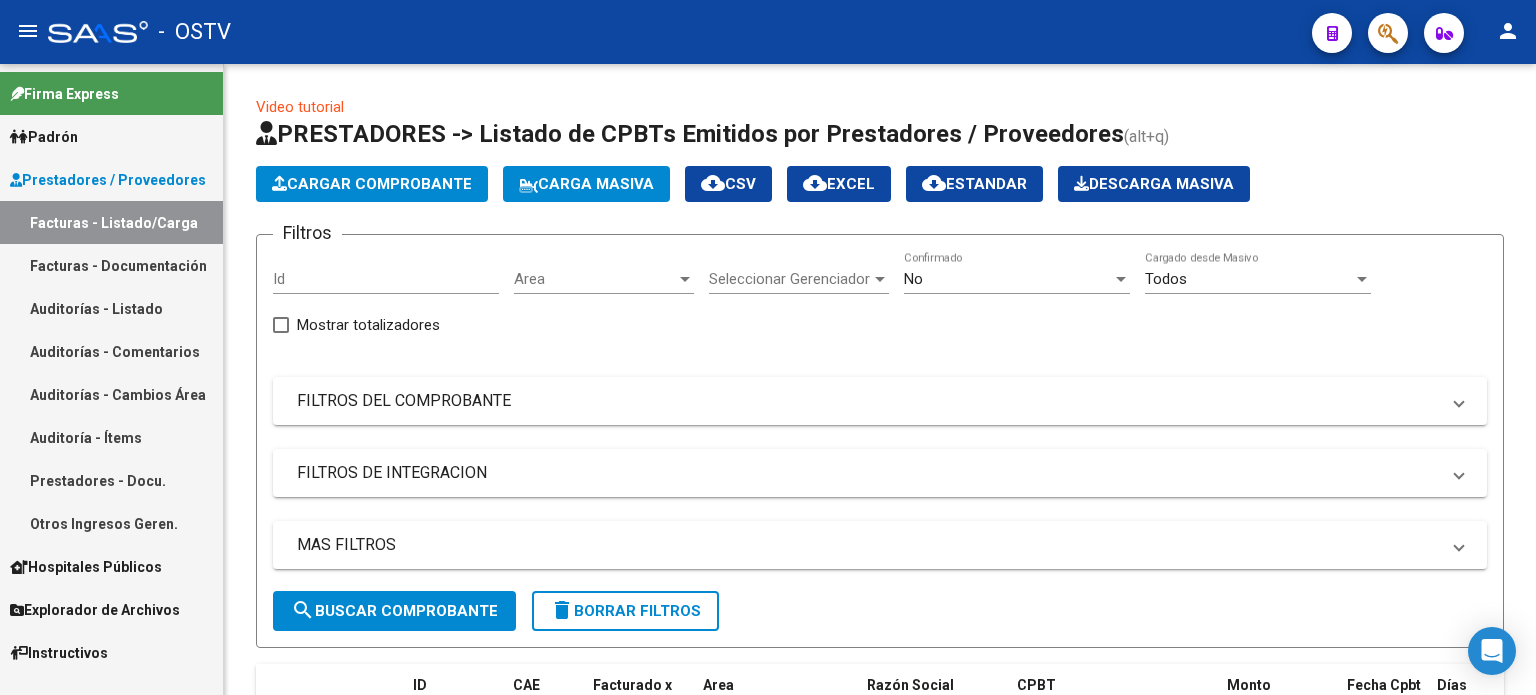 scroll, scrollTop: 0, scrollLeft: 0, axis: both 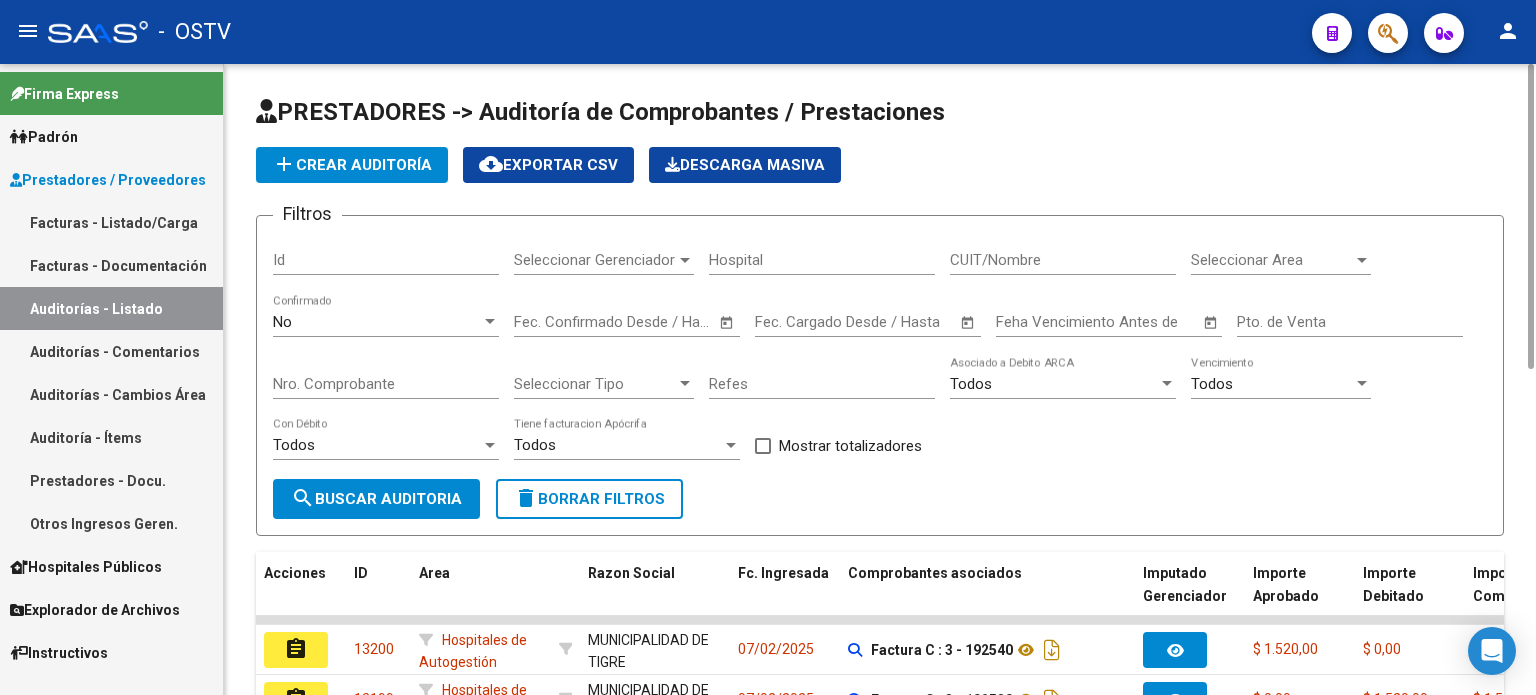 click on "delete  Borrar Filtros" 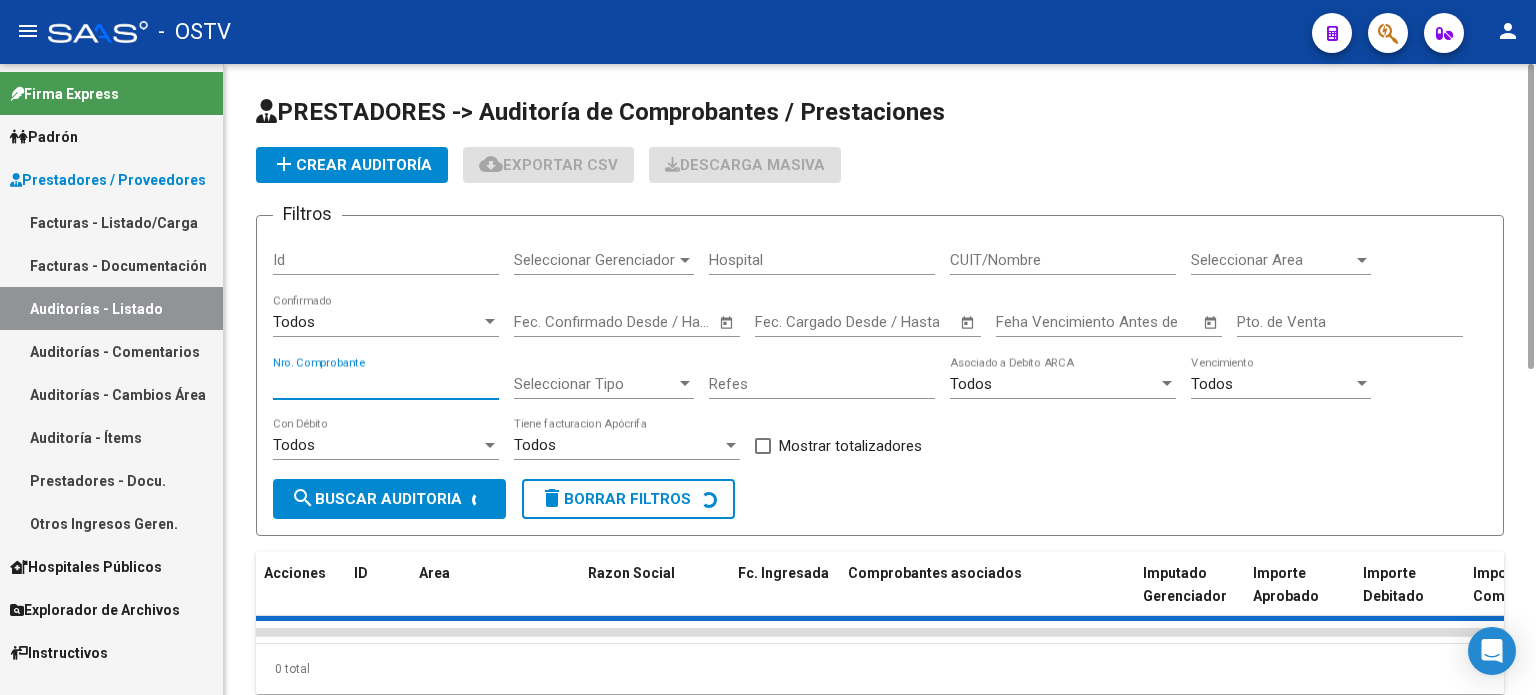click on "Nro. Comprobante" at bounding box center [386, 384] 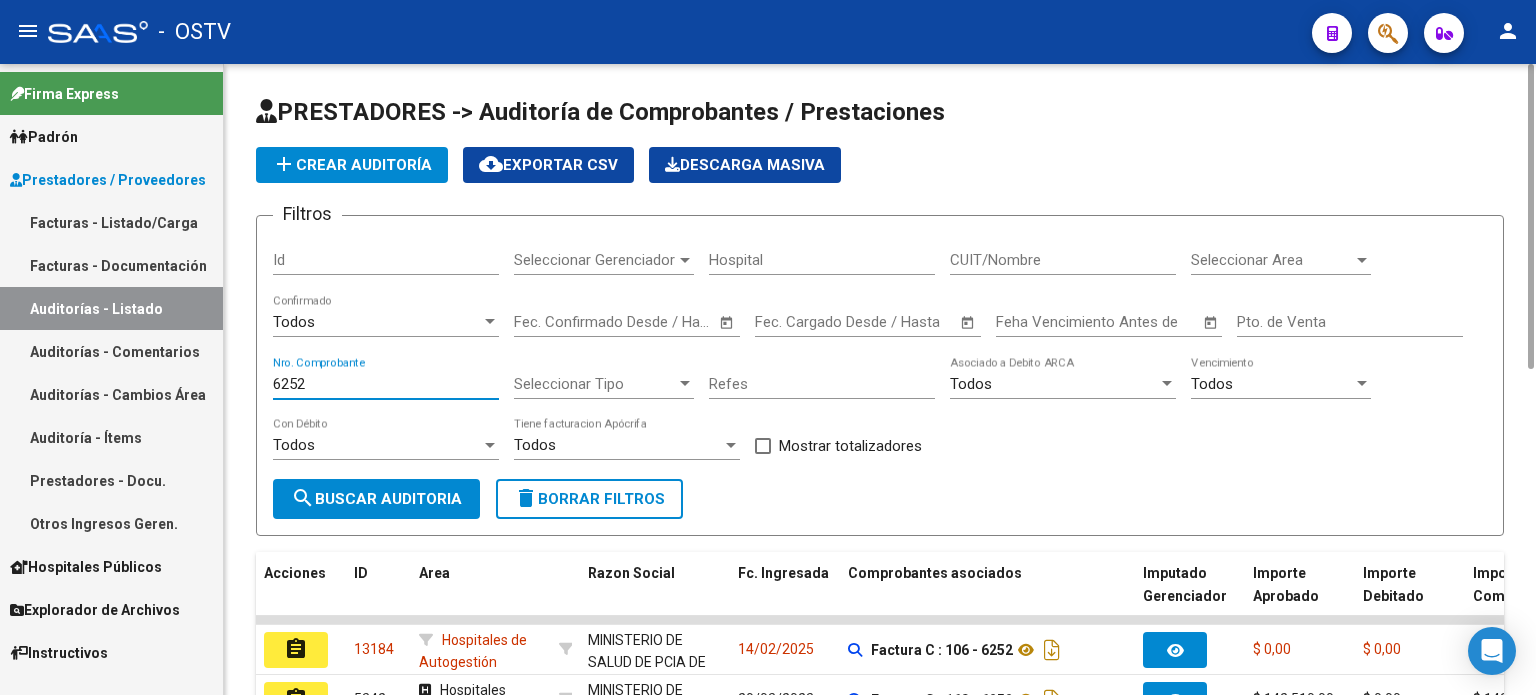 scroll, scrollTop: 200, scrollLeft: 0, axis: vertical 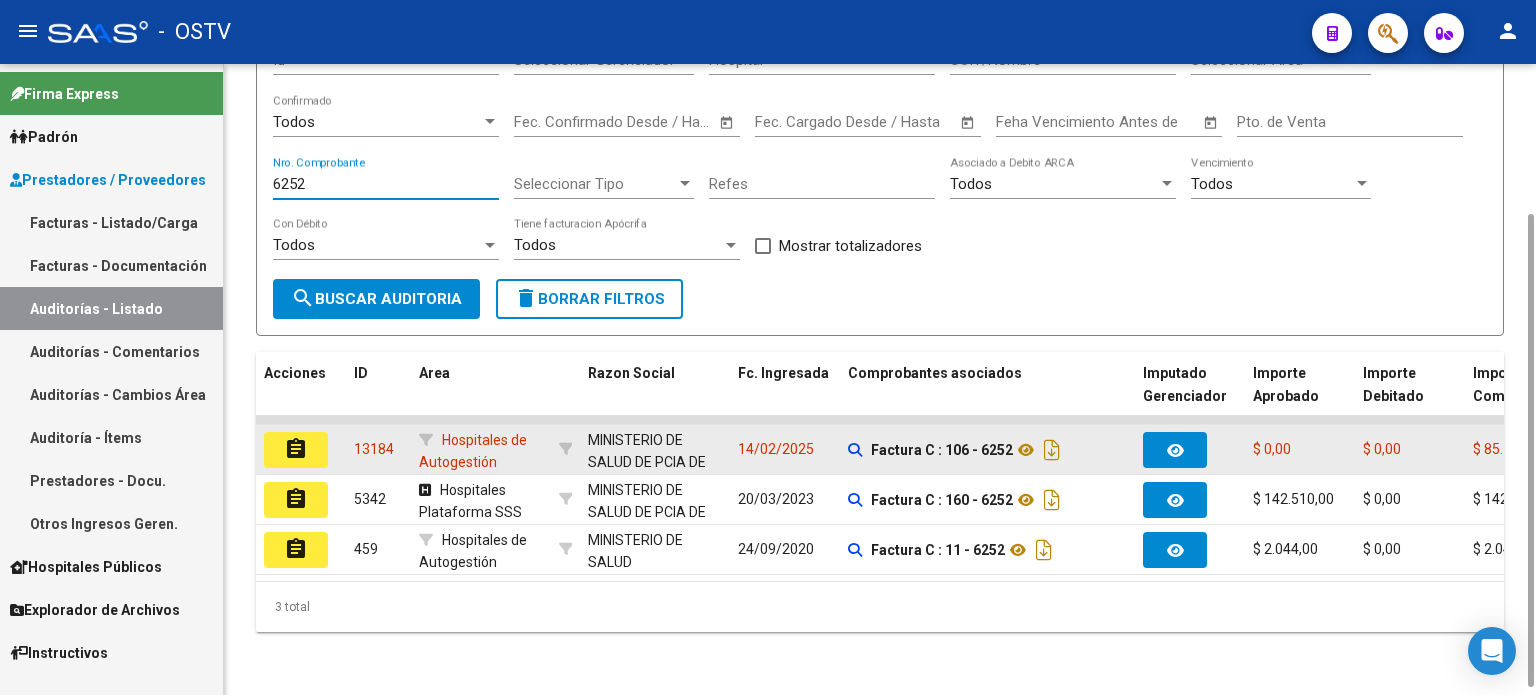 type on "6252" 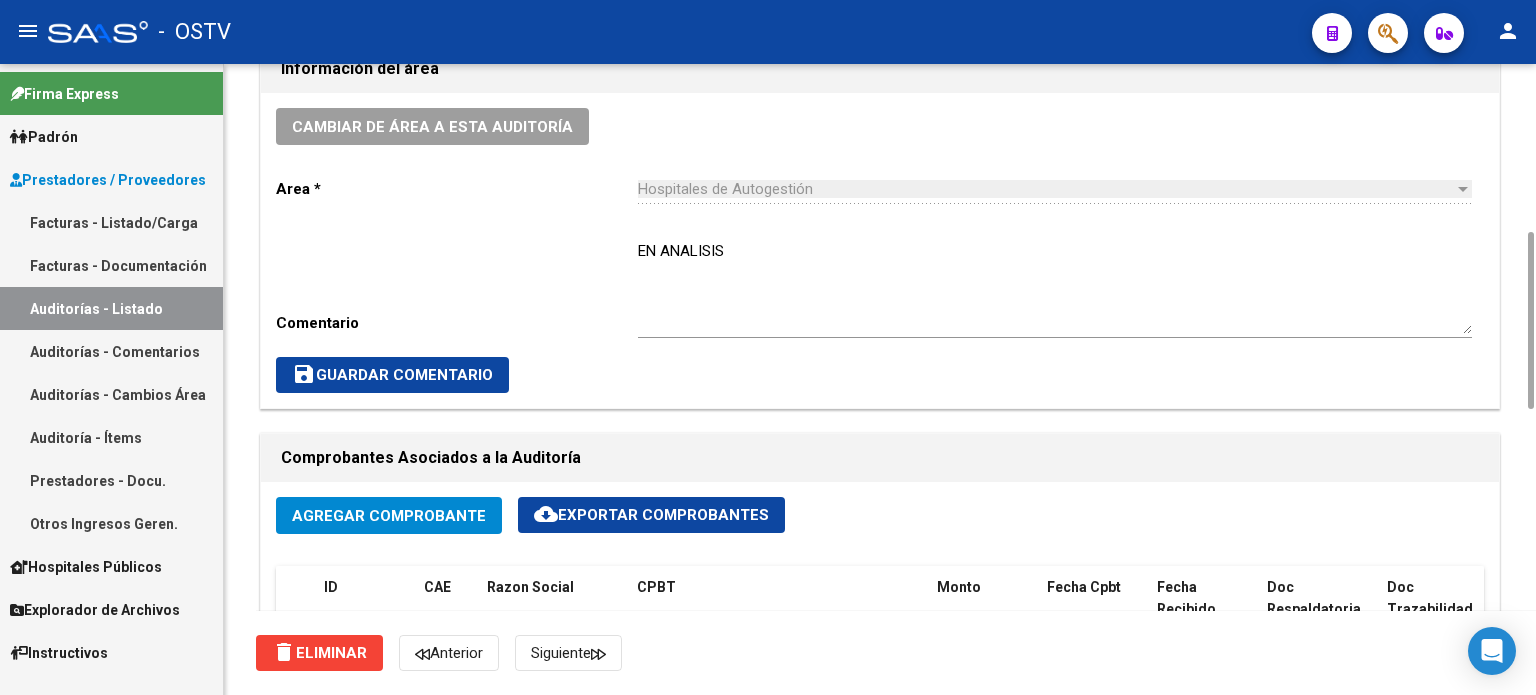scroll, scrollTop: 800, scrollLeft: 0, axis: vertical 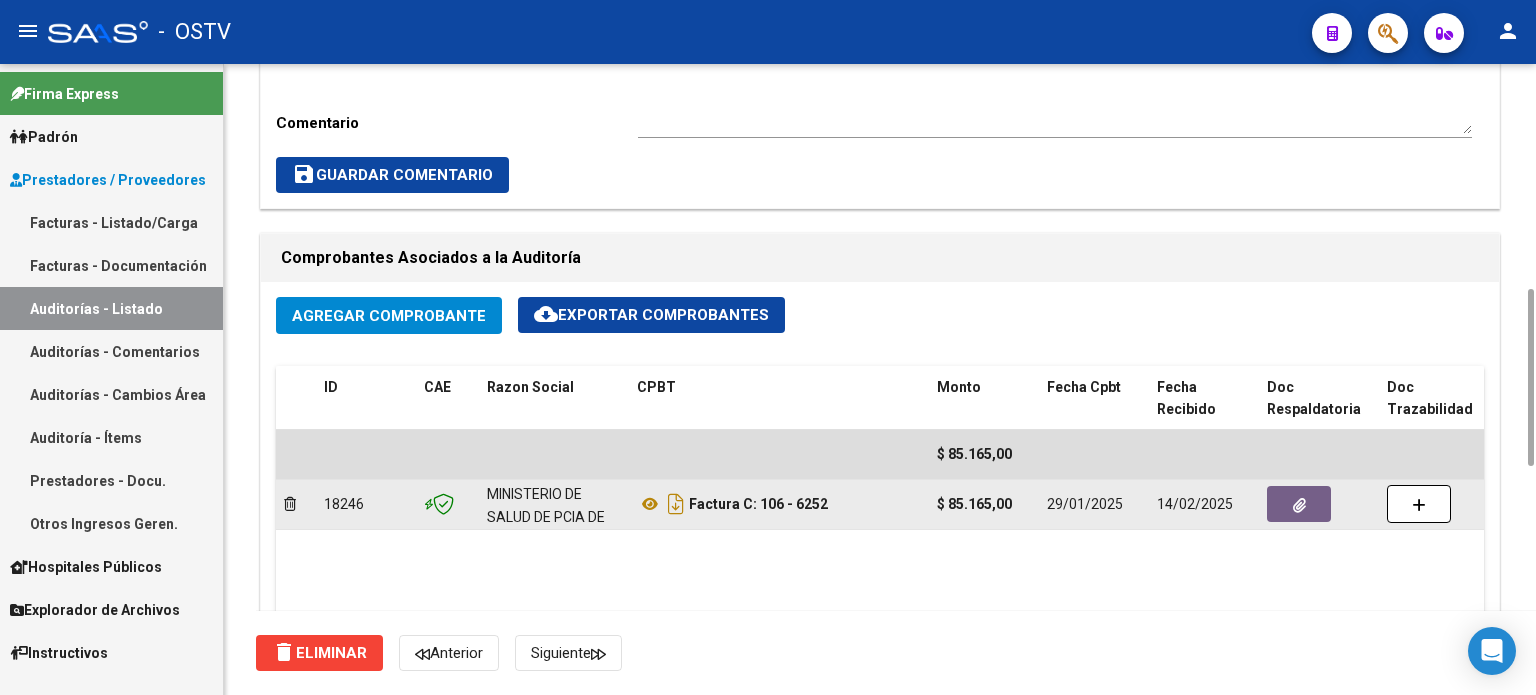 click 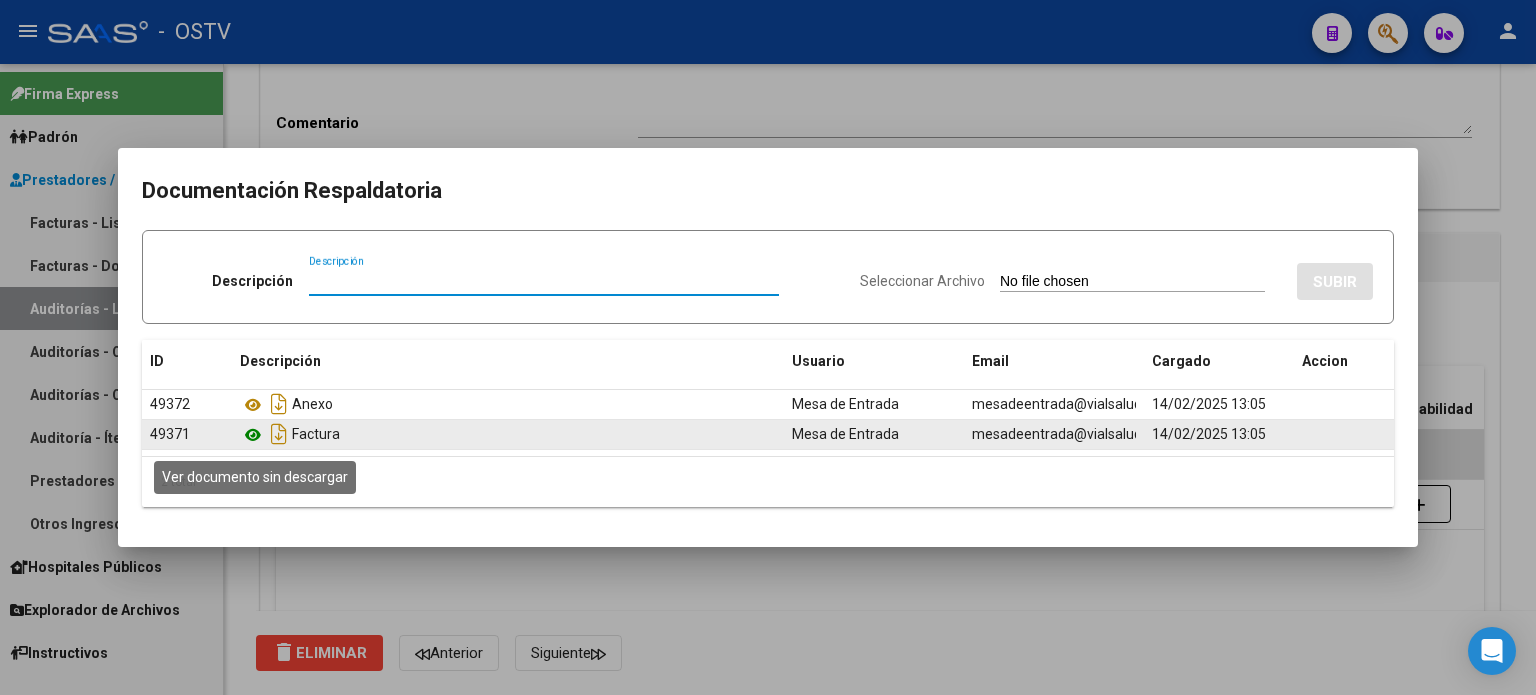 click 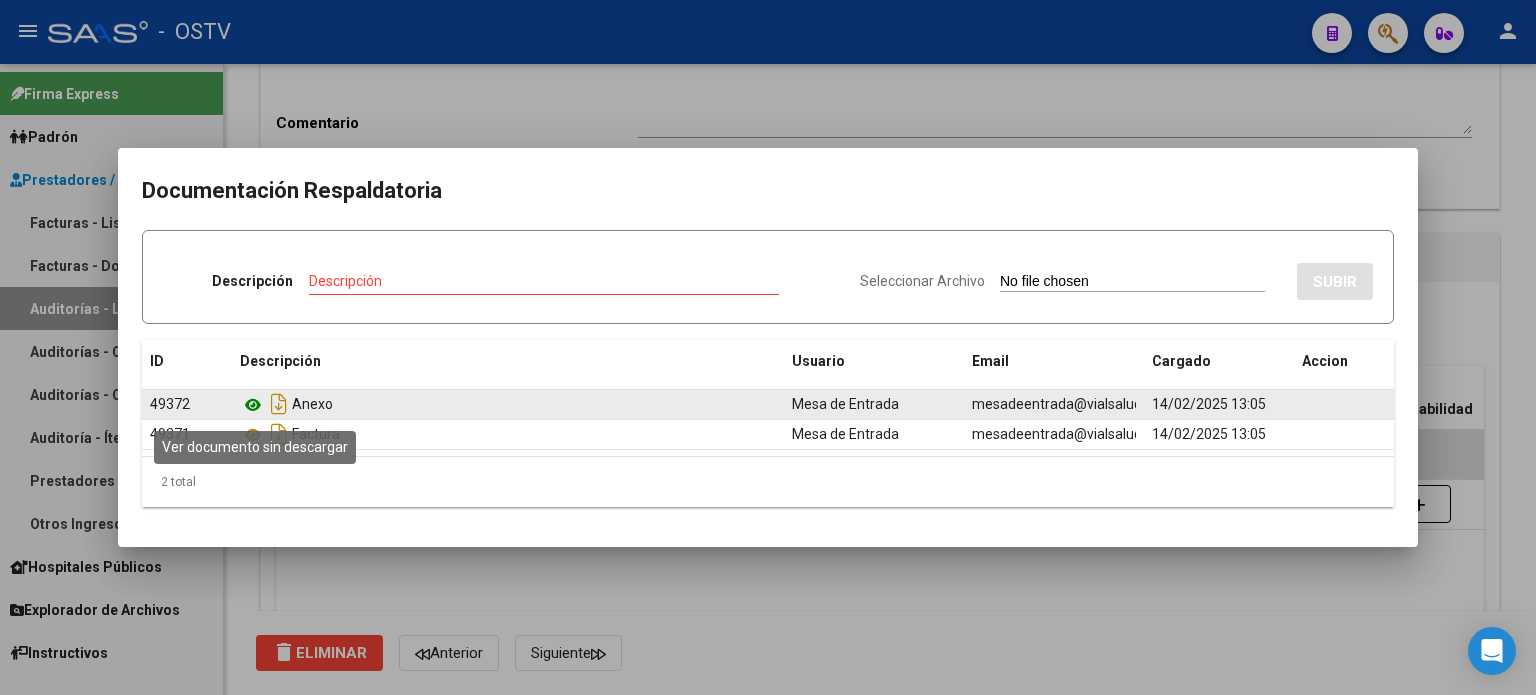click 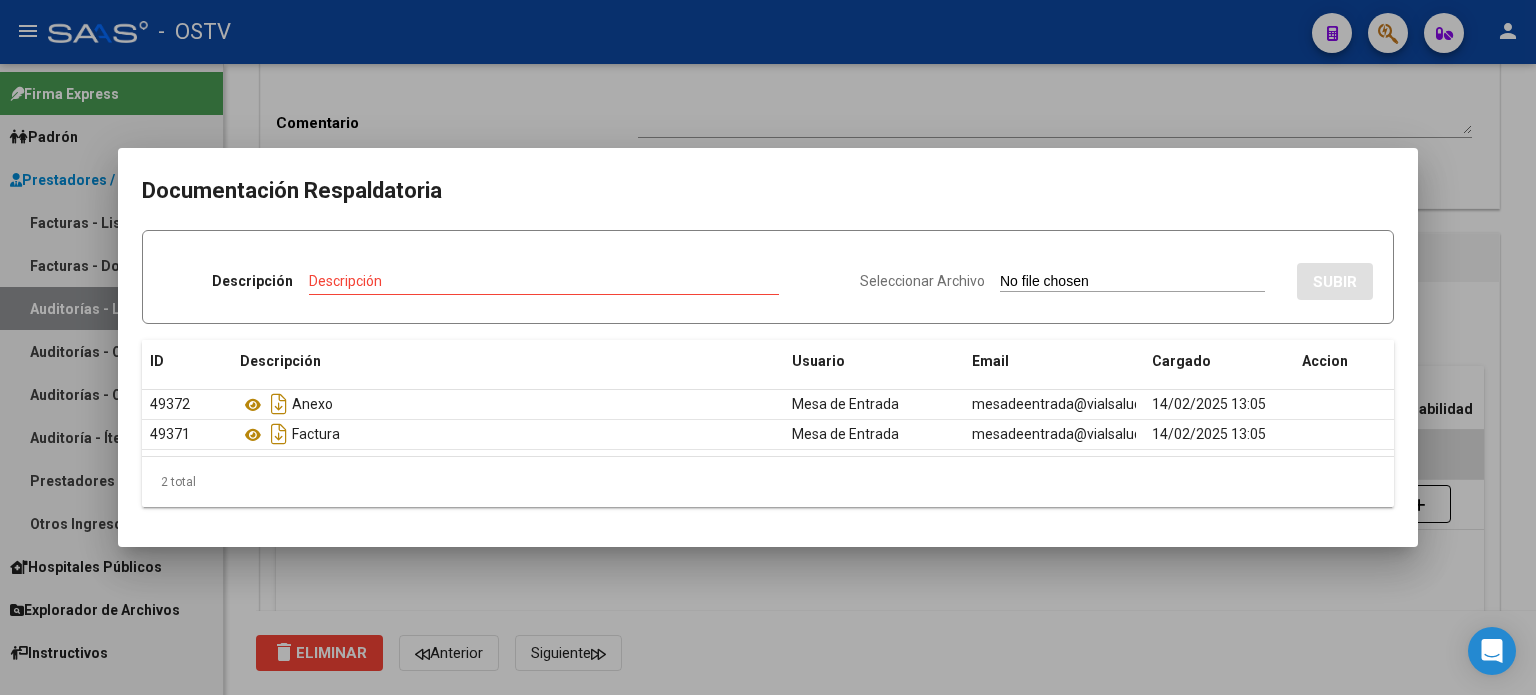 click at bounding box center (768, 347) 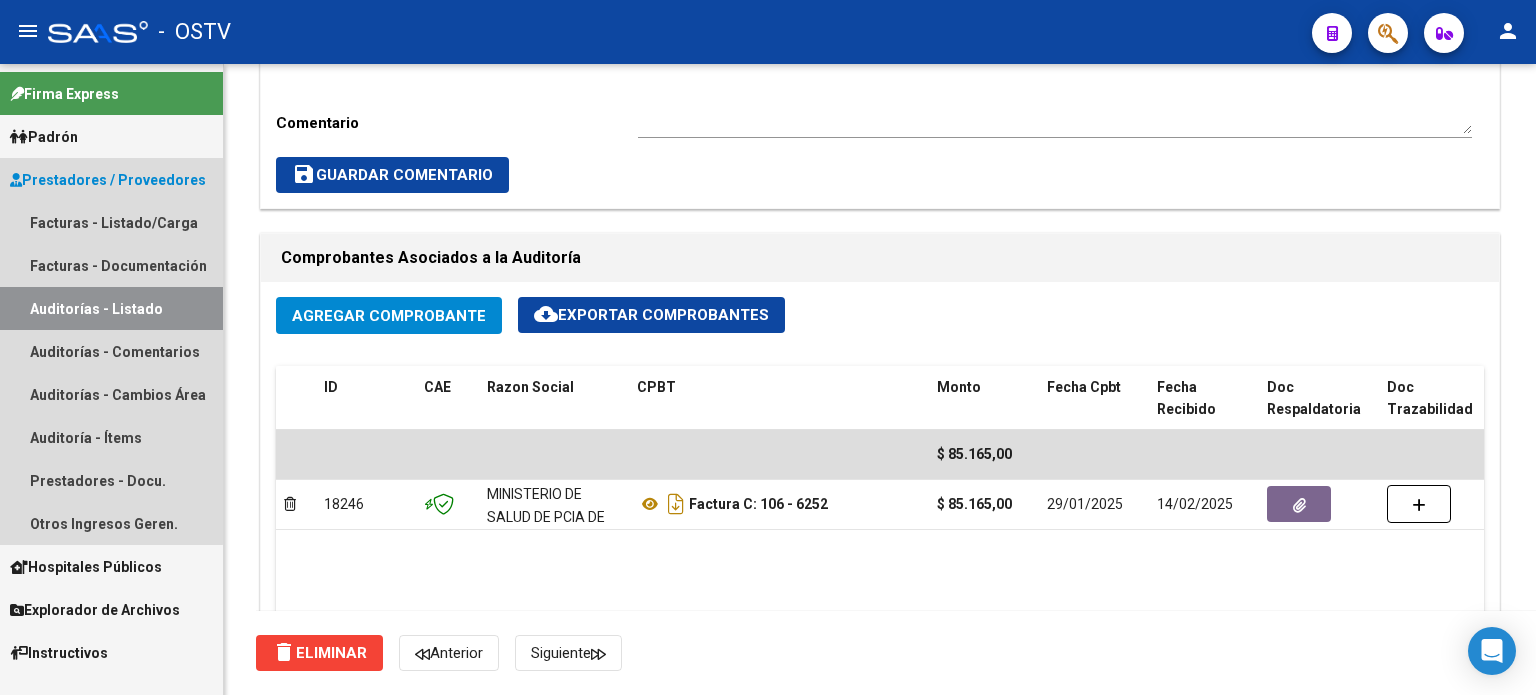 click on "Auditorías - Listado" at bounding box center (111, 308) 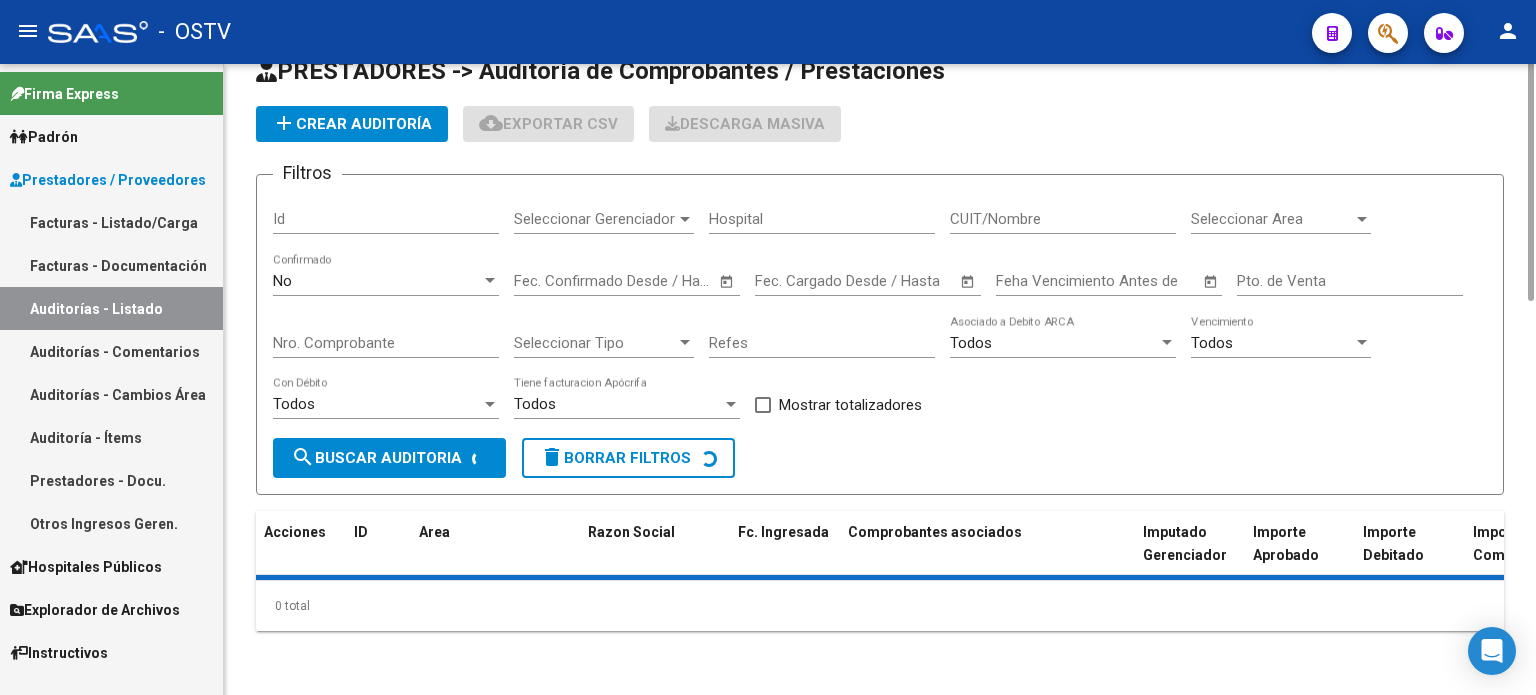 scroll, scrollTop: 0, scrollLeft: 0, axis: both 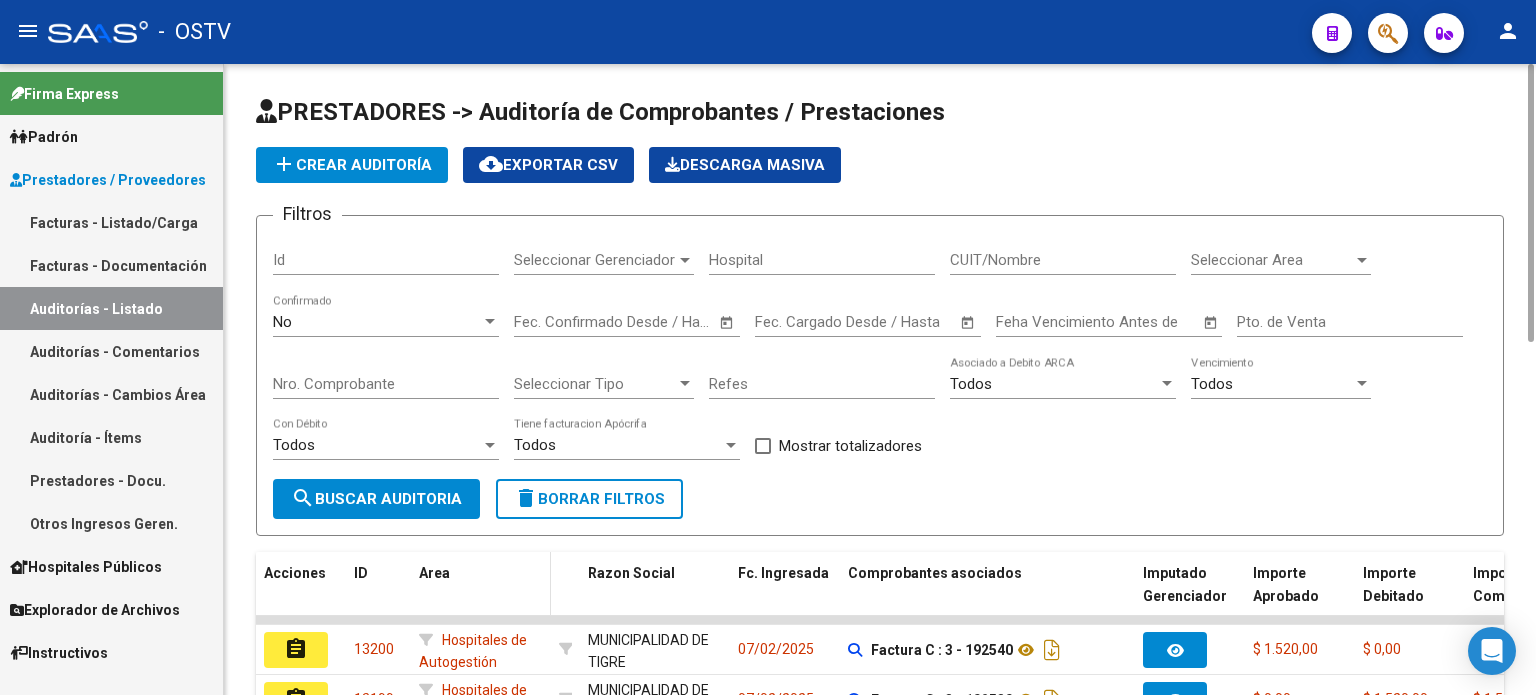 click on "Area" 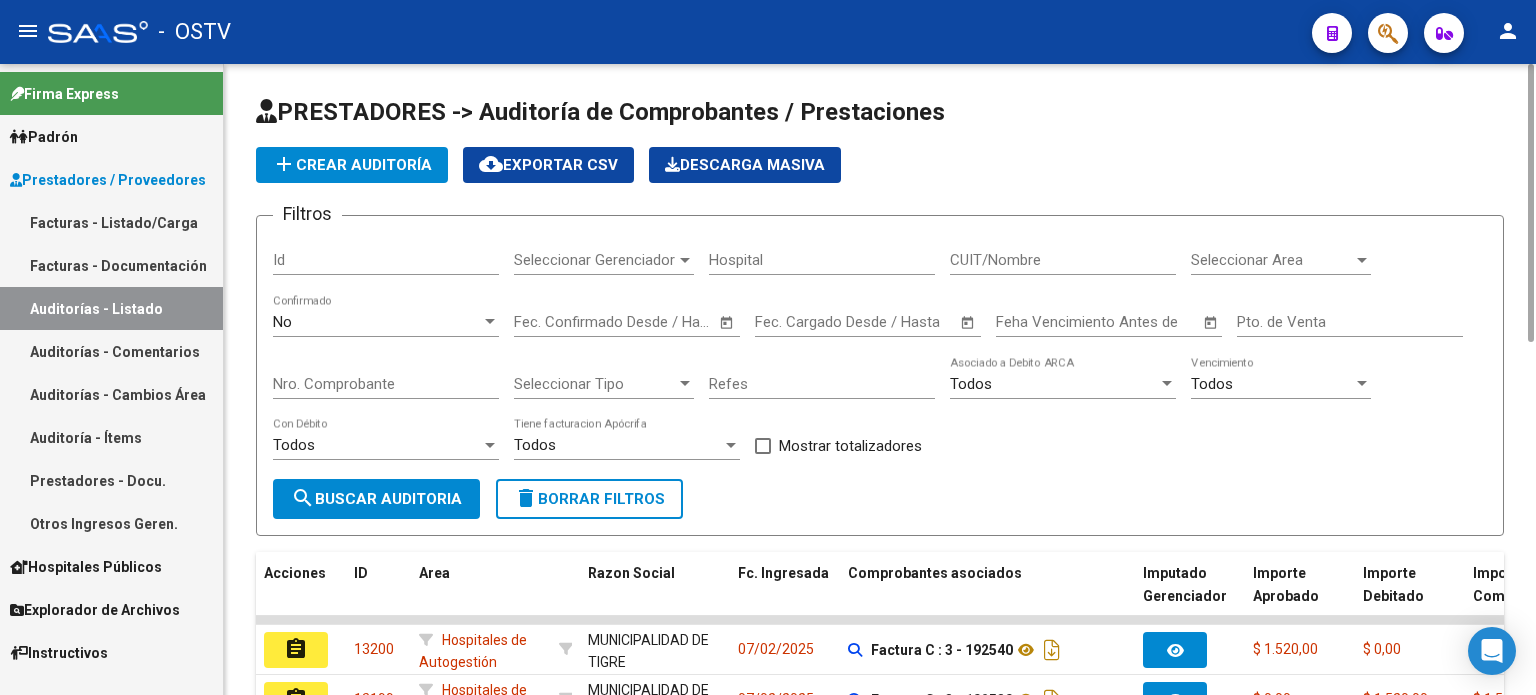 click on "Nro. Comprobante" at bounding box center [386, 384] 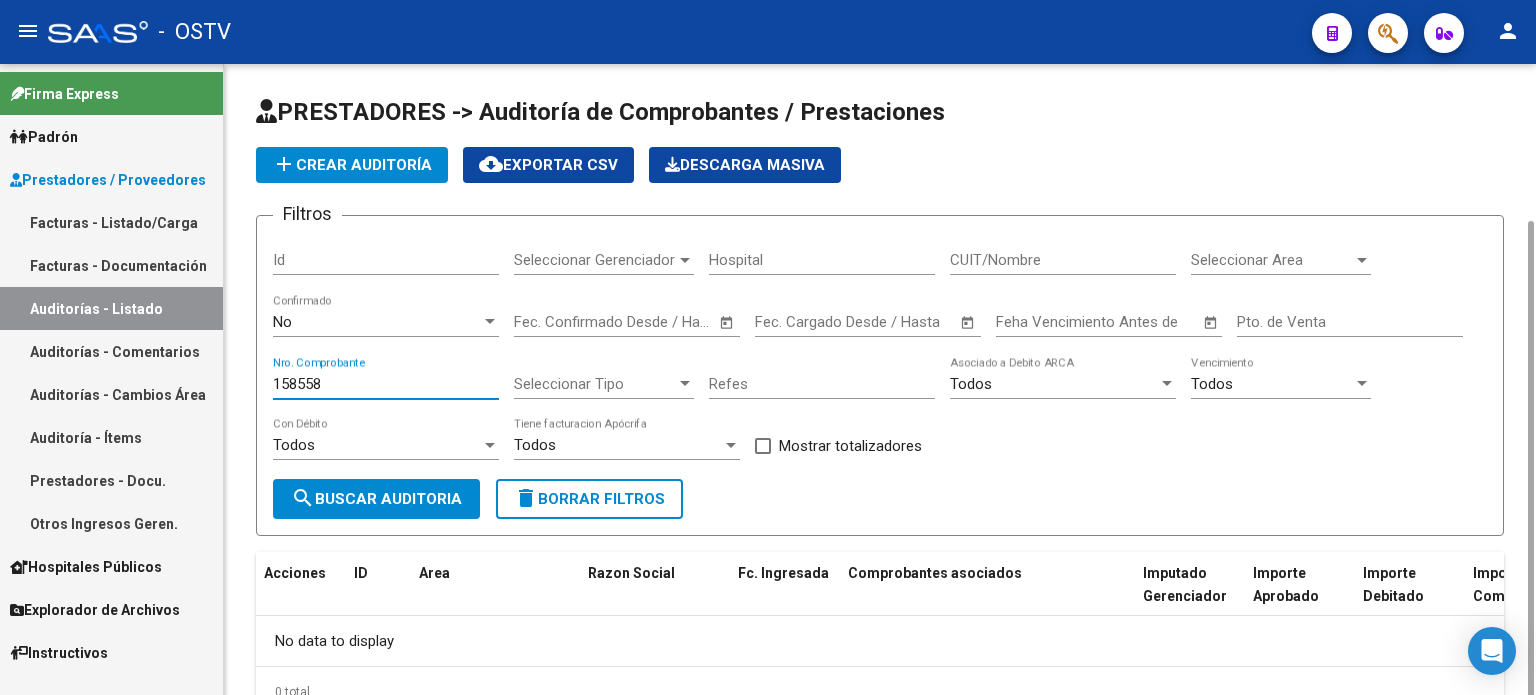 scroll, scrollTop: 84, scrollLeft: 0, axis: vertical 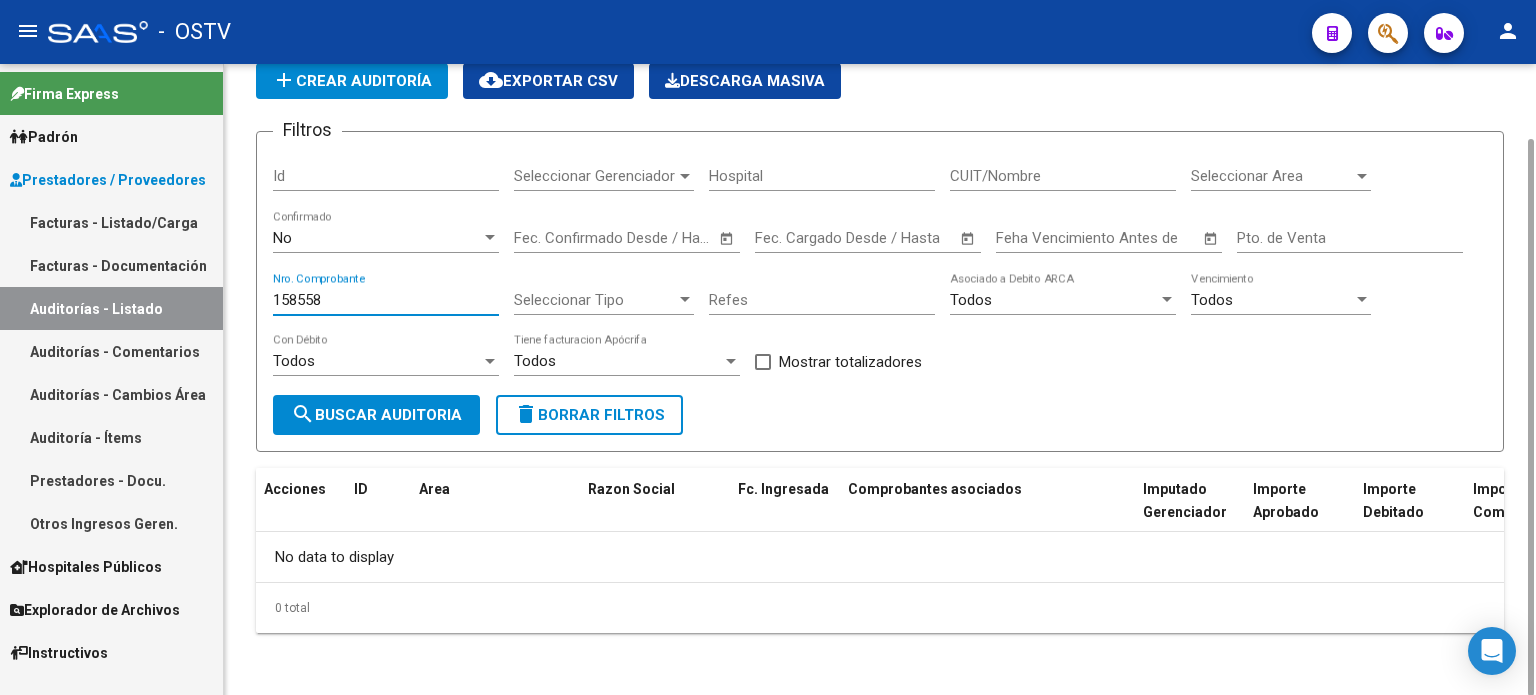 type on "158558" 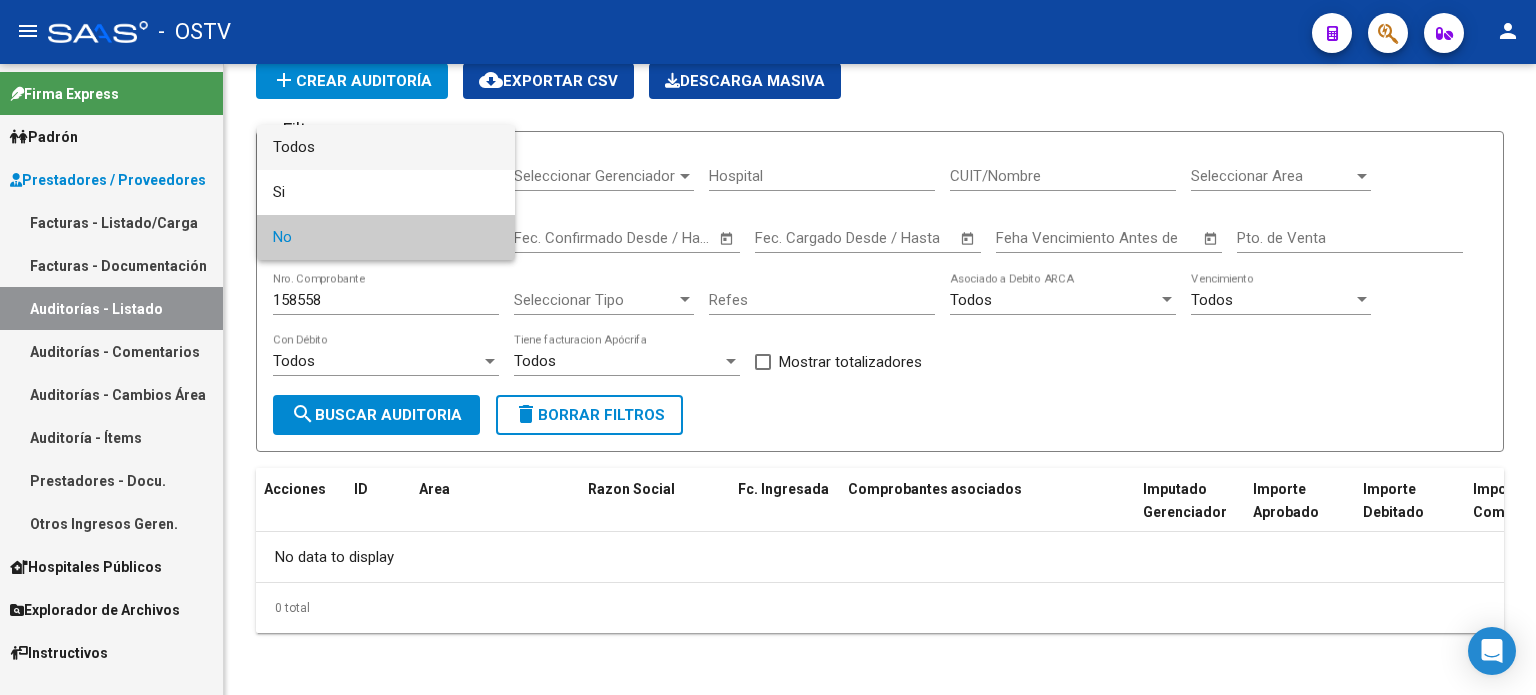 click on "Todos" at bounding box center (386, 147) 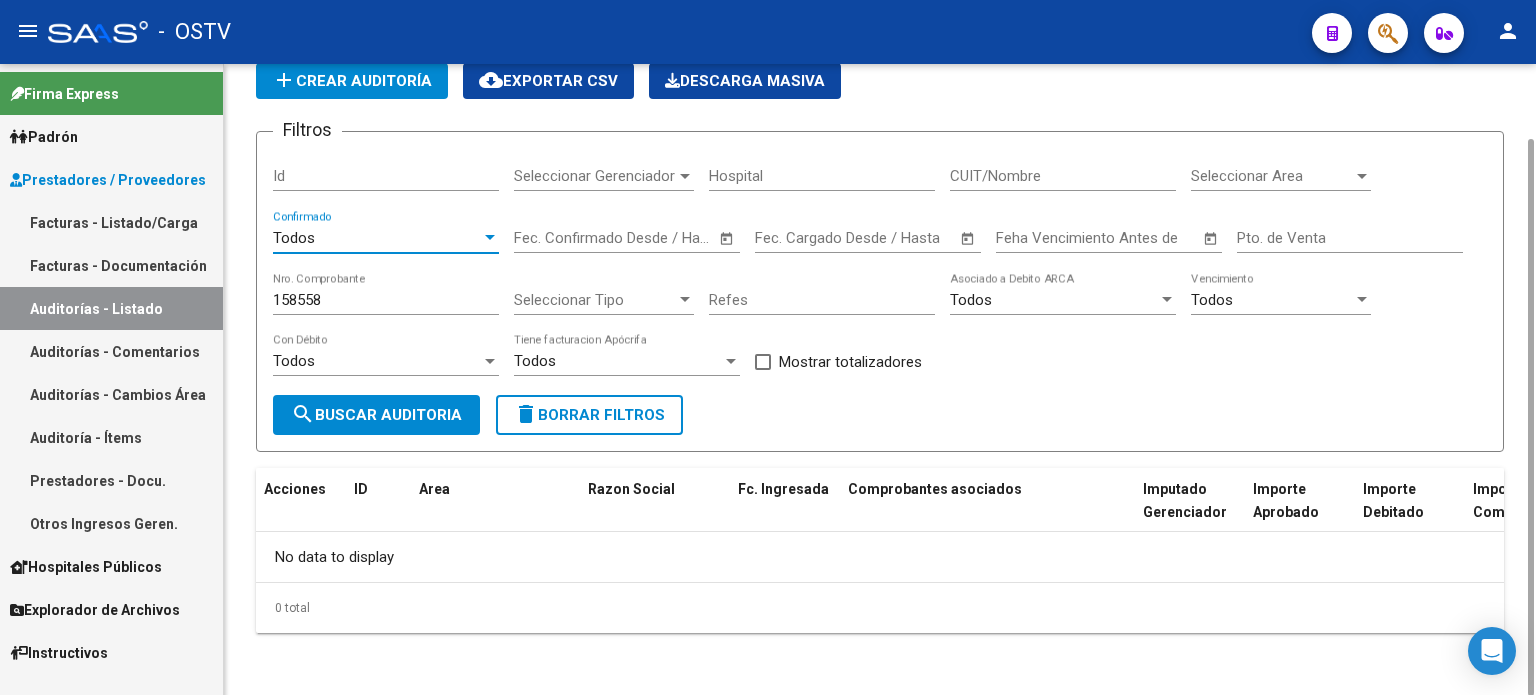 click on "search  Buscar Auditoria" 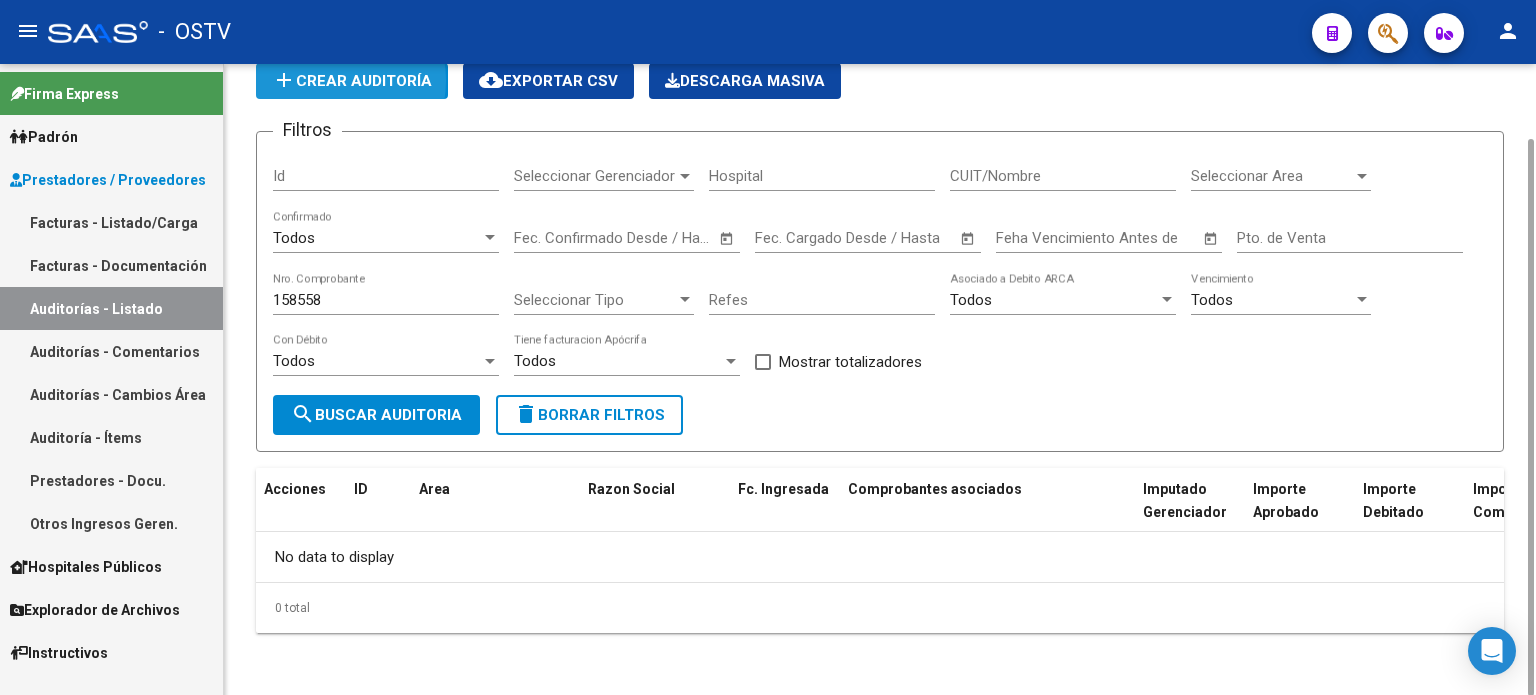 click on "add  Crear Auditoría" 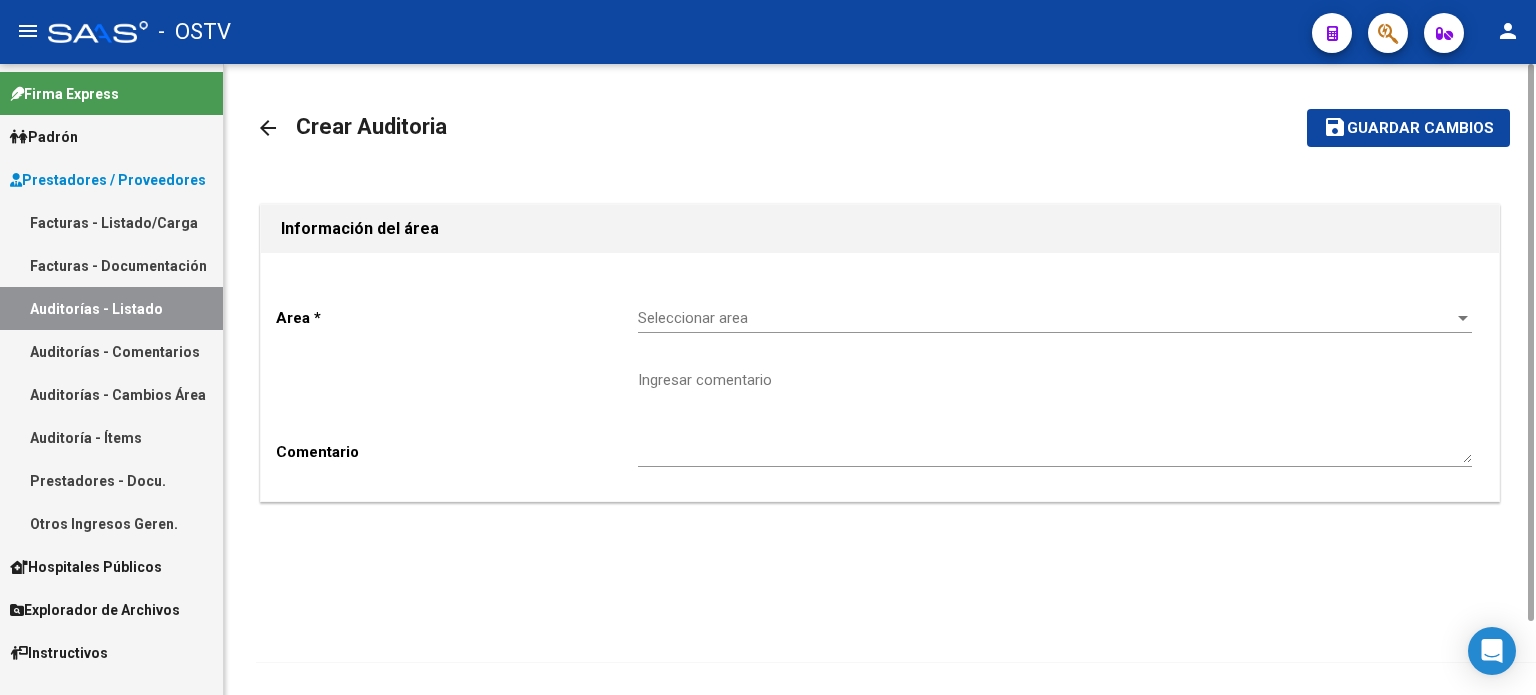 click on "Seleccionar area Seleccionar area" 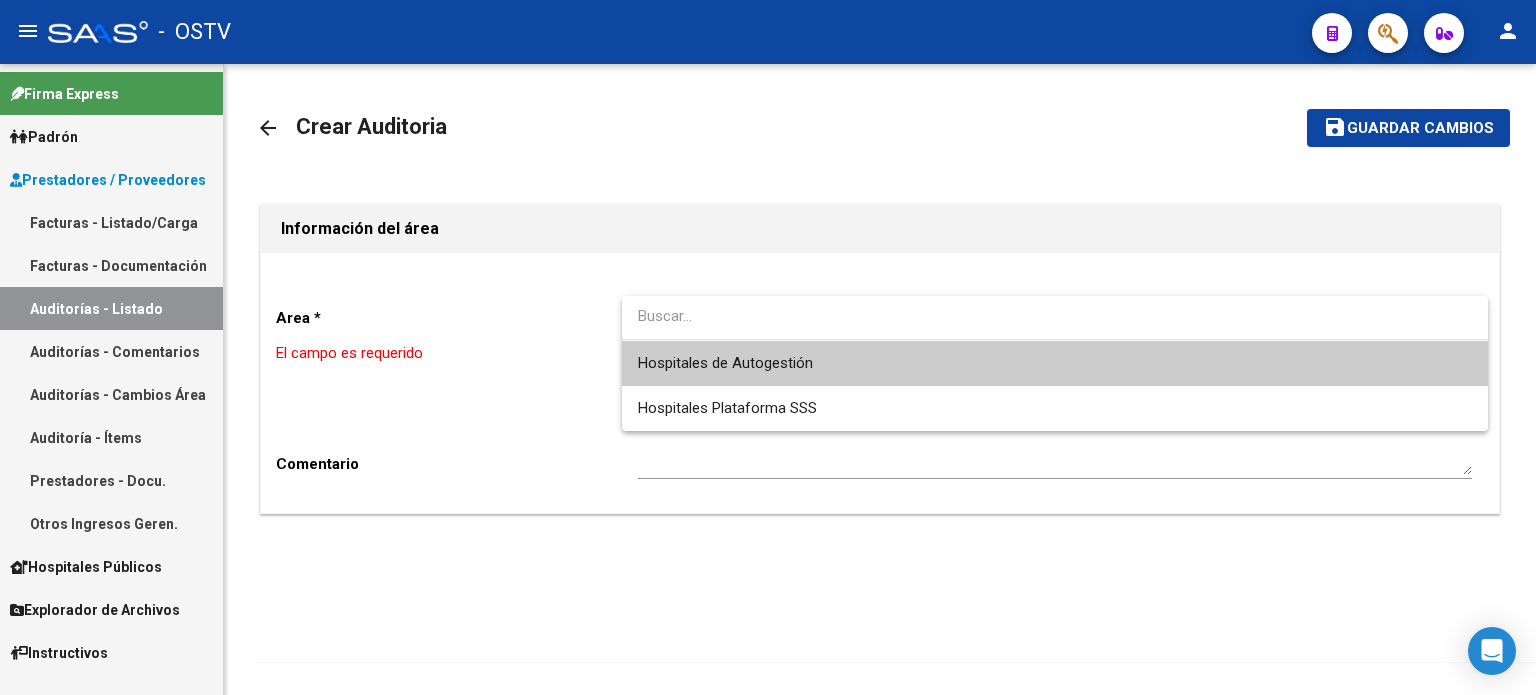 click on "Hospitales de Autogestión" at bounding box center (1055, 363) 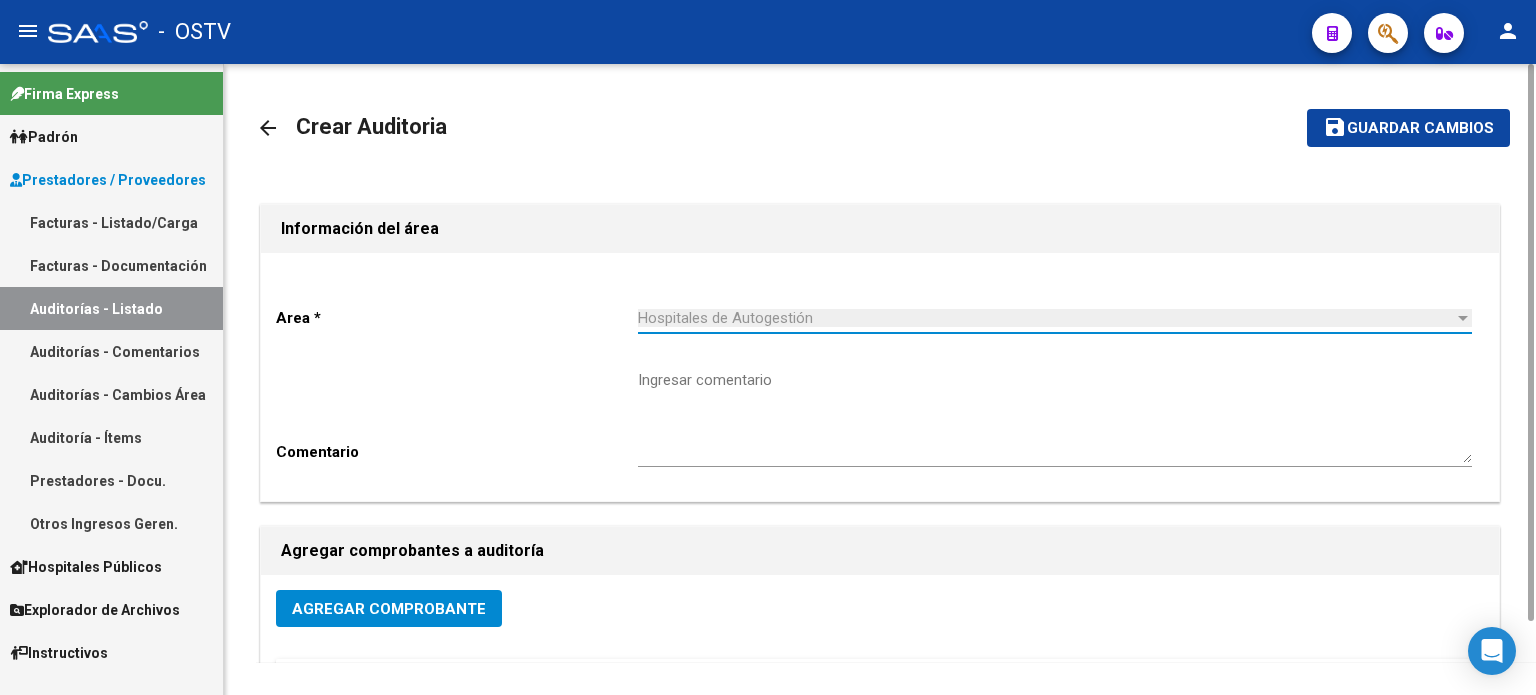 click on "Agregar Comprobante" 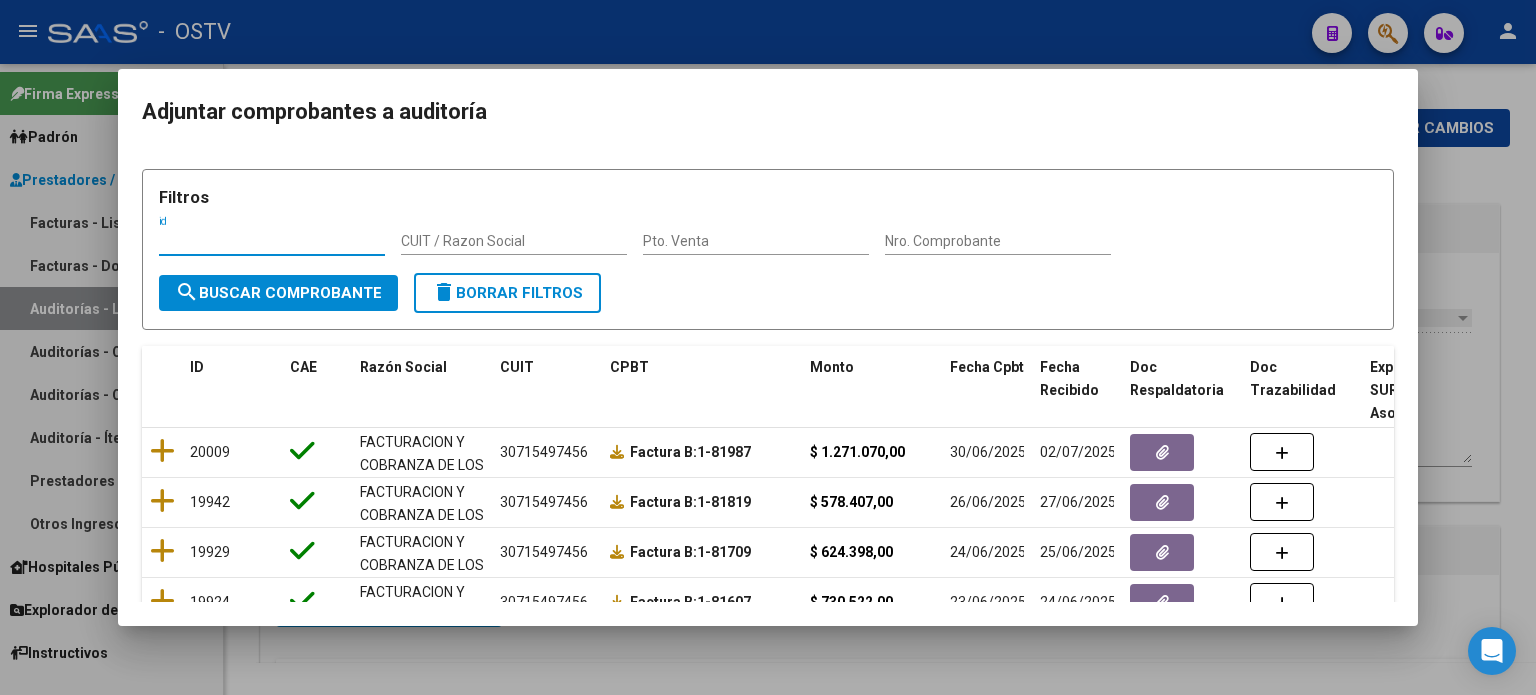 click on "Nro. Comprobante" at bounding box center [998, 241] 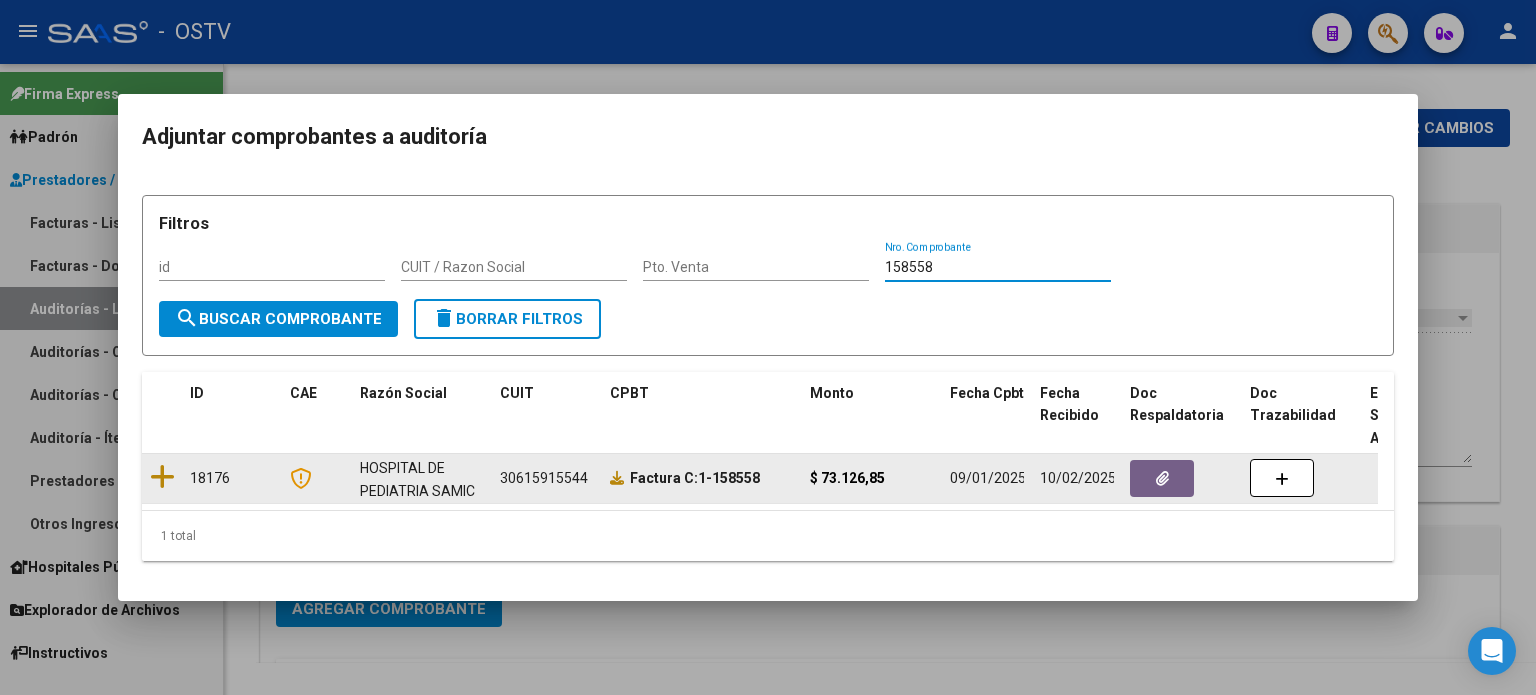 type on "158558" 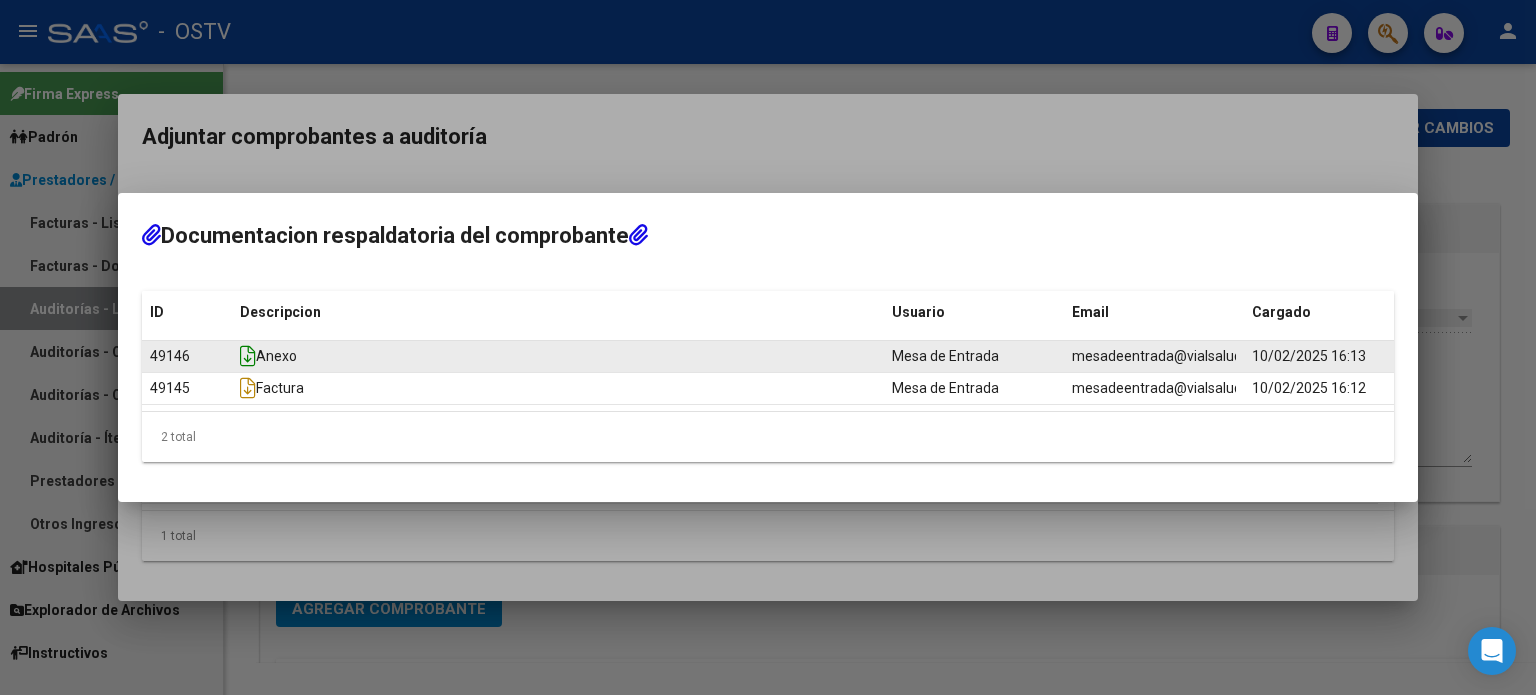 click 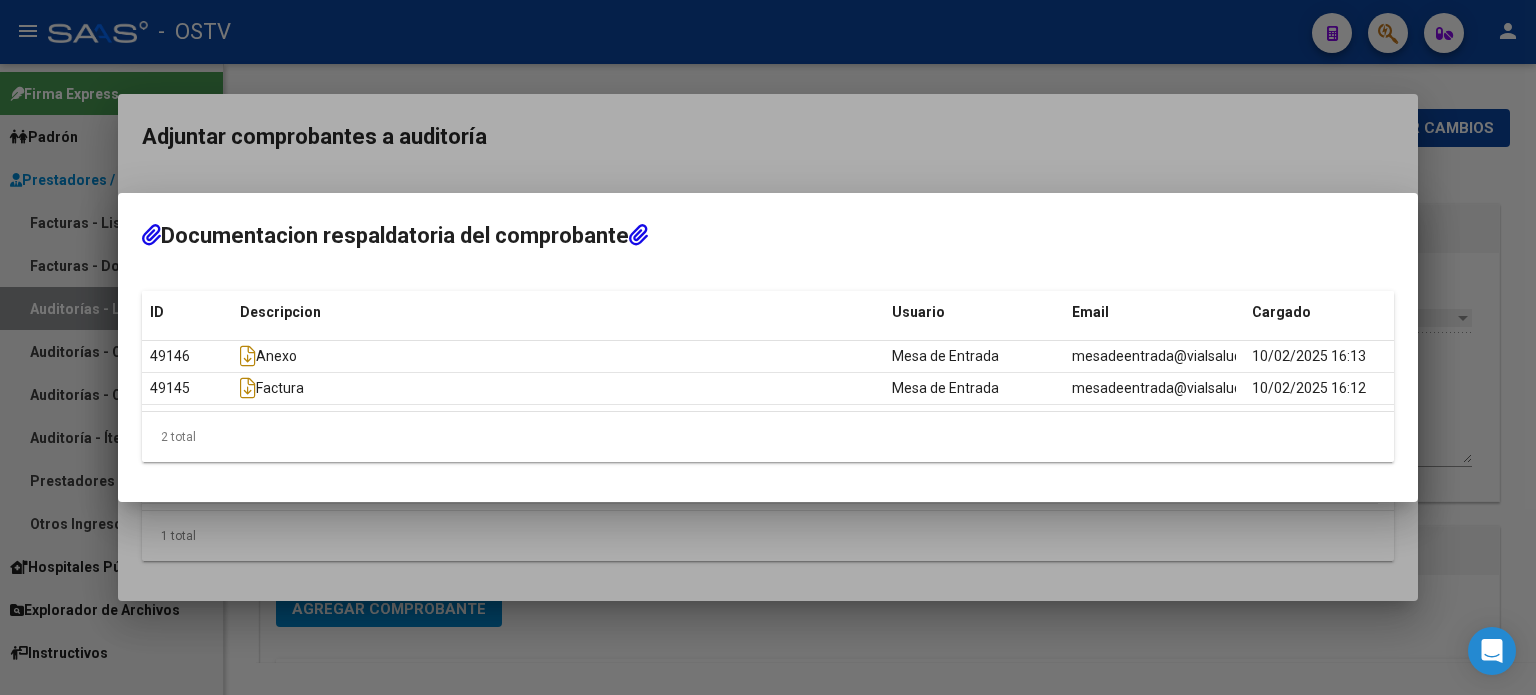 click at bounding box center (768, 347) 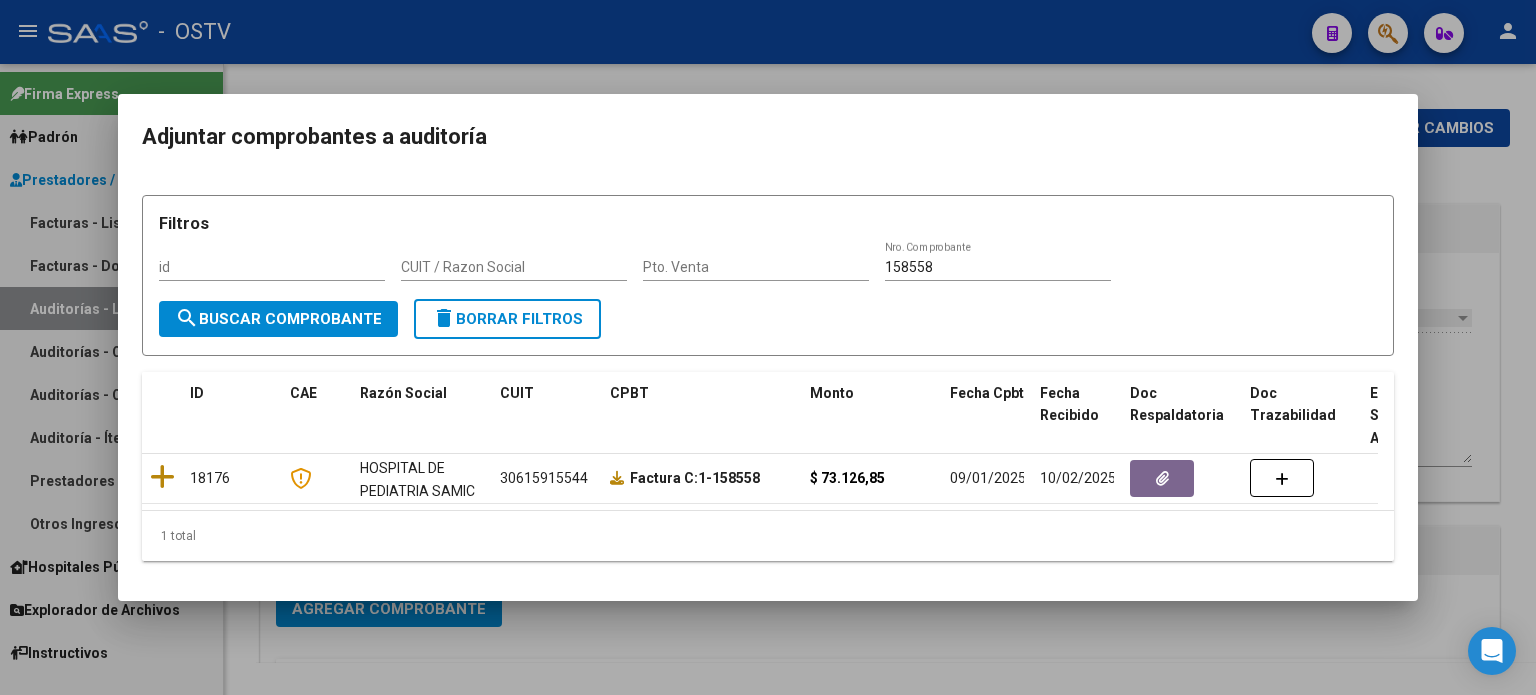 click at bounding box center (768, 347) 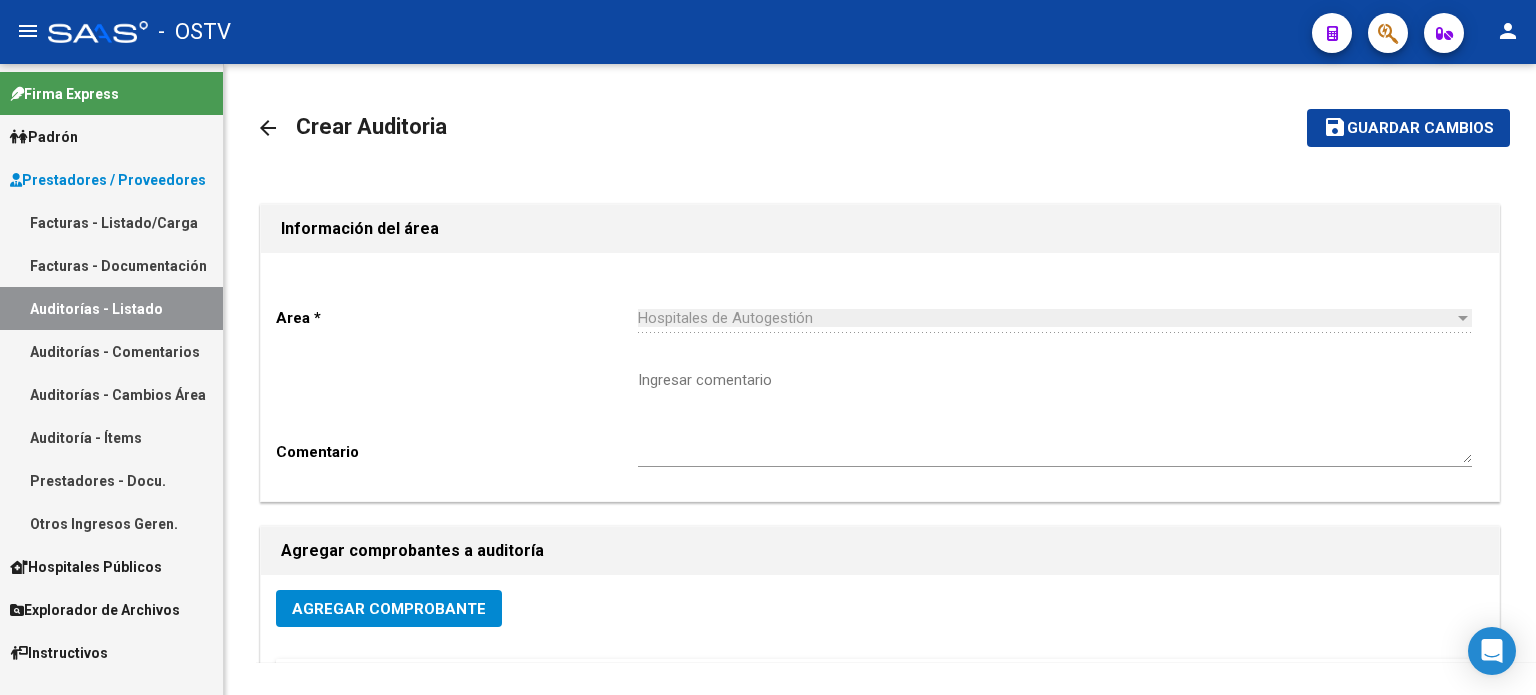 click on "Auditorías - Listado" at bounding box center [111, 308] 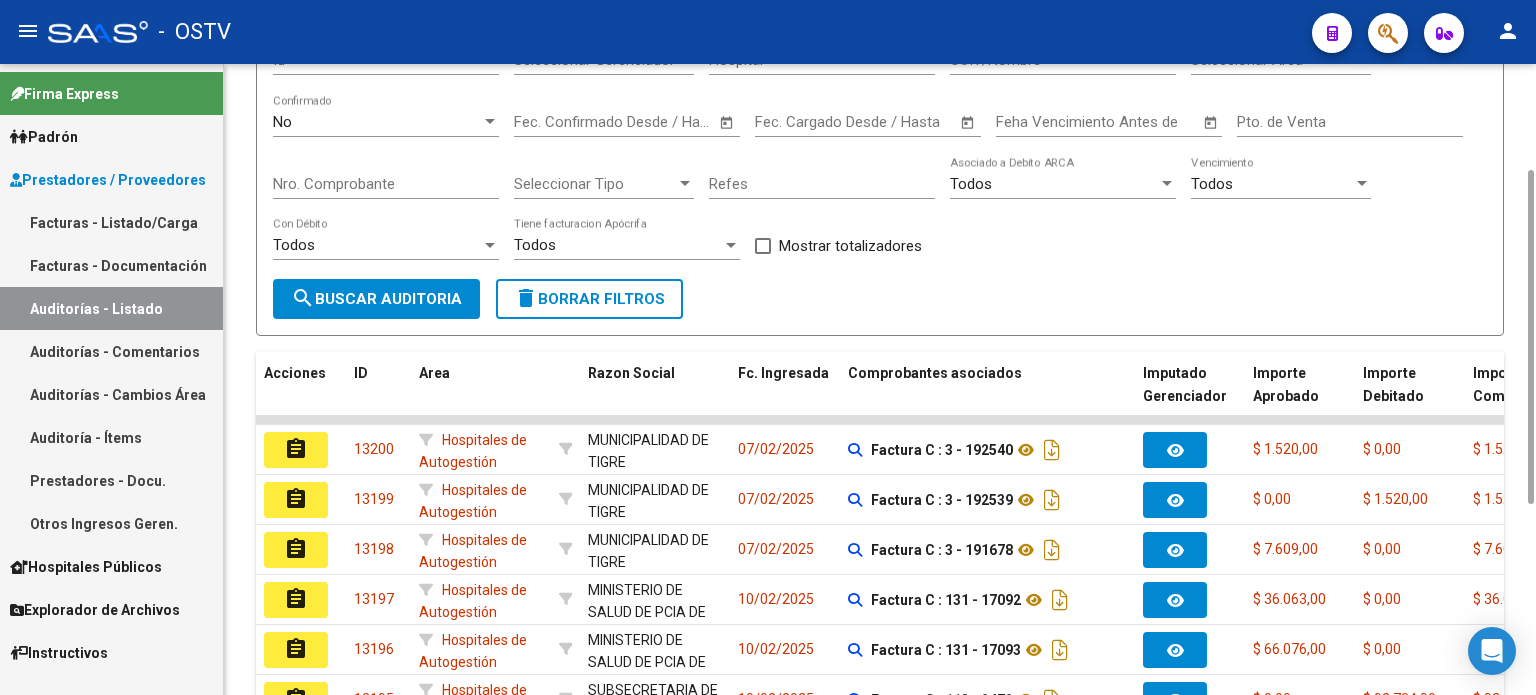 scroll, scrollTop: 0, scrollLeft: 0, axis: both 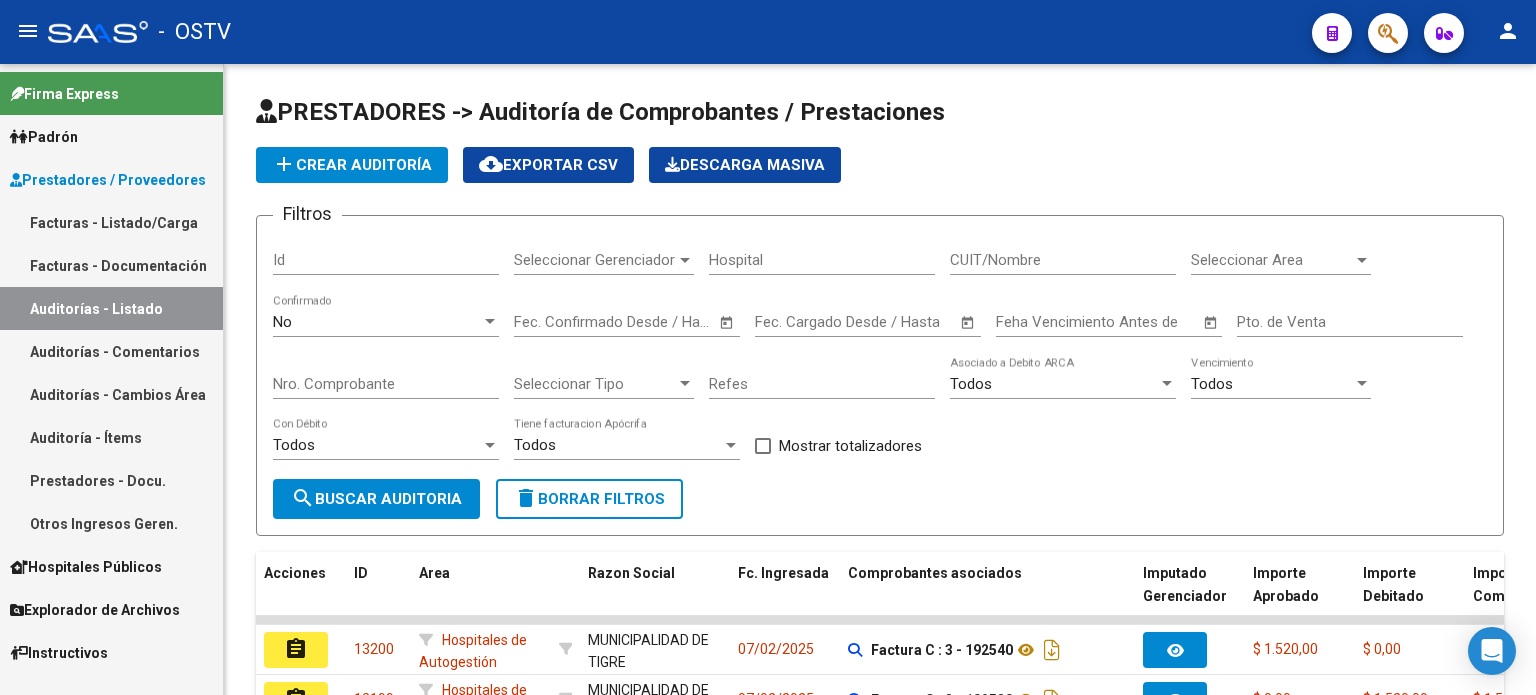 click on "Facturas - Listado/Carga" at bounding box center [111, 222] 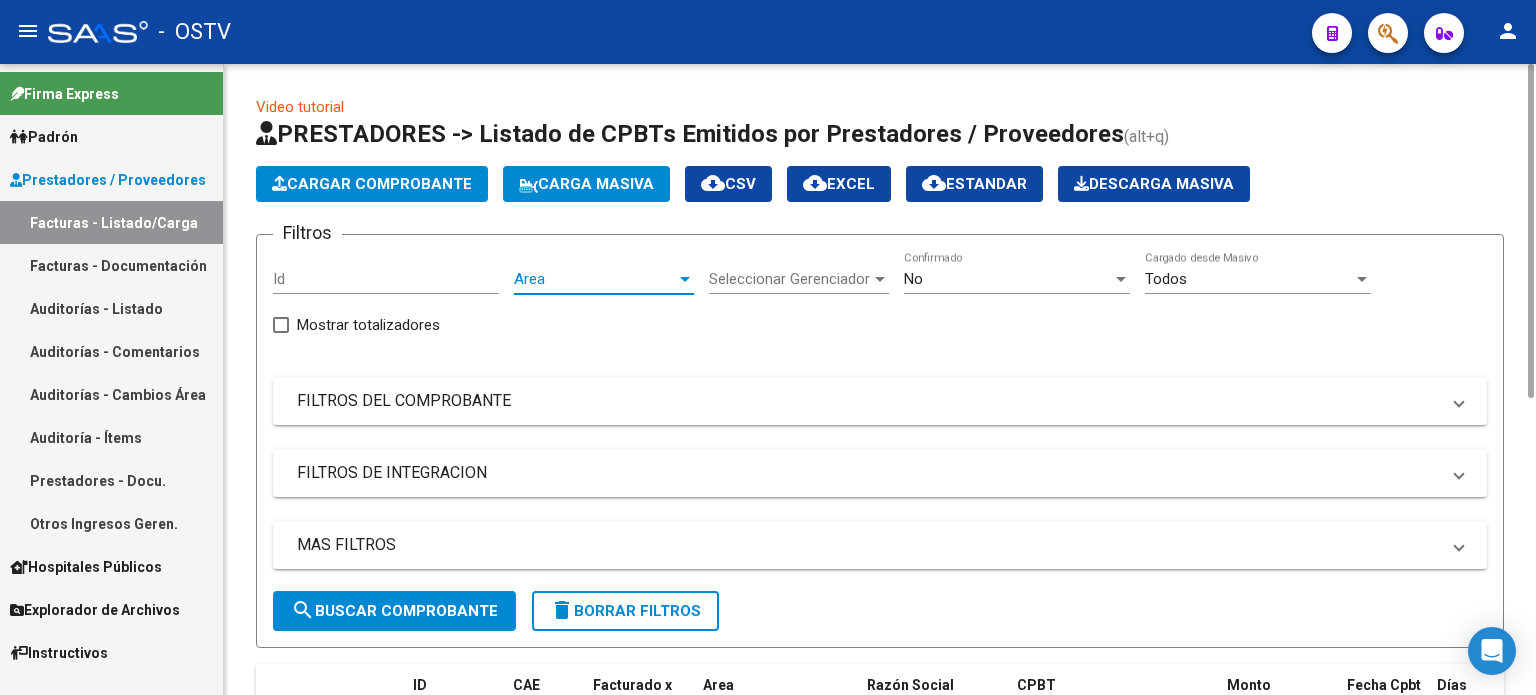 click on "Area" at bounding box center (595, 279) 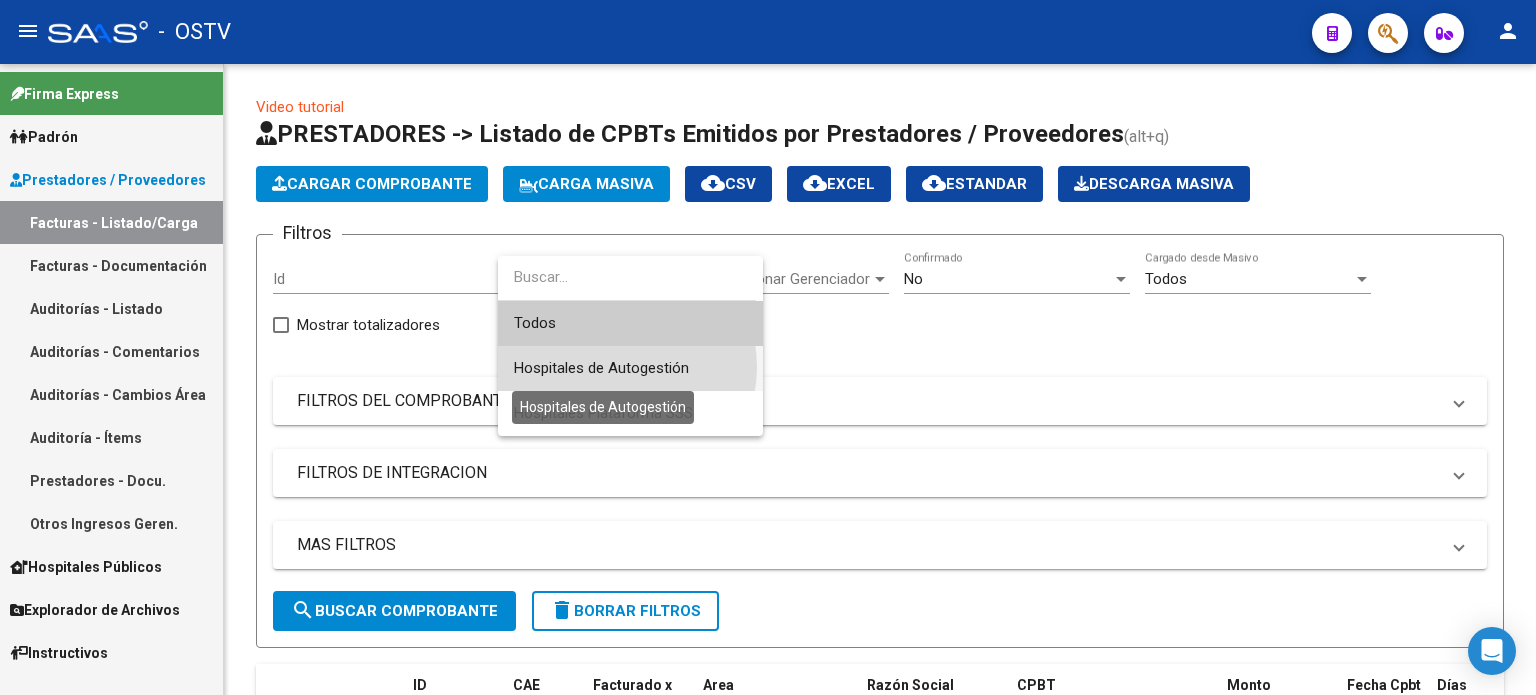 click on "Hospitales de Autogestión" at bounding box center (601, 368) 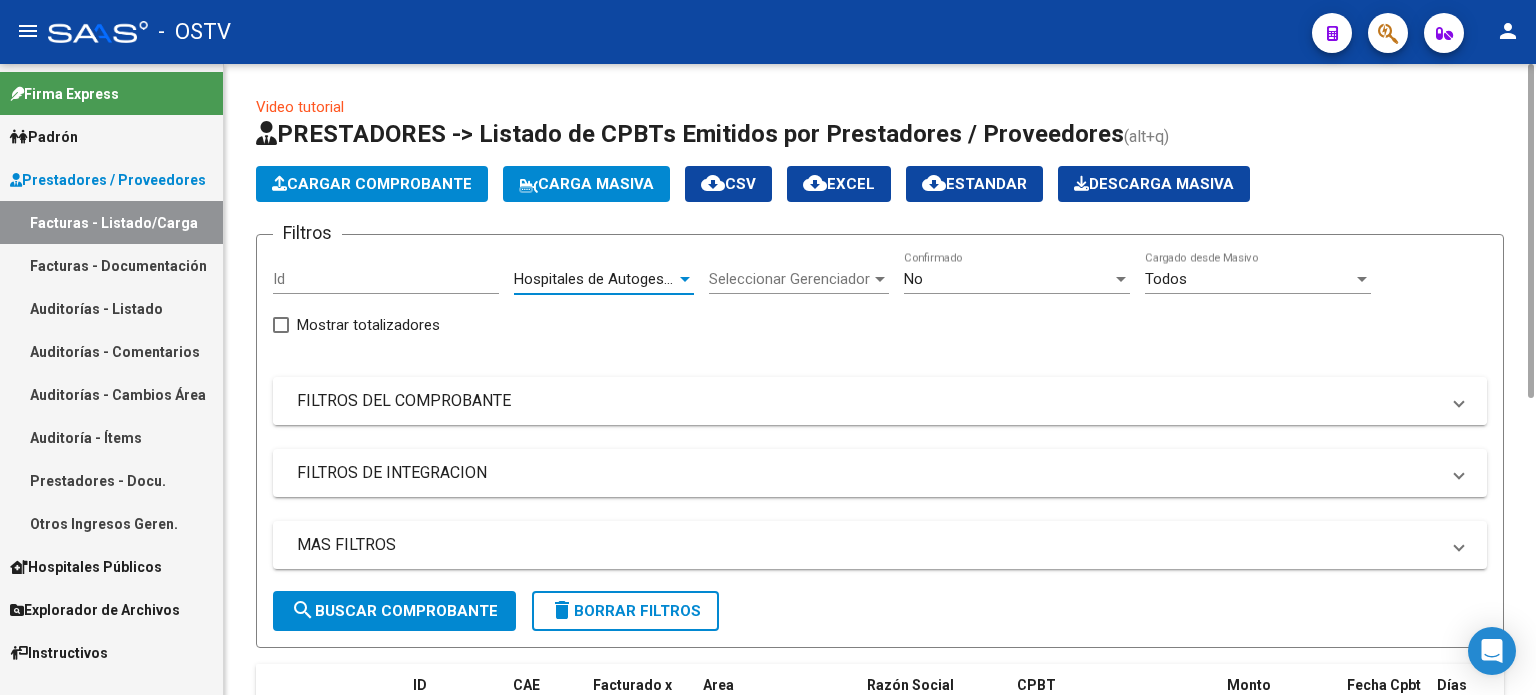 click on "FILTROS DEL COMPROBANTE" at bounding box center [868, 401] 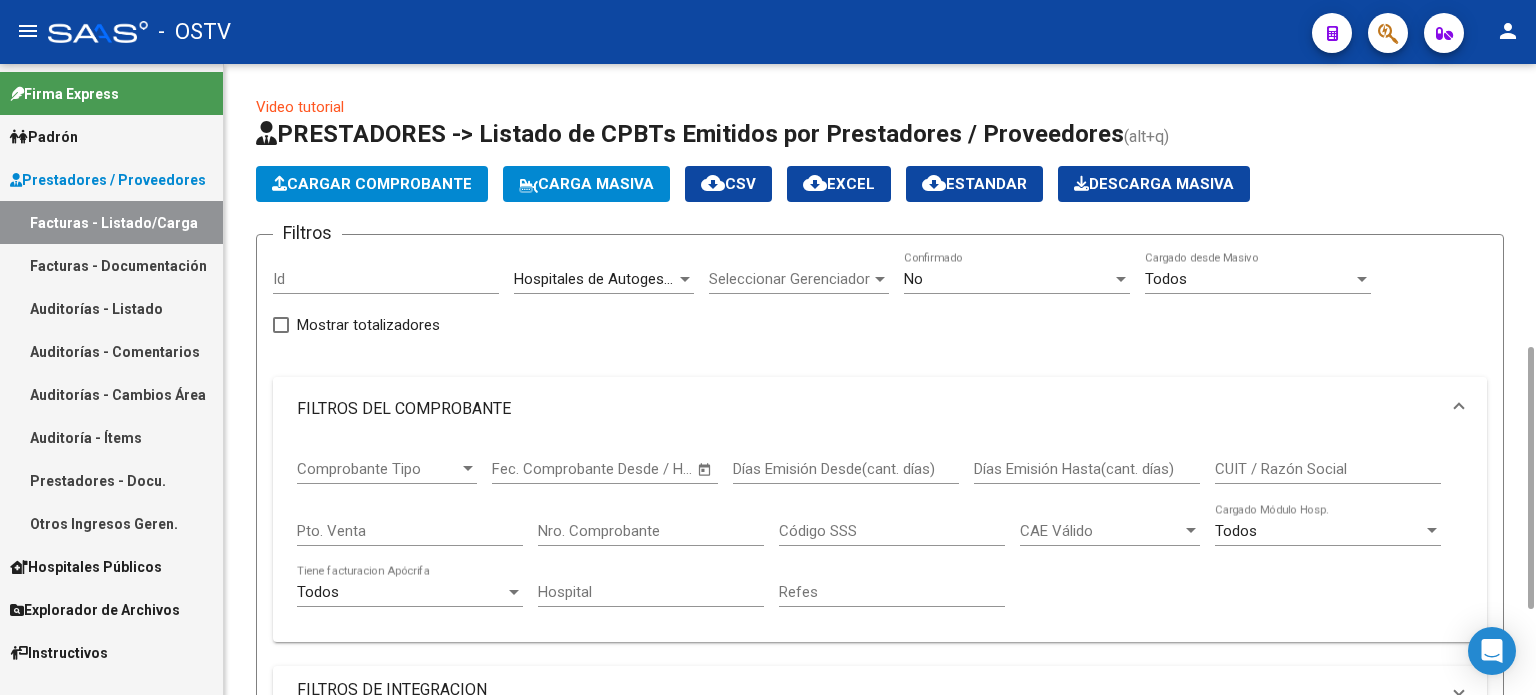 scroll, scrollTop: 200, scrollLeft: 0, axis: vertical 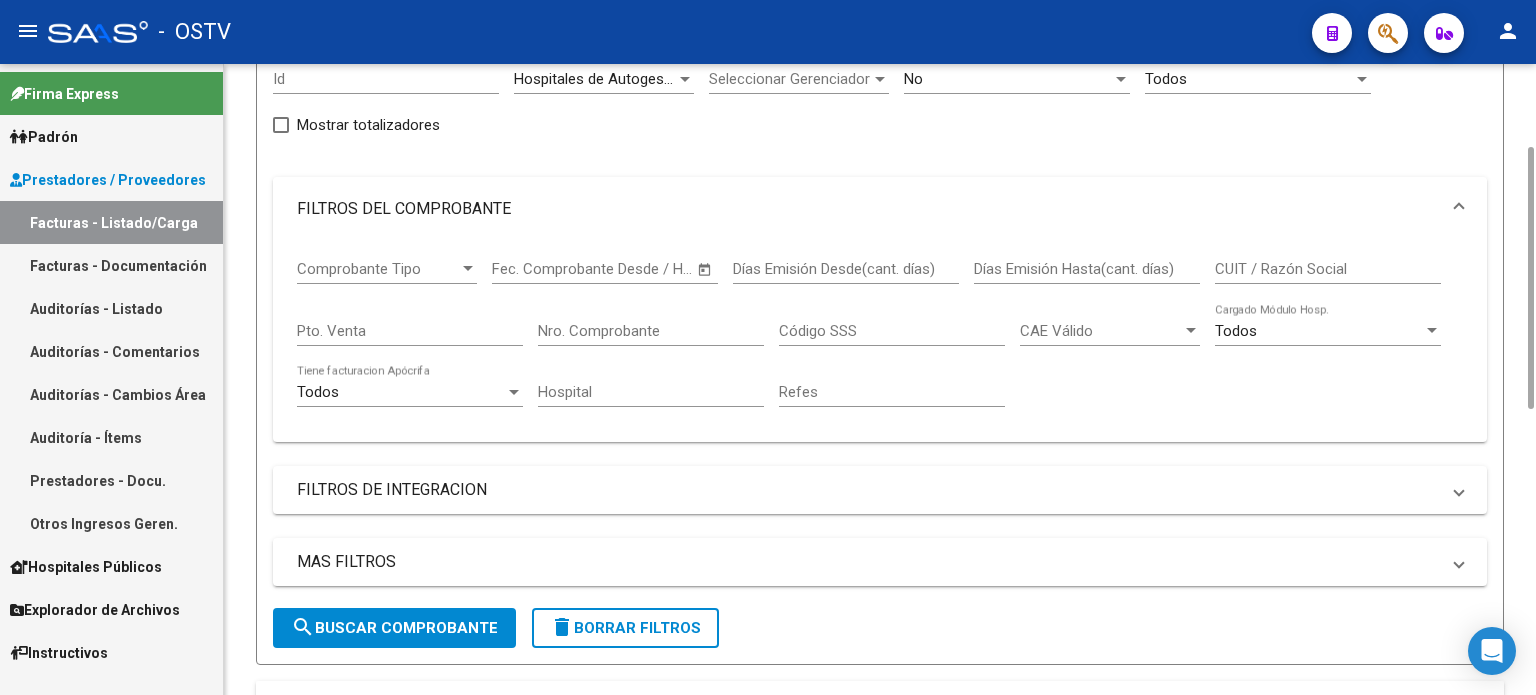 click on "FILTROS DEL COMPROBANTE" at bounding box center [868, 209] 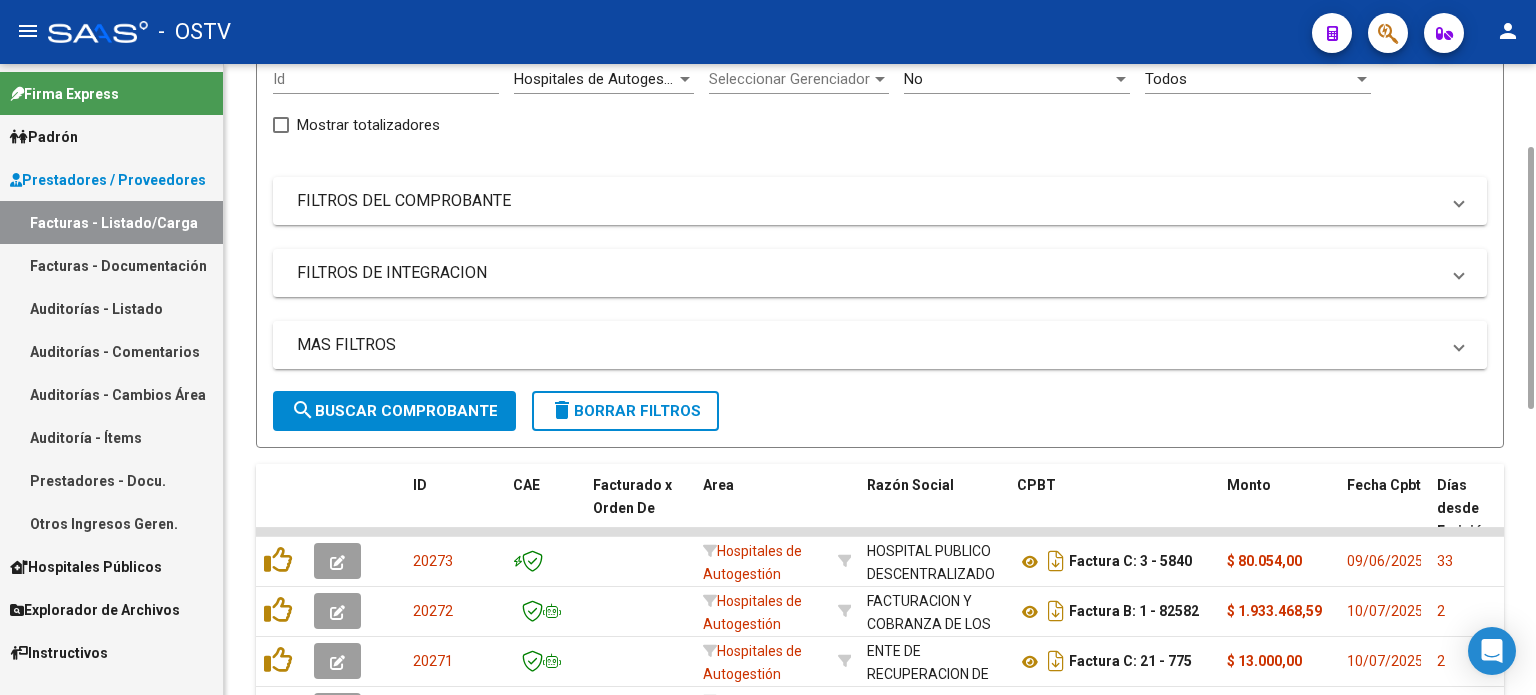 click on "MAS FILTROS" at bounding box center (880, 345) 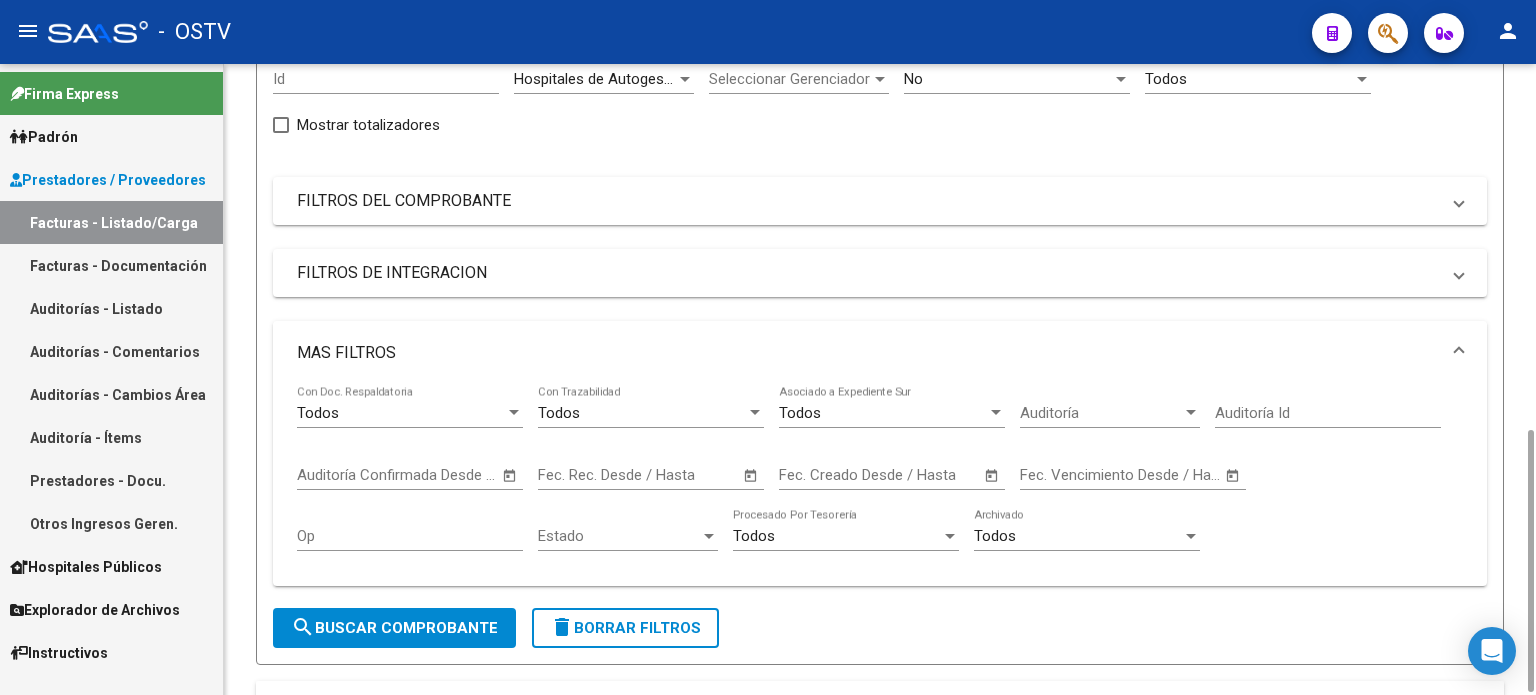 scroll, scrollTop: 400, scrollLeft: 0, axis: vertical 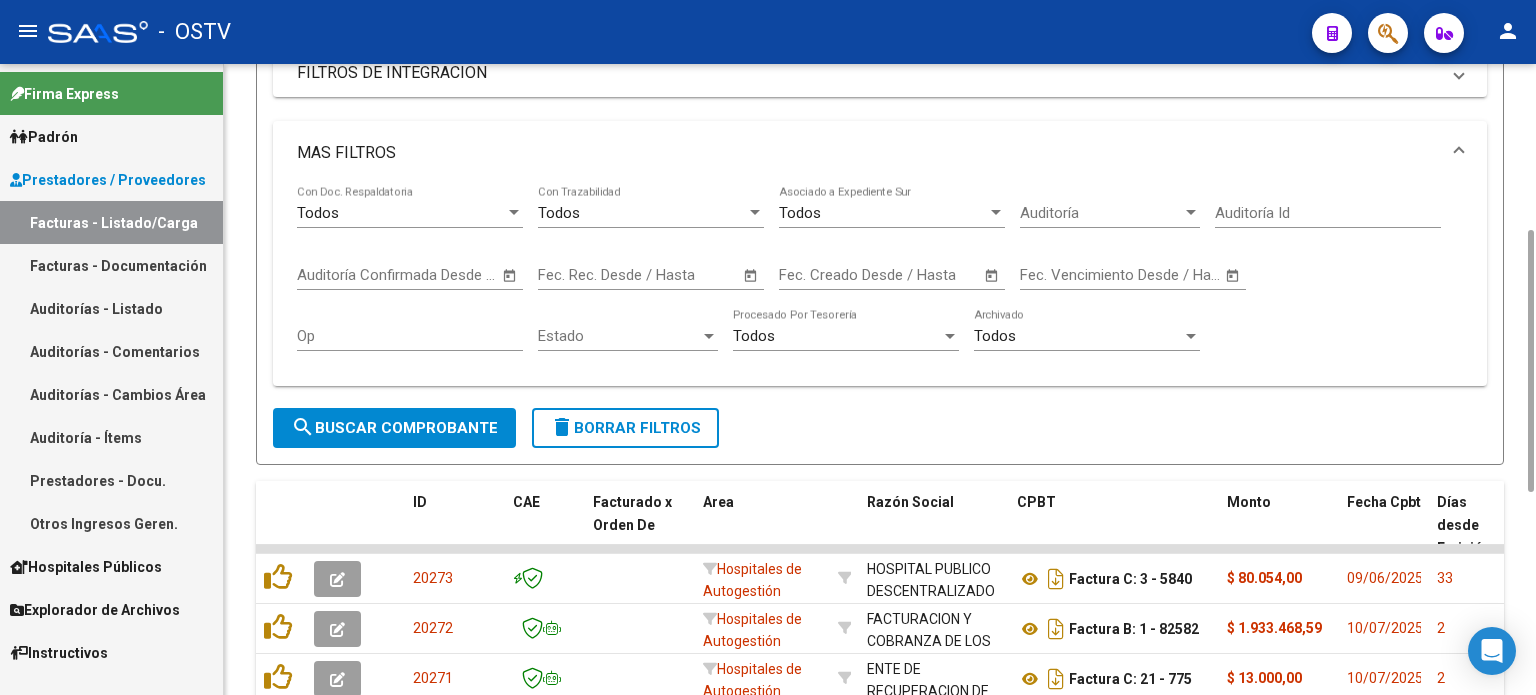 click on "Start date – Fec. Rec. Desde / Hasta" 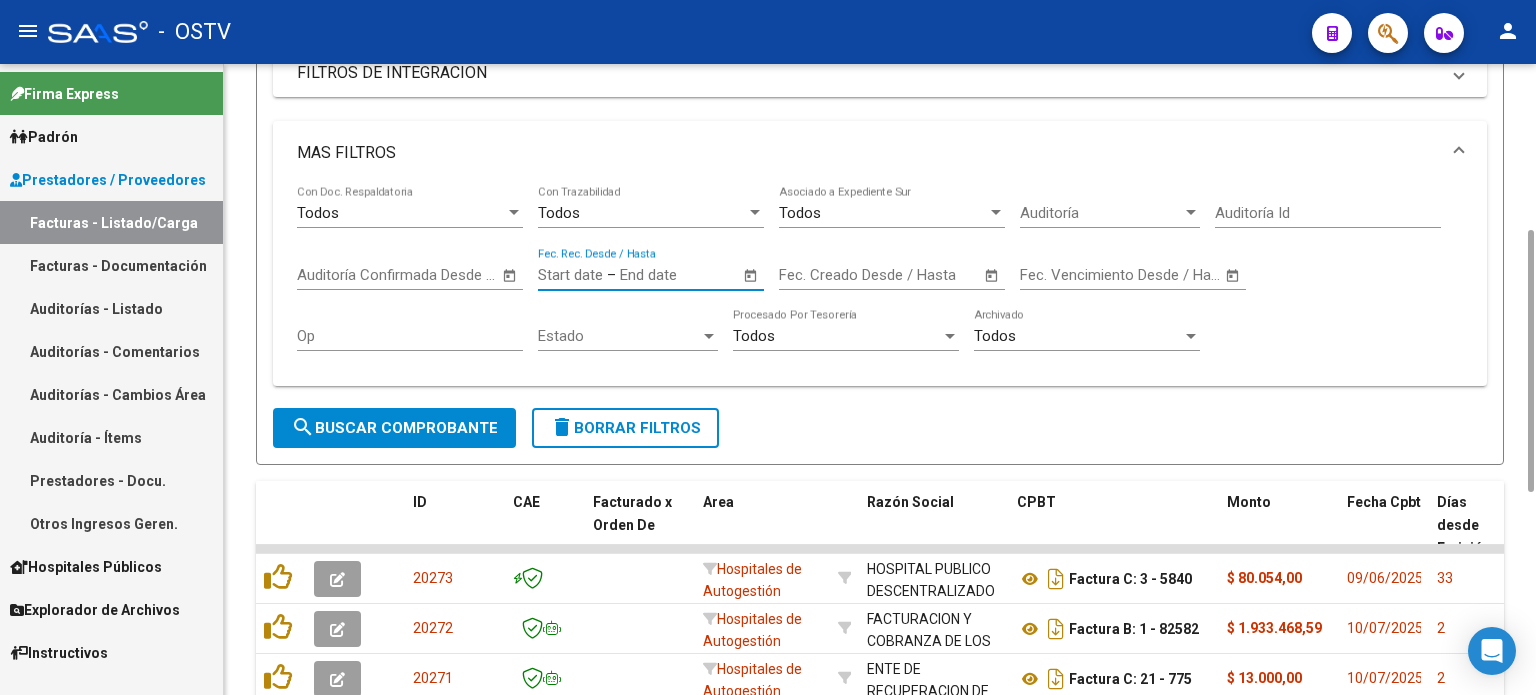 click 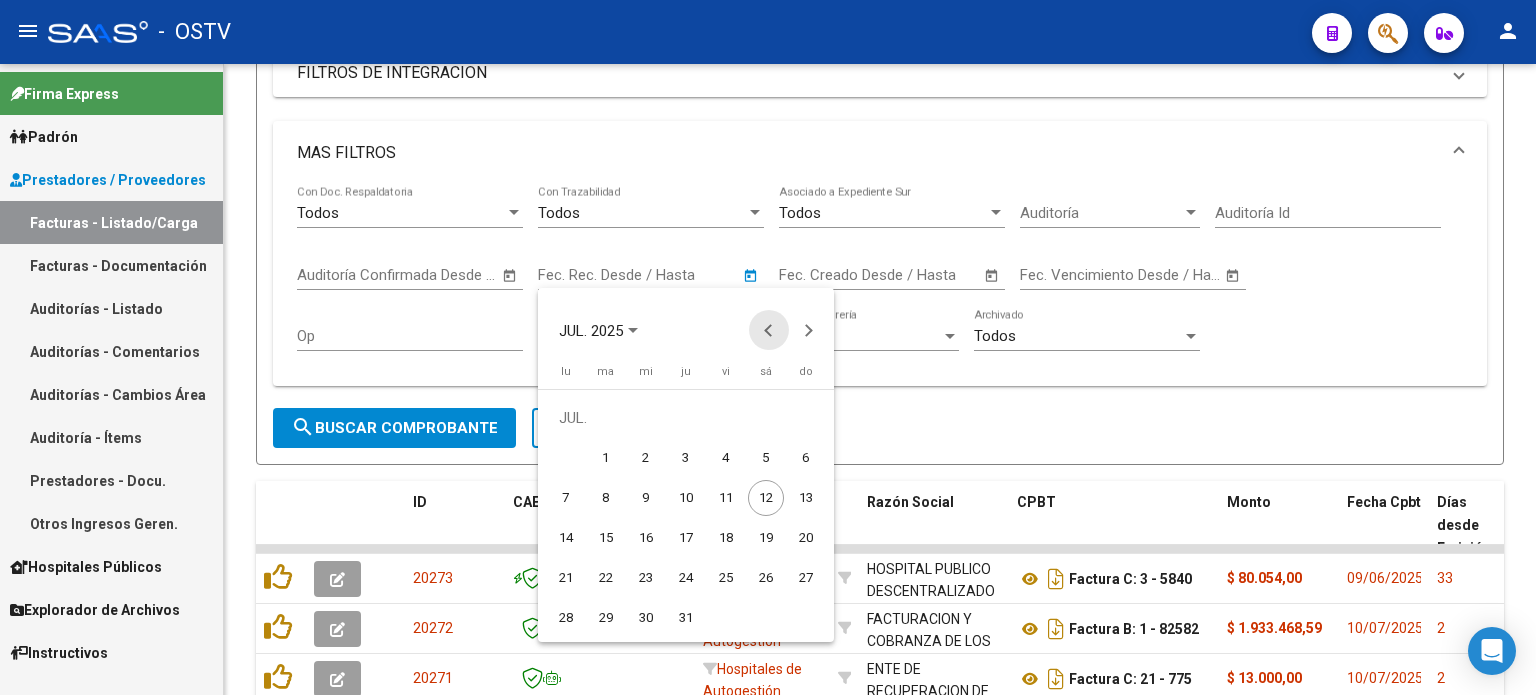 click at bounding box center [769, 330] 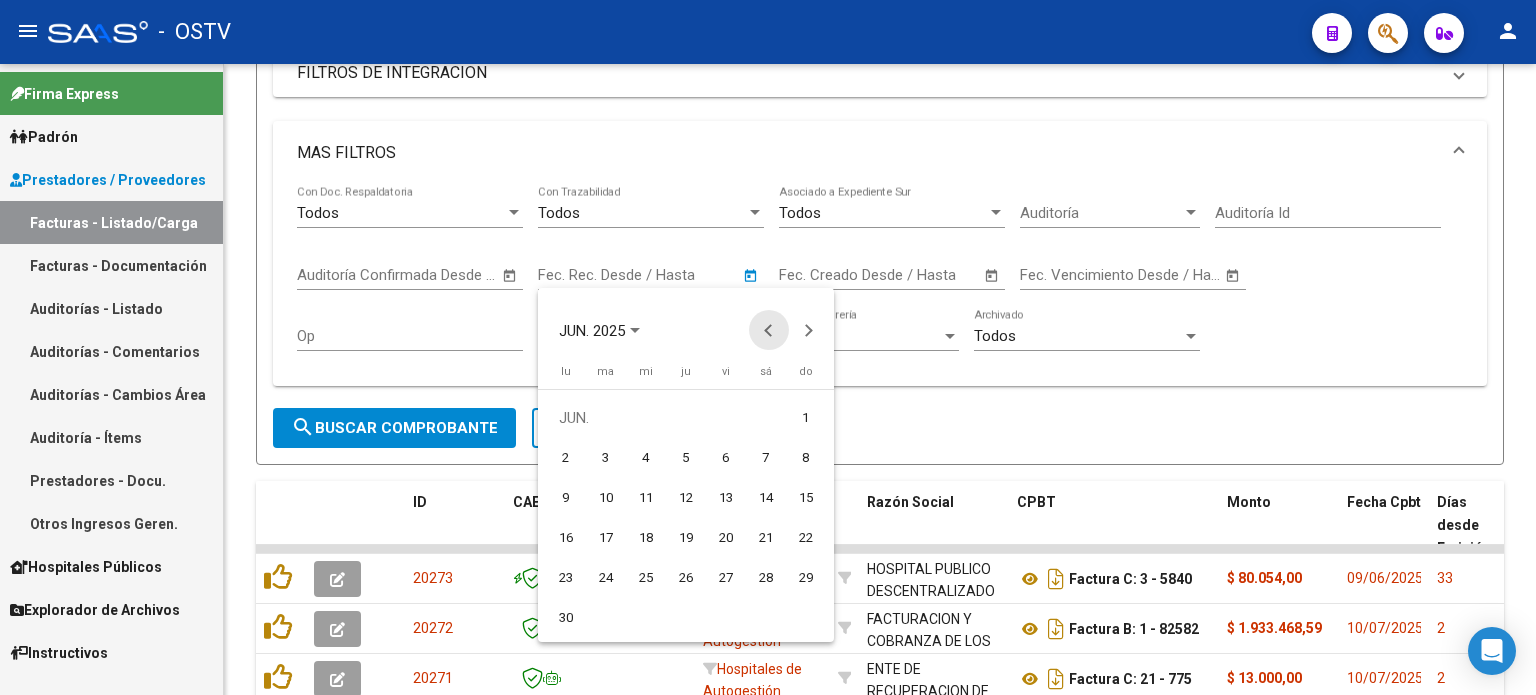 click at bounding box center [769, 330] 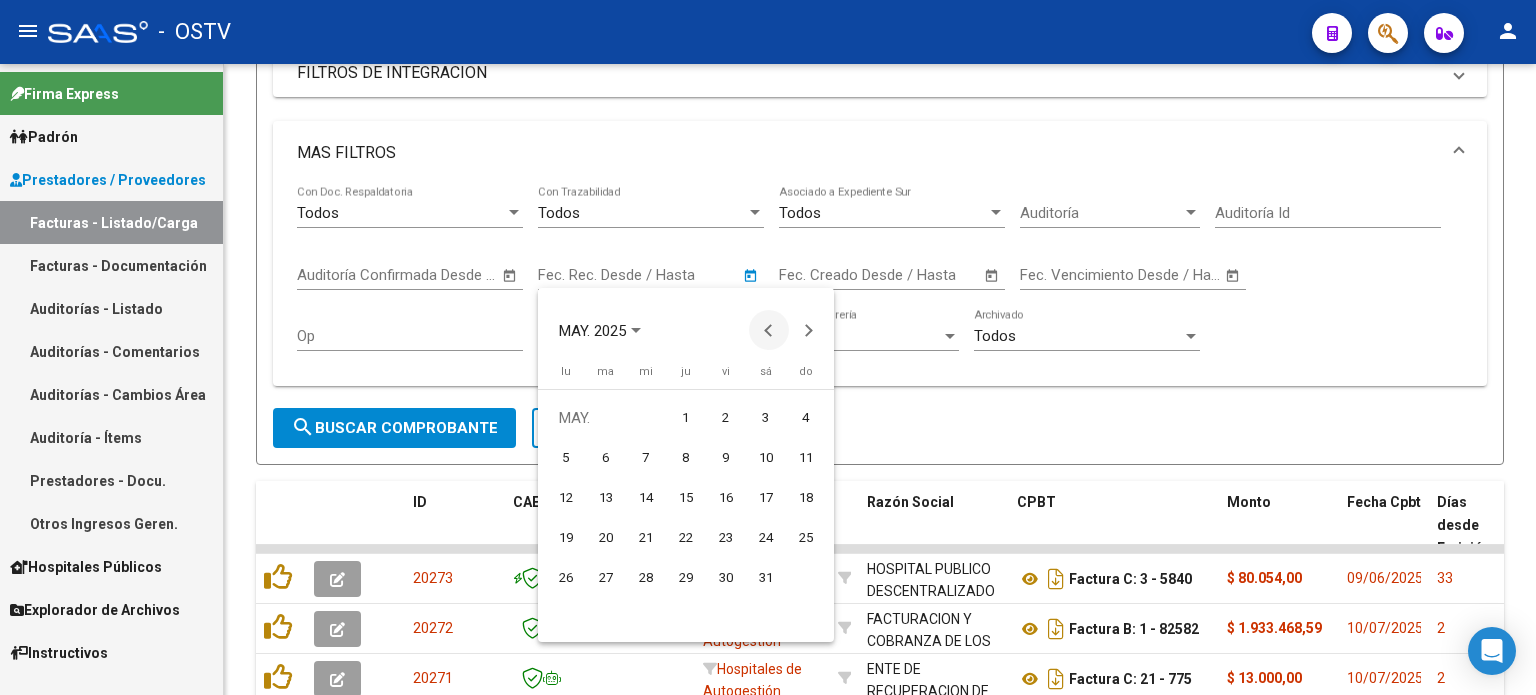 click at bounding box center (769, 330) 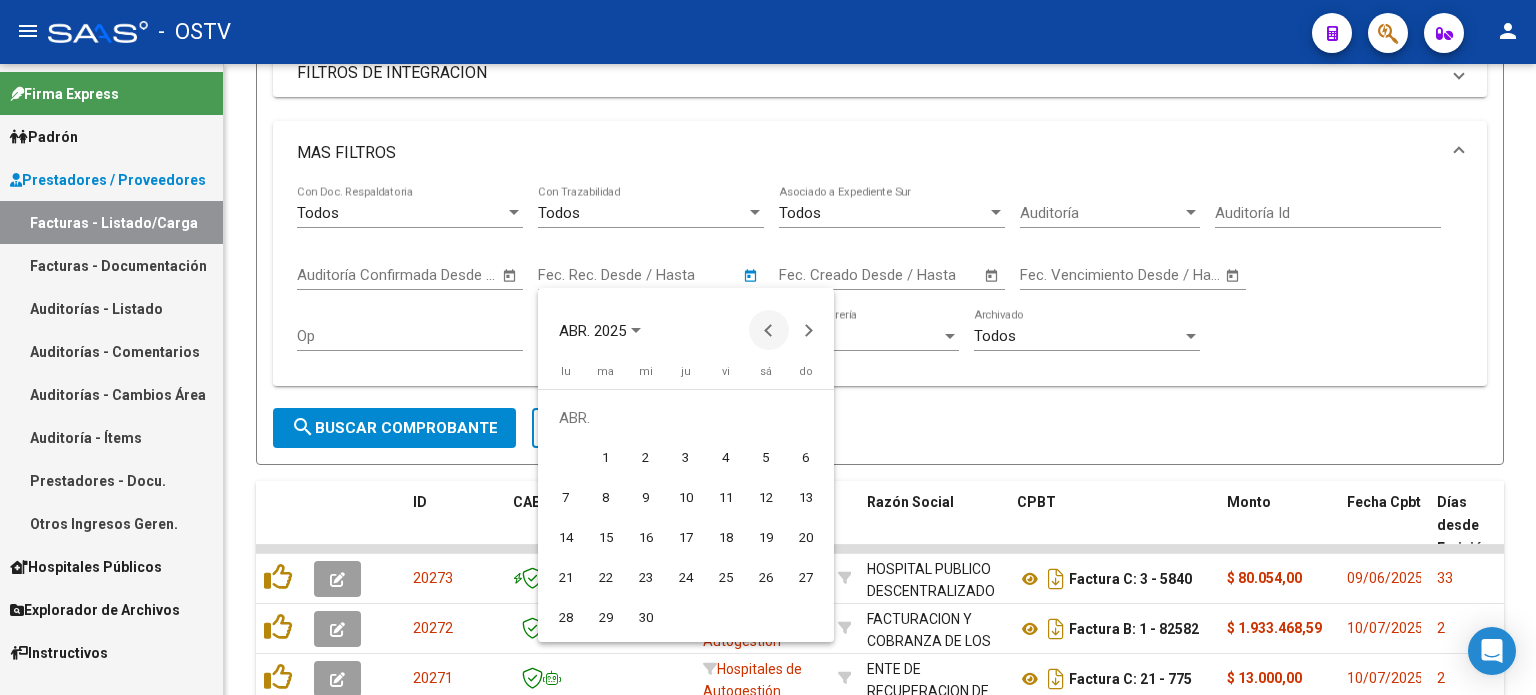 click at bounding box center (769, 330) 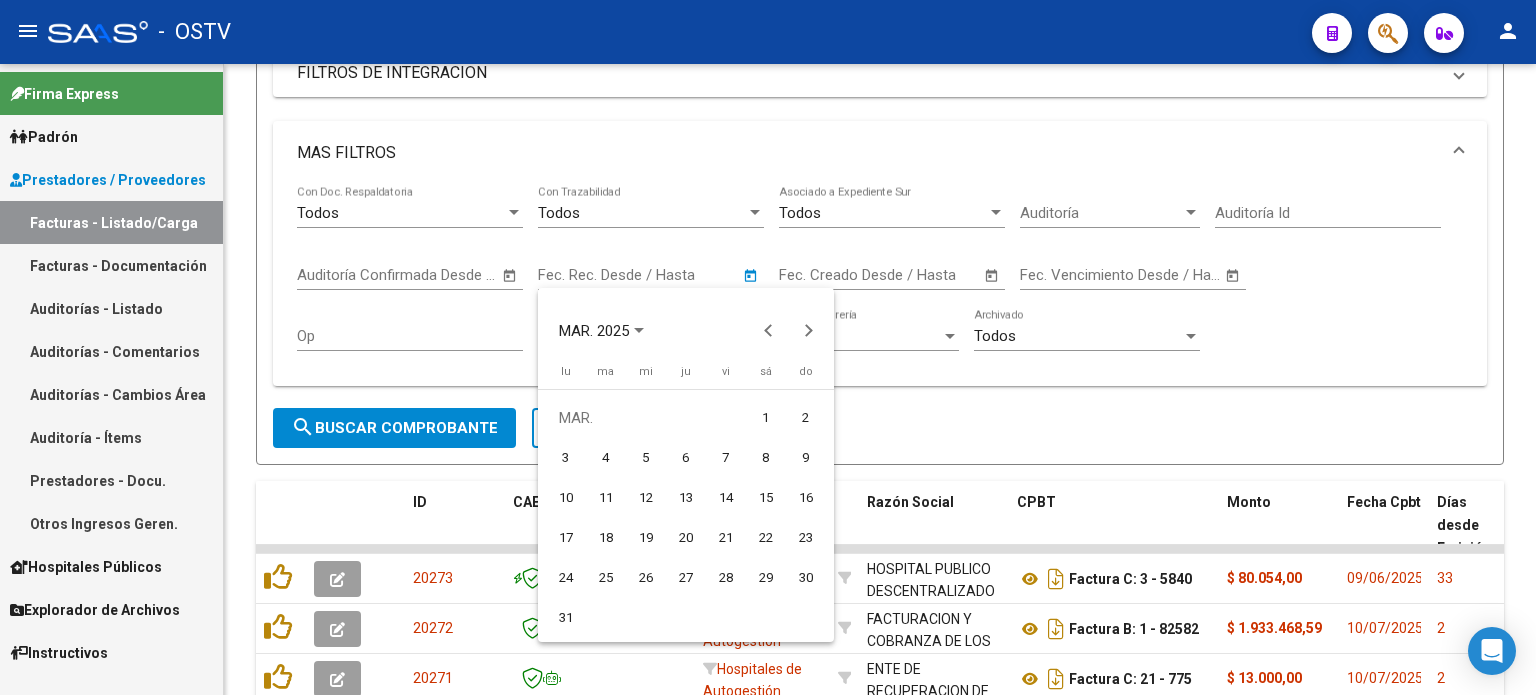 click on "1" at bounding box center (766, 418) 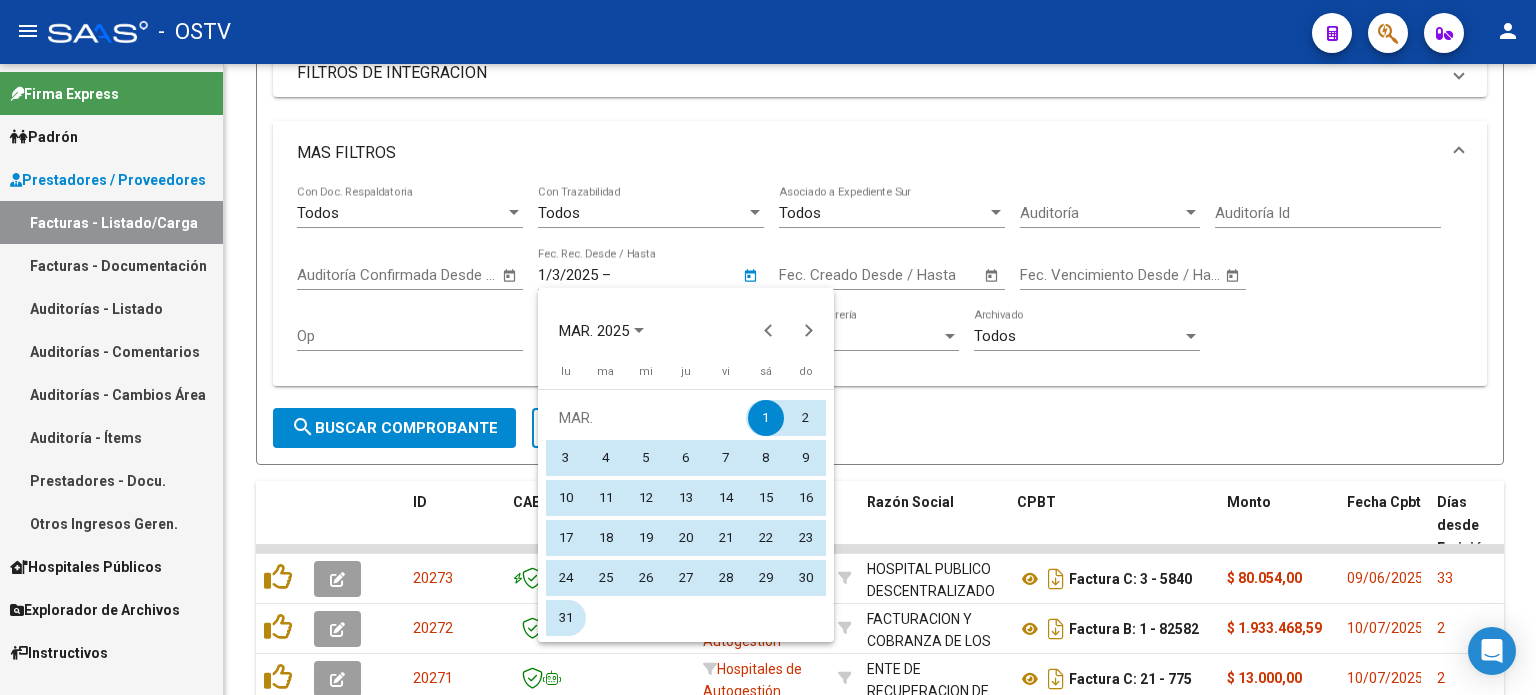 click on "31" at bounding box center (566, 618) 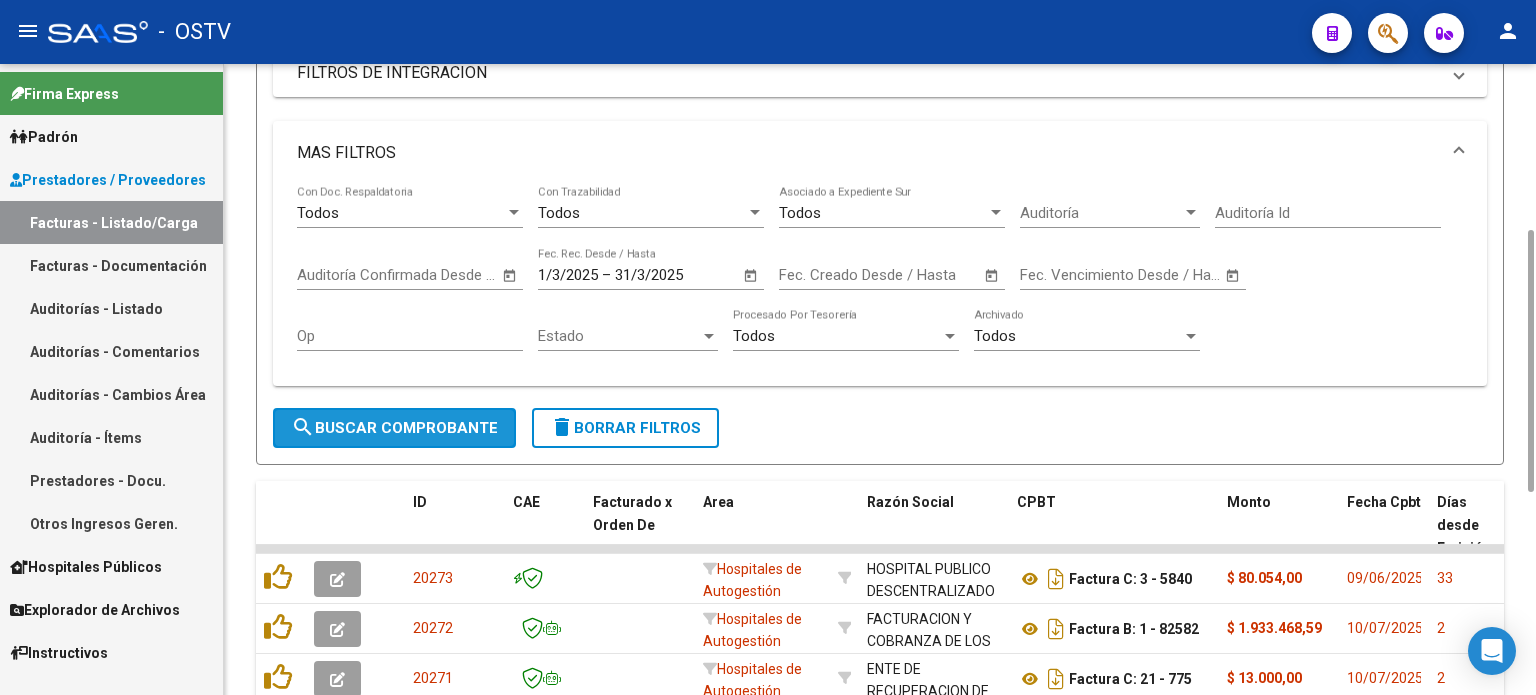 click on "search  Buscar Comprobante" 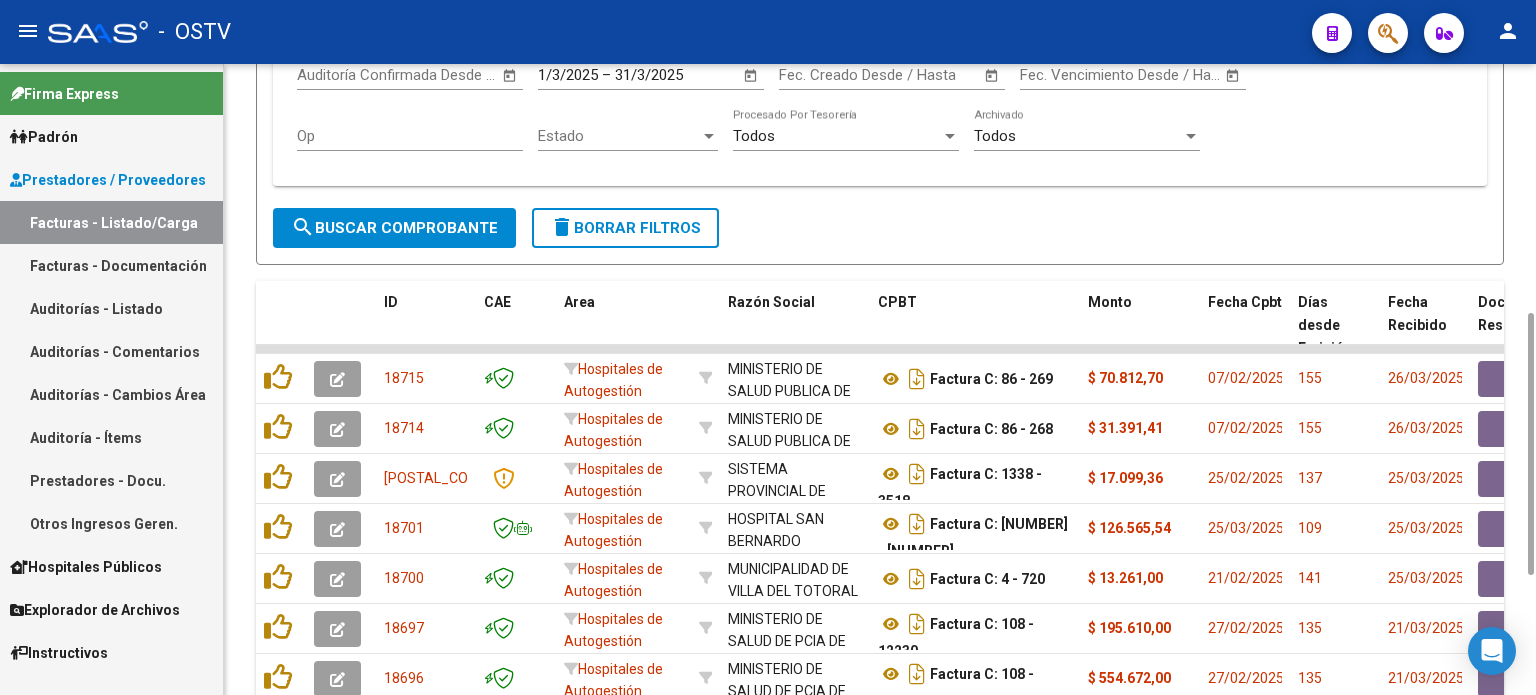 scroll, scrollTop: 892, scrollLeft: 0, axis: vertical 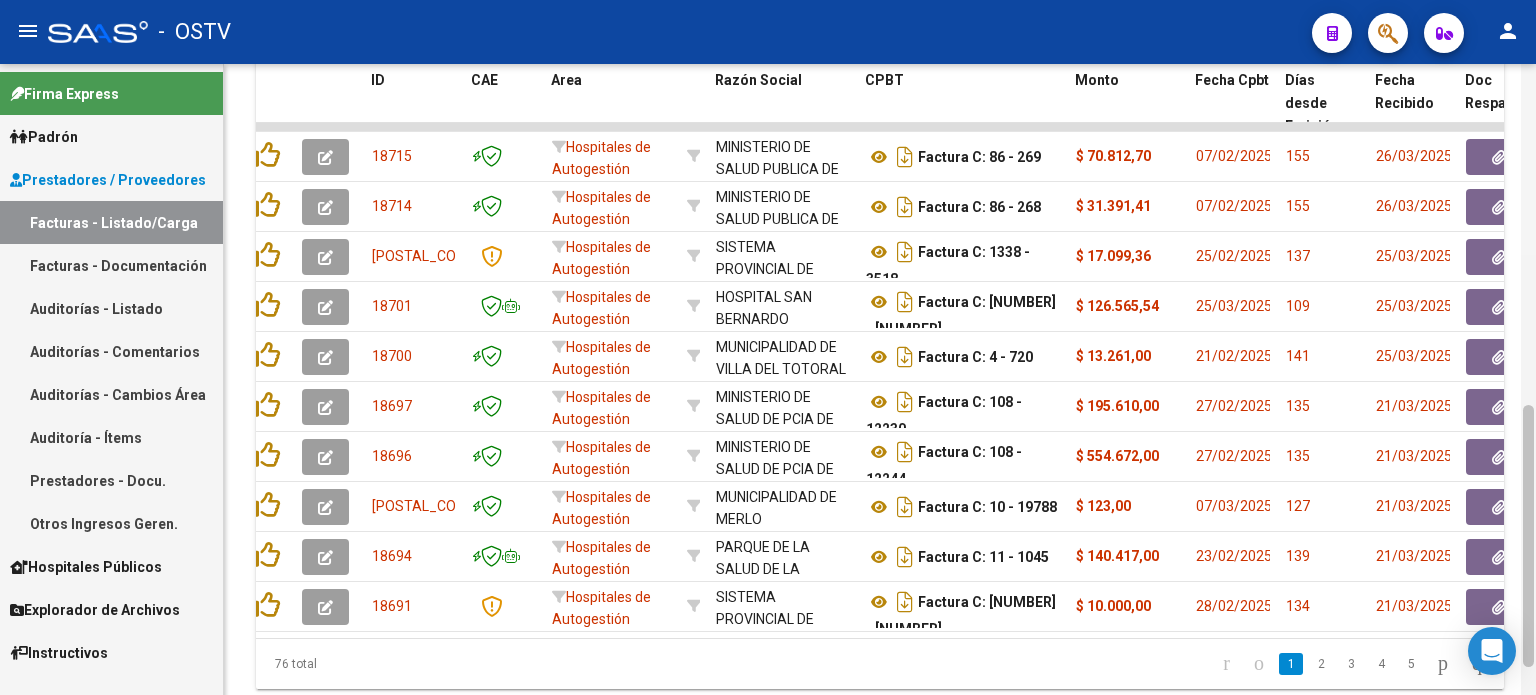 drag, startPoint x: 1530, startPoint y: 492, endPoint x: 1528, endPoint y: 463, distance: 29.068884 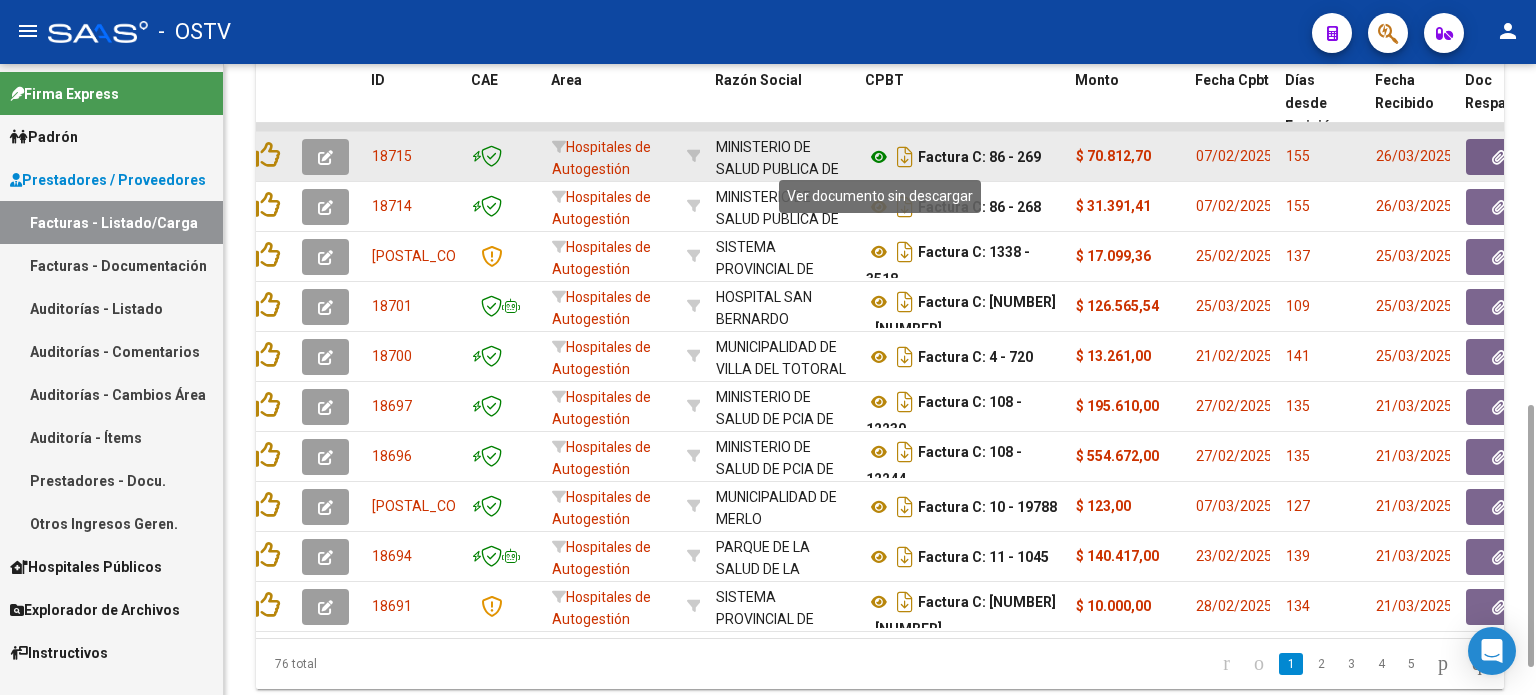 click 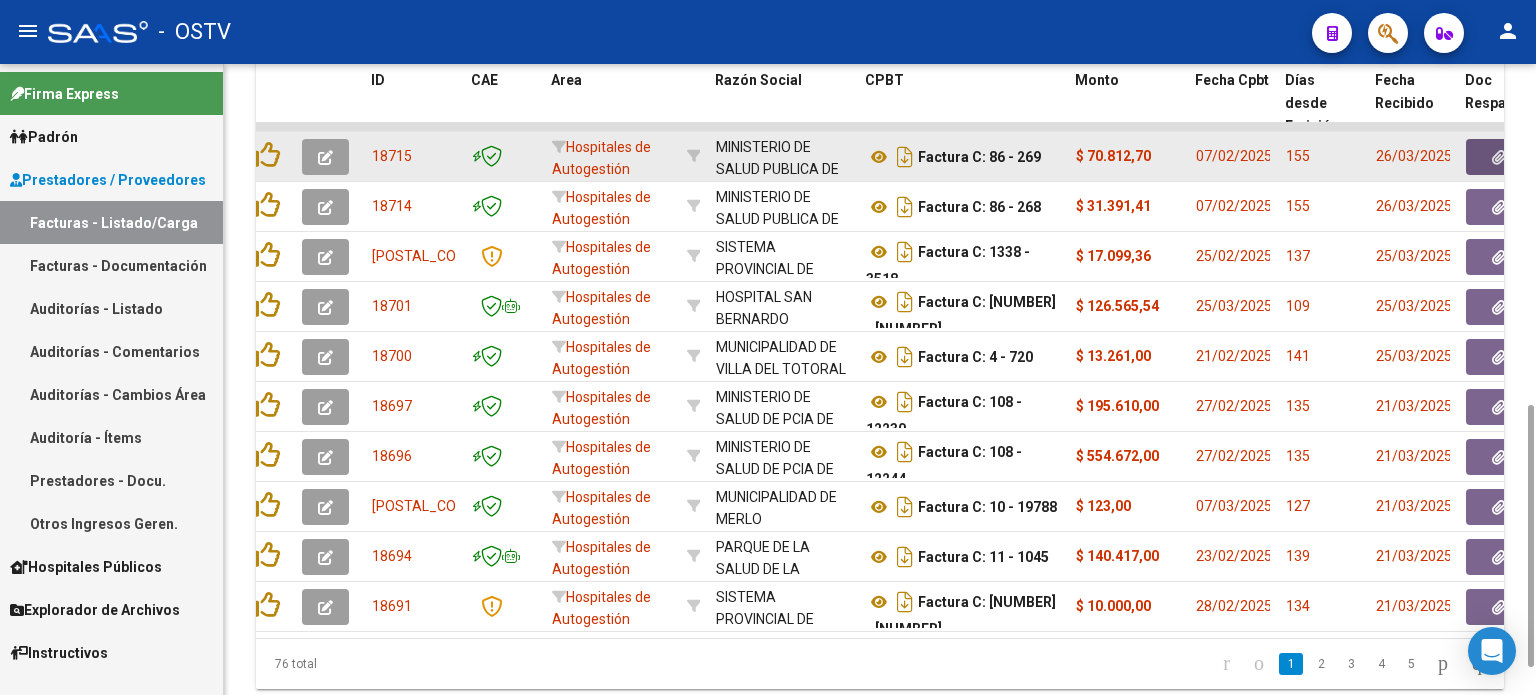 click 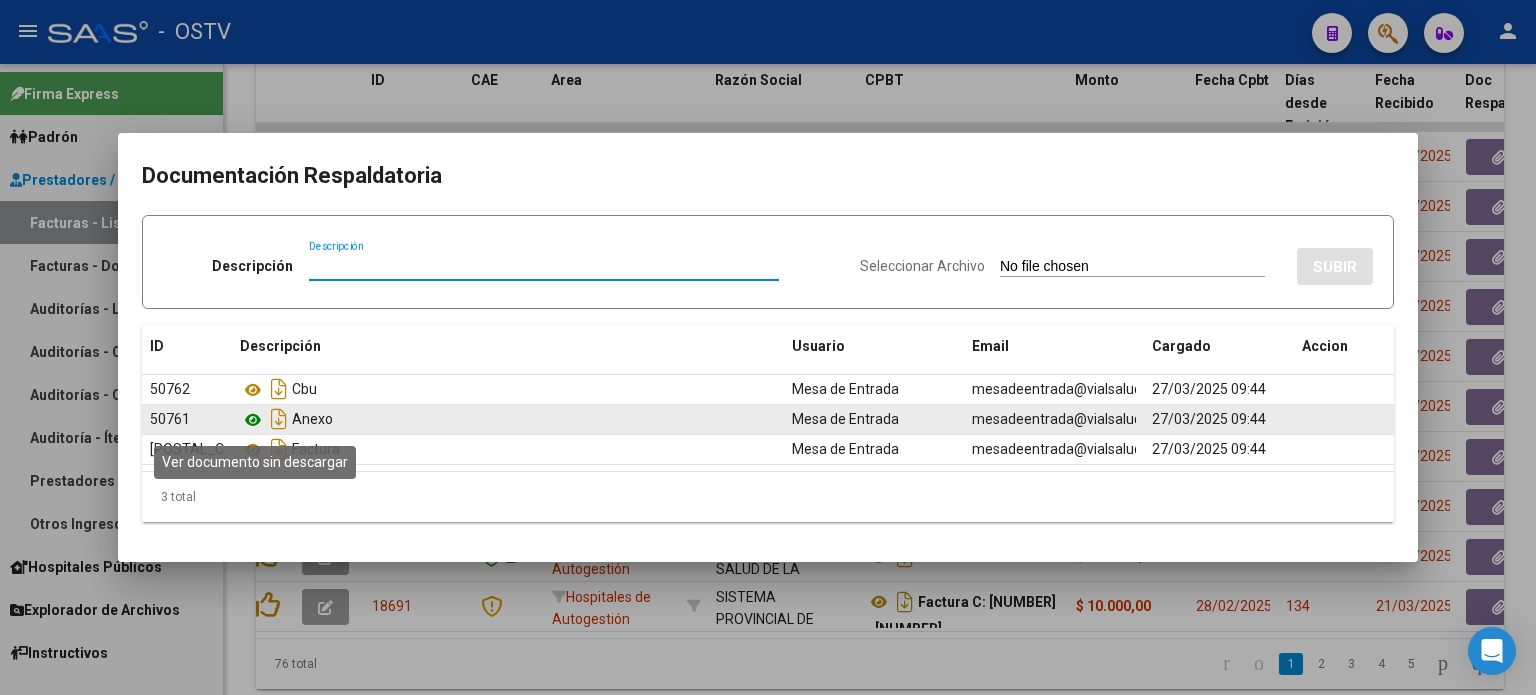click 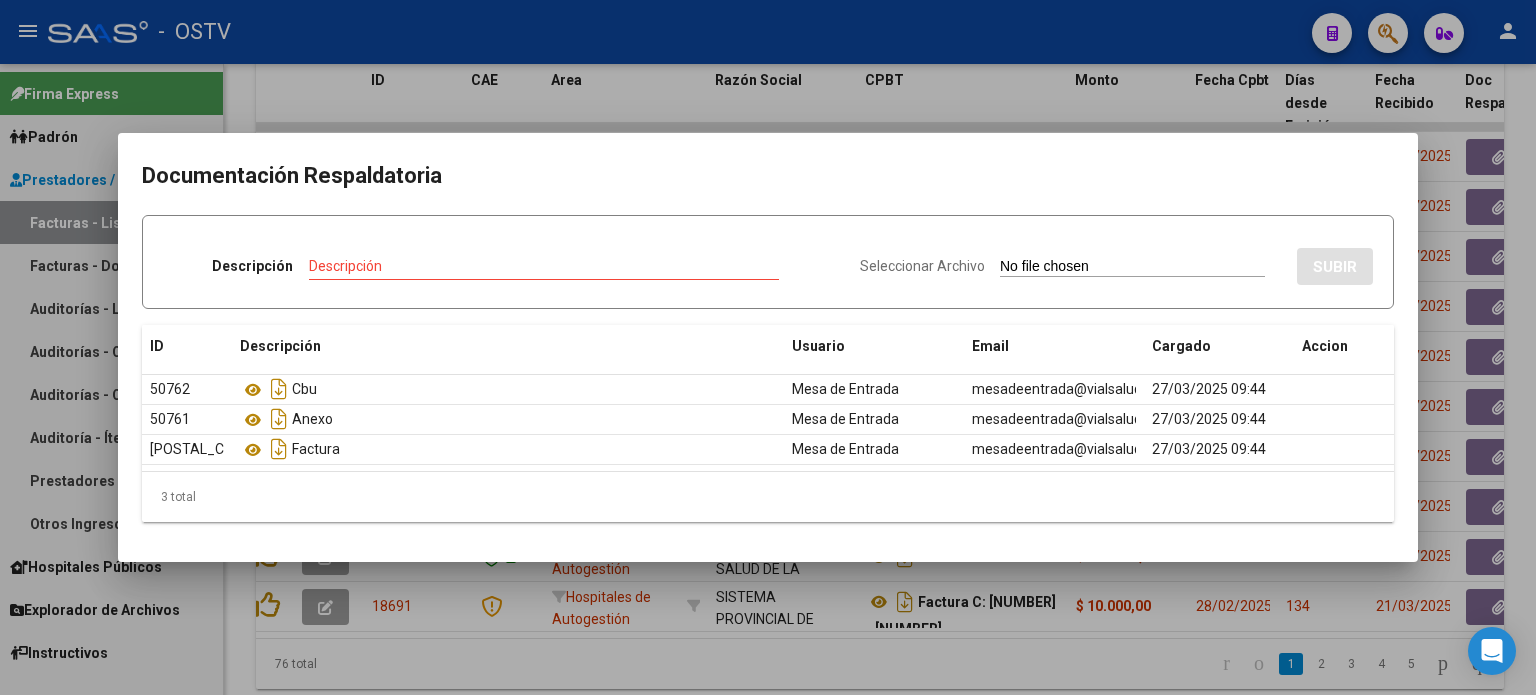 click at bounding box center (768, 347) 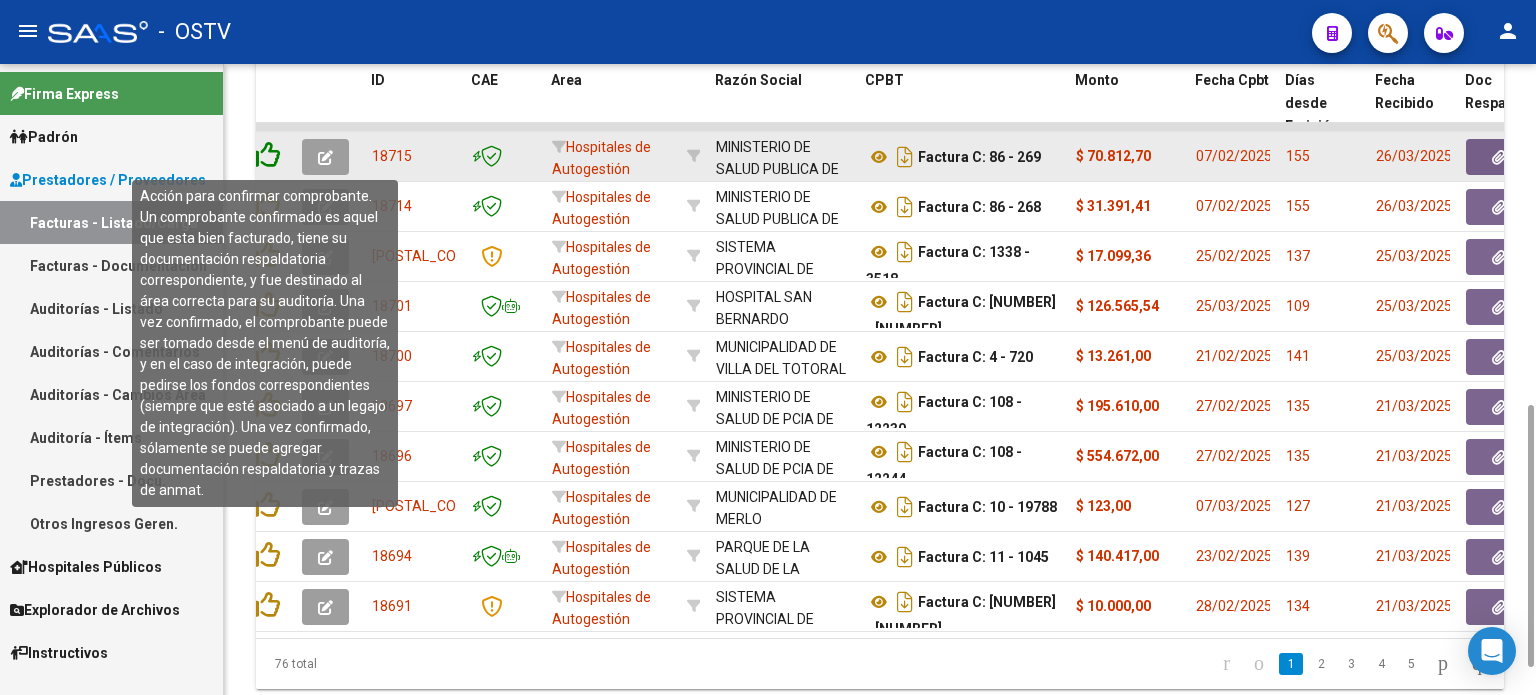 click 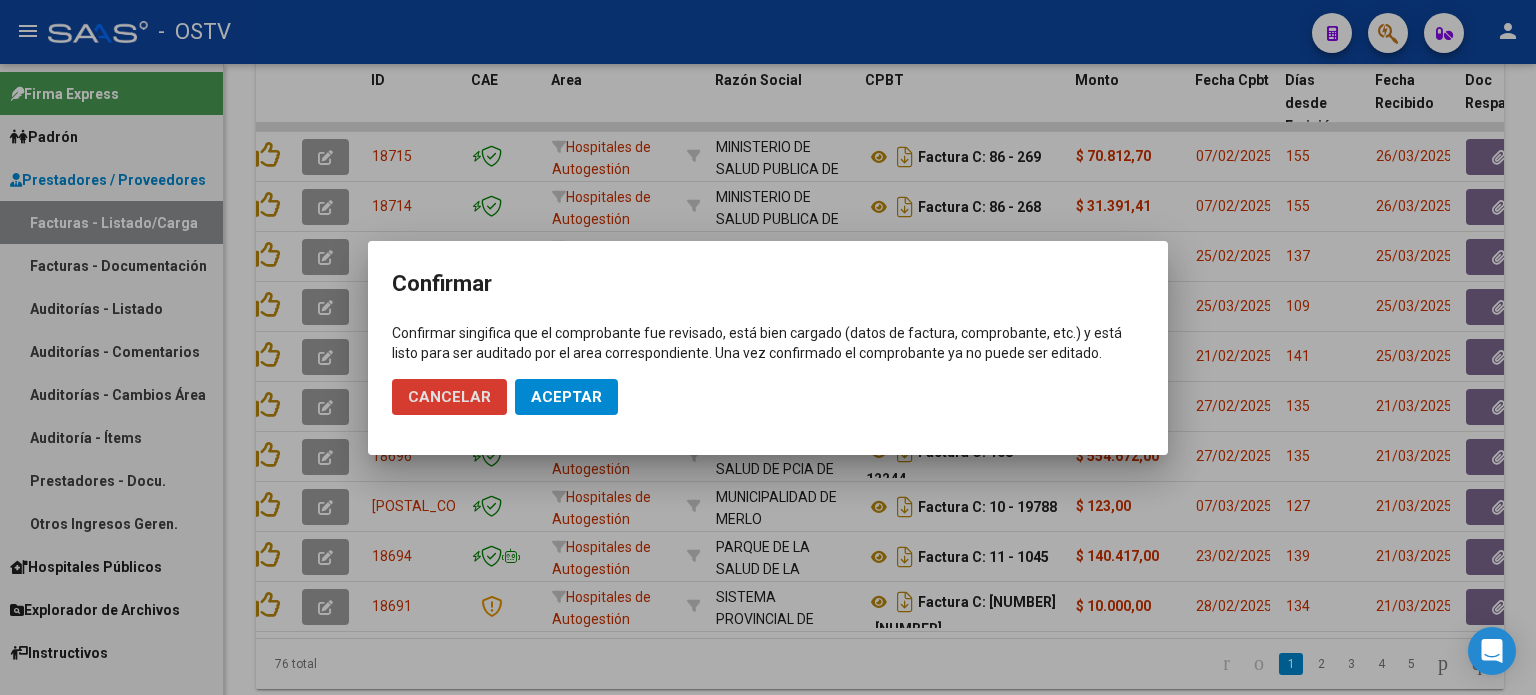 click on "Aceptar" 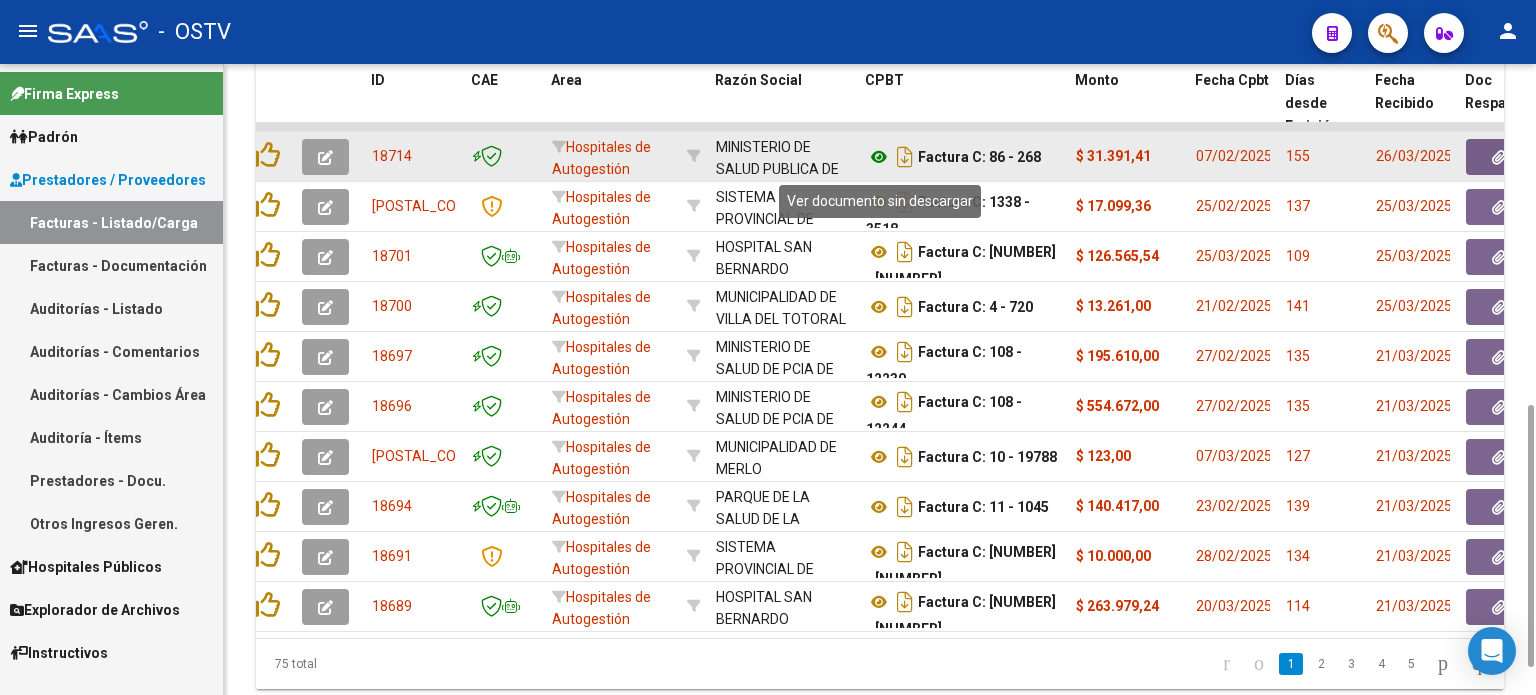 click 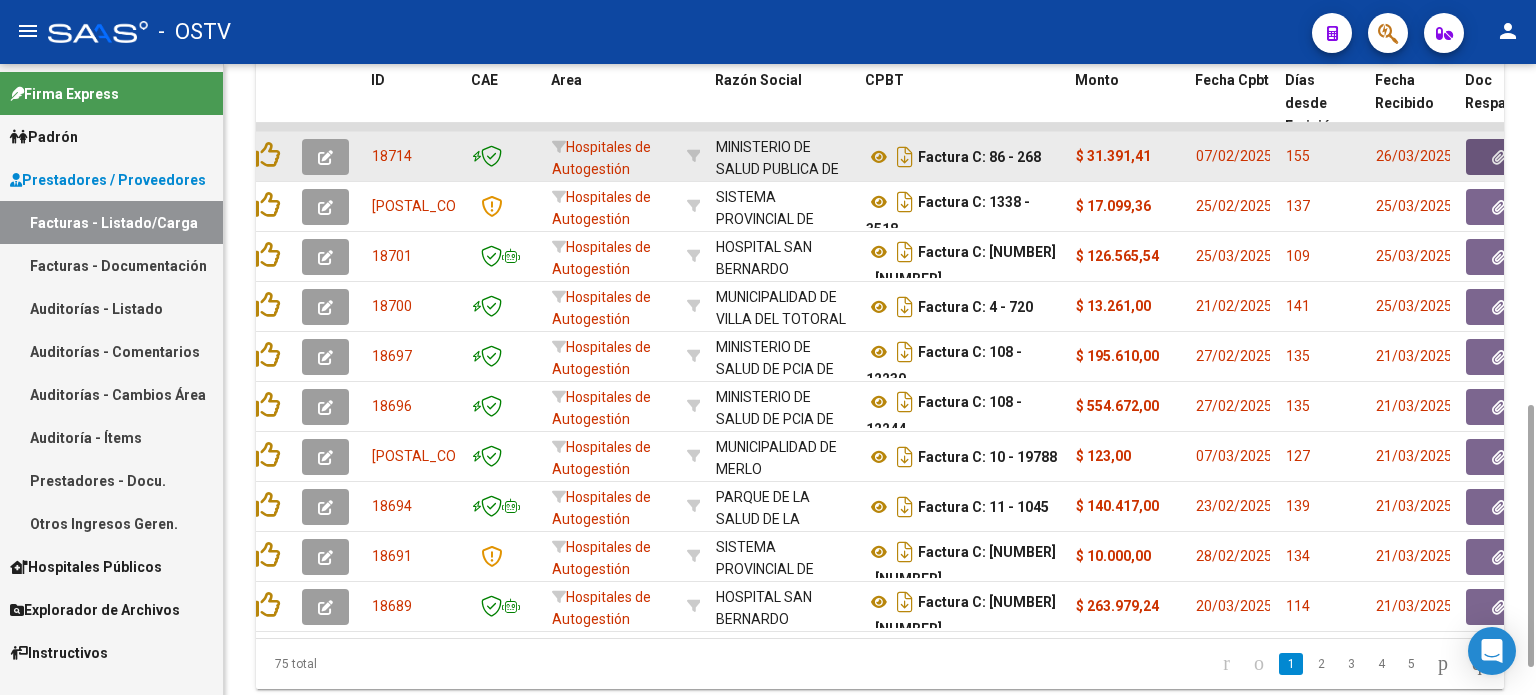 click 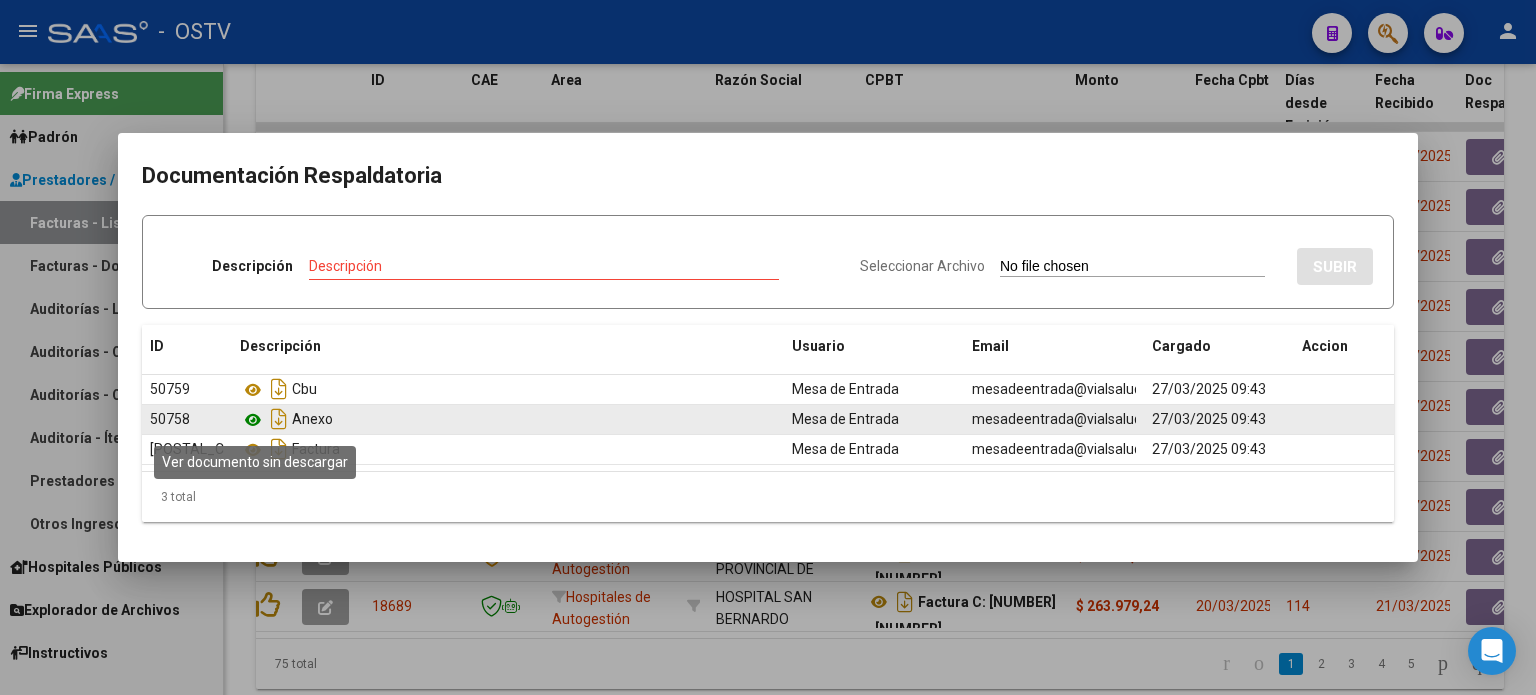 click 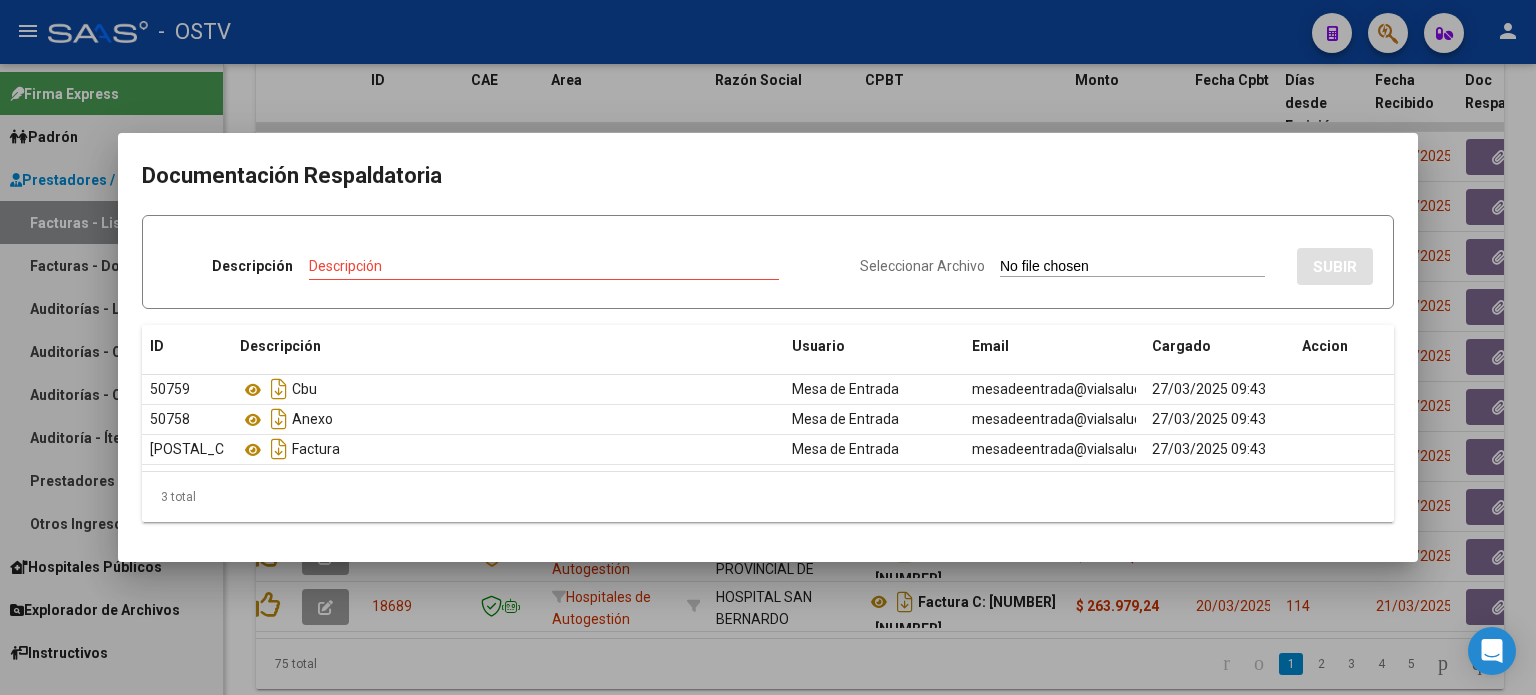 click at bounding box center [768, 347] 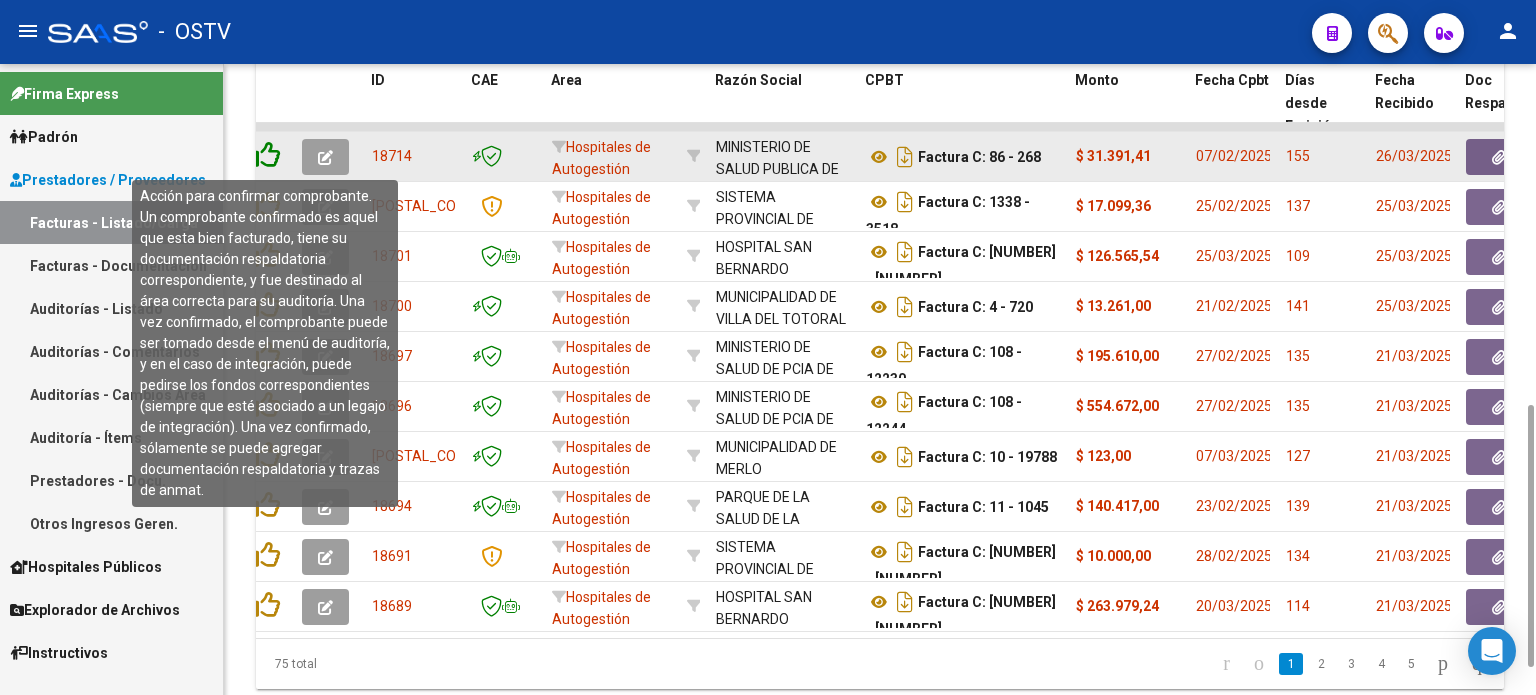 click 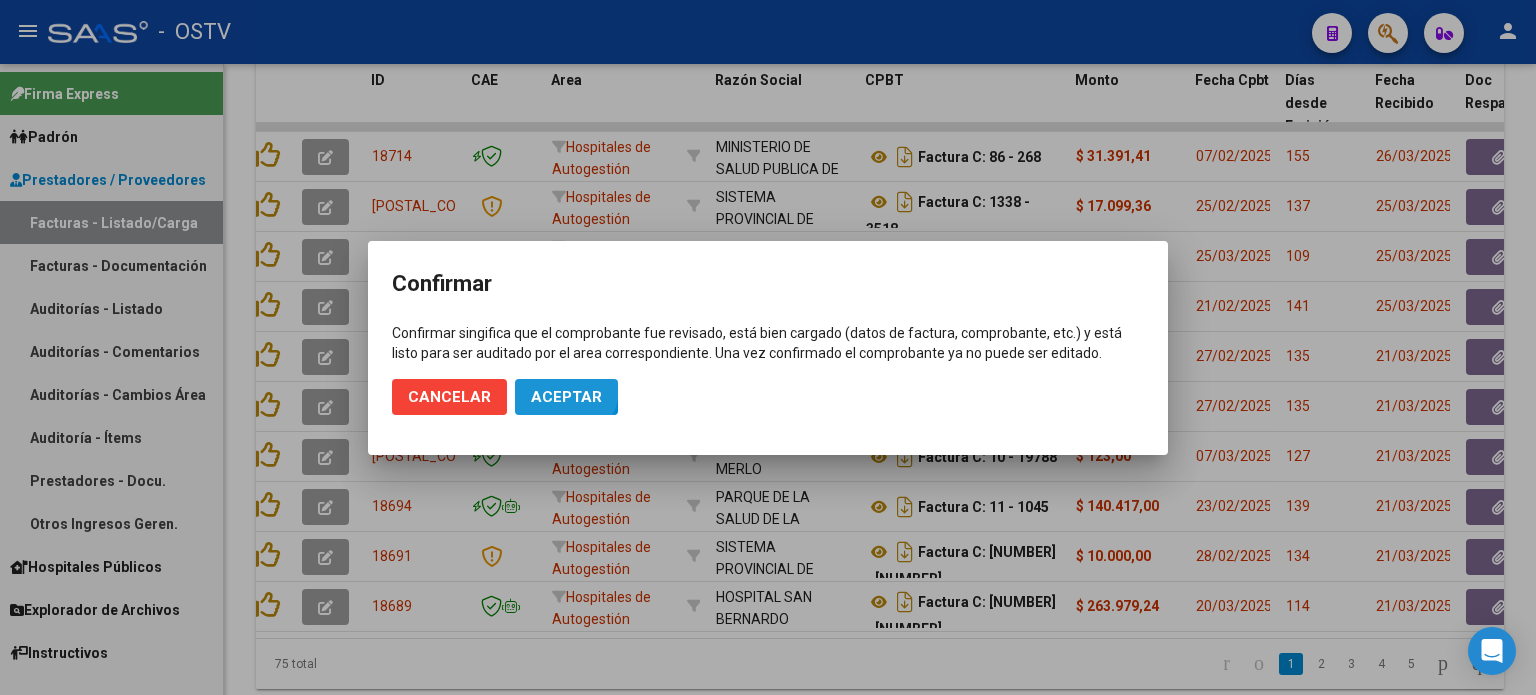 click on "Aceptar" 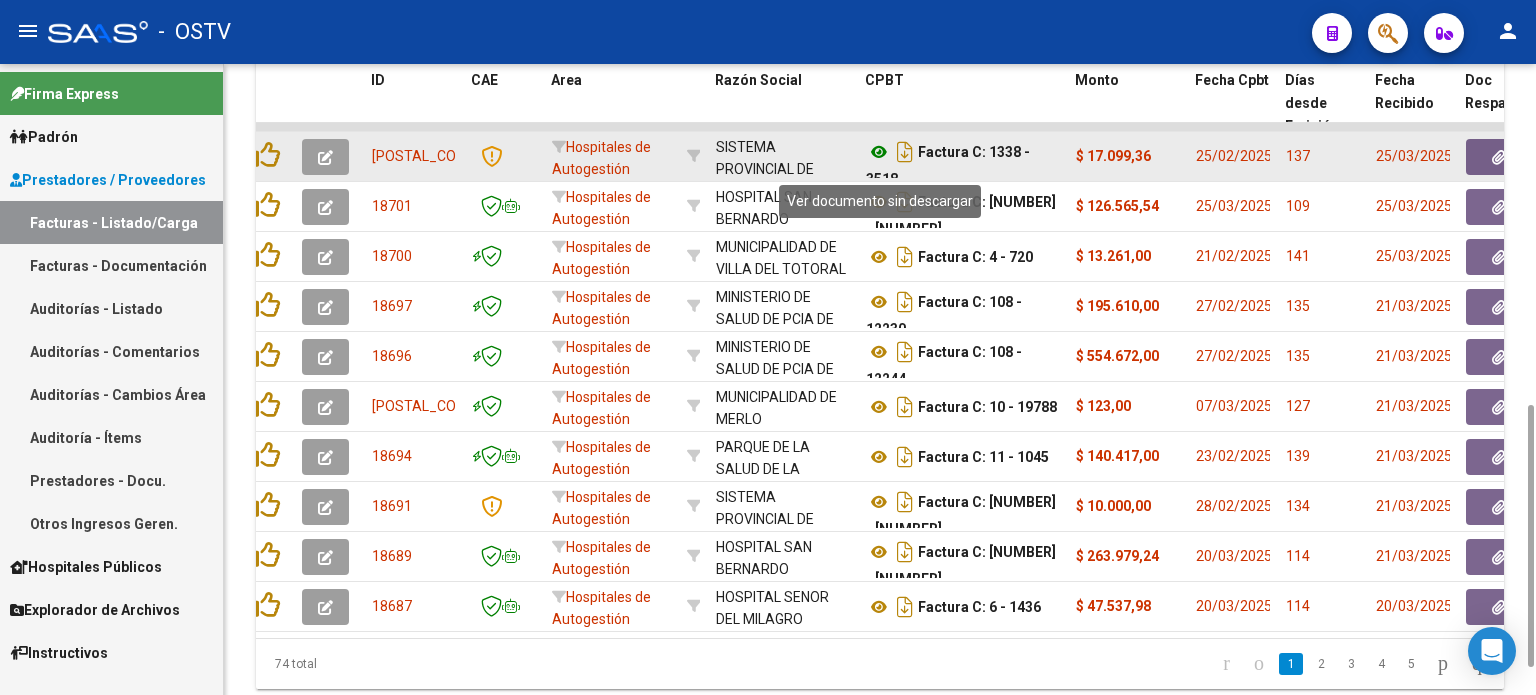click 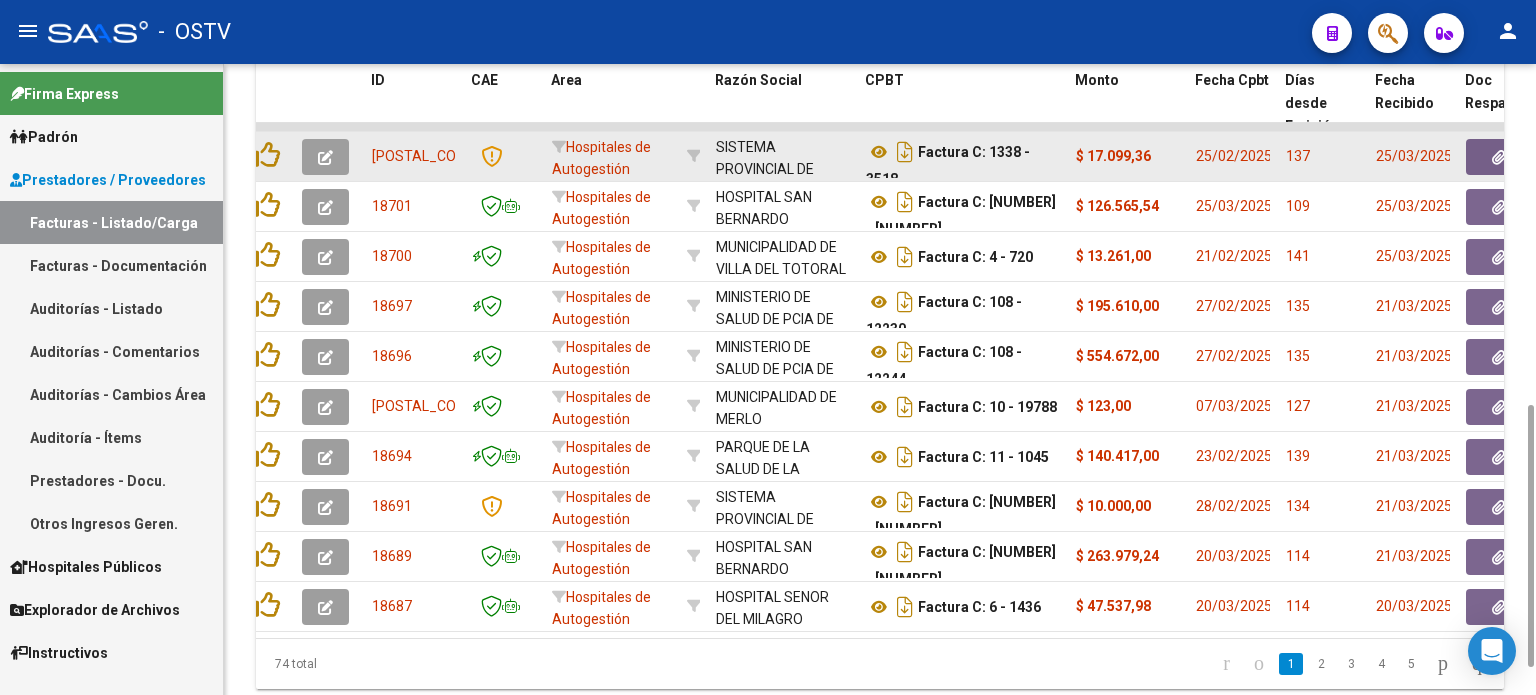 scroll, scrollTop: 12, scrollLeft: 0, axis: vertical 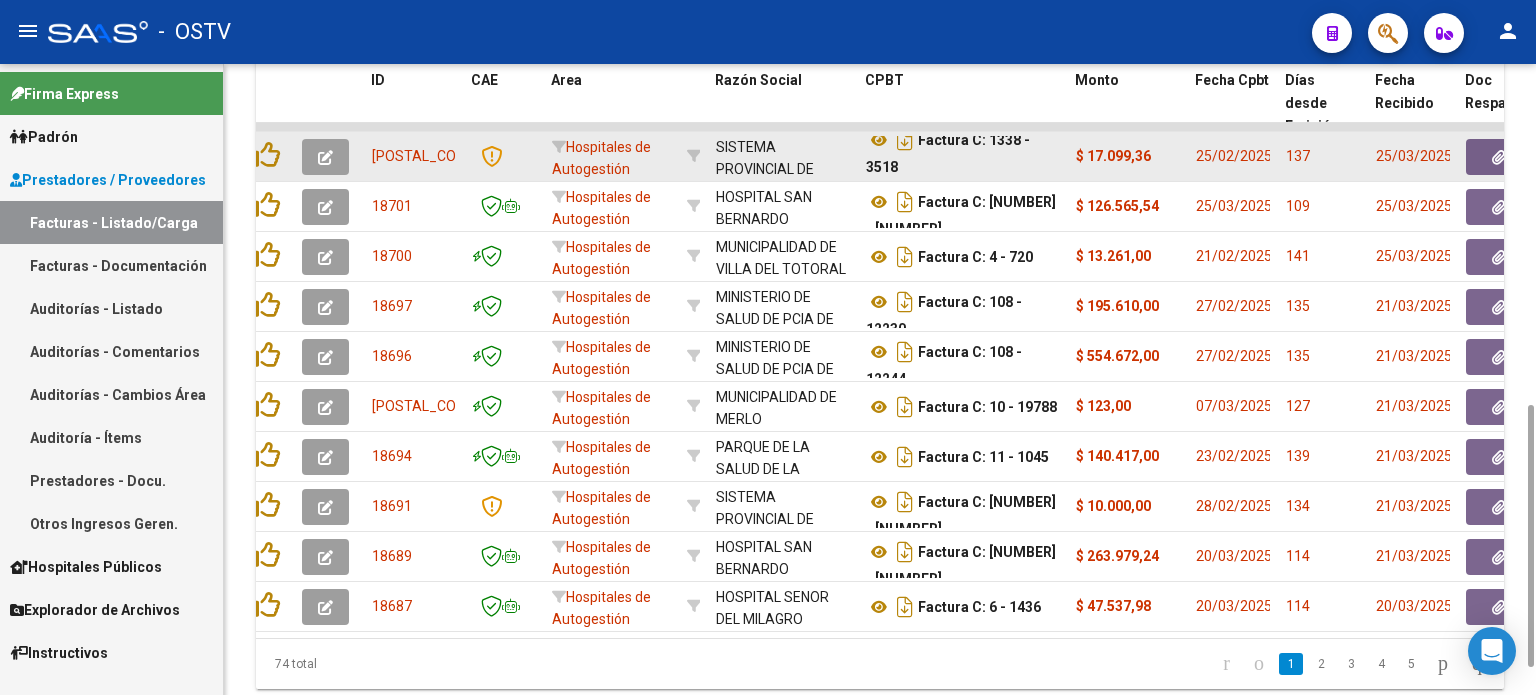 drag, startPoint x: 1000, startPoint y: 143, endPoint x: 1022, endPoint y: 161, distance: 28.42534 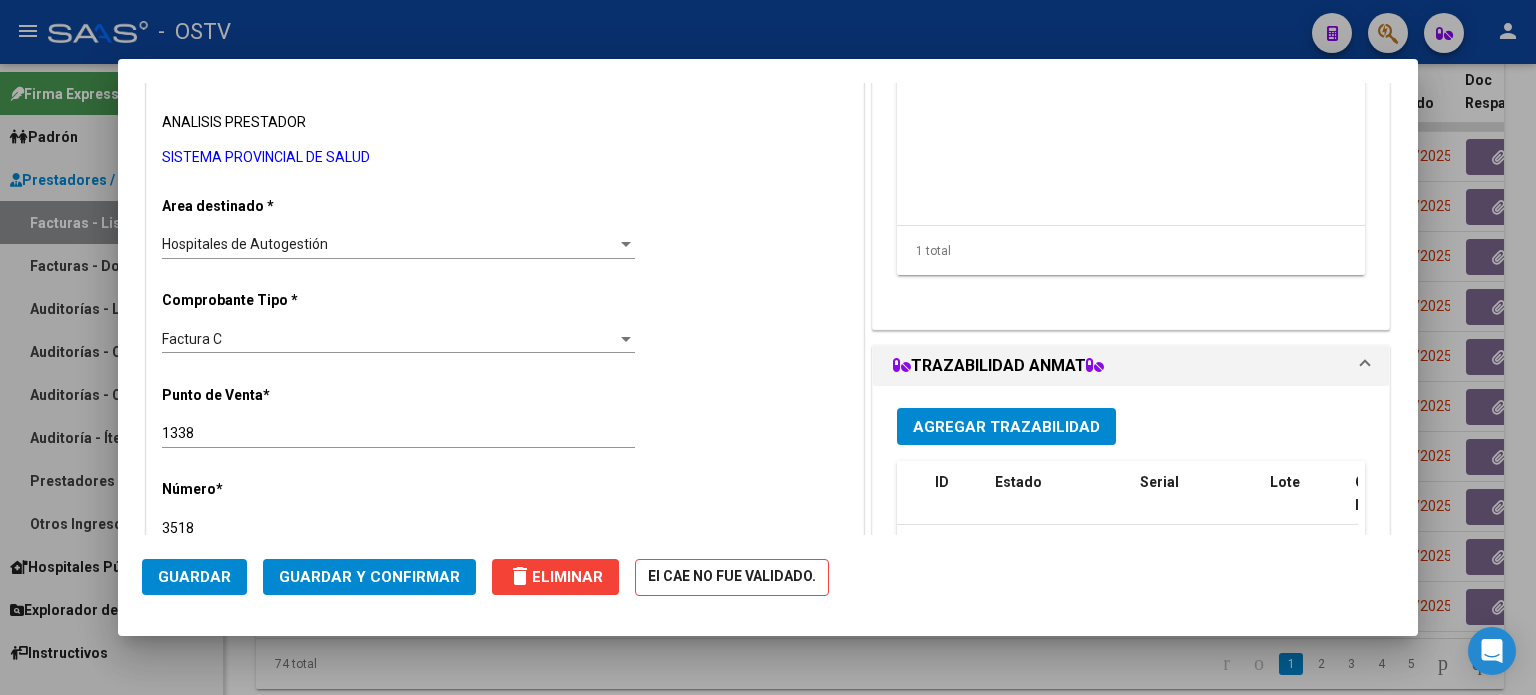 scroll, scrollTop: 400, scrollLeft: 0, axis: vertical 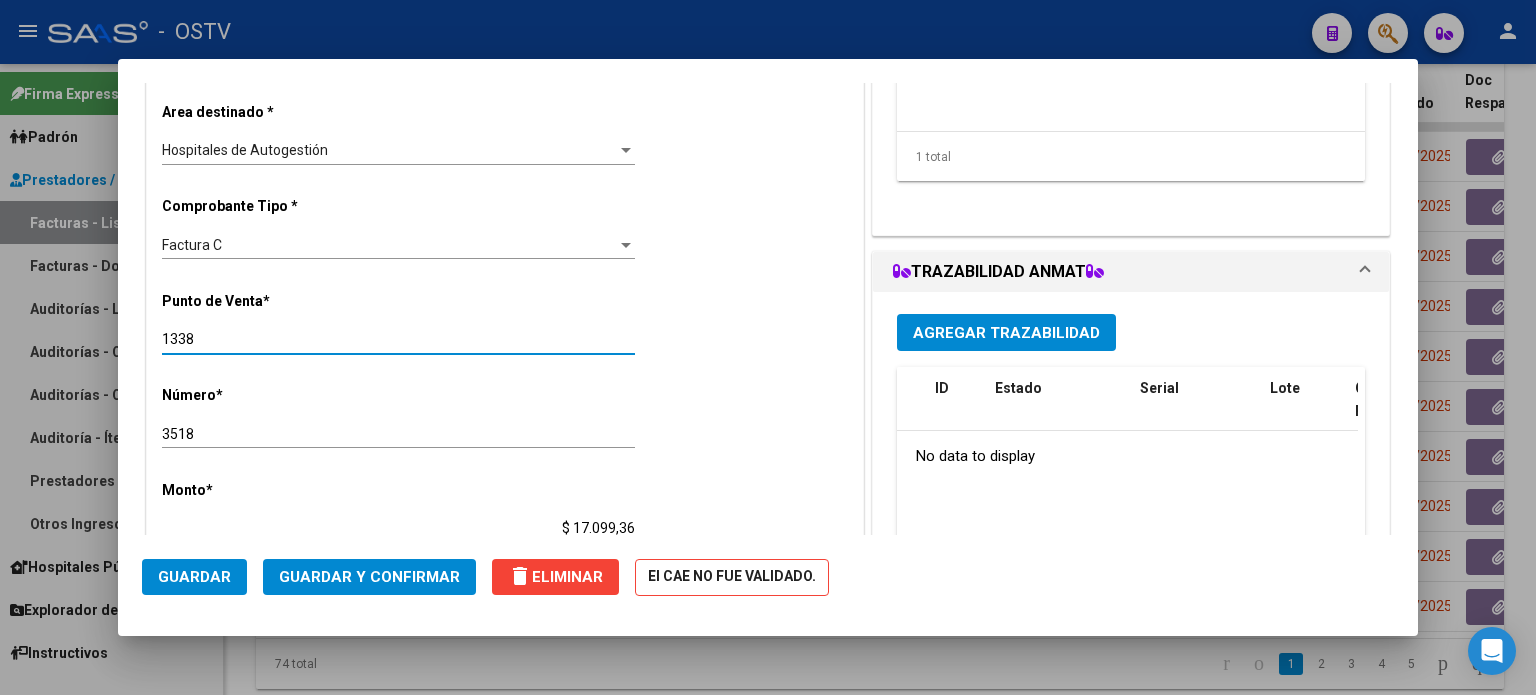 click on "1338" at bounding box center (398, 339) 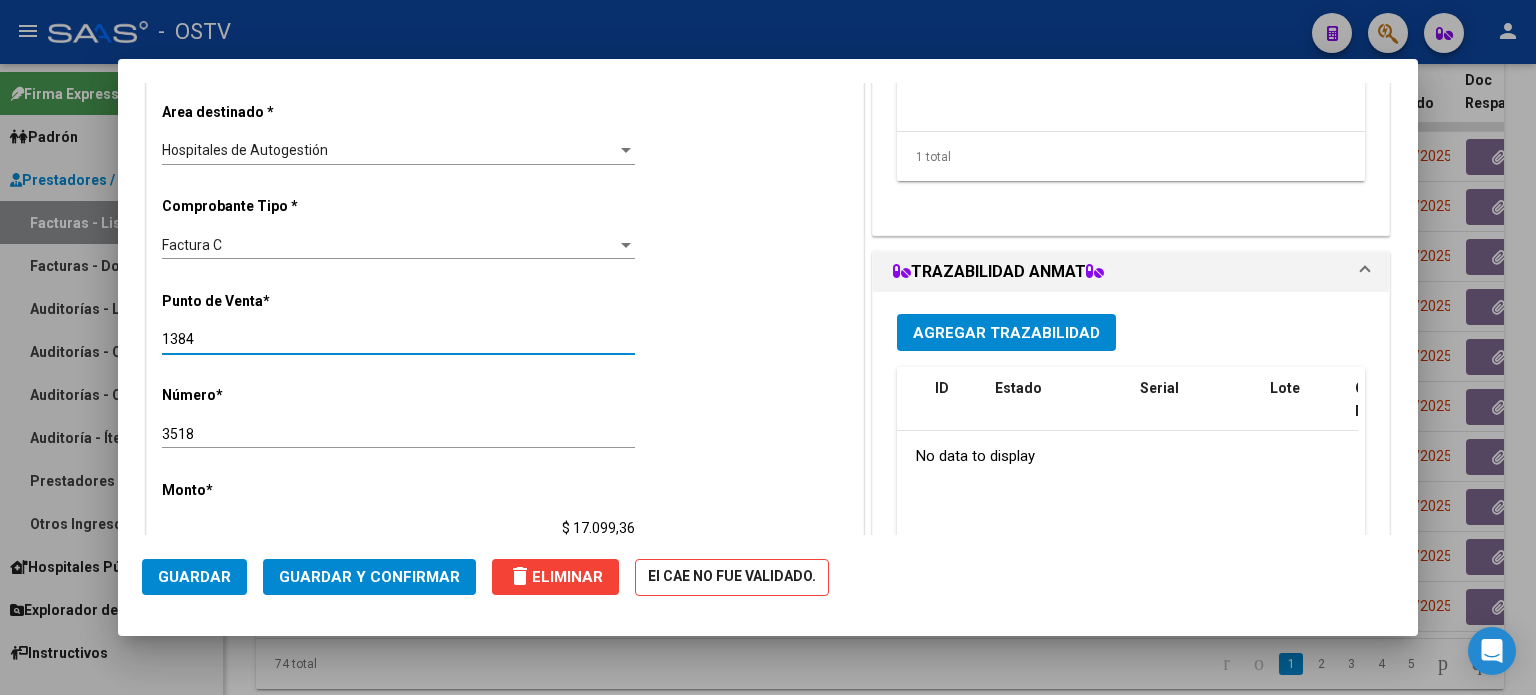 type on "1384" 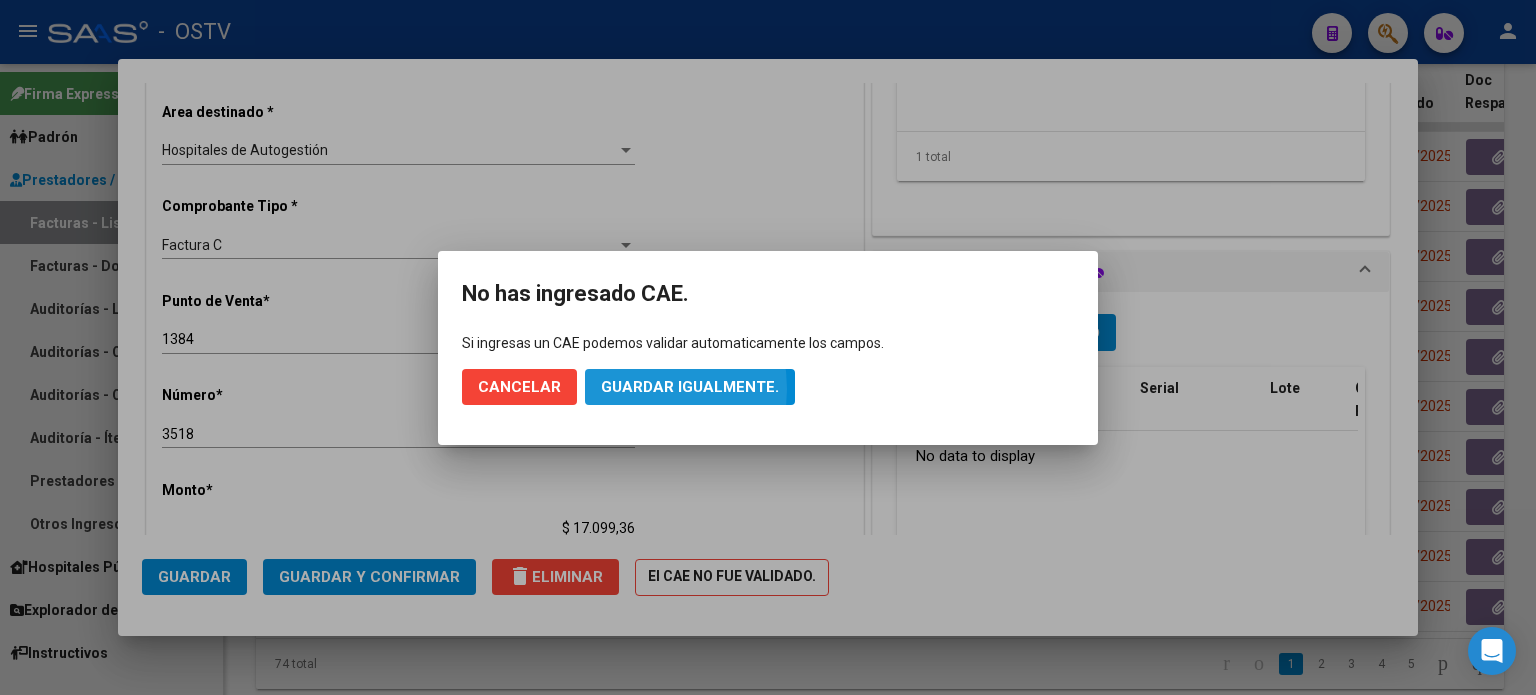 click on "Guardar igualmente." 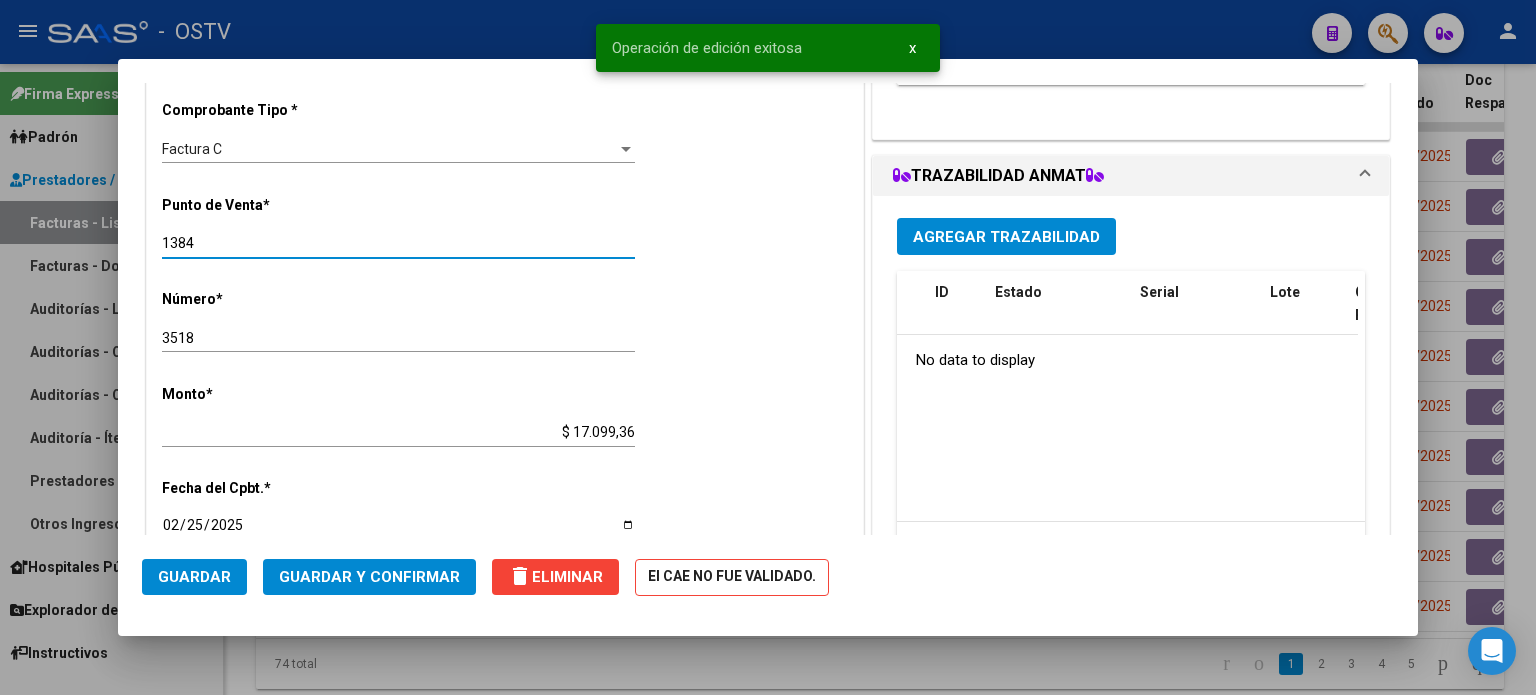 scroll, scrollTop: 600, scrollLeft: 0, axis: vertical 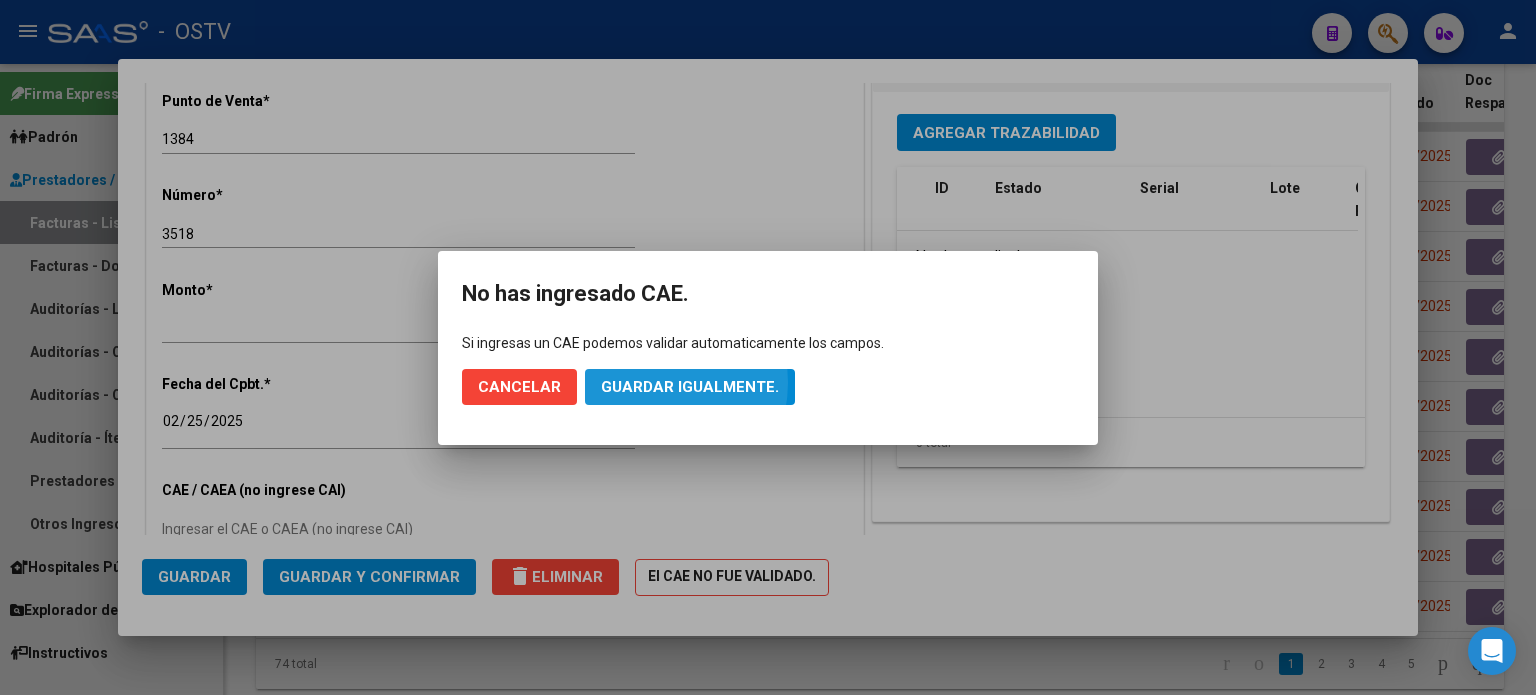 click on "Guardar igualmente." 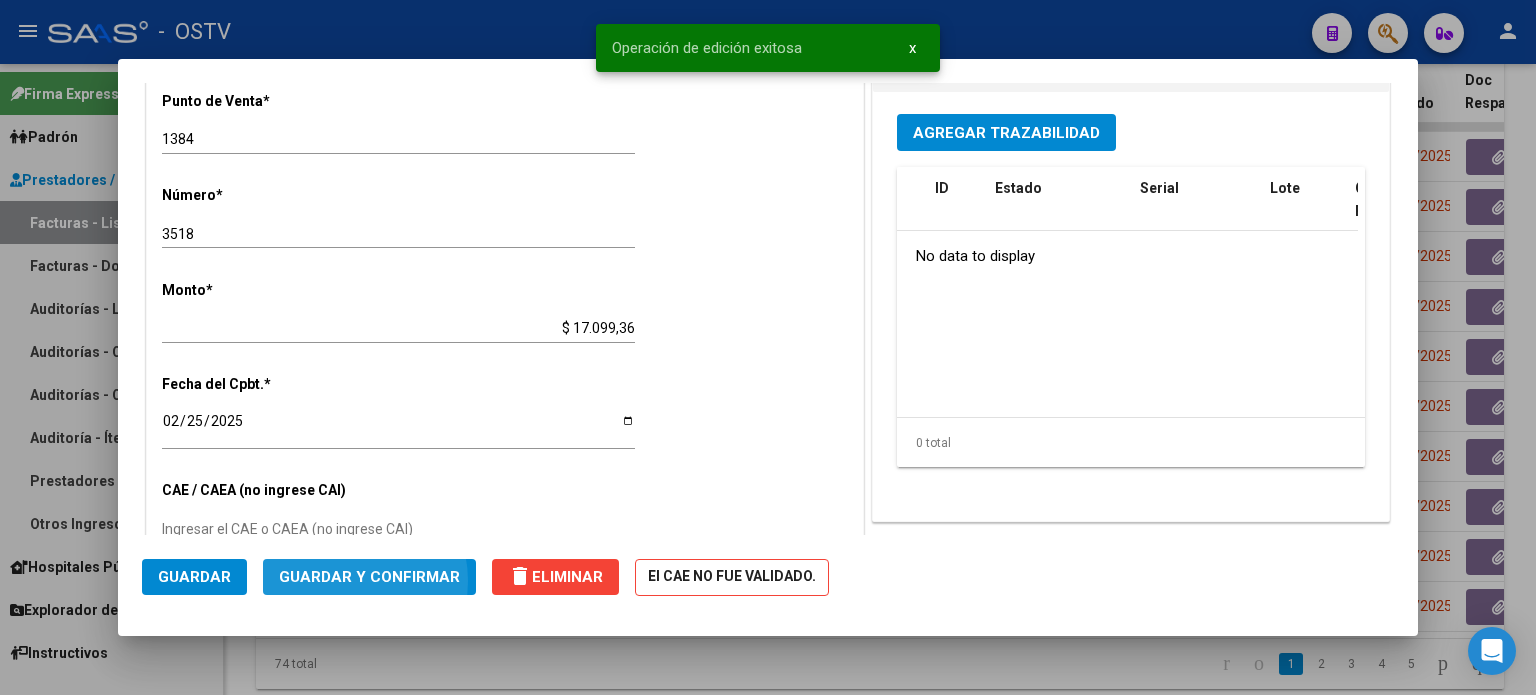 click on "Guardar y Confirmar" 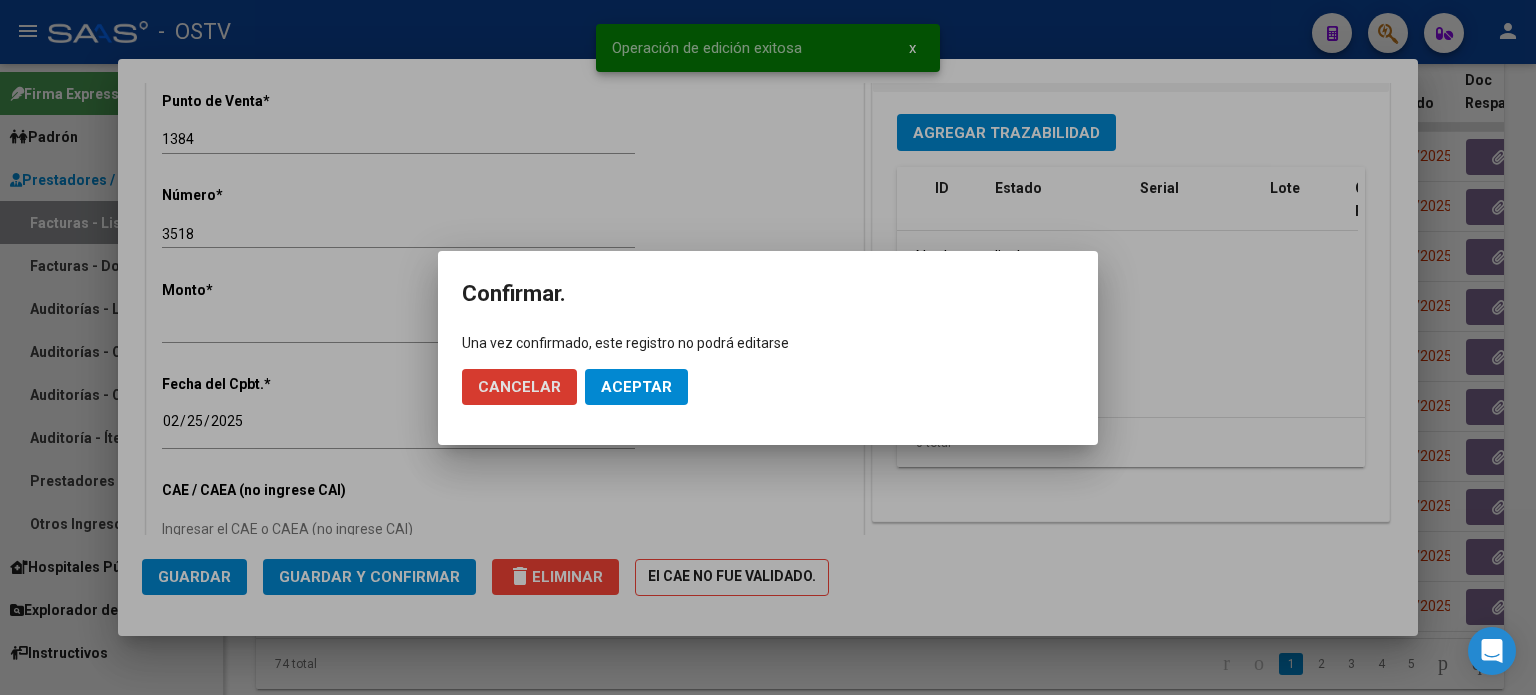 click on "Aceptar" 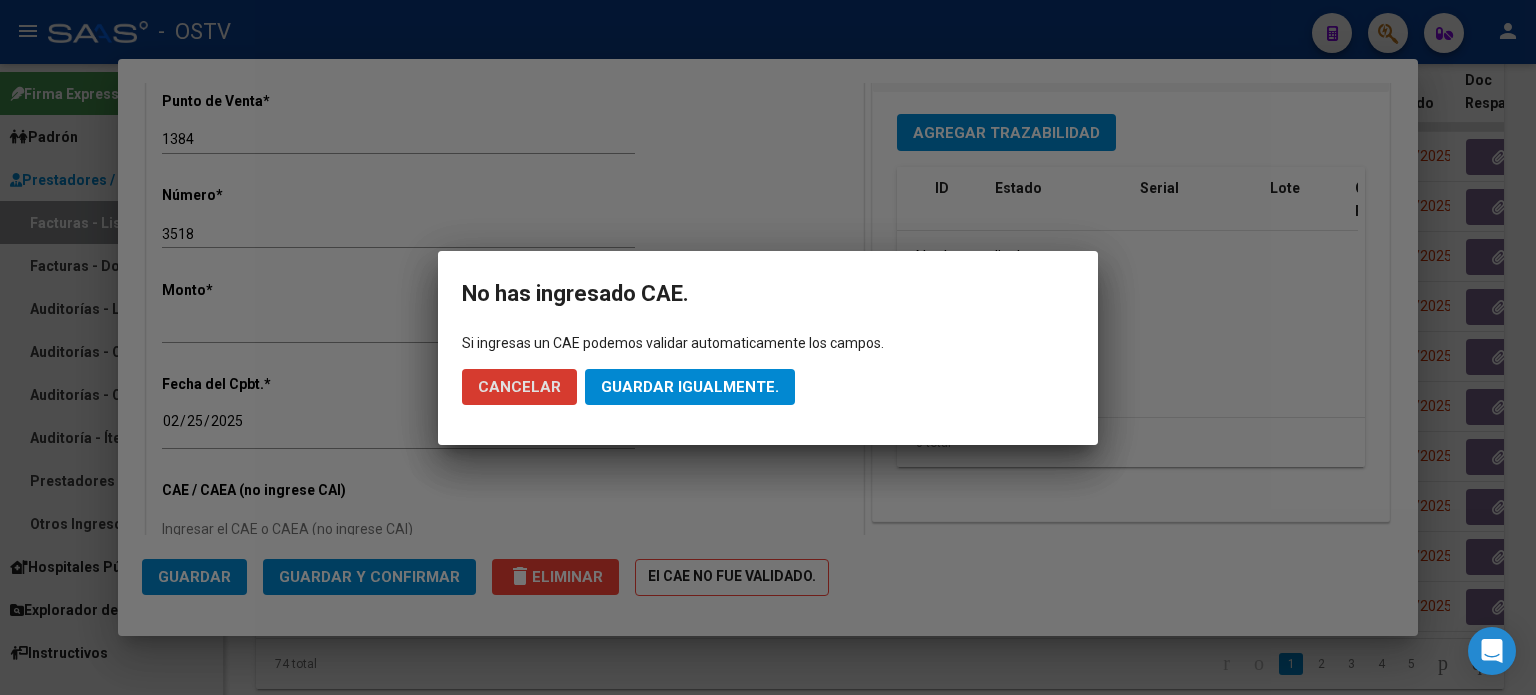 click on "Guardar igualmente." 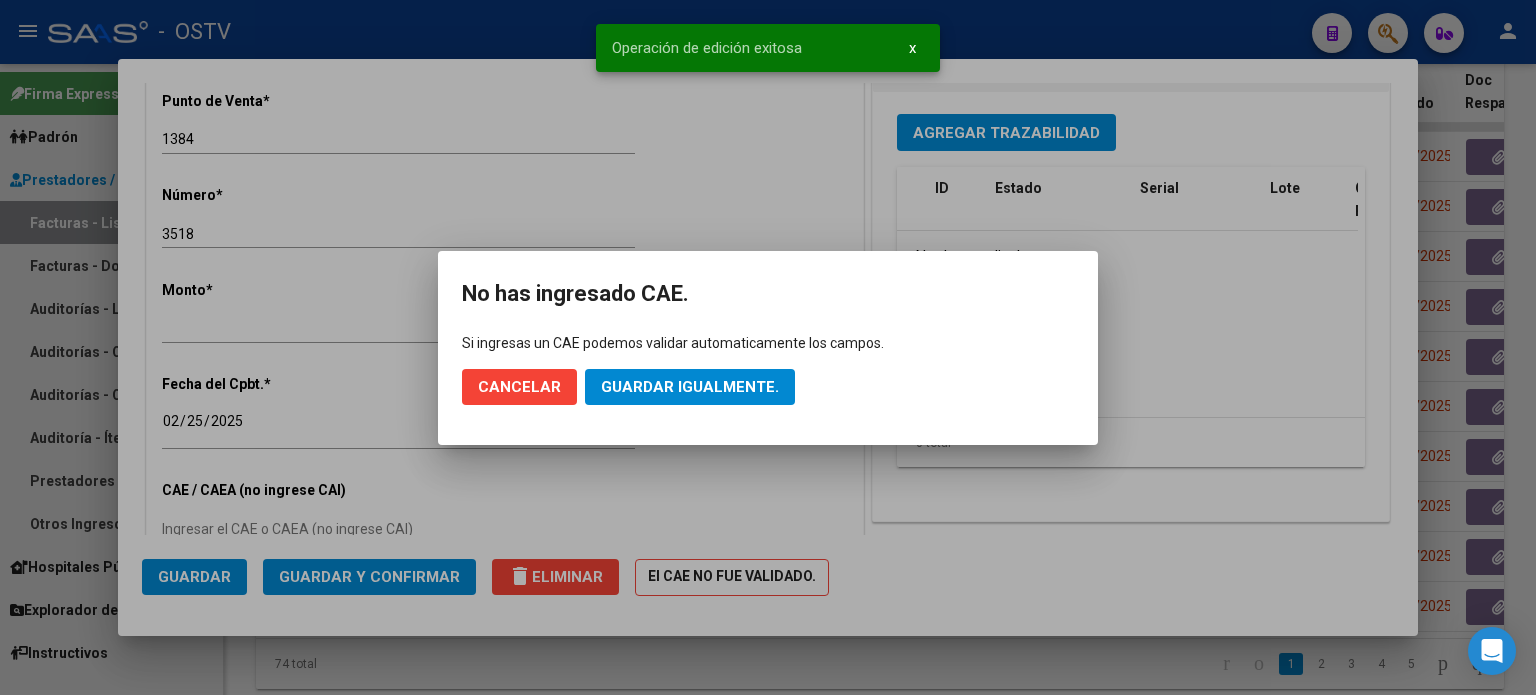 click at bounding box center [768, 347] 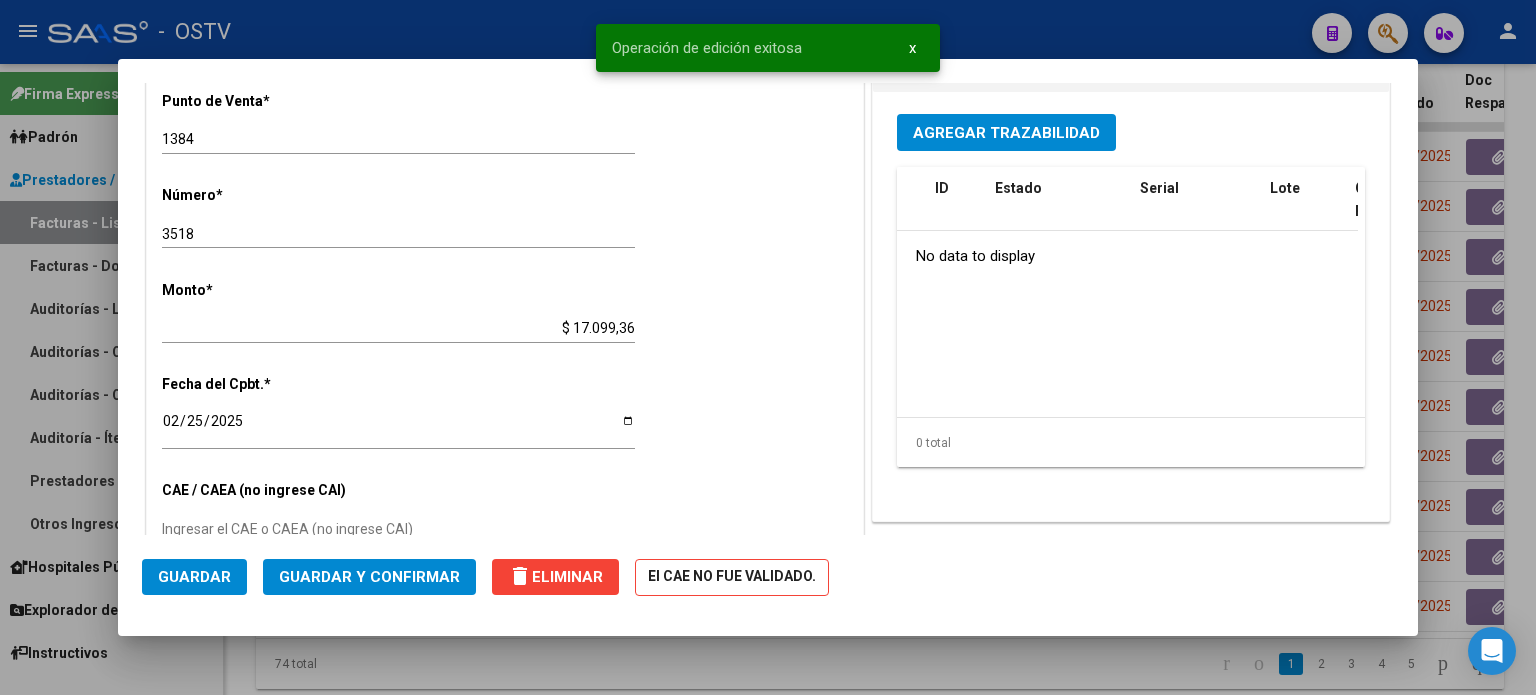click at bounding box center (768, 347) 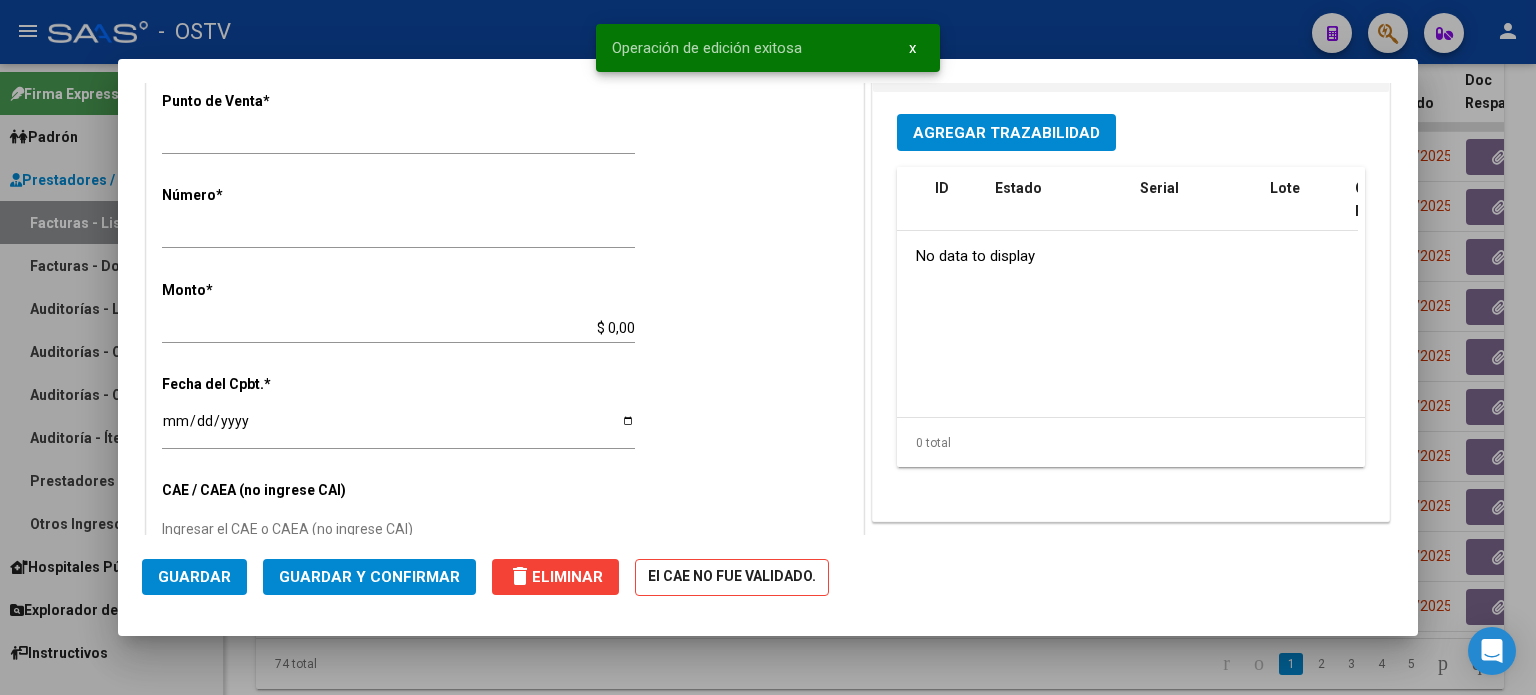scroll, scrollTop: 0, scrollLeft: 0, axis: both 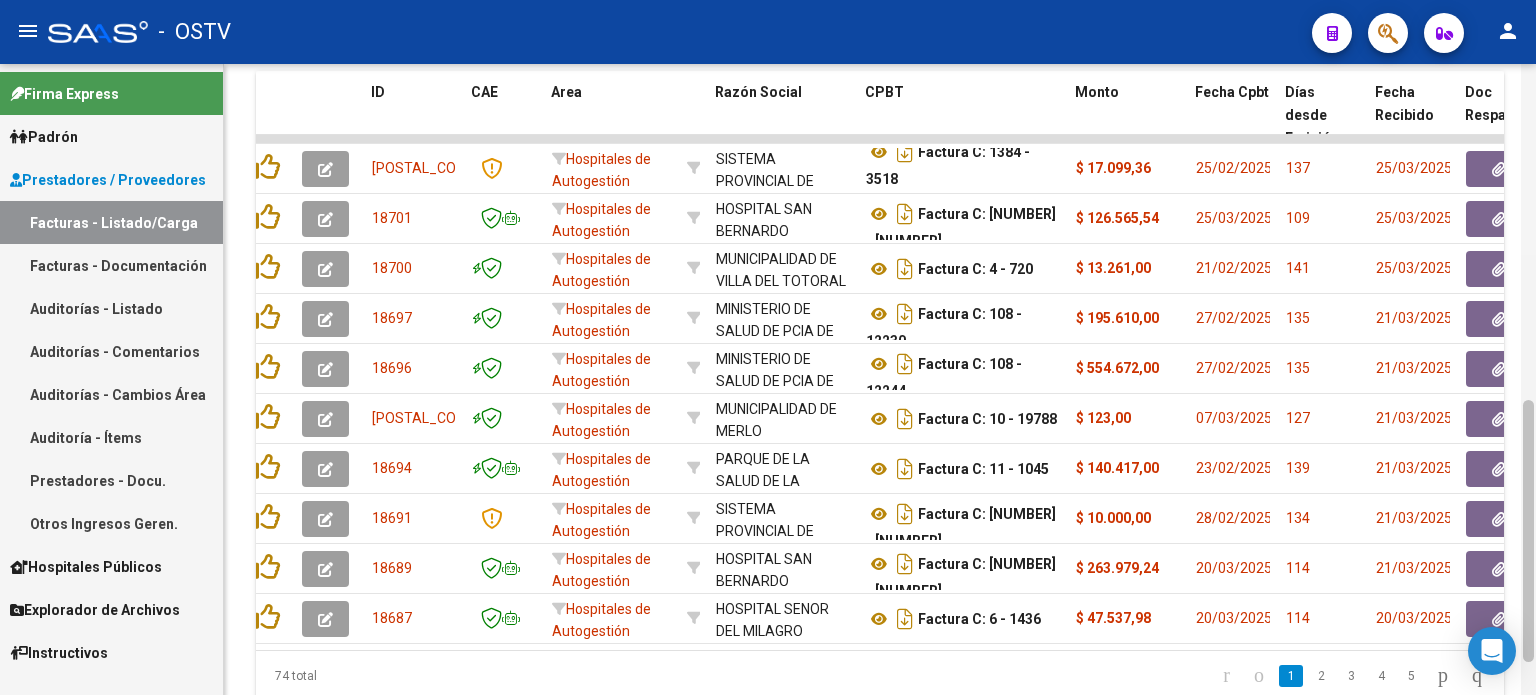 click 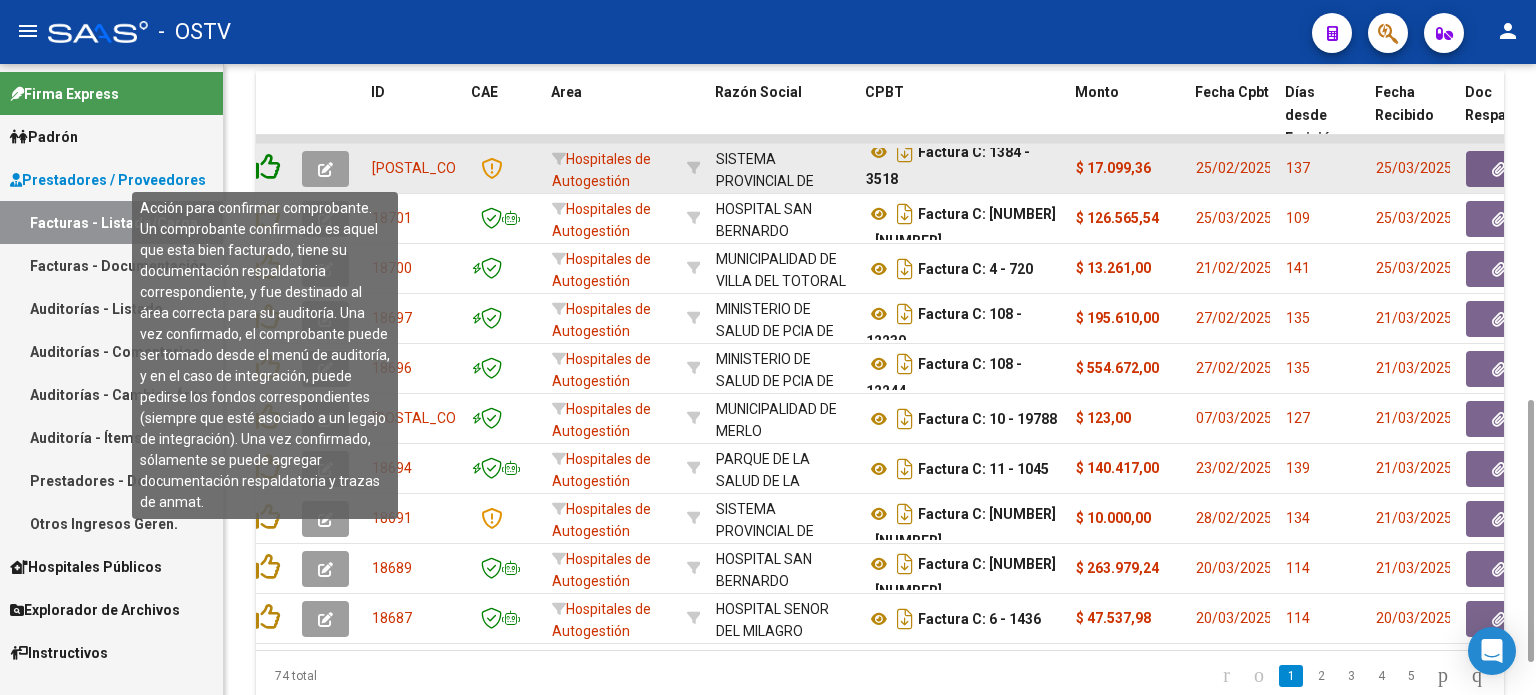 click 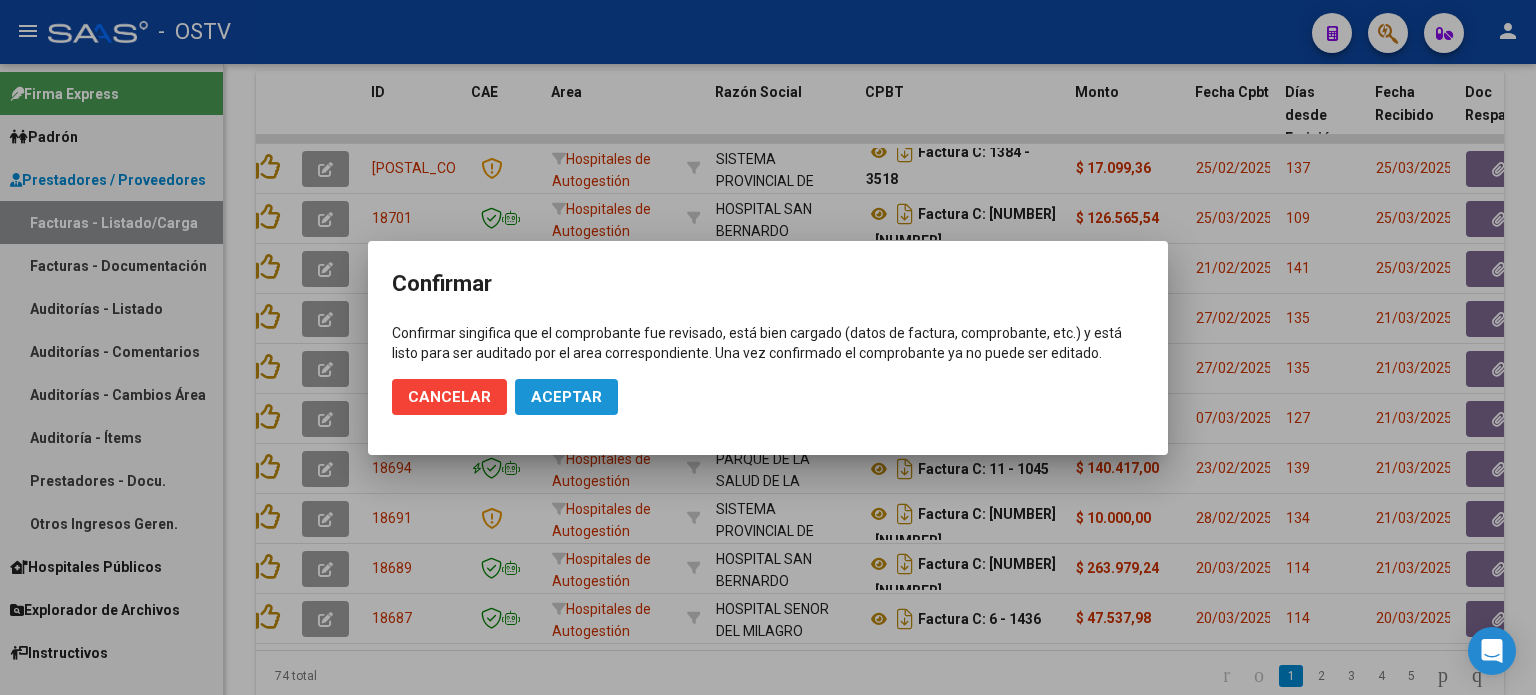 click on "Aceptar" 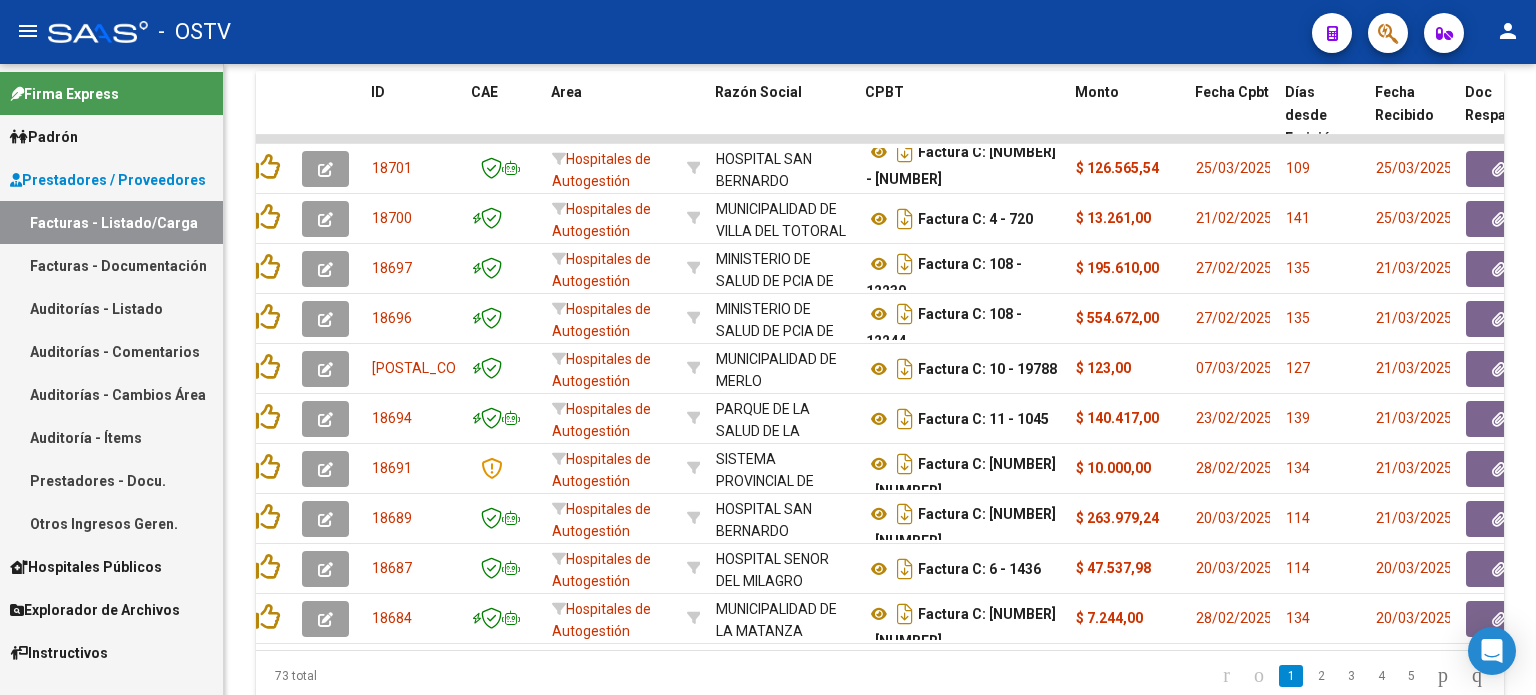 scroll, scrollTop: 0, scrollLeft: 0, axis: both 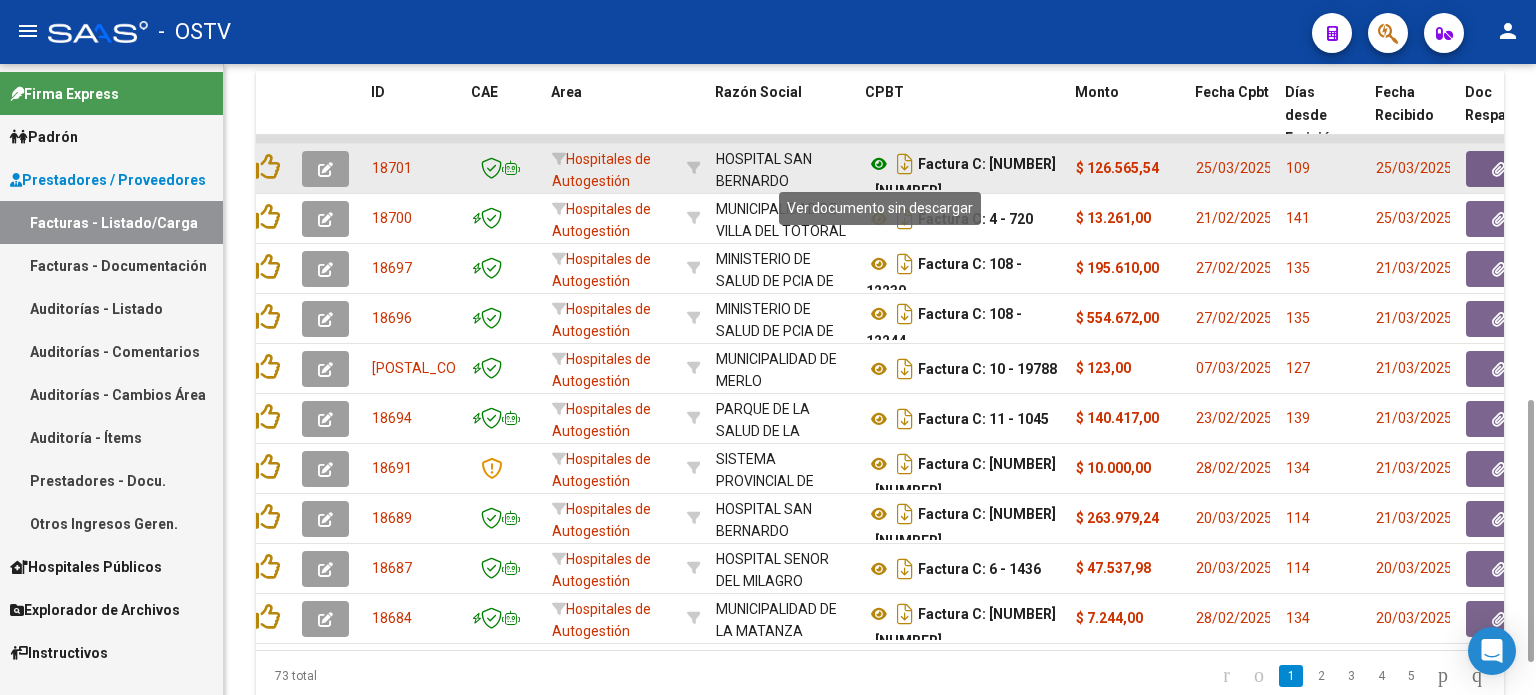 click 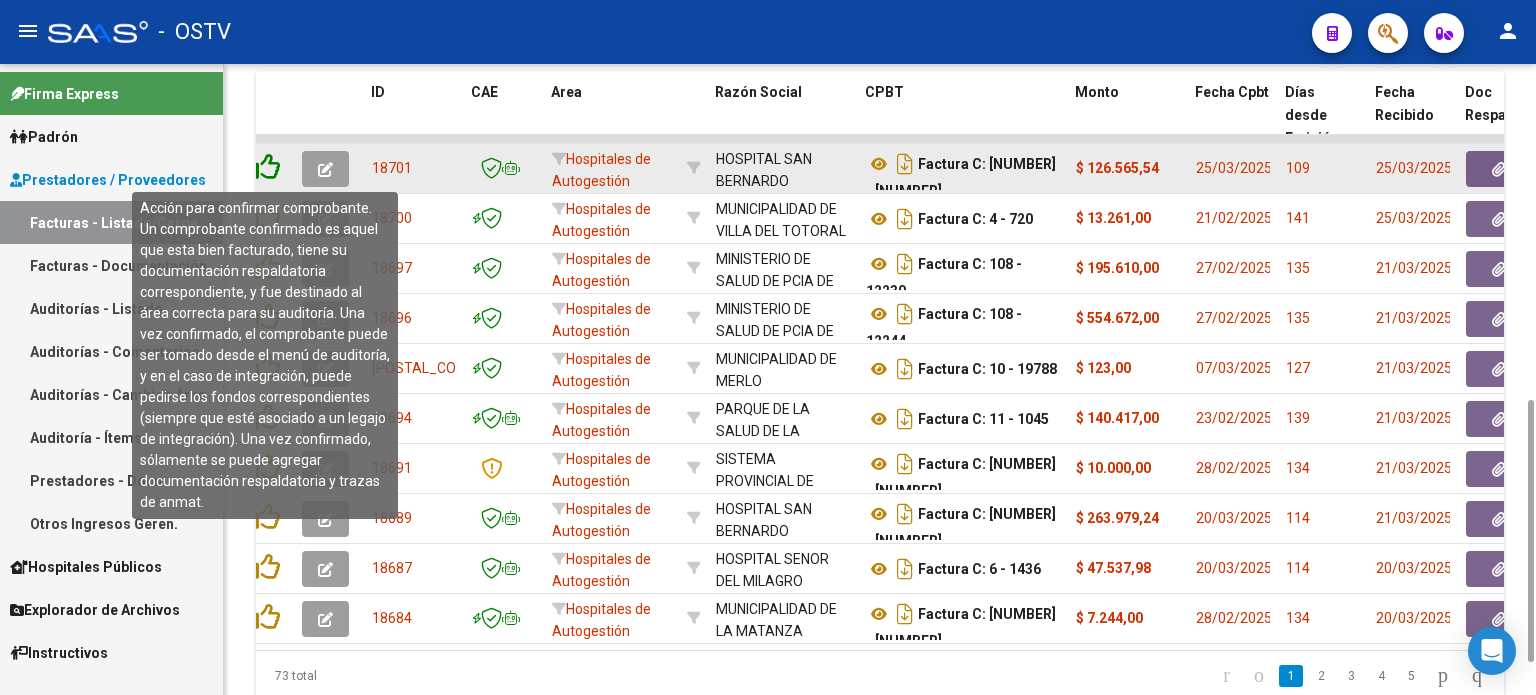 click 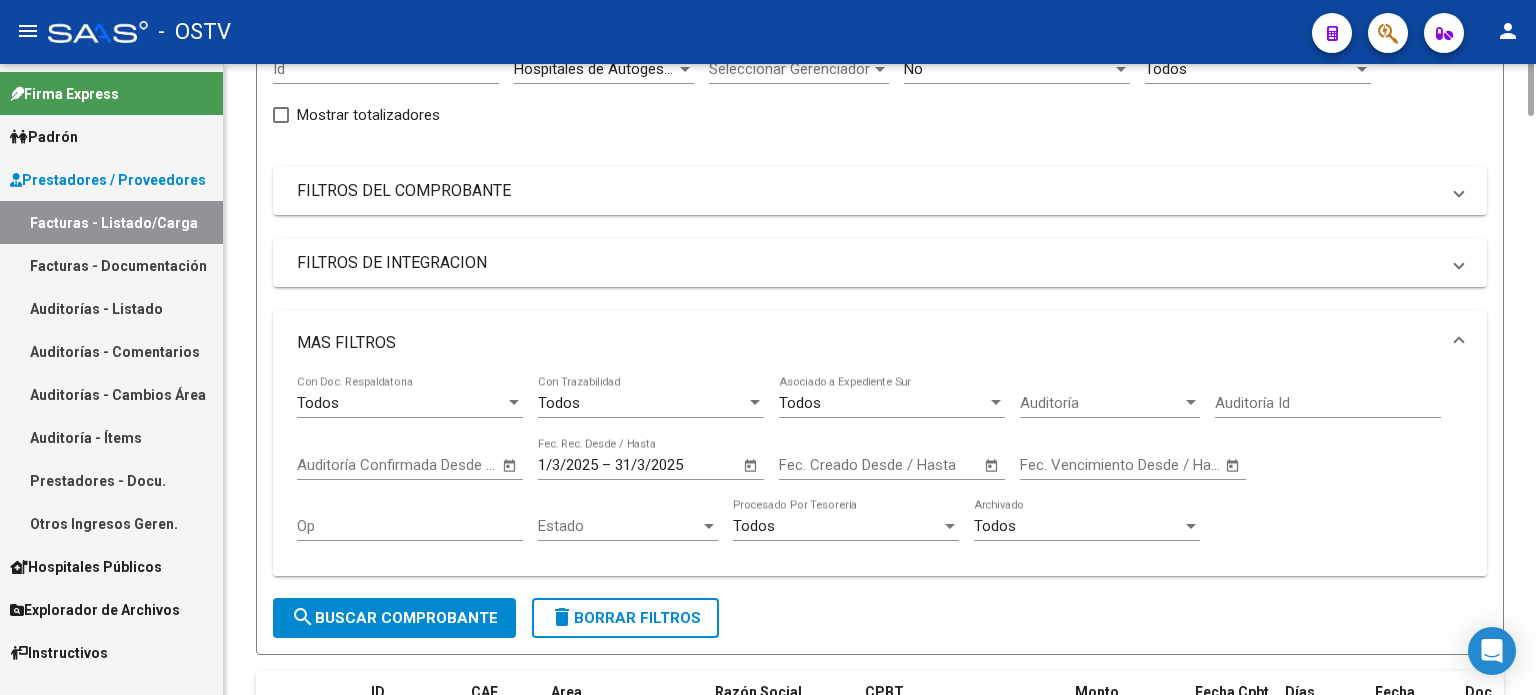 scroll, scrollTop: 0, scrollLeft: 0, axis: both 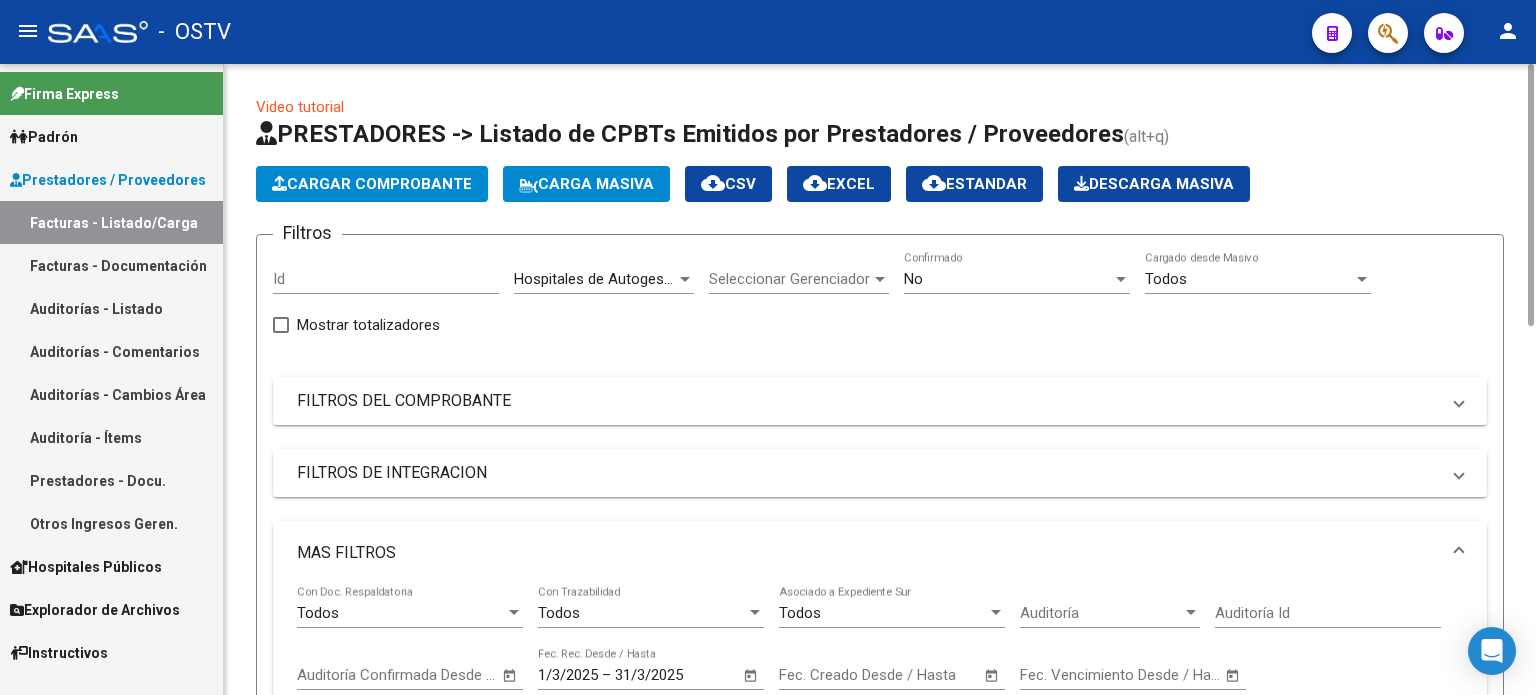 click on "No" at bounding box center [1008, 279] 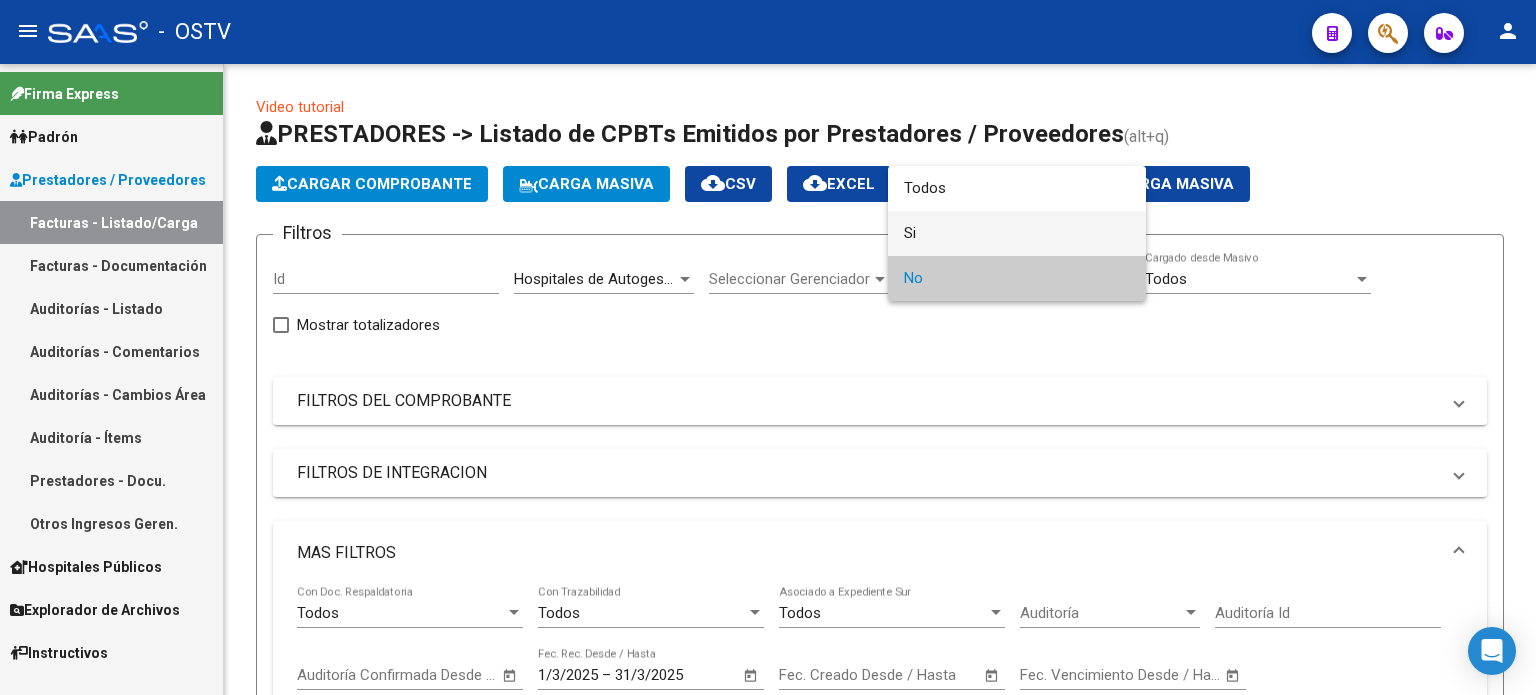 click on "Si" at bounding box center (1017, 233) 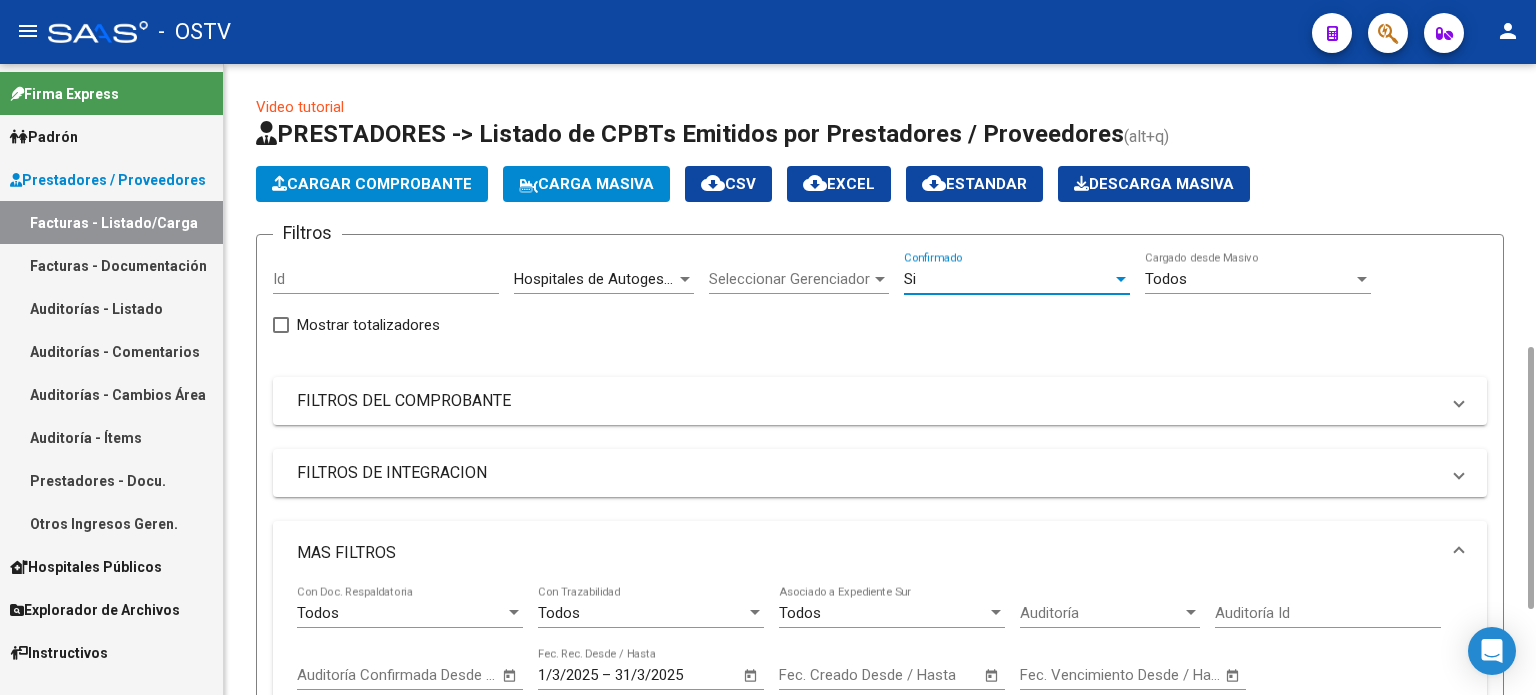 scroll, scrollTop: 600, scrollLeft: 0, axis: vertical 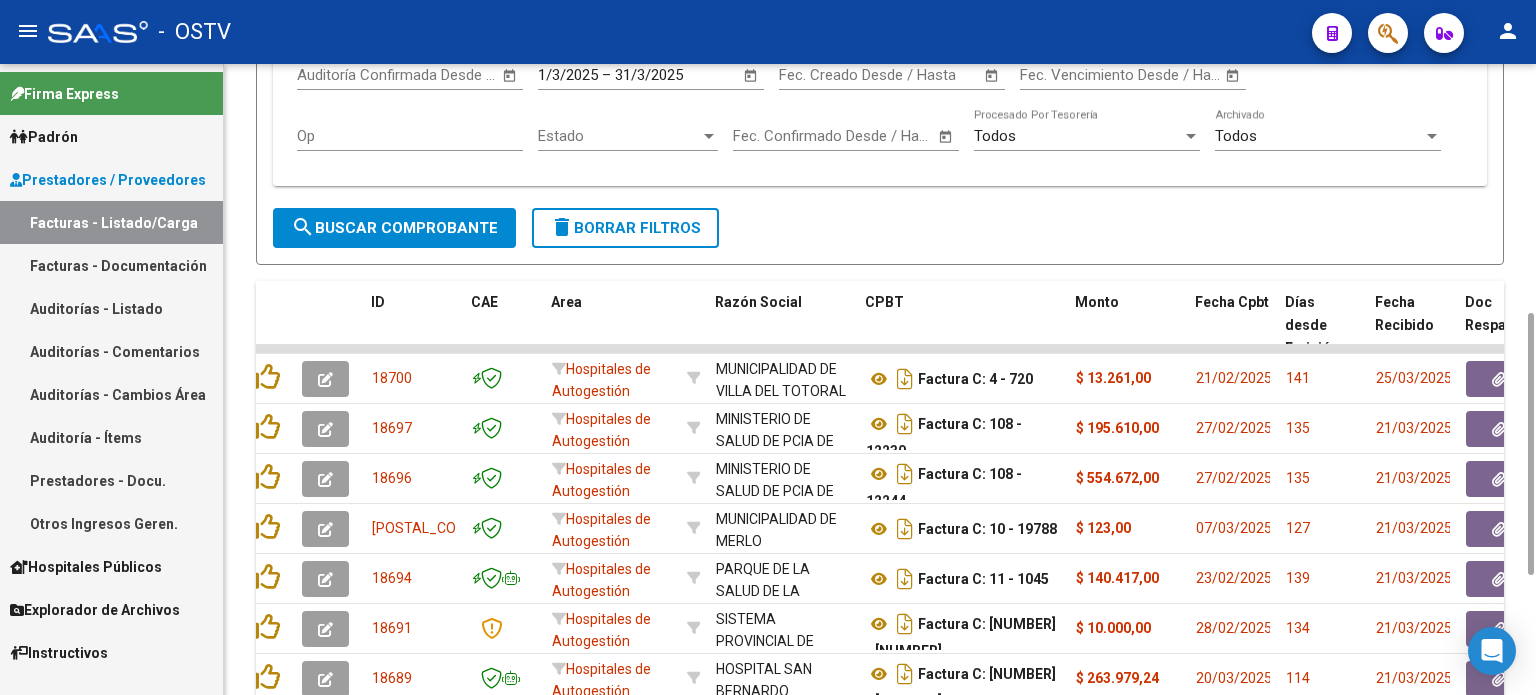 click on "search  Buscar Comprobante" 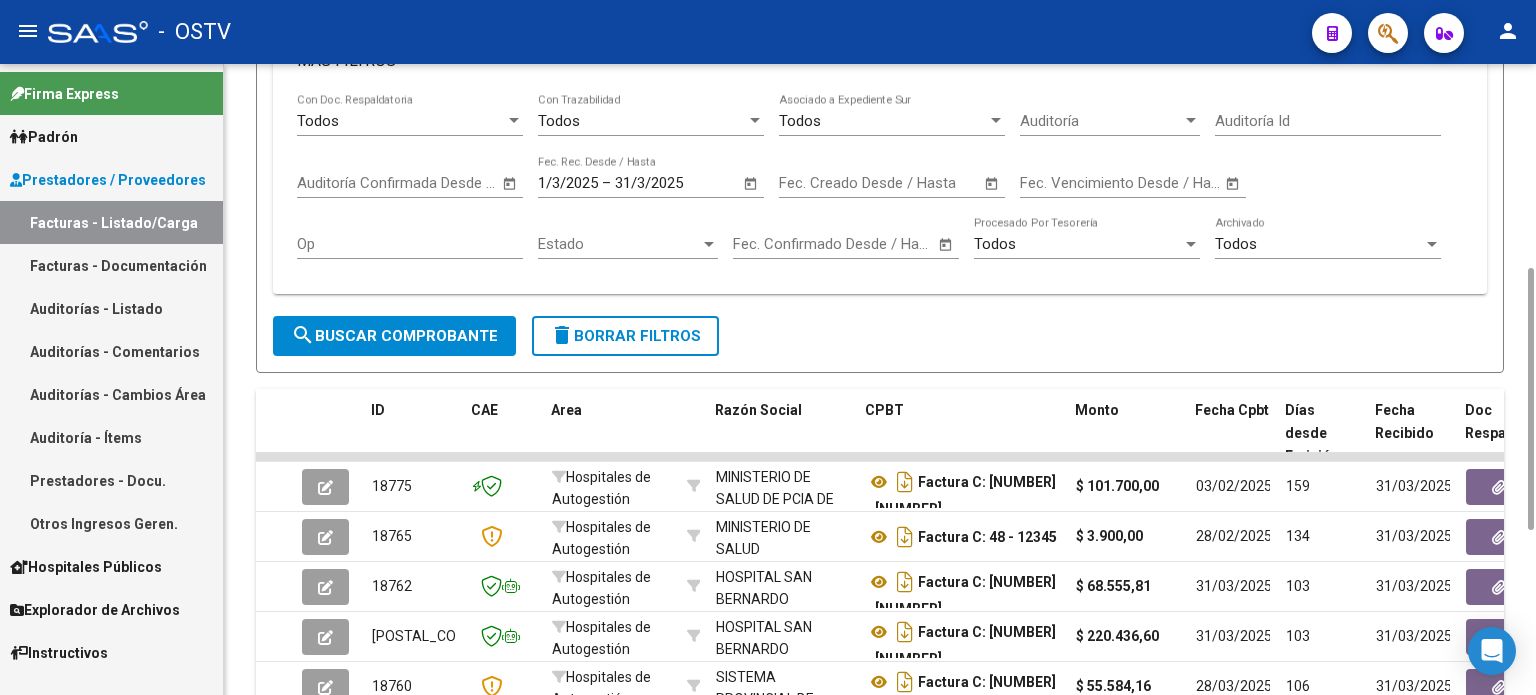 scroll, scrollTop: 92, scrollLeft: 0, axis: vertical 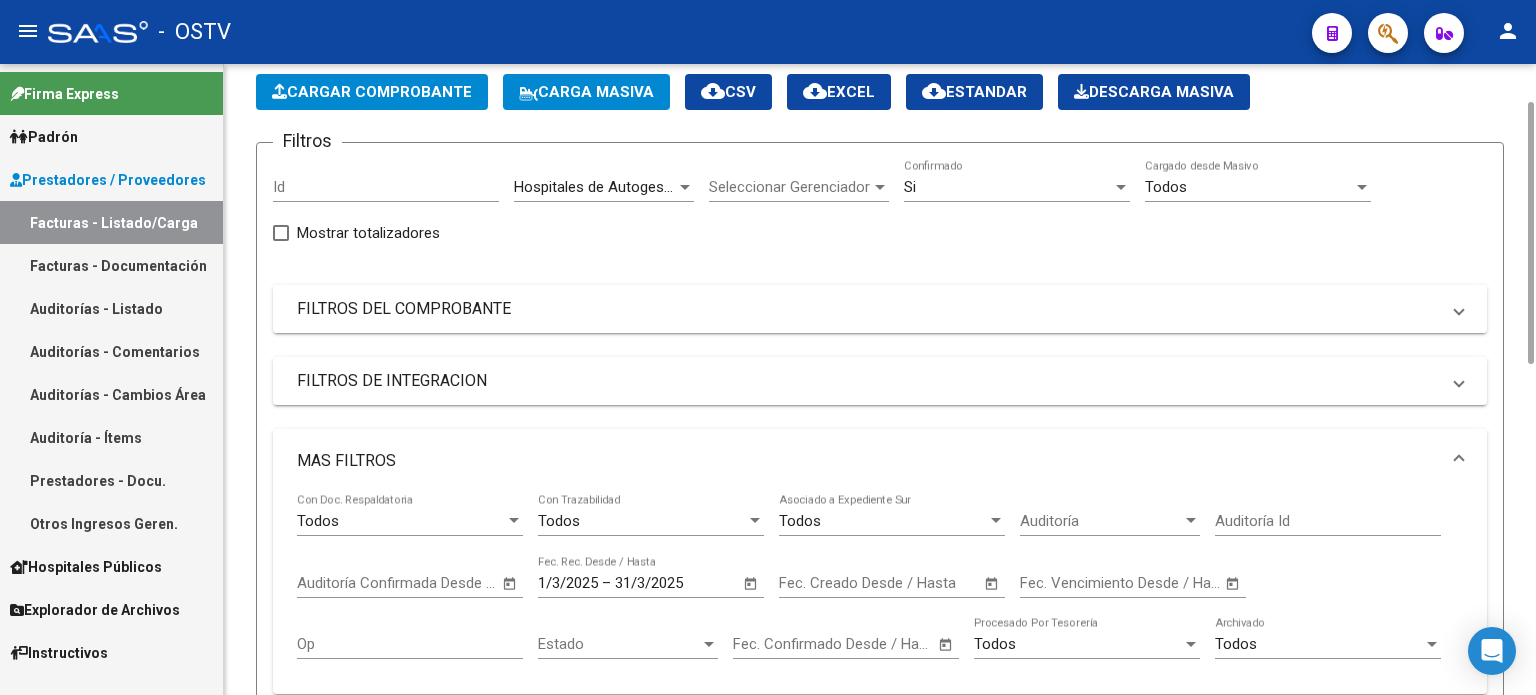 click on "FILTROS DEL COMPROBANTE" at bounding box center (868, 309) 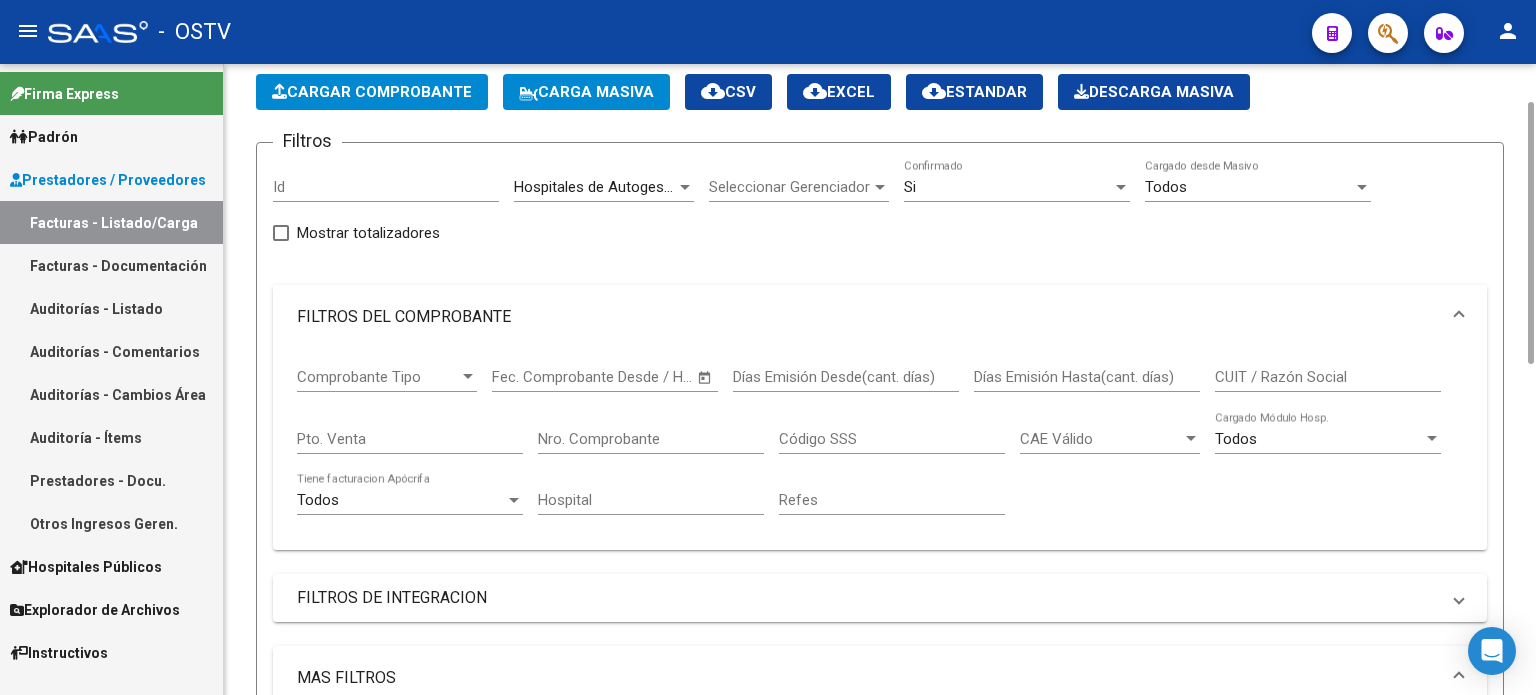 click on "Pto. Venta" 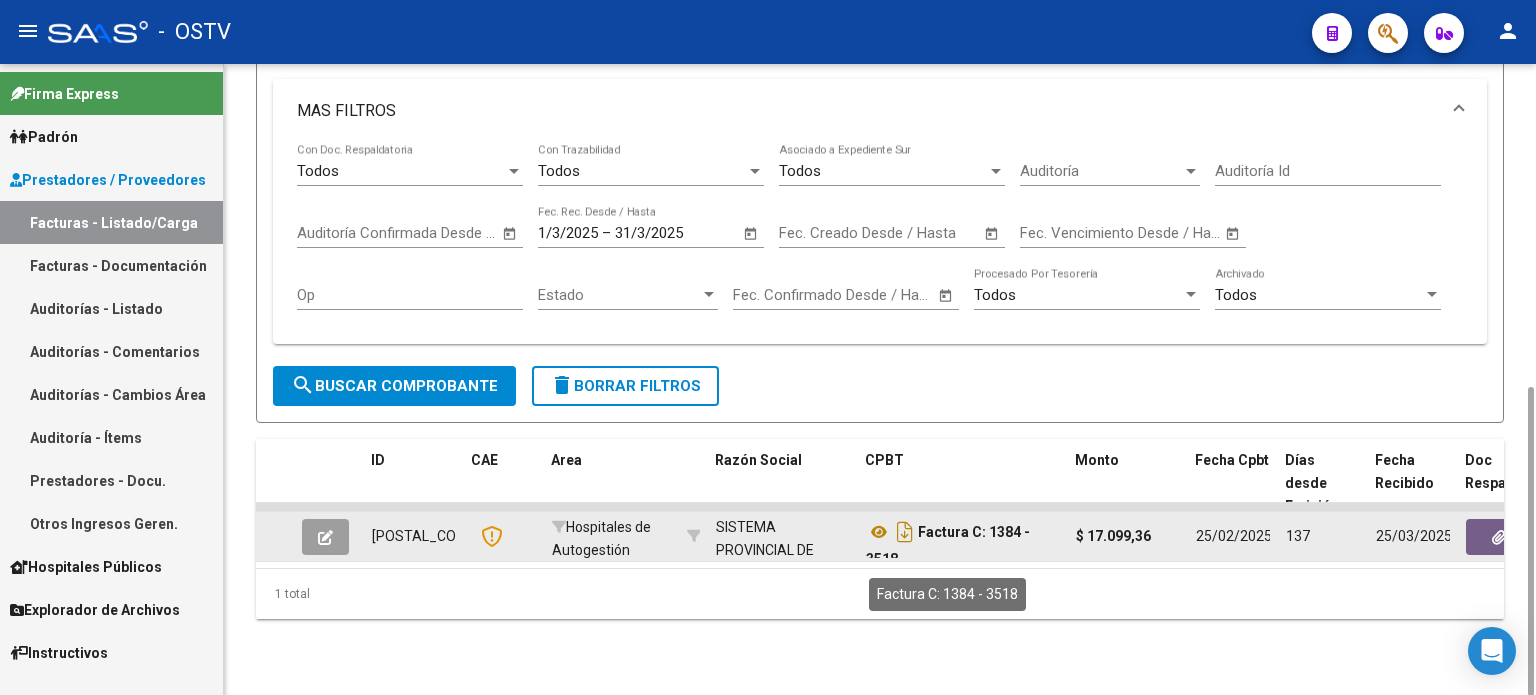 scroll, scrollTop: 660, scrollLeft: 0, axis: vertical 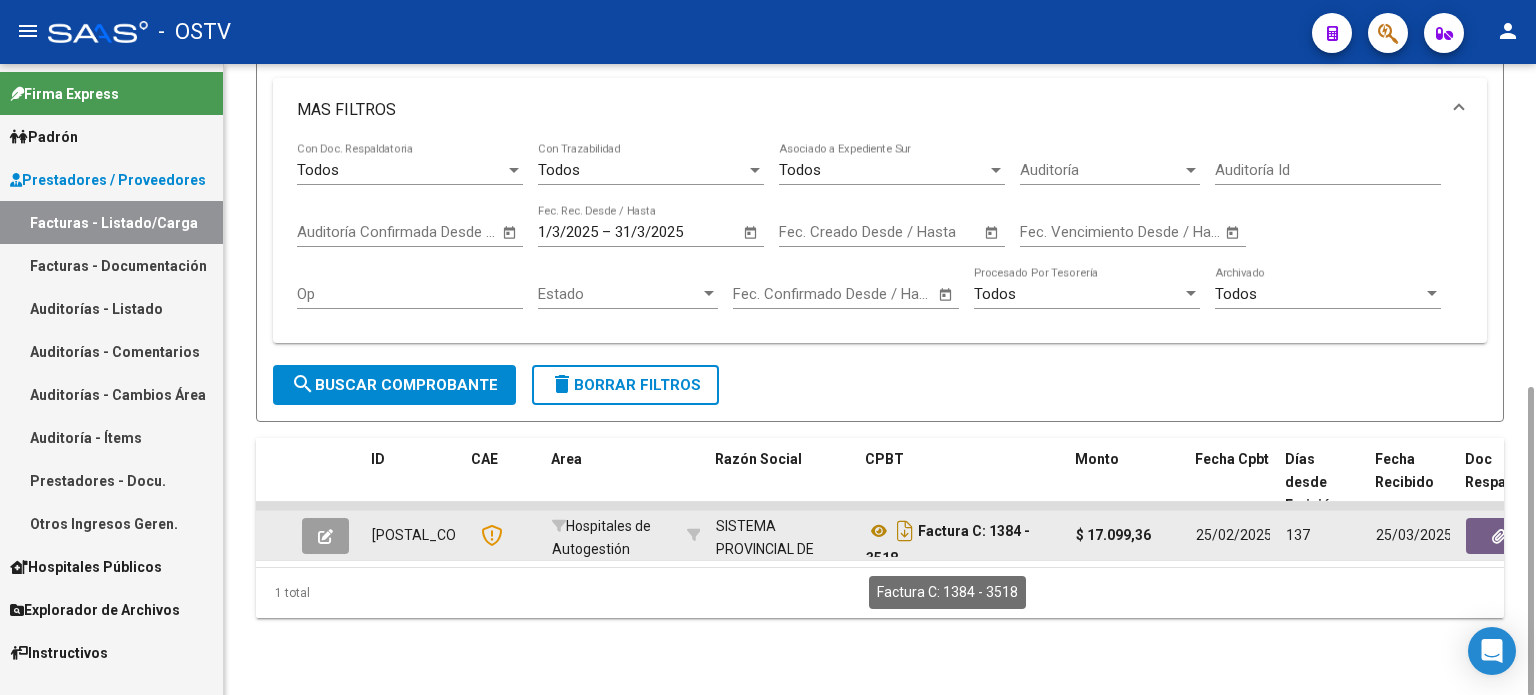 type on "1384" 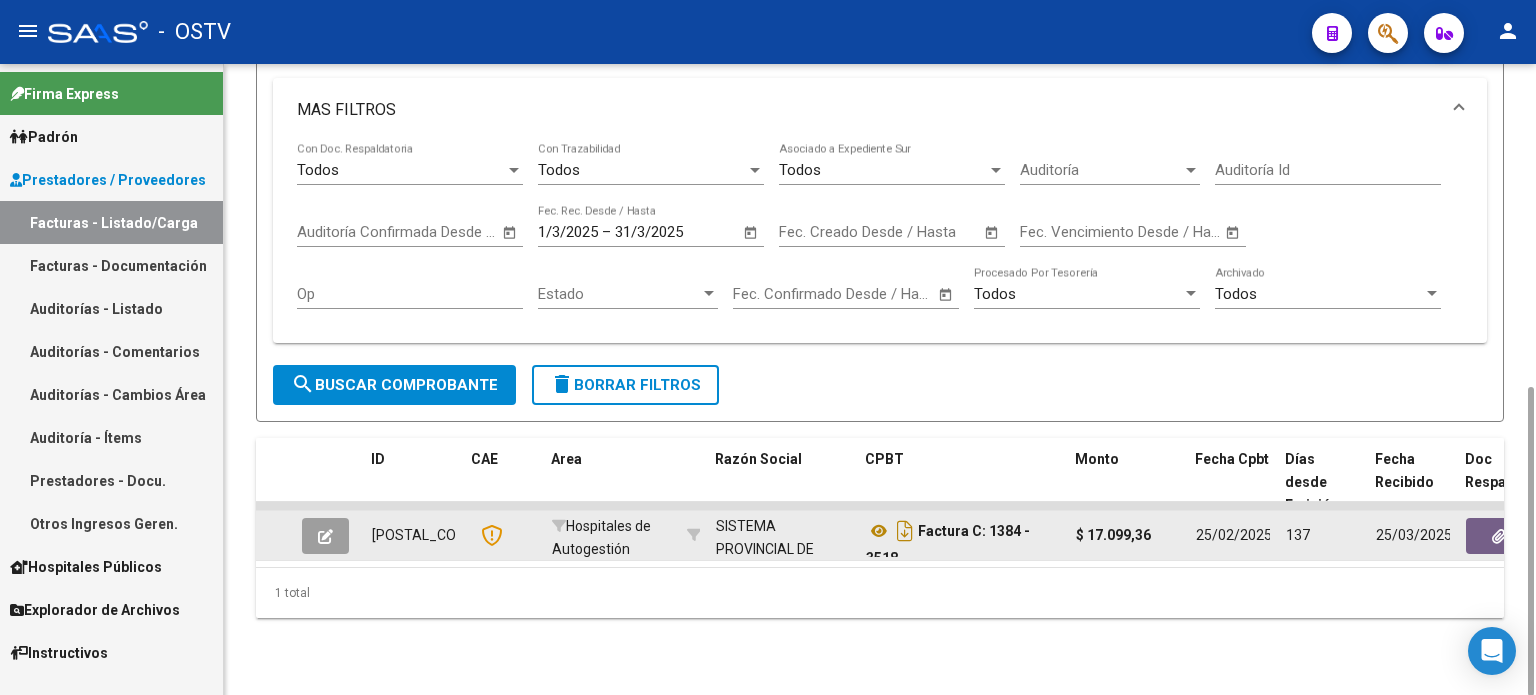 scroll, scrollTop: 12, scrollLeft: 0, axis: vertical 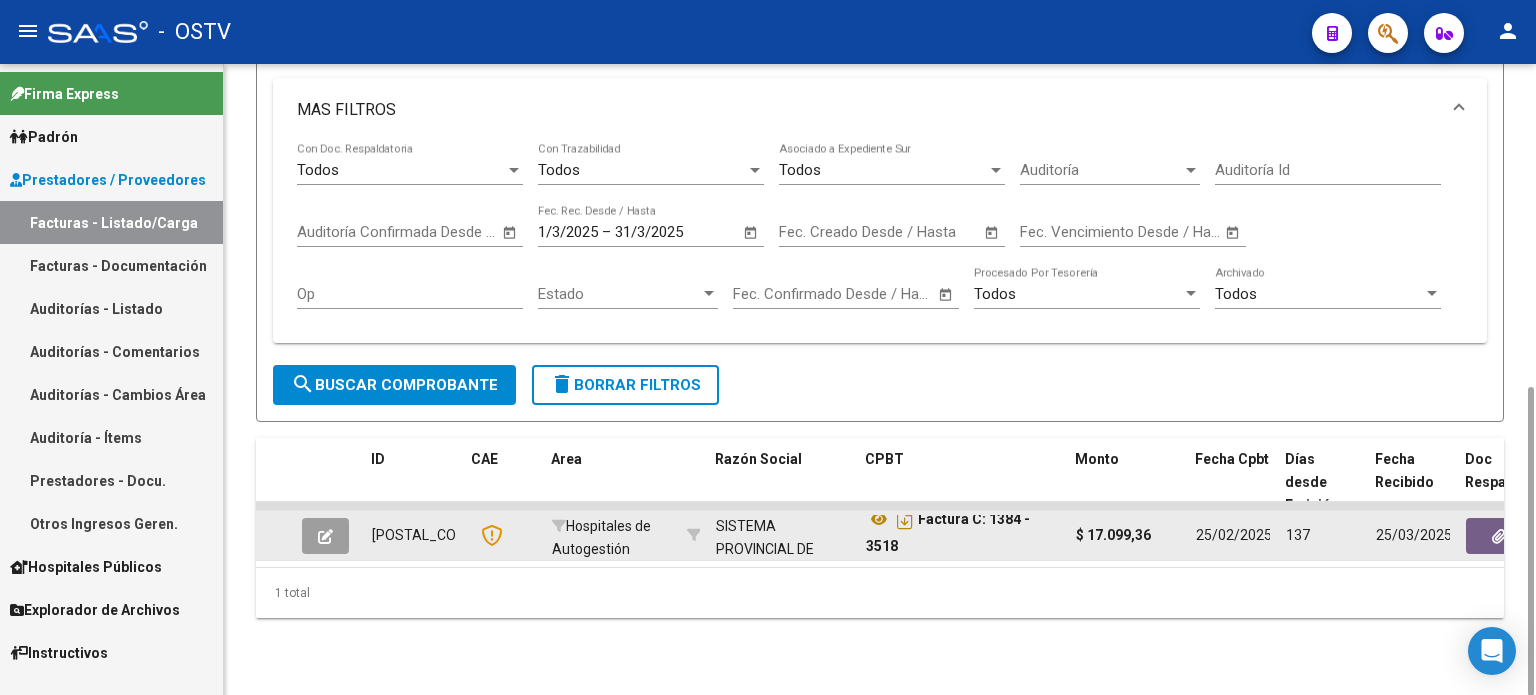 drag, startPoint x: 942, startPoint y: 521, endPoint x: 978, endPoint y: 551, distance: 46.8615 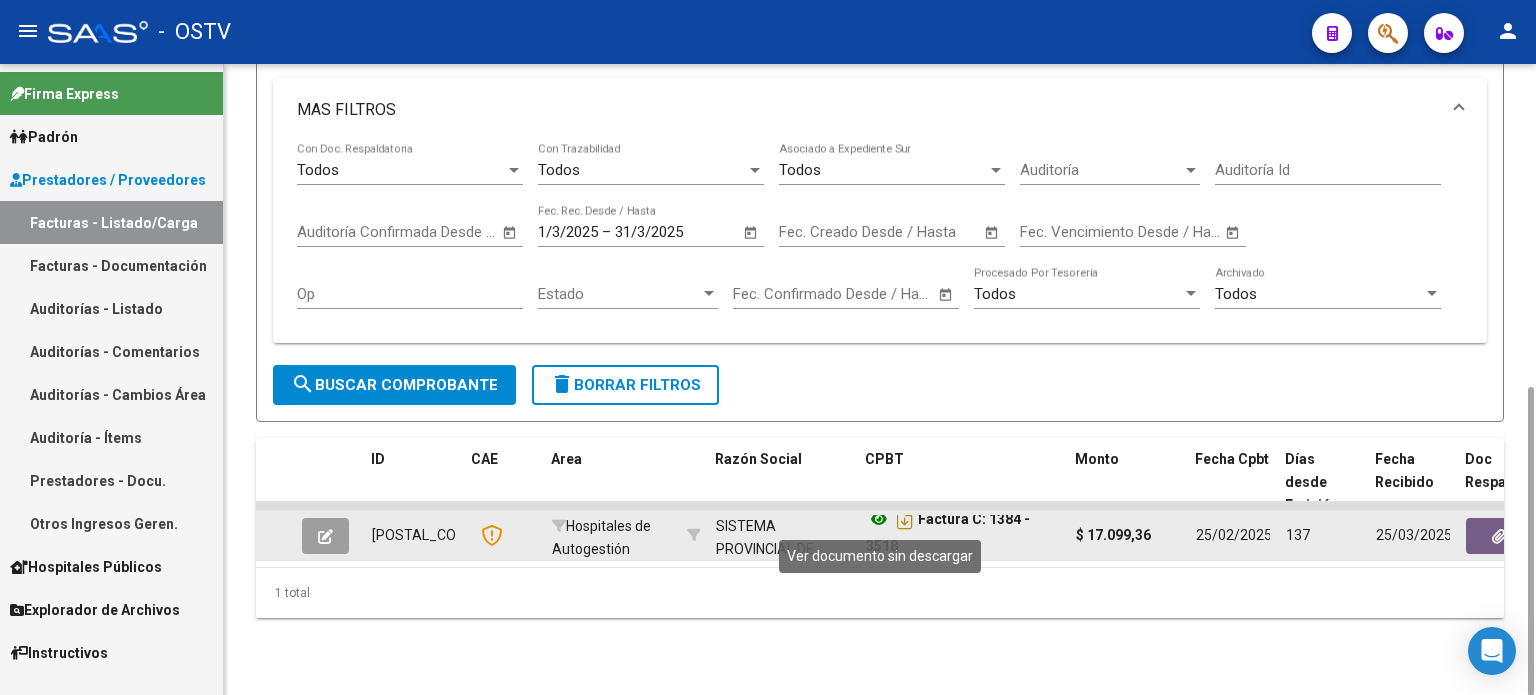 click 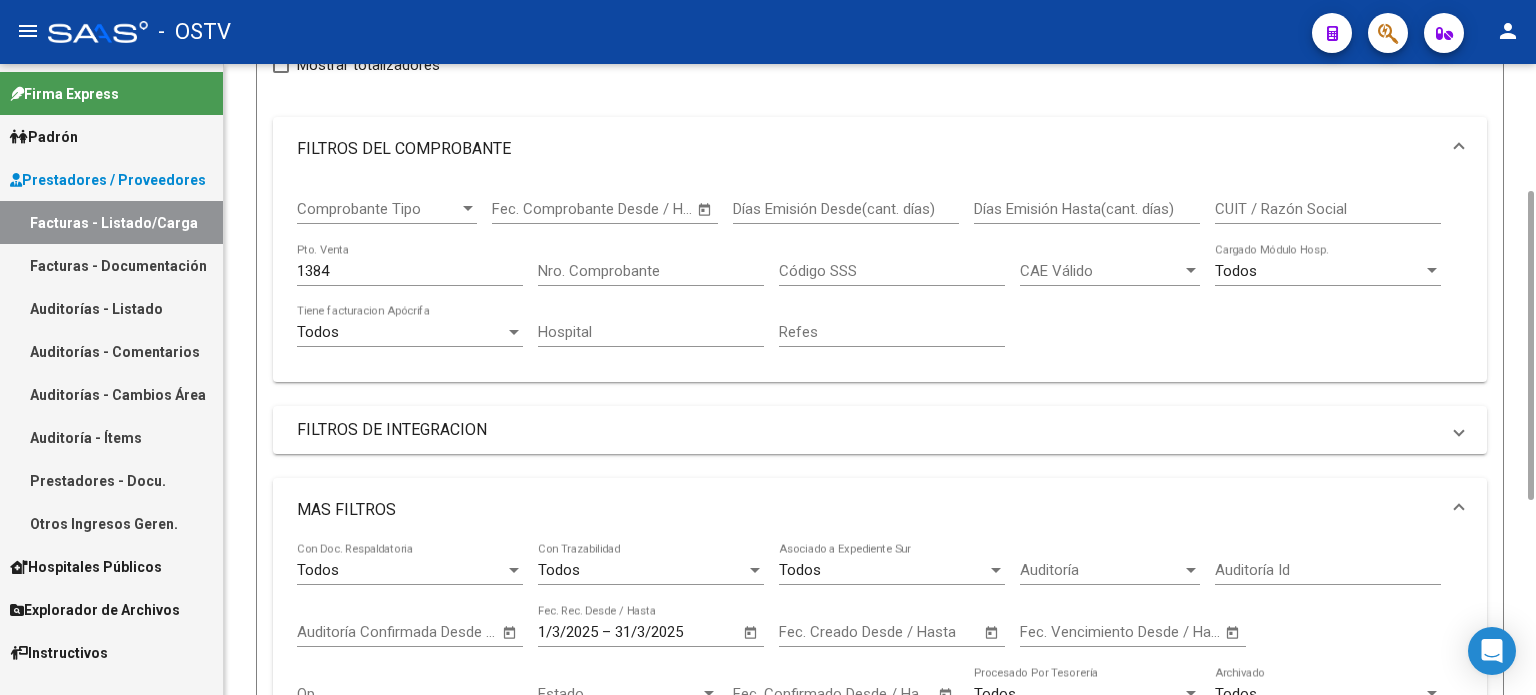 scroll, scrollTop: 0, scrollLeft: 0, axis: both 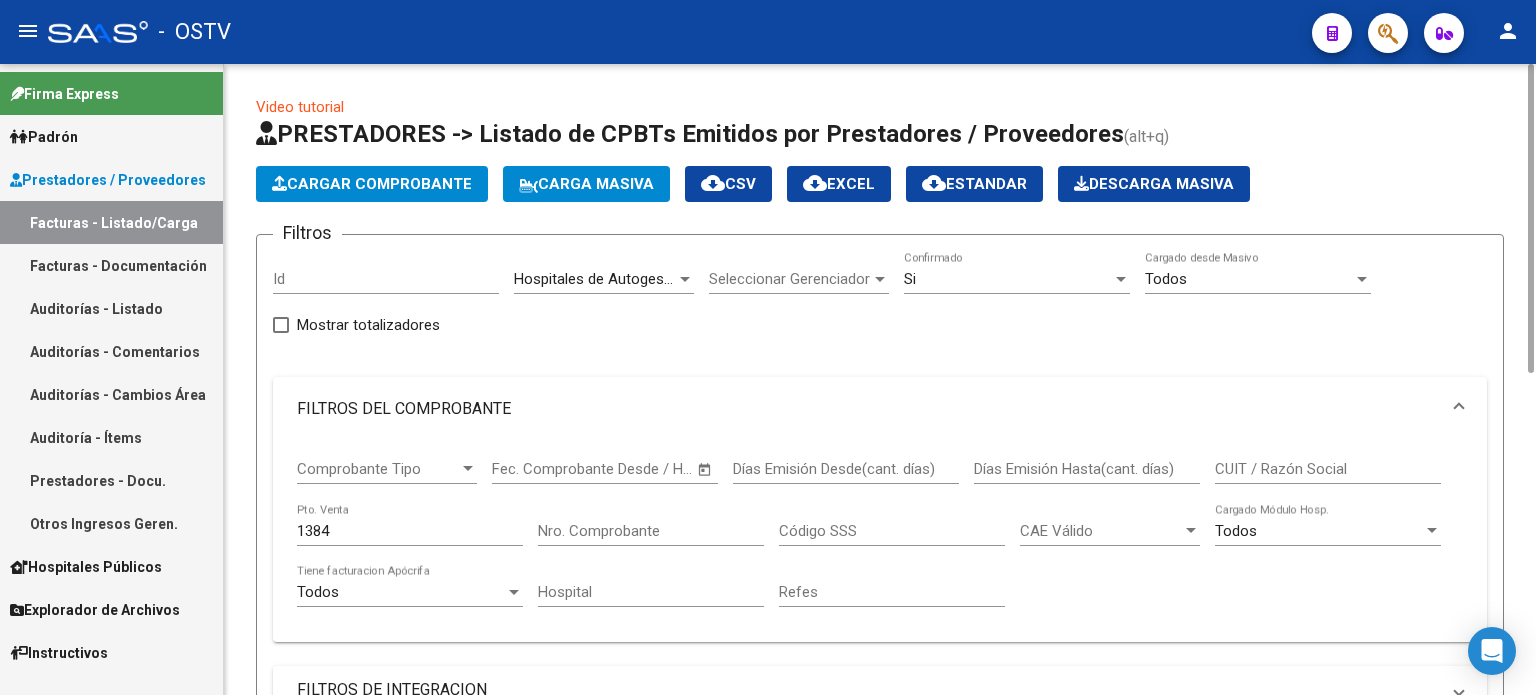 click on "Si" at bounding box center (1008, 279) 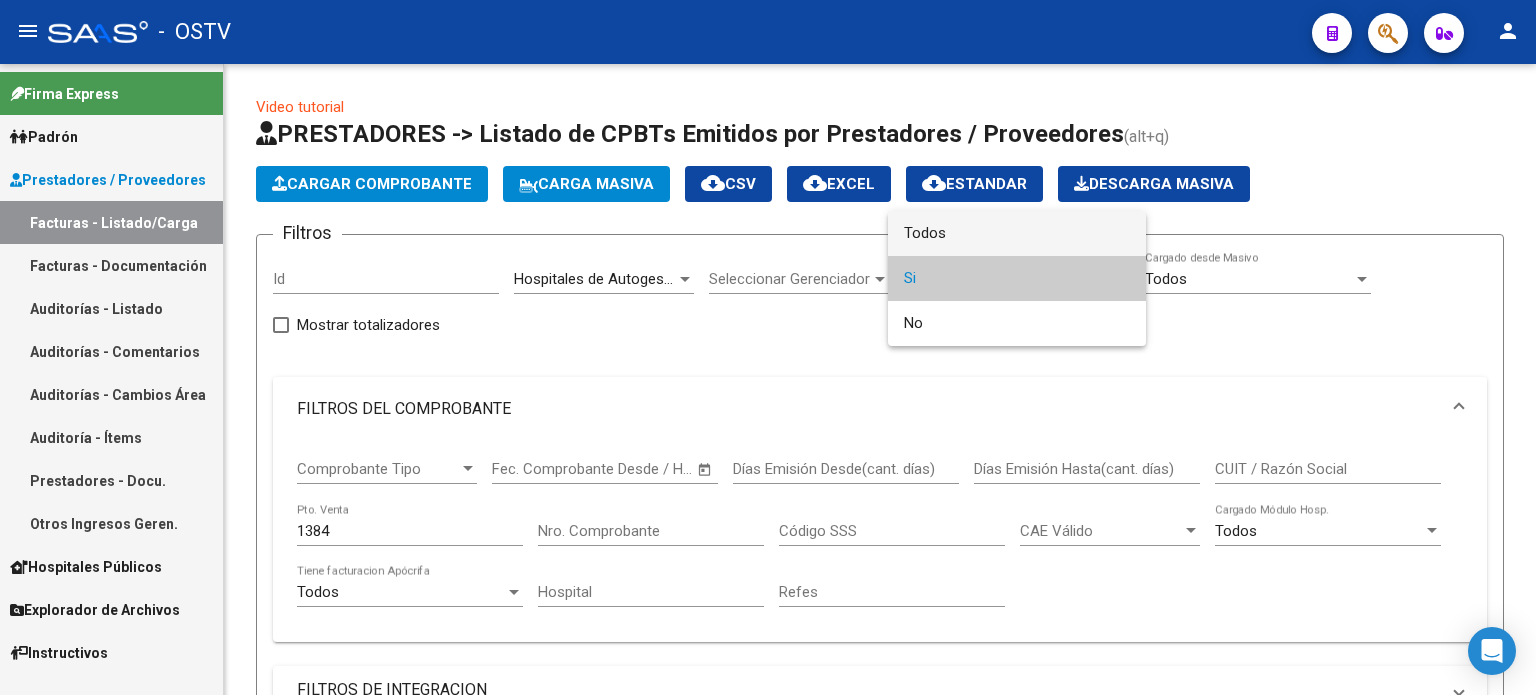click on "Todos" at bounding box center [1017, 233] 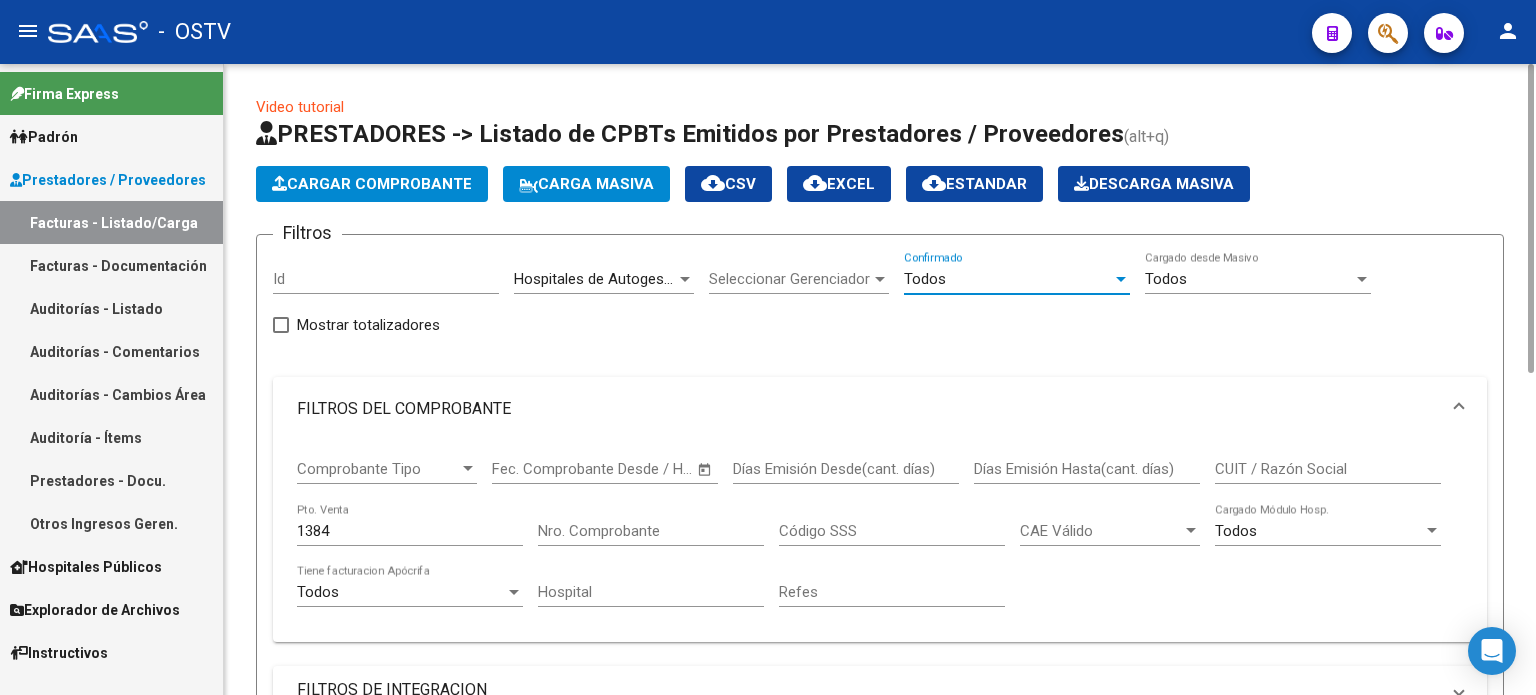 click on "Todos" at bounding box center (1008, 279) 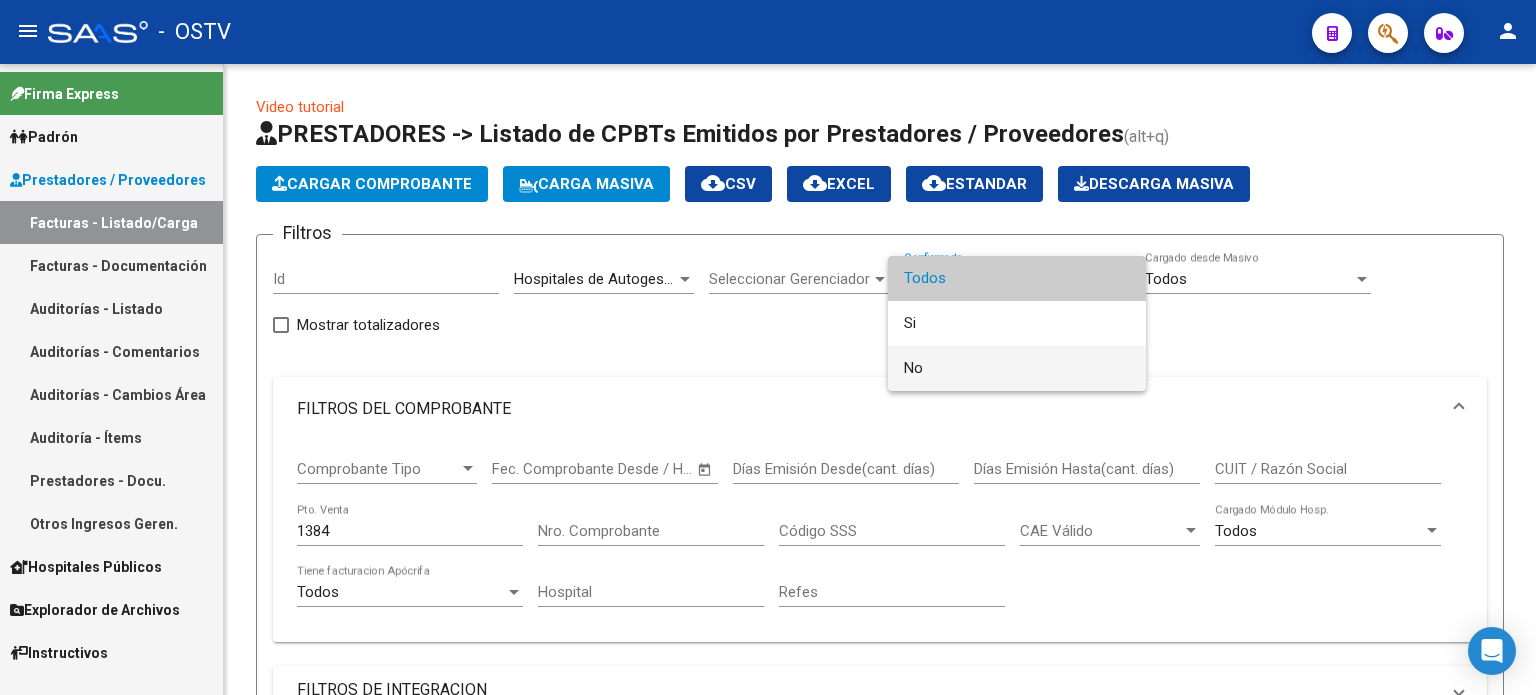 click on "No" at bounding box center [1017, 368] 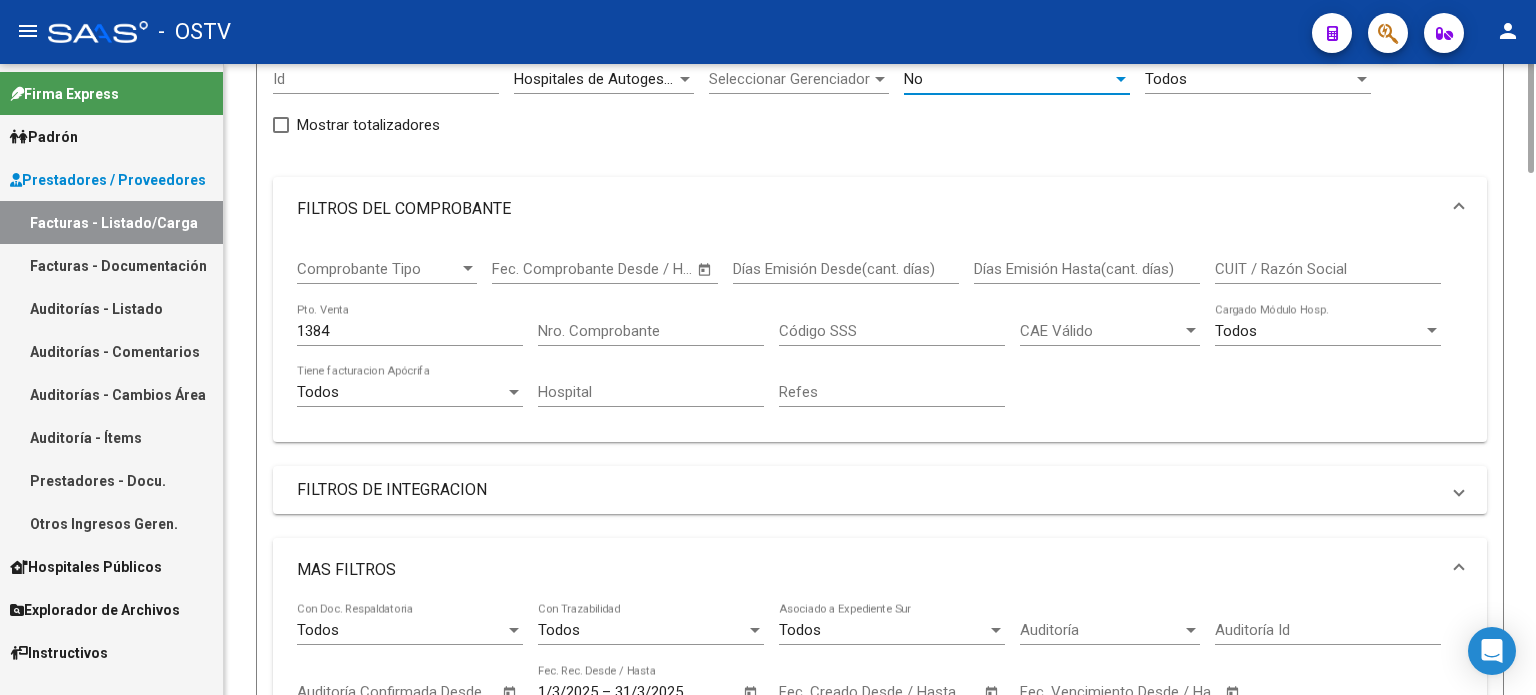 scroll, scrollTop: 0, scrollLeft: 0, axis: both 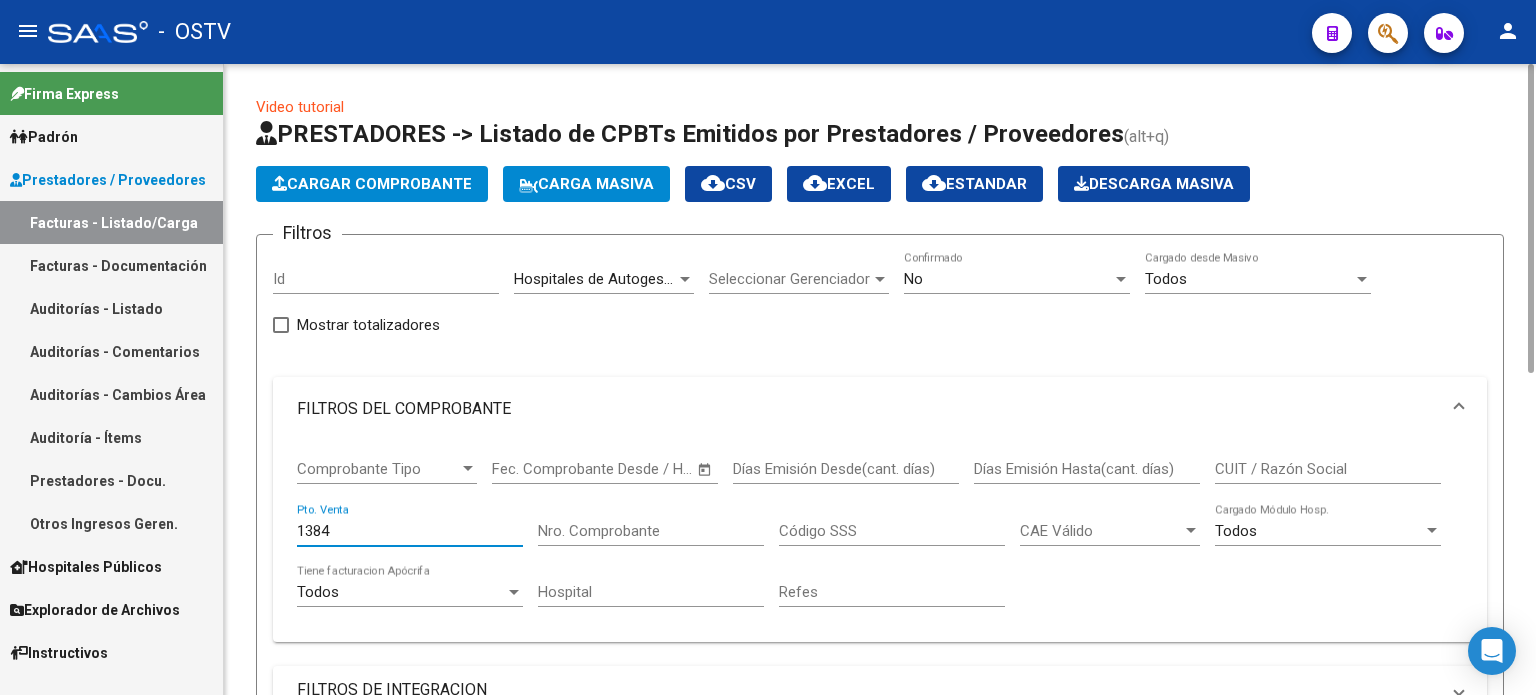 drag, startPoint x: 341, startPoint y: 529, endPoint x: 273, endPoint y: 522, distance: 68.359344 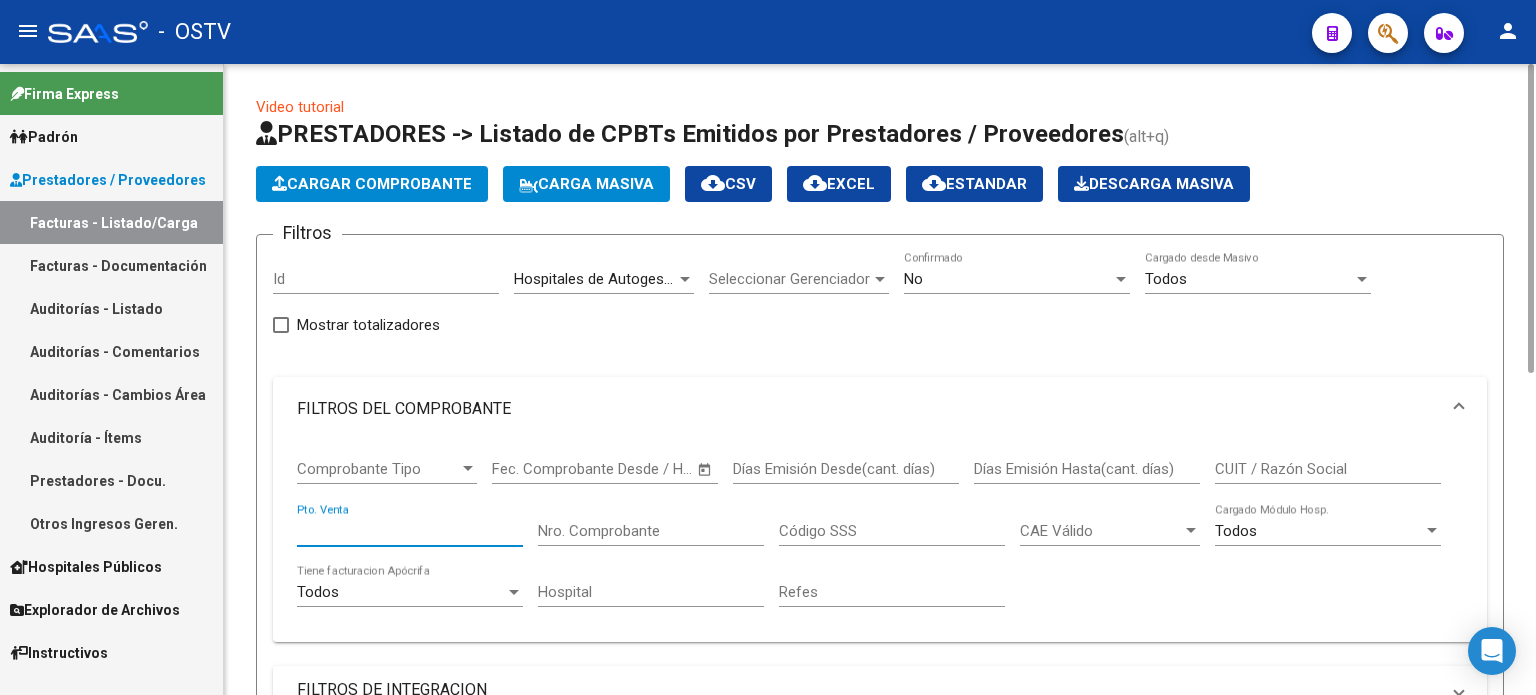 scroll, scrollTop: 0, scrollLeft: 0, axis: both 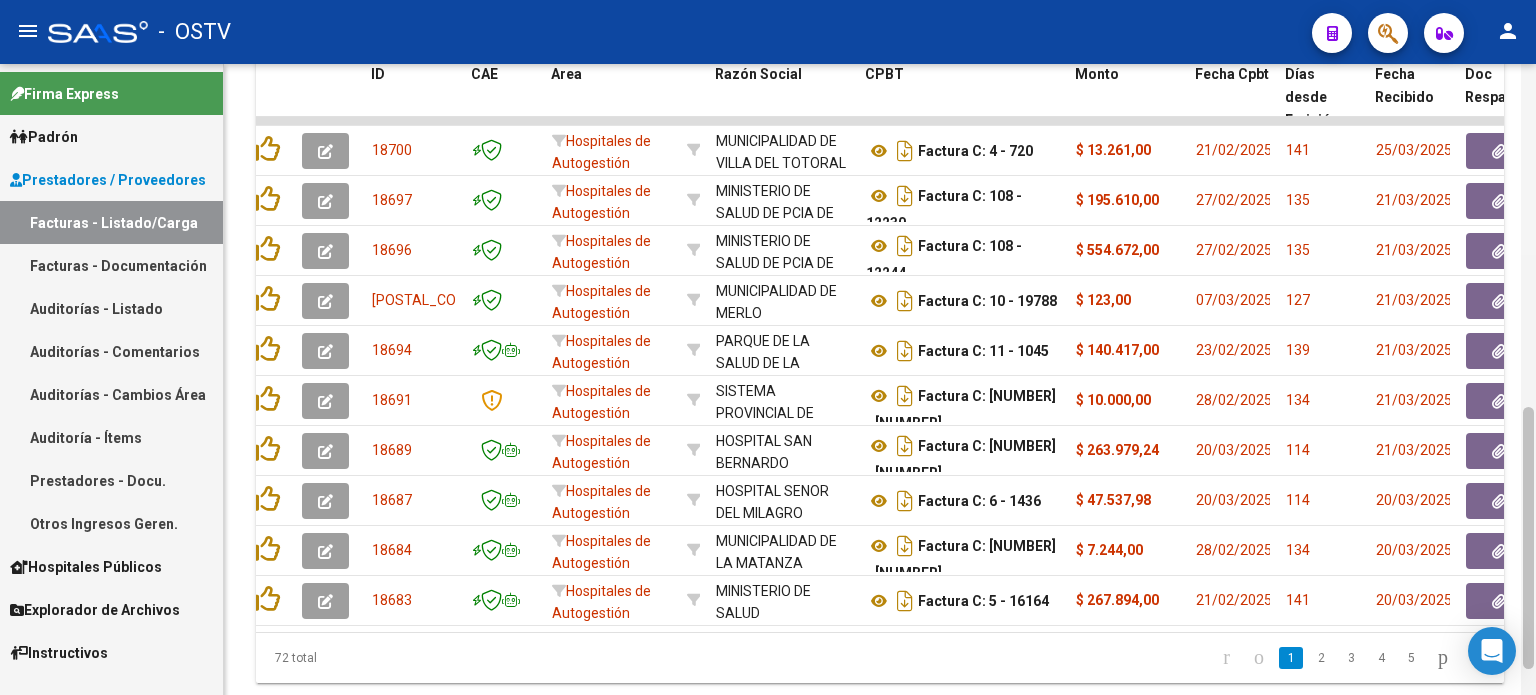 drag, startPoint x: 1529, startPoint y: 415, endPoint x: 1535, endPoint y: 427, distance: 13.416408 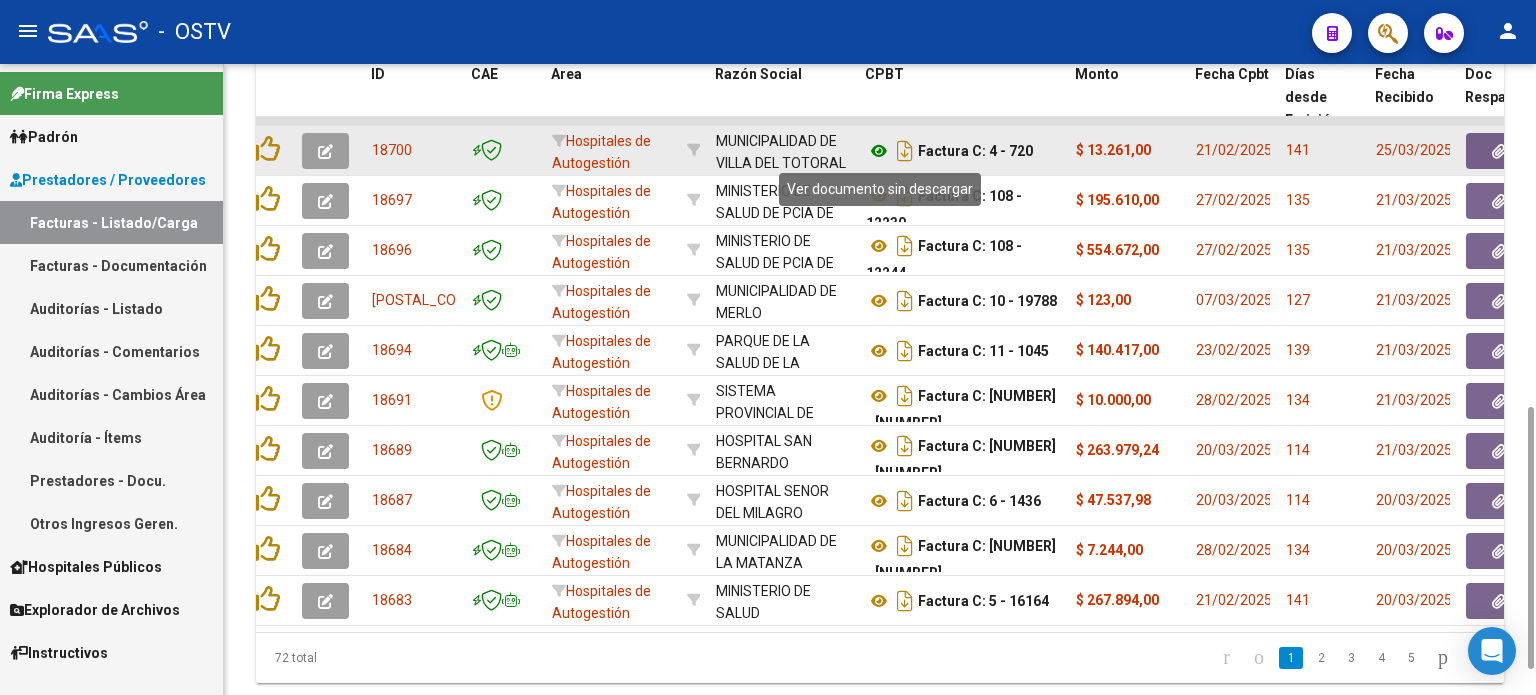 click 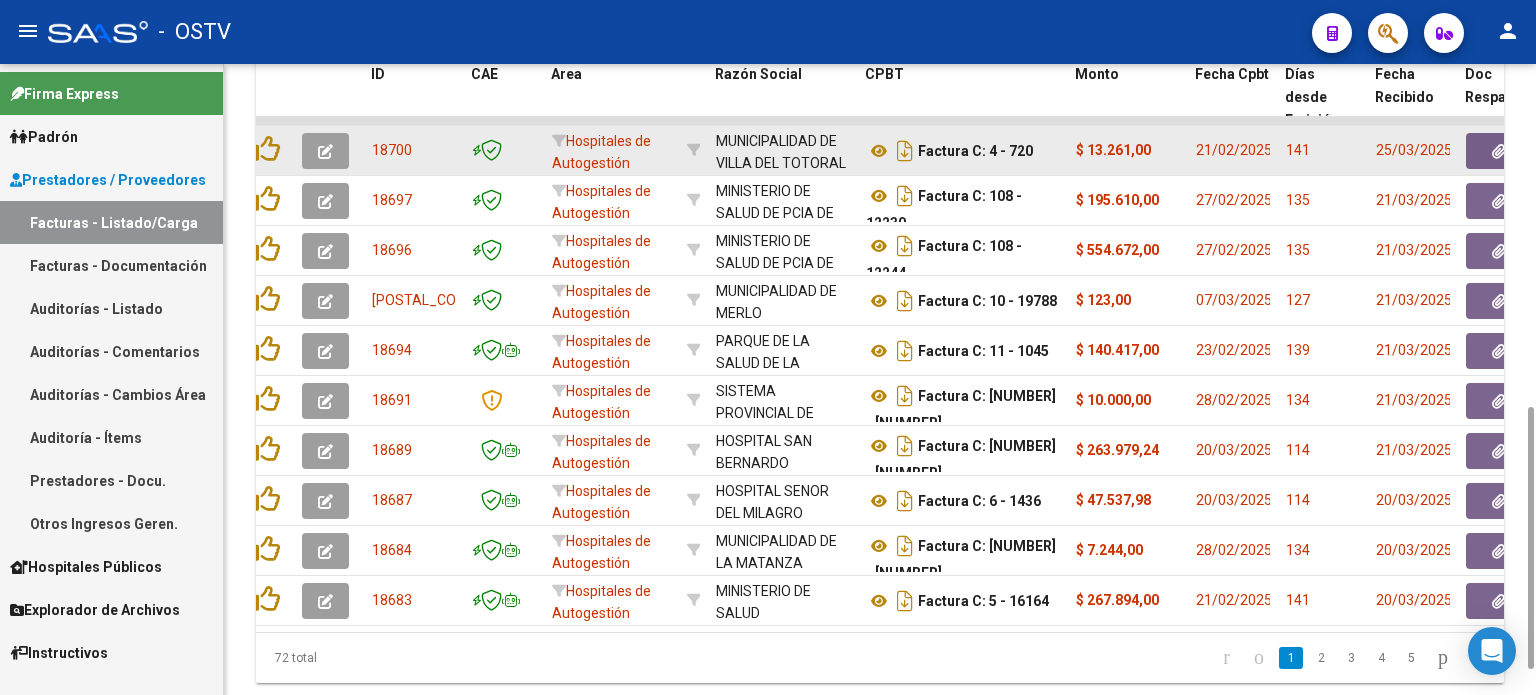 click 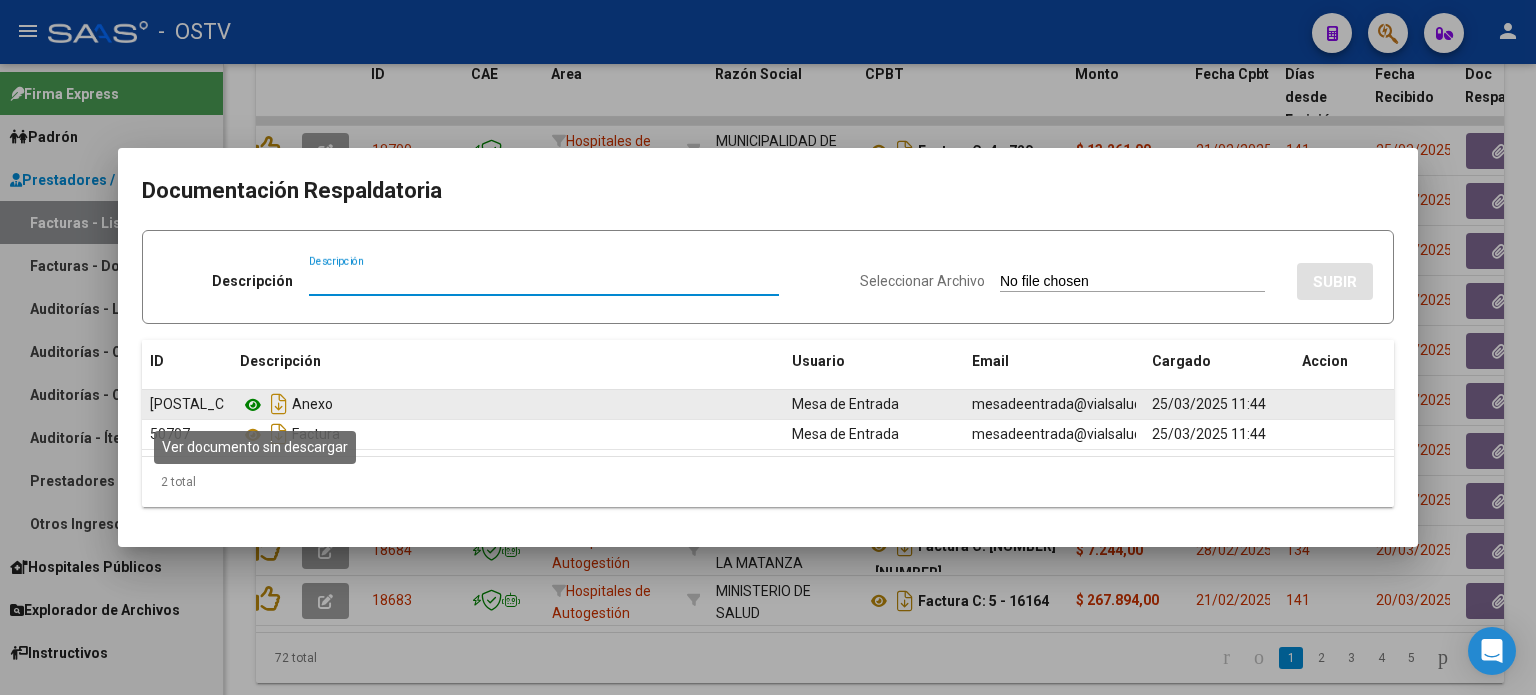click 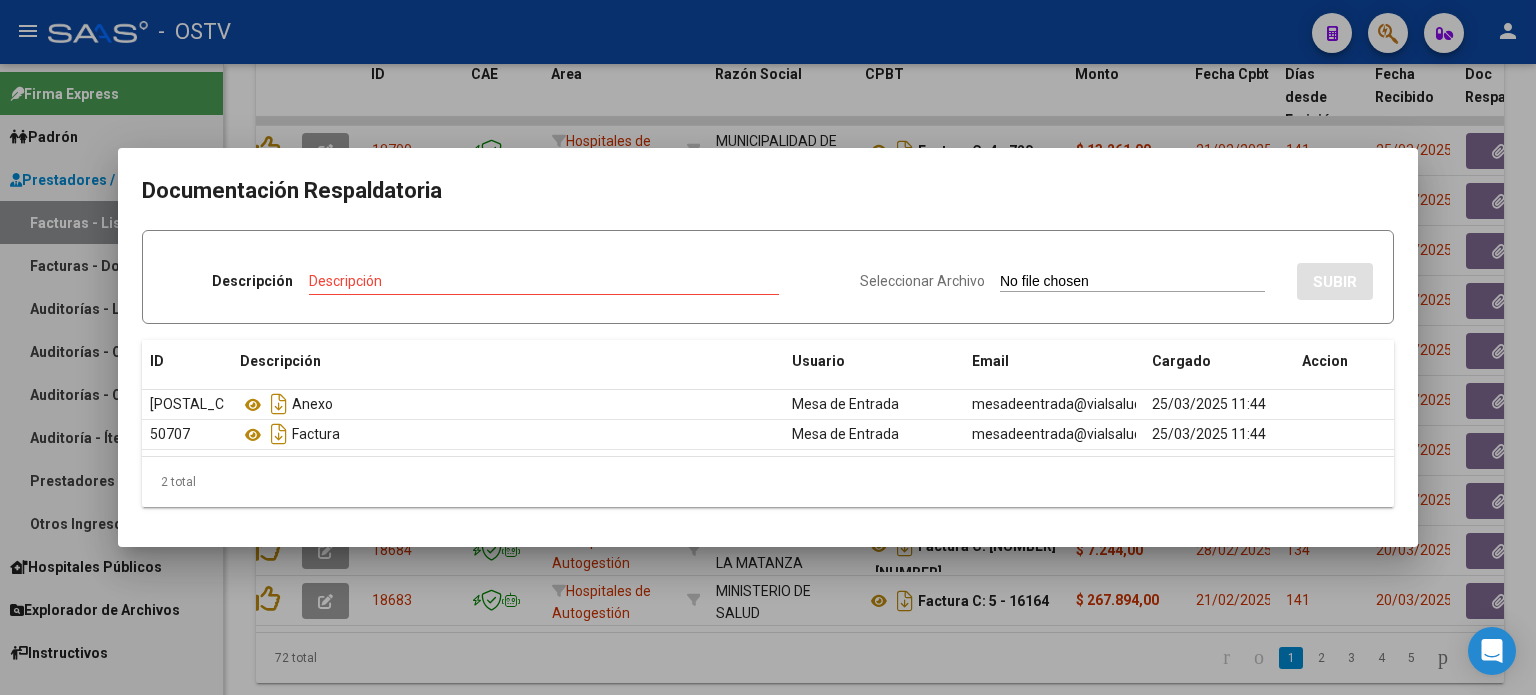 click at bounding box center (768, 347) 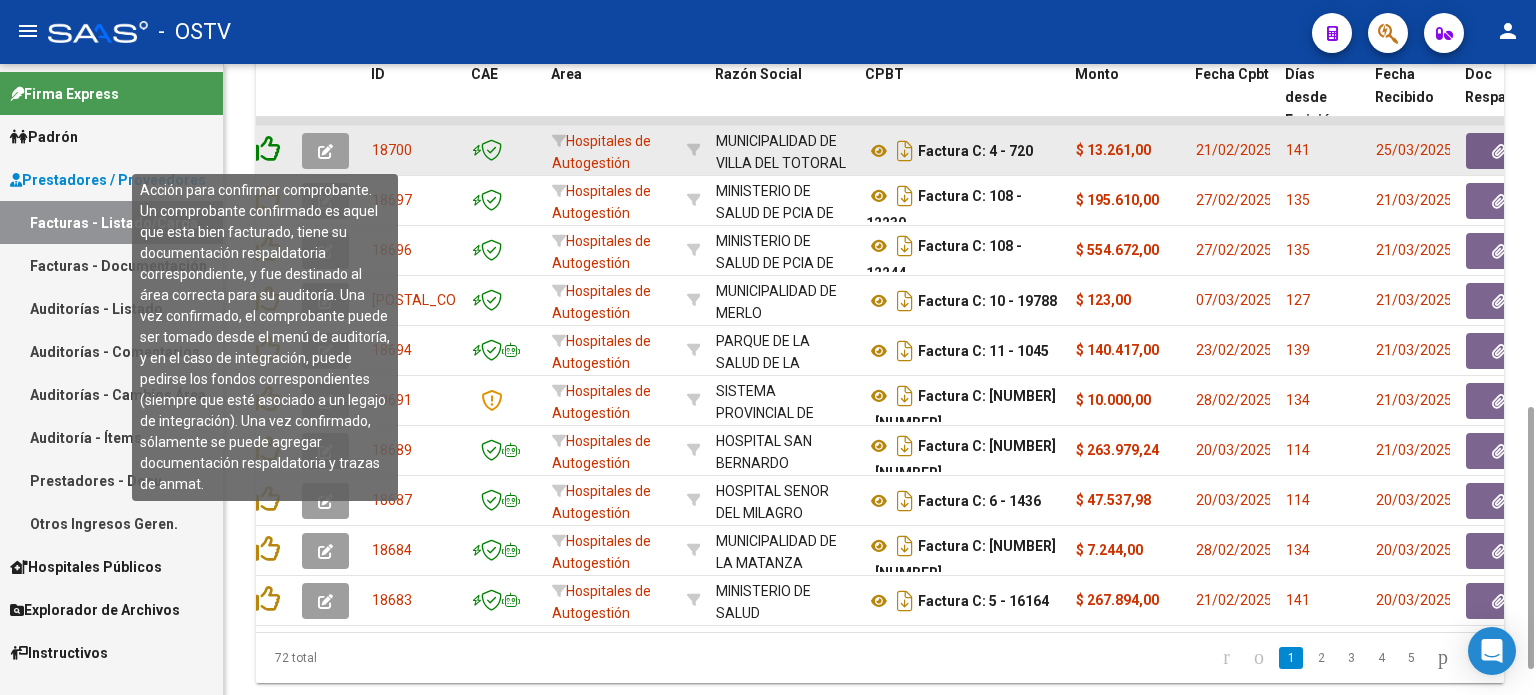 click 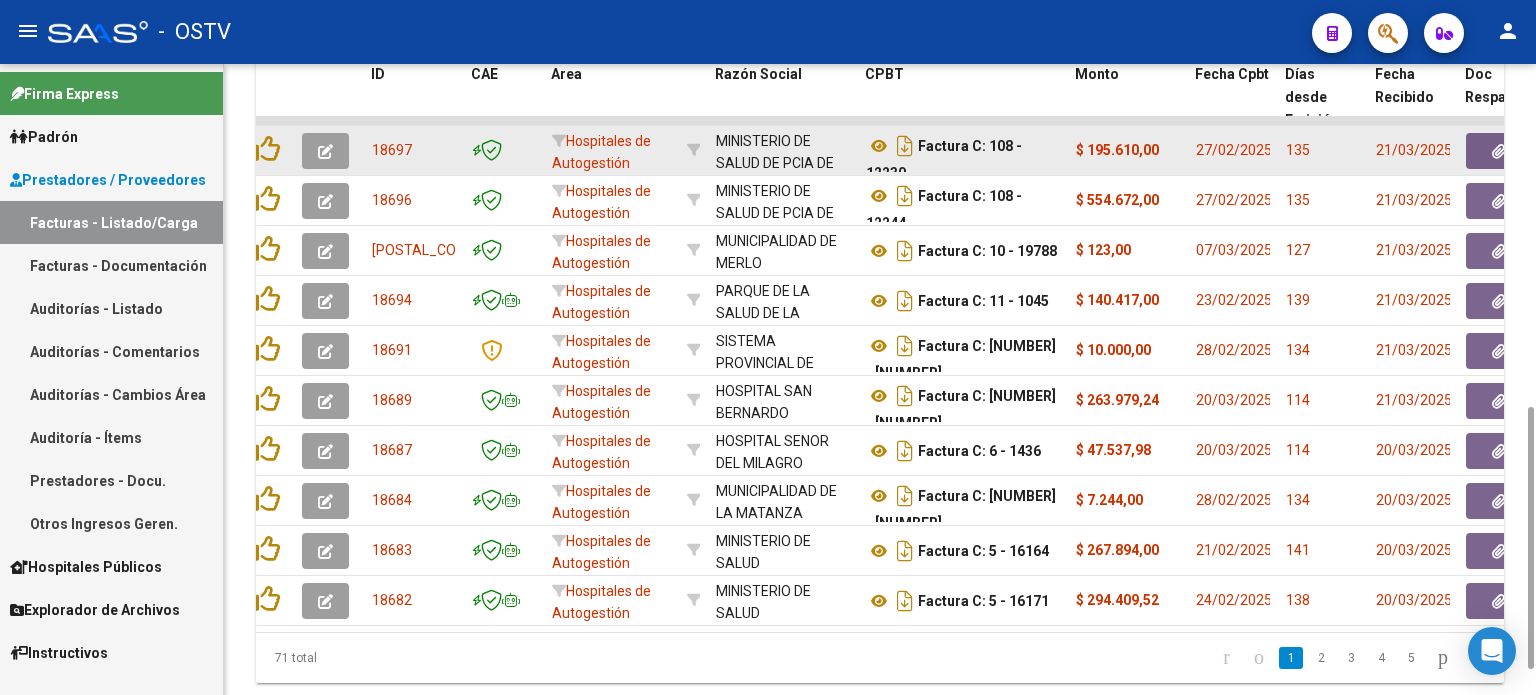 scroll, scrollTop: 12, scrollLeft: 0, axis: vertical 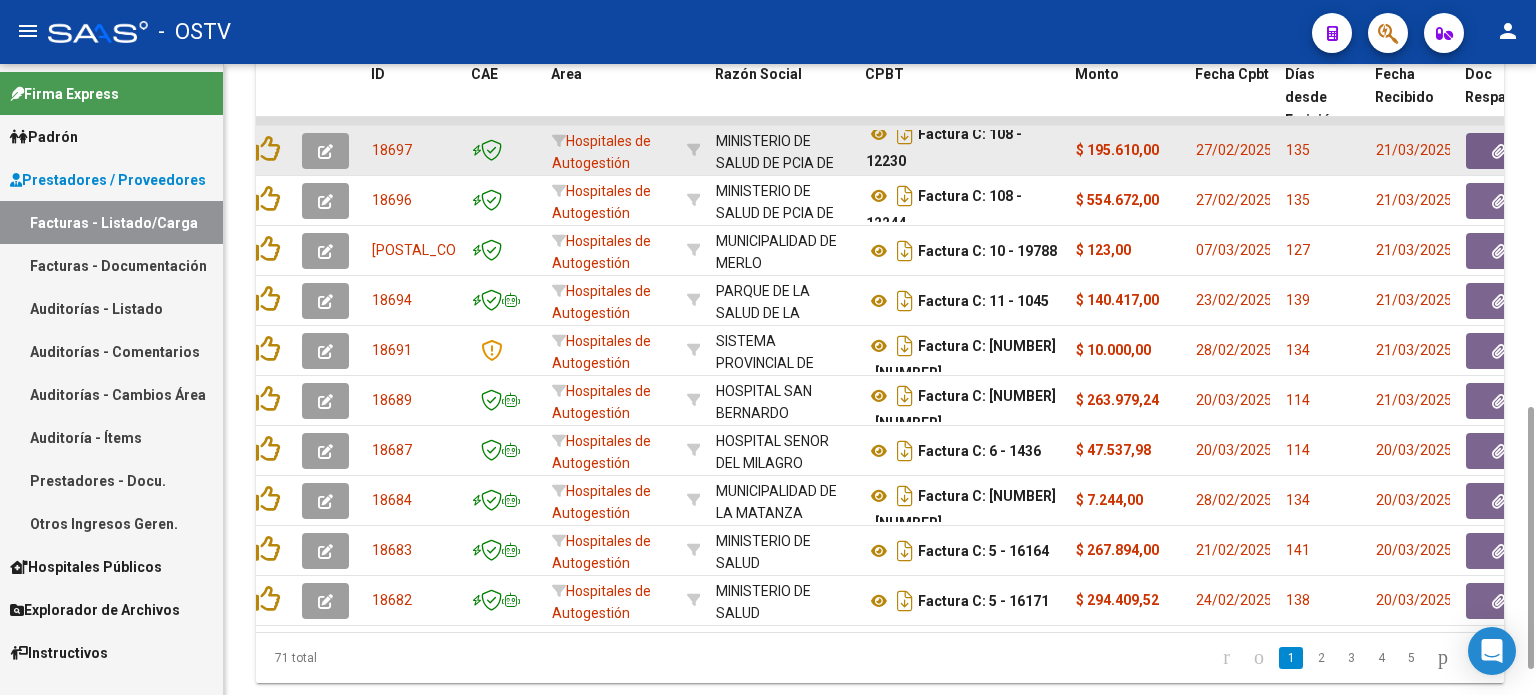 drag, startPoint x: 980, startPoint y: 139, endPoint x: 1002, endPoint y: 156, distance: 27.802877 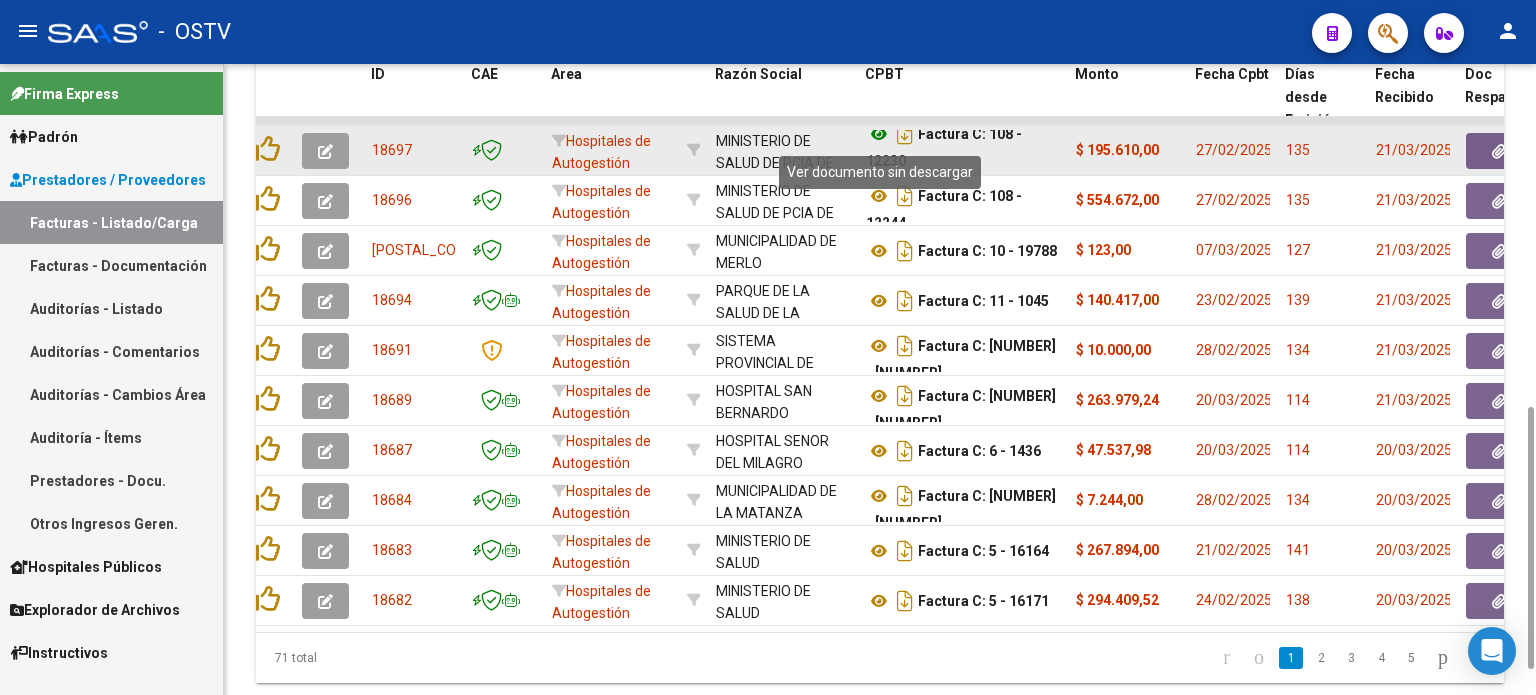 click 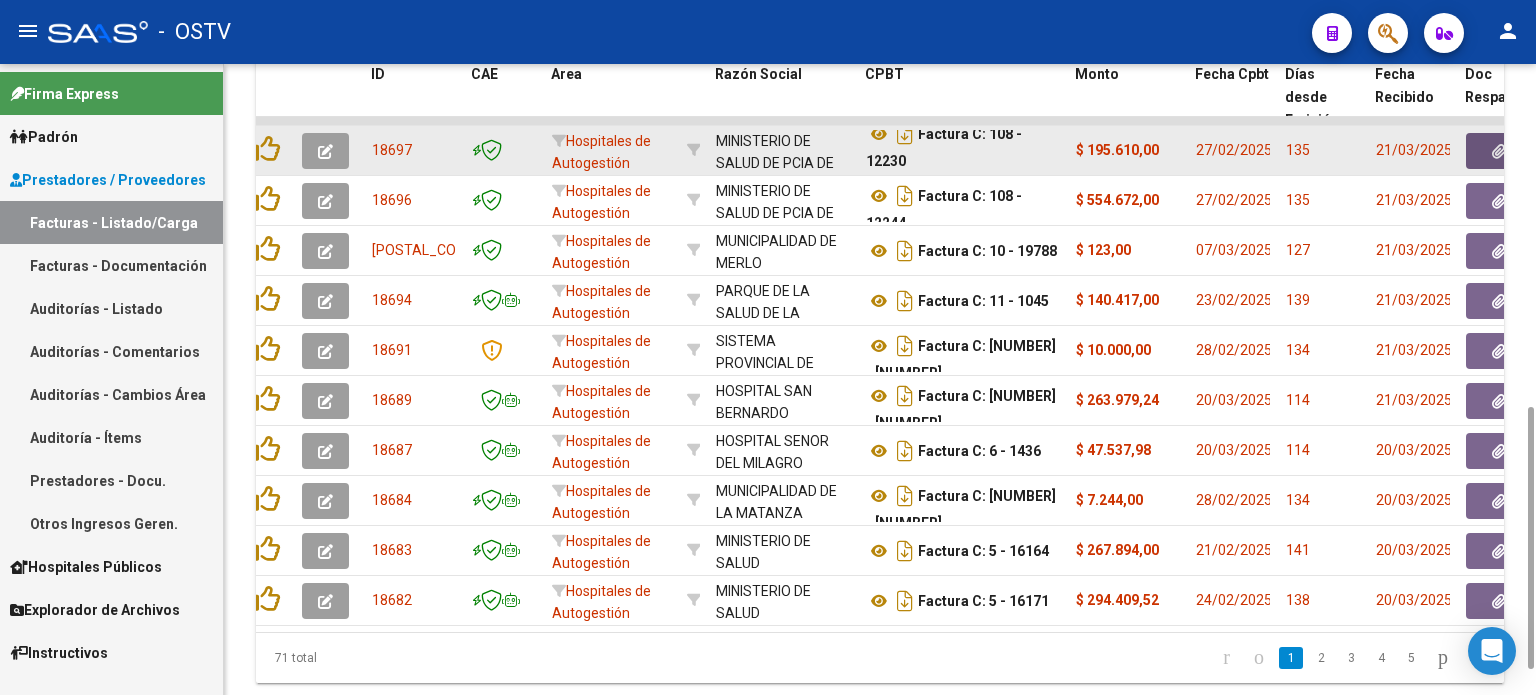 click 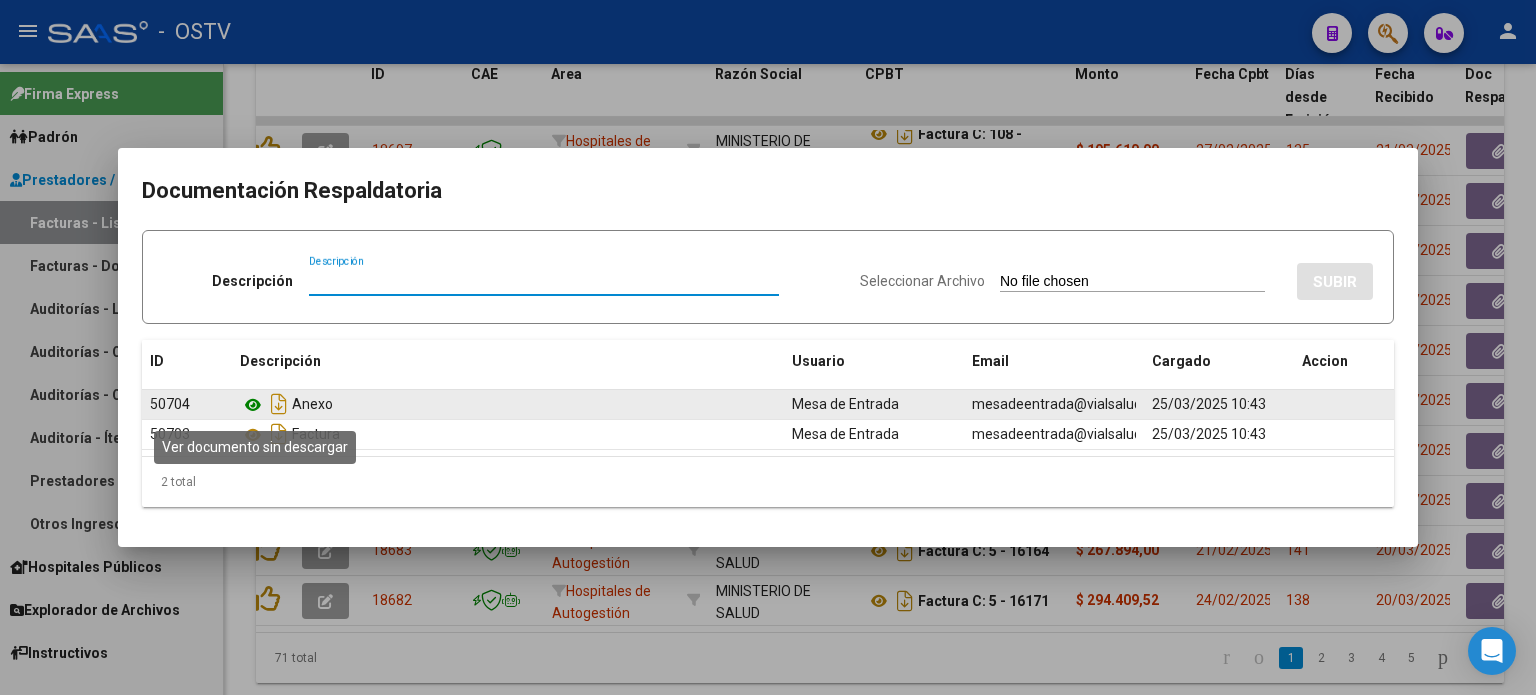 click 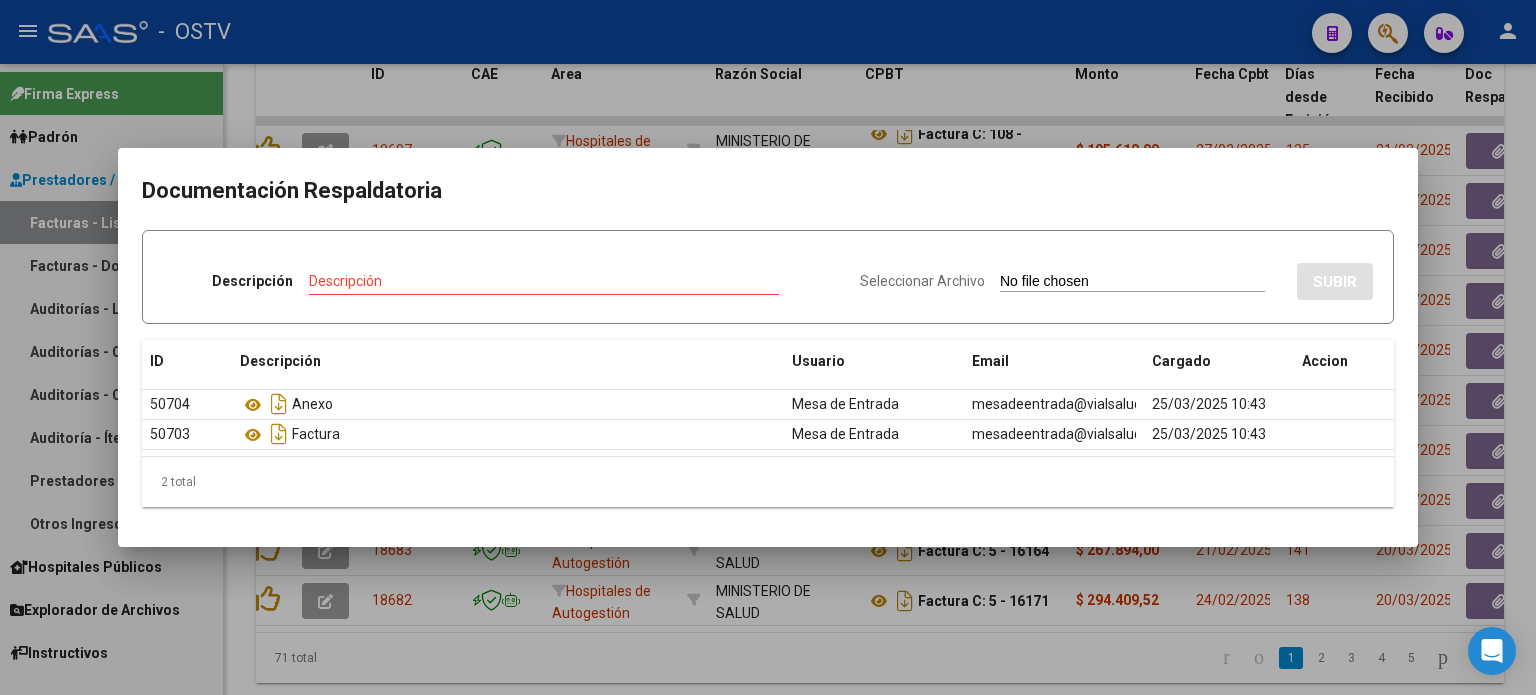 click at bounding box center [768, 347] 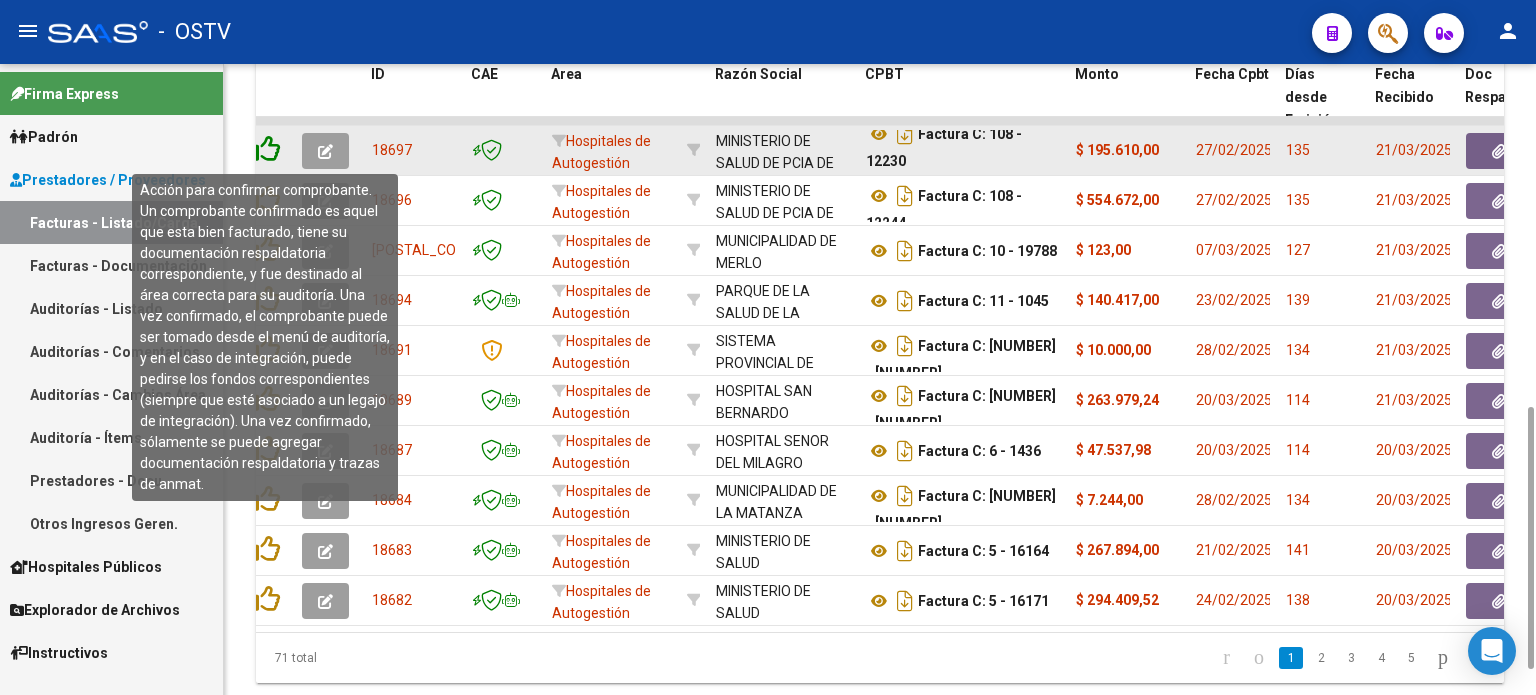click 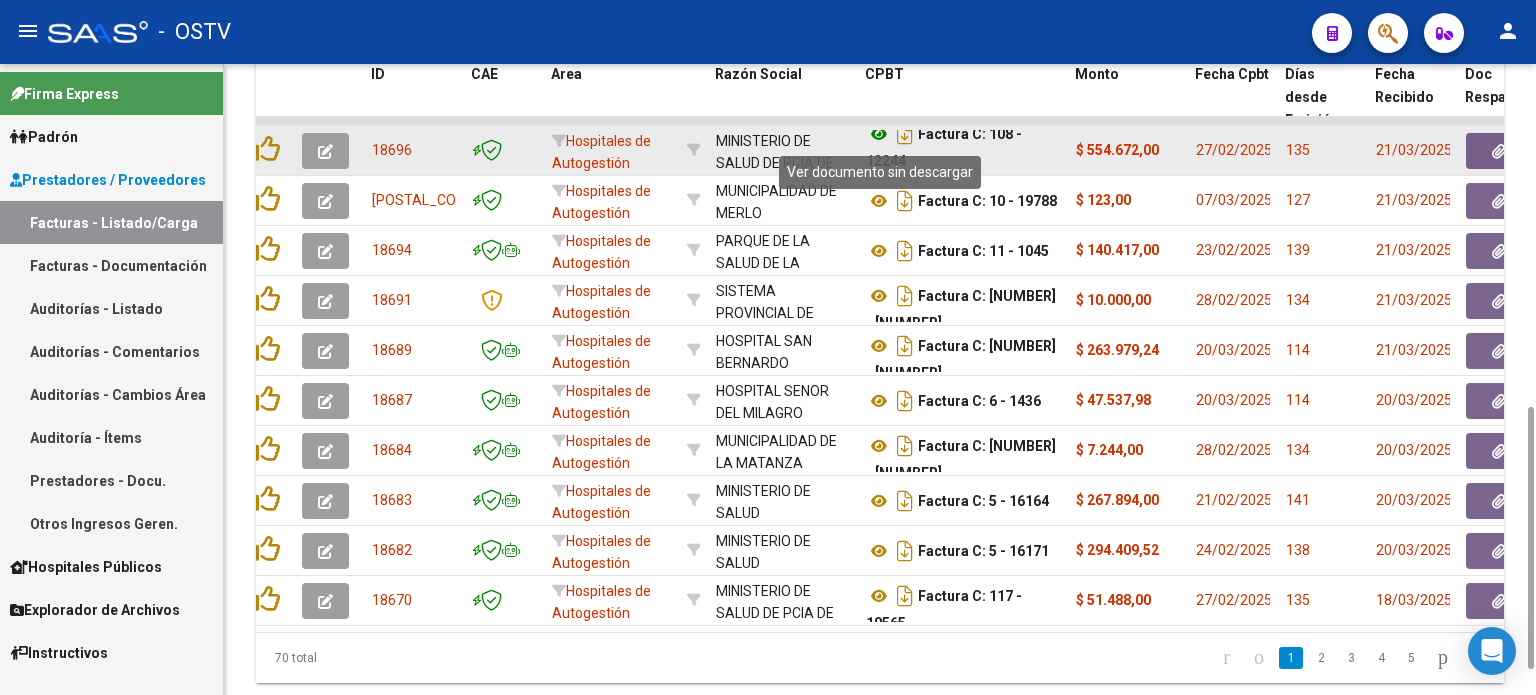 click 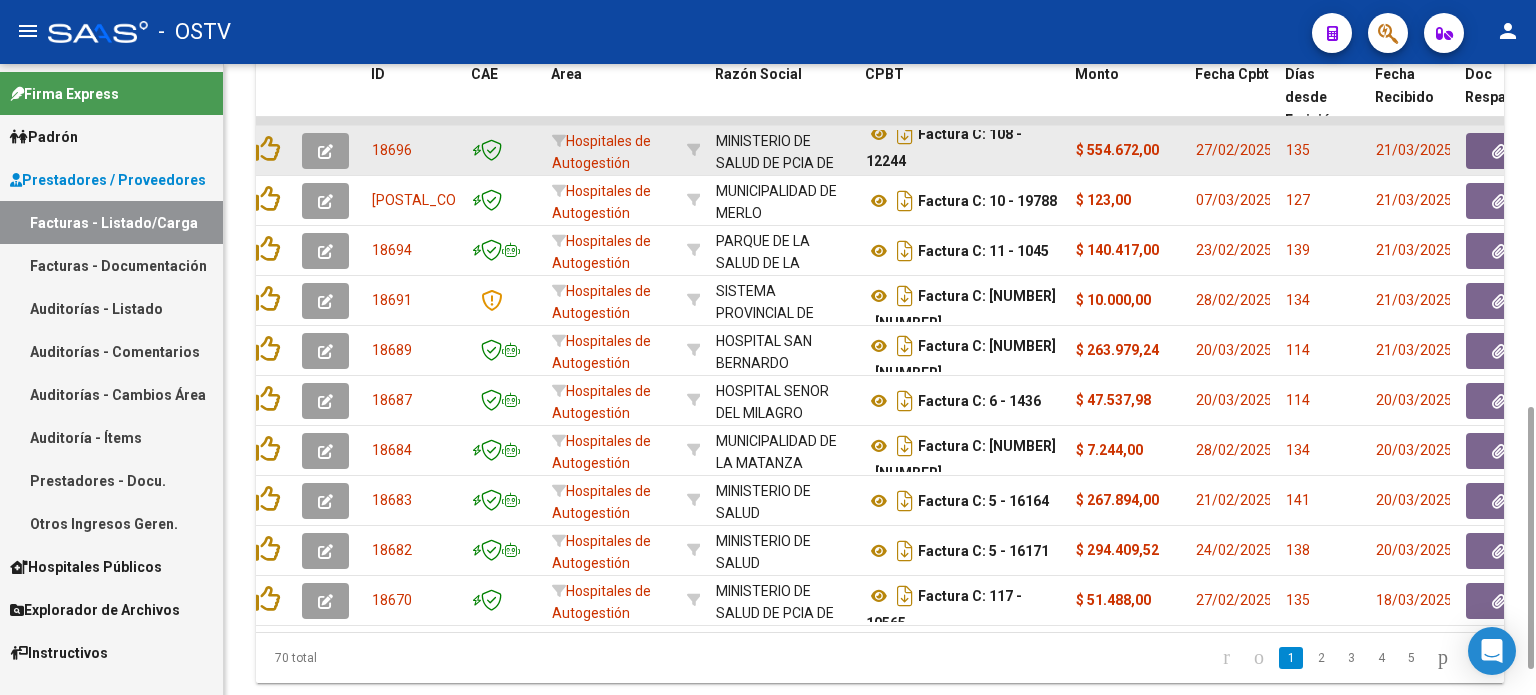 click 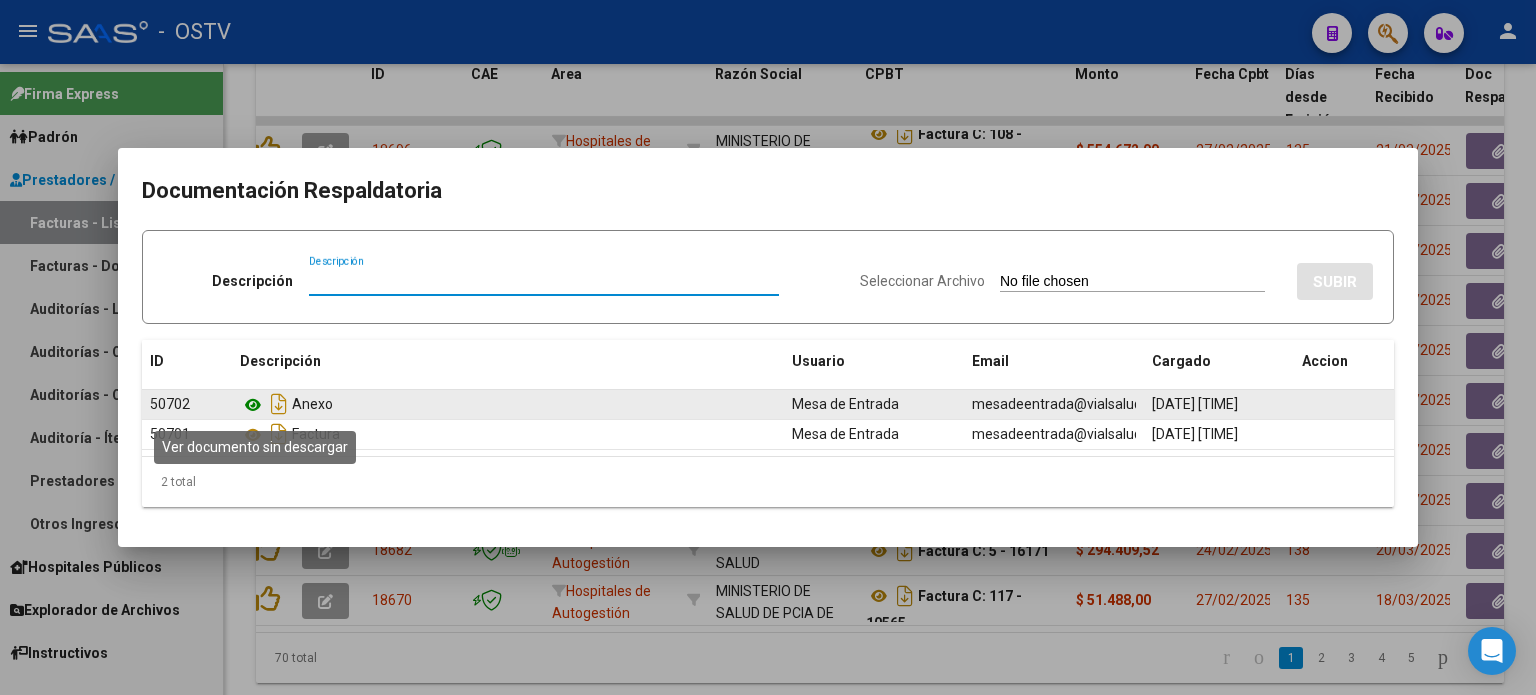 click 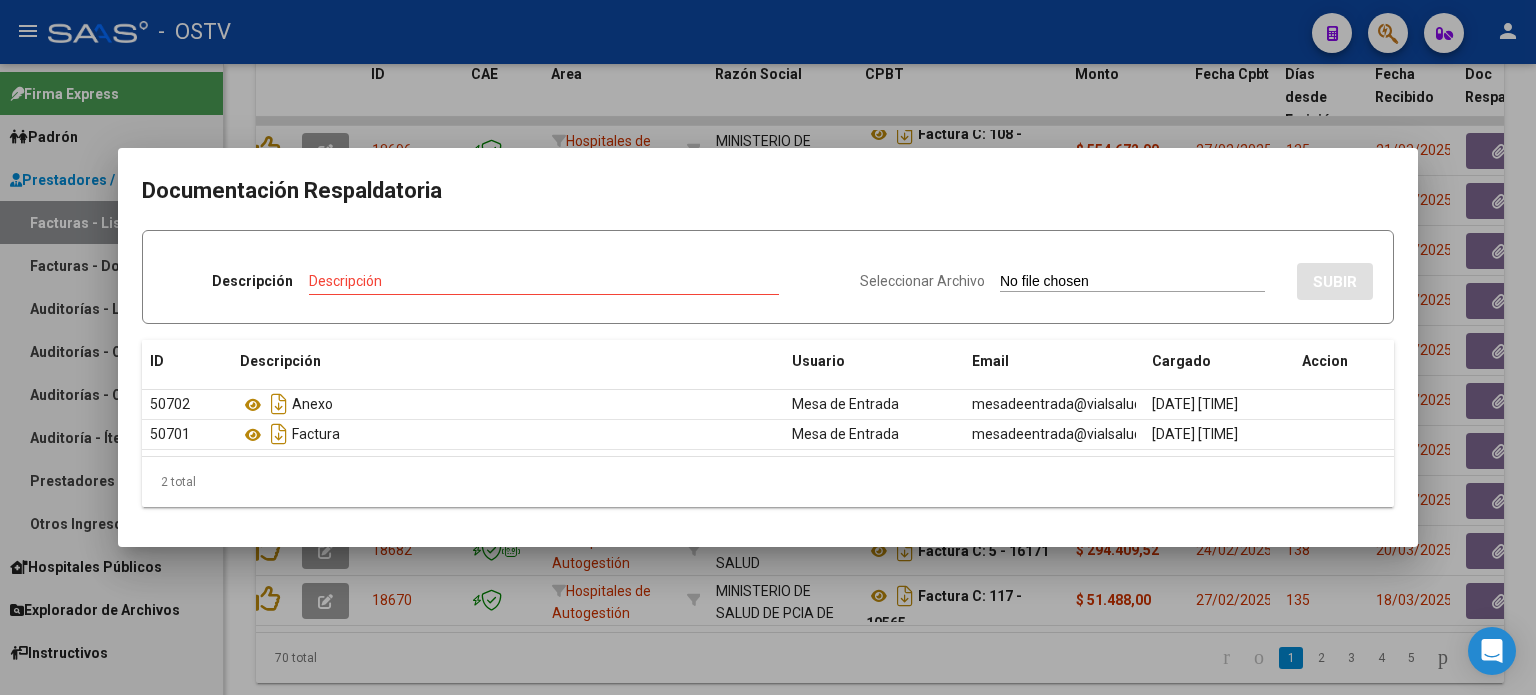 click at bounding box center [768, 347] 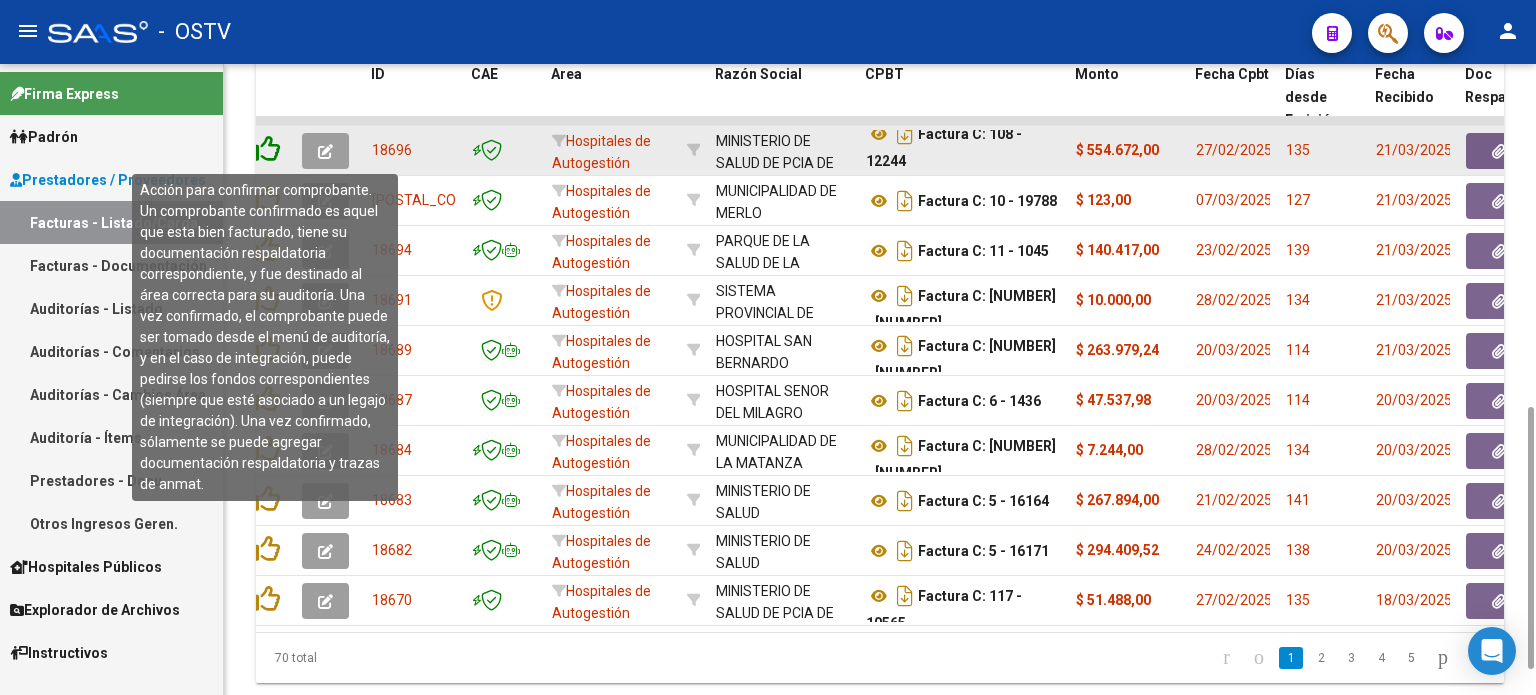 click 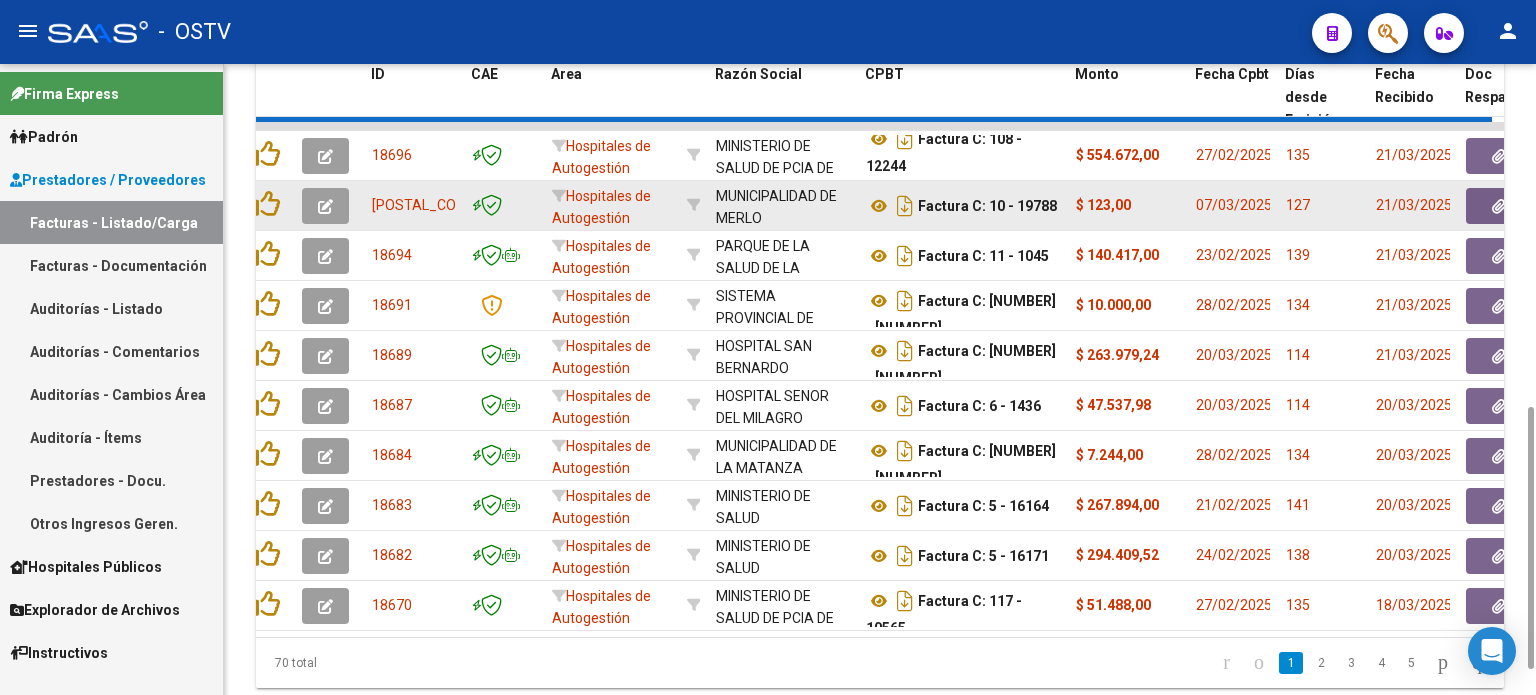 scroll, scrollTop: 0, scrollLeft: 0, axis: both 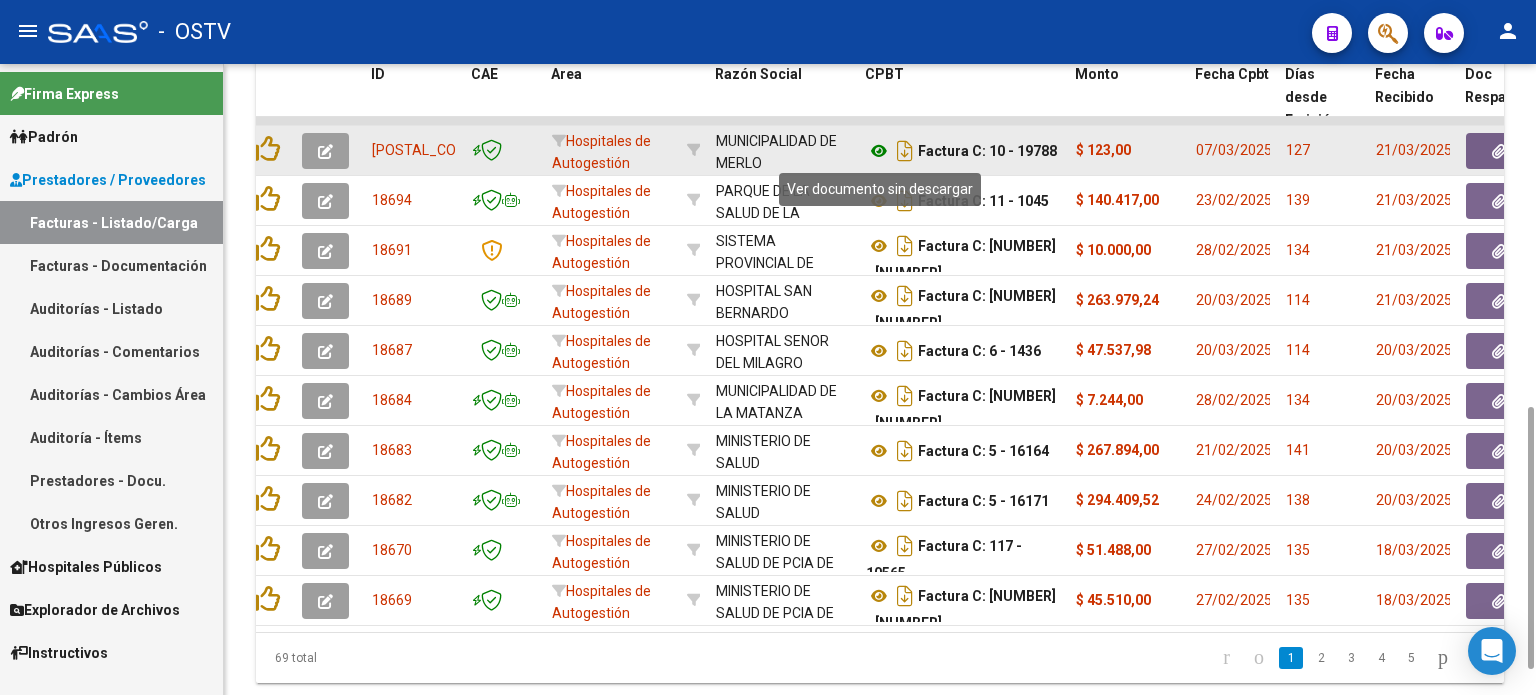 click 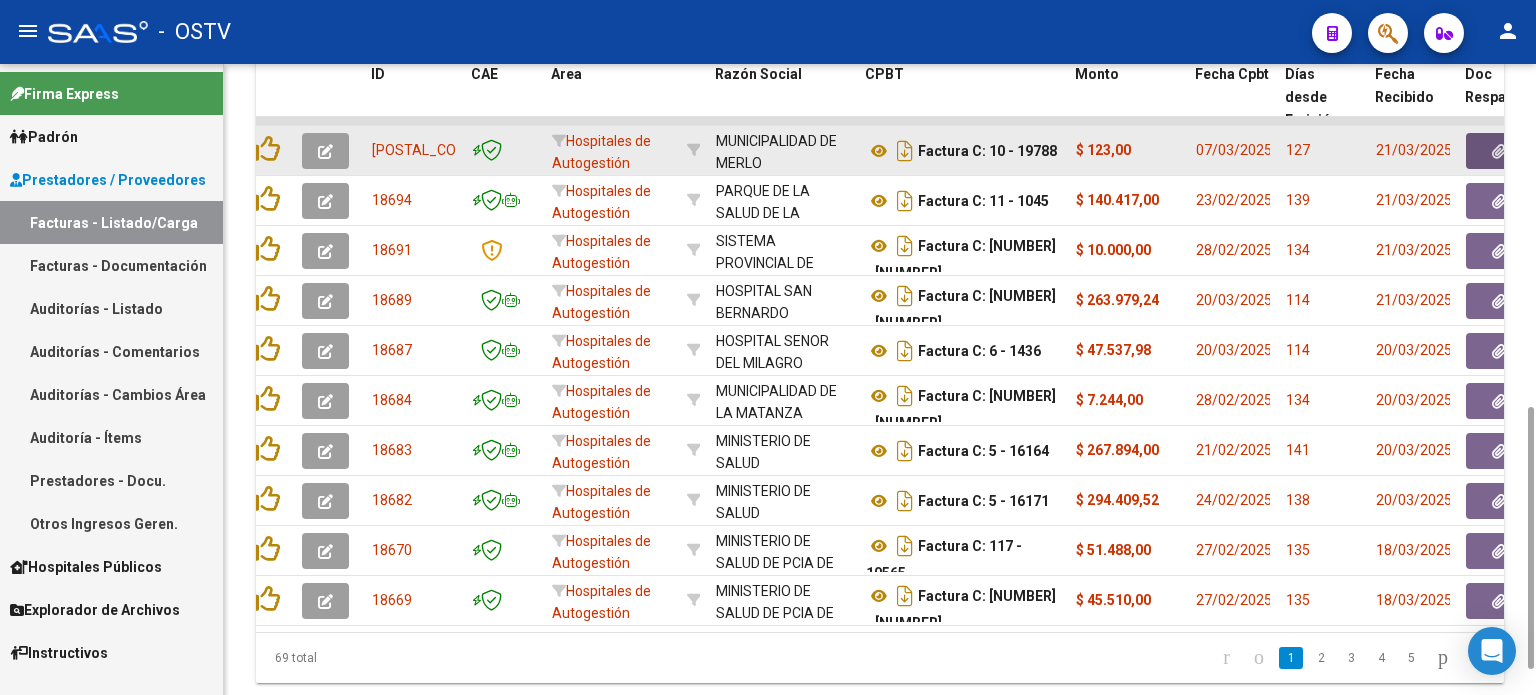 click 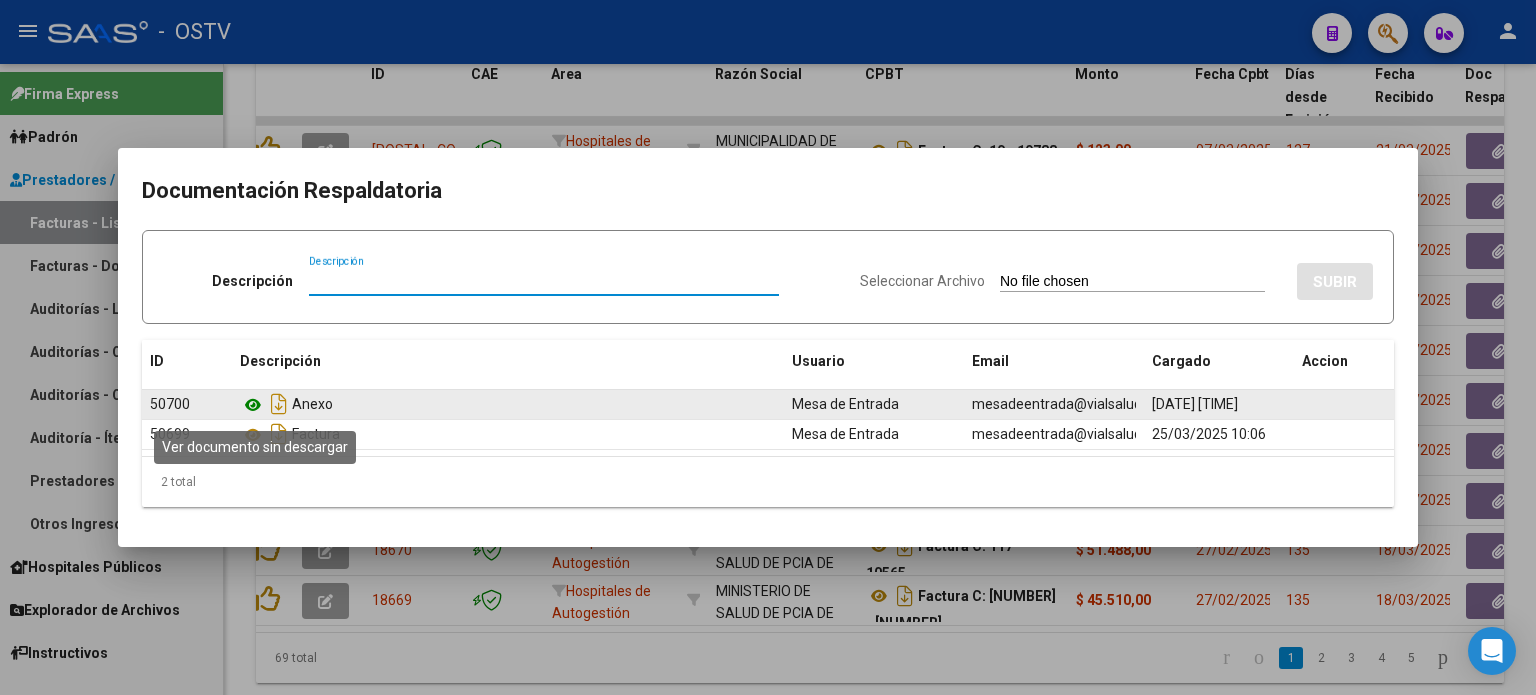 click 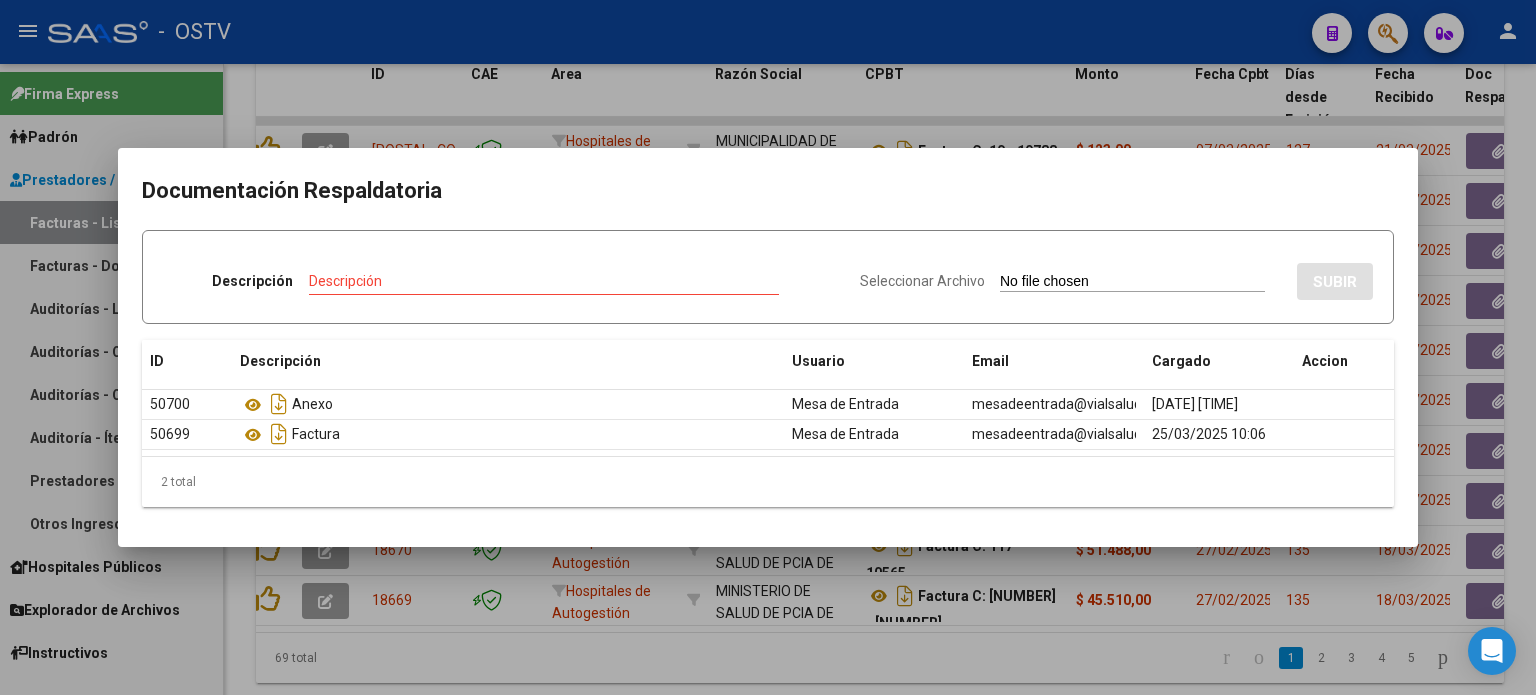 click at bounding box center [768, 347] 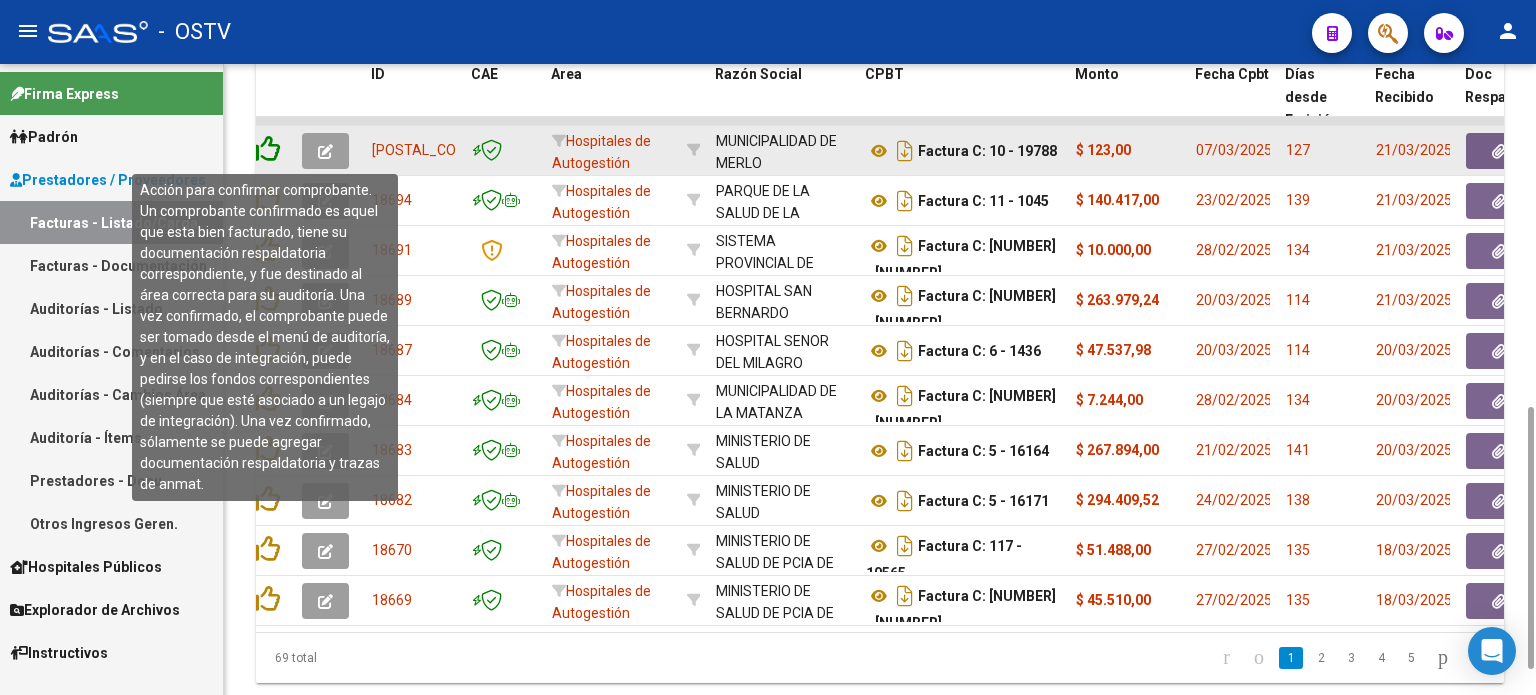 click 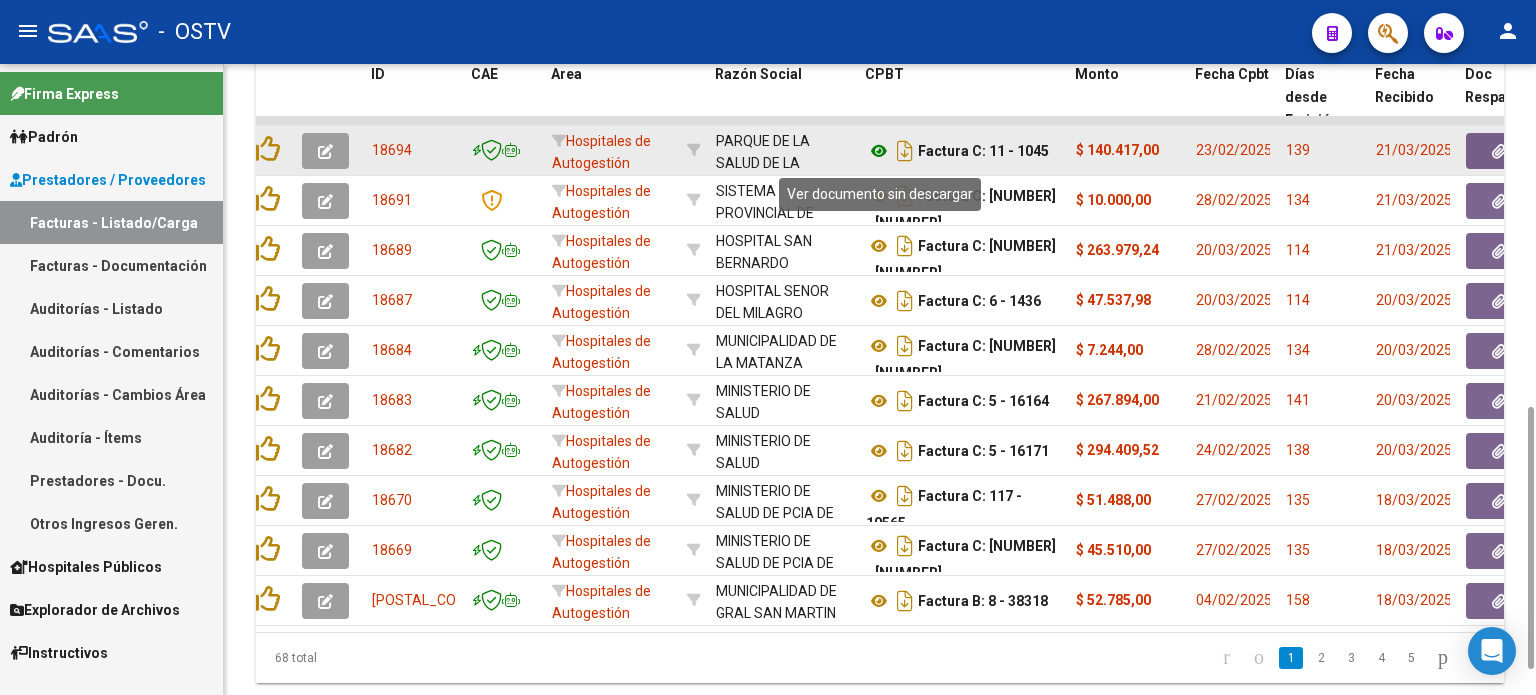 click 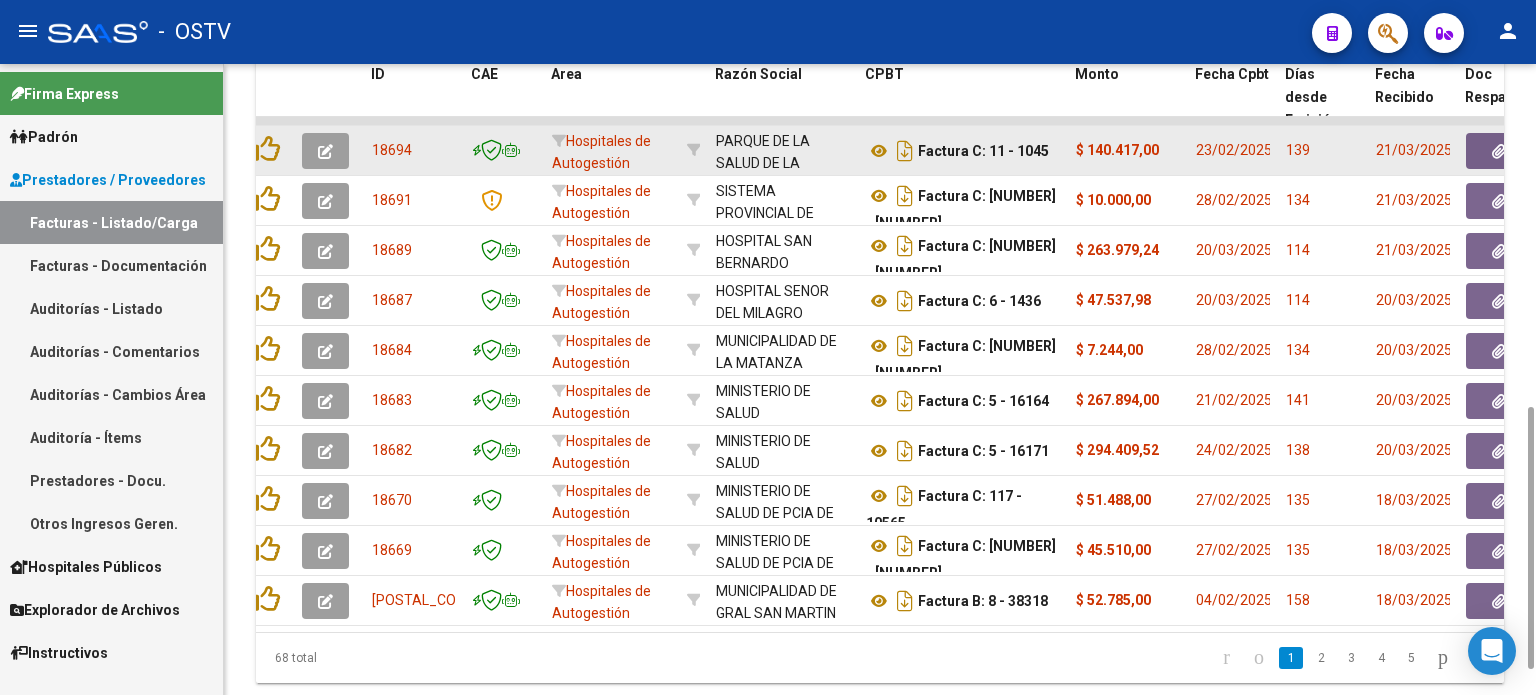 click 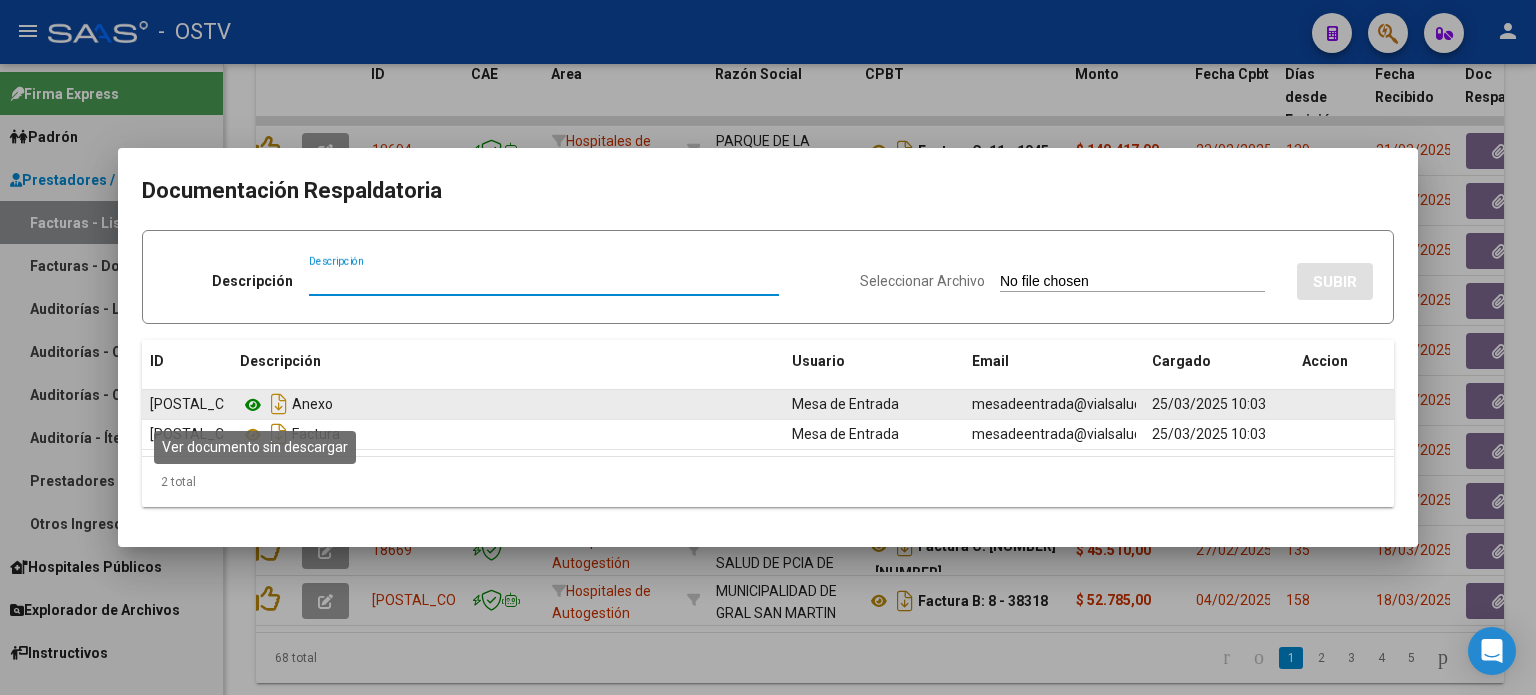 click 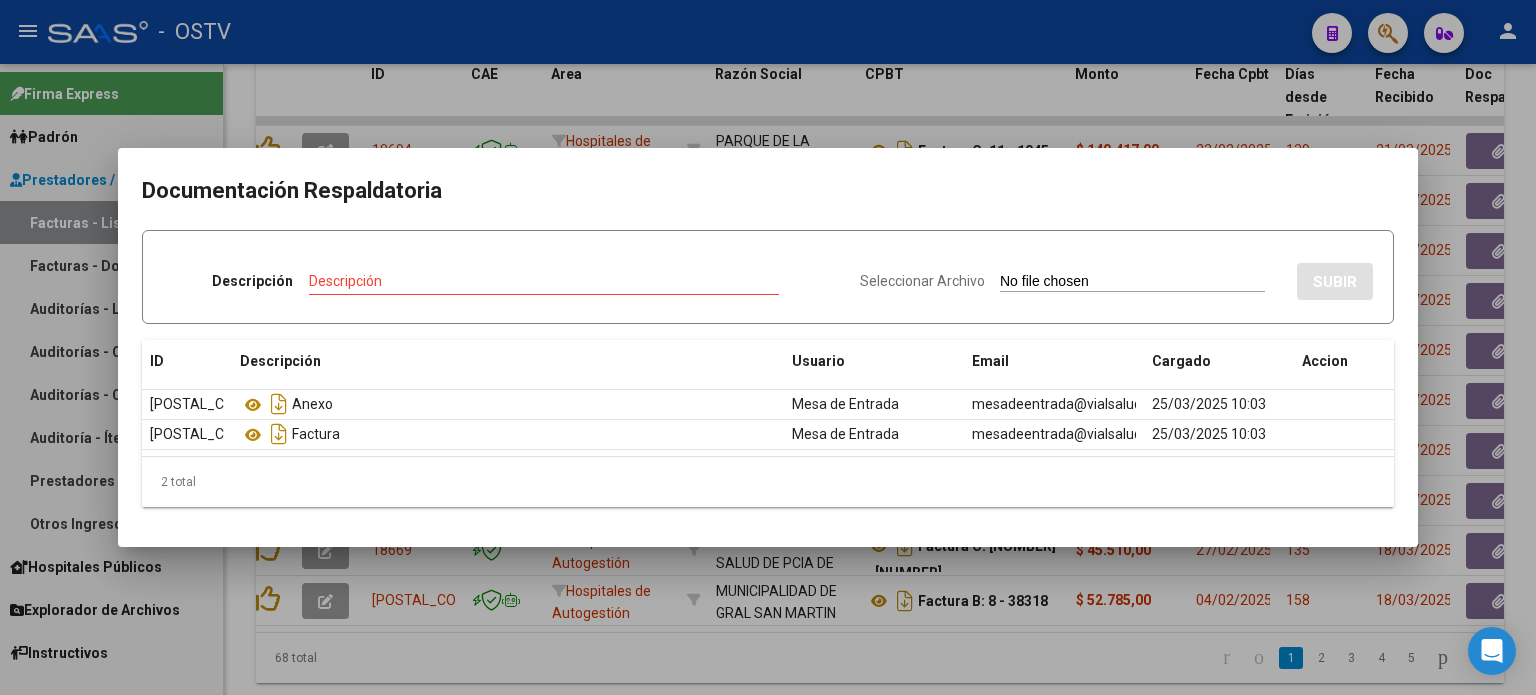 click at bounding box center (768, 347) 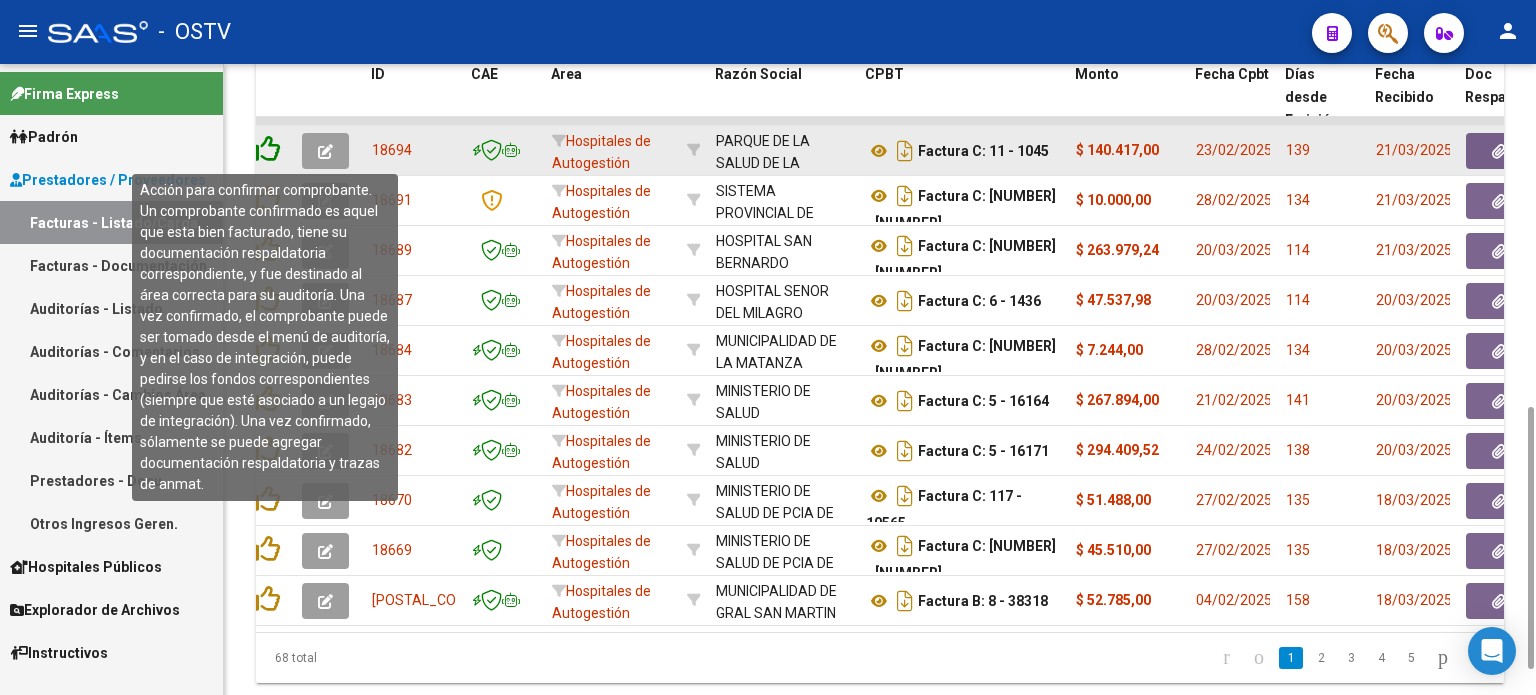 click 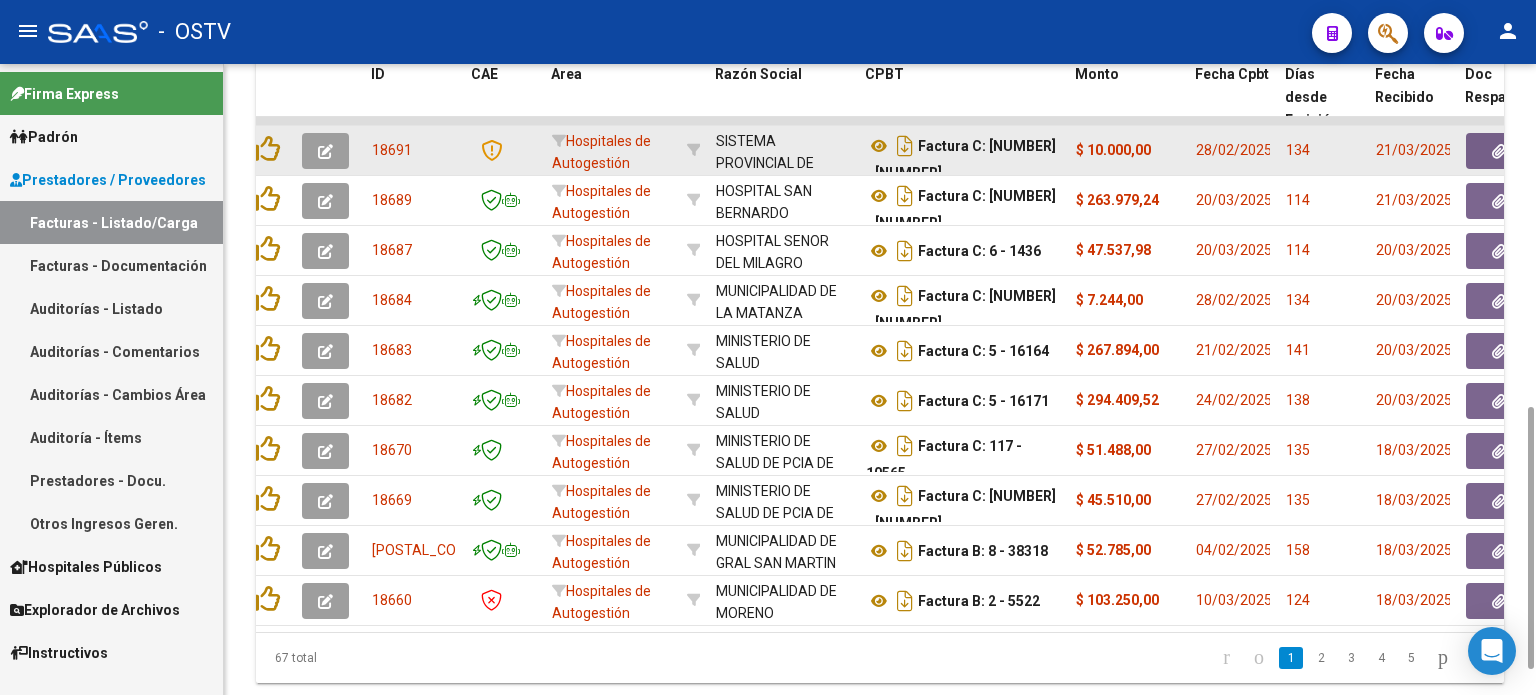 scroll, scrollTop: 12, scrollLeft: 0, axis: vertical 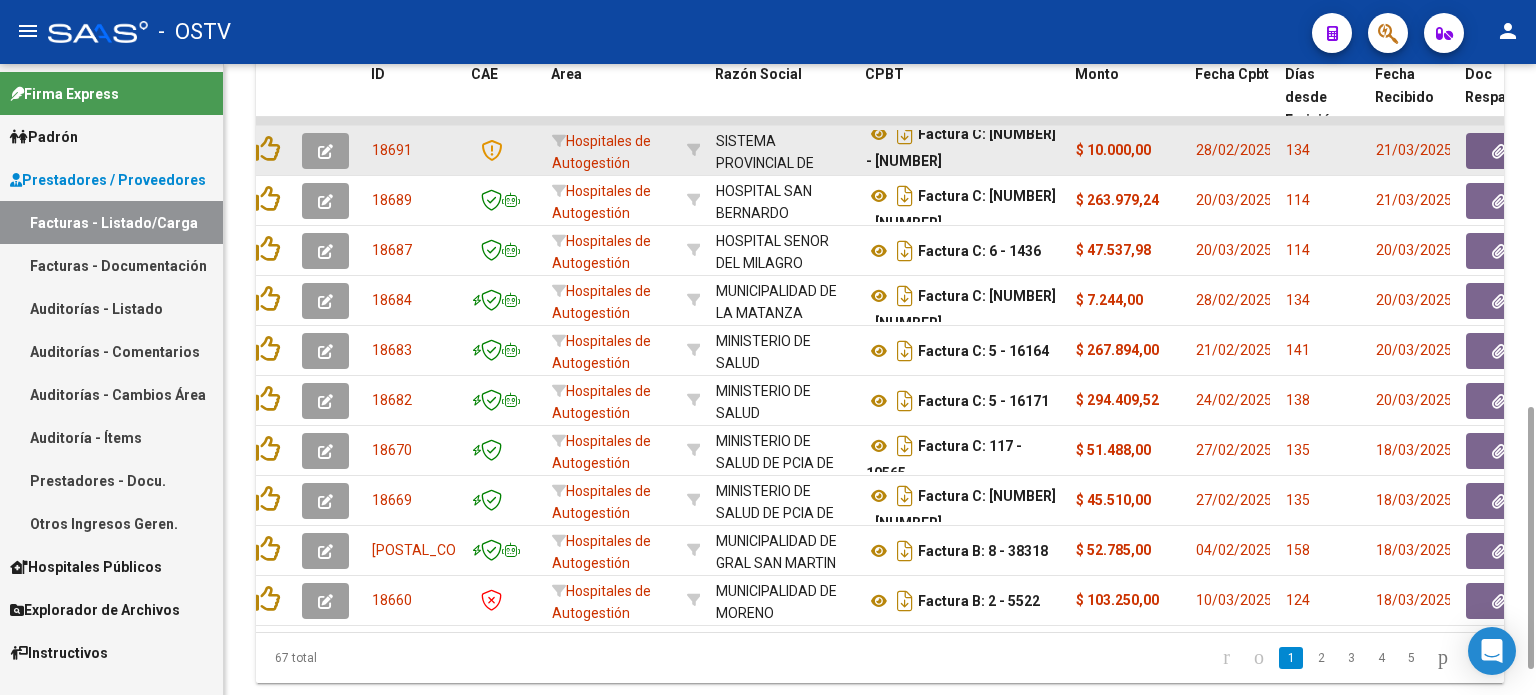 drag, startPoint x: 987, startPoint y: 147, endPoint x: 1017, endPoint y: 165, distance: 34.98571 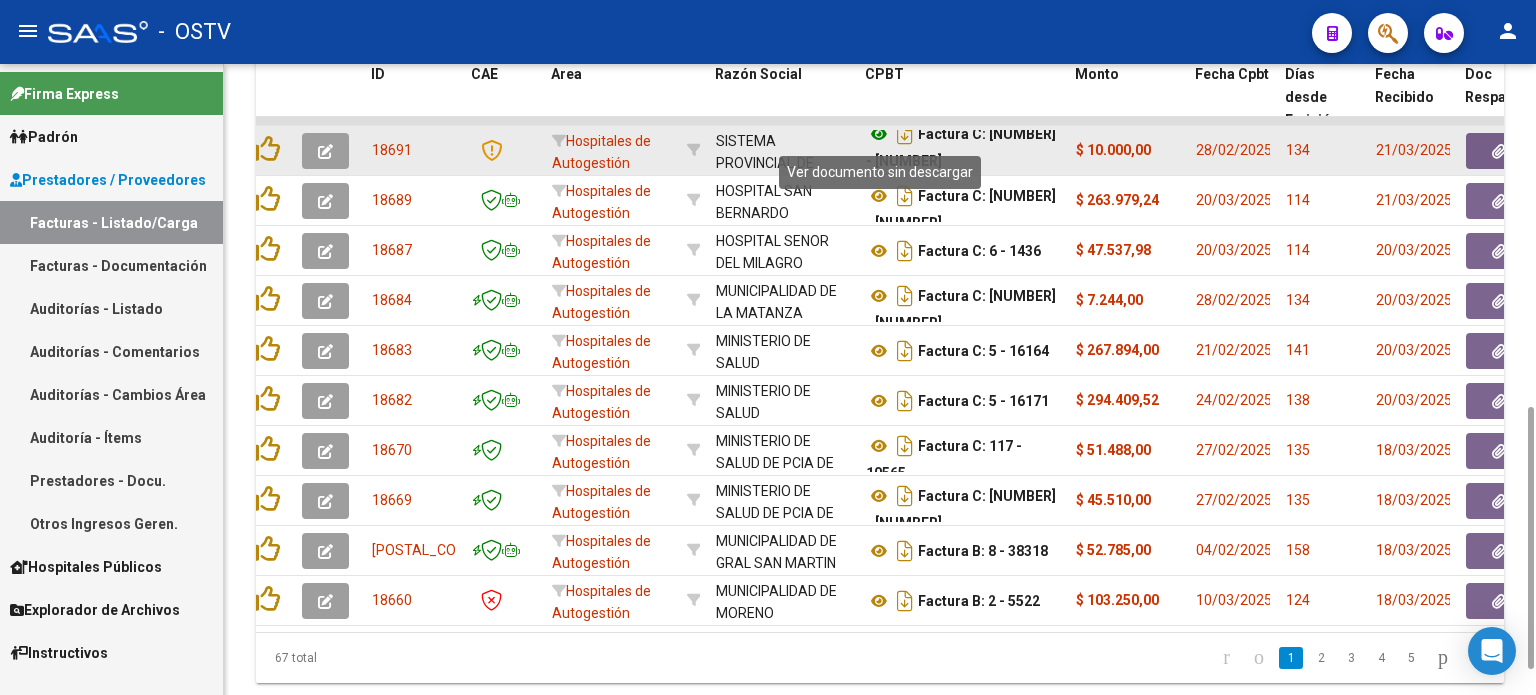click 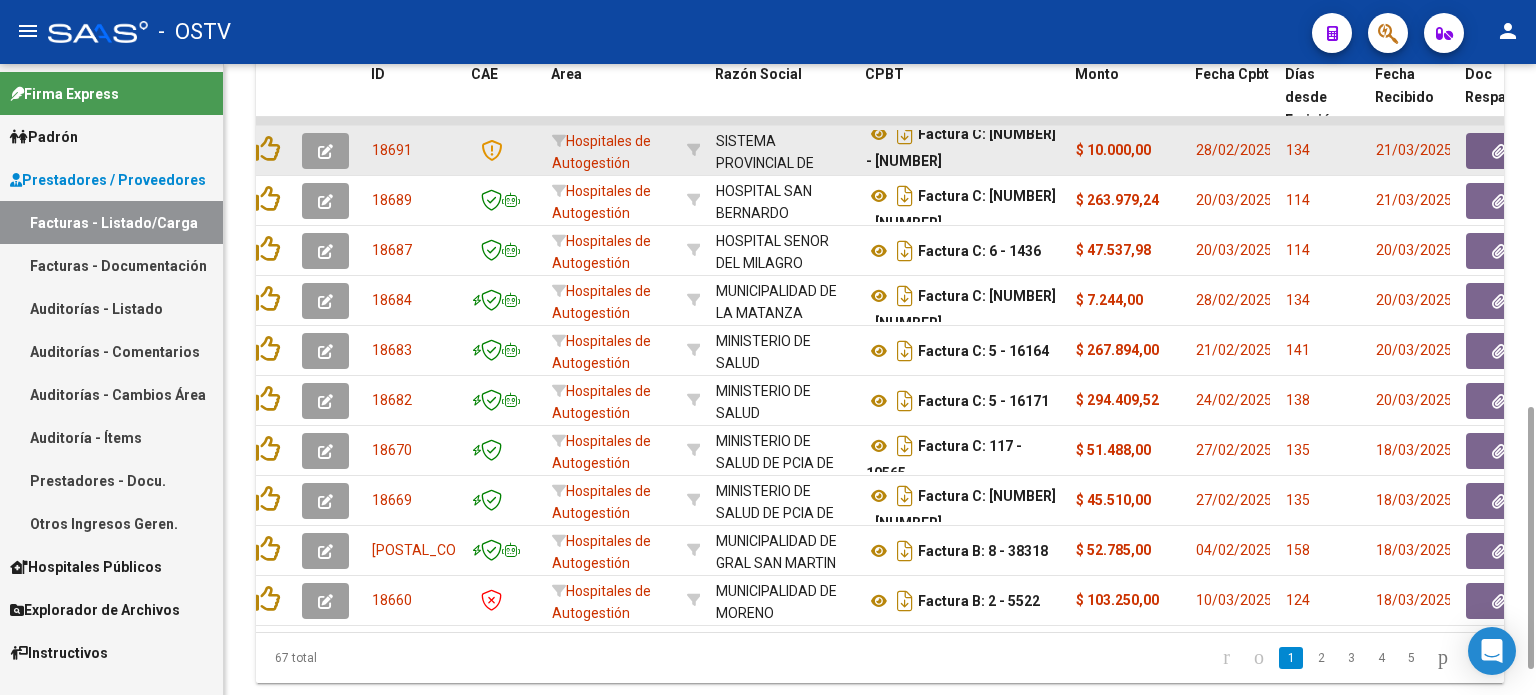 click 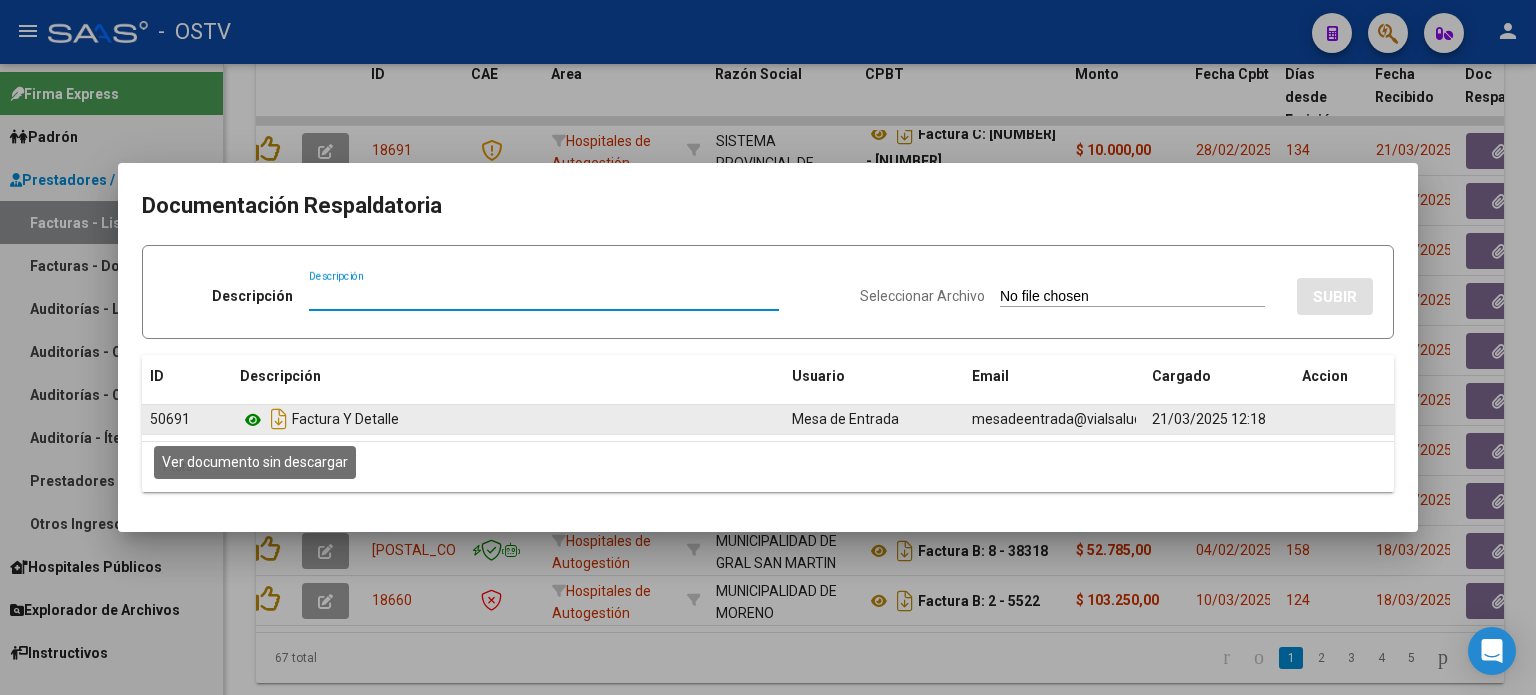 click 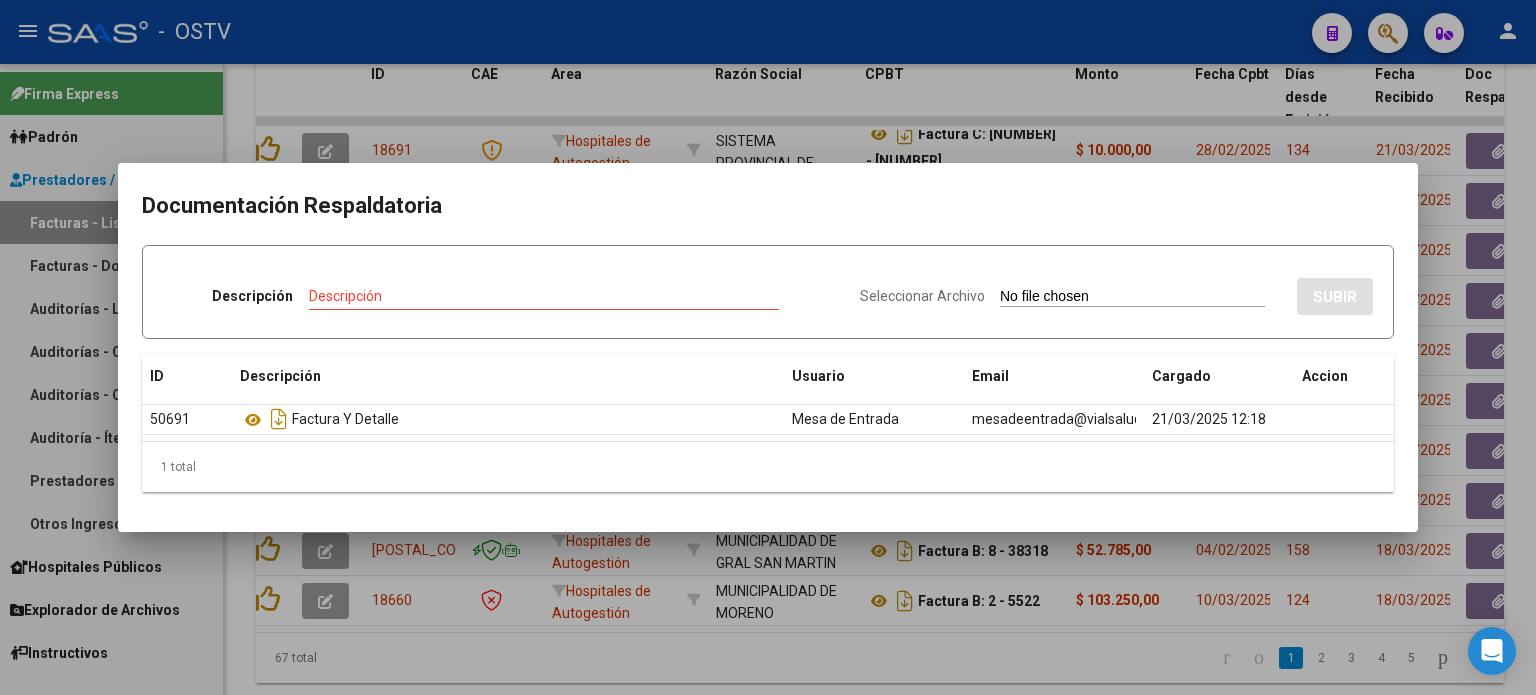click at bounding box center [768, 347] 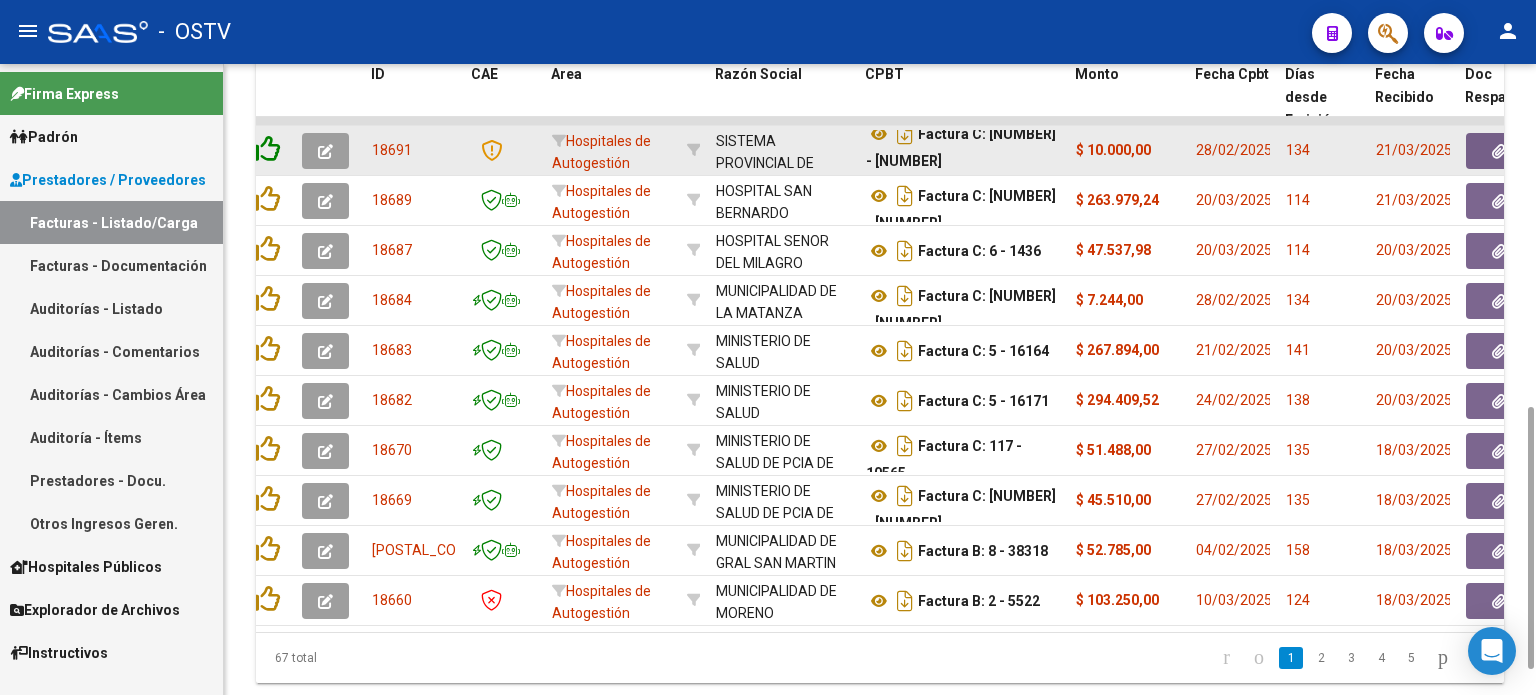 click 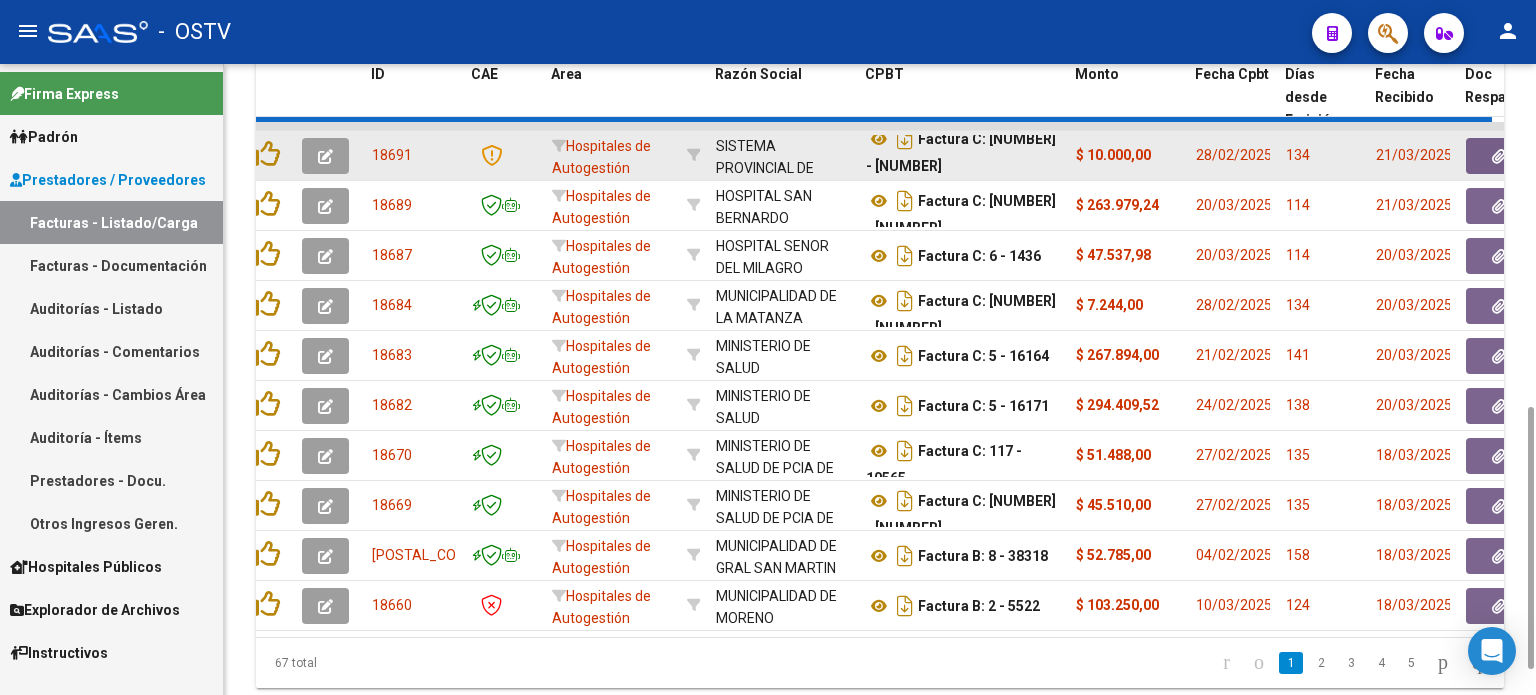 scroll, scrollTop: 0, scrollLeft: 0, axis: both 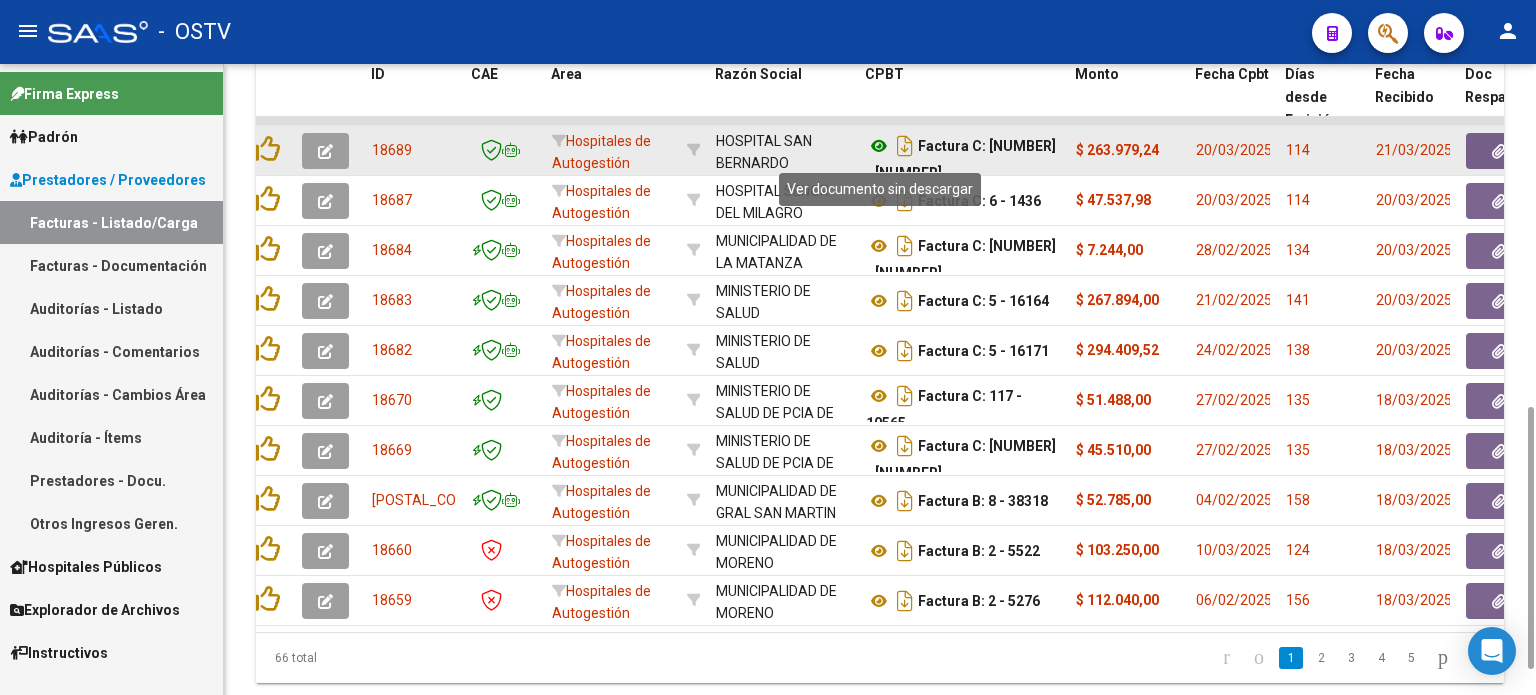 click 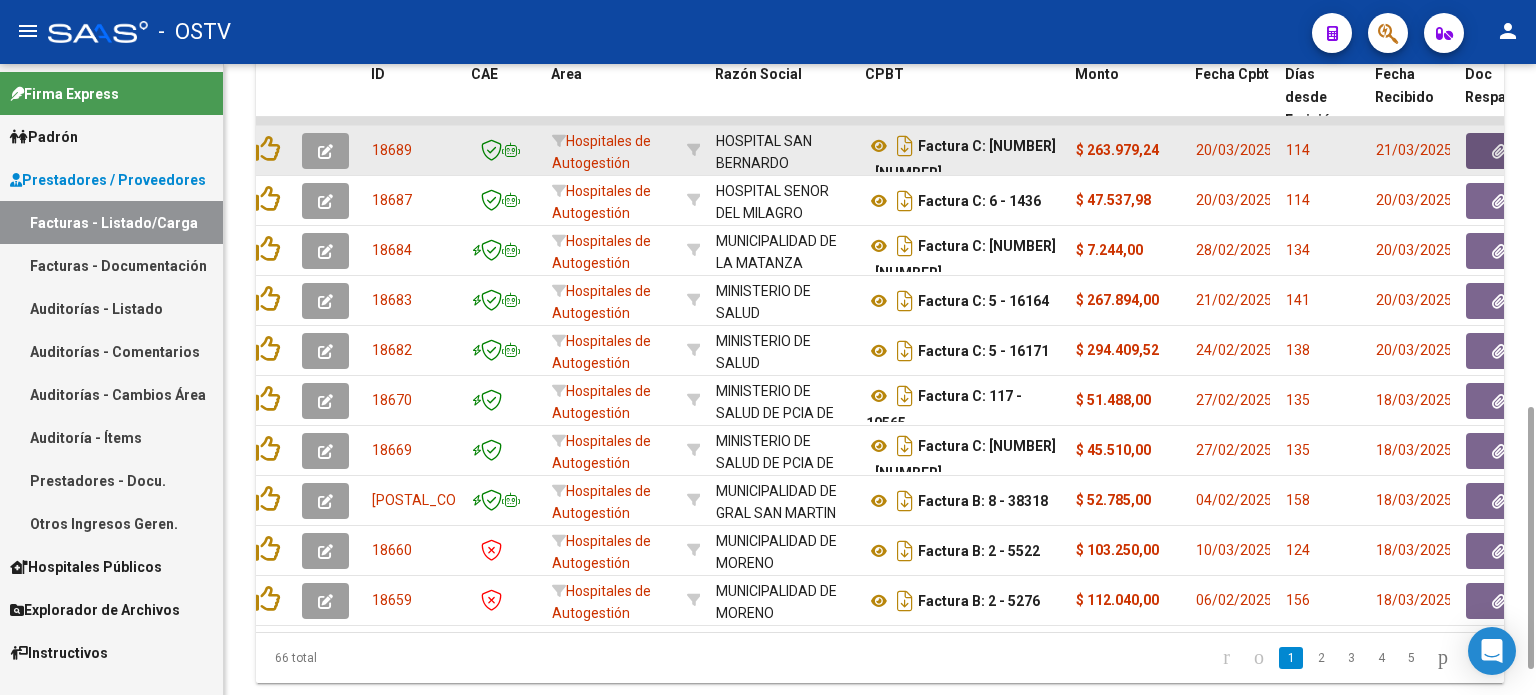 click 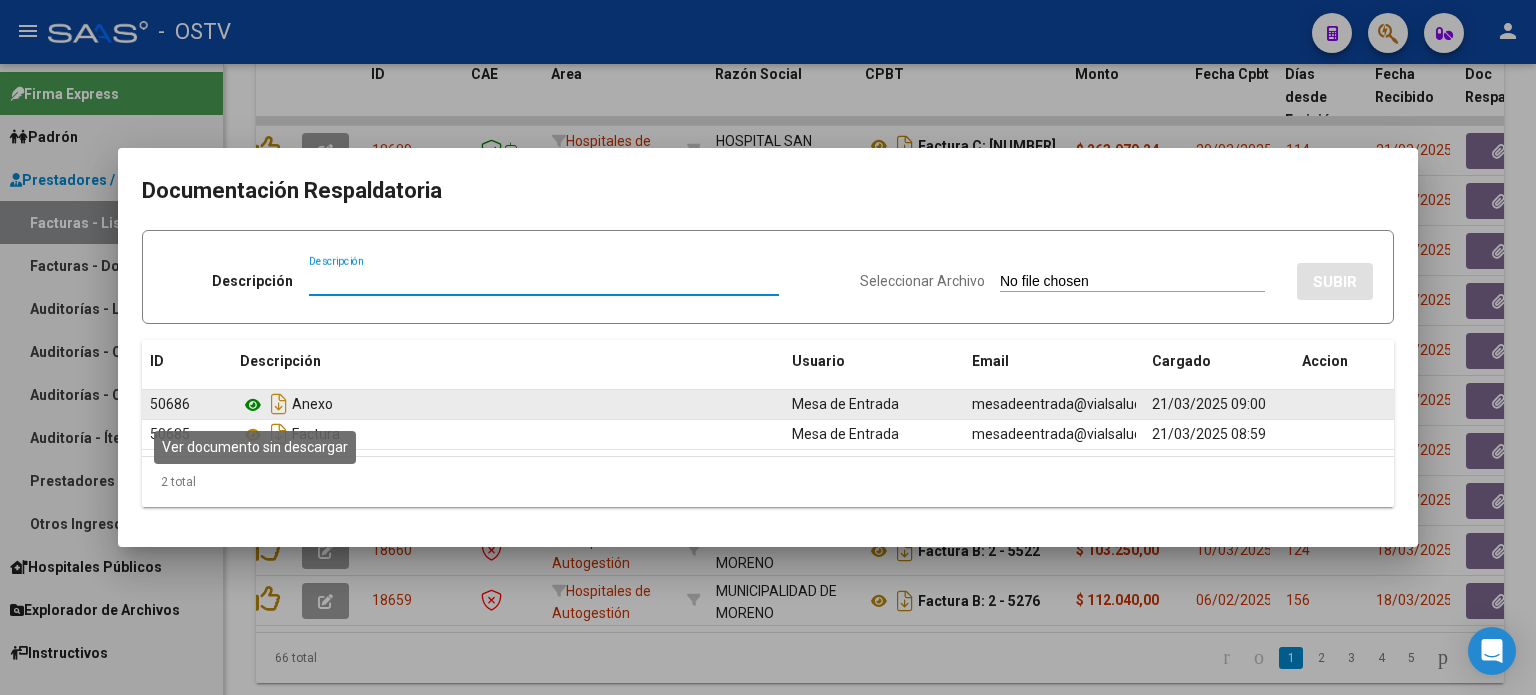 click 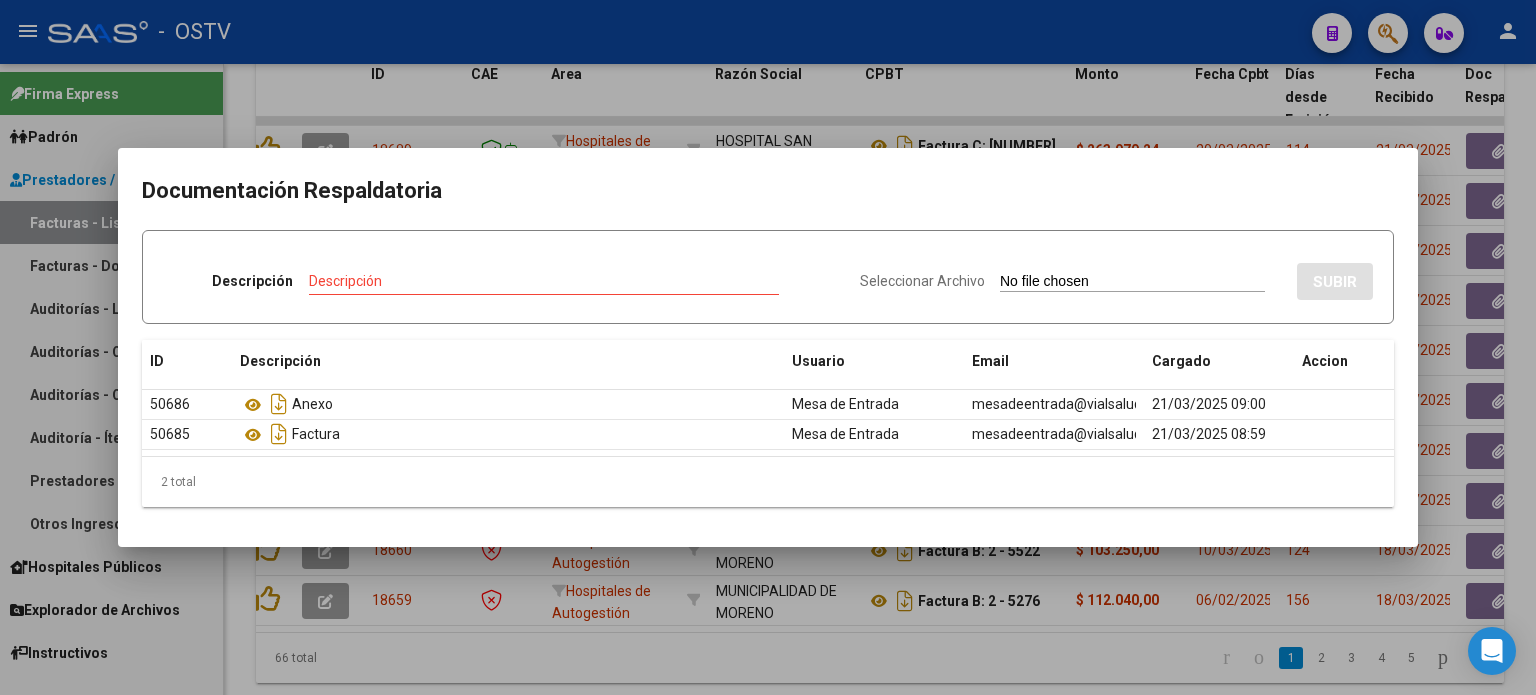 click at bounding box center [768, 347] 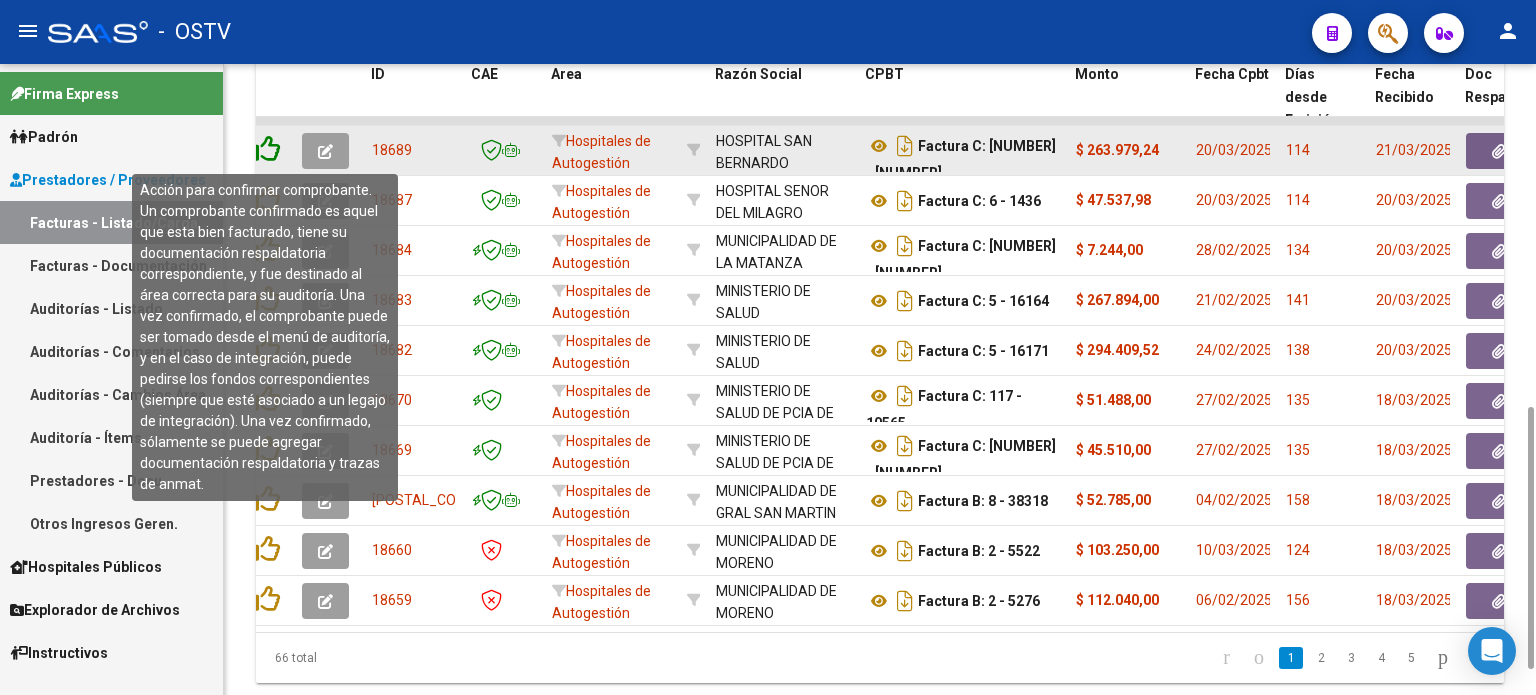 click 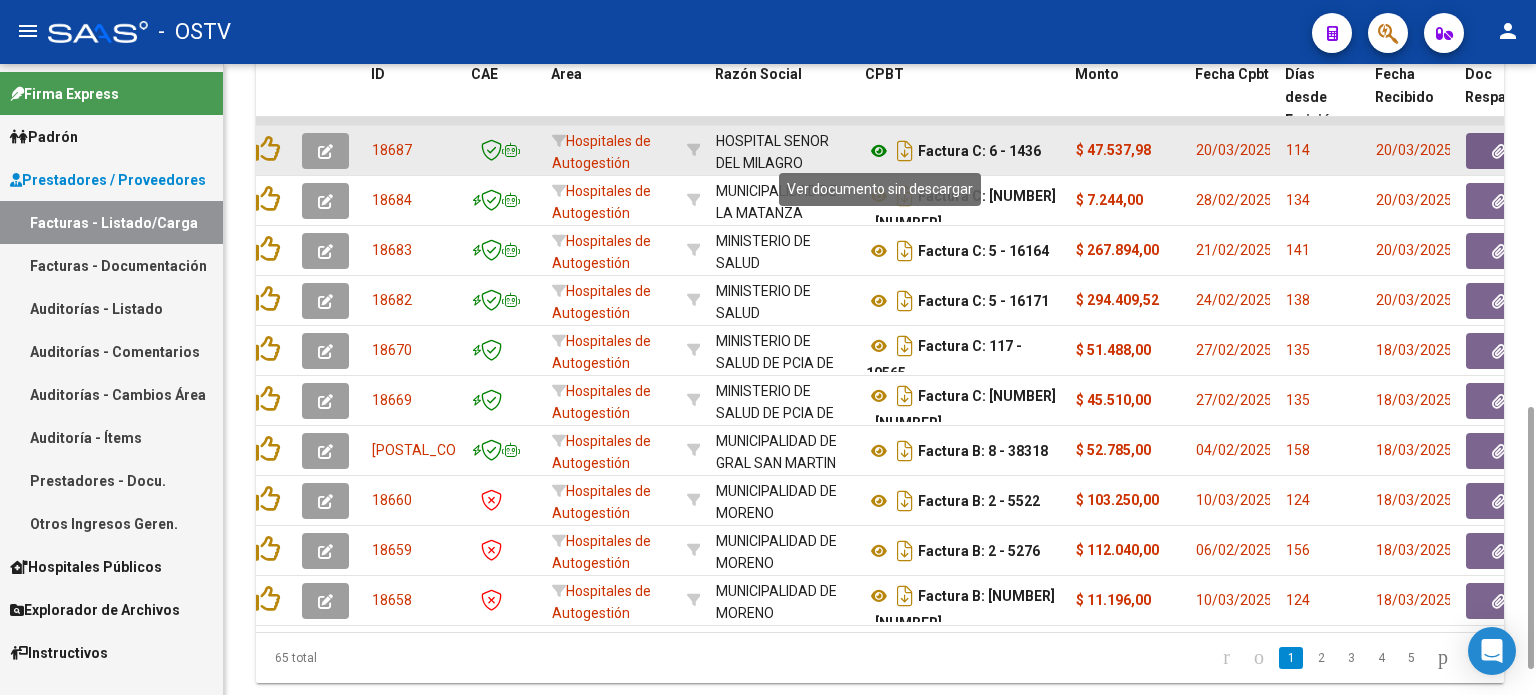 click 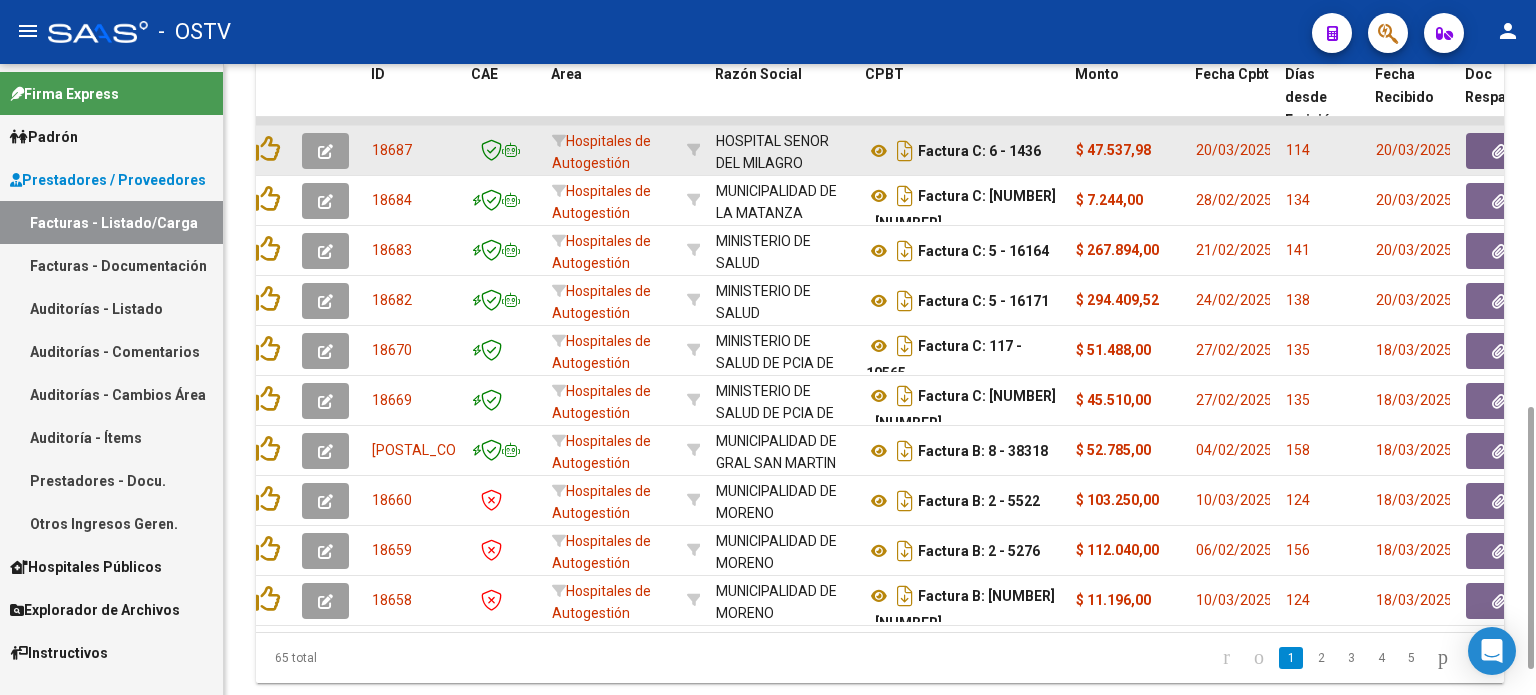 click 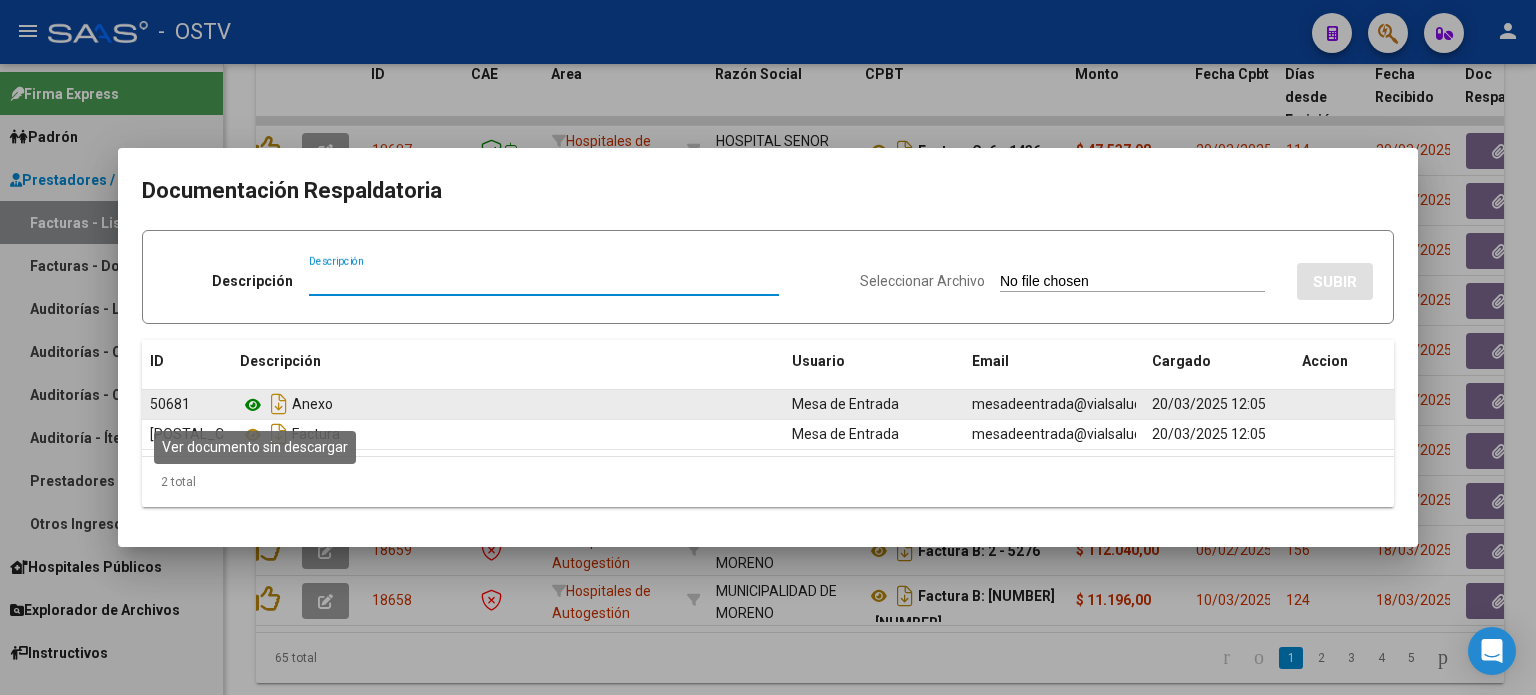 click 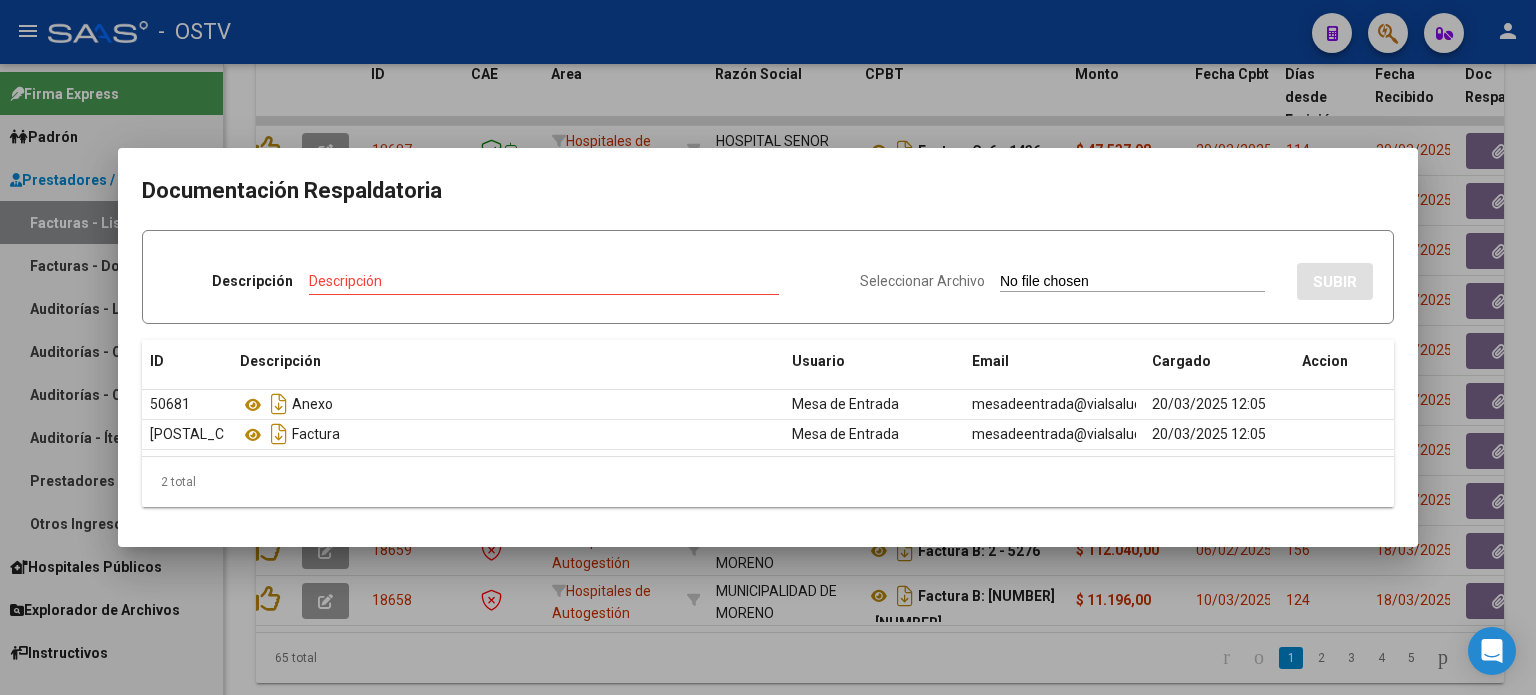 click at bounding box center (768, 347) 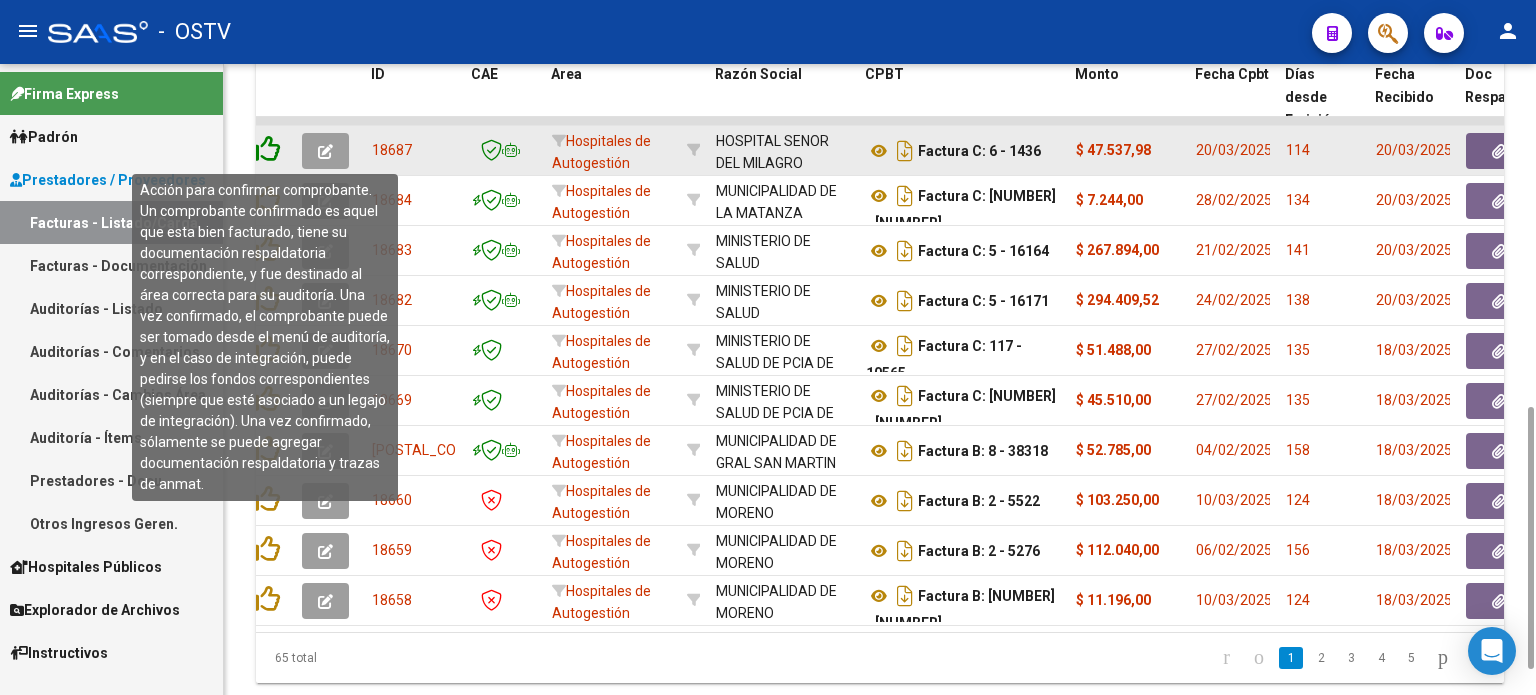 click 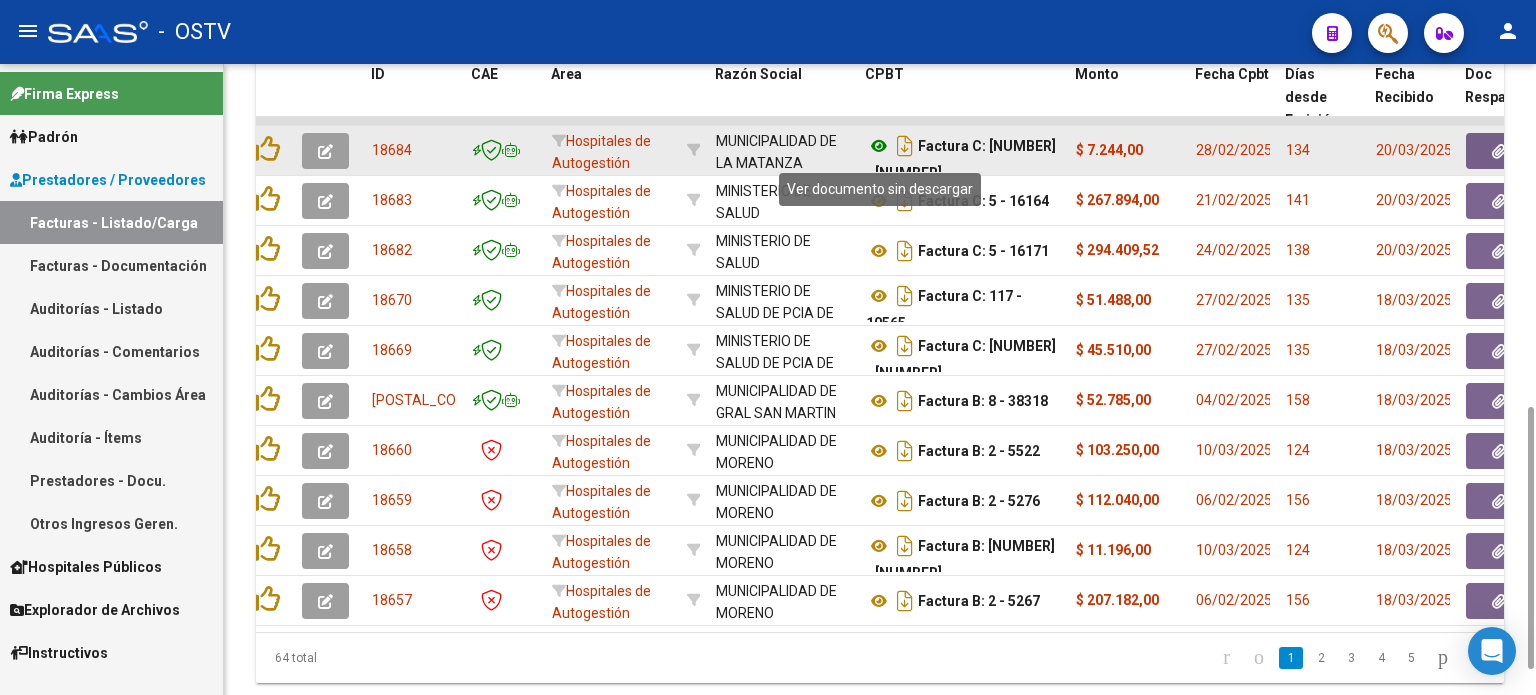 click 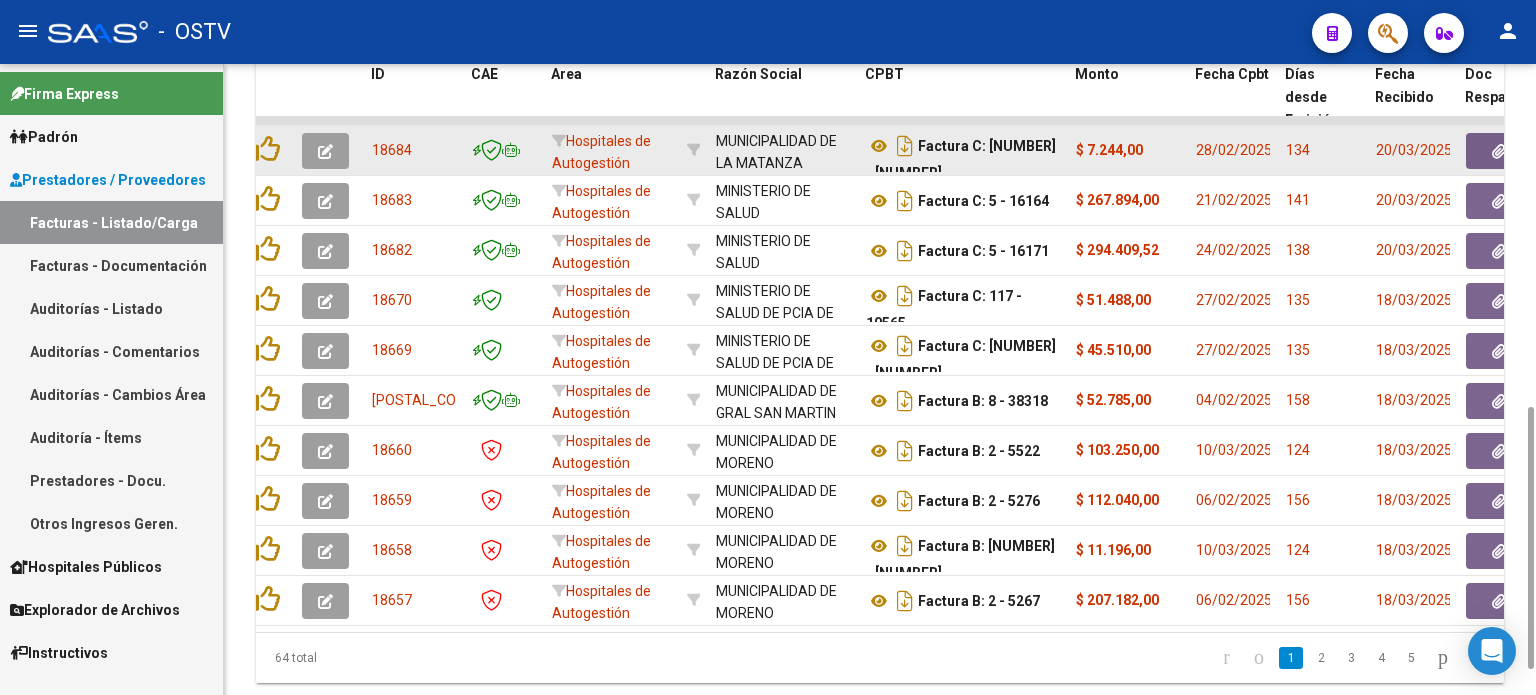 click 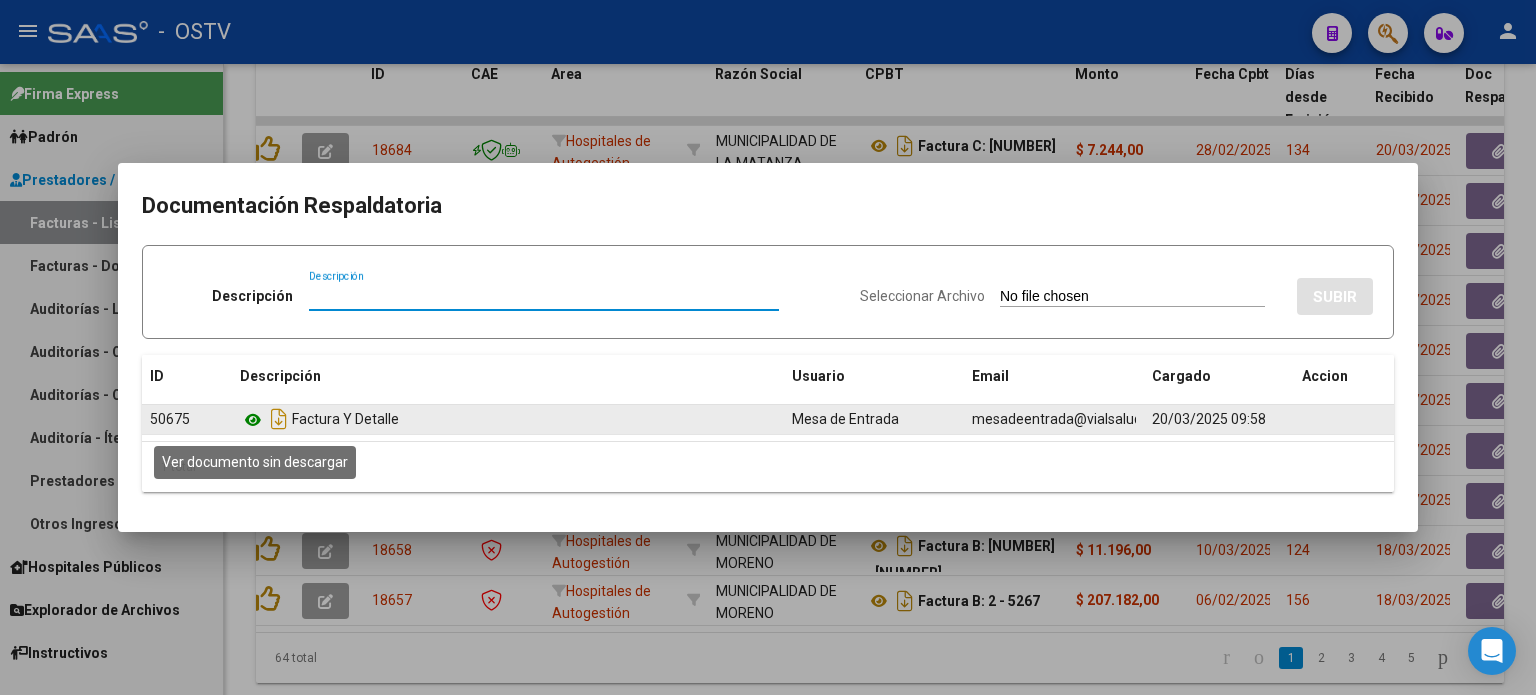 click 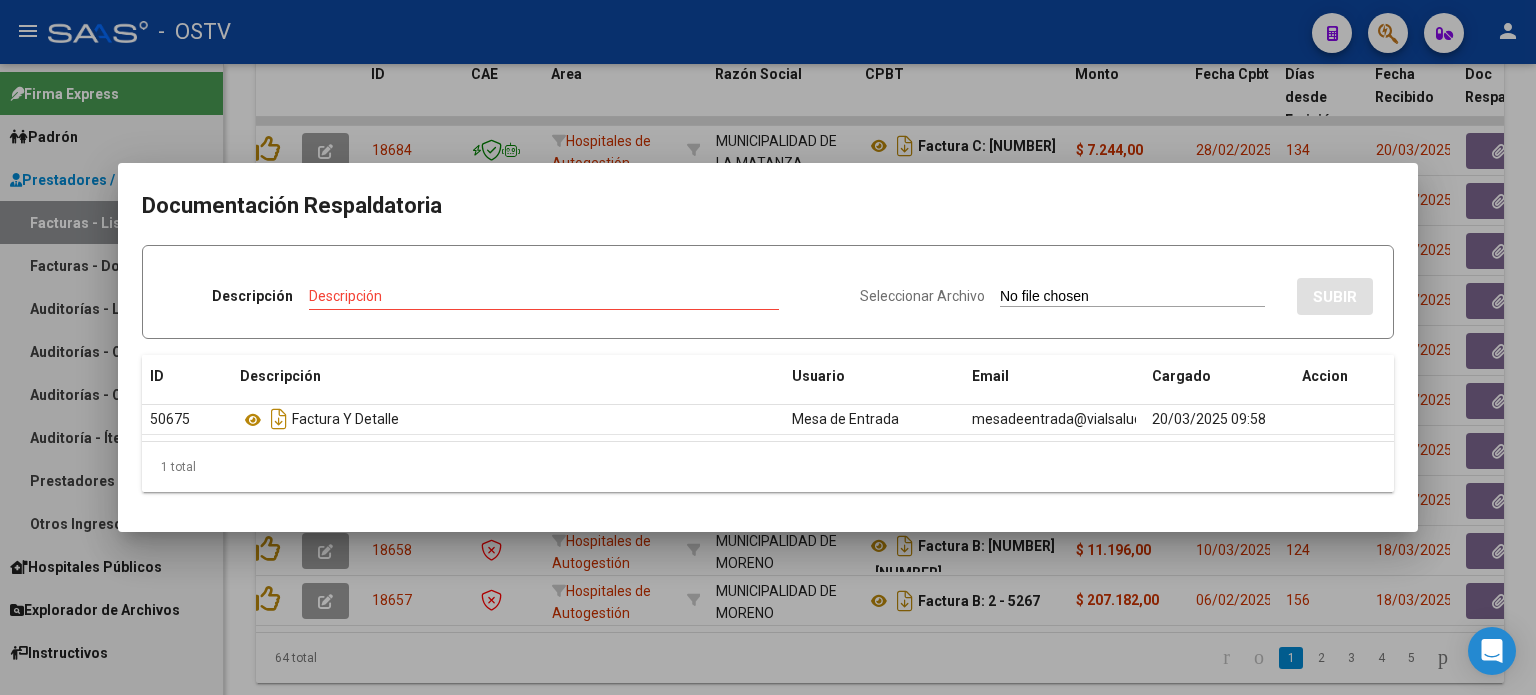 click at bounding box center [768, 347] 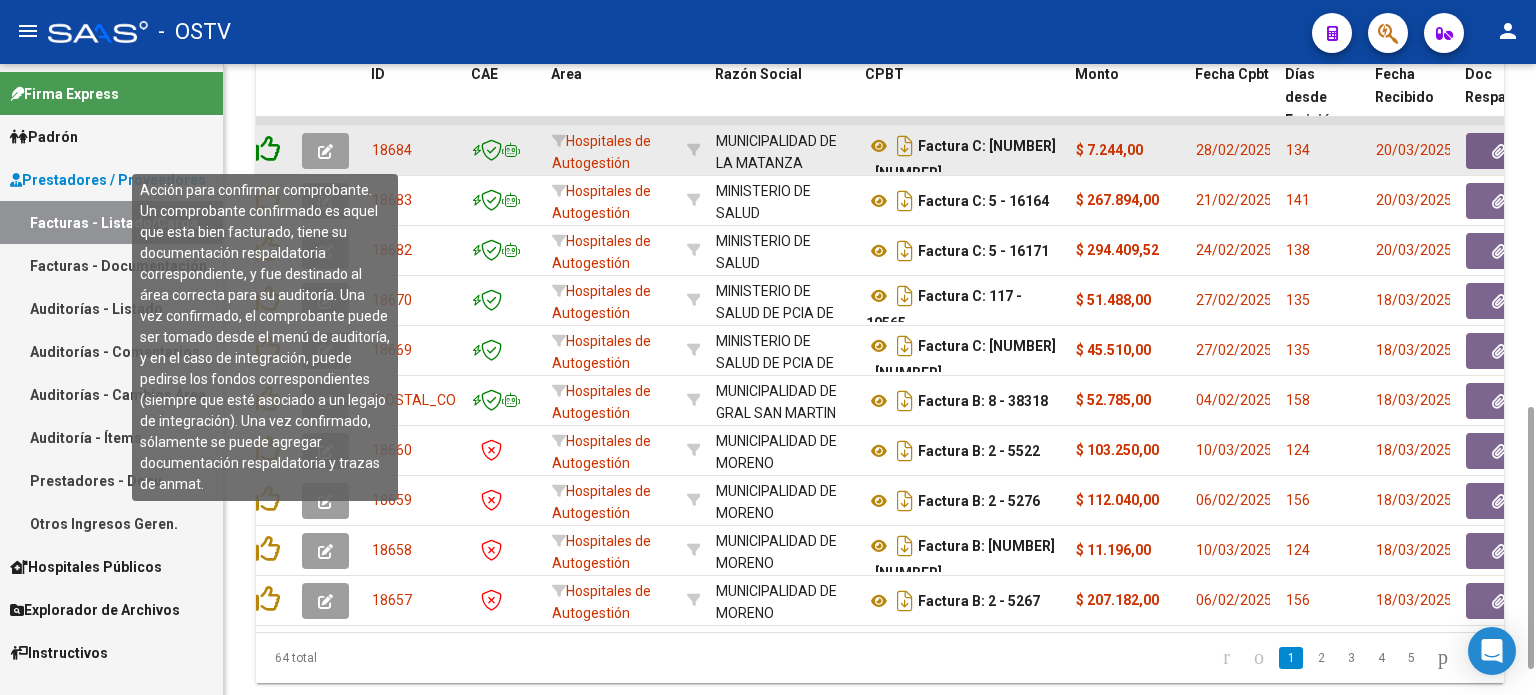 click 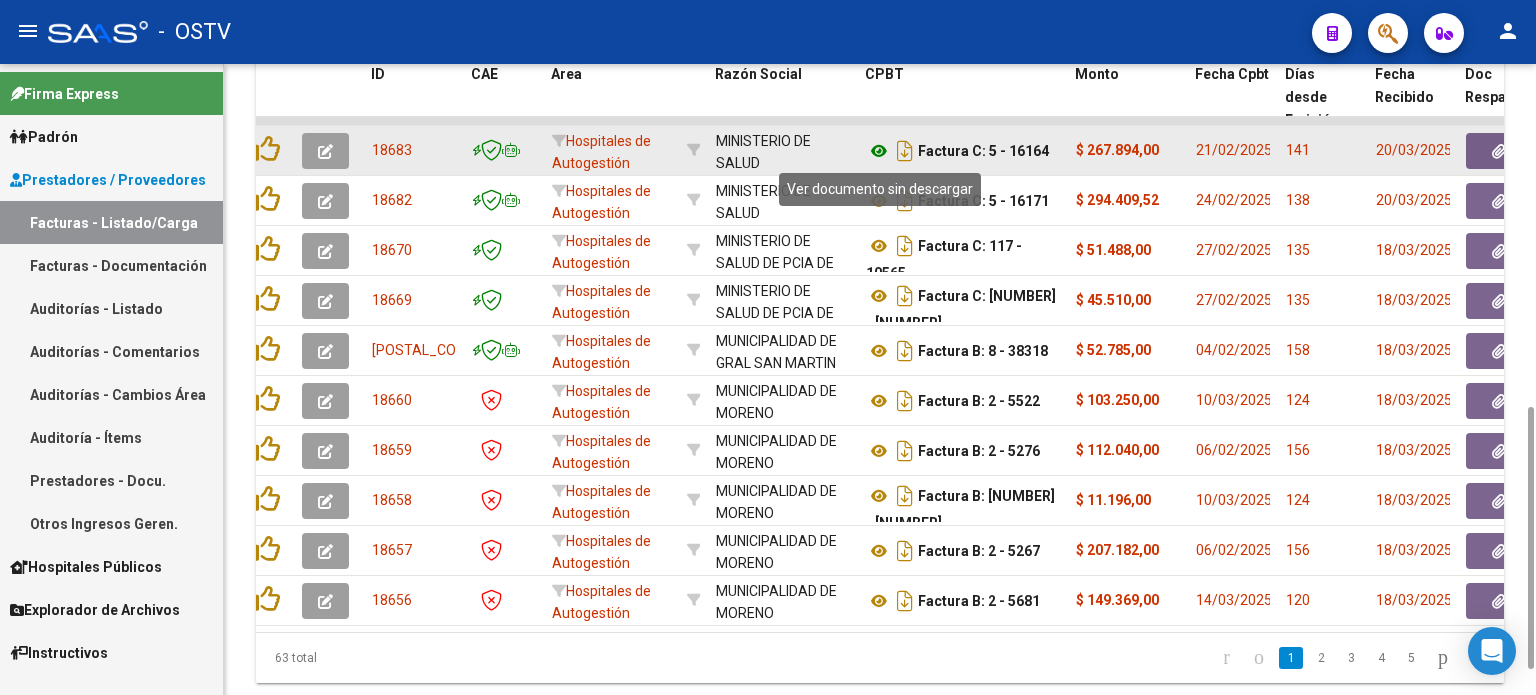 click 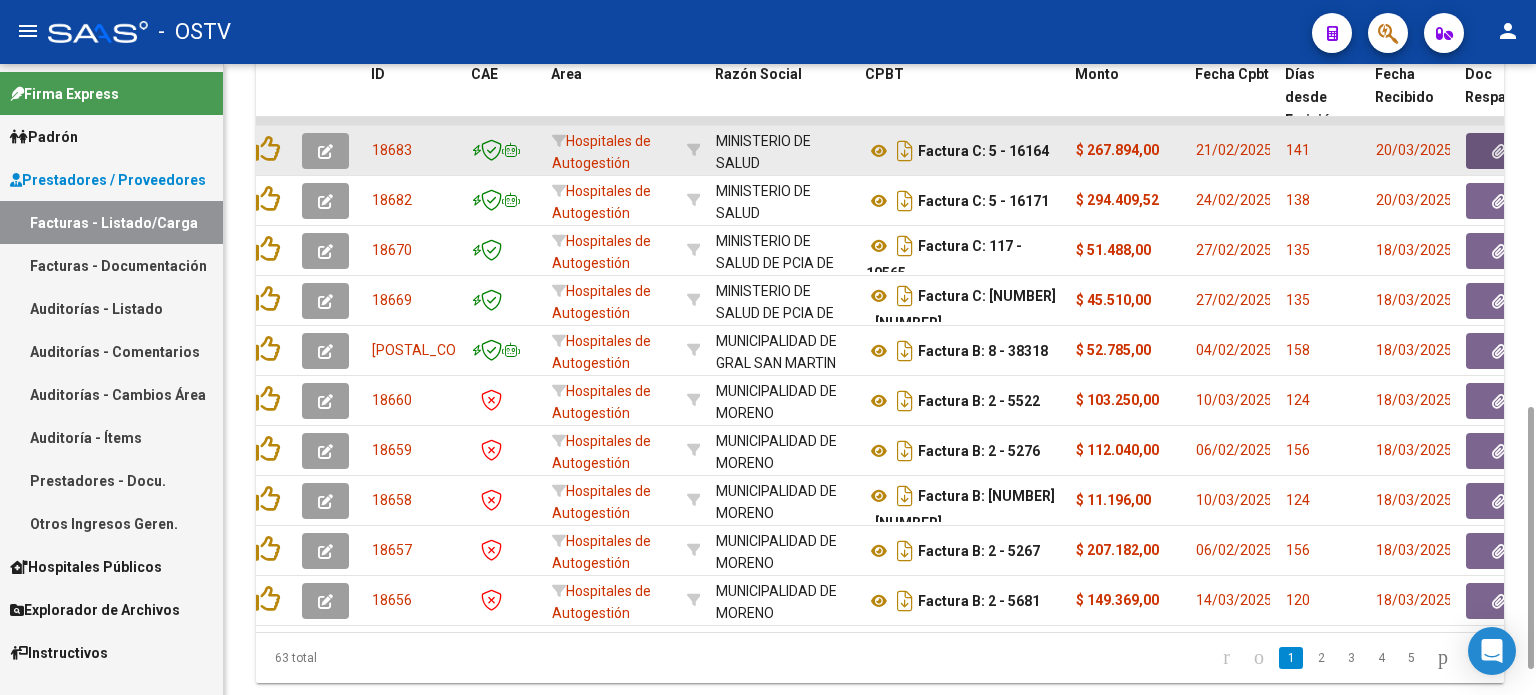 click 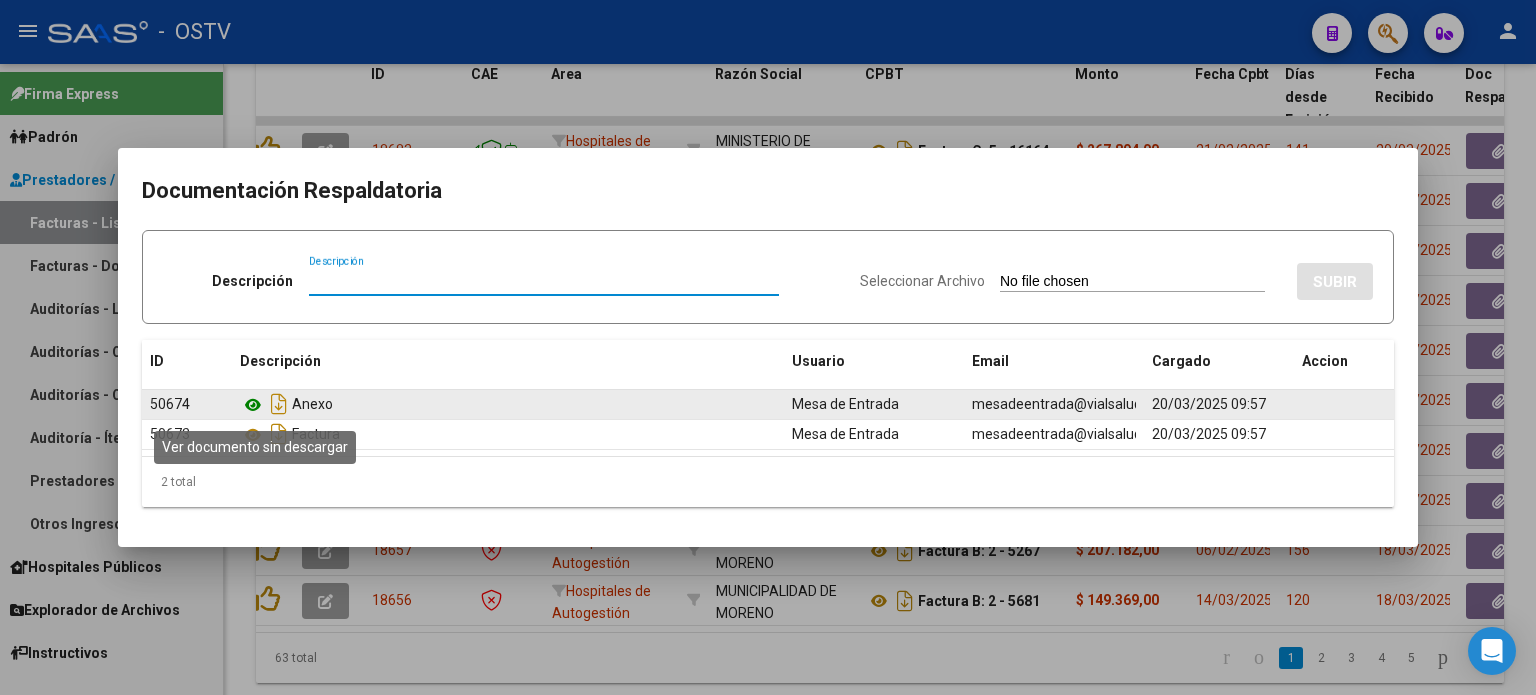 click 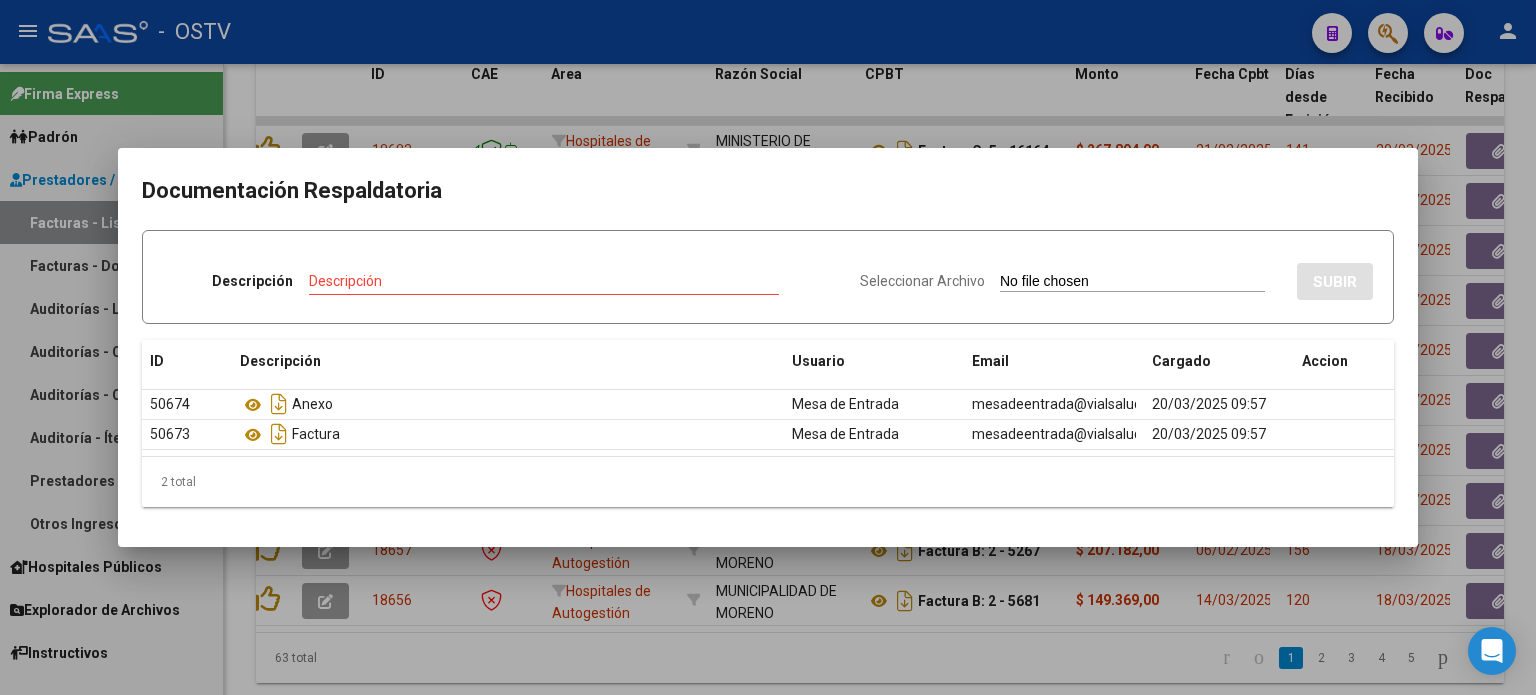 click at bounding box center [768, 347] 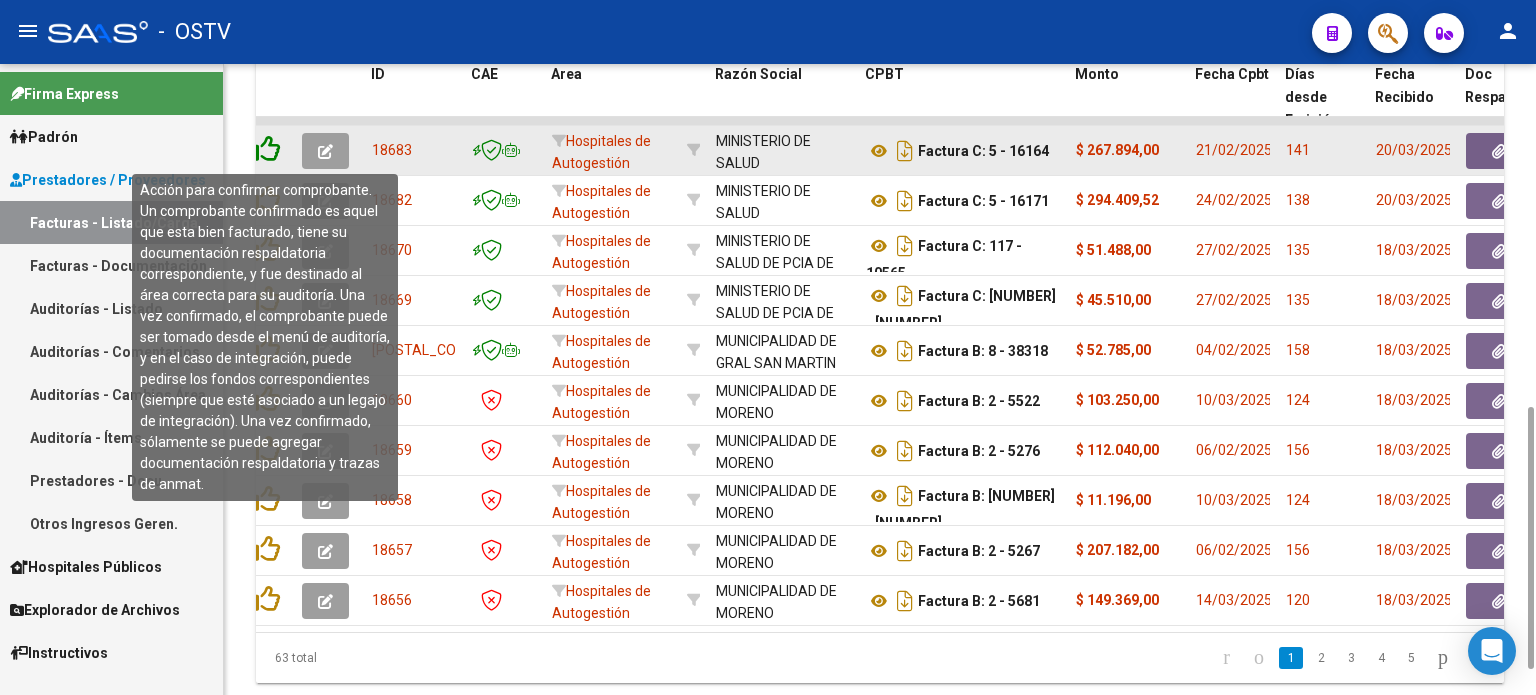 click 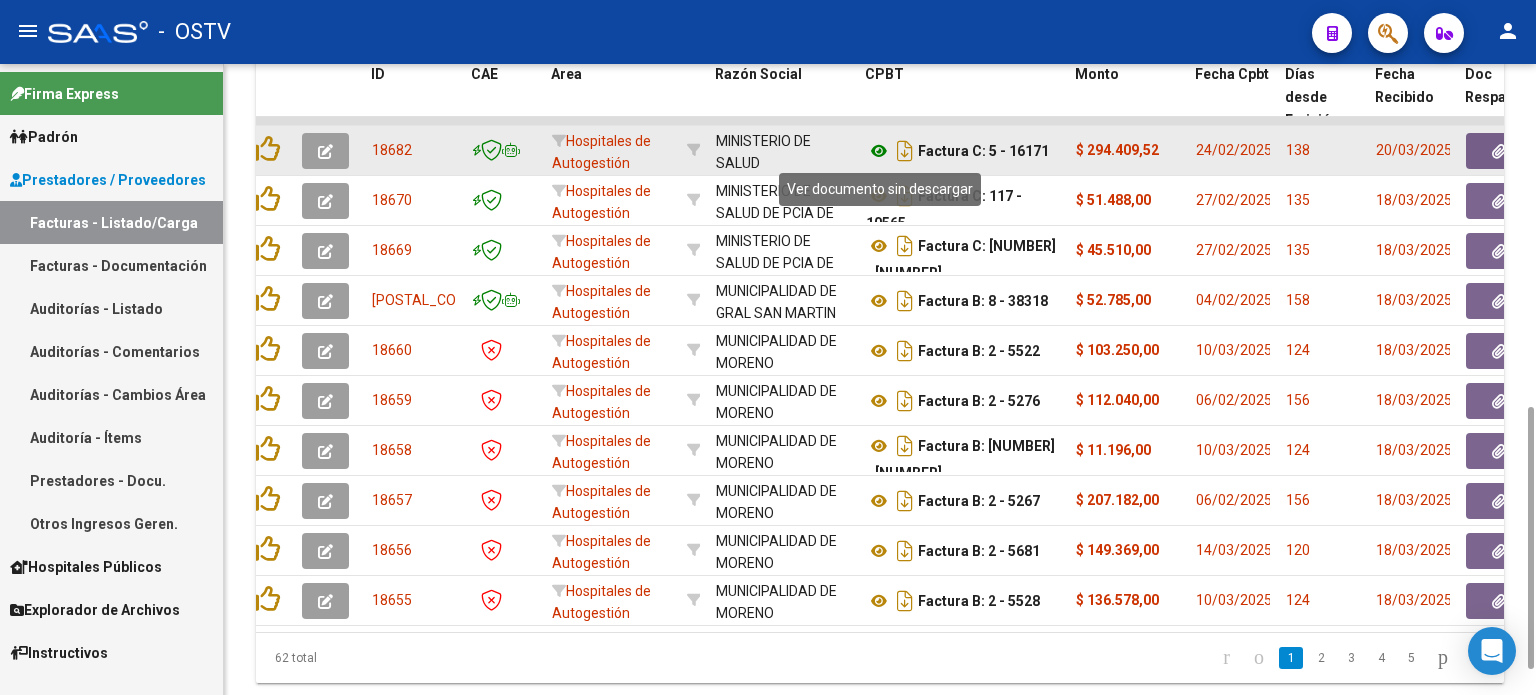click 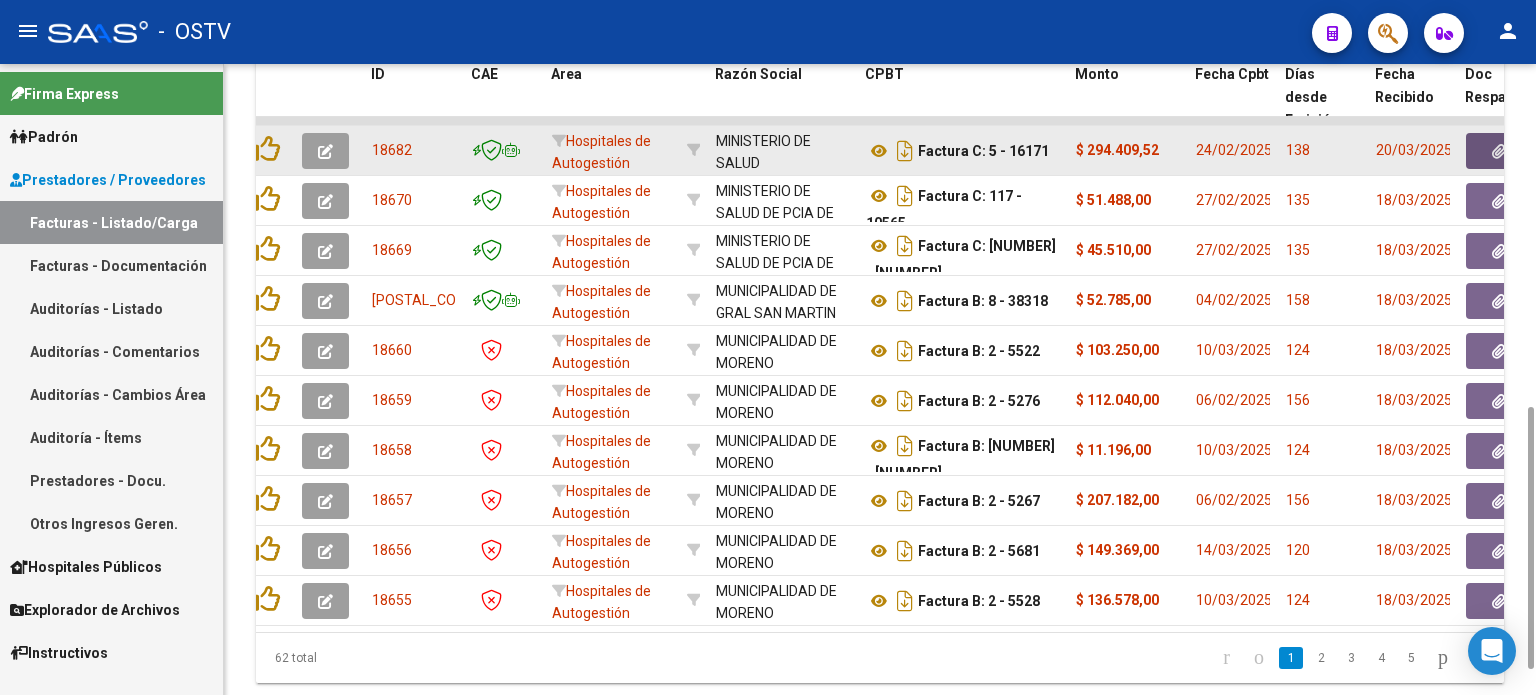 click 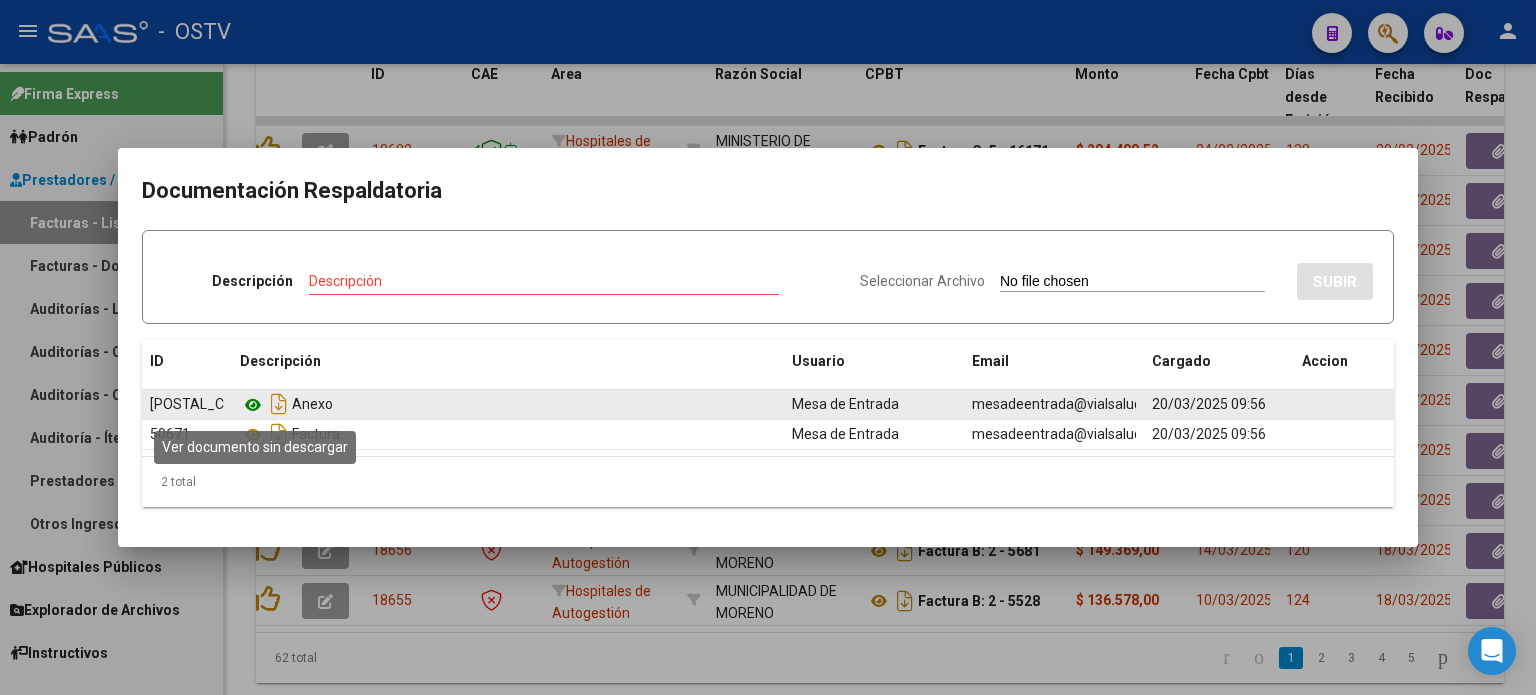 click 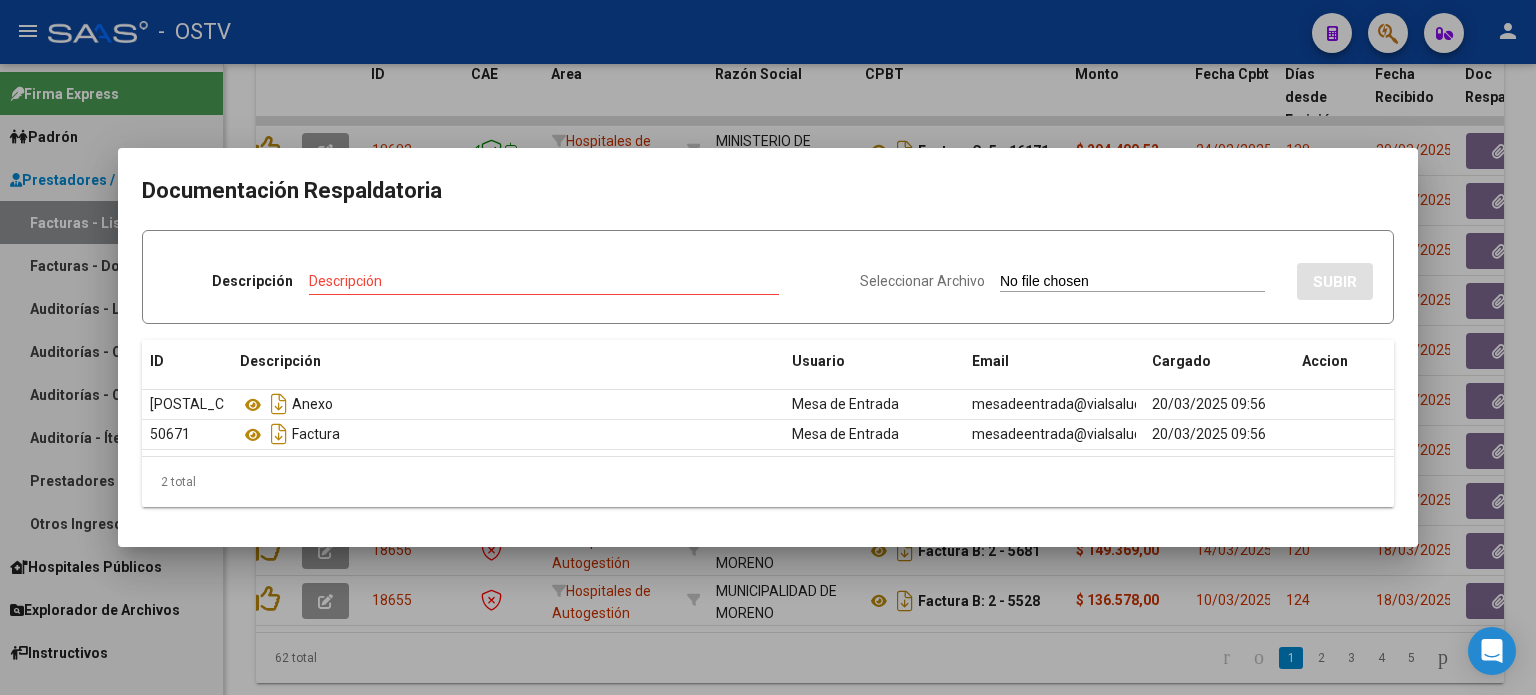 click at bounding box center (768, 347) 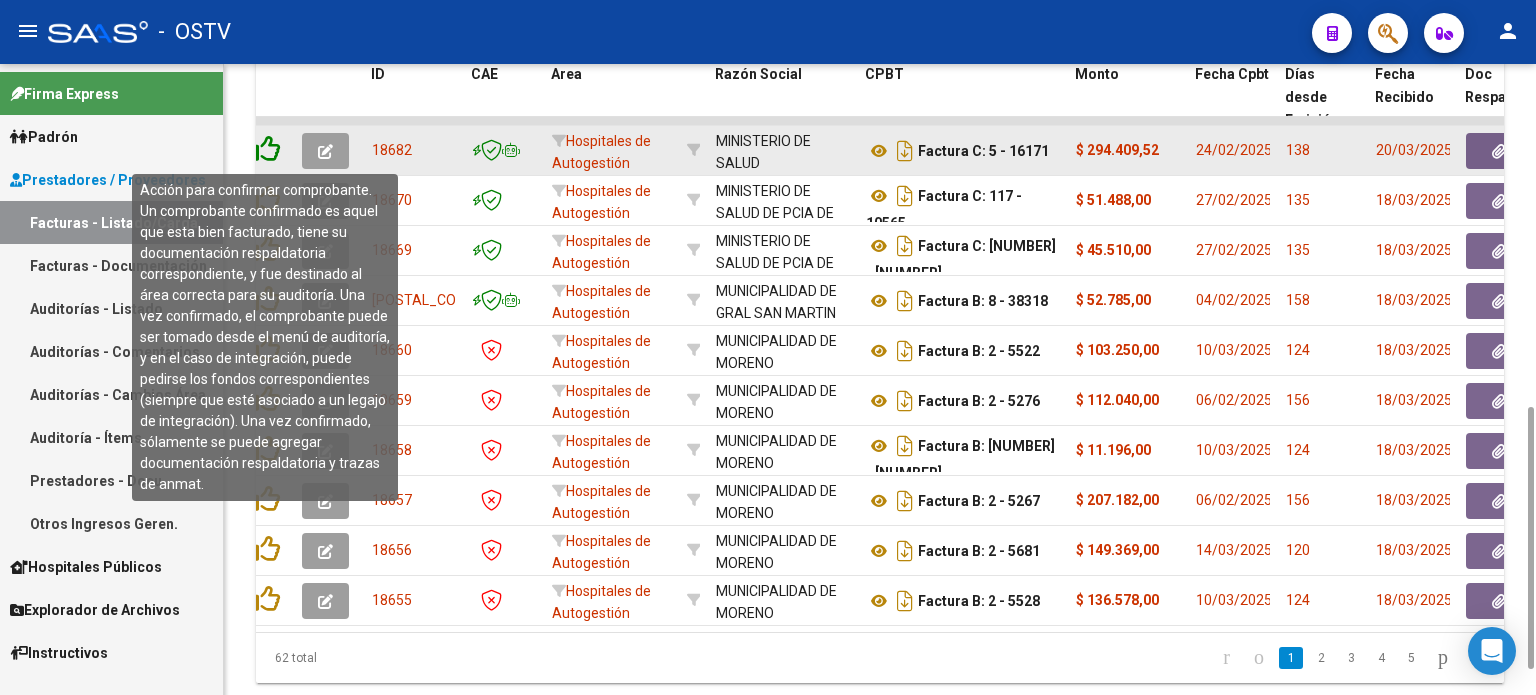 click 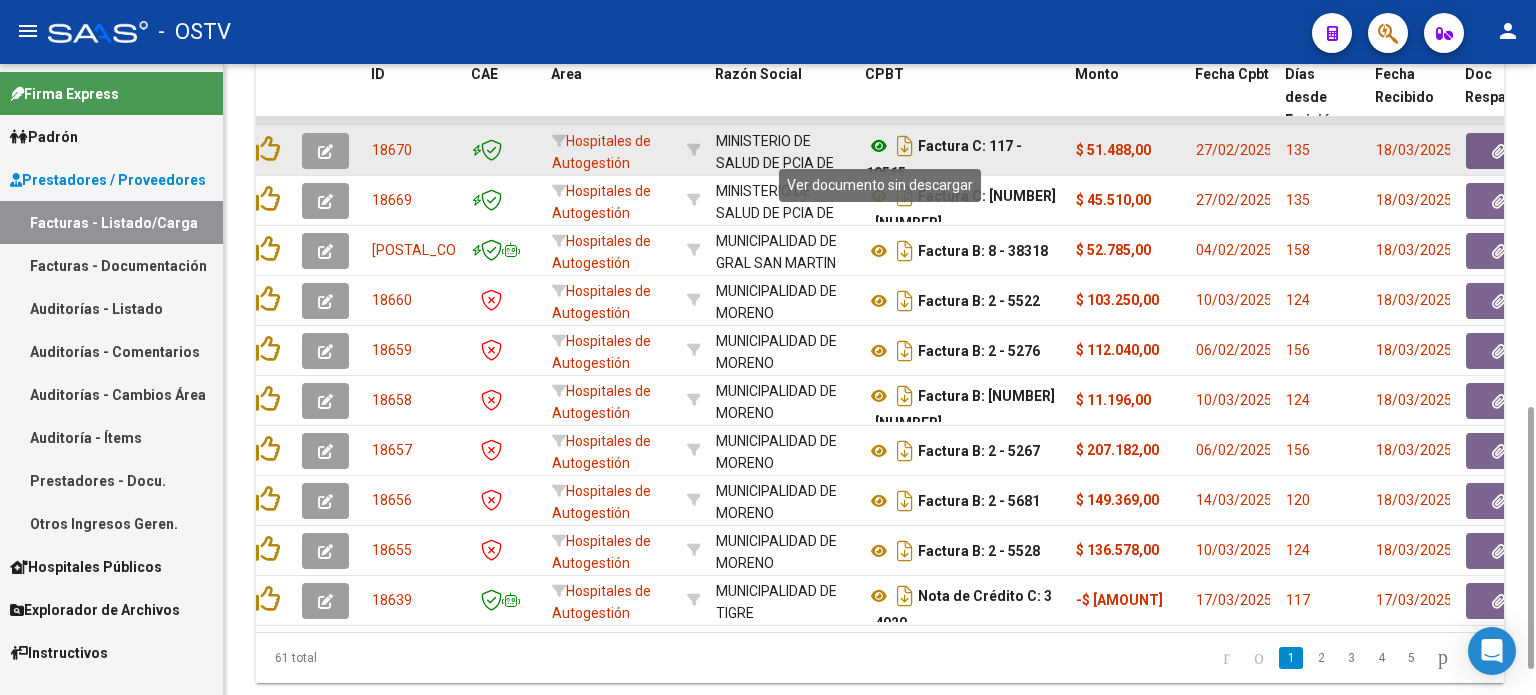 click 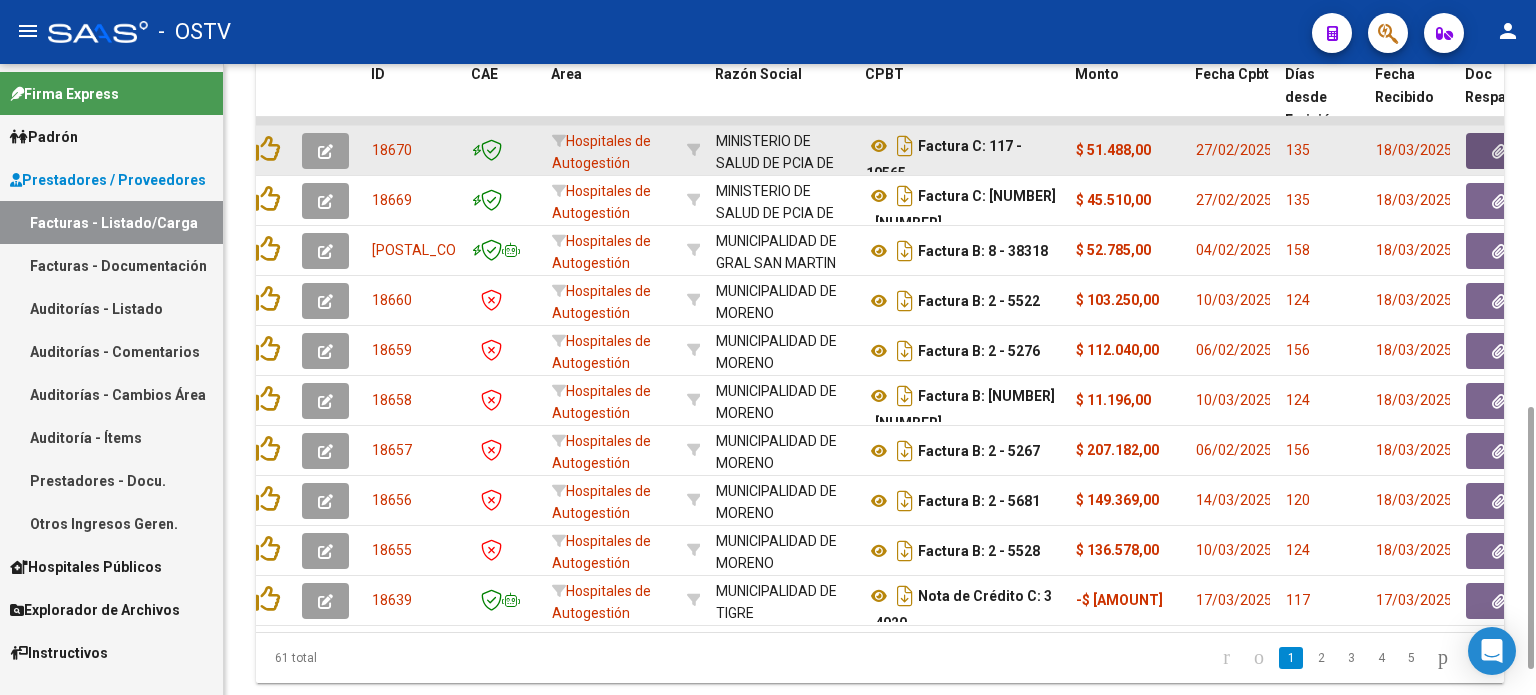 click 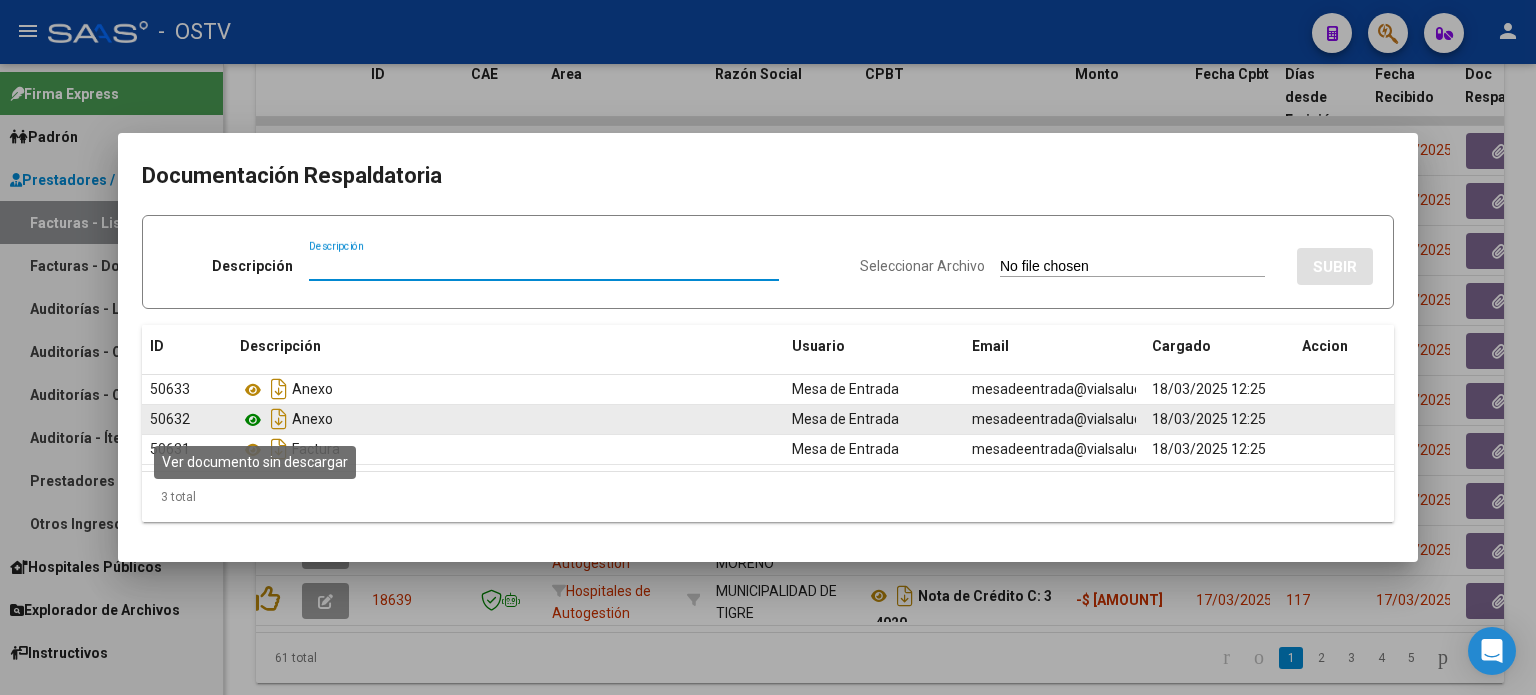 click 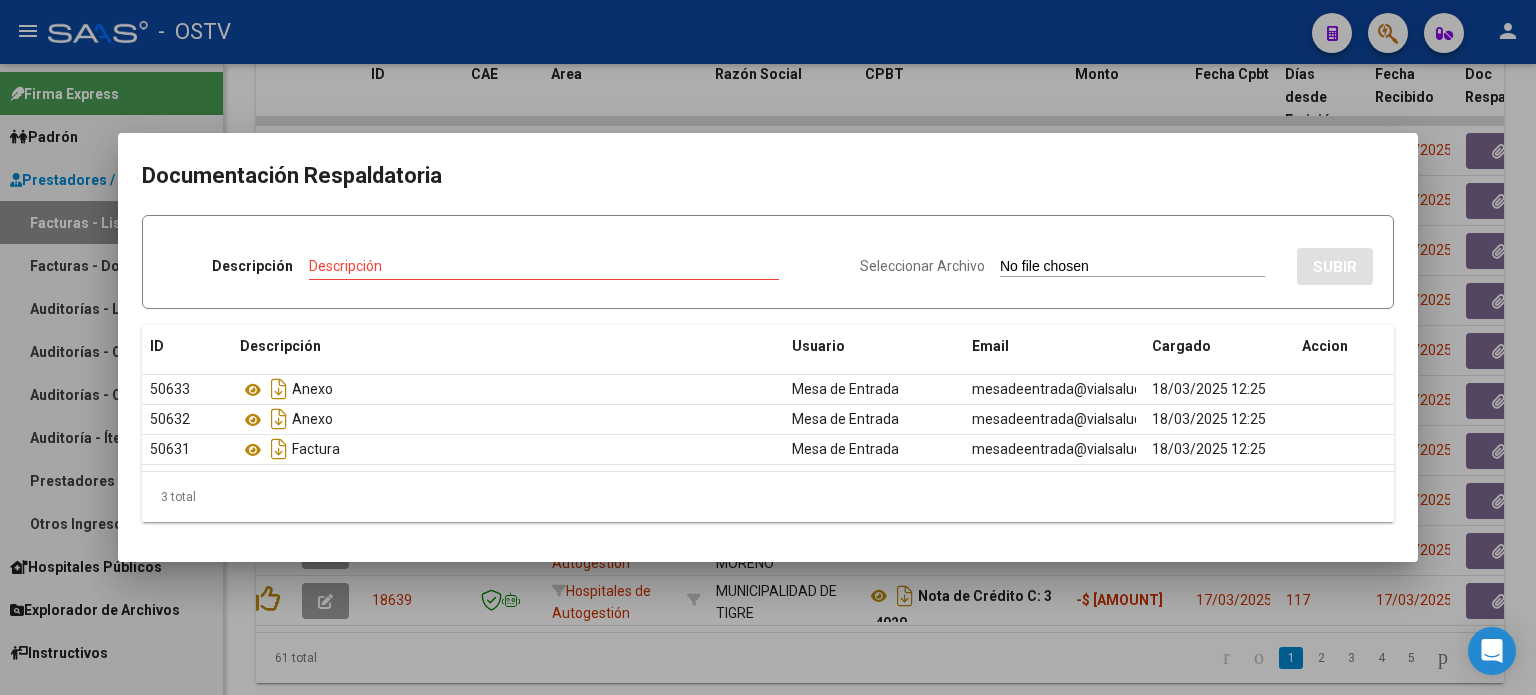 click at bounding box center [768, 347] 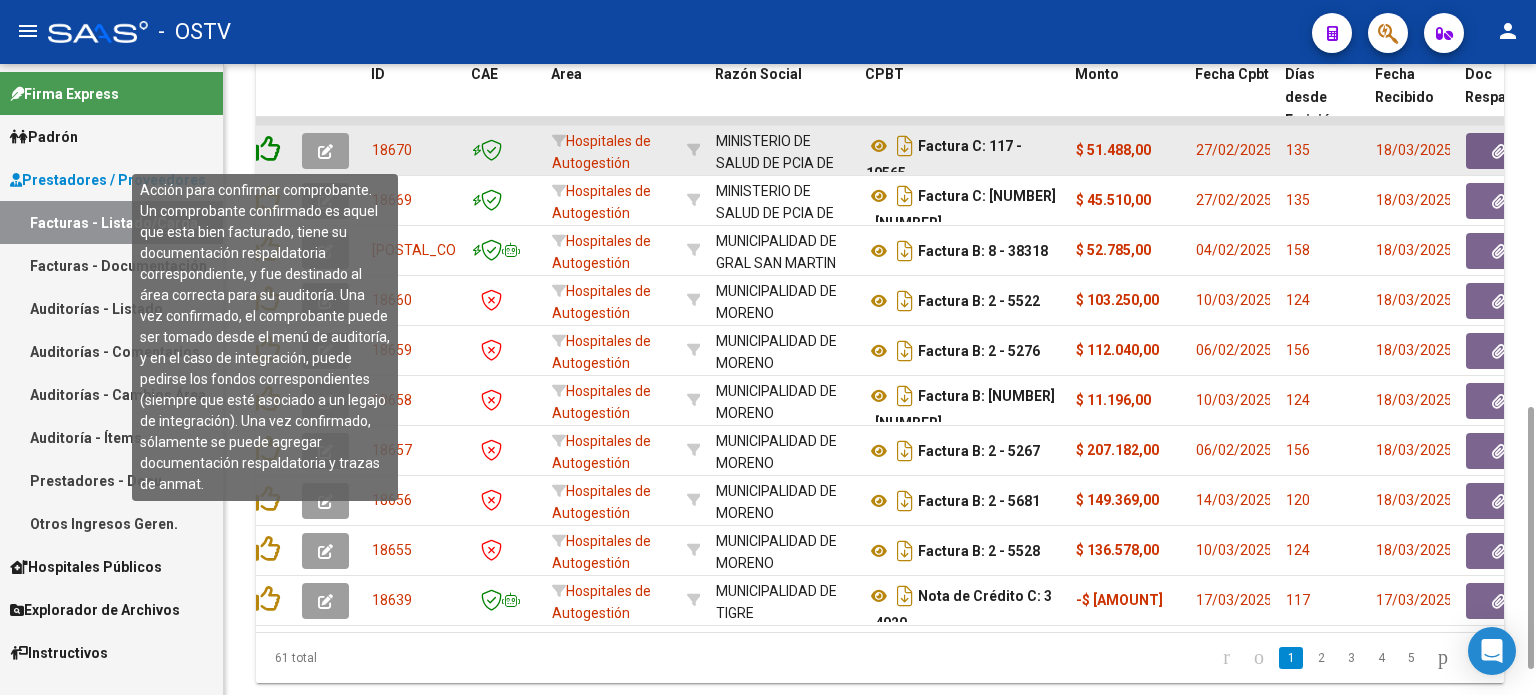 click 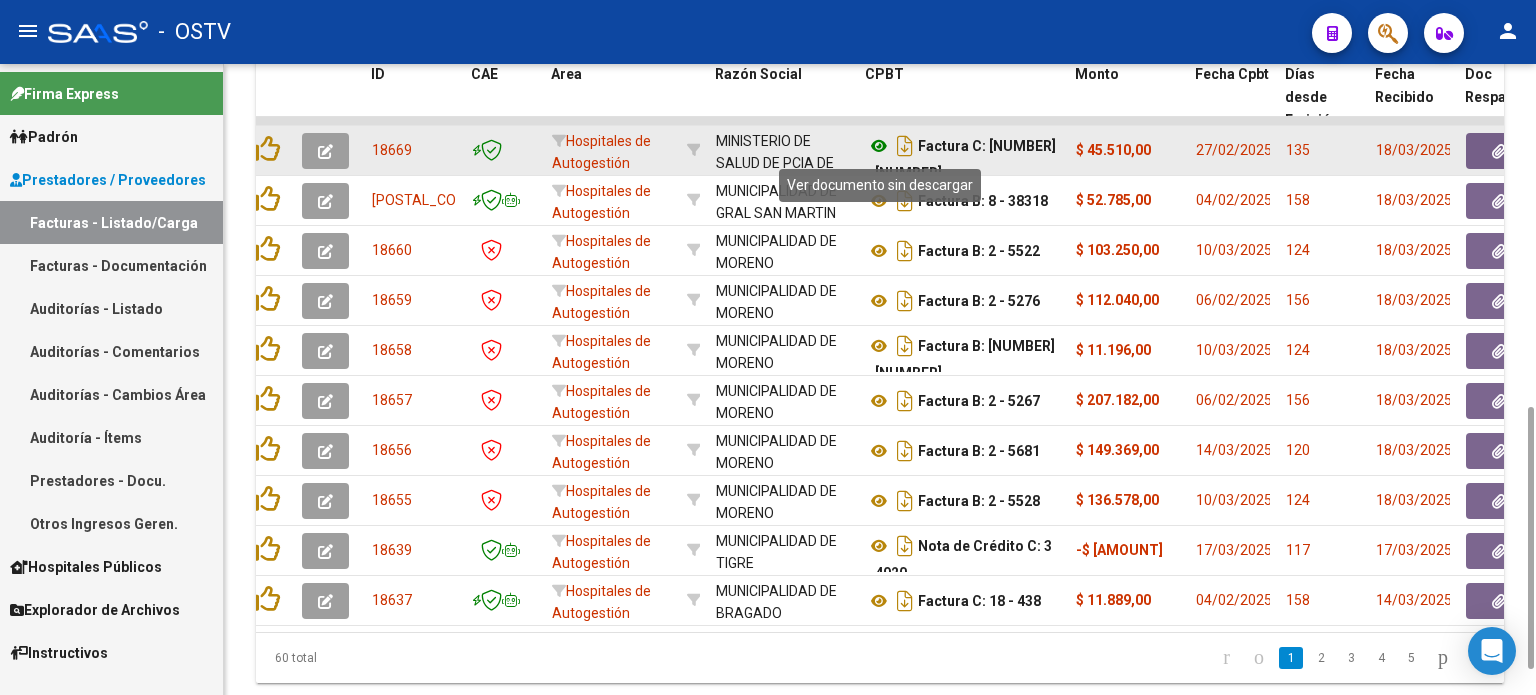 click 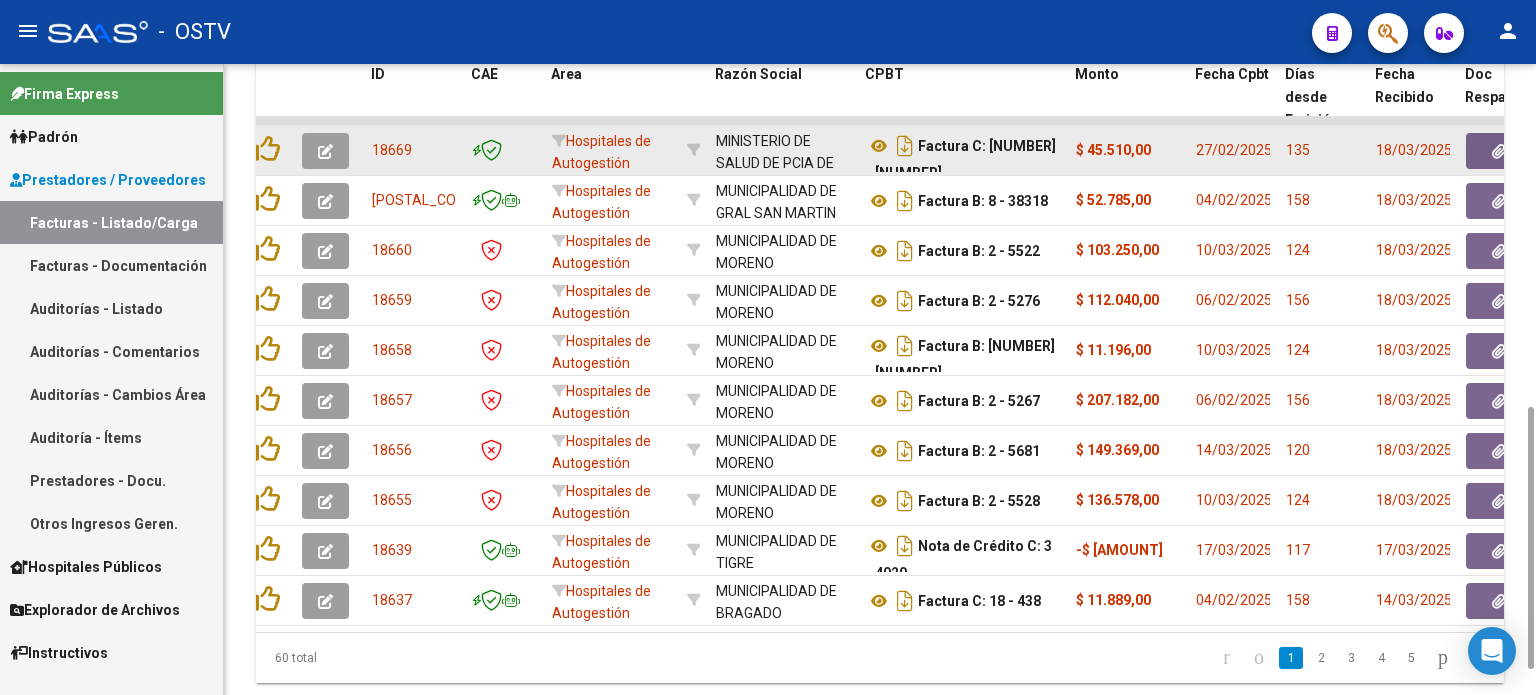 drag, startPoint x: 996, startPoint y: 139, endPoint x: 1017, endPoint y: 151, distance: 24.186773 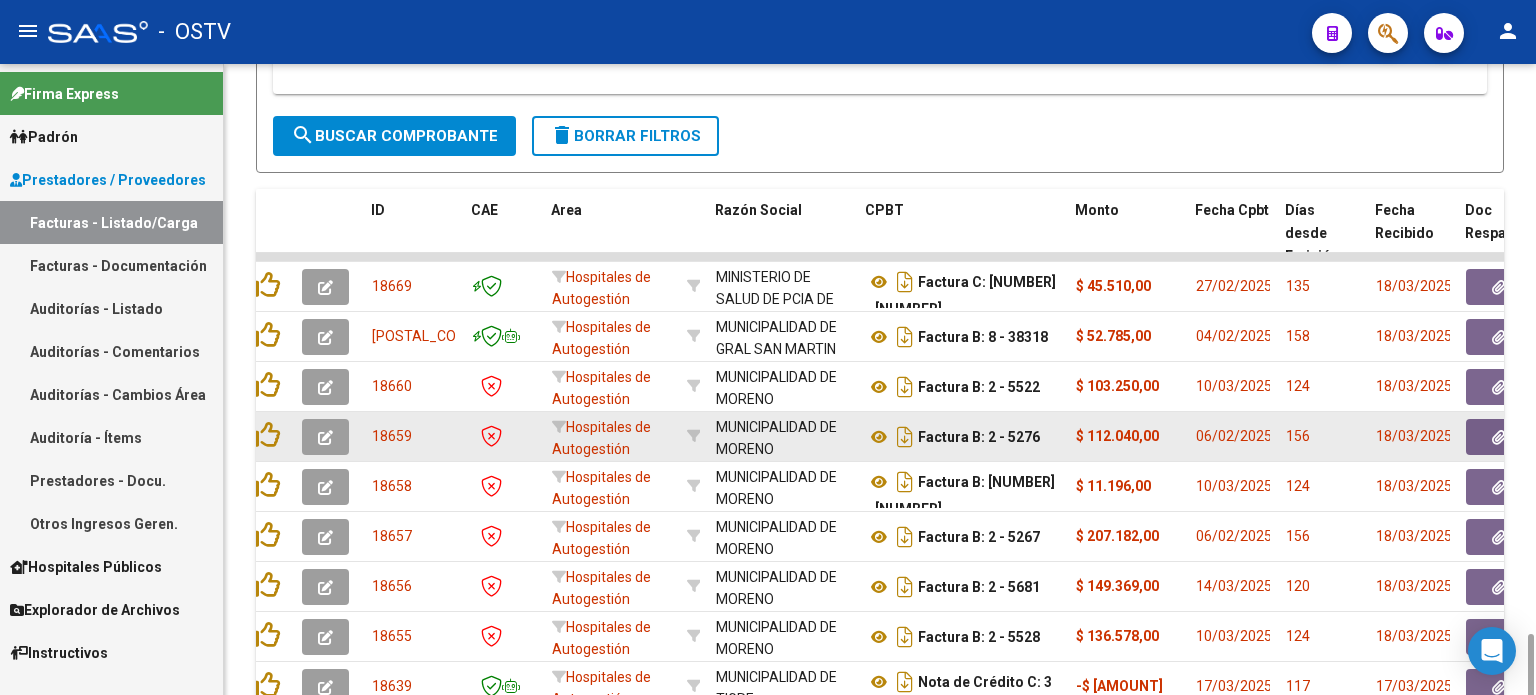 scroll, scrollTop: 892, scrollLeft: 0, axis: vertical 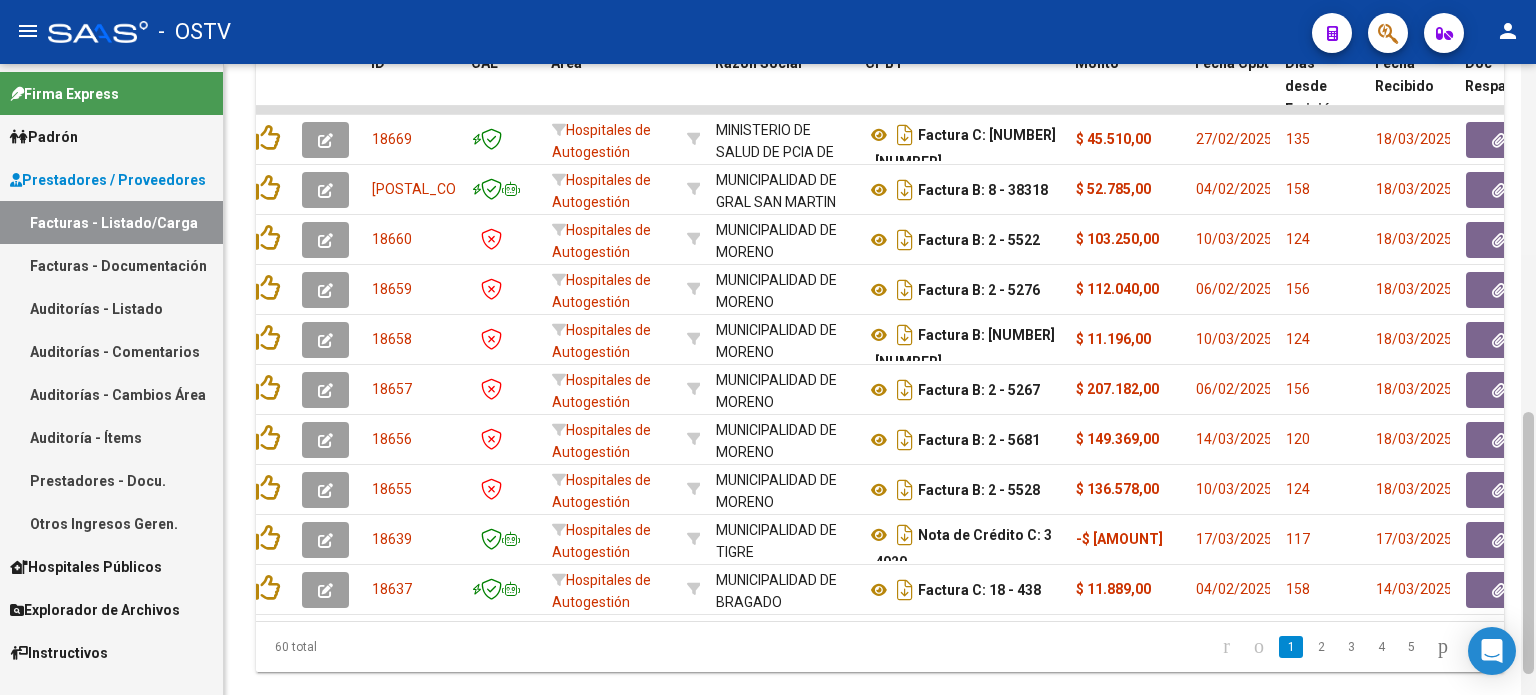 drag, startPoint x: 1531, startPoint y: 449, endPoint x: 1531, endPoint y: 427, distance: 22 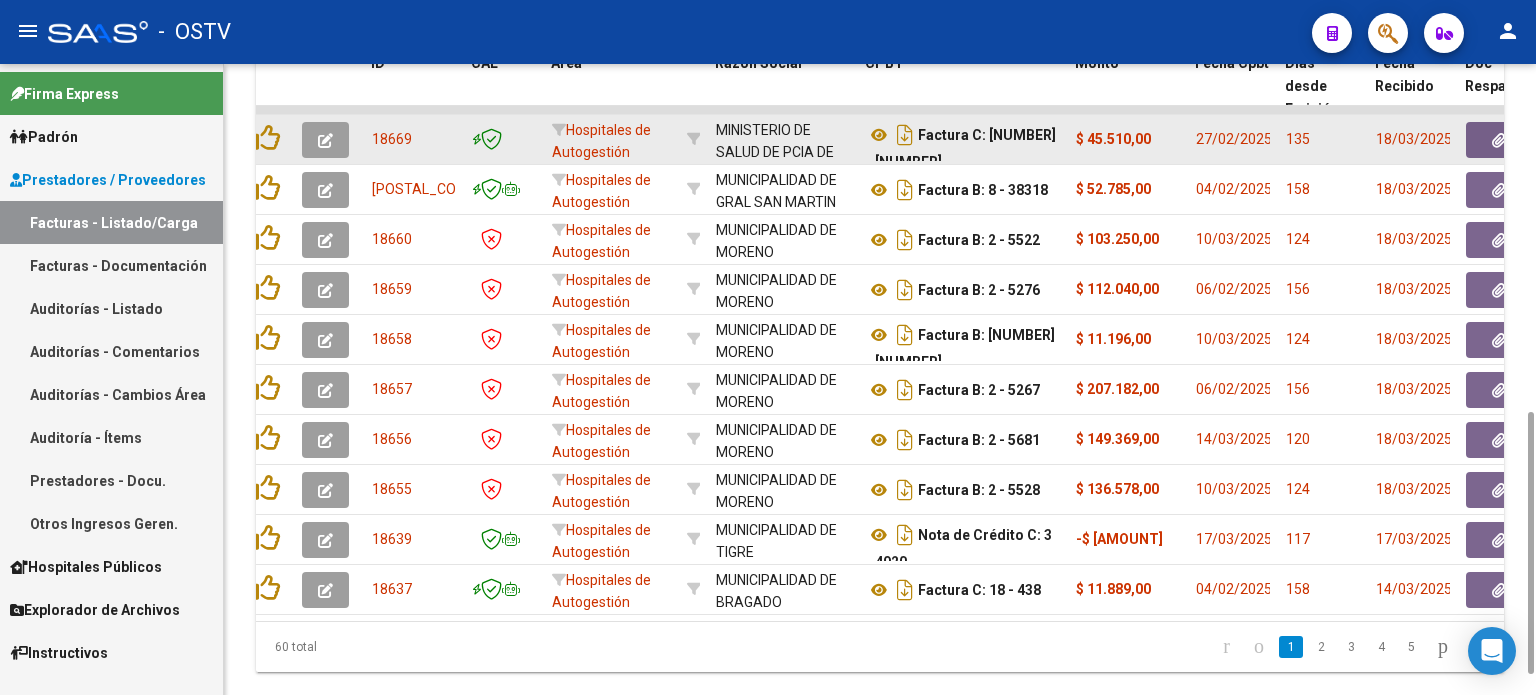 click 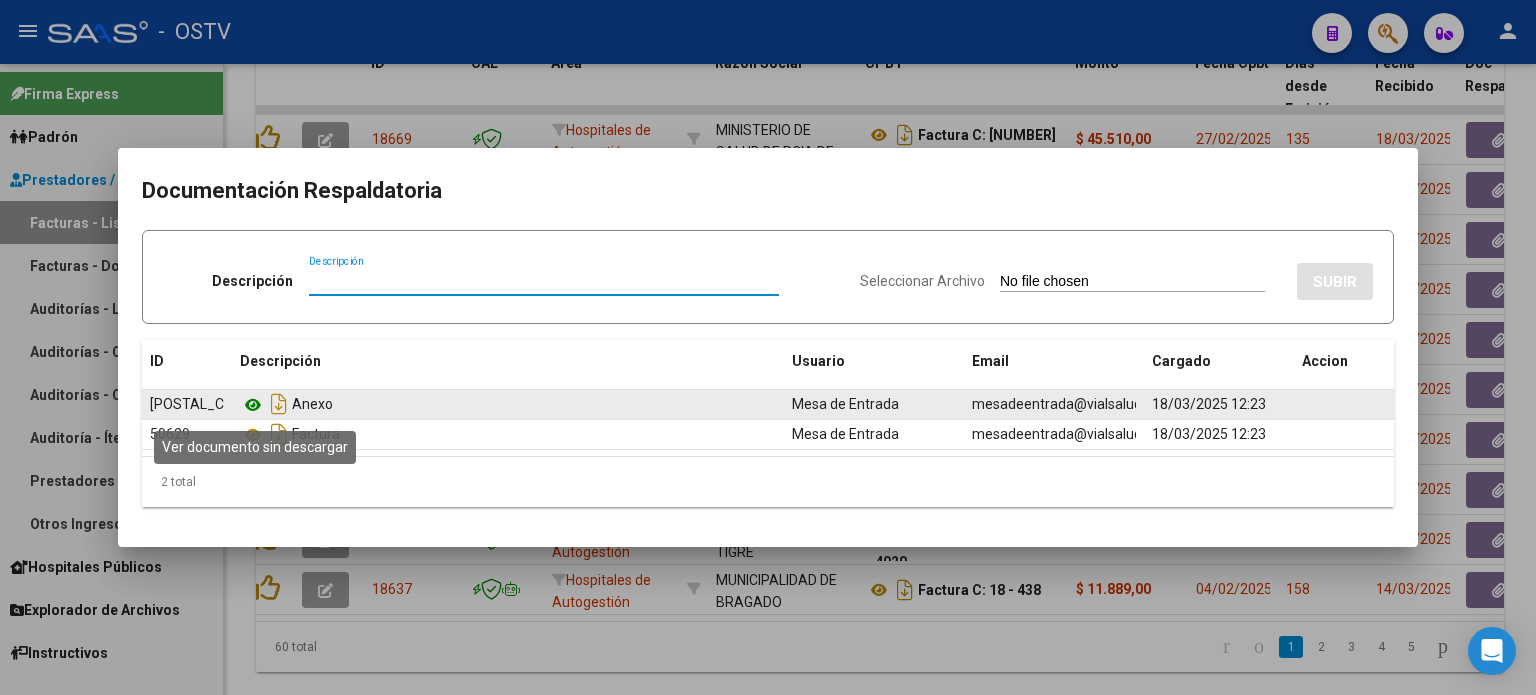 click 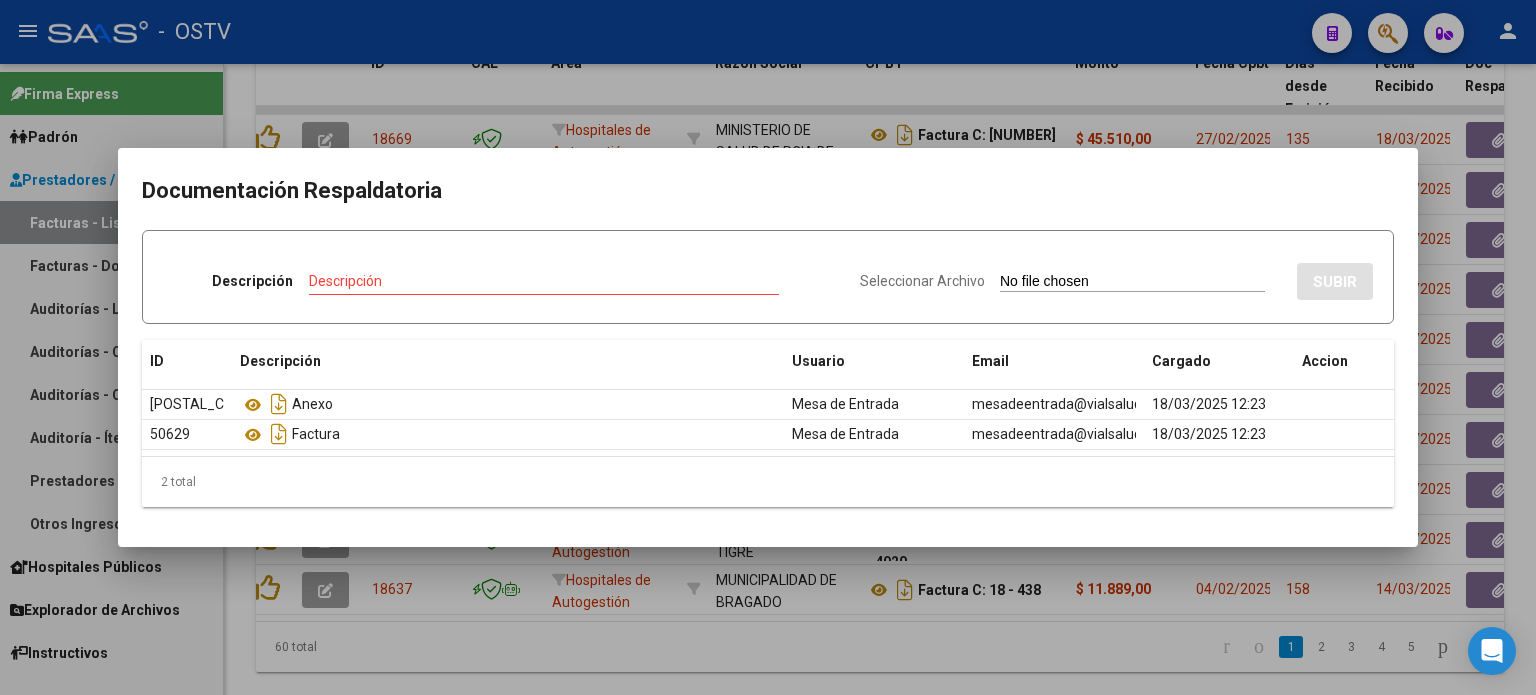 click at bounding box center [768, 347] 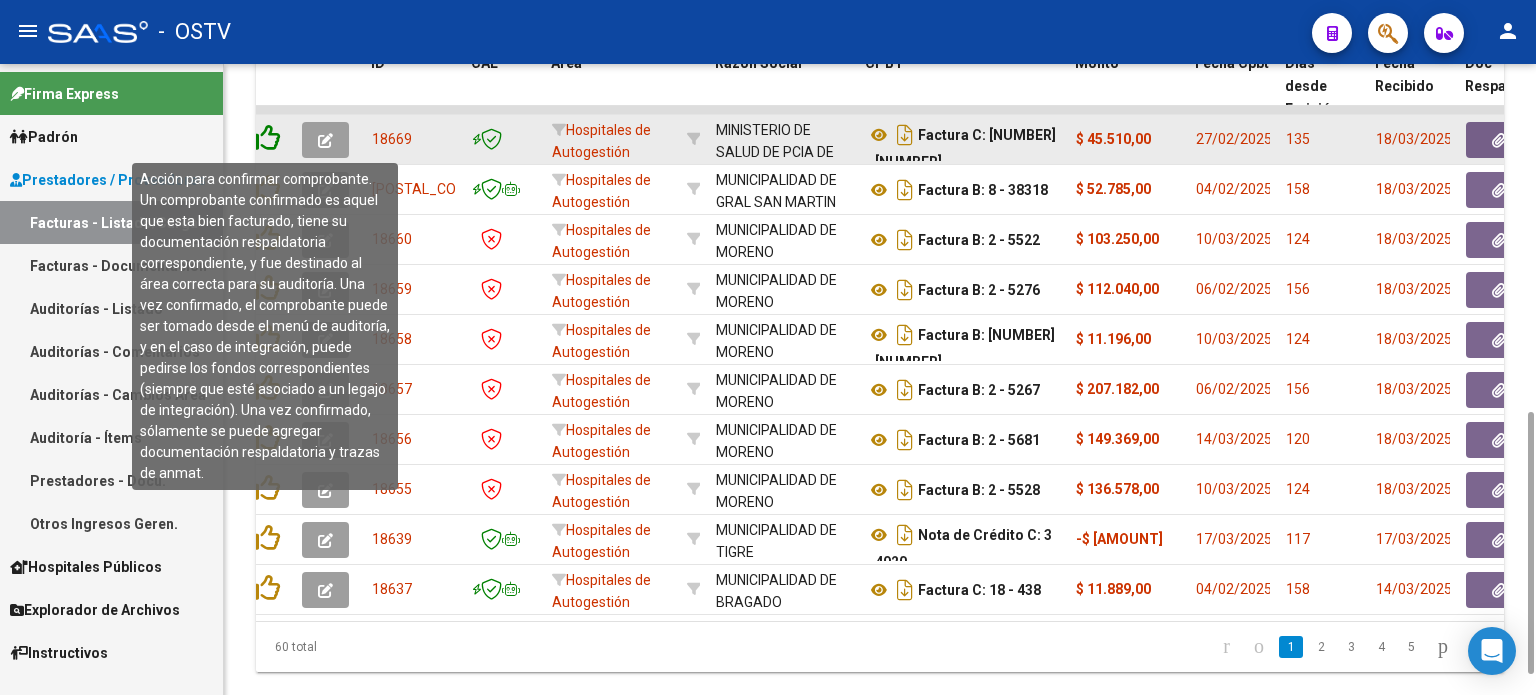 click 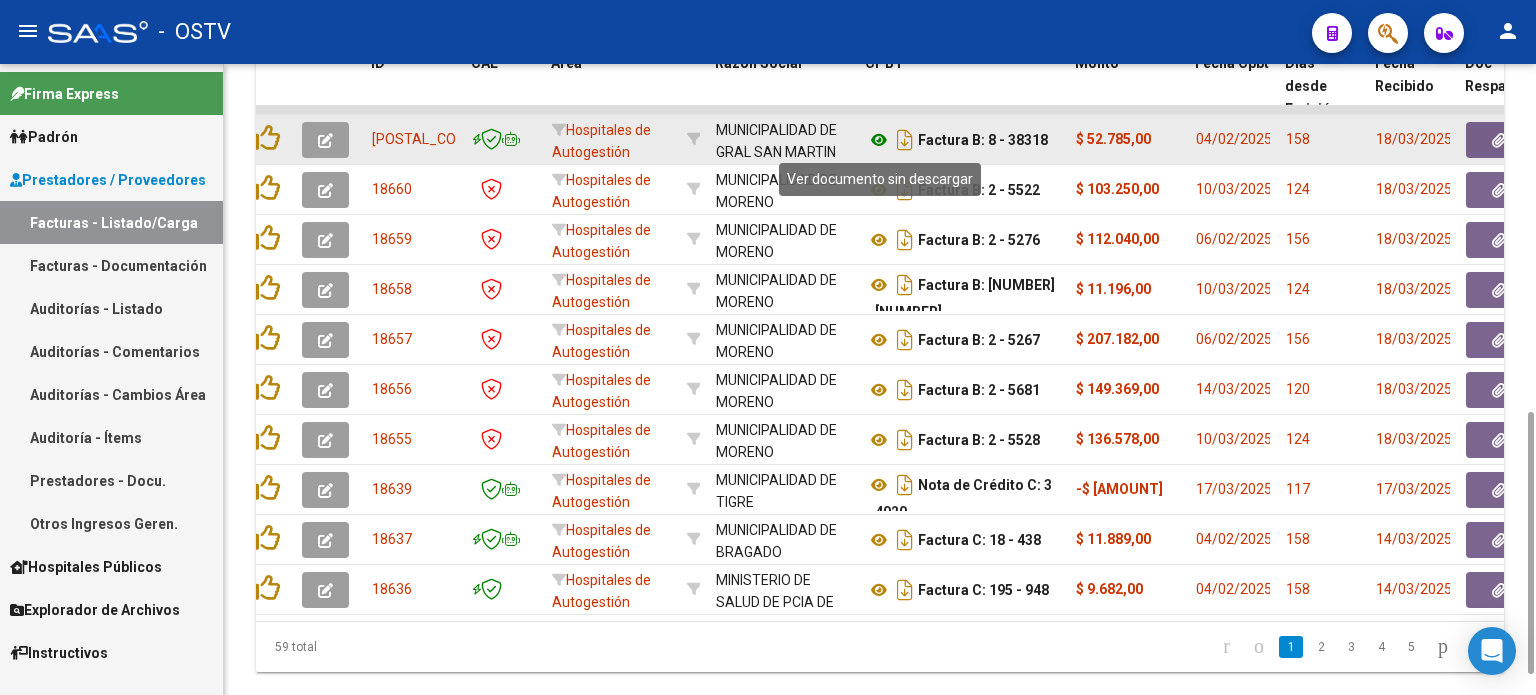 click 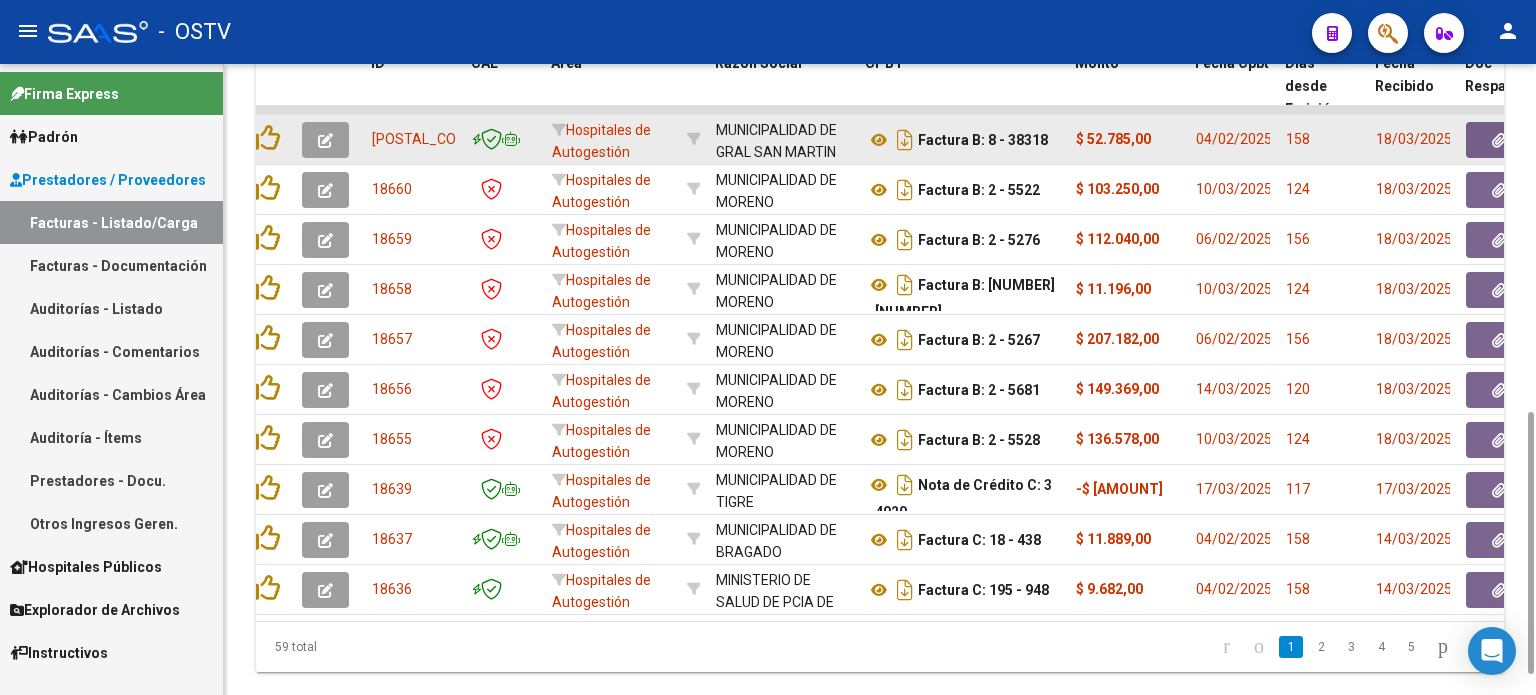 click 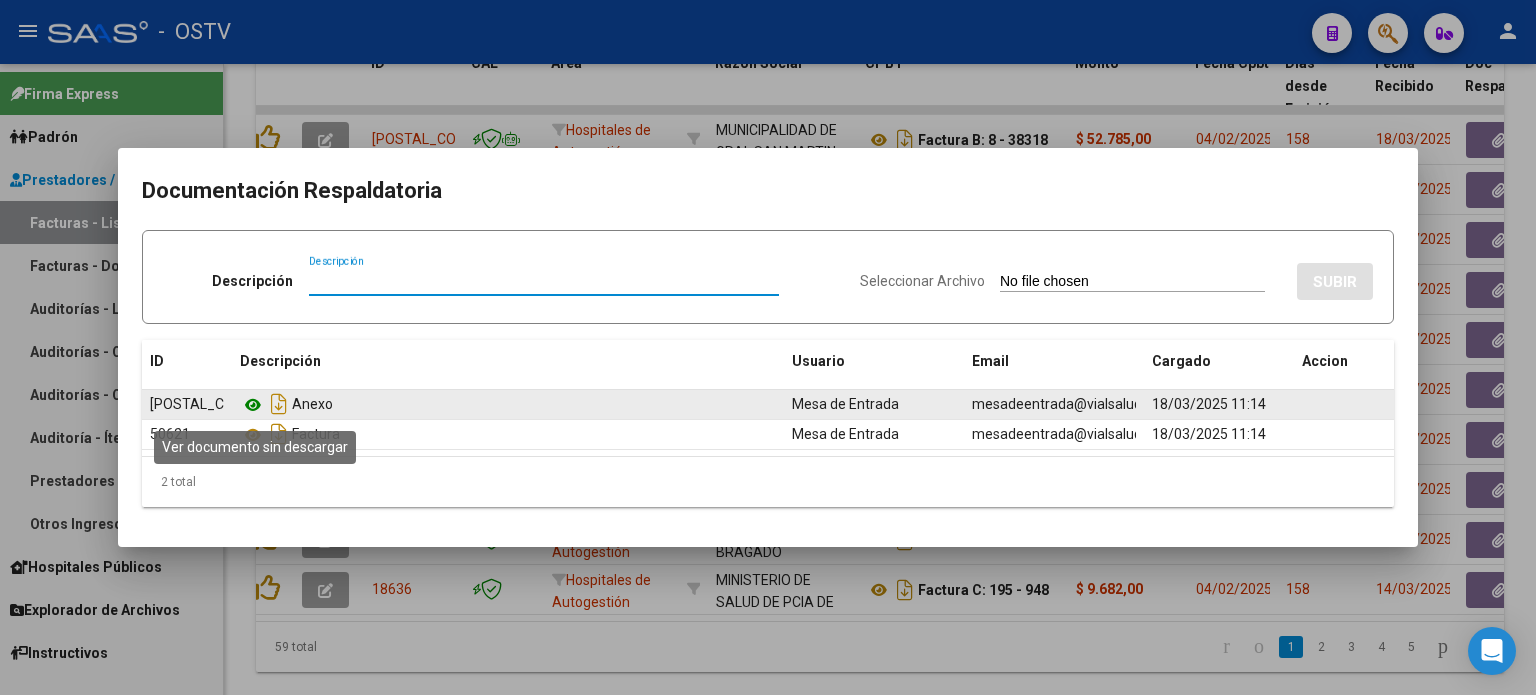 click 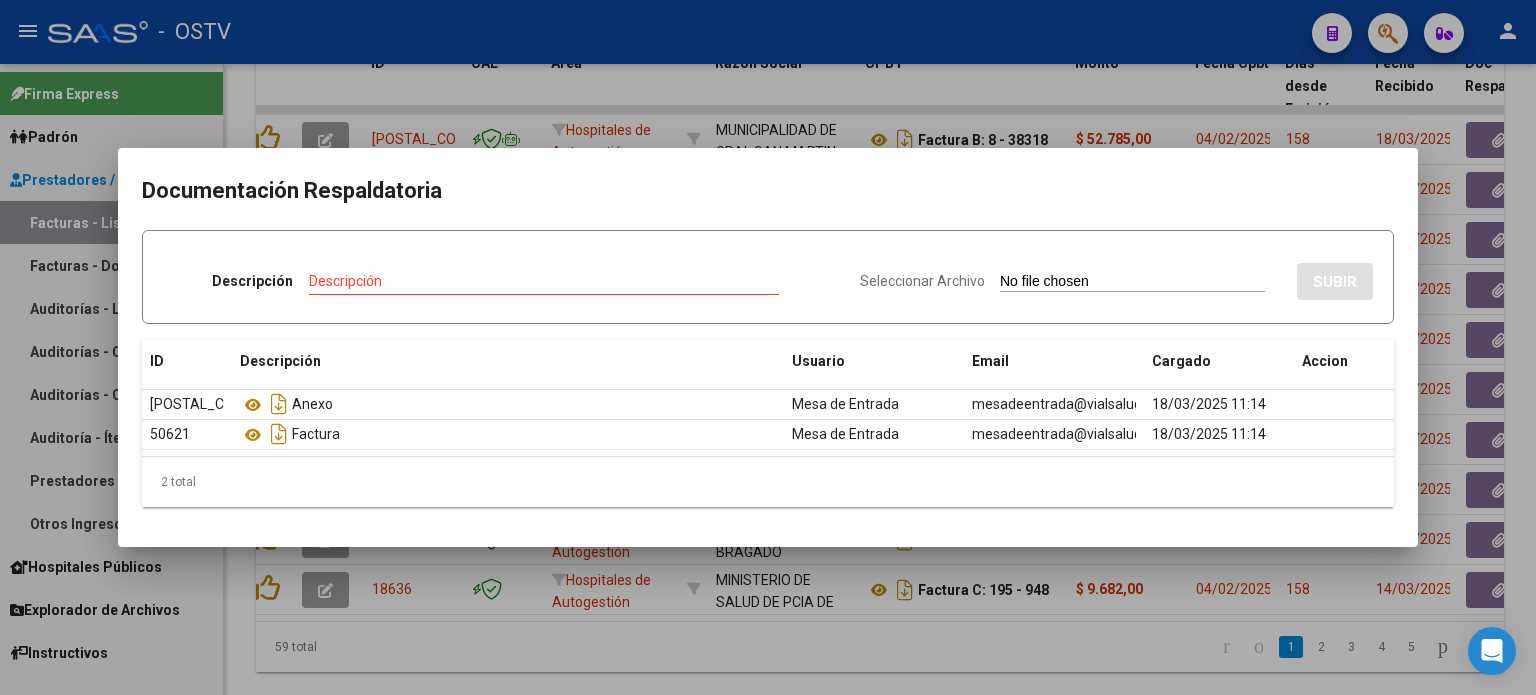 click at bounding box center (768, 347) 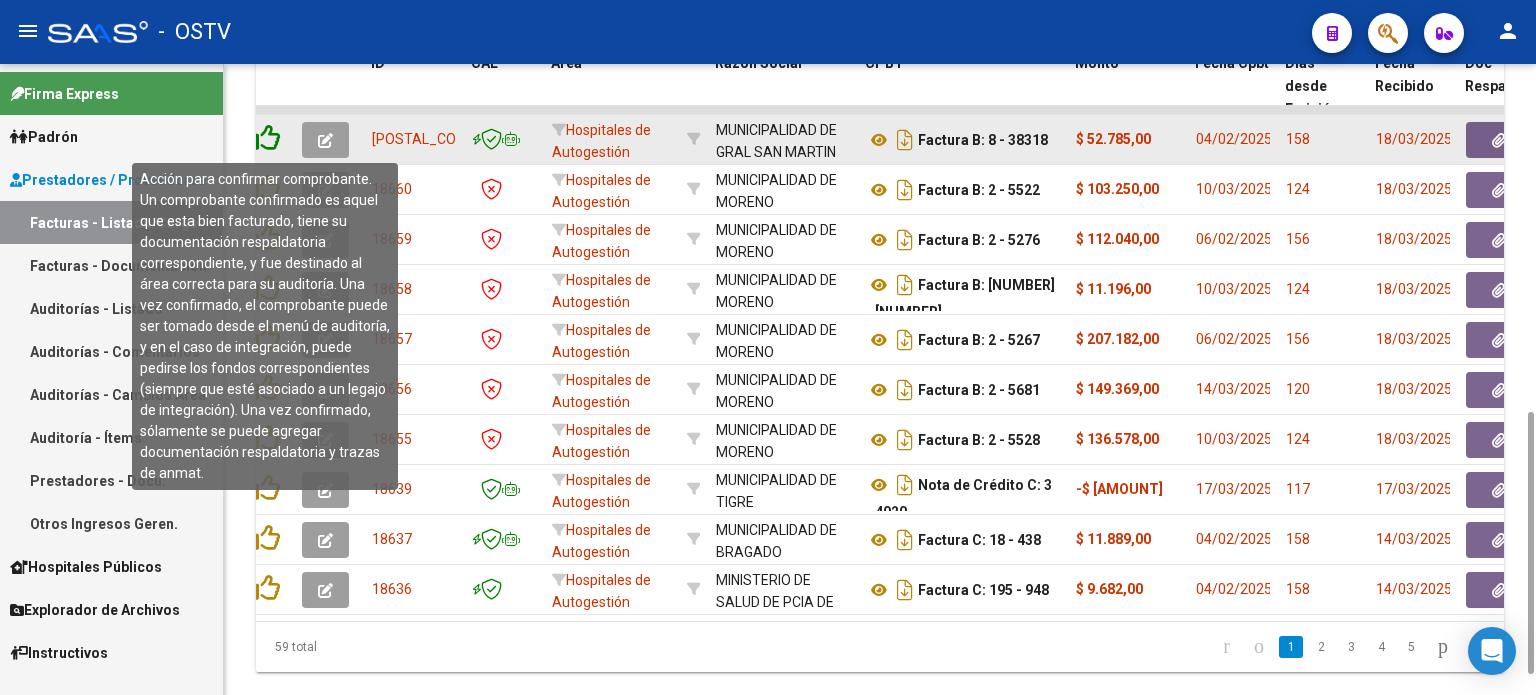 click 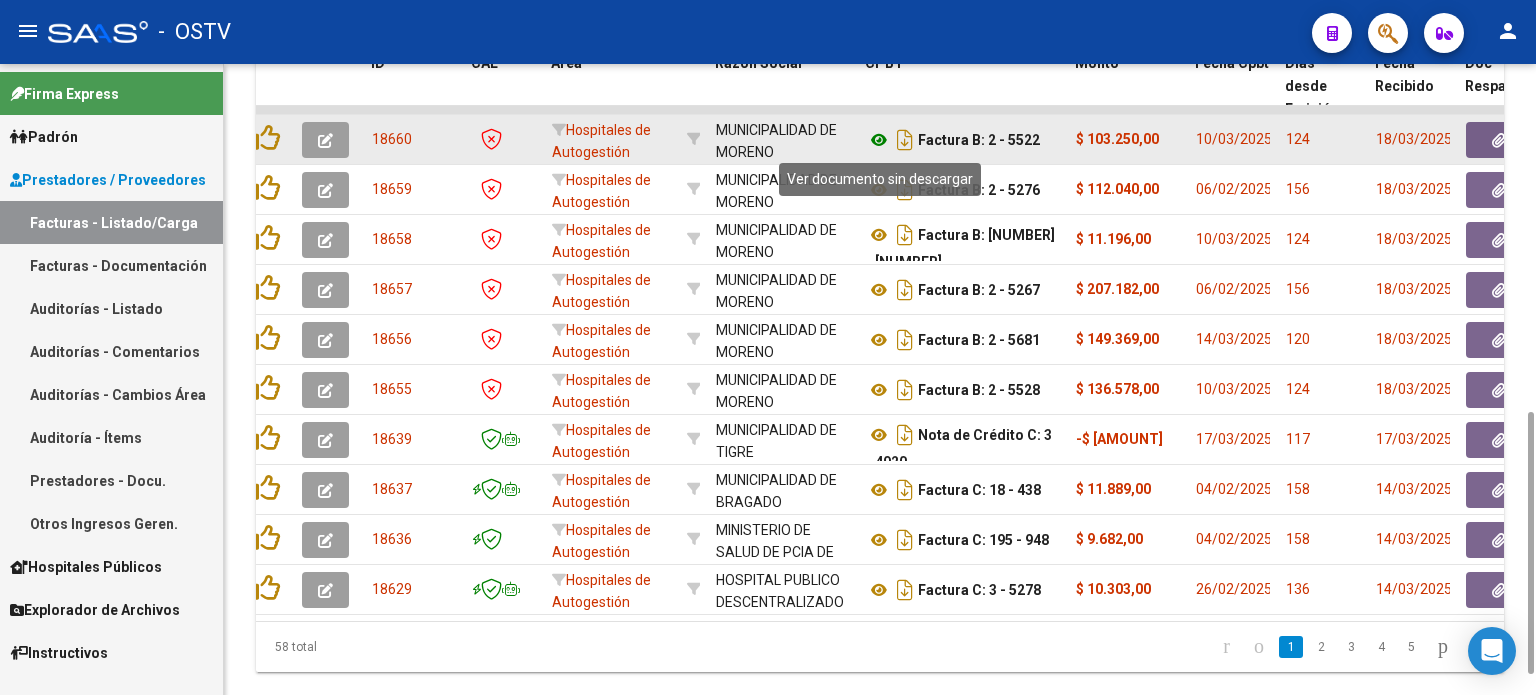 click 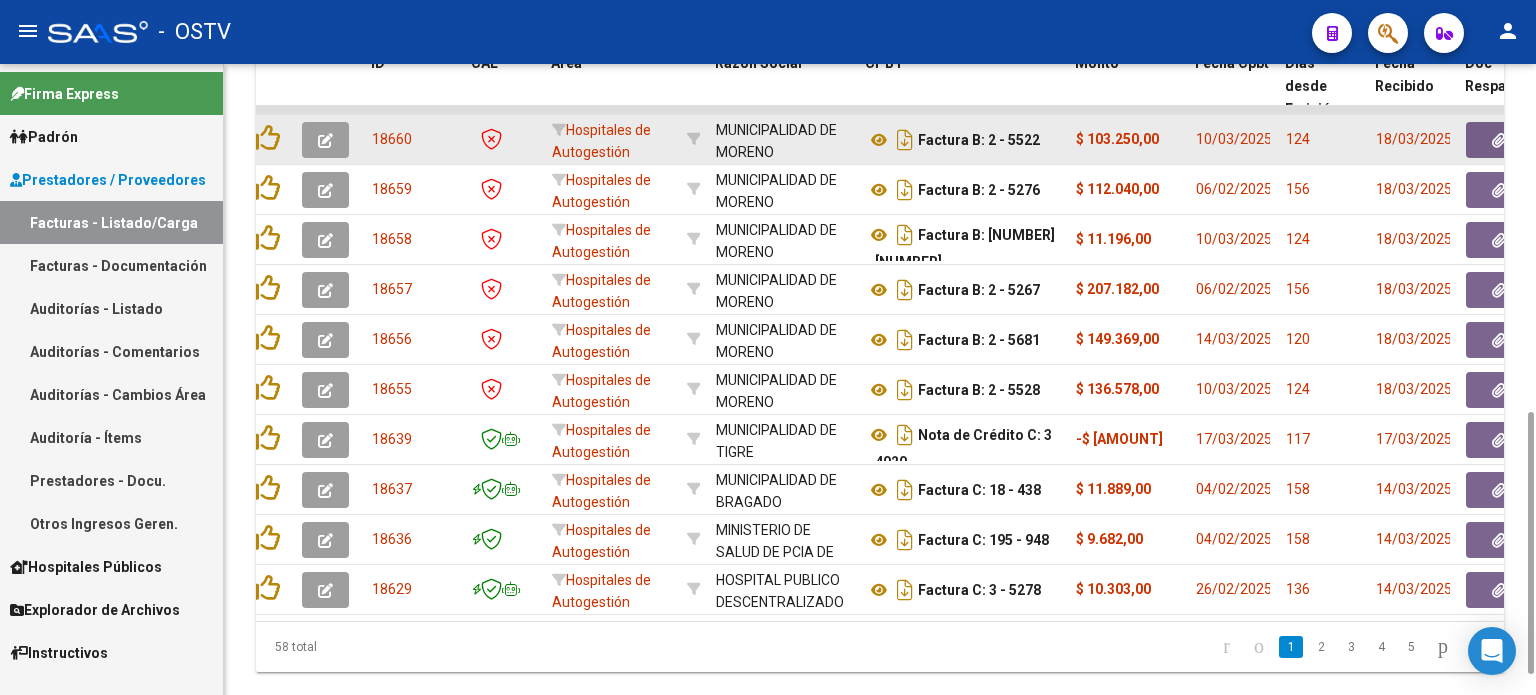 click 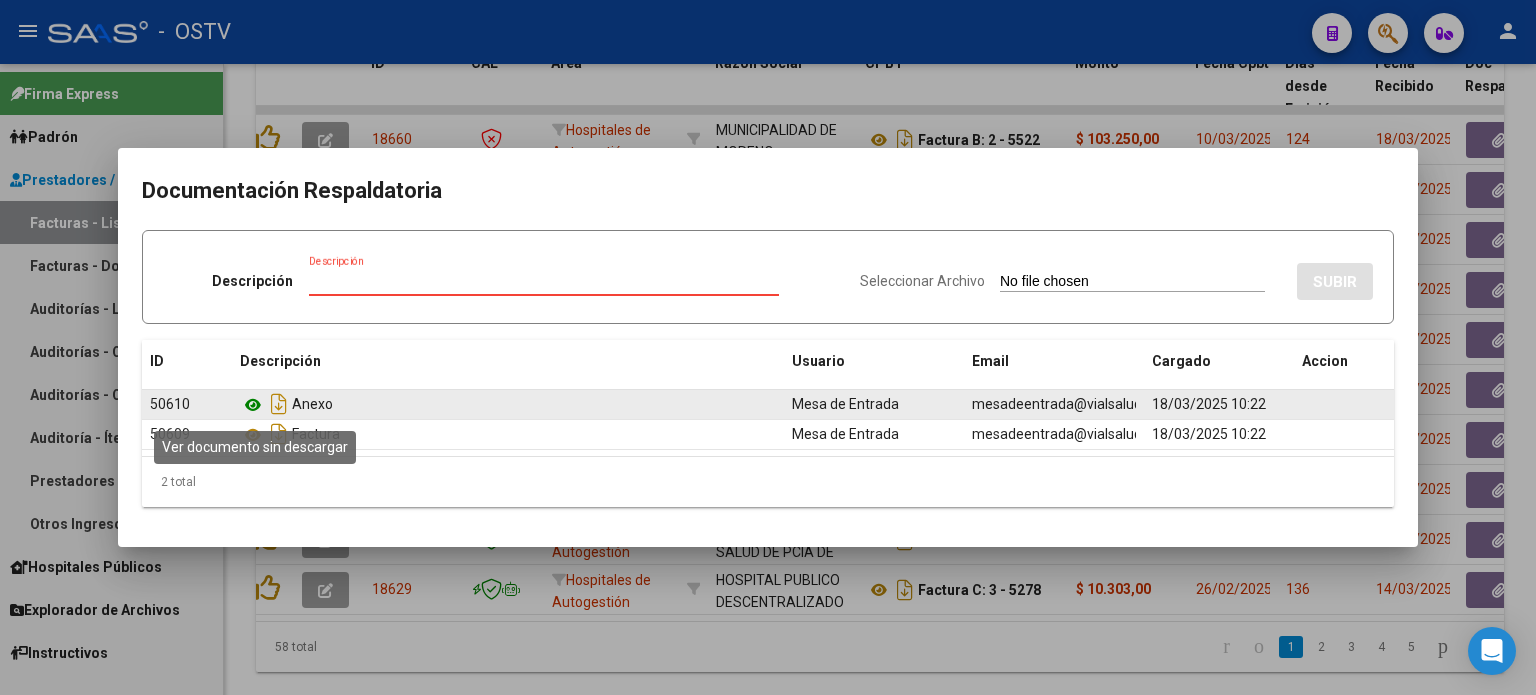 click 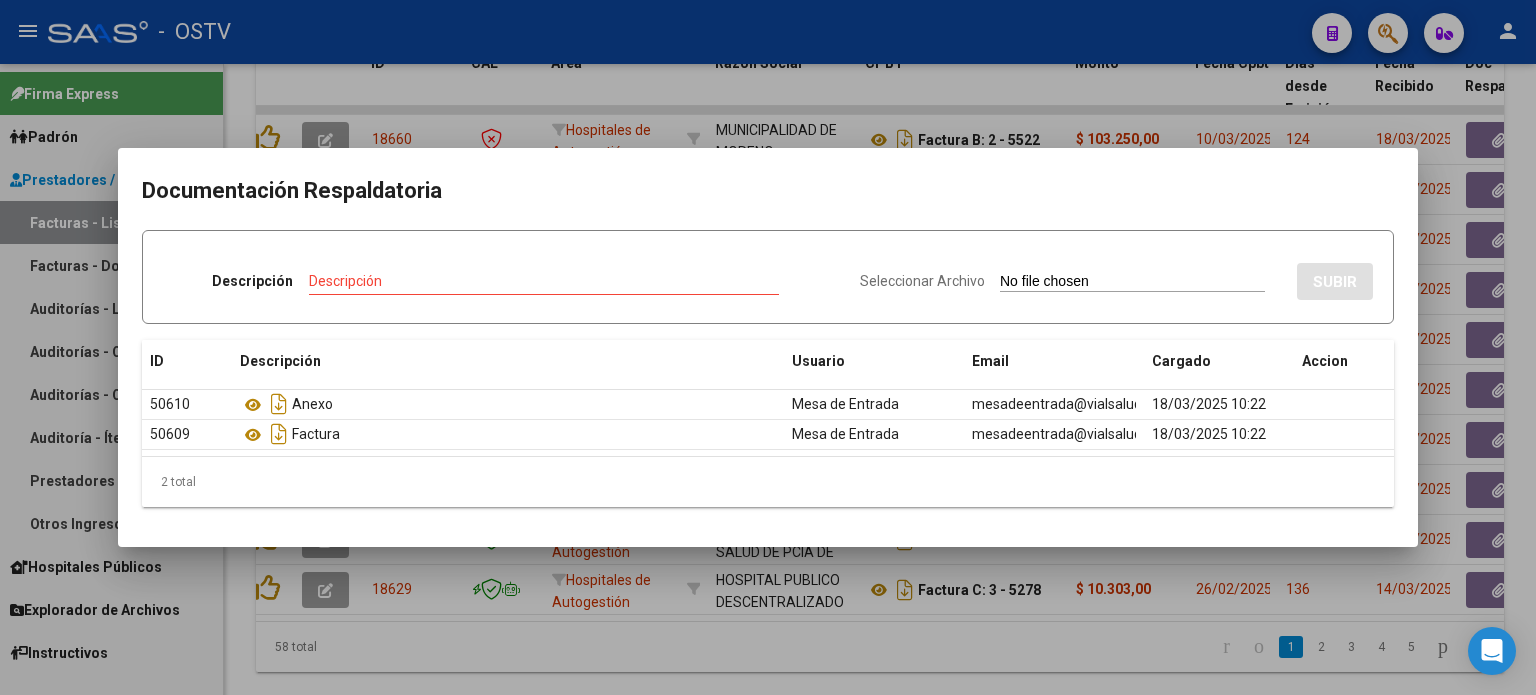 click at bounding box center (768, 347) 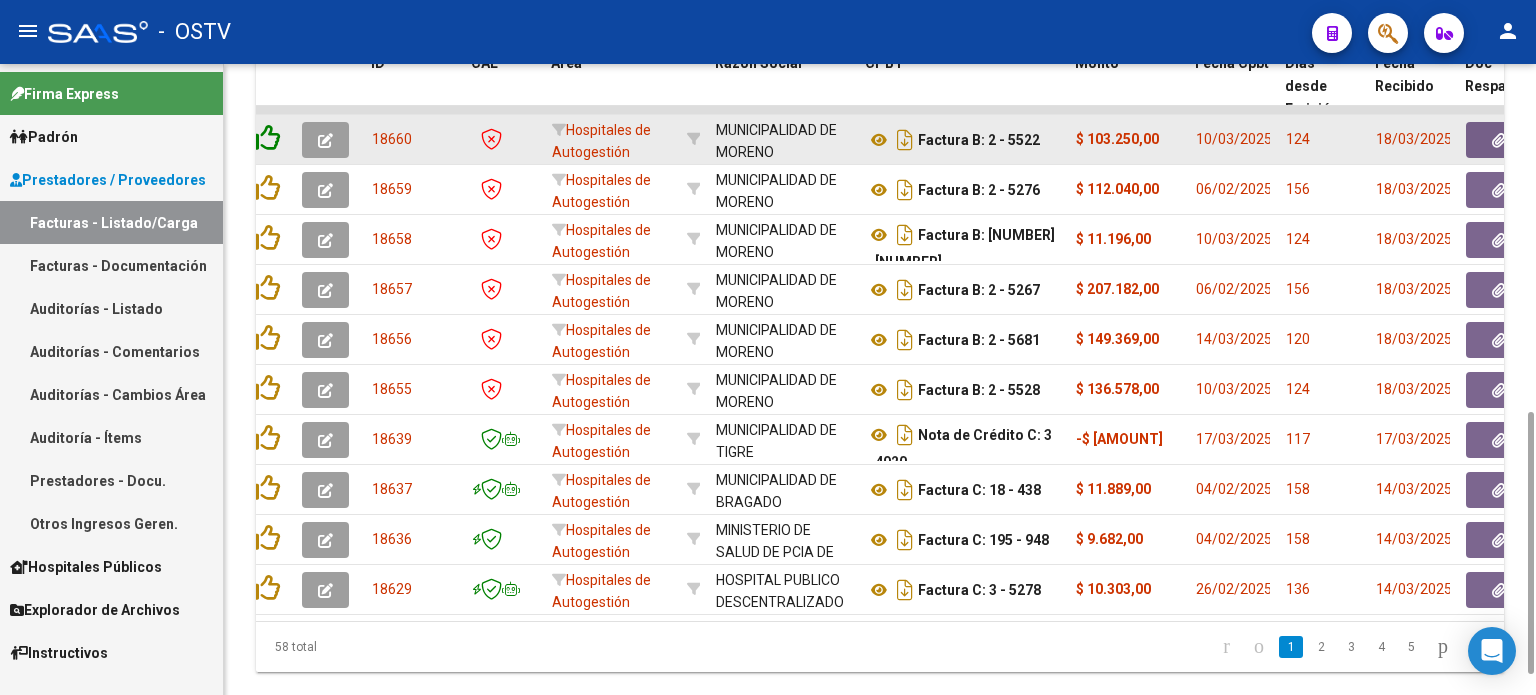 click 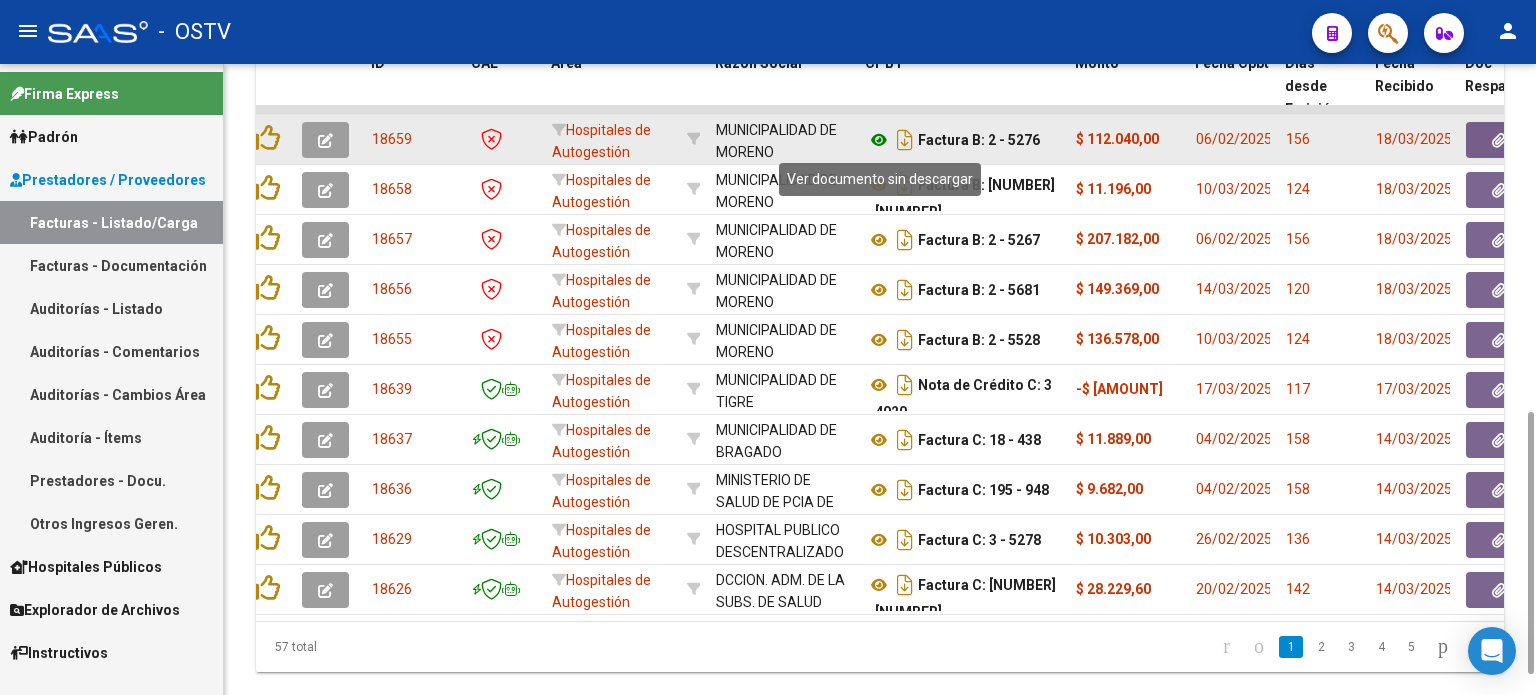 click 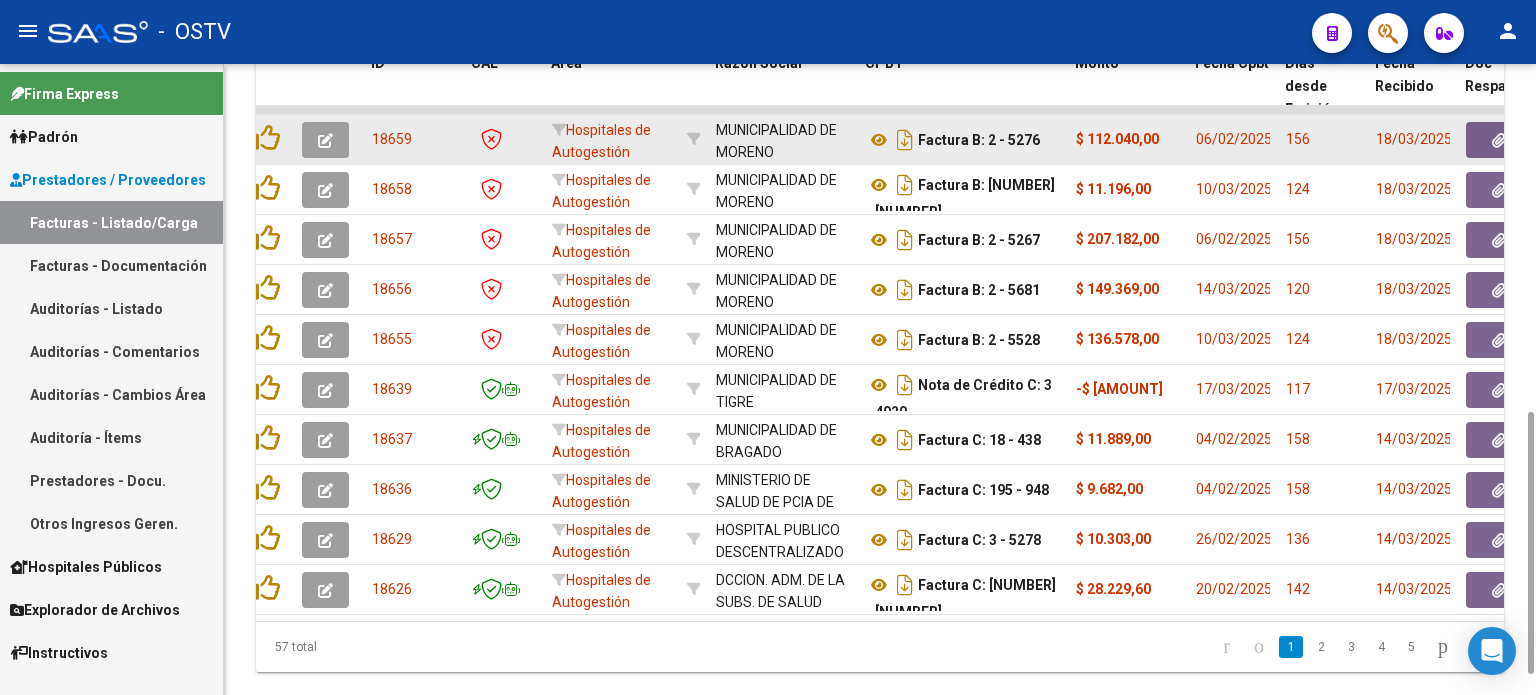 click 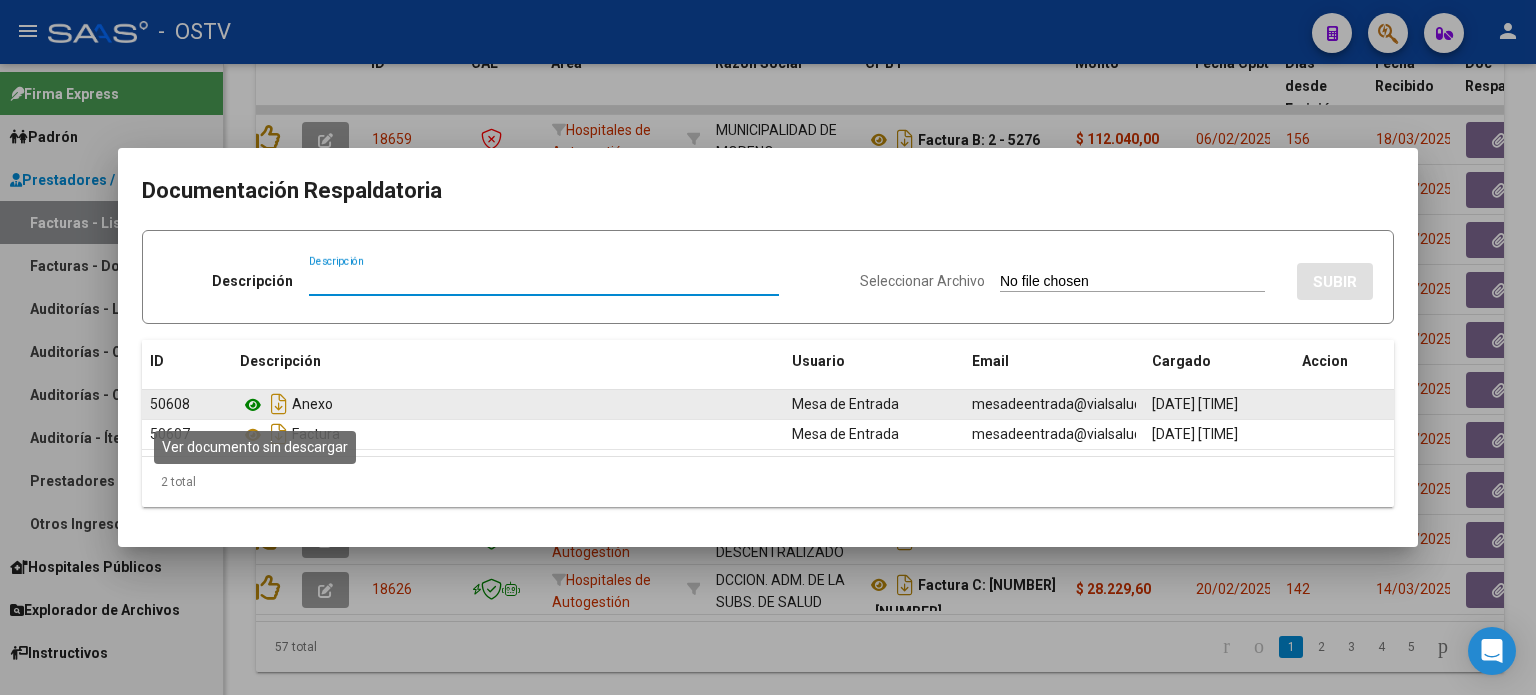 click 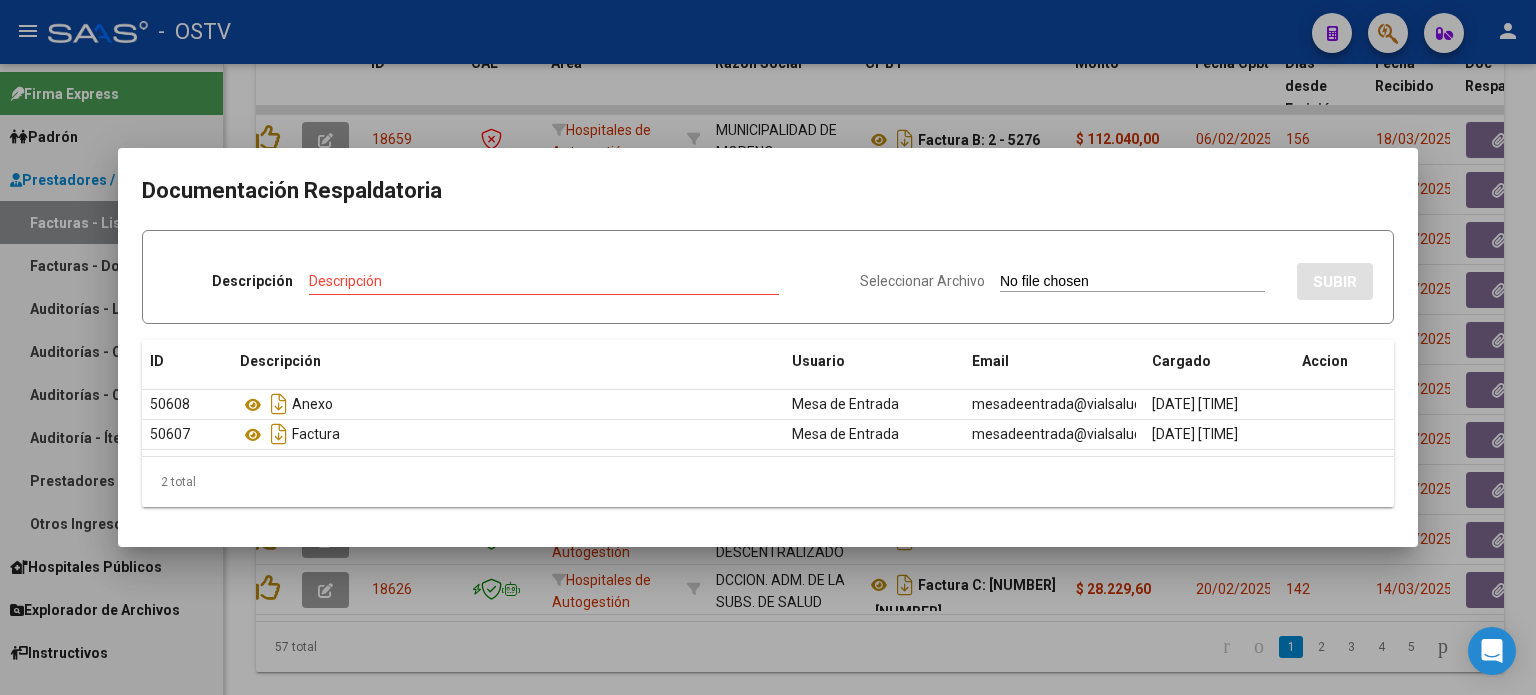 click at bounding box center [768, 347] 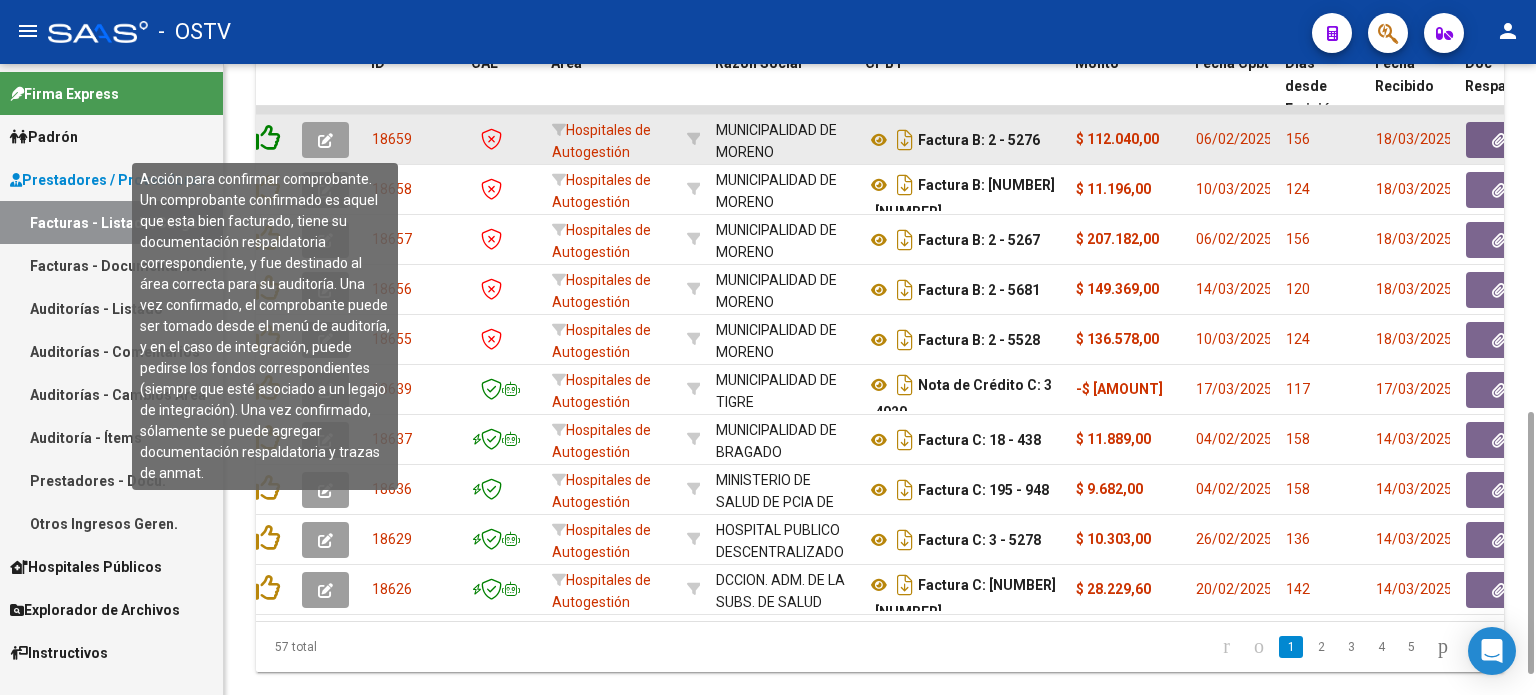 click 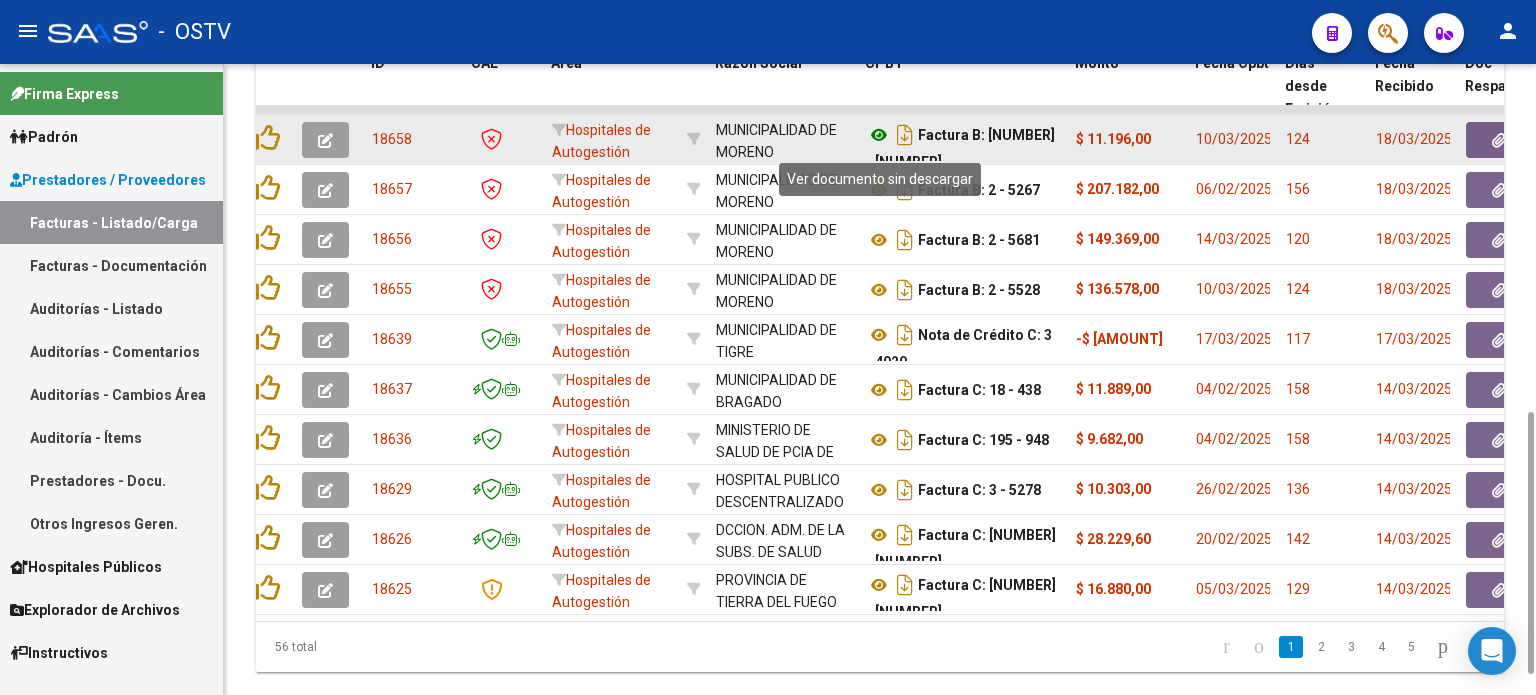 click 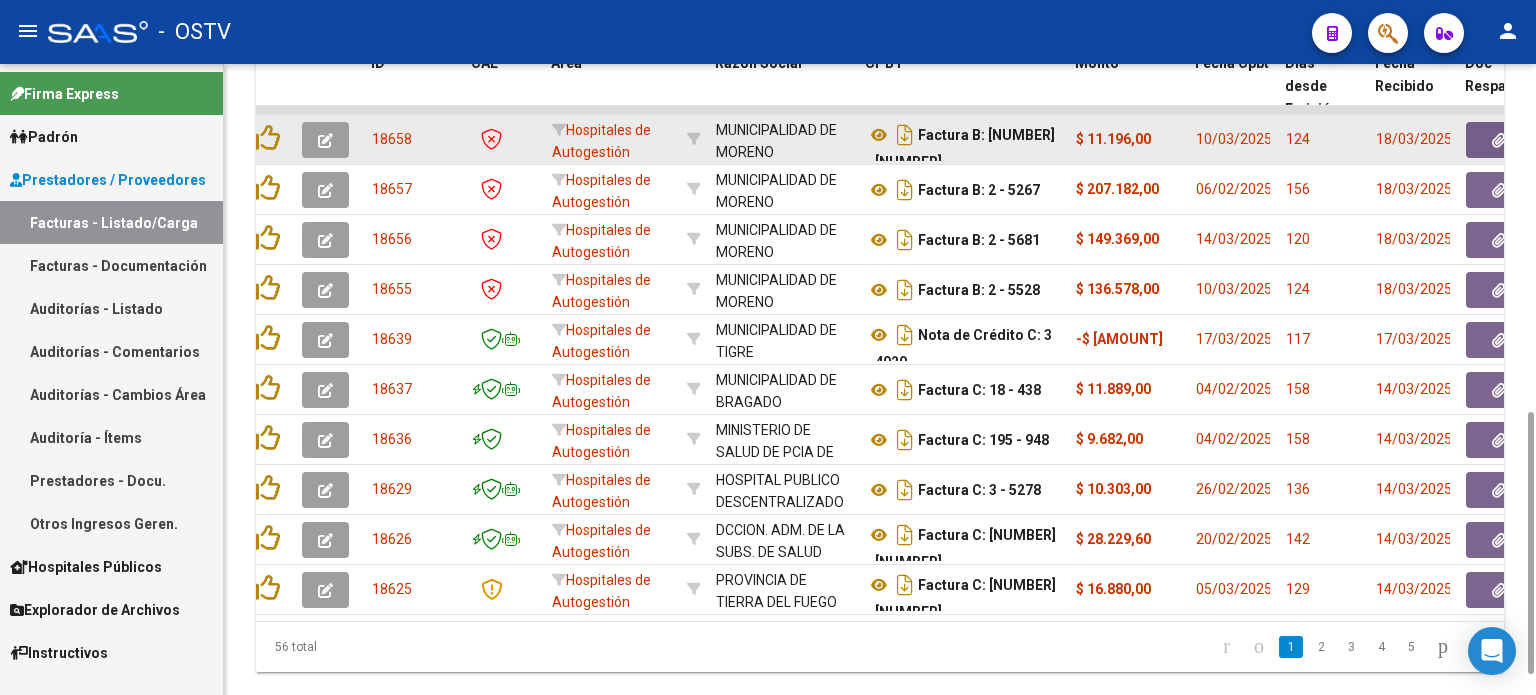 click 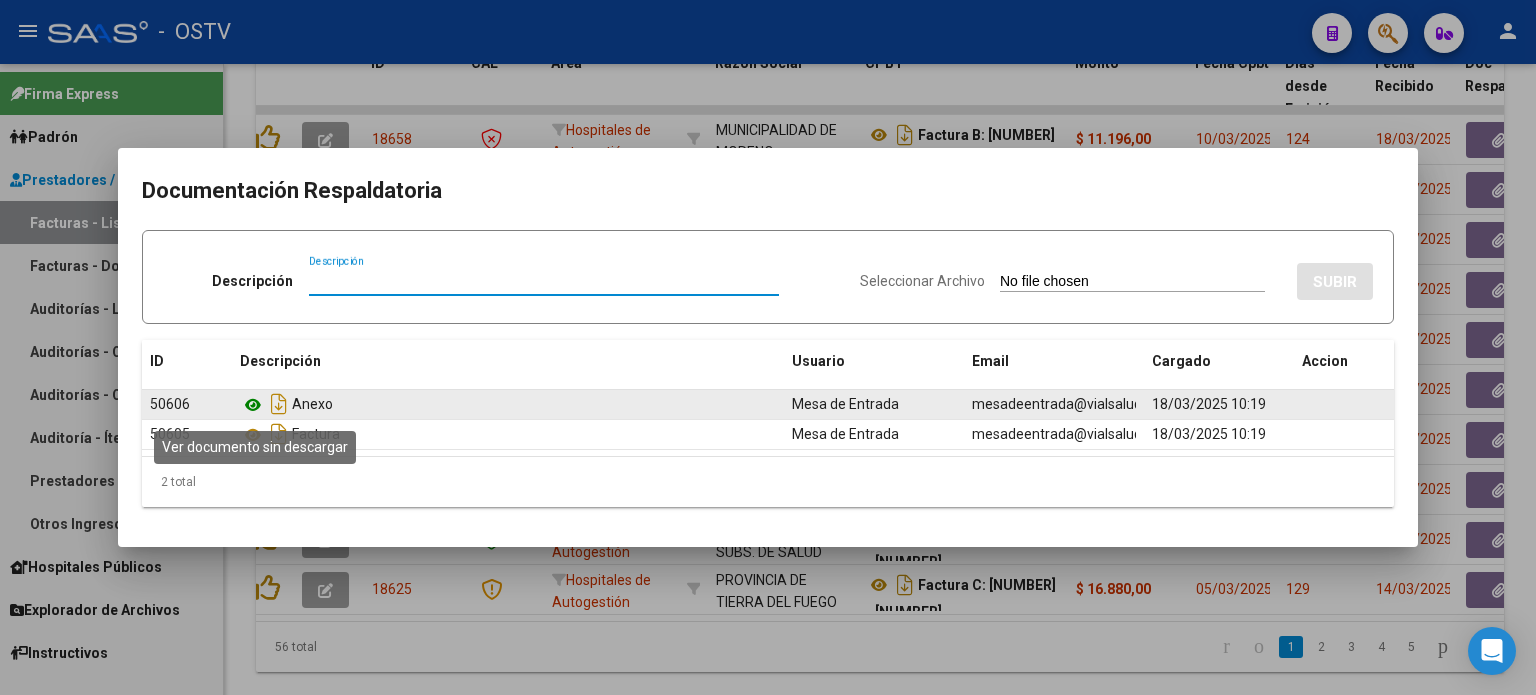 click 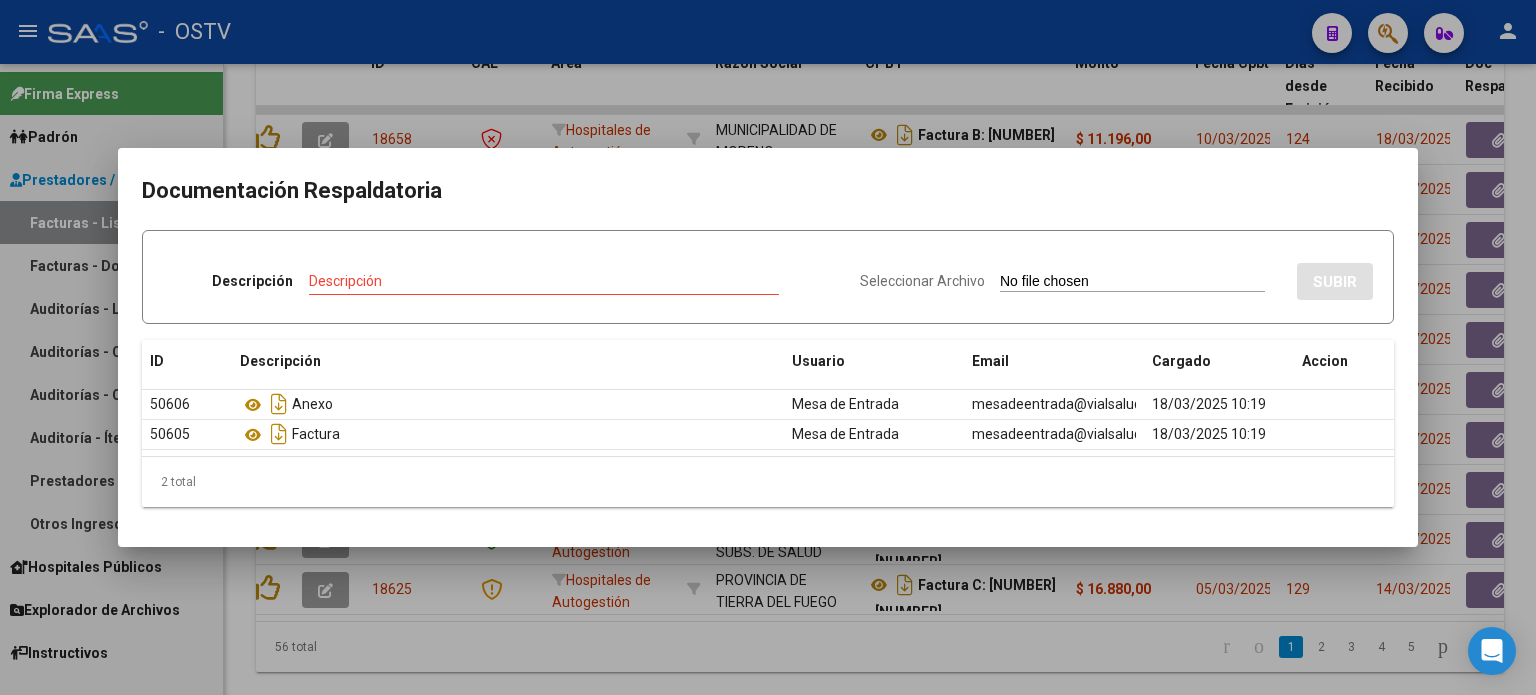 click at bounding box center [768, 347] 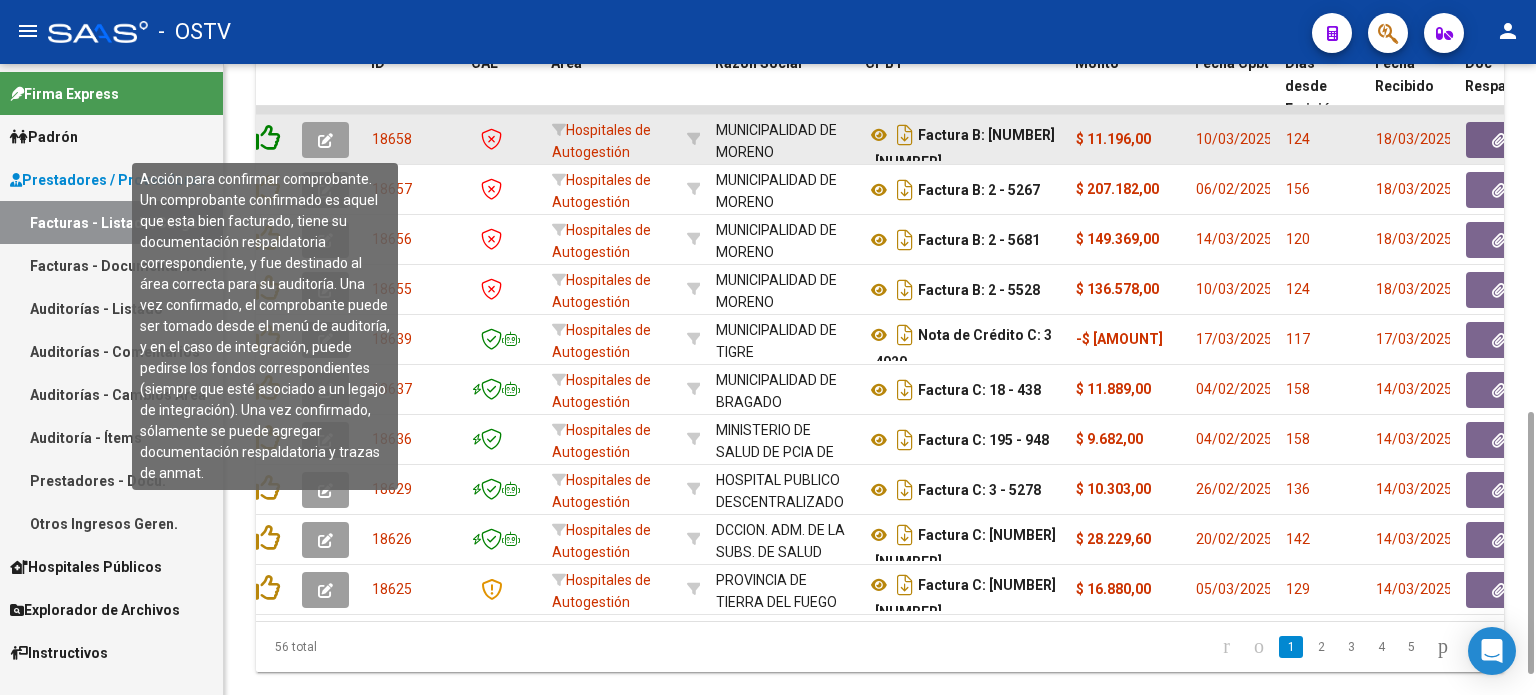 click 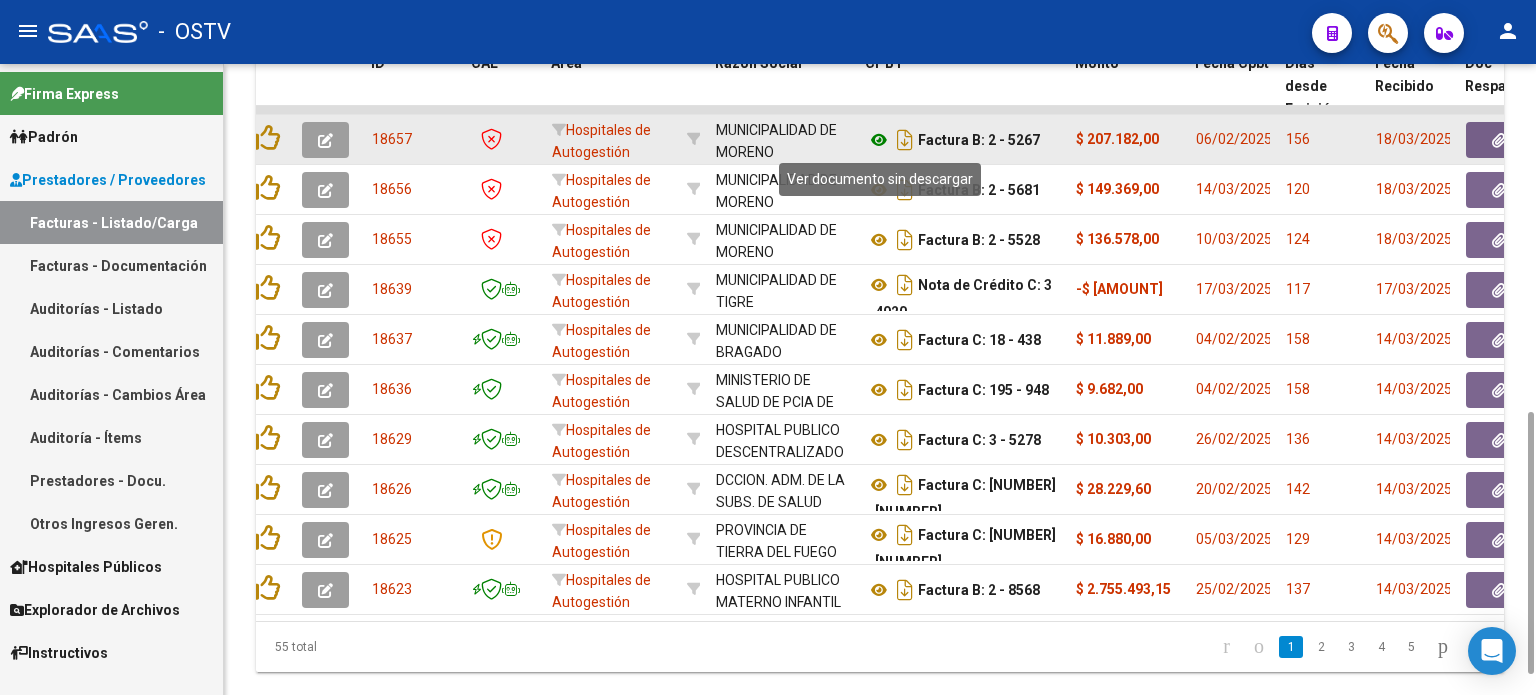 click 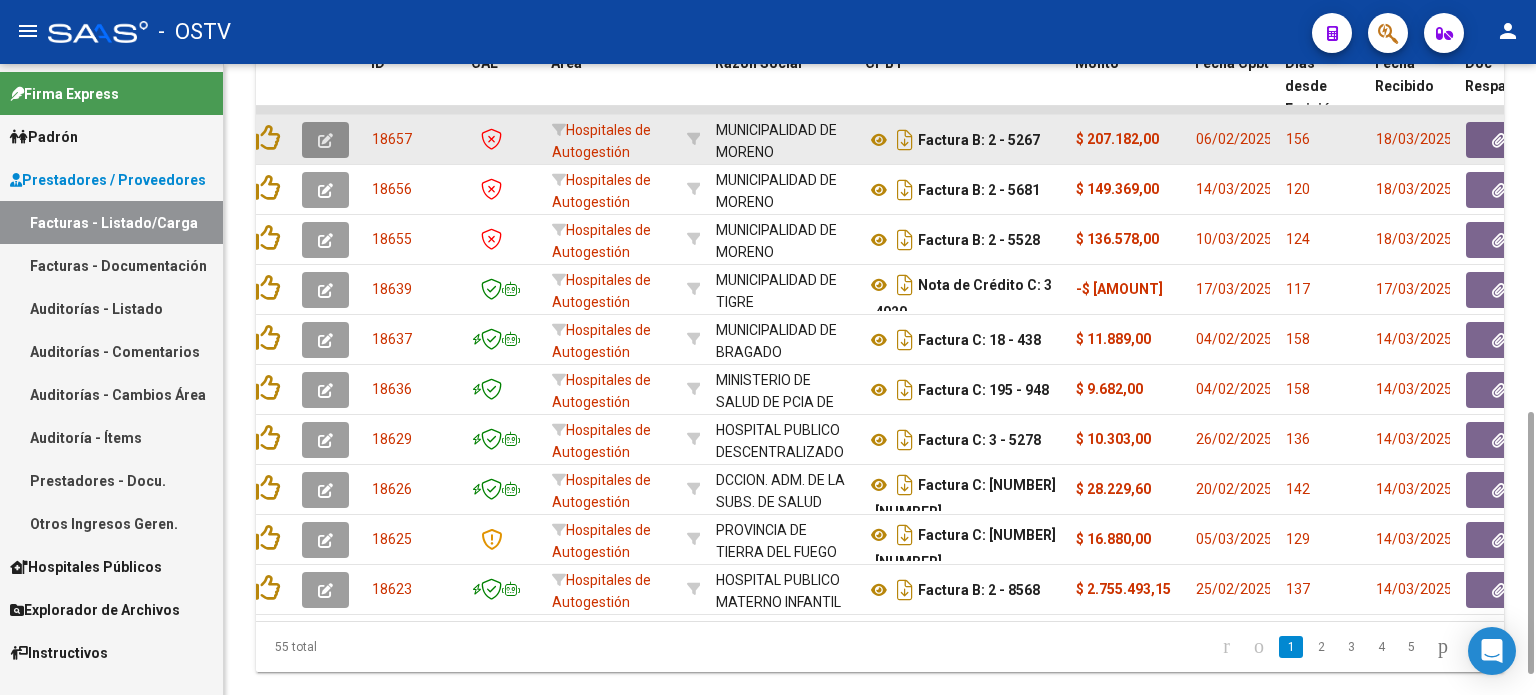 click 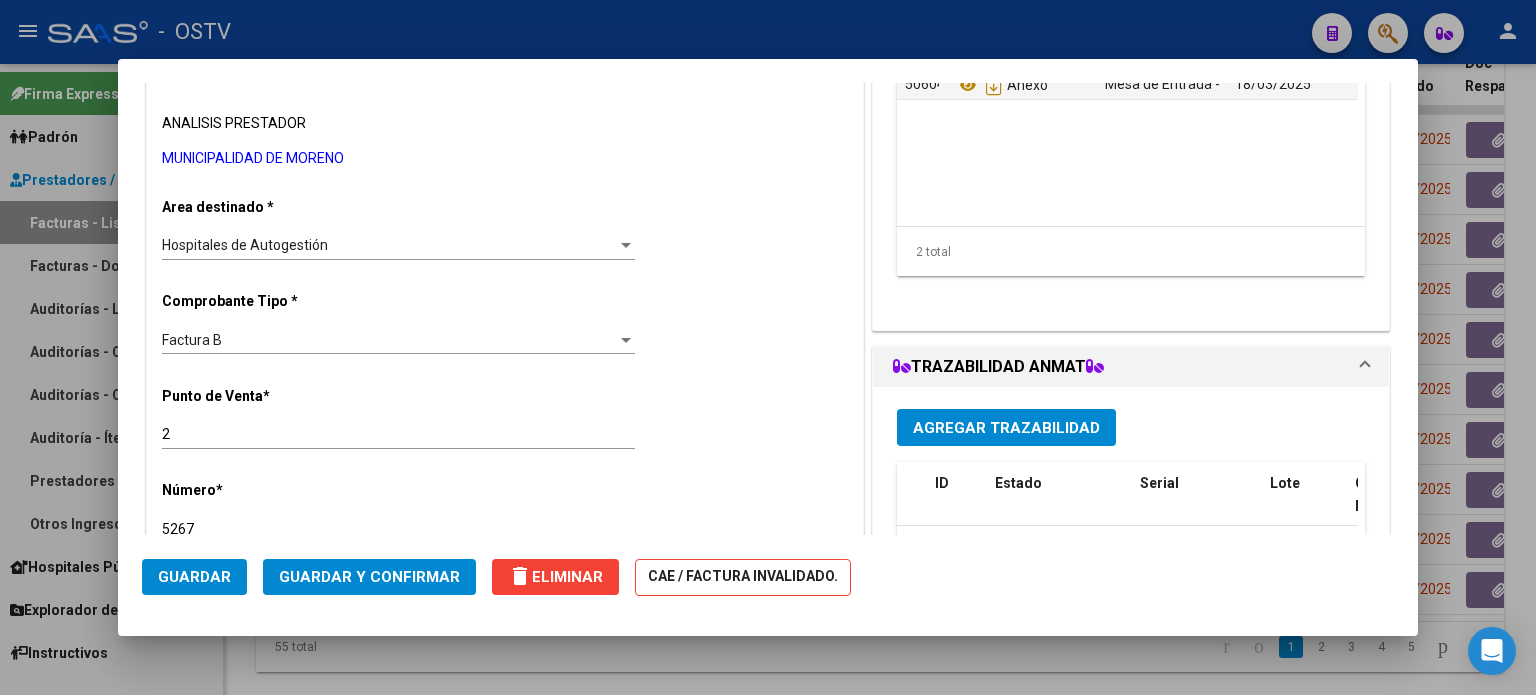 scroll, scrollTop: 400, scrollLeft: 0, axis: vertical 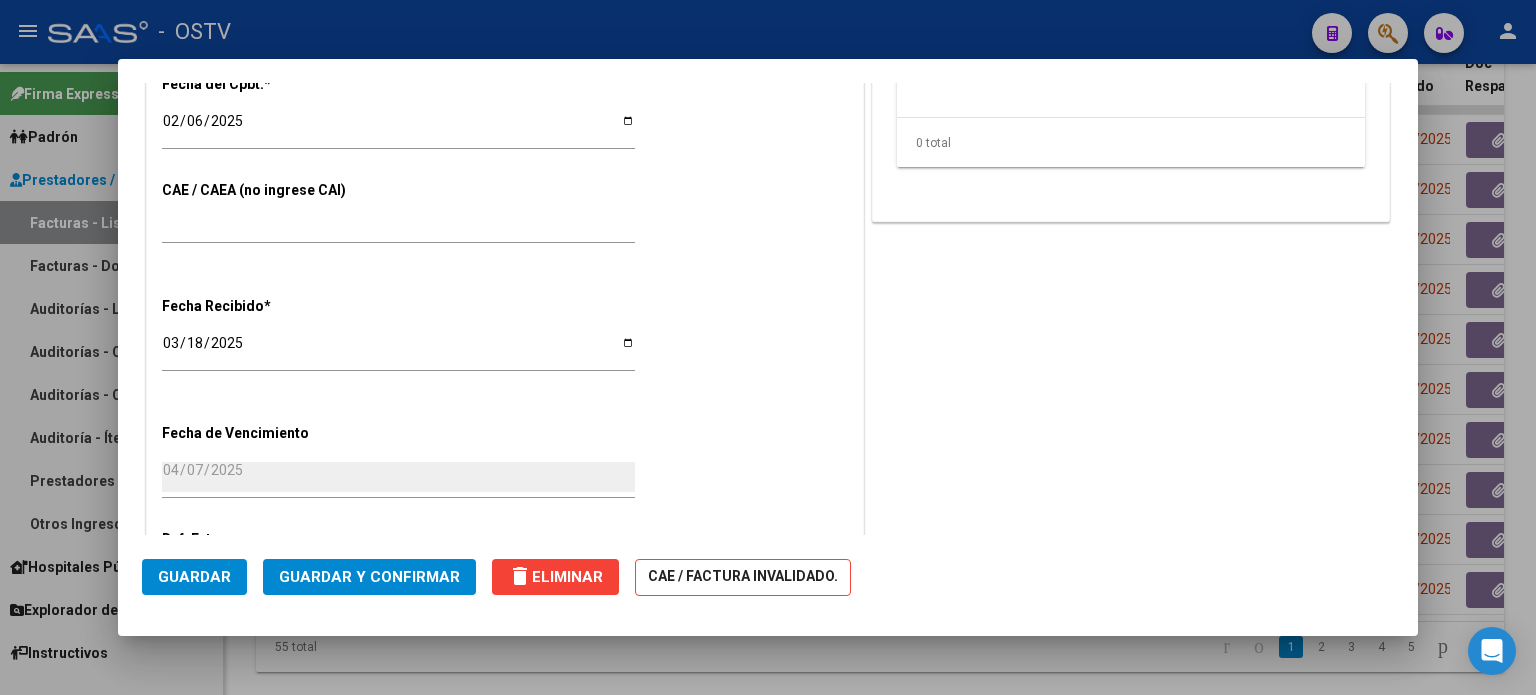 click on "75069381561044" at bounding box center [398, 229] 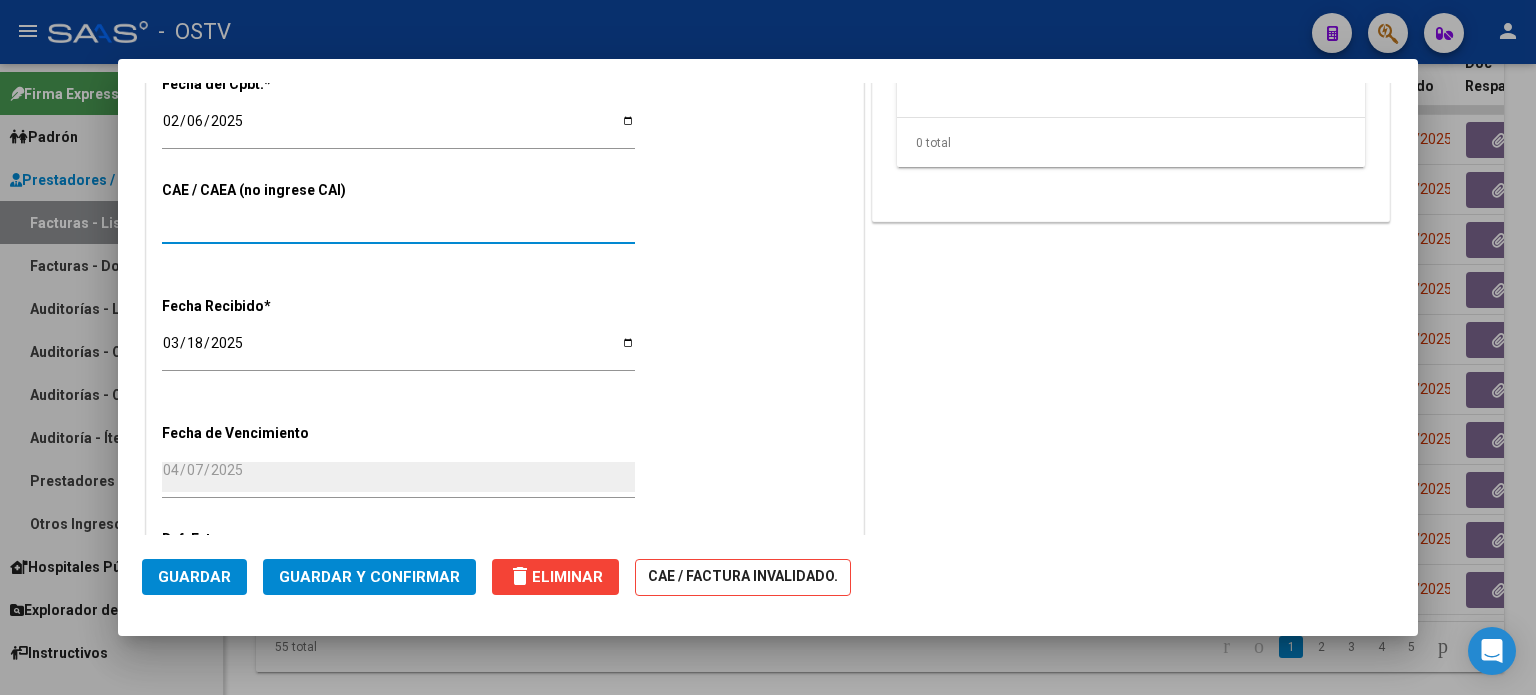 click on "75069381561044" at bounding box center (398, 229) 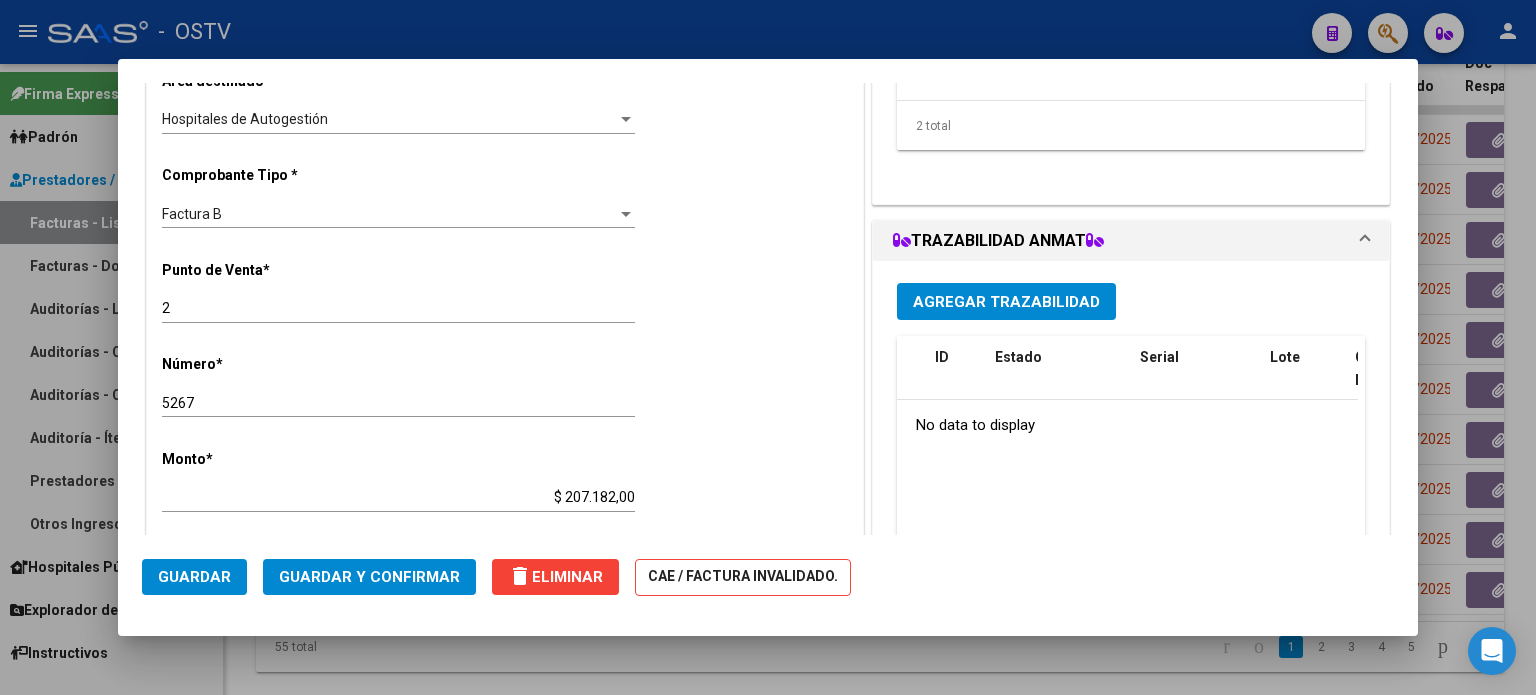 scroll, scrollTop: 388, scrollLeft: 0, axis: vertical 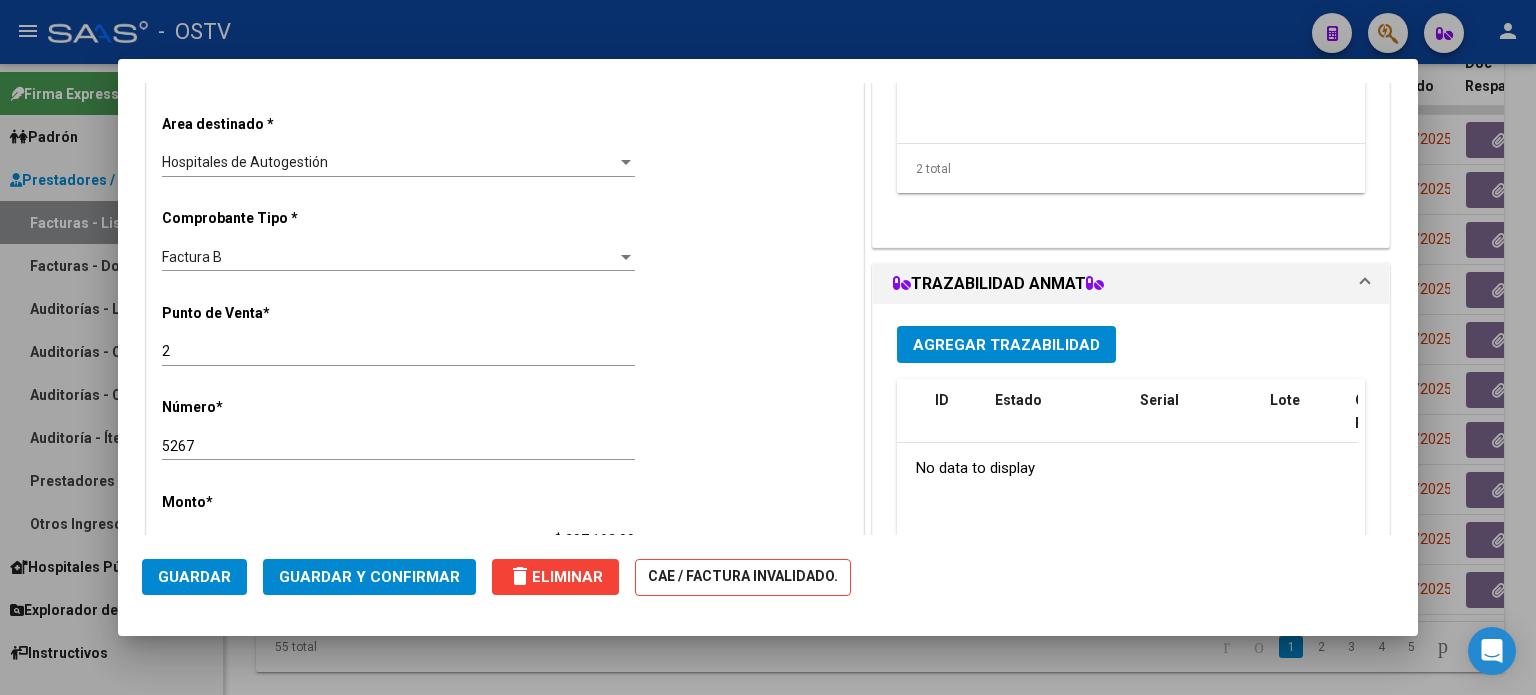 click on "Factura B" at bounding box center [389, 257] 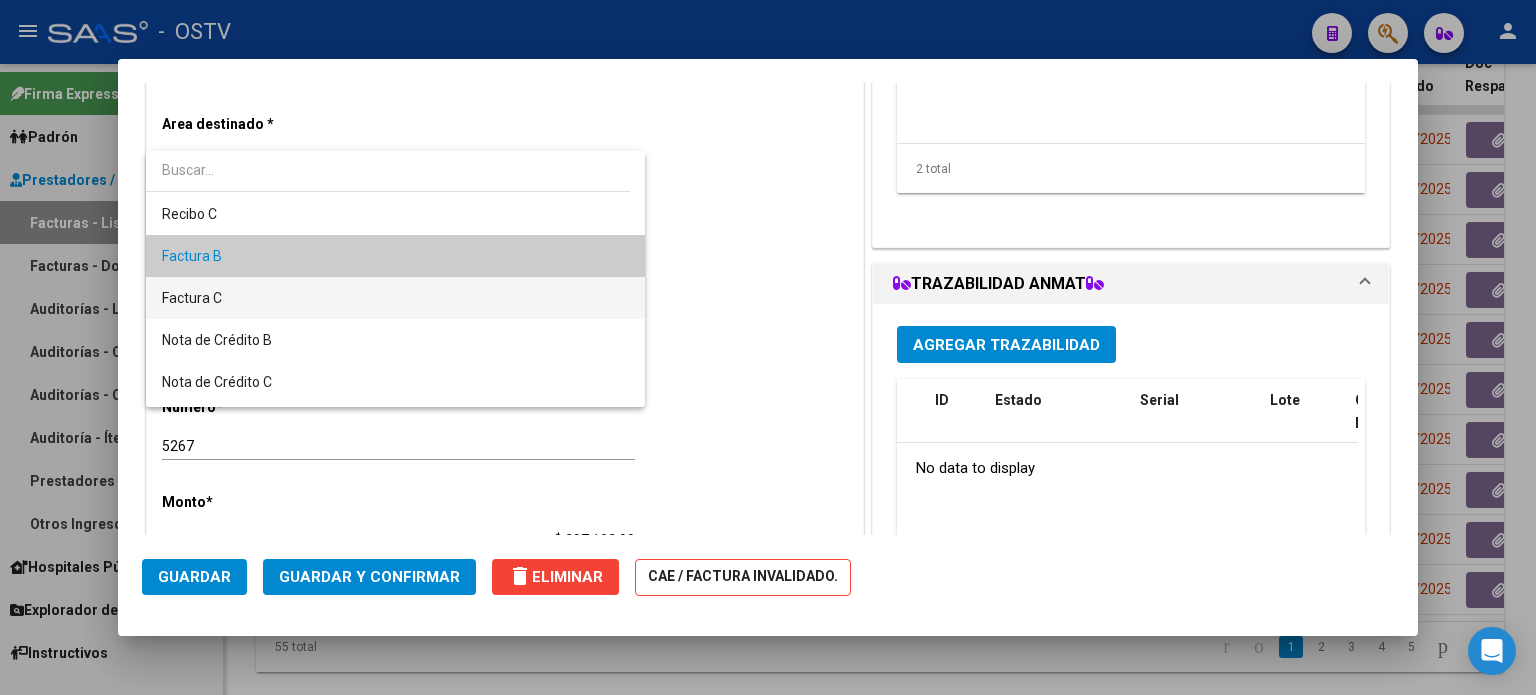 click on "Factura C" at bounding box center (396, 298) 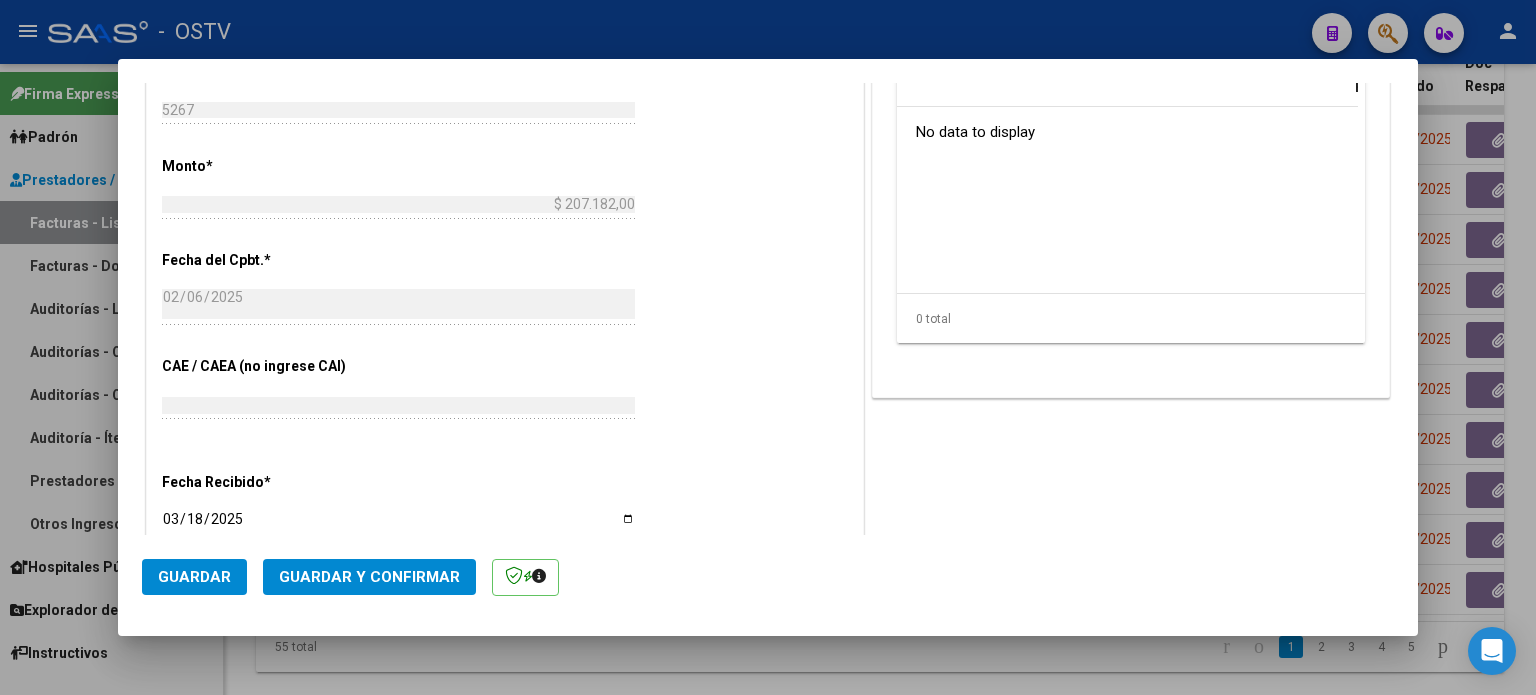 scroll, scrollTop: 788, scrollLeft: 0, axis: vertical 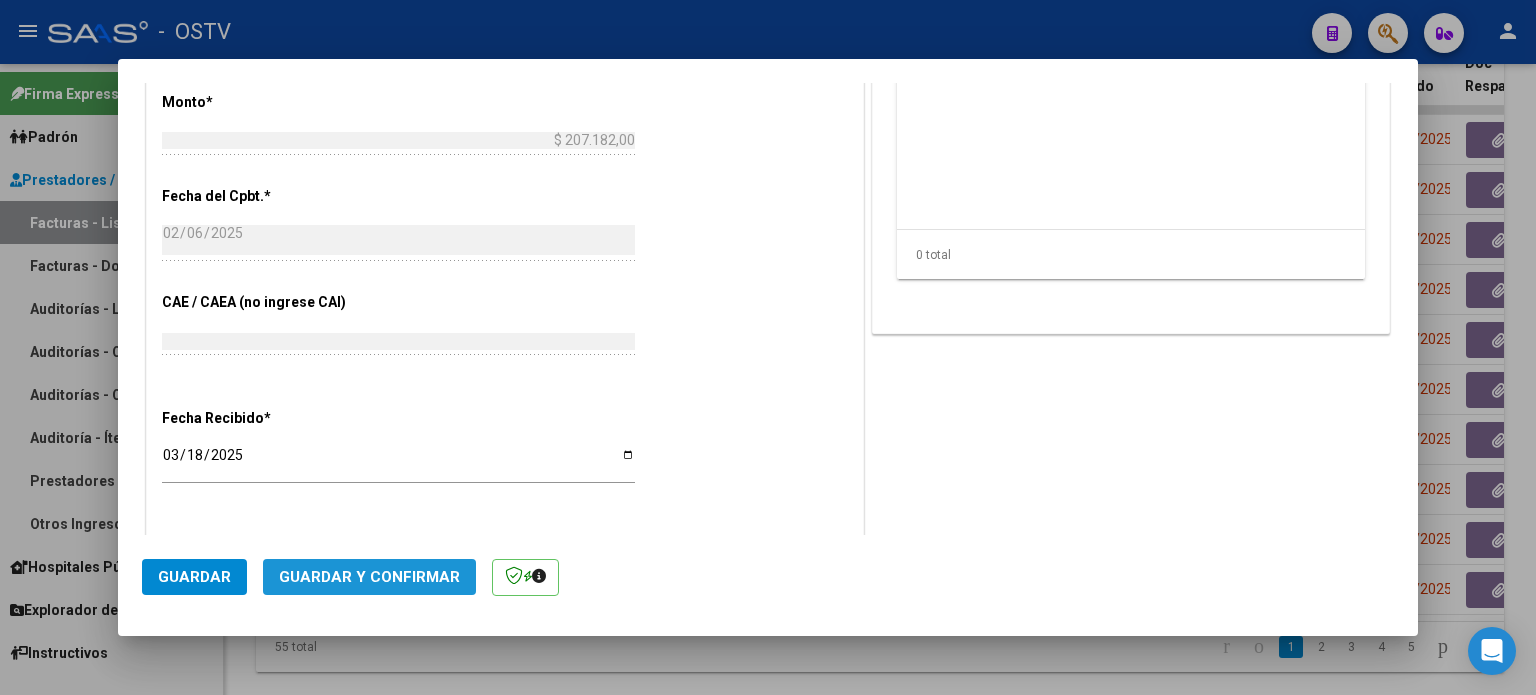 click on "Guardar y Confirmar" 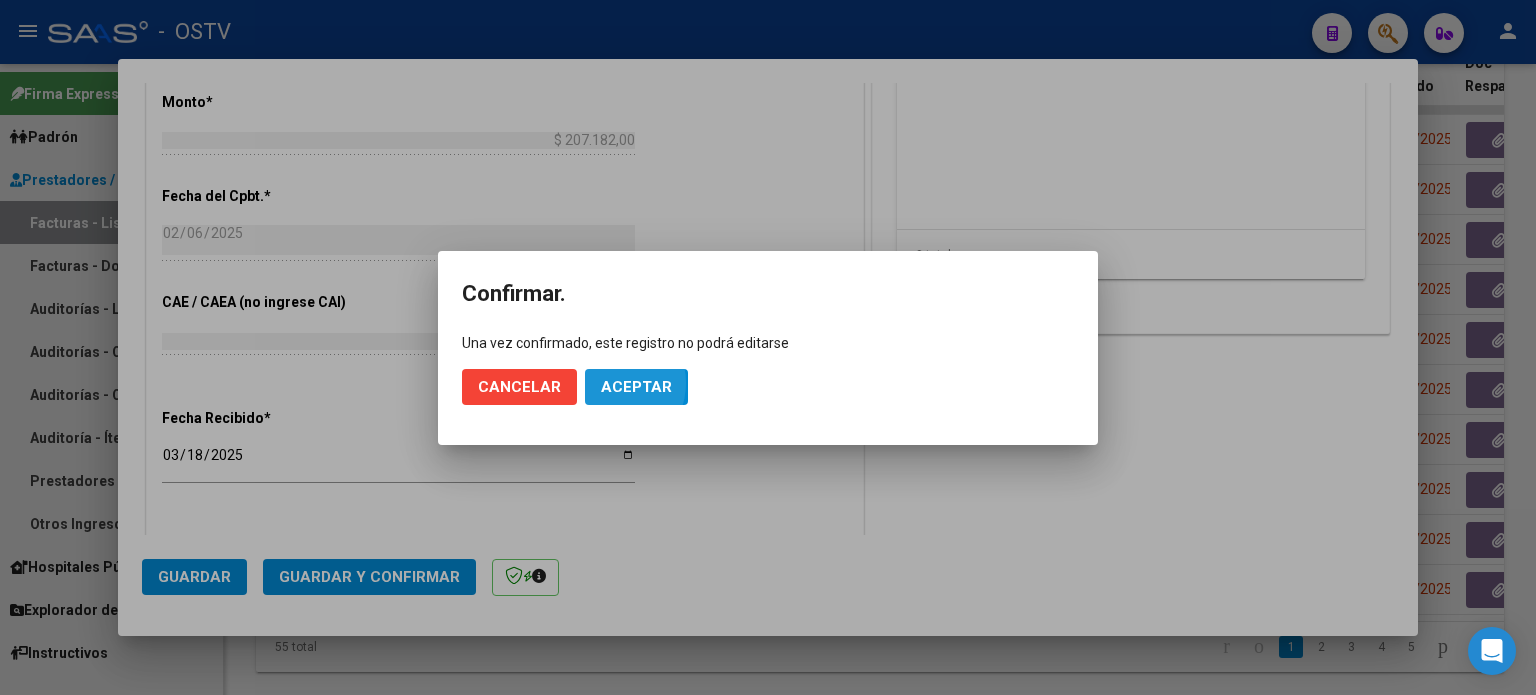click on "Aceptar" 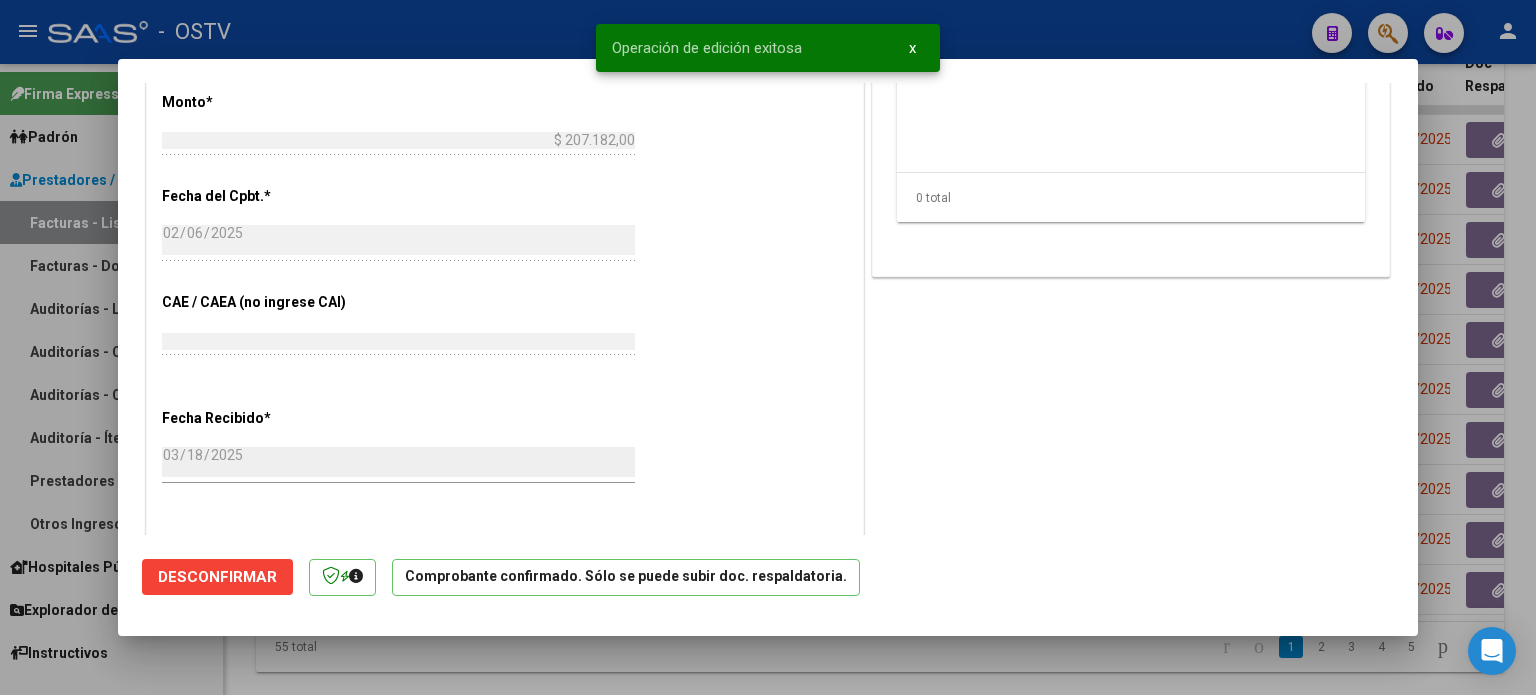 click at bounding box center (768, 347) 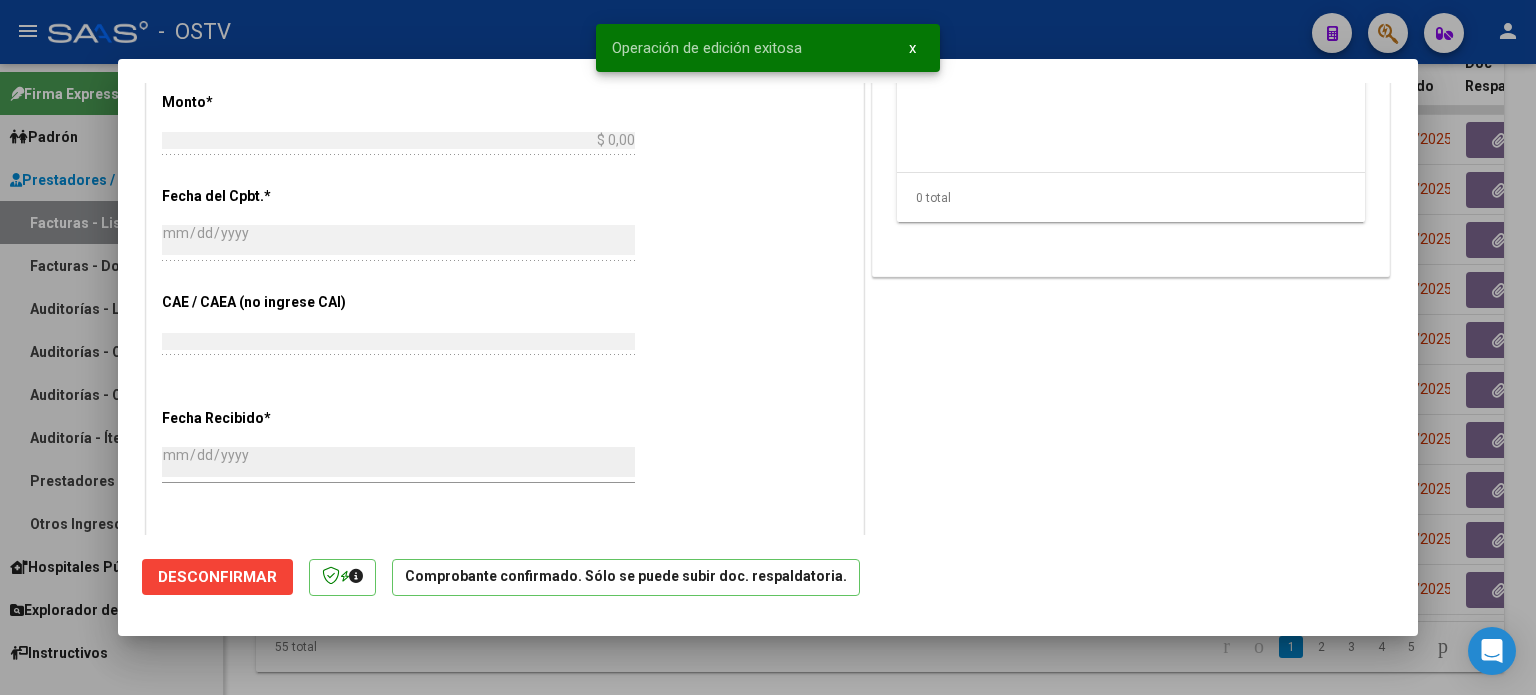 type 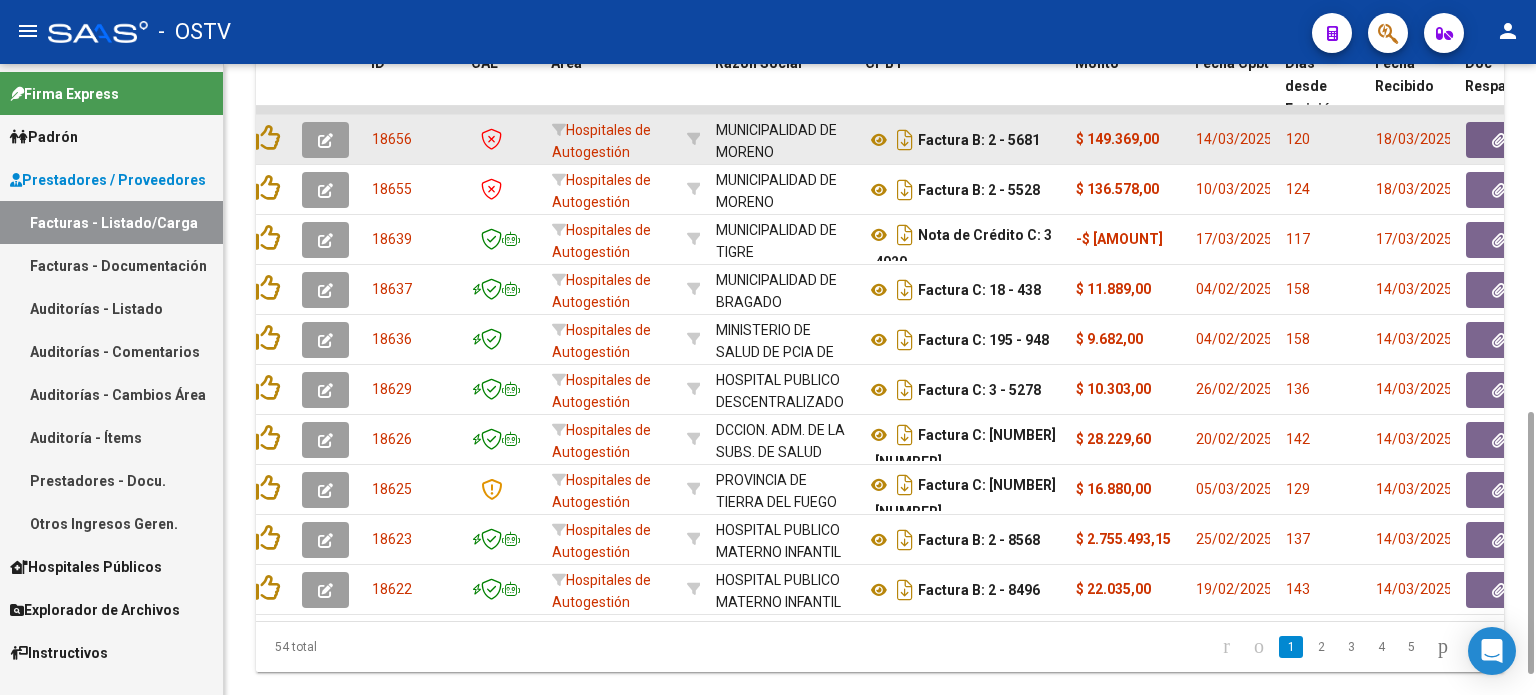 click 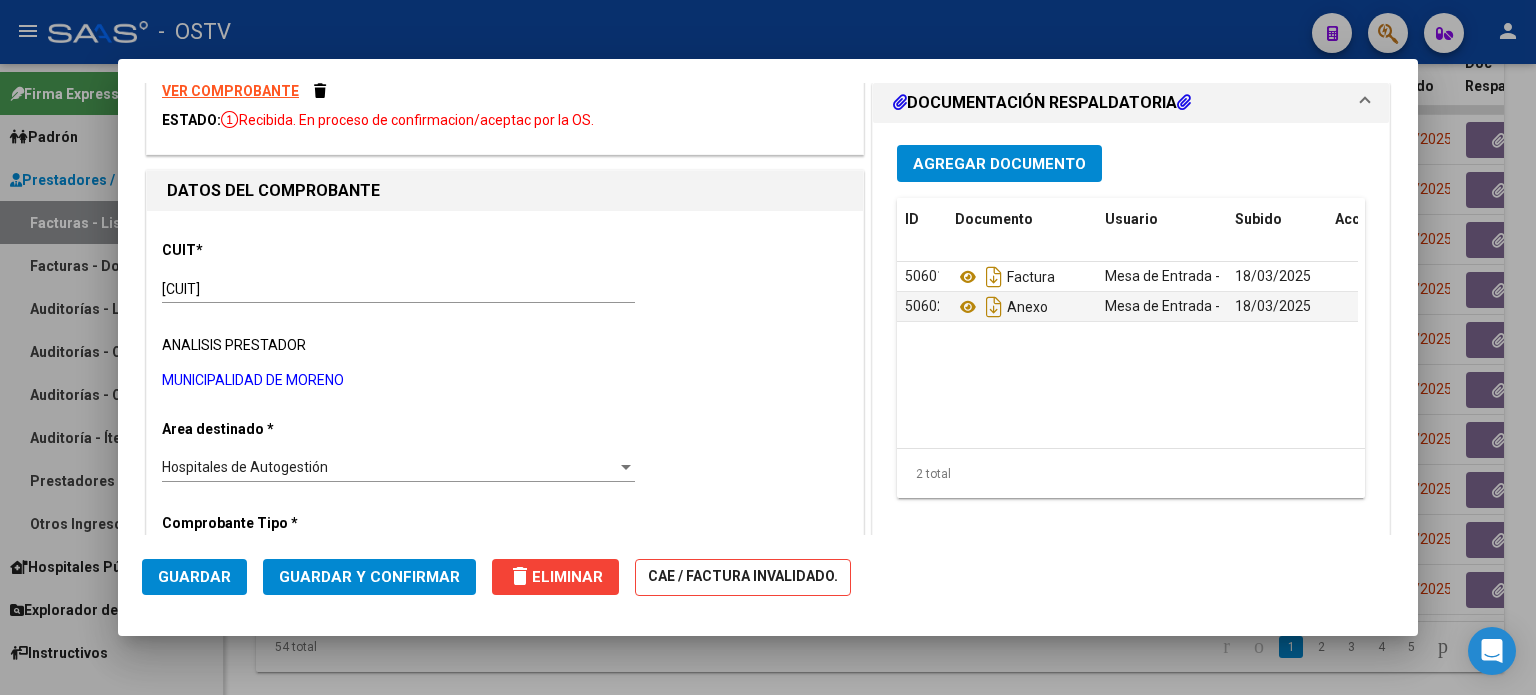 scroll, scrollTop: 200, scrollLeft: 0, axis: vertical 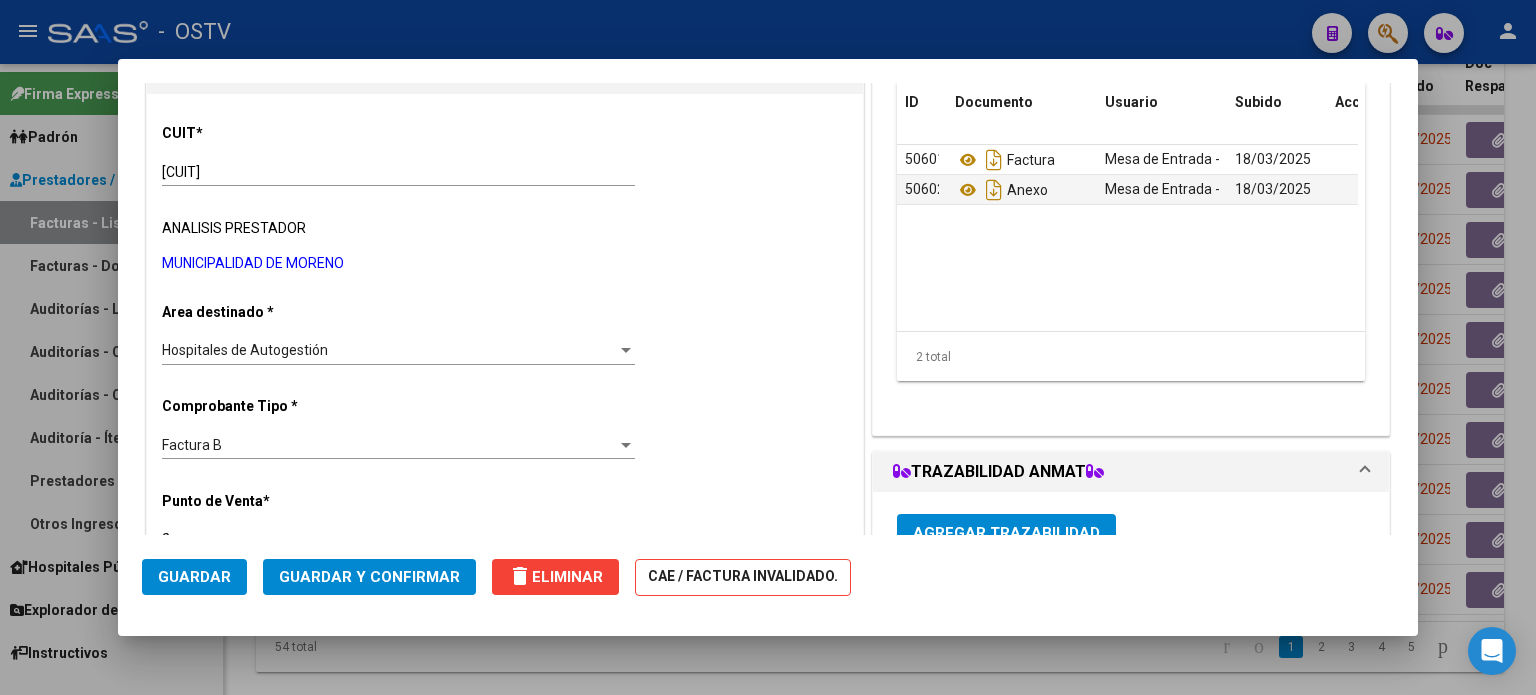 click on "Factura B" at bounding box center [389, 445] 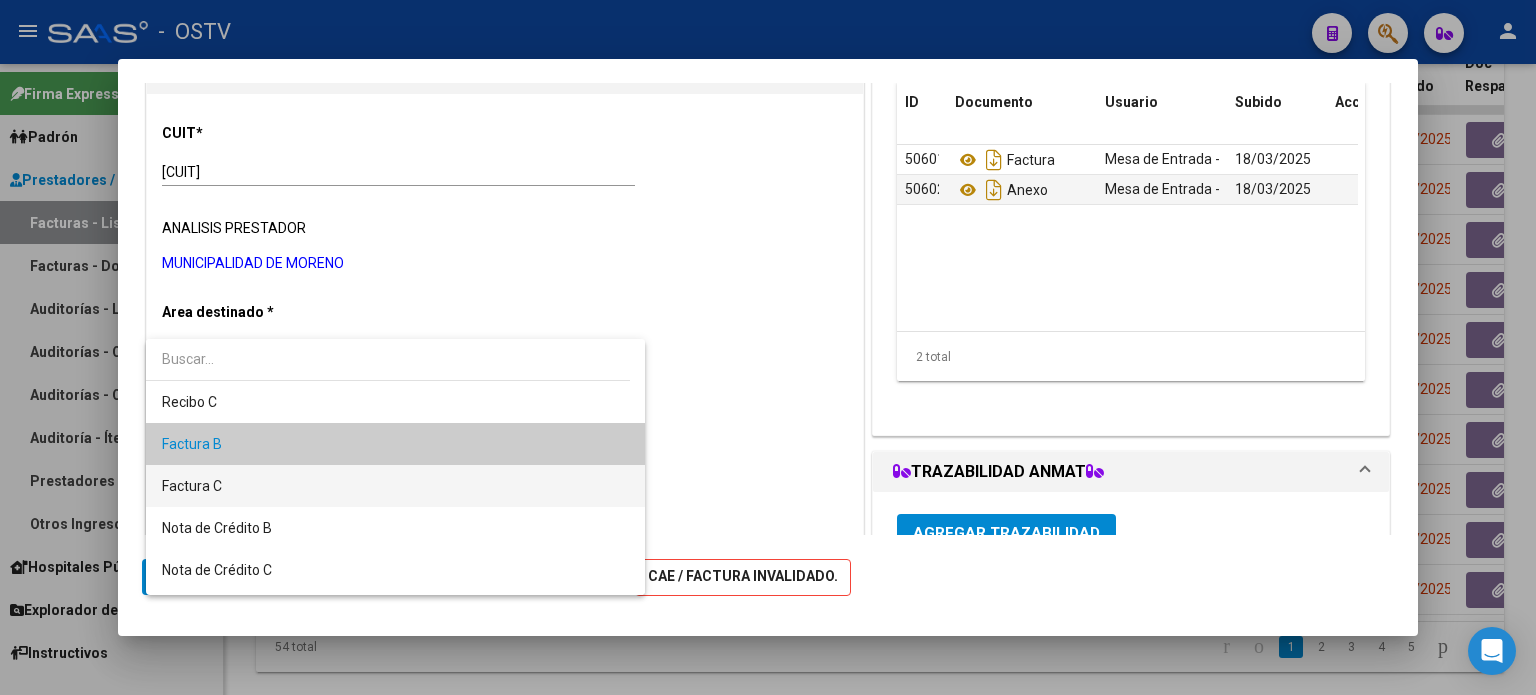 click on "Factura C" at bounding box center [396, 486] 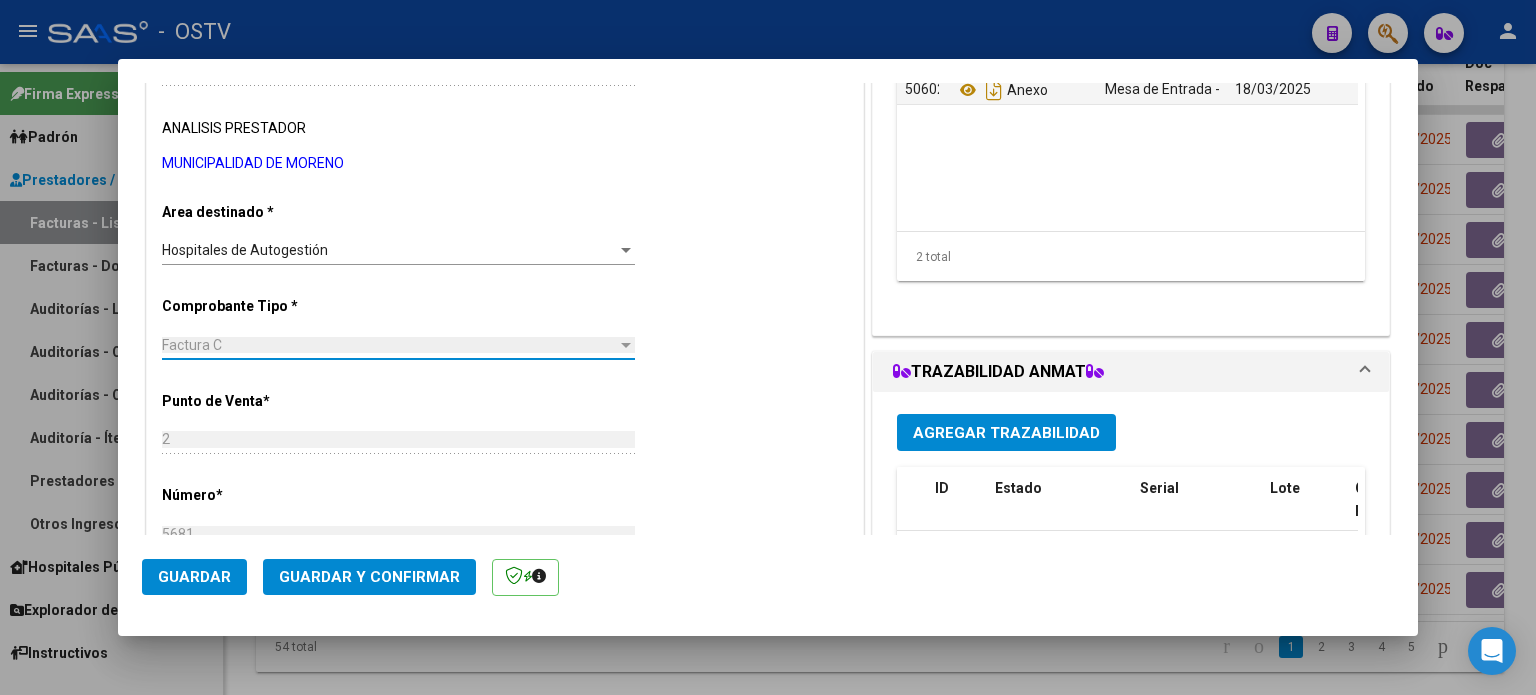 scroll, scrollTop: 400, scrollLeft: 0, axis: vertical 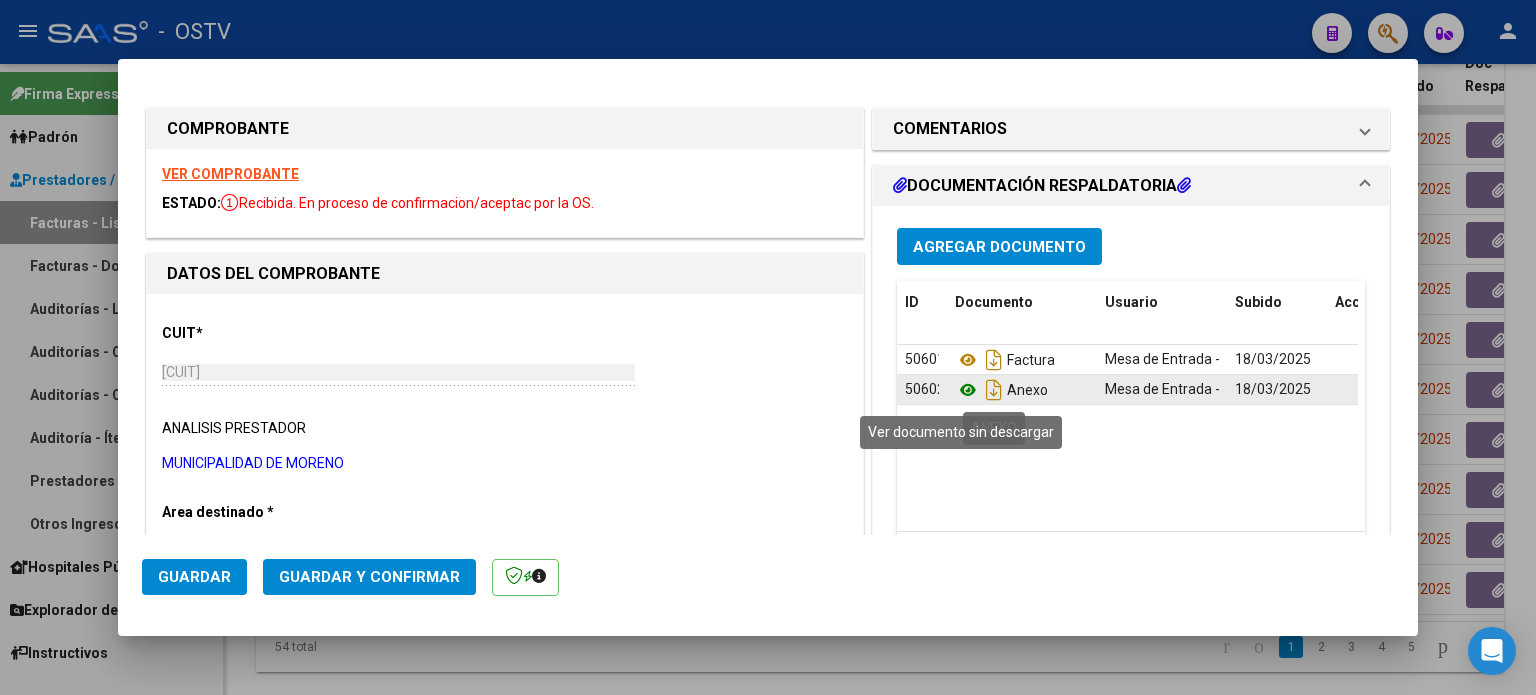 click 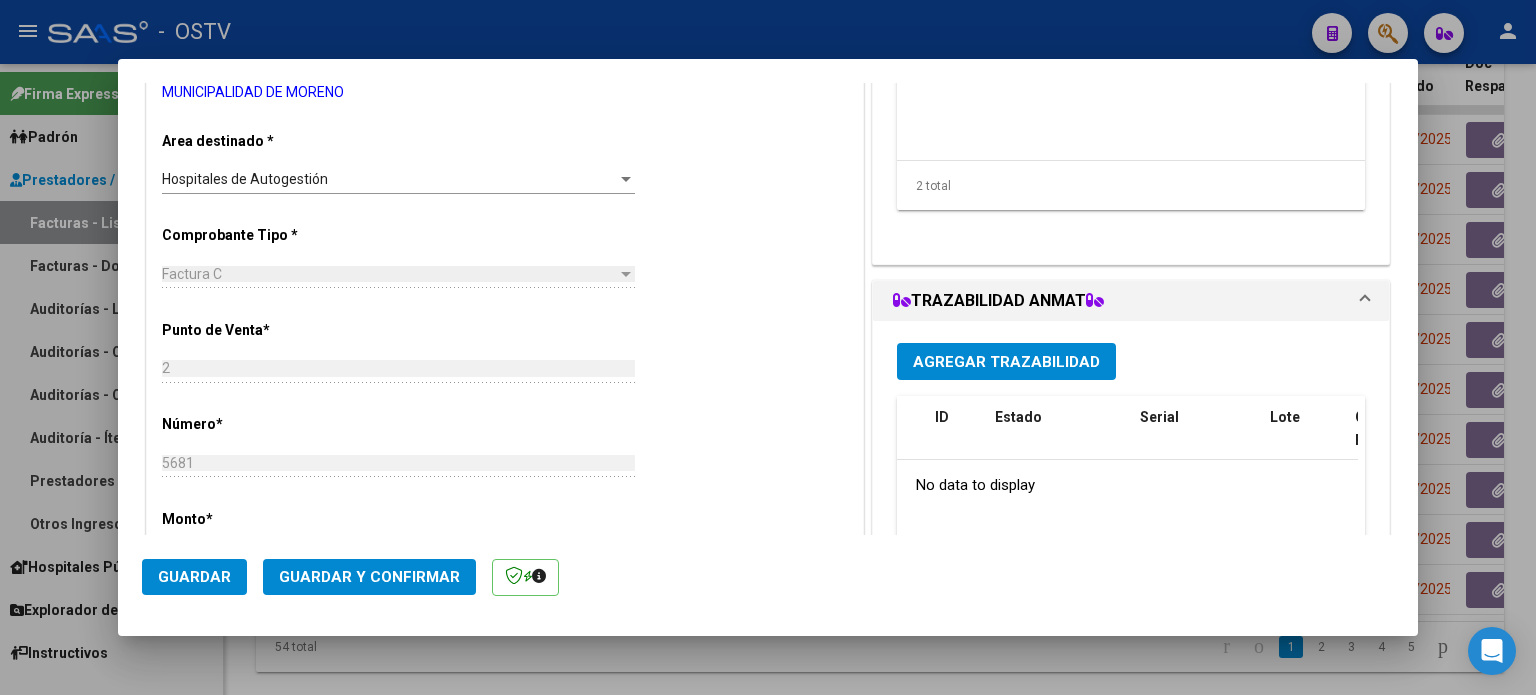 scroll, scrollTop: 400, scrollLeft: 0, axis: vertical 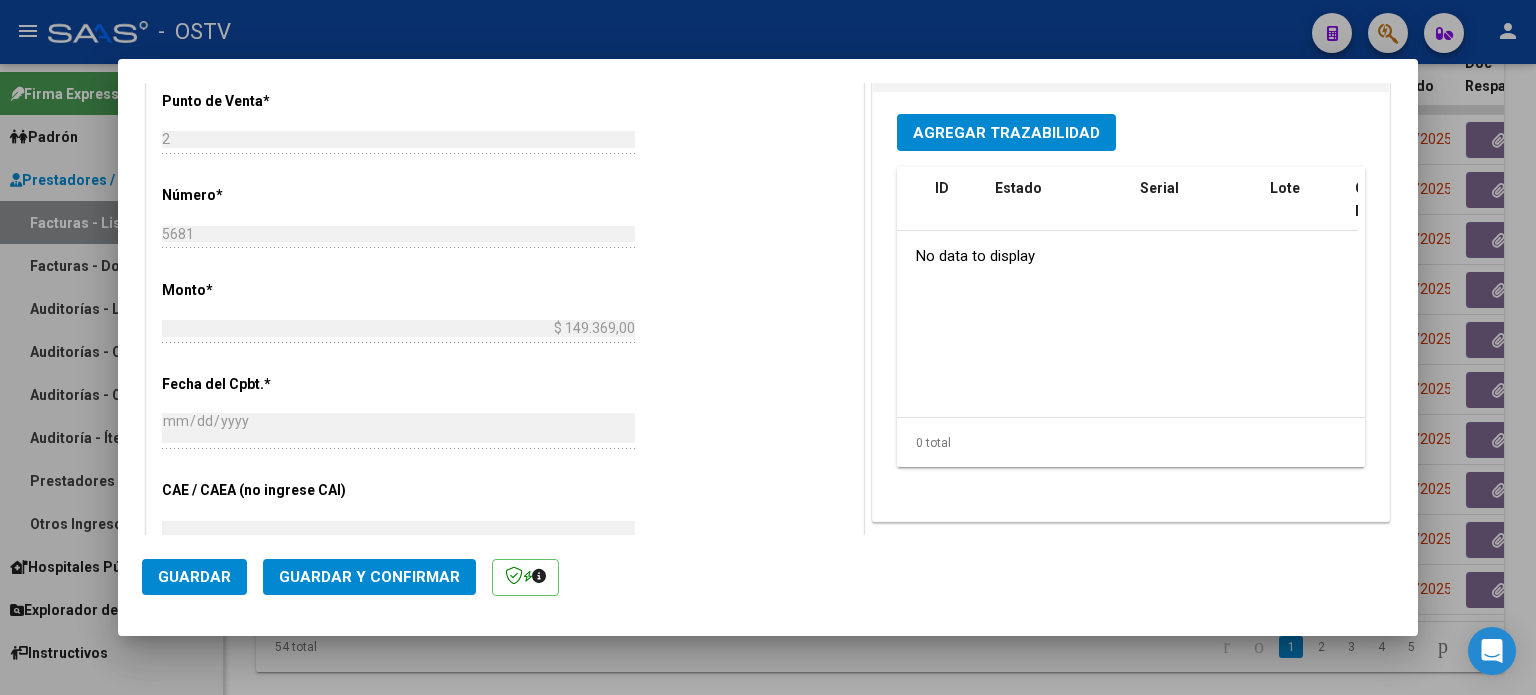 click on "Guardar y Confirmar" 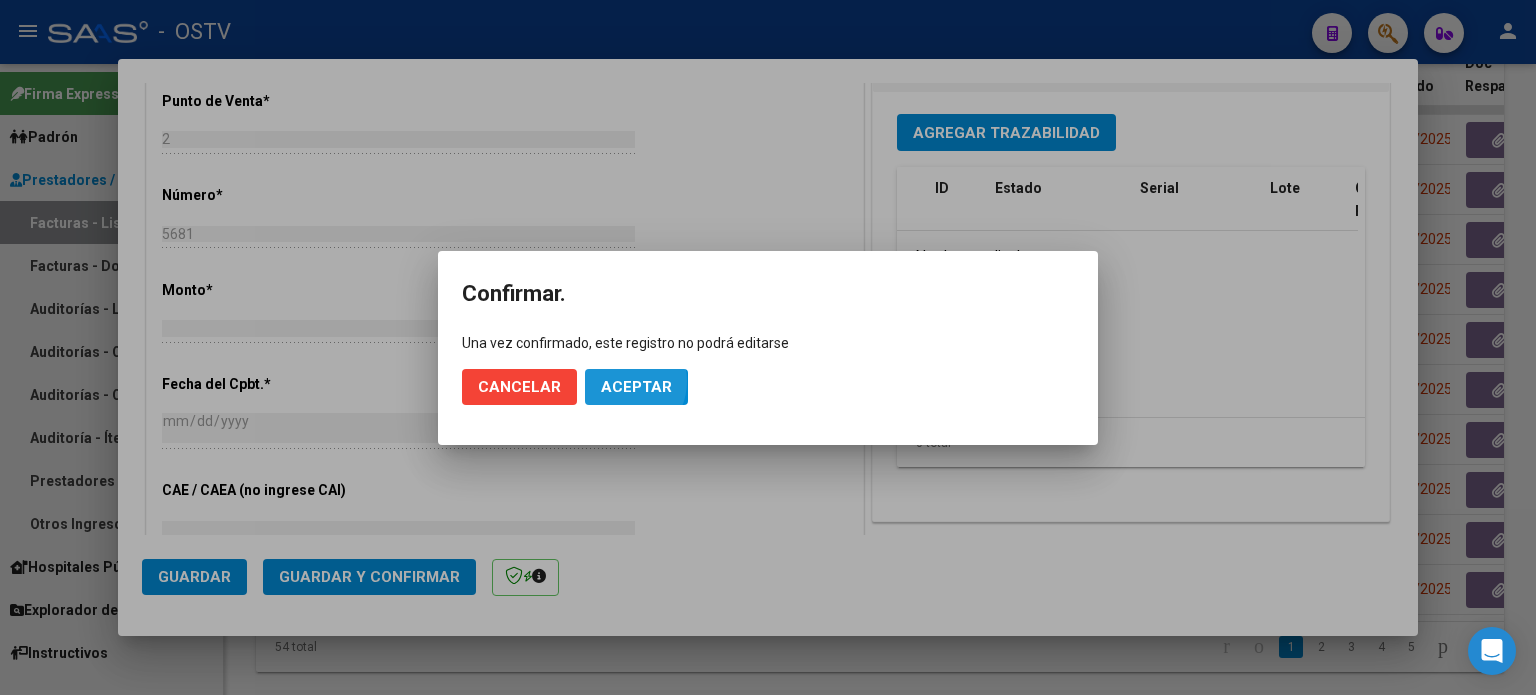 click on "Aceptar" 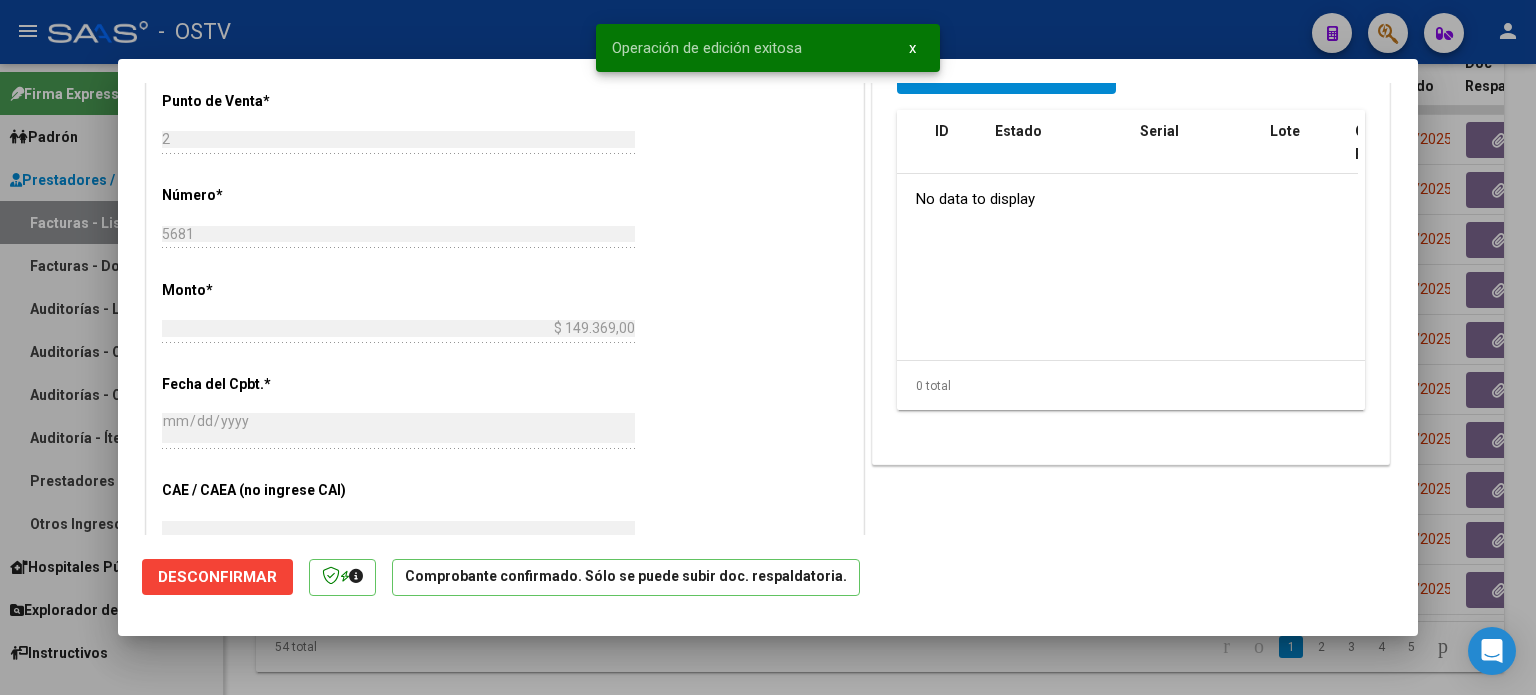 click at bounding box center [768, 347] 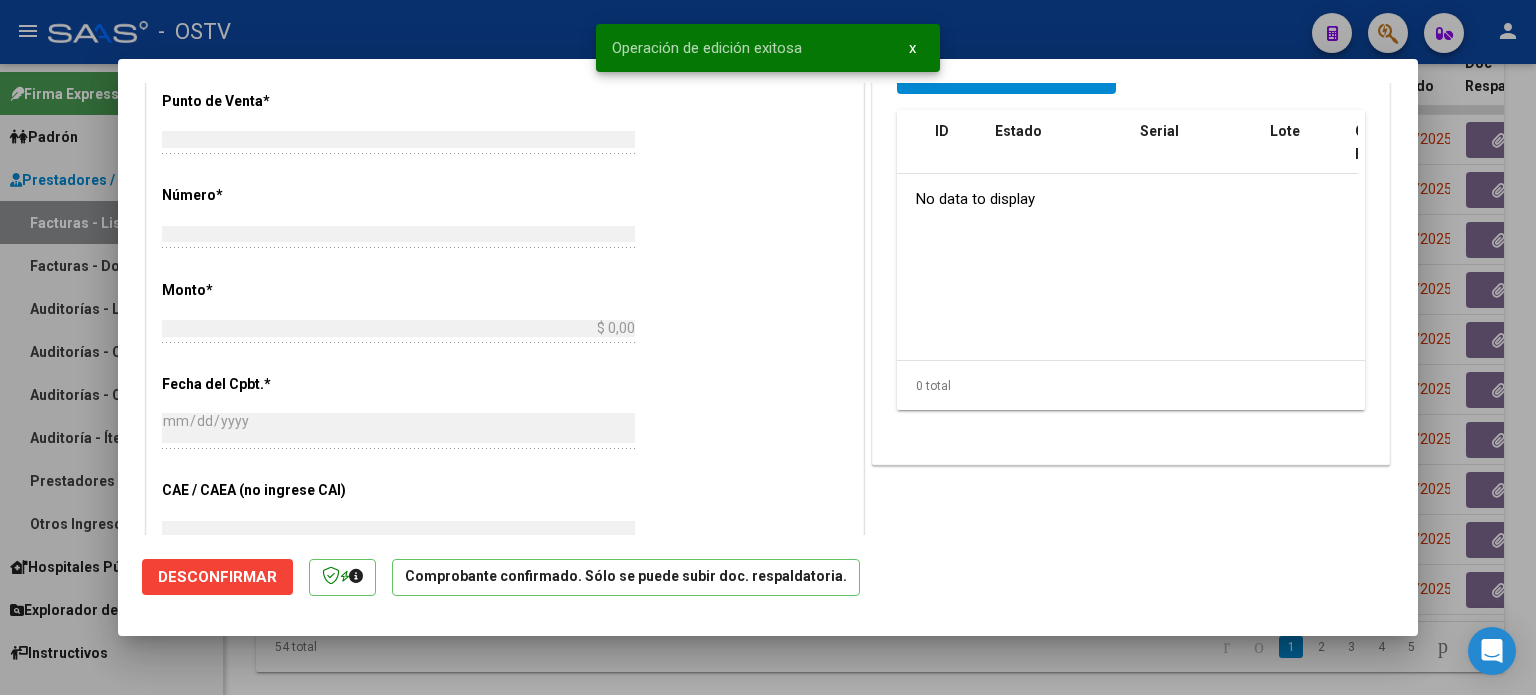 scroll, scrollTop: 0, scrollLeft: 0, axis: both 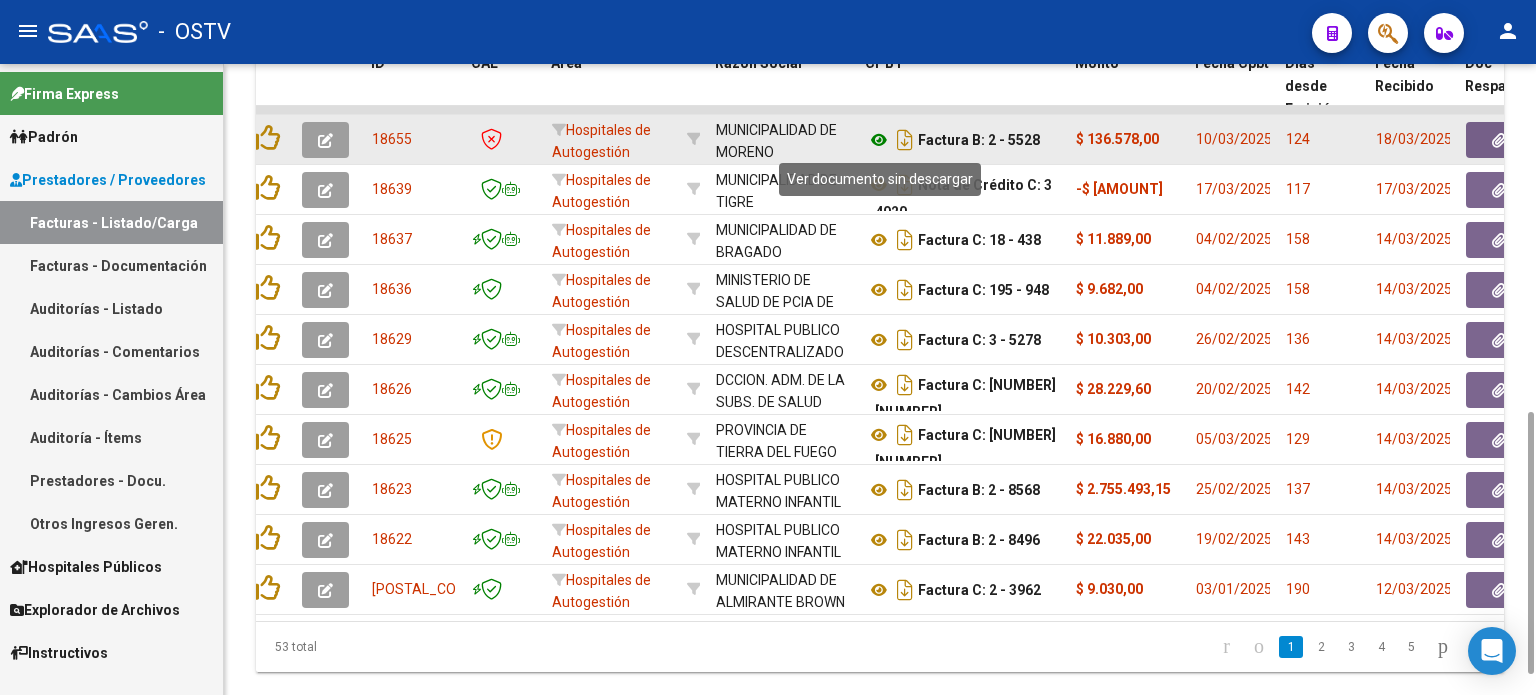 click 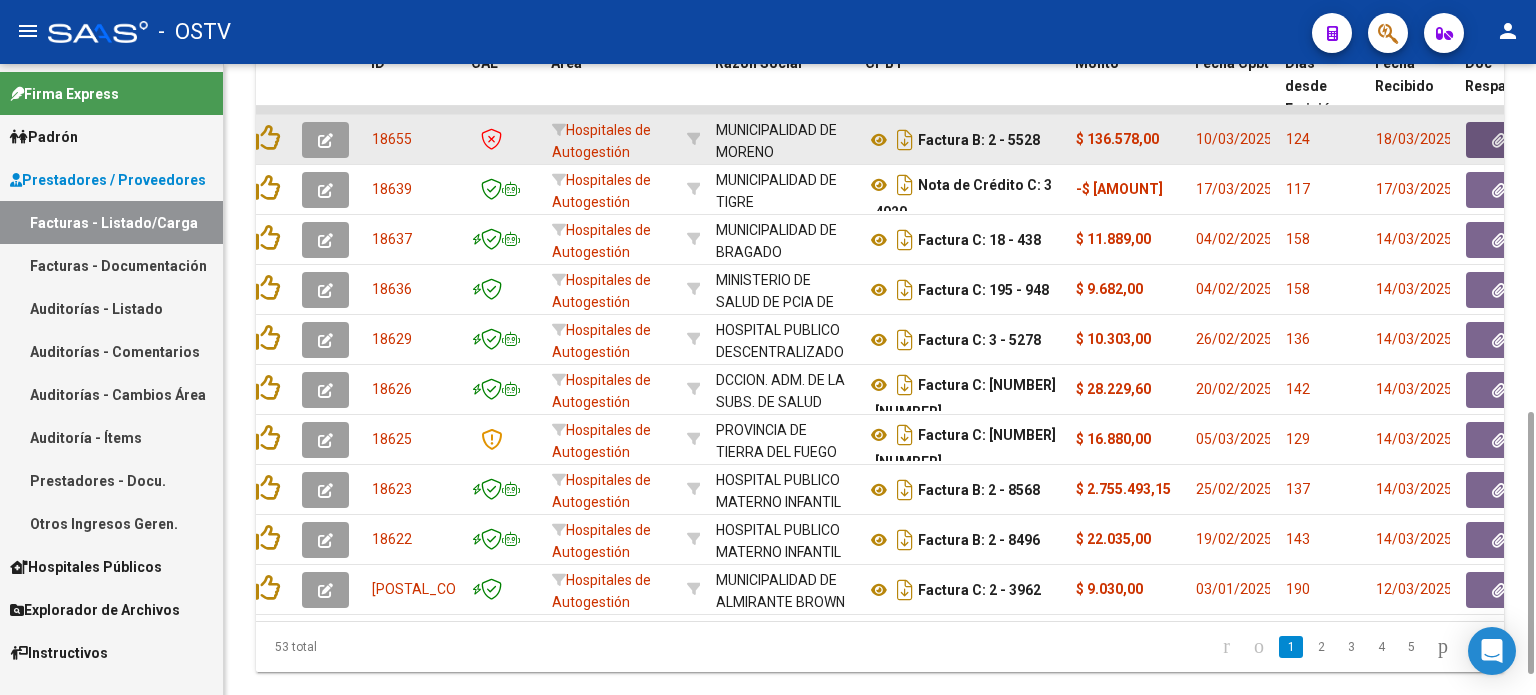 click 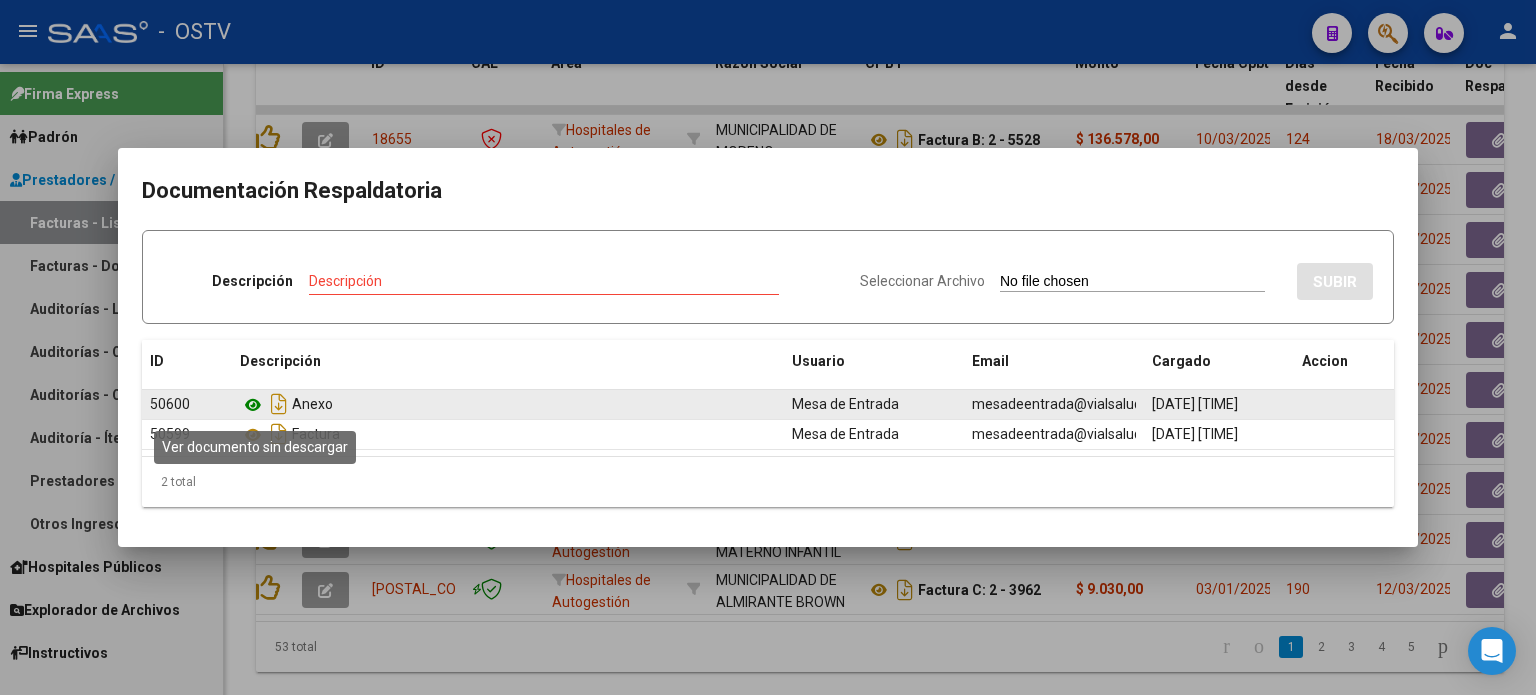 click 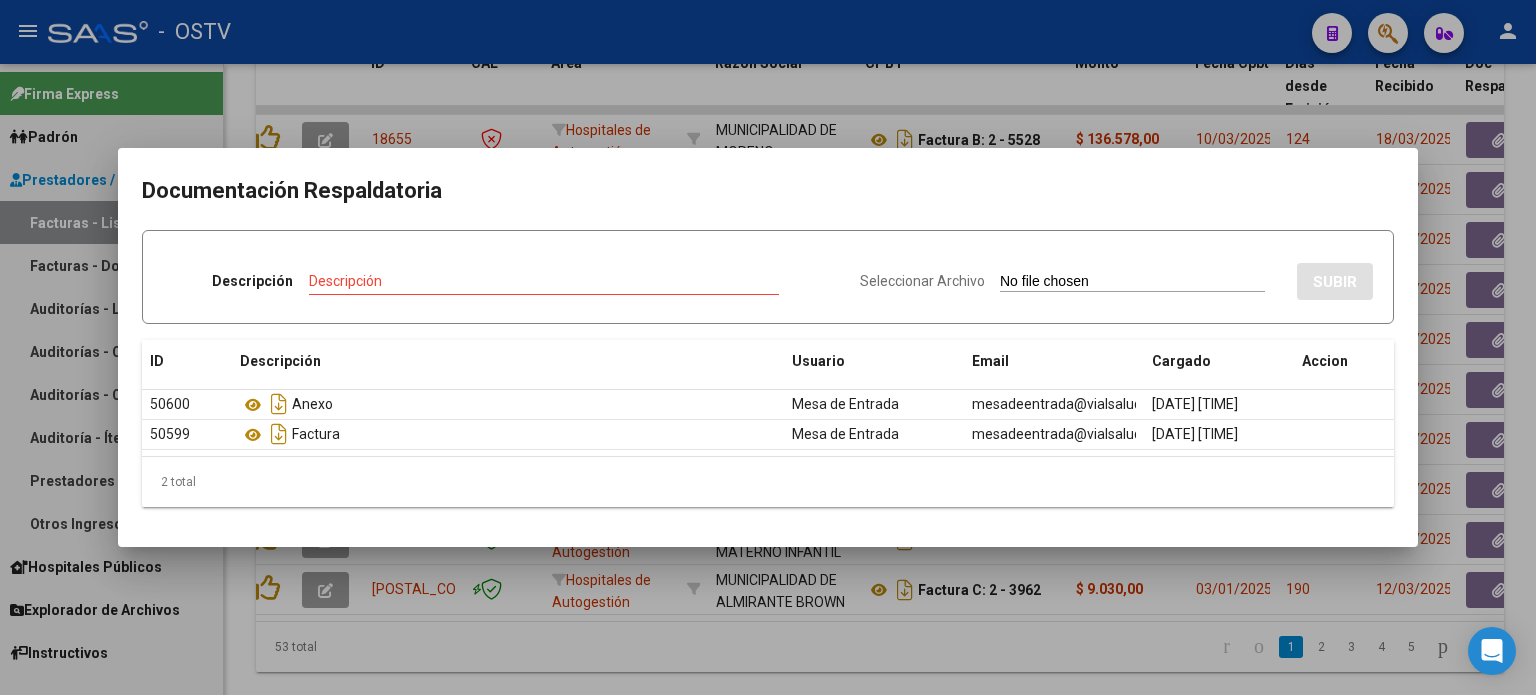 click at bounding box center [768, 347] 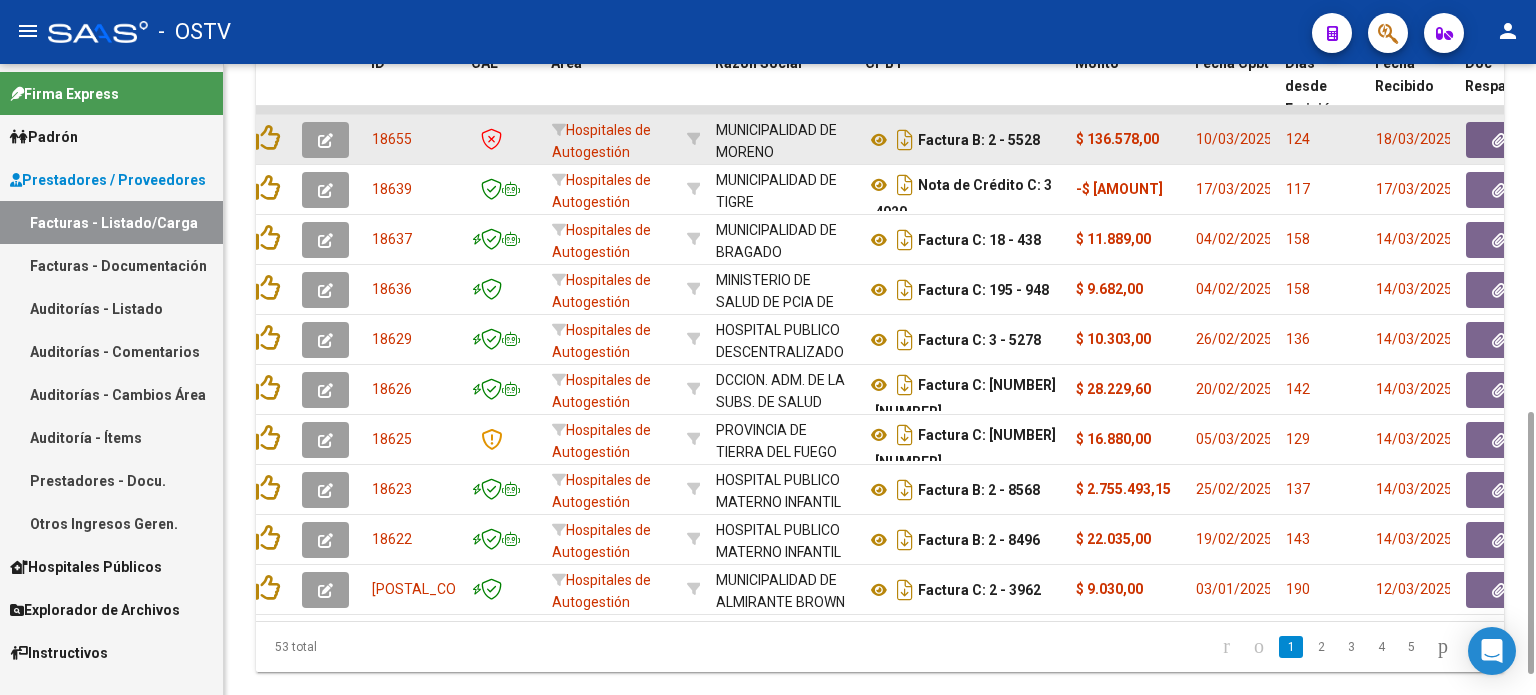 click 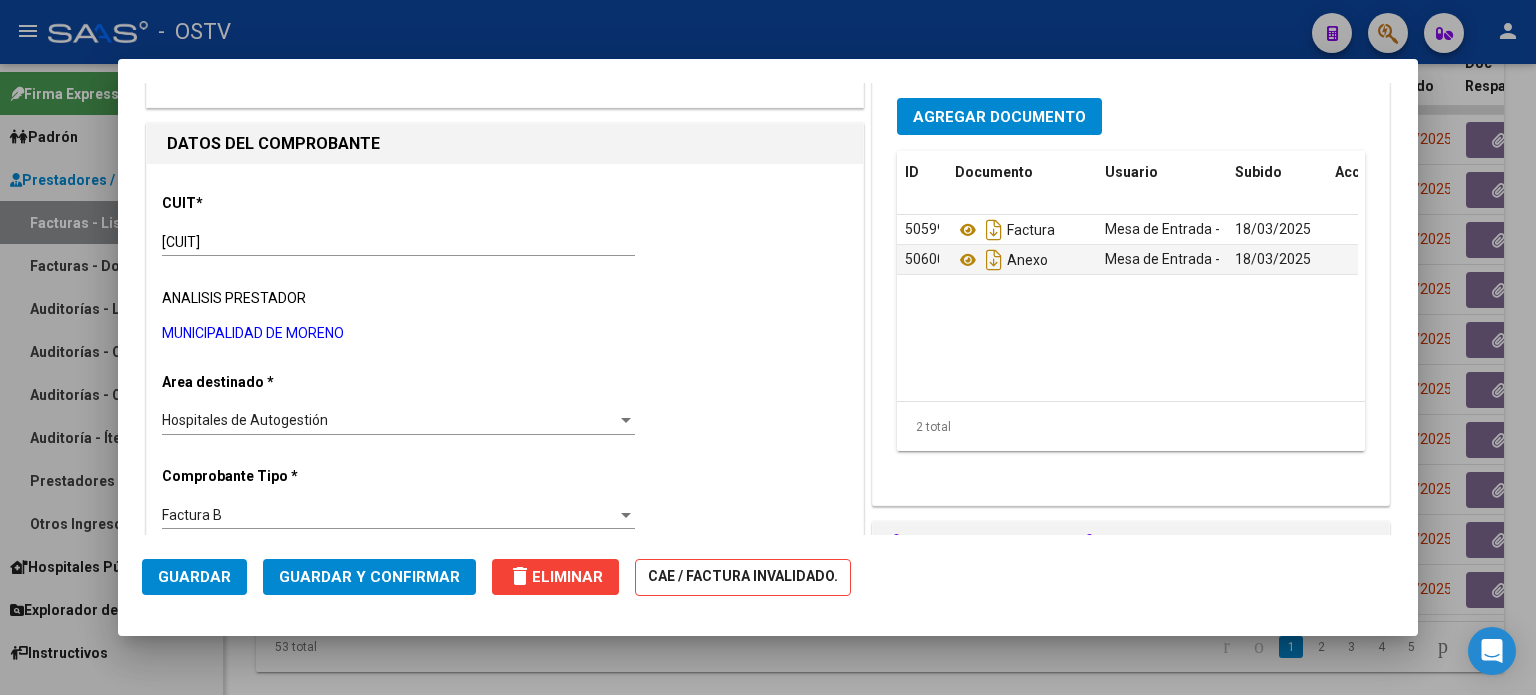 scroll, scrollTop: 200, scrollLeft: 0, axis: vertical 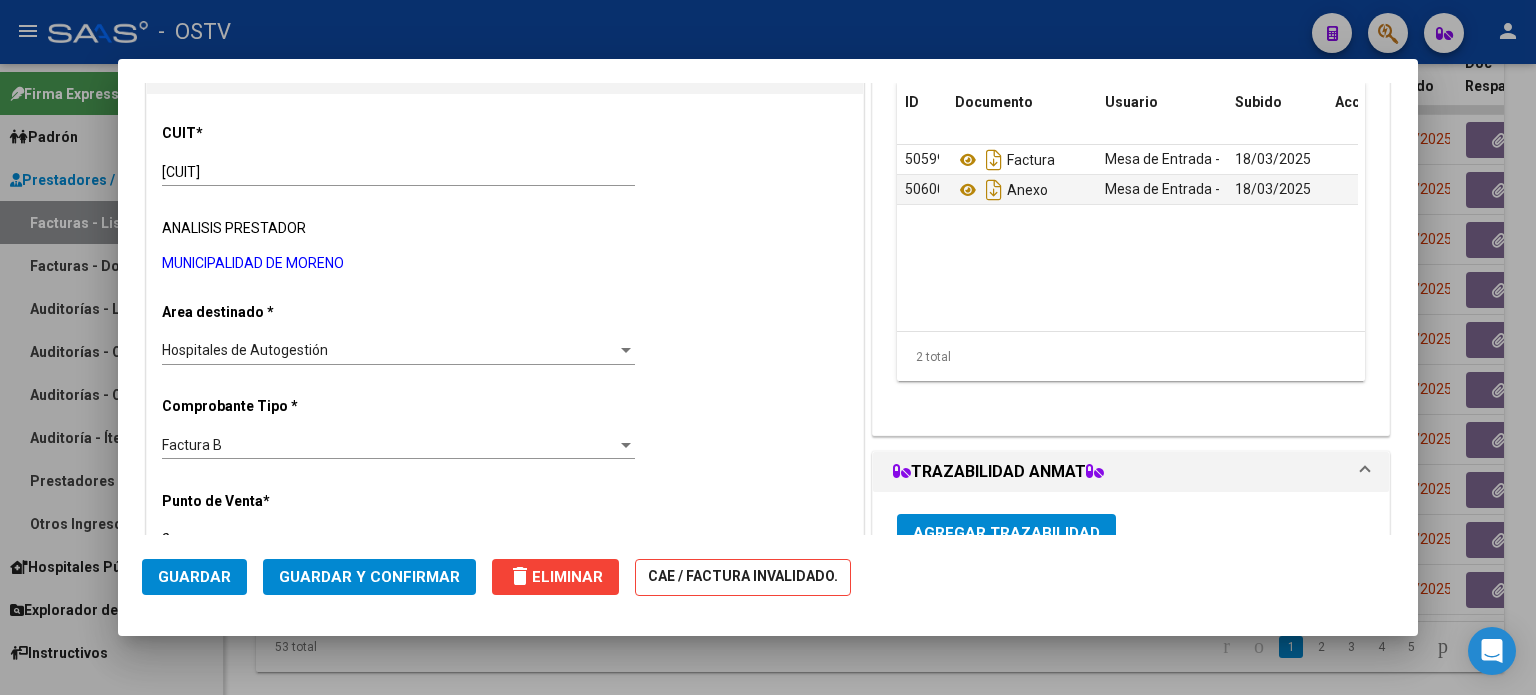 click on "Factura B" at bounding box center [389, 445] 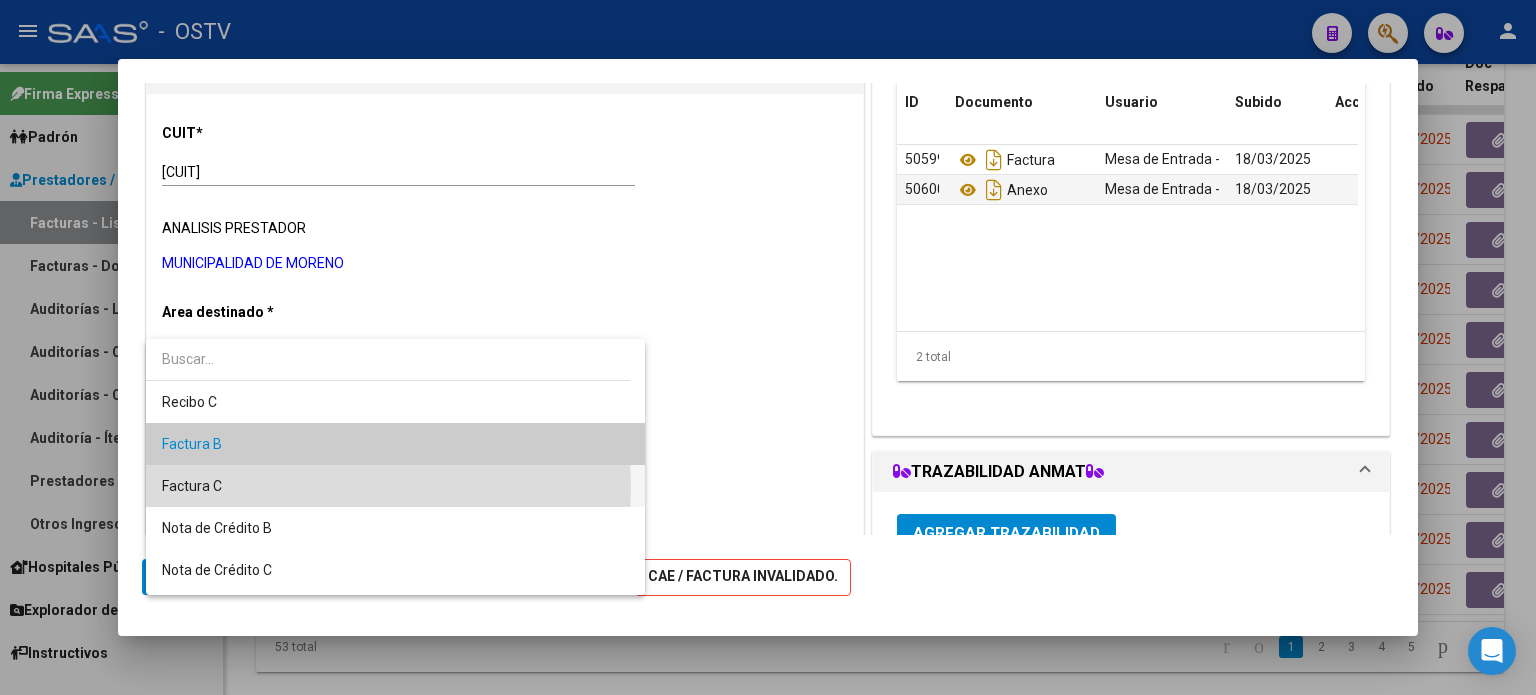 click on "Factura C" at bounding box center (396, 486) 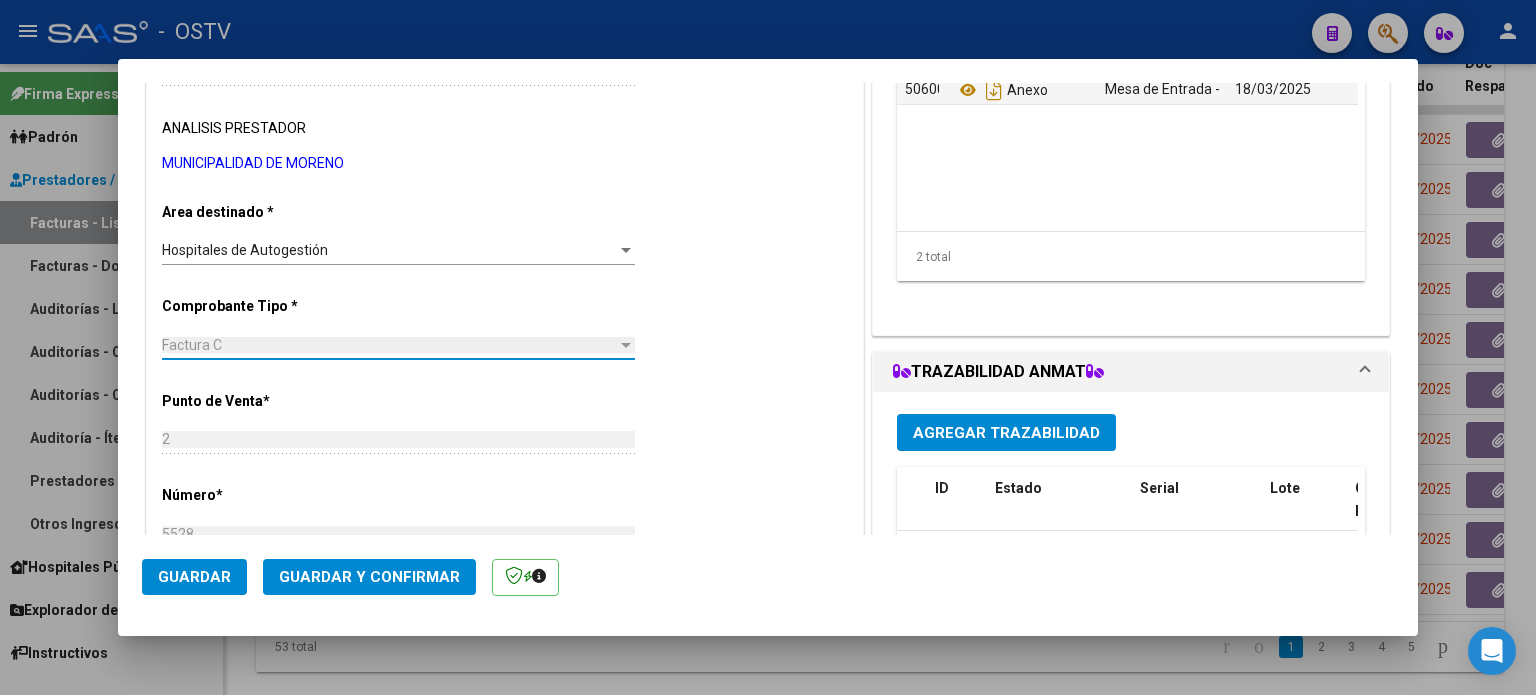 scroll, scrollTop: 400, scrollLeft: 0, axis: vertical 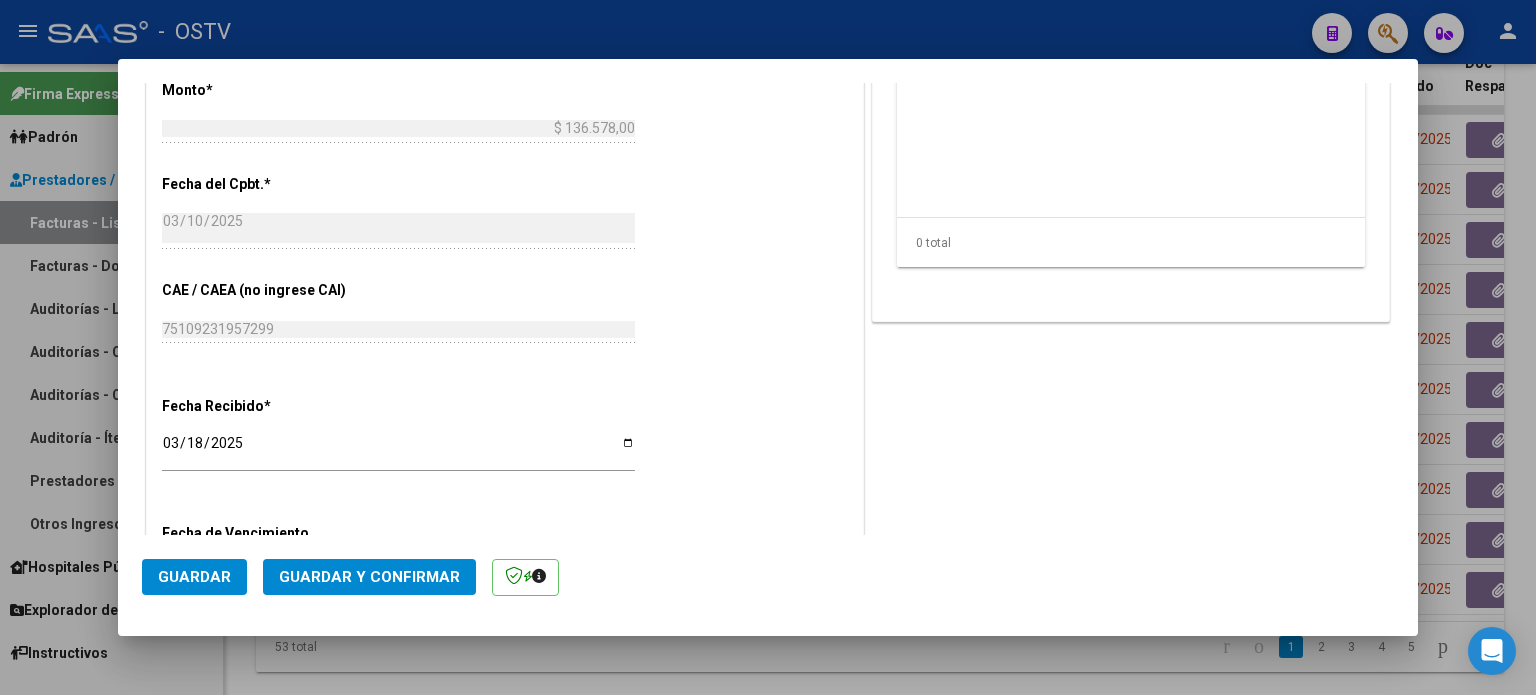 click on "Guardar y Confirmar" 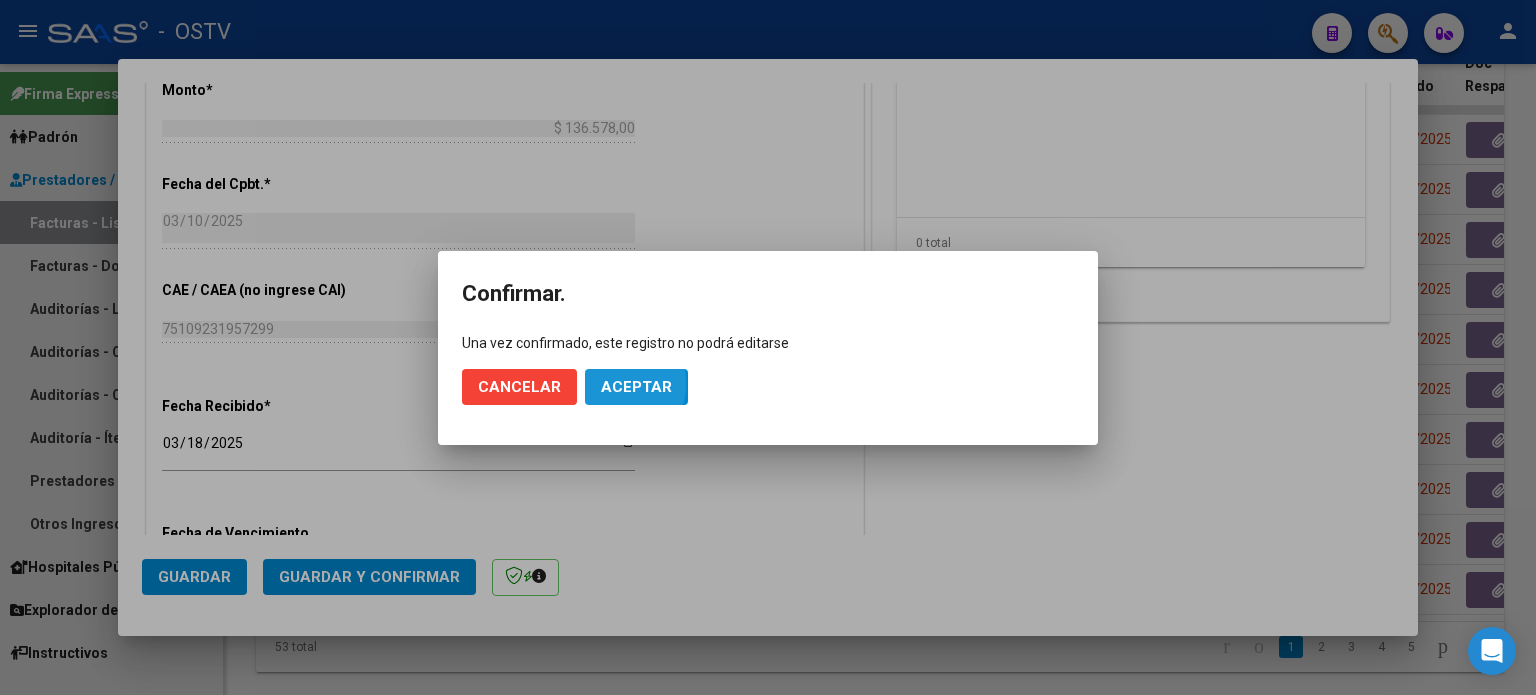 click on "Aceptar" 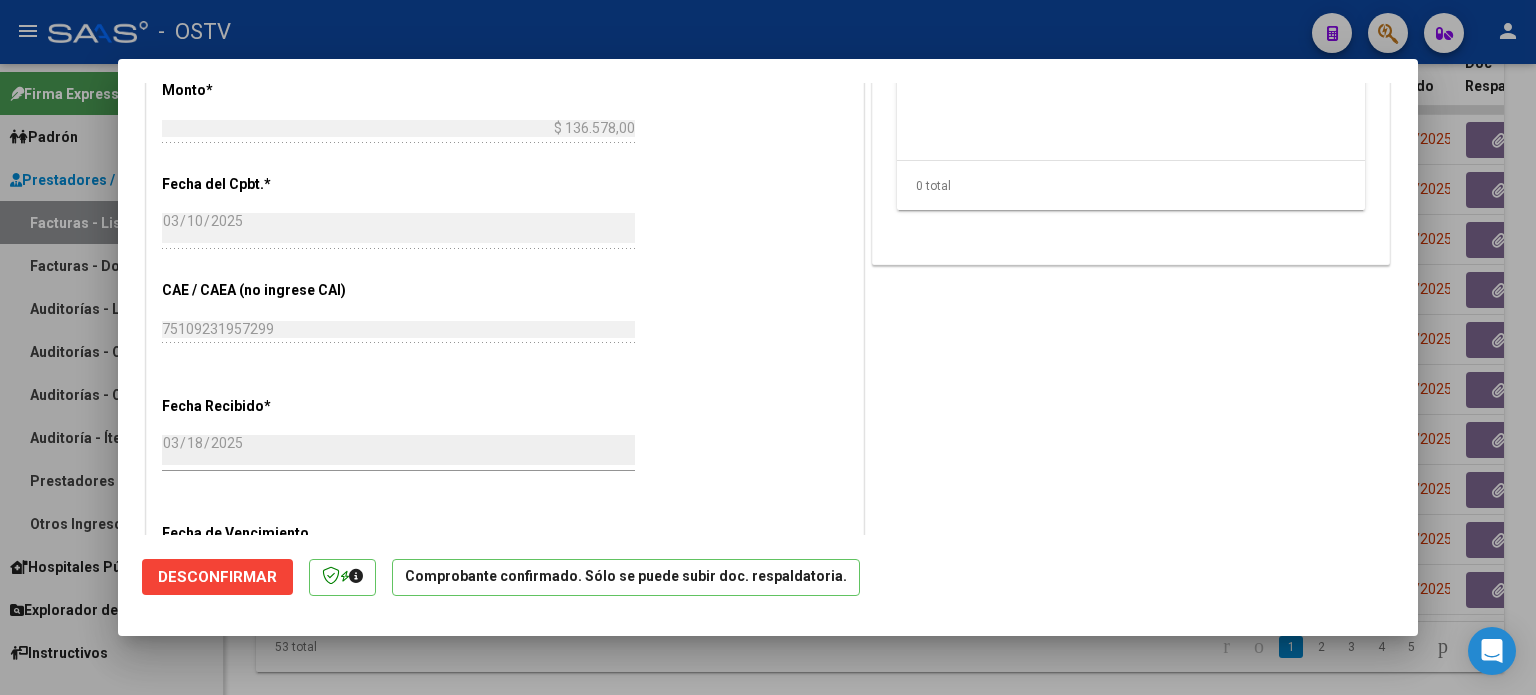 click at bounding box center (768, 347) 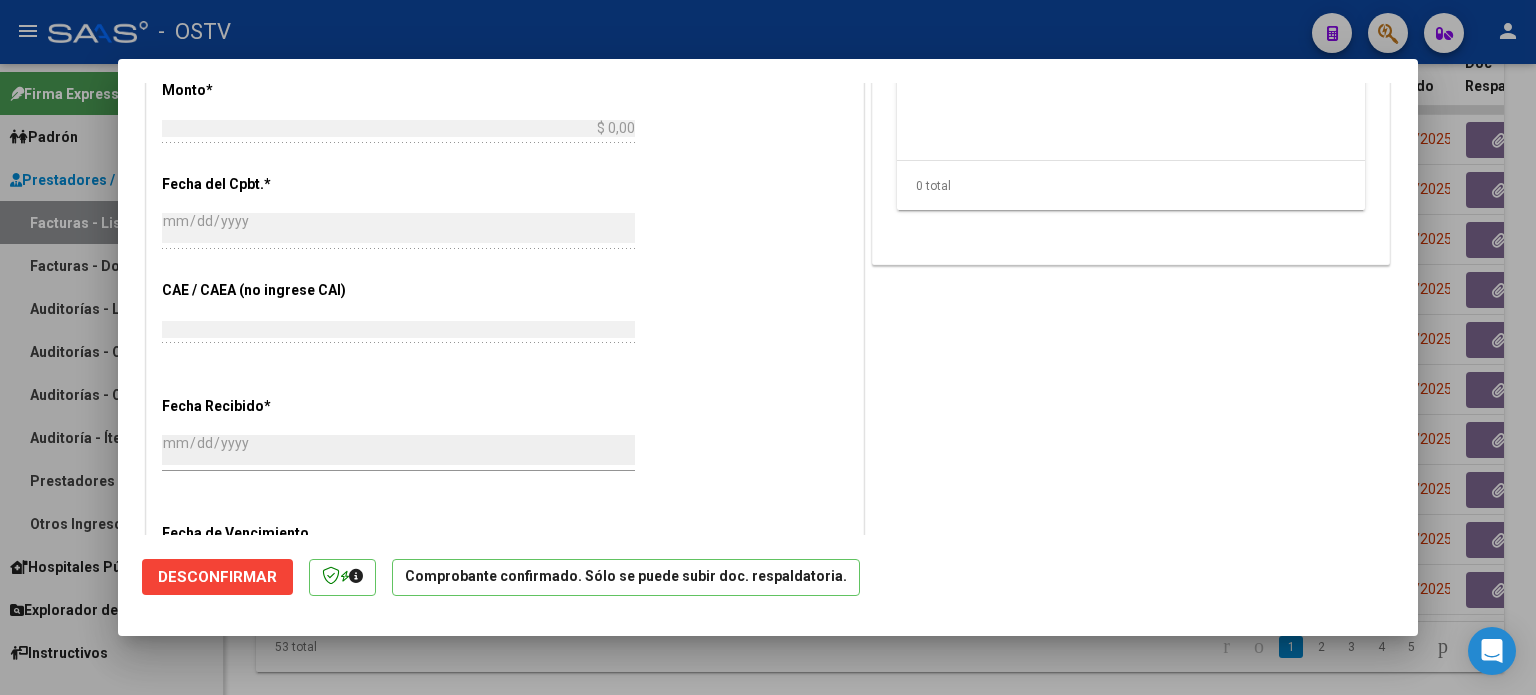 scroll, scrollTop: 0, scrollLeft: 0, axis: both 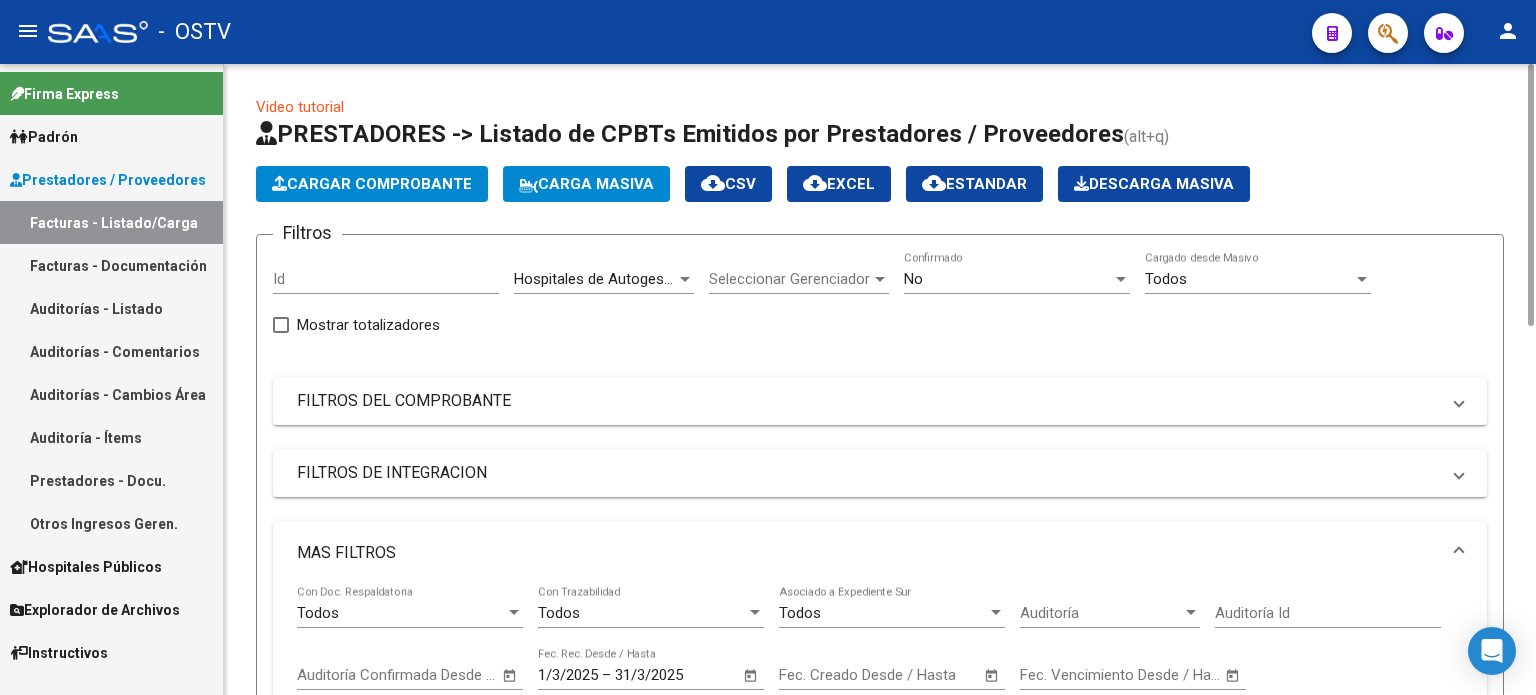 click on "No" at bounding box center (1008, 279) 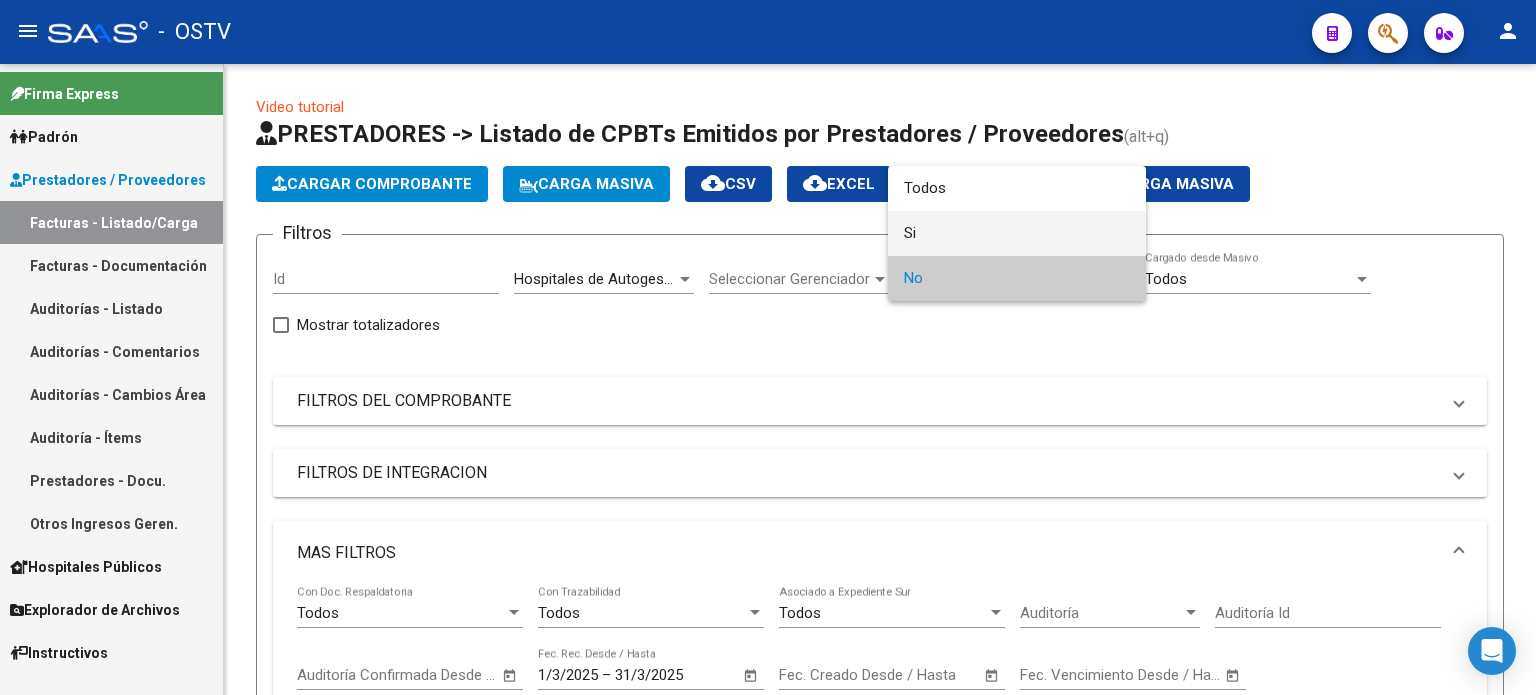 click on "Si" at bounding box center [1017, 233] 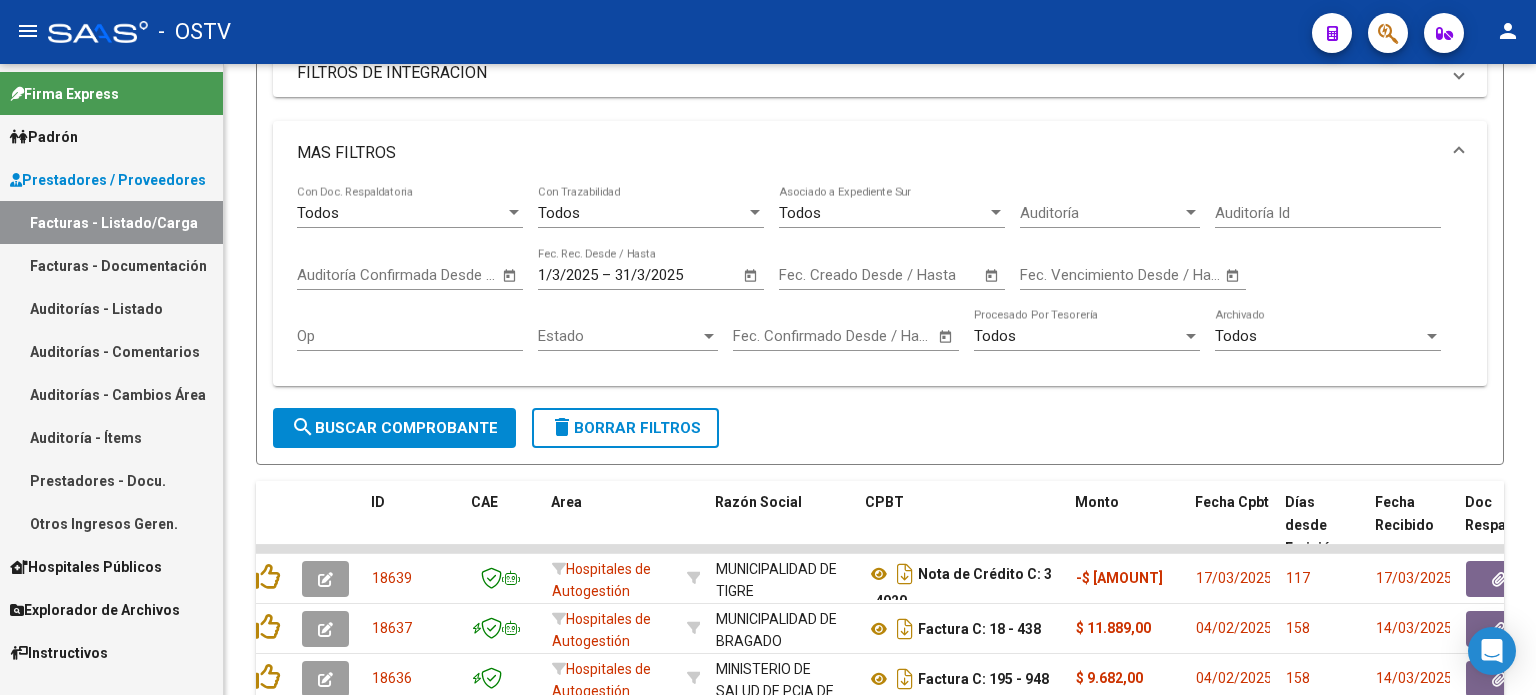 scroll, scrollTop: 0, scrollLeft: 0, axis: both 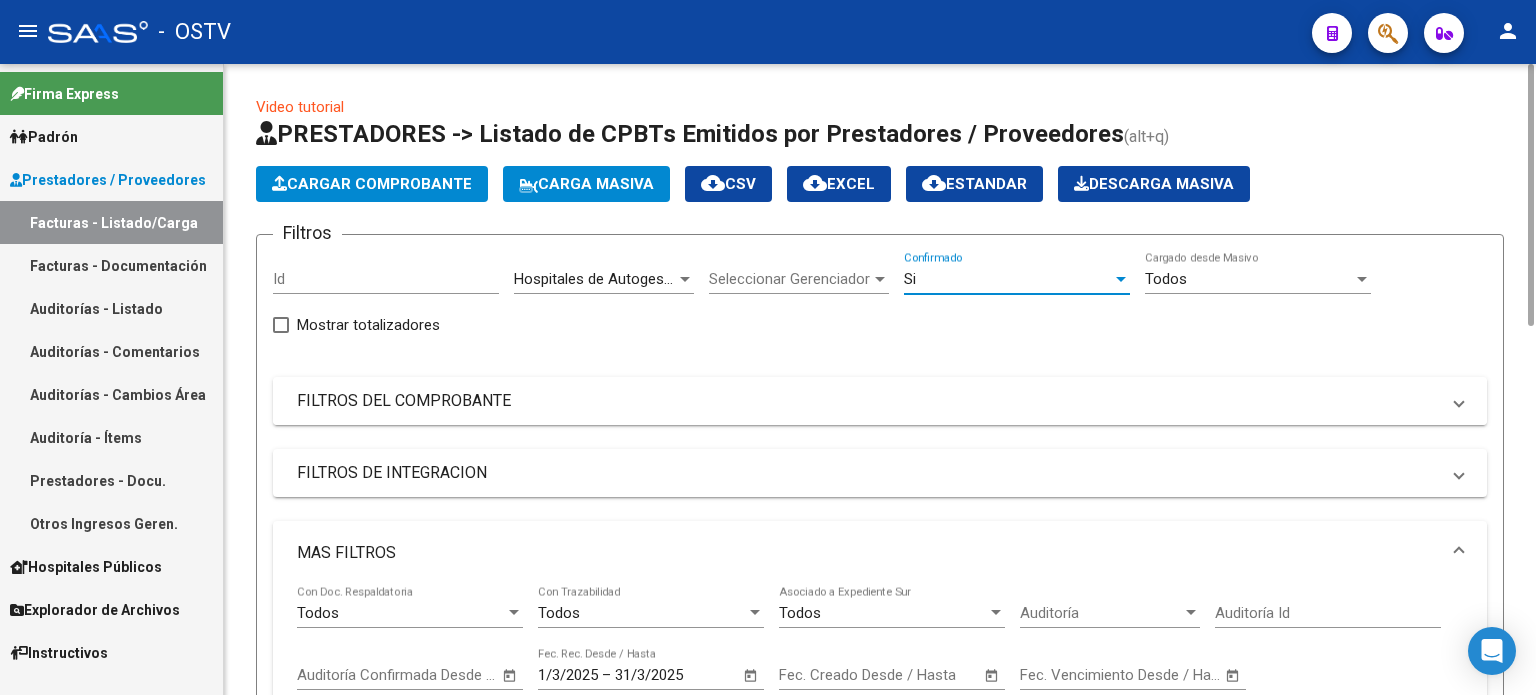 click on "FILTROS DEL COMPROBANTE" at bounding box center [868, 401] 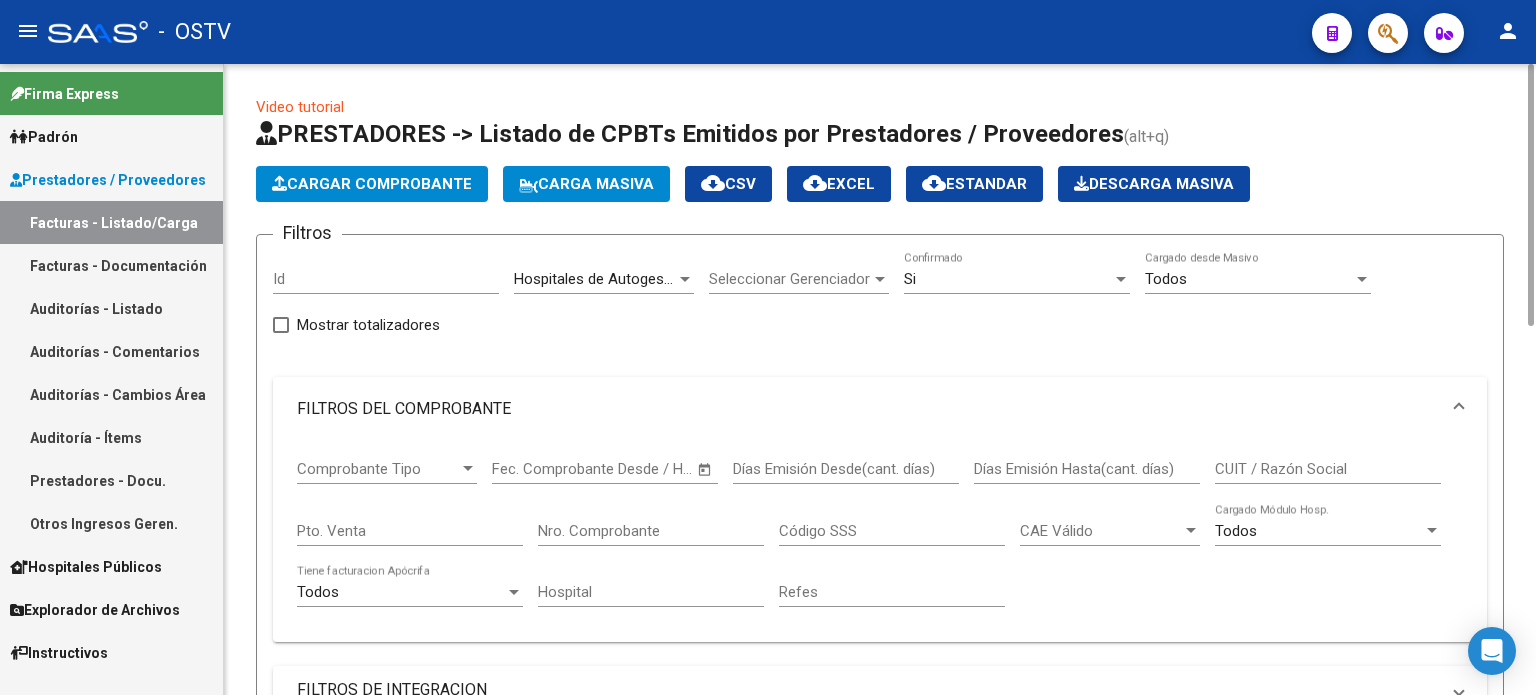 click on "Nro. Comprobante" at bounding box center (651, 531) 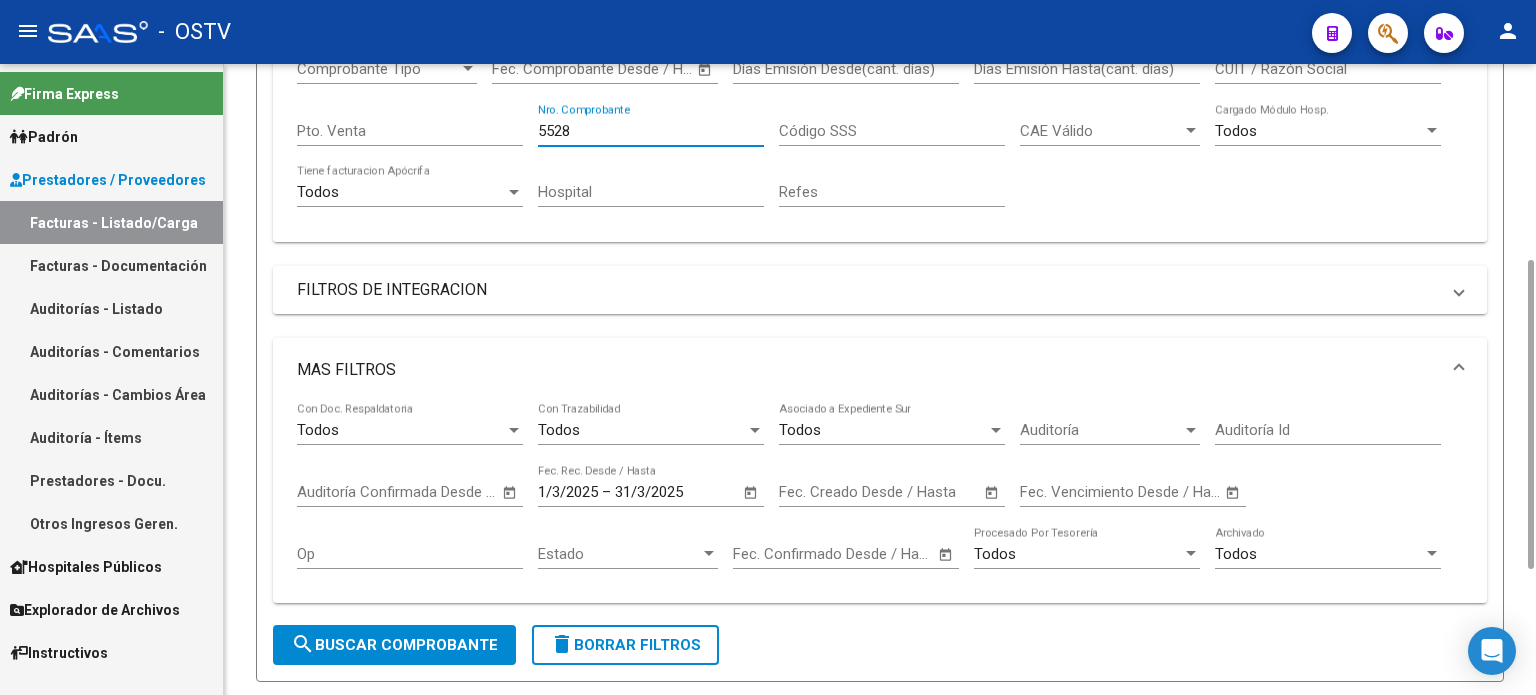 scroll, scrollTop: 658, scrollLeft: 0, axis: vertical 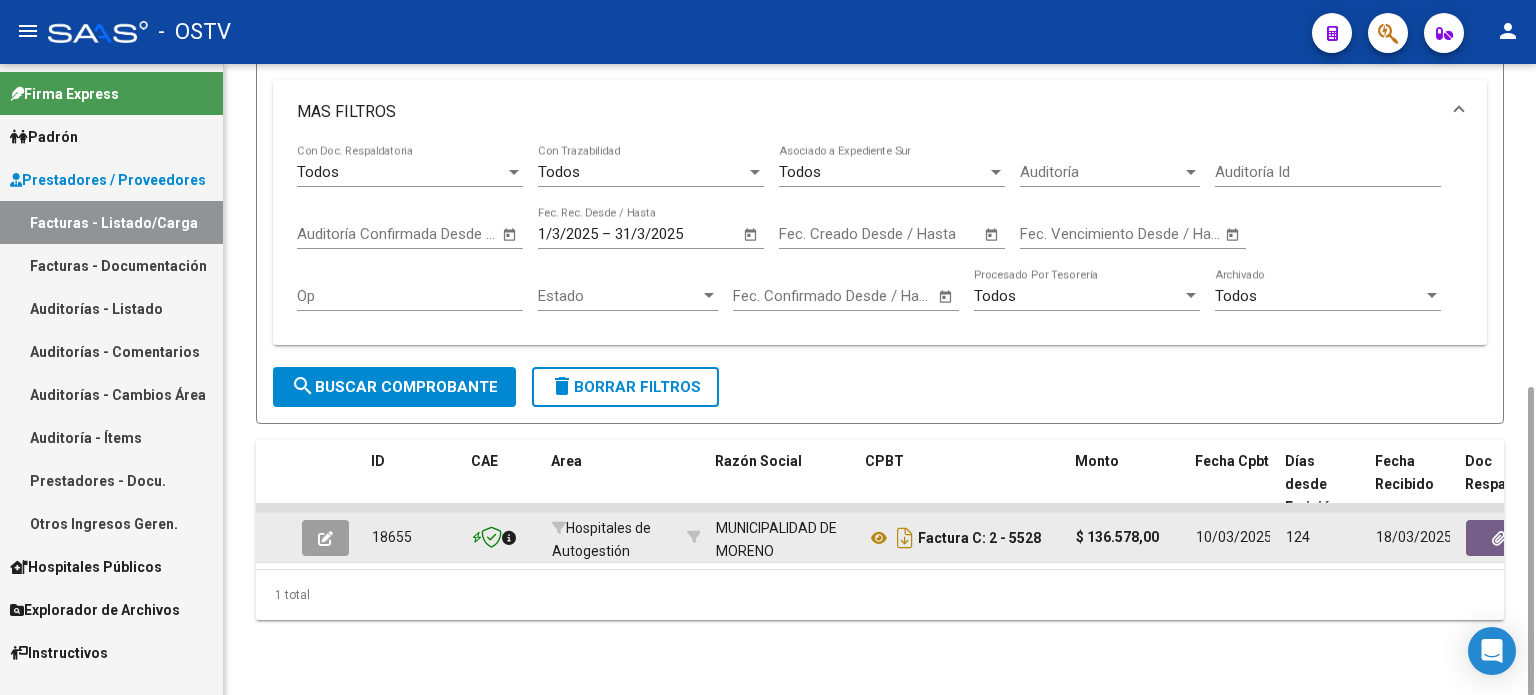 click 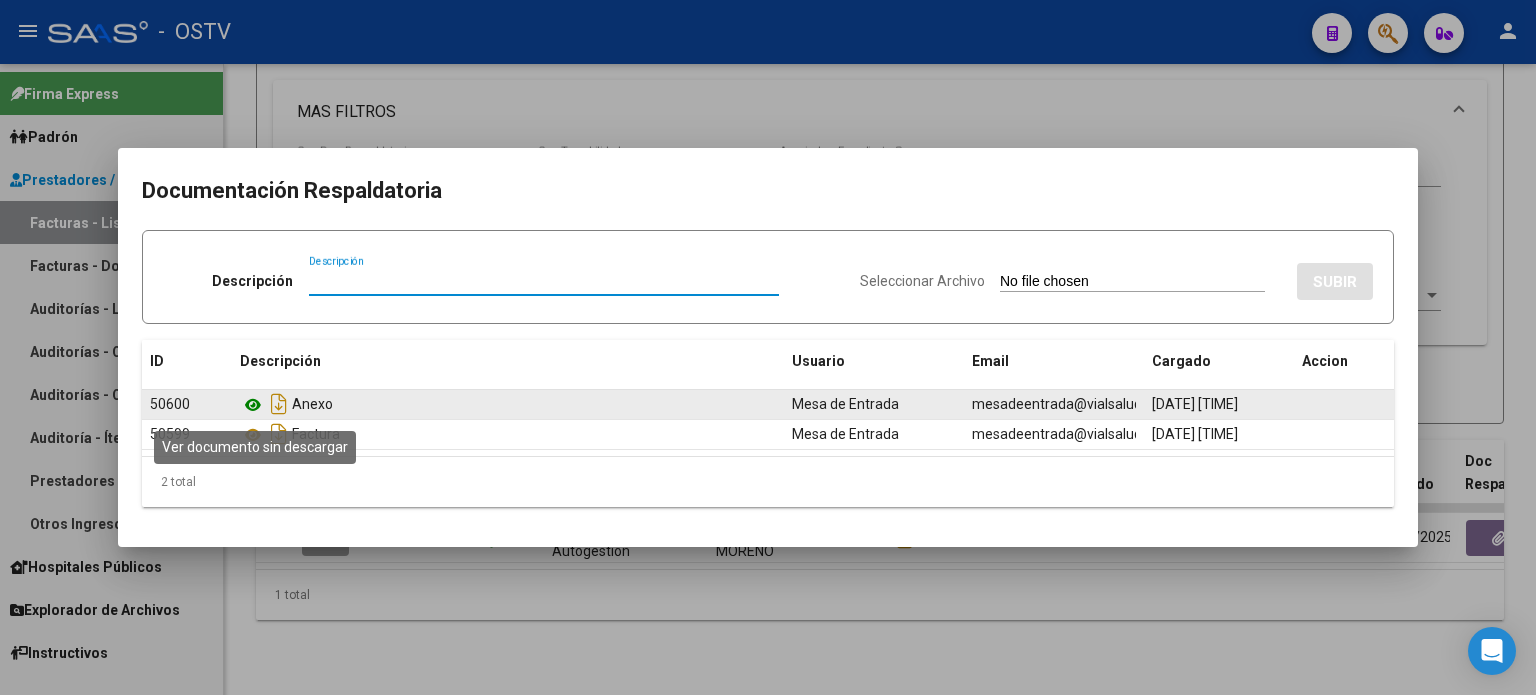 click 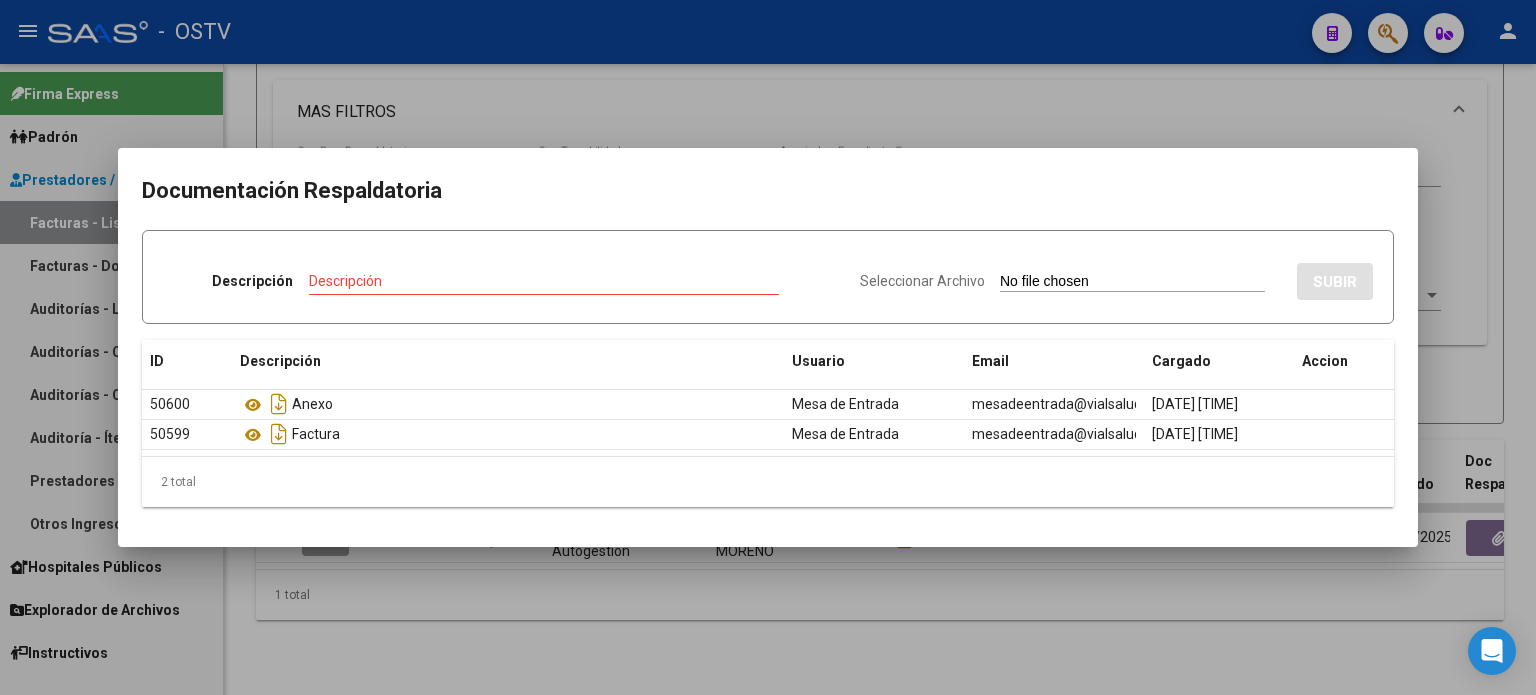 click at bounding box center [768, 347] 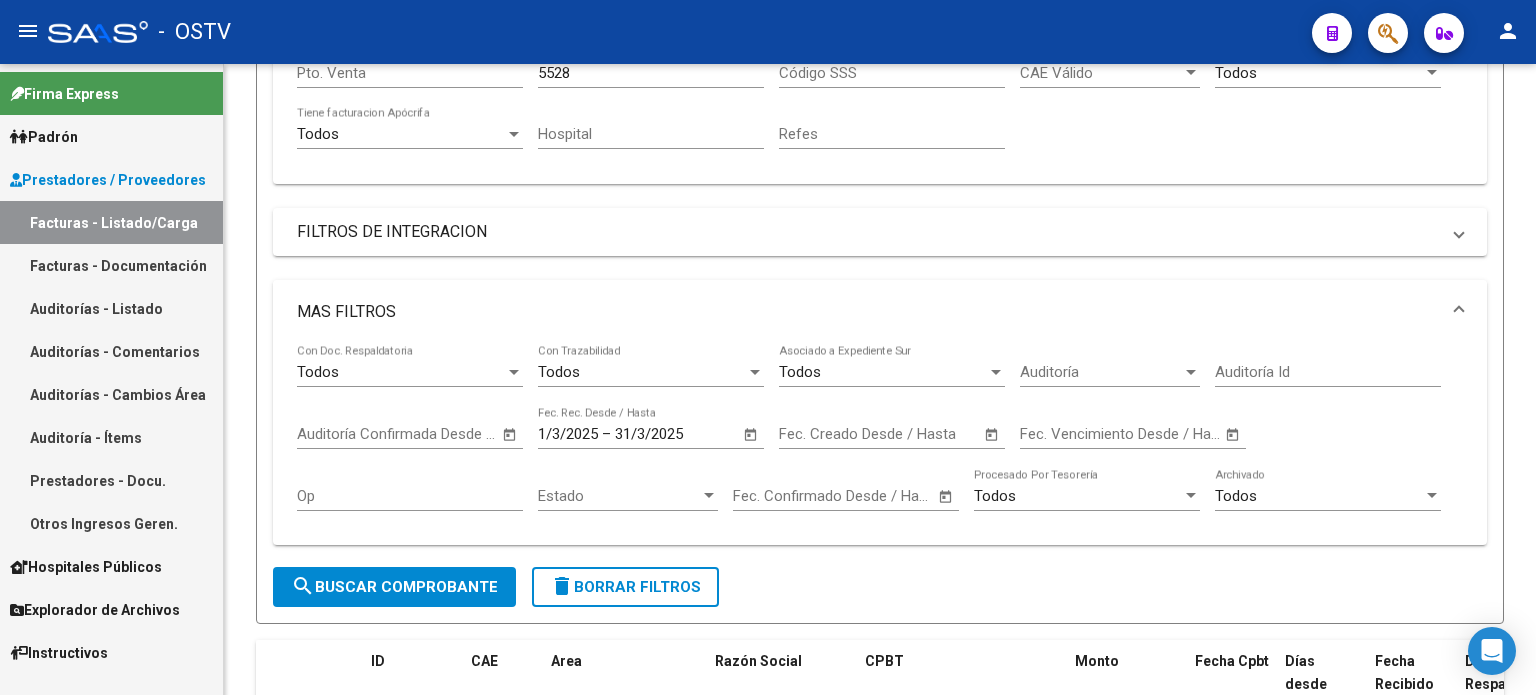 scroll, scrollTop: 58, scrollLeft: 0, axis: vertical 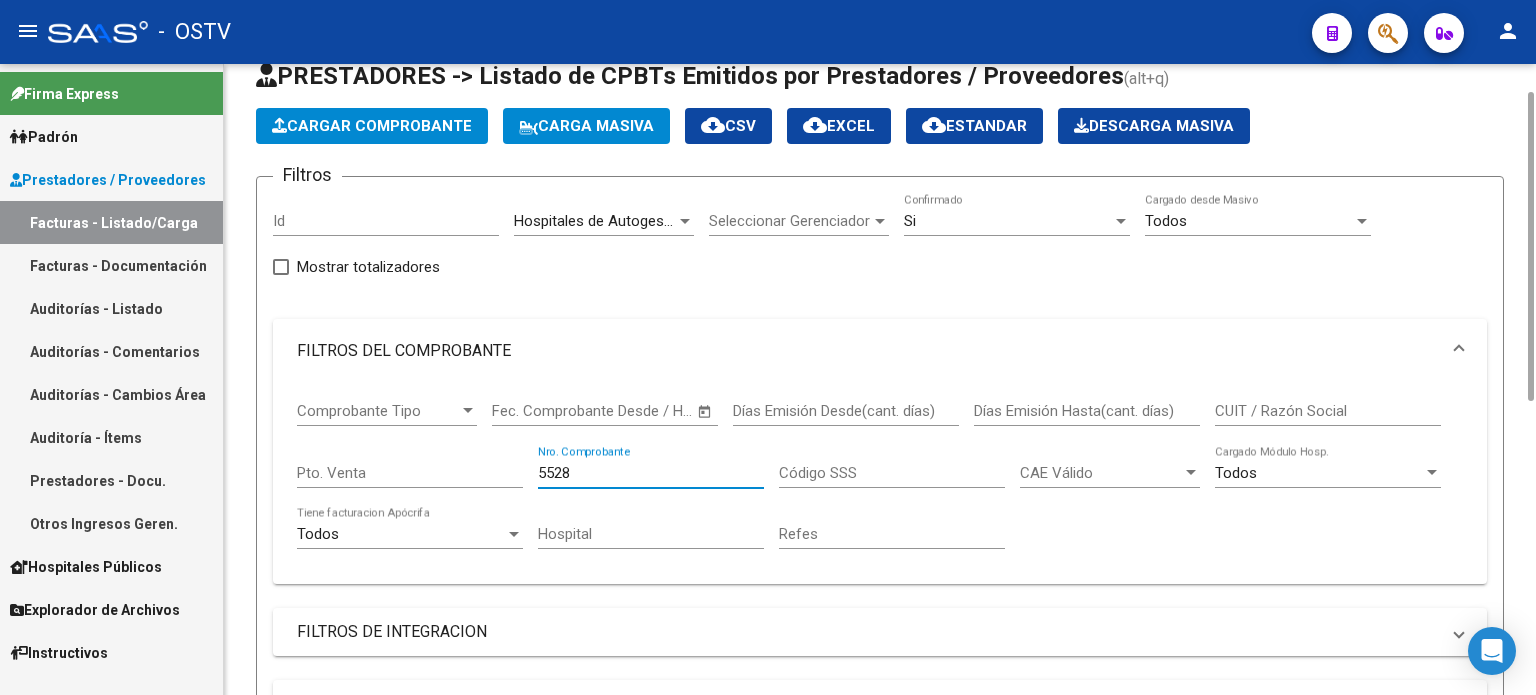 drag, startPoint x: 594, startPoint y: 470, endPoint x: 509, endPoint y: 462, distance: 85.37564 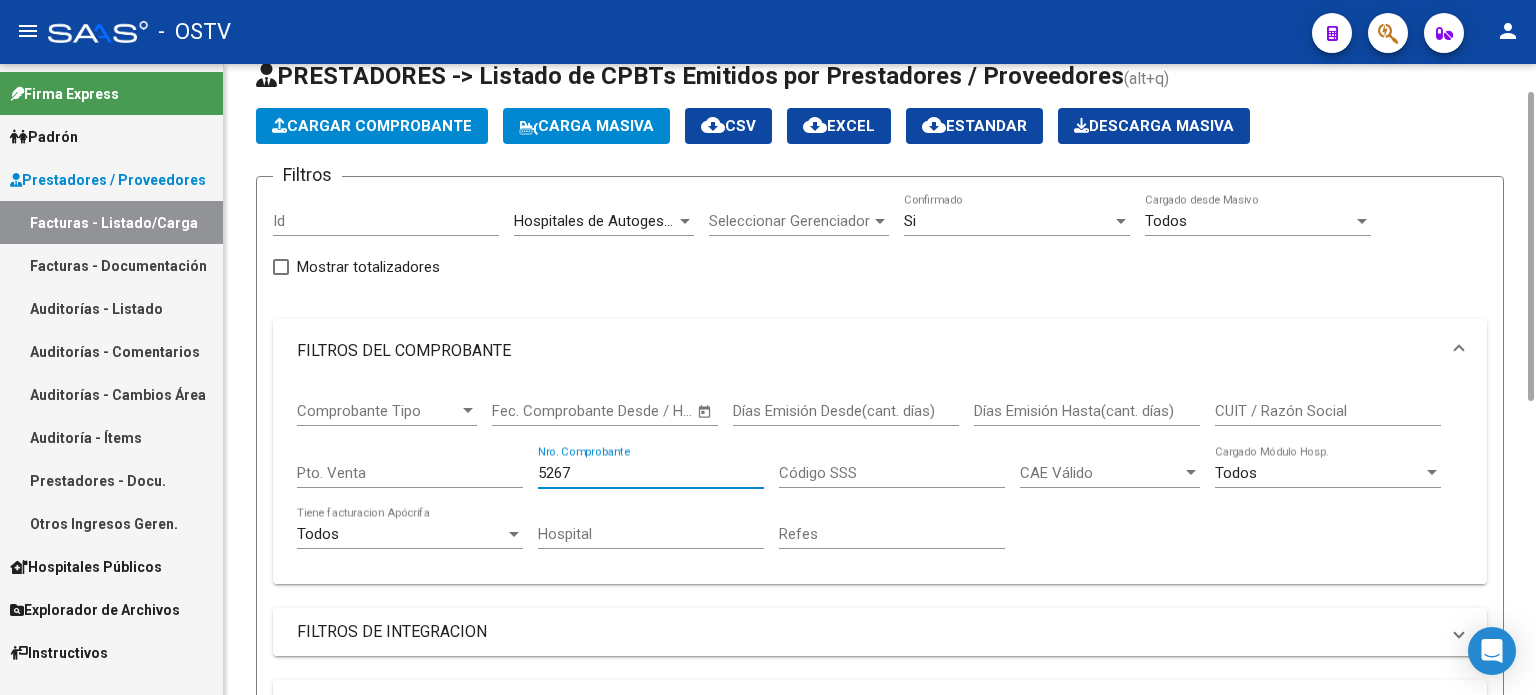 scroll, scrollTop: 658, scrollLeft: 0, axis: vertical 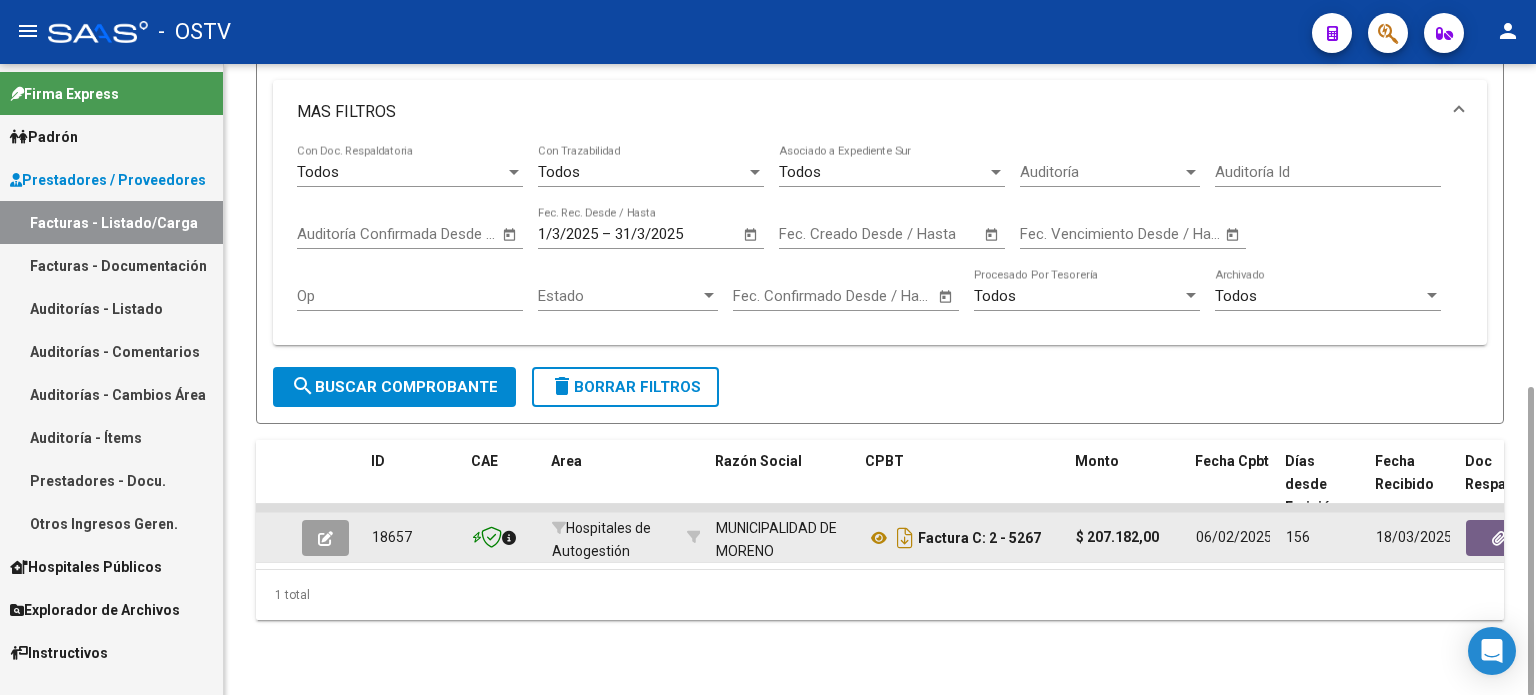click 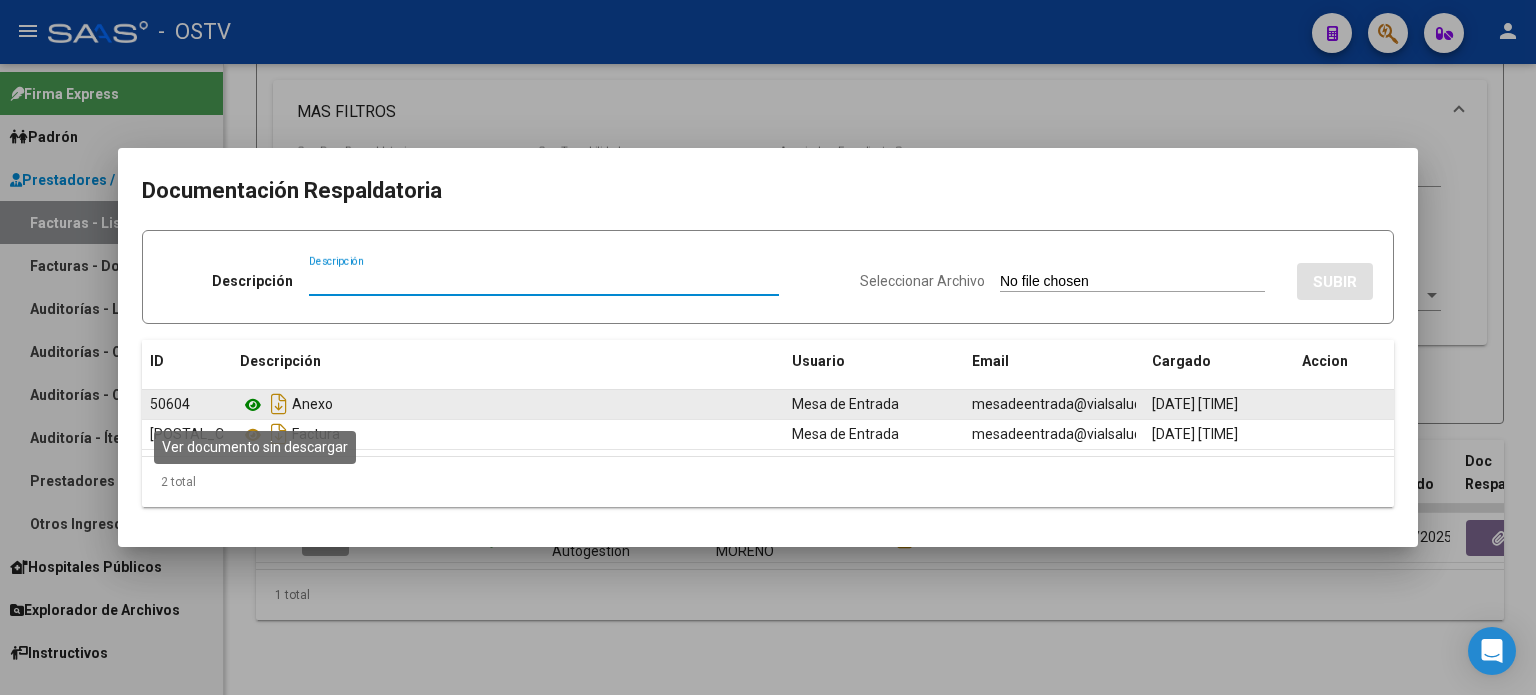 click 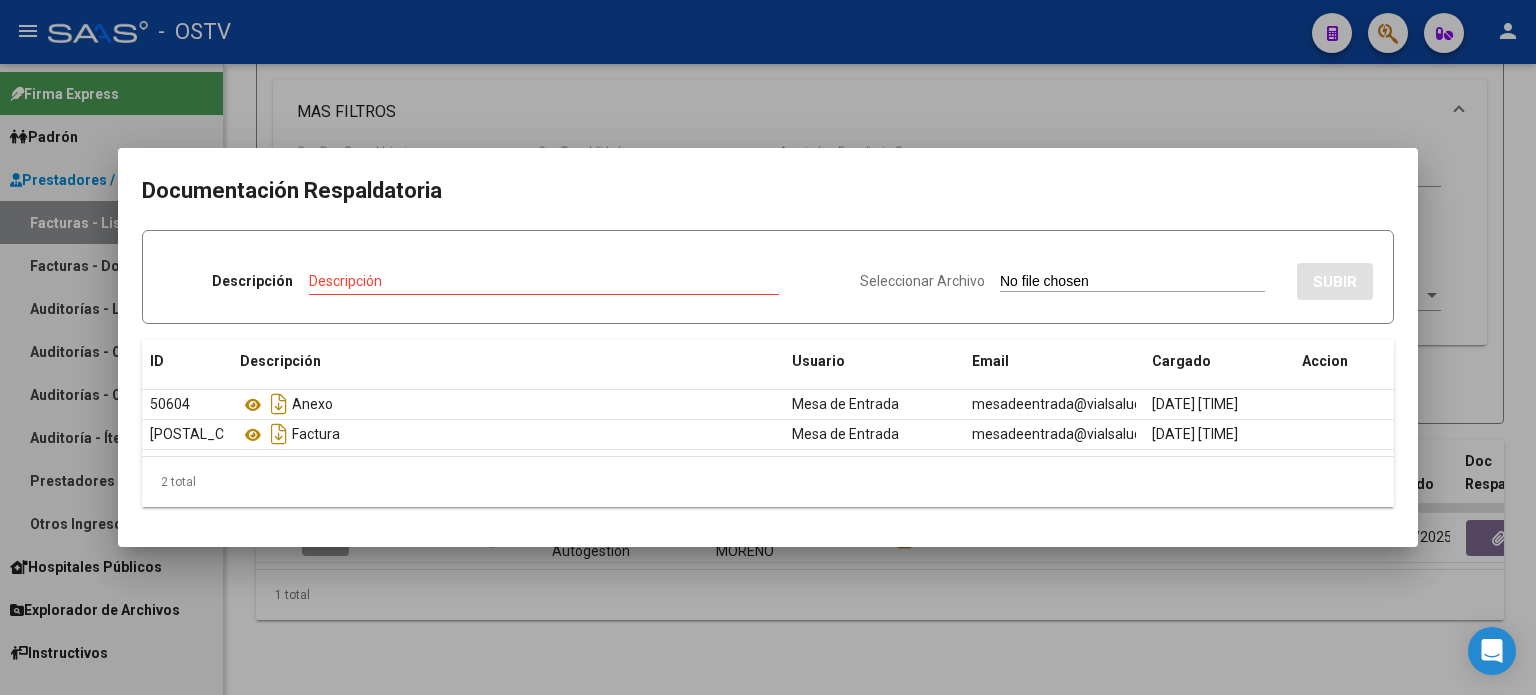 click at bounding box center (768, 347) 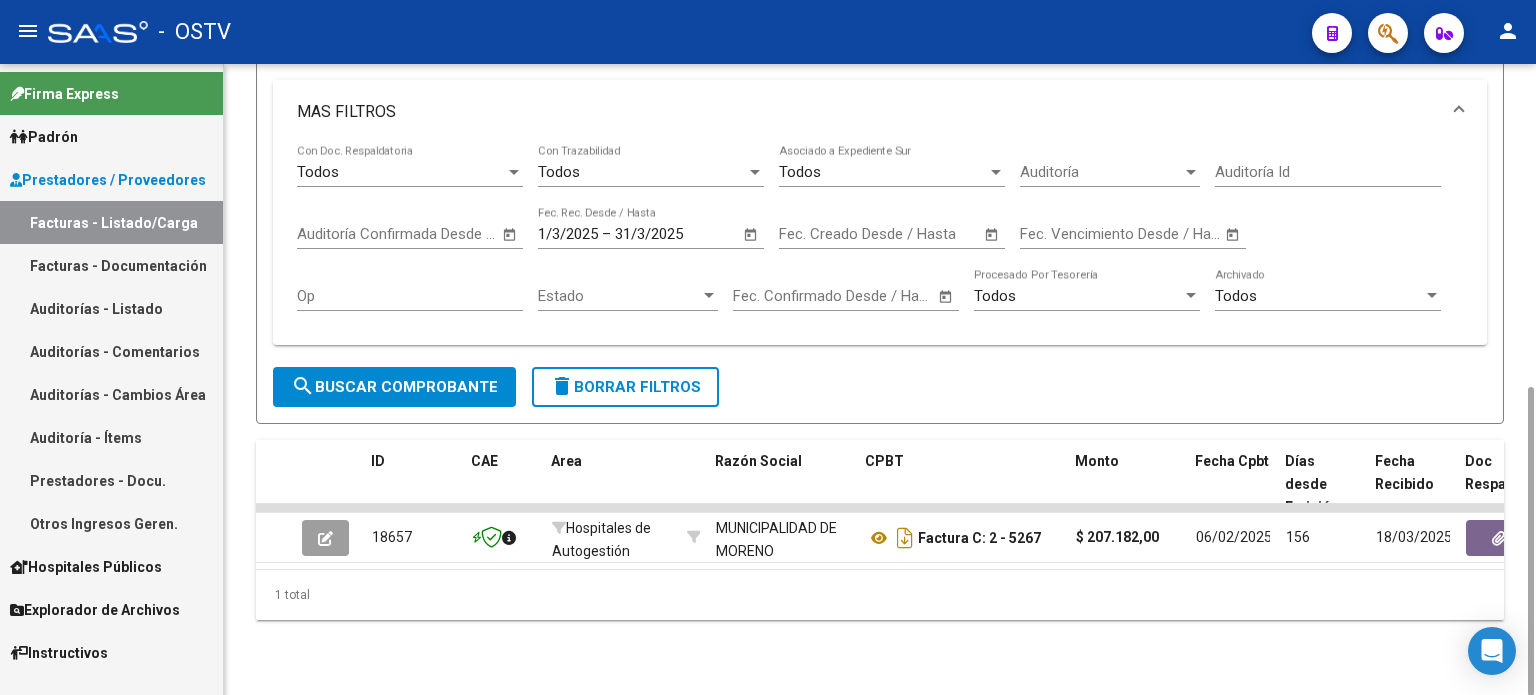 scroll, scrollTop: 58, scrollLeft: 0, axis: vertical 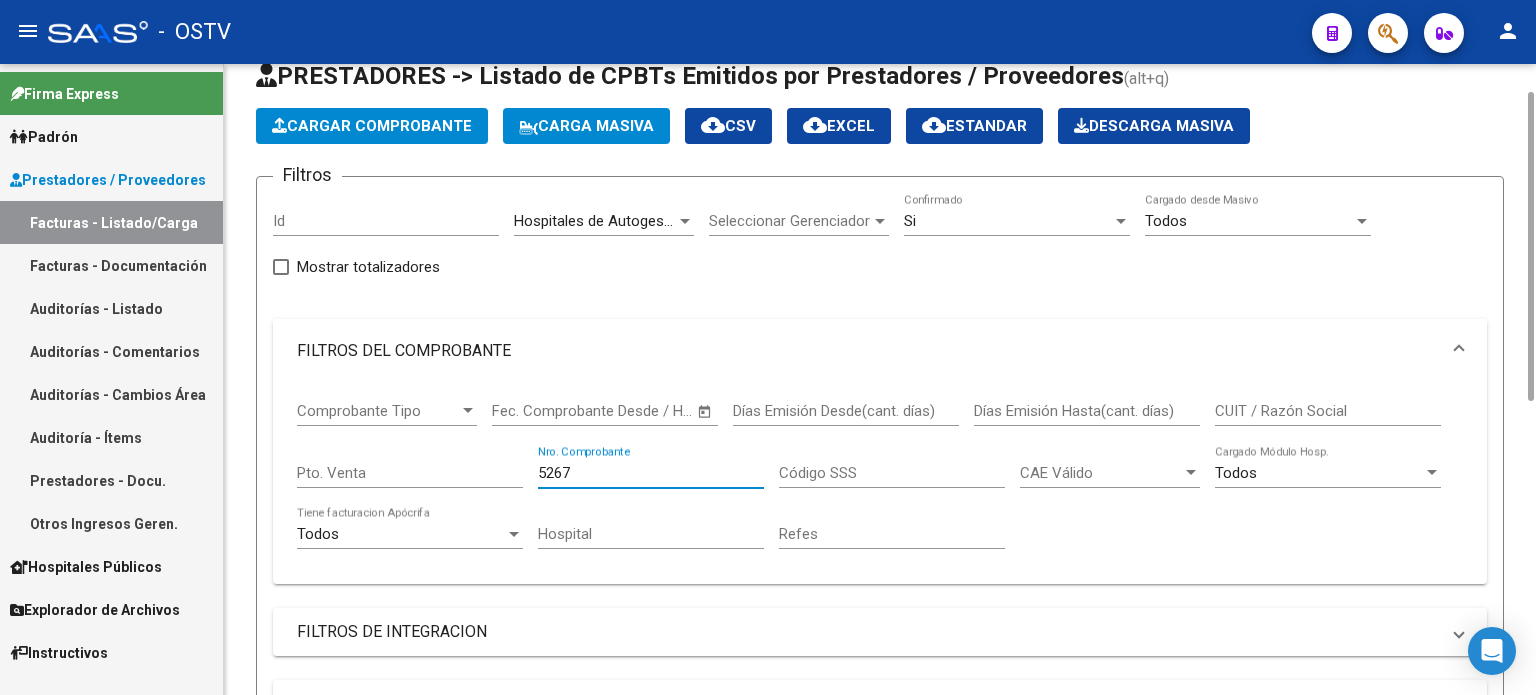 drag, startPoint x: 612, startPoint y: 463, endPoint x: 506, endPoint y: 464, distance: 106.004715 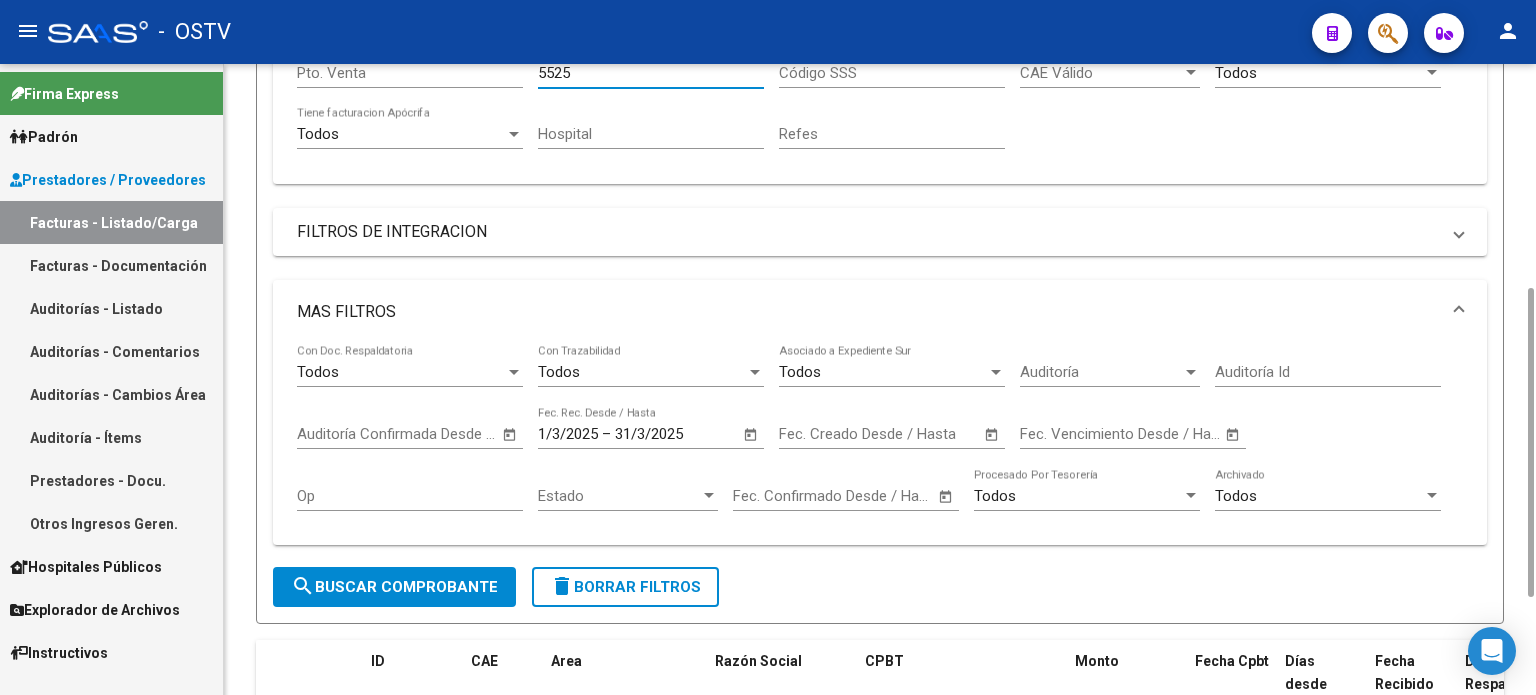 scroll, scrollTop: 658, scrollLeft: 0, axis: vertical 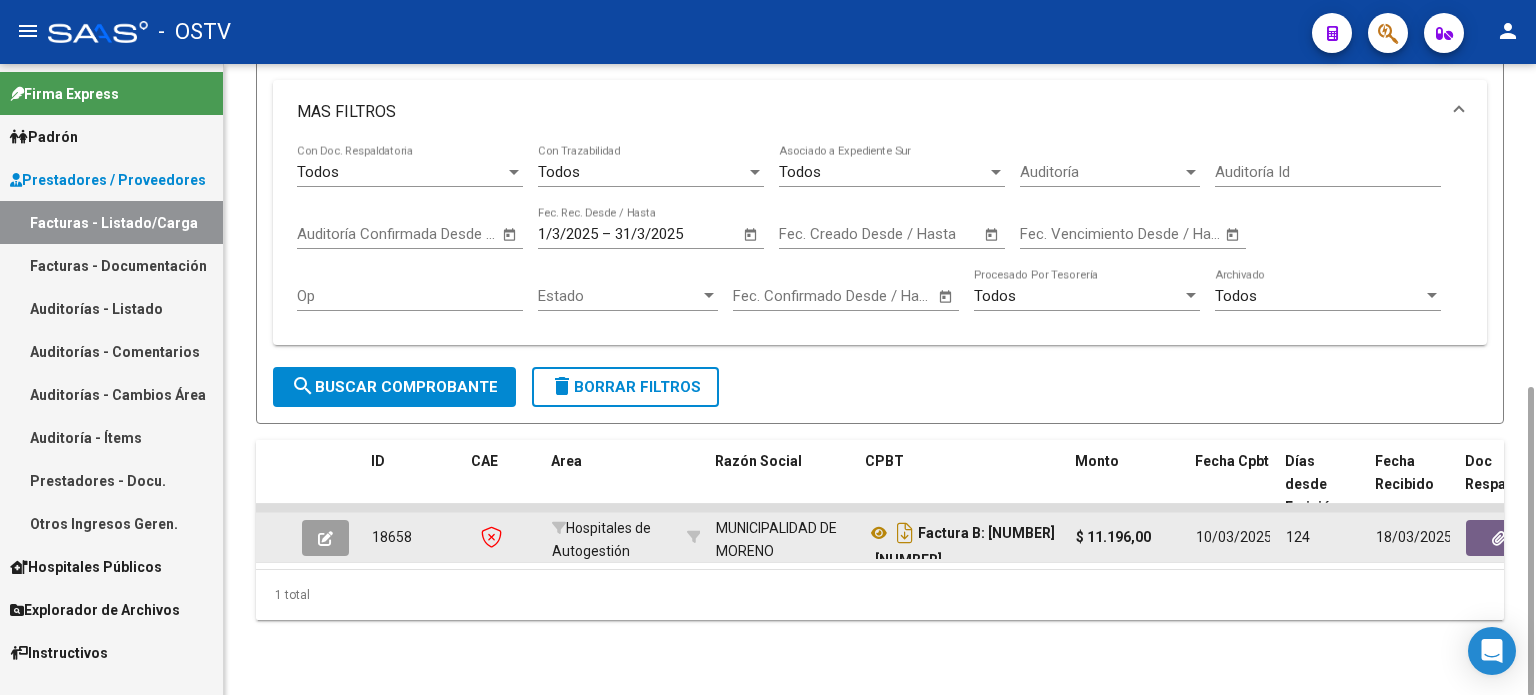 type on "5525" 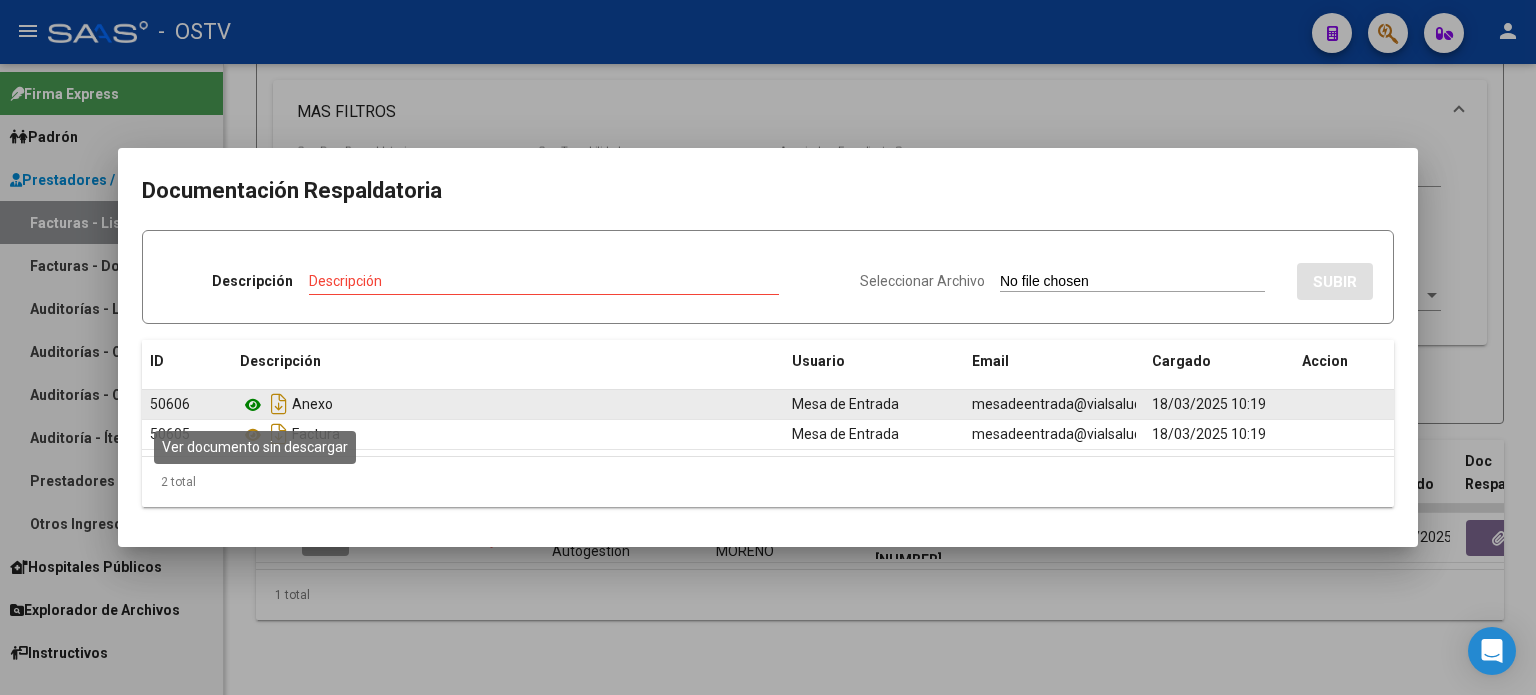 click 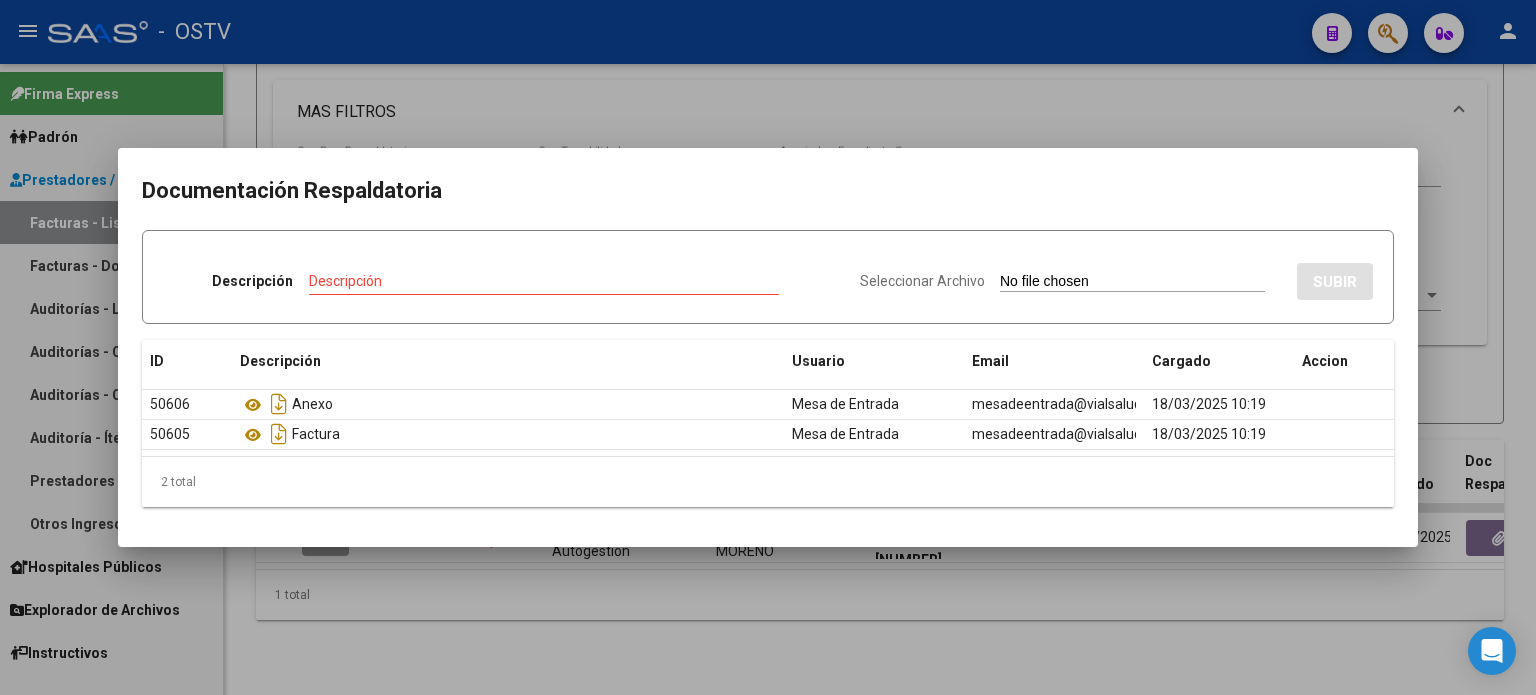 click at bounding box center [768, 347] 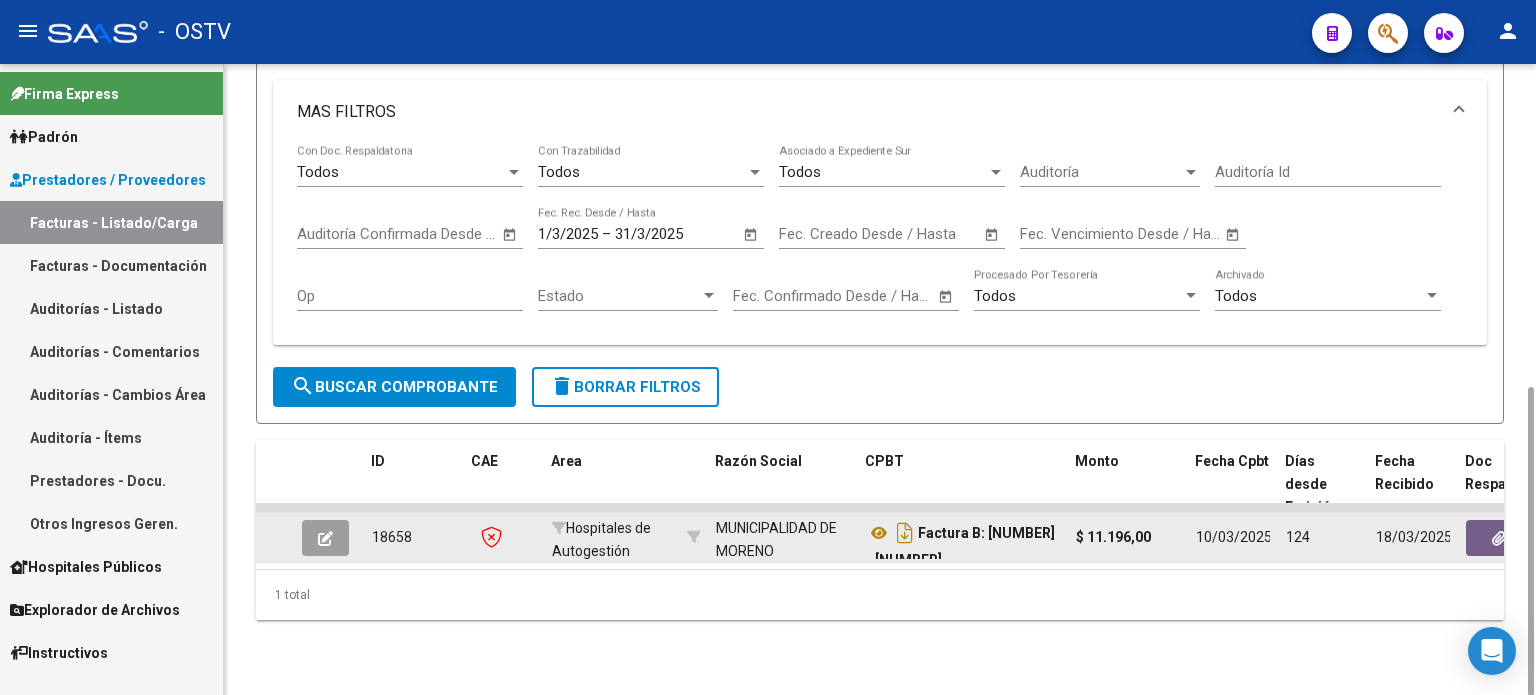 click 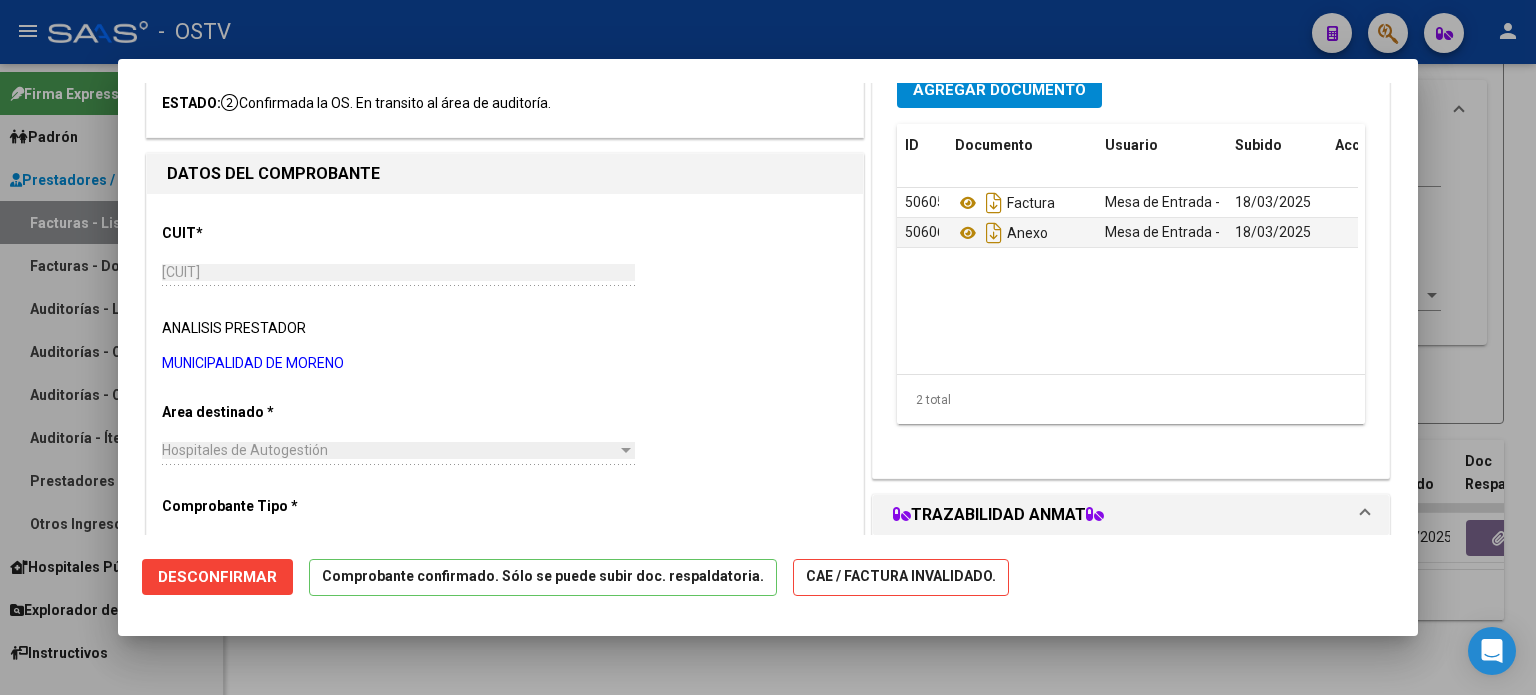 scroll, scrollTop: 200, scrollLeft: 0, axis: vertical 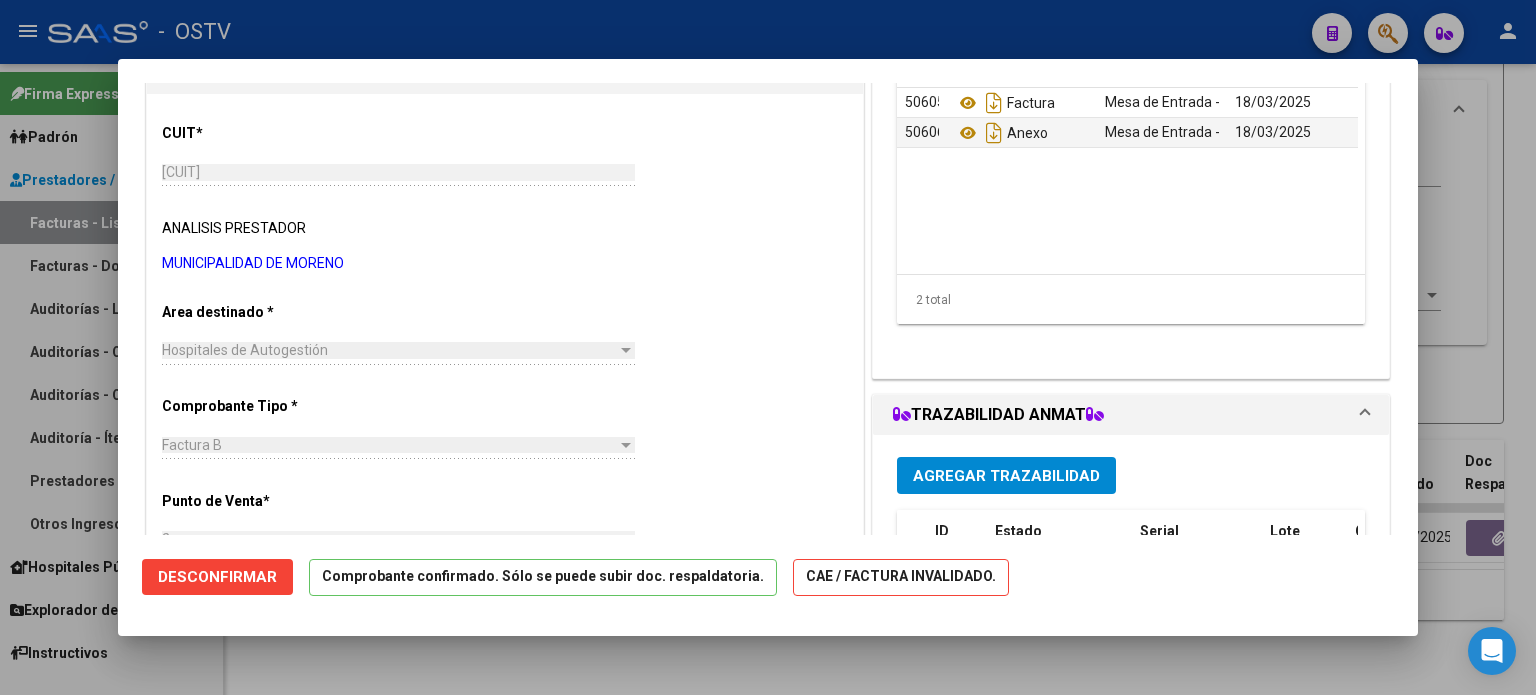 click on "Factura B" at bounding box center [389, 445] 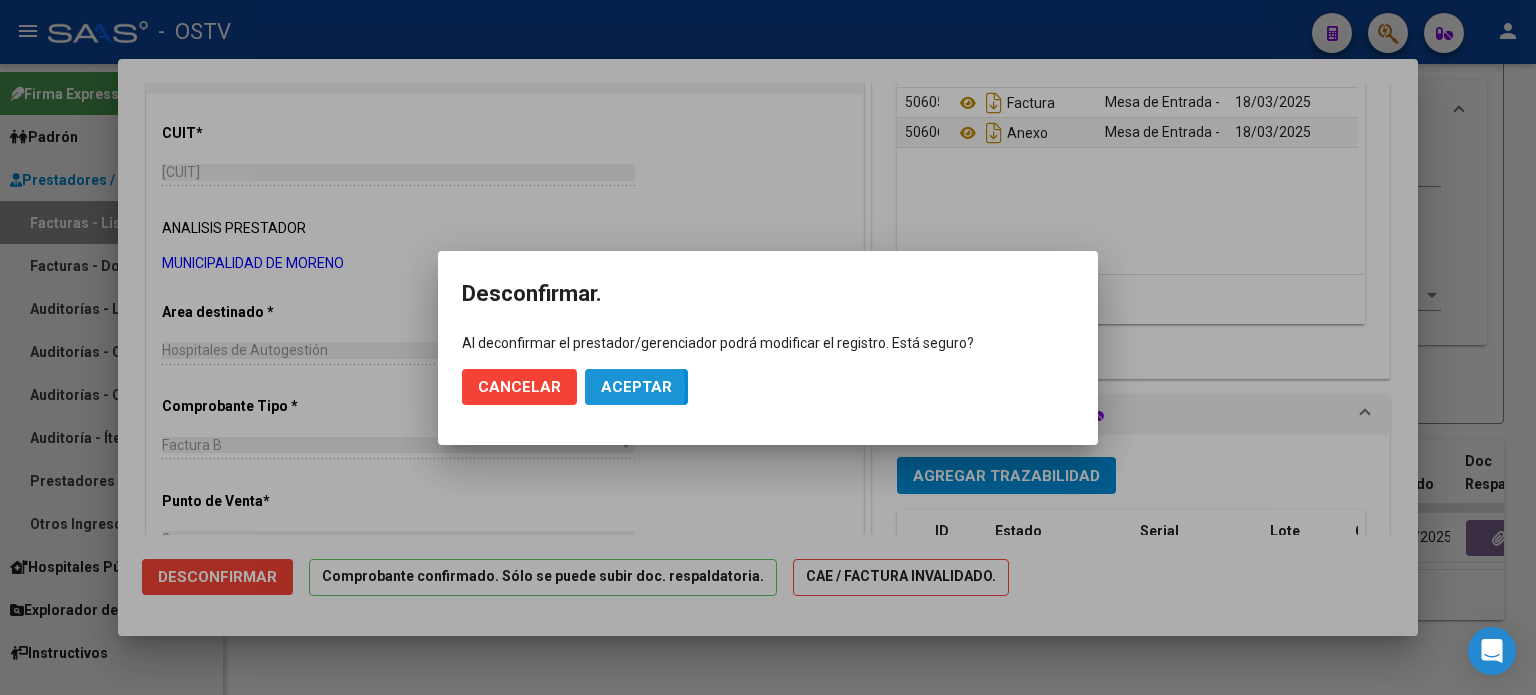 click on "Aceptar" 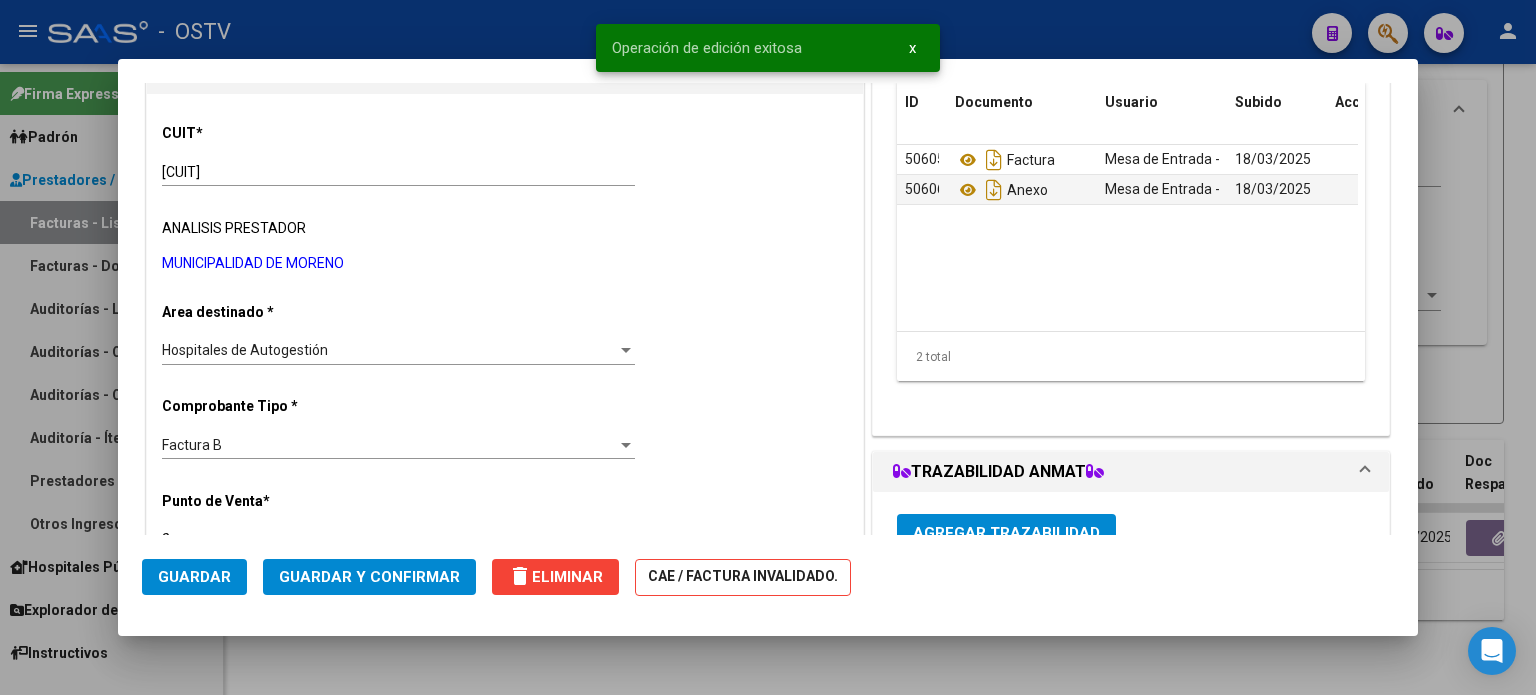 click on "Factura B" at bounding box center (389, 445) 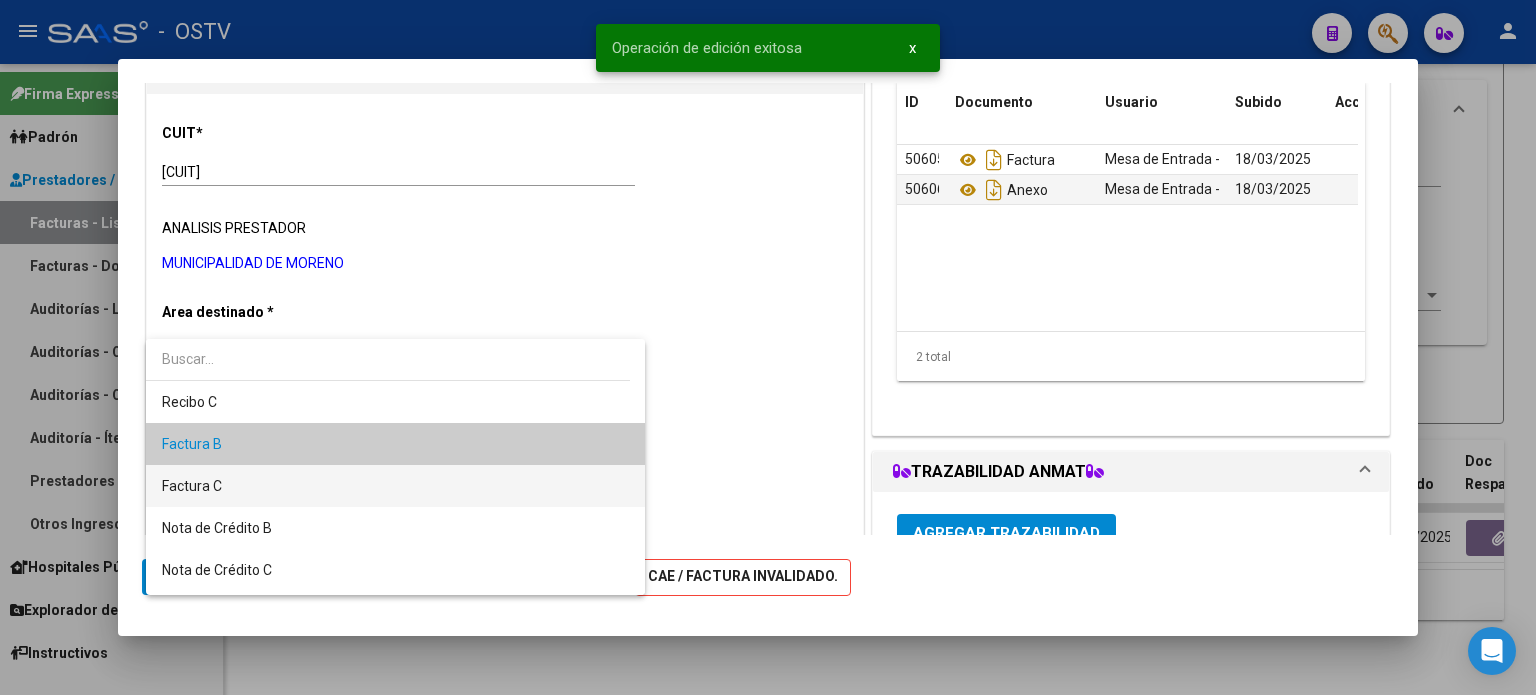 click on "Factura C" at bounding box center [396, 486] 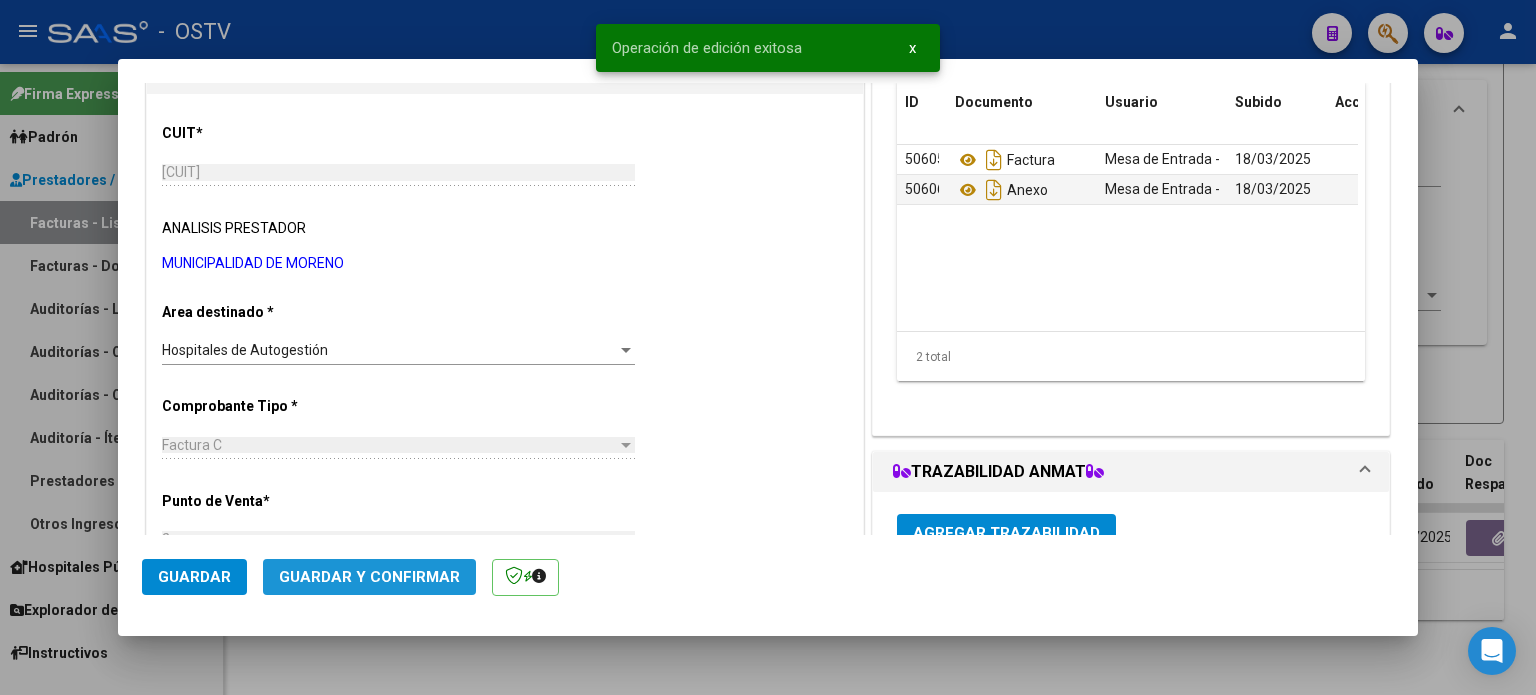 click on "Guardar y Confirmar" 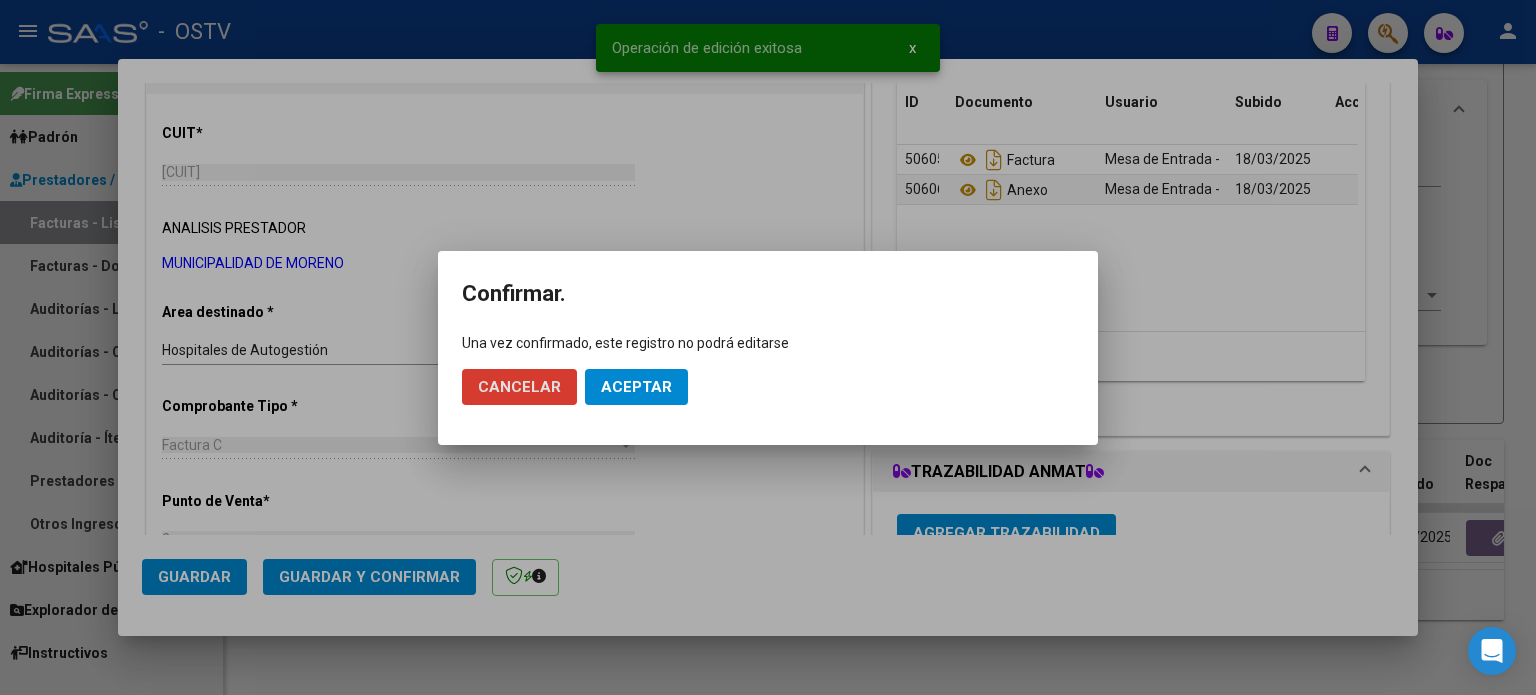 click on "Aceptar" 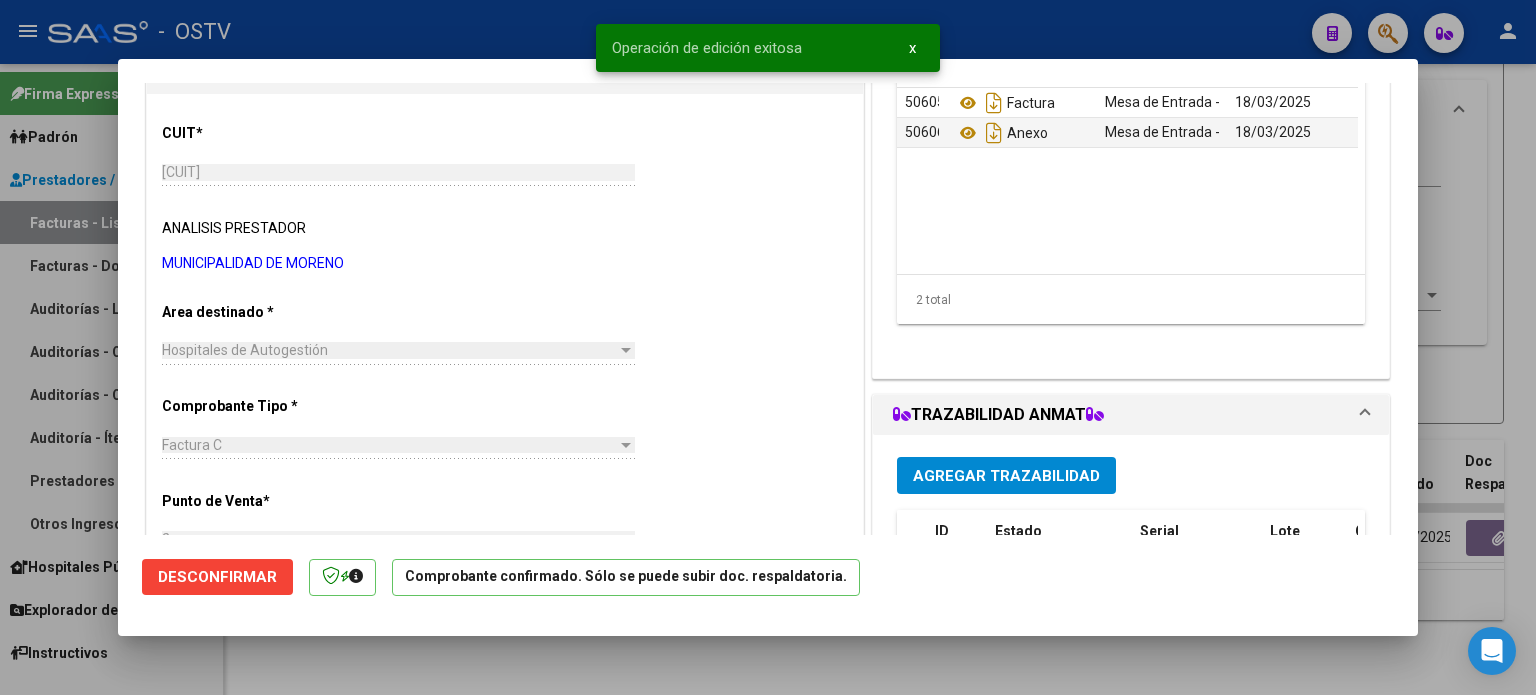 click at bounding box center [768, 347] 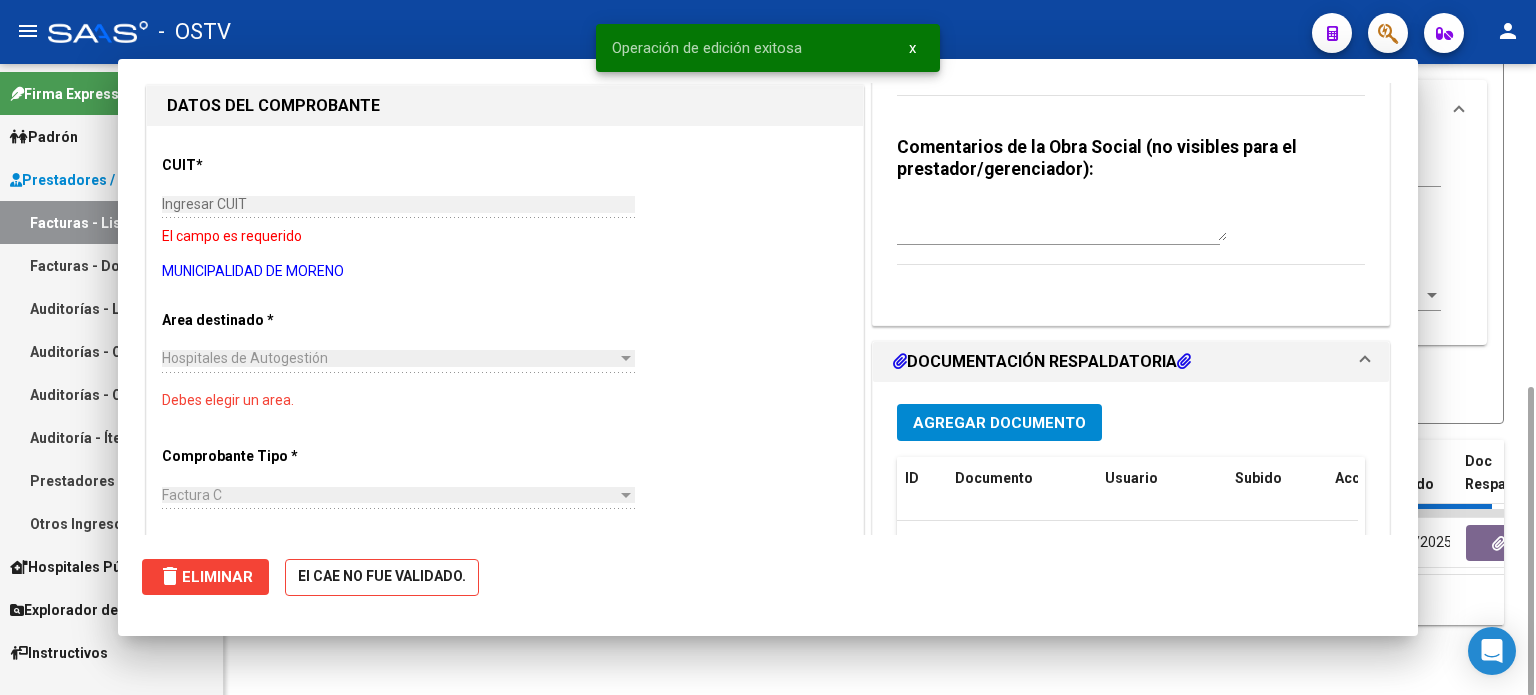 scroll, scrollTop: 0, scrollLeft: 0, axis: both 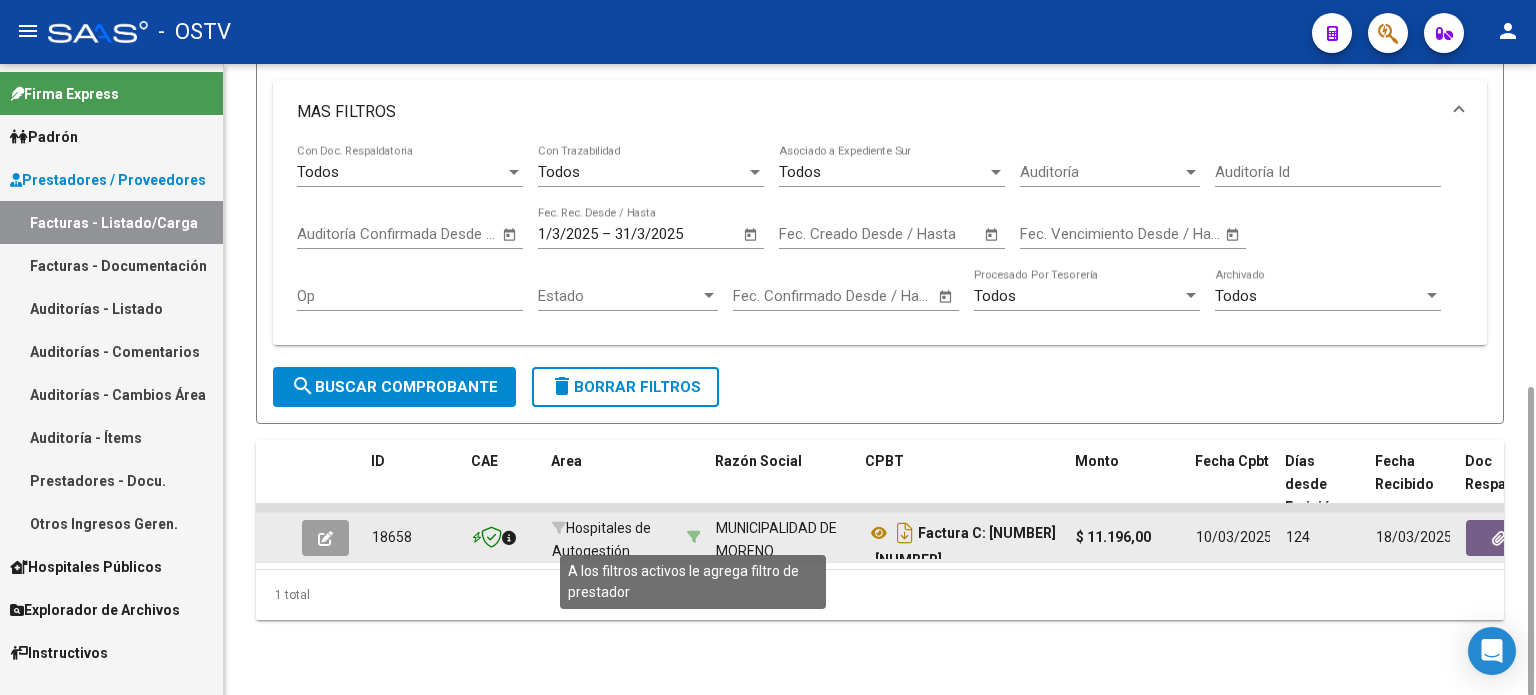click 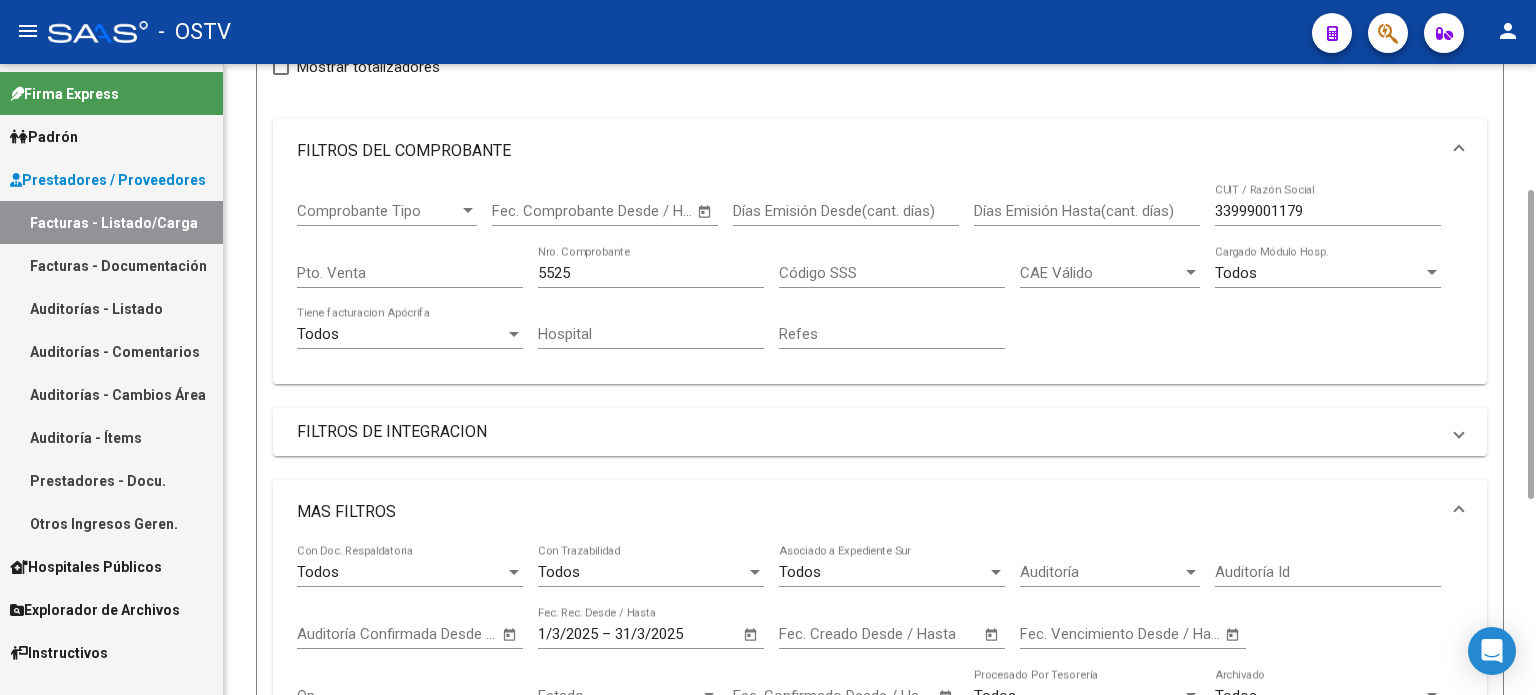 scroll, scrollTop: 0, scrollLeft: 0, axis: both 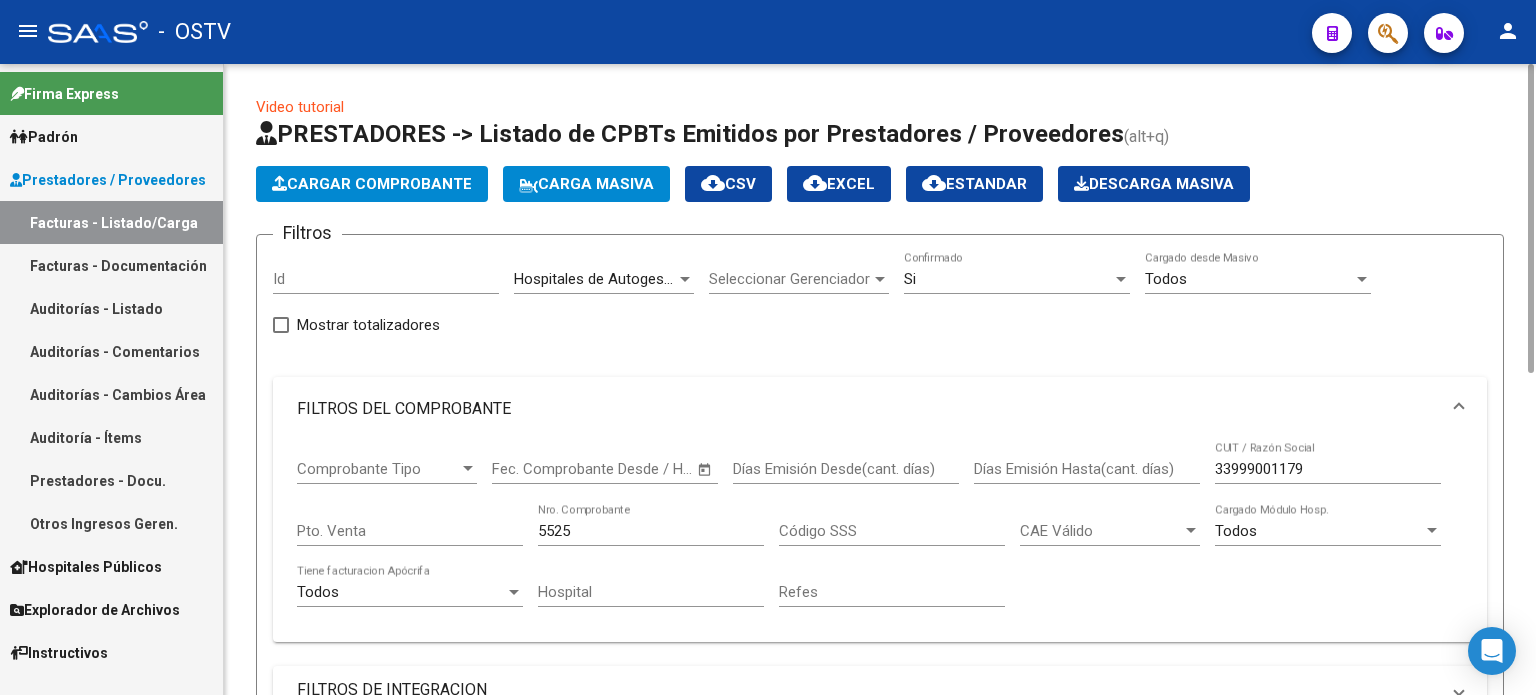 click on "Si  Confirmado" 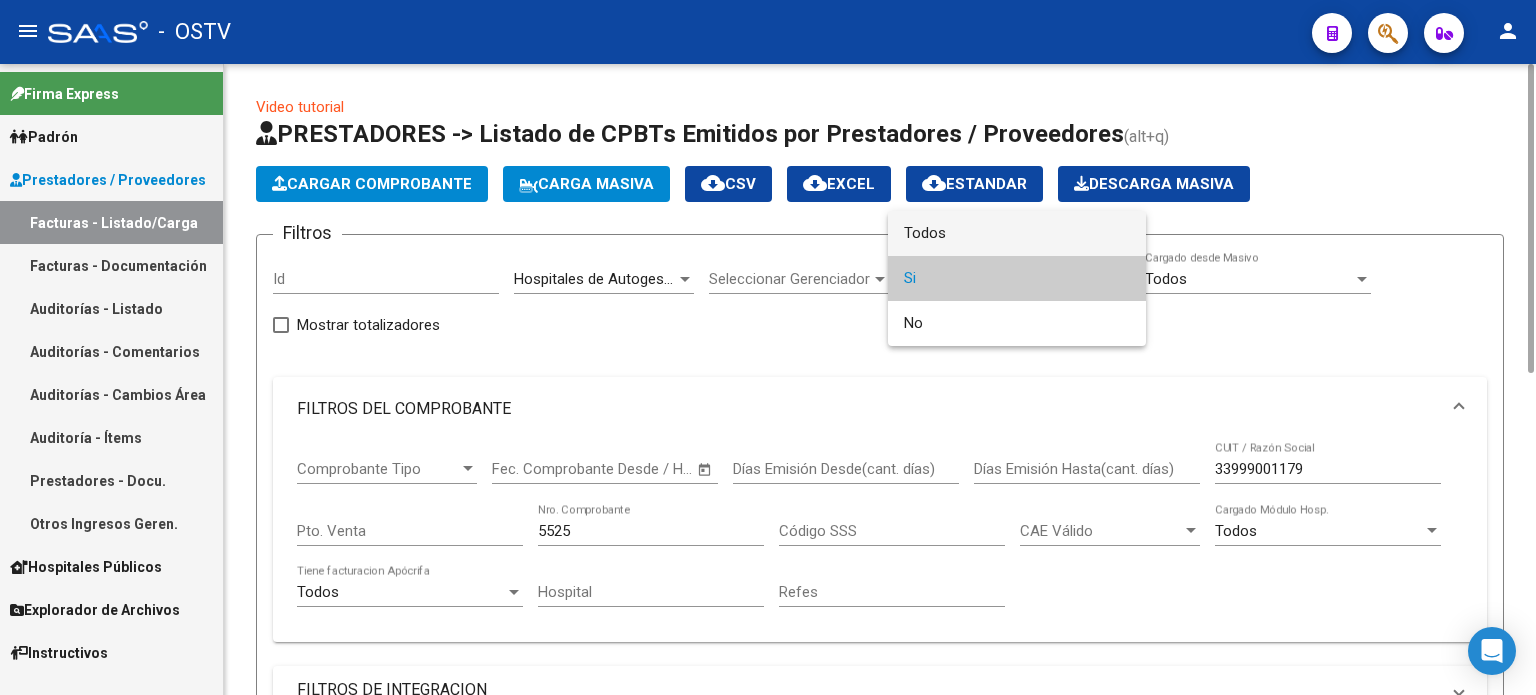 click on "Todos" at bounding box center [1017, 233] 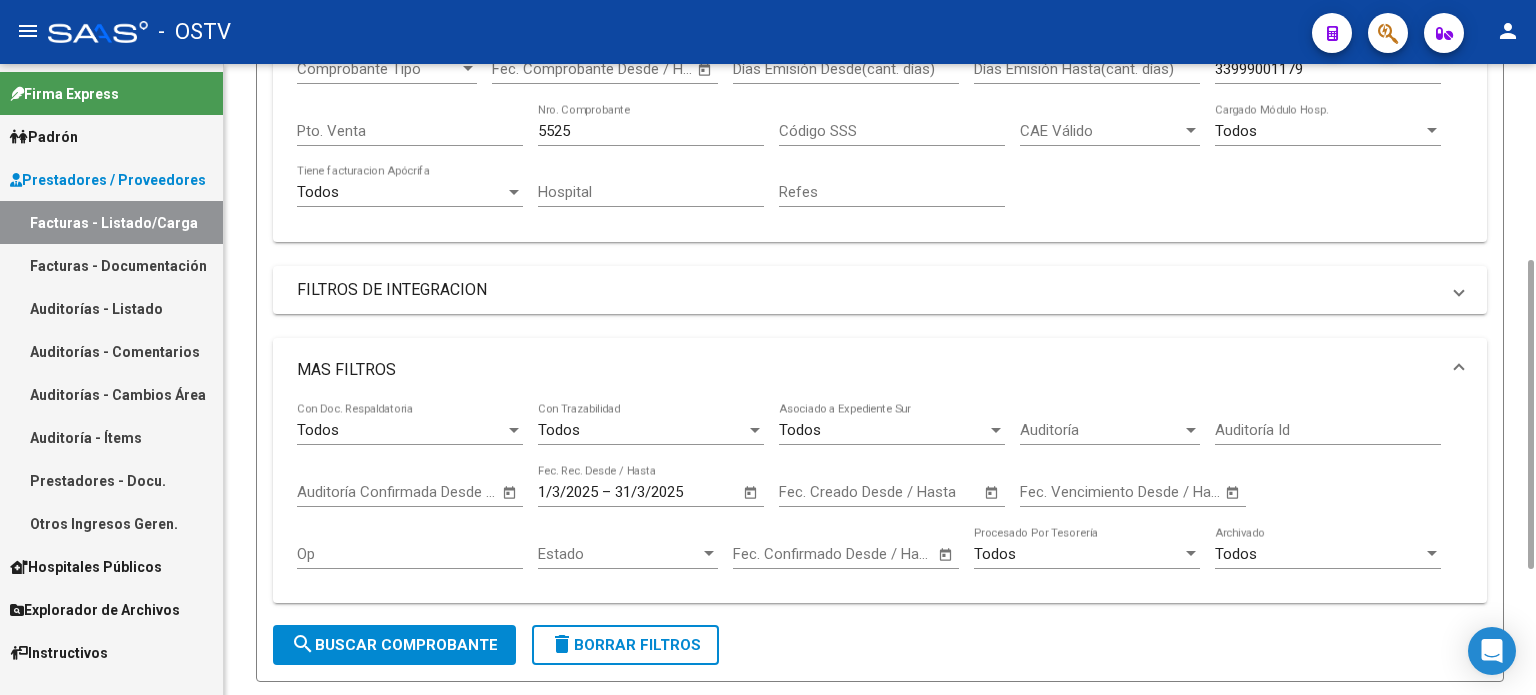 scroll, scrollTop: 600, scrollLeft: 0, axis: vertical 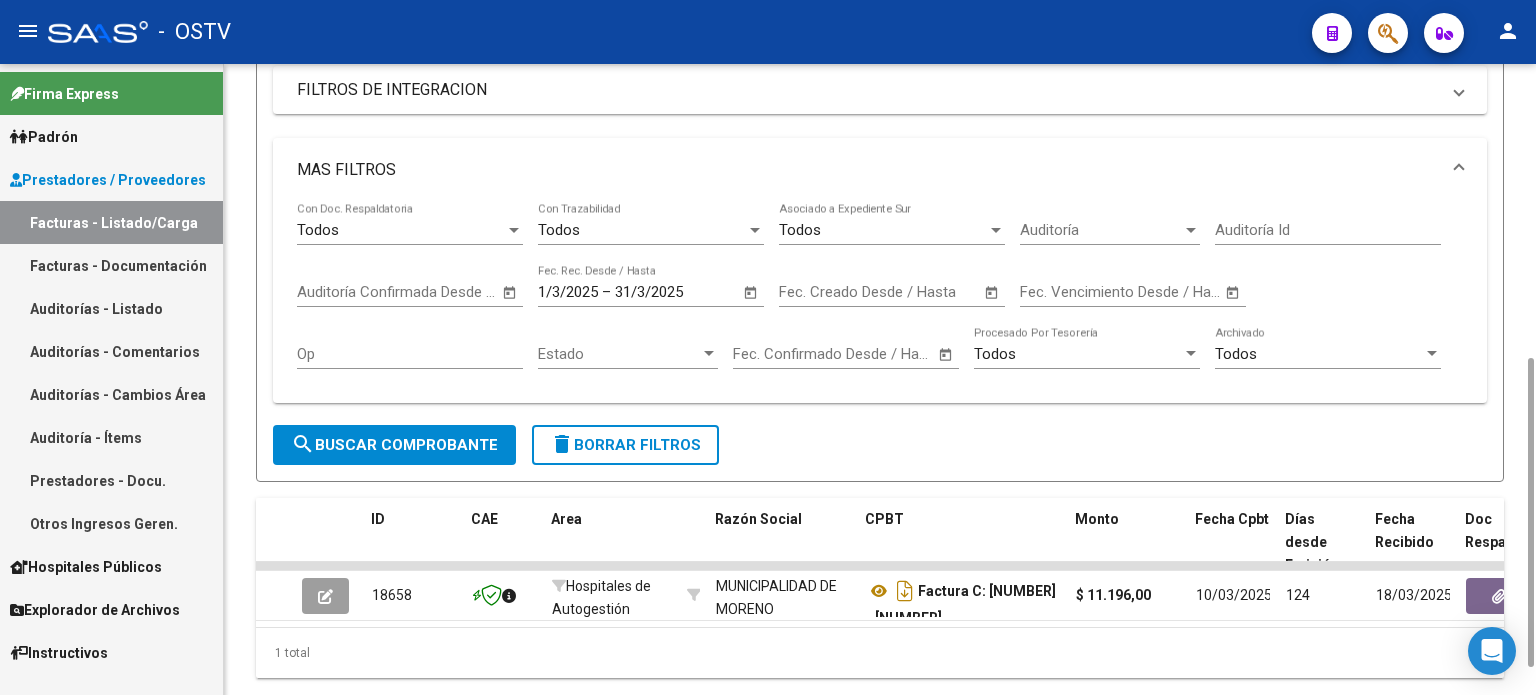 click on "search  Buscar Comprobante" 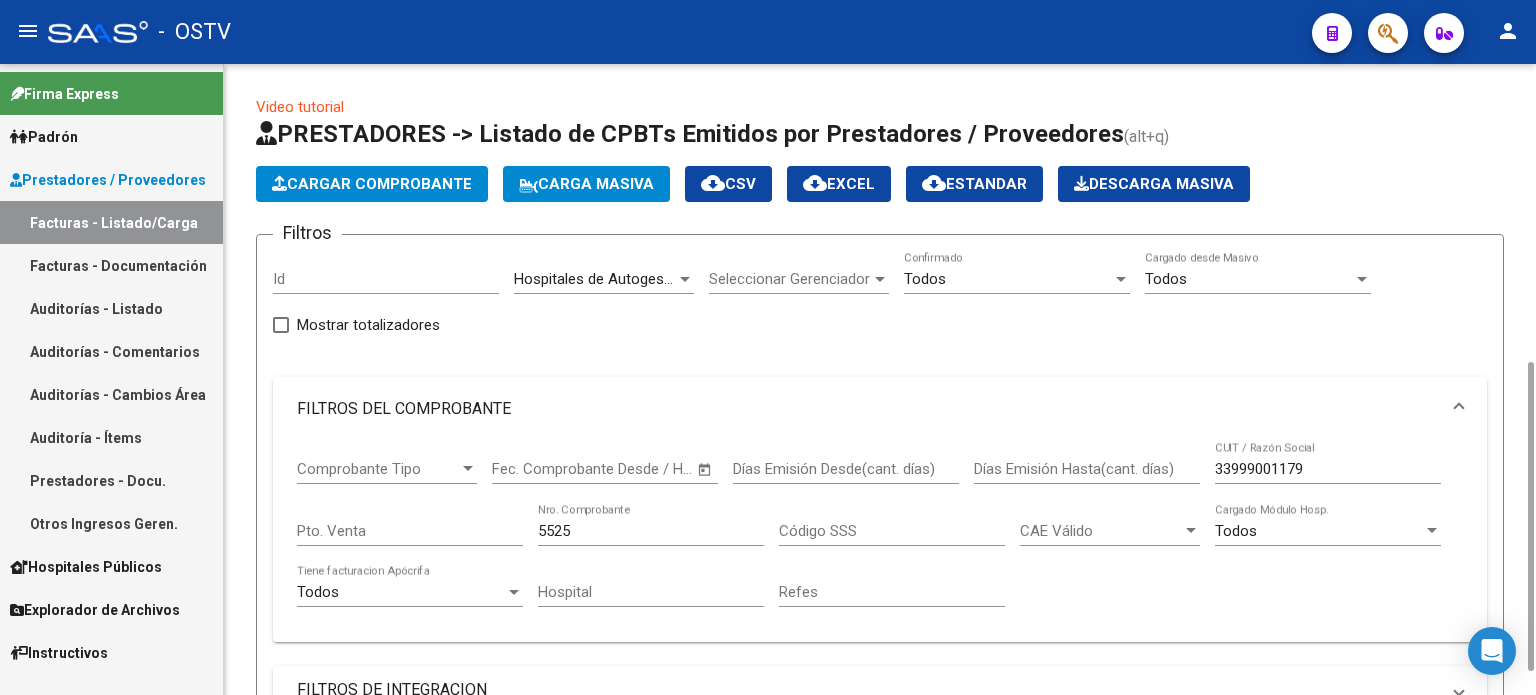 scroll, scrollTop: 200, scrollLeft: 0, axis: vertical 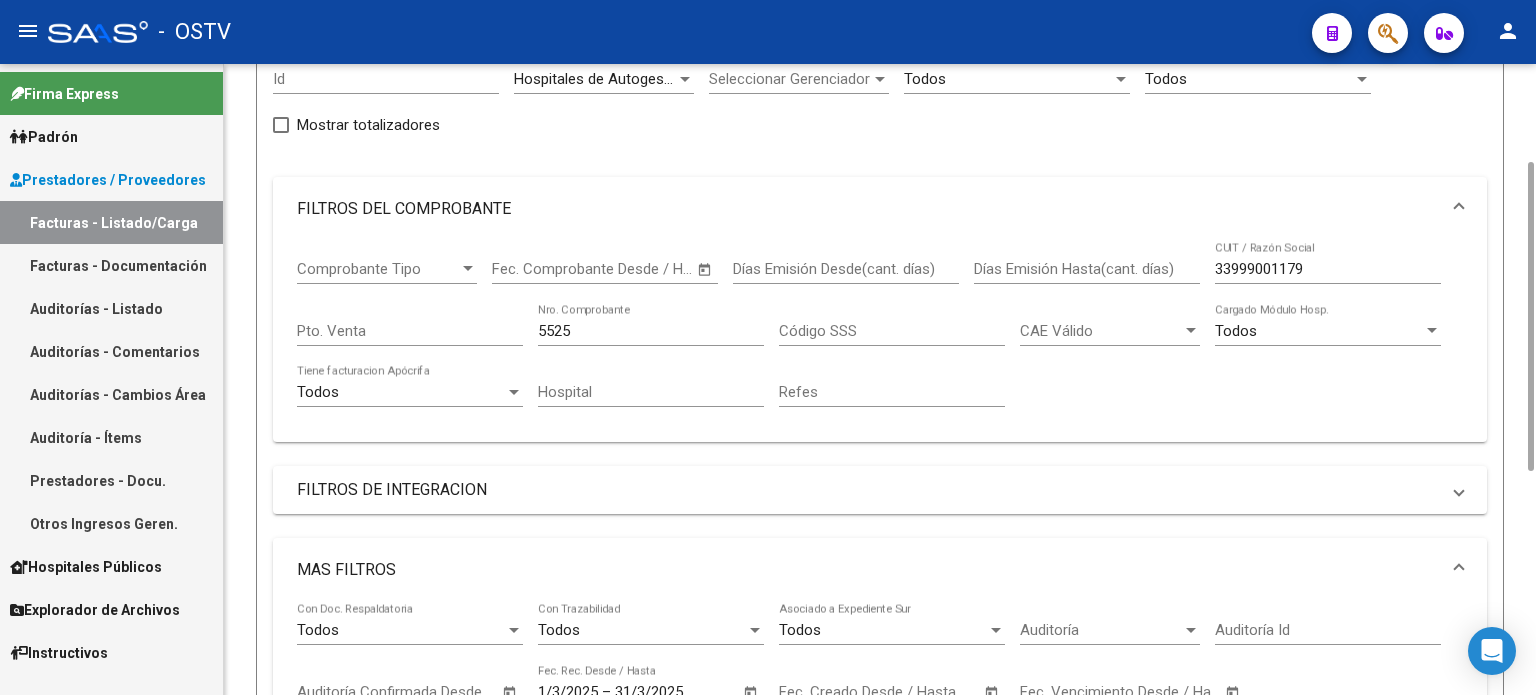 drag, startPoint x: 606, startPoint y: 331, endPoint x: 466, endPoint y: 316, distance: 140.80128 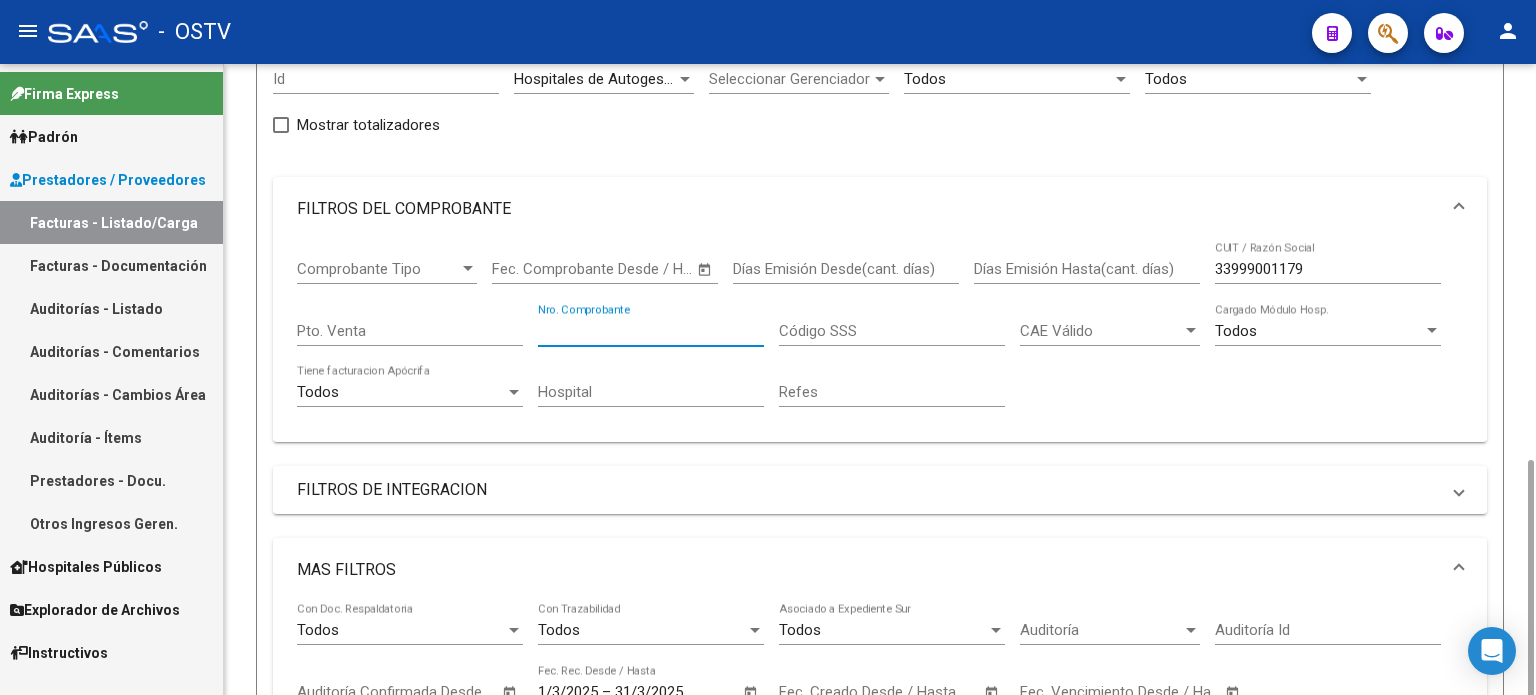 scroll, scrollTop: 400, scrollLeft: 0, axis: vertical 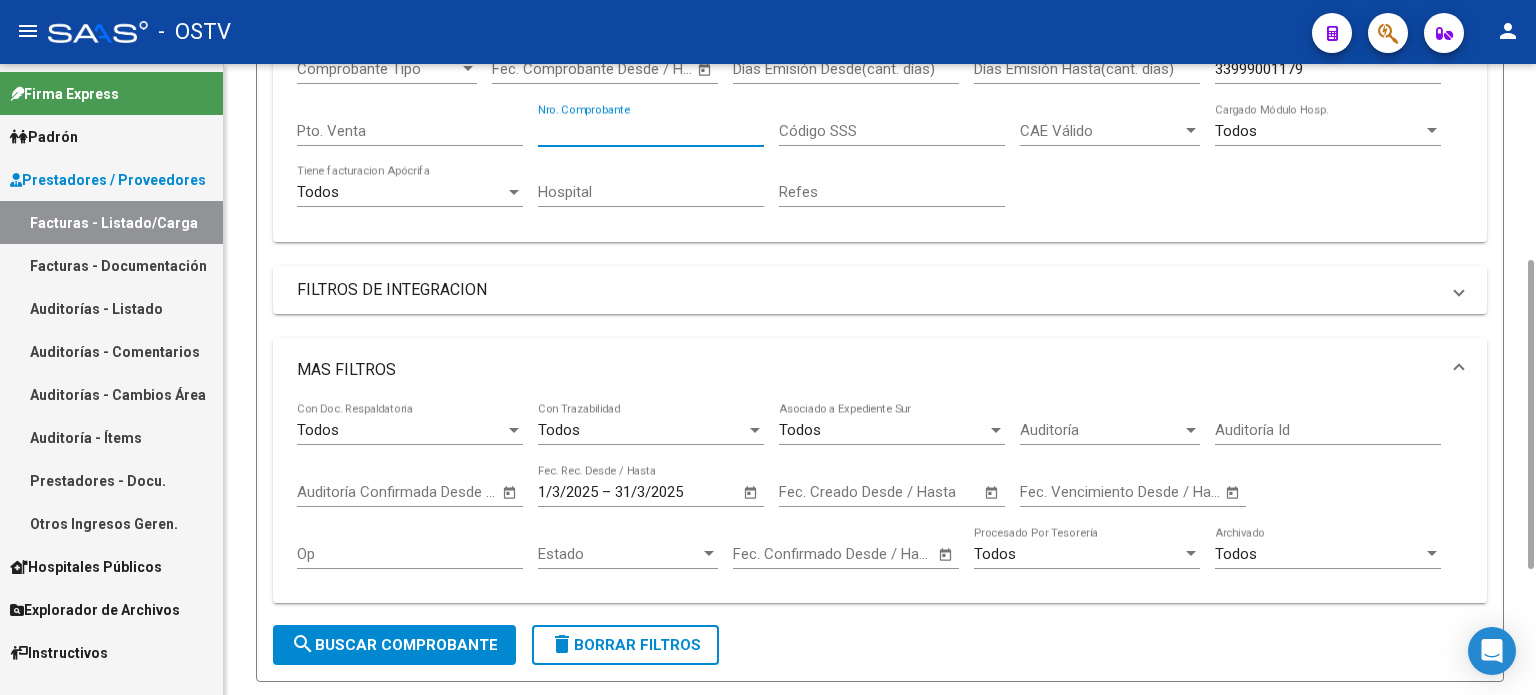 type 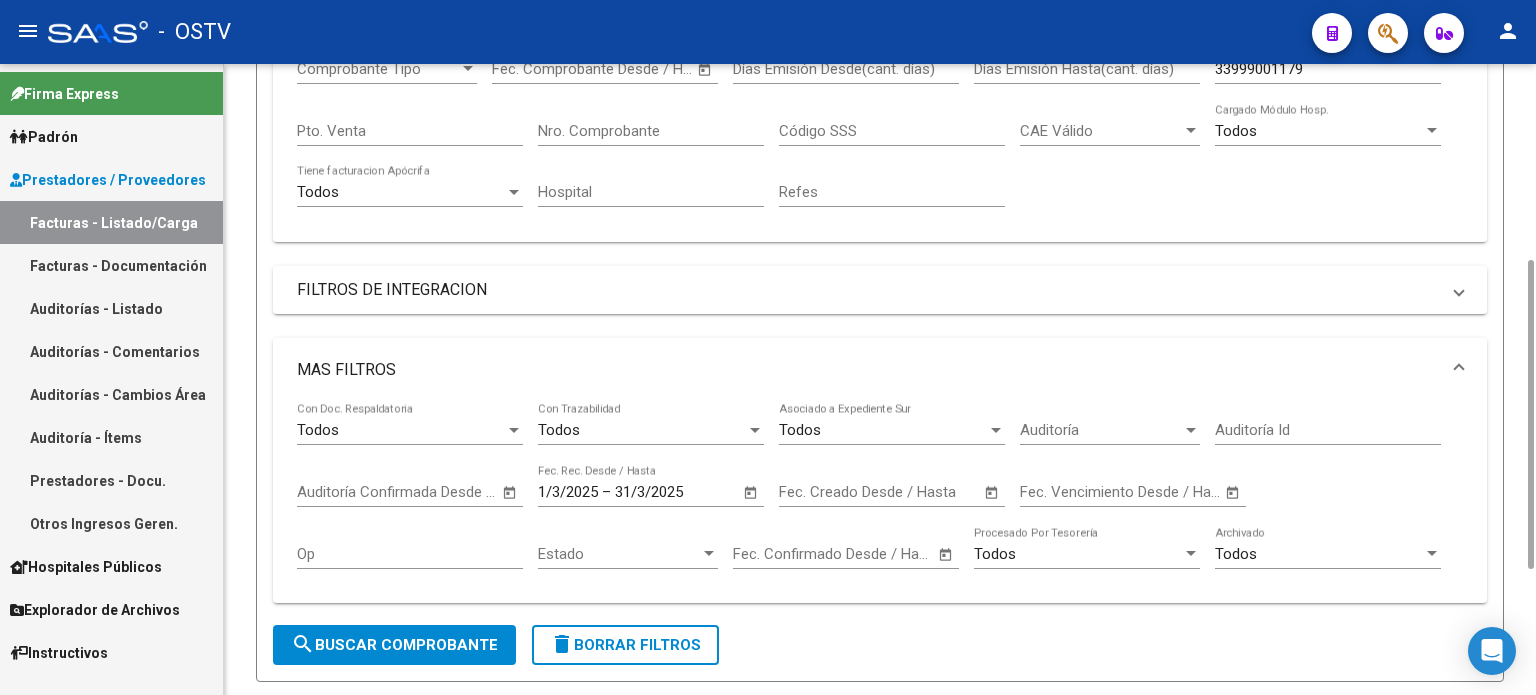 click on "search  Buscar Comprobante" 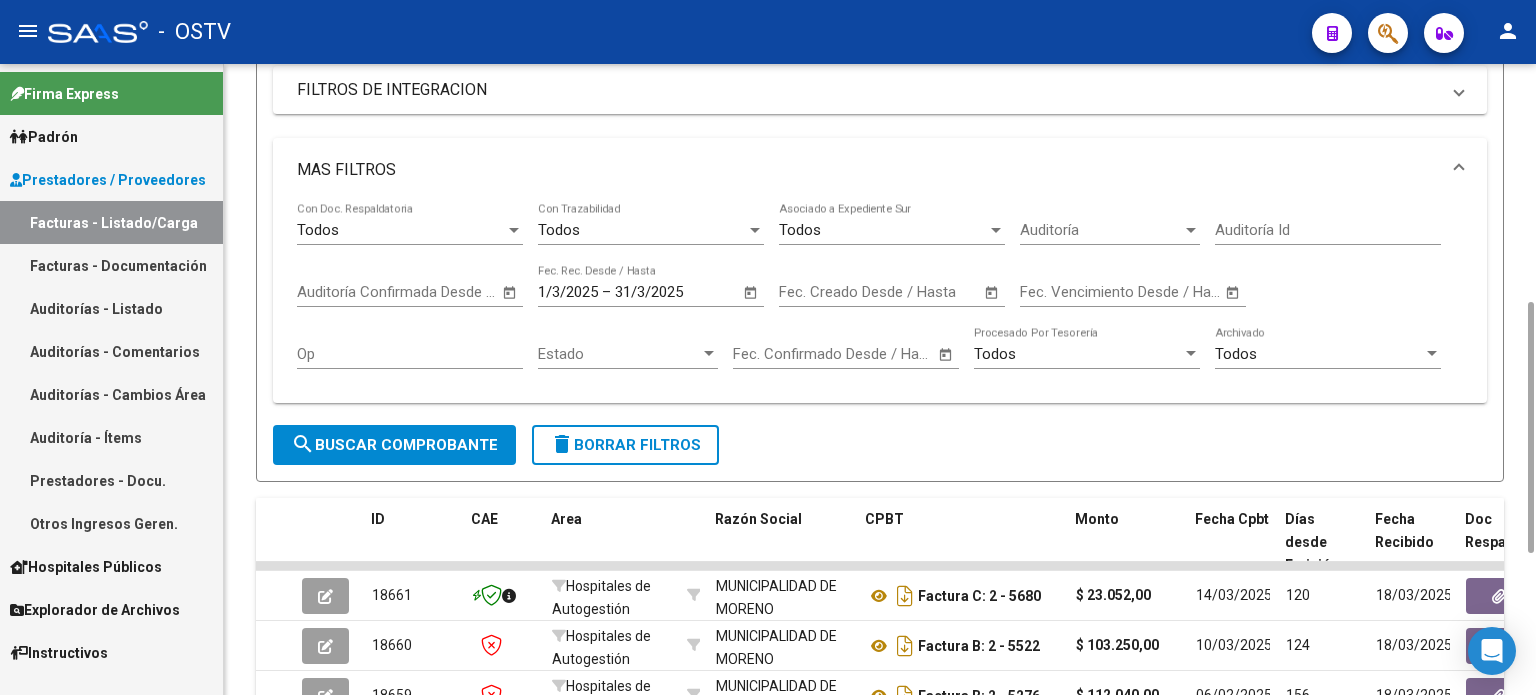 scroll, scrollTop: 958, scrollLeft: 0, axis: vertical 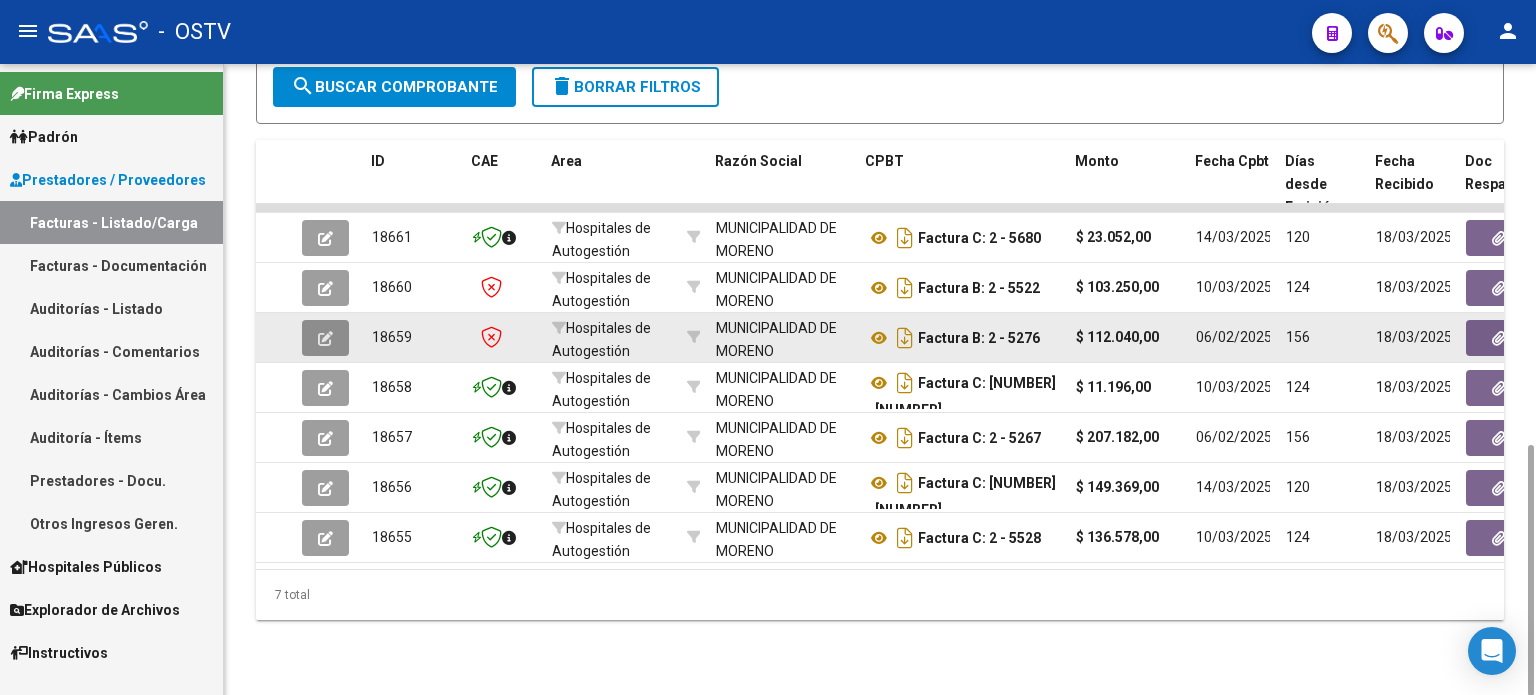 click 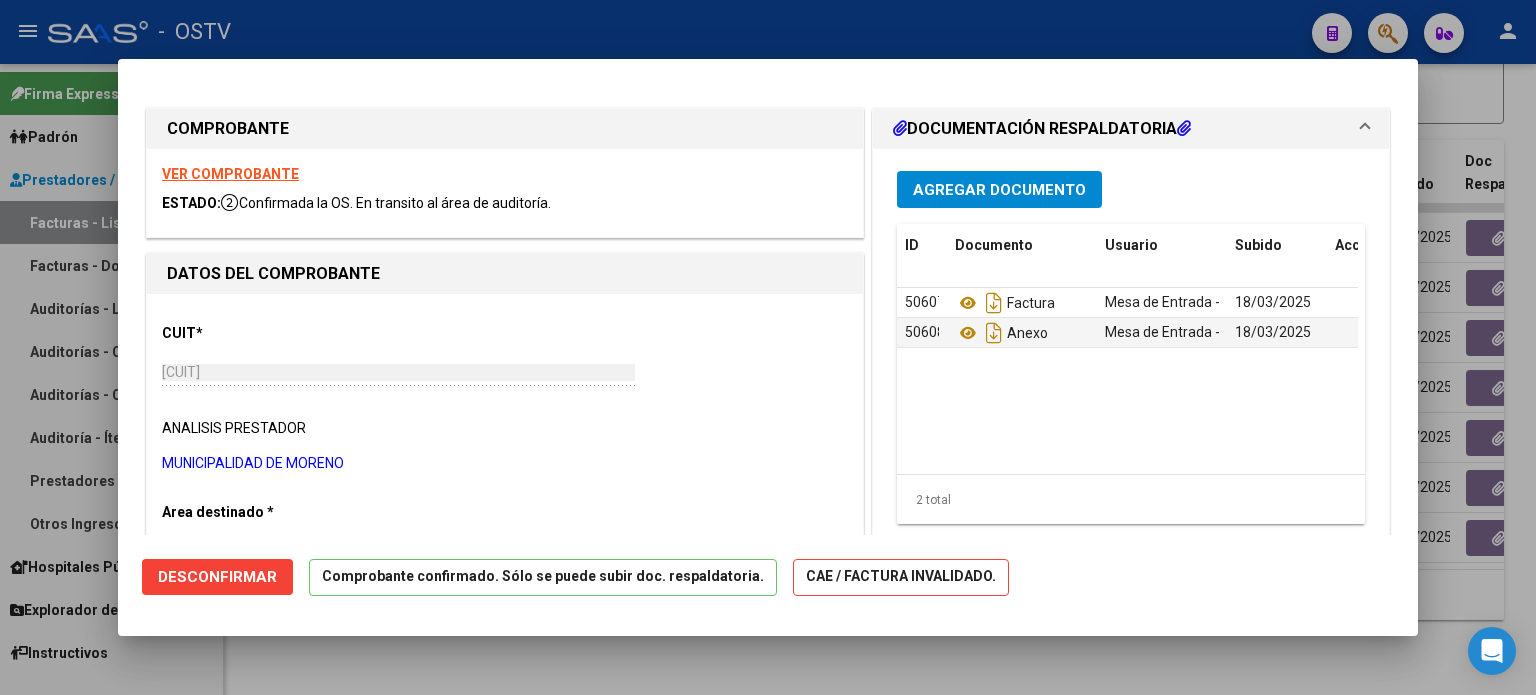scroll, scrollTop: 200, scrollLeft: 0, axis: vertical 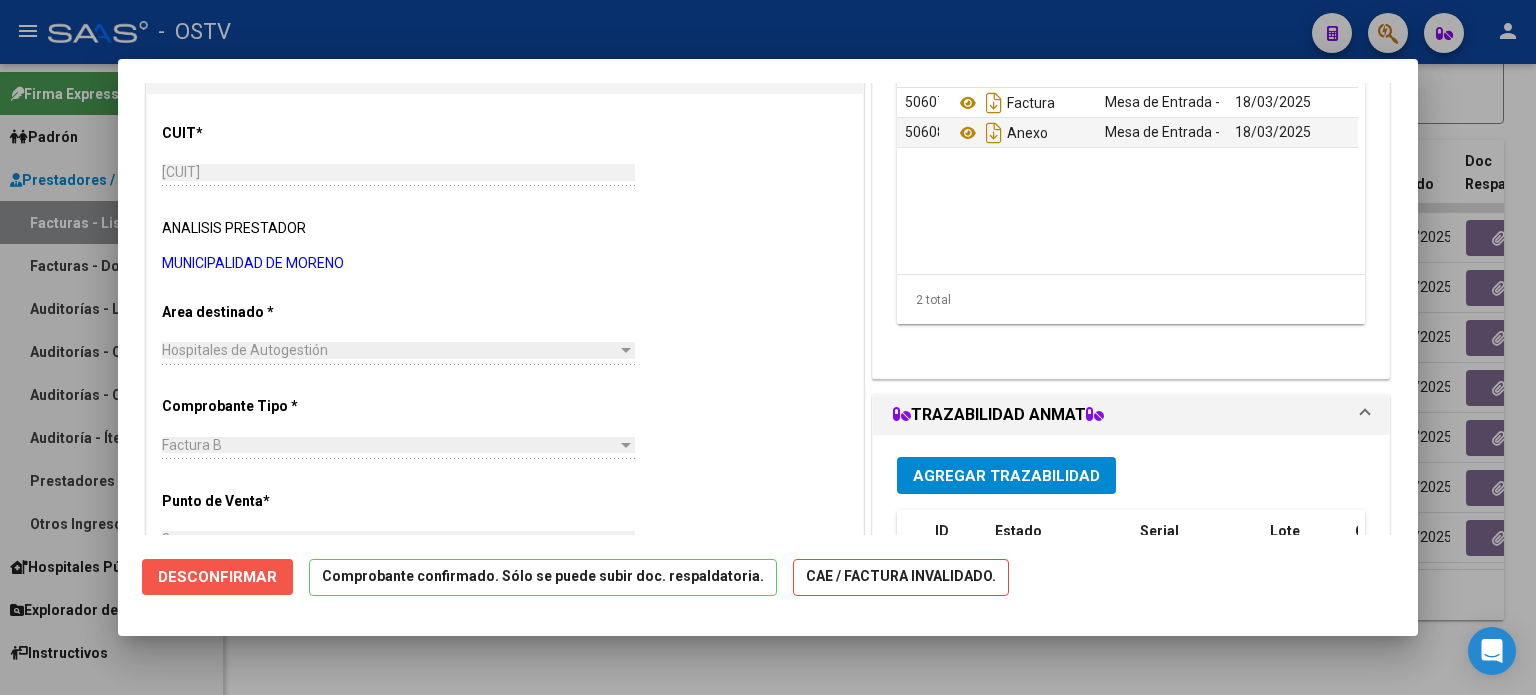 click on "Desconfirmar" 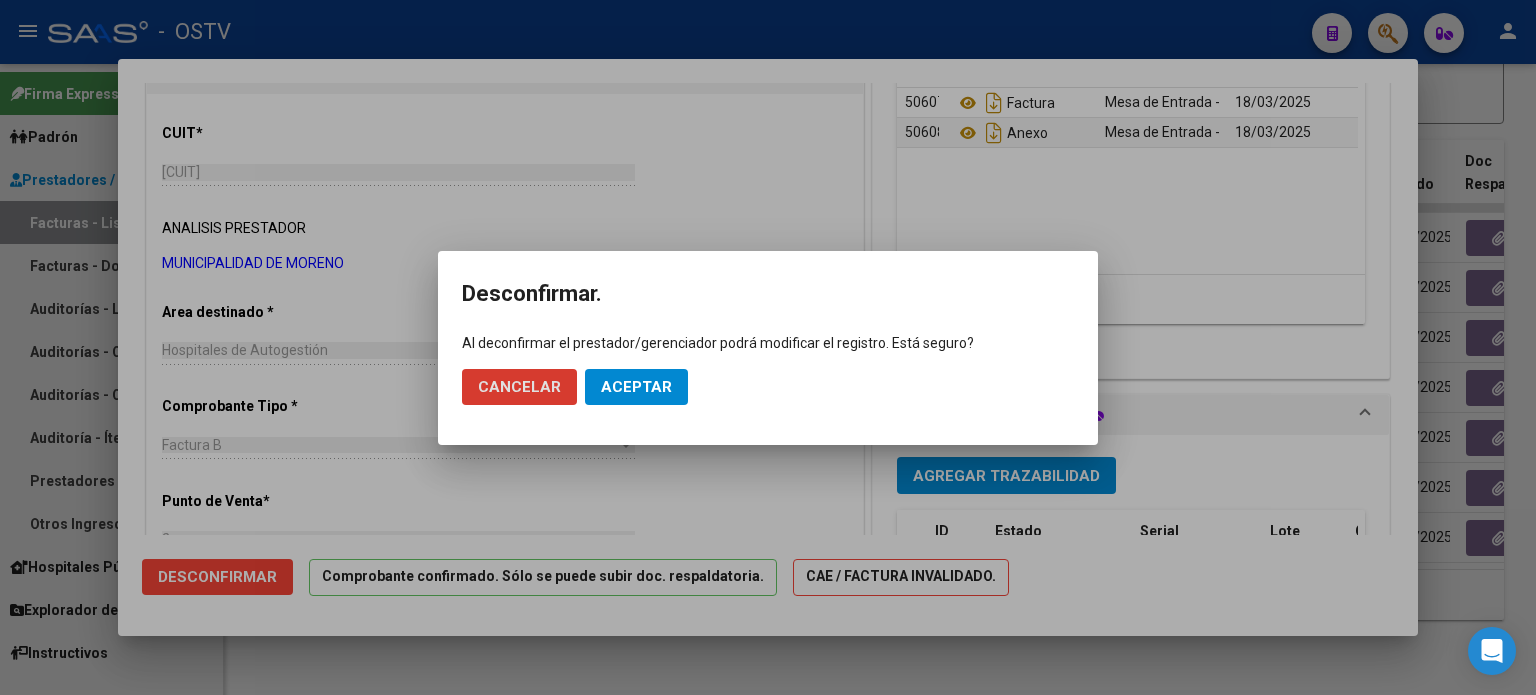 click on "Aceptar" 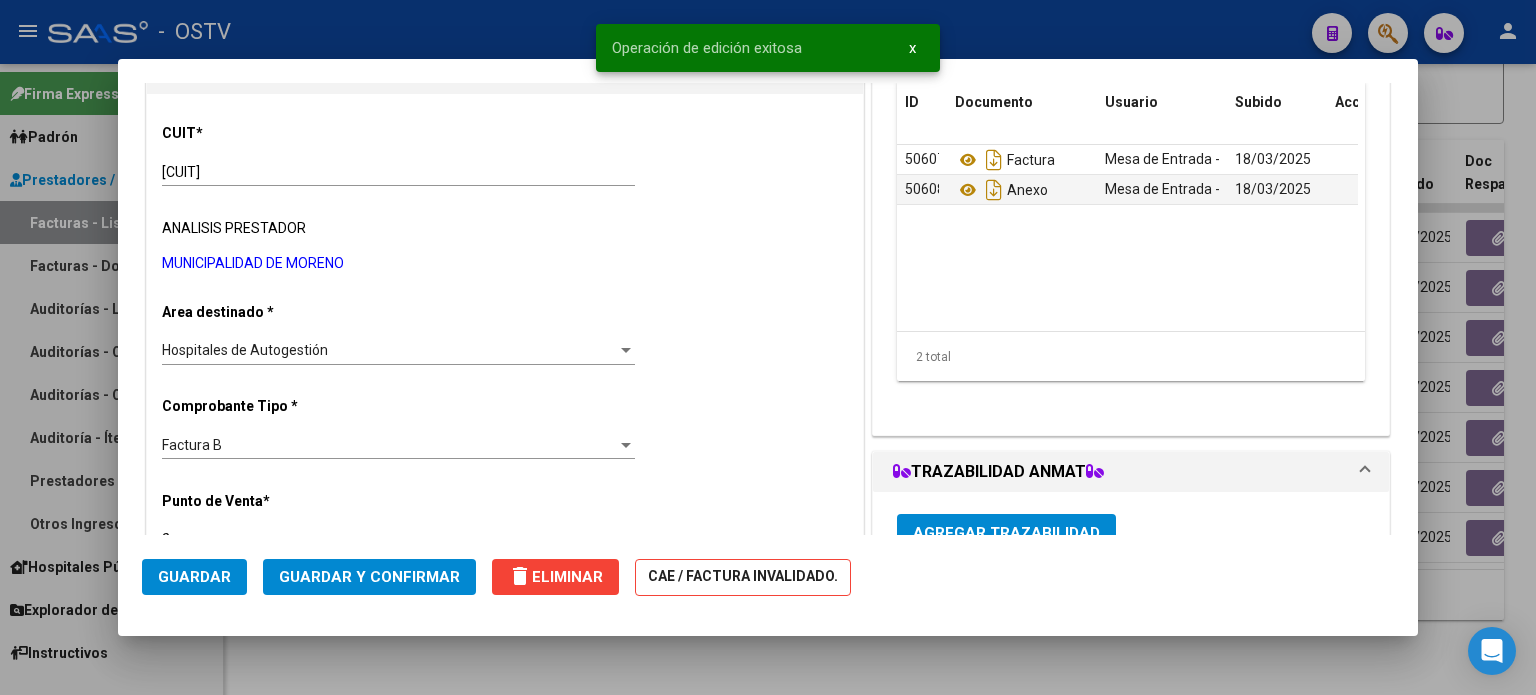 click on "Factura B" at bounding box center [389, 445] 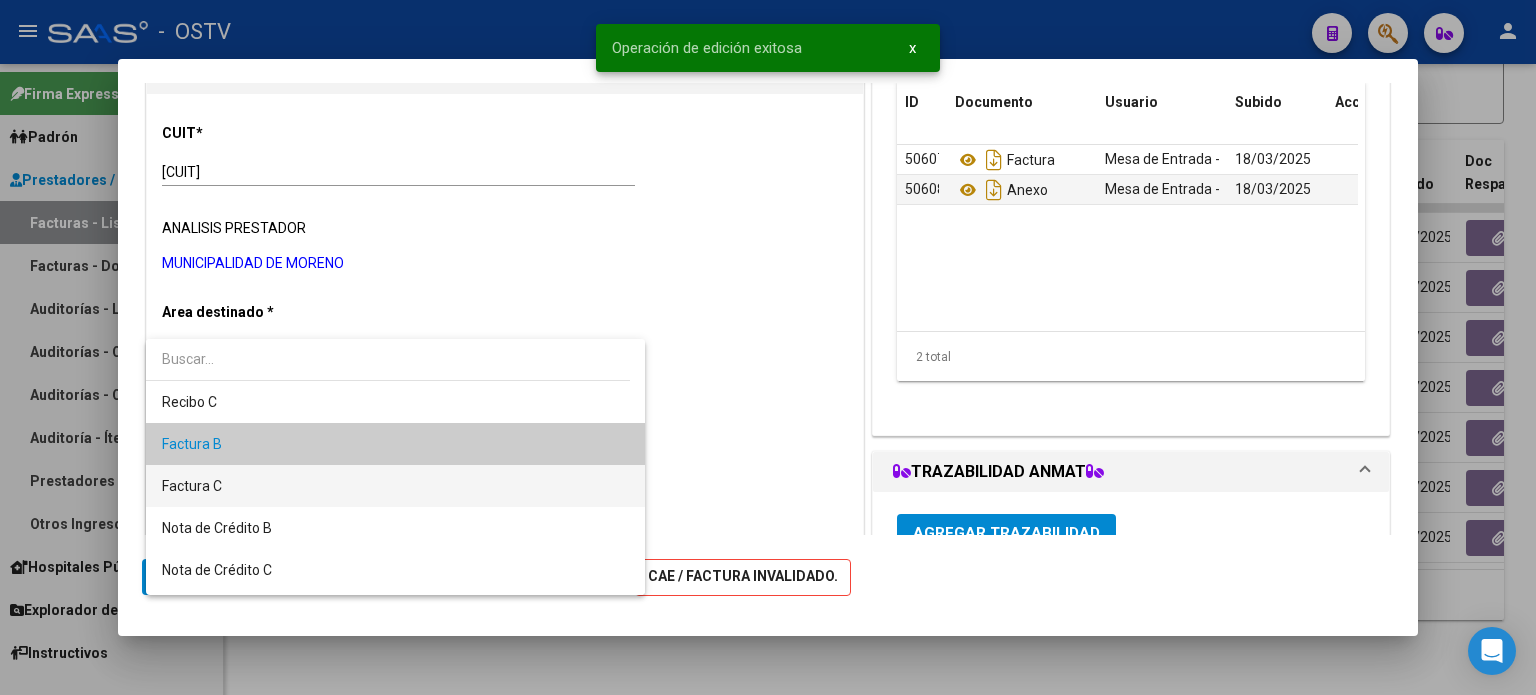 click on "Factura C" at bounding box center [396, 486] 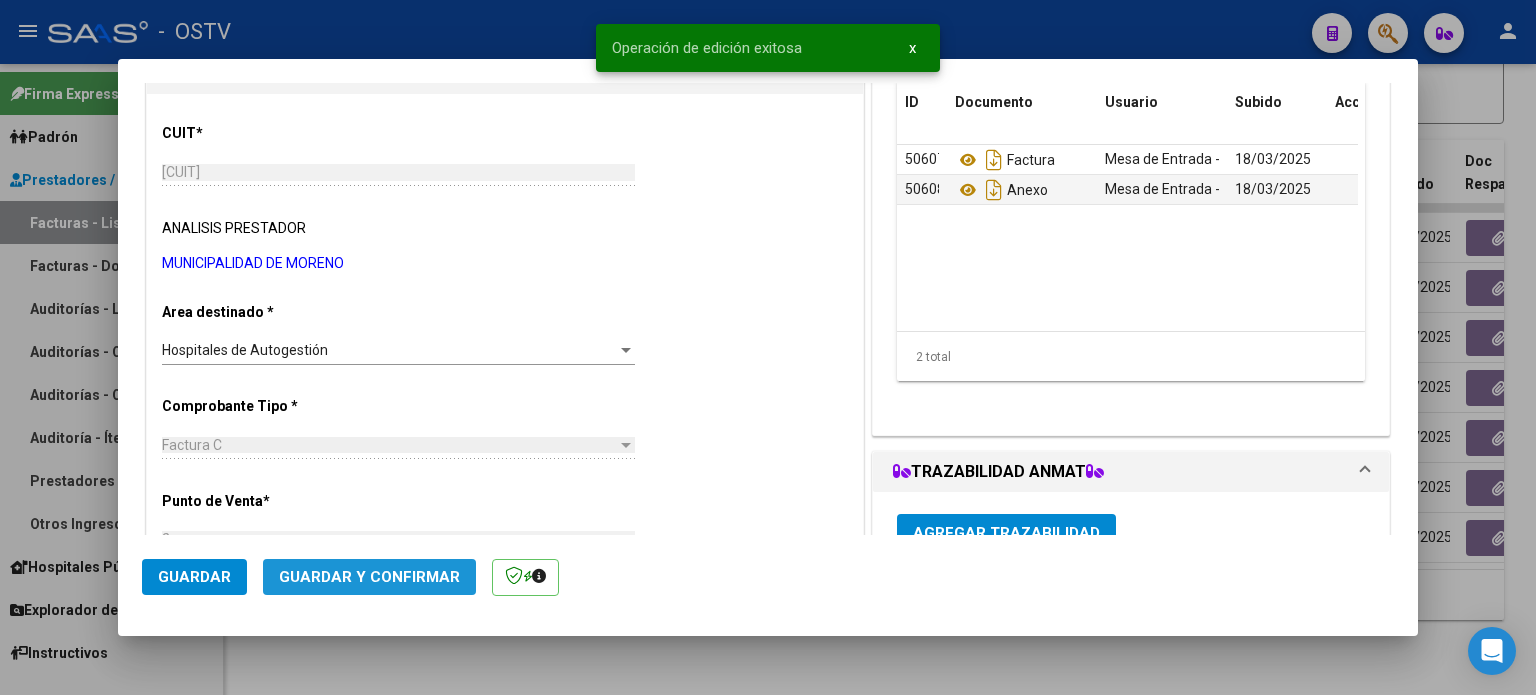 click on "Guardar y Confirmar" 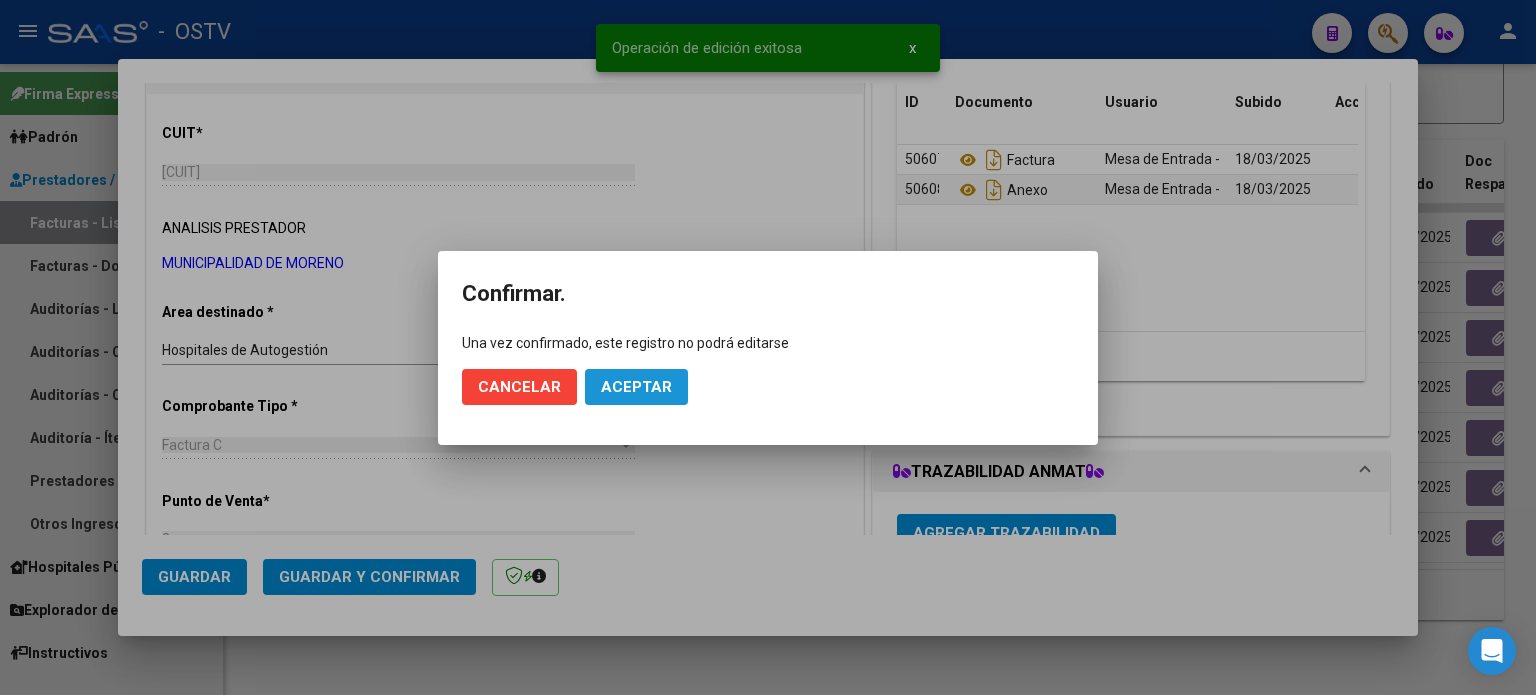 click on "Aceptar" 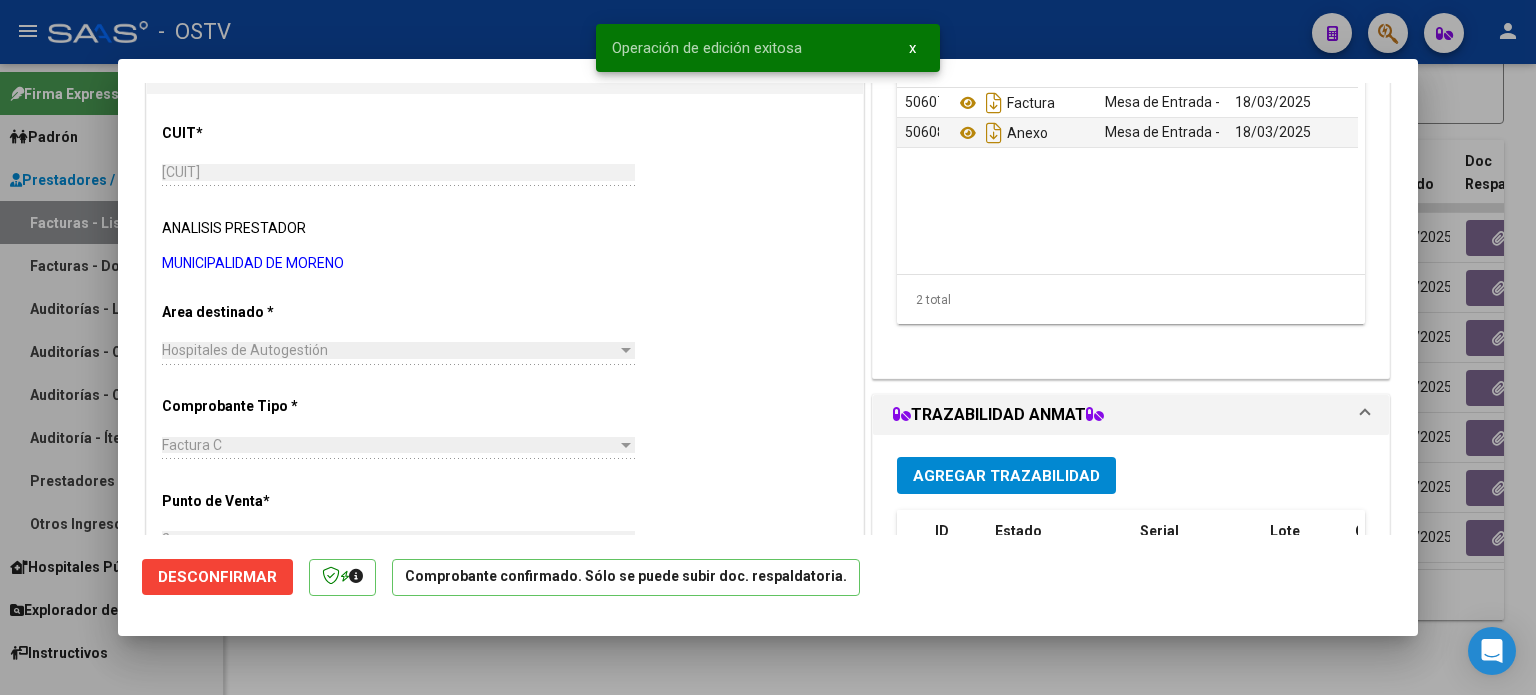 click at bounding box center [768, 347] 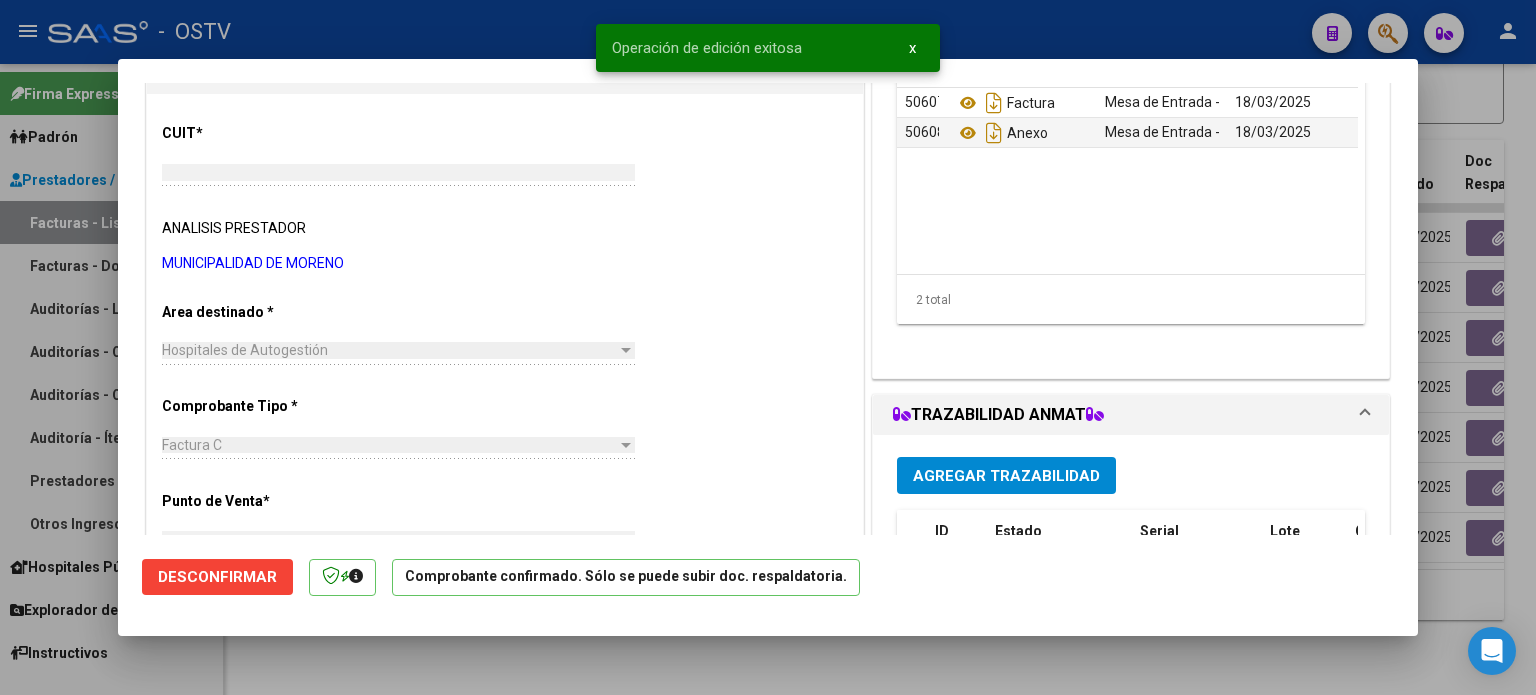 scroll, scrollTop: 232, scrollLeft: 0, axis: vertical 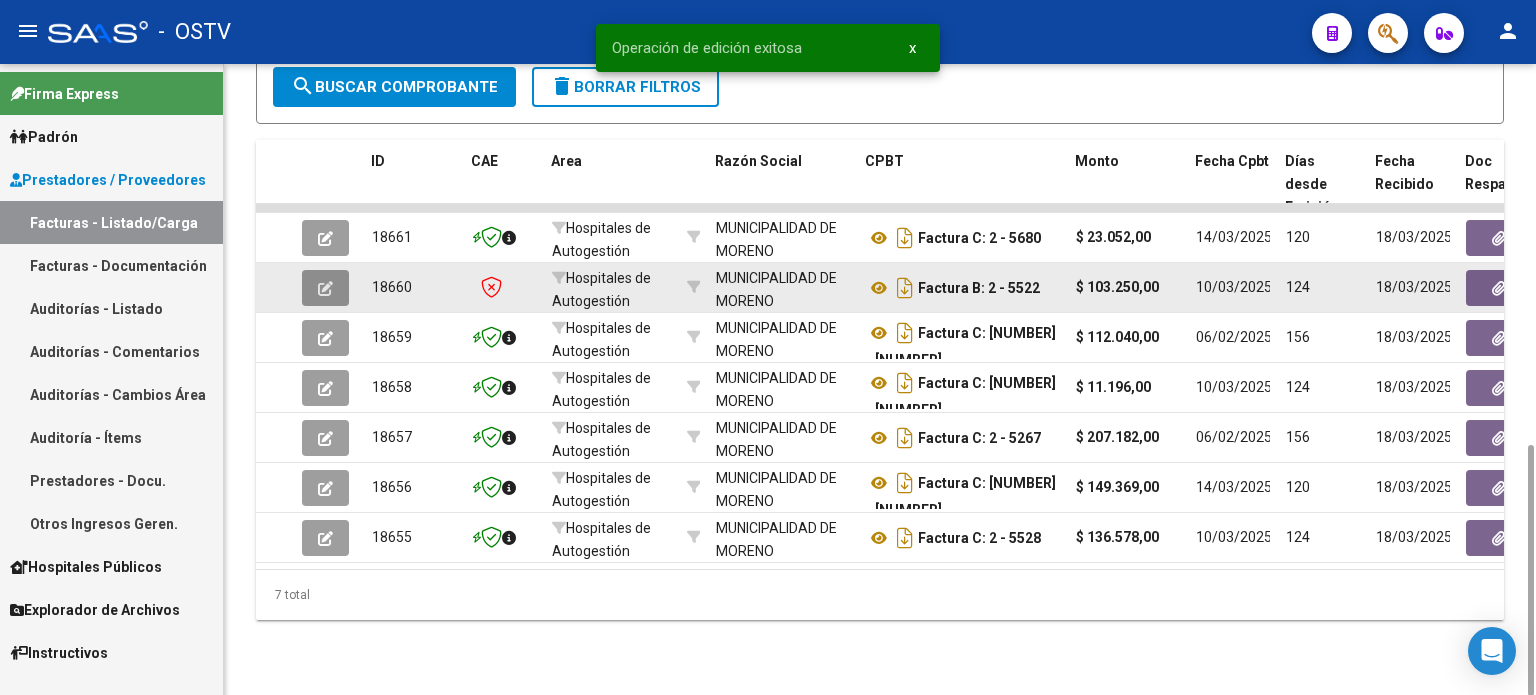 click 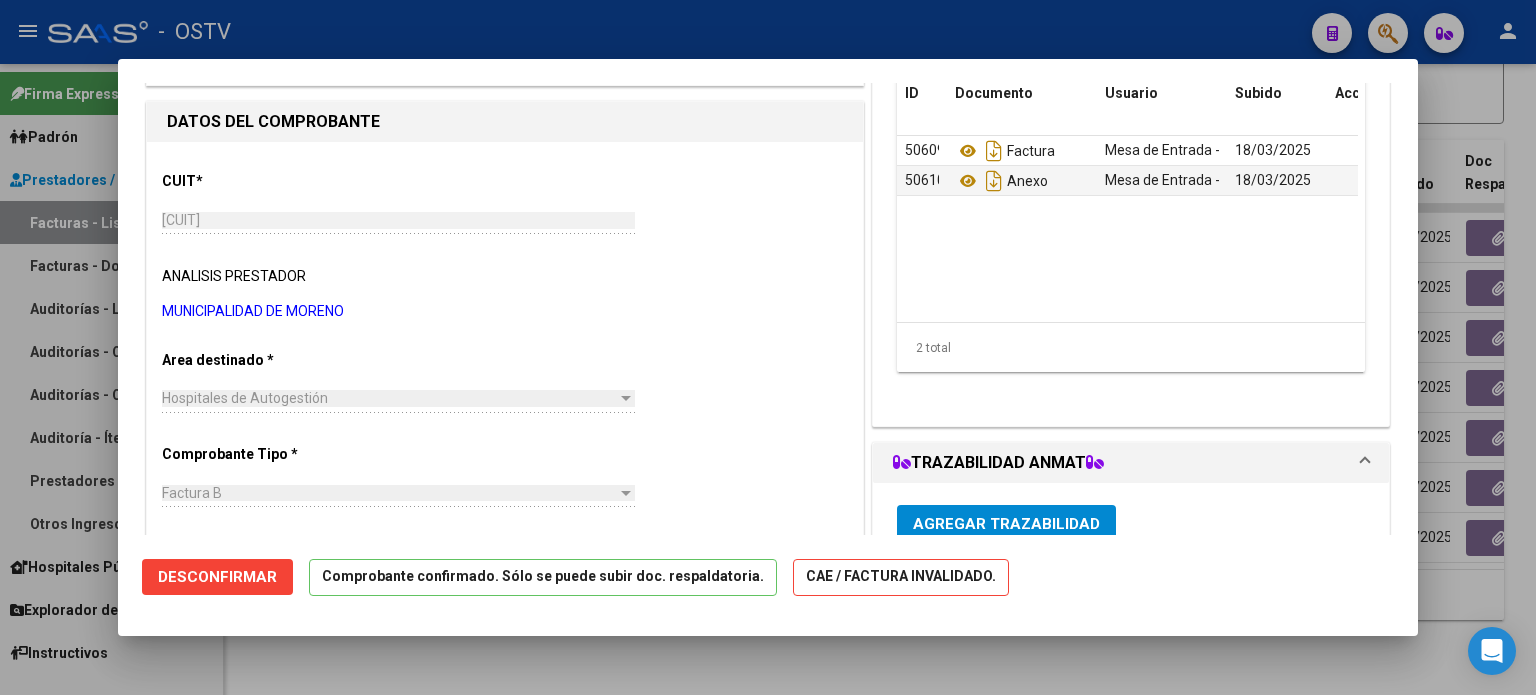 scroll, scrollTop: 200, scrollLeft: 0, axis: vertical 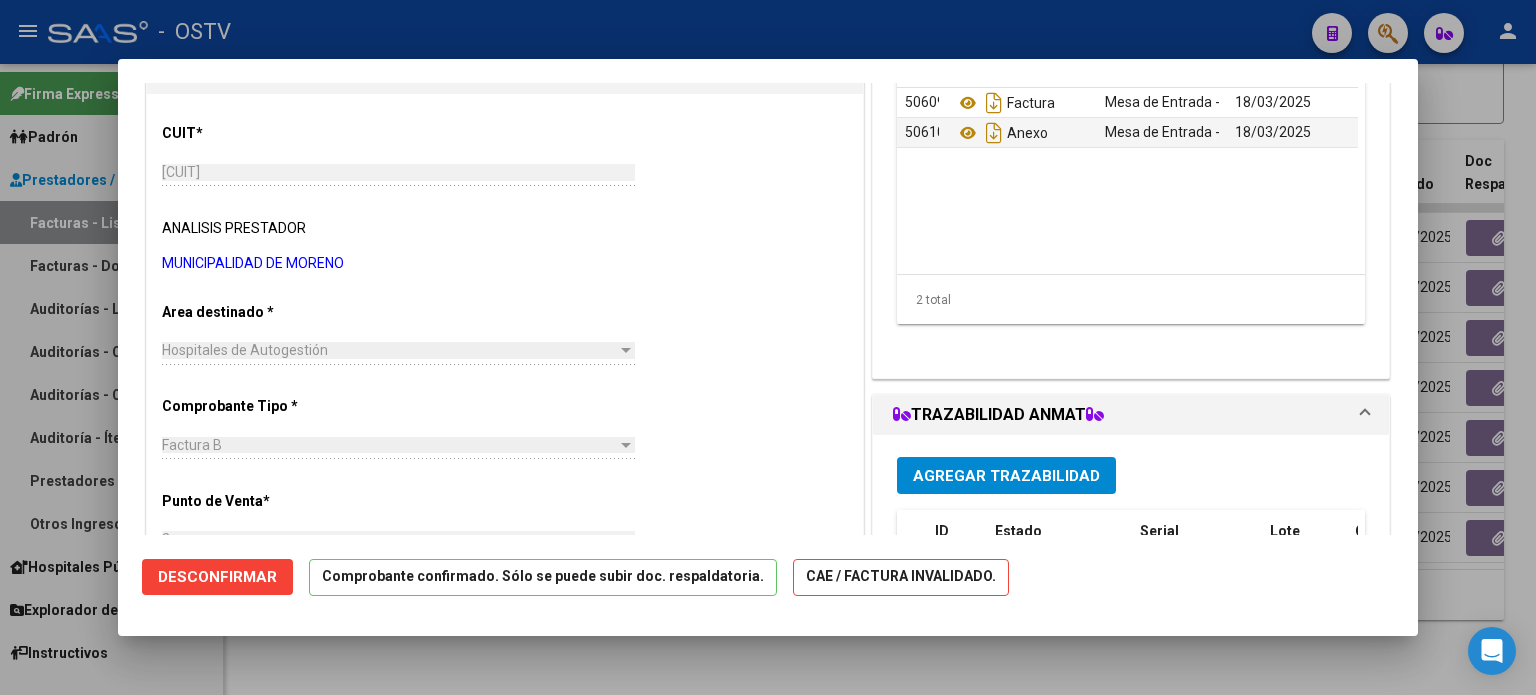 click on "Desconfirmar" 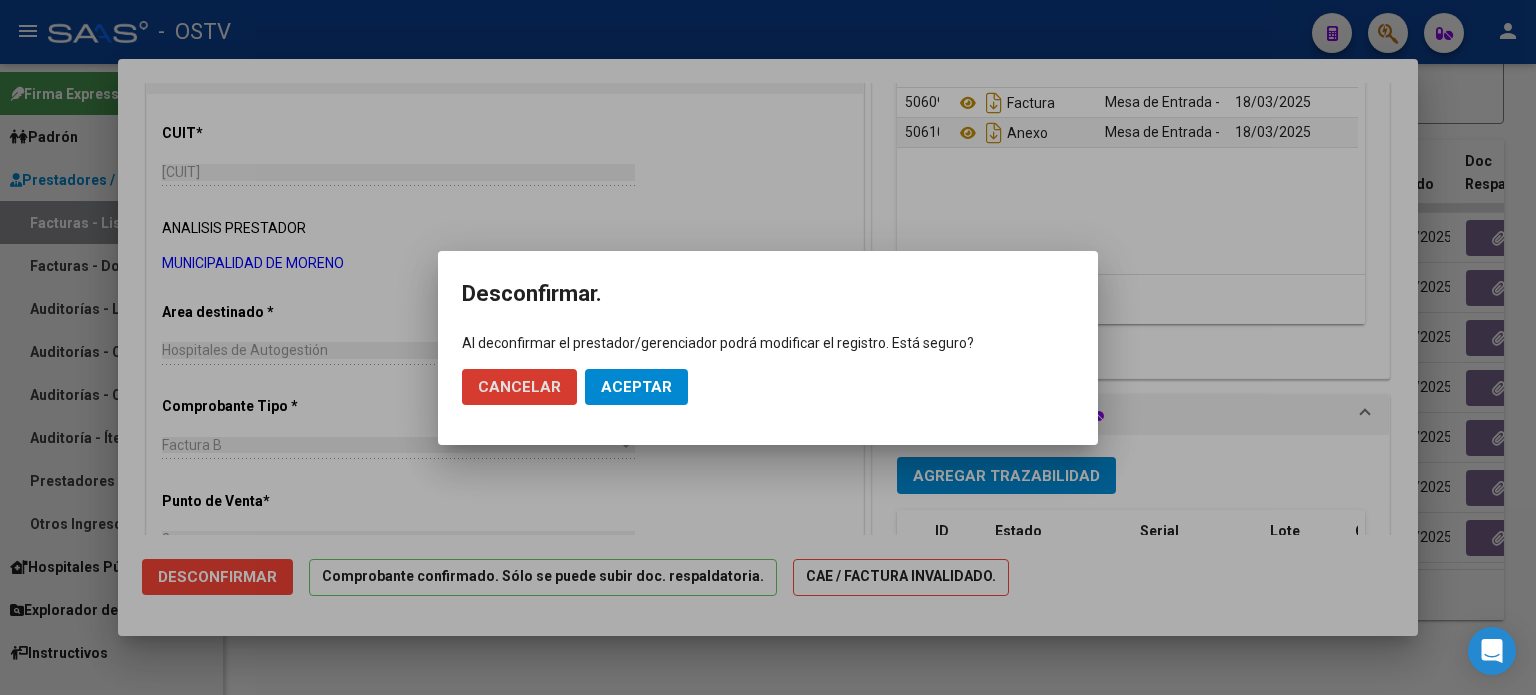 click on "Aceptar" 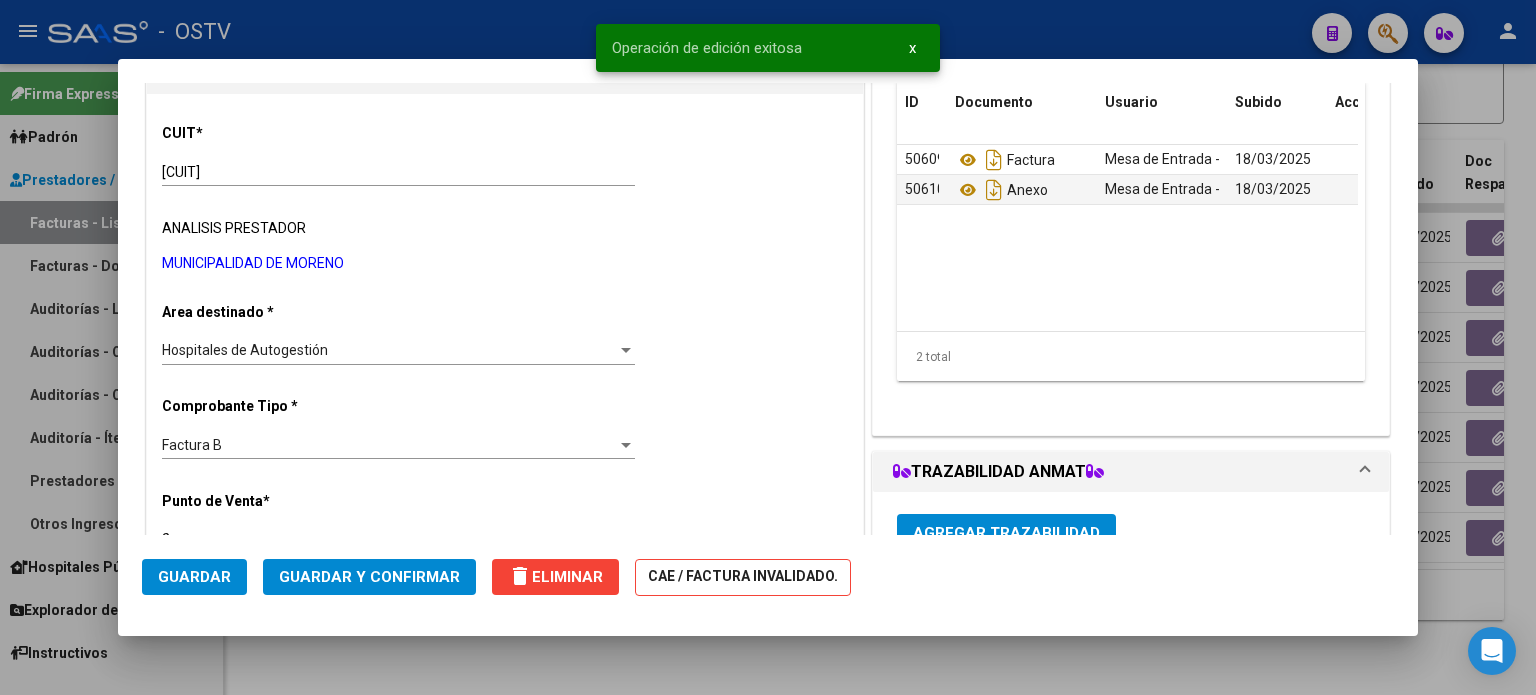click on "Factura B" at bounding box center [389, 445] 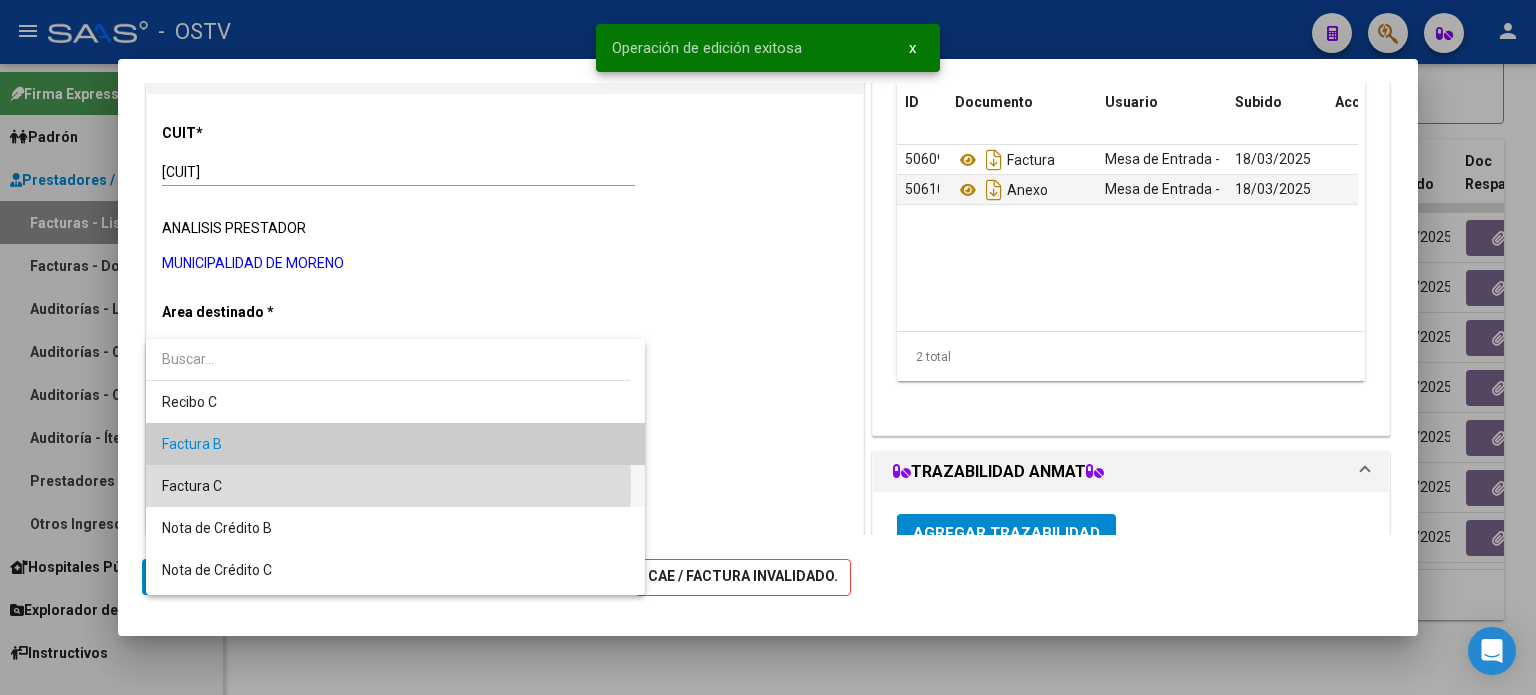 click on "Factura C" at bounding box center [396, 486] 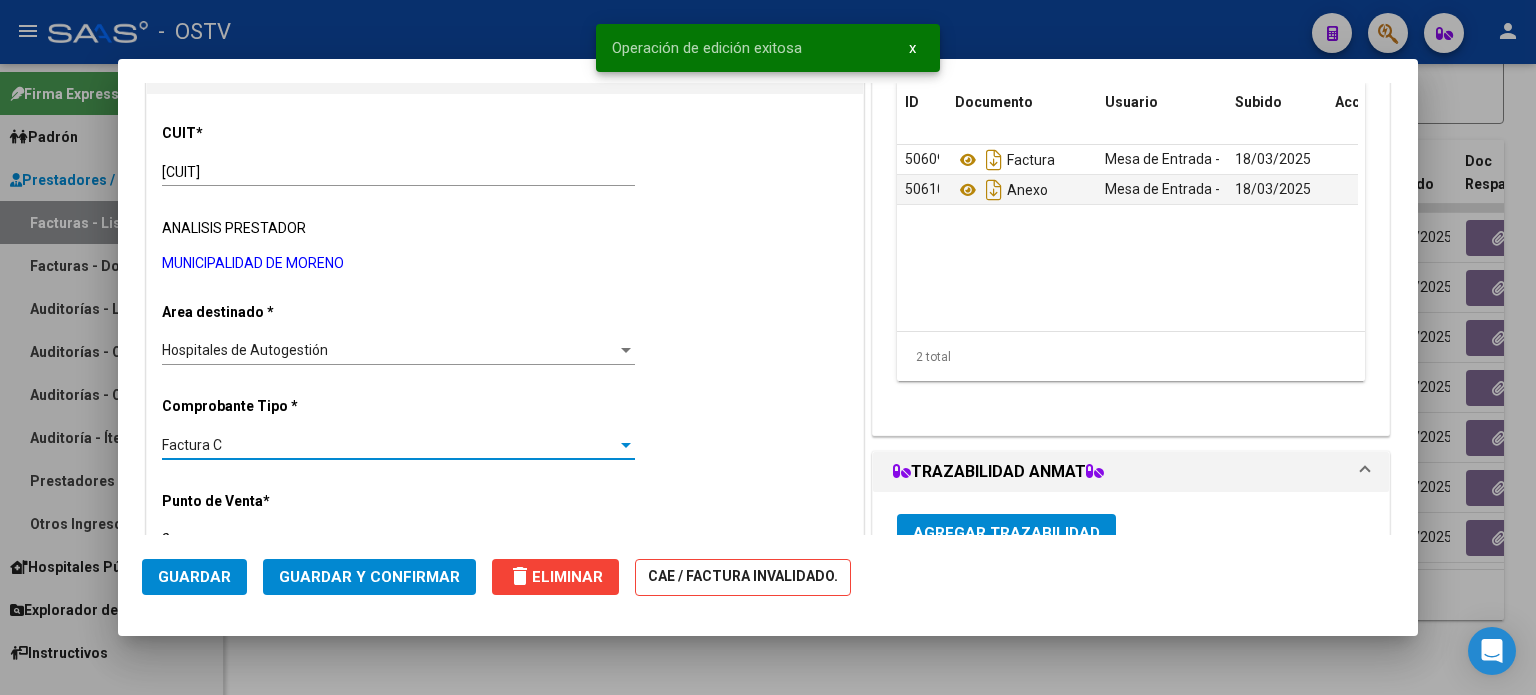 type on "75109229562195" 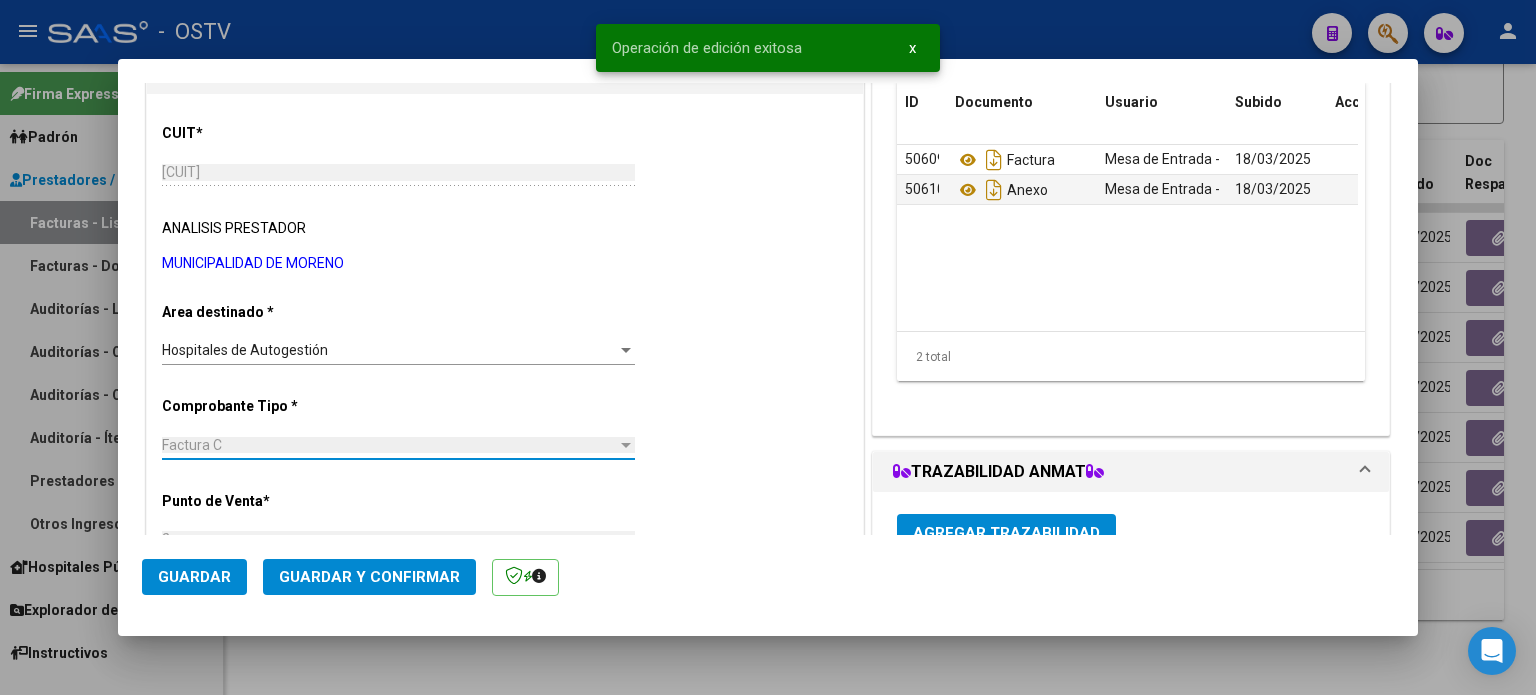 click on "Guardar y Confirmar" 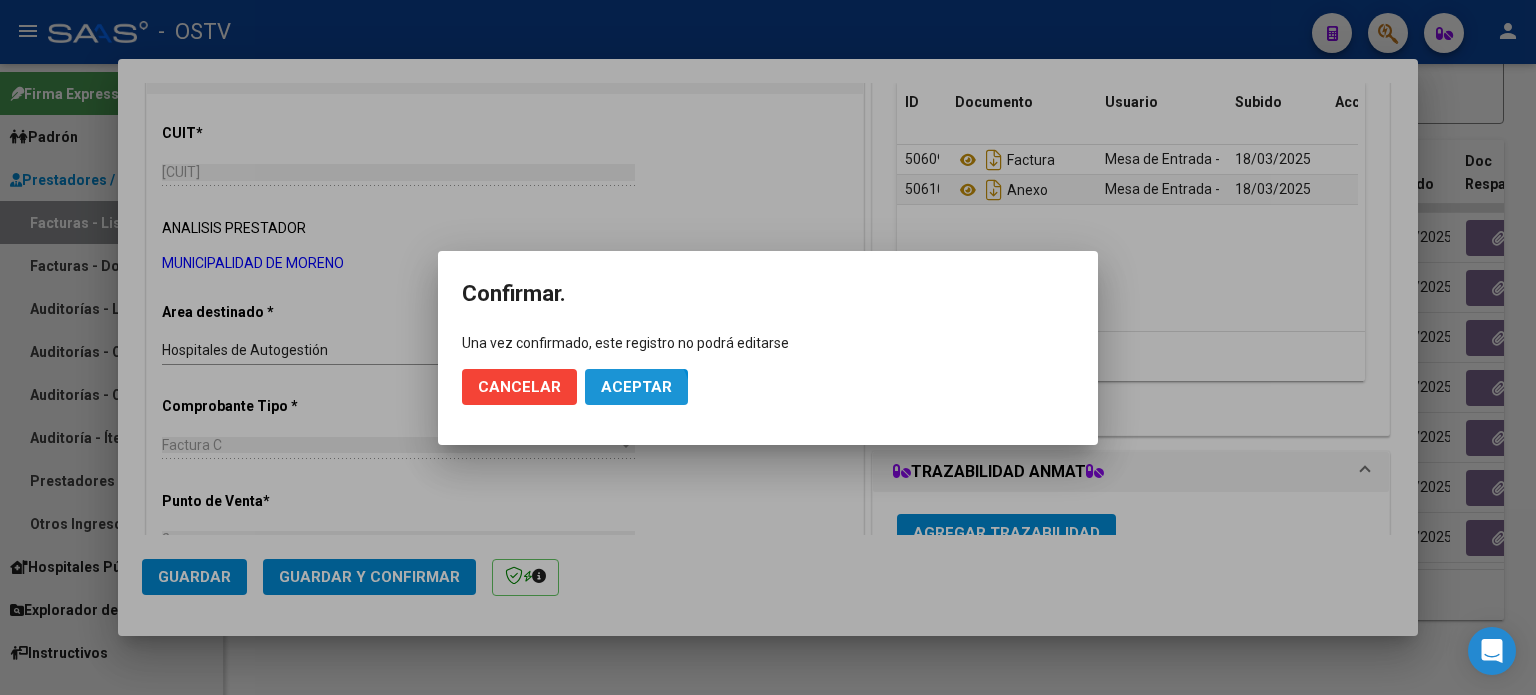 click on "Aceptar" 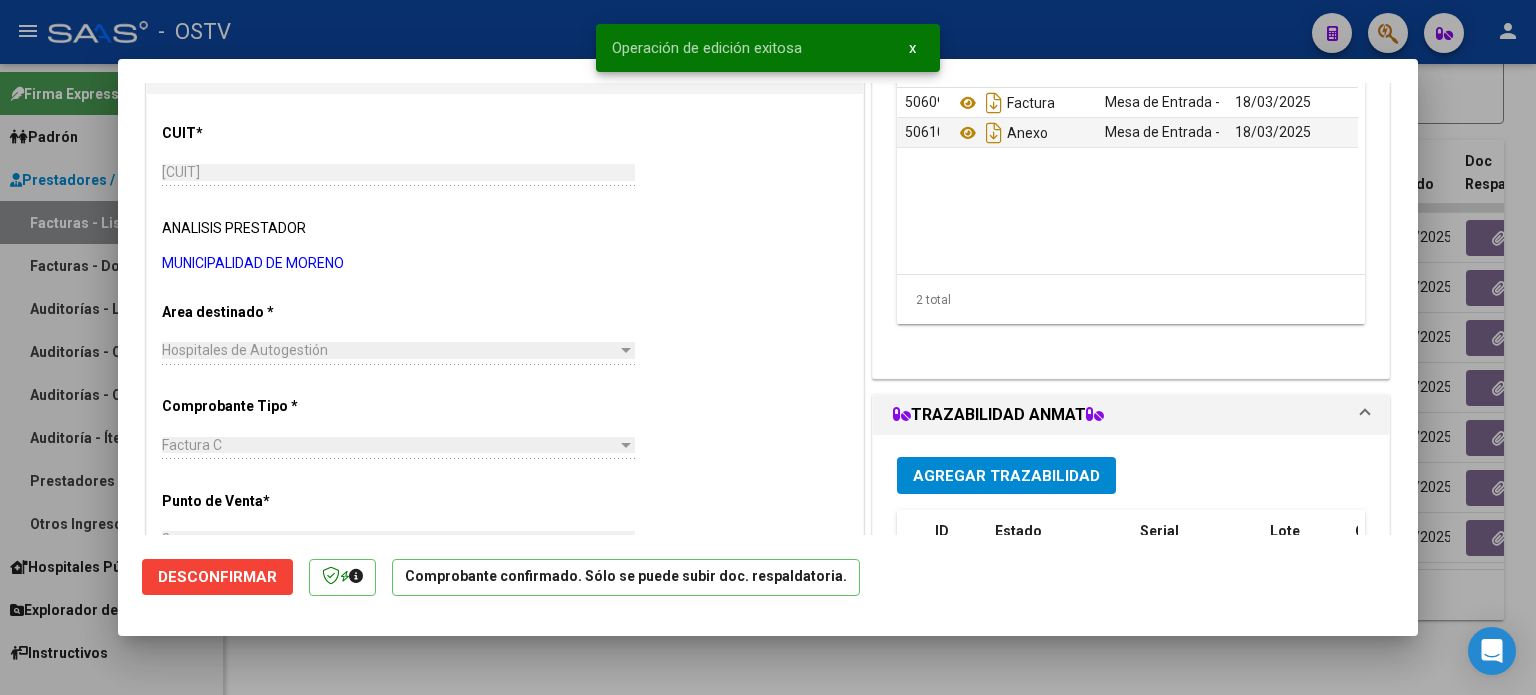 click at bounding box center (768, 347) 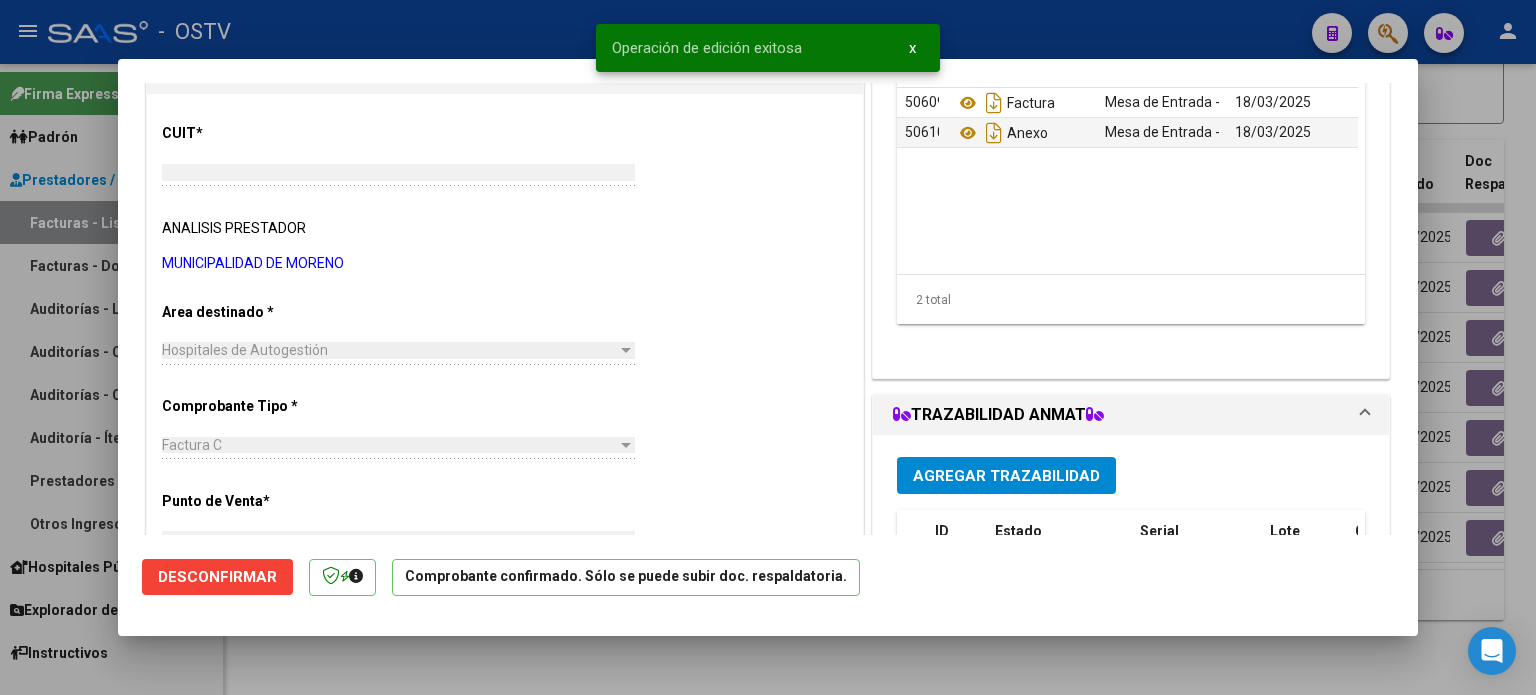 scroll, scrollTop: 0, scrollLeft: 0, axis: both 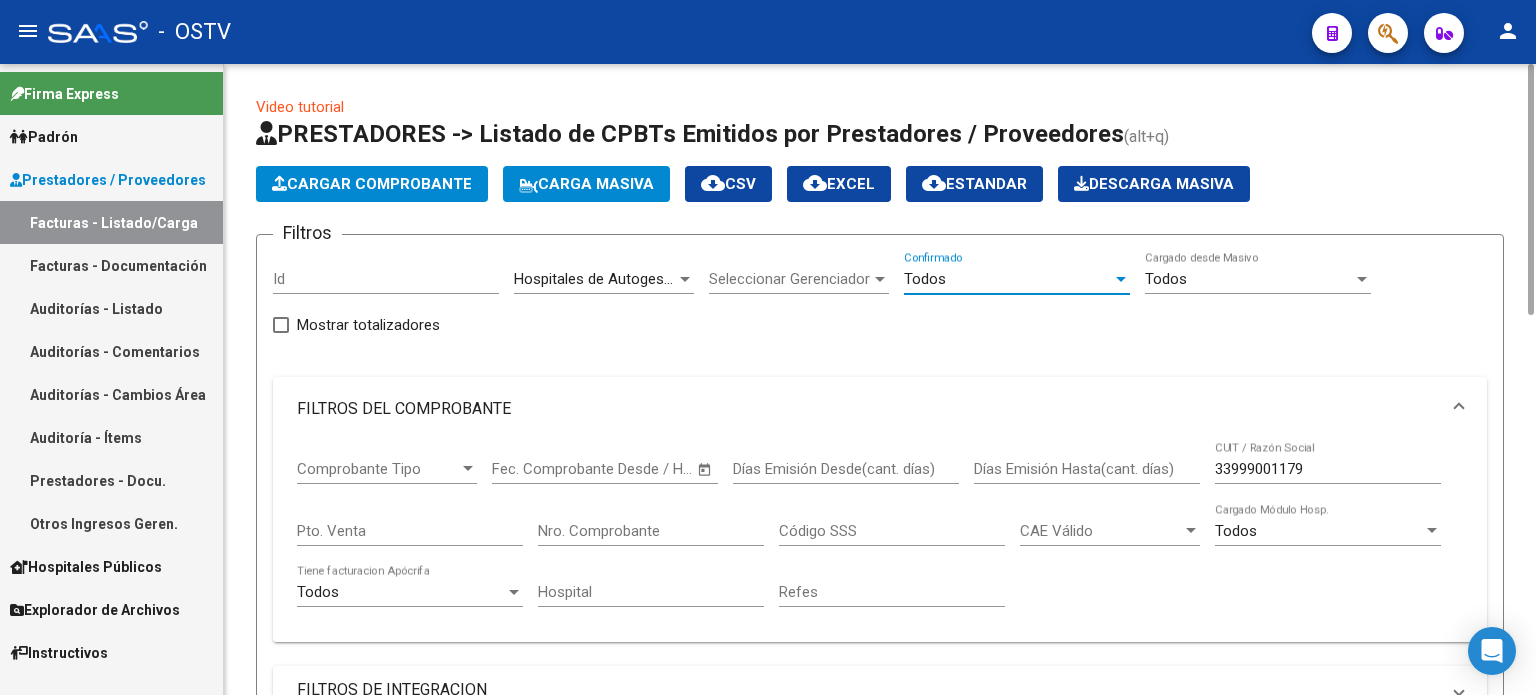 click on "Todos" at bounding box center (1008, 279) 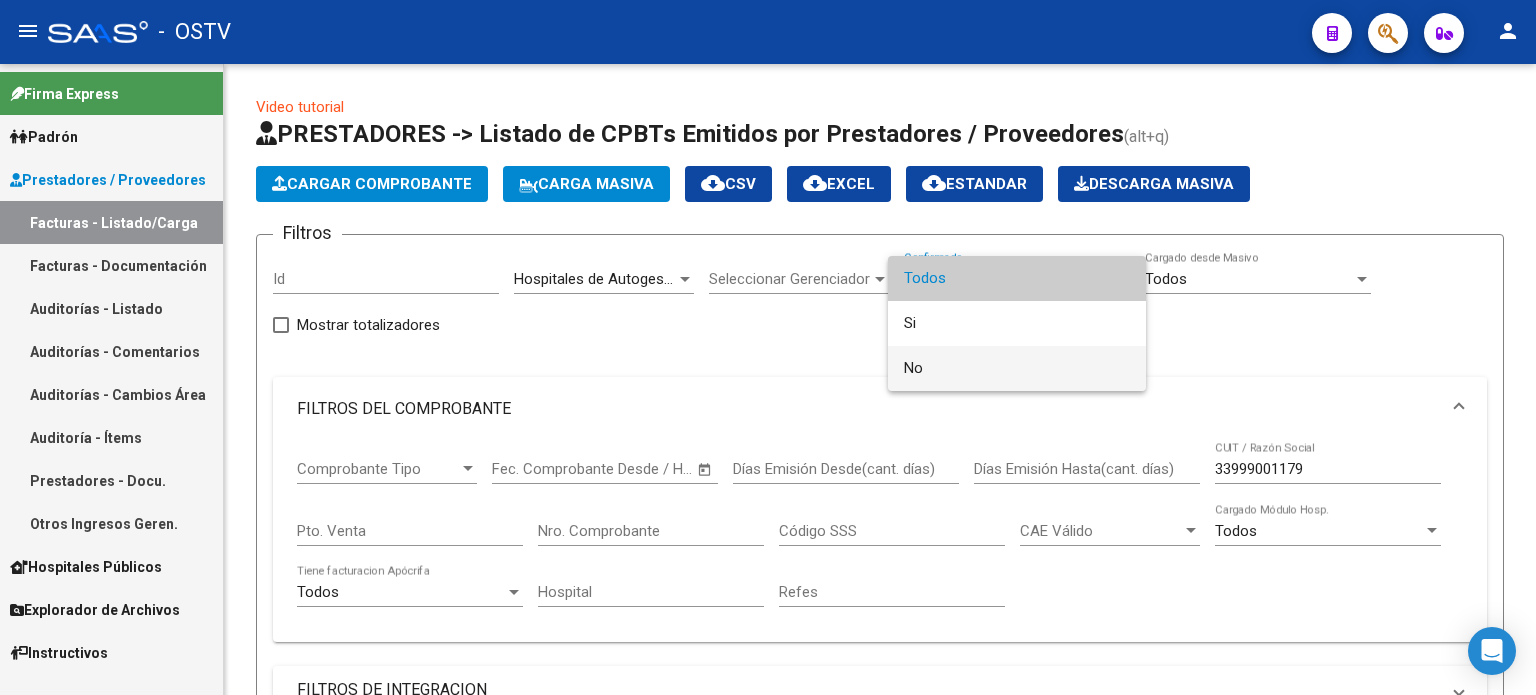 click on "No" at bounding box center [1017, 368] 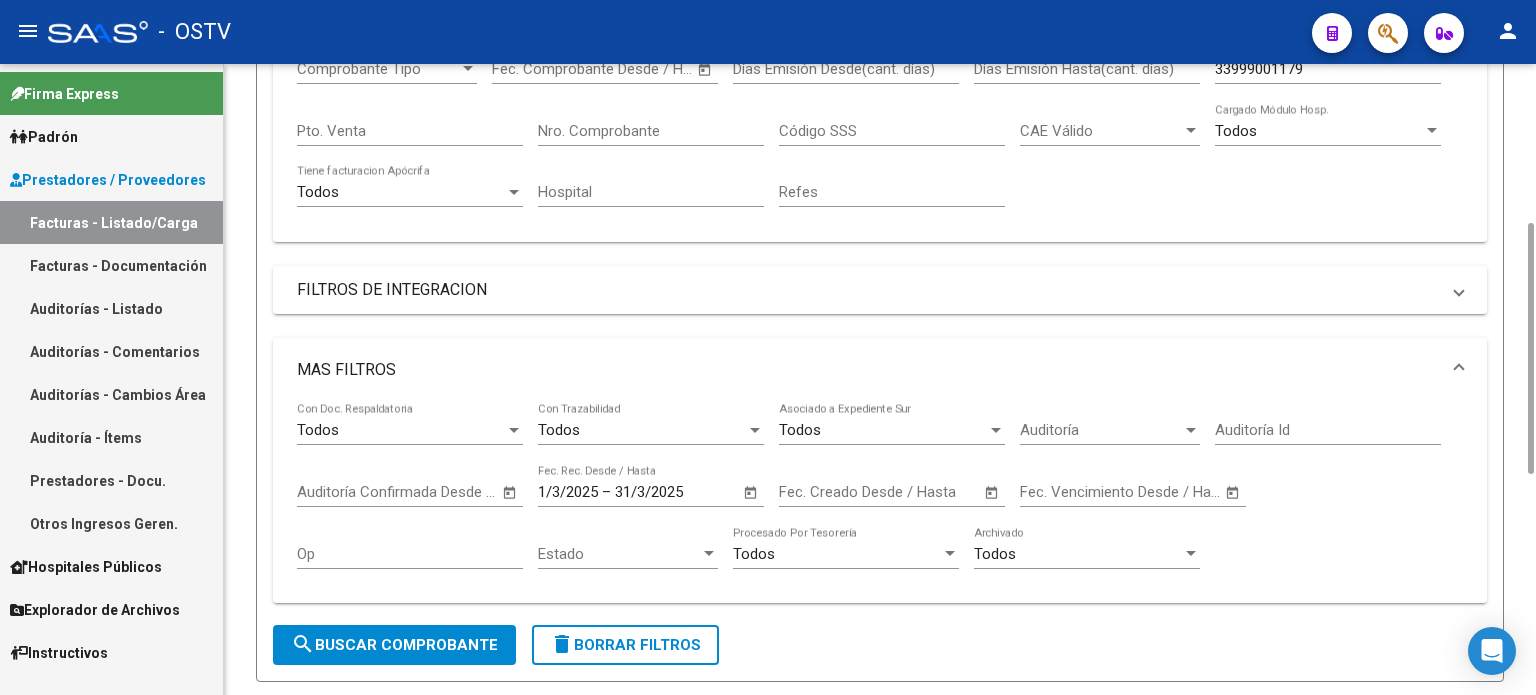 scroll, scrollTop: 600, scrollLeft: 0, axis: vertical 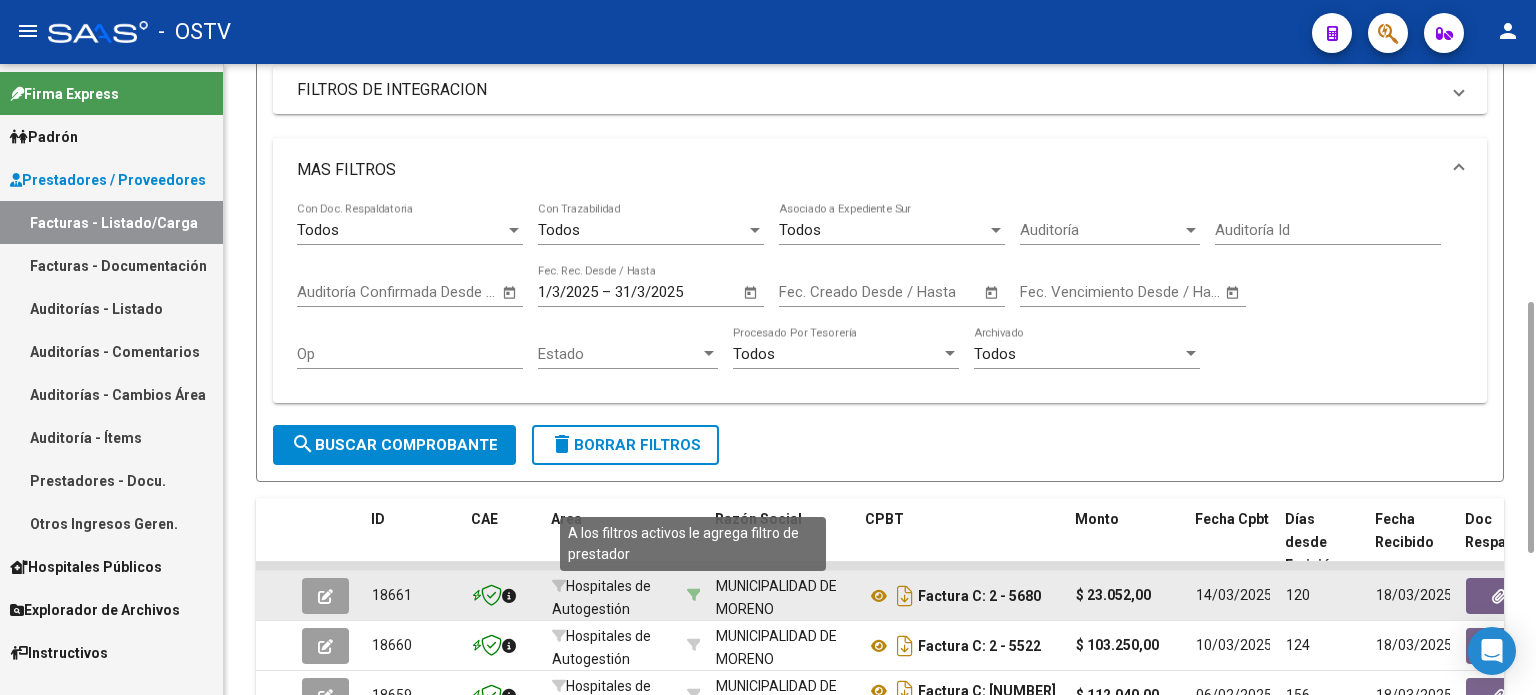 click 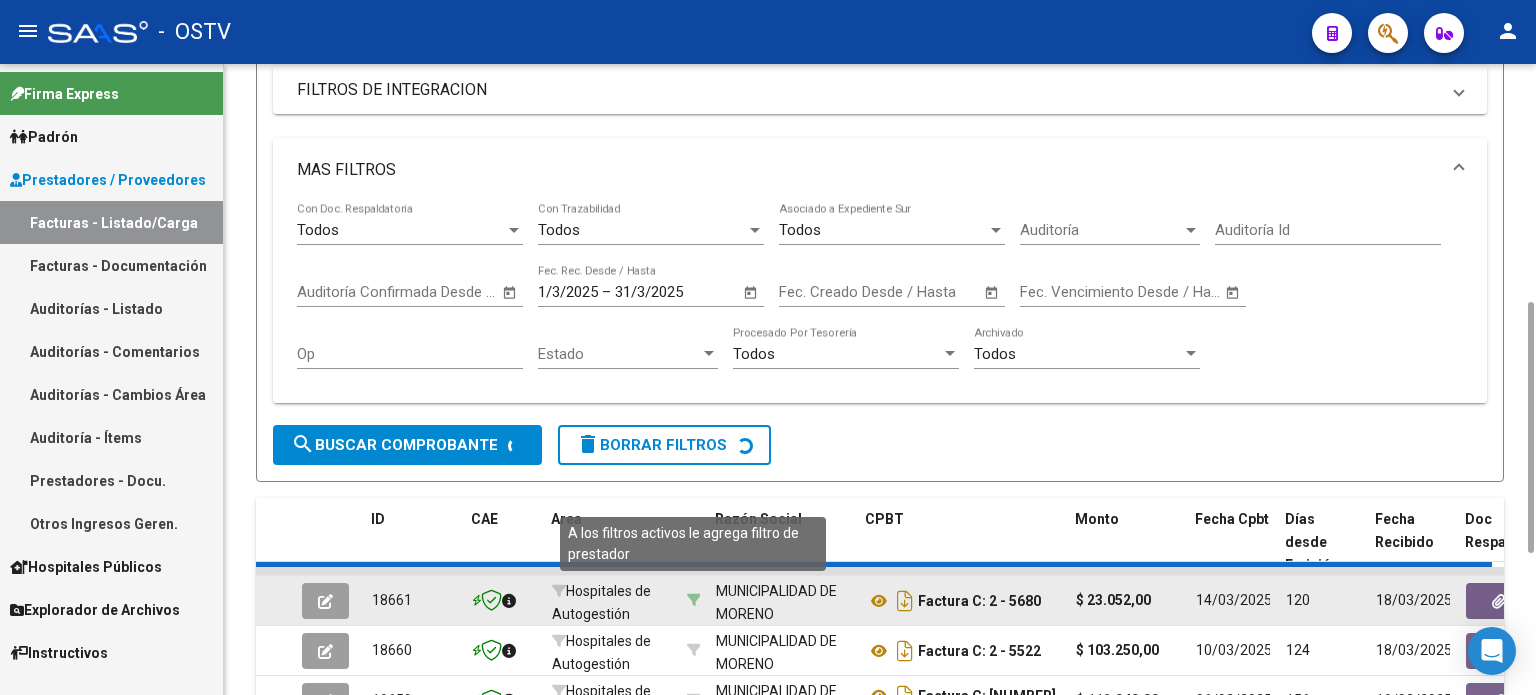scroll, scrollTop: 0, scrollLeft: 0, axis: both 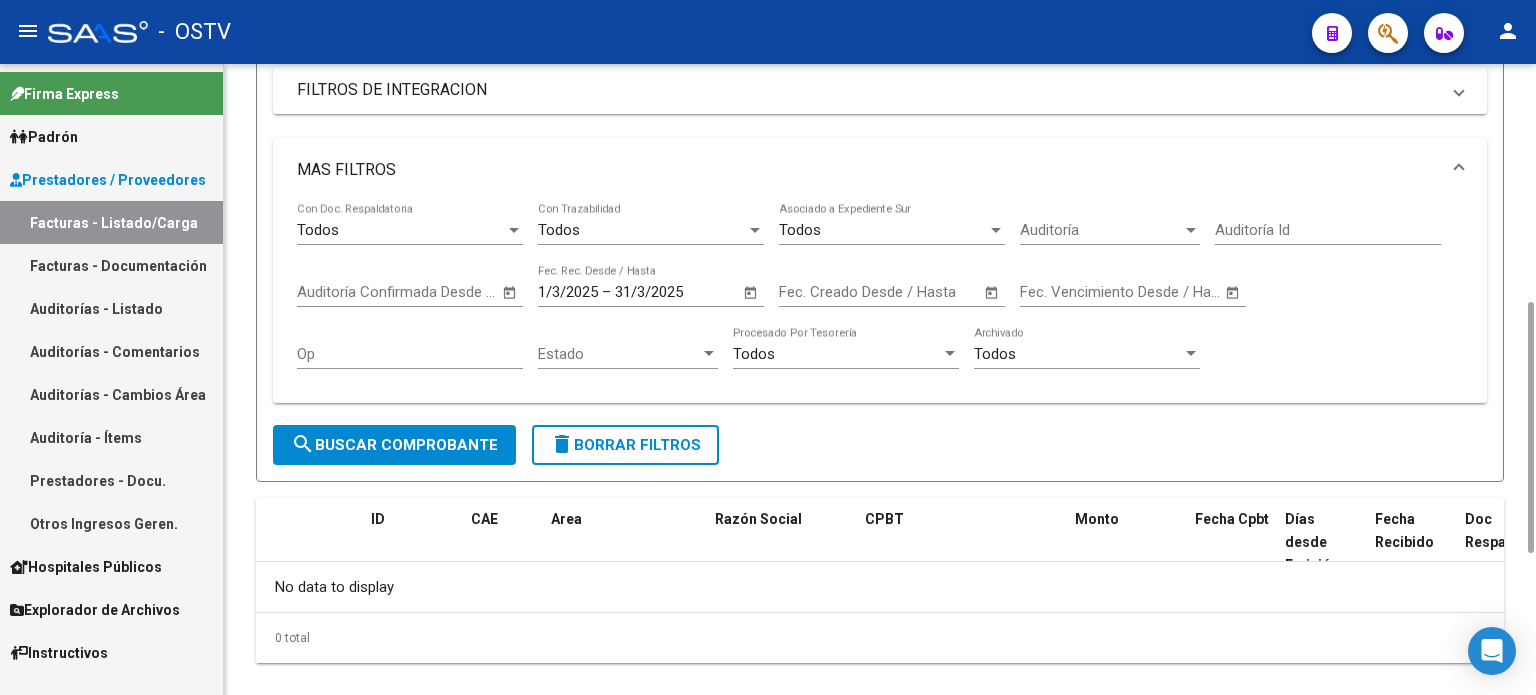 click on "search  Buscar Comprobante" 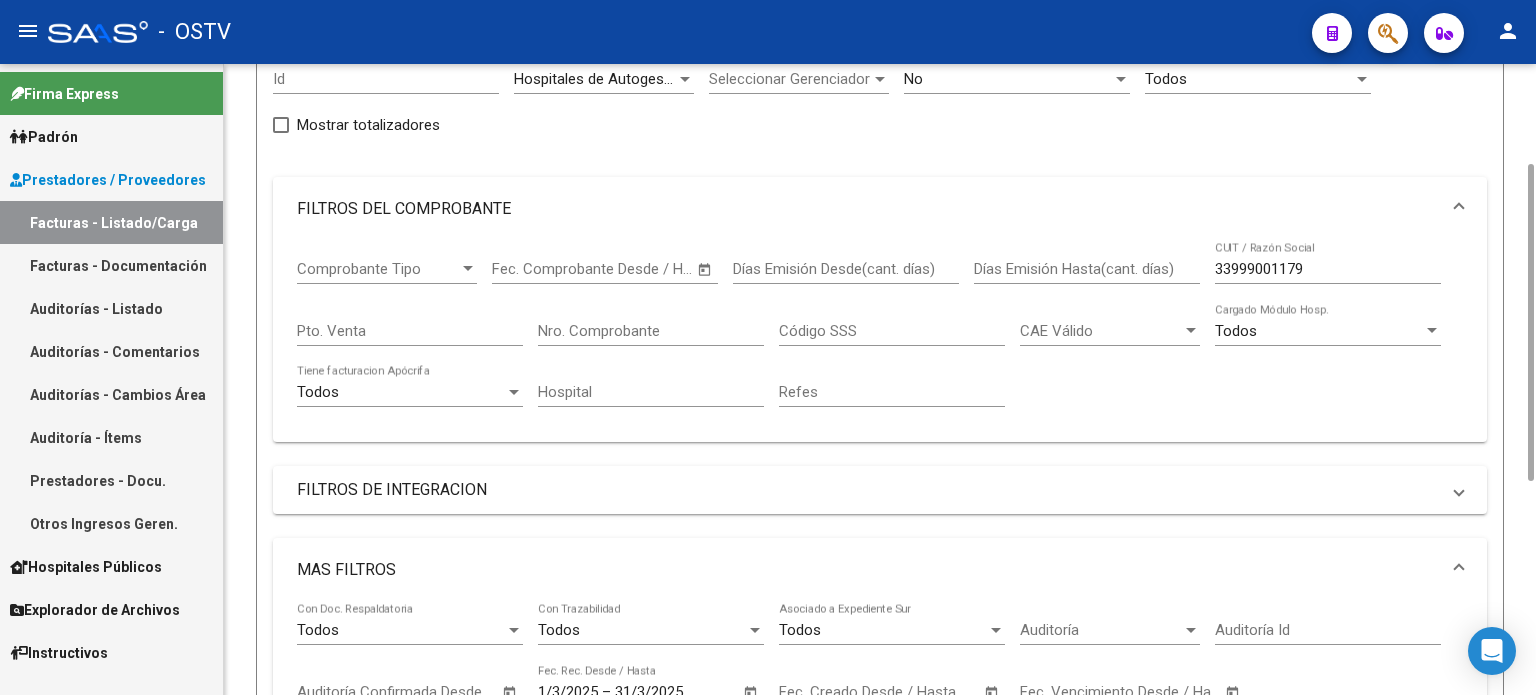 scroll, scrollTop: 0, scrollLeft: 0, axis: both 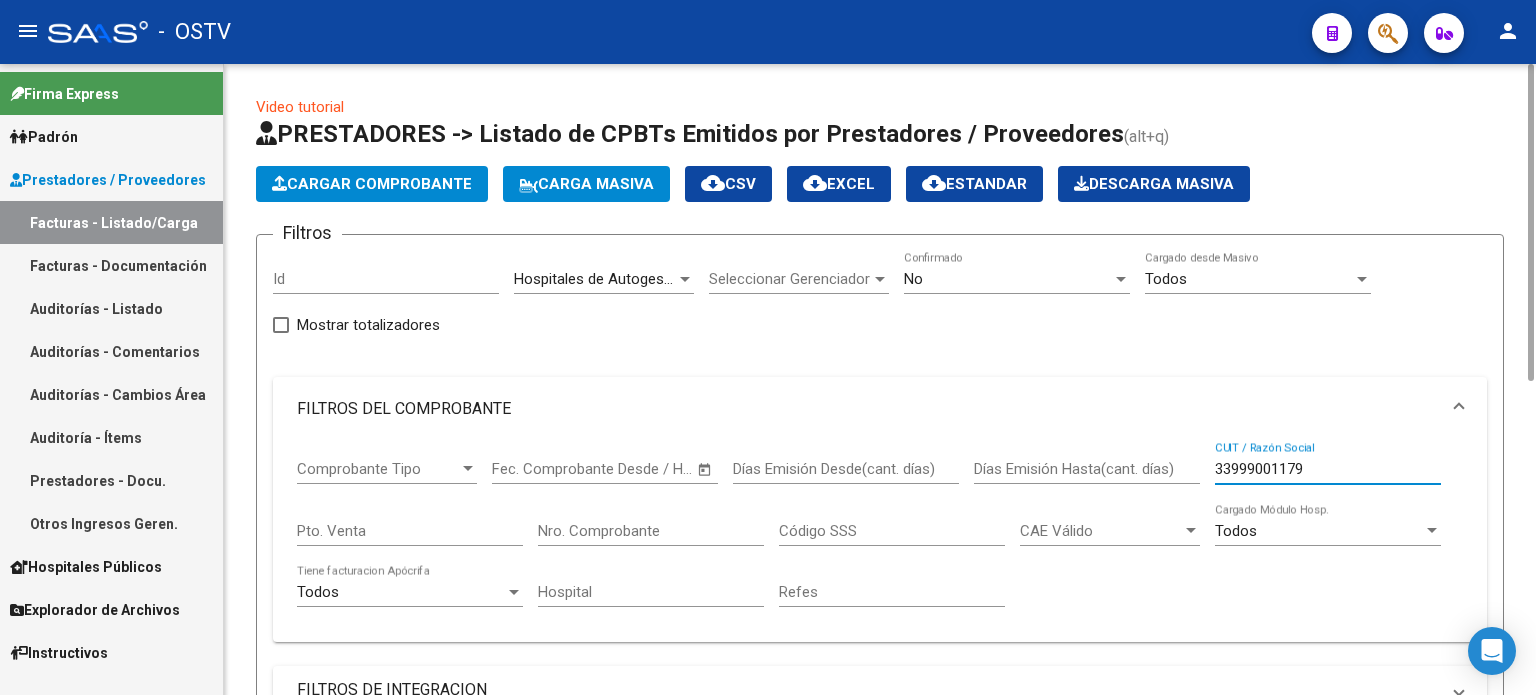 drag, startPoint x: 1384, startPoint y: 474, endPoint x: 1164, endPoint y: 472, distance: 220.0091 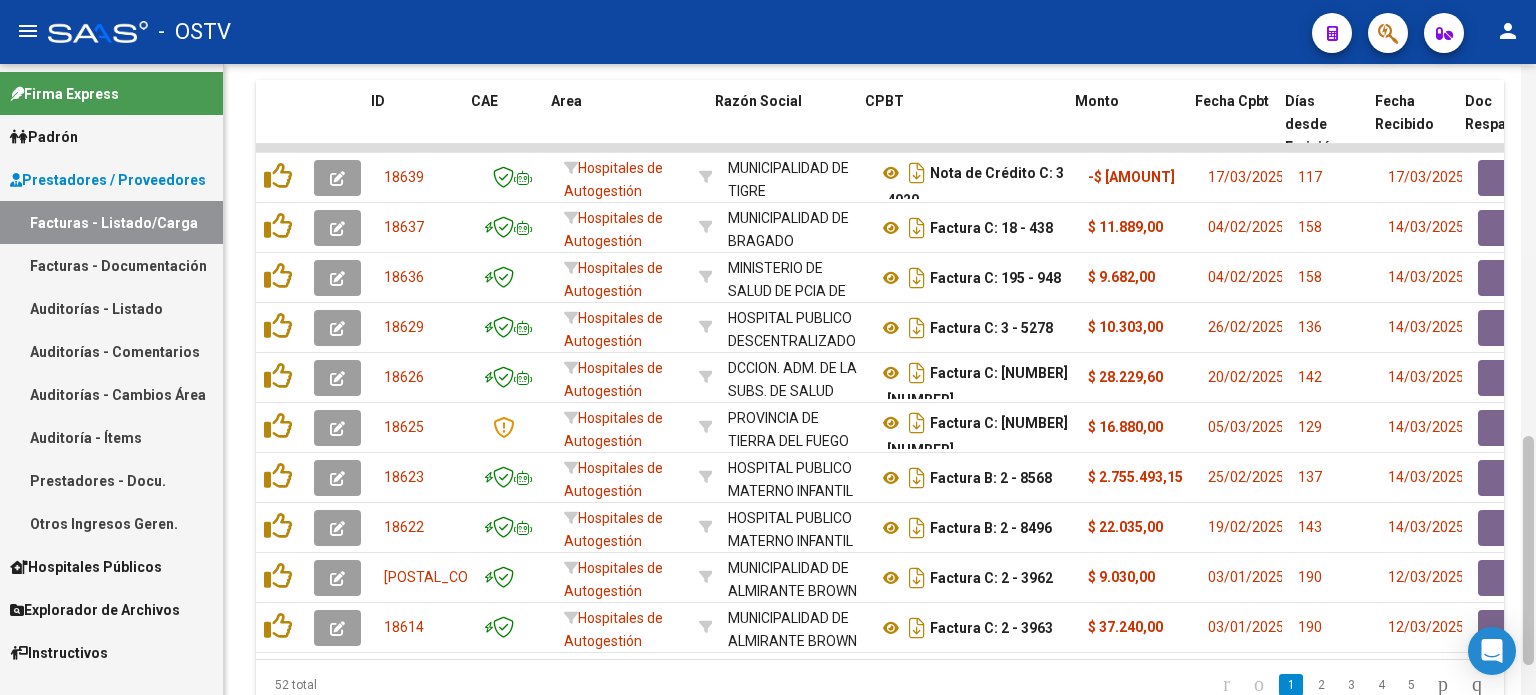 scroll, scrollTop: 1020, scrollLeft: 0, axis: vertical 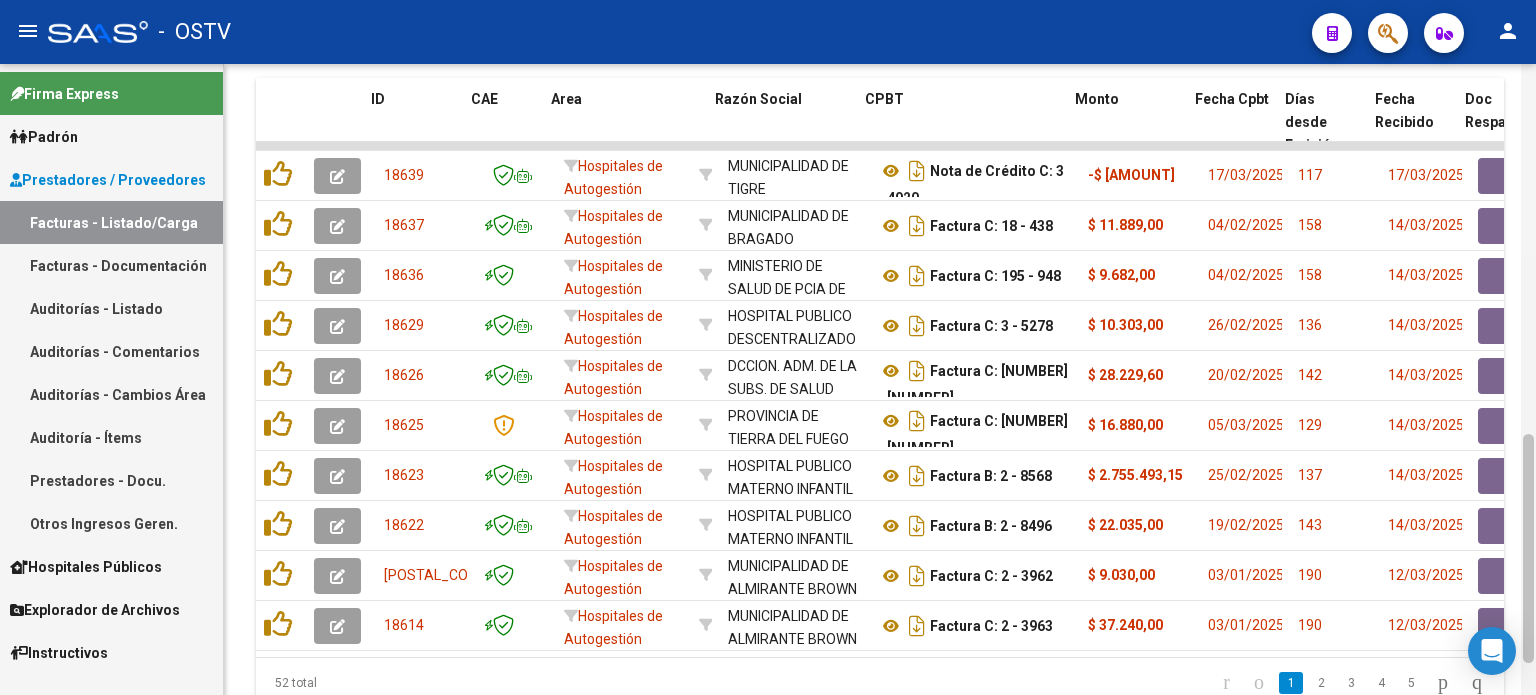 drag, startPoint x: 1528, startPoint y: 515, endPoint x: 1532, endPoint y: 483, distance: 32.24903 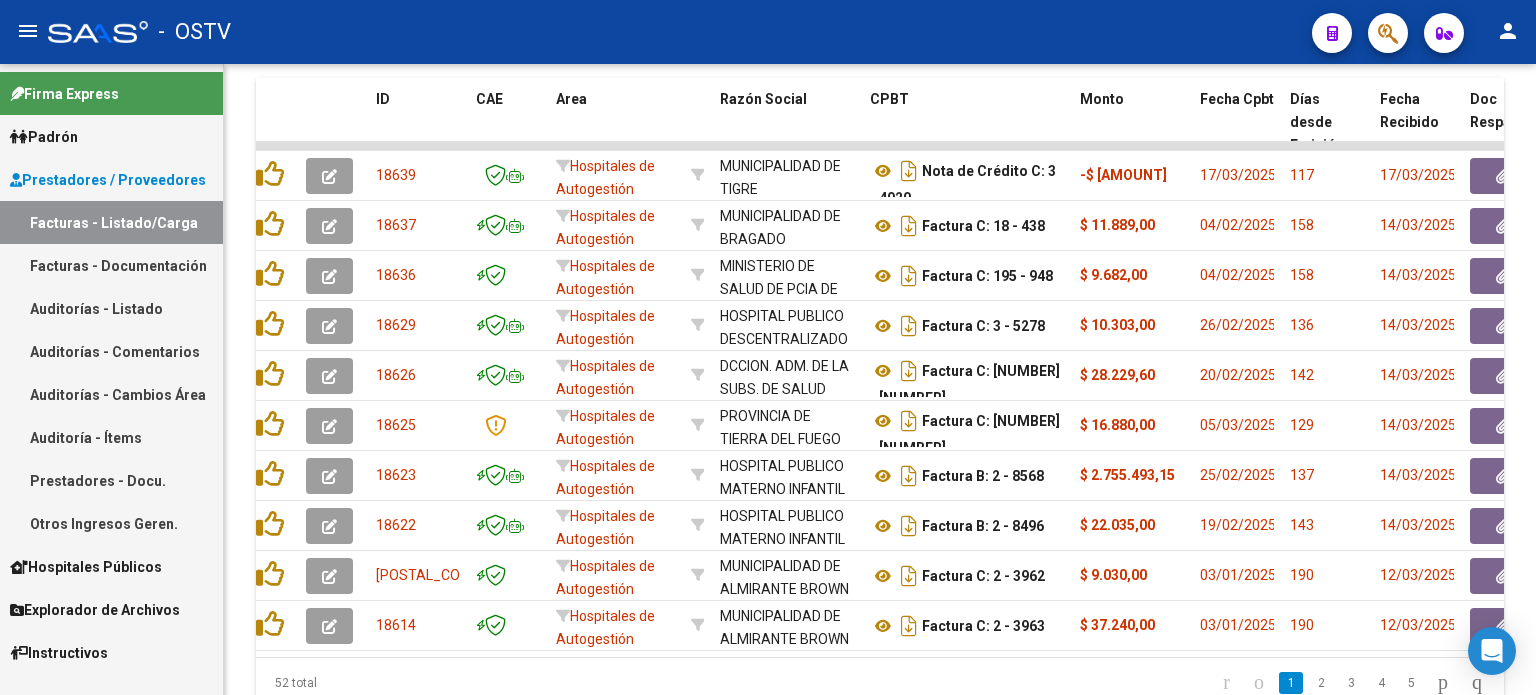 scroll, scrollTop: 0, scrollLeft: 12, axis: horizontal 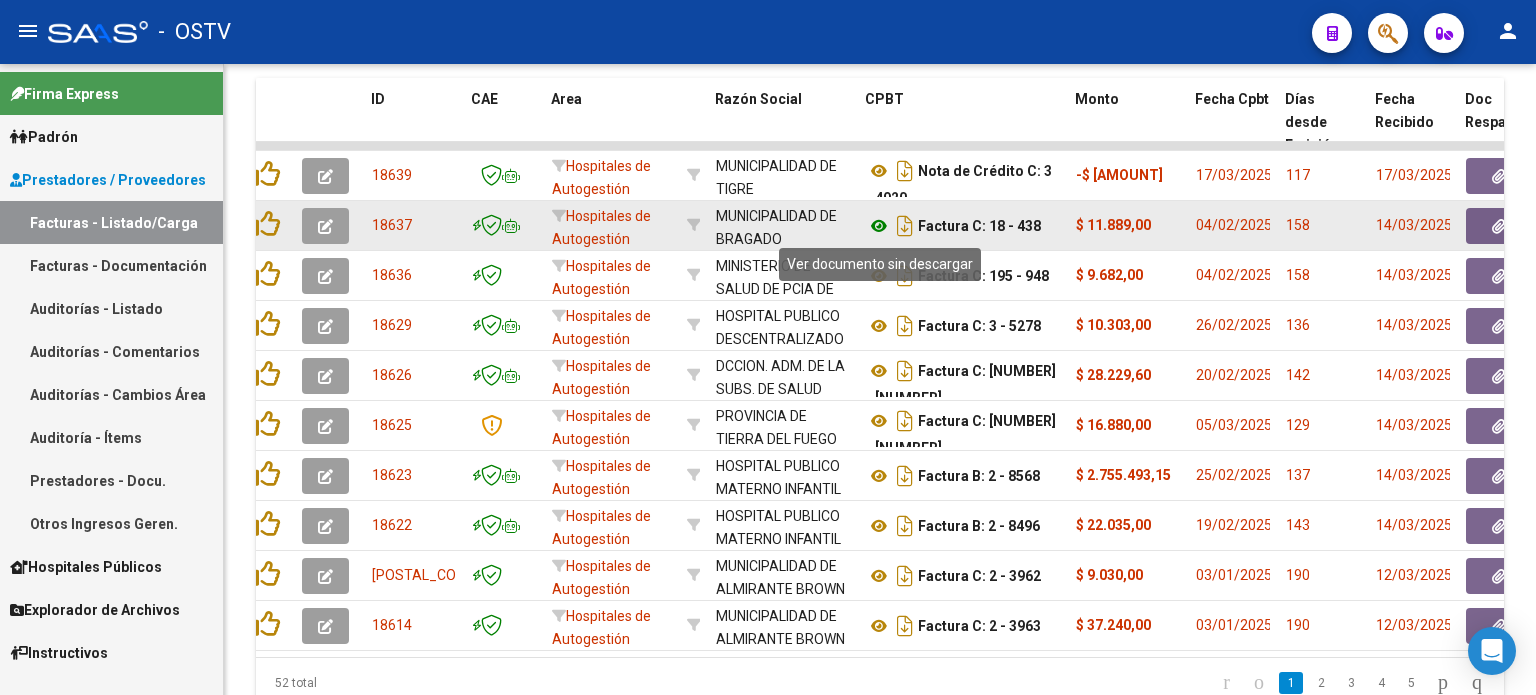 click 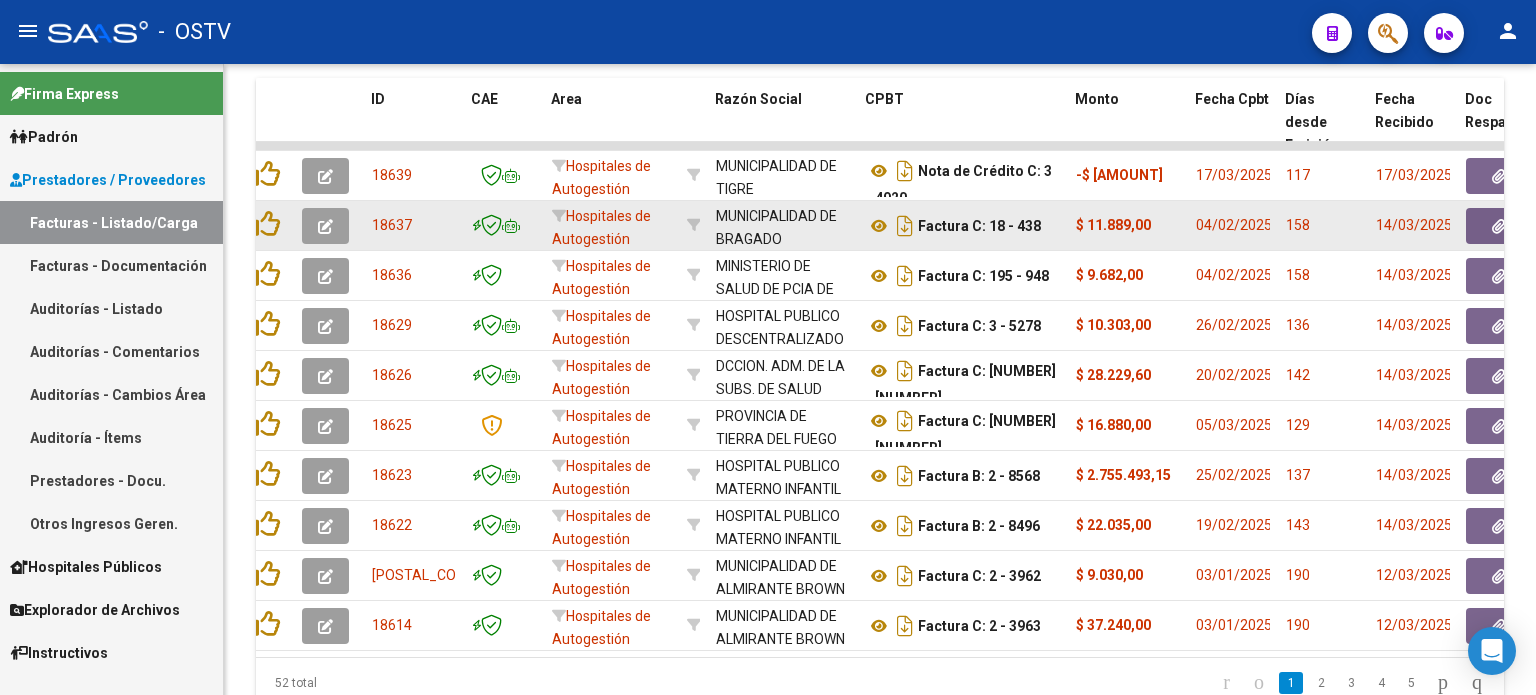 click 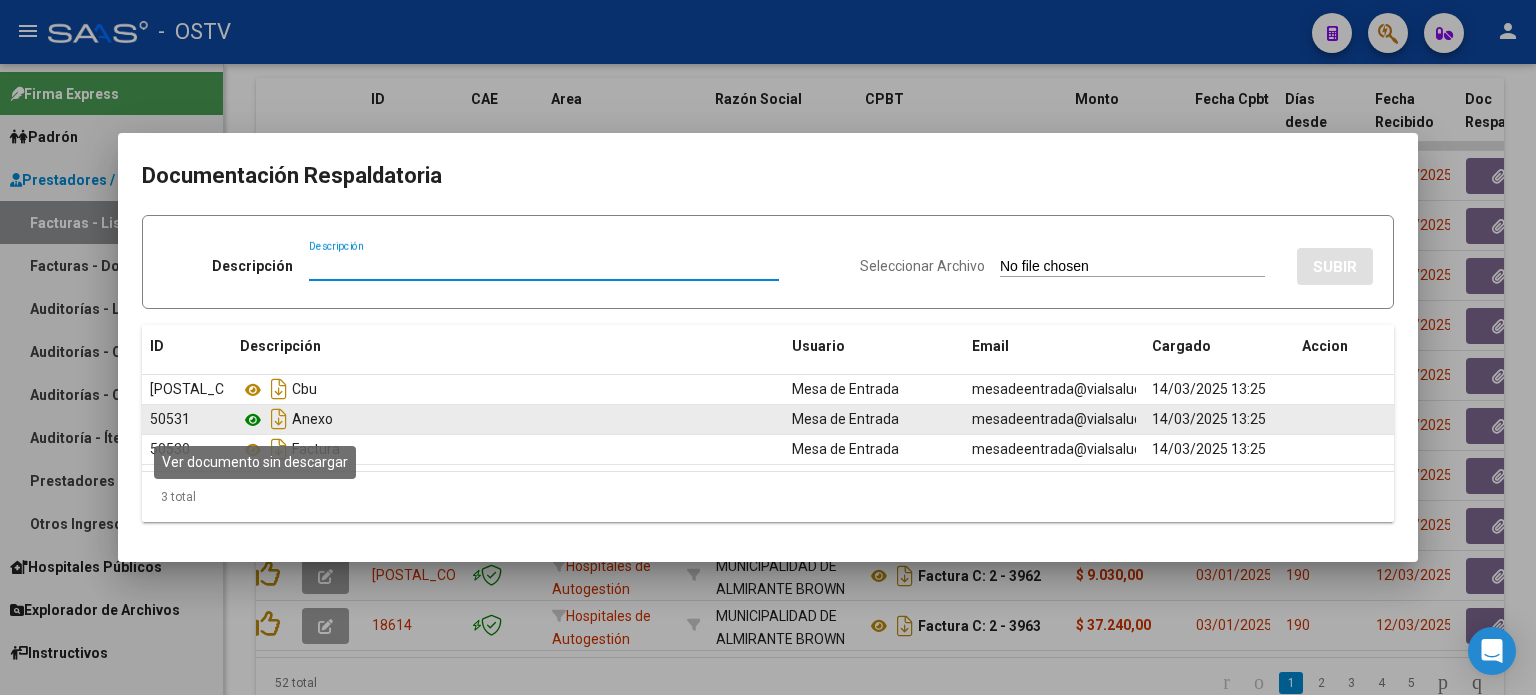 click 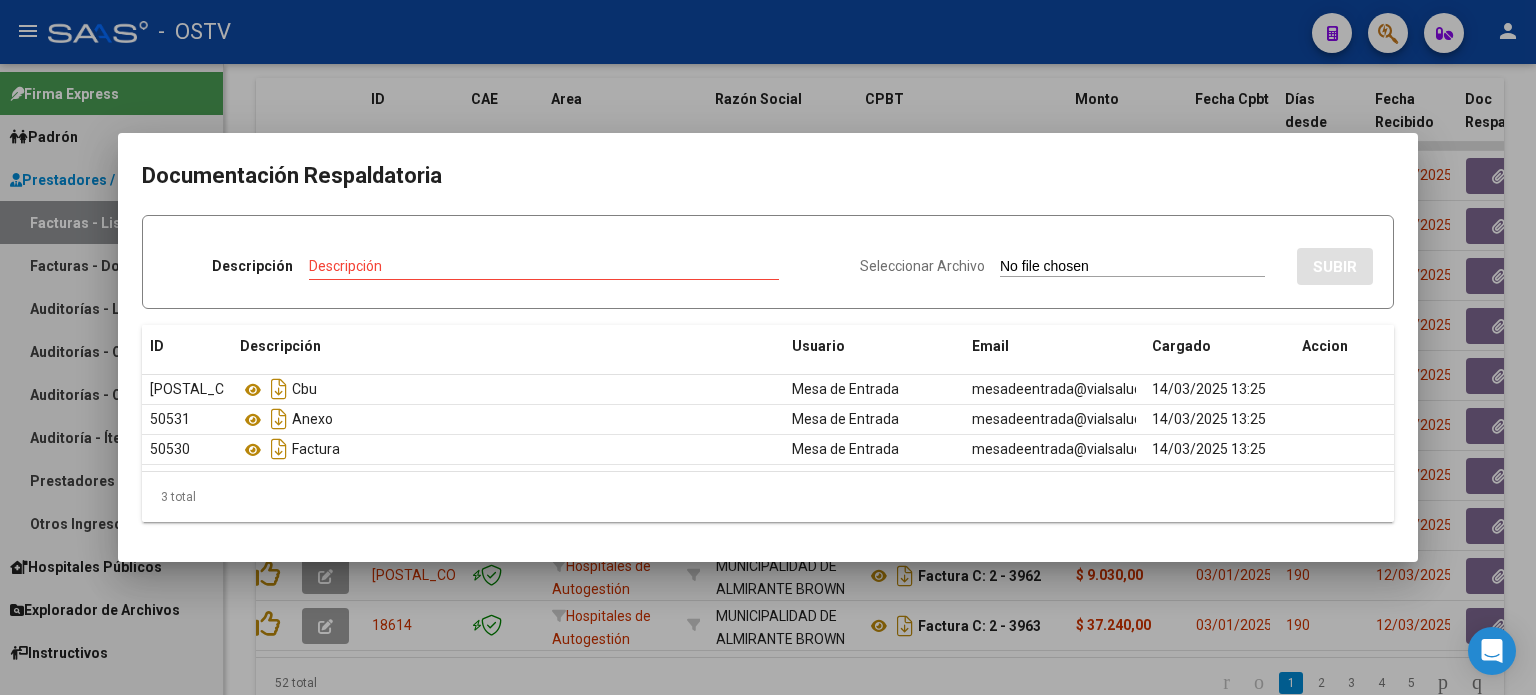 click at bounding box center (768, 347) 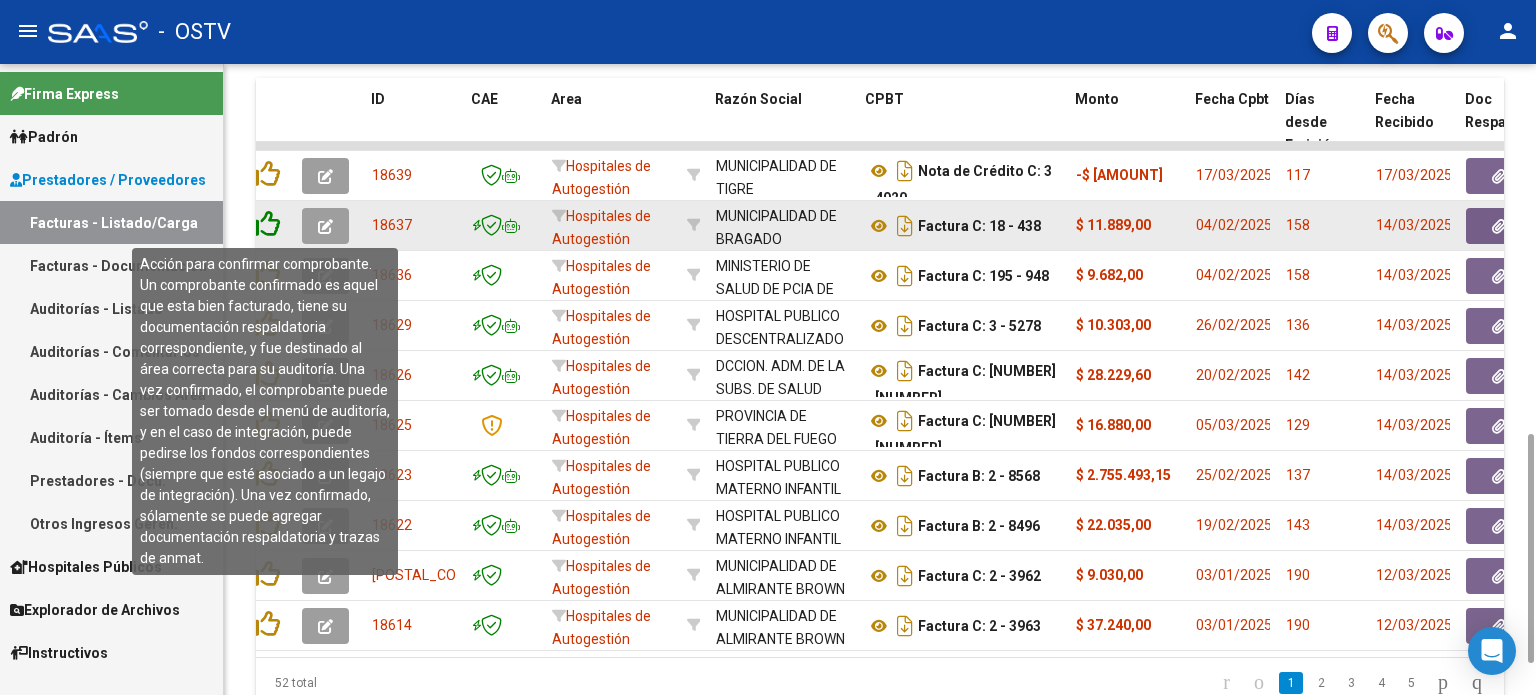 click 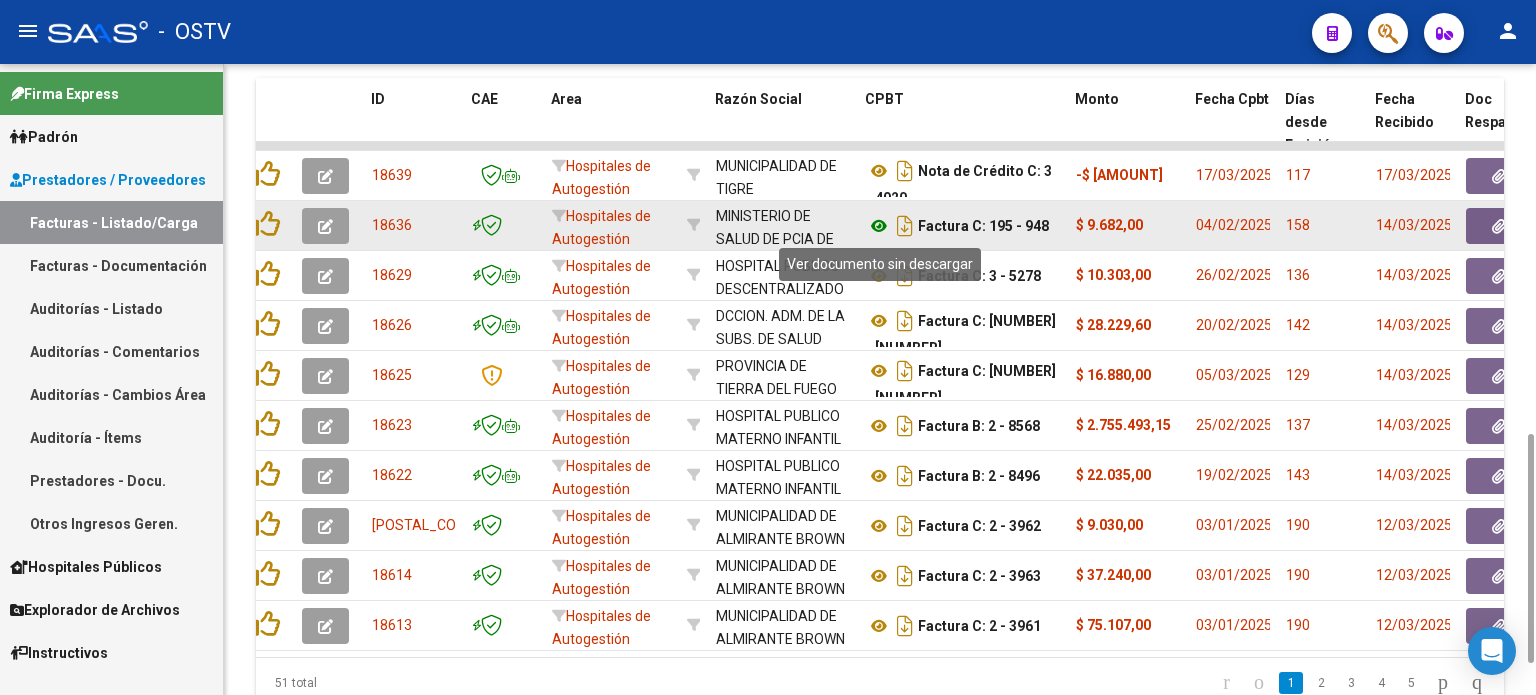 click 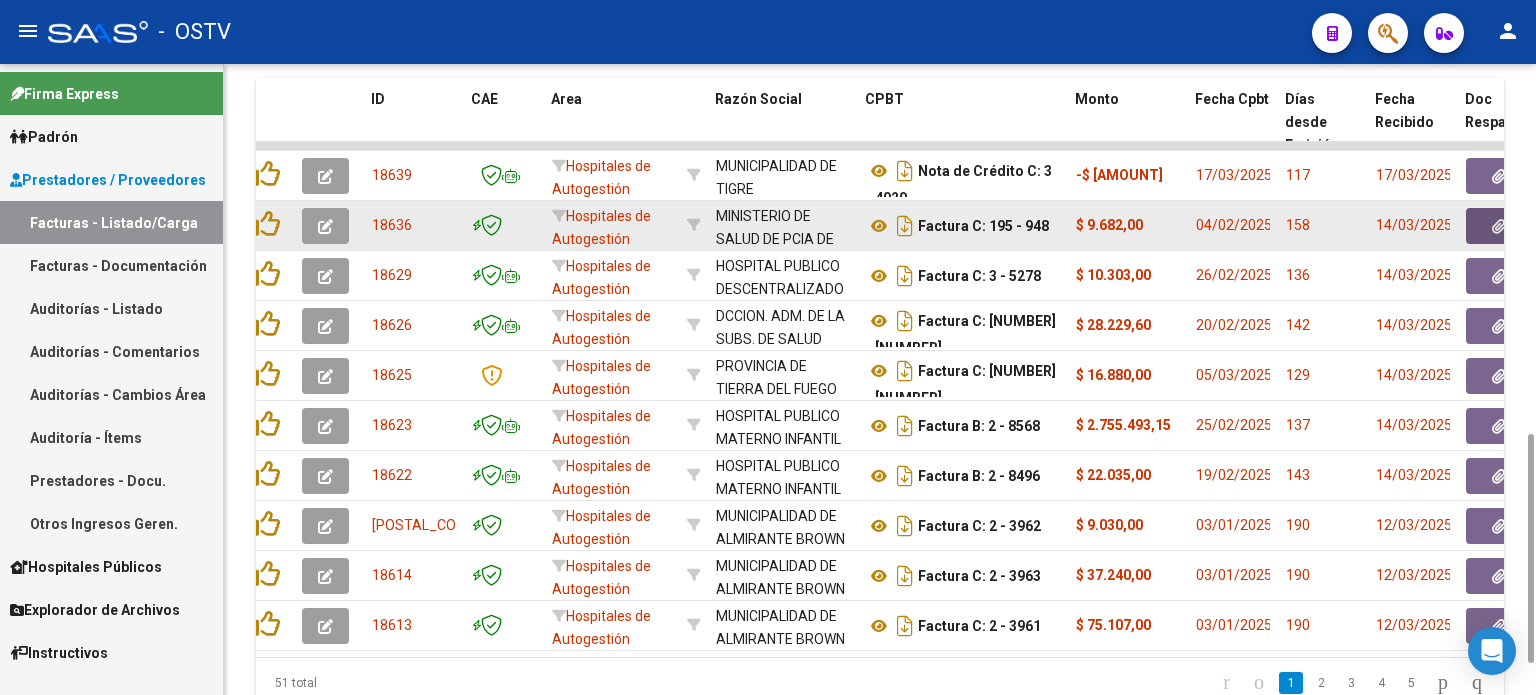 click 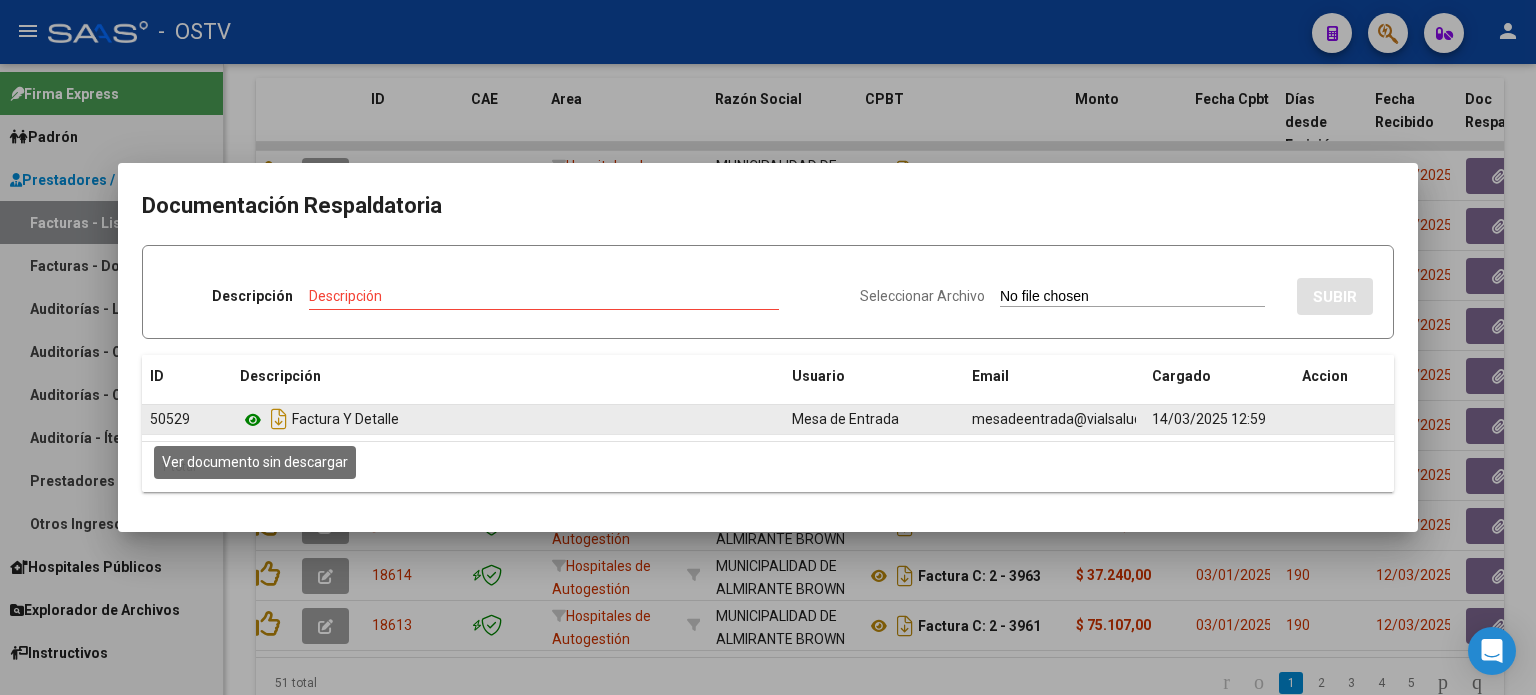 click 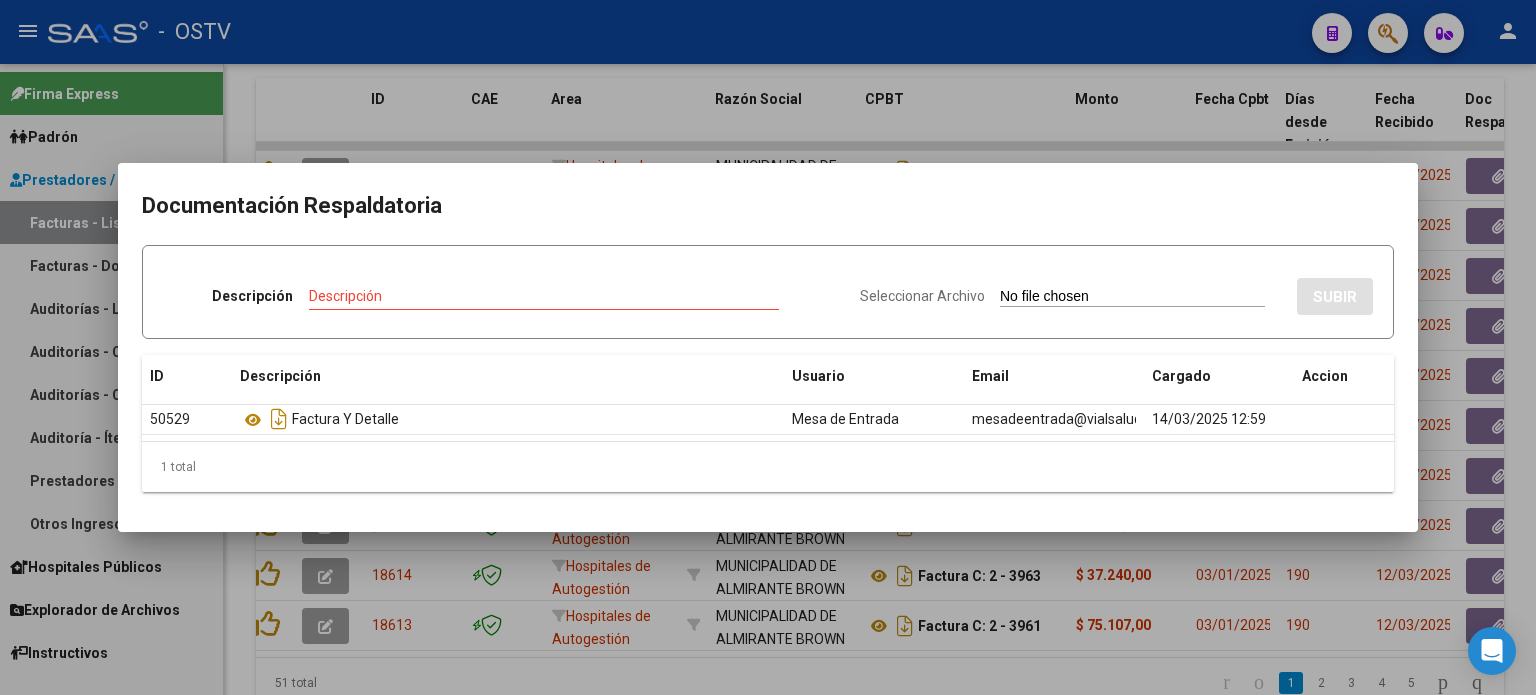 click at bounding box center (768, 347) 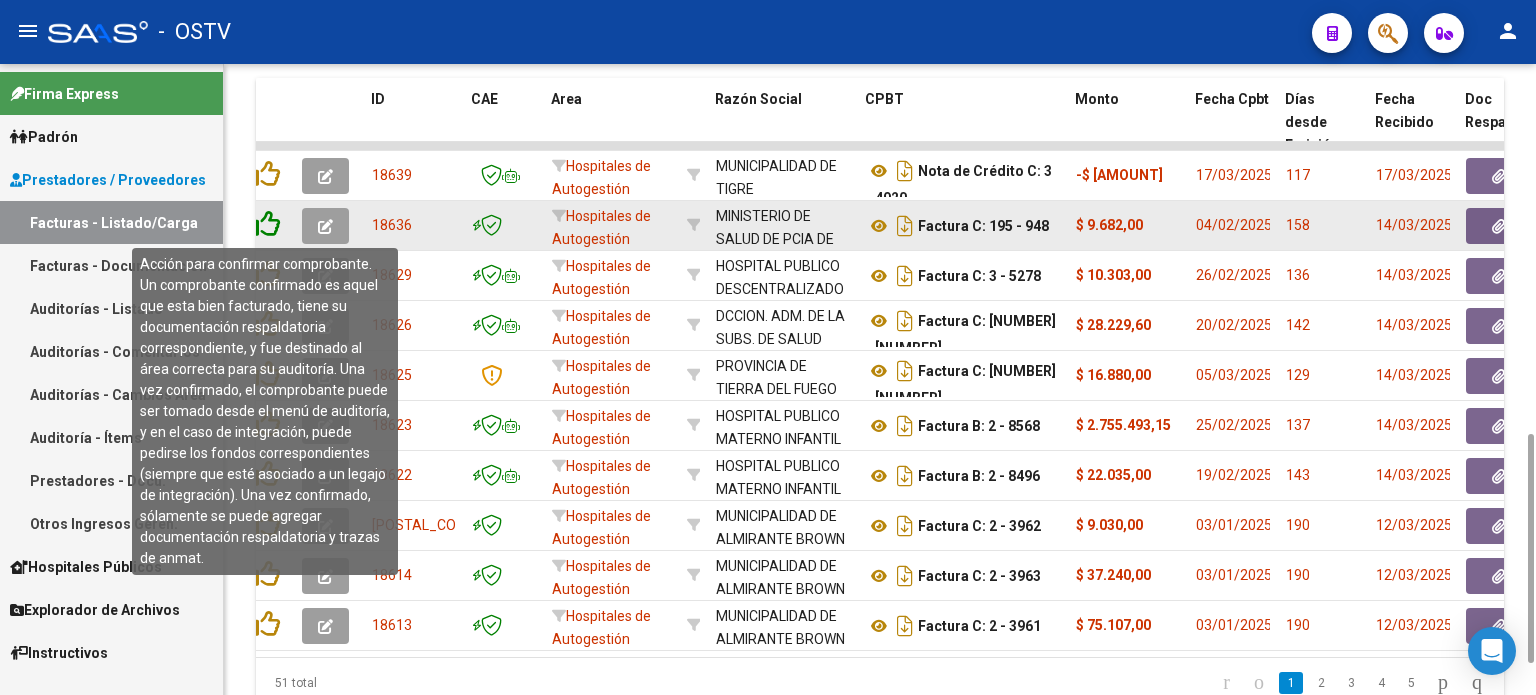 click 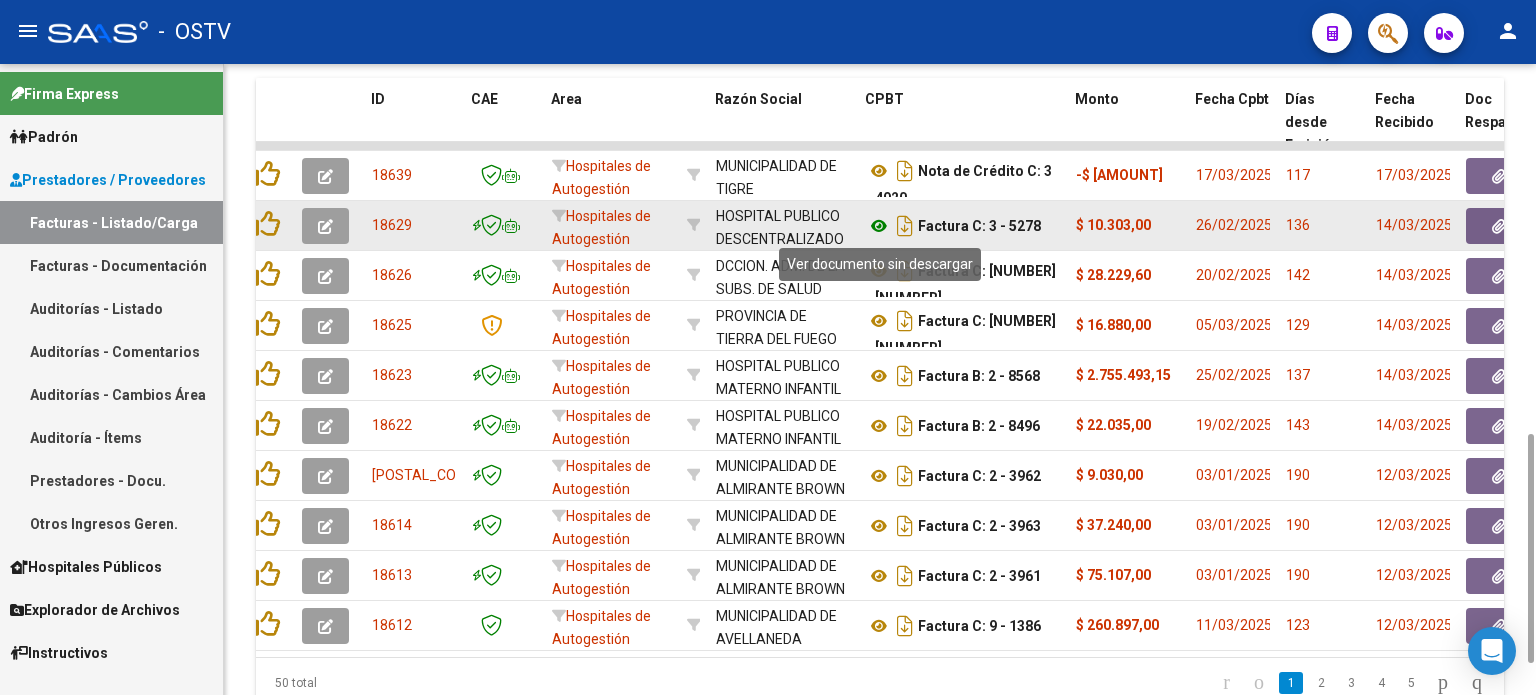 click 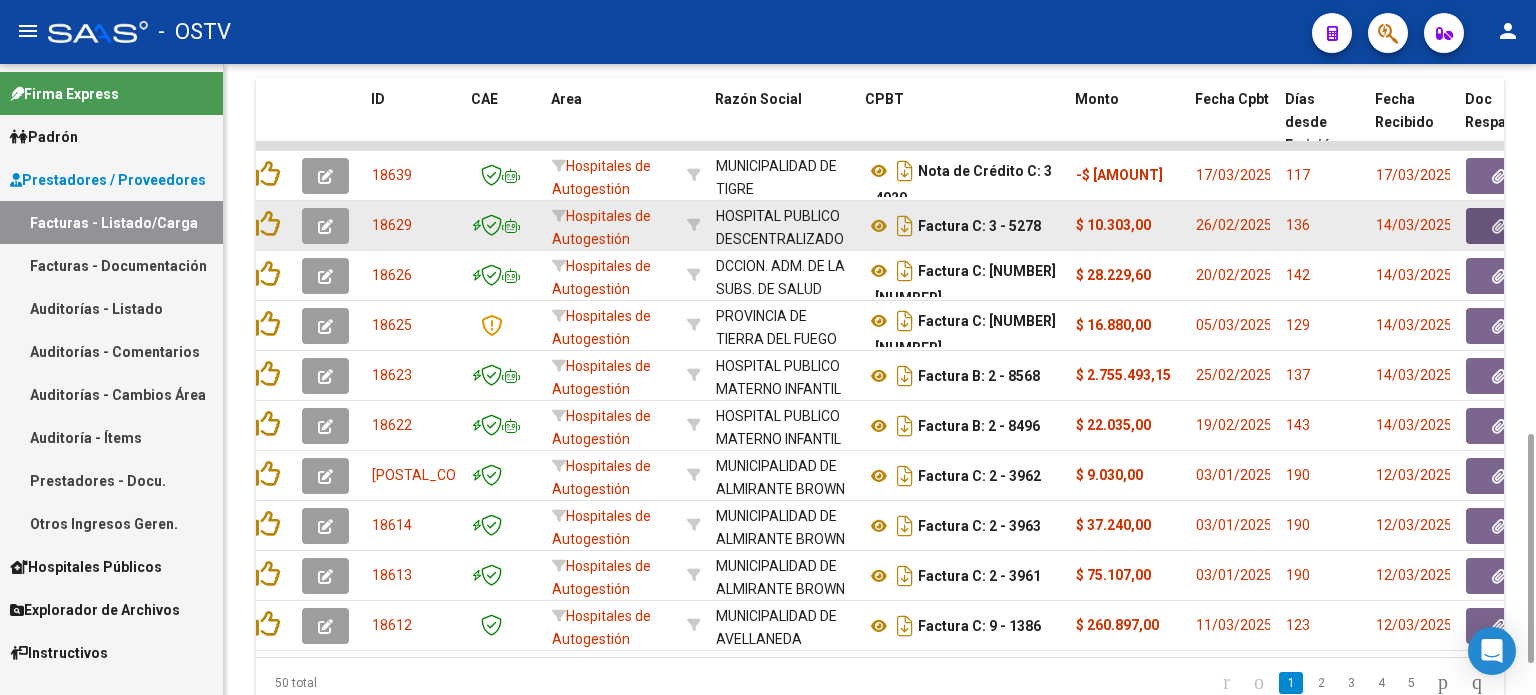 click 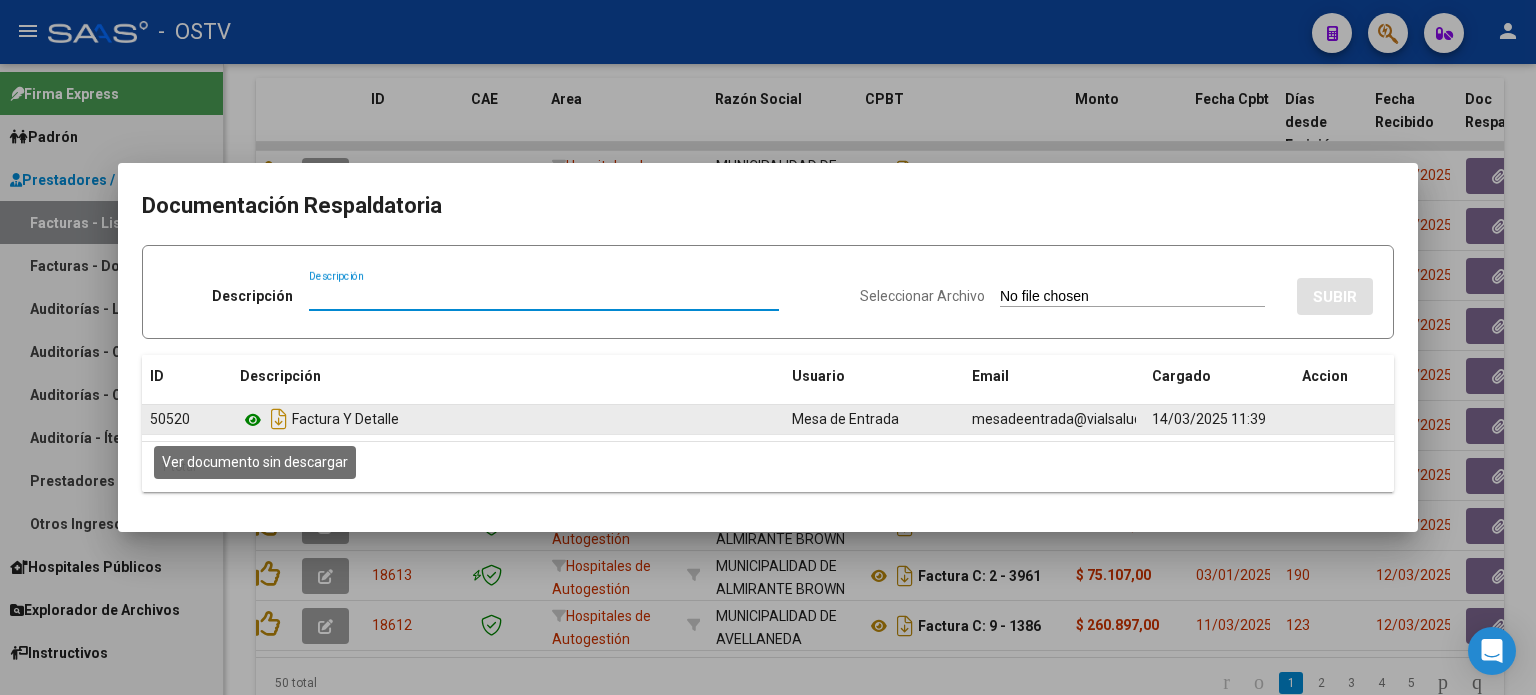 click 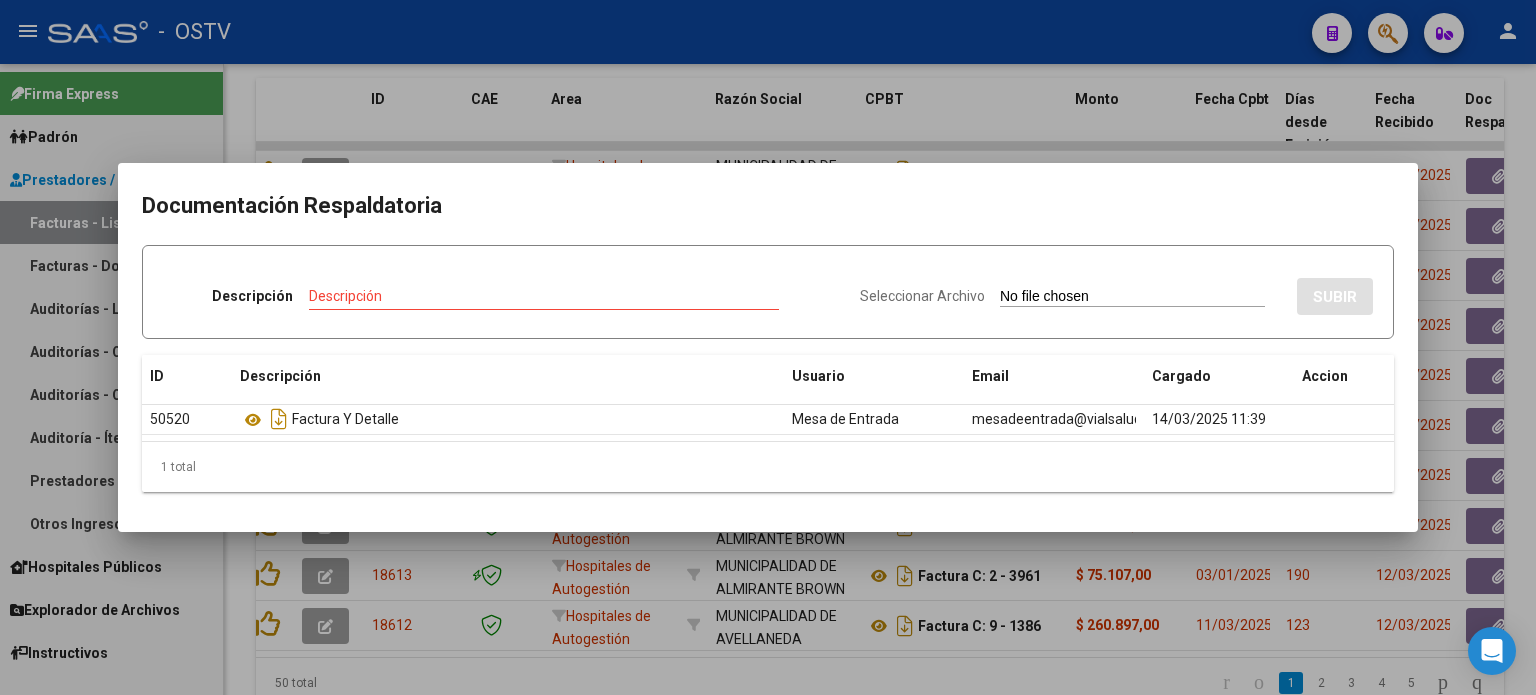 click at bounding box center (768, 347) 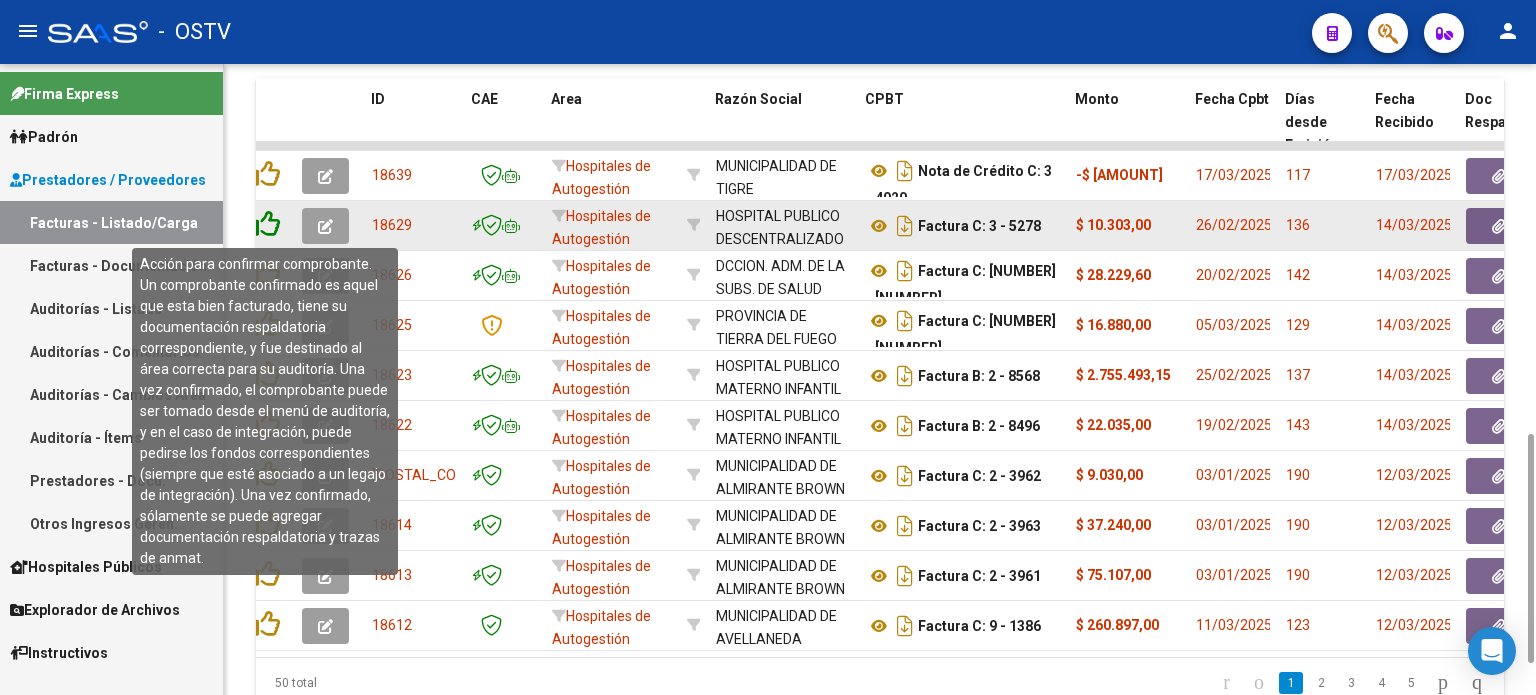 click 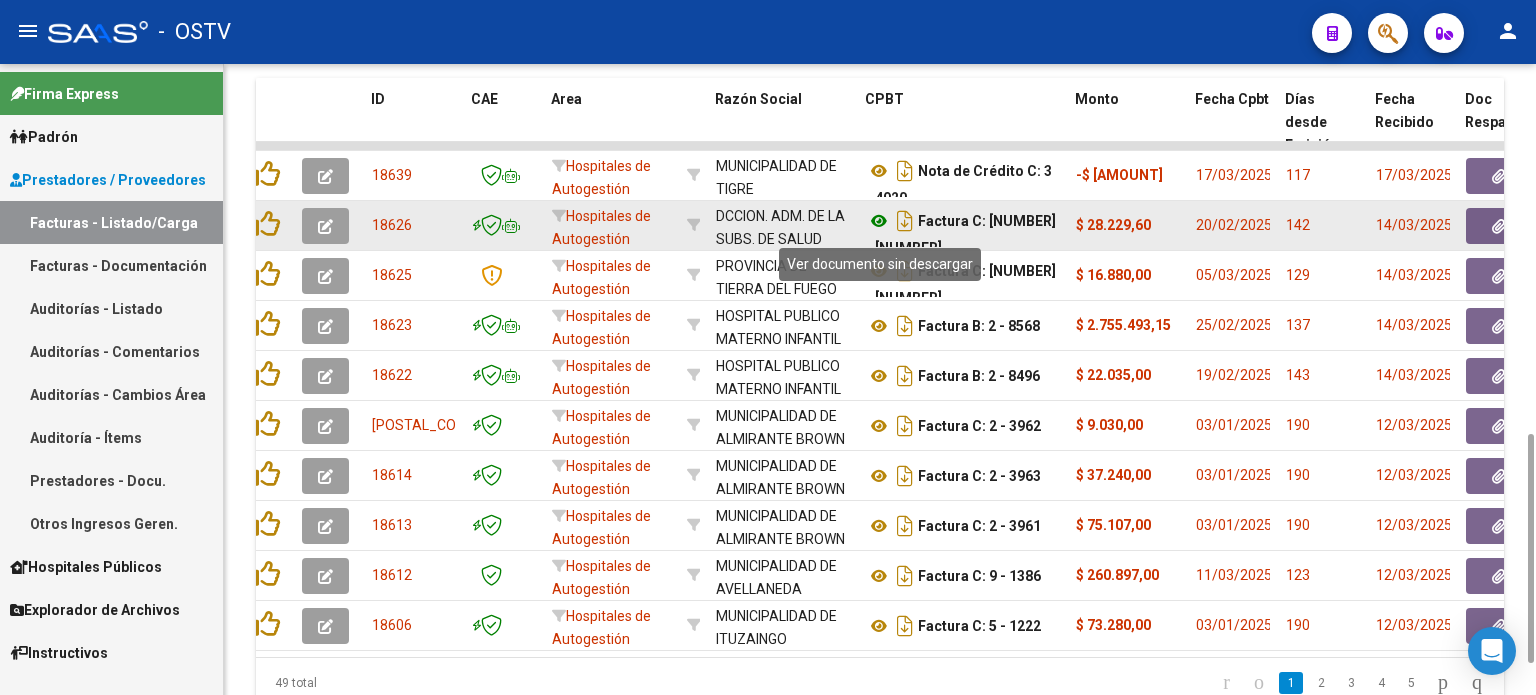click 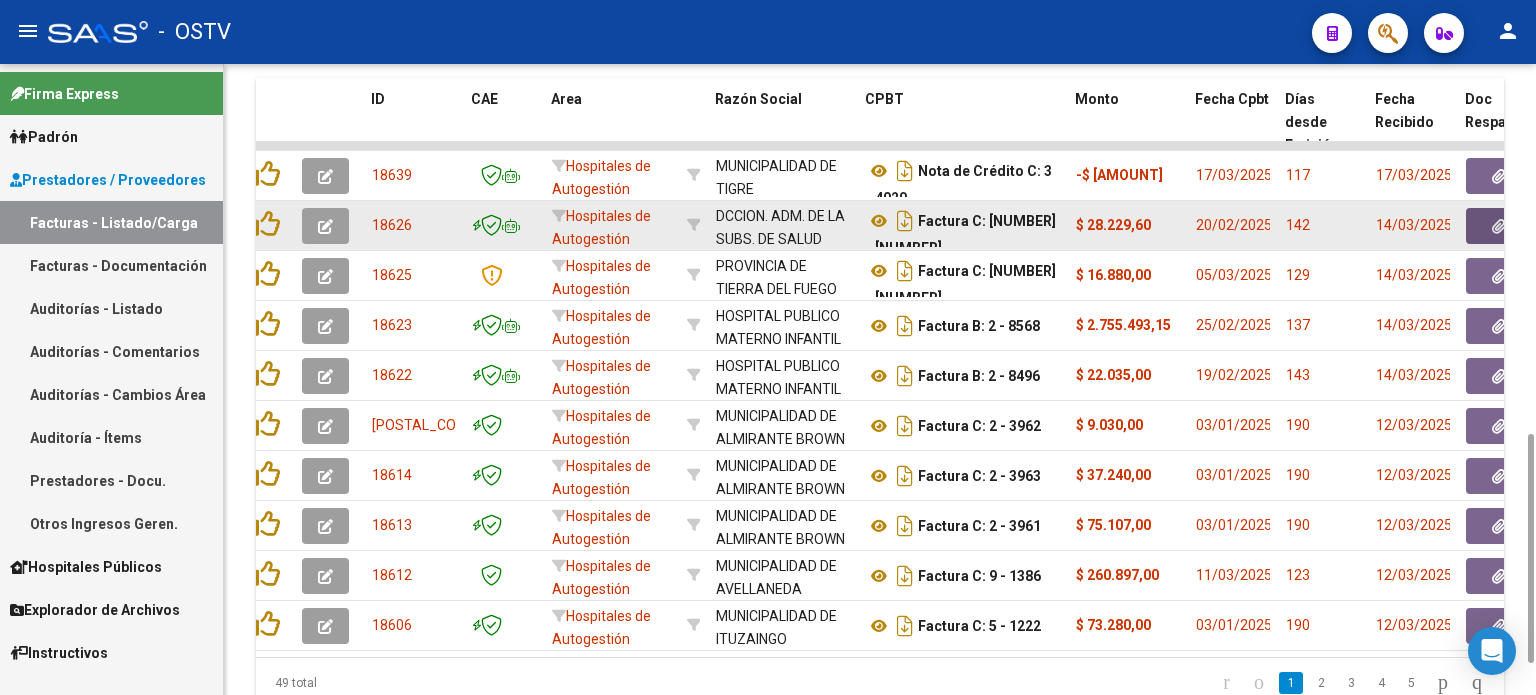 click 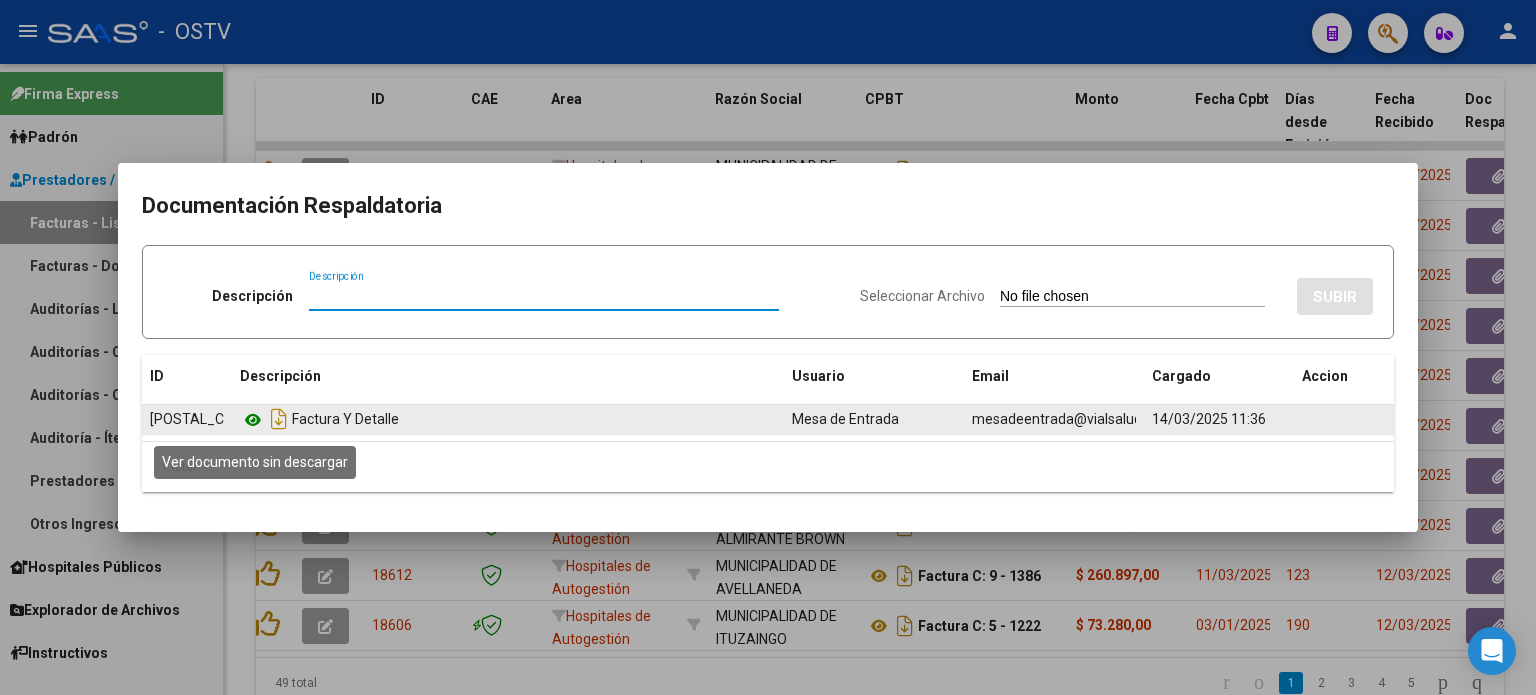 click 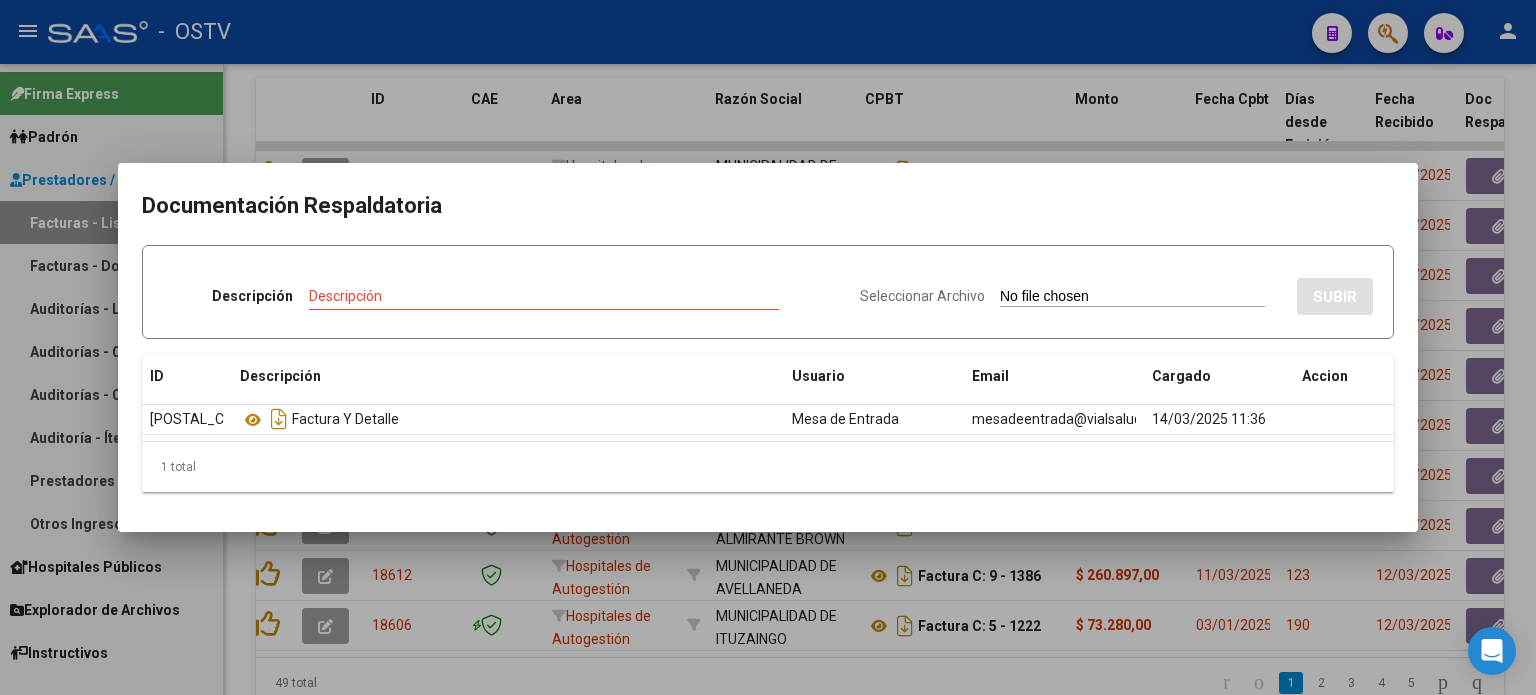 click at bounding box center (768, 347) 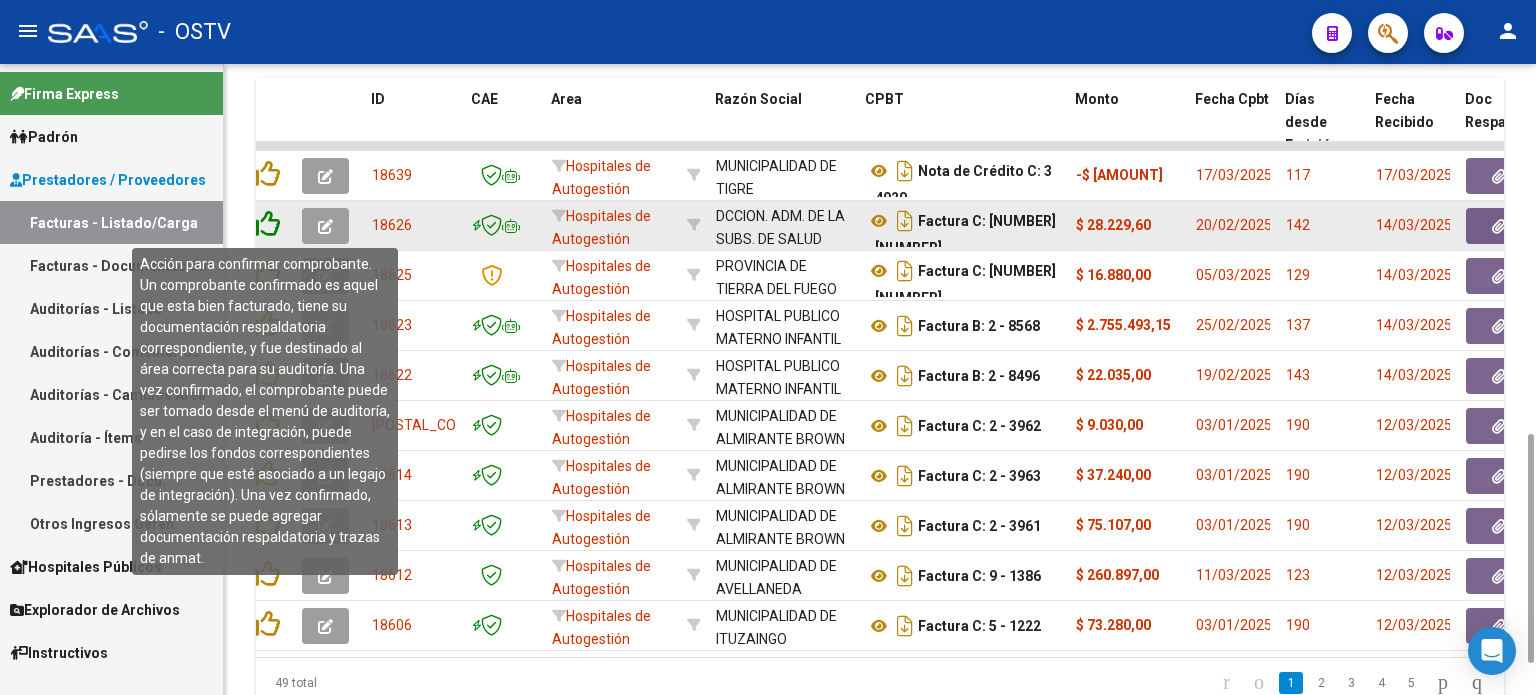 click 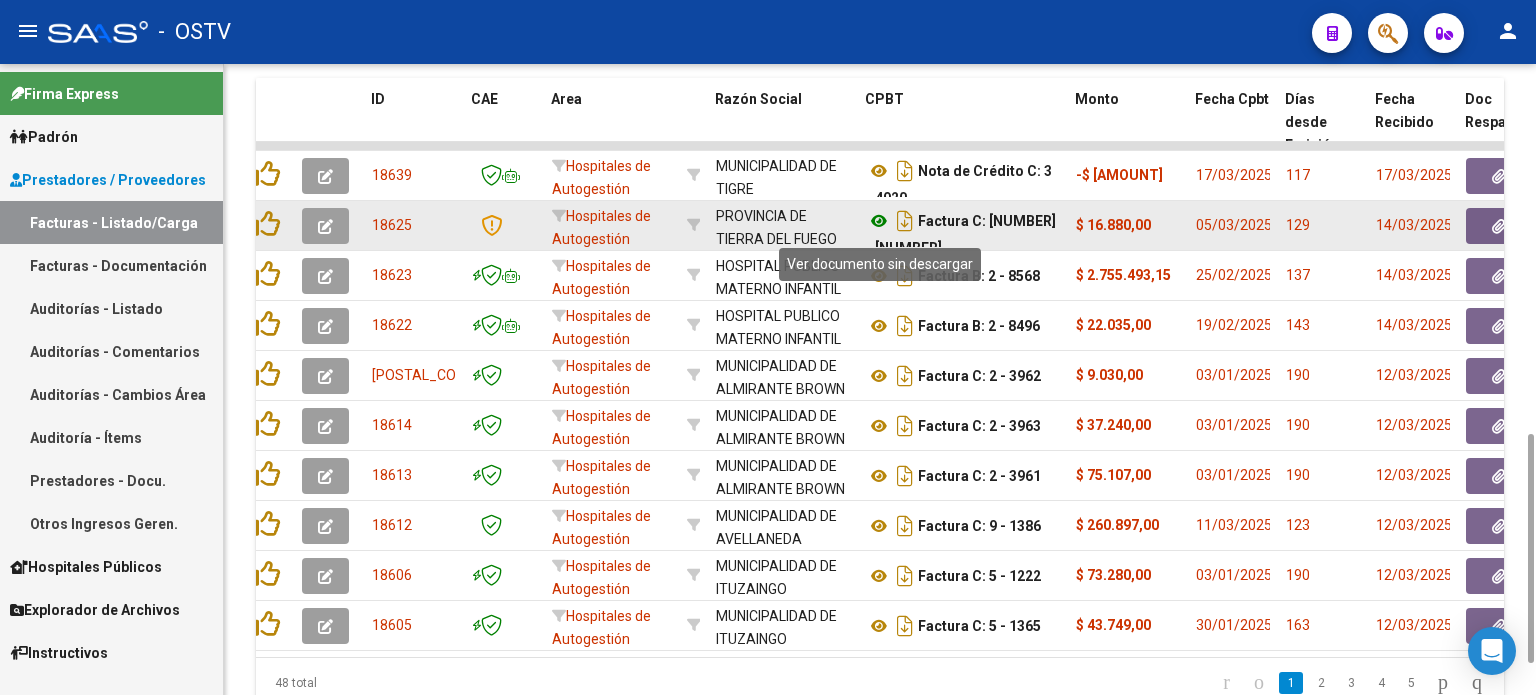 click 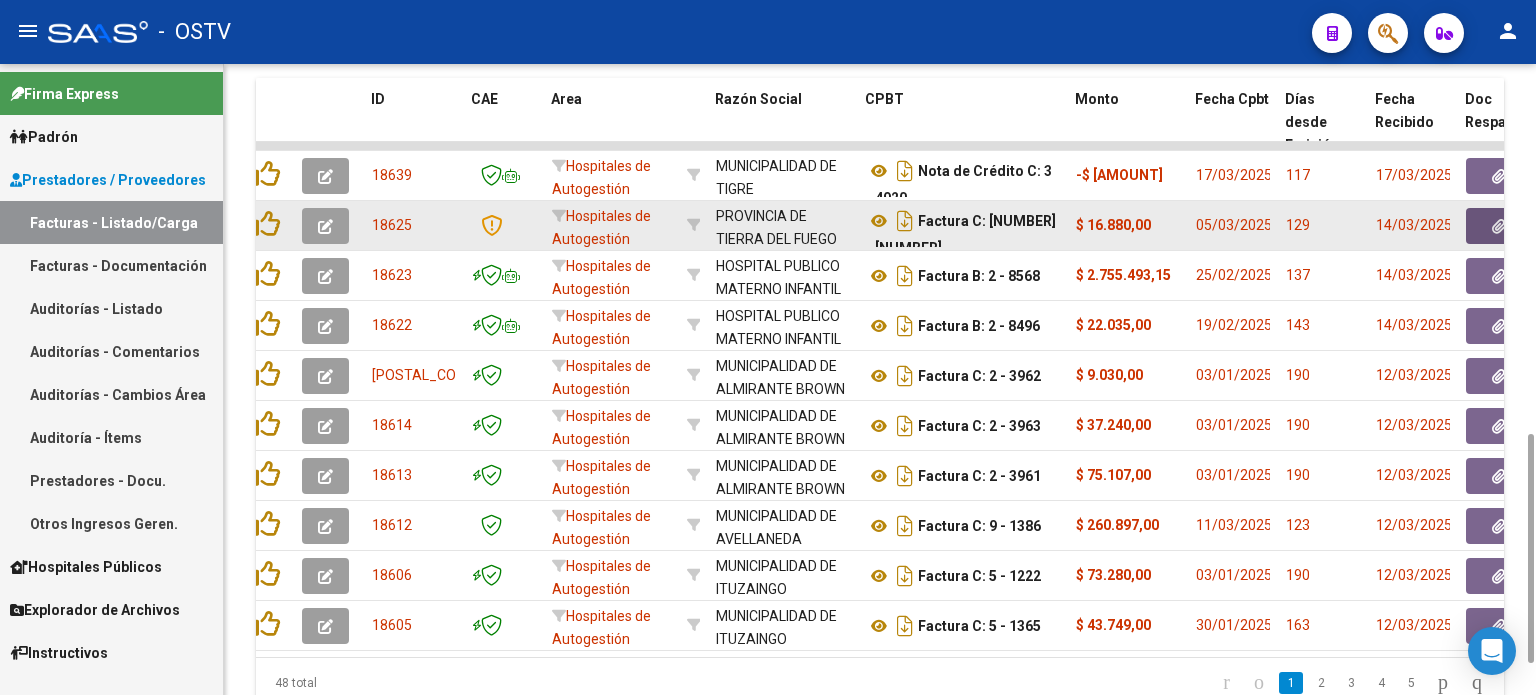 click 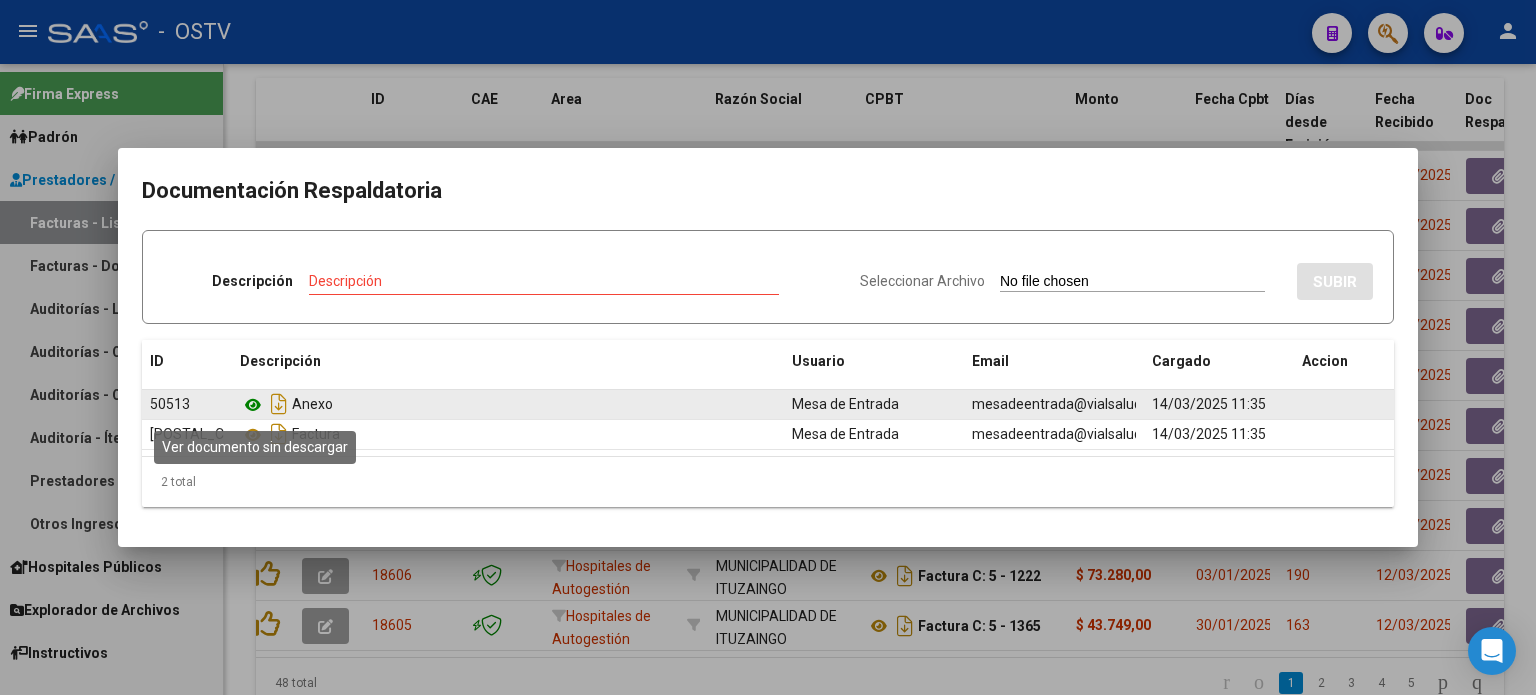 click 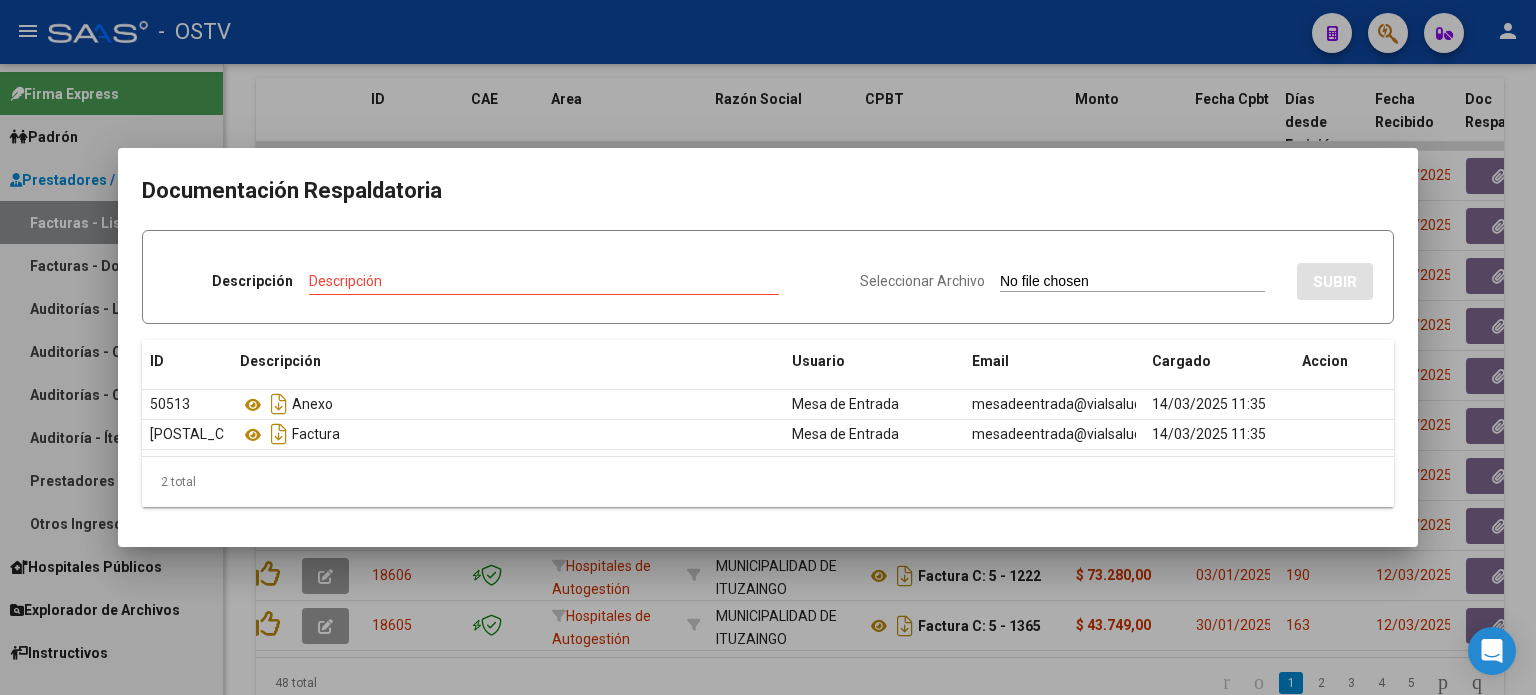 click at bounding box center [768, 347] 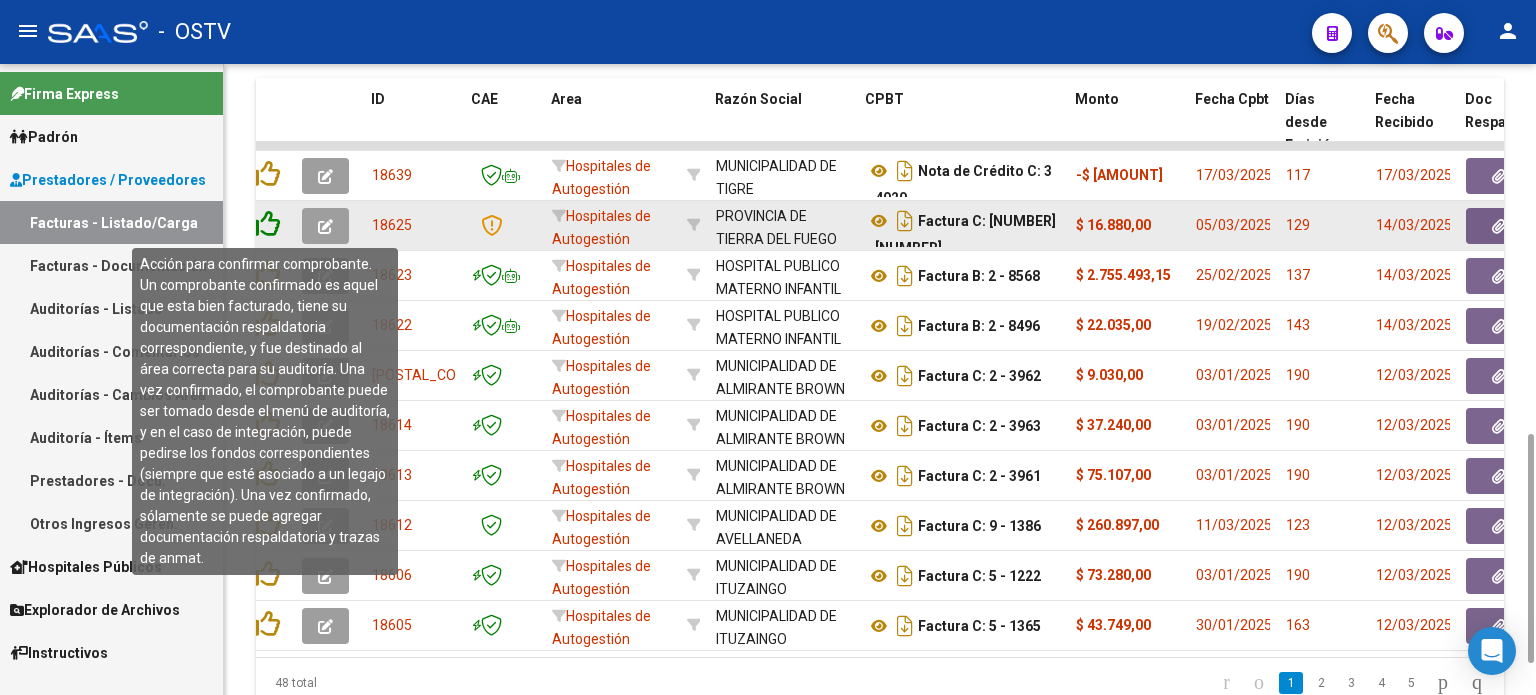 click 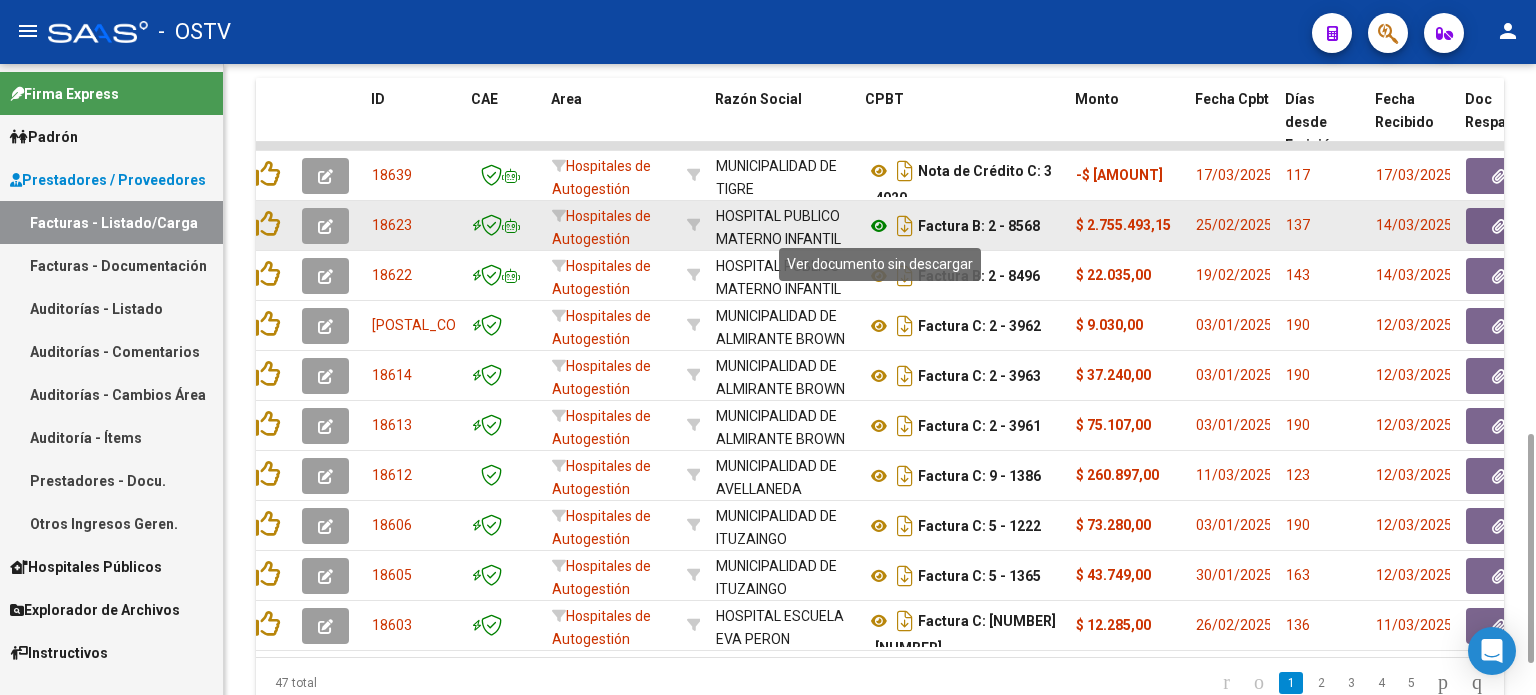 click 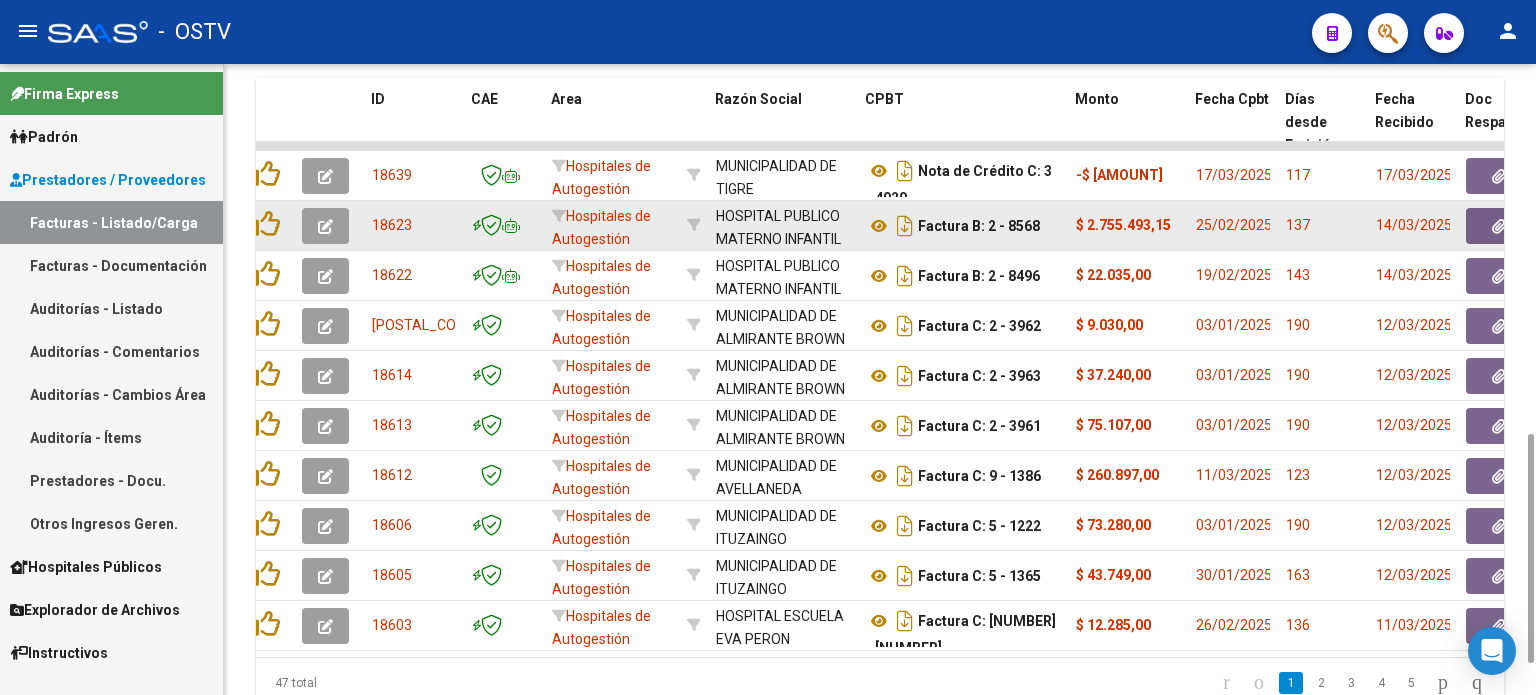 click 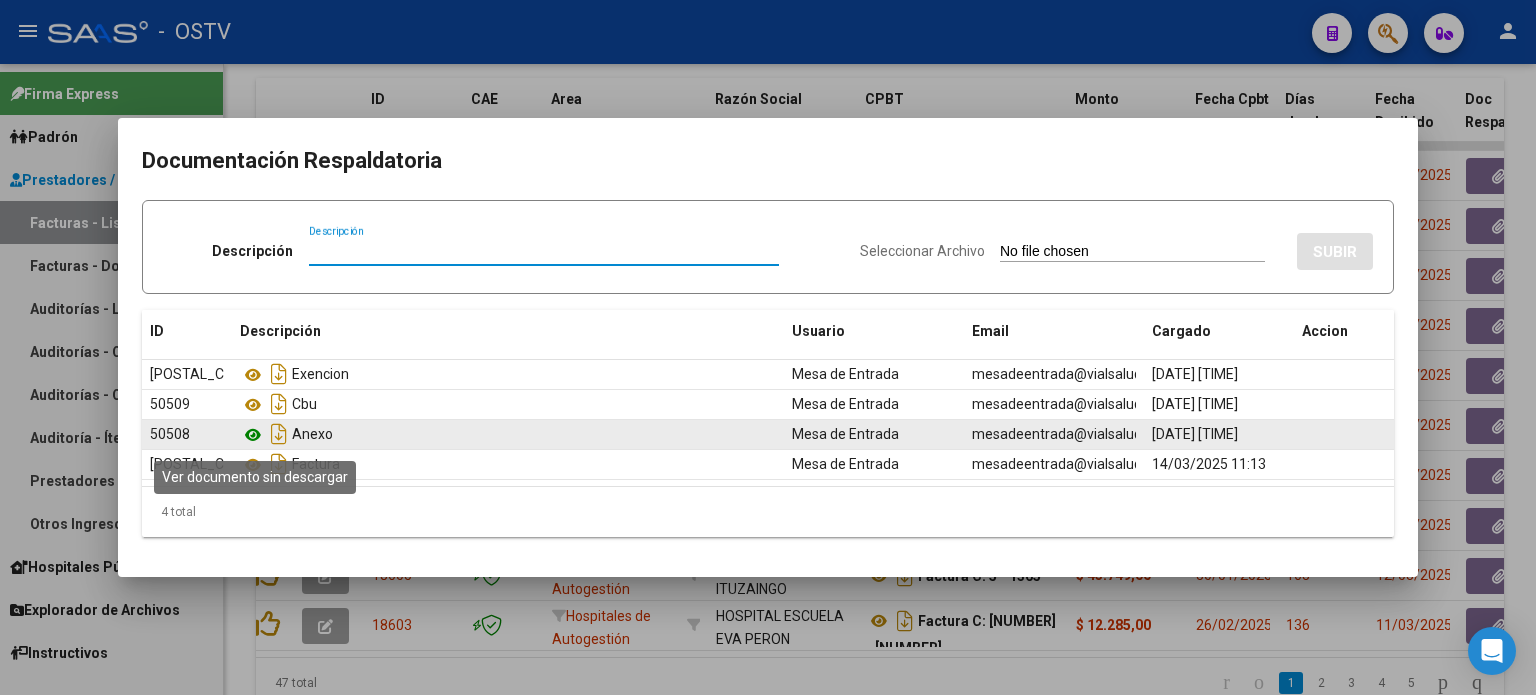 click 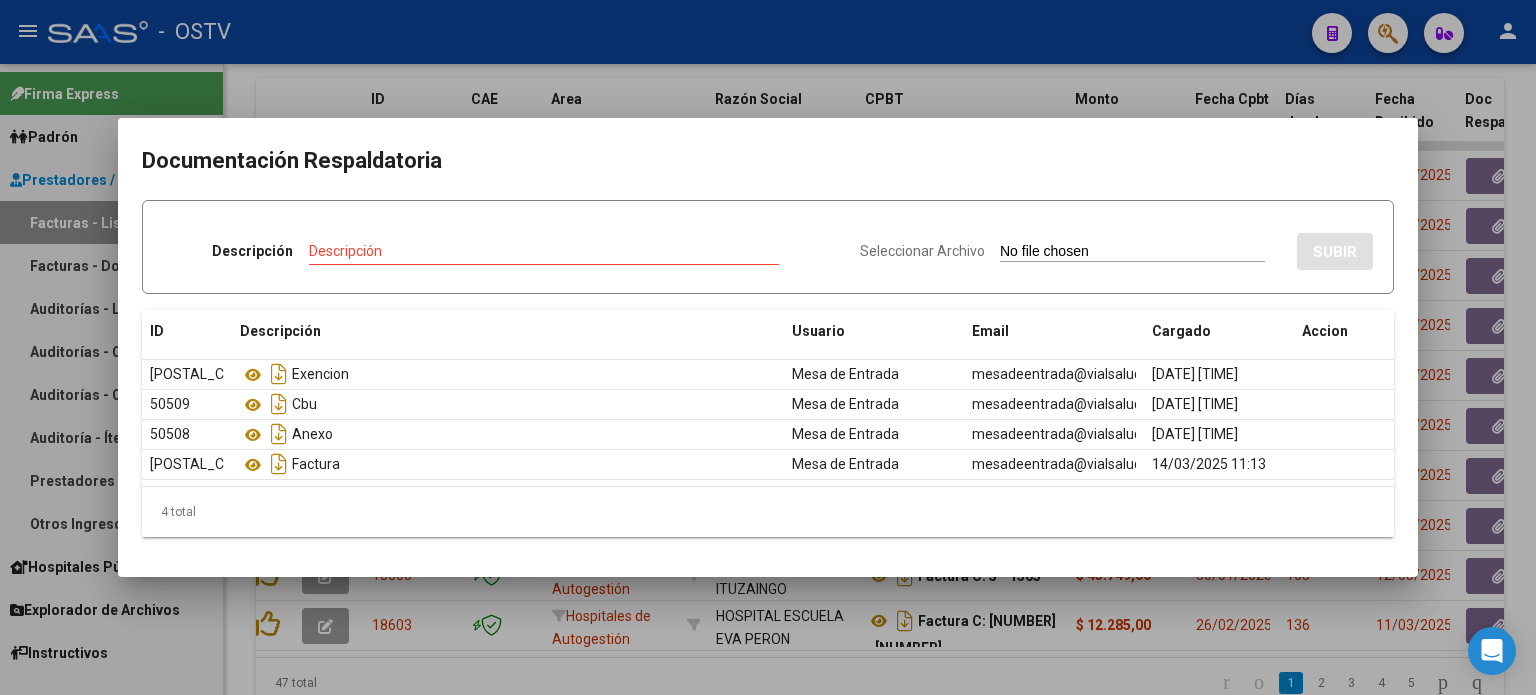 click at bounding box center [768, 347] 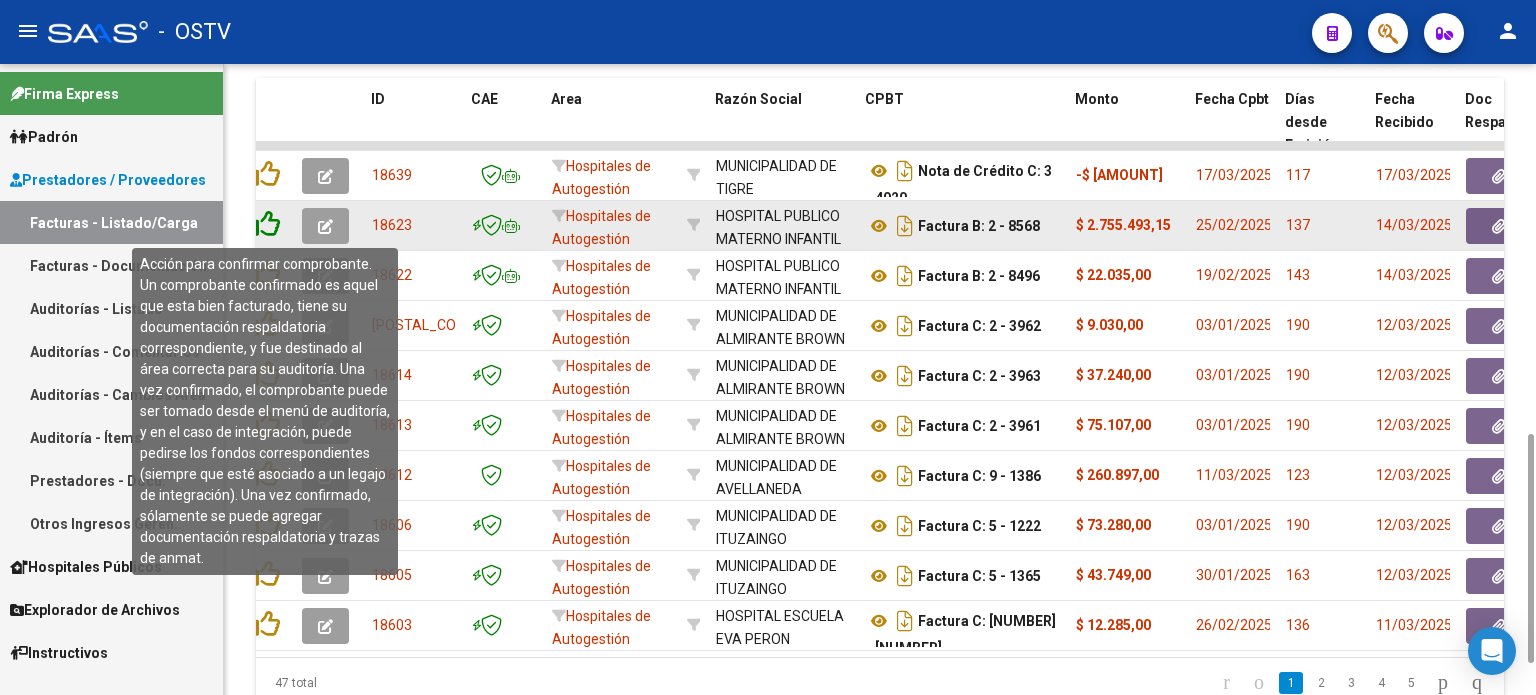 click 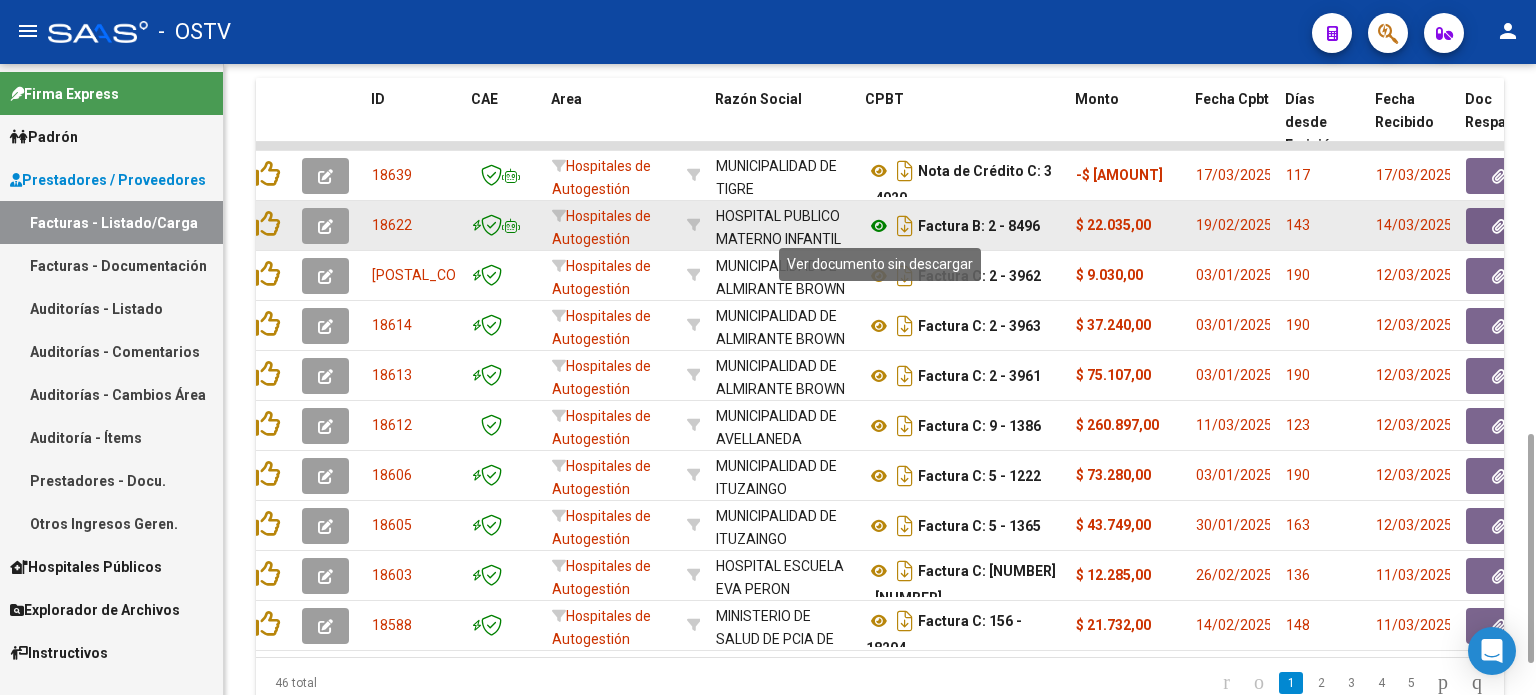 click 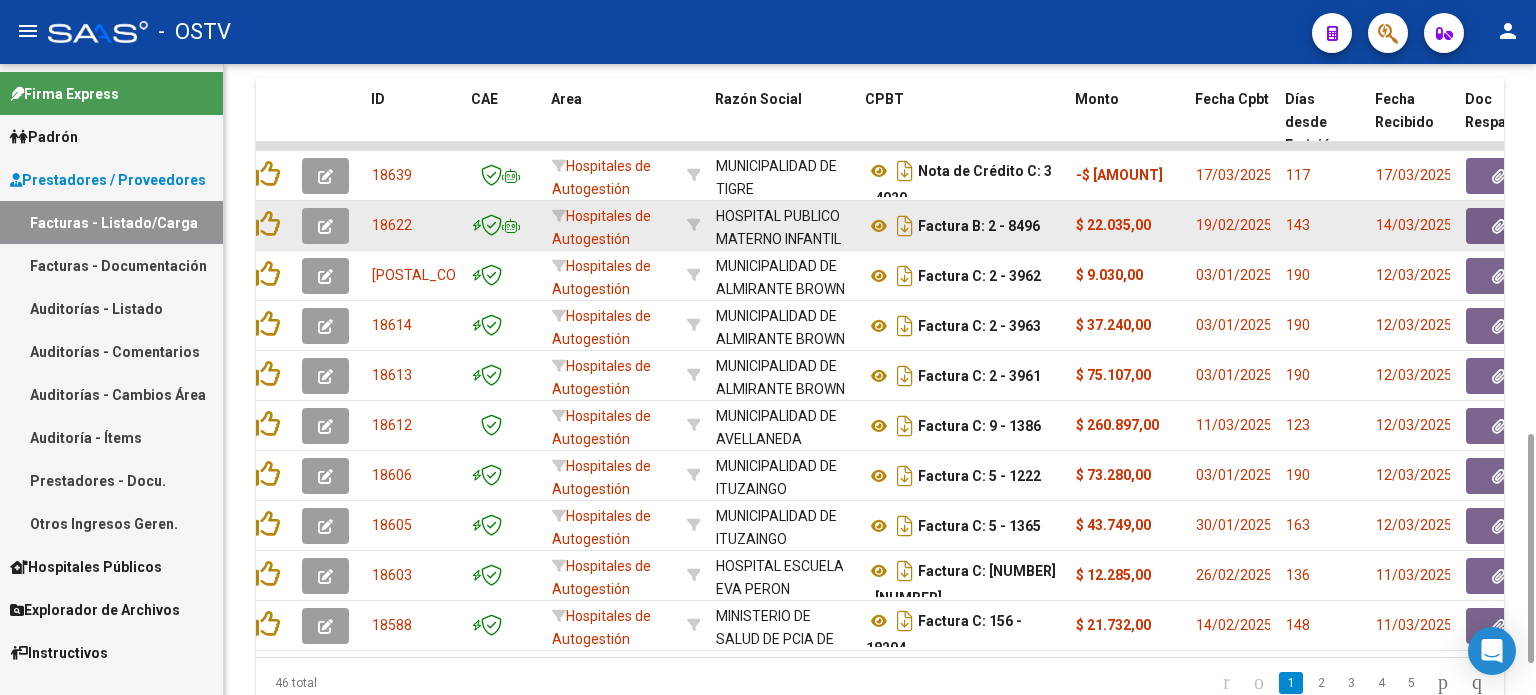 click 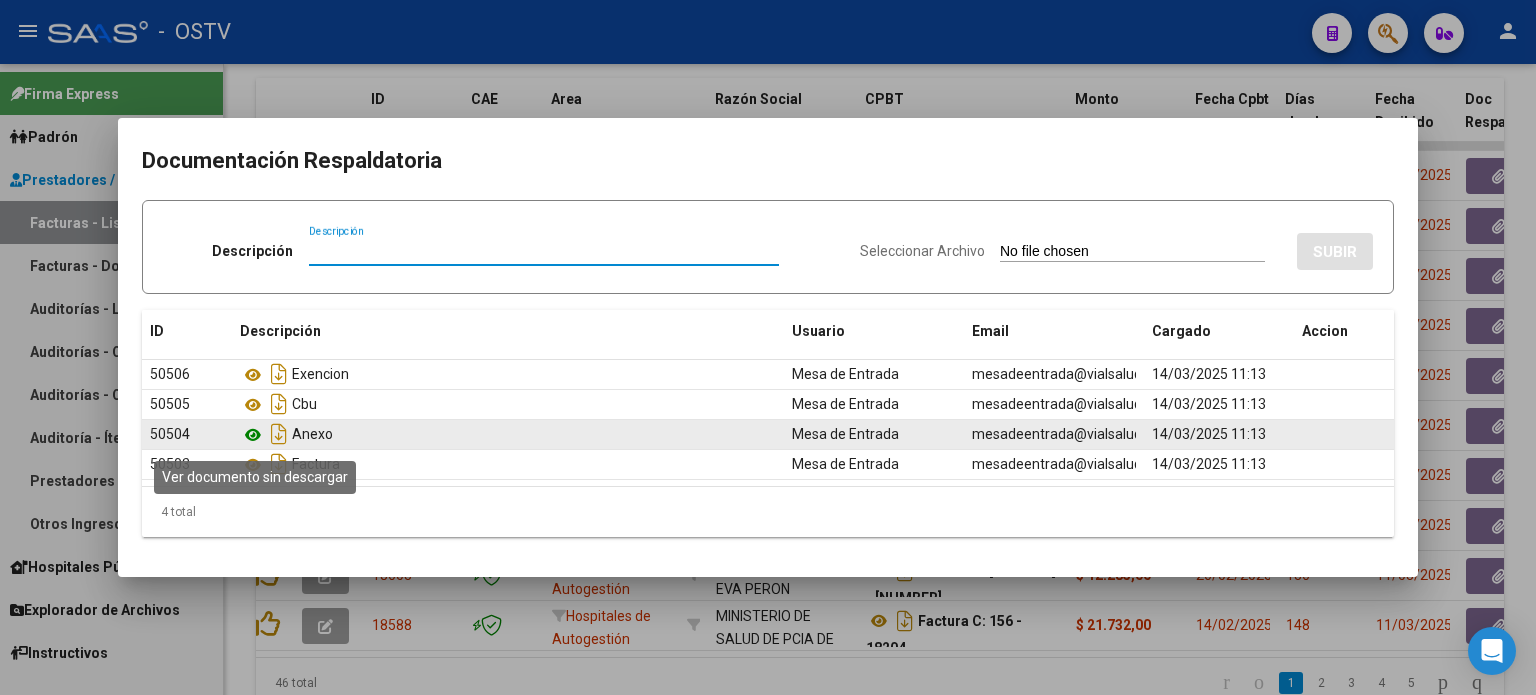 click 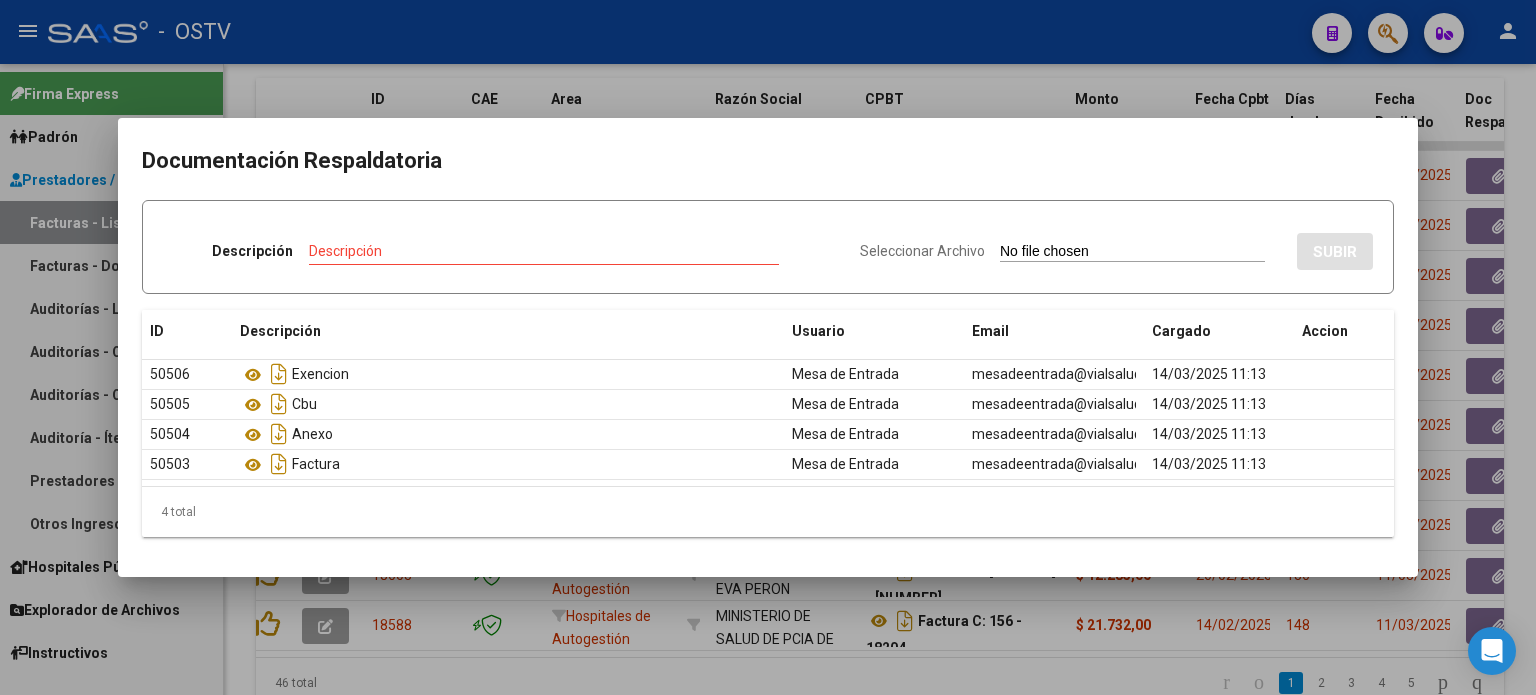 click at bounding box center [768, 347] 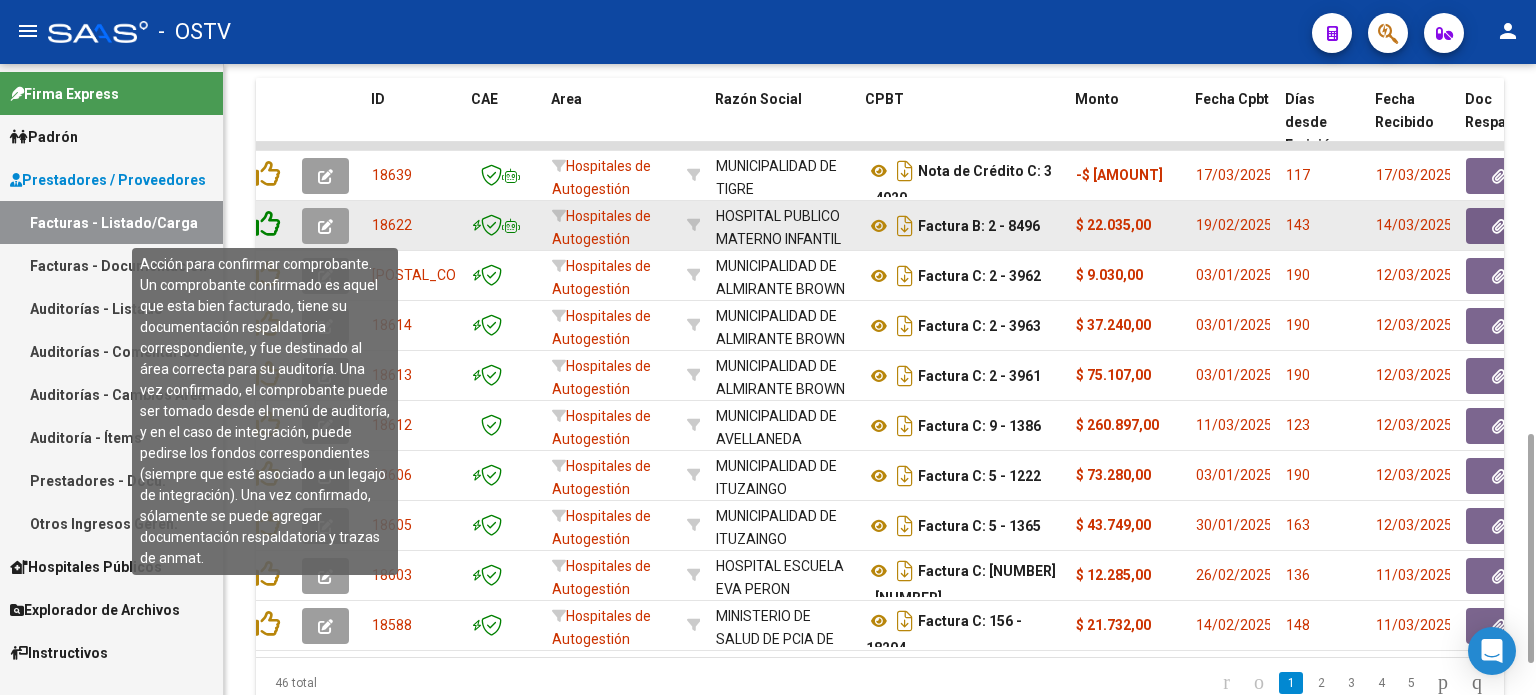 click 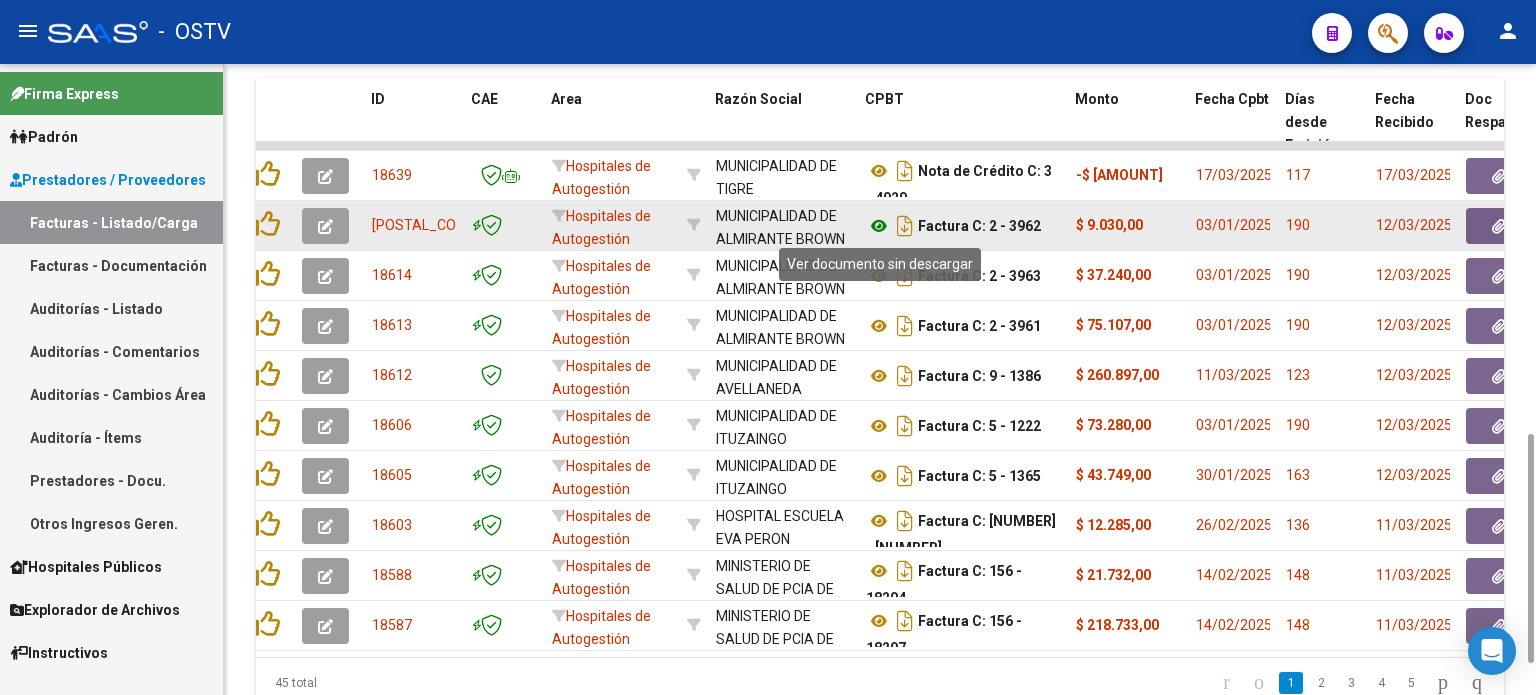 click 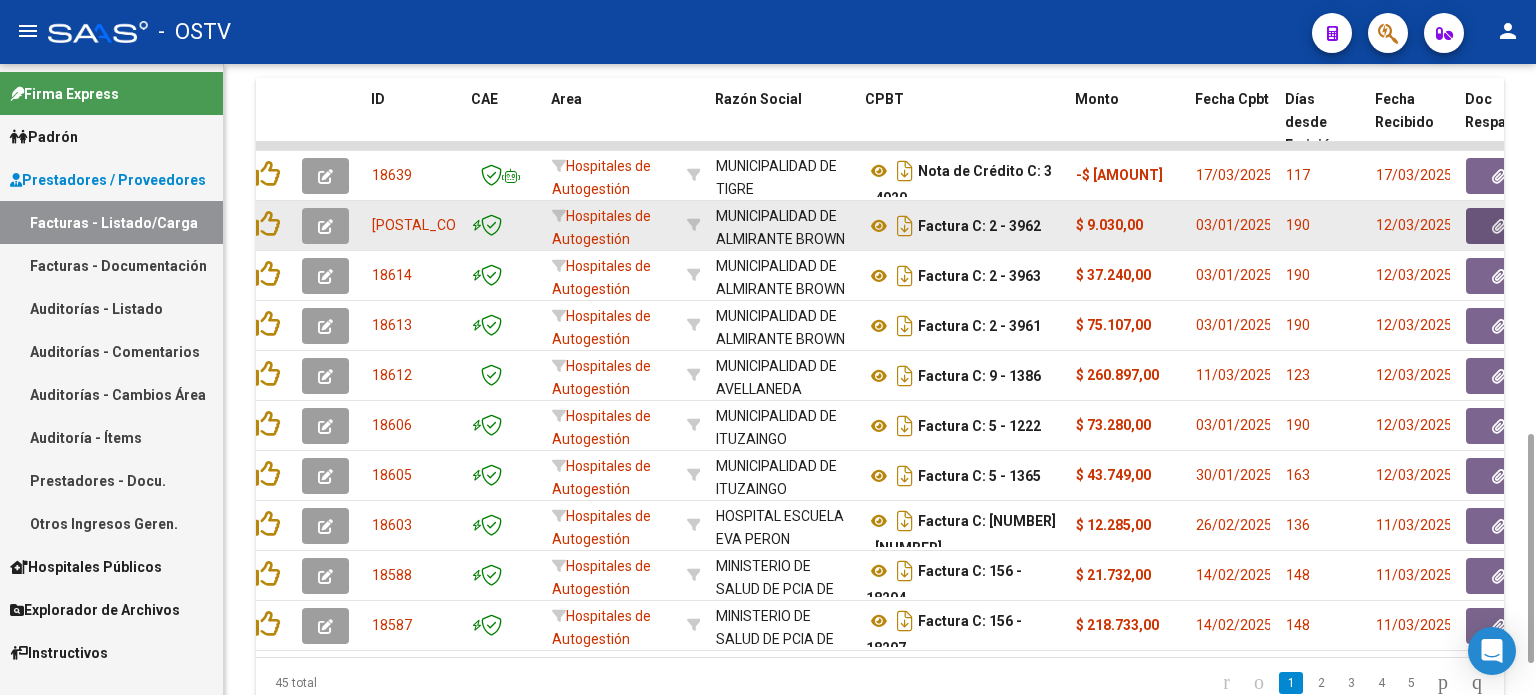click 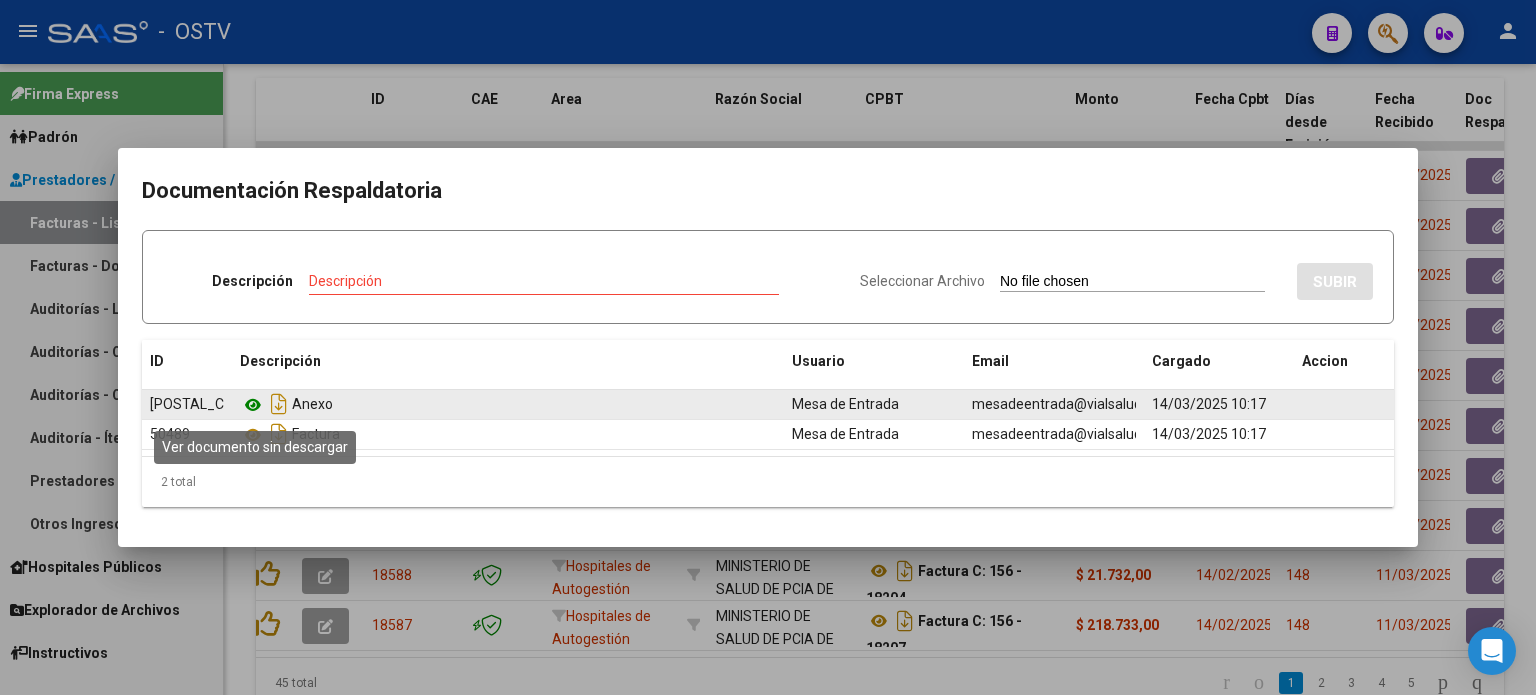 click 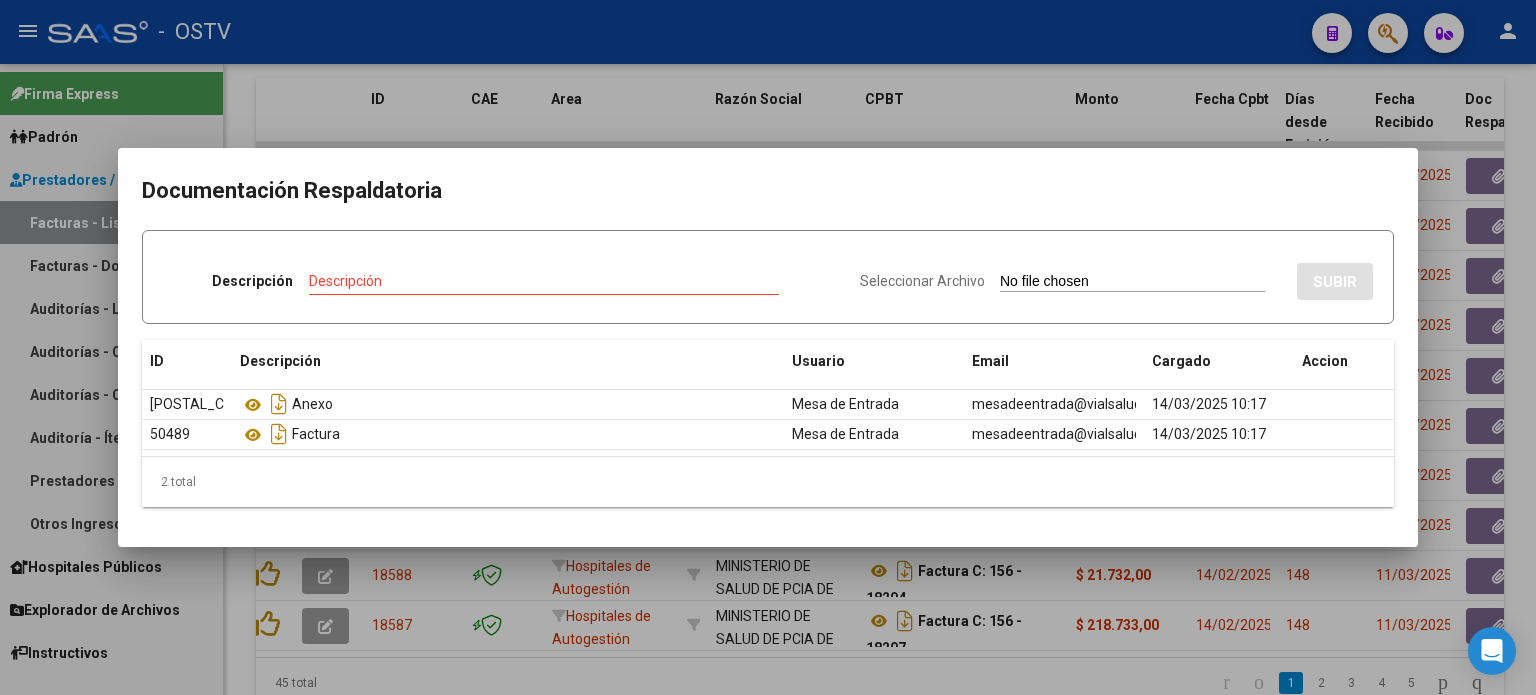 click at bounding box center [768, 347] 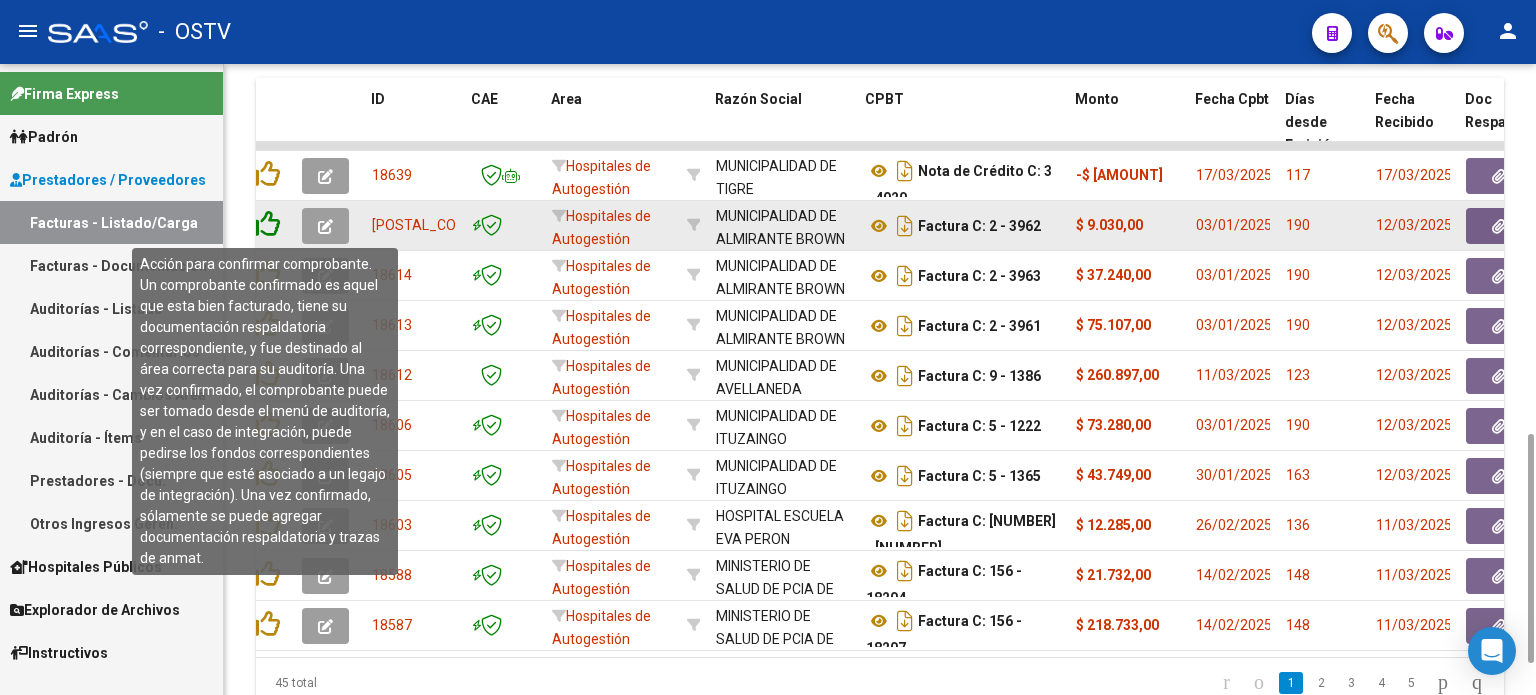 click 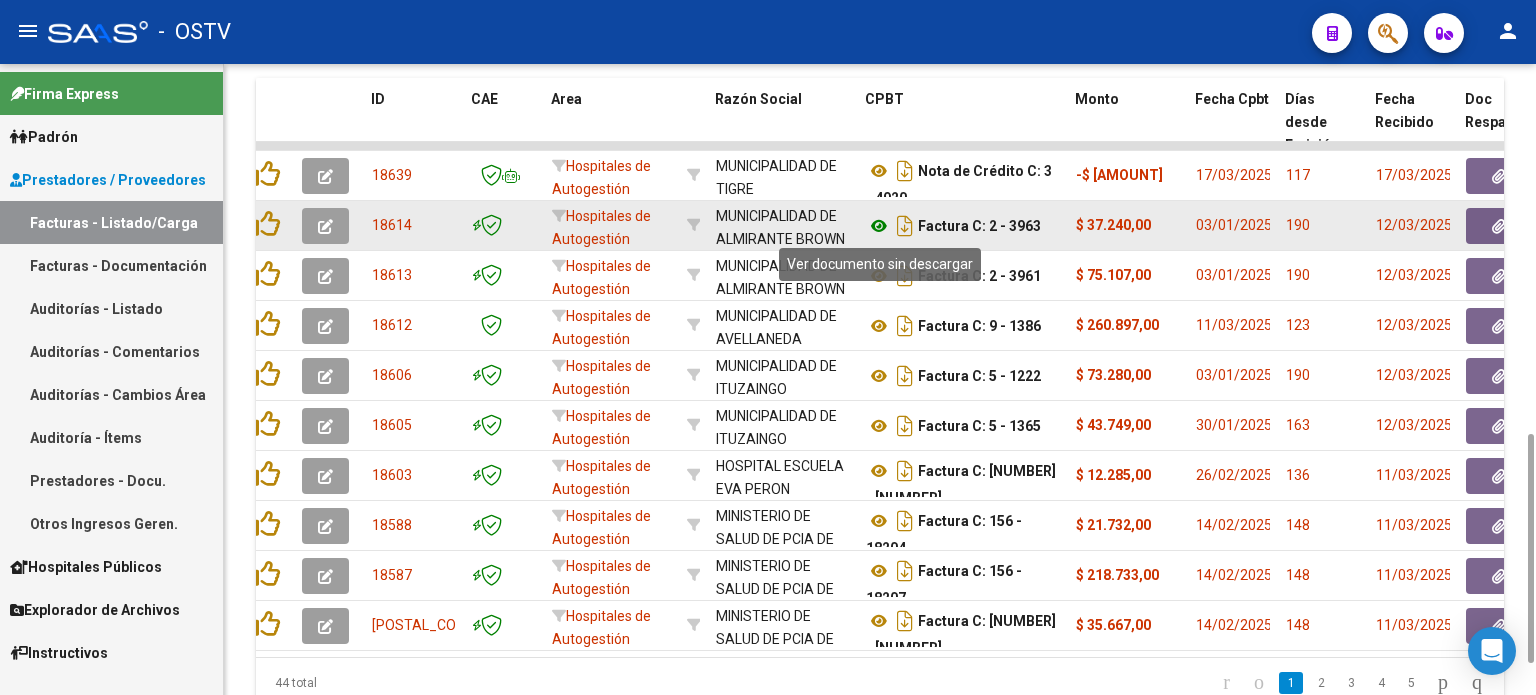 click 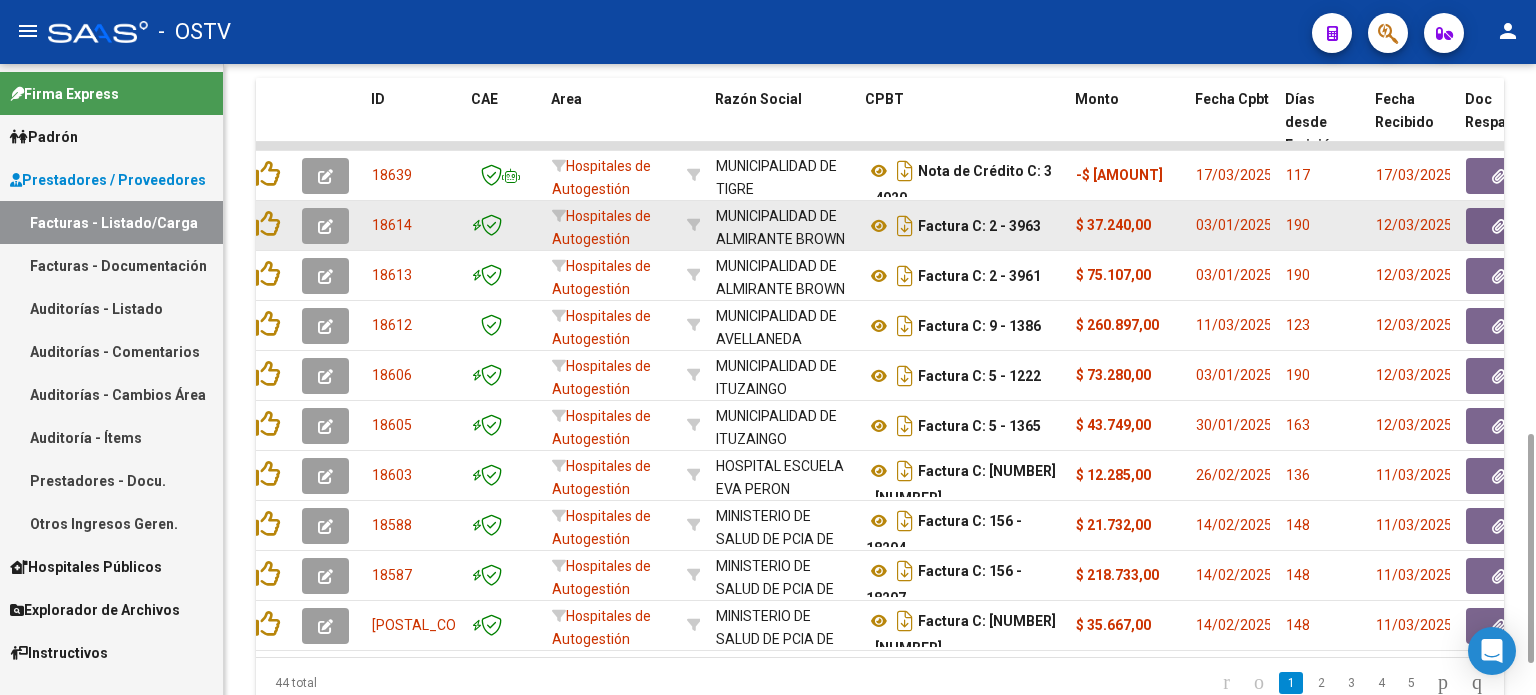 click 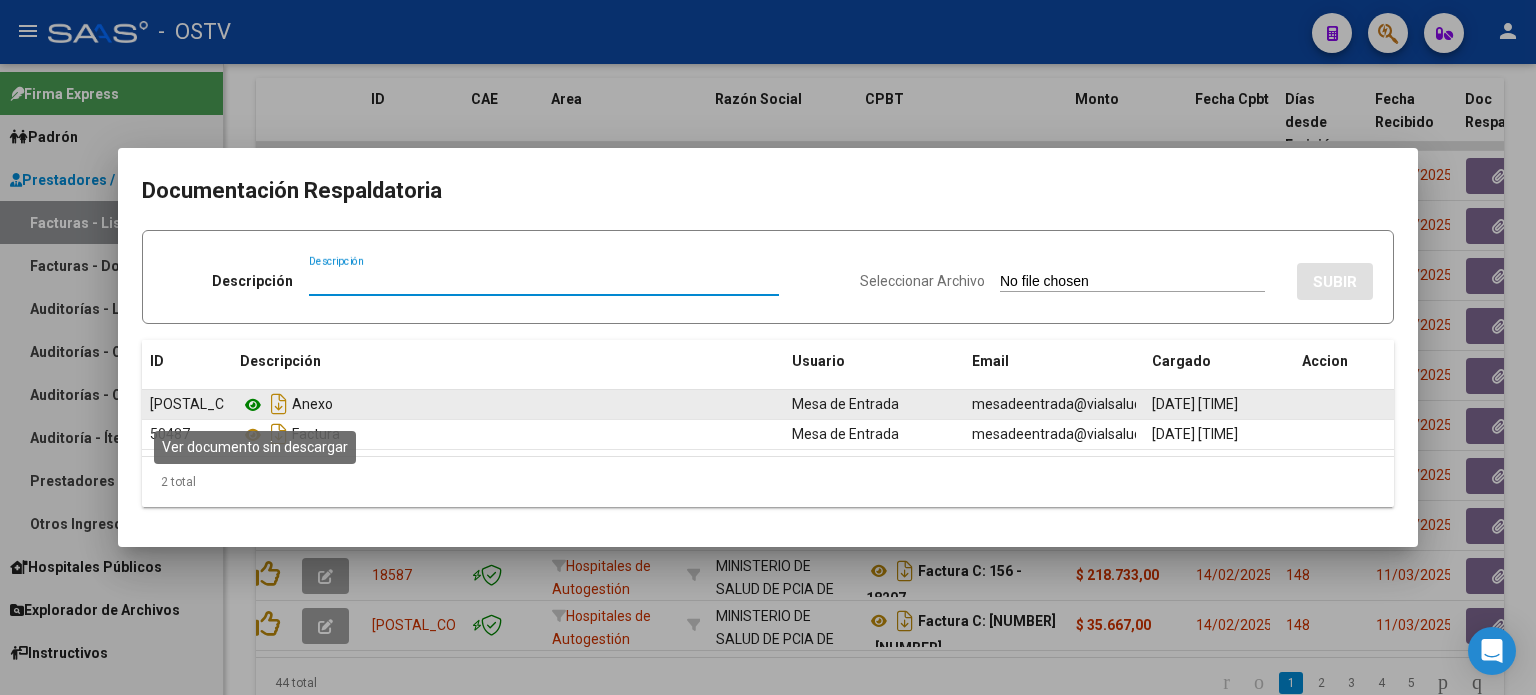 click 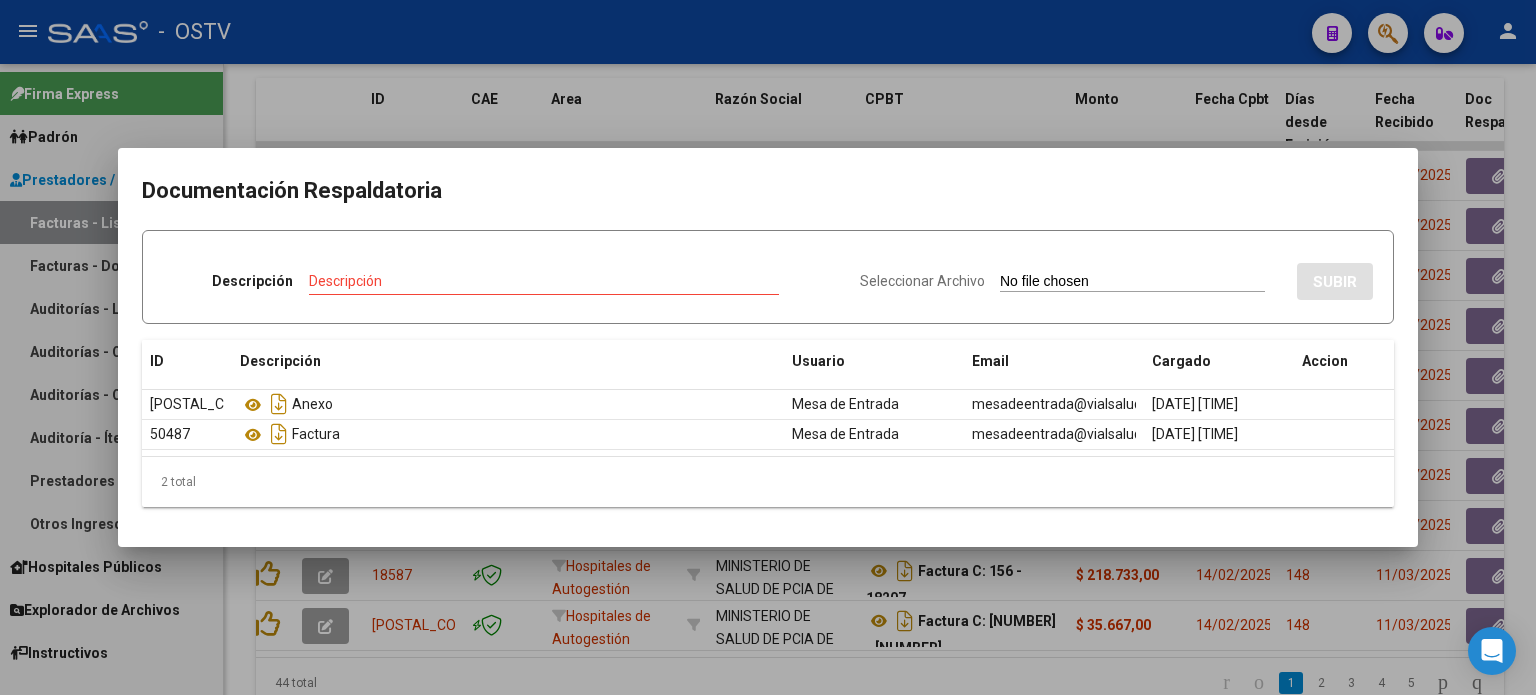 click at bounding box center (768, 347) 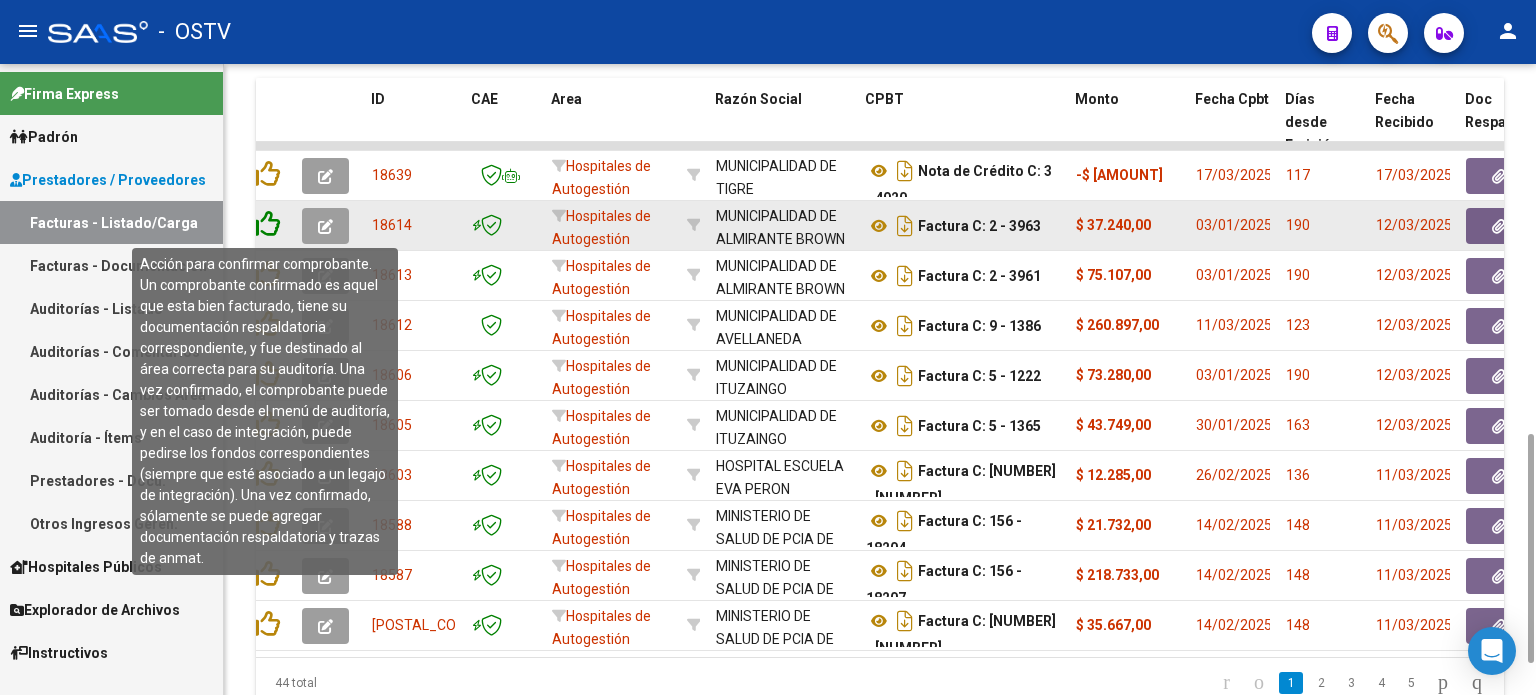 click 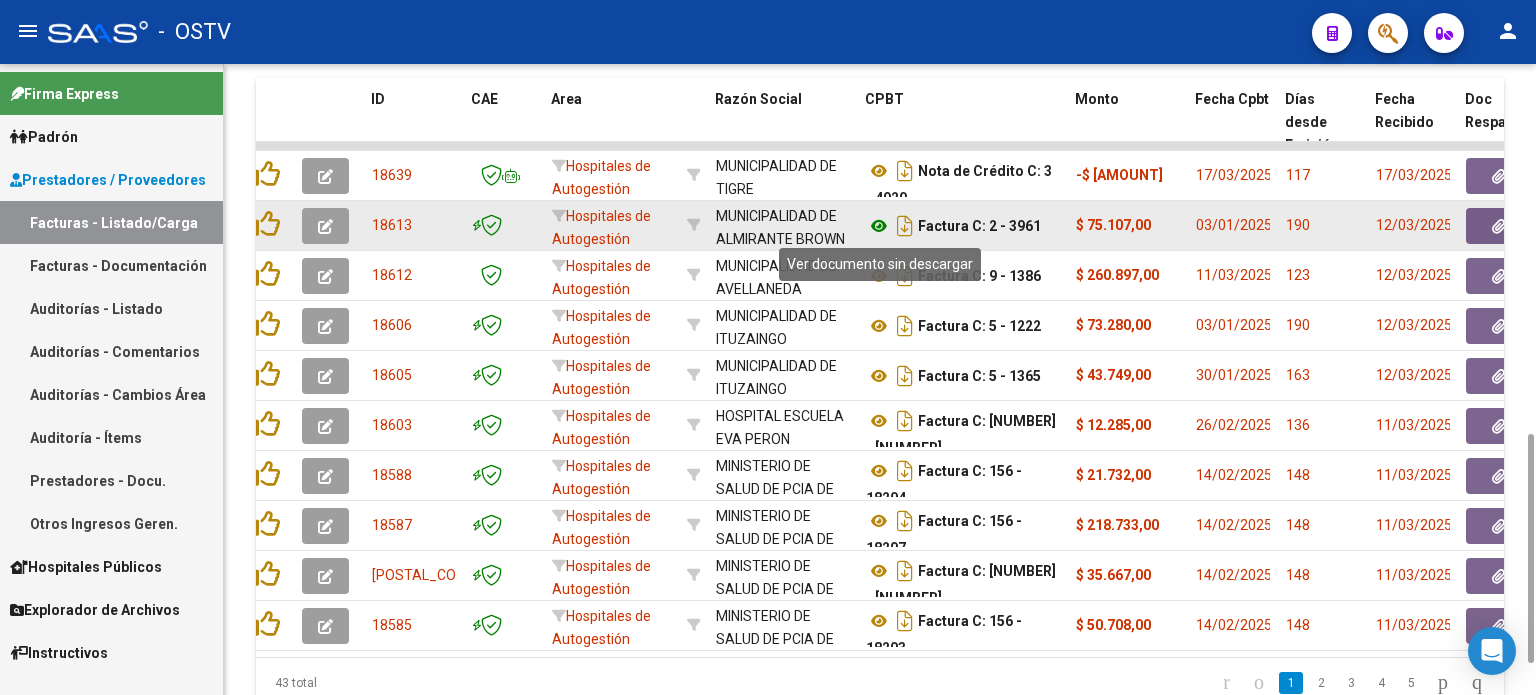 click 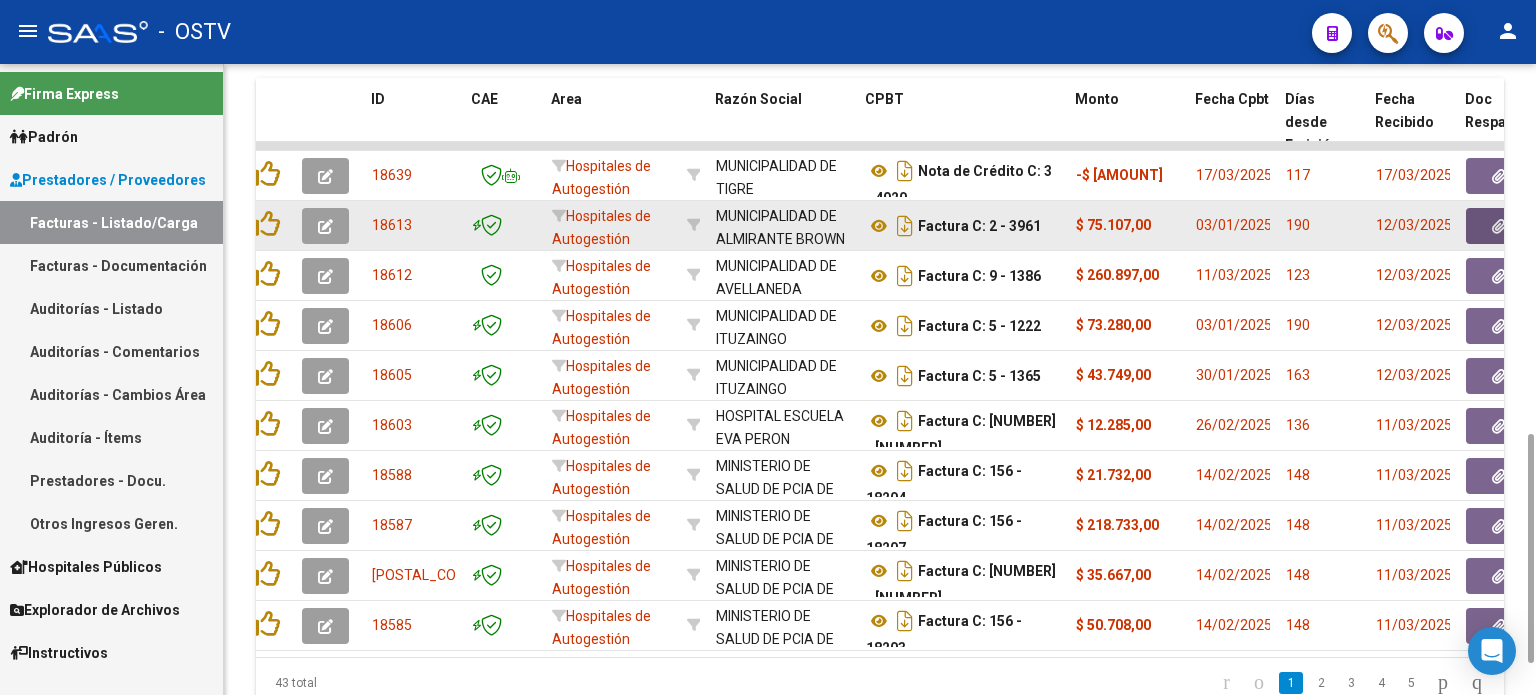 click 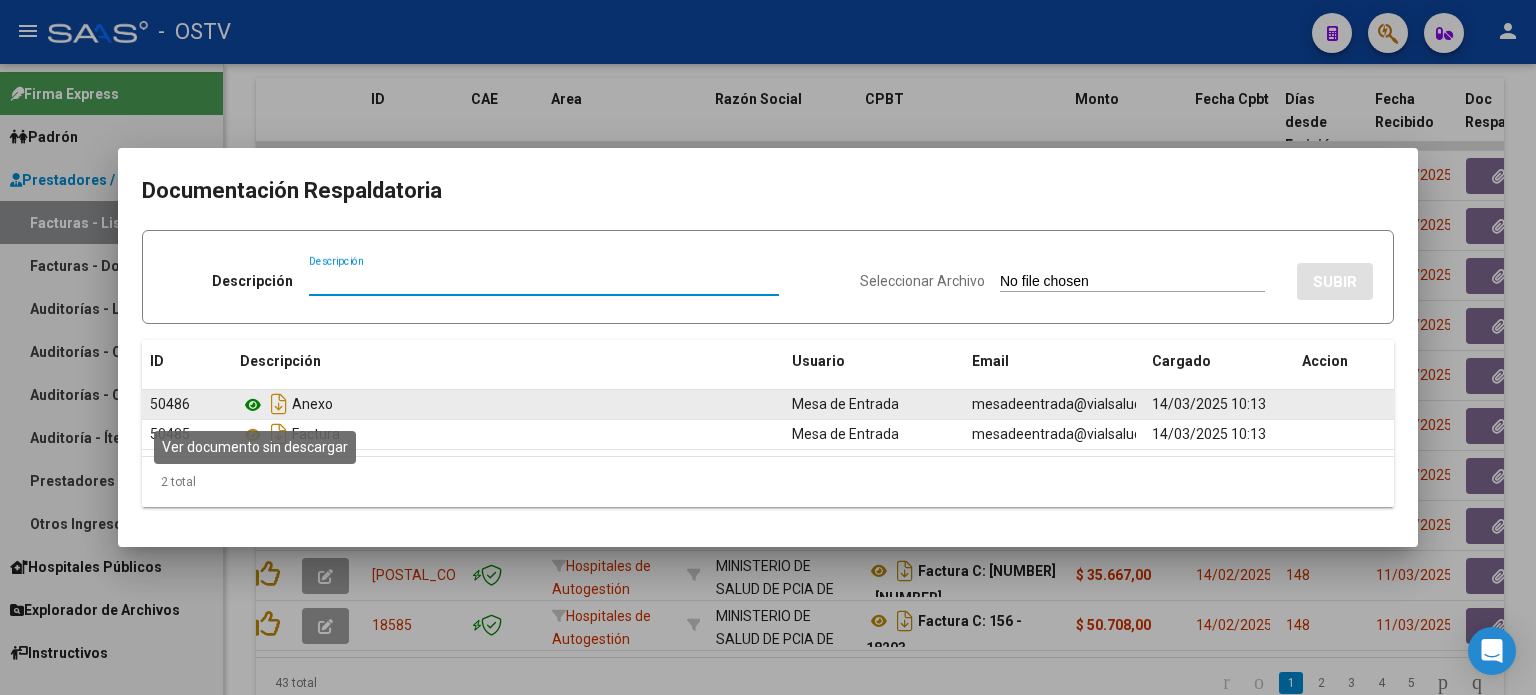 click 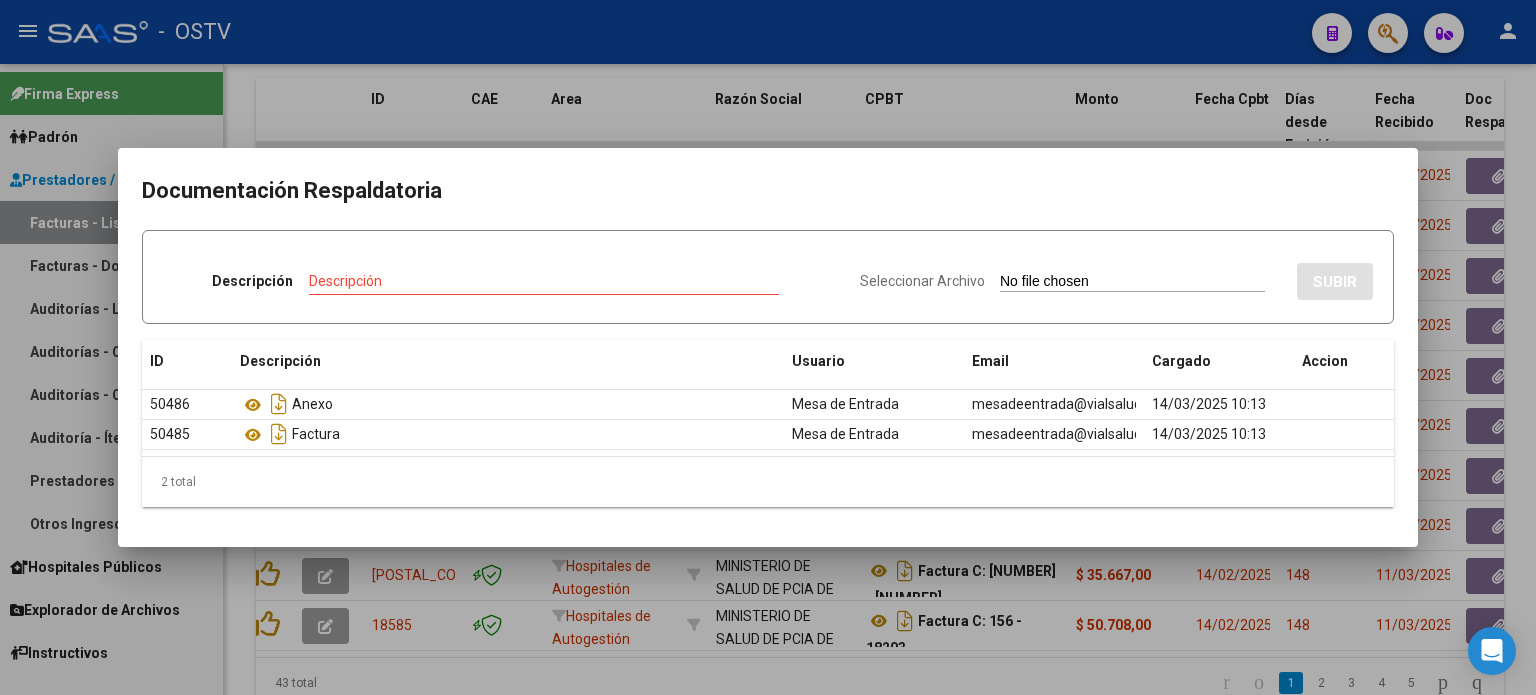 click at bounding box center [768, 347] 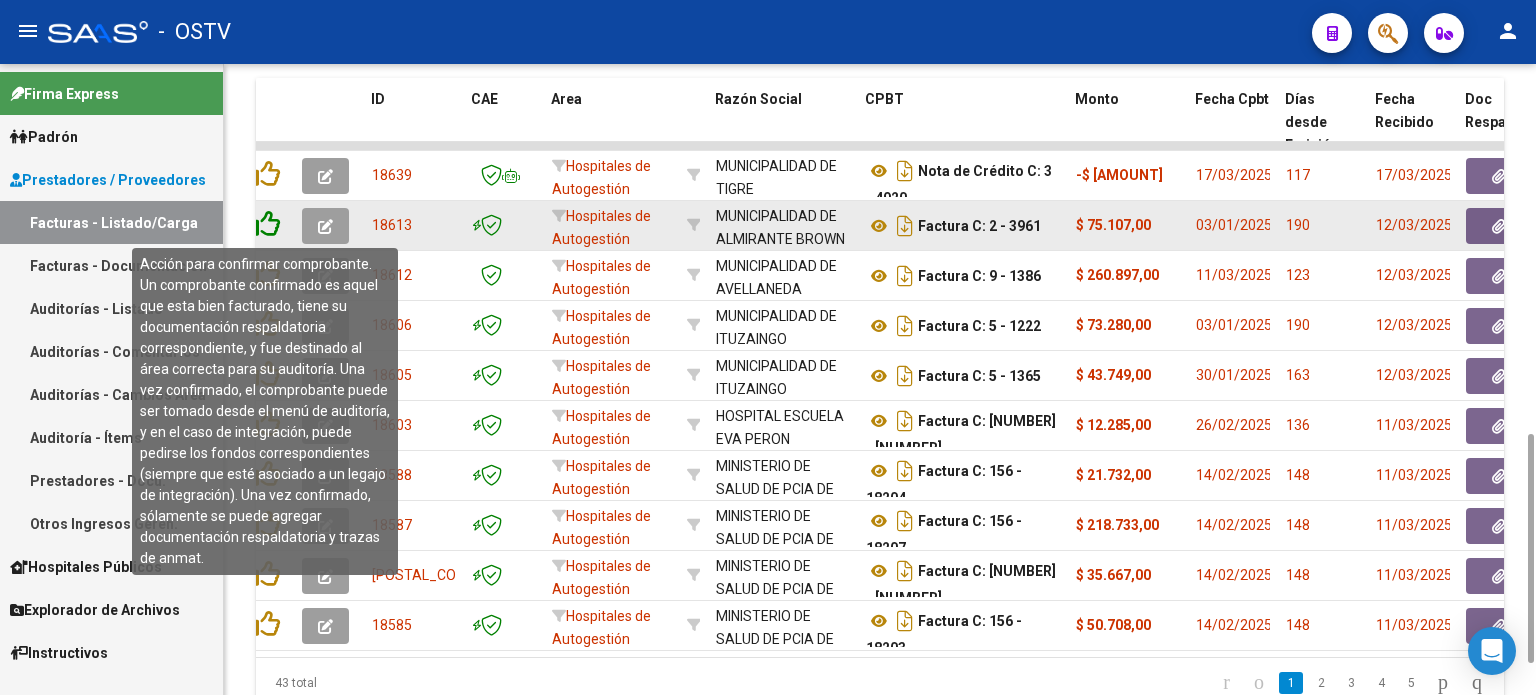 click 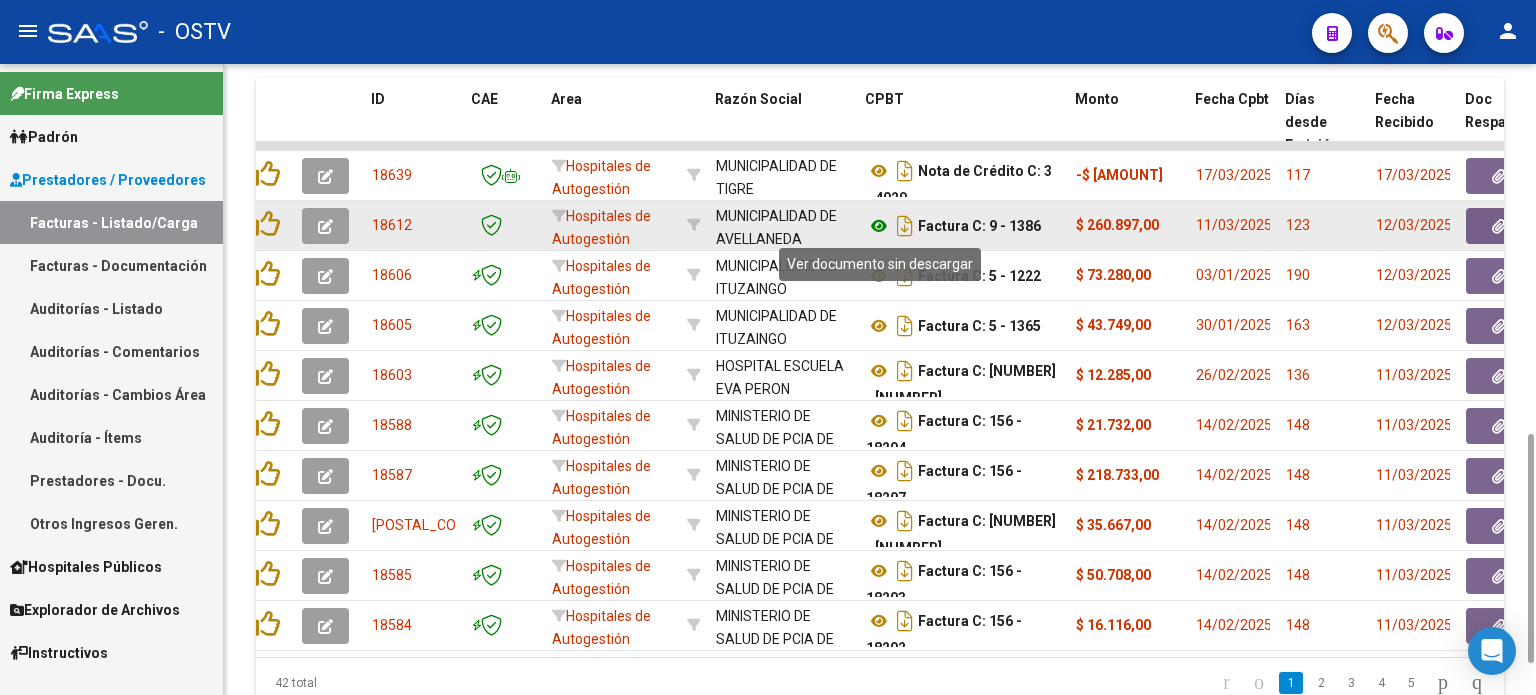 click 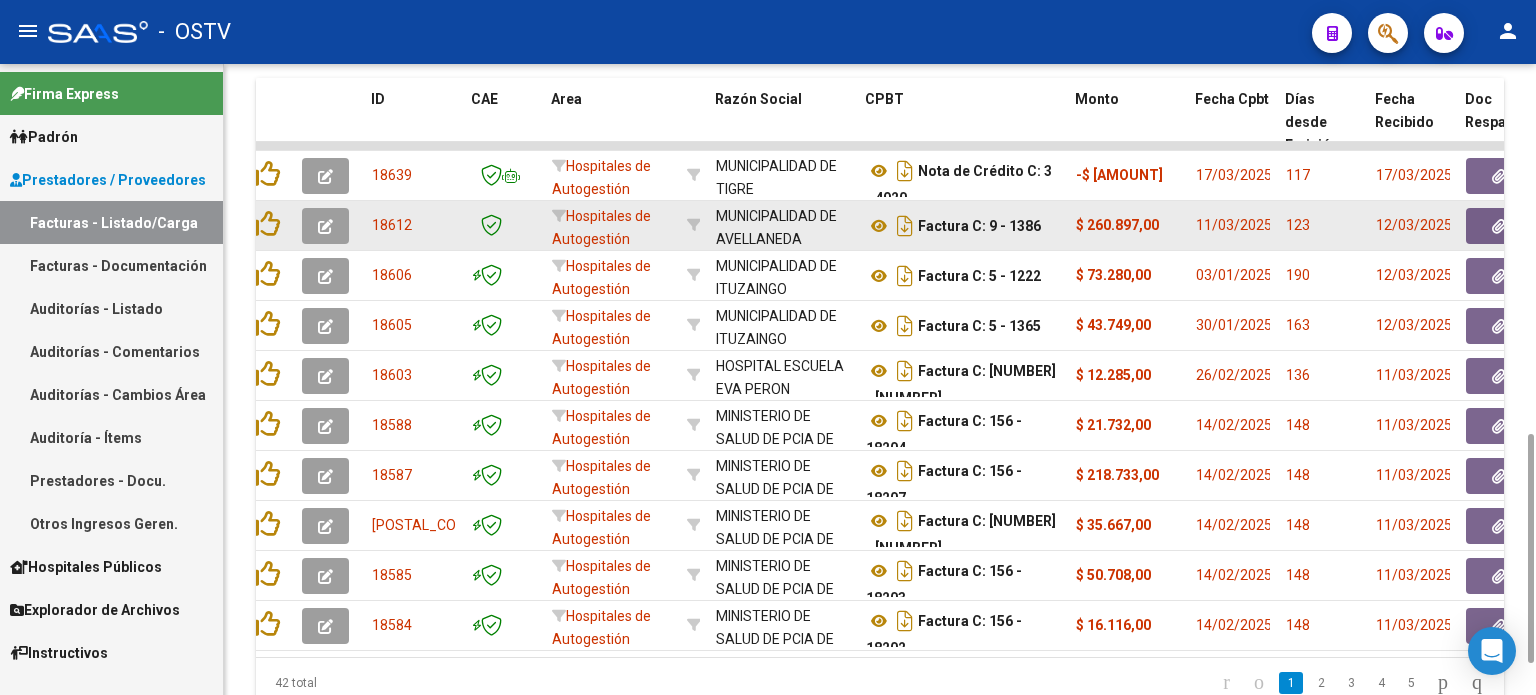 click 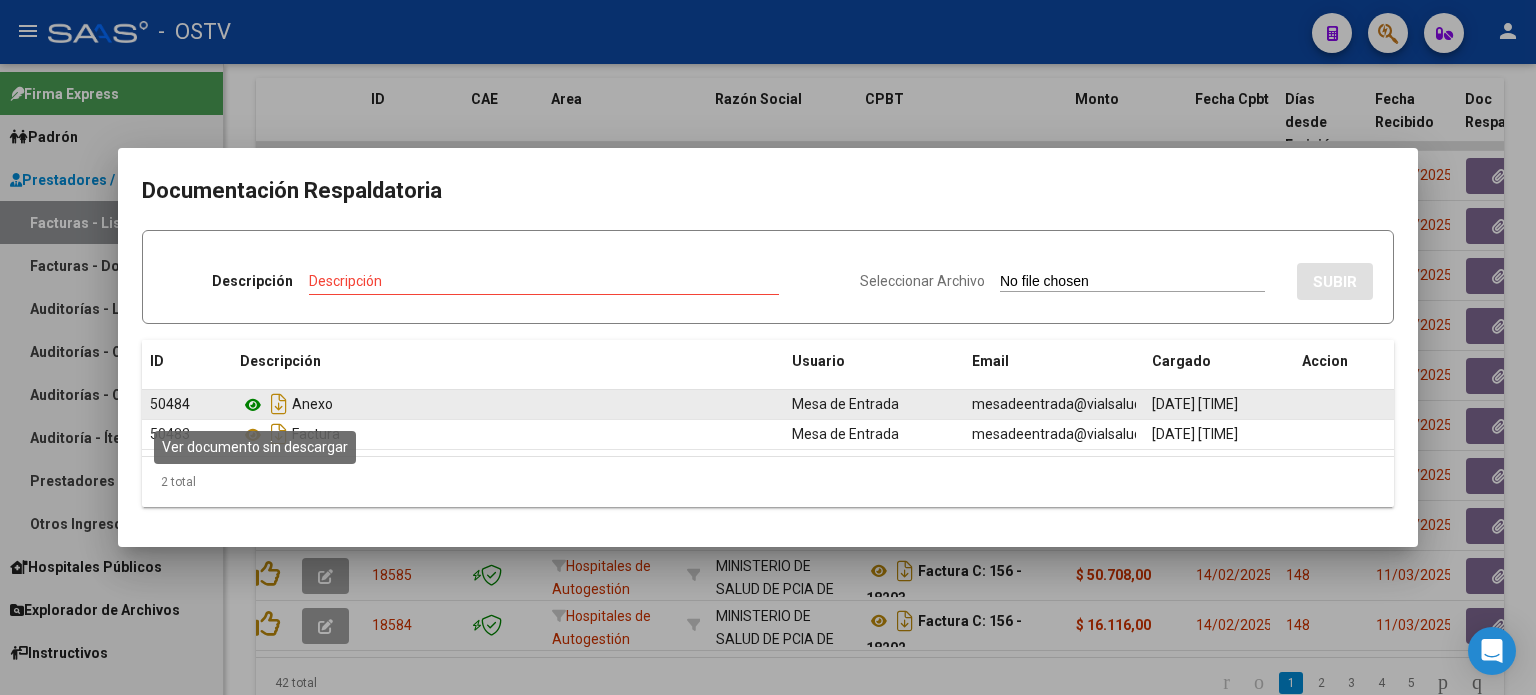 click 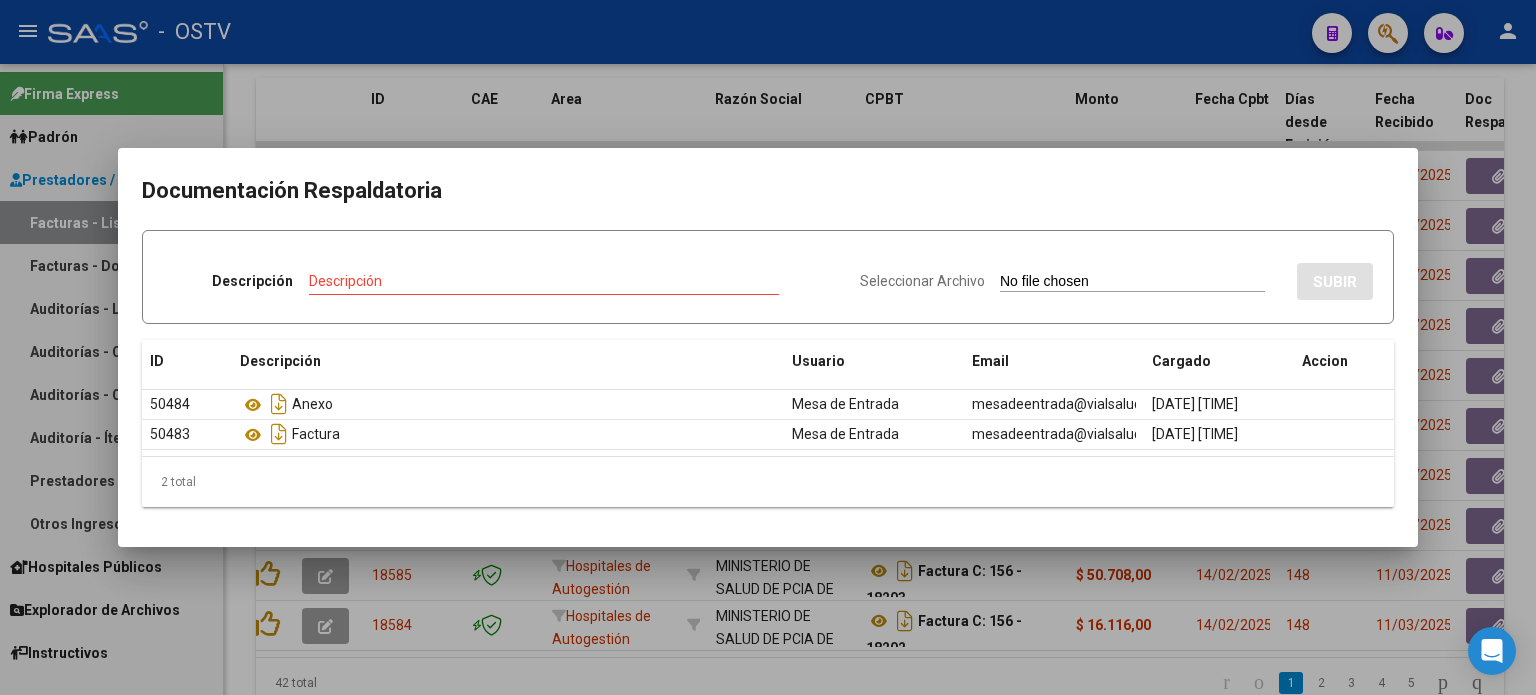 click at bounding box center (768, 347) 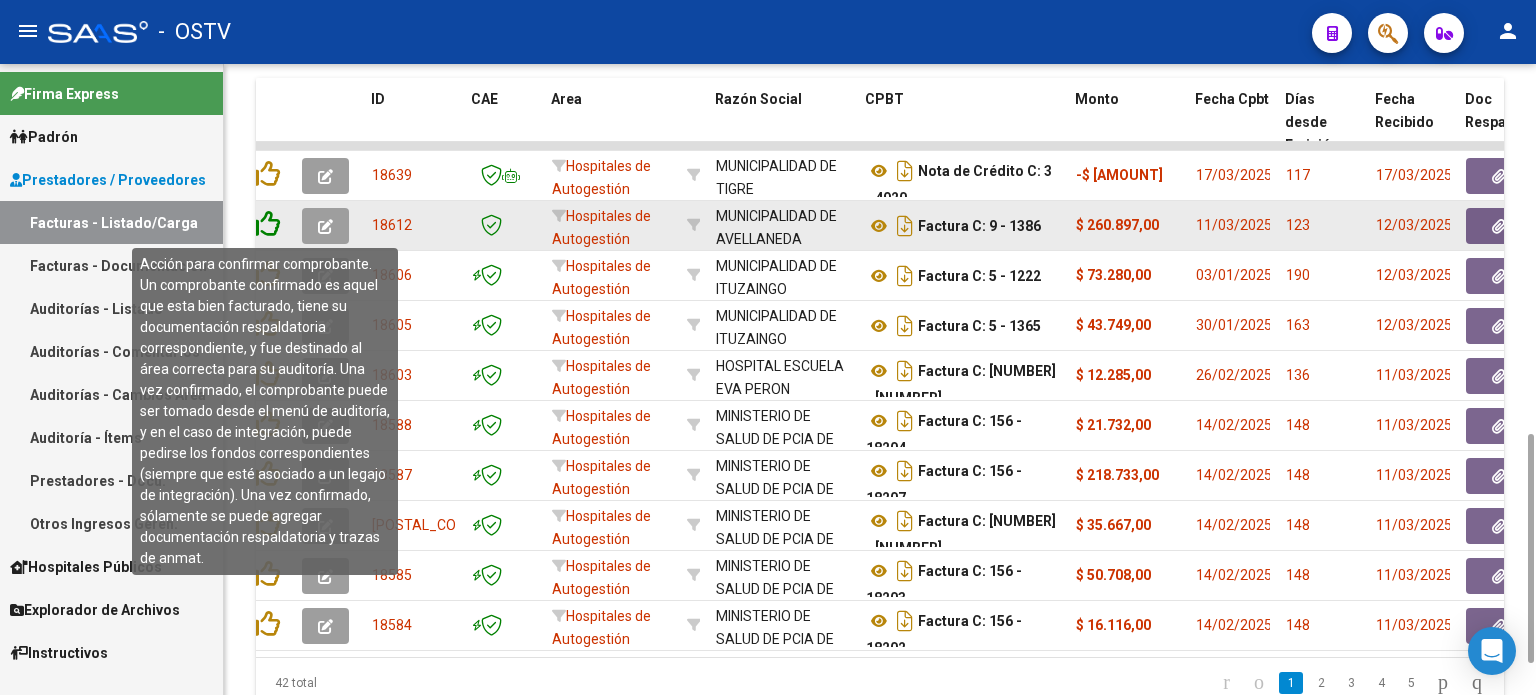 click 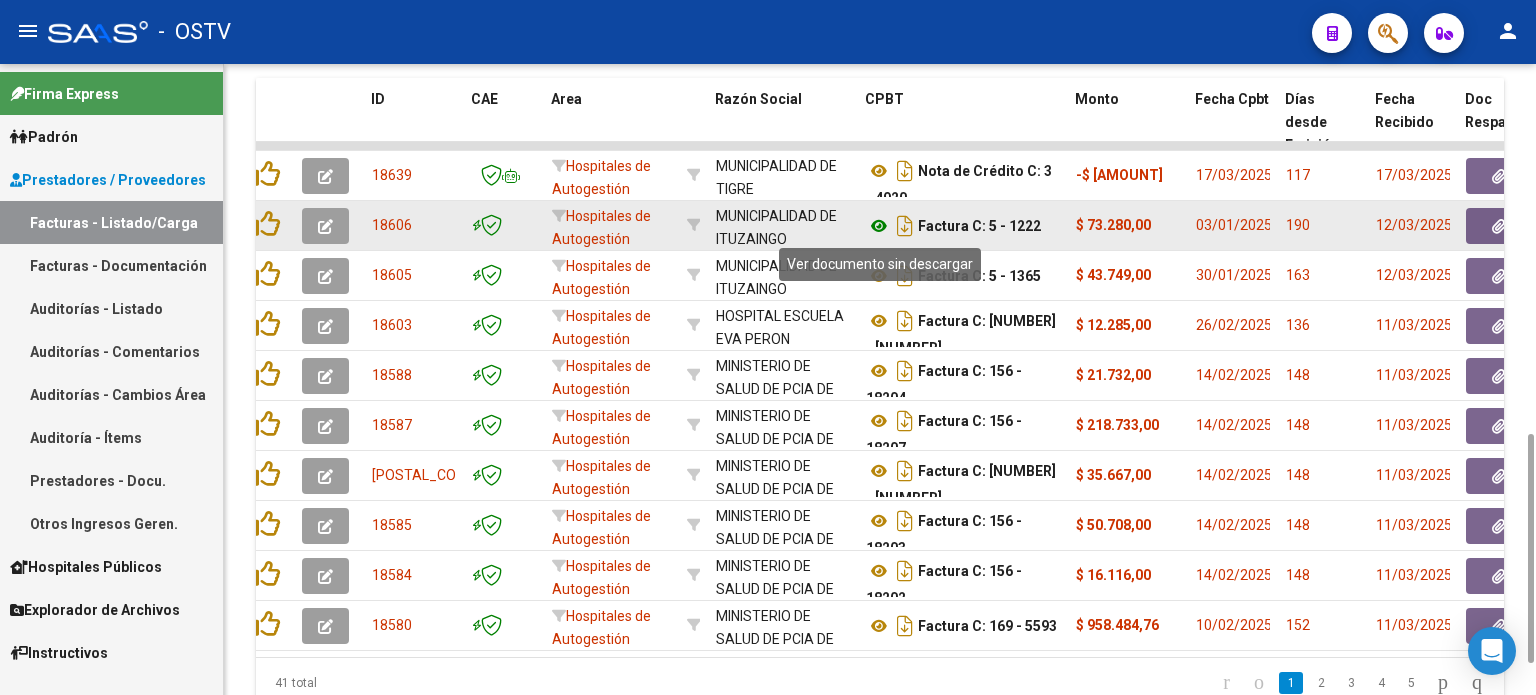 click 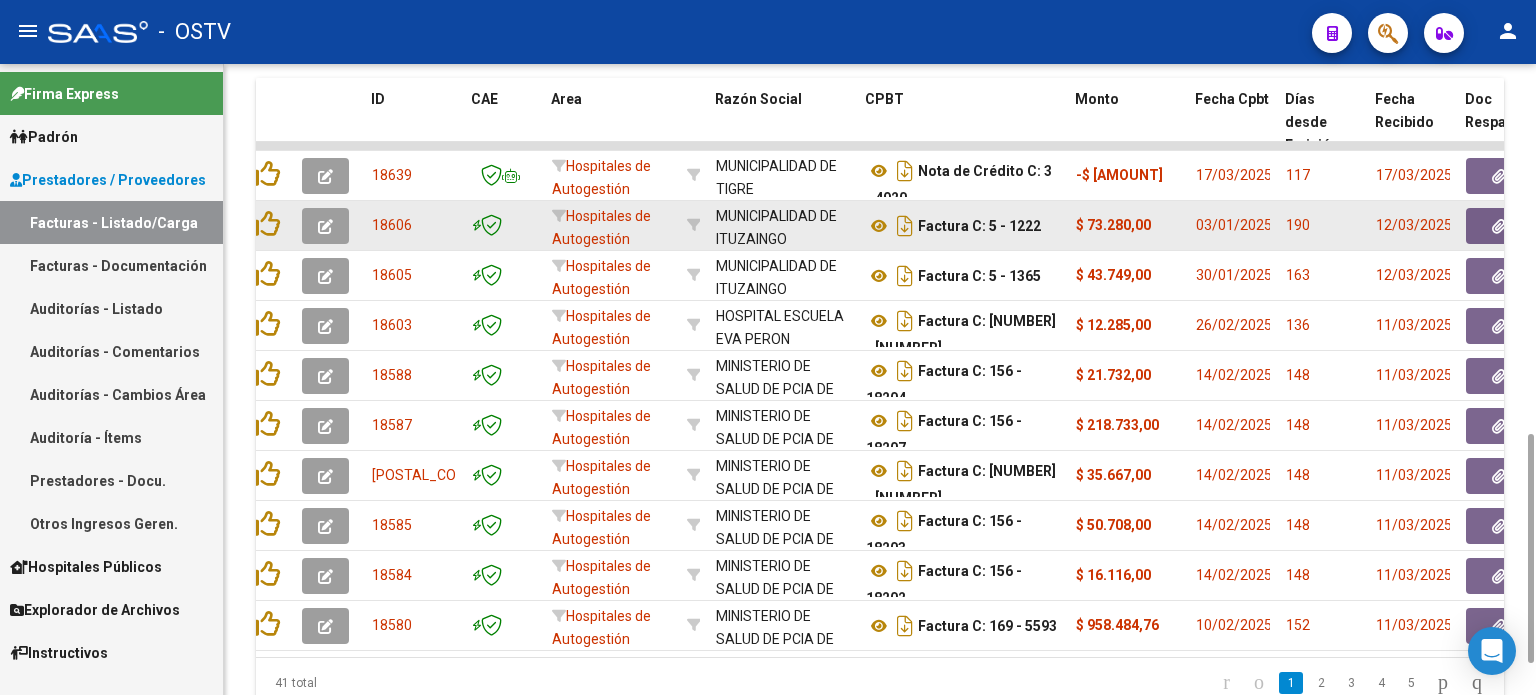 click 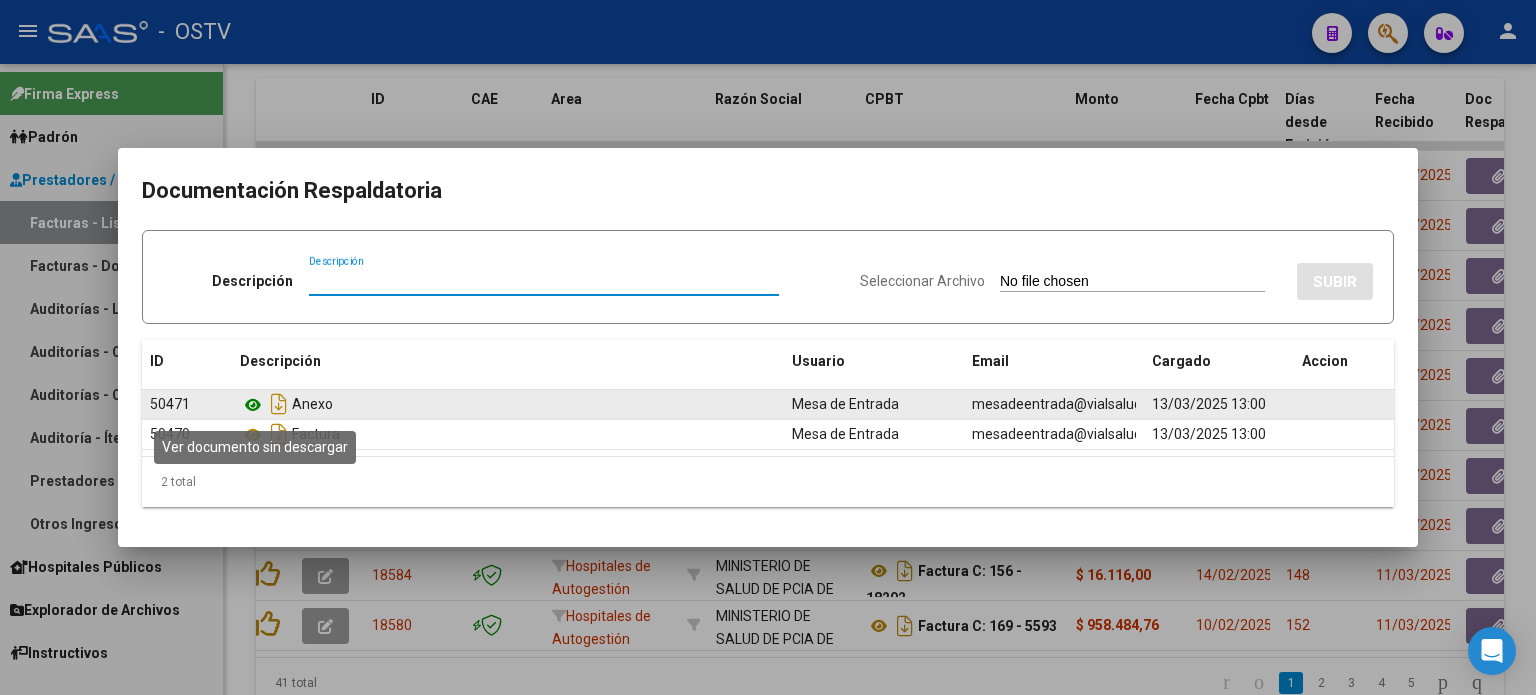 click 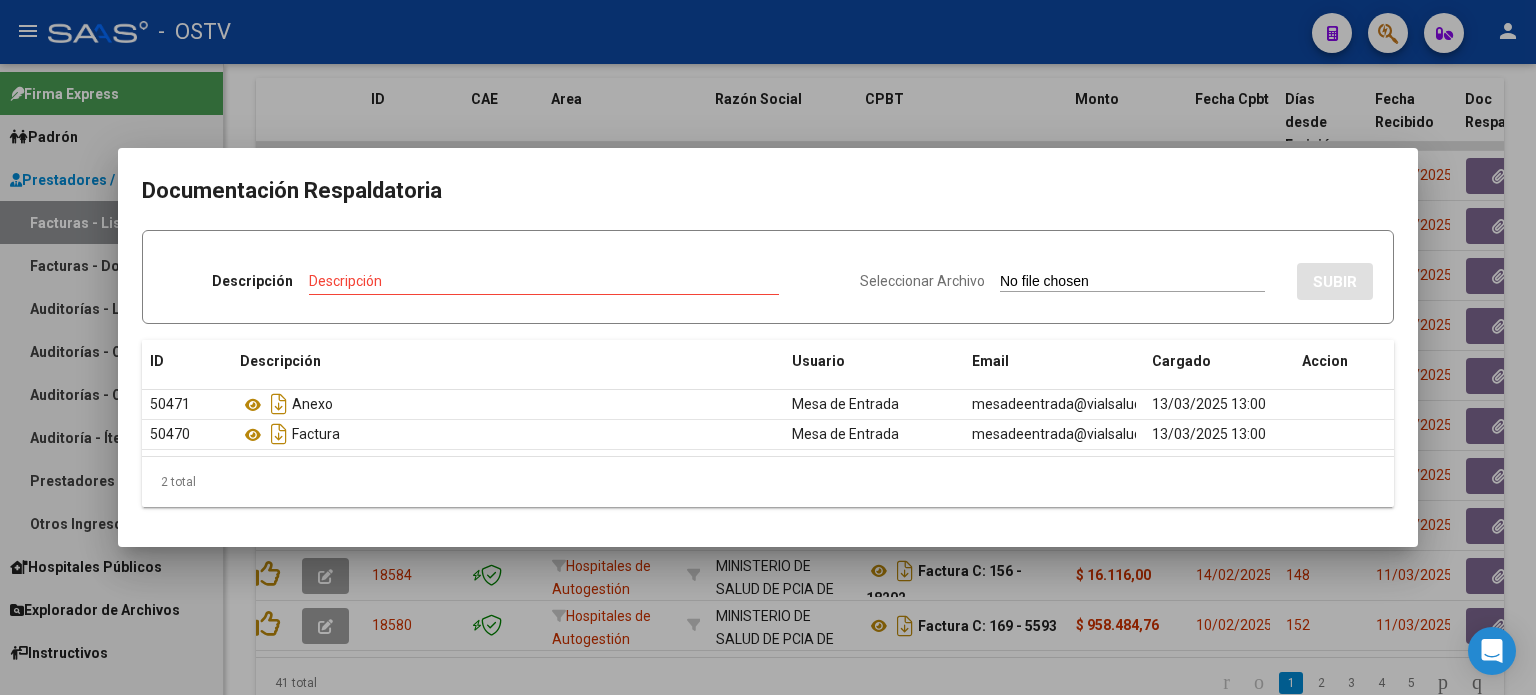 click at bounding box center [768, 347] 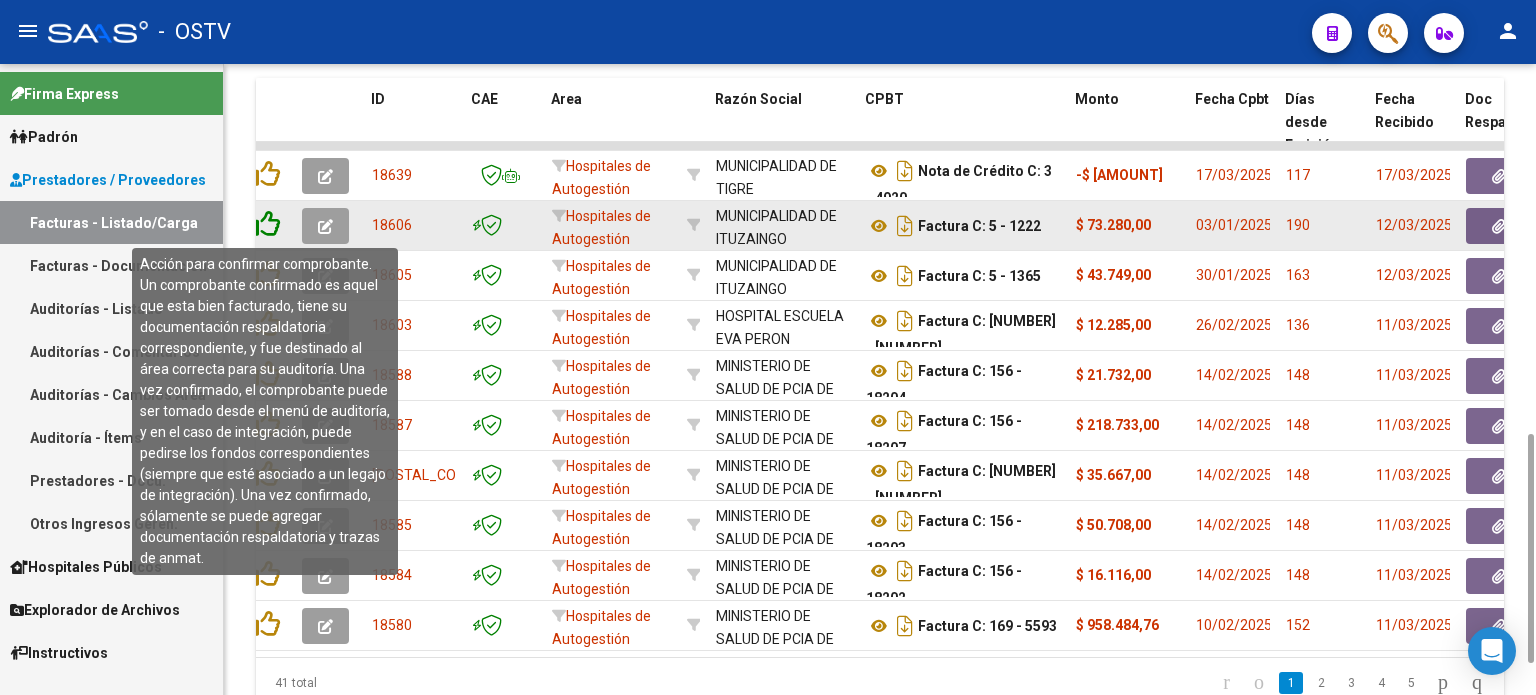 click 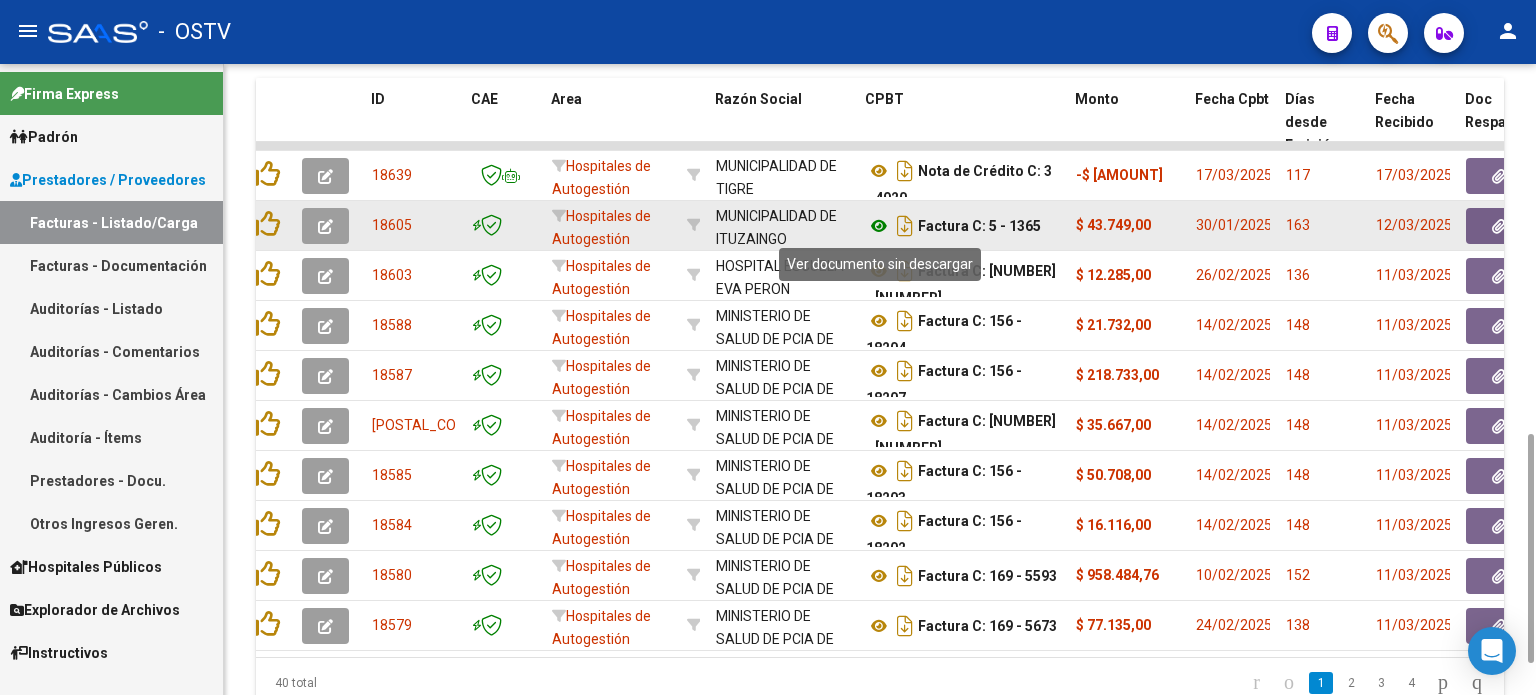 click 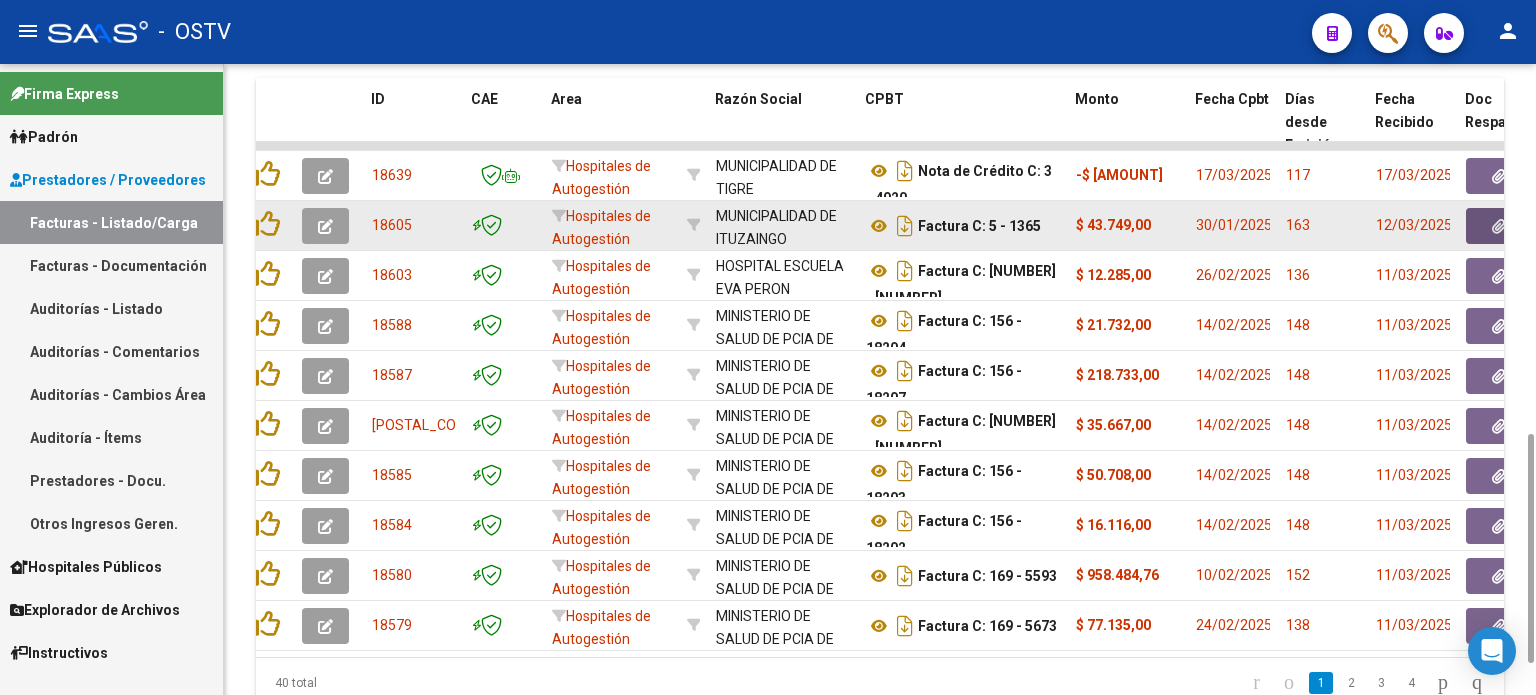 click 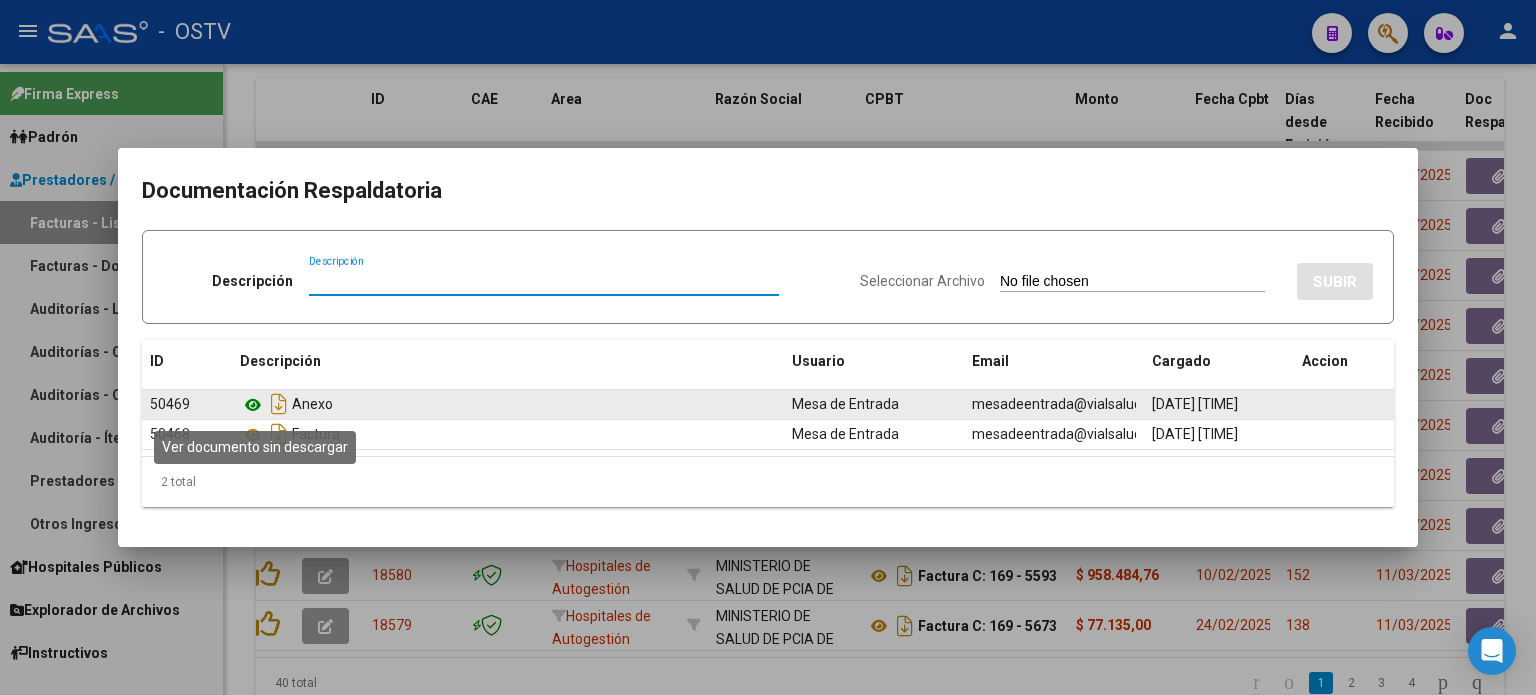 click 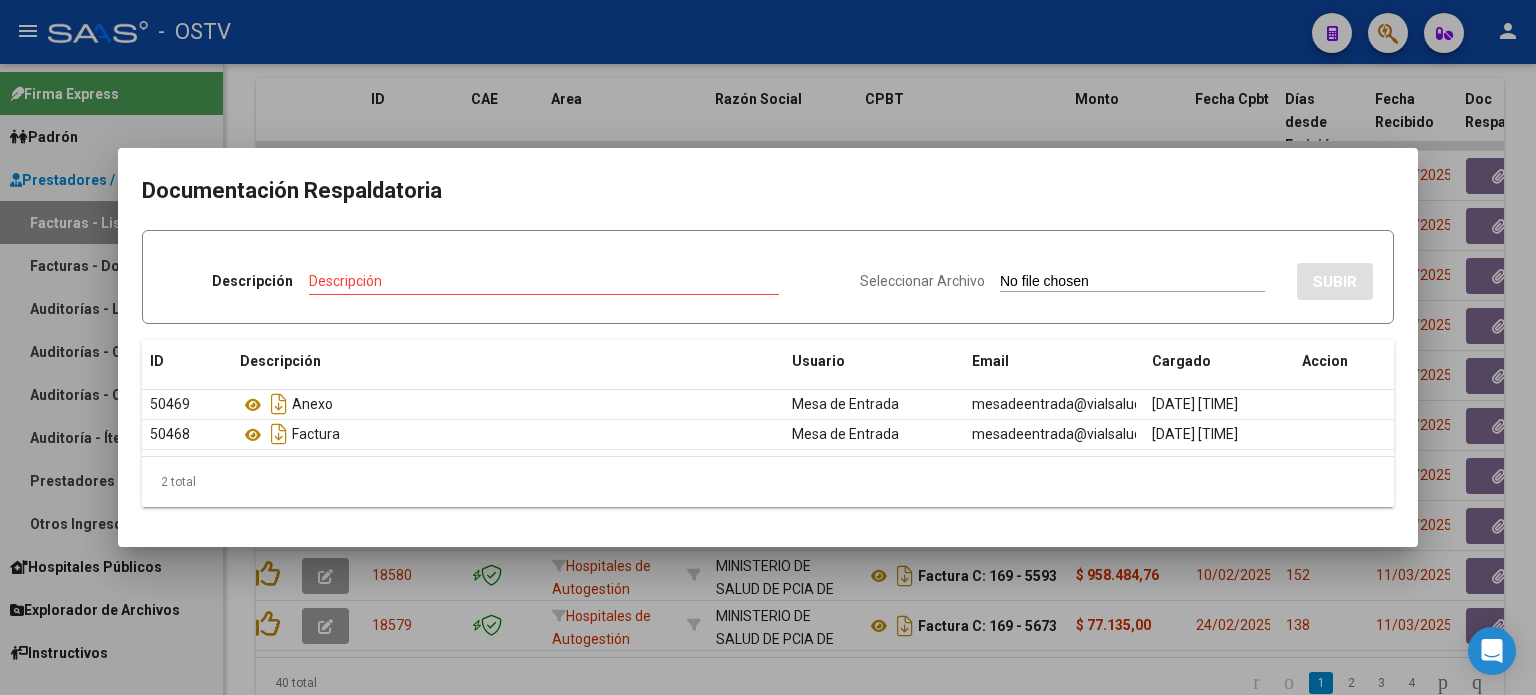 click at bounding box center [768, 347] 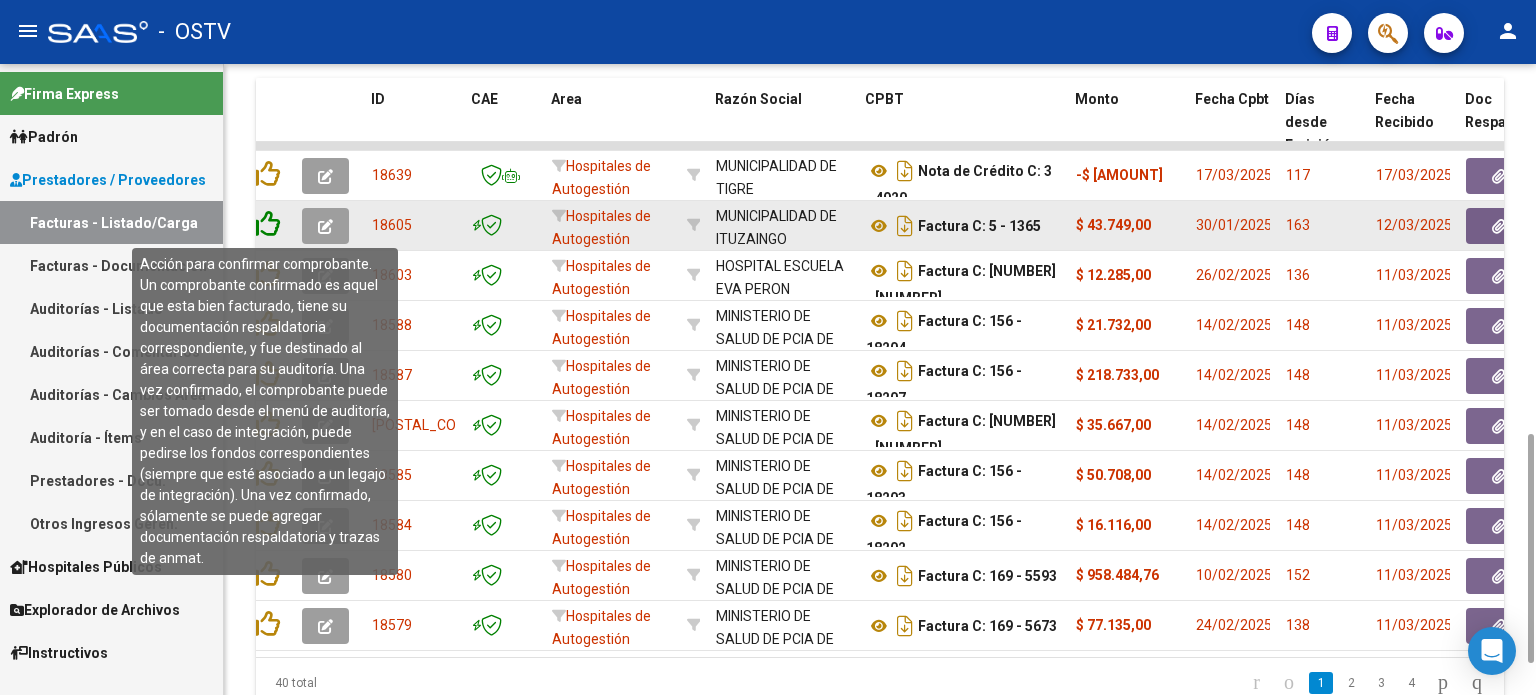 click 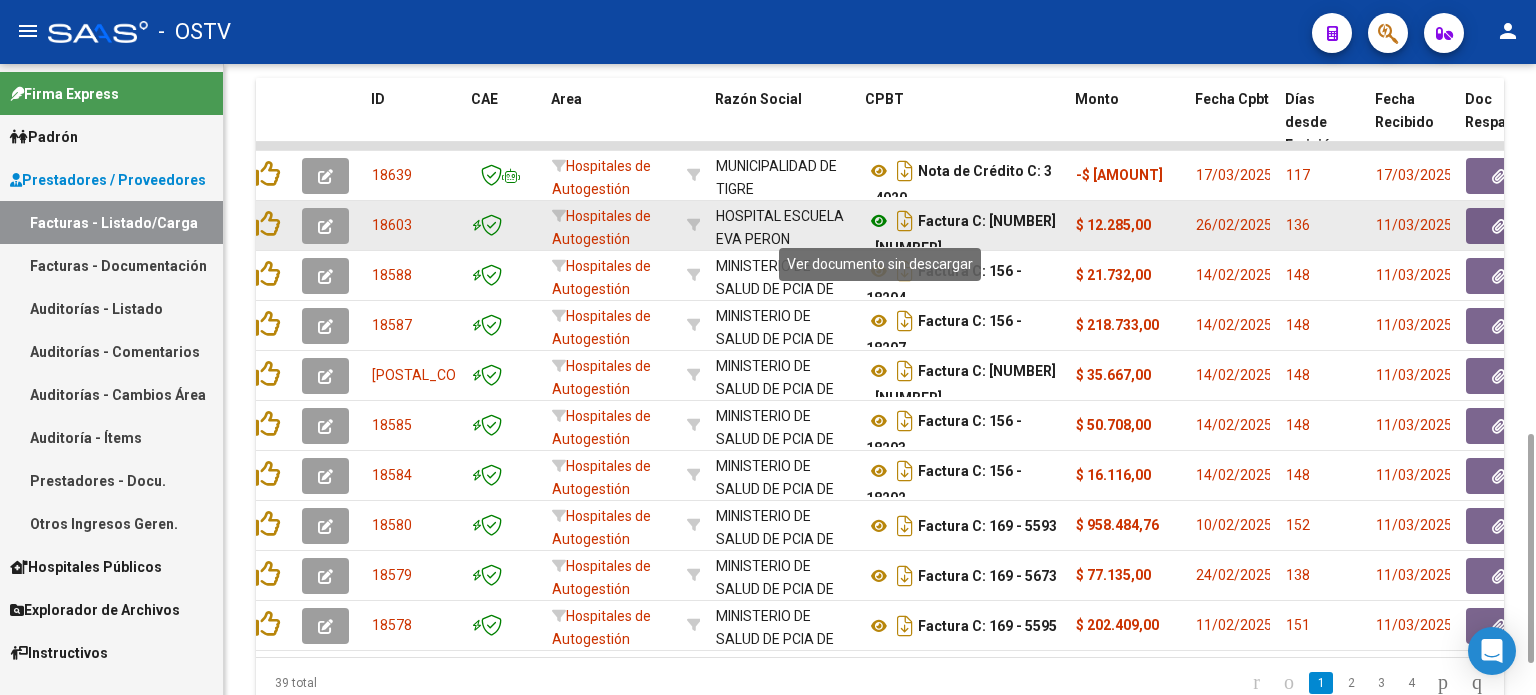 click 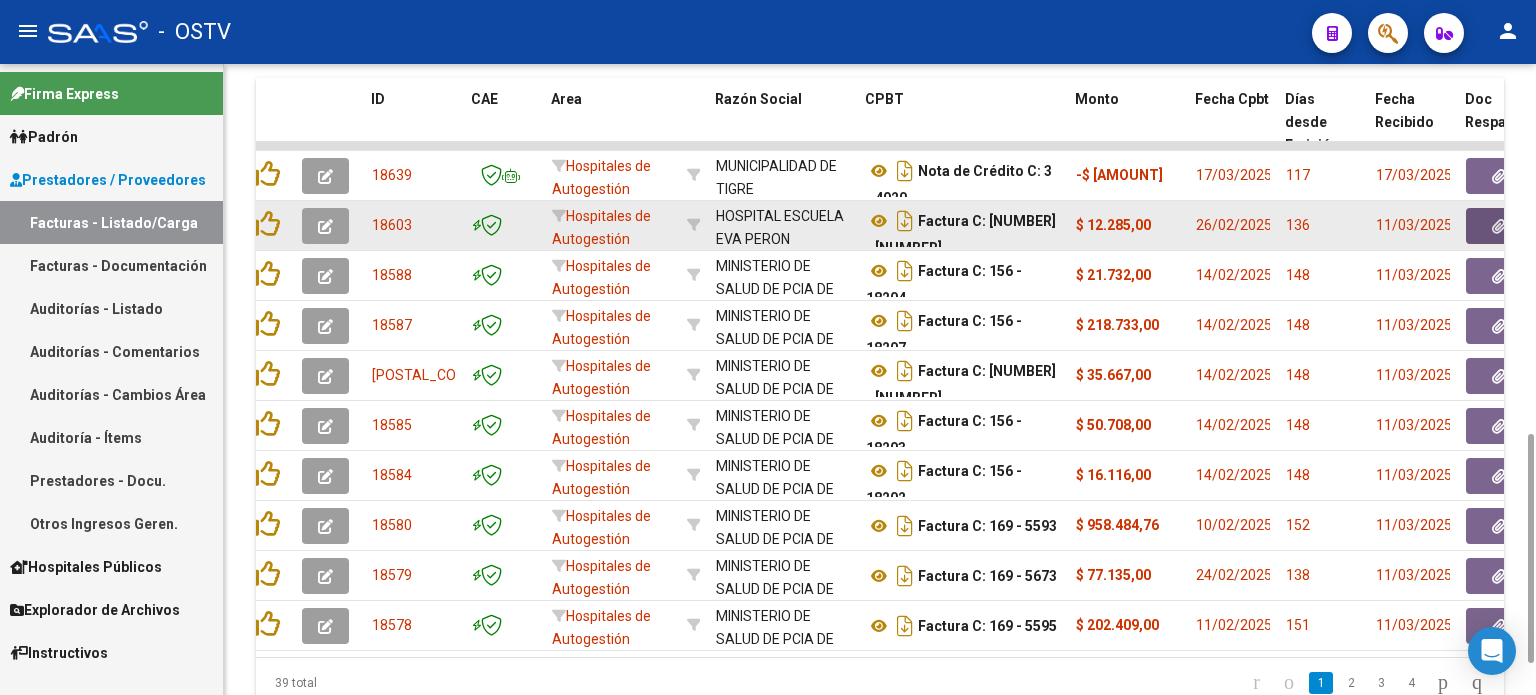 click 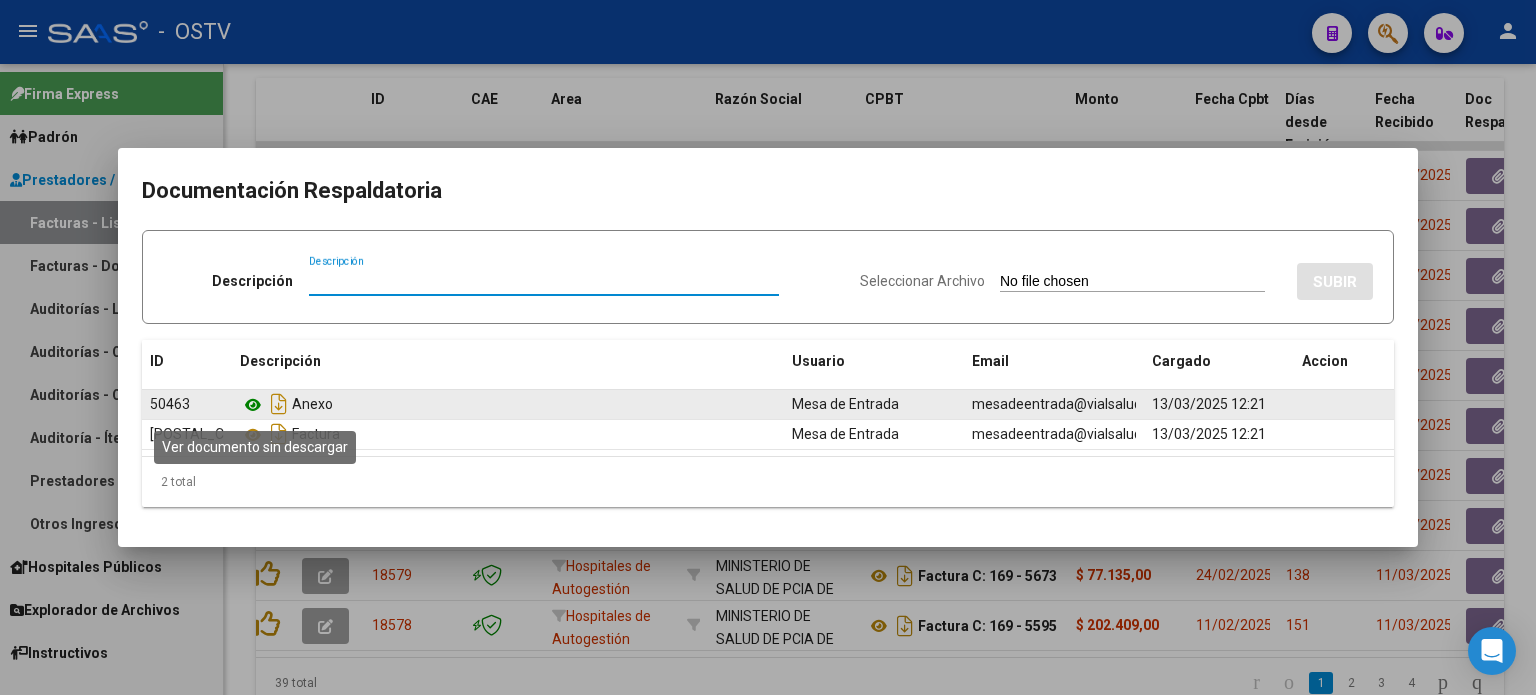 click 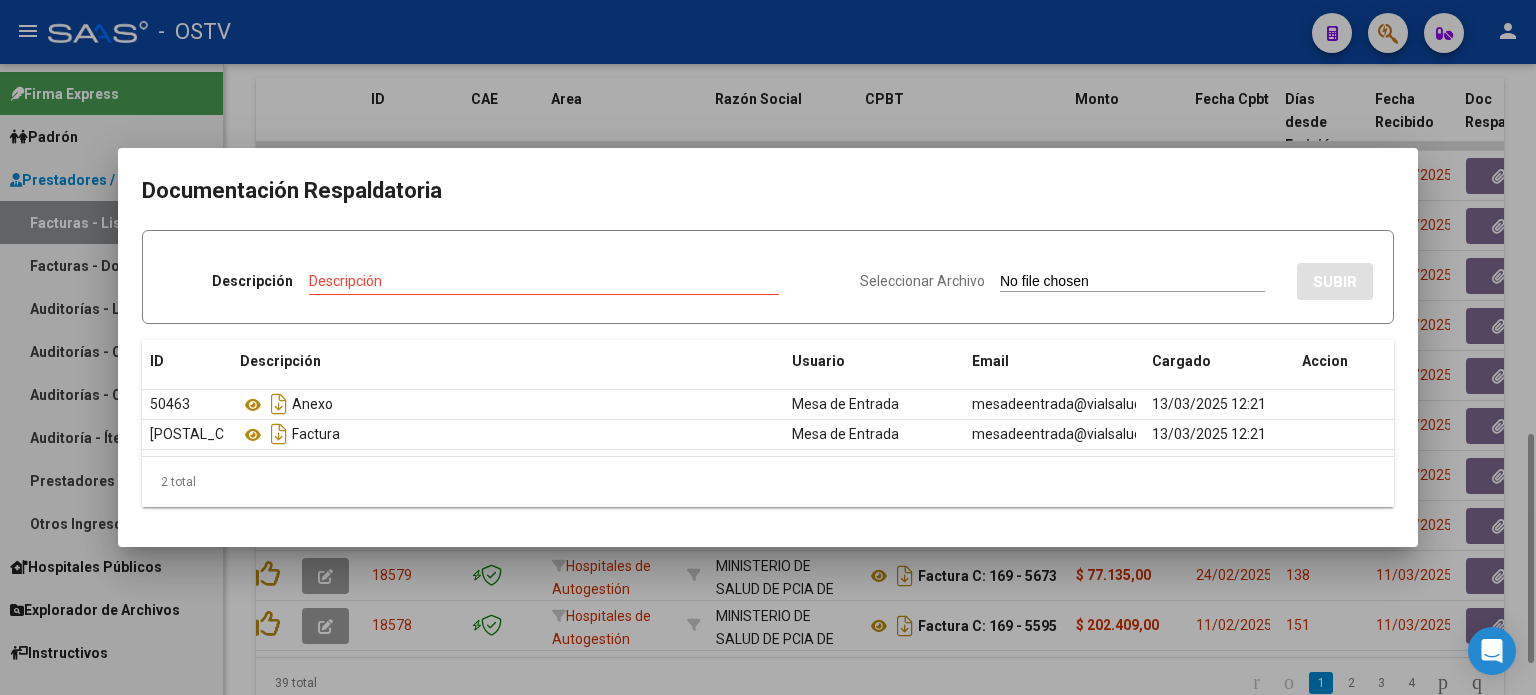 click at bounding box center [768, 347] 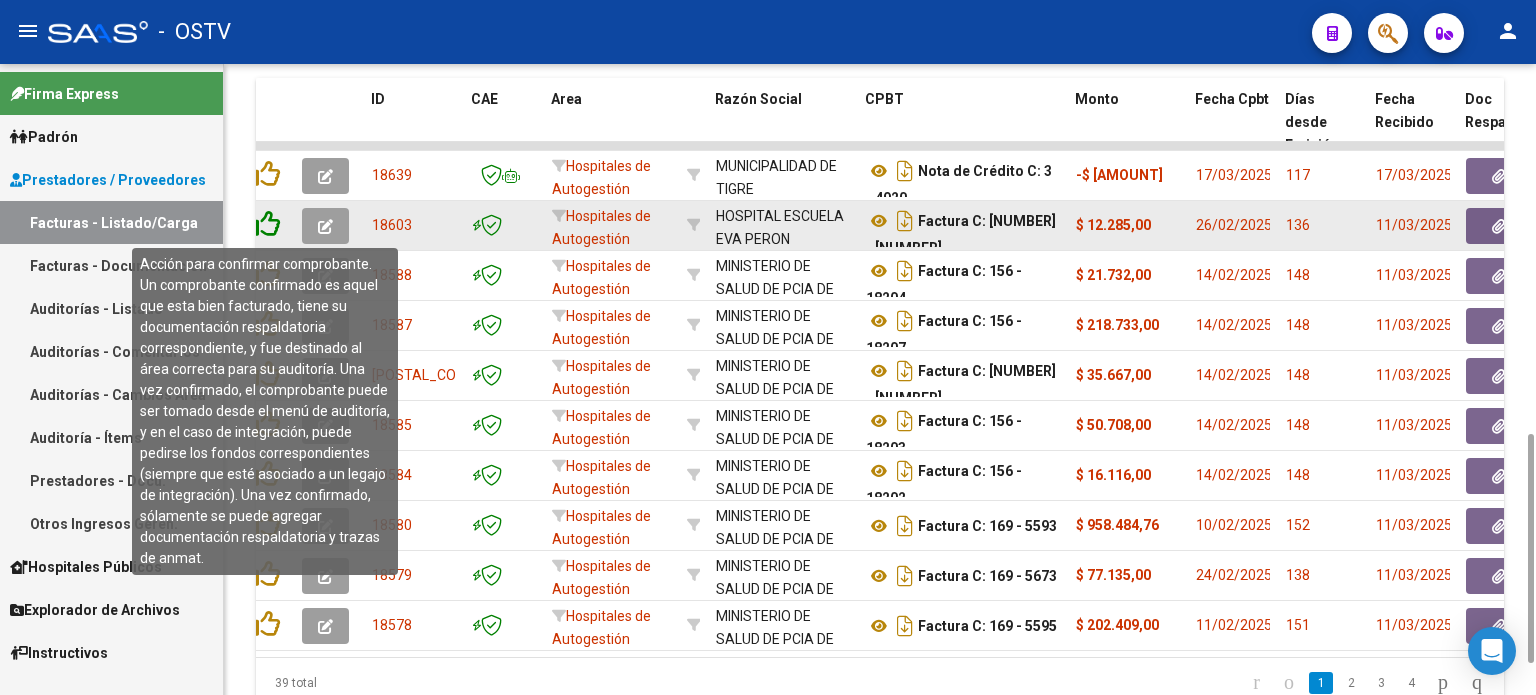 click 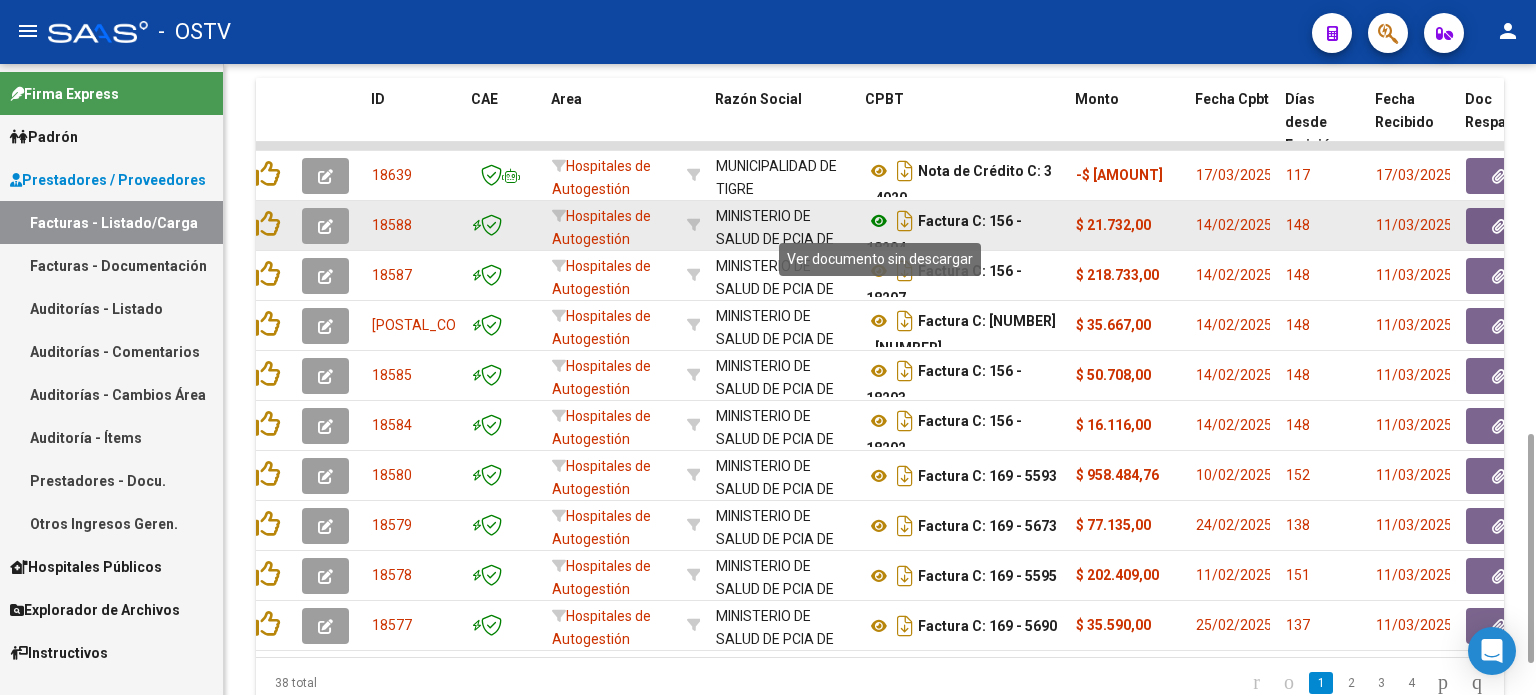 click 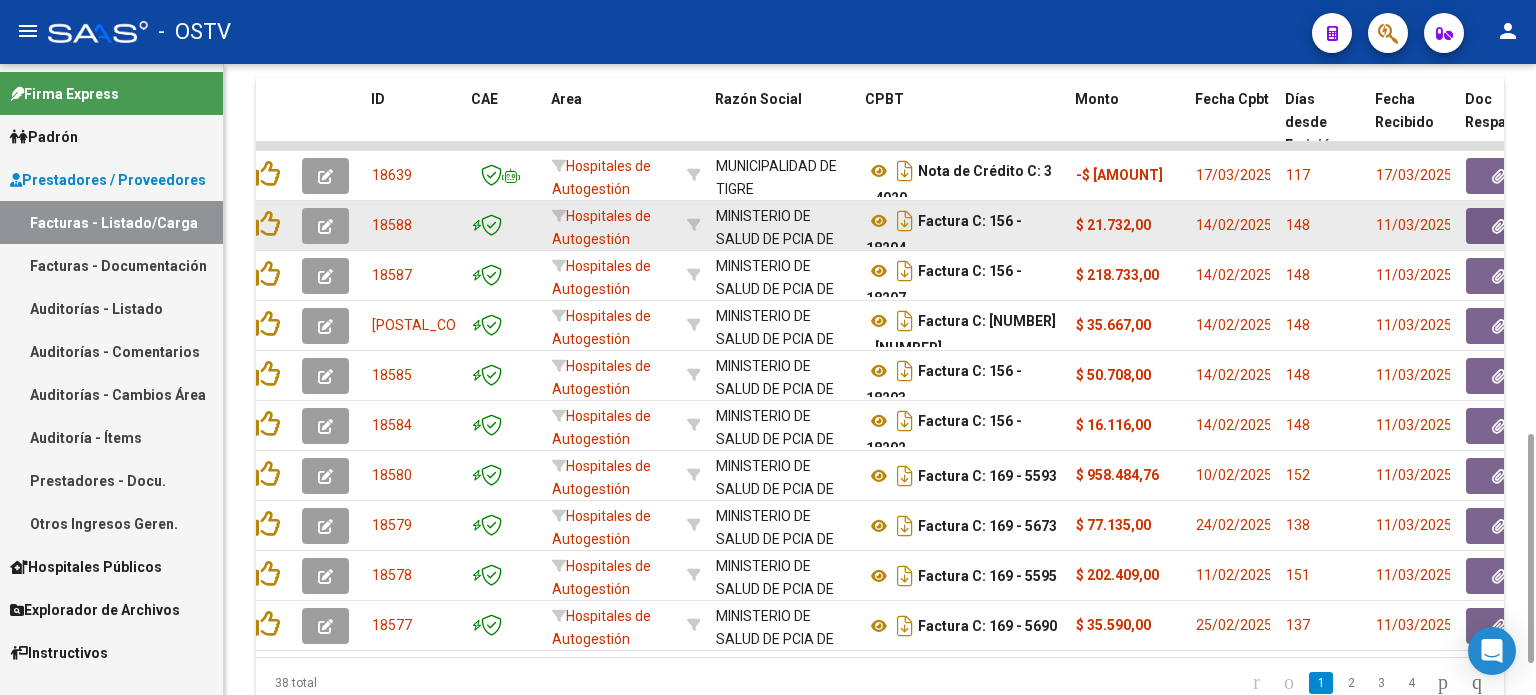 scroll, scrollTop: 12, scrollLeft: 0, axis: vertical 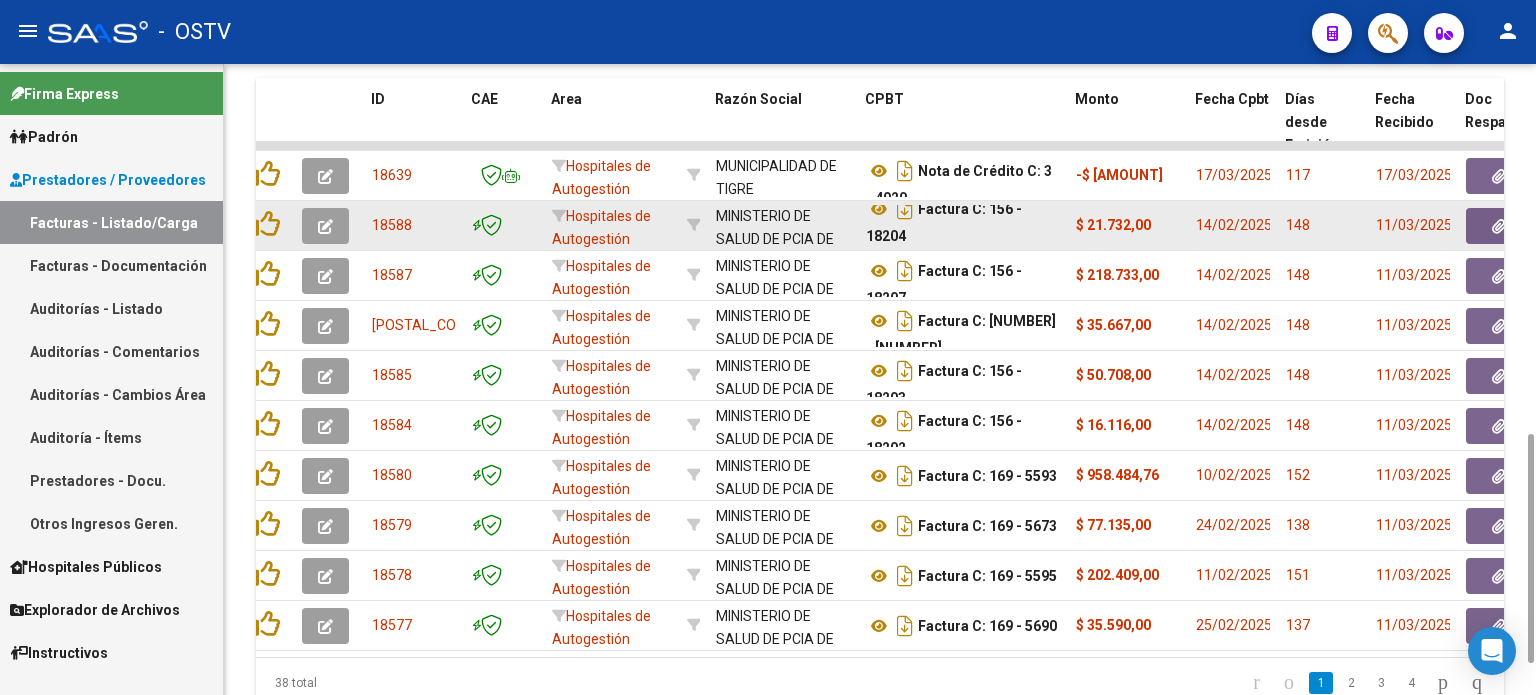drag, startPoint x: 993, startPoint y: 213, endPoint x: 1015, endPoint y: 239, distance: 34.058773 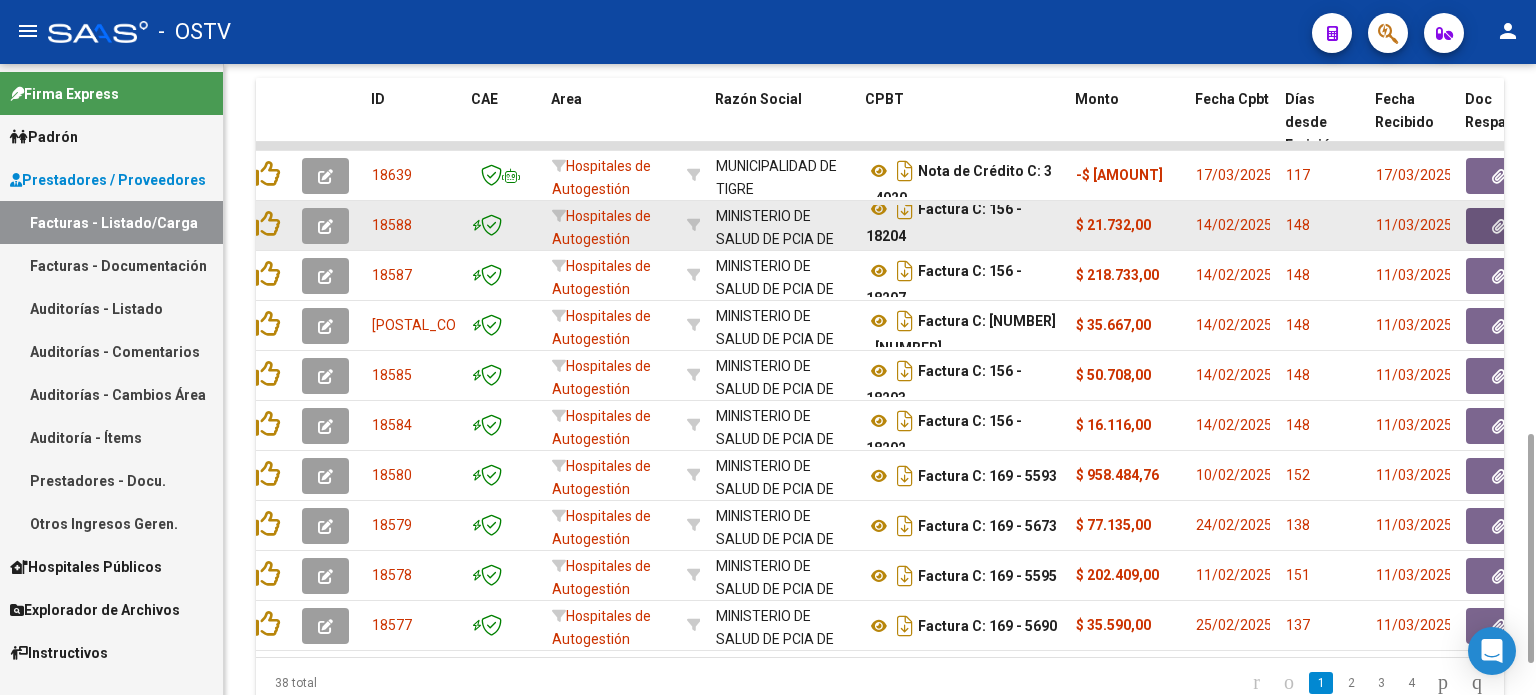 click 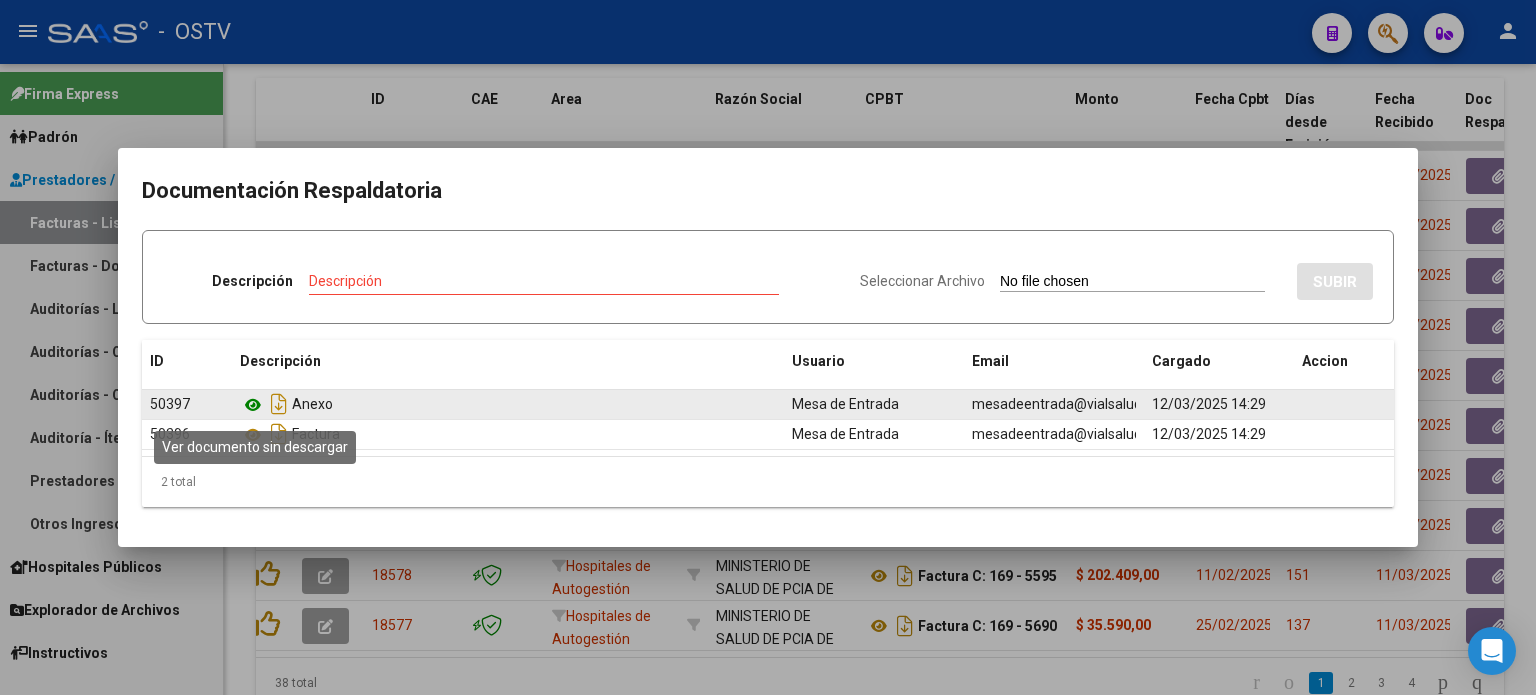 click 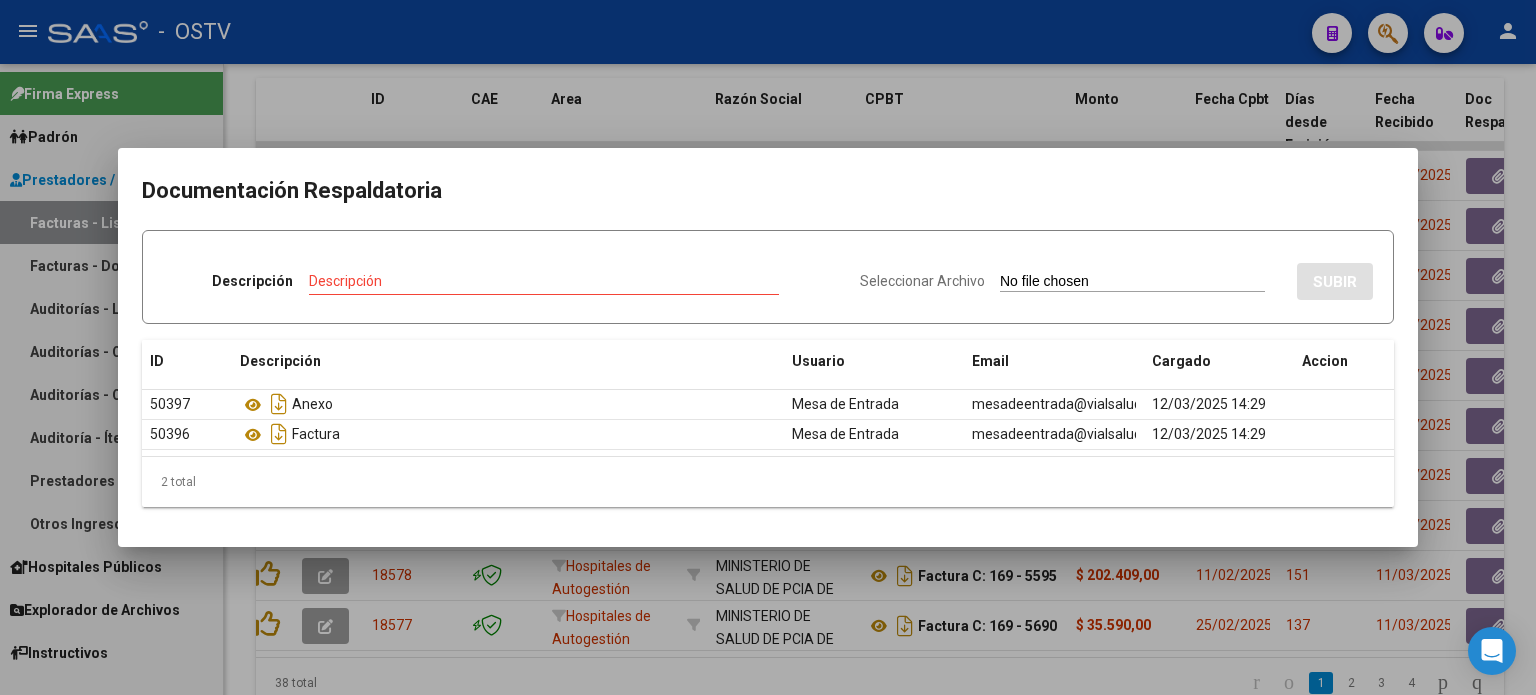 click at bounding box center [768, 347] 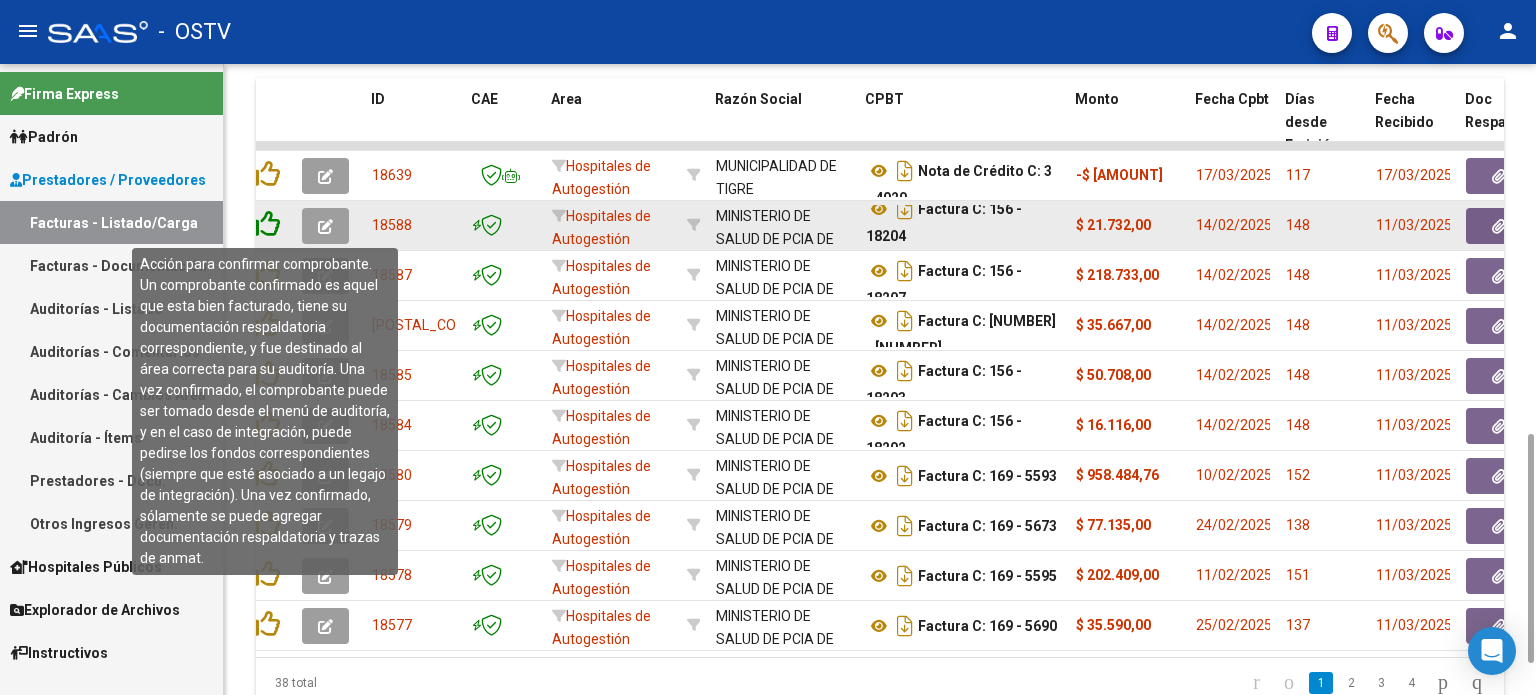 click 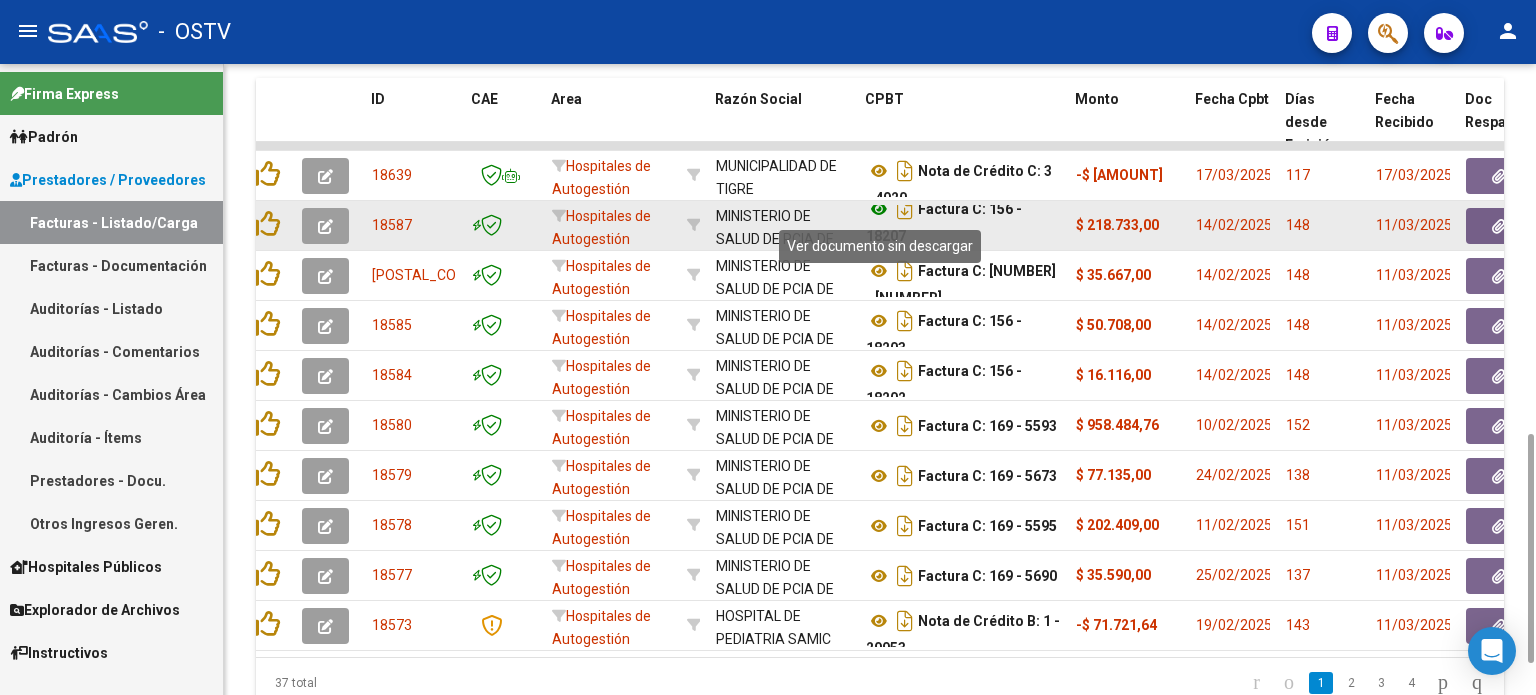 click 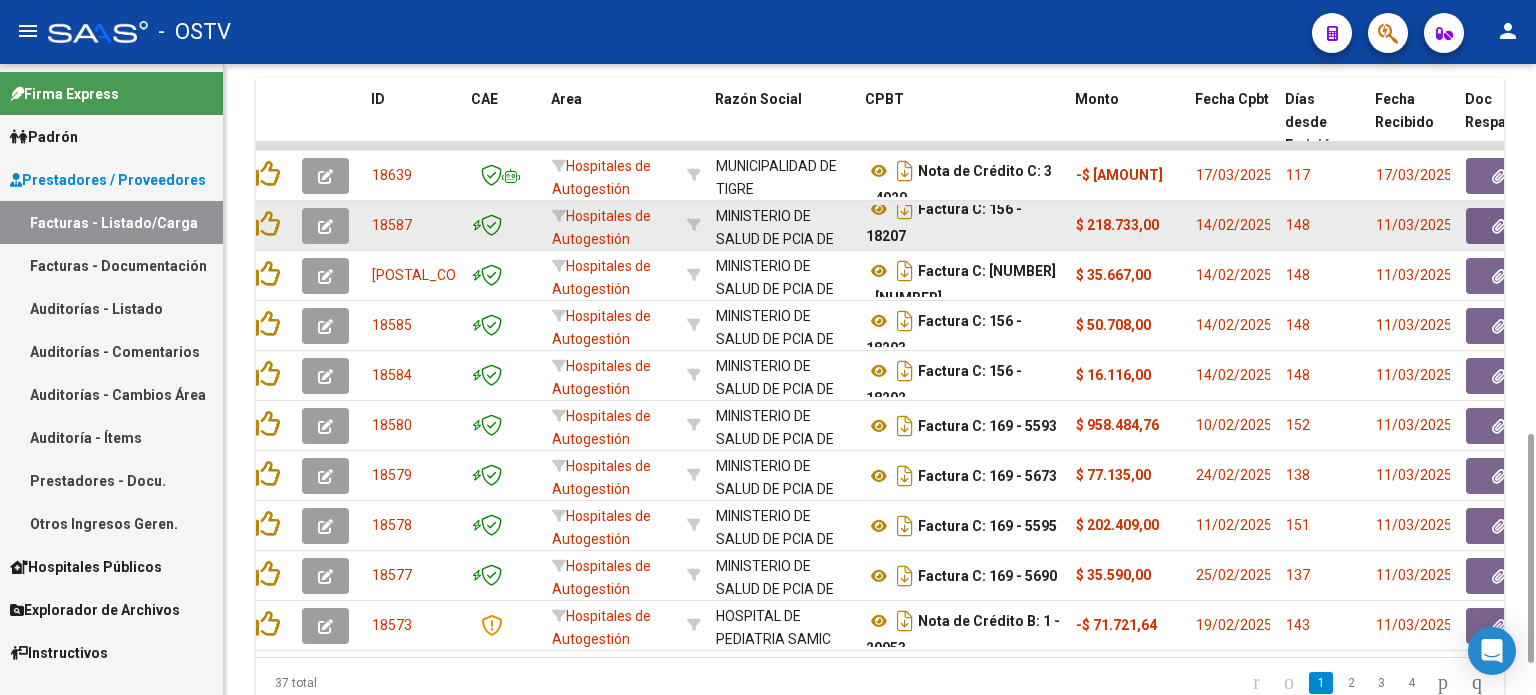 click 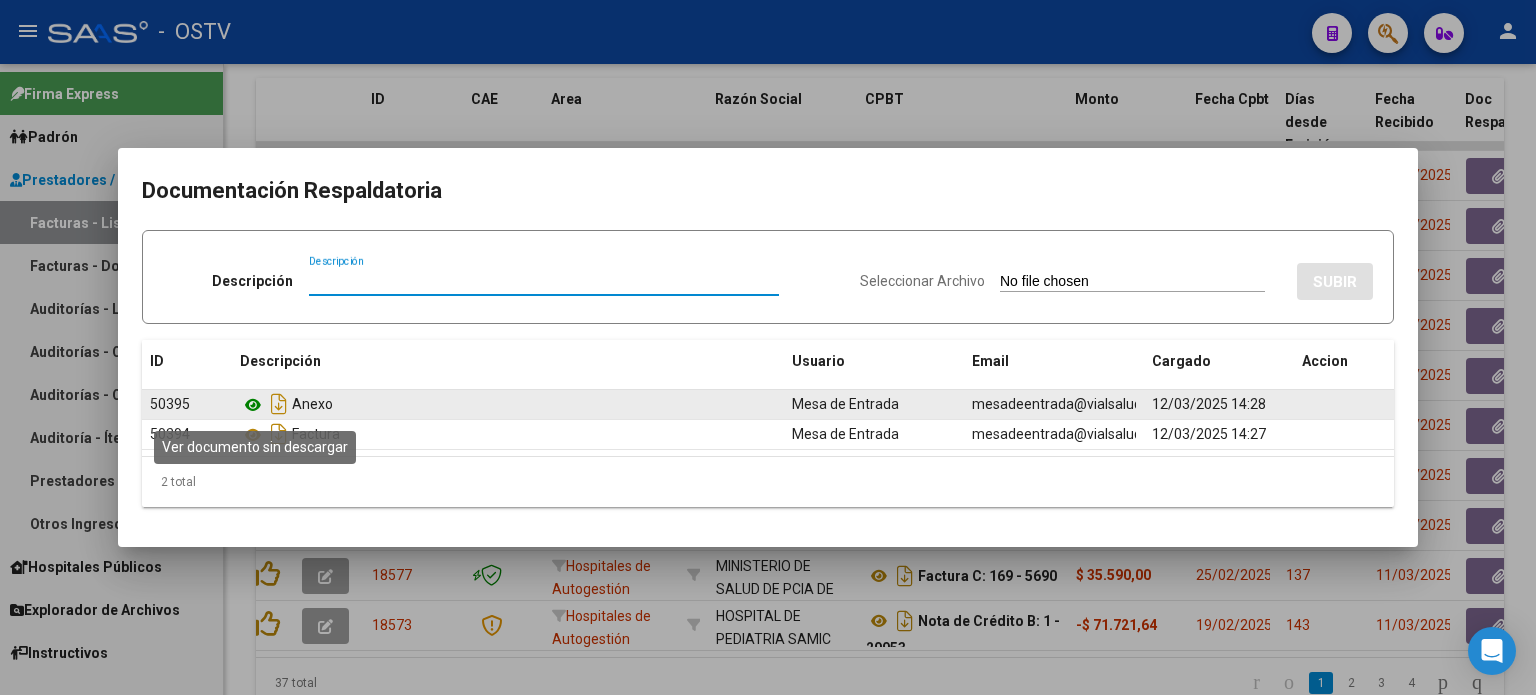 click 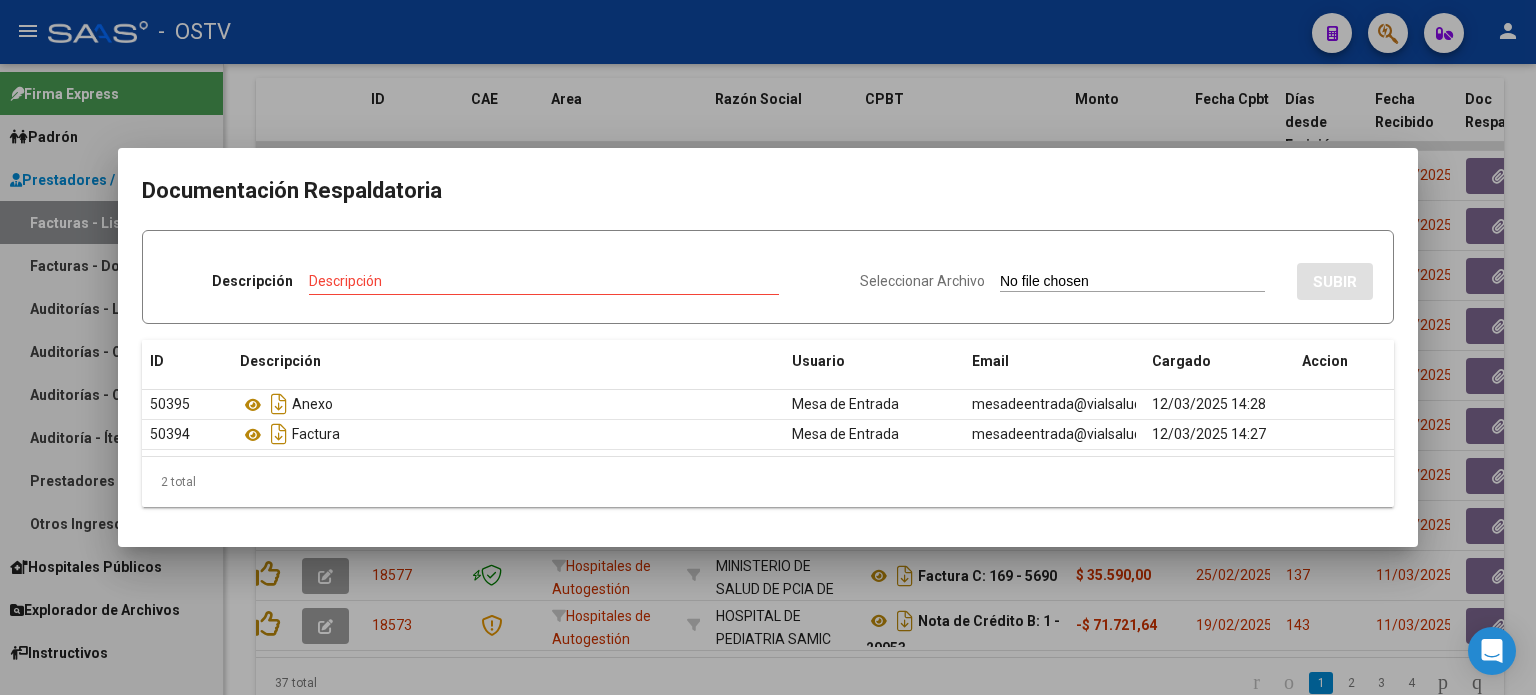 click at bounding box center (768, 347) 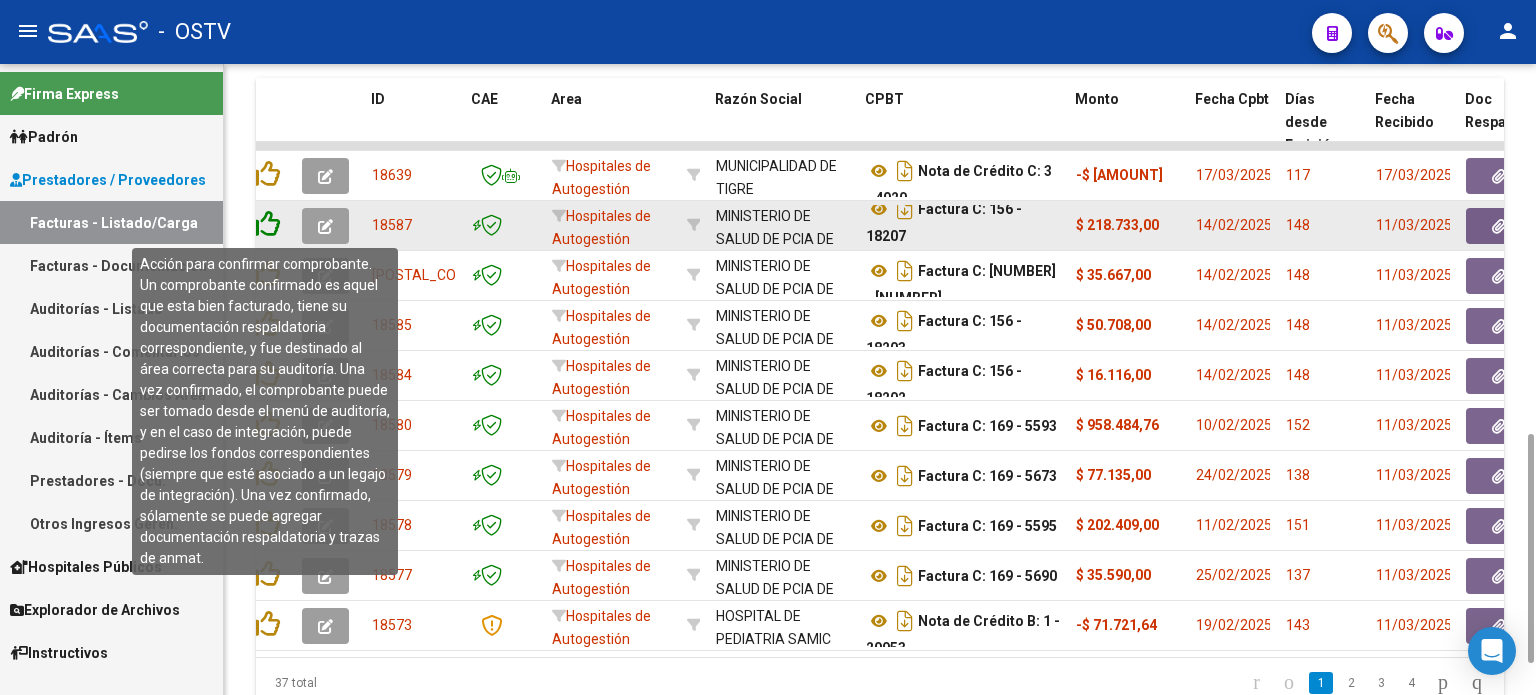 click 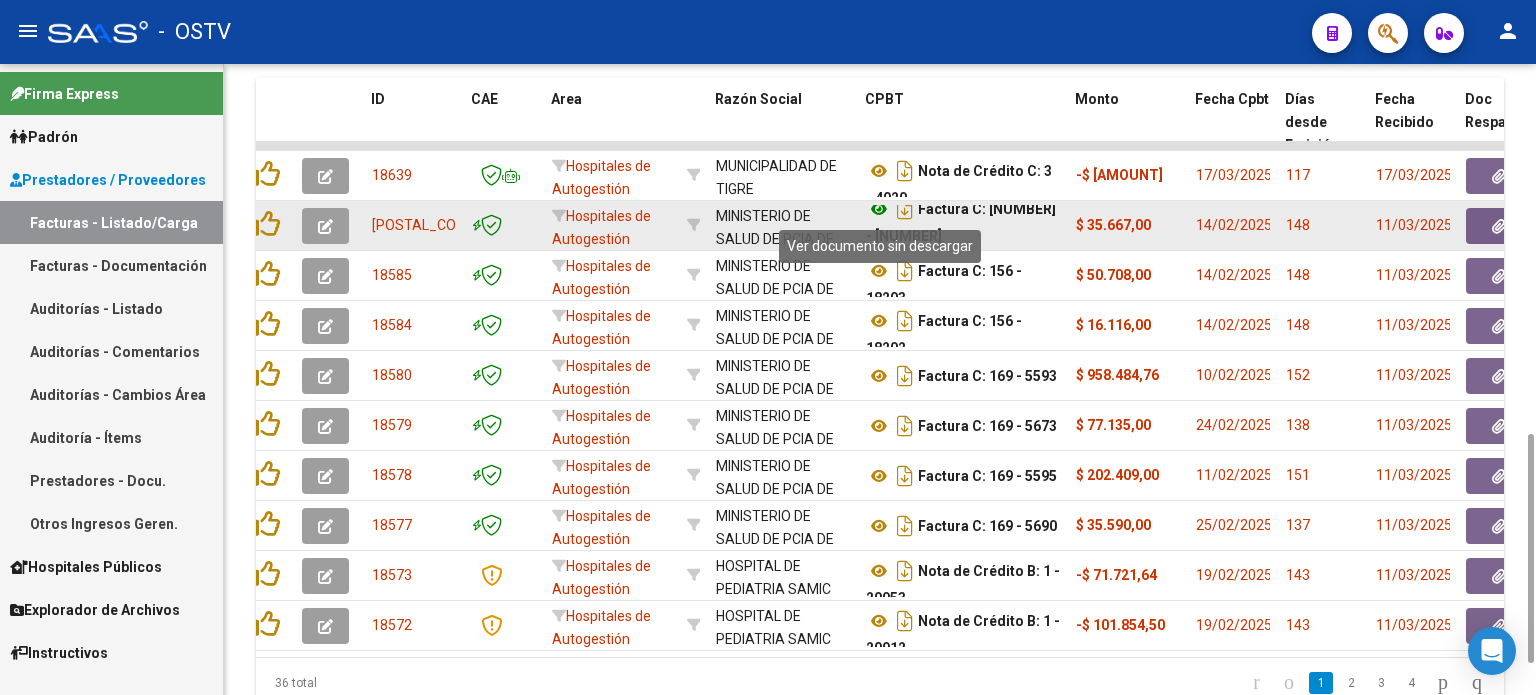 click 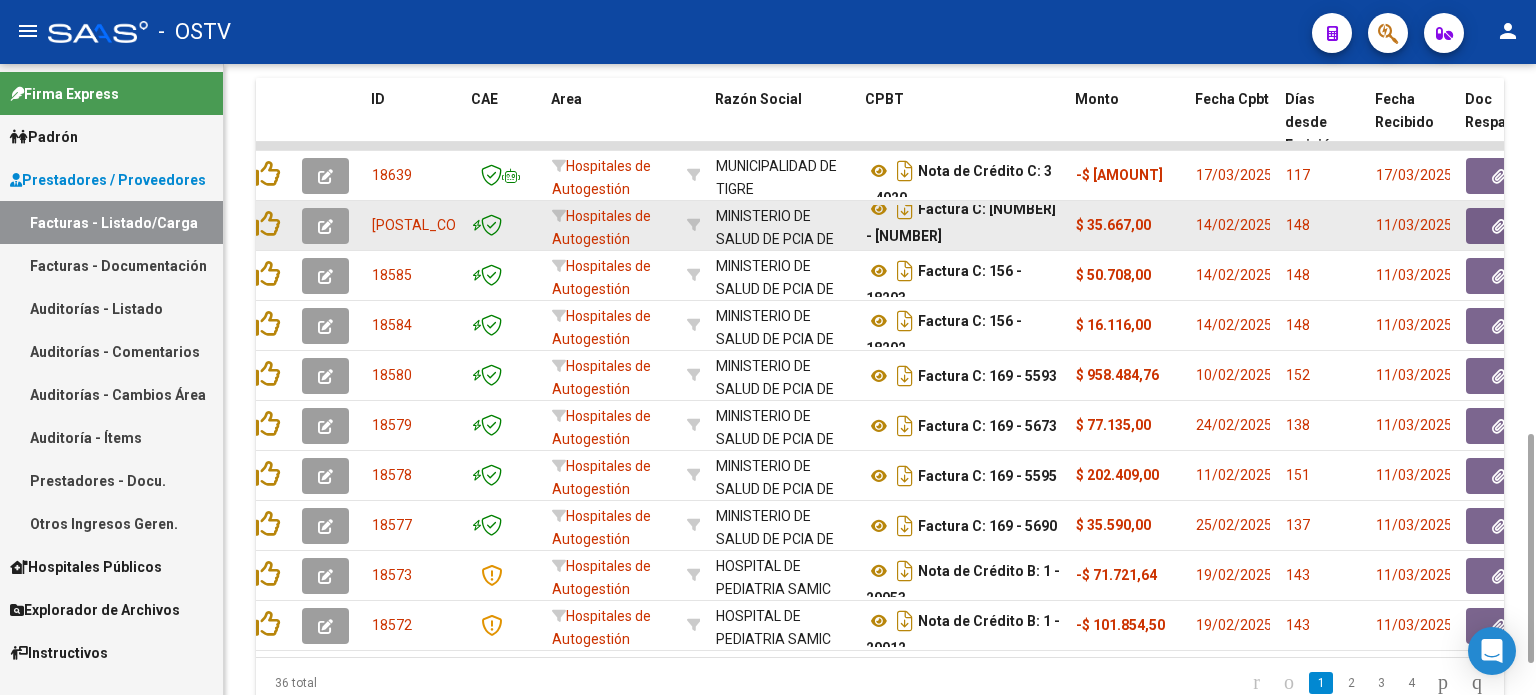 click 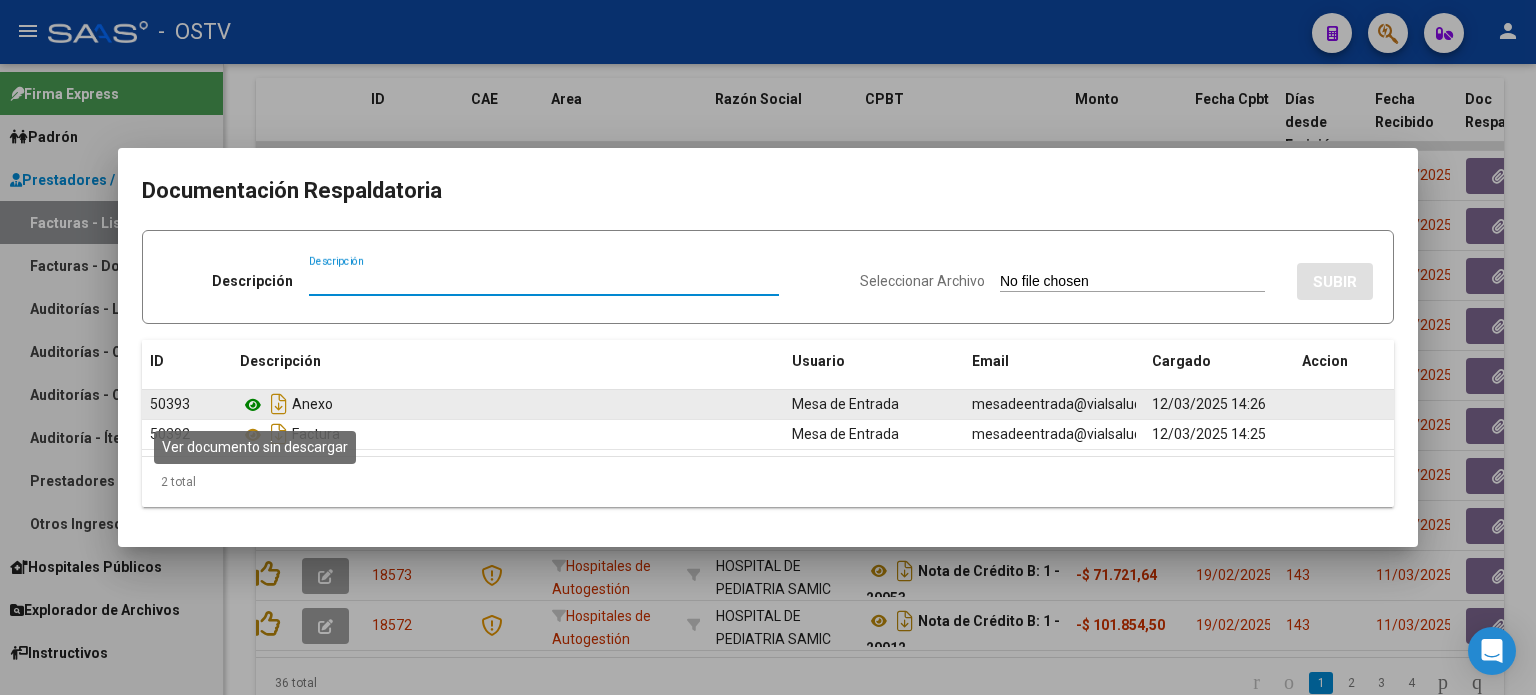 click 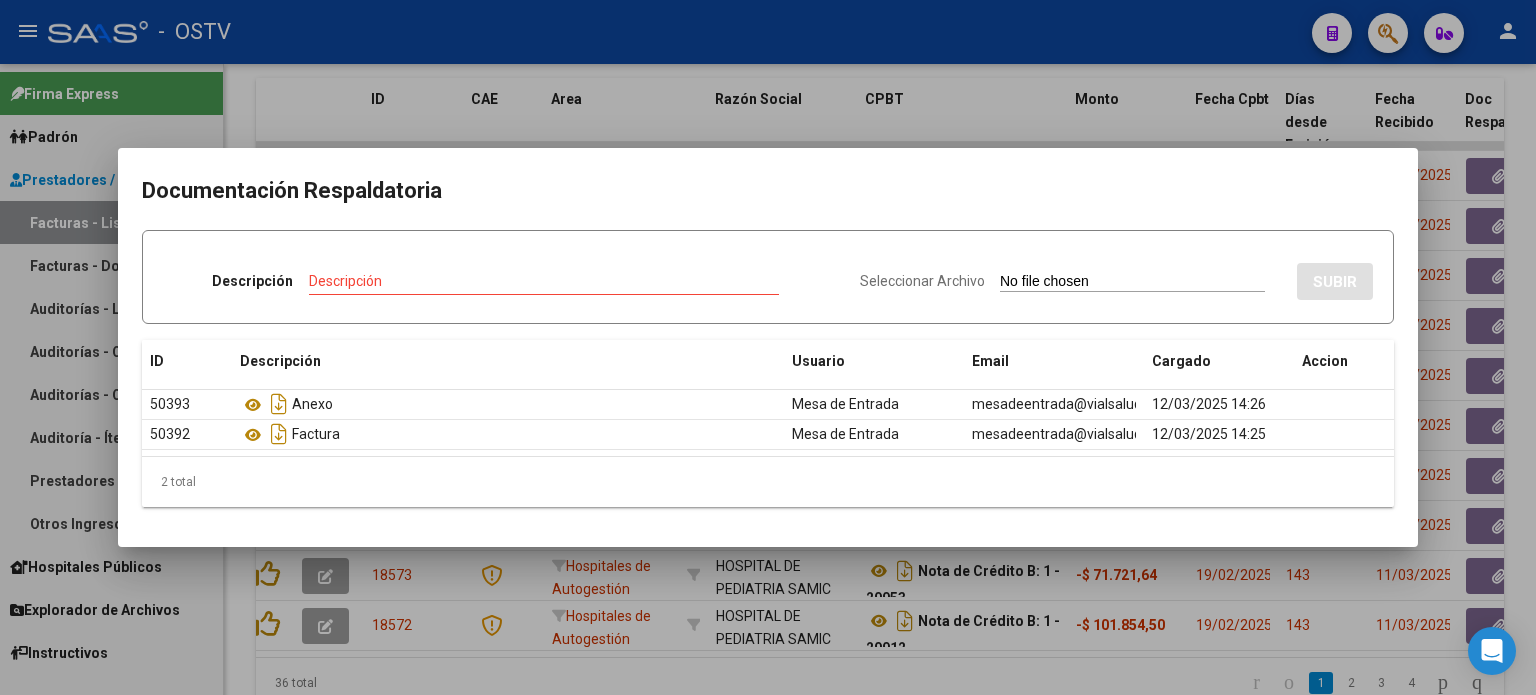 click at bounding box center [768, 347] 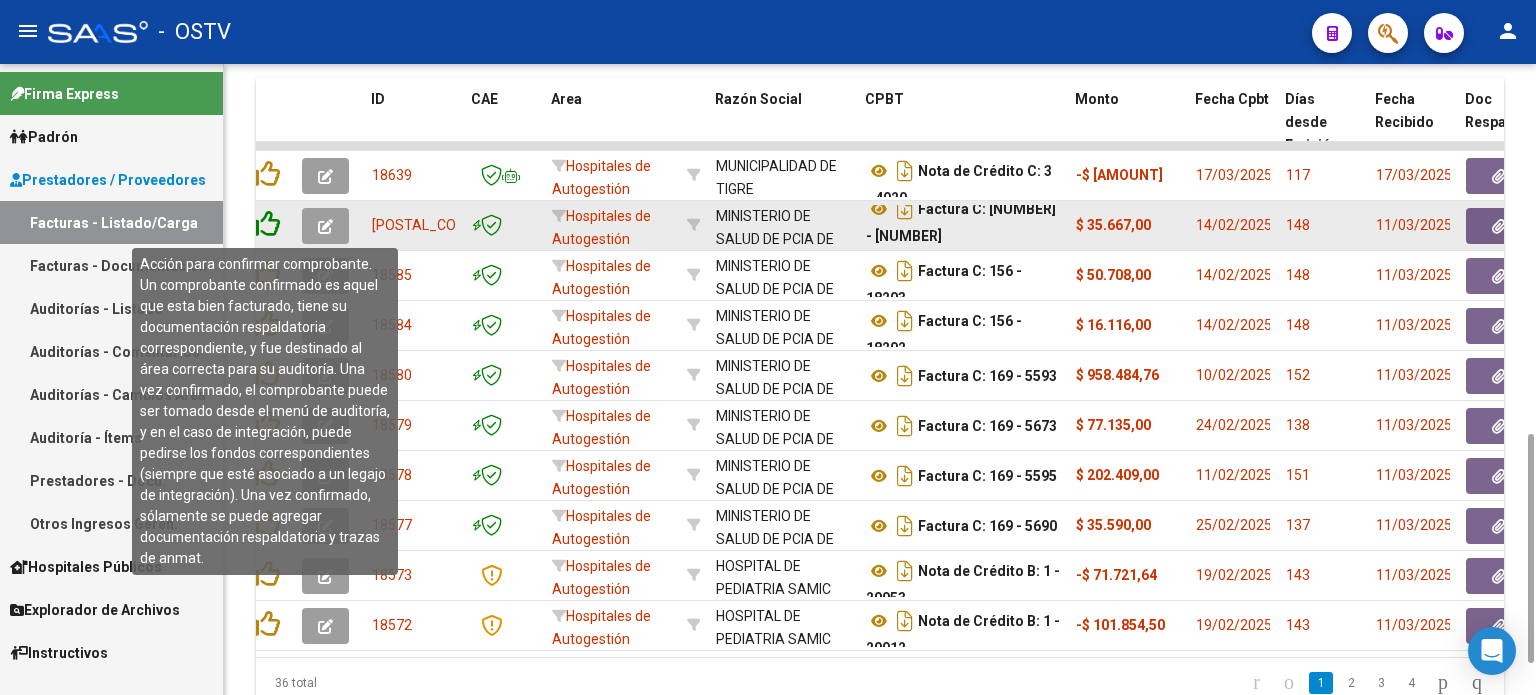 click 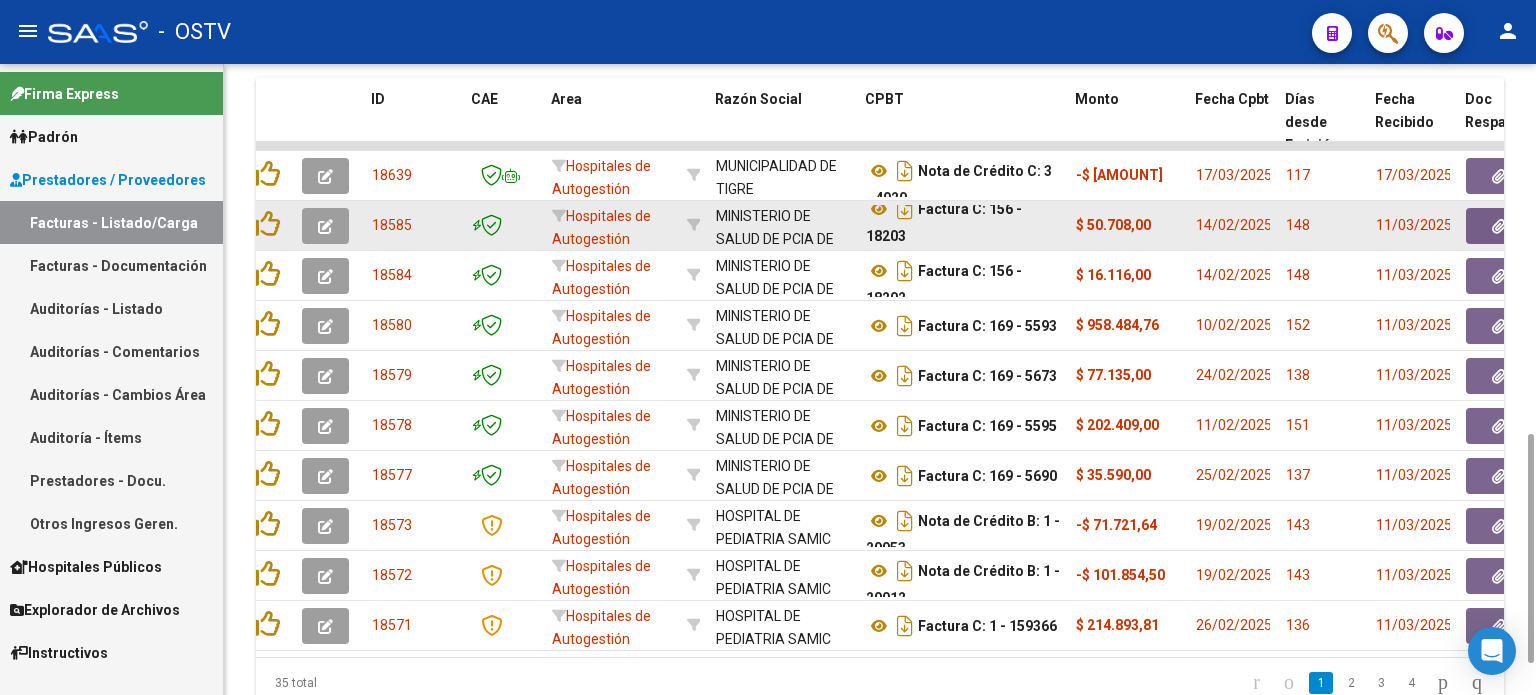 click on "Factura C: 156 - 18203" 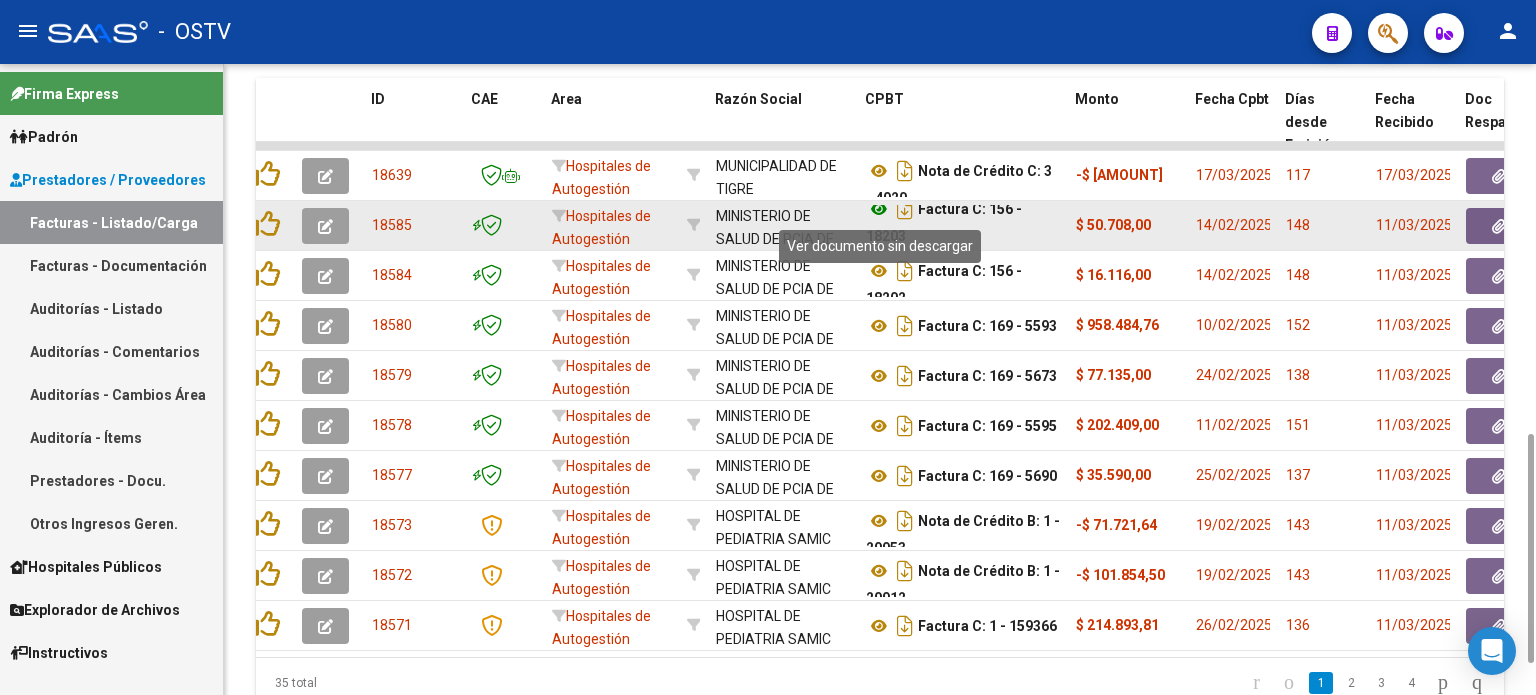 click 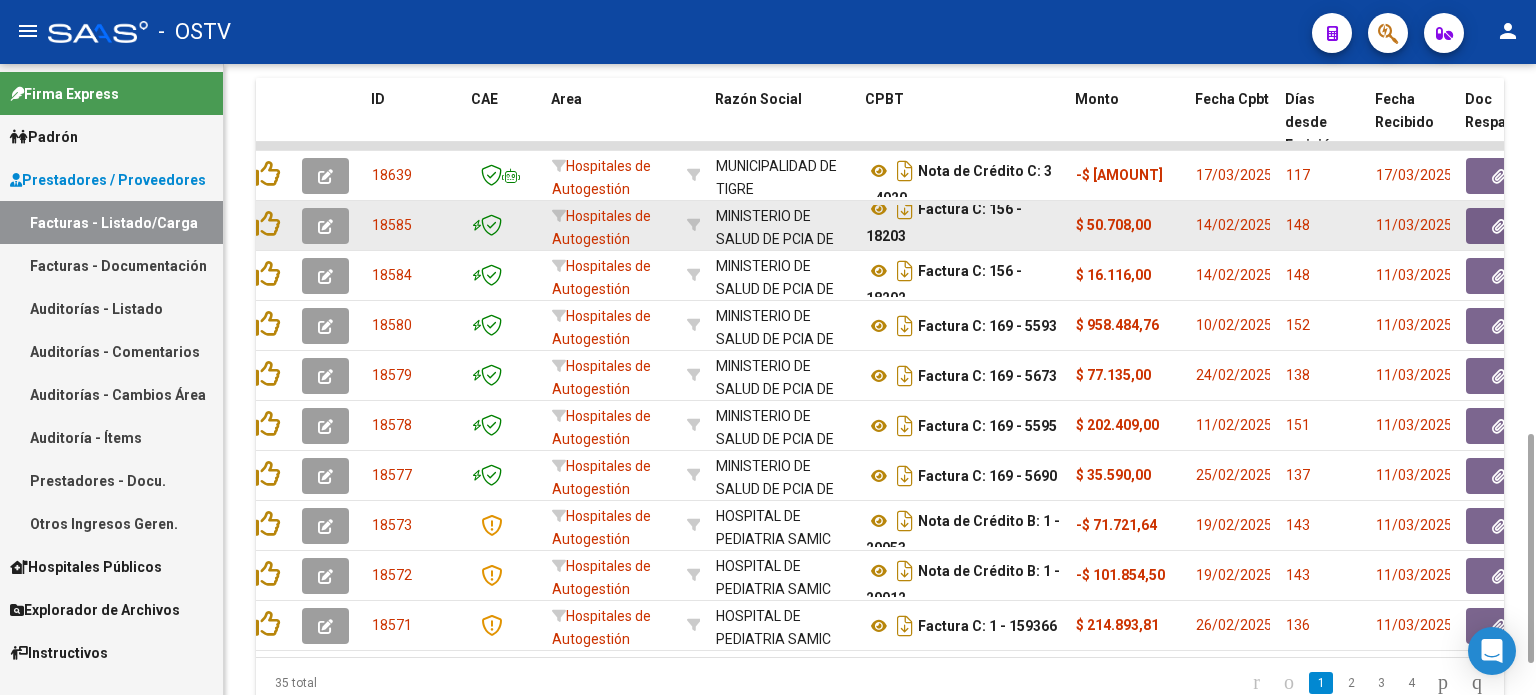 click 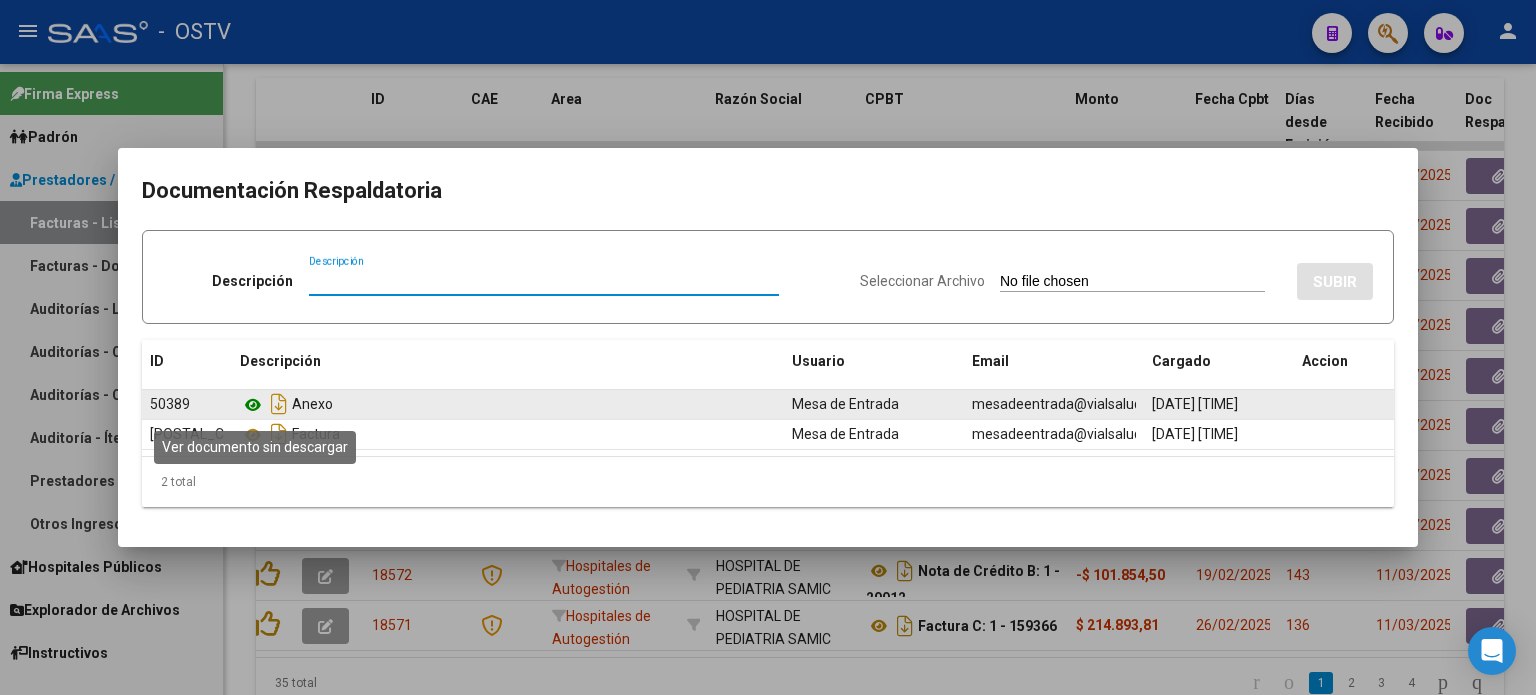 click 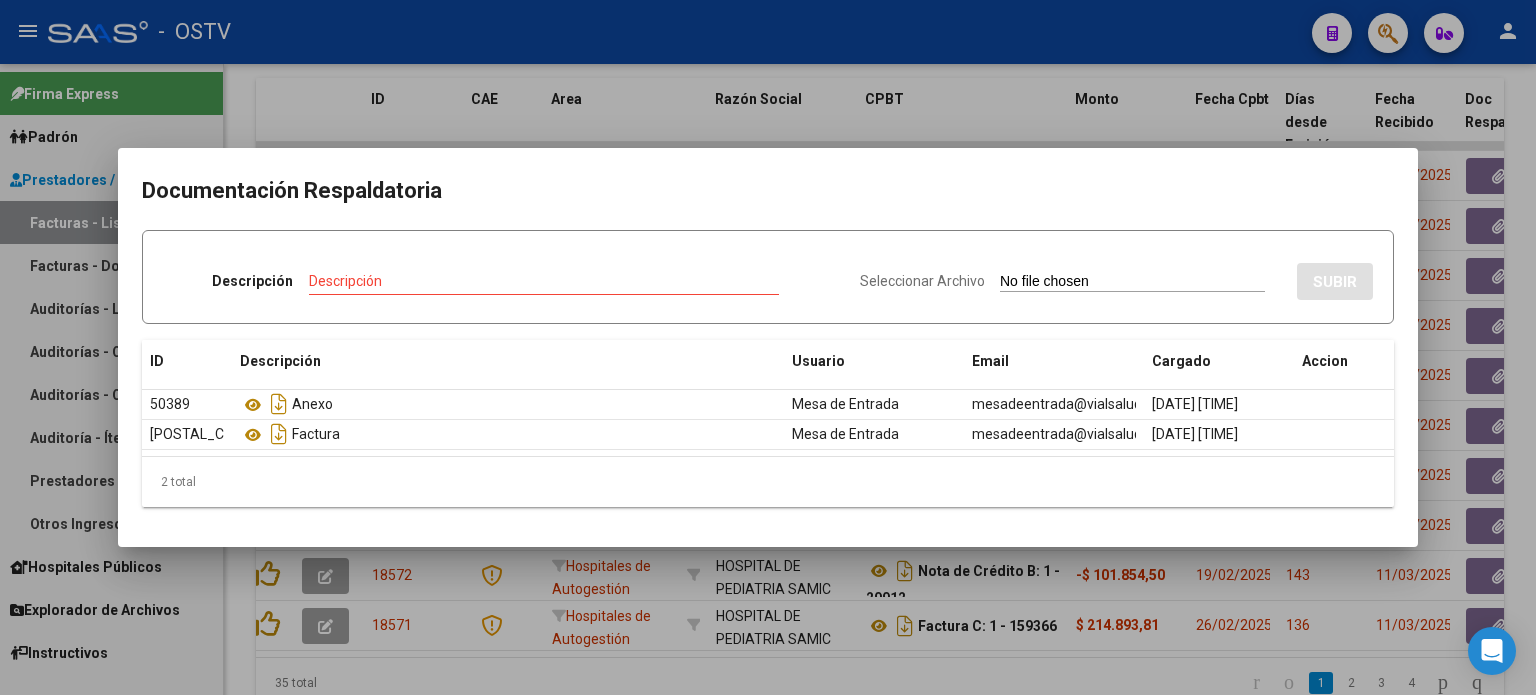 click at bounding box center [768, 347] 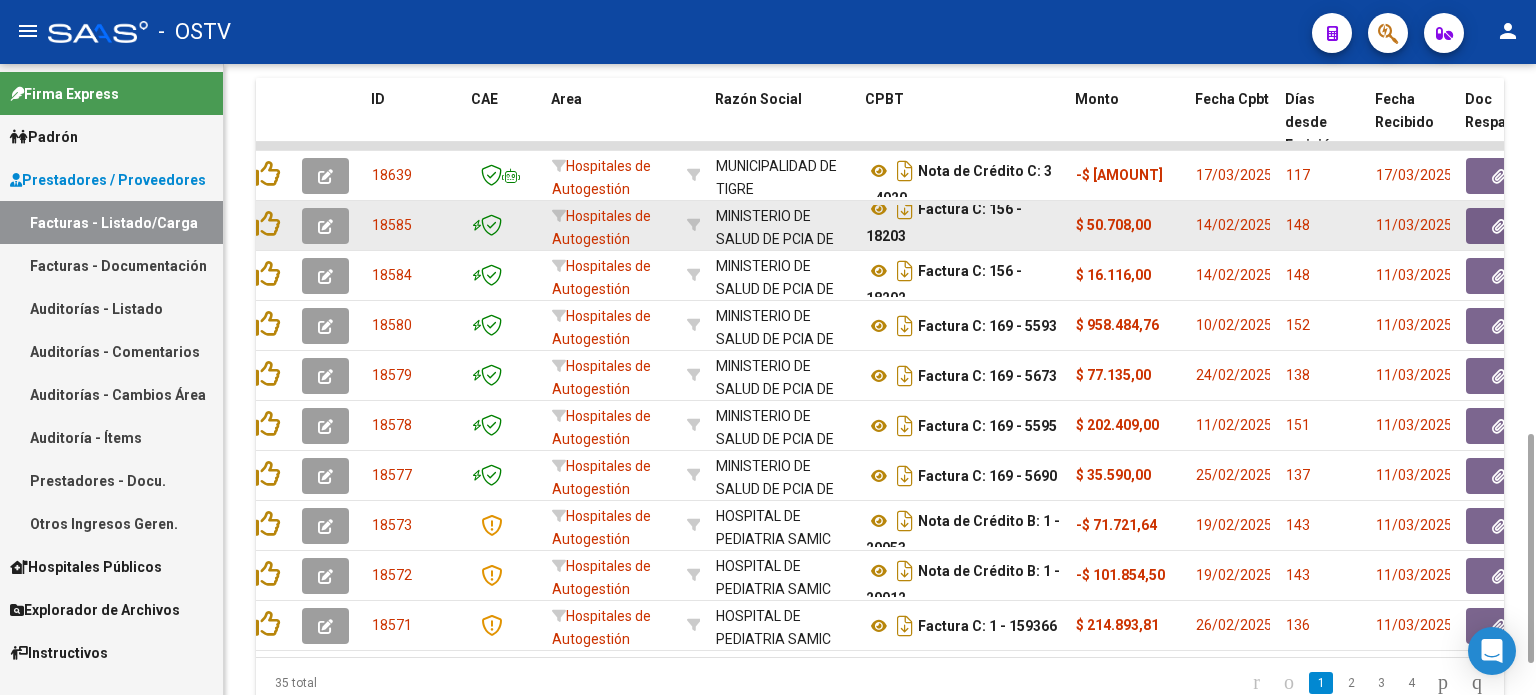 click 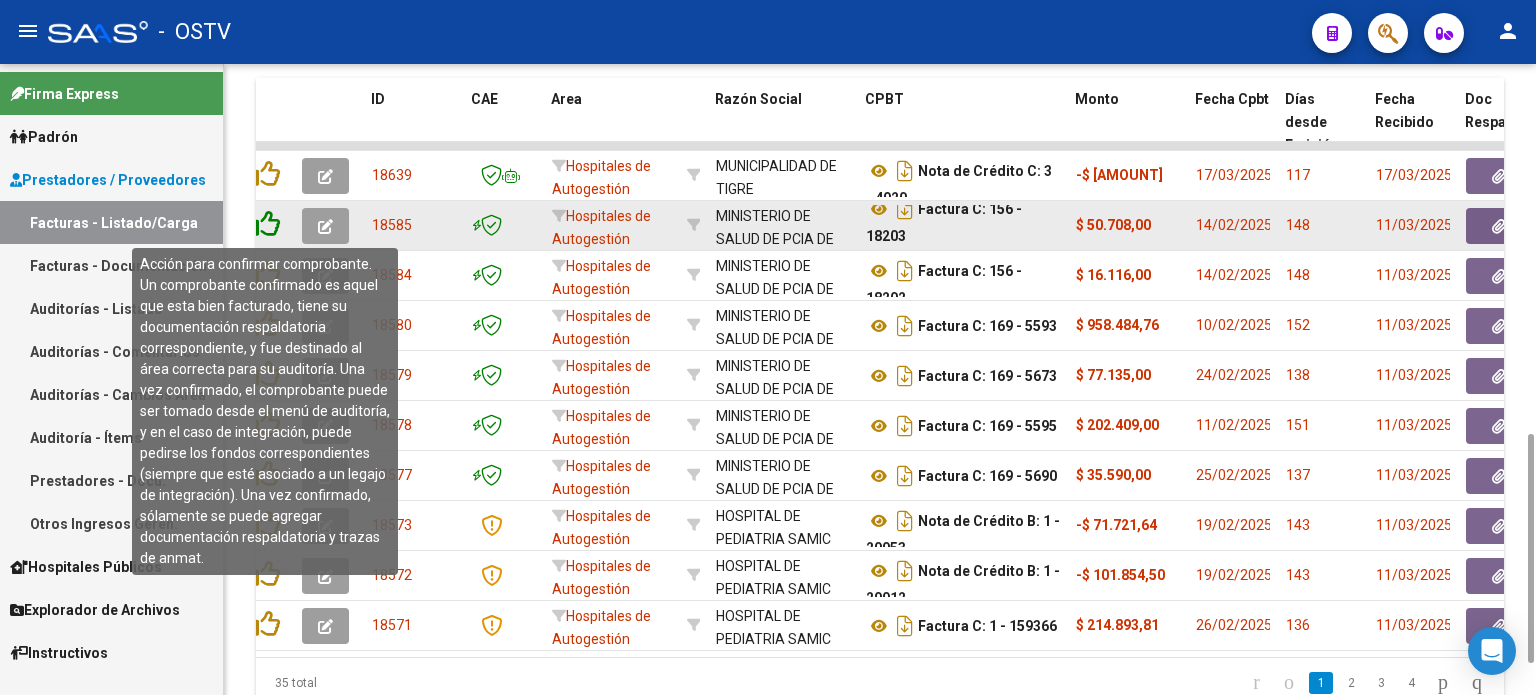 click 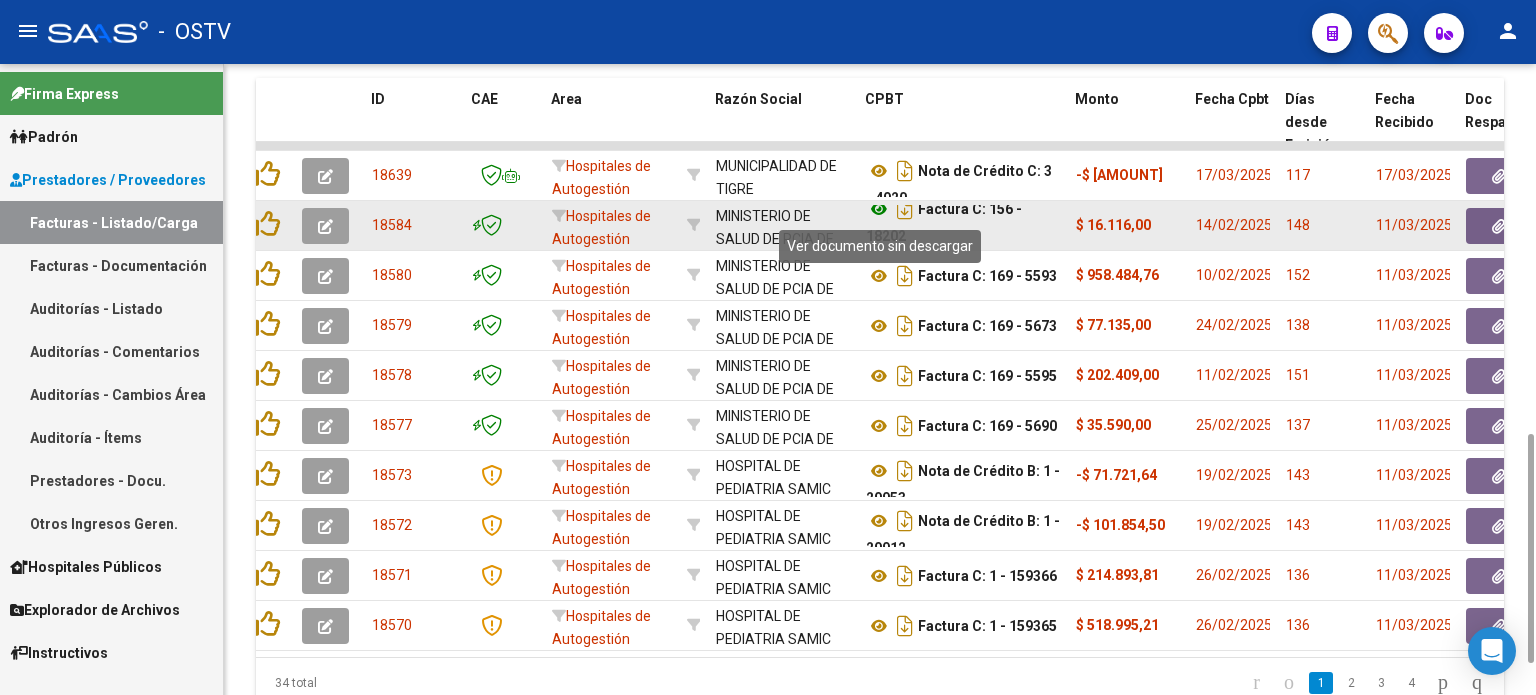 click 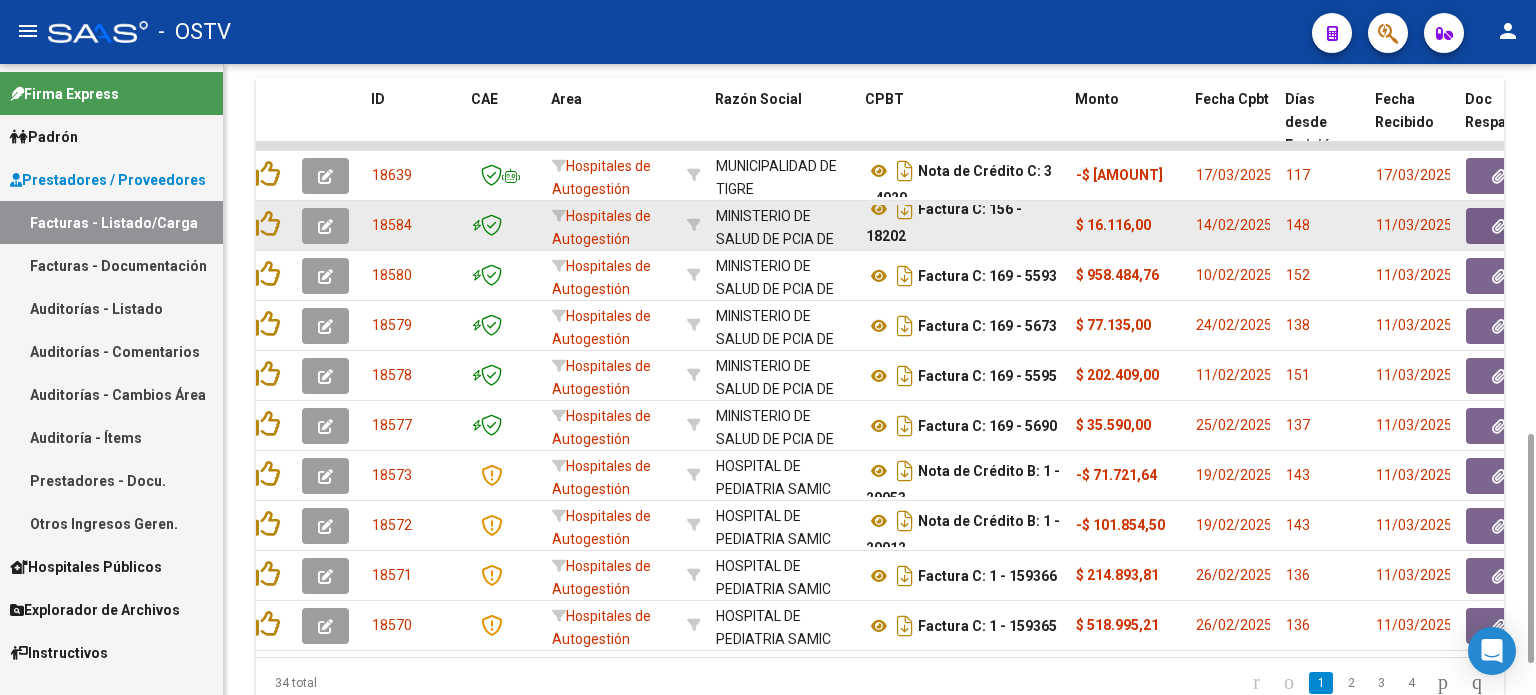 click 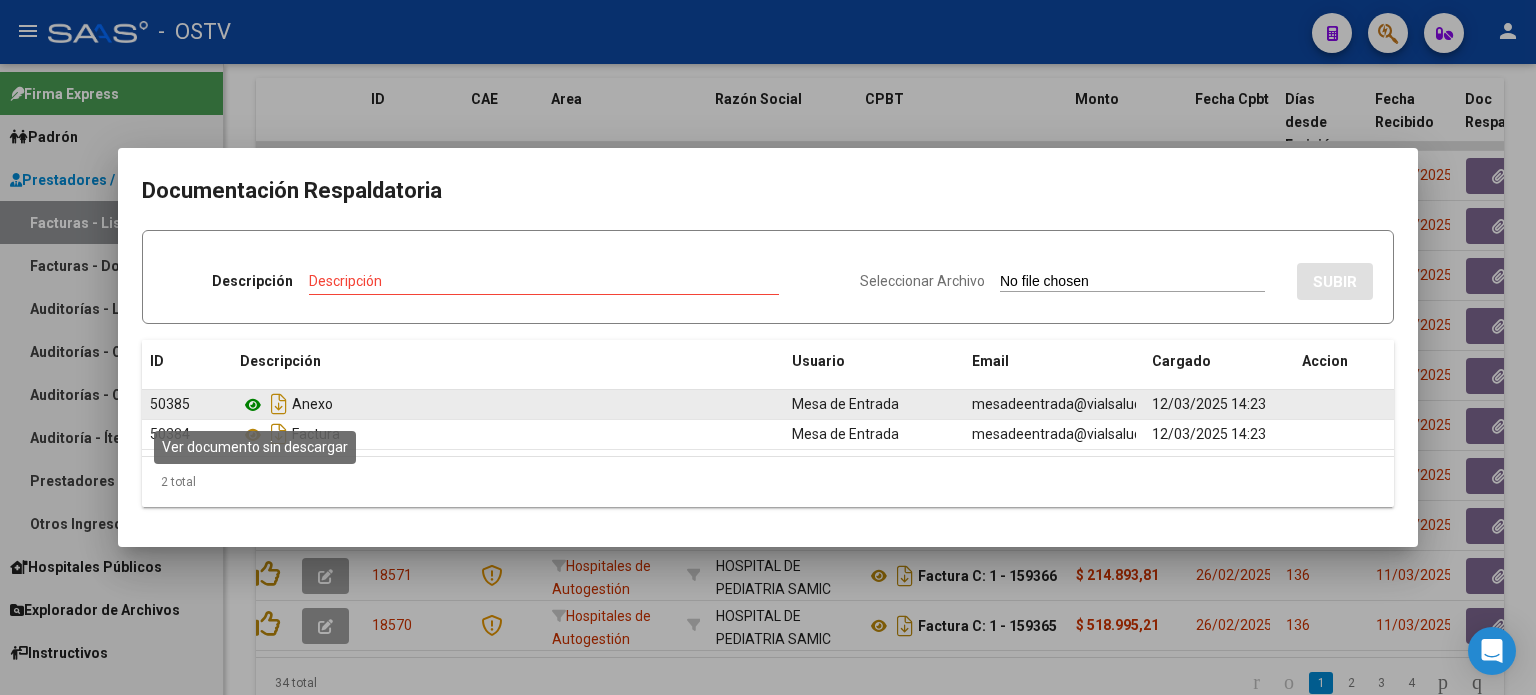 click 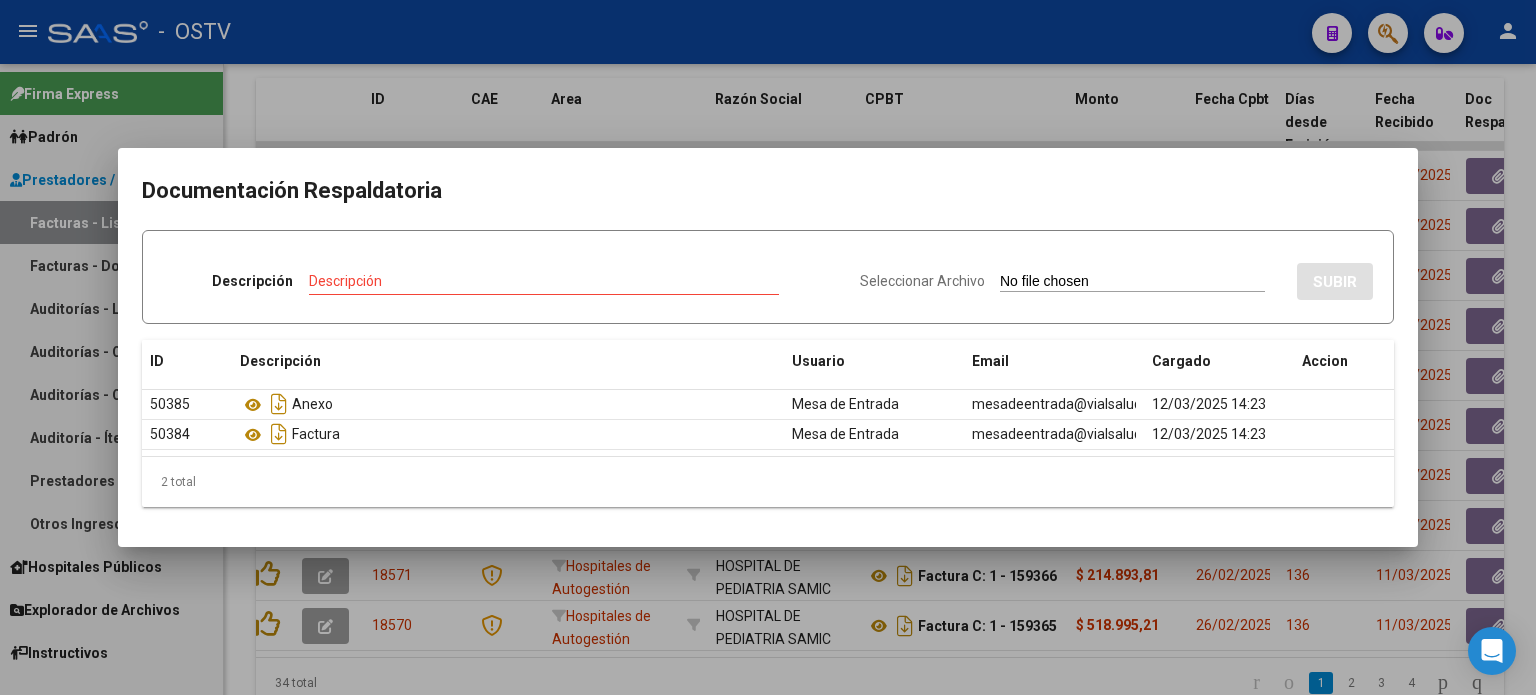 click at bounding box center (768, 347) 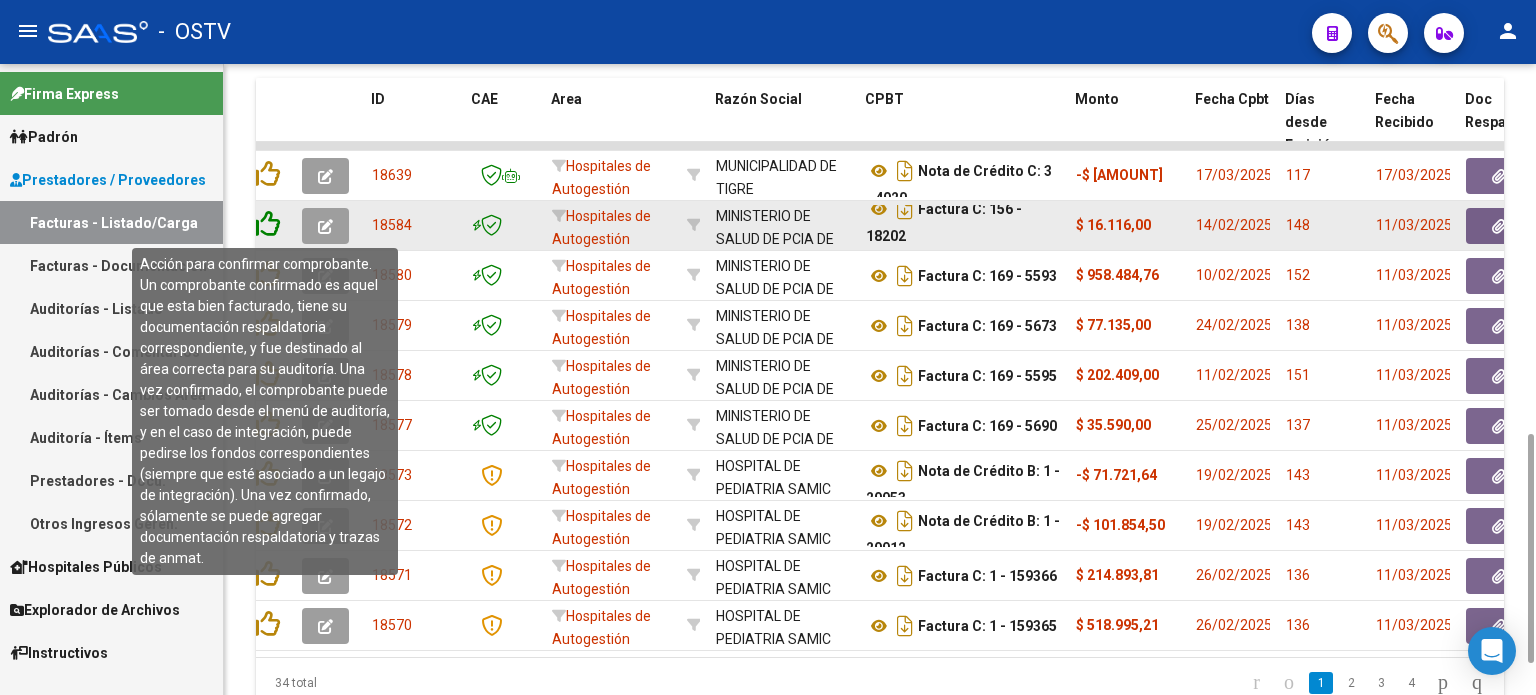 click 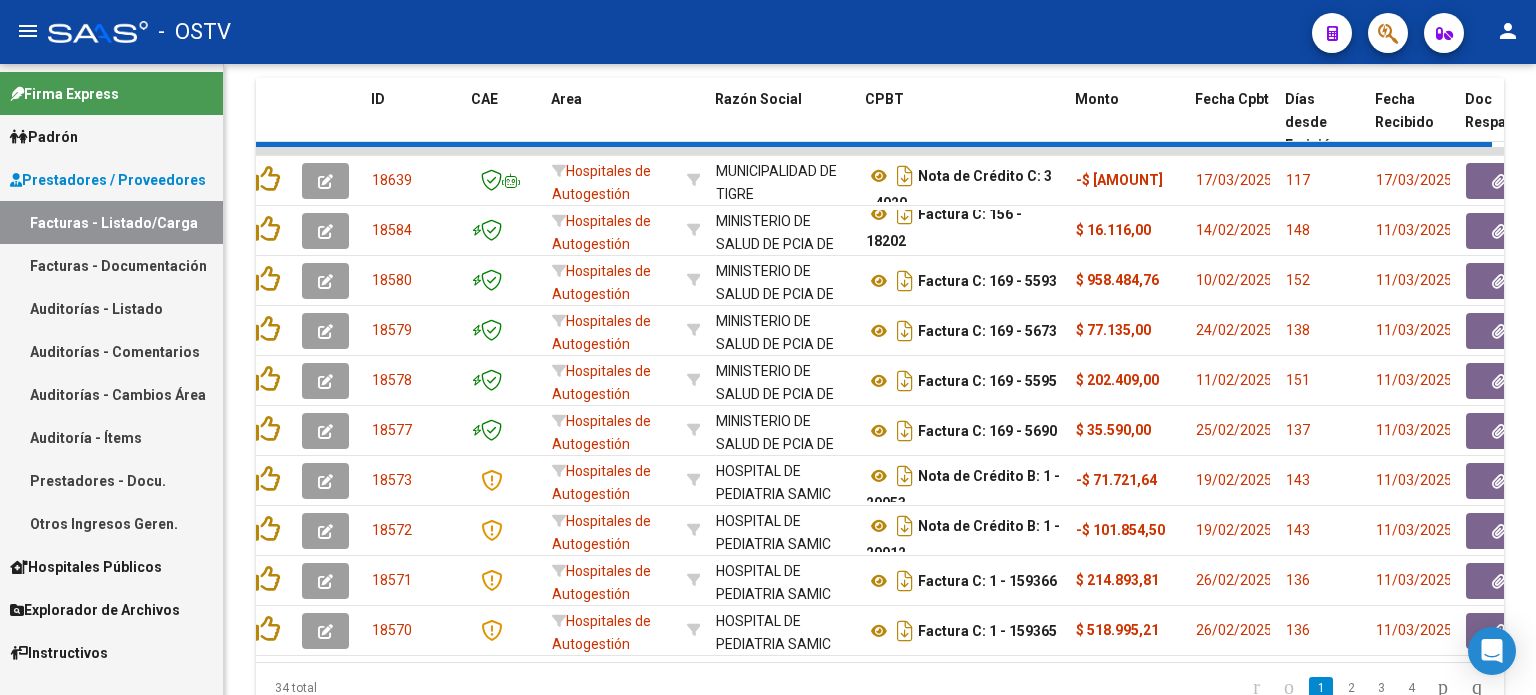 scroll, scrollTop: 0, scrollLeft: 0, axis: both 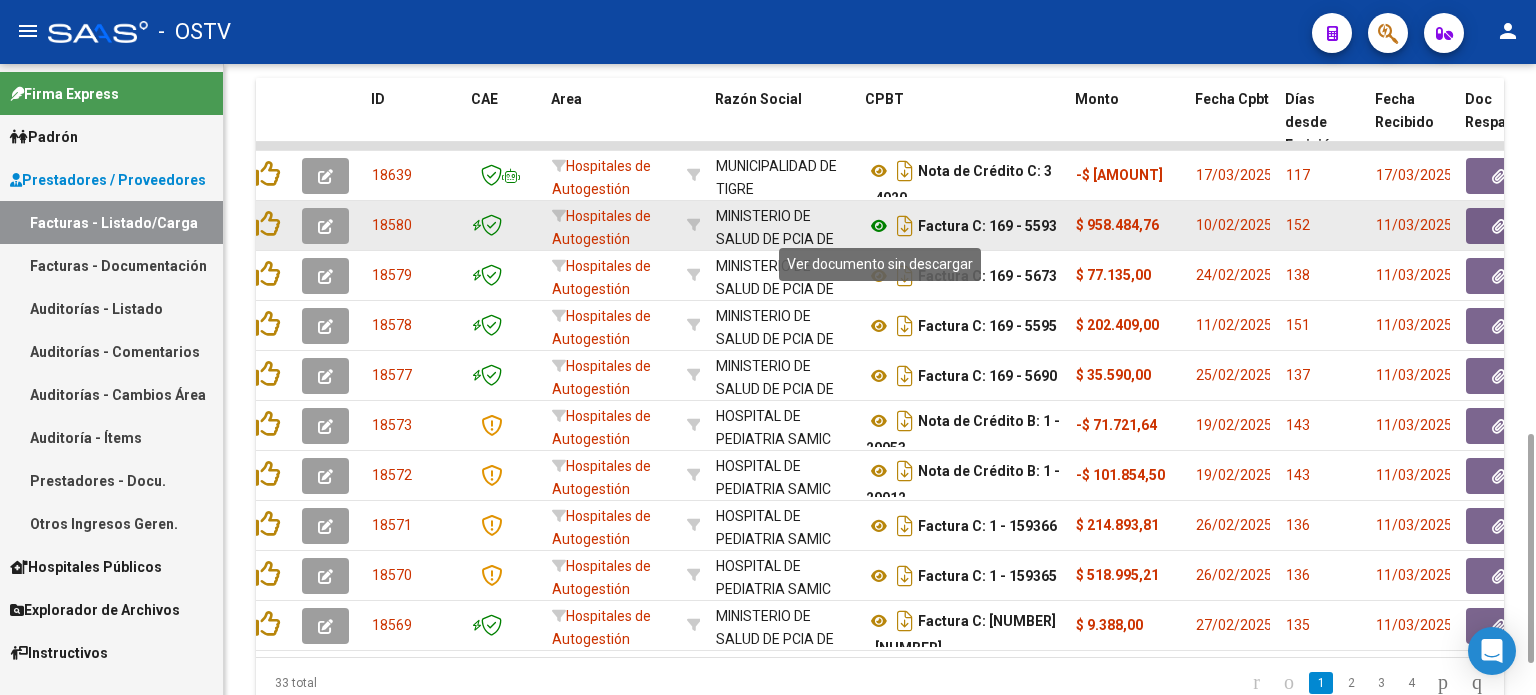 click 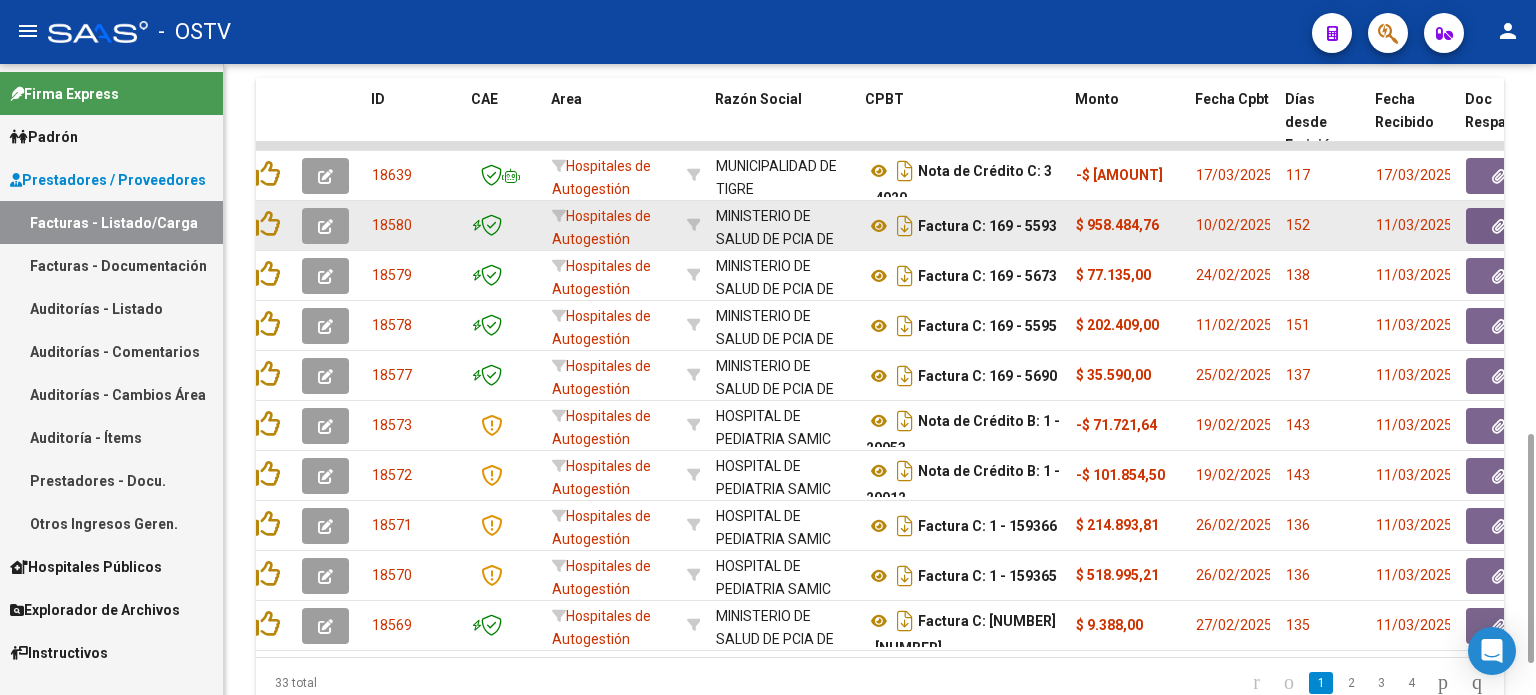 click 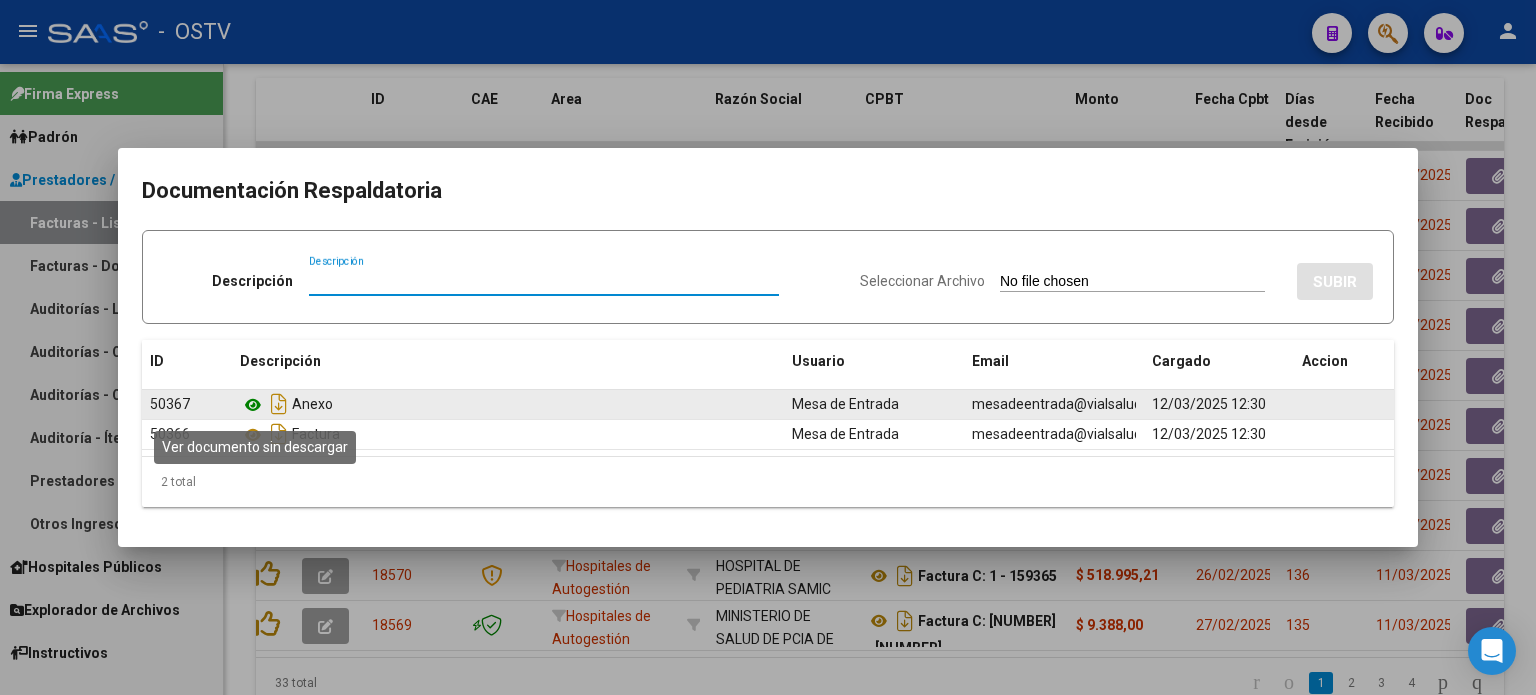 click 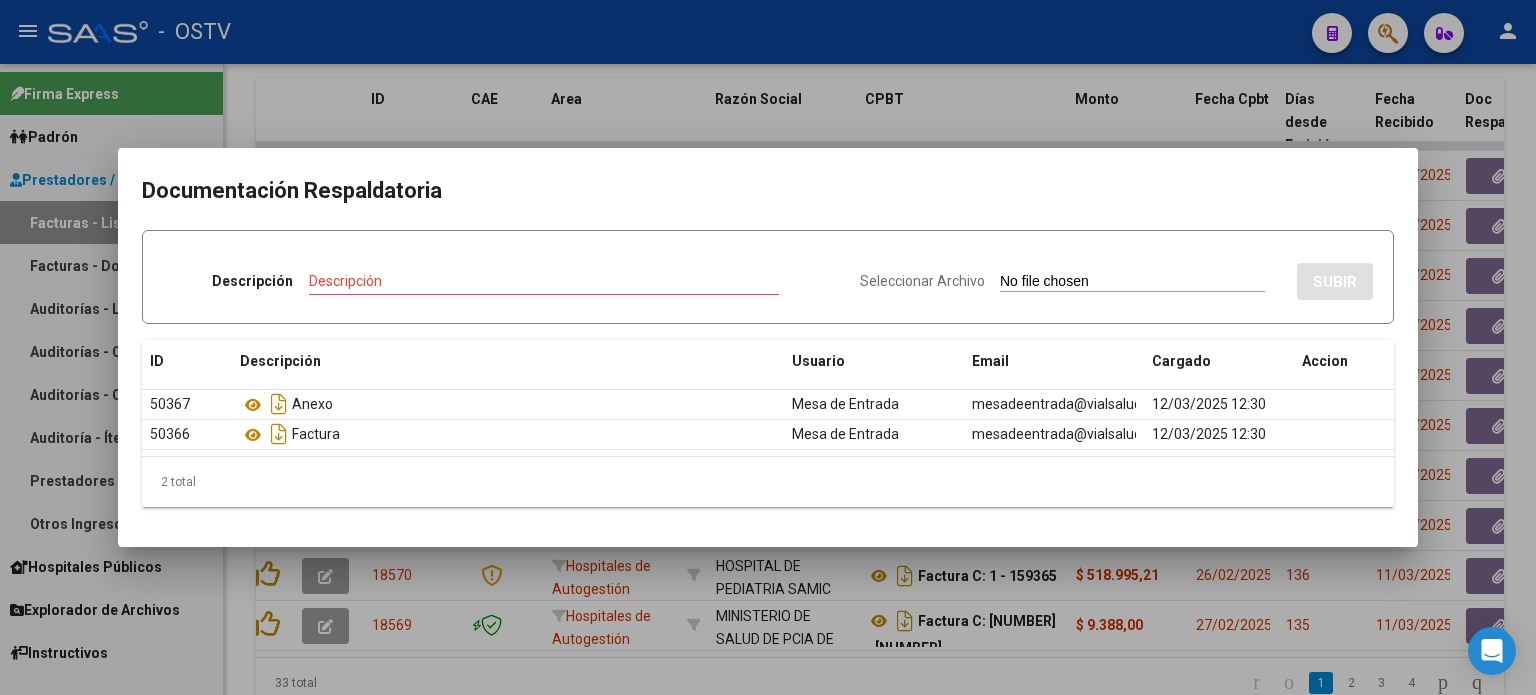 click at bounding box center [768, 347] 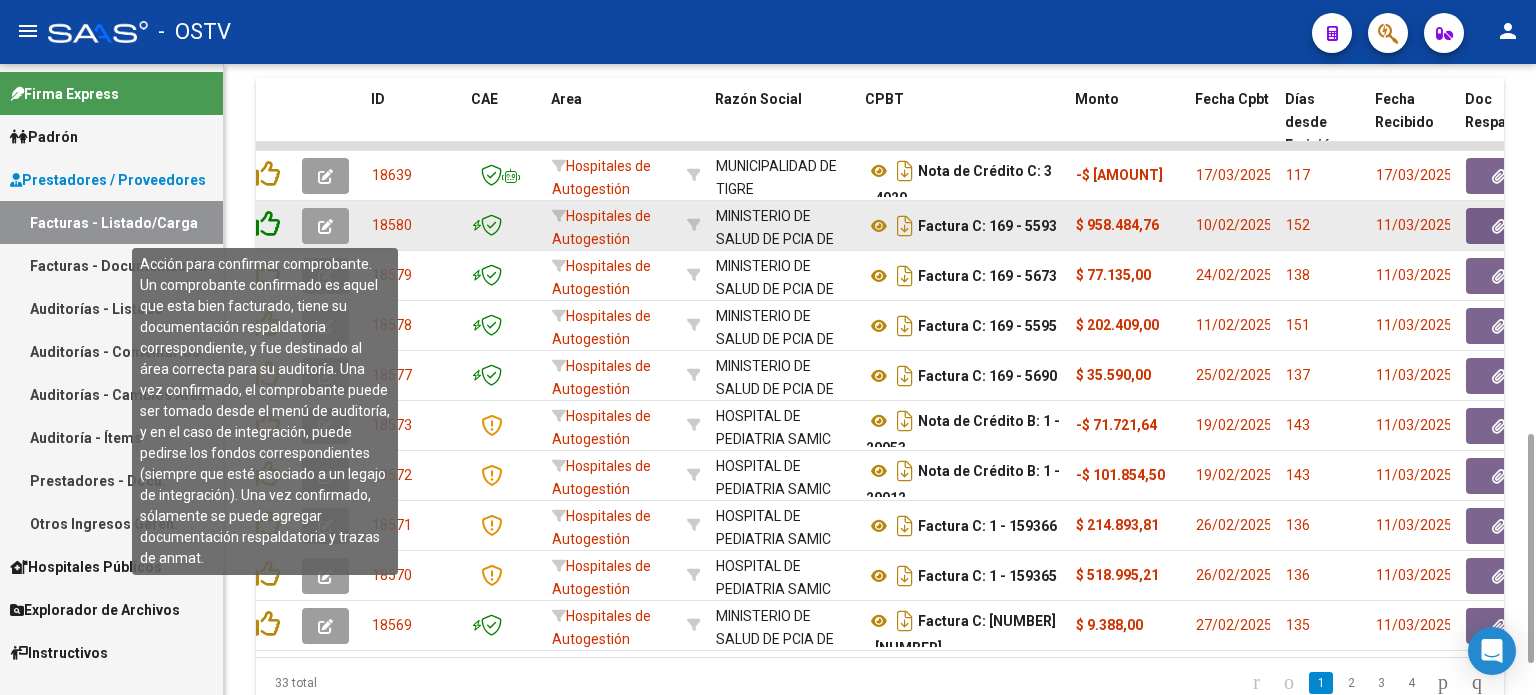 click 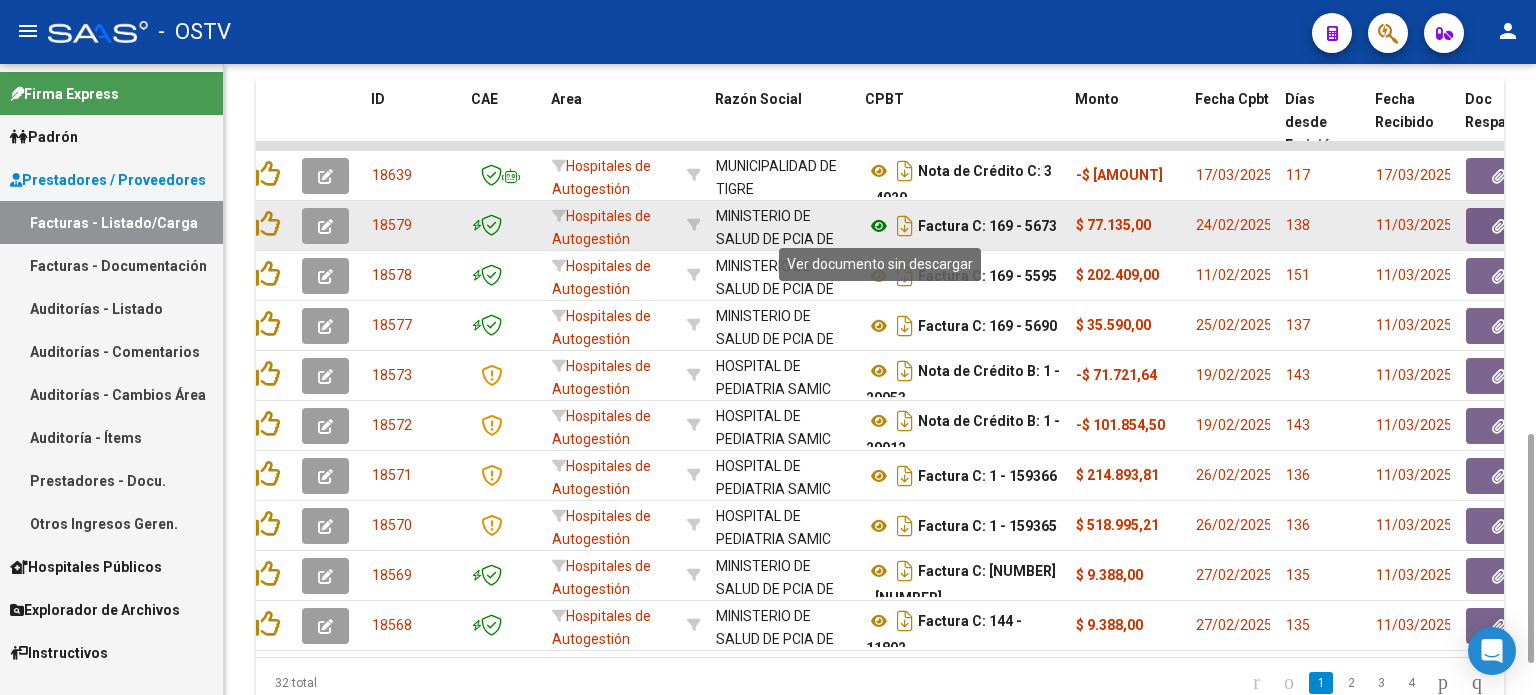 click 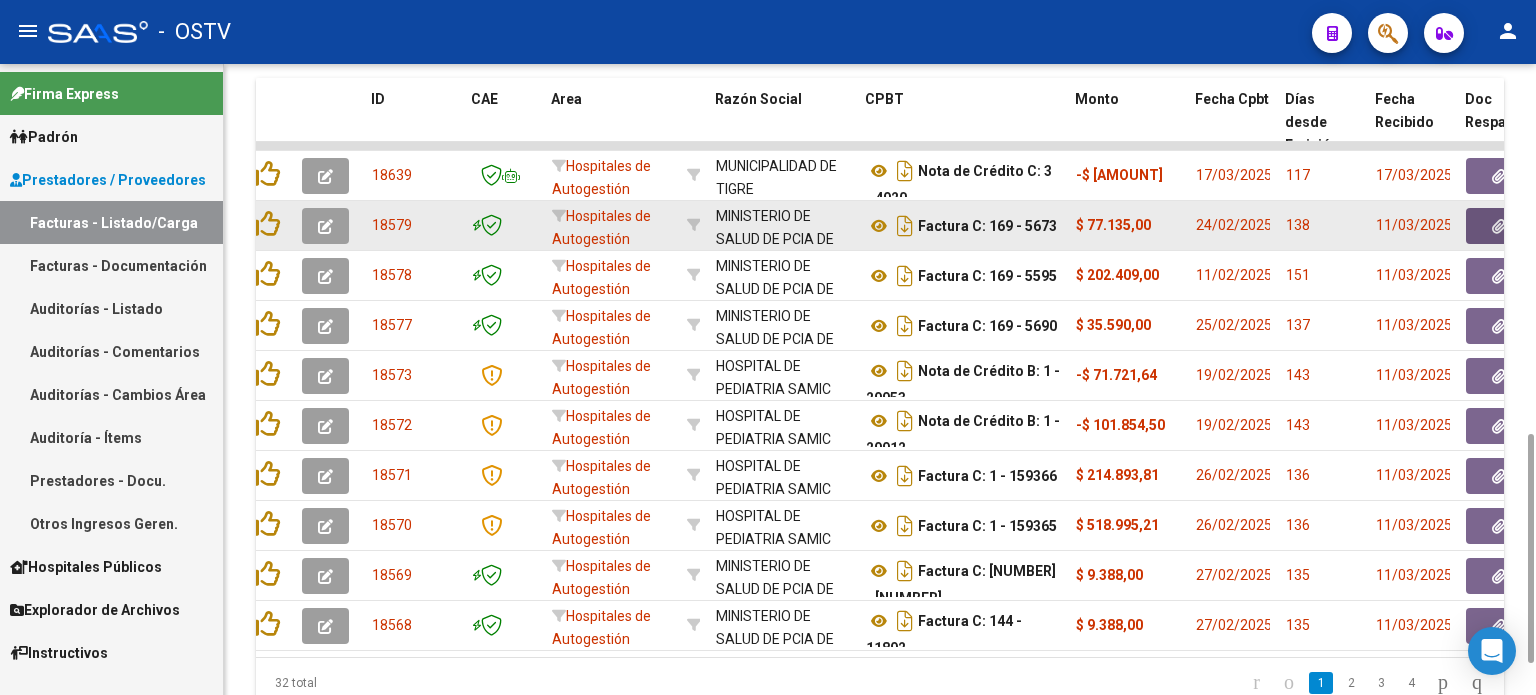 click 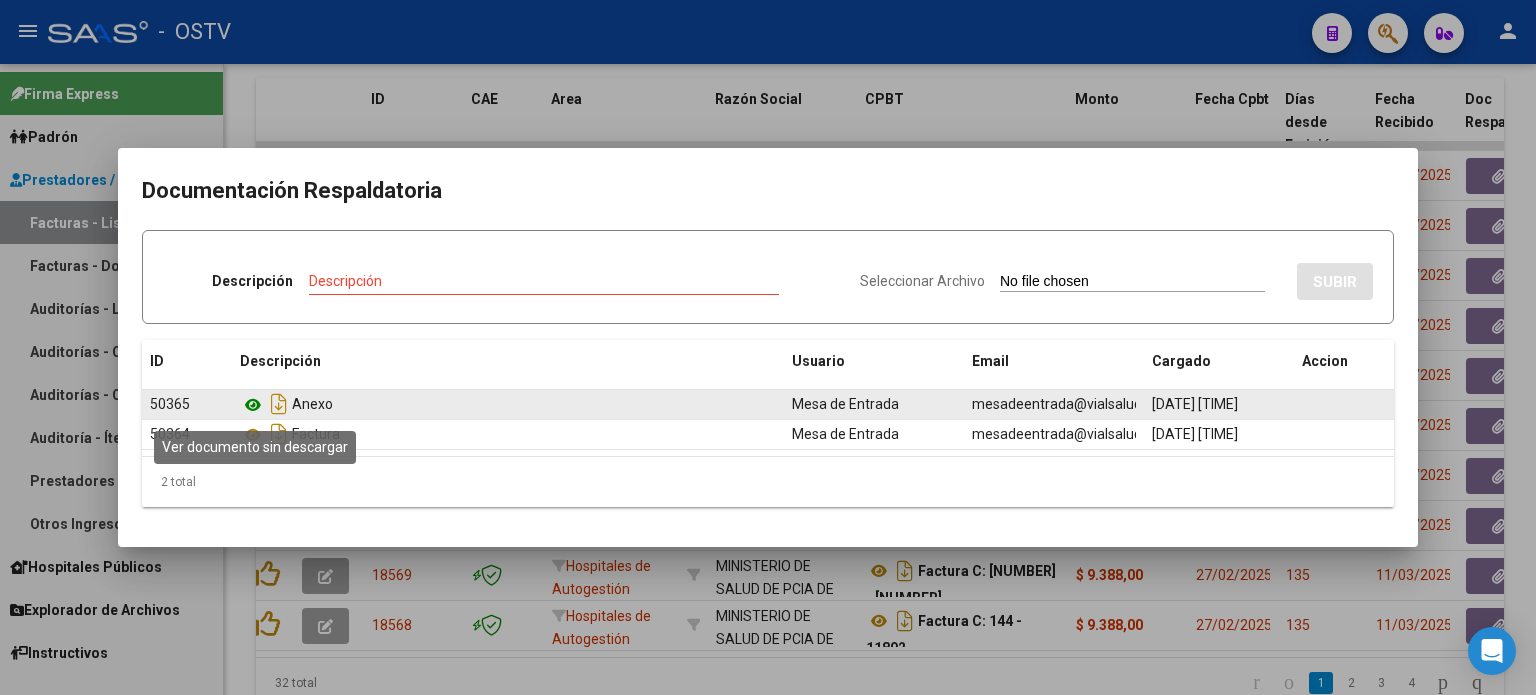 click 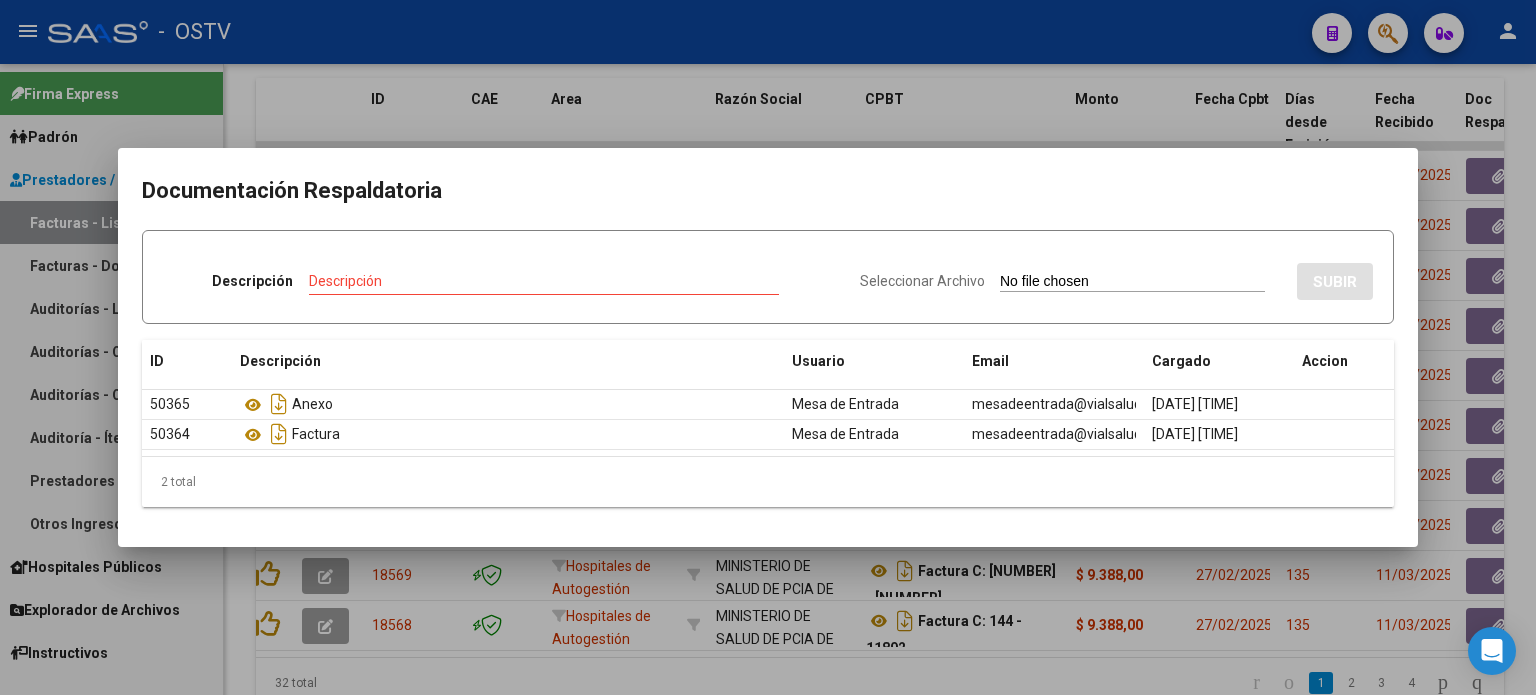 click at bounding box center (768, 347) 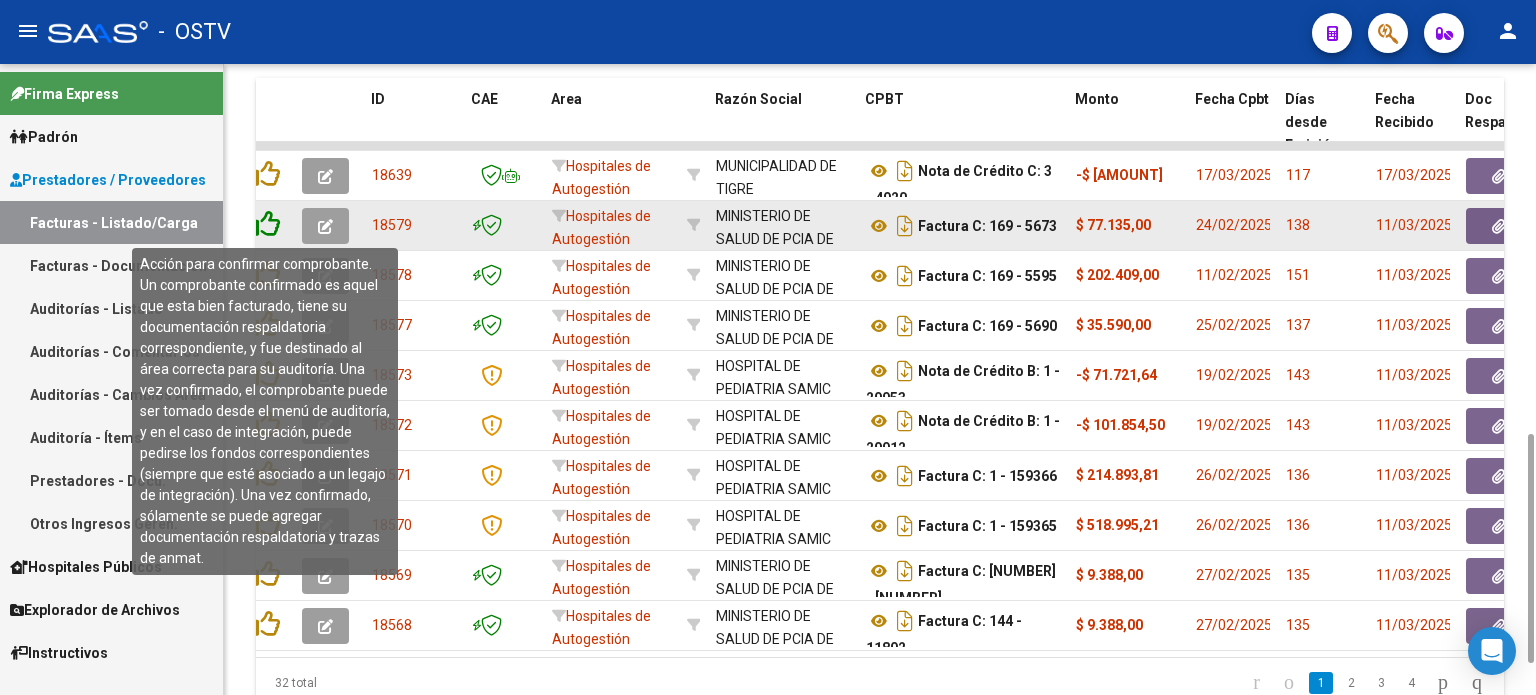 click 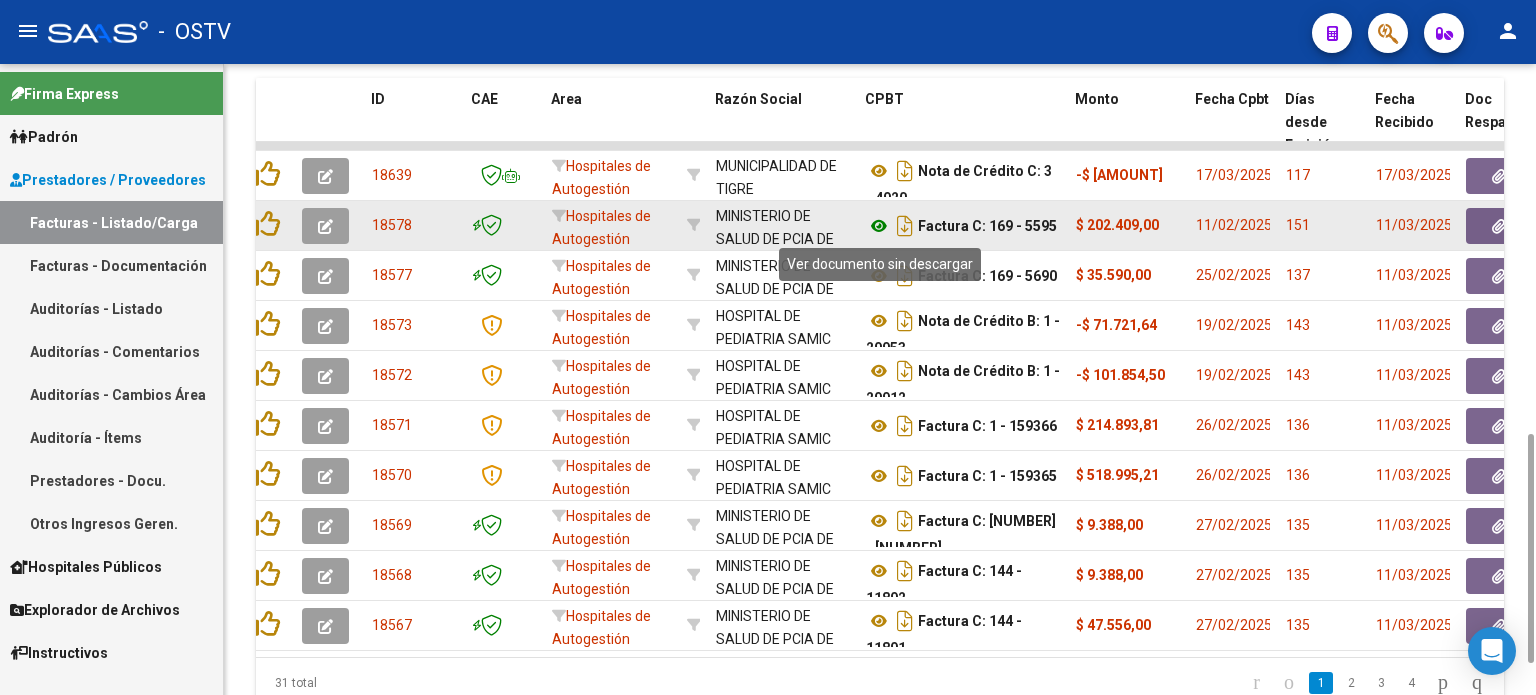 click 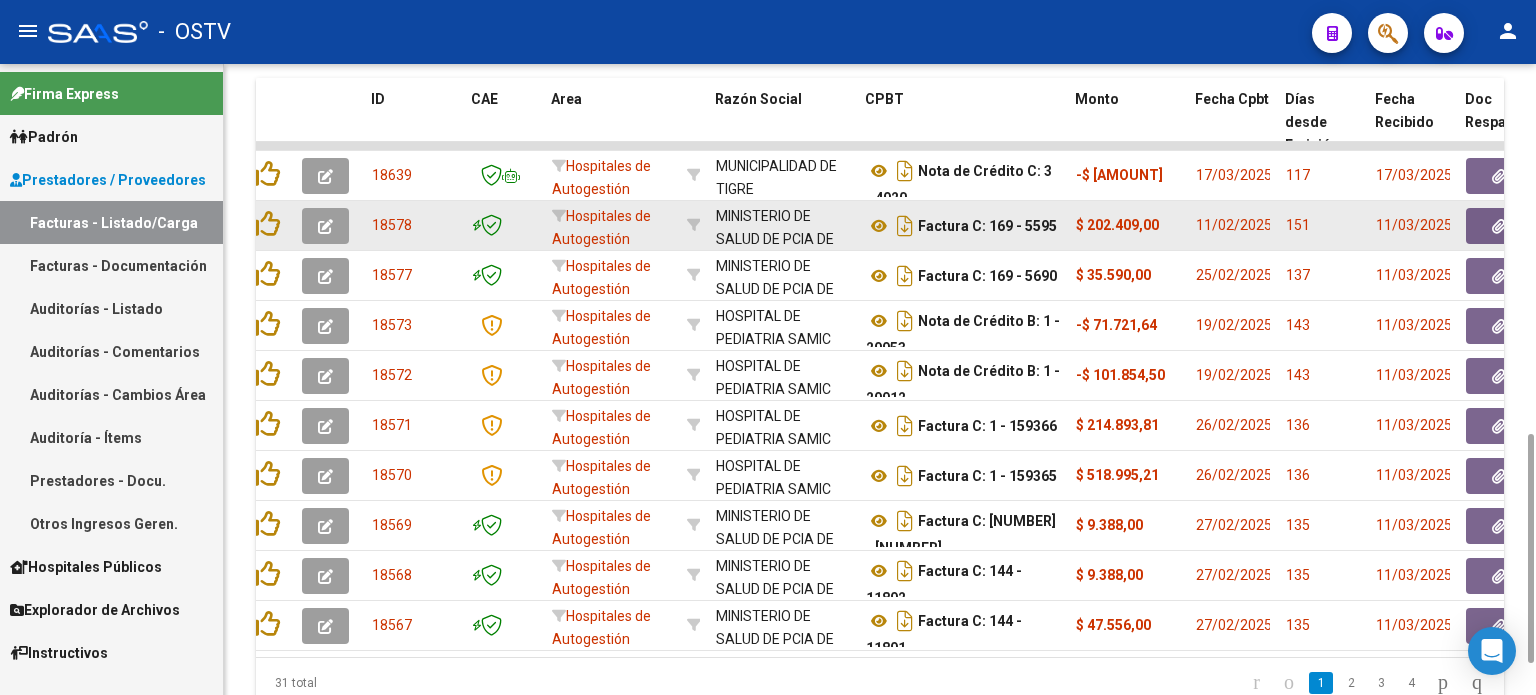 click 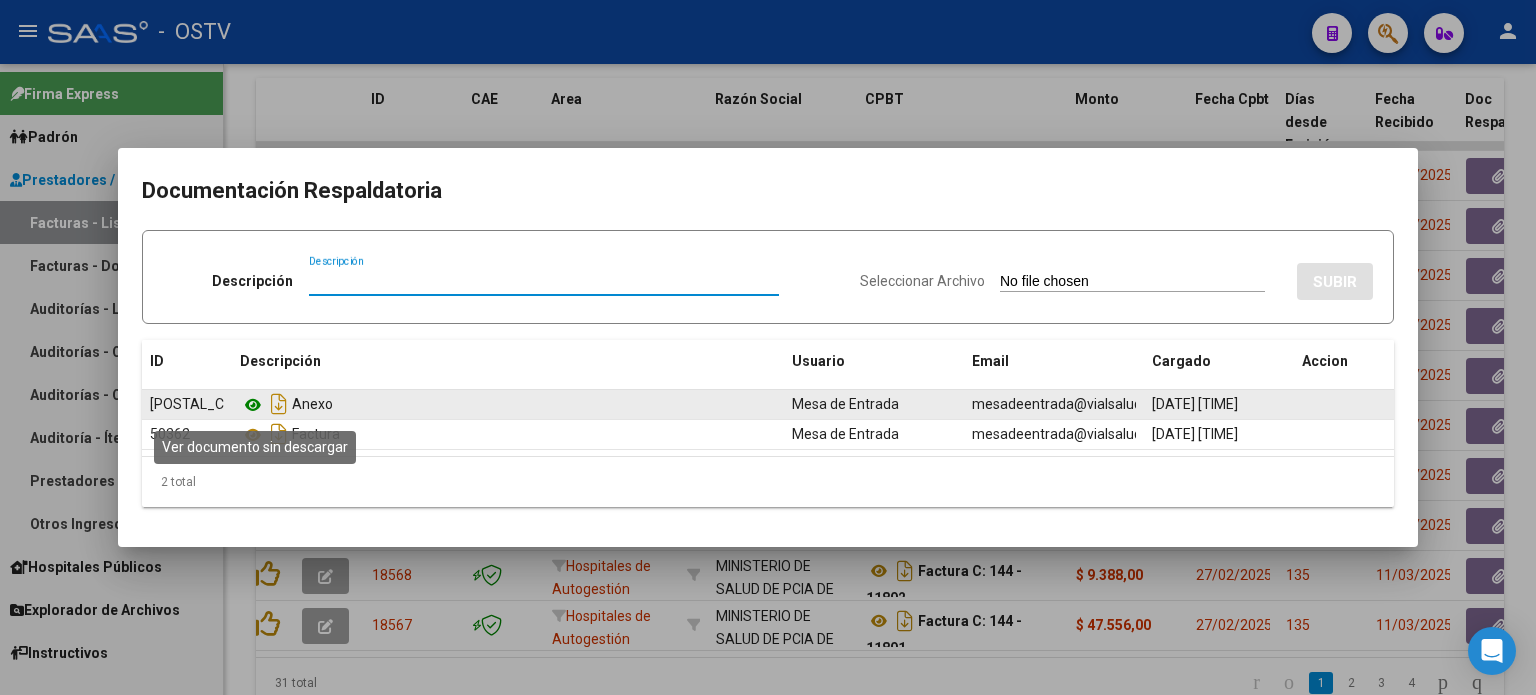click 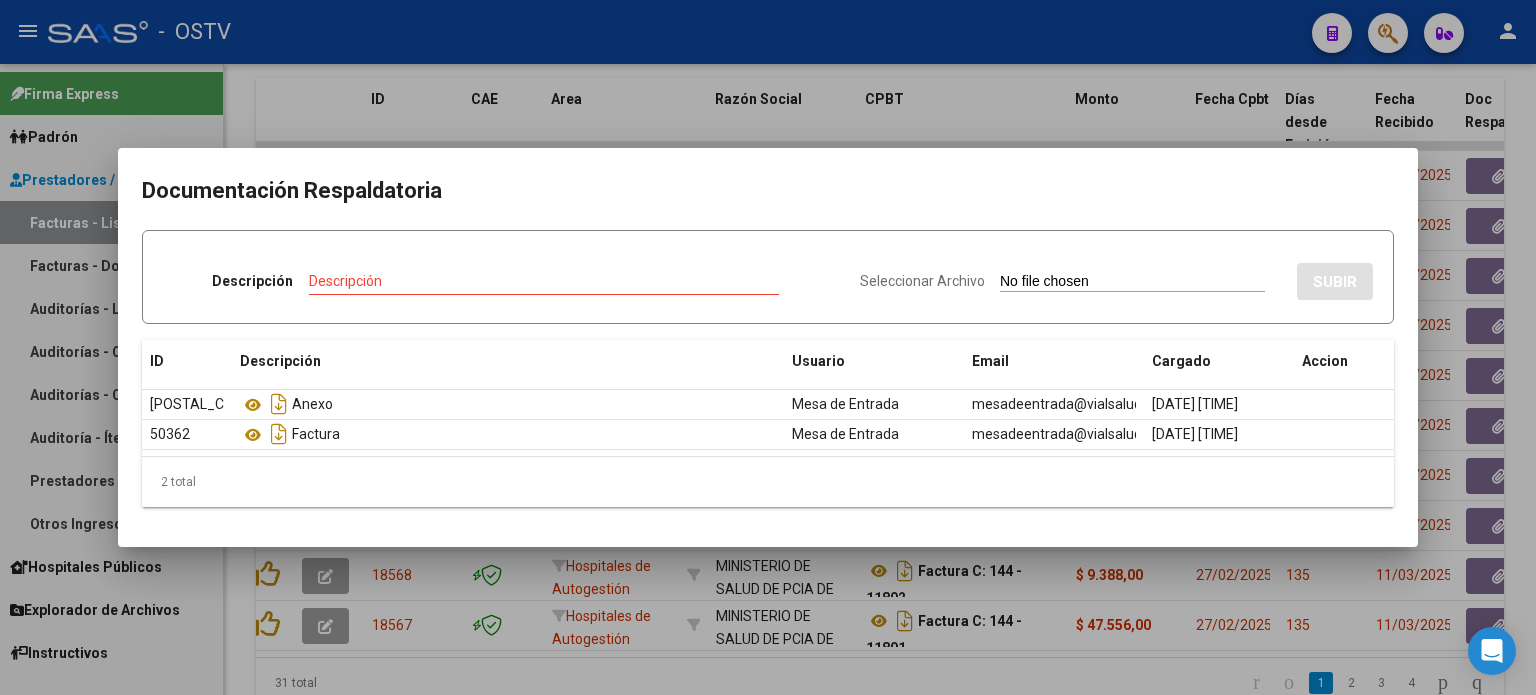click at bounding box center (768, 347) 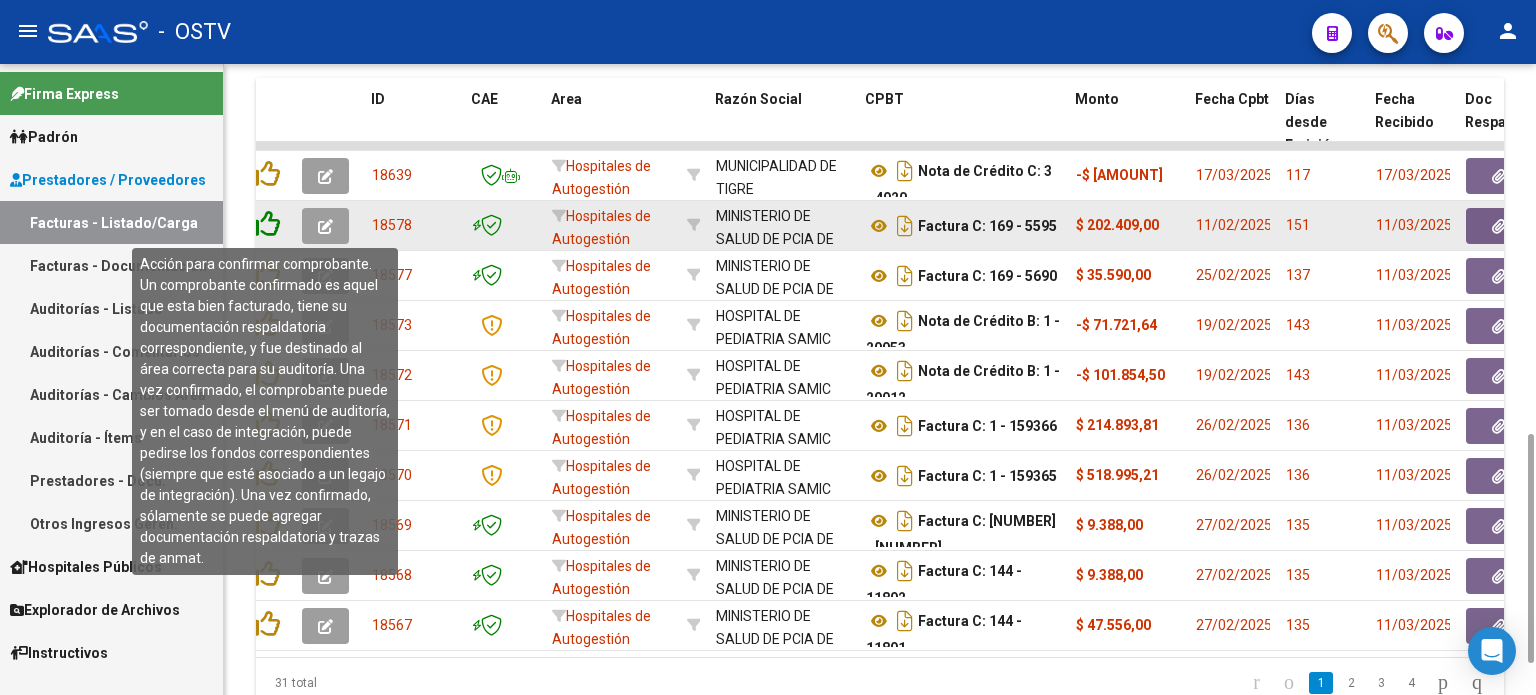 click 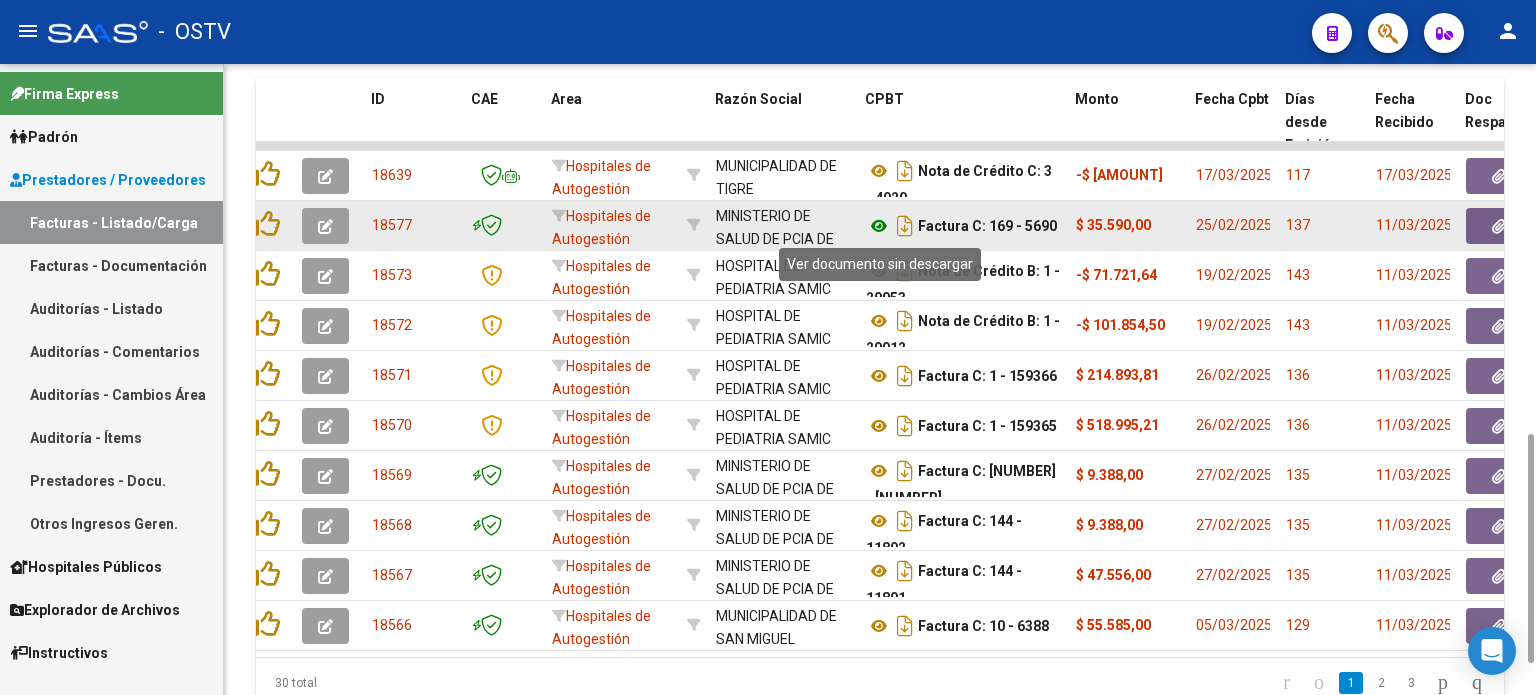 click 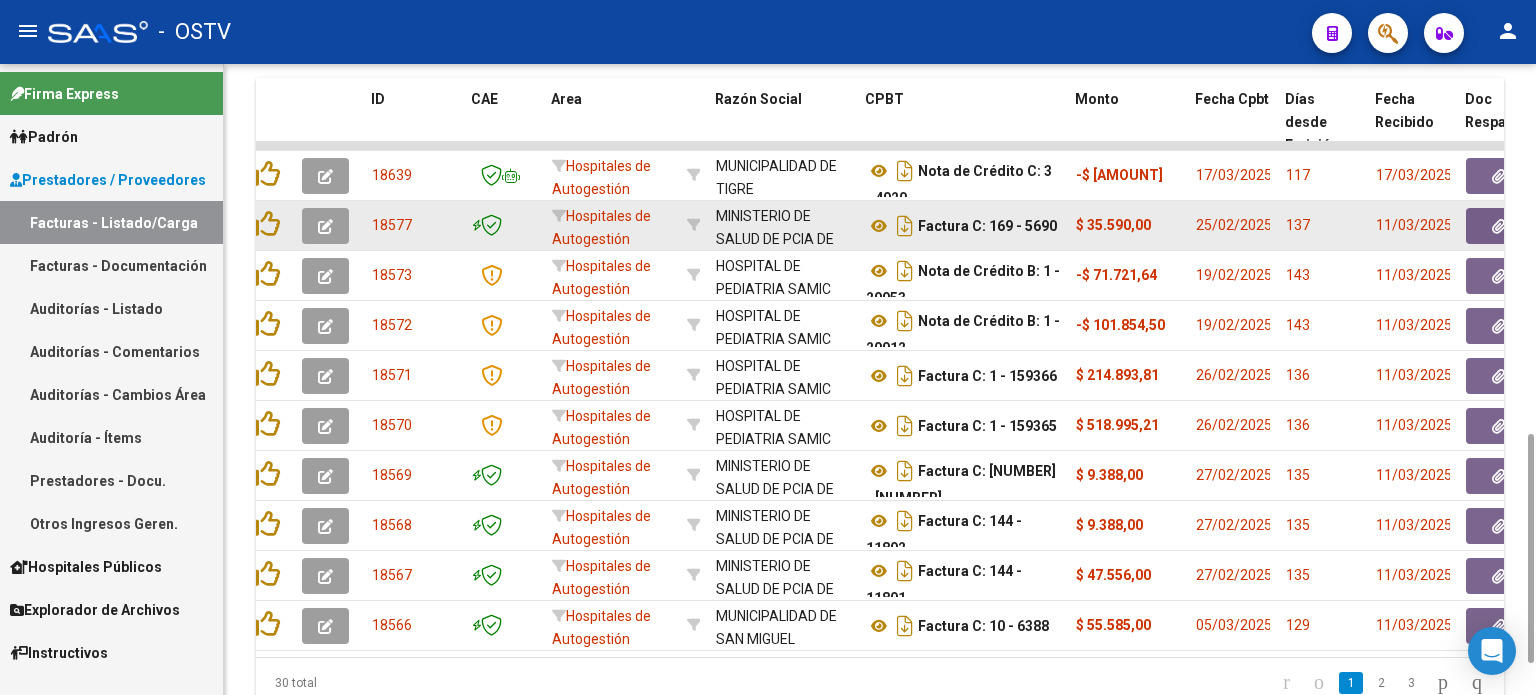 click 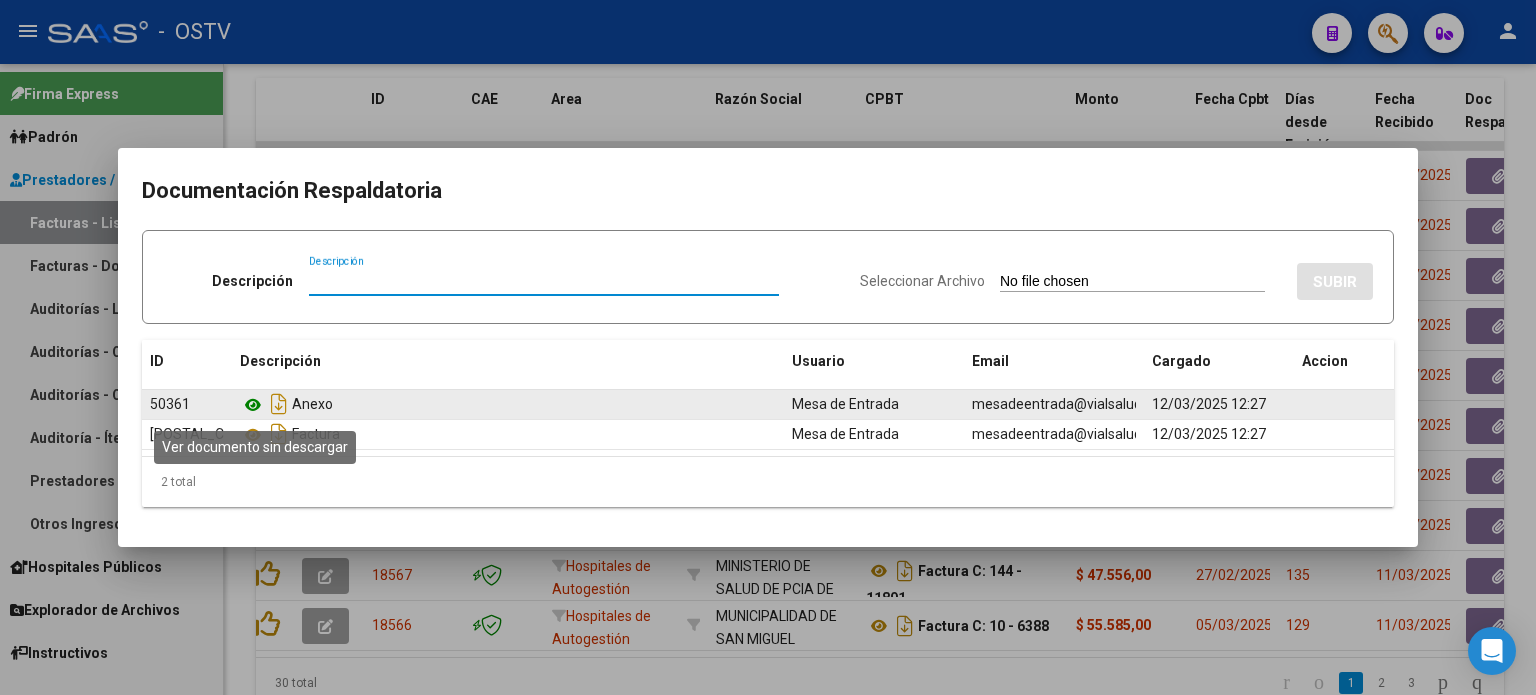 click 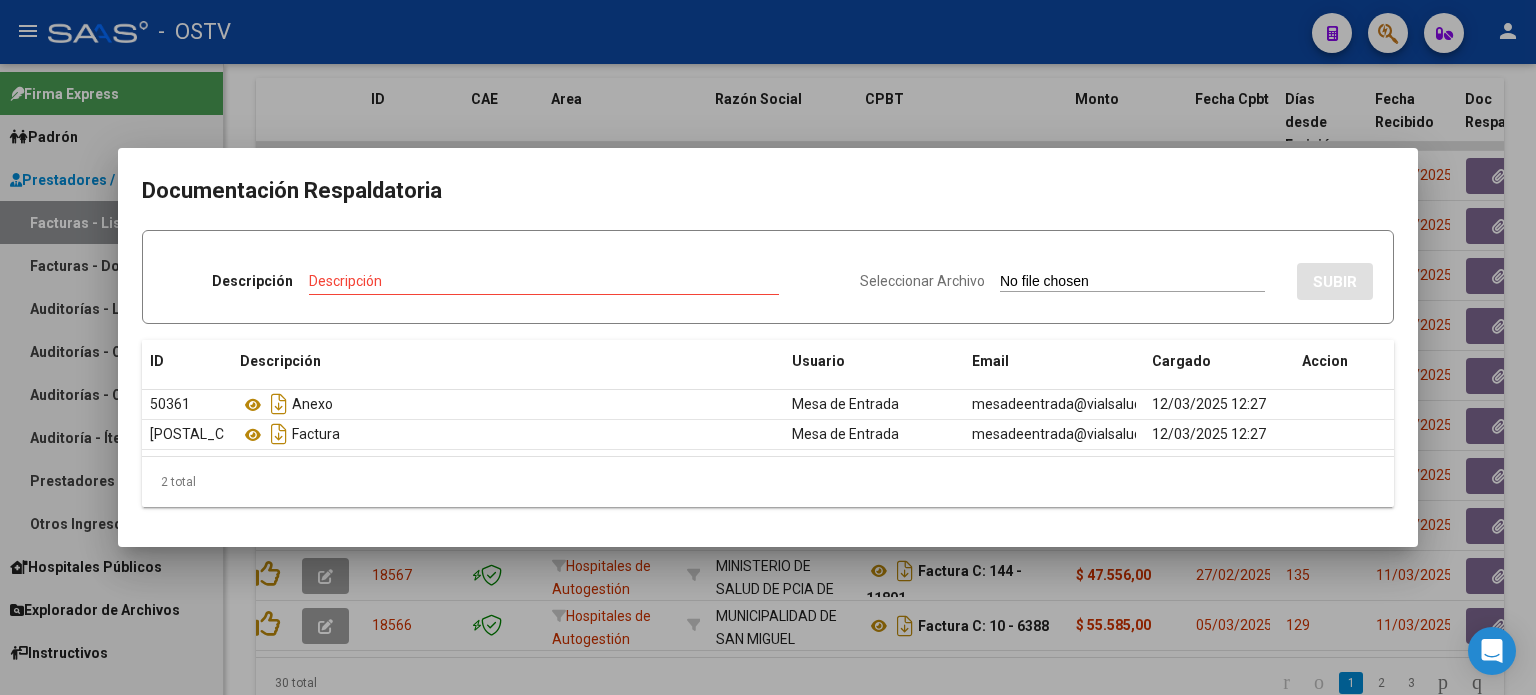 click at bounding box center [768, 347] 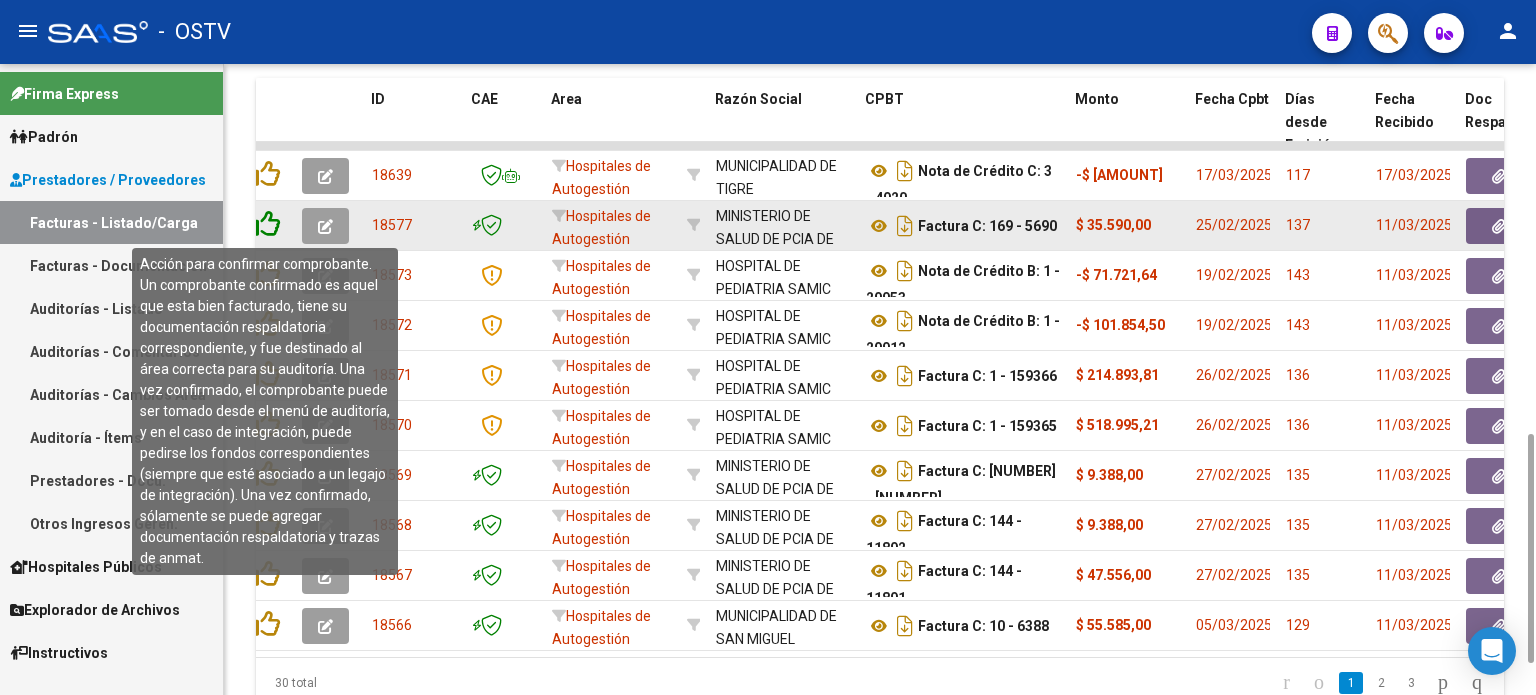 click 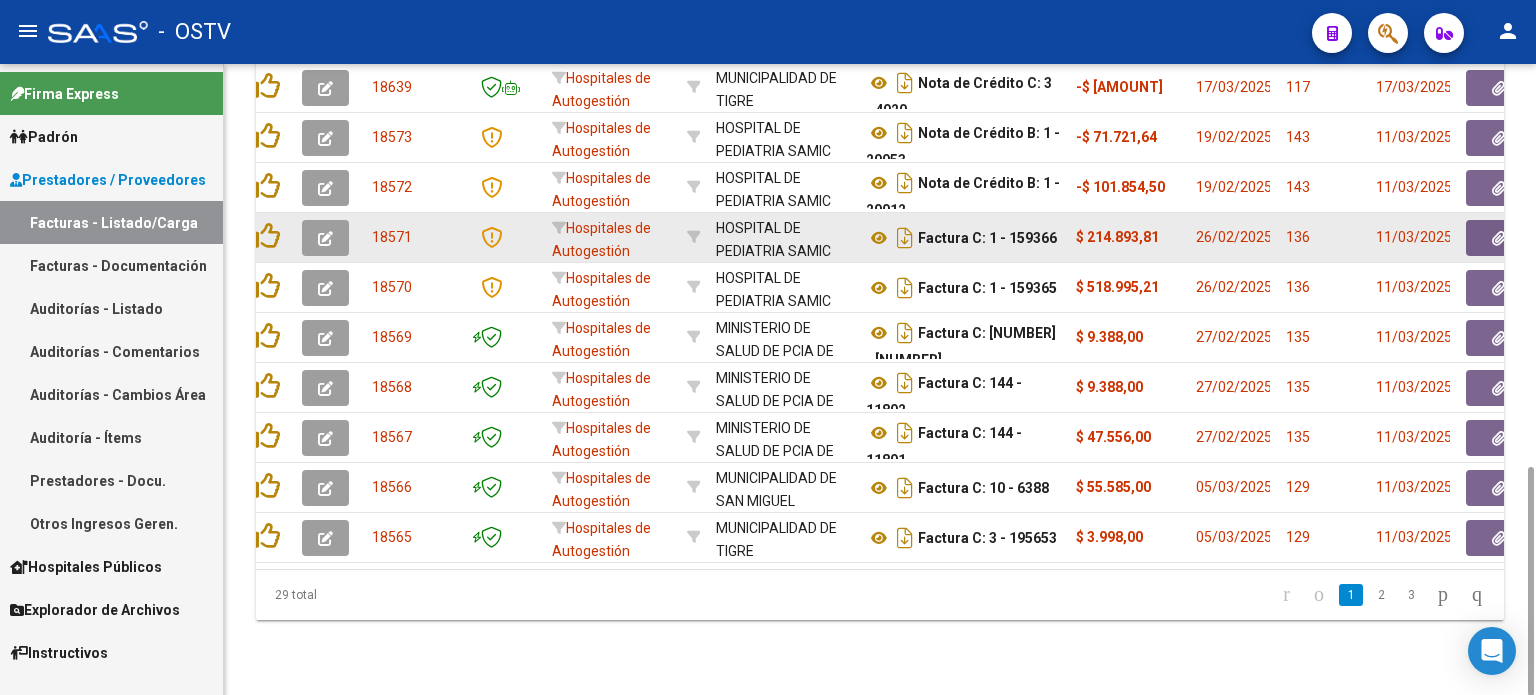 scroll, scrollTop: 908, scrollLeft: 0, axis: vertical 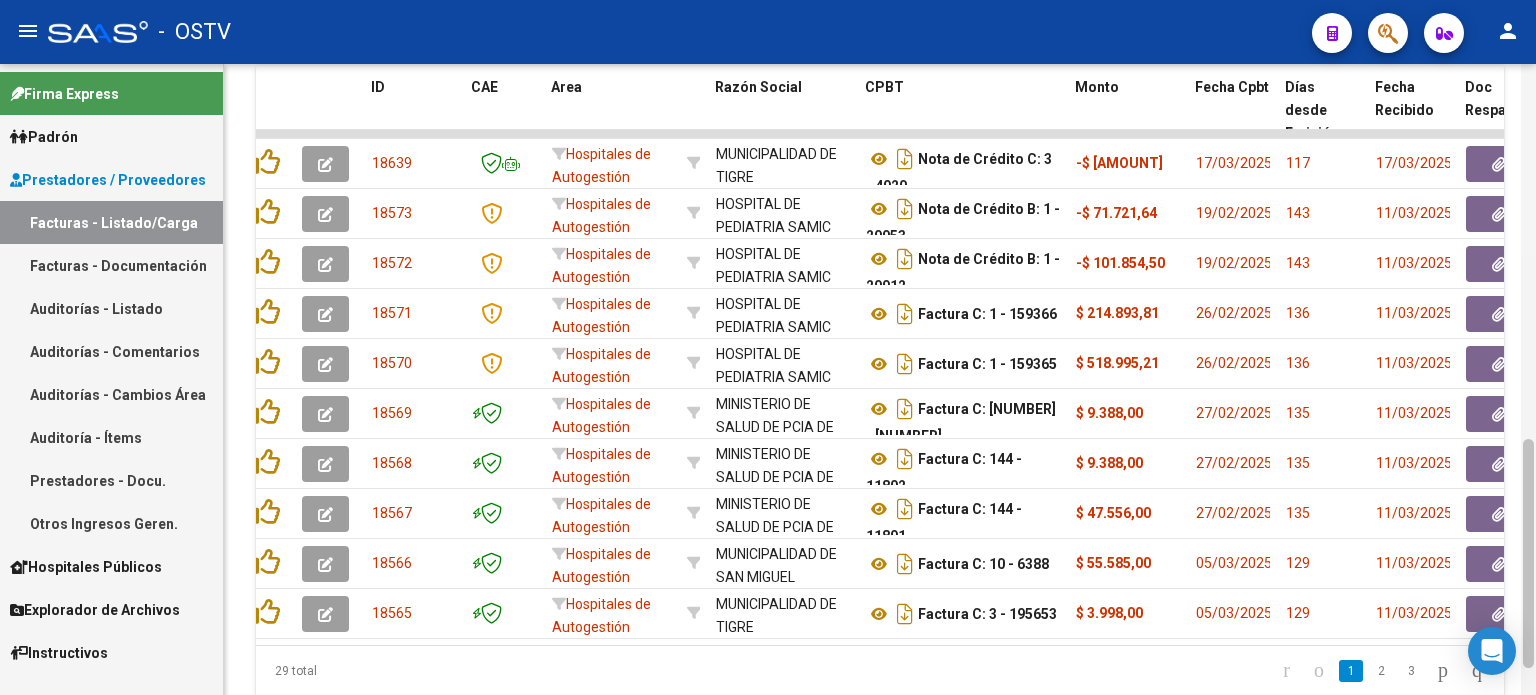 drag, startPoint x: 1531, startPoint y: 477, endPoint x: 1535, endPoint y: 522, distance: 45.17743 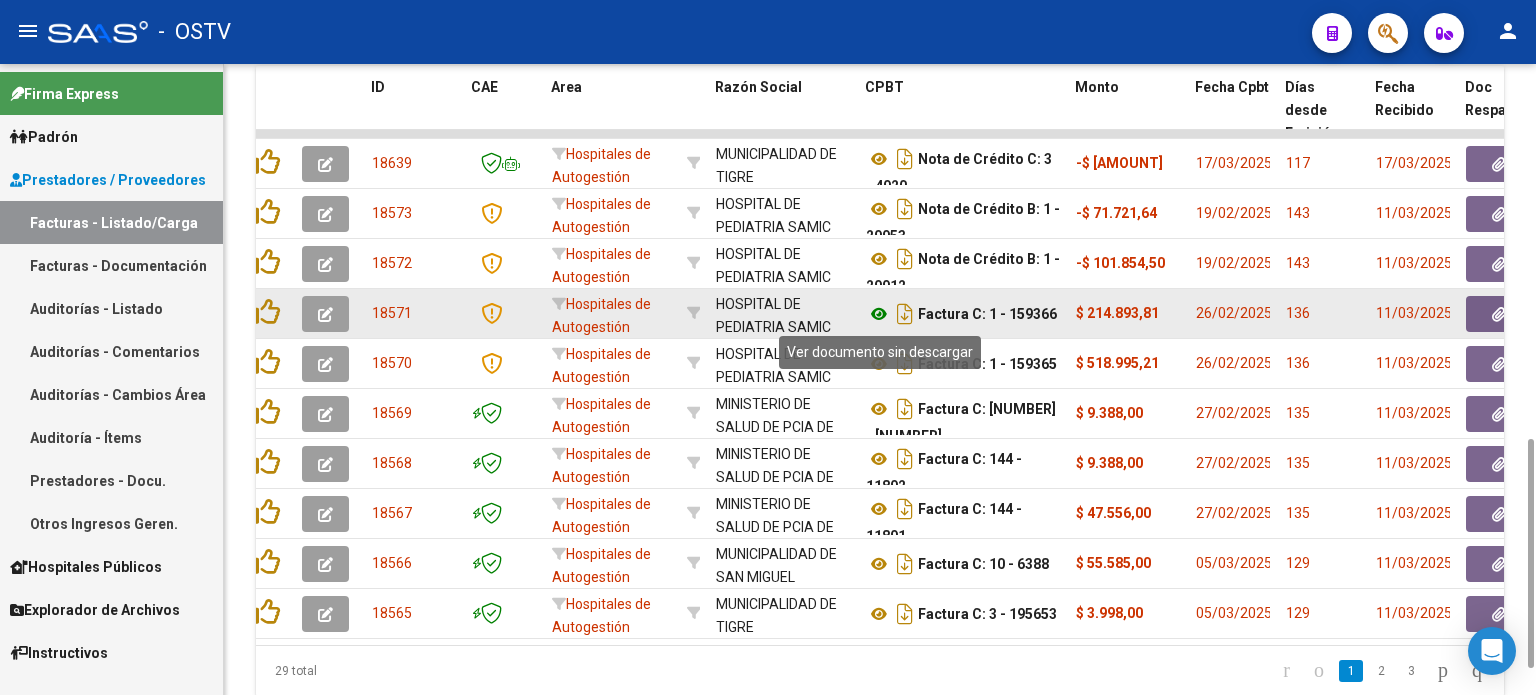 click 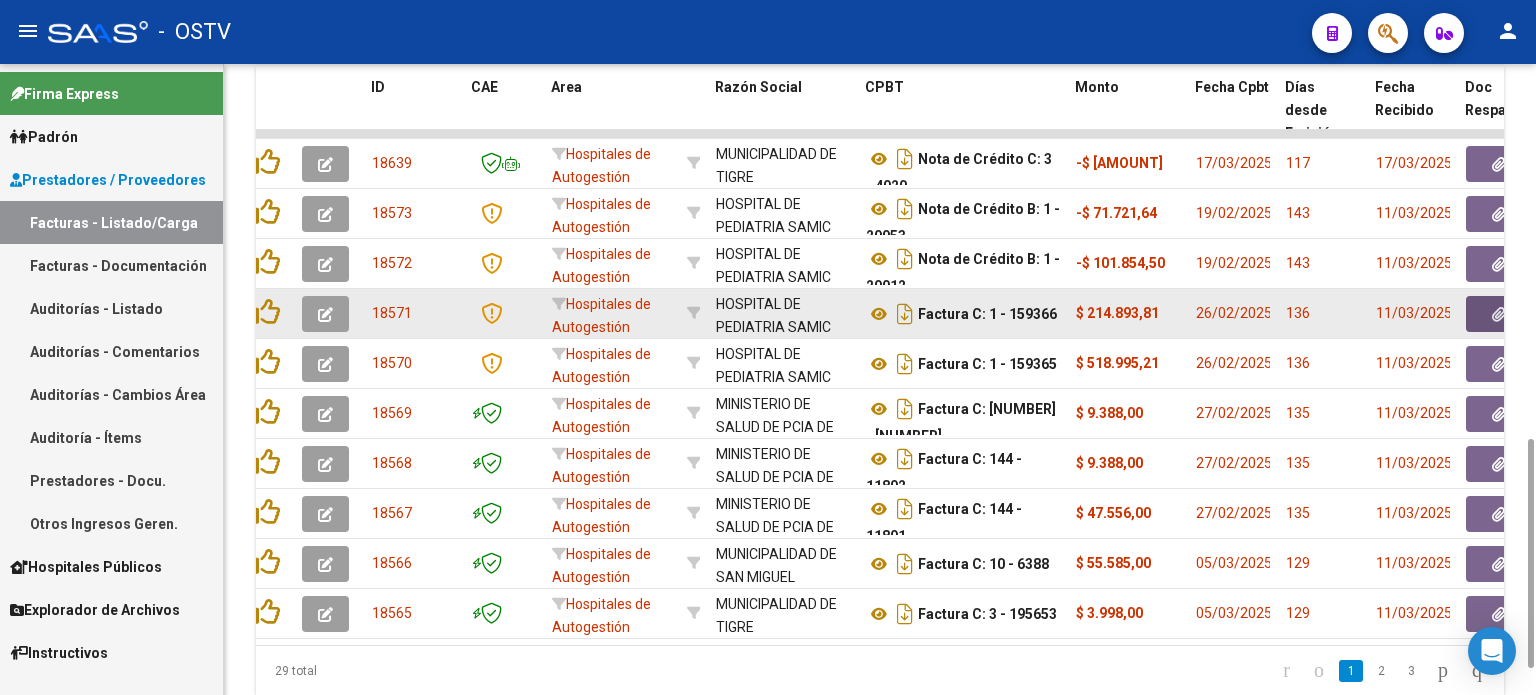 click 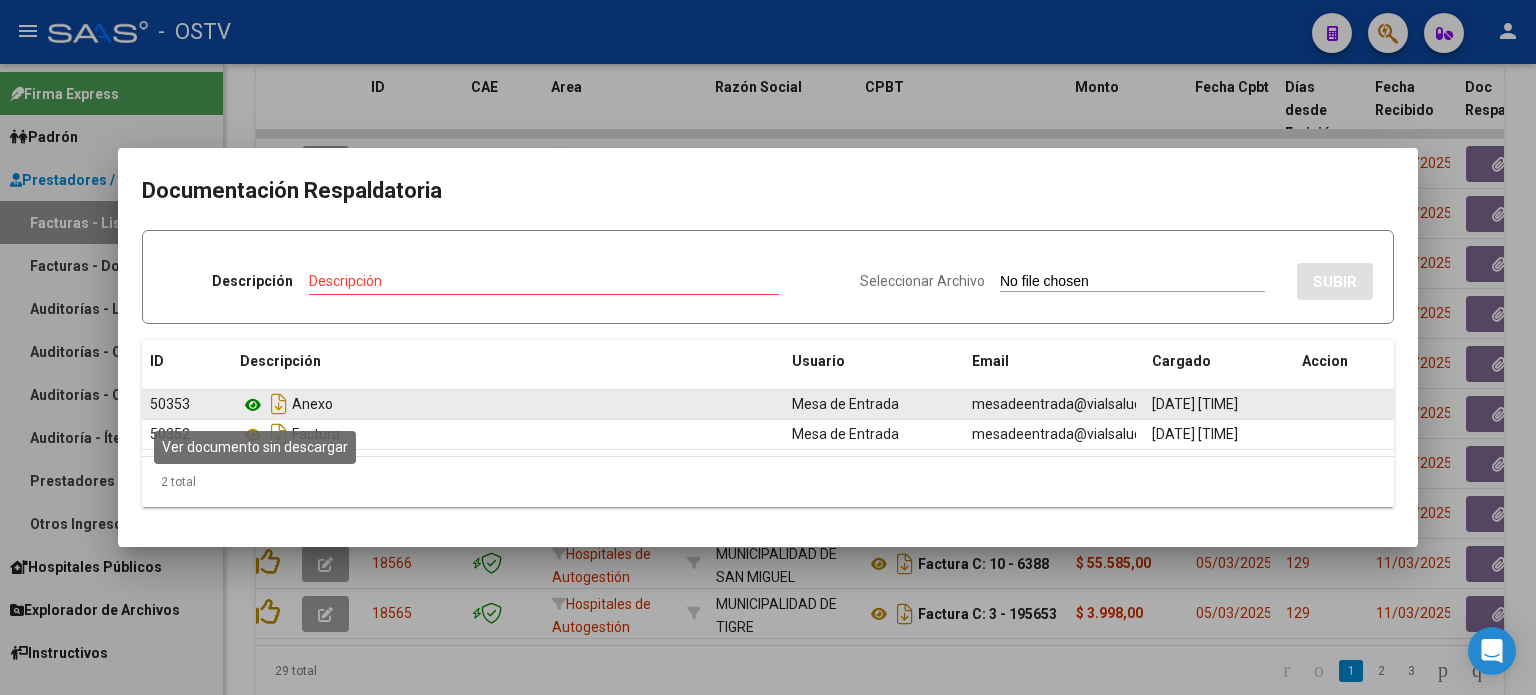 click 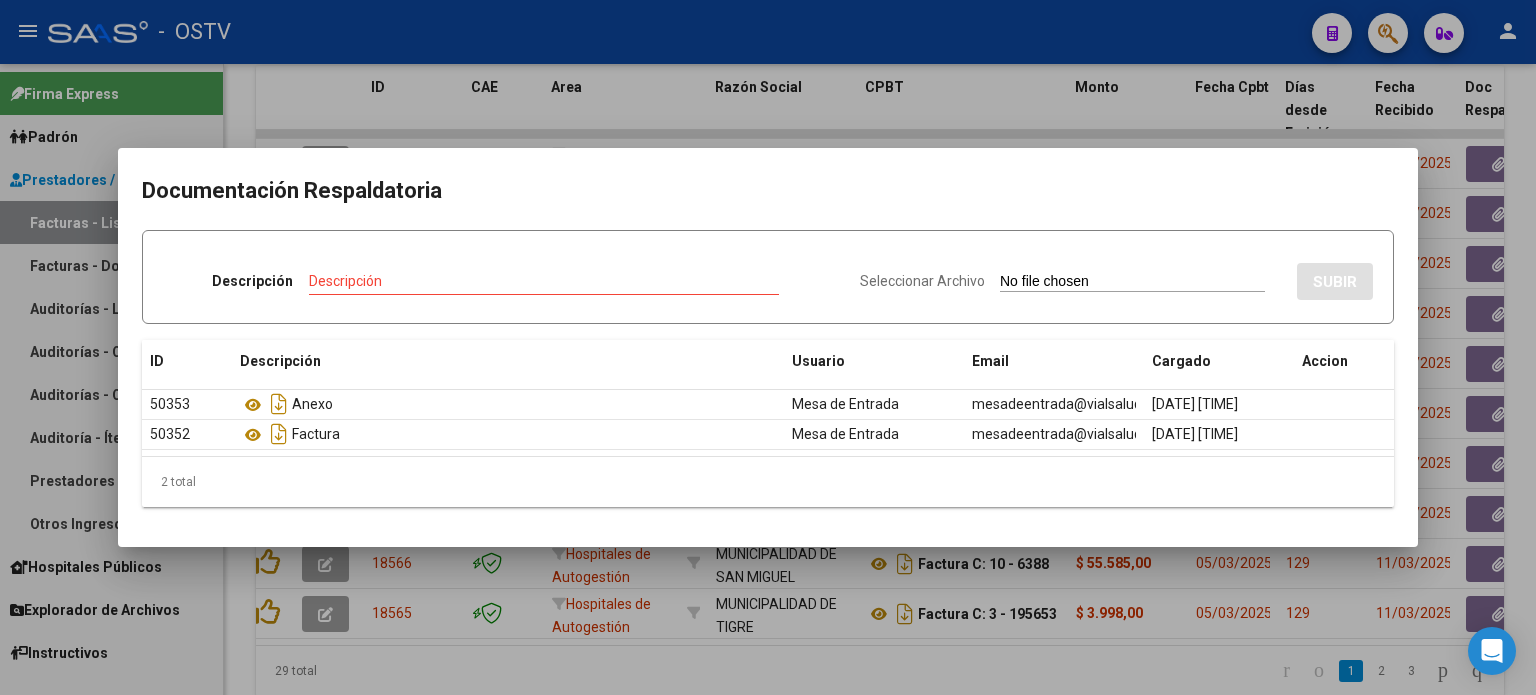 click at bounding box center [768, 347] 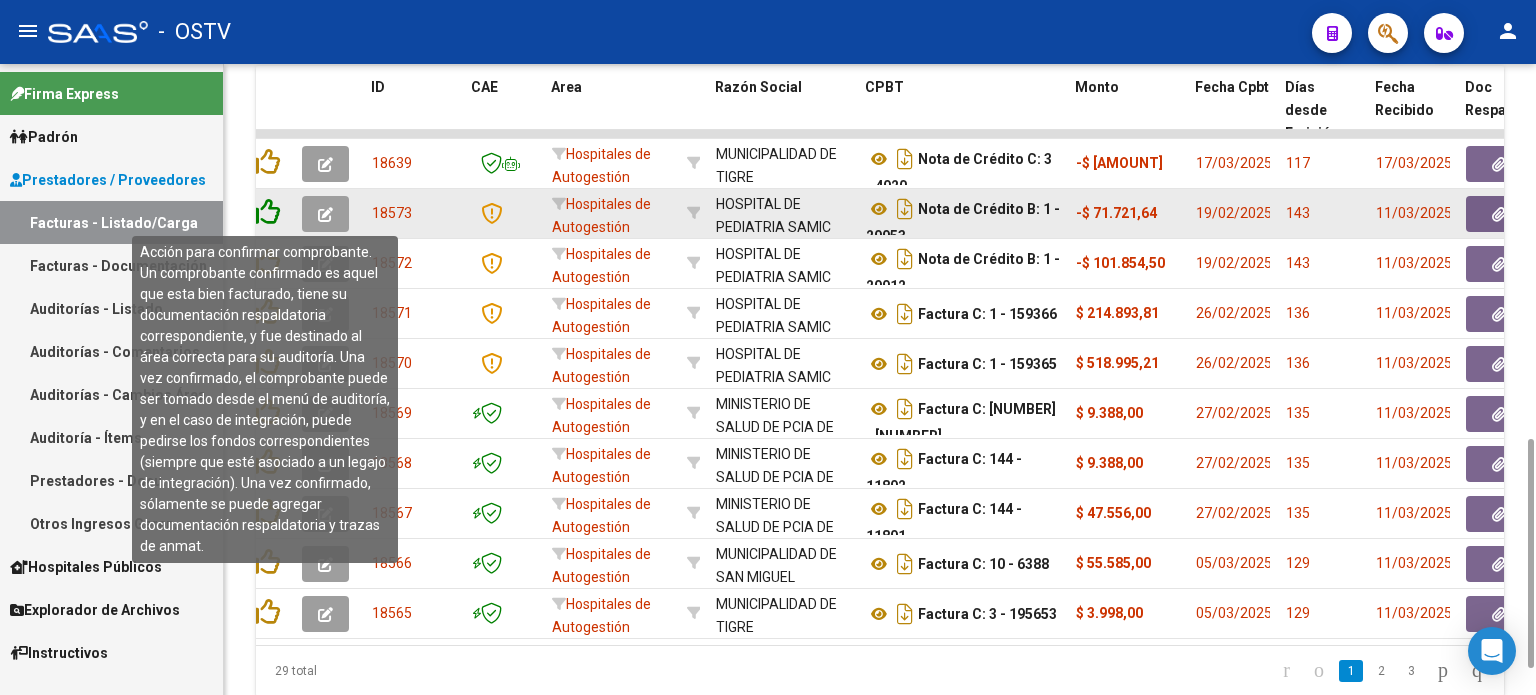 click 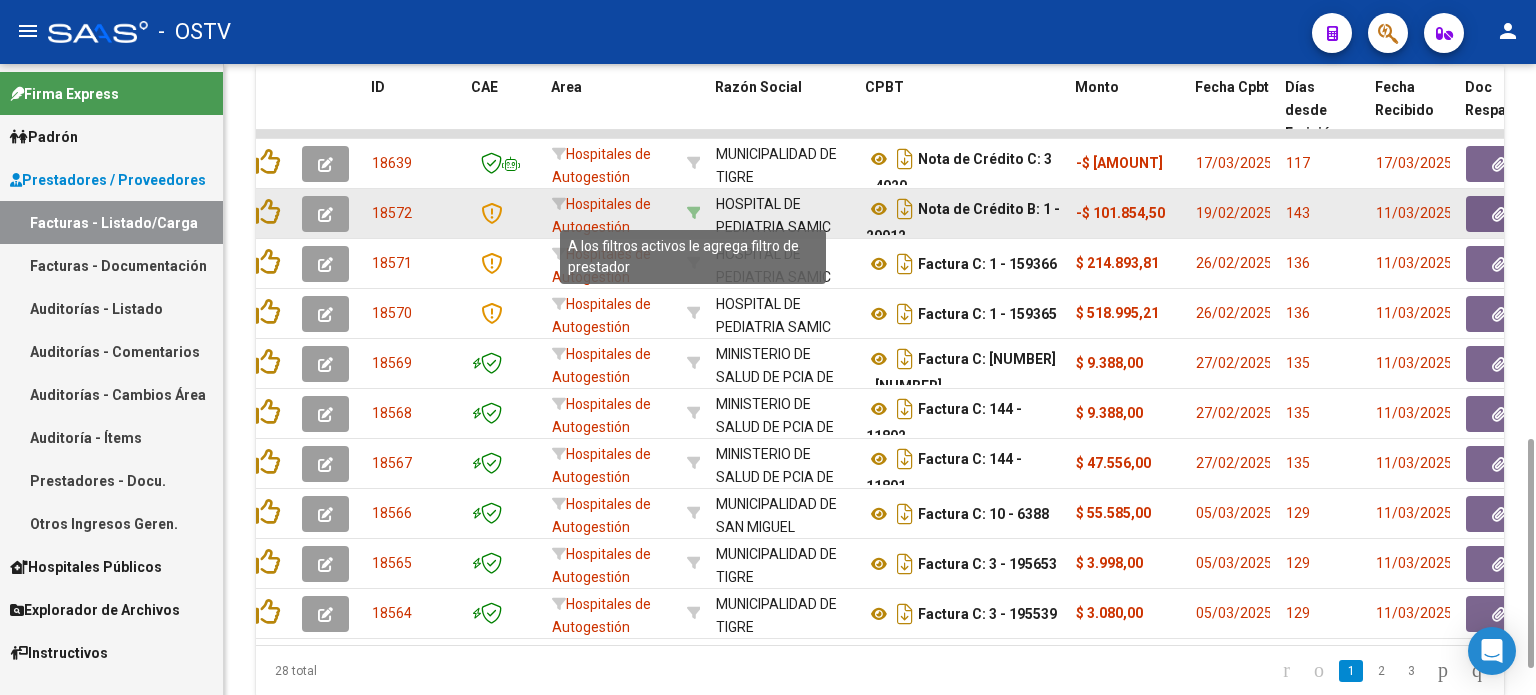 click 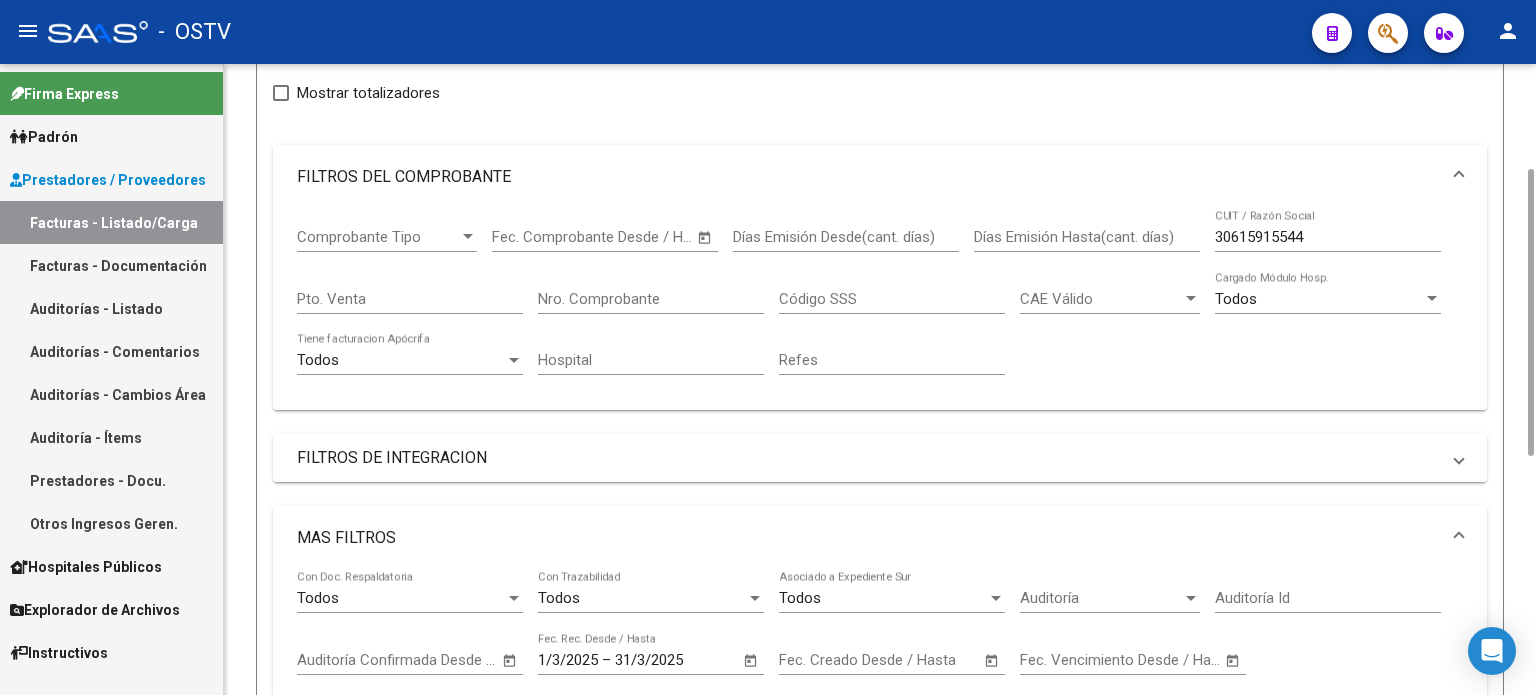 scroll, scrollTop: 0, scrollLeft: 0, axis: both 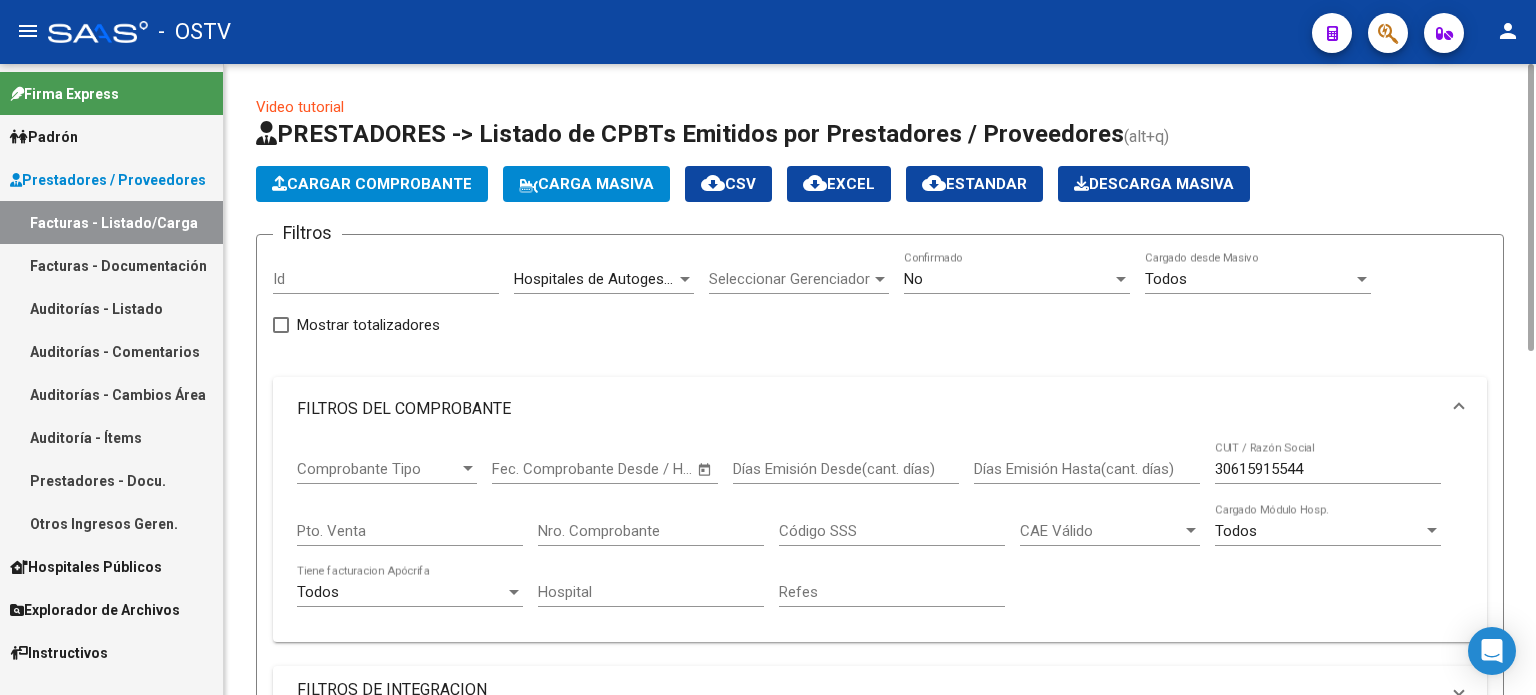 click on "No" at bounding box center (1008, 279) 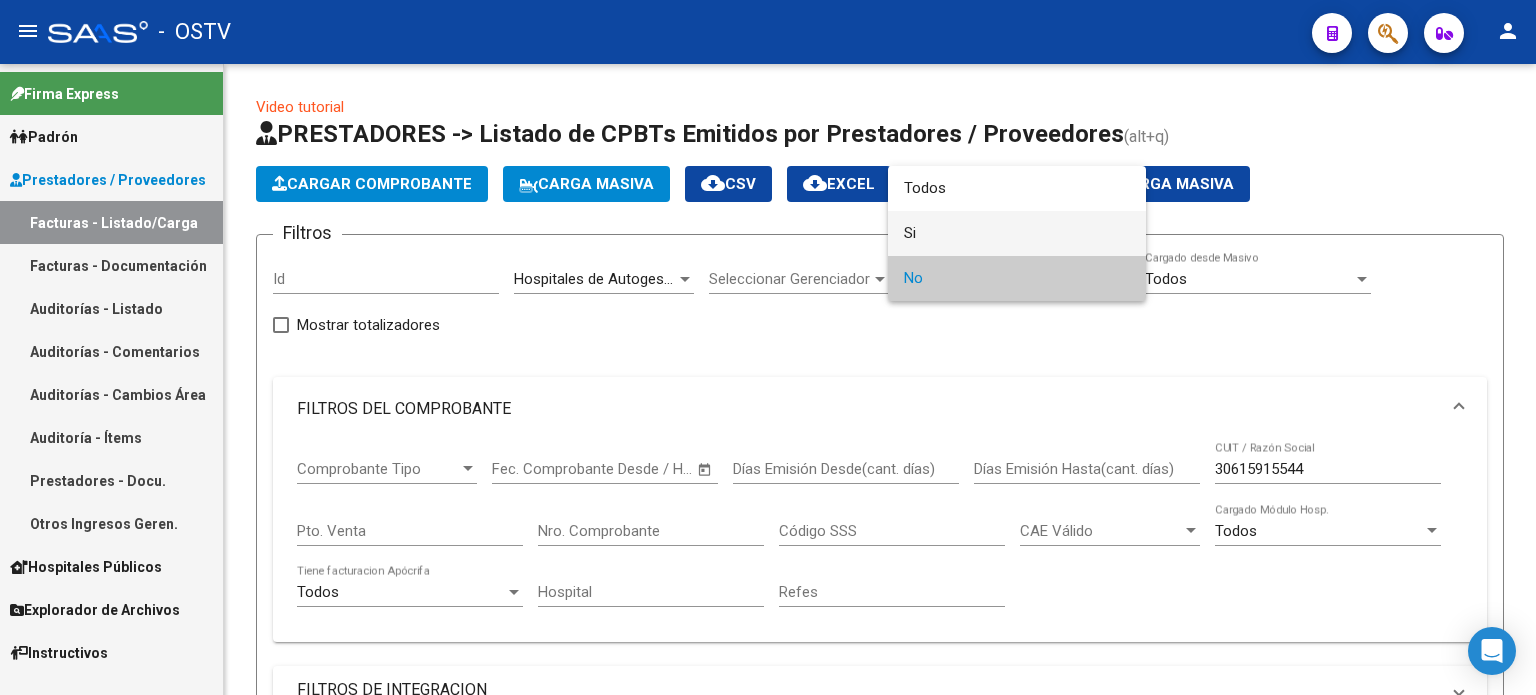 click on "Si" at bounding box center (1017, 233) 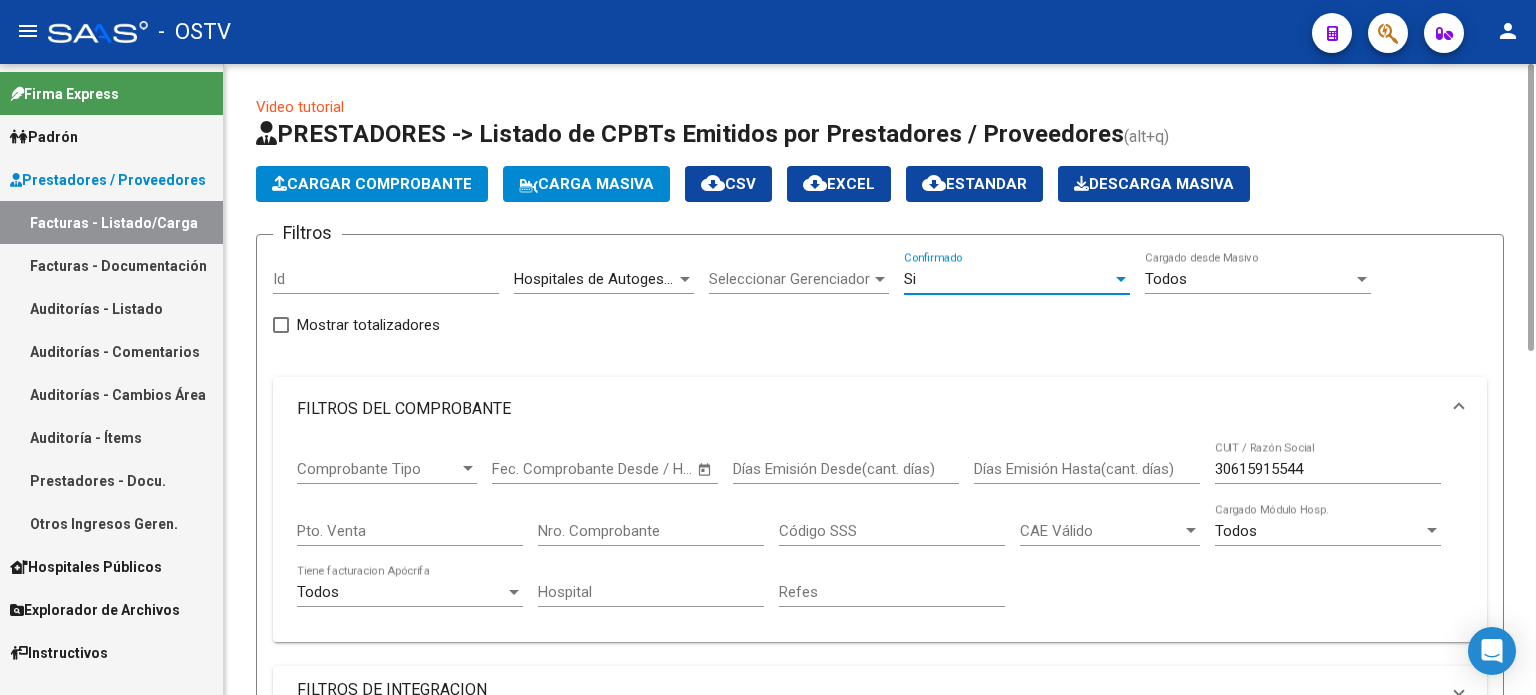 scroll, scrollTop: 400, scrollLeft: 0, axis: vertical 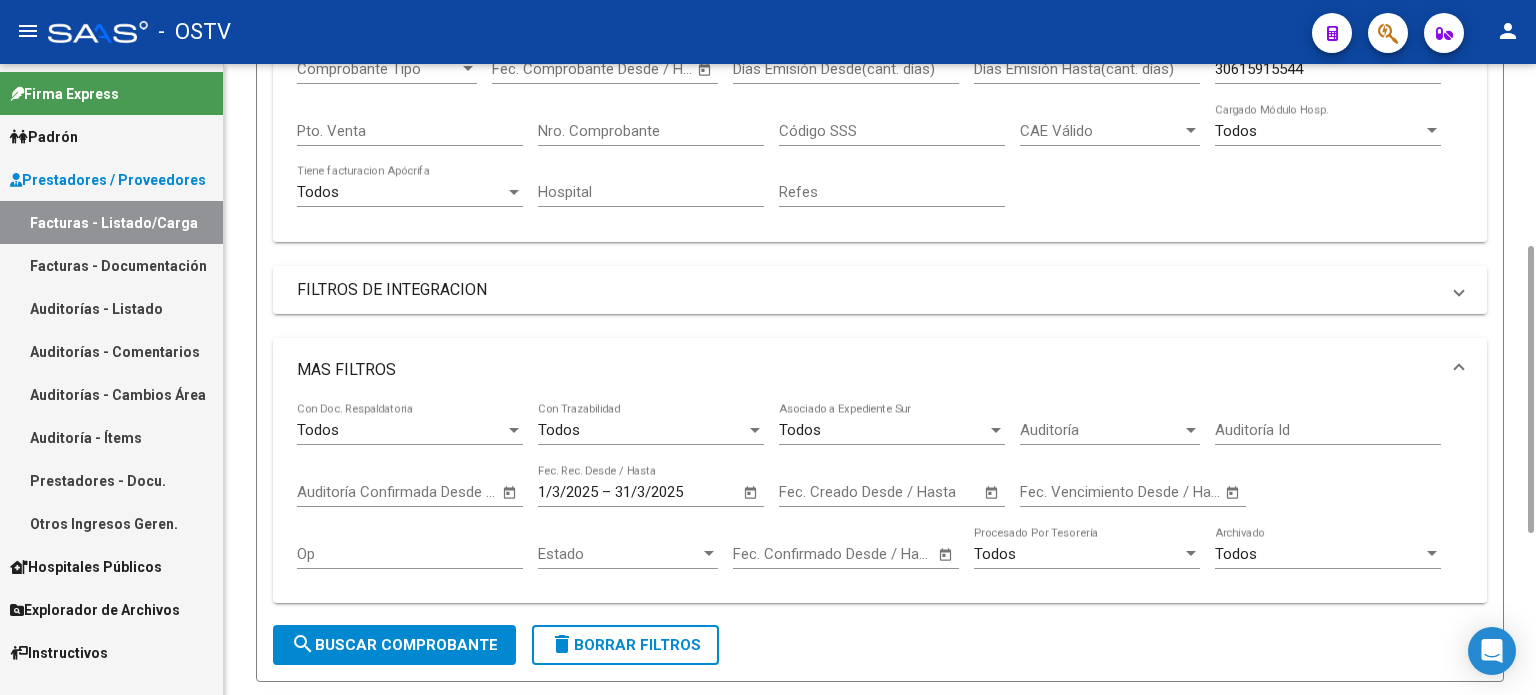 click on "search  Buscar Comprobante" 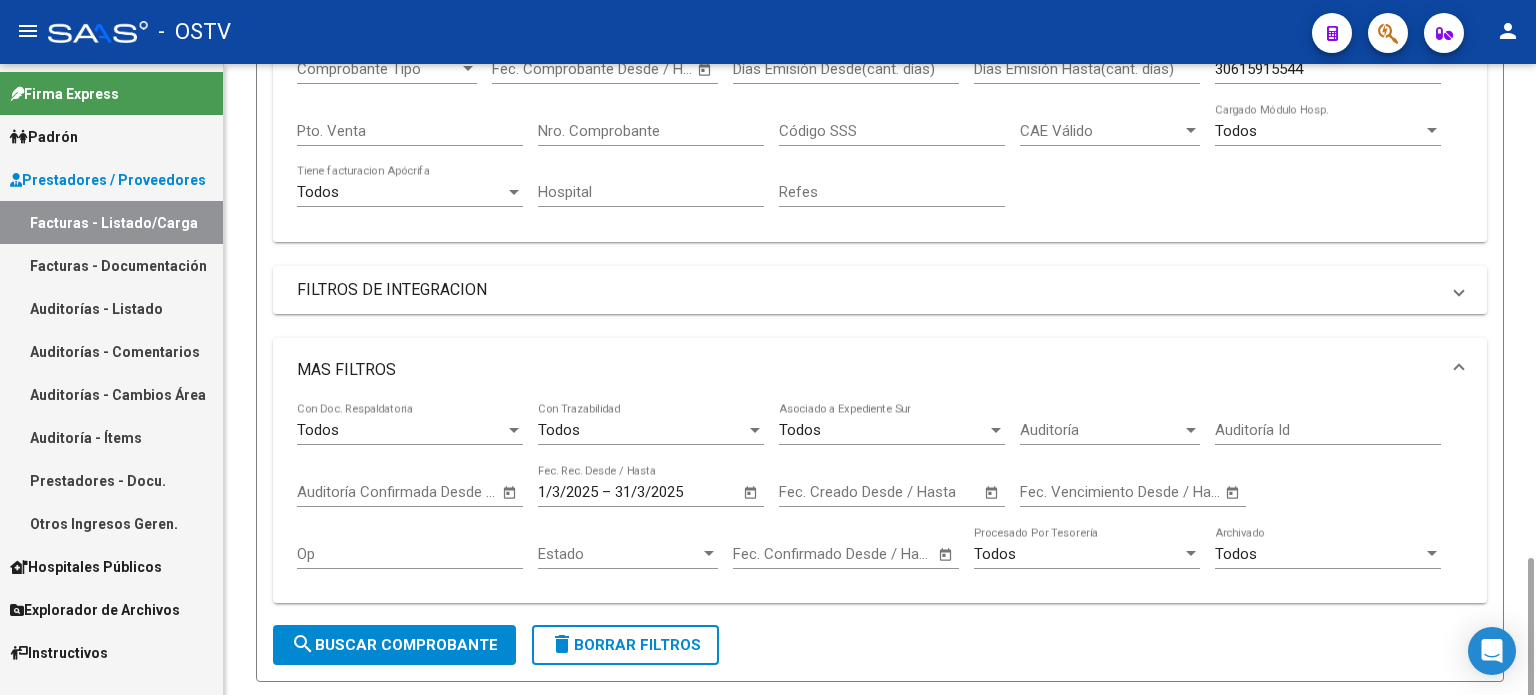 scroll, scrollTop: 658, scrollLeft: 0, axis: vertical 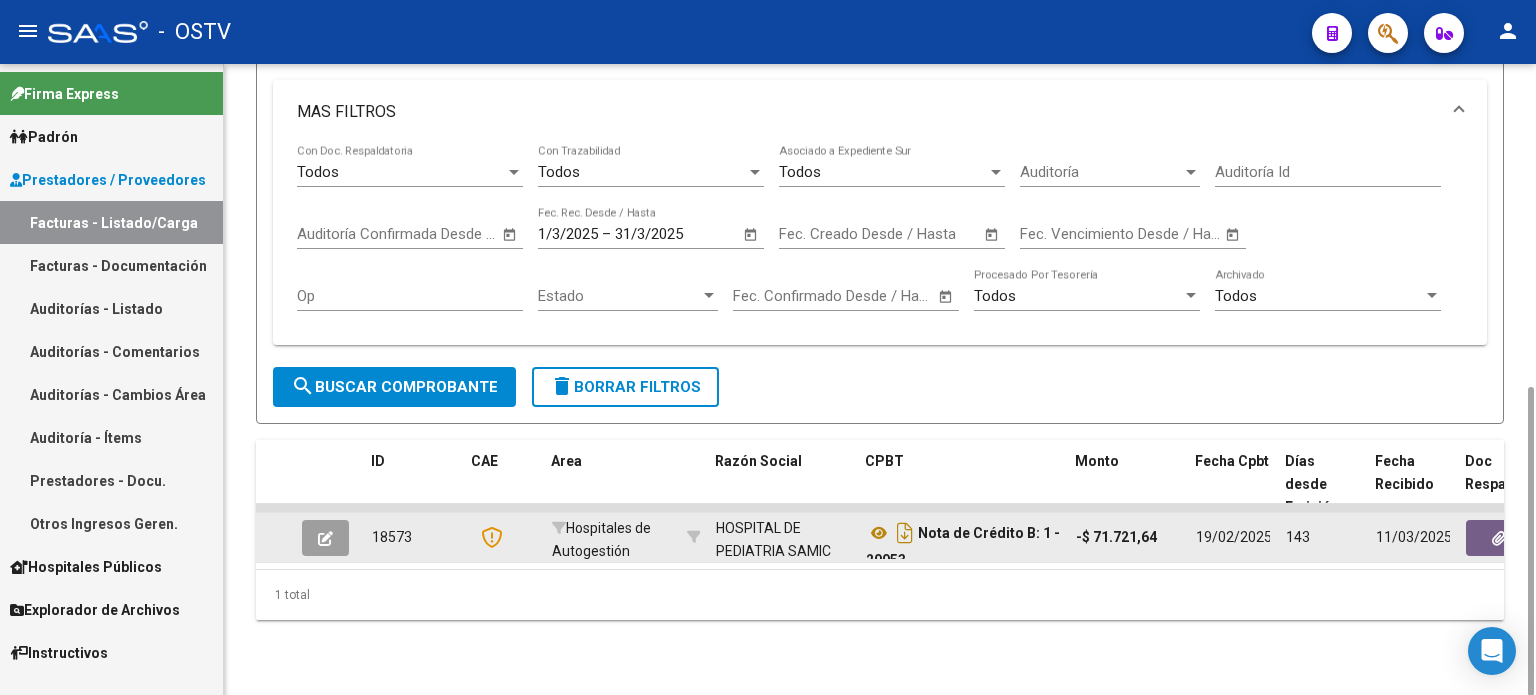 click 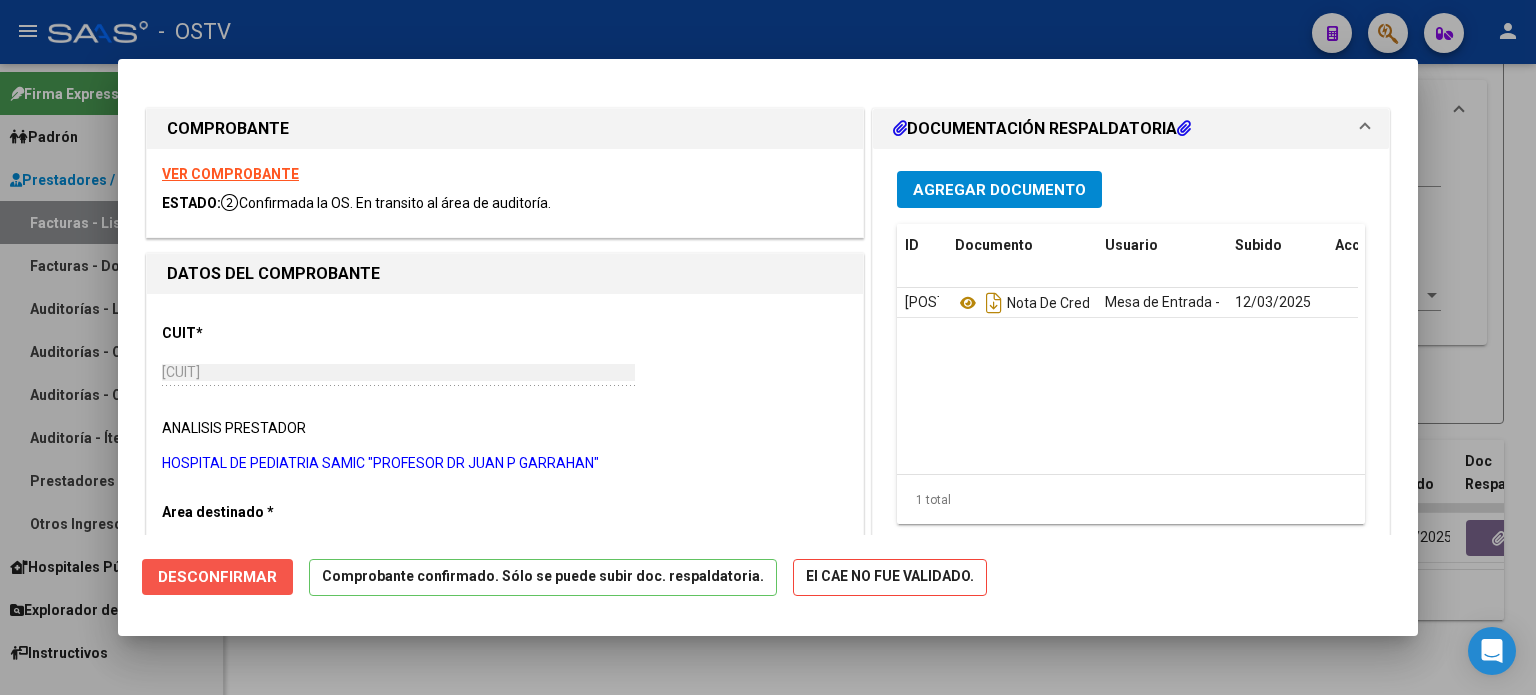 click on "Desconfirmar" 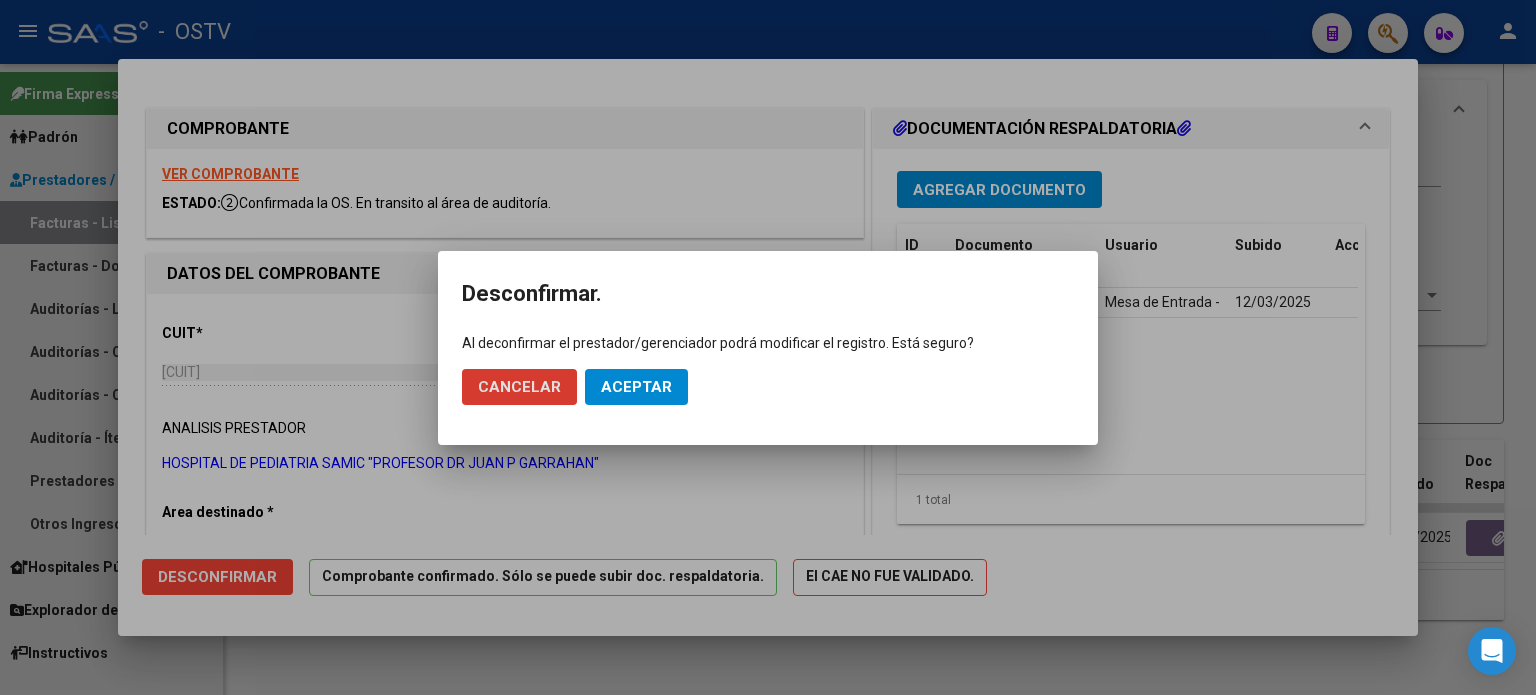 click on "Aceptar" 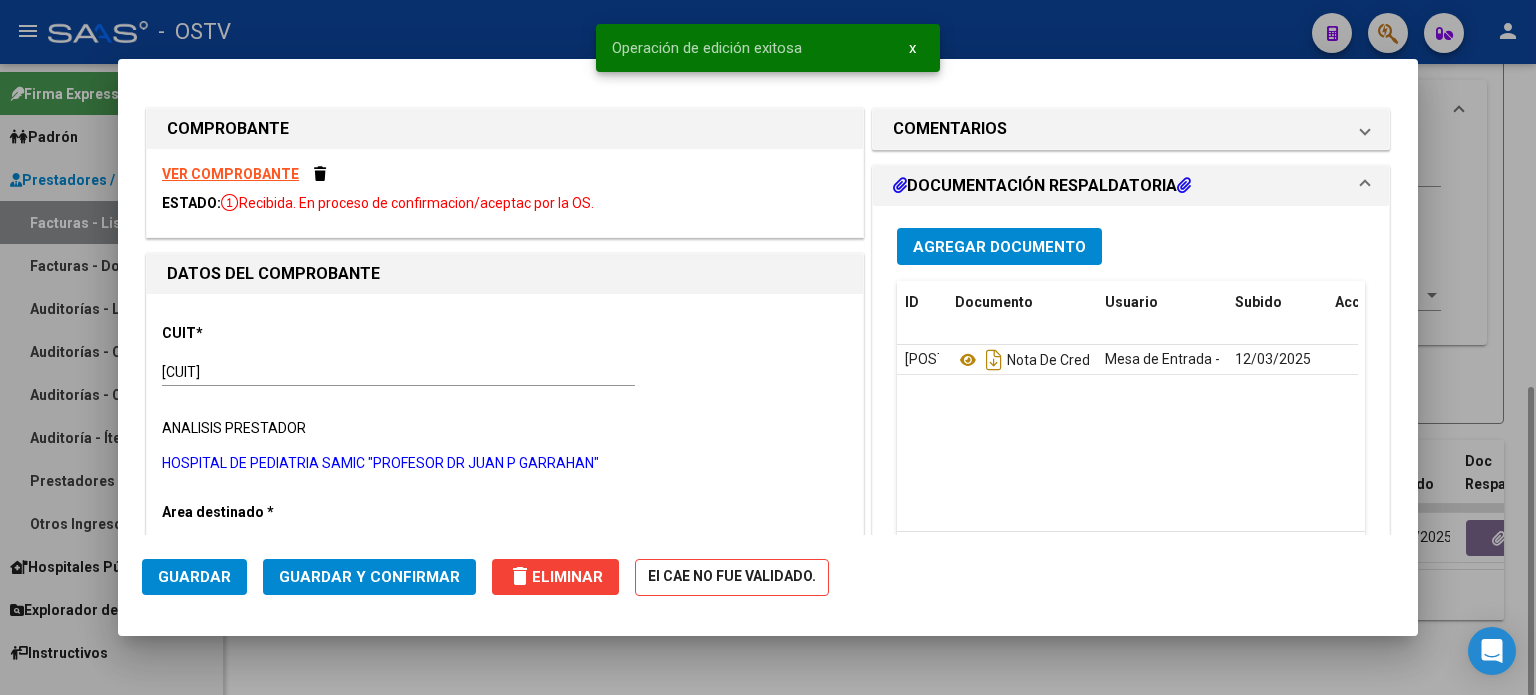 click at bounding box center [768, 347] 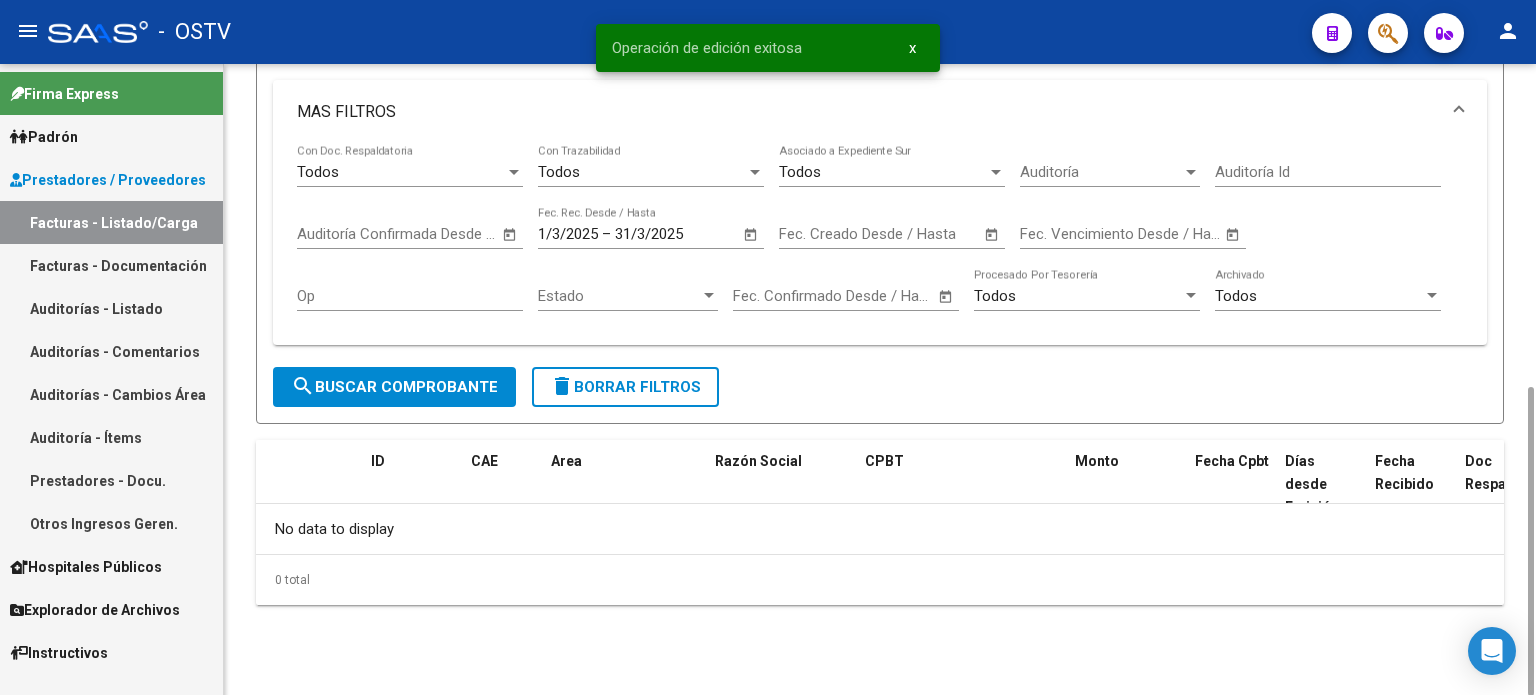 scroll, scrollTop: 0, scrollLeft: 0, axis: both 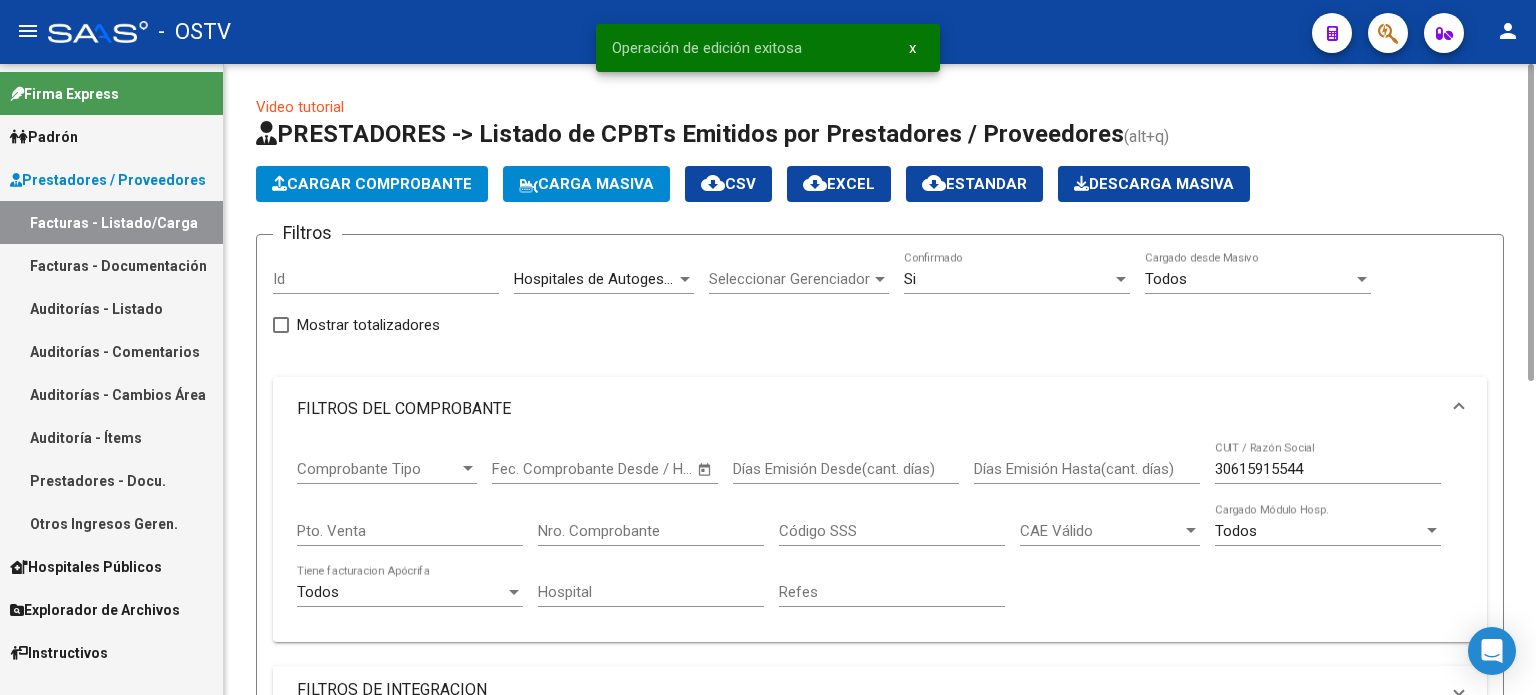 click on "Si  Confirmado" 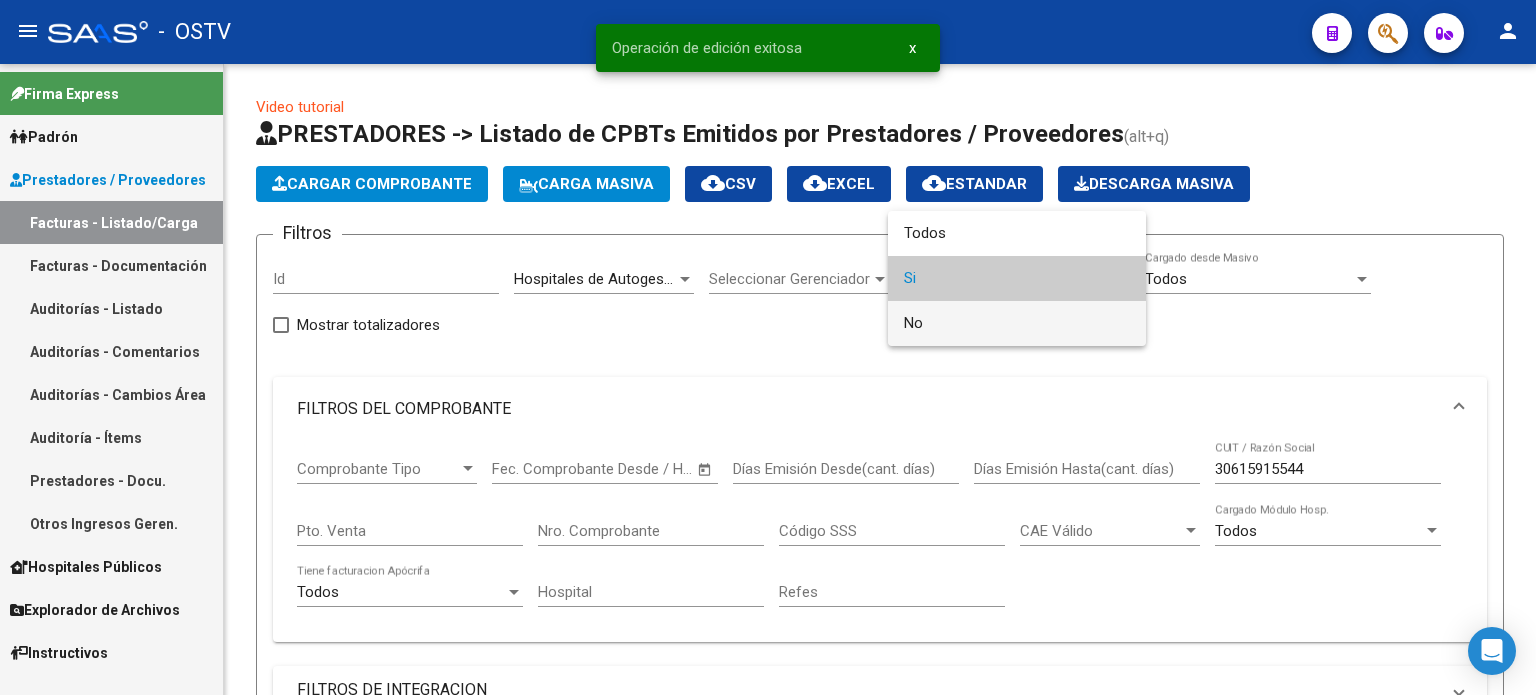 click on "No" at bounding box center [1017, 323] 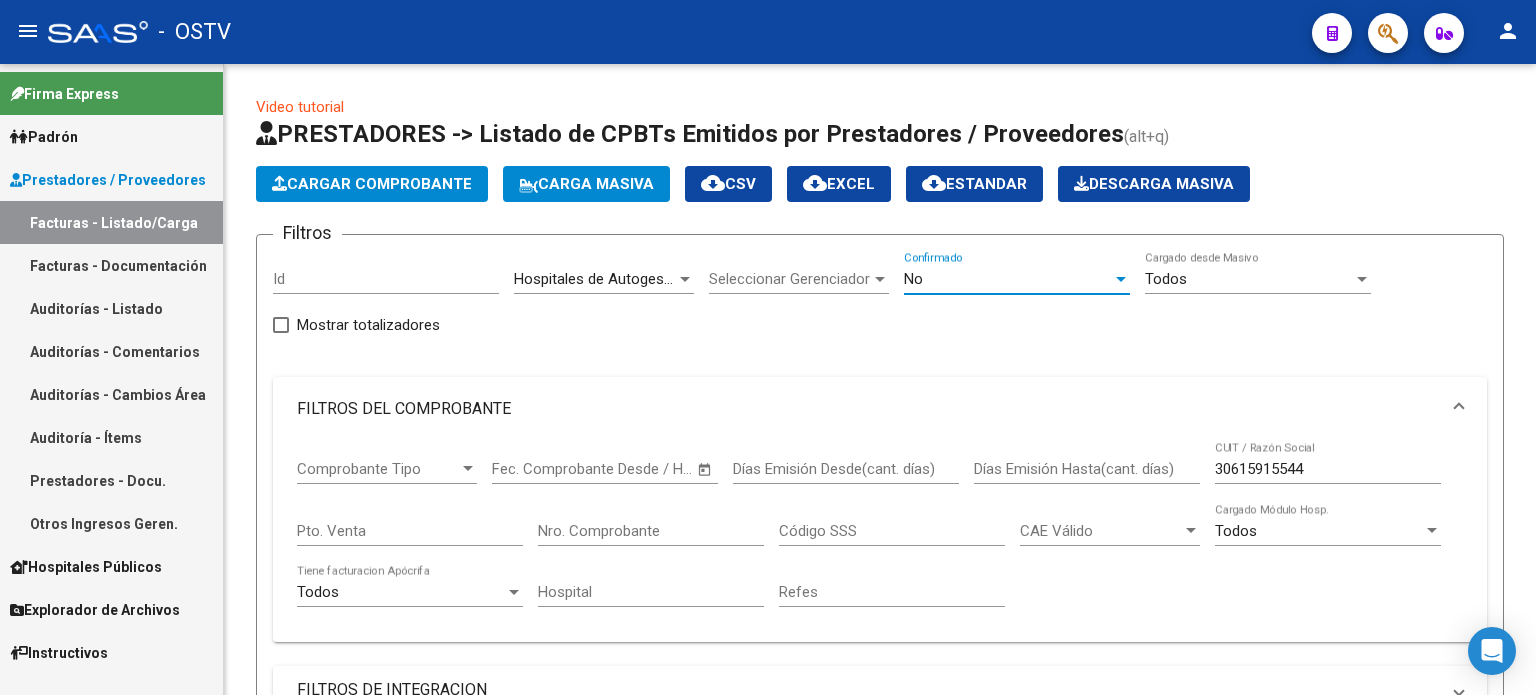 scroll, scrollTop: 200, scrollLeft: 0, axis: vertical 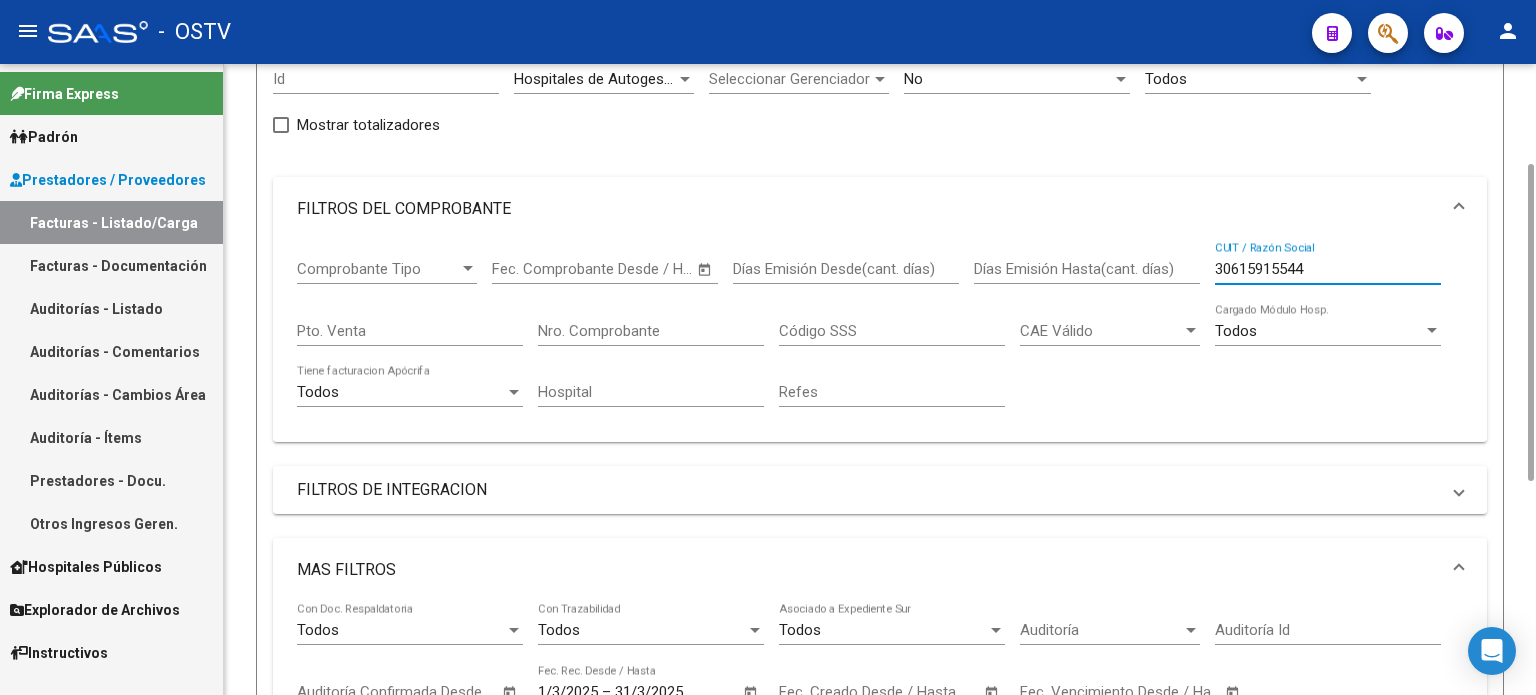 drag, startPoint x: 1322, startPoint y: 262, endPoint x: 1125, endPoint y: 263, distance: 197.00253 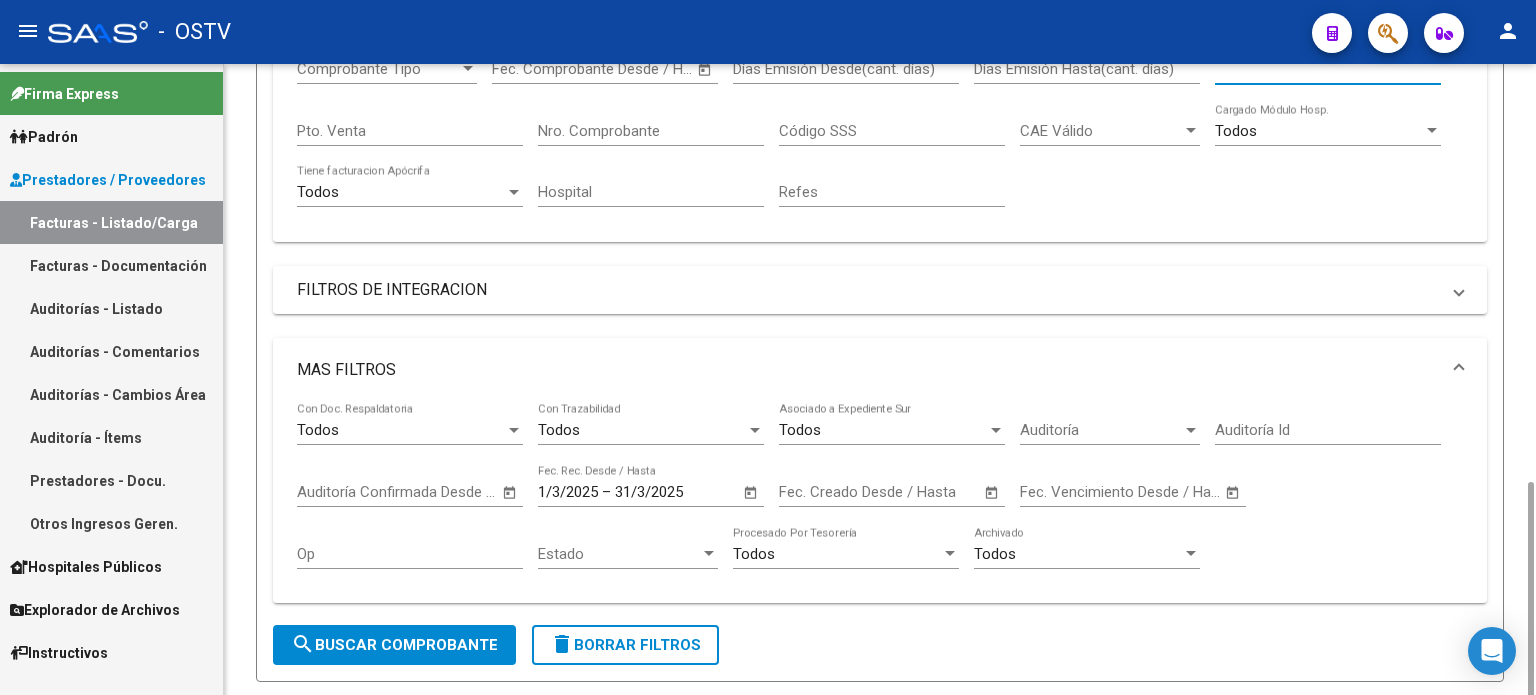 scroll, scrollTop: 1000, scrollLeft: 0, axis: vertical 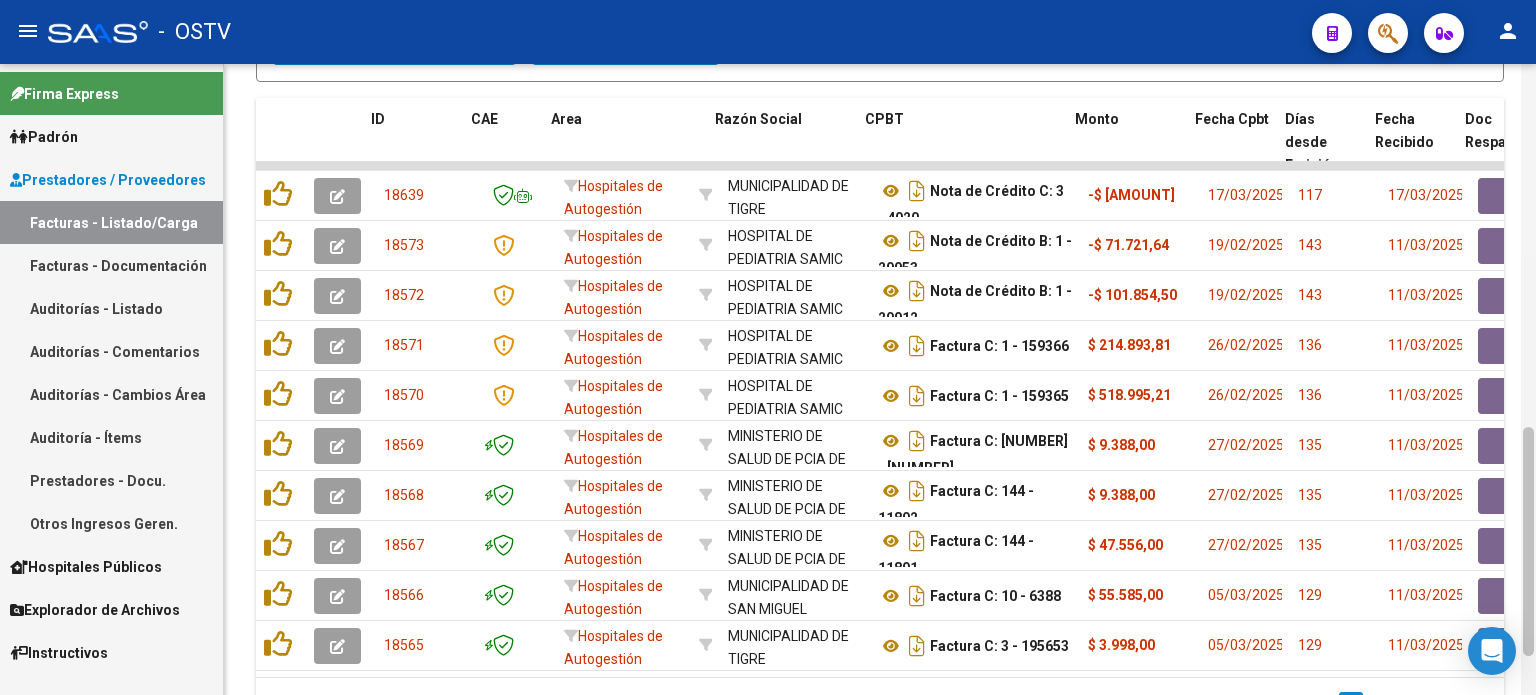 click 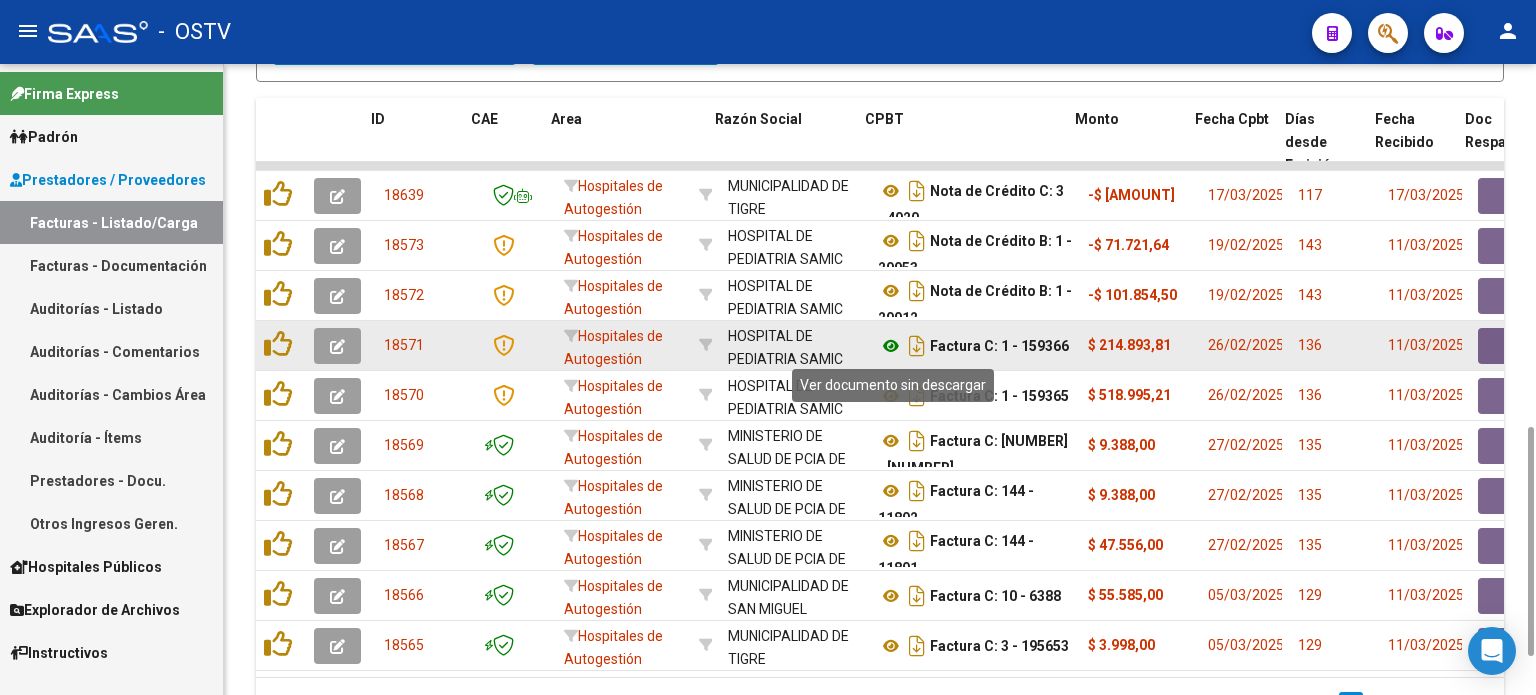 type 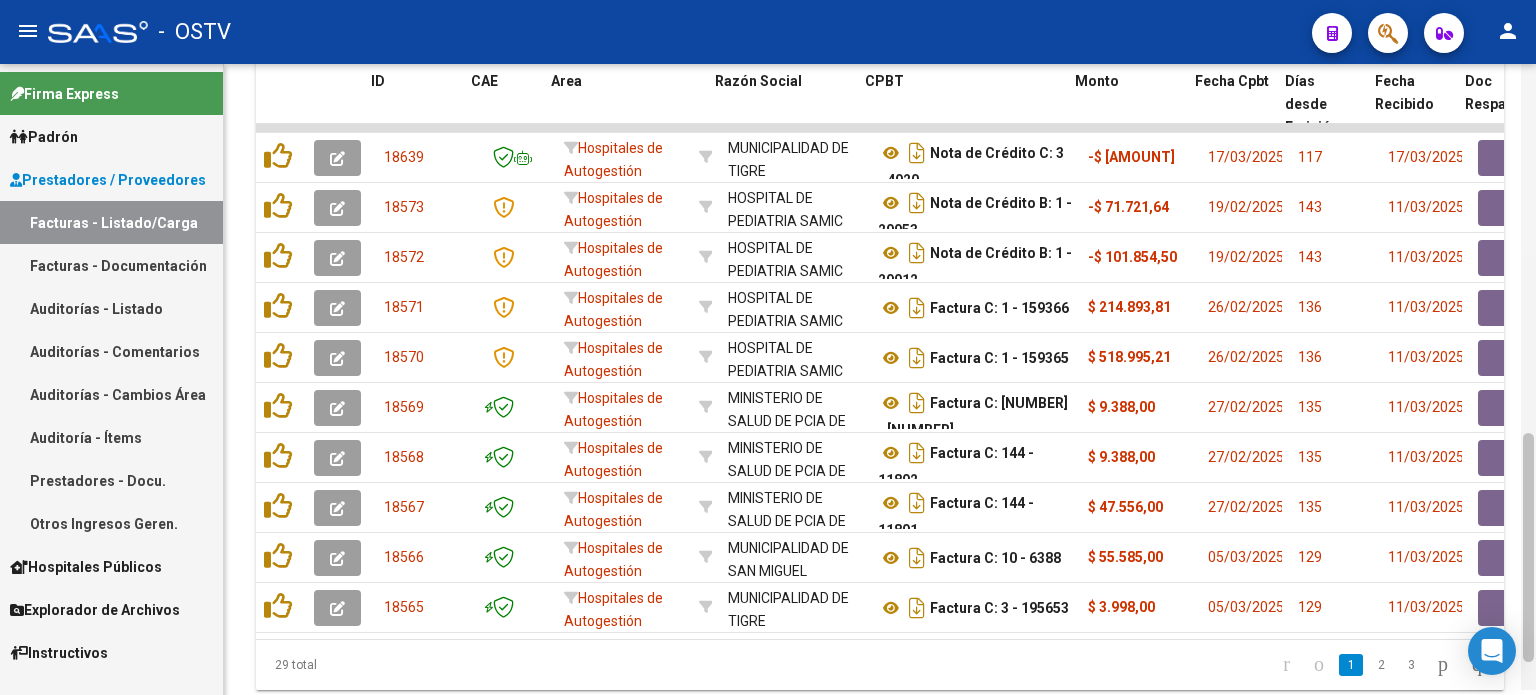 scroll, scrollTop: 1041, scrollLeft: 0, axis: vertical 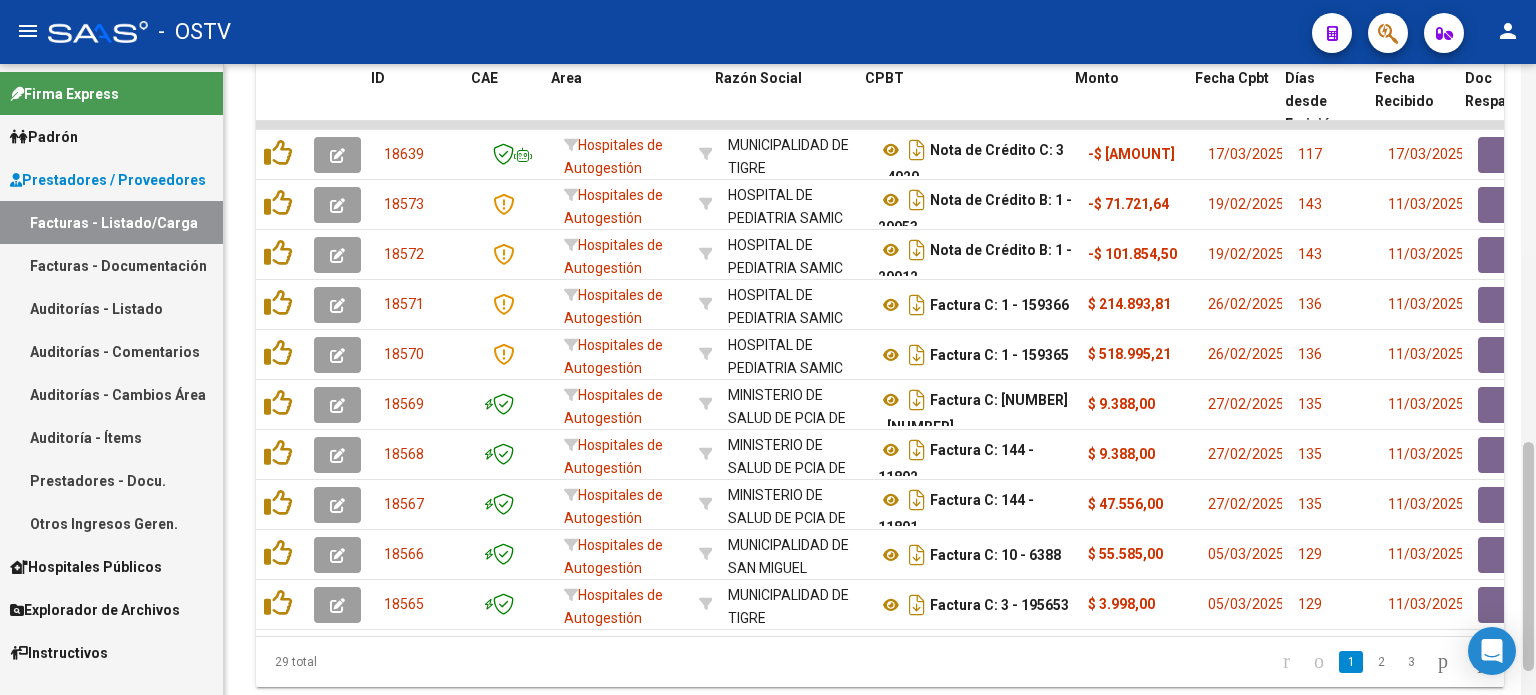 drag, startPoint x: 1526, startPoint y: 499, endPoint x: 1532, endPoint y: 514, distance: 16.155495 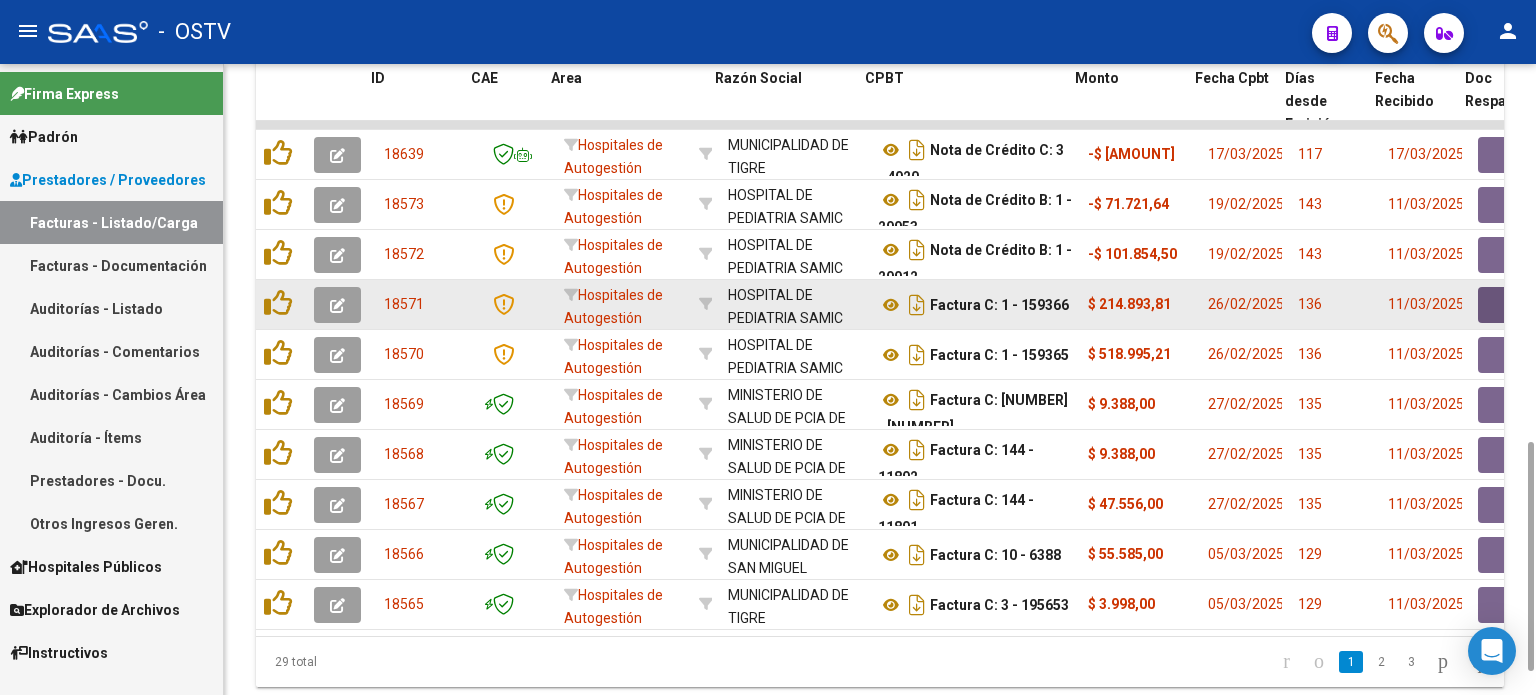 click 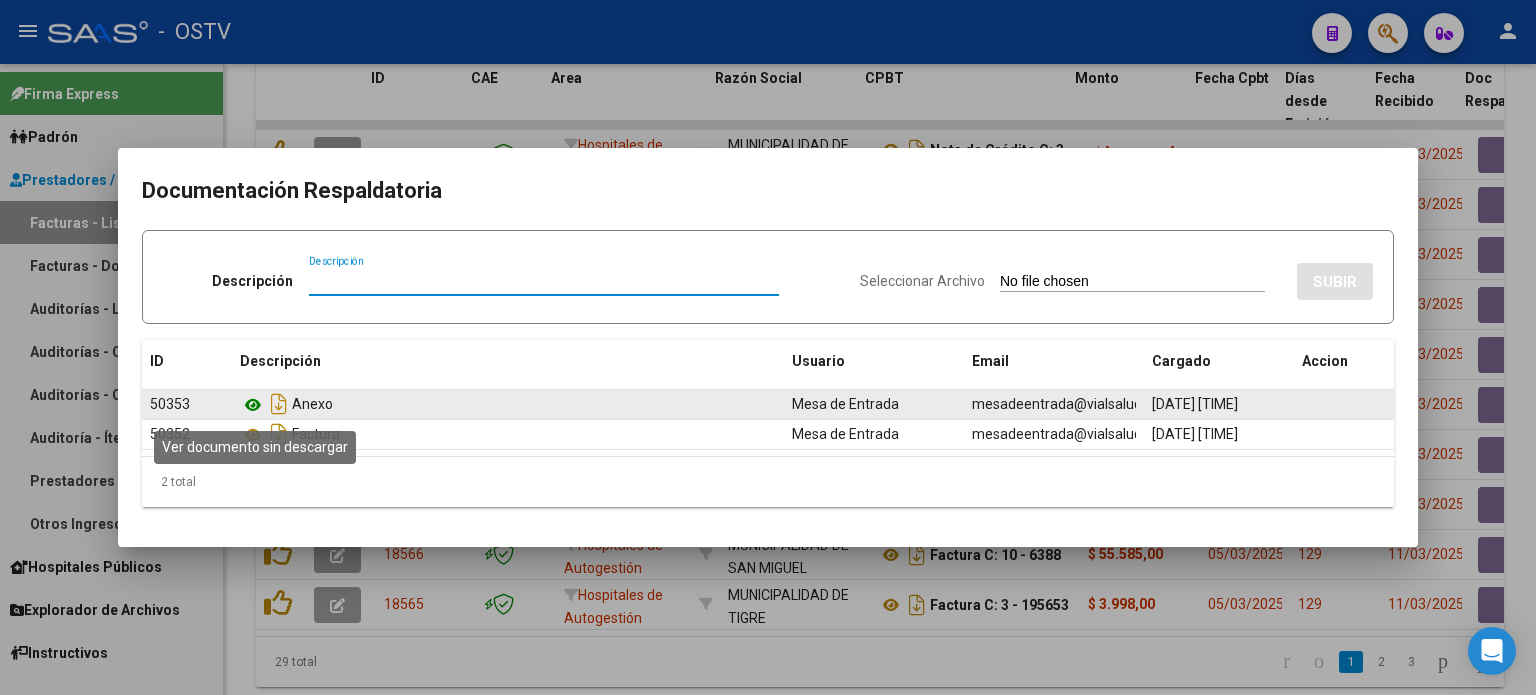click 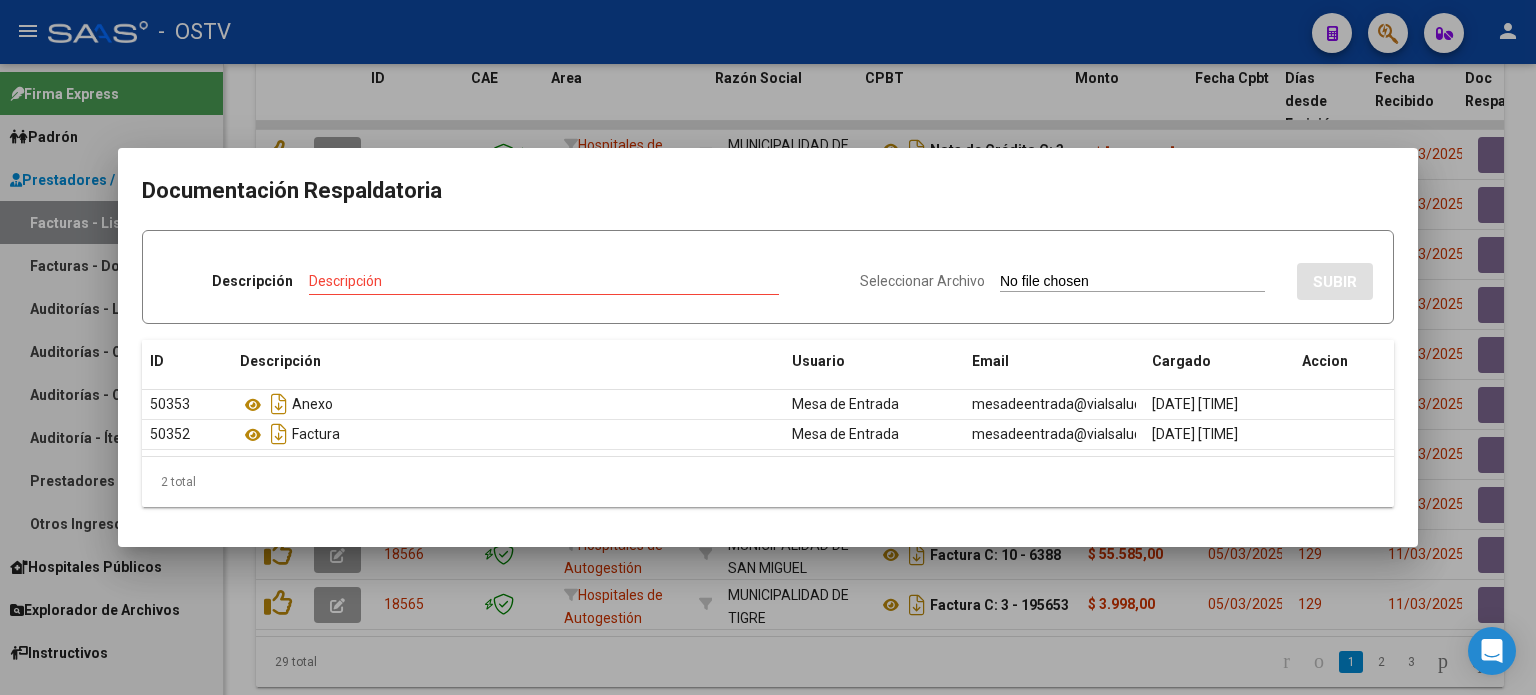 click at bounding box center [768, 347] 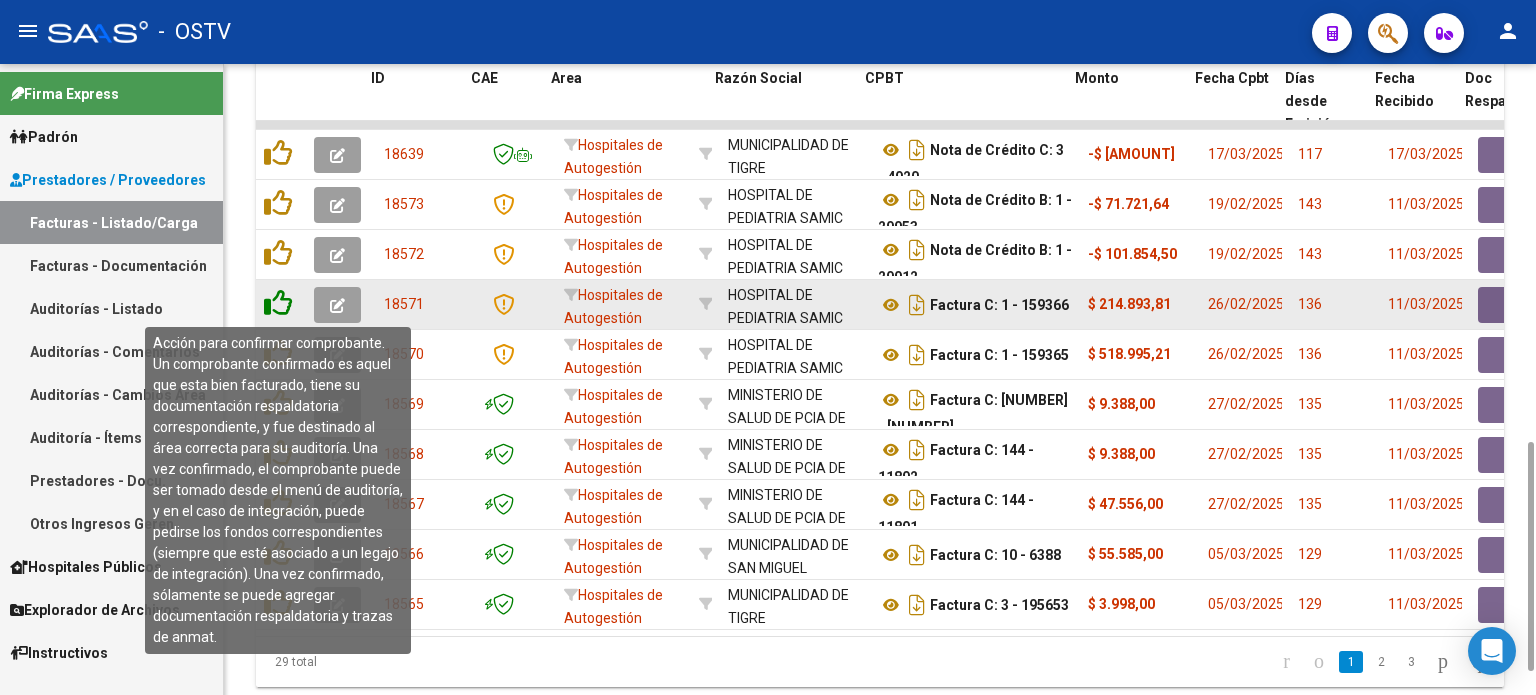 click 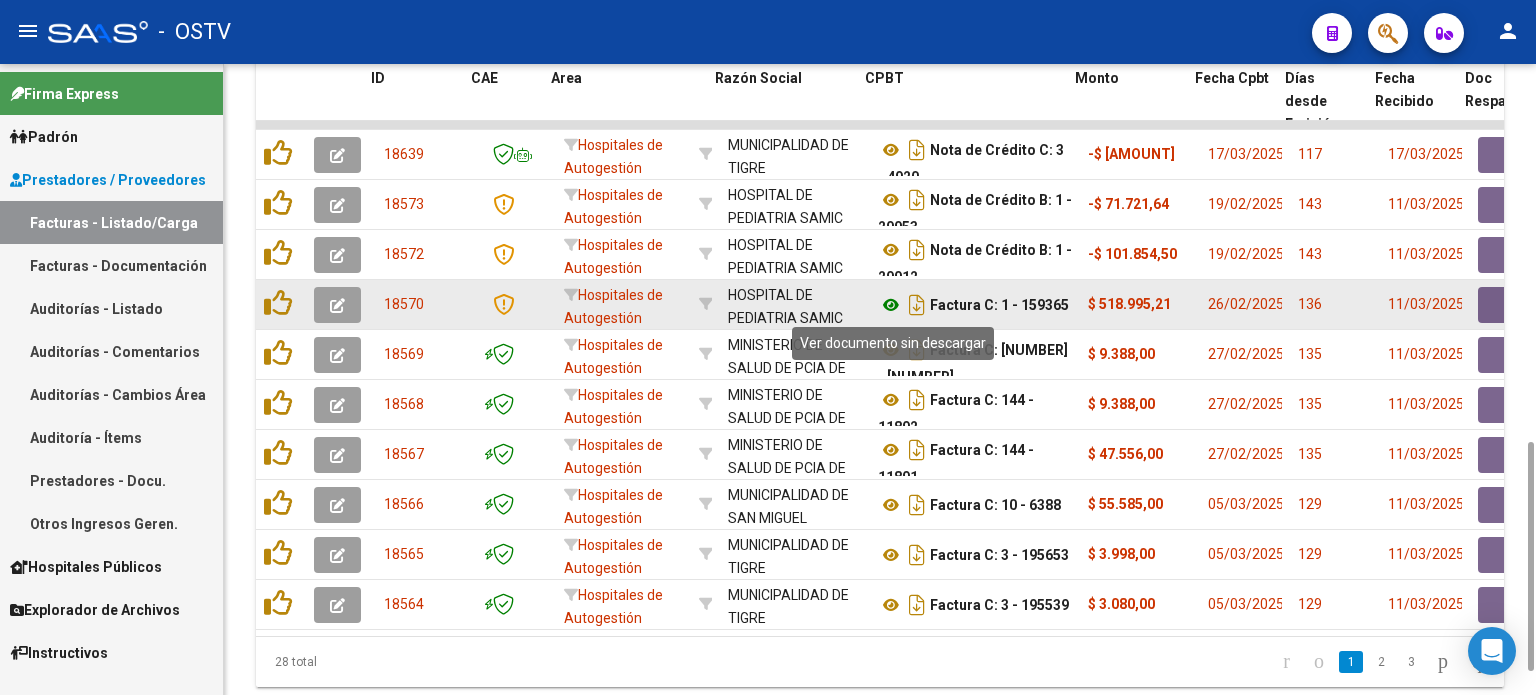 click 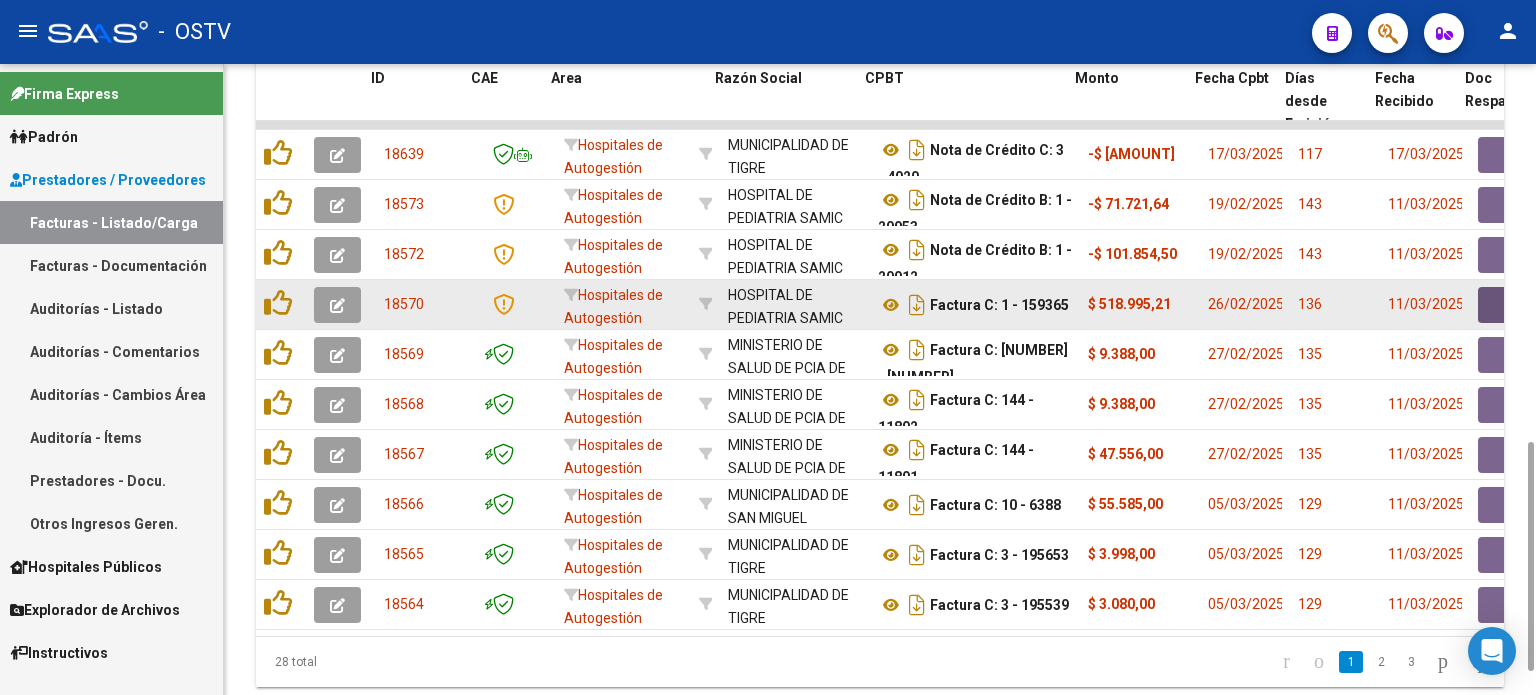 click 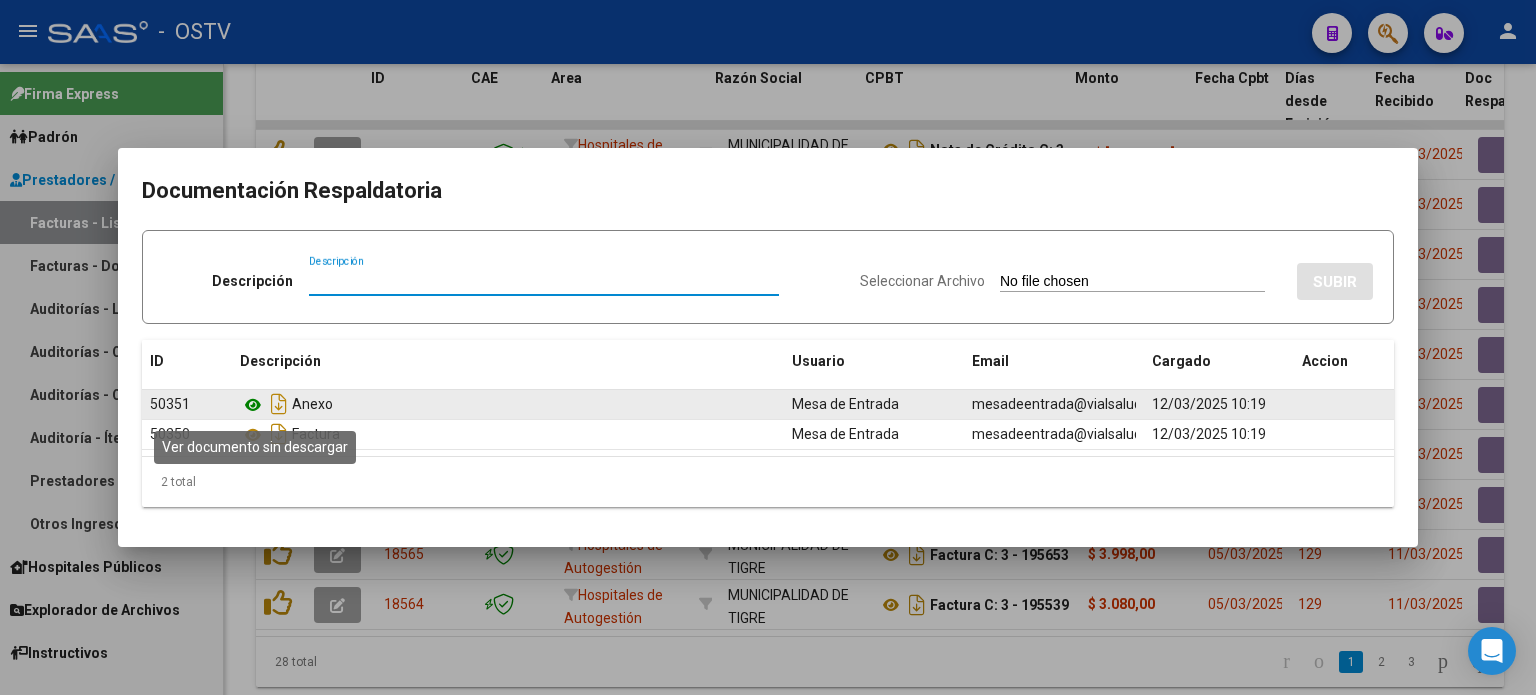 click 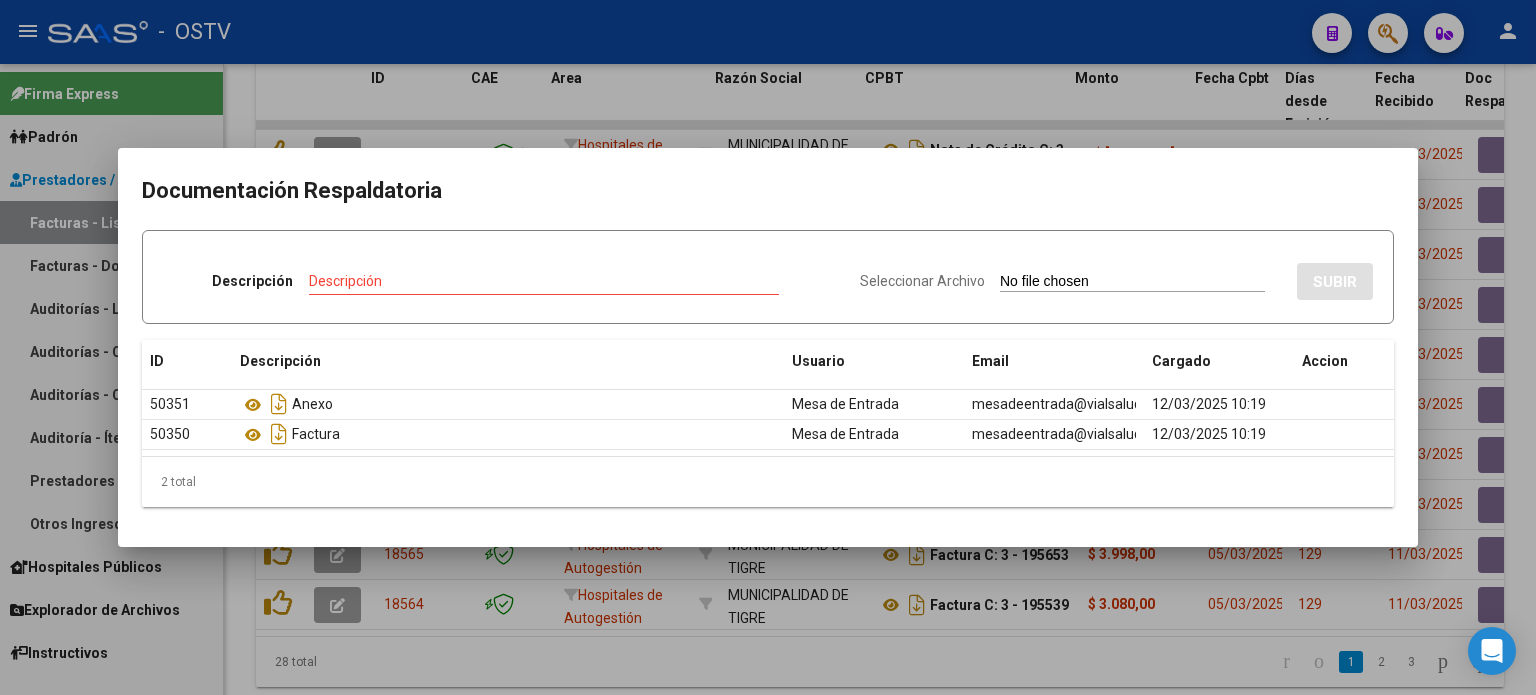 click at bounding box center [768, 347] 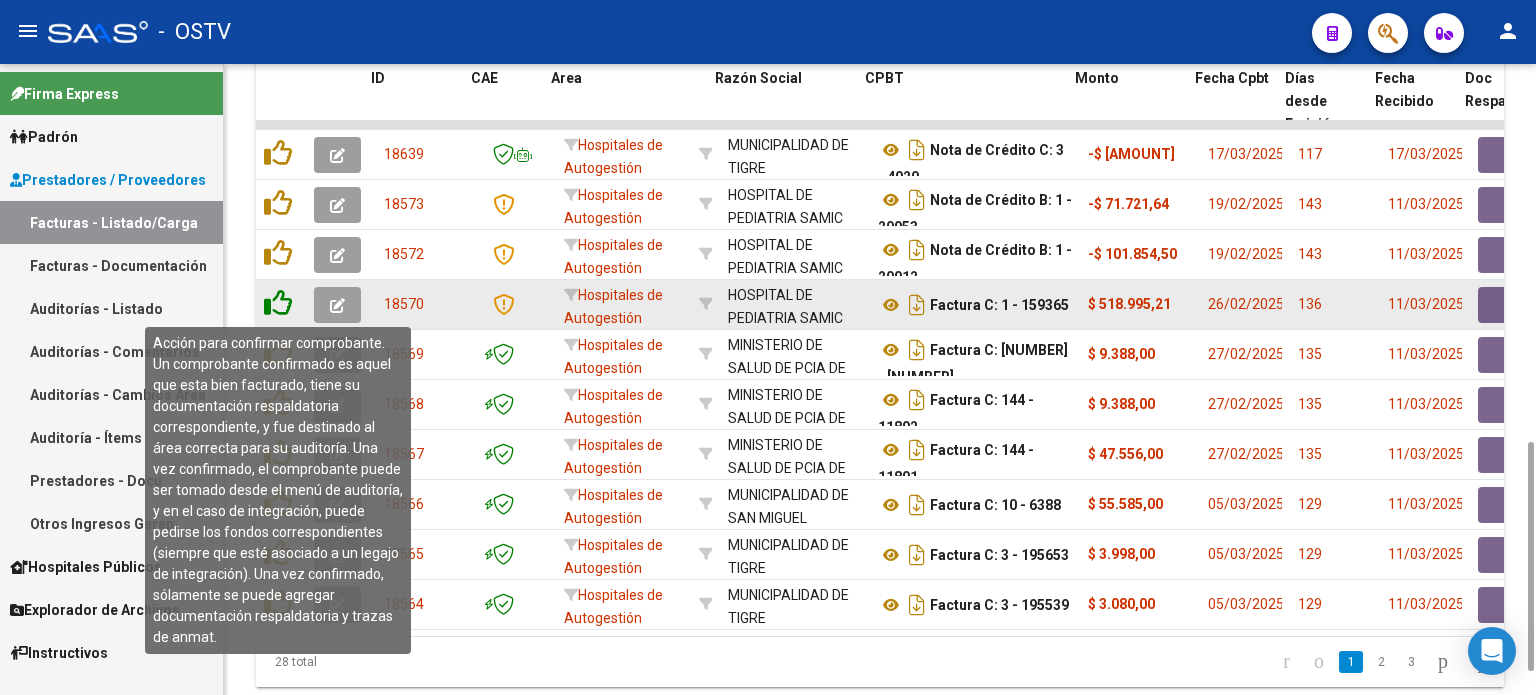 click 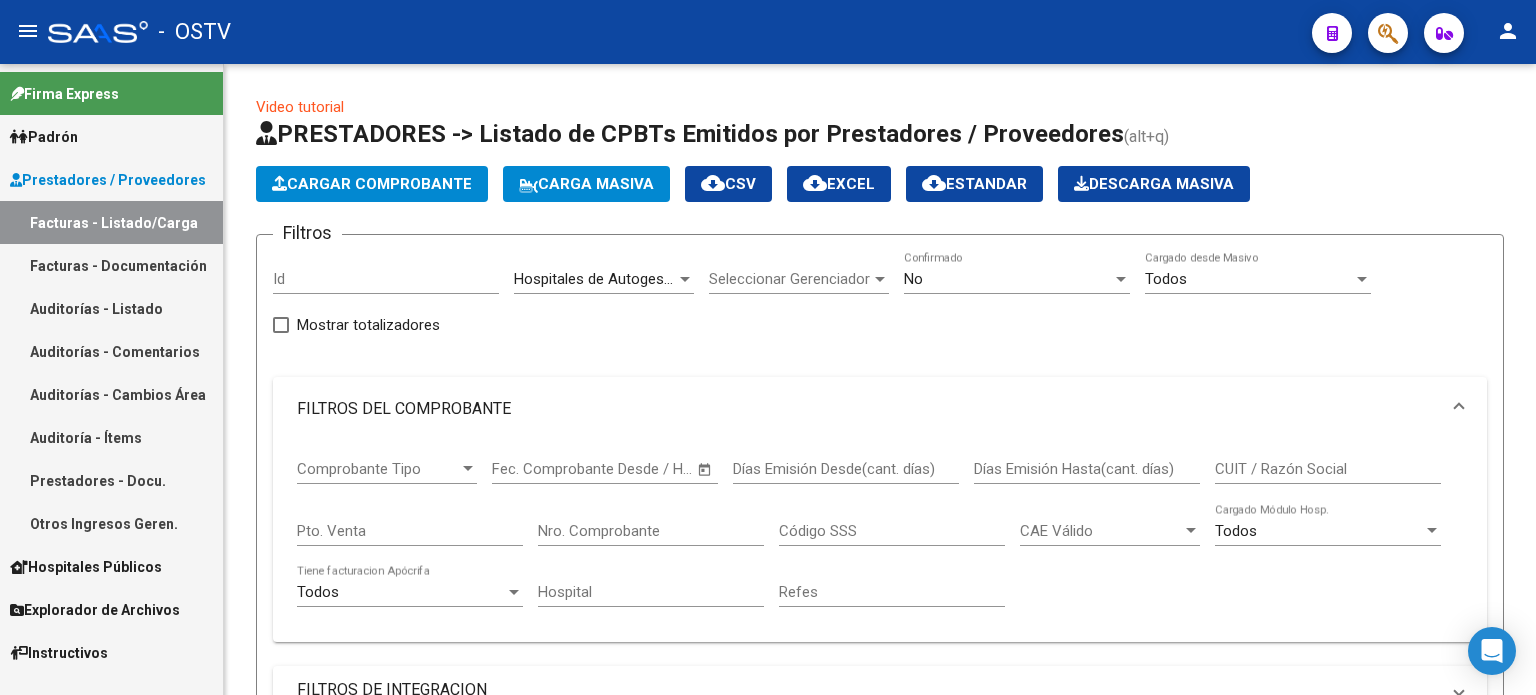 scroll, scrollTop: 0, scrollLeft: 0, axis: both 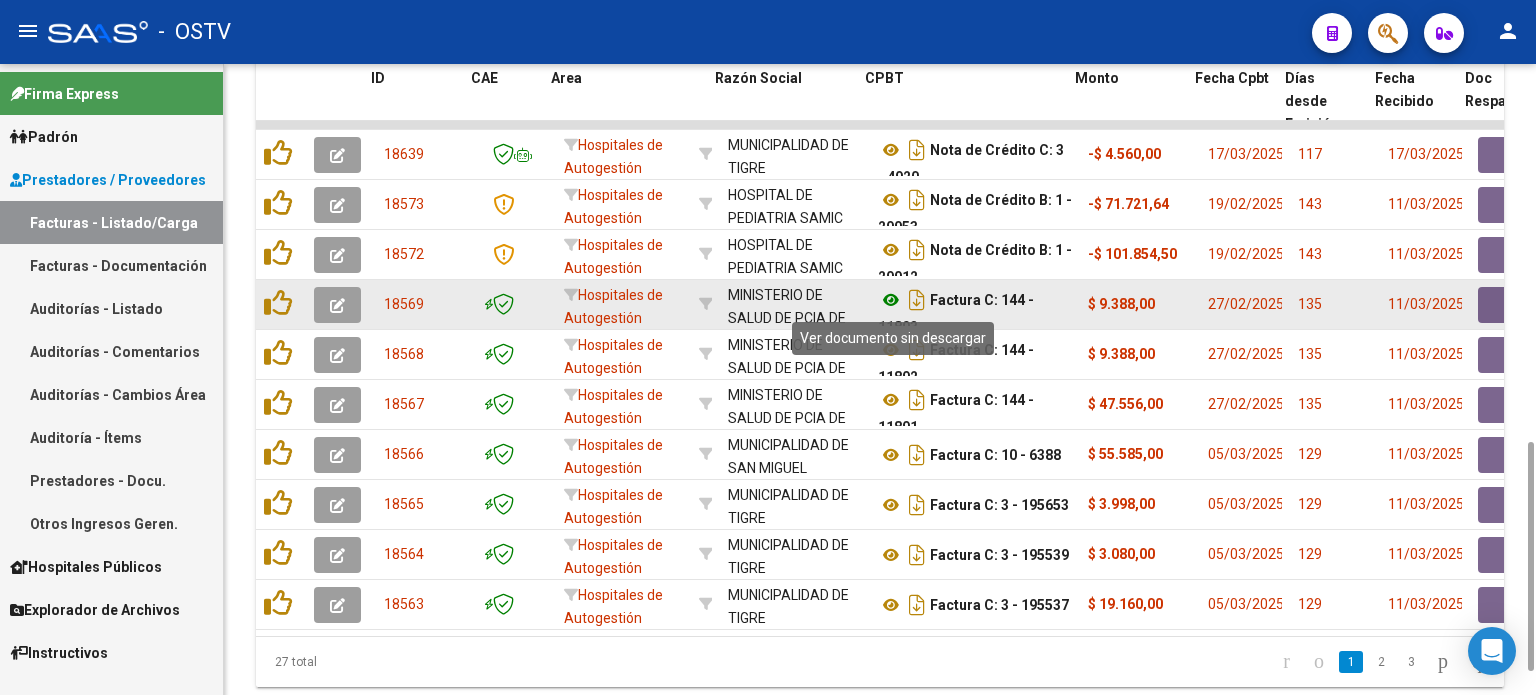 click 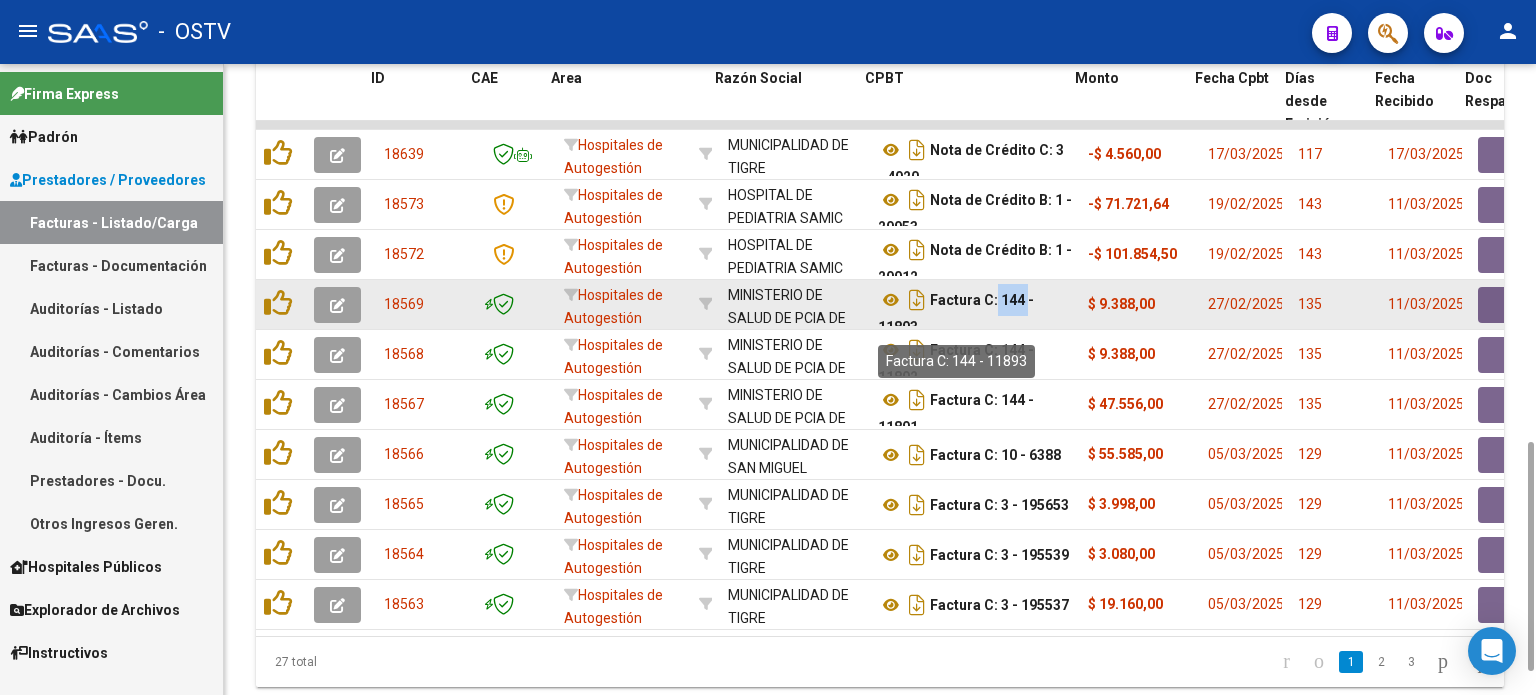 scroll, scrollTop: 12, scrollLeft: 0, axis: vertical 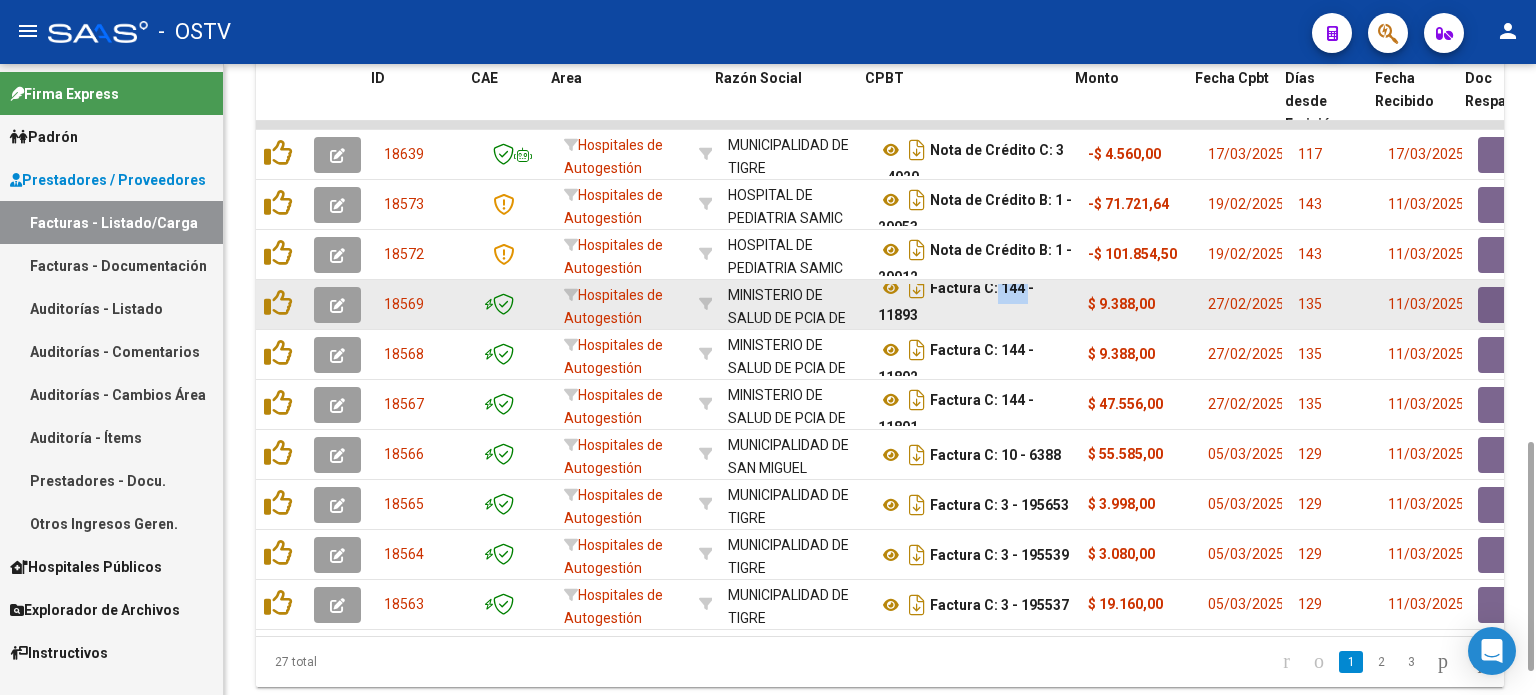 drag, startPoint x: 992, startPoint y: 298, endPoint x: 1027, endPoint y: 314, distance: 38.483765 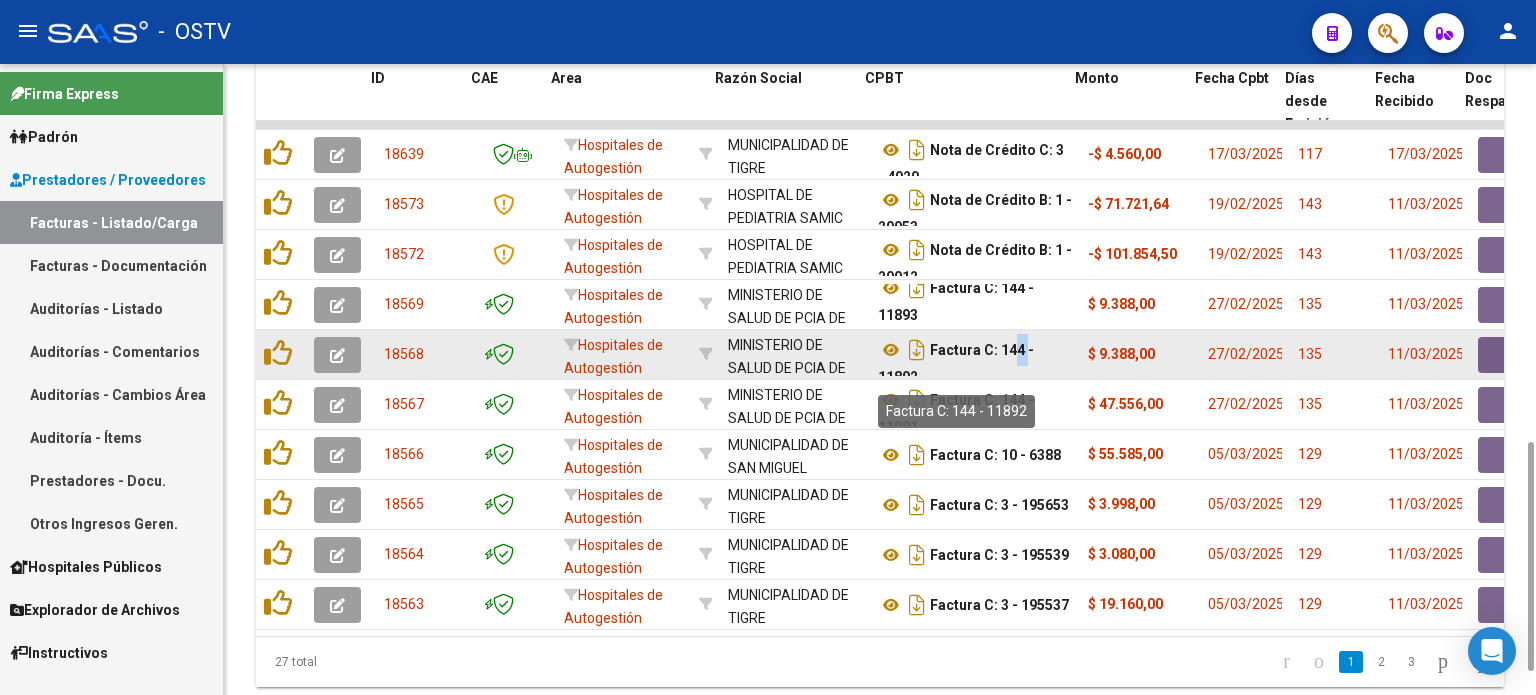 scroll, scrollTop: 12, scrollLeft: 0, axis: vertical 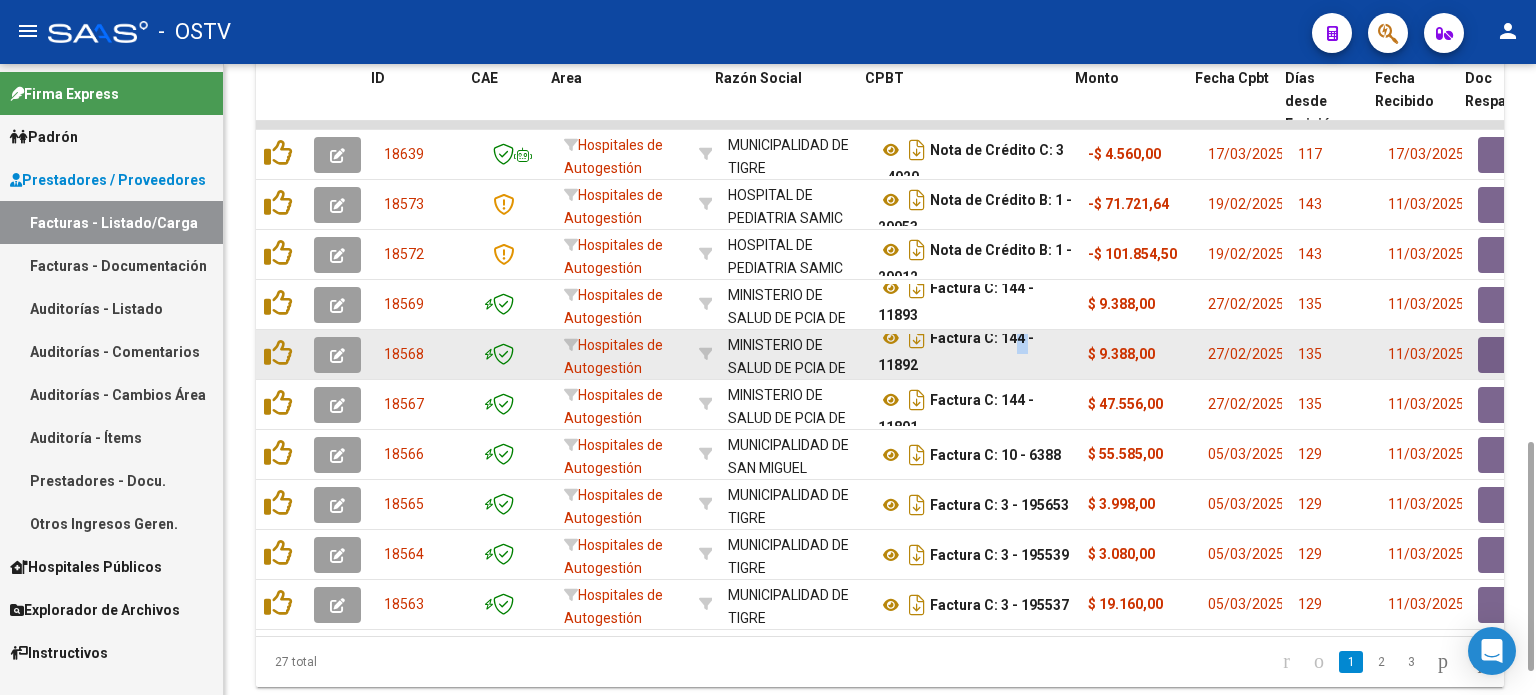 drag, startPoint x: 1008, startPoint y: 350, endPoint x: 1034, endPoint y: 371, distance: 33.42155 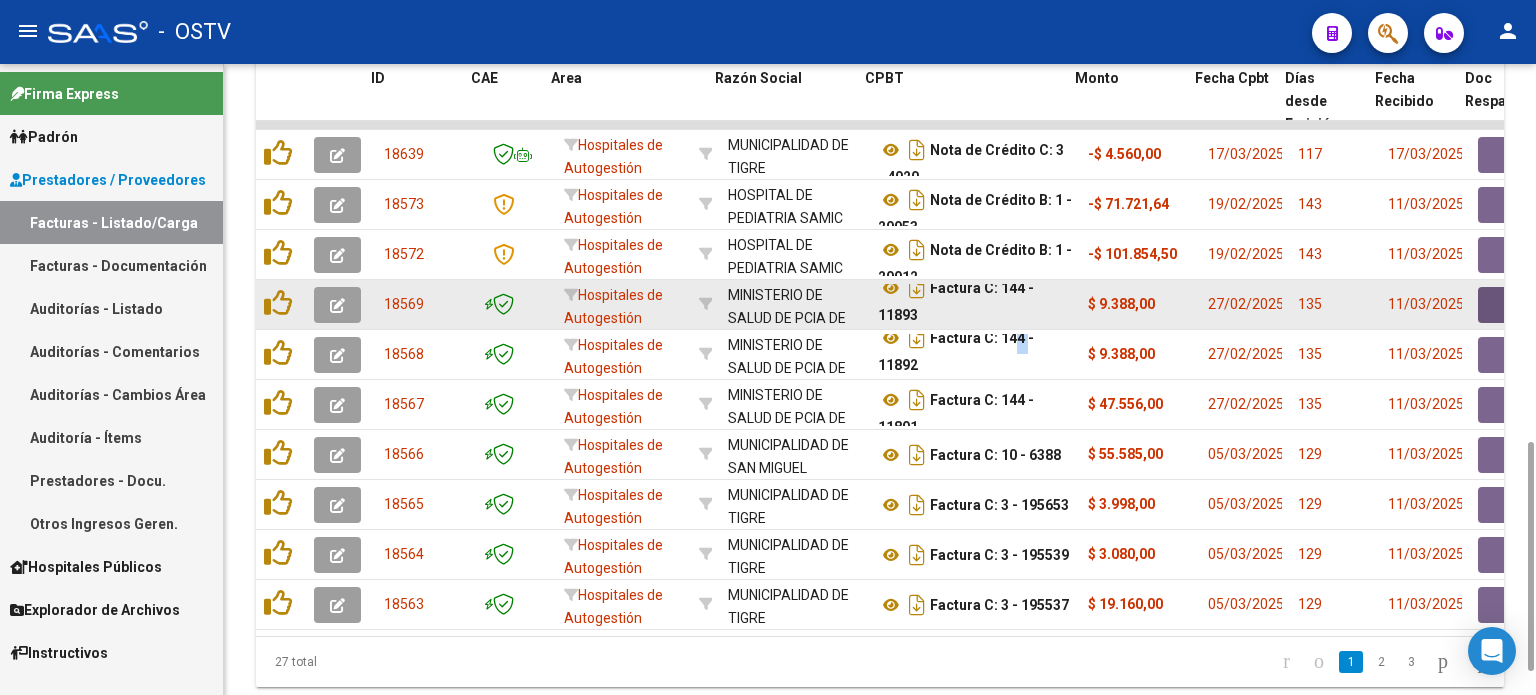 click 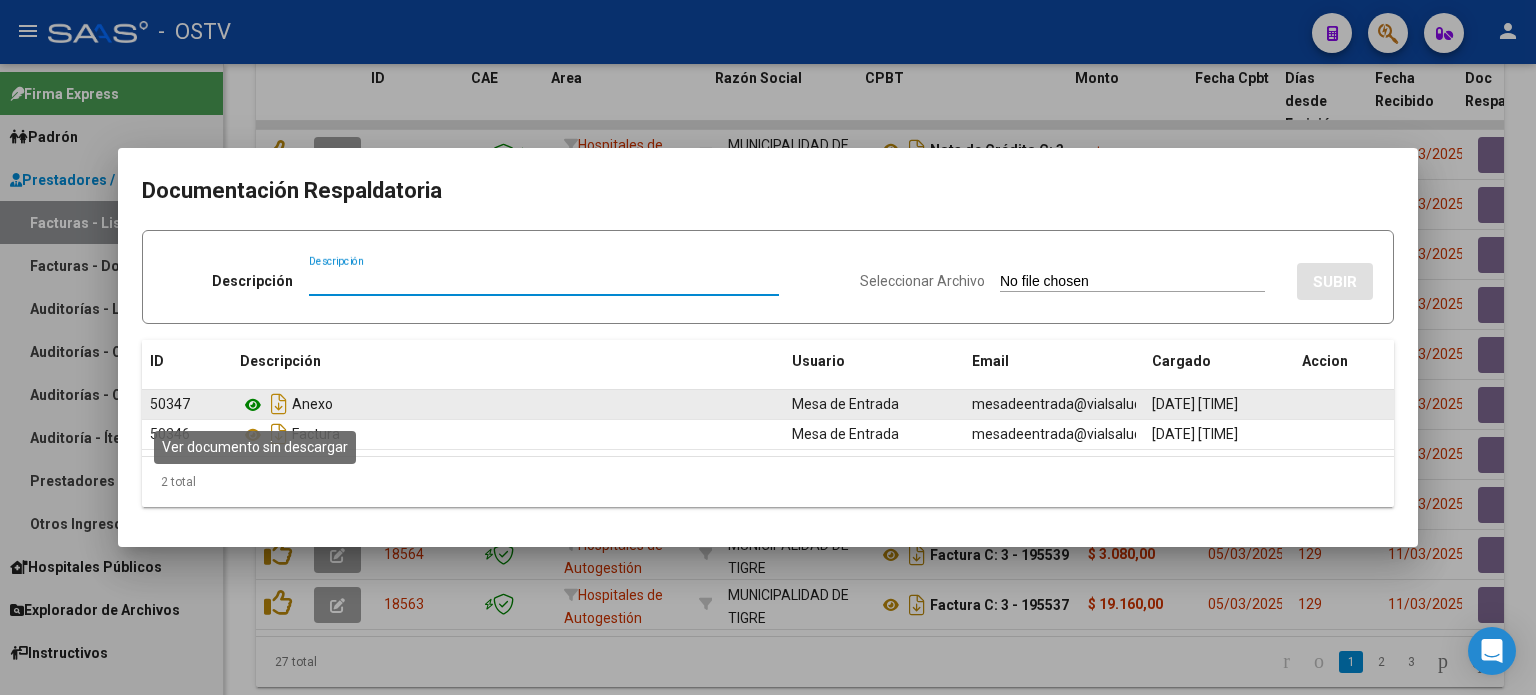 click 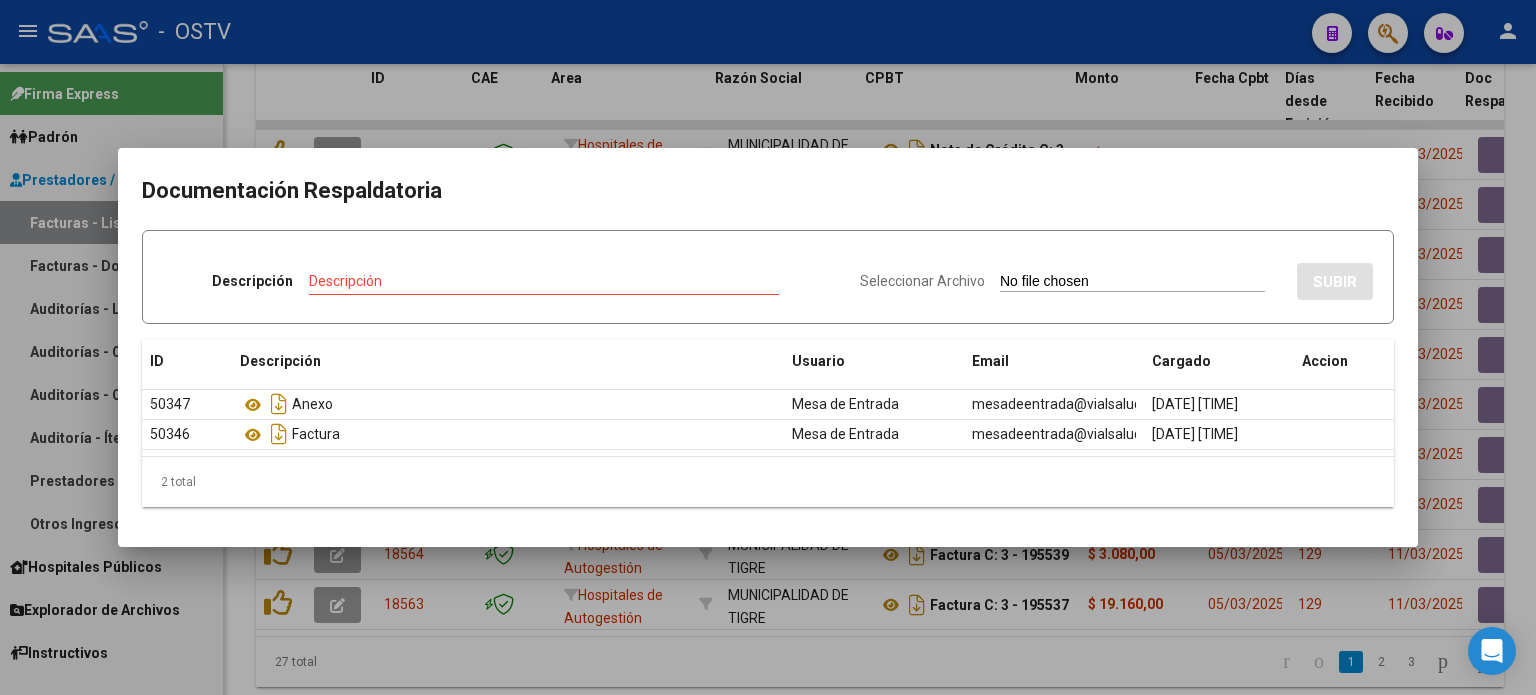 click at bounding box center [768, 347] 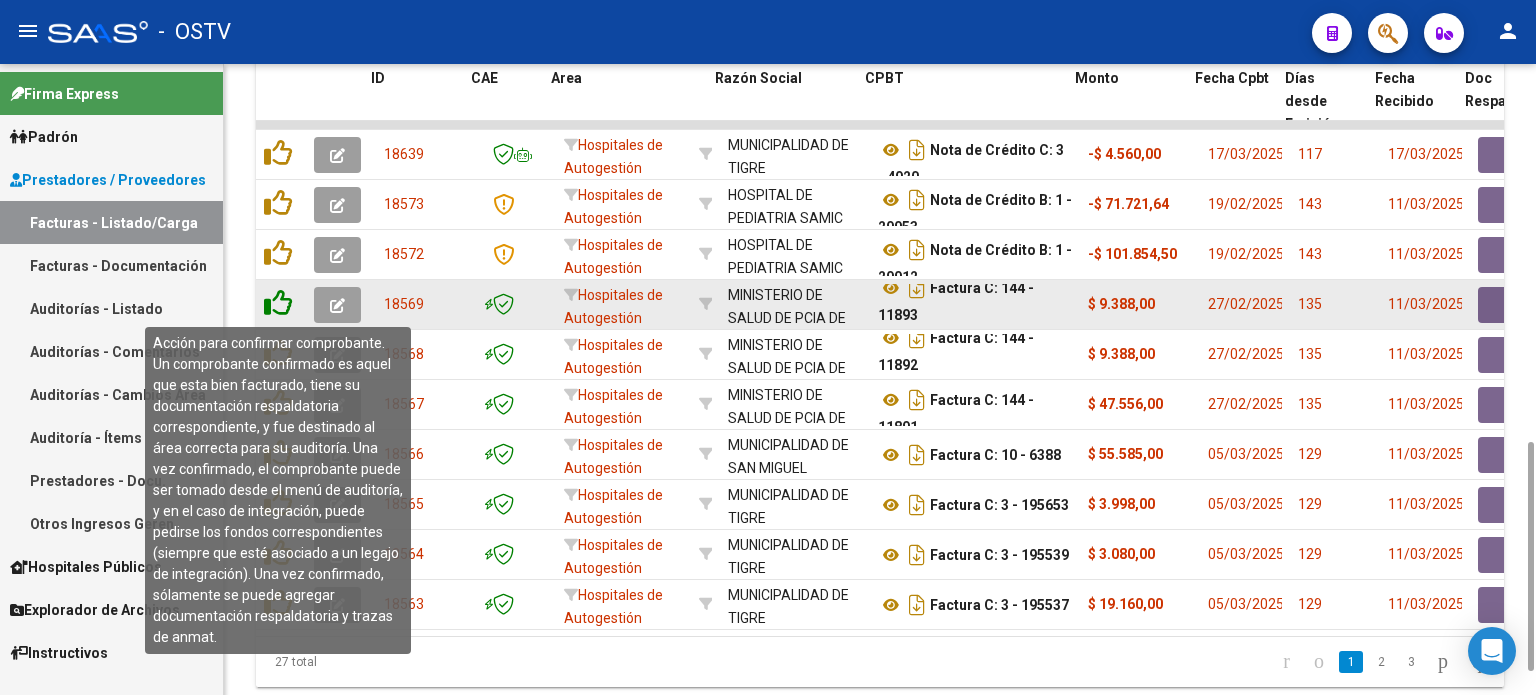 click 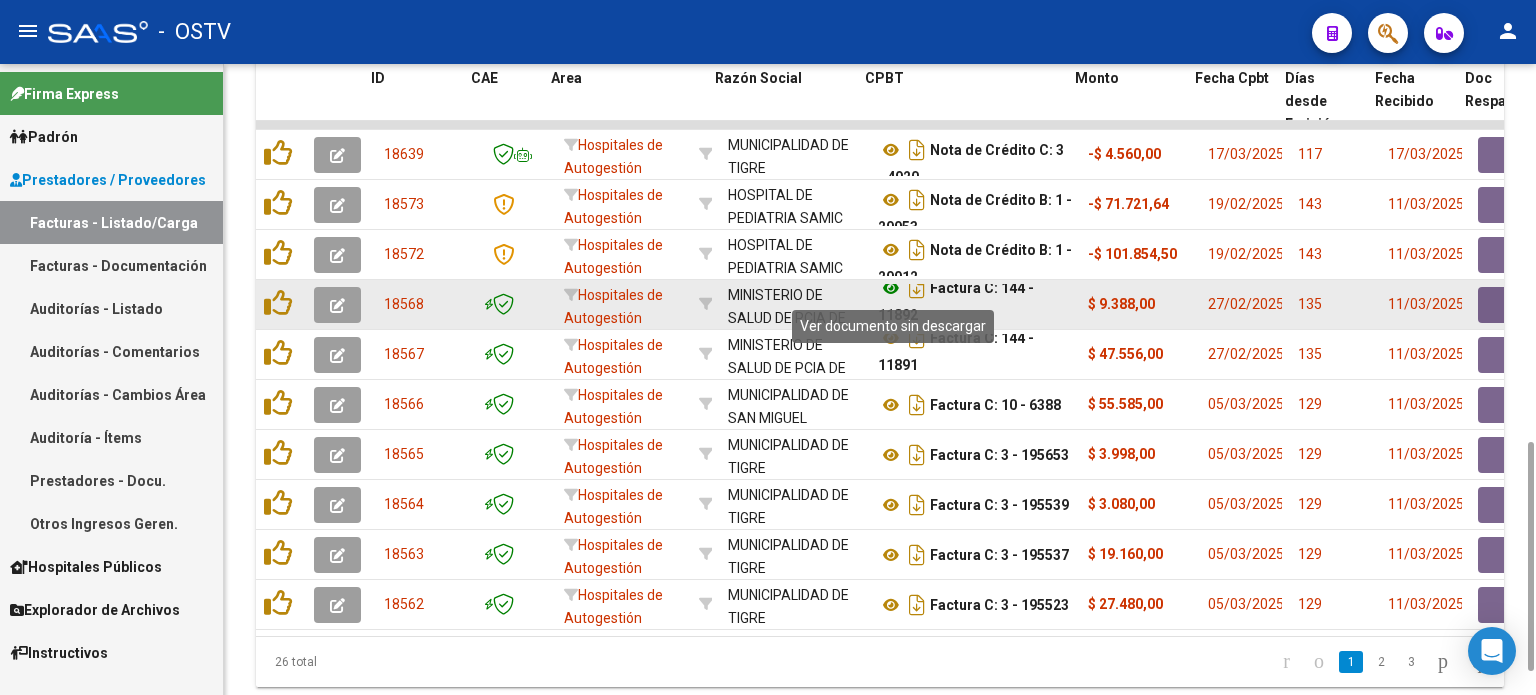 click 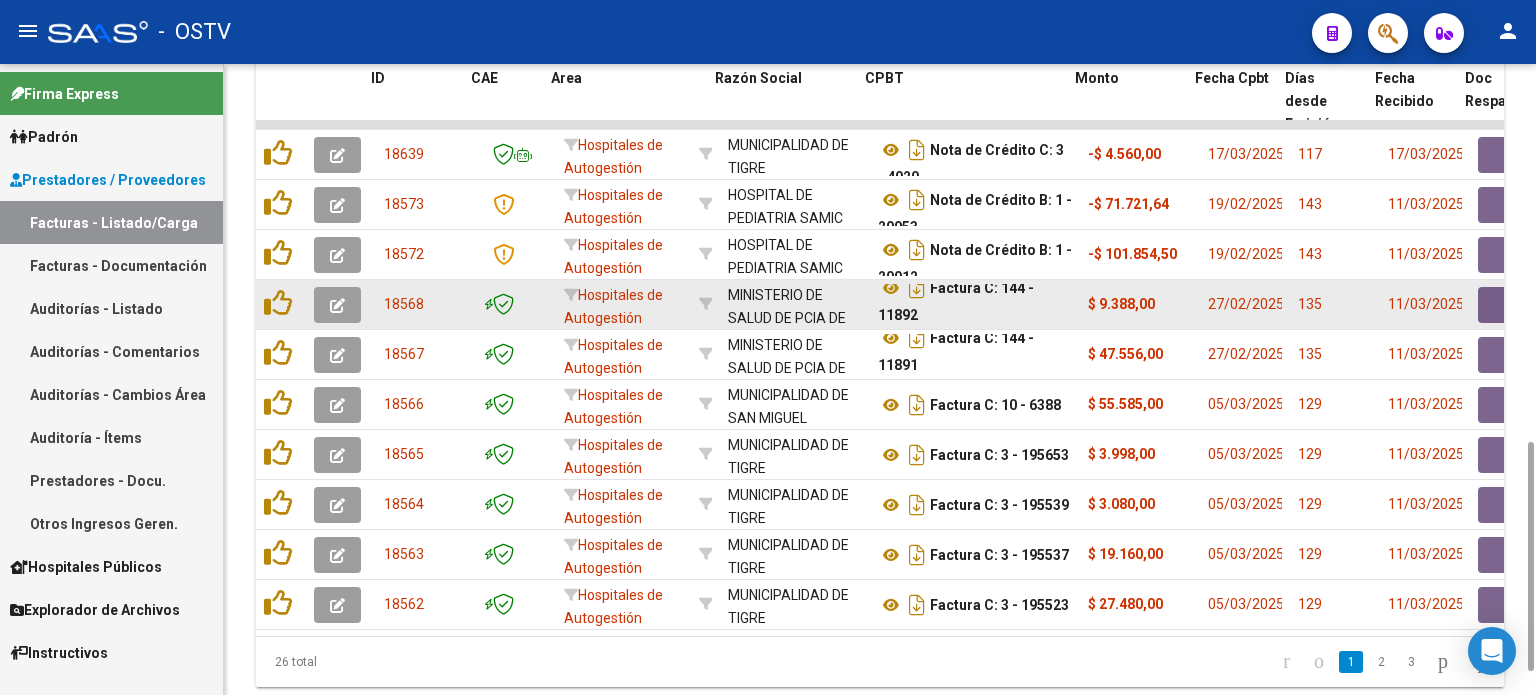 click 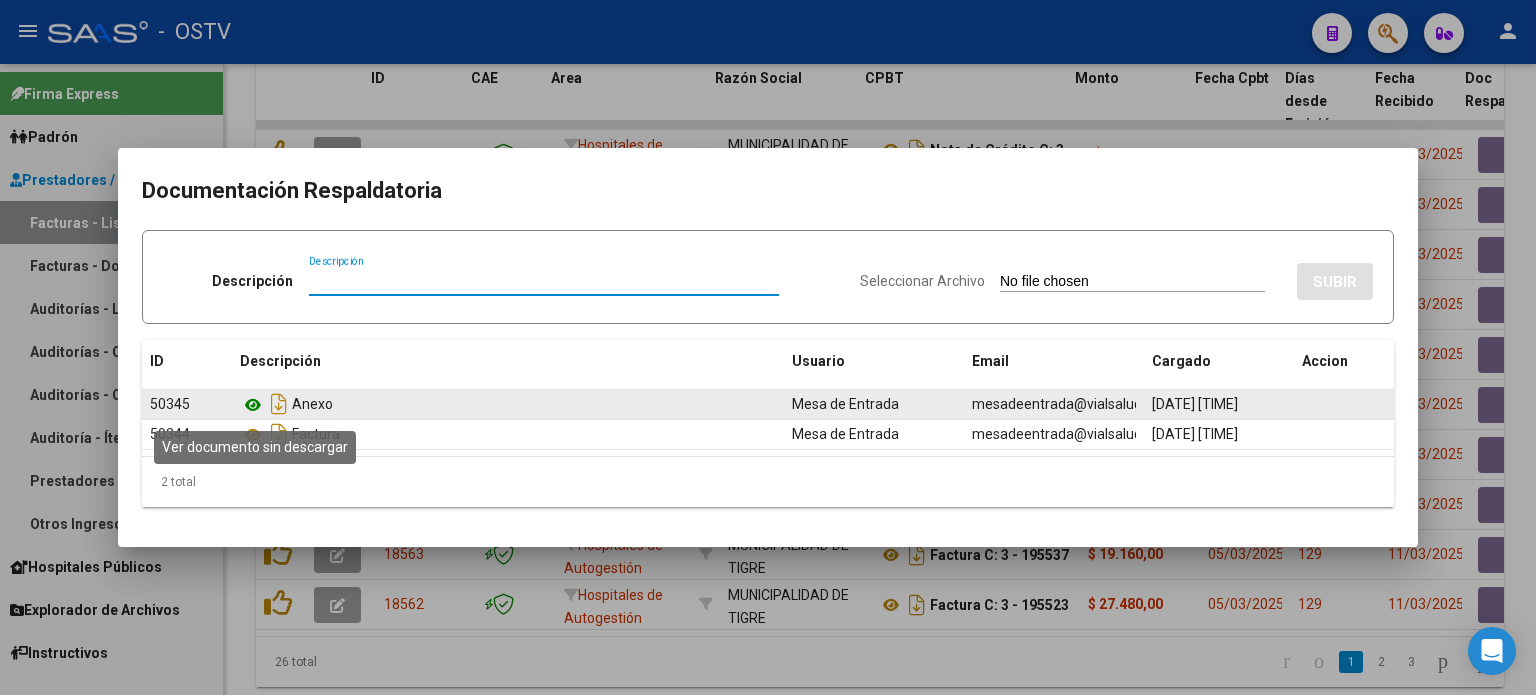 click 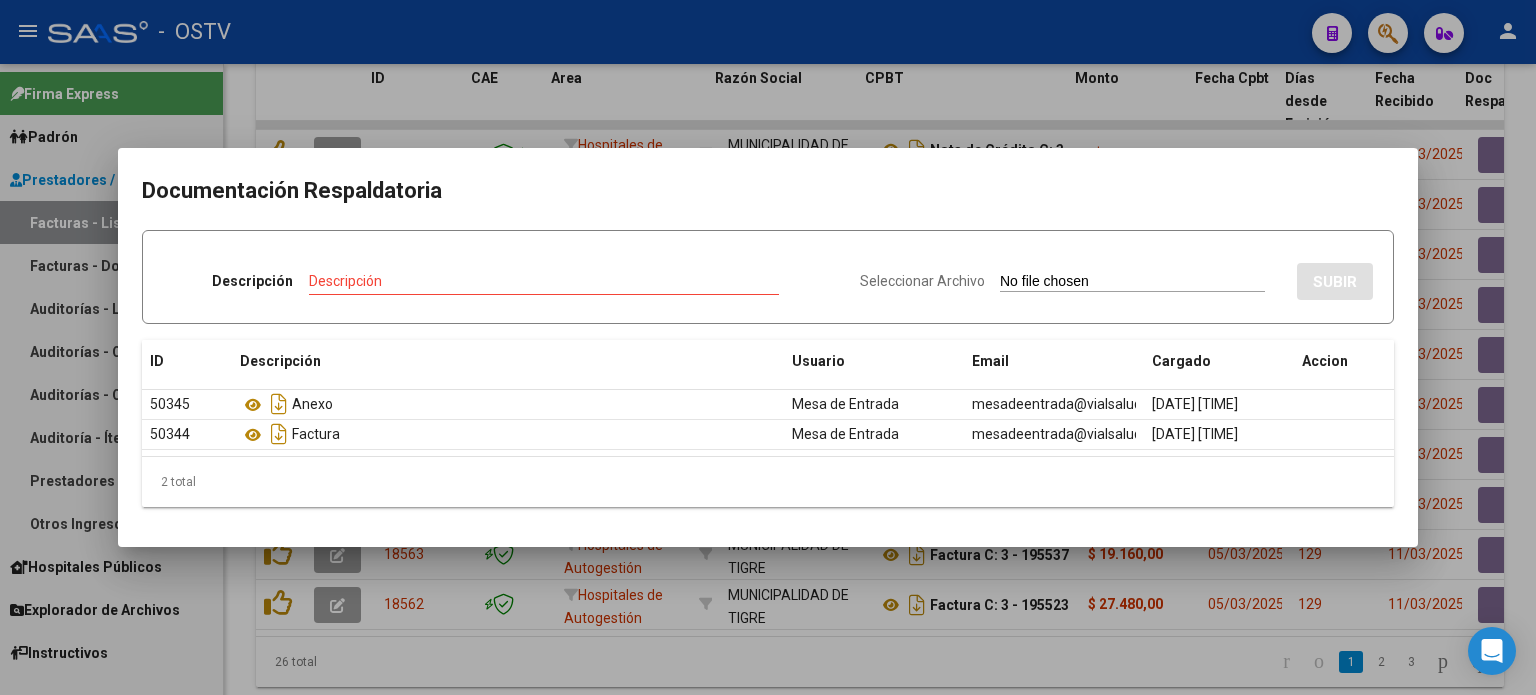 click at bounding box center (768, 347) 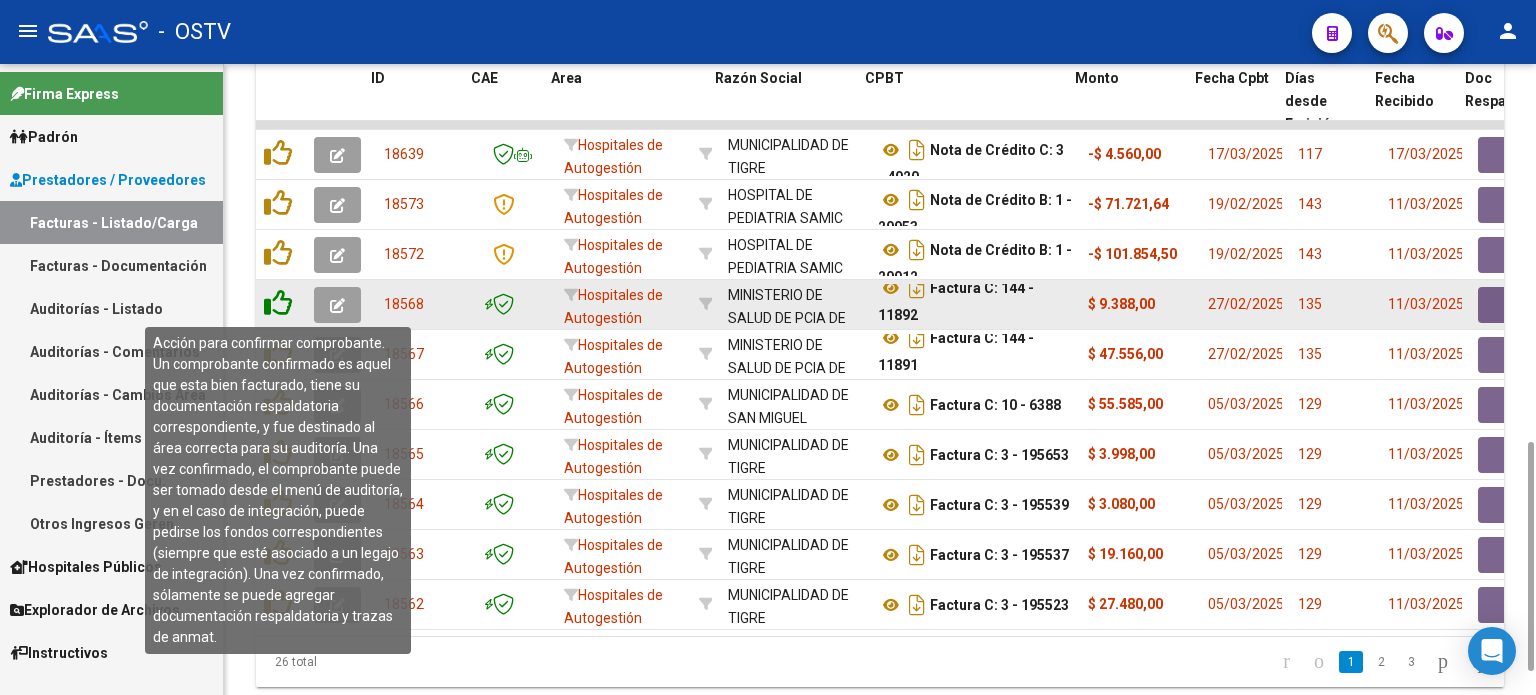 click 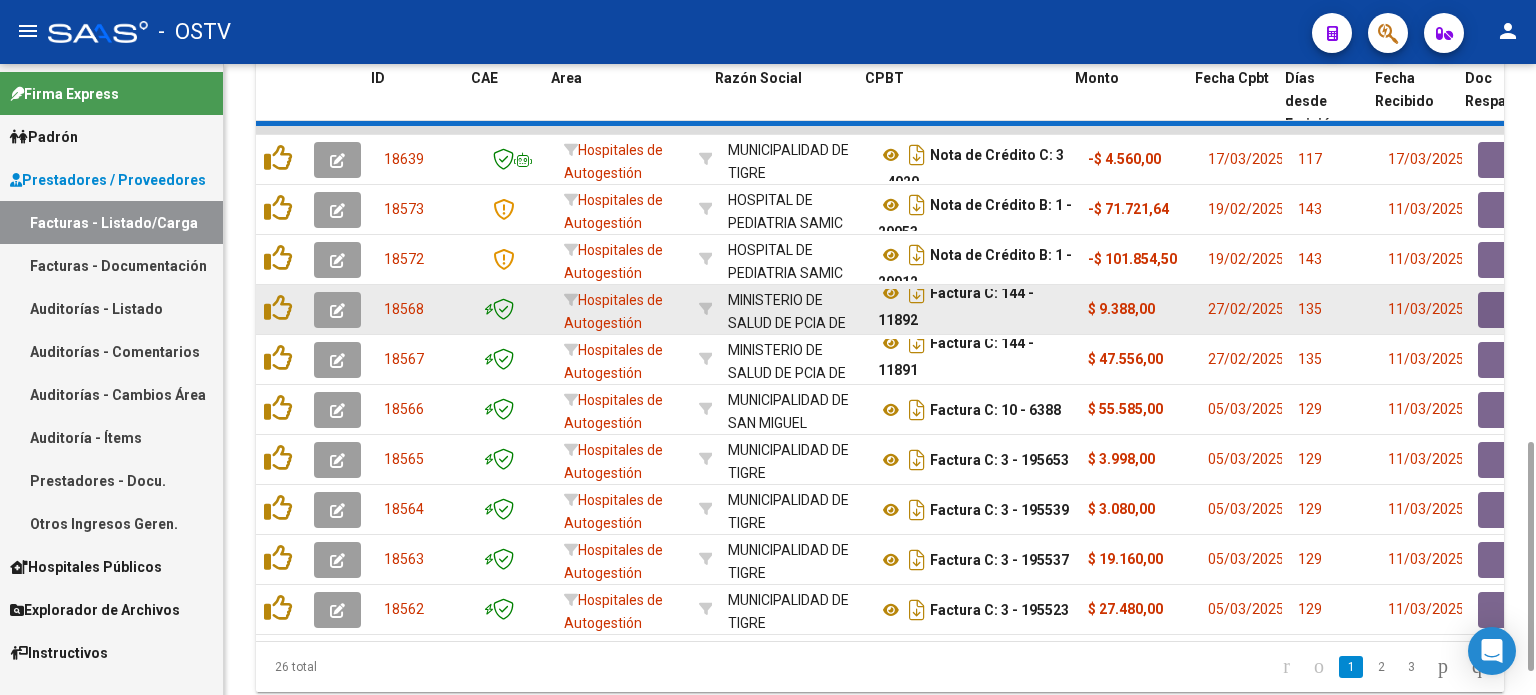 scroll, scrollTop: 0, scrollLeft: 0, axis: both 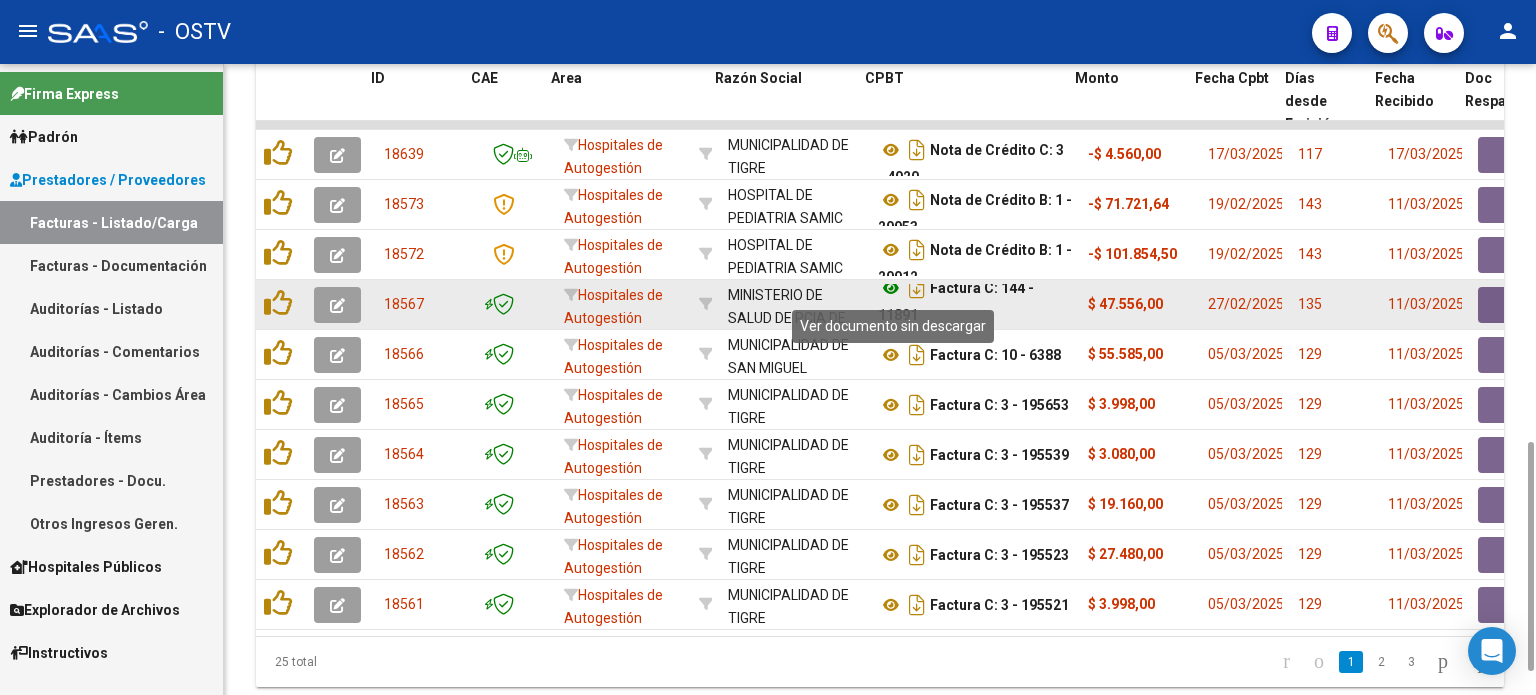 click 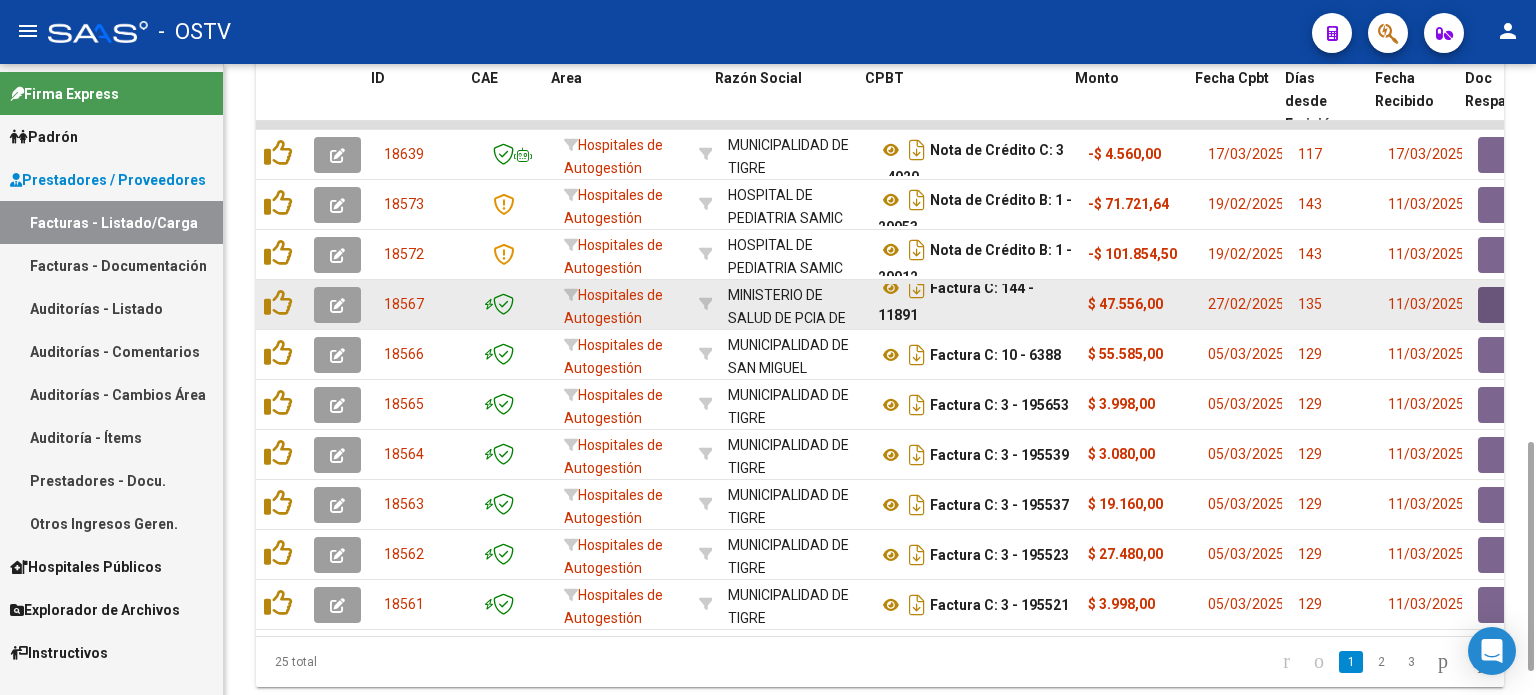 click 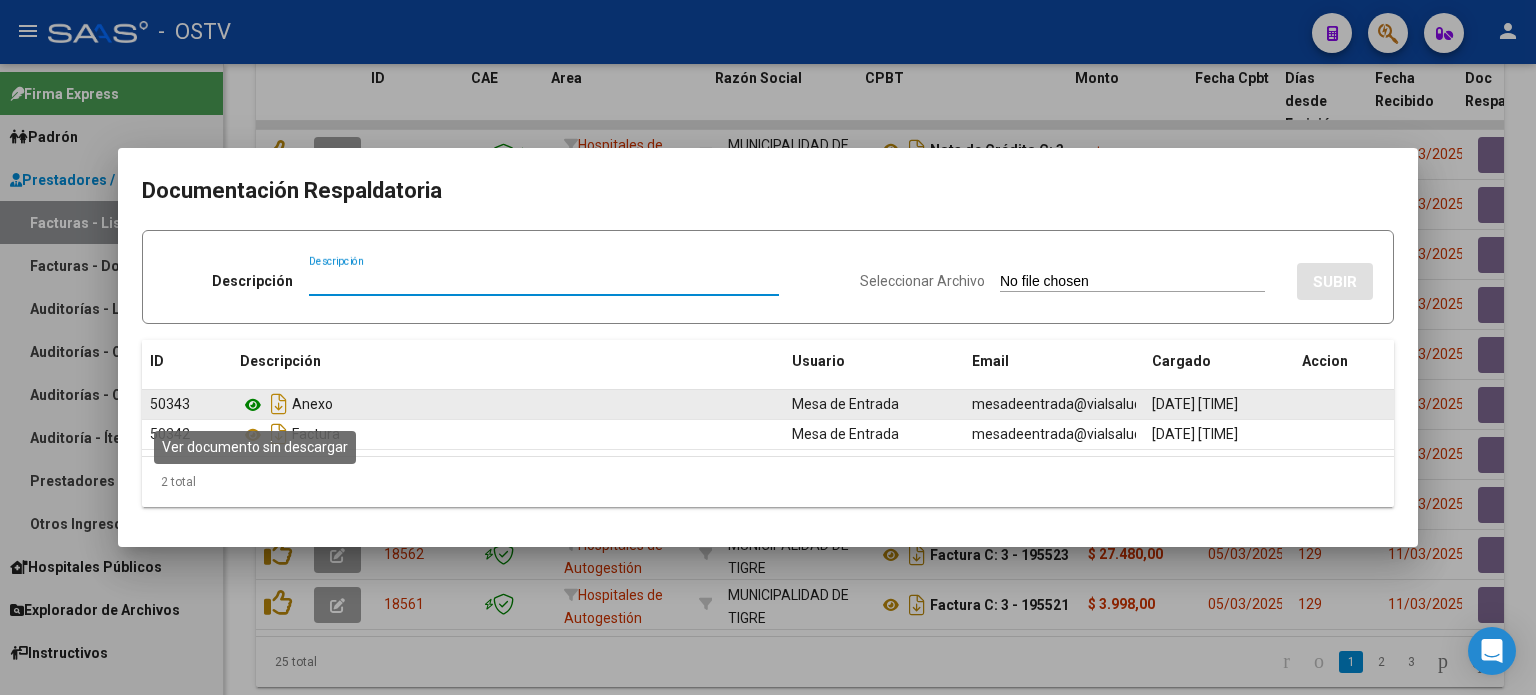 click 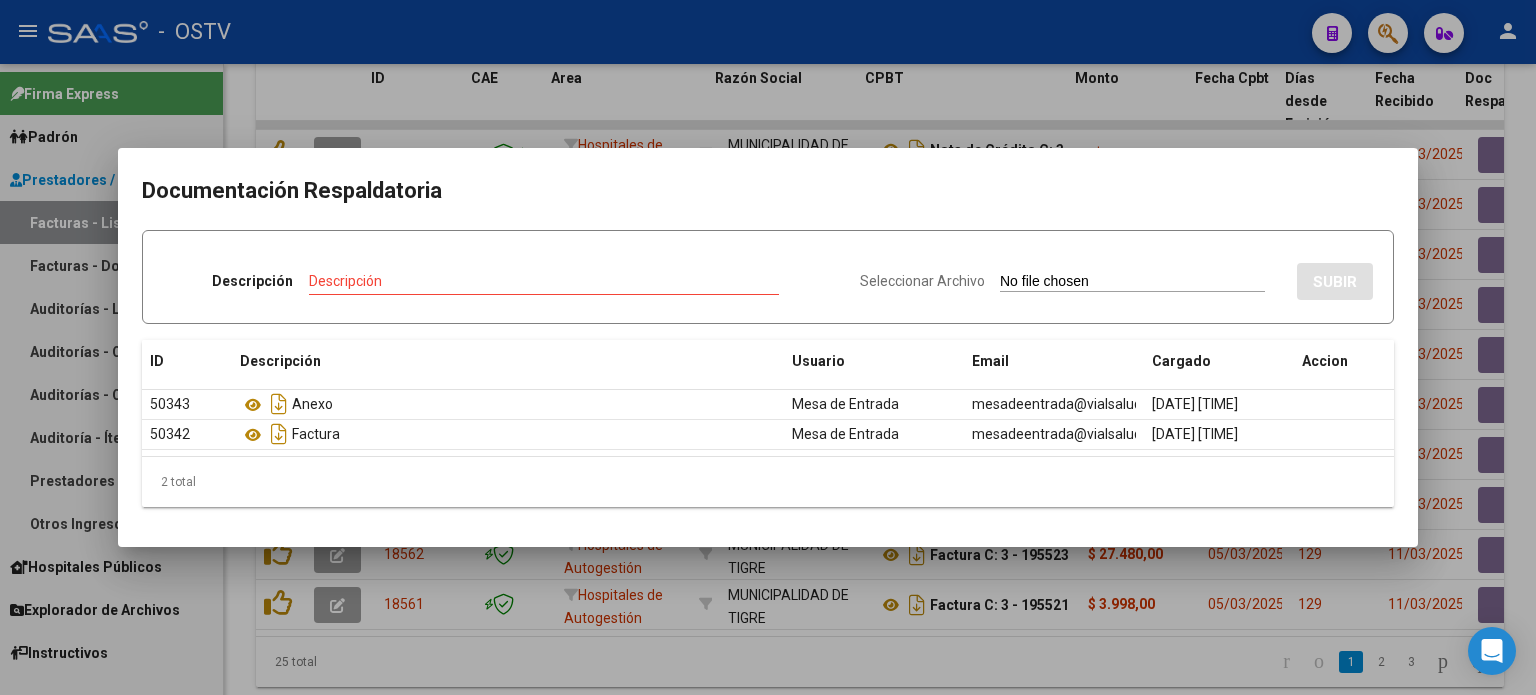 click at bounding box center [768, 347] 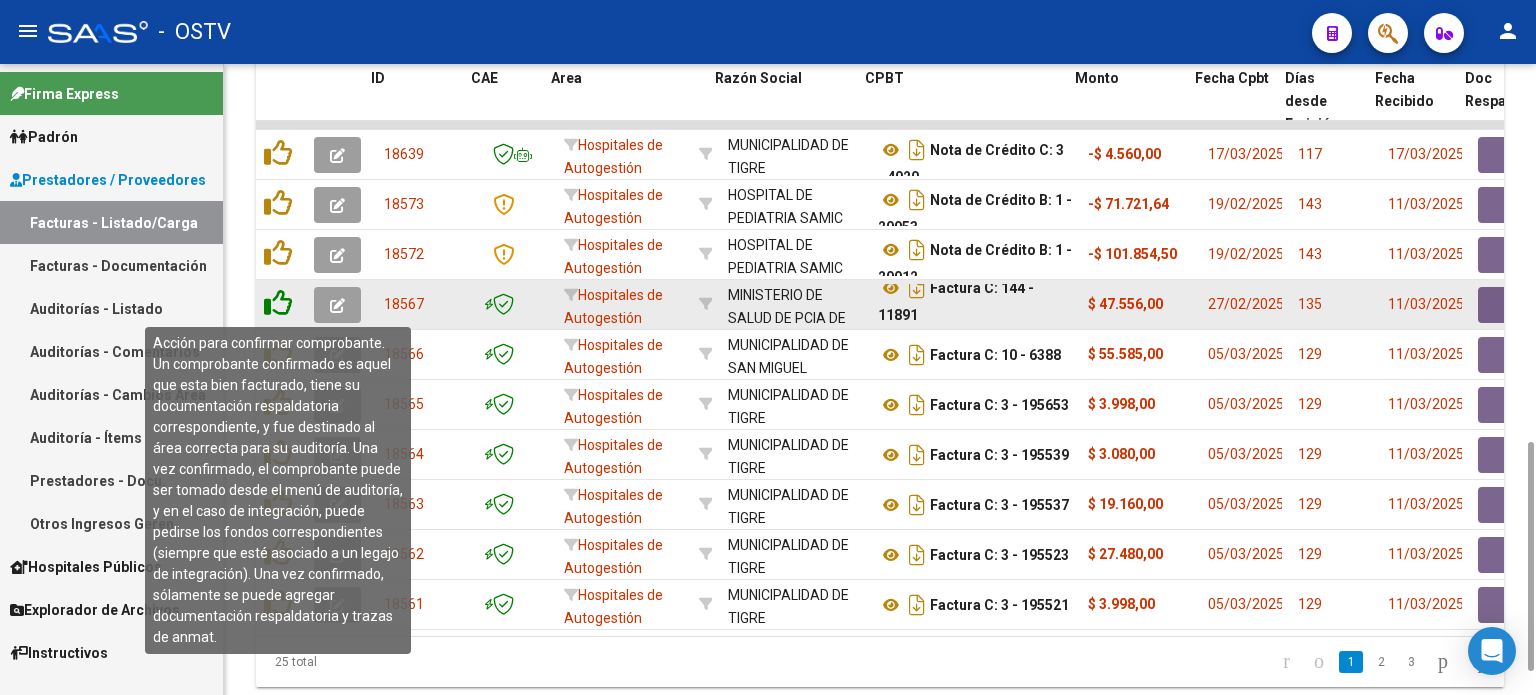 click 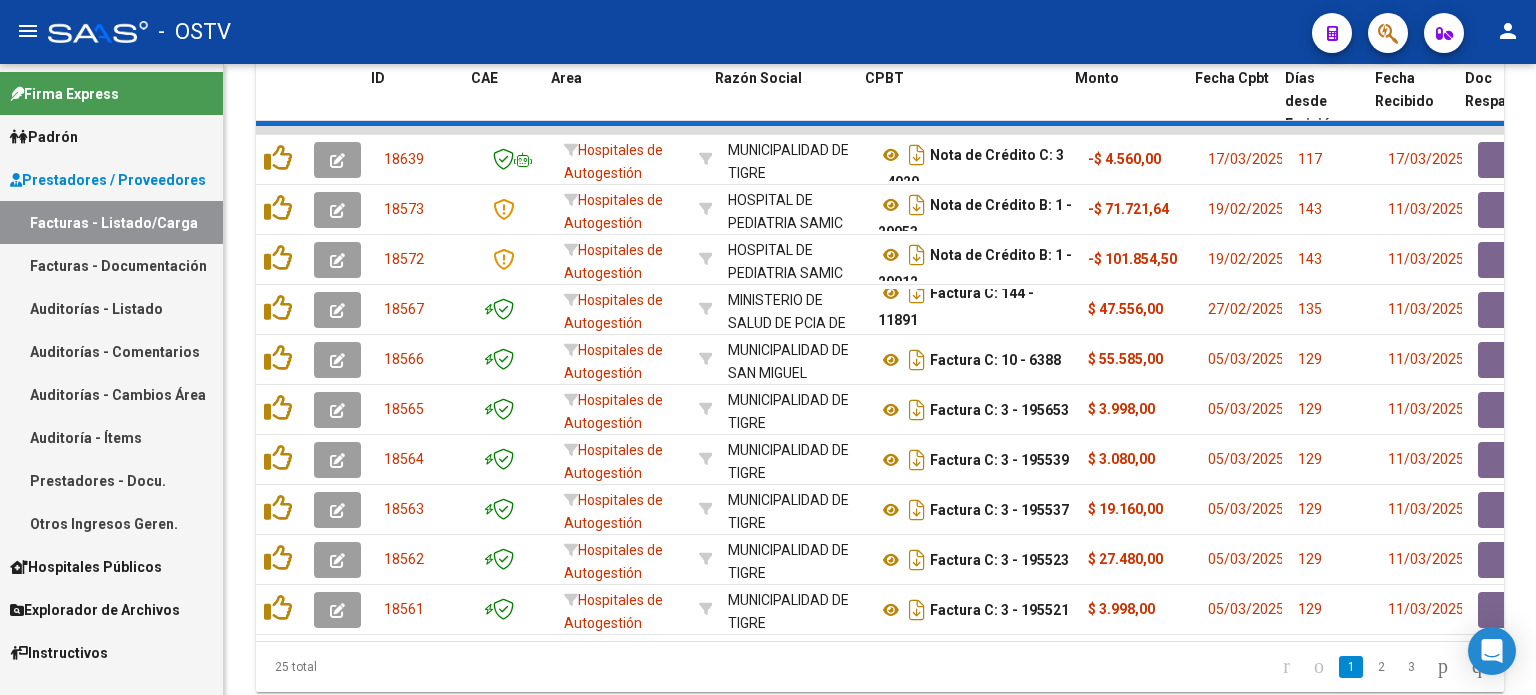 scroll, scrollTop: 0, scrollLeft: 0, axis: both 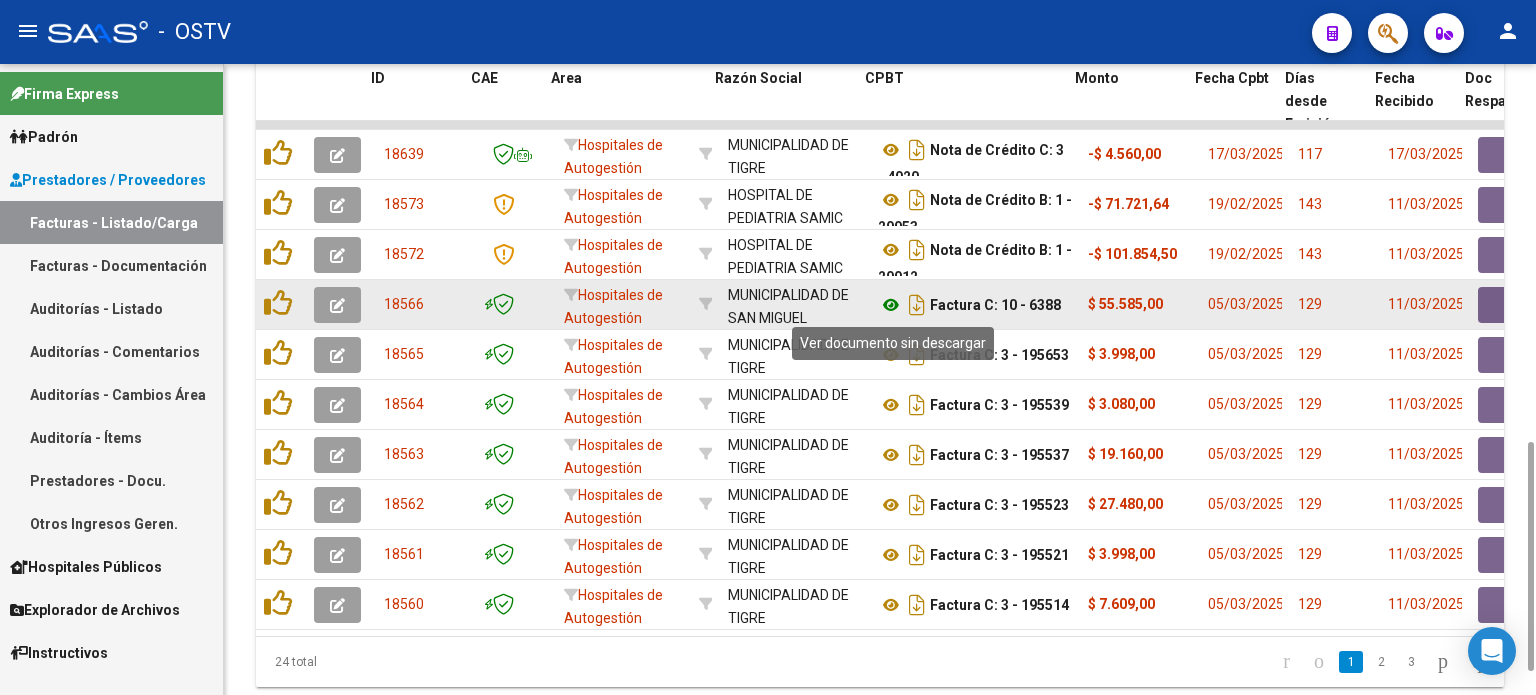 click 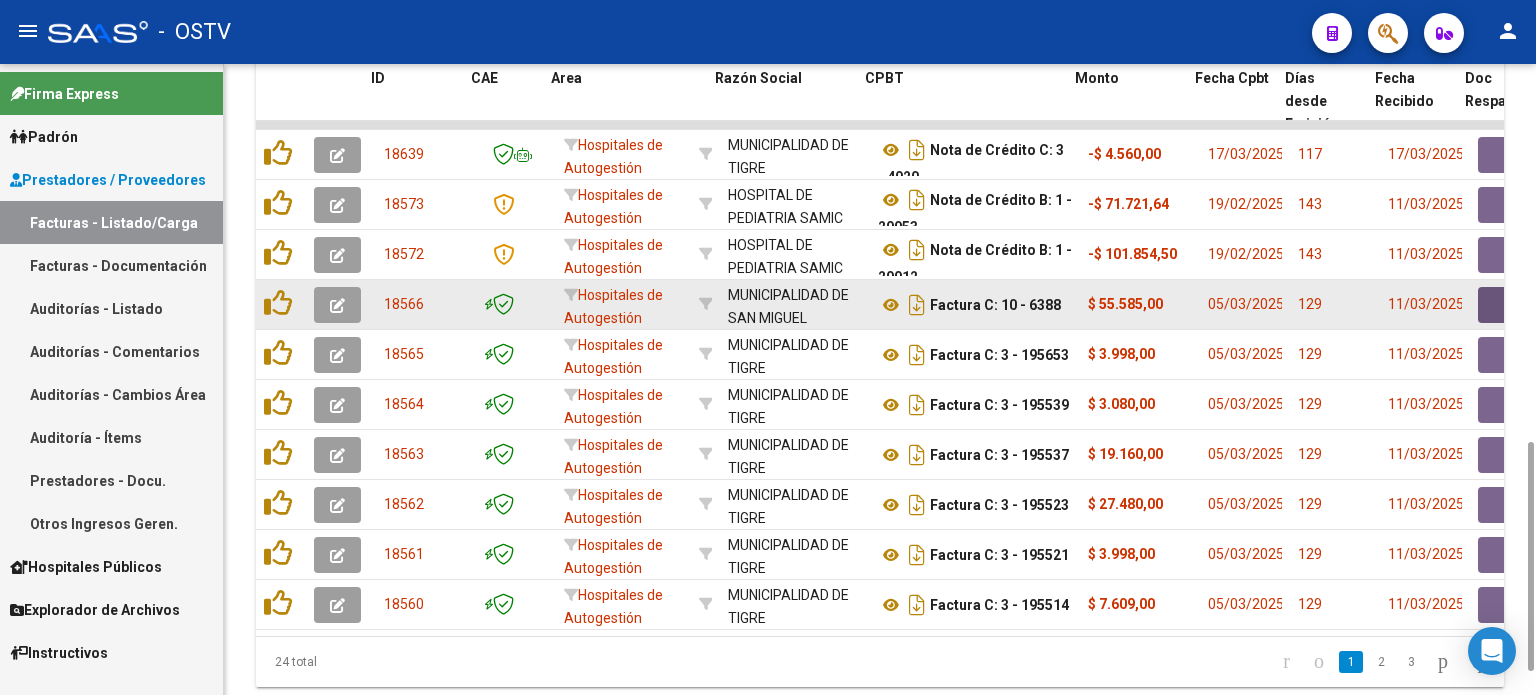 click 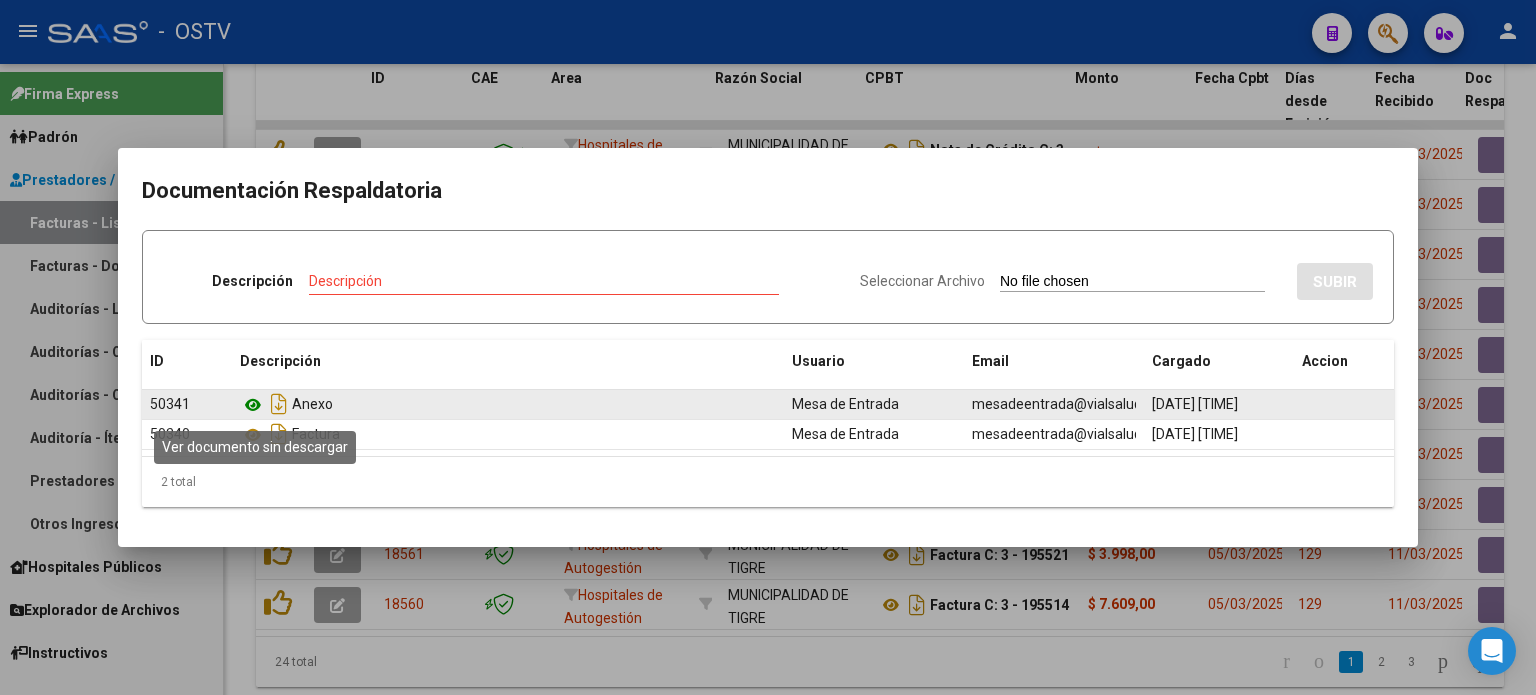 click 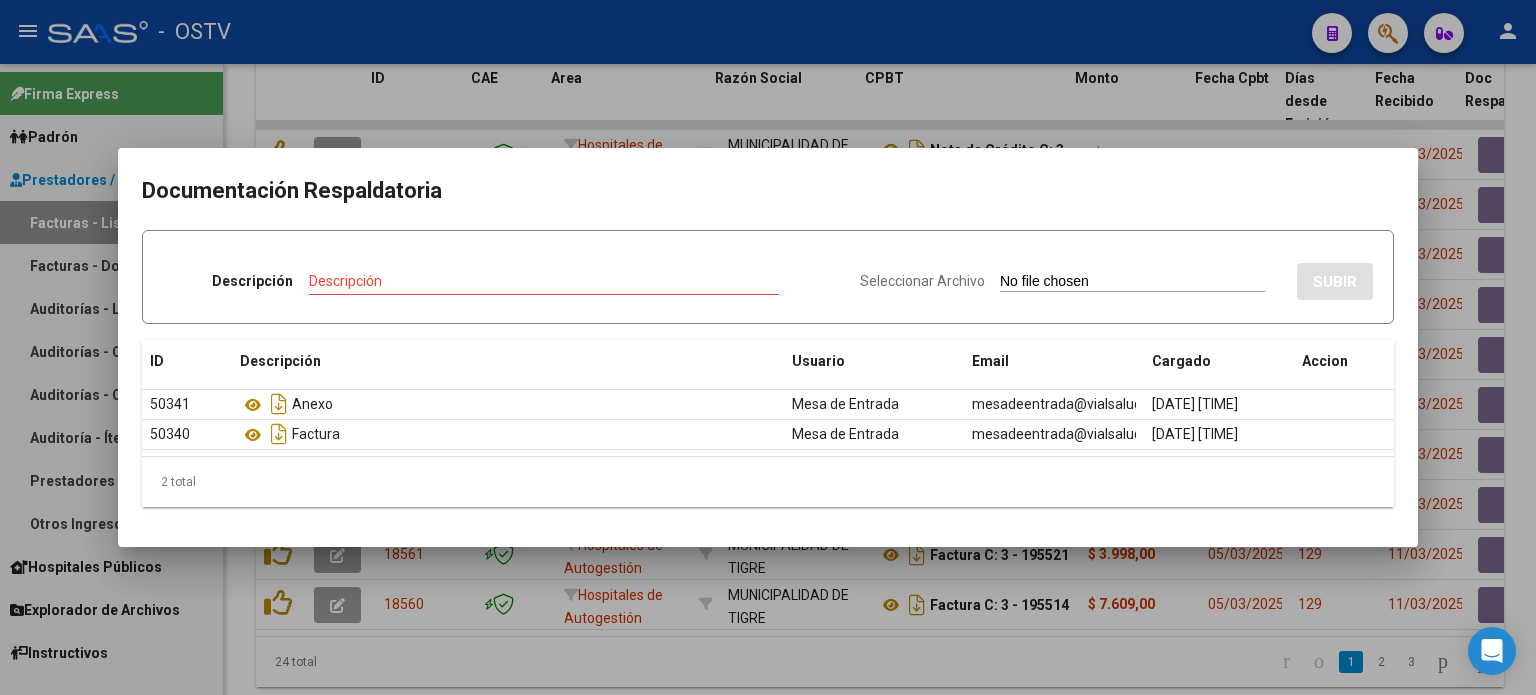 click at bounding box center (768, 347) 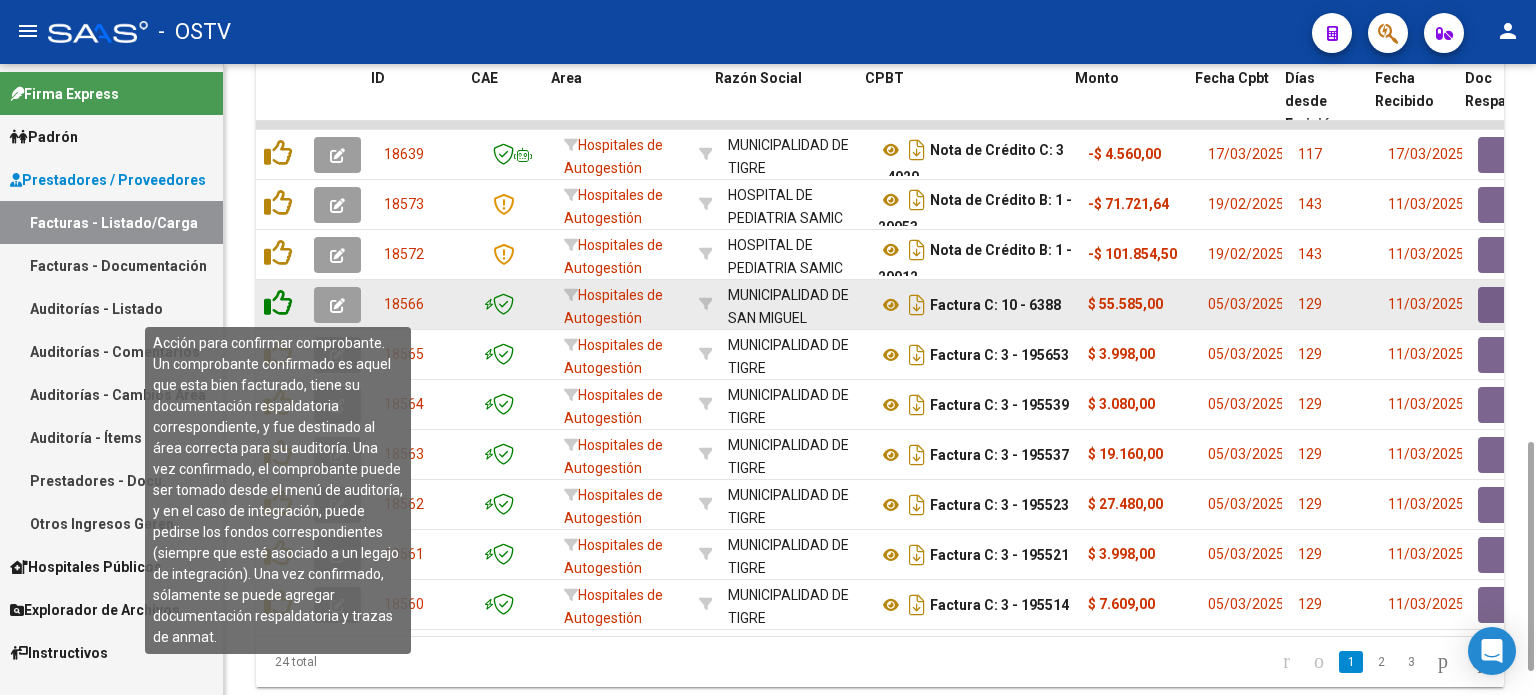 click 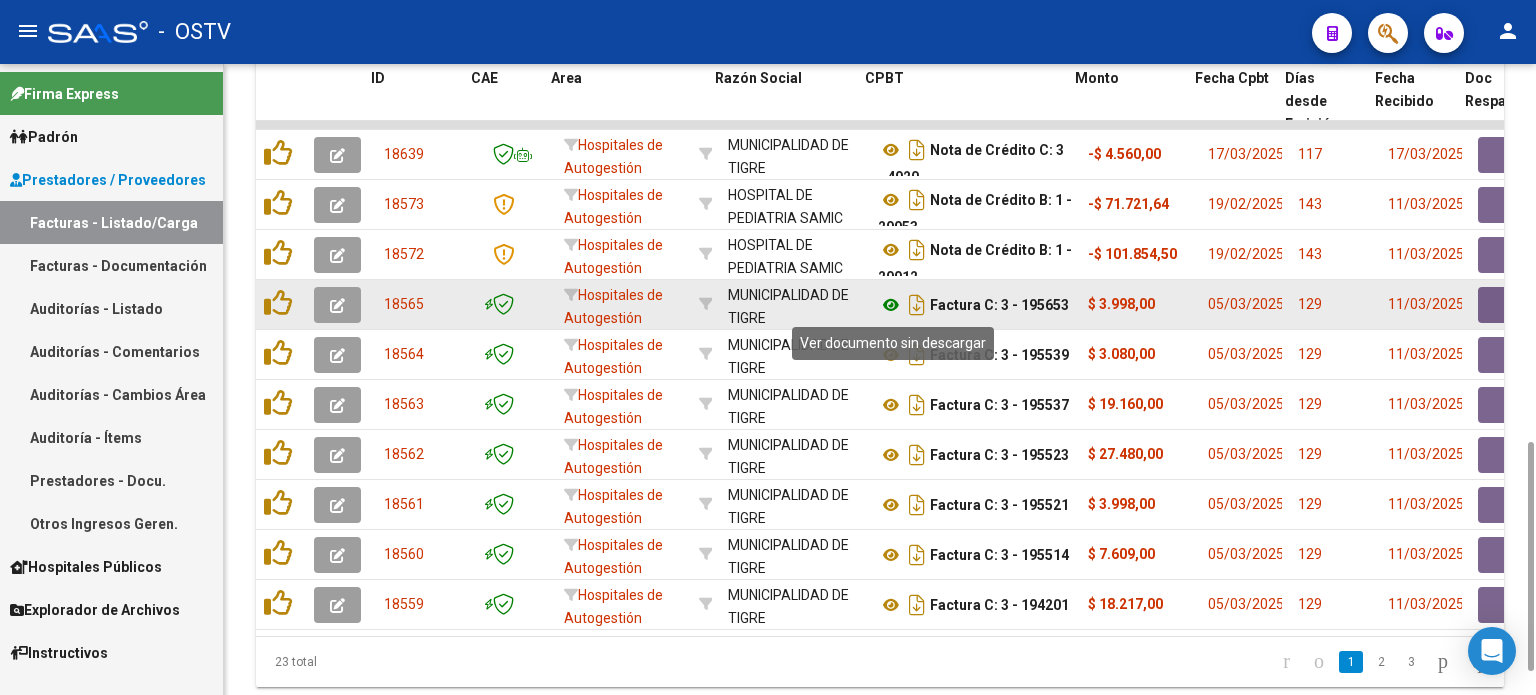 click 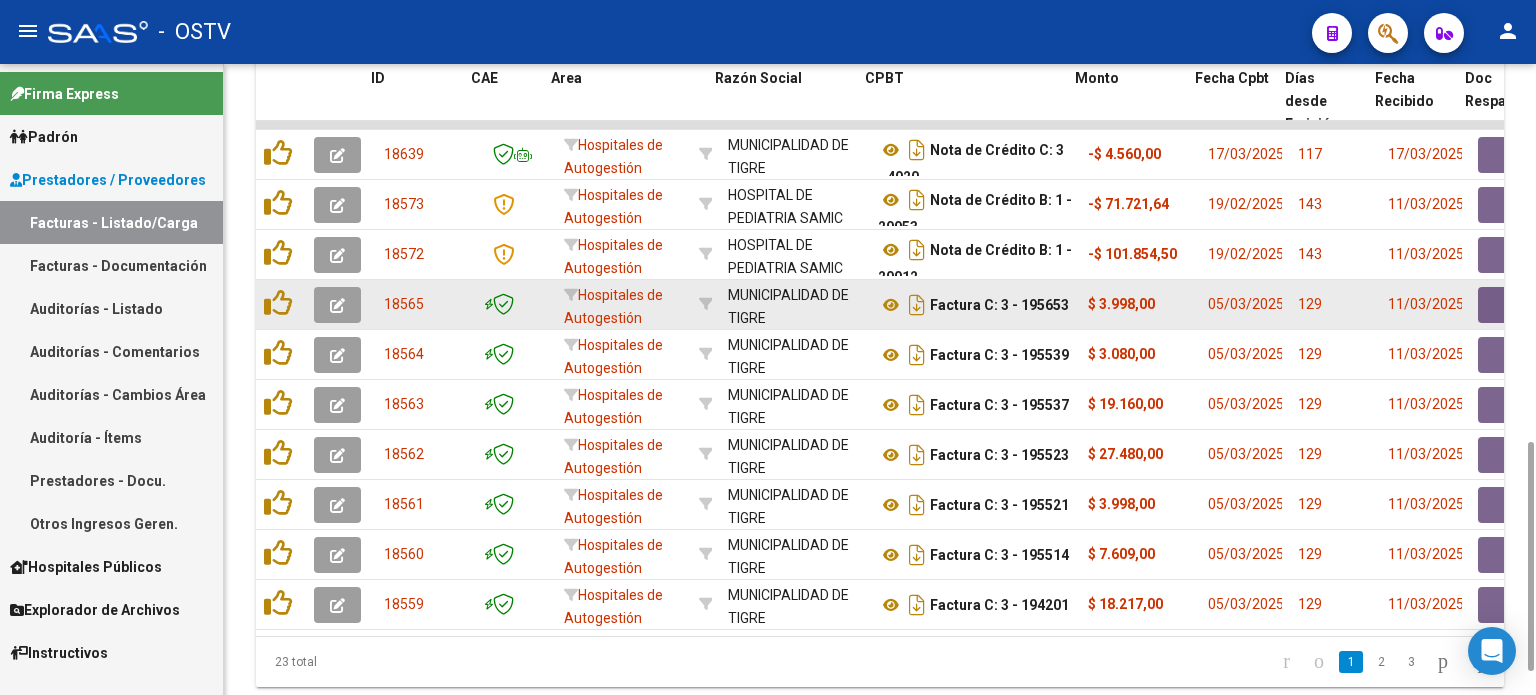 click 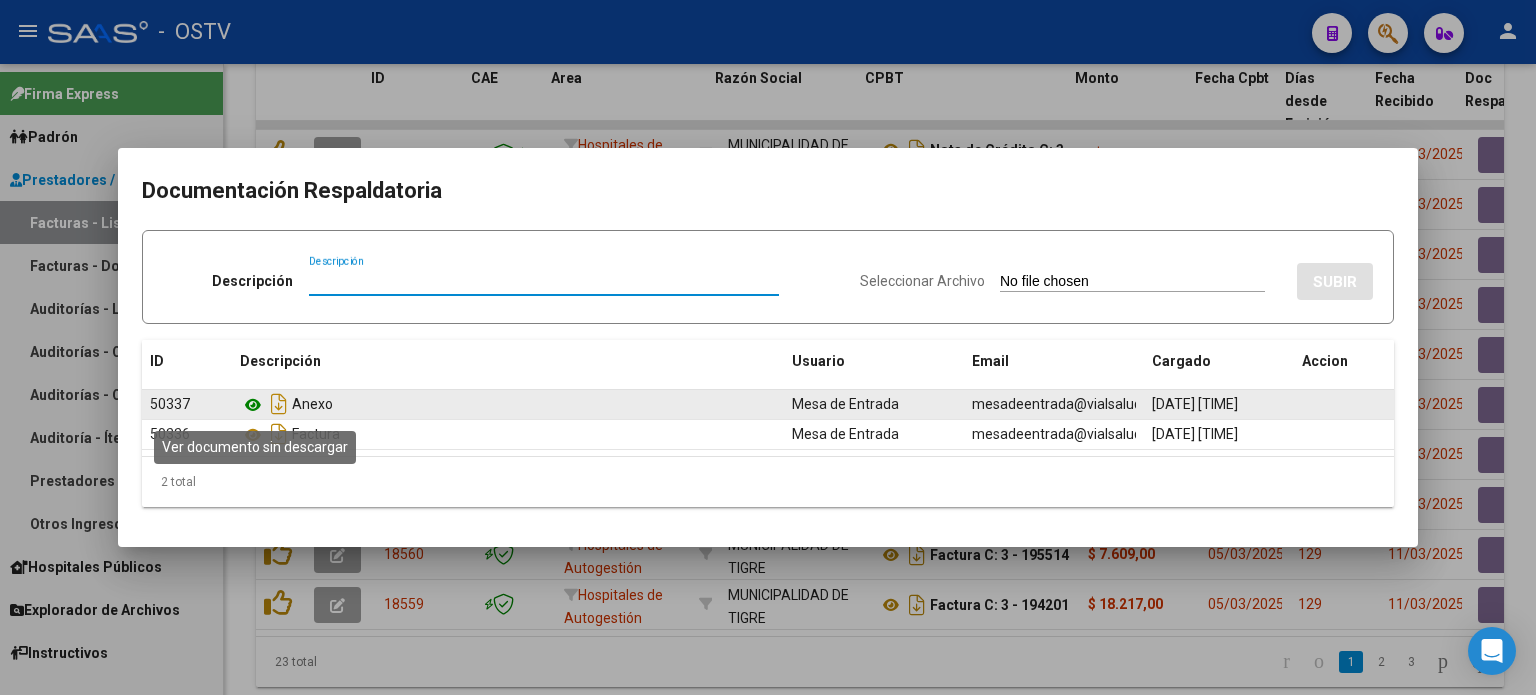 click 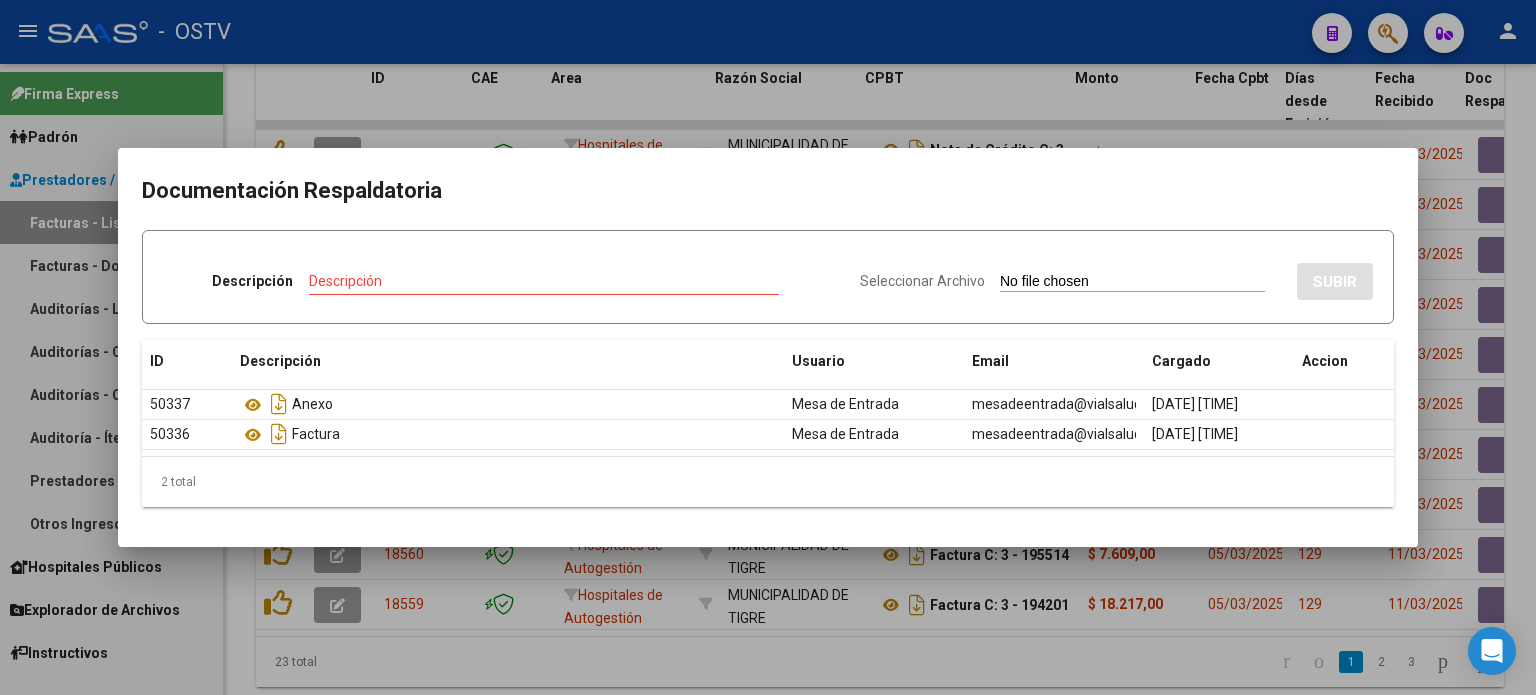 click at bounding box center [768, 347] 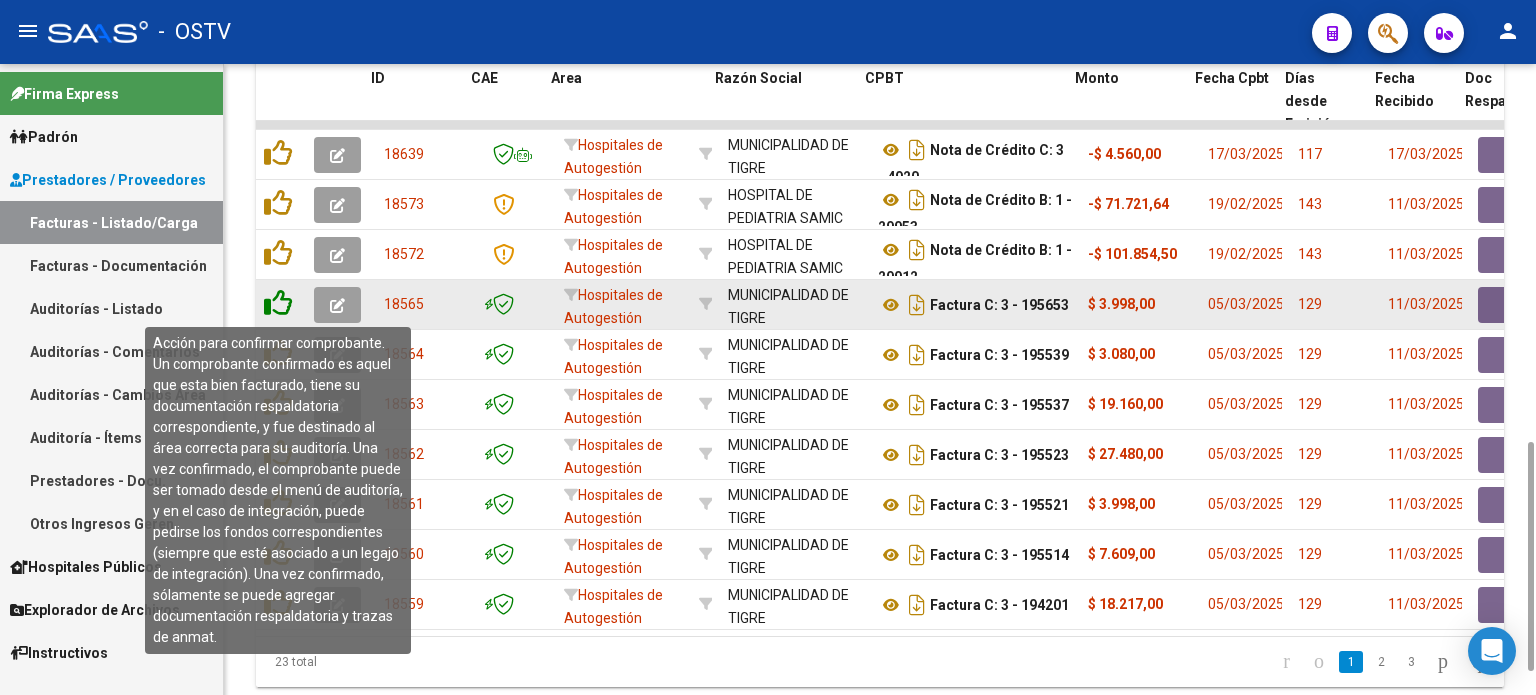 click 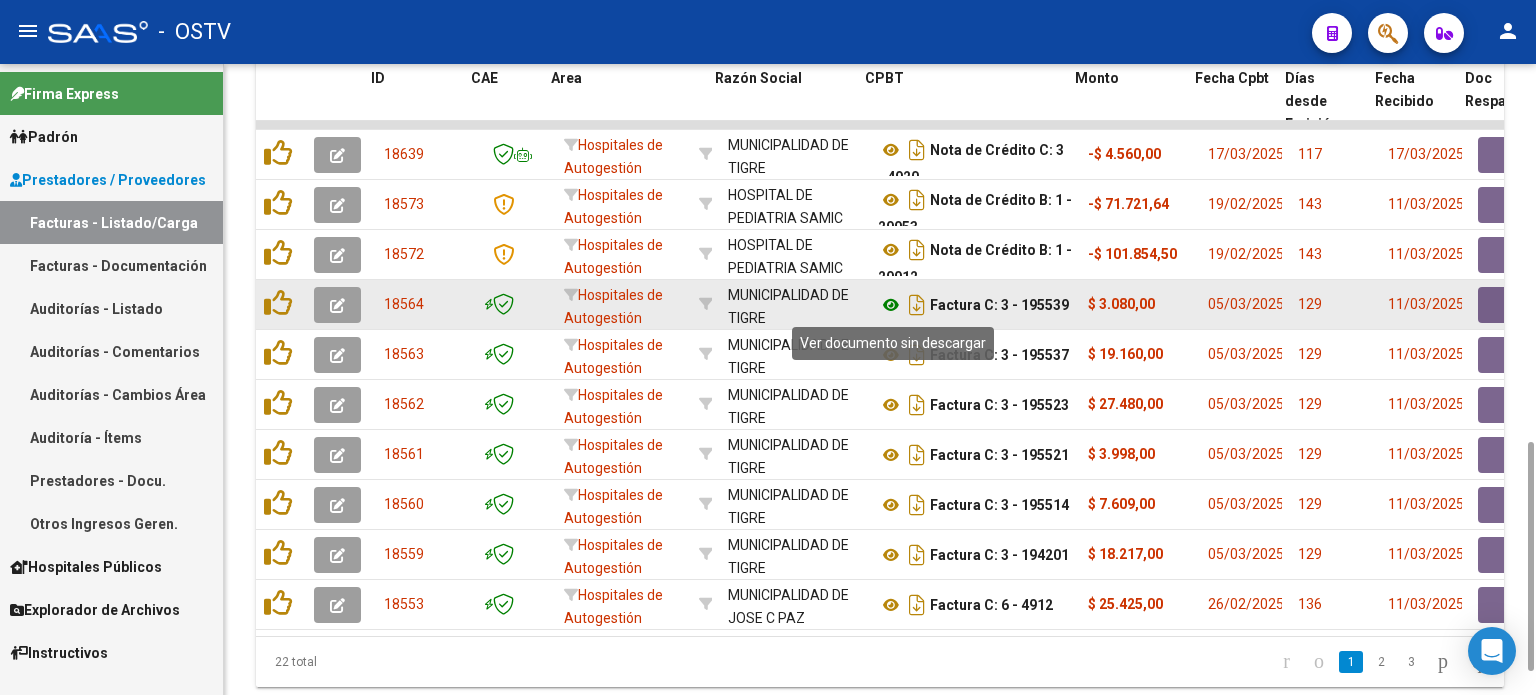 click 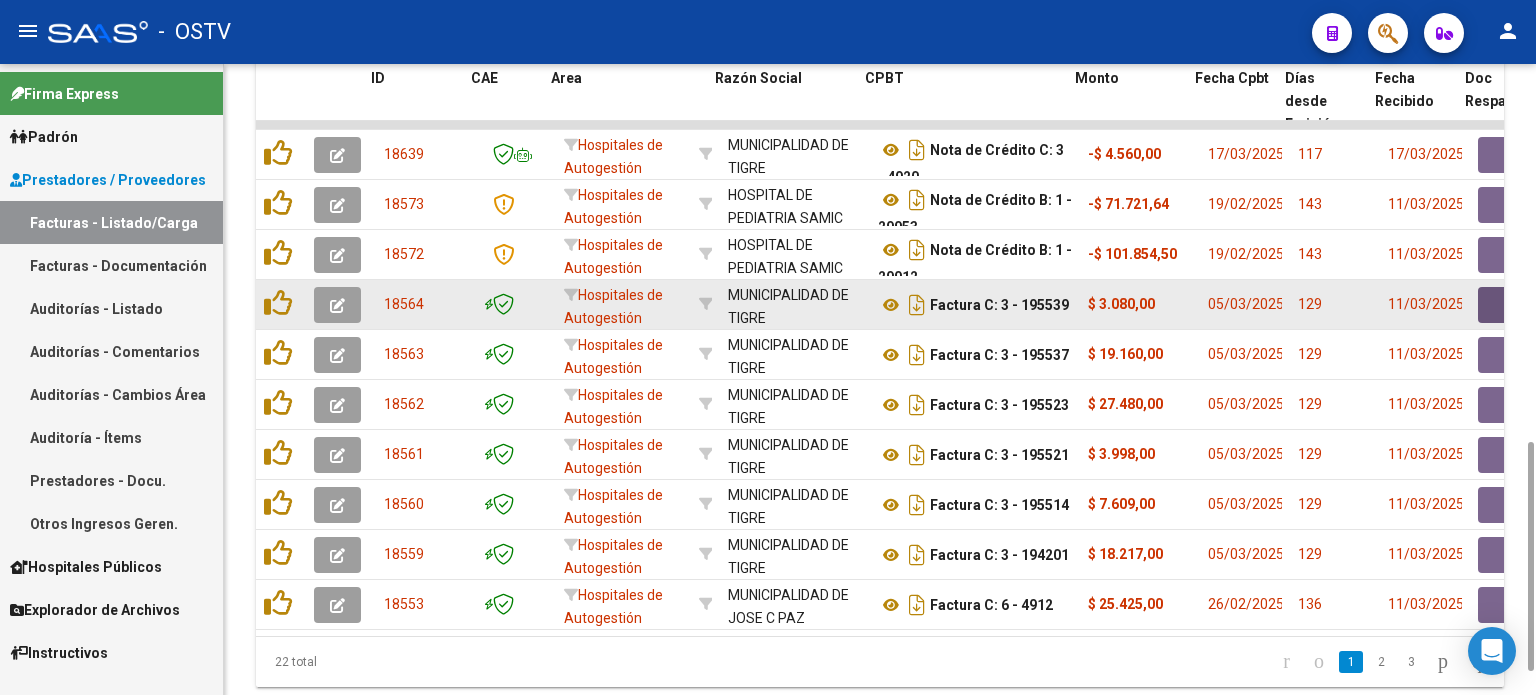 click 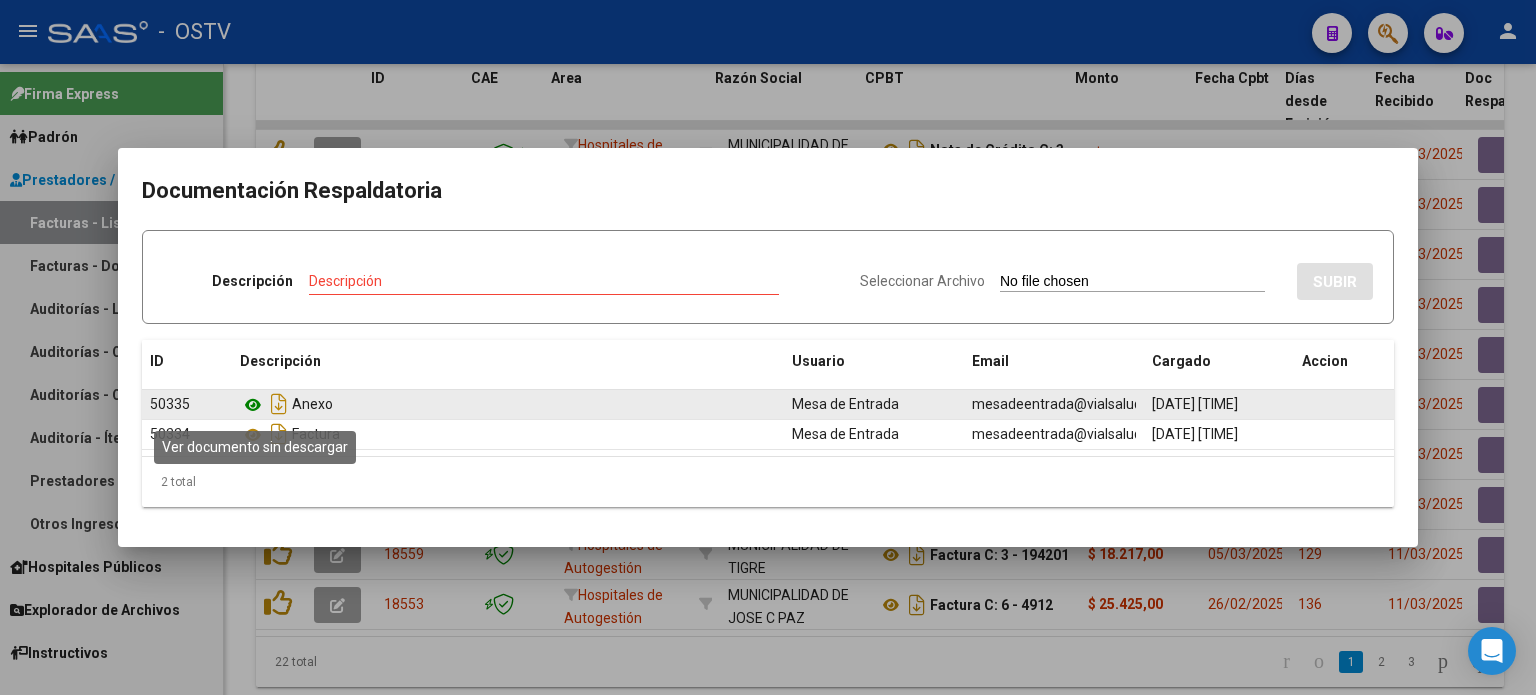 click 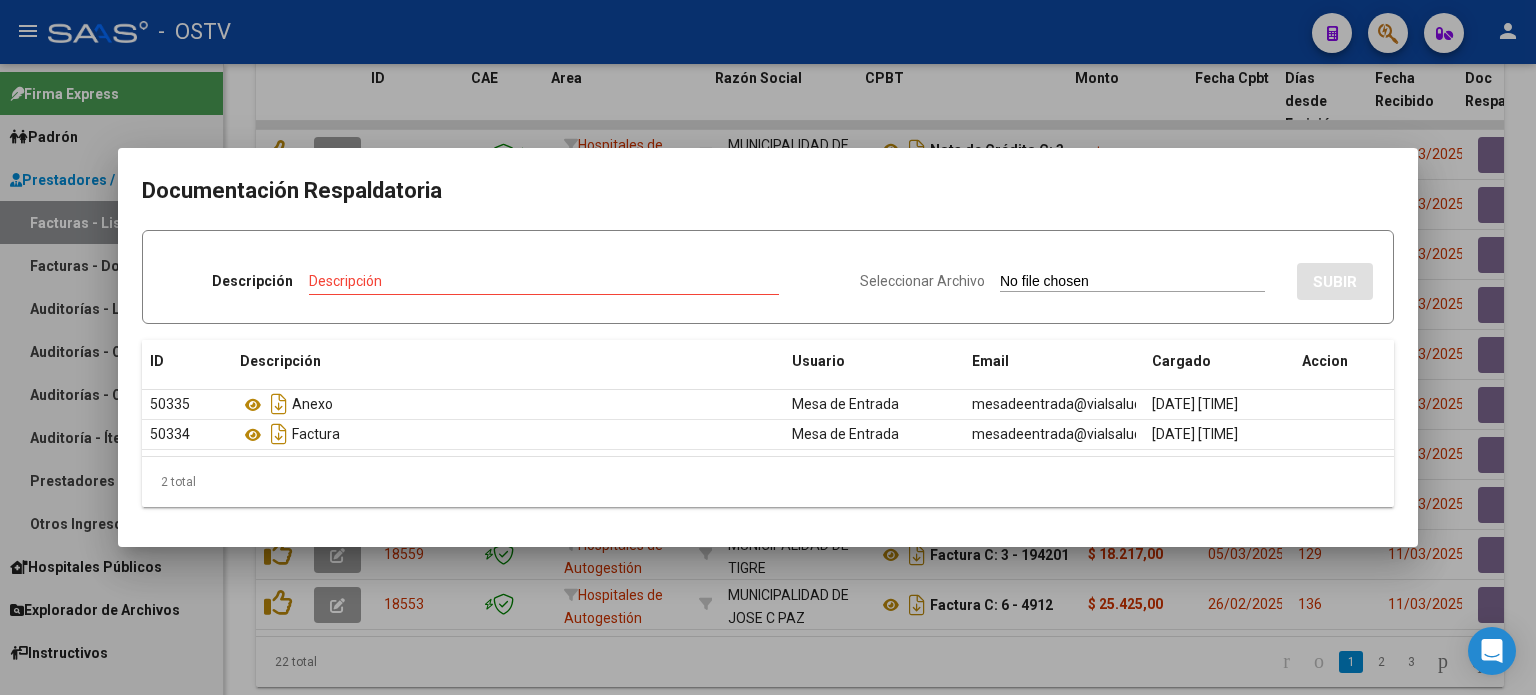 click at bounding box center [768, 347] 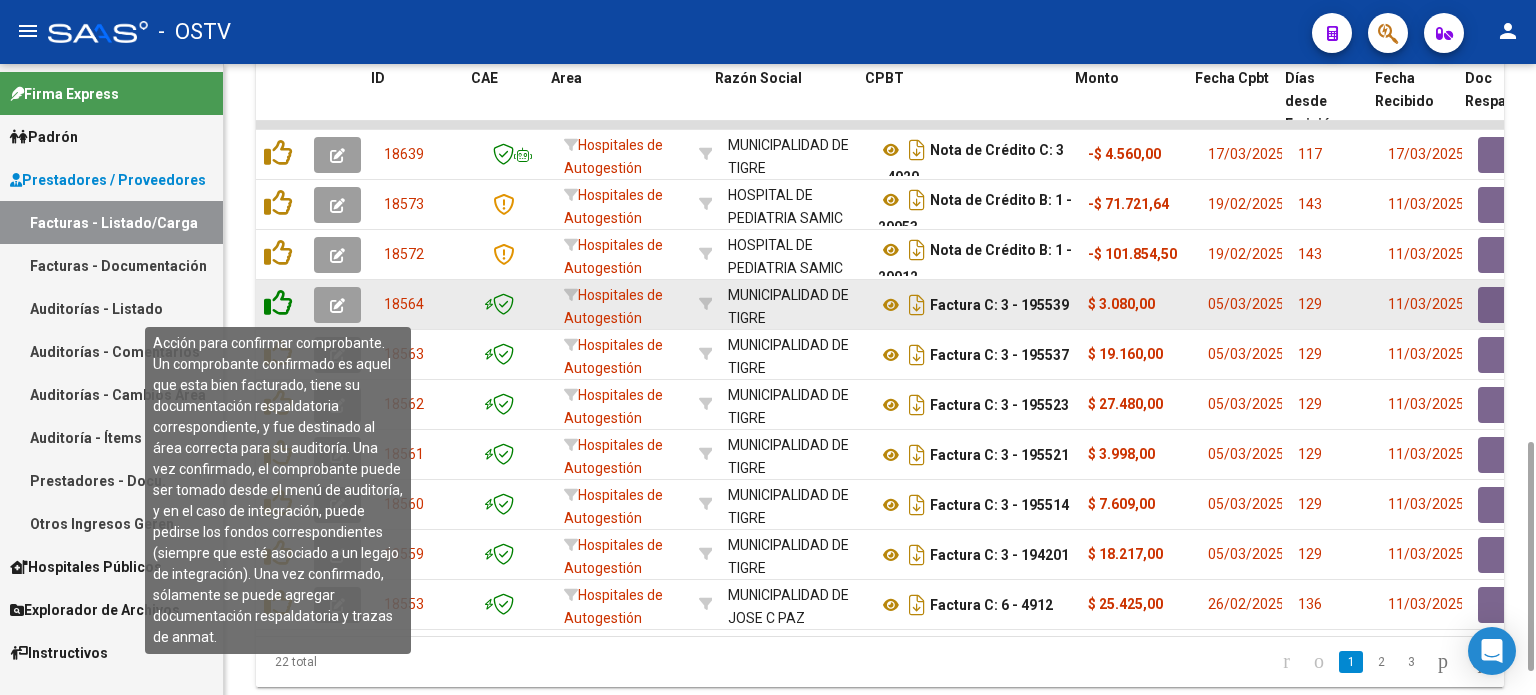 click 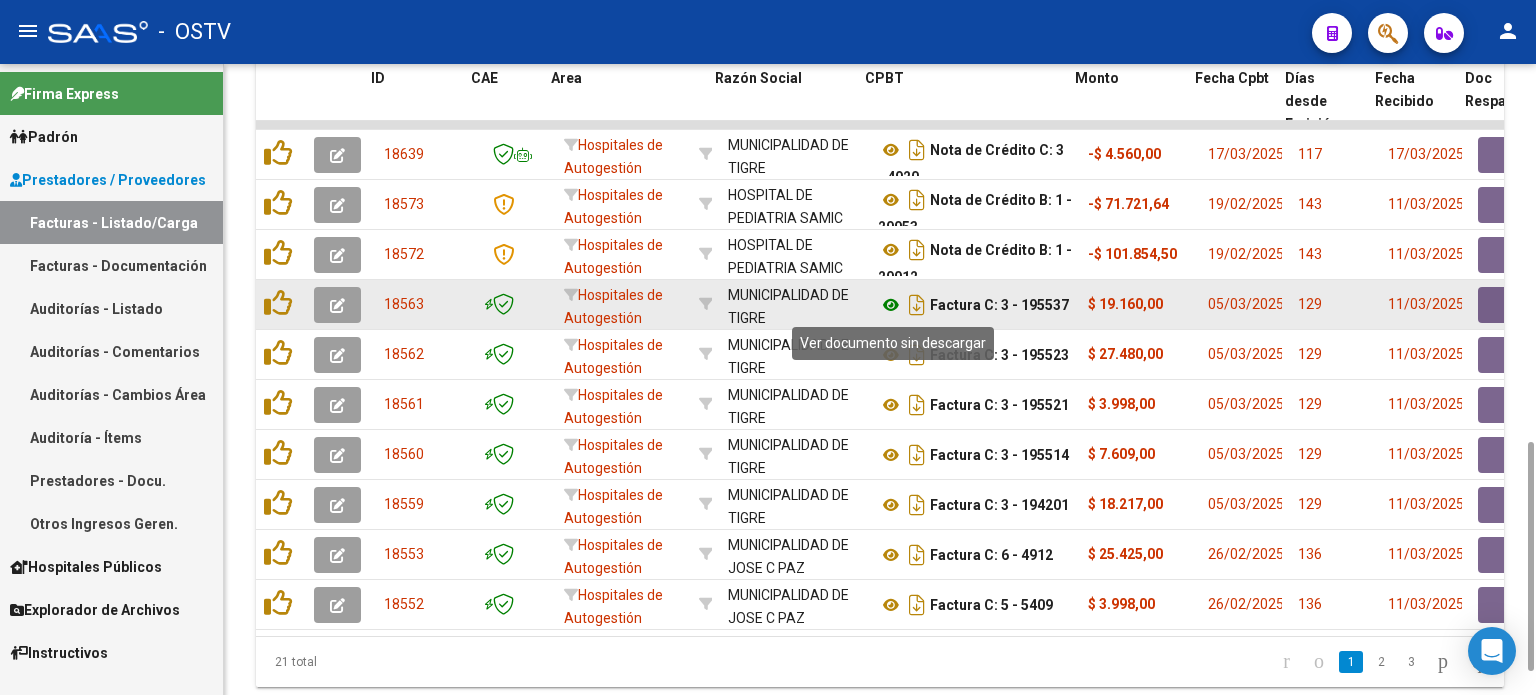 click 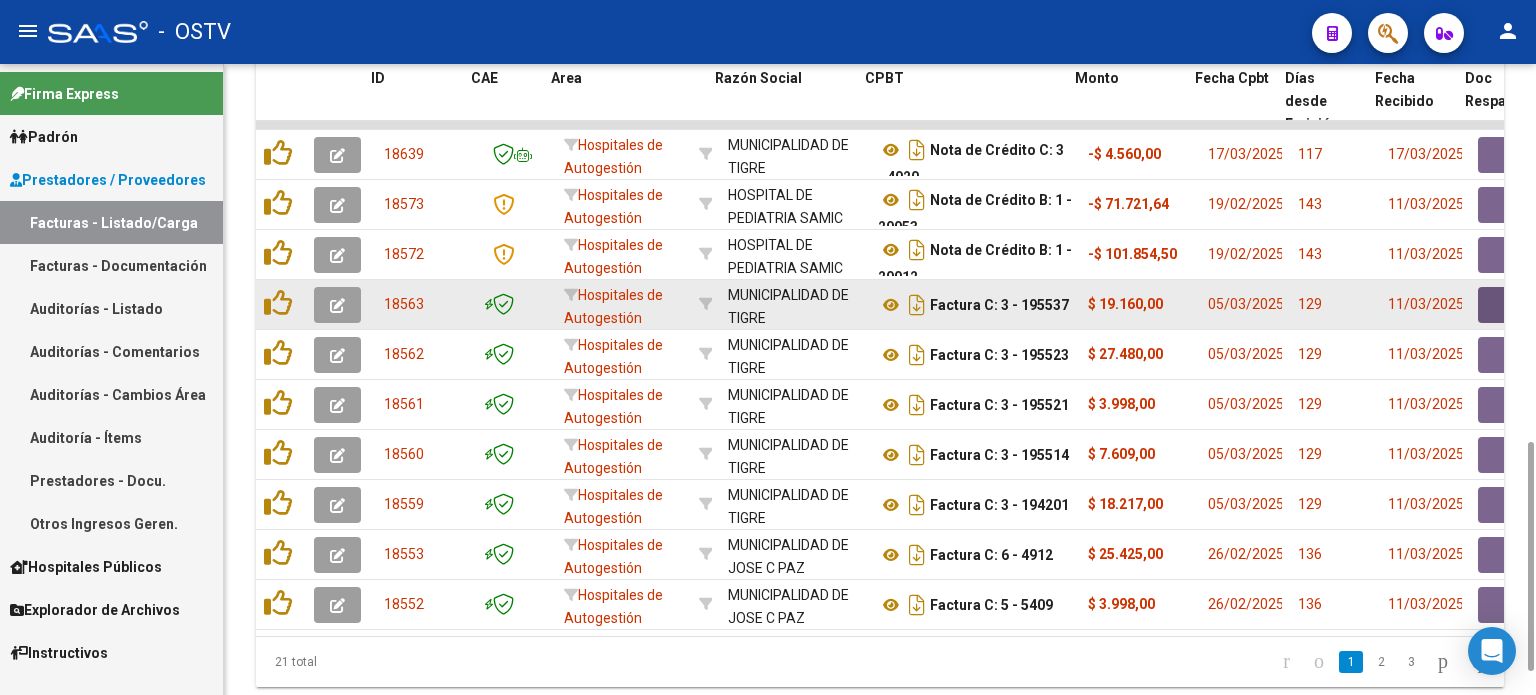 click 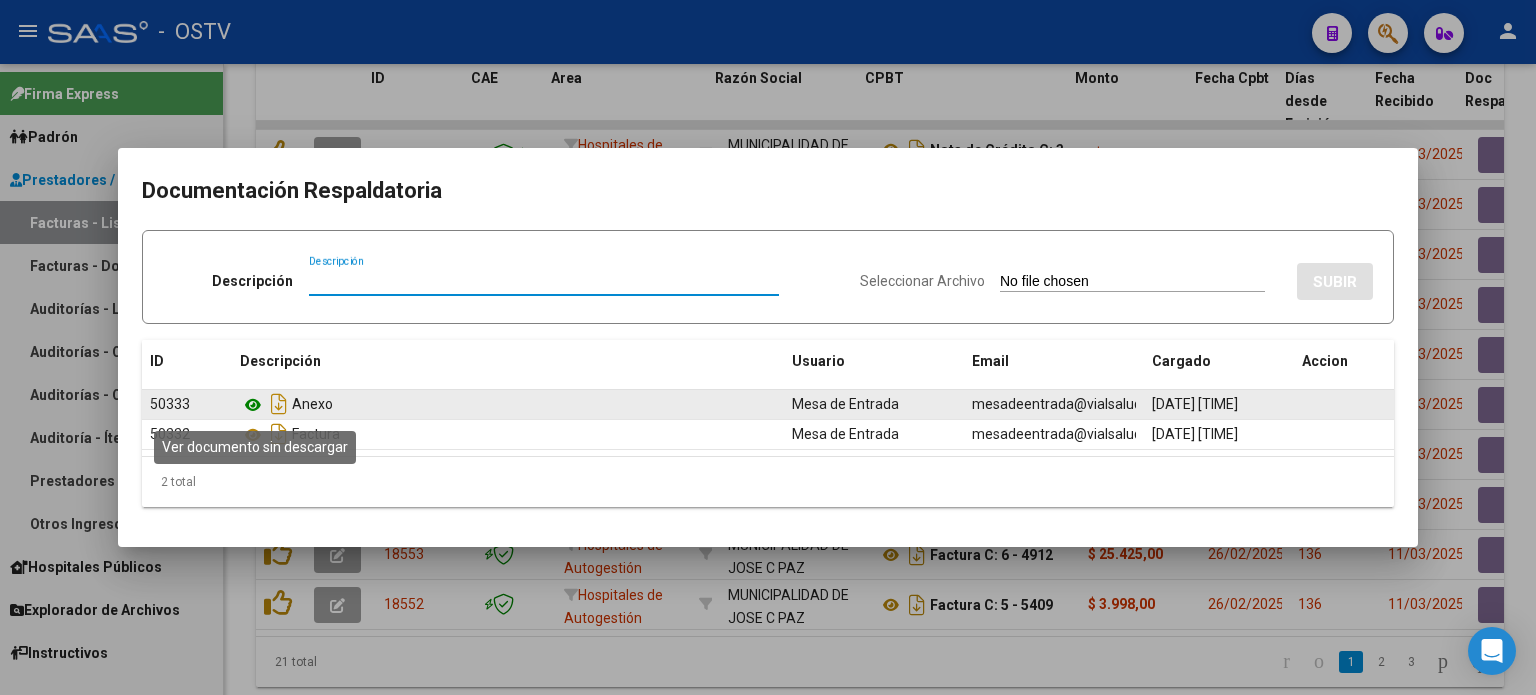 click 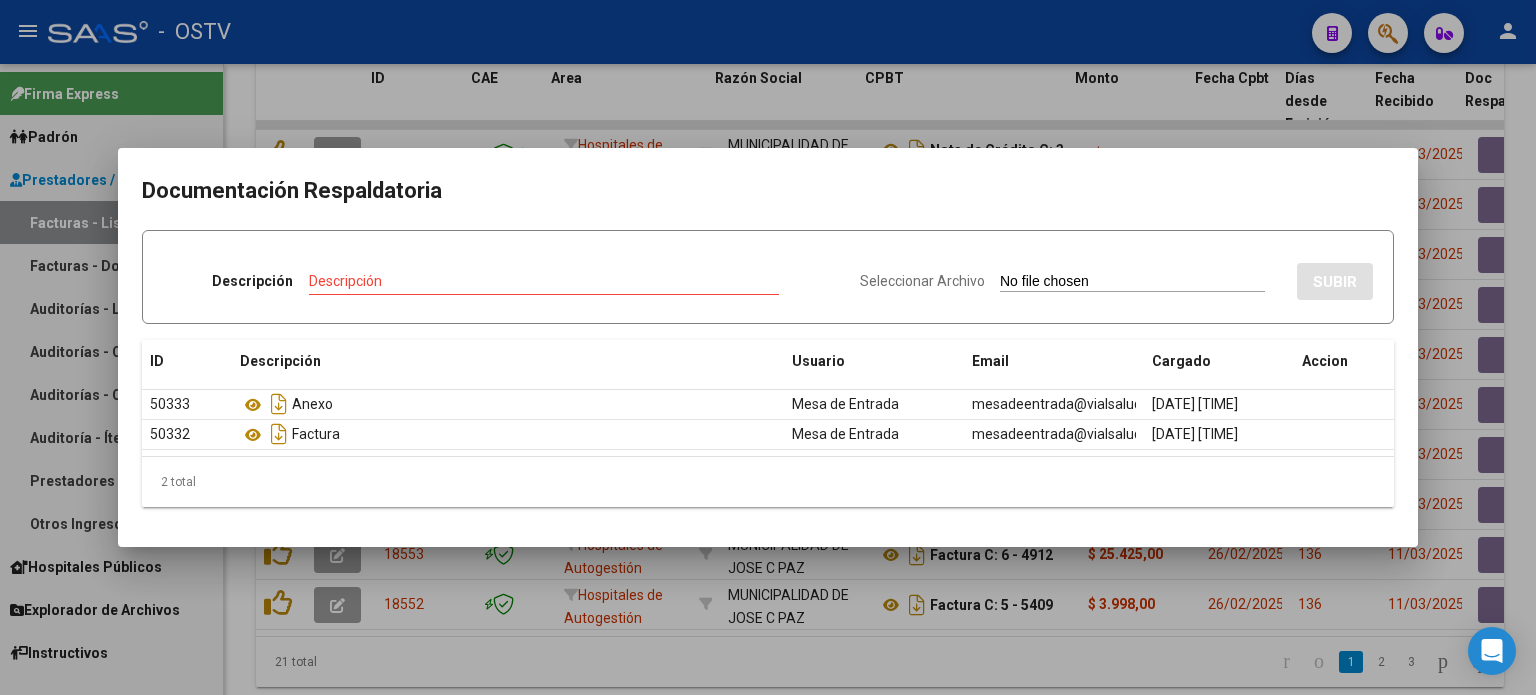 click at bounding box center (768, 347) 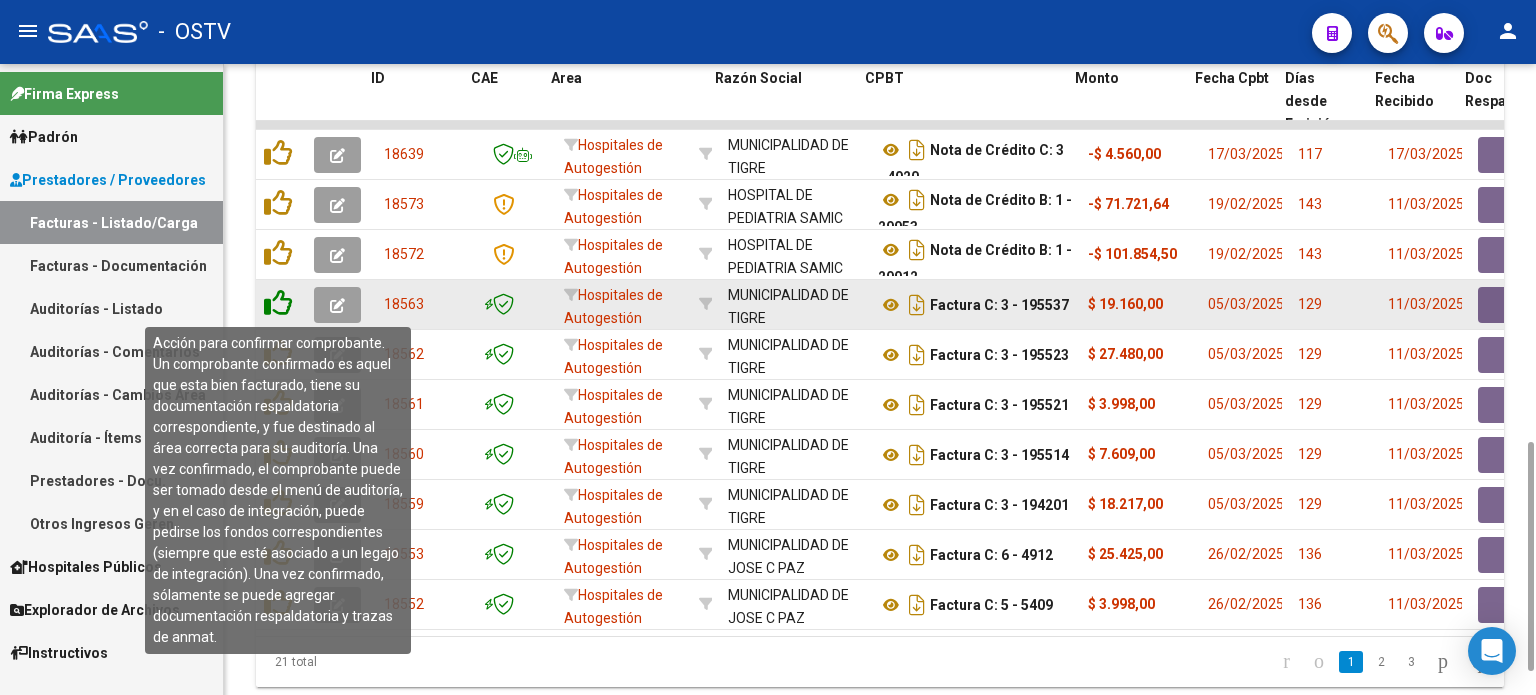 click 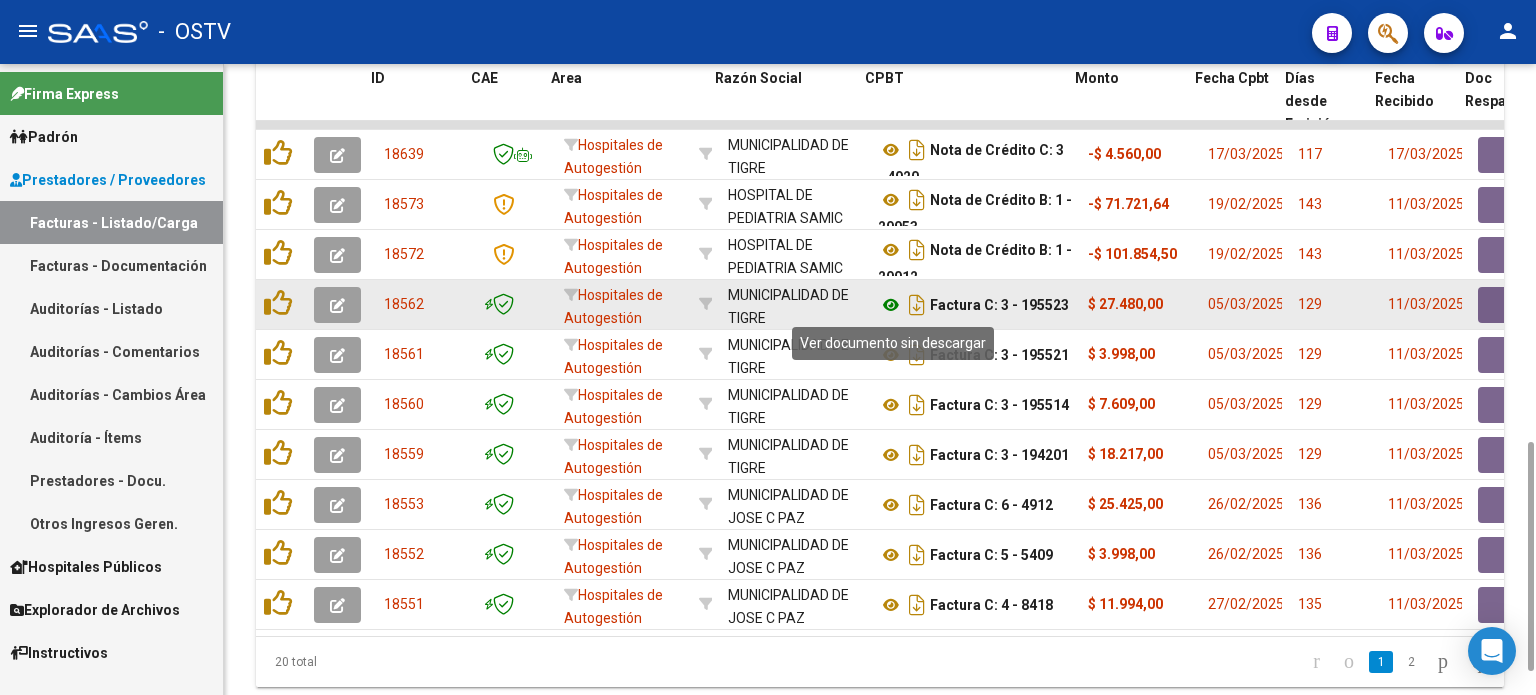 click 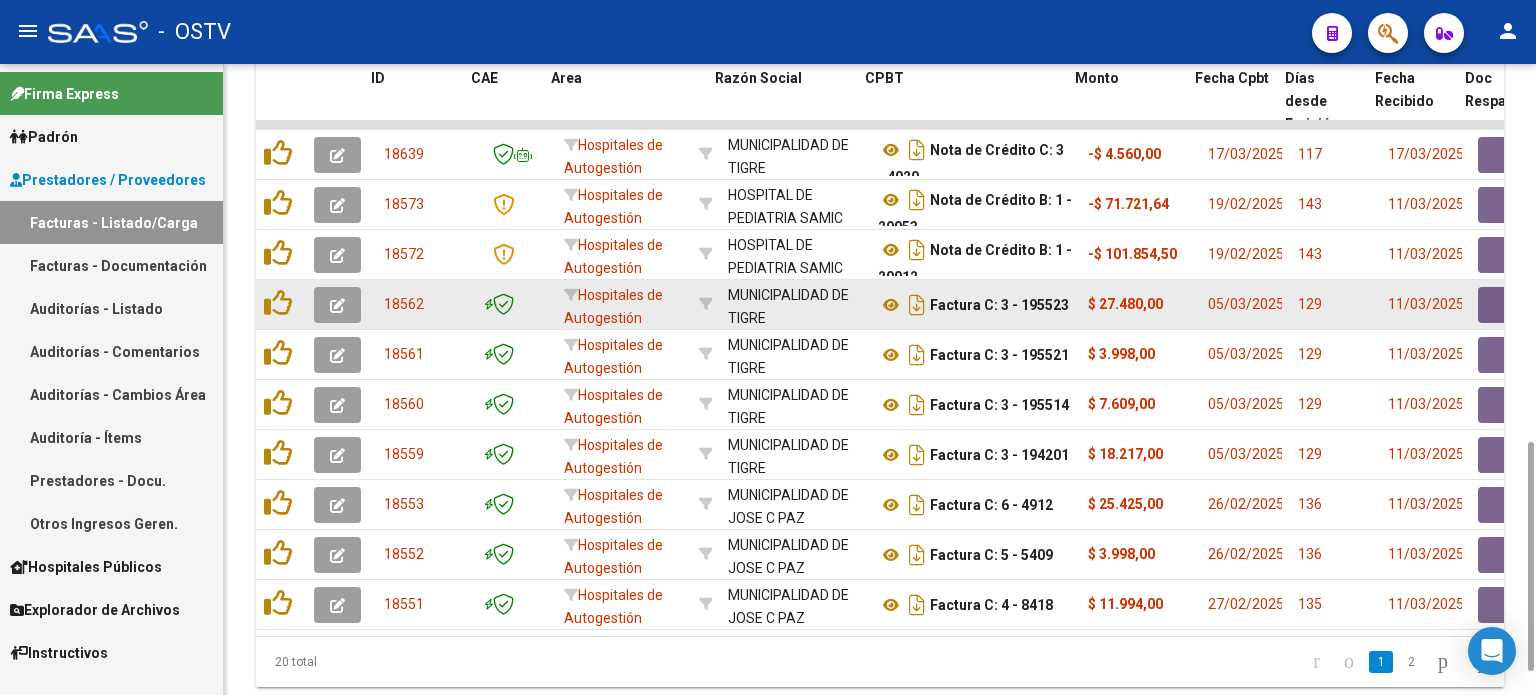 click 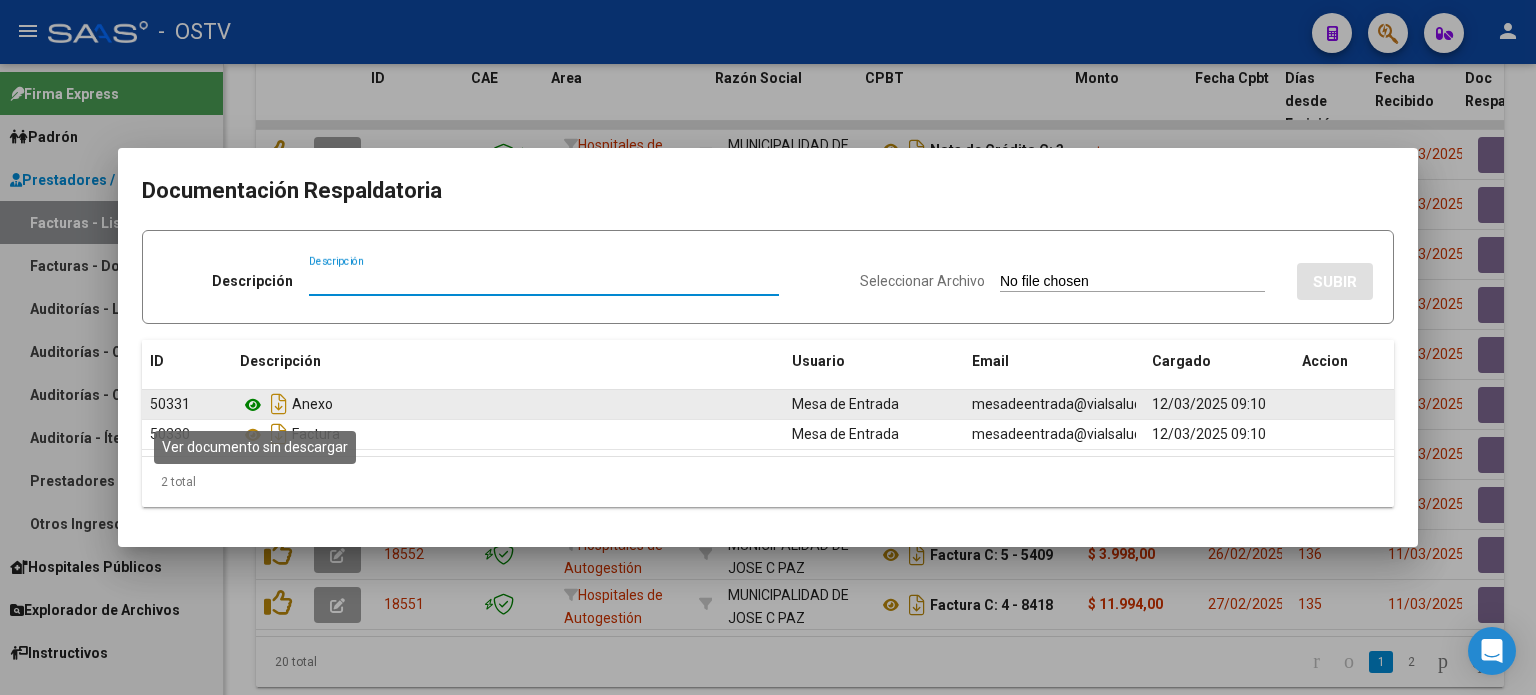 click 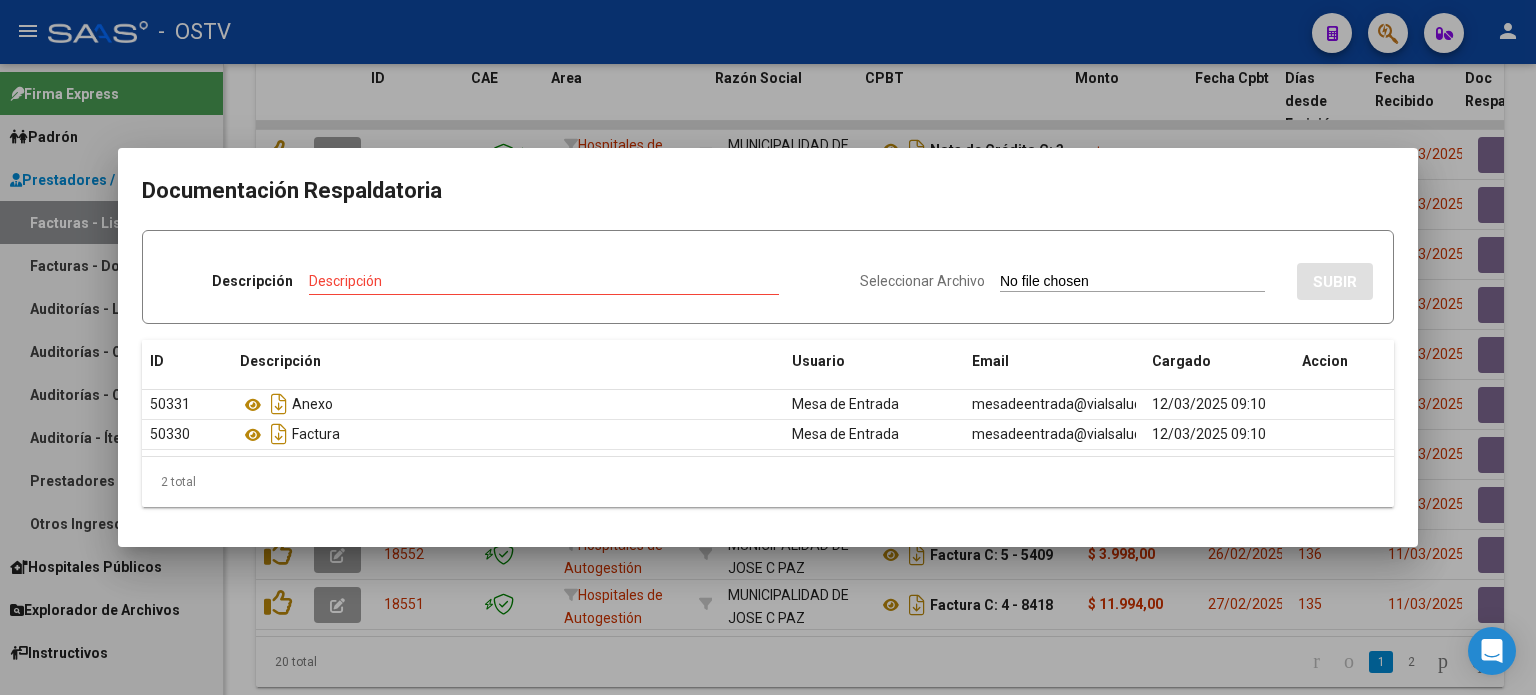 click at bounding box center (768, 347) 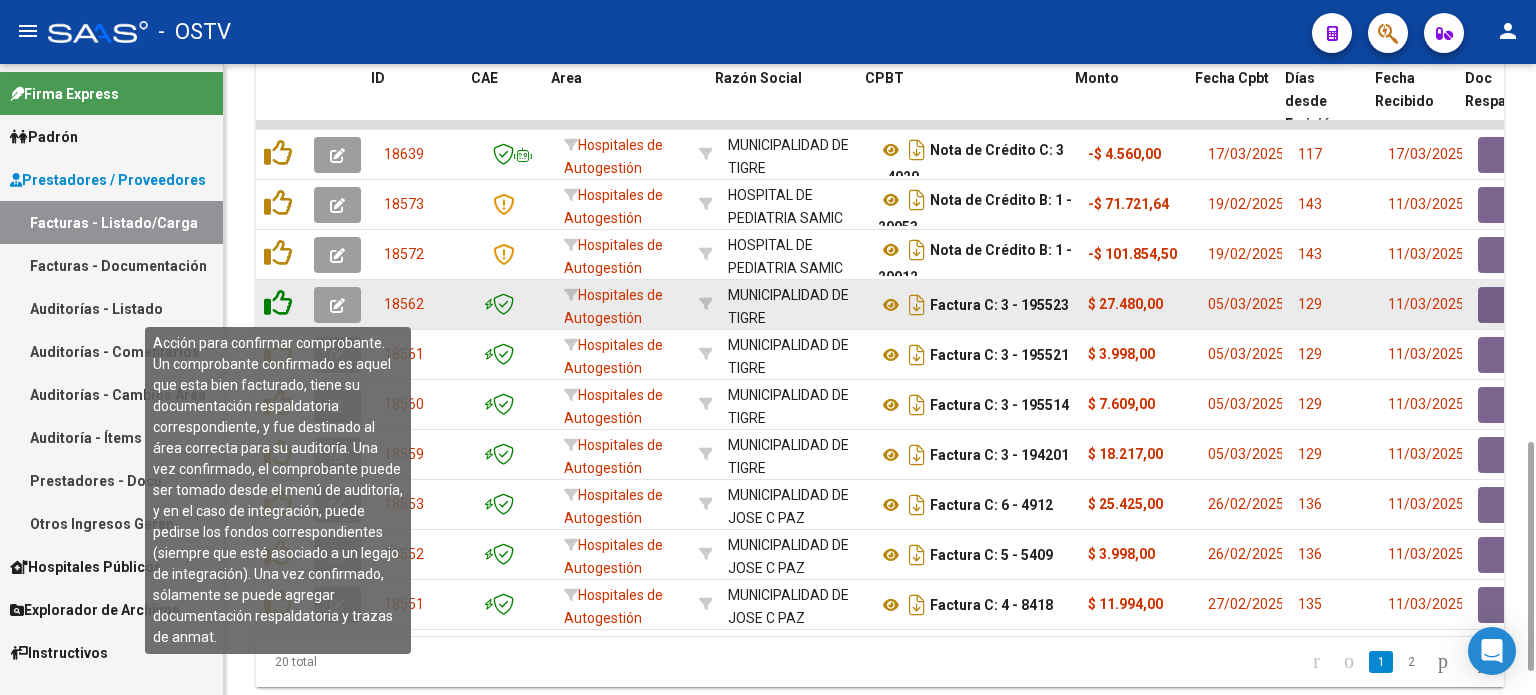 click 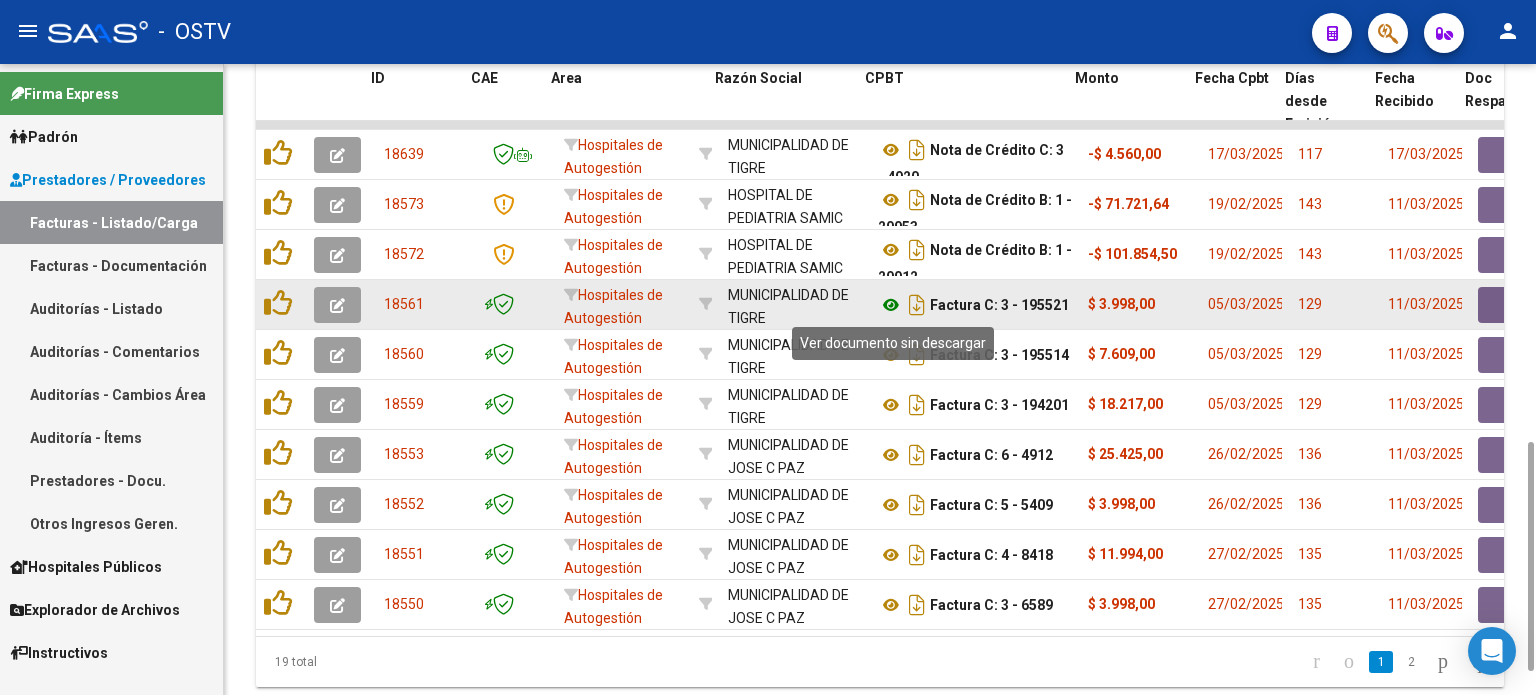click 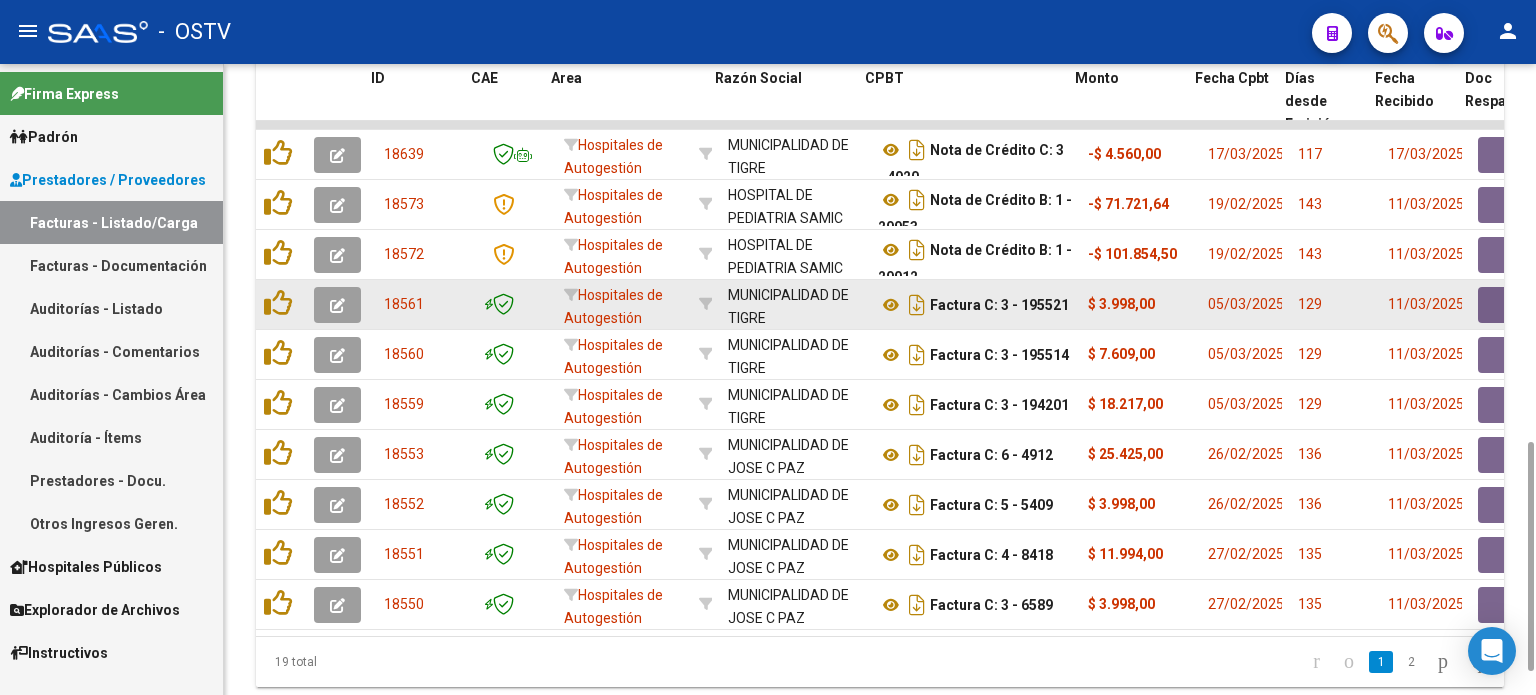 click 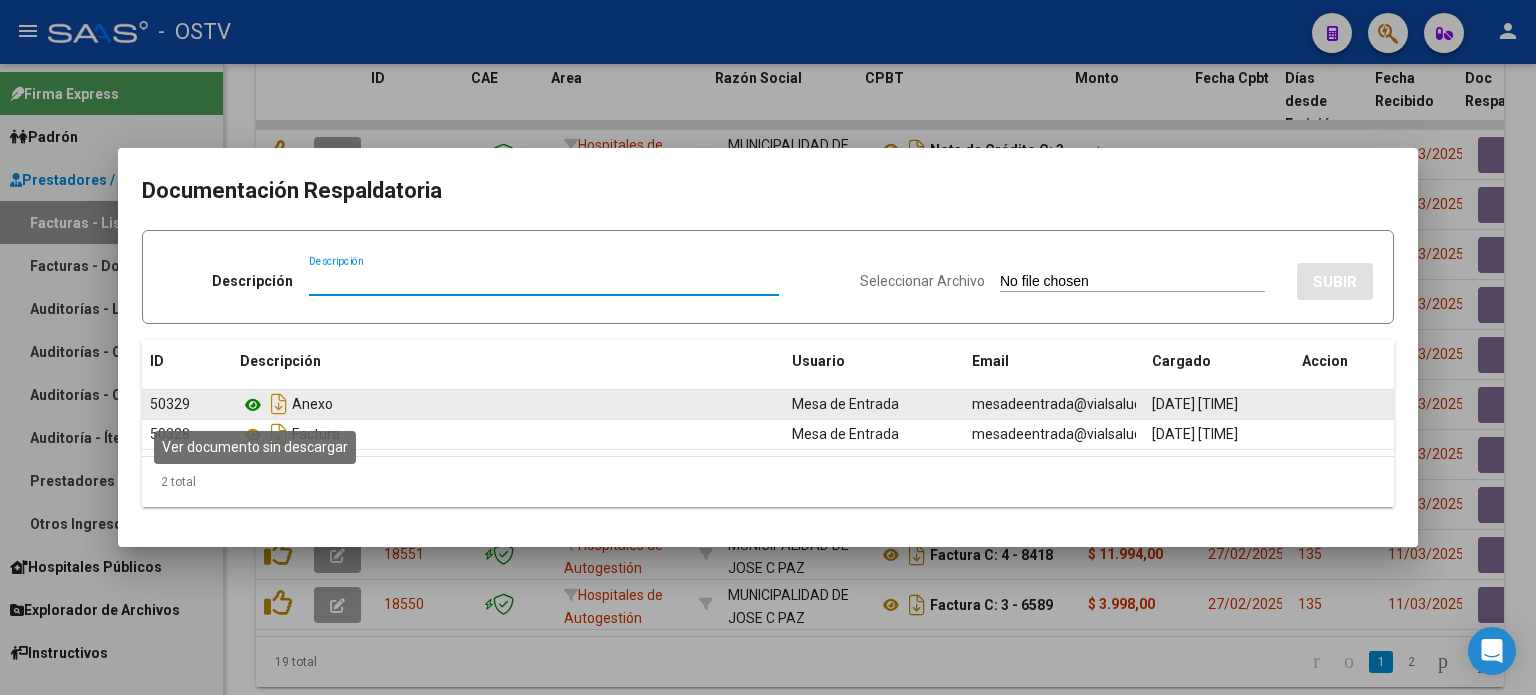 click 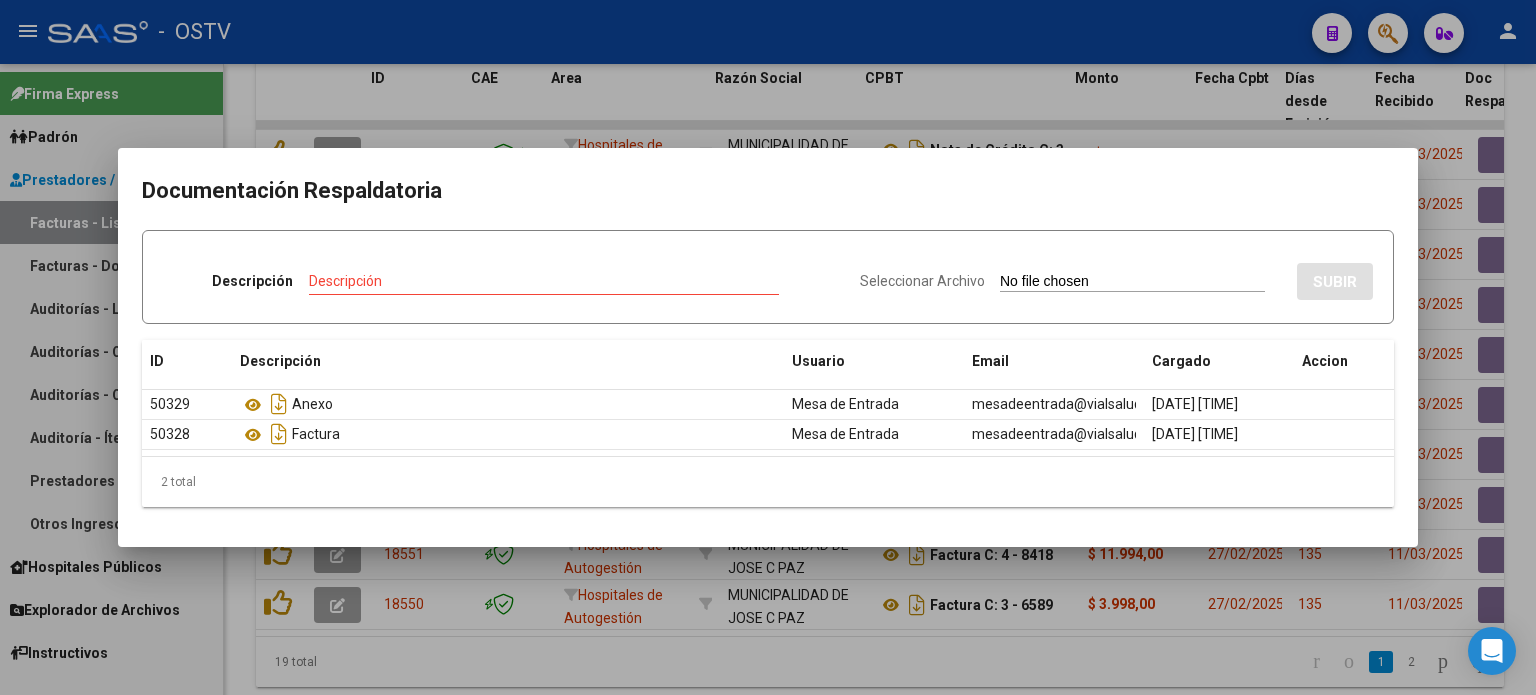 click at bounding box center (768, 347) 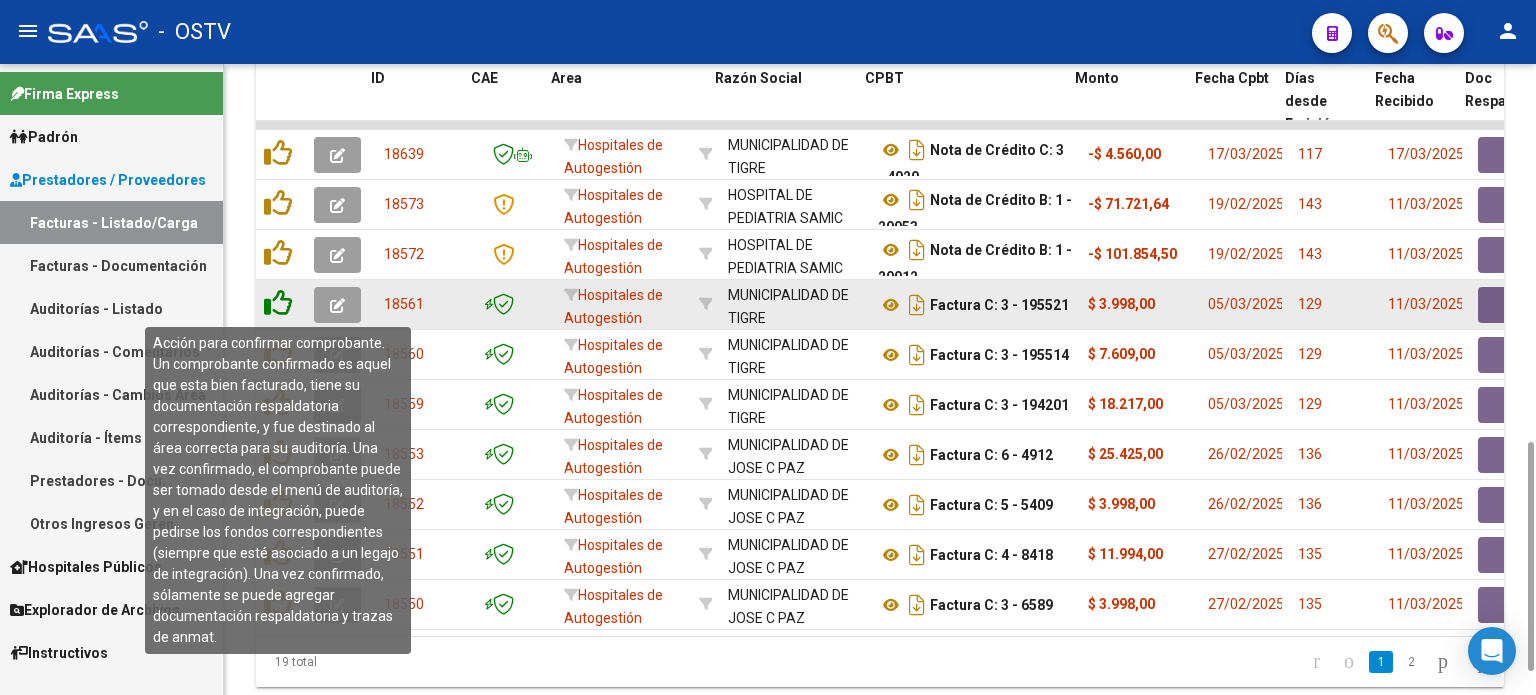 click 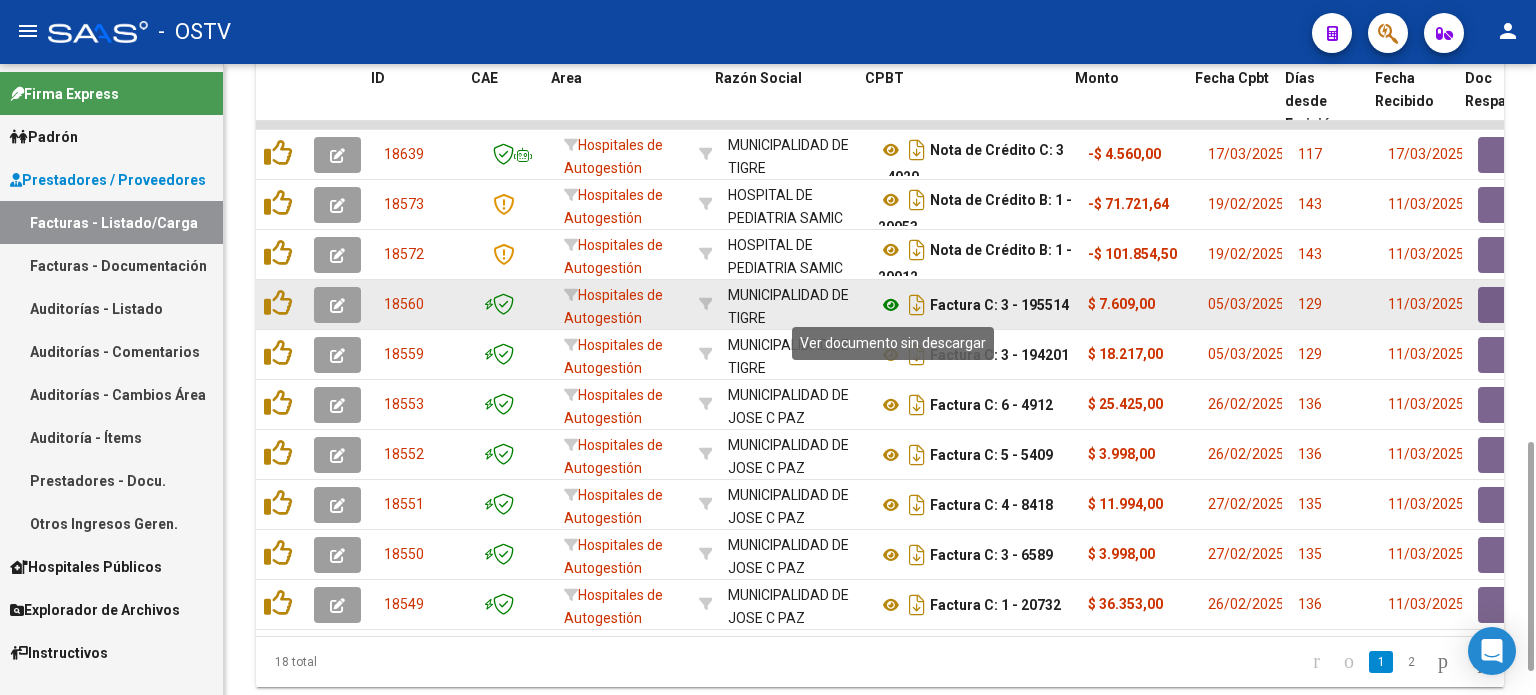 click 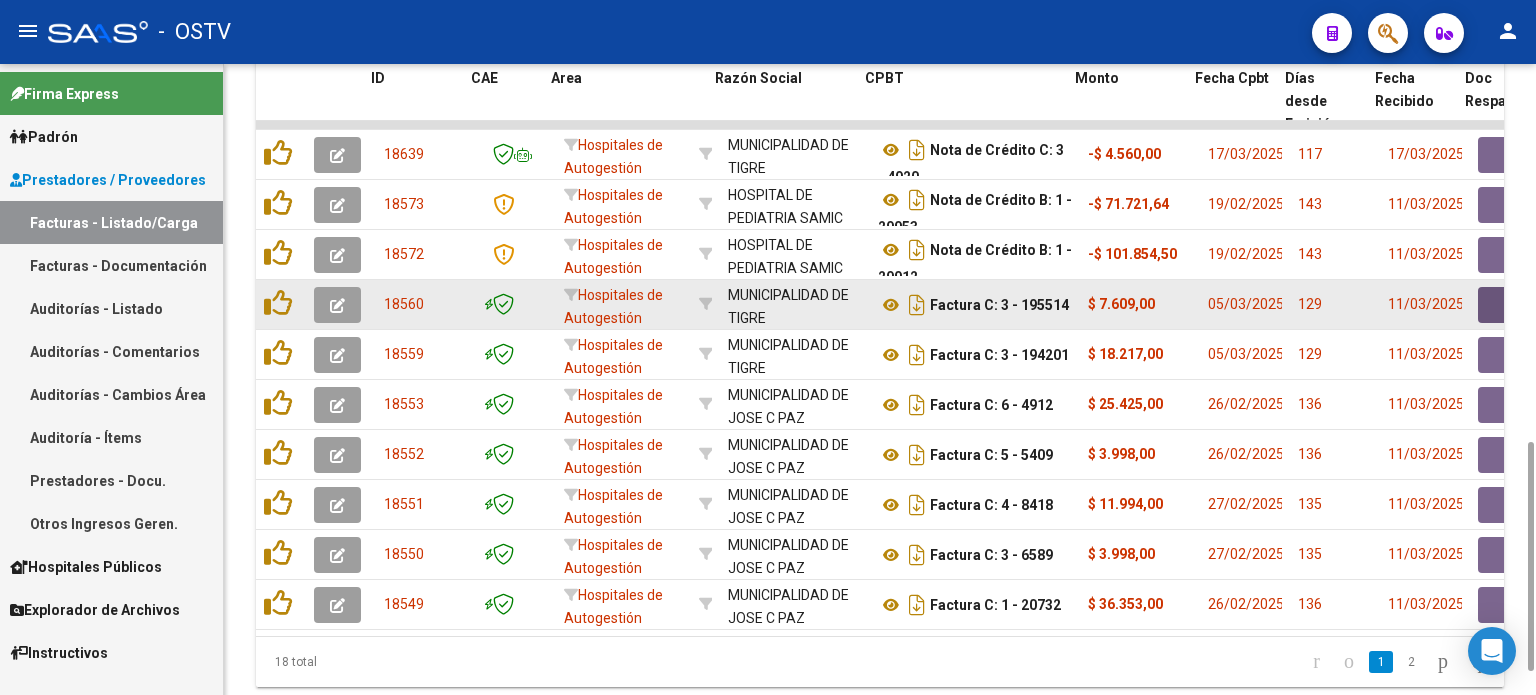 click 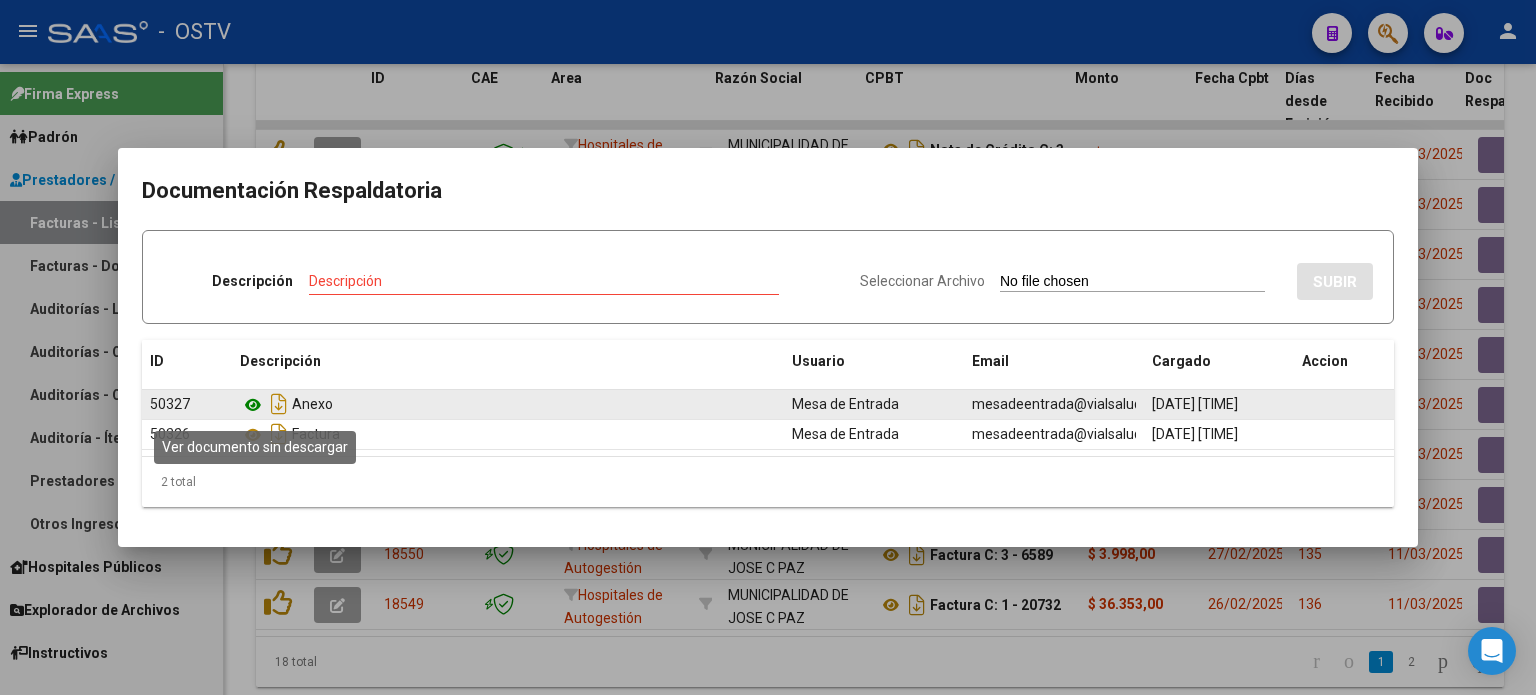 click 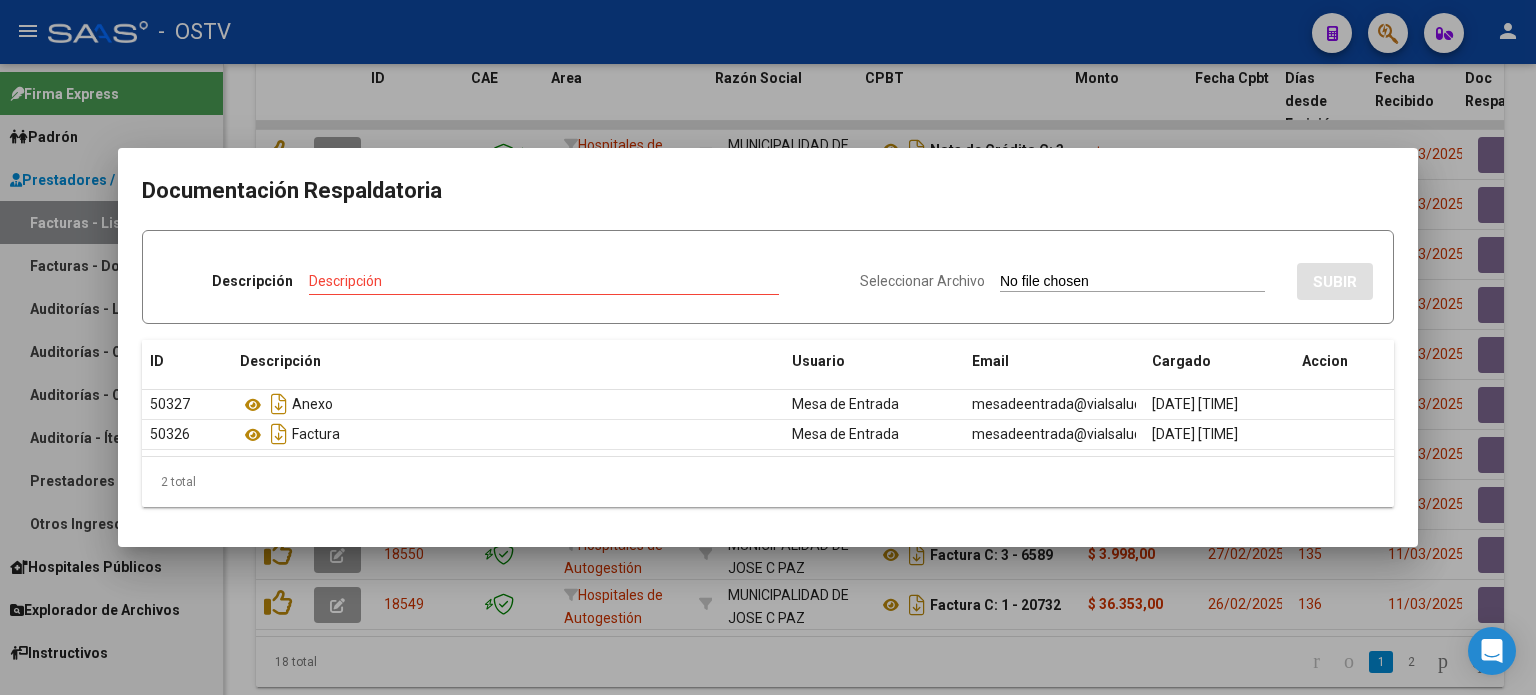 click at bounding box center [768, 347] 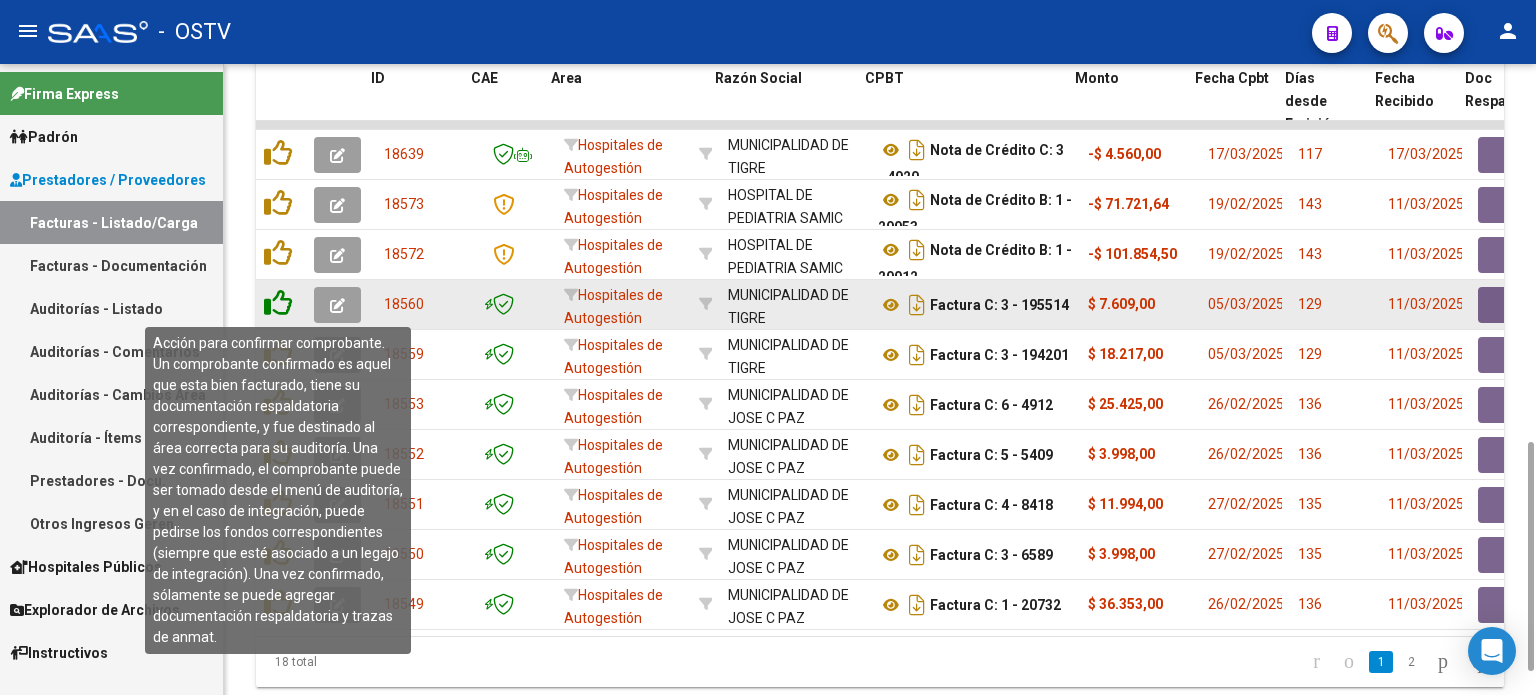 click 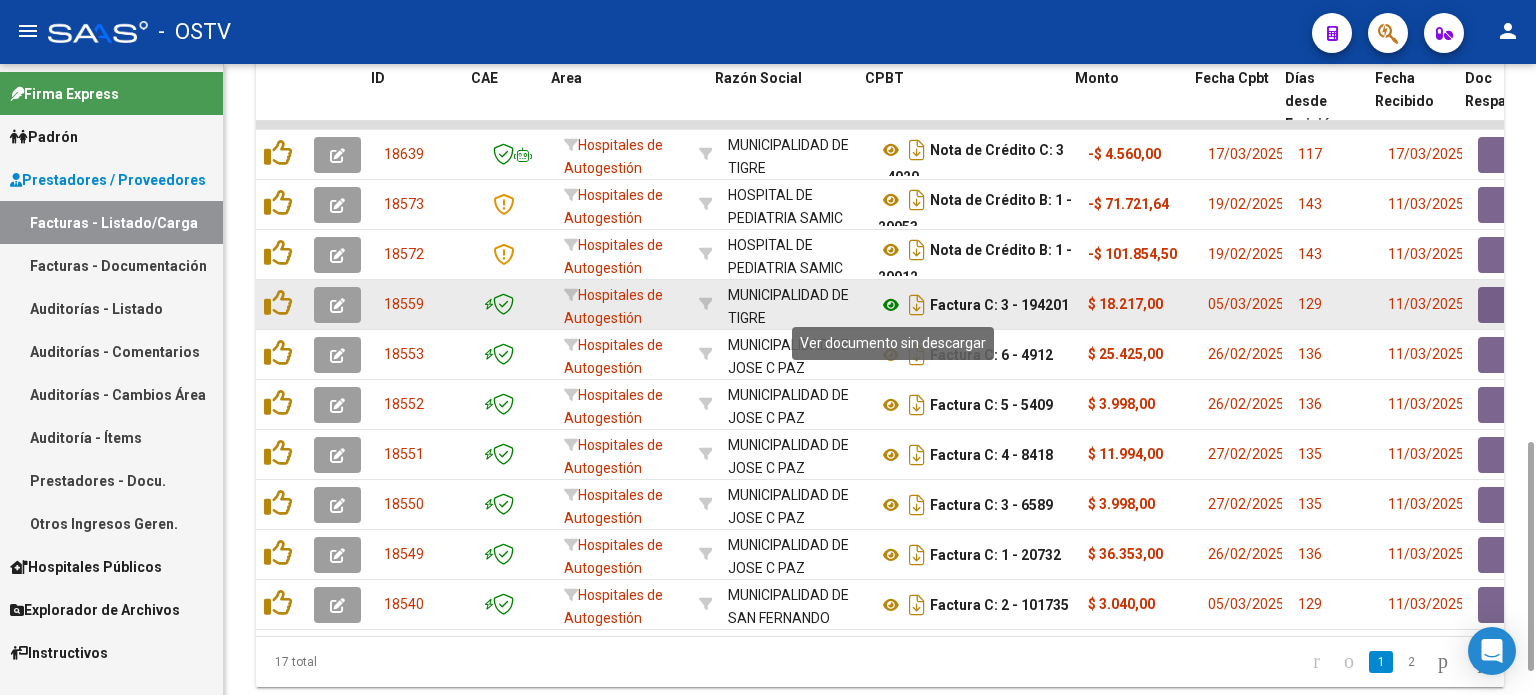 click 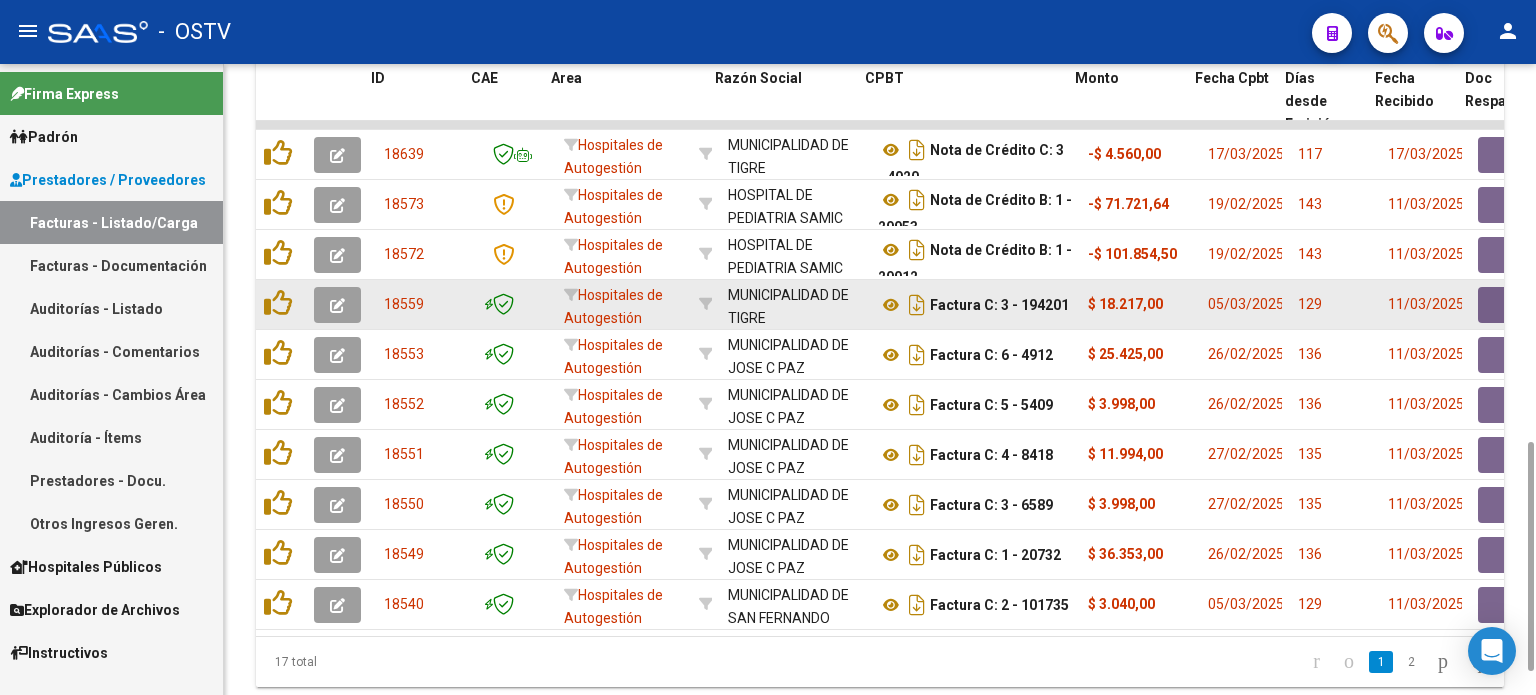 click 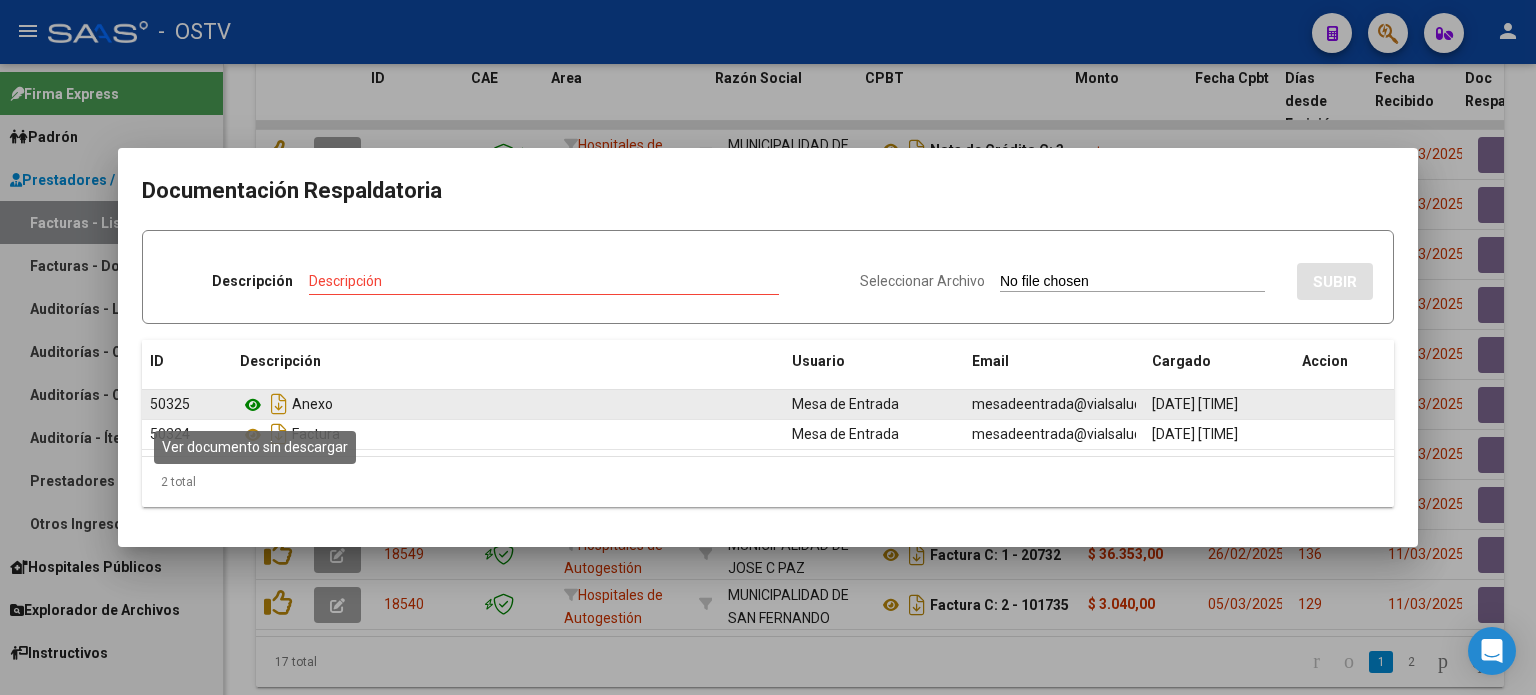 click 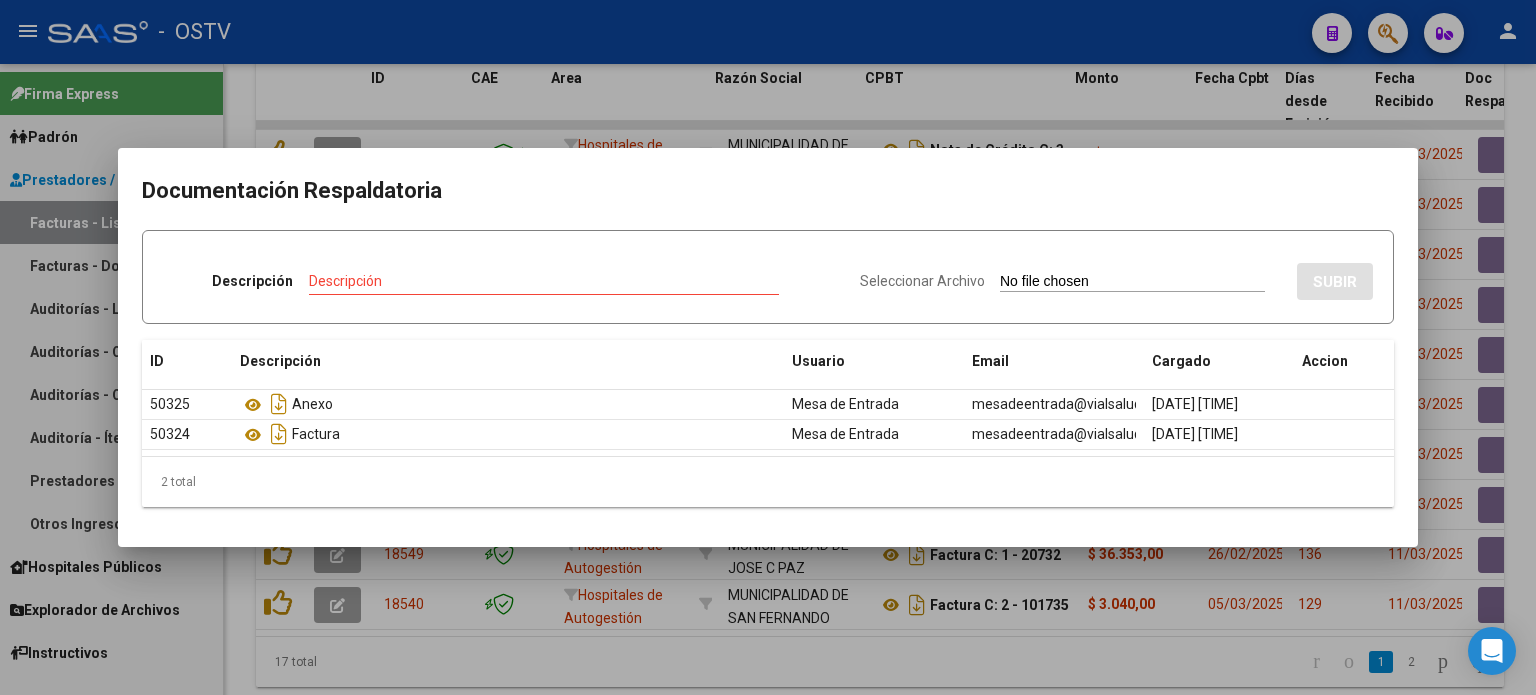 click at bounding box center [768, 347] 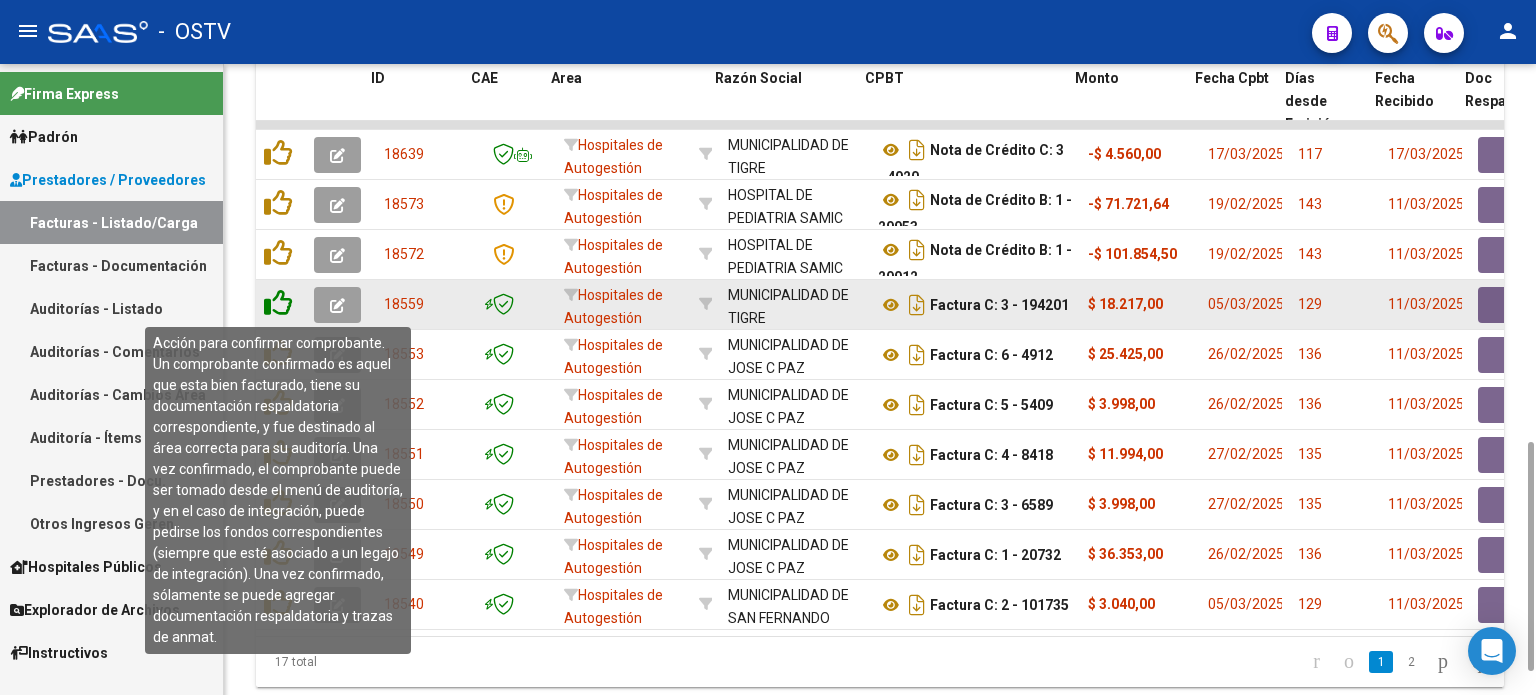 click 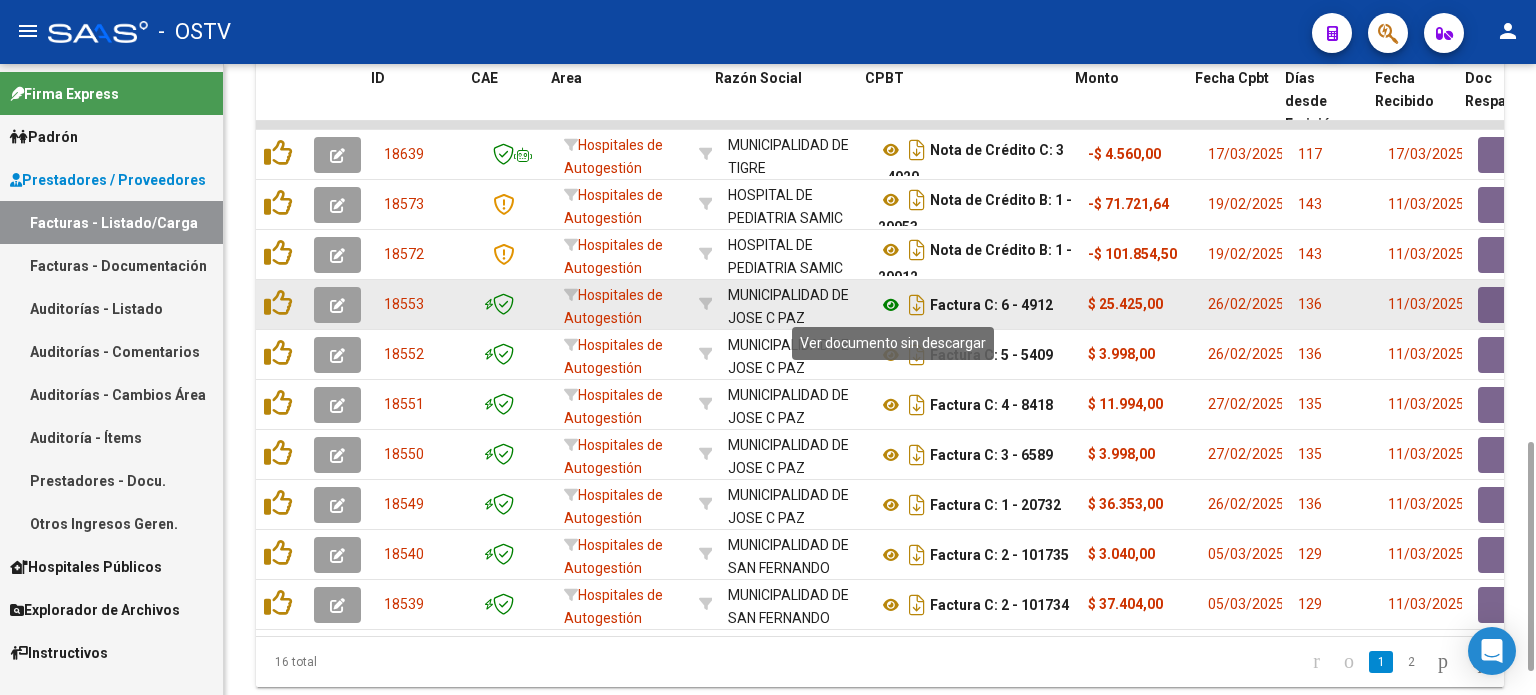 click 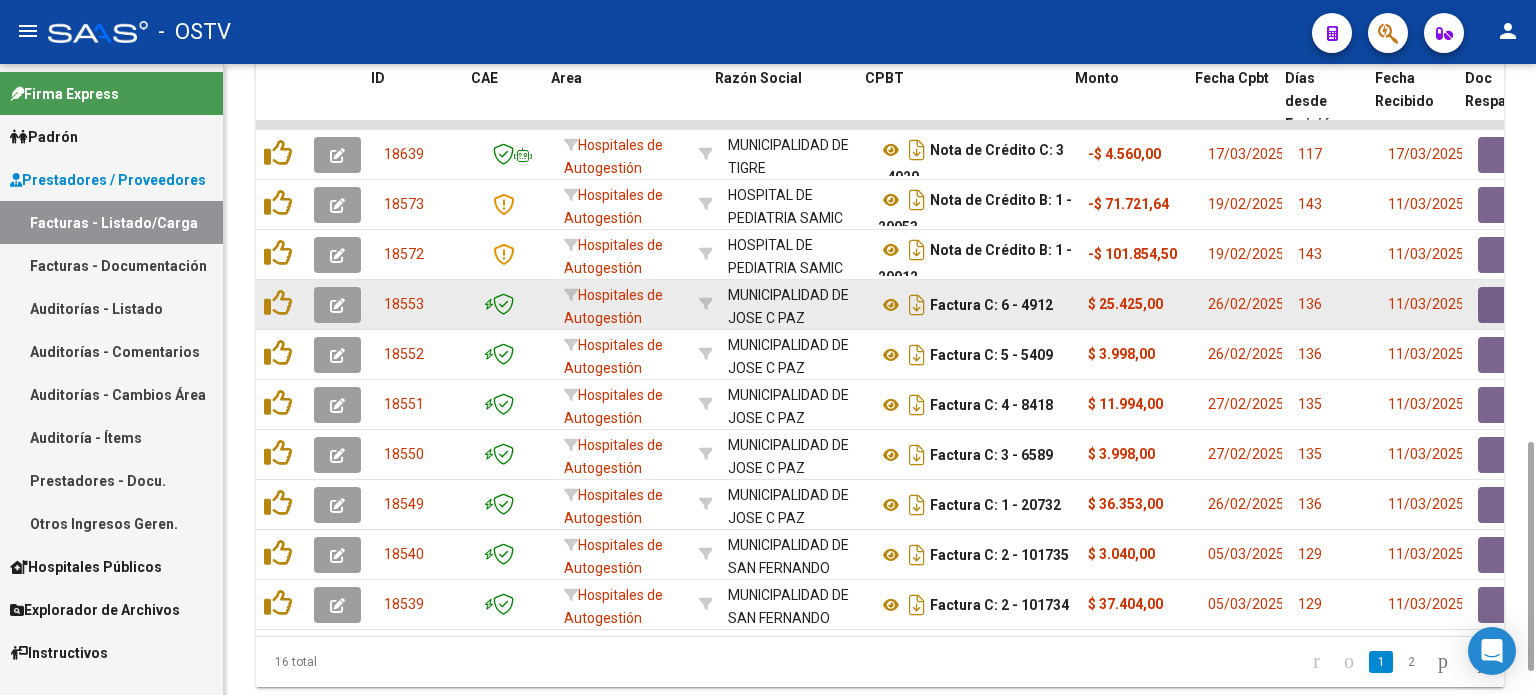 click 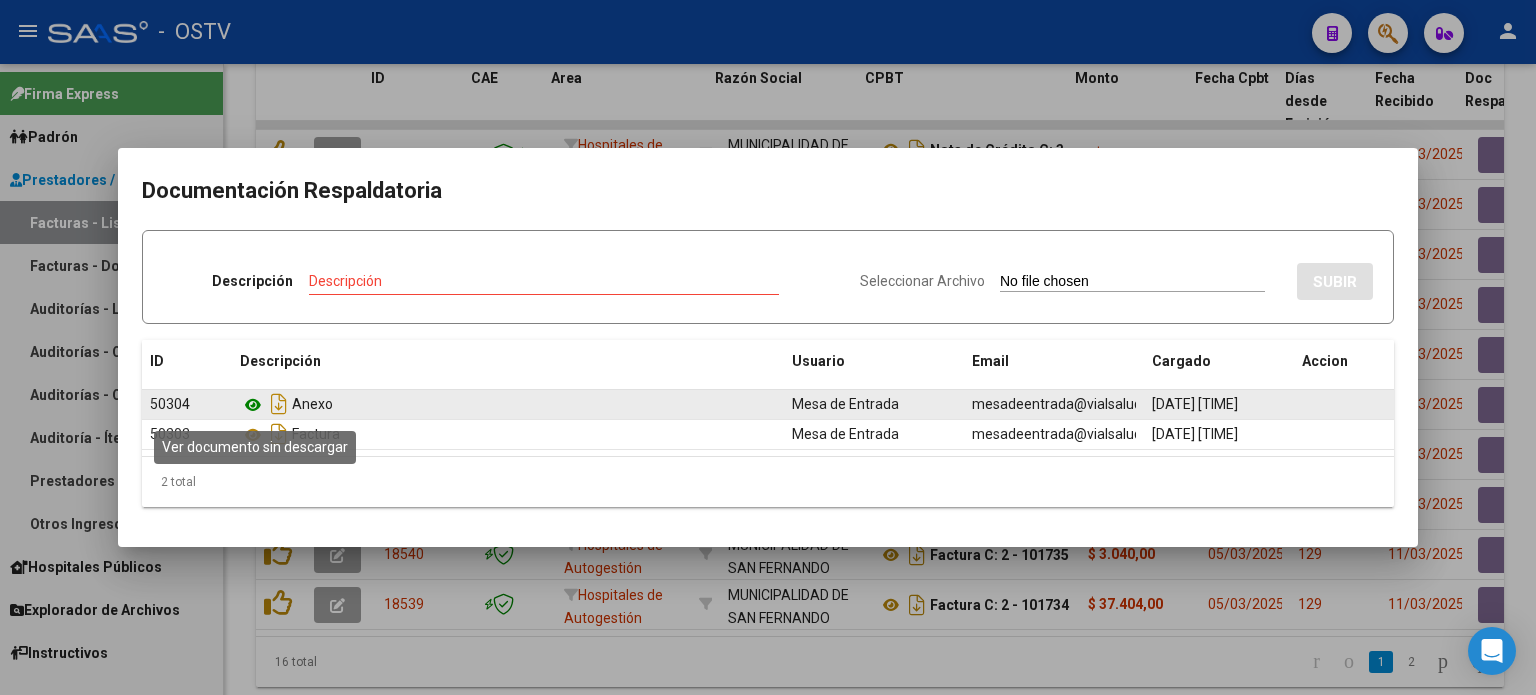 click 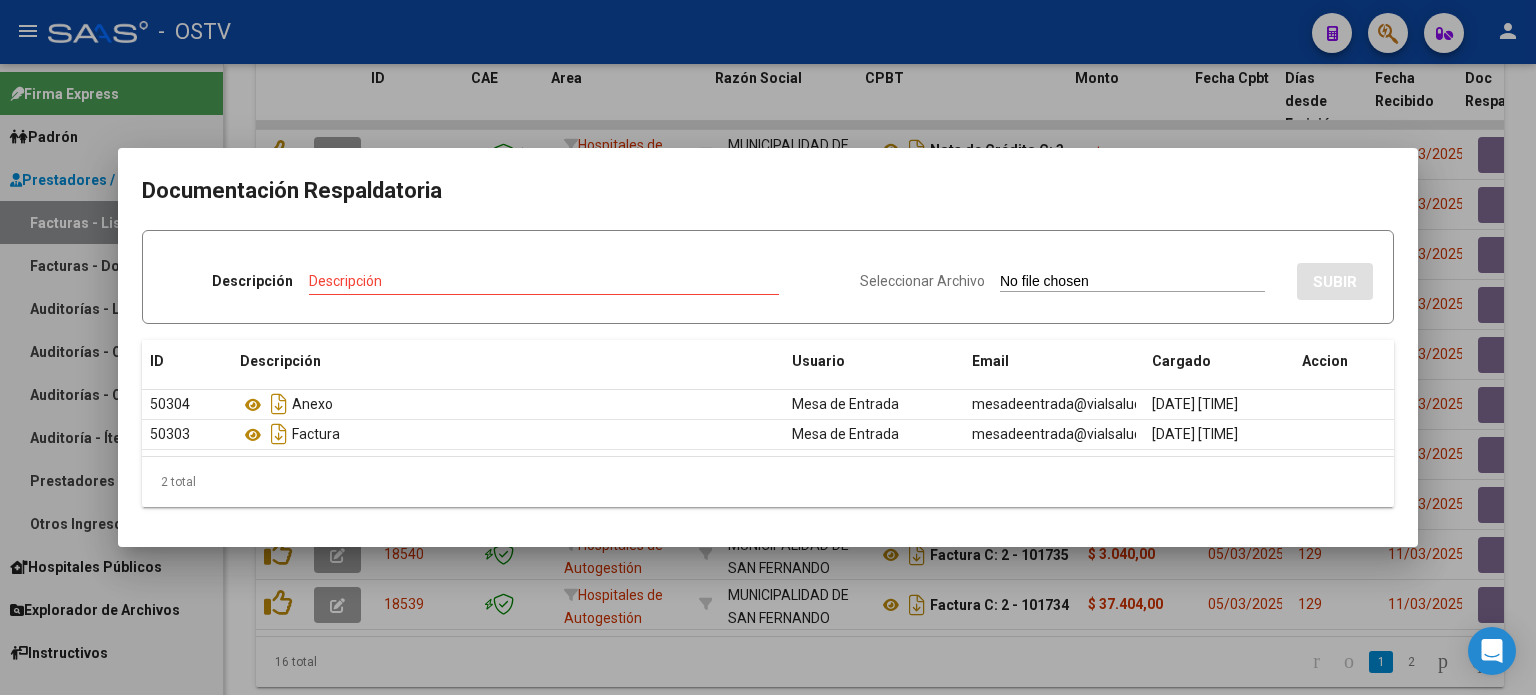 click at bounding box center (768, 347) 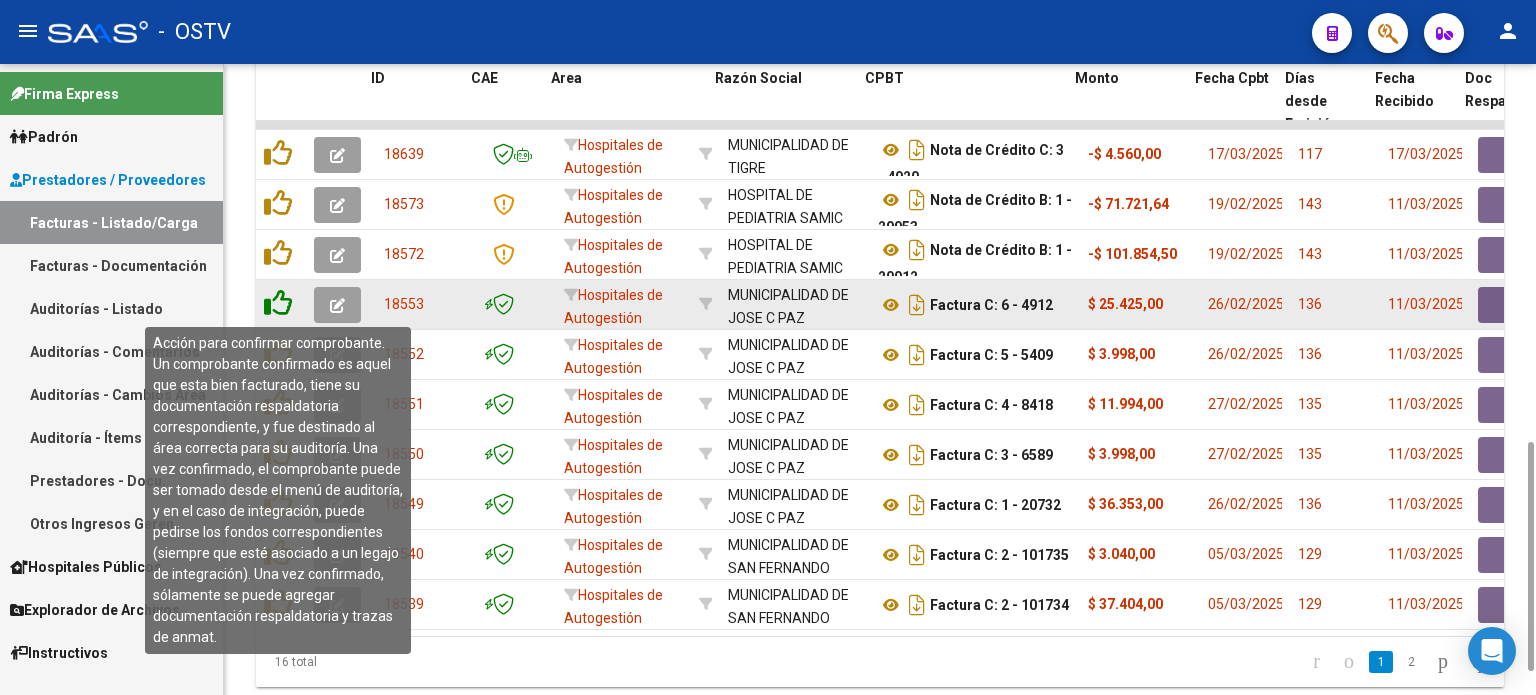 click 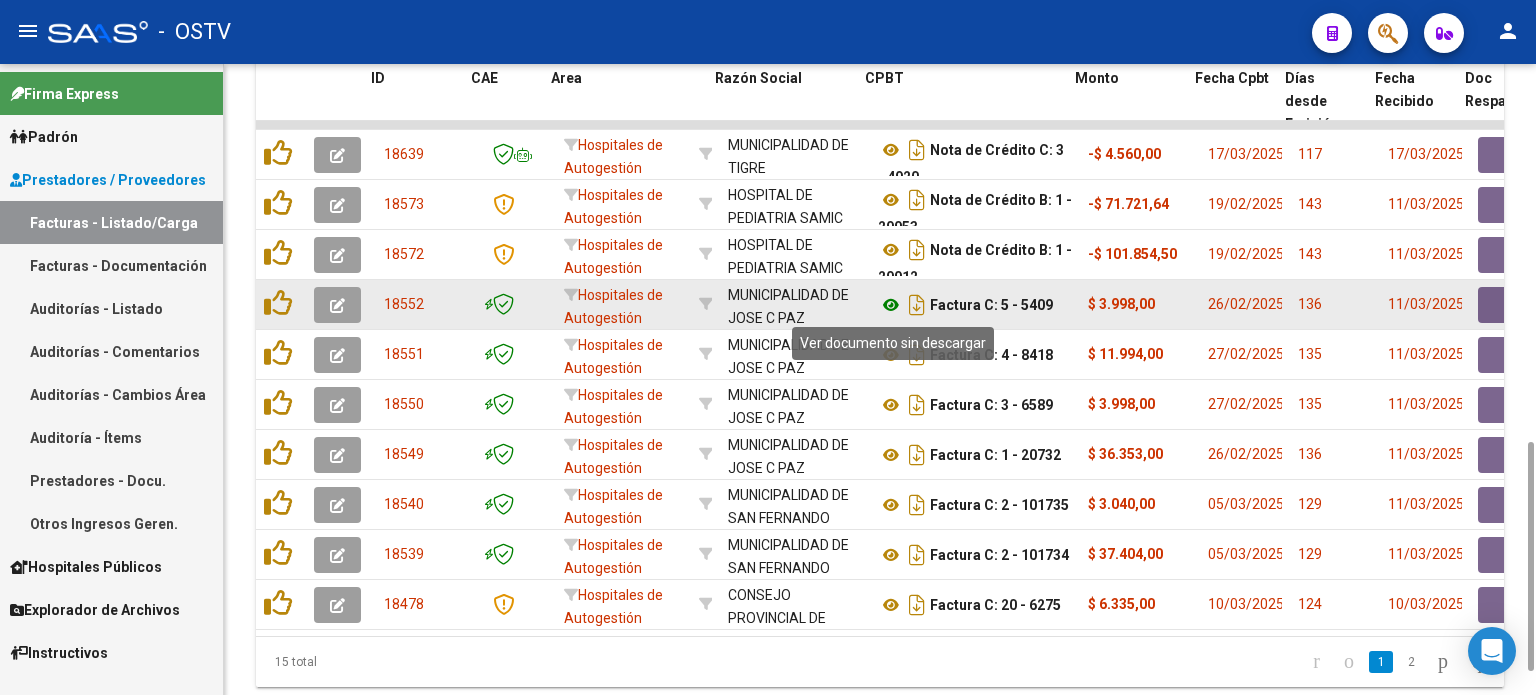 click 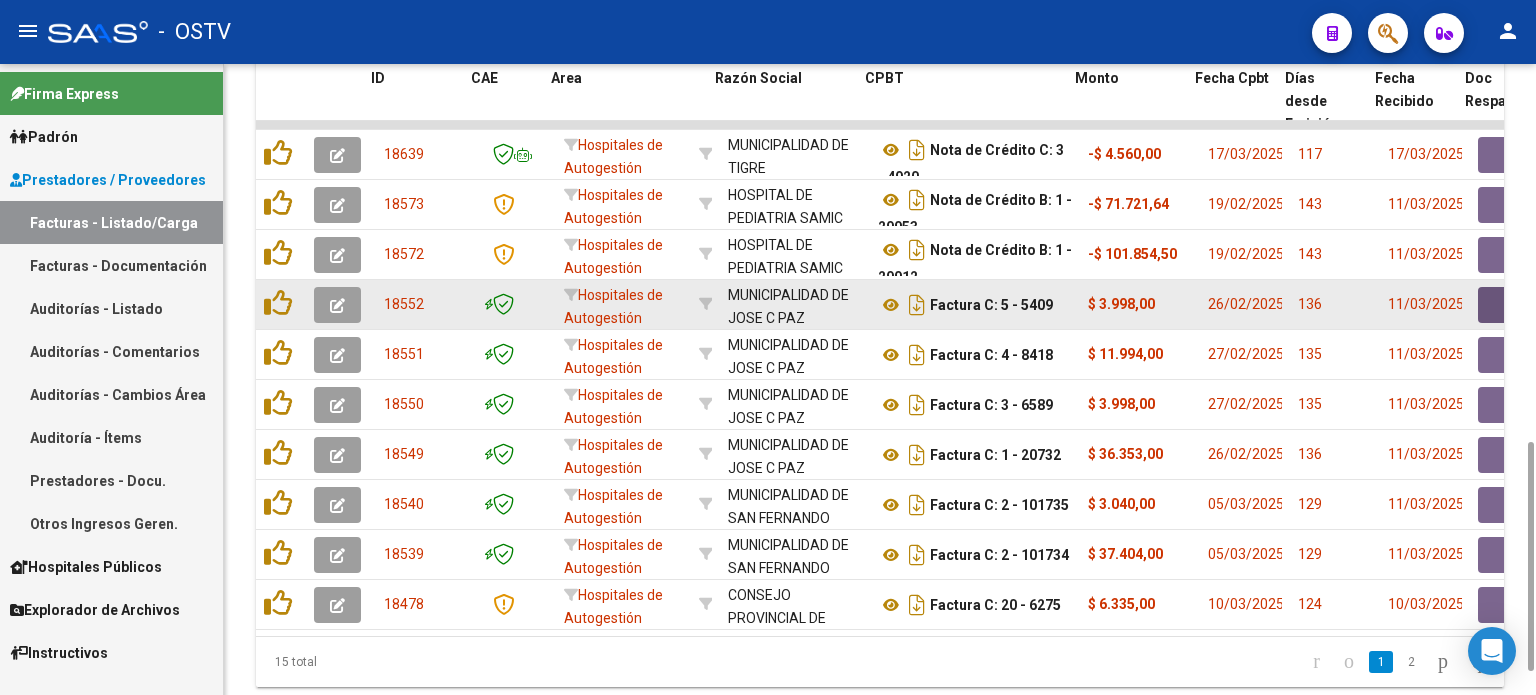 click 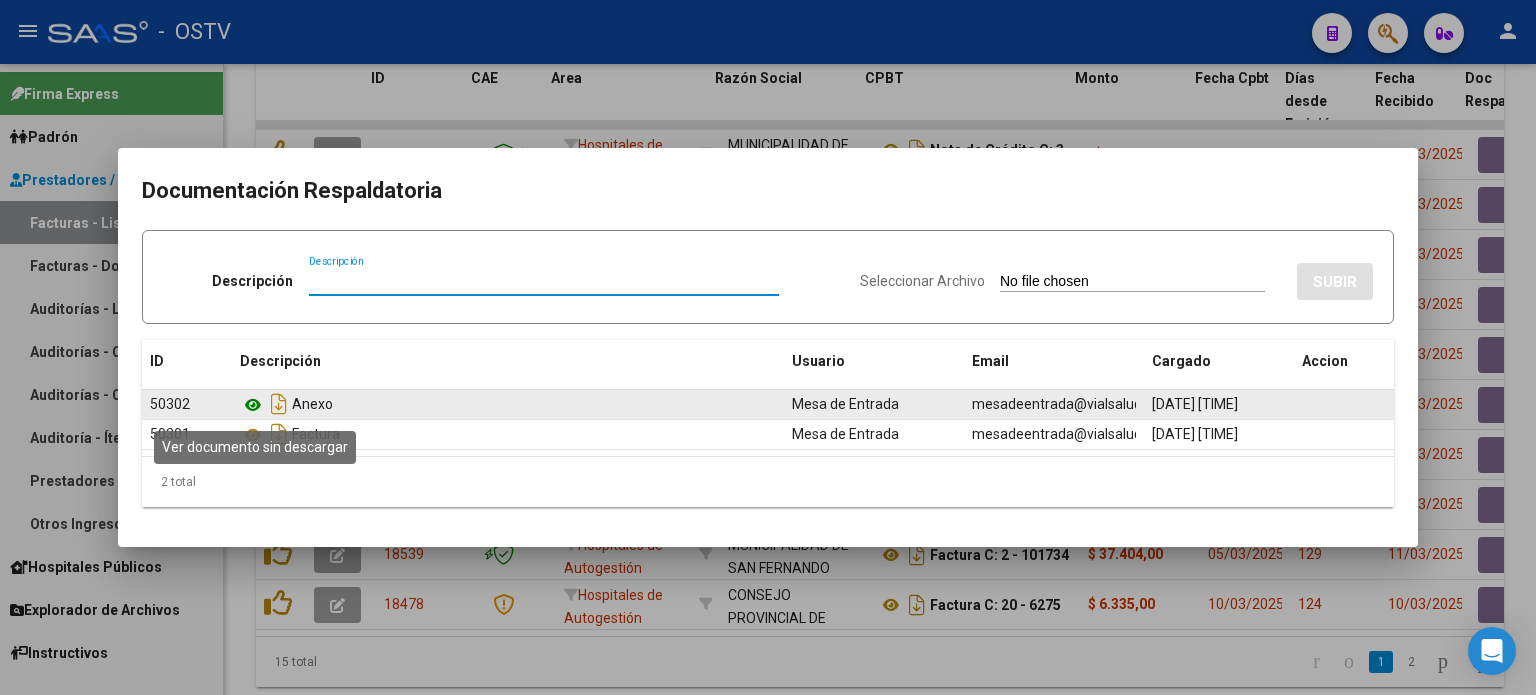 click 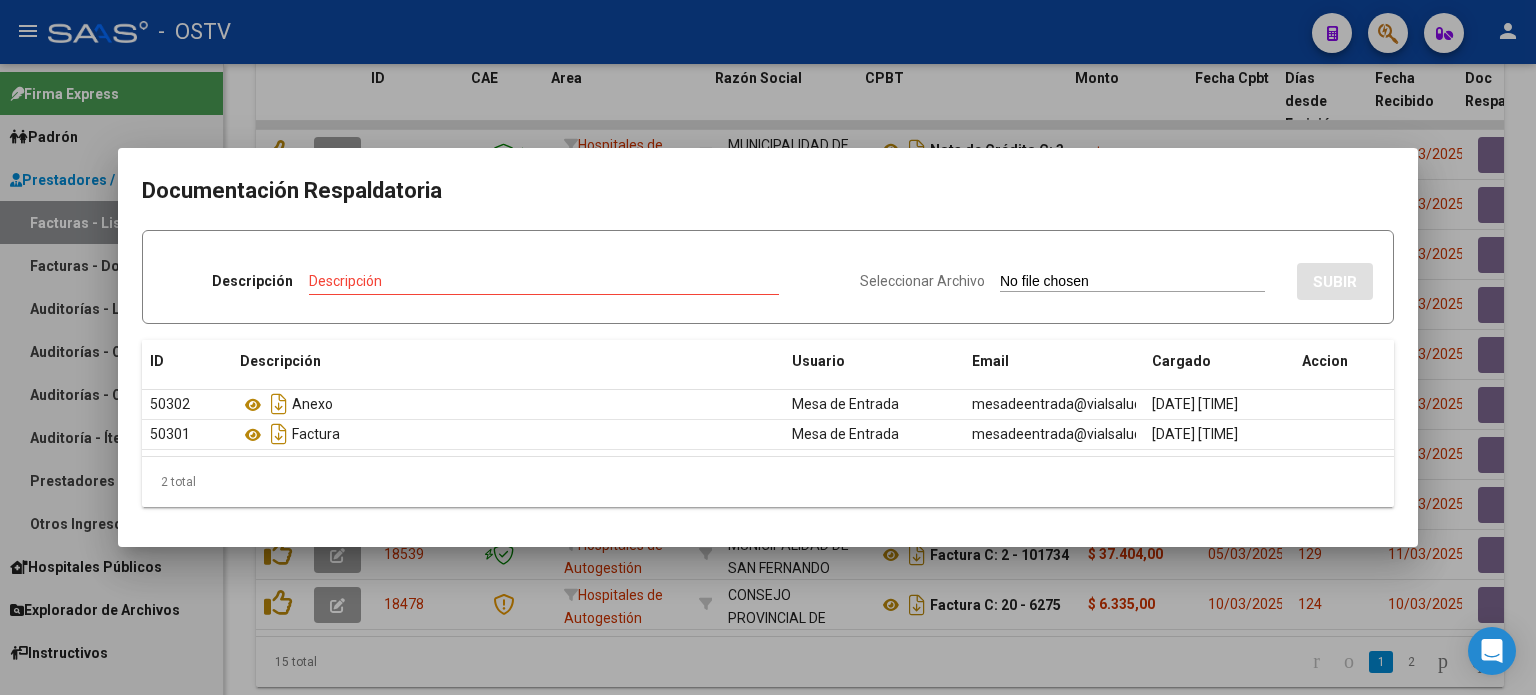 click at bounding box center (768, 347) 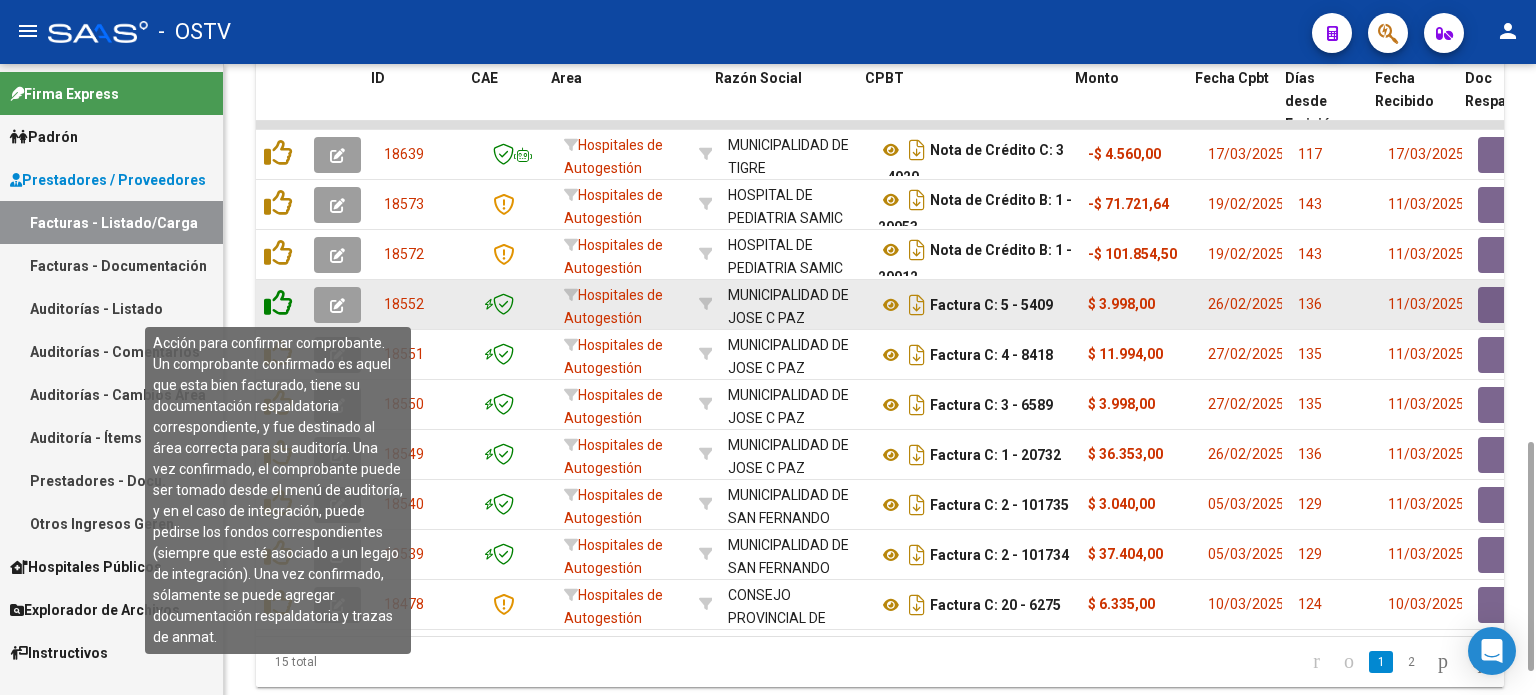 click 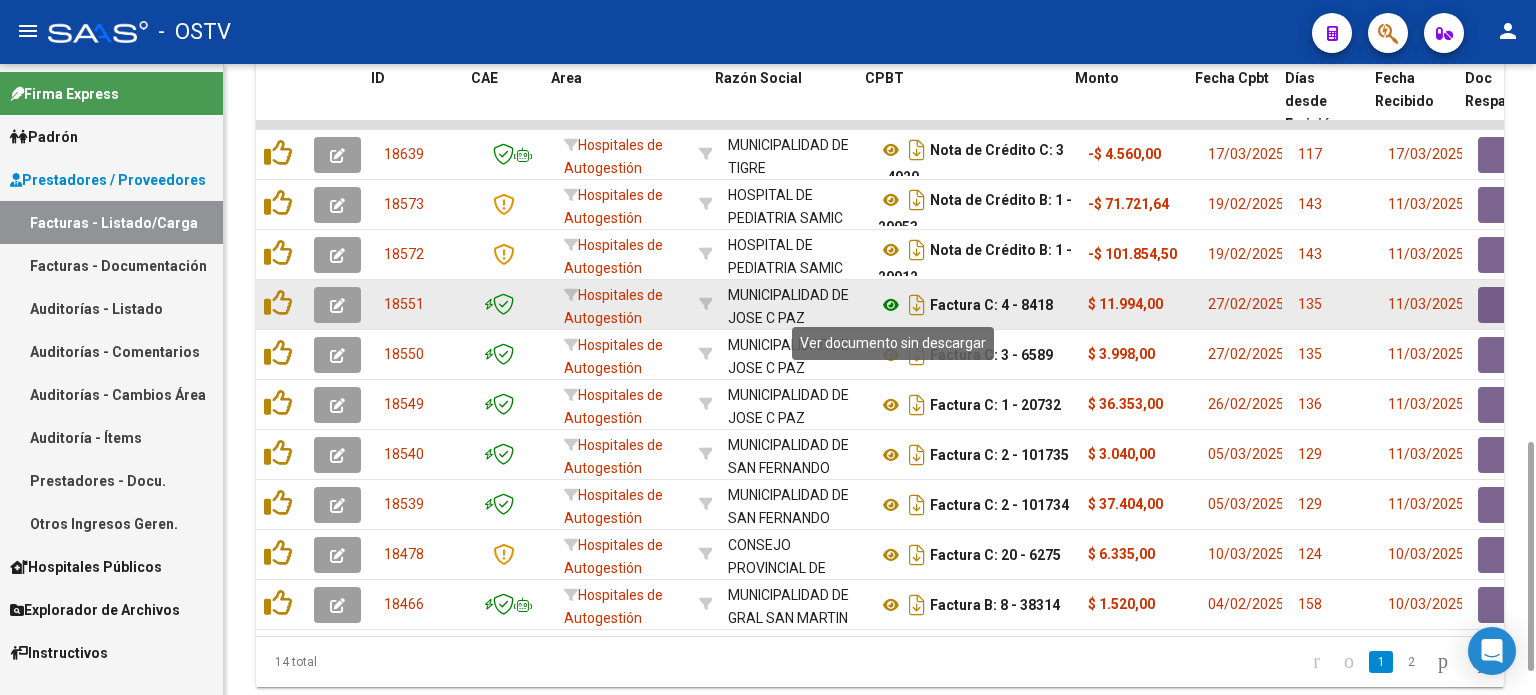 click 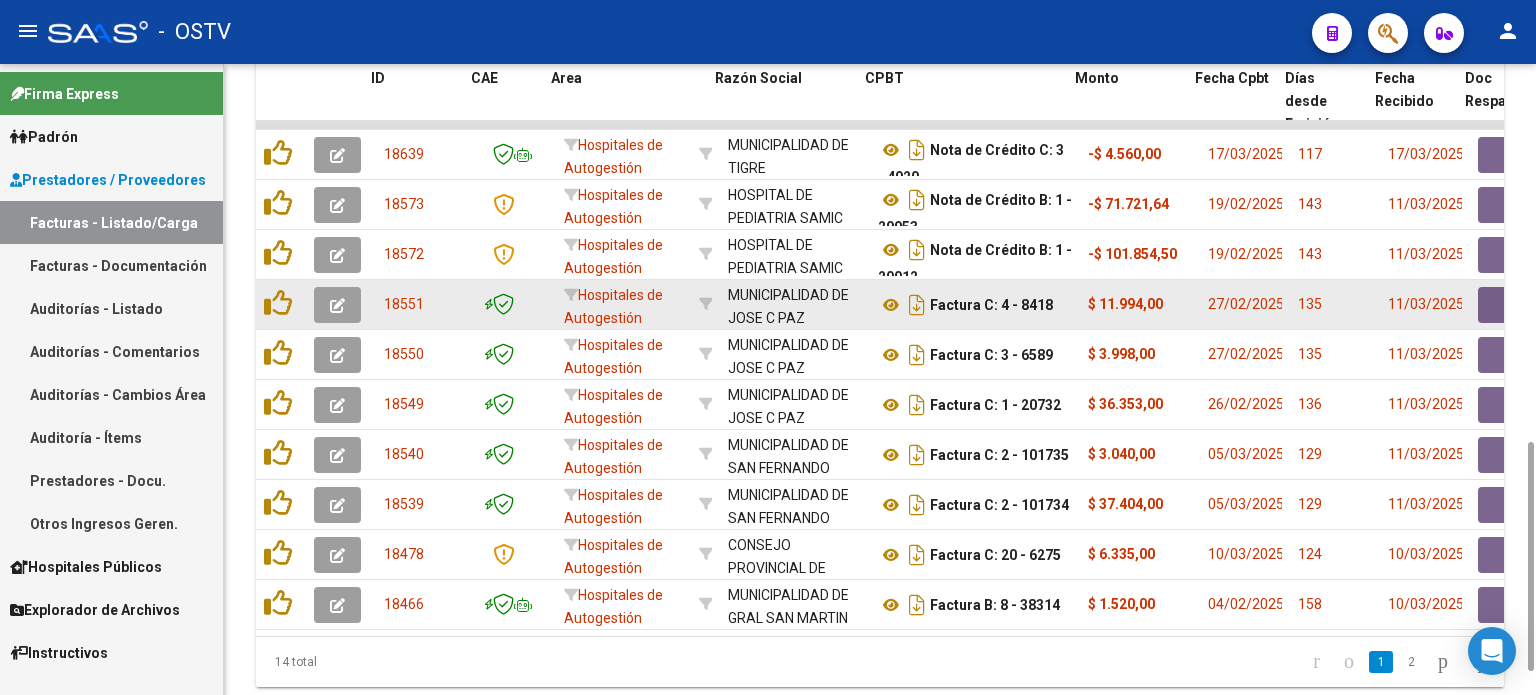 click 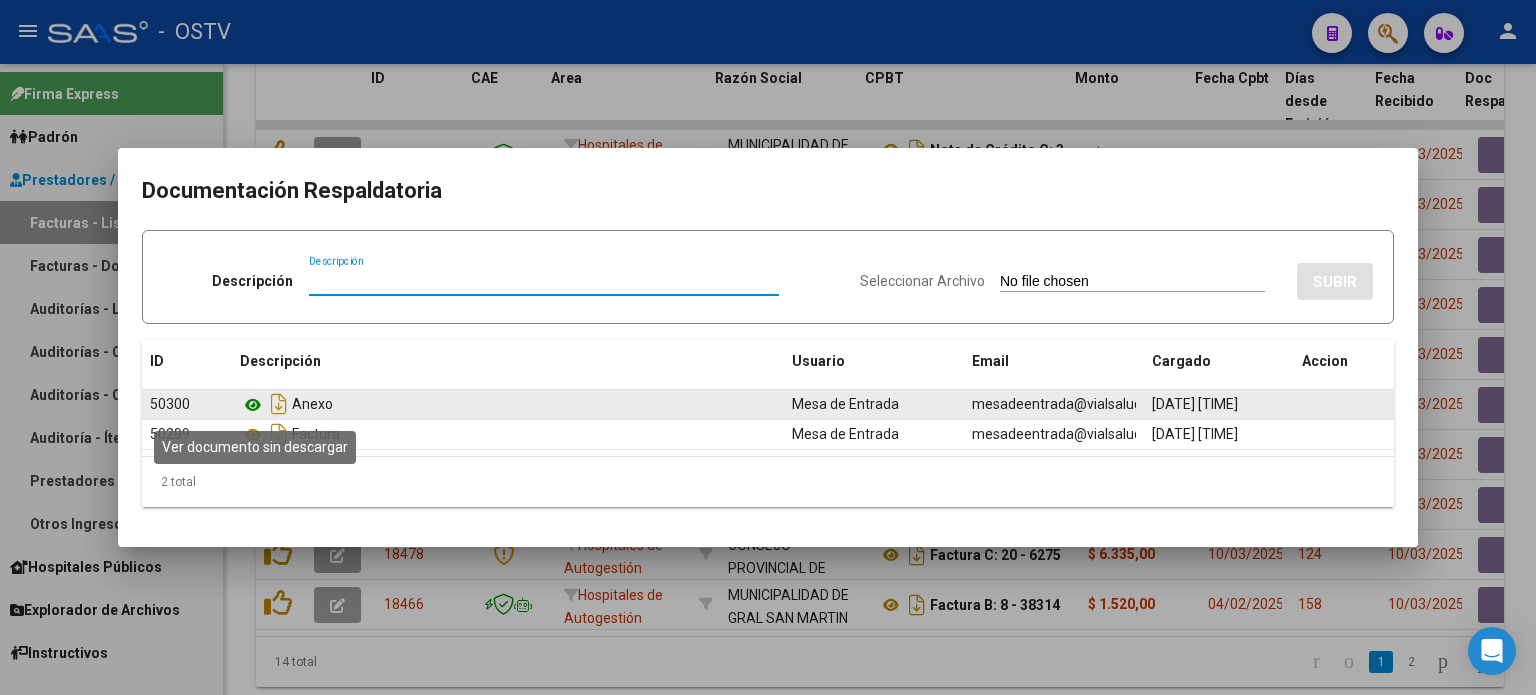 click 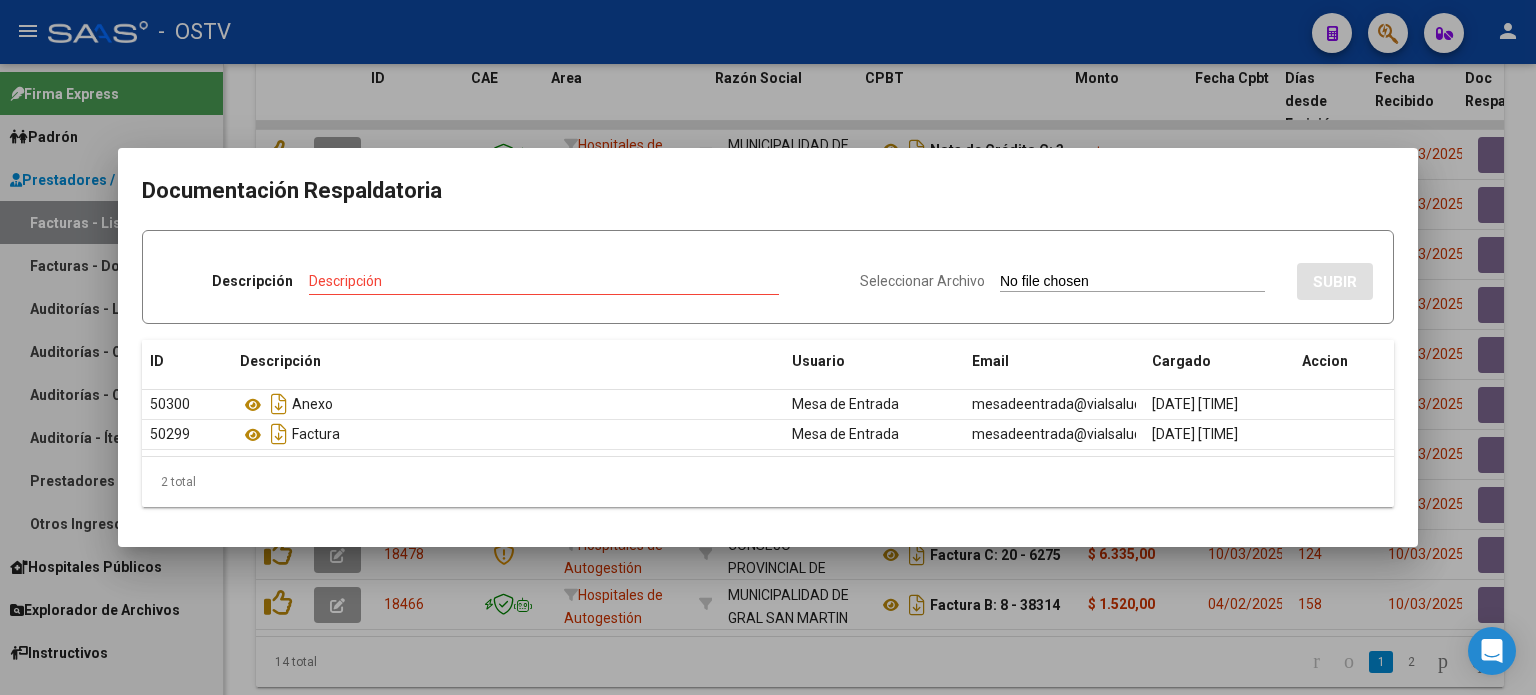 click at bounding box center [768, 347] 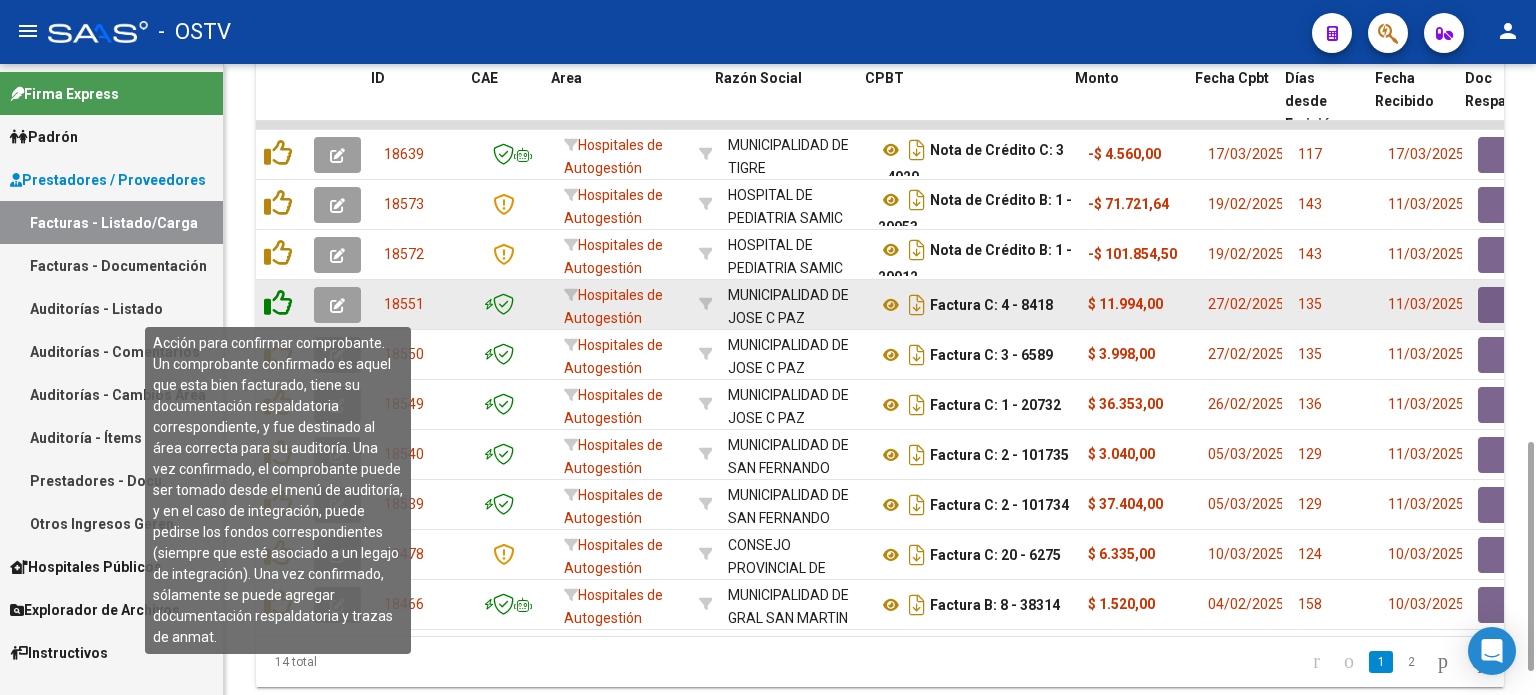 click 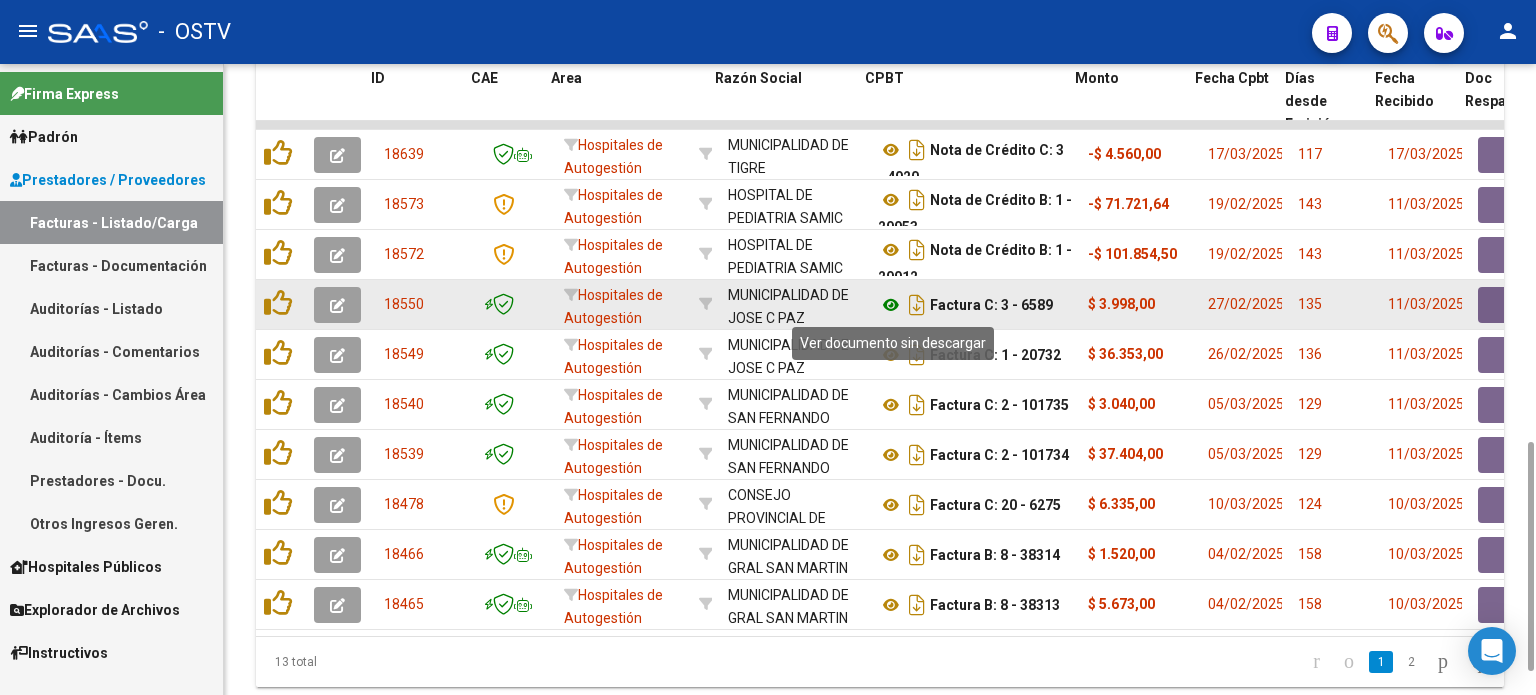 click 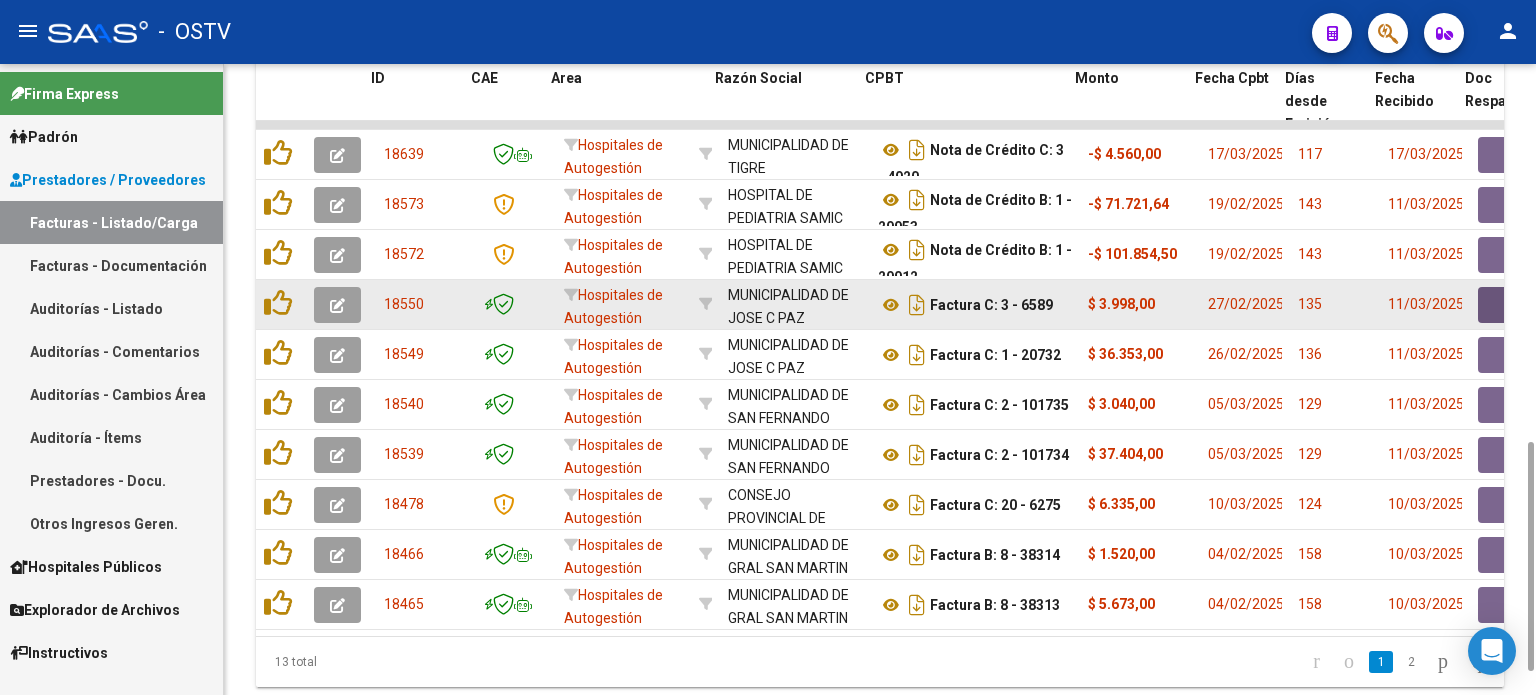 click 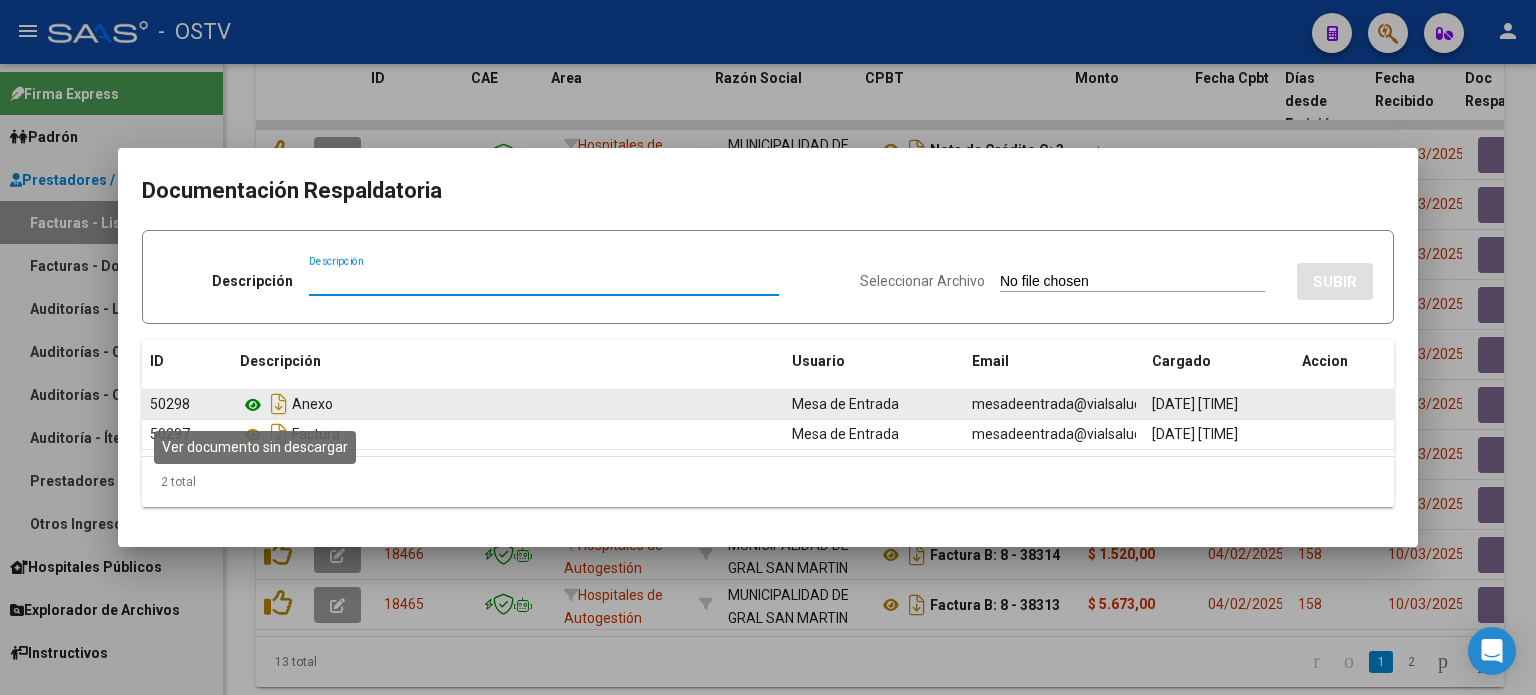 click 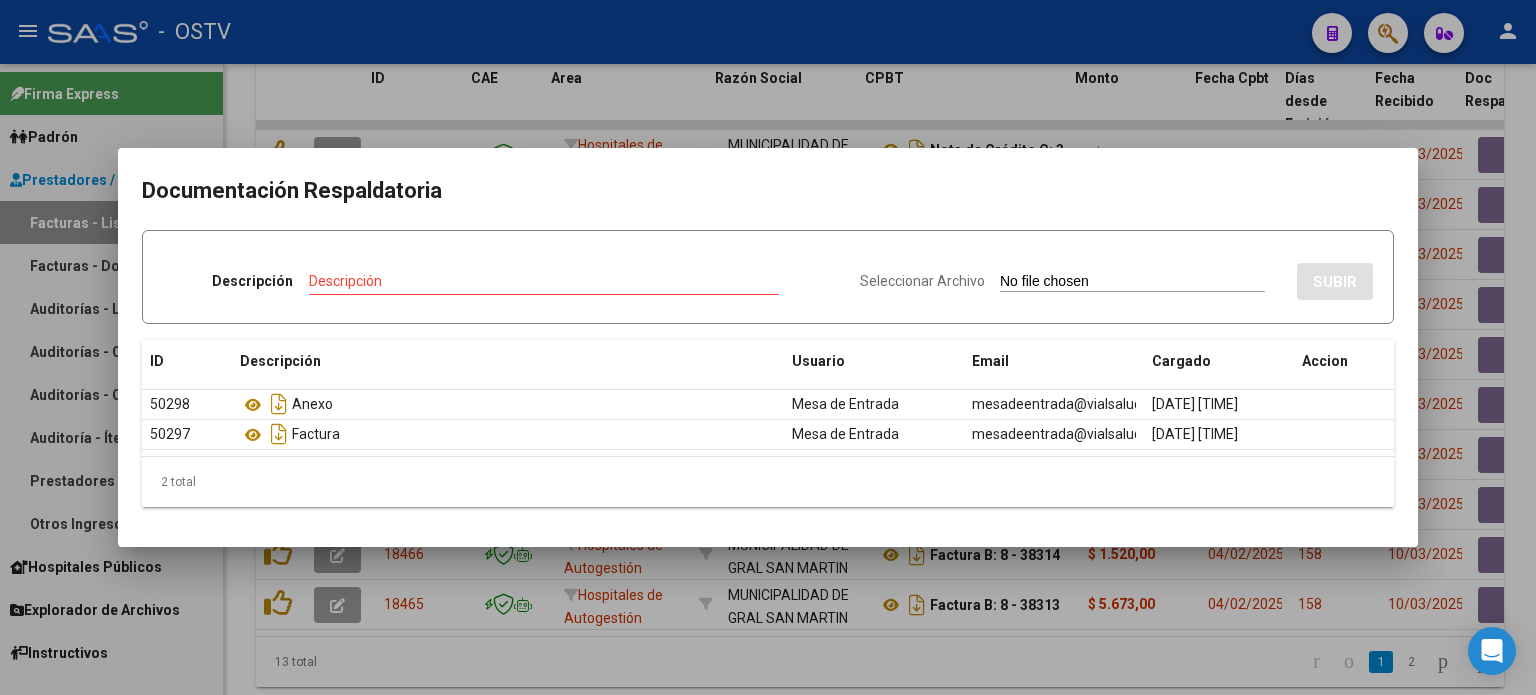 click at bounding box center (768, 347) 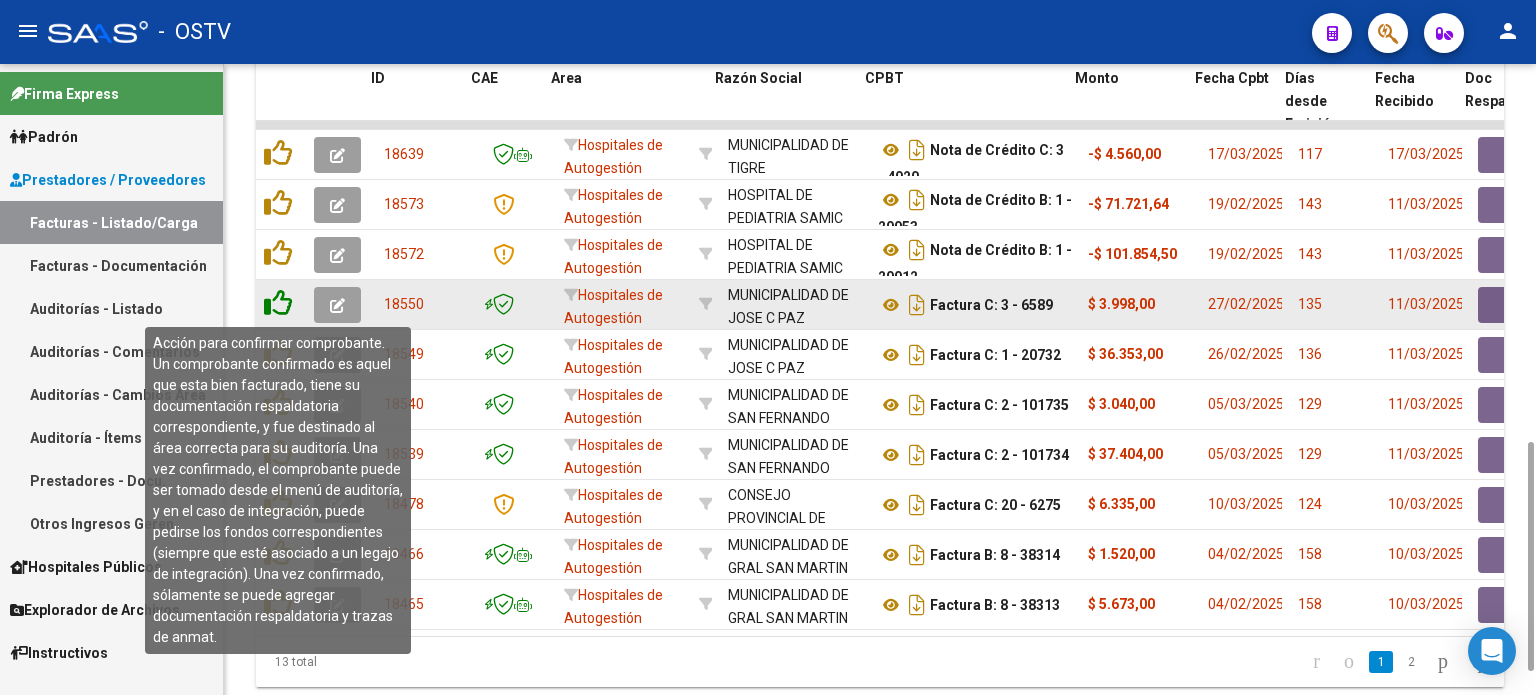 click 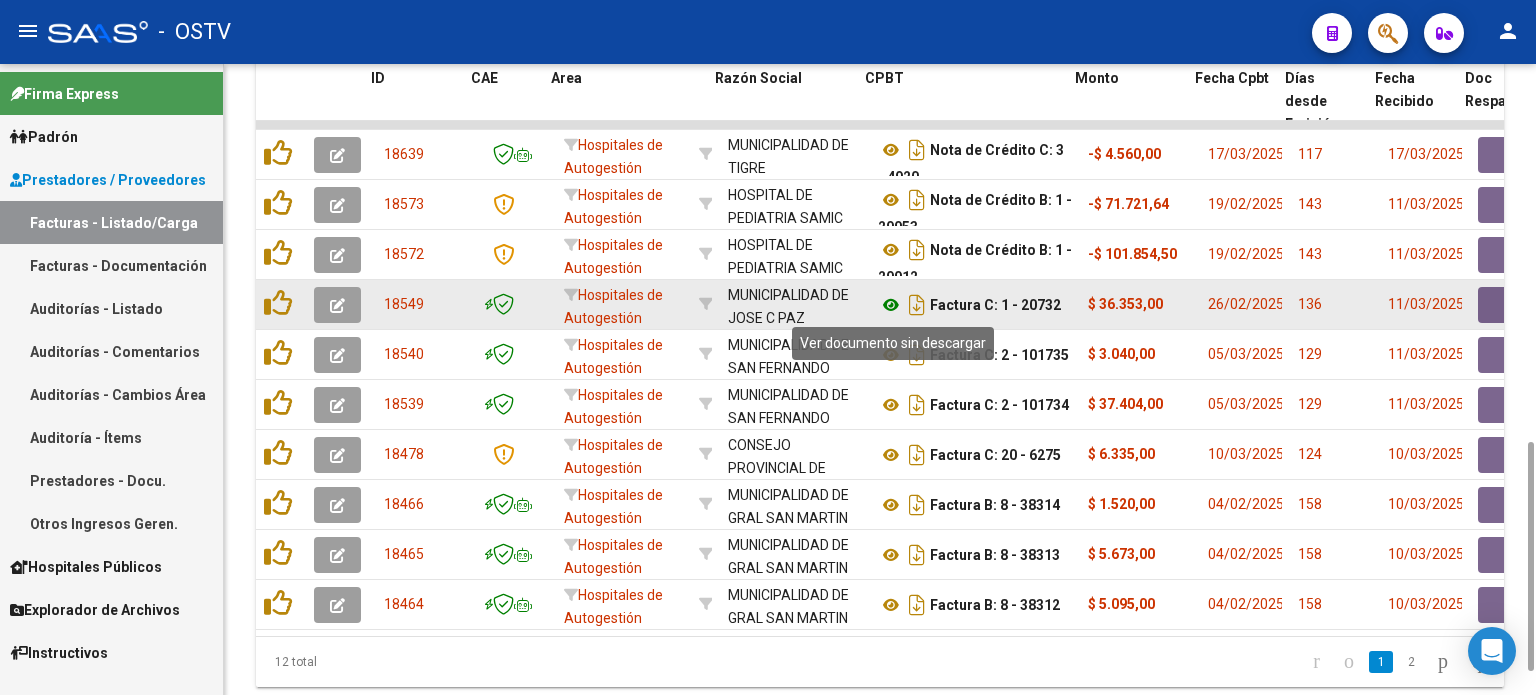 click 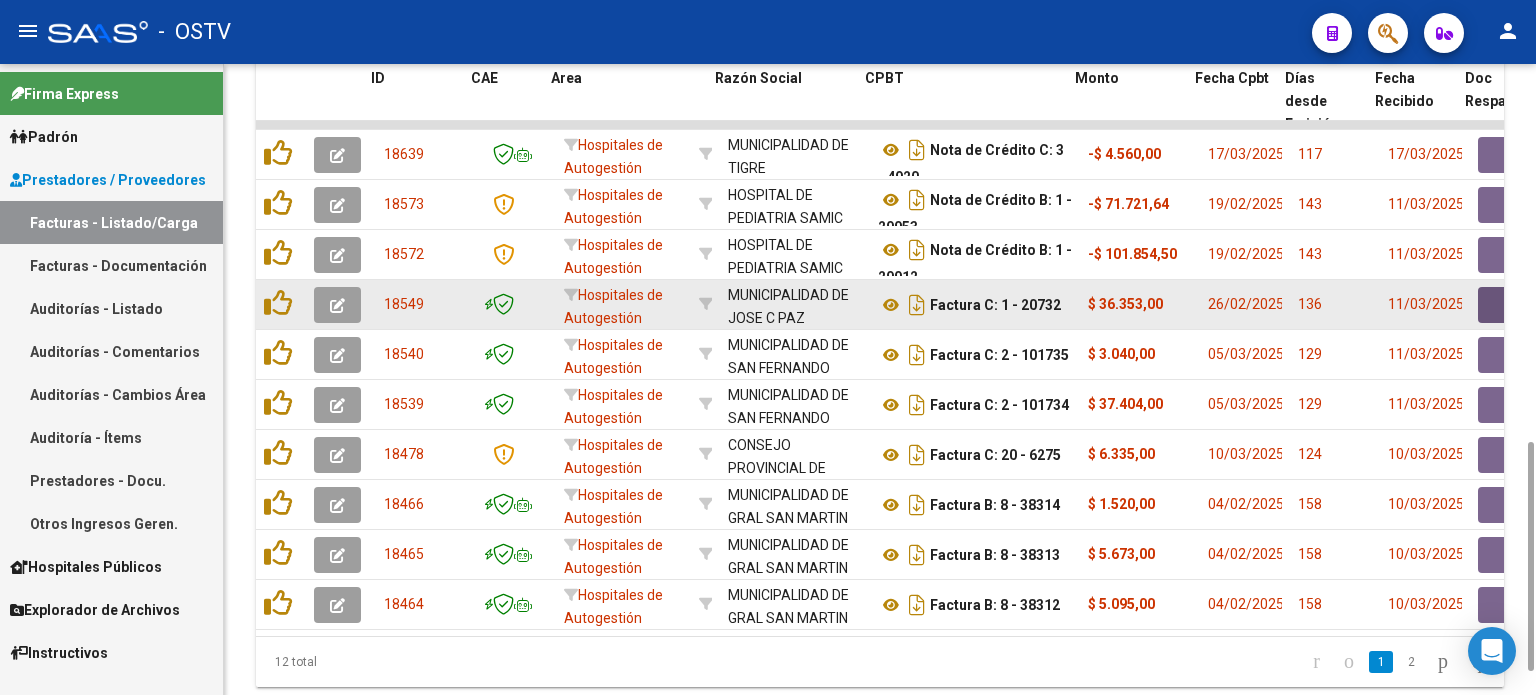 click 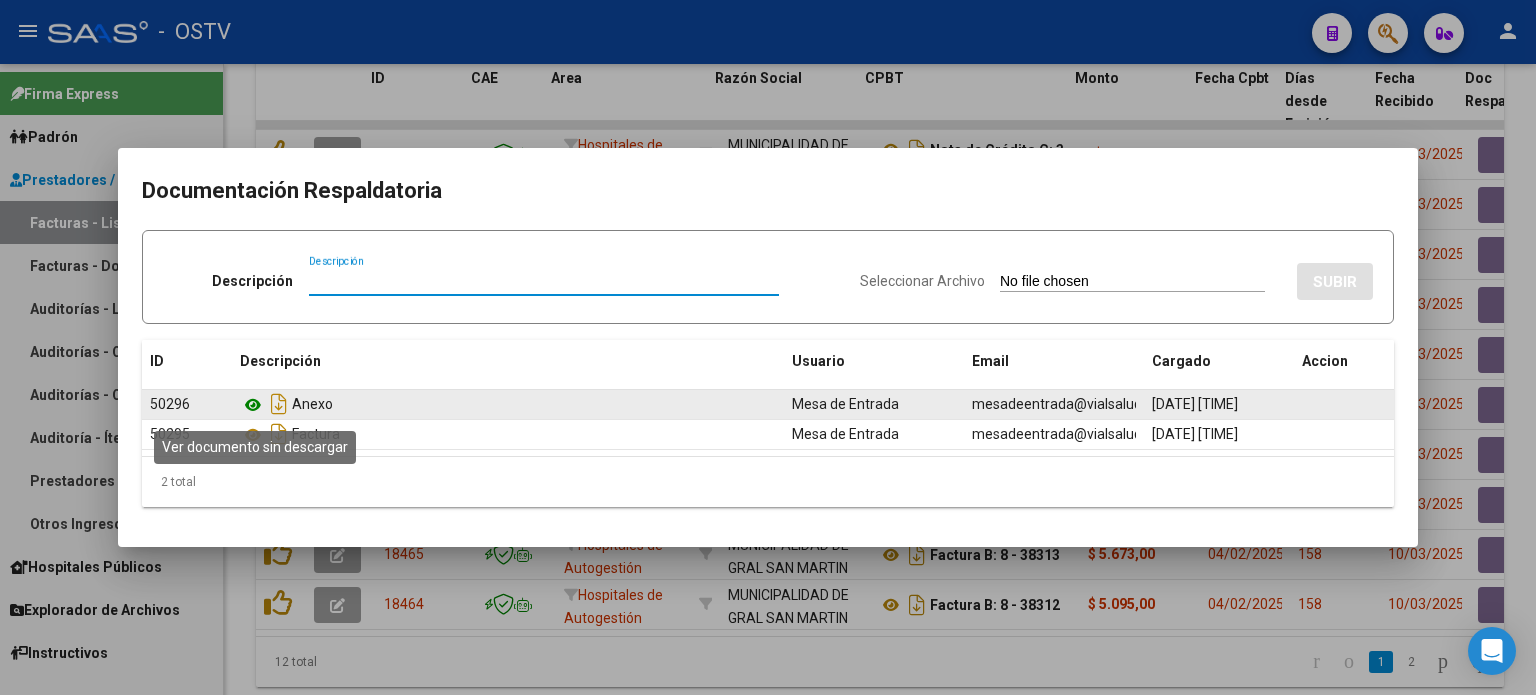 click 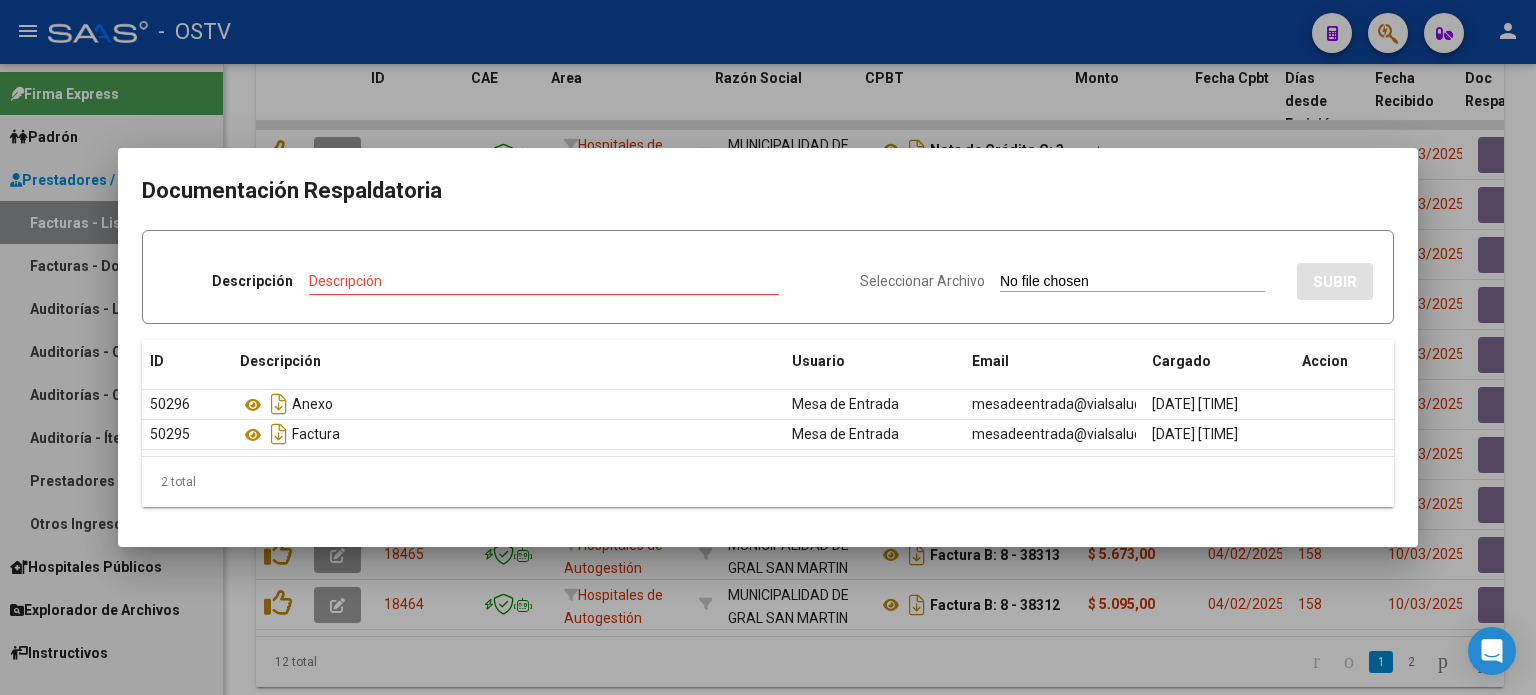 click at bounding box center [768, 347] 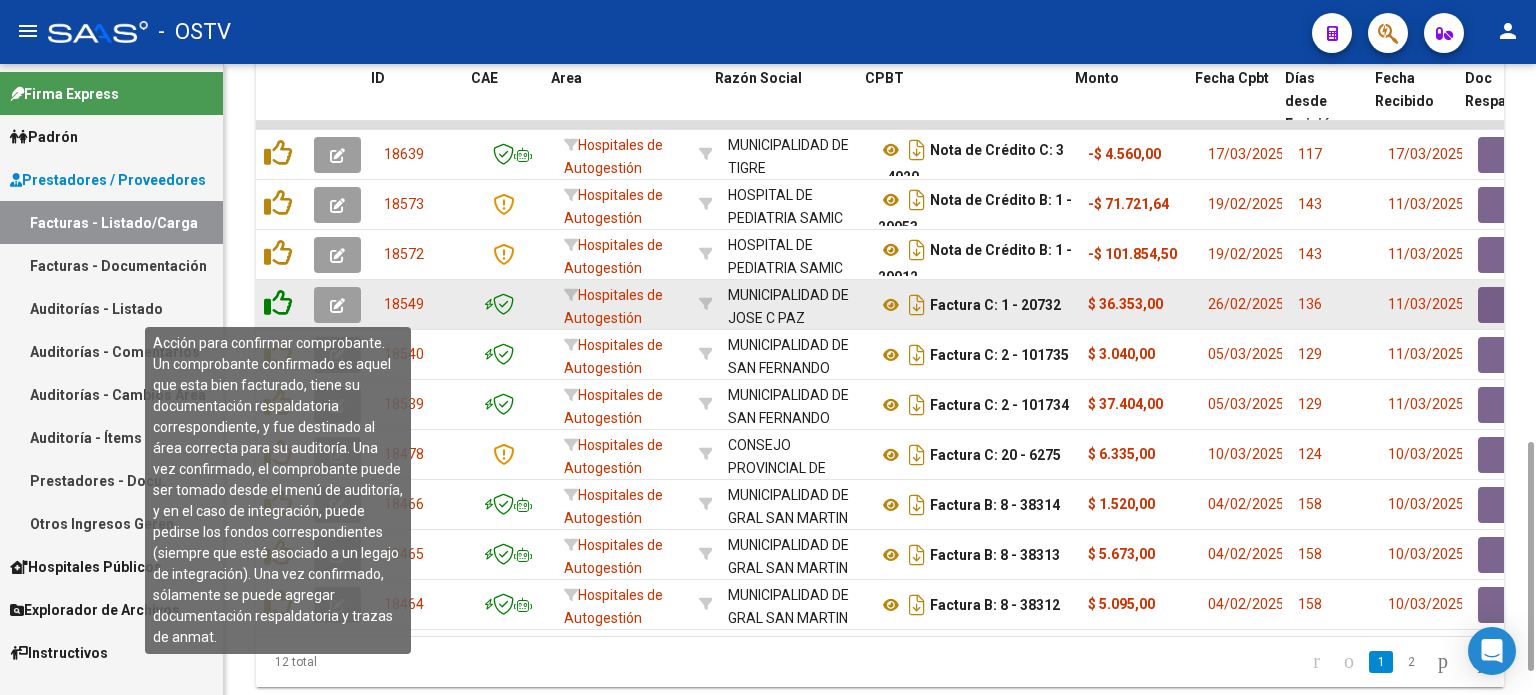 click 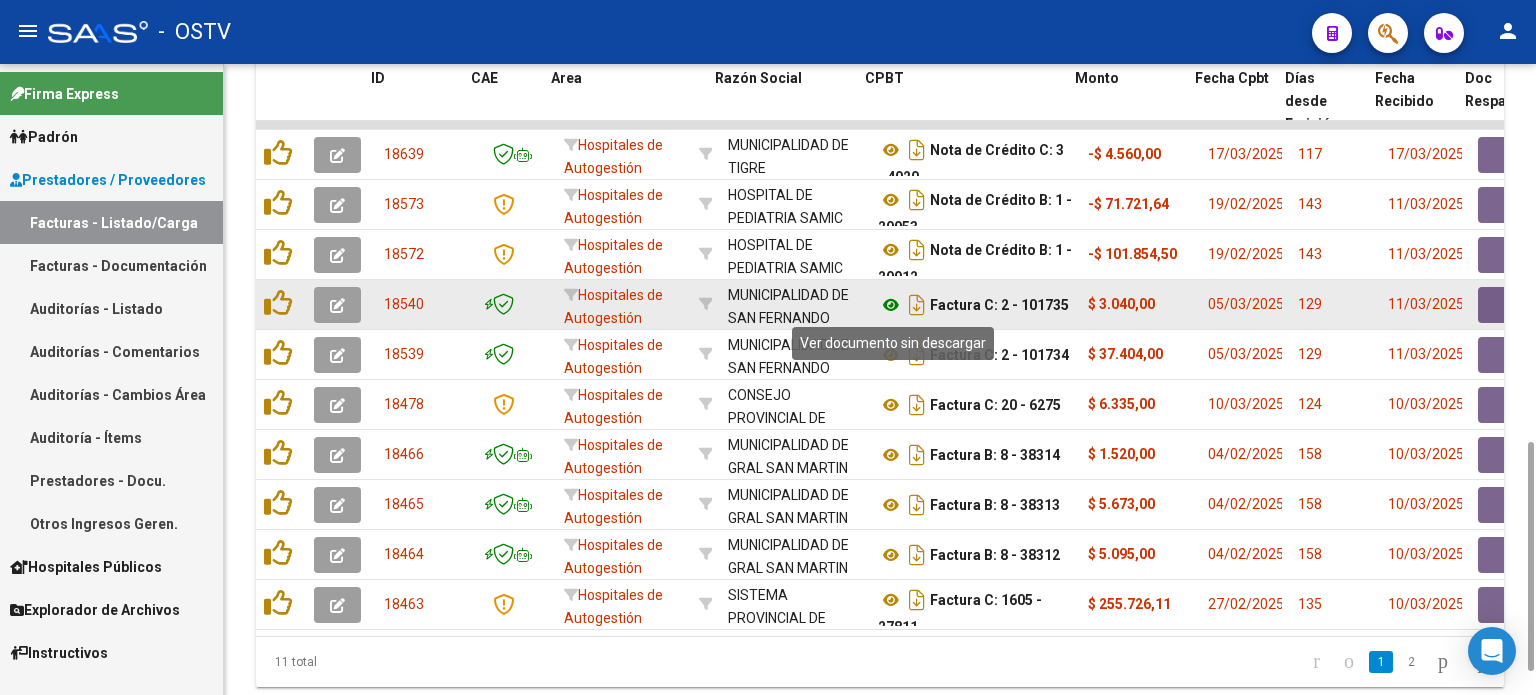 click 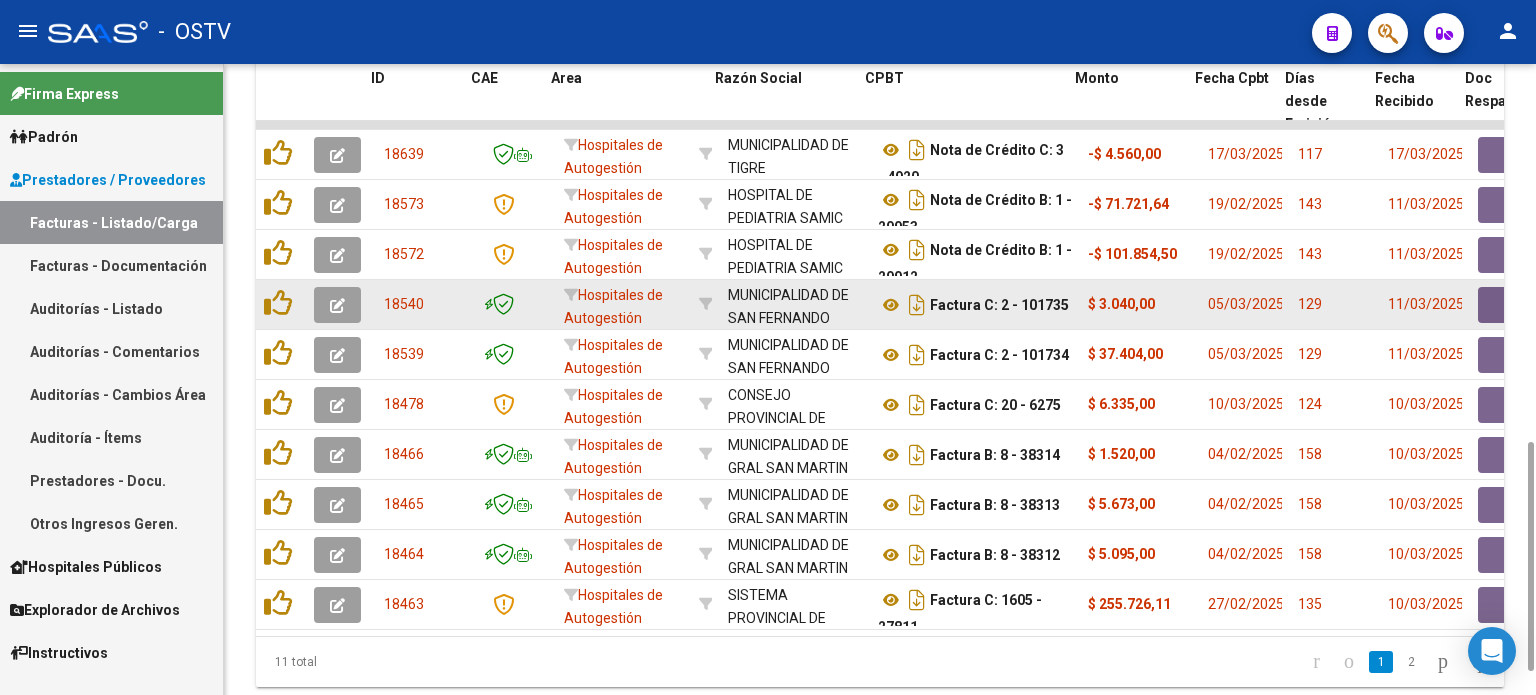 click 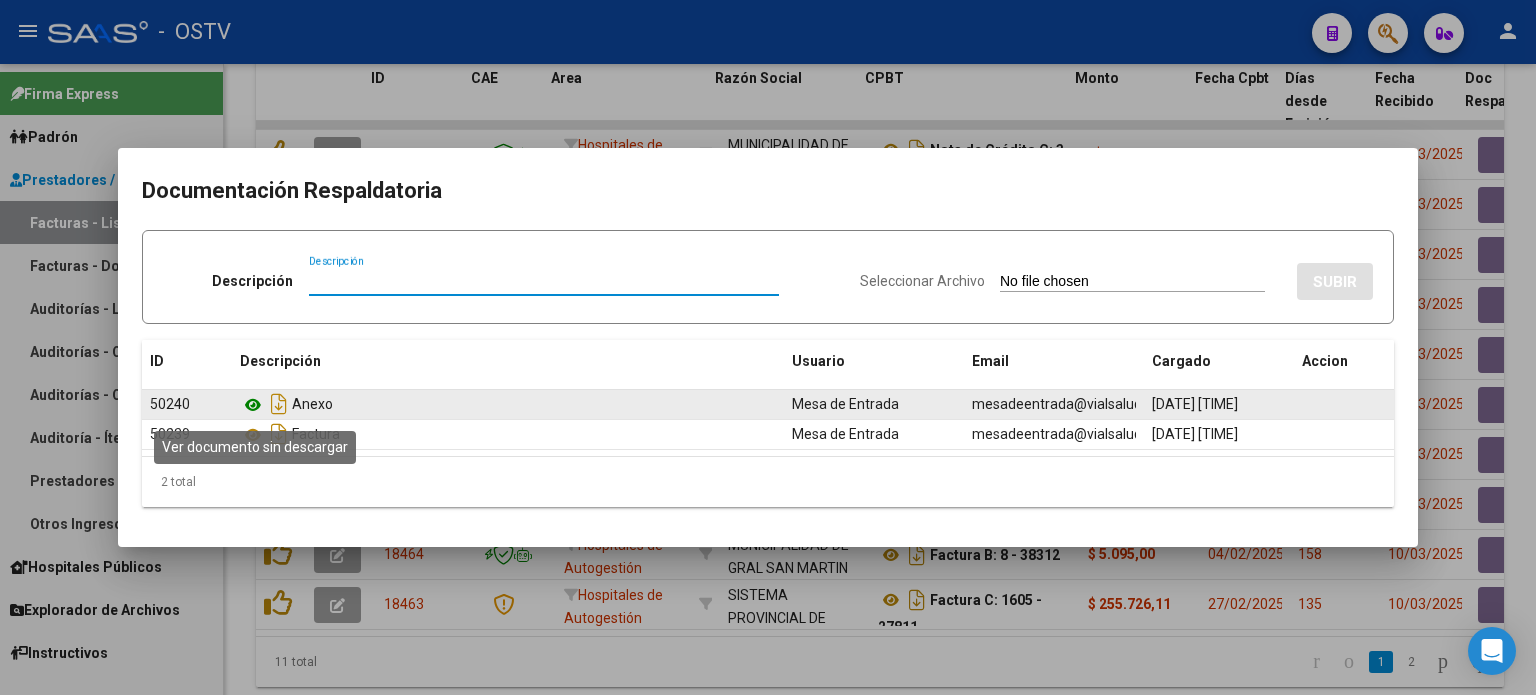 click 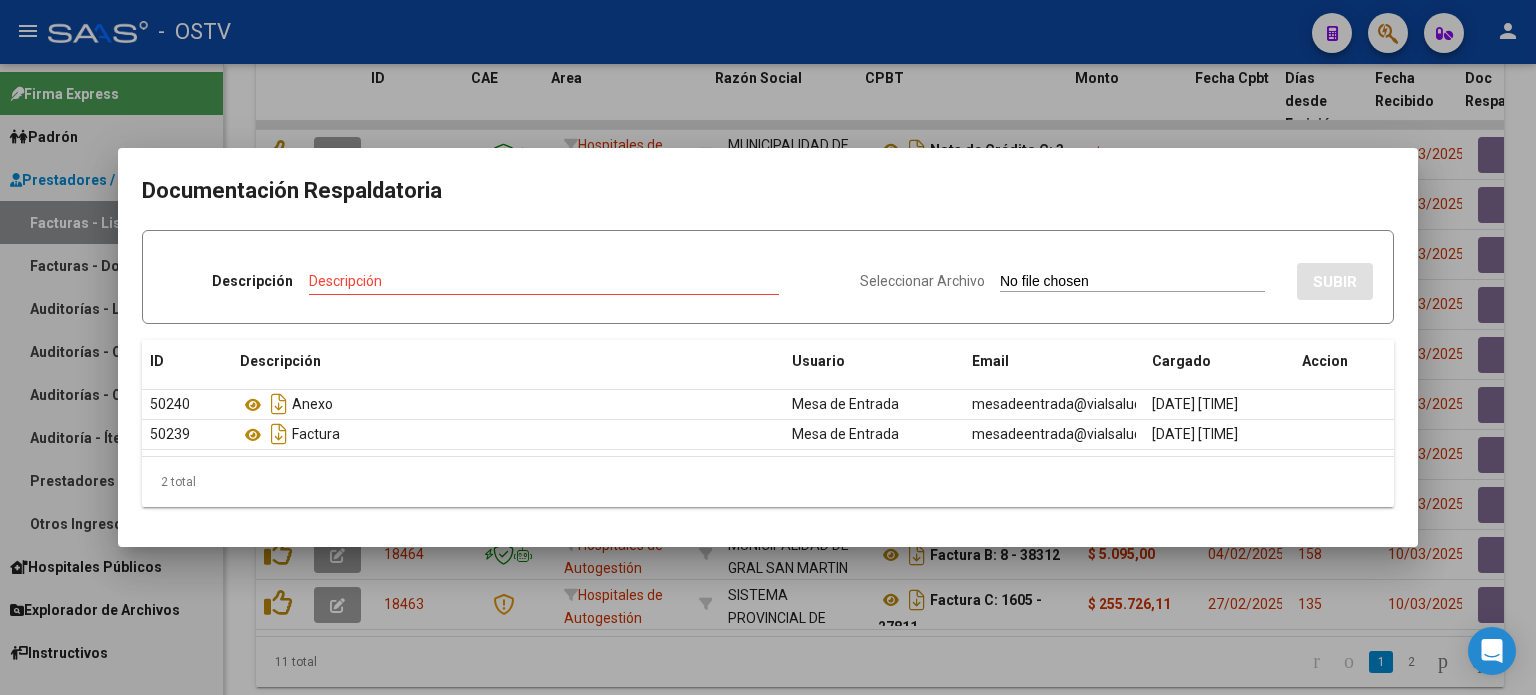 click at bounding box center (768, 347) 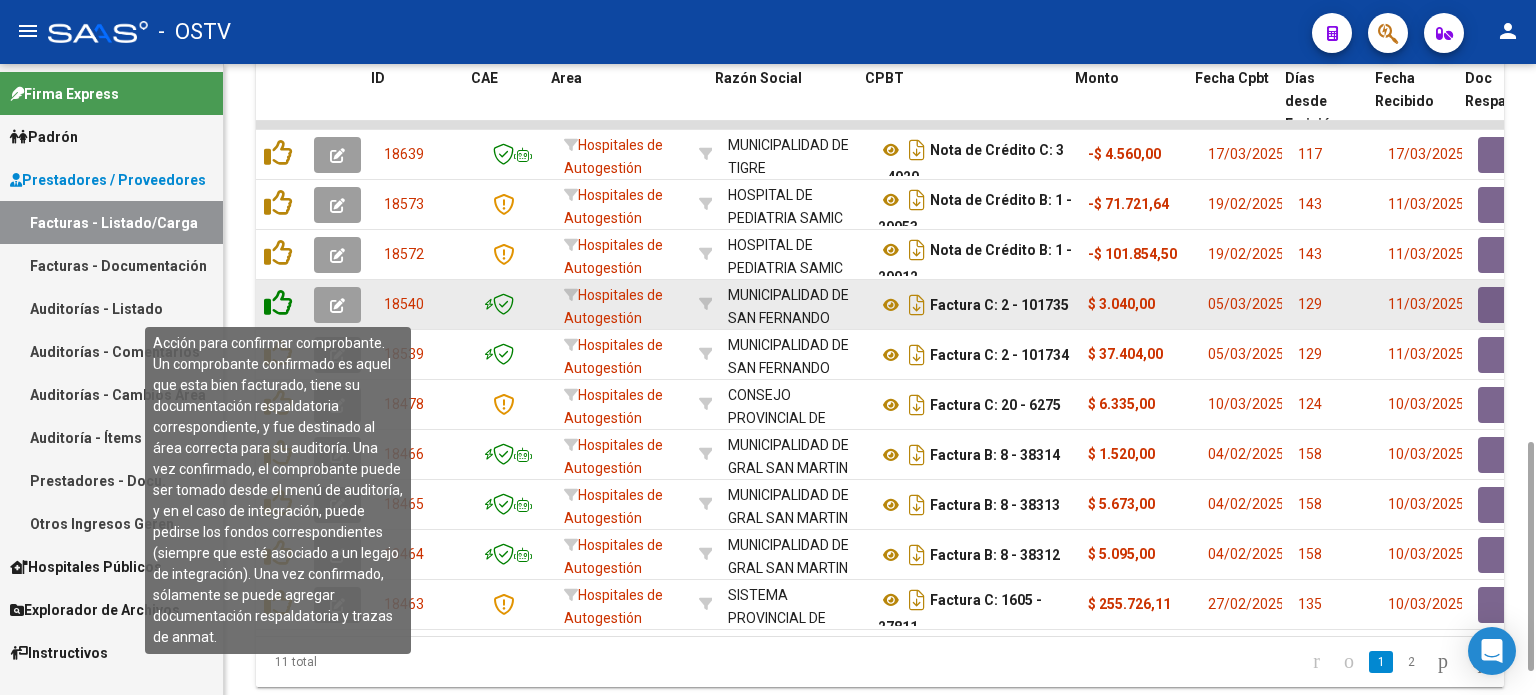 click 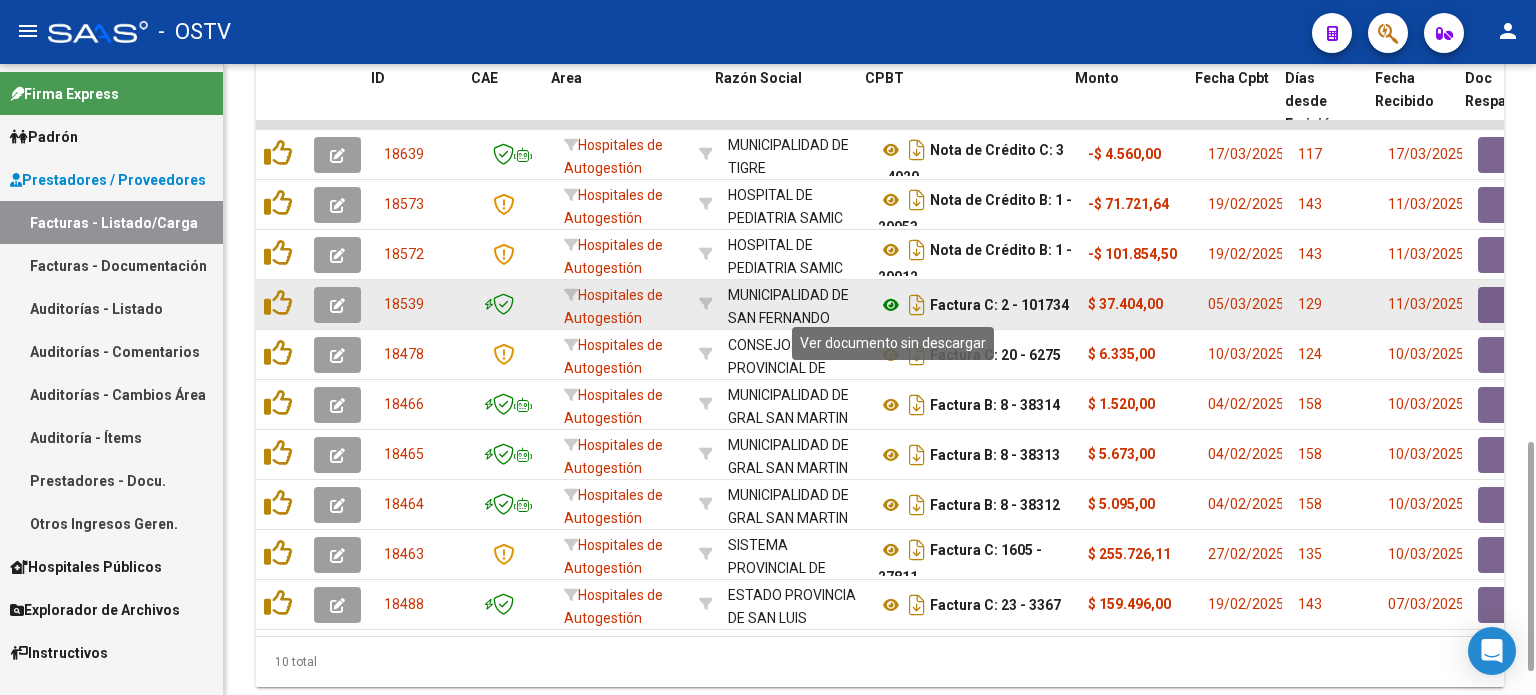 click 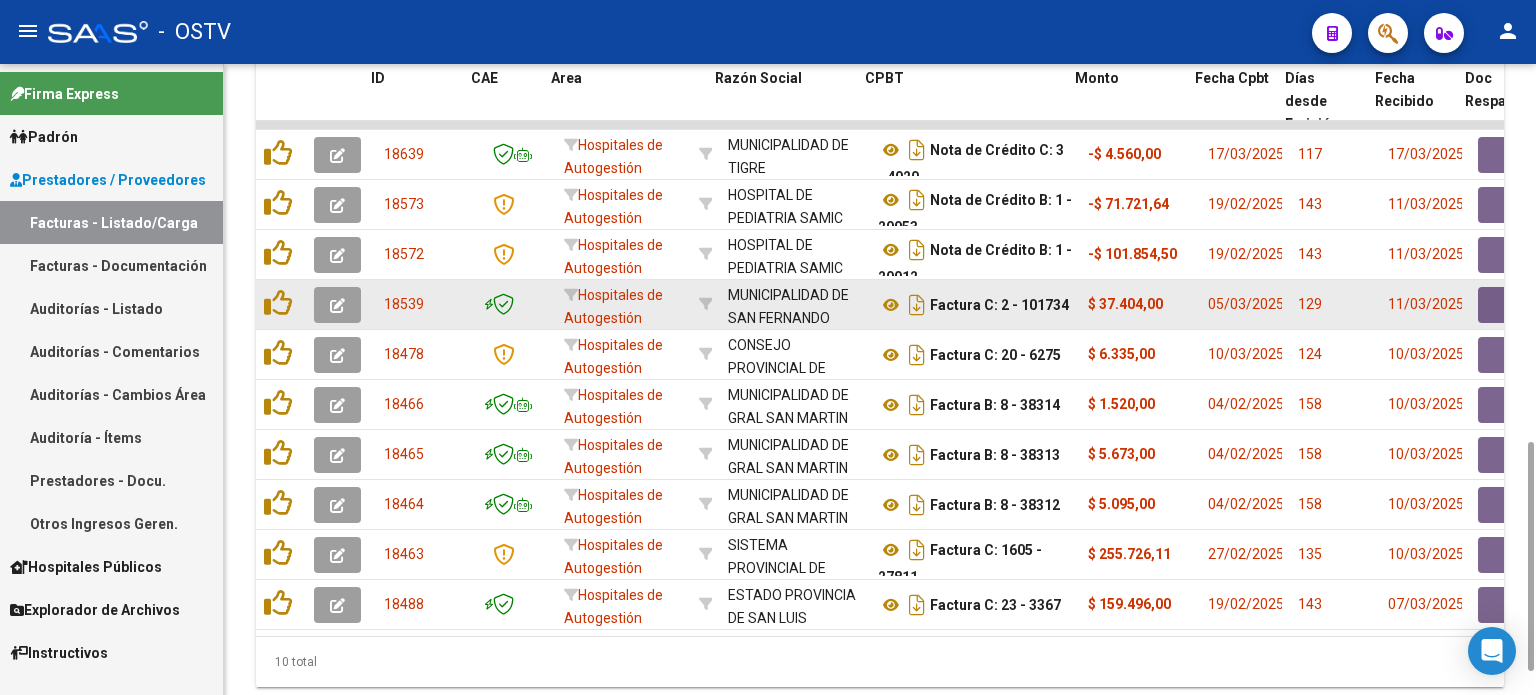 click 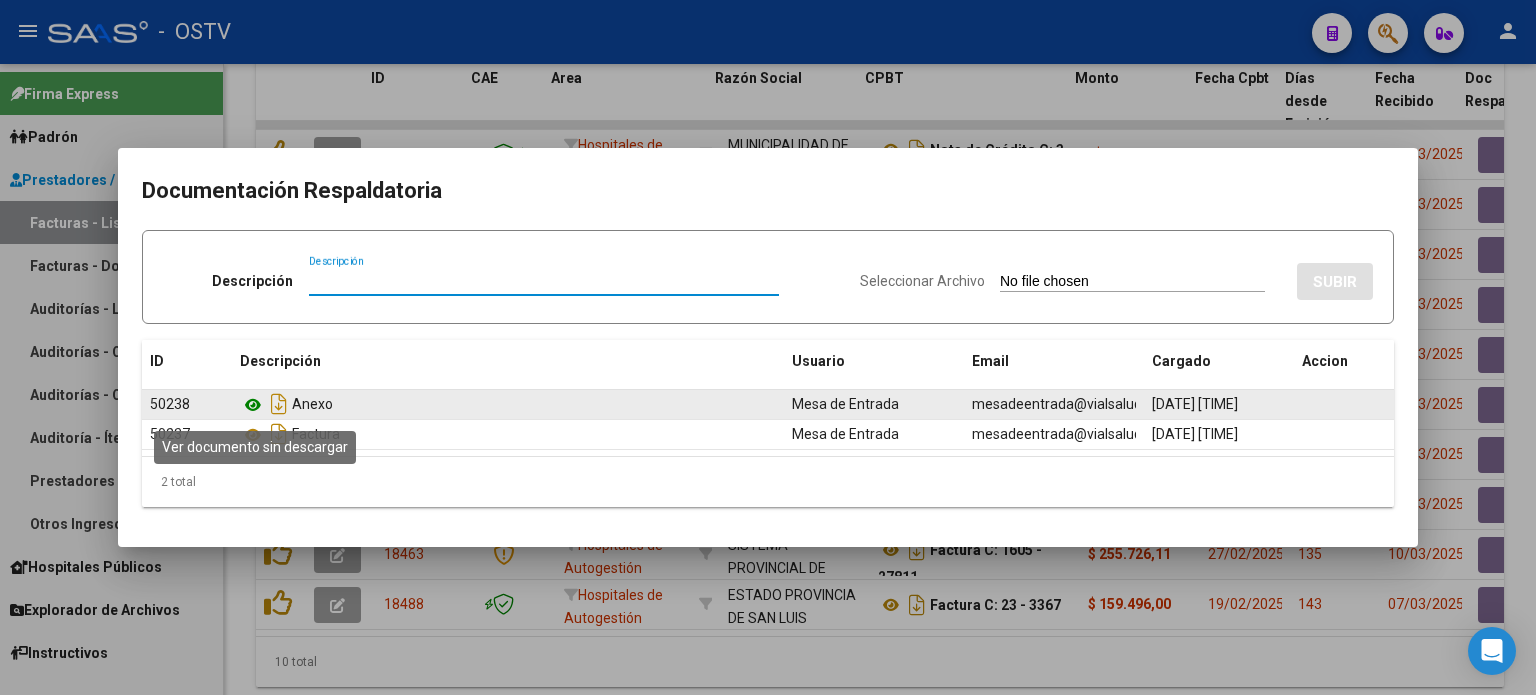 click 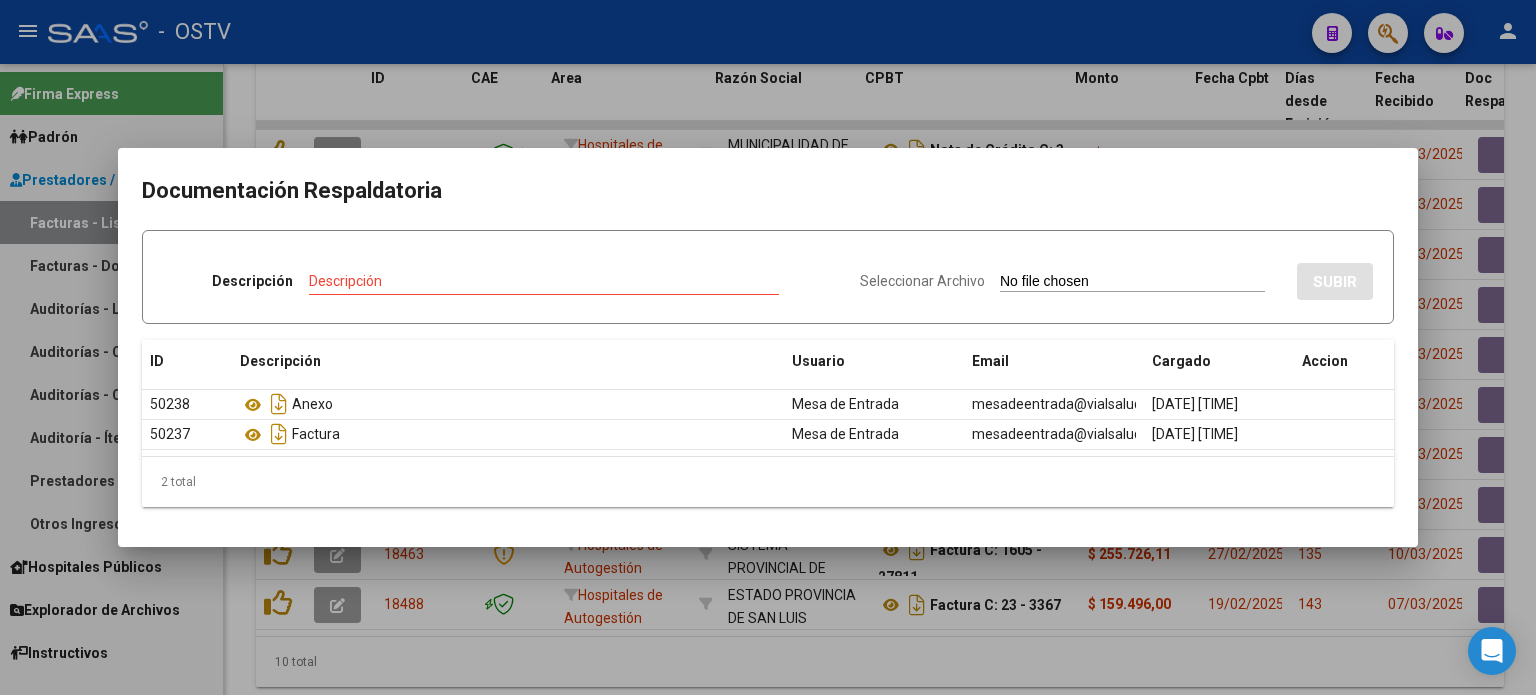 click at bounding box center [768, 347] 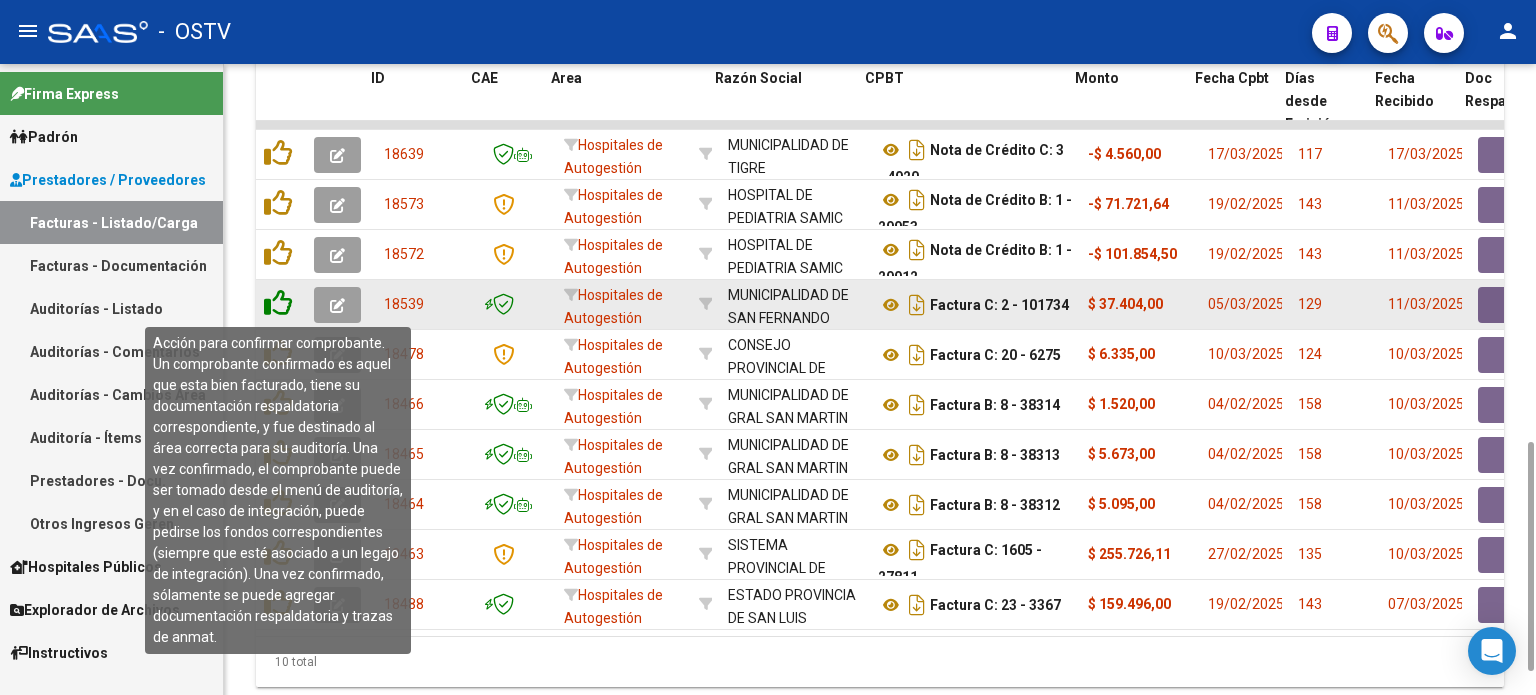 click 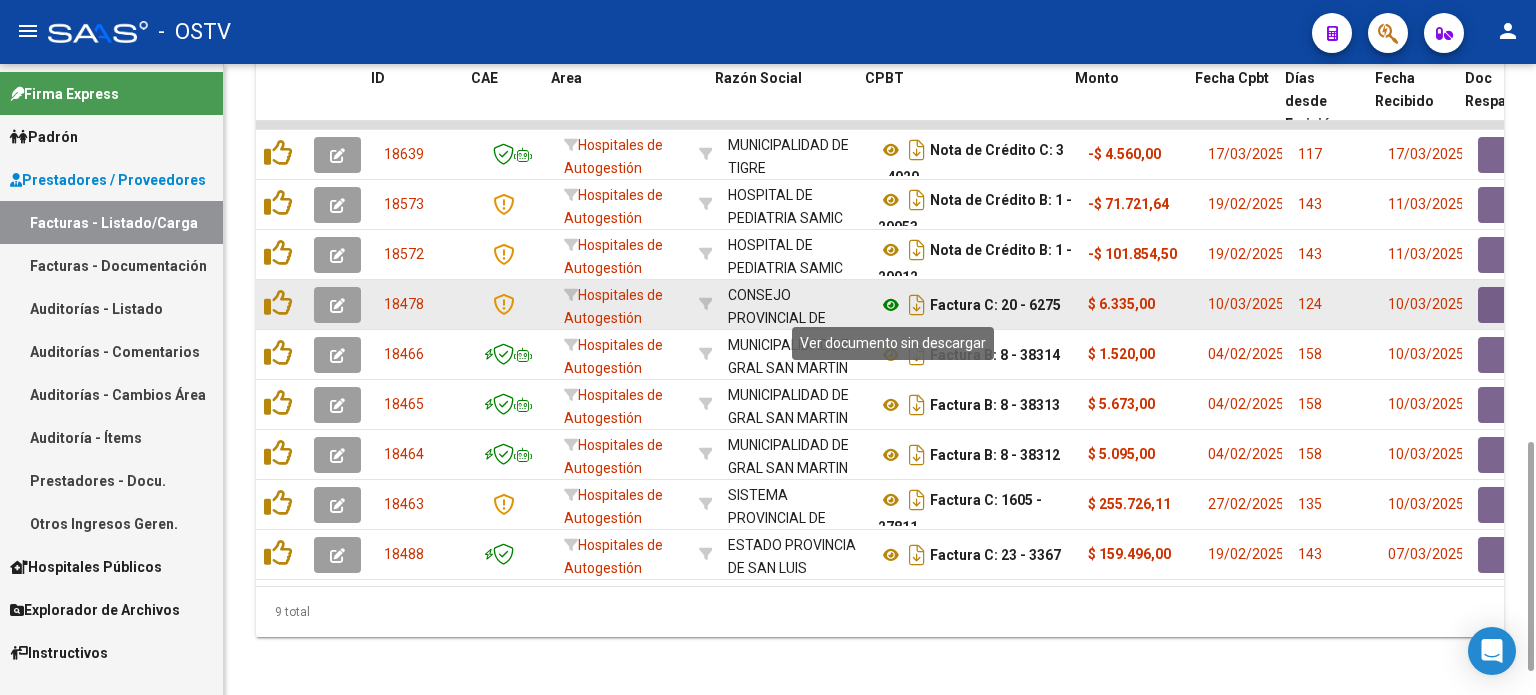 click 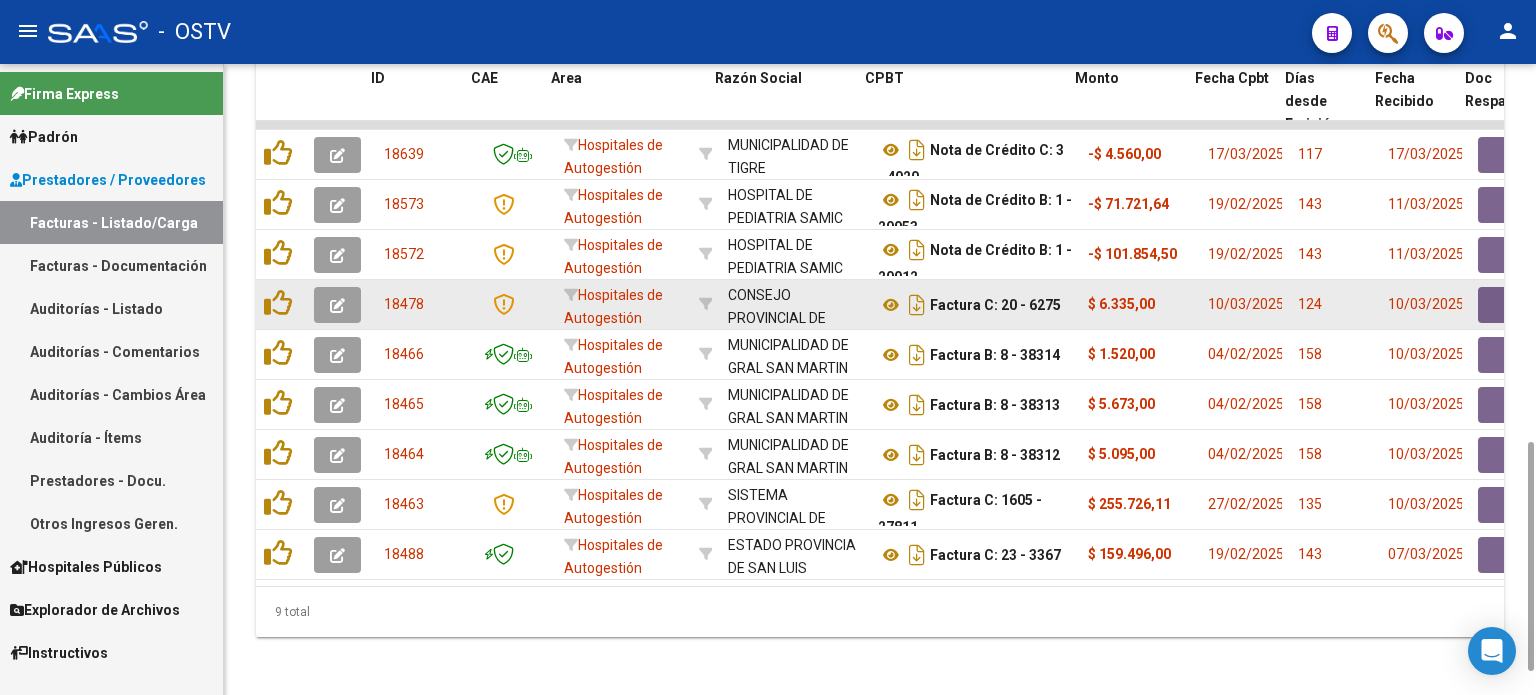 click 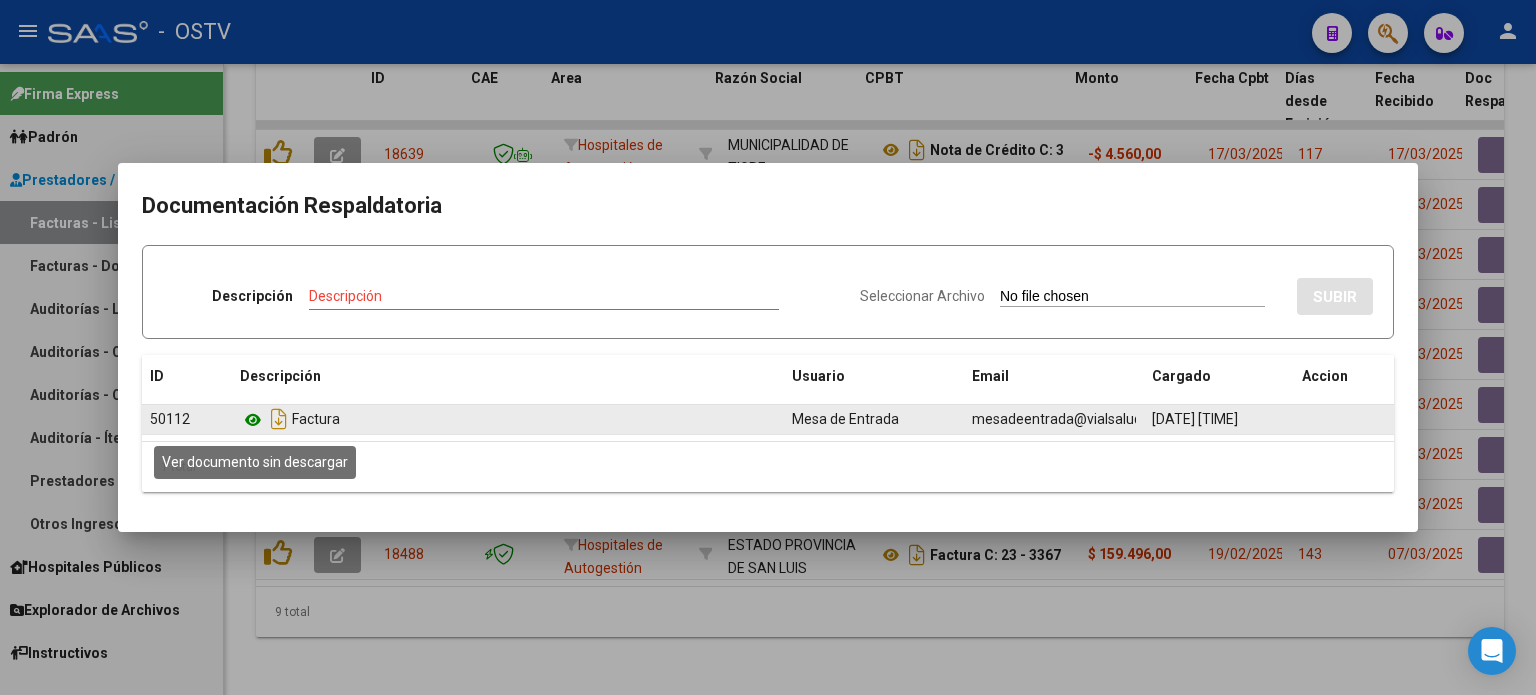 click 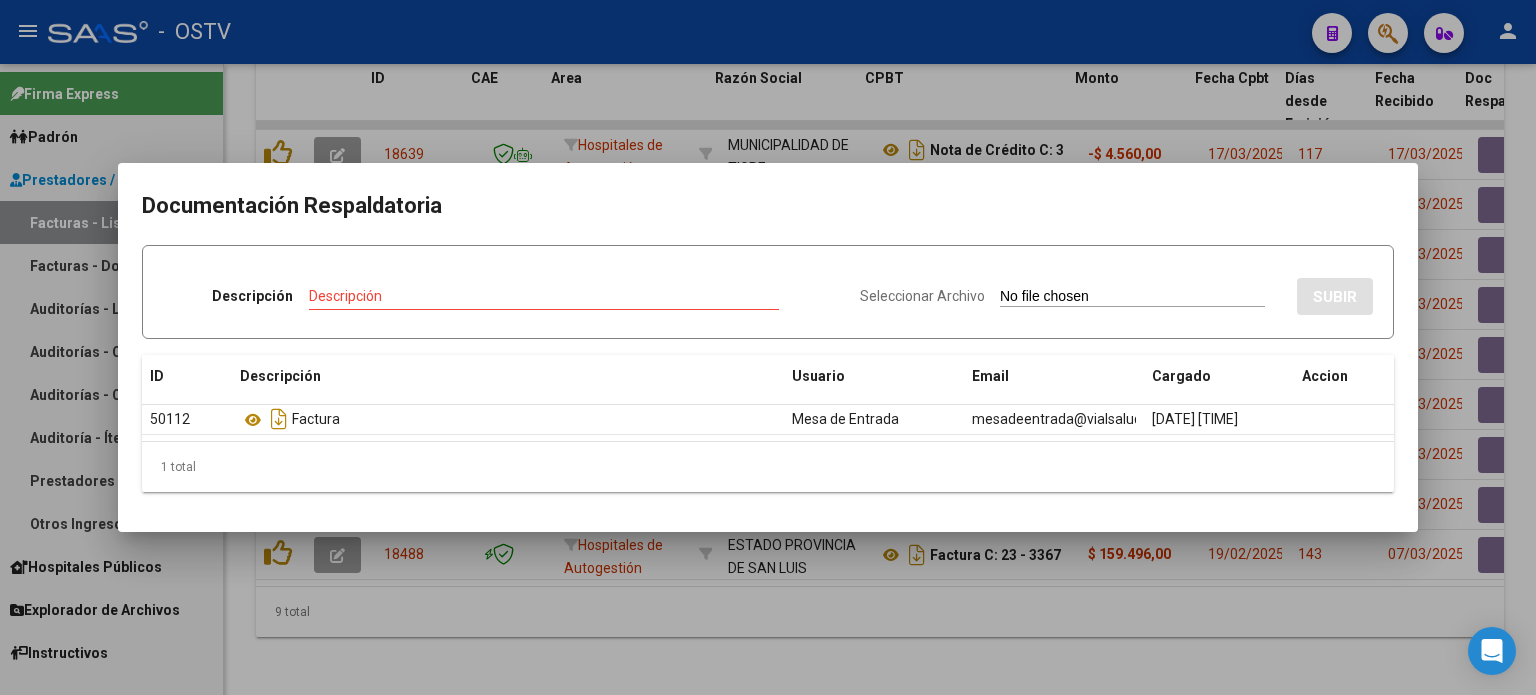 click at bounding box center [768, 347] 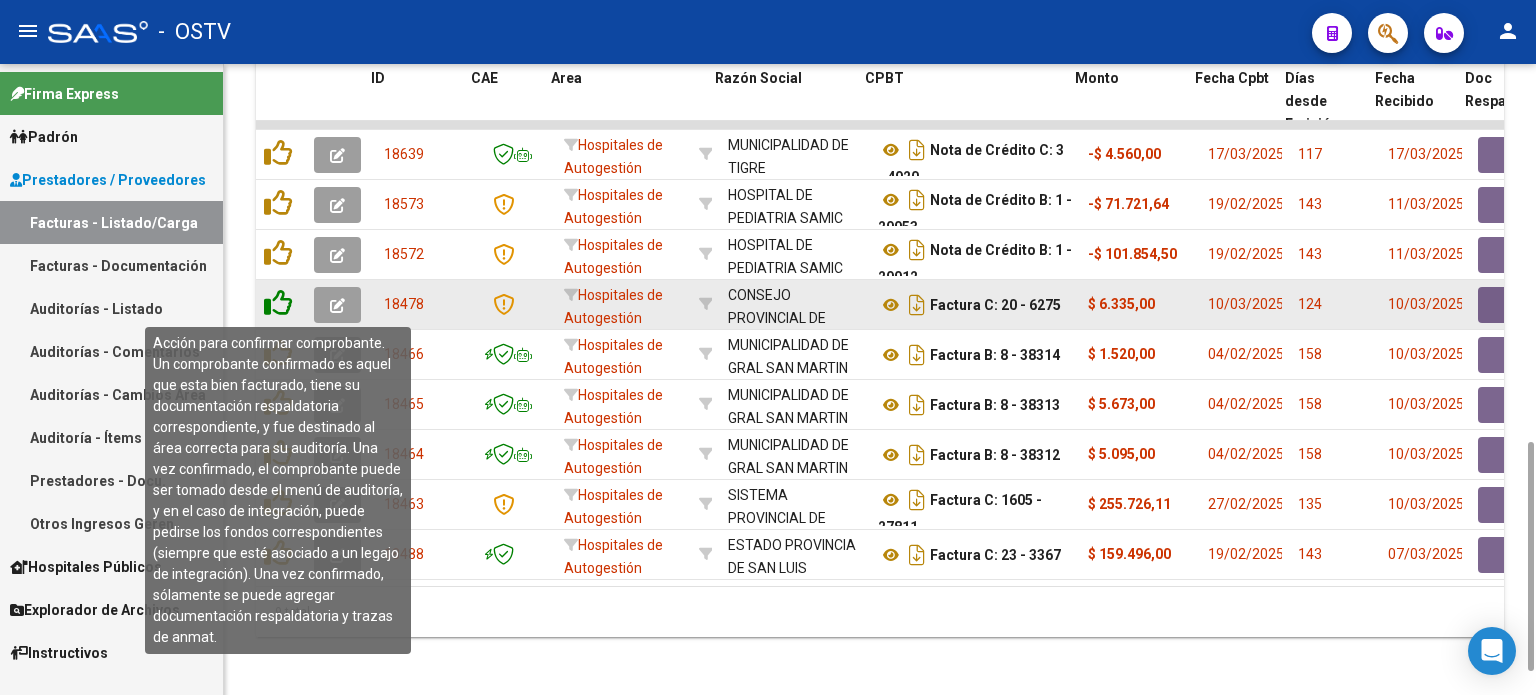 click 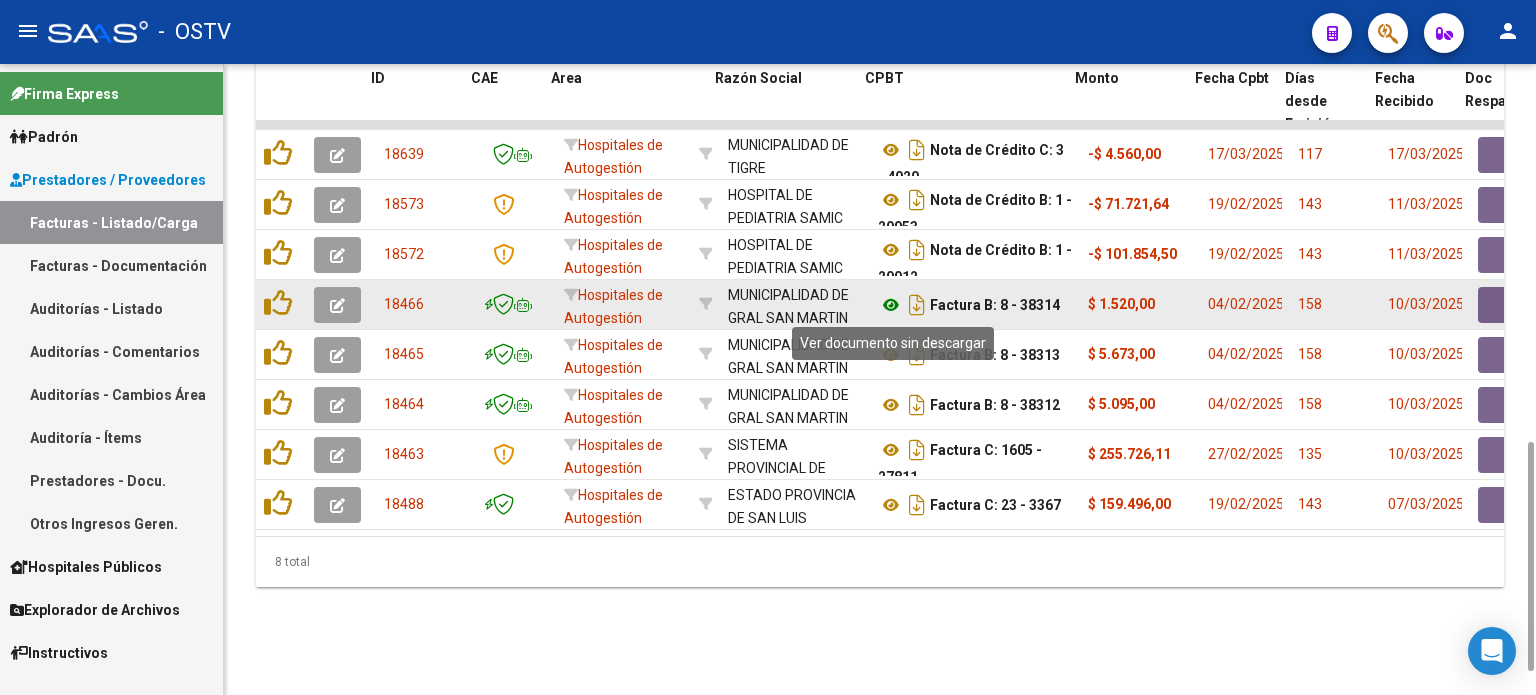 click 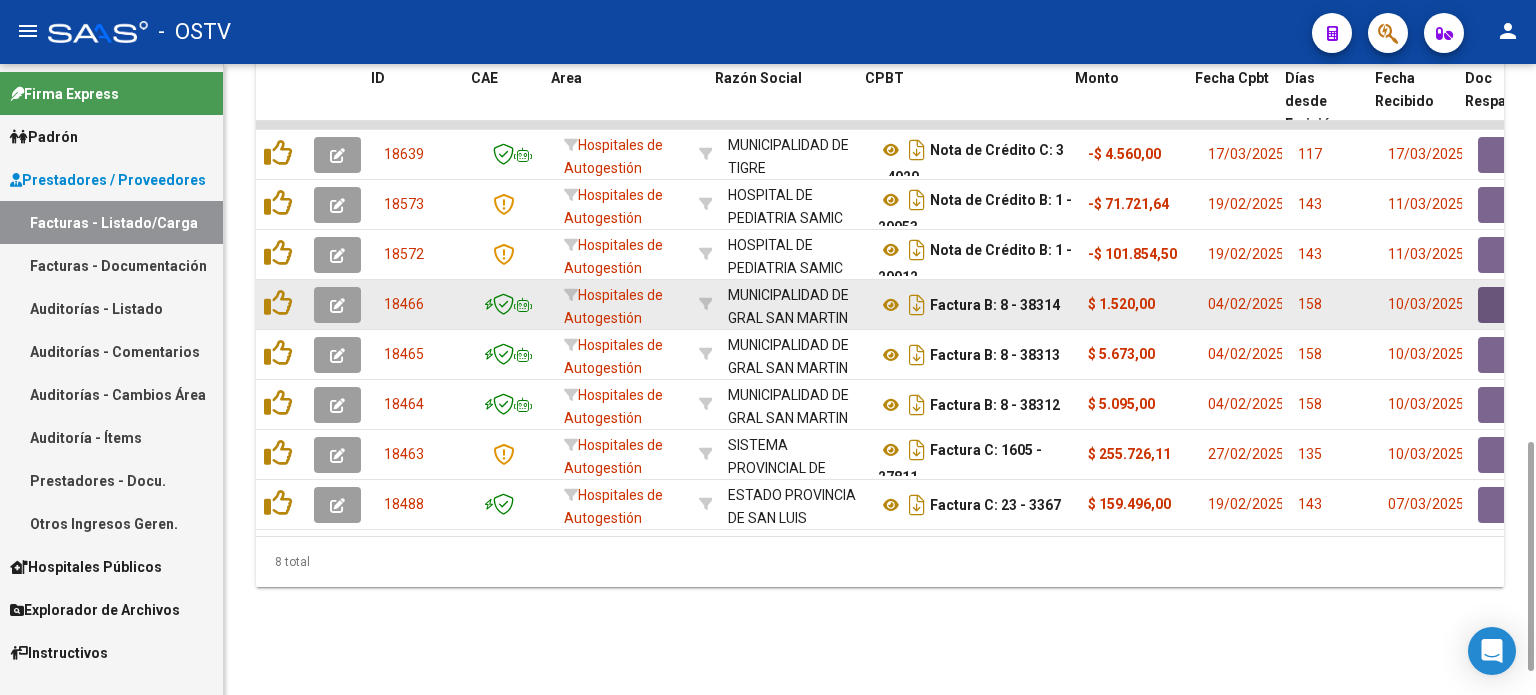 click 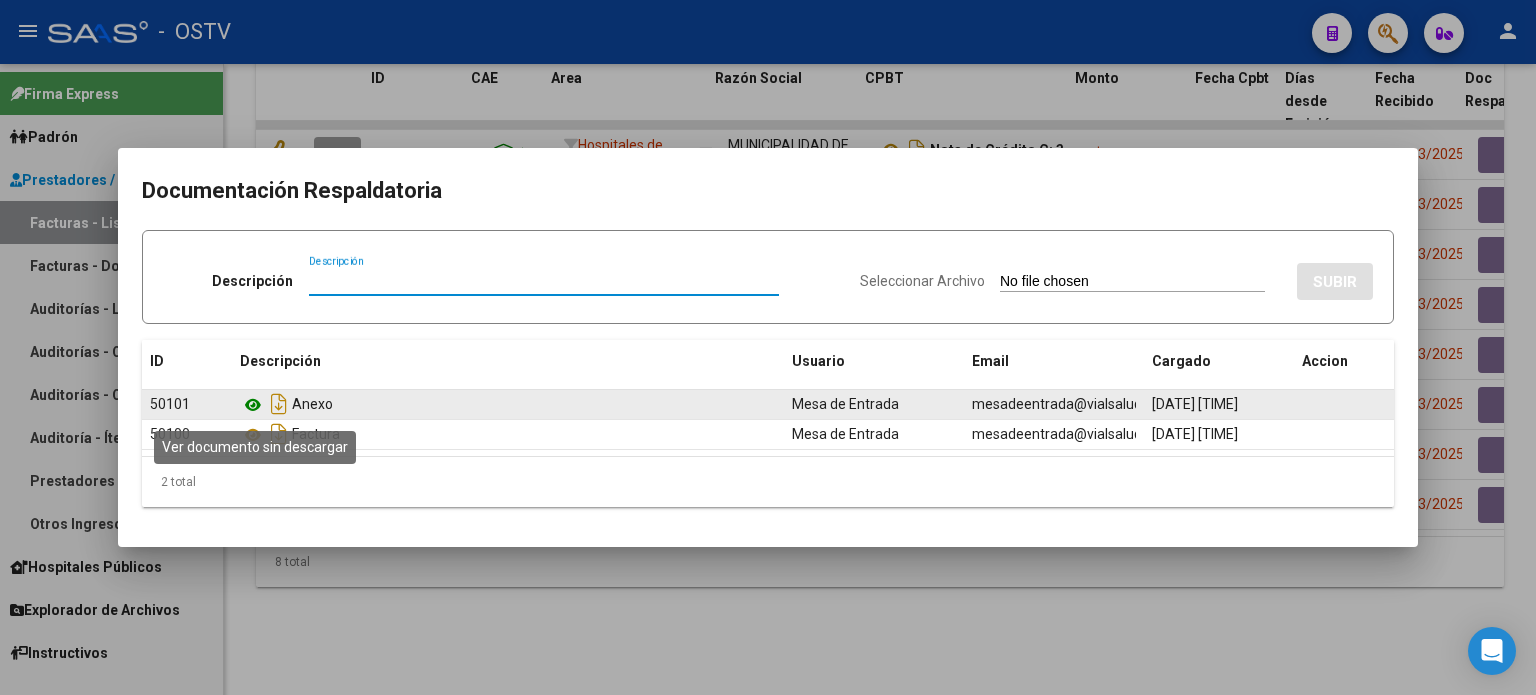 click 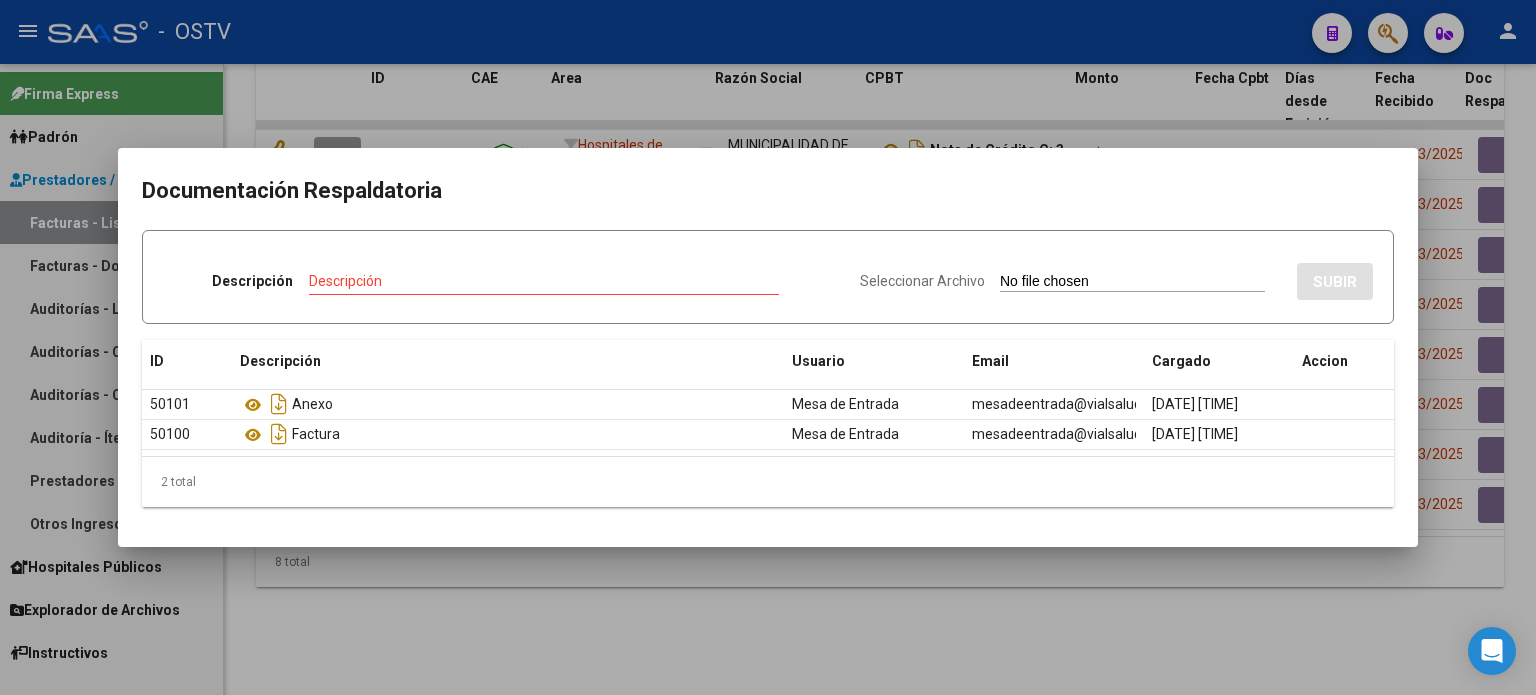 click at bounding box center [768, 347] 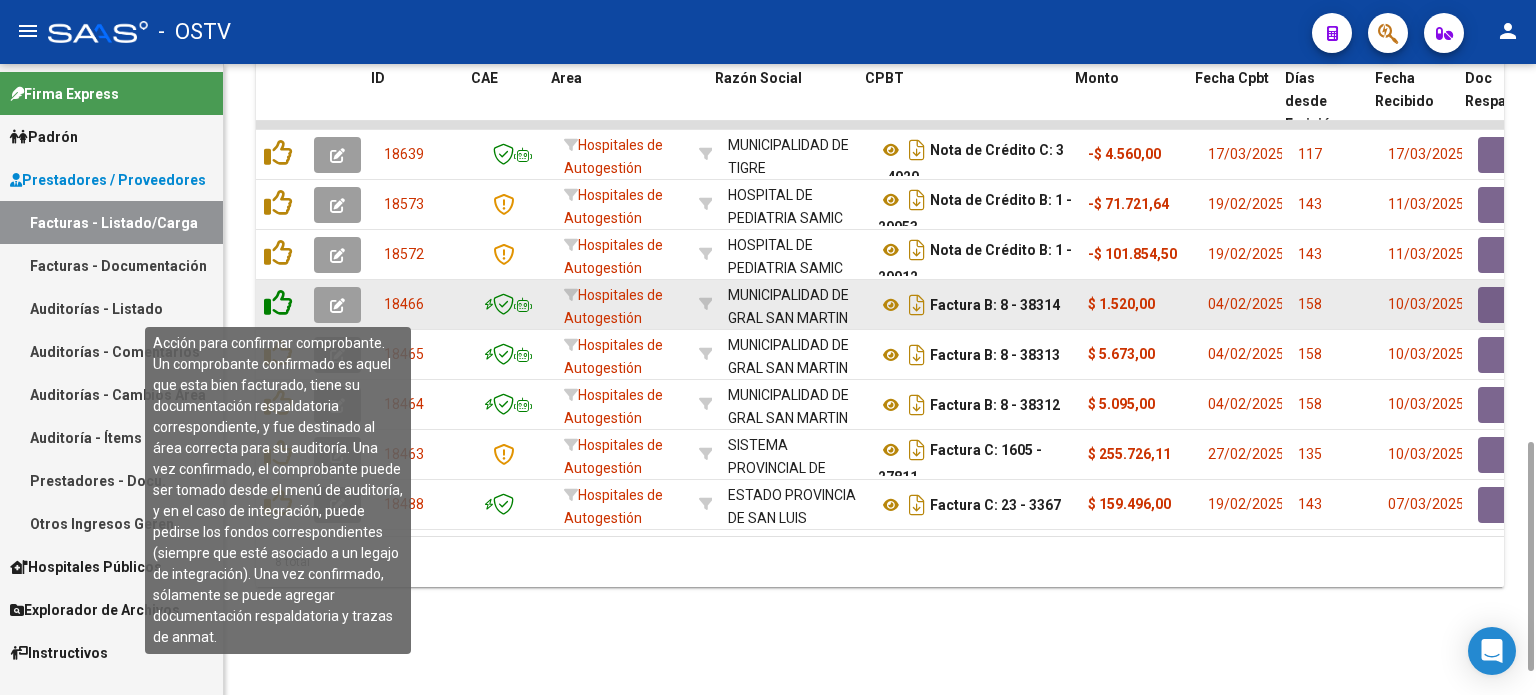click 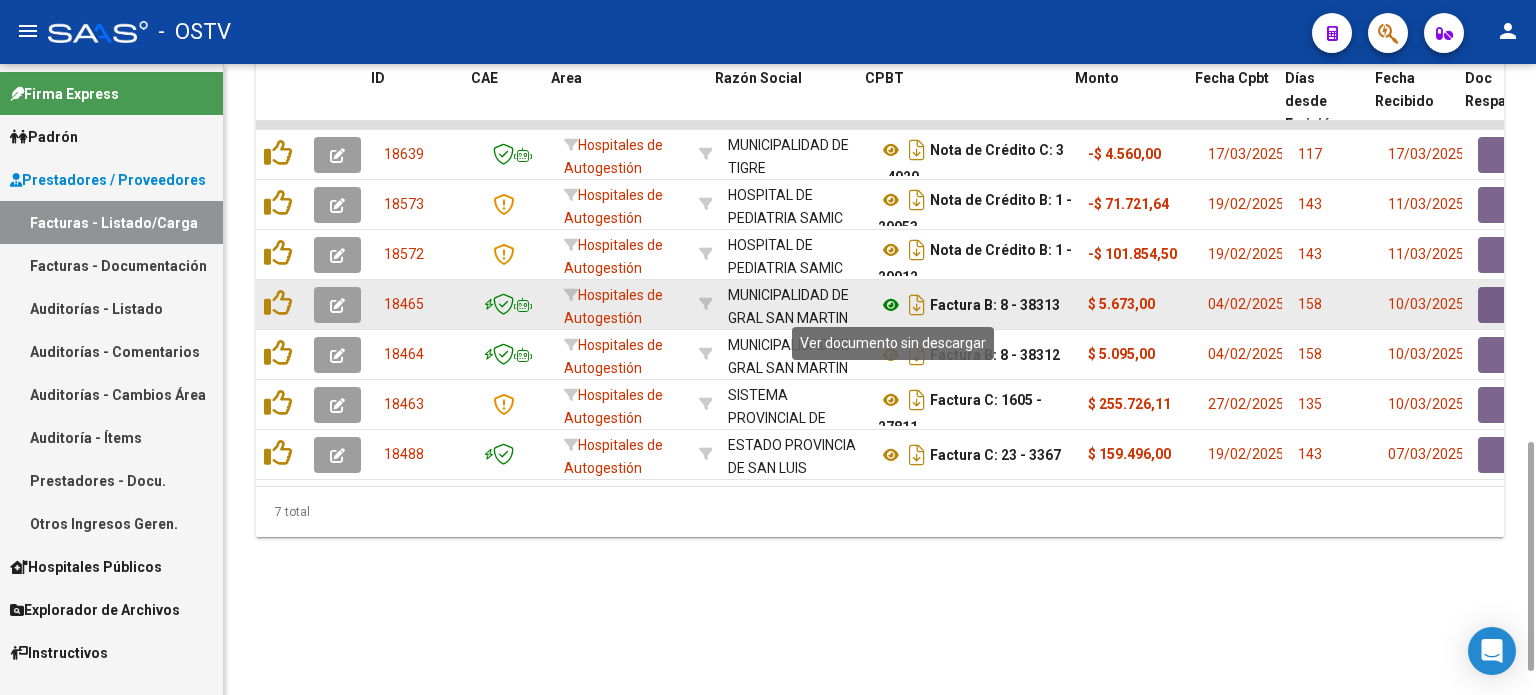 click 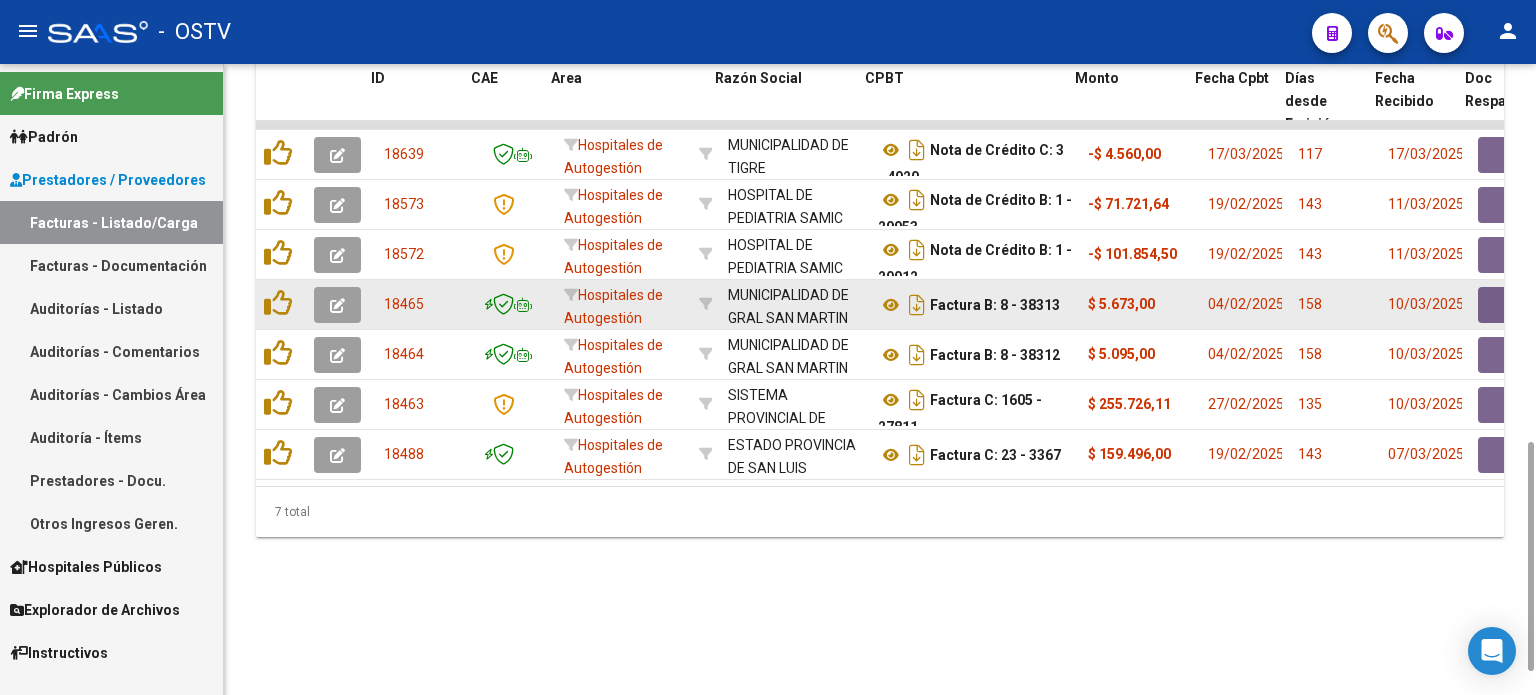 click 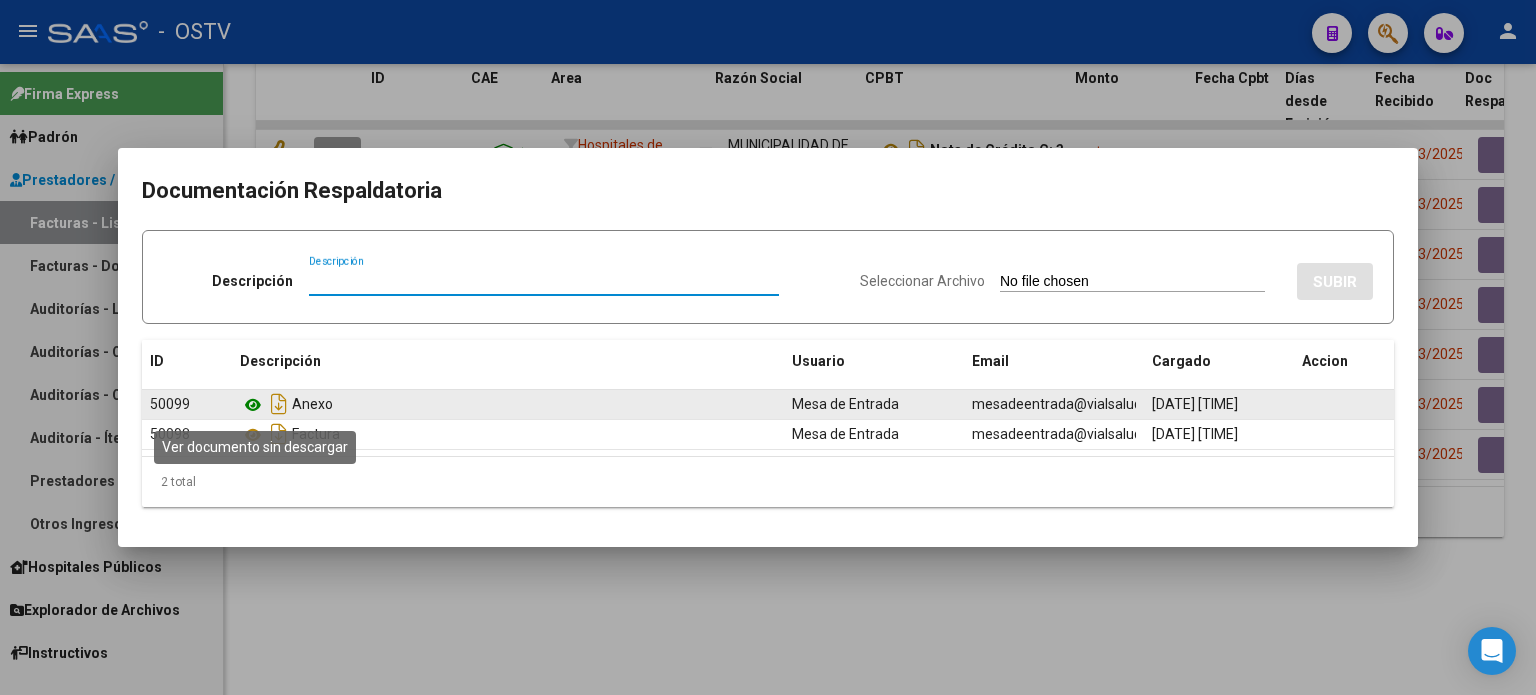 click 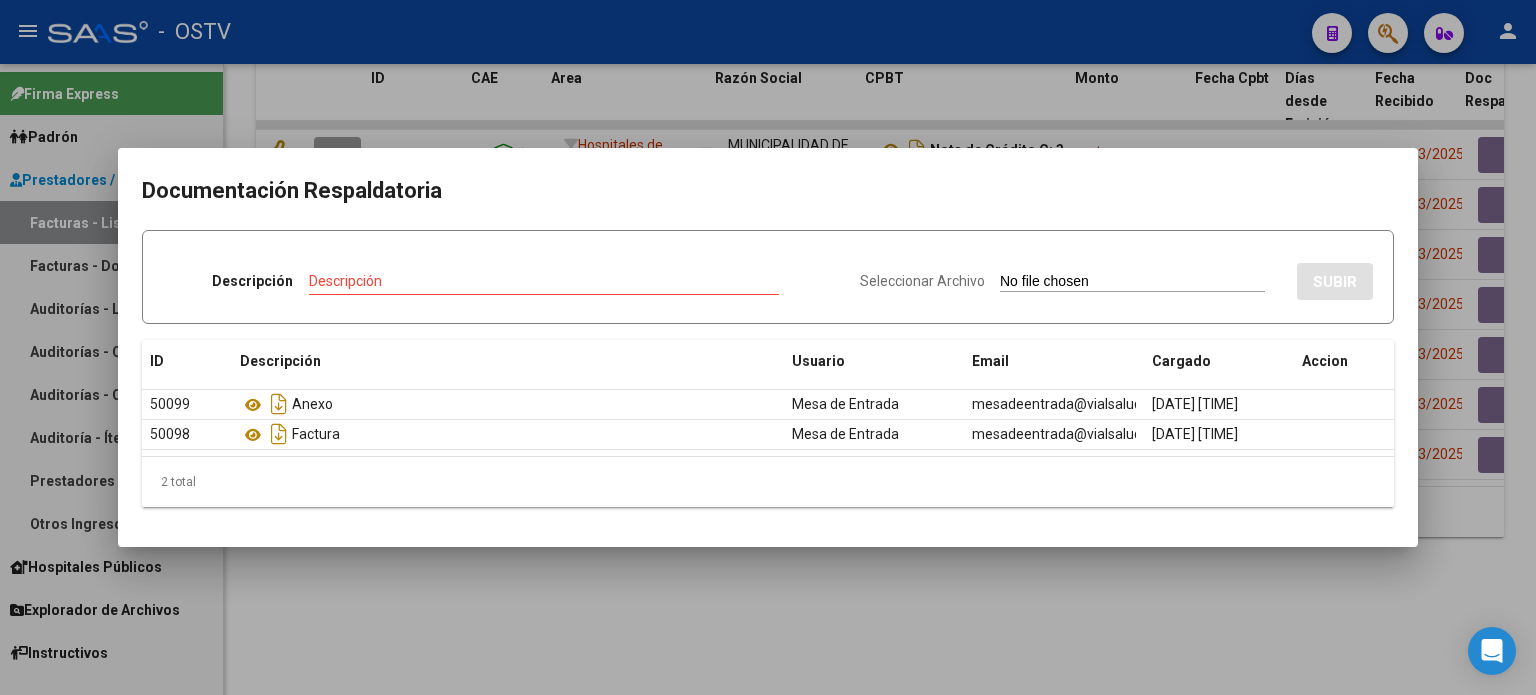 click at bounding box center [768, 347] 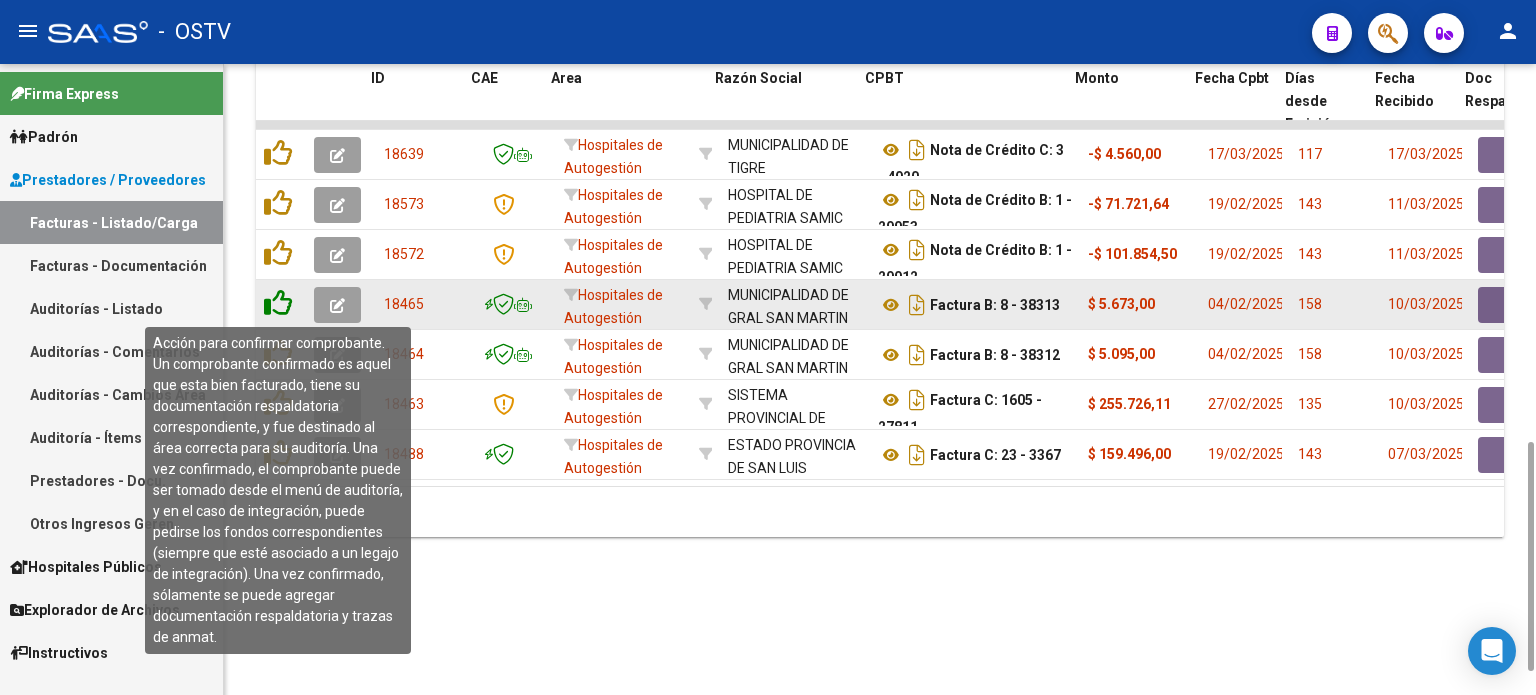click 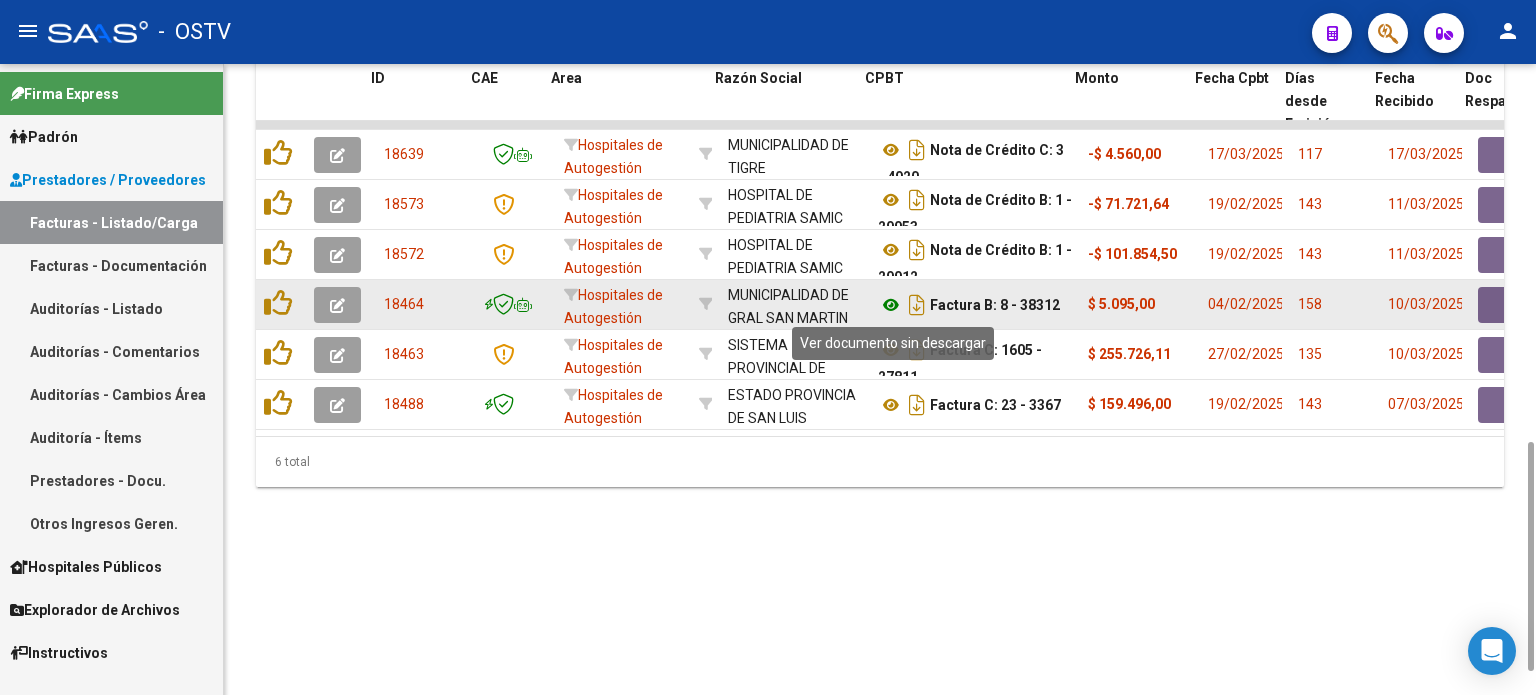 click 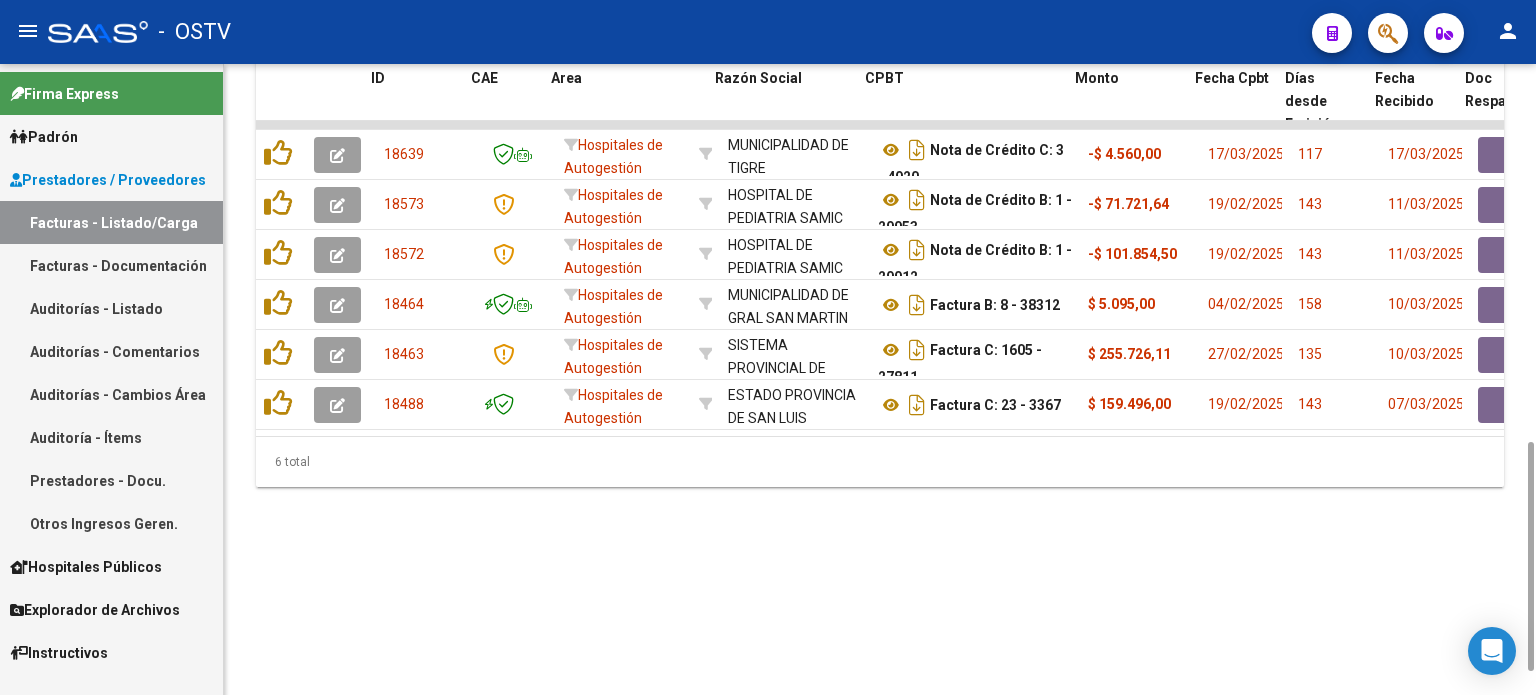 click on "Video tutorial   PRESTADORES -> Listado de CPBTs Emitidos por Prestadores / Proveedores (alt+q)   Cargar Comprobante
Carga Masiva  cloud_download  CSV  cloud_download  EXCEL  cloud_download  Estandar   Descarga Masiva
Filtros Id Hospitales de Autogestión Area Seleccionar Gerenciador Seleccionar Gerenciador No  Confirmado Todos  Cargado desde Masivo   Mostrar totalizadores   FILTROS DEL COMPROBANTE  Comprobante Tipo Comprobante Tipo Start date – Fec. Comprobante Desde / Hasta Días Emisión Desde(cant. días) Días Emisión Hasta(cant. días) CUIT / Razón Social Pto. Venta Nro. Comprobante Código SSS CAE Válido CAE Válido Todos  Cargado Módulo Hosp. Todos  Tiene facturacion Apócrifa Hospital Refes  FILTROS DE INTEGRACION  Período De Prestación Campos del Archivo de Rendición Devuelto x SSS (dr_envio) Todos  Rendido x SSS (dr_envio) Tipo de Registro Tipo de Registro Período Presentación Período Presentación Campos del Legajo Asociado (preaprobación) Afiliado Legajo (cuil/nombre) Todos" 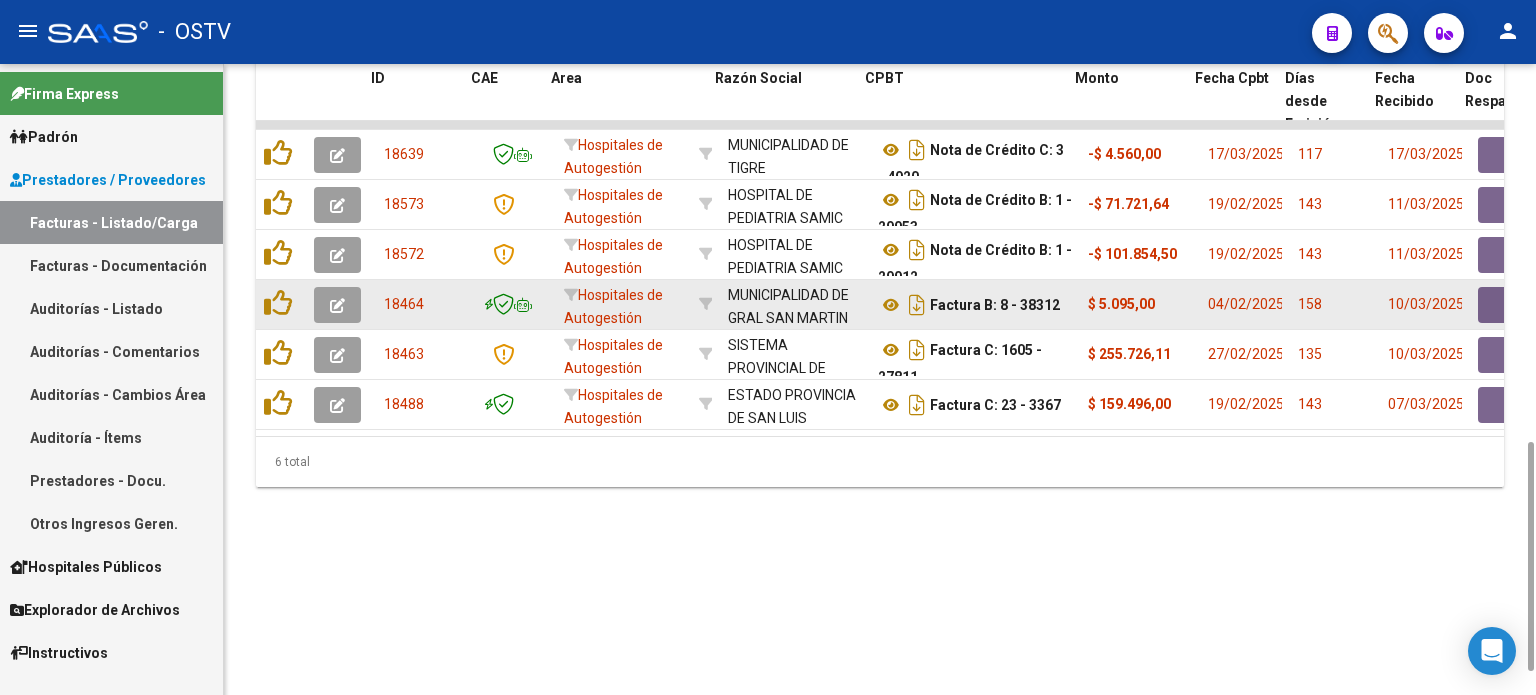 click 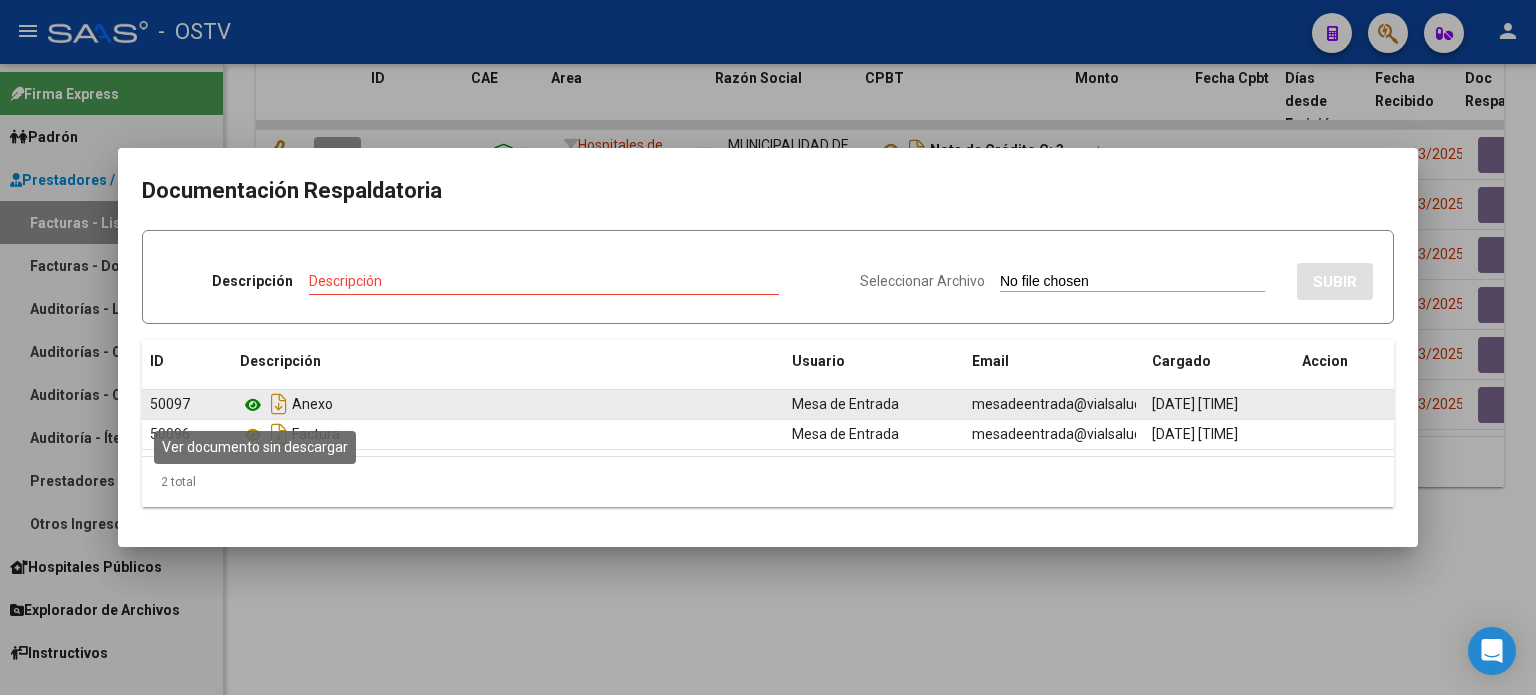 click 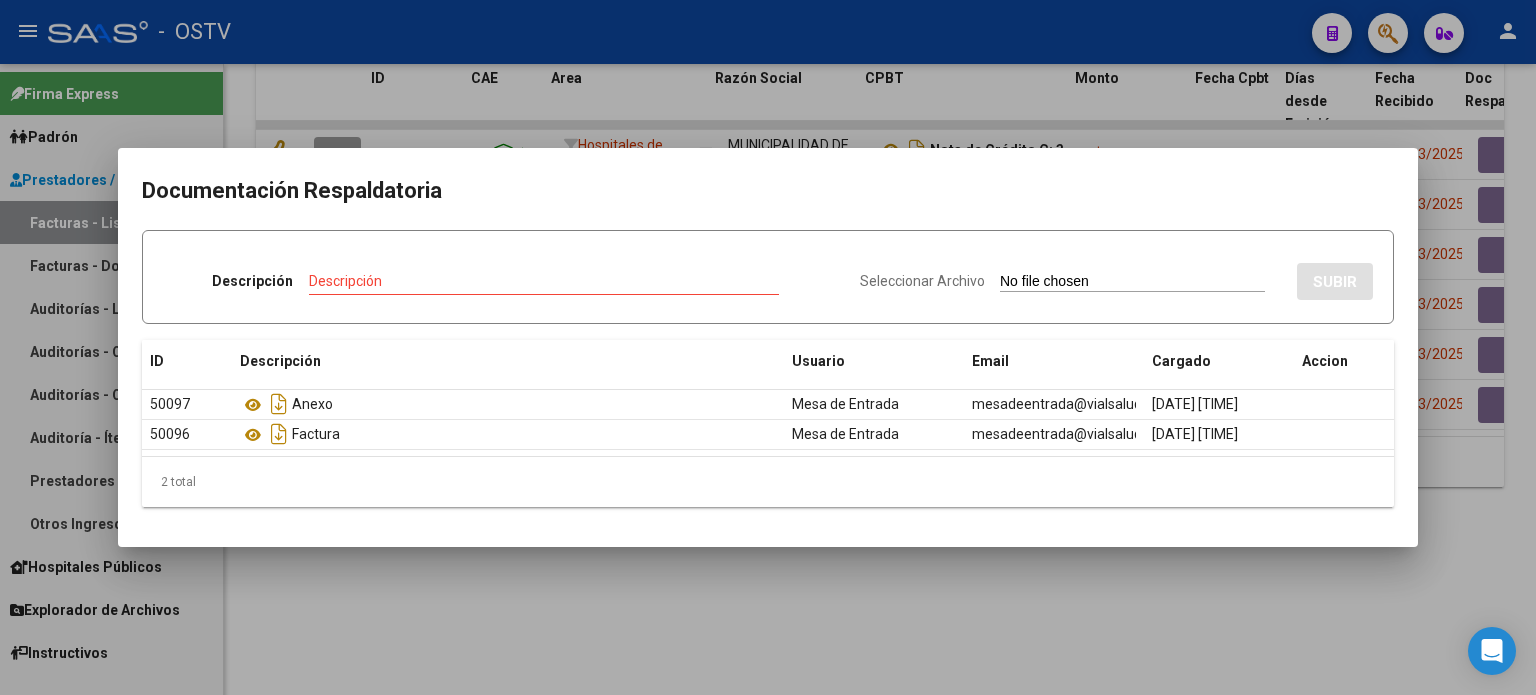 click at bounding box center [768, 347] 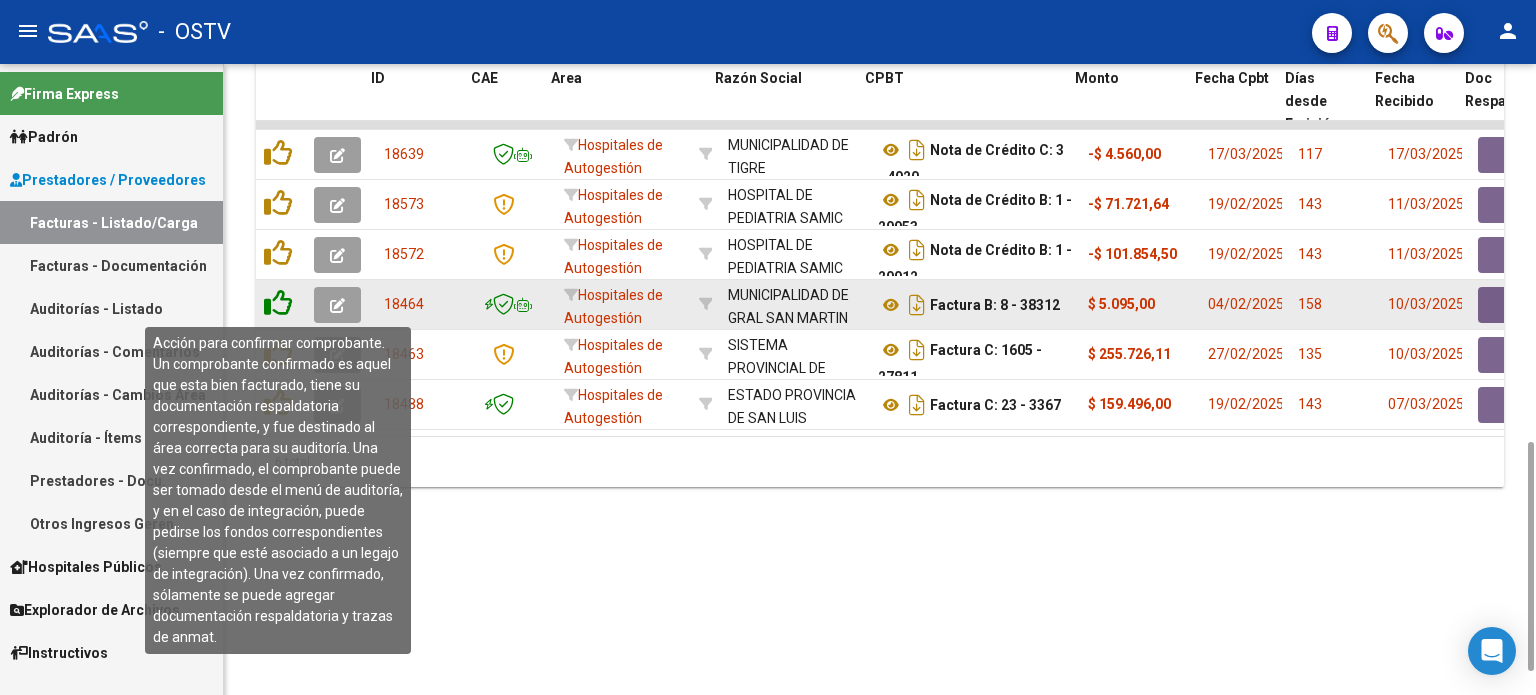 click 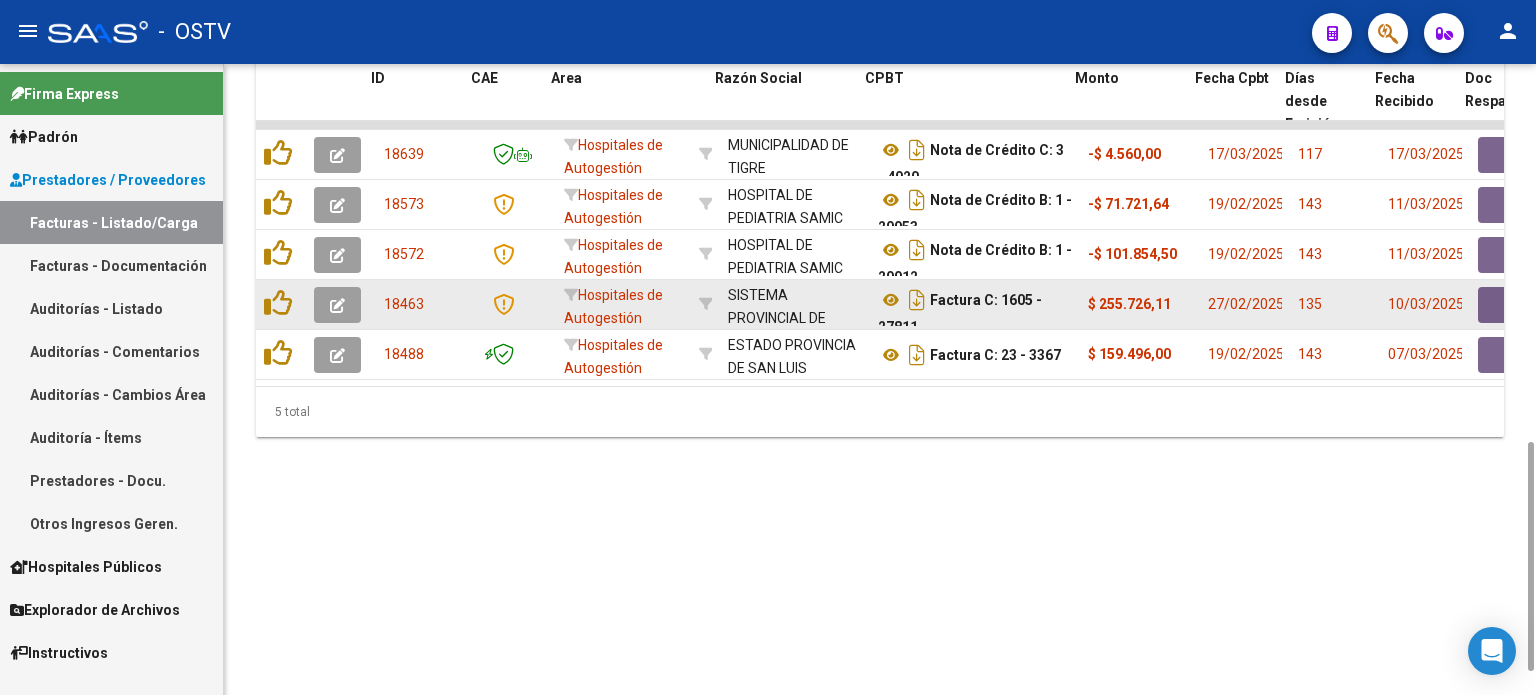scroll, scrollTop: 12, scrollLeft: 0, axis: vertical 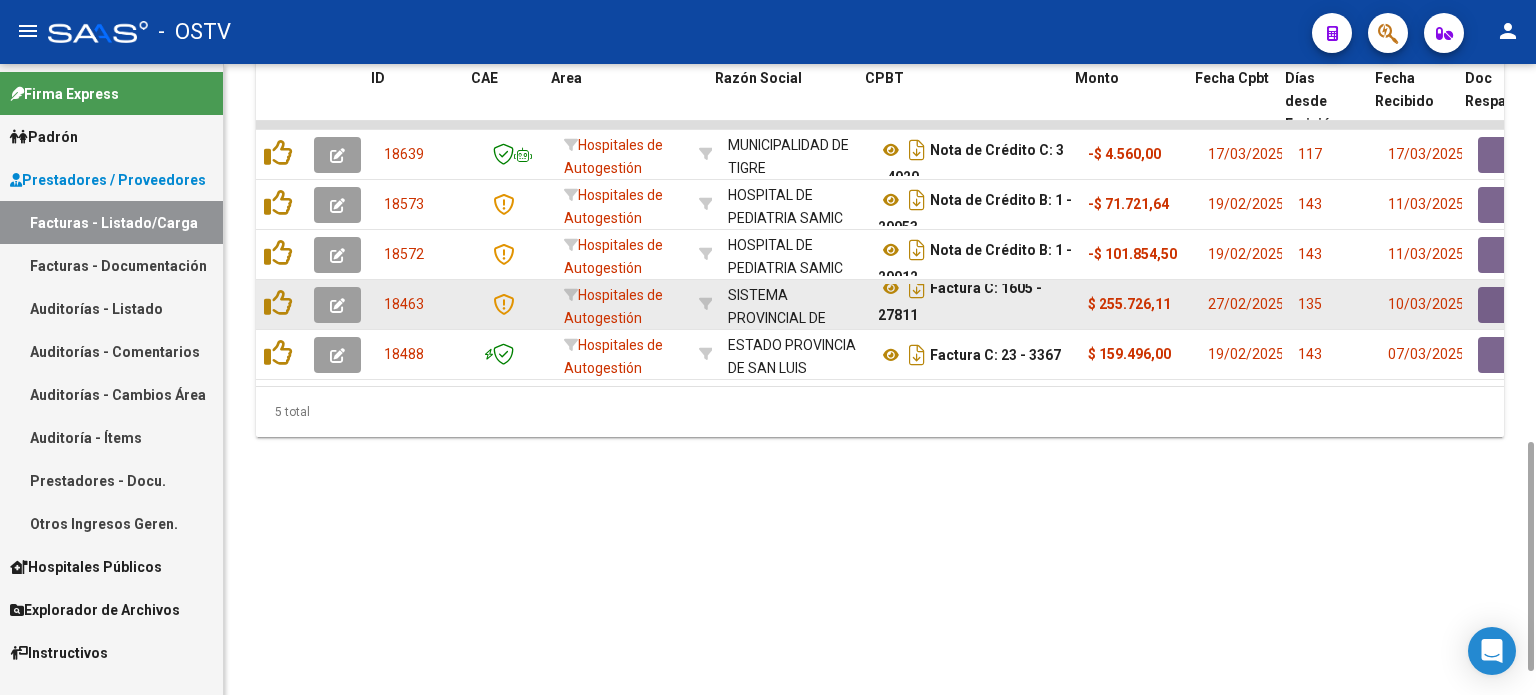 drag, startPoint x: 1044, startPoint y: 295, endPoint x: 1053, endPoint y: 321, distance: 27.513634 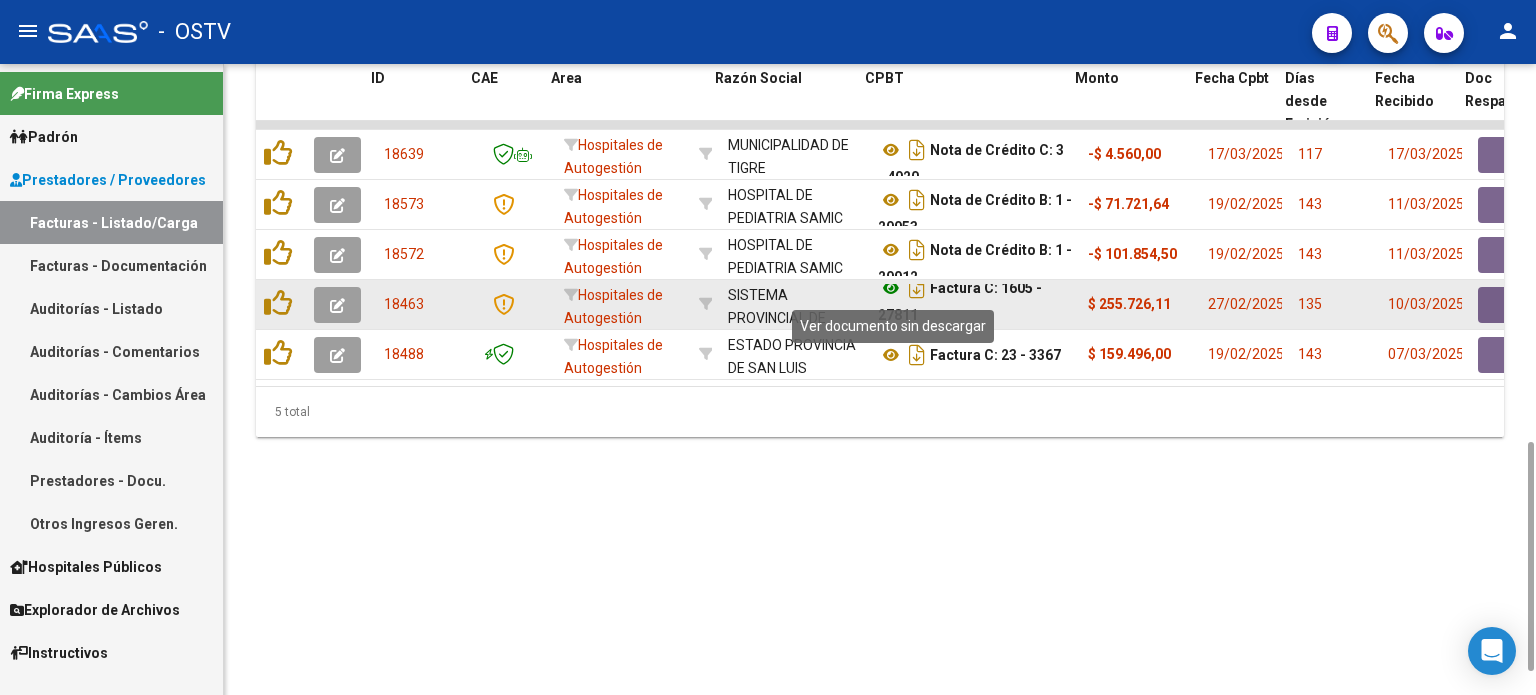 click 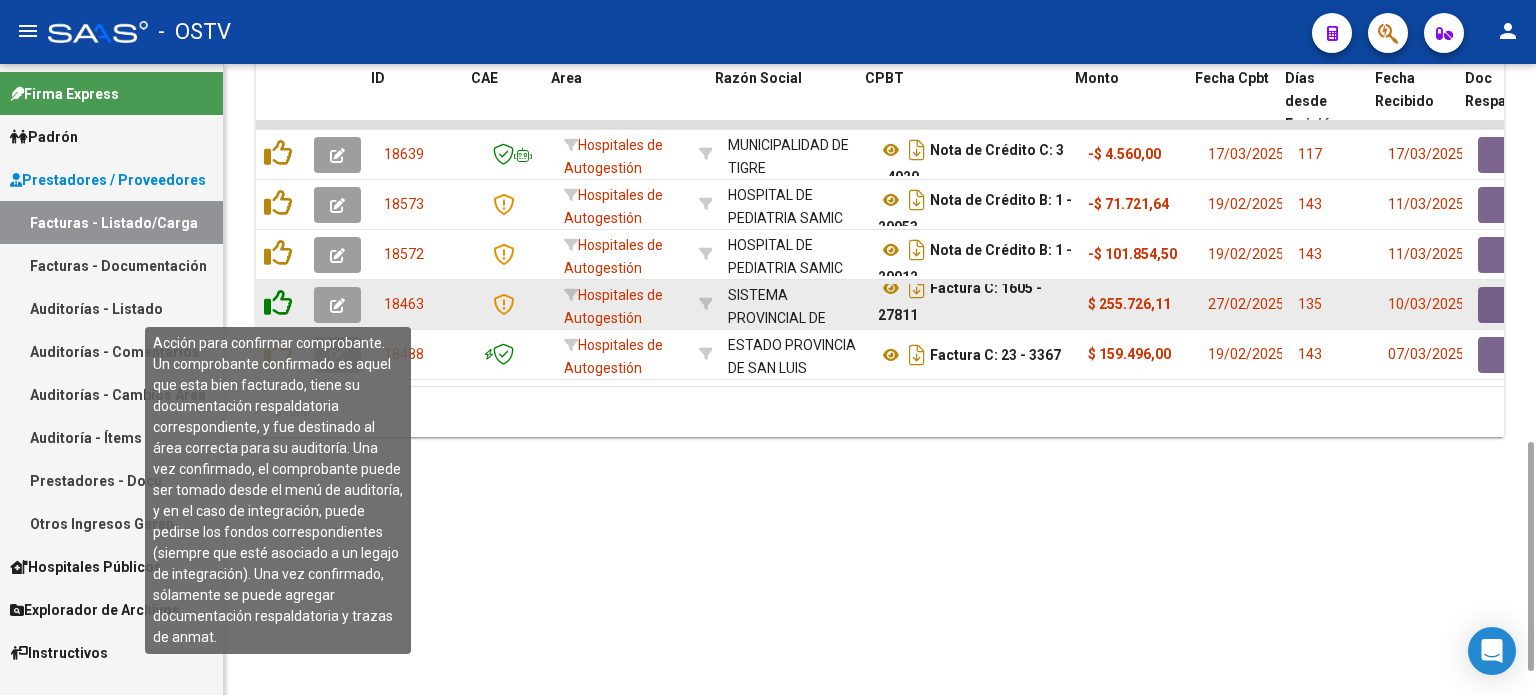 click 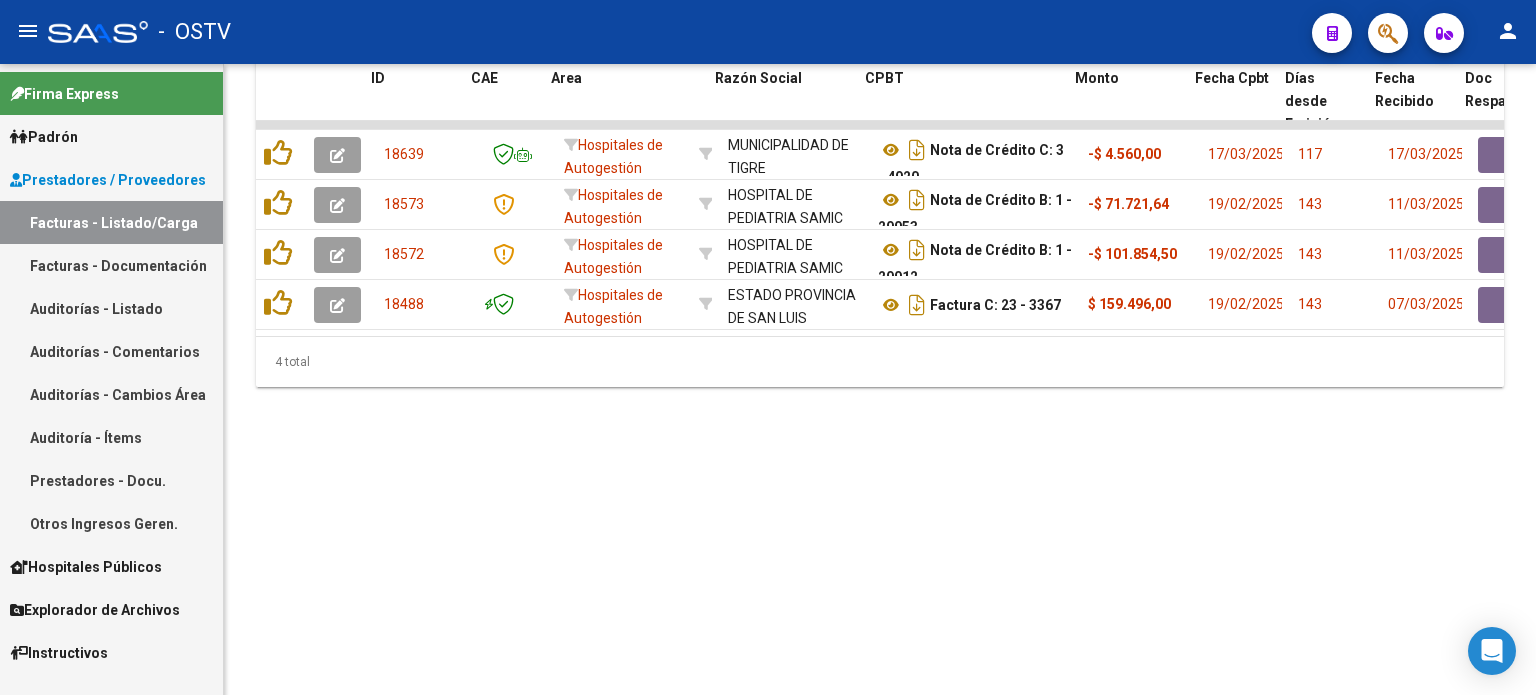 scroll, scrollTop: 0, scrollLeft: 0, axis: both 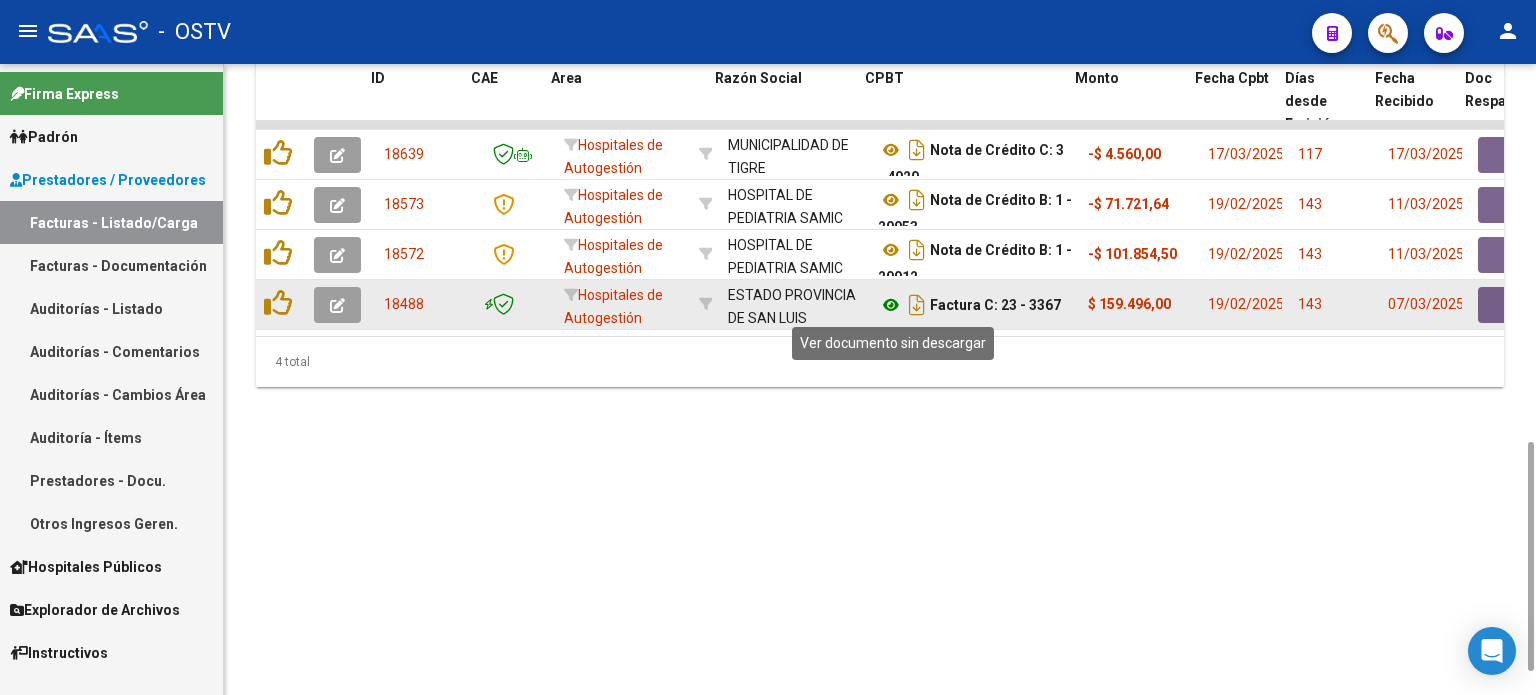 click 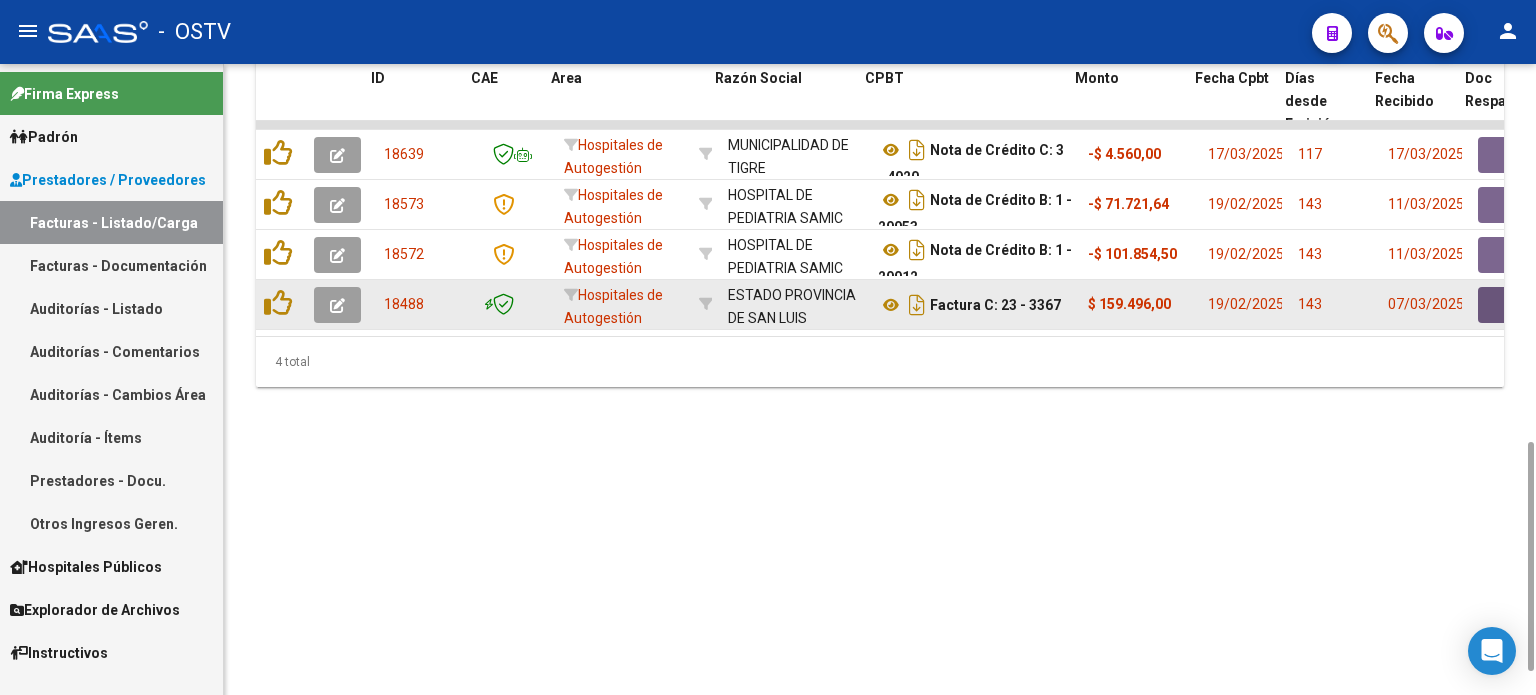 click 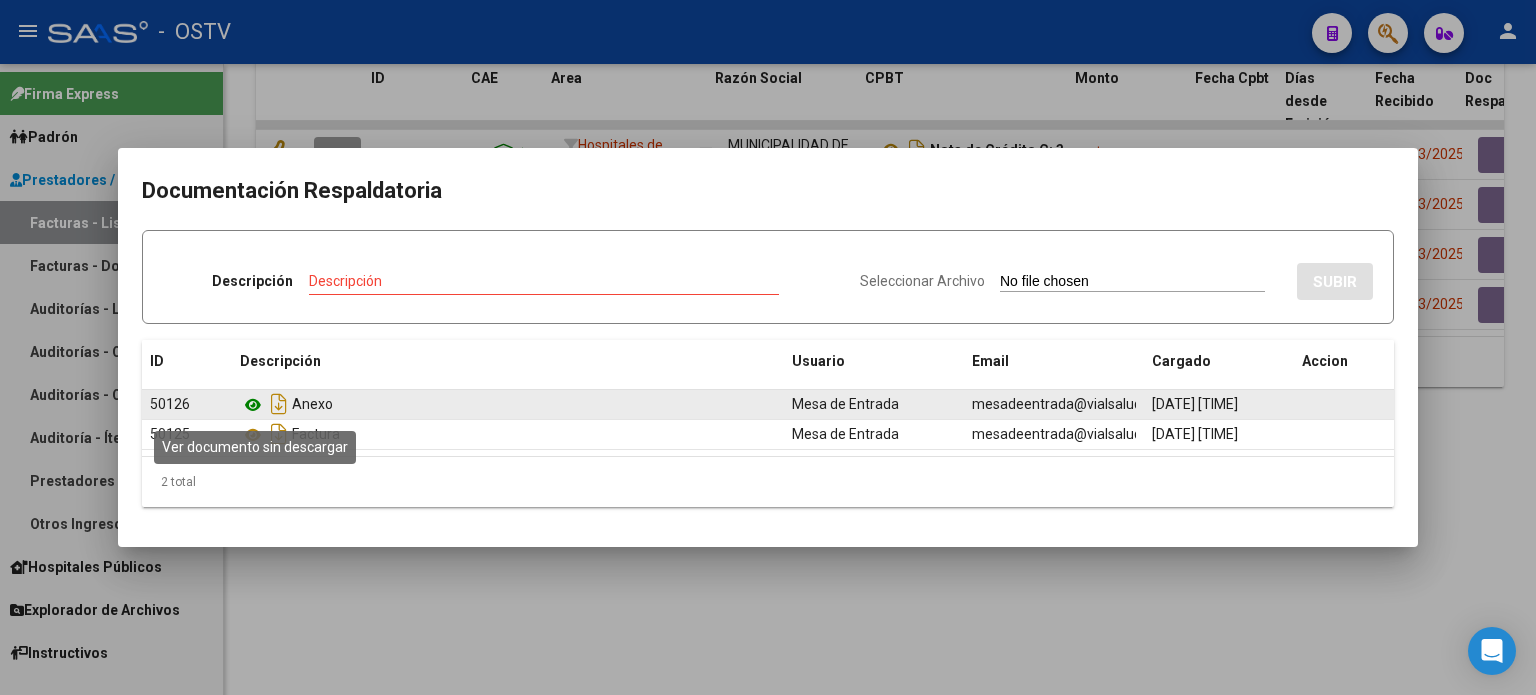 click 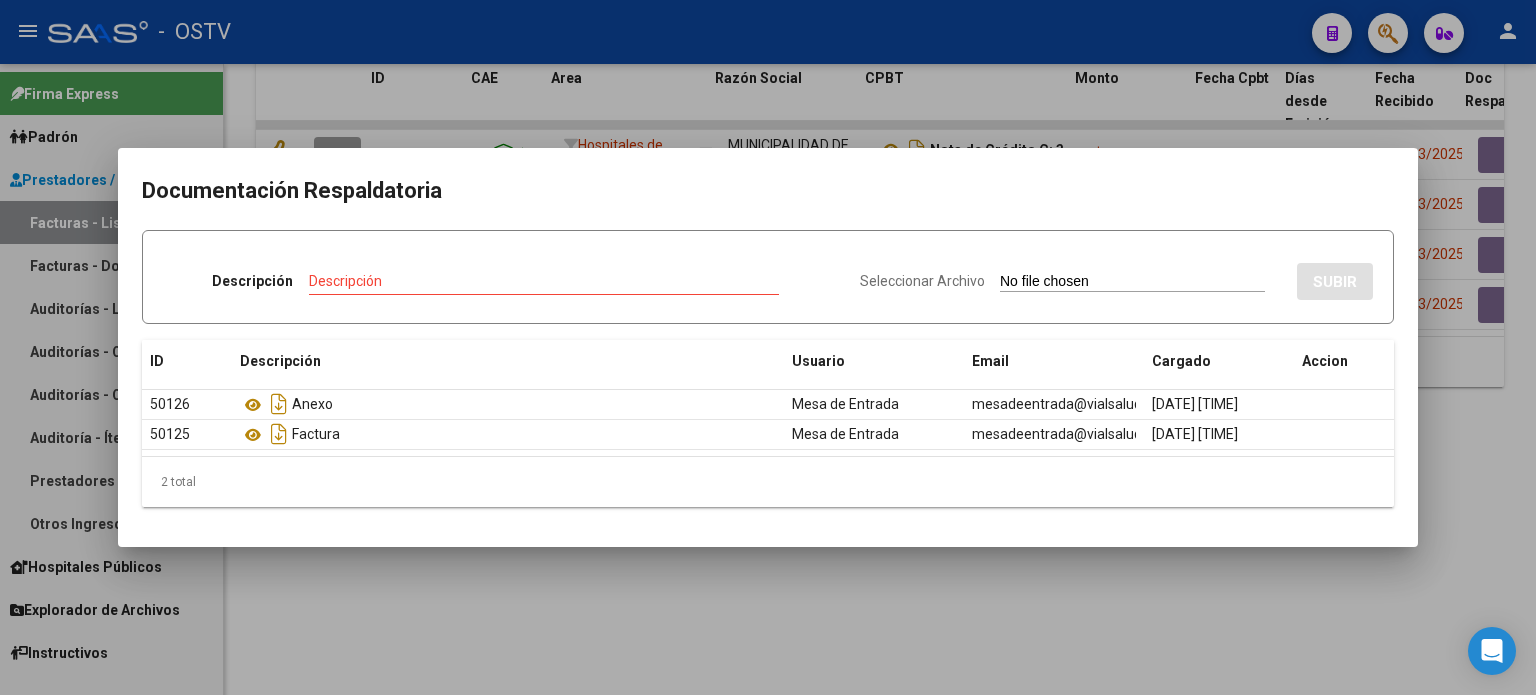 click at bounding box center (768, 347) 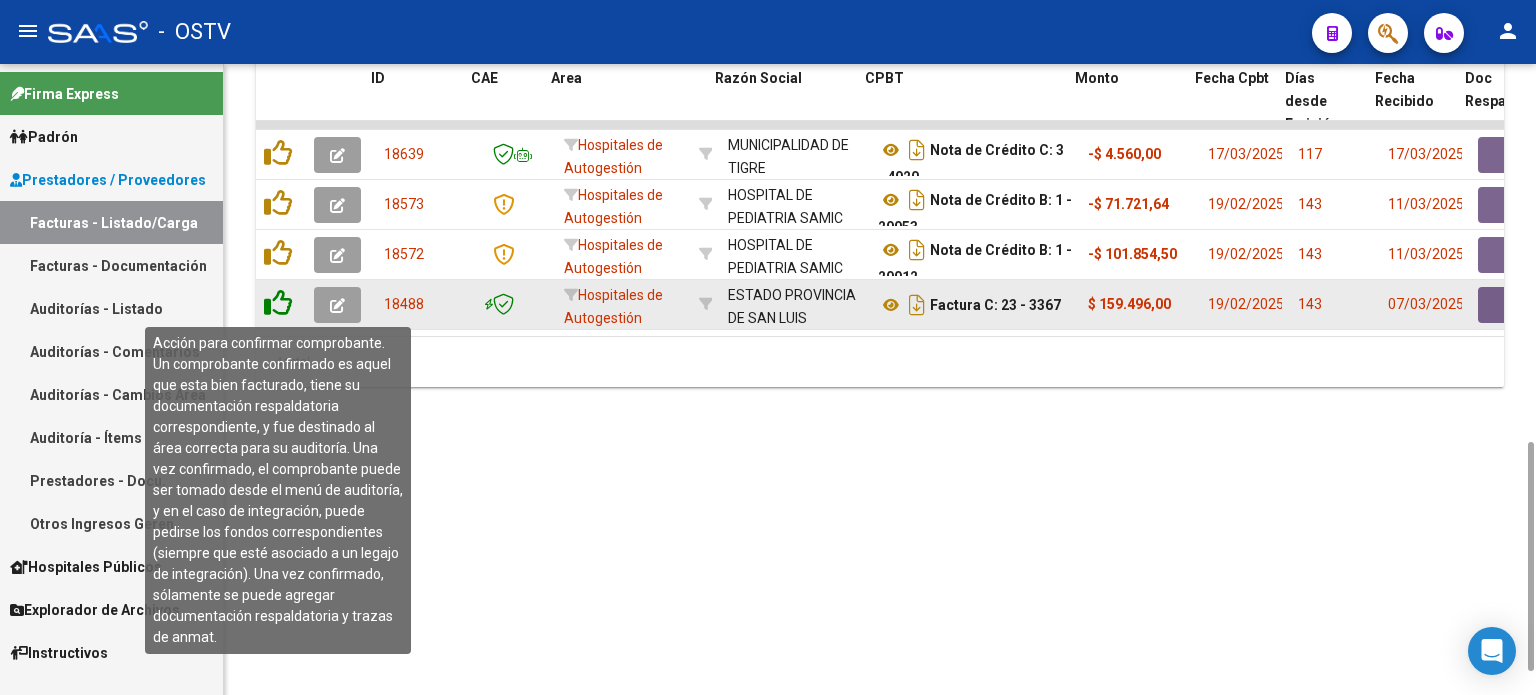 click 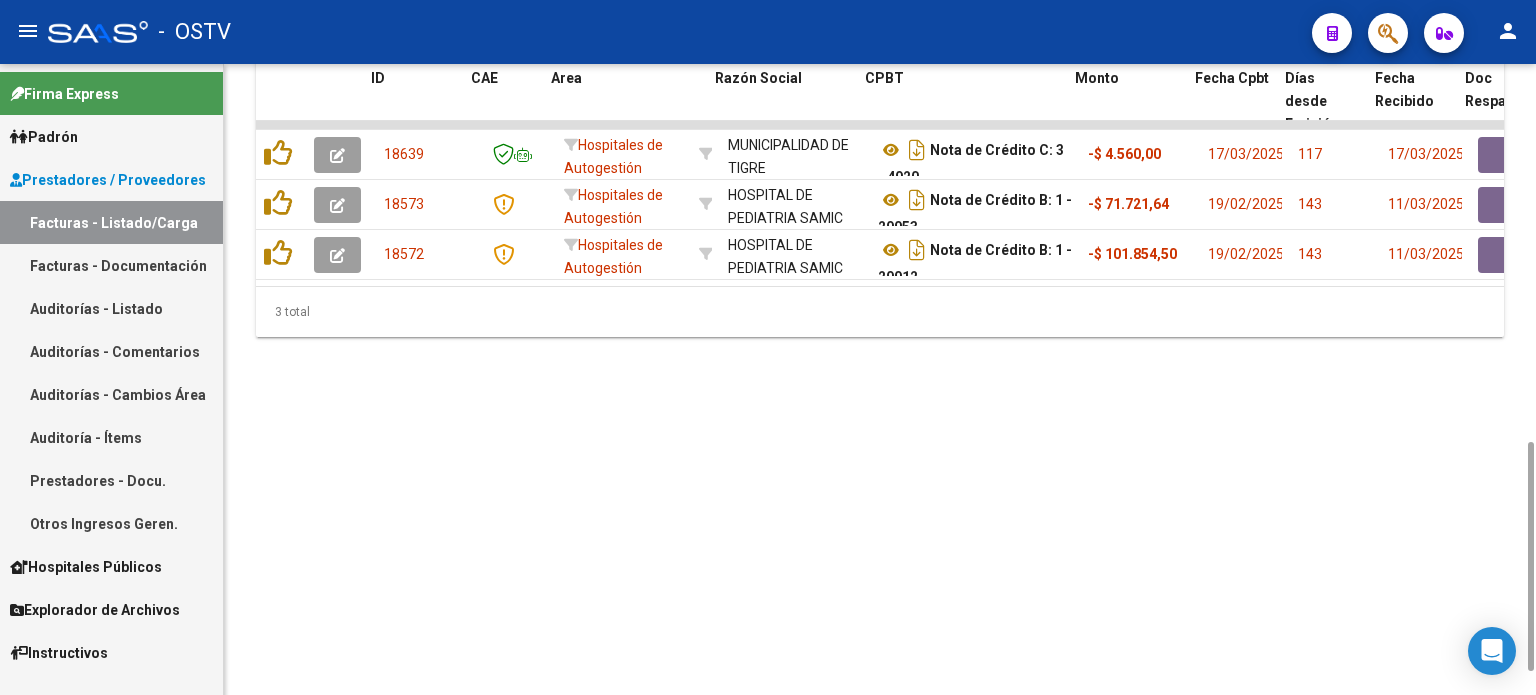 click on "Video tutorial   PRESTADORES -> Listado de CPBTs Emitidos por Prestadores / Proveedores (alt+q)   Cargar Comprobante
Carga Masiva  cloud_download  CSV  cloud_download  EXCEL  cloud_download  Estandar   Descarga Masiva
Filtros Id Hospitales de Autogestión Area Seleccionar Gerenciador Seleccionar Gerenciador No  Confirmado Todos  Cargado desde Masivo   Mostrar totalizadores   FILTROS DEL COMPROBANTE  Comprobante Tipo Comprobante Tipo Start date – Fec. Comprobante Desde / Hasta Días Emisión Desde(cant. días) Días Emisión Hasta(cant. días) CUIT / Razón Social Pto. Venta Nro. Comprobante Código SSS CAE Válido CAE Válido Todos  Cargado Módulo Hosp. Todos  Tiene facturacion Apócrifa Hospital Refes  FILTROS DE INTEGRACION  Período De Prestación Campos del Archivo de Rendición Devuelto x SSS (dr_envio) Todos  Rendido x SSS (dr_envio) Tipo de Registro Tipo de Registro Período Presentación Período Presentación Campos del Legajo Asociado (preaprobación) Afiliado Legajo (cuil/nombre) Todos" 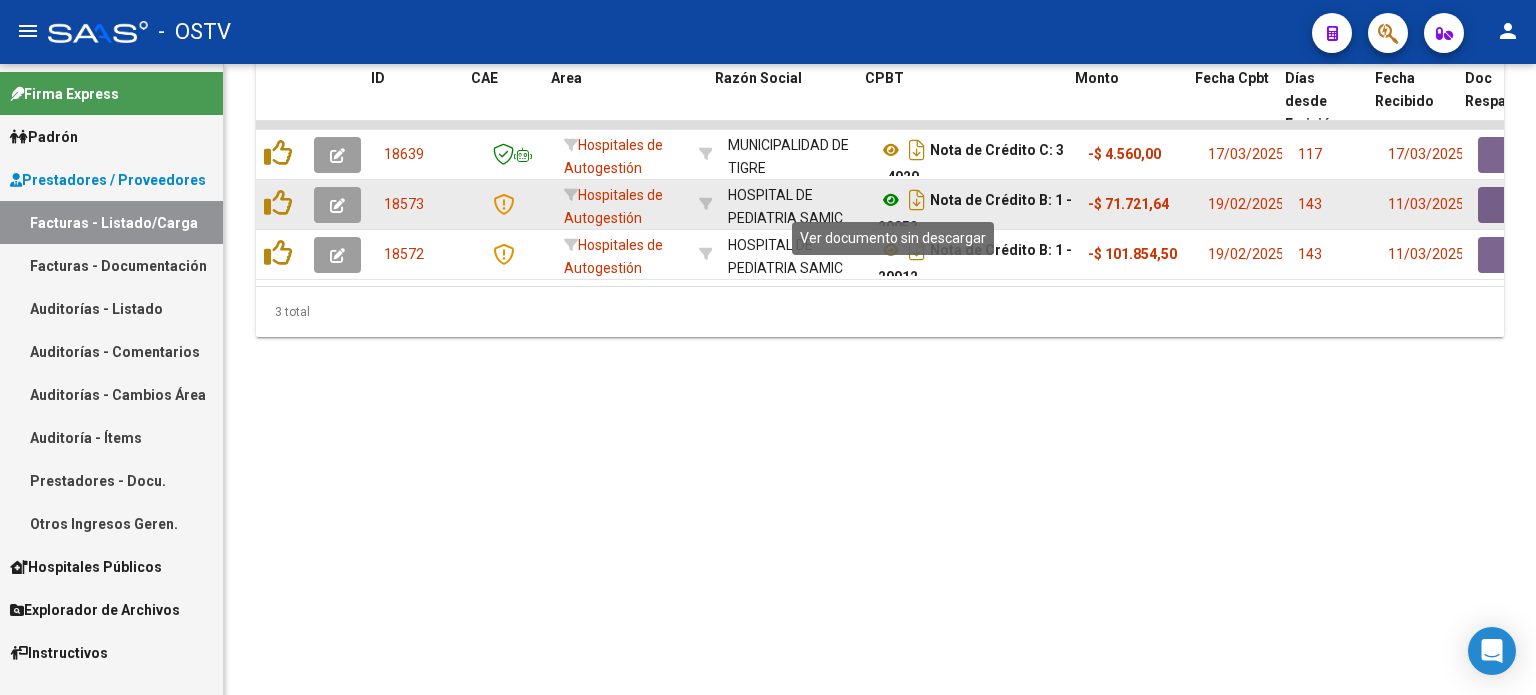 click 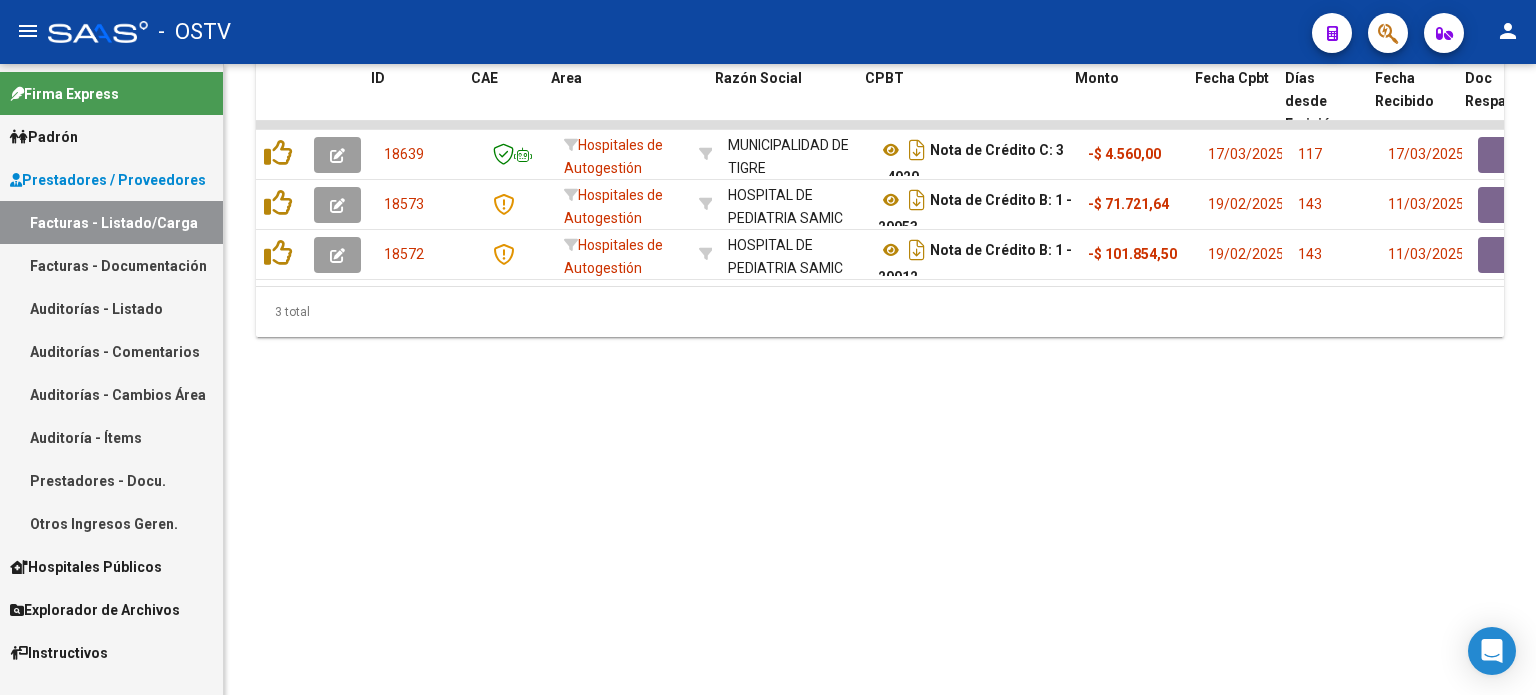 click on "Facturas - Listado/Carga" at bounding box center (111, 222) 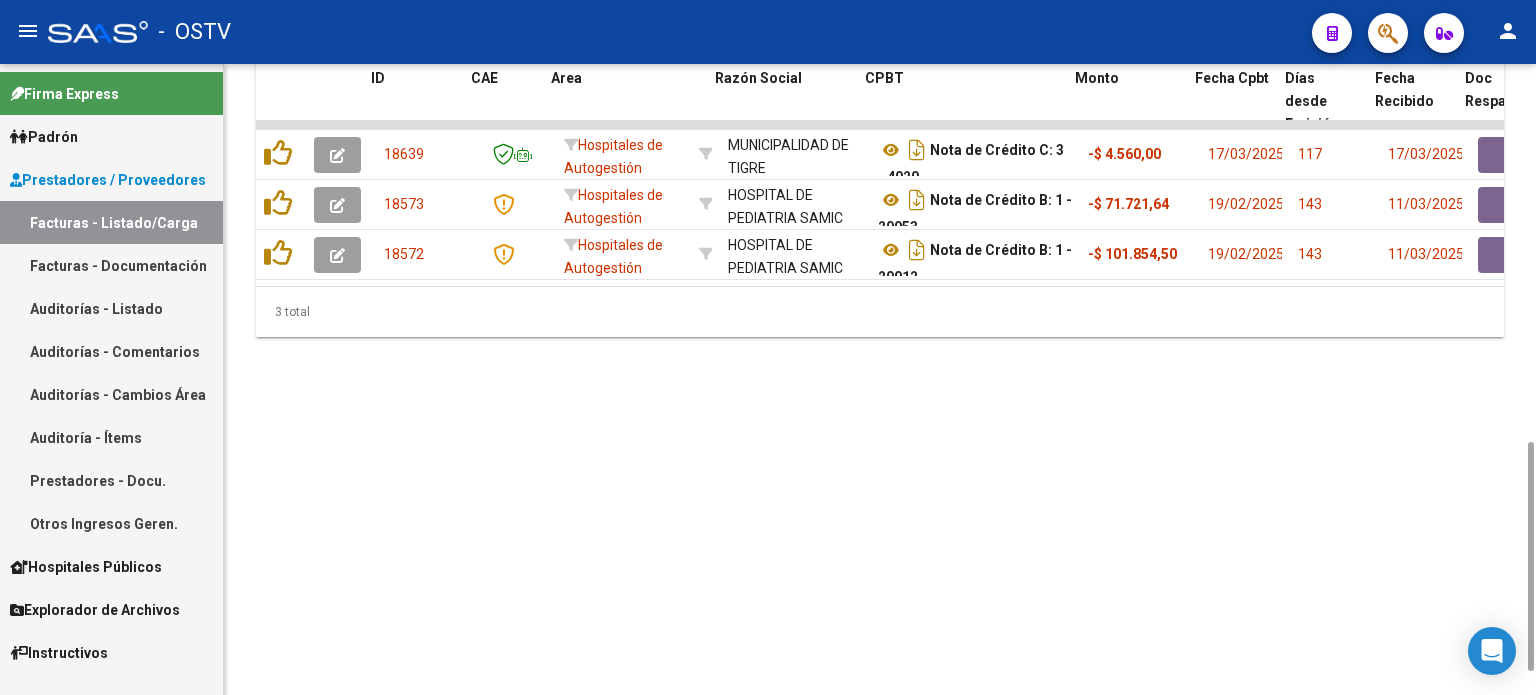 scroll, scrollTop: 641, scrollLeft: 0, axis: vertical 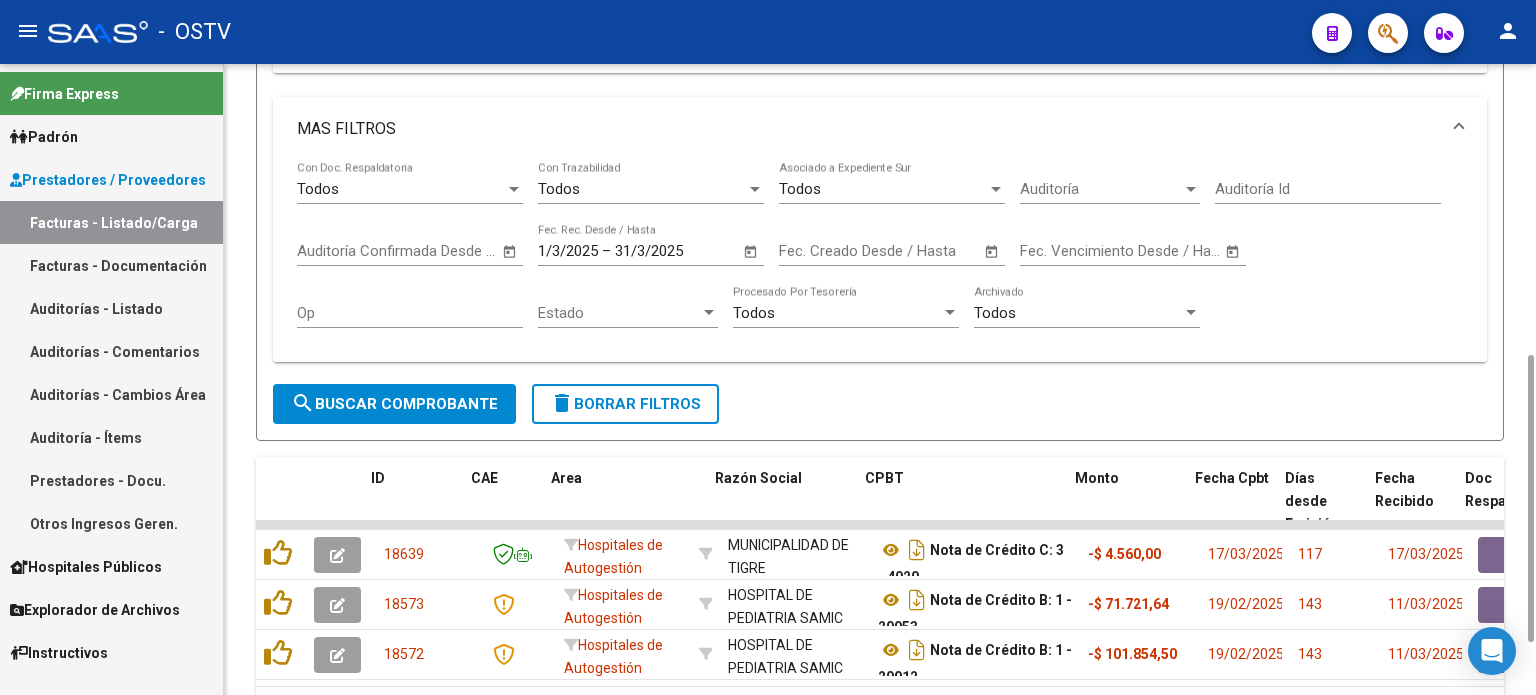 click on "delete  Borrar Filtros" 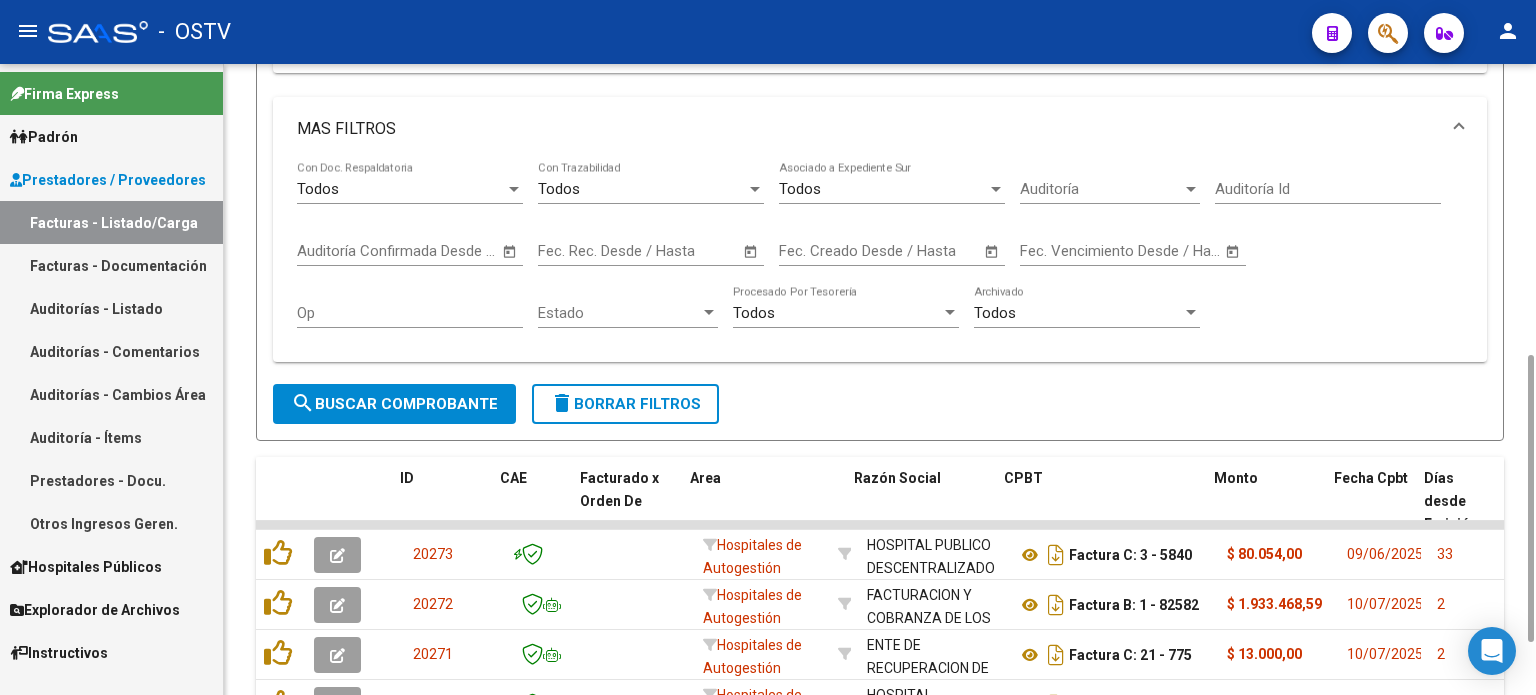 scroll, scrollTop: 41, scrollLeft: 0, axis: vertical 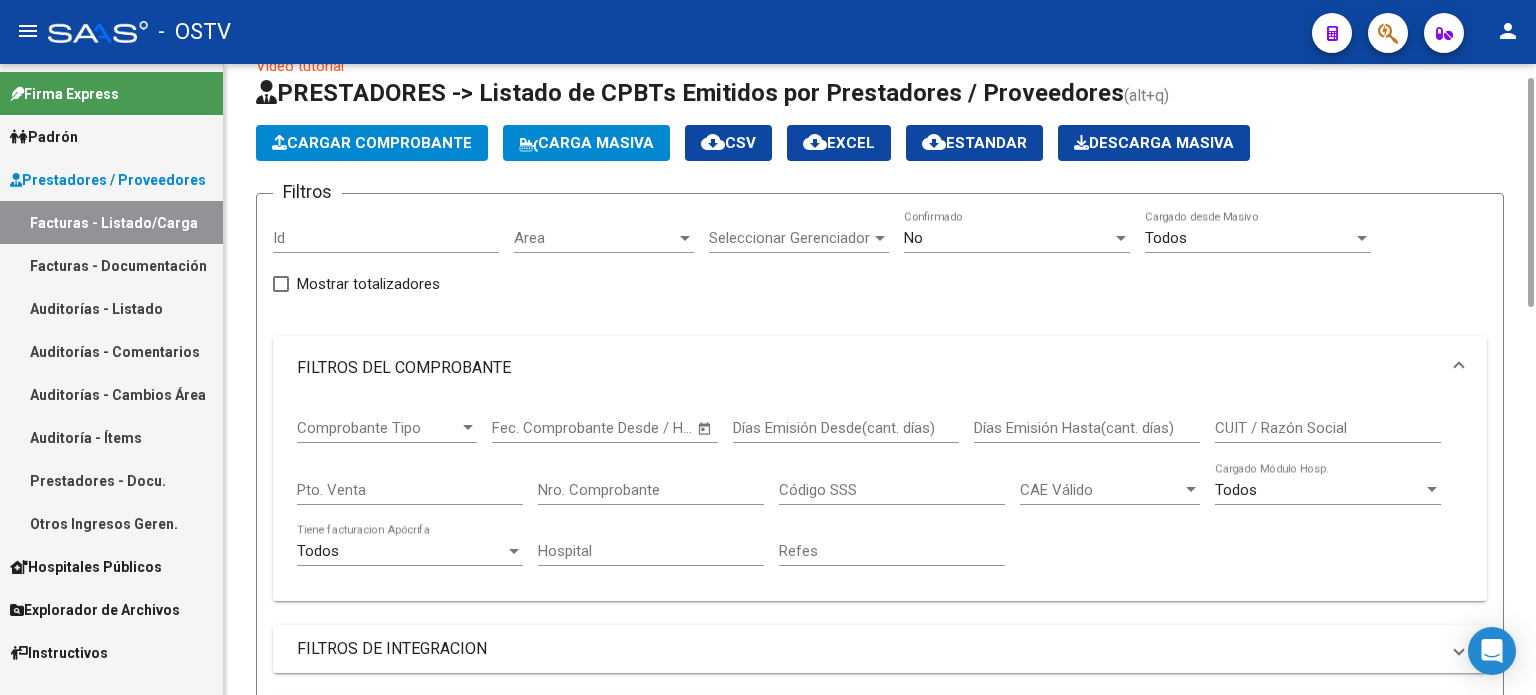 click on "FILTROS DEL COMPROBANTE" at bounding box center (868, 368) 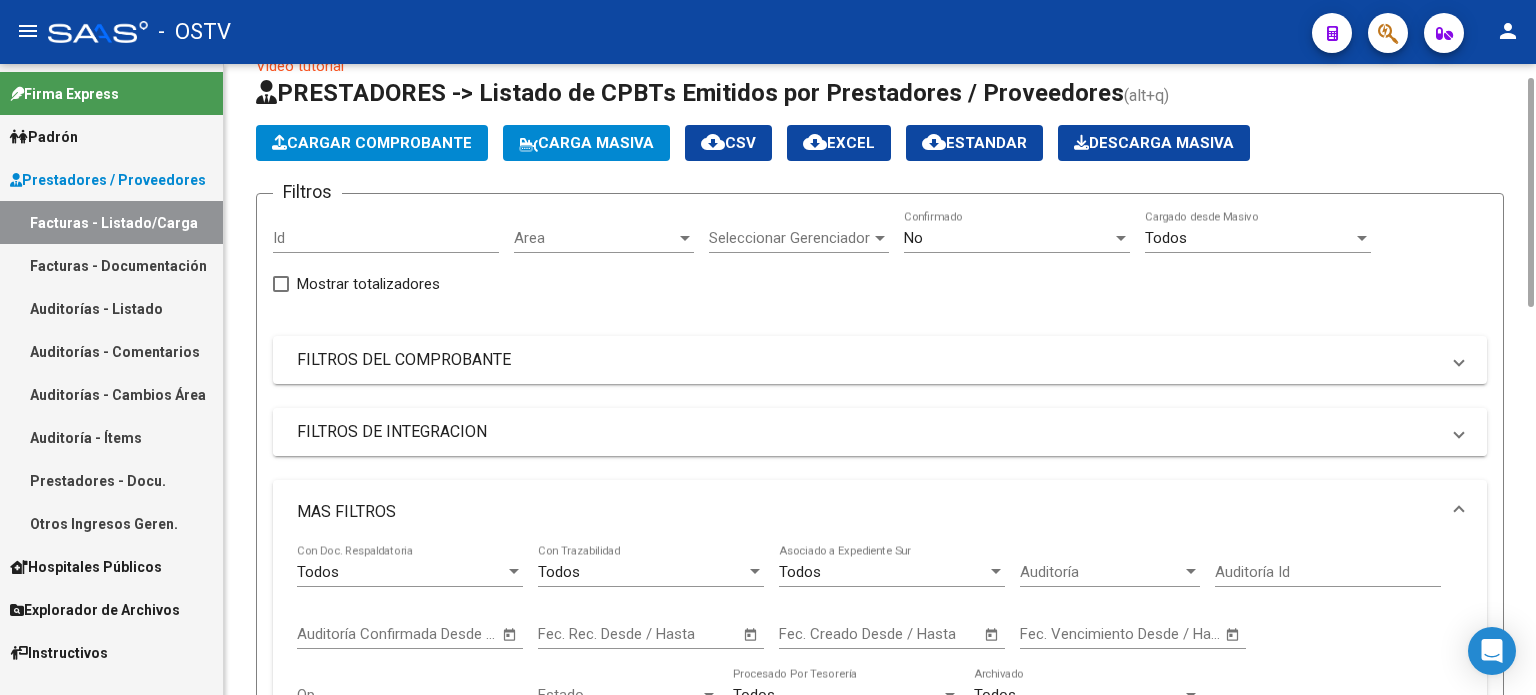 click on "FILTROS DE INTEGRACION" at bounding box center [868, 432] 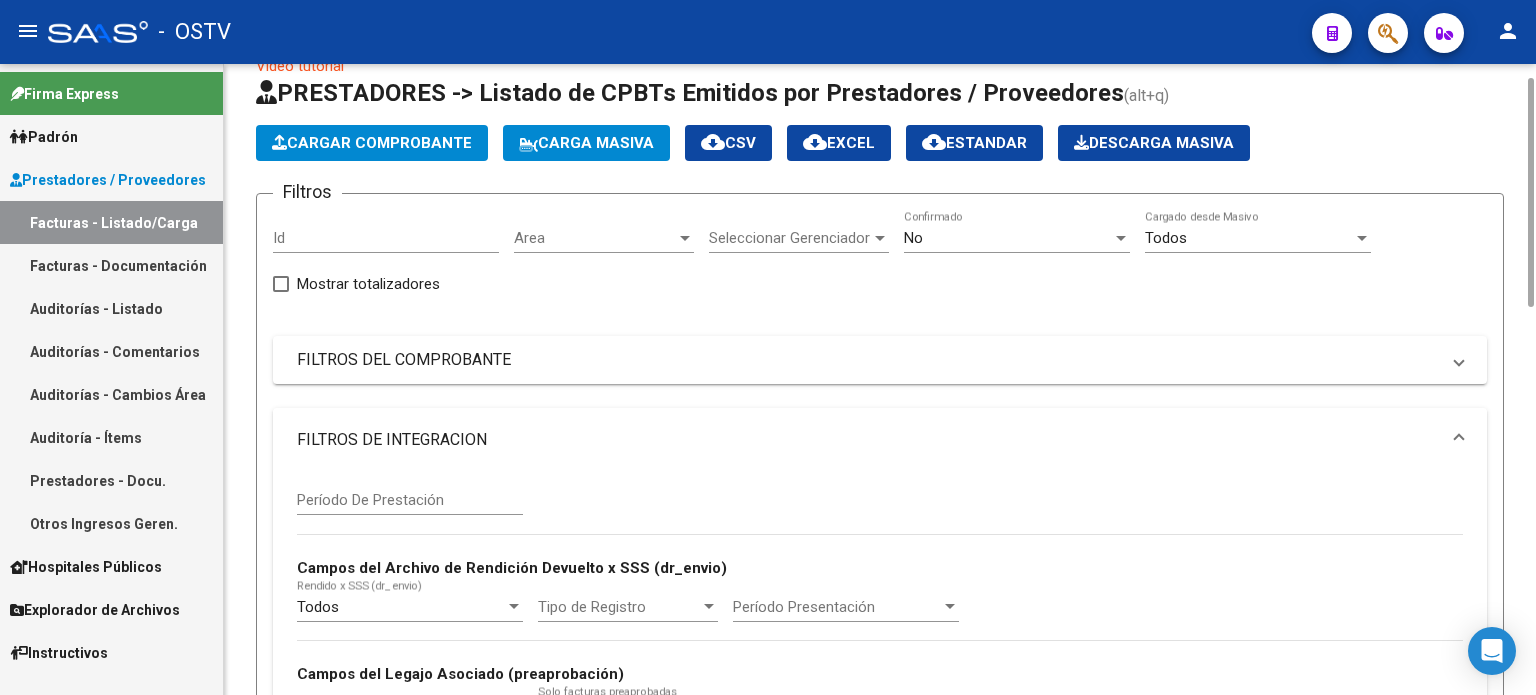 click on "FILTROS DE INTEGRACION" at bounding box center (868, 440) 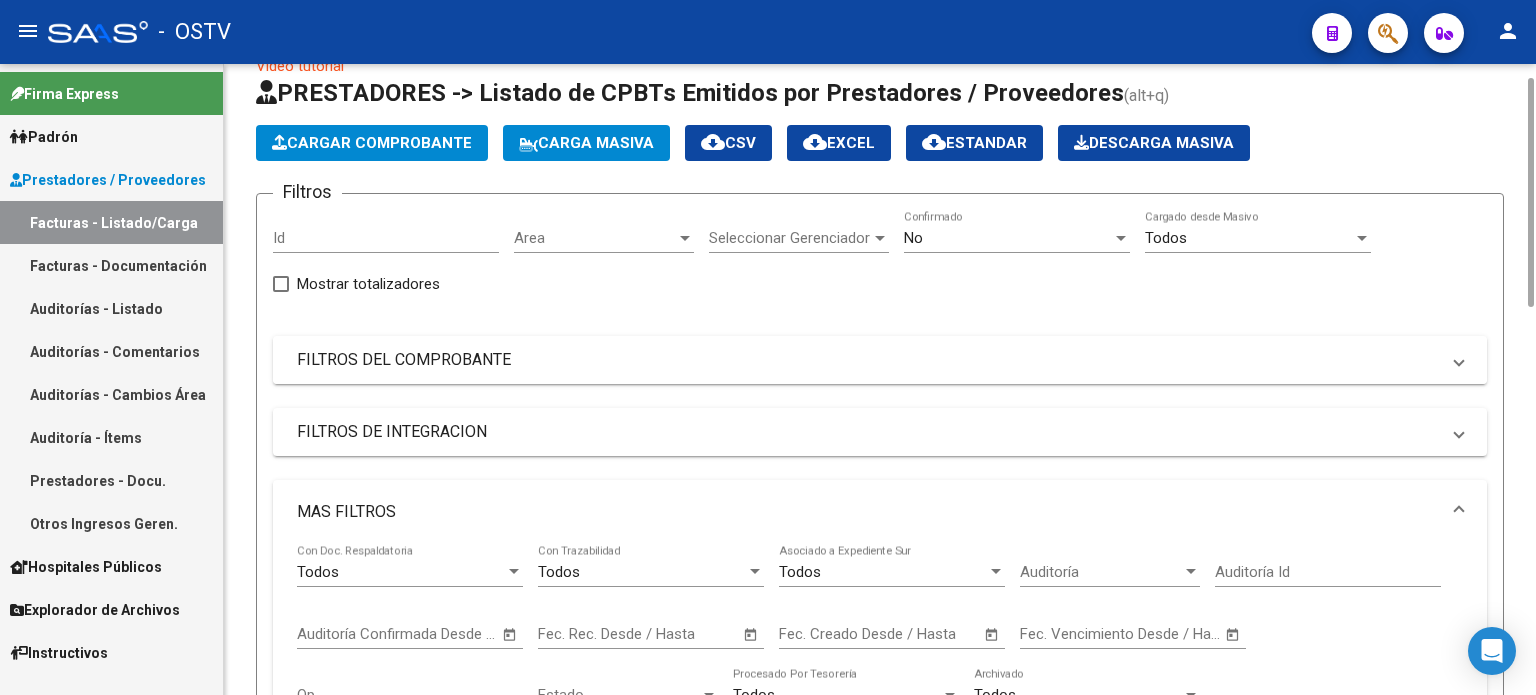 click on "FILTROS DEL COMPROBANTE" at bounding box center [868, 360] 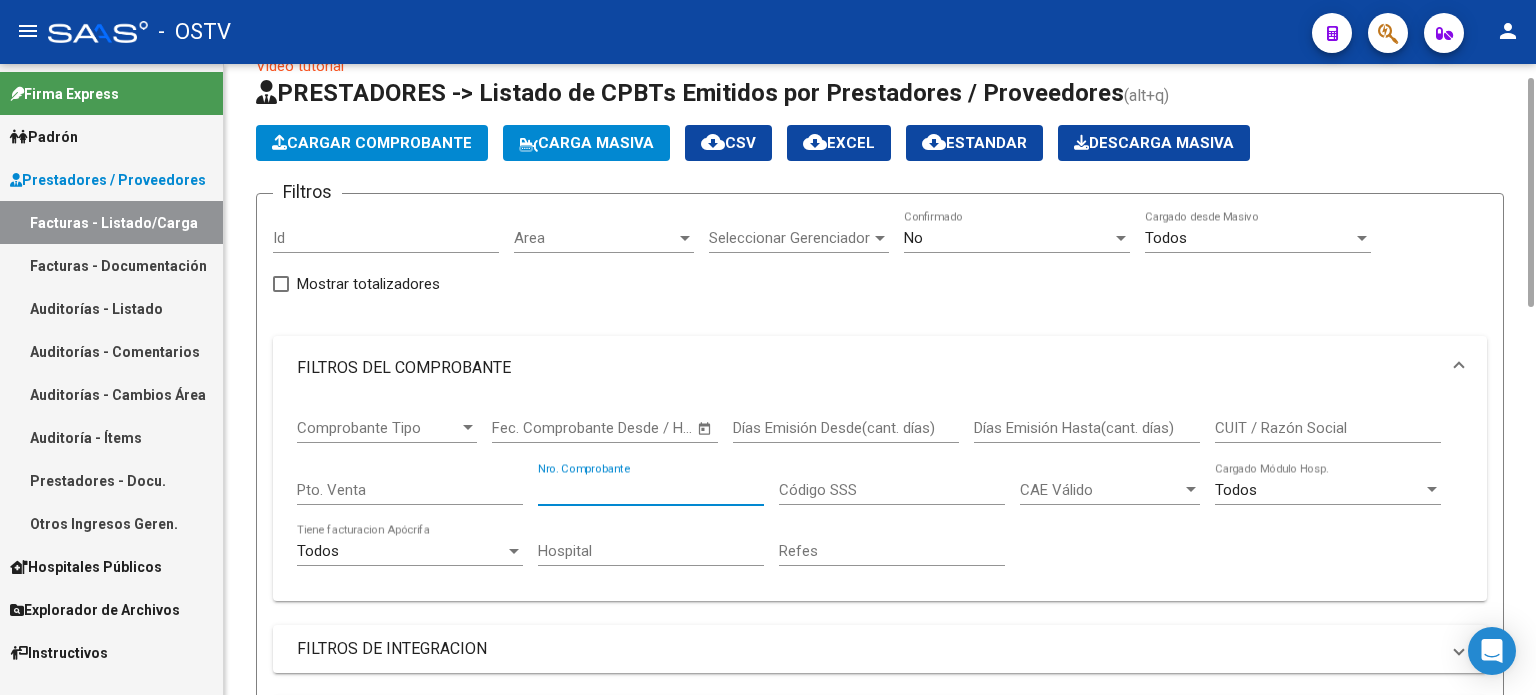click on "Nro. Comprobante" at bounding box center [651, 490] 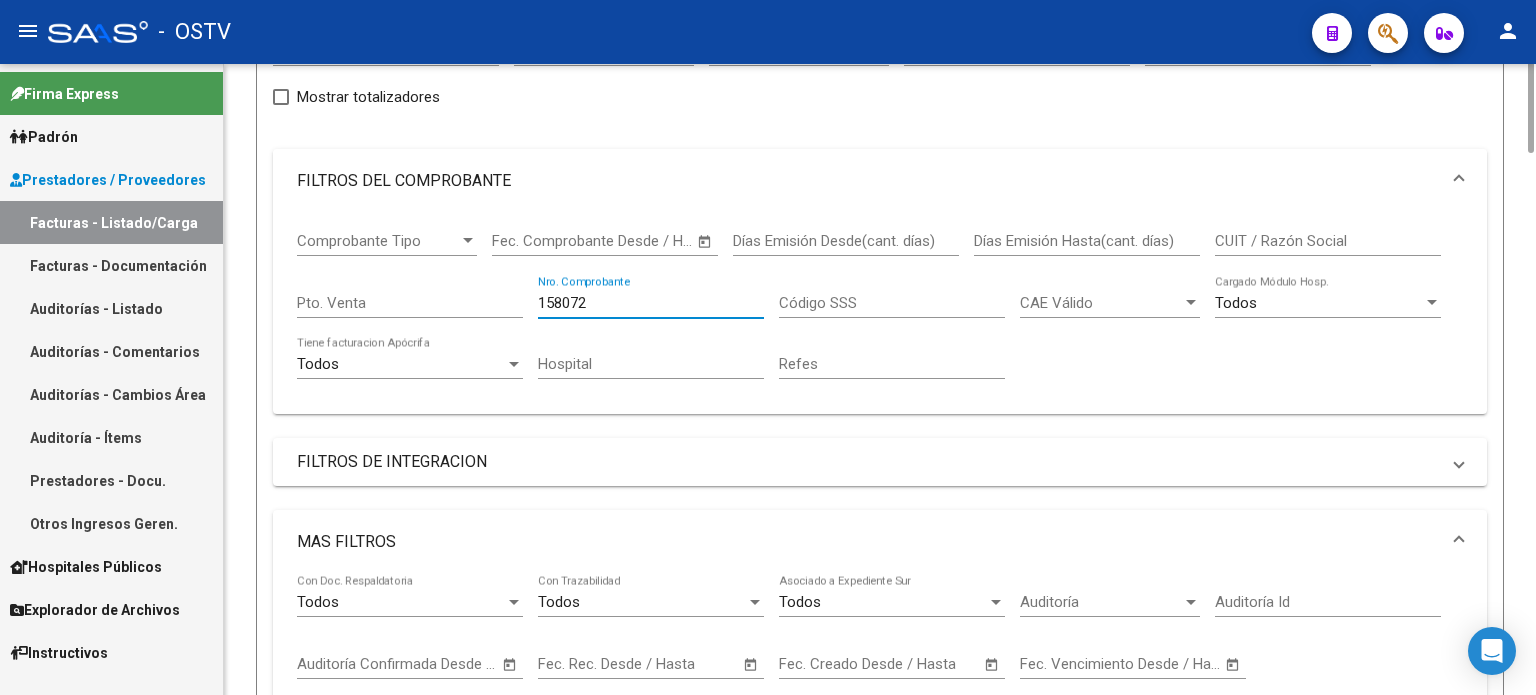 scroll, scrollTop: 0, scrollLeft: 0, axis: both 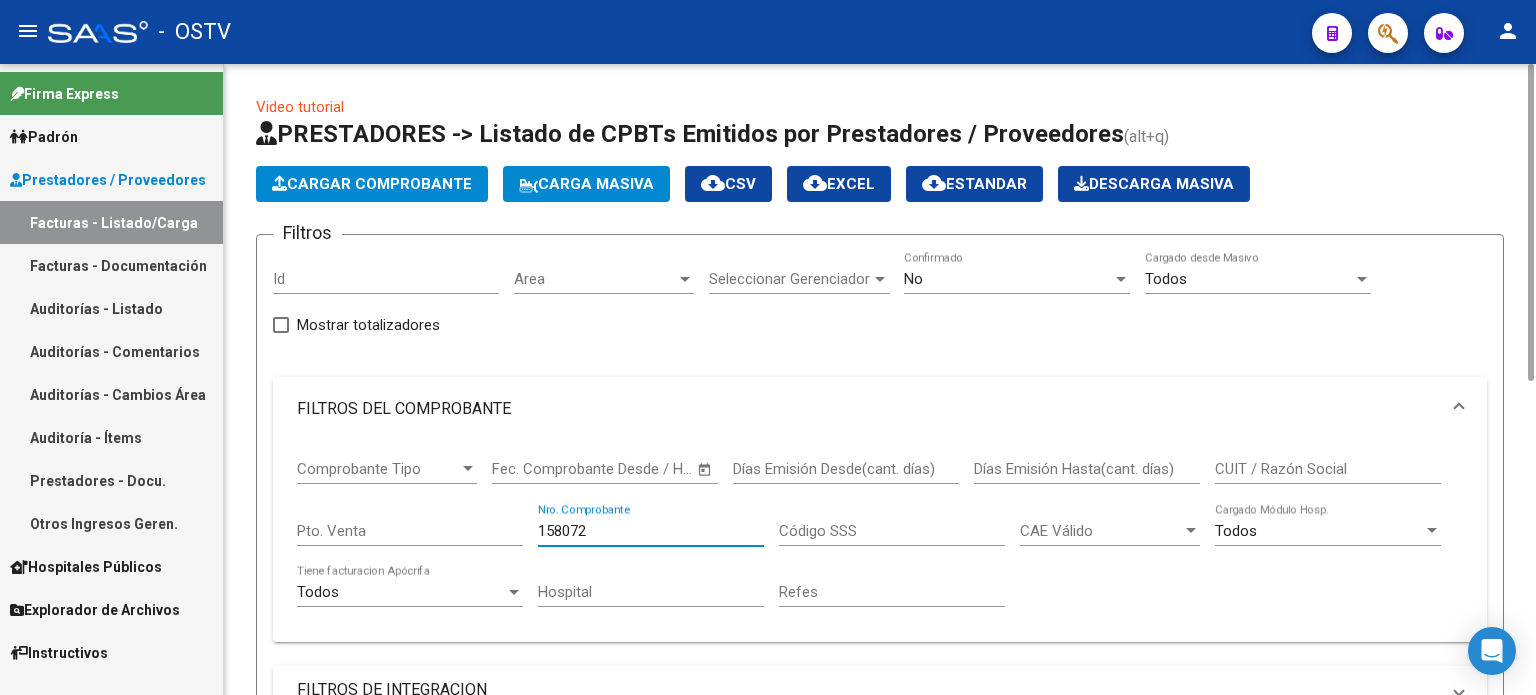type on "158072" 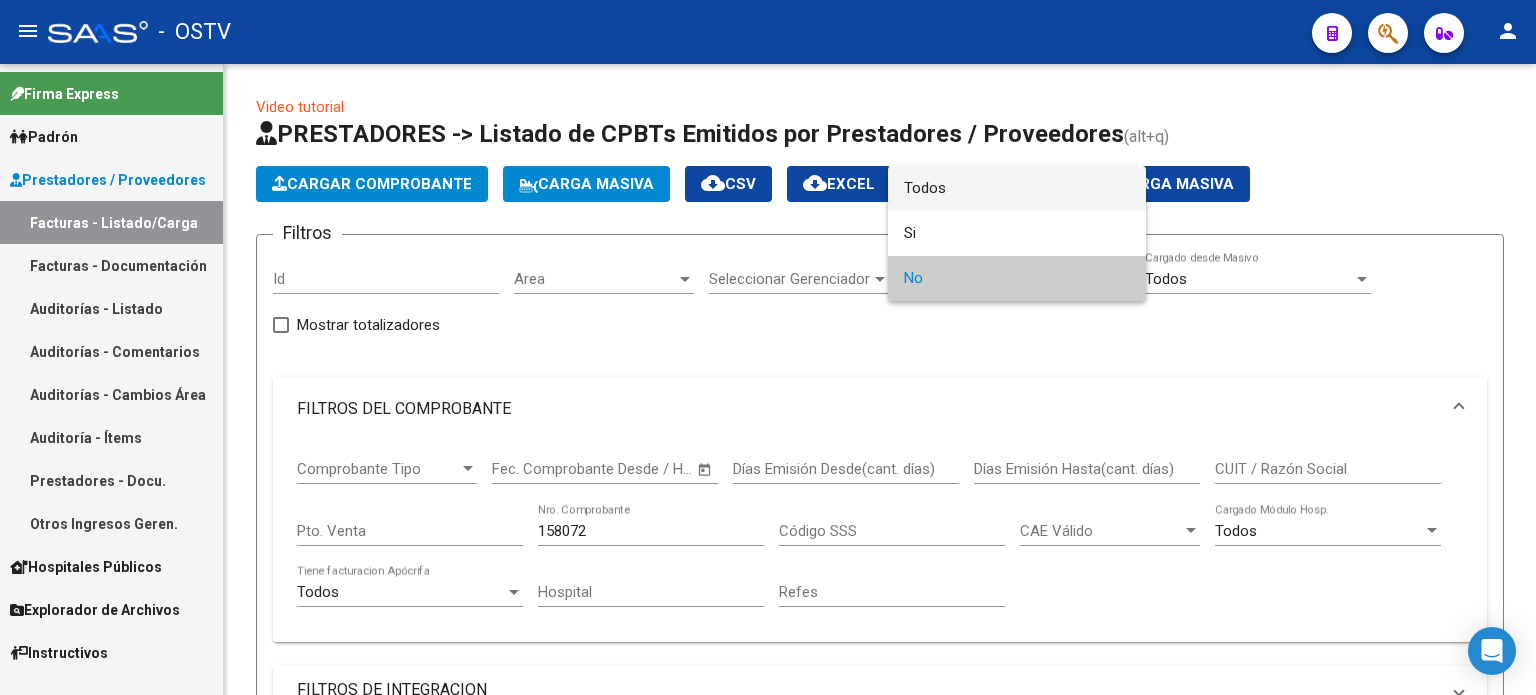 click on "Todos" at bounding box center [1017, 188] 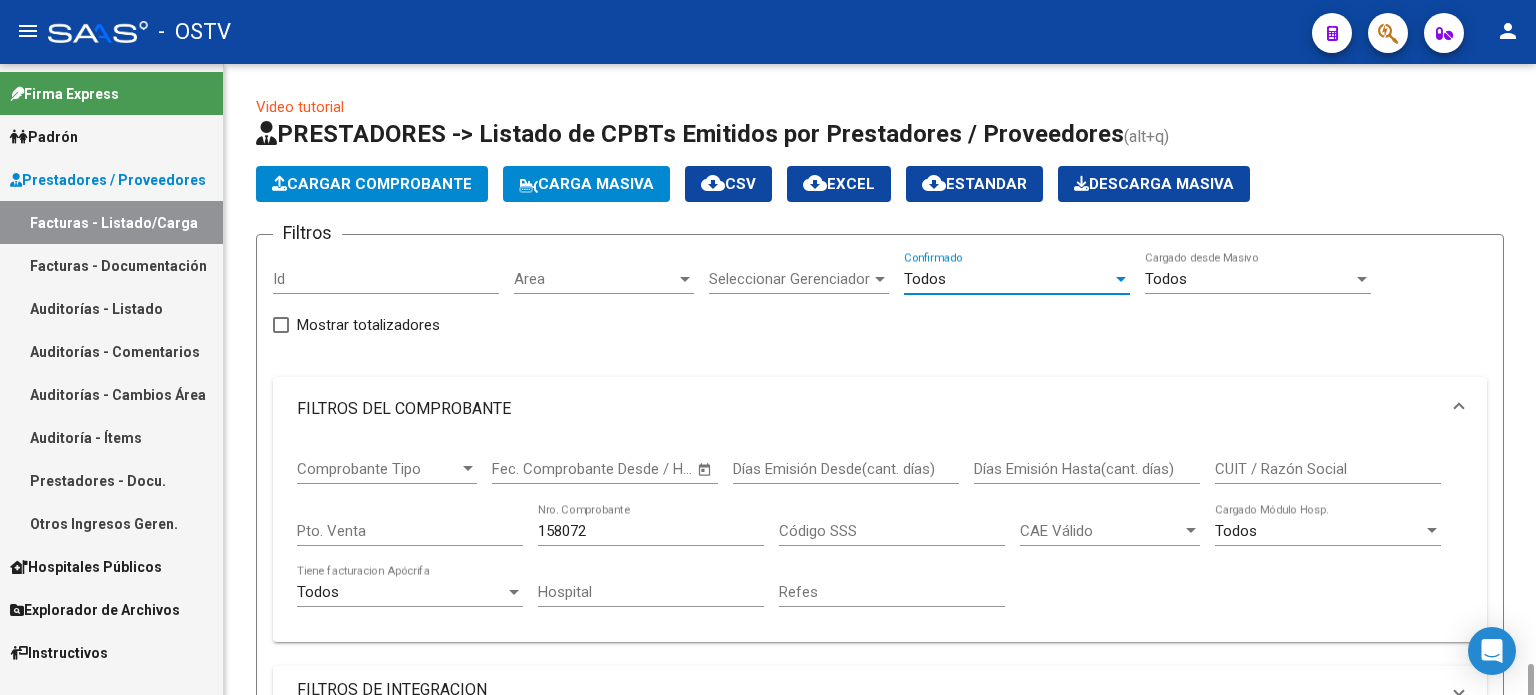 scroll, scrollTop: 400, scrollLeft: 0, axis: vertical 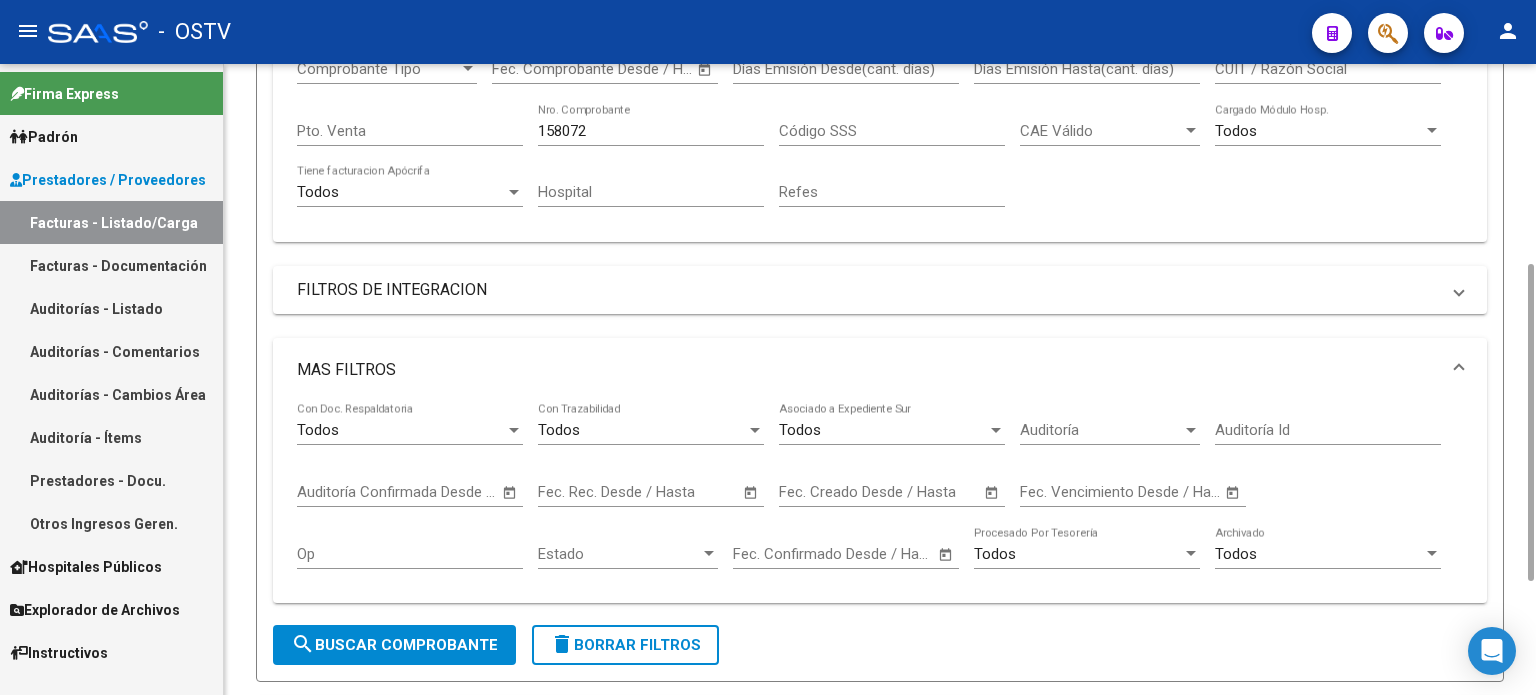 click on "search  Buscar Comprobante" 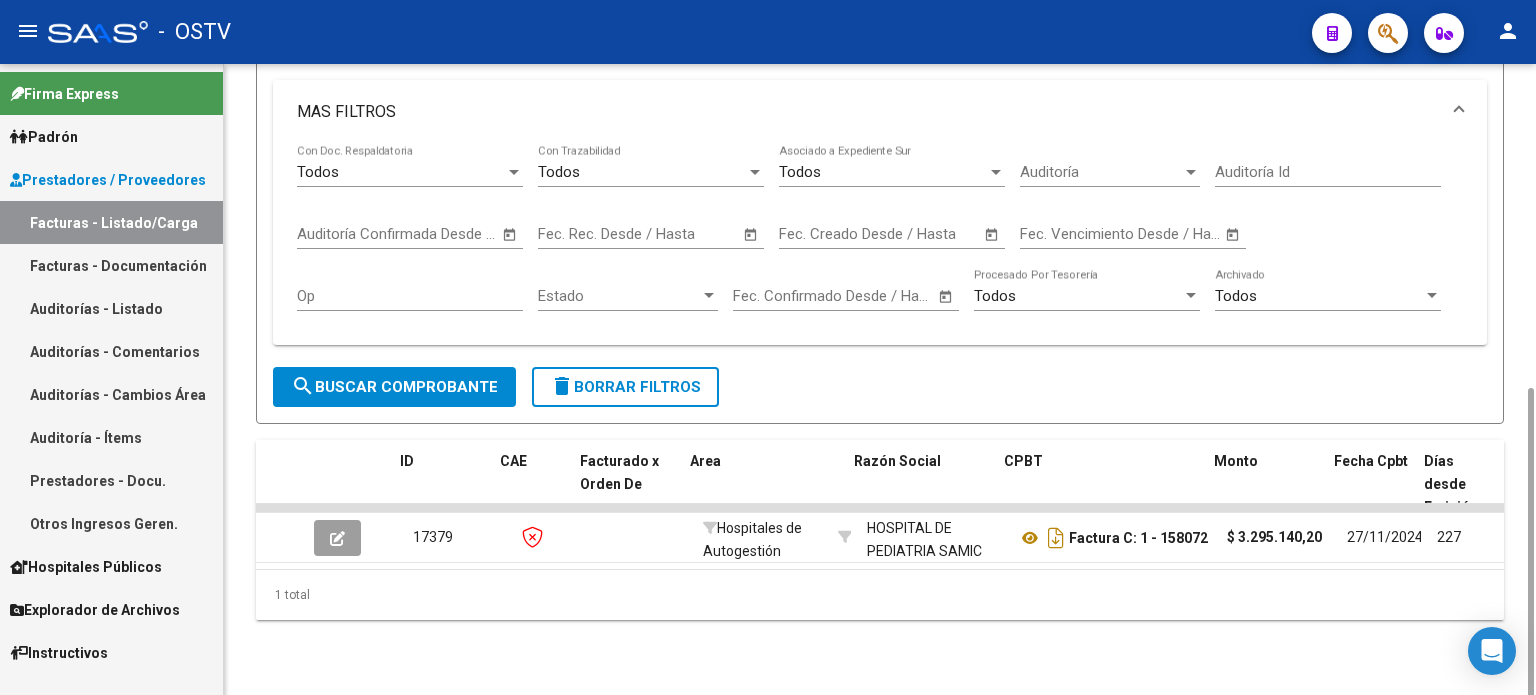 scroll, scrollTop: 659, scrollLeft: 0, axis: vertical 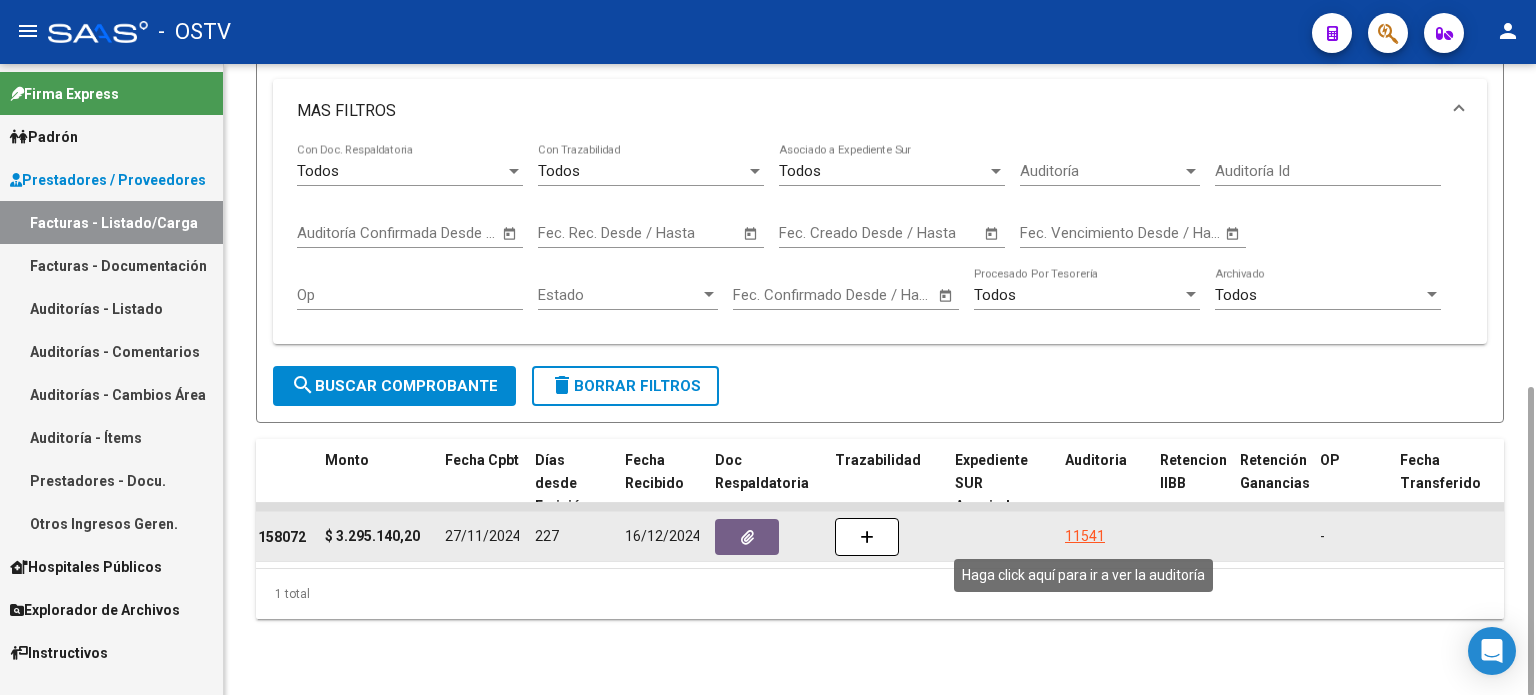 click on "11541" 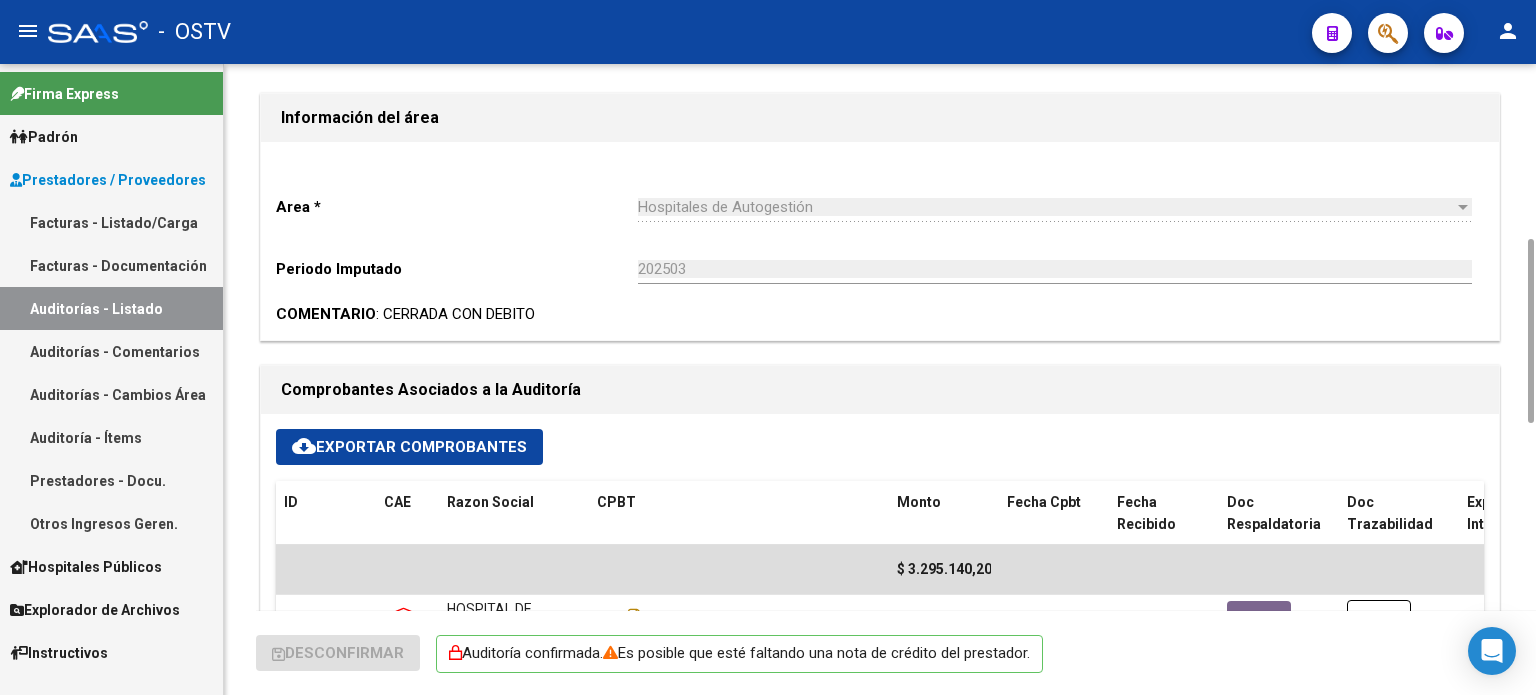 scroll, scrollTop: 1000, scrollLeft: 0, axis: vertical 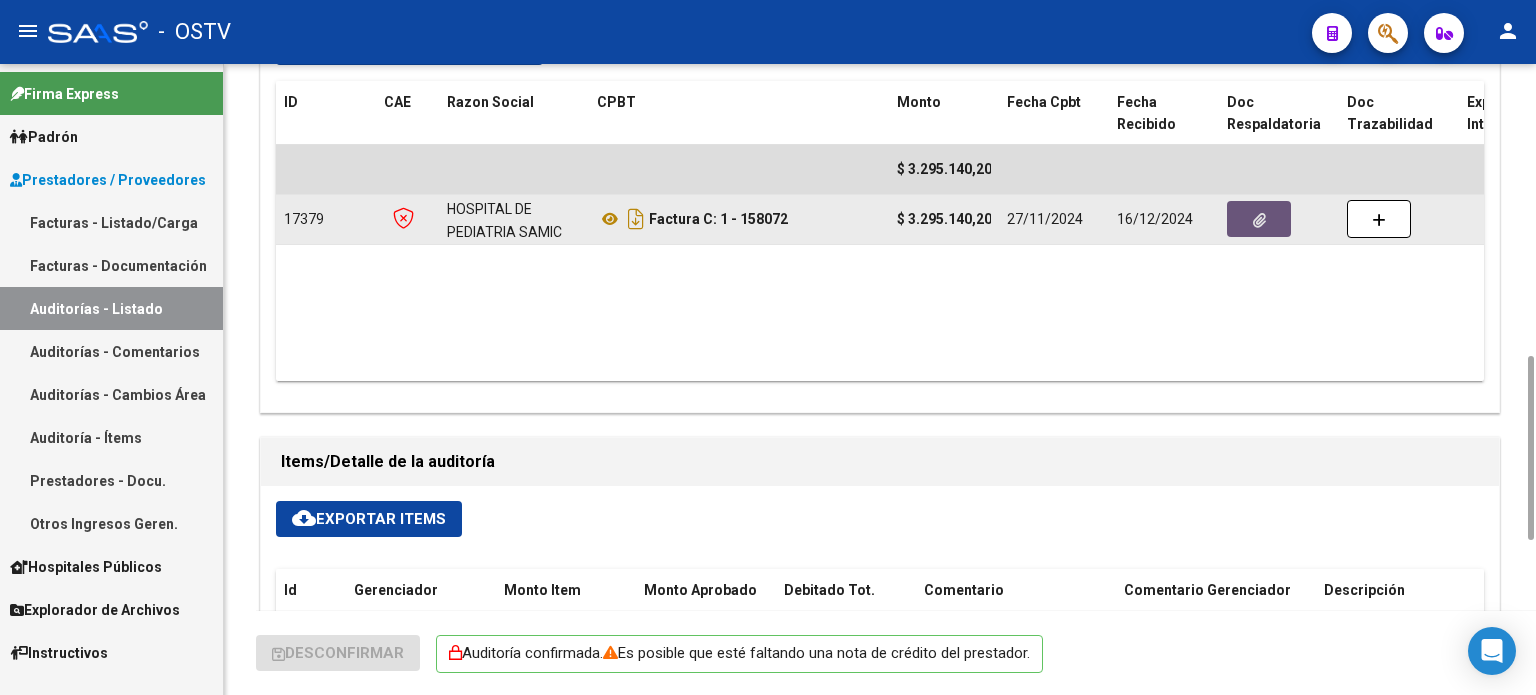 click 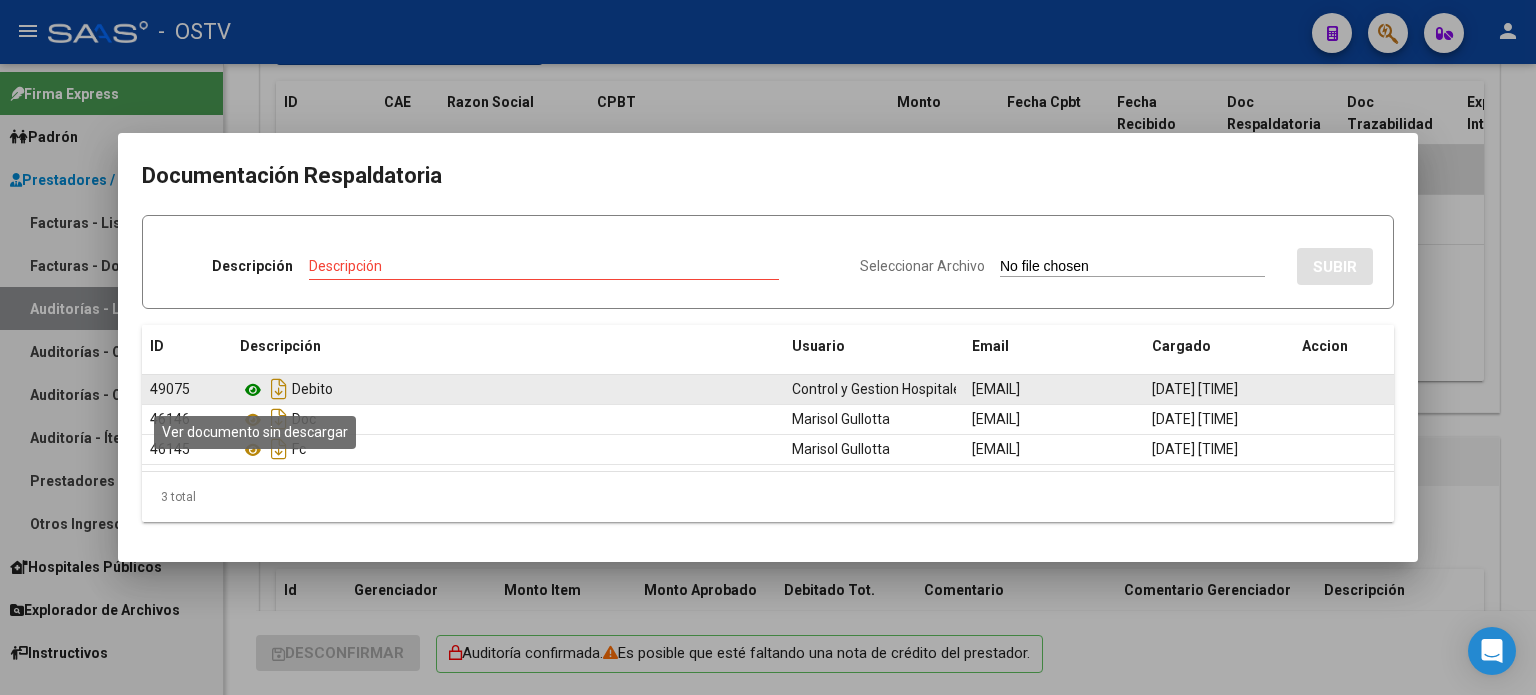click 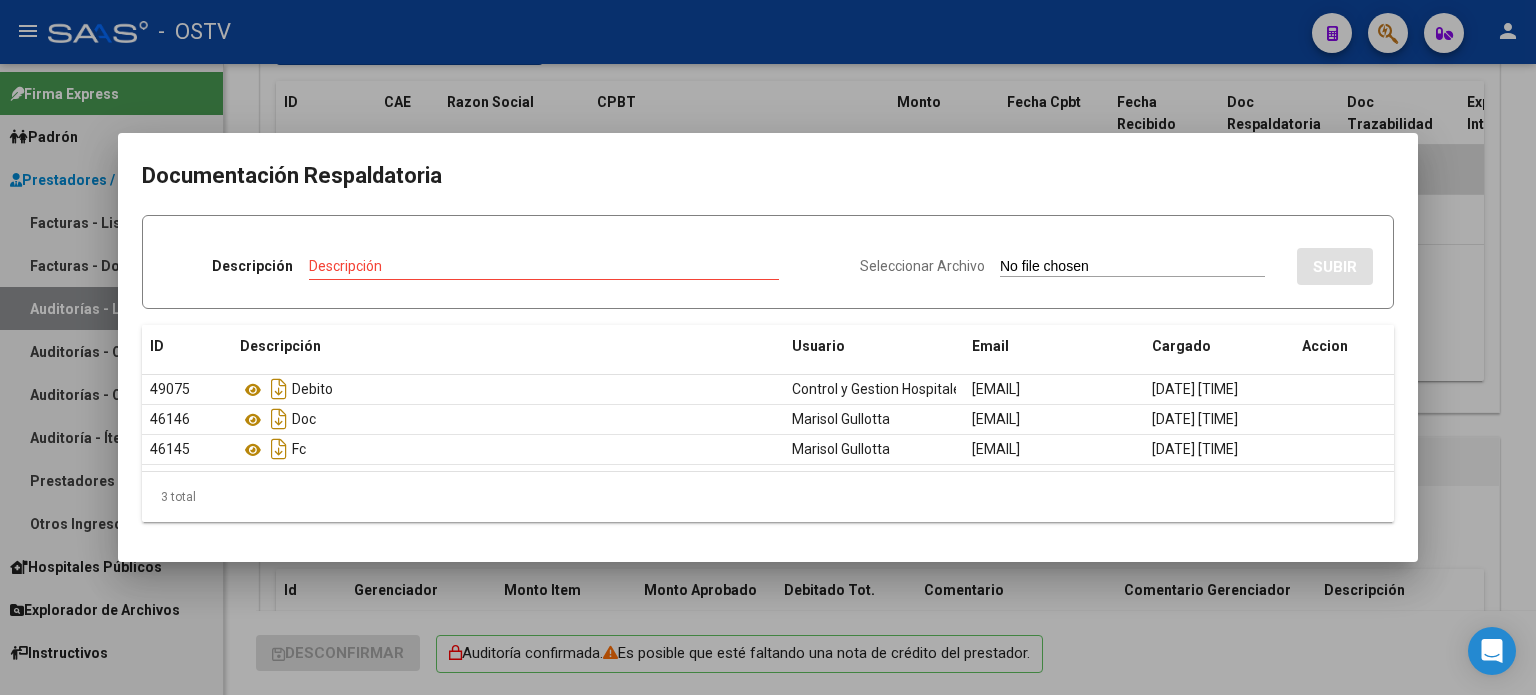 click at bounding box center [768, 347] 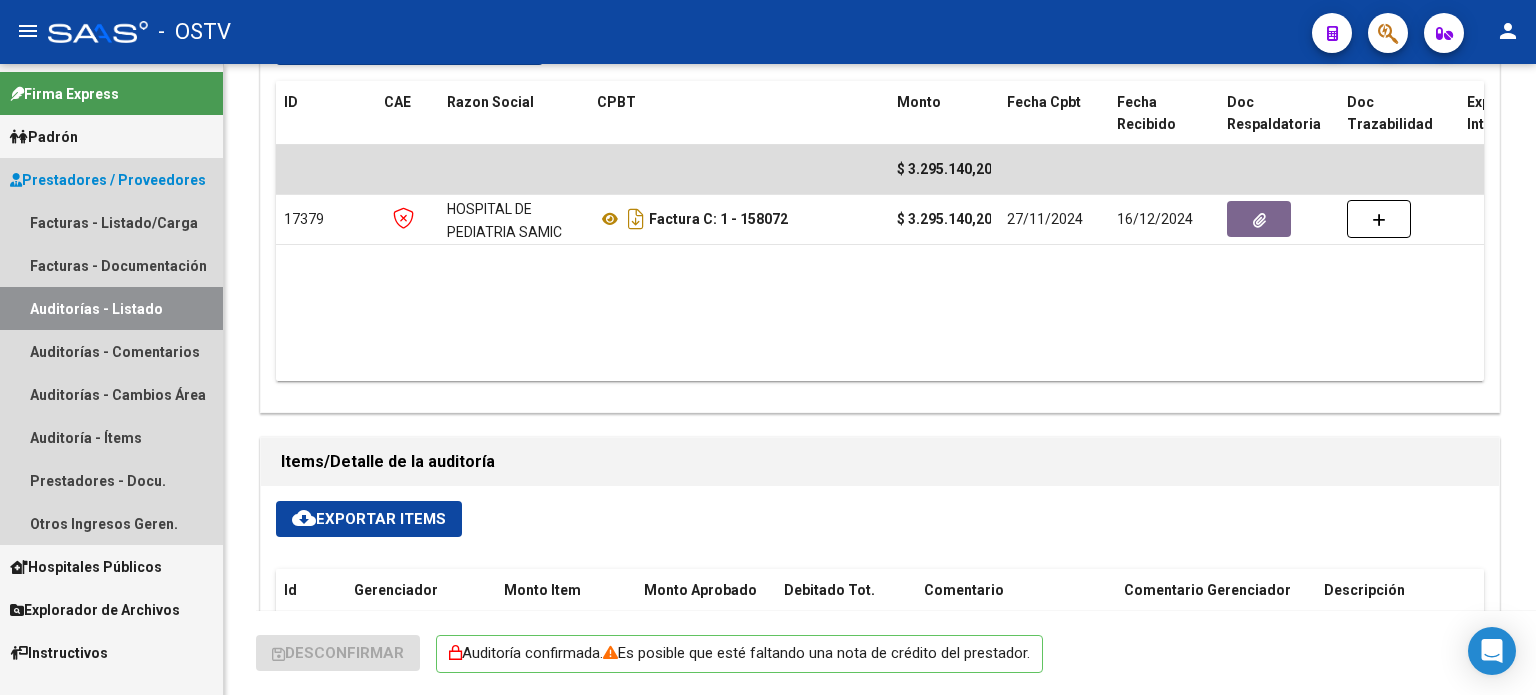click on "Auditorías - Listado" at bounding box center [111, 308] 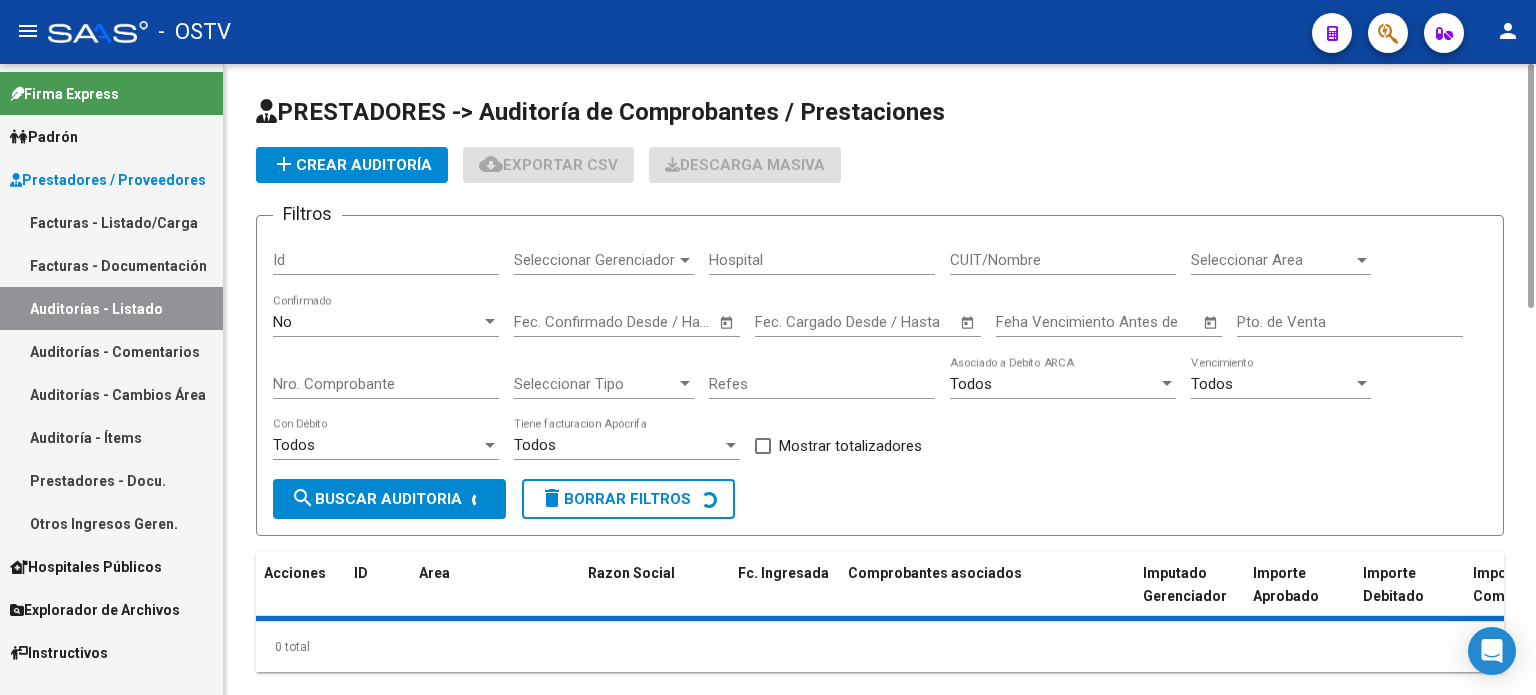 click on "Facturas - Listado/Carga" at bounding box center (111, 222) 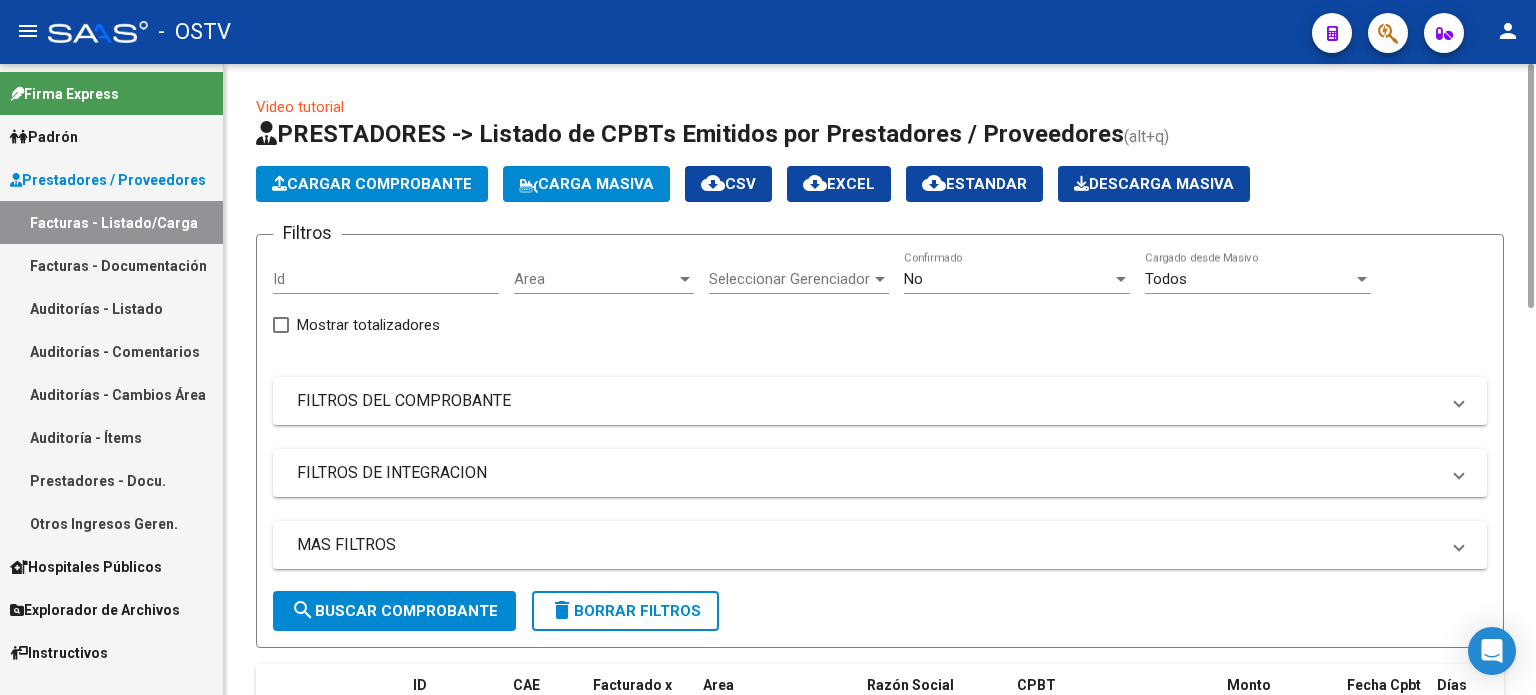 click on "Area" at bounding box center (595, 279) 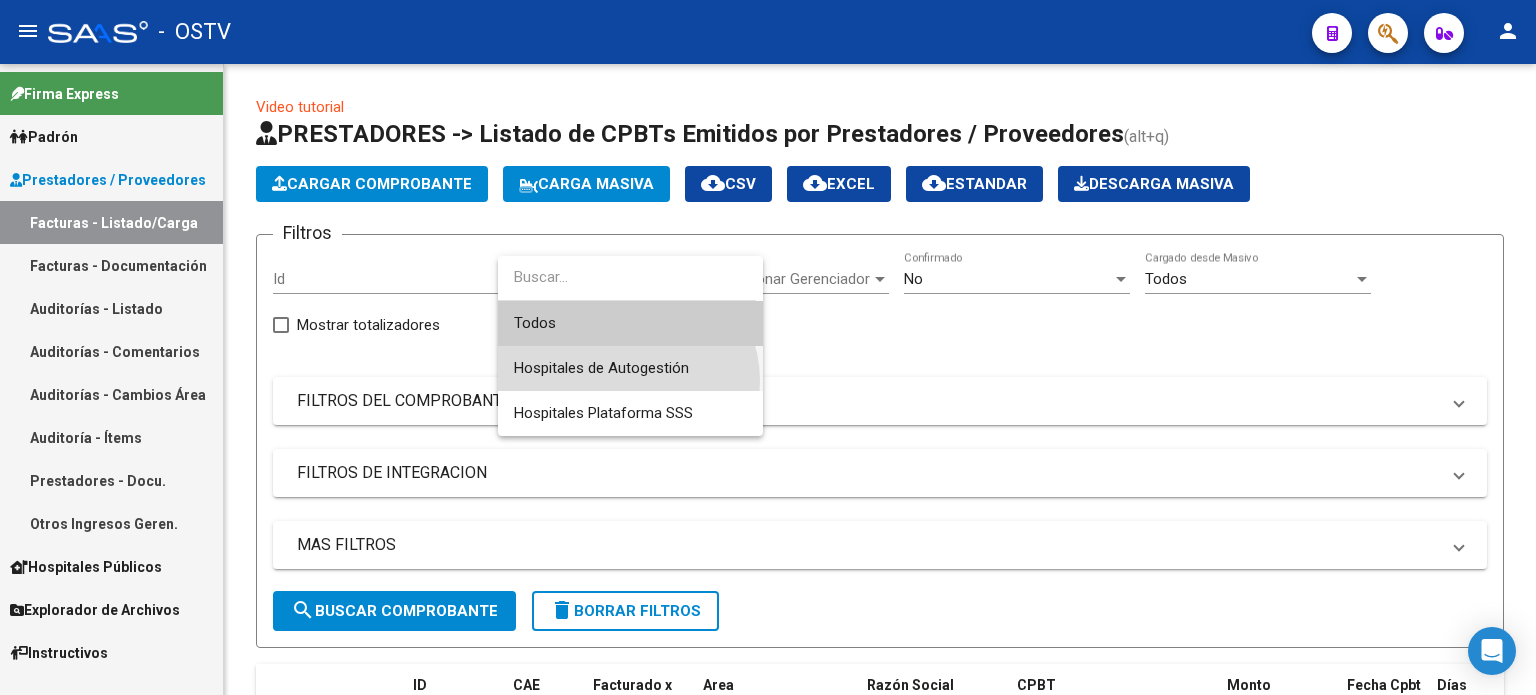 click on "Hospitales de Autogestión" at bounding box center [630, 368] 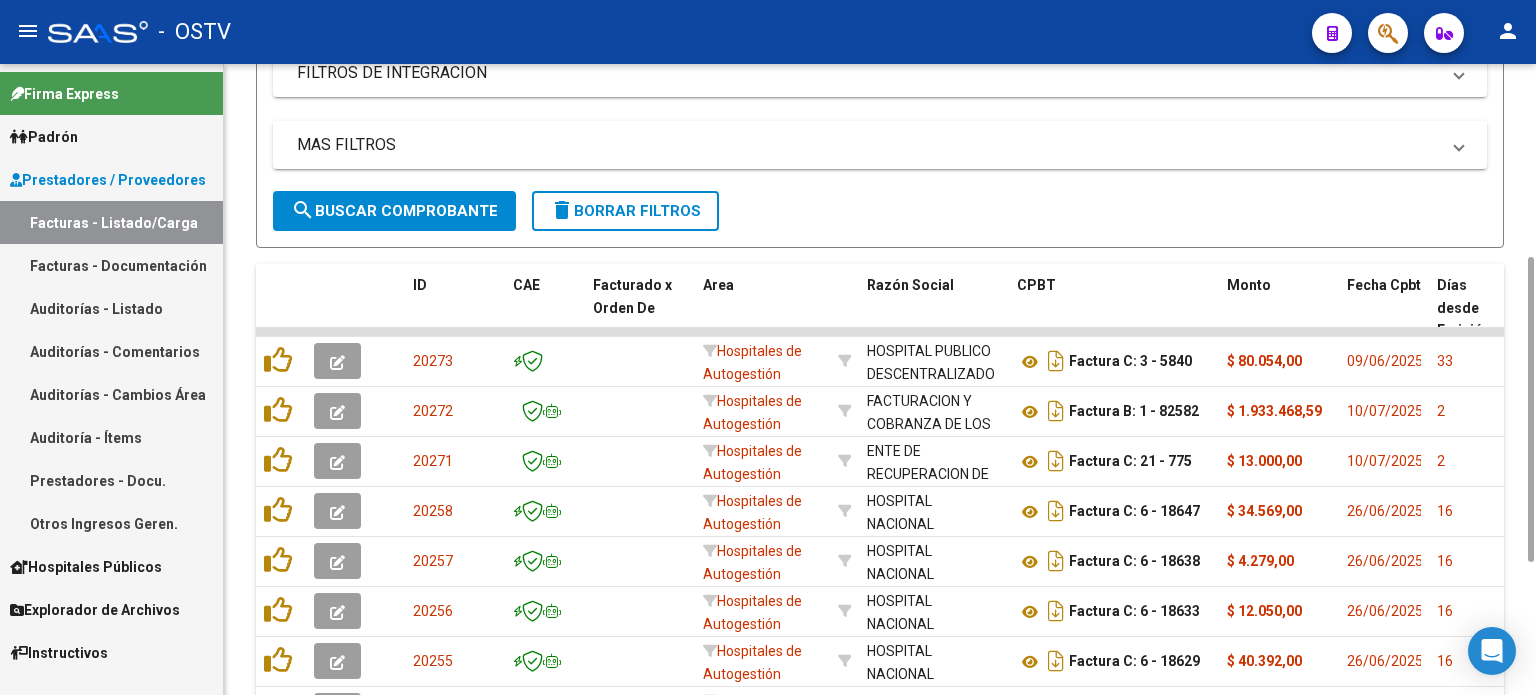 scroll, scrollTop: 0, scrollLeft: 0, axis: both 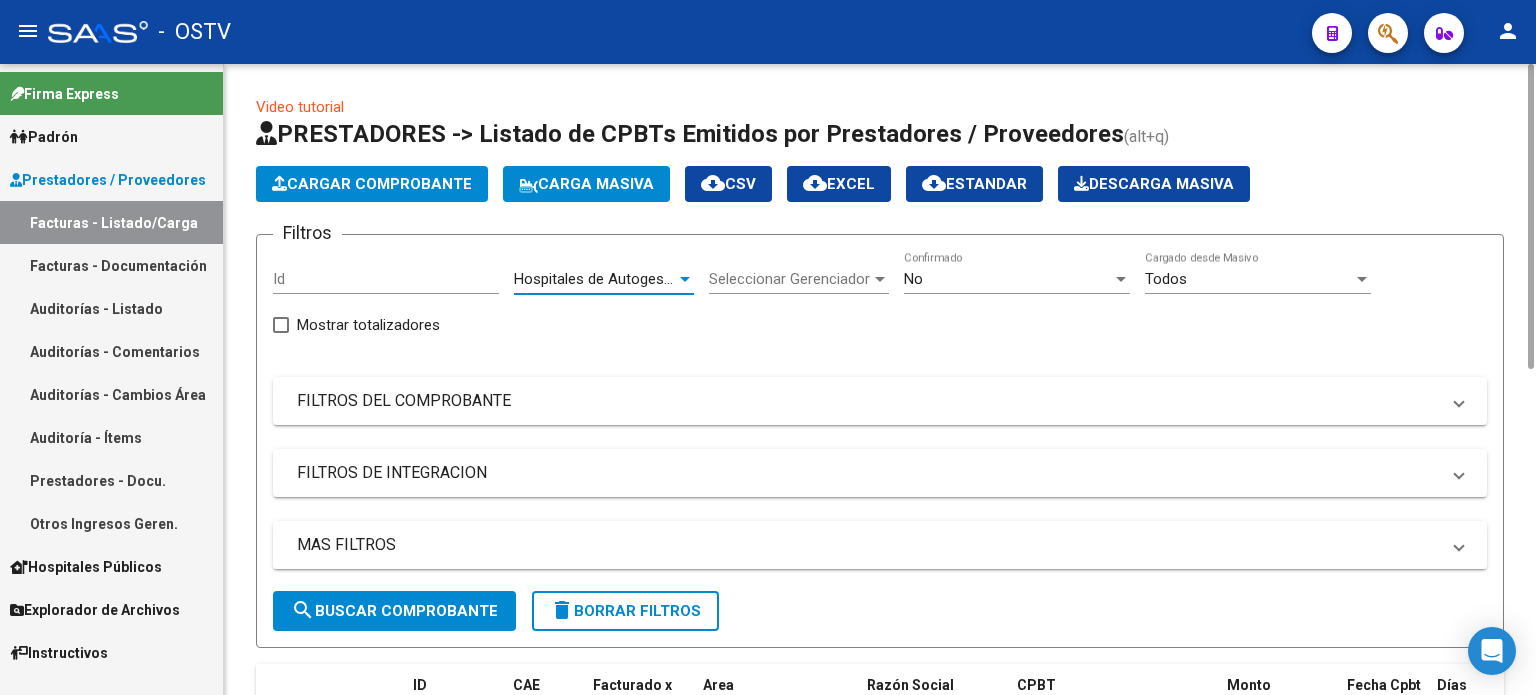 click on "MAS FILTROS" at bounding box center [868, 545] 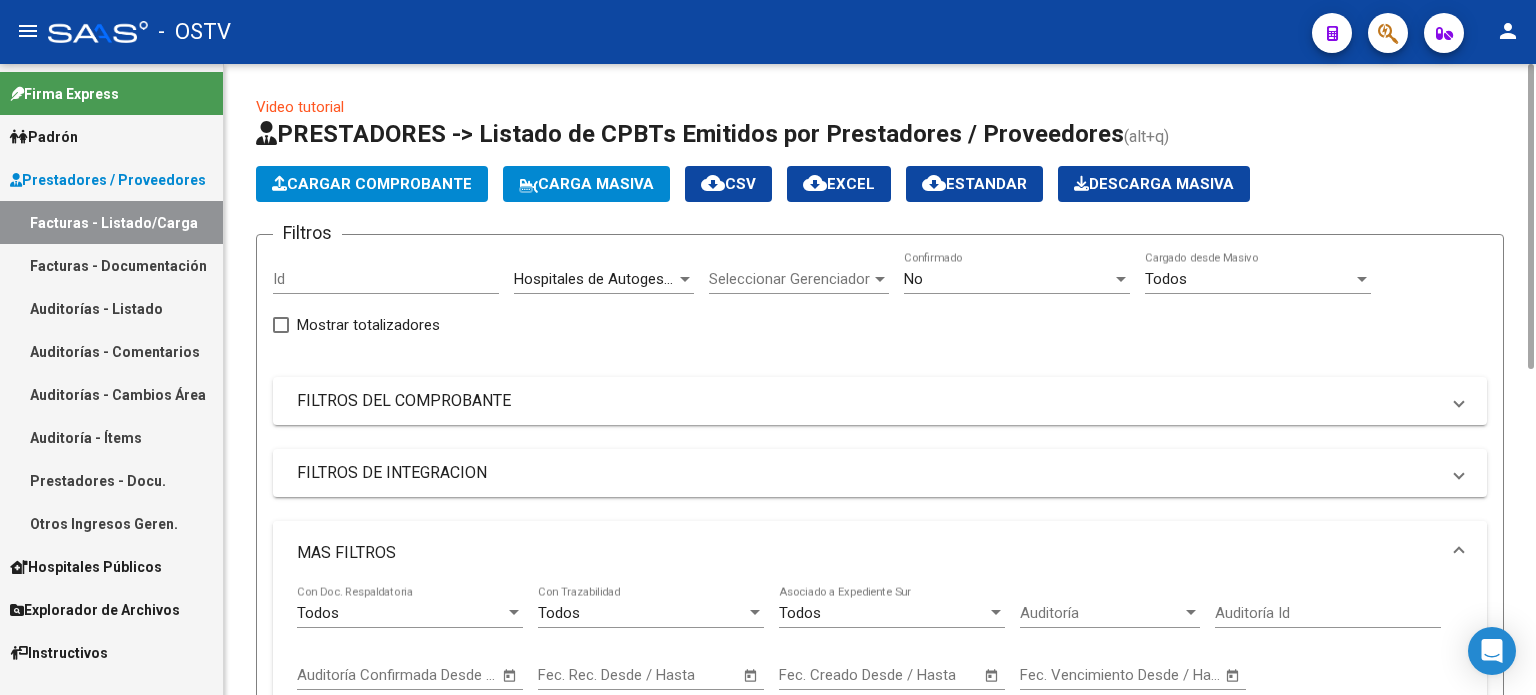 scroll, scrollTop: 400, scrollLeft: 0, axis: vertical 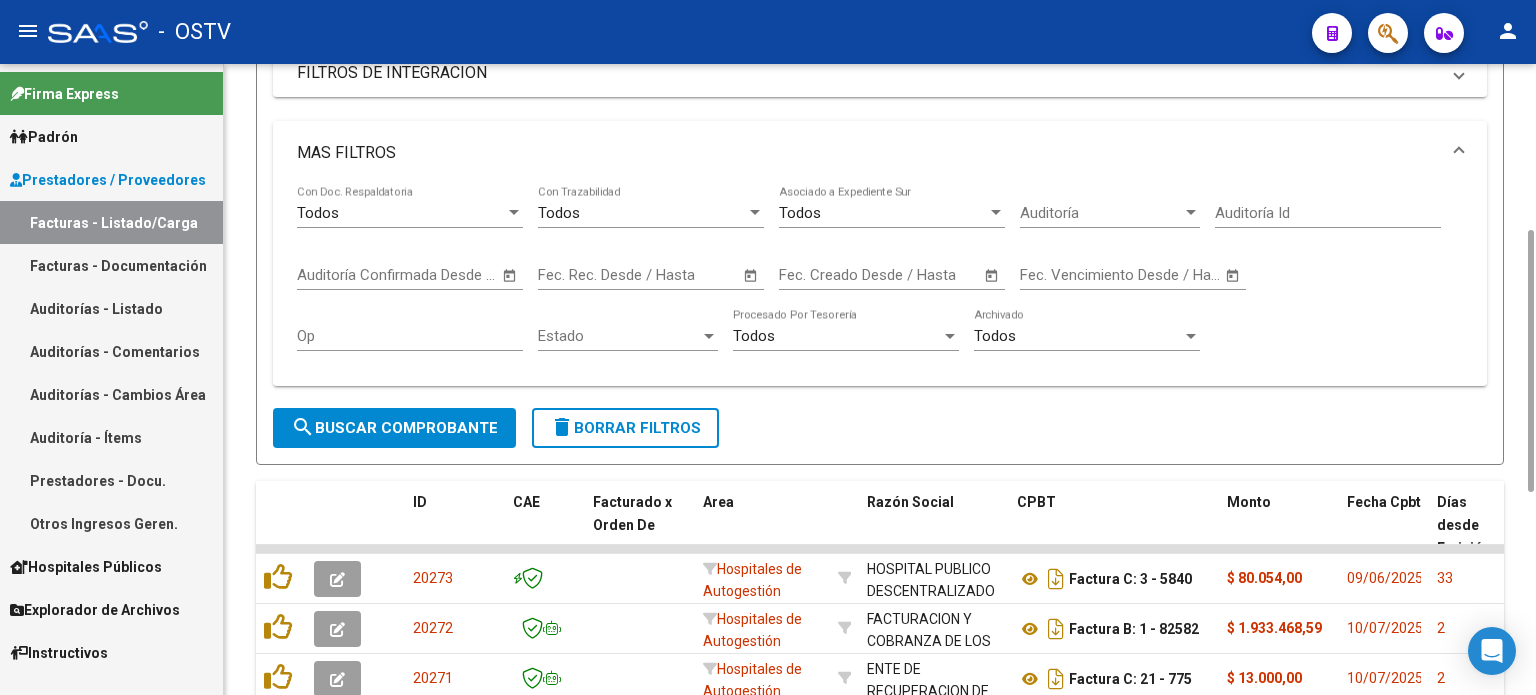 click 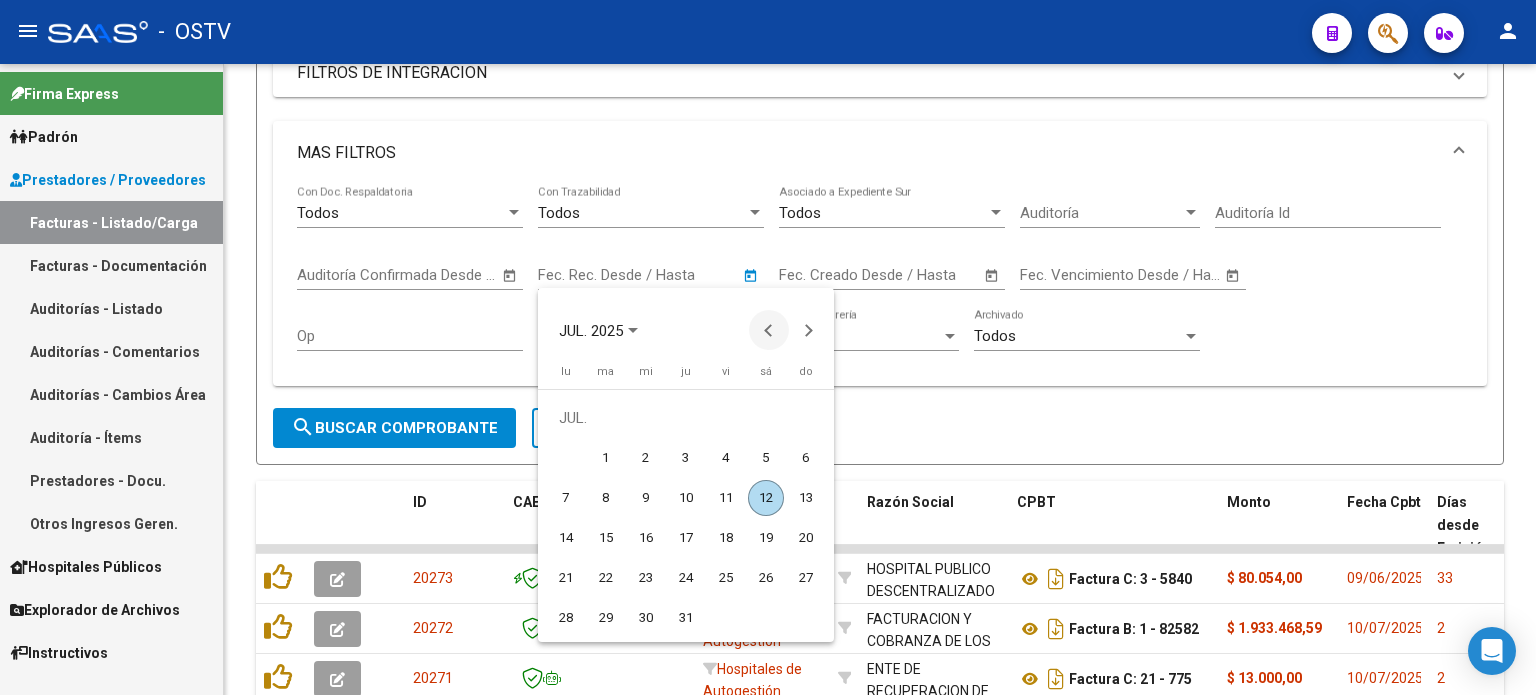 click at bounding box center [769, 330] 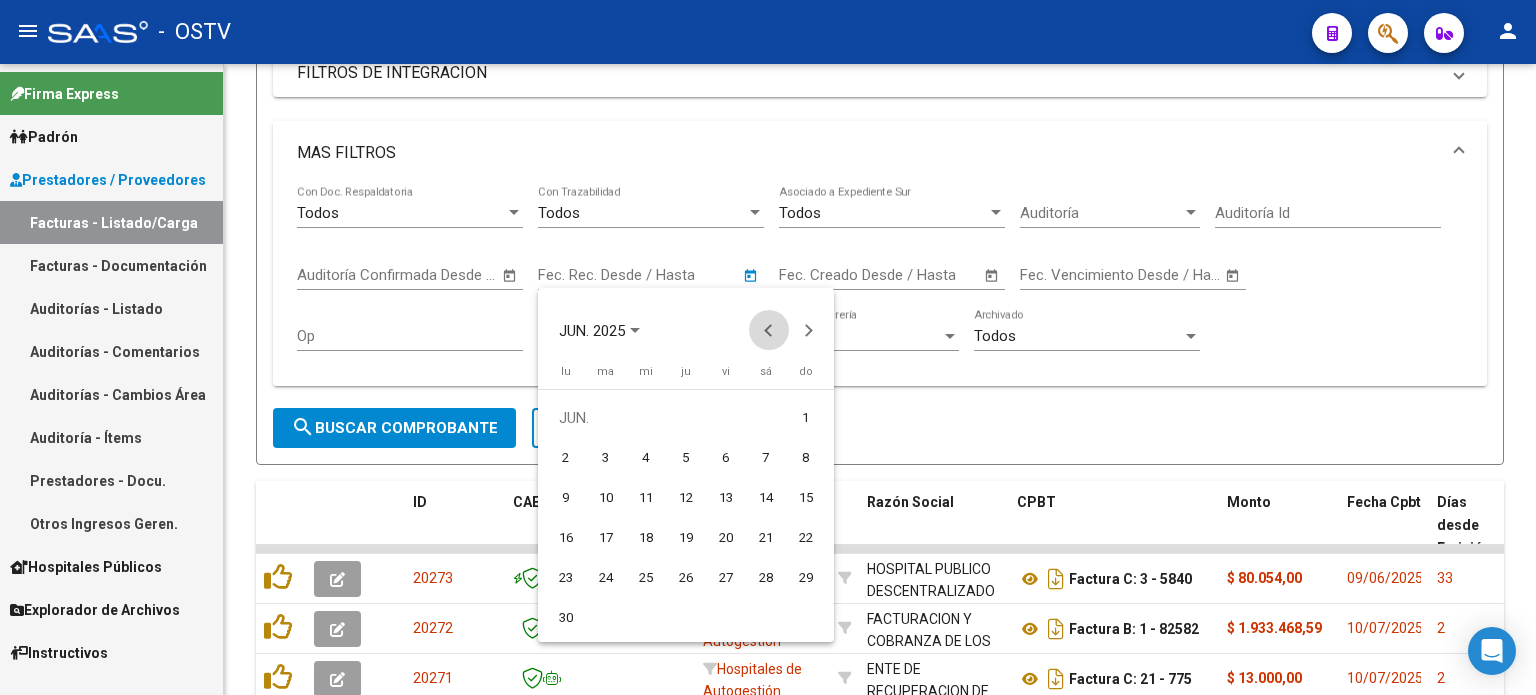click at bounding box center (769, 330) 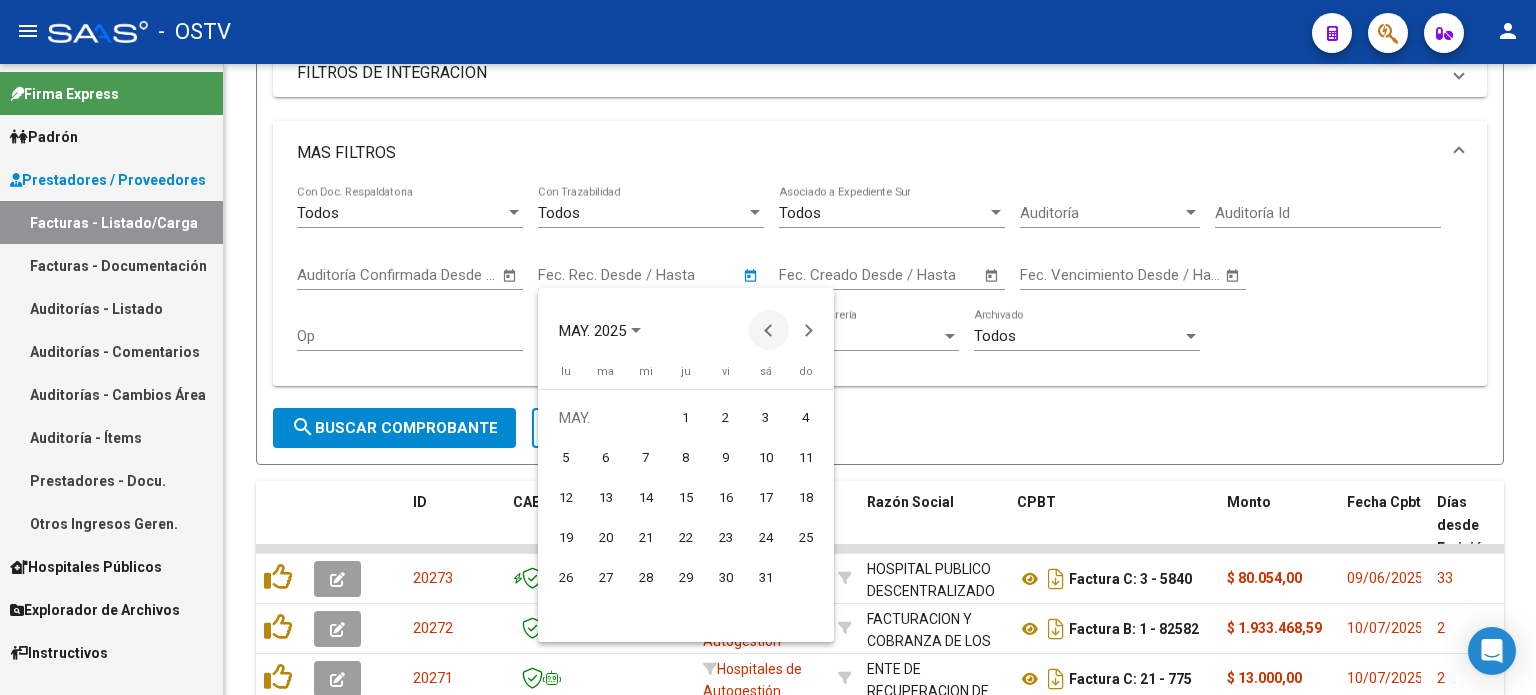 click at bounding box center [769, 330] 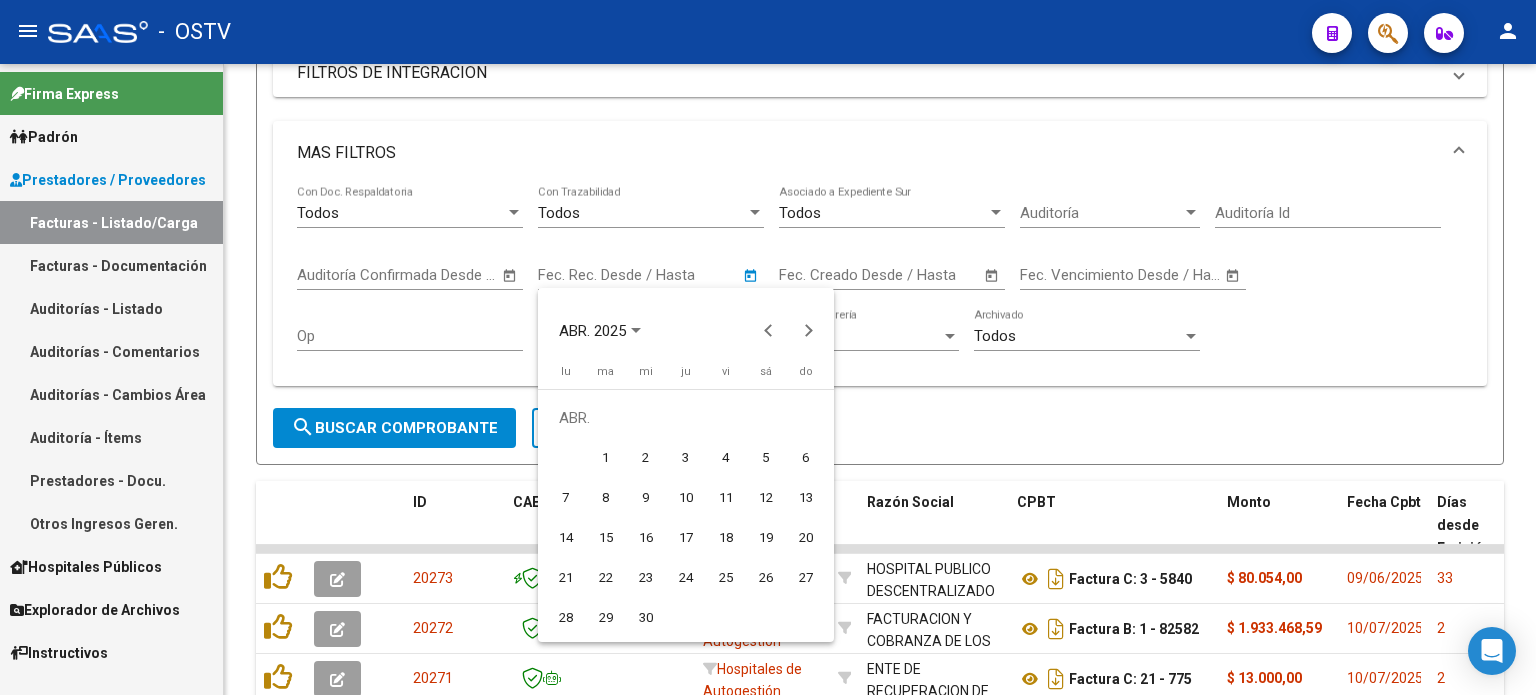 click on "1" at bounding box center (606, 458) 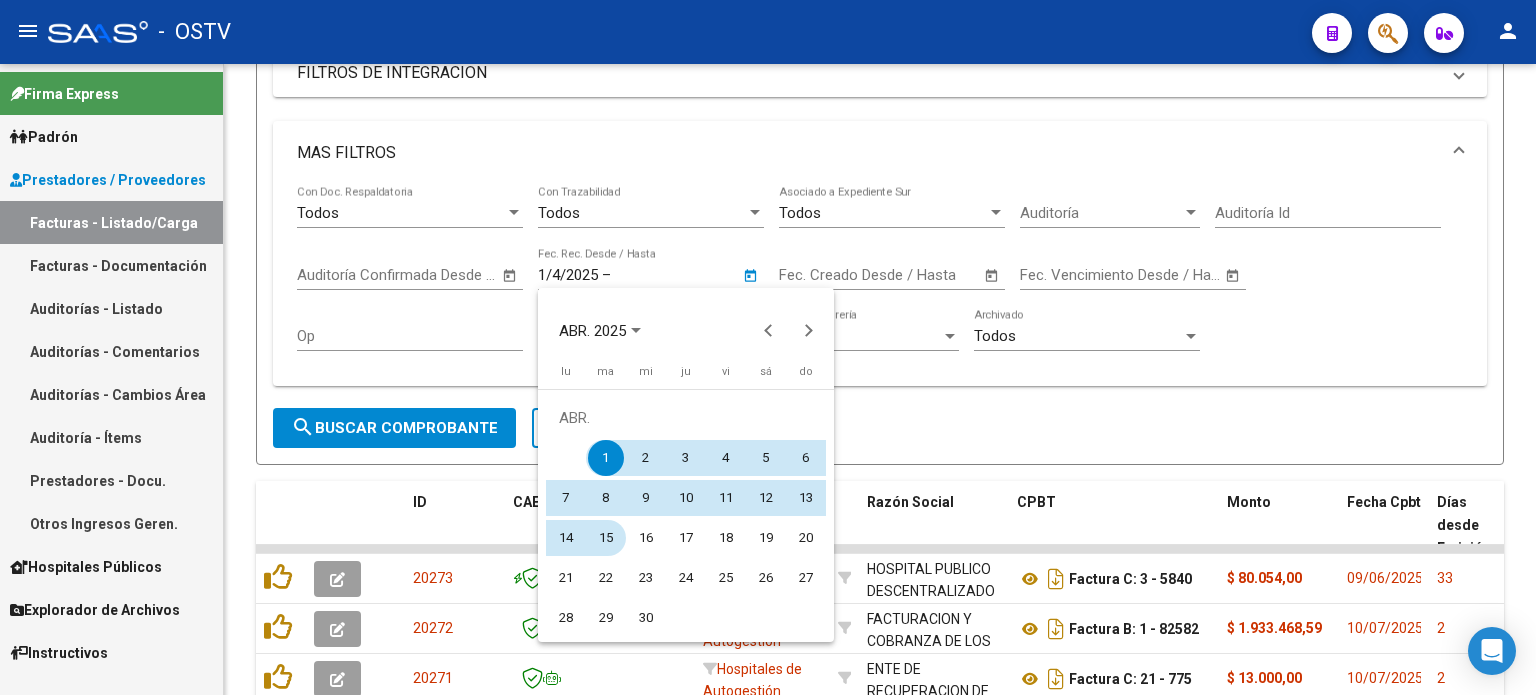 click on "15" at bounding box center [606, 538] 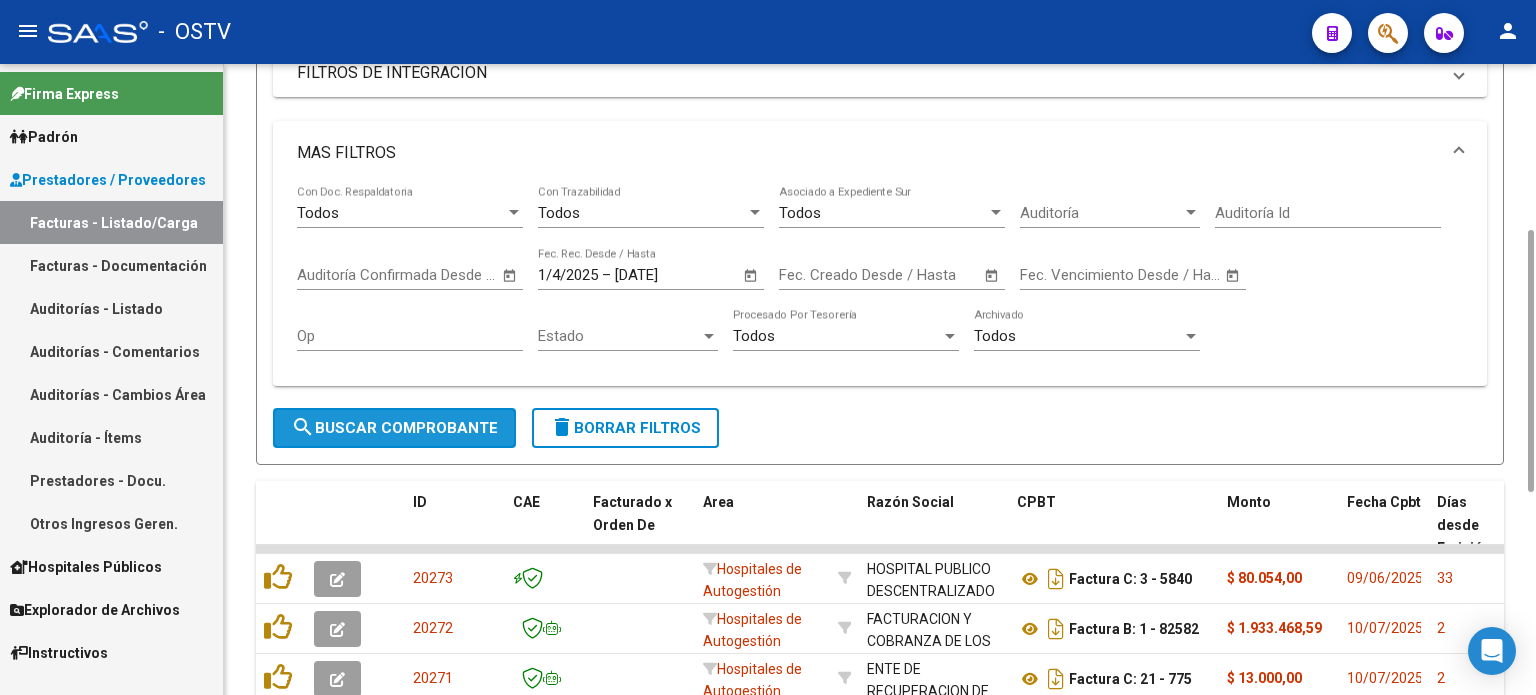 click on "search  Buscar Comprobante" 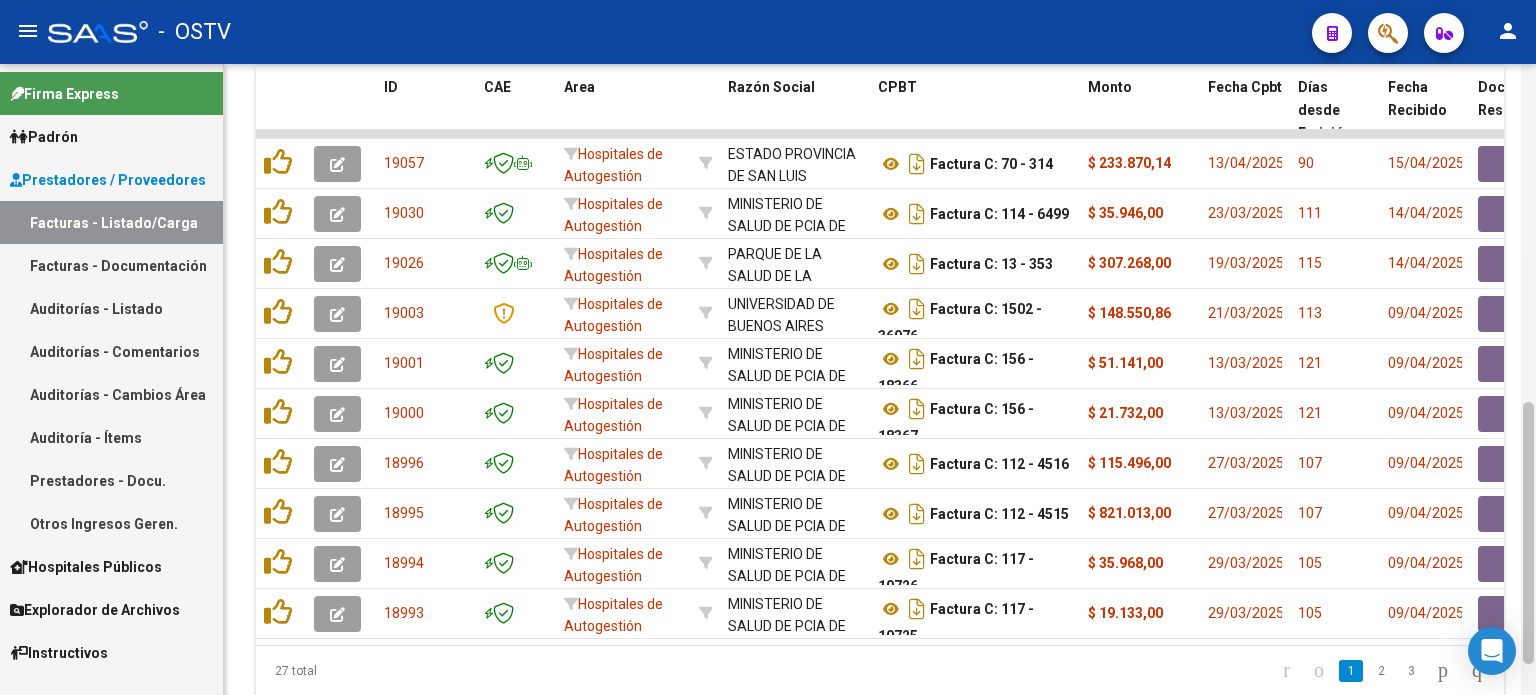 scroll, scrollTop: 810, scrollLeft: 0, axis: vertical 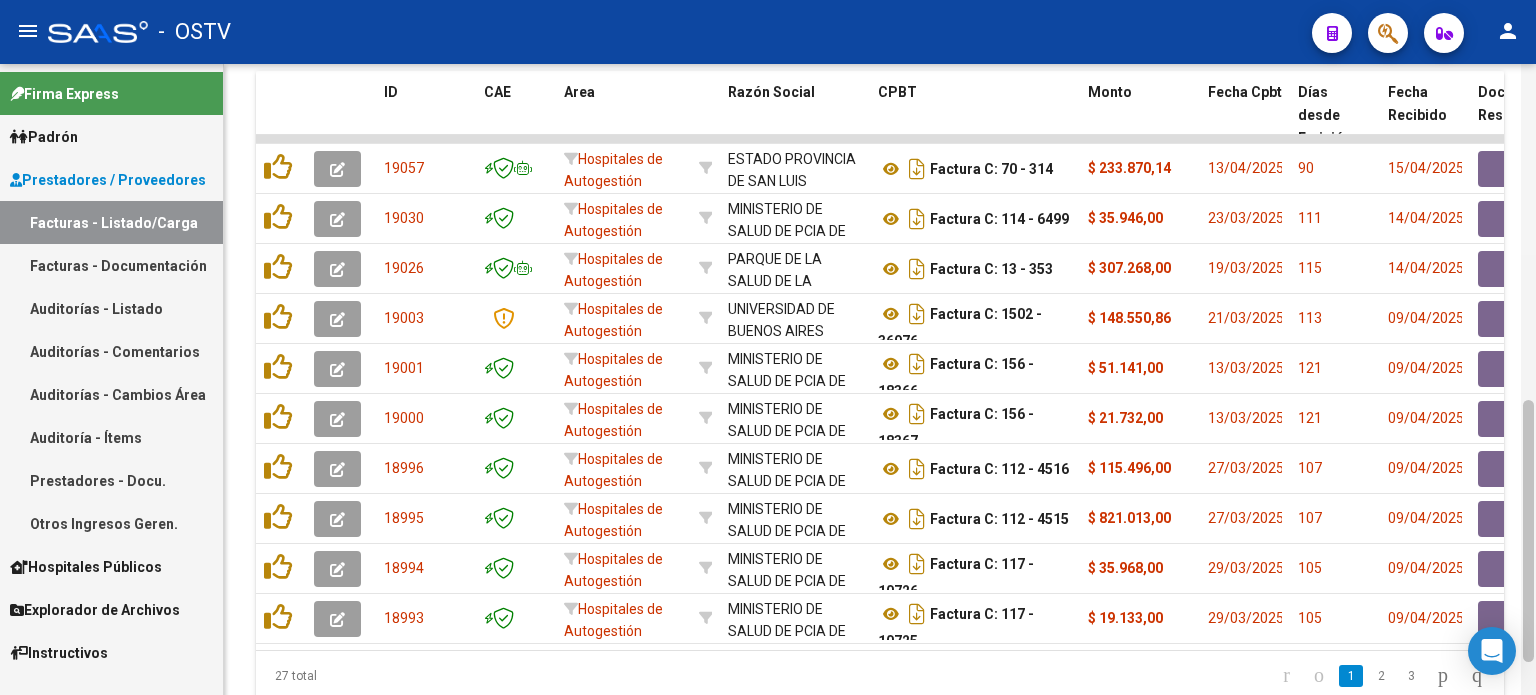 drag, startPoint x: 1531, startPoint y: 455, endPoint x: 1532, endPoint y: 421, distance: 34.0147 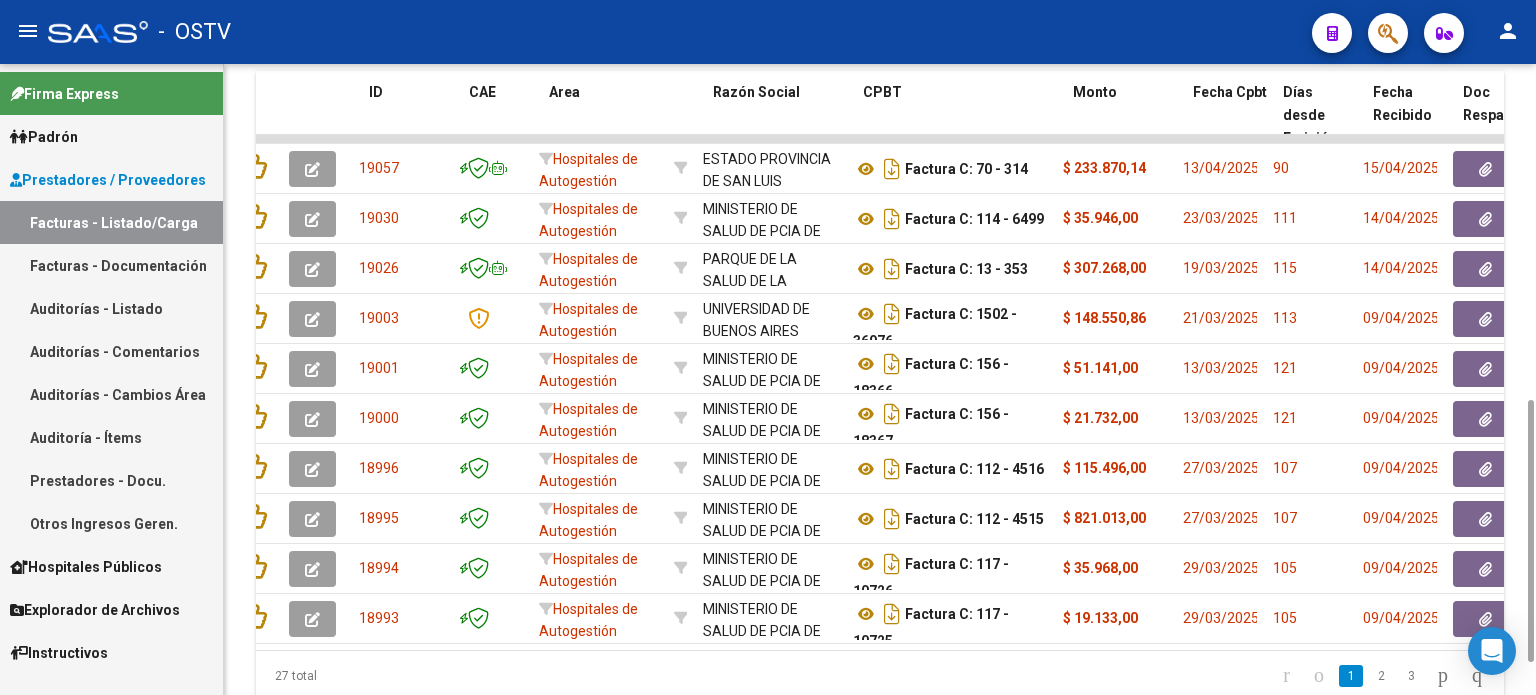 scroll, scrollTop: 0, scrollLeft: 15, axis: horizontal 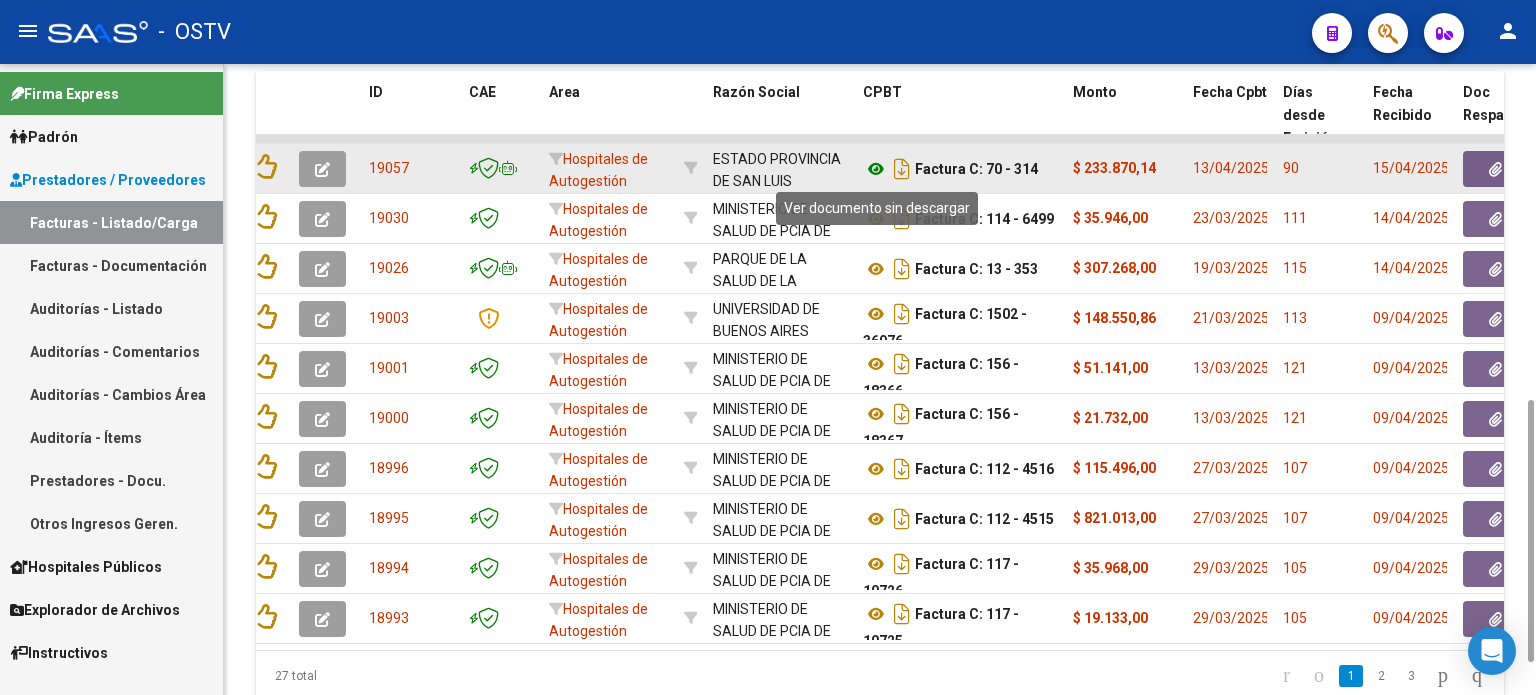 click 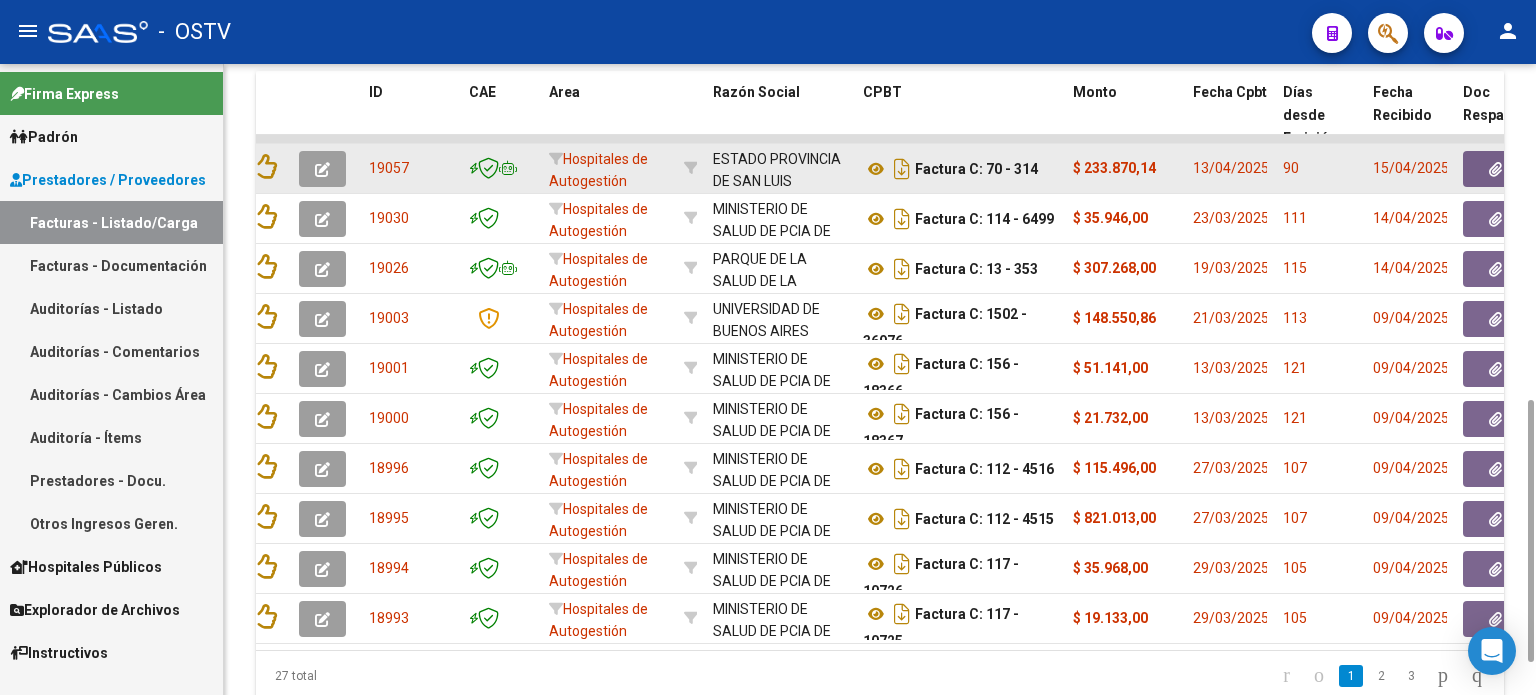 click 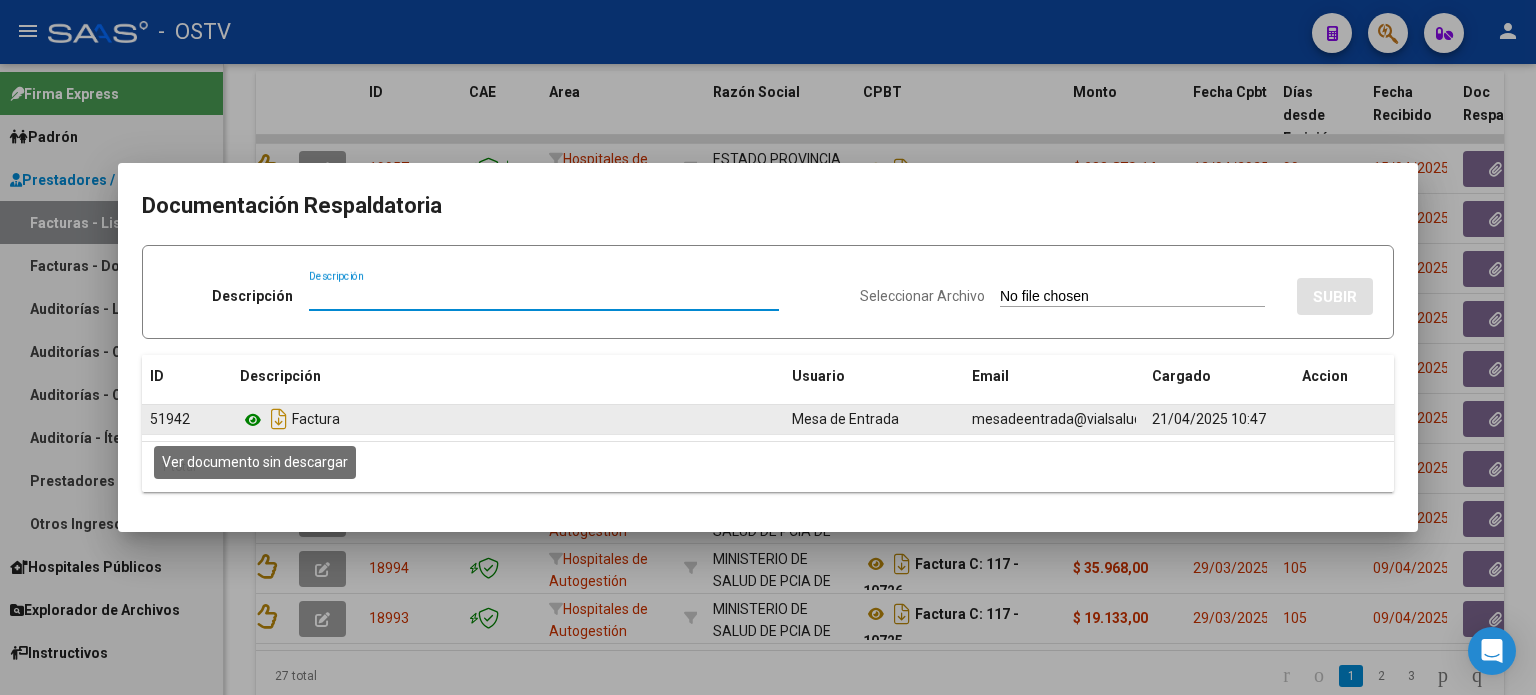 click 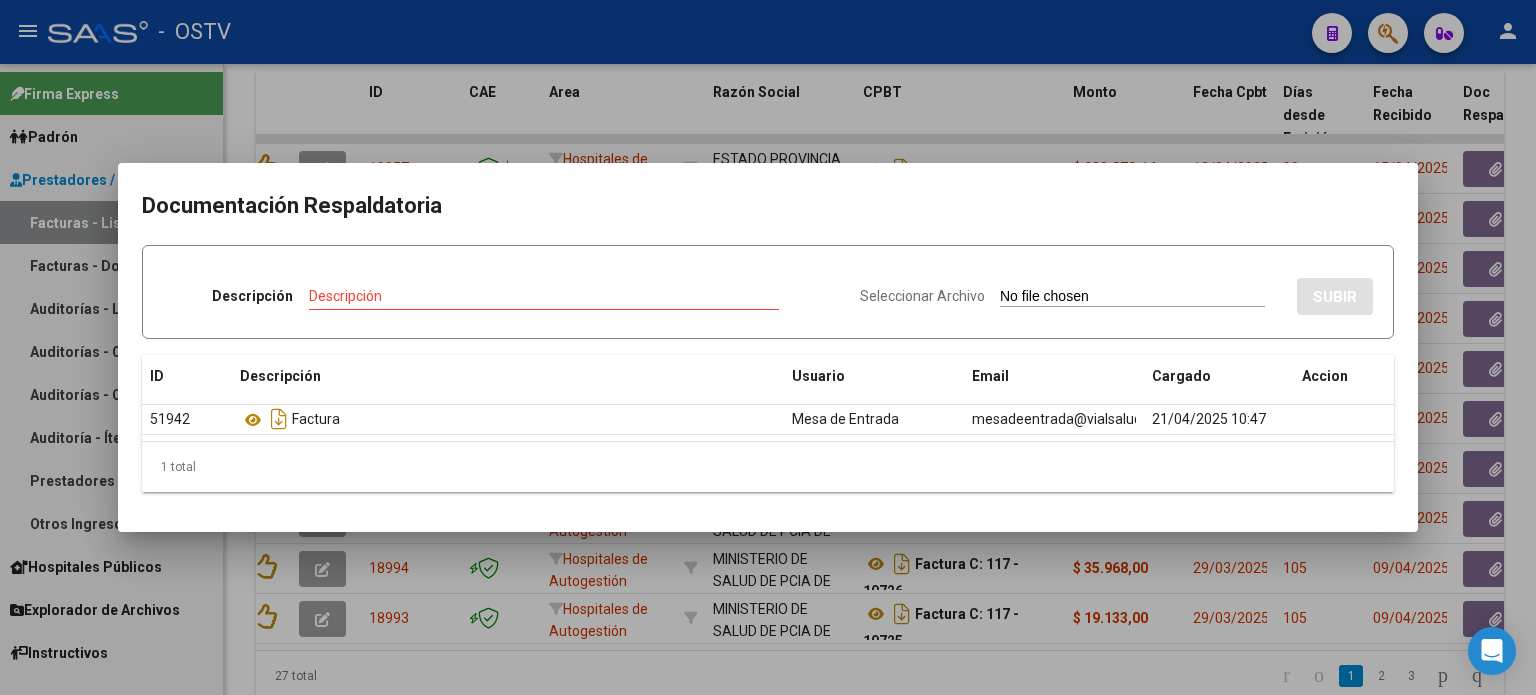 click at bounding box center [768, 347] 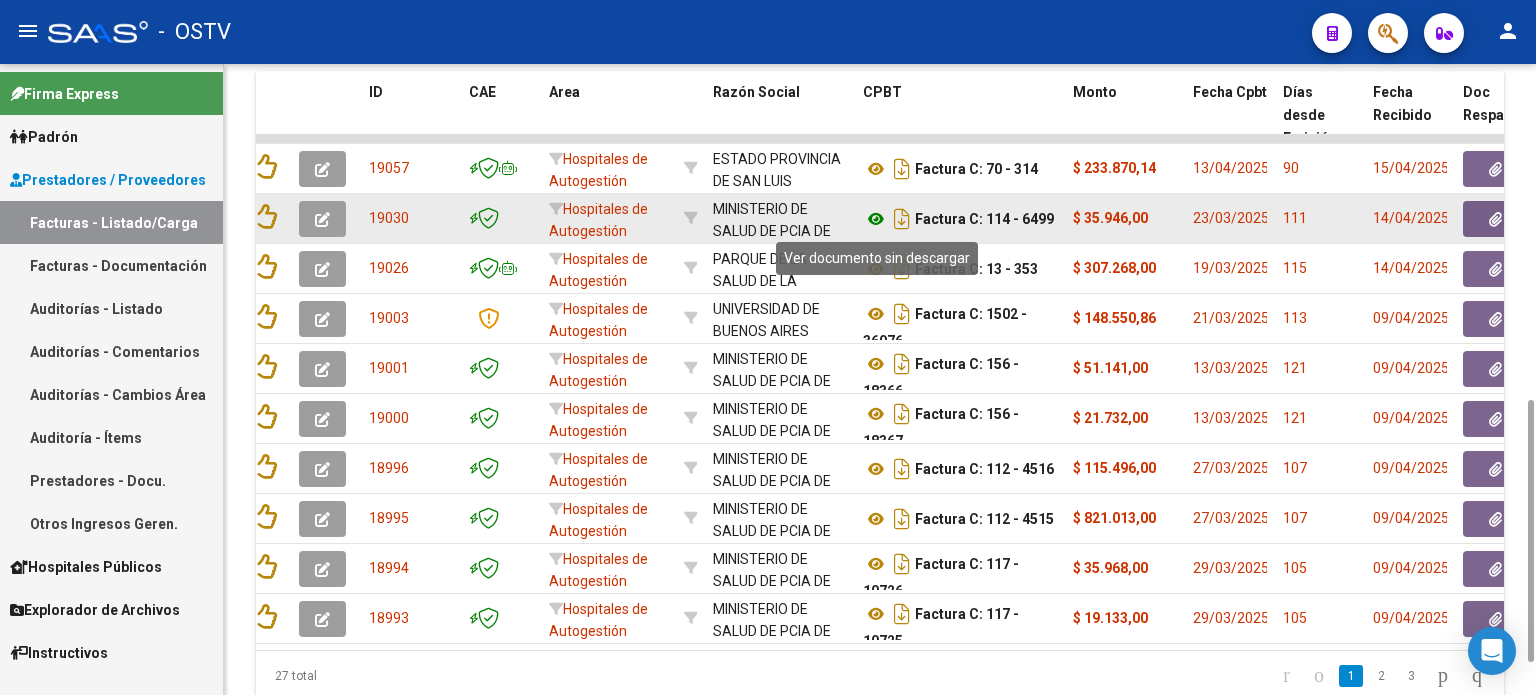 click 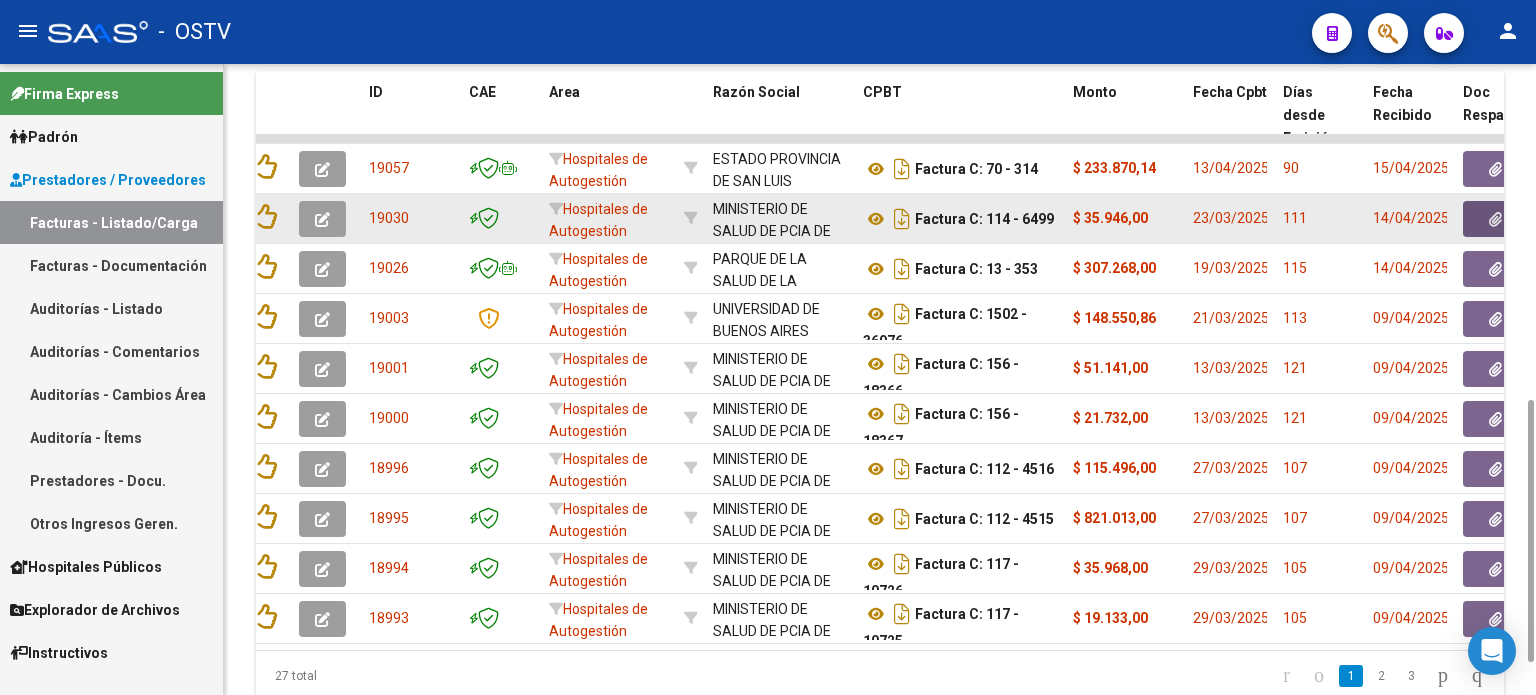 click 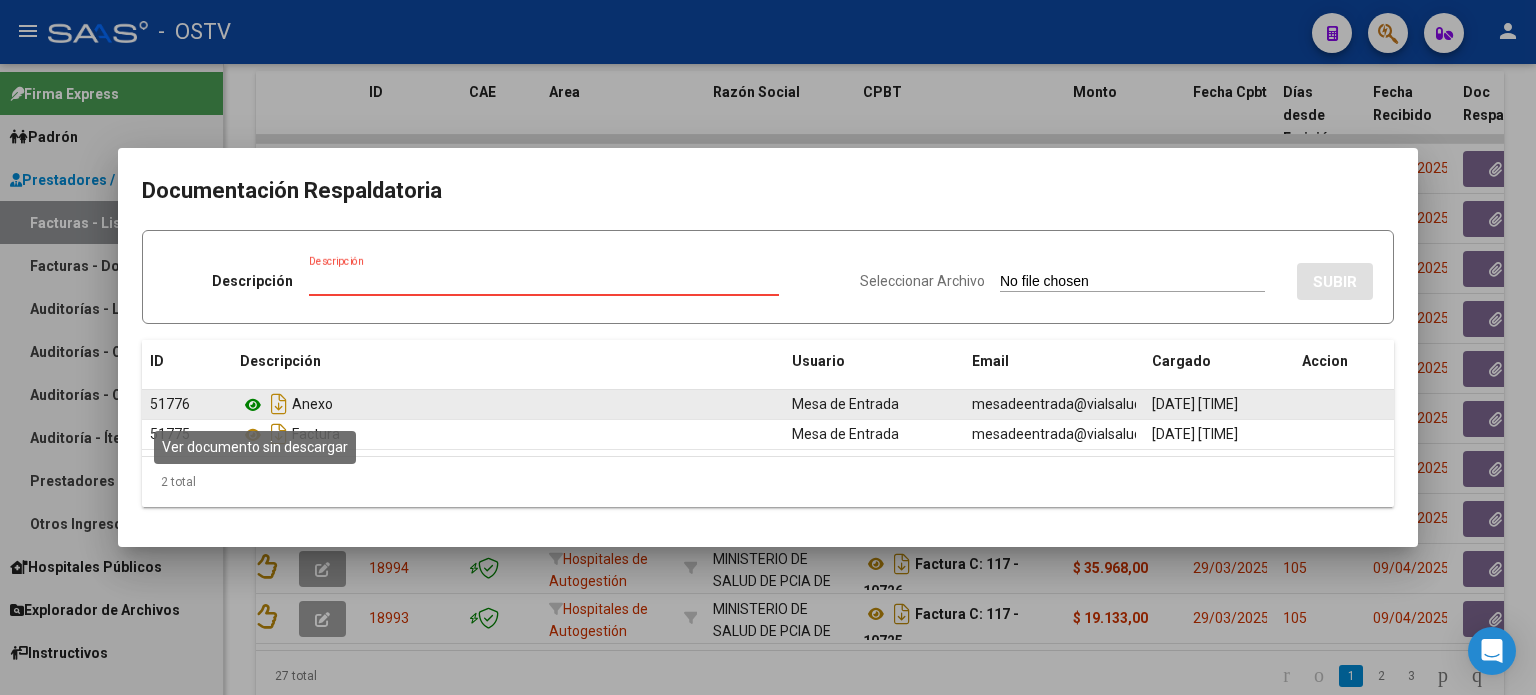 click 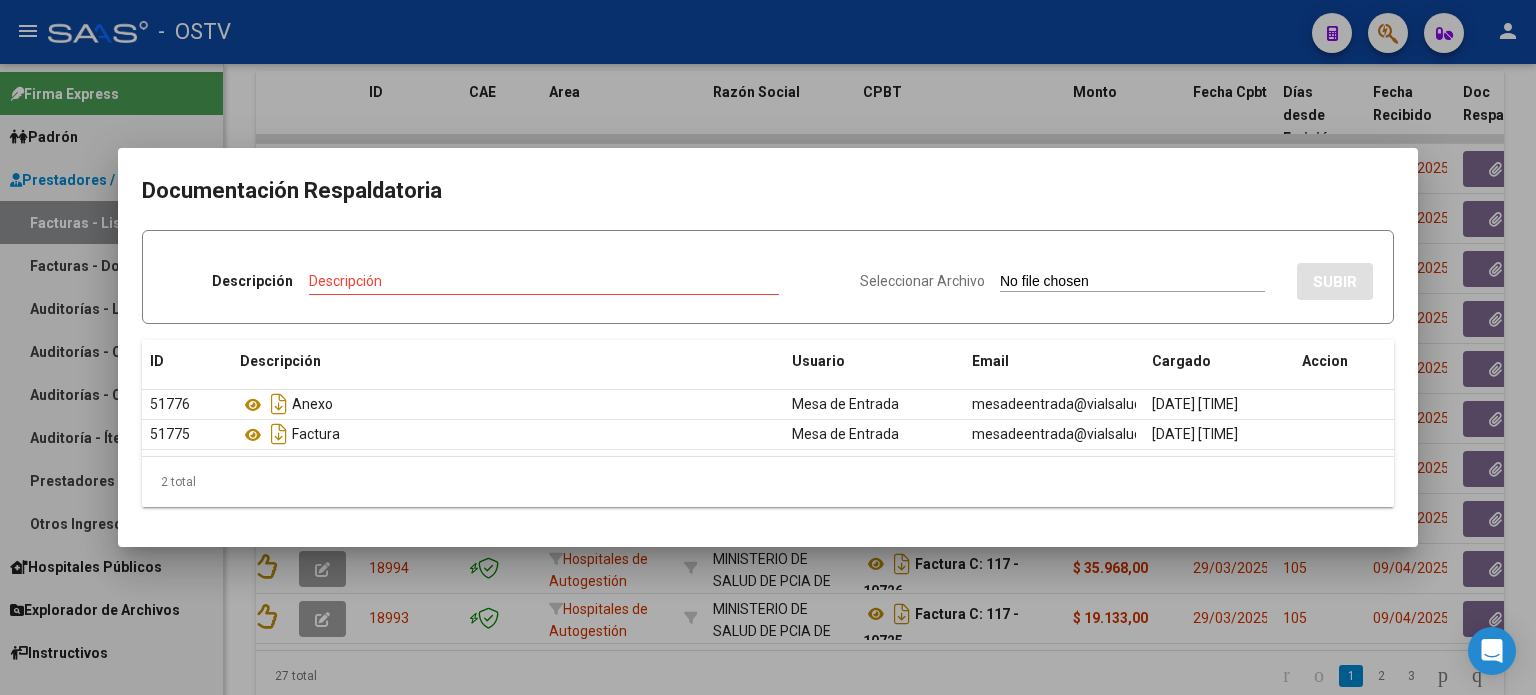 click at bounding box center (768, 347) 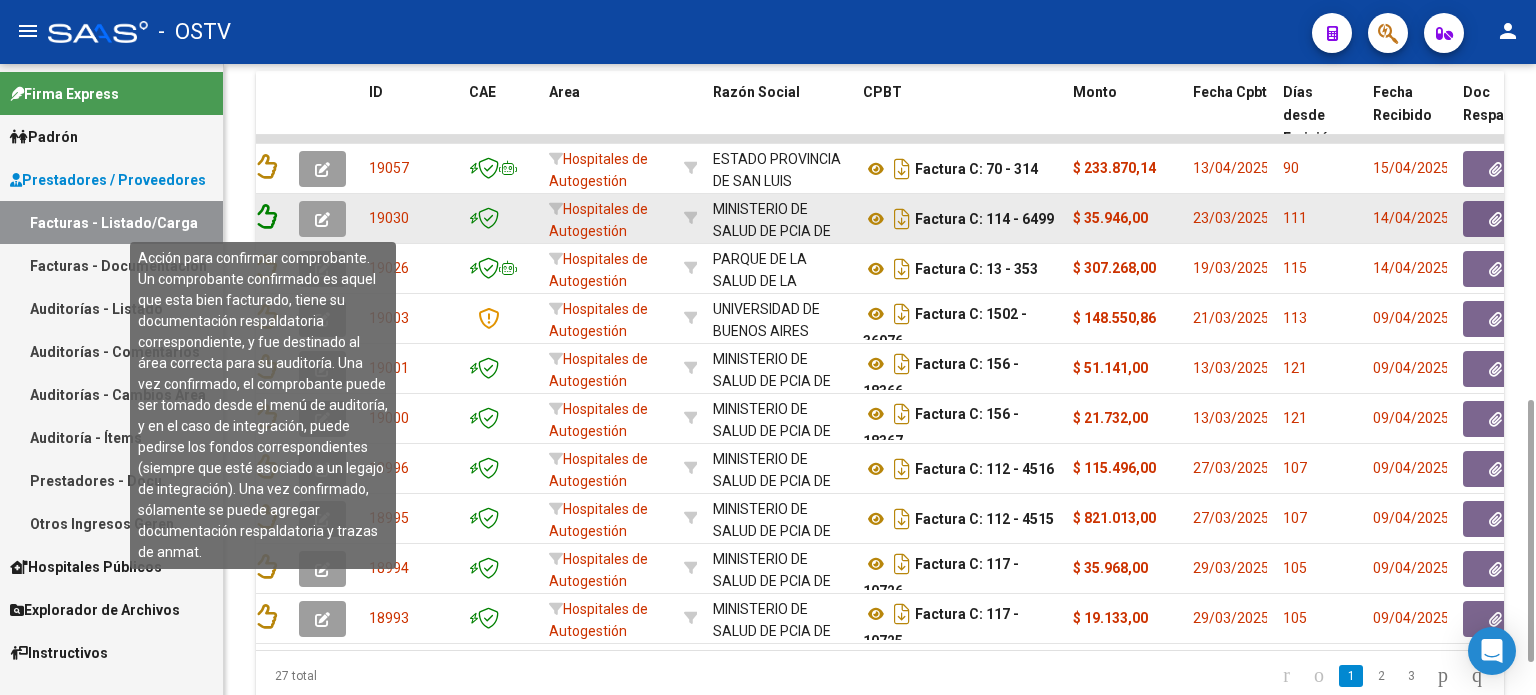 click 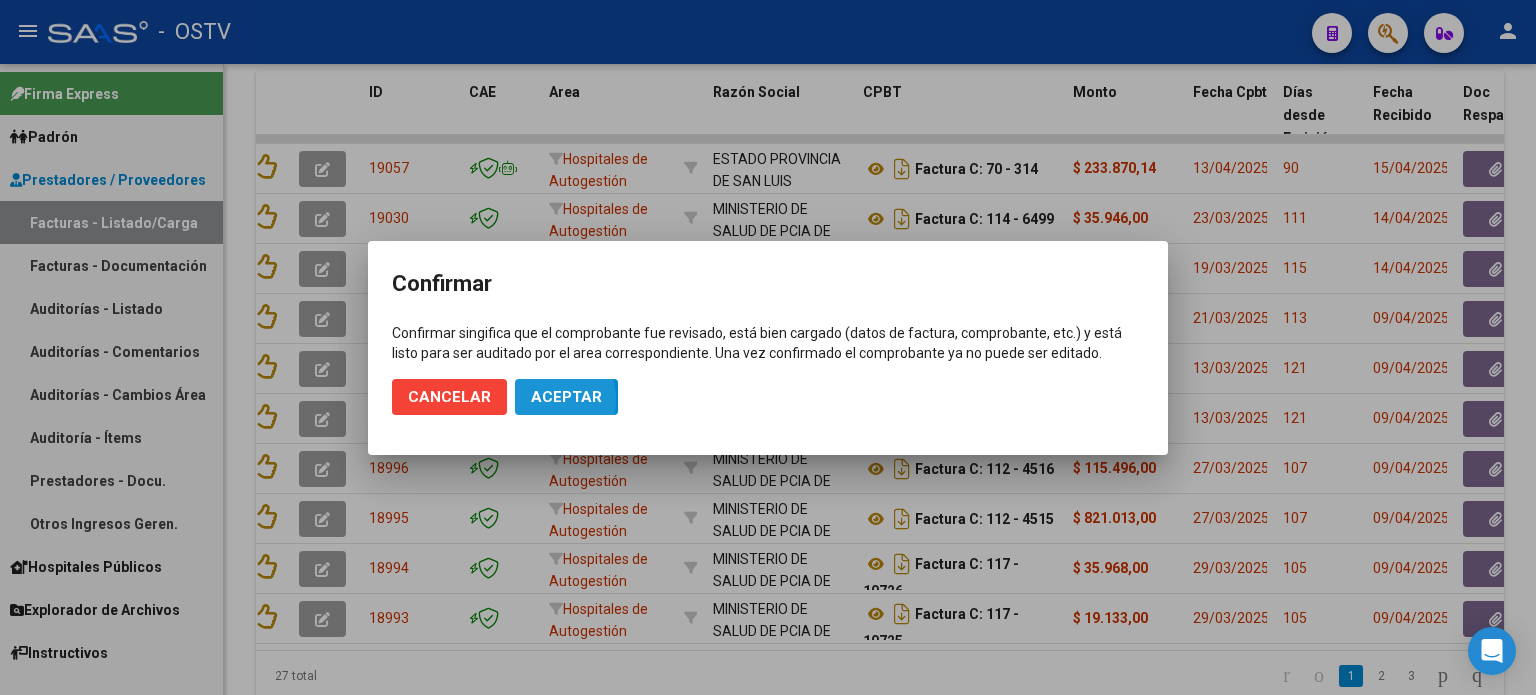 click on "Aceptar" 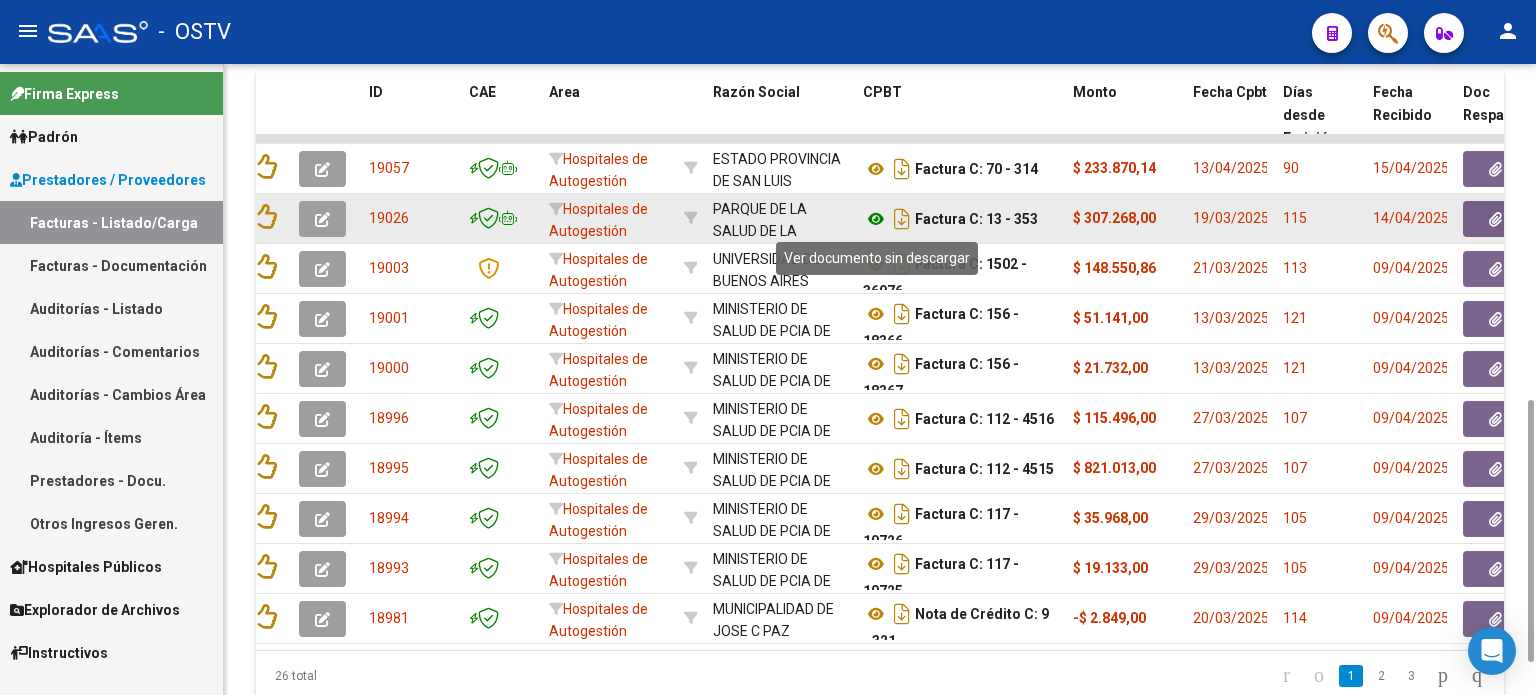 click 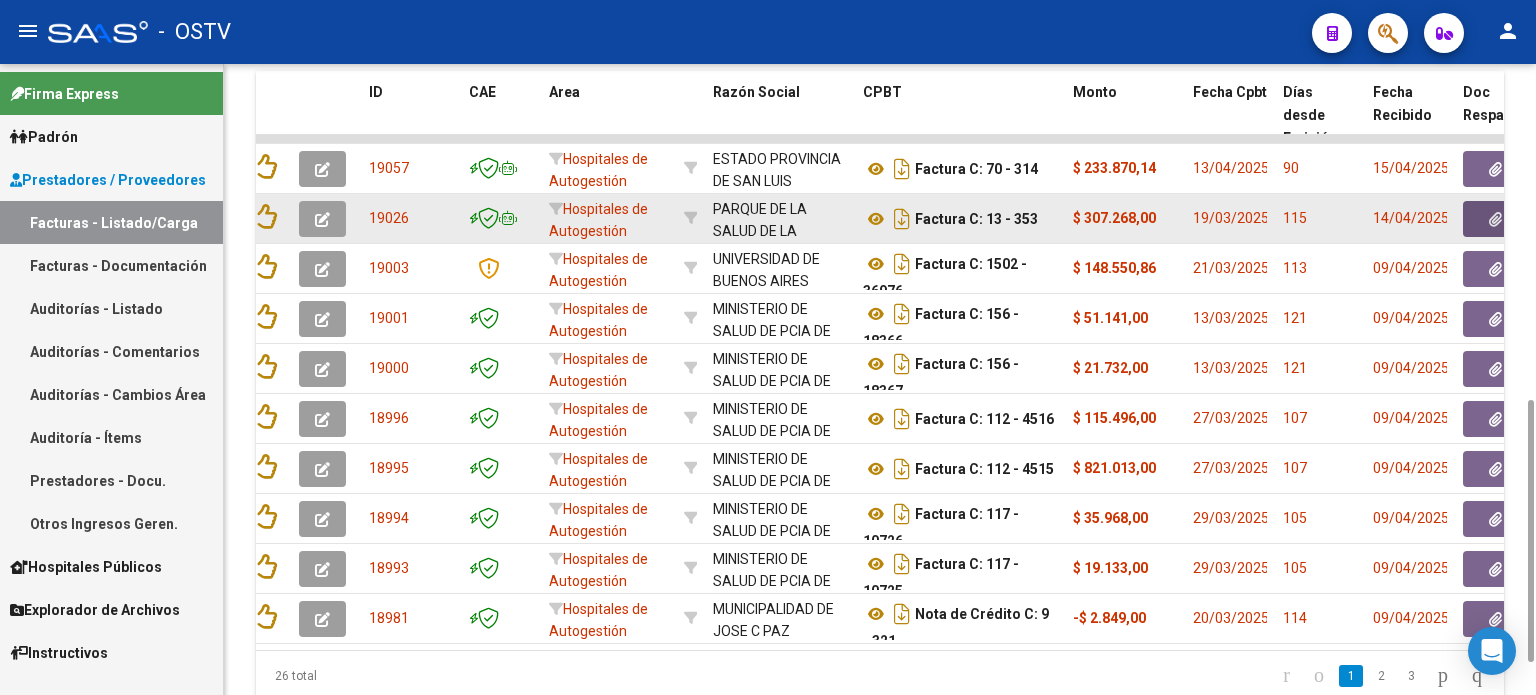 click 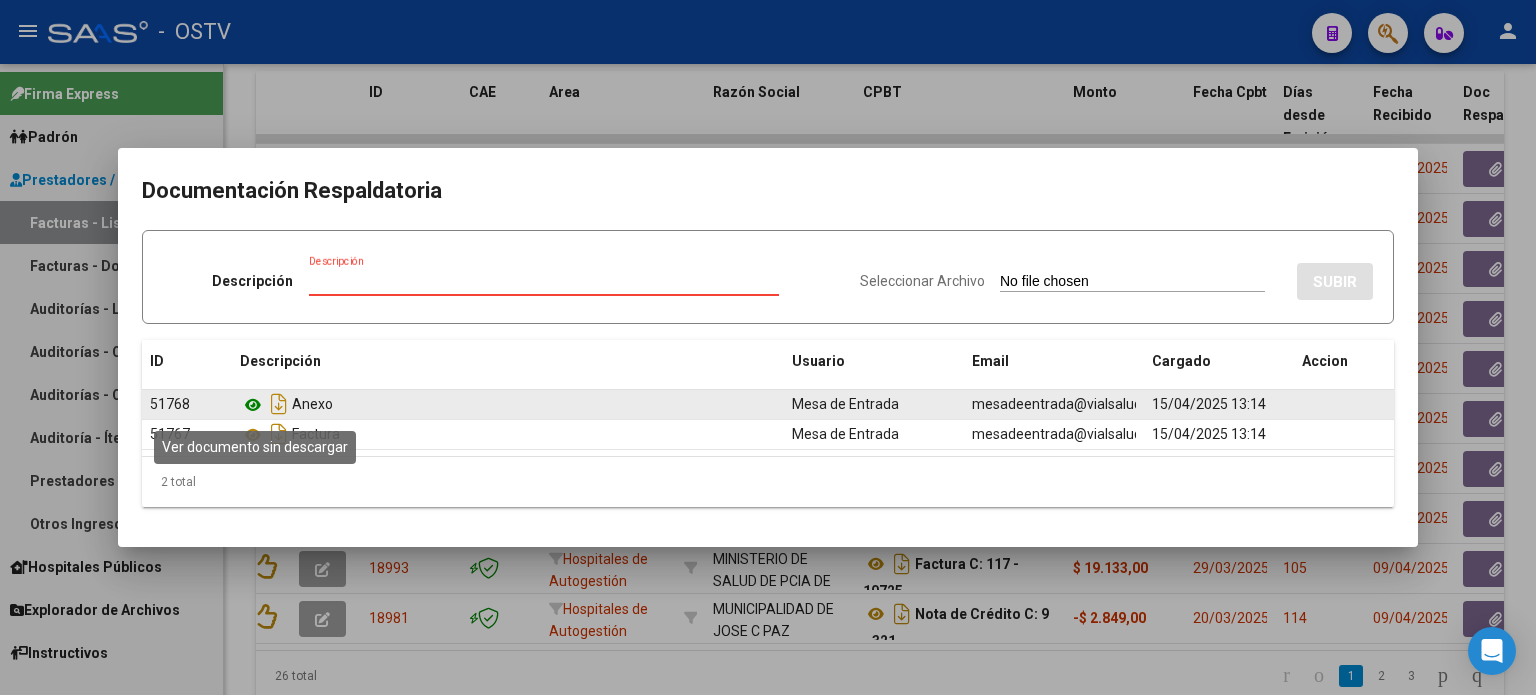 click 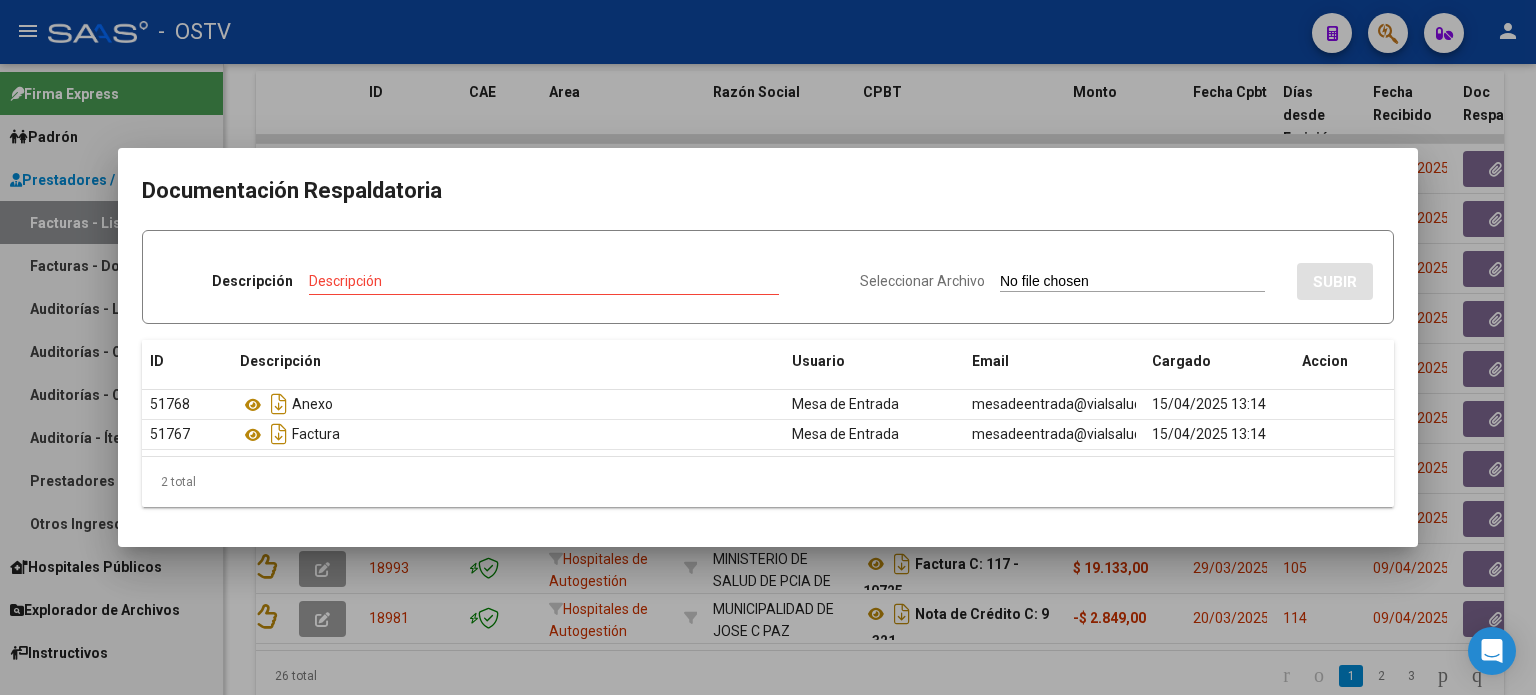 click at bounding box center [768, 347] 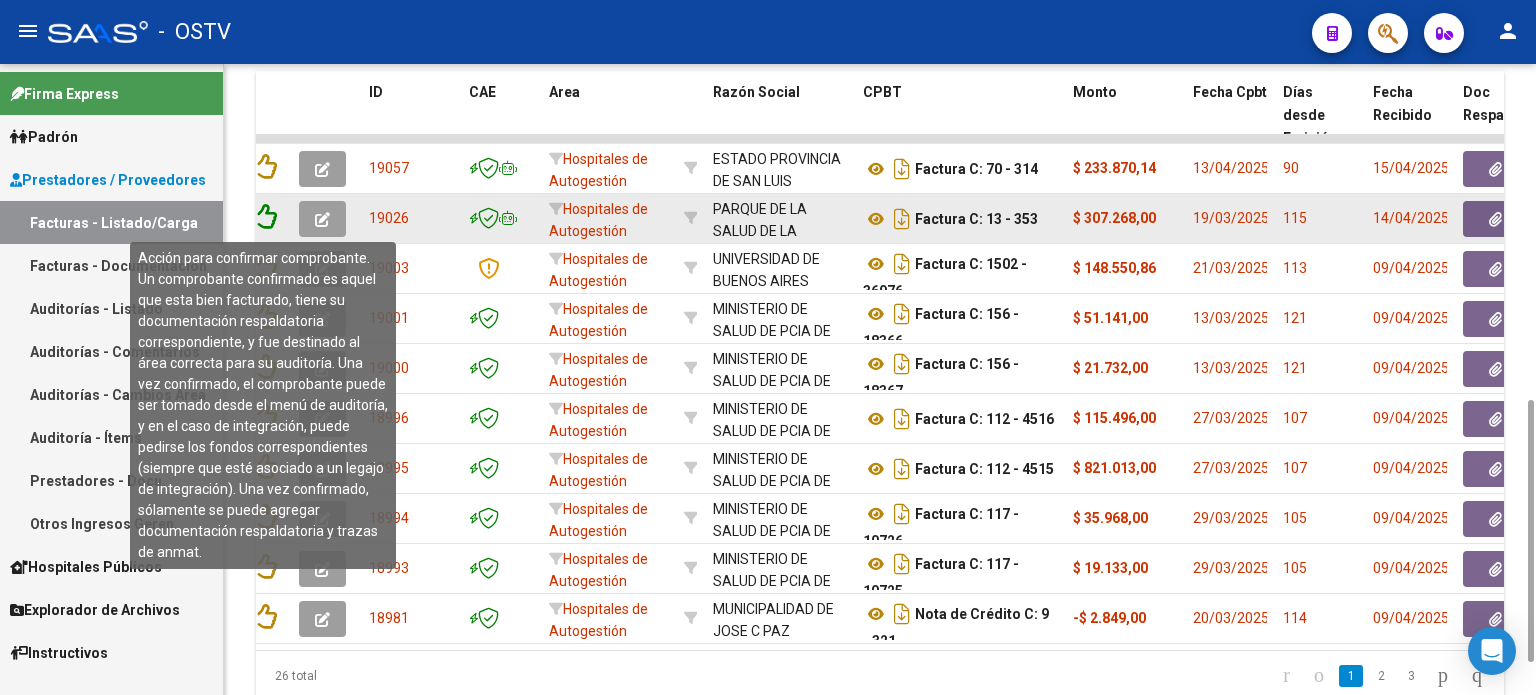 click 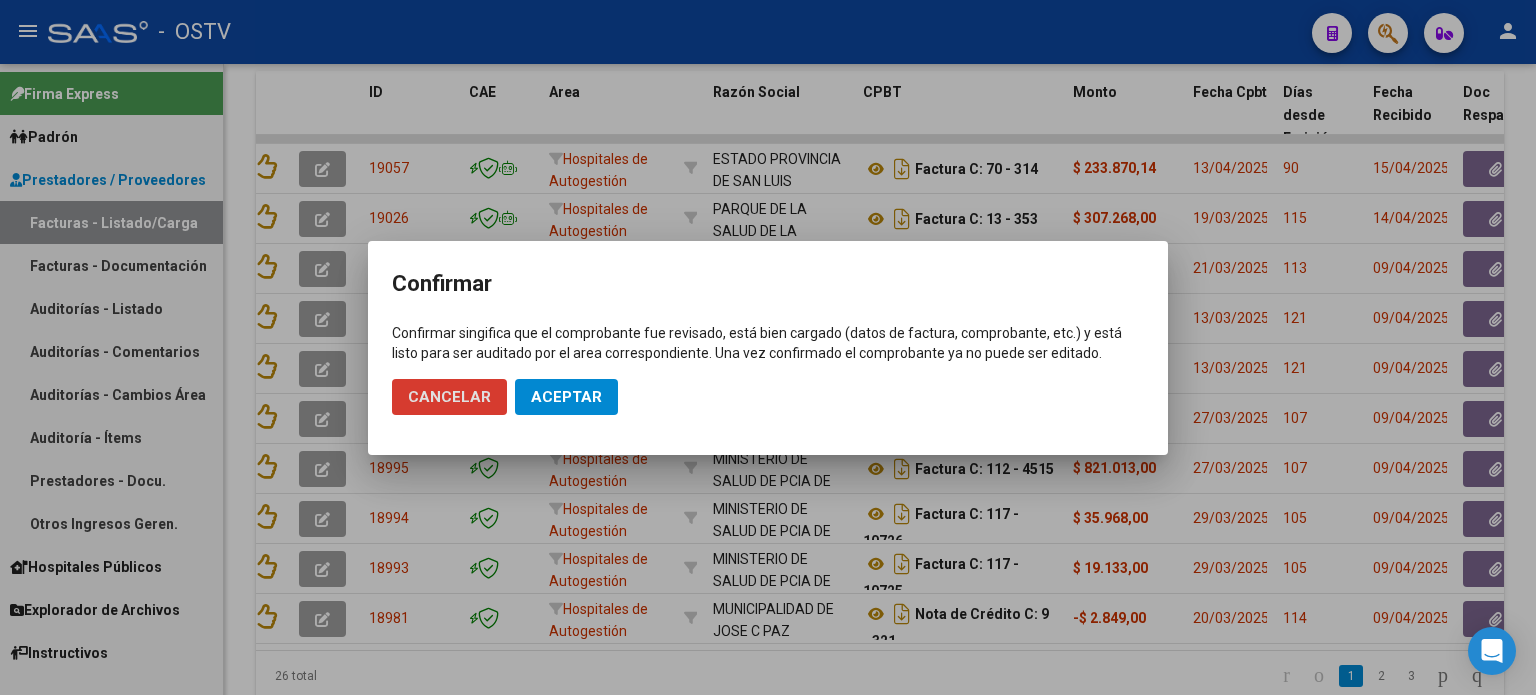 click on "Aceptar" 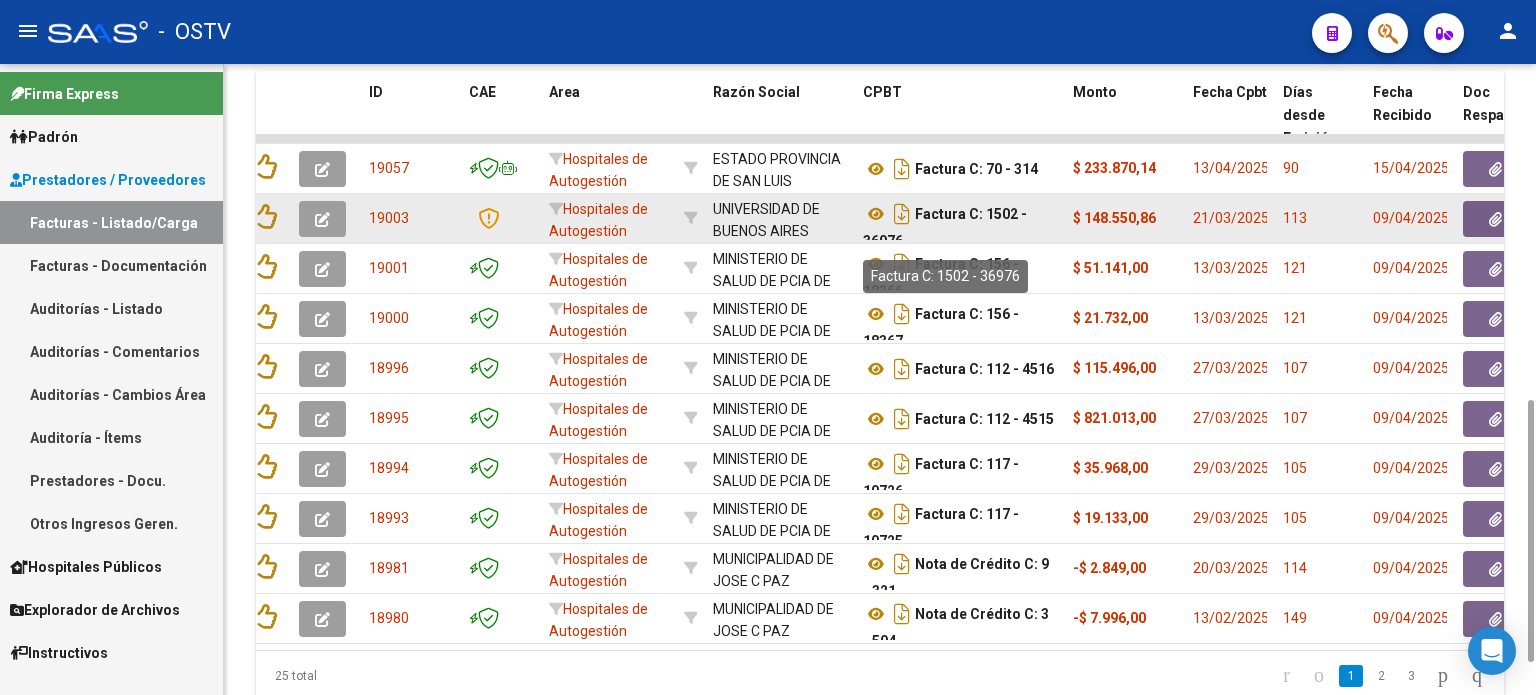 scroll, scrollTop: 12, scrollLeft: 0, axis: vertical 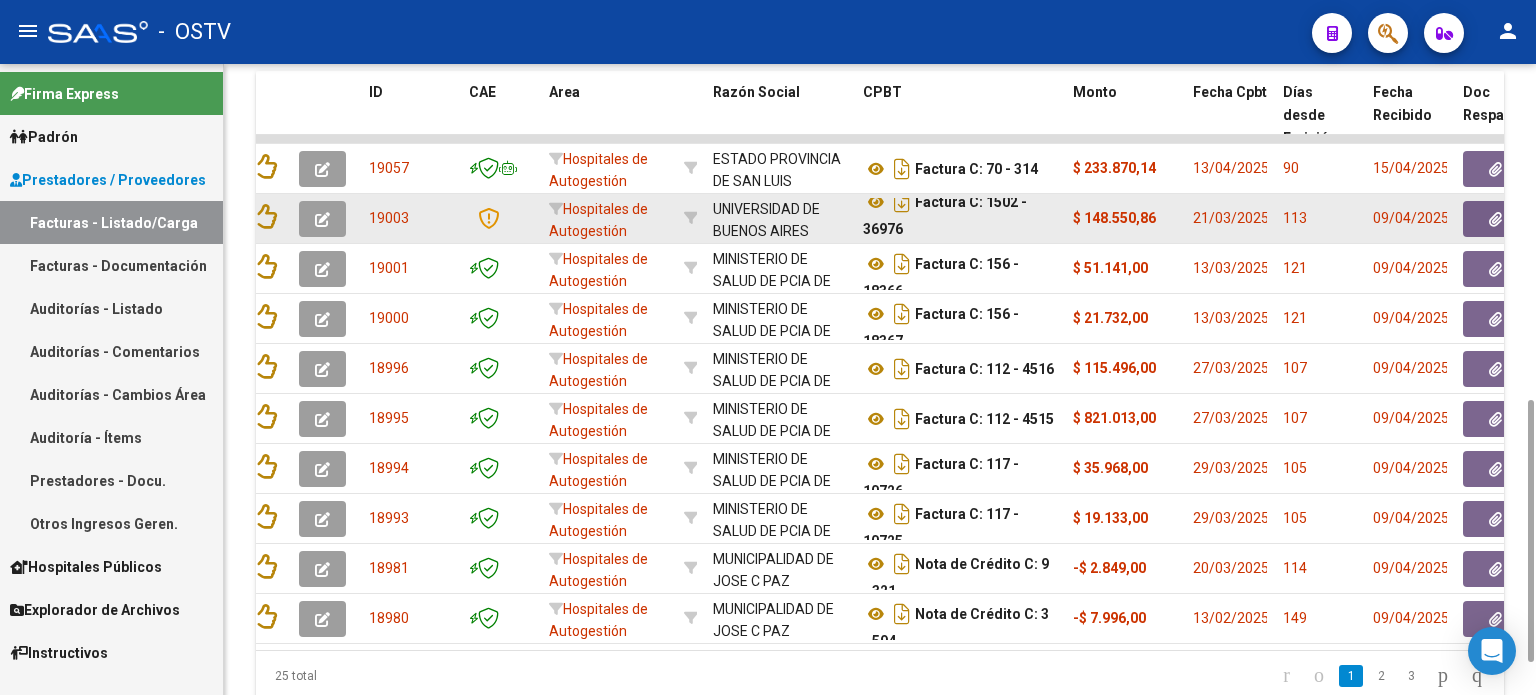 drag, startPoint x: 985, startPoint y: 210, endPoint x: 1028, endPoint y: 233, distance: 48.76474 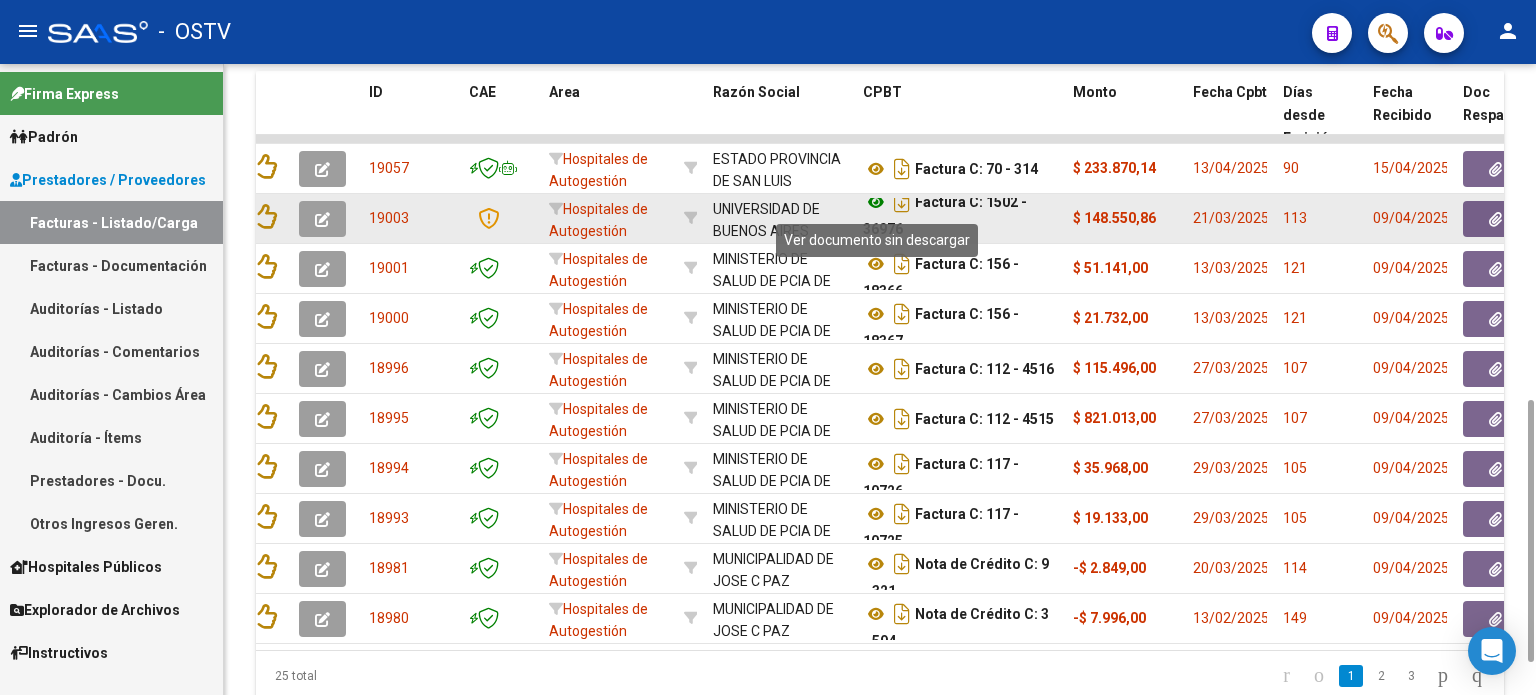 click 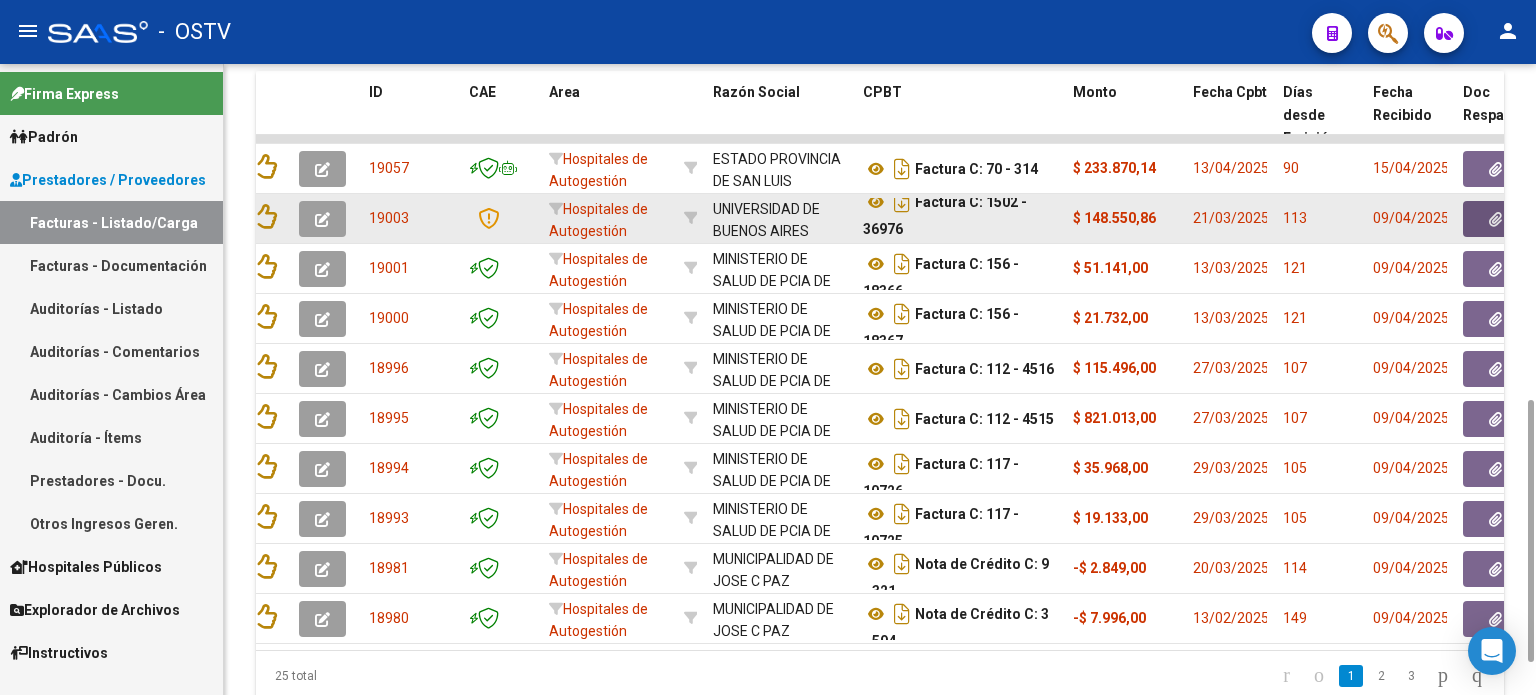 click 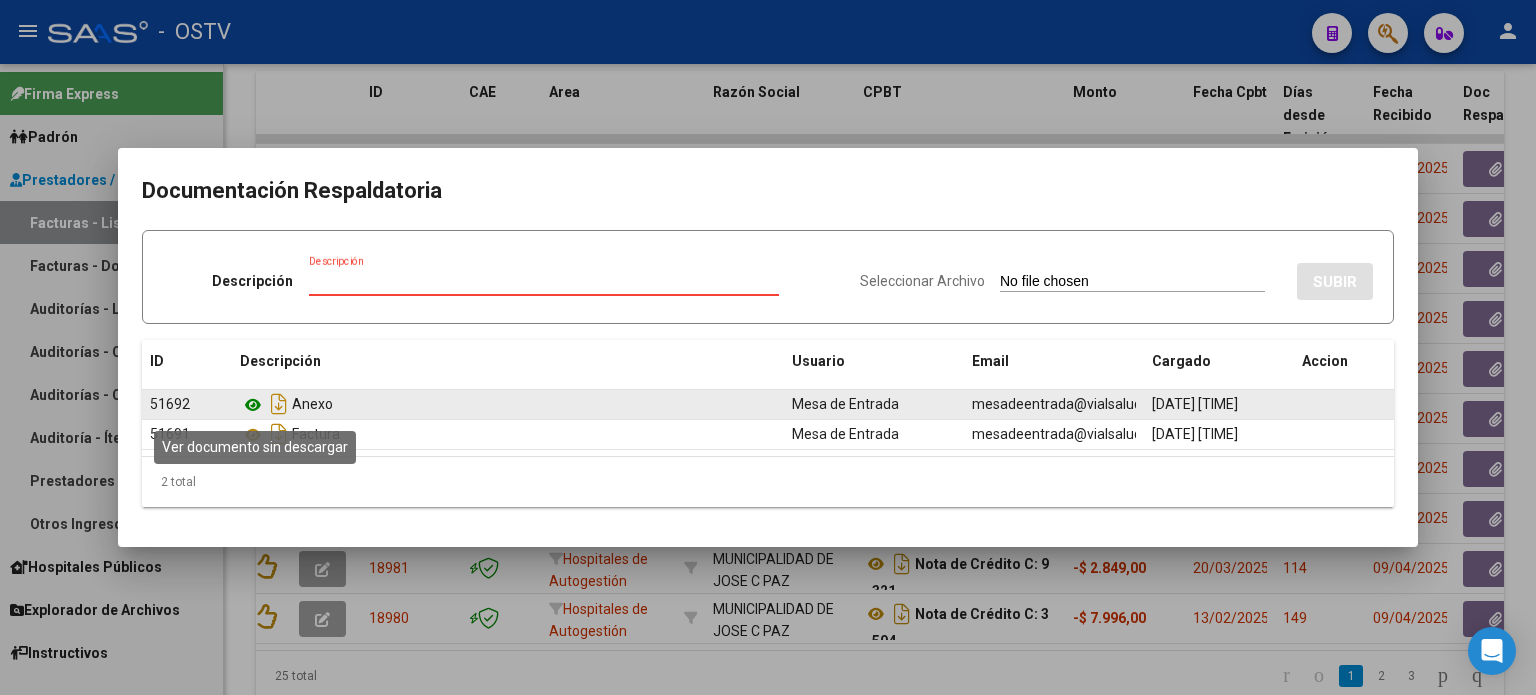 click 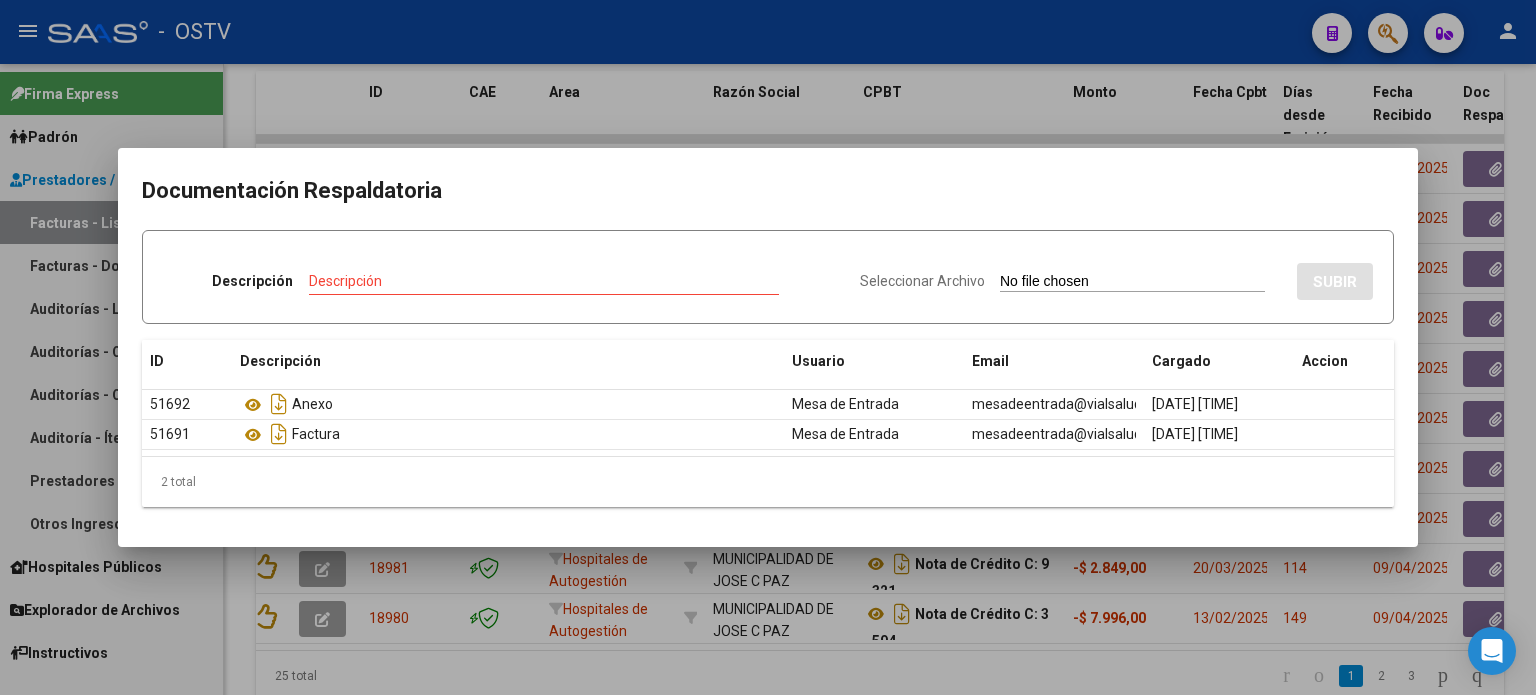click at bounding box center [768, 347] 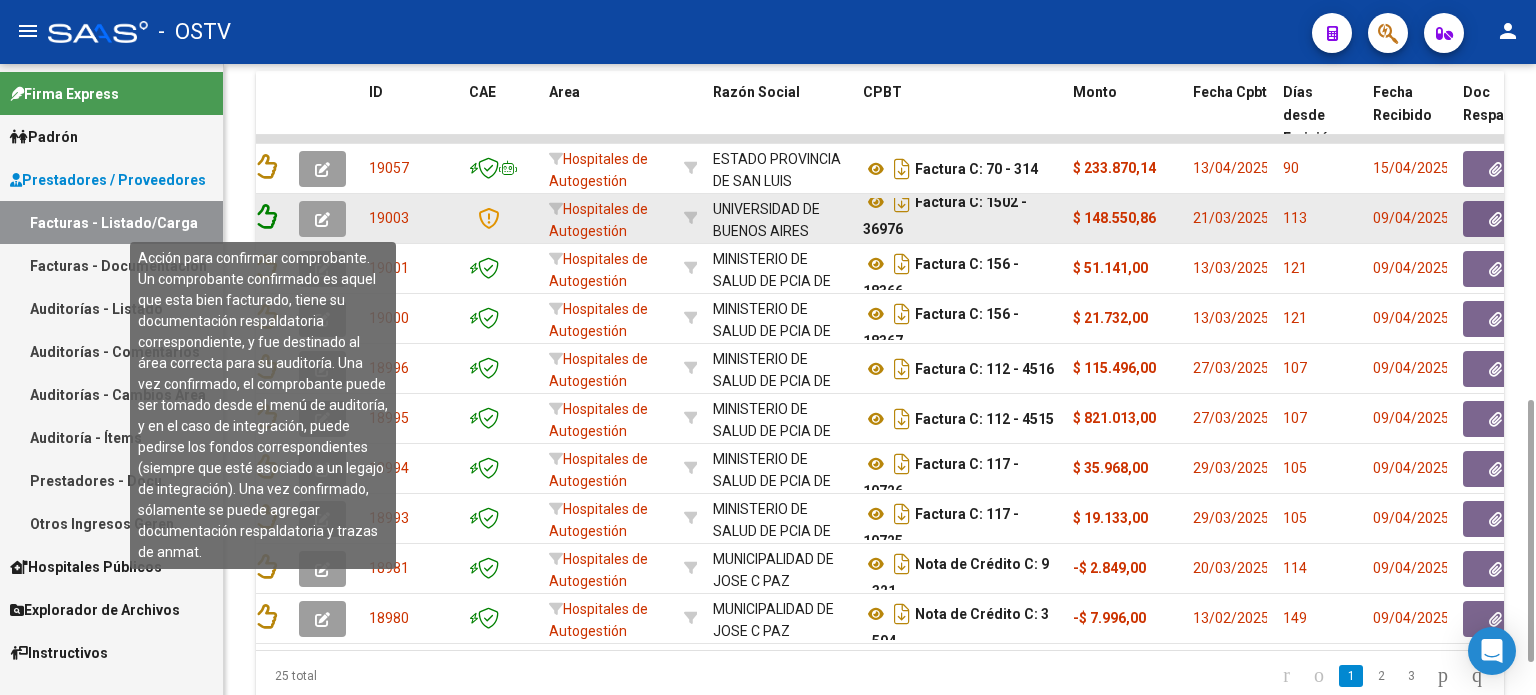 click 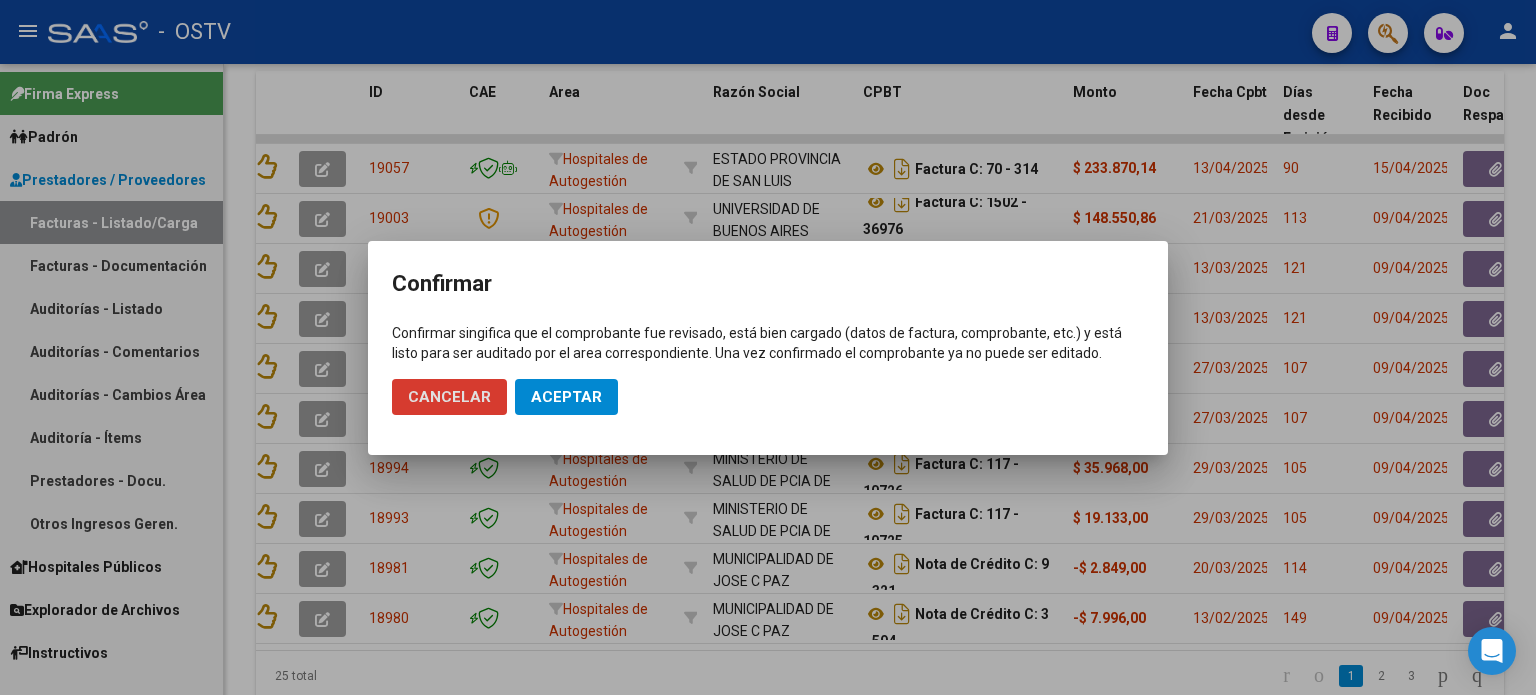 click on "Aceptar" 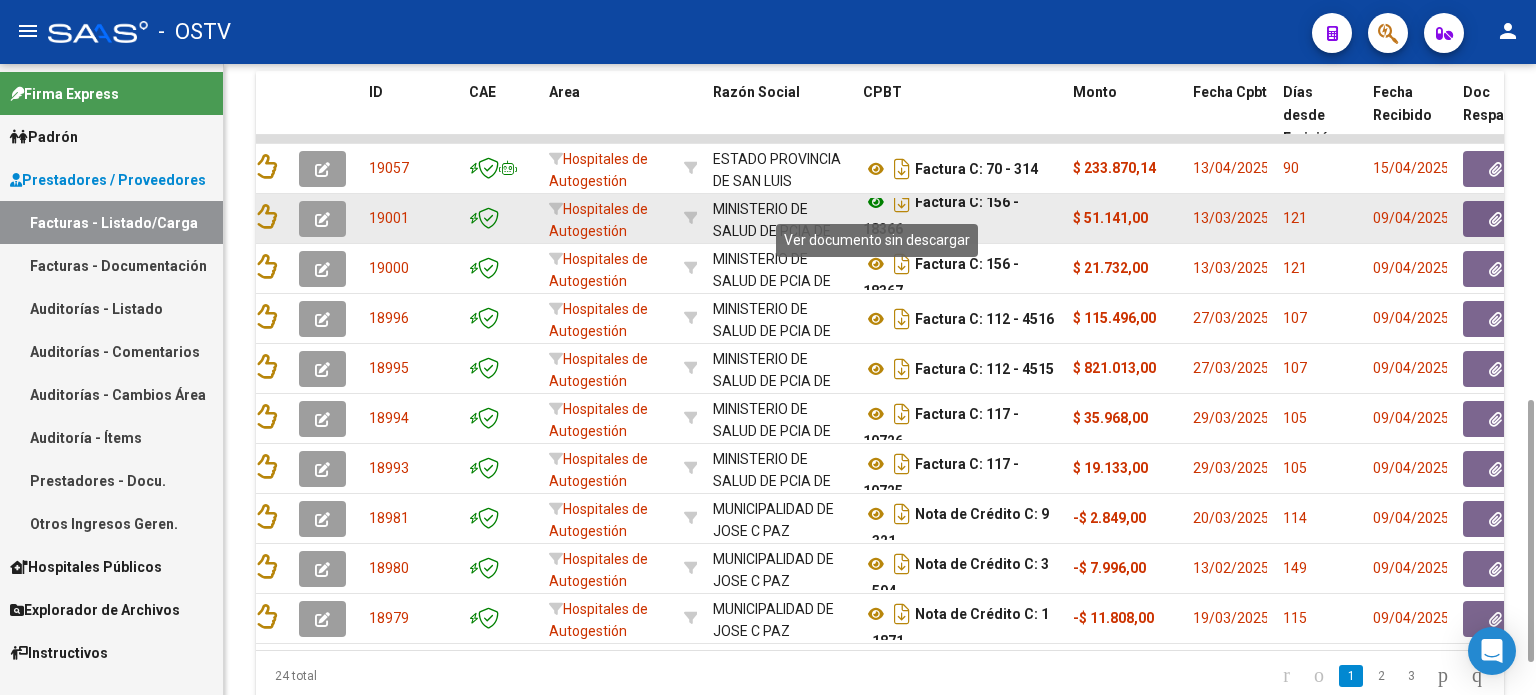 click 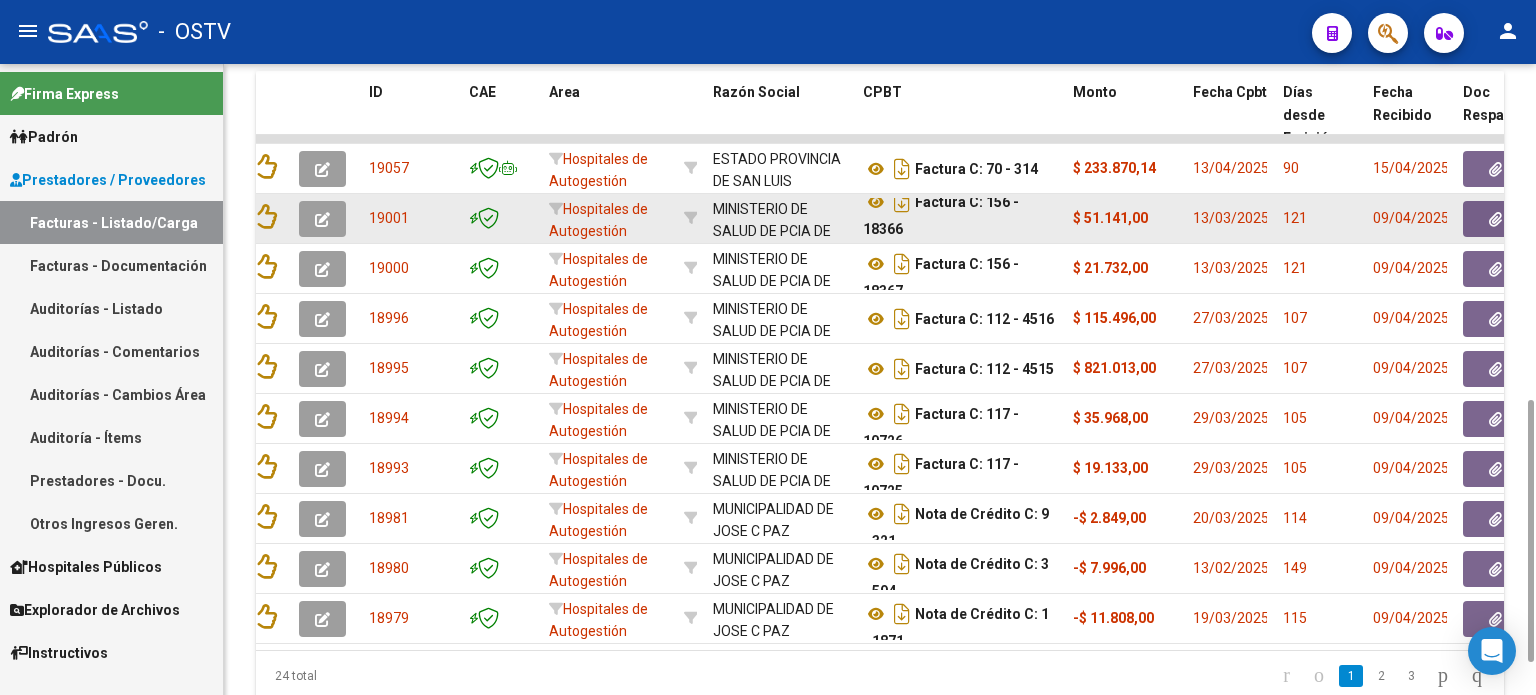 click 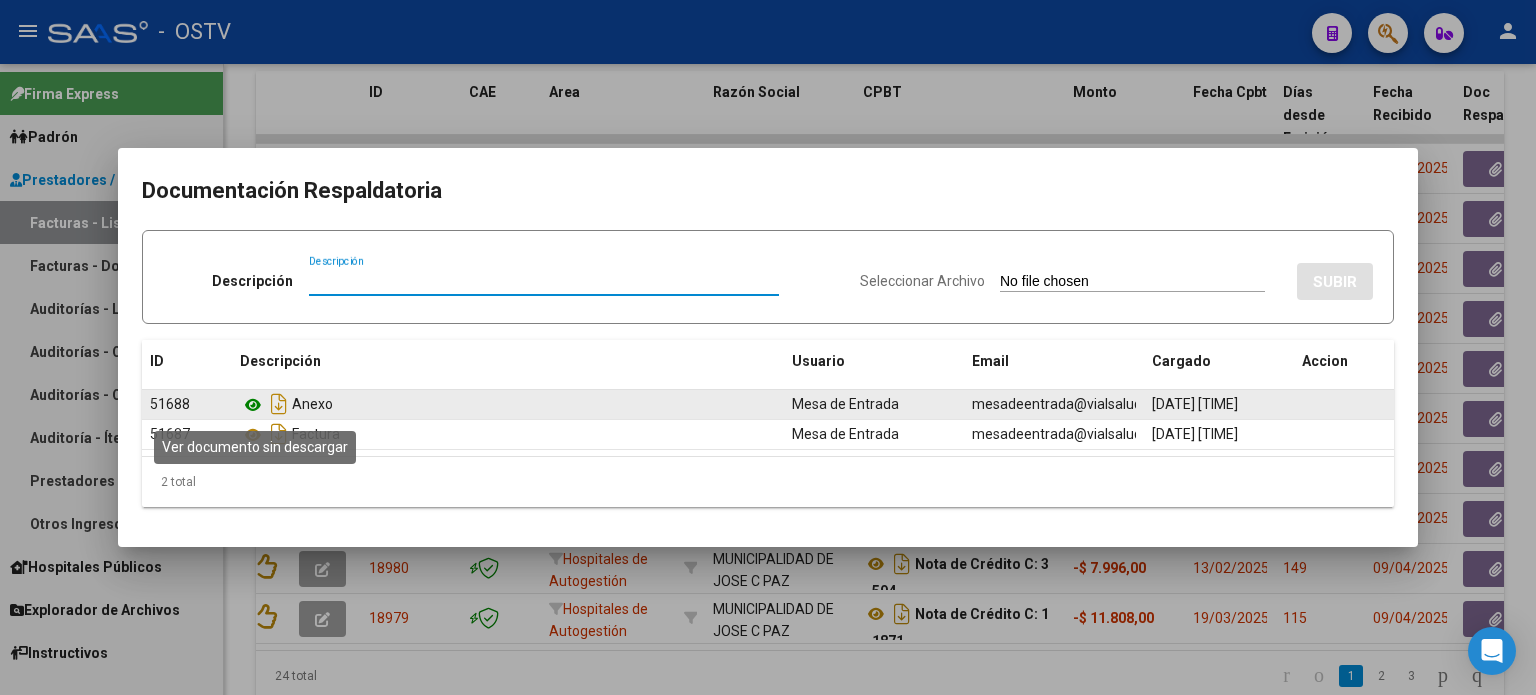 click 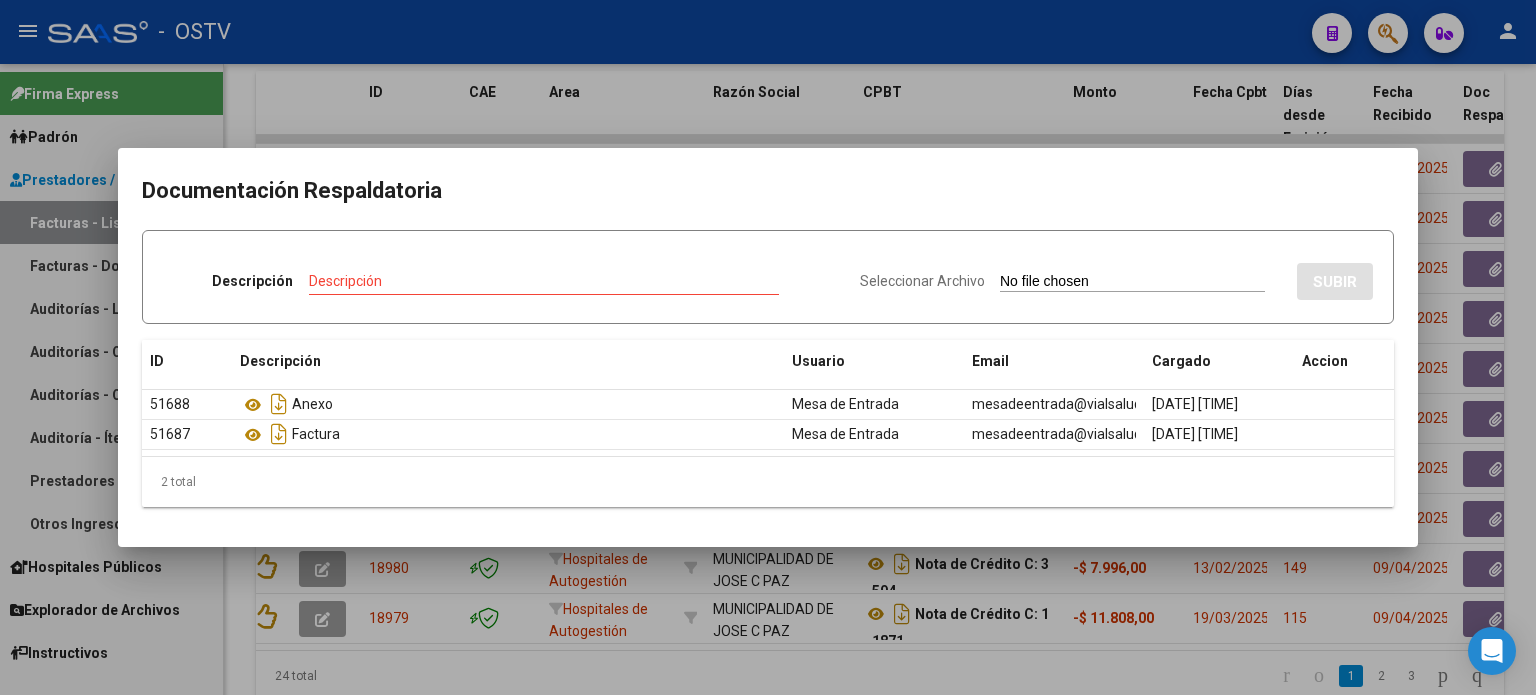 click at bounding box center [768, 347] 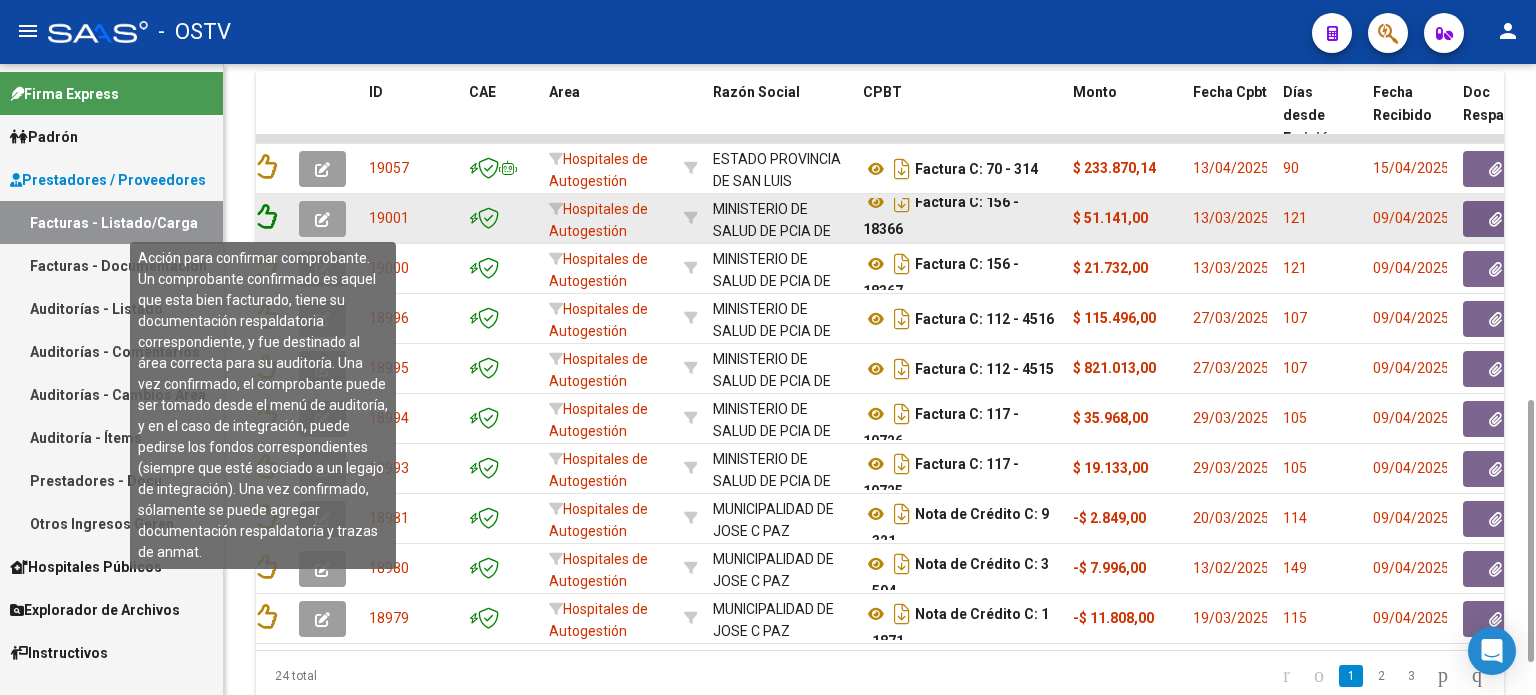click 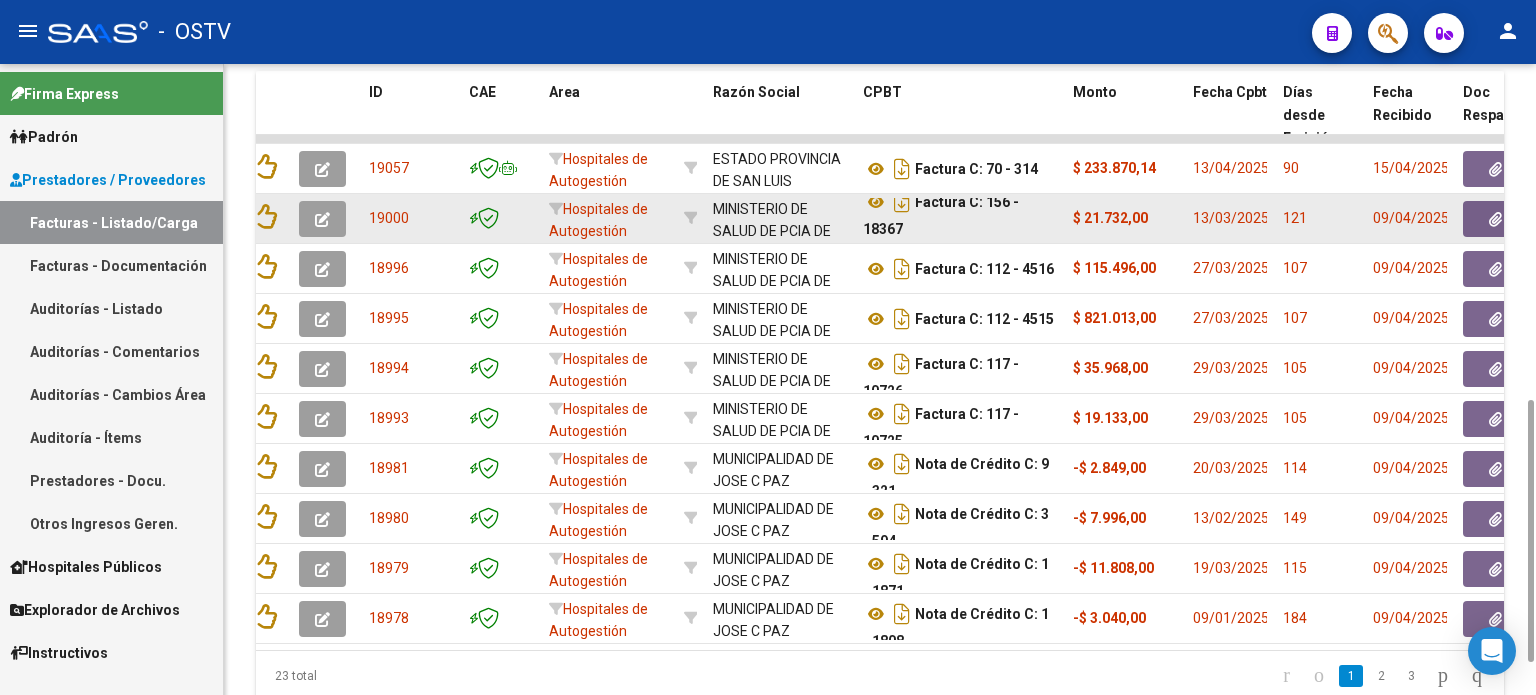 scroll, scrollTop: 0, scrollLeft: 0, axis: both 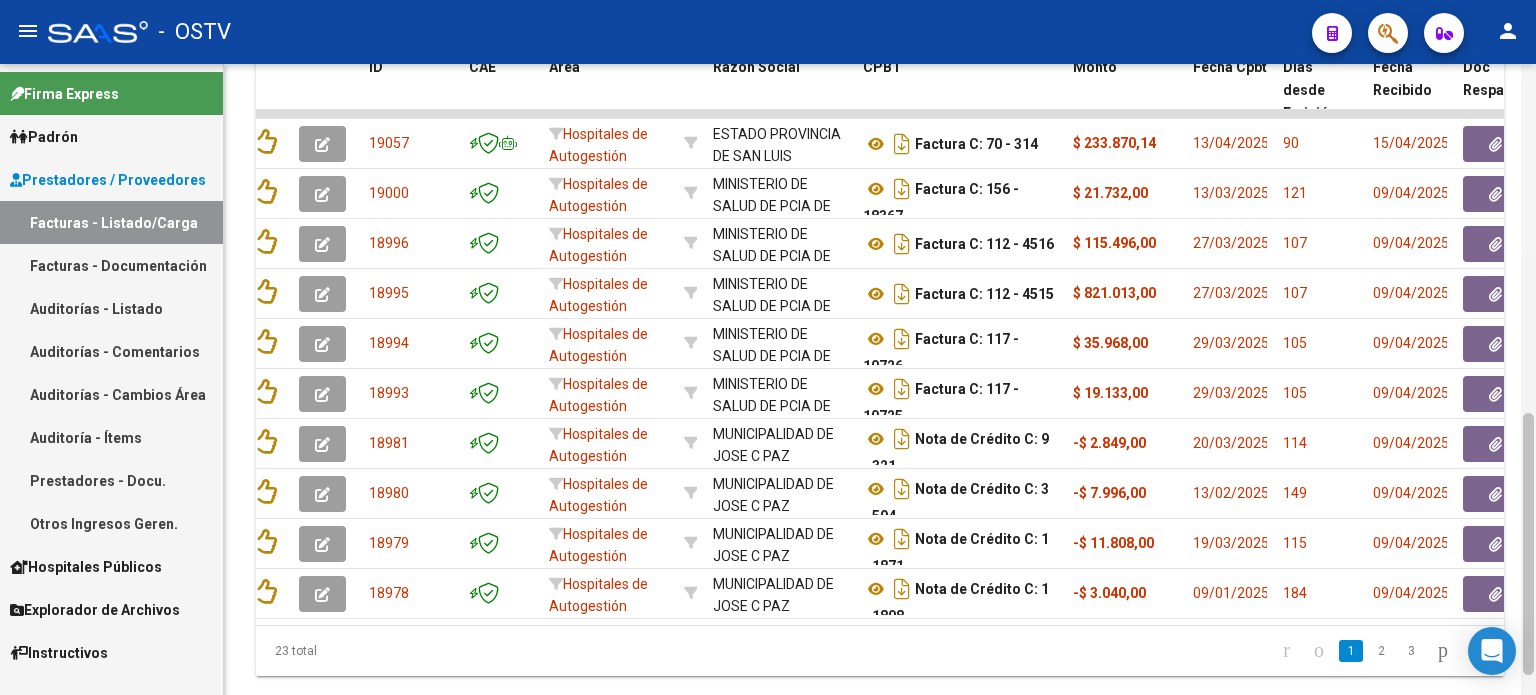 drag, startPoint x: 1532, startPoint y: 485, endPoint x: 1535, endPoint y: 461, distance: 24.186773 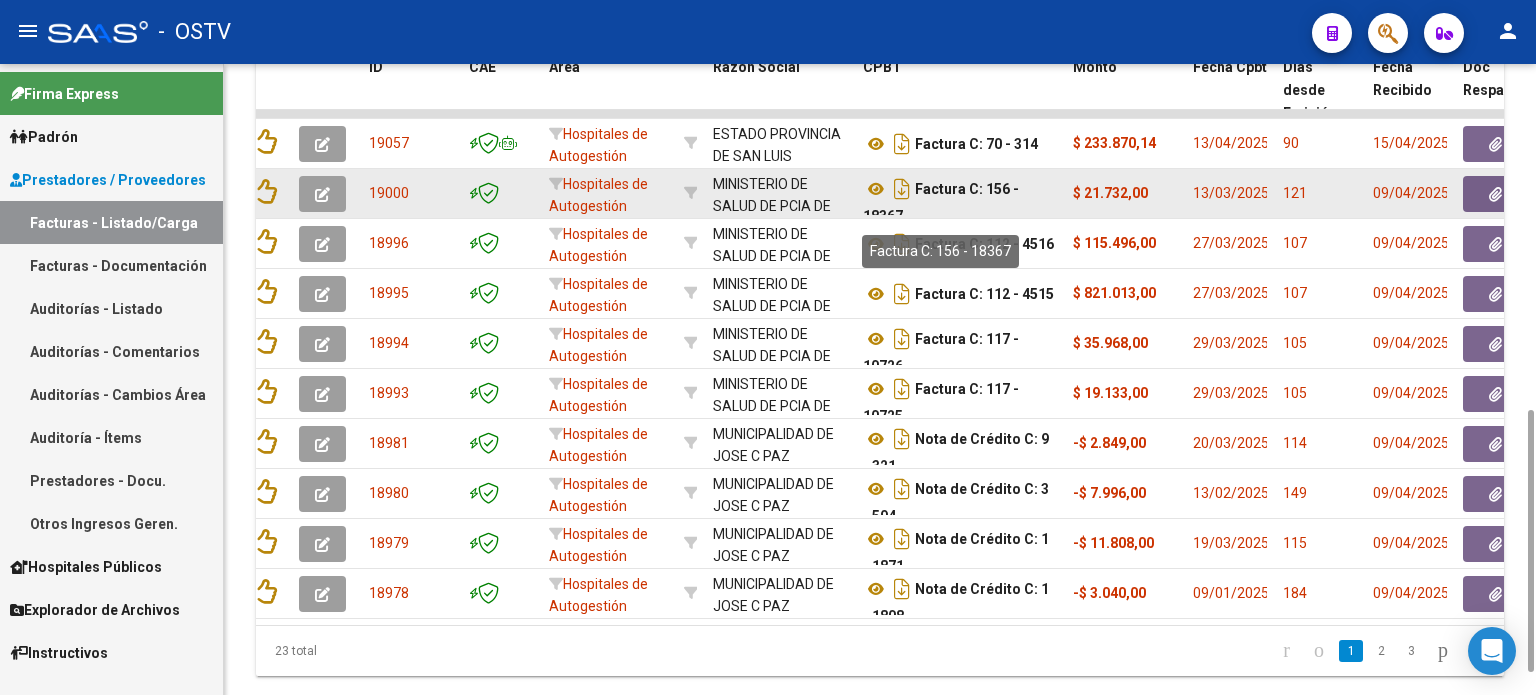 scroll, scrollTop: 12, scrollLeft: 0, axis: vertical 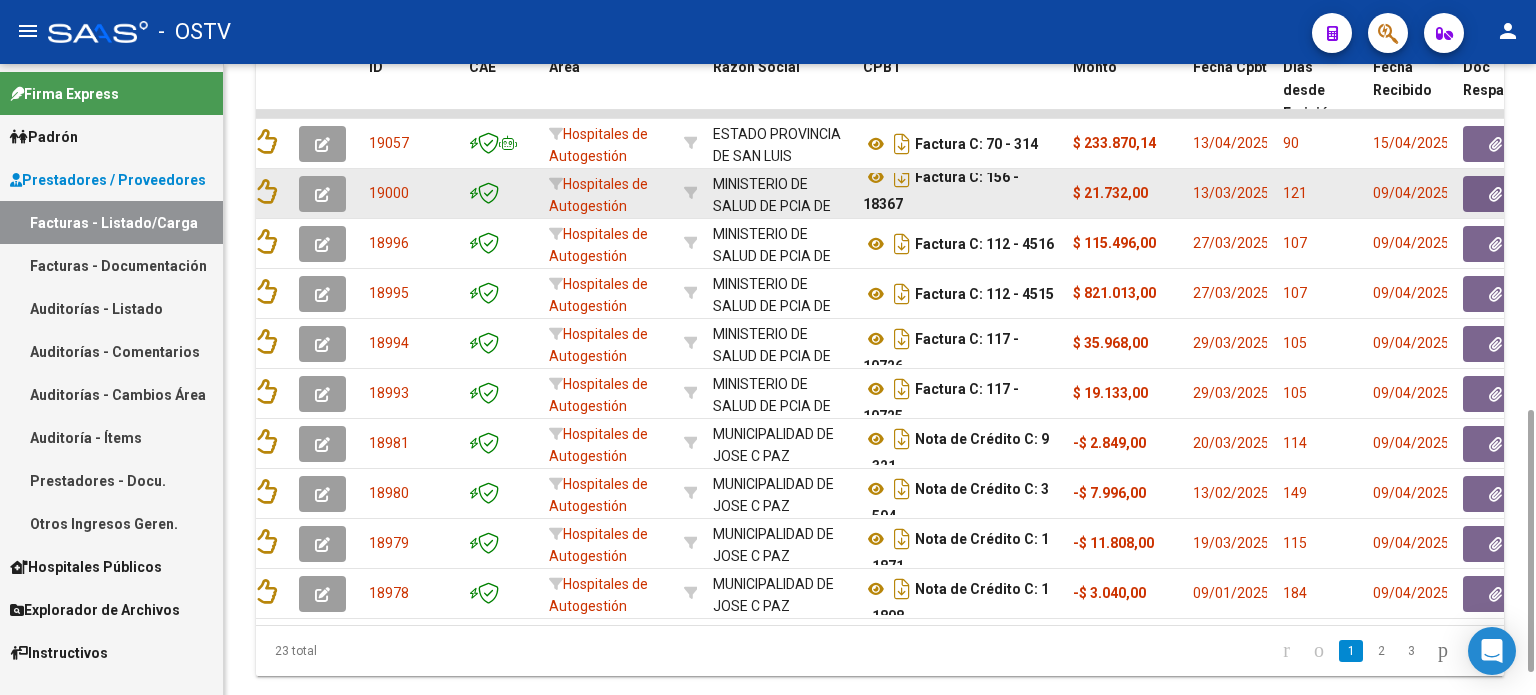 drag, startPoint x: 995, startPoint y: 184, endPoint x: 1012, endPoint y: 199, distance: 22.671568 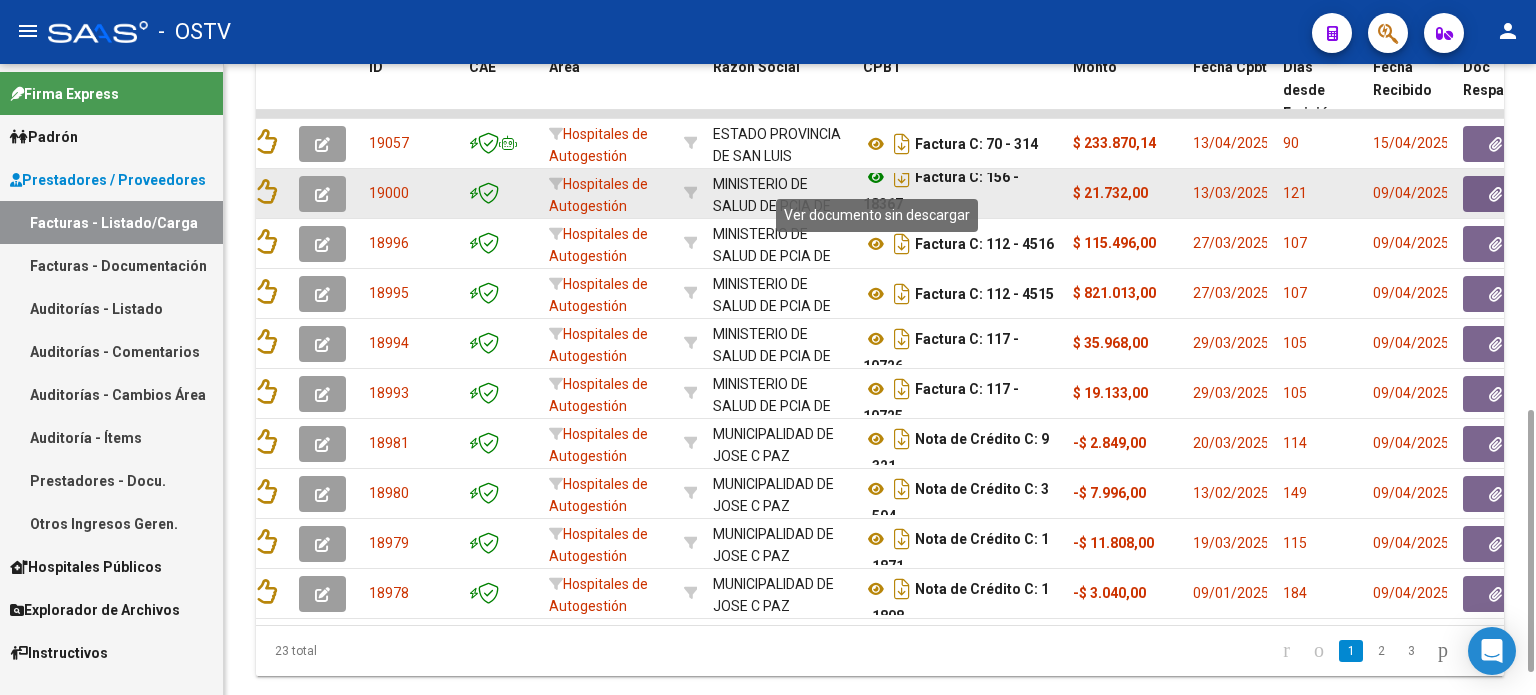 click 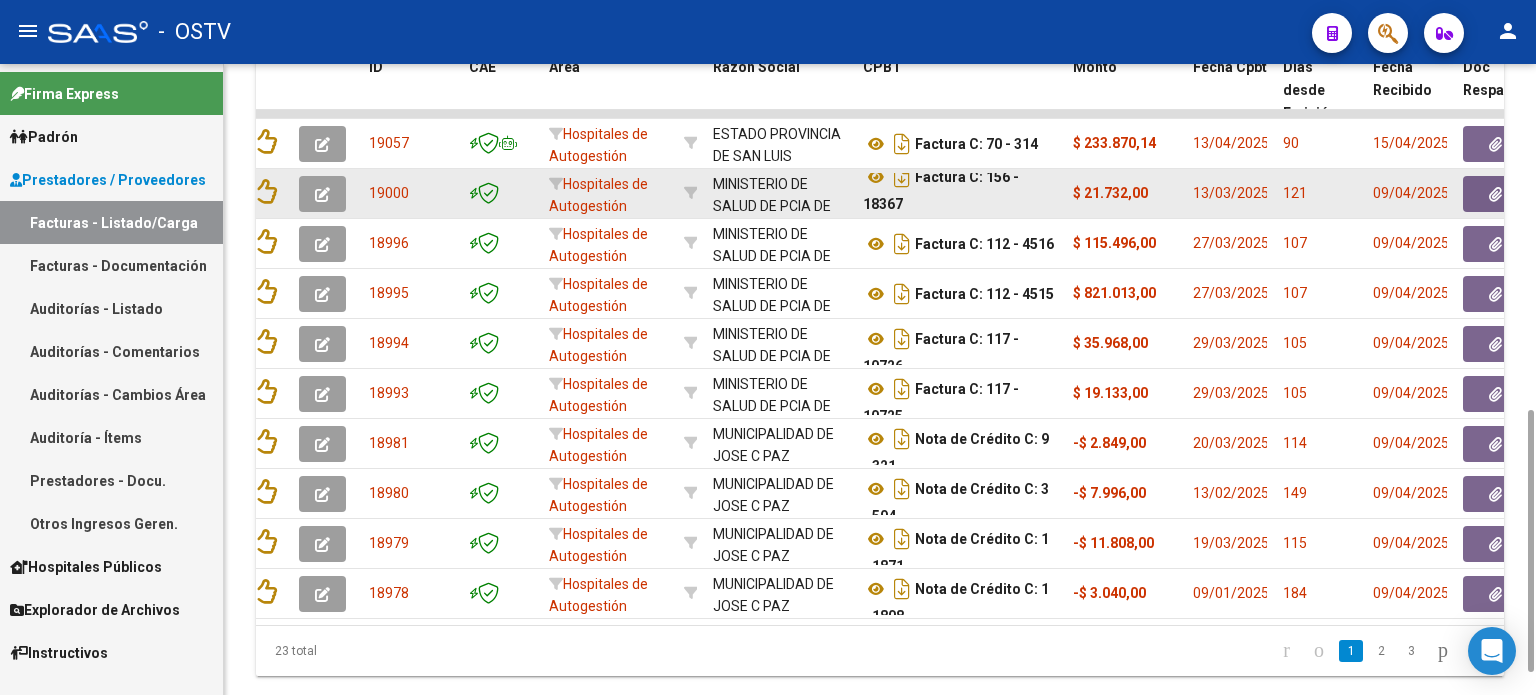 click 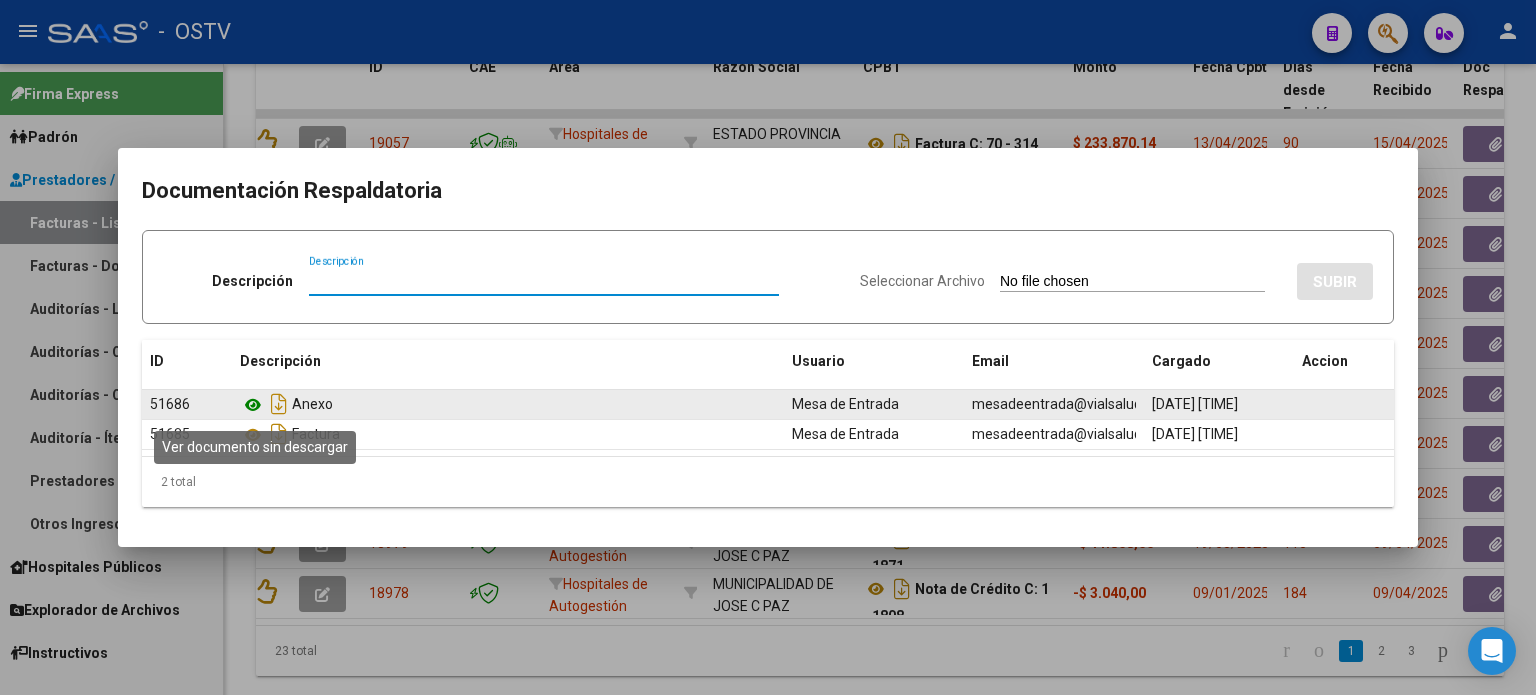 click 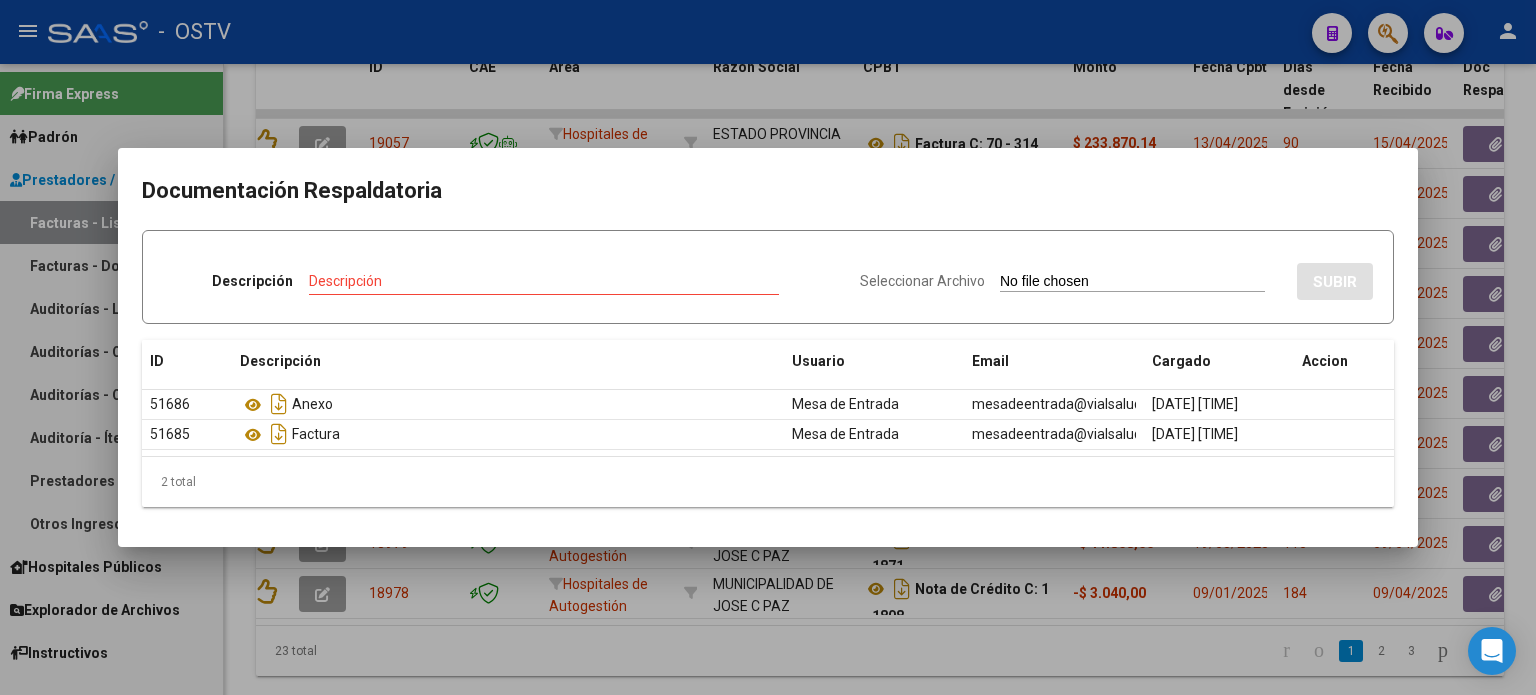 click at bounding box center [768, 347] 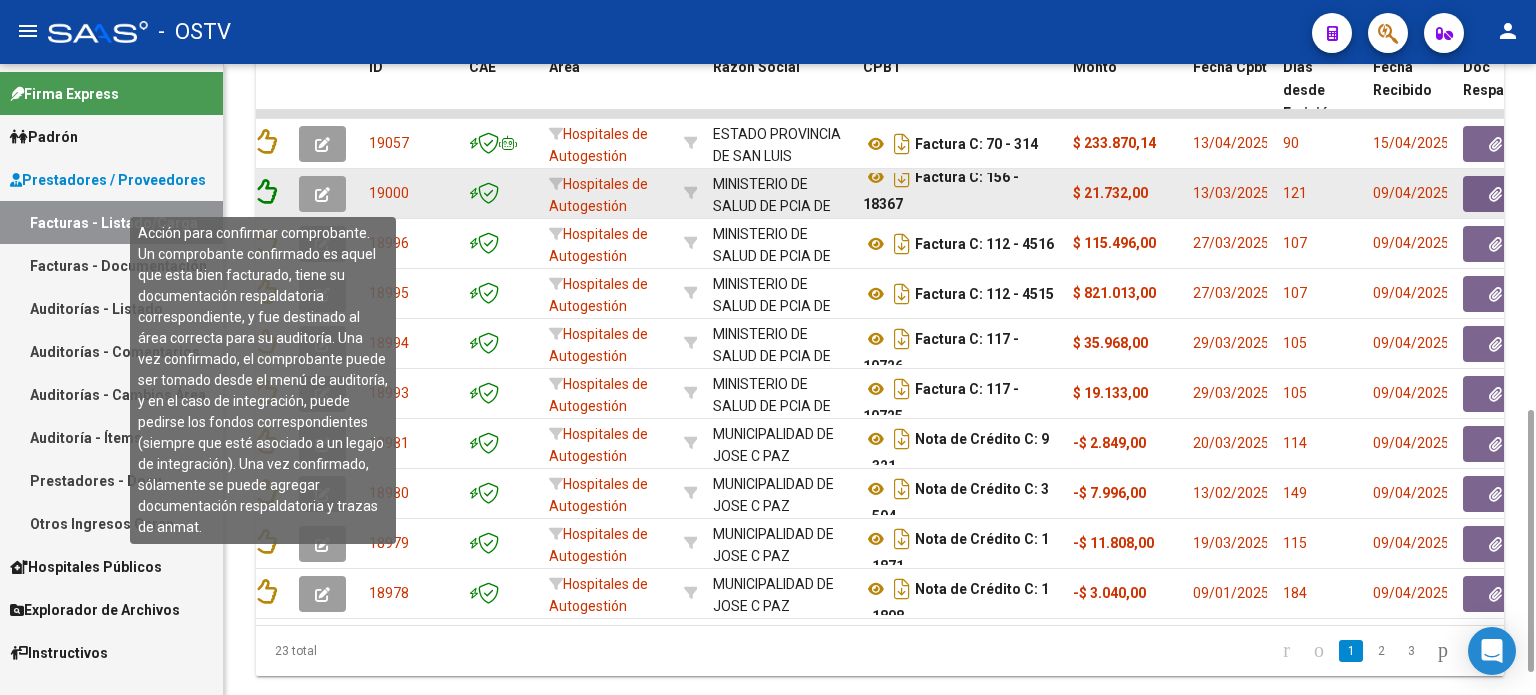 click 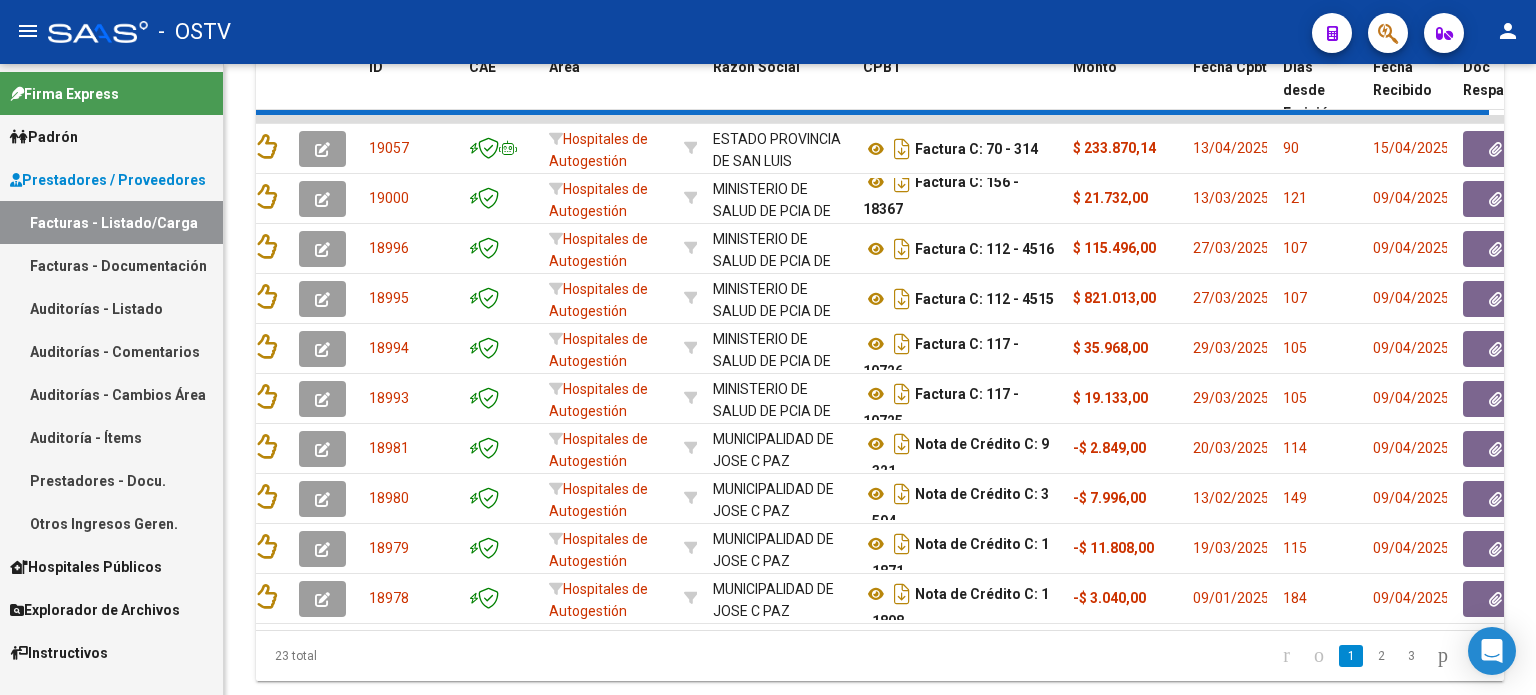 scroll, scrollTop: 0, scrollLeft: 0, axis: both 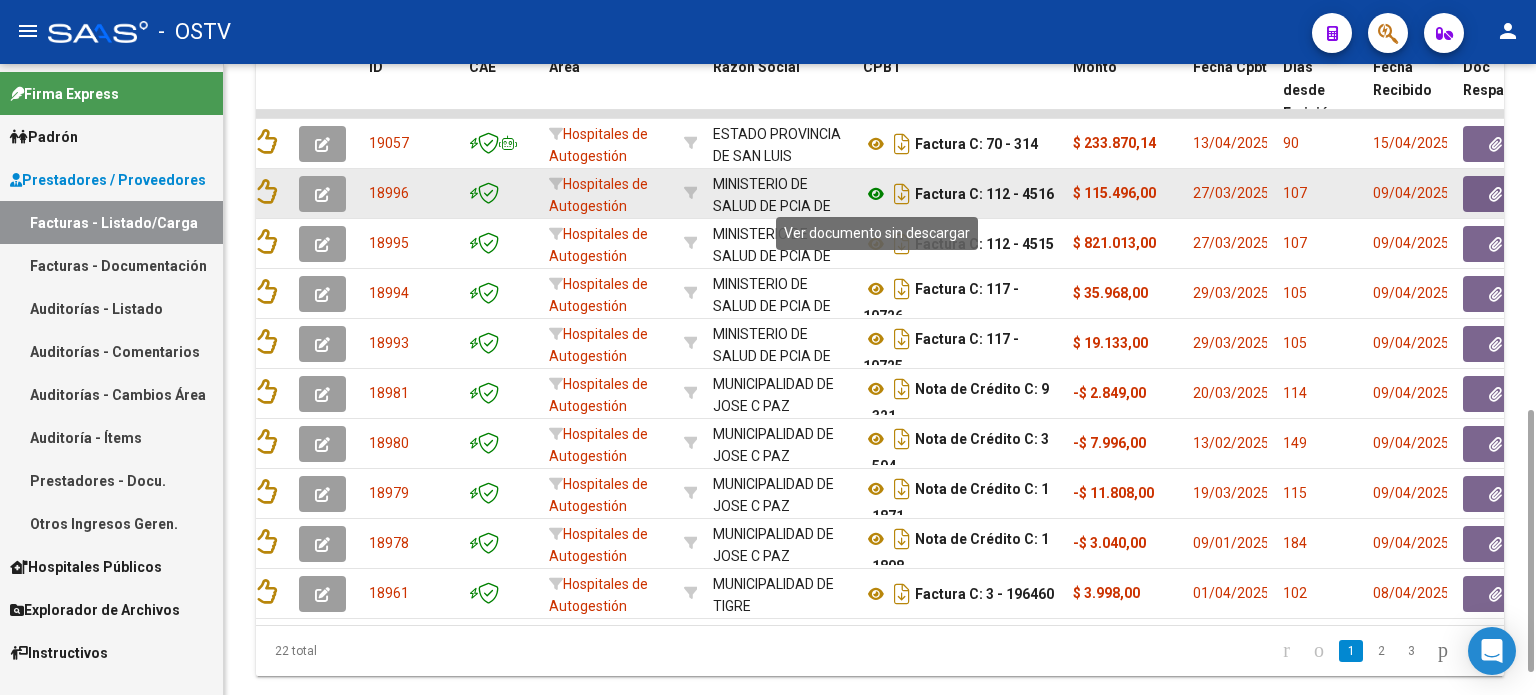 click 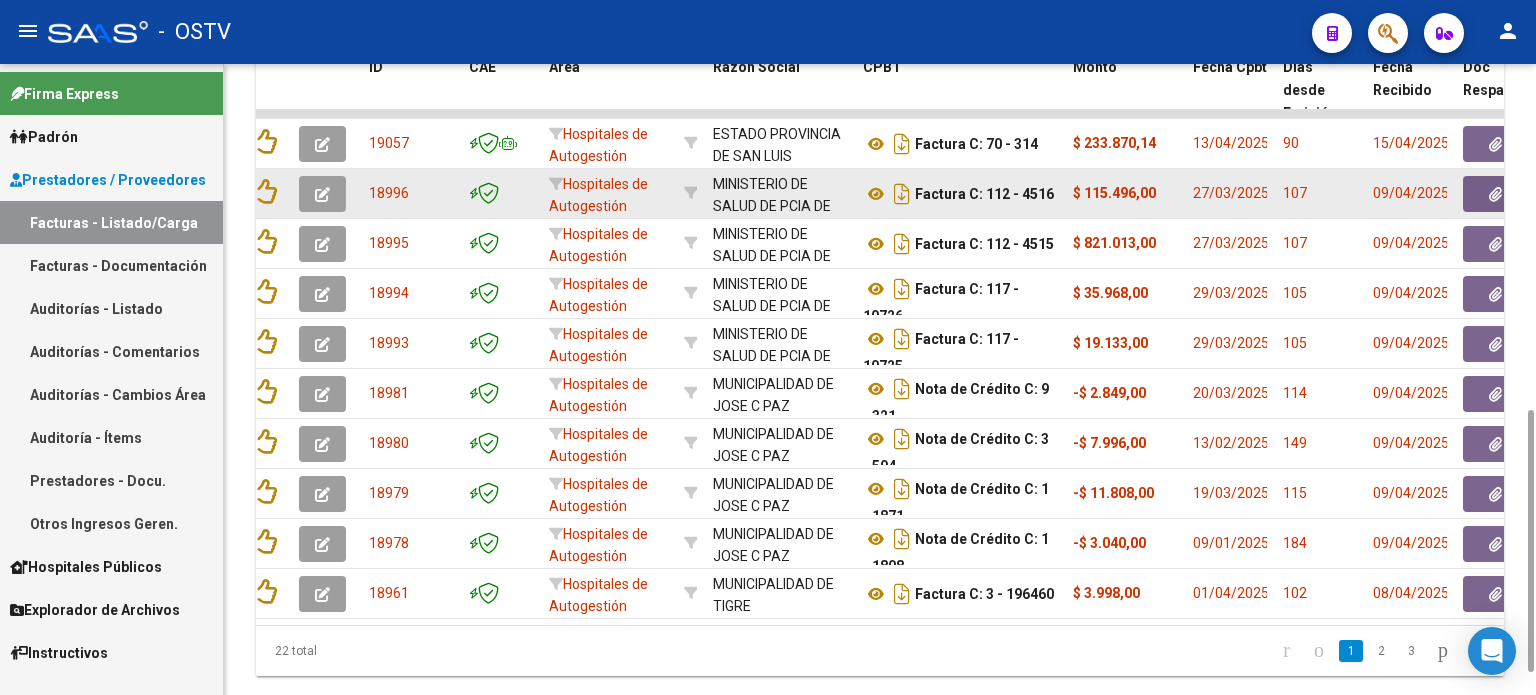 click 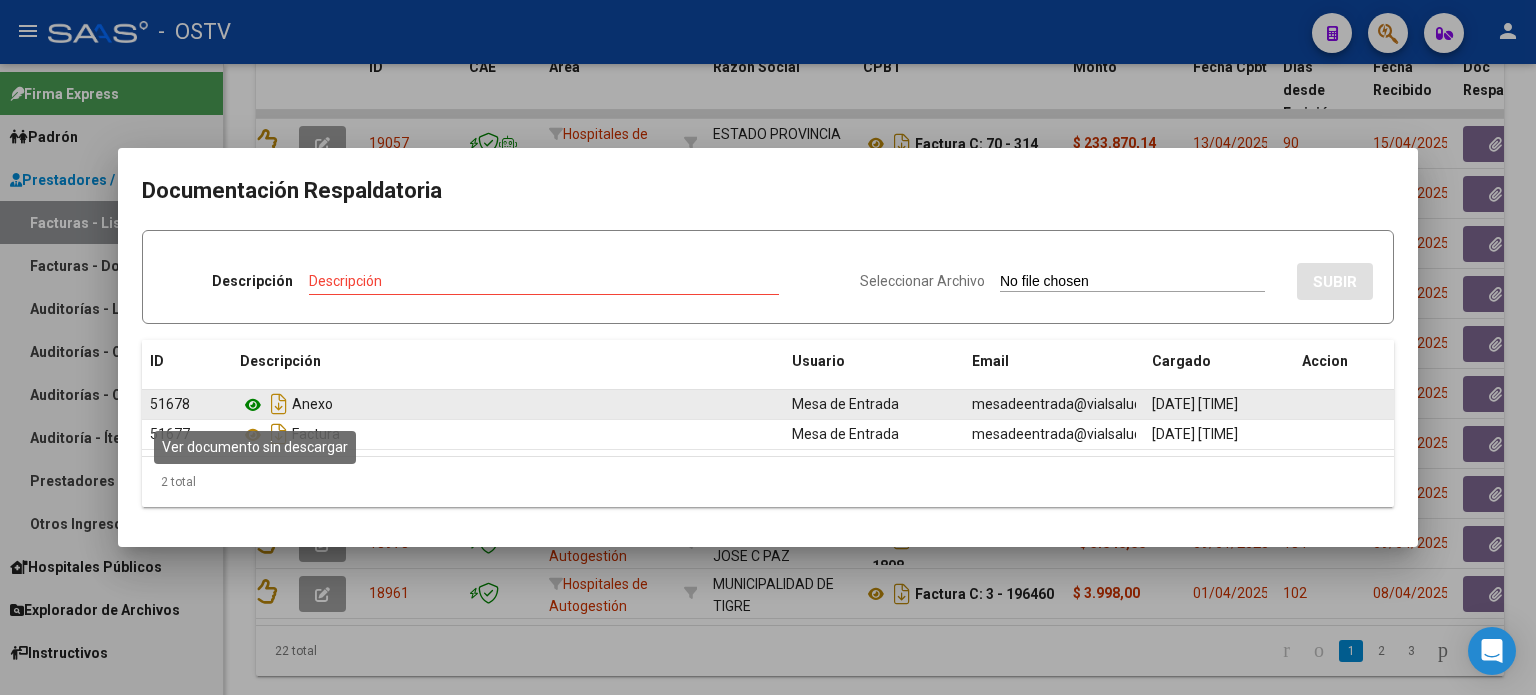 click 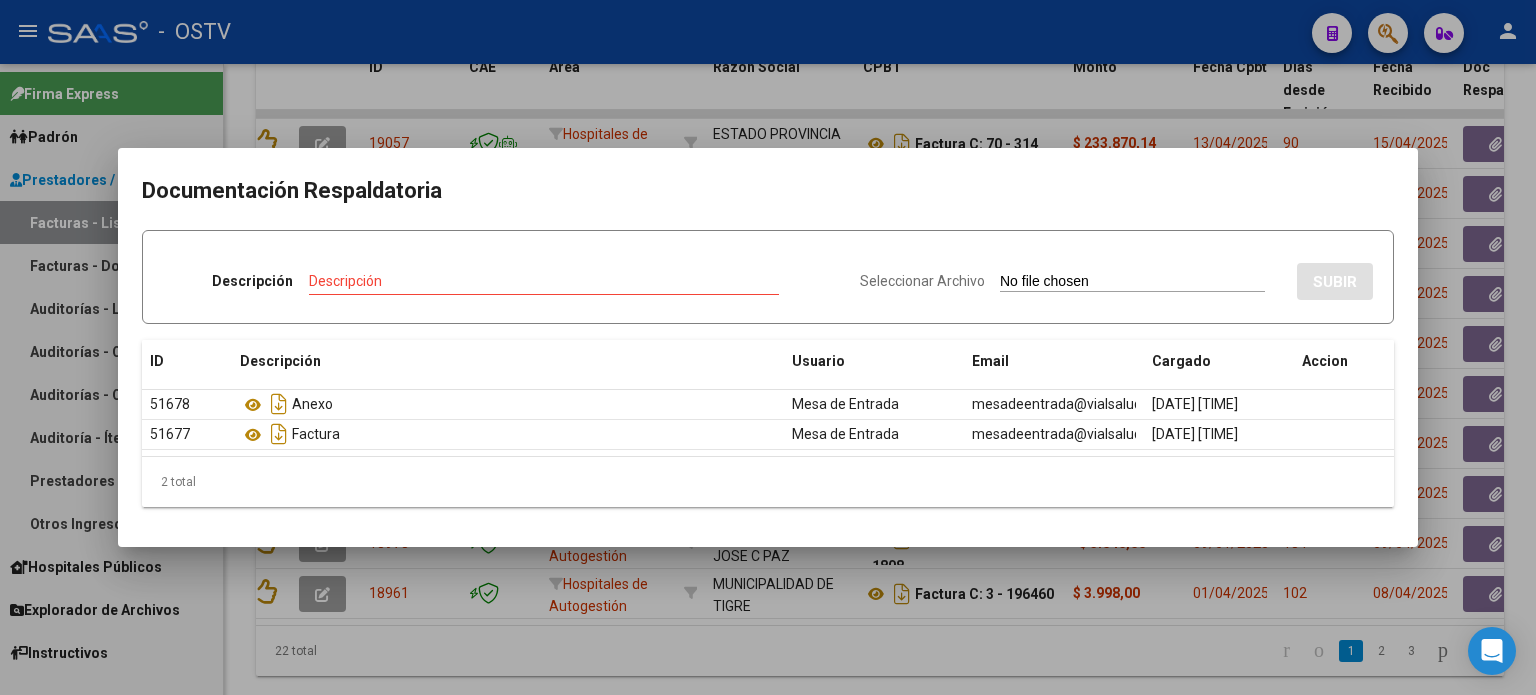 click at bounding box center [768, 347] 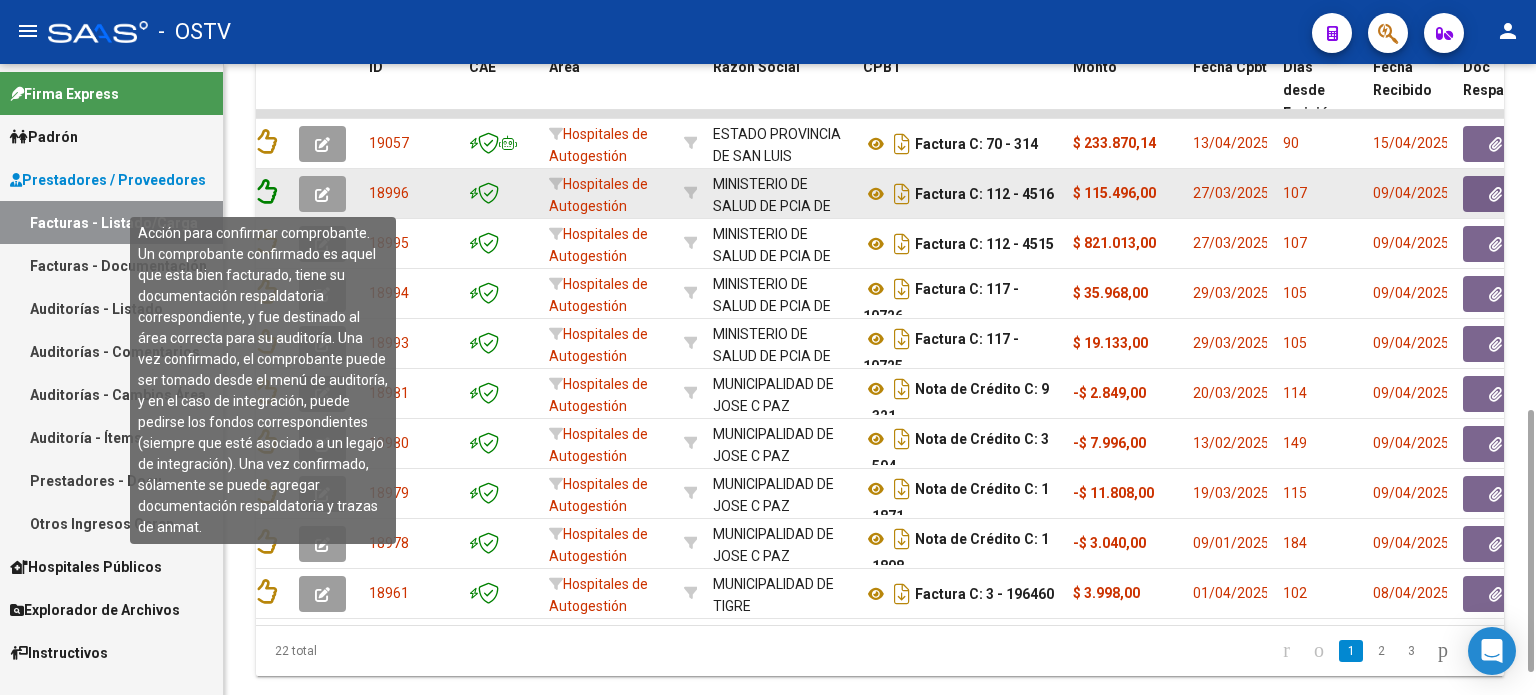 click 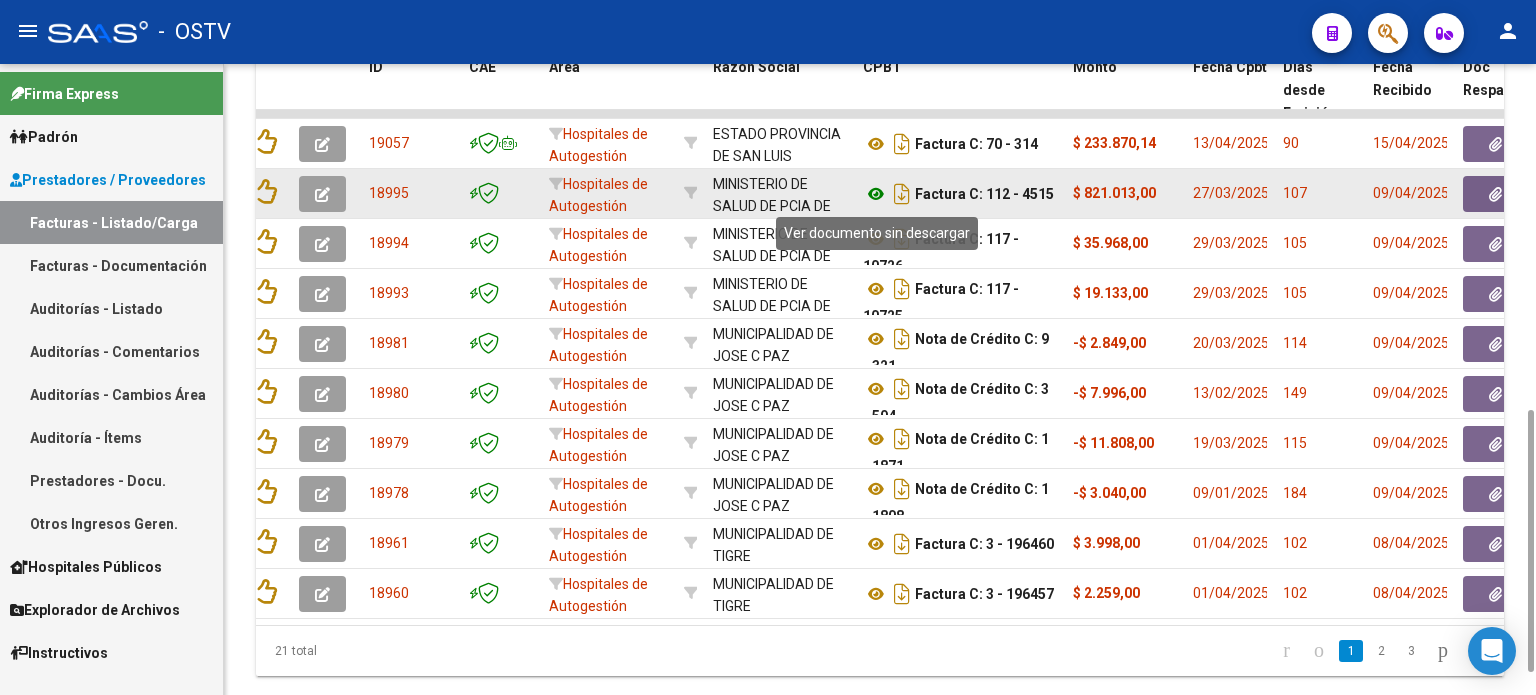 click 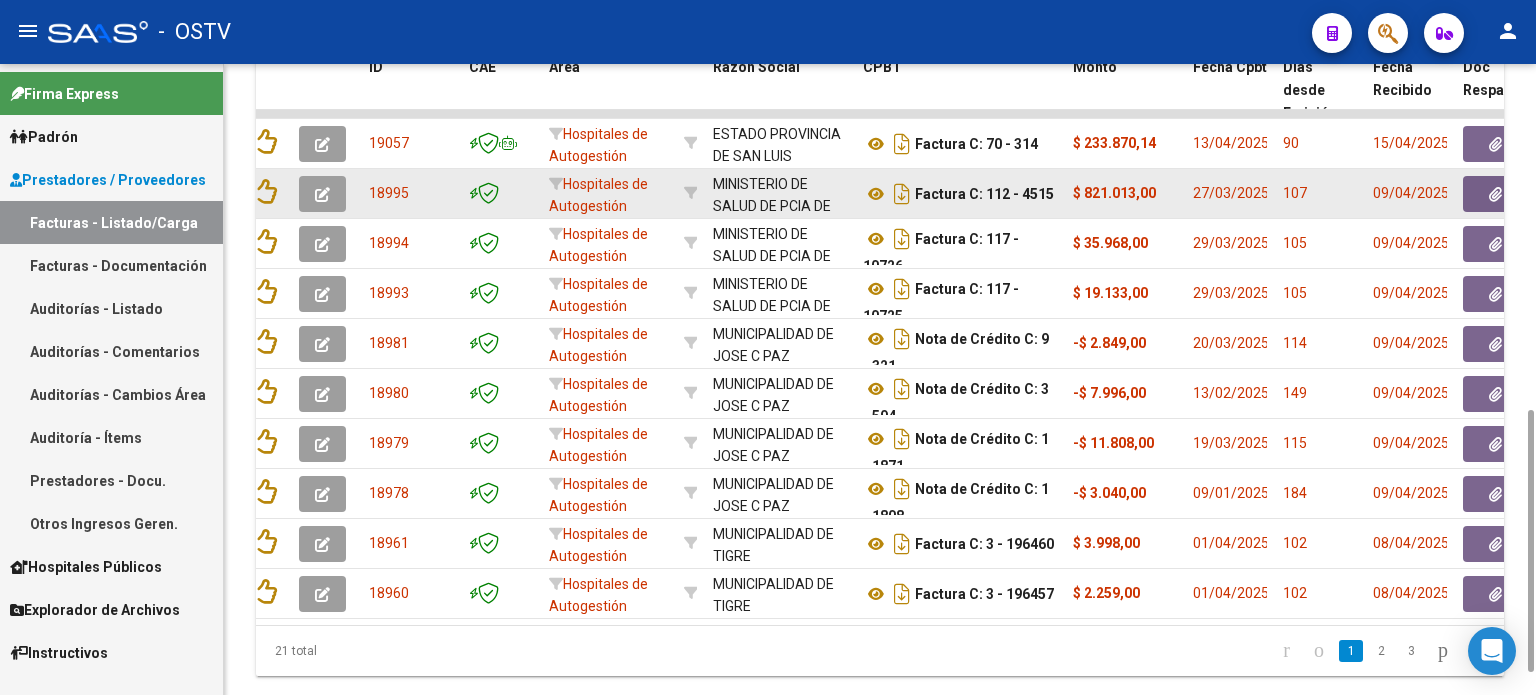 click 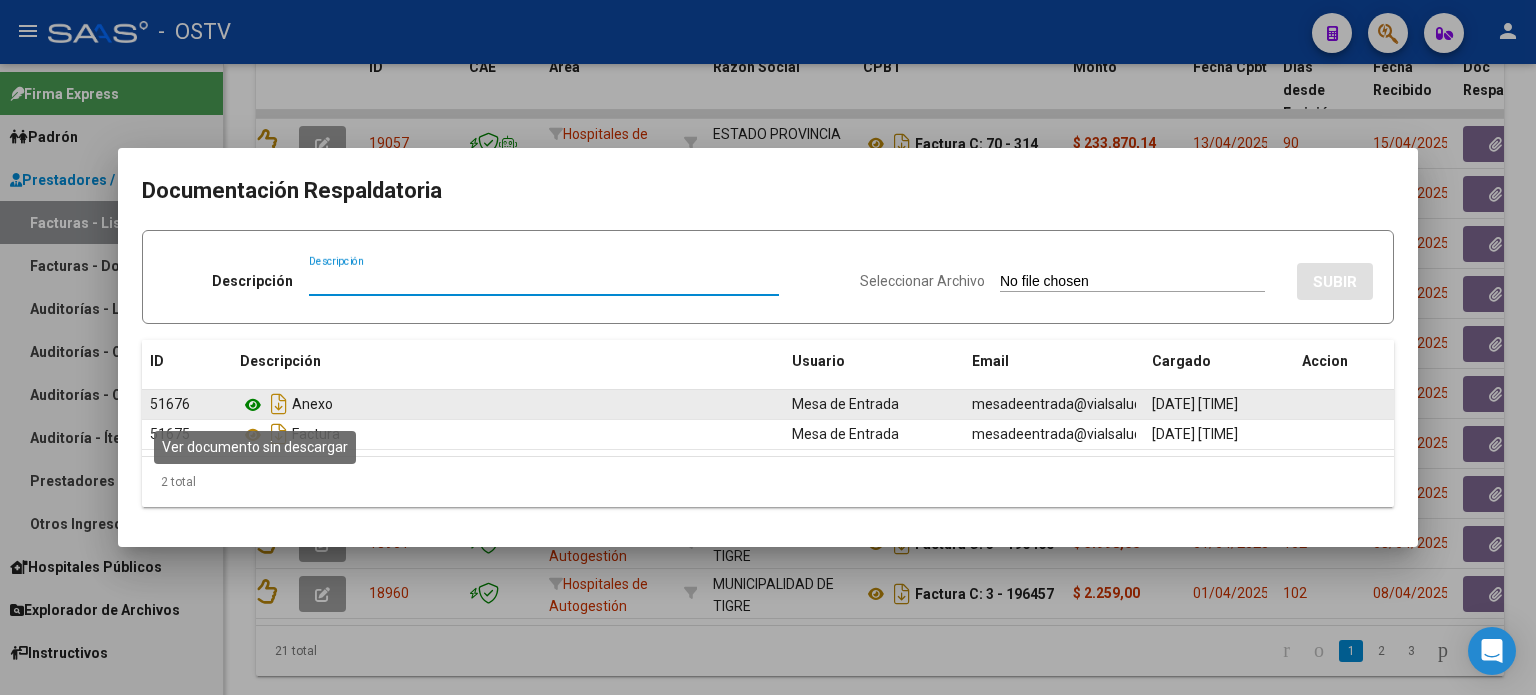 click 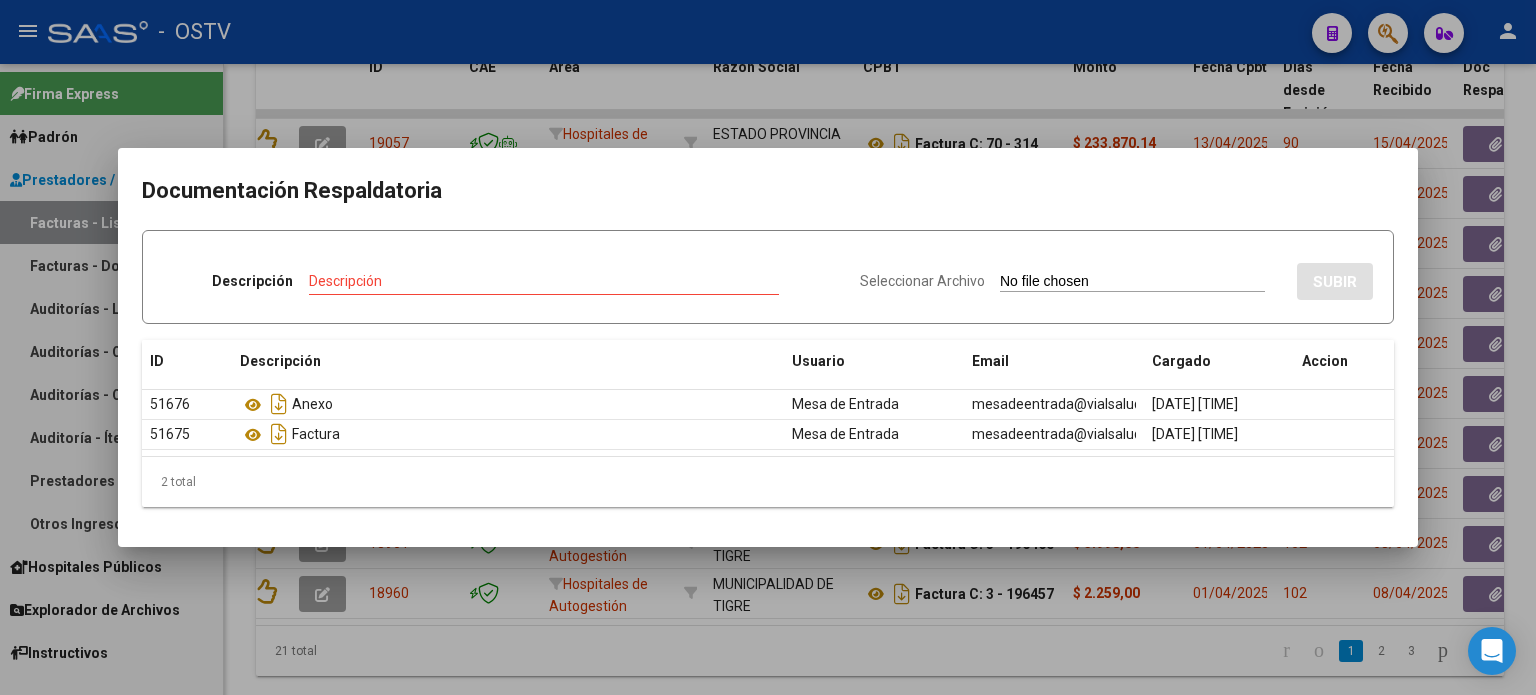 click at bounding box center (768, 347) 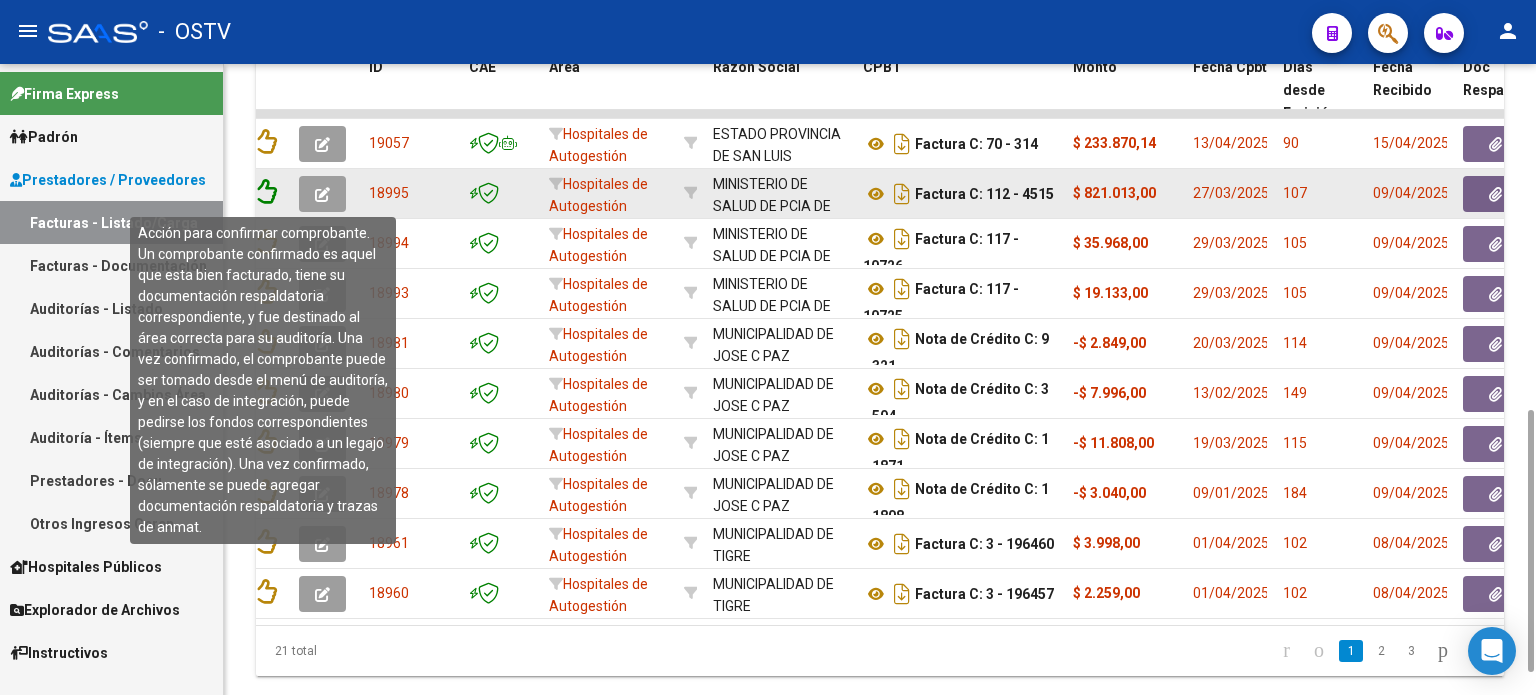 click 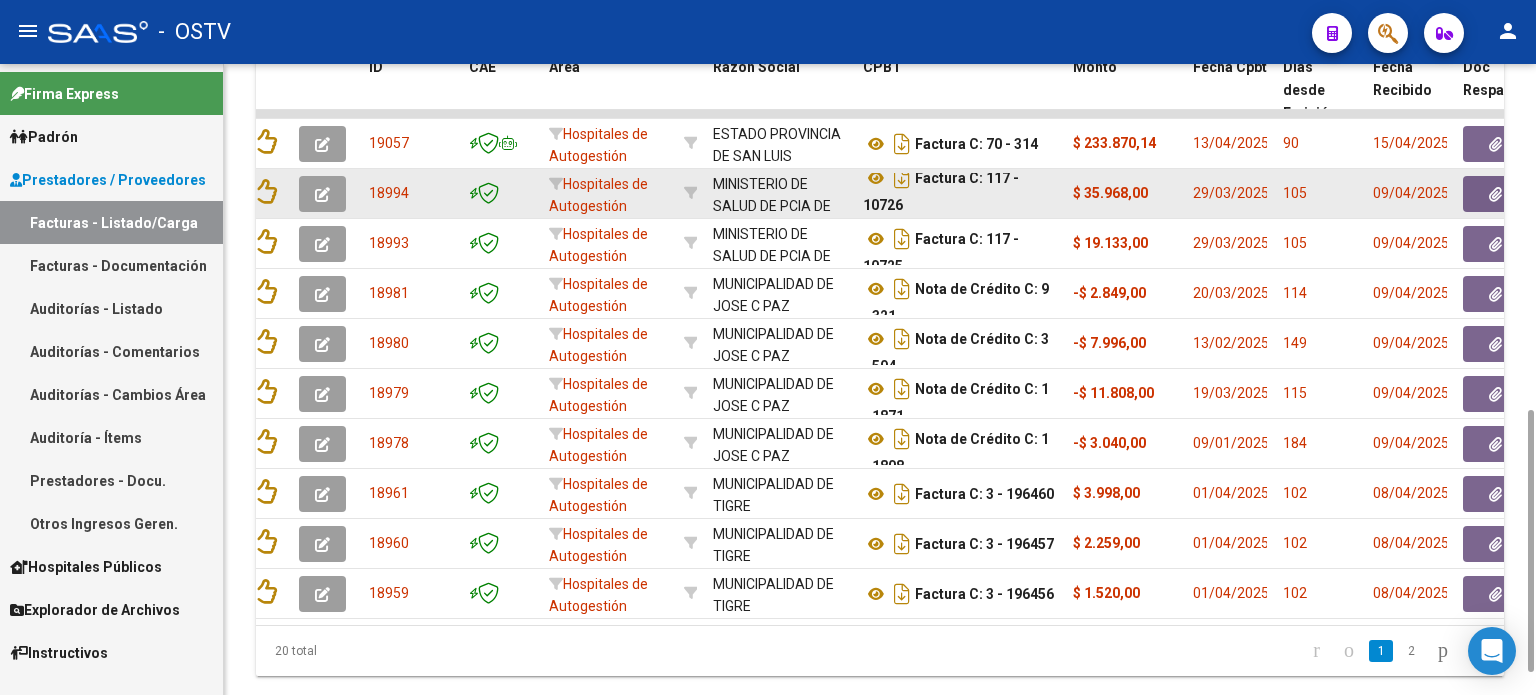 drag, startPoint x: 981, startPoint y: 182, endPoint x: 1016, endPoint y: 196, distance: 37.696156 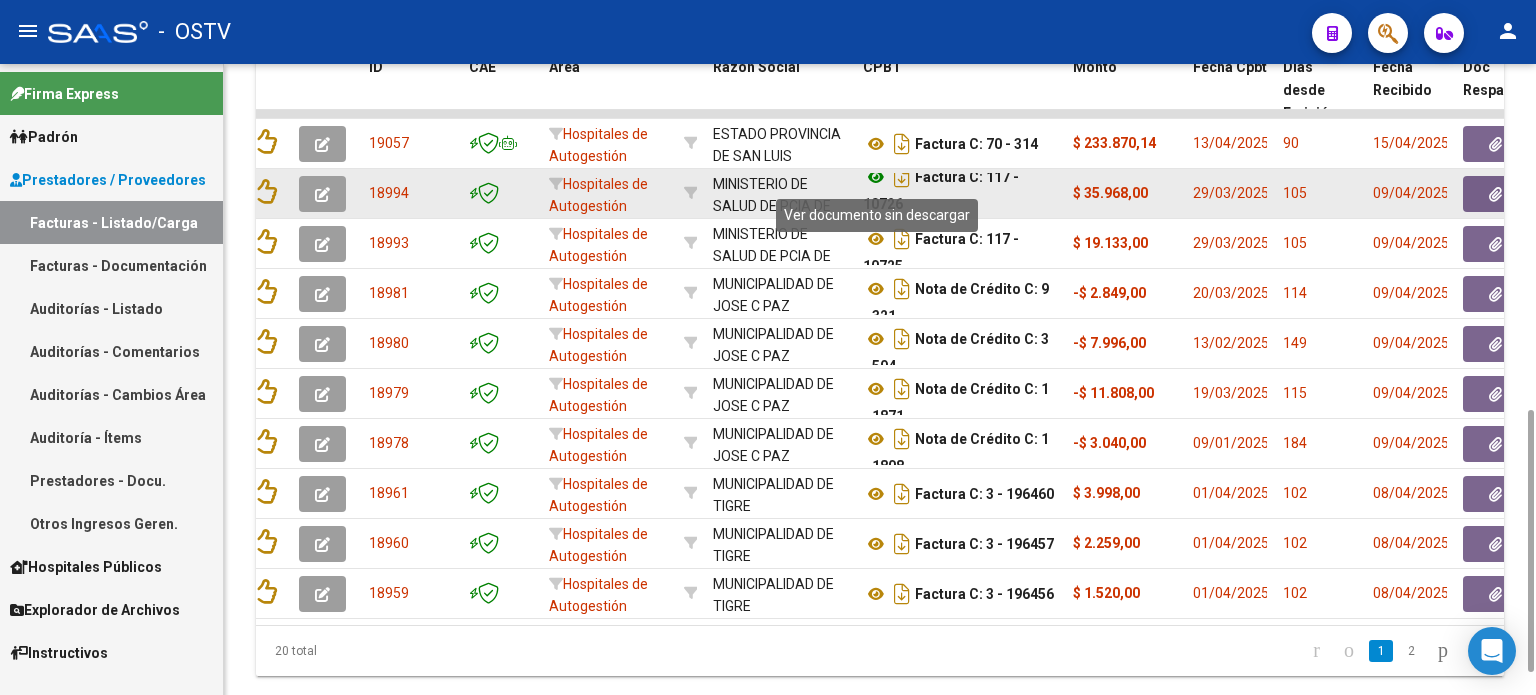 click 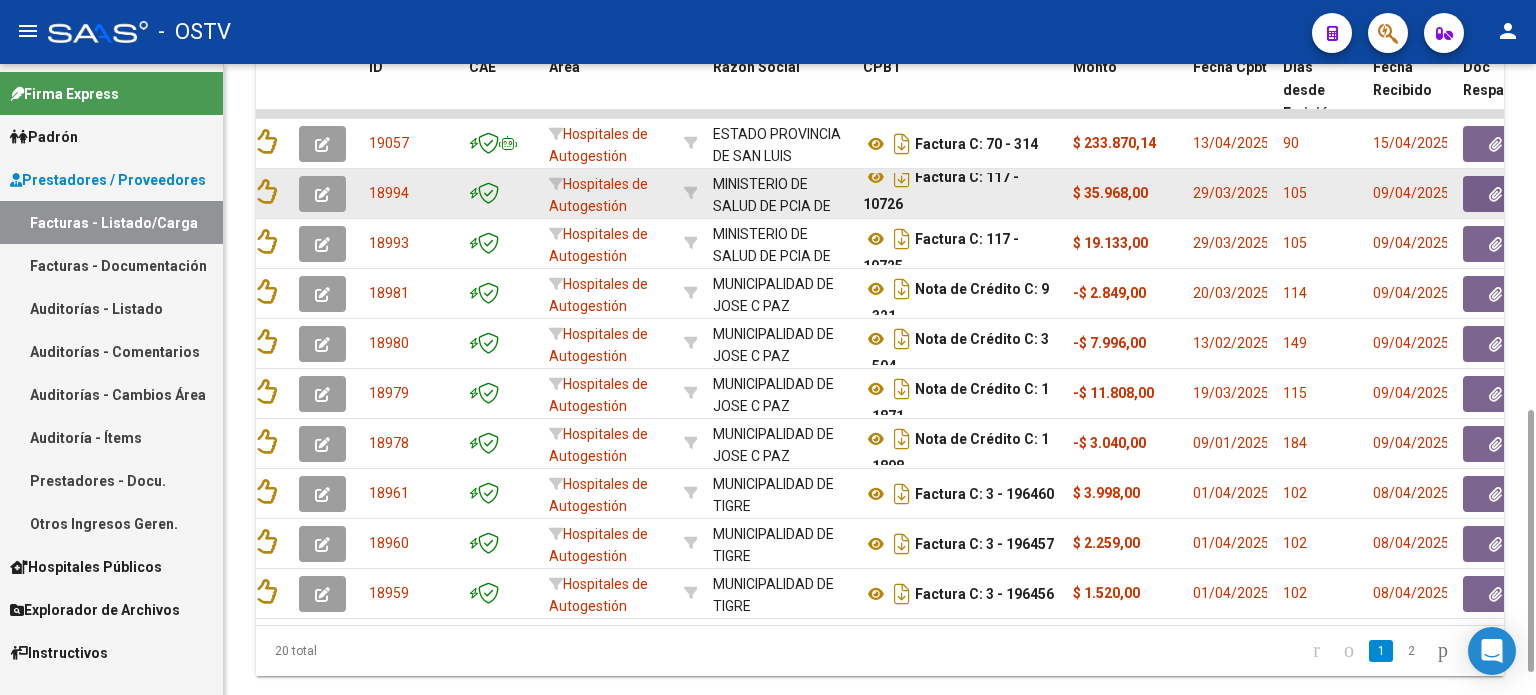 click 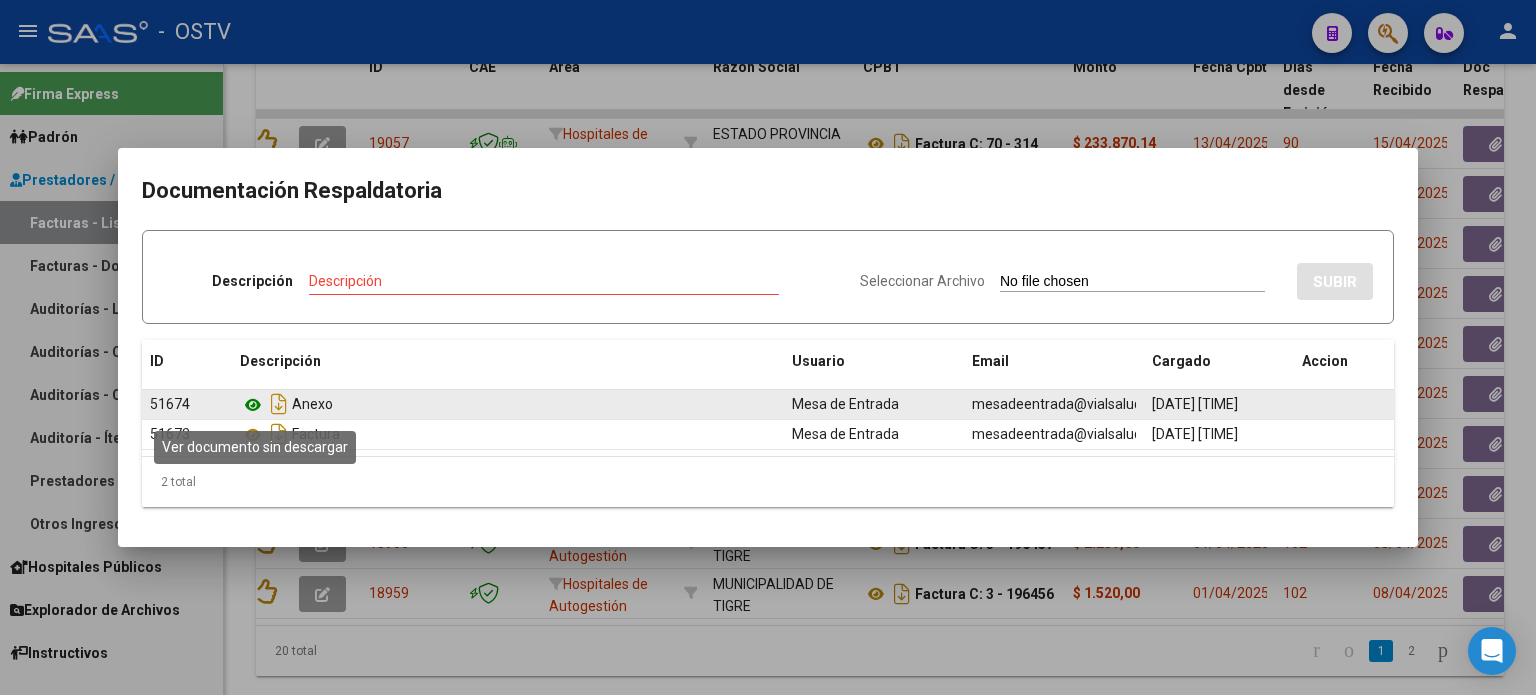 click 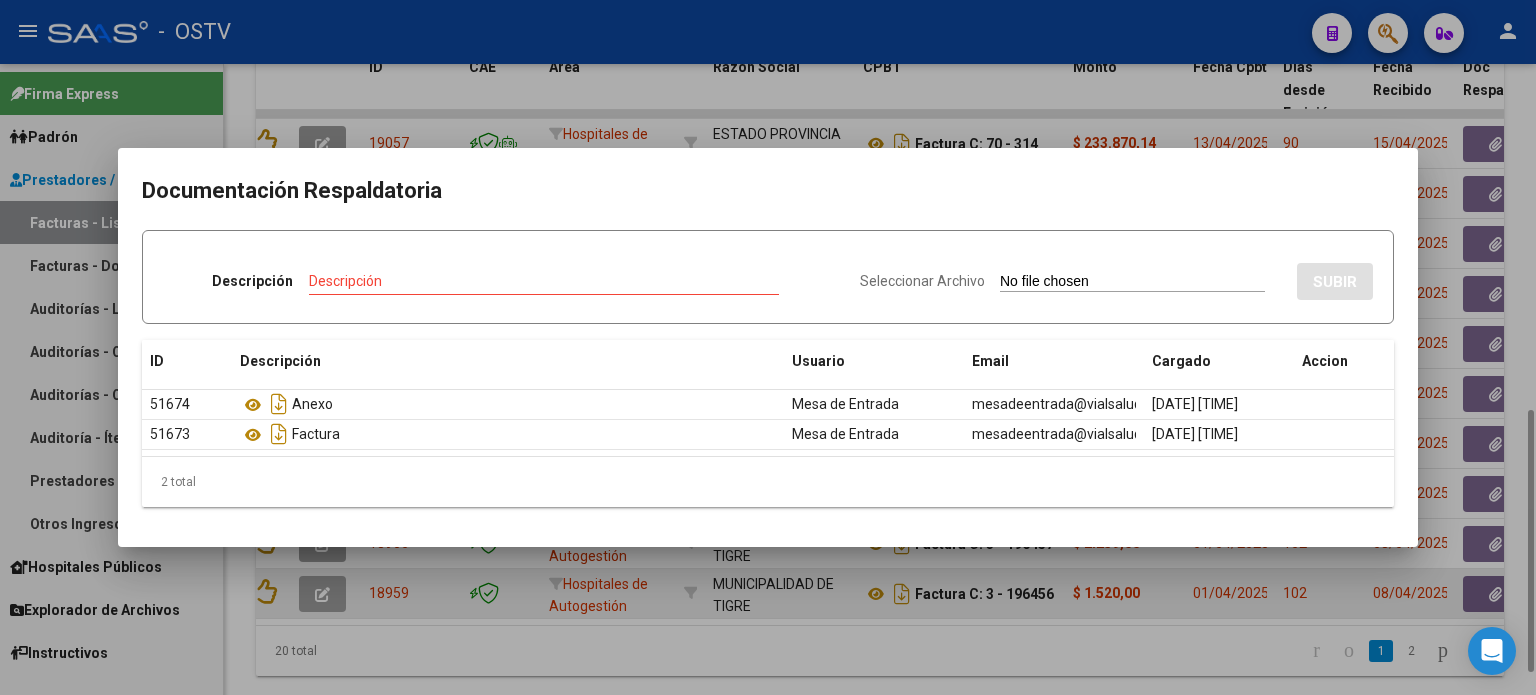 drag, startPoint x: 813, startPoint y: 635, endPoint x: 819, endPoint y: 584, distance: 51.351727 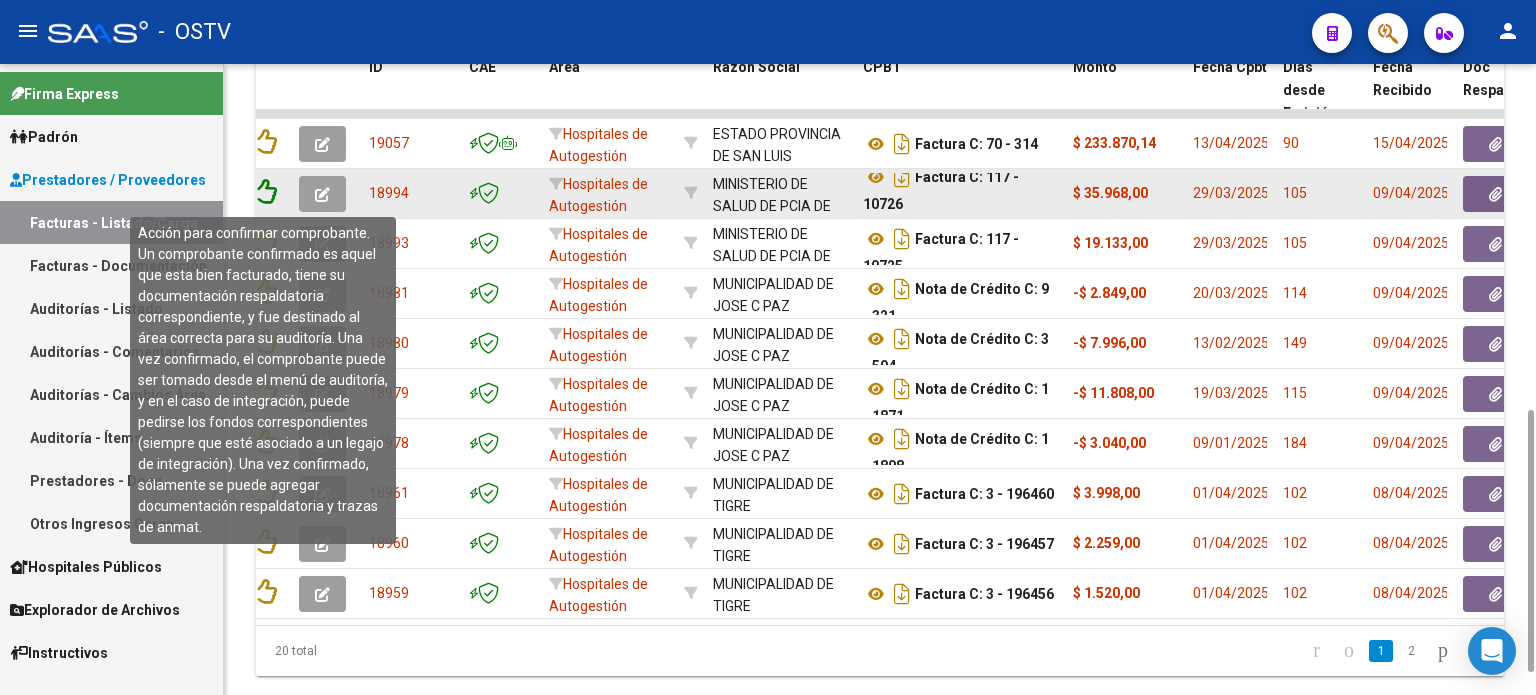 click 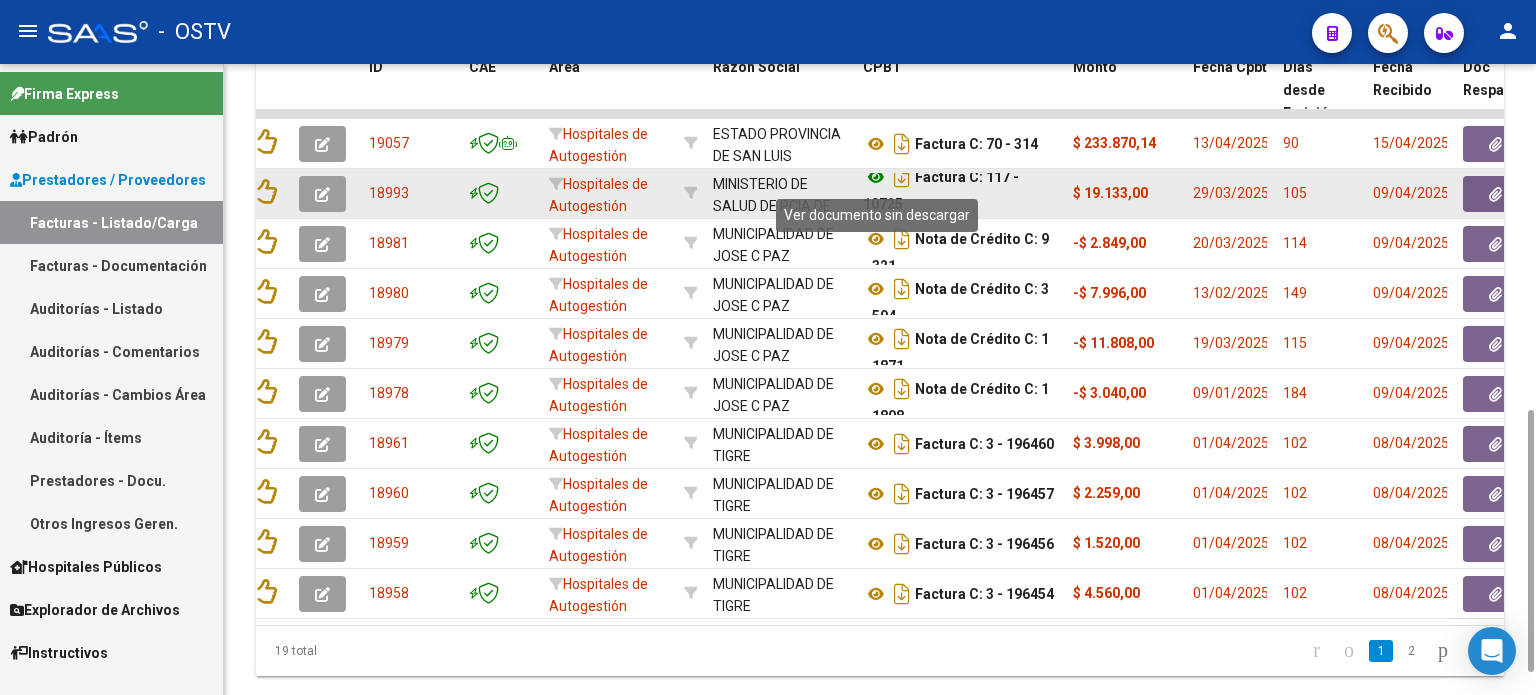 click 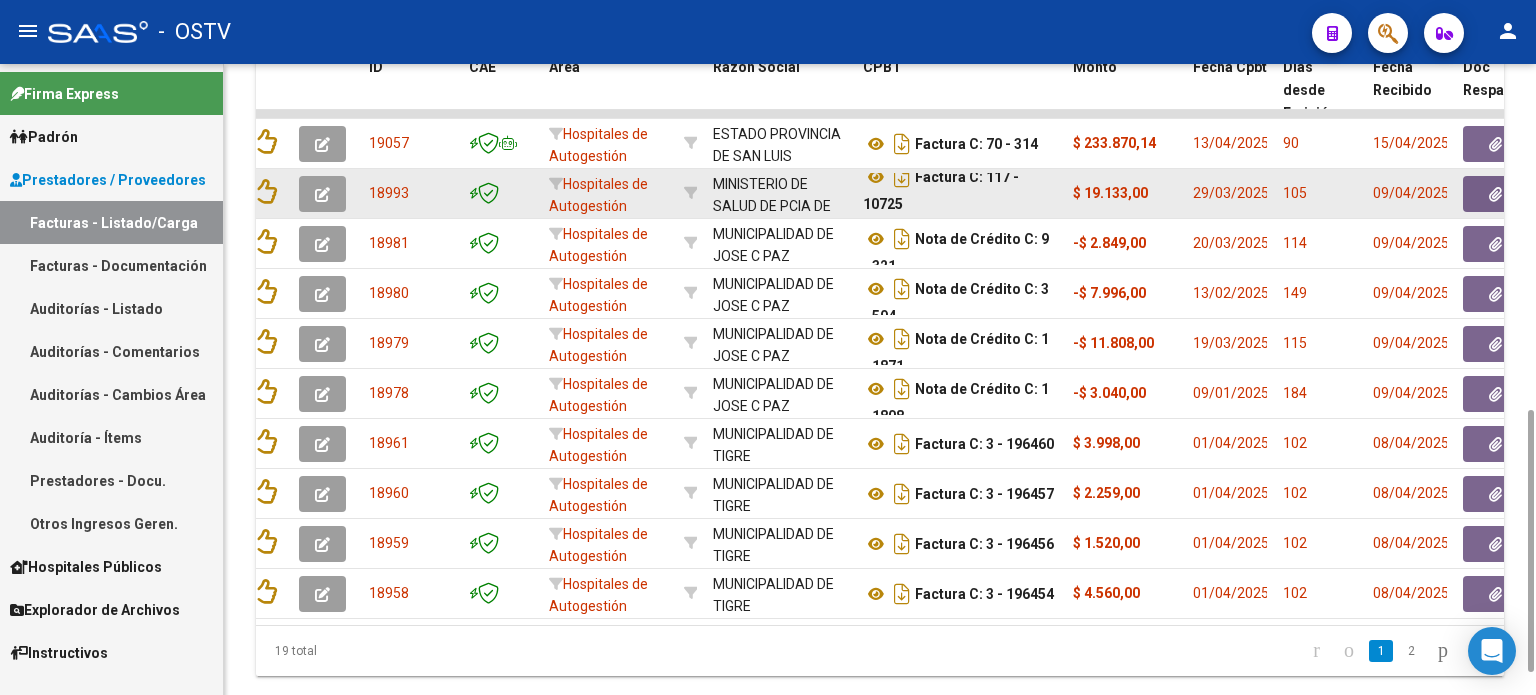 click 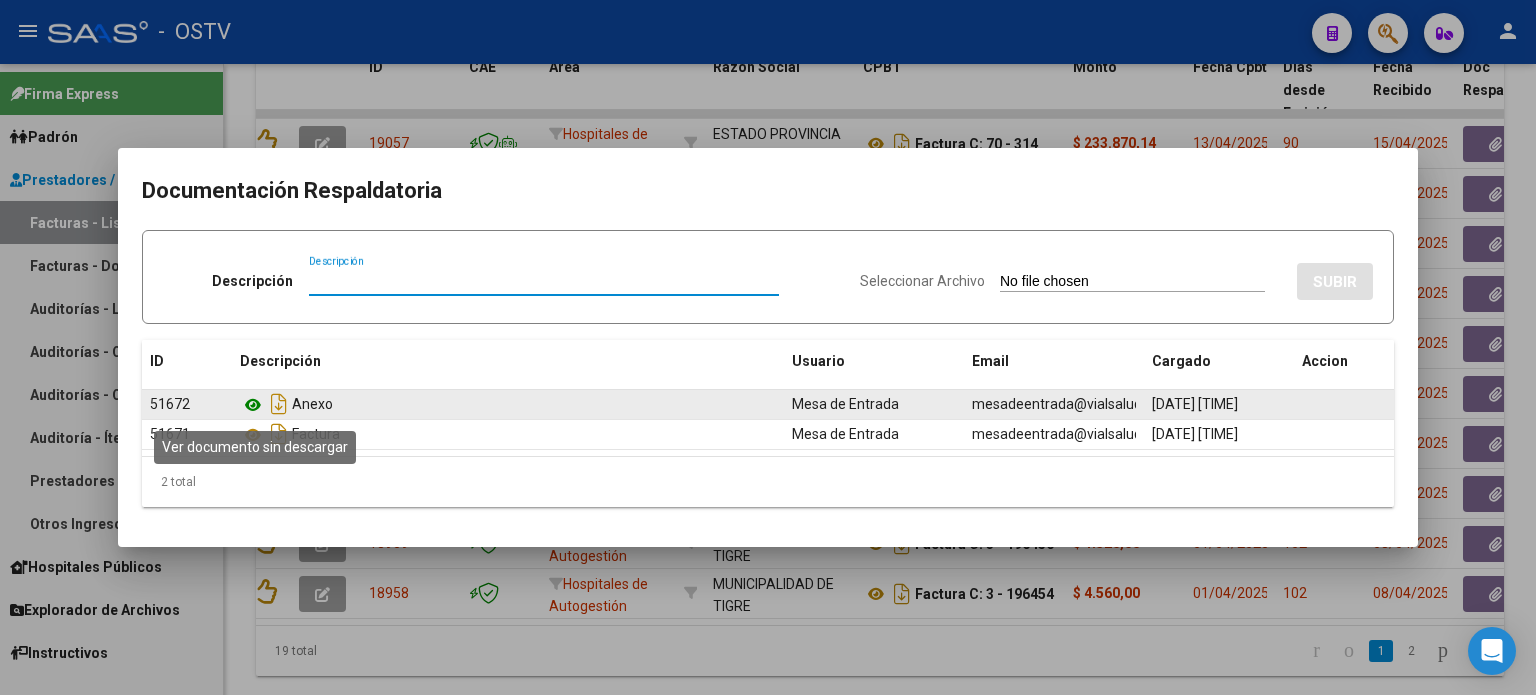 click 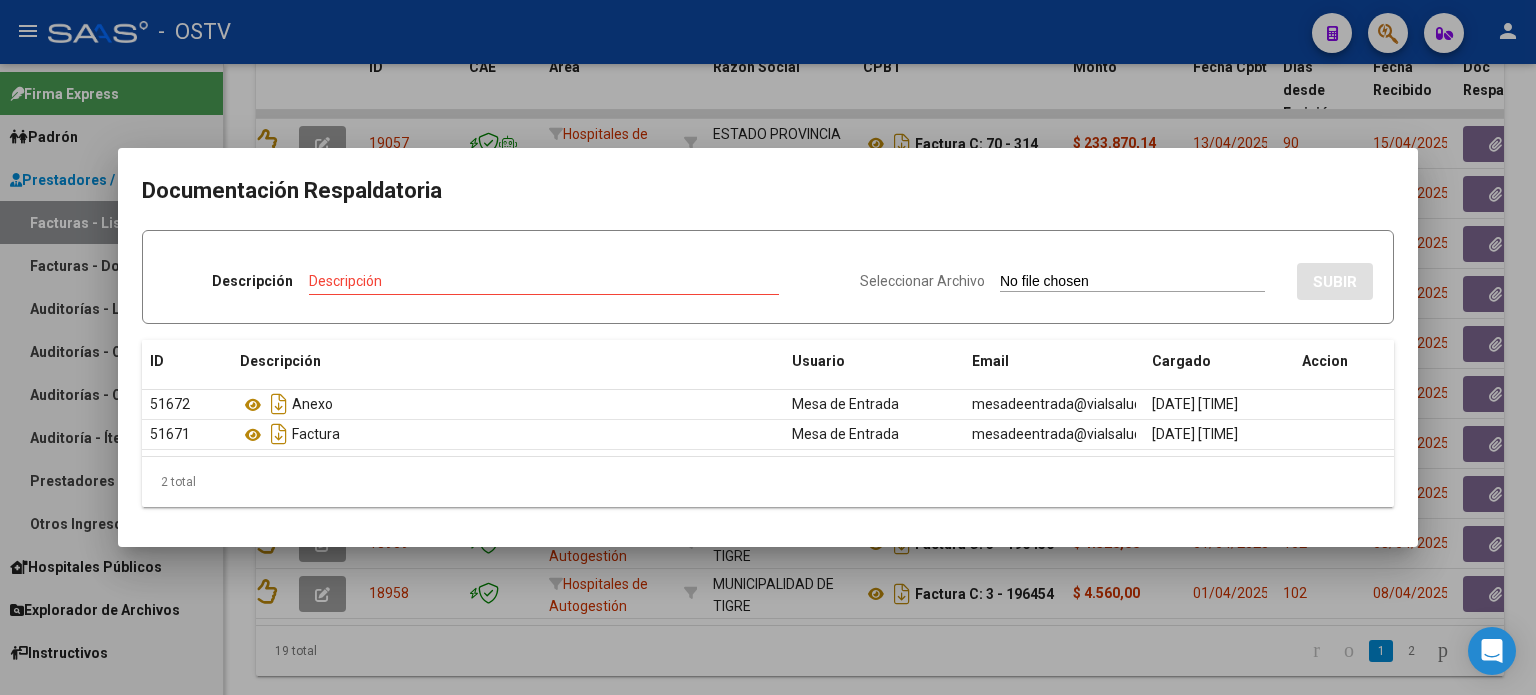 click at bounding box center (768, 347) 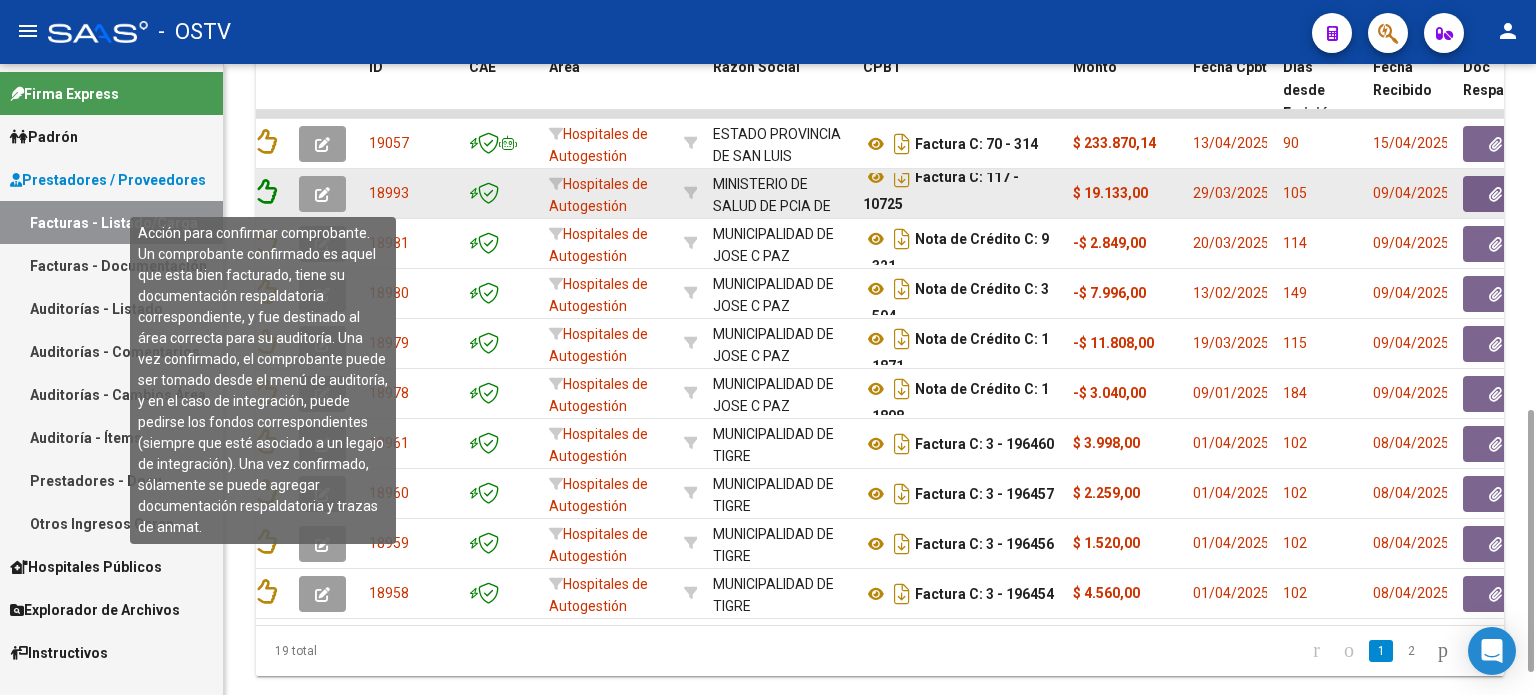 click 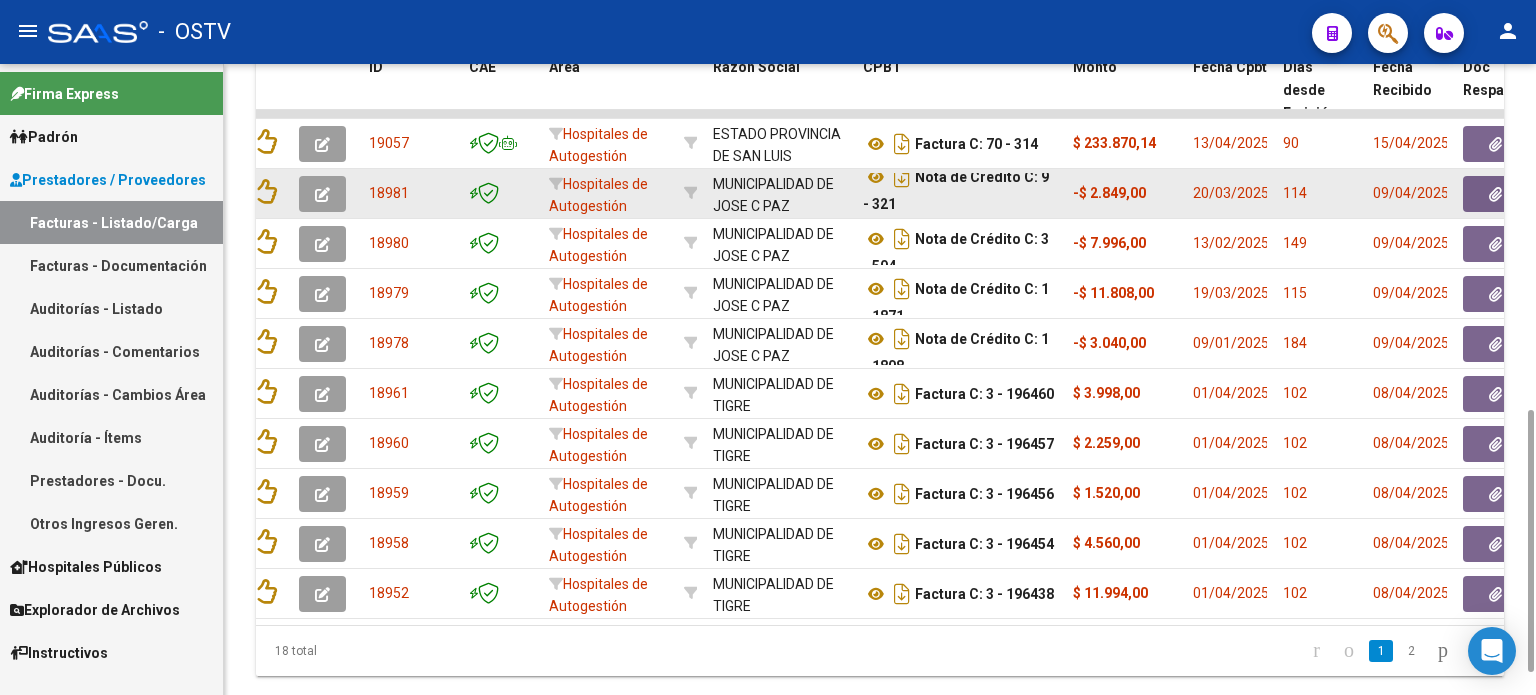 scroll, scrollTop: 0, scrollLeft: 0, axis: both 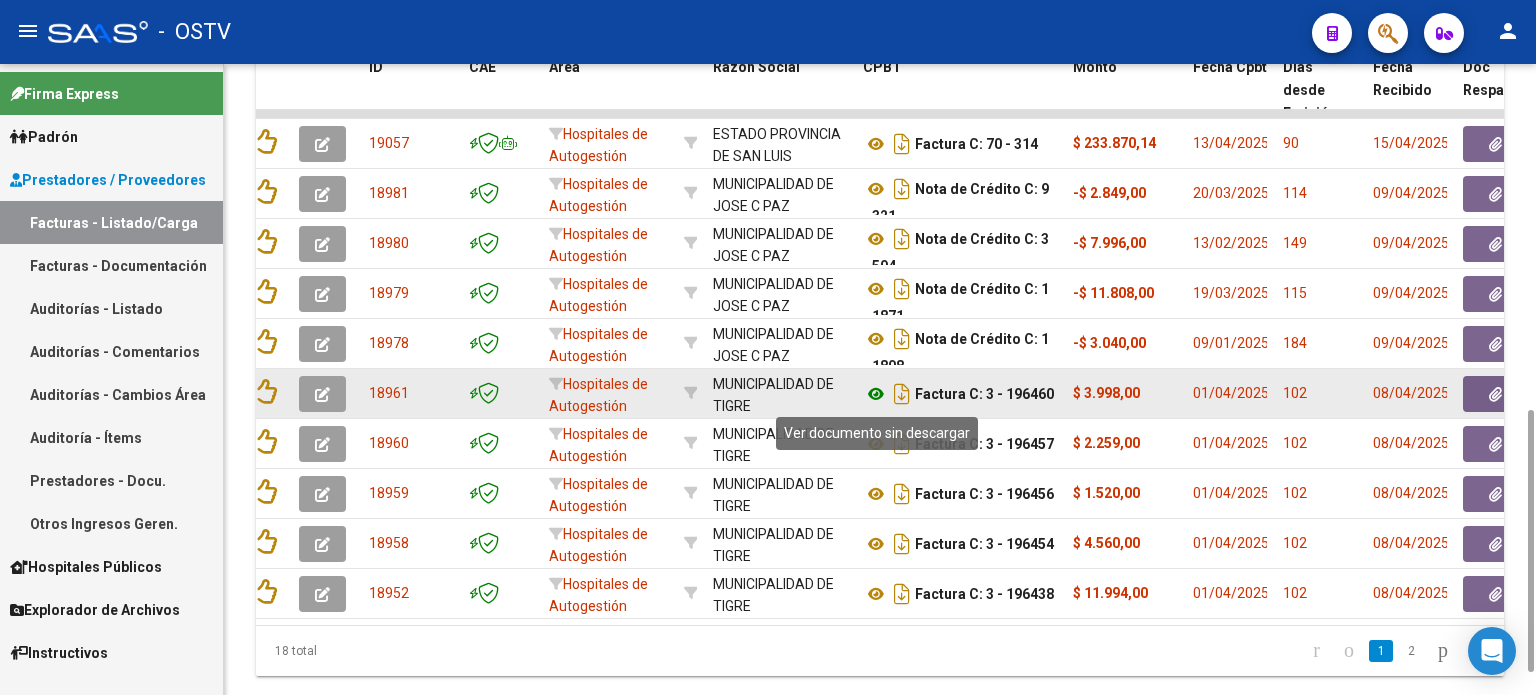 click 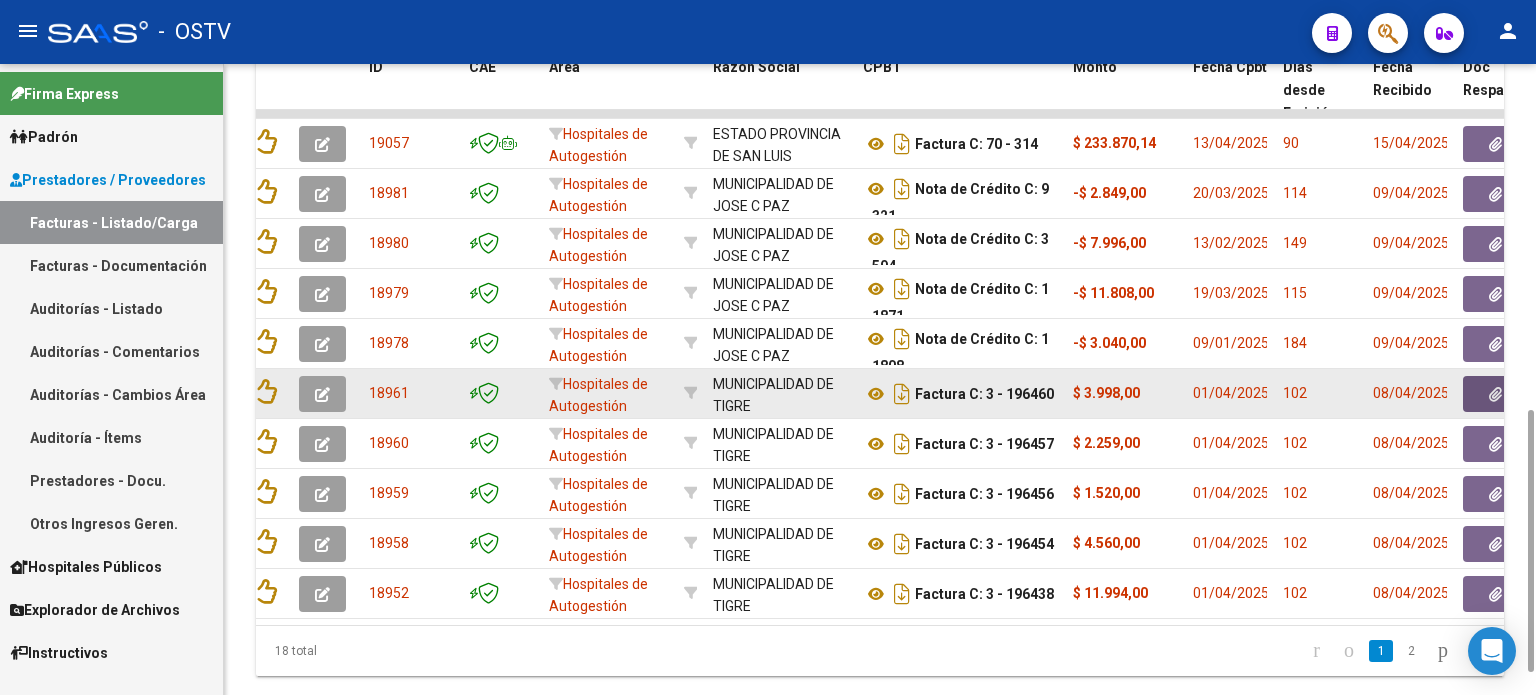 click 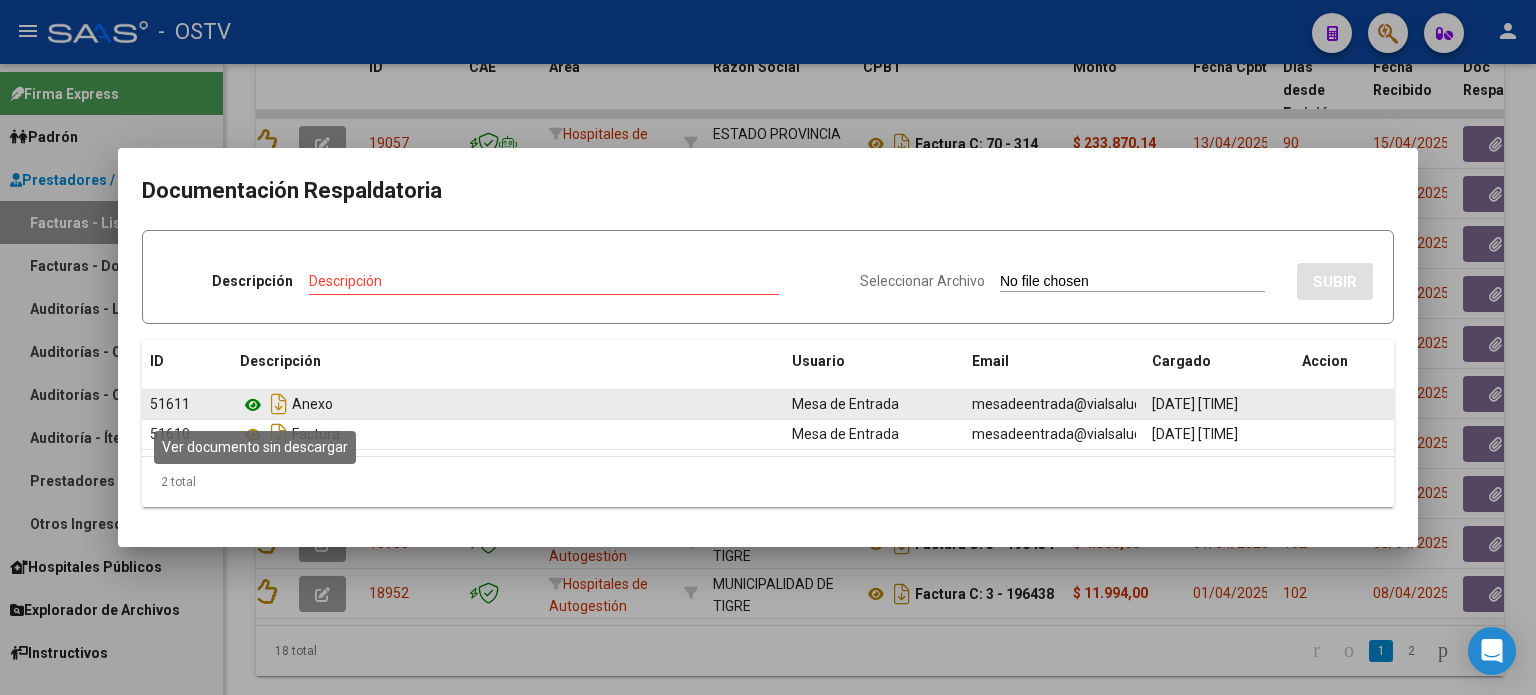 click 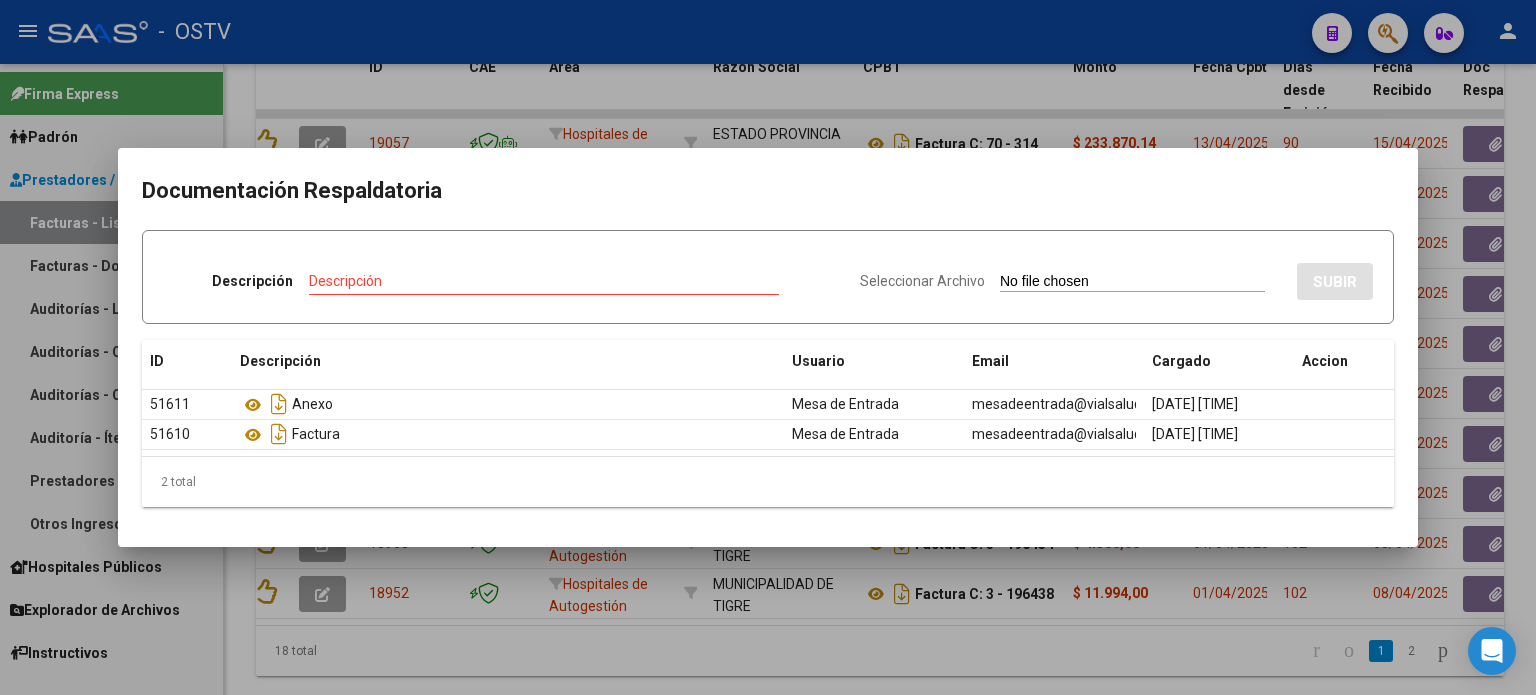 click at bounding box center (768, 347) 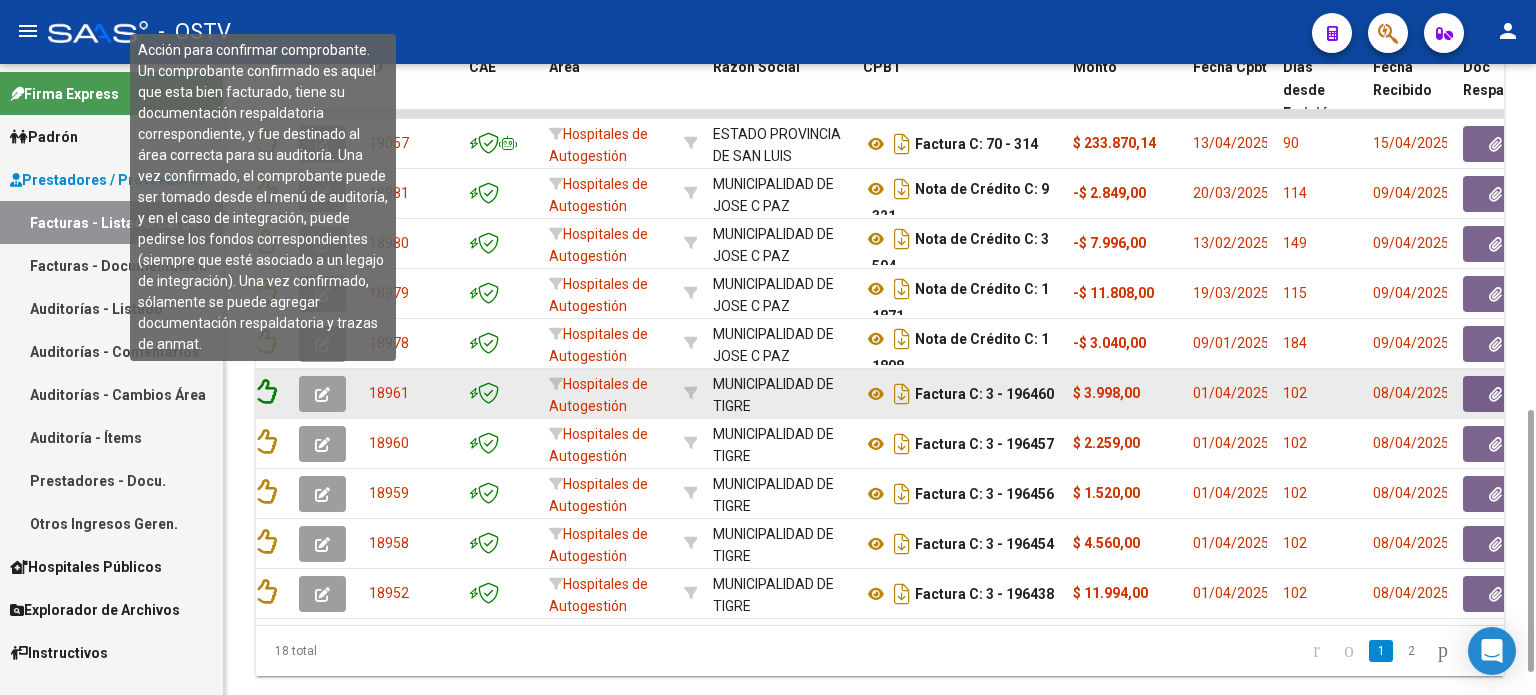 click 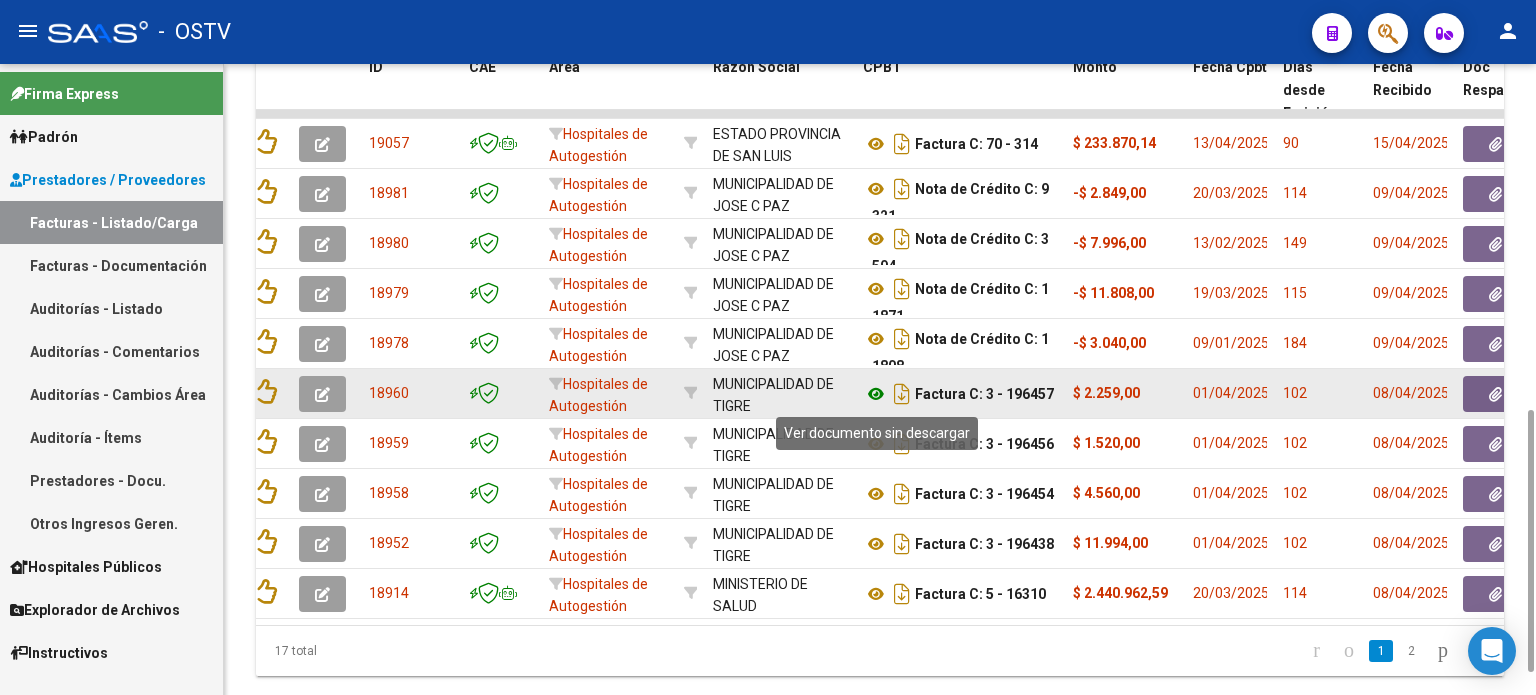 click 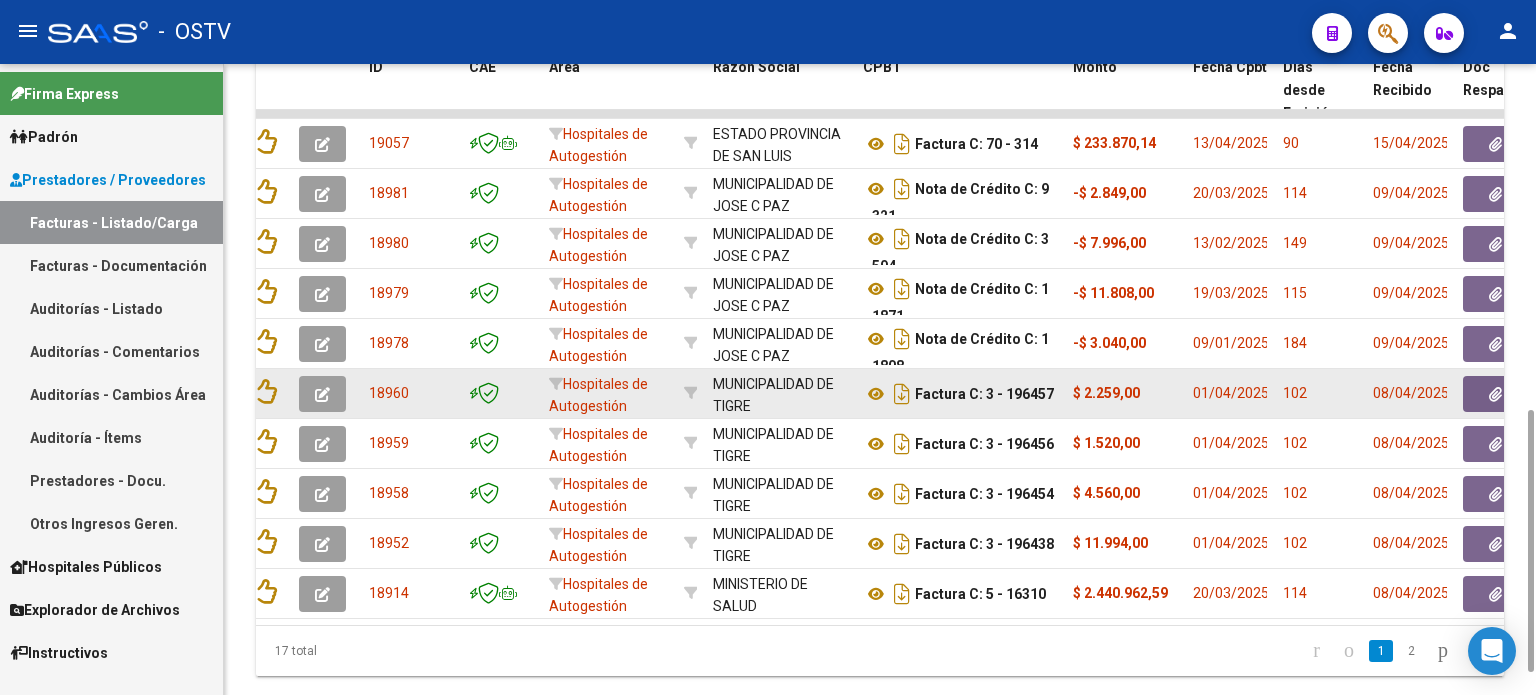 click 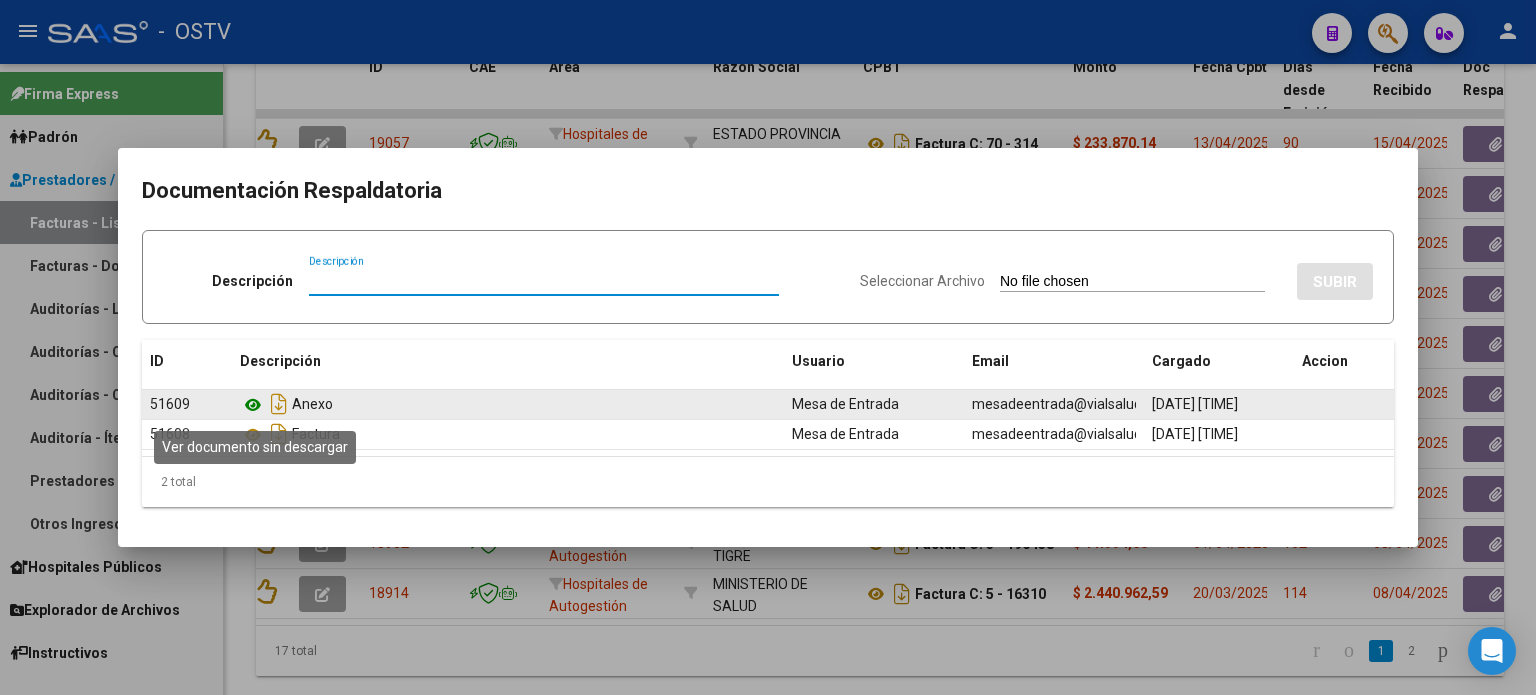 click 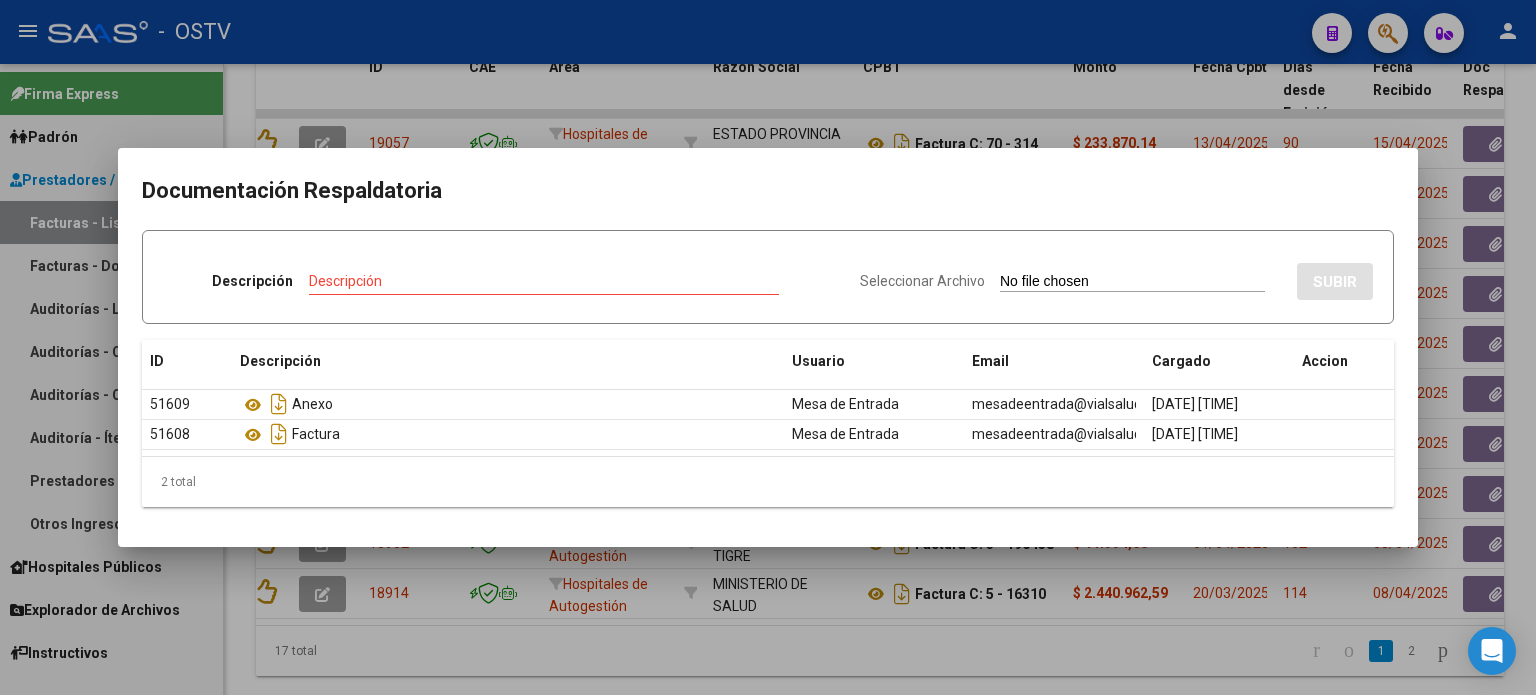 click at bounding box center [768, 347] 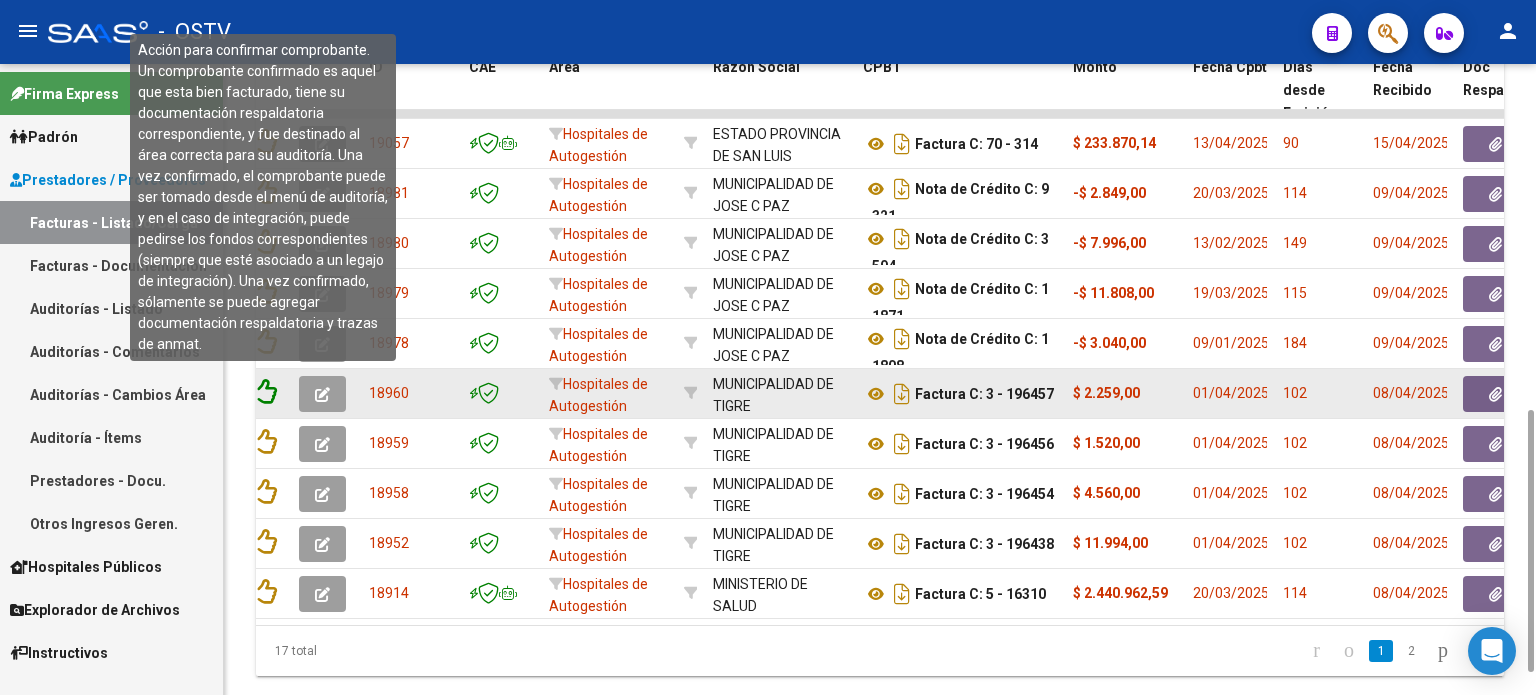 click 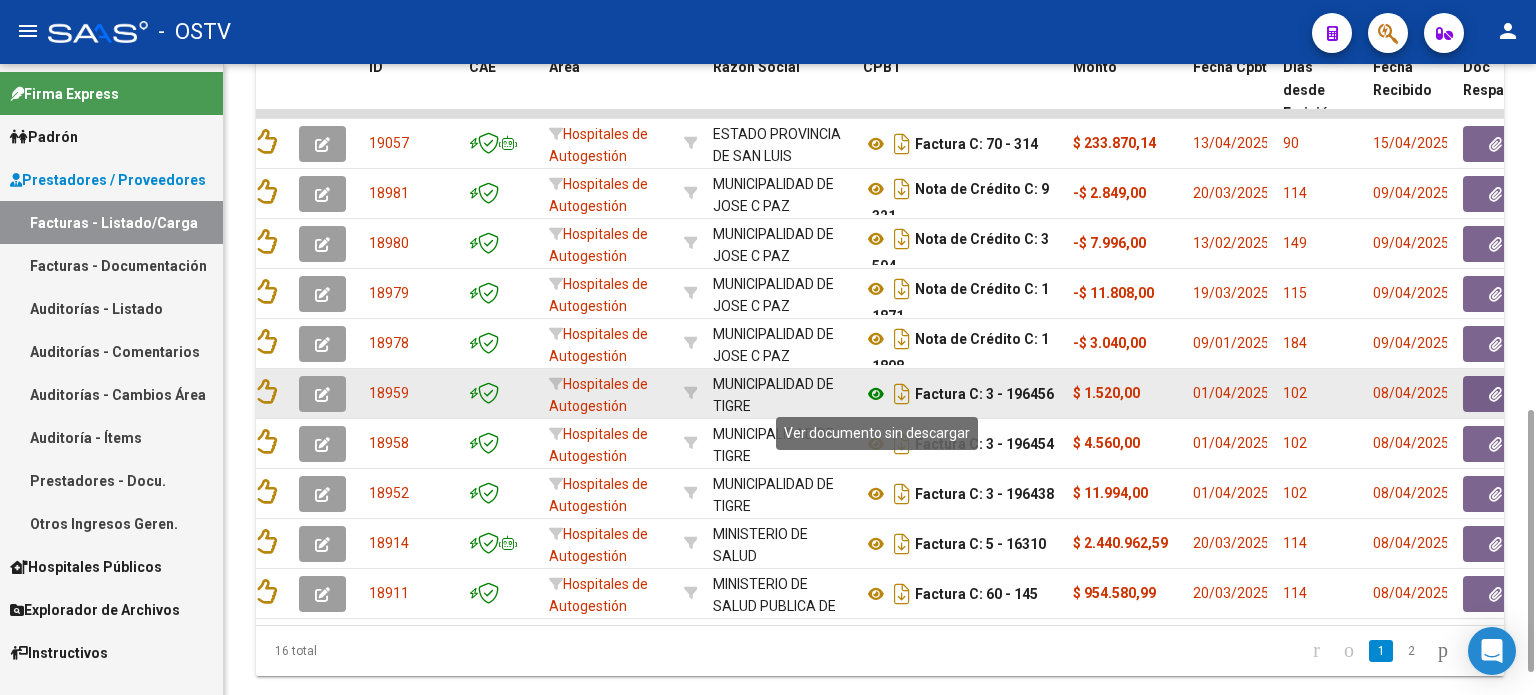 click 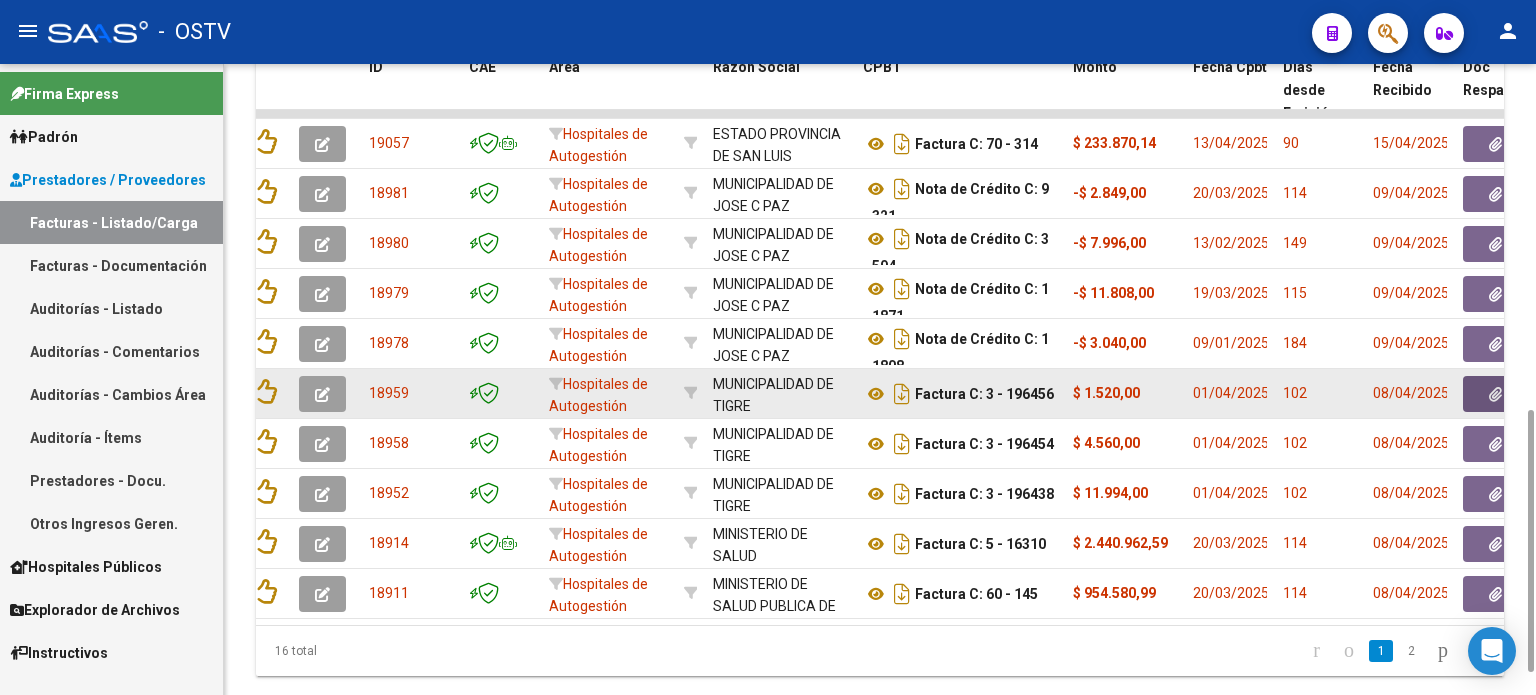 click 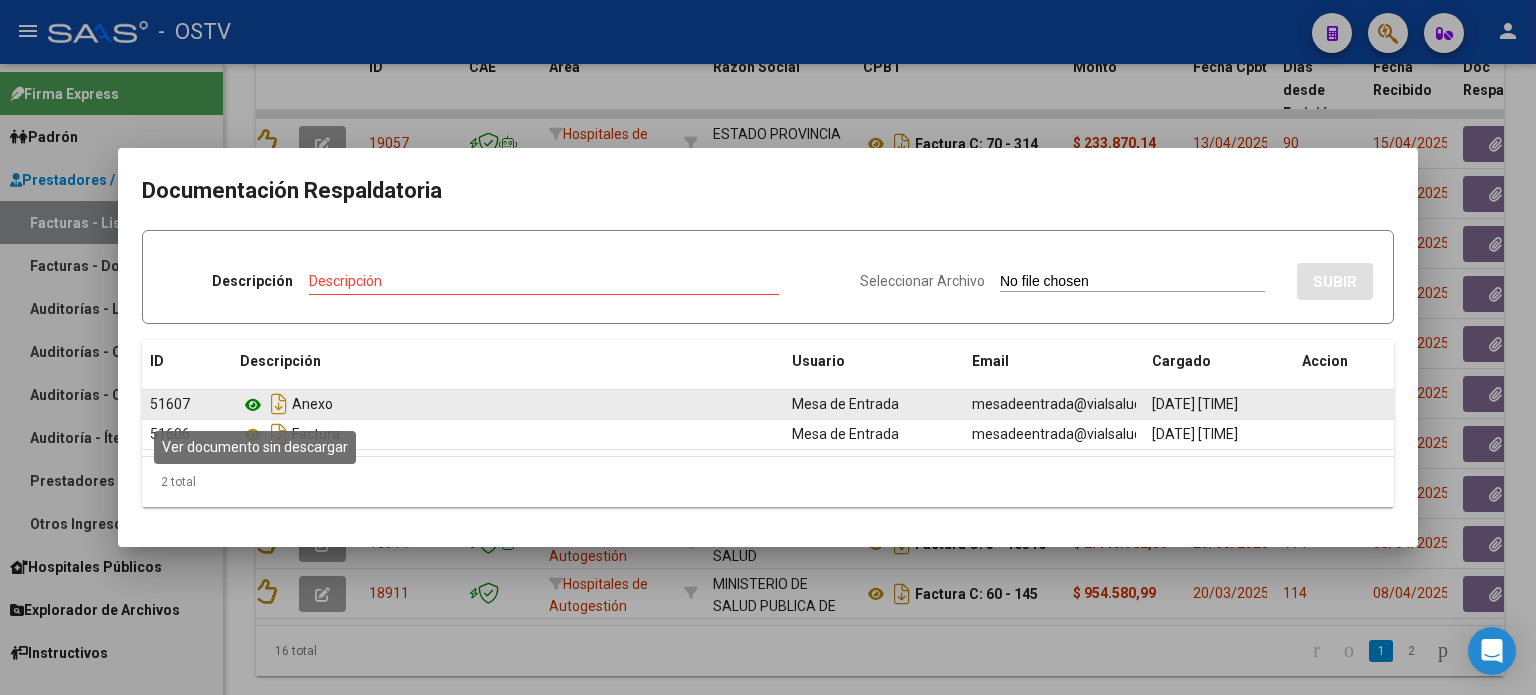 click 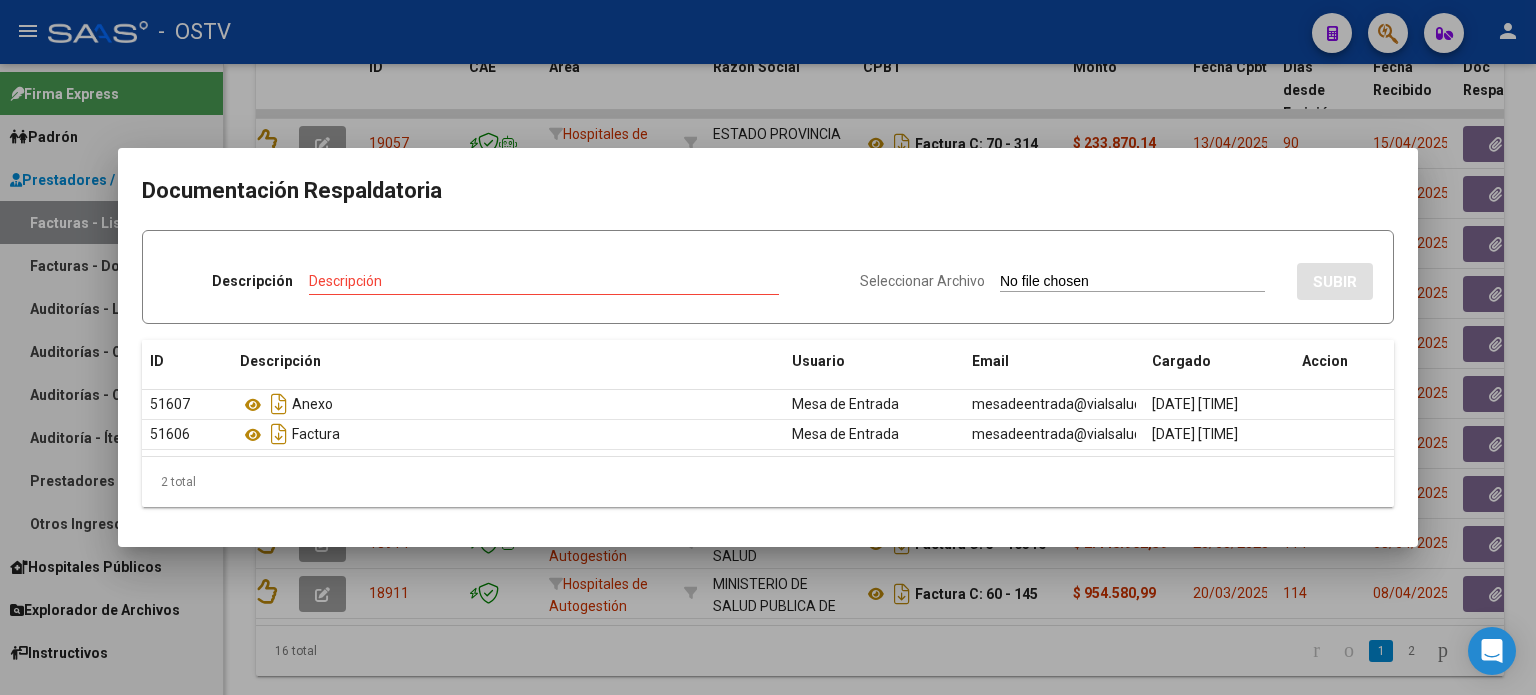 click at bounding box center [768, 347] 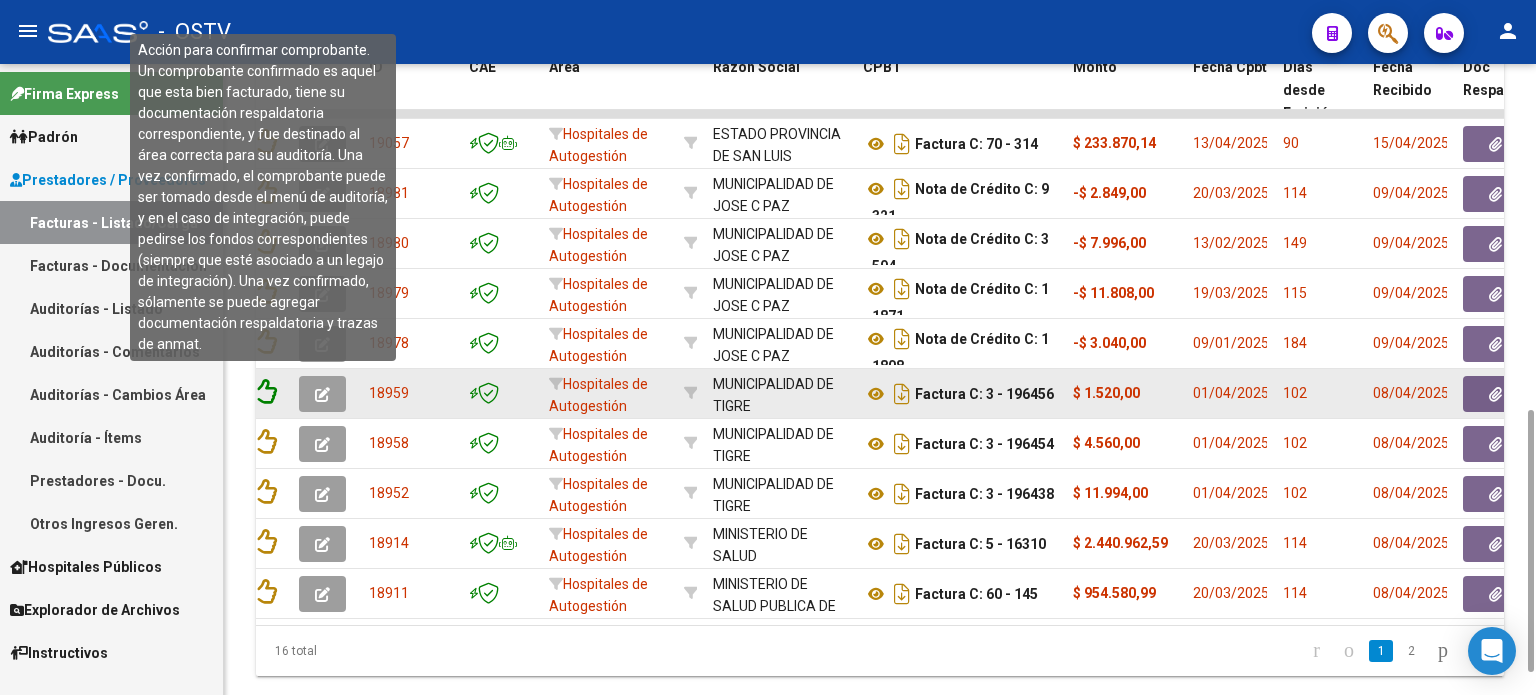 click 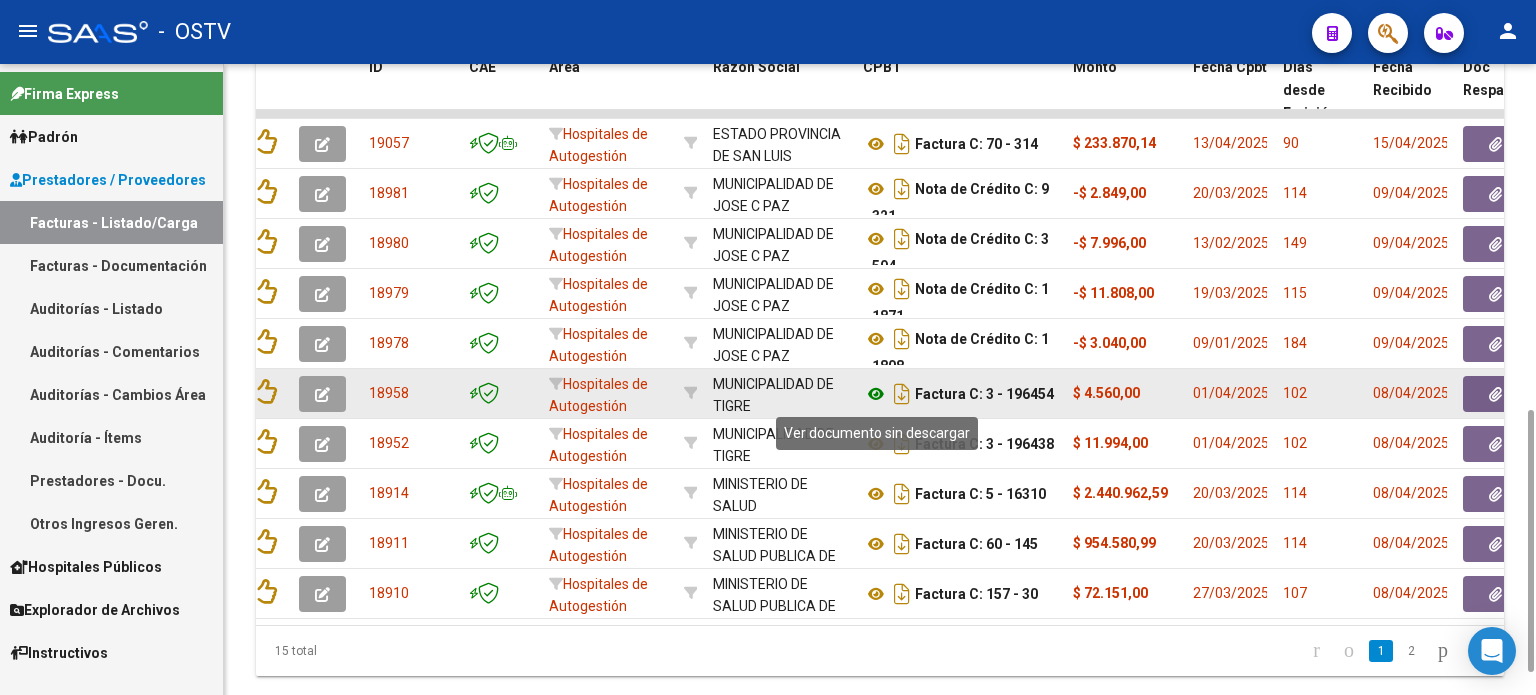click 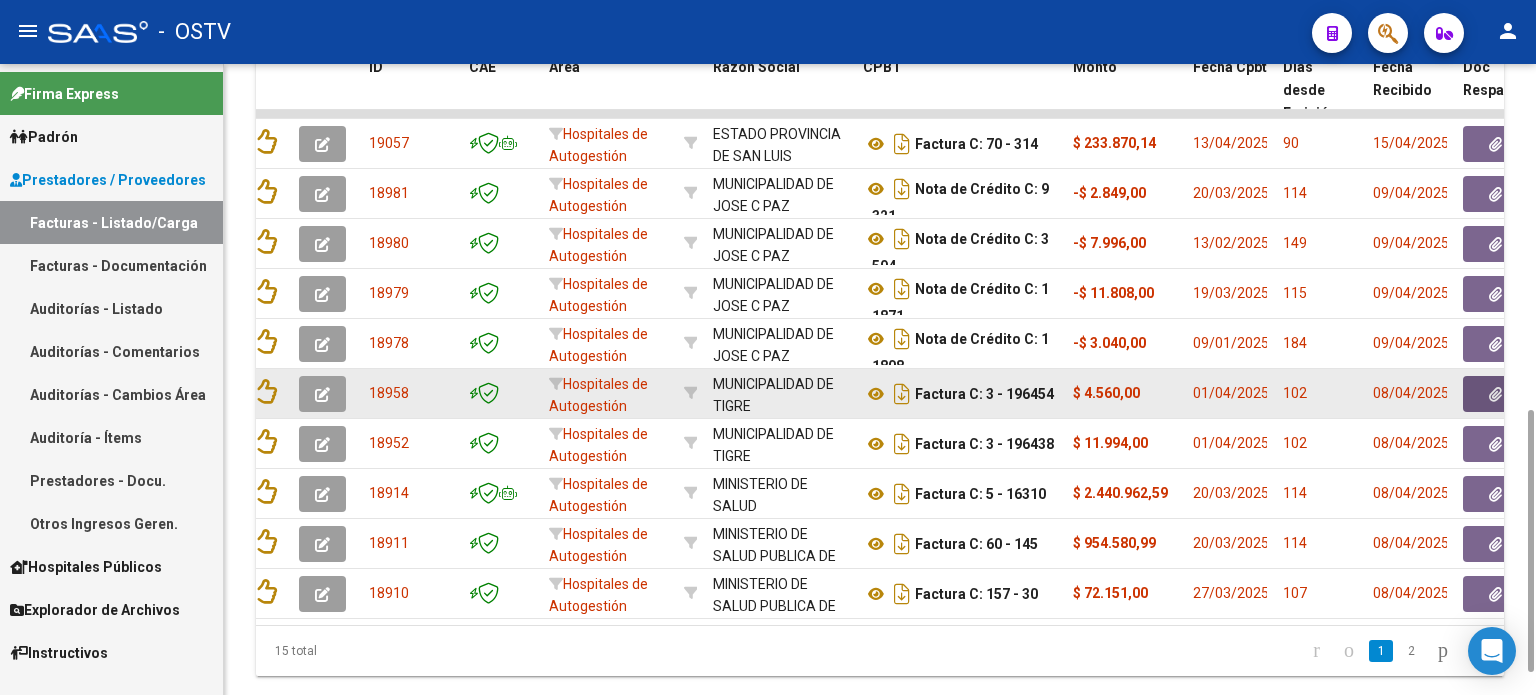 click 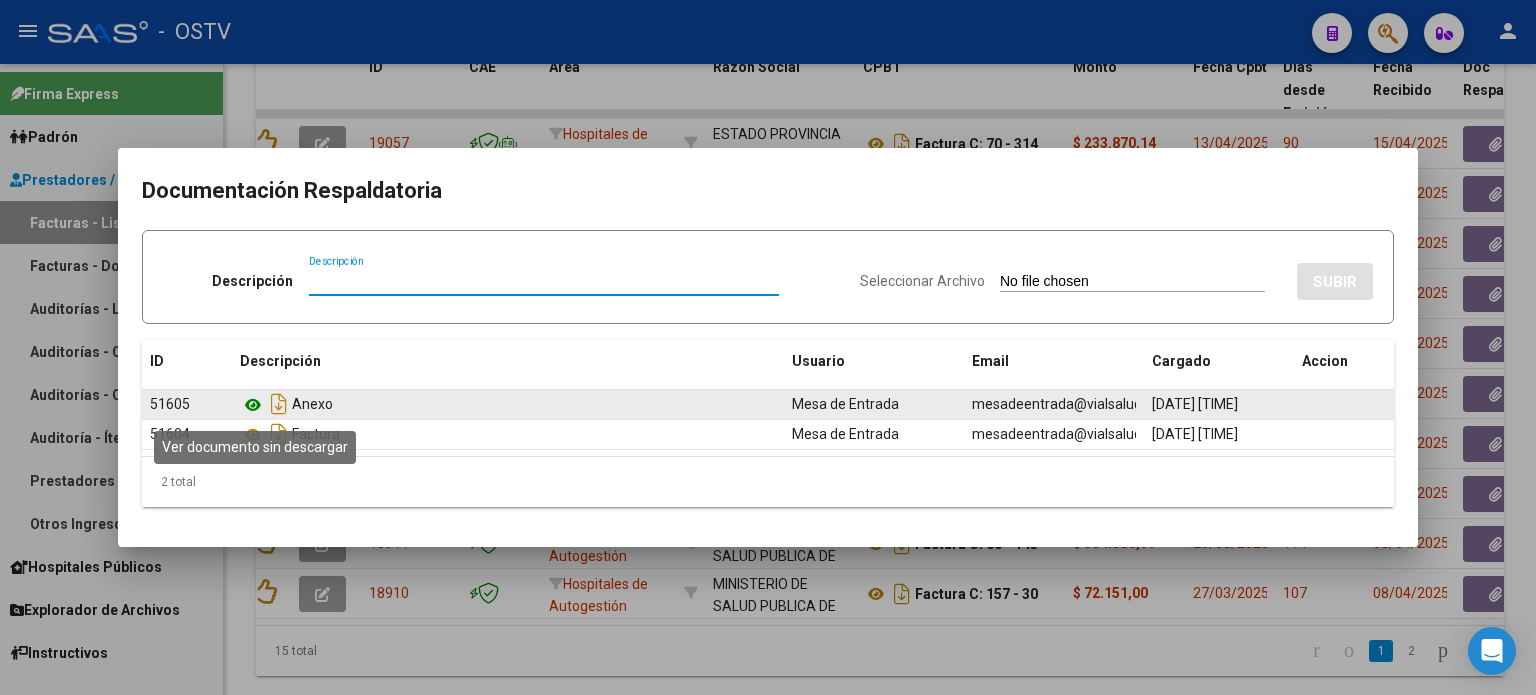 click 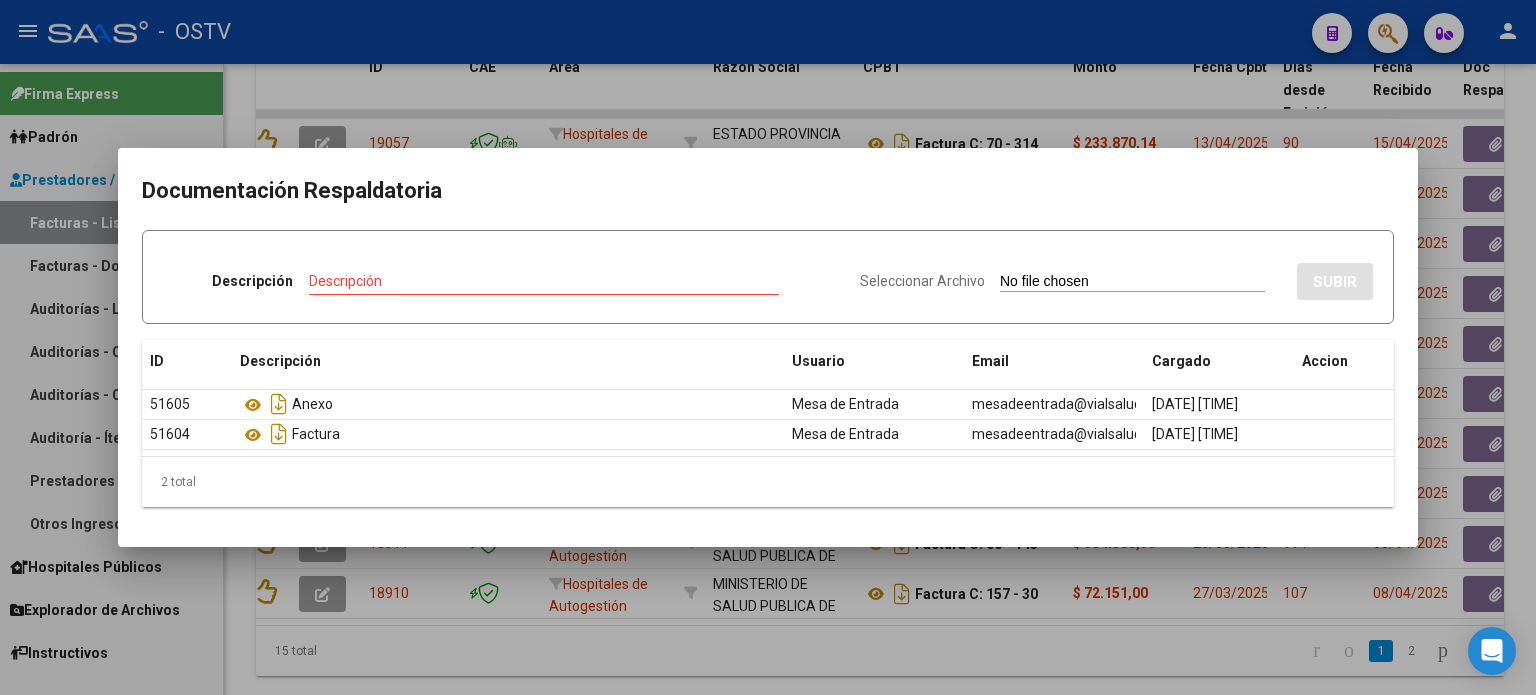 click at bounding box center [768, 347] 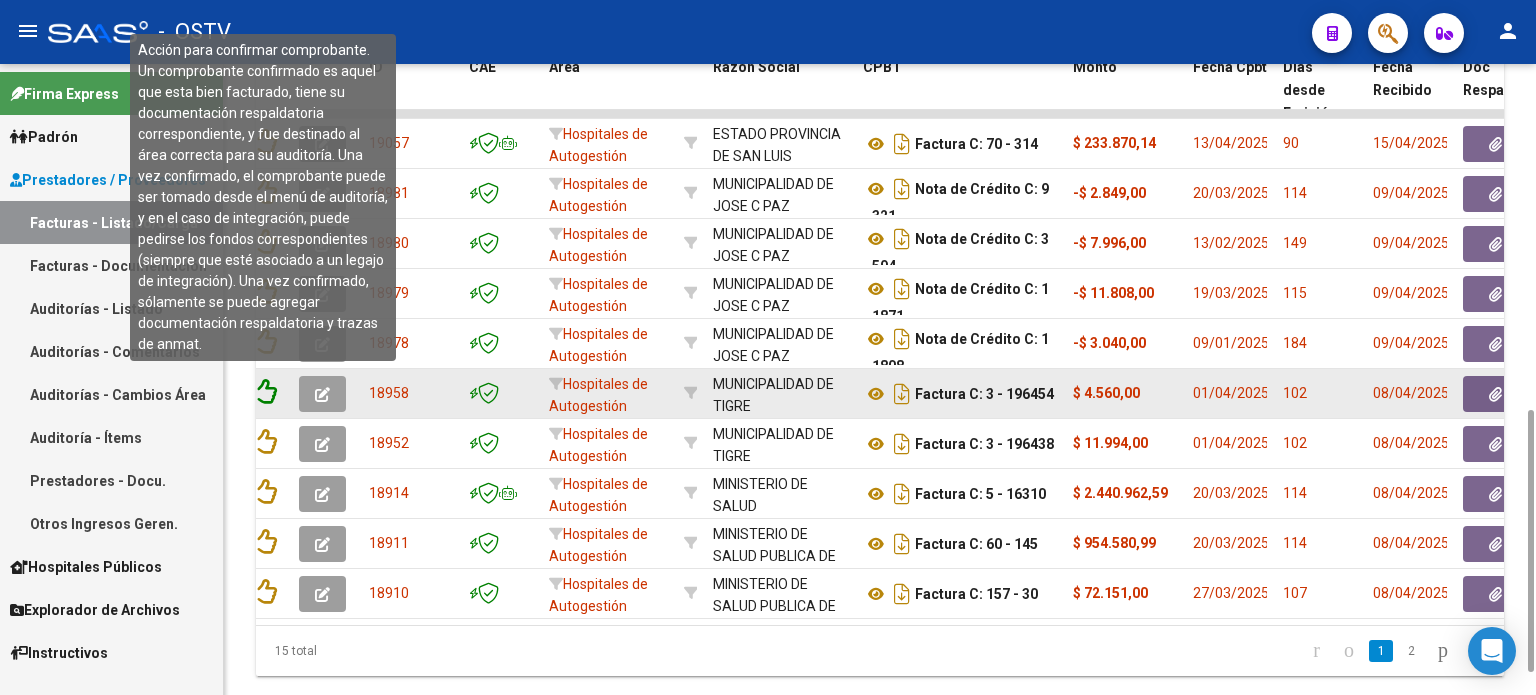 click 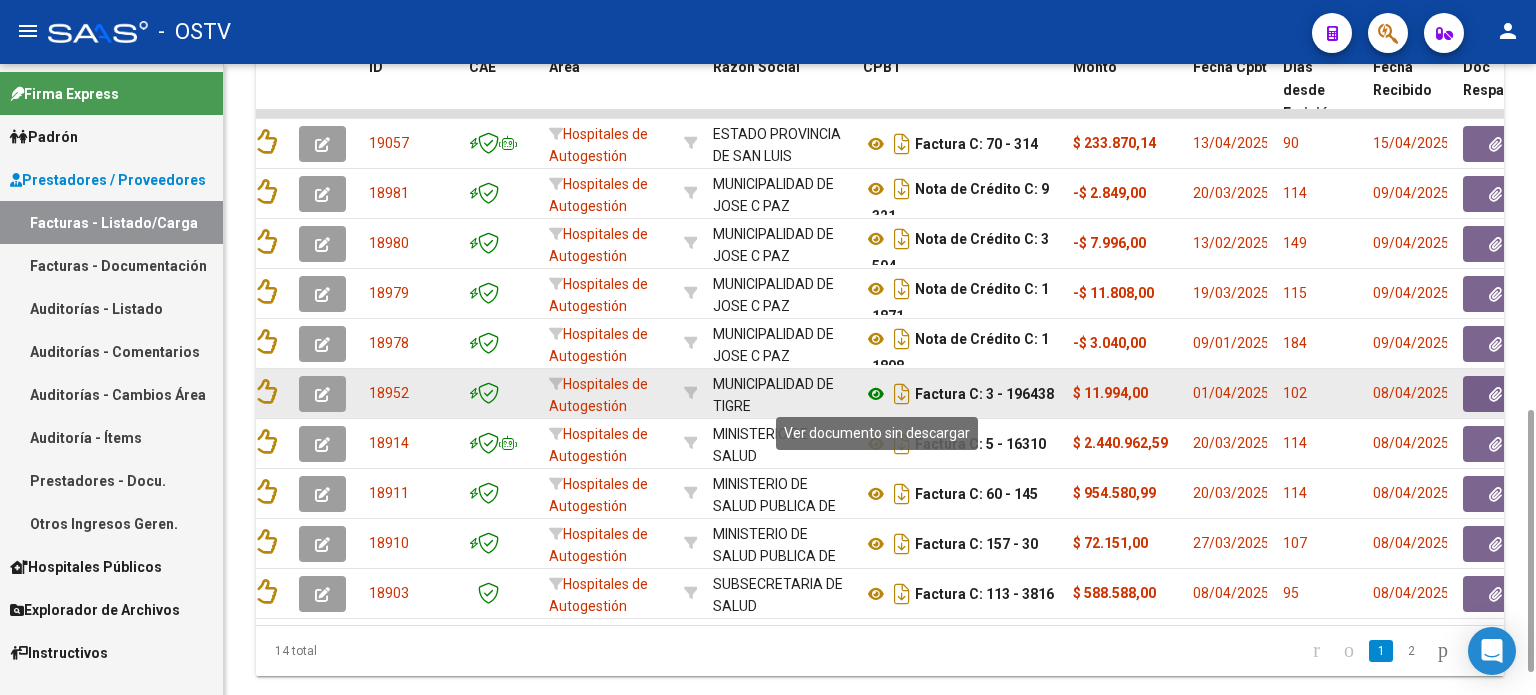 click 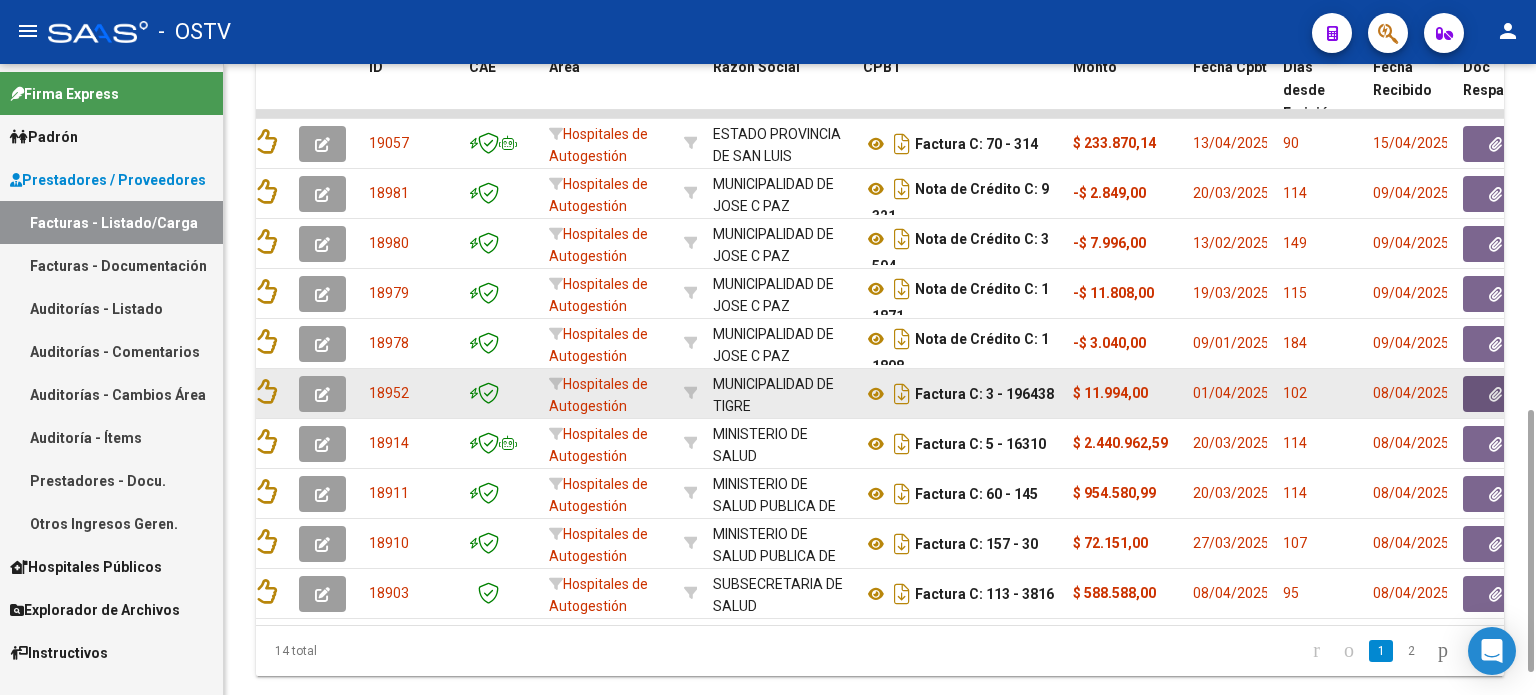 click 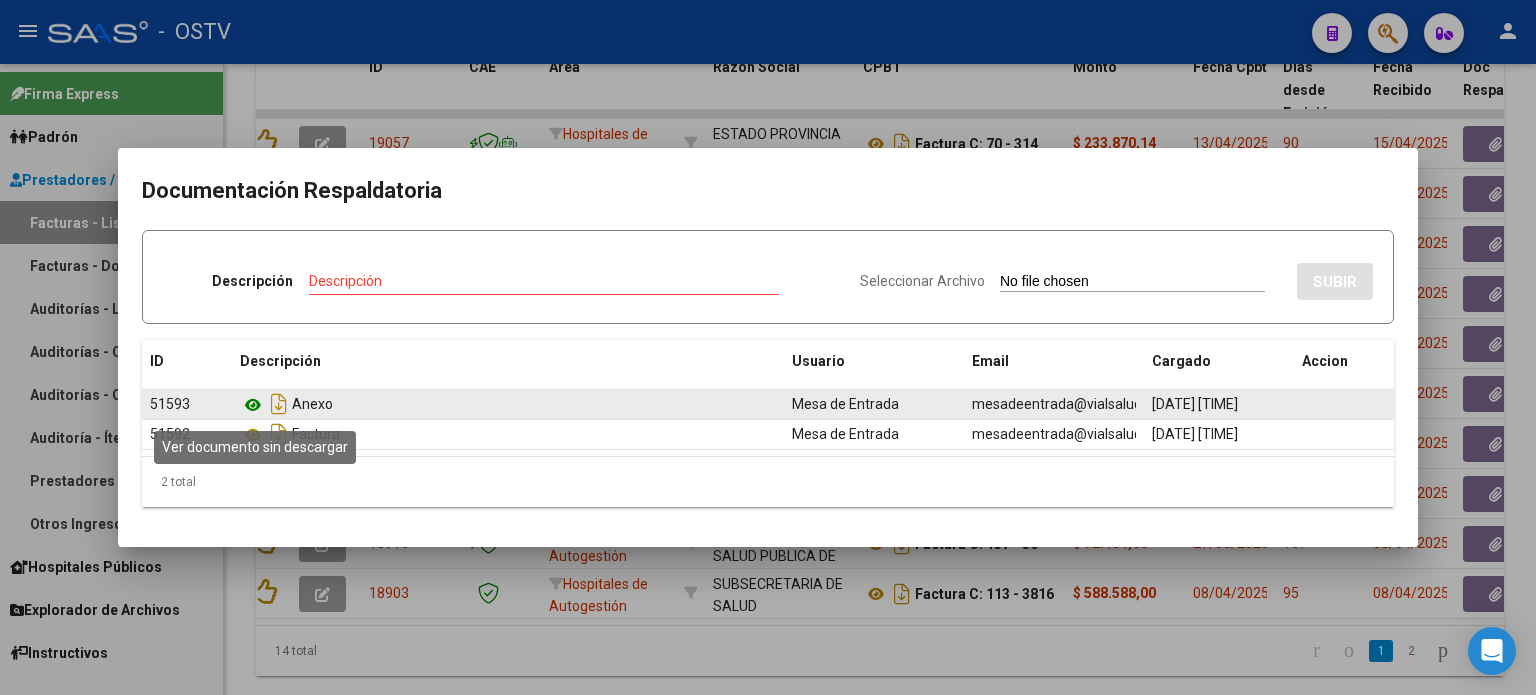click 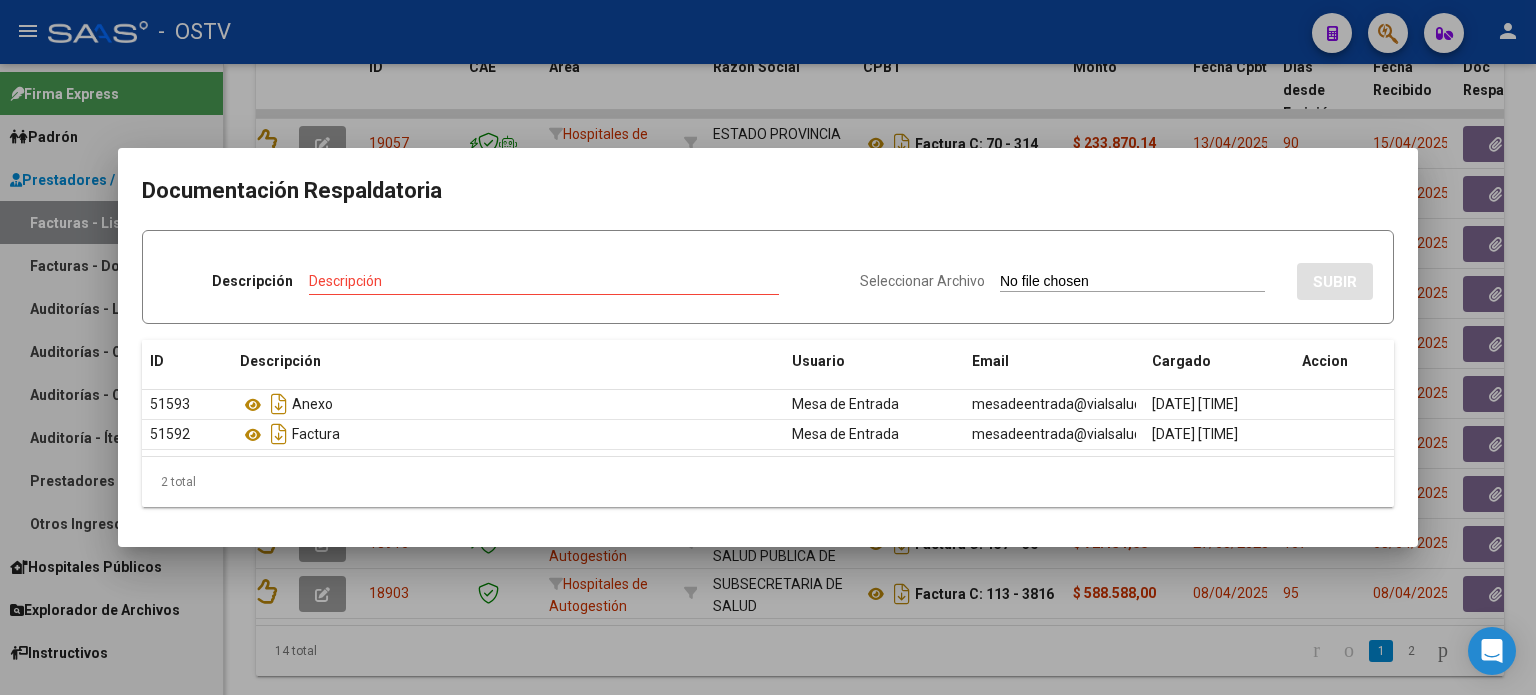 click at bounding box center [768, 347] 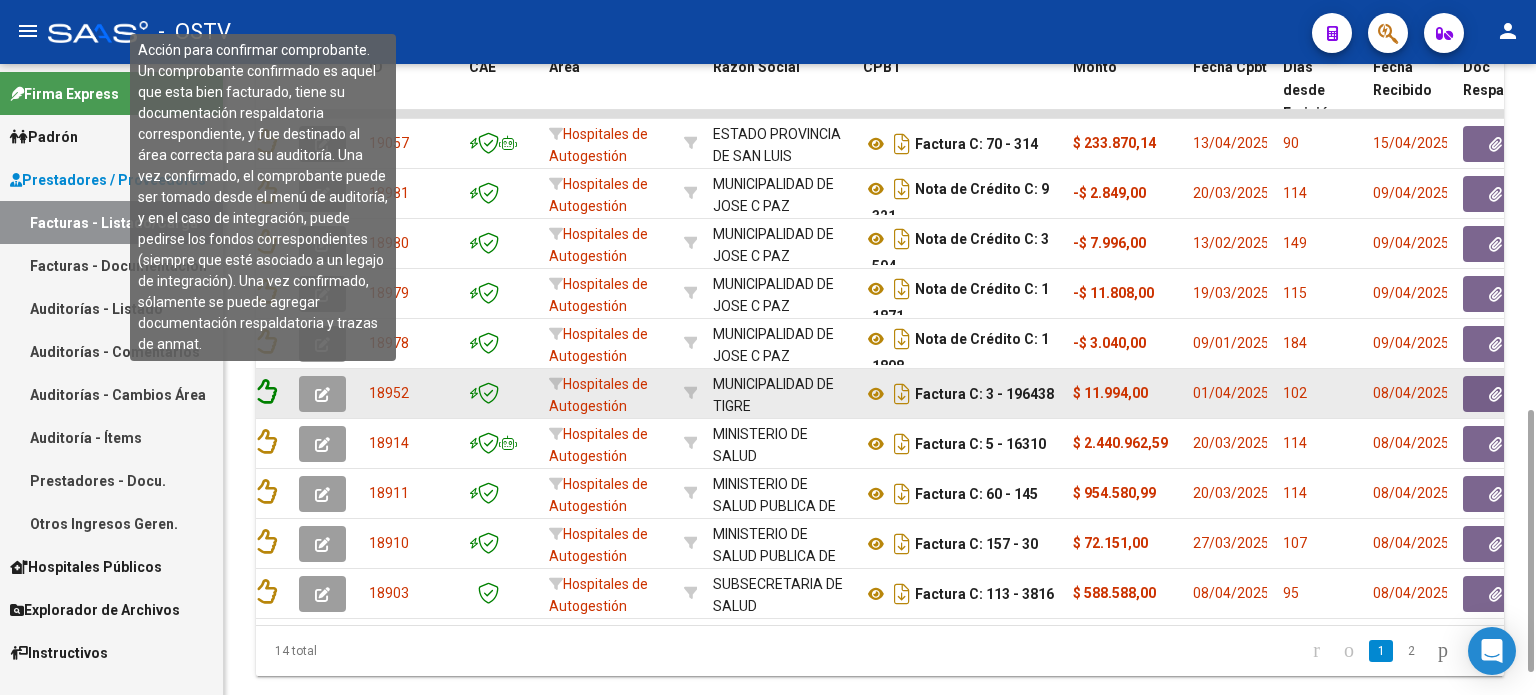 click 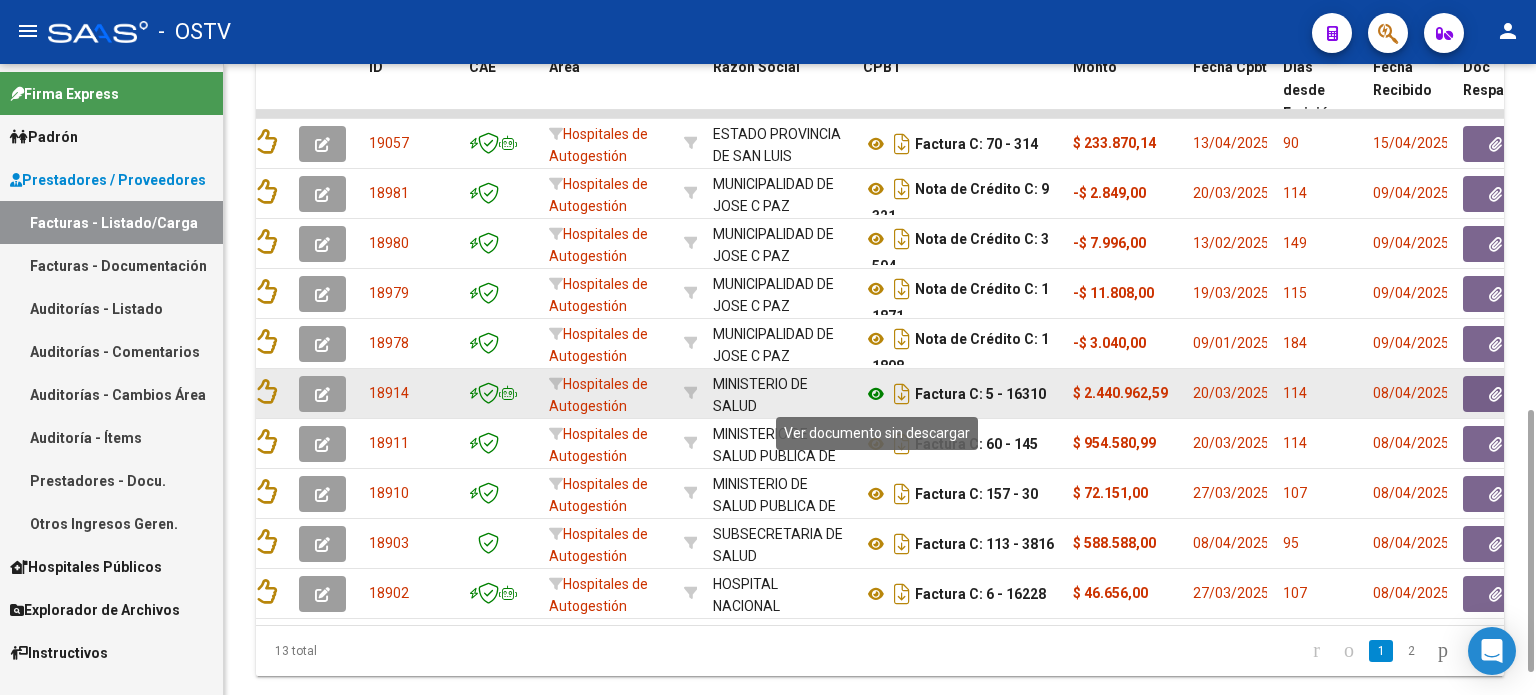 click 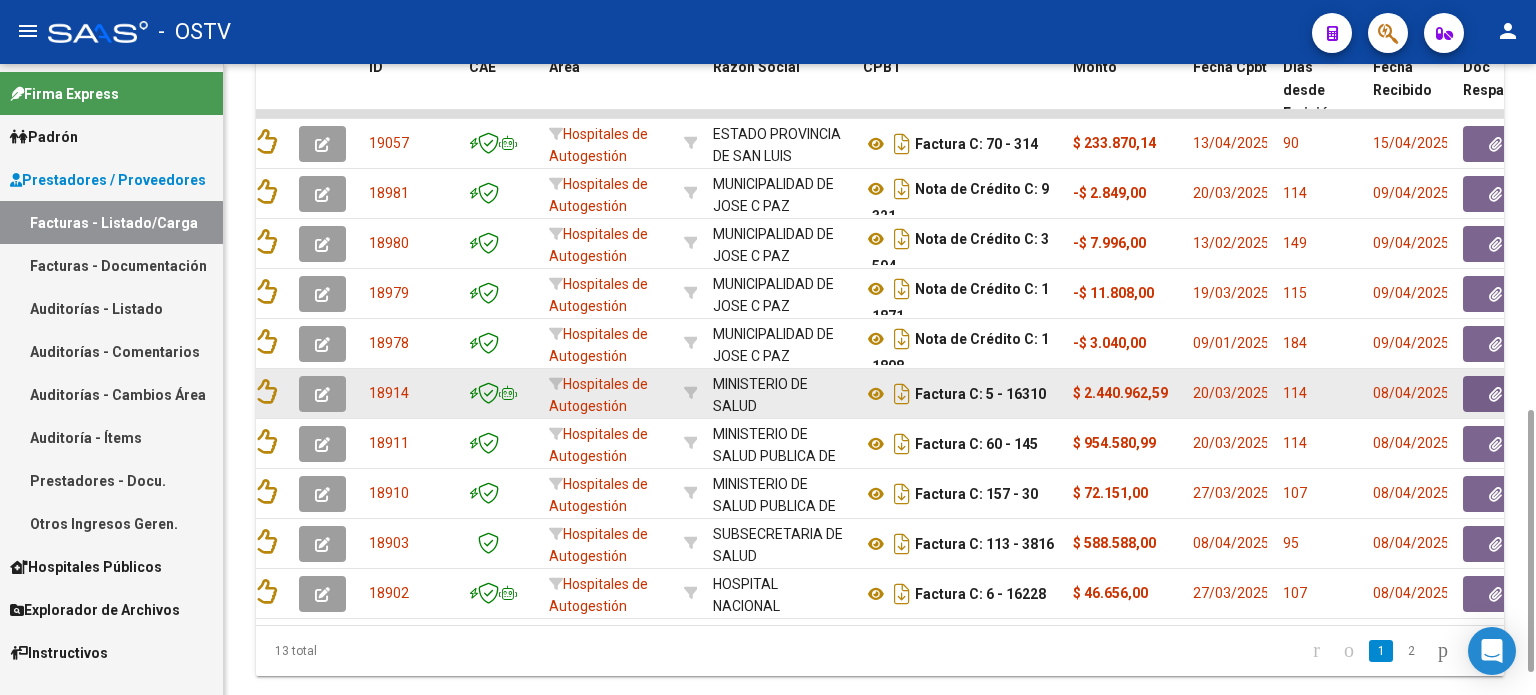 click 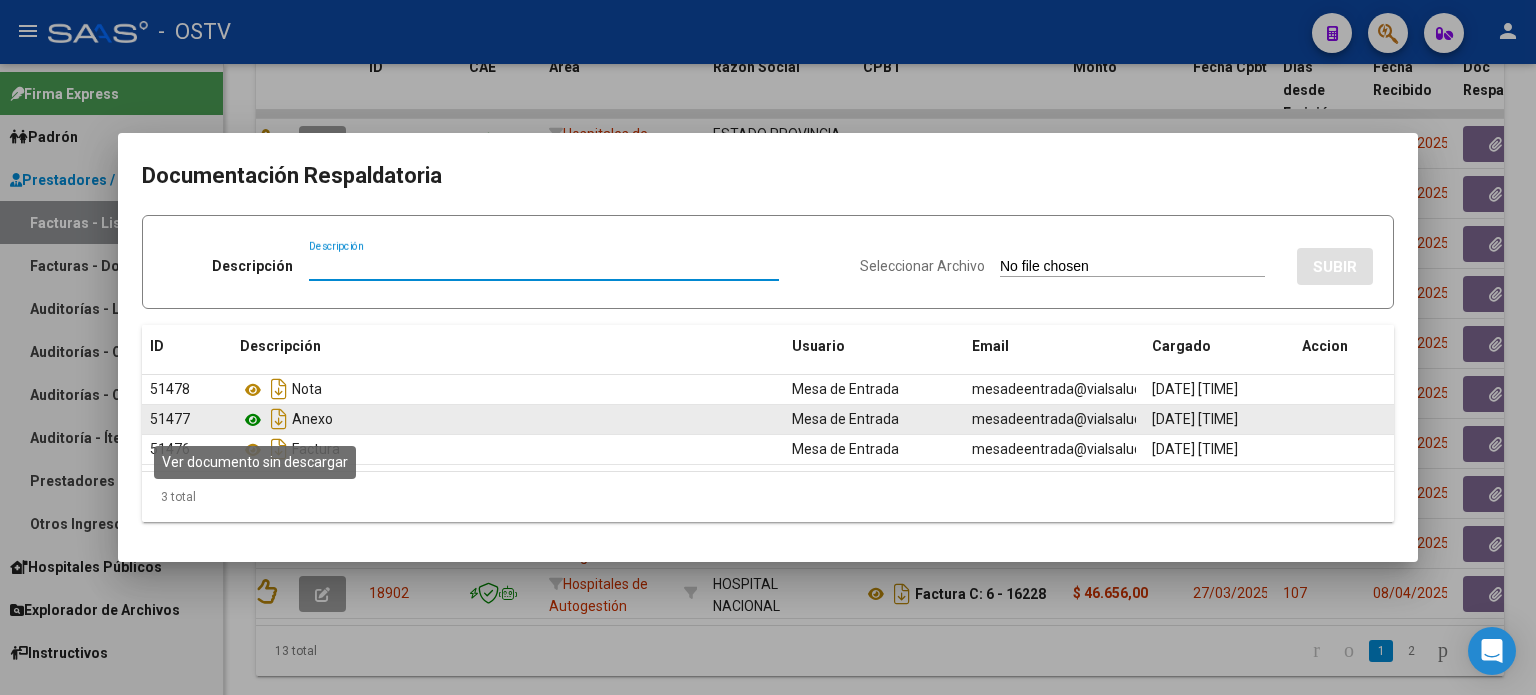 click 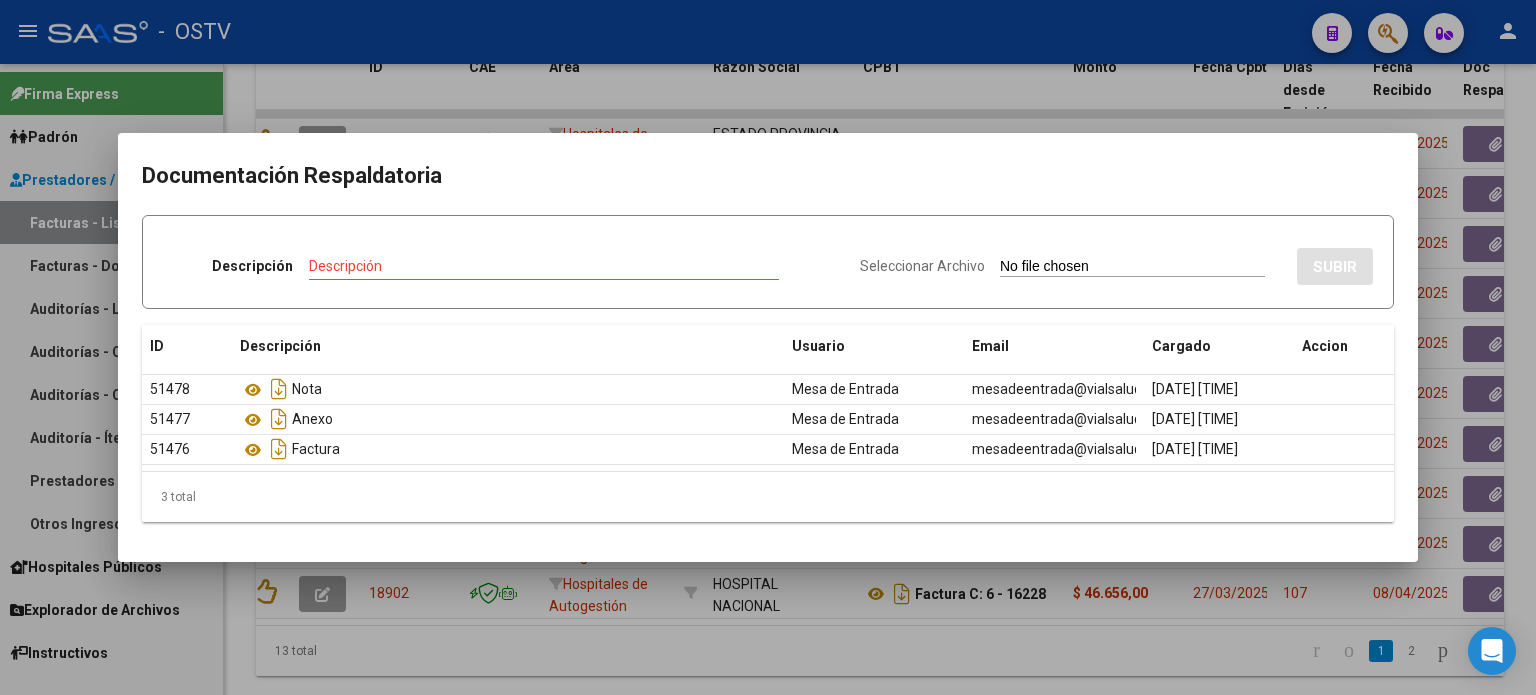 click at bounding box center (768, 347) 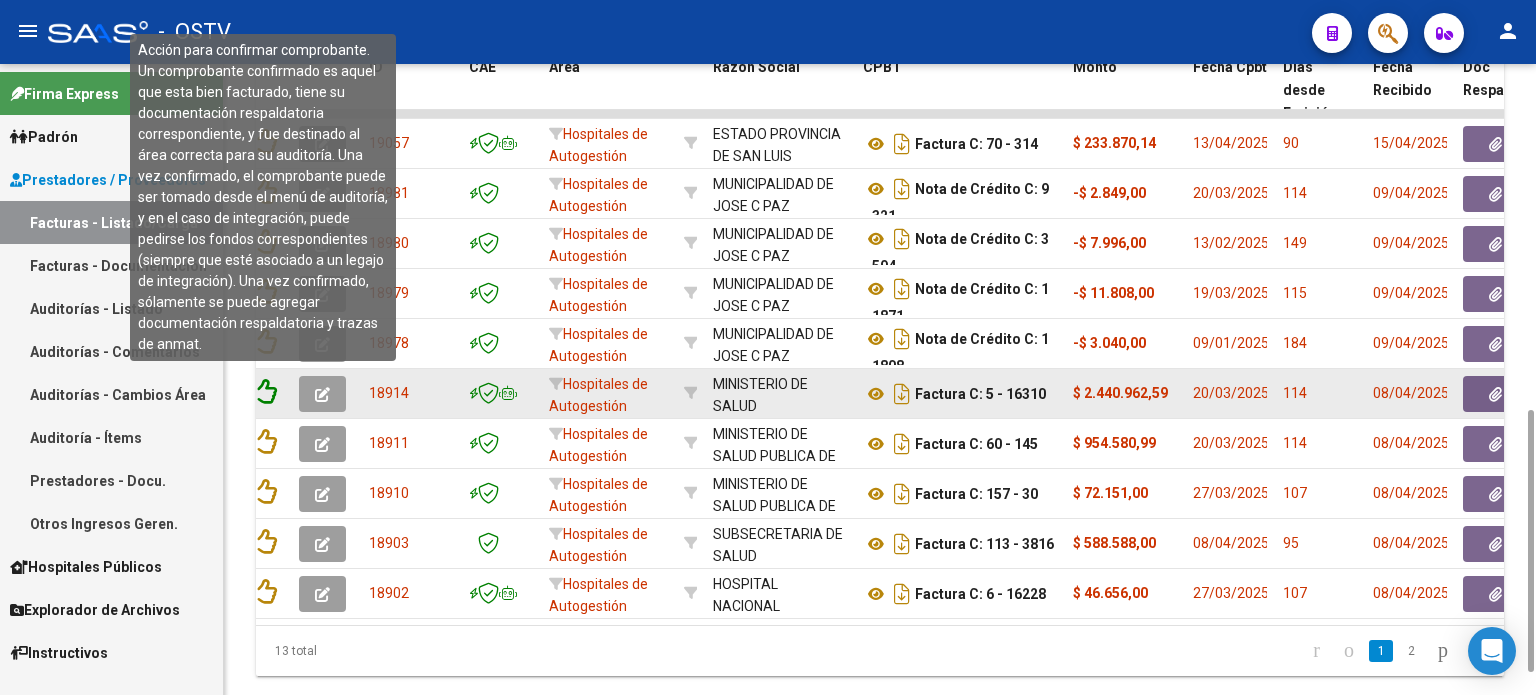 click 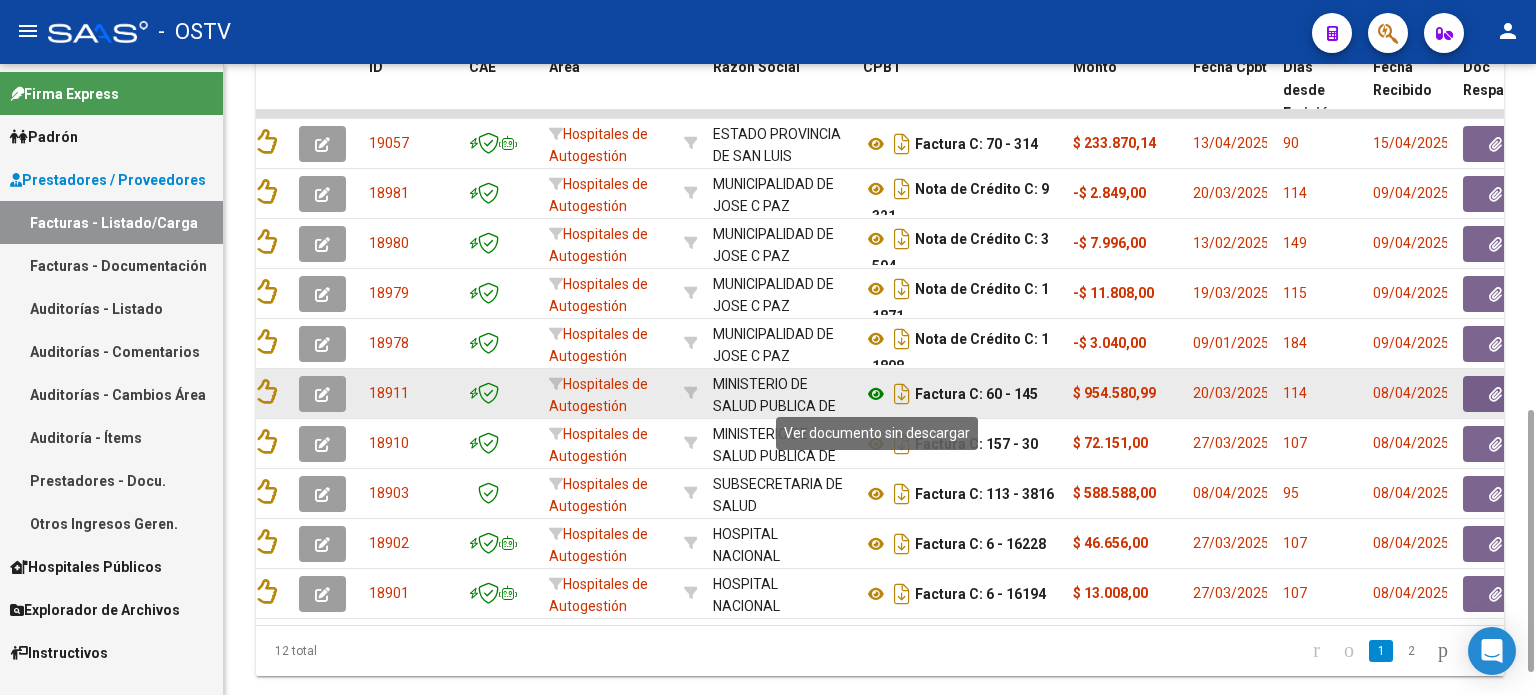 click 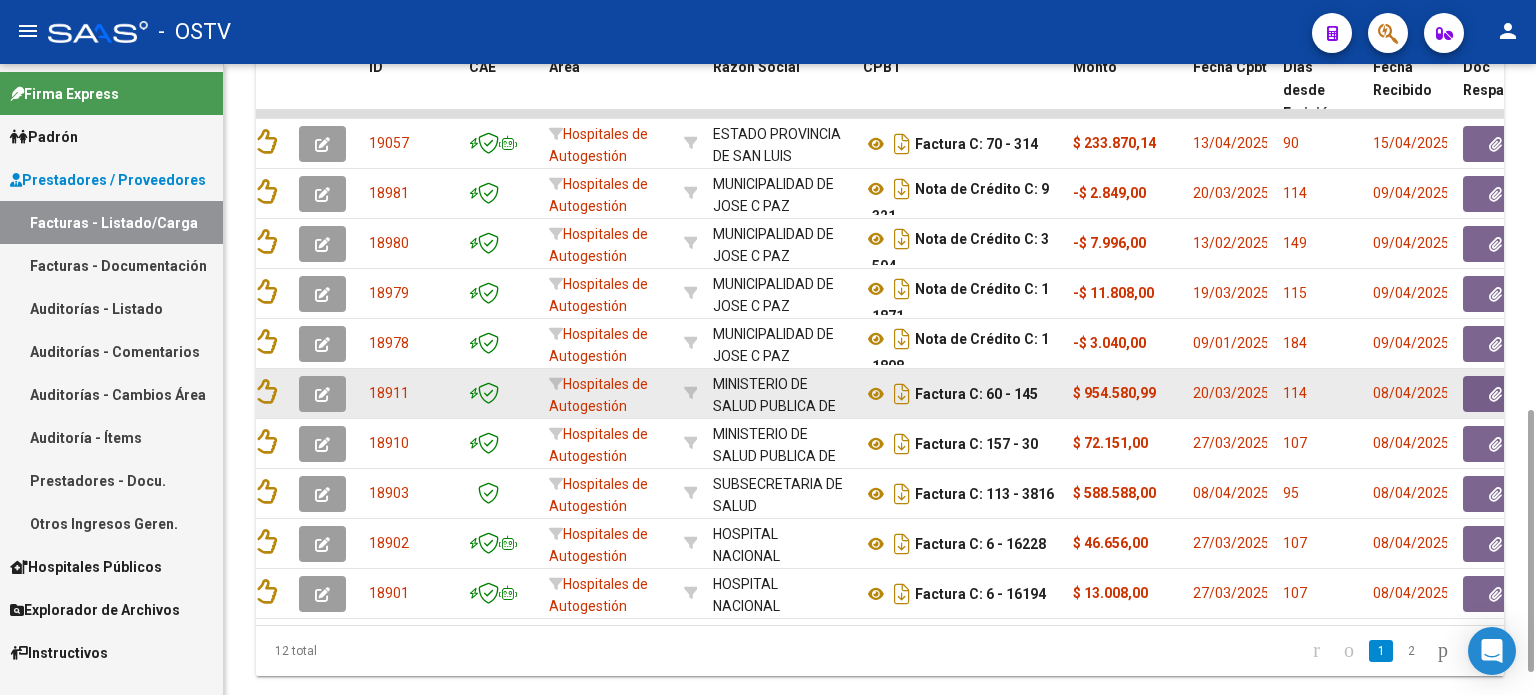 click 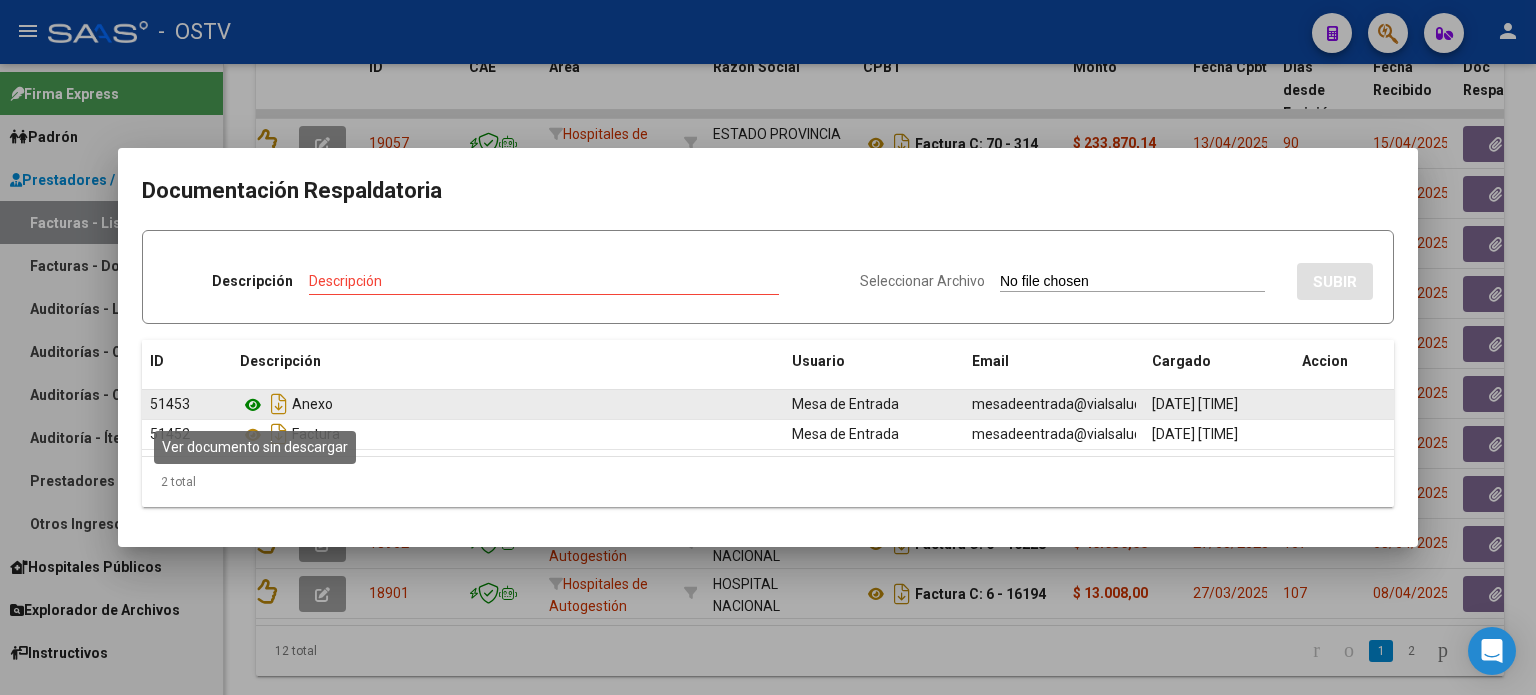 click 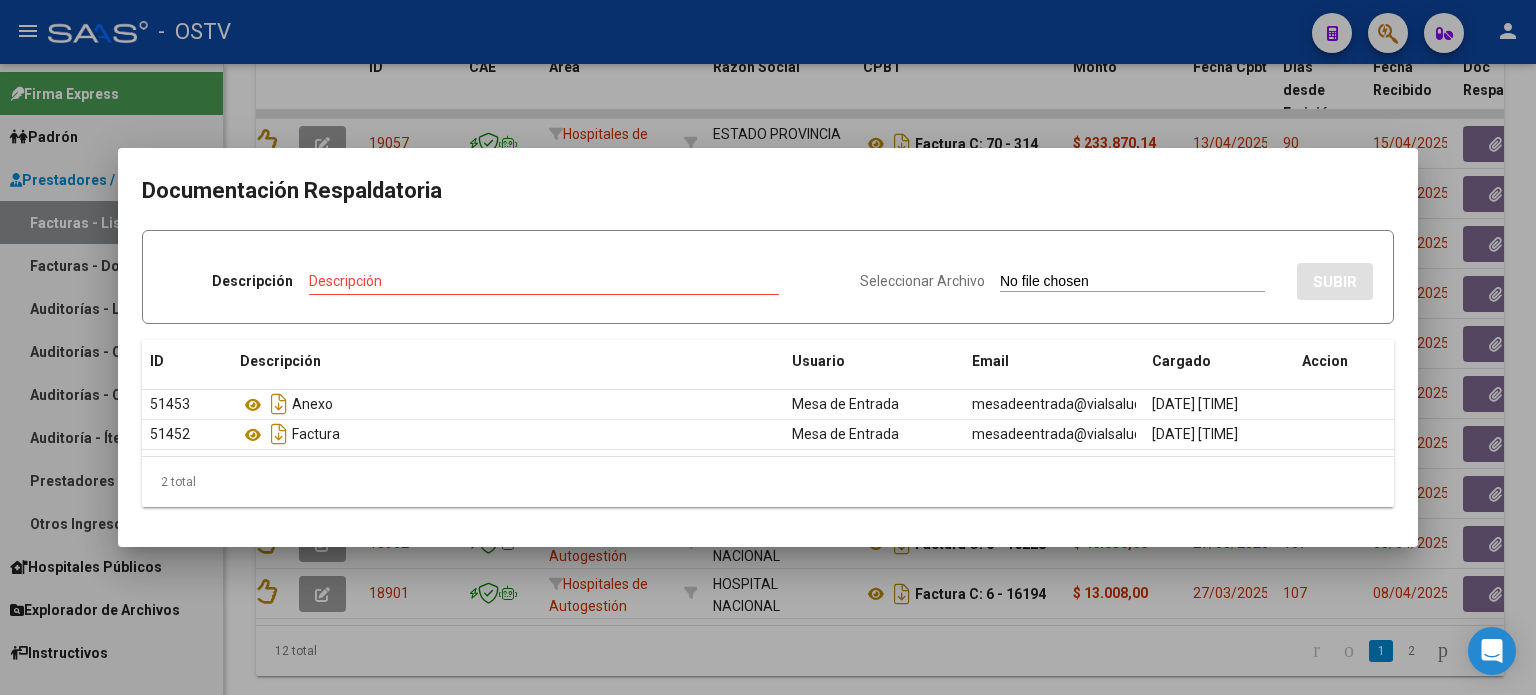 click at bounding box center [768, 347] 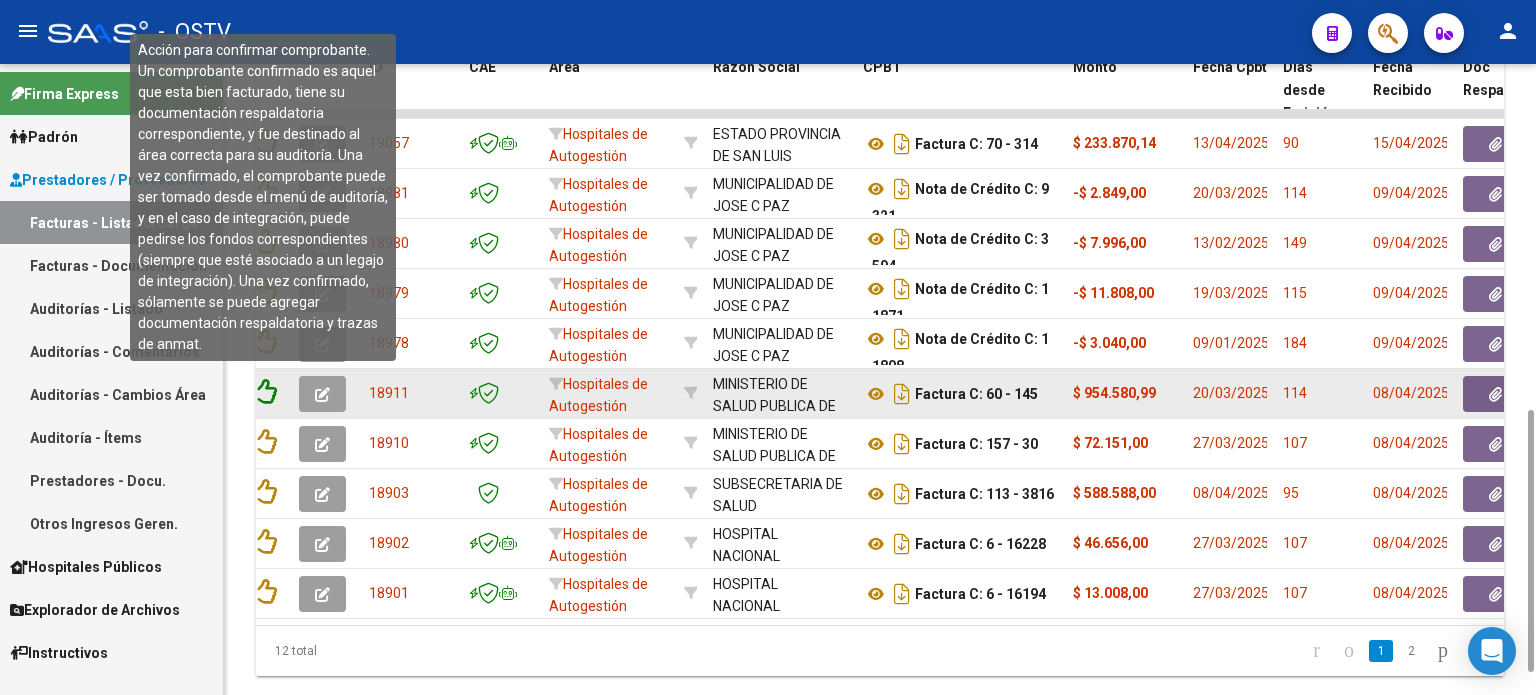 click 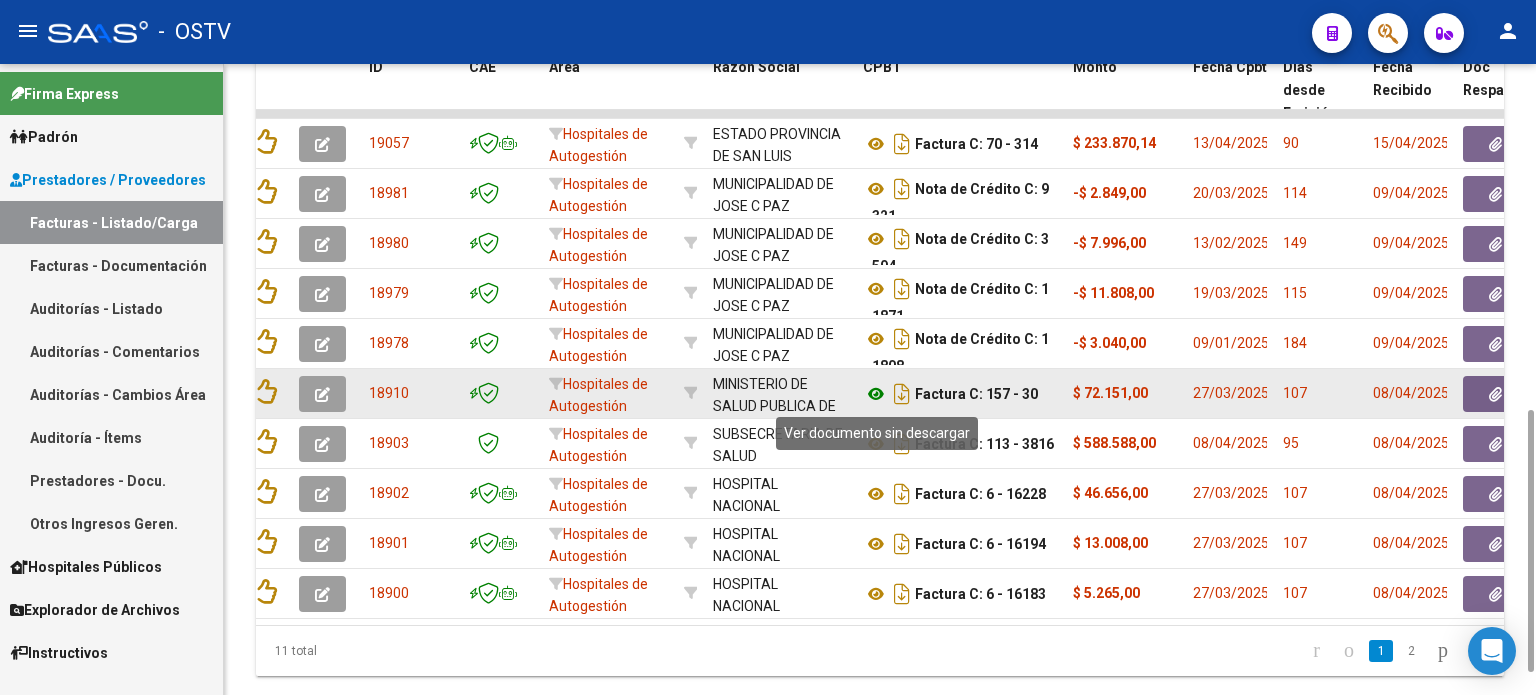 click 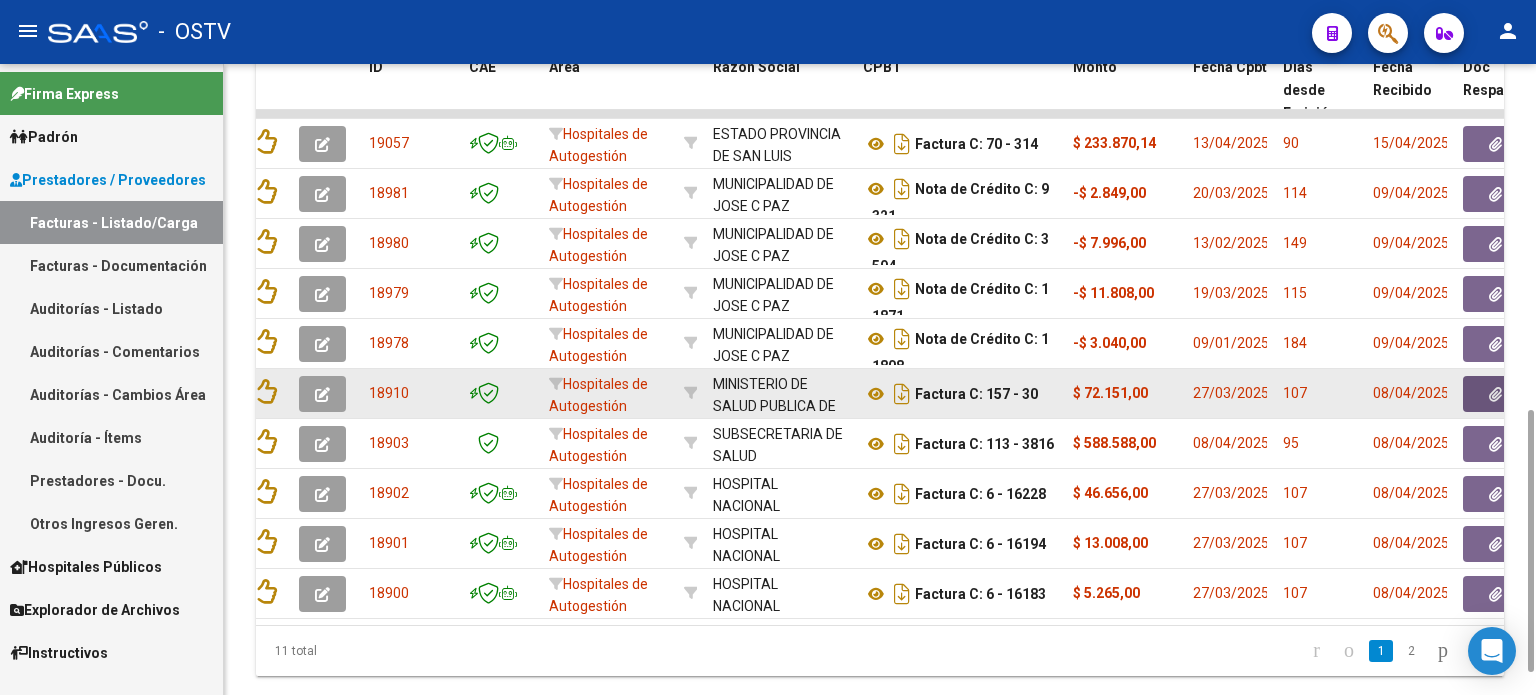 click 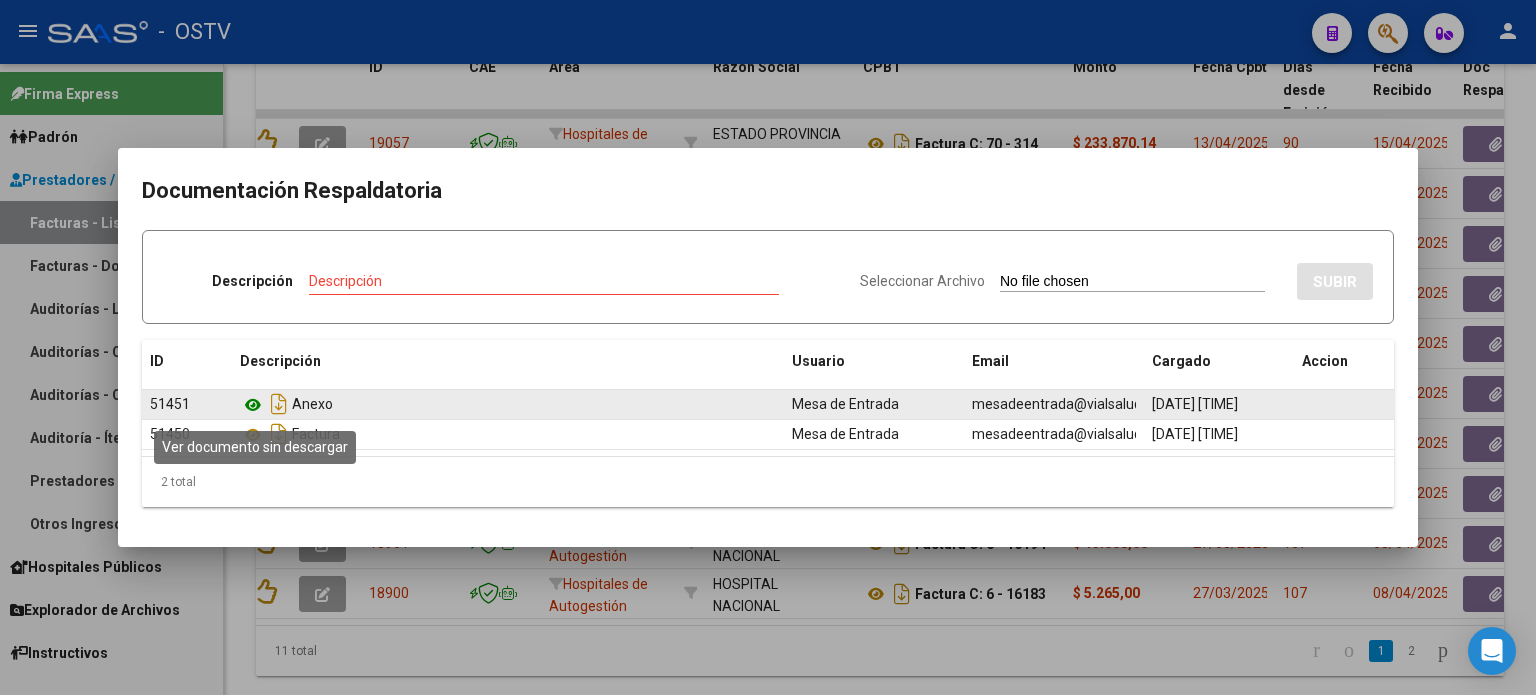 click 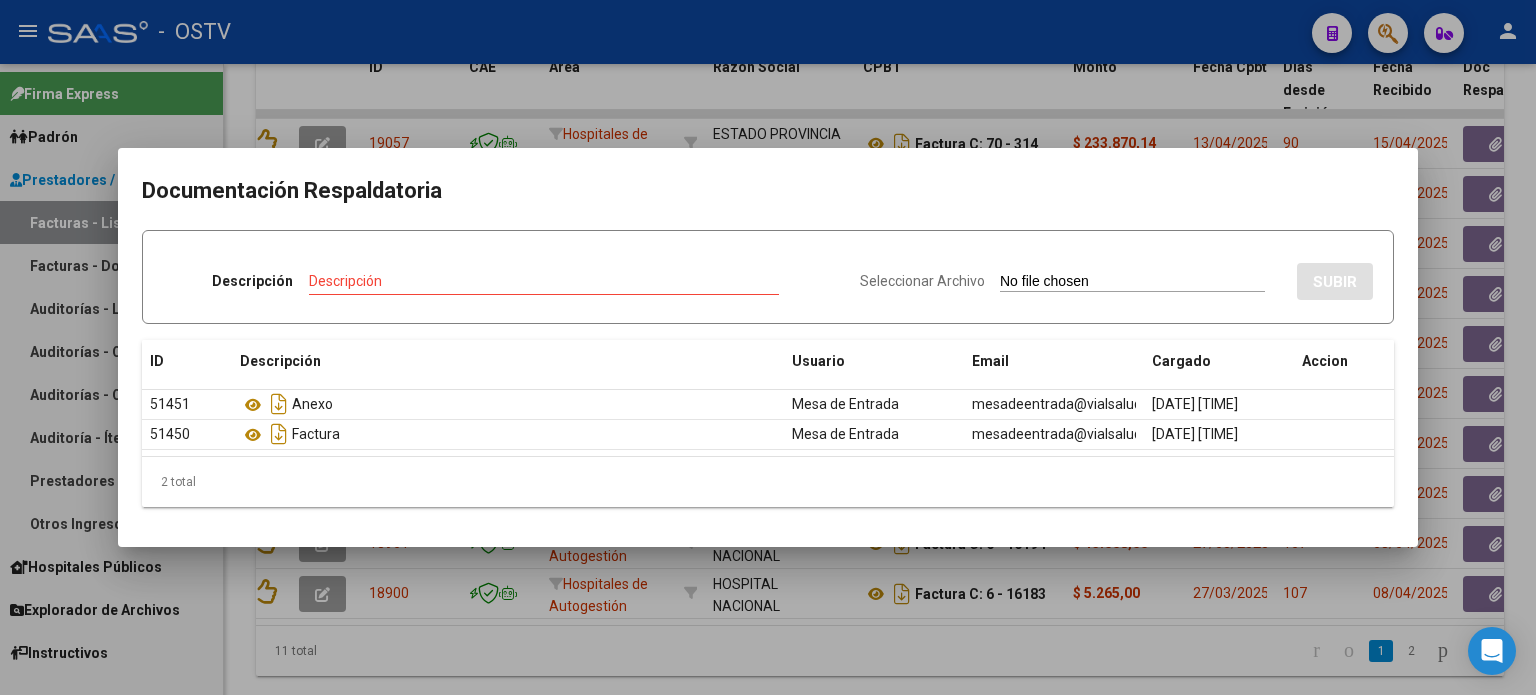 click at bounding box center [768, 347] 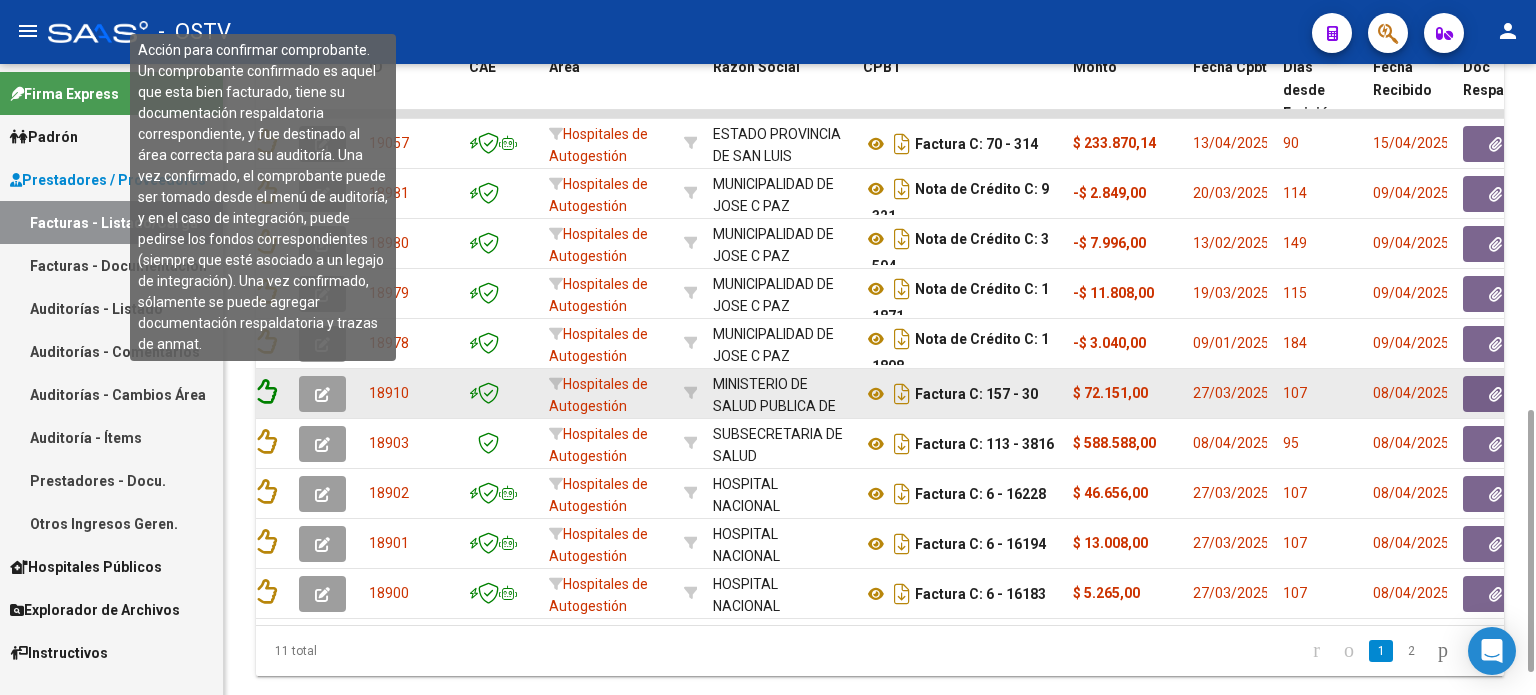 click 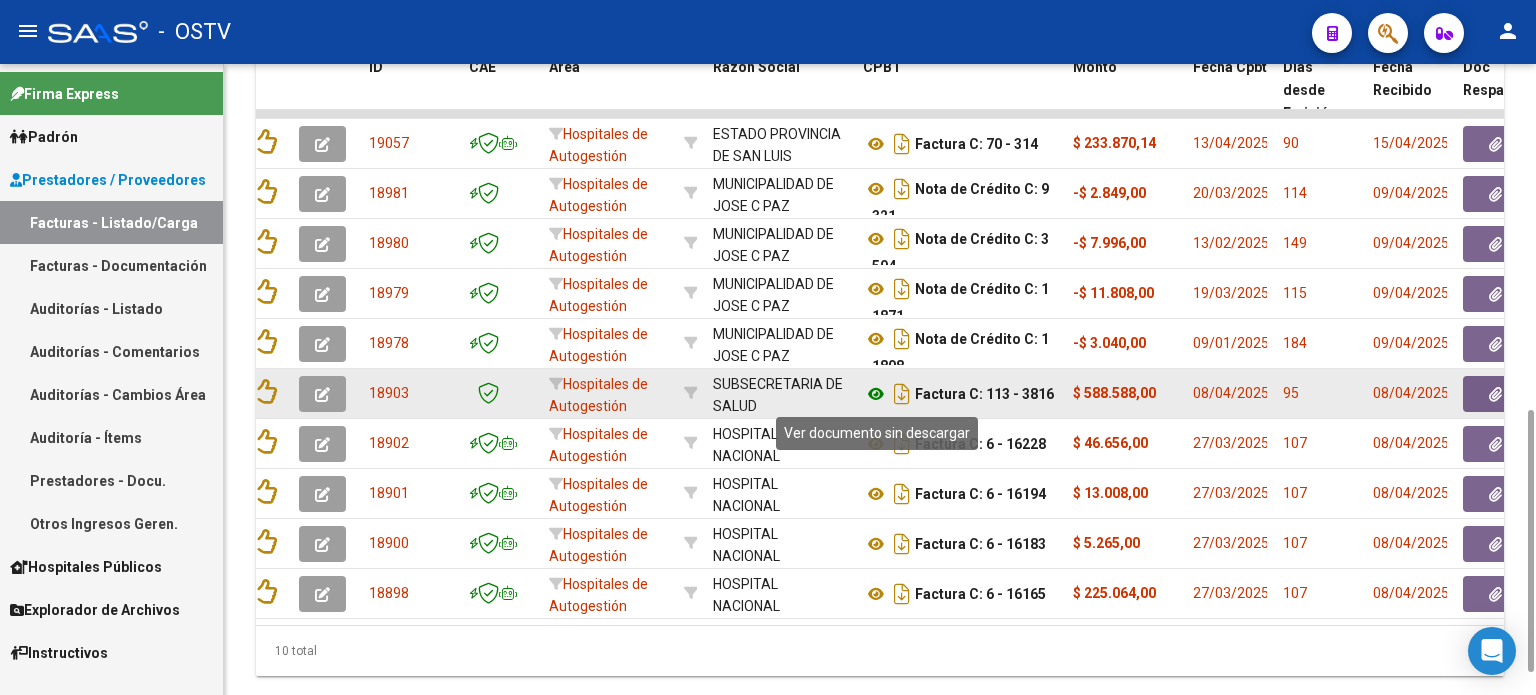 click 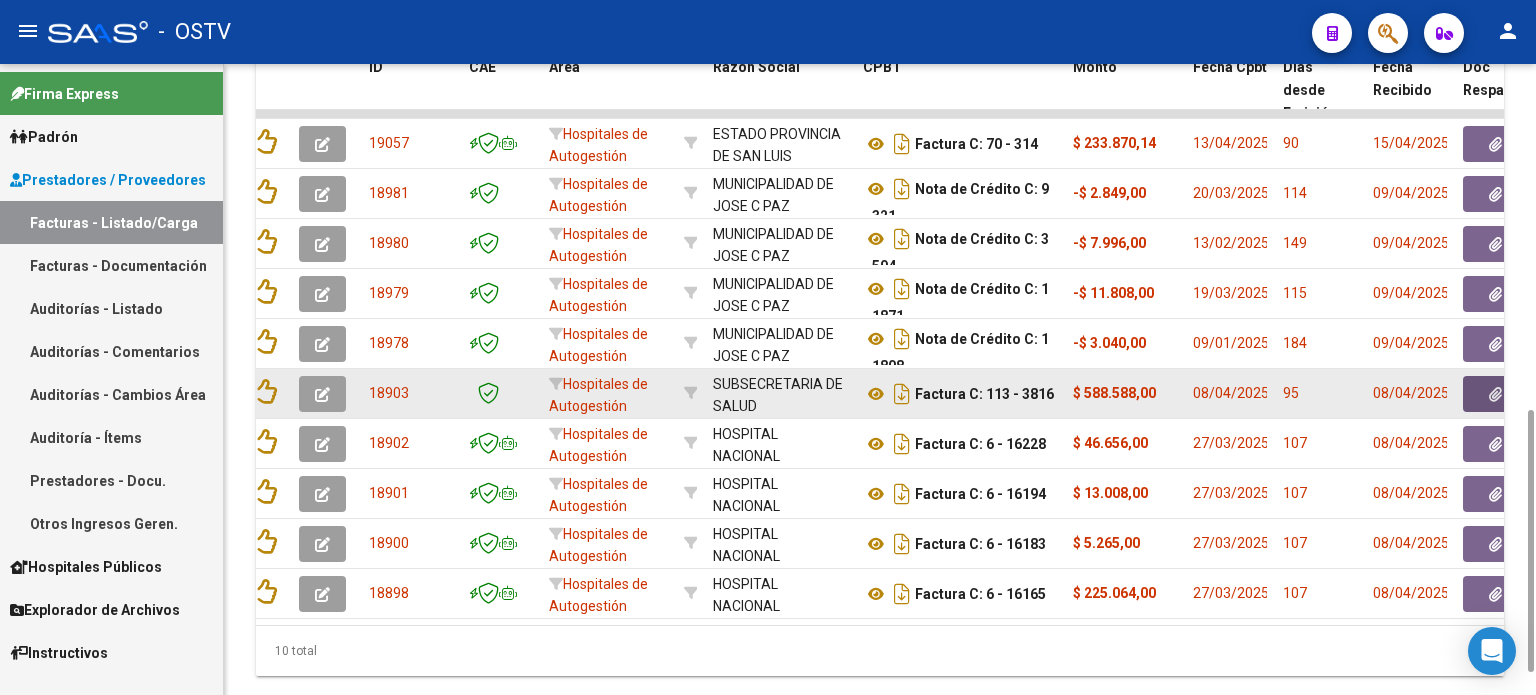 click 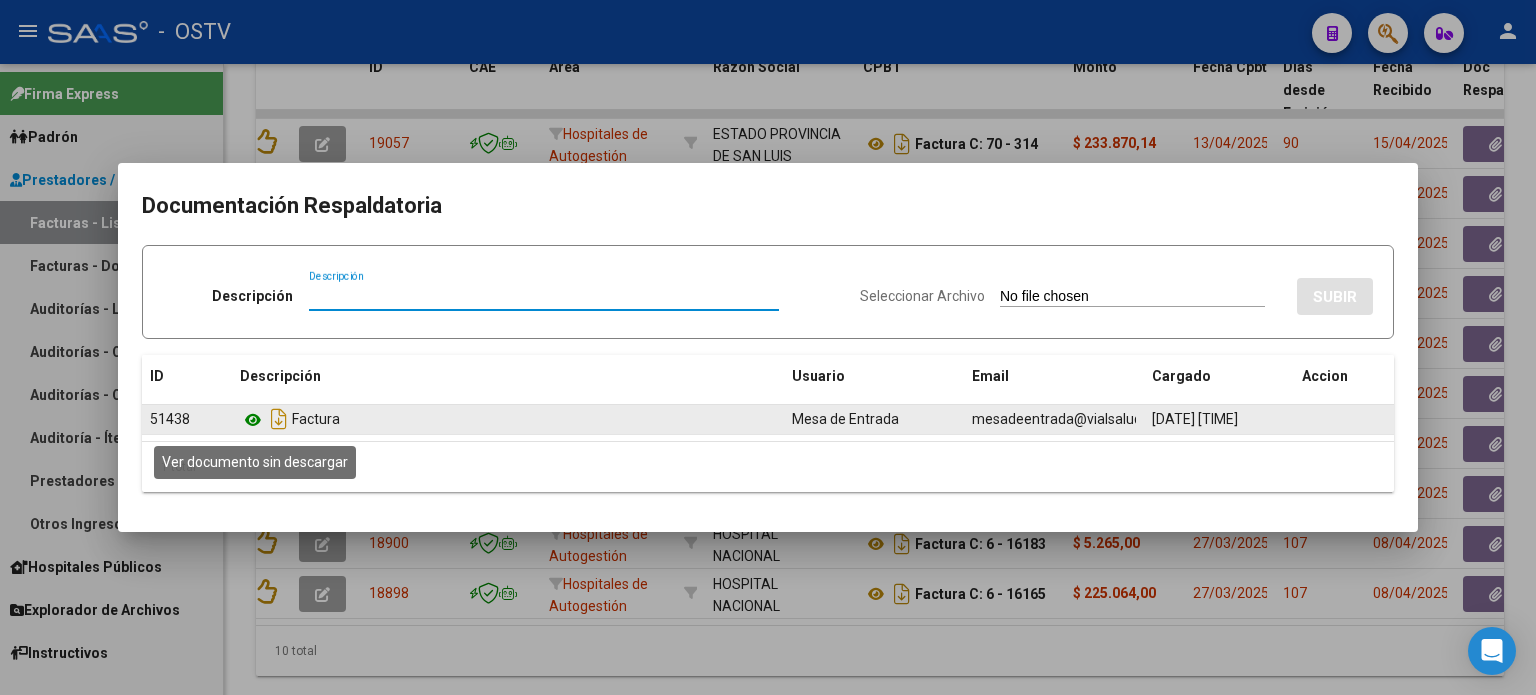 click 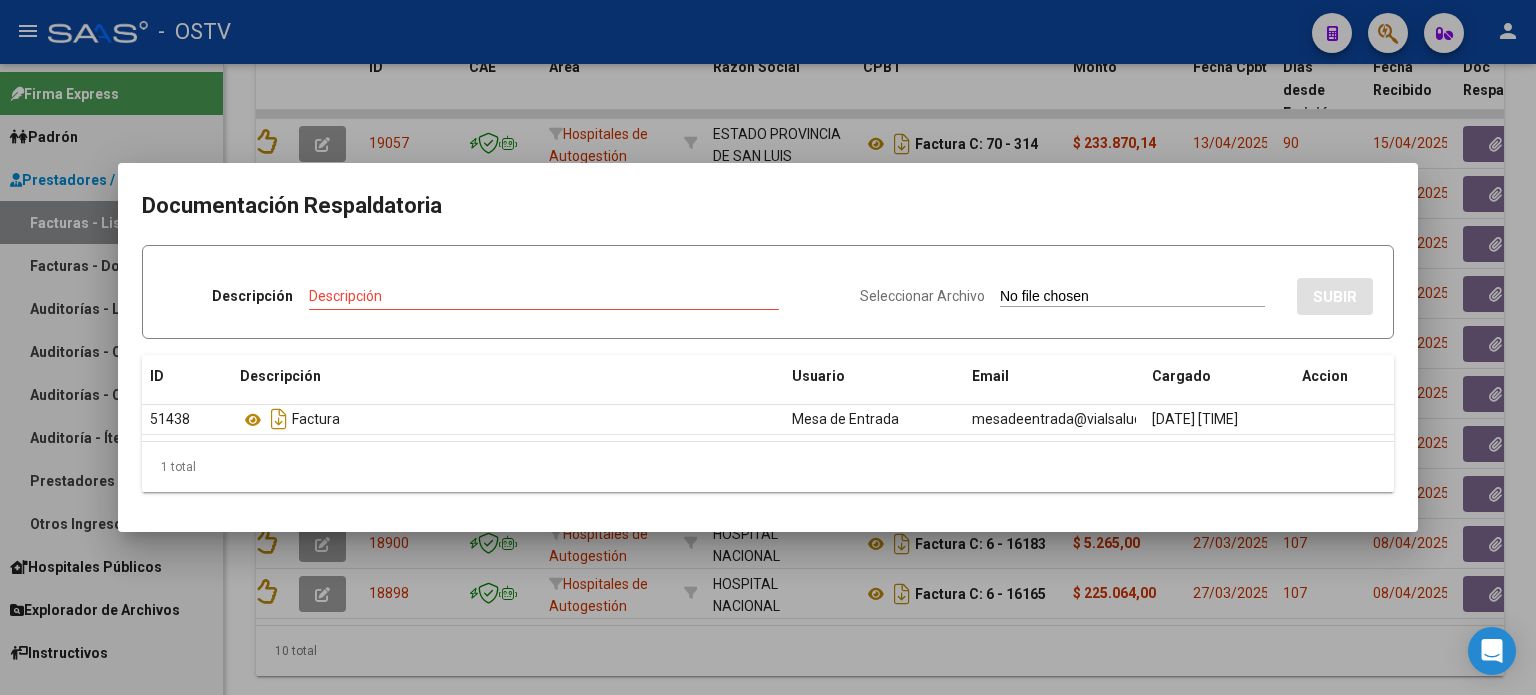 click at bounding box center [768, 347] 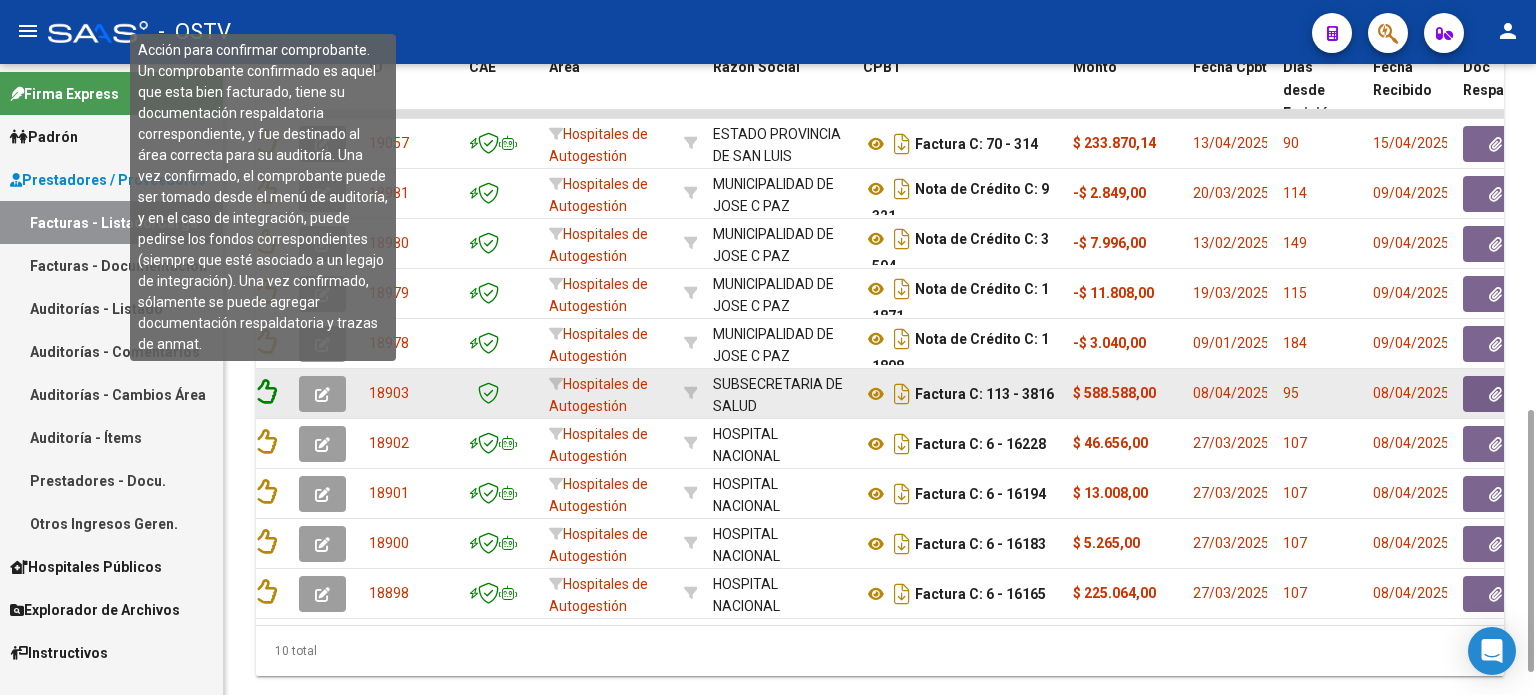 click 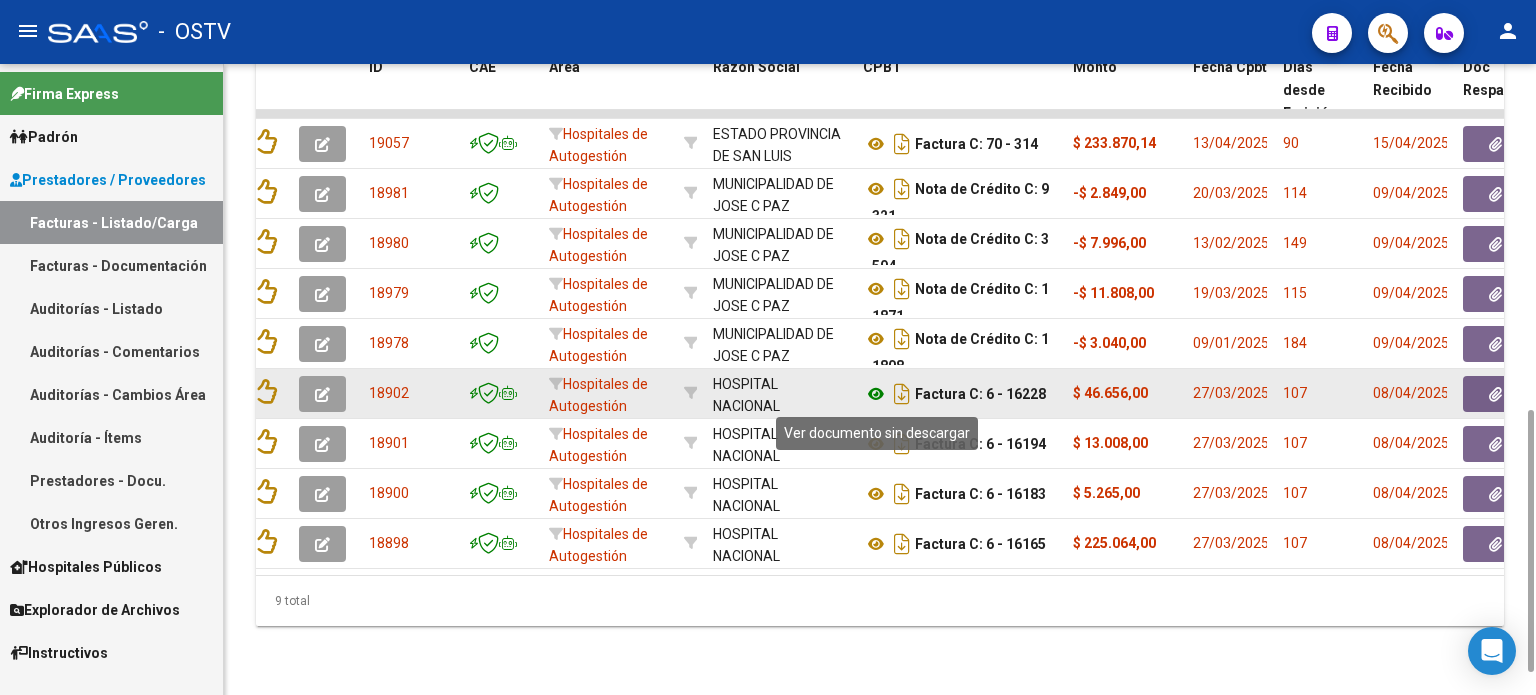 click 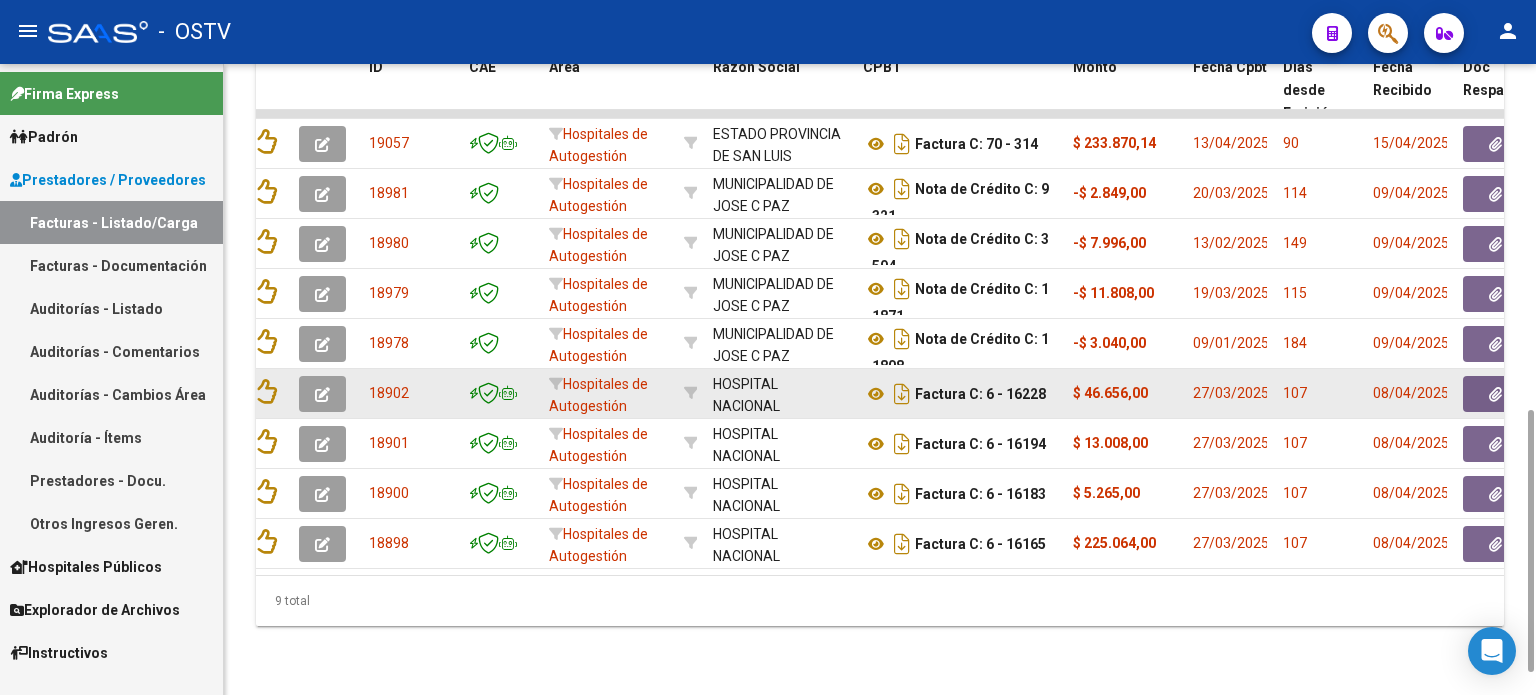 click 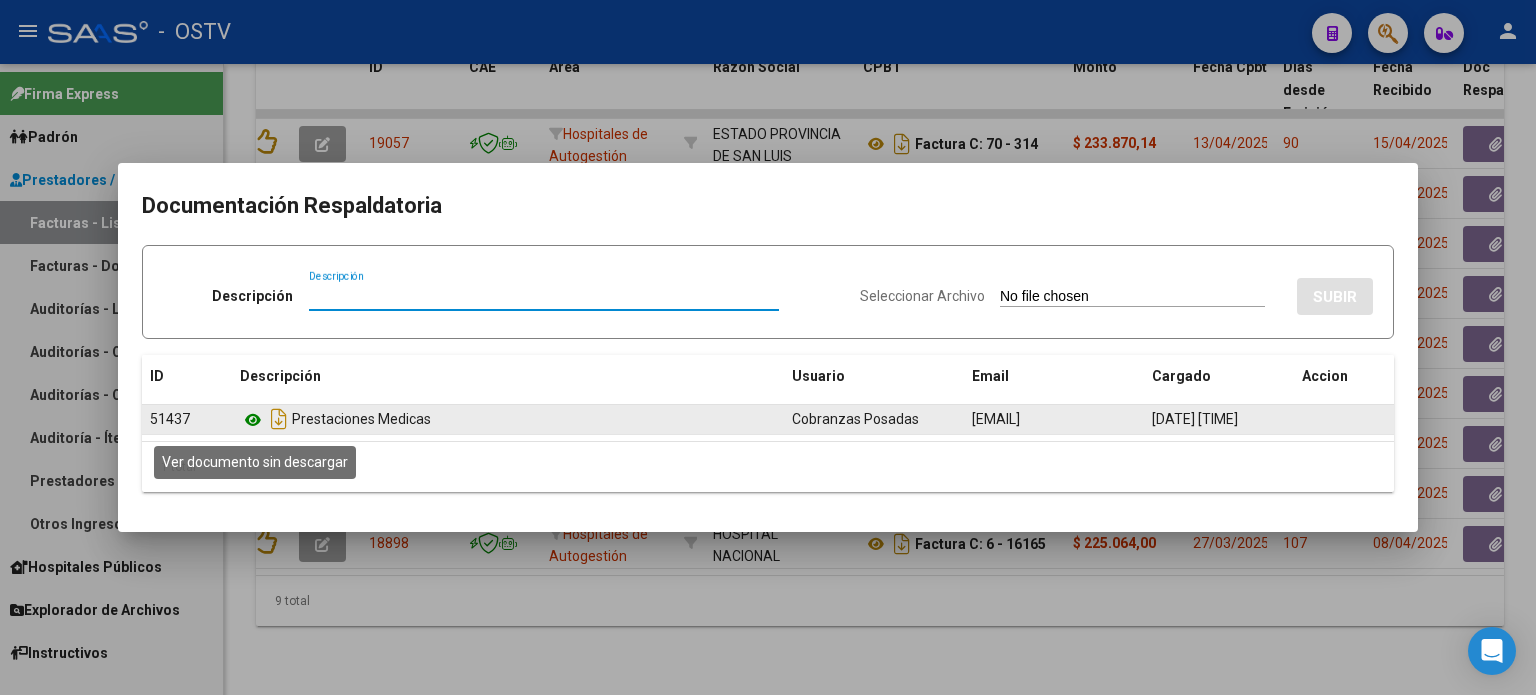 click 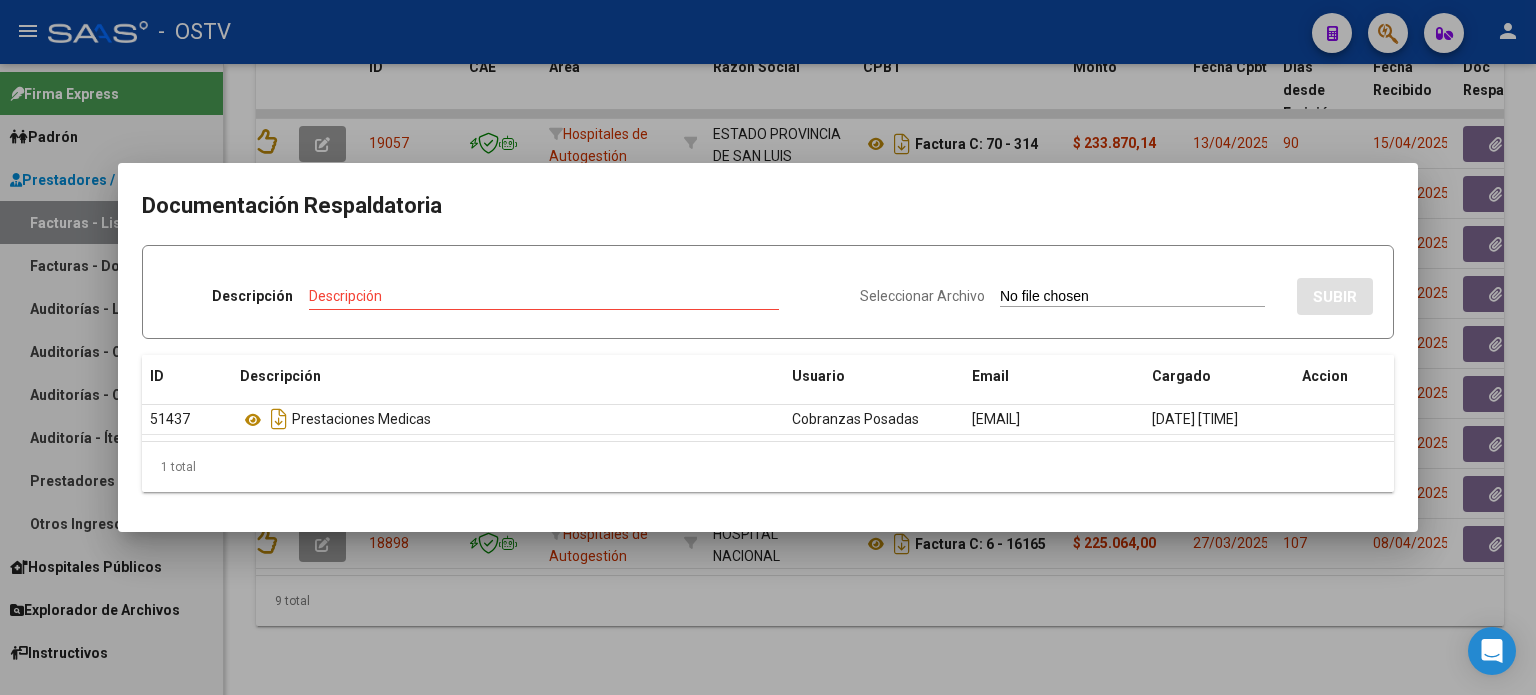 click at bounding box center (768, 347) 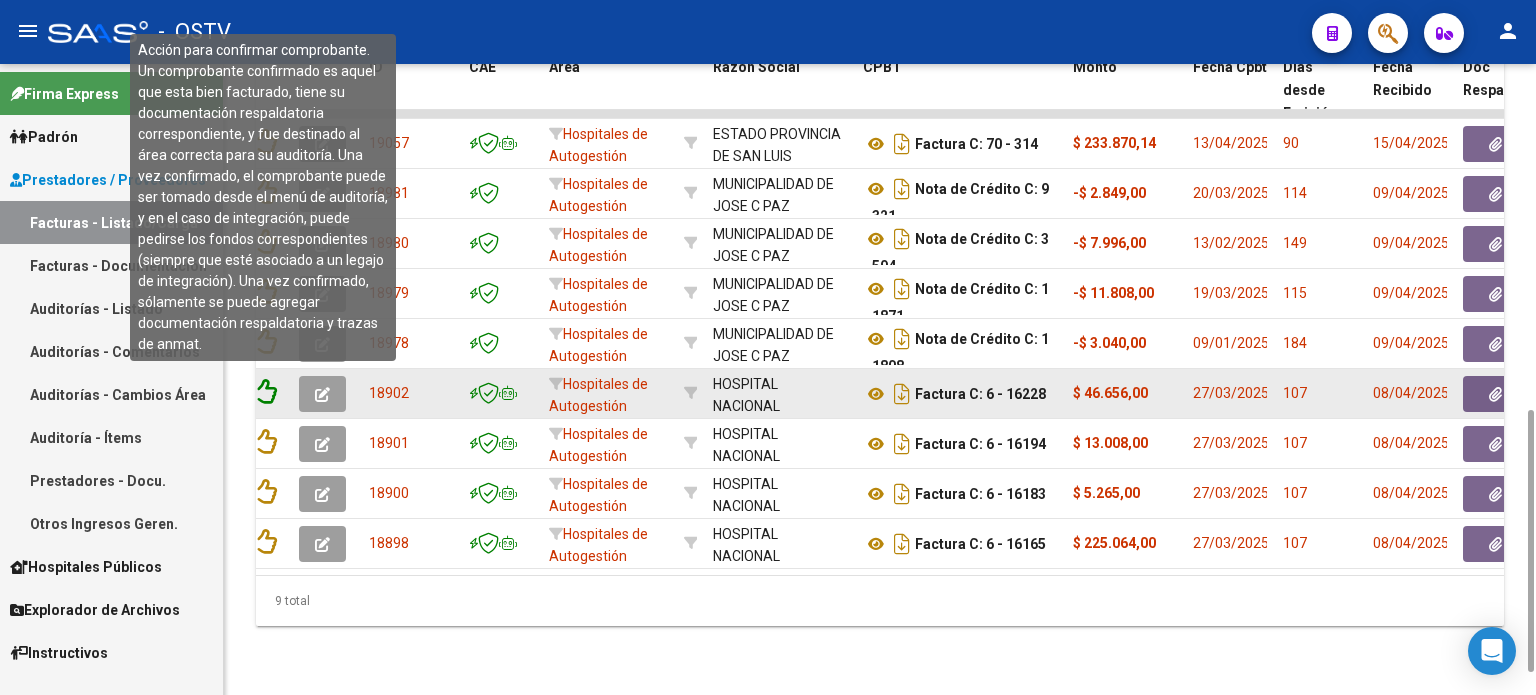 click 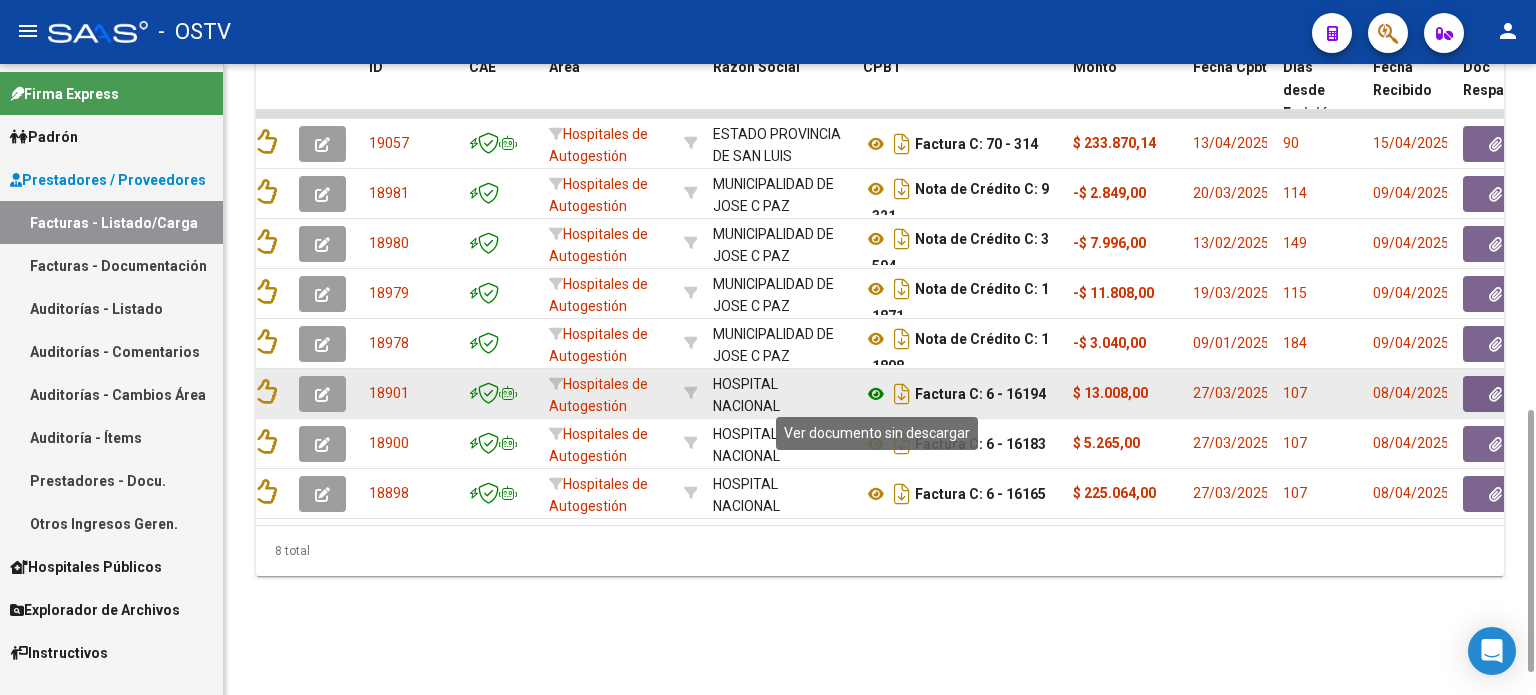 click 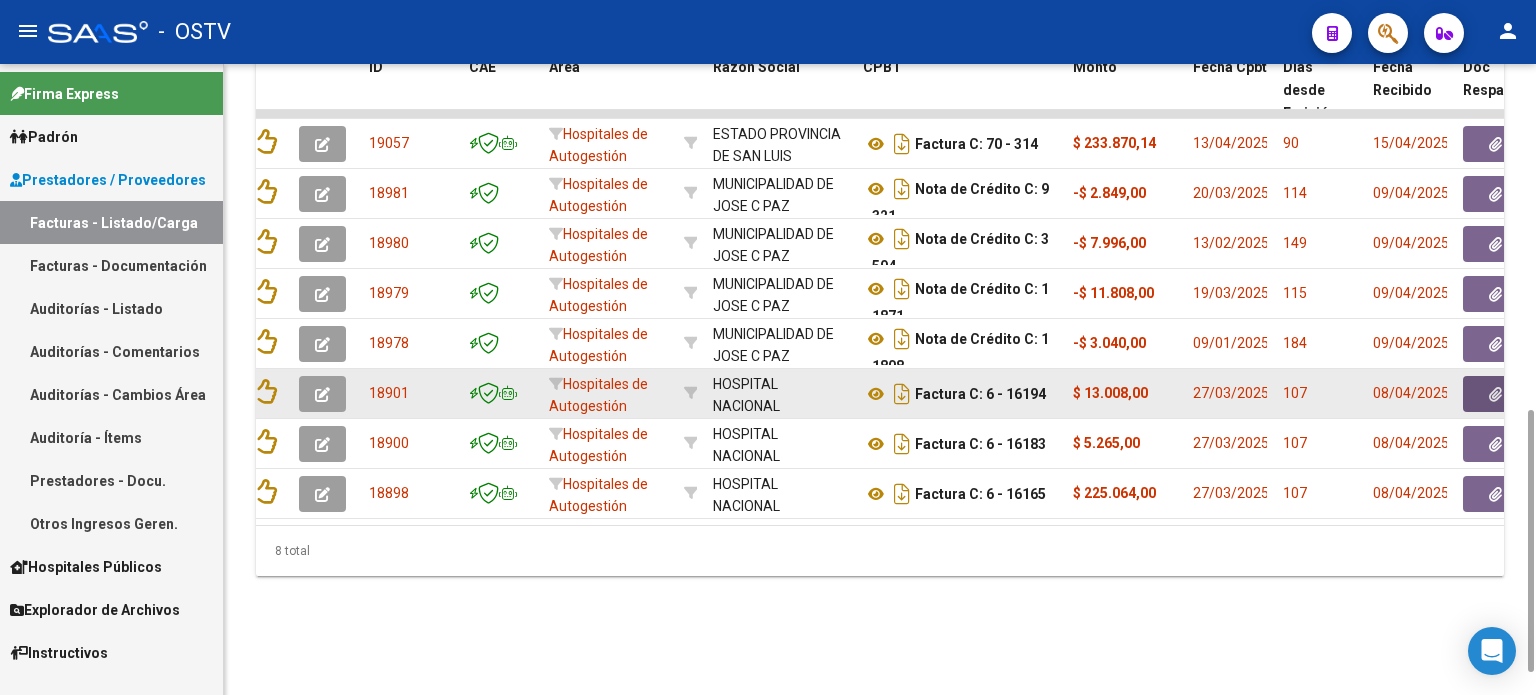 click 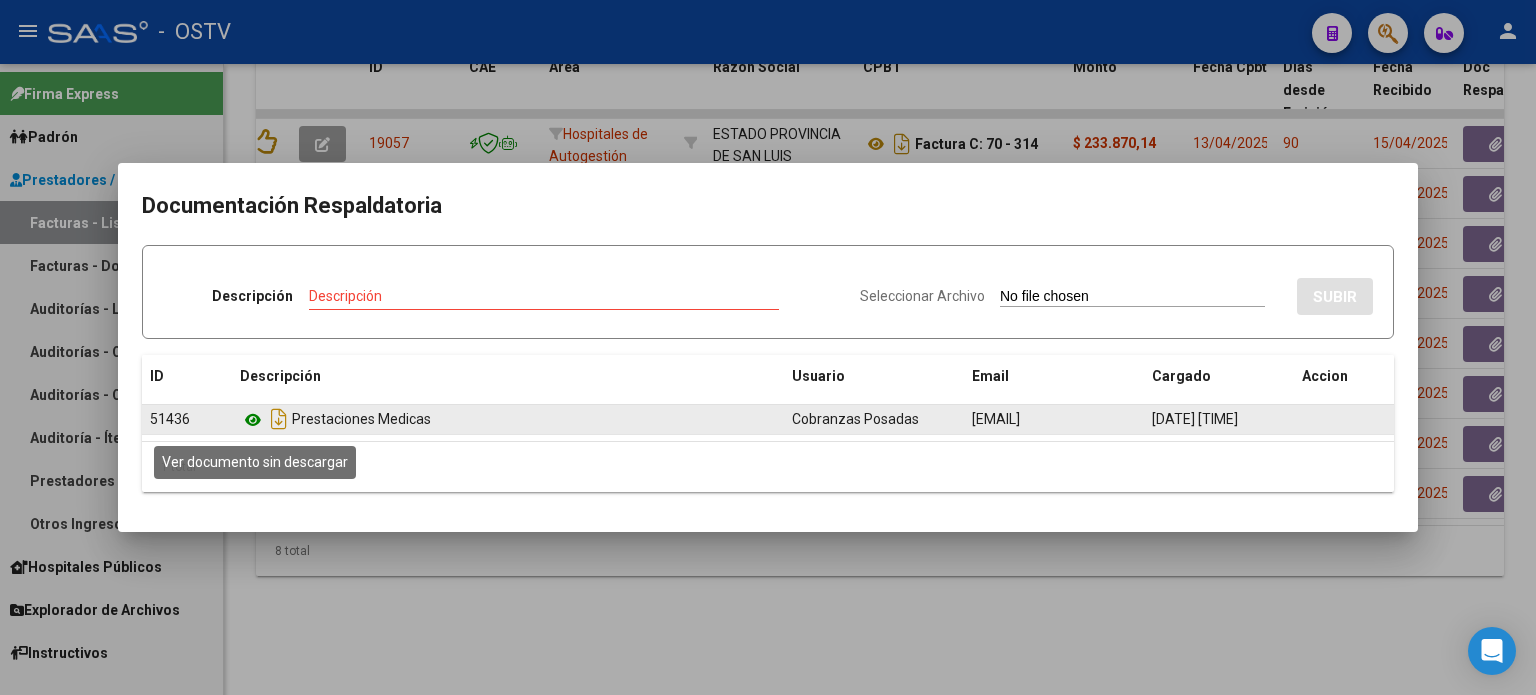click 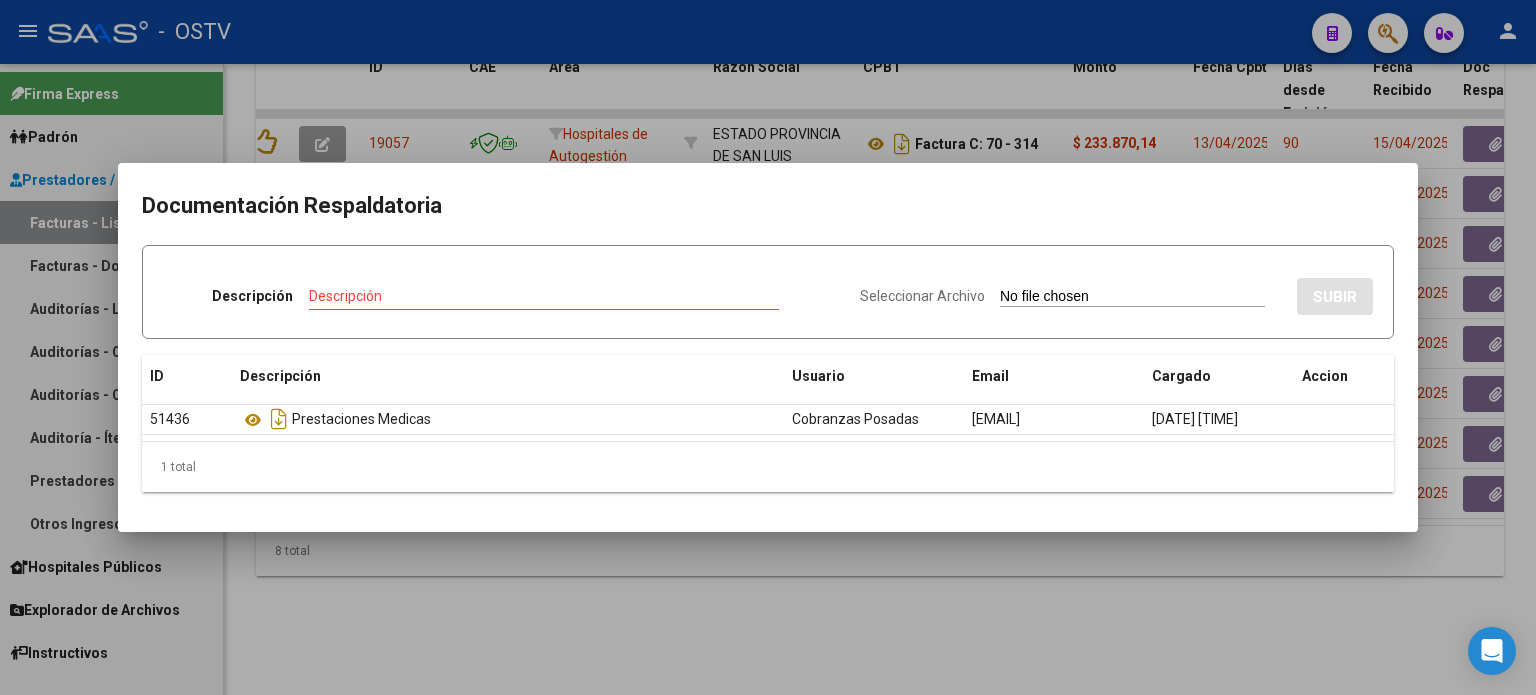 click at bounding box center (768, 347) 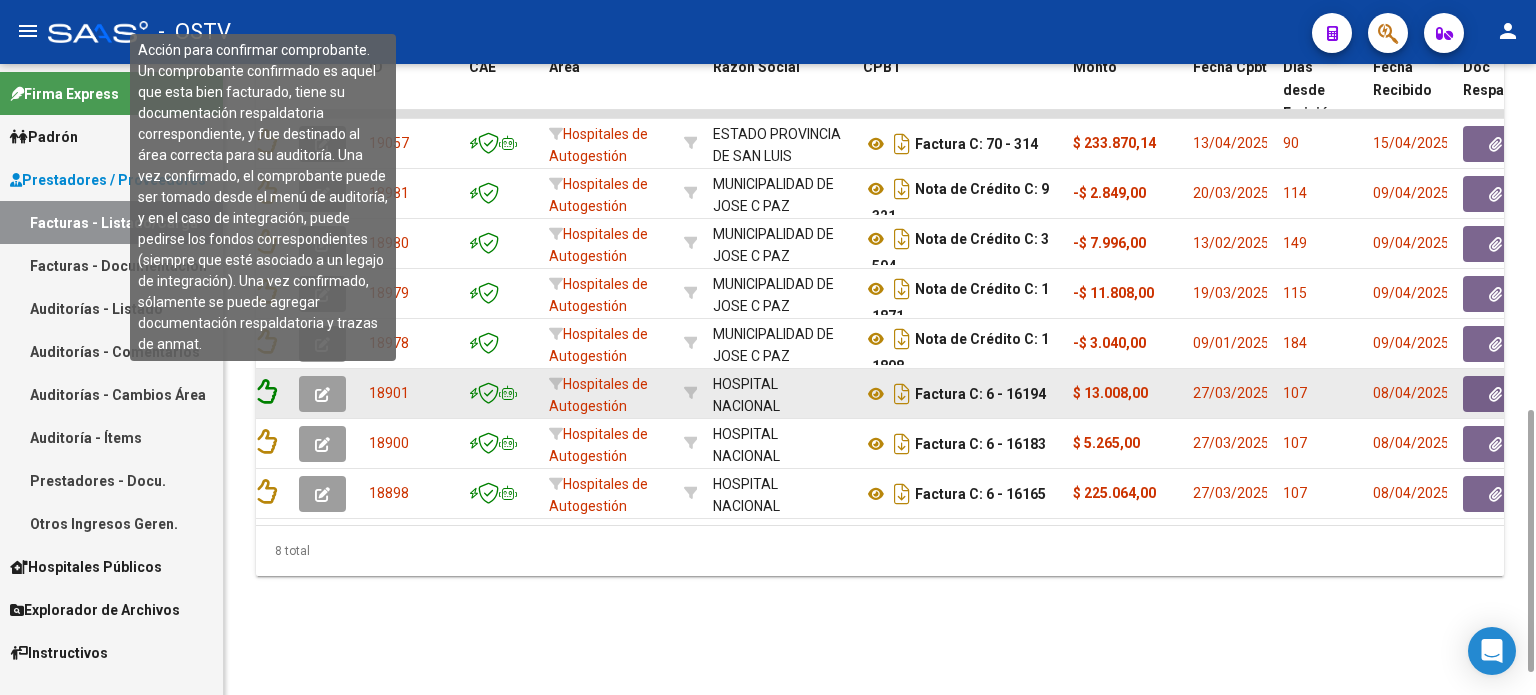 click 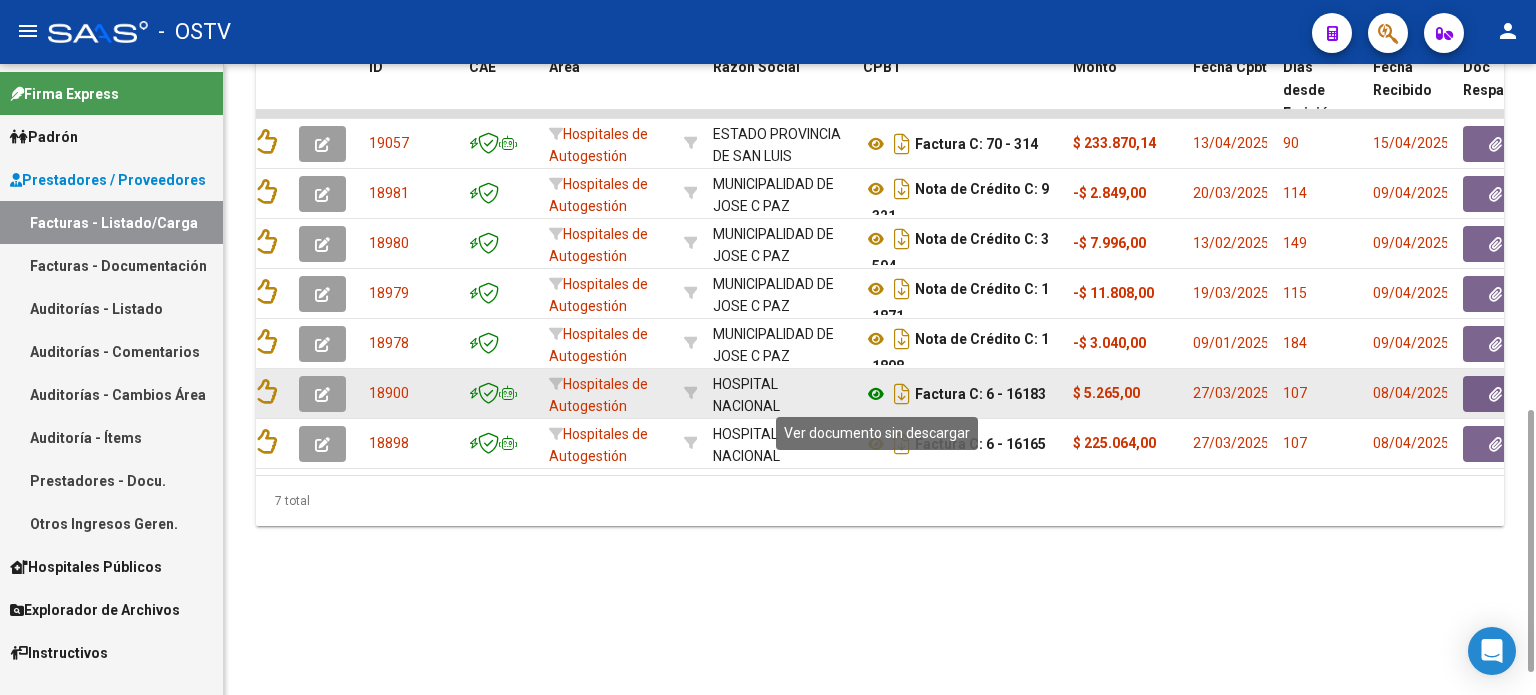 click 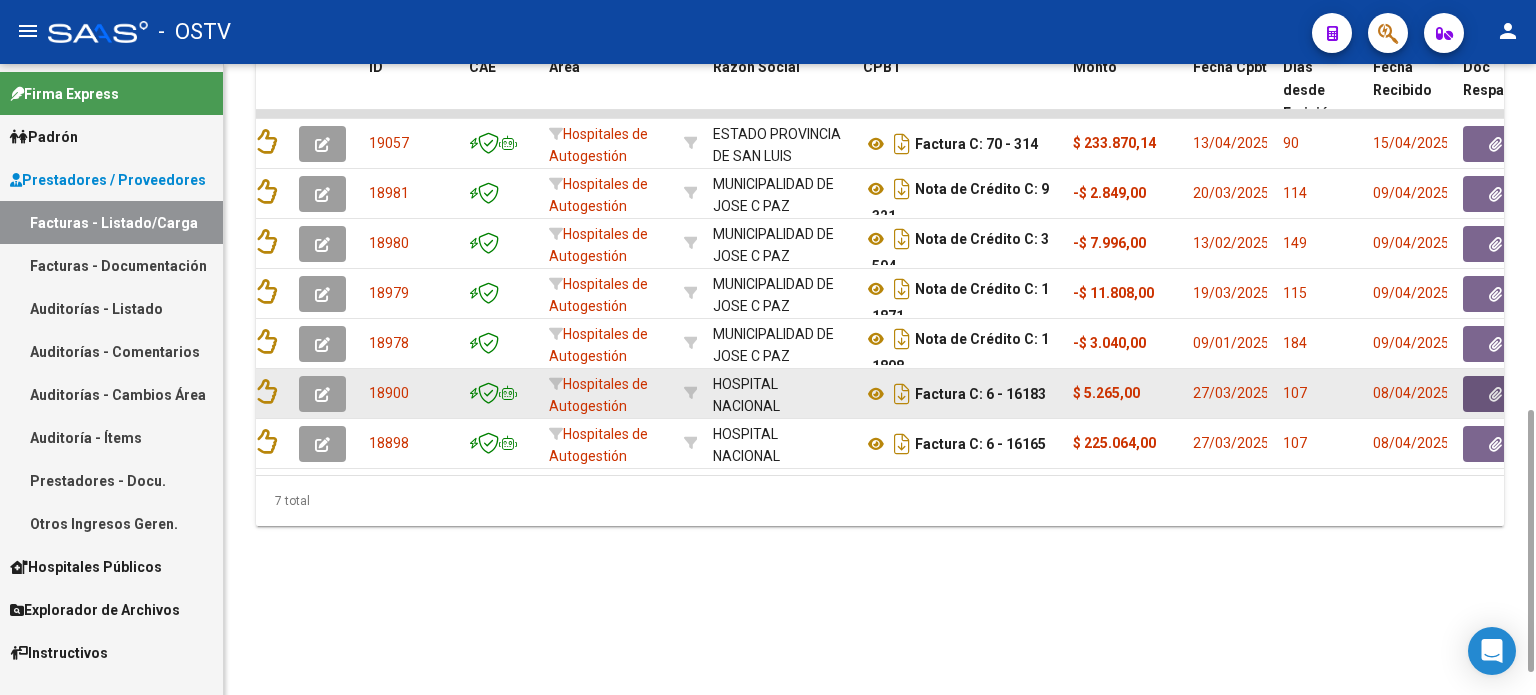 click 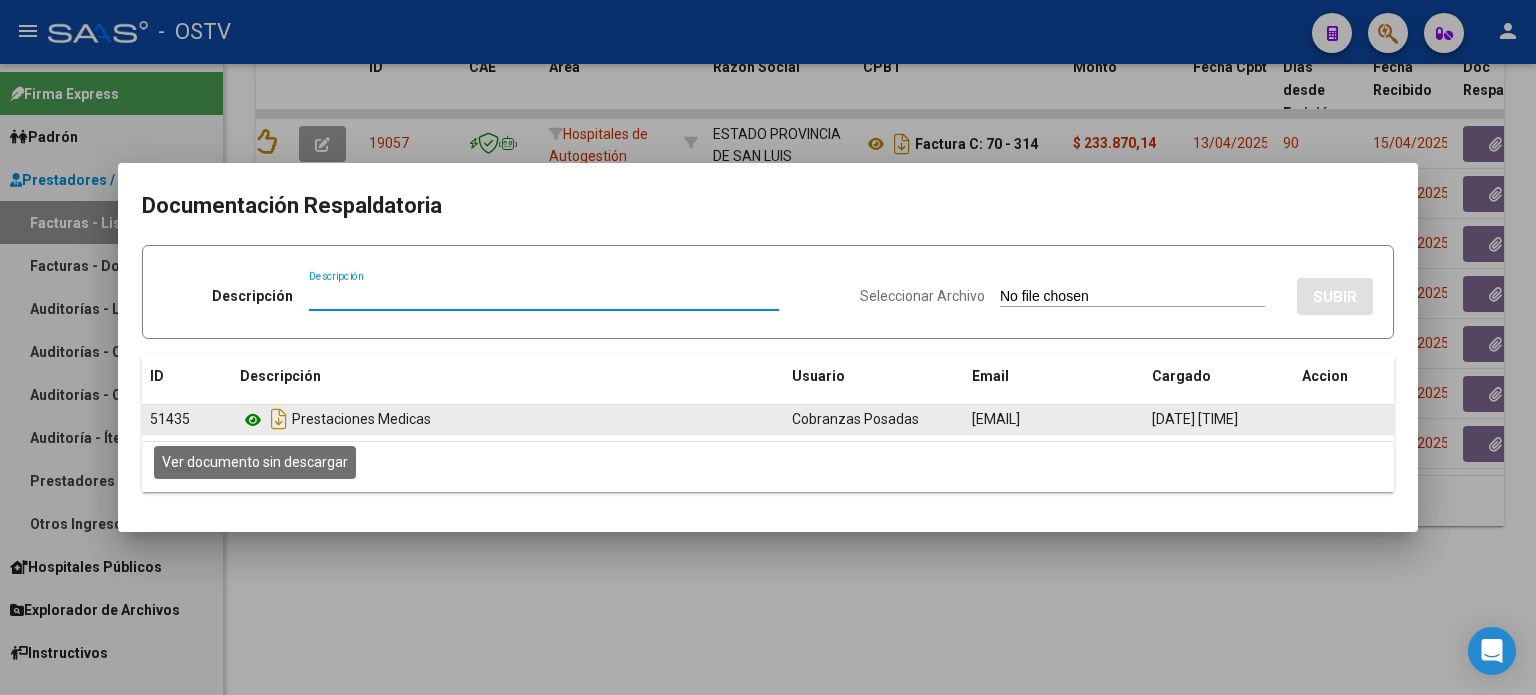 click 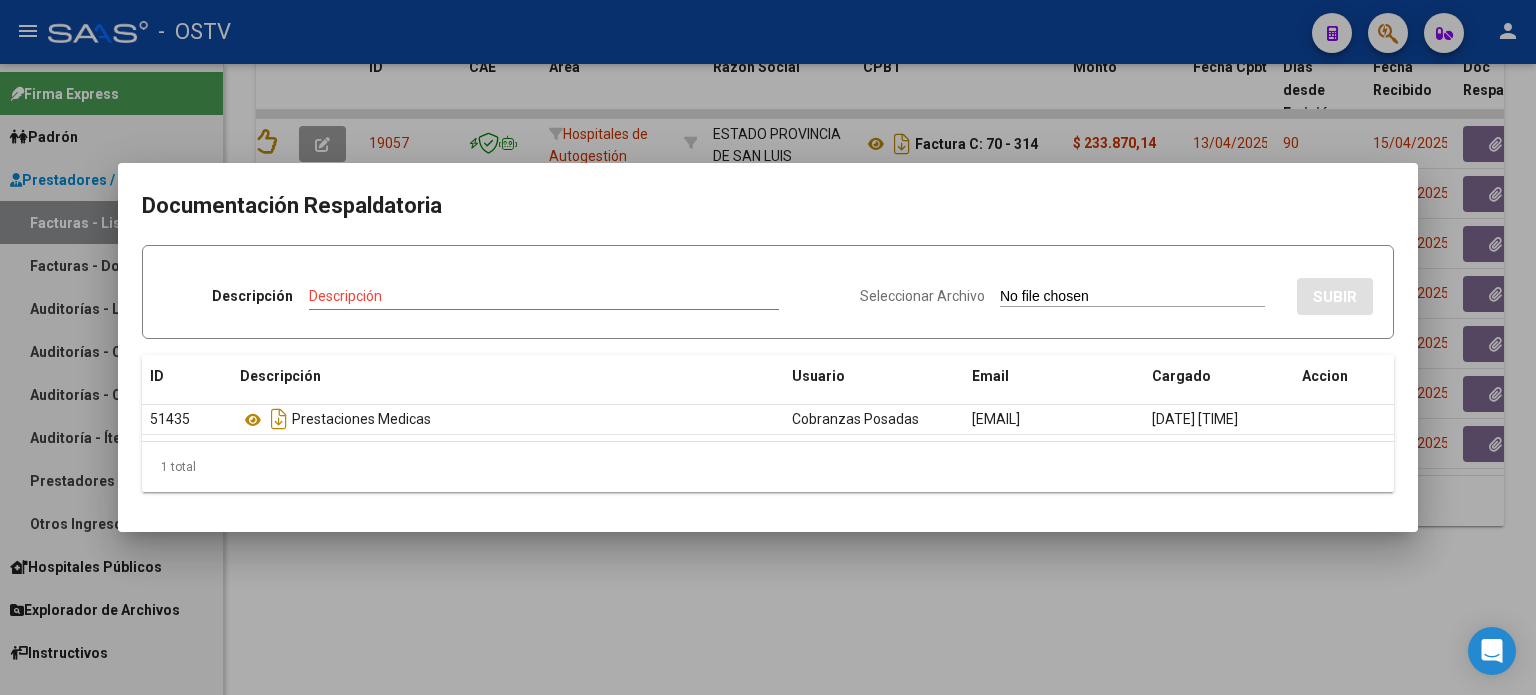 click at bounding box center (768, 347) 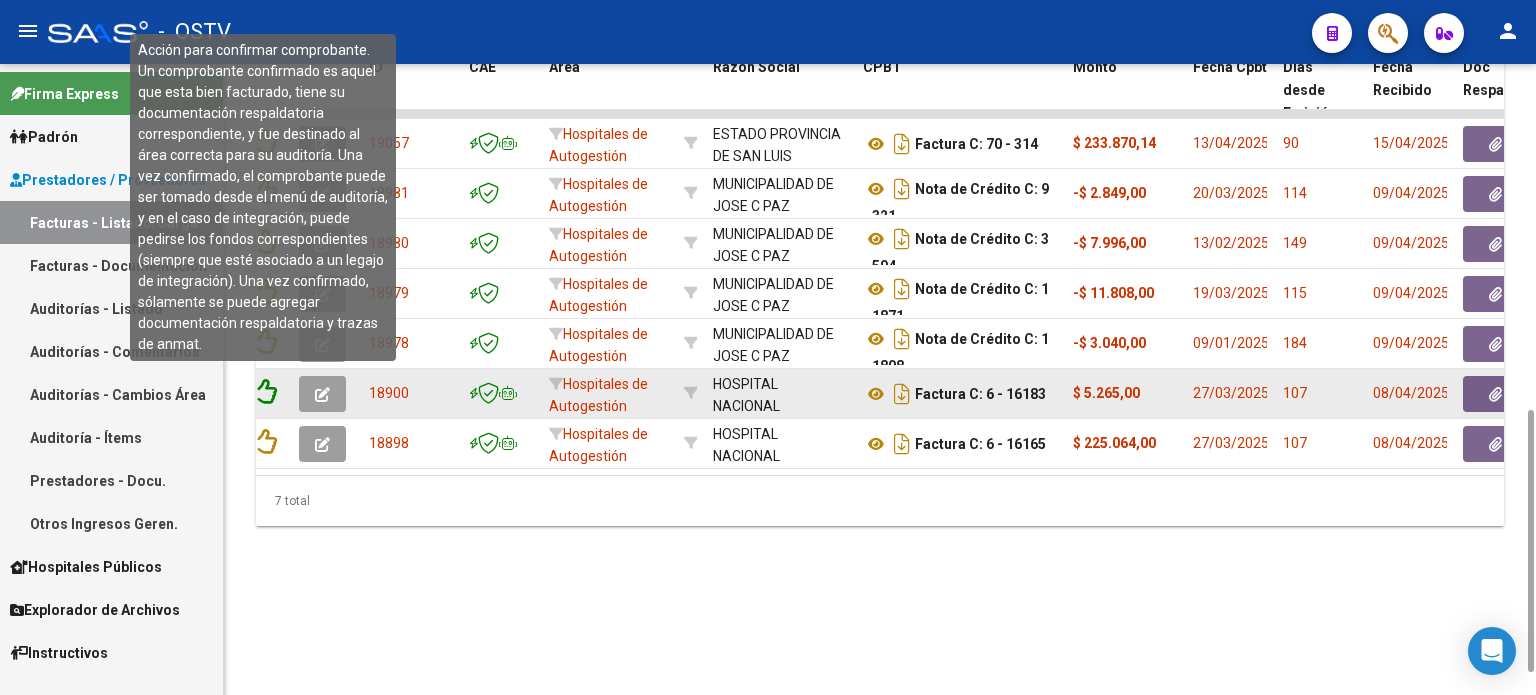 click 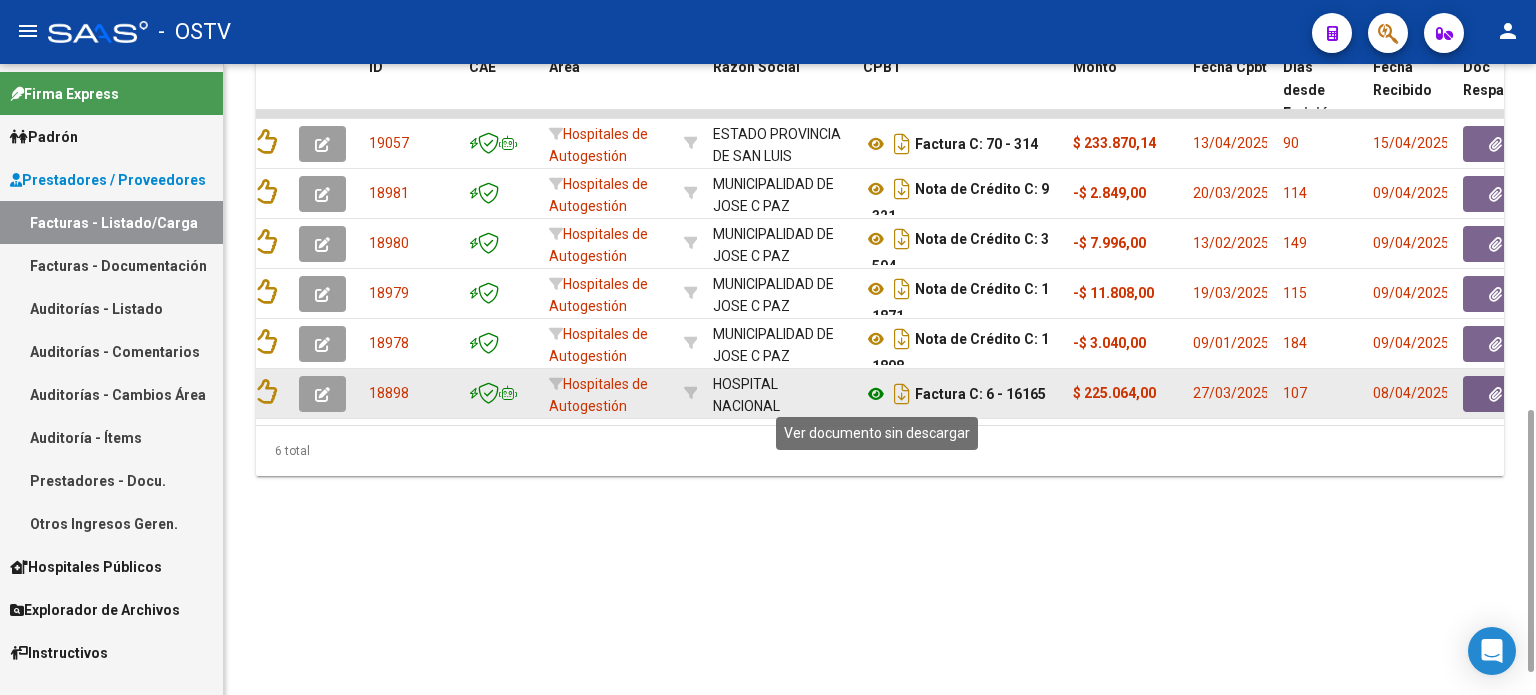 click 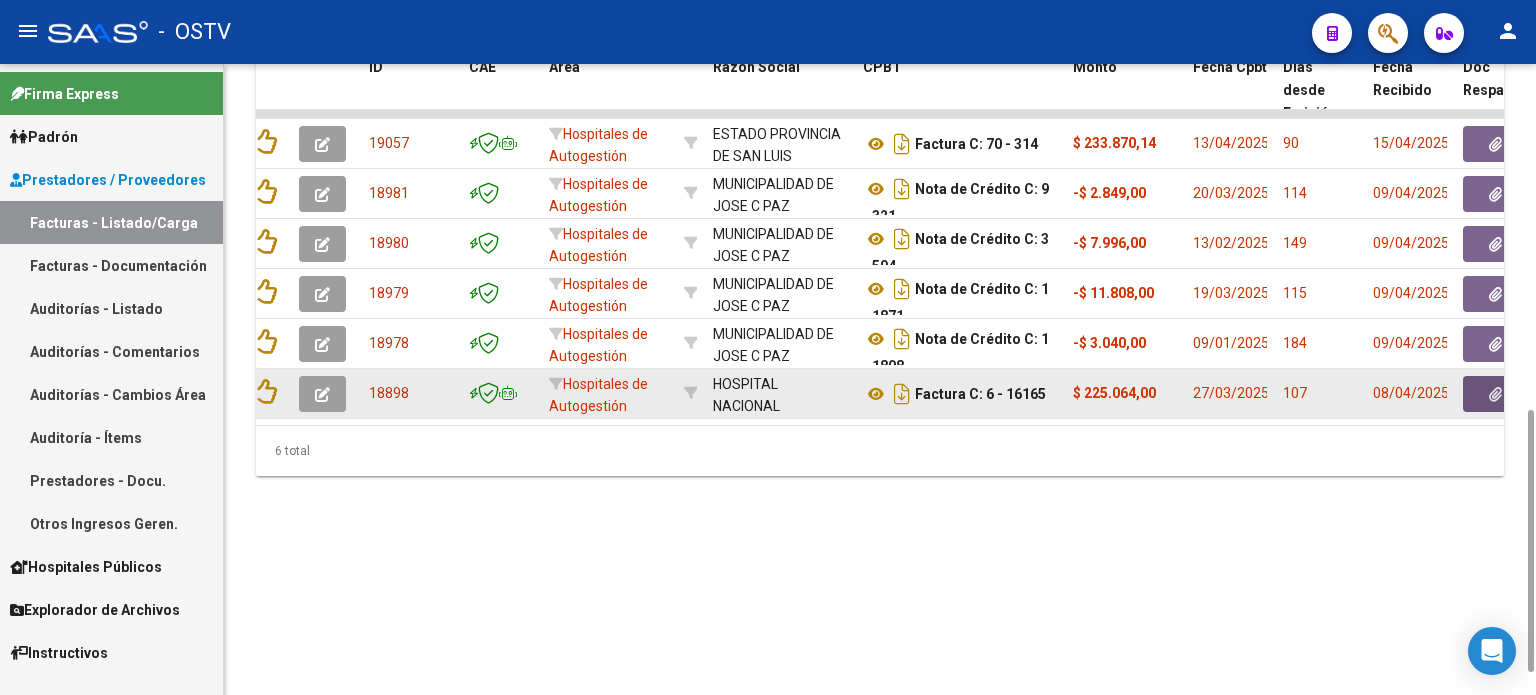 click 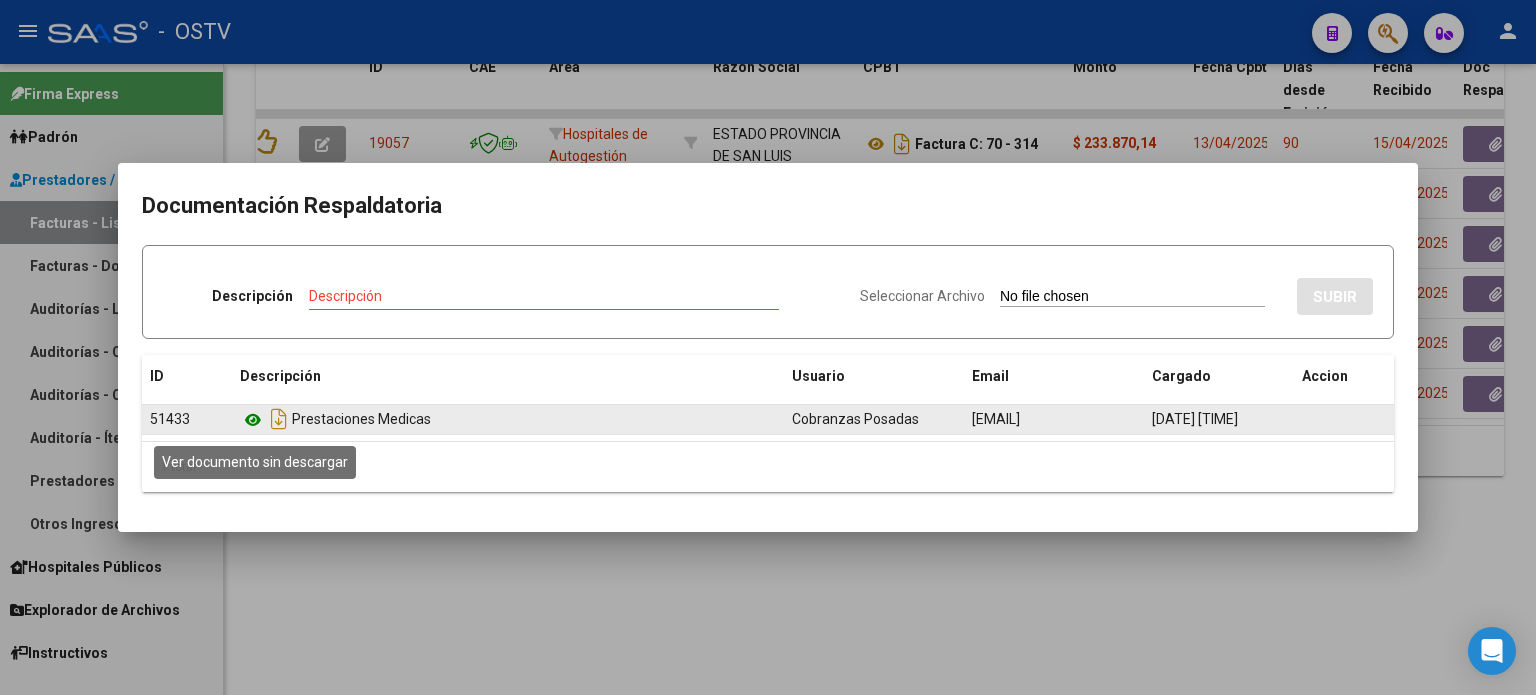 click 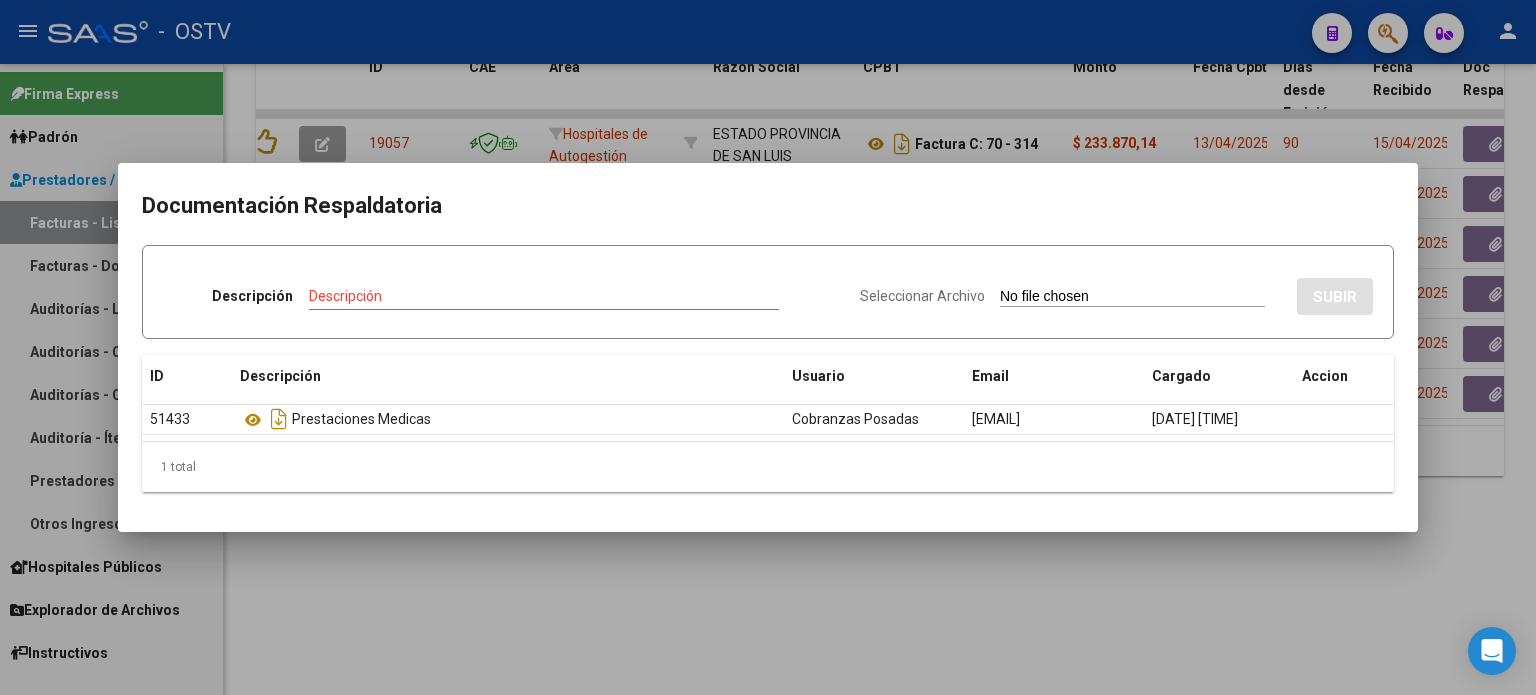 click at bounding box center (768, 347) 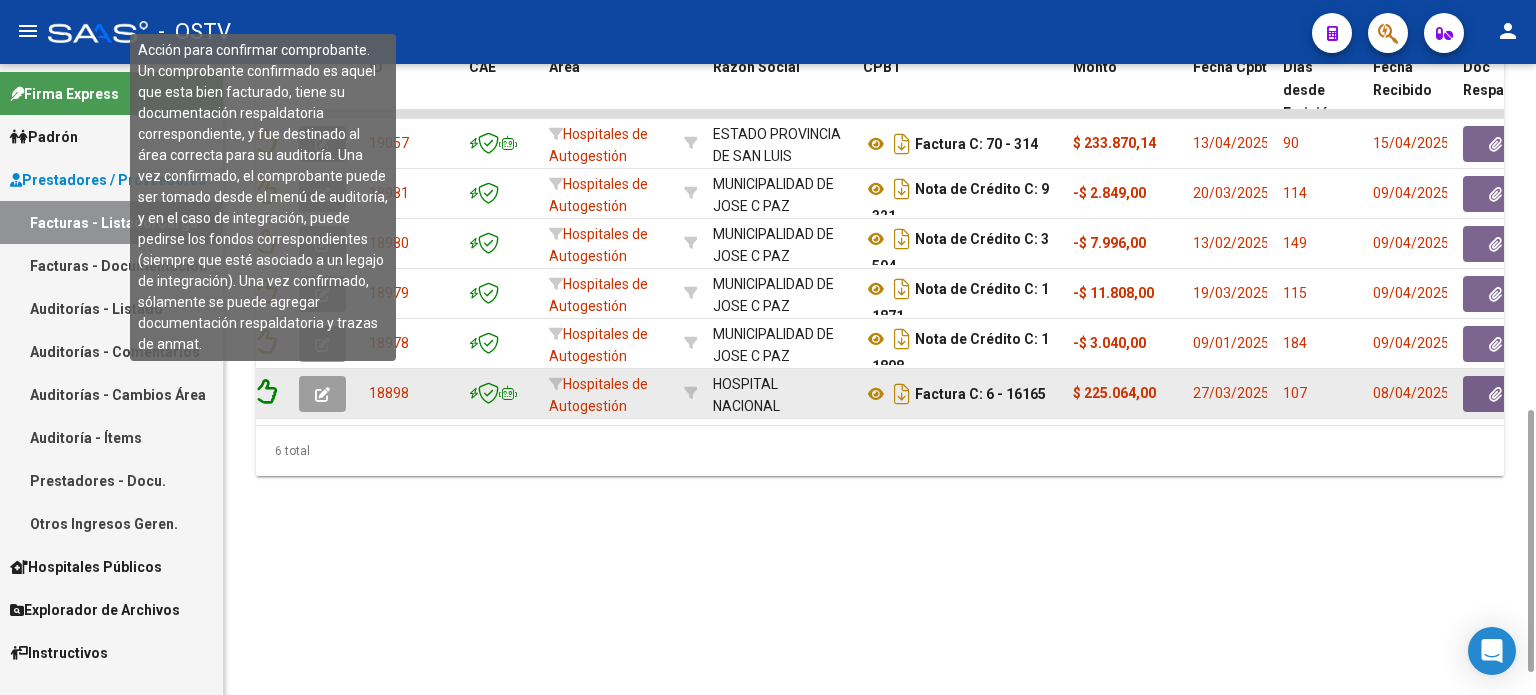 click 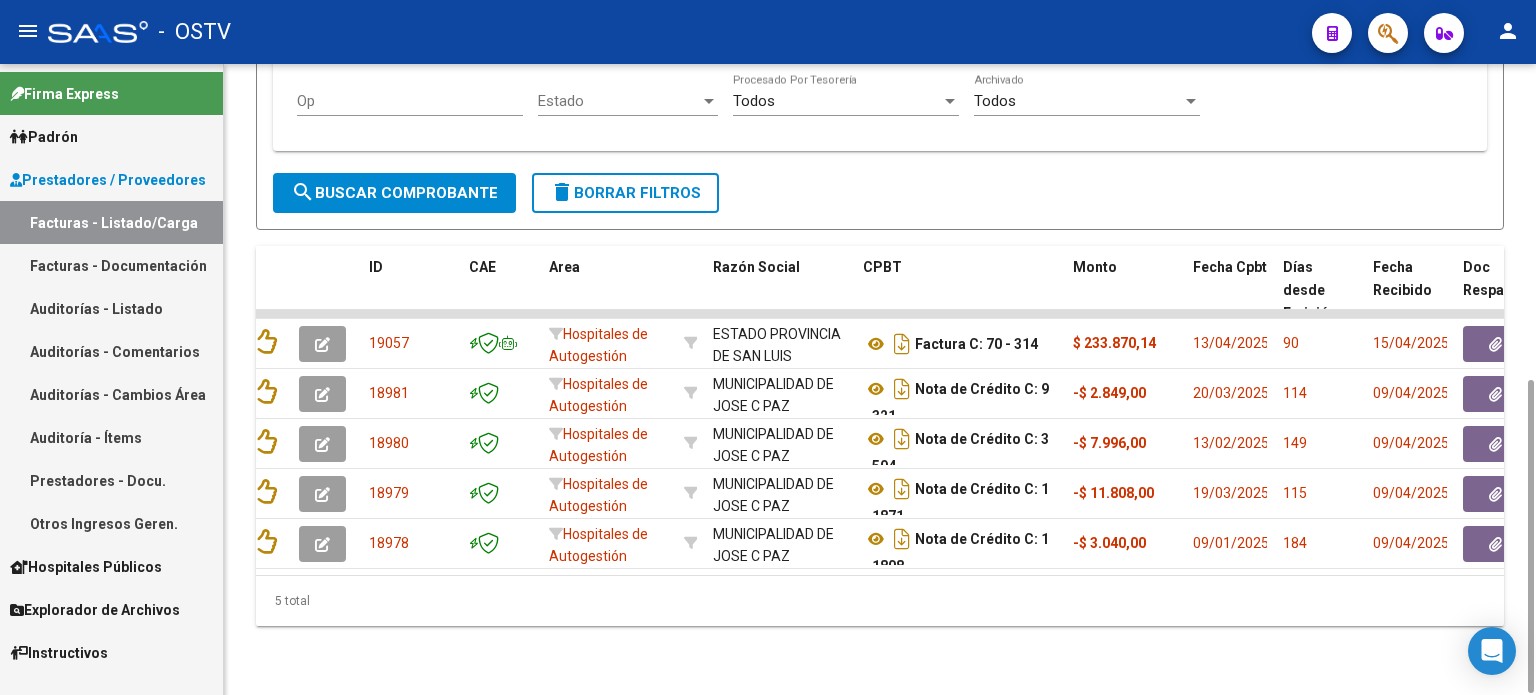 scroll, scrollTop: 235, scrollLeft: 0, axis: vertical 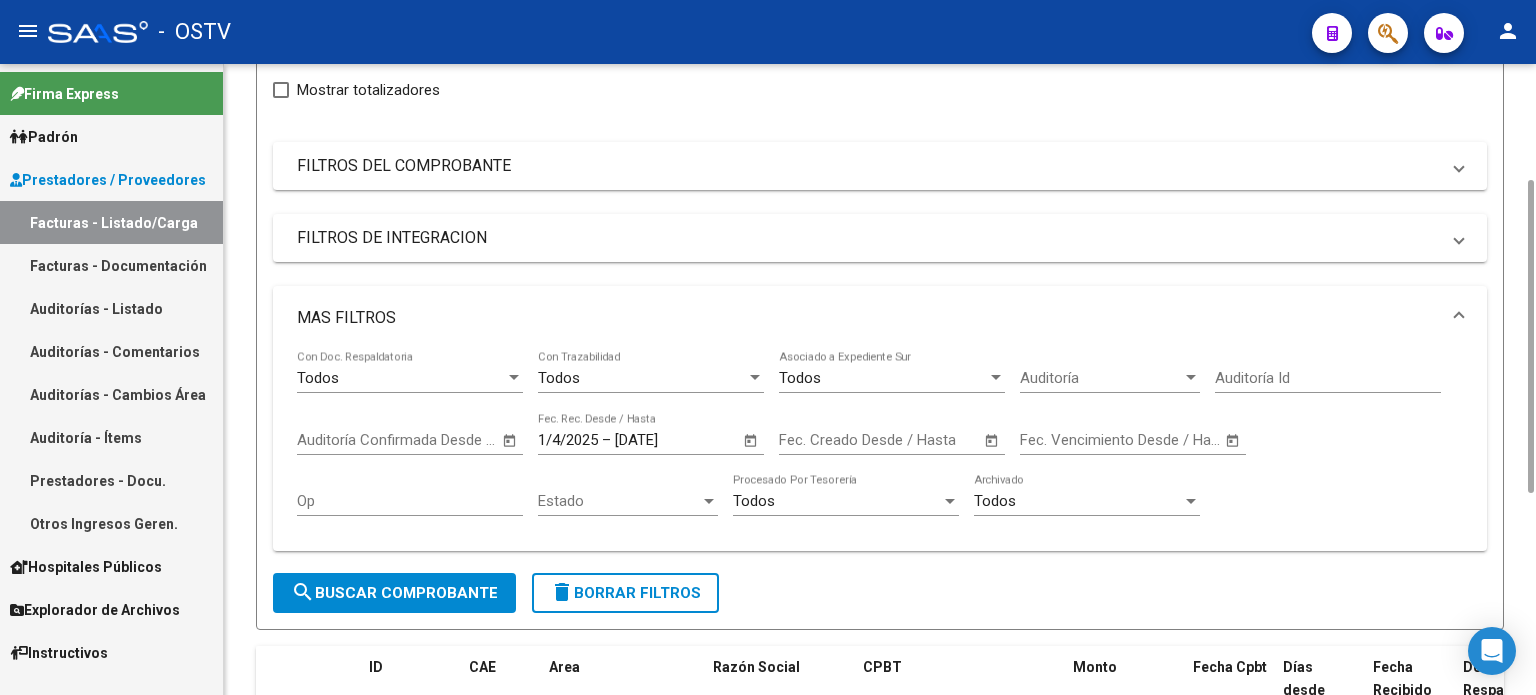 click 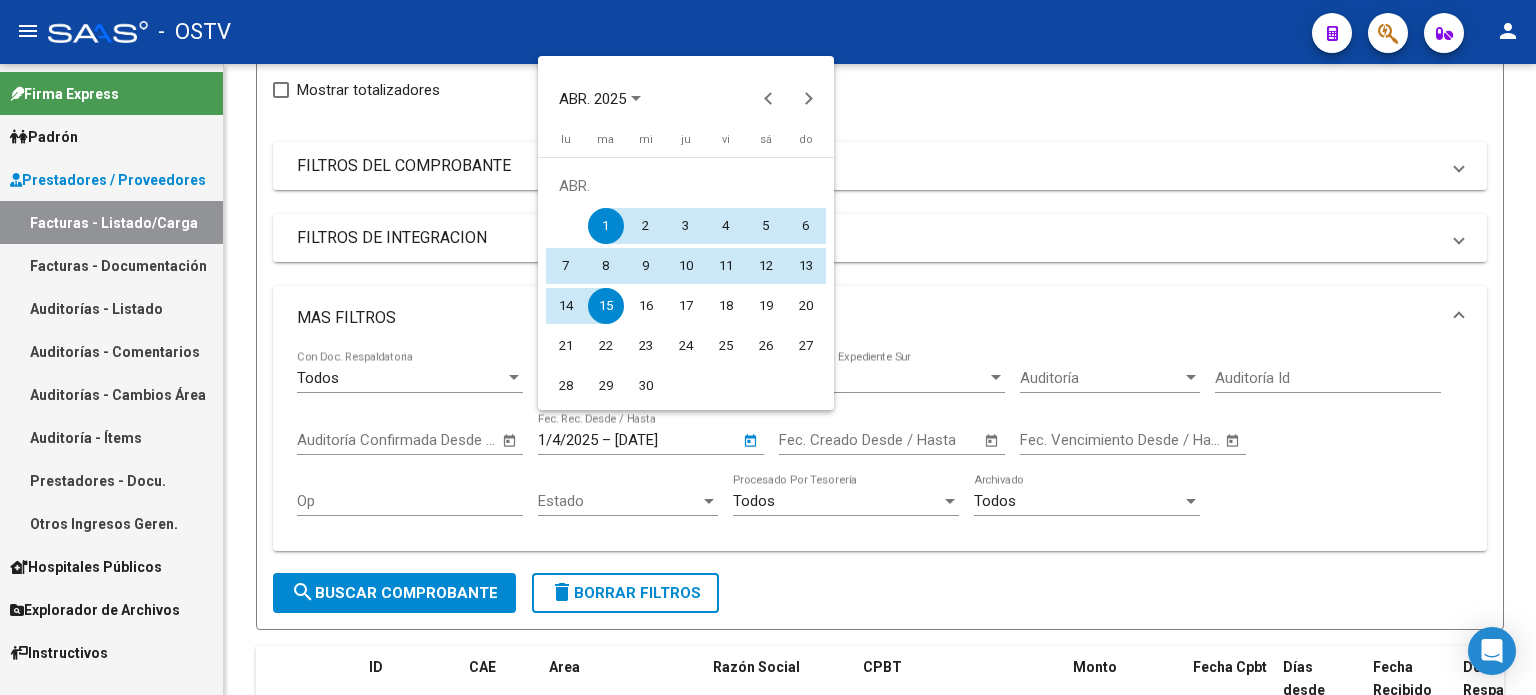 click on "15" at bounding box center (606, 306) 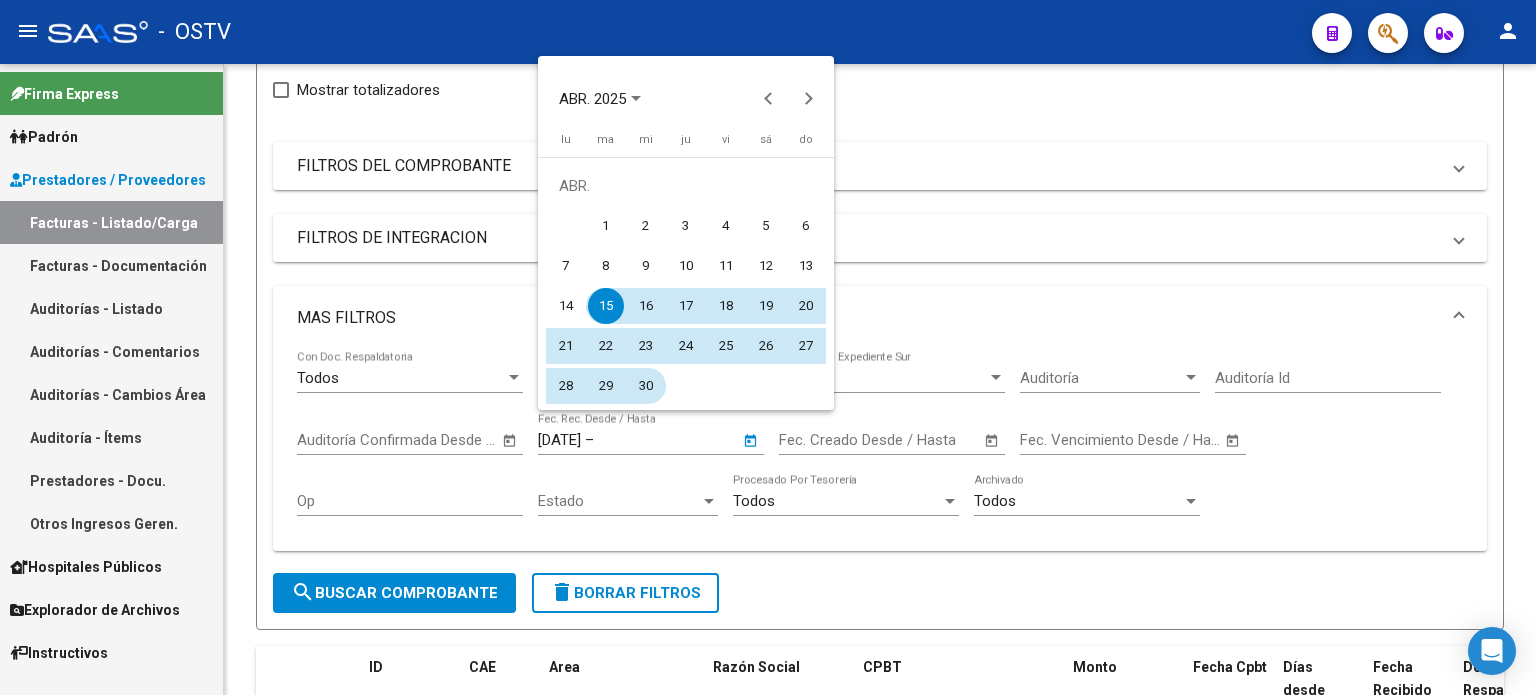 click on "30" at bounding box center [646, 386] 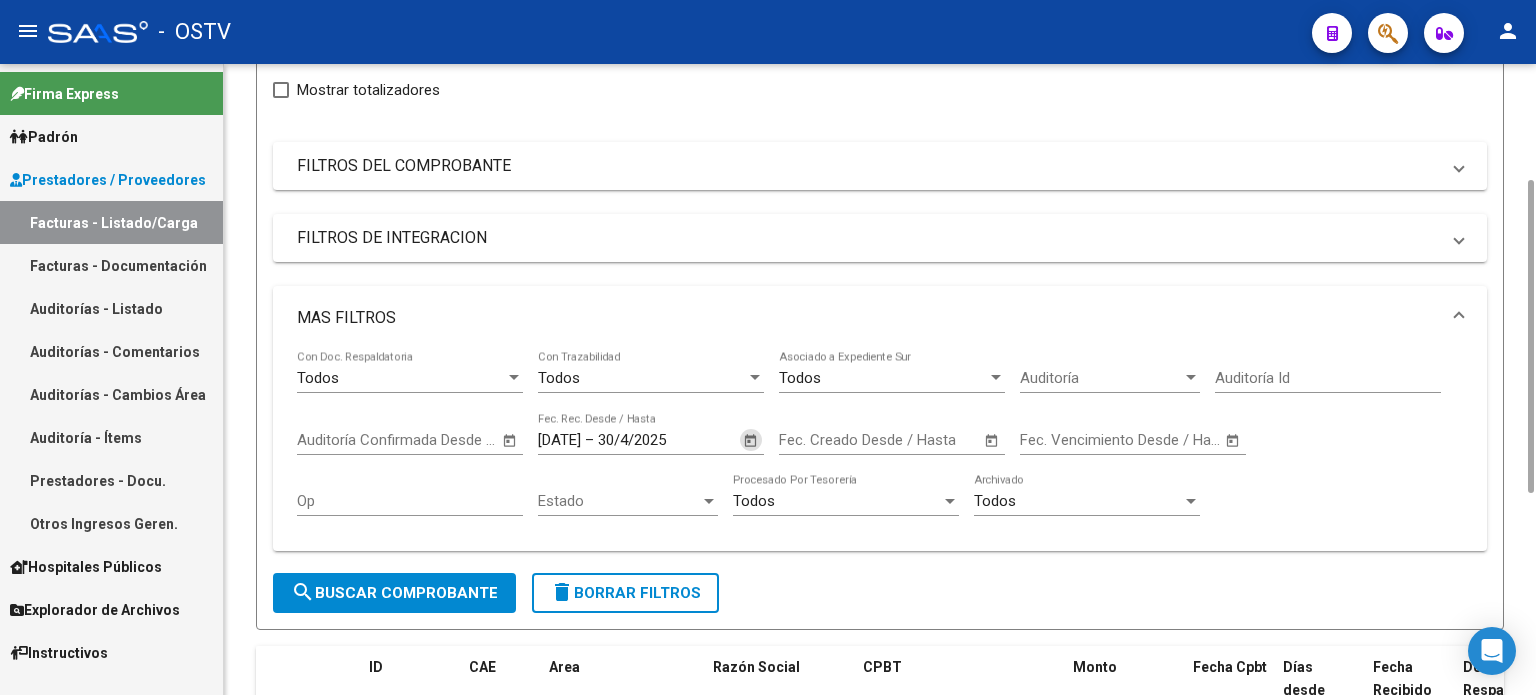 click on "search  Buscar Comprobante" 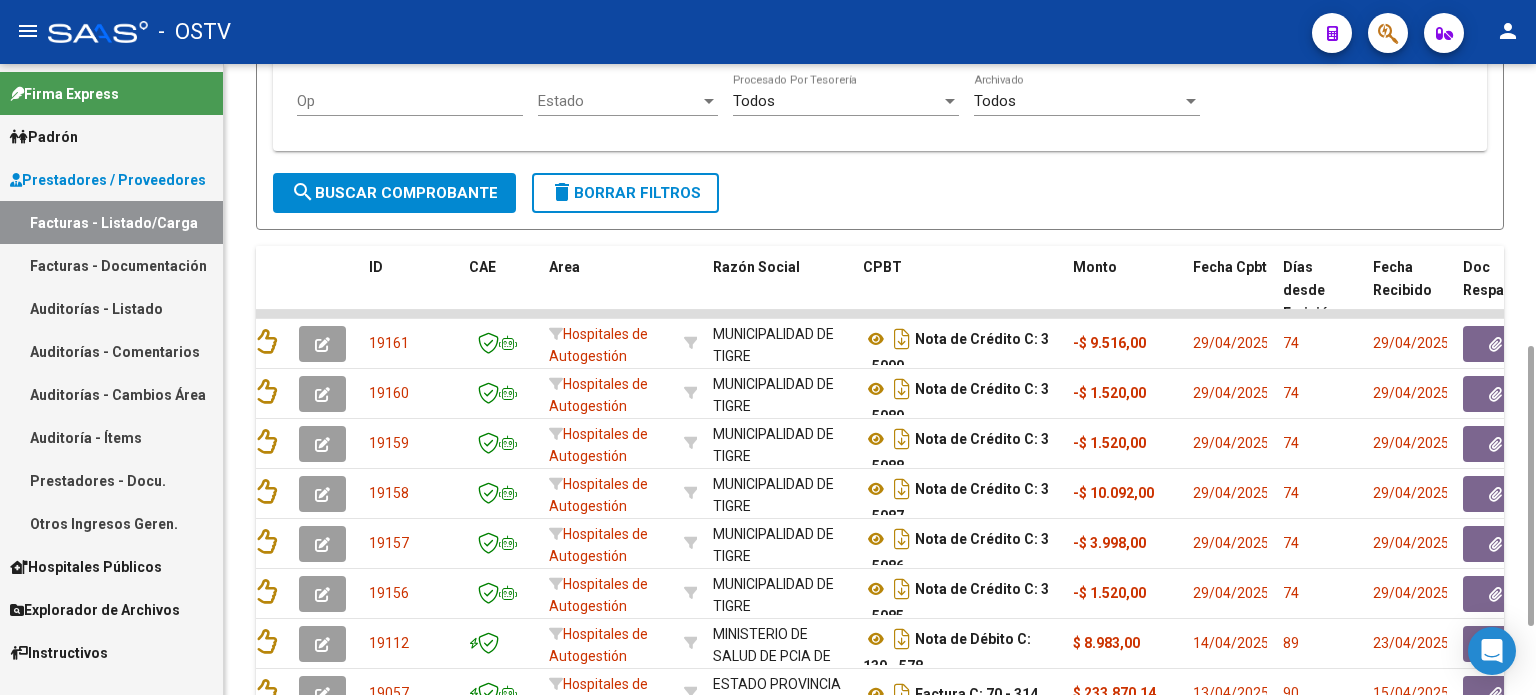 scroll, scrollTop: 792, scrollLeft: 0, axis: vertical 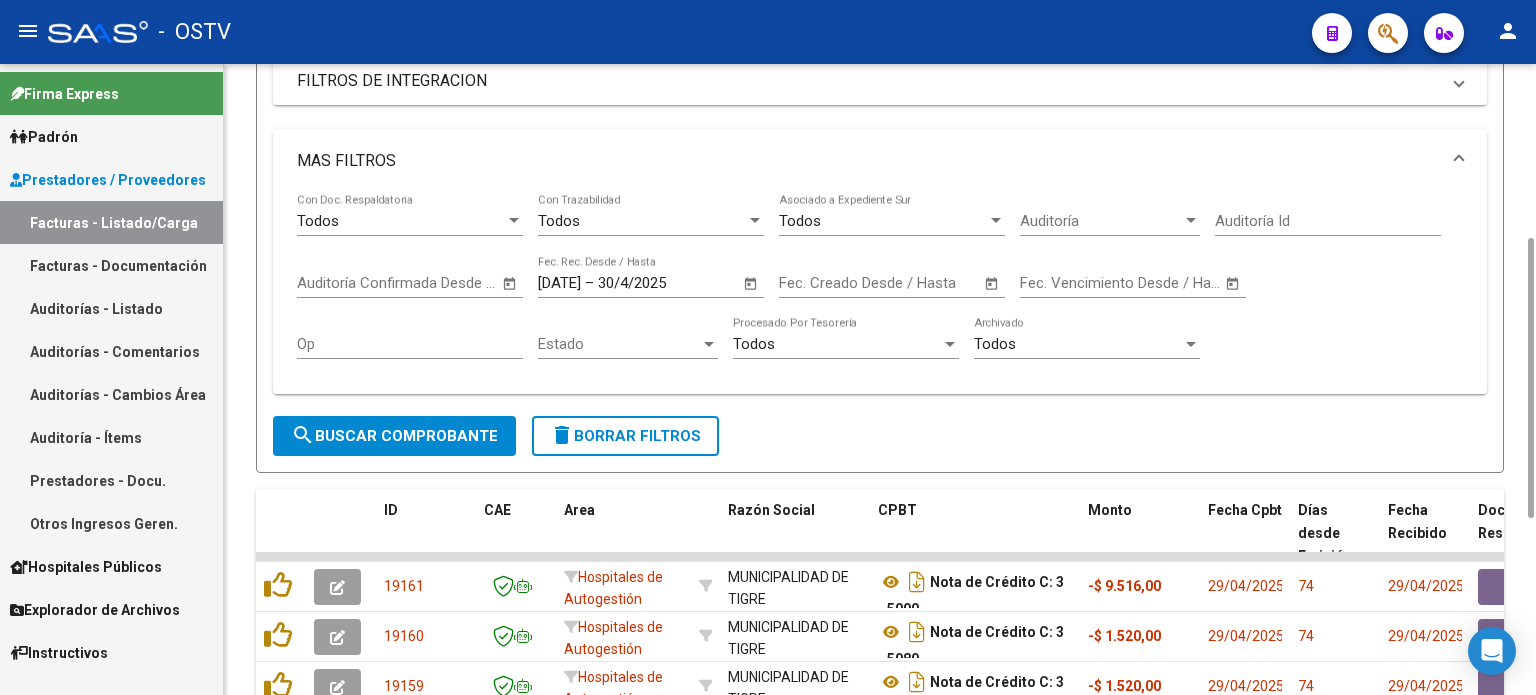 click 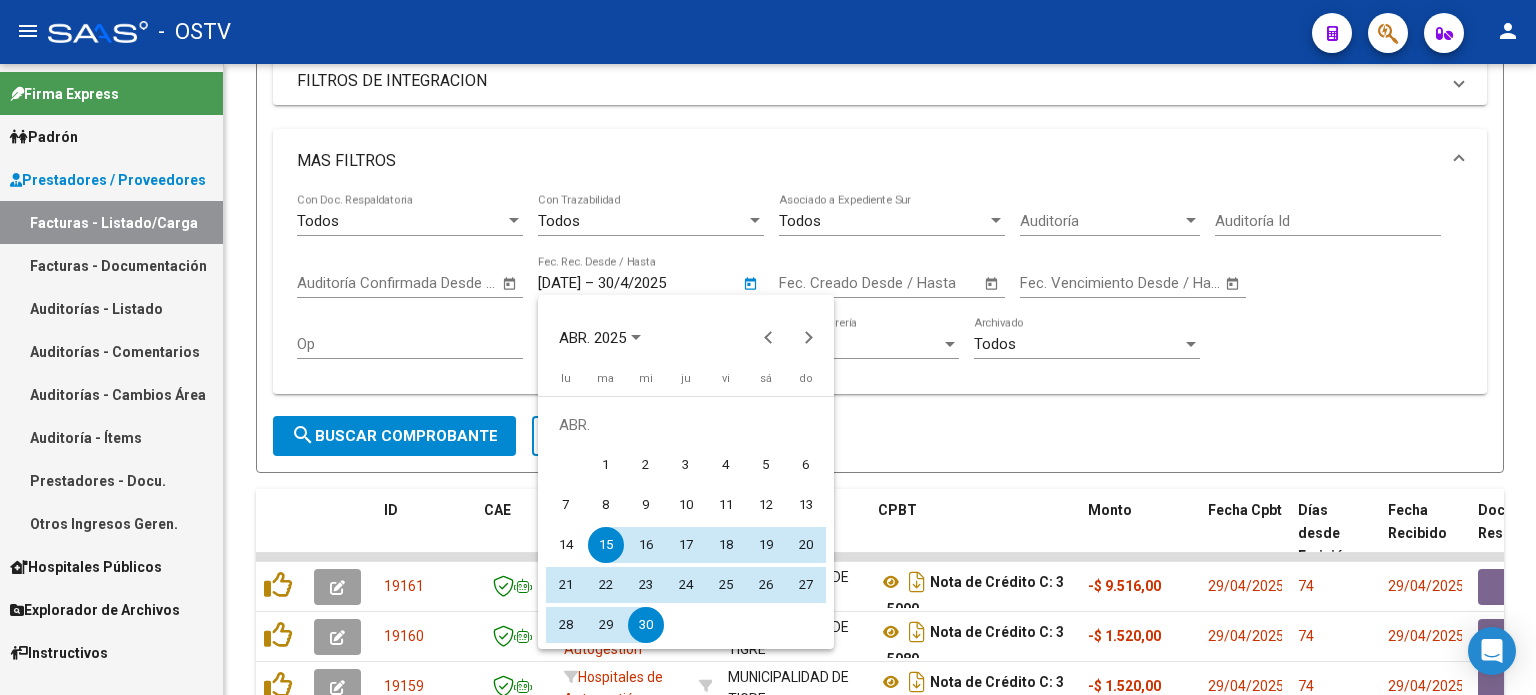 click on "1" at bounding box center (606, 465) 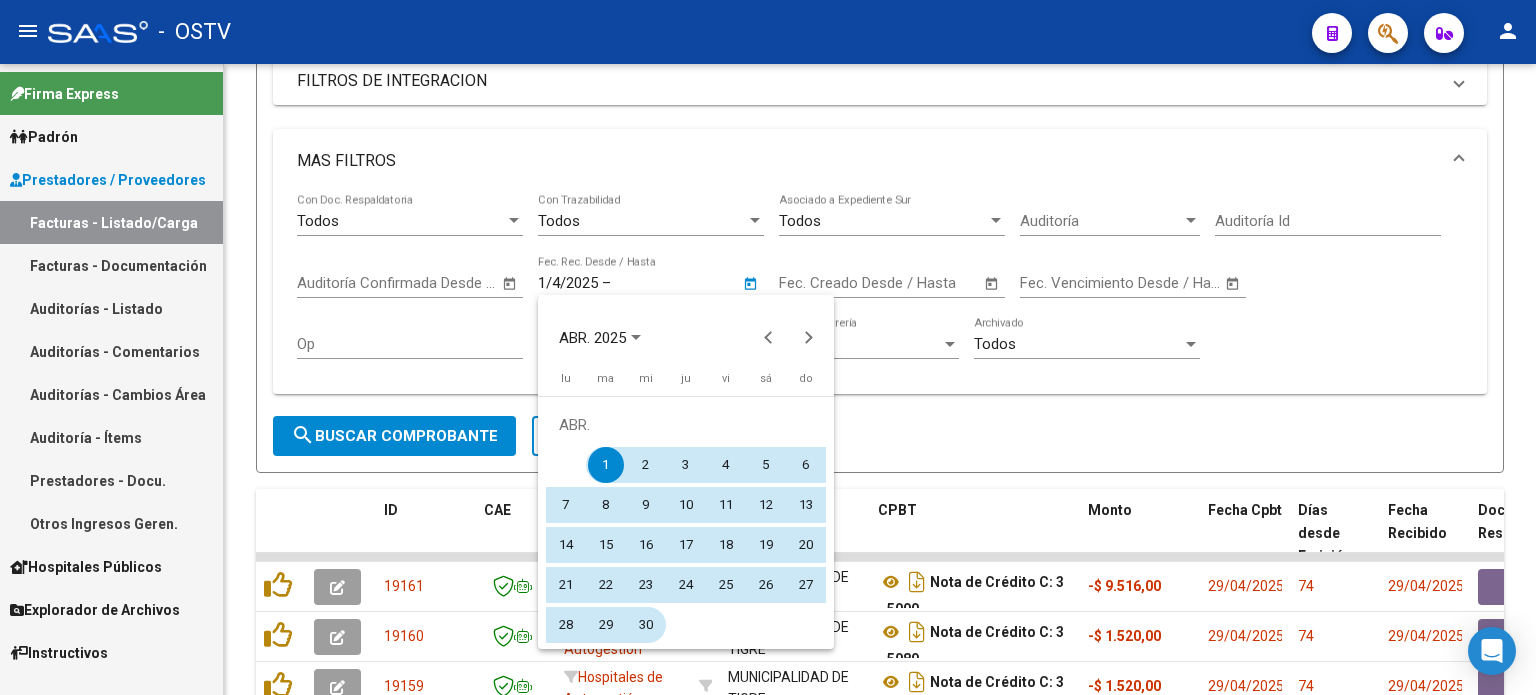 click on "30" at bounding box center (646, 625) 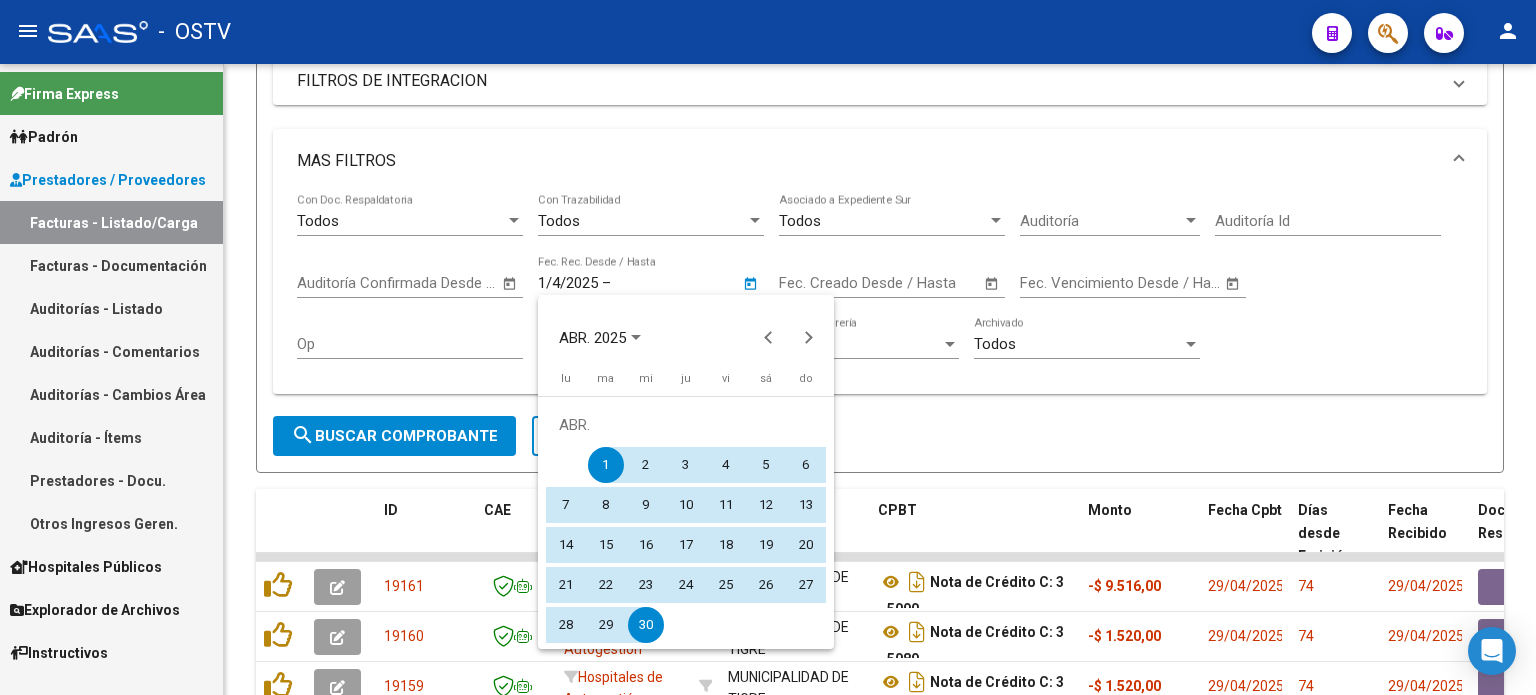 type on "30/4/2025" 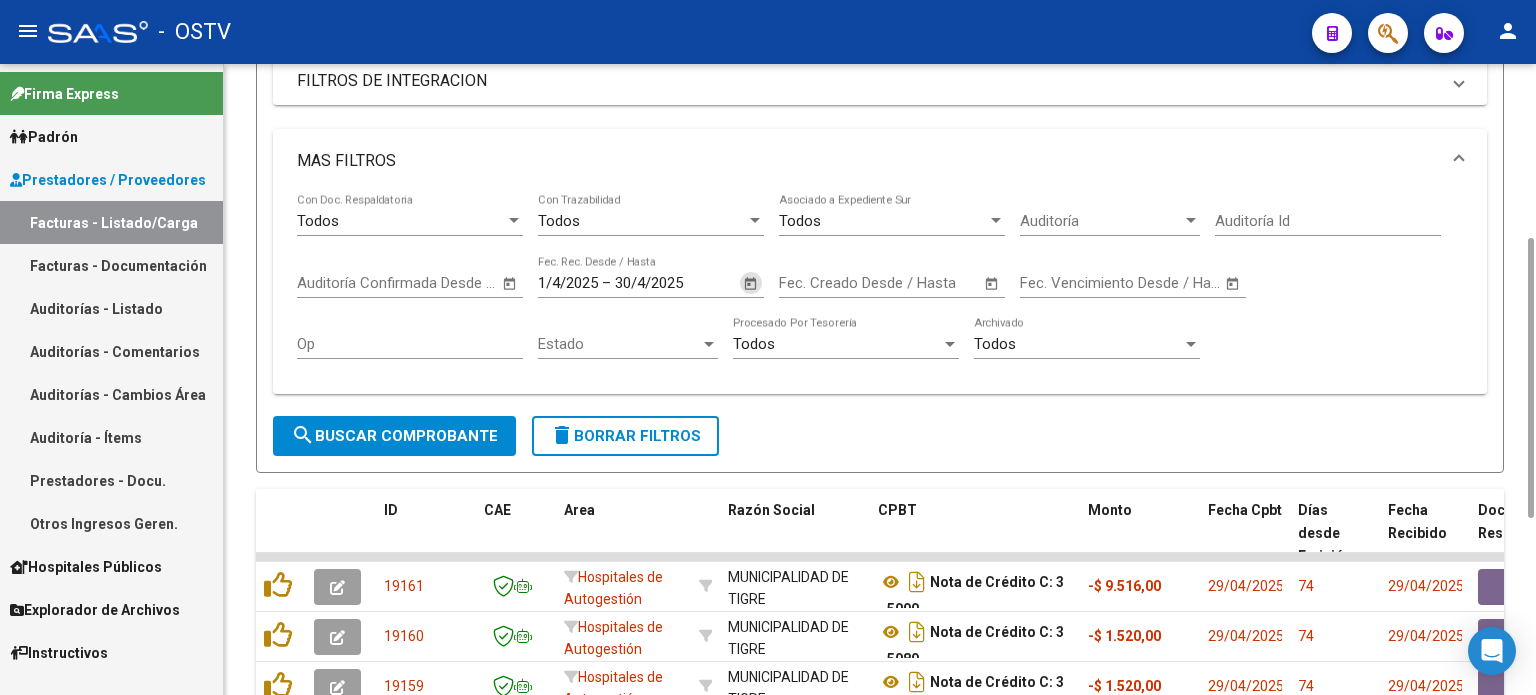 click on "search  Buscar Comprobante" 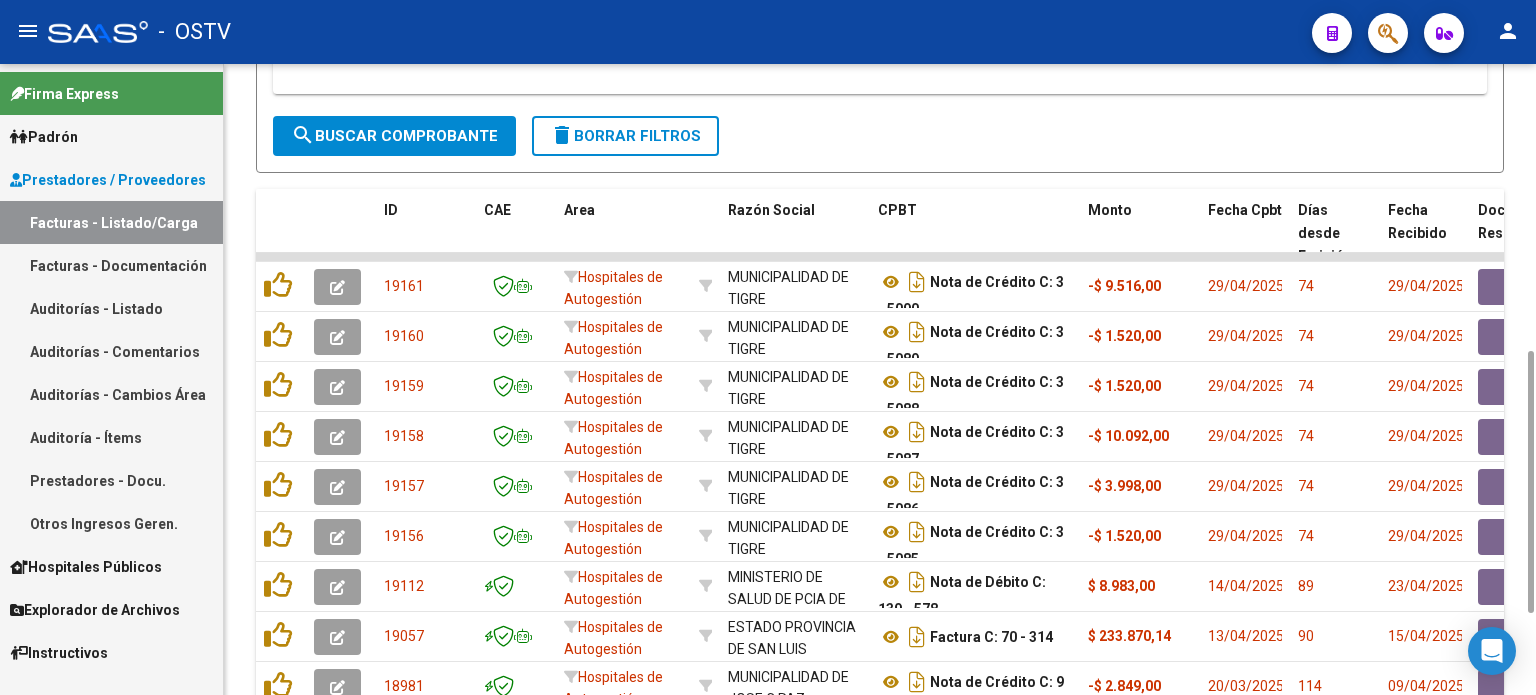 scroll, scrollTop: 892, scrollLeft: 0, axis: vertical 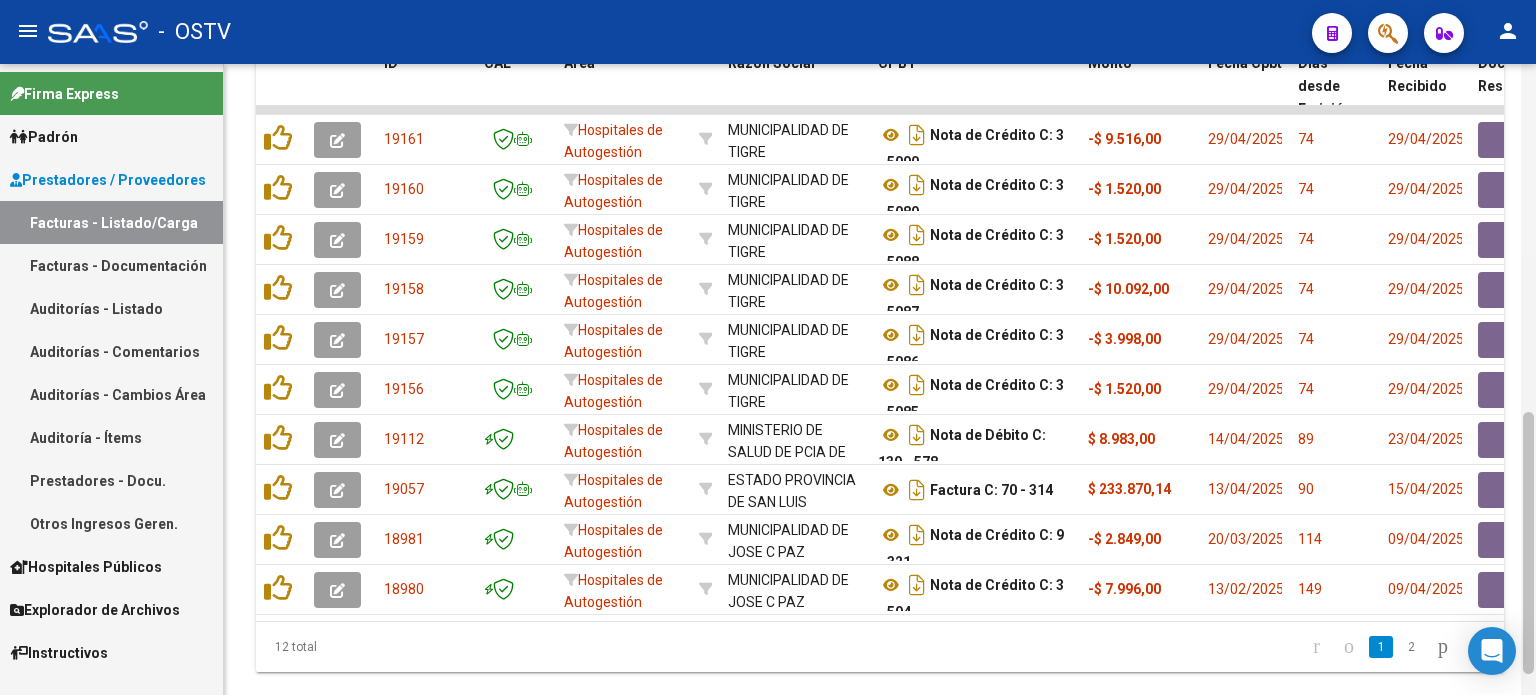 drag, startPoint x: 1528, startPoint y: 459, endPoint x: 1528, endPoint y: 437, distance: 22 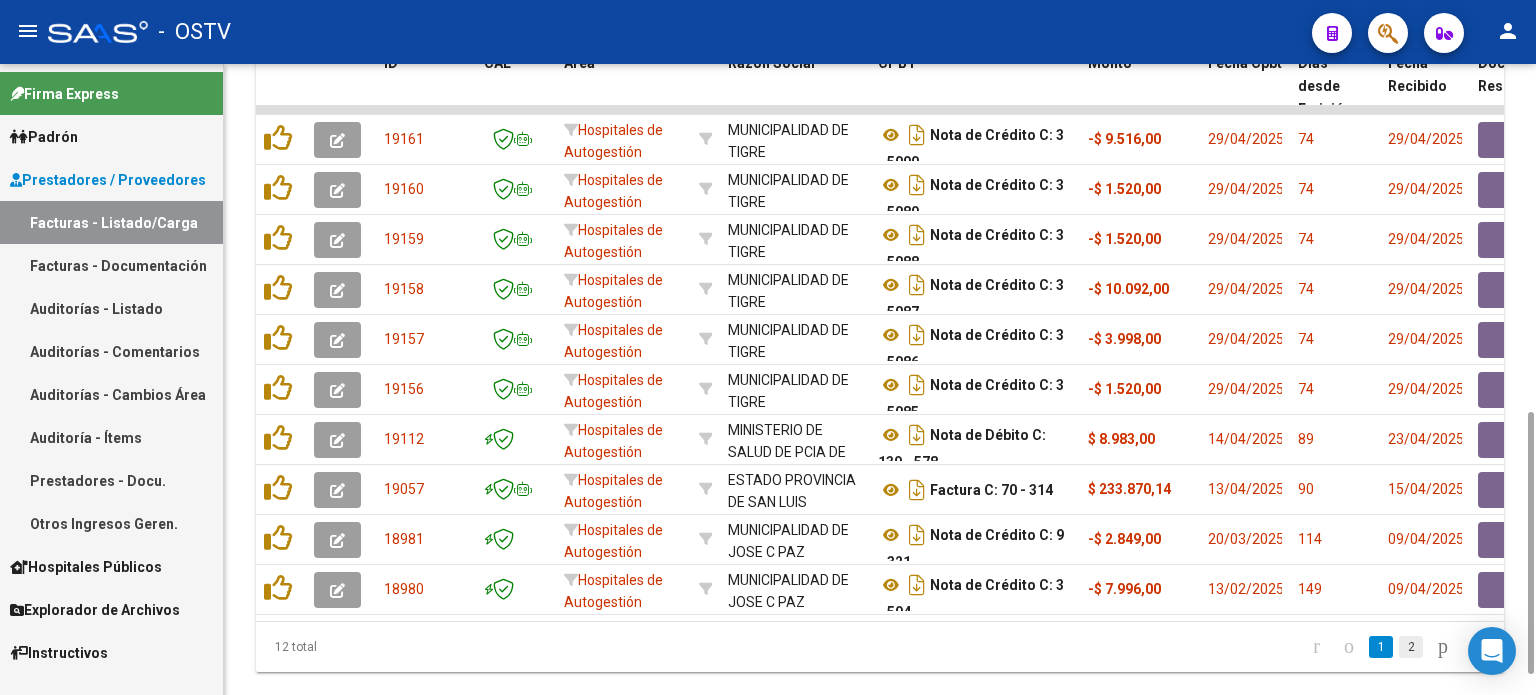 click on "2" 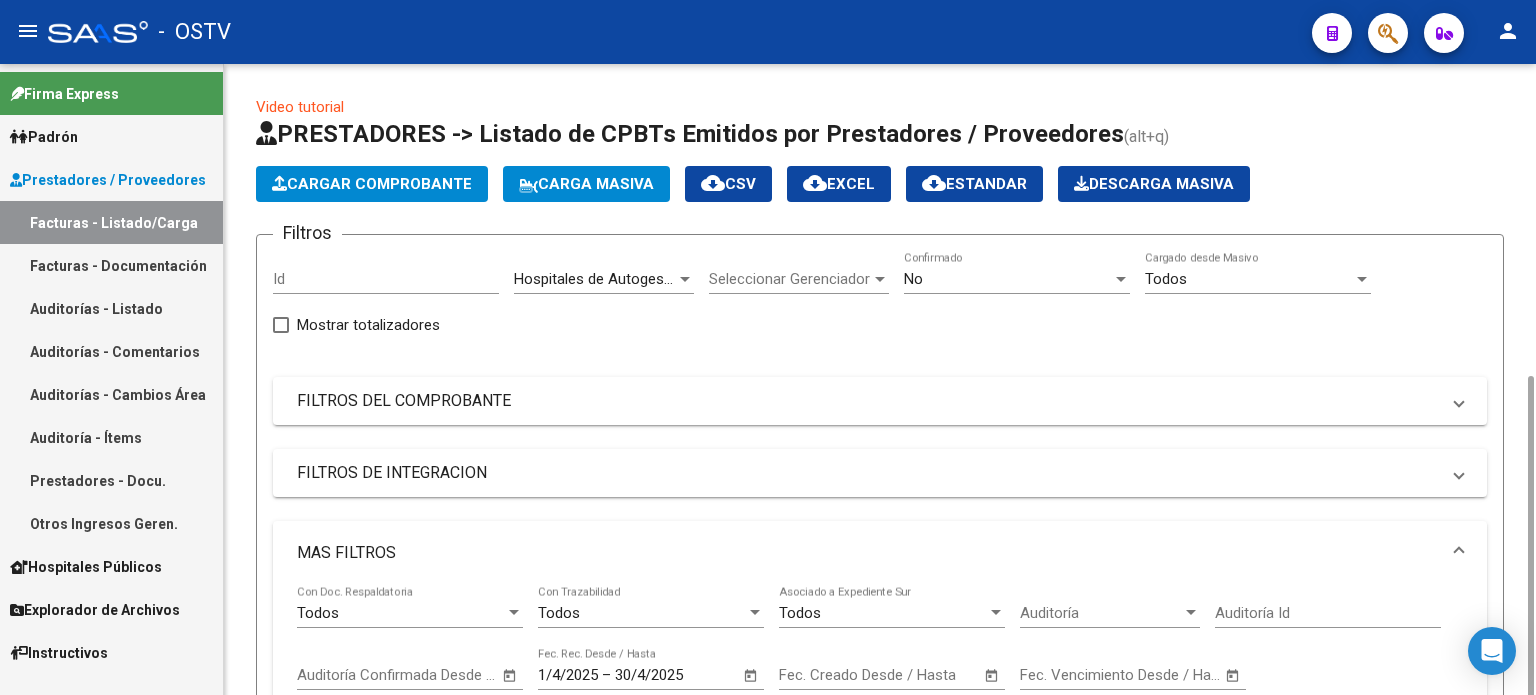 scroll, scrollTop: 200, scrollLeft: 0, axis: vertical 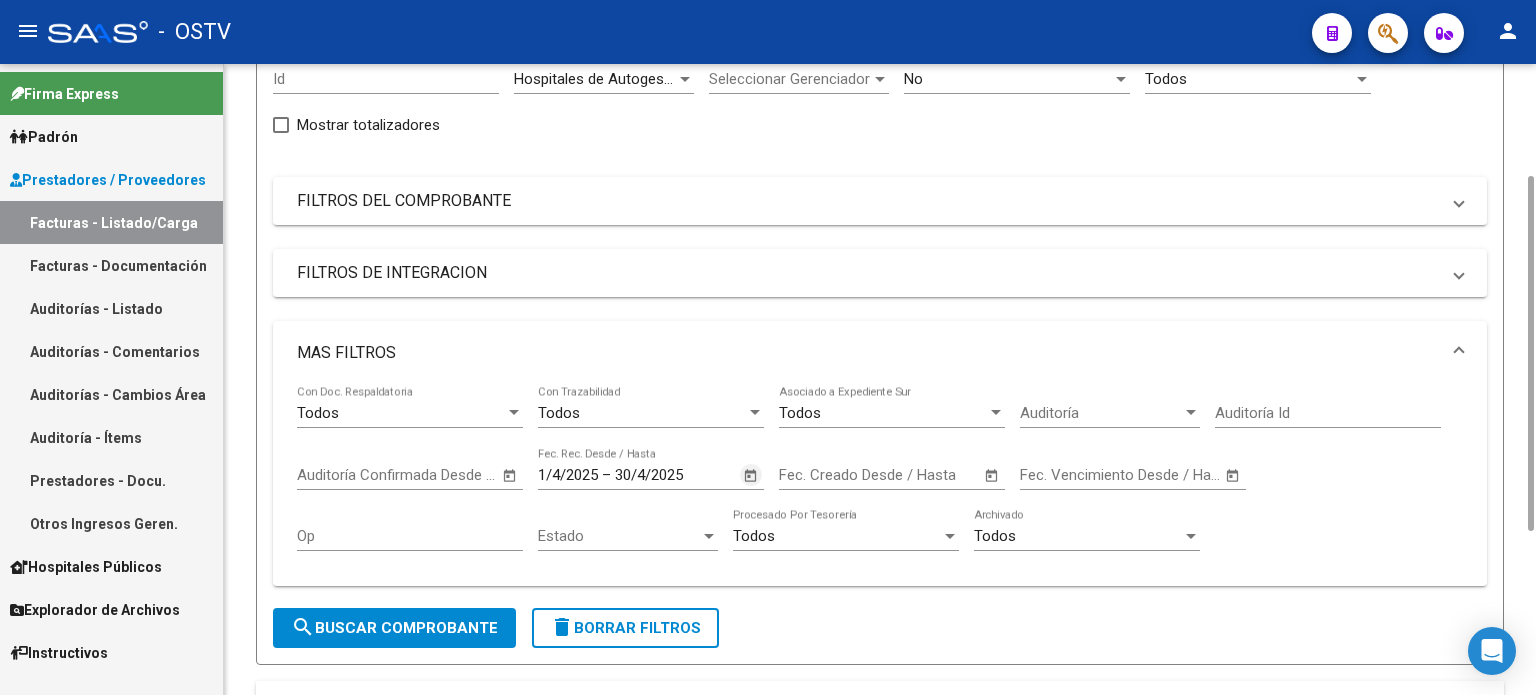 click 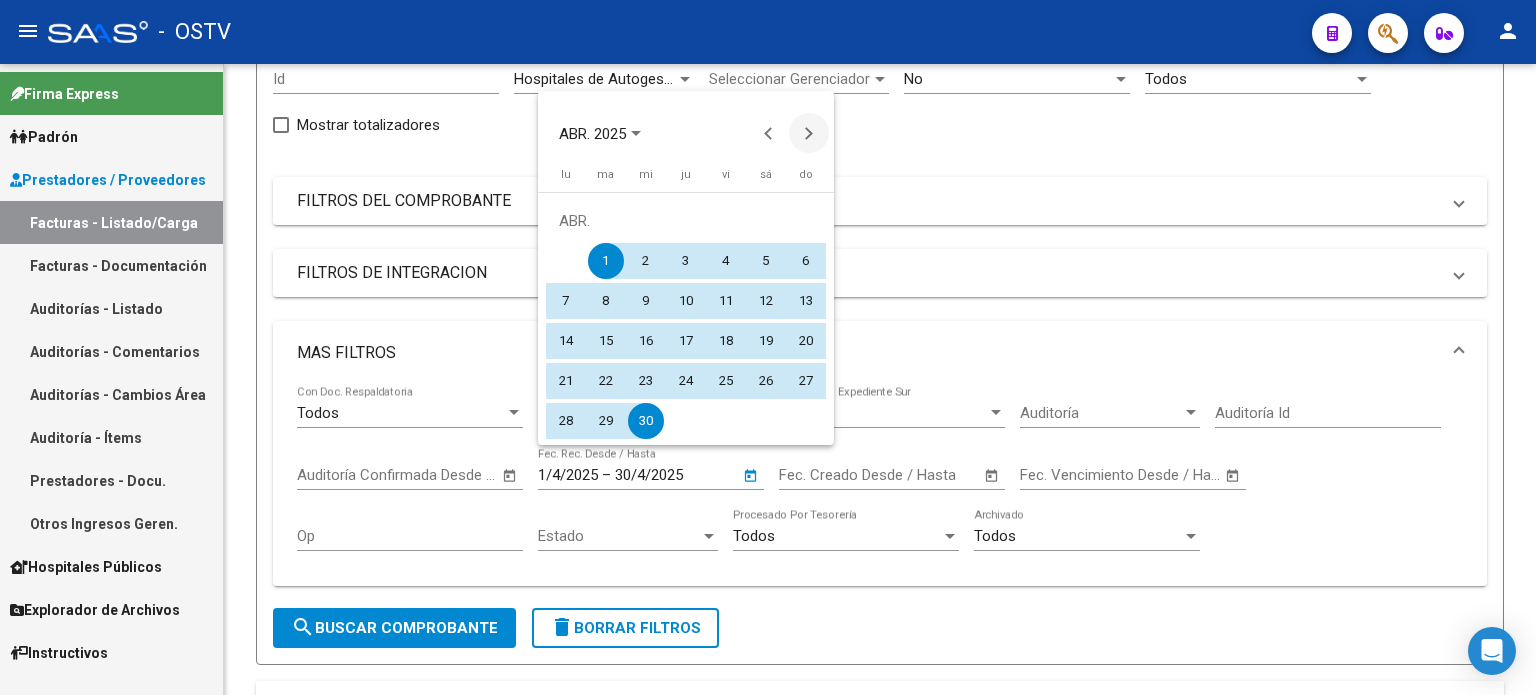 click at bounding box center [809, 133] 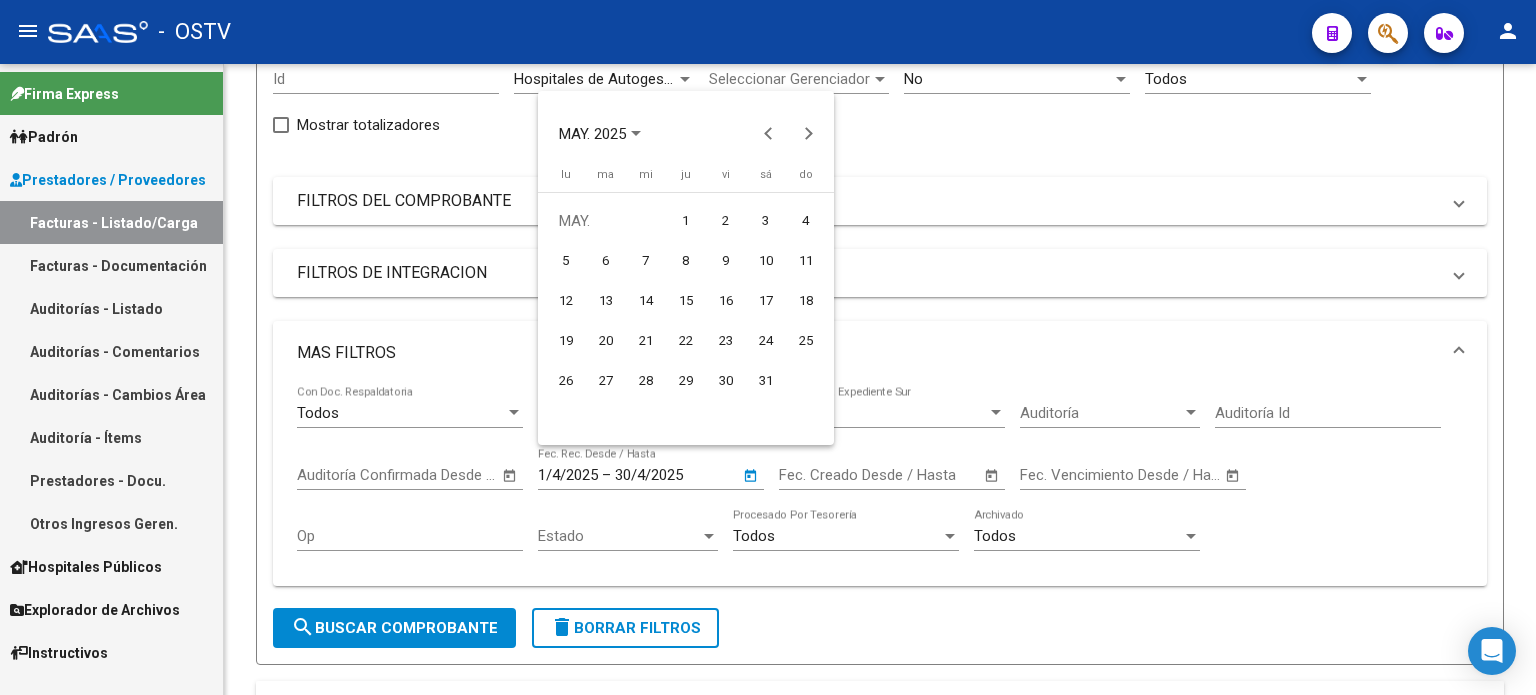 click on "1" at bounding box center [686, 221] 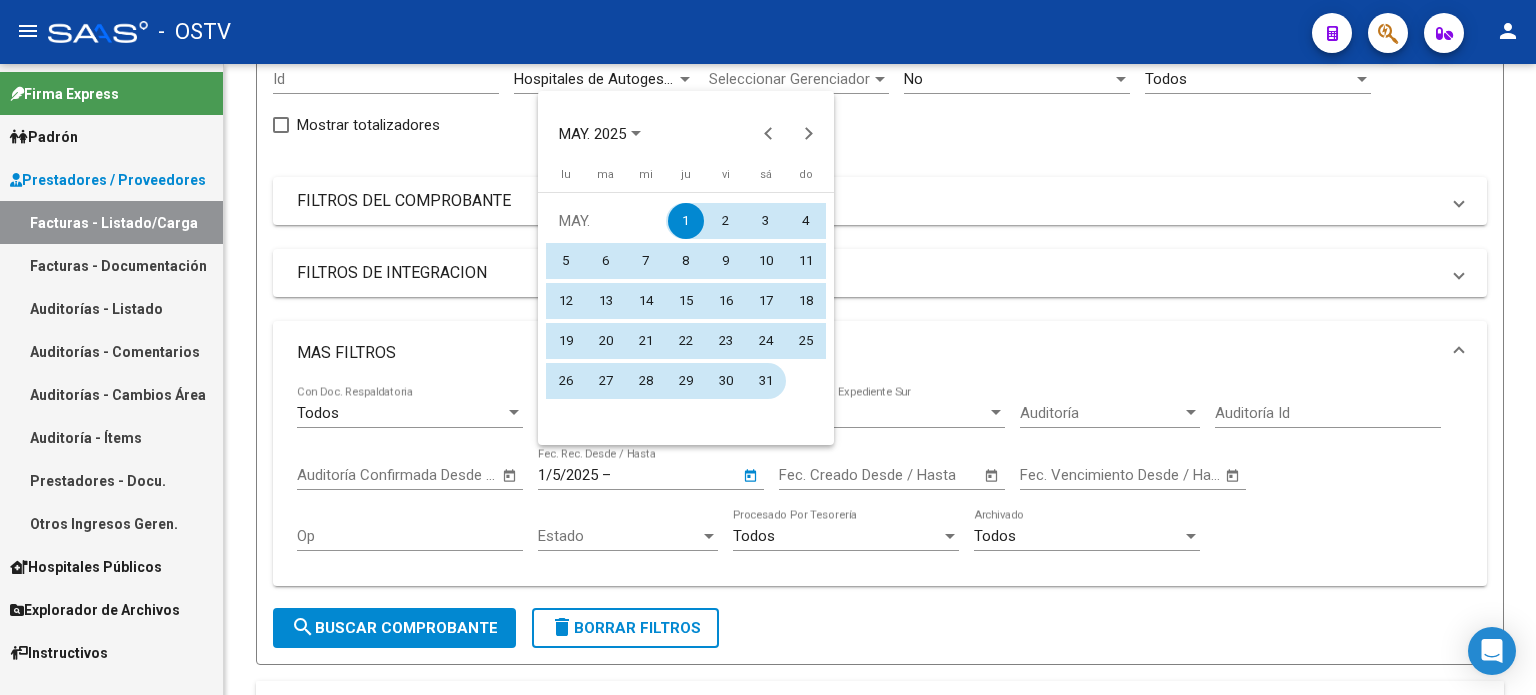 click on "31" at bounding box center [766, 381] 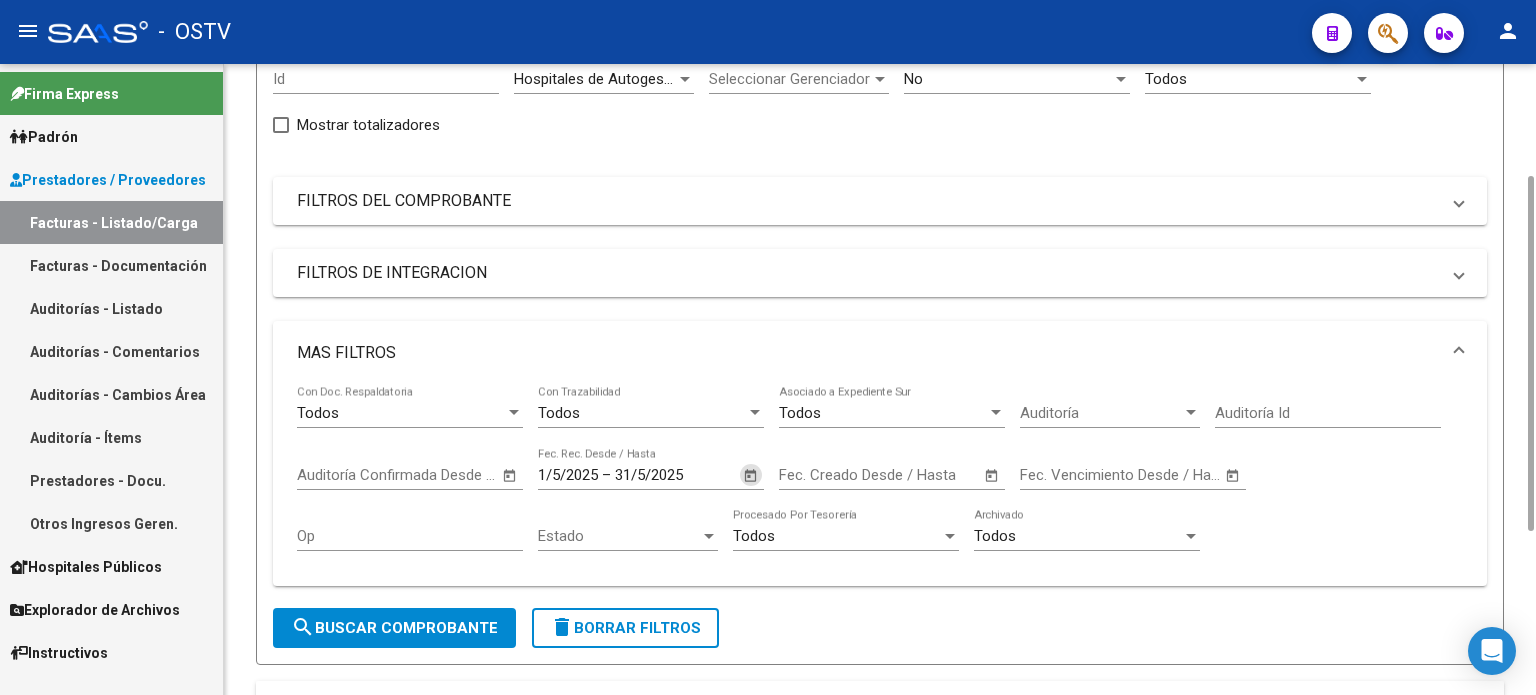 click on "search  Buscar Comprobante" 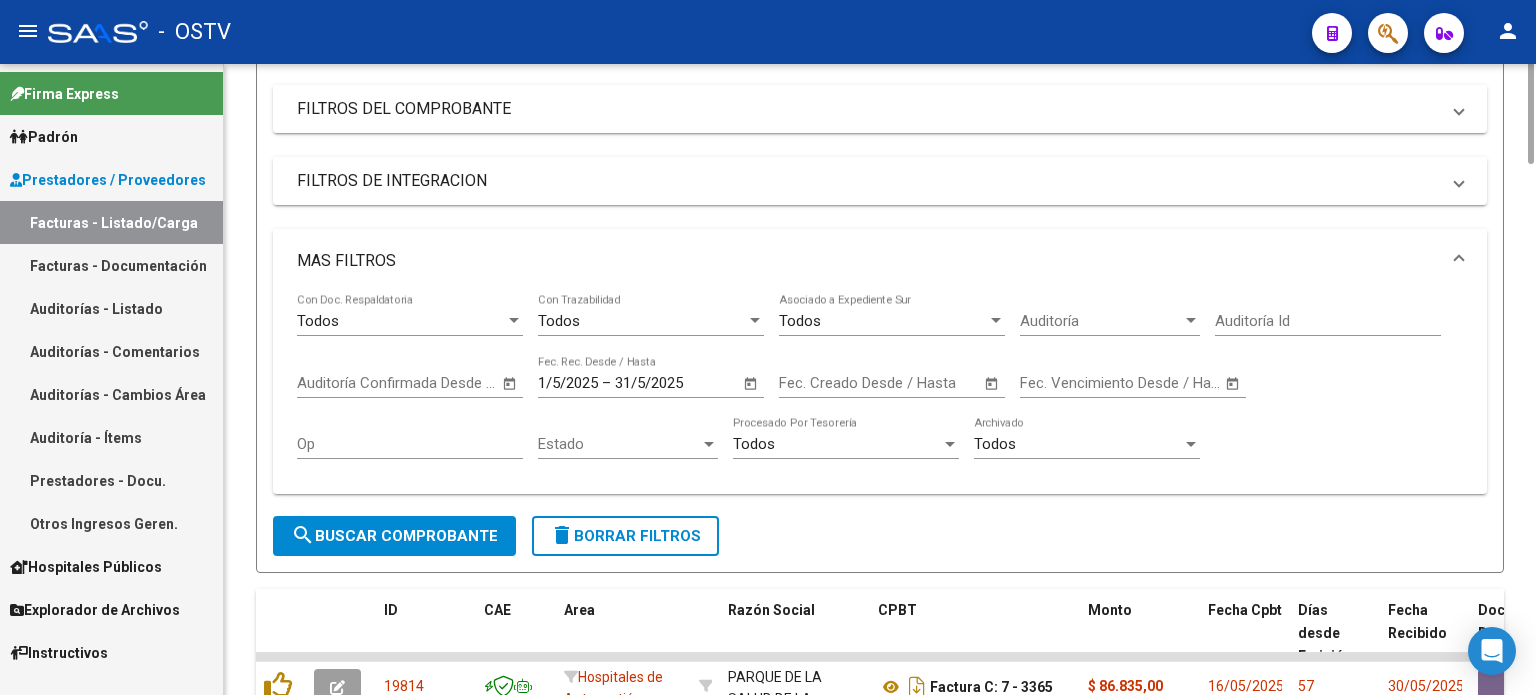 scroll, scrollTop: 92, scrollLeft: 0, axis: vertical 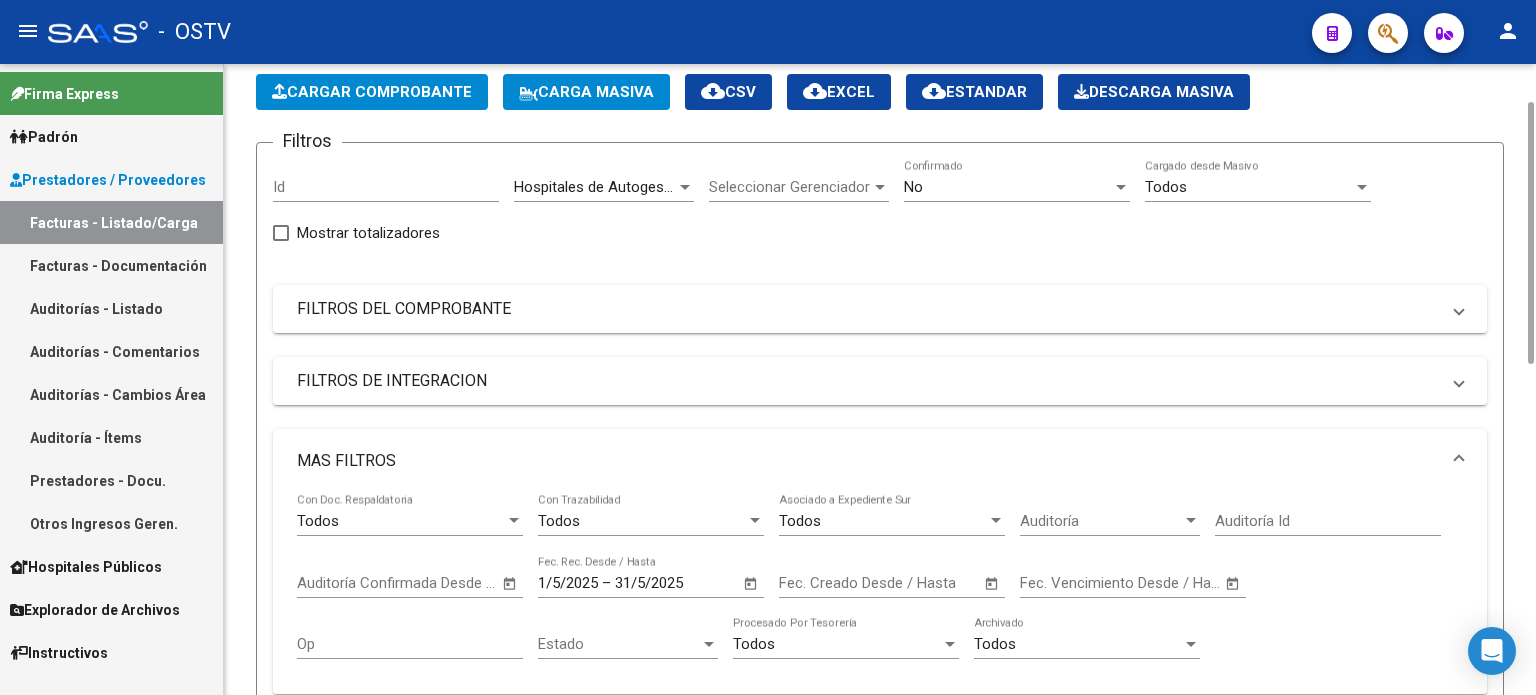 click on "No  Confirmado" 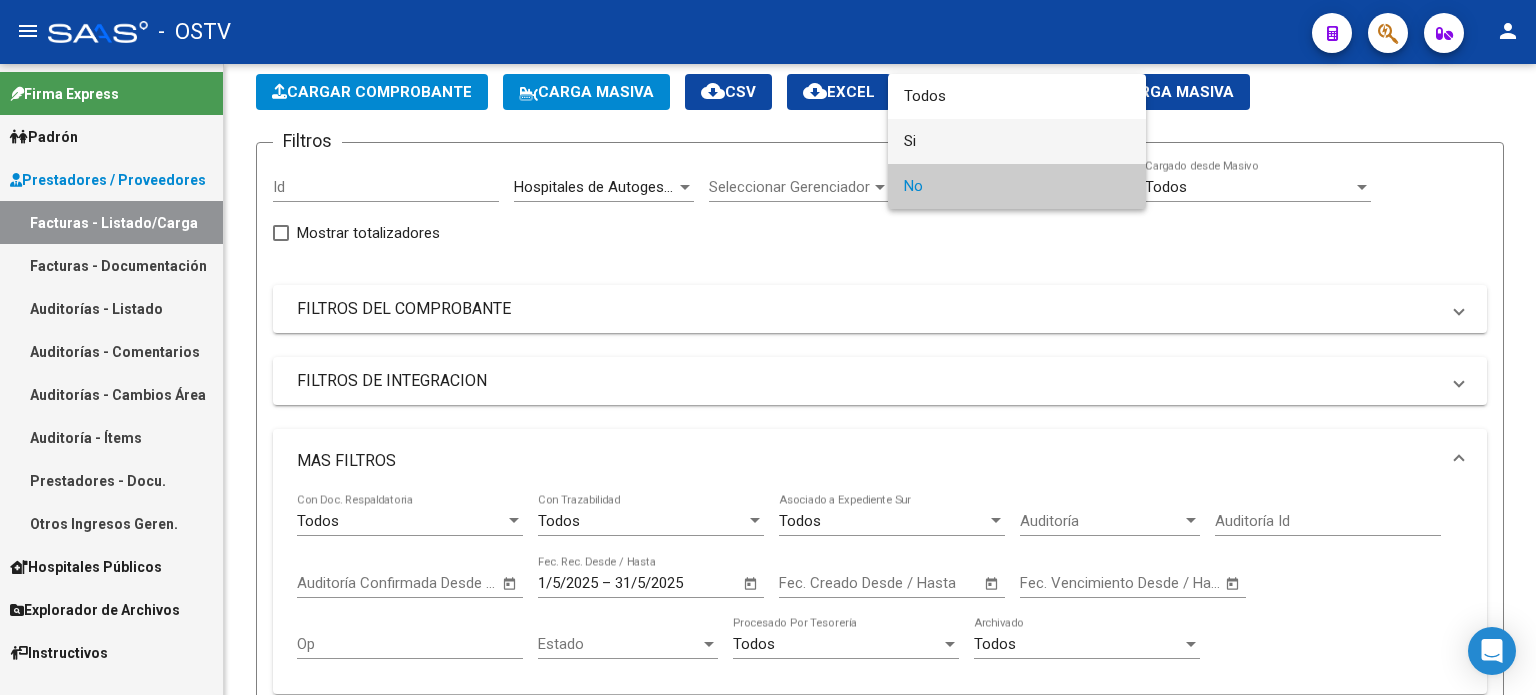 click on "Si" at bounding box center (1017, 141) 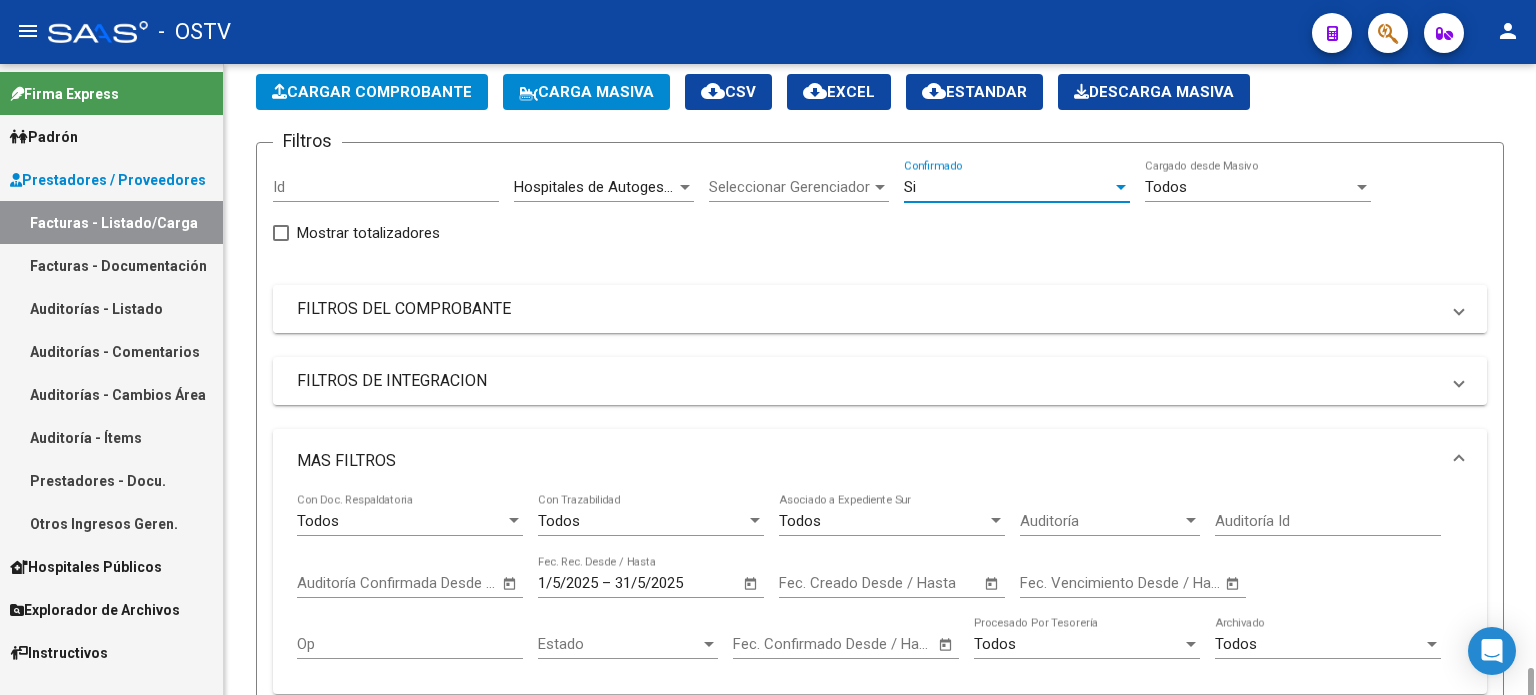 scroll, scrollTop: 492, scrollLeft: 0, axis: vertical 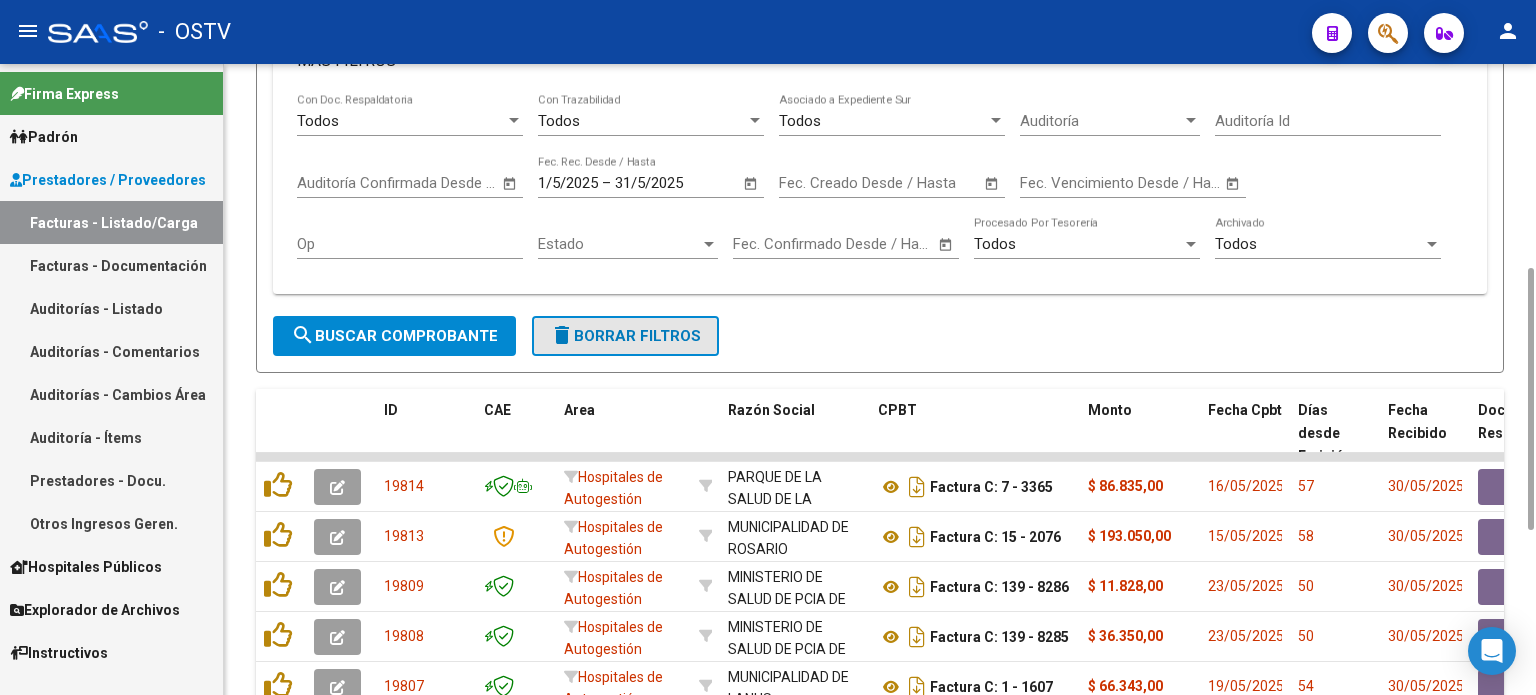 click on "delete  Borrar Filtros" 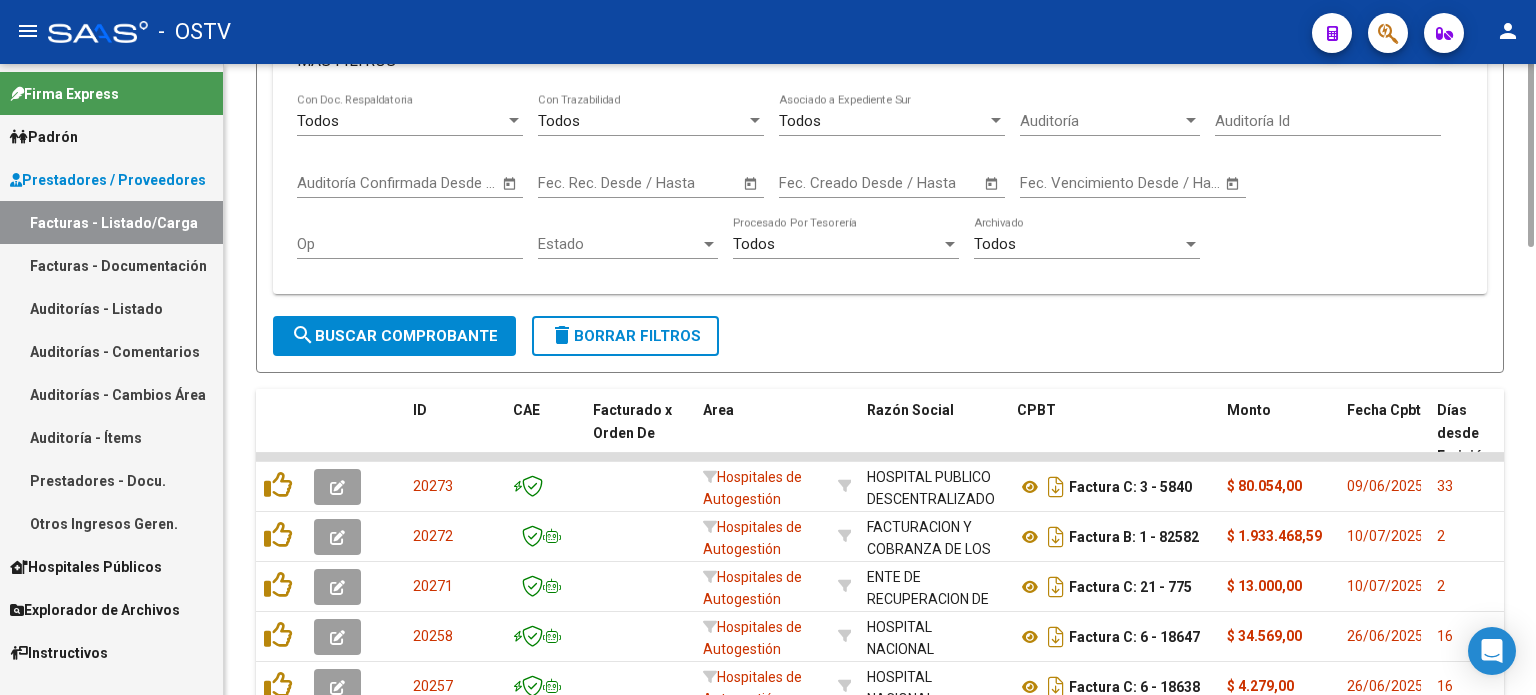 scroll, scrollTop: 92, scrollLeft: 0, axis: vertical 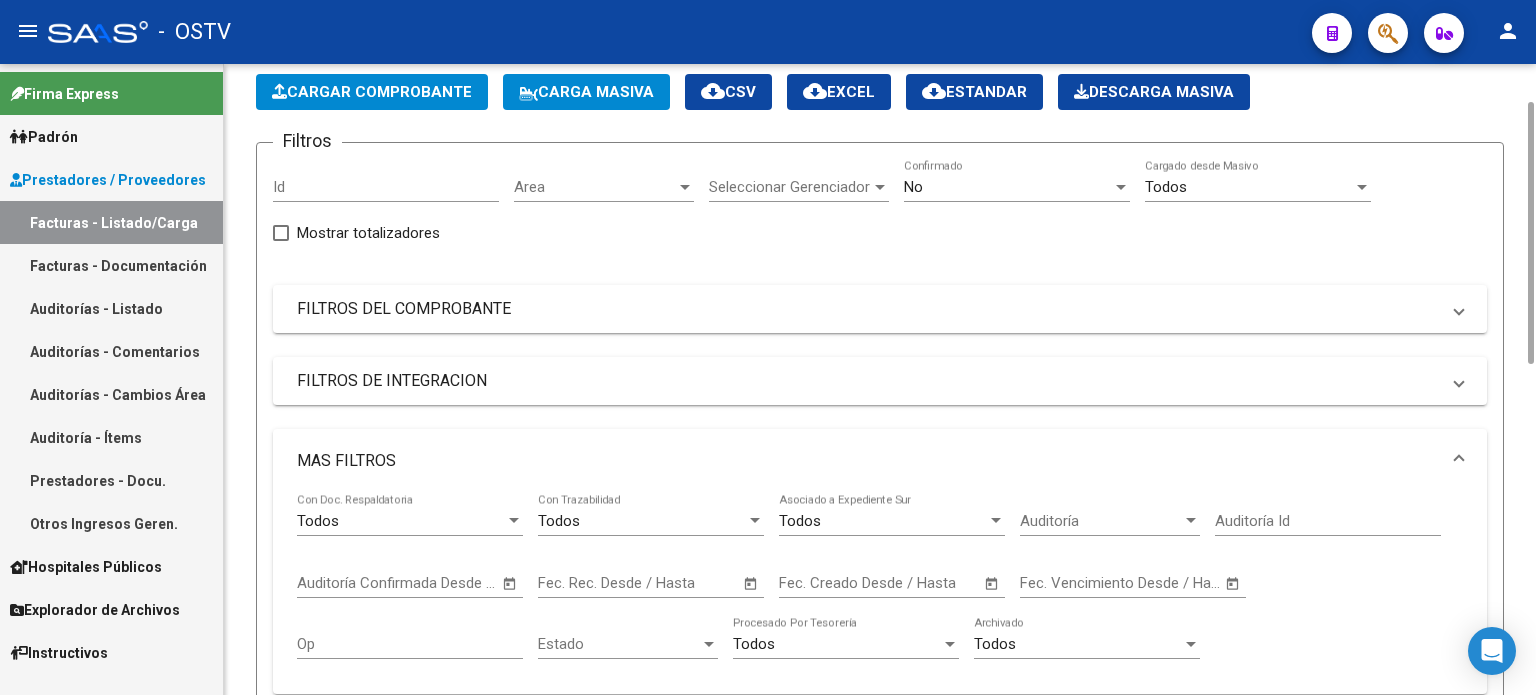click on "Area" at bounding box center (595, 187) 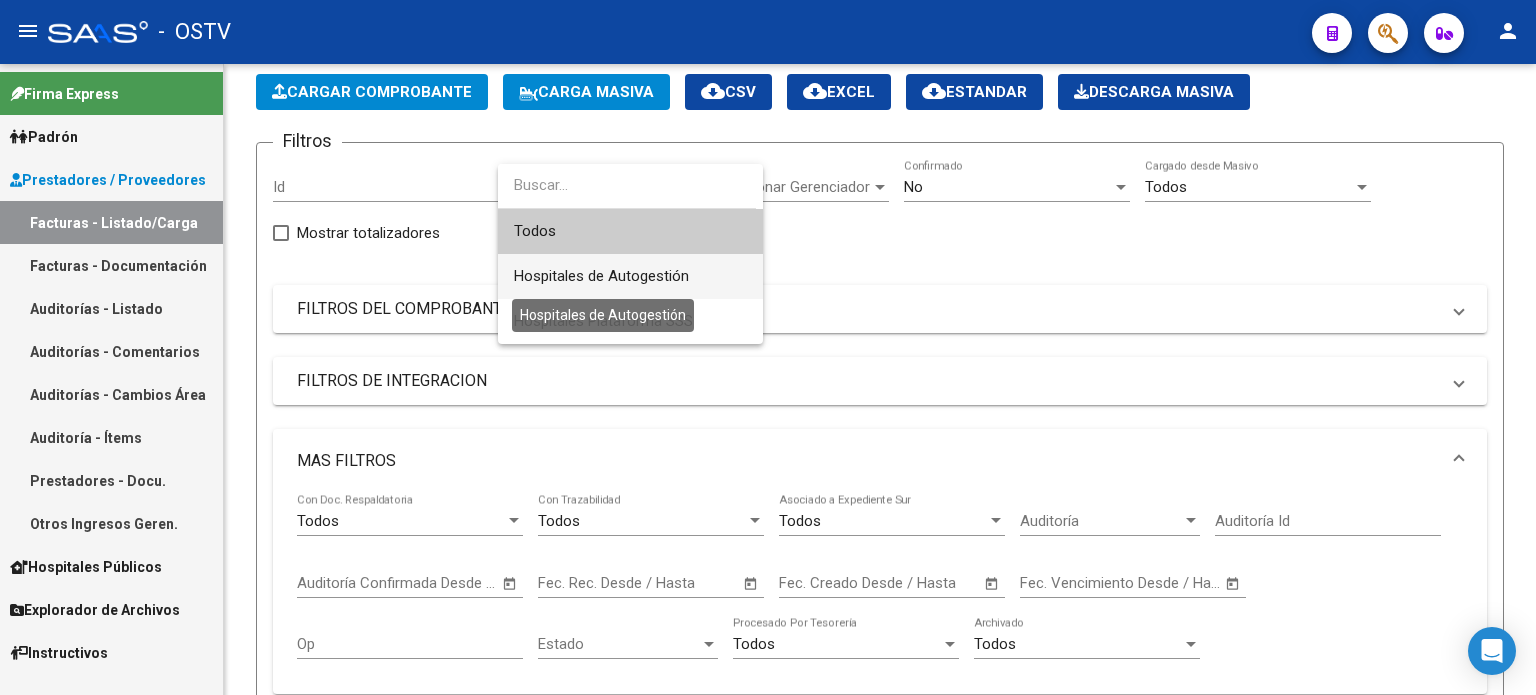 click on "Hospitales de Autogestión" at bounding box center [601, 276] 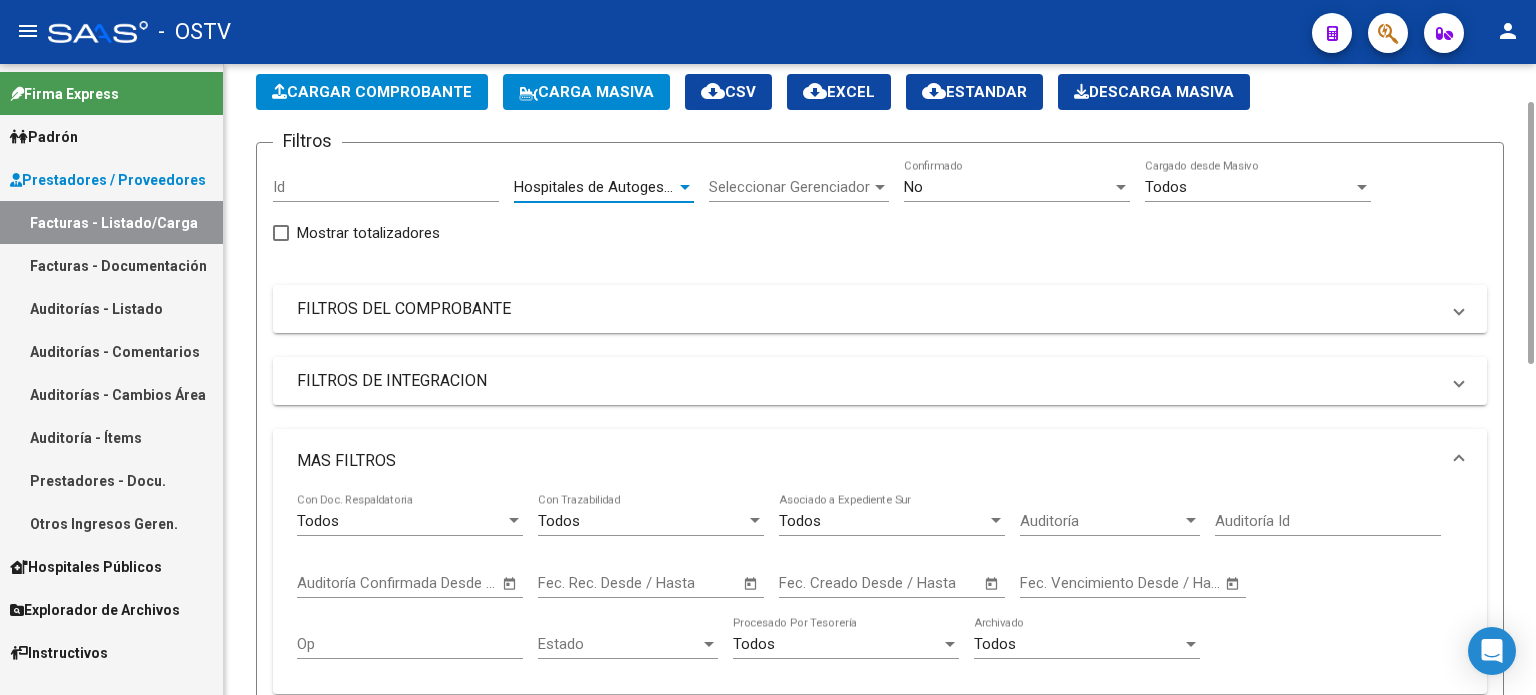click on "No" at bounding box center (1008, 187) 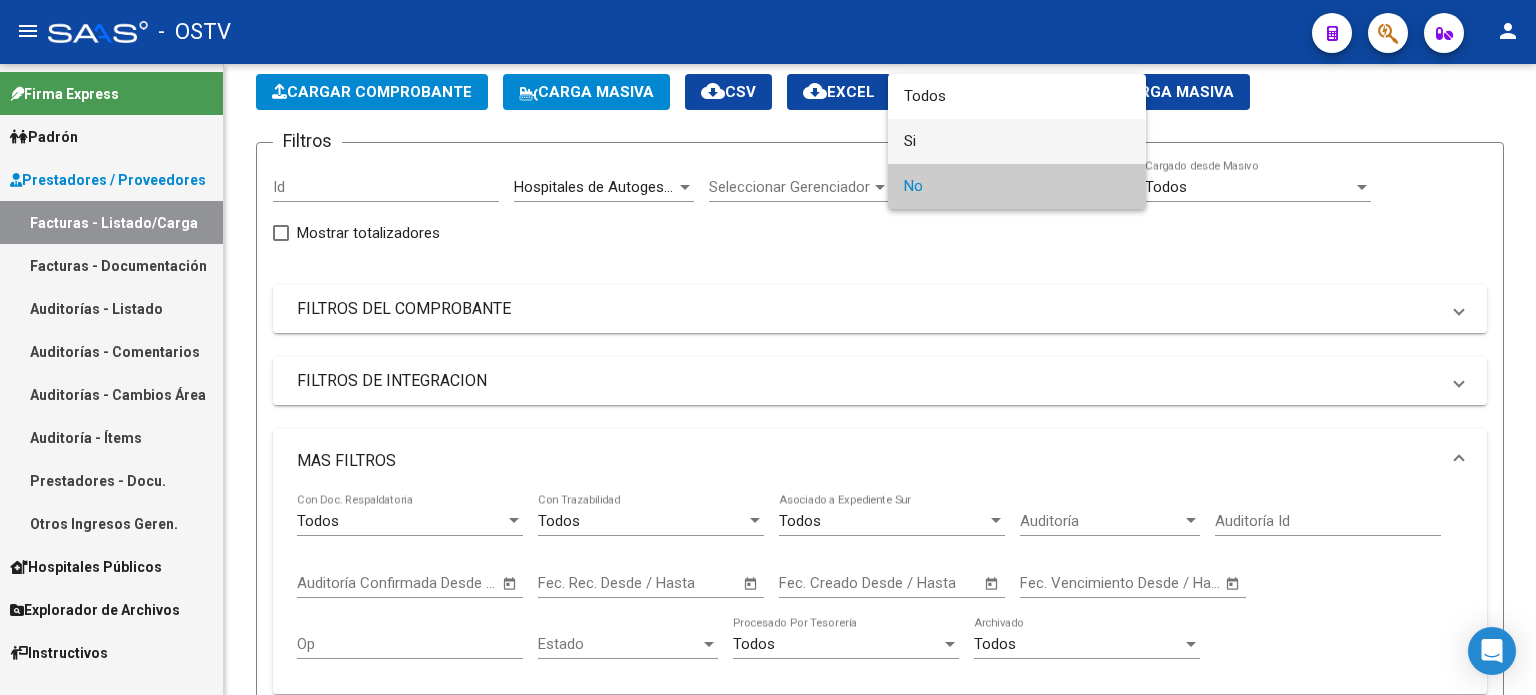 click on "Si" at bounding box center (1017, 141) 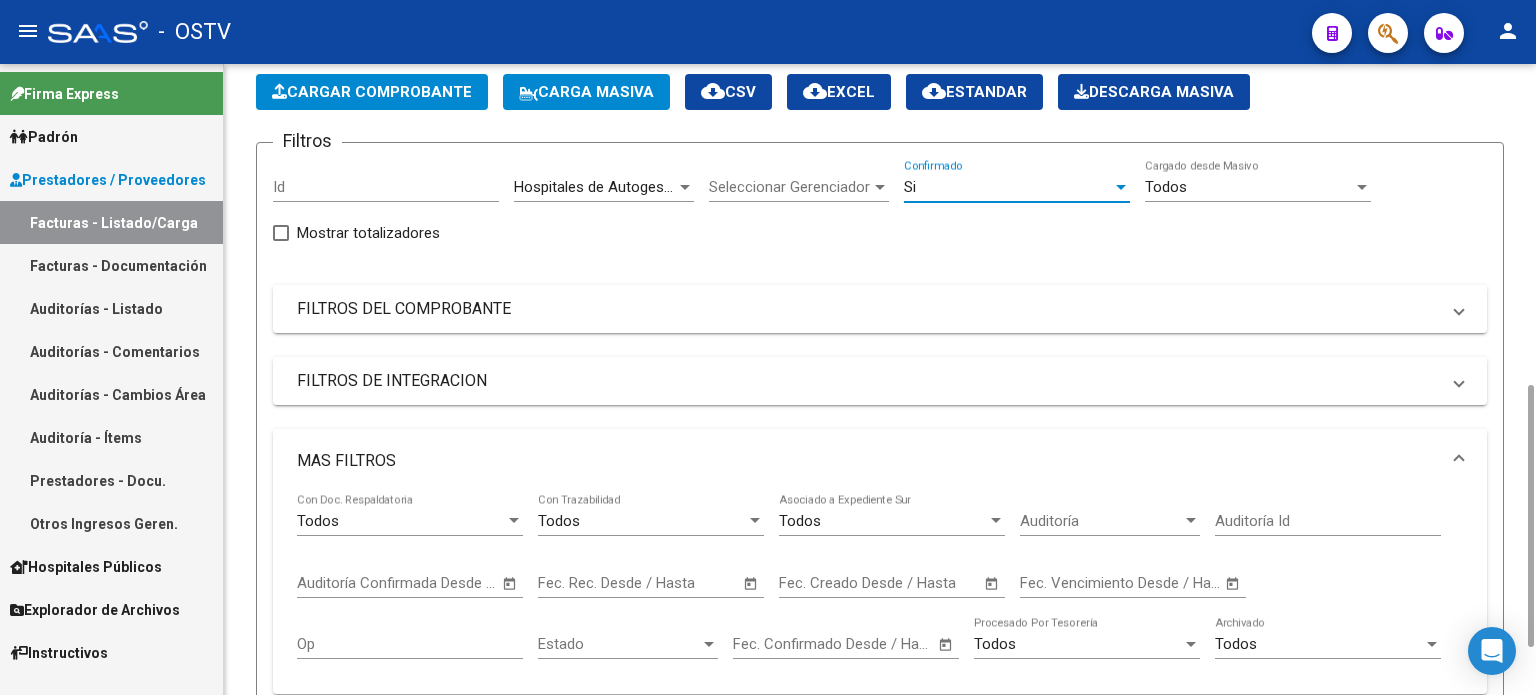 scroll, scrollTop: 492, scrollLeft: 0, axis: vertical 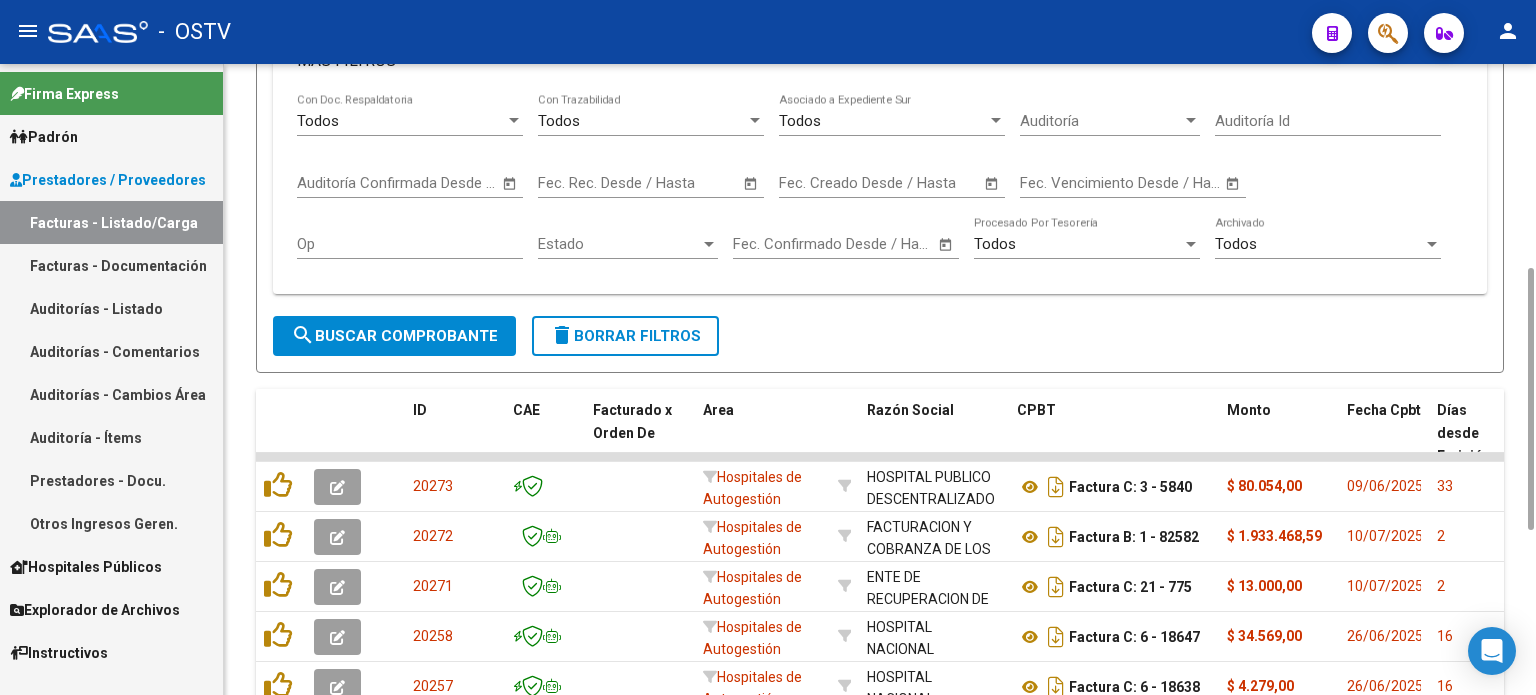 click on "Auditoría Auditoría" 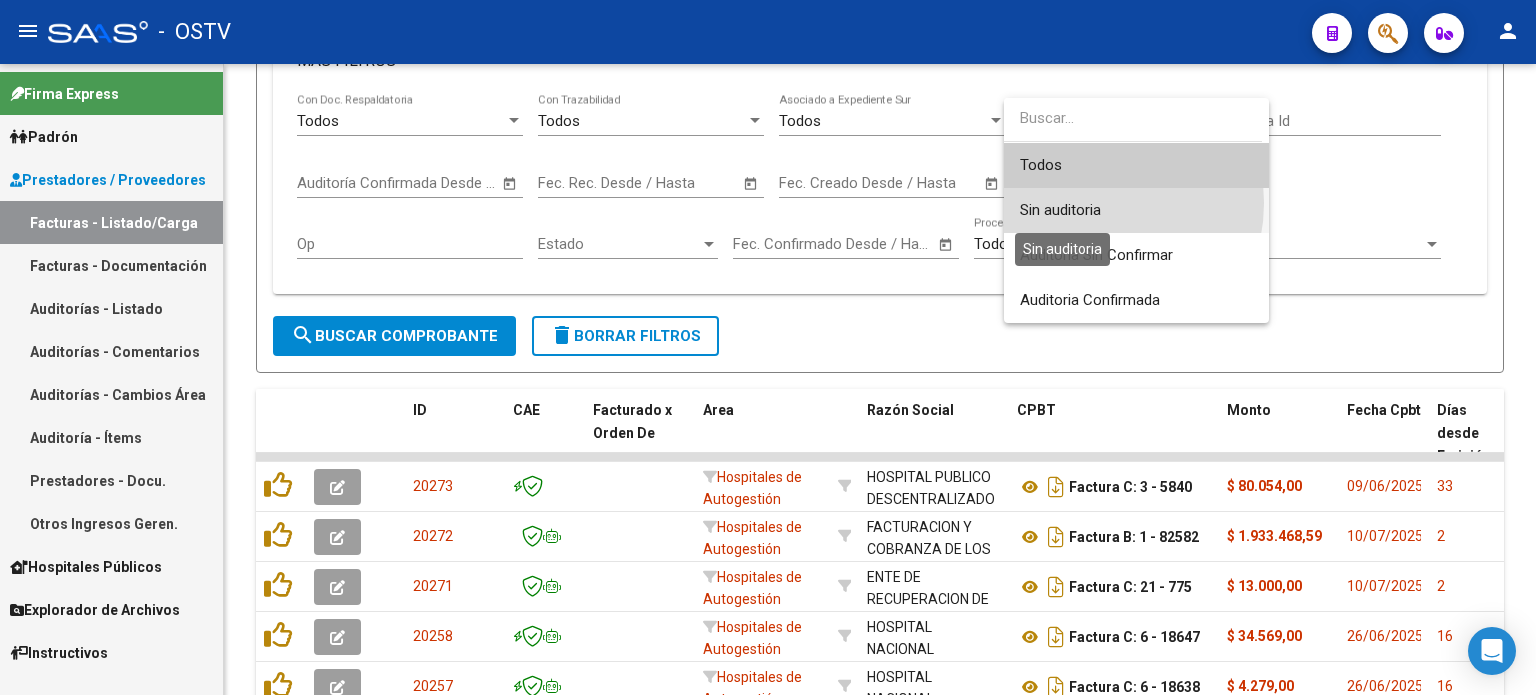 click on "Sin auditoria" at bounding box center [1060, 210] 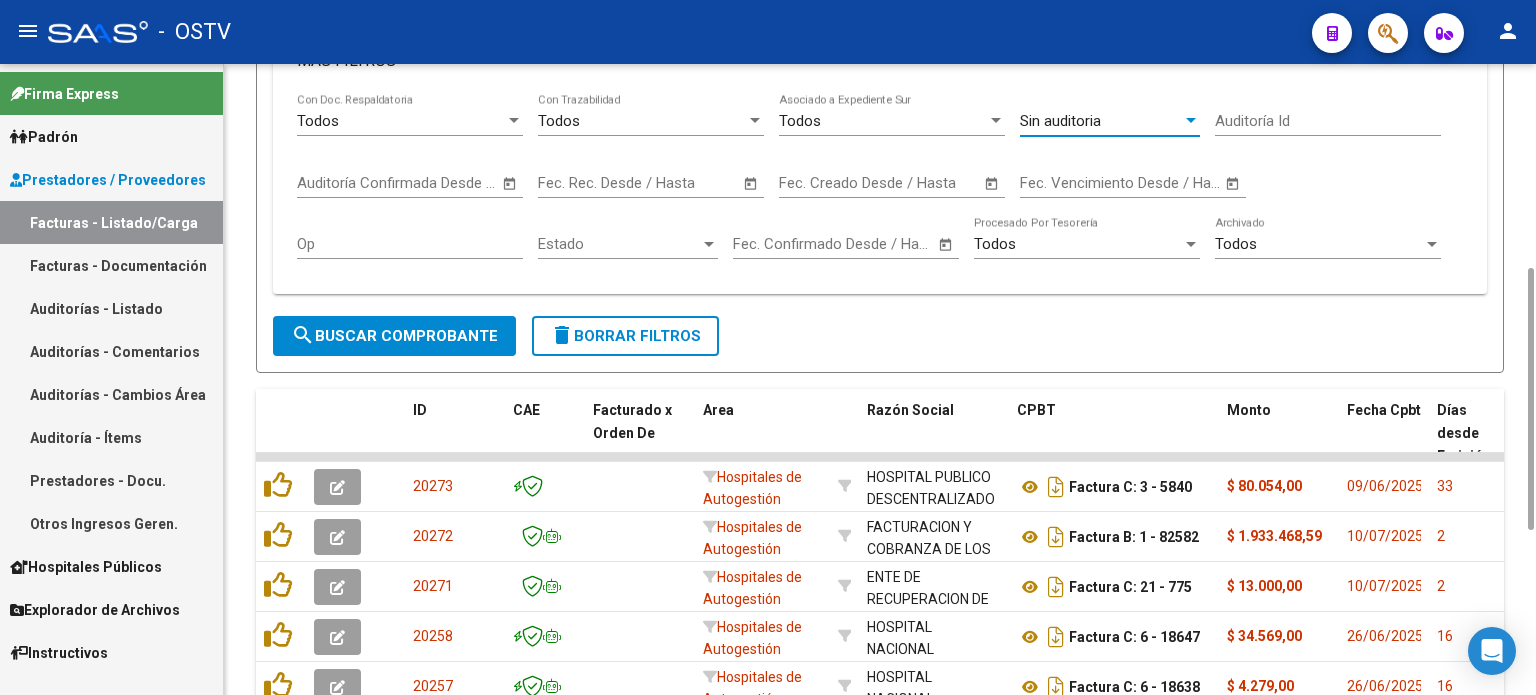 click on "–" 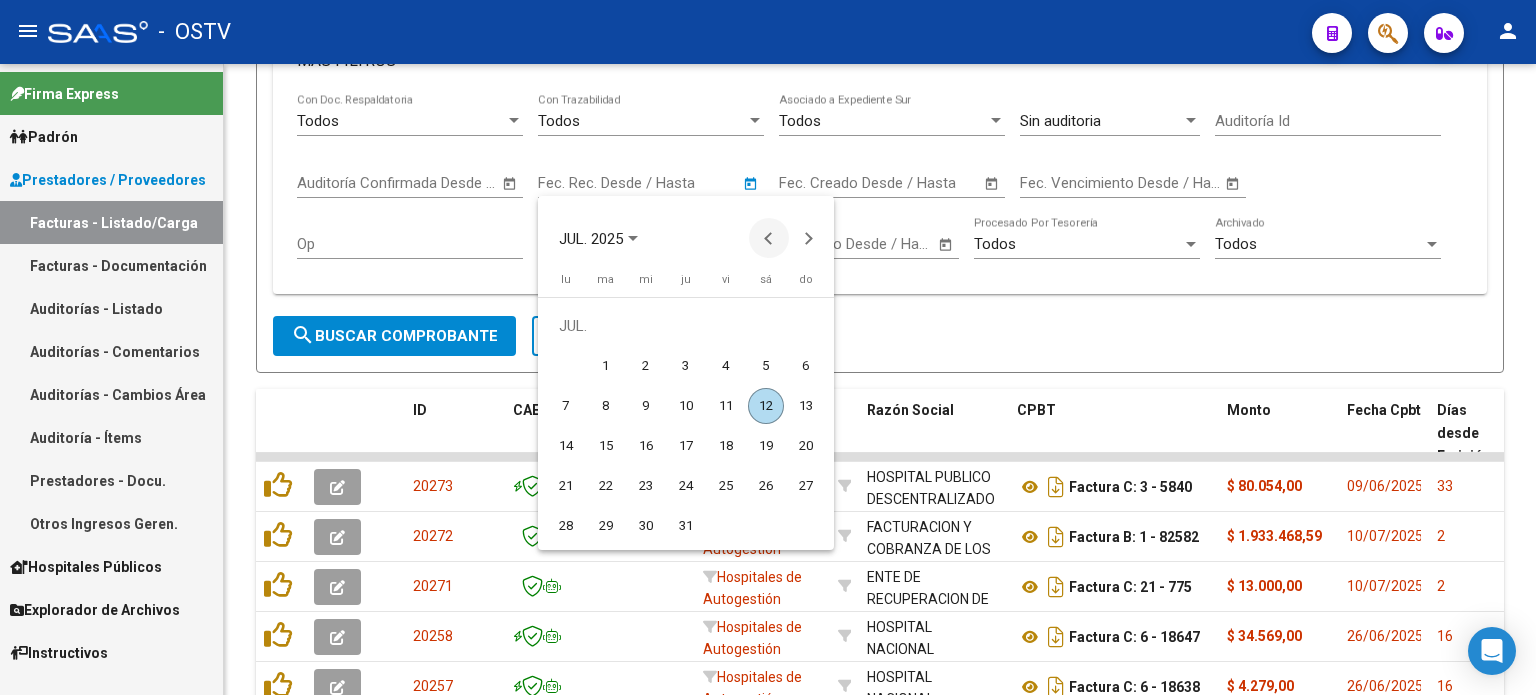 click at bounding box center (769, 238) 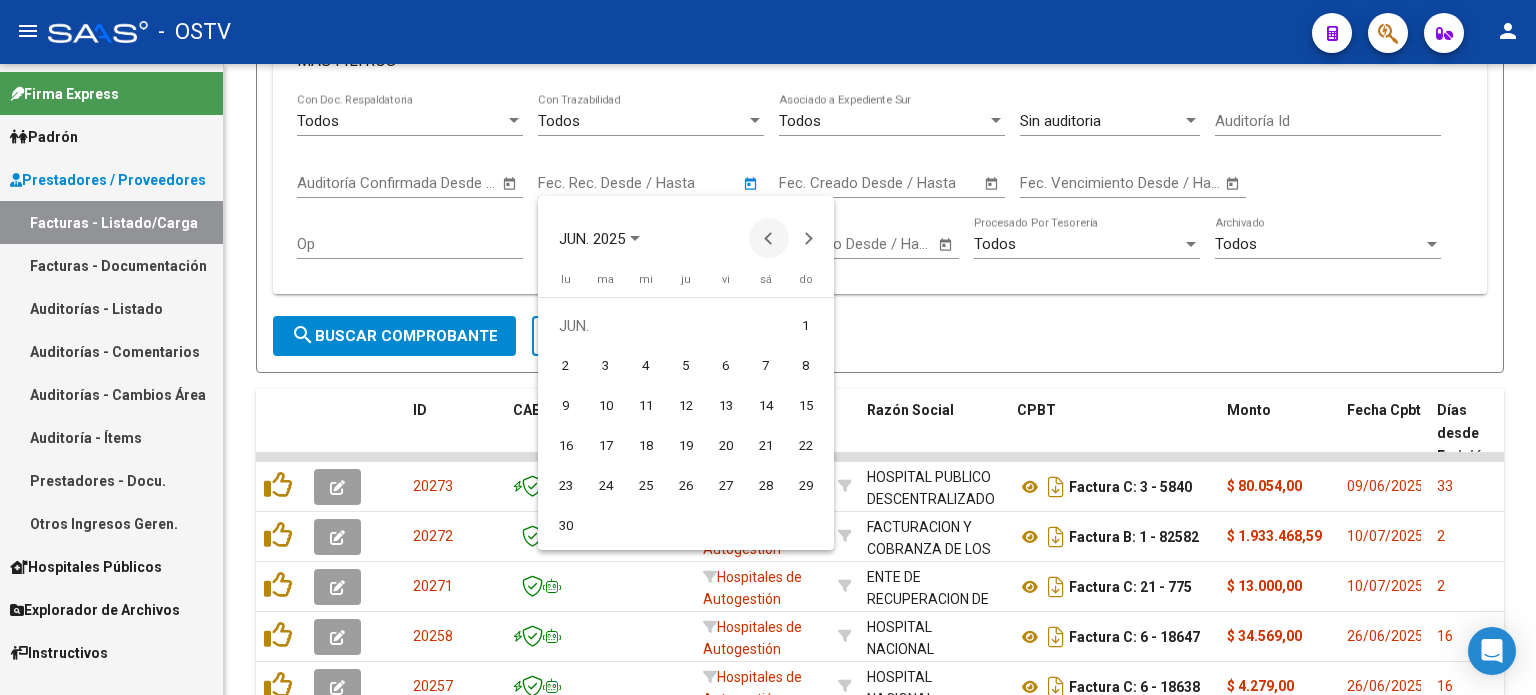 click at bounding box center (769, 238) 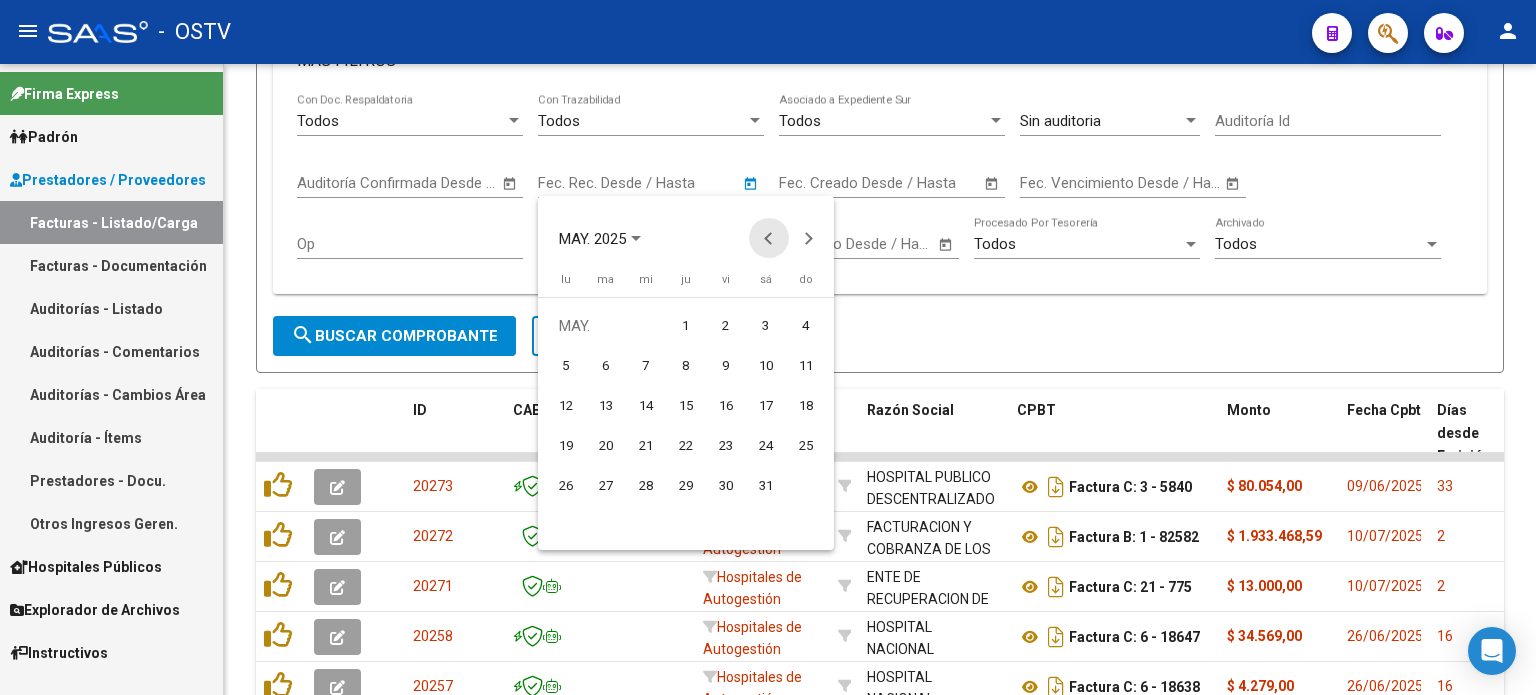 click at bounding box center (769, 238) 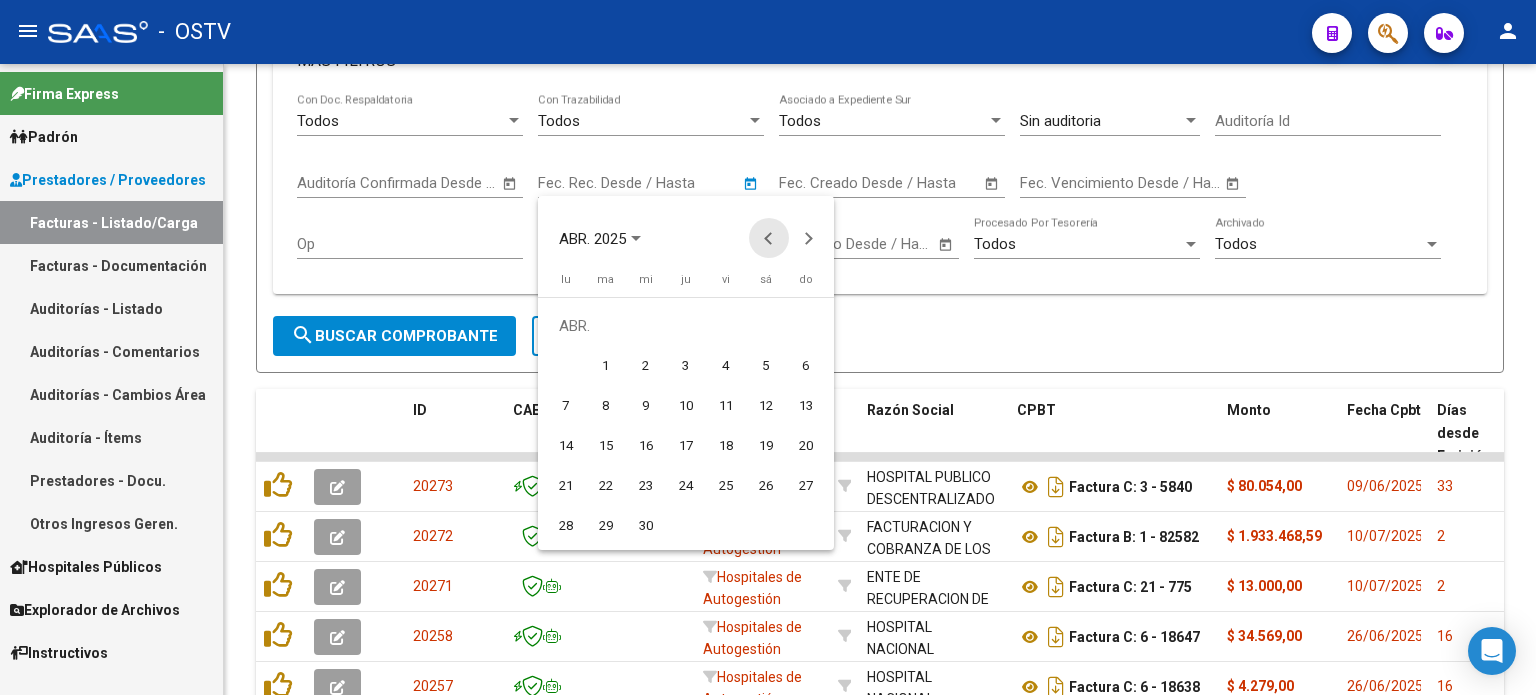 click at bounding box center [769, 238] 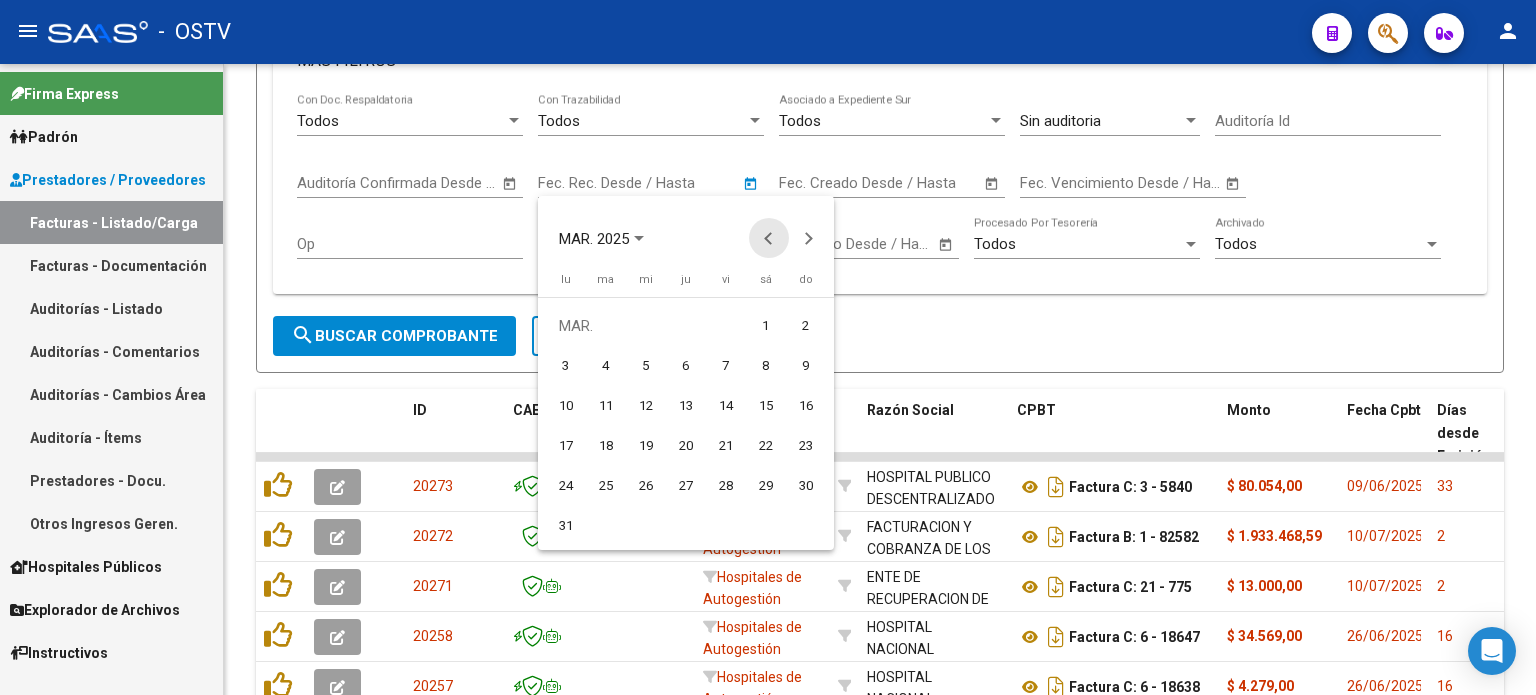 click at bounding box center (769, 238) 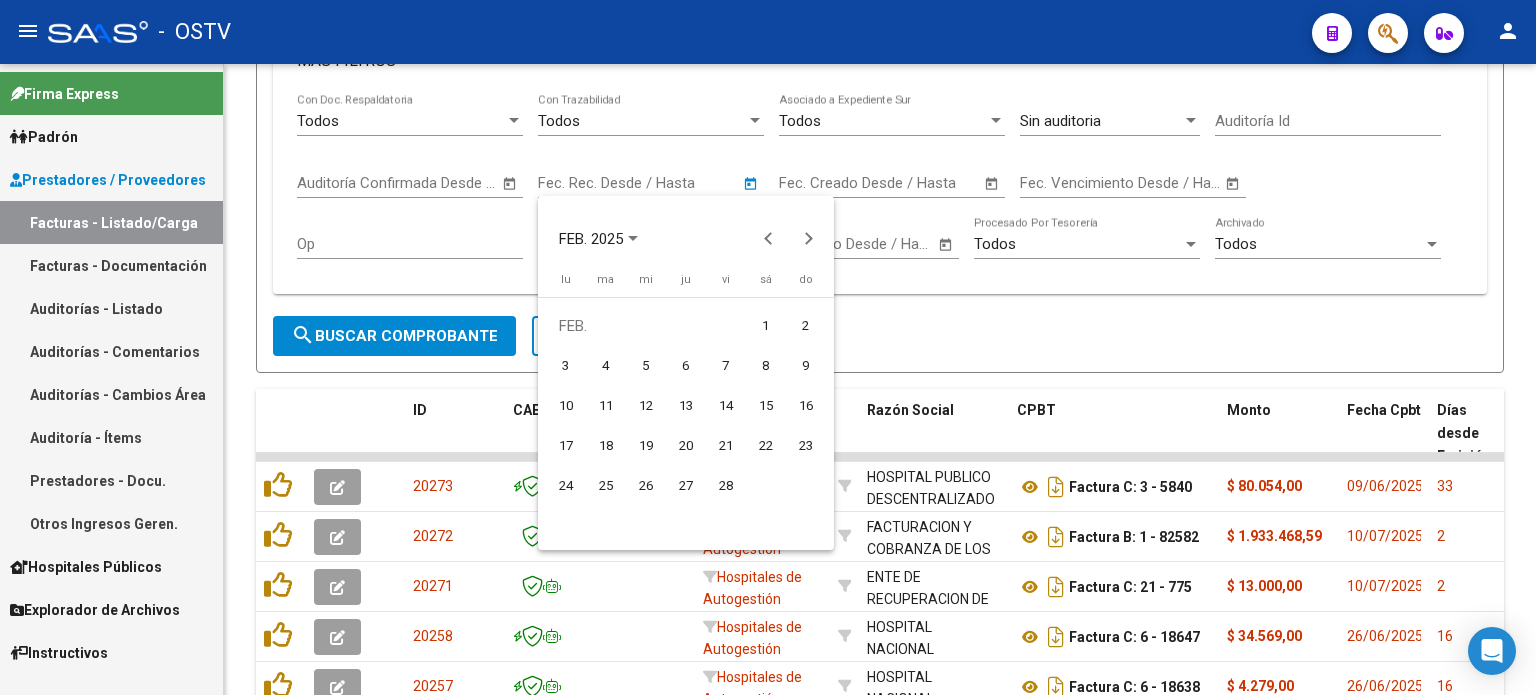 click on "1" at bounding box center [766, 326] 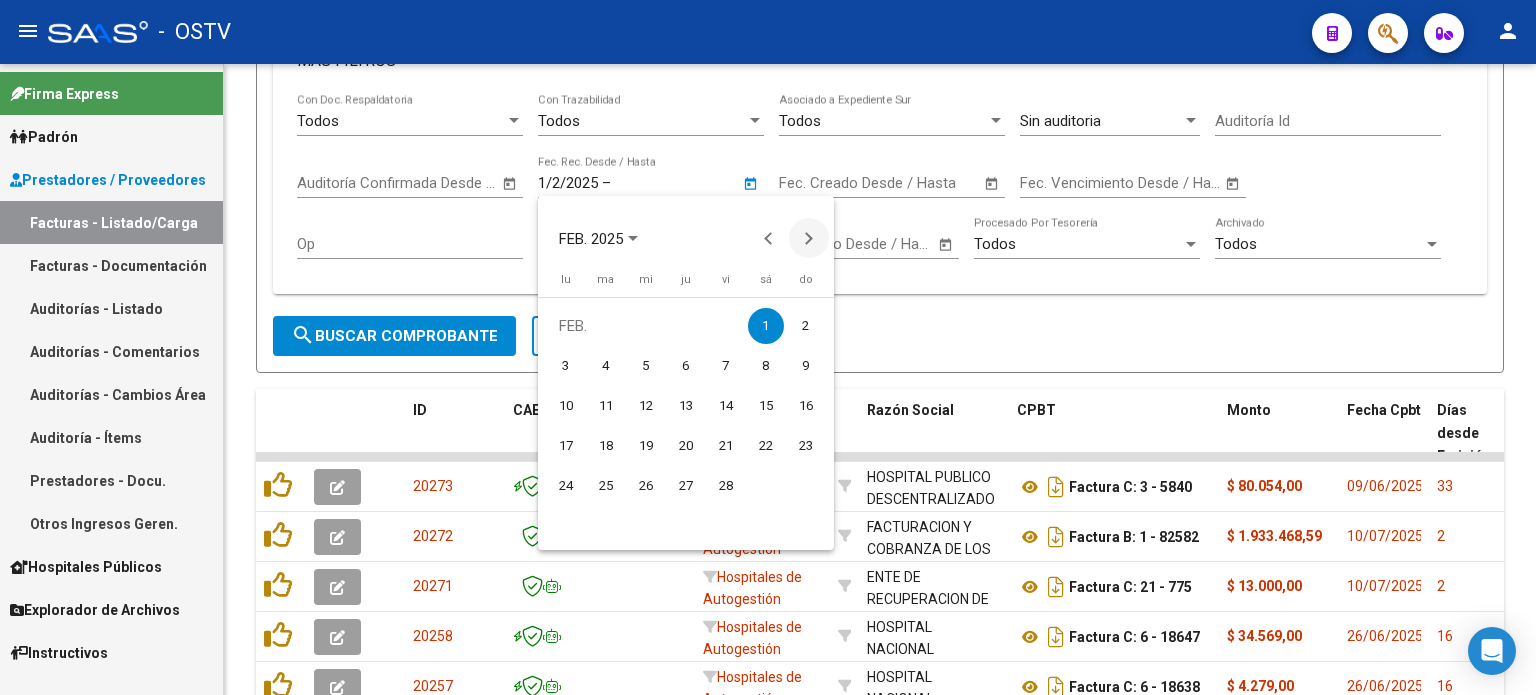 click at bounding box center [809, 238] 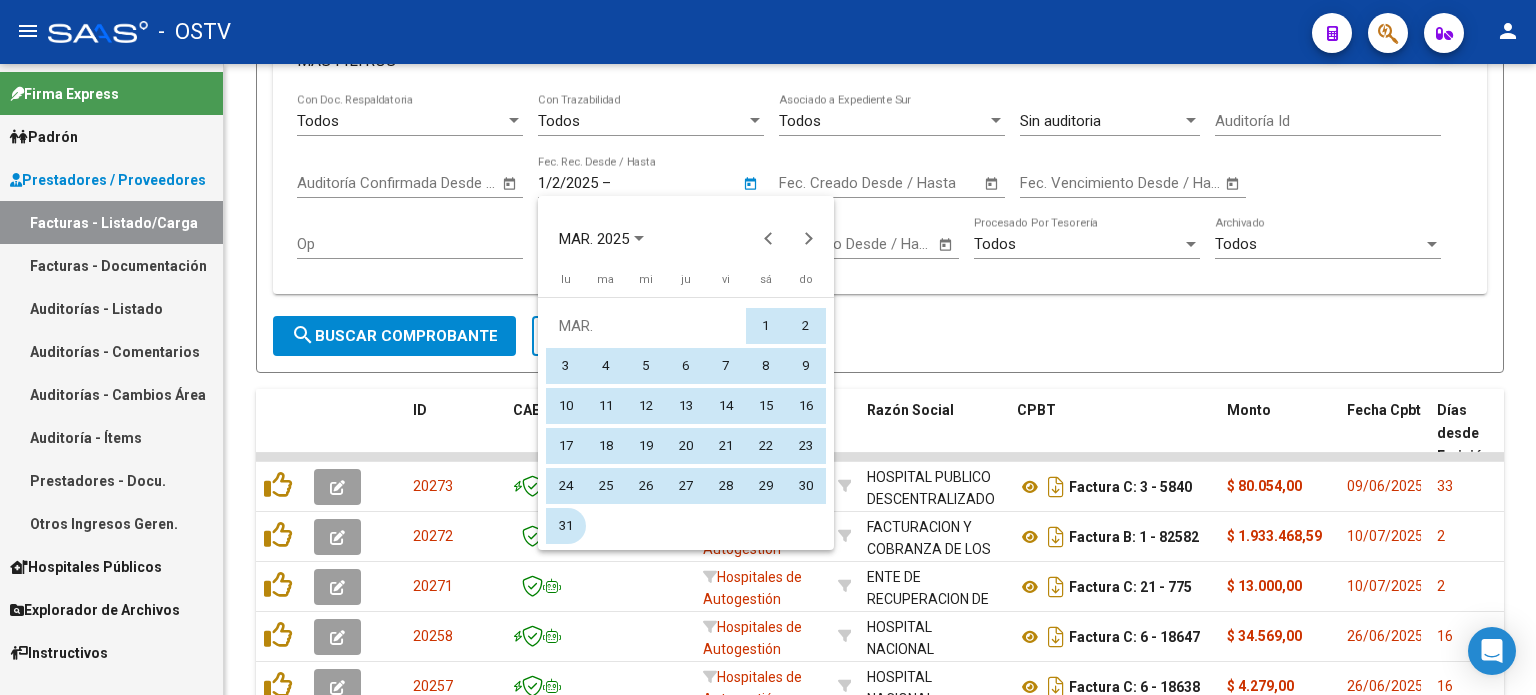 click on "31" at bounding box center [566, 526] 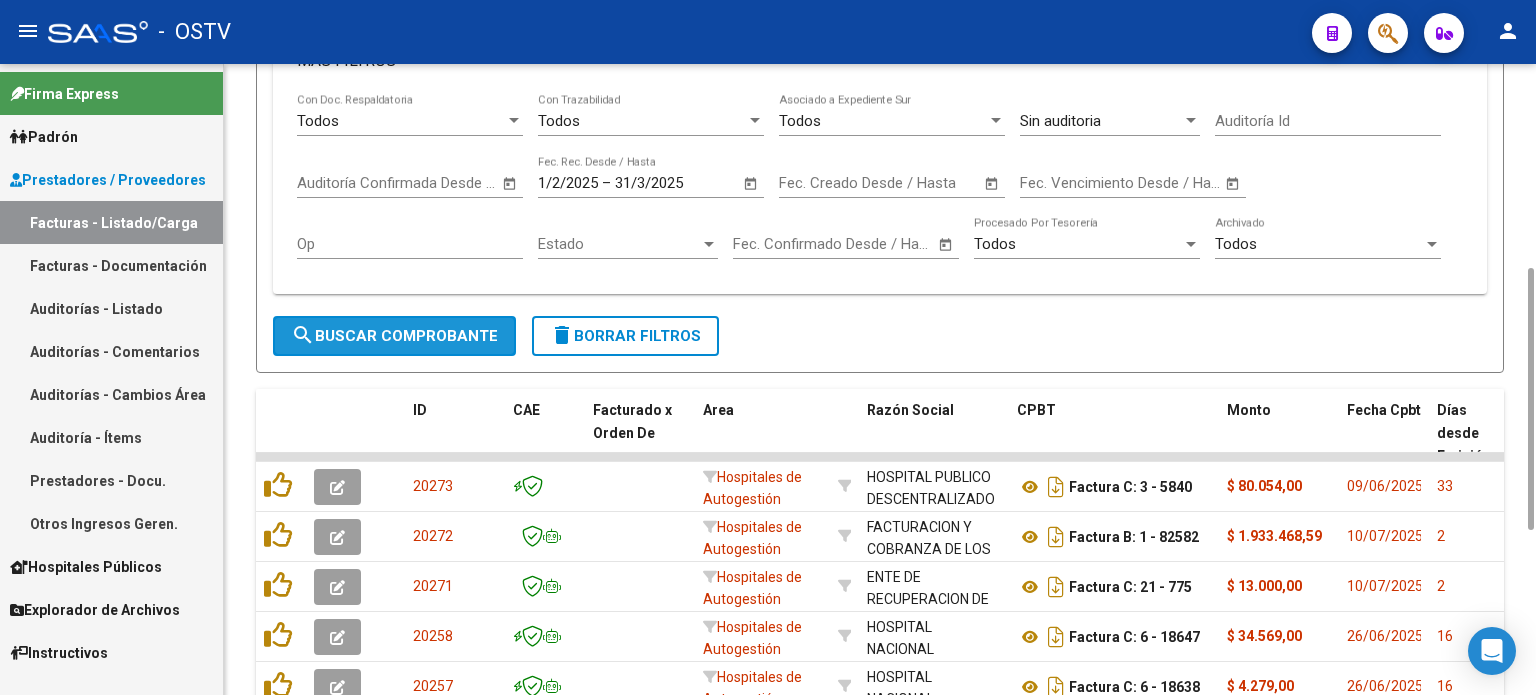 click on "search  Buscar Comprobante" 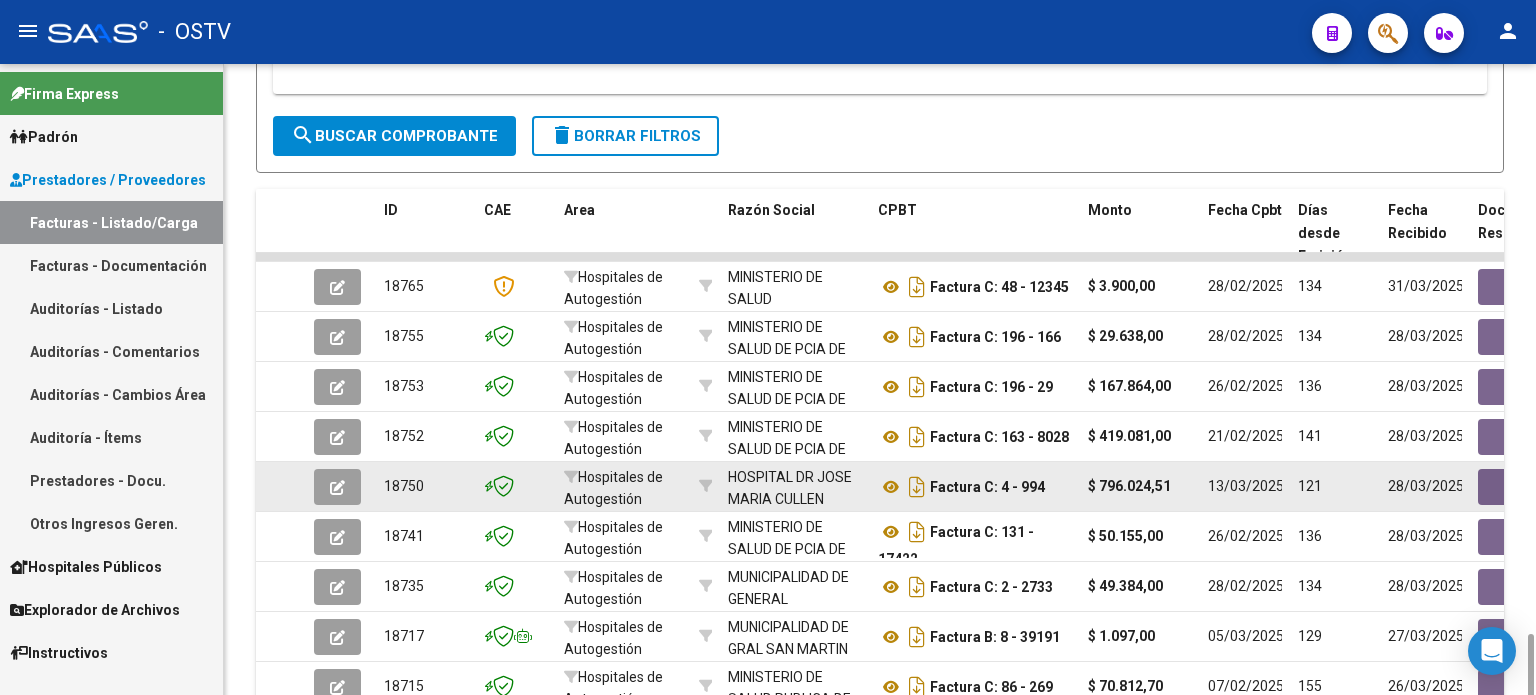 scroll, scrollTop: 892, scrollLeft: 0, axis: vertical 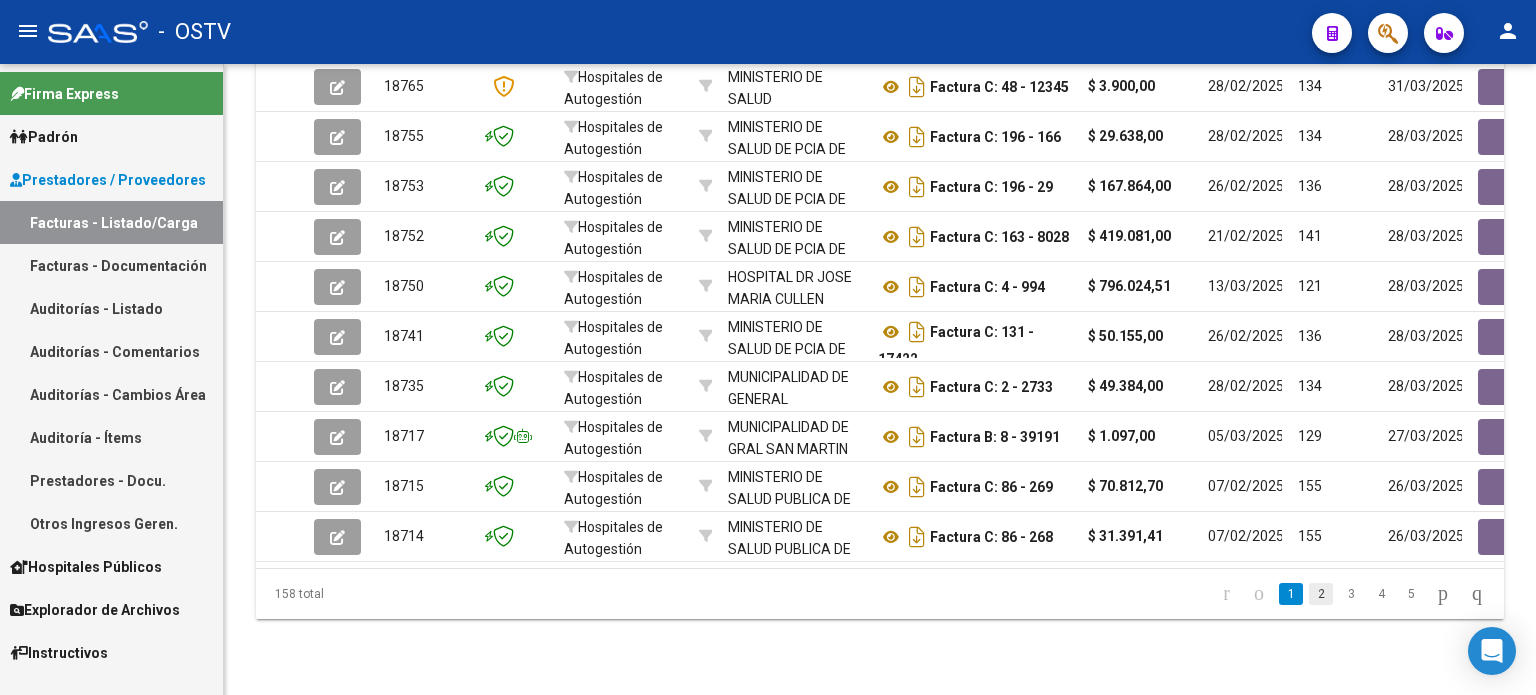 click on "2" 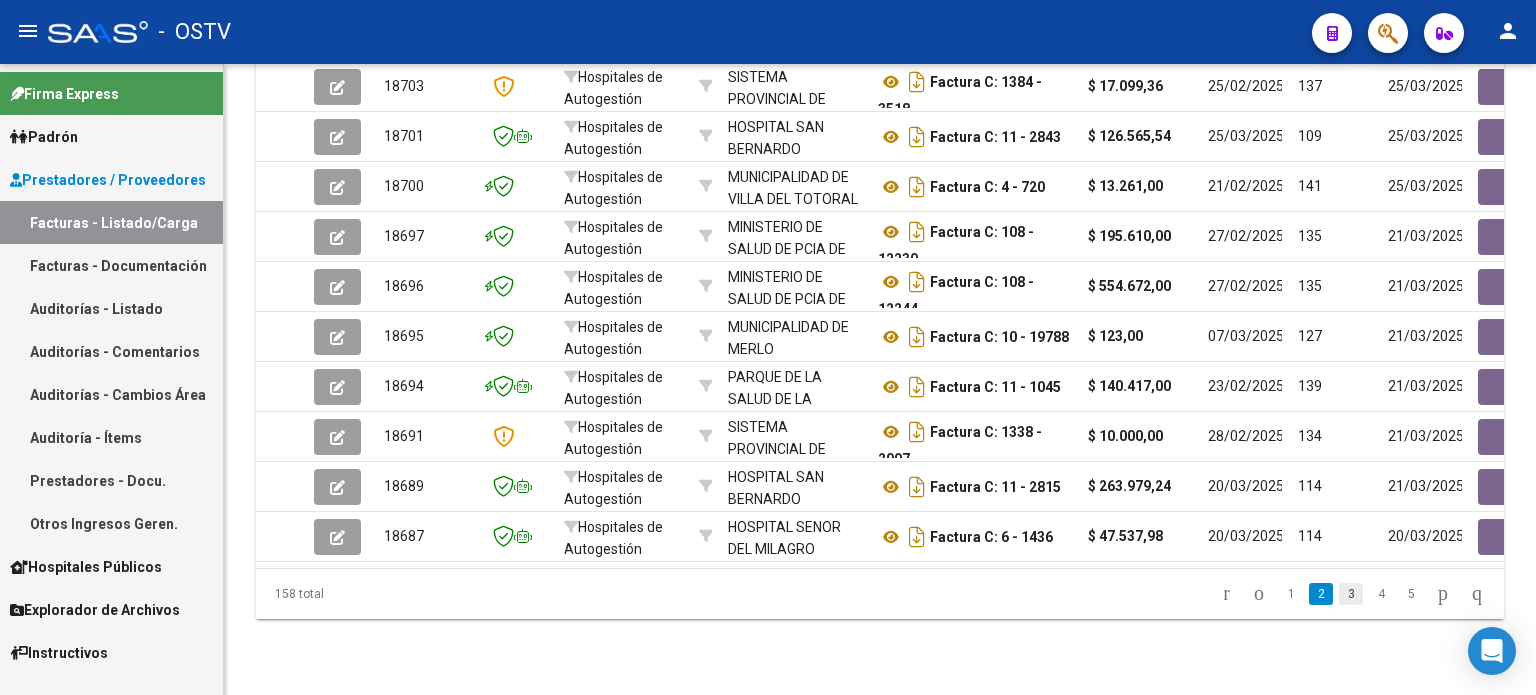 click on "3" 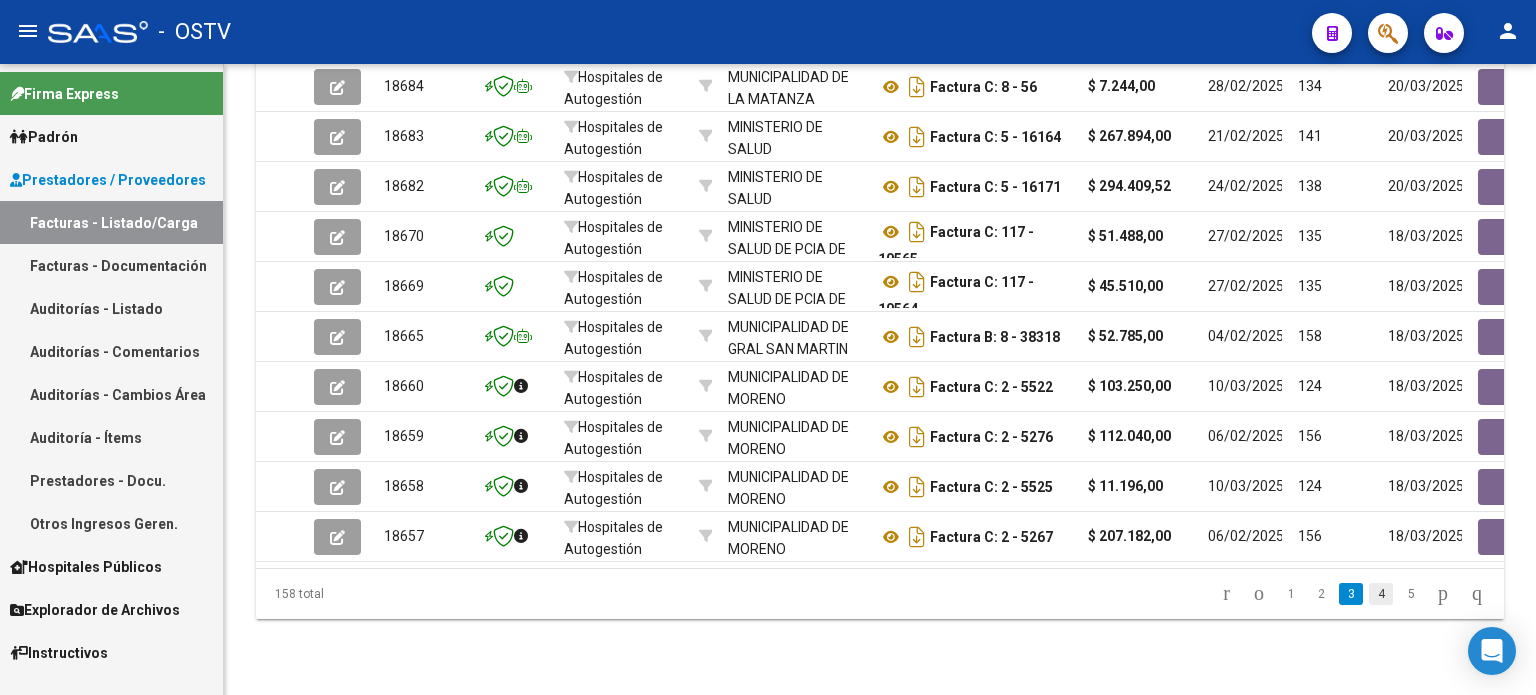 click on "4" 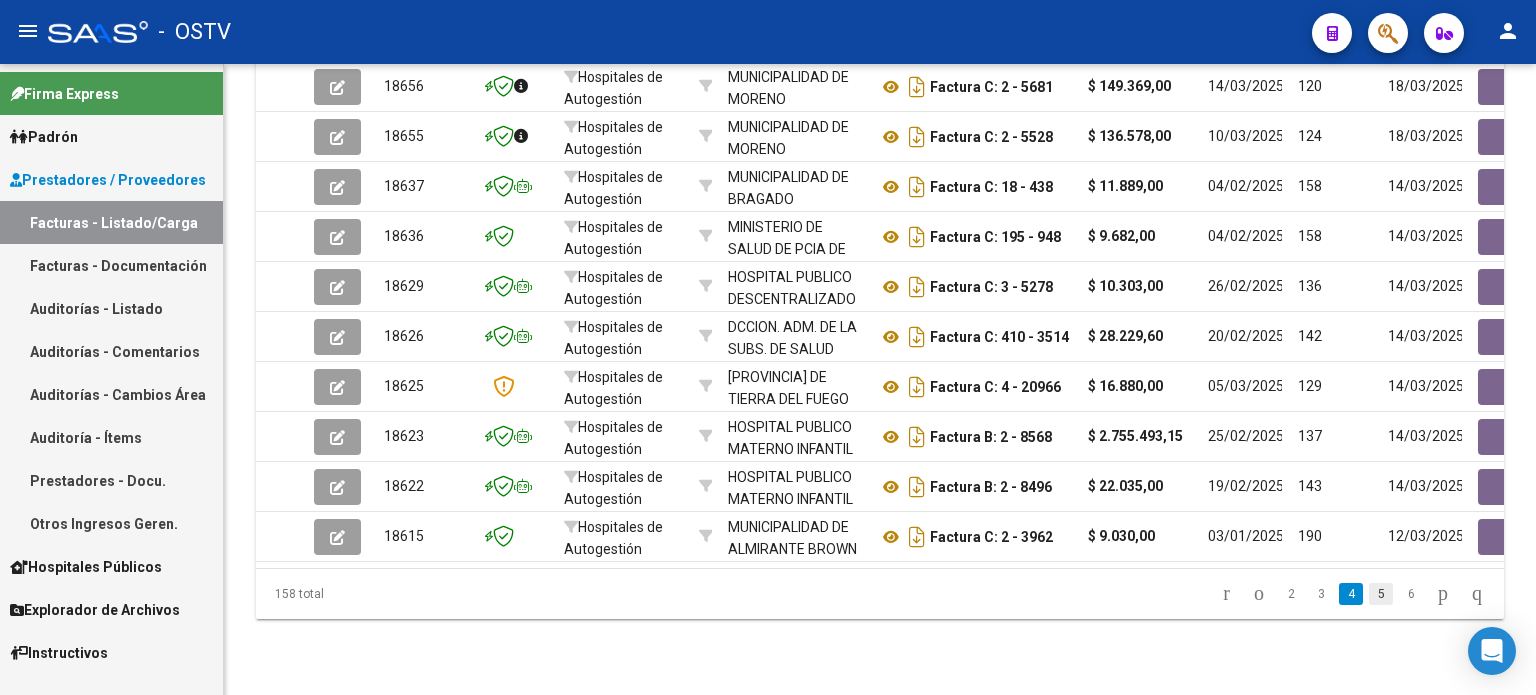 click on "5" 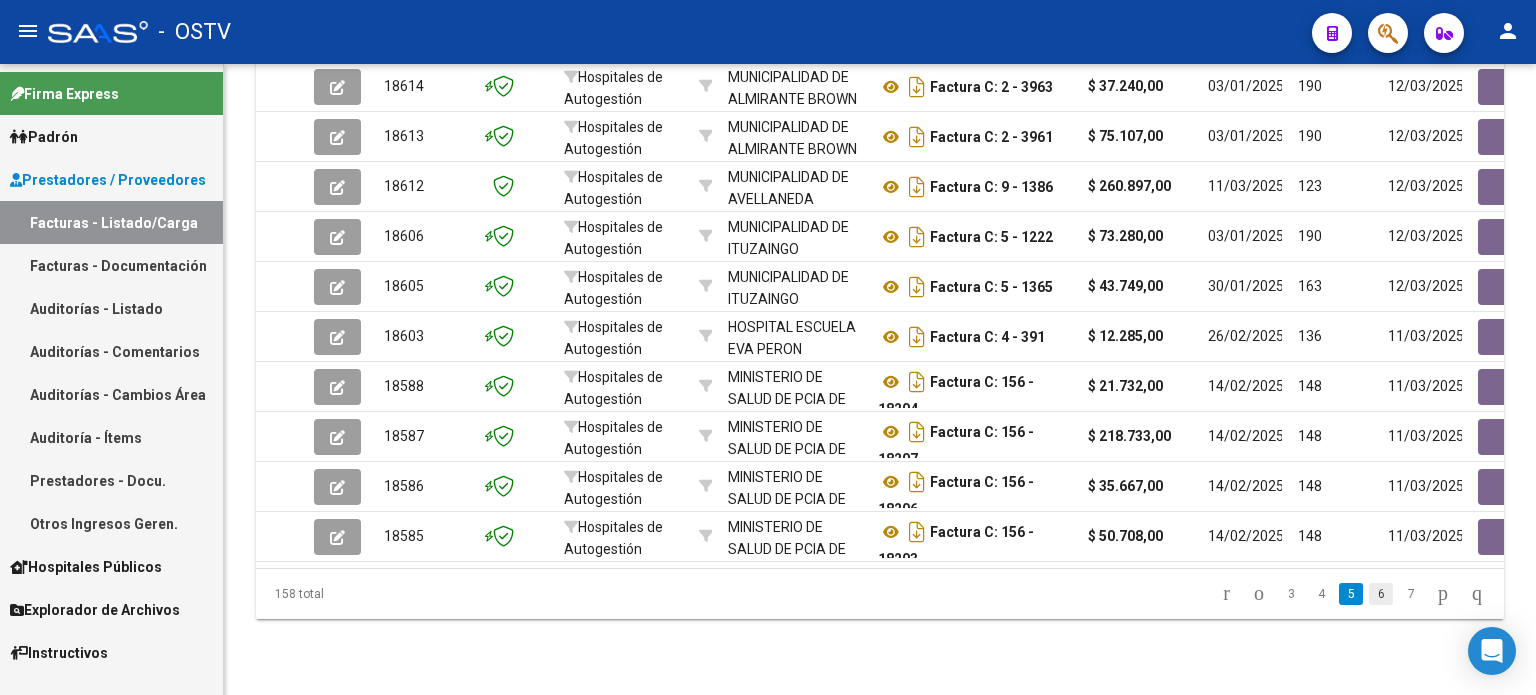 click on "6" 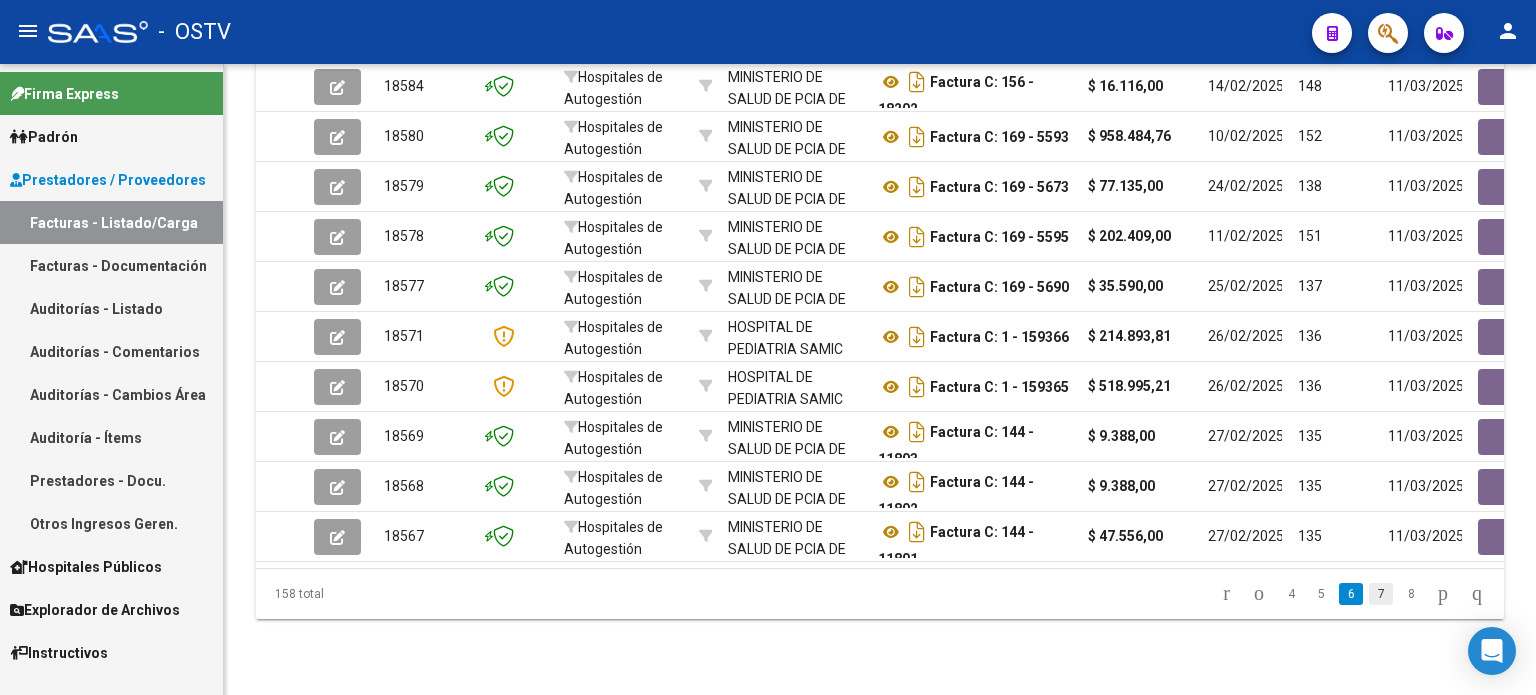 click on "7" 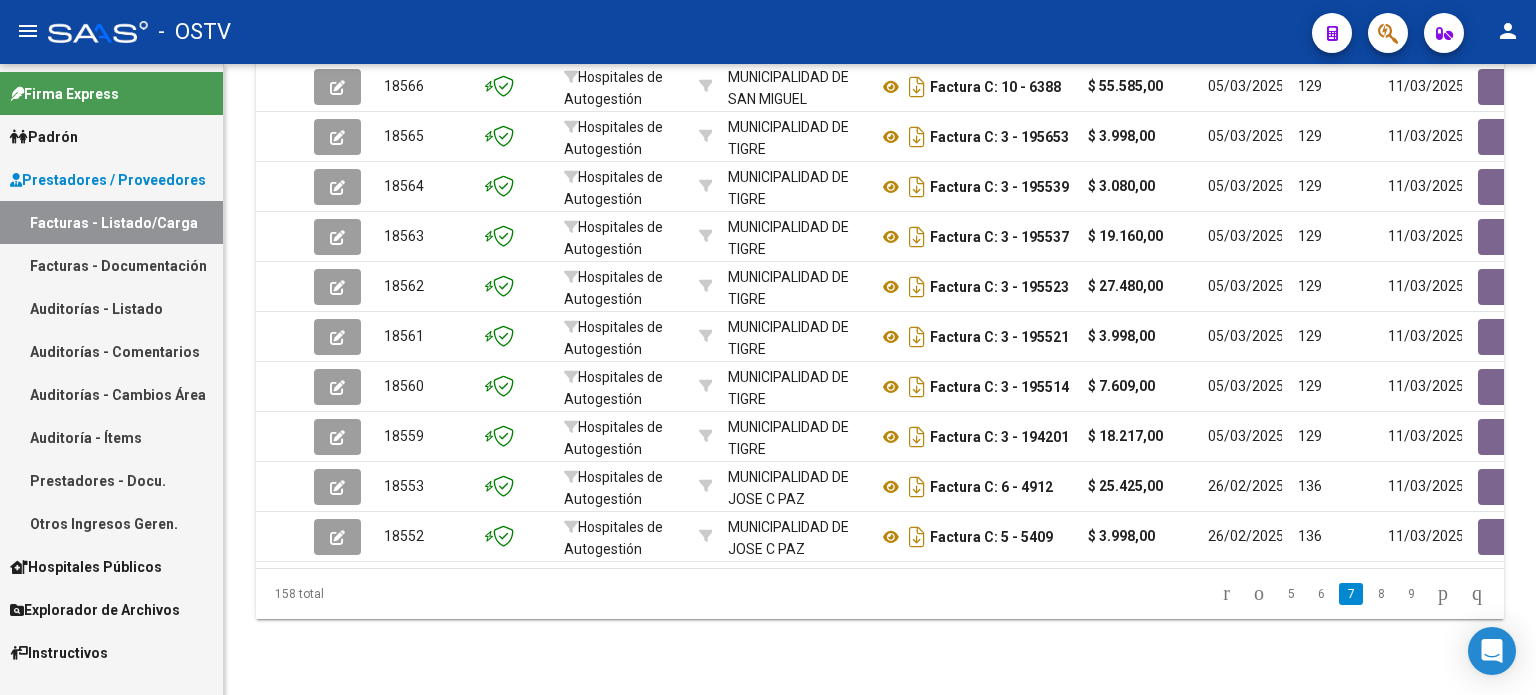 click on "8" 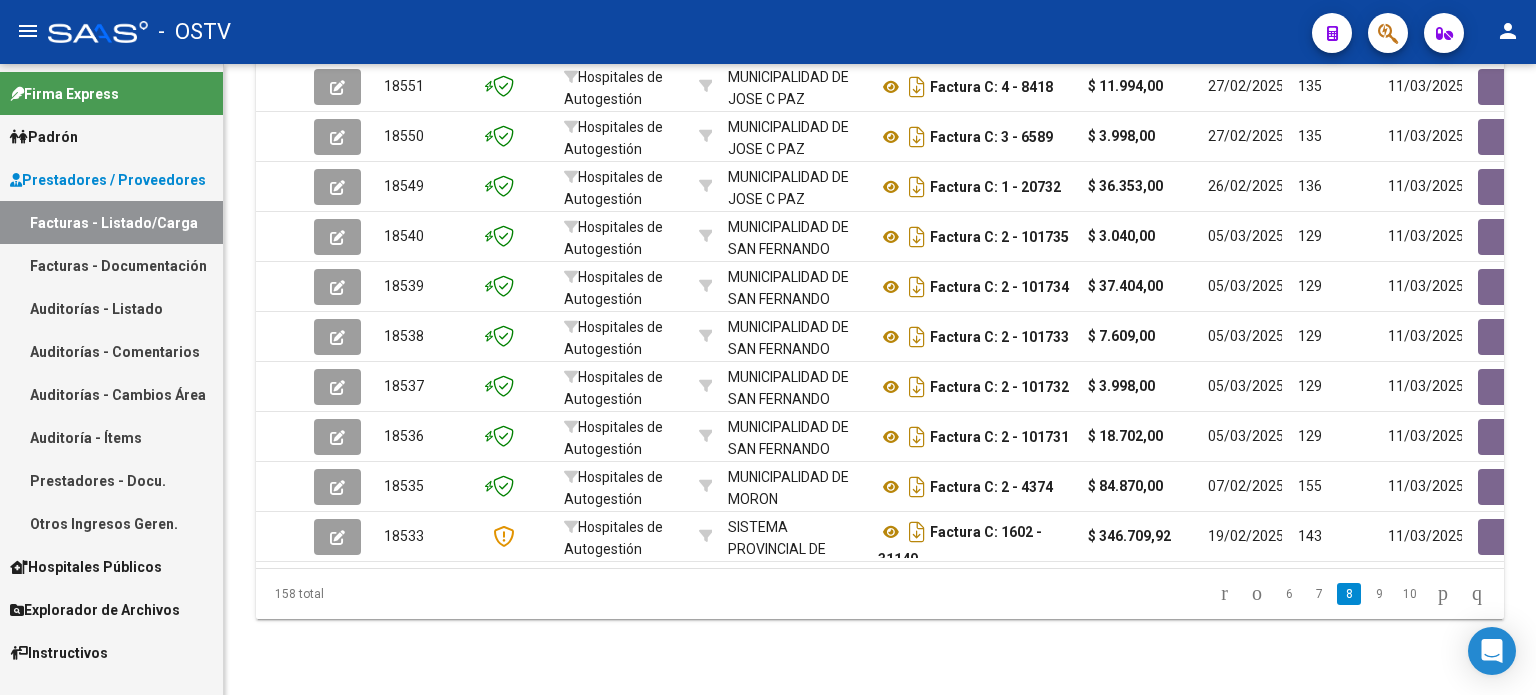 click on "9" 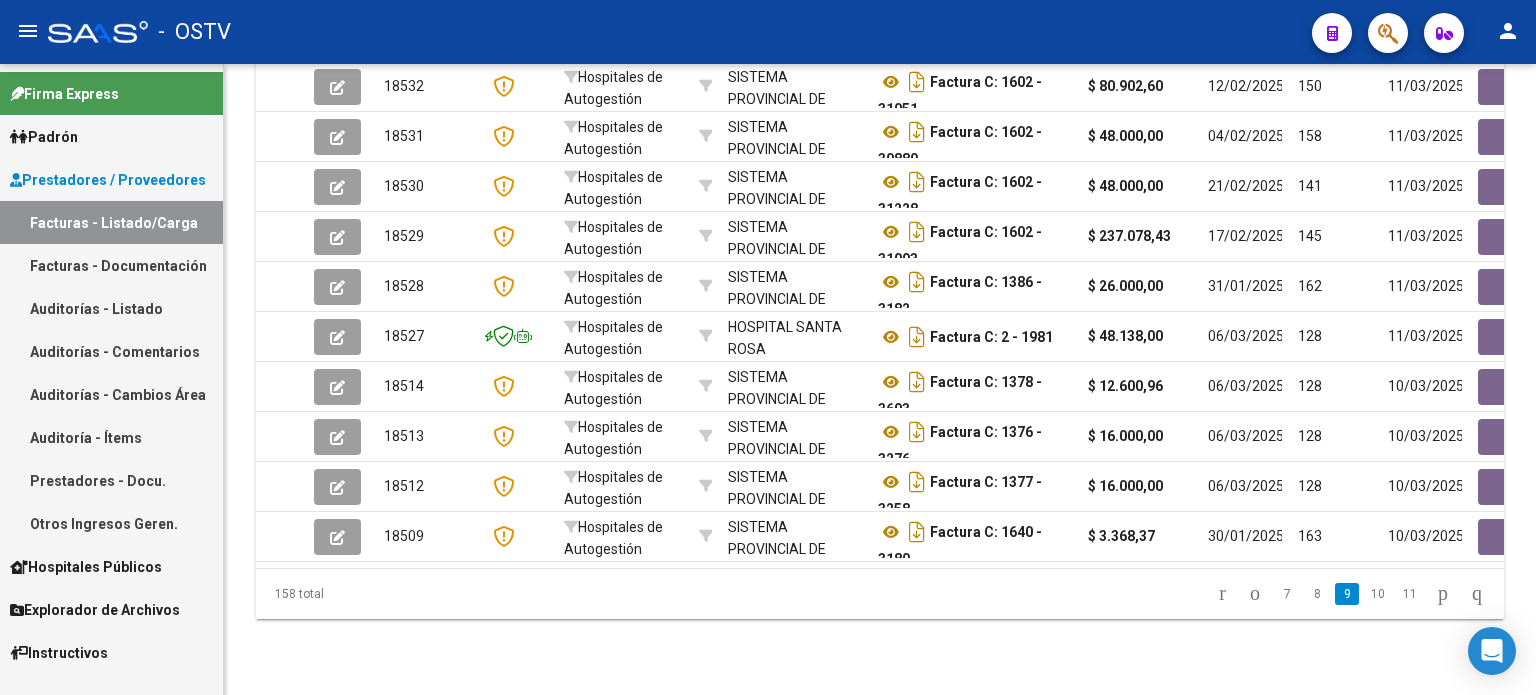 click on "10" 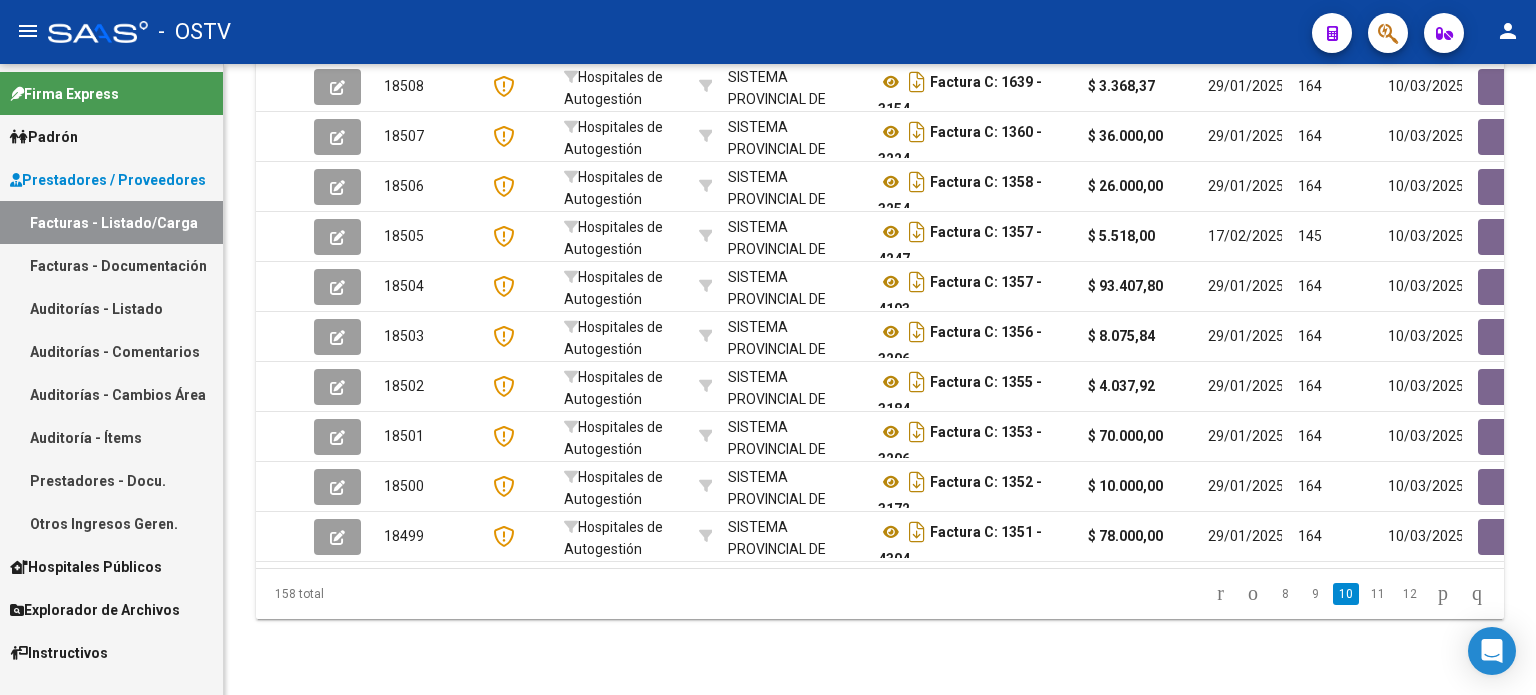 click on "11" 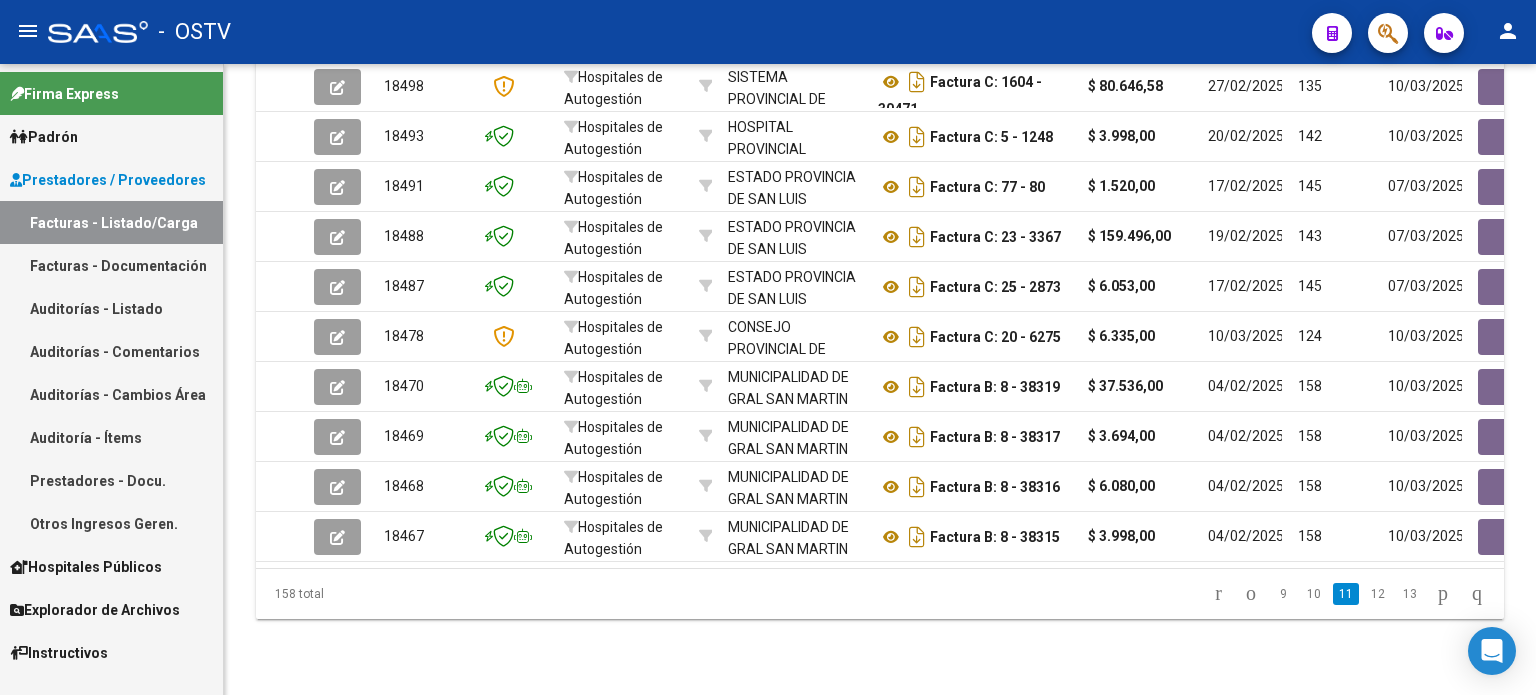click on "12" 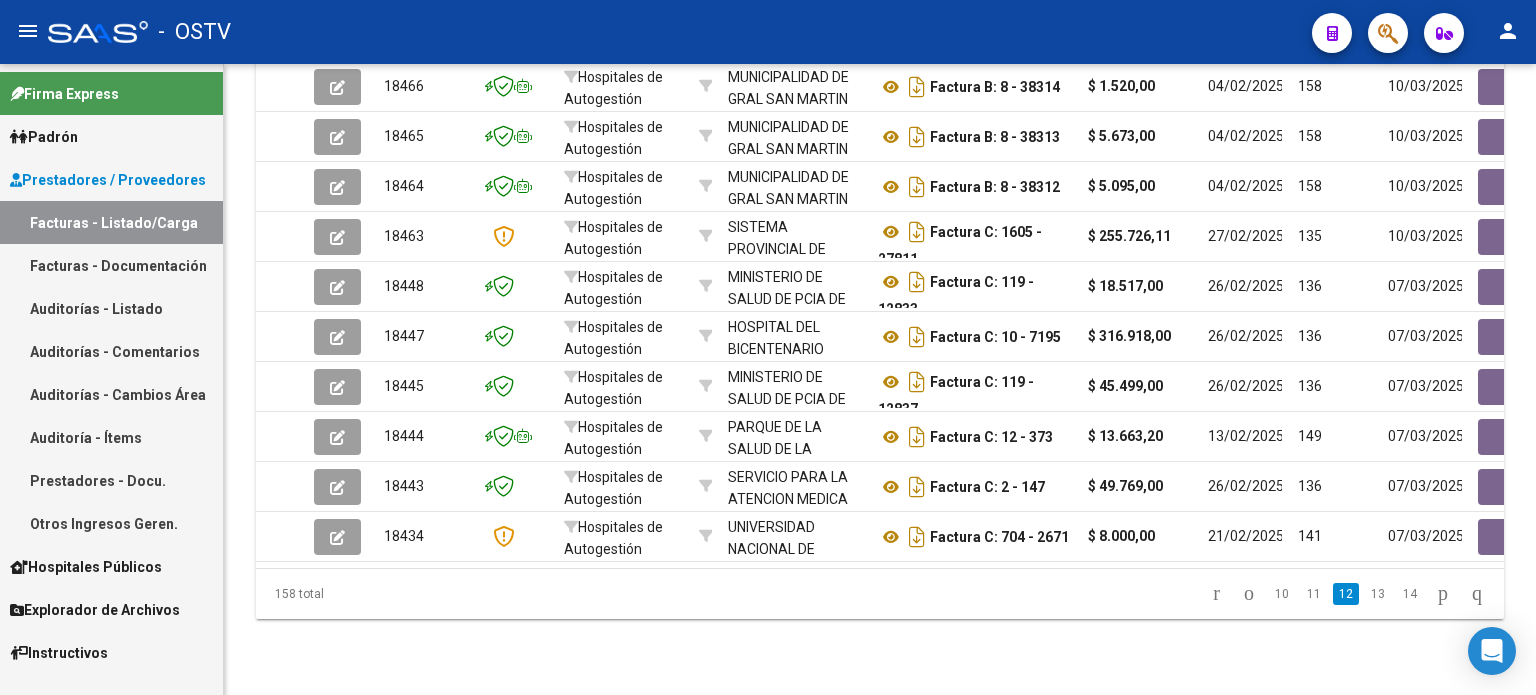 click on "13" 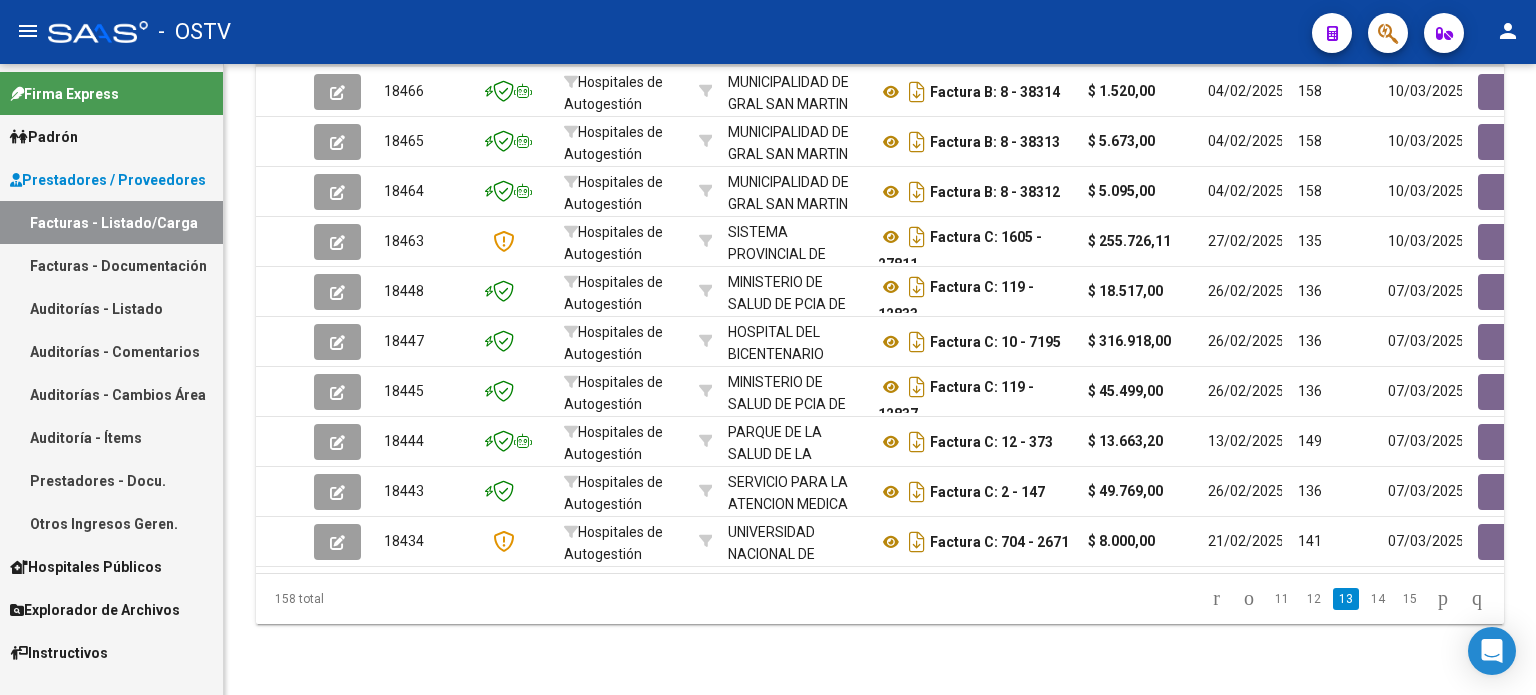 click on "158 total   11   12   13   14   15" 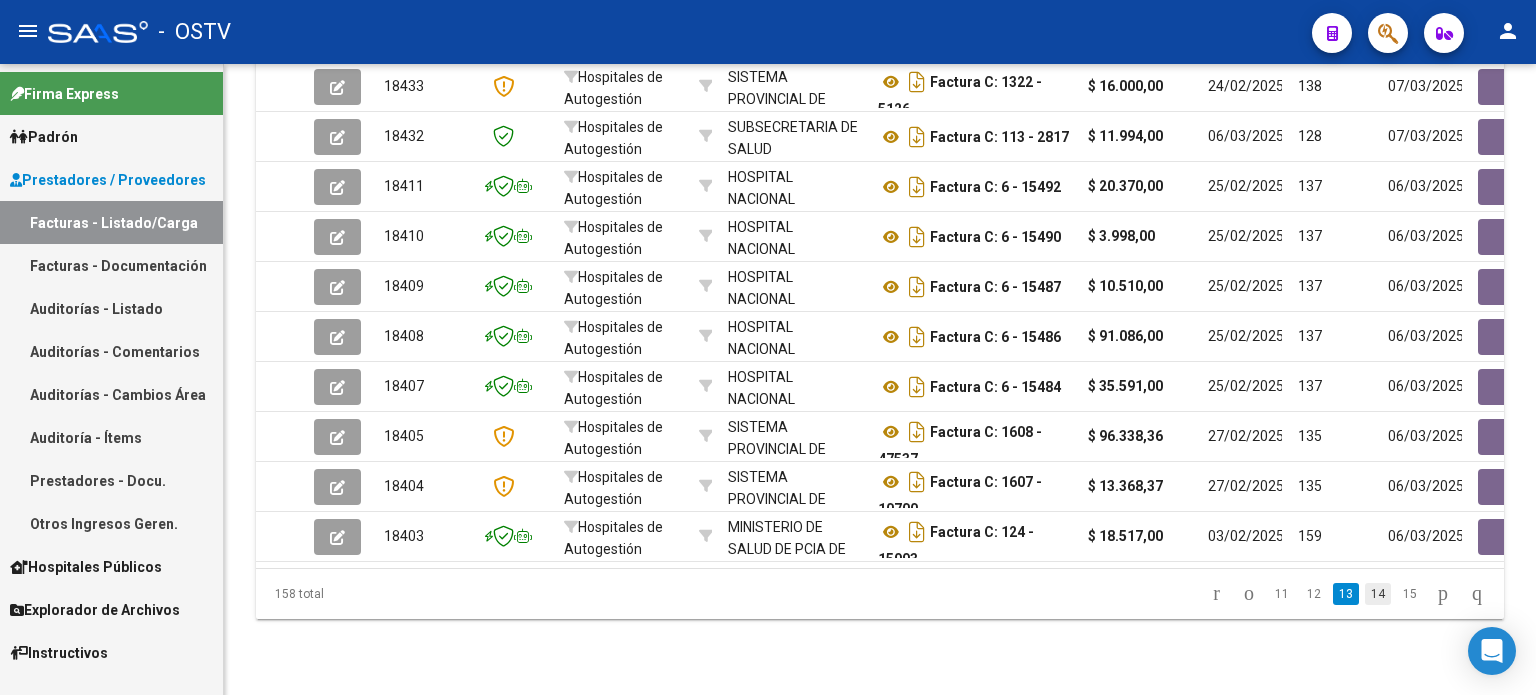 click on "14" 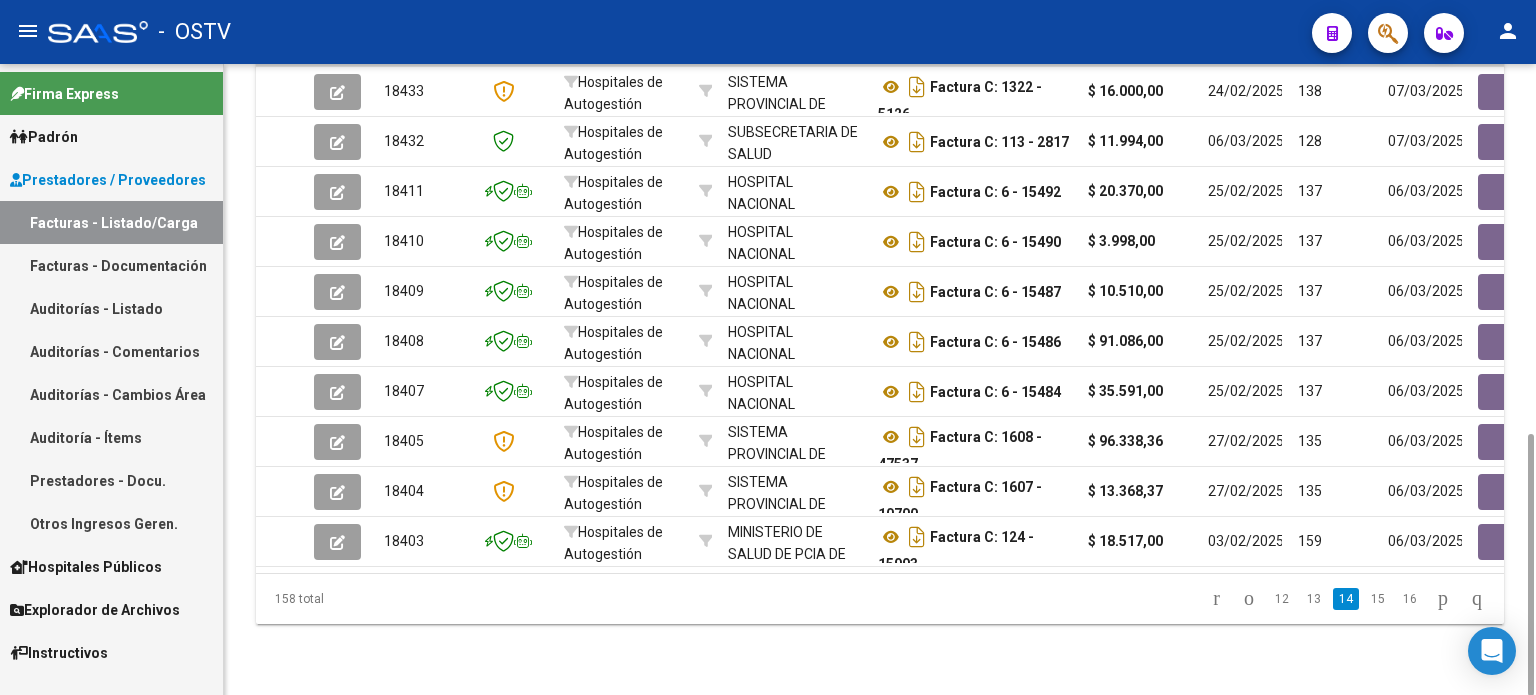 click on "Video tutorial   PRESTADORES -> Listado de CPBTs Emitidos por Prestadores / Proveedores (alt+q)   Cargar Comprobante
Carga Masiva  cloud_download  CSV  cloud_download  EXCEL  cloud_download  Estandar   Descarga Masiva
Filtros Id Hospitales de Autogestión Area Seleccionar Gerenciador Seleccionar Gerenciador Si  Confirmado Todos  Cargado desde Masivo   Mostrar totalizadores   FILTROS DEL COMPROBANTE  Comprobante Tipo Comprobante Tipo Start date – Fec. Comprobante Desde / Hasta Días Emisión Desde(cant. días) Días Emisión Hasta(cant. días) CUIT / Razón Social Pto. Venta Nro. Comprobante Código SSS CAE Válido CAE Válido Todos  Cargado Módulo Hosp. Todos  Tiene facturacion Apócrifa Hospital Refes  FILTROS DE INTEGRACION  Período De Prestación Campos del Archivo de Rendición Devuelto x SSS (dr_envio) Todos  Rendido x SSS (dr_envio) Tipo de Registro Tipo de Registro Período Presentación Período Presentación Campos del Legajo Asociado (preaprobación) Afiliado Legajo (cuil/nombre) Todos" 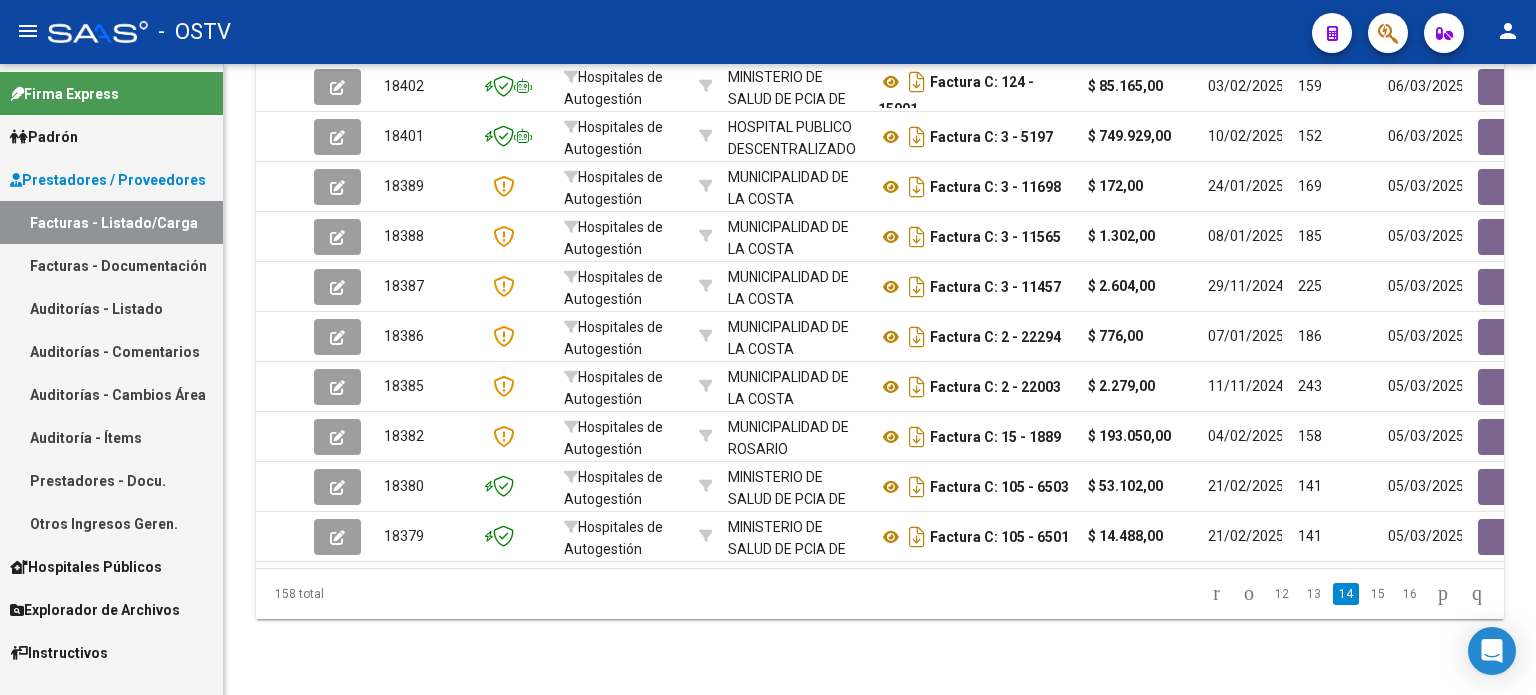 click on "15" 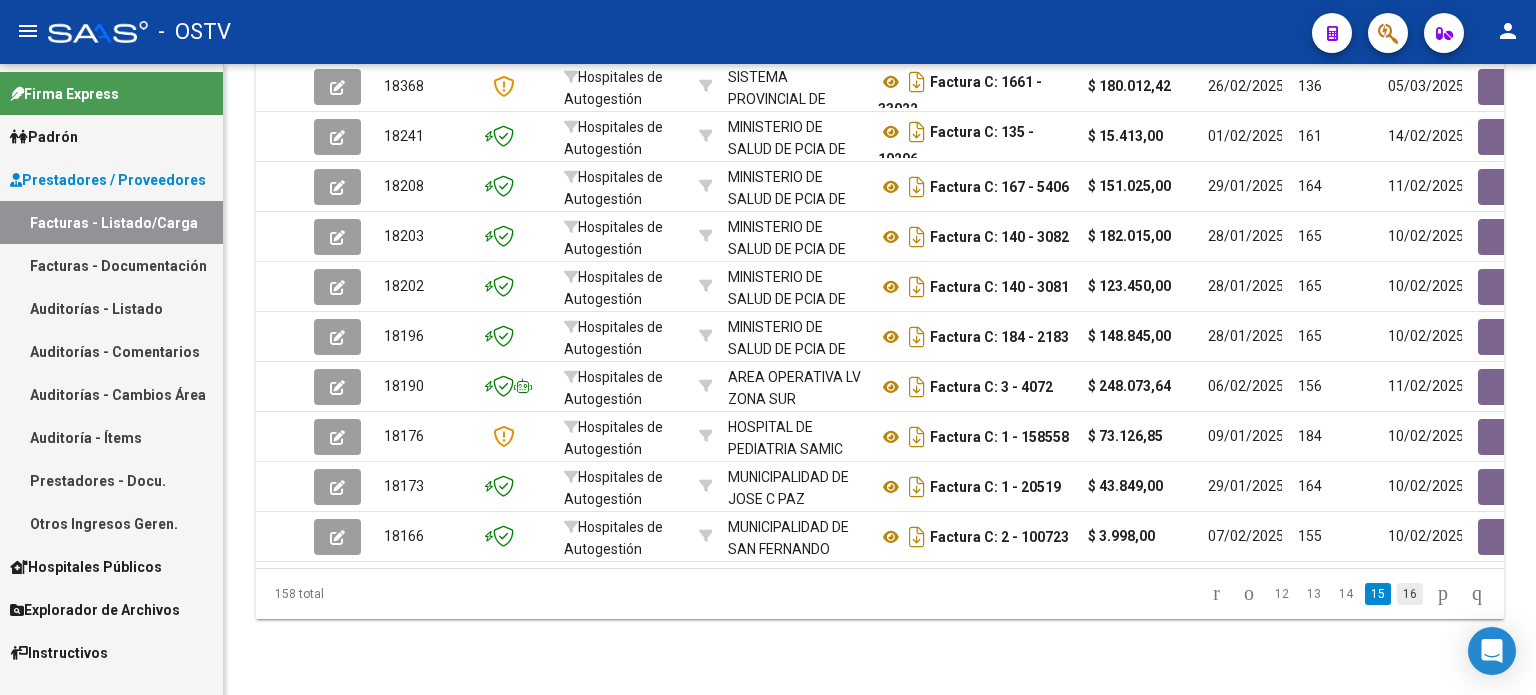 click on "16" 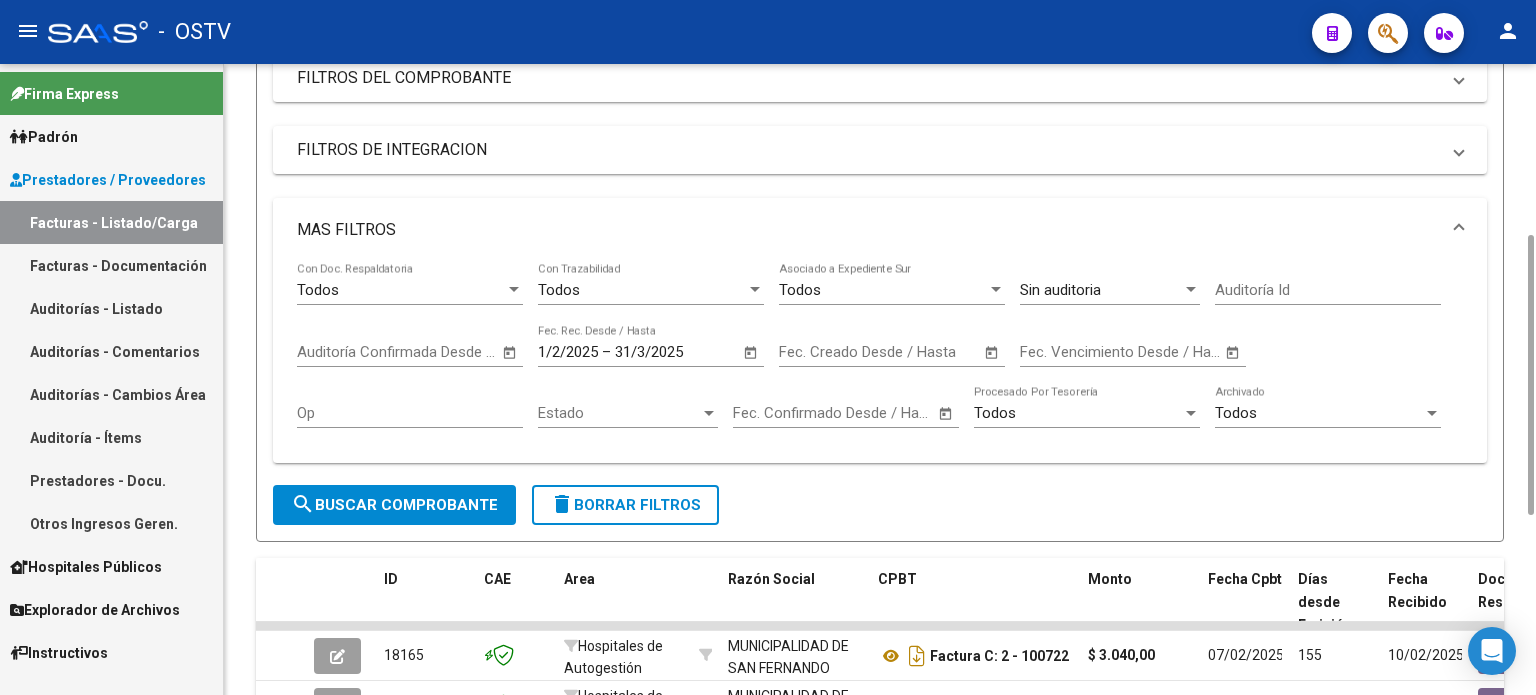 scroll, scrollTop: 311, scrollLeft: 0, axis: vertical 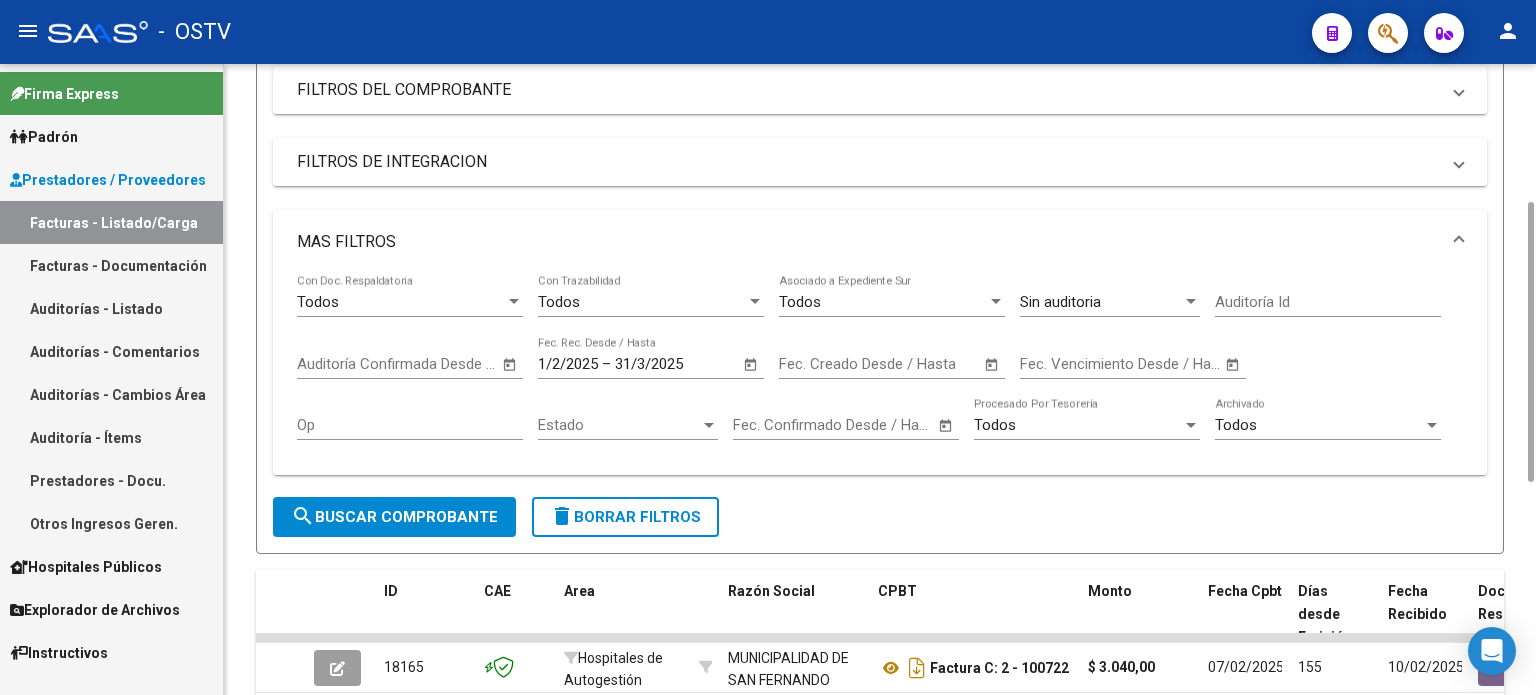 drag, startPoint x: 1526, startPoint y: 563, endPoint x: 1520, endPoint y: 322, distance: 241.07468 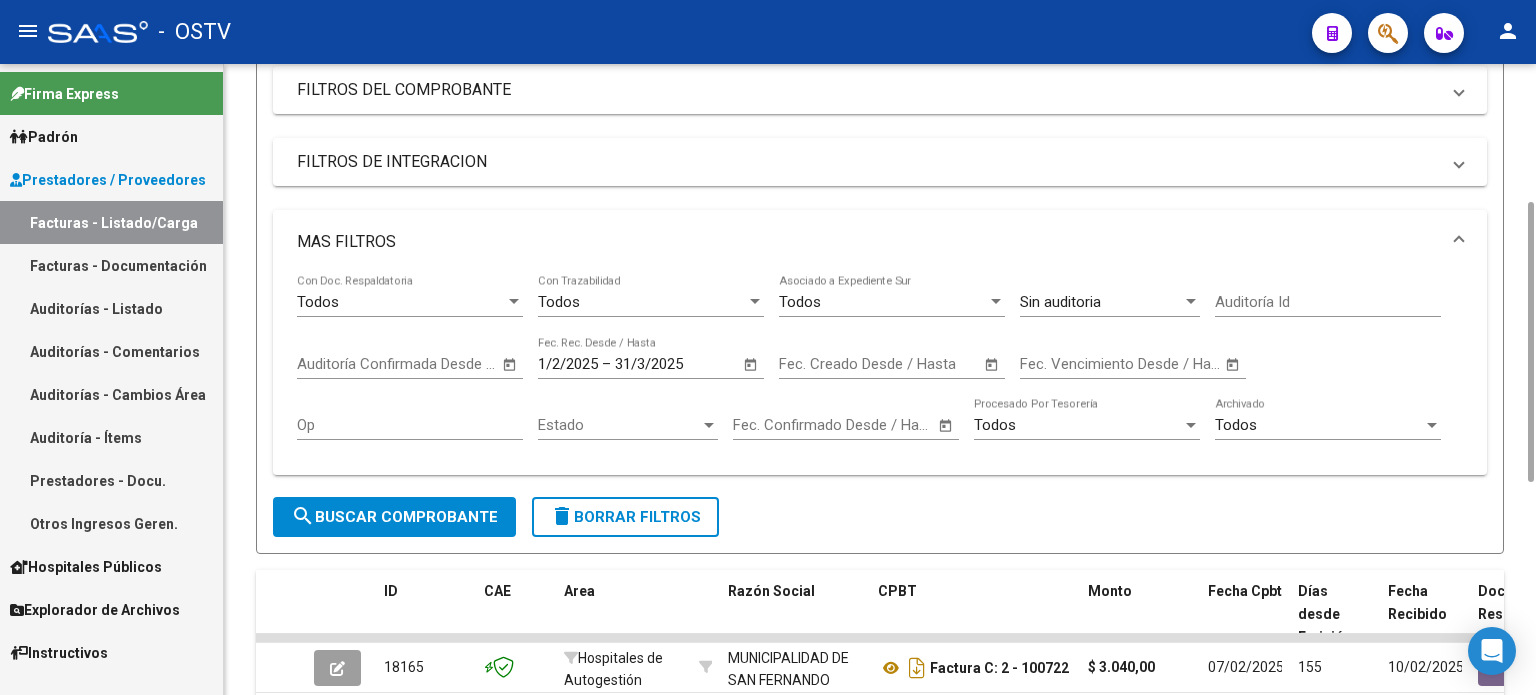 click on "Video tutorial   PRESTADORES -> Listado de CPBTs Emitidos por Prestadores / Proveedores (alt+q)   Cargar Comprobante
Carga Masiva  cloud_download  CSV  cloud_download  EXCEL  cloud_download  Estandar   Descarga Masiva
Filtros Id Hospitales de Autogestión Area Seleccionar Gerenciador Seleccionar Gerenciador Si  Confirmado Todos  Cargado desde Masivo   Mostrar totalizadores   FILTROS DEL COMPROBANTE  Comprobante Tipo Comprobante Tipo Start date – Fec. Comprobante Desde / Hasta Días Emisión Desde(cant. días) Días Emisión Hasta(cant. días) CUIT / Razón Social Pto. Venta Nro. Comprobante Código SSS CAE Válido CAE Válido Todos  Cargado Módulo Hosp. Todos  Tiene facturacion Apócrifa Hospital Refes  FILTROS DE INTEGRACION  Período De Prestación Campos del Archivo de Rendición Devuelto x SSS (dr_envio) Todos  Rendido x SSS (dr_envio) Tipo de Registro Tipo de Registro Período Presentación Período Presentación Campos del Legajo Asociado (preaprobación) Afiliado Legajo (cuil/nombre) Todos" 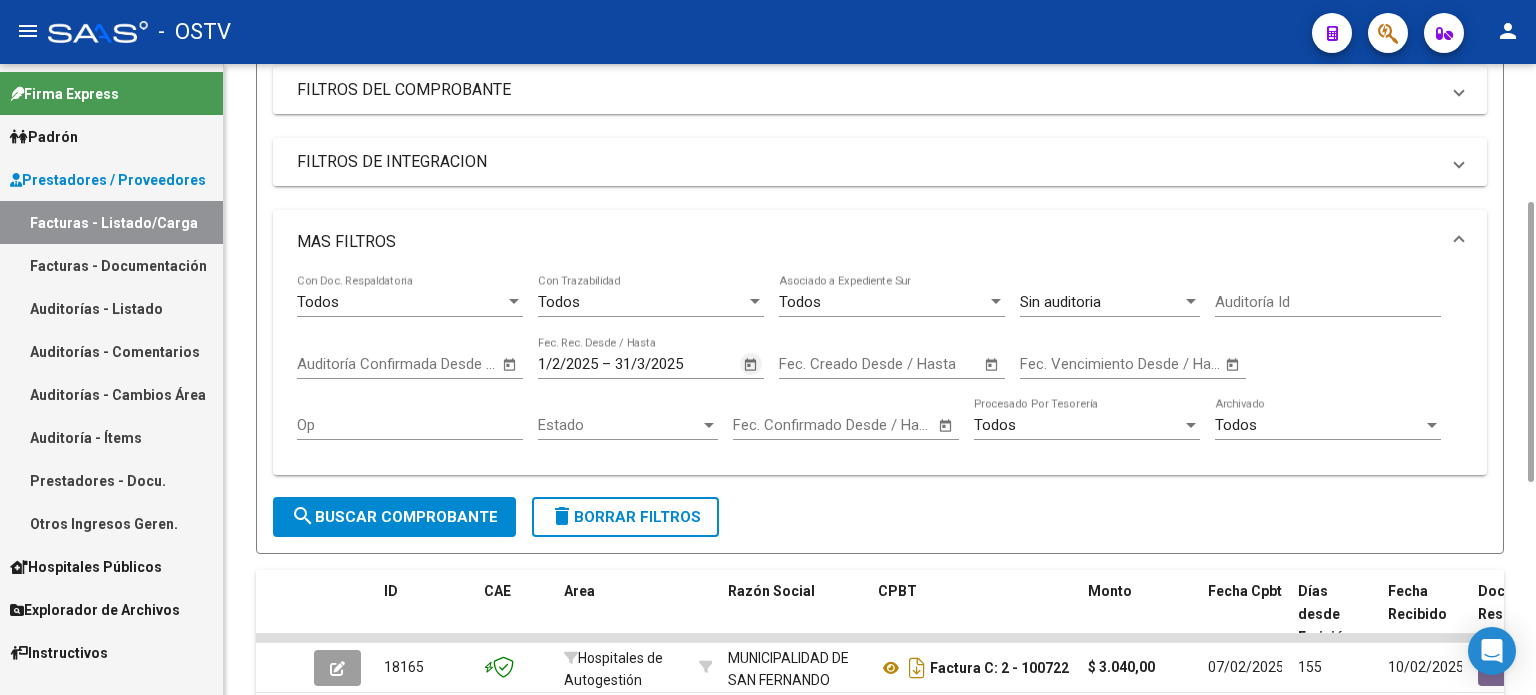click 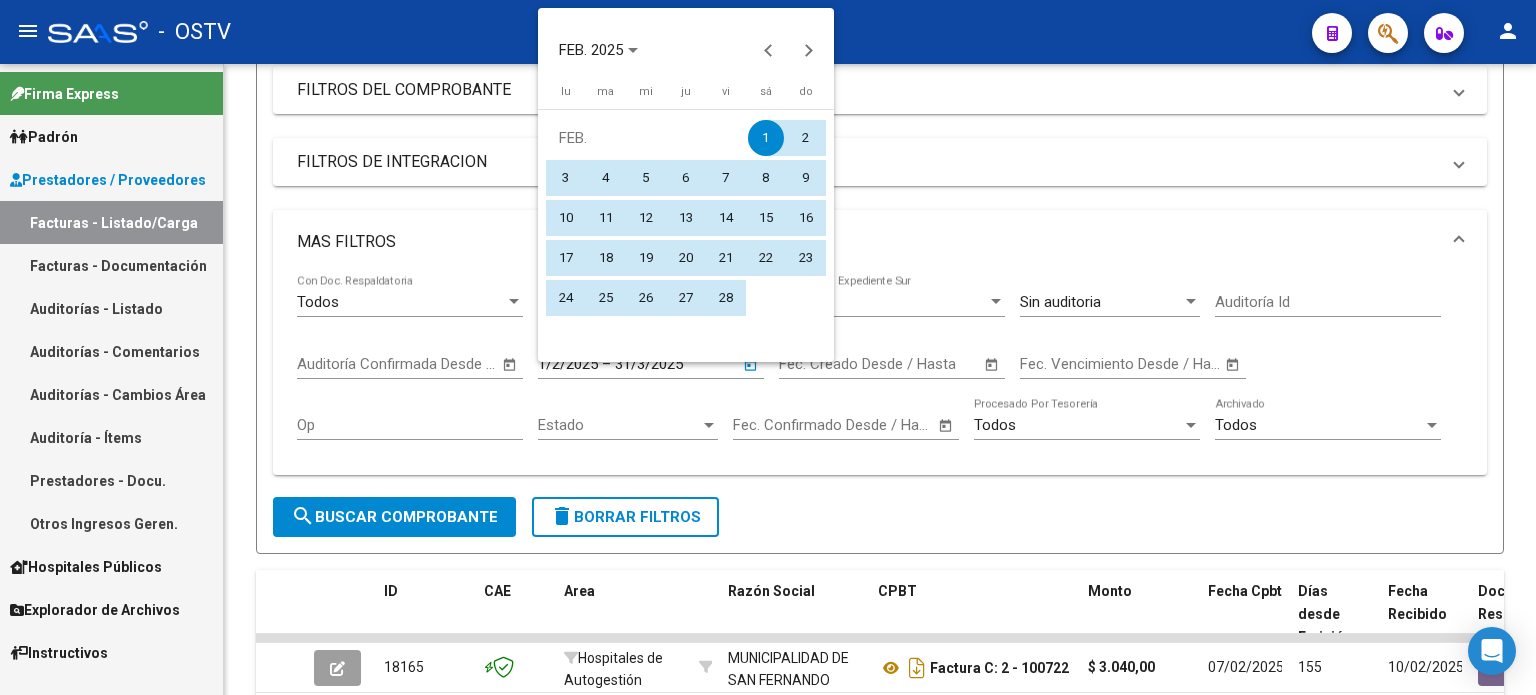 click on "1" at bounding box center (766, 138) 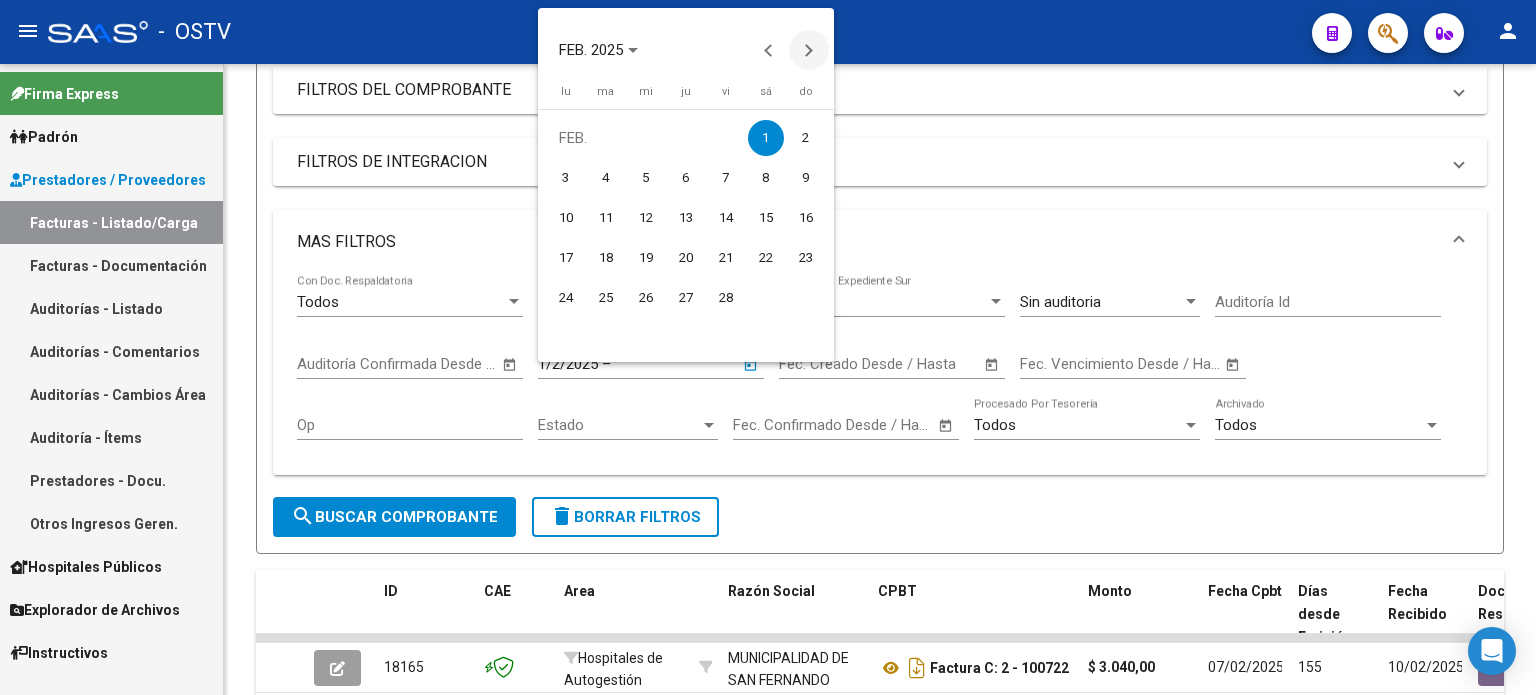 click at bounding box center (809, 50) 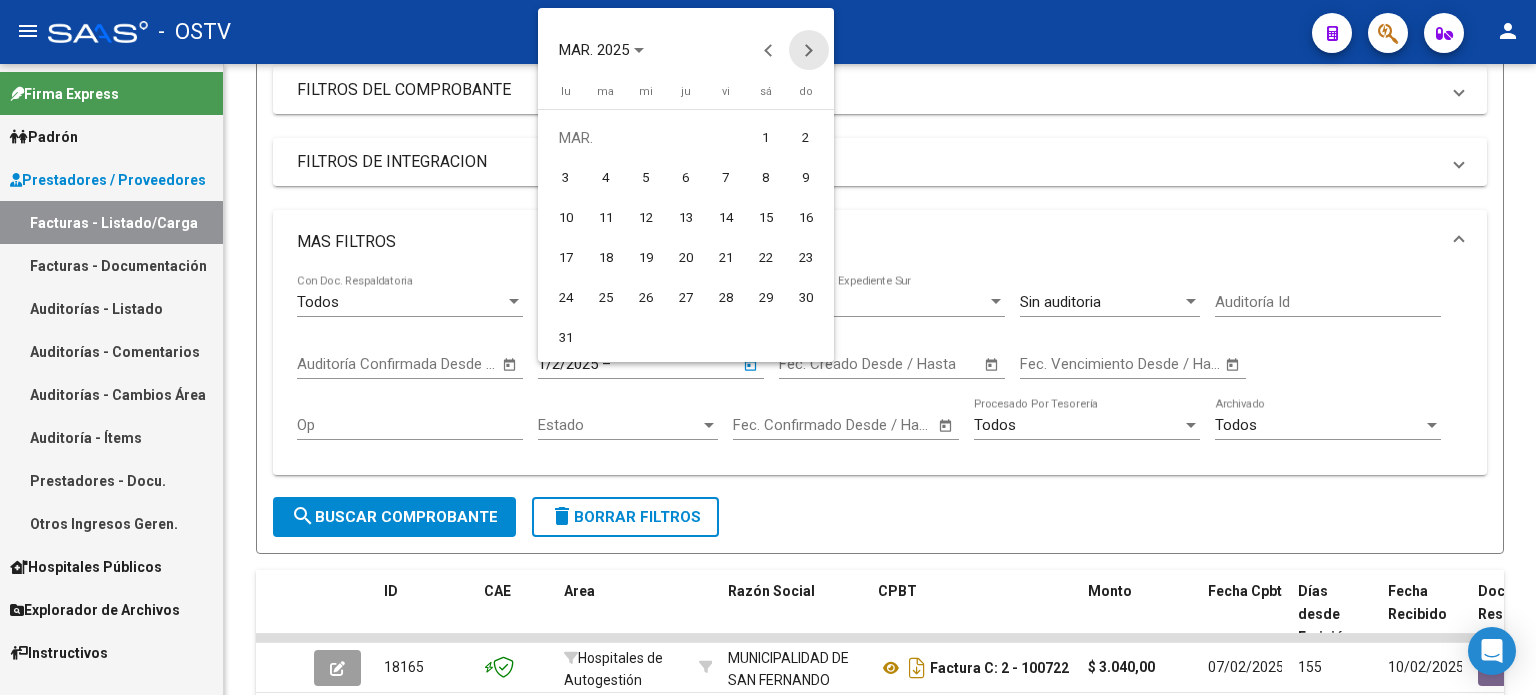 click at bounding box center [809, 50] 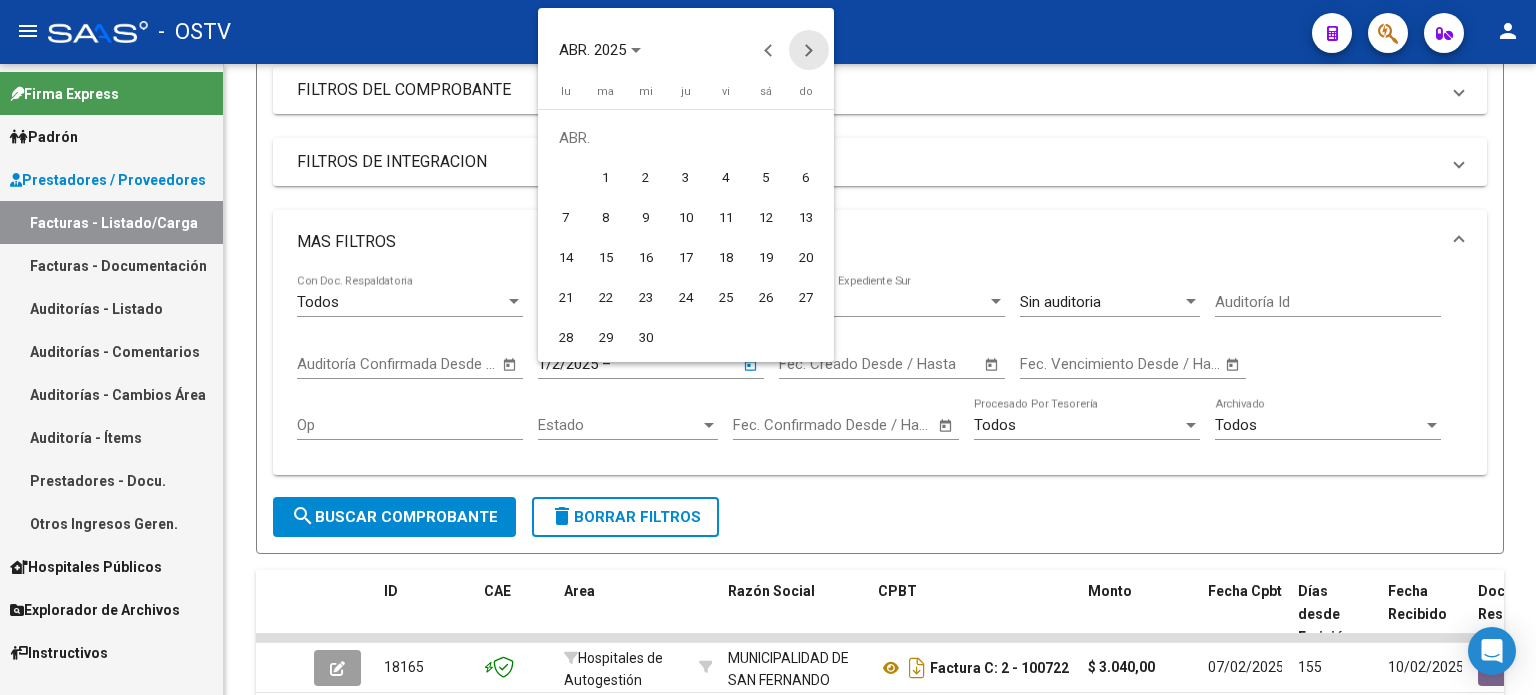 click at bounding box center (809, 50) 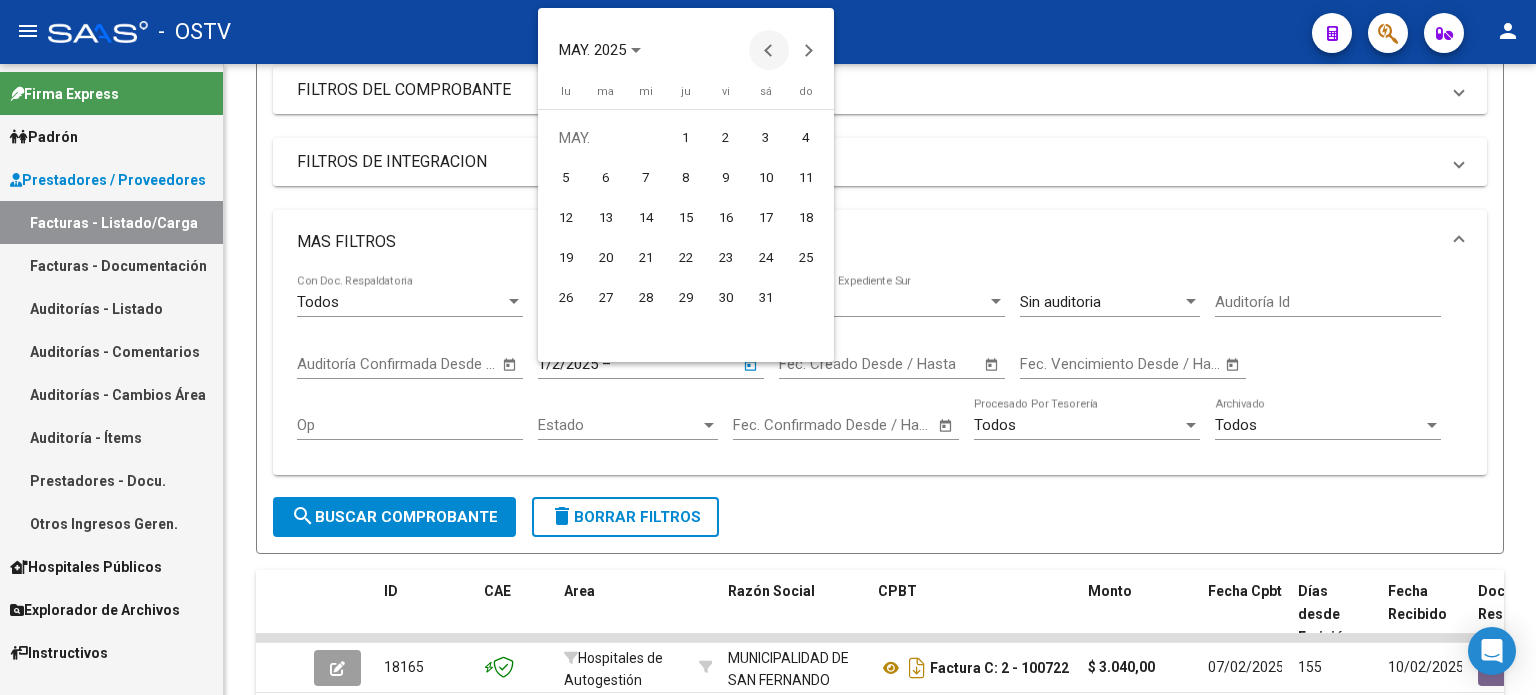 click at bounding box center (769, 50) 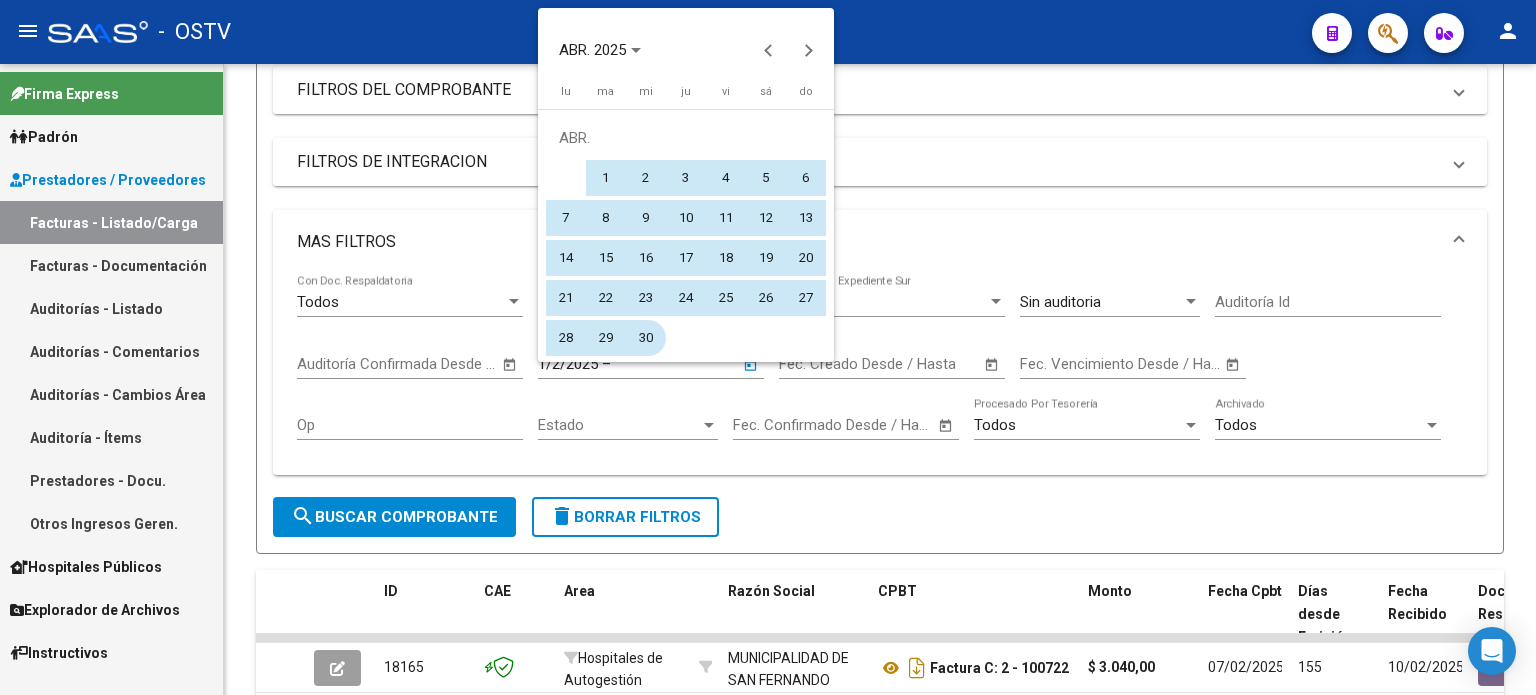 click on "30" at bounding box center [646, 338] 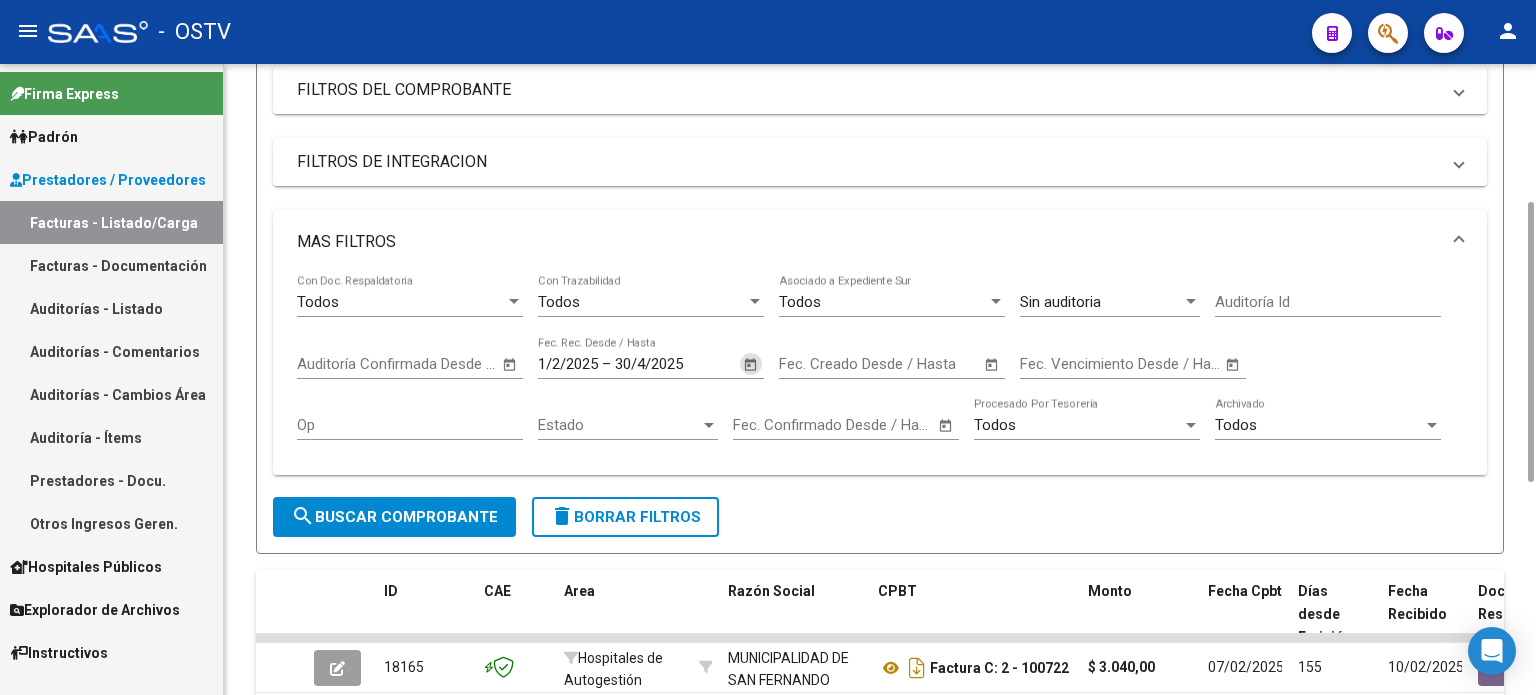 click on "search  Buscar Comprobante" 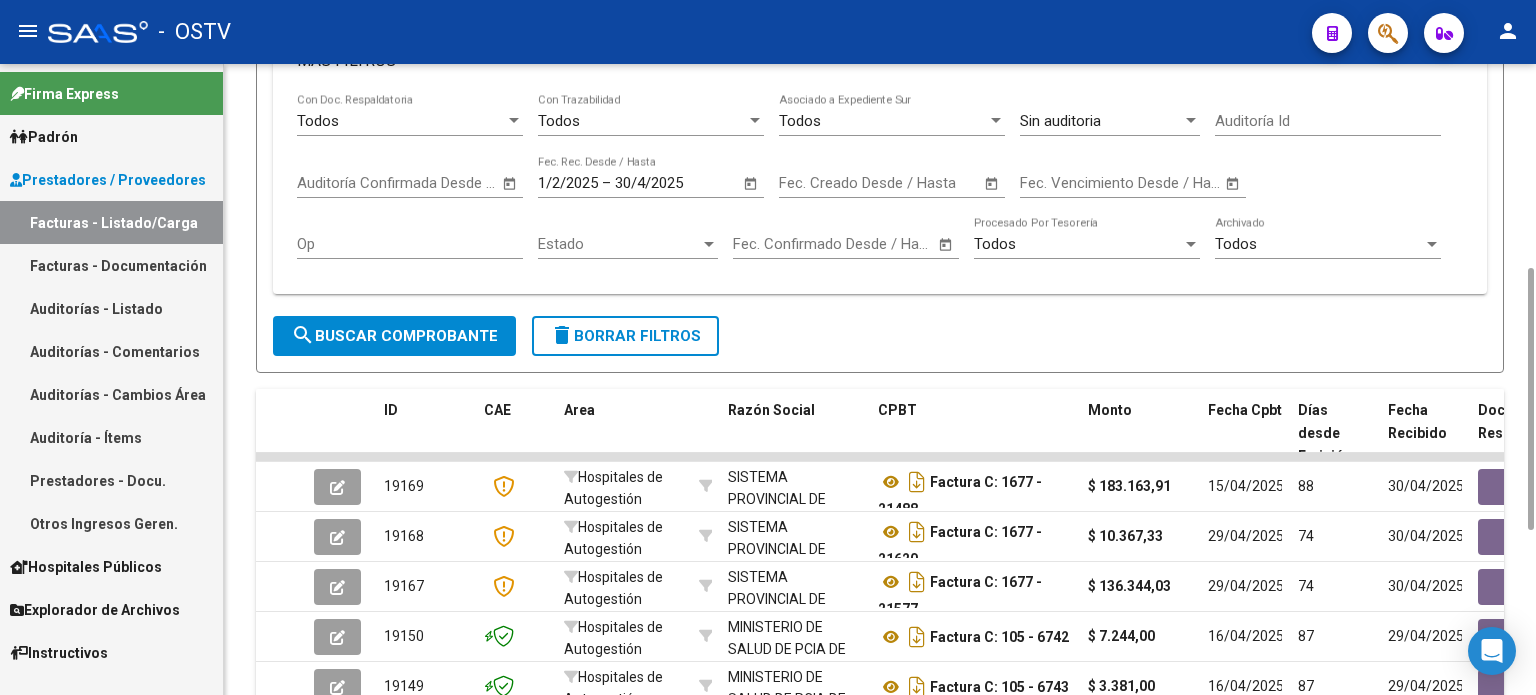 scroll, scrollTop: 92, scrollLeft: 0, axis: vertical 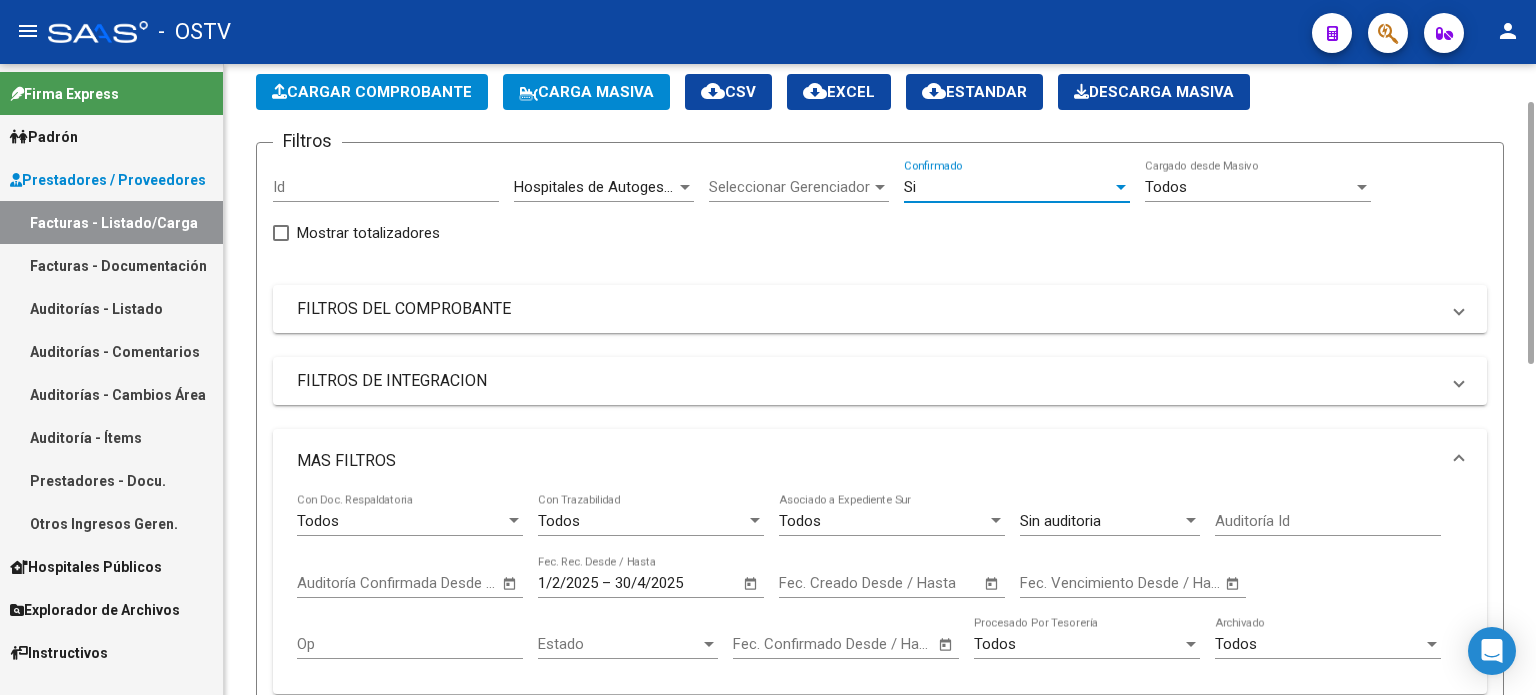 click on "Si" at bounding box center (1008, 187) 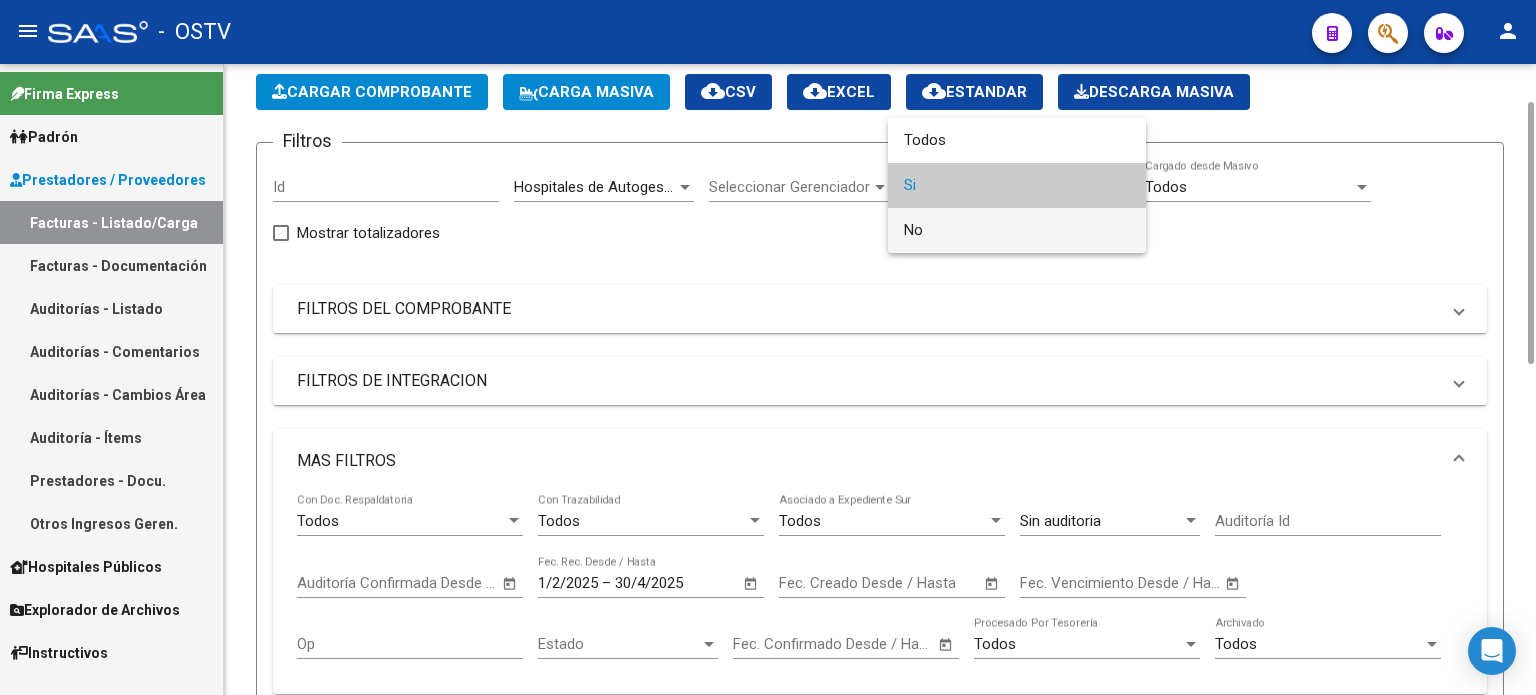 click on "No" at bounding box center (1017, 230) 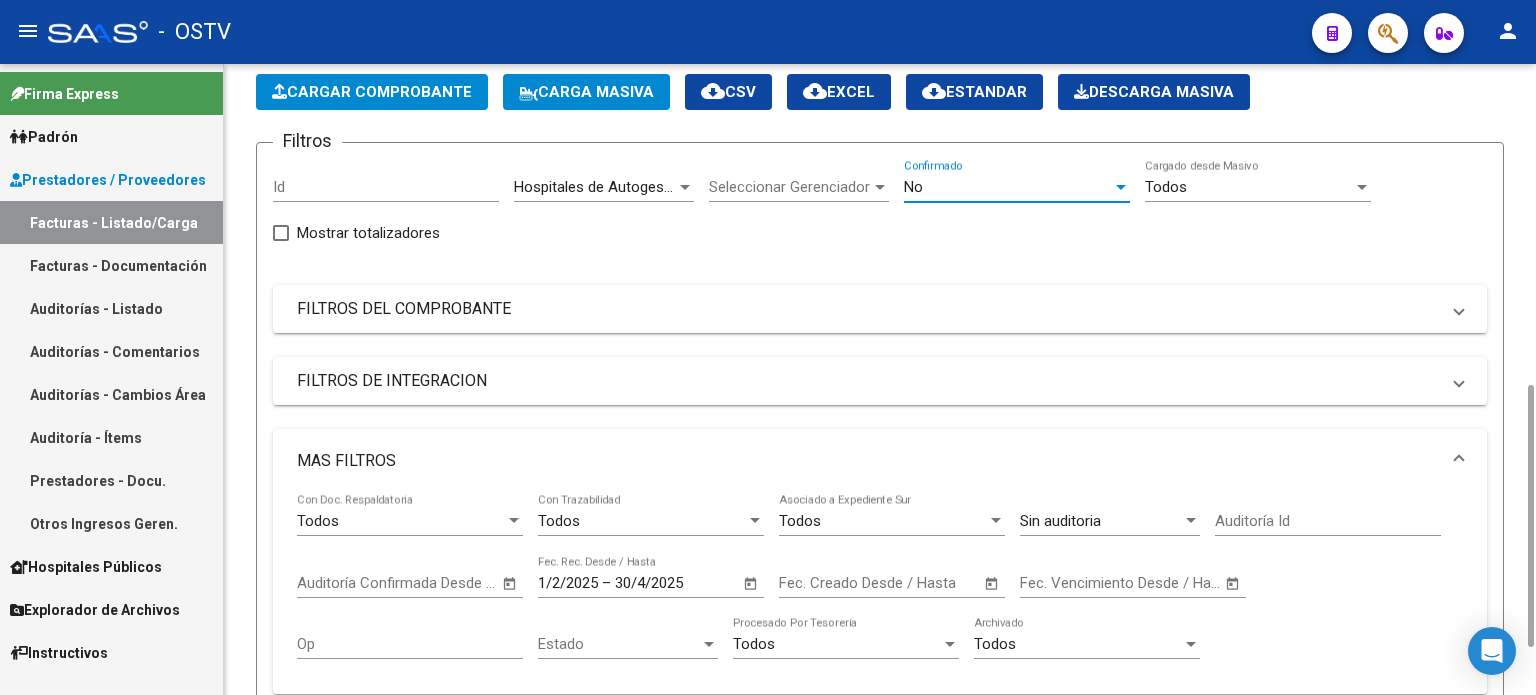 scroll, scrollTop: 292, scrollLeft: 0, axis: vertical 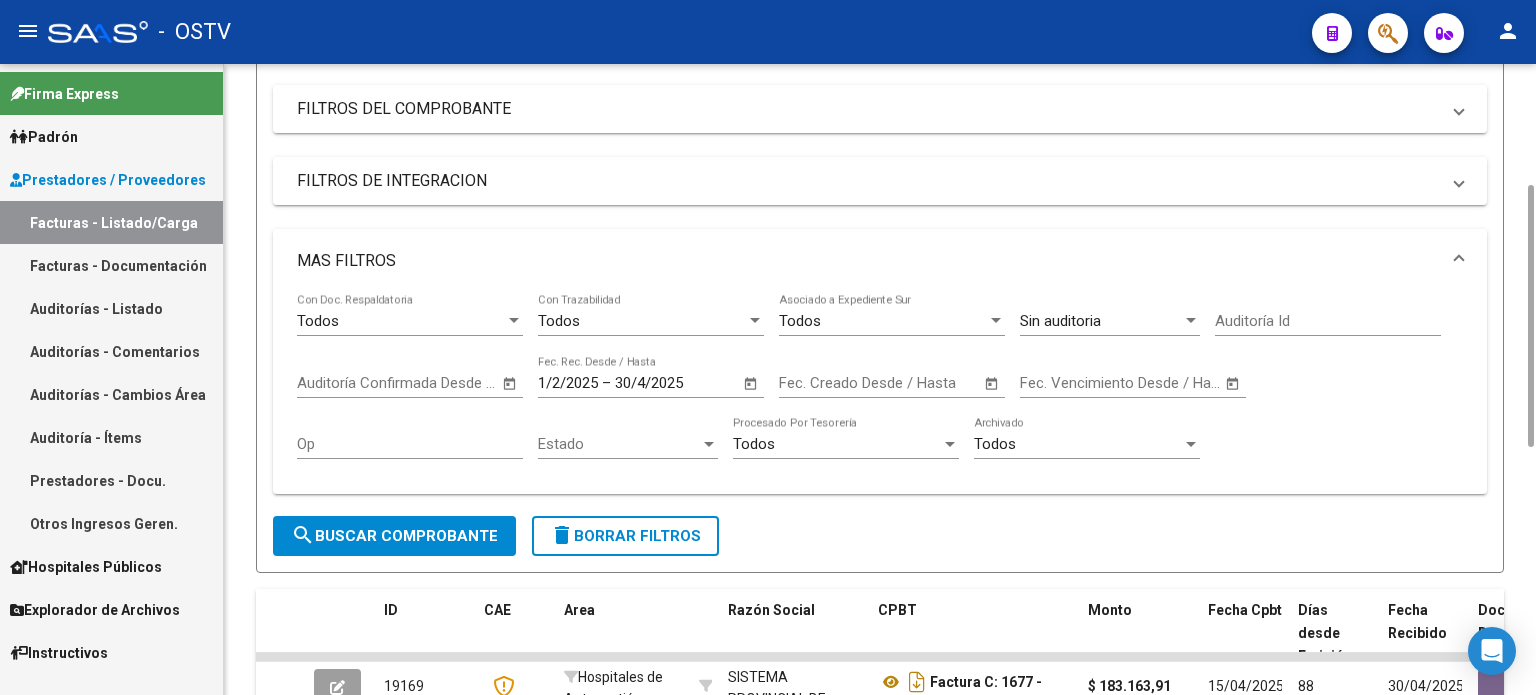click on "delete  Borrar Filtros" 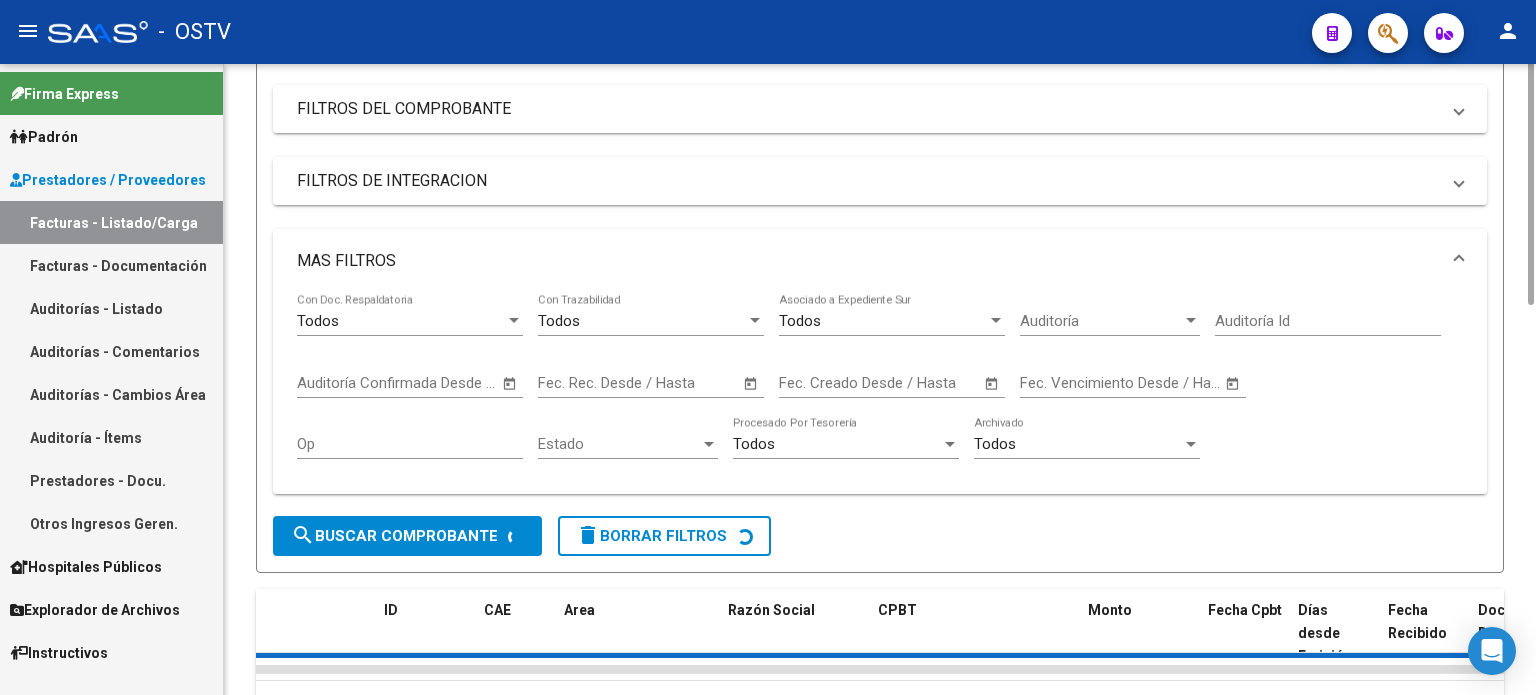scroll, scrollTop: 92, scrollLeft: 0, axis: vertical 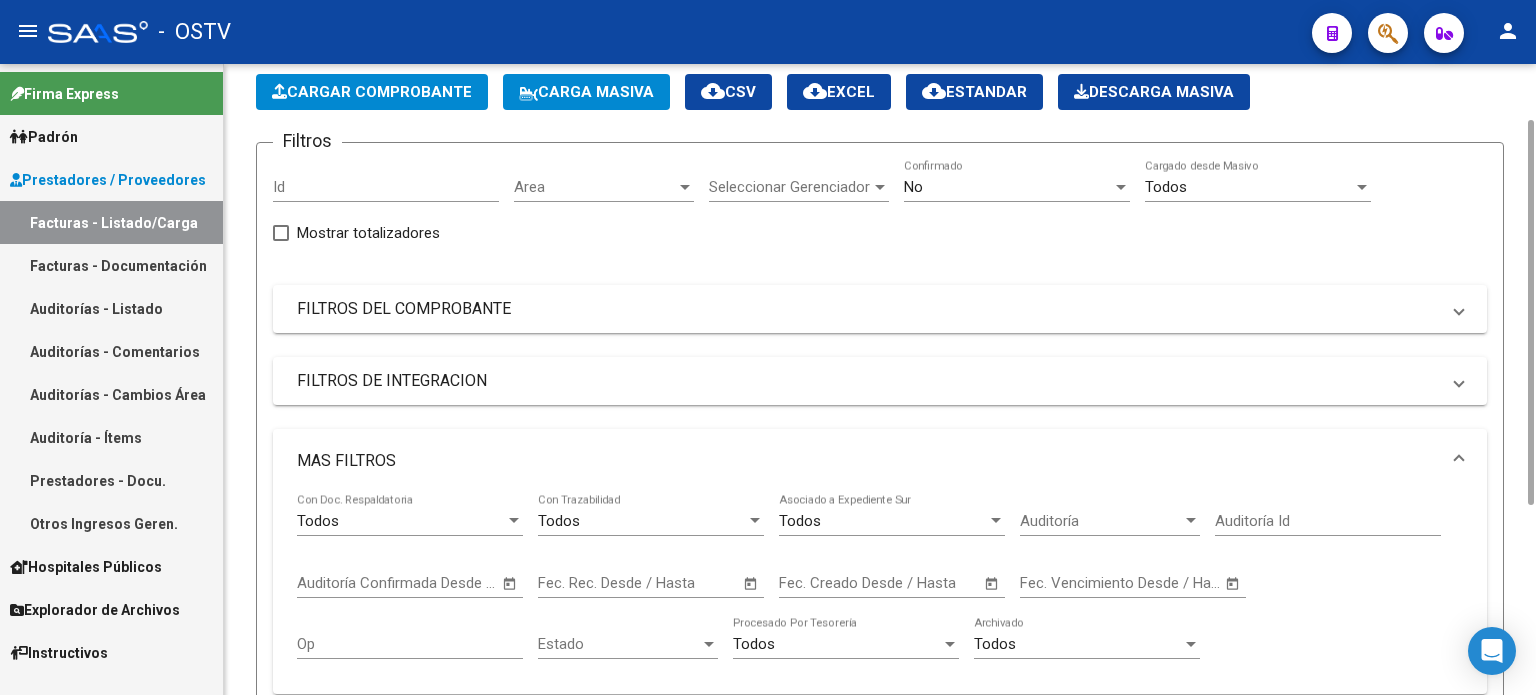 click on "Area" at bounding box center (595, 187) 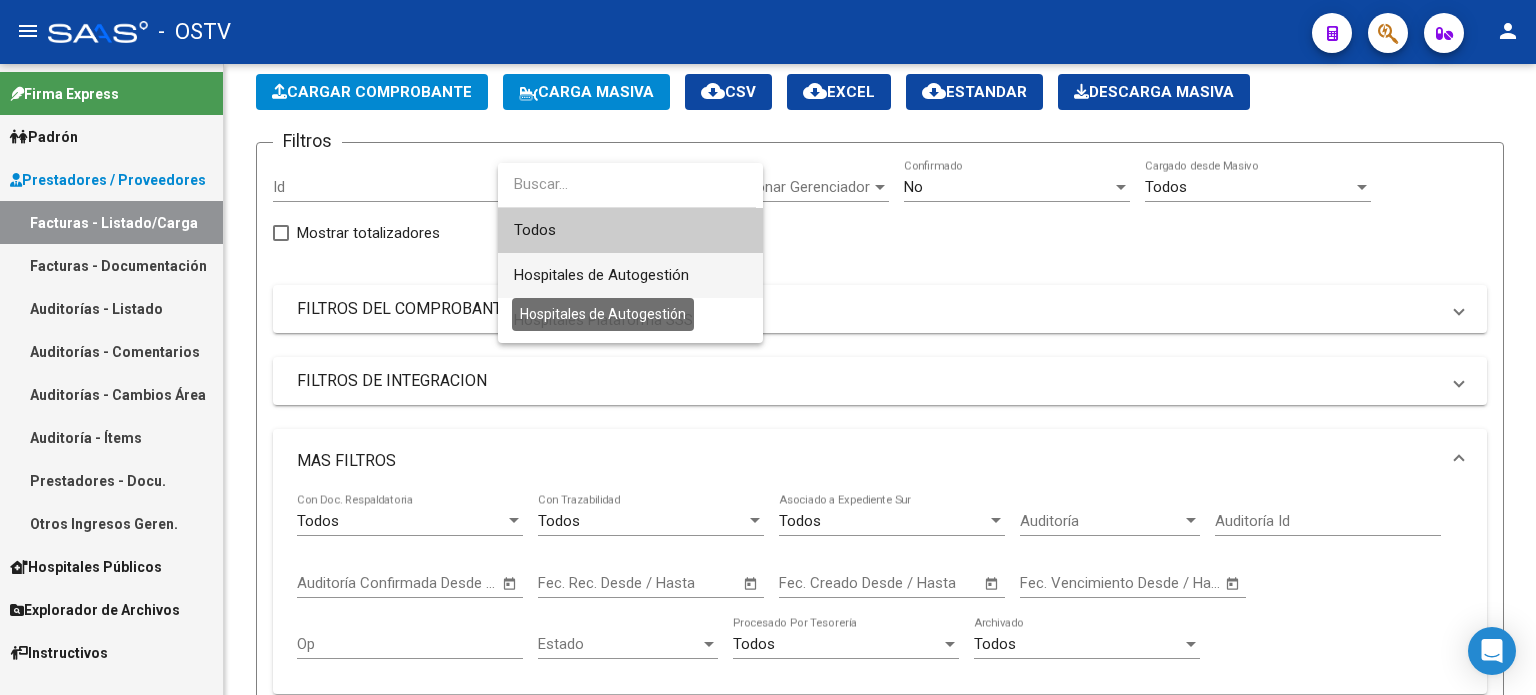 click on "Hospitales de Autogestión" at bounding box center [601, 275] 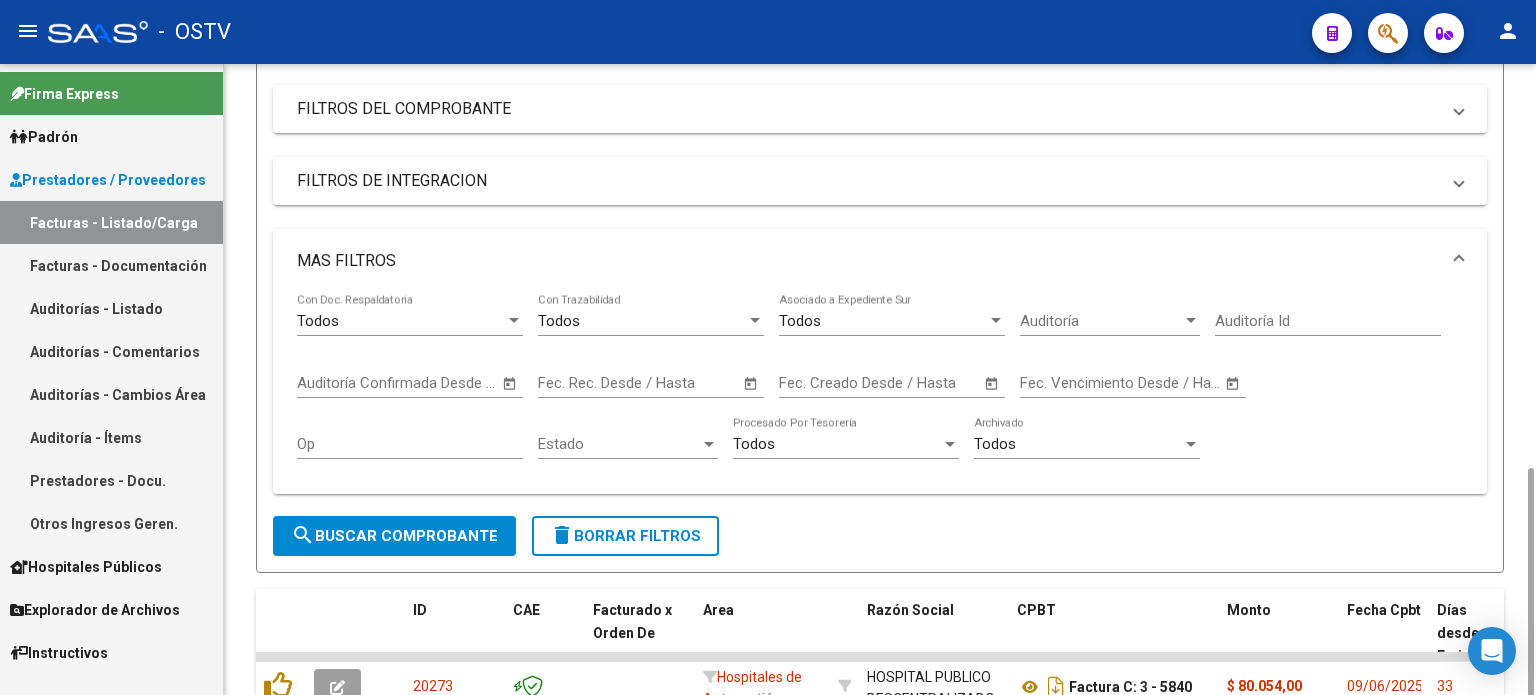 scroll, scrollTop: 492, scrollLeft: 0, axis: vertical 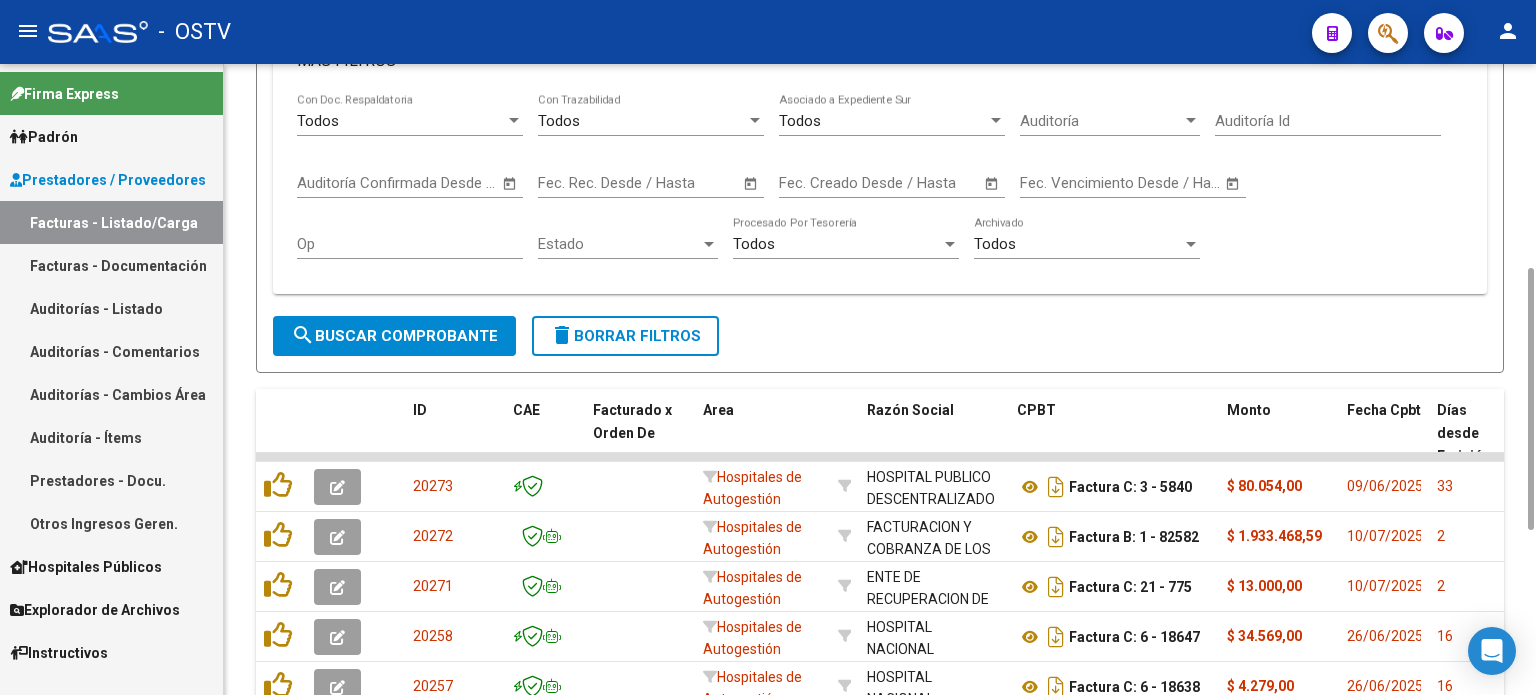 click 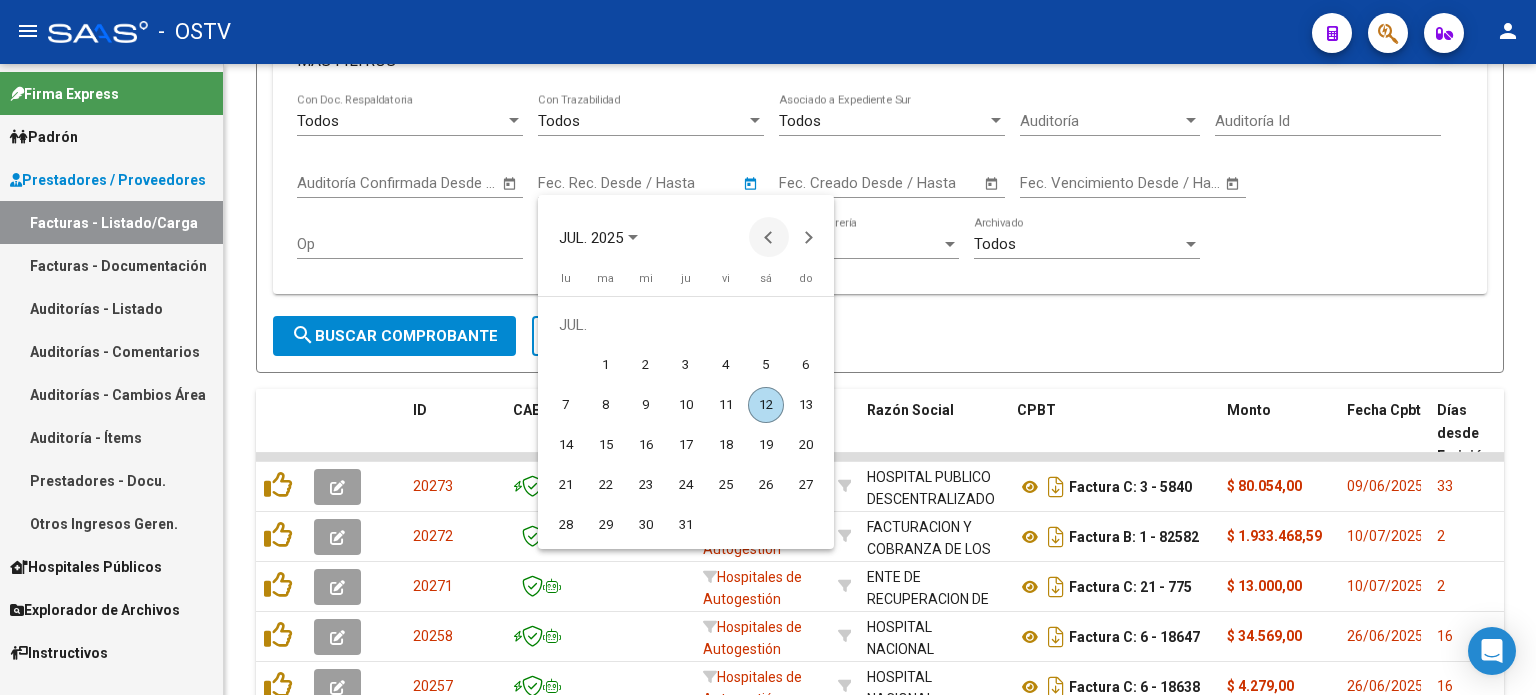 click at bounding box center [769, 237] 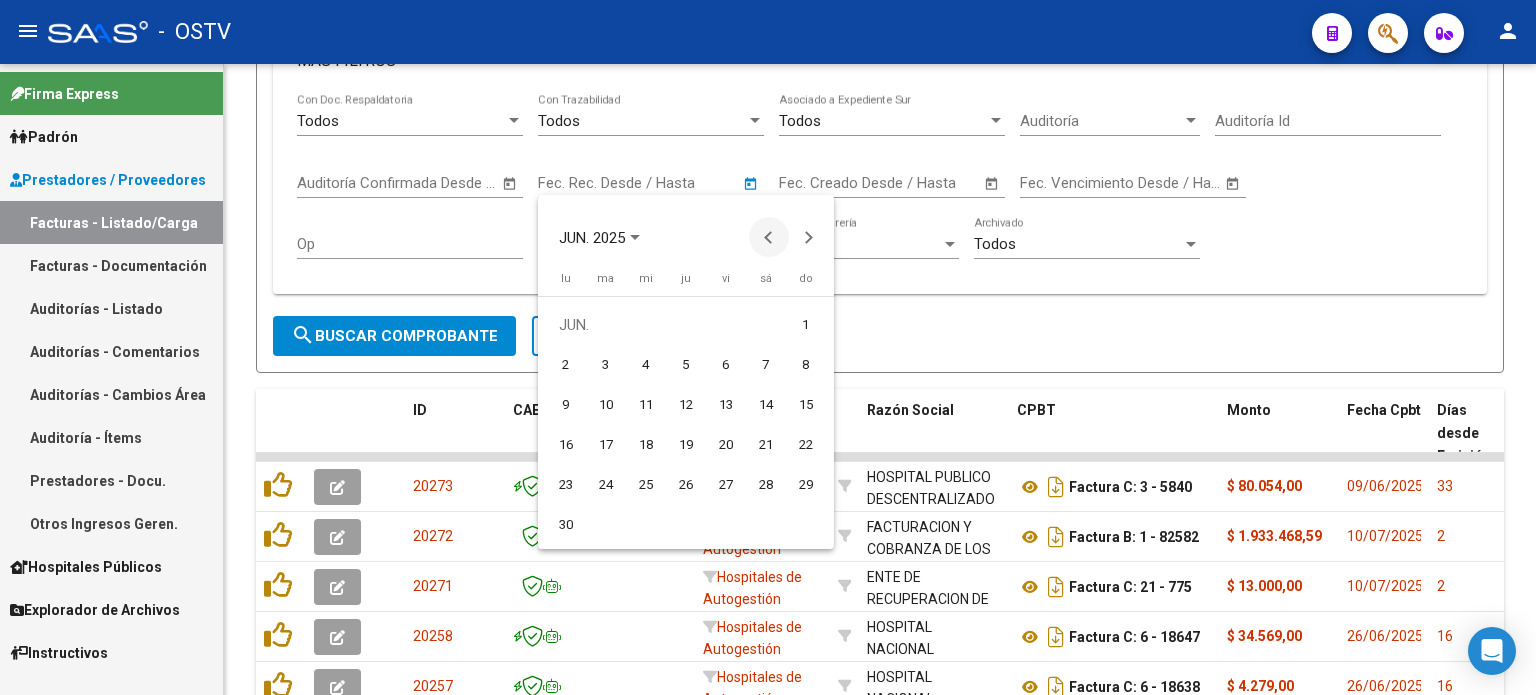 click at bounding box center [769, 237] 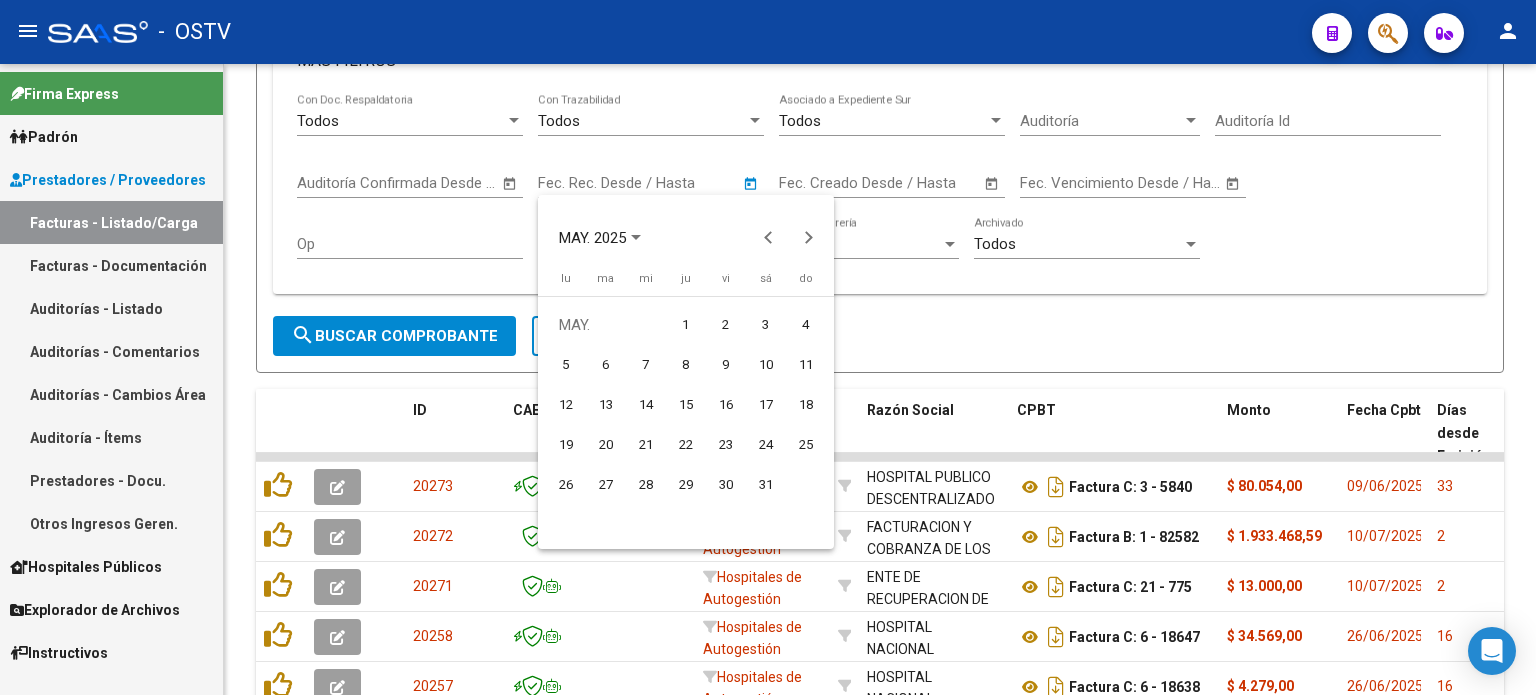 click on "1" at bounding box center [686, 325] 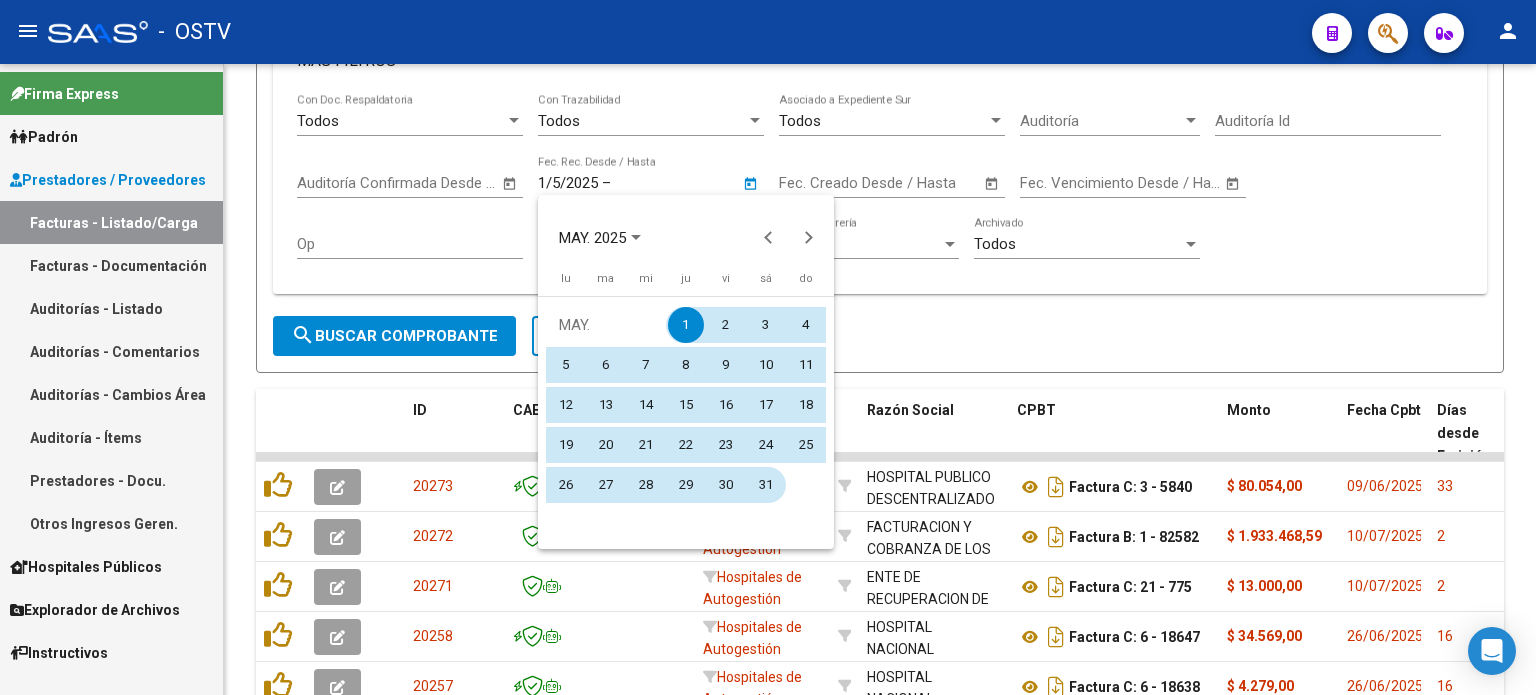 click on "31" at bounding box center (766, 485) 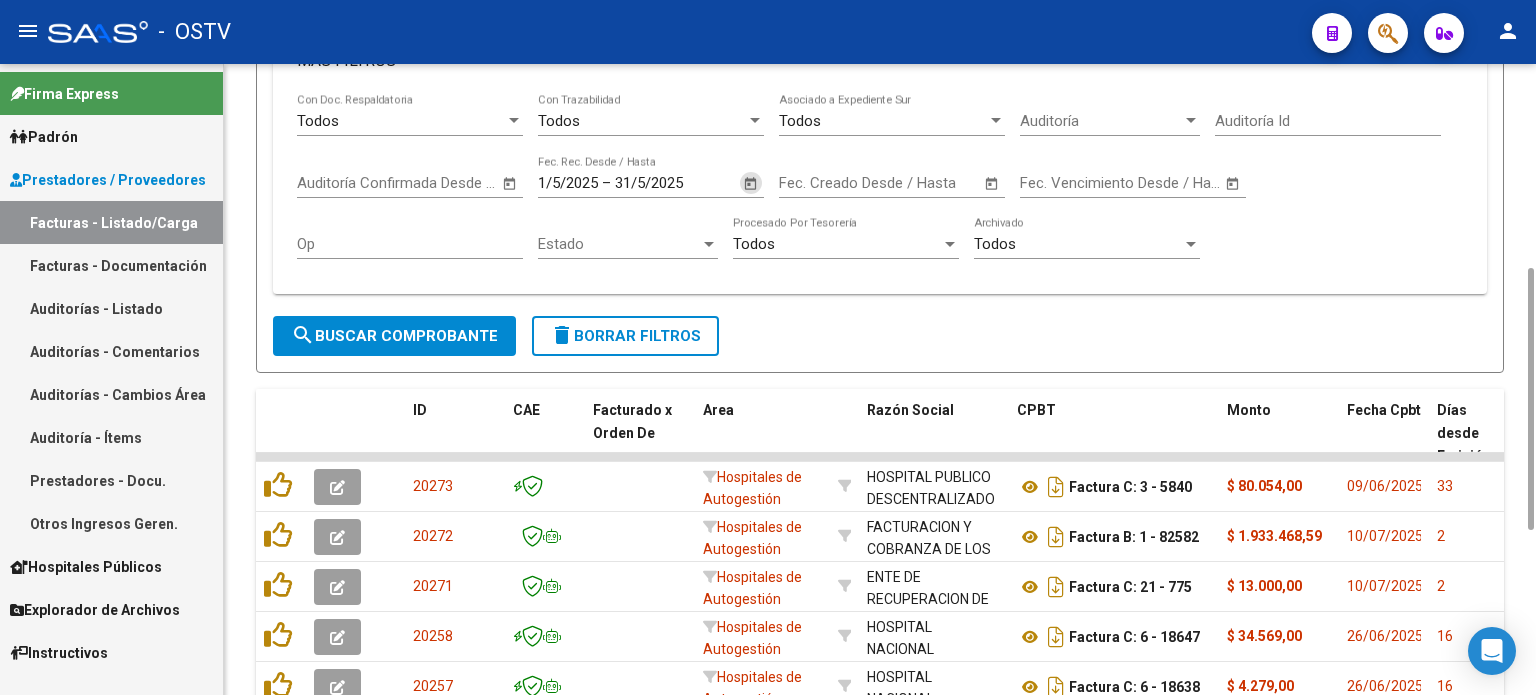 click on "search  Buscar Comprobante" 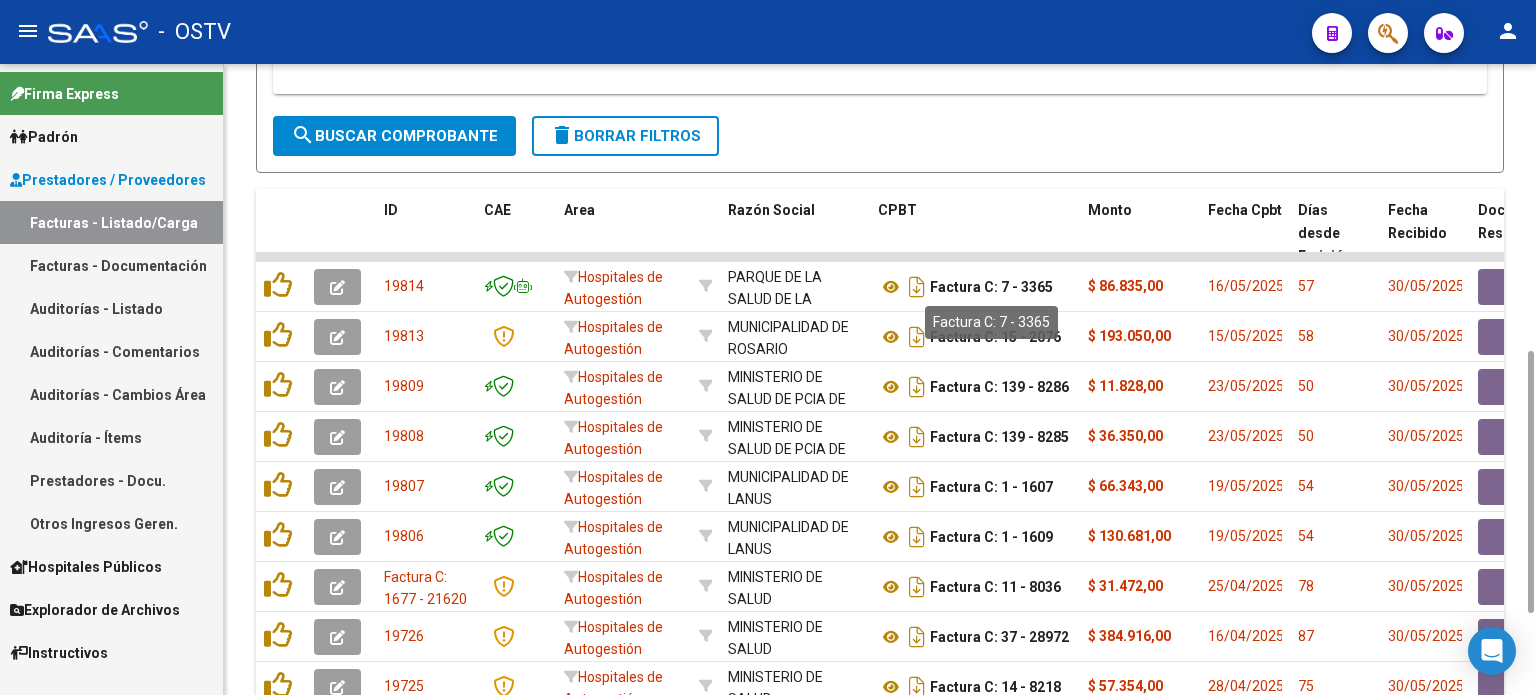 scroll, scrollTop: 892, scrollLeft: 0, axis: vertical 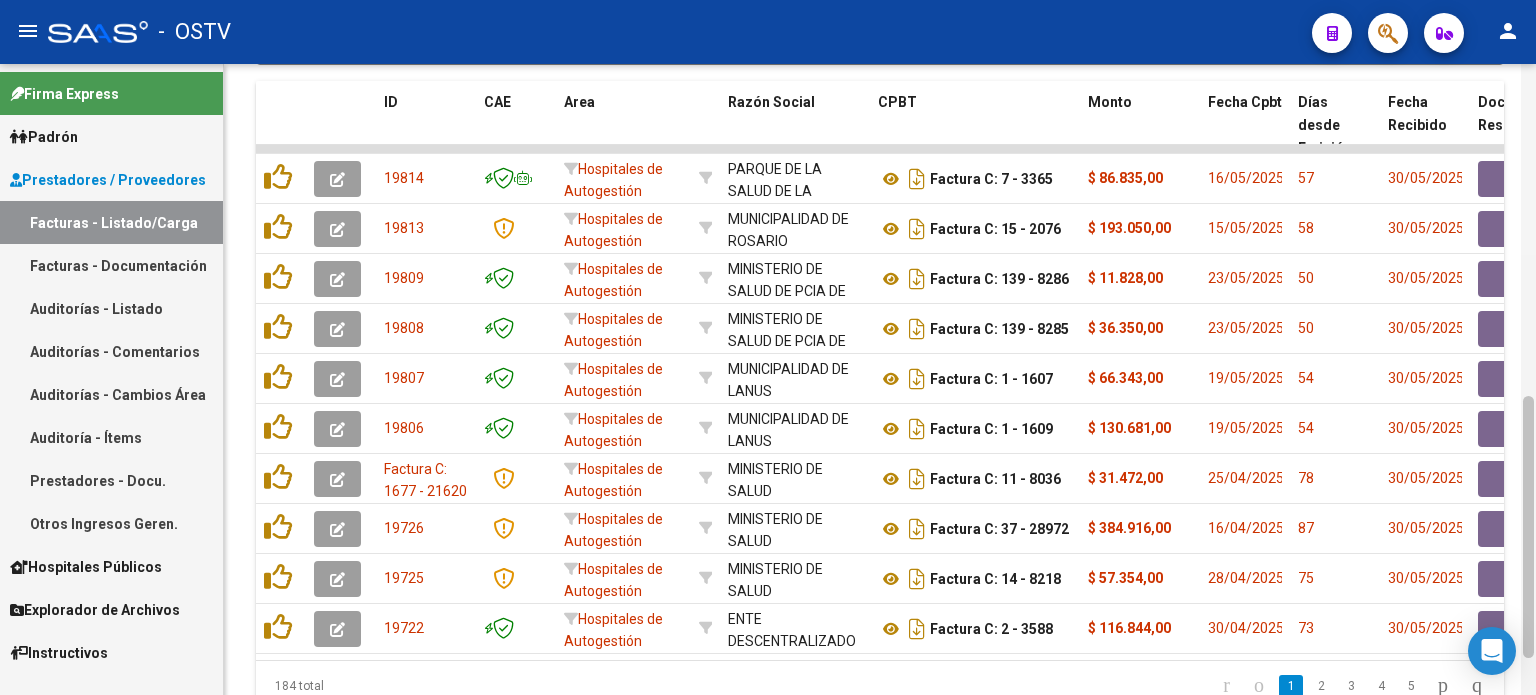 drag, startPoint x: 1523, startPoint y: 503, endPoint x: 1524, endPoint y: 465, distance: 38.013157 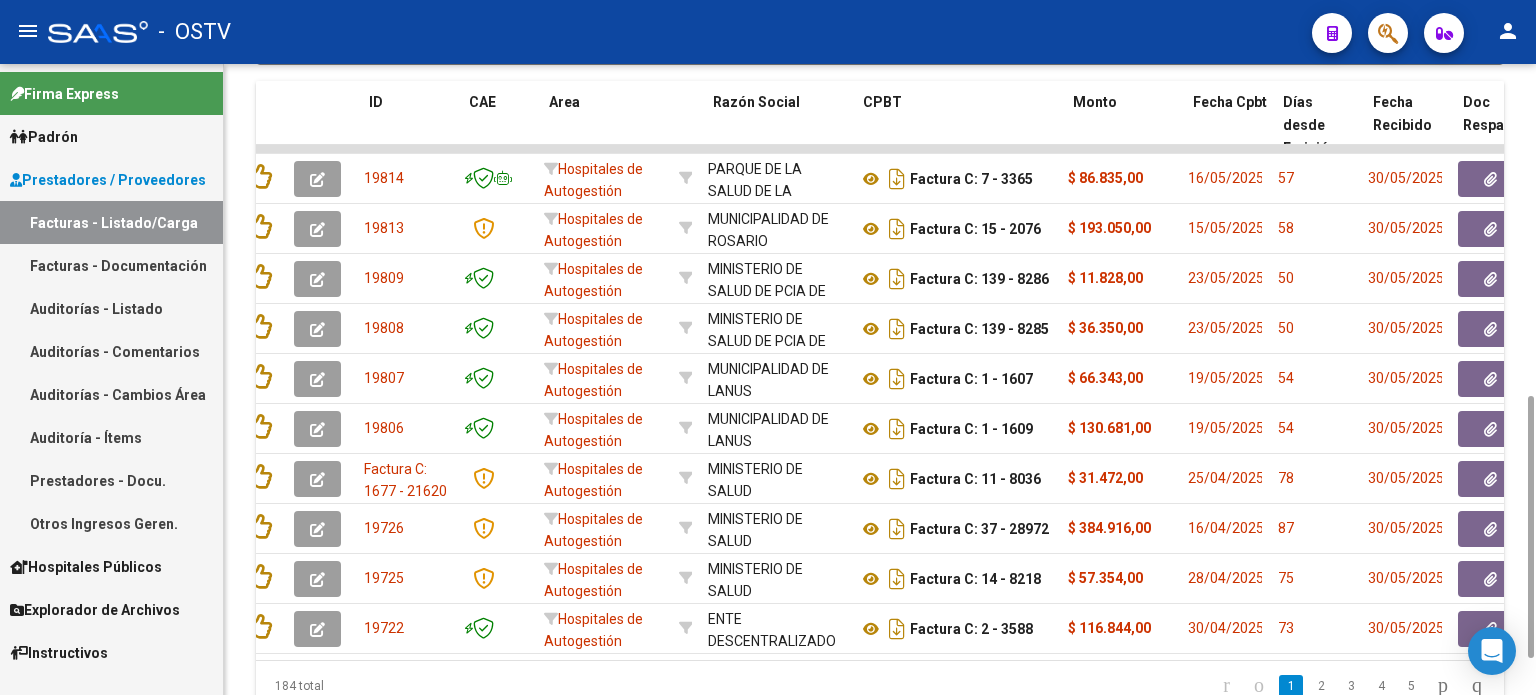scroll, scrollTop: 0, scrollLeft: 15, axis: horizontal 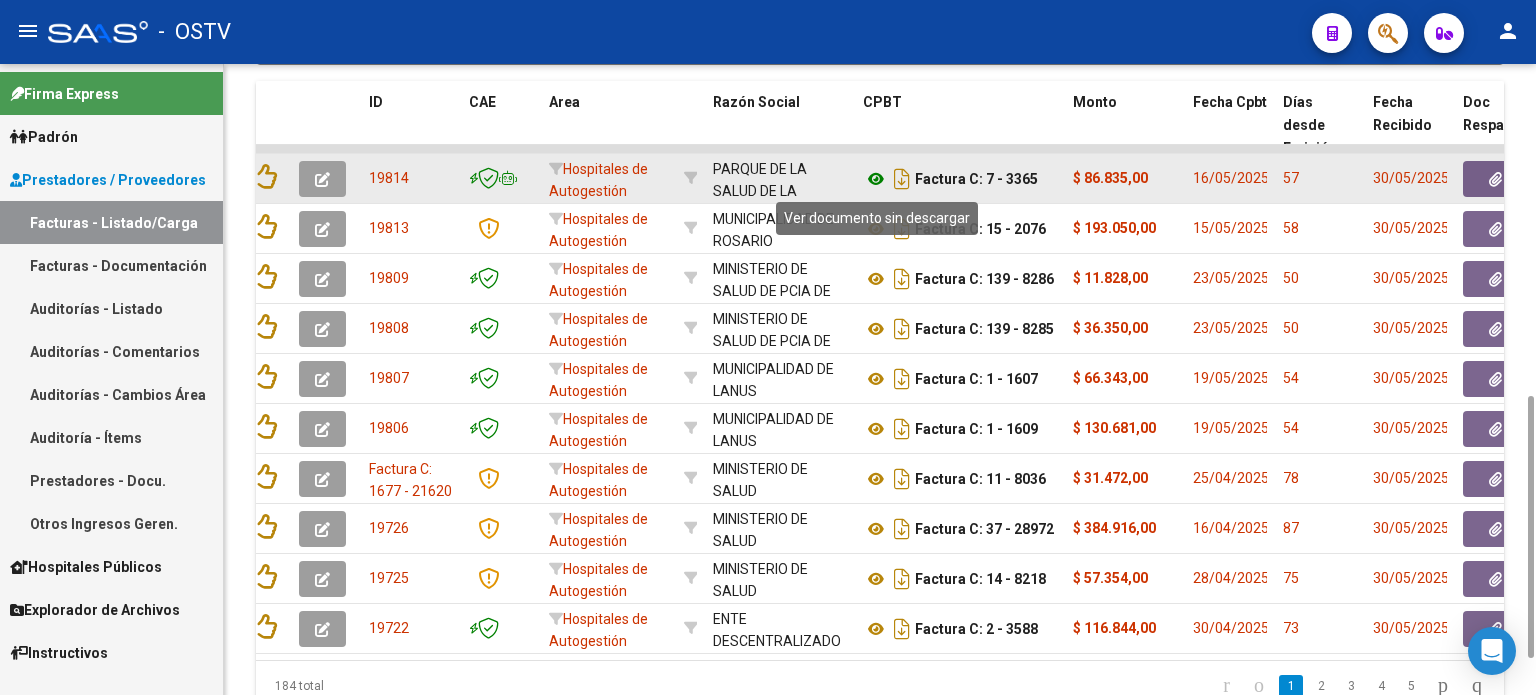 click 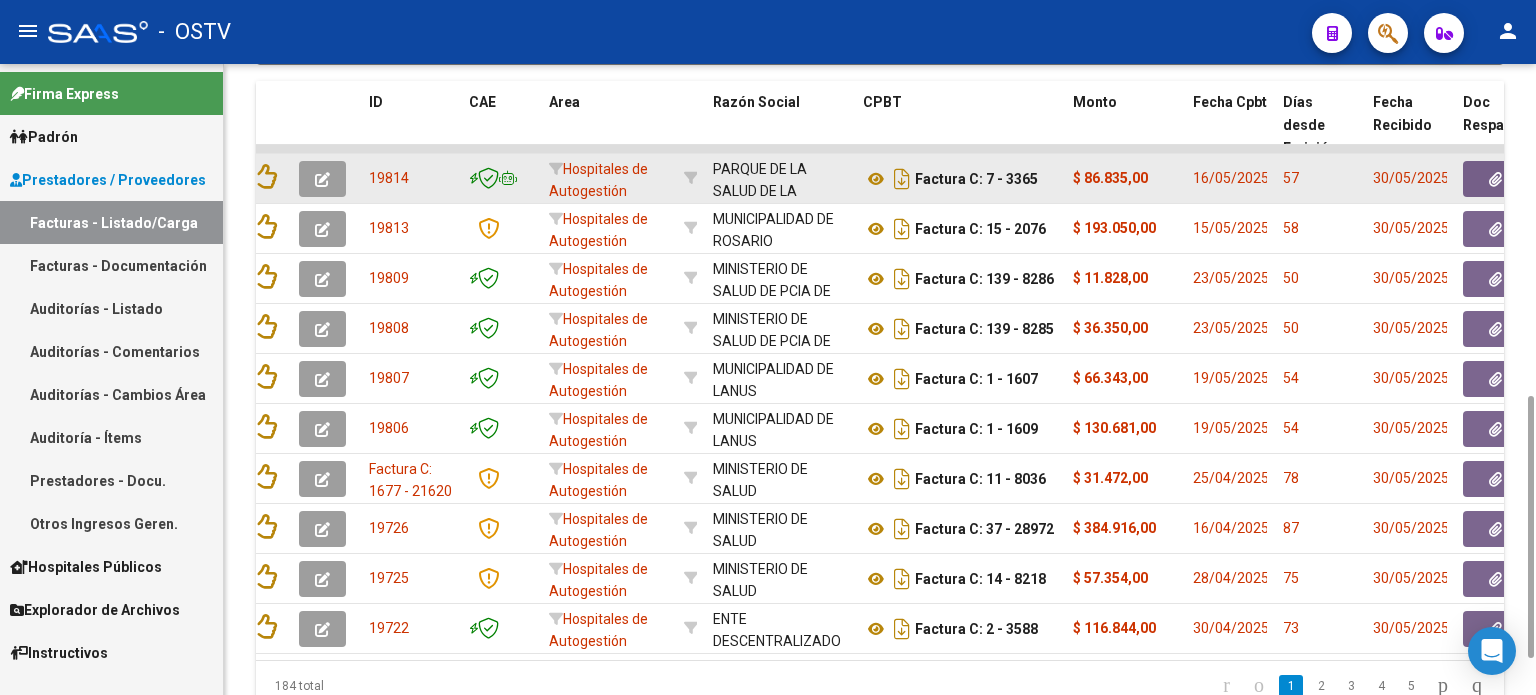 click 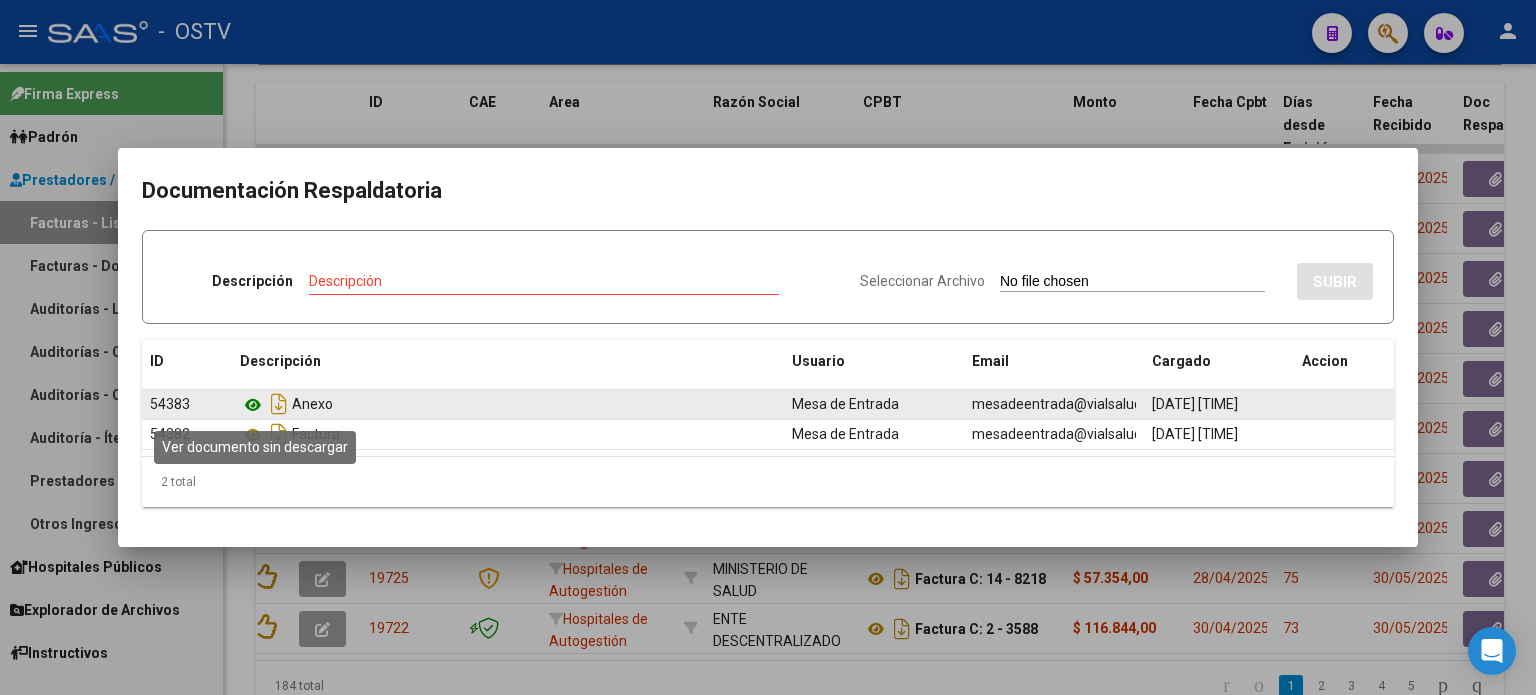 click 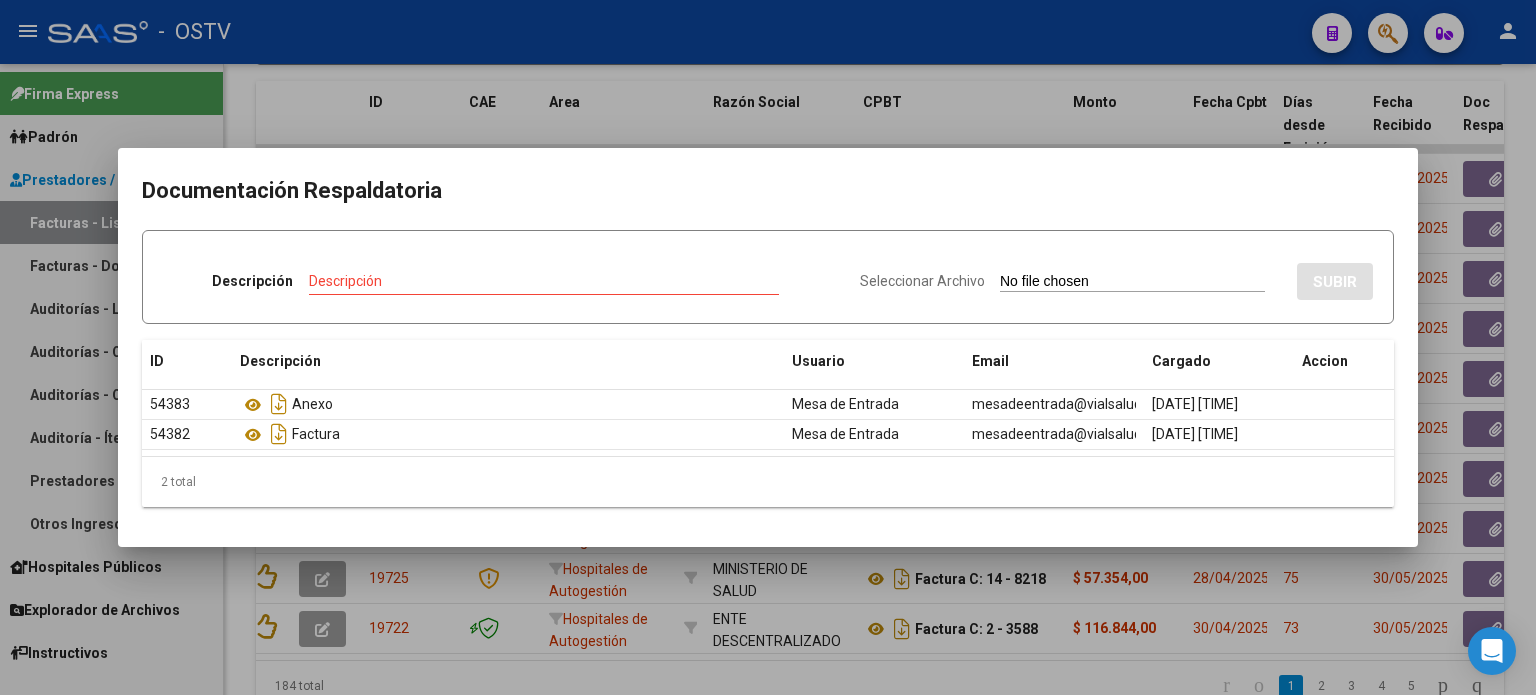 click at bounding box center (768, 347) 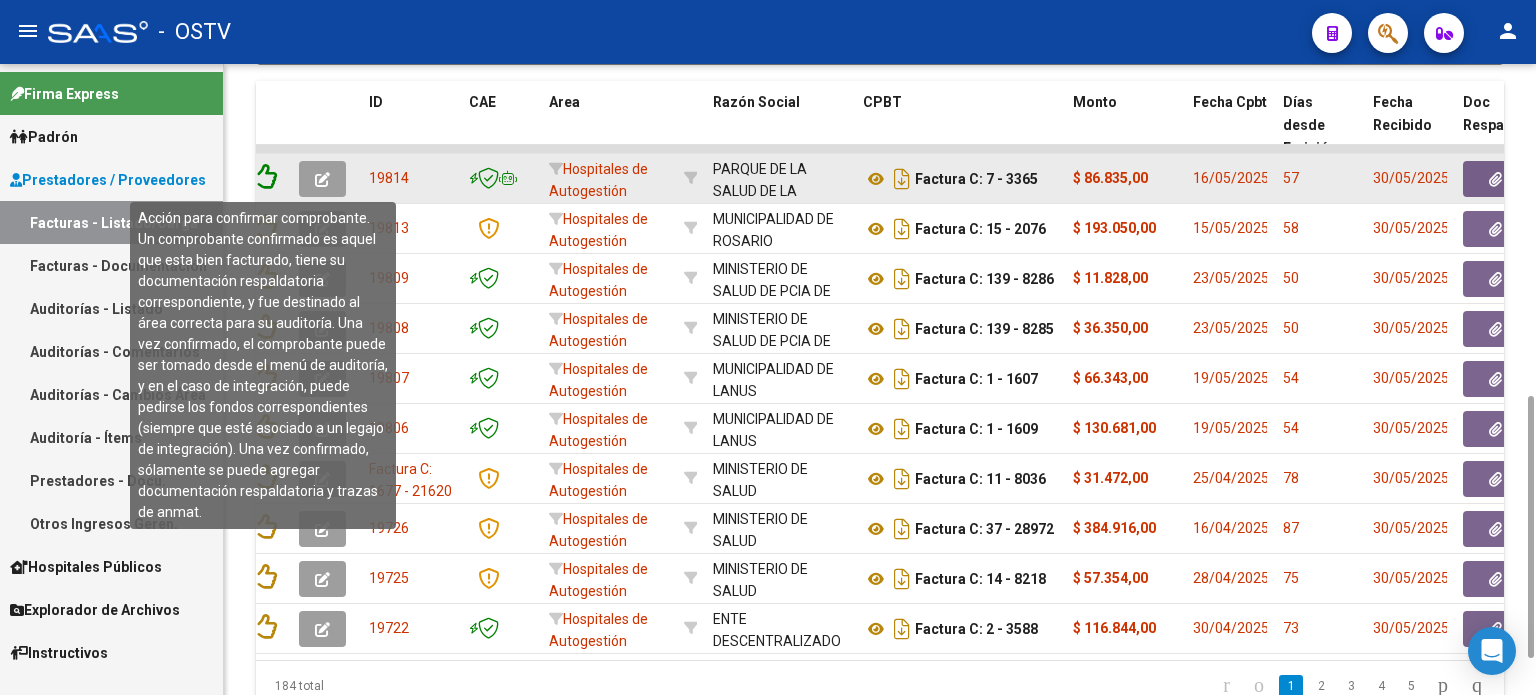 click 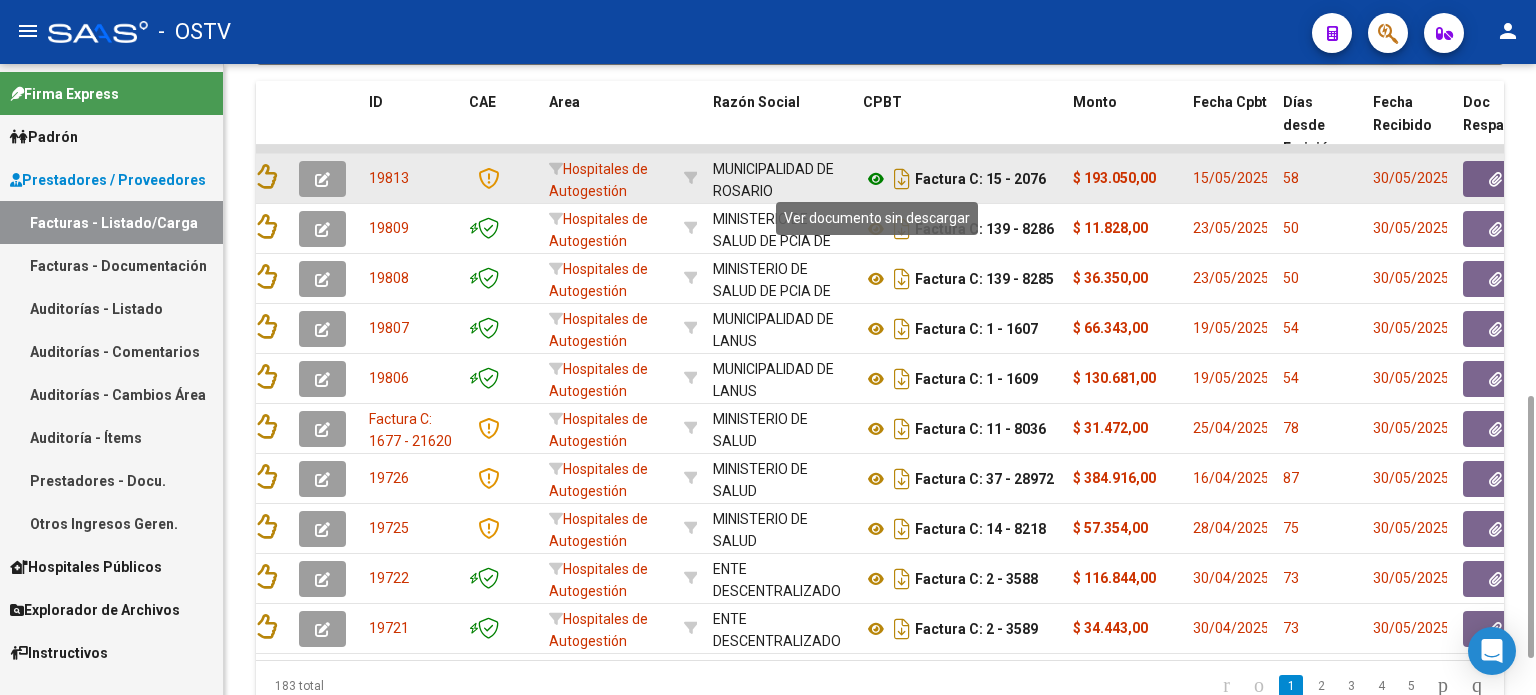 click 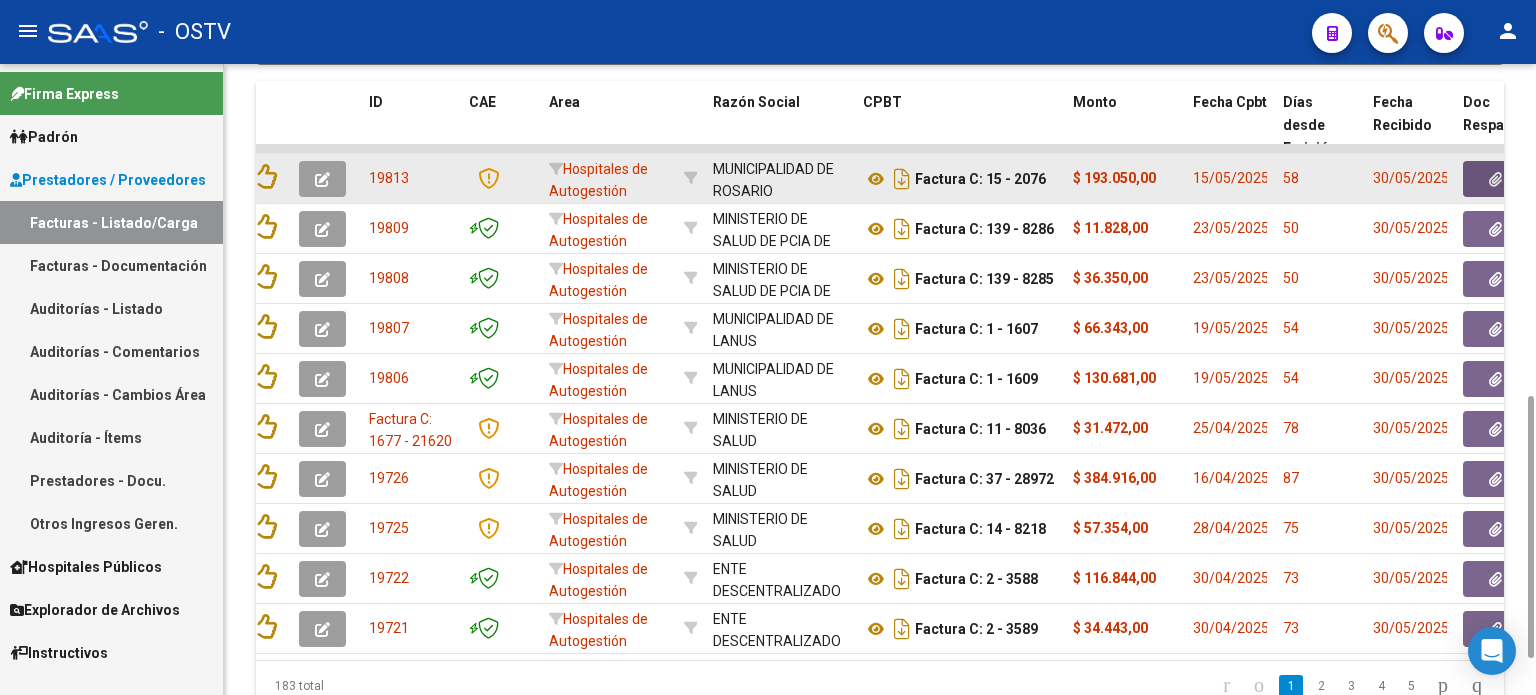 click 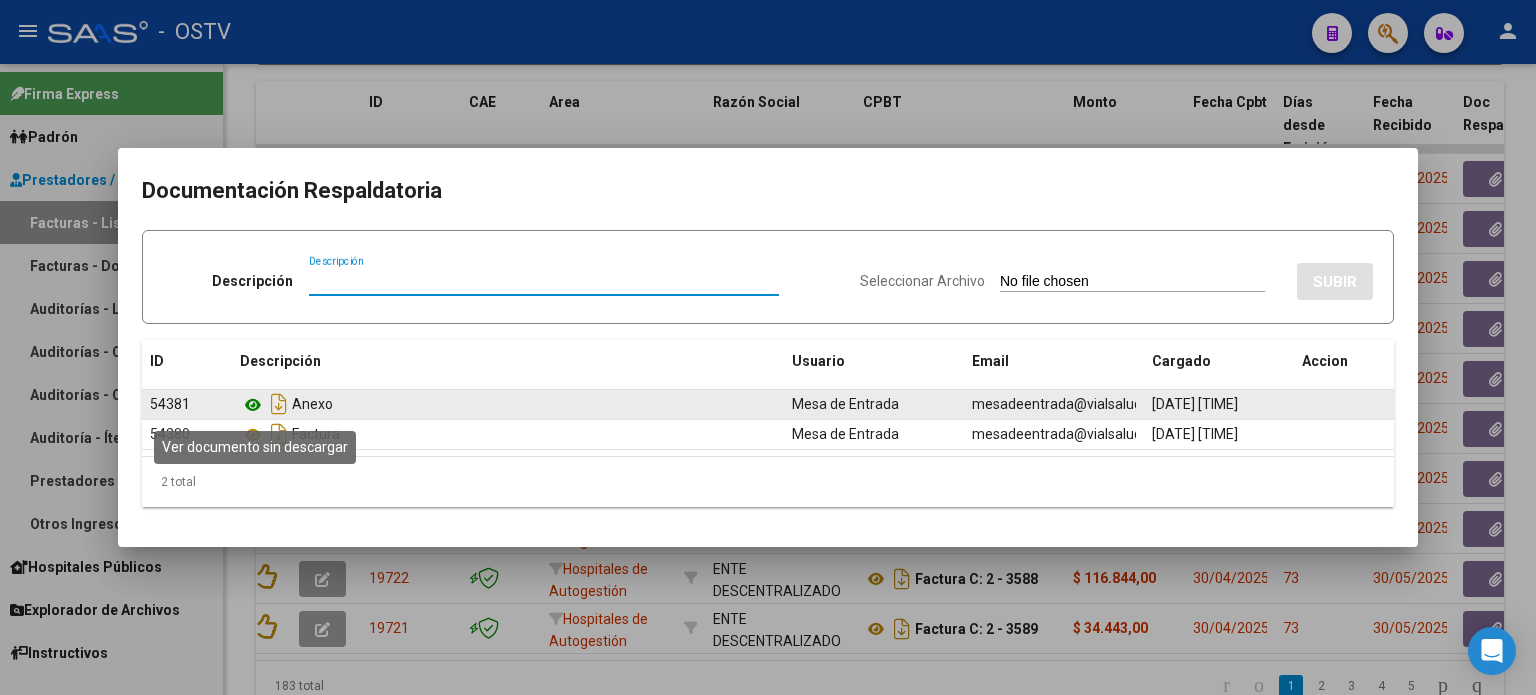 click 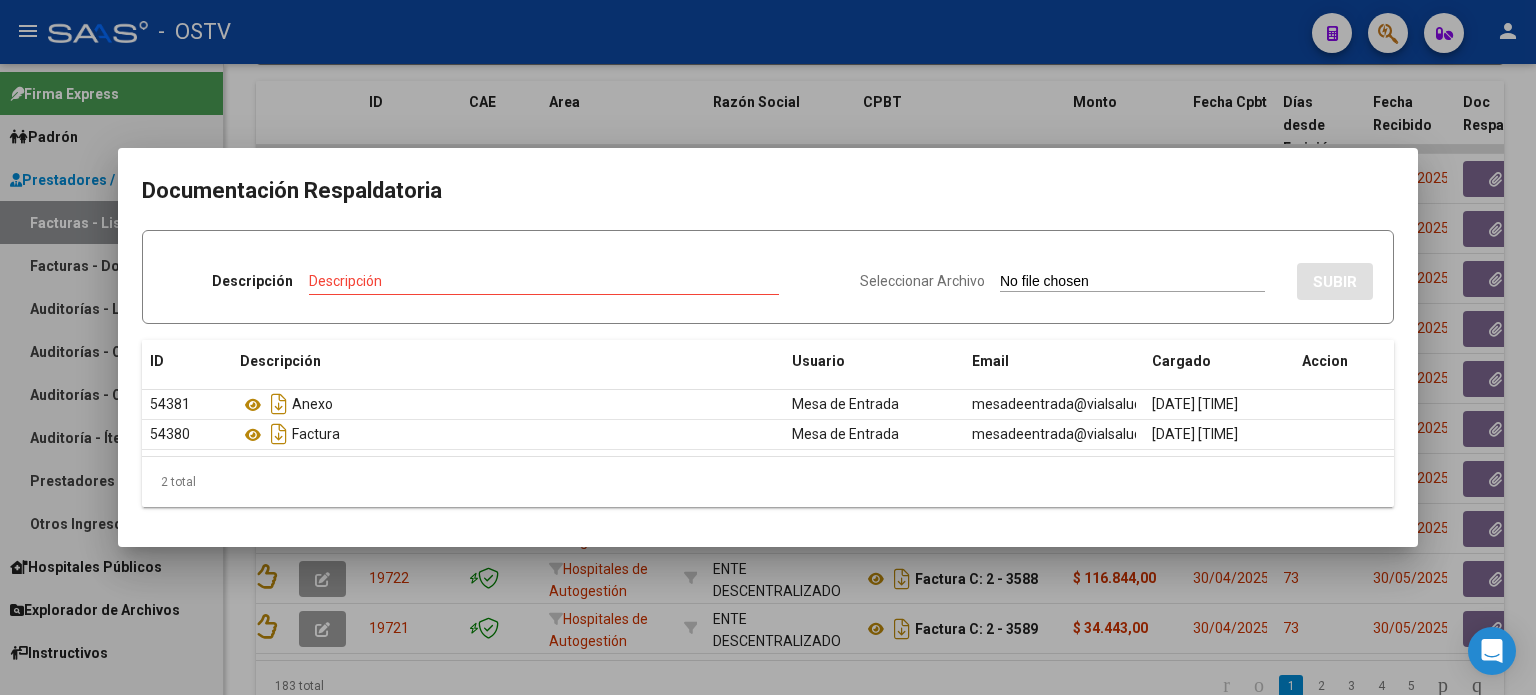 click at bounding box center [768, 347] 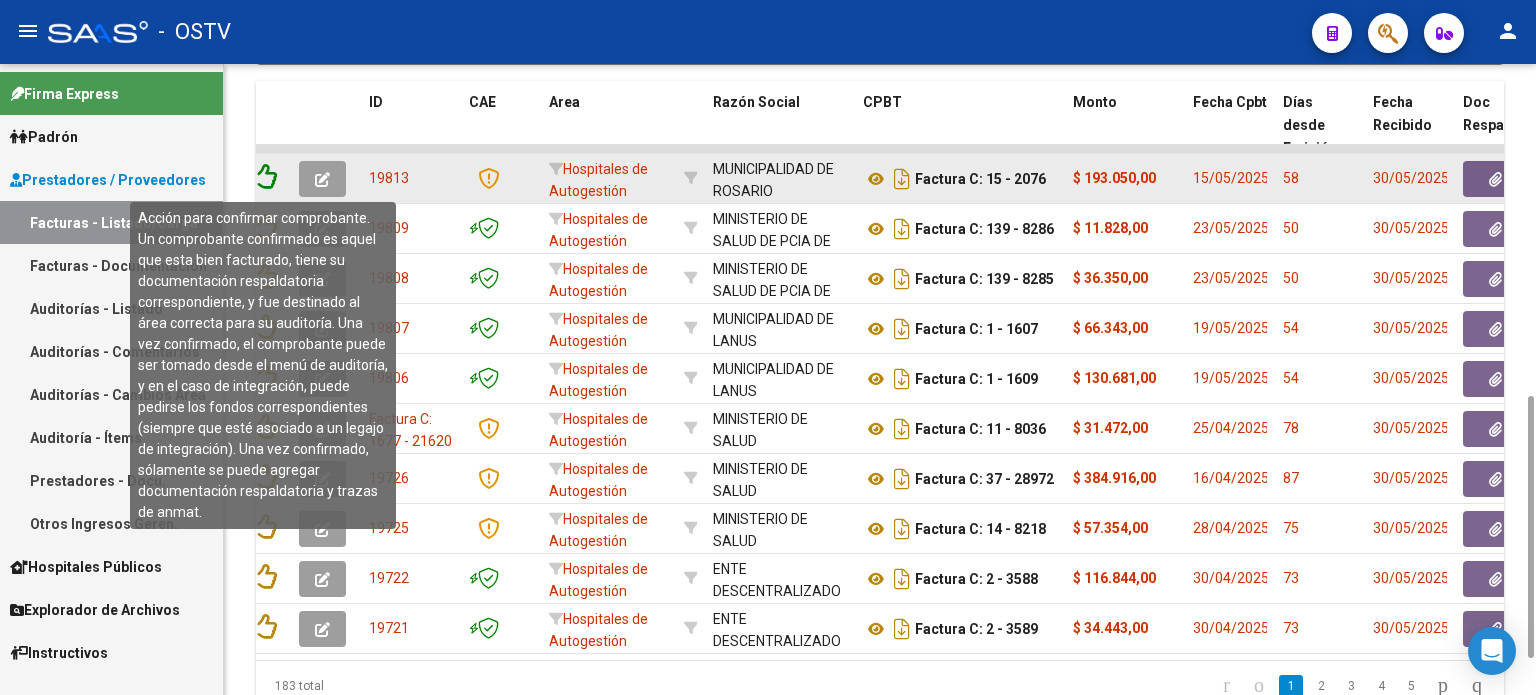 click 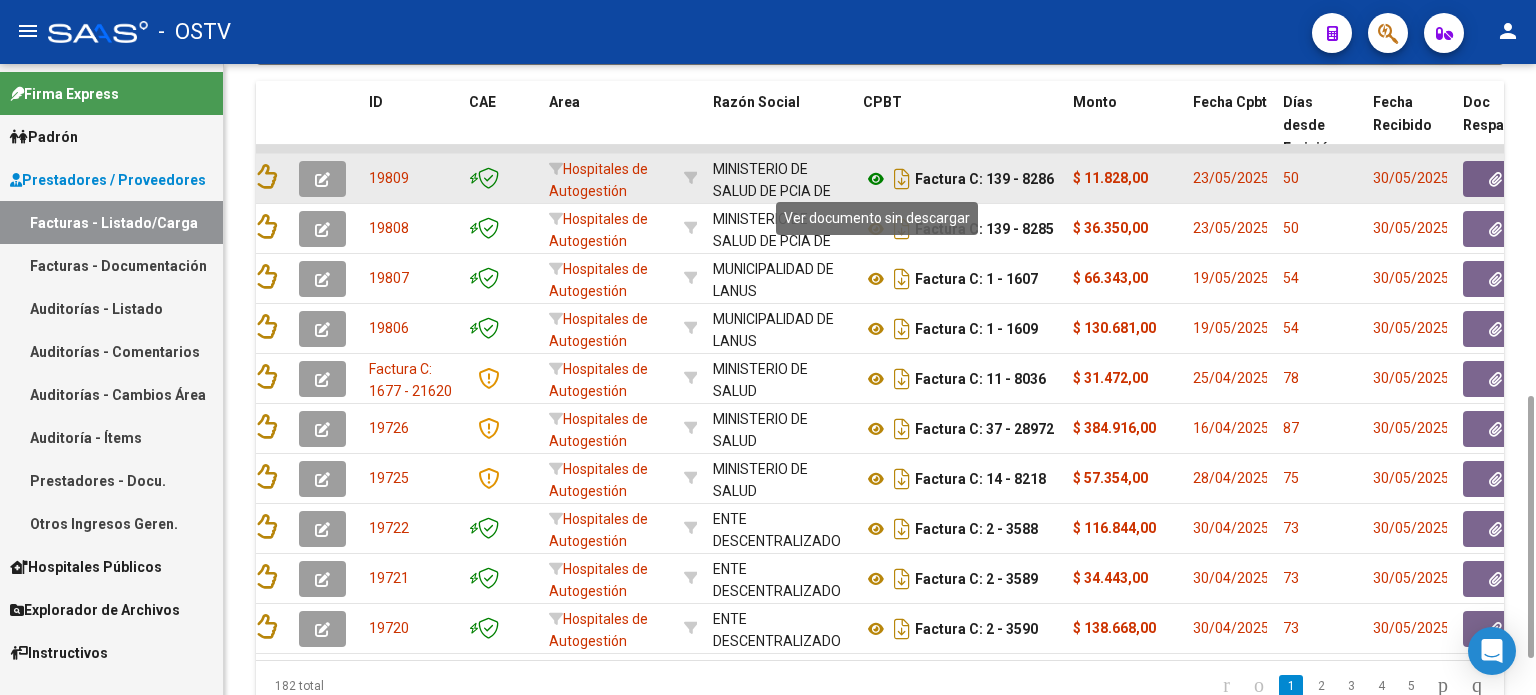 click 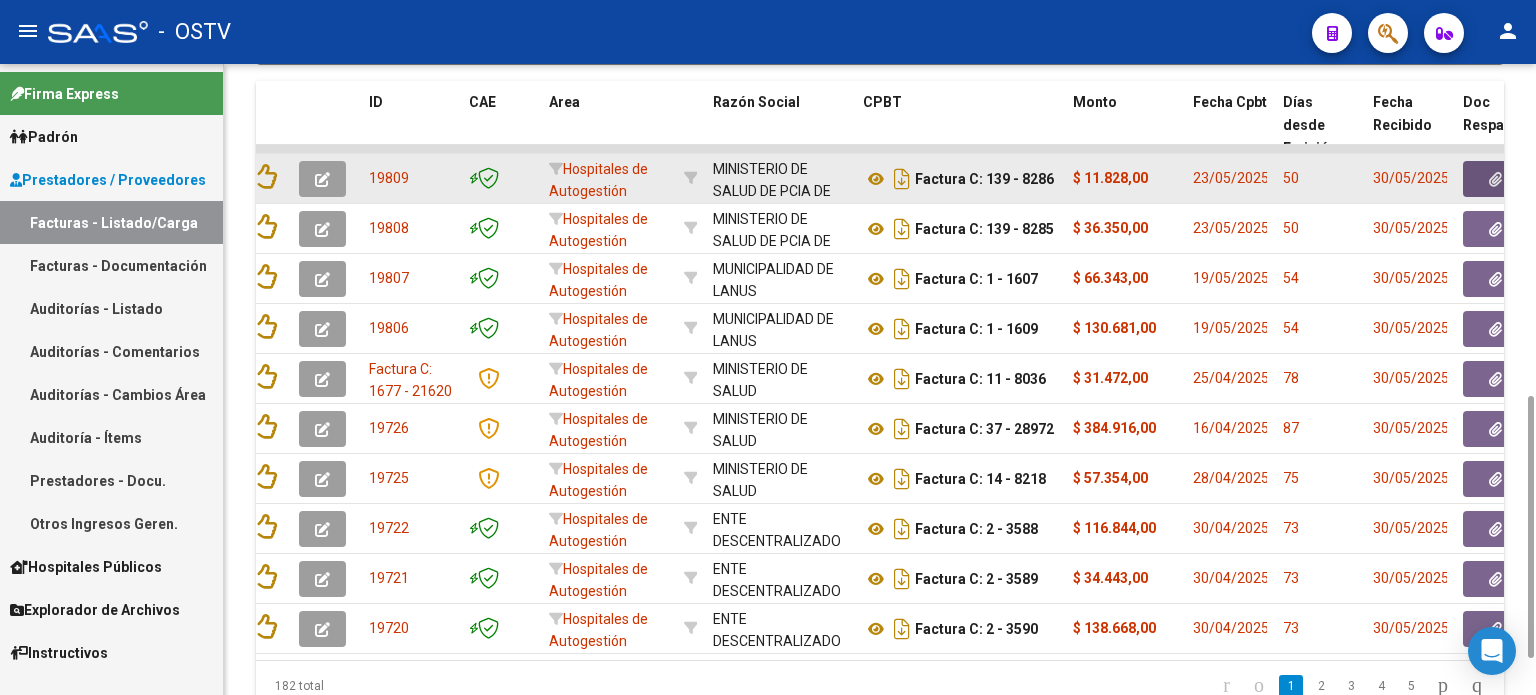 click 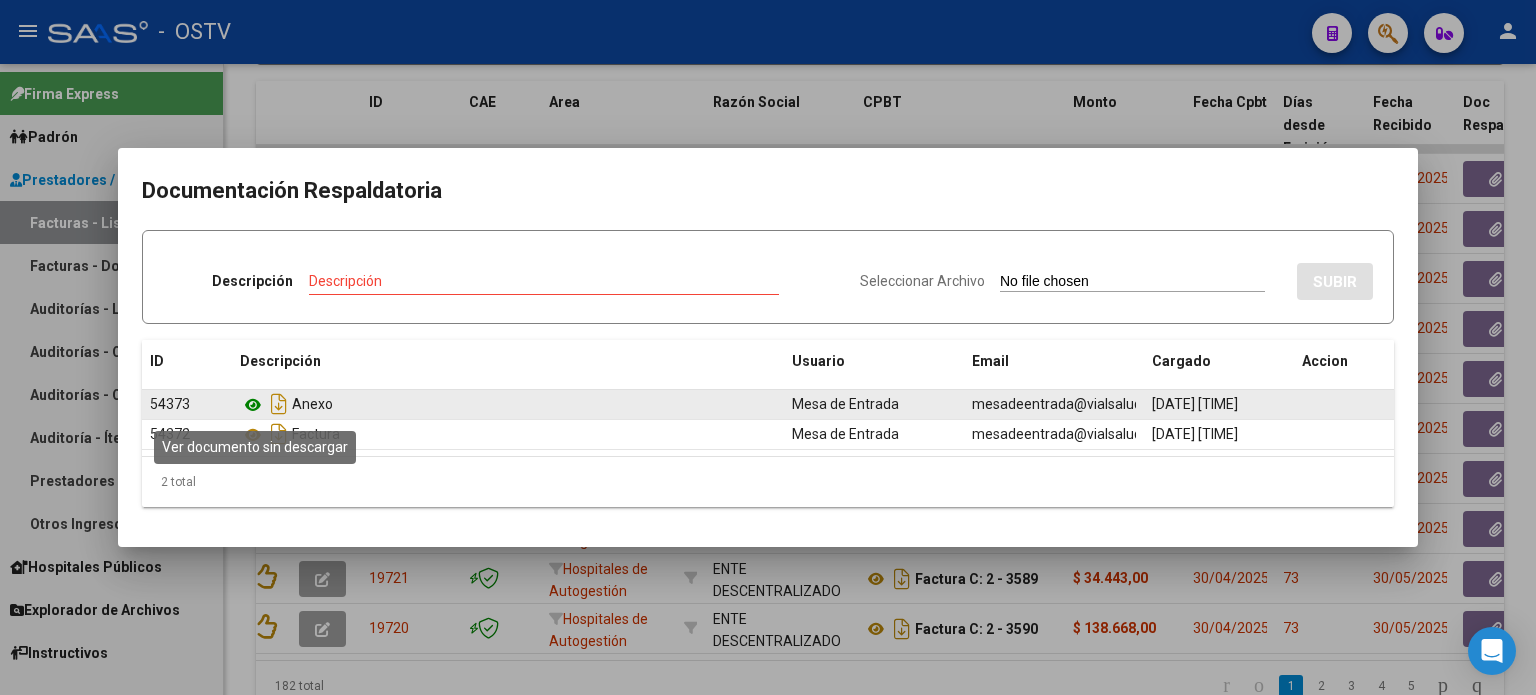 click 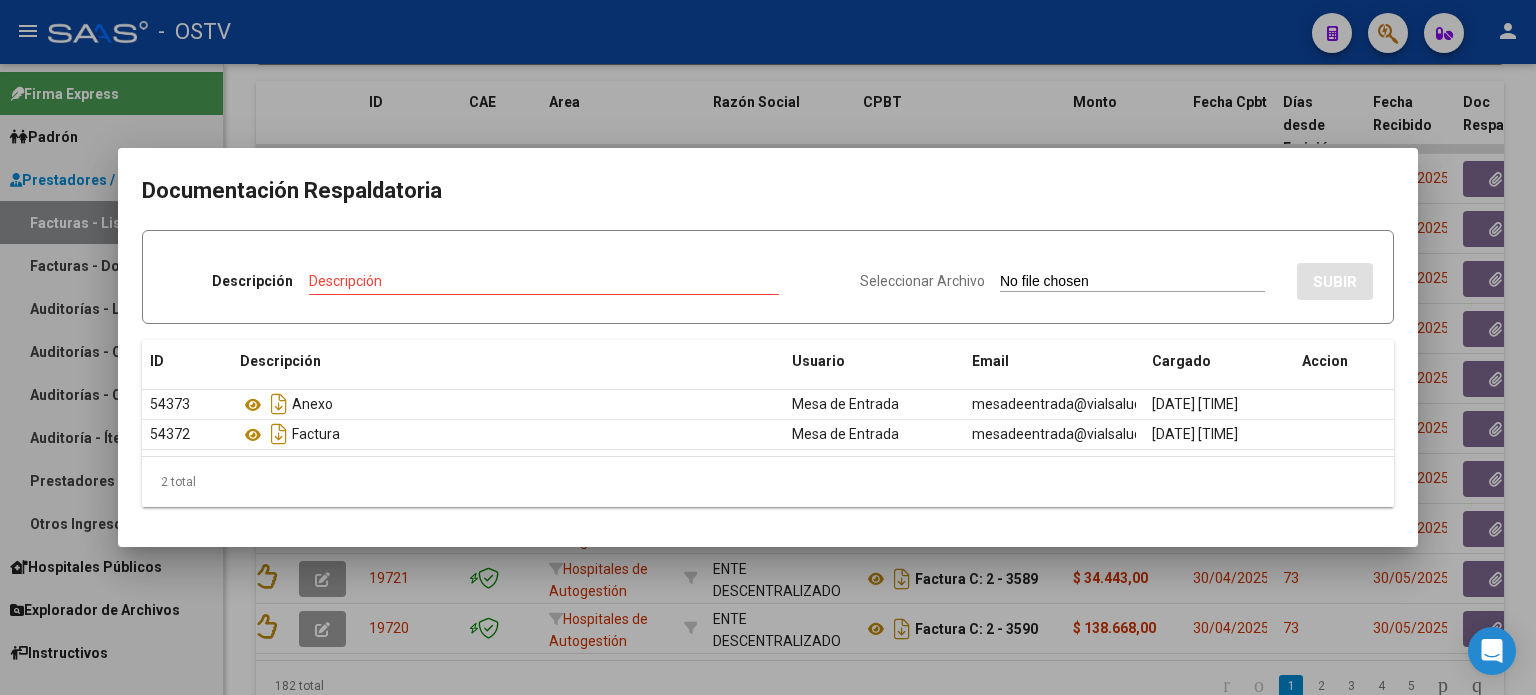 click at bounding box center [768, 347] 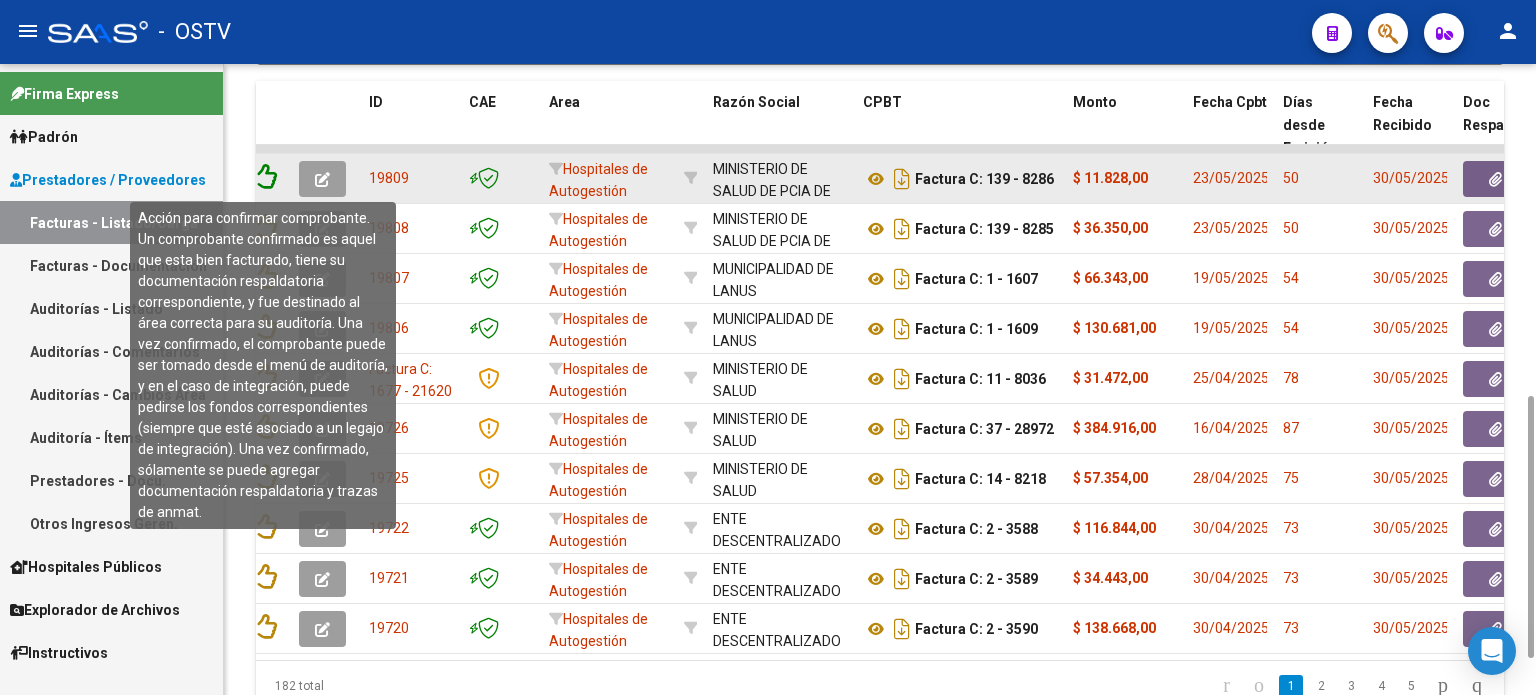 click 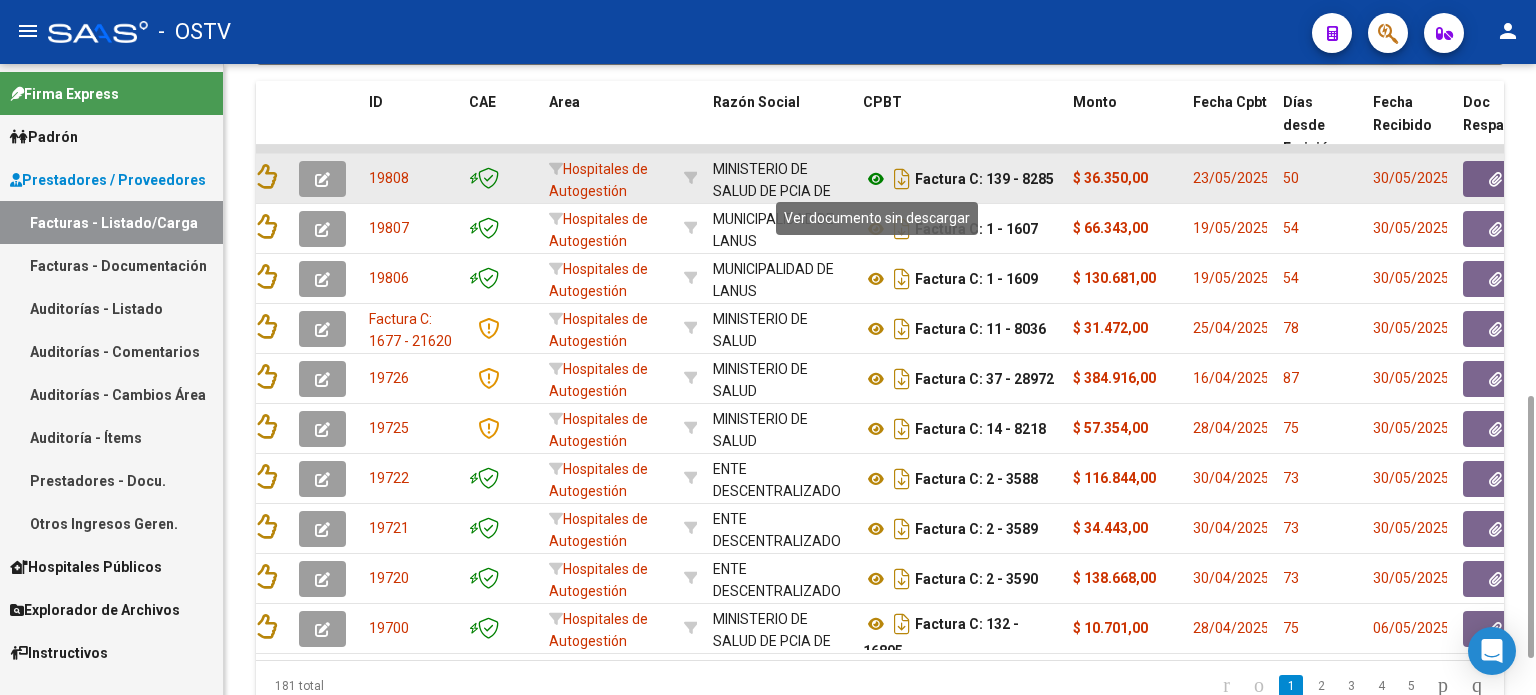 click 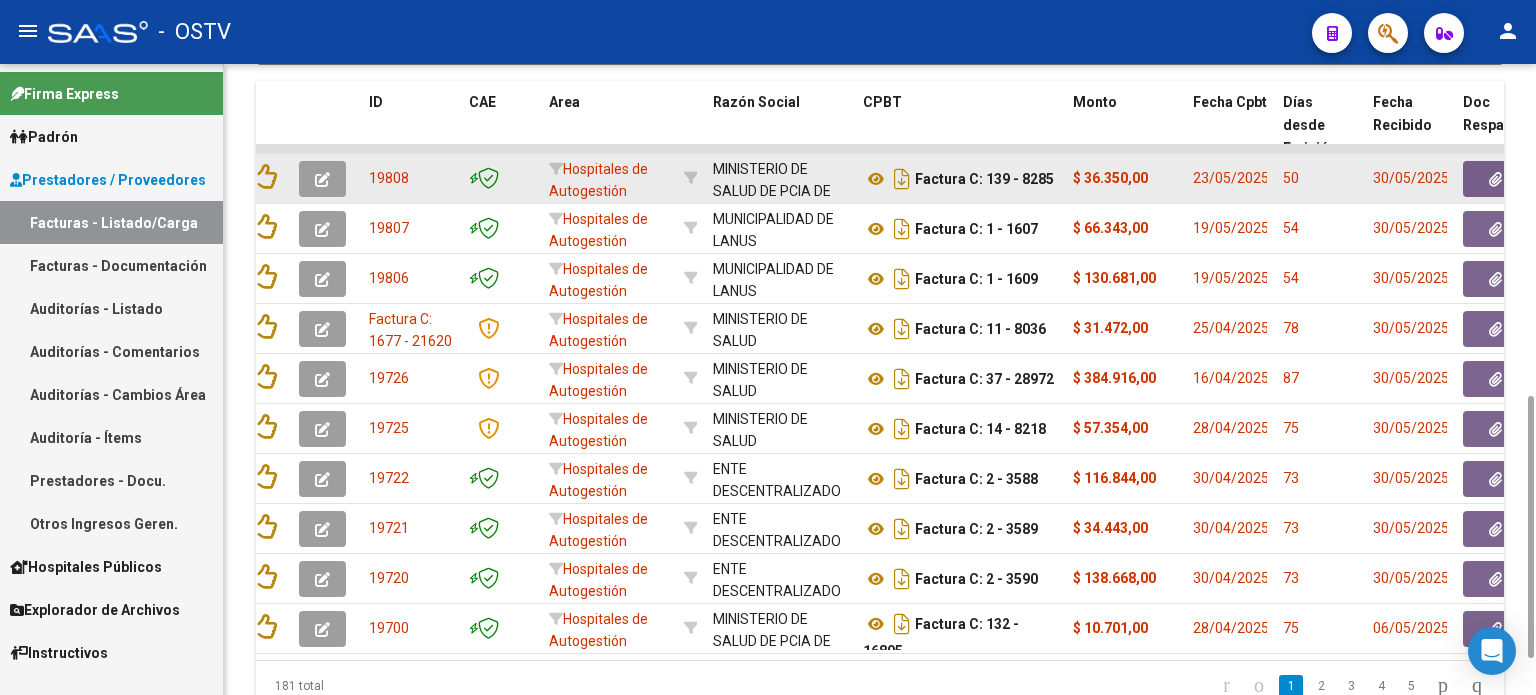 click 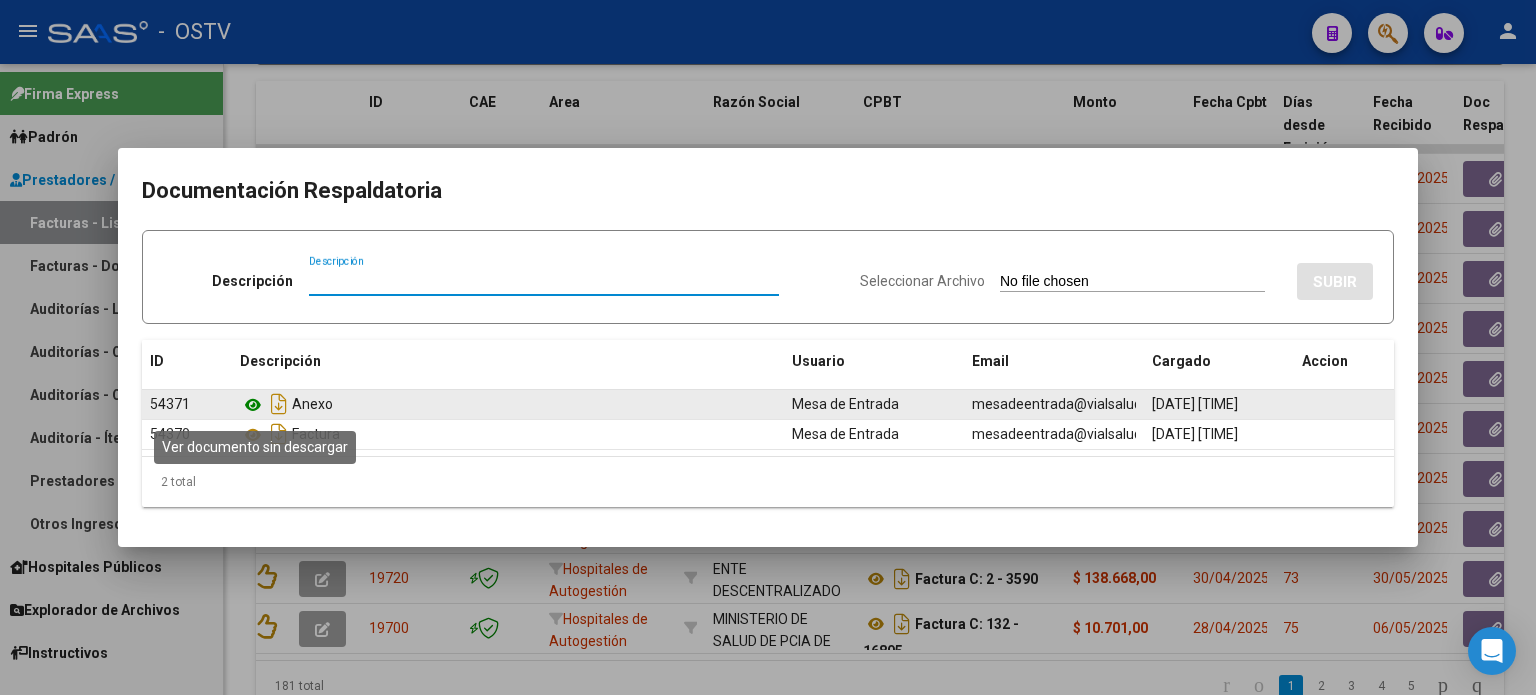 click 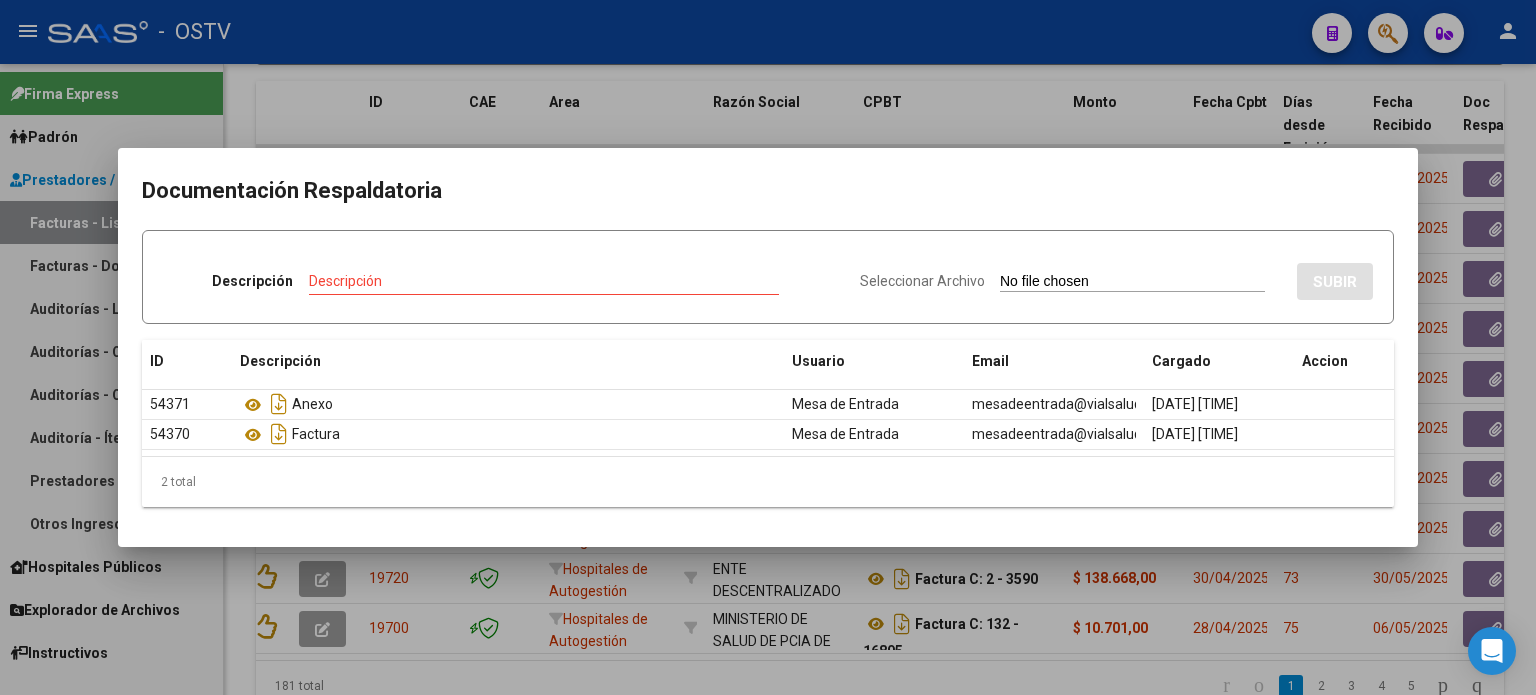 click at bounding box center (768, 347) 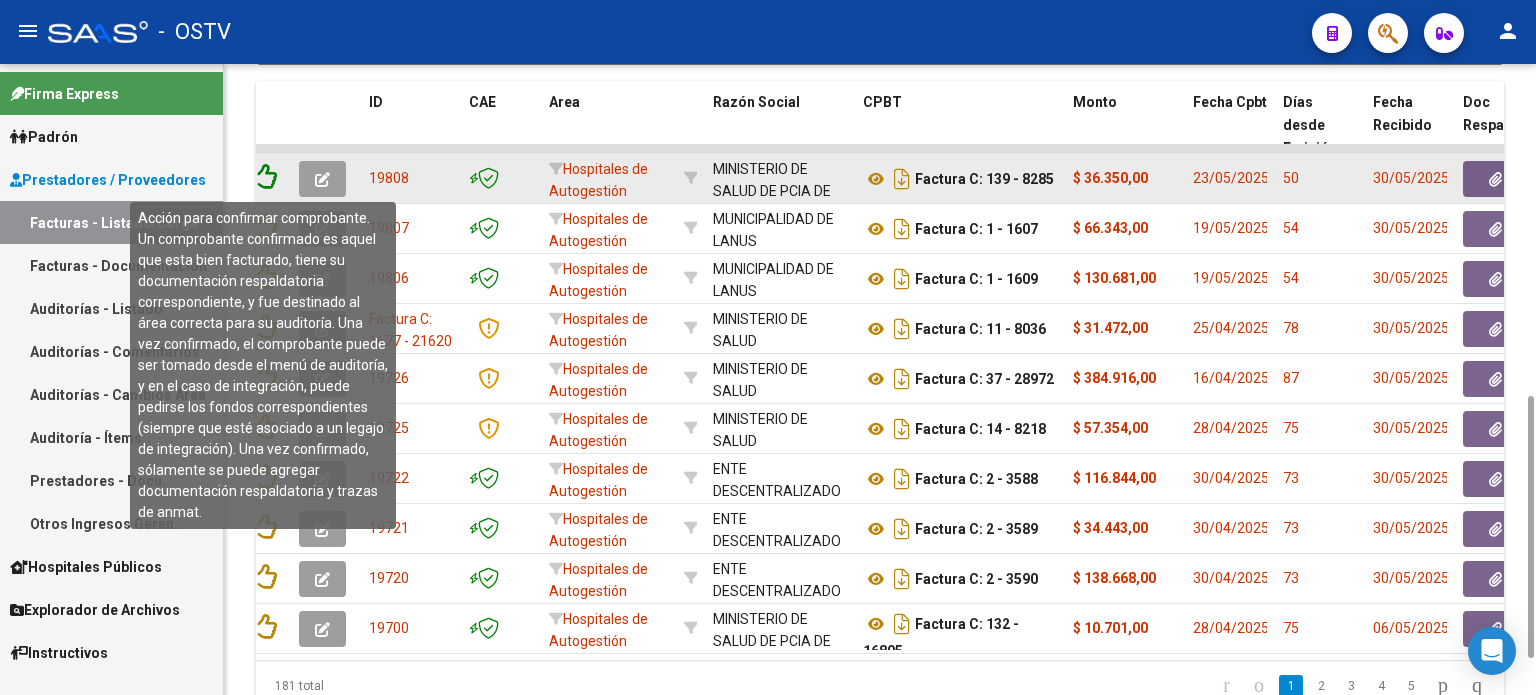 click 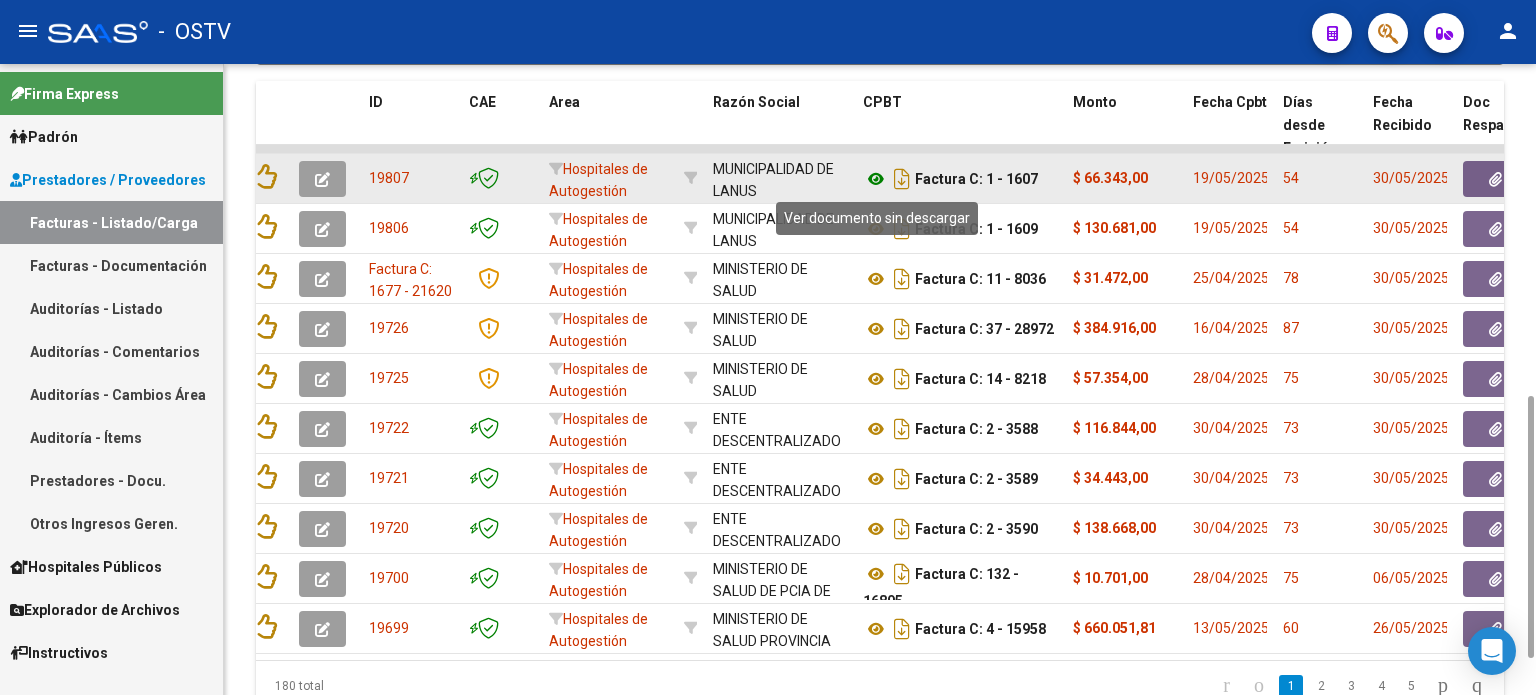 click 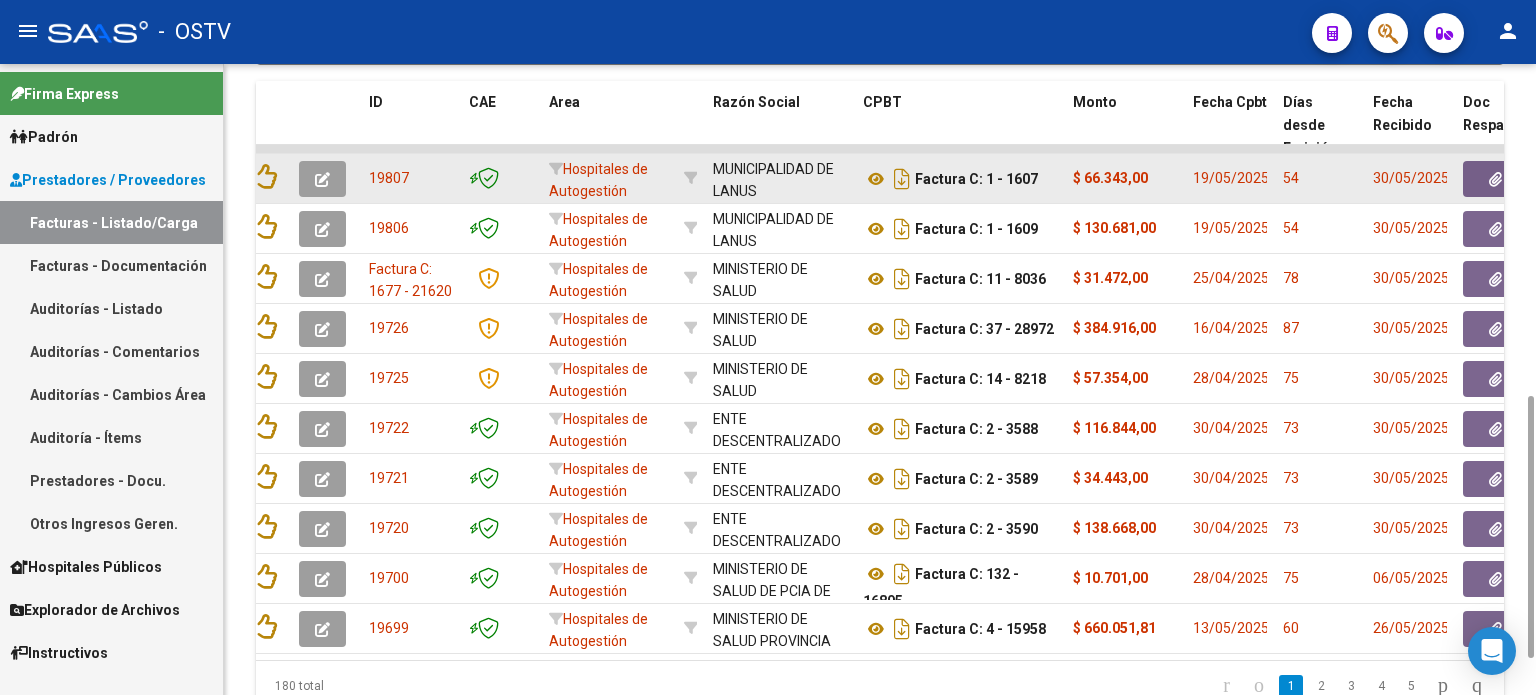 click 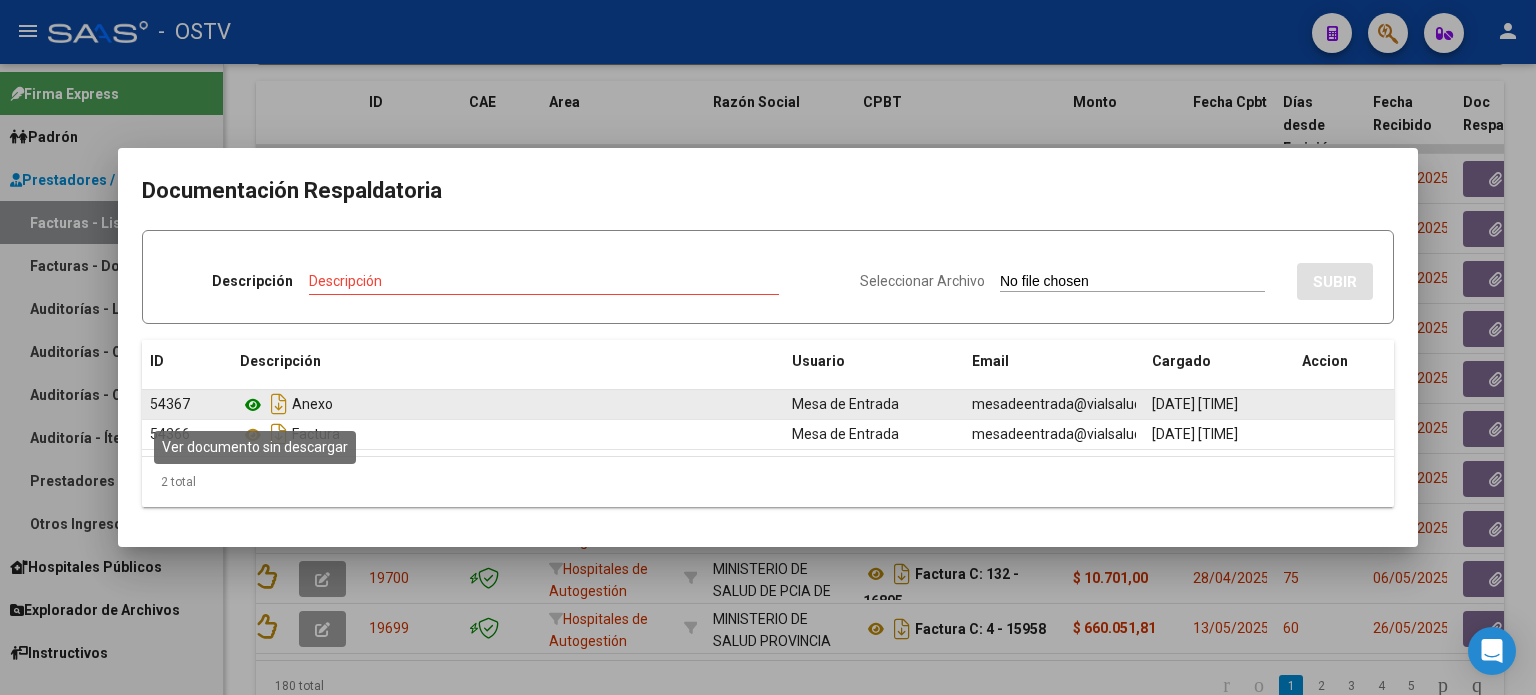 click 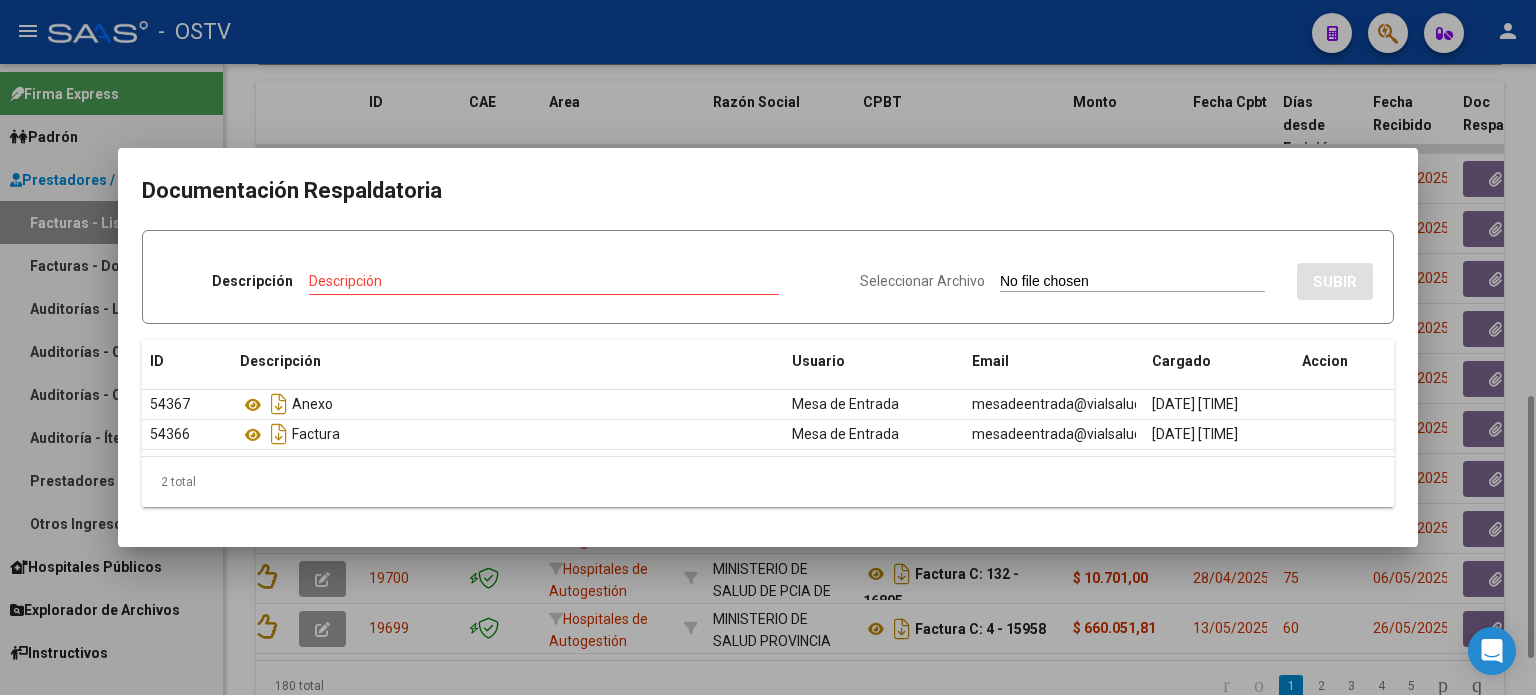 click at bounding box center (768, 347) 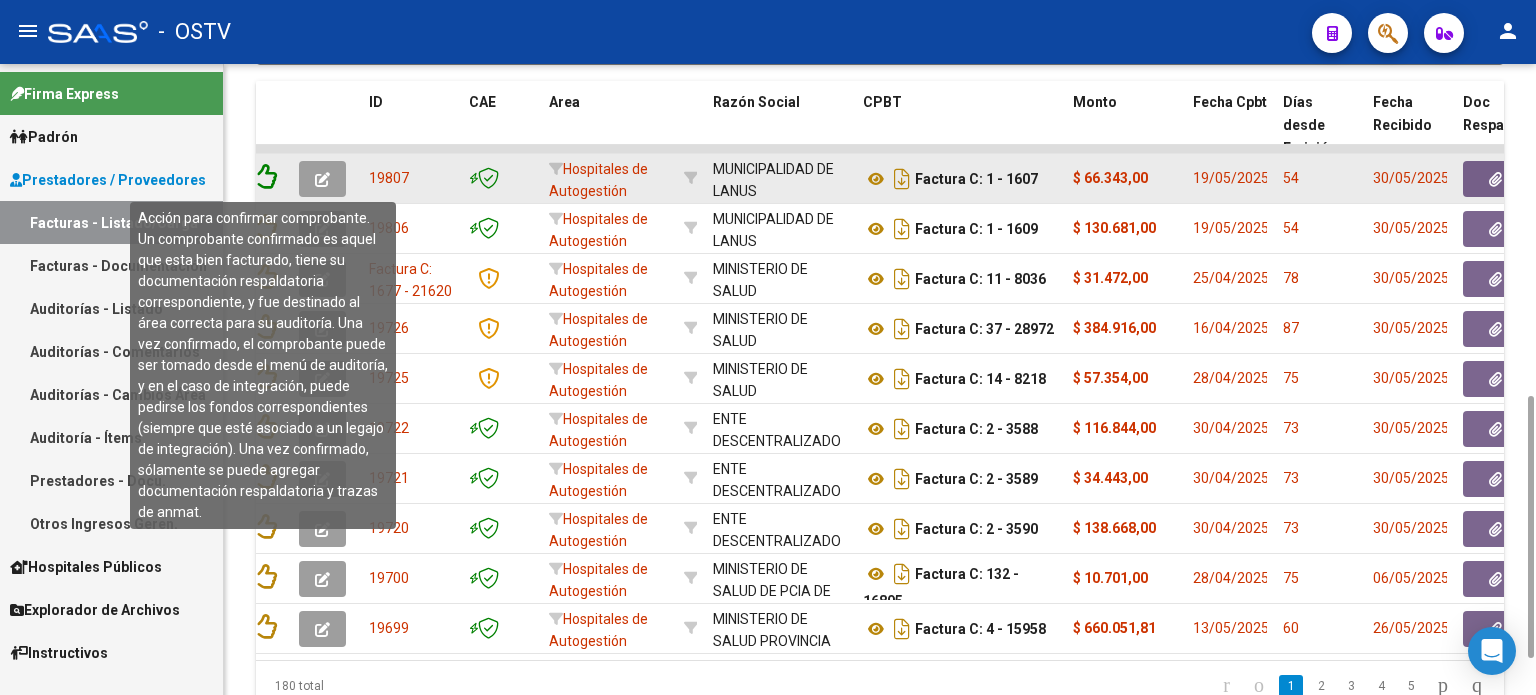 click 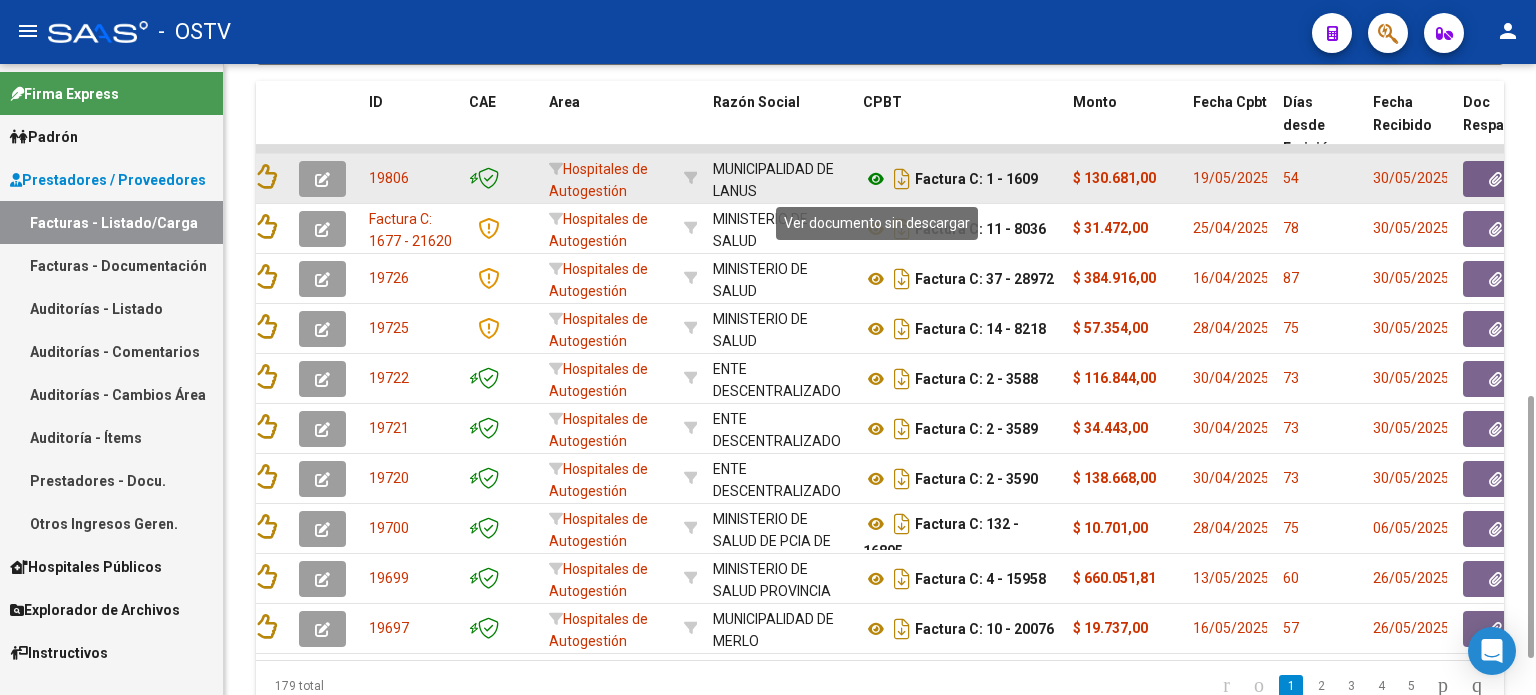 click 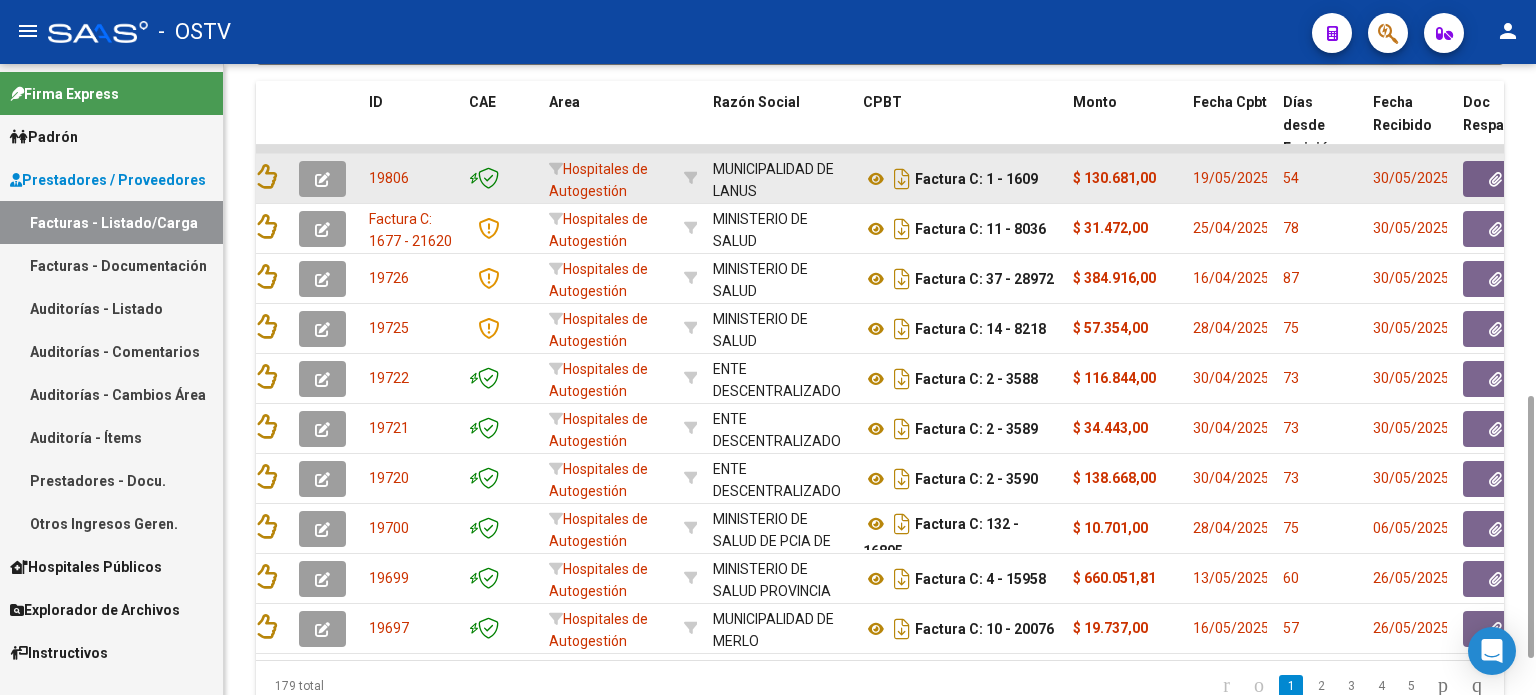 click 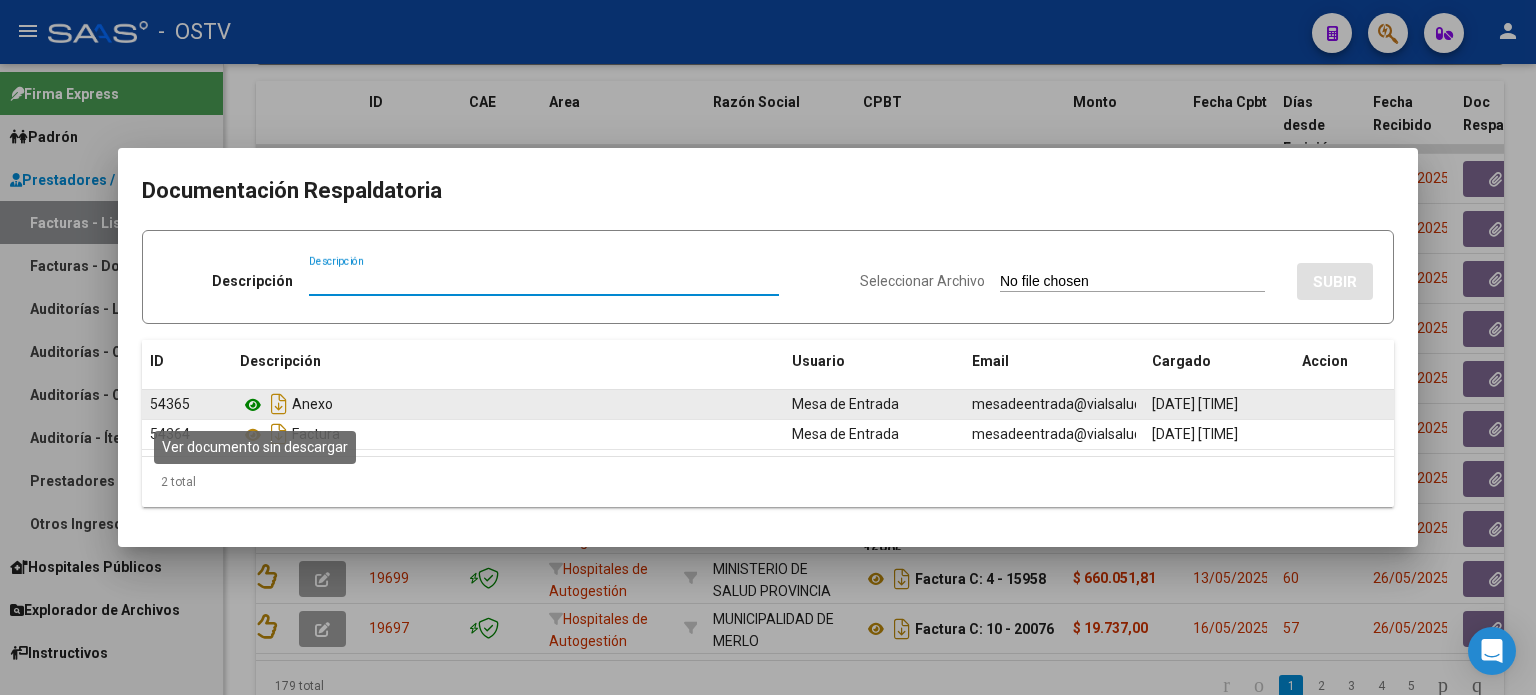 click 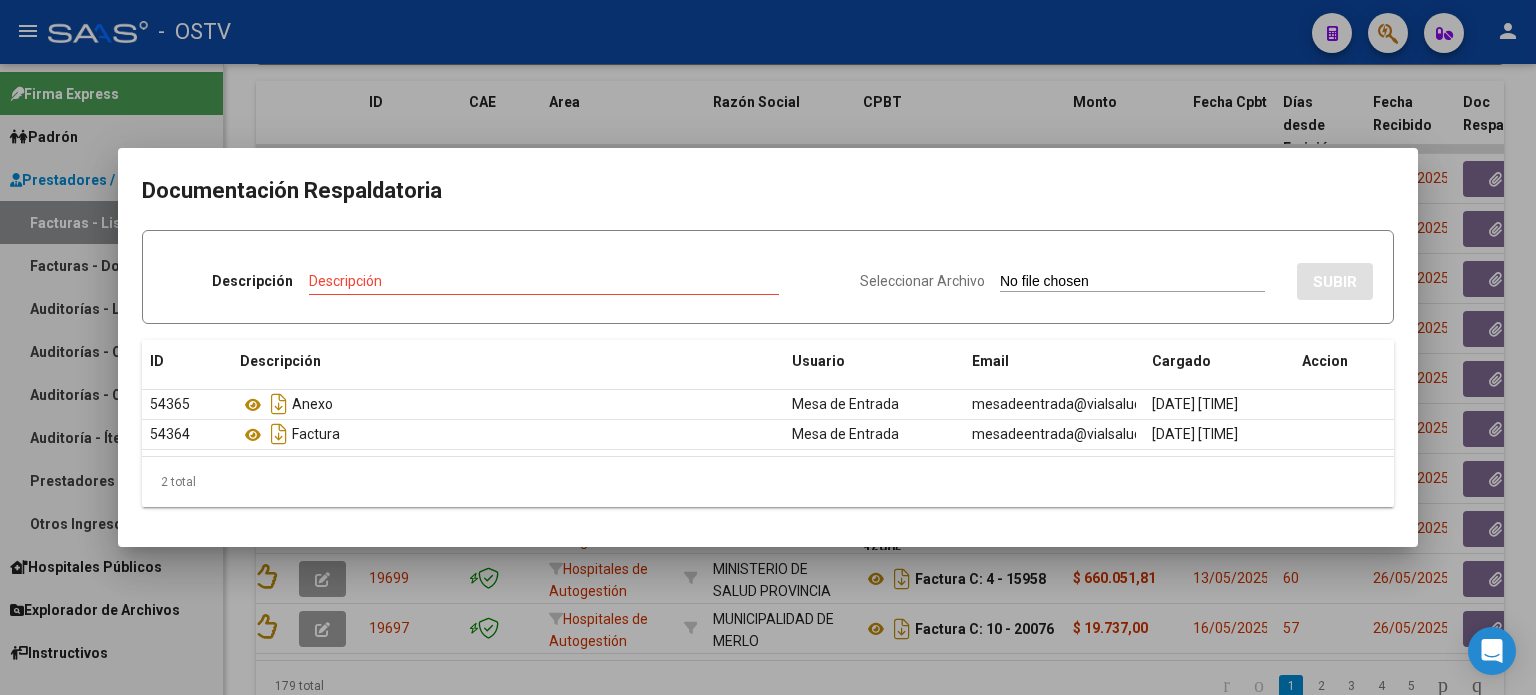click at bounding box center (768, 347) 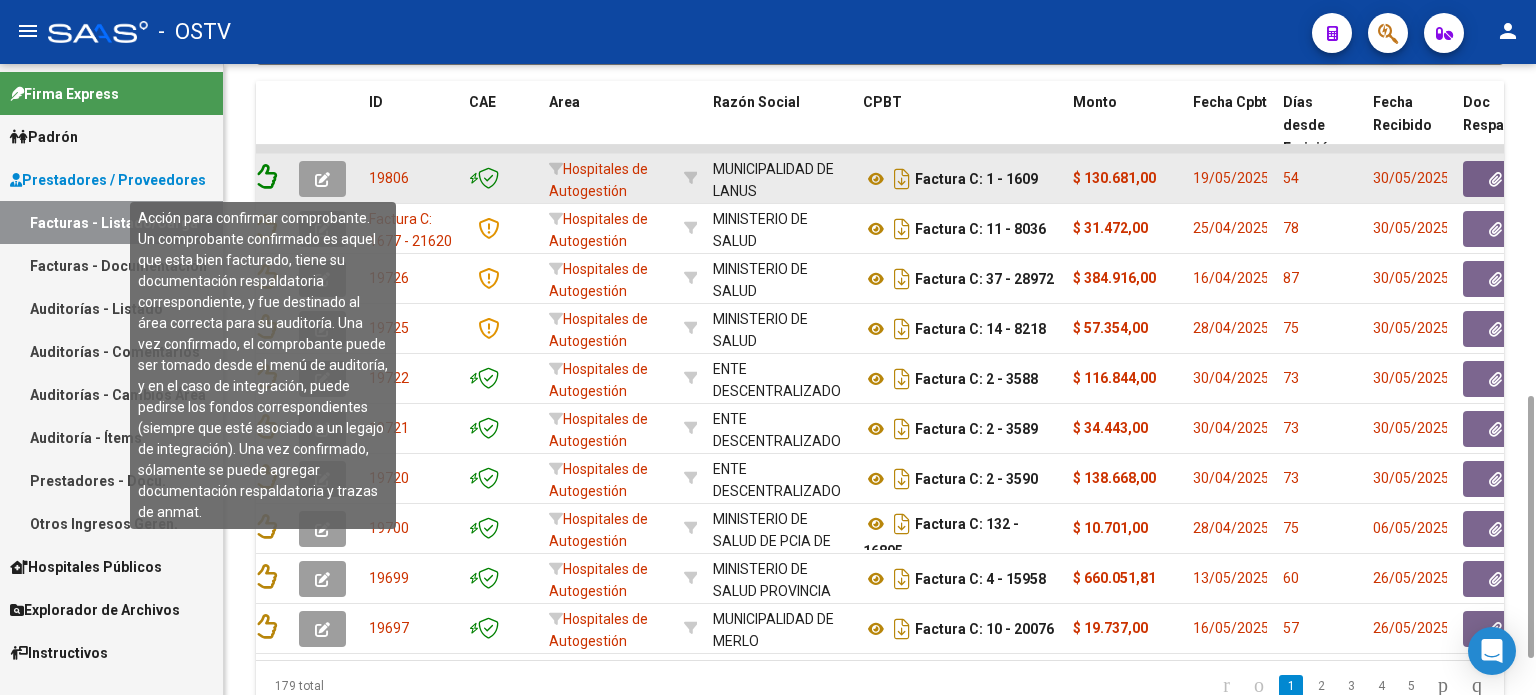 click 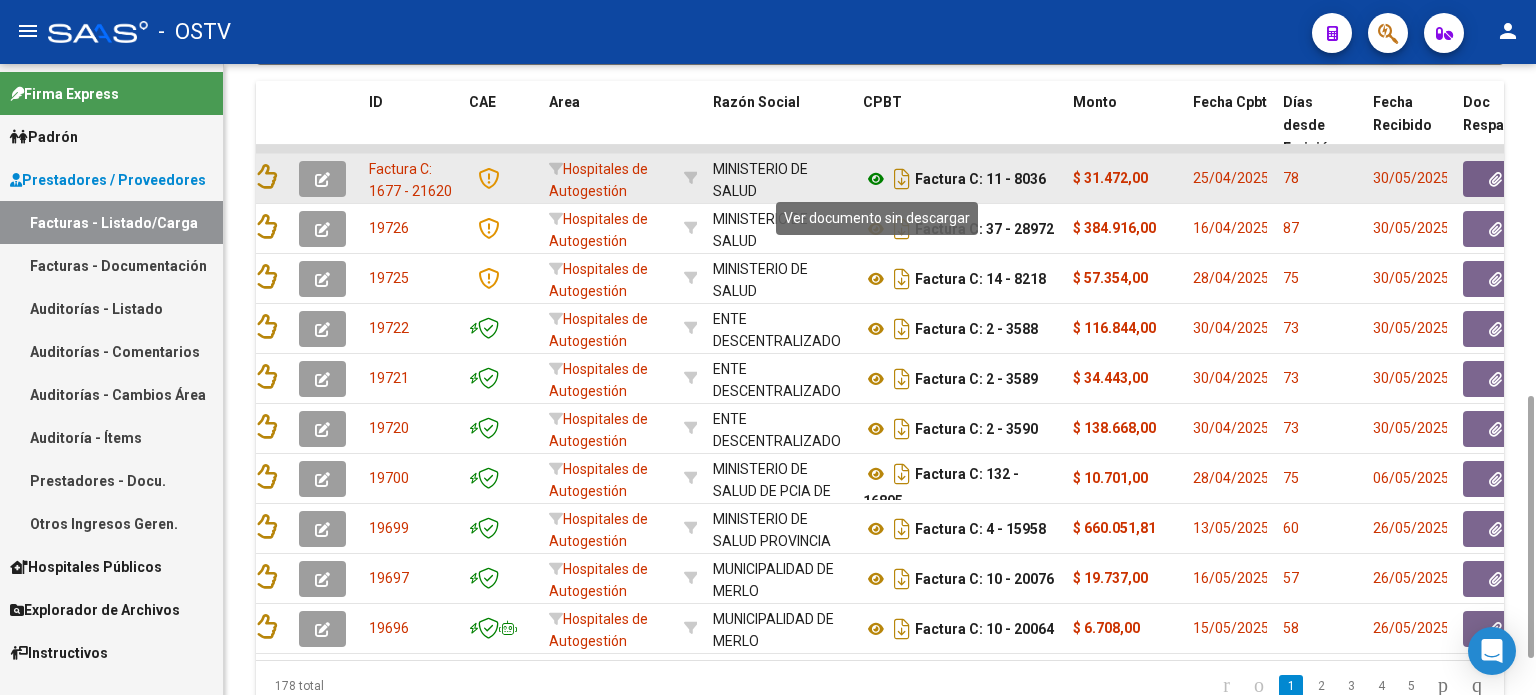 click 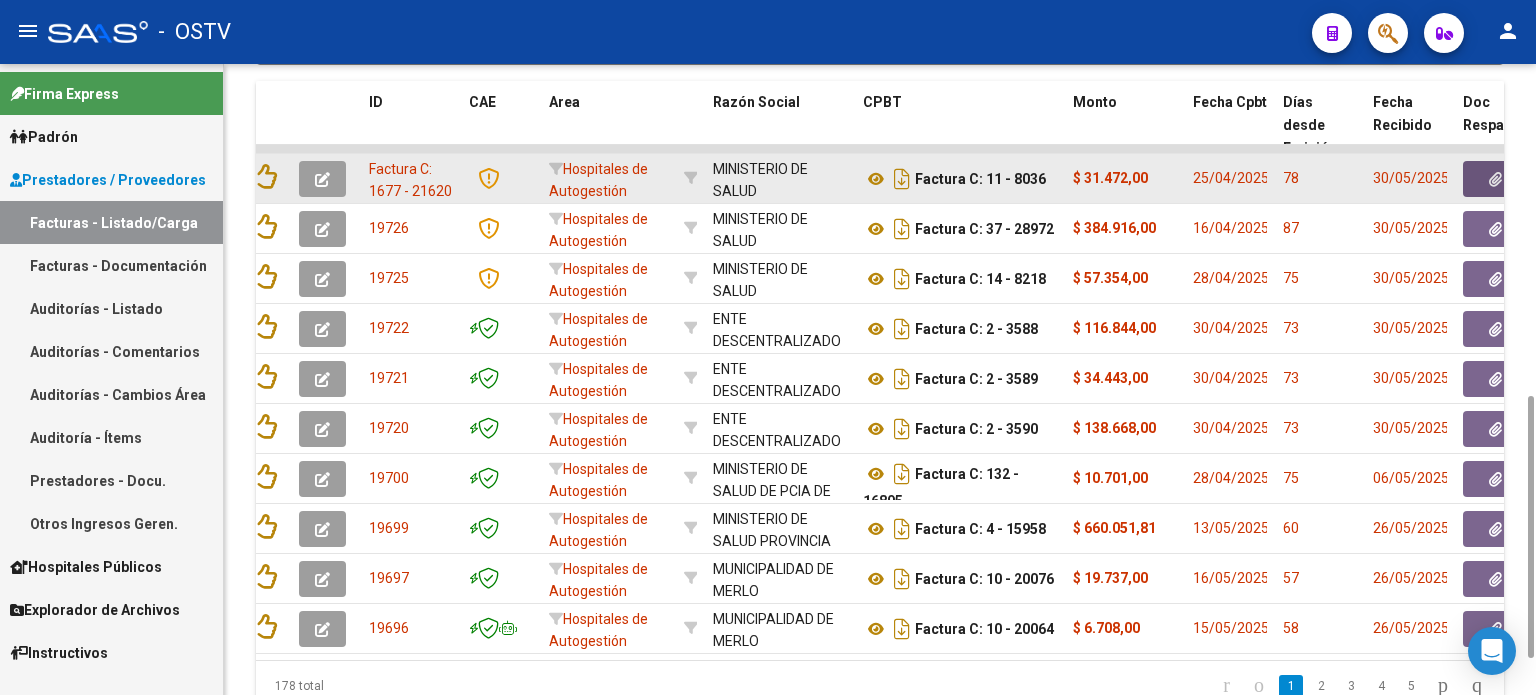 click 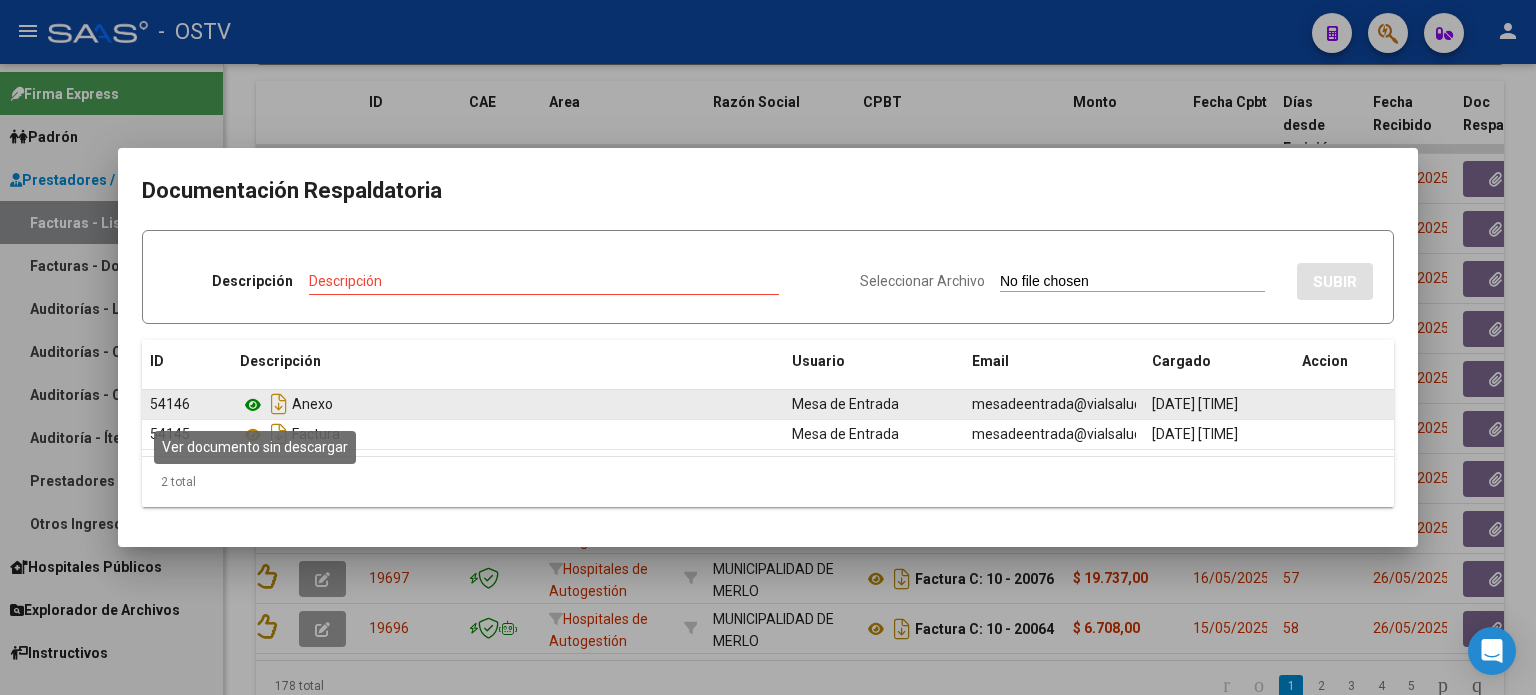 click 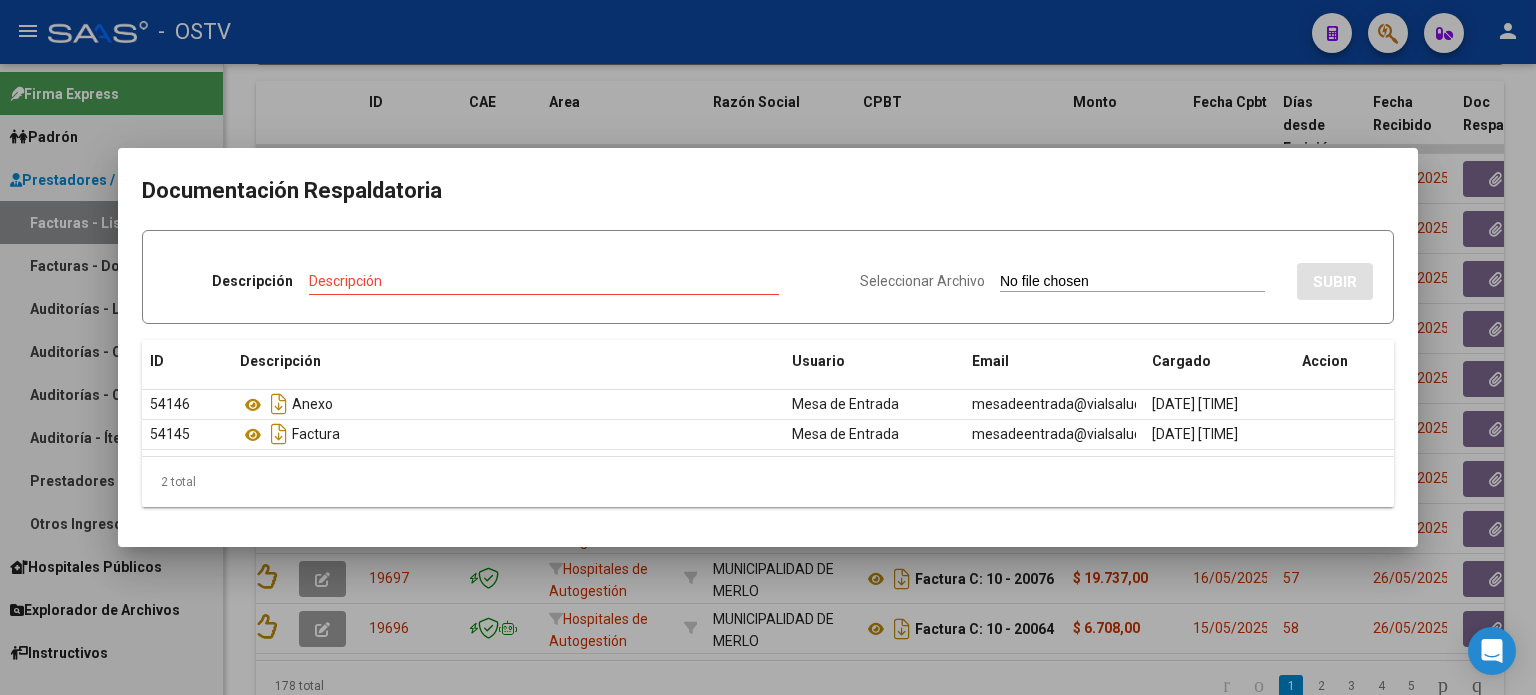 click at bounding box center [768, 347] 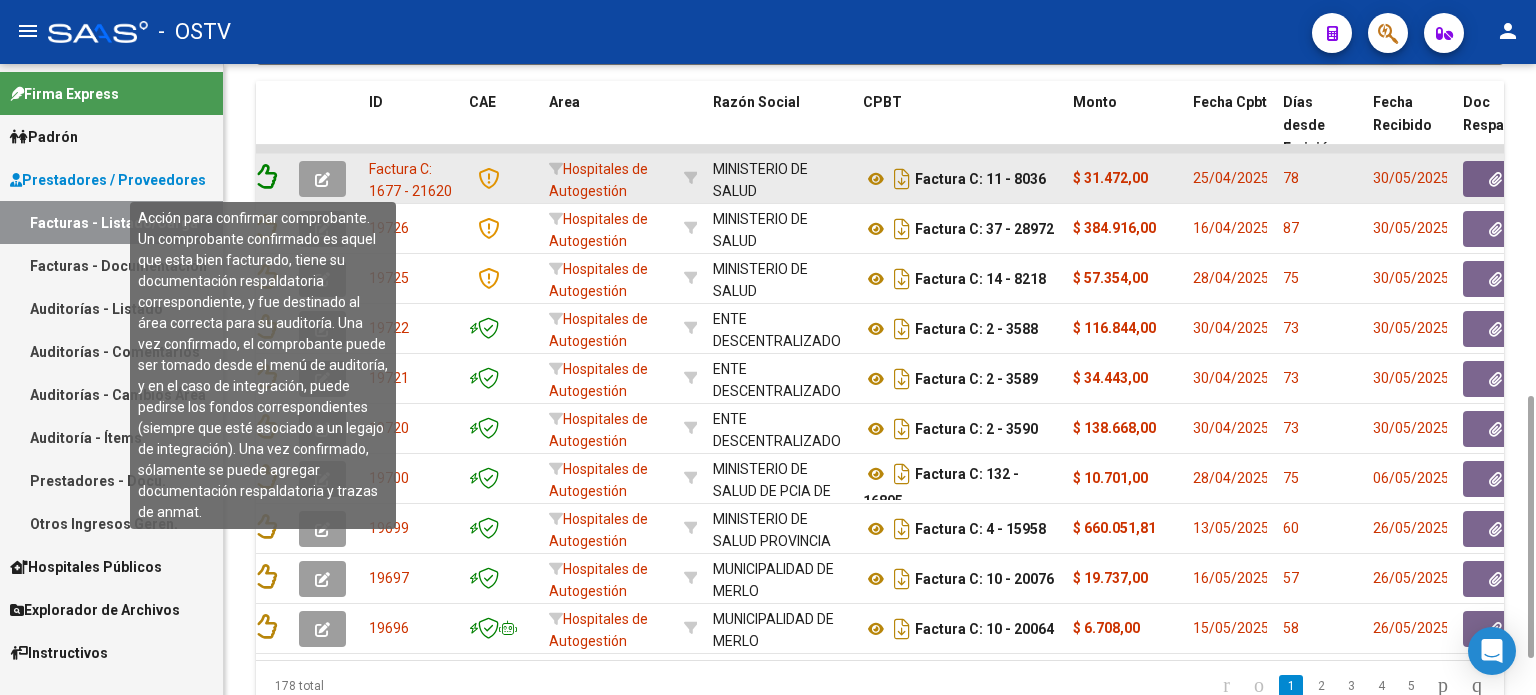 click 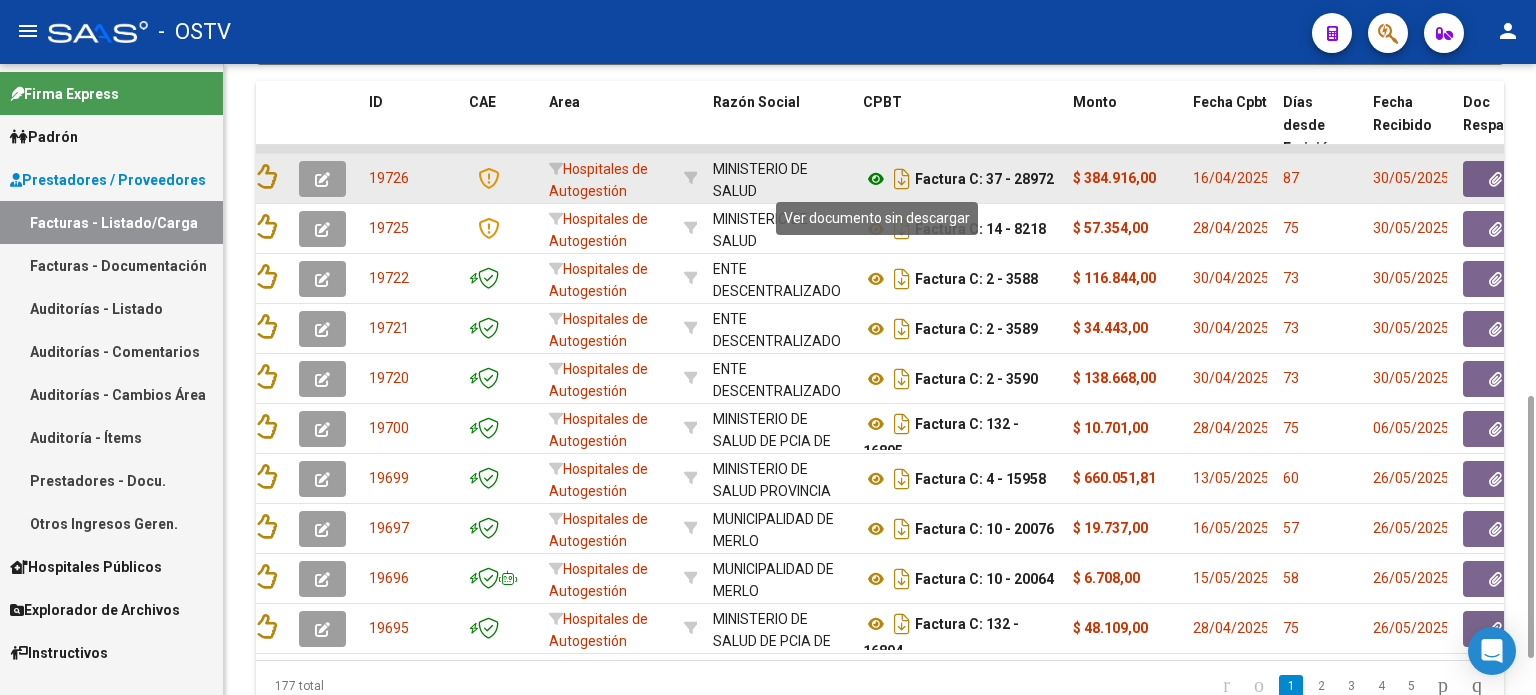 click 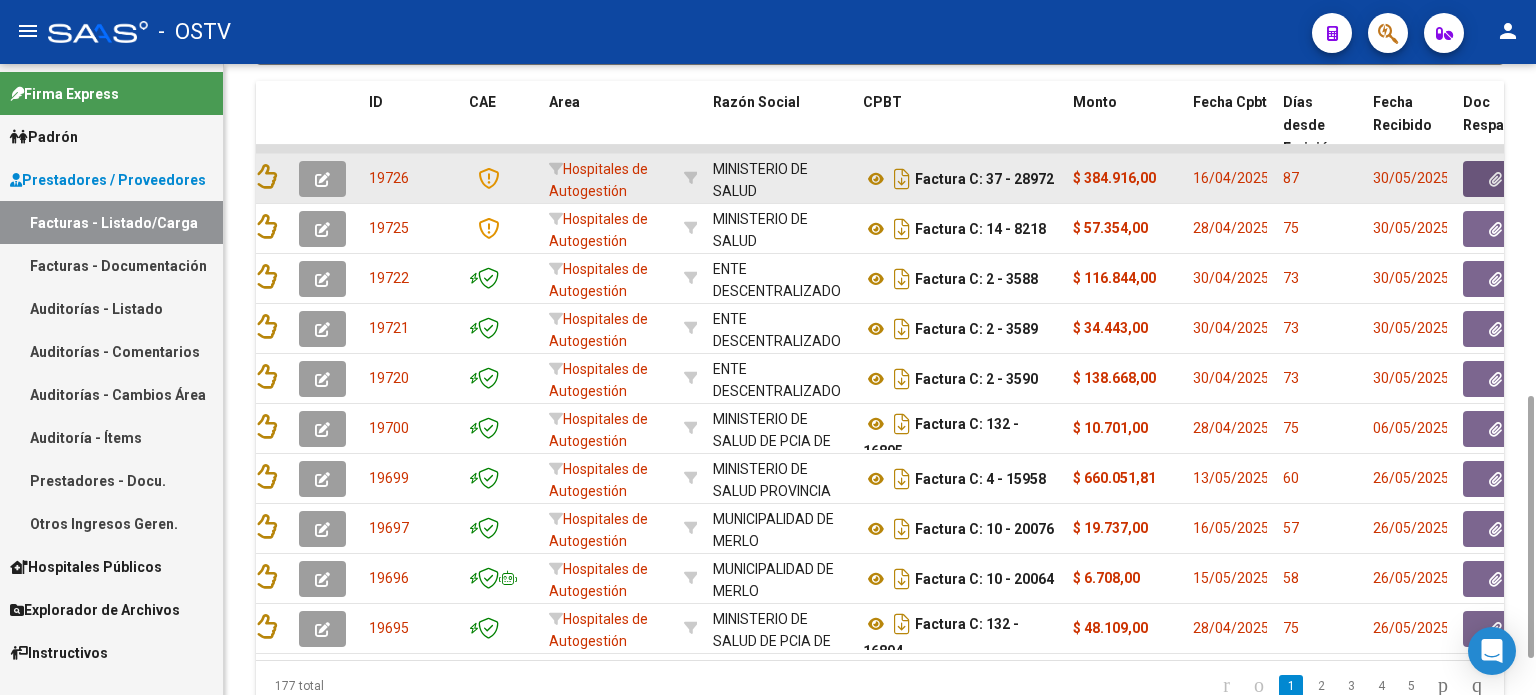 click 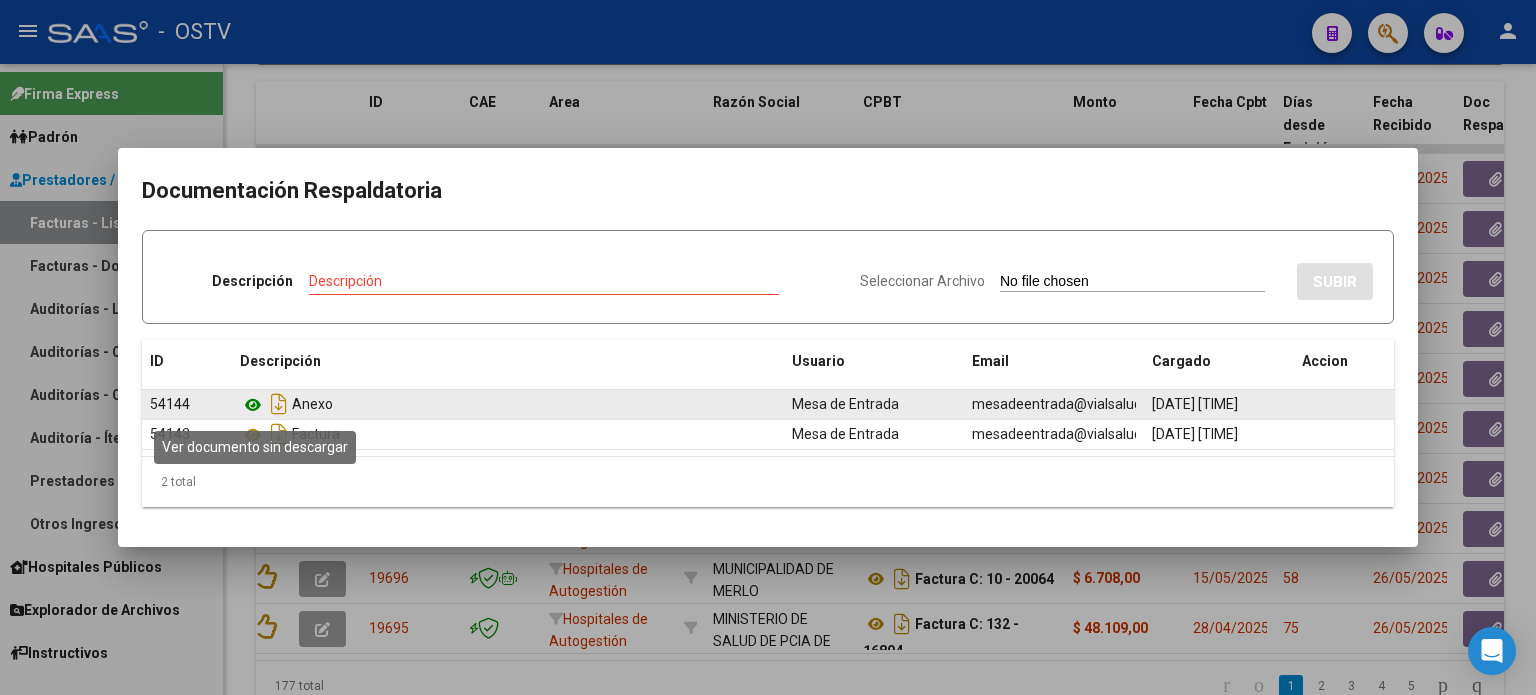 click 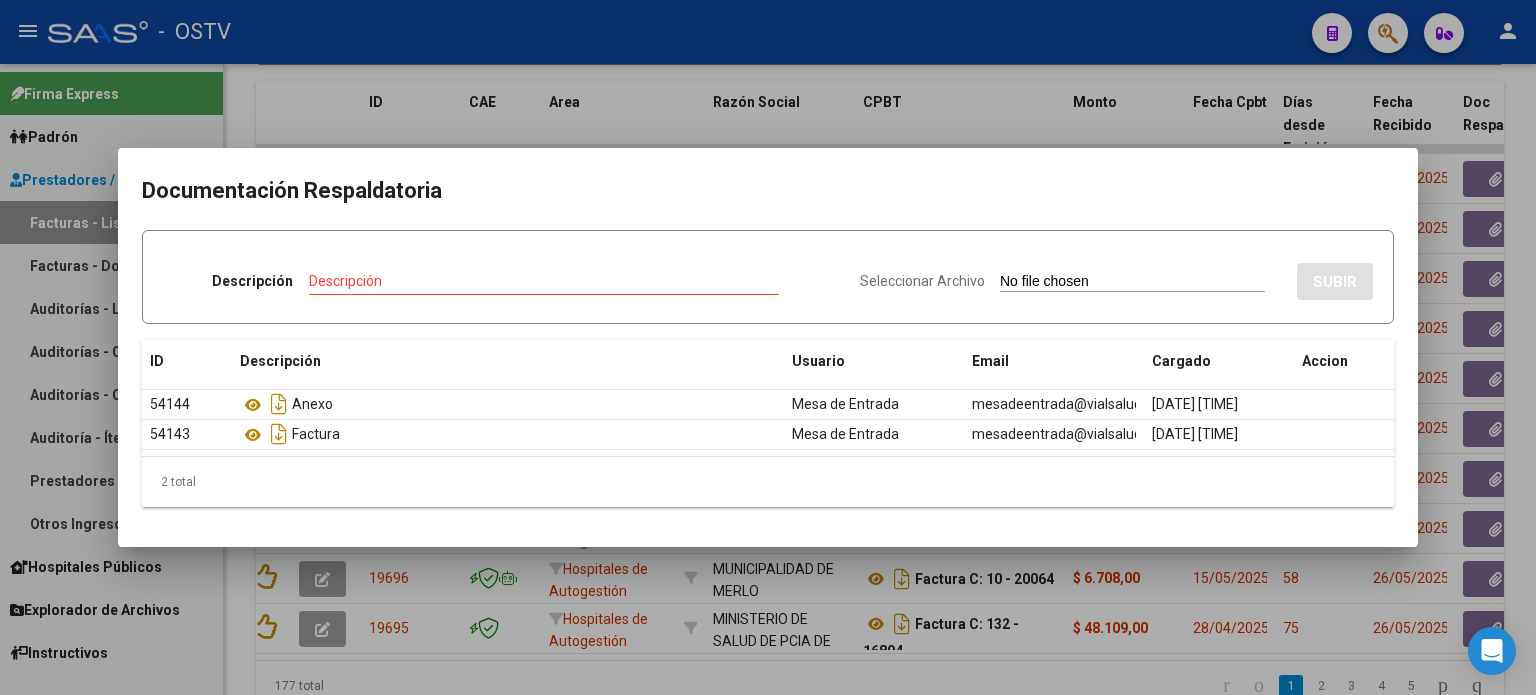 click at bounding box center [768, 347] 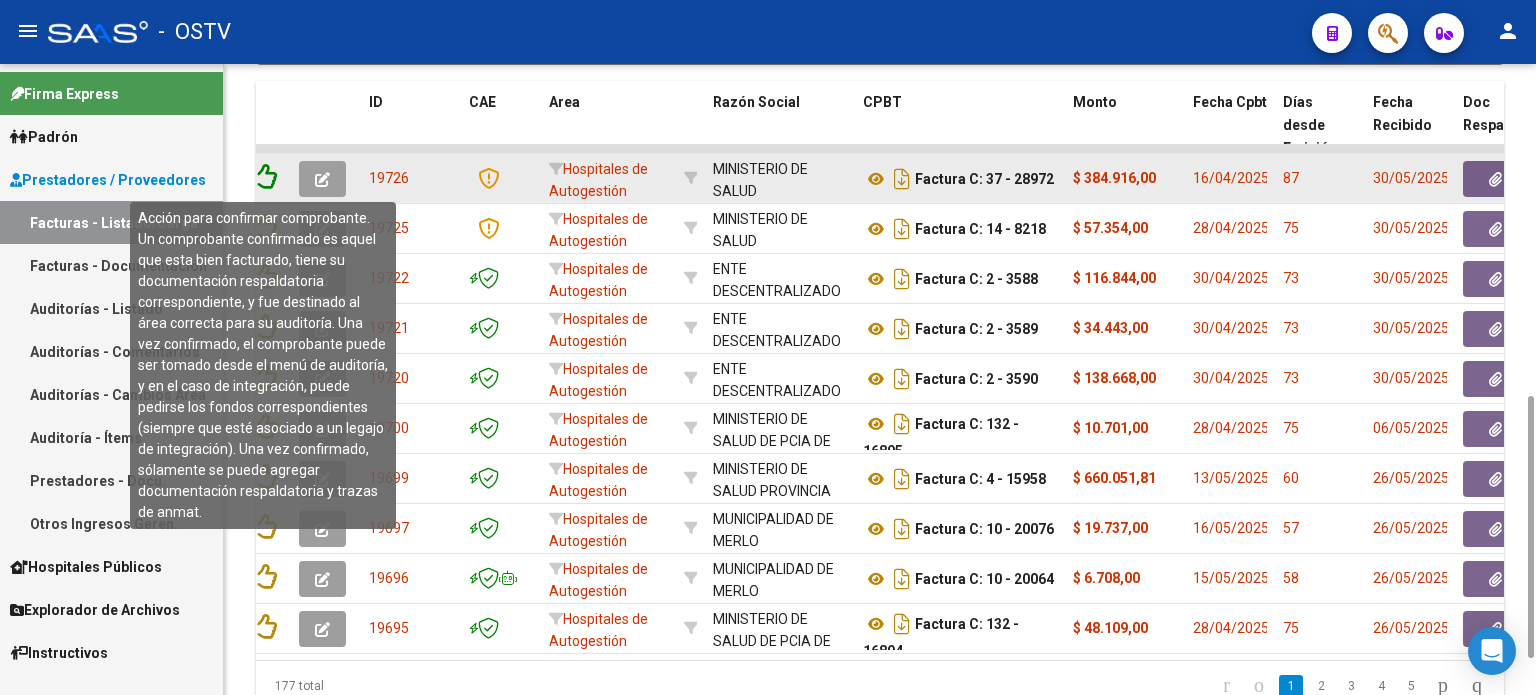 click 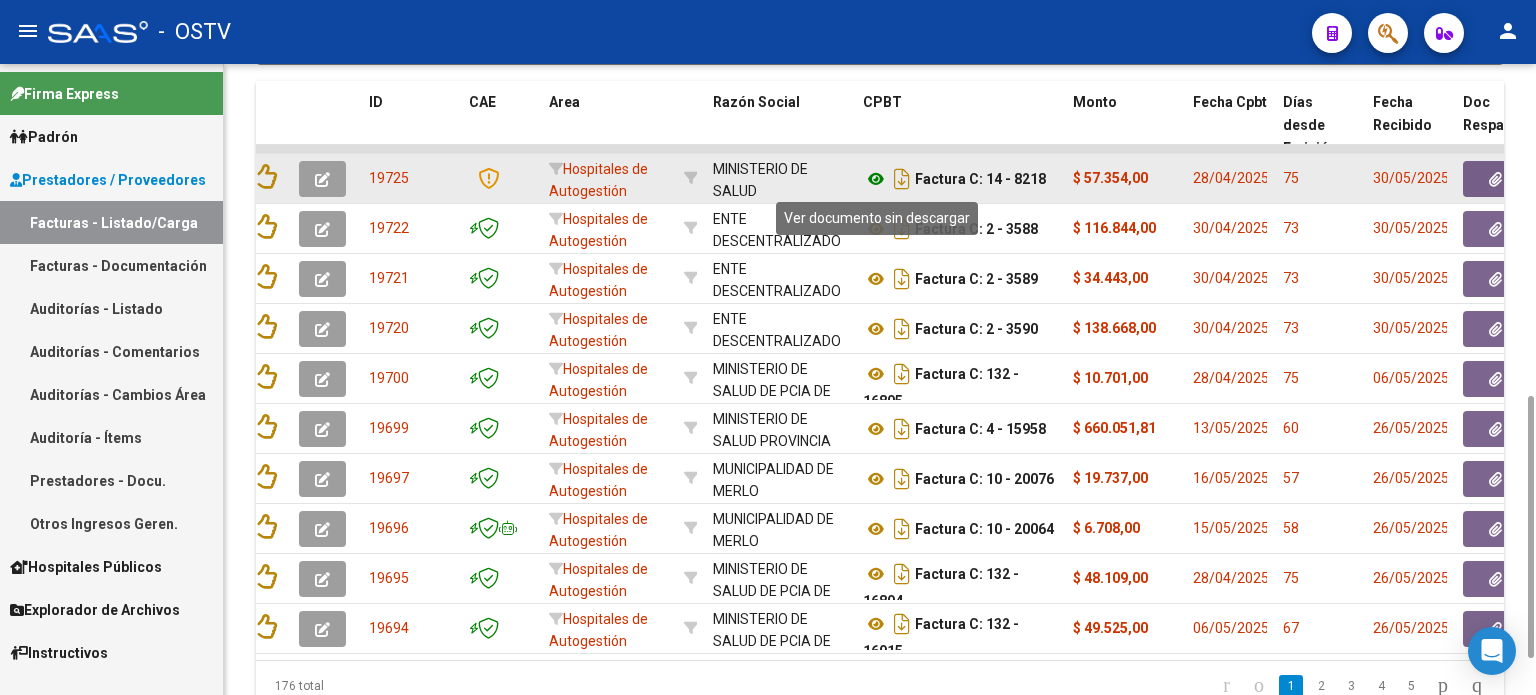click 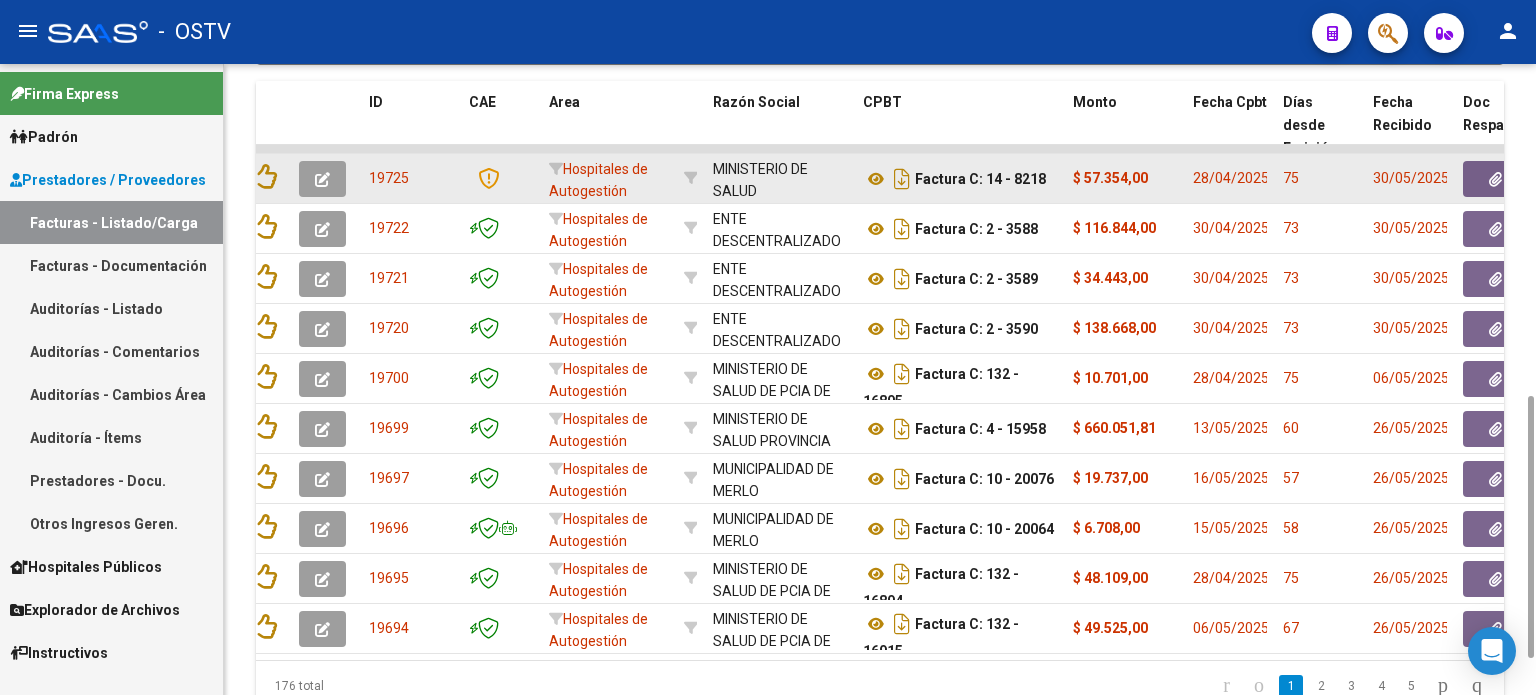 click 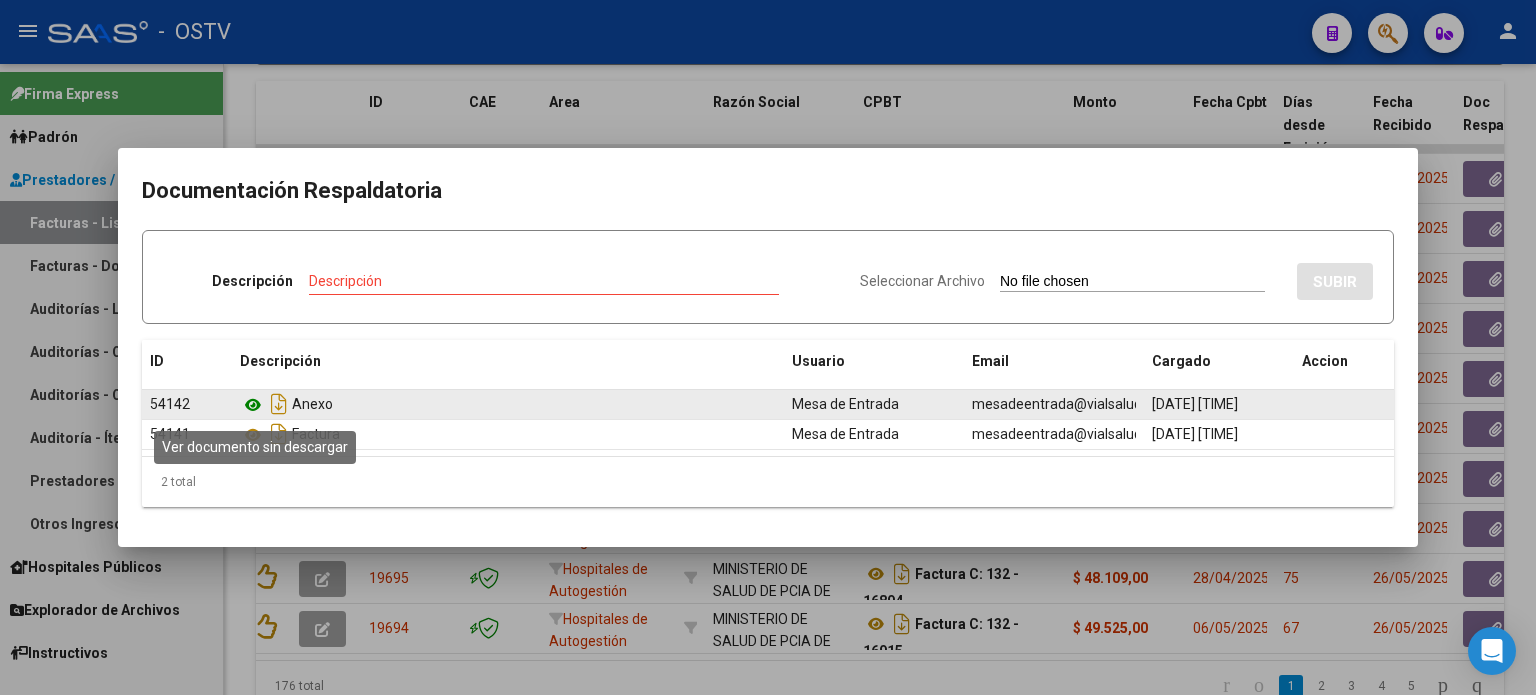click 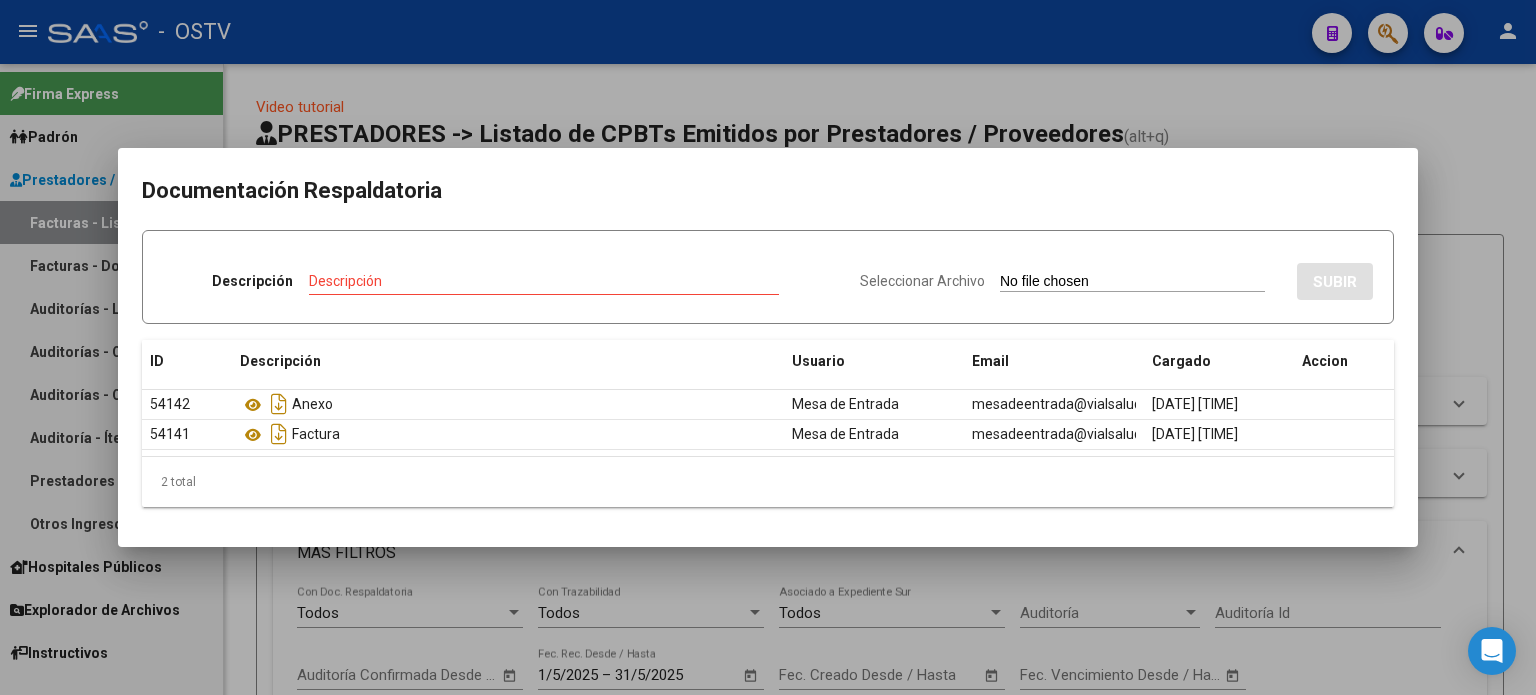 scroll, scrollTop: 0, scrollLeft: 0, axis: both 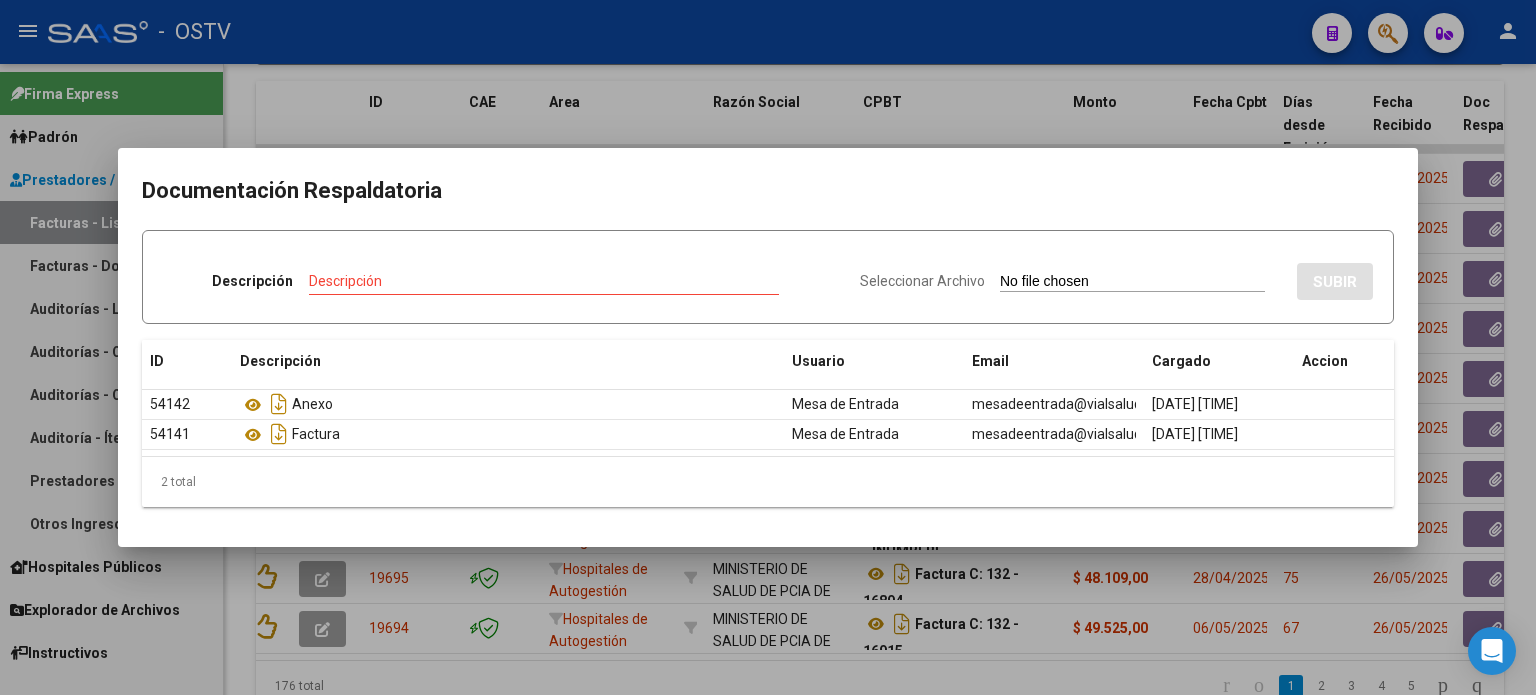 click at bounding box center (768, 347) 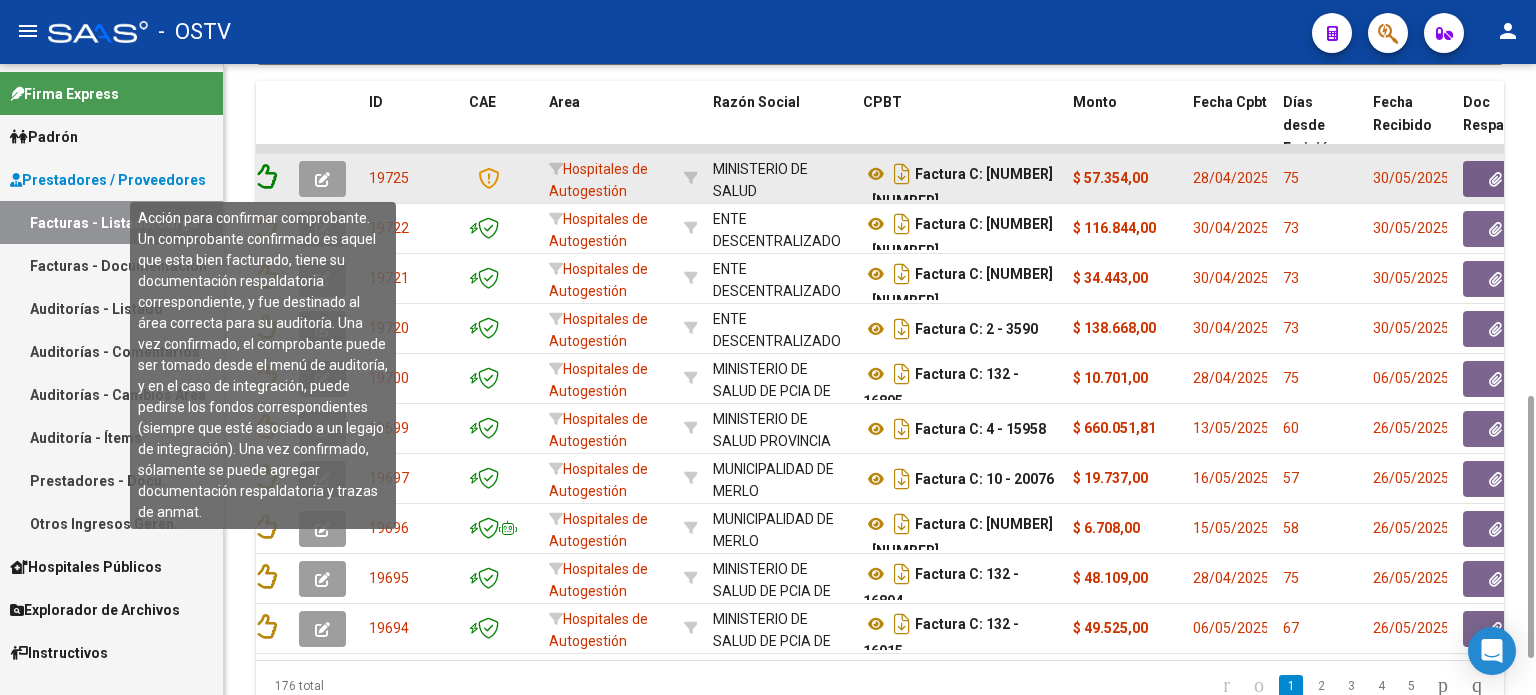 click 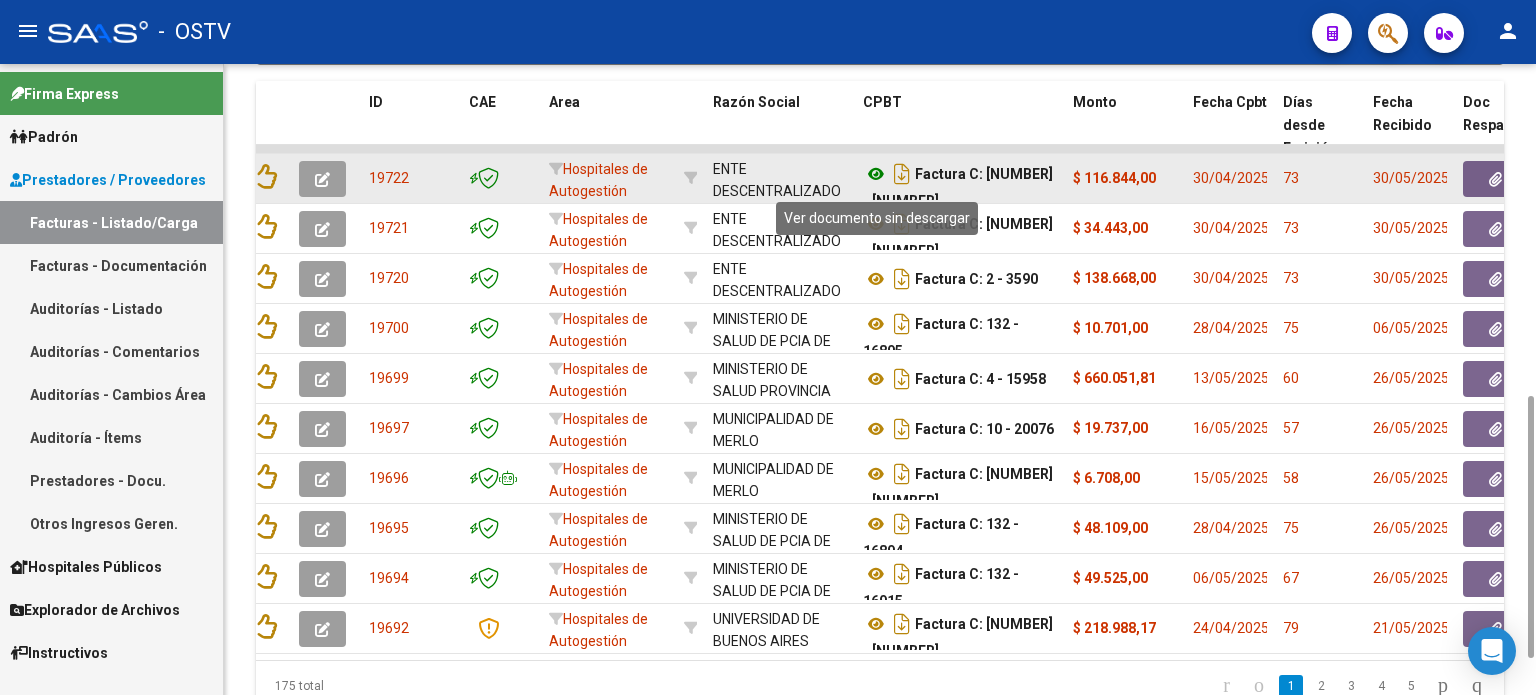 click 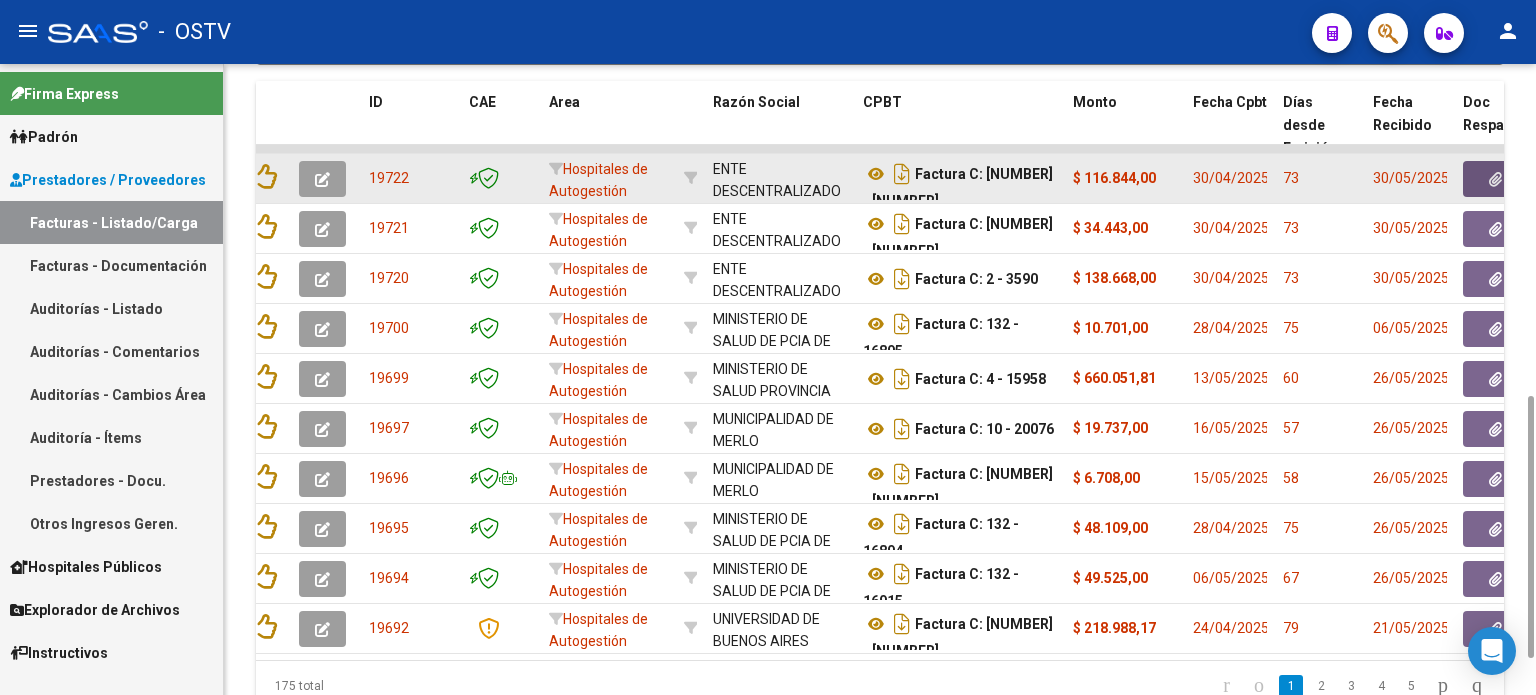 click 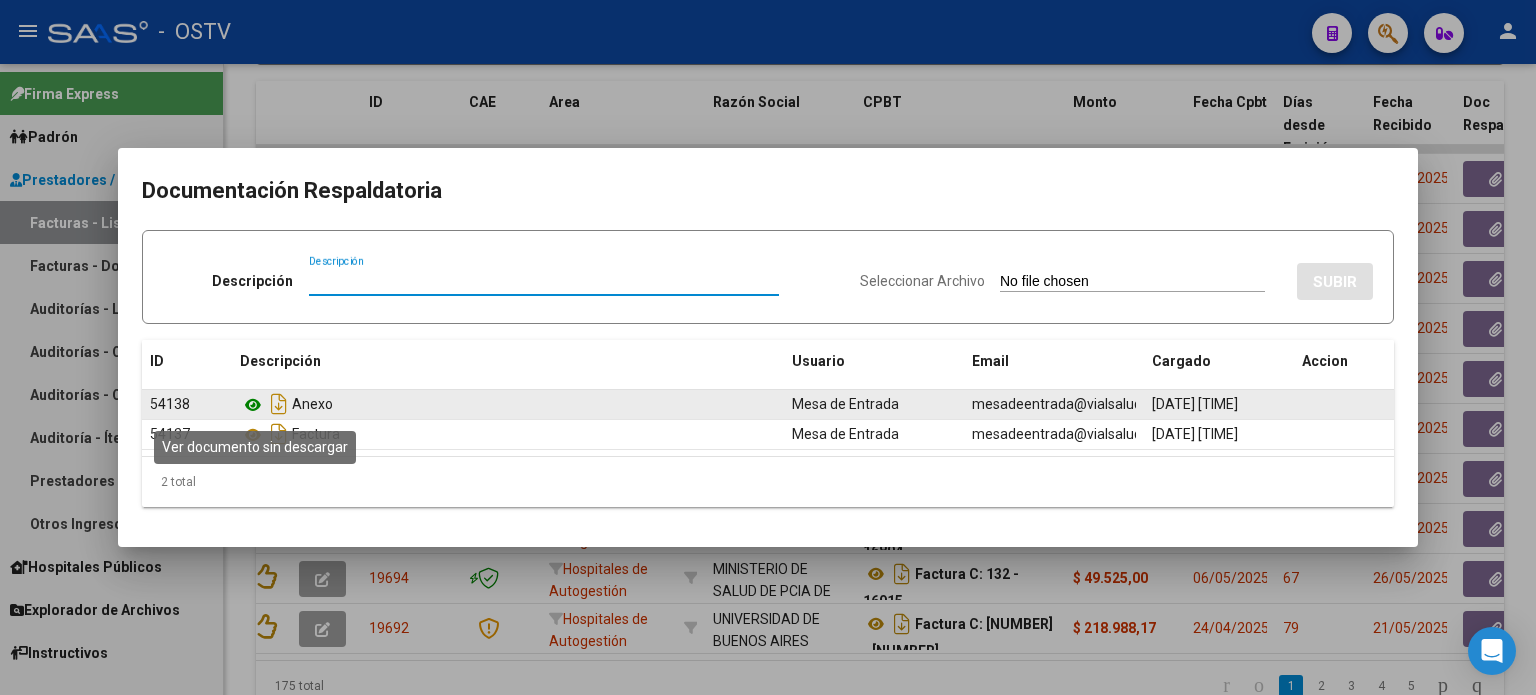 click 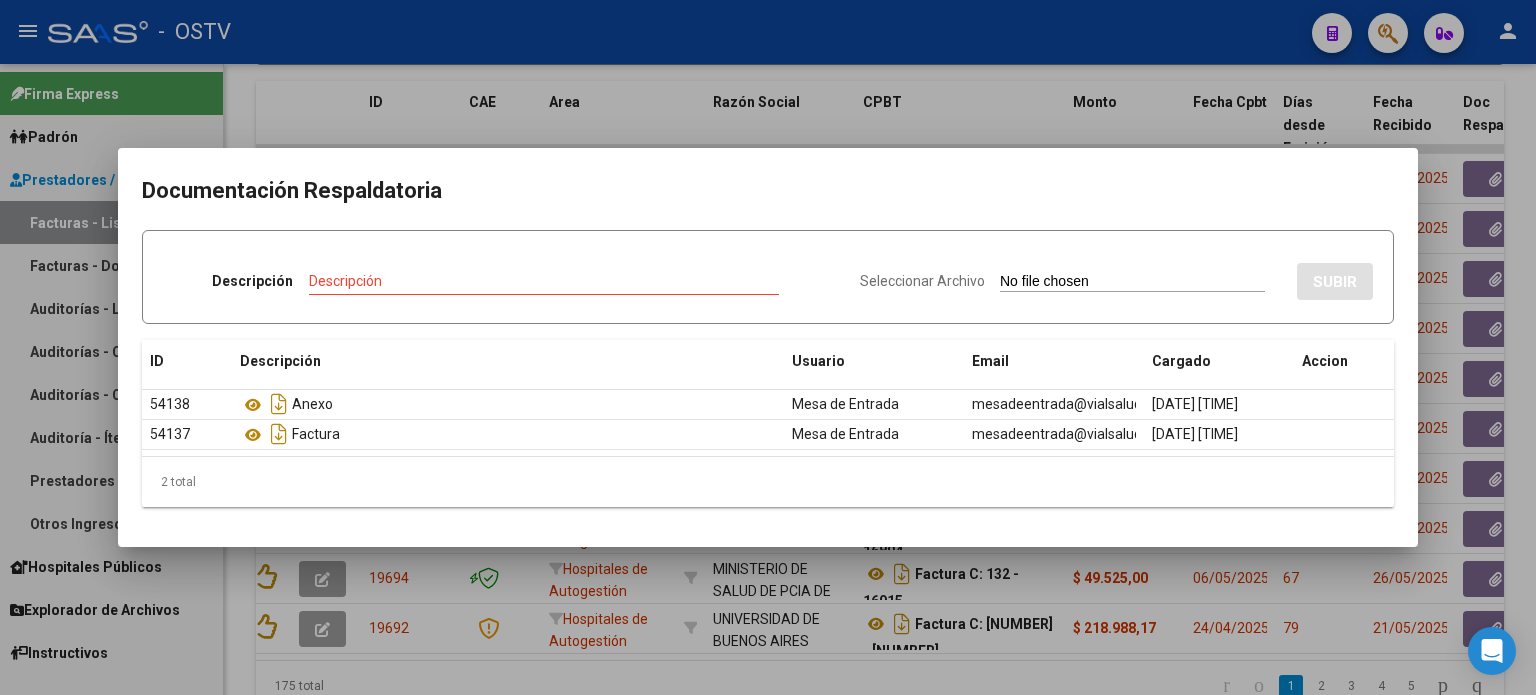 click at bounding box center (768, 347) 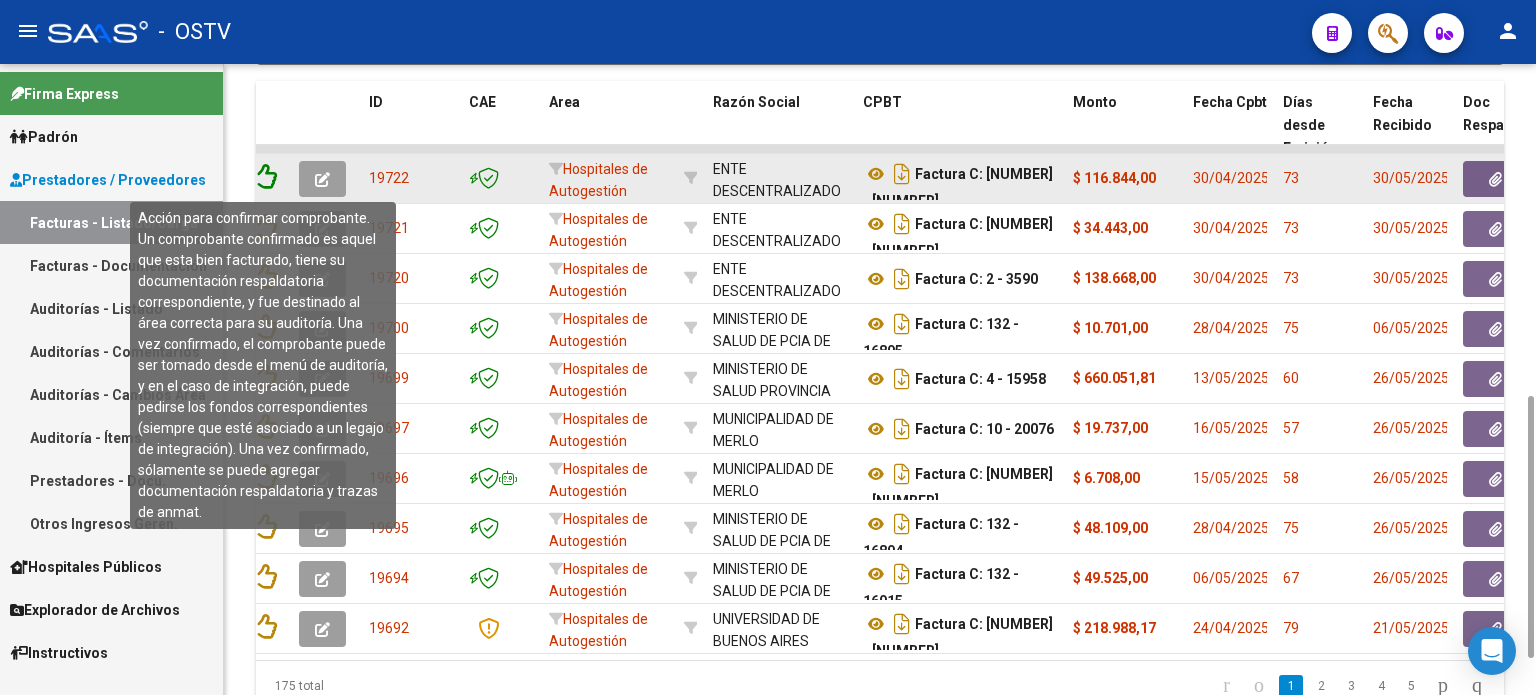 click 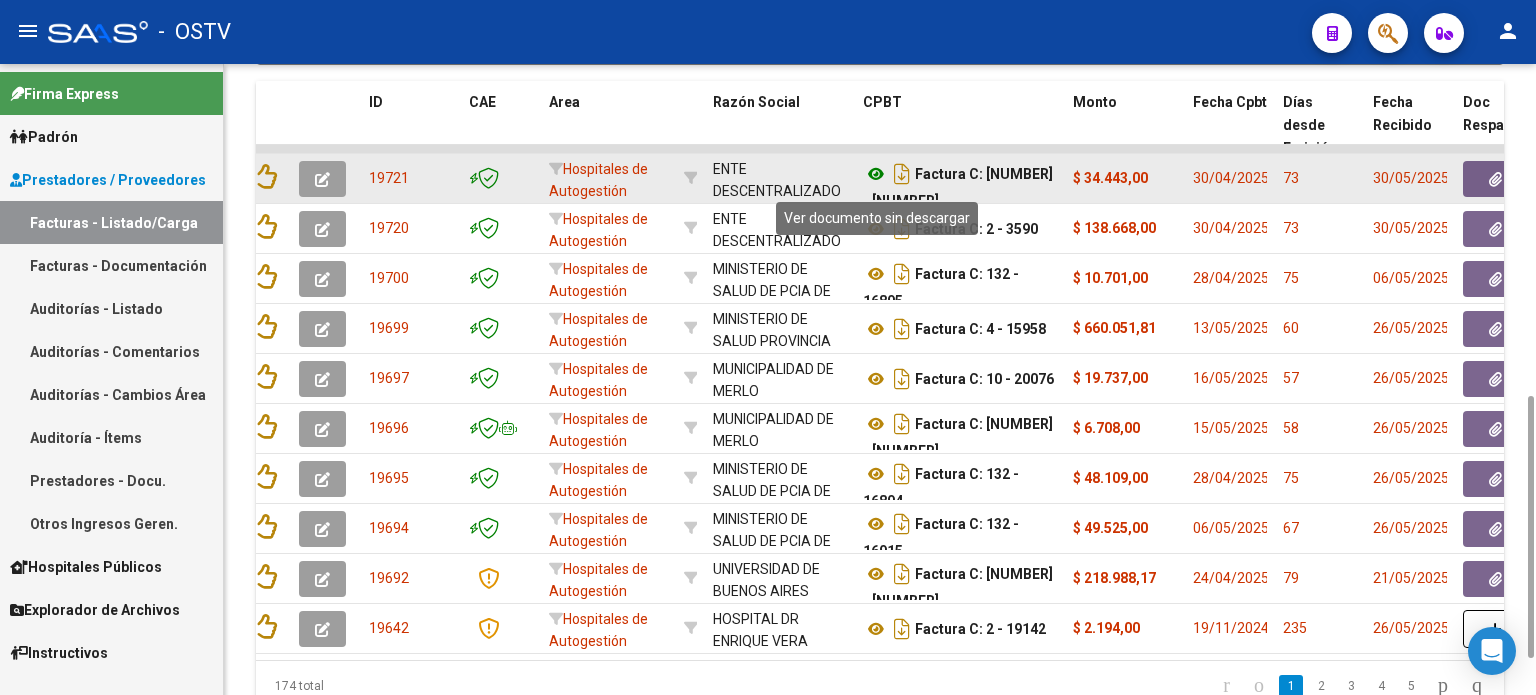 click 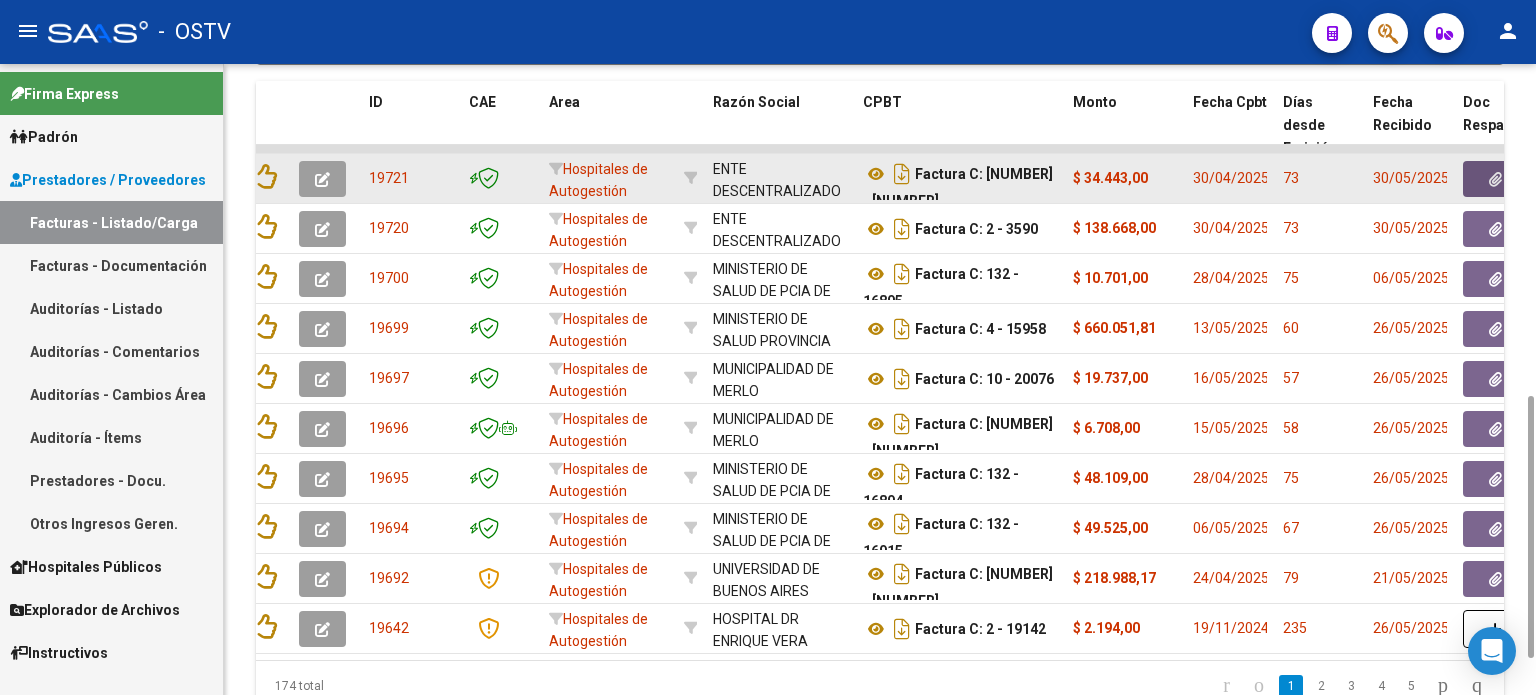 click 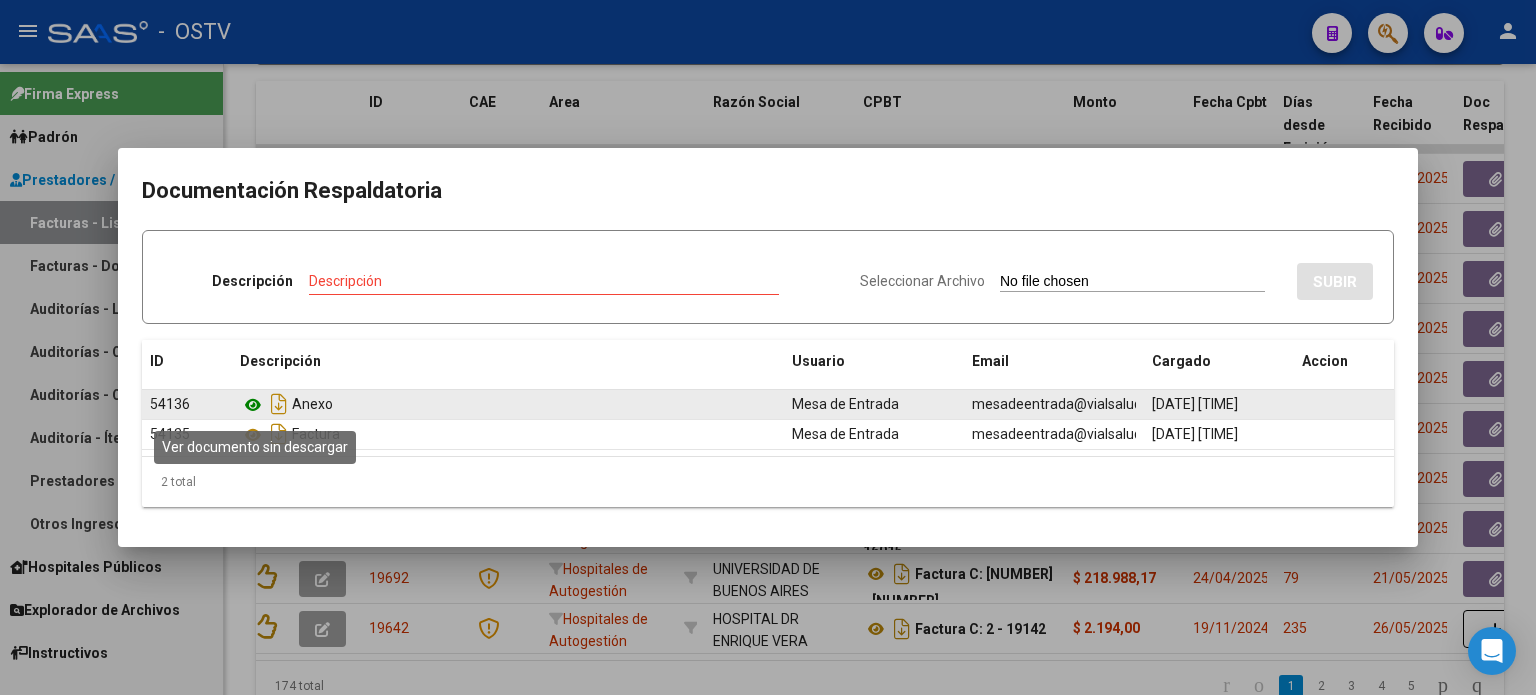 click 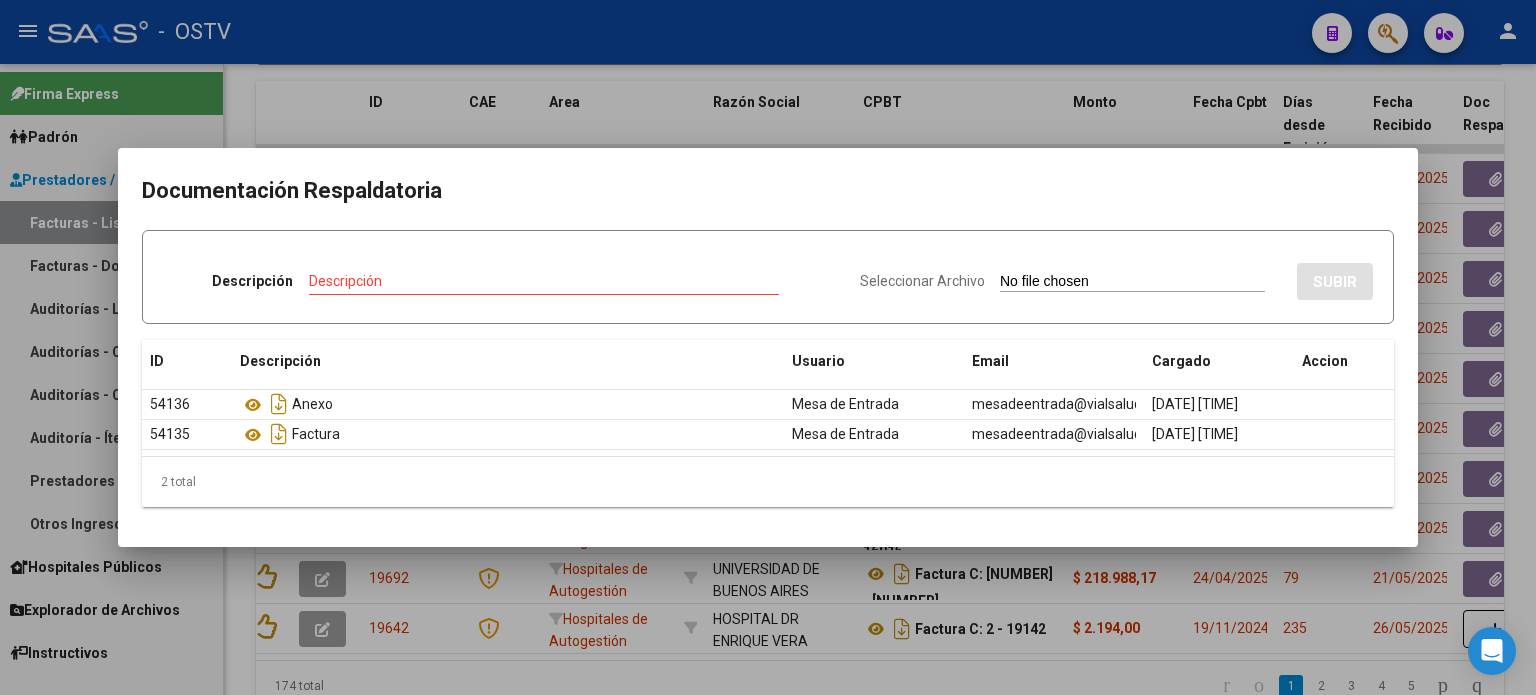 click at bounding box center [768, 347] 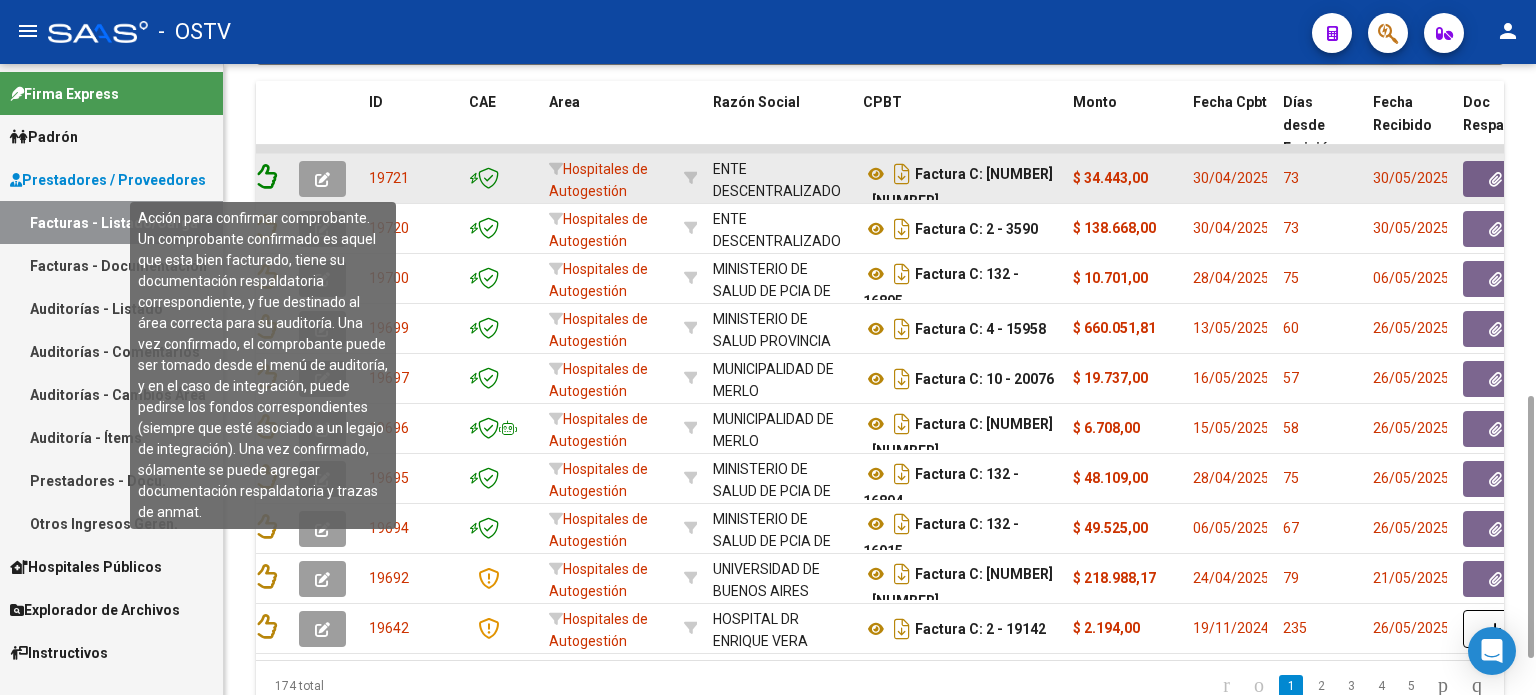 click 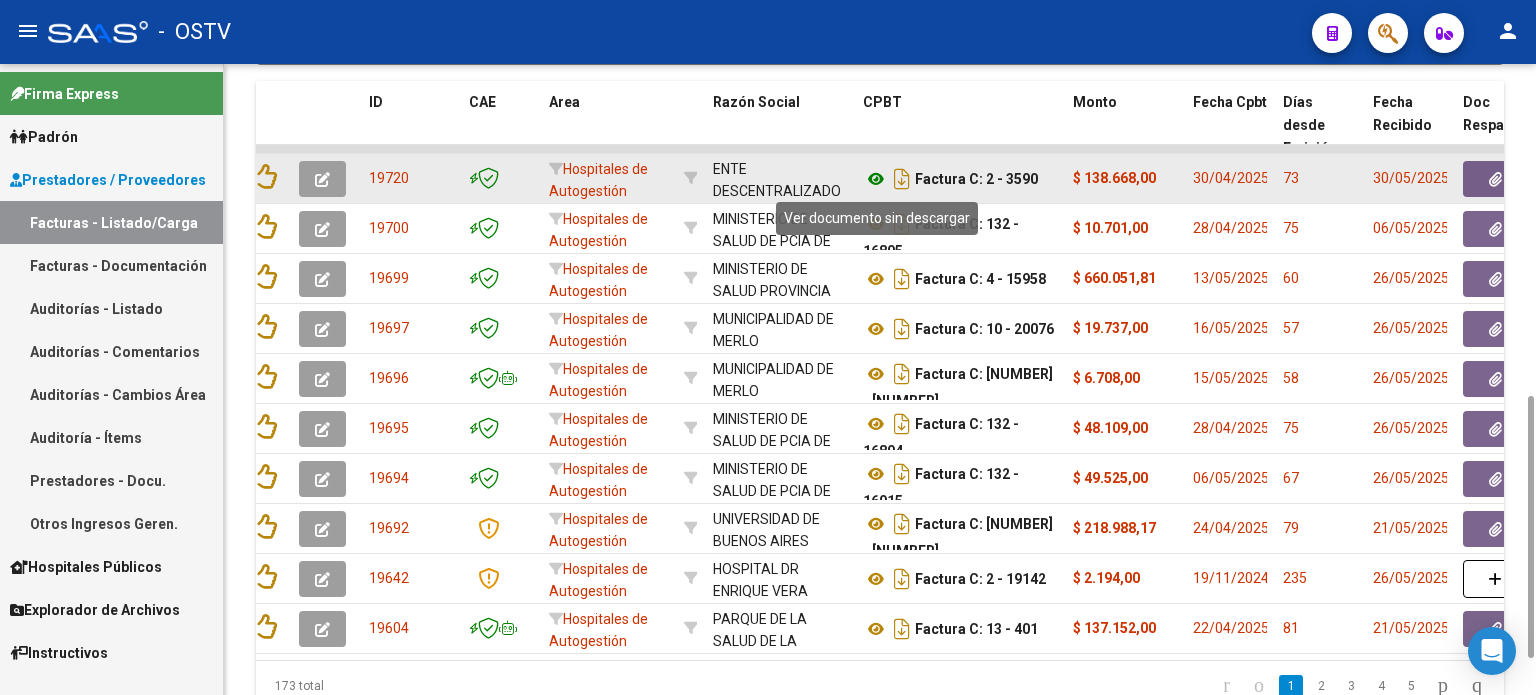 click 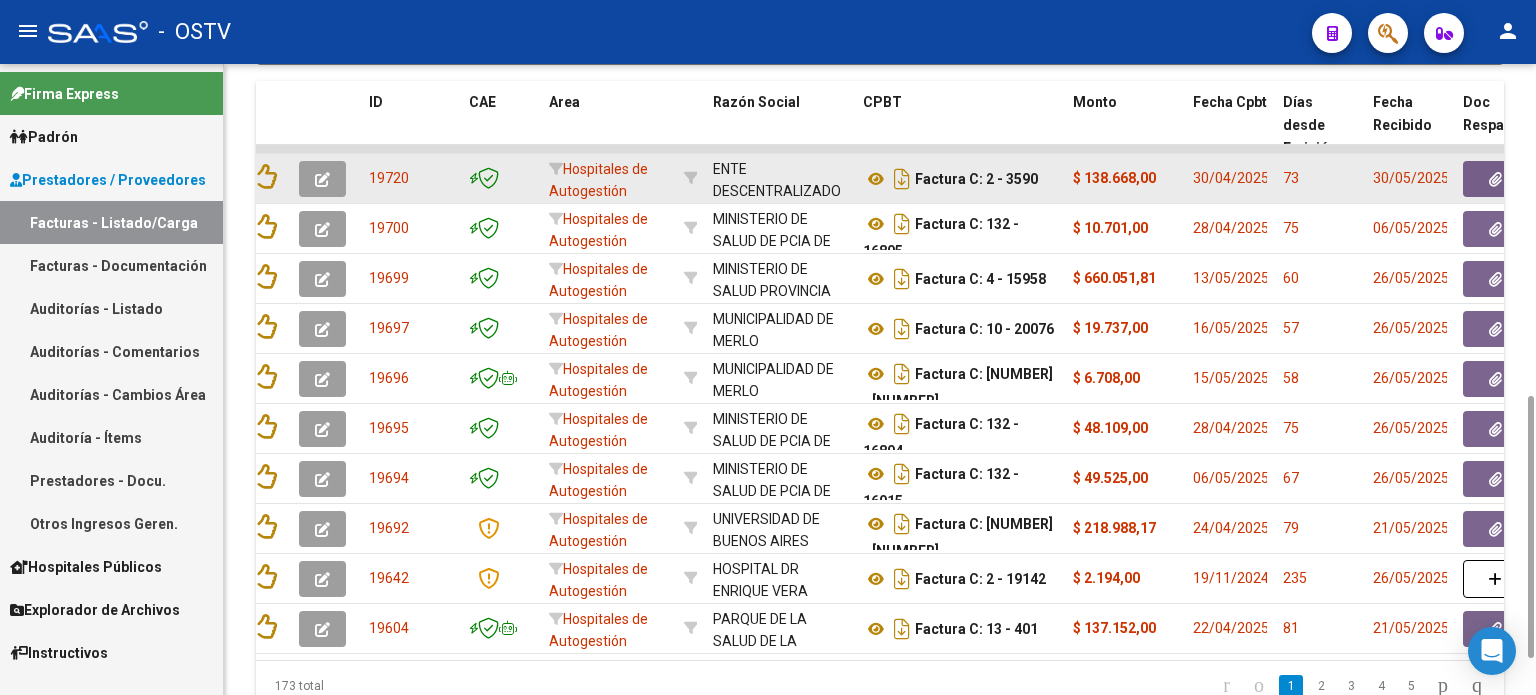 click 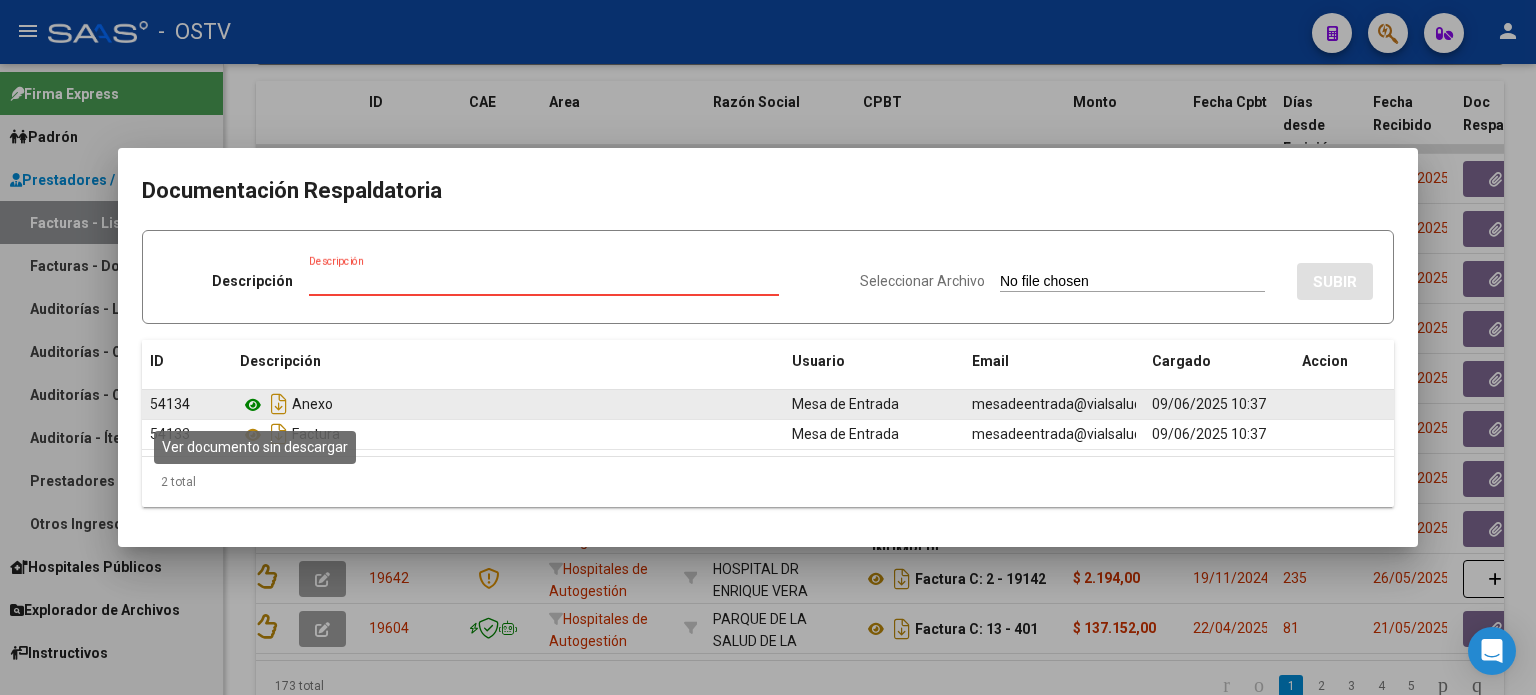 click 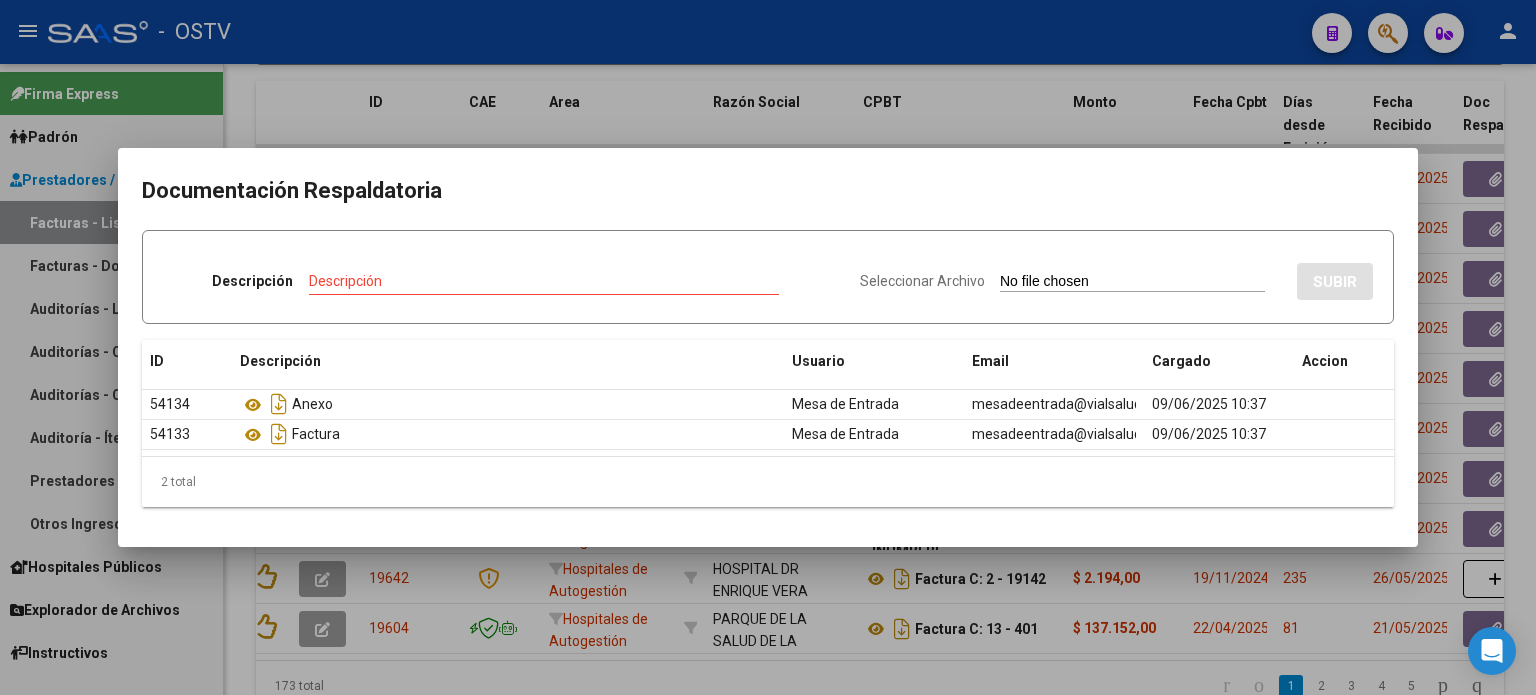 click at bounding box center [768, 347] 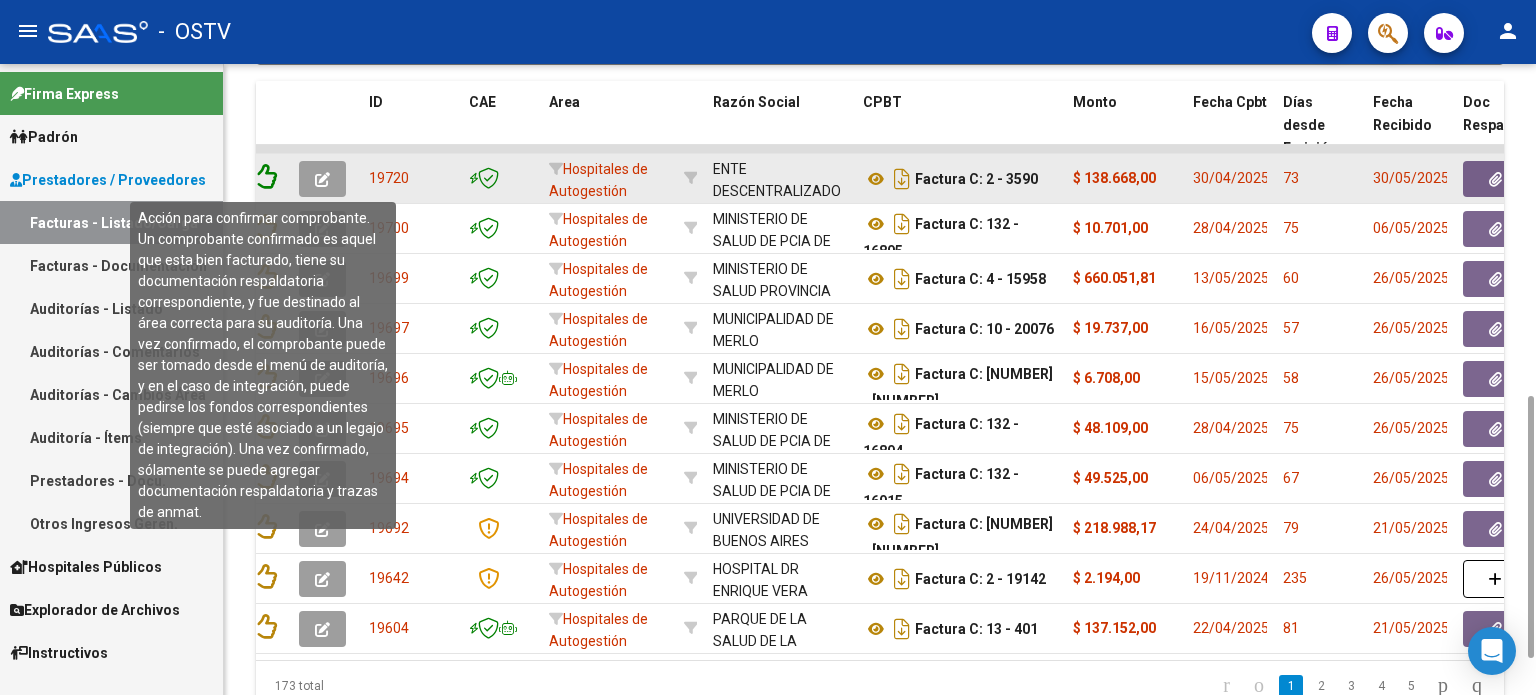 click 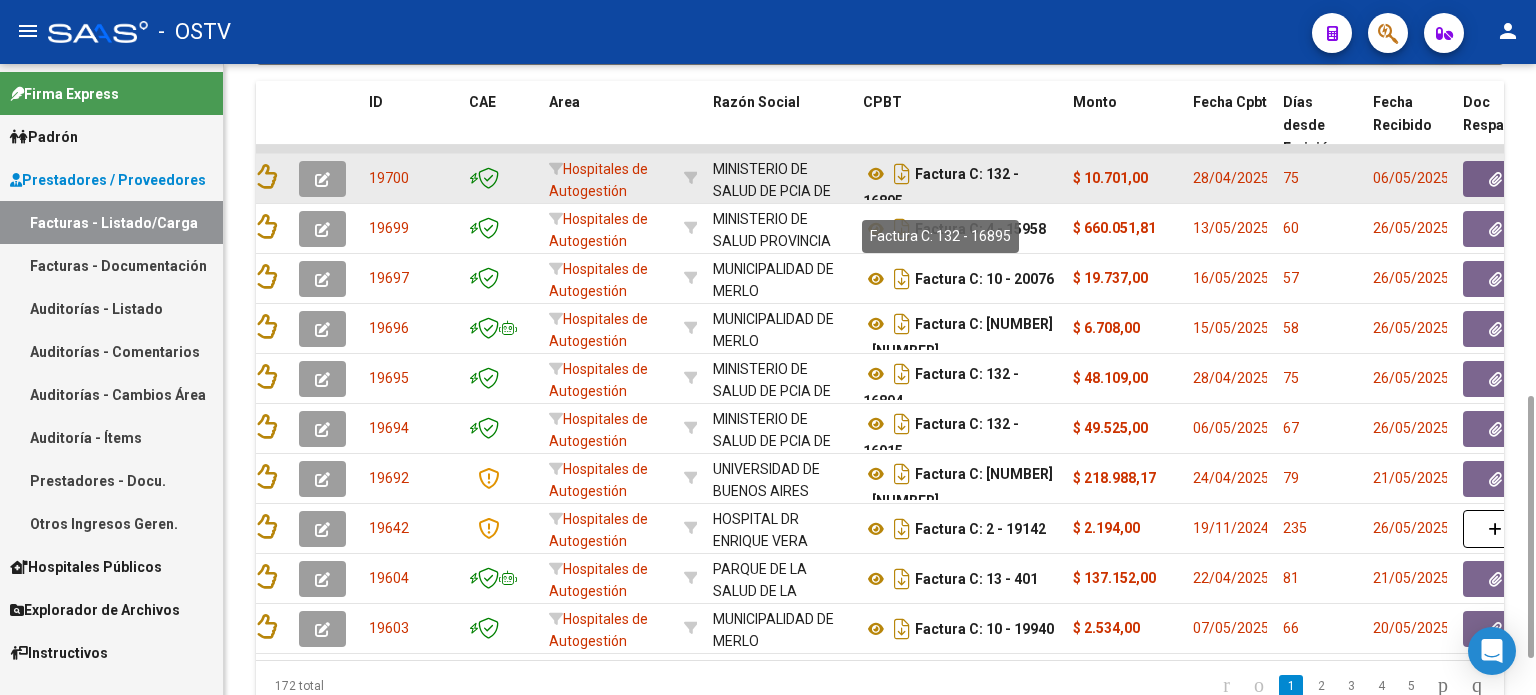 scroll, scrollTop: 12, scrollLeft: 0, axis: vertical 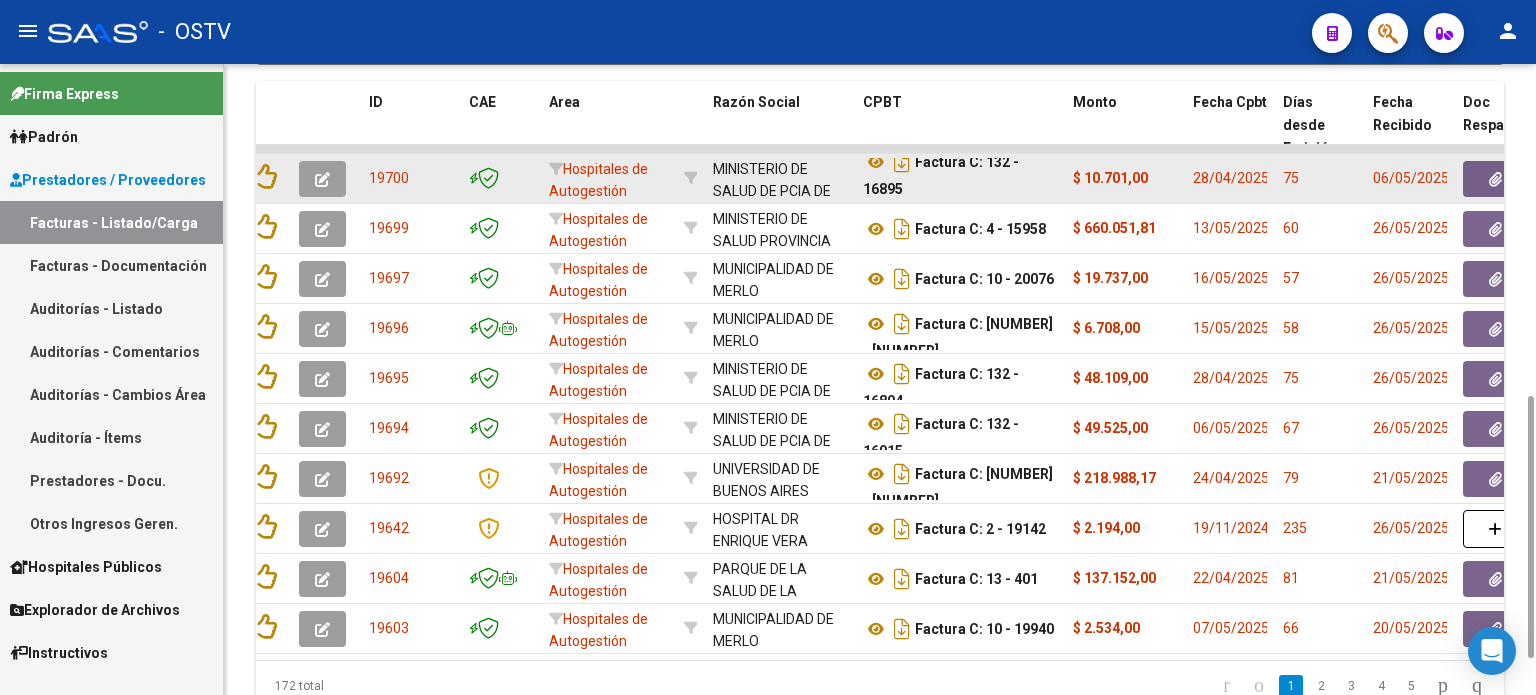 drag, startPoint x: 985, startPoint y: 166, endPoint x: 1022, endPoint y: 185, distance: 41.59327 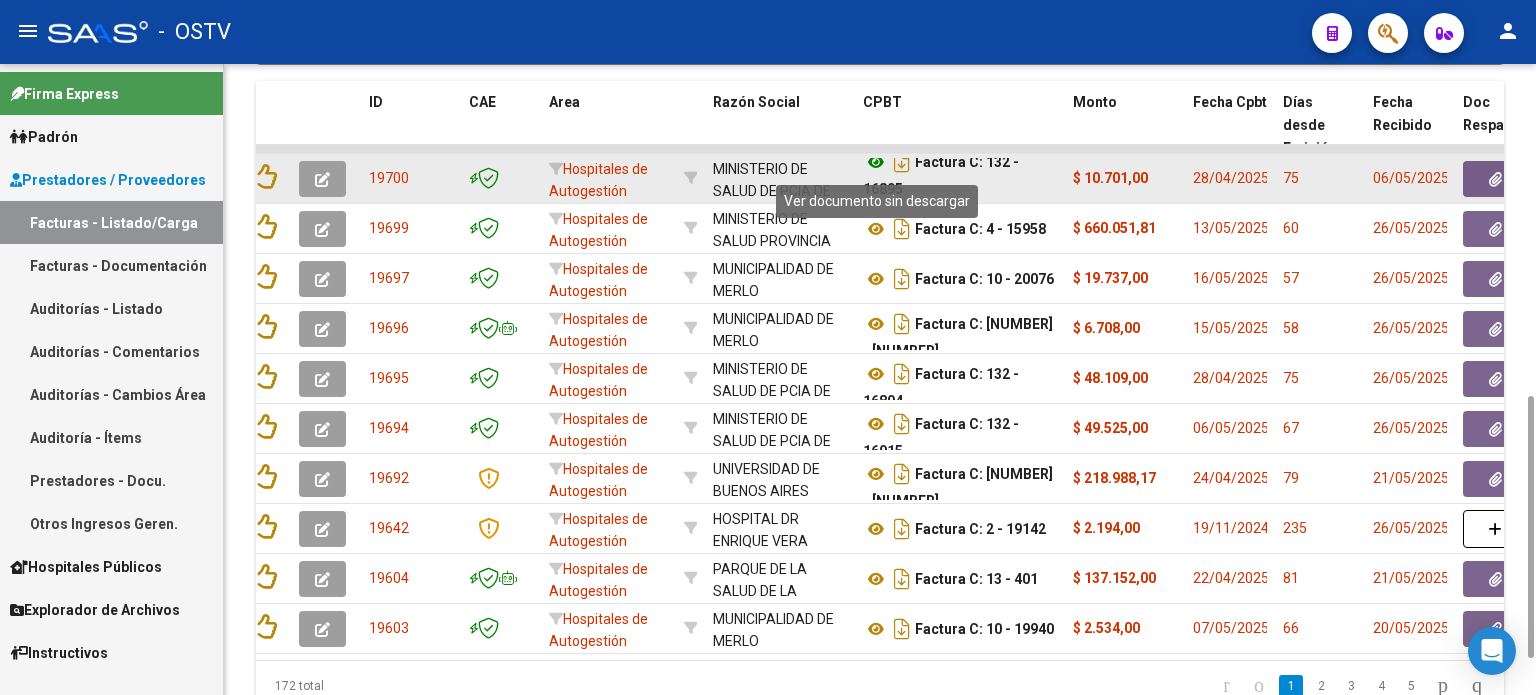 click 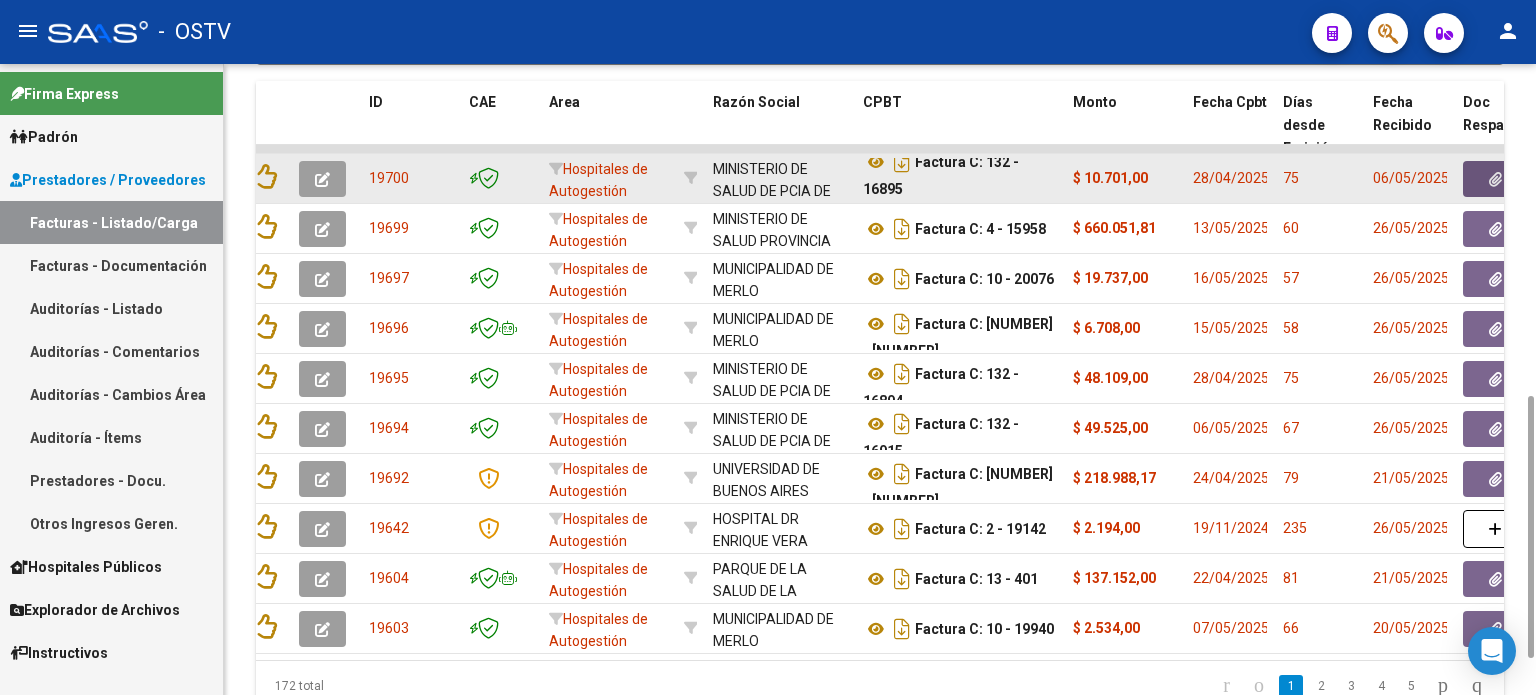 click 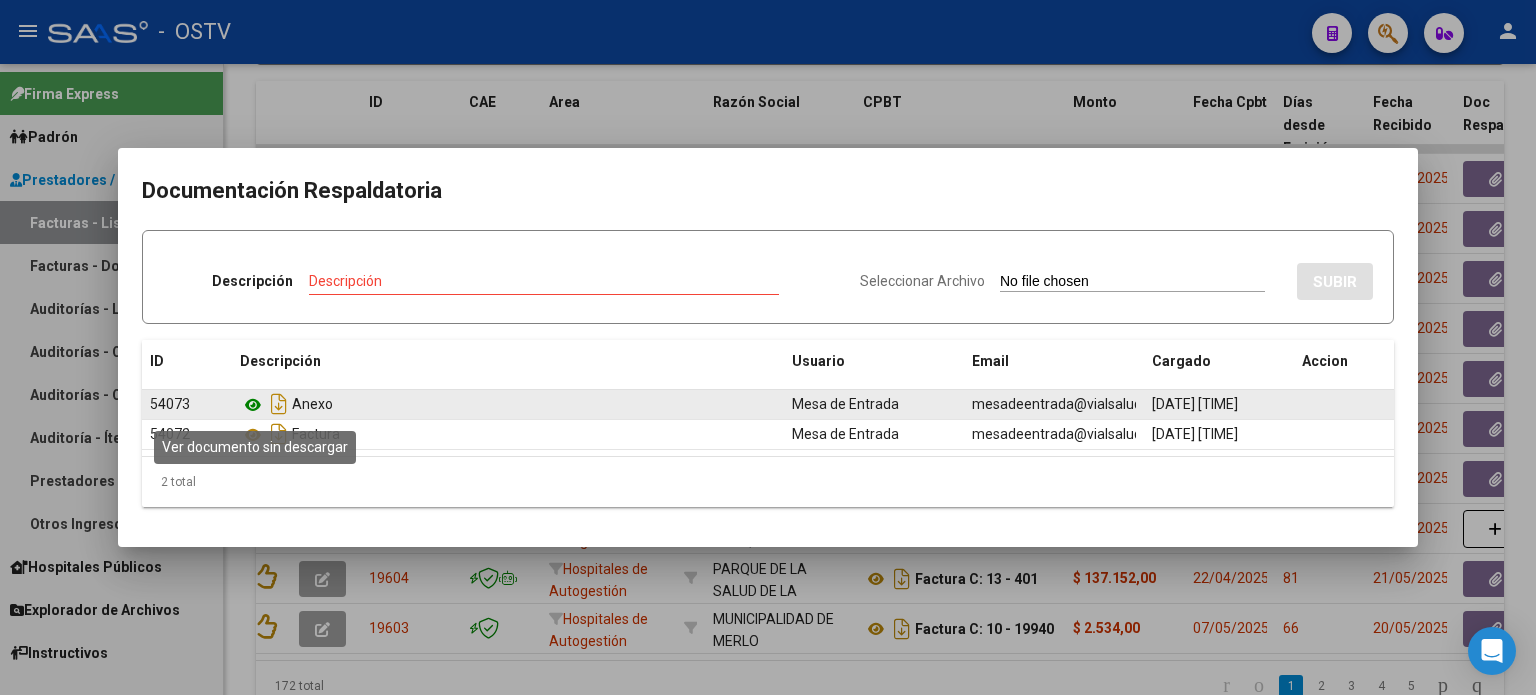 click 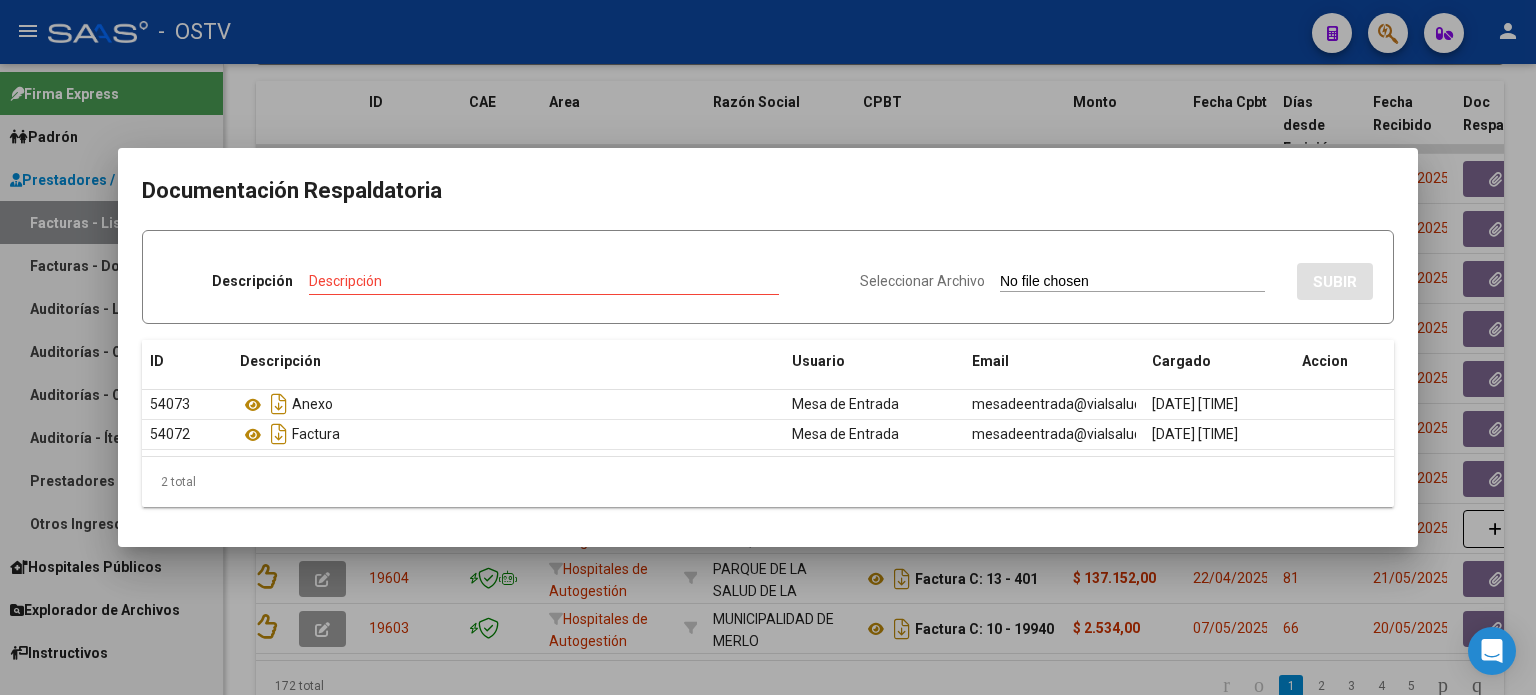 click at bounding box center [768, 347] 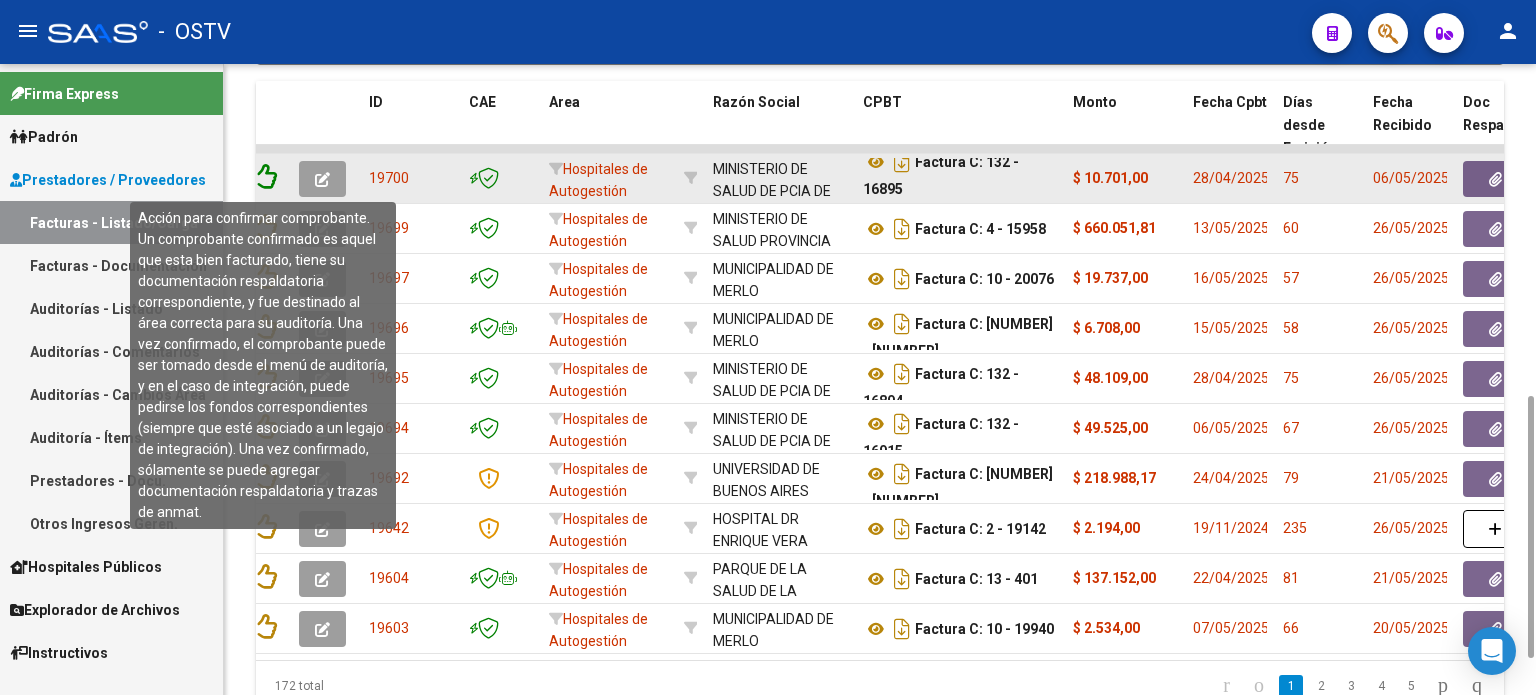 click 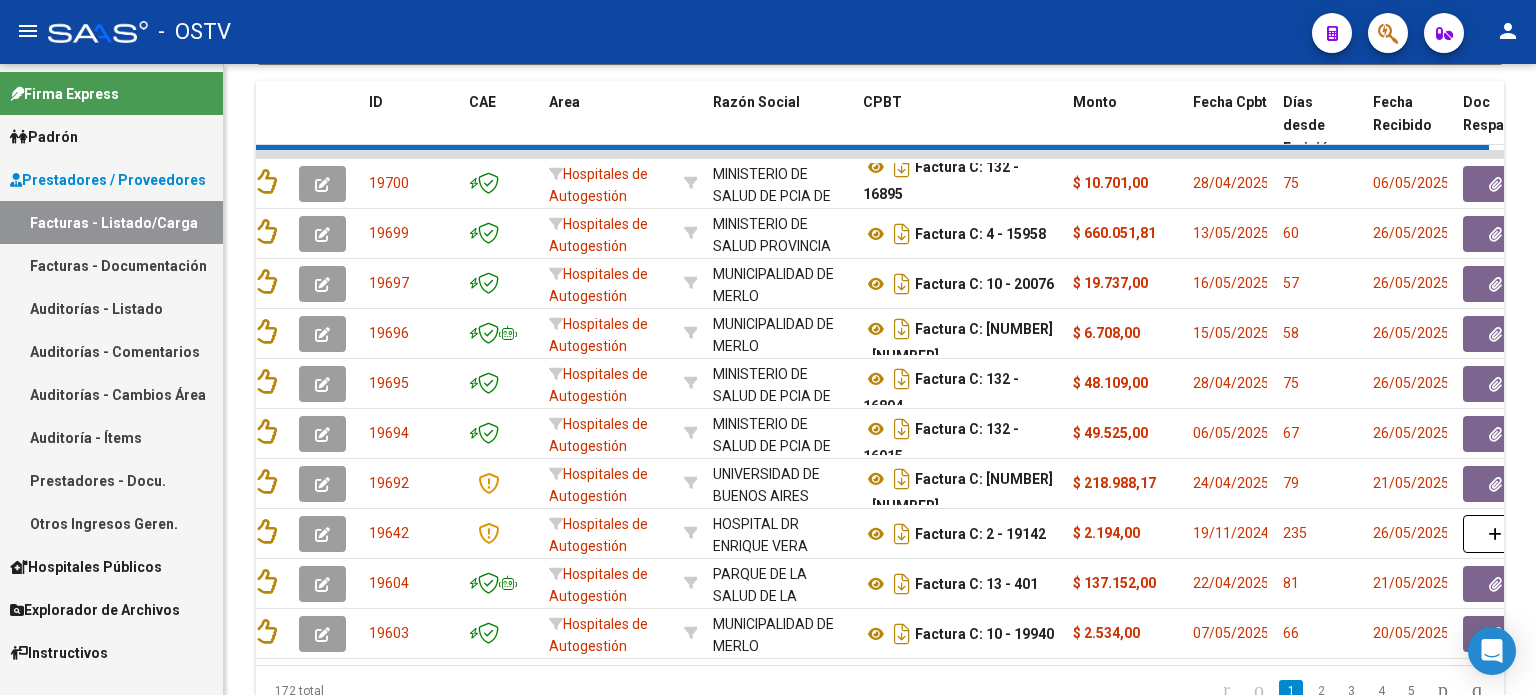 scroll, scrollTop: 0, scrollLeft: 0, axis: both 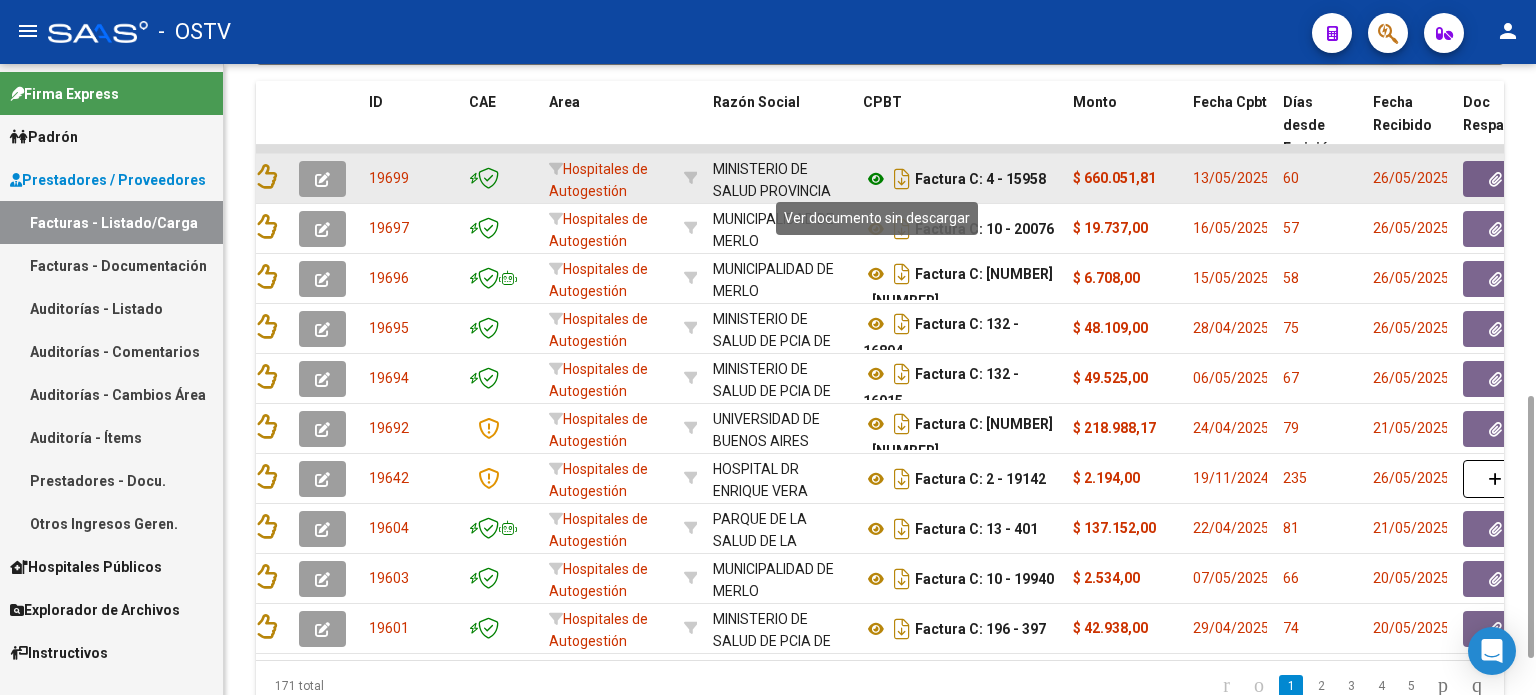 click 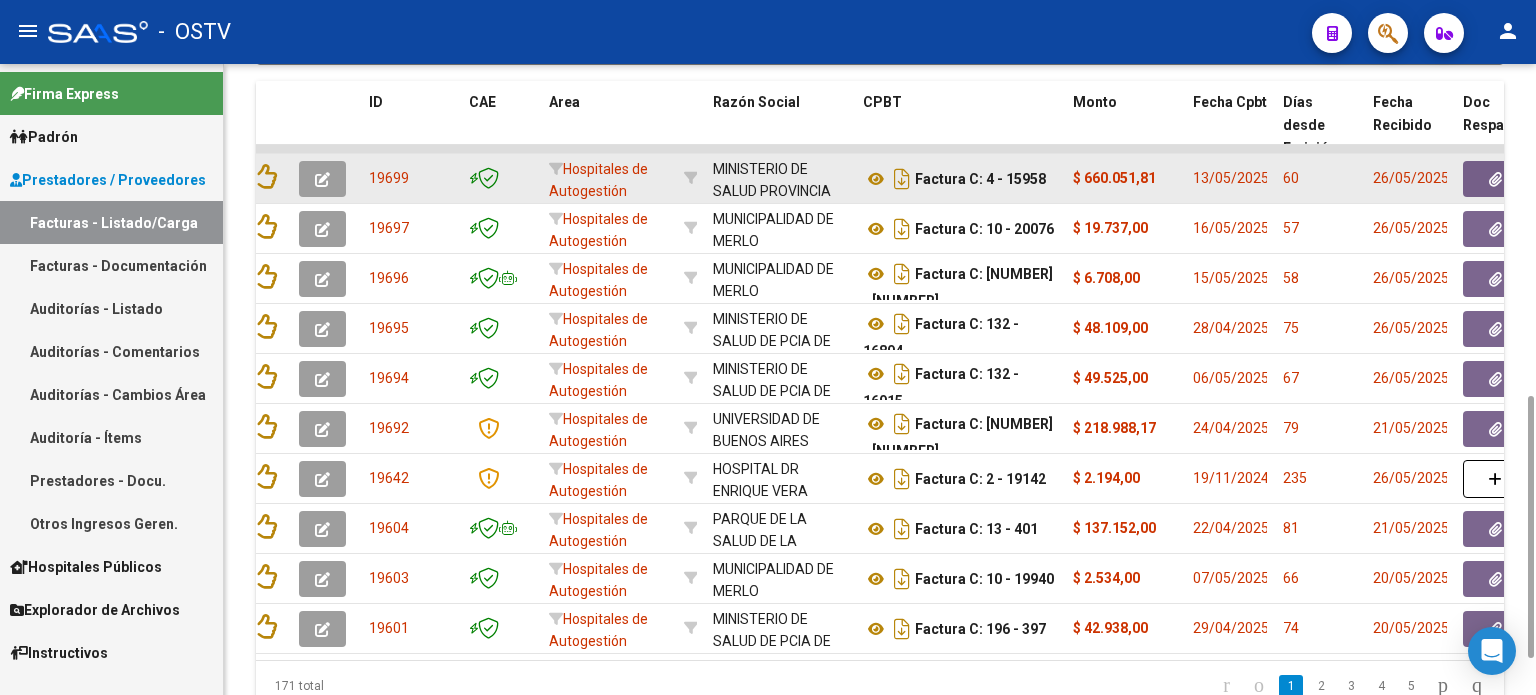 click 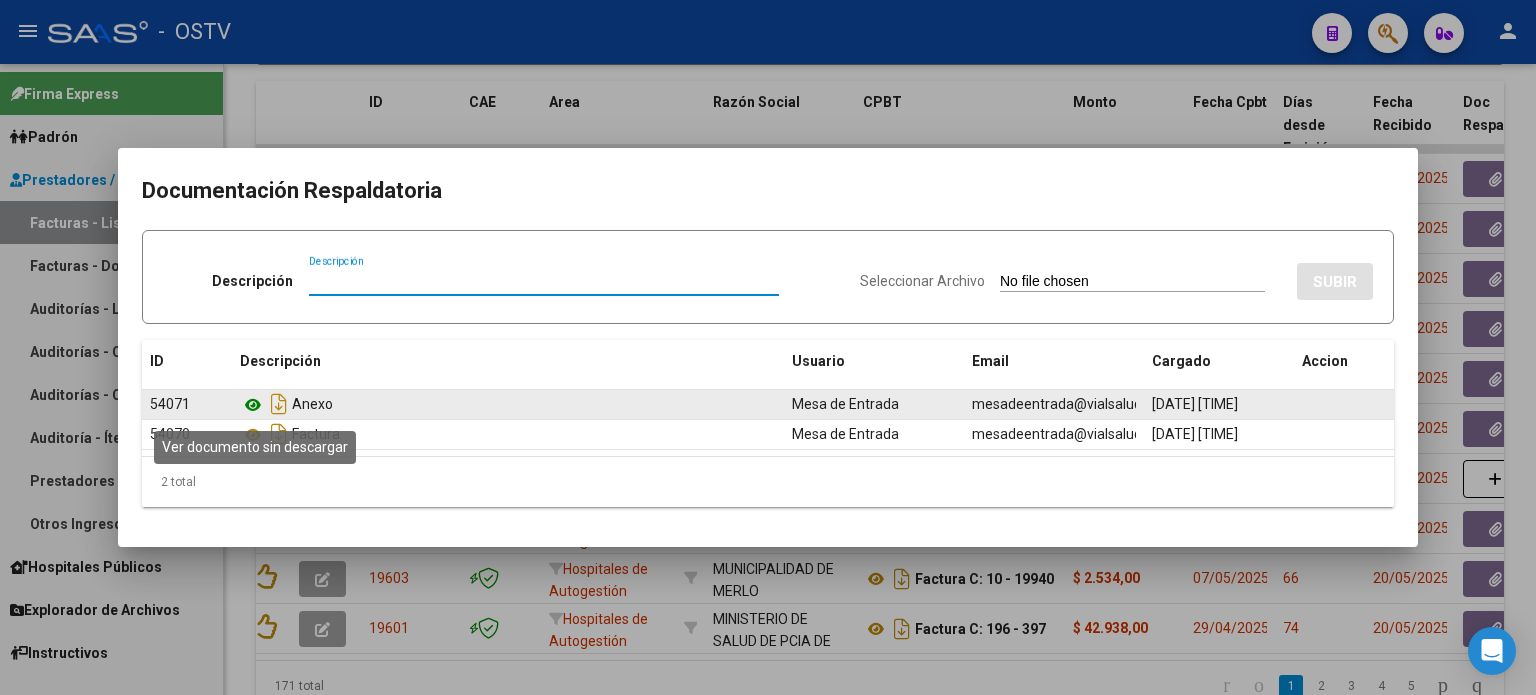 click 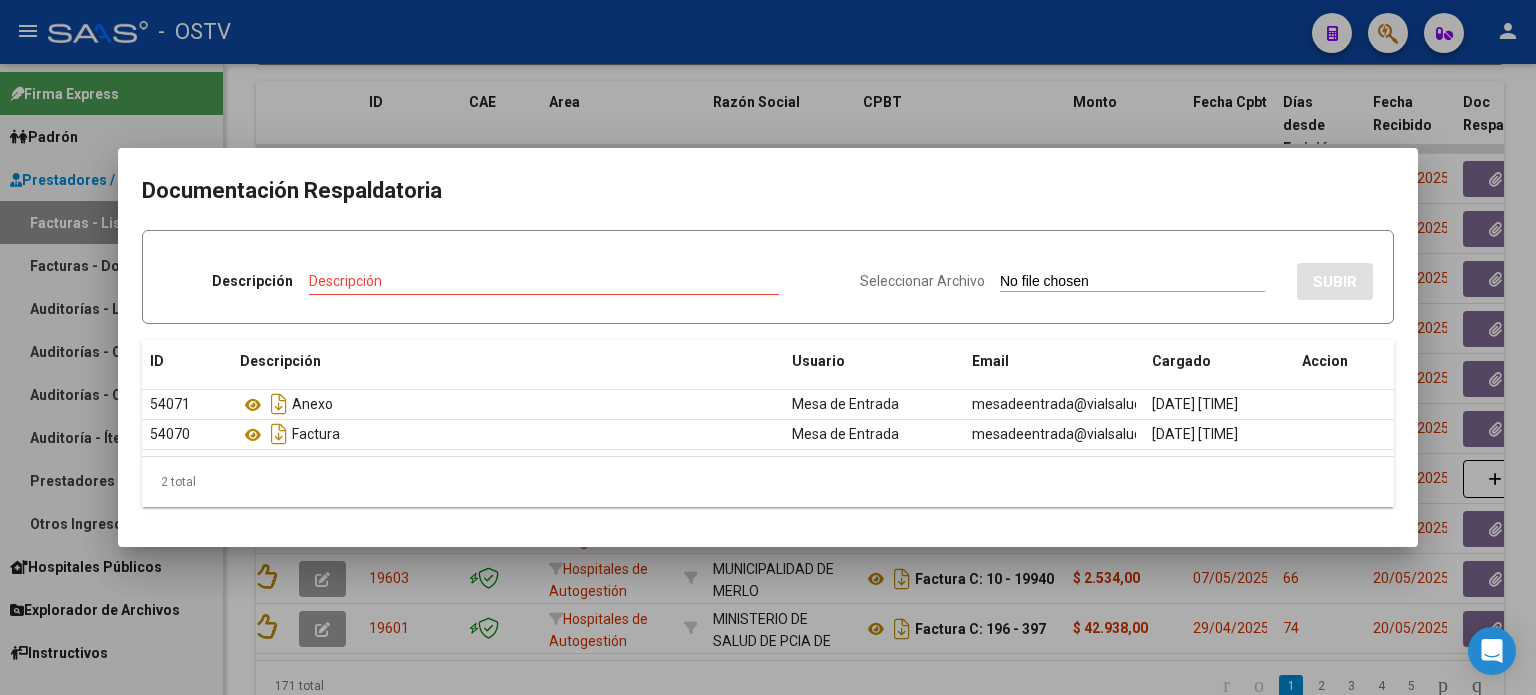 click at bounding box center [768, 347] 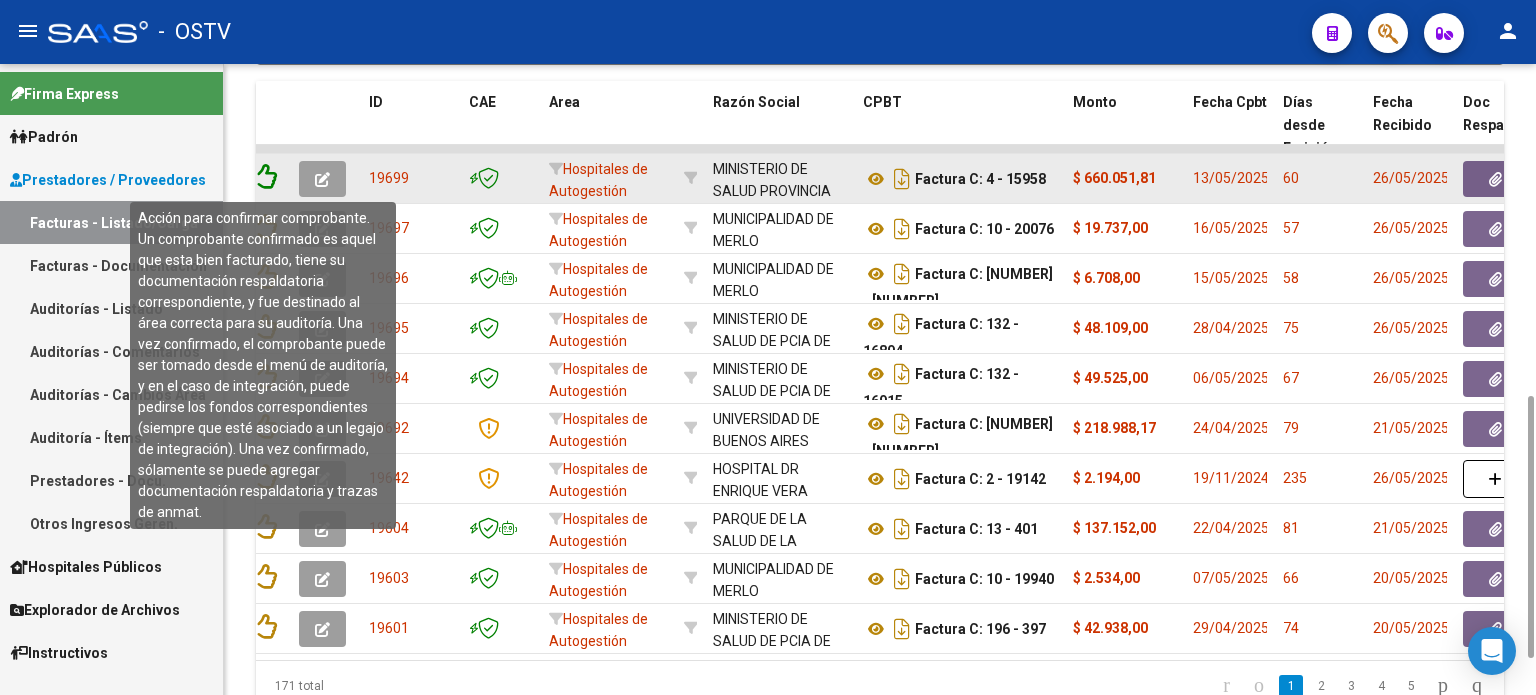 click 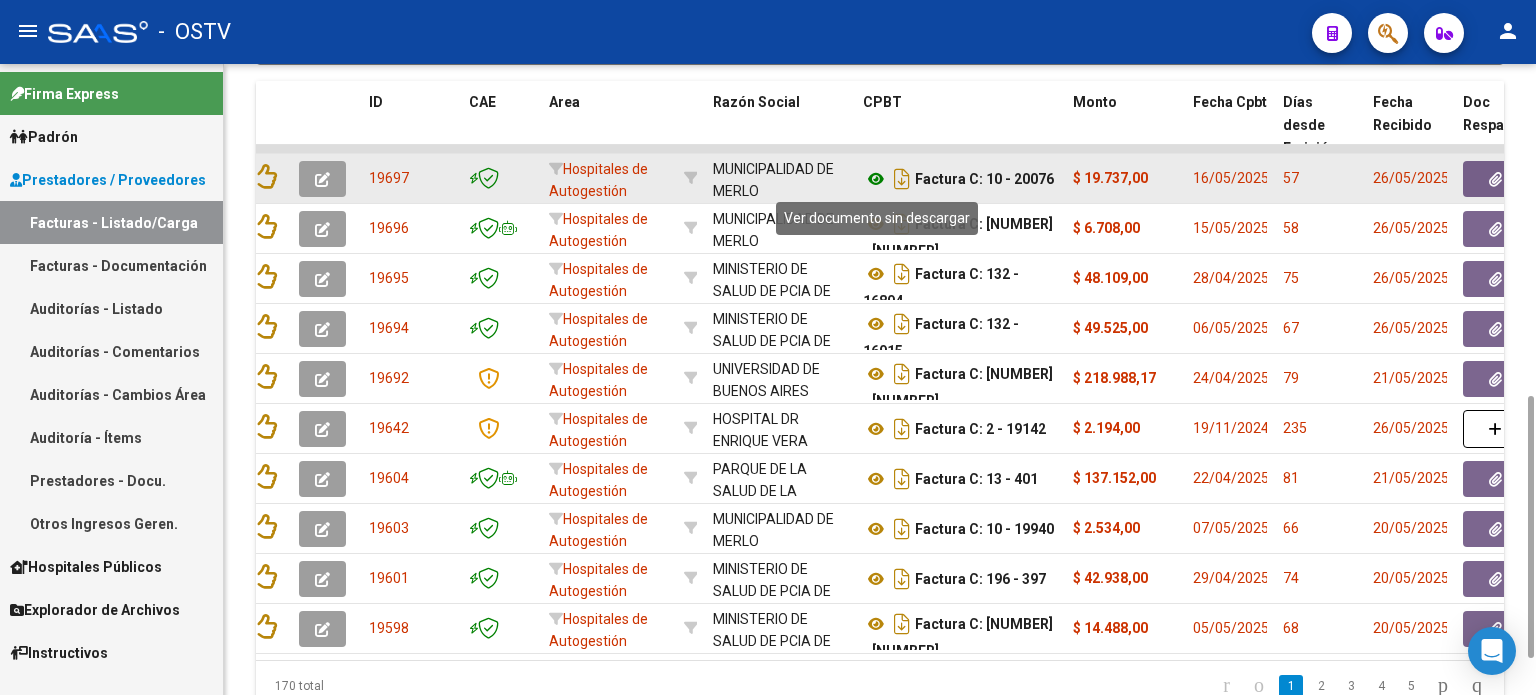 click 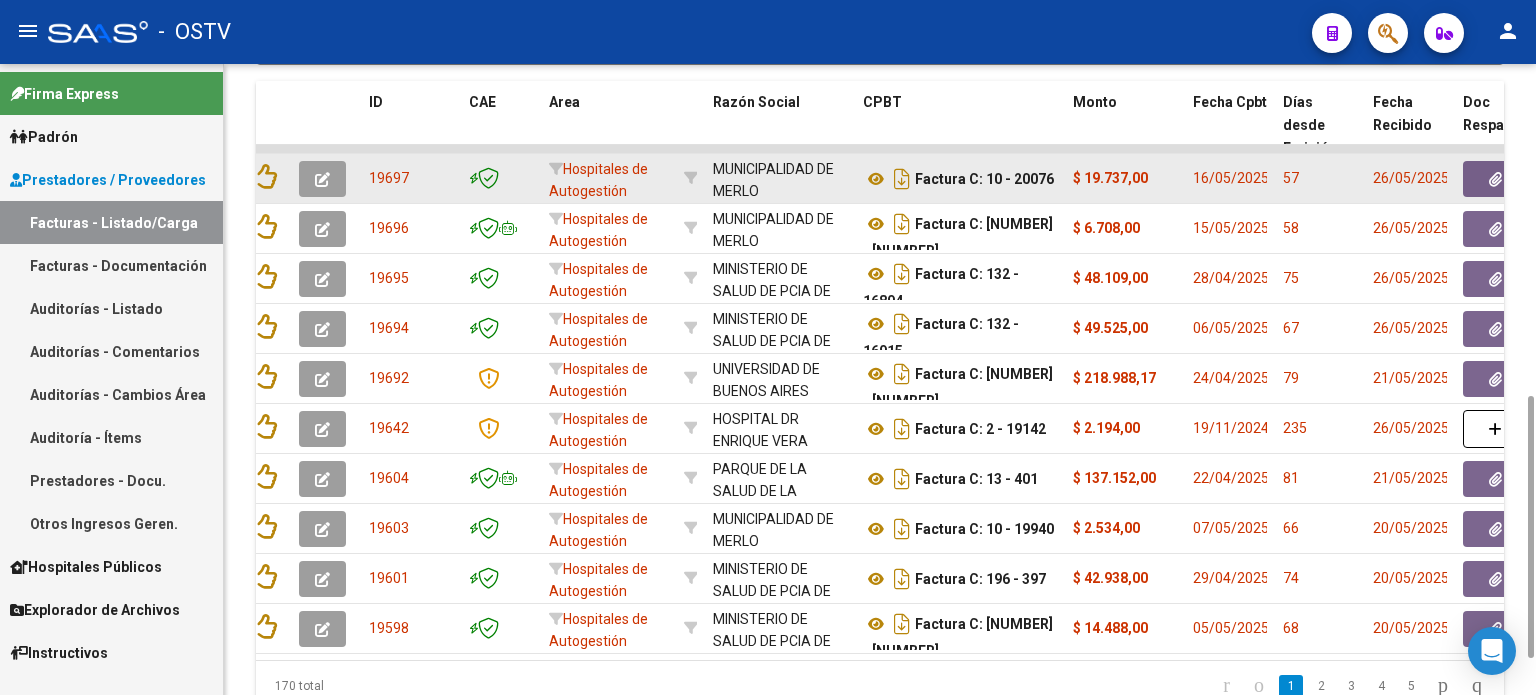 click 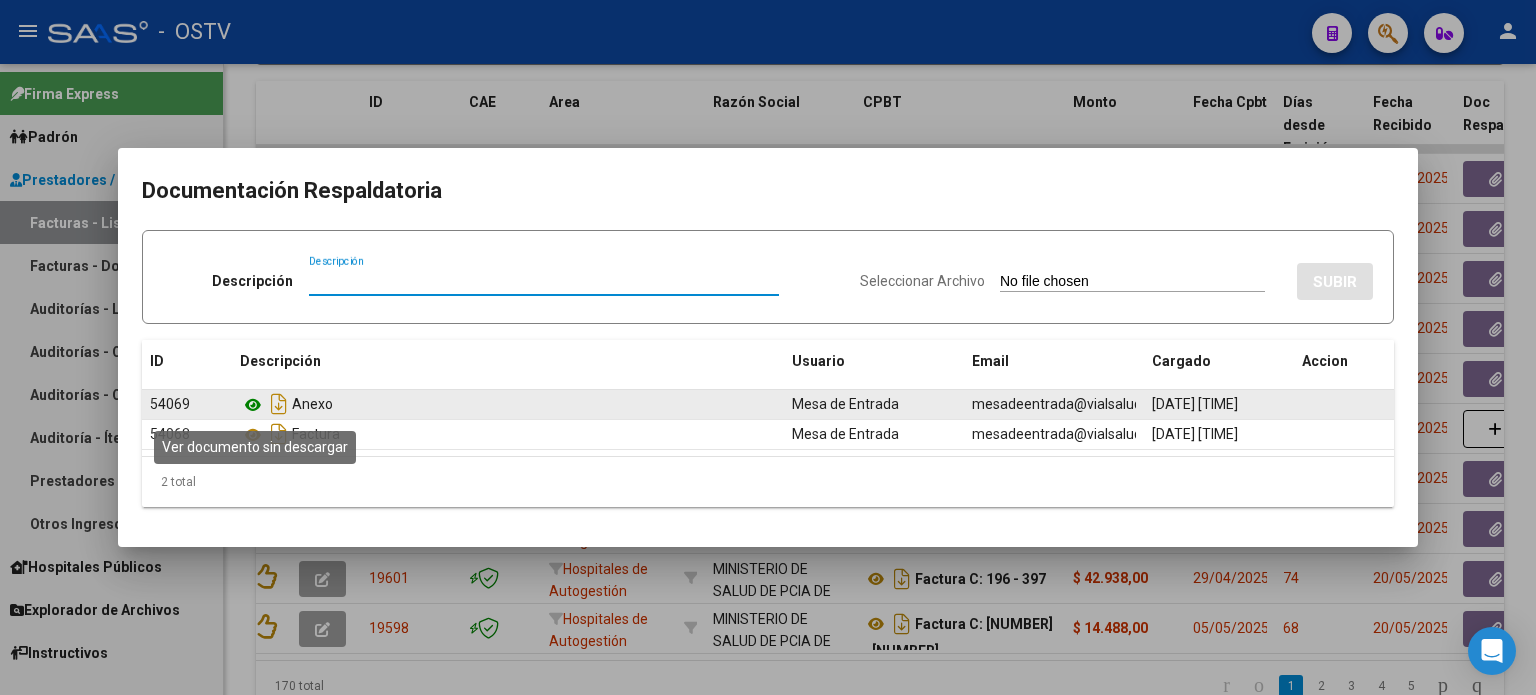 click 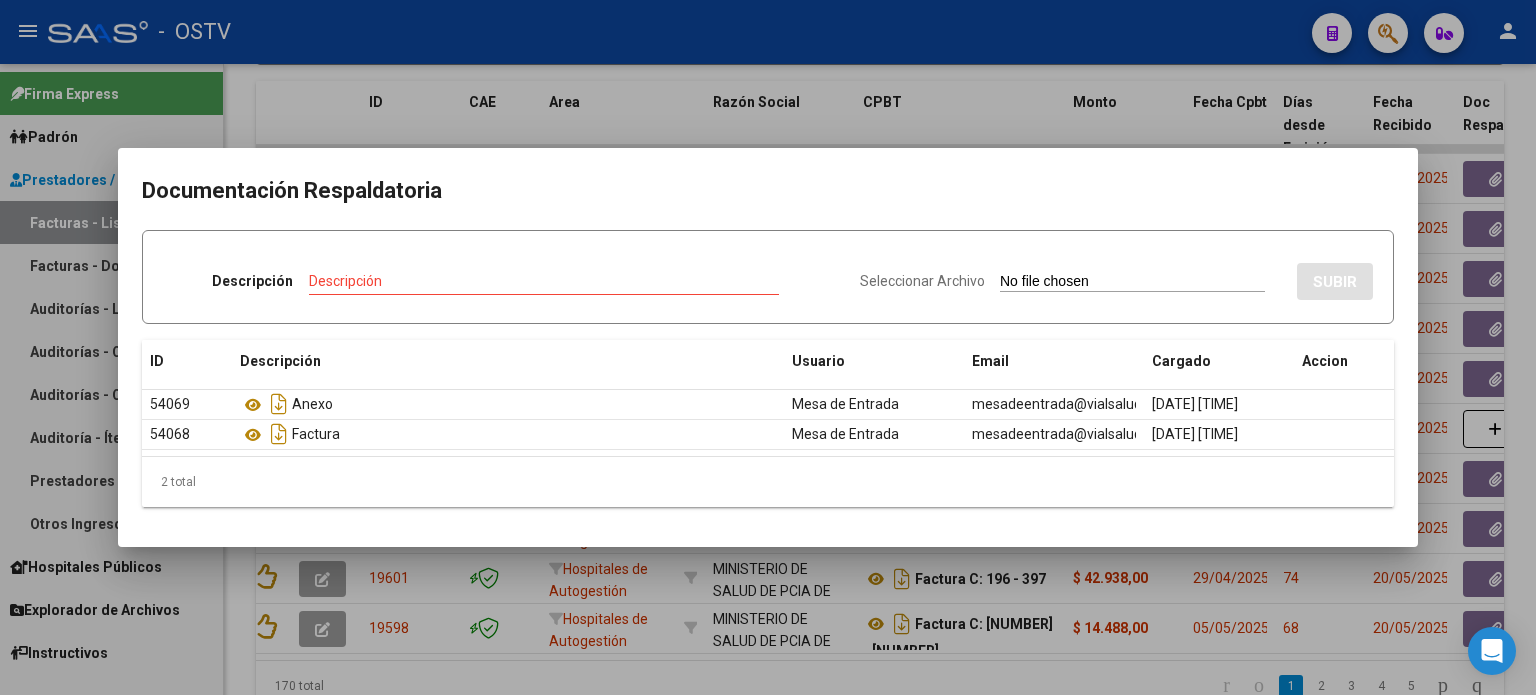 click at bounding box center [768, 347] 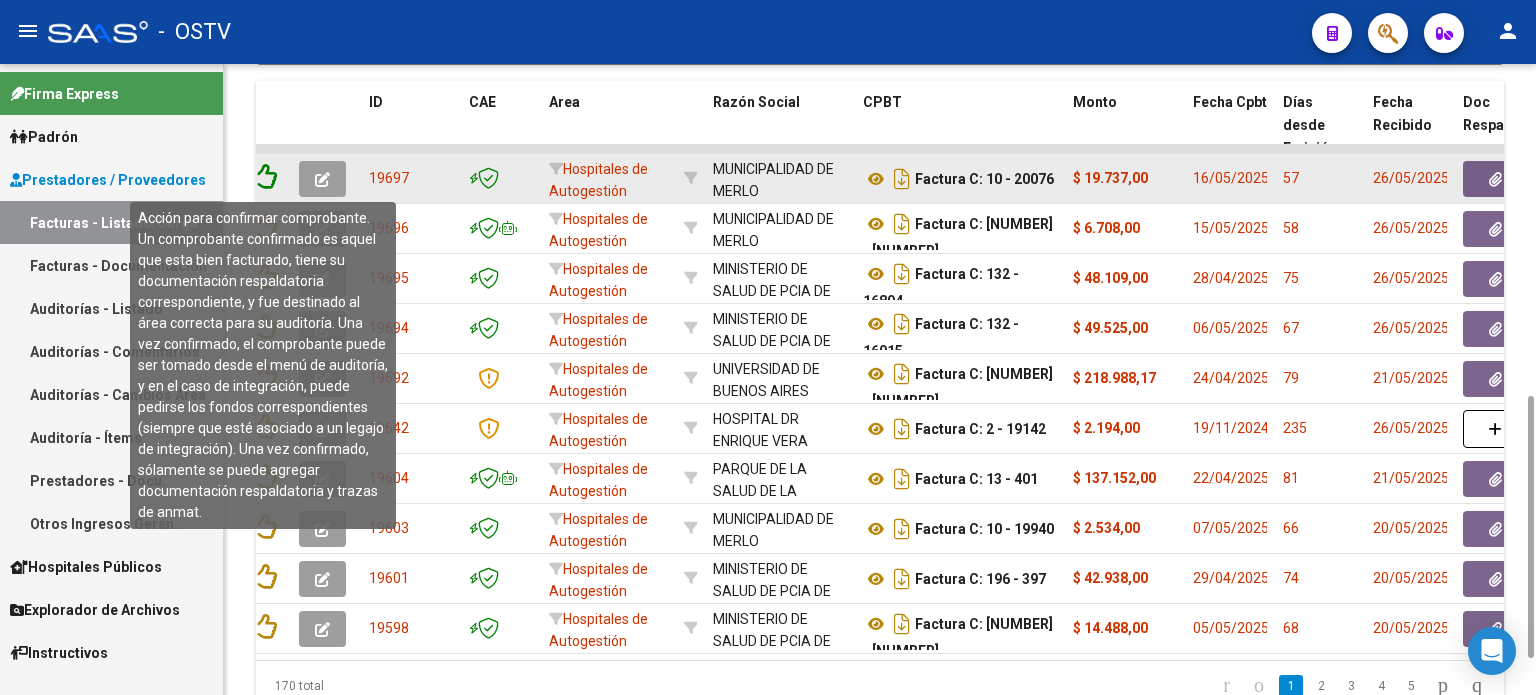 click 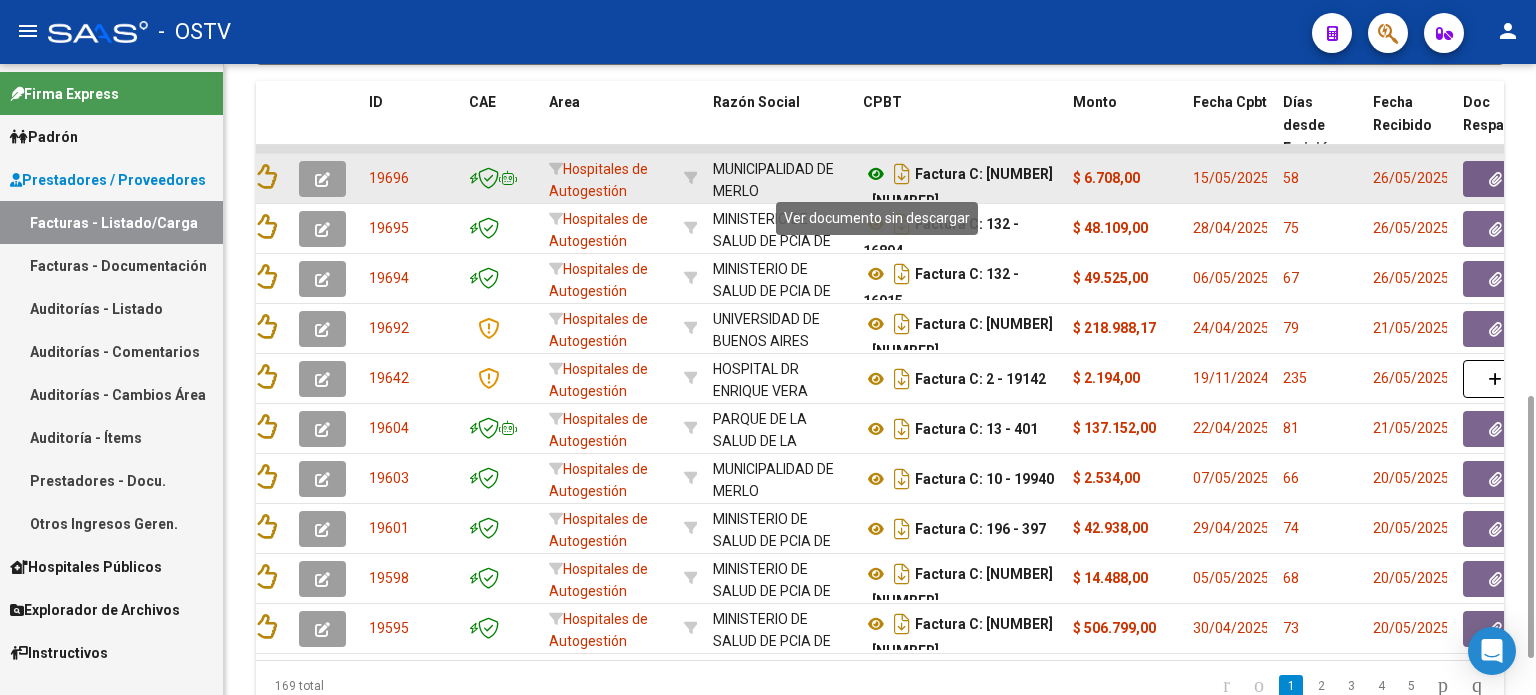 click 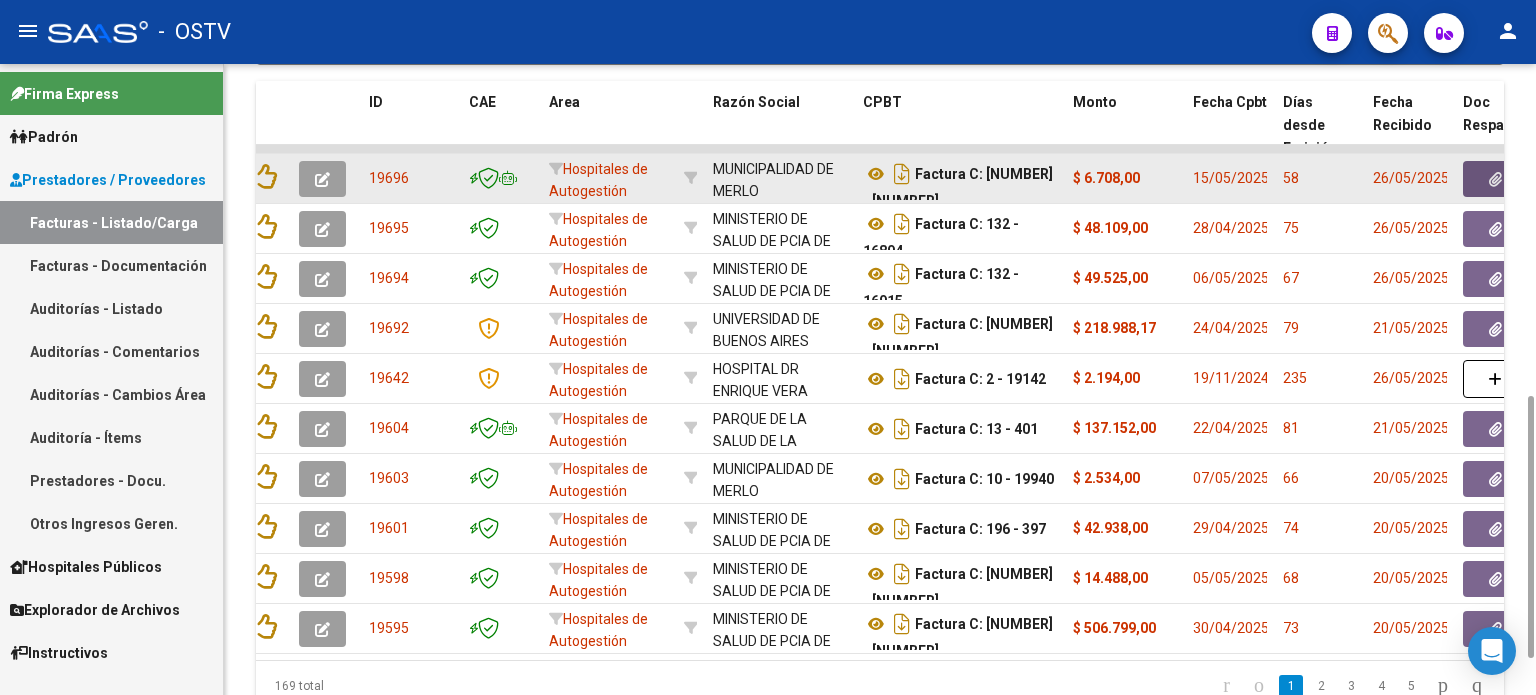 click 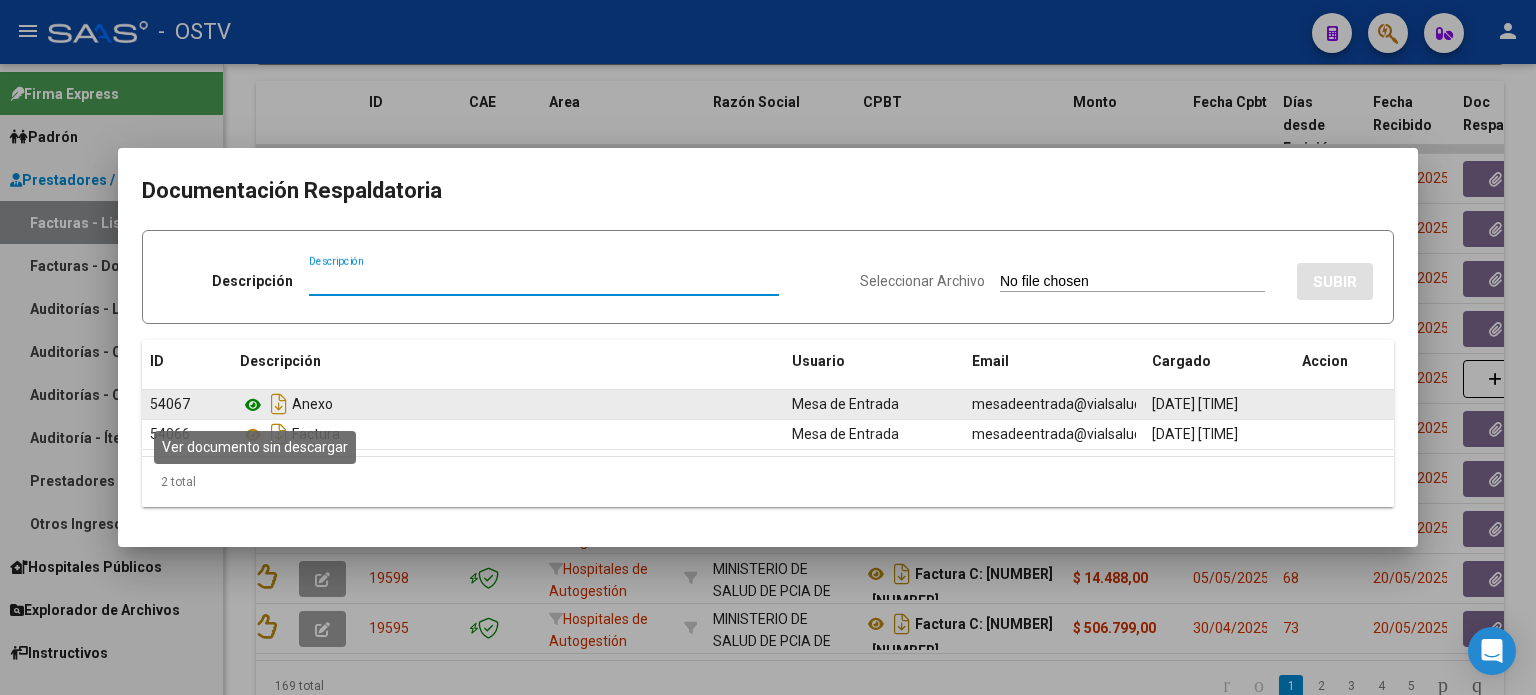 click 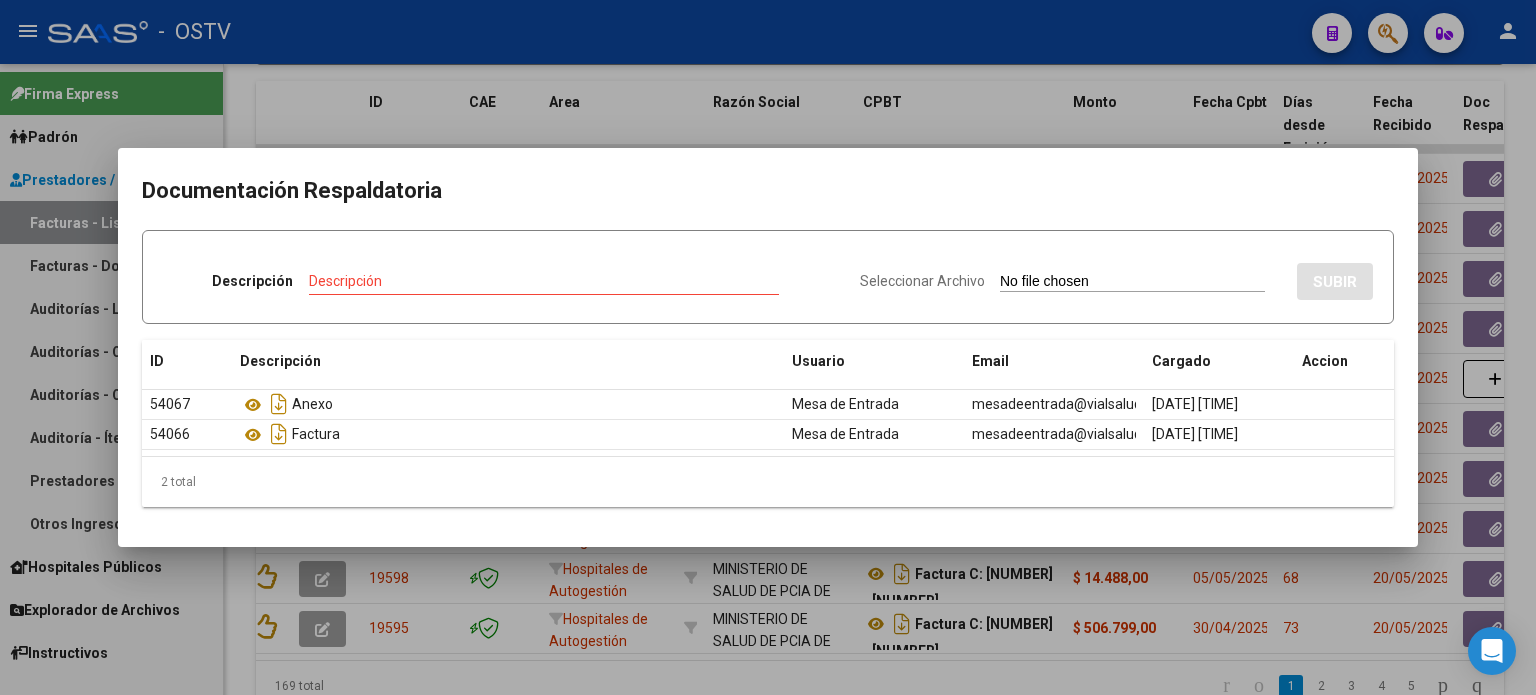click at bounding box center [768, 347] 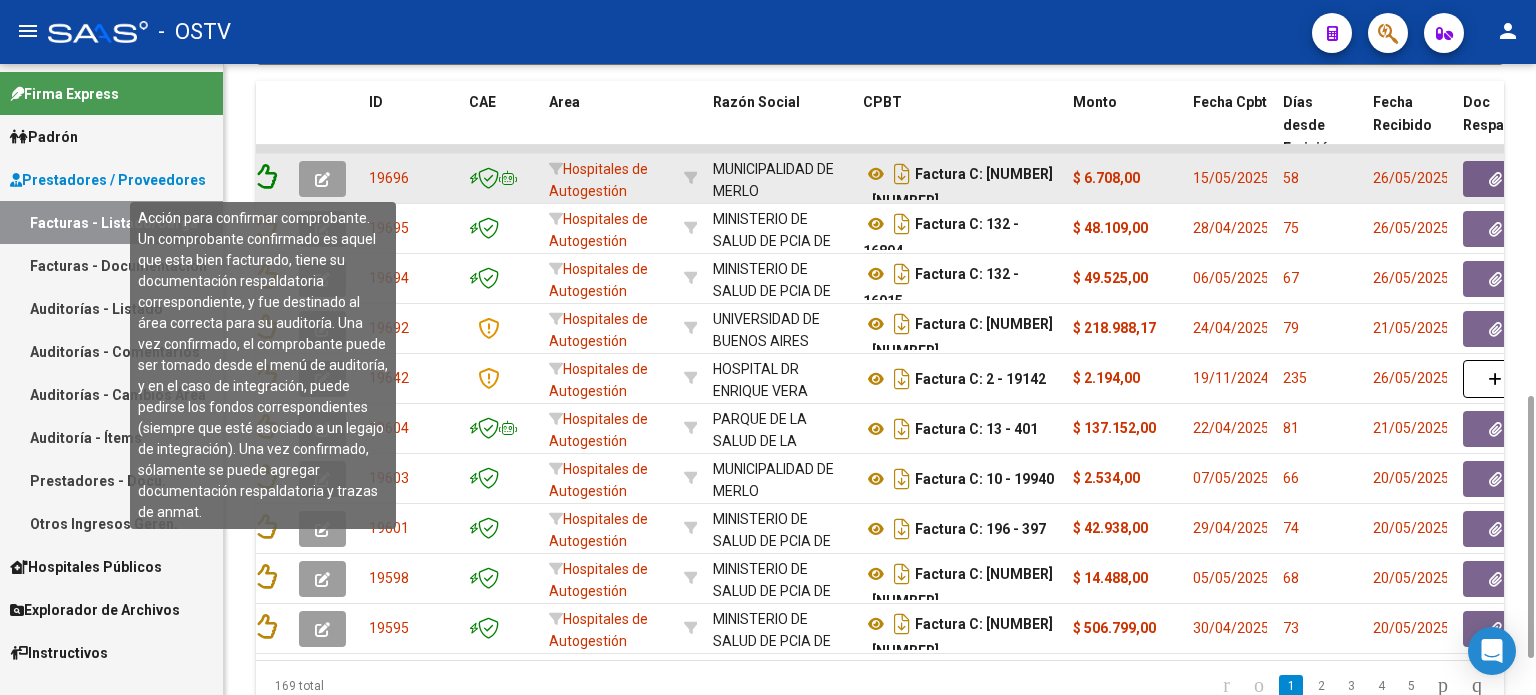 click 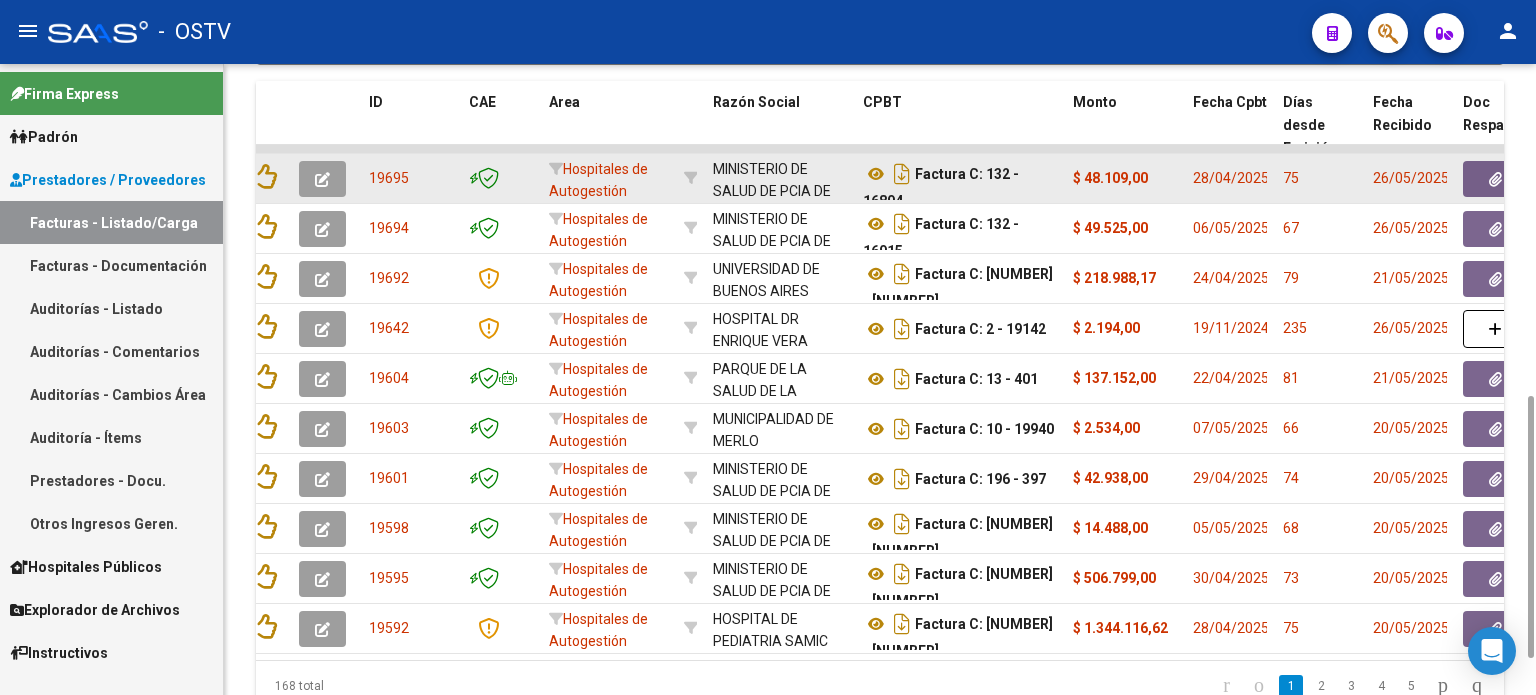 scroll, scrollTop: 12, scrollLeft: 0, axis: vertical 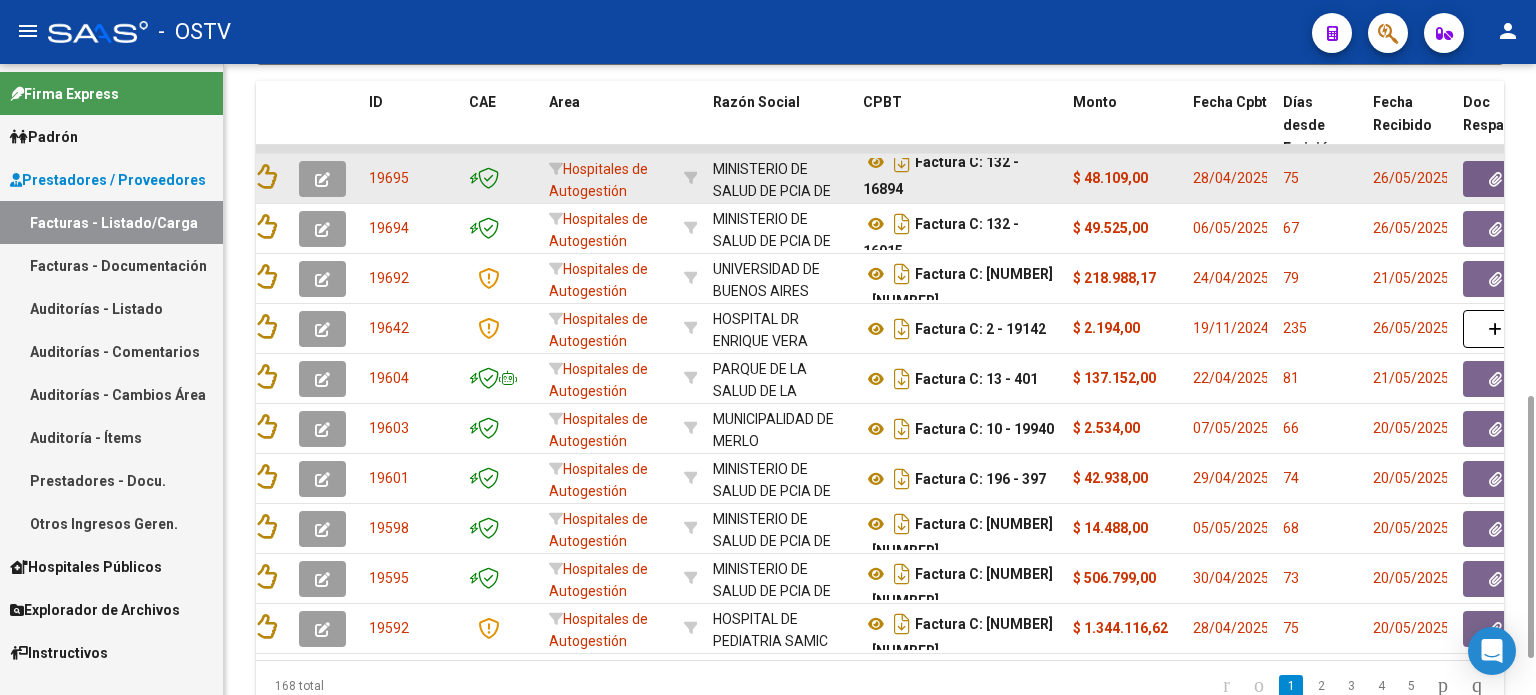 drag, startPoint x: 988, startPoint y: 171, endPoint x: 1016, endPoint y: 185, distance: 31.304953 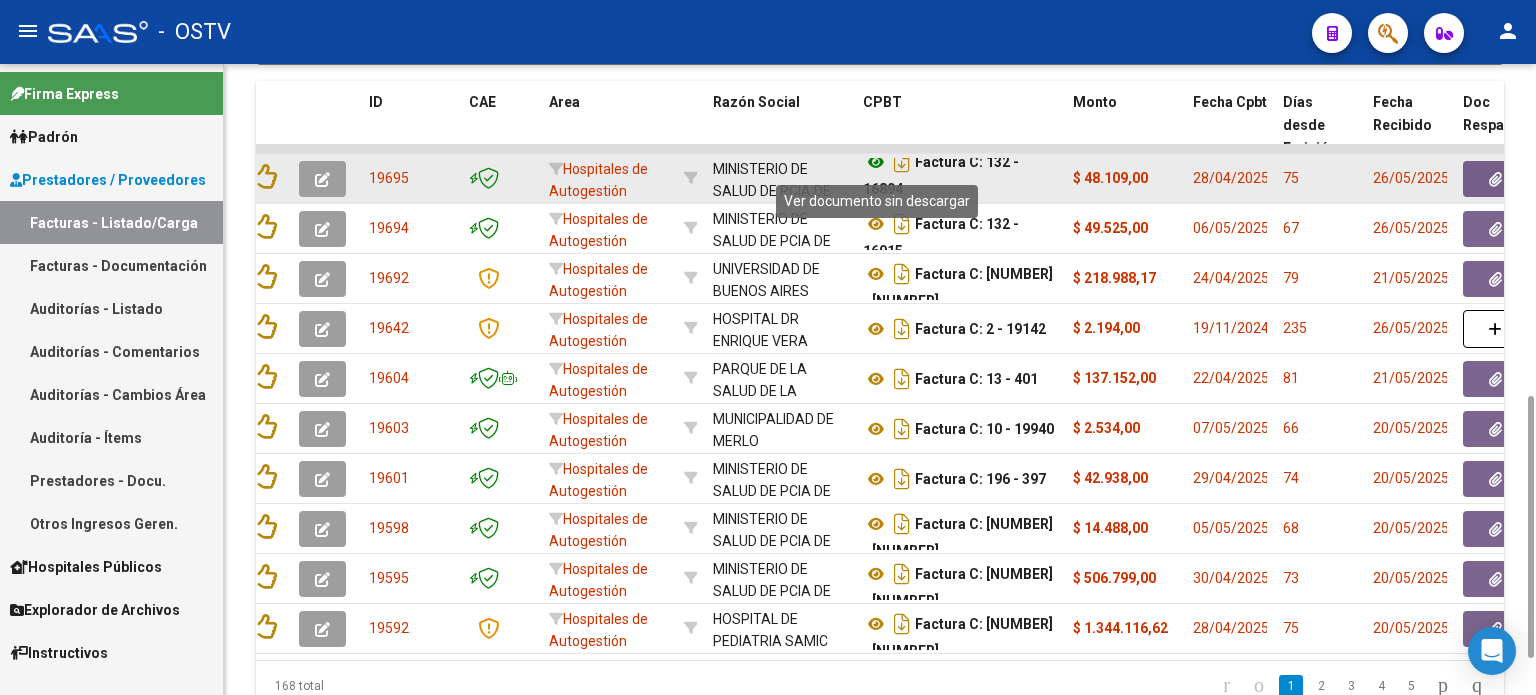 click 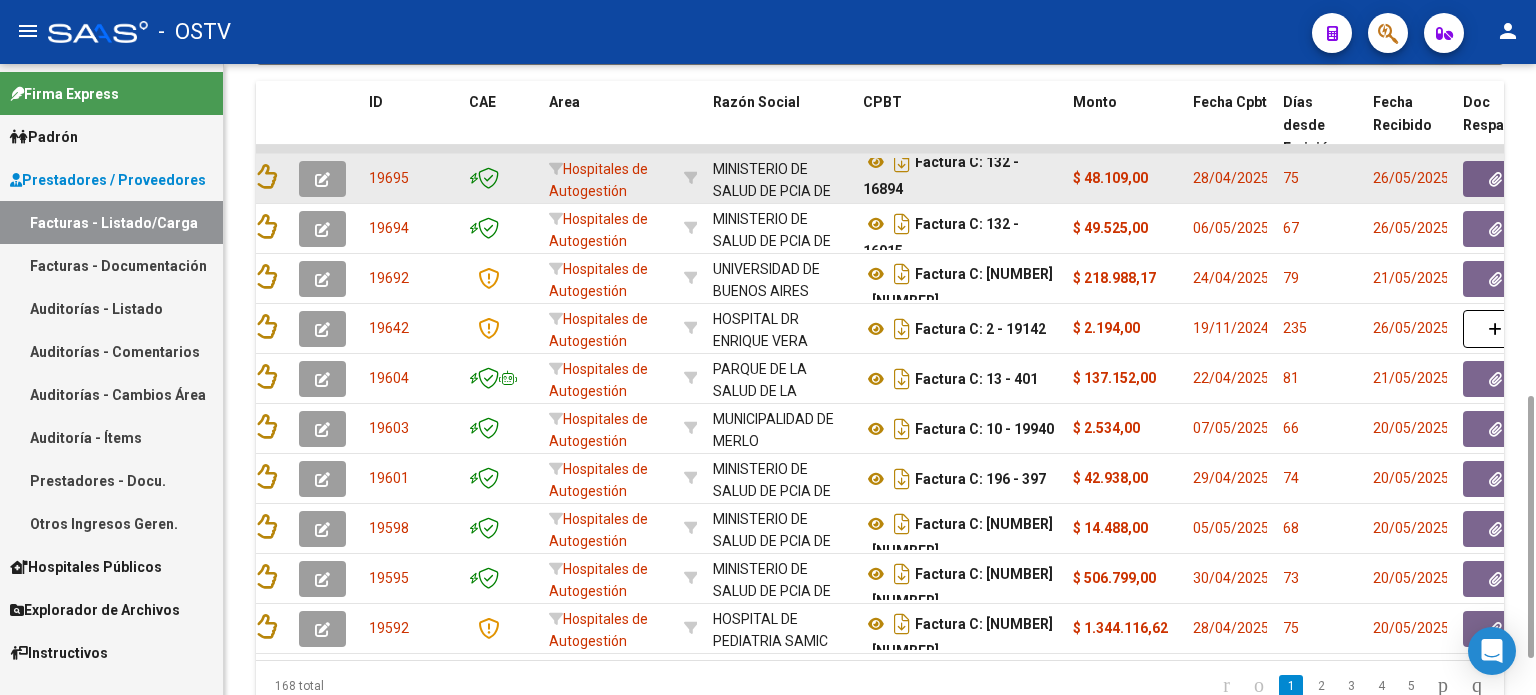click 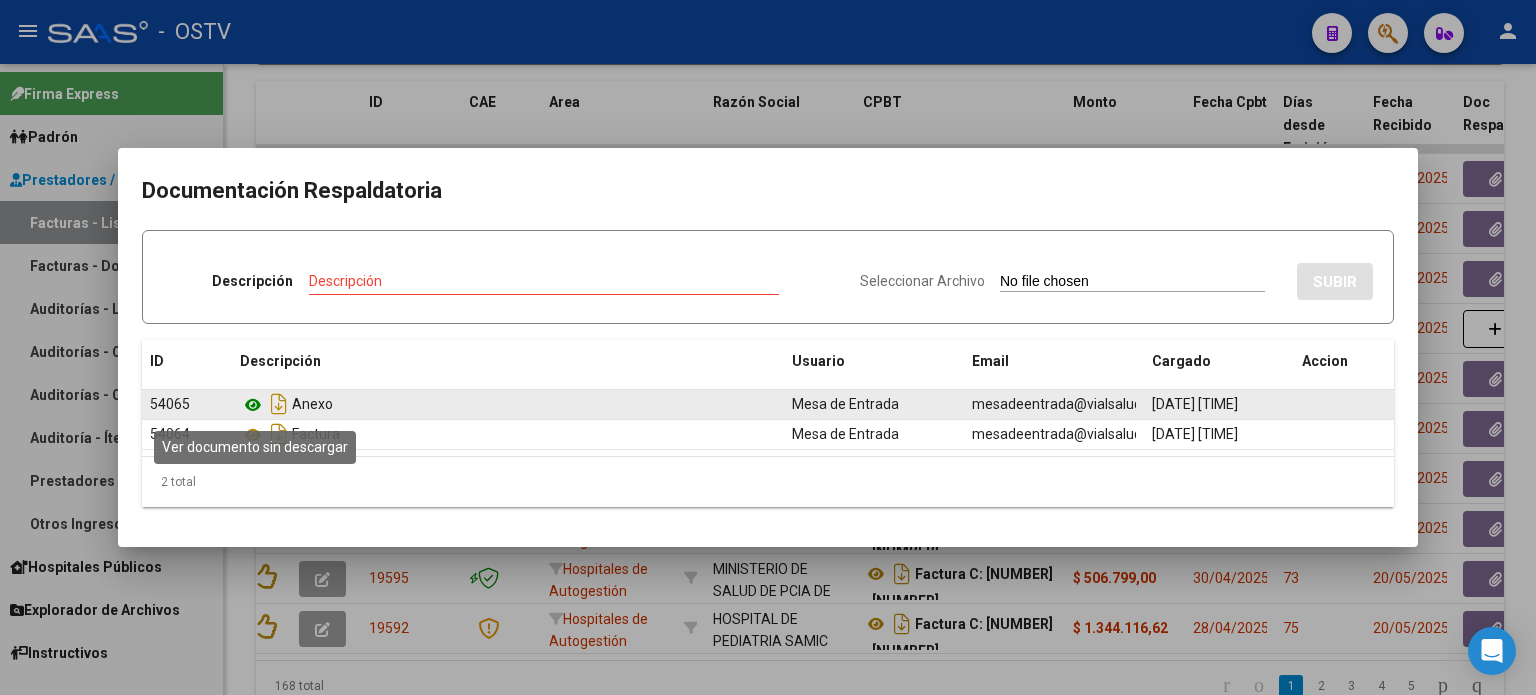 click 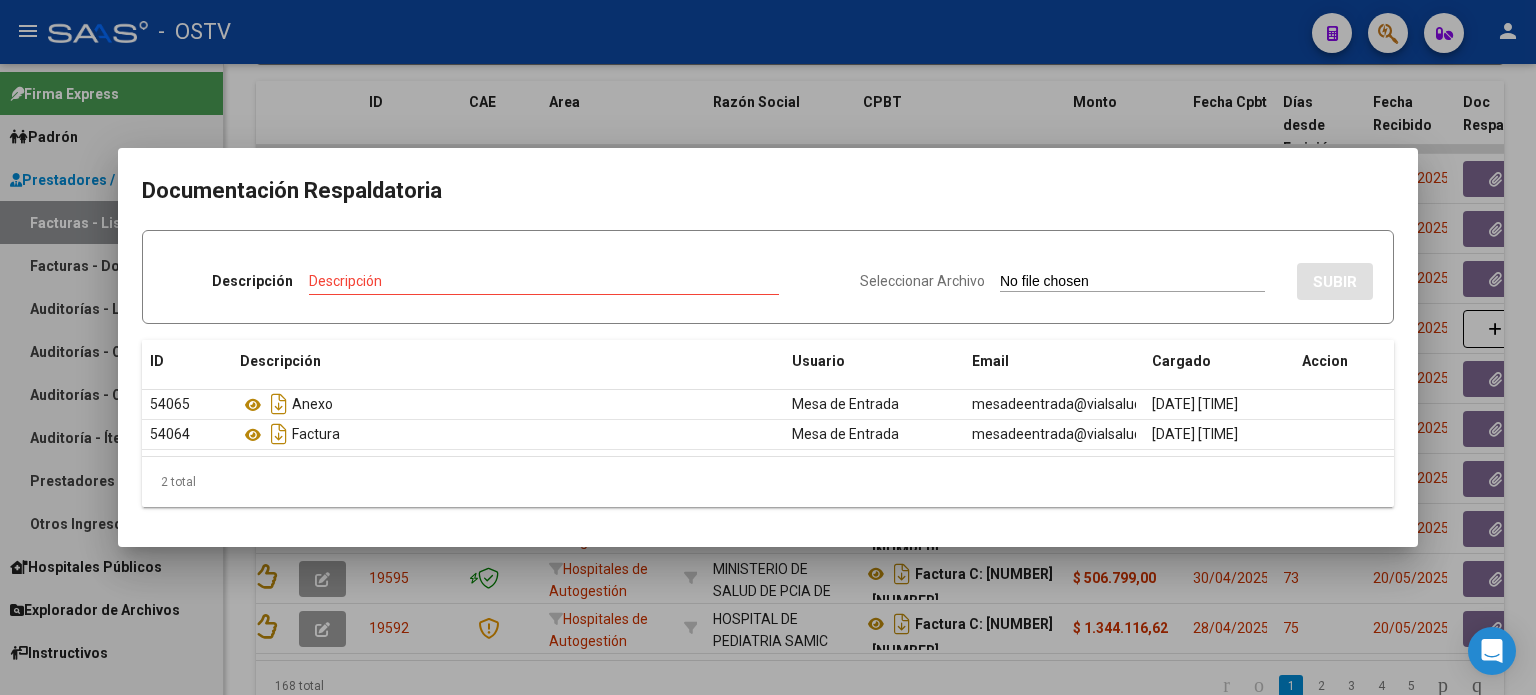 click at bounding box center (768, 347) 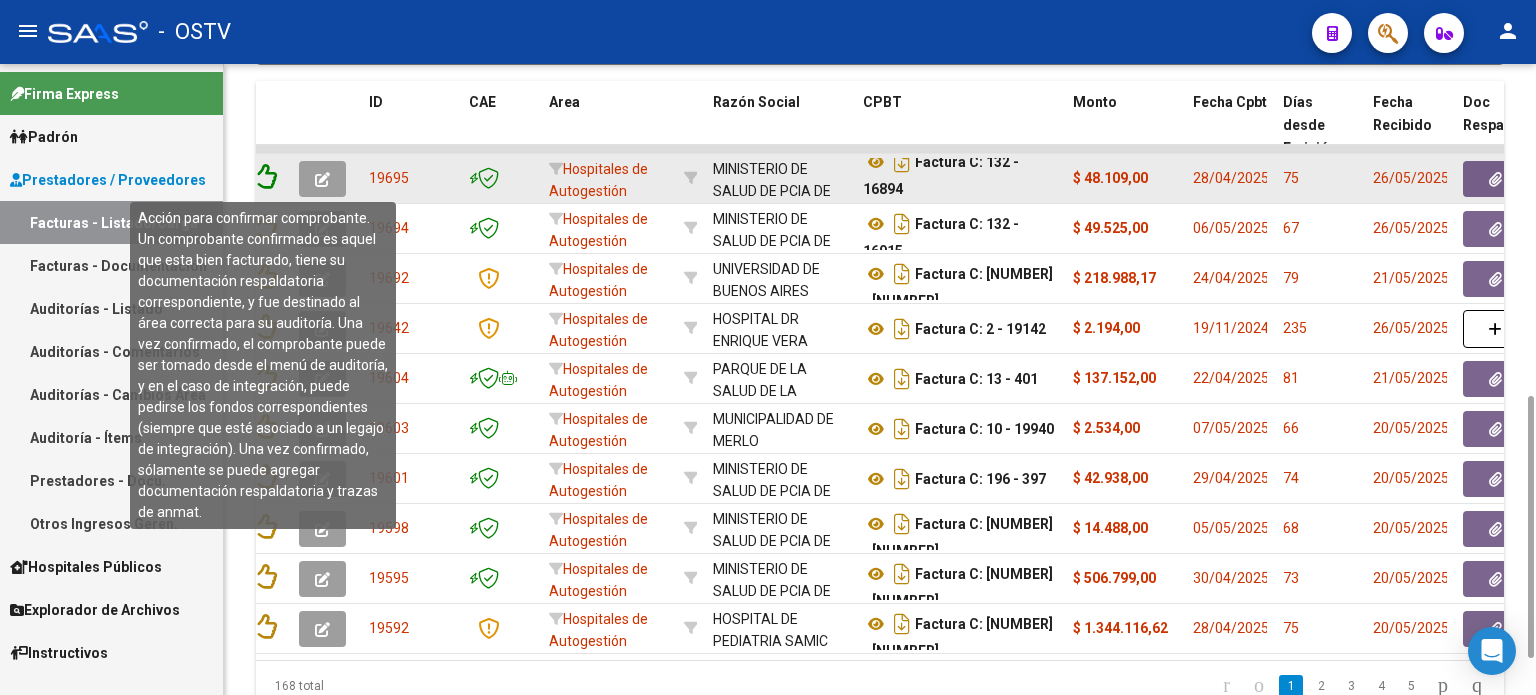 click 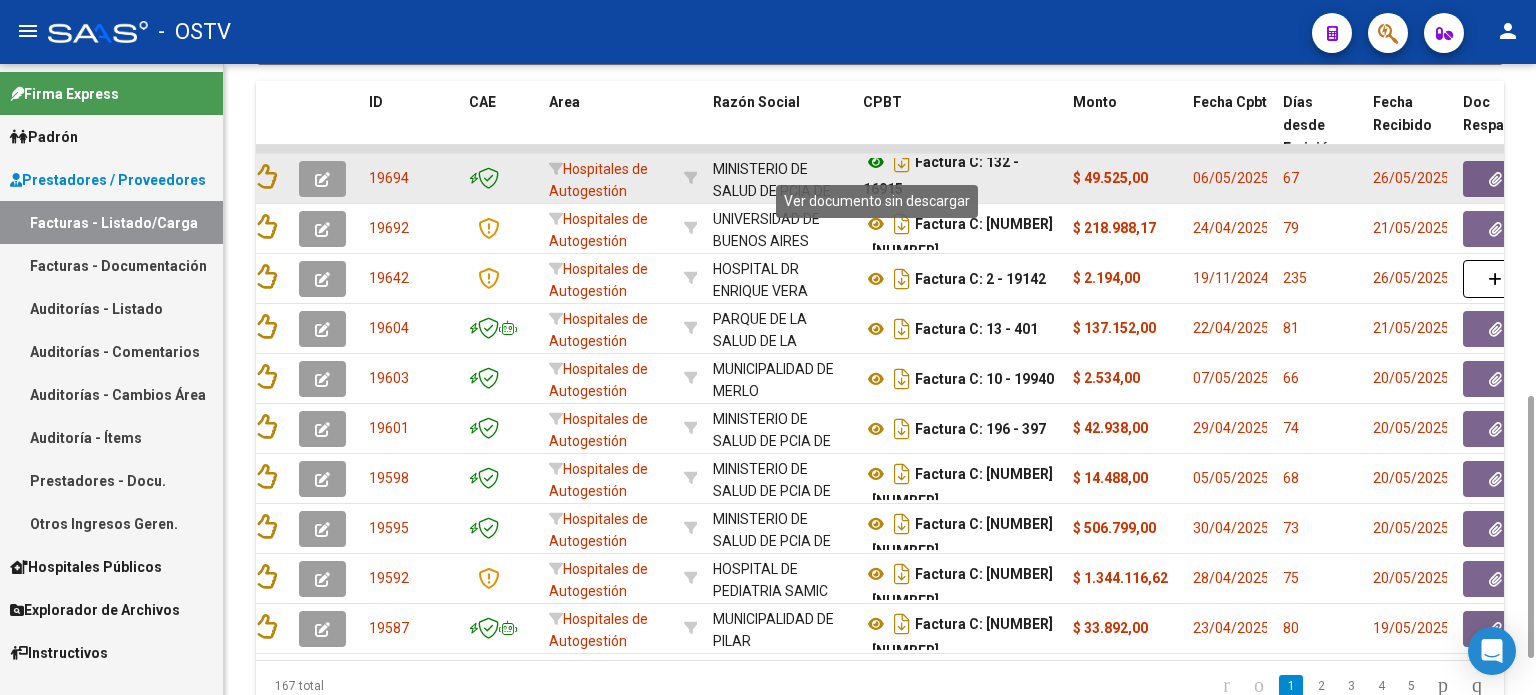 click 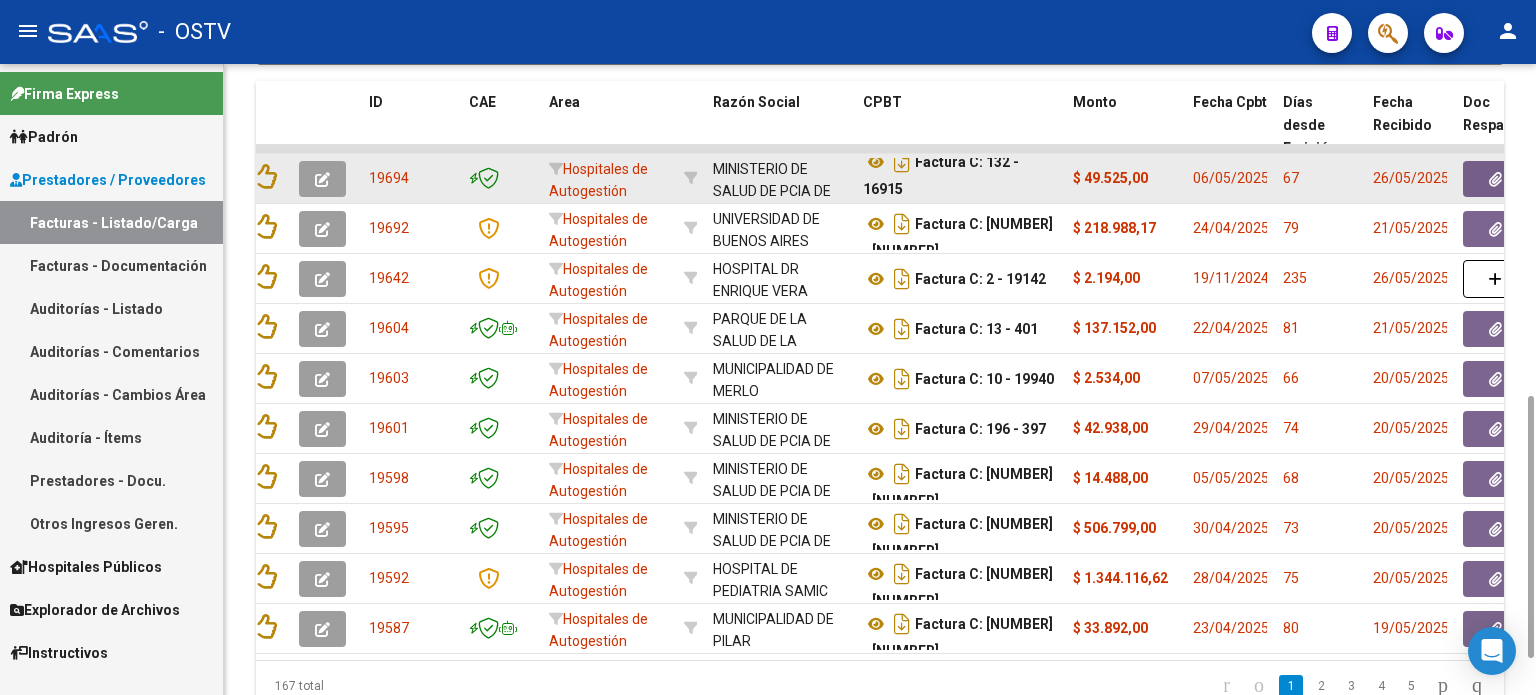 click 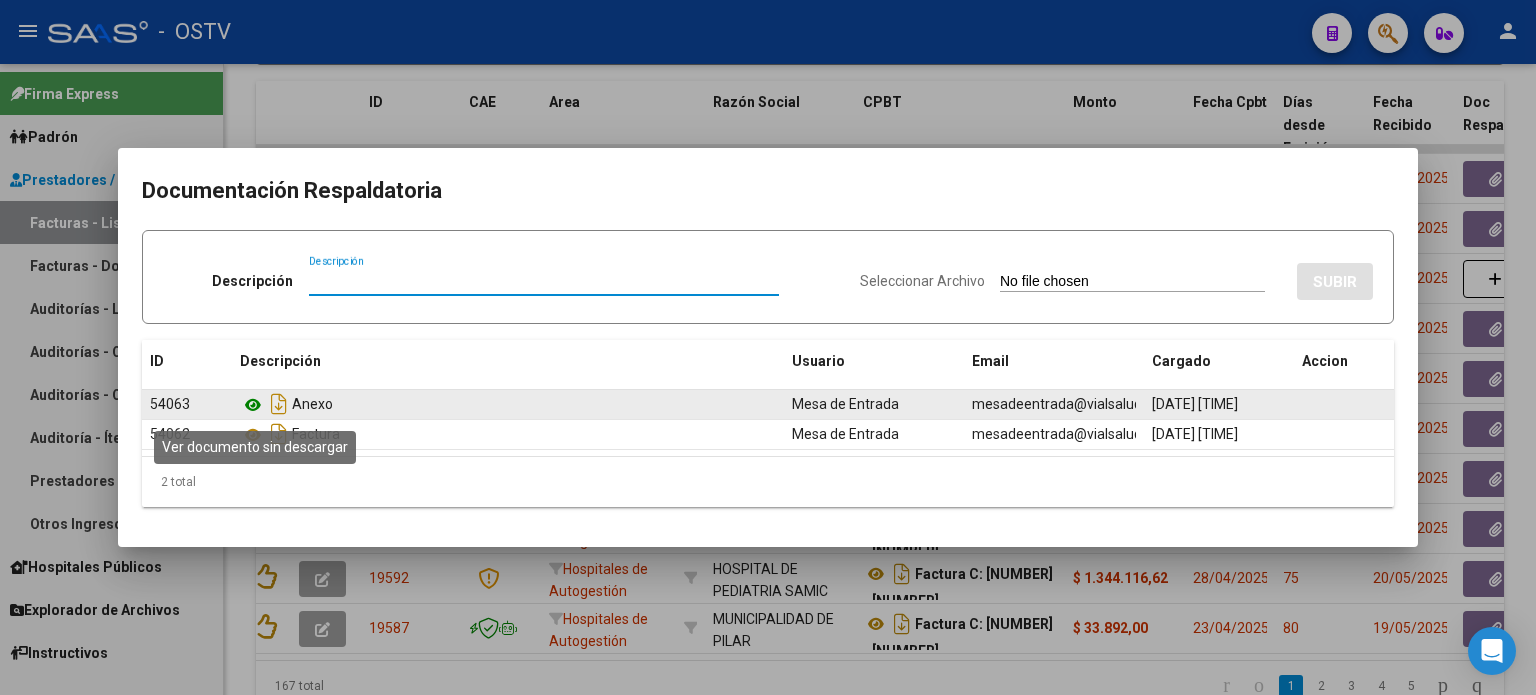 click 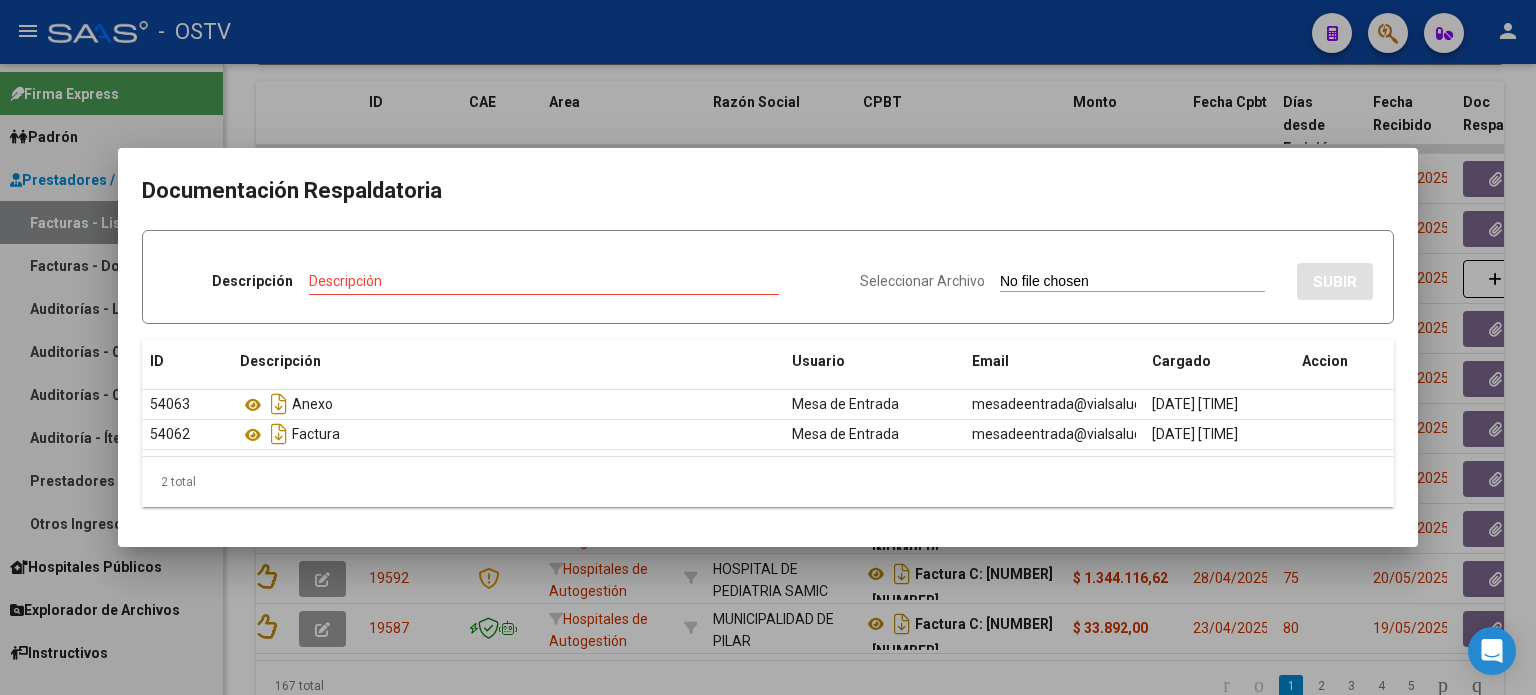 click at bounding box center (768, 347) 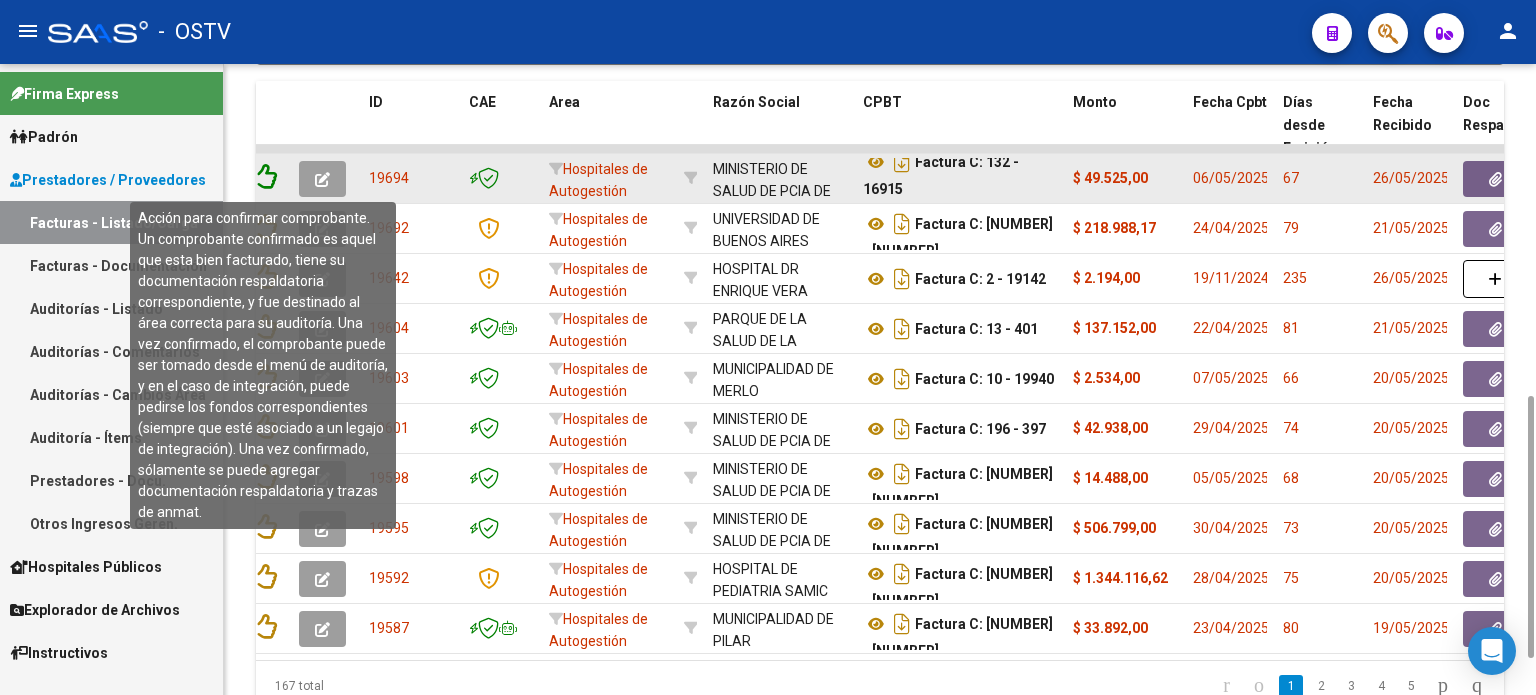 click 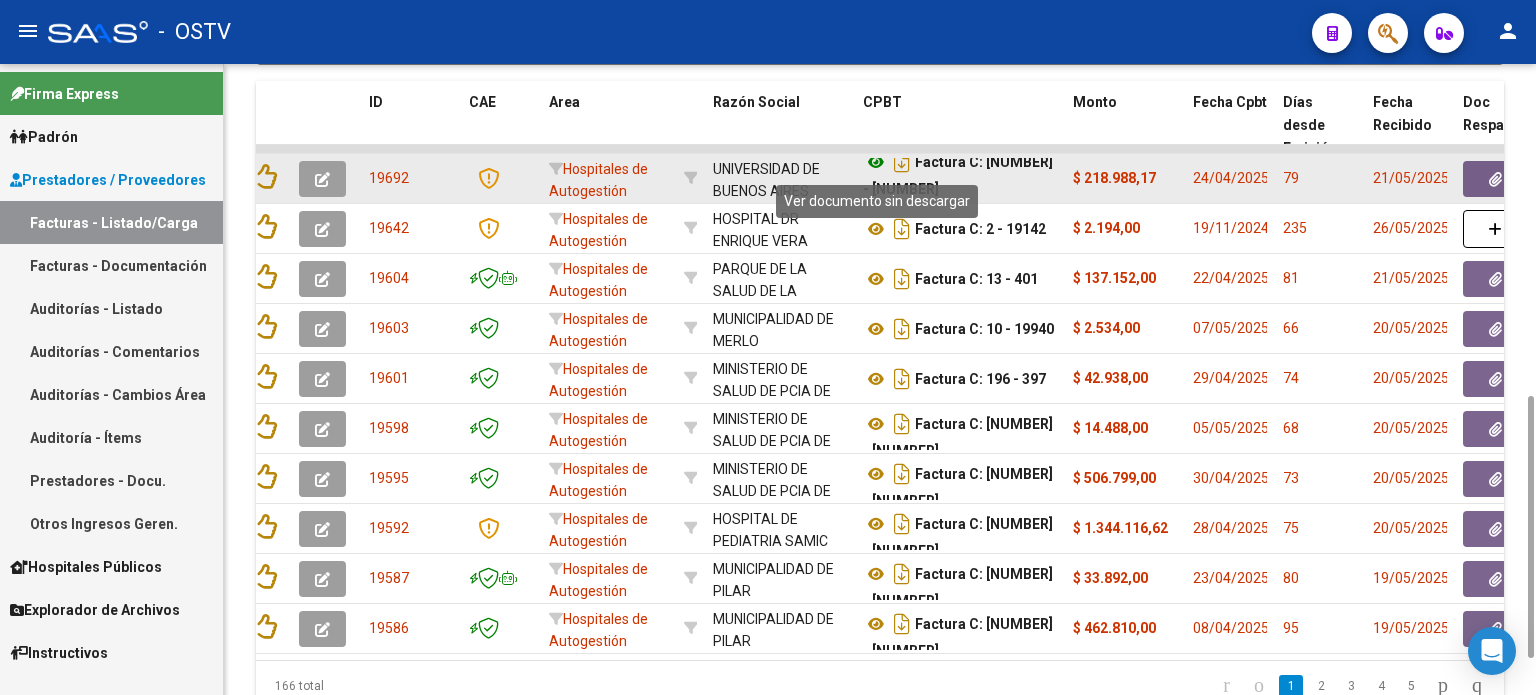 click 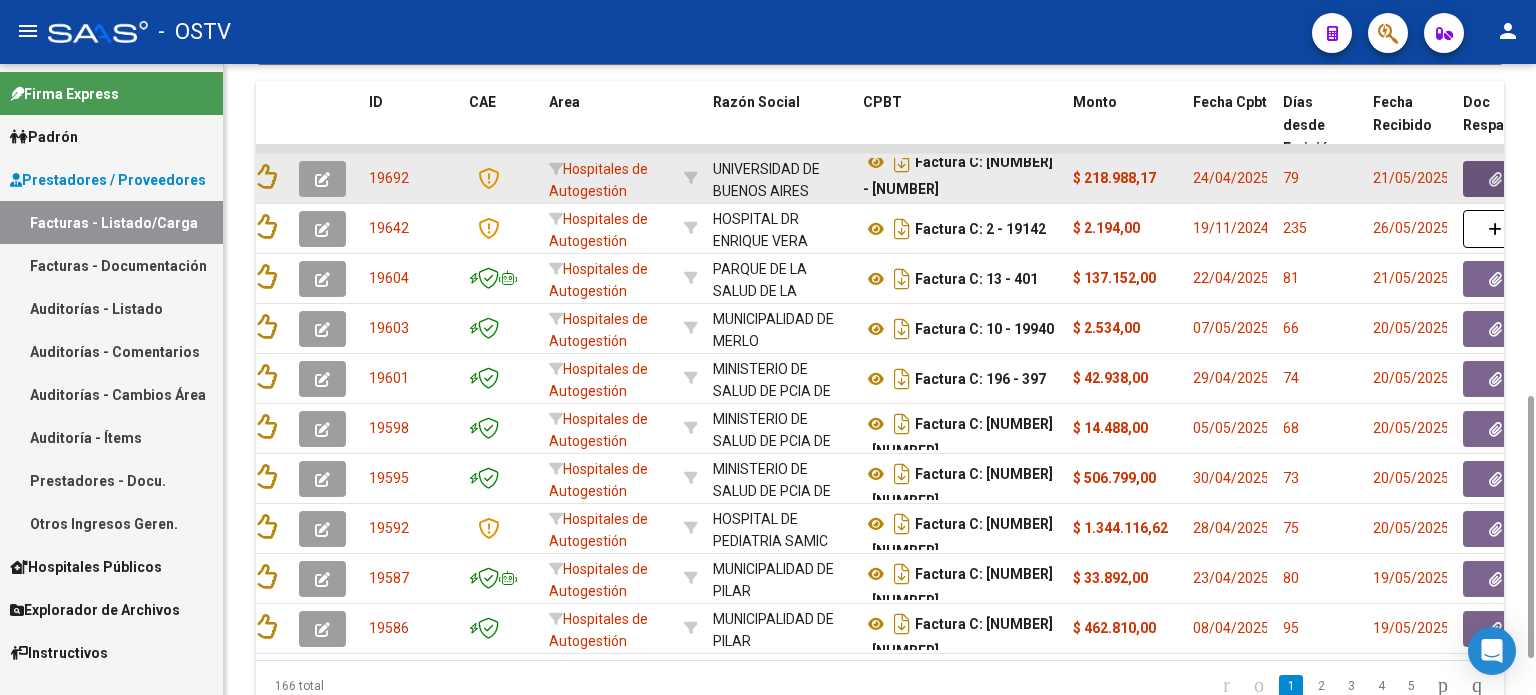 click 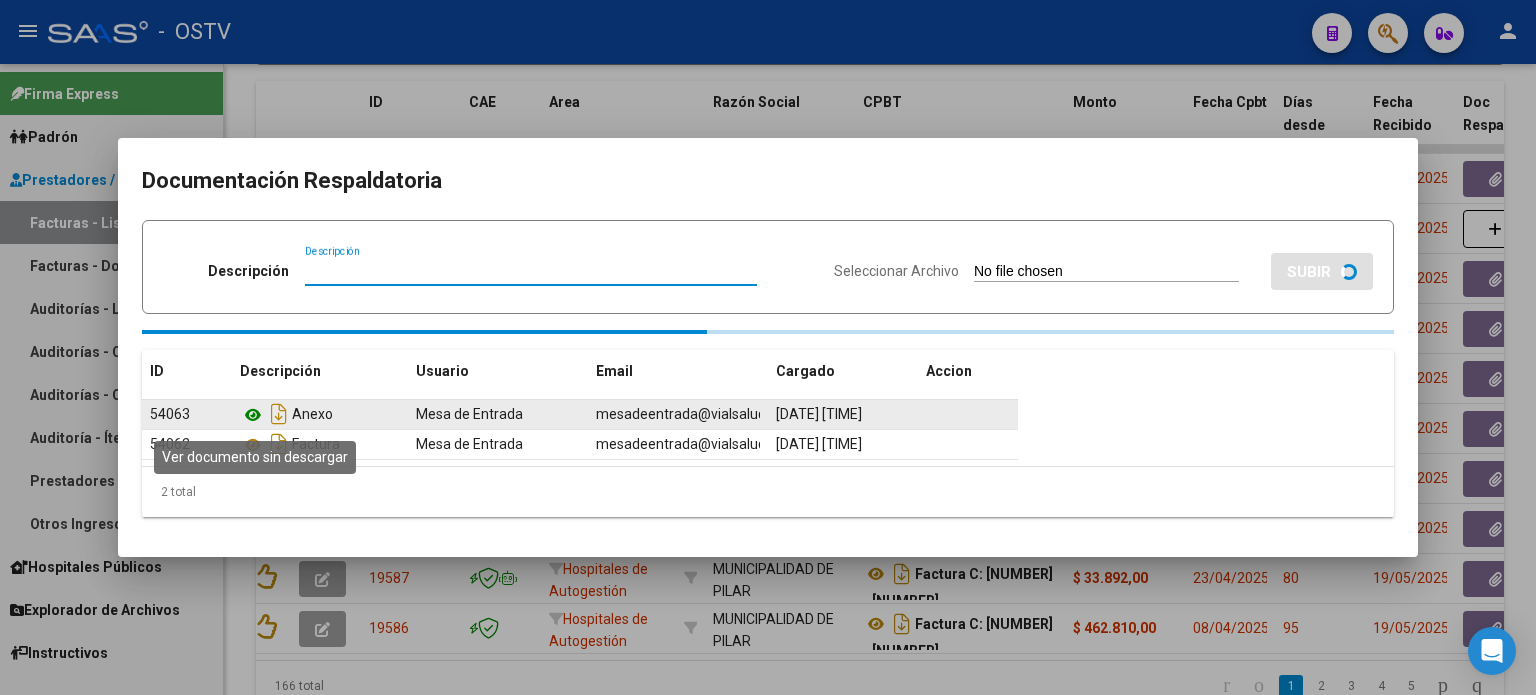 click 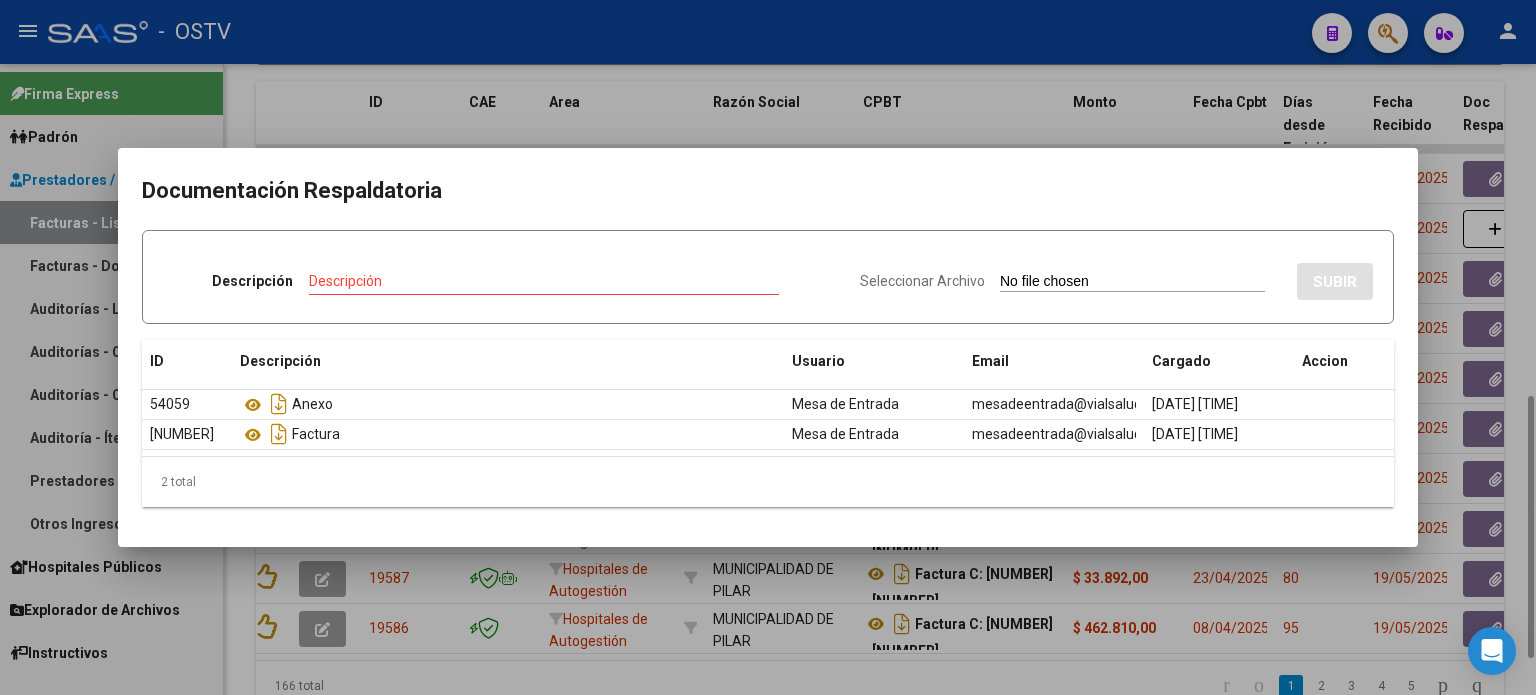 click at bounding box center (768, 347) 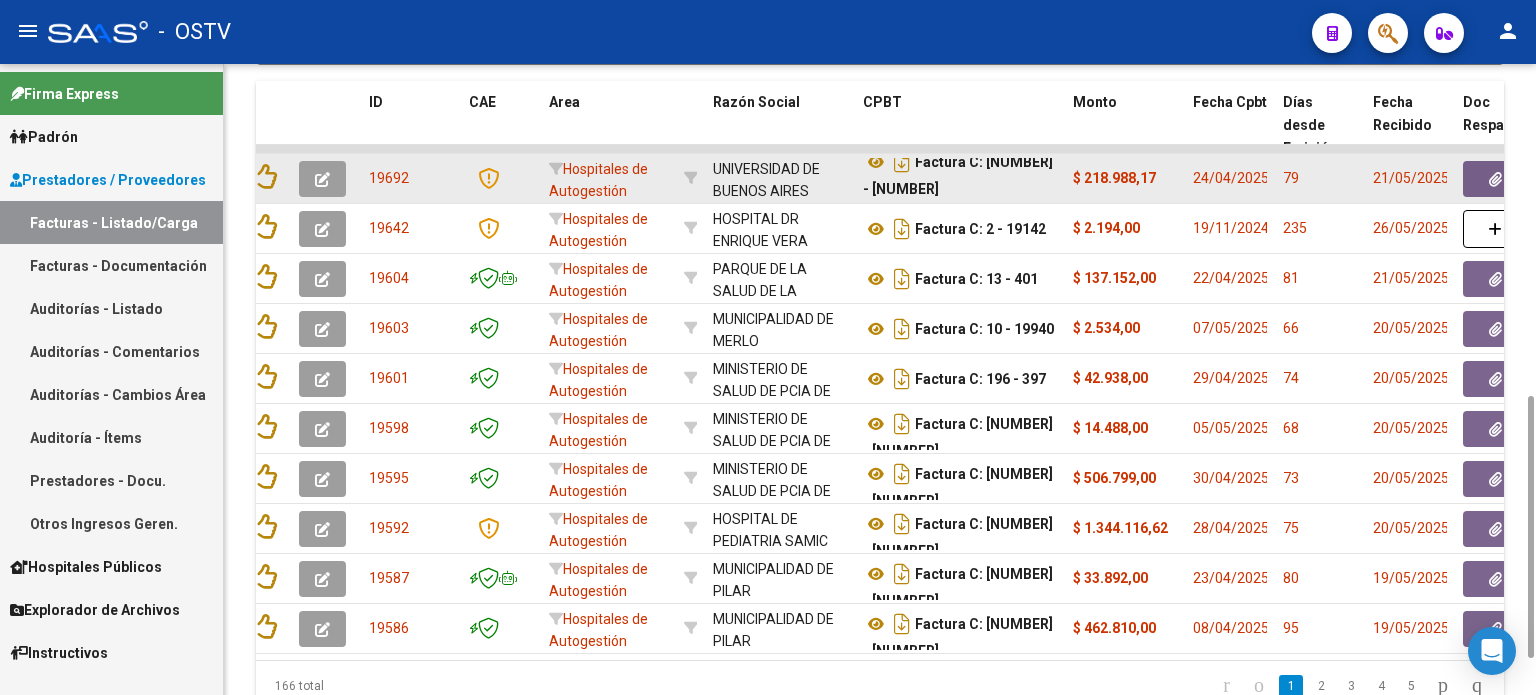 click 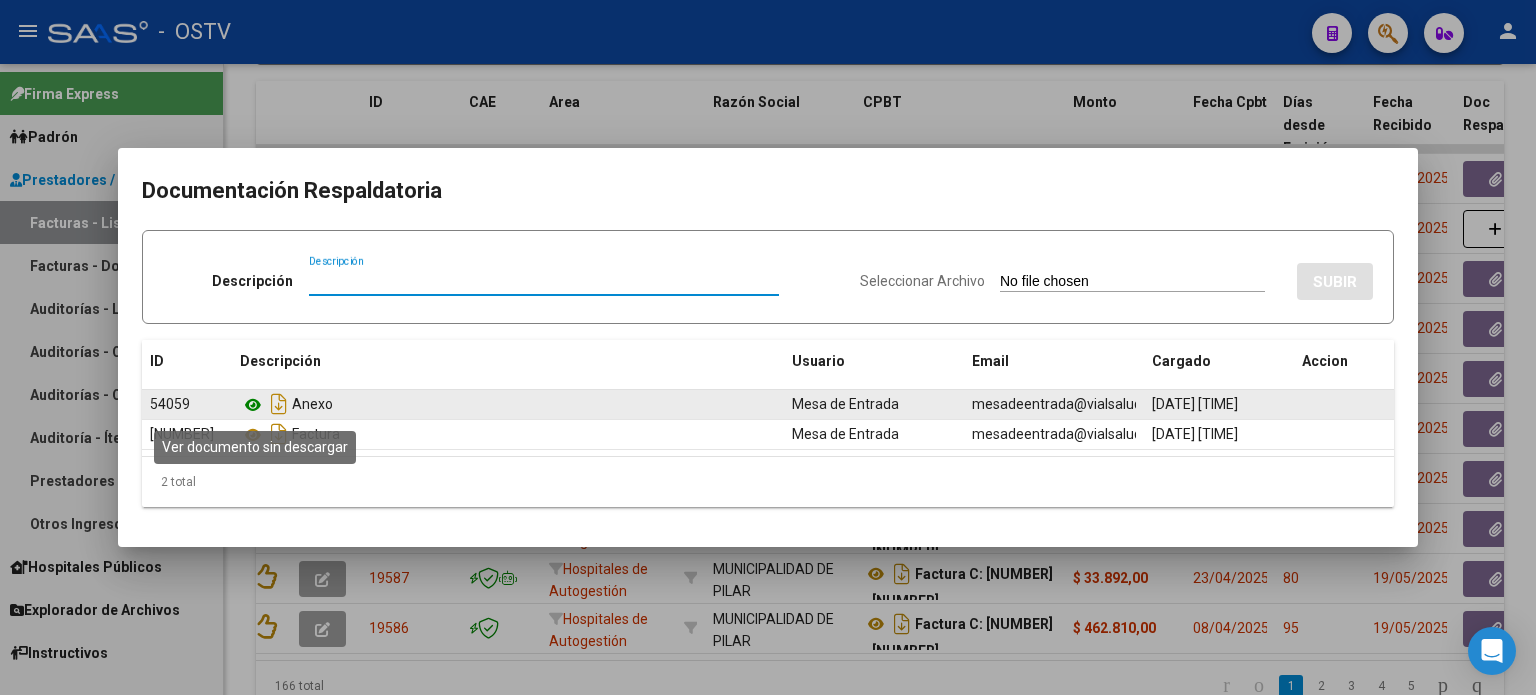 click 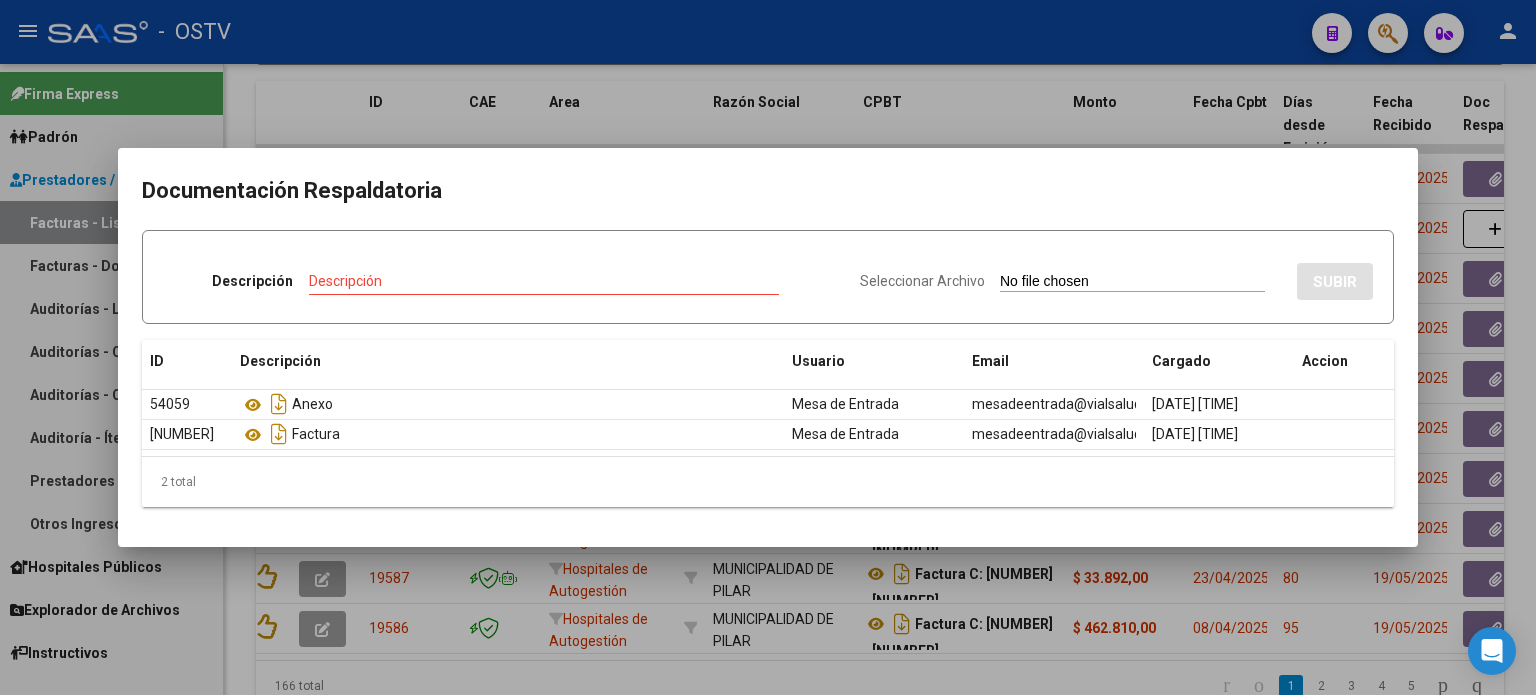 click at bounding box center [768, 347] 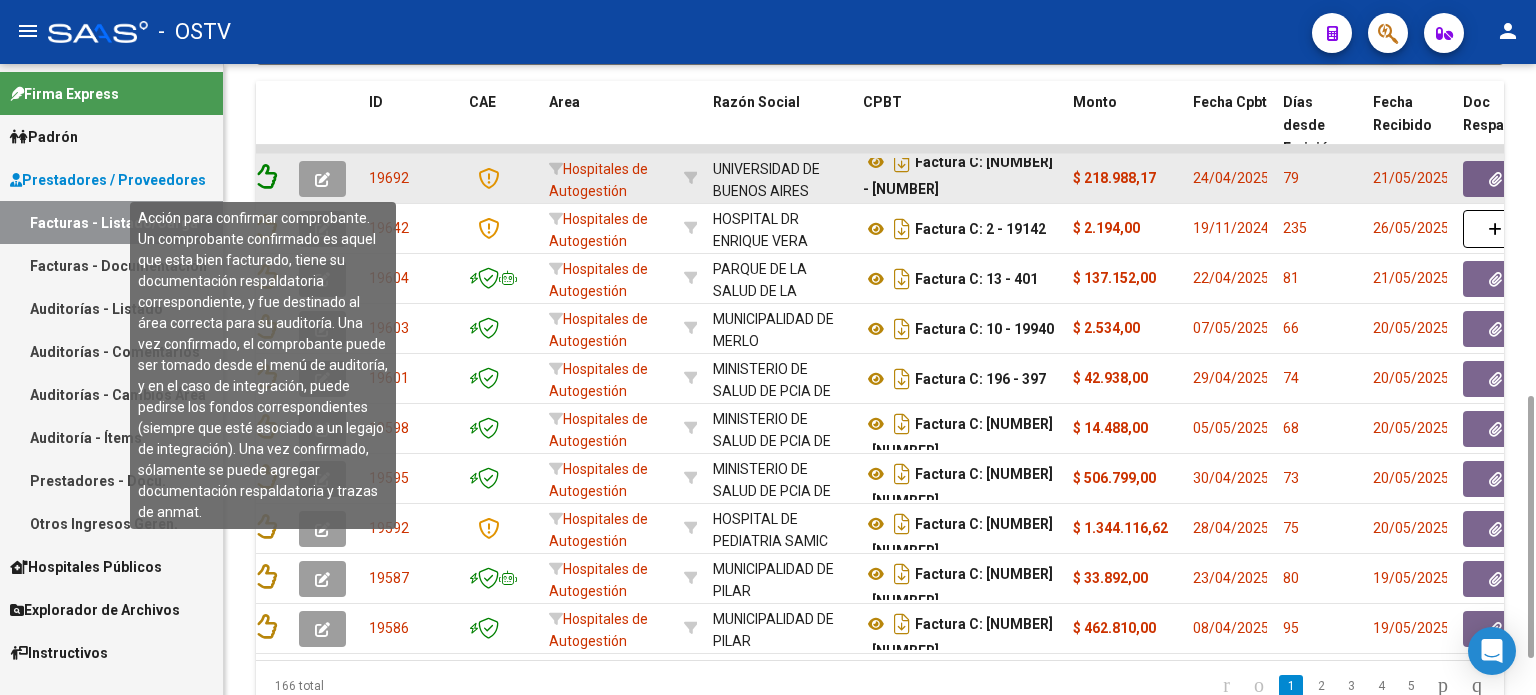 click 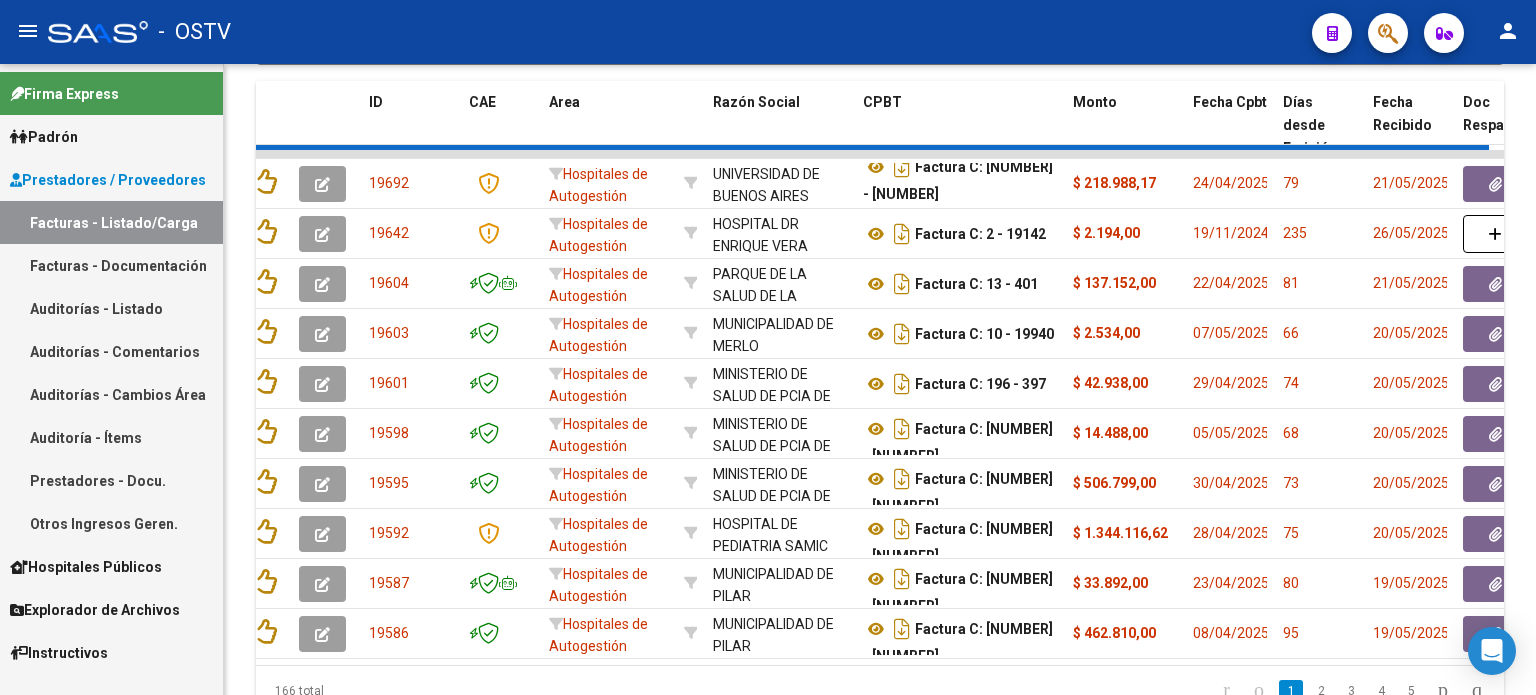 scroll, scrollTop: 0, scrollLeft: 0, axis: both 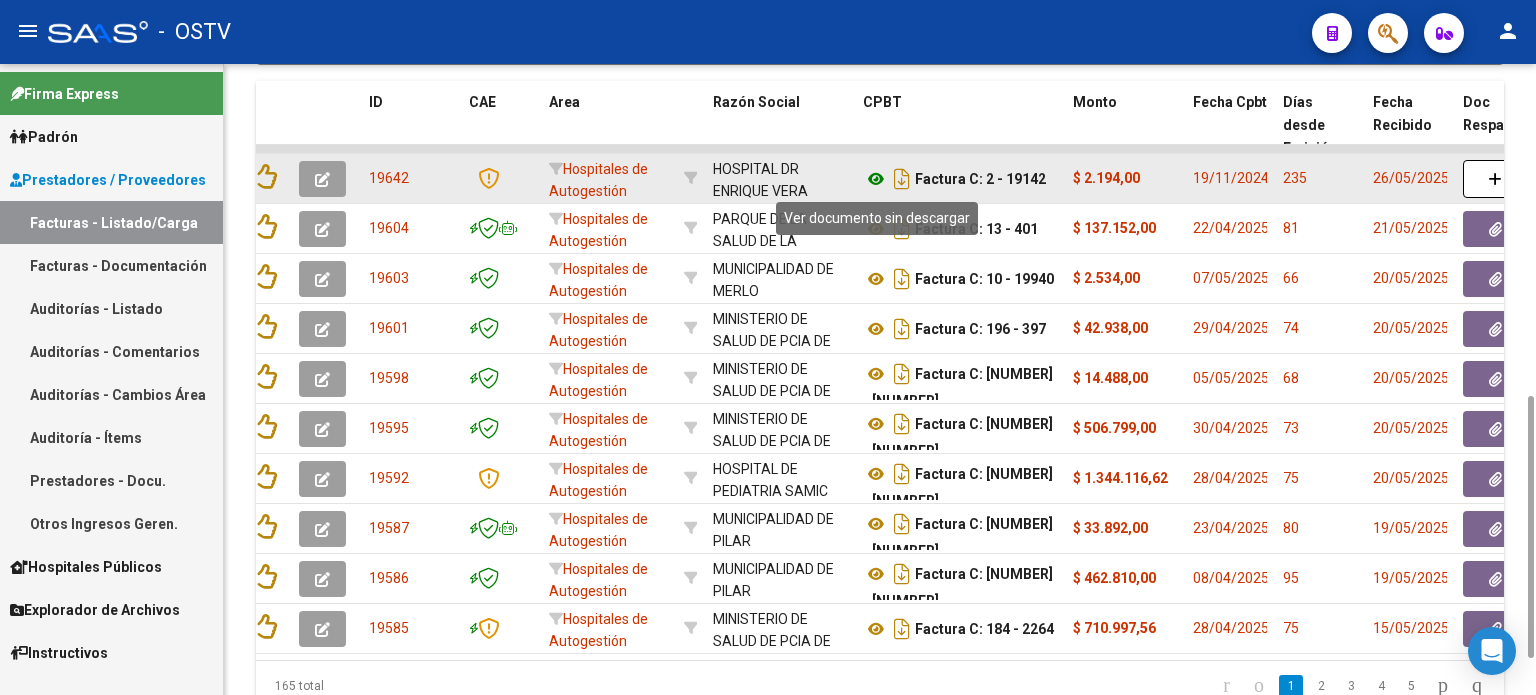 click 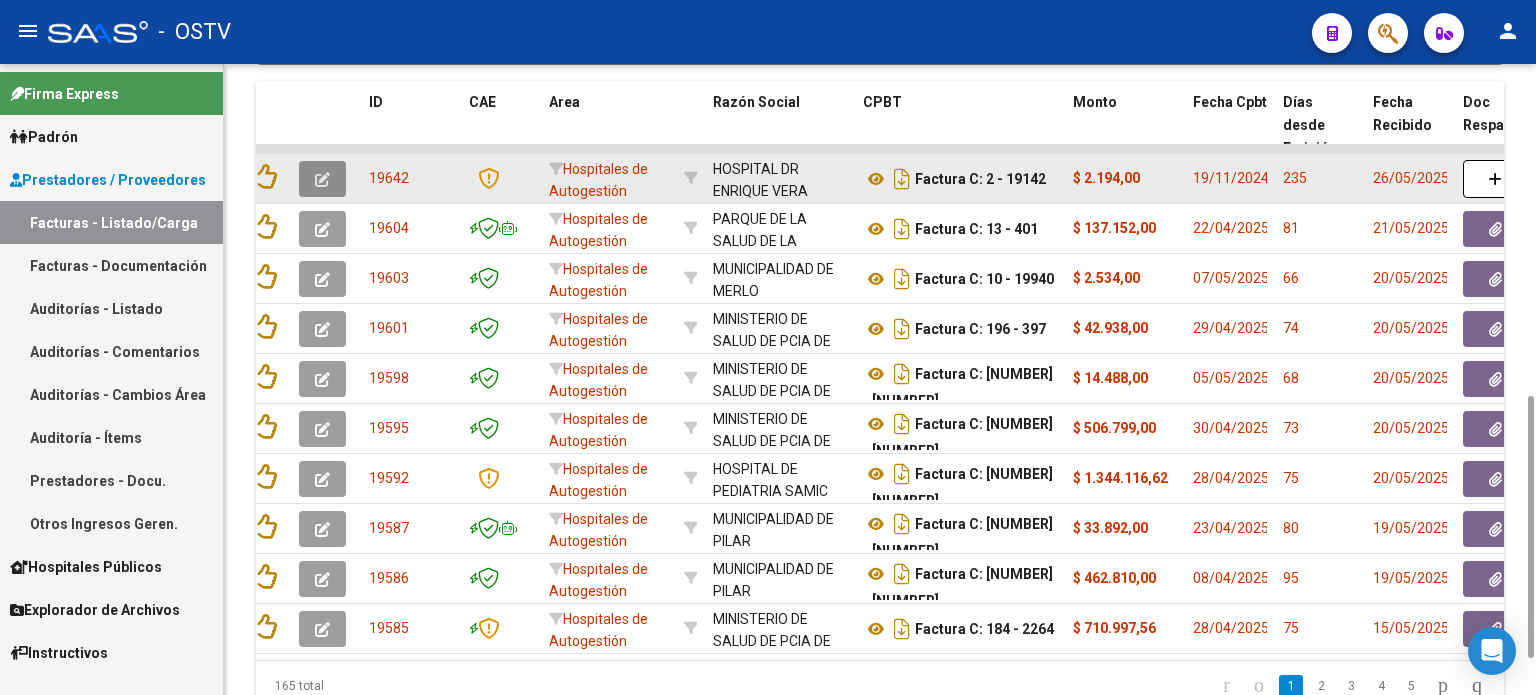 click 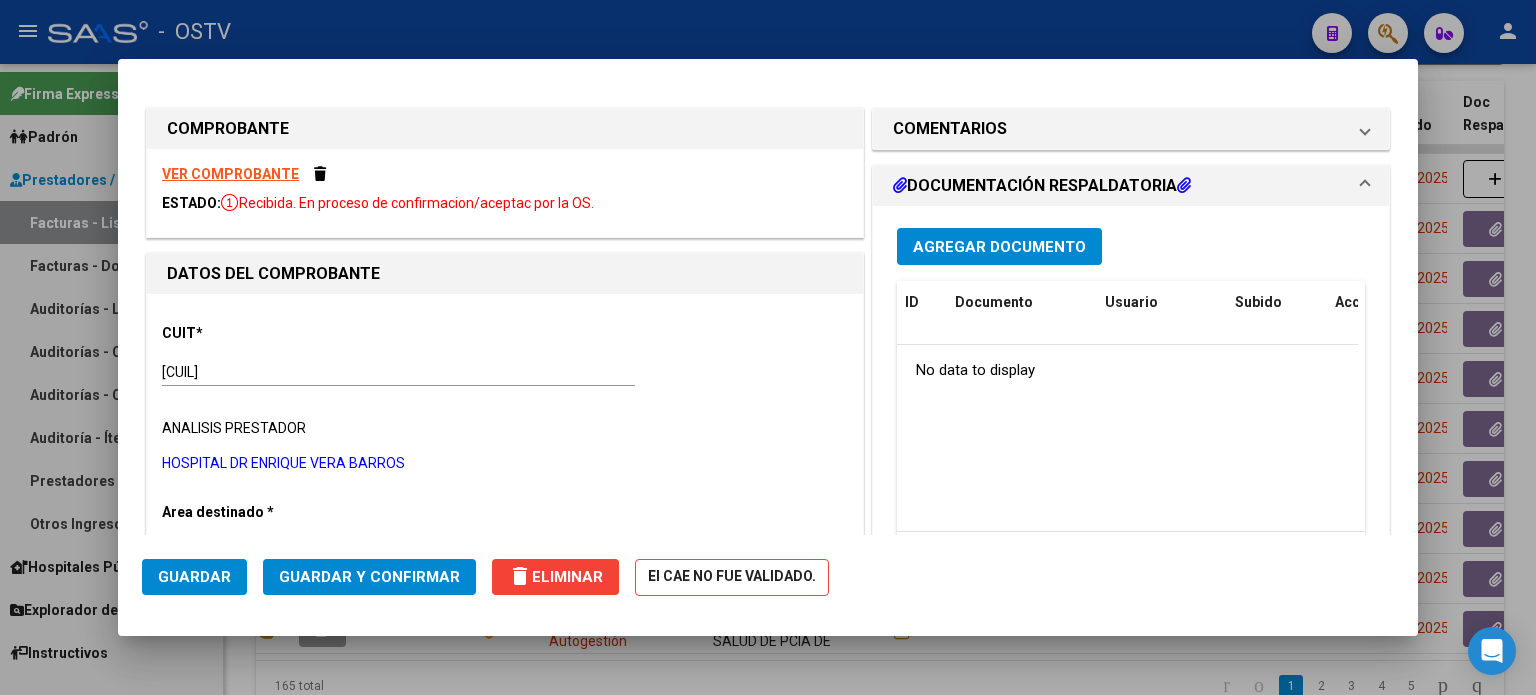 click at bounding box center (768, 347) 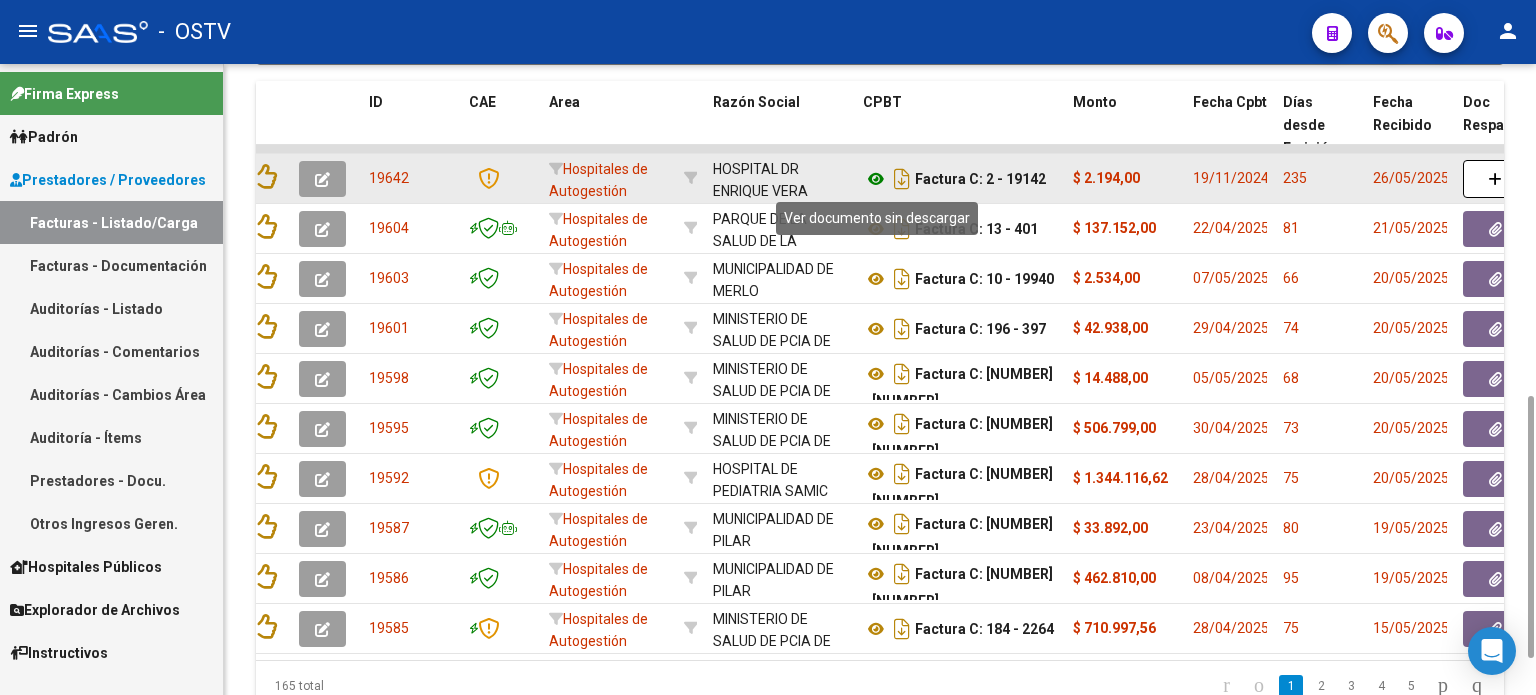 click 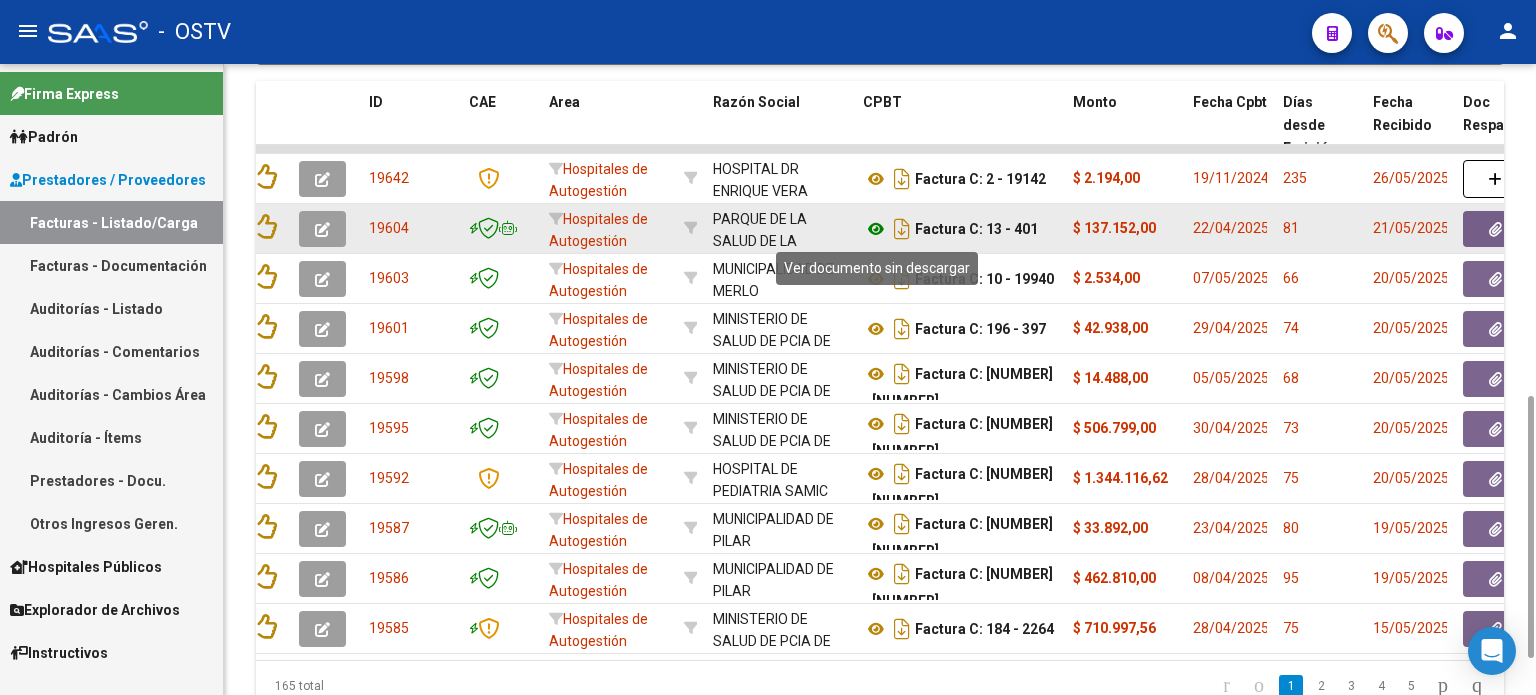 click 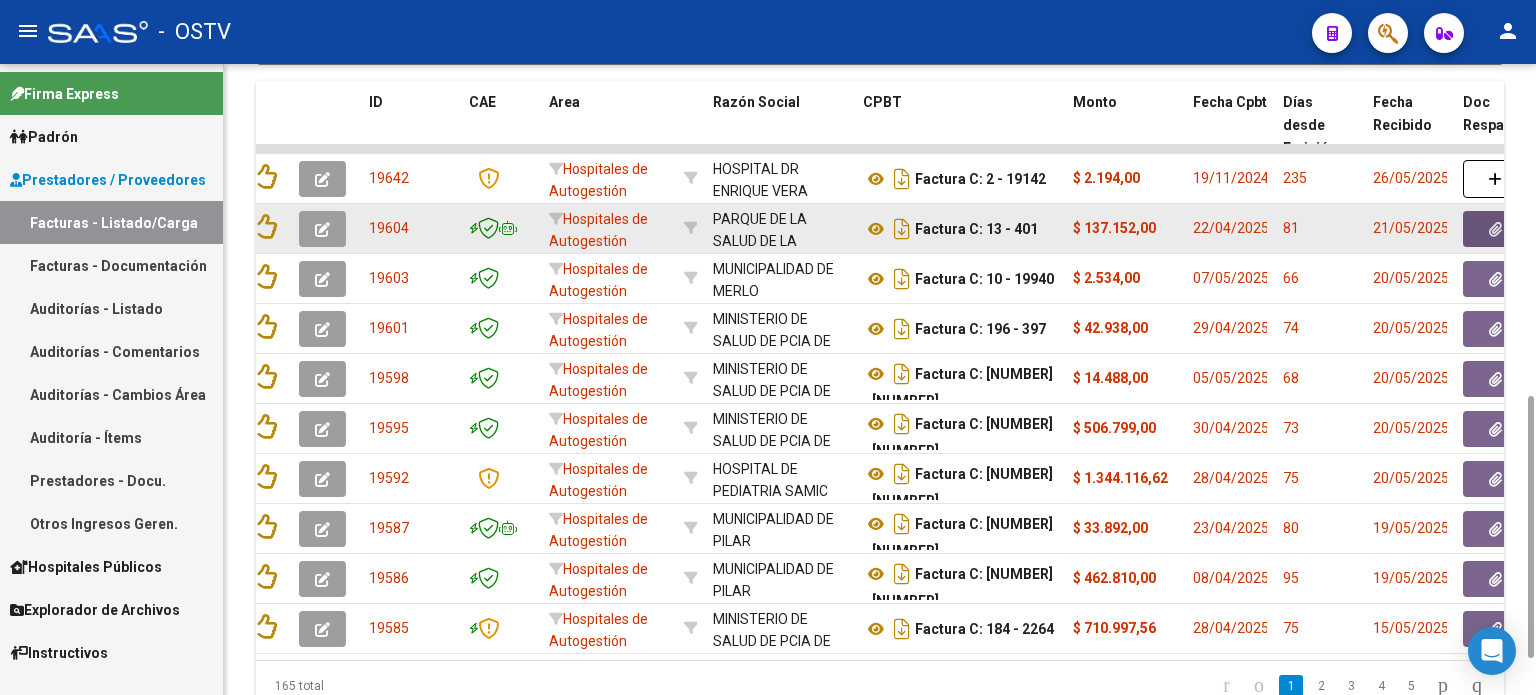 click 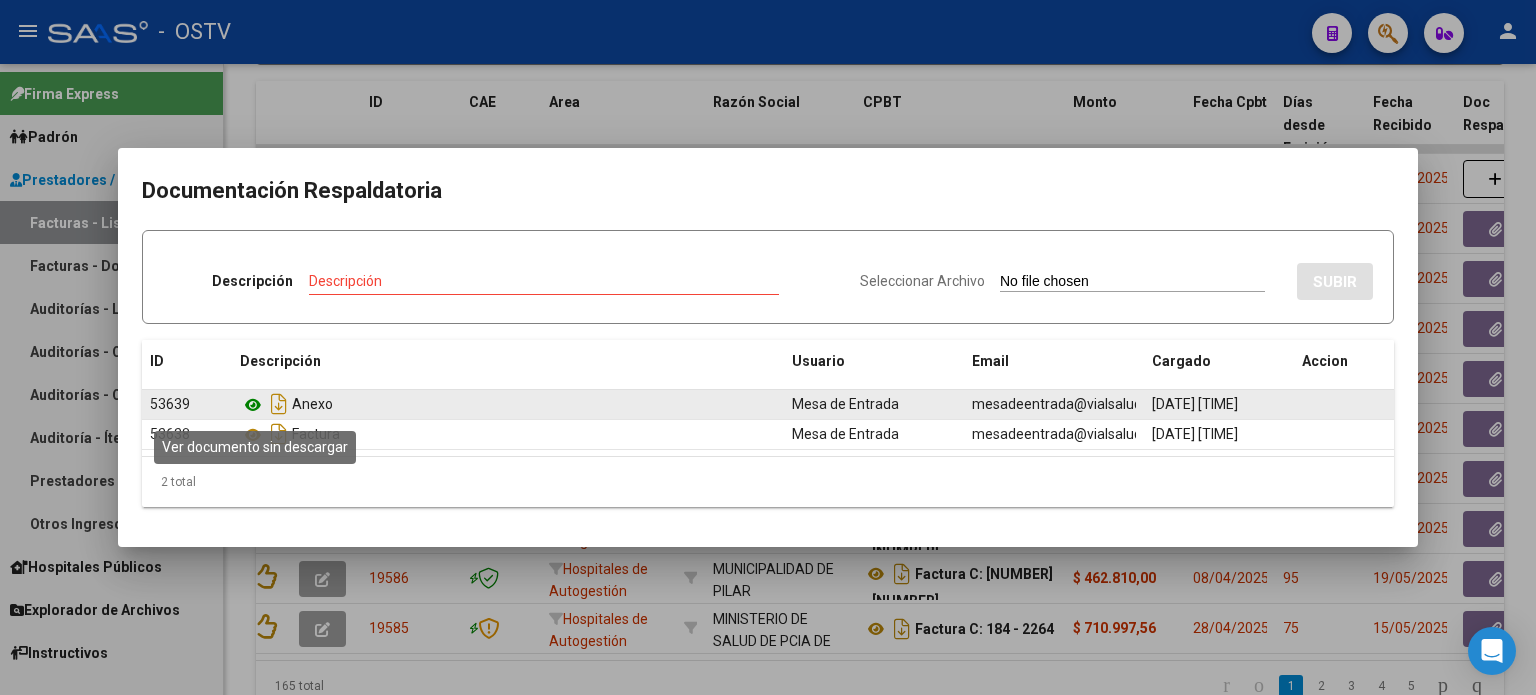 click 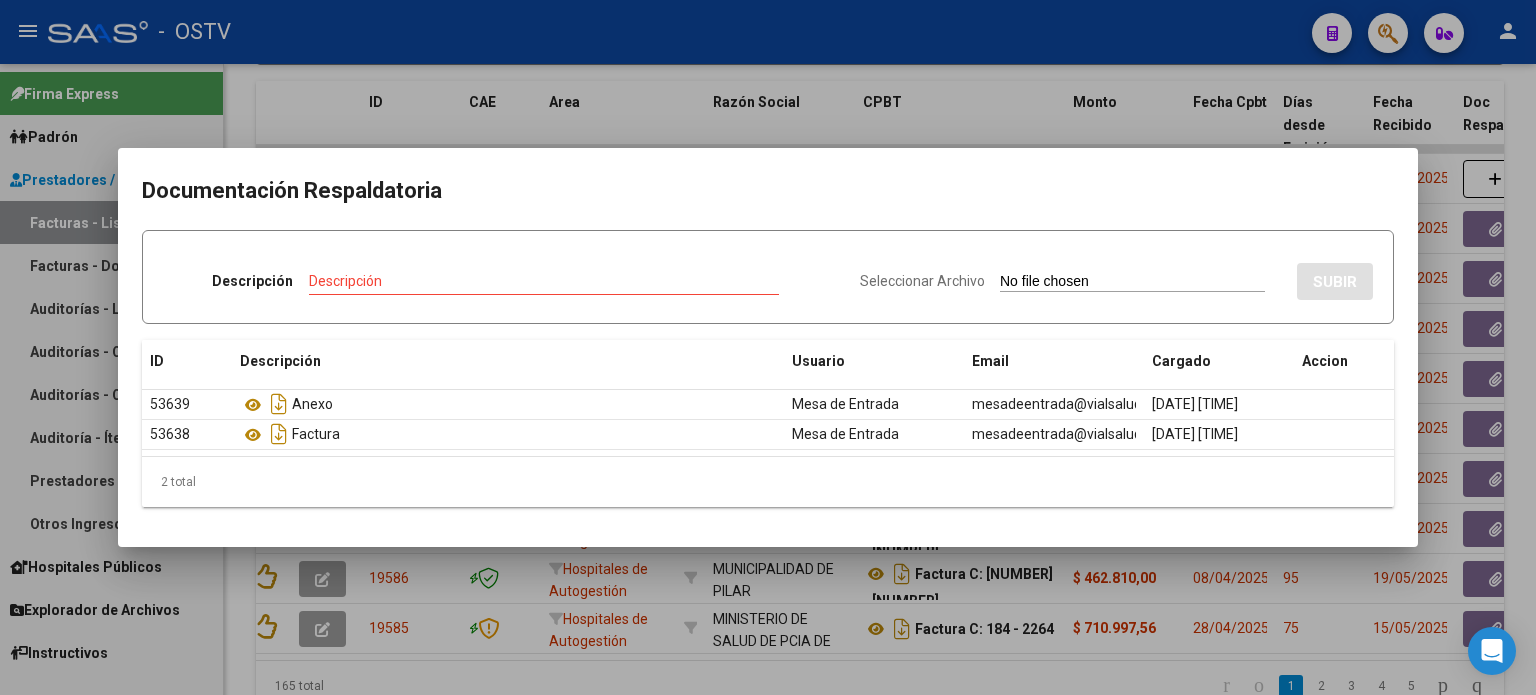 click at bounding box center [768, 347] 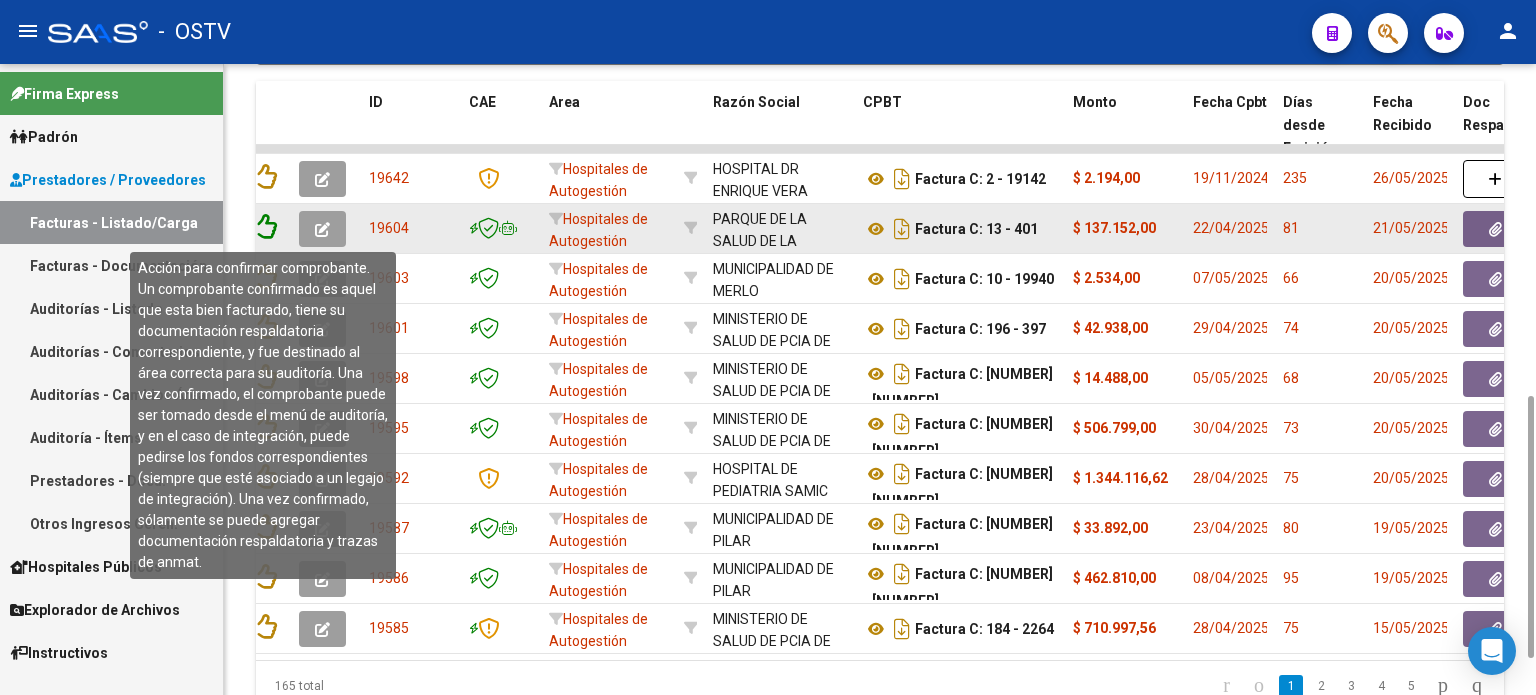 click 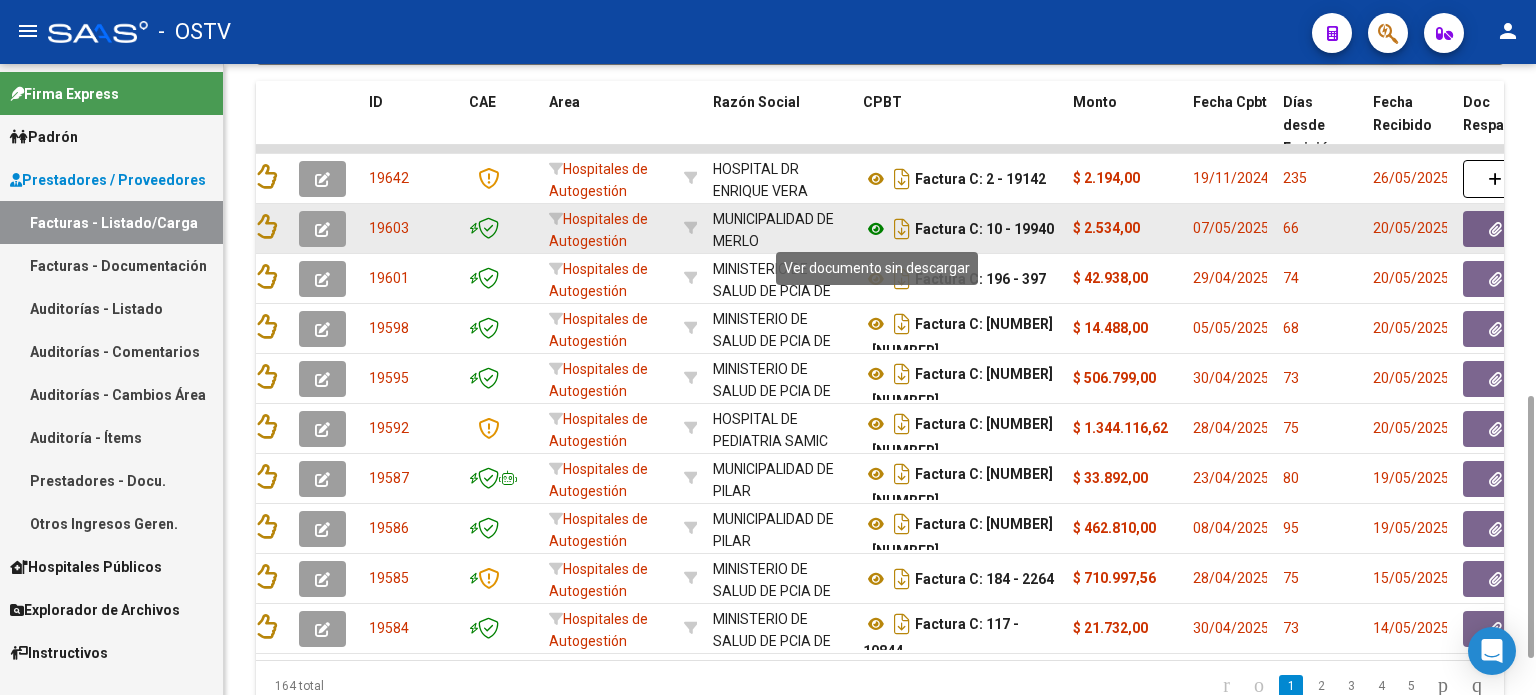 click 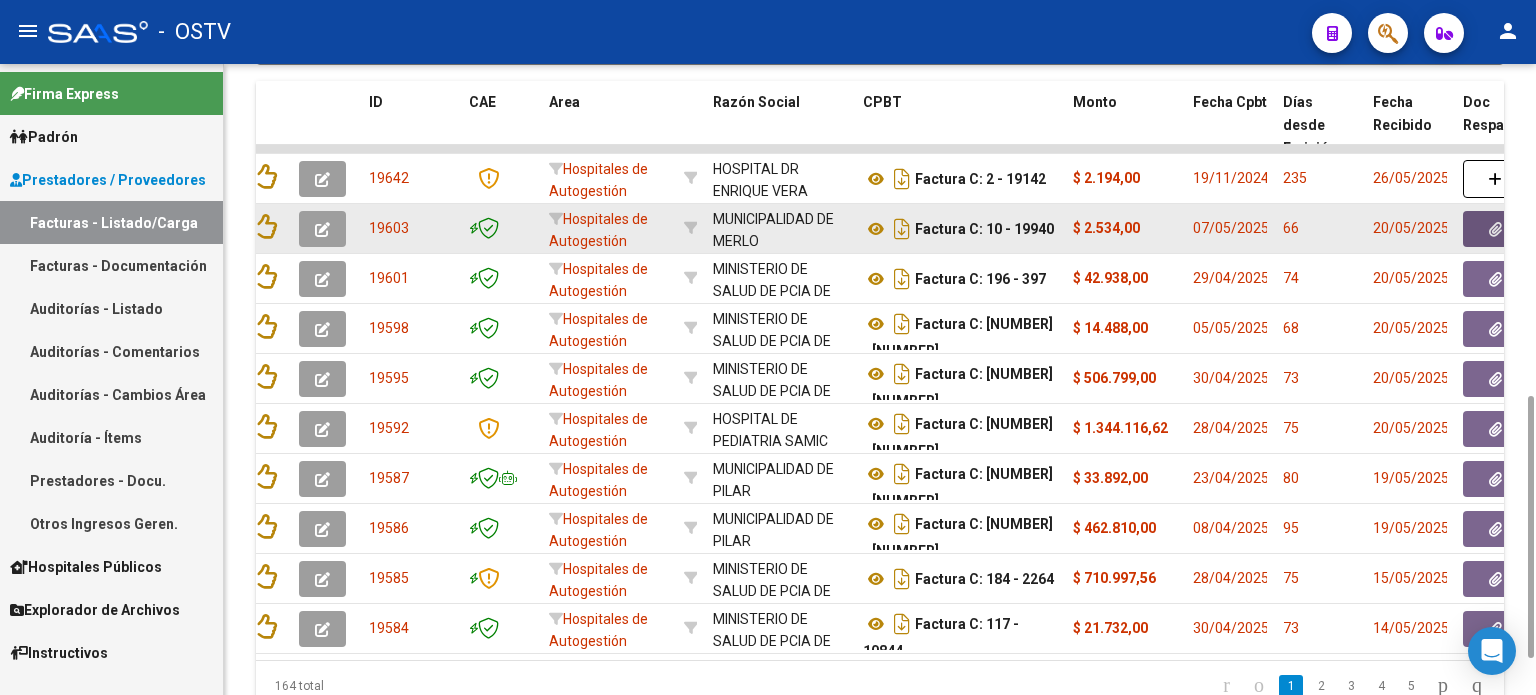 click 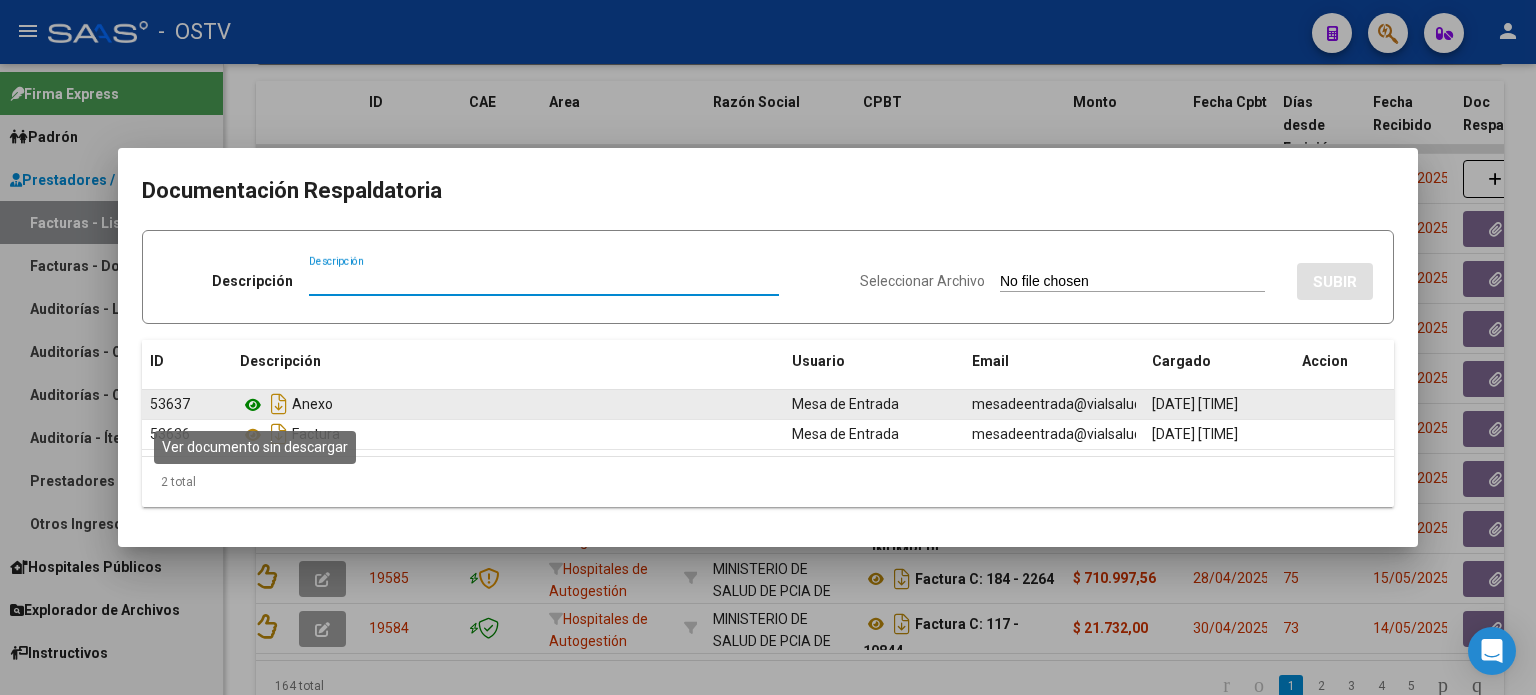 click 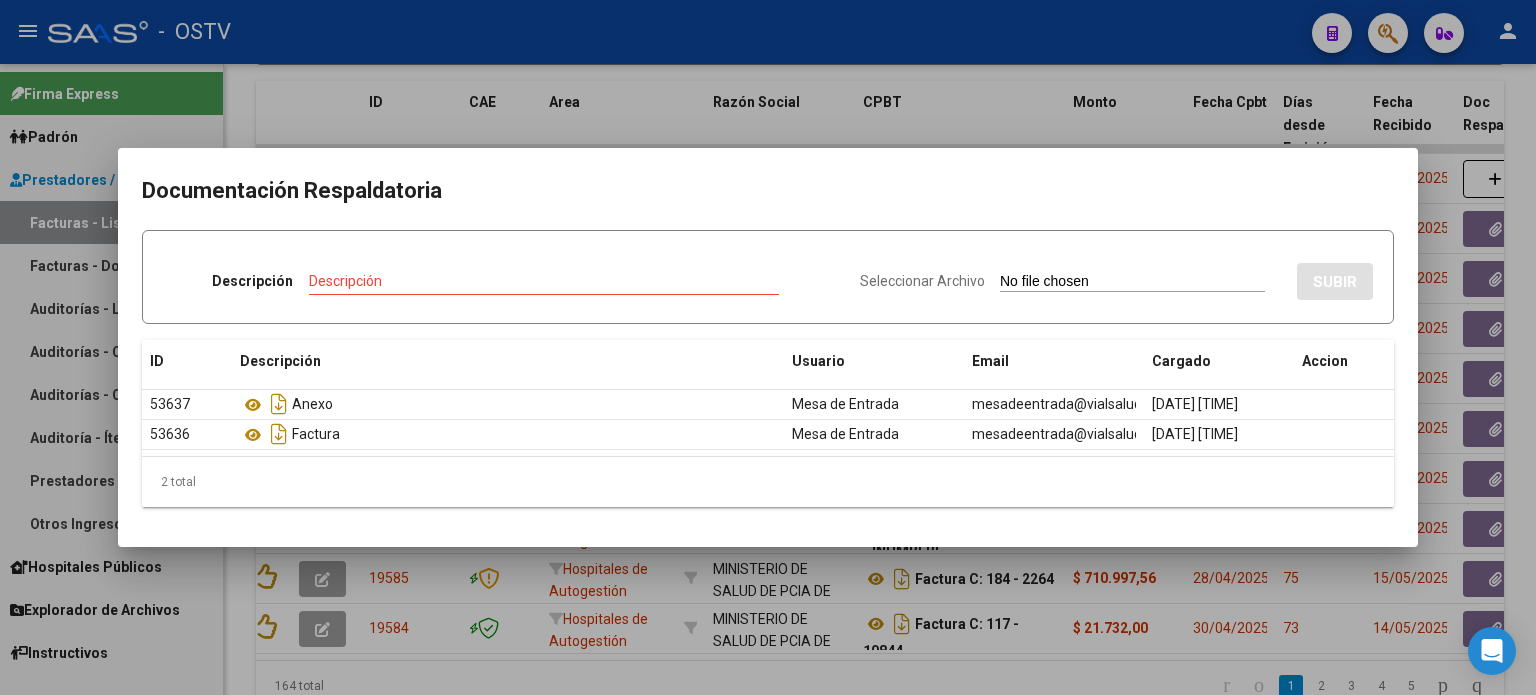 click at bounding box center [768, 347] 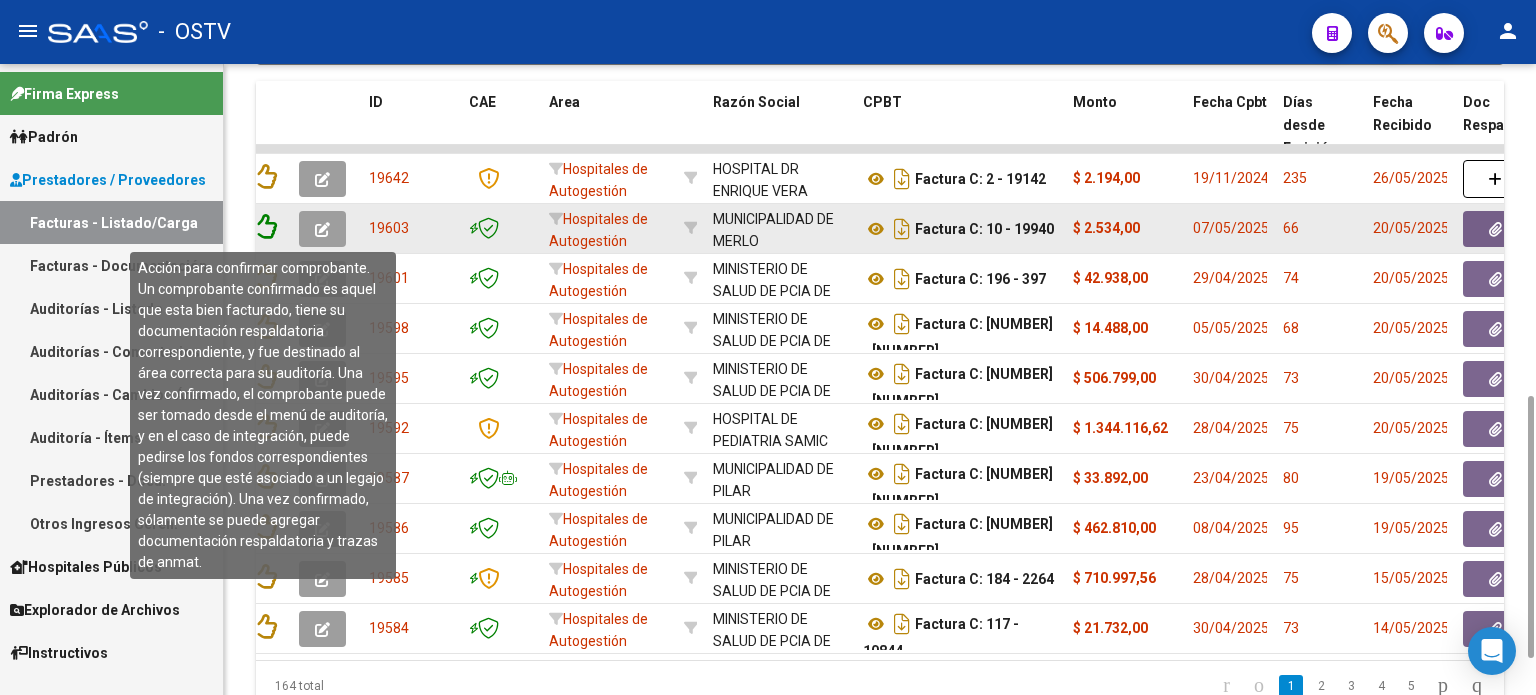 click 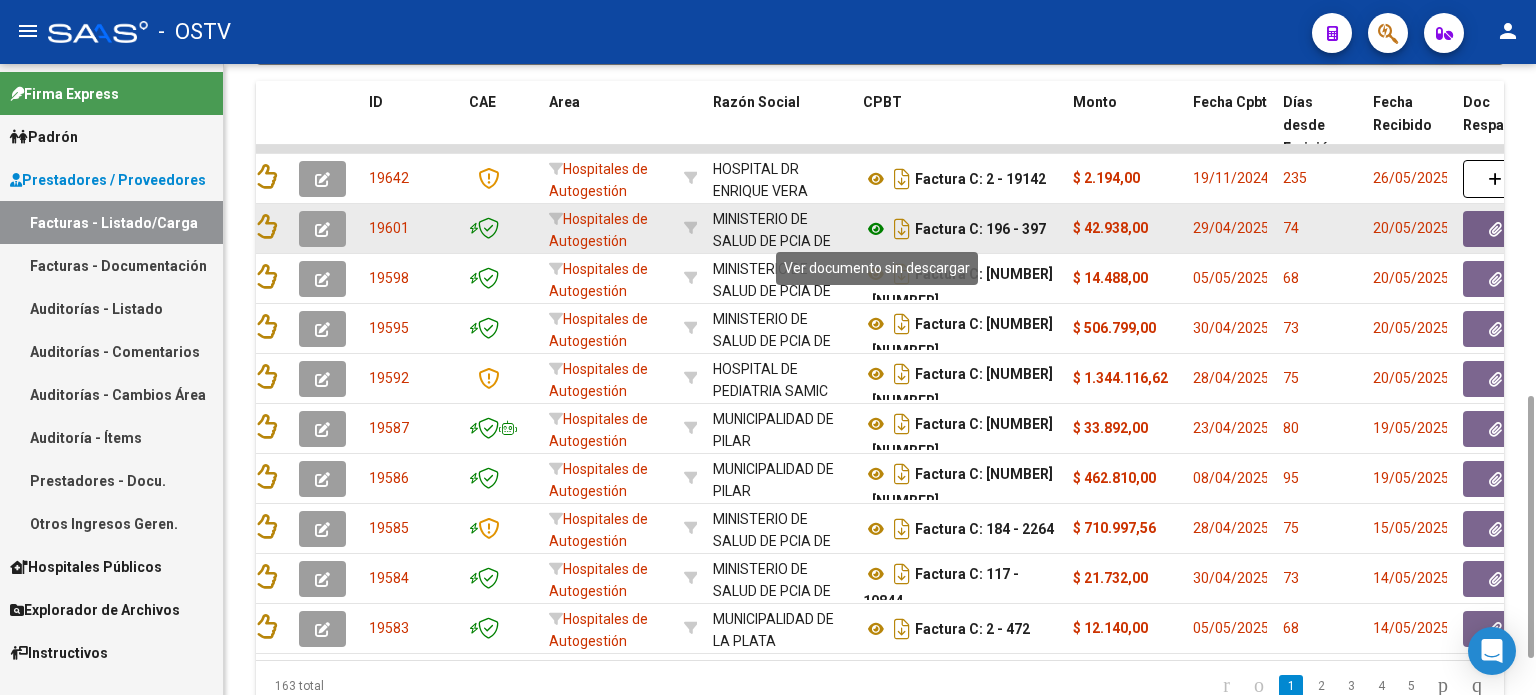click 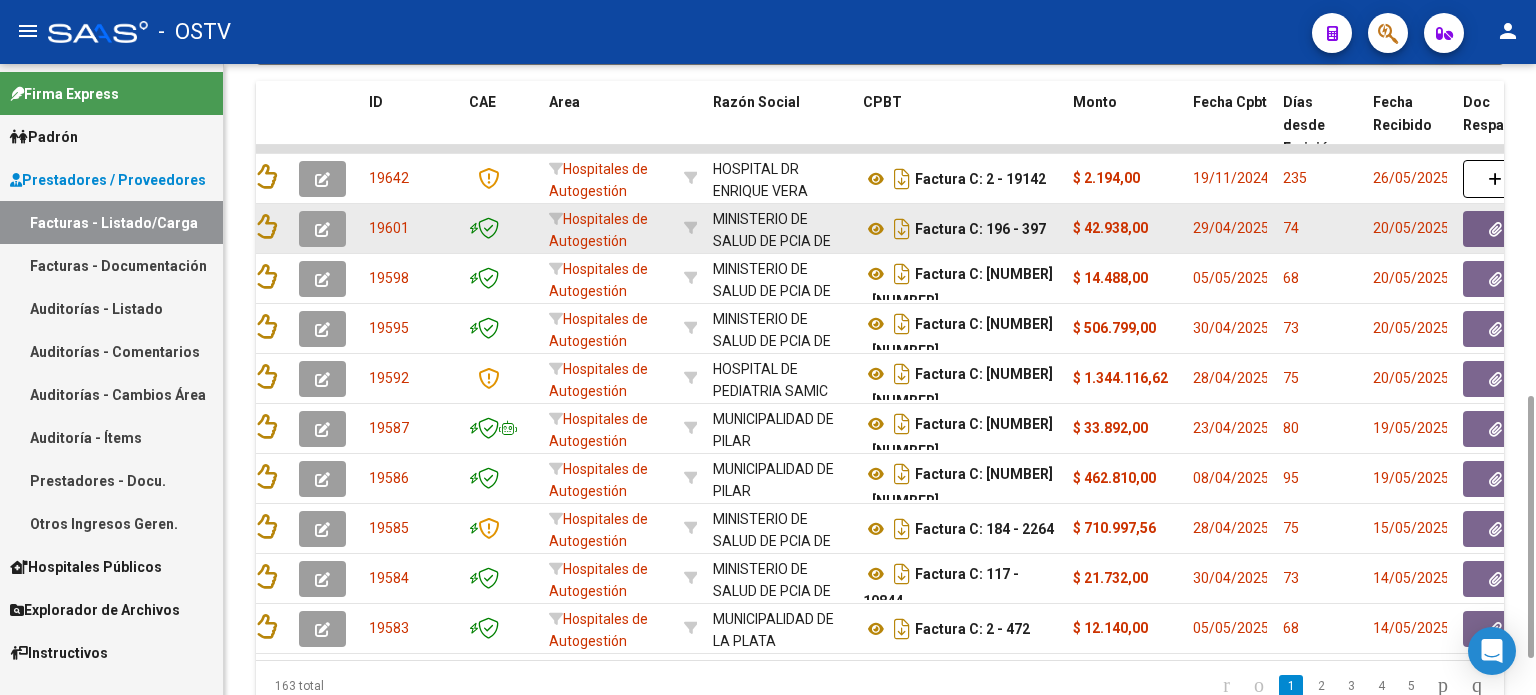 click 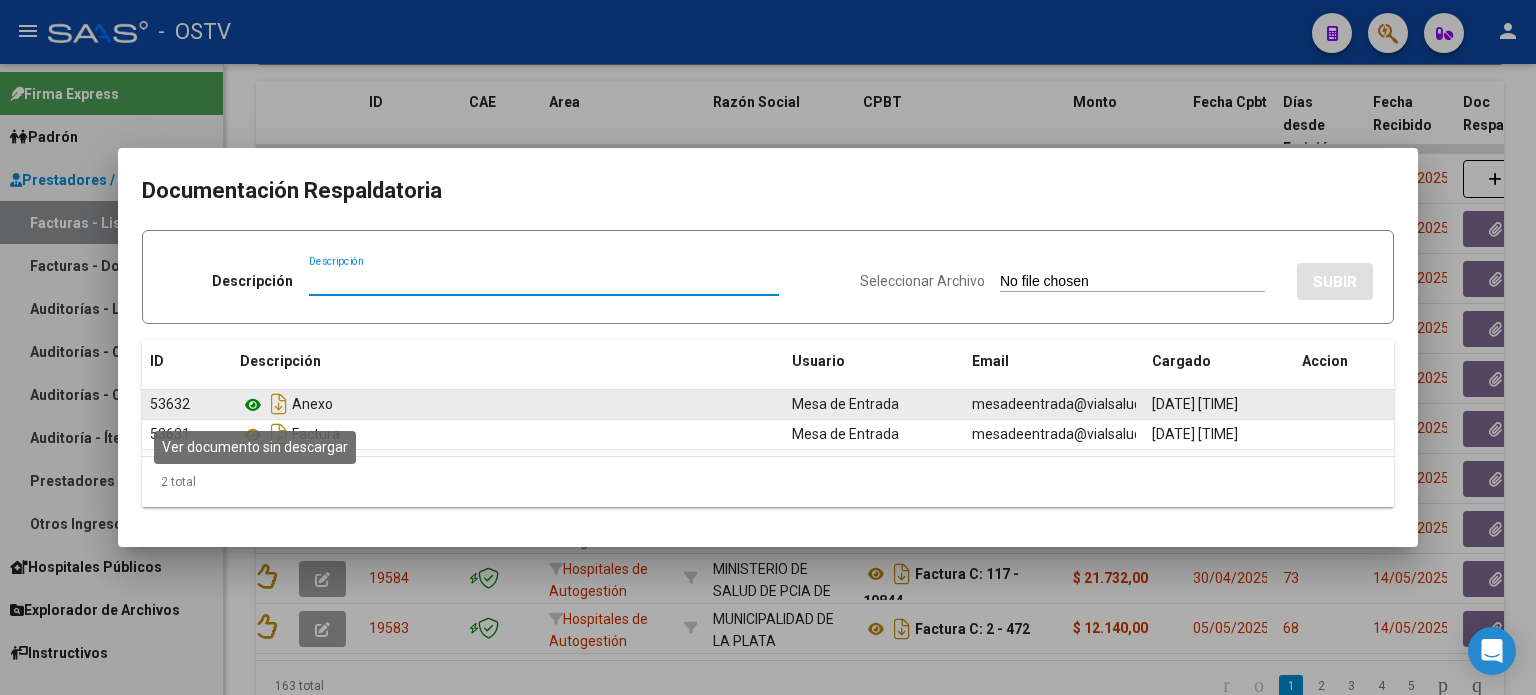 click 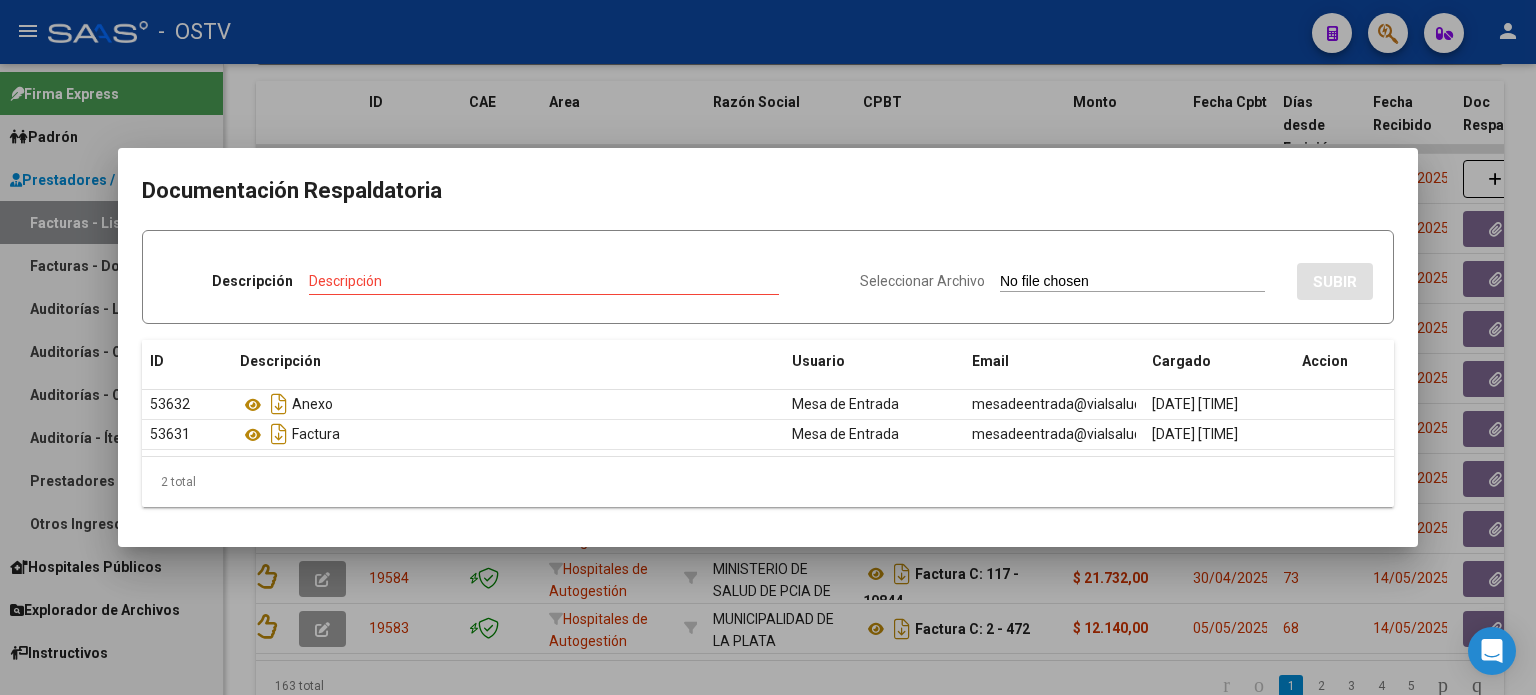 click at bounding box center [768, 347] 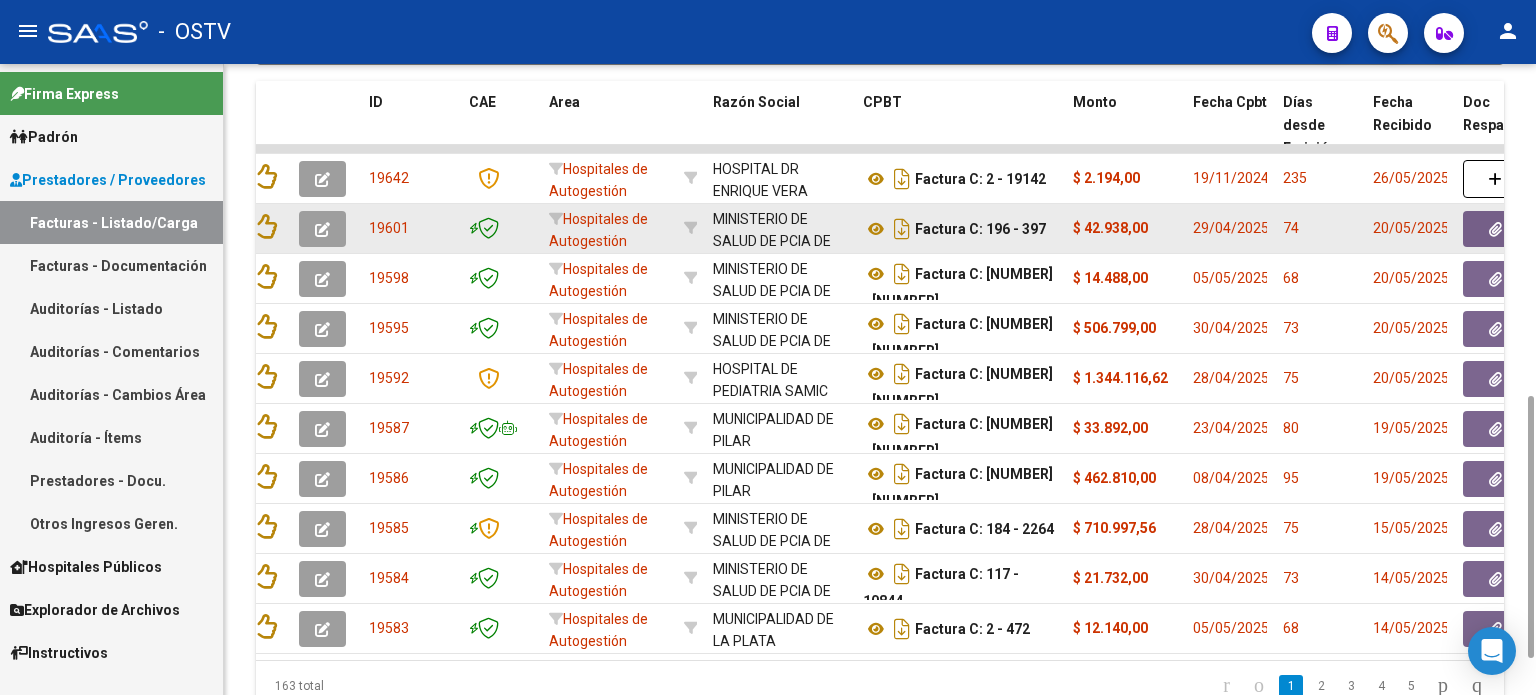 scroll, scrollTop: 400, scrollLeft: 0, axis: vertical 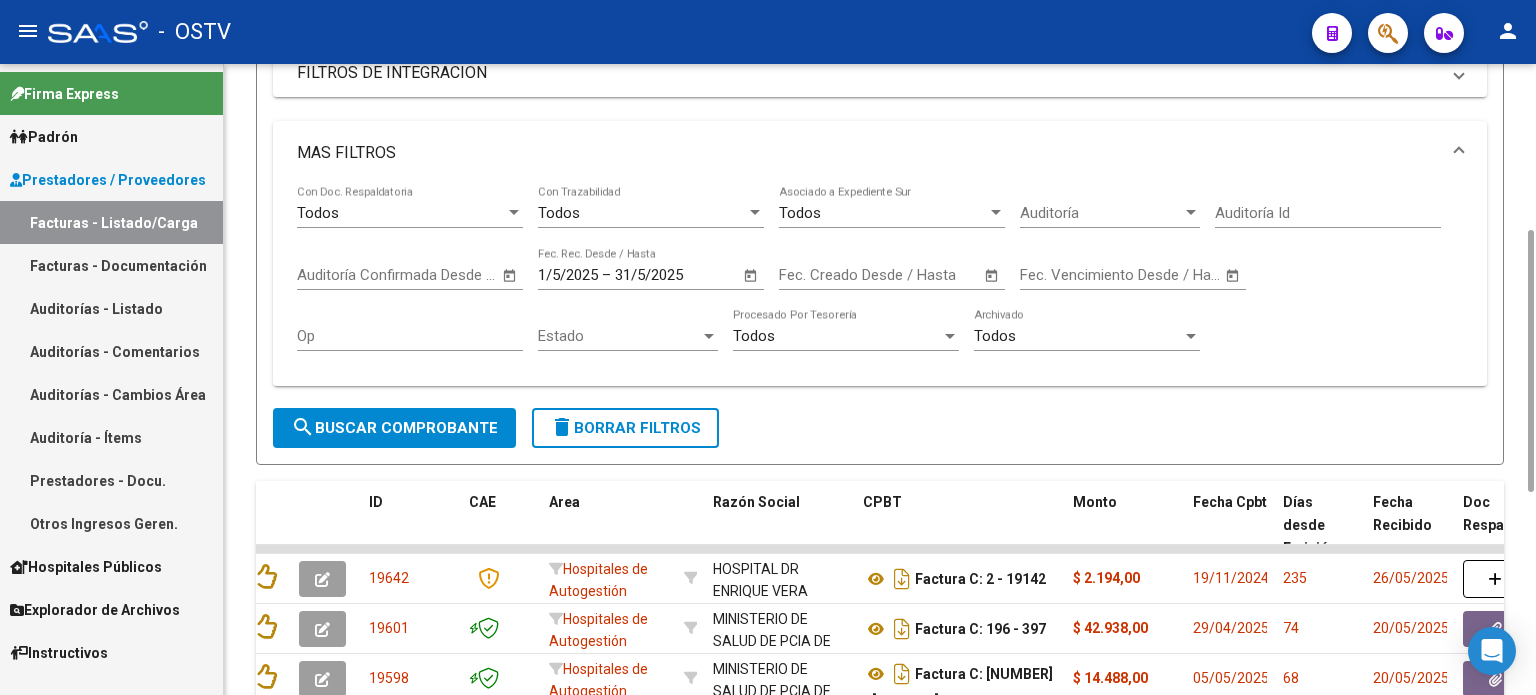 click on "Filtros Id Hospitales de Autogestión Area Seleccionar Gerenciador Seleccionar Gerenciador No  Confirmado Todos  Cargado desde Masivo   Mostrar totalizadores   FILTROS DEL COMPROBANTE  Comprobante Tipo Comprobante Tipo Start date – Fec. Comprobante Desde / Hasta Días Emisión Desde(cant. días) Días Emisión Hasta(cant. días) CUIT / Razón Social Pto. Venta Nro. Comprobante Código SSS CAE Válido CAE Válido Todos  Cargado Módulo Hosp. Todos  Tiene facturacion Apócrifa Hospital Refes  FILTROS DE INTEGRACION  Período De Prestación Campos del Archivo de Rendición Devuelto x SSS (dr_envio) Todos  Rendido x SSS (dr_envio) Tipo de Registro Tipo de Registro Período Presentación Período Presentación Campos del Legajo Asociado (preaprobación) Afiliado Legajo (cuil/nombre) Todos  Solo facturas preaprobadas  MAS FILTROS  Todos  Con Doc. Respaldatoria Todos  Con Trazabilidad Todos  Asociado a Expediente Sur Auditoría Auditoría Auditoría Id Start date – Auditoría Confirmada Desde / Hasta [DATE]" 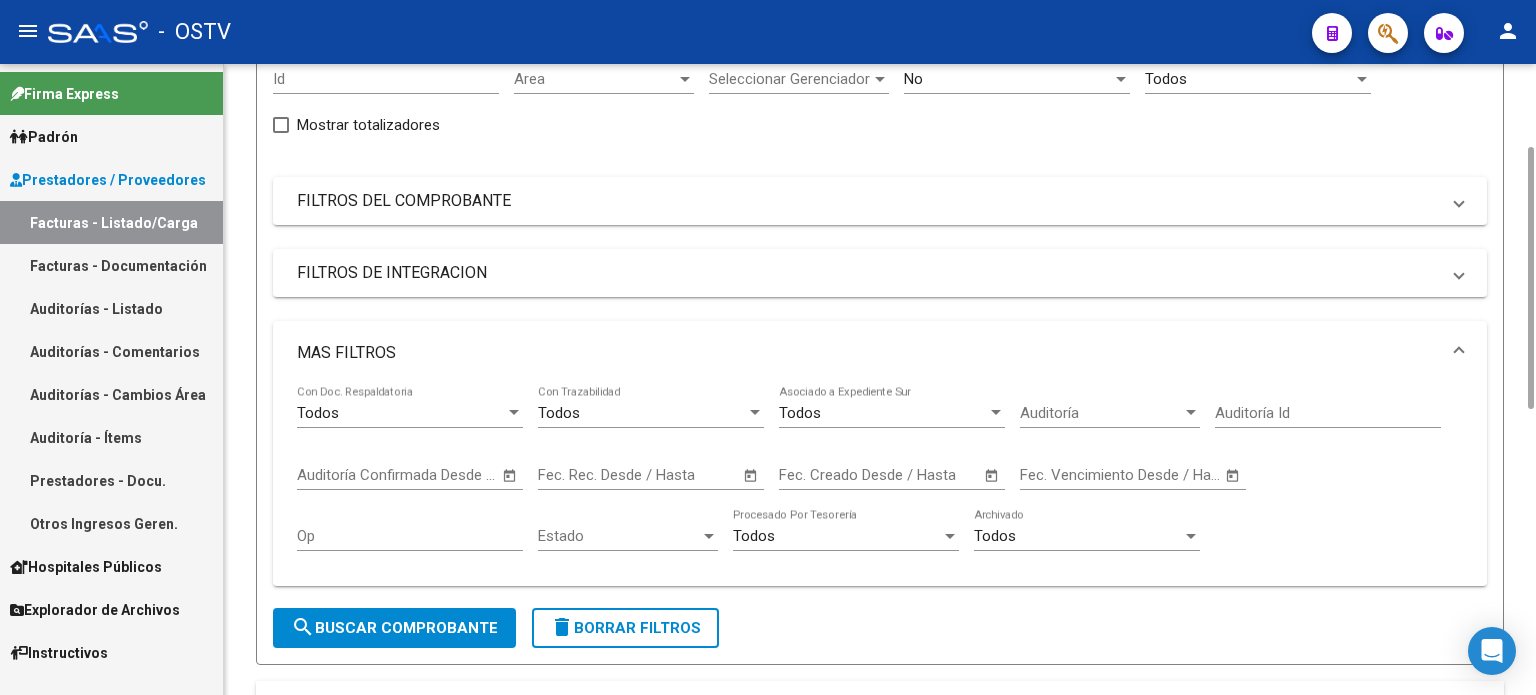 scroll, scrollTop: 0, scrollLeft: 0, axis: both 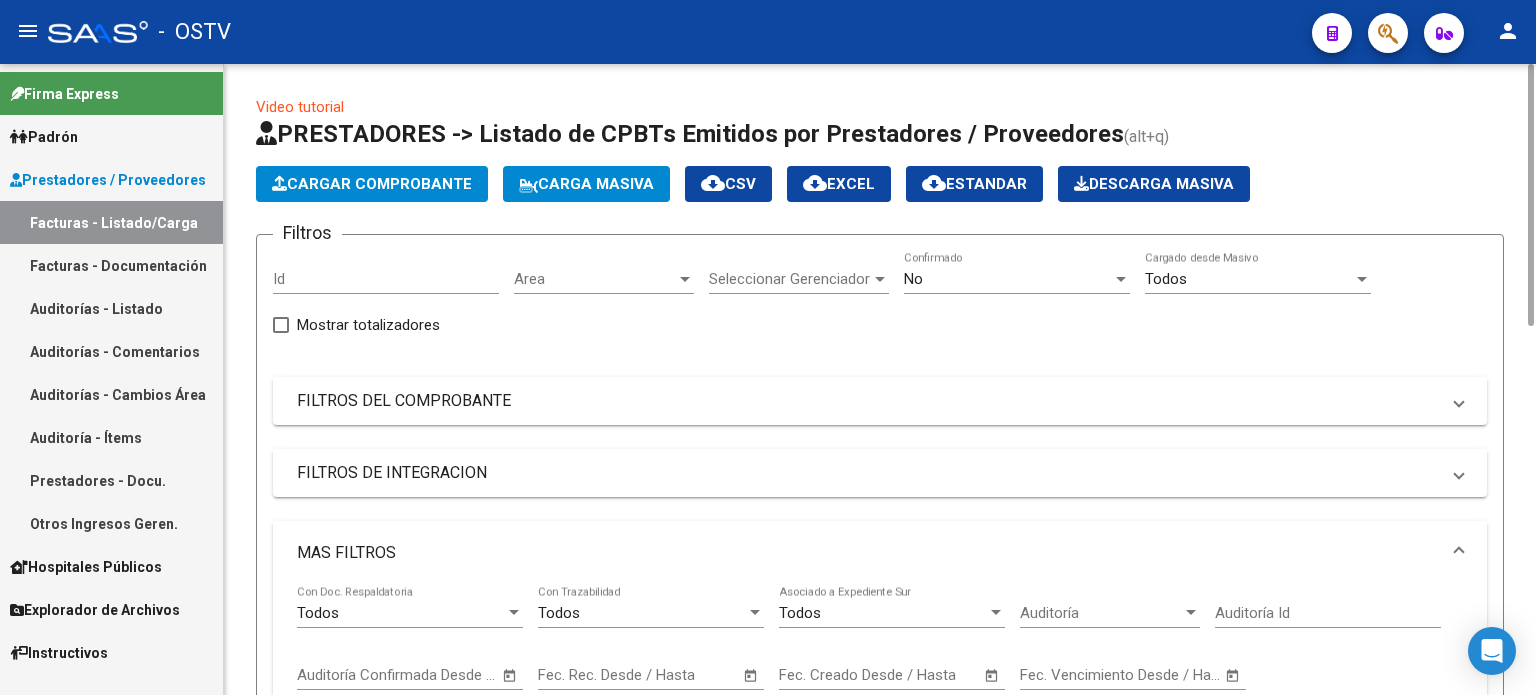 click on "No" at bounding box center (1008, 279) 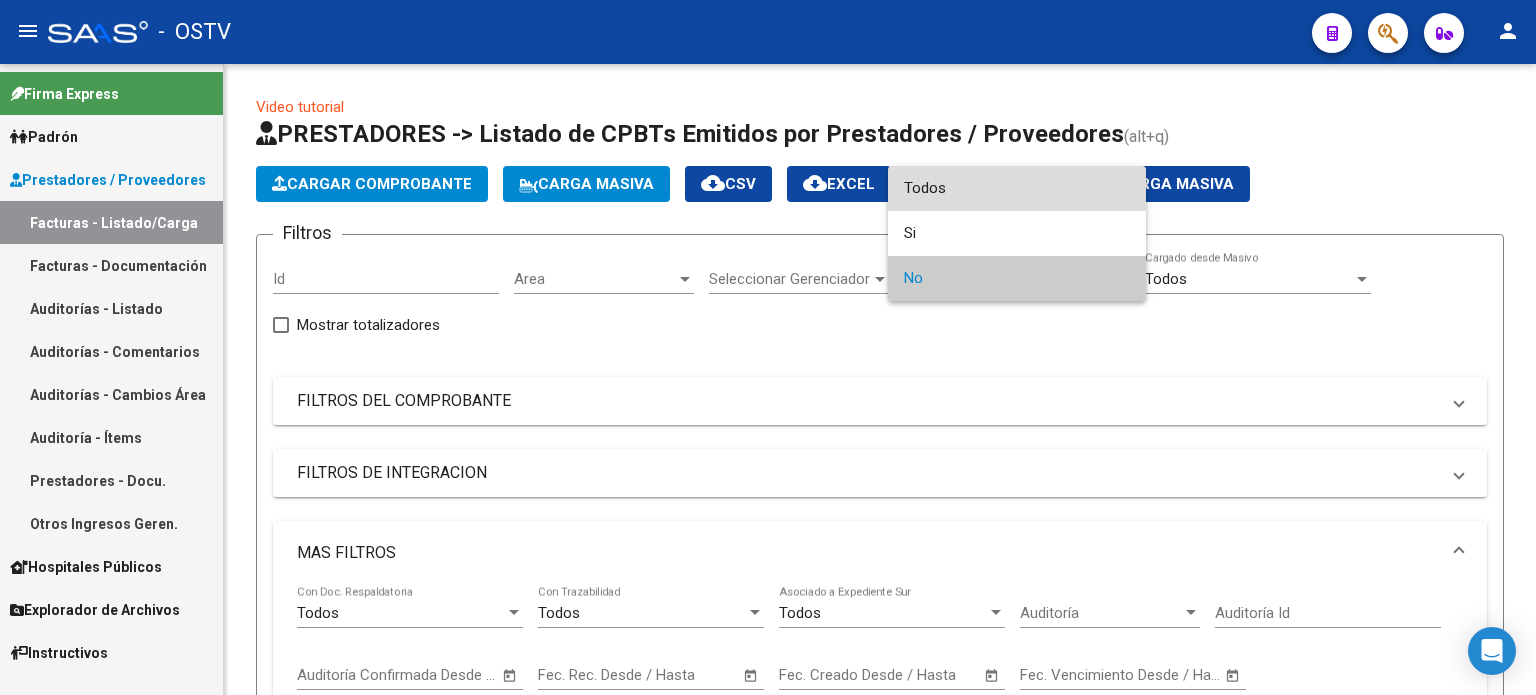 click on "Todos" at bounding box center [1017, 188] 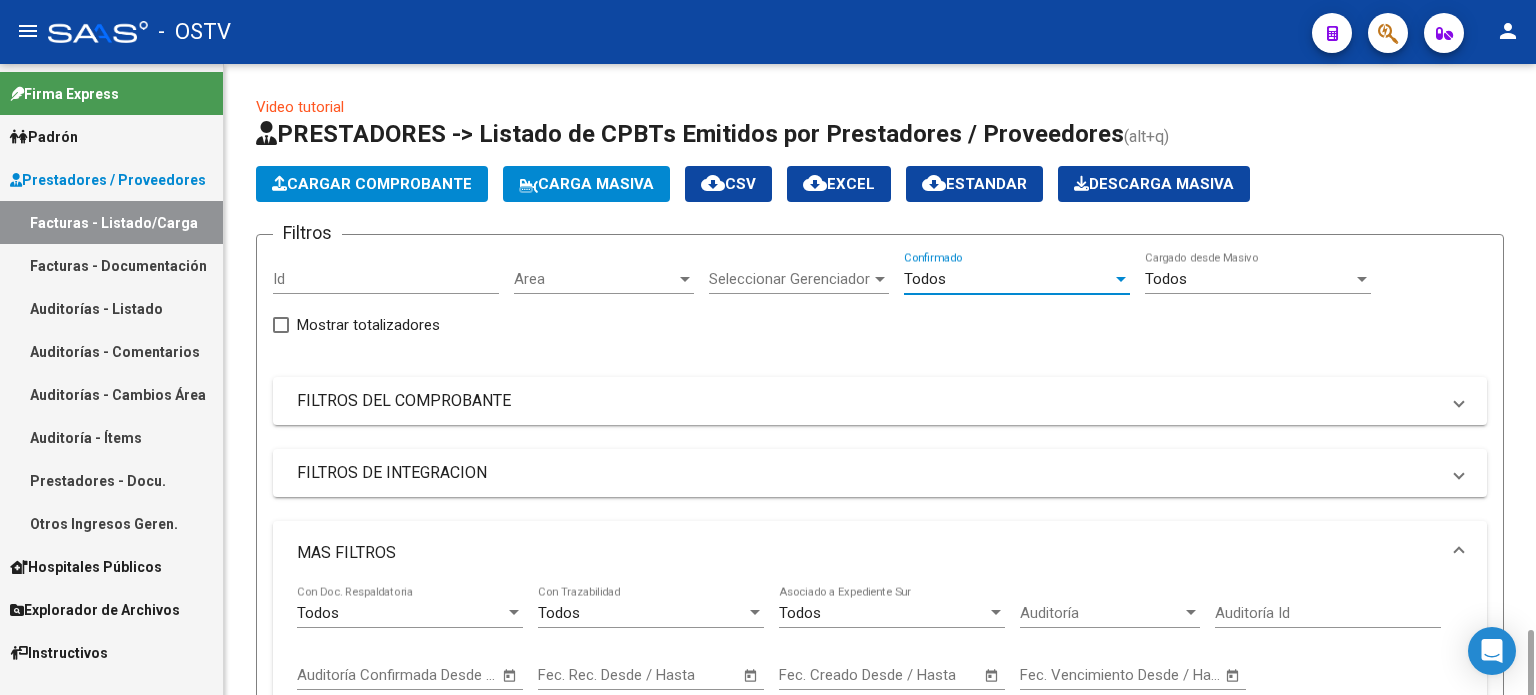 scroll, scrollTop: 400, scrollLeft: 0, axis: vertical 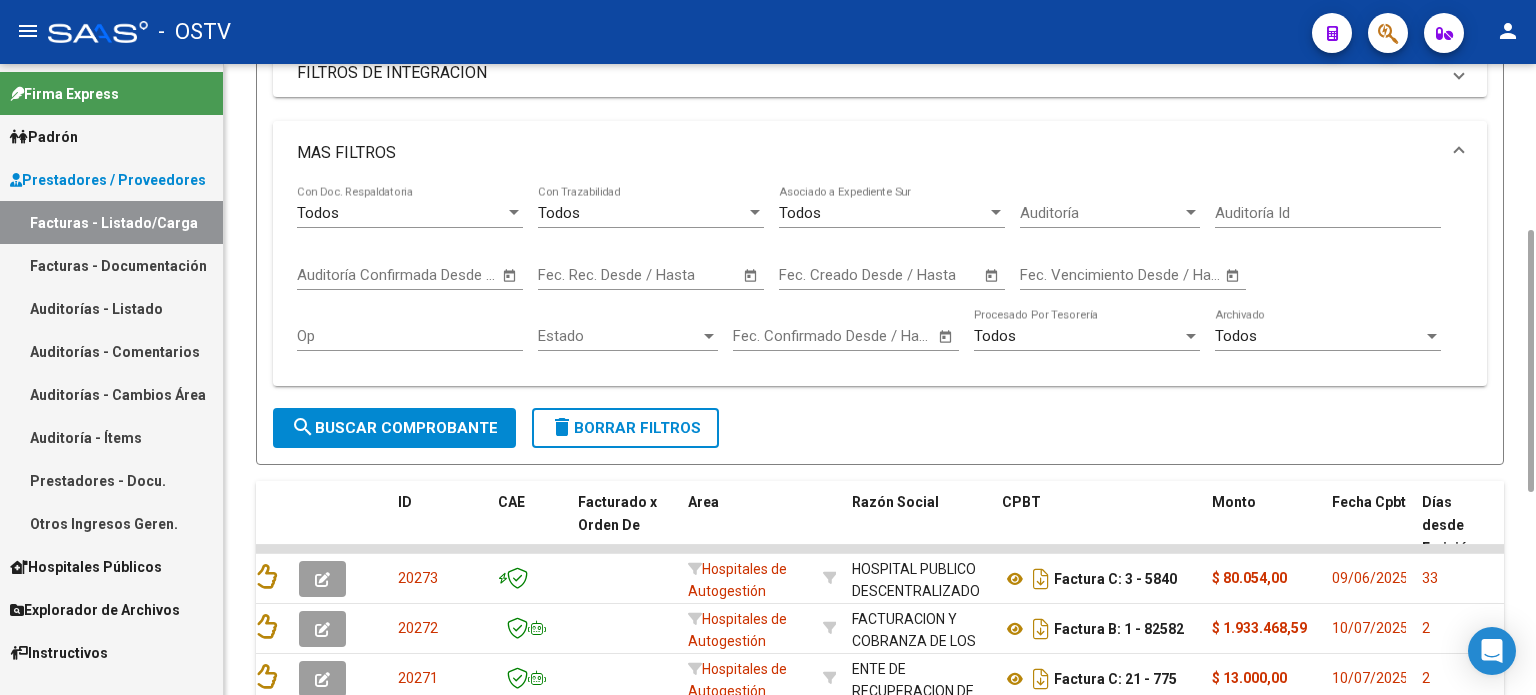 click on "MAS FILTROS" at bounding box center (868, 153) 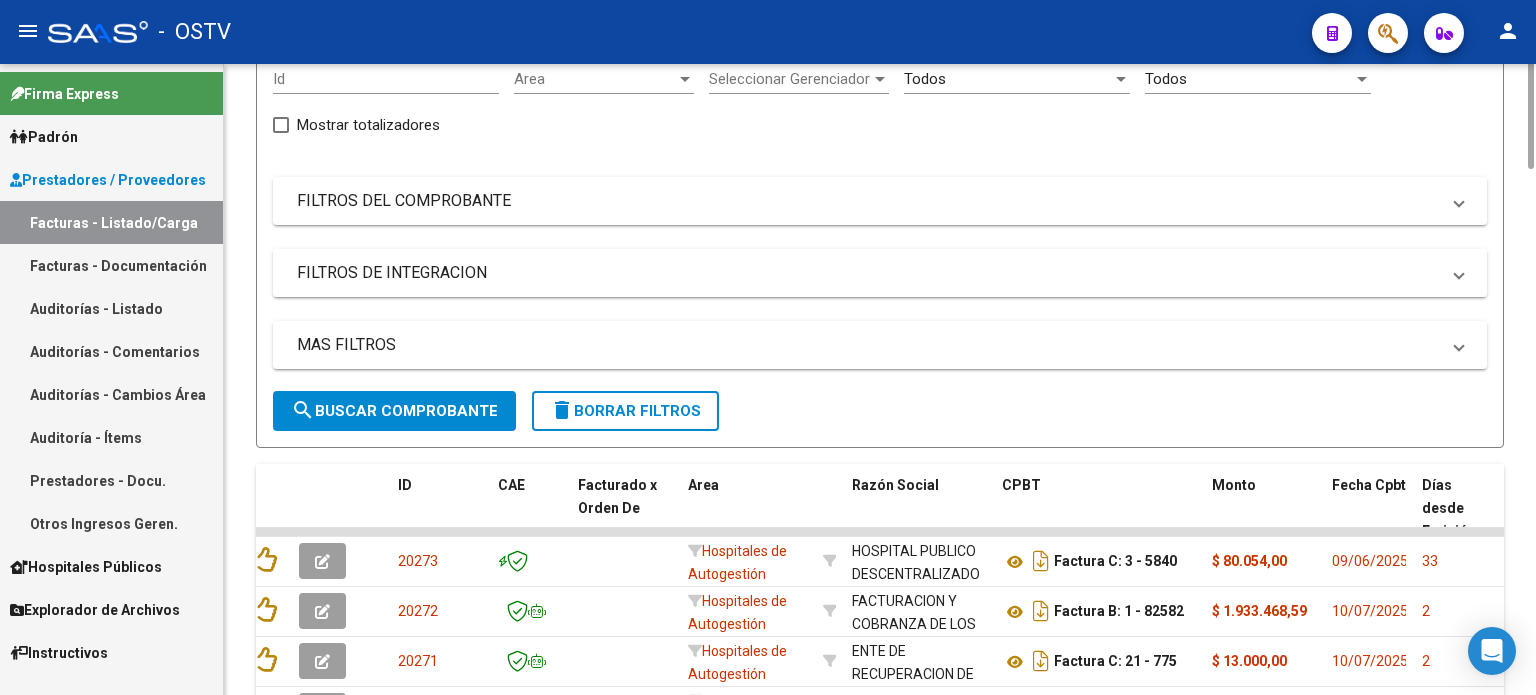 scroll, scrollTop: 0, scrollLeft: 0, axis: both 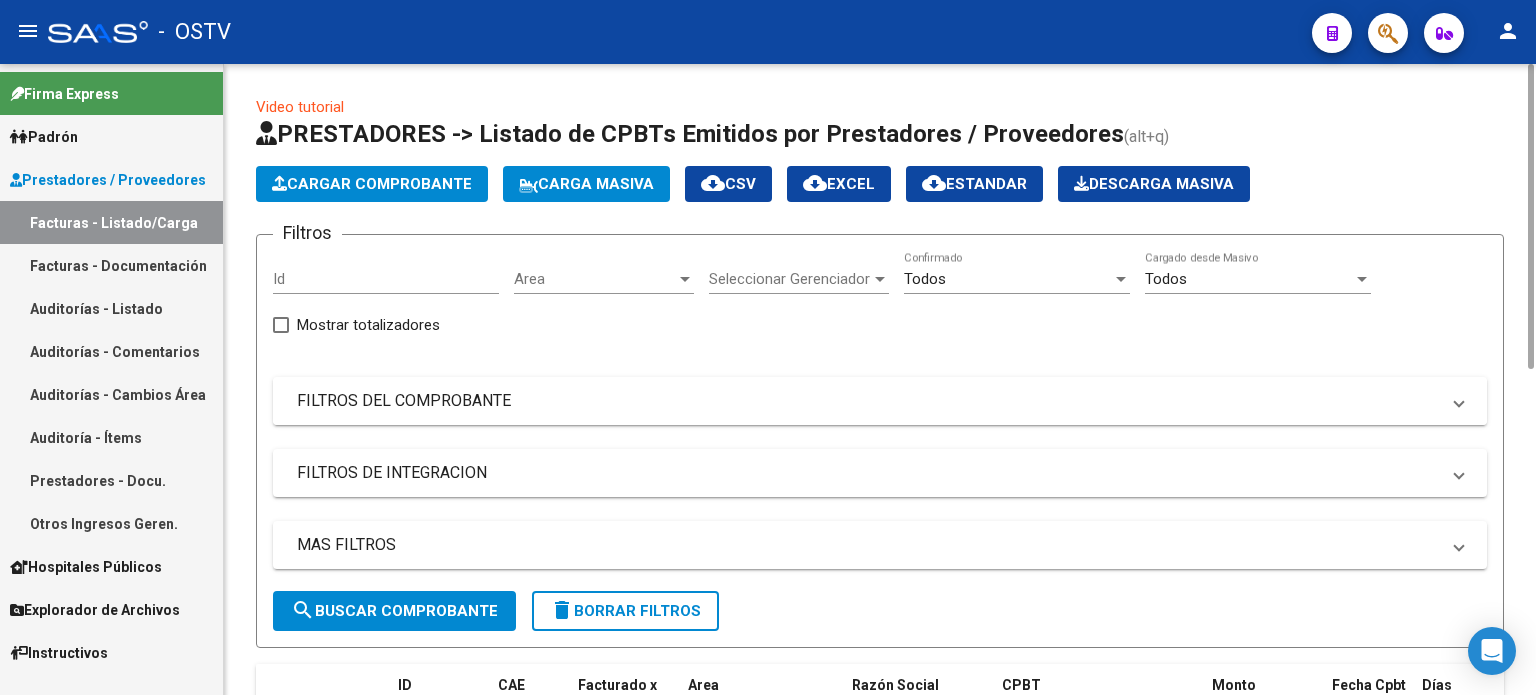 click on "FILTROS DEL COMPROBANTE" at bounding box center (868, 401) 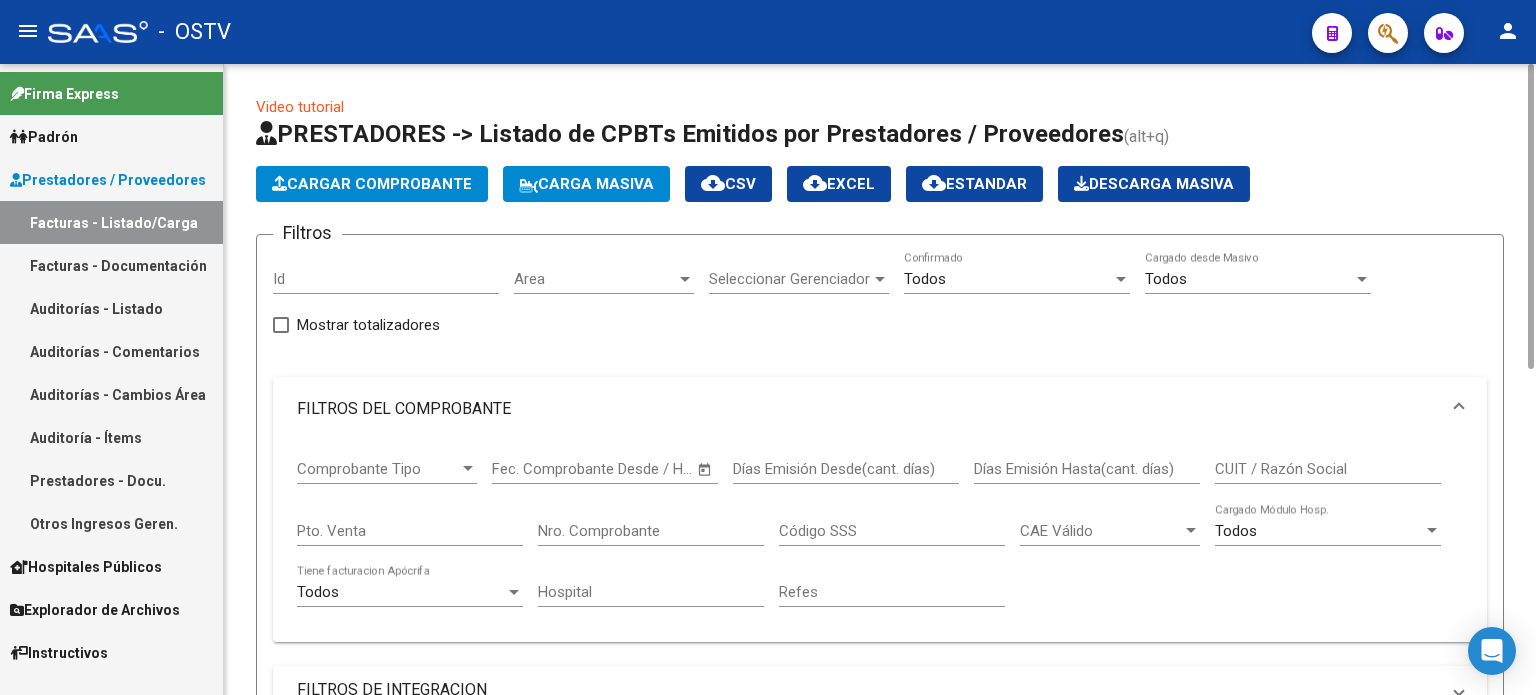 click on "Pto. Venta" 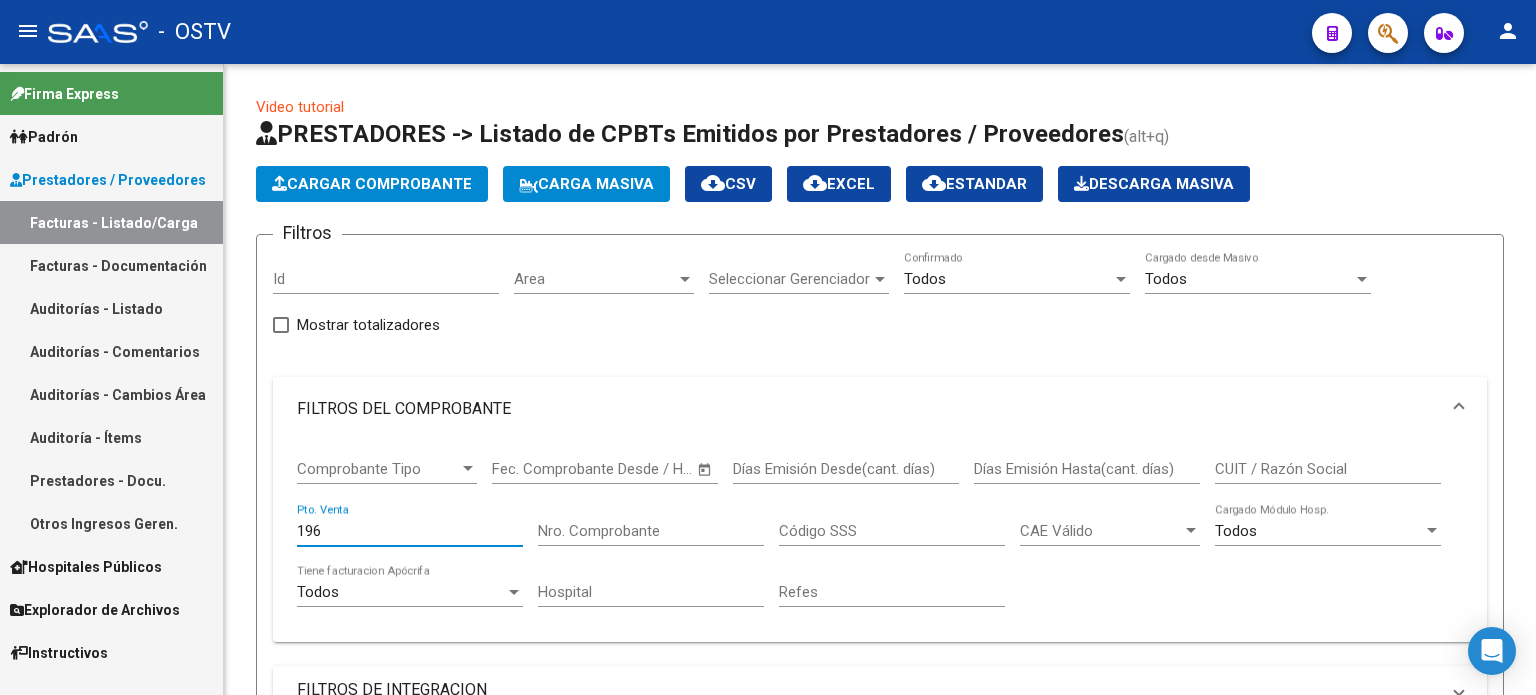 type on "196" 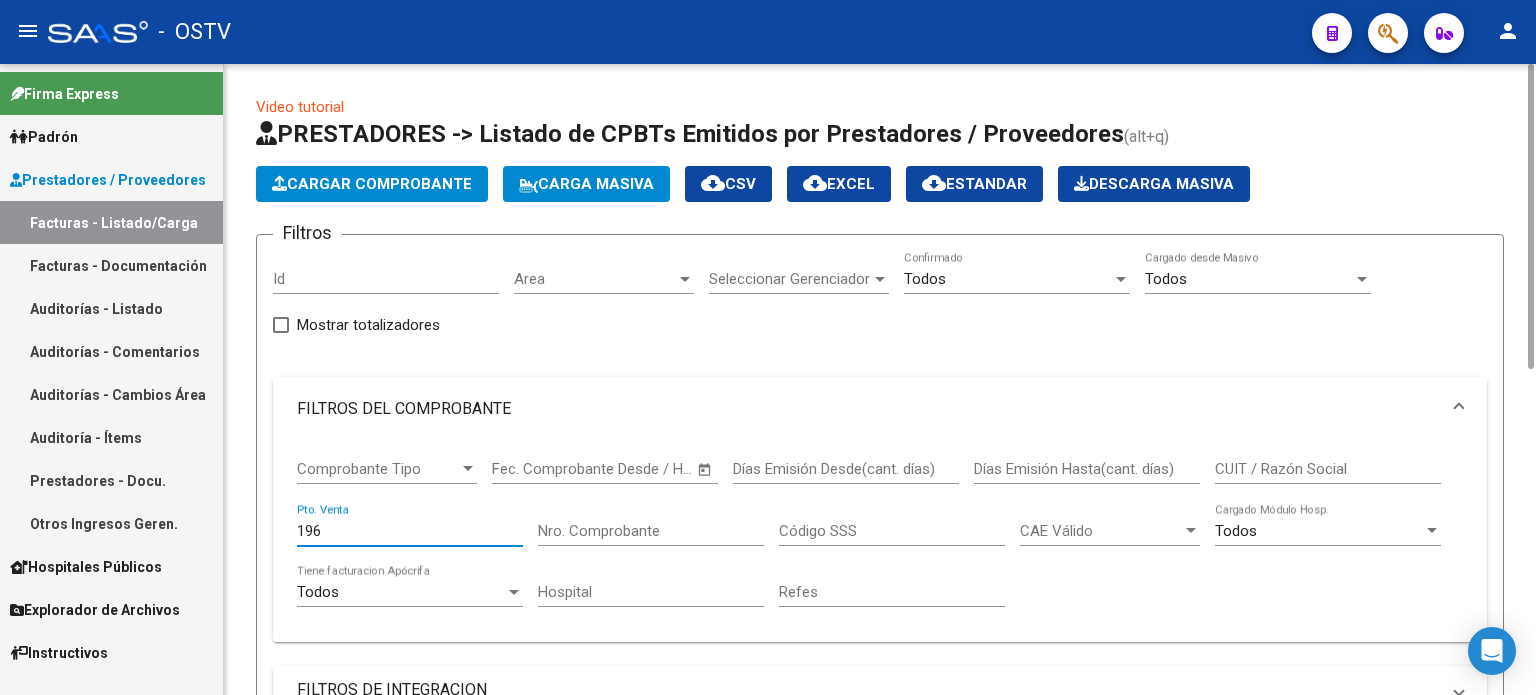 click on "Nro. Comprobante" at bounding box center [651, 531] 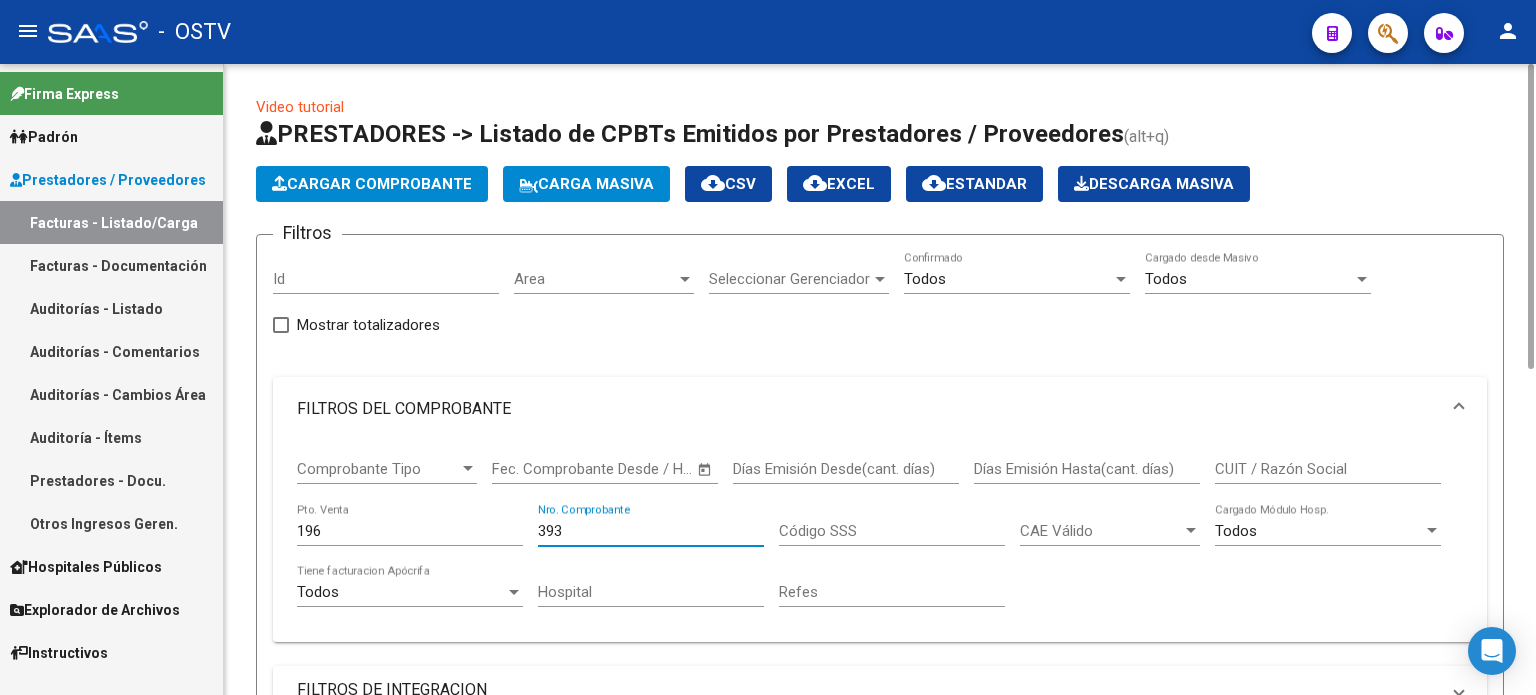 scroll, scrollTop: 0, scrollLeft: 0, axis: both 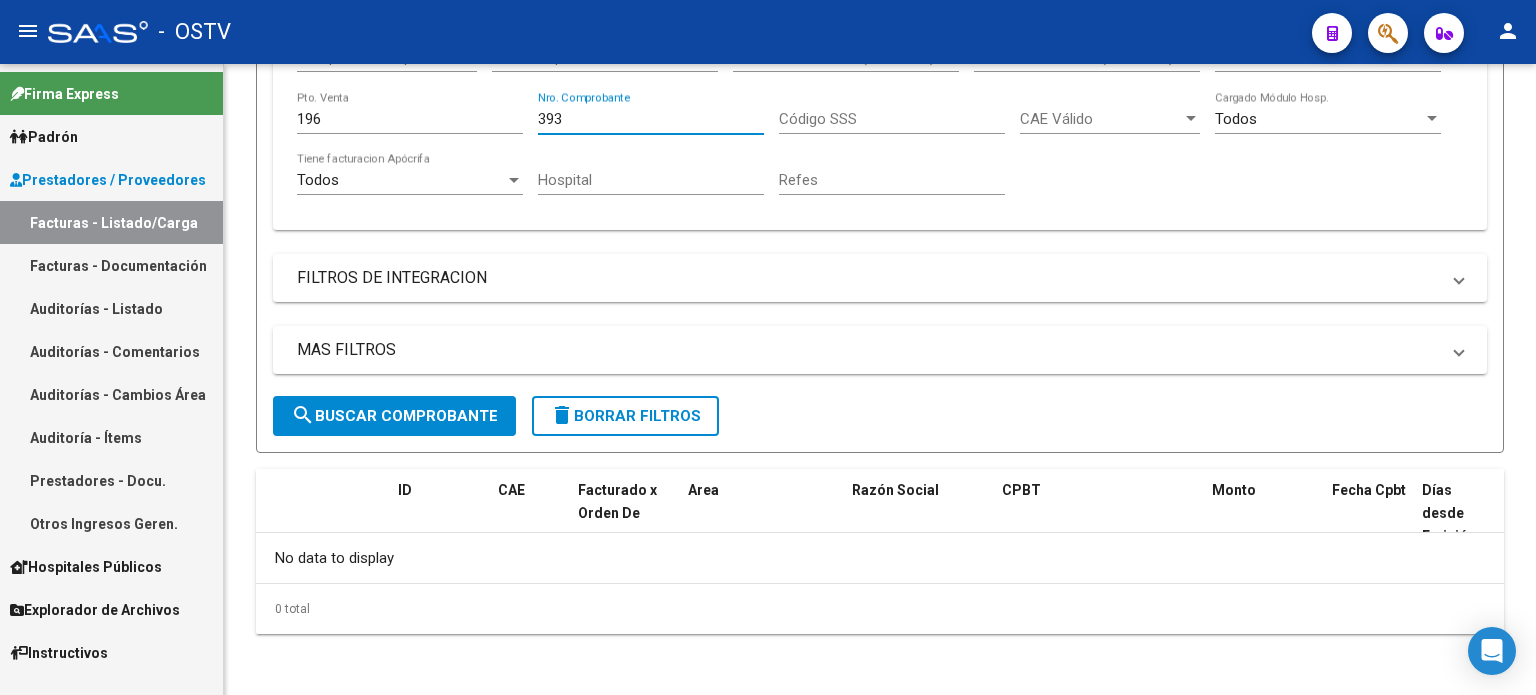 type on "393" 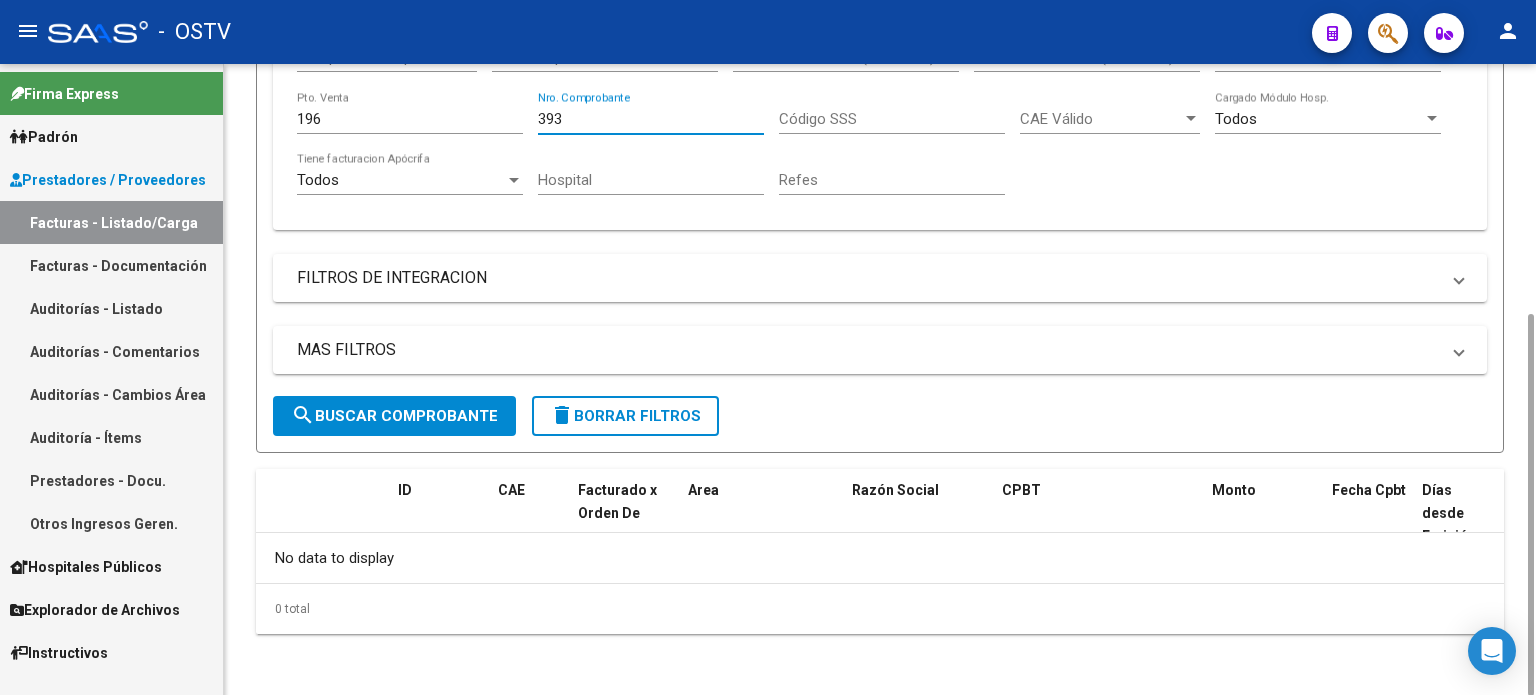 click on "delete  Borrar Filtros" 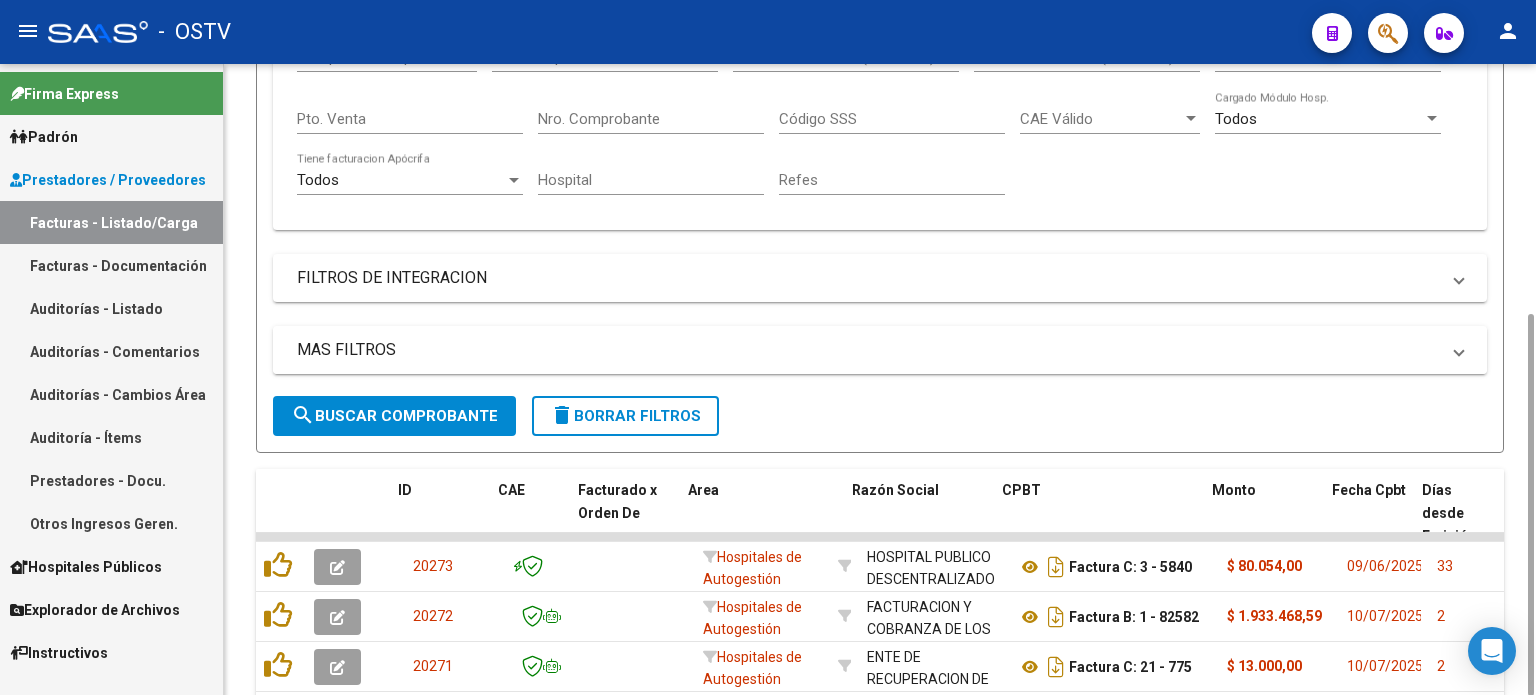 scroll, scrollTop: 12, scrollLeft: 0, axis: vertical 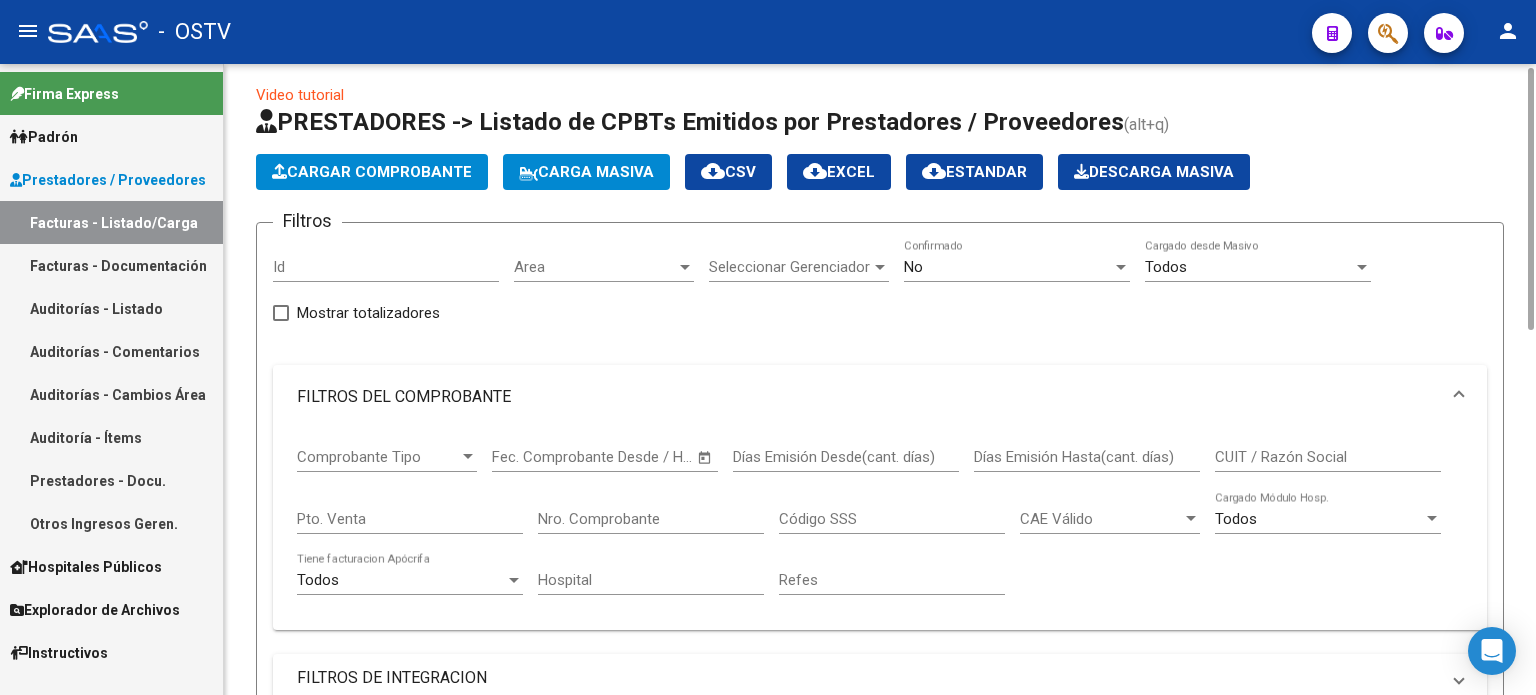 click on "Area" at bounding box center [595, 267] 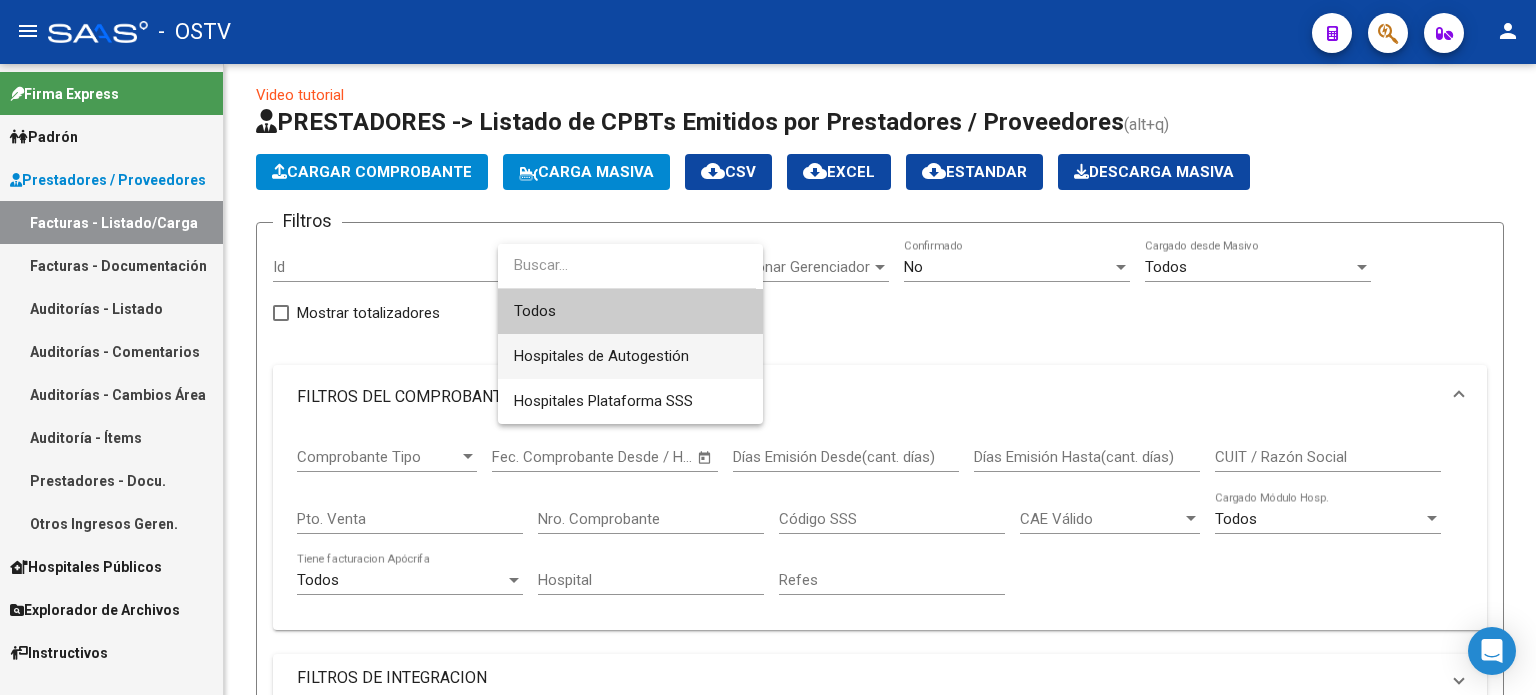 click on "Hospitales de Autogestión" at bounding box center [601, 356] 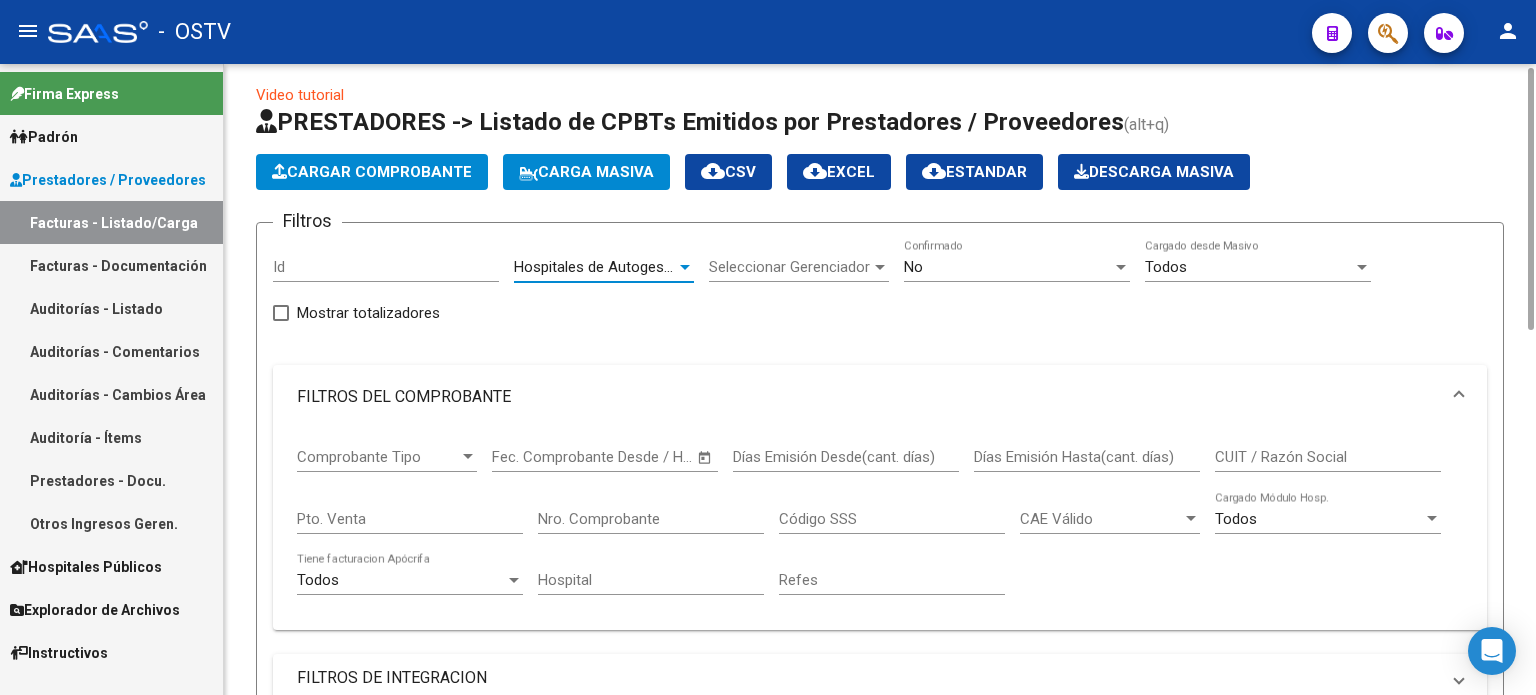 scroll, scrollTop: 212, scrollLeft: 0, axis: vertical 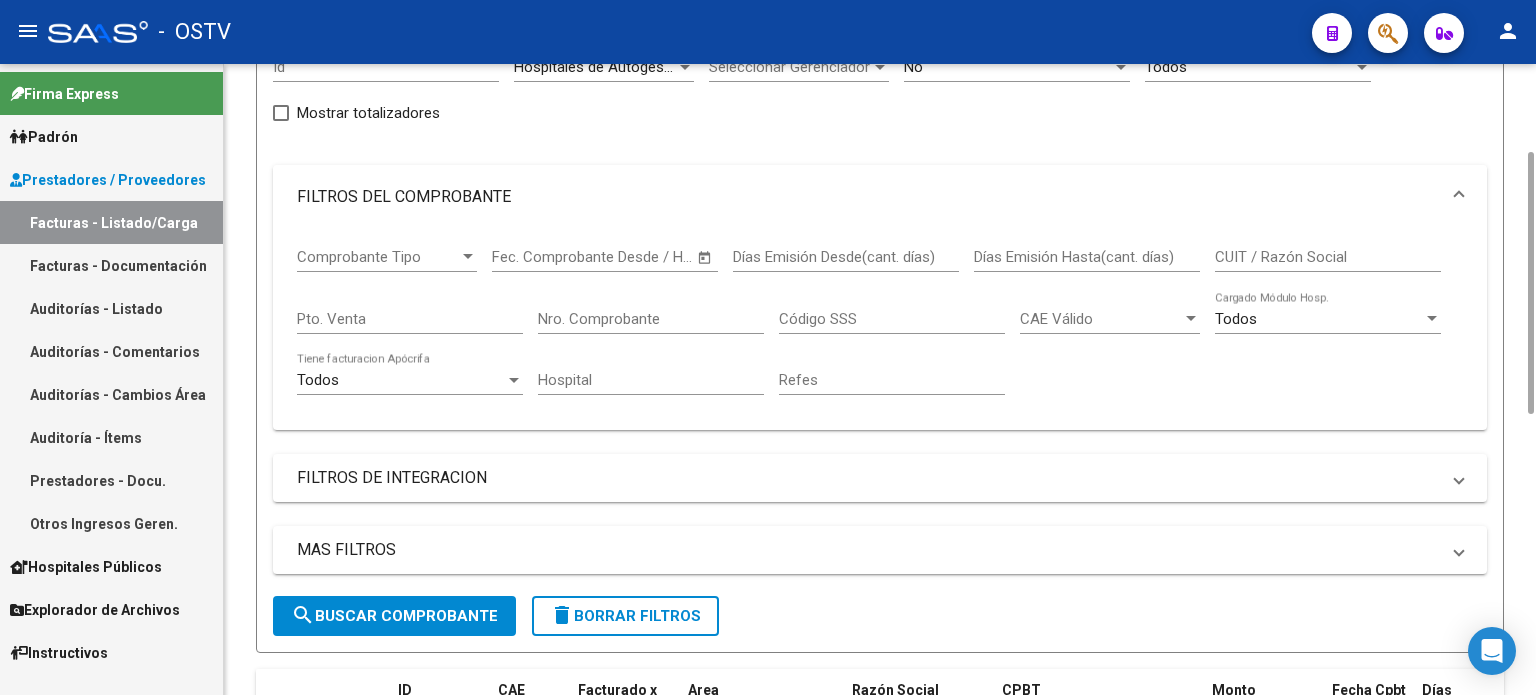 click on "FILTROS DEL COMPROBANTE" at bounding box center [868, 197] 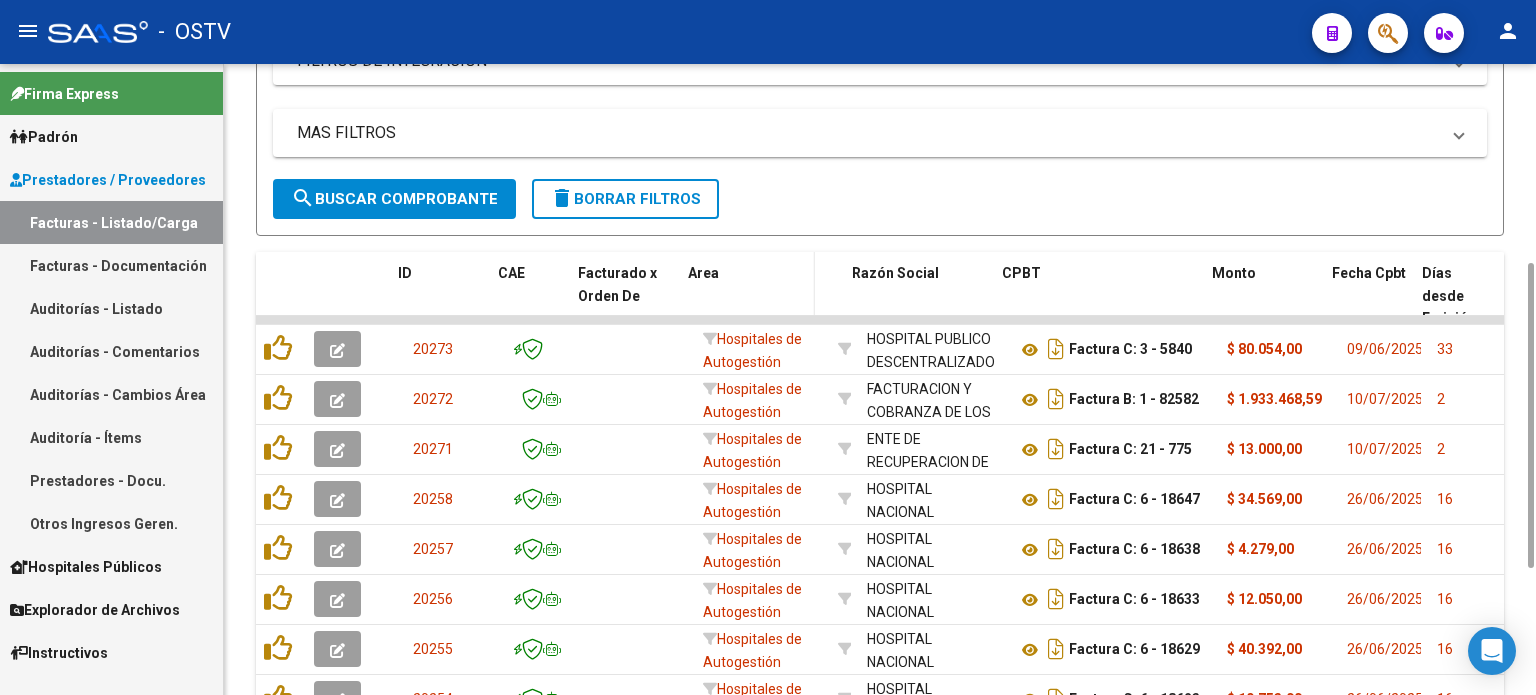 scroll, scrollTop: 12, scrollLeft: 0, axis: vertical 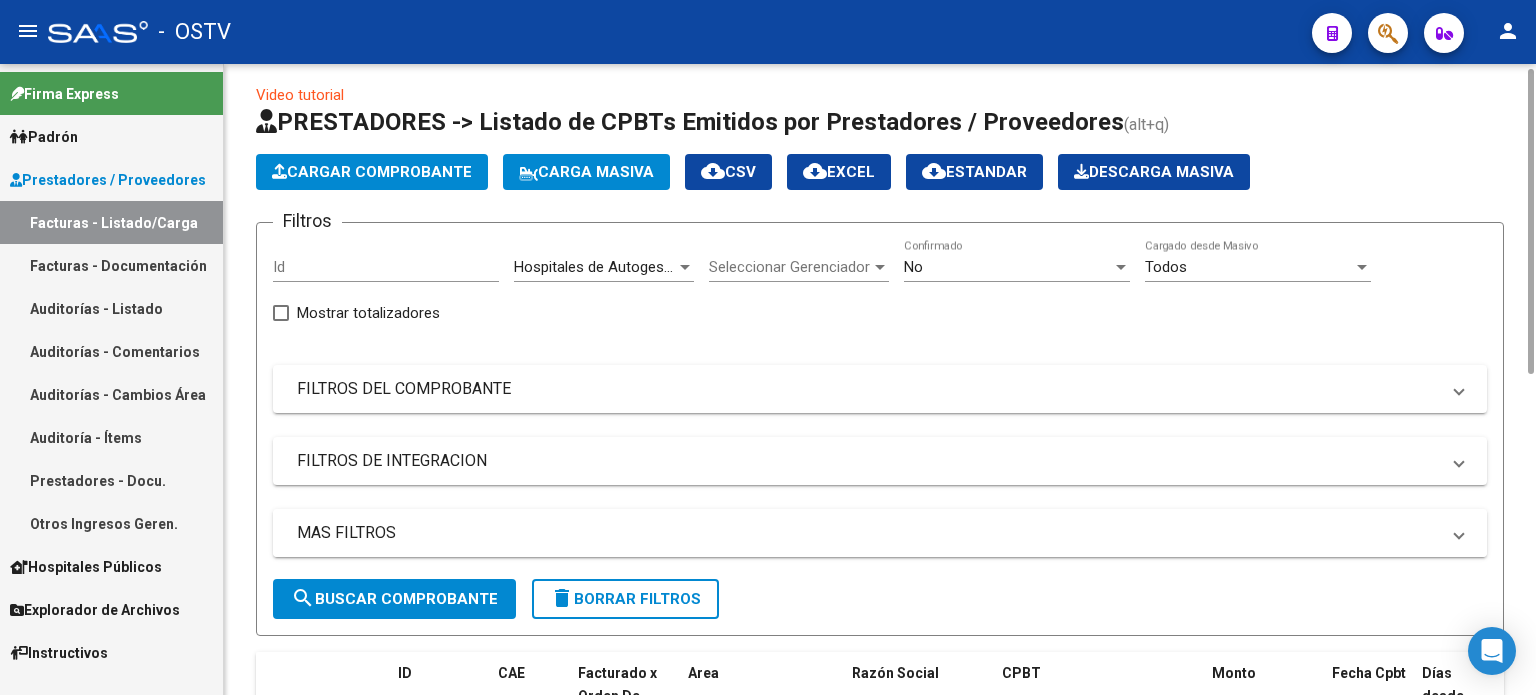 click on "MAS FILTROS" at bounding box center (868, 533) 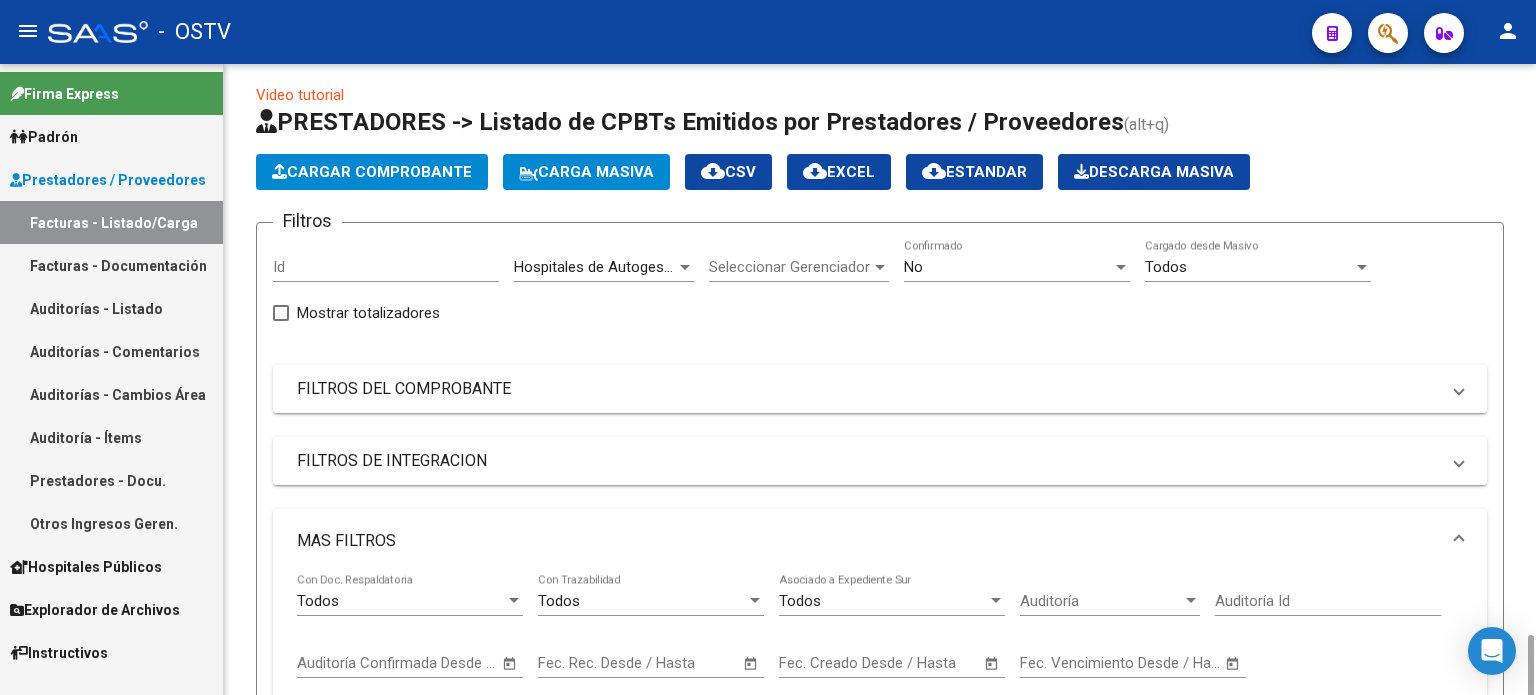 scroll, scrollTop: 412, scrollLeft: 0, axis: vertical 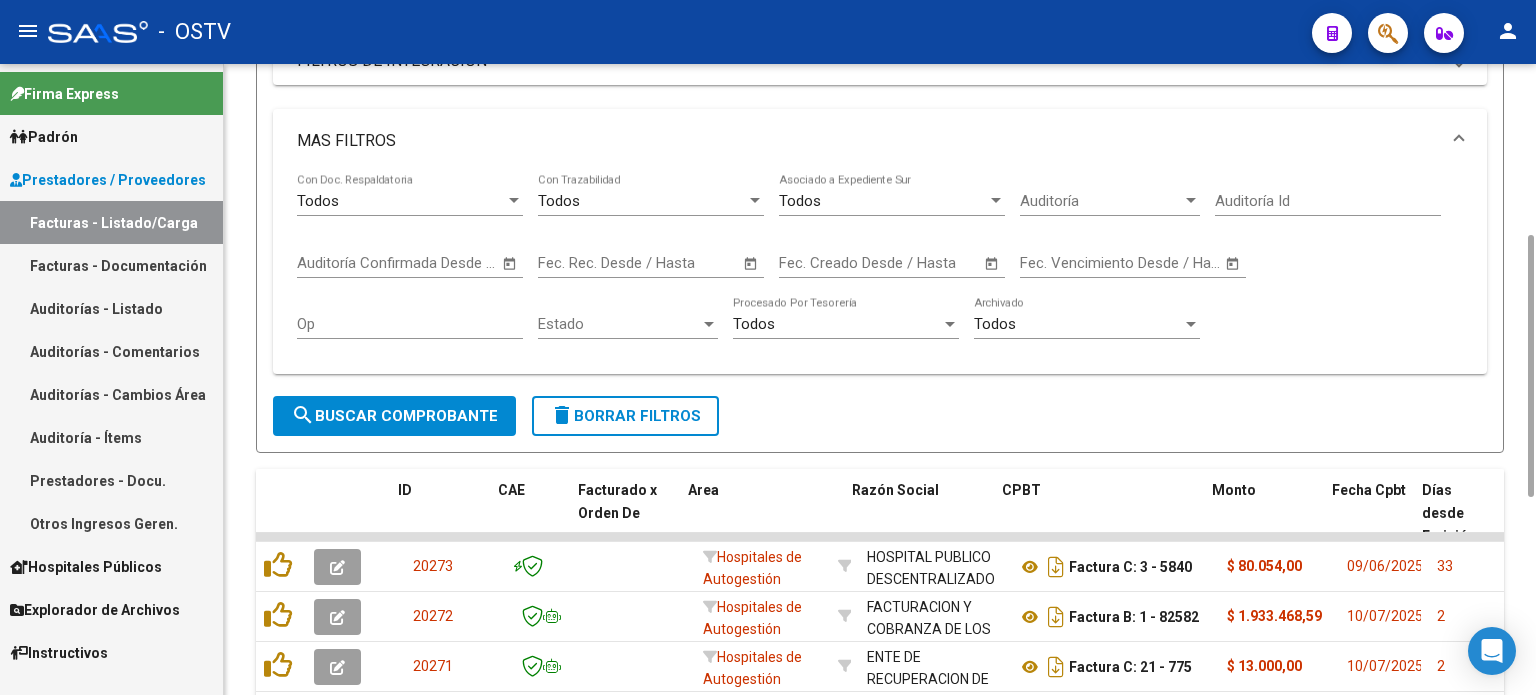 click 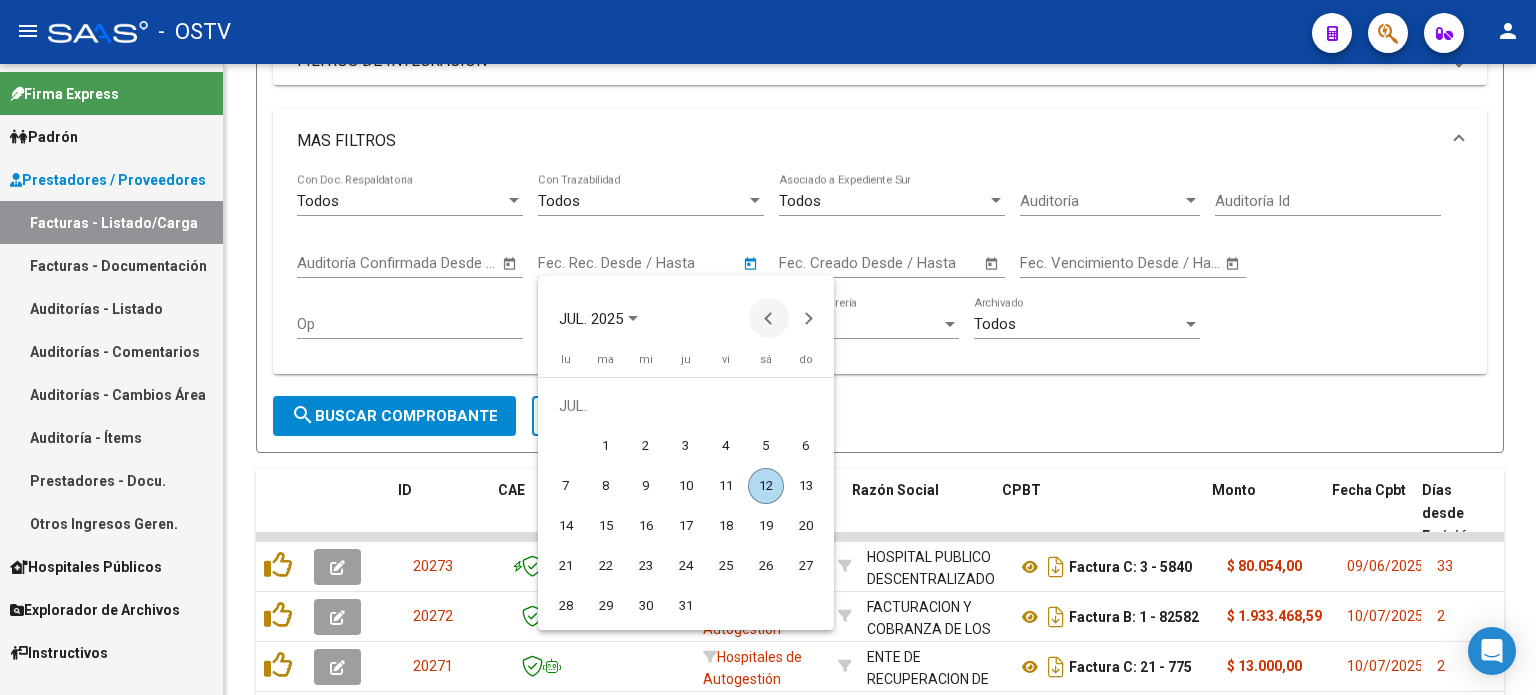 click at bounding box center [769, 318] 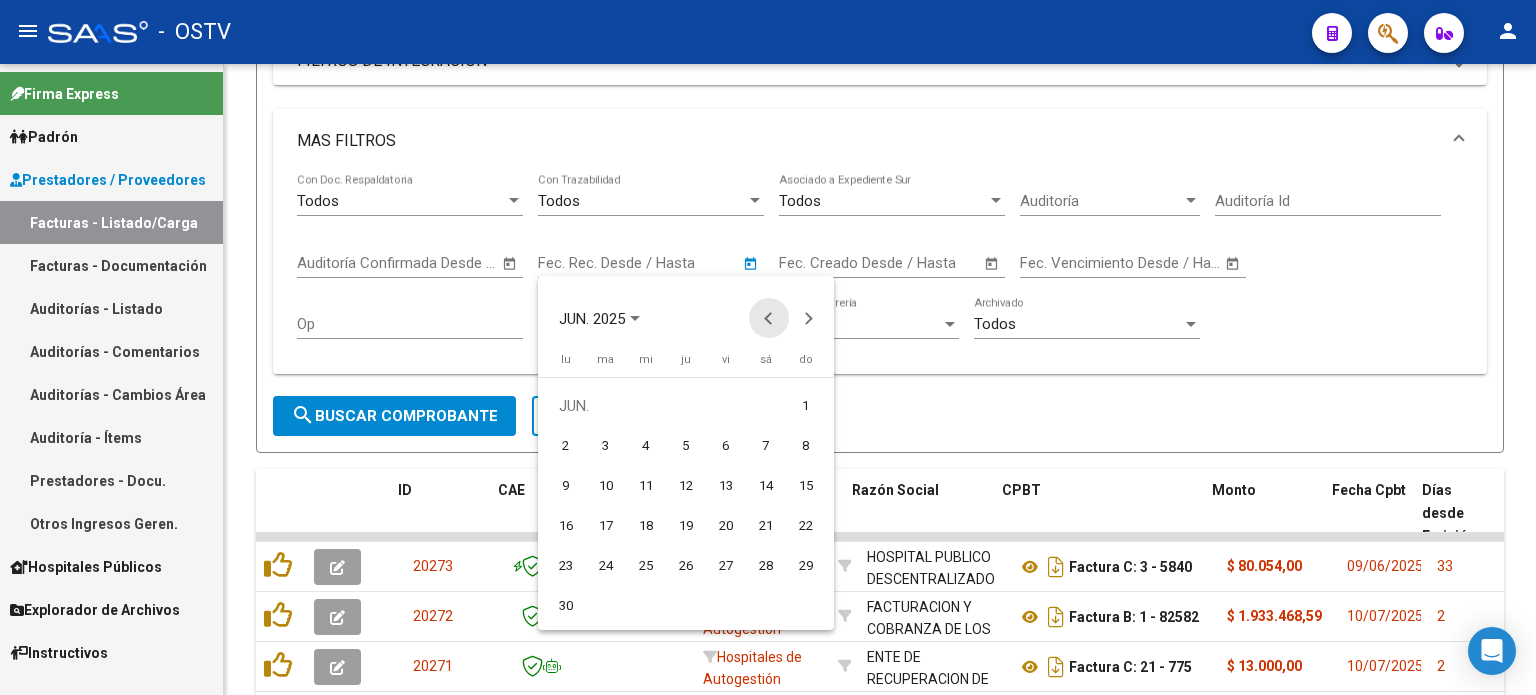 click at bounding box center [769, 318] 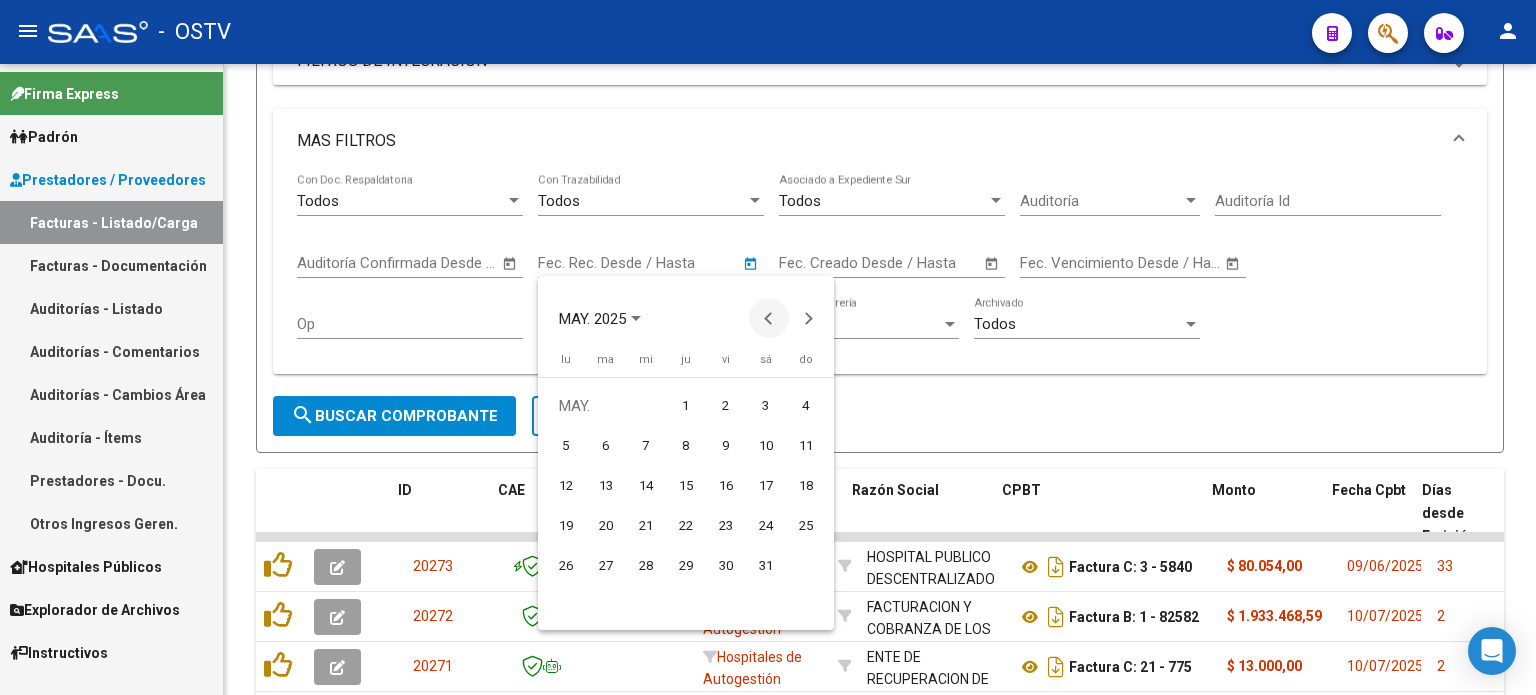 click at bounding box center (769, 318) 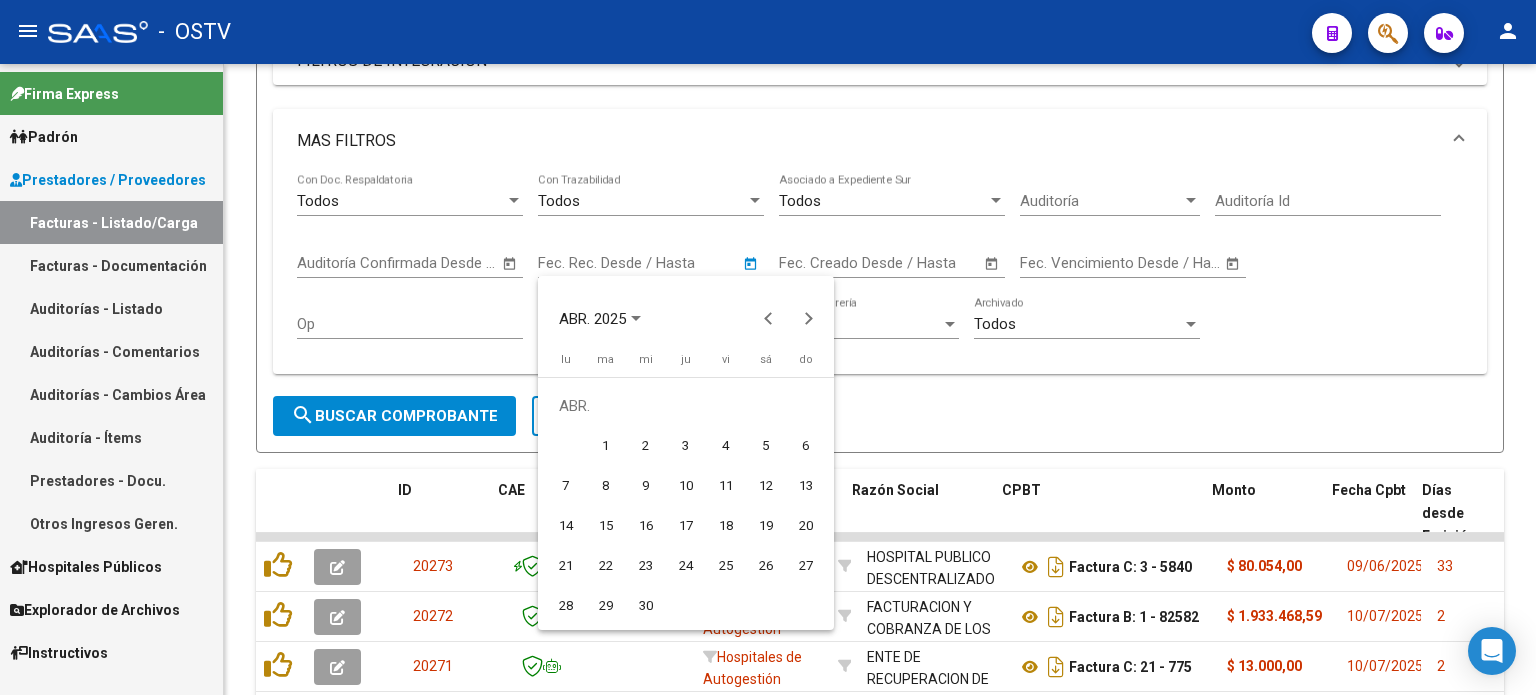 click on "1" at bounding box center (606, 446) 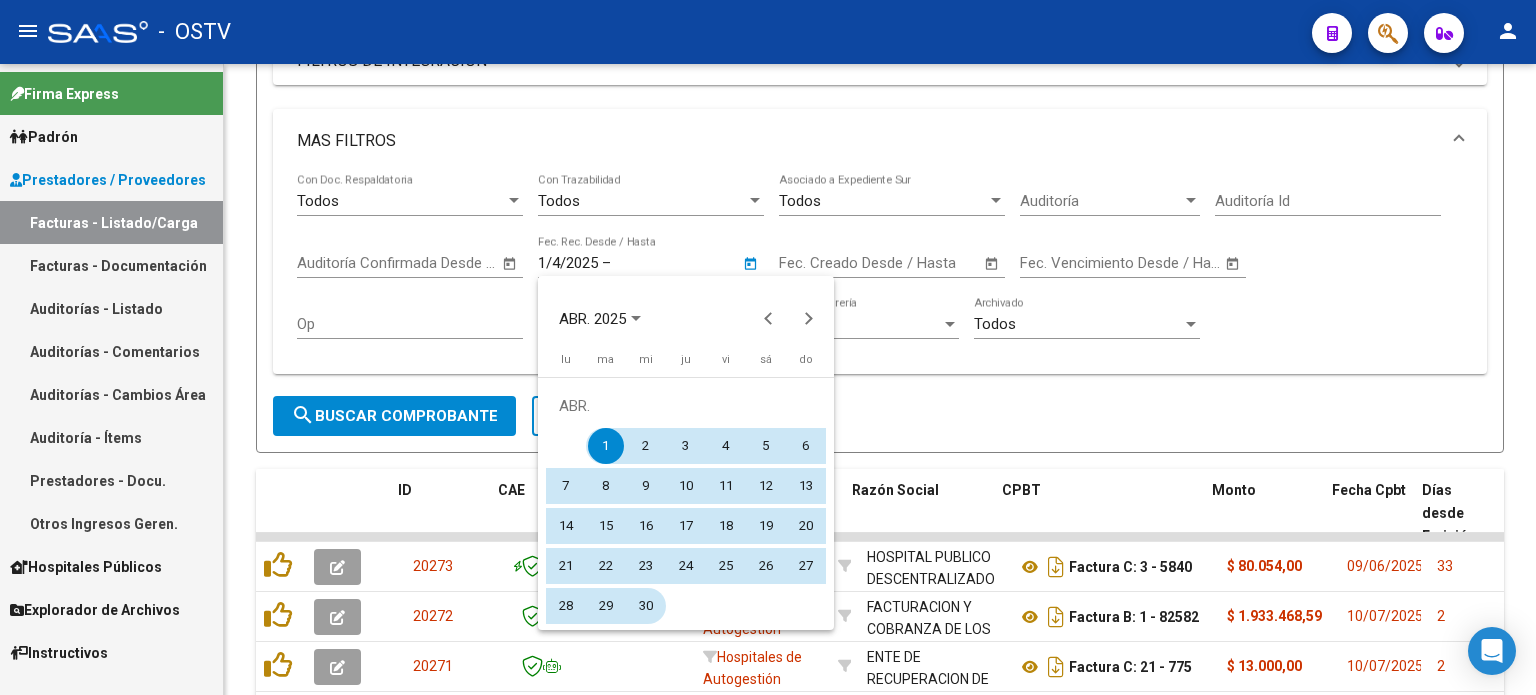 click on "30" at bounding box center (646, 606) 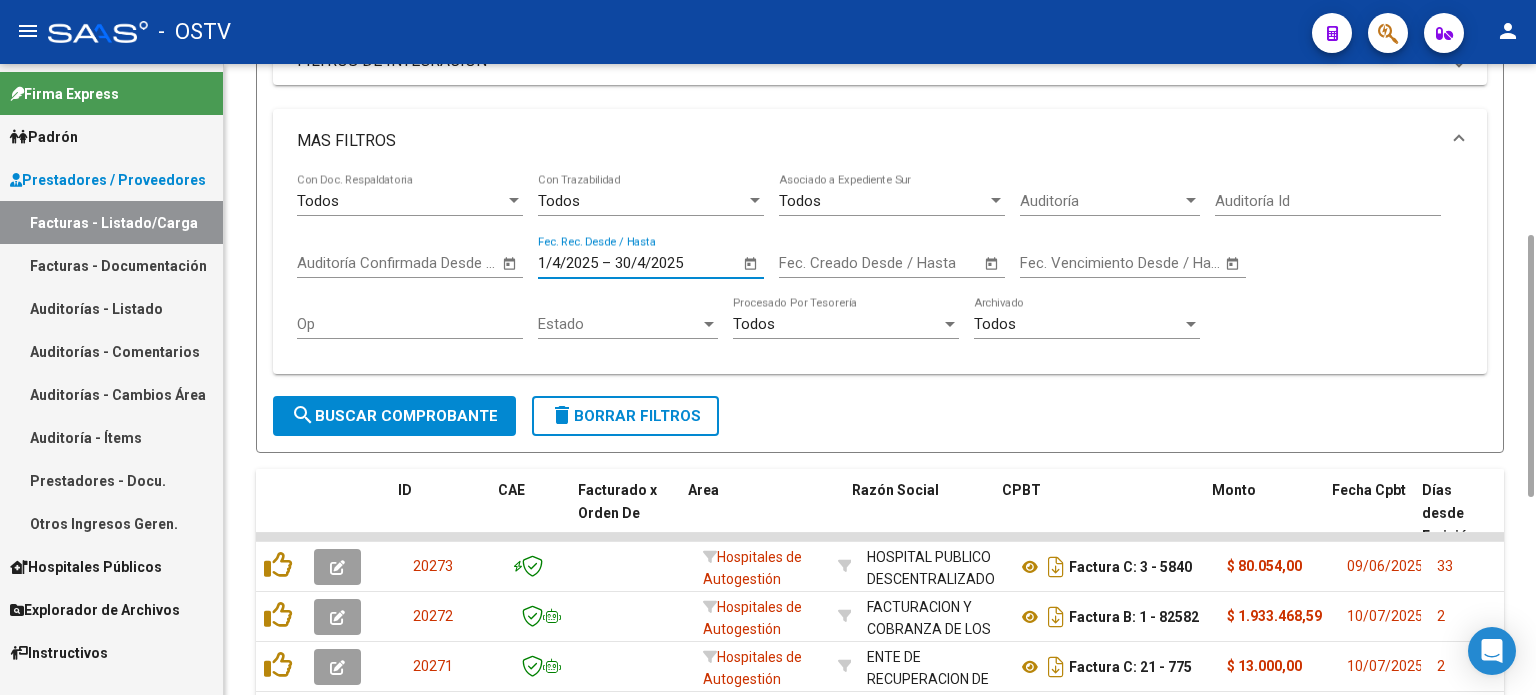 click on "search  Buscar Comprobante" 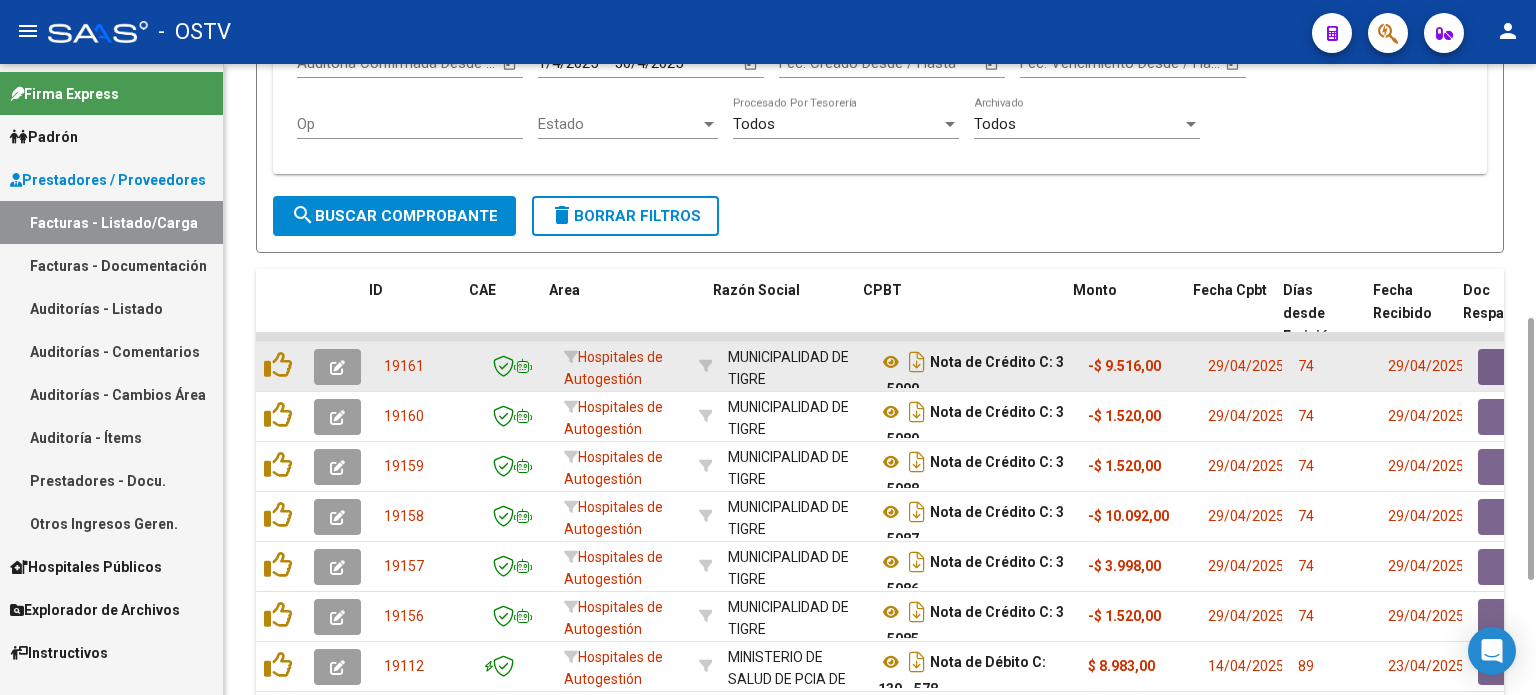 scroll, scrollTop: 412, scrollLeft: 0, axis: vertical 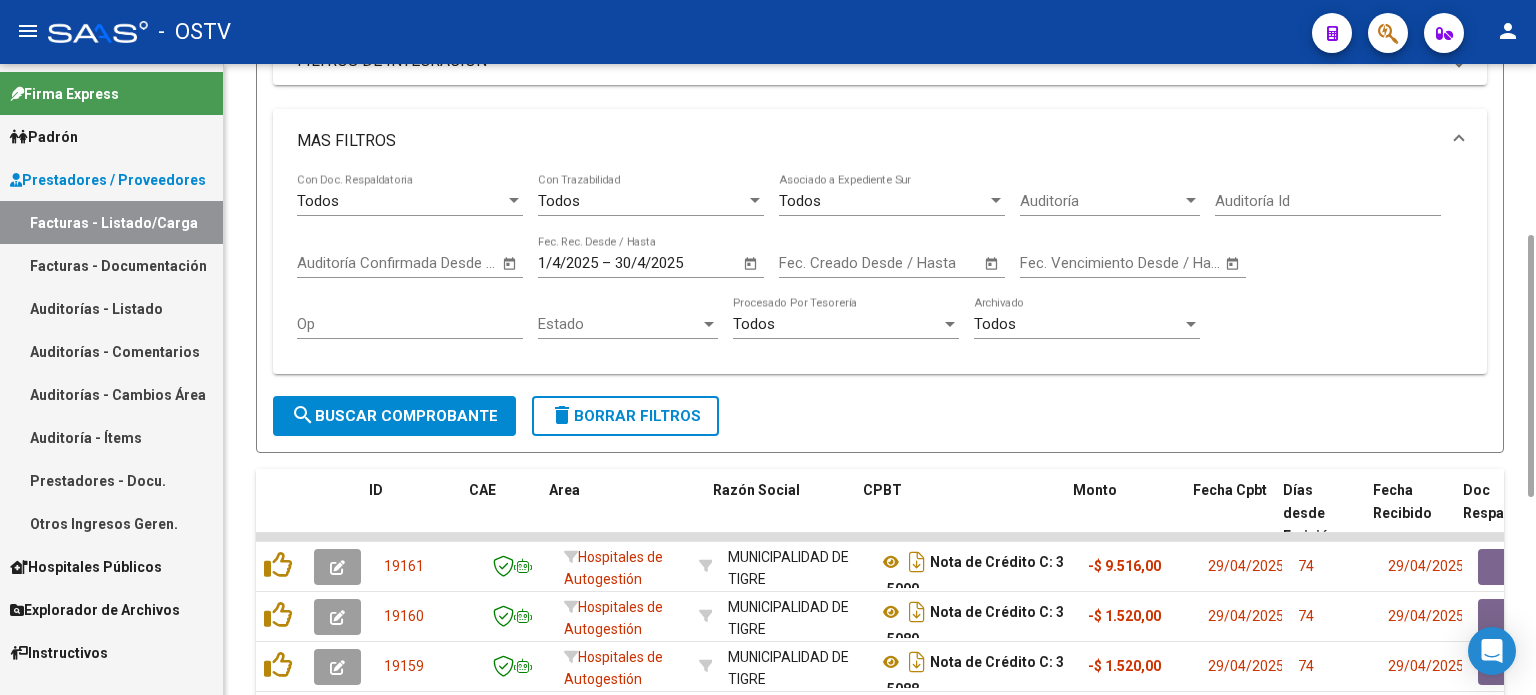 click 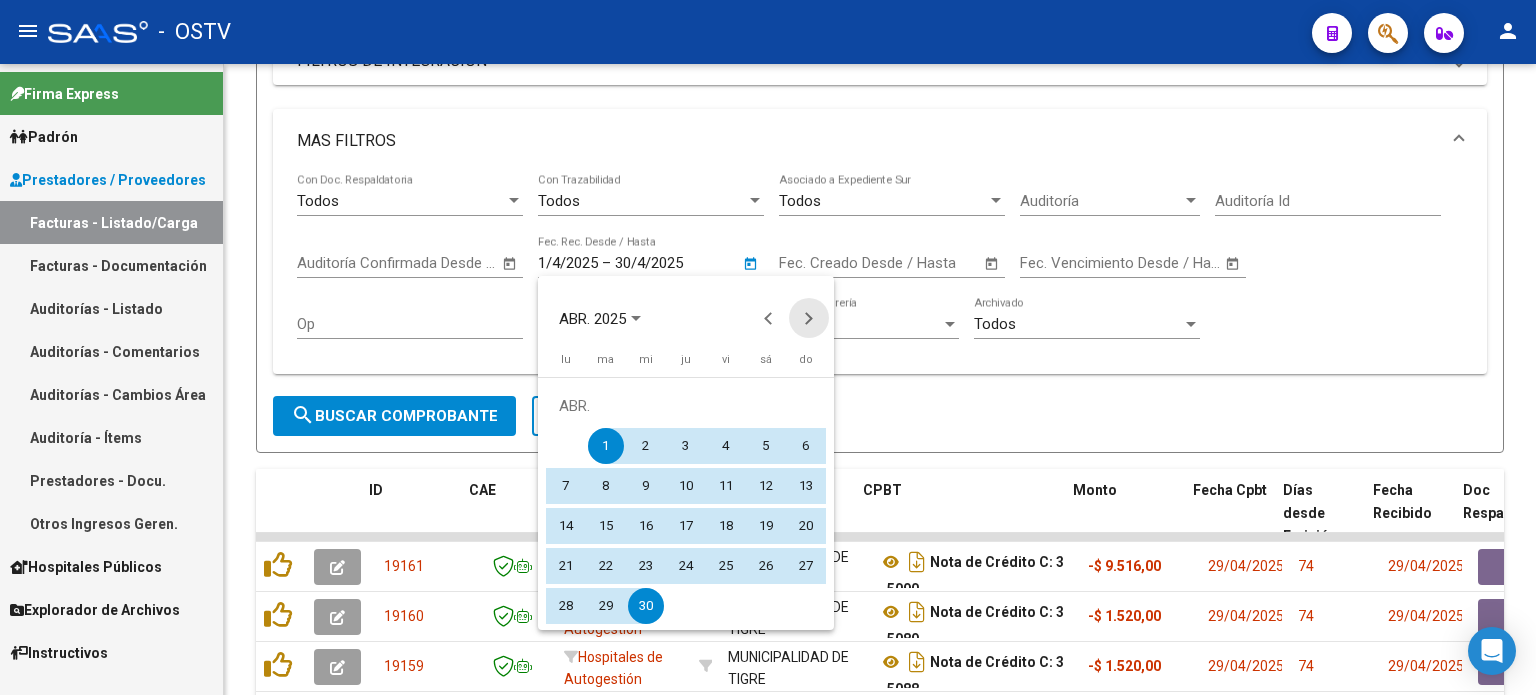 click at bounding box center (809, 318) 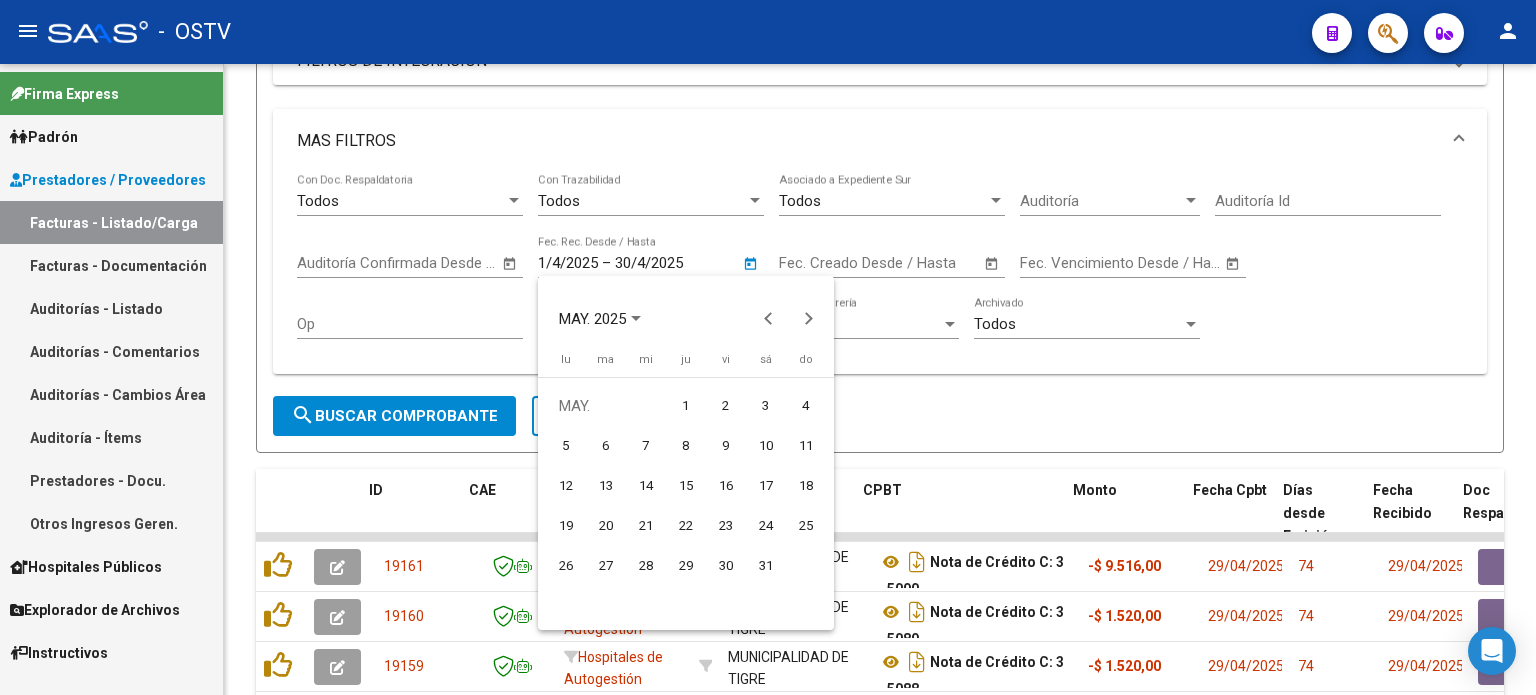 click on "1" at bounding box center [686, 406] 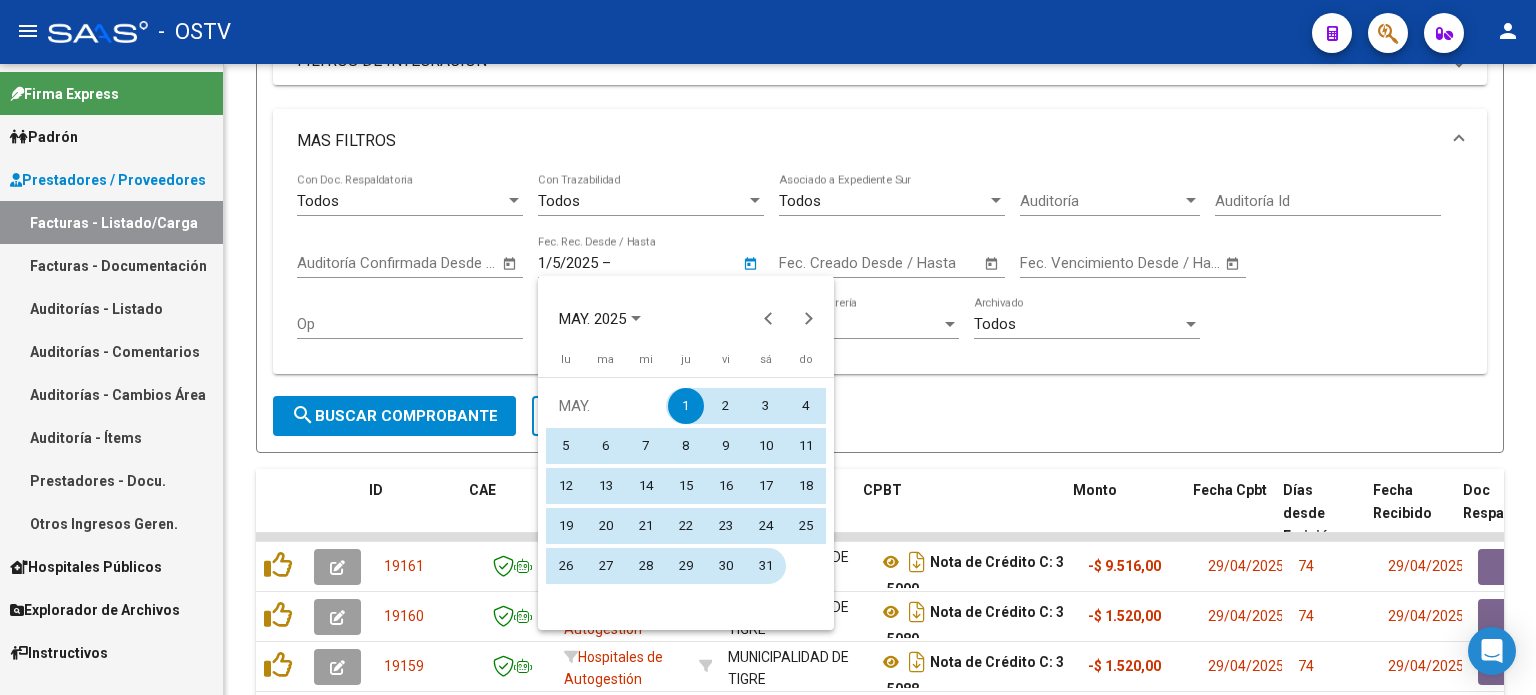 click on "31" at bounding box center [766, 566] 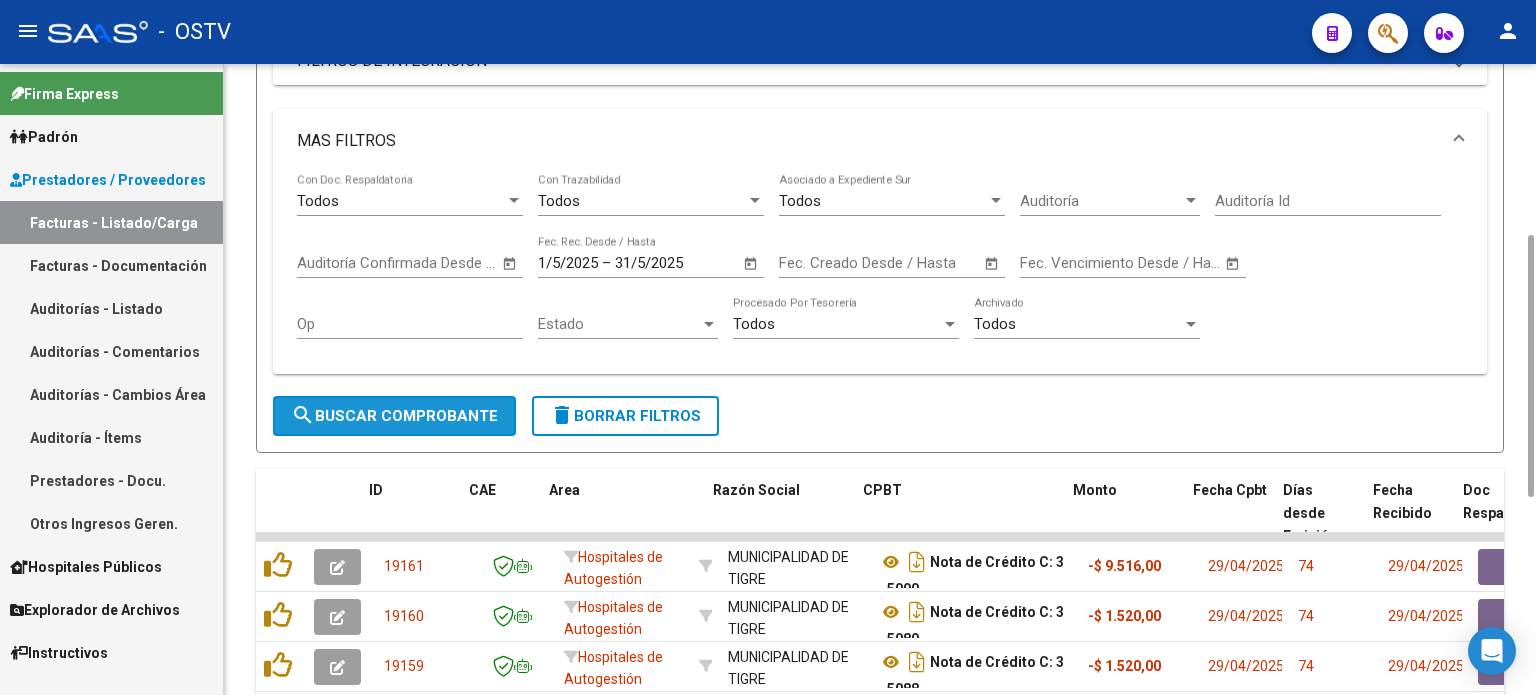click on "search  Buscar Comprobante" 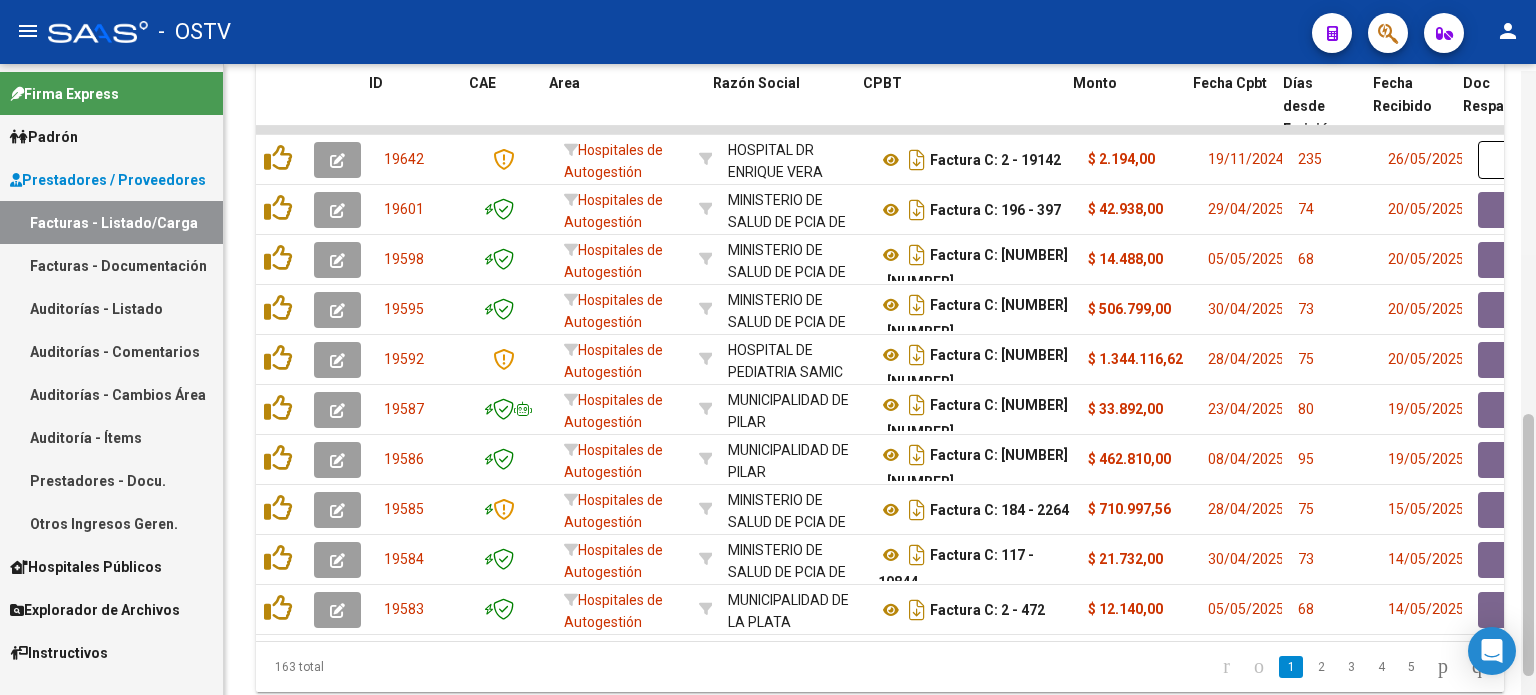 scroll, scrollTop: 826, scrollLeft: 0, axis: vertical 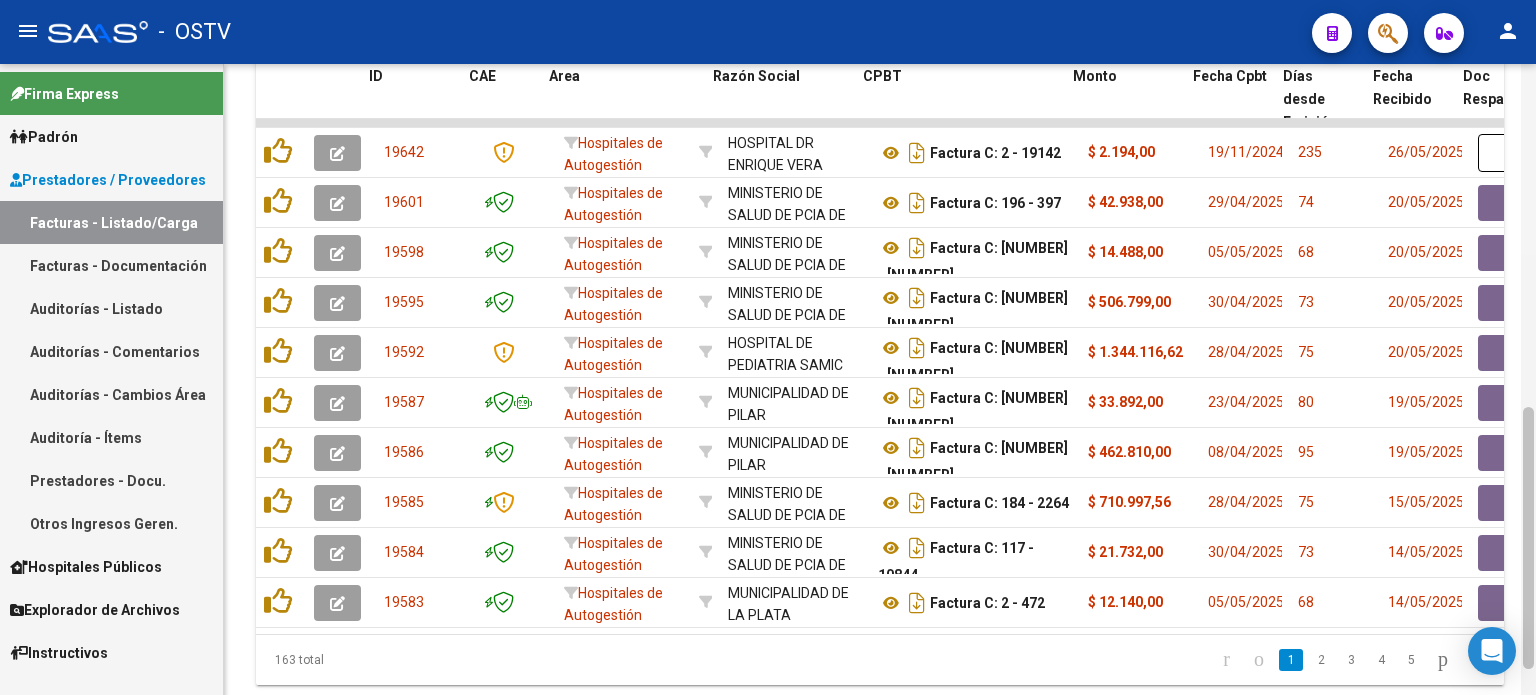 click 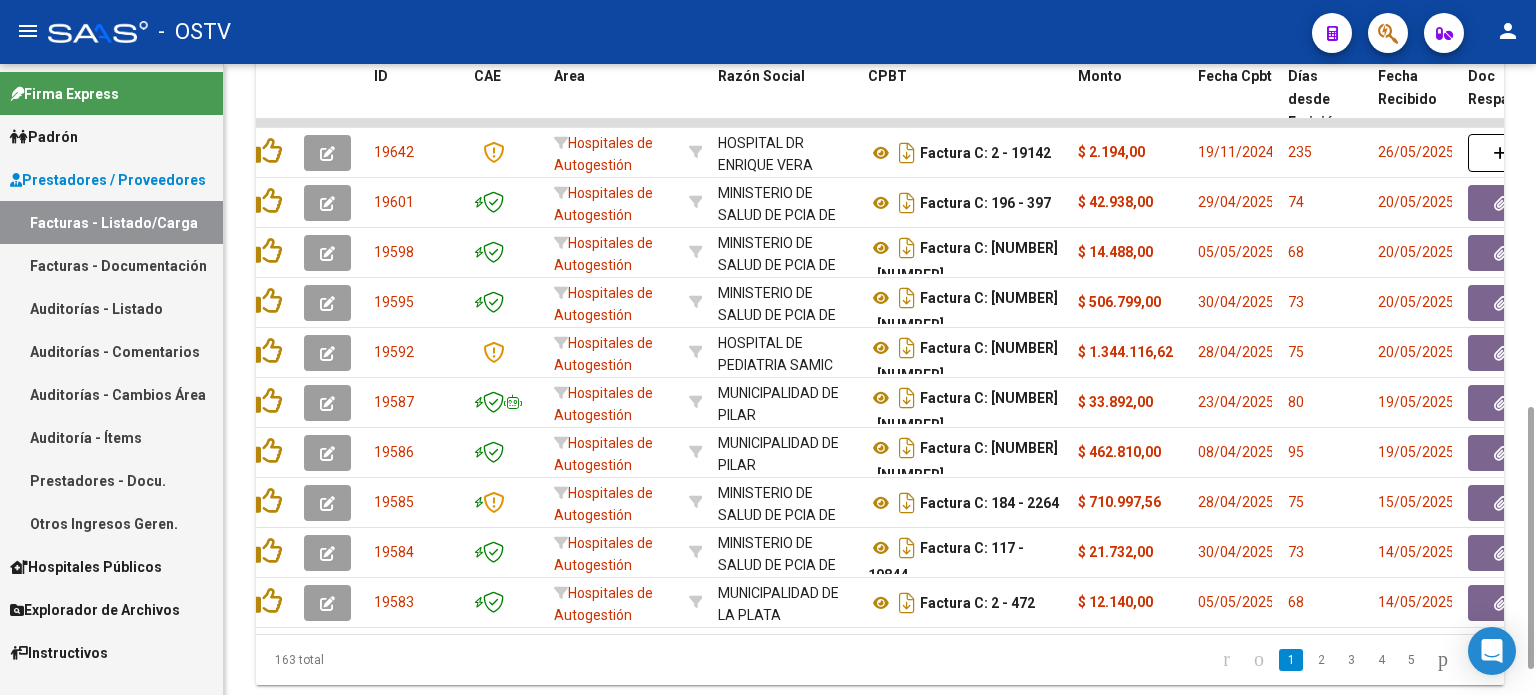 scroll, scrollTop: 0, scrollLeft: 17, axis: horizontal 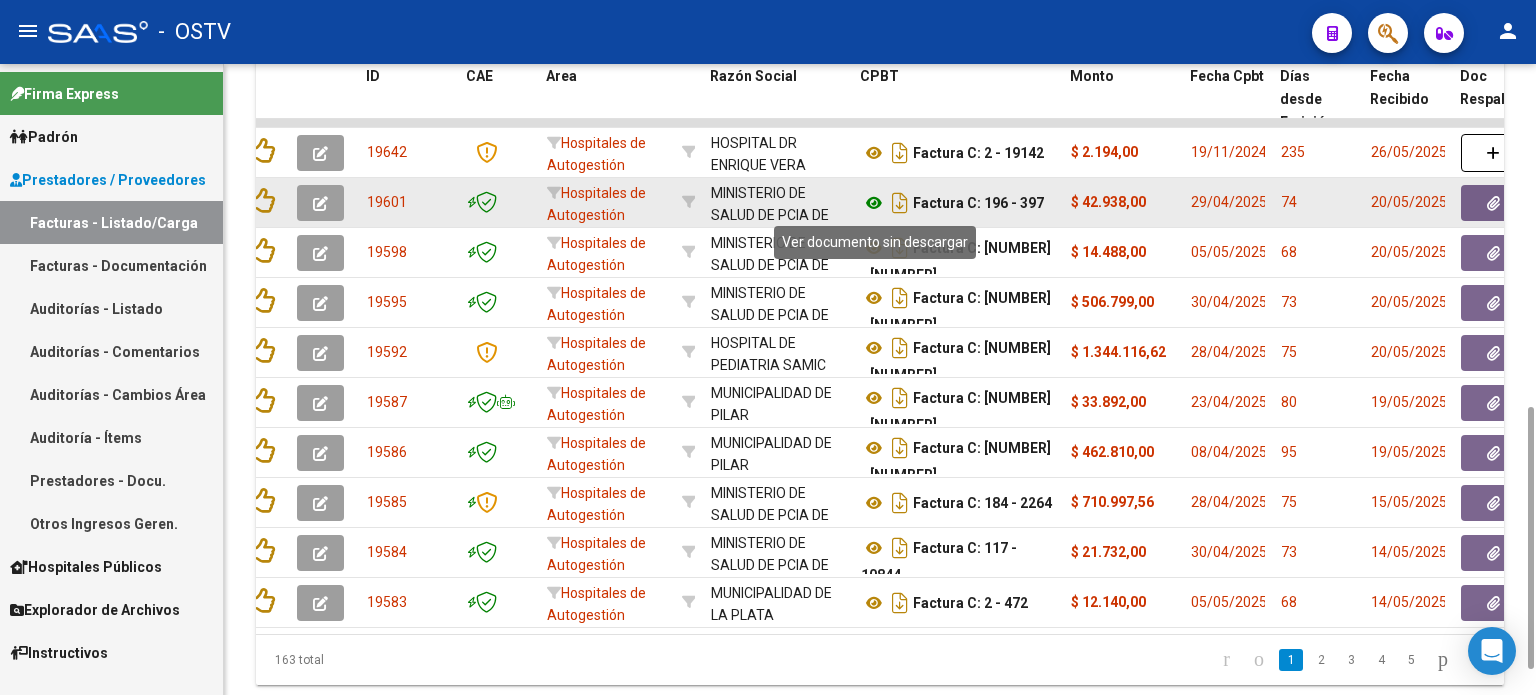 click 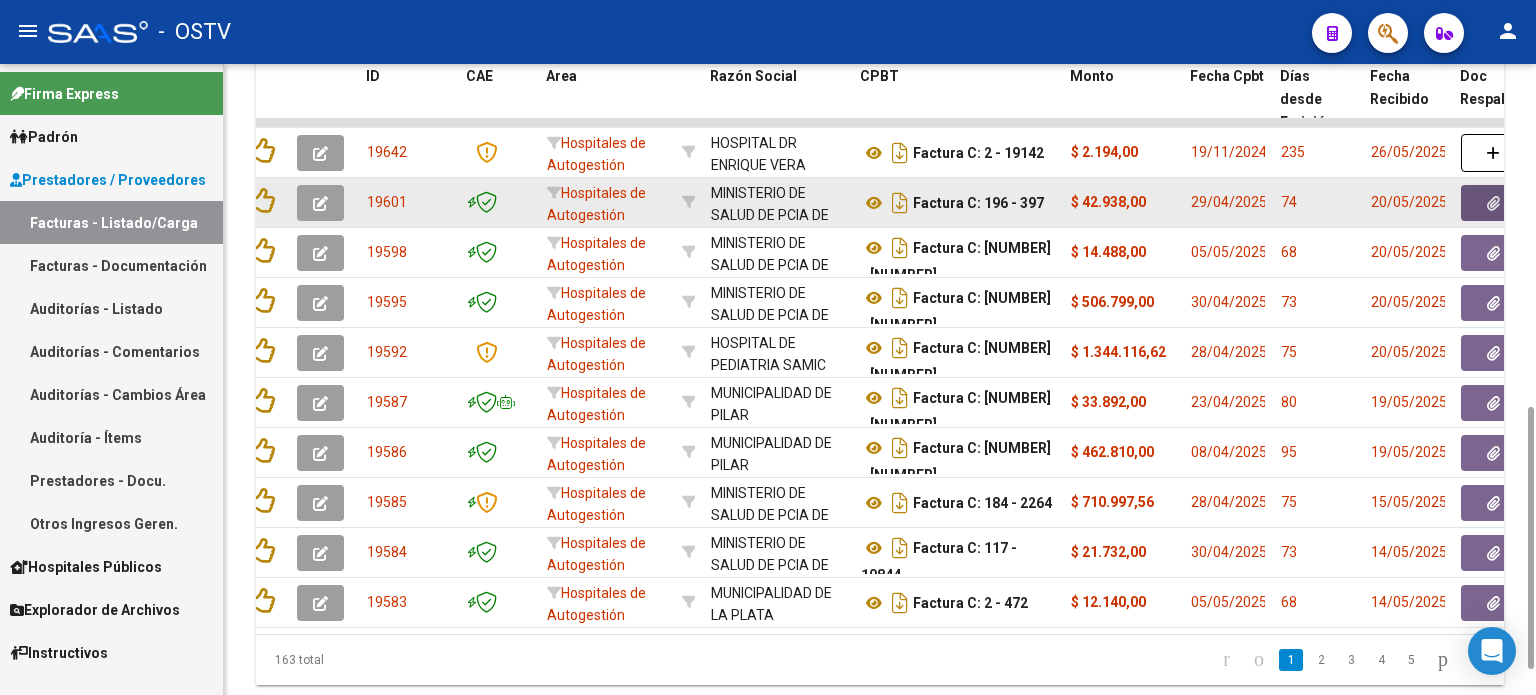 click 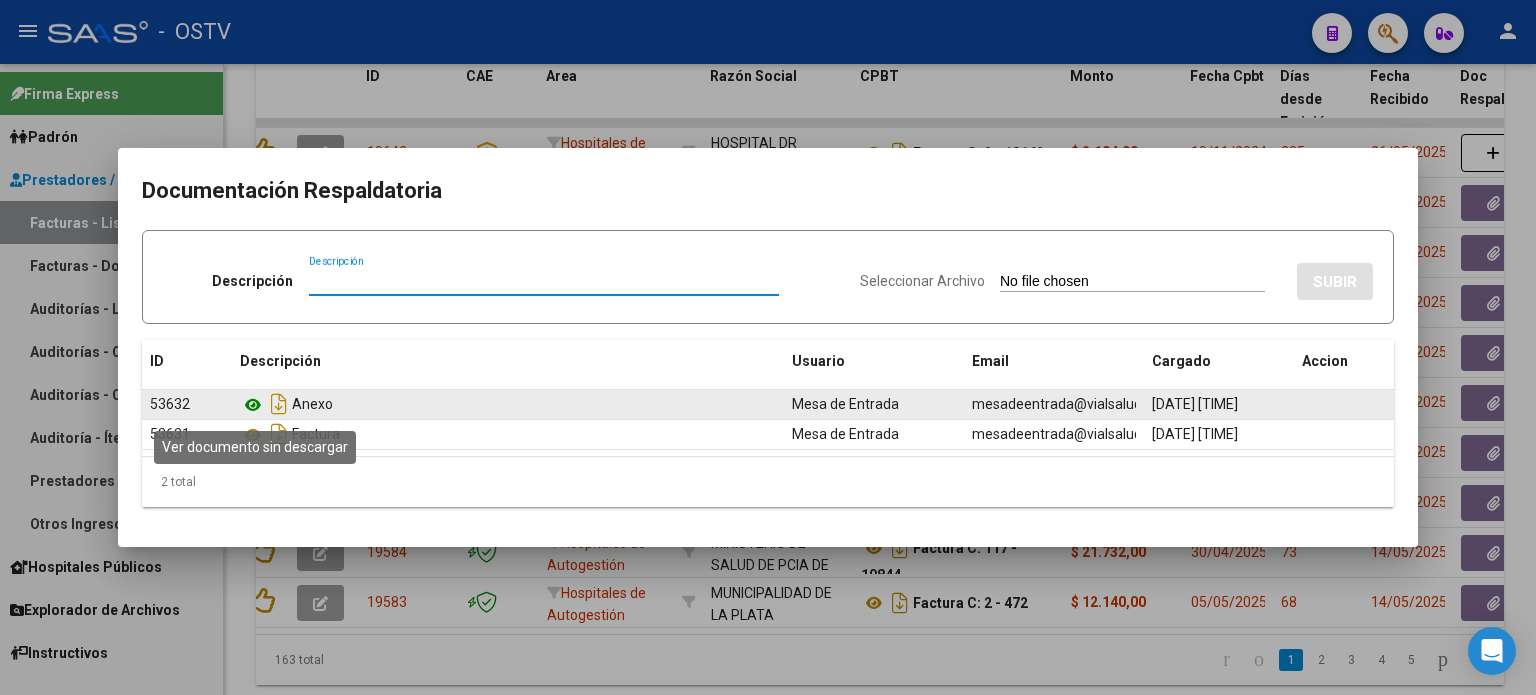 click 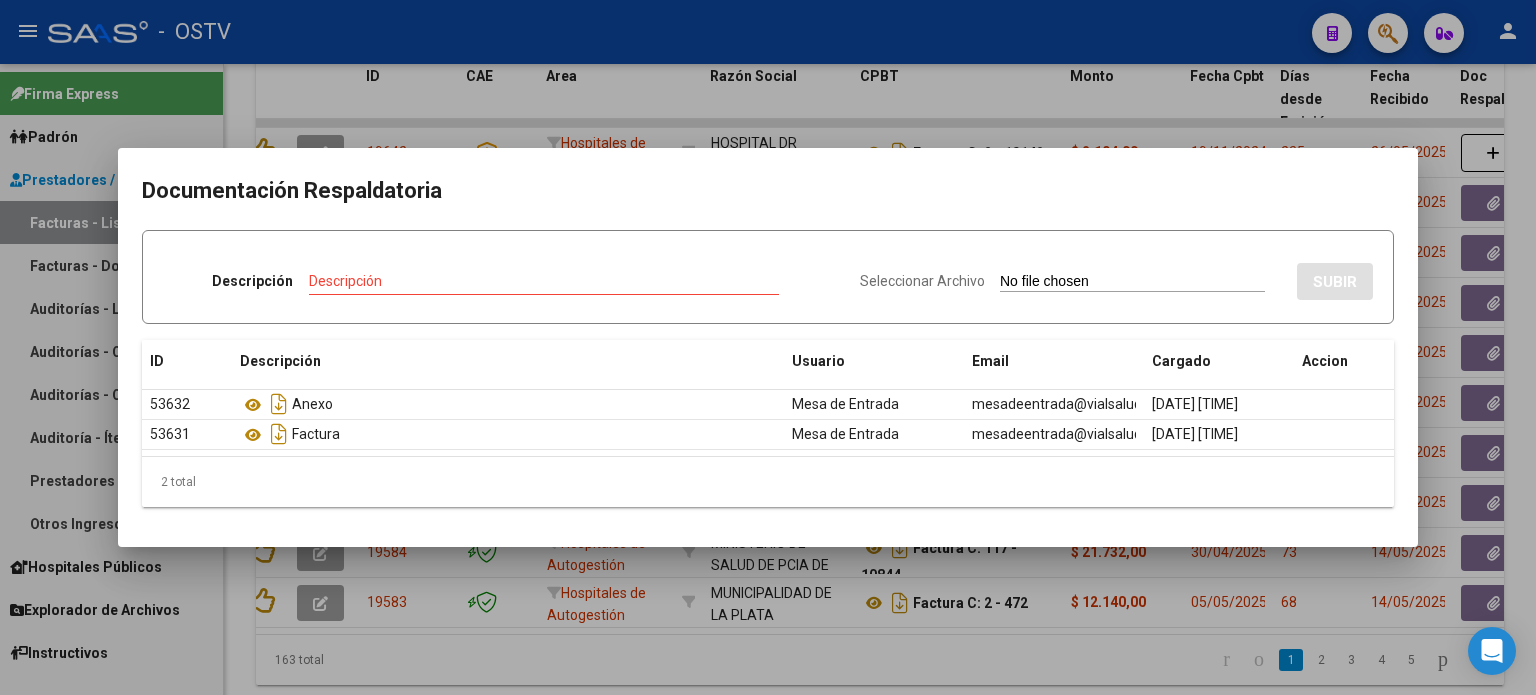 click at bounding box center (768, 347) 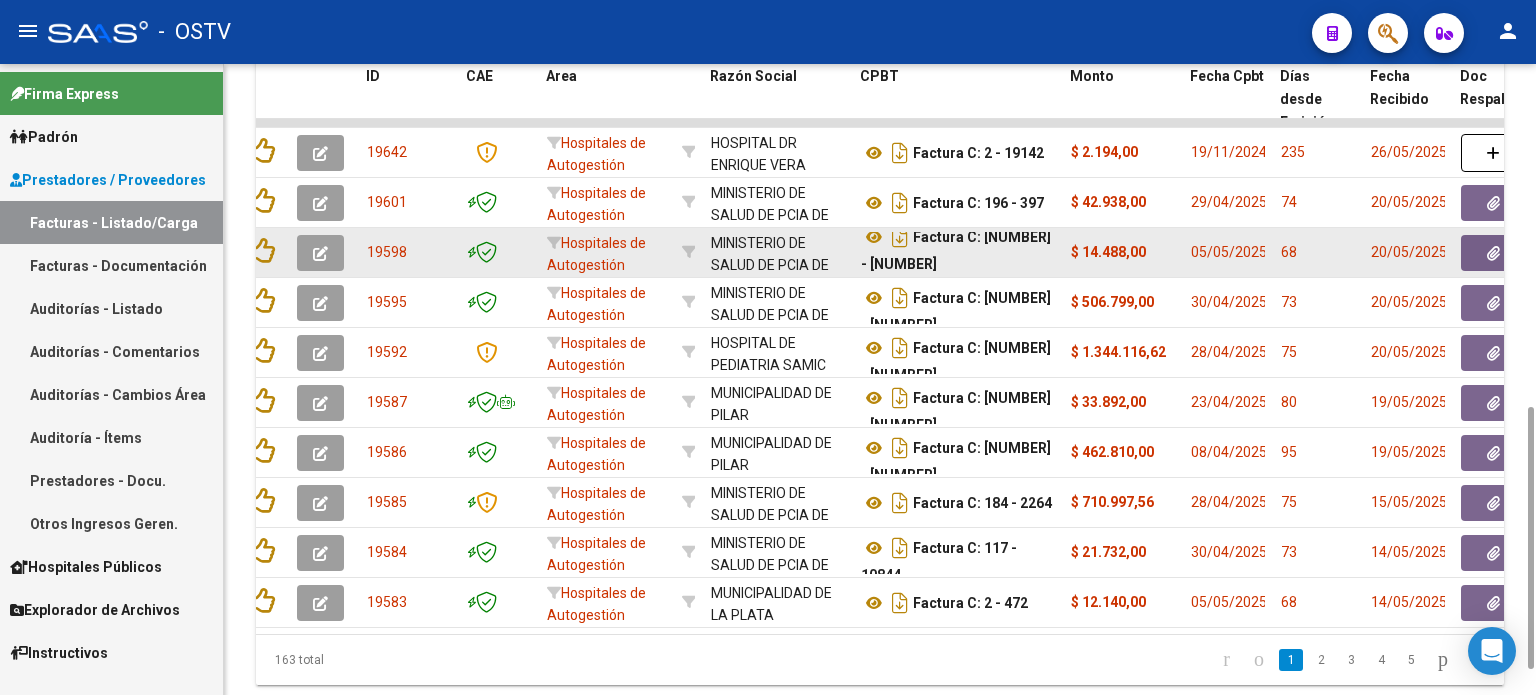 scroll, scrollTop: 12, scrollLeft: 0, axis: vertical 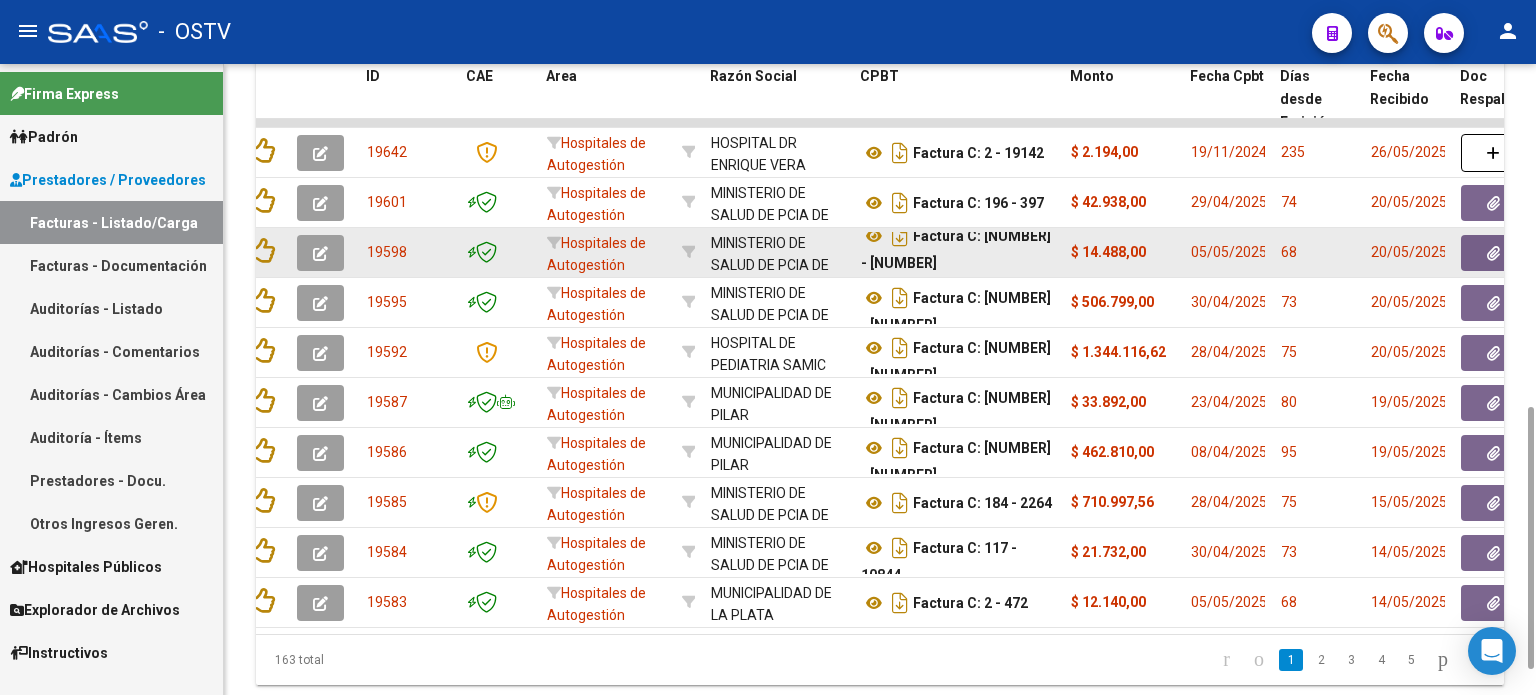 drag, startPoint x: 982, startPoint y: 243, endPoint x: 1017, endPoint y: 256, distance: 37.336308 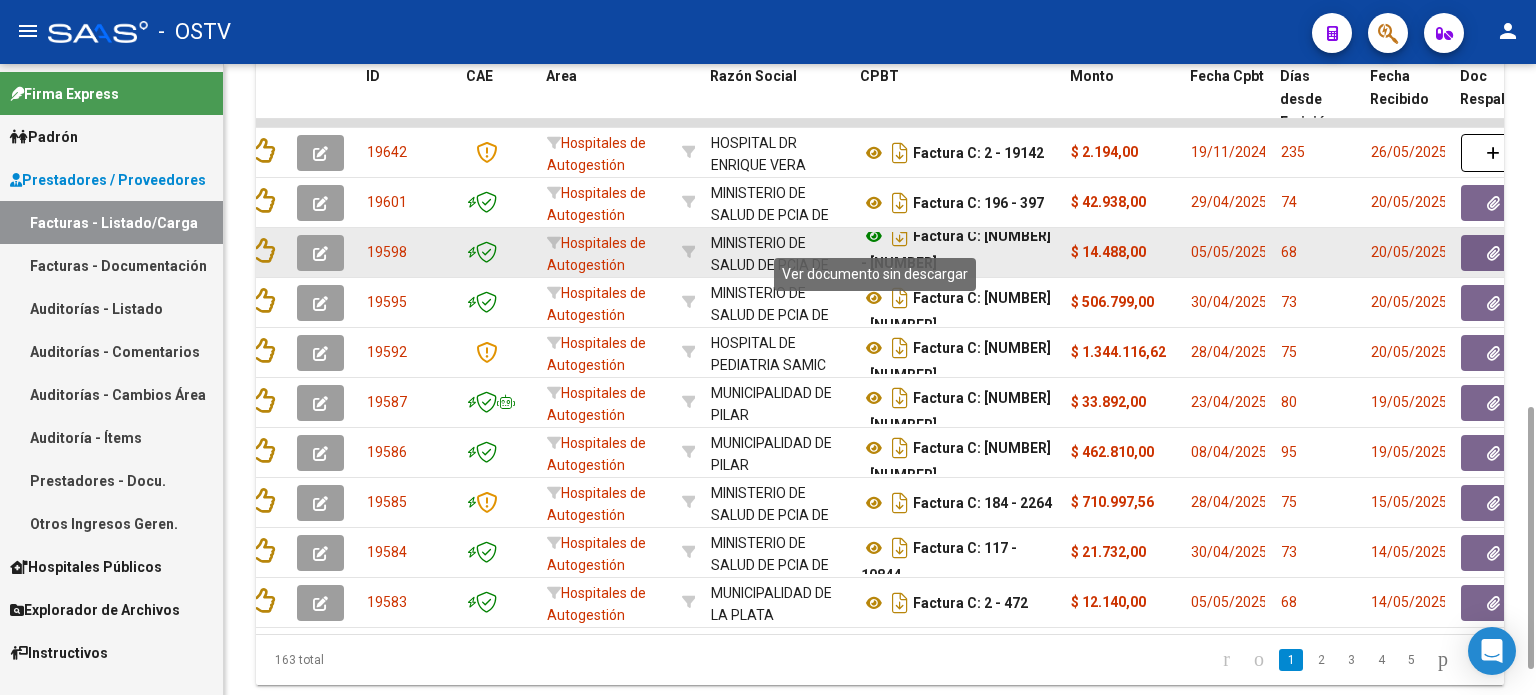 click 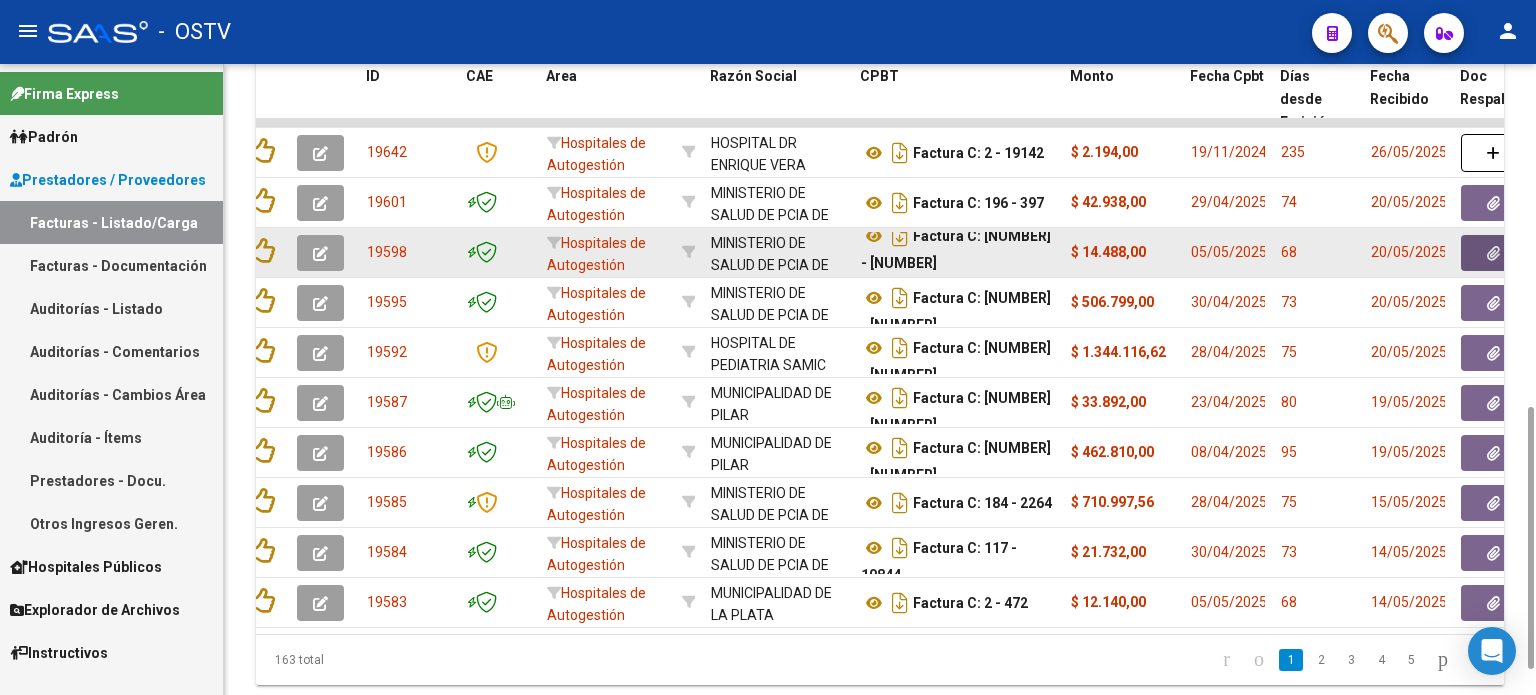 click 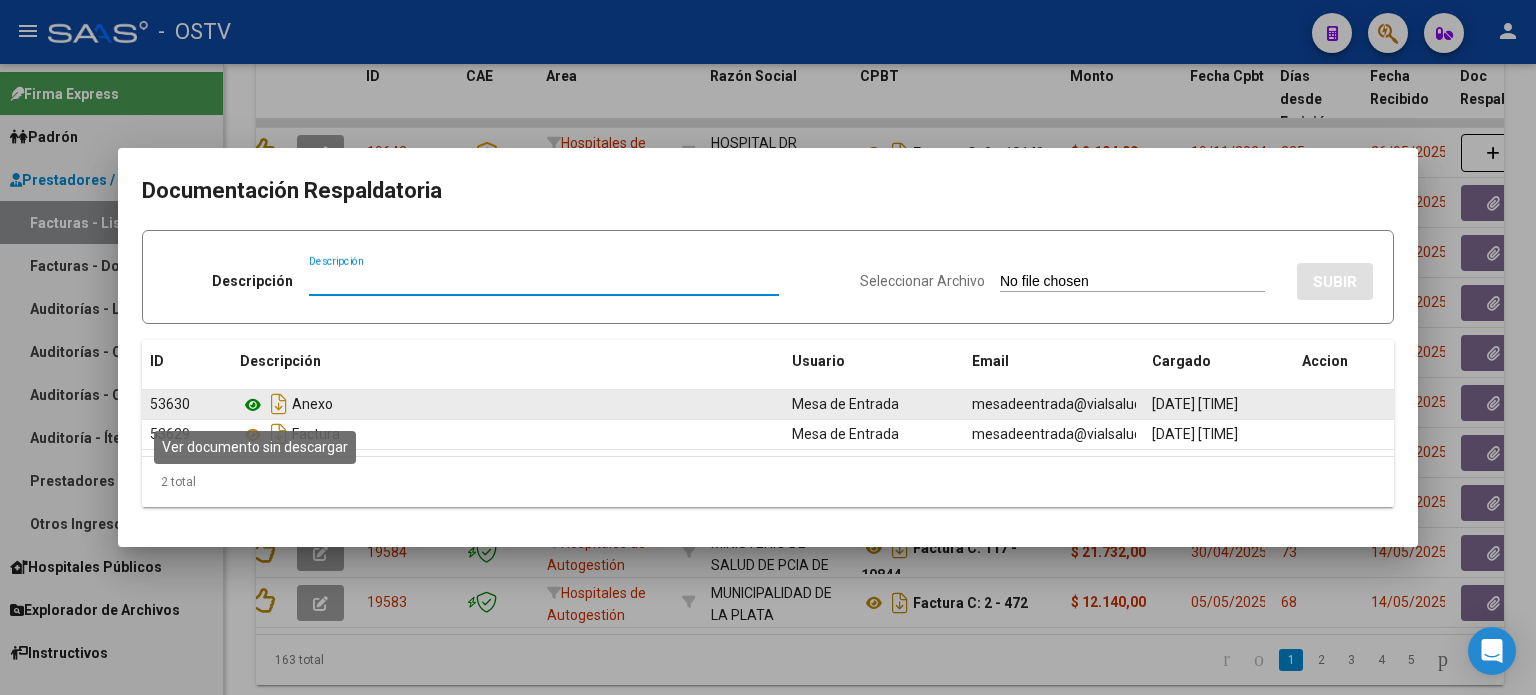 click 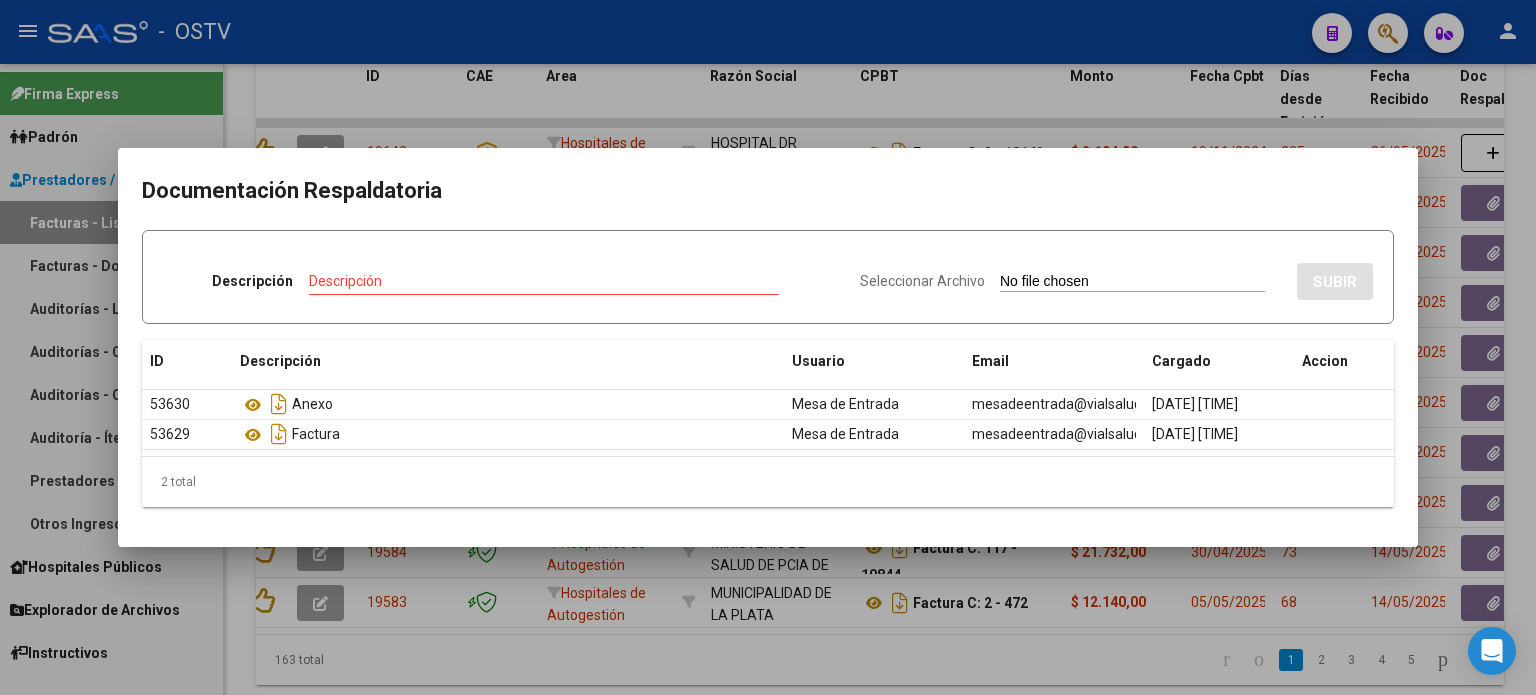 click at bounding box center (768, 347) 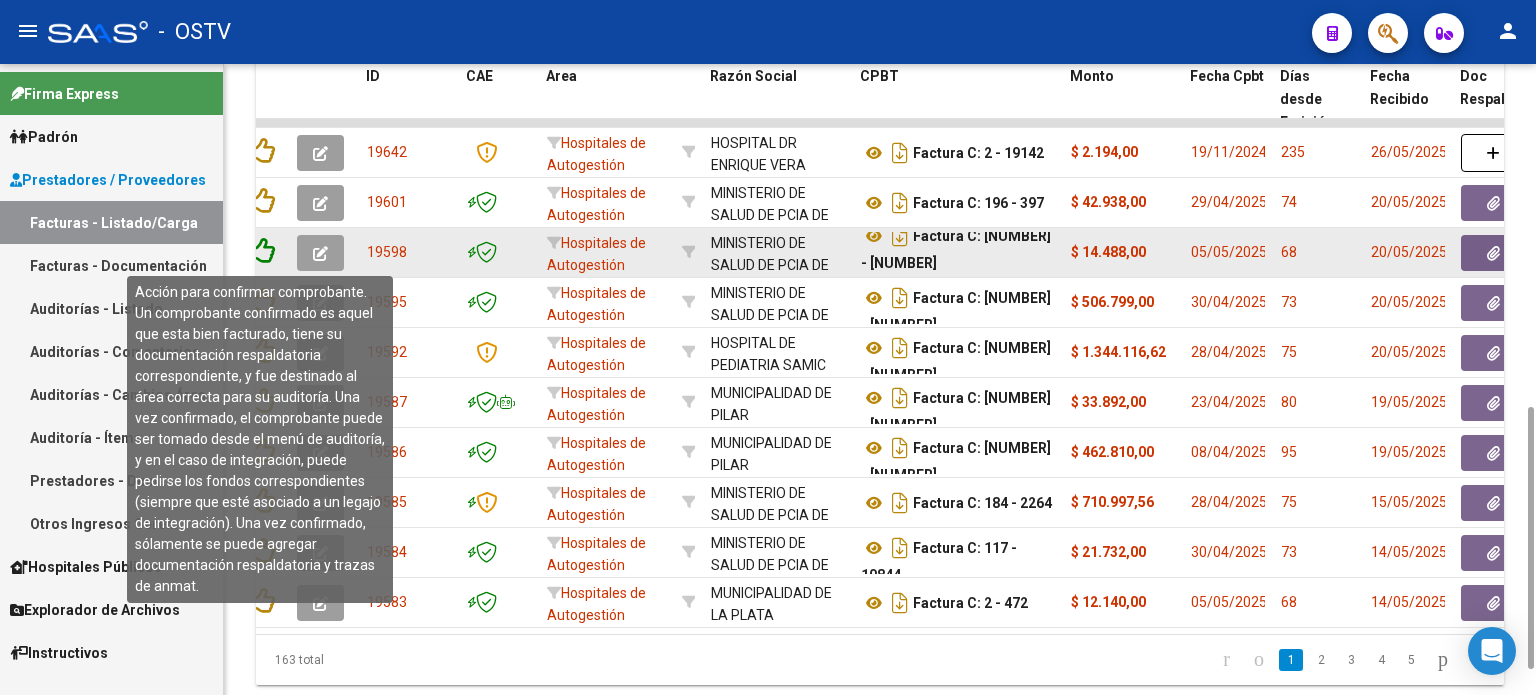 click 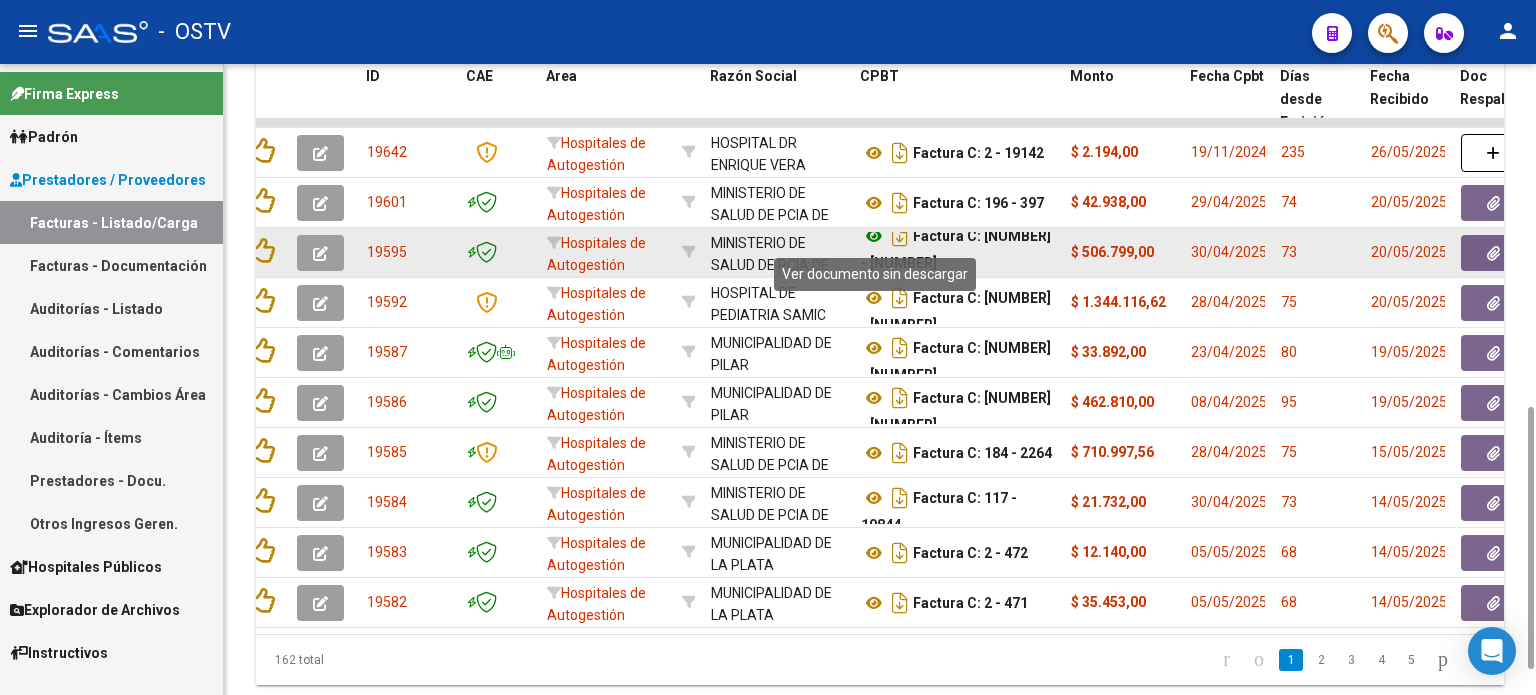 click 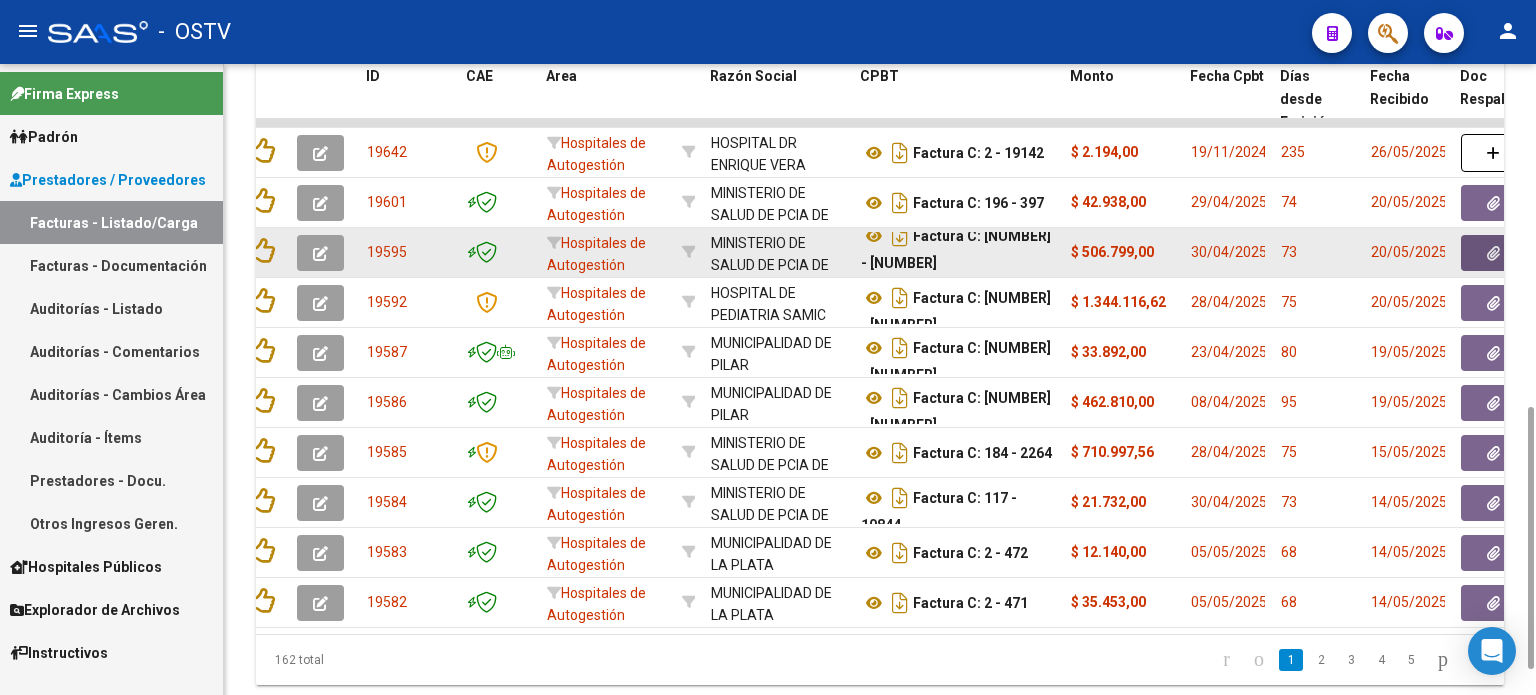 click 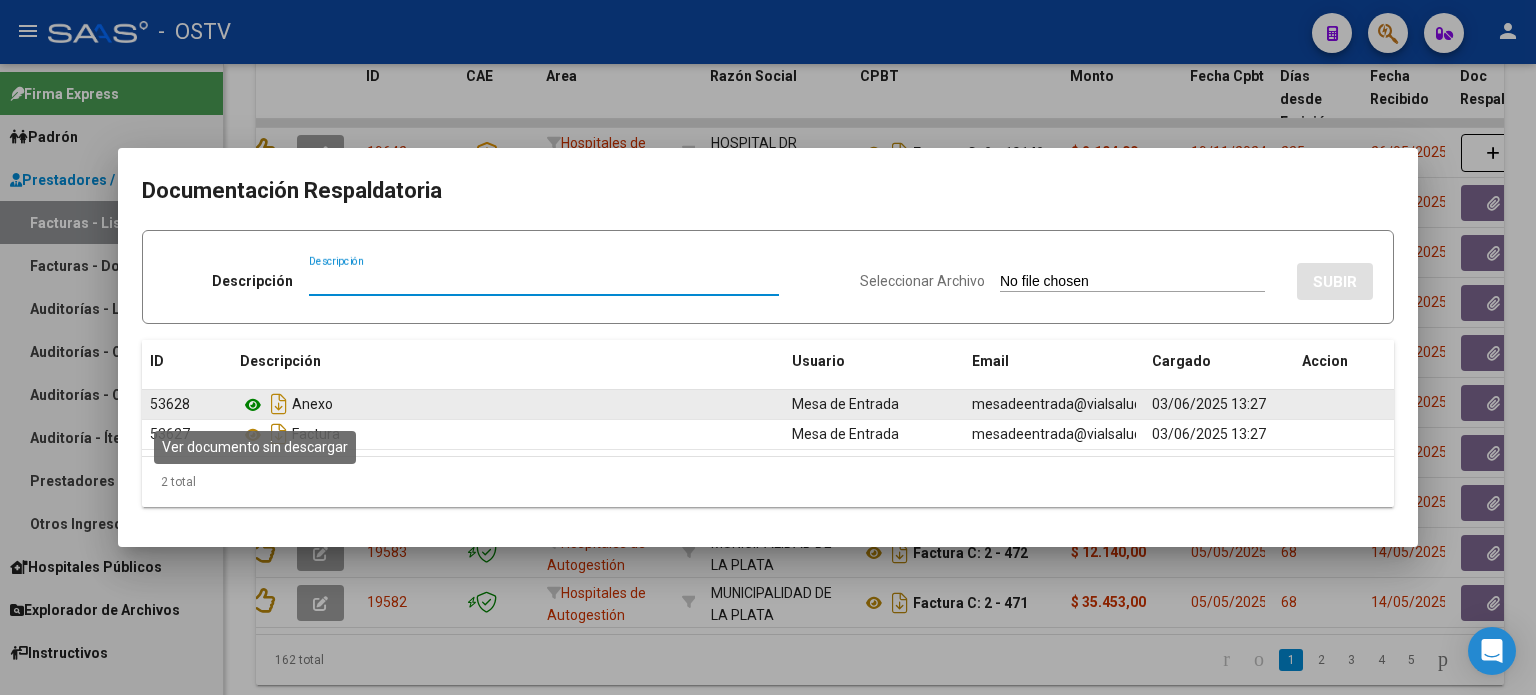 click 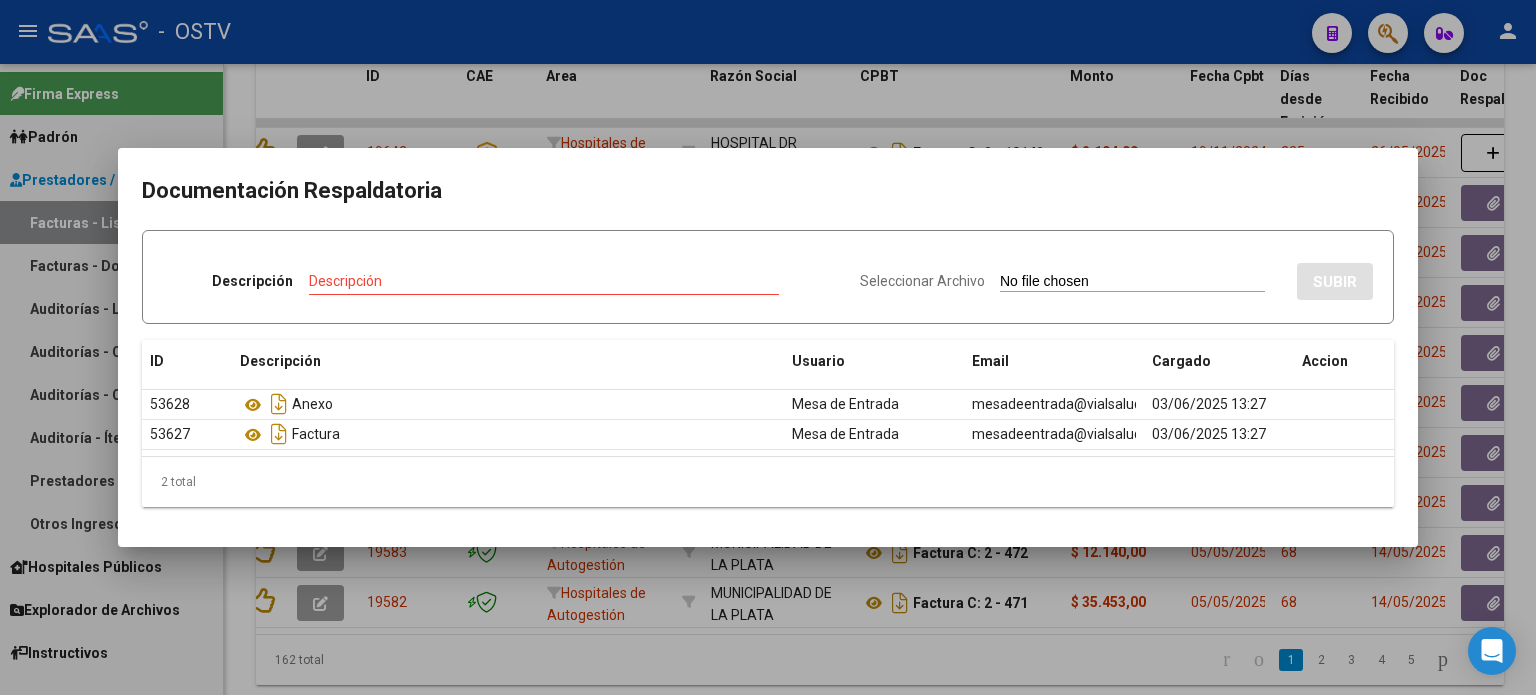 click at bounding box center [768, 347] 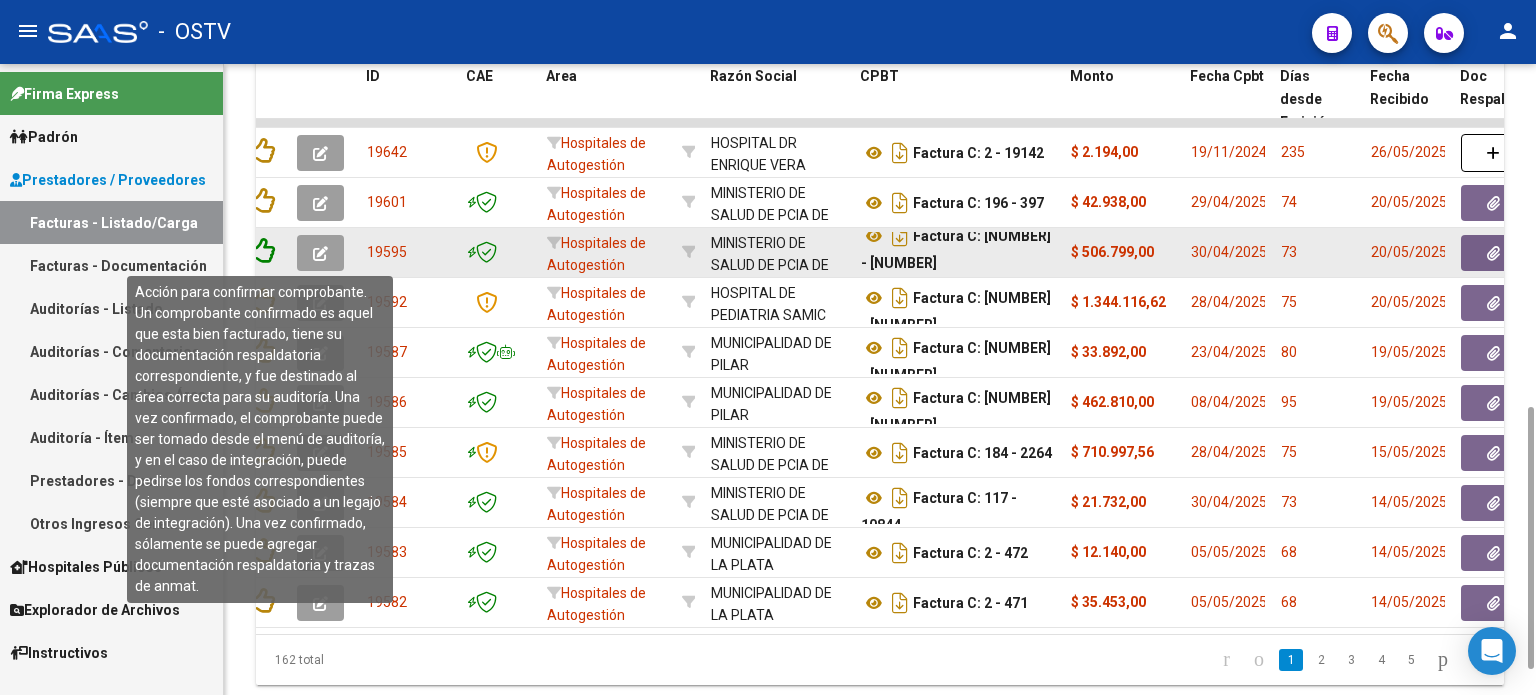 click 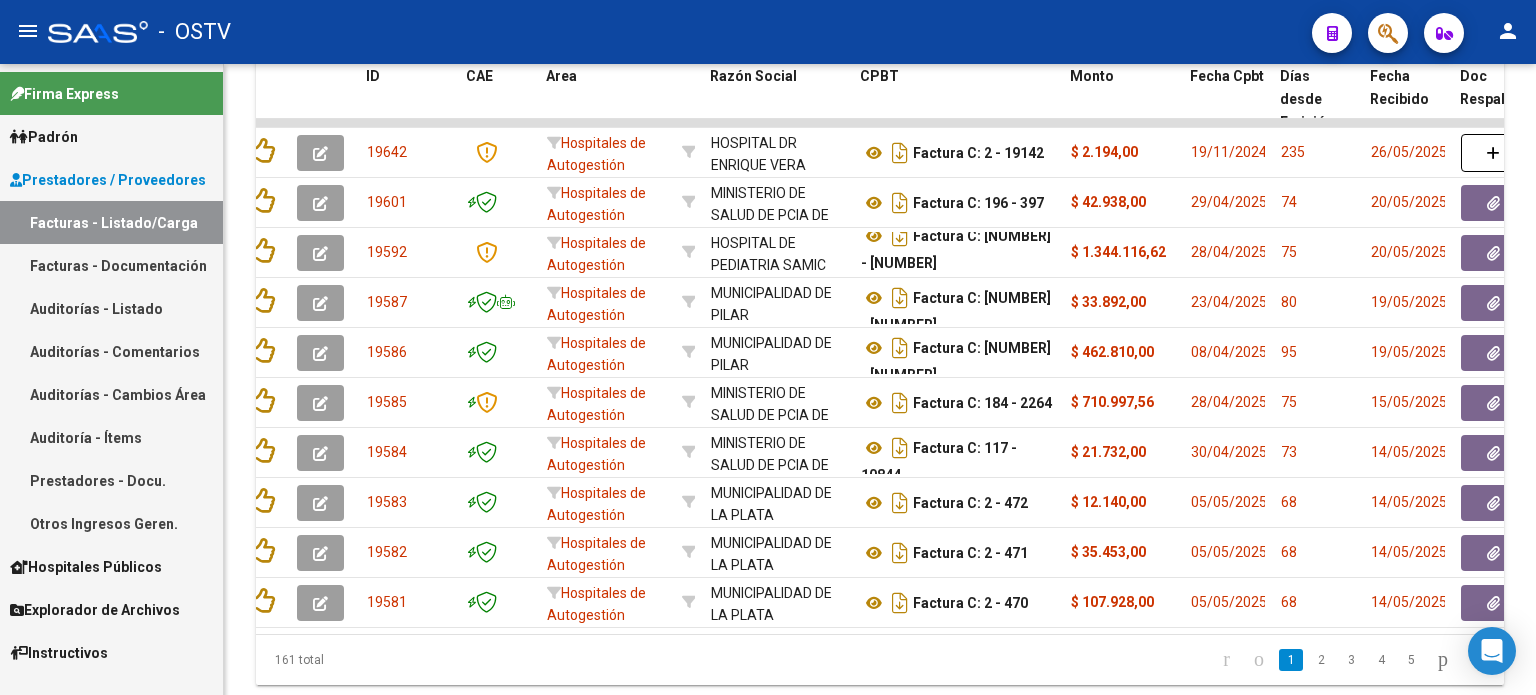 scroll, scrollTop: 0, scrollLeft: 0, axis: both 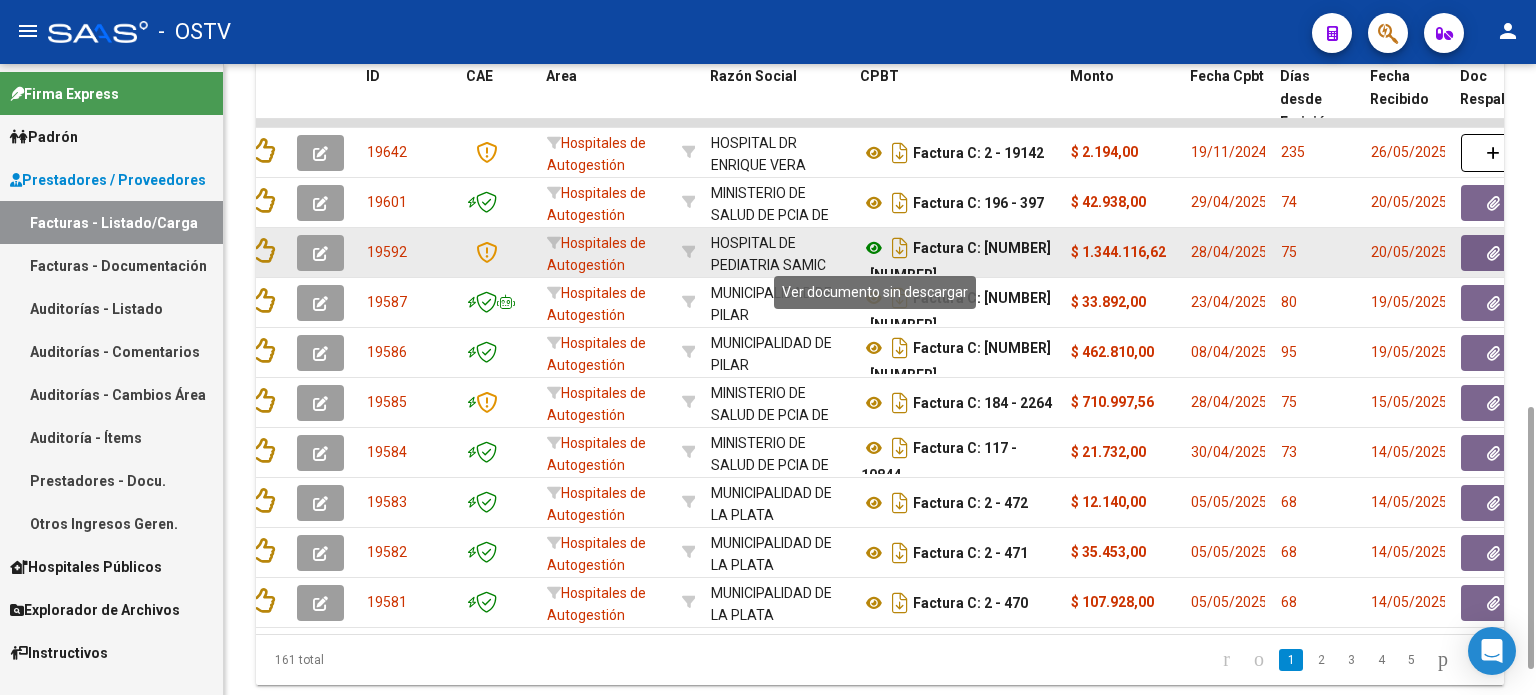click 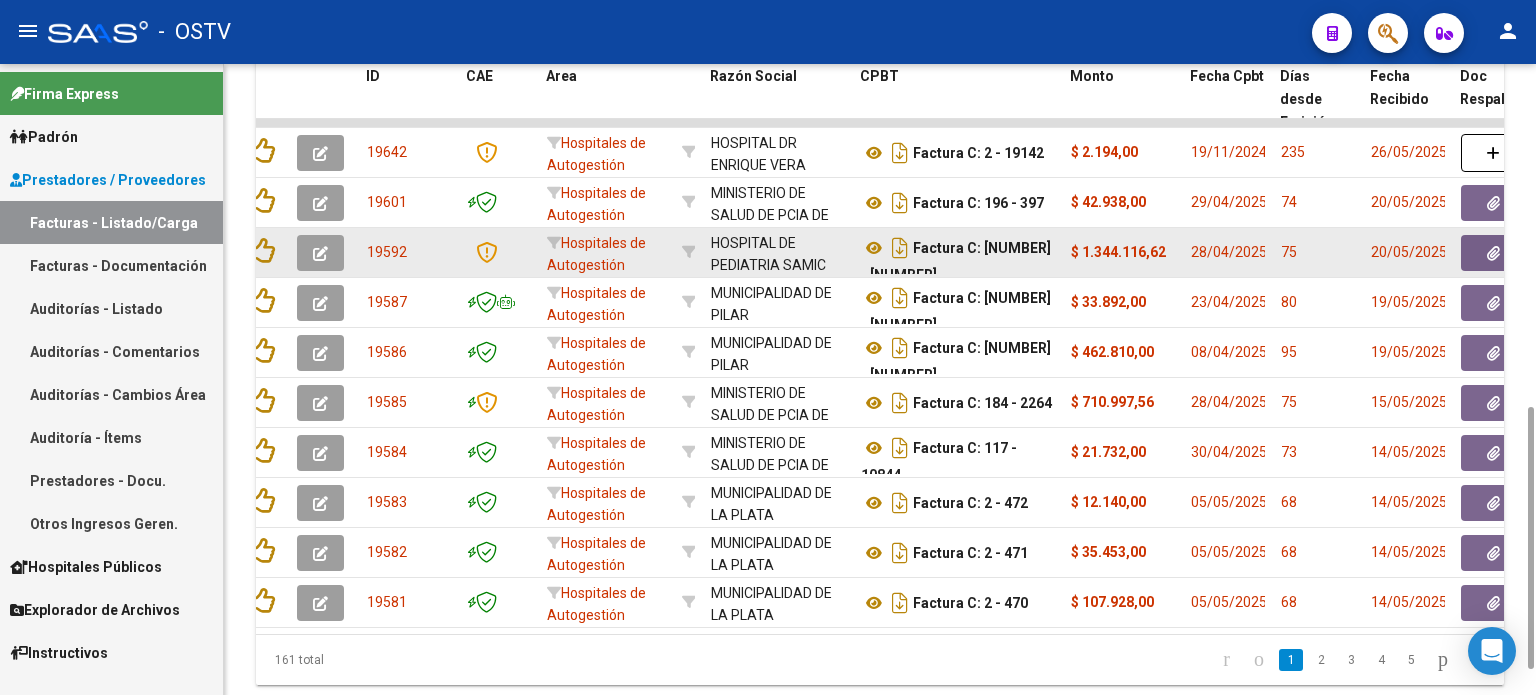 click 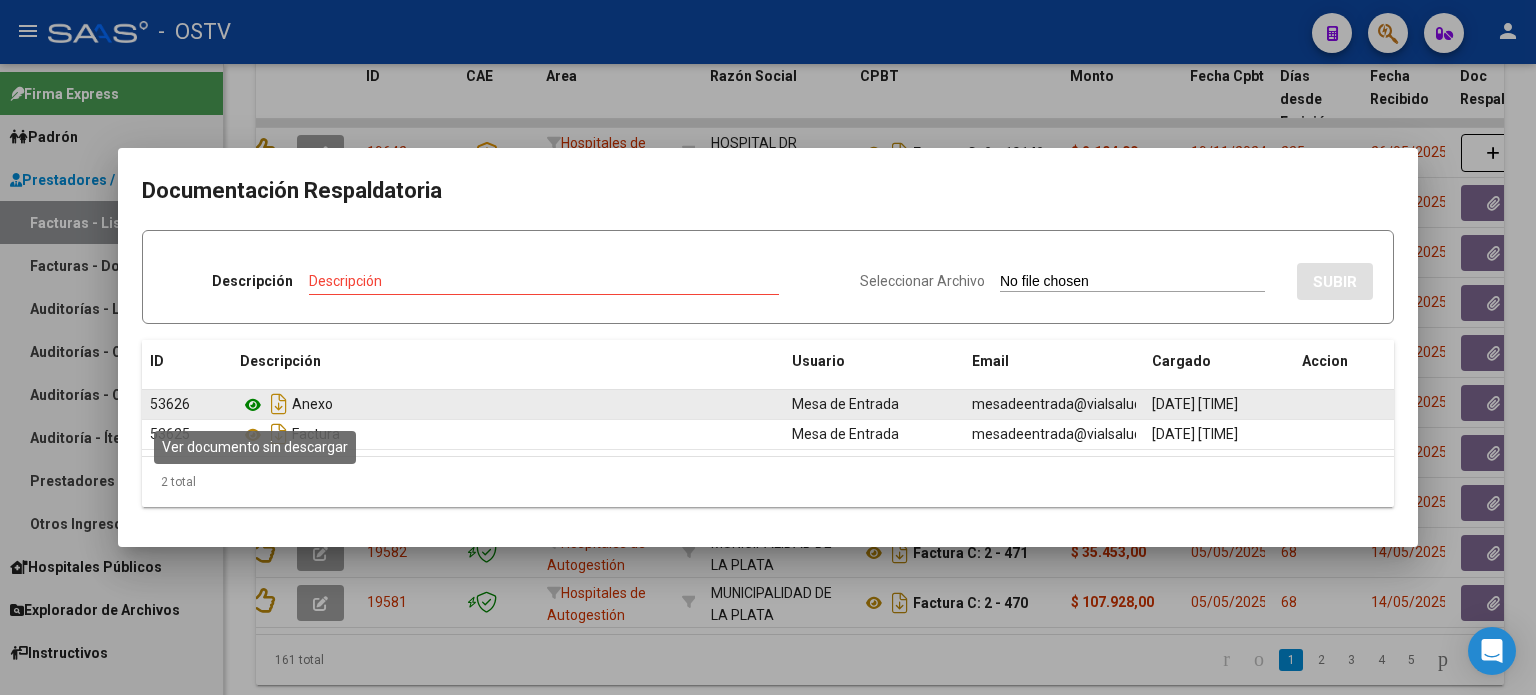 click 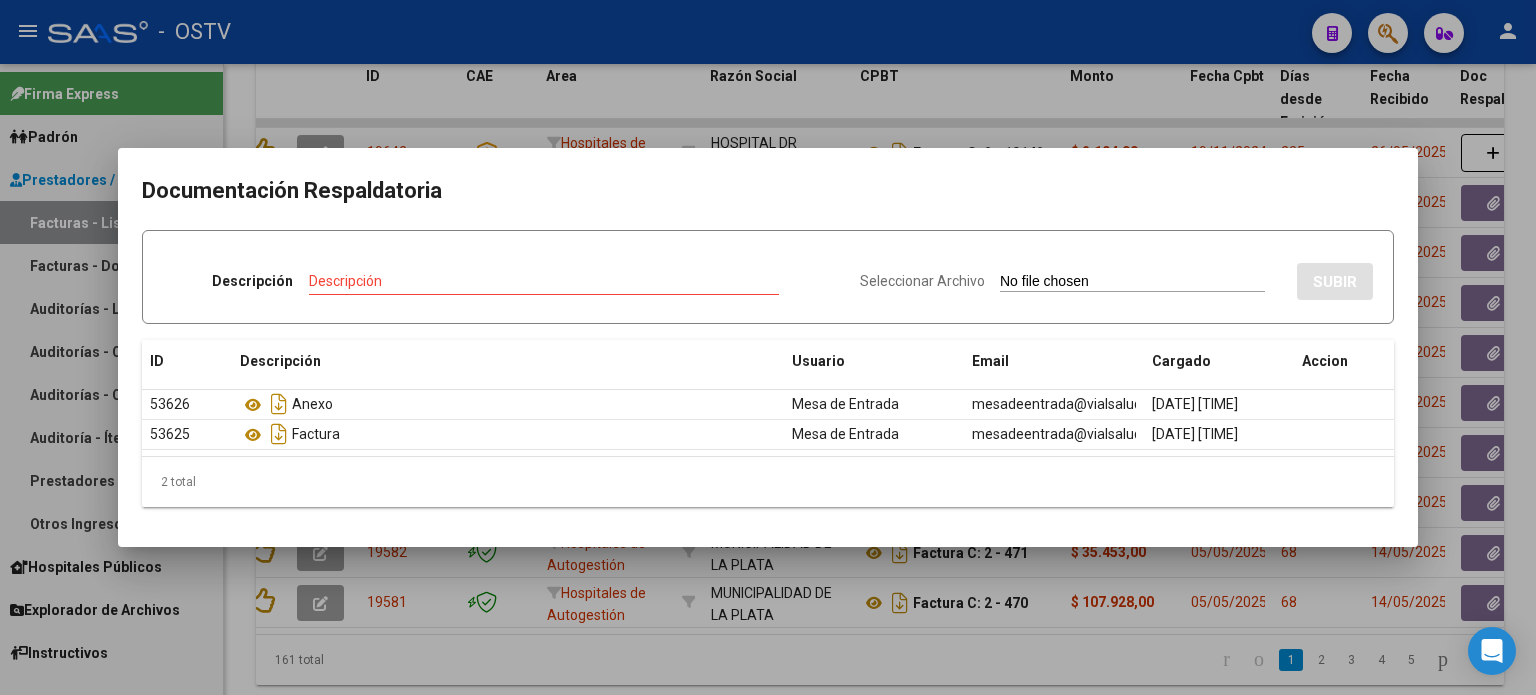 click at bounding box center (768, 347) 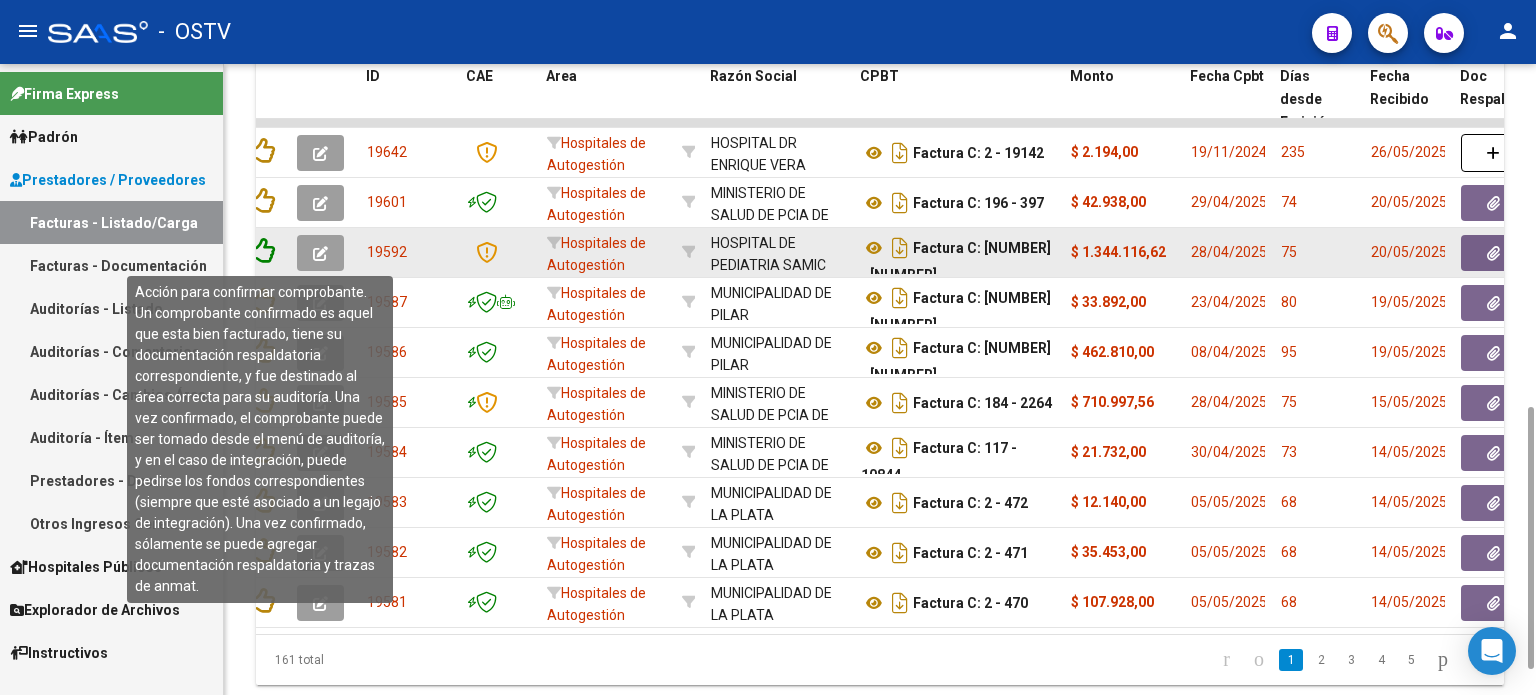 click 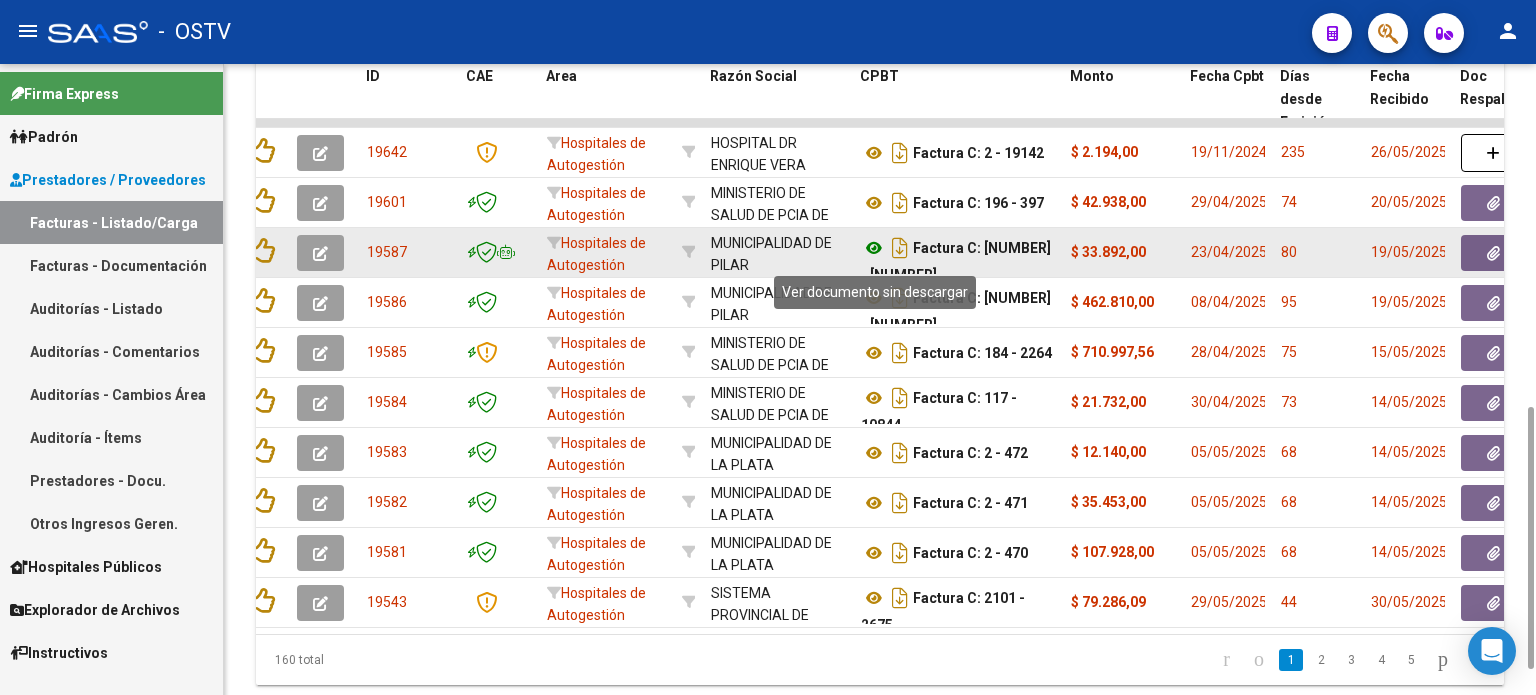 click 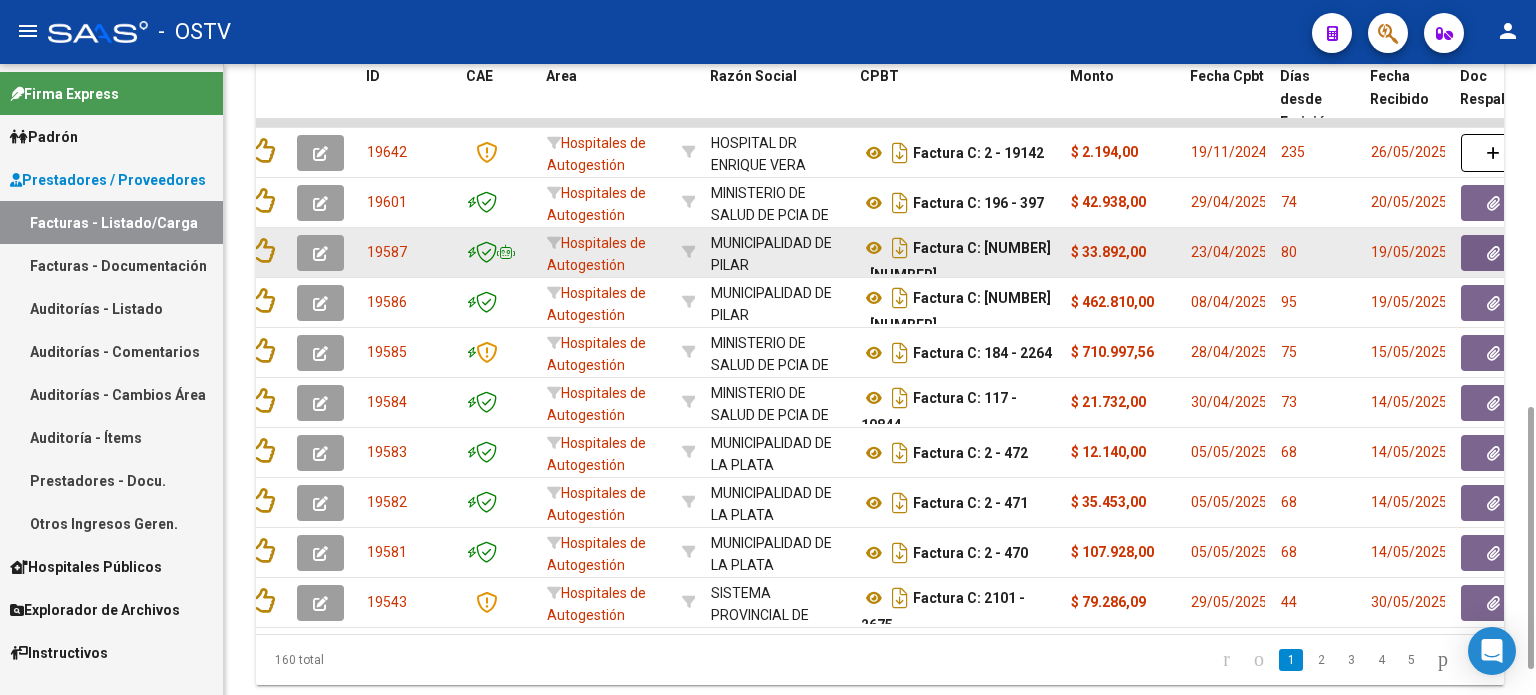 click 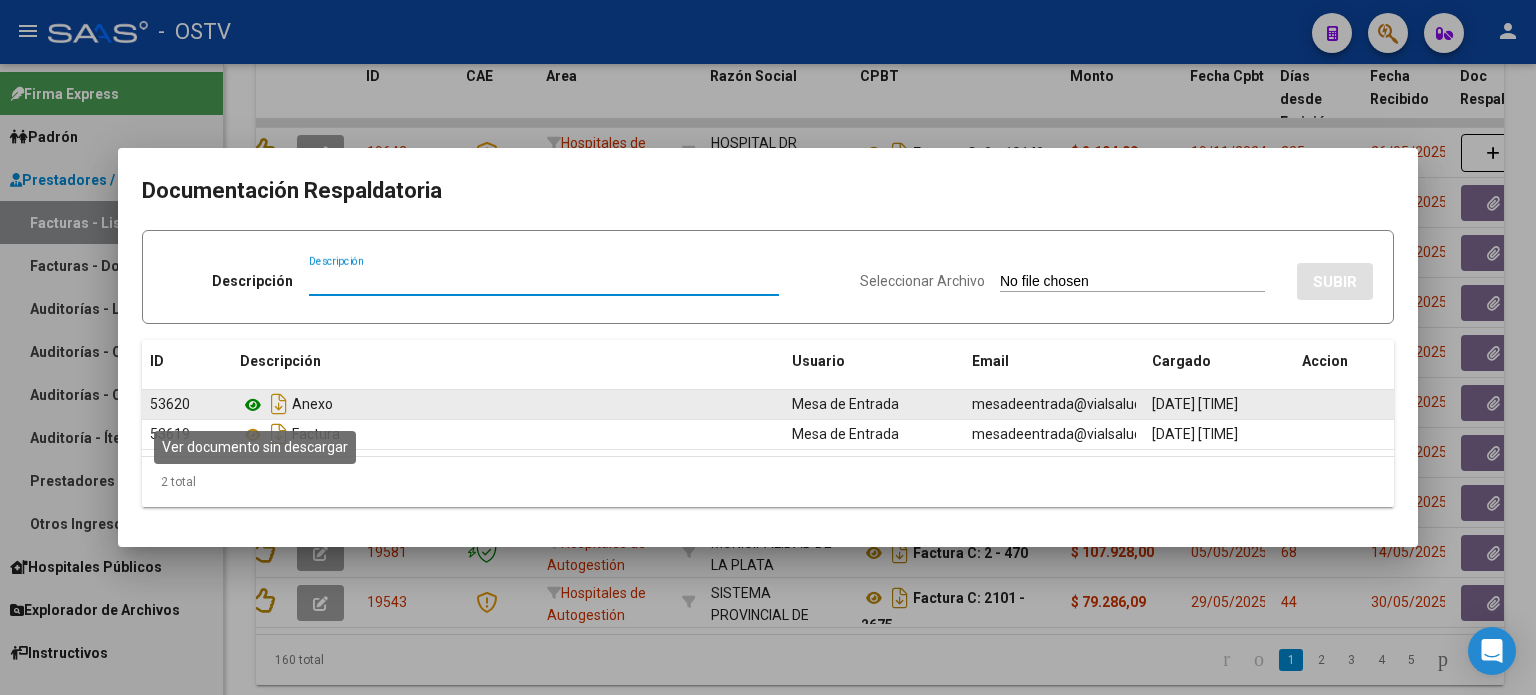 click 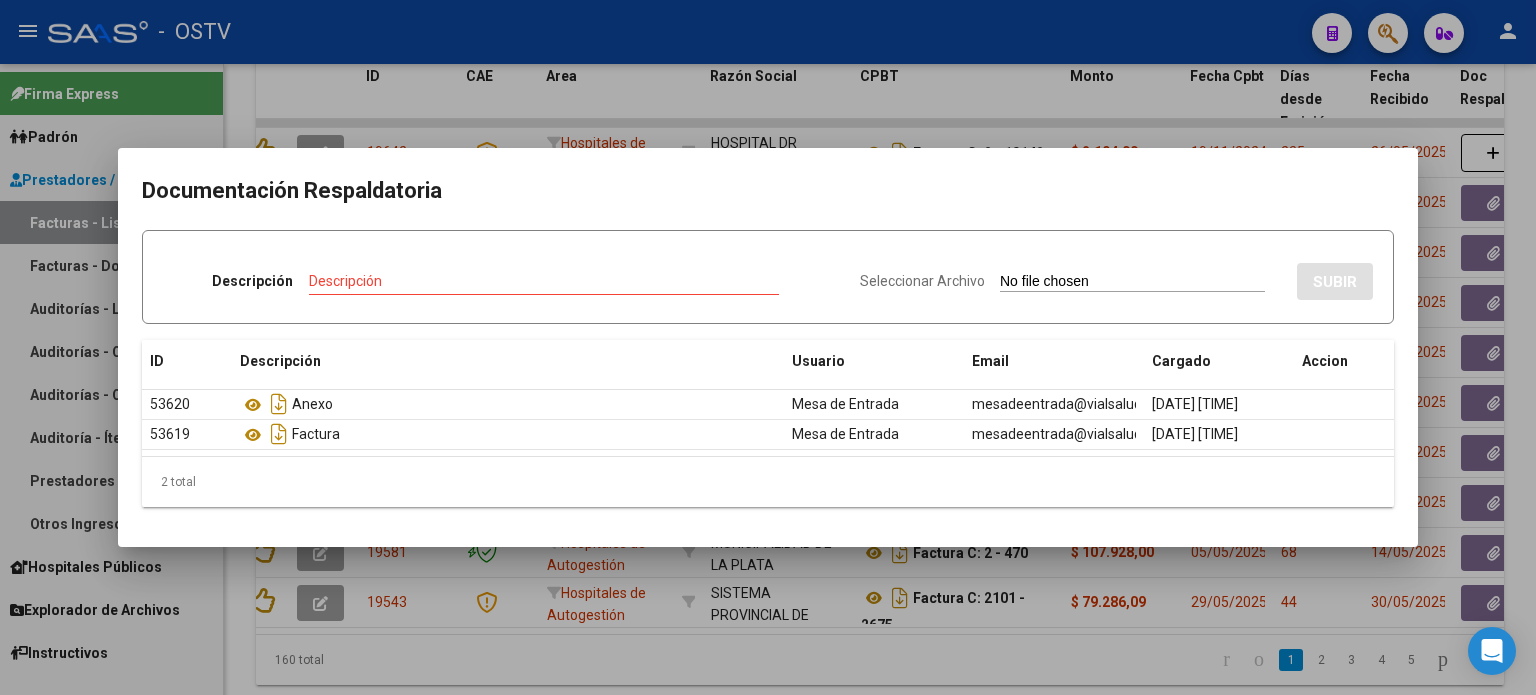 click at bounding box center (768, 347) 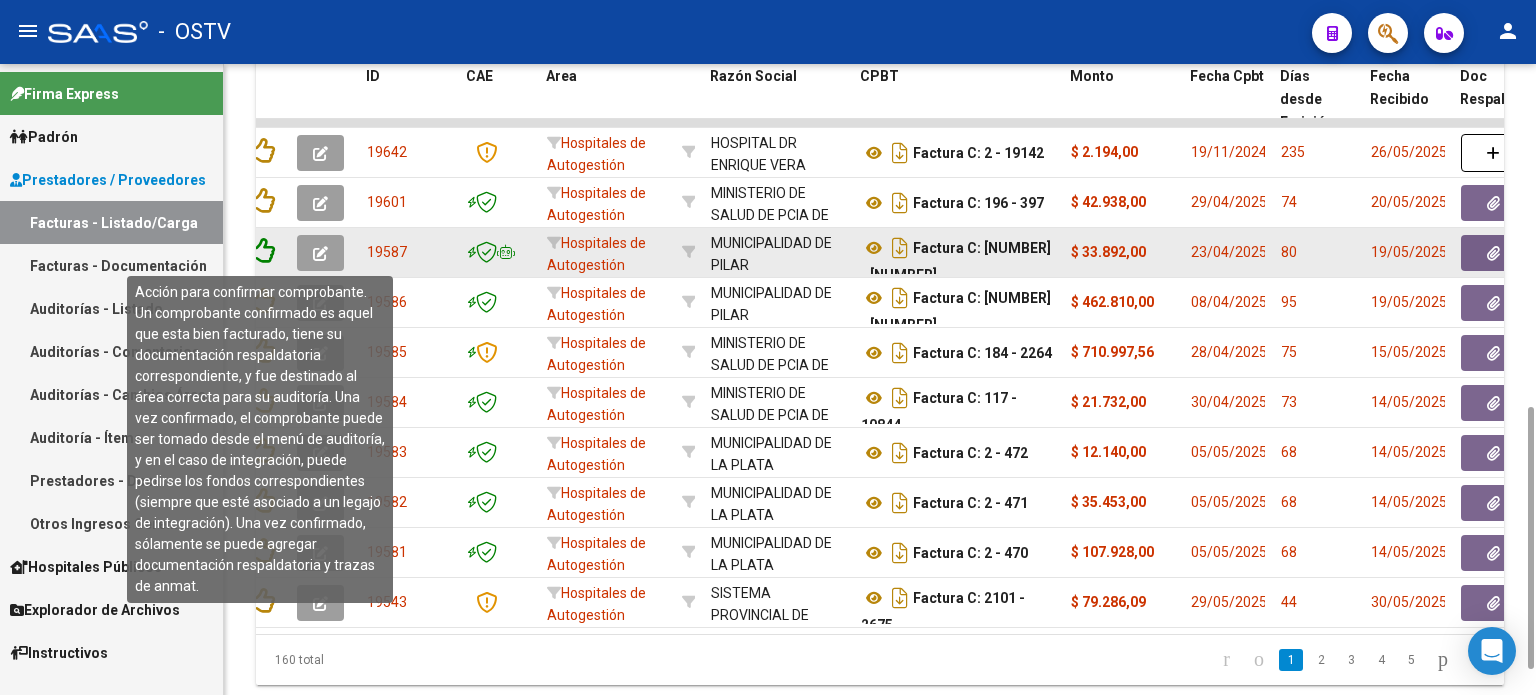 click 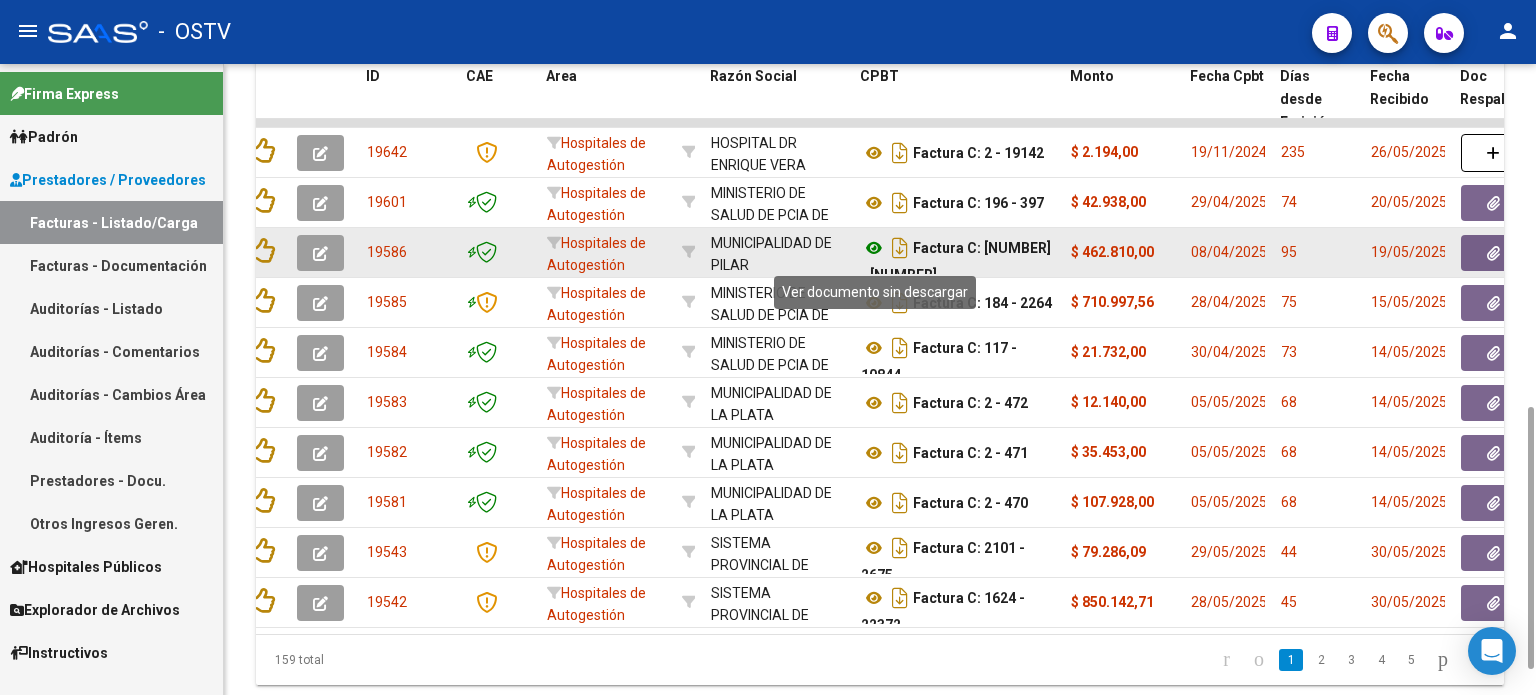 click 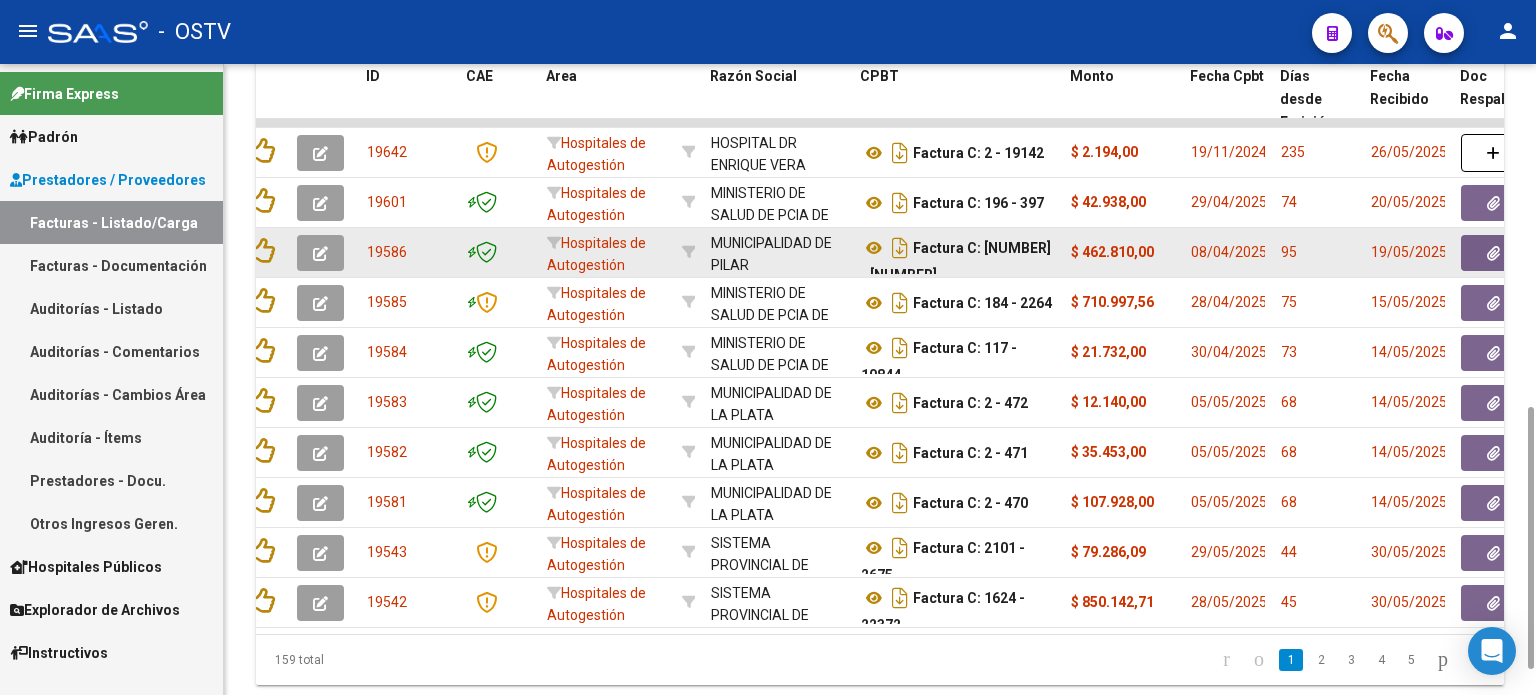 click 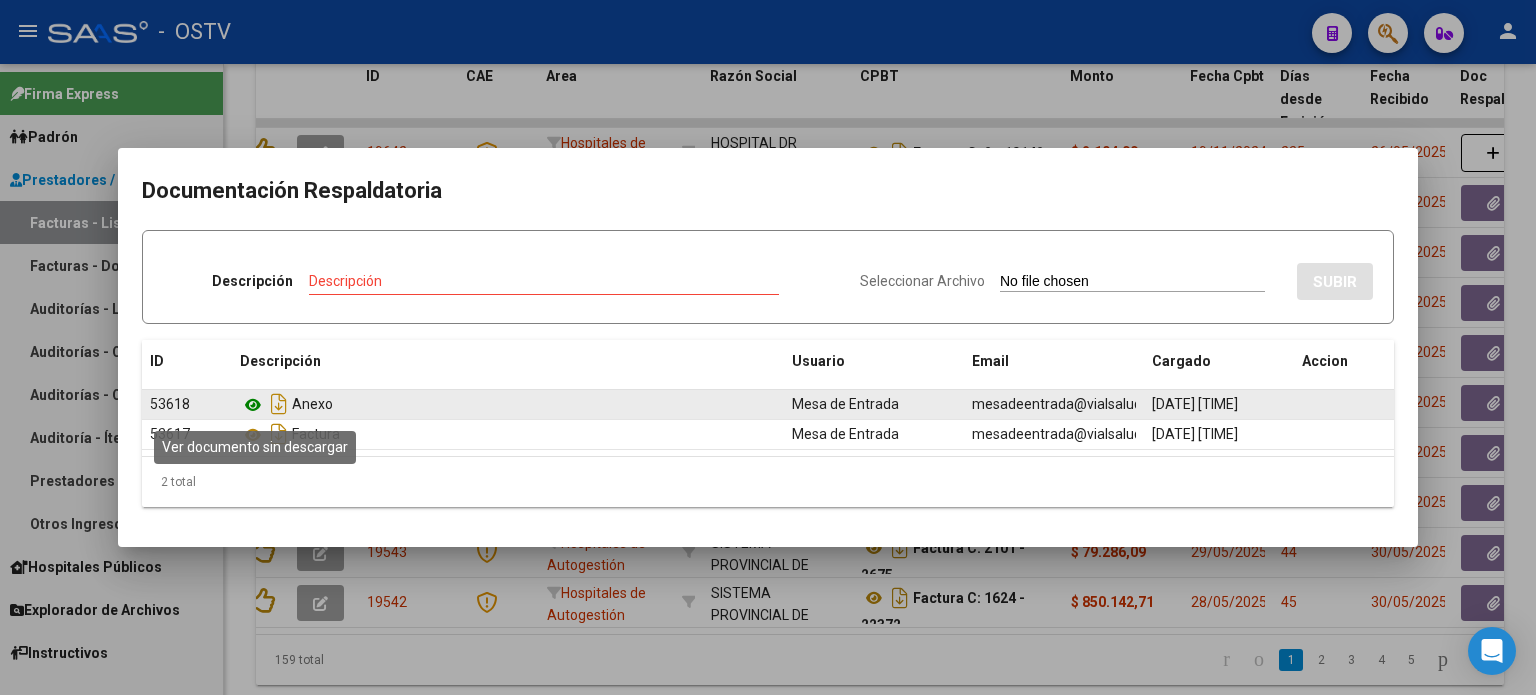 click 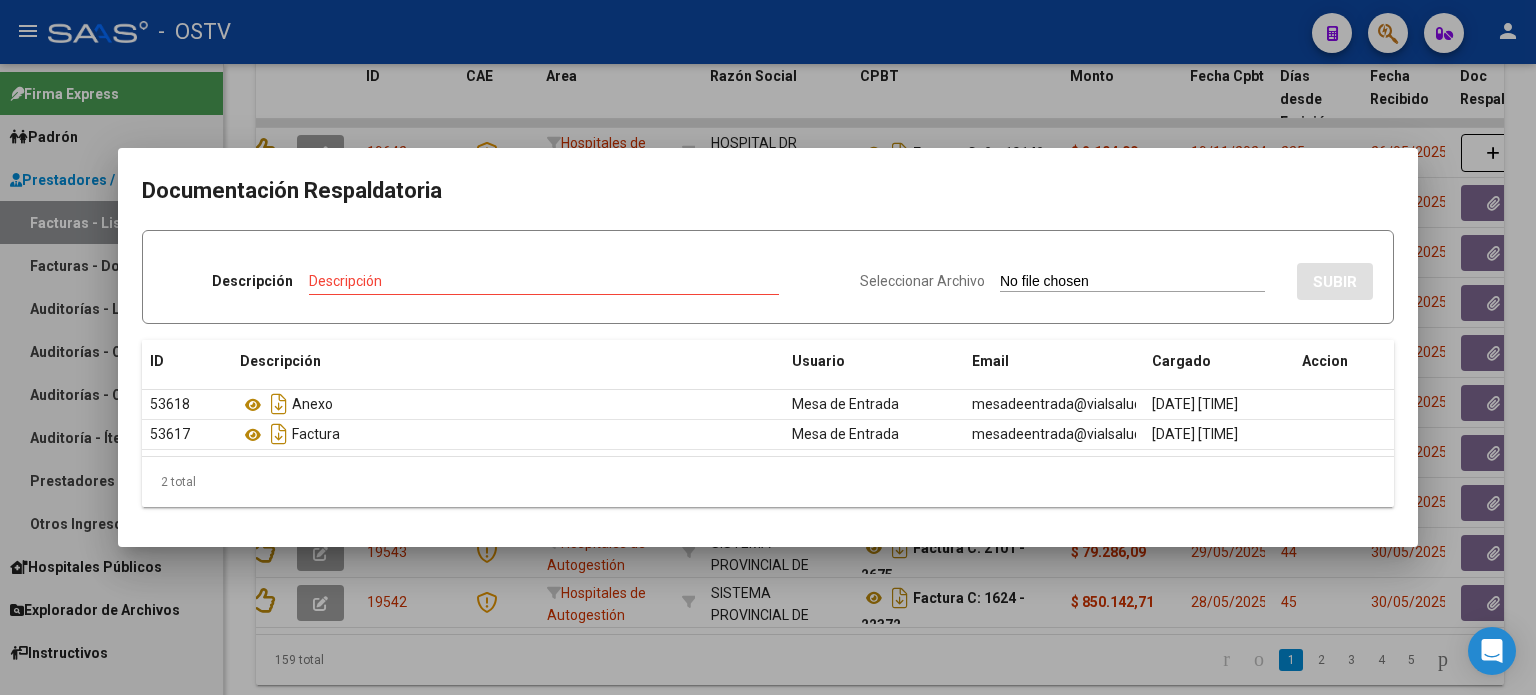 click at bounding box center [768, 347] 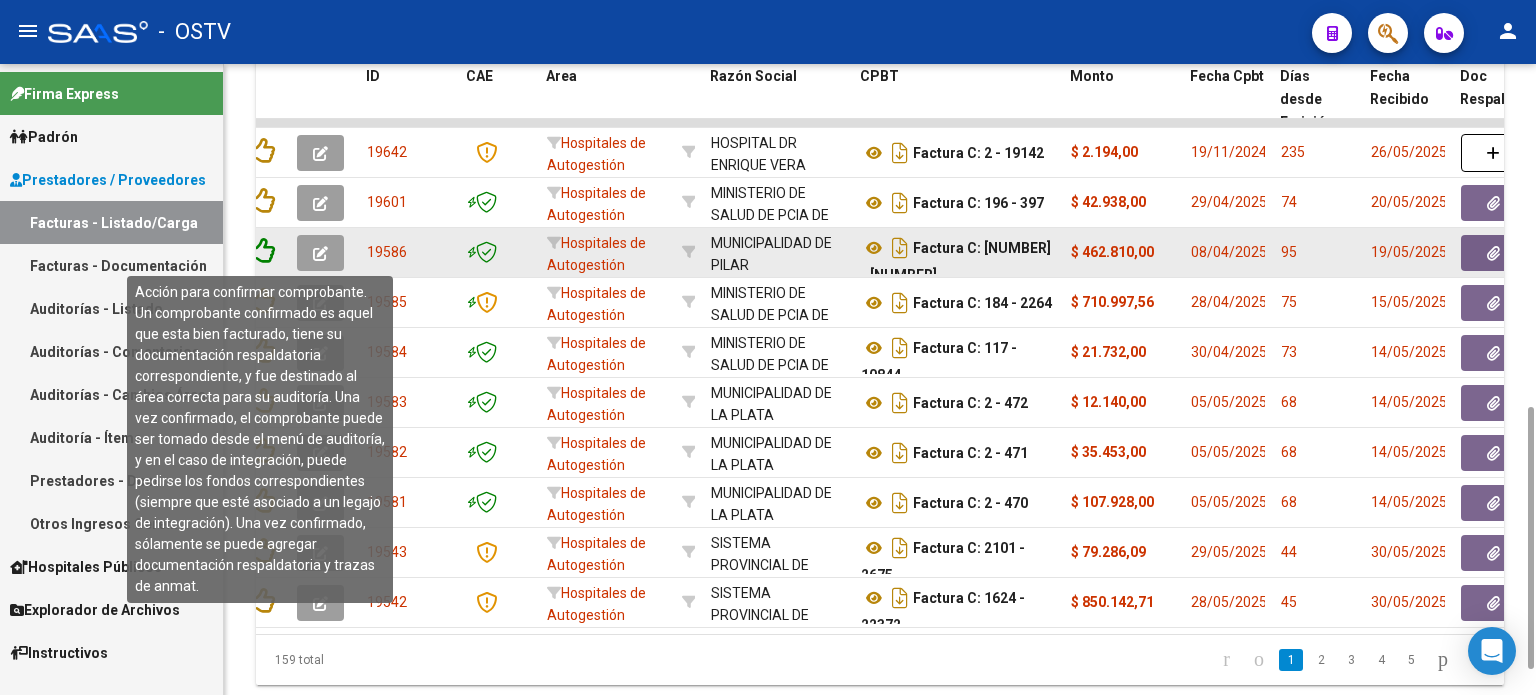 click 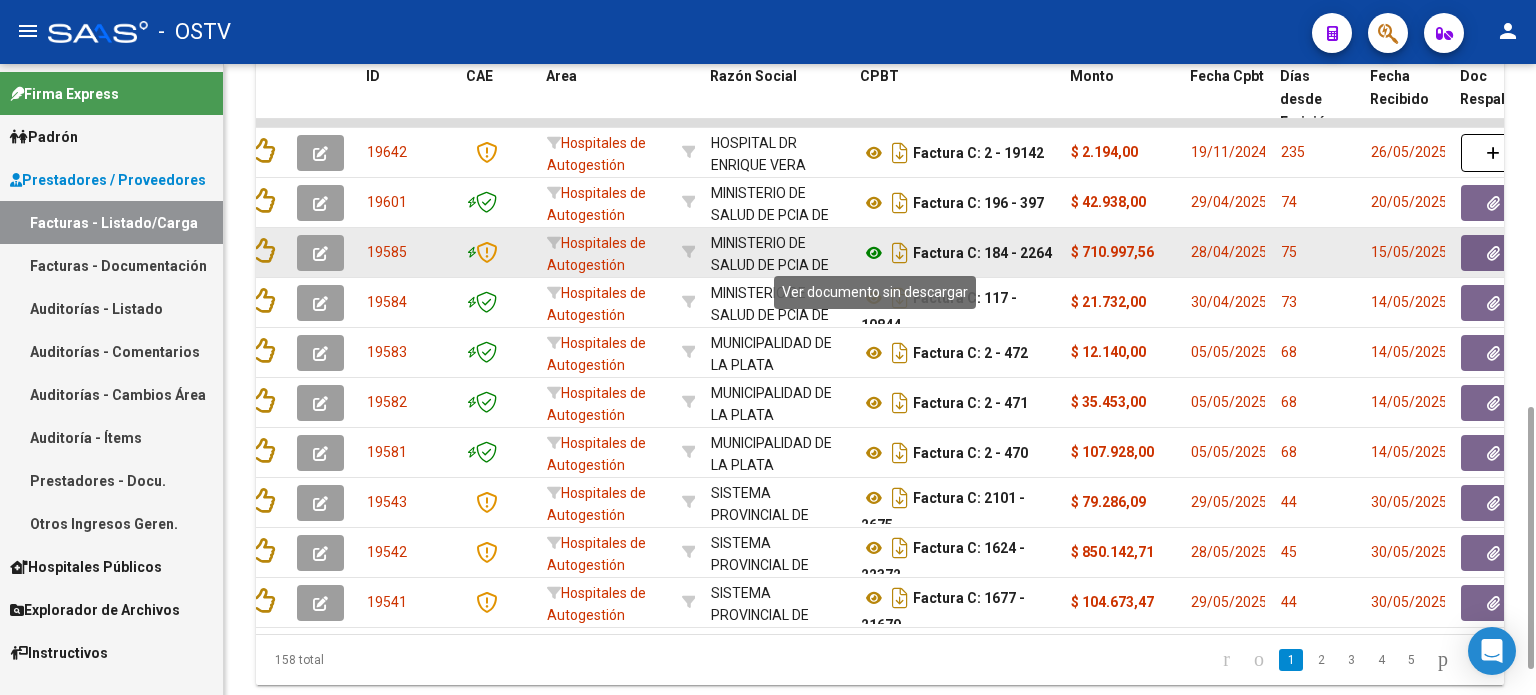 click 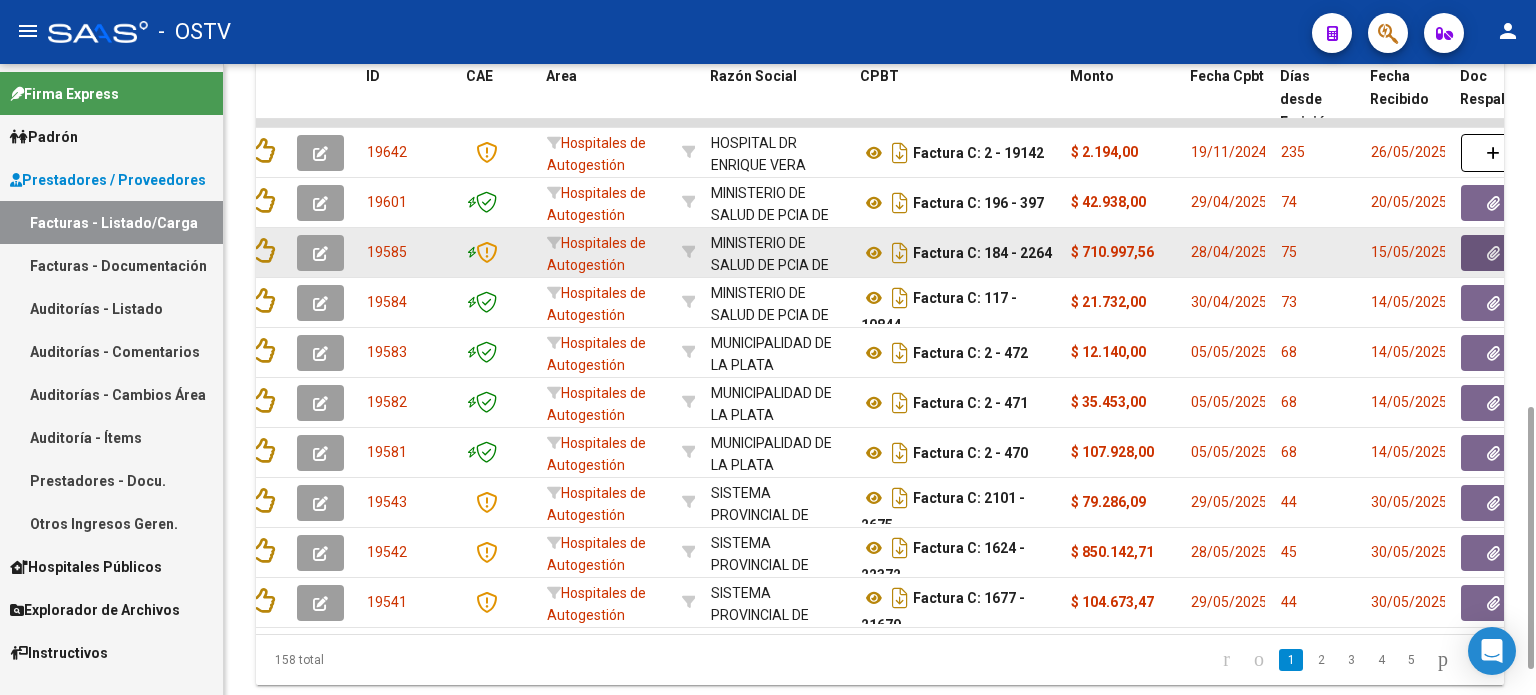 click 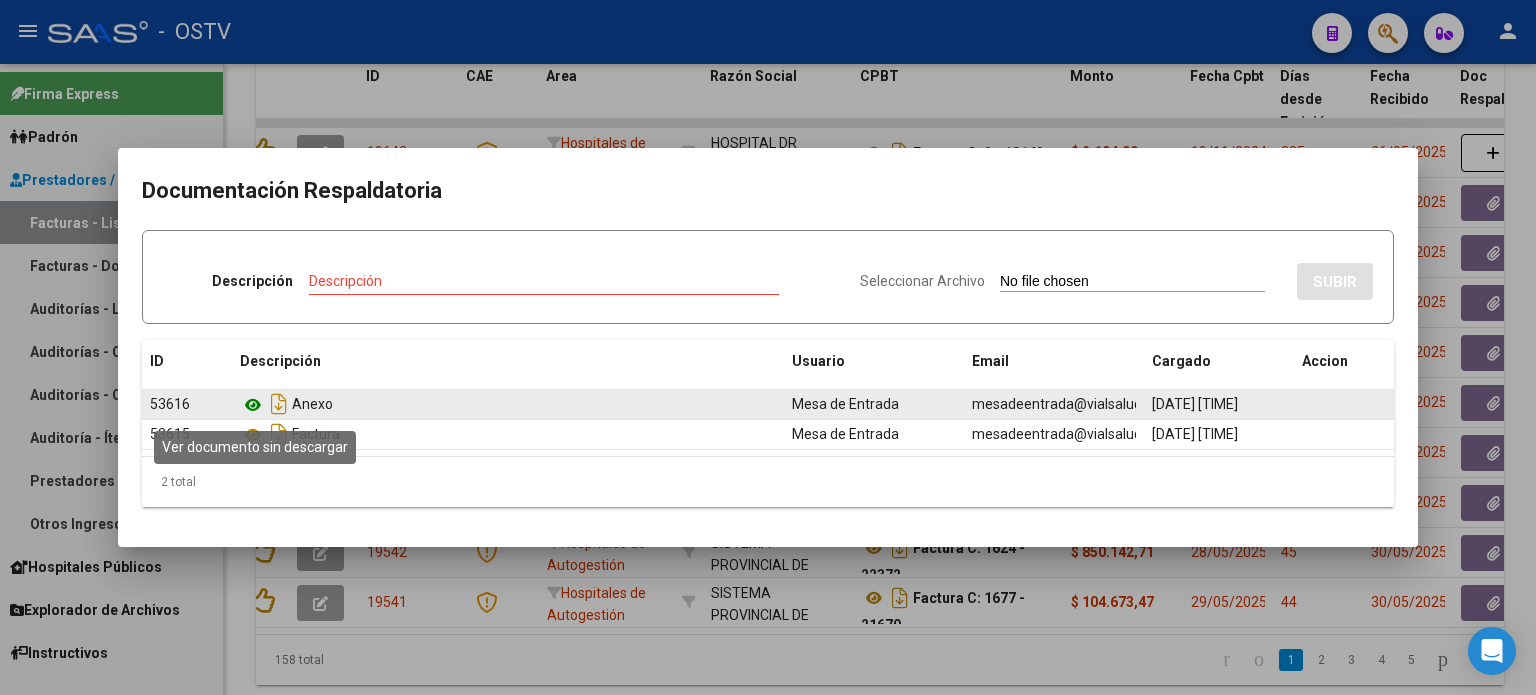 click 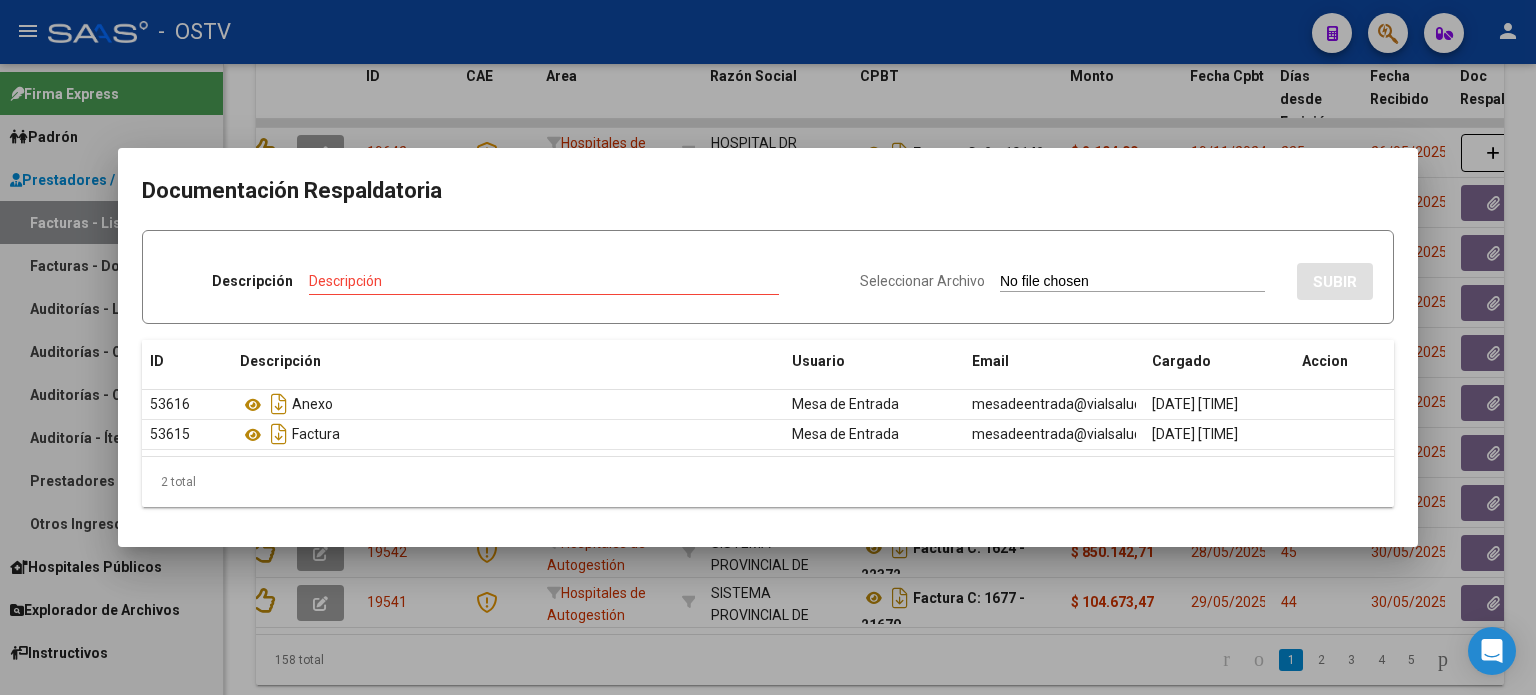 click at bounding box center (768, 347) 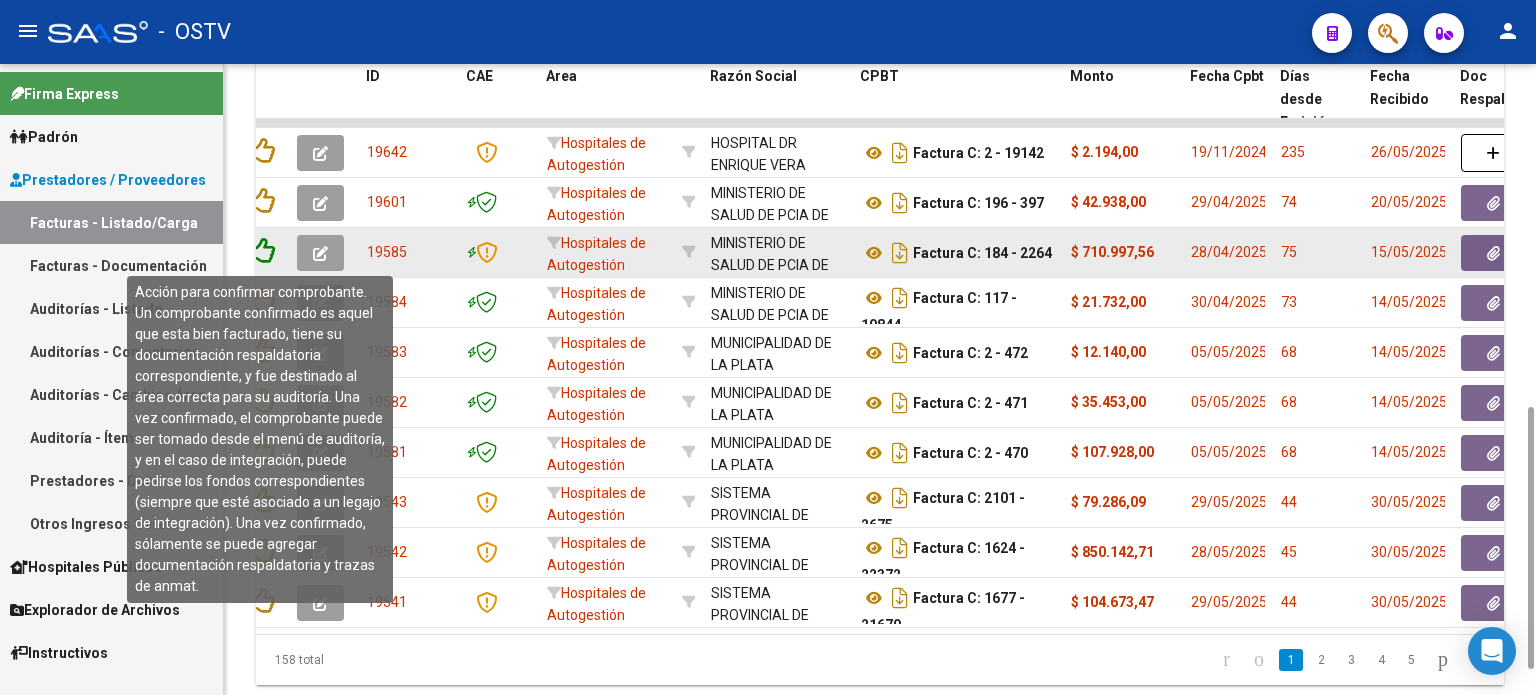 click 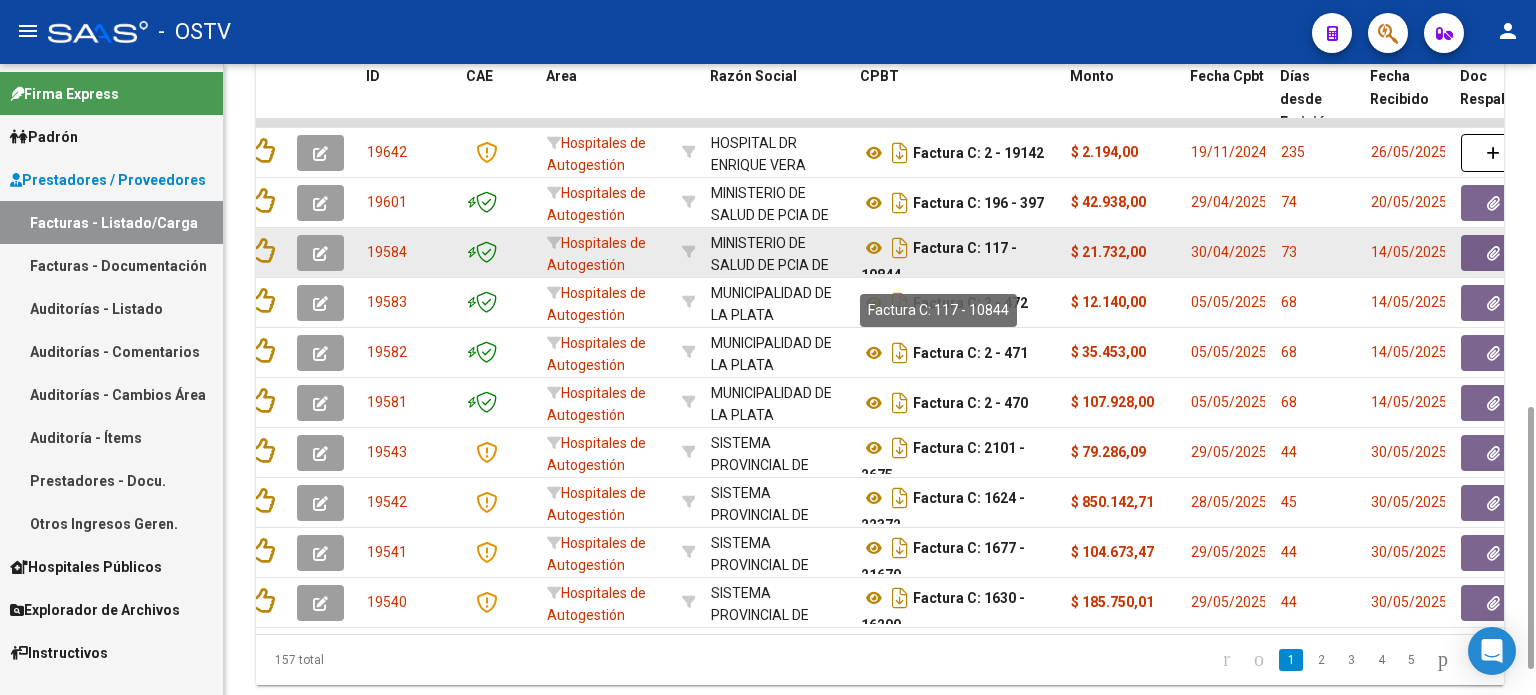 scroll, scrollTop: 12, scrollLeft: 0, axis: vertical 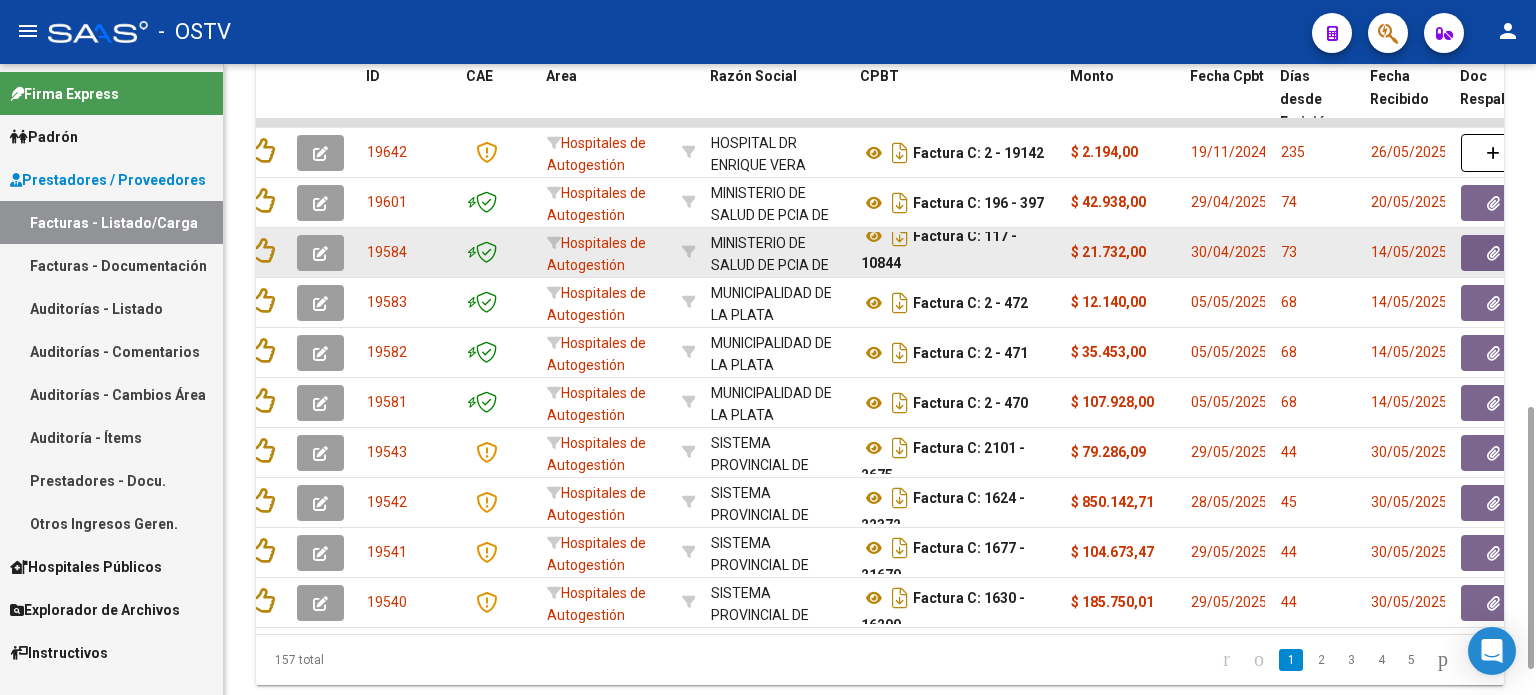 drag, startPoint x: 980, startPoint y: 241, endPoint x: 1013, endPoint y: 259, distance: 37.589893 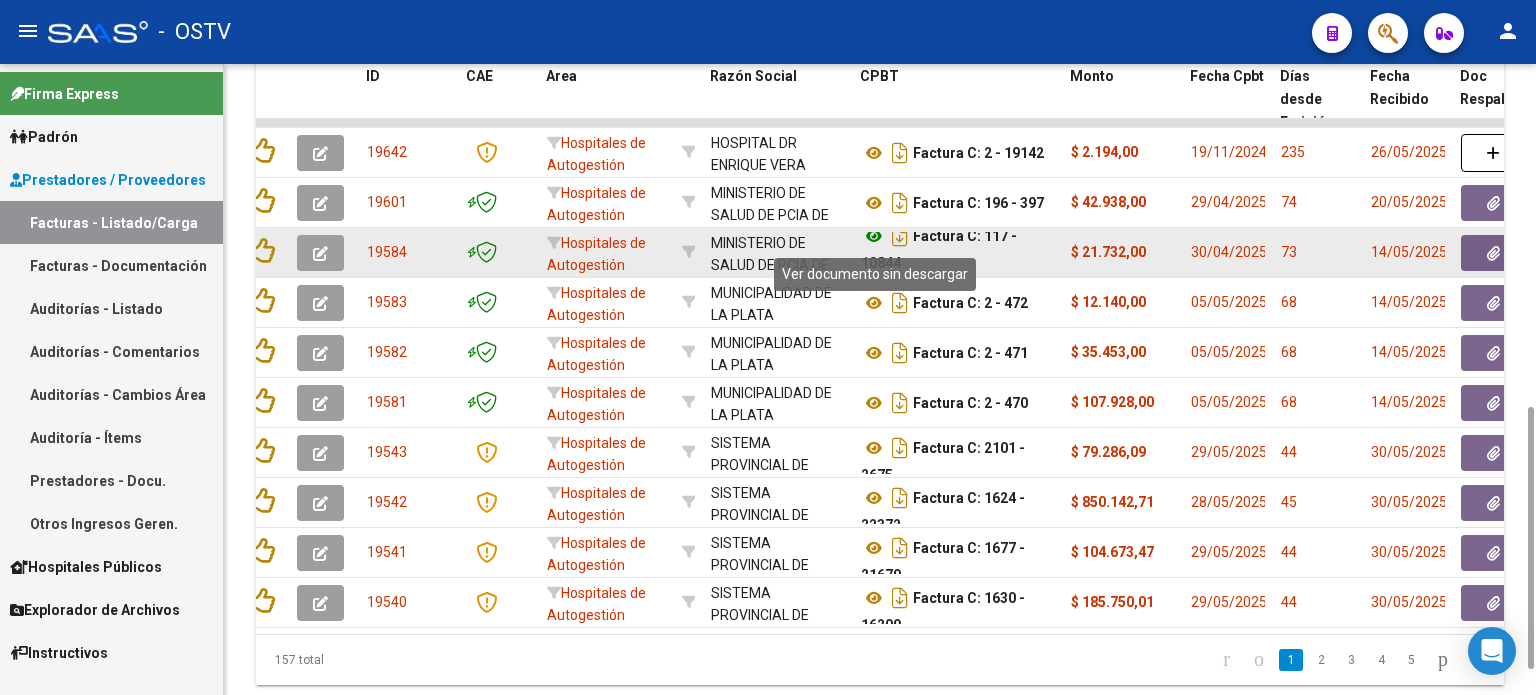 click 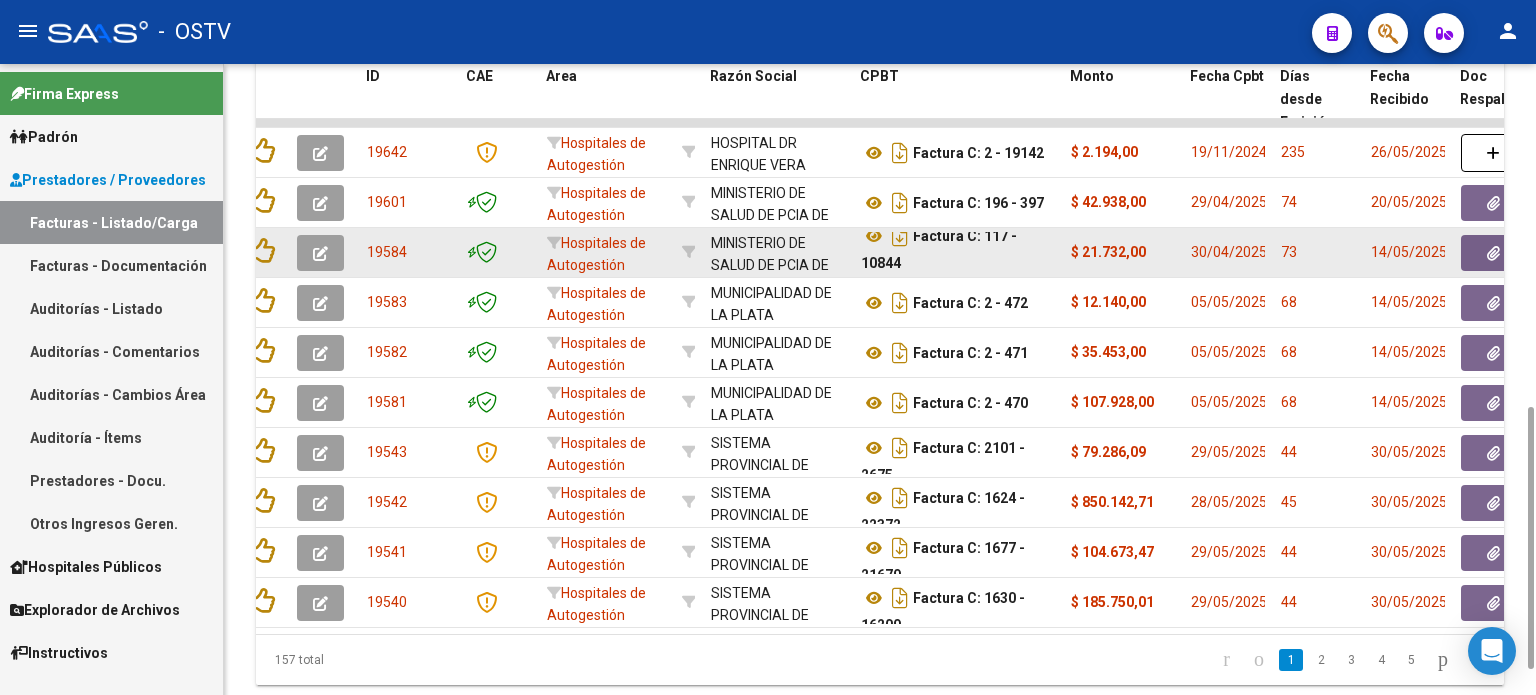 click 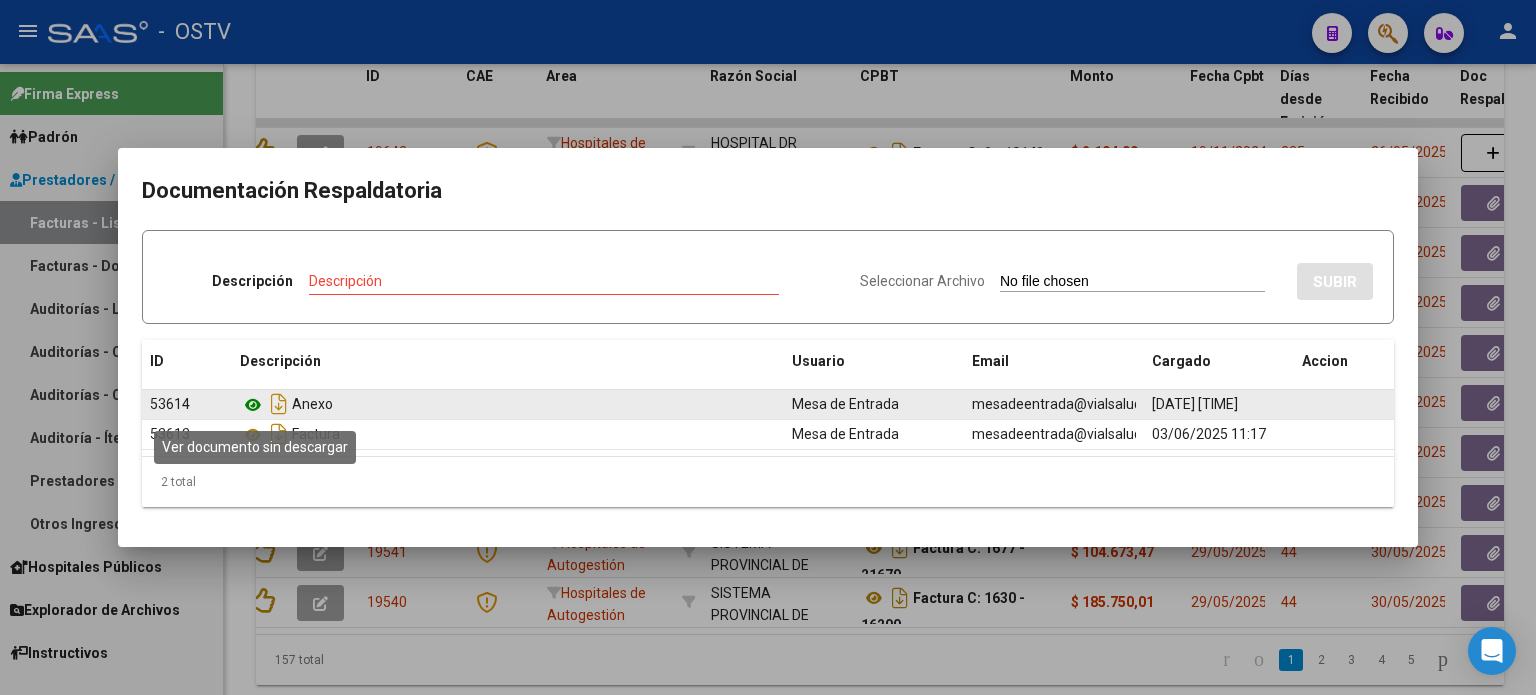 click 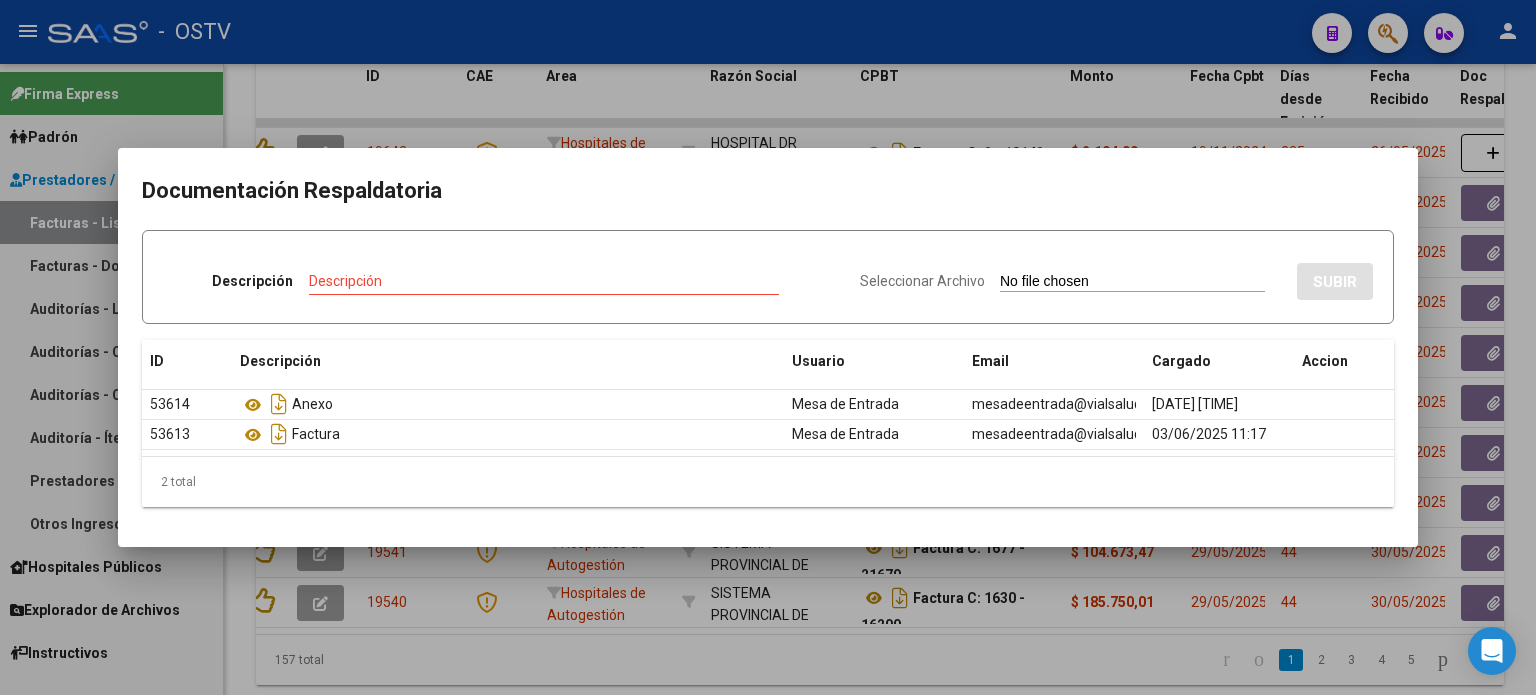 click at bounding box center [768, 347] 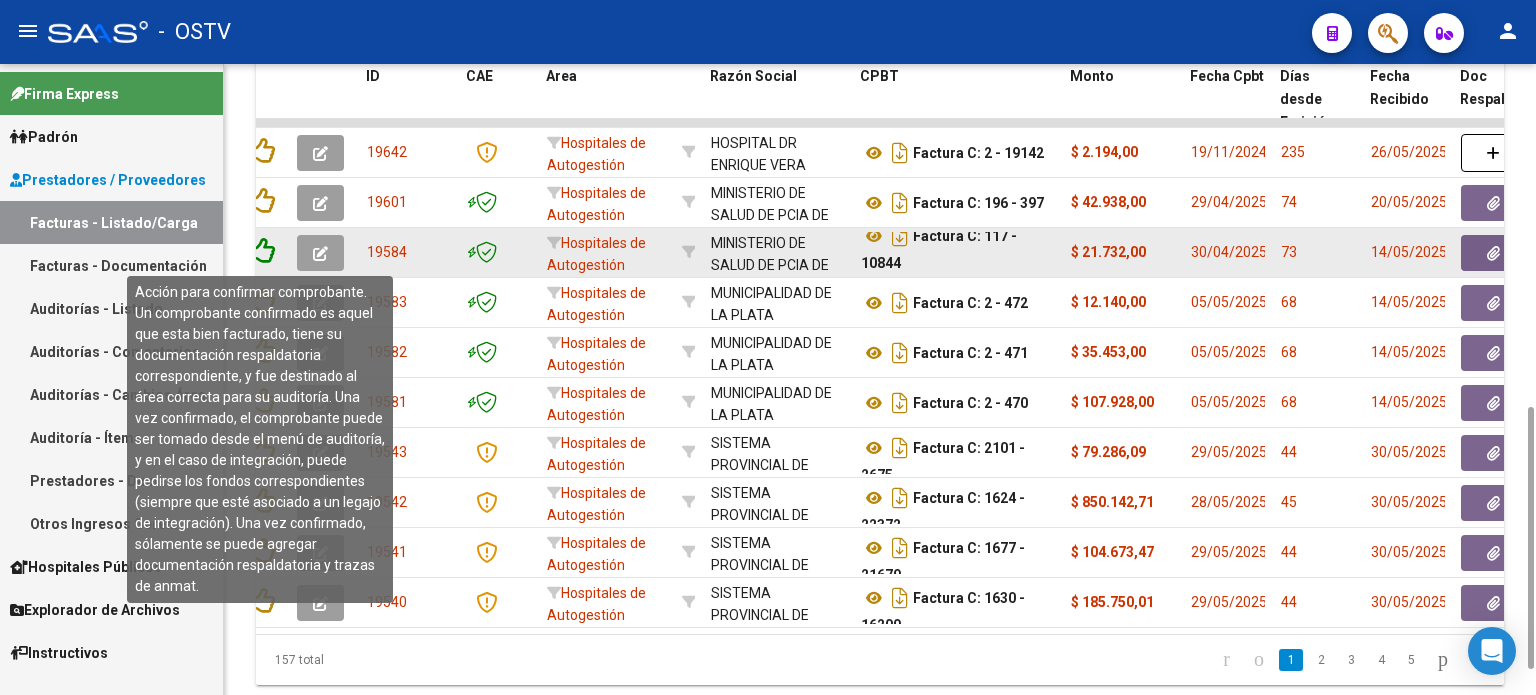 click 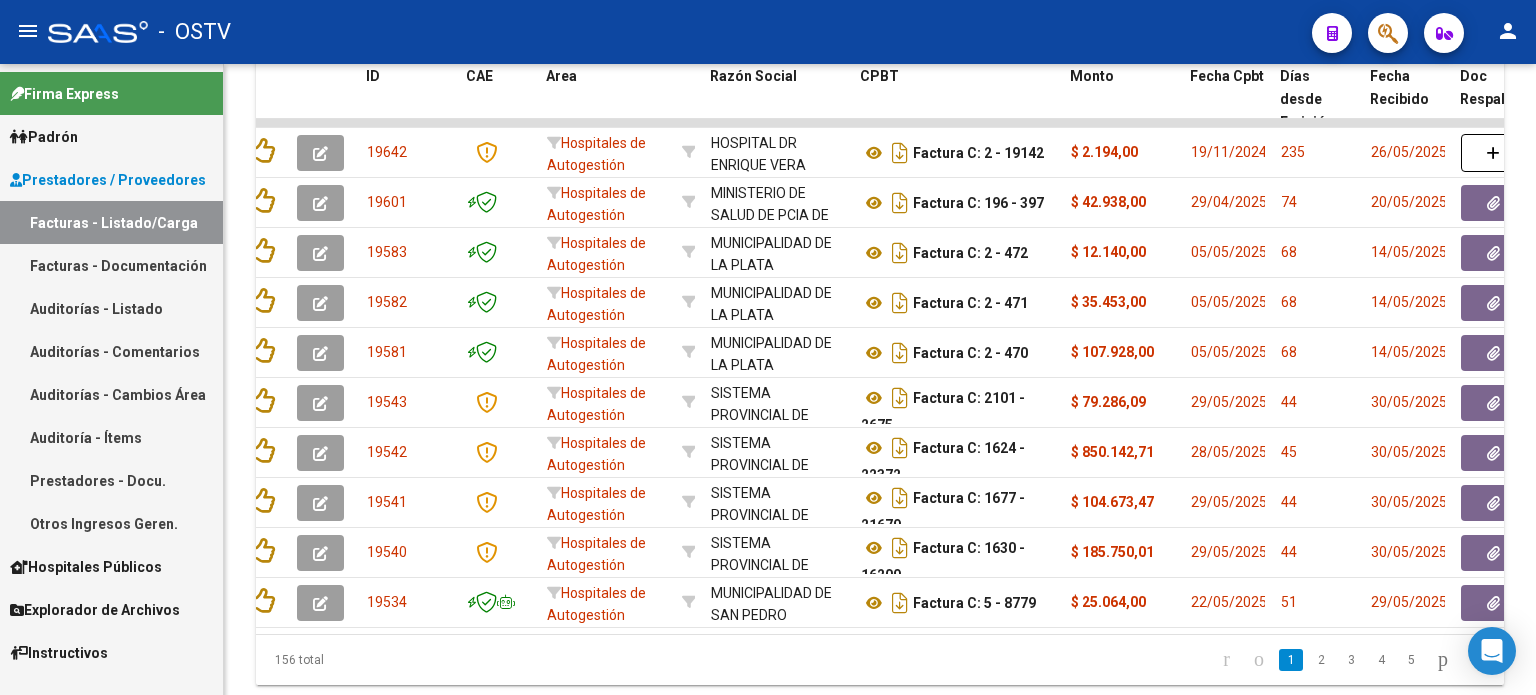 scroll, scrollTop: 0, scrollLeft: 0, axis: both 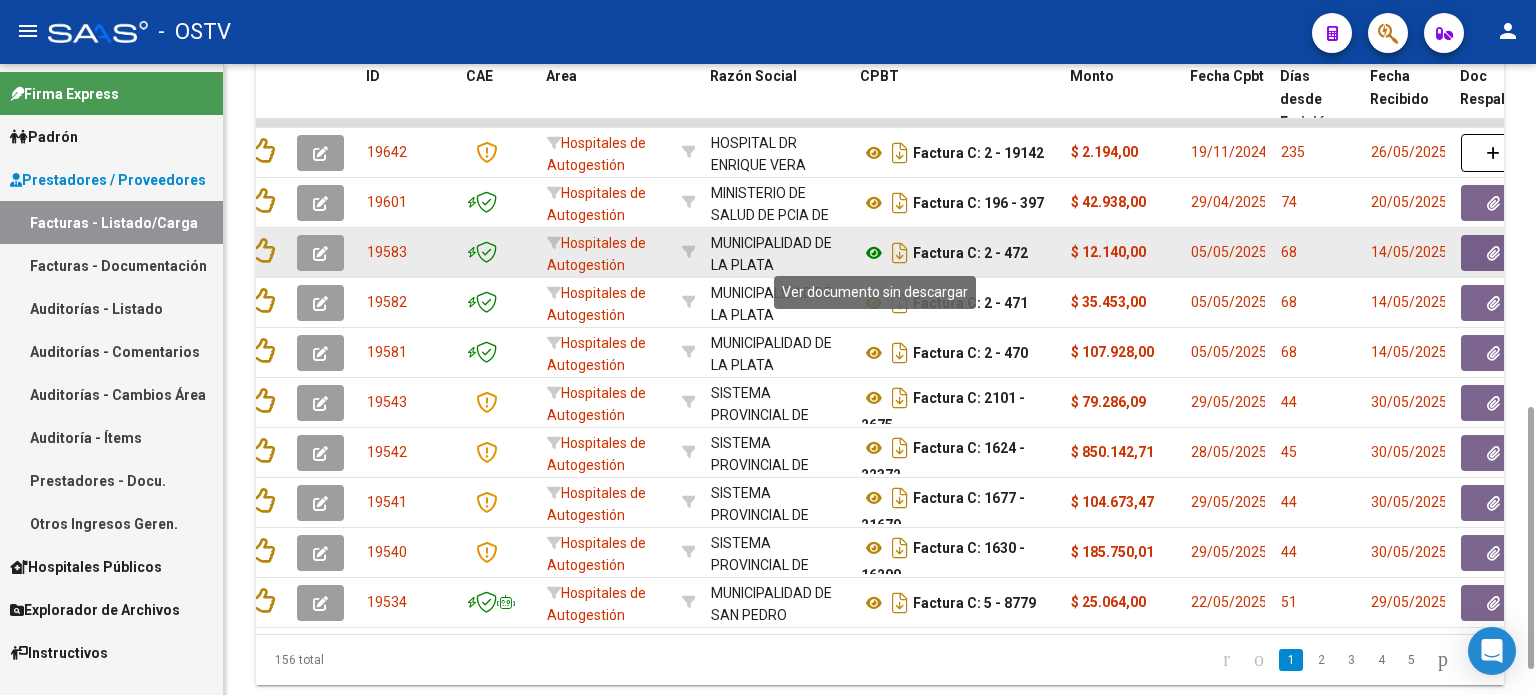 click 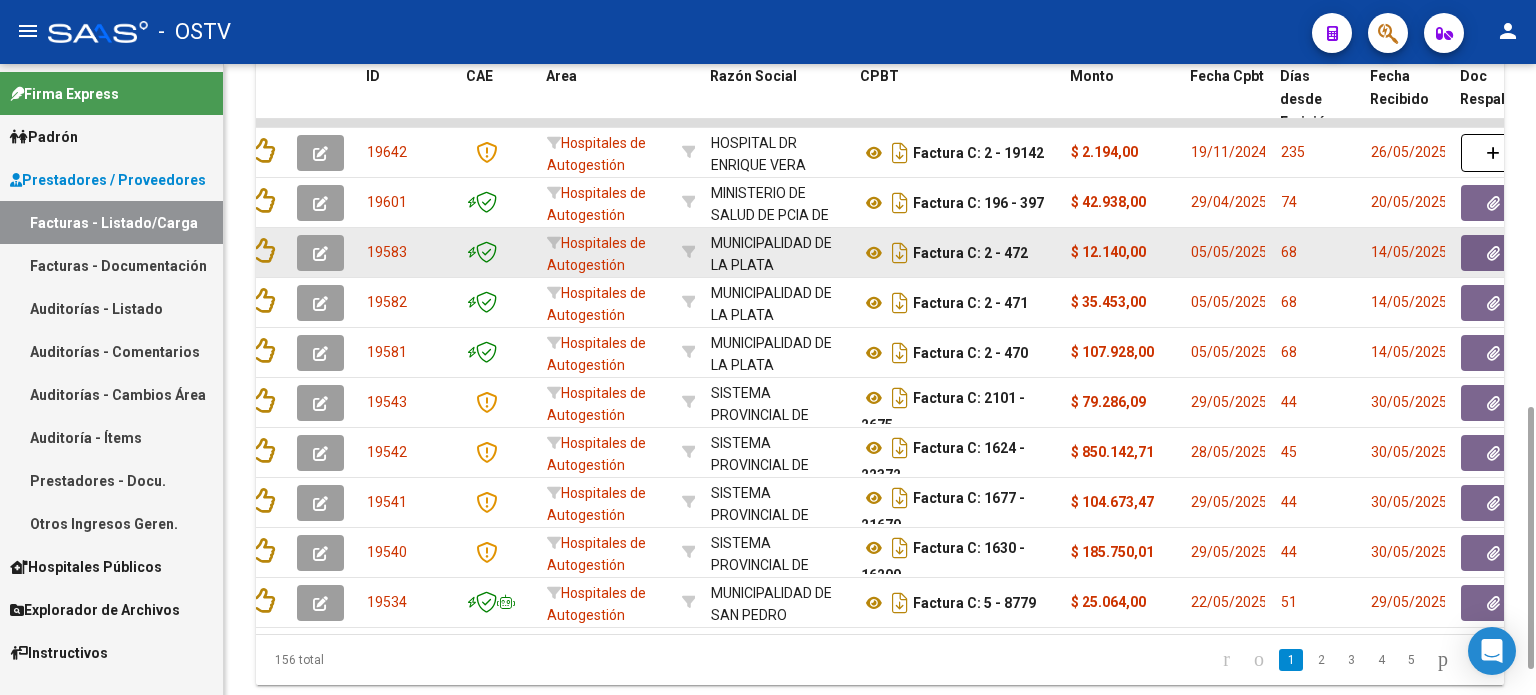 click 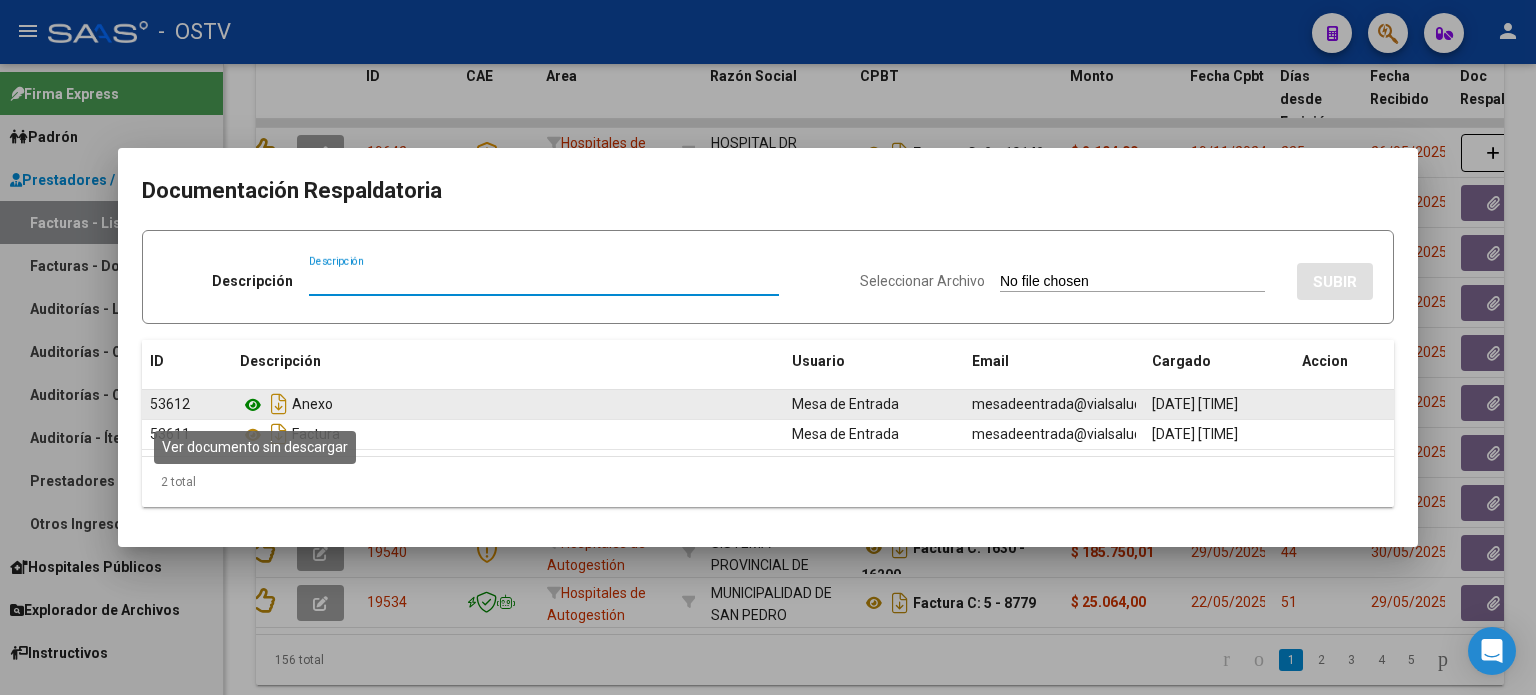click 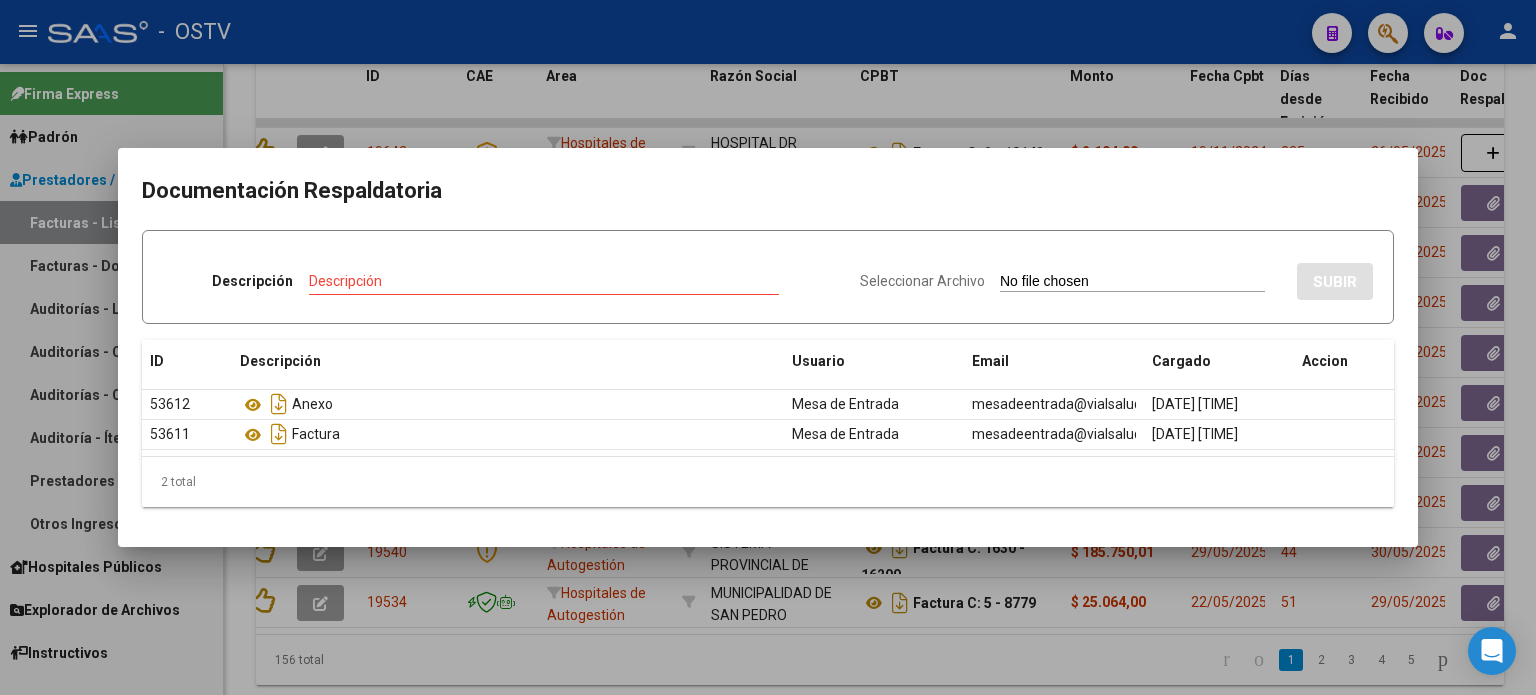 click at bounding box center [768, 347] 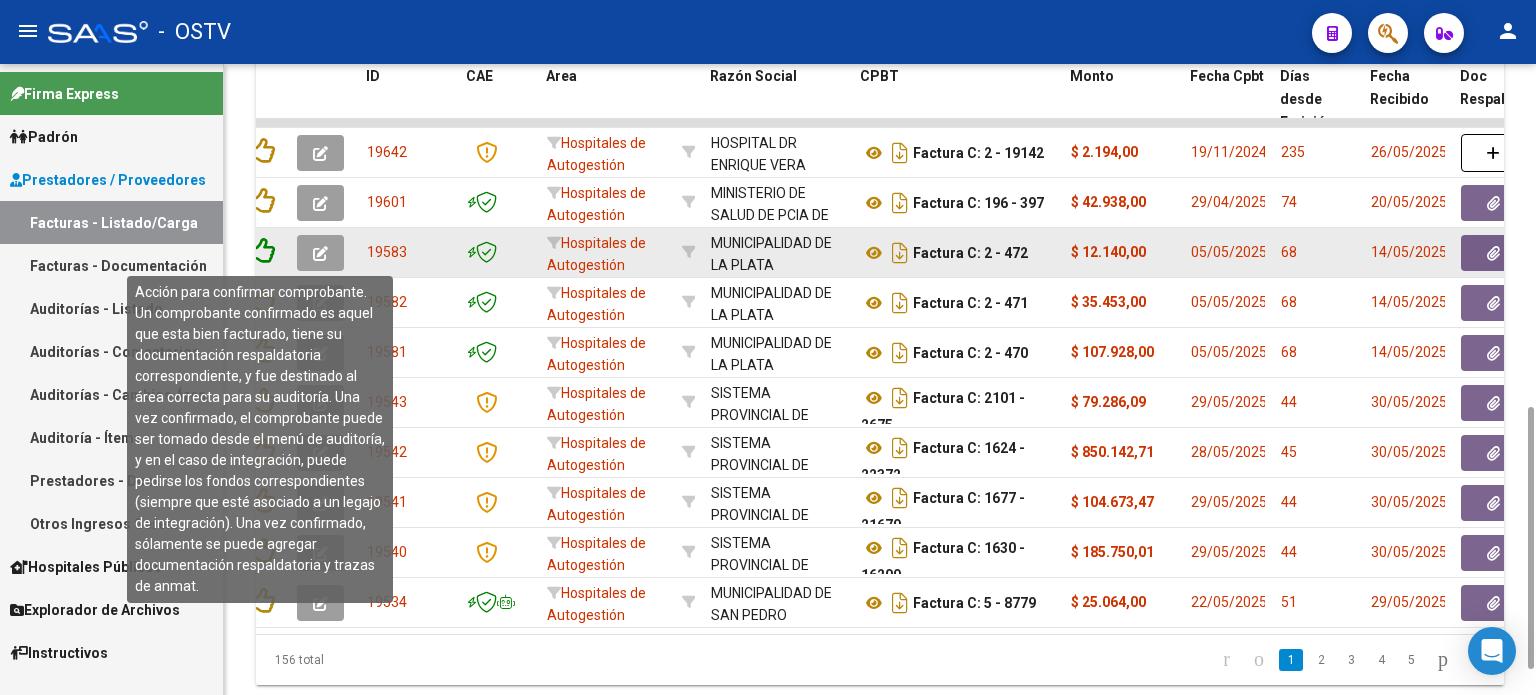 click 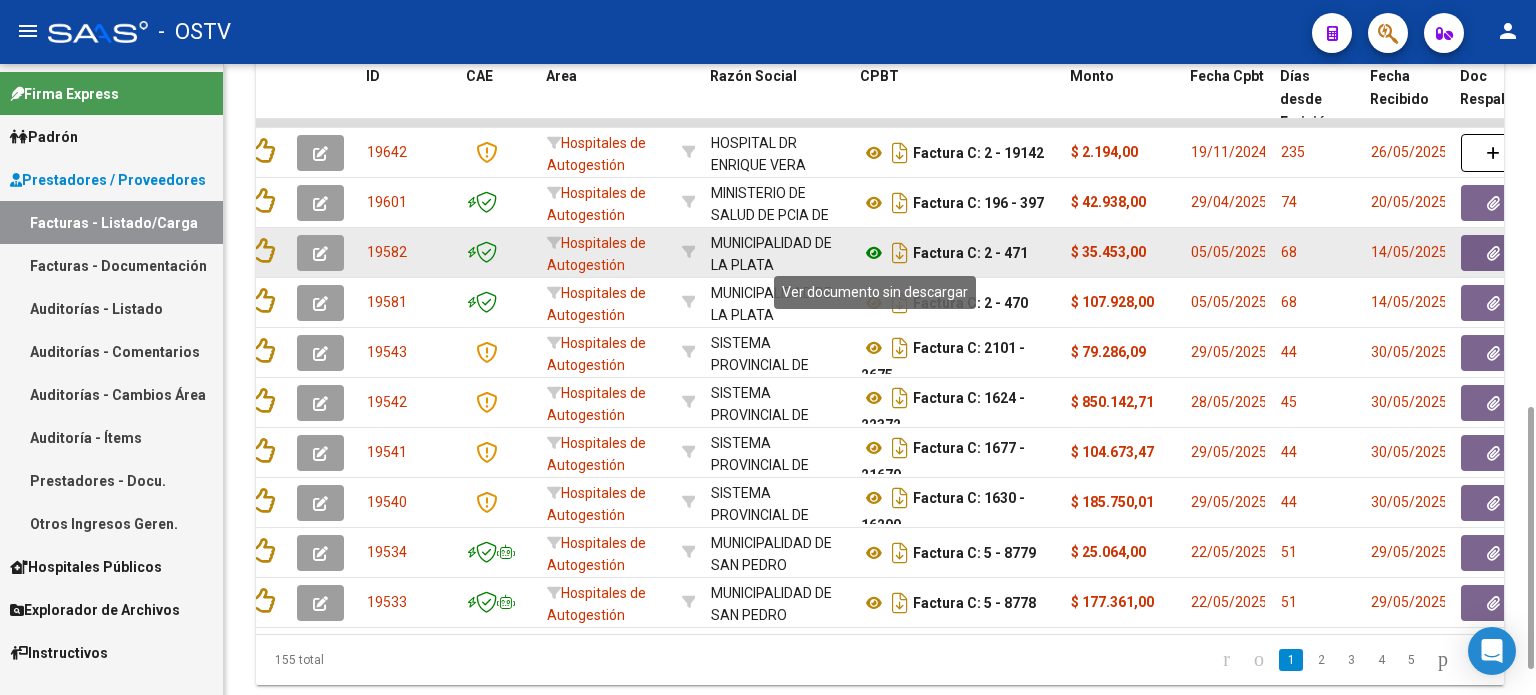 click 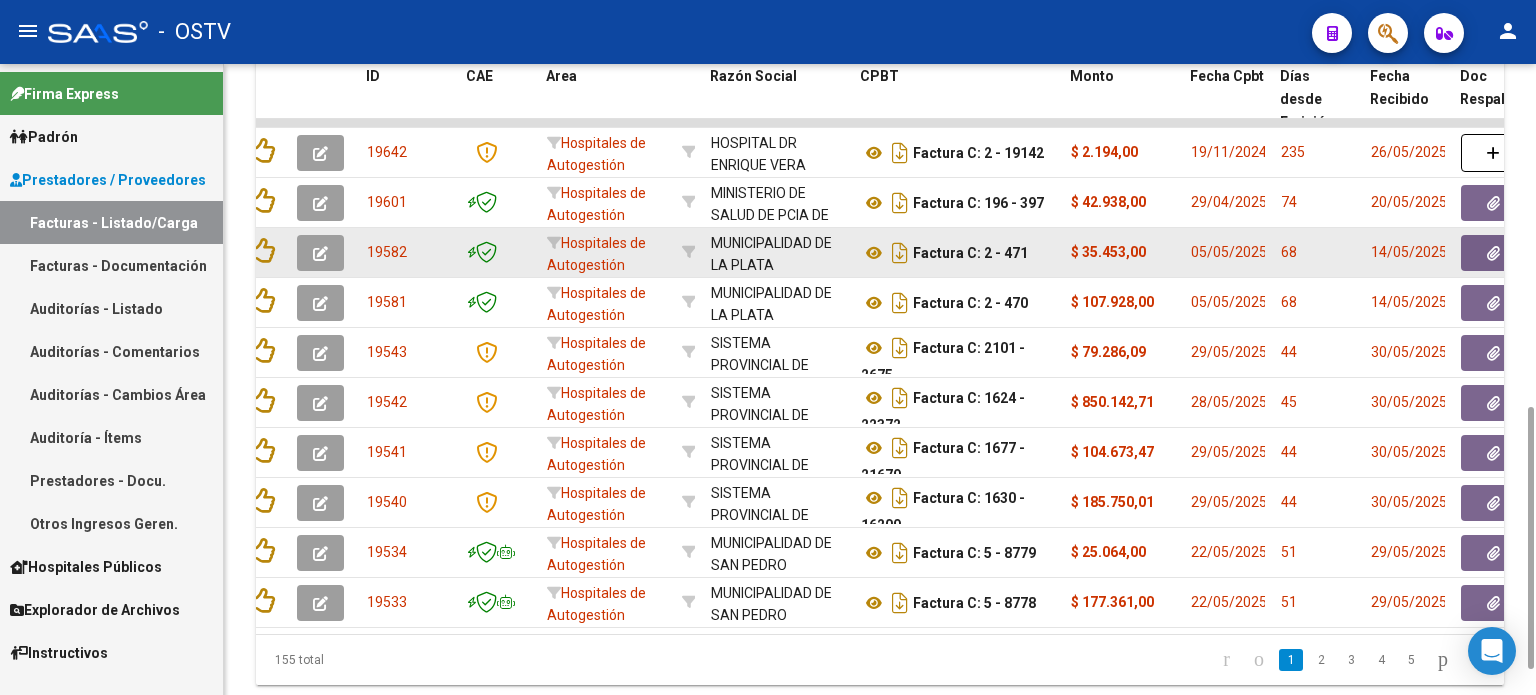 click 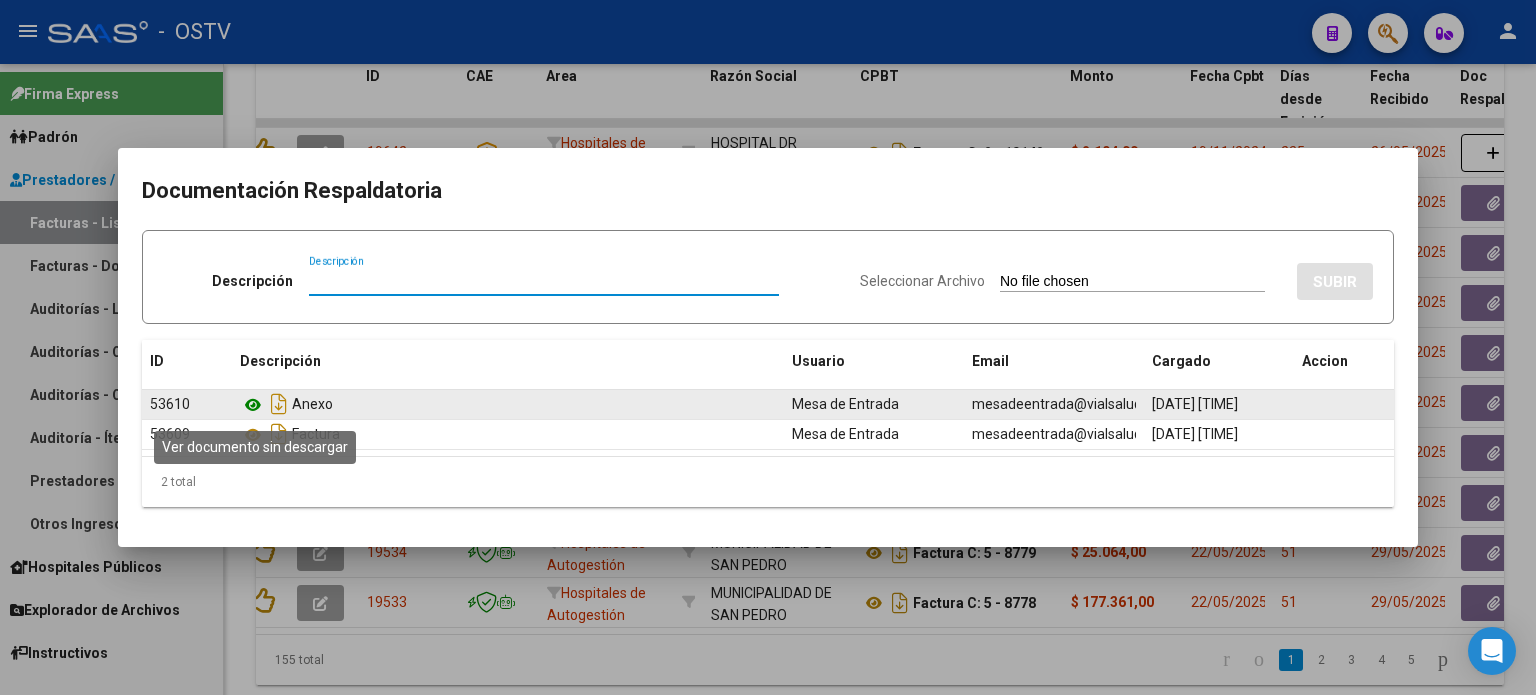 click 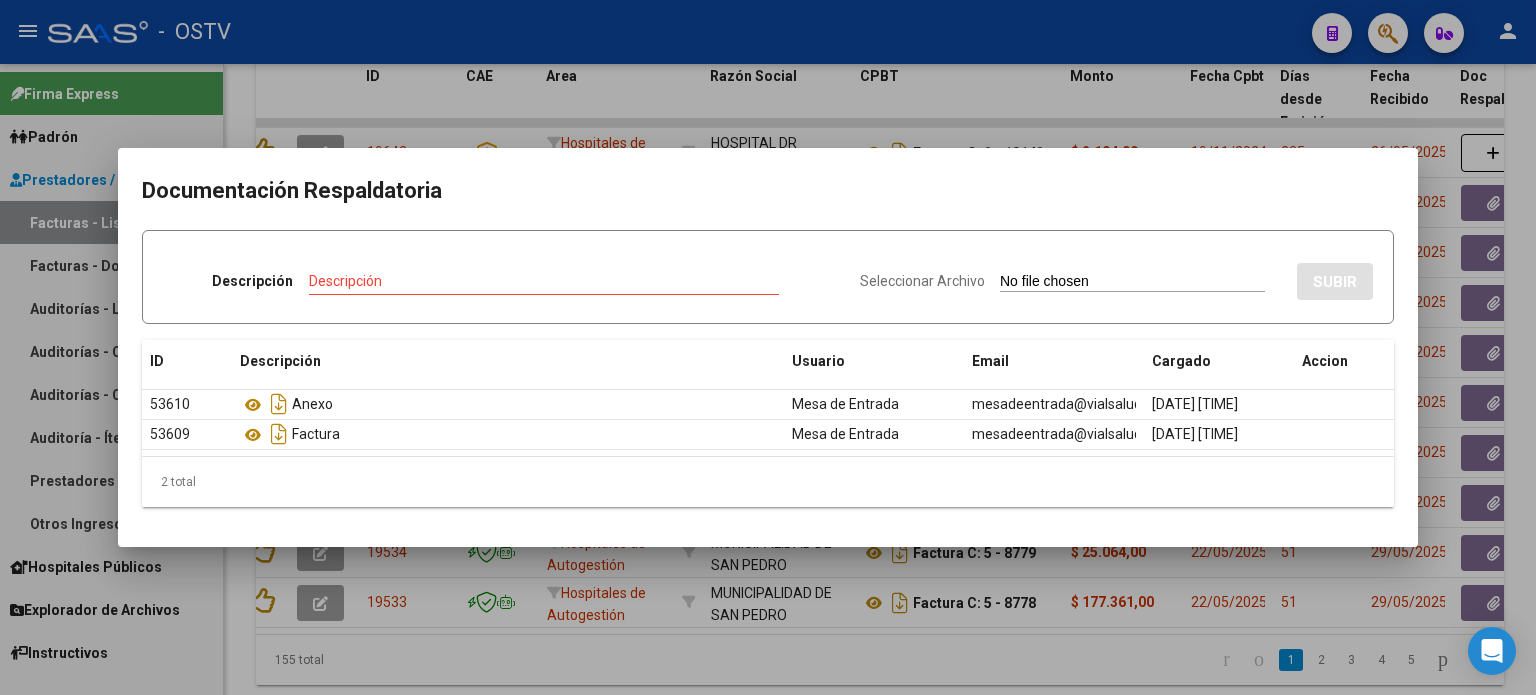 click at bounding box center (768, 347) 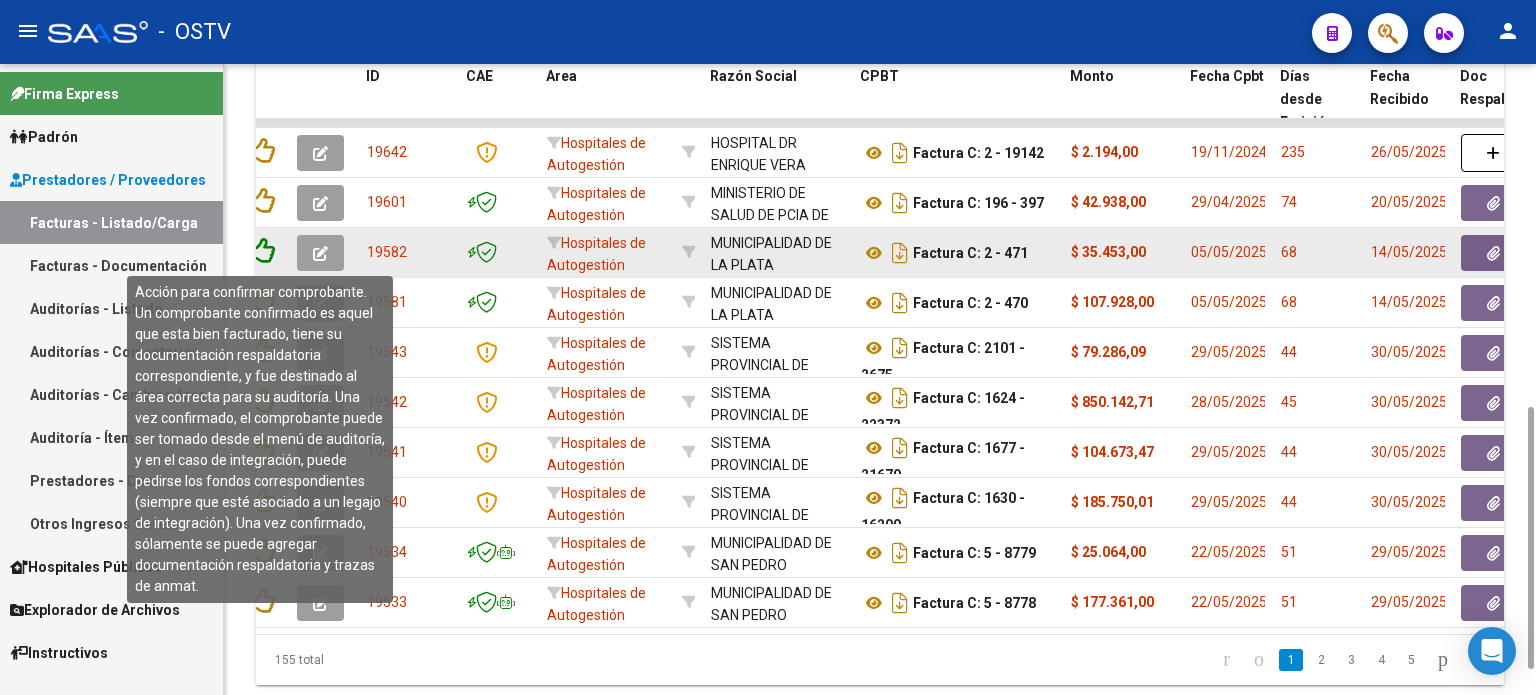 click 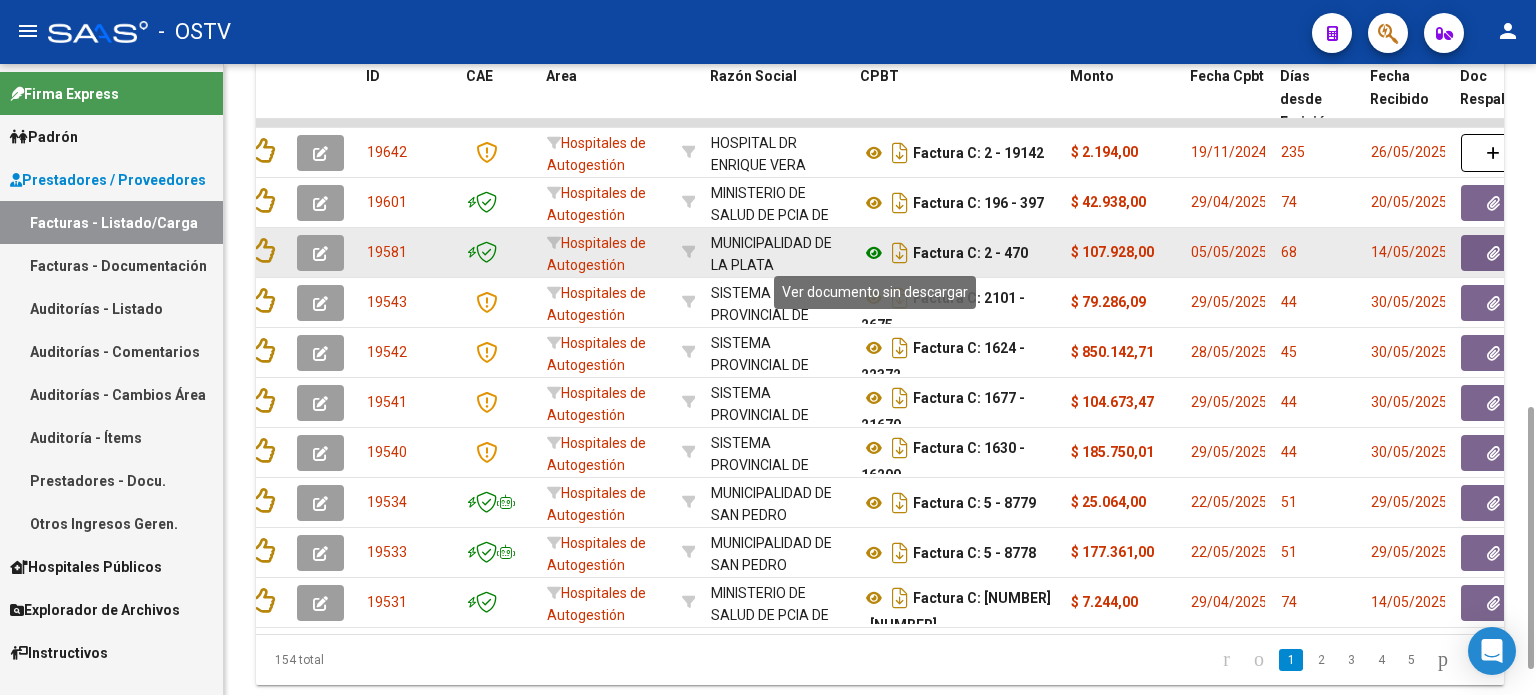 click 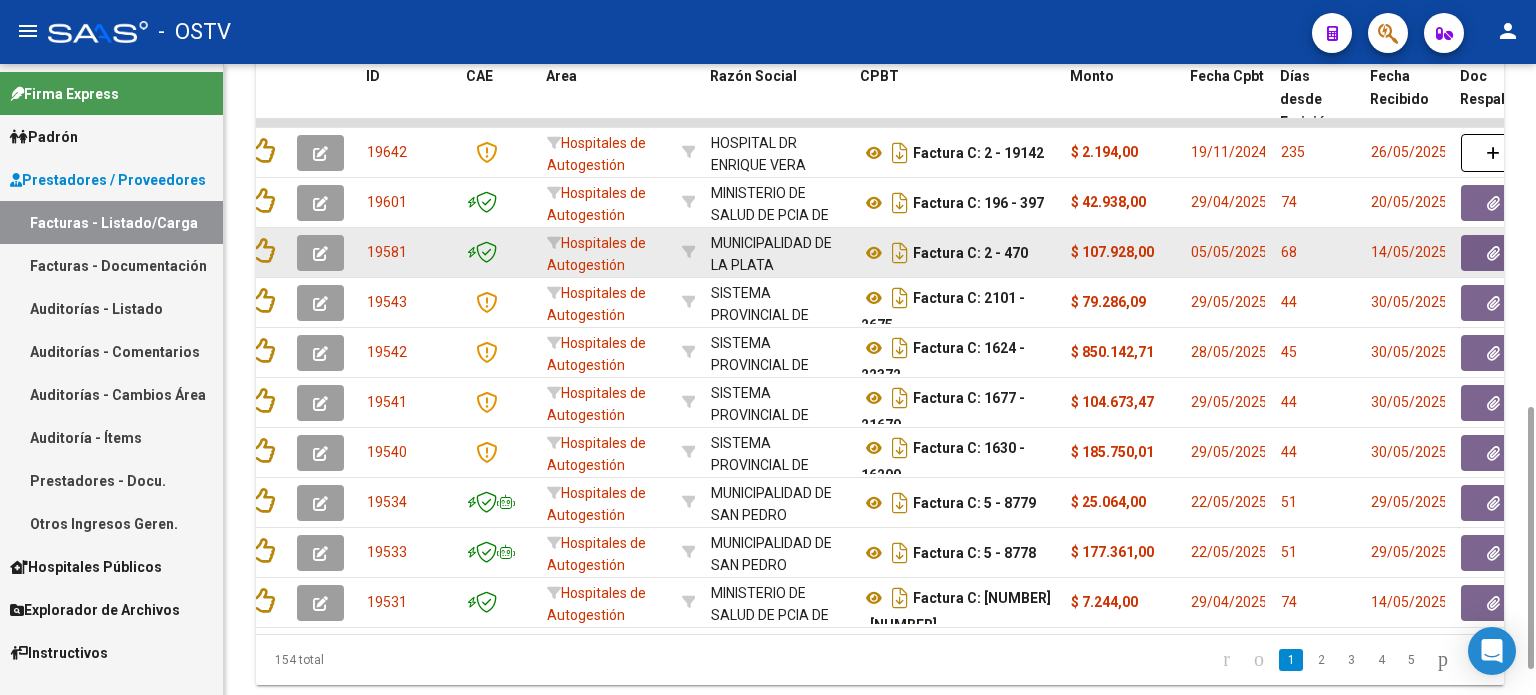 click 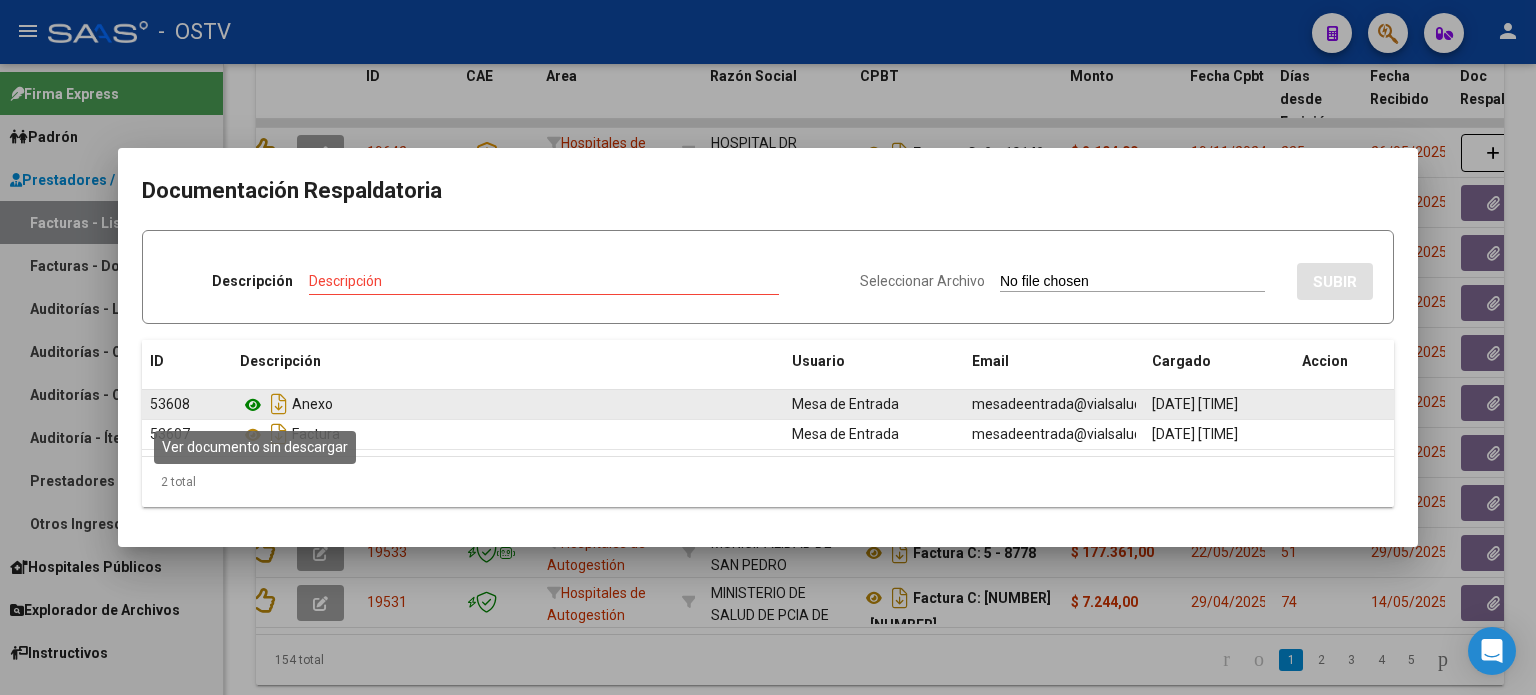 click 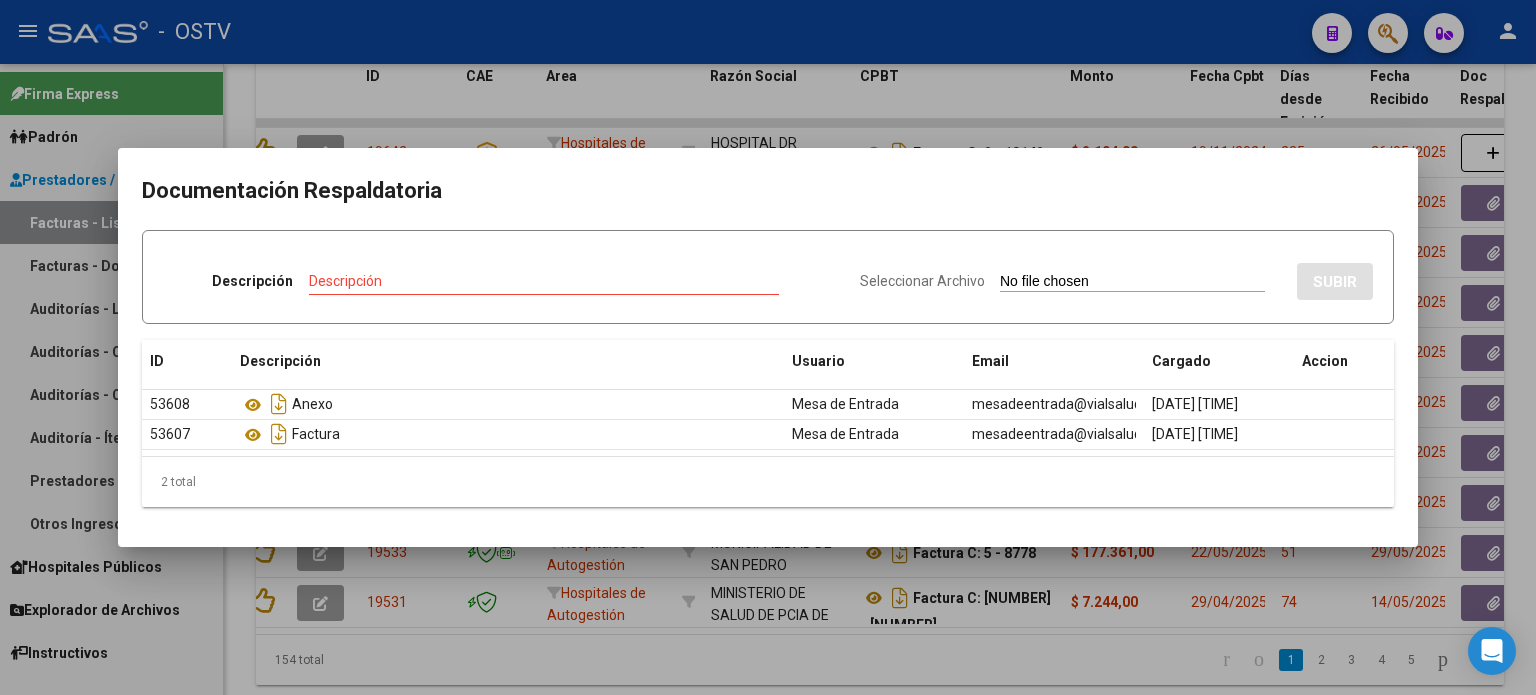 click at bounding box center [768, 347] 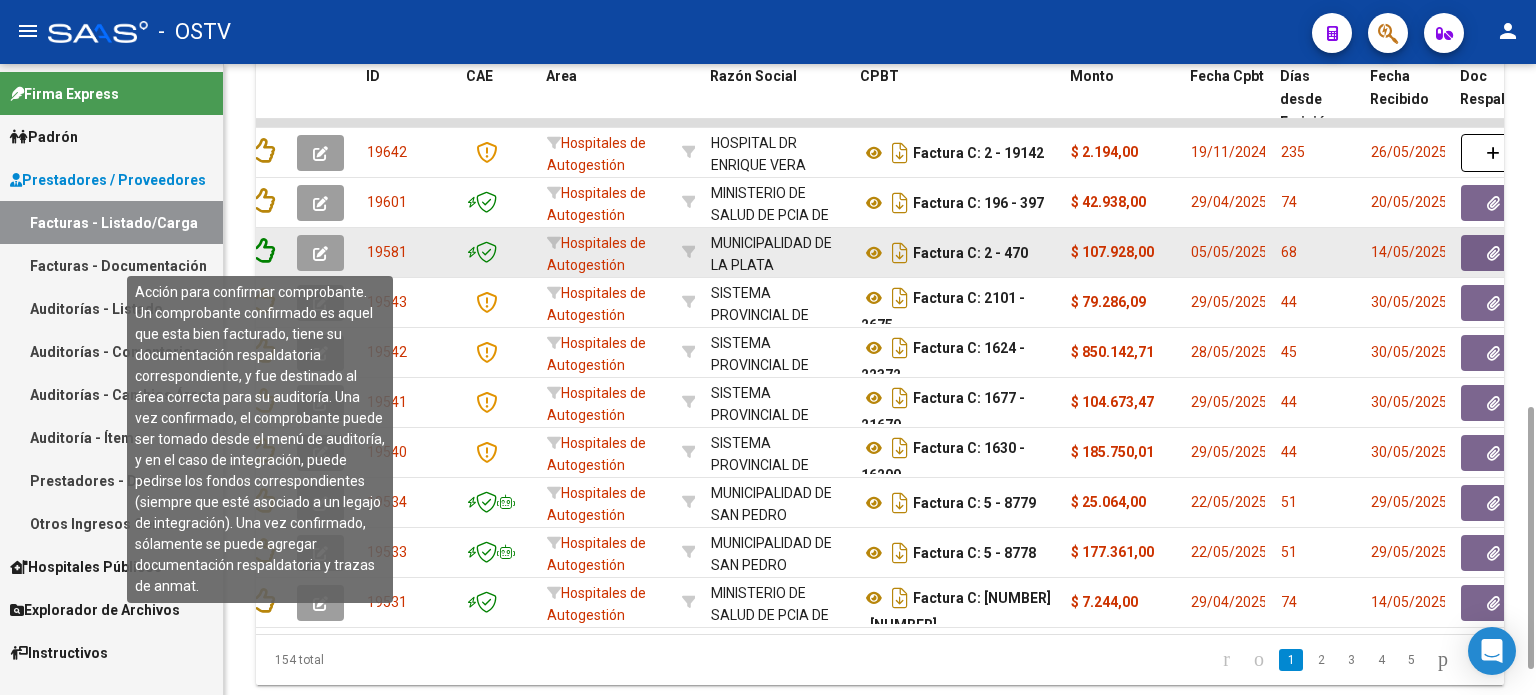 click 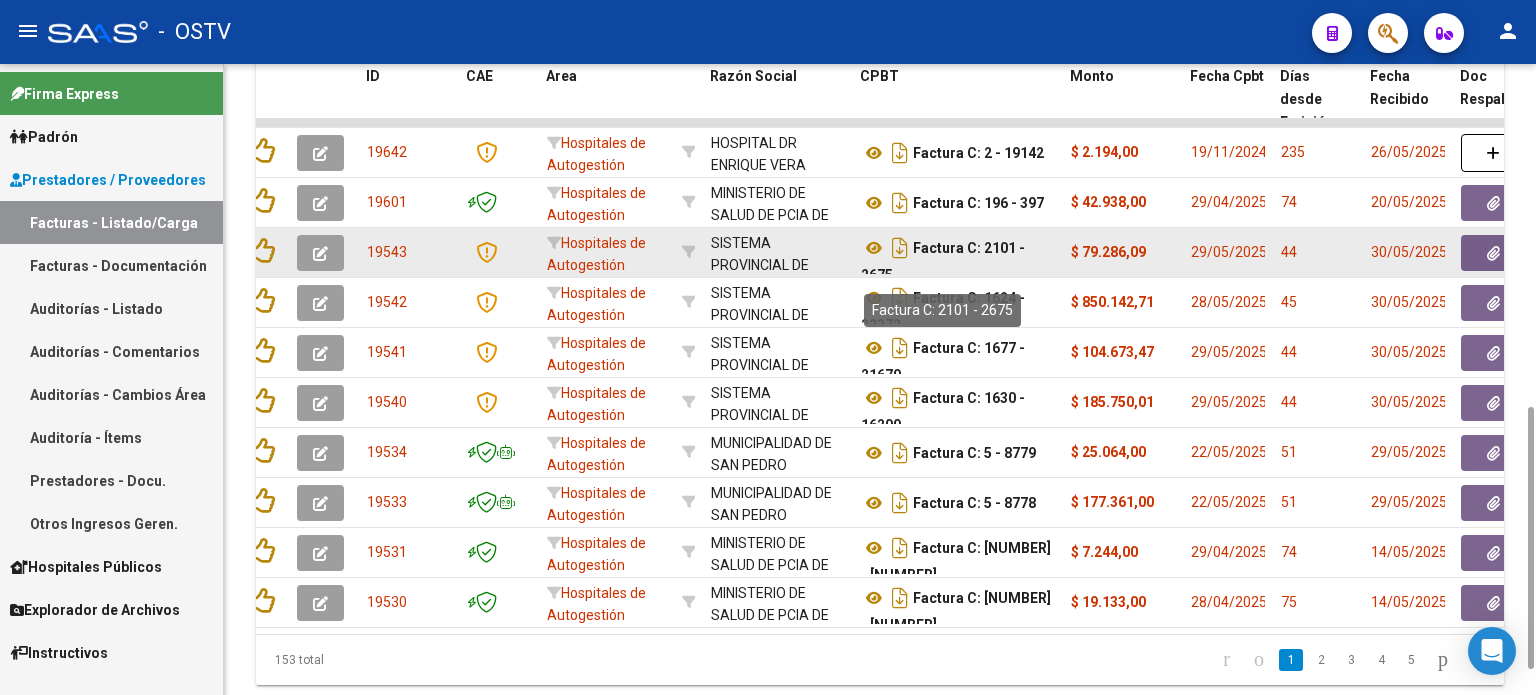 scroll, scrollTop: 12, scrollLeft: 0, axis: vertical 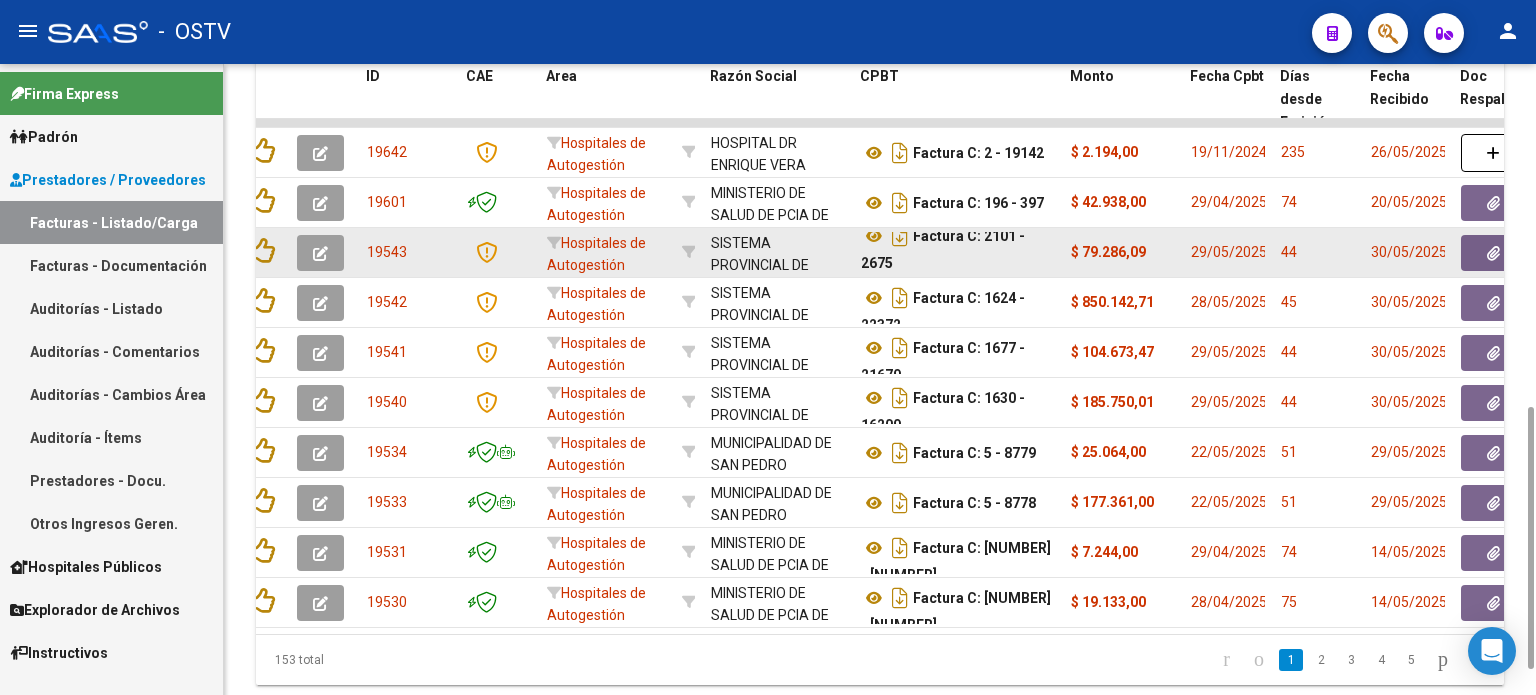 drag, startPoint x: 988, startPoint y: 241, endPoint x: 1017, endPoint y: 259, distance: 34.132095 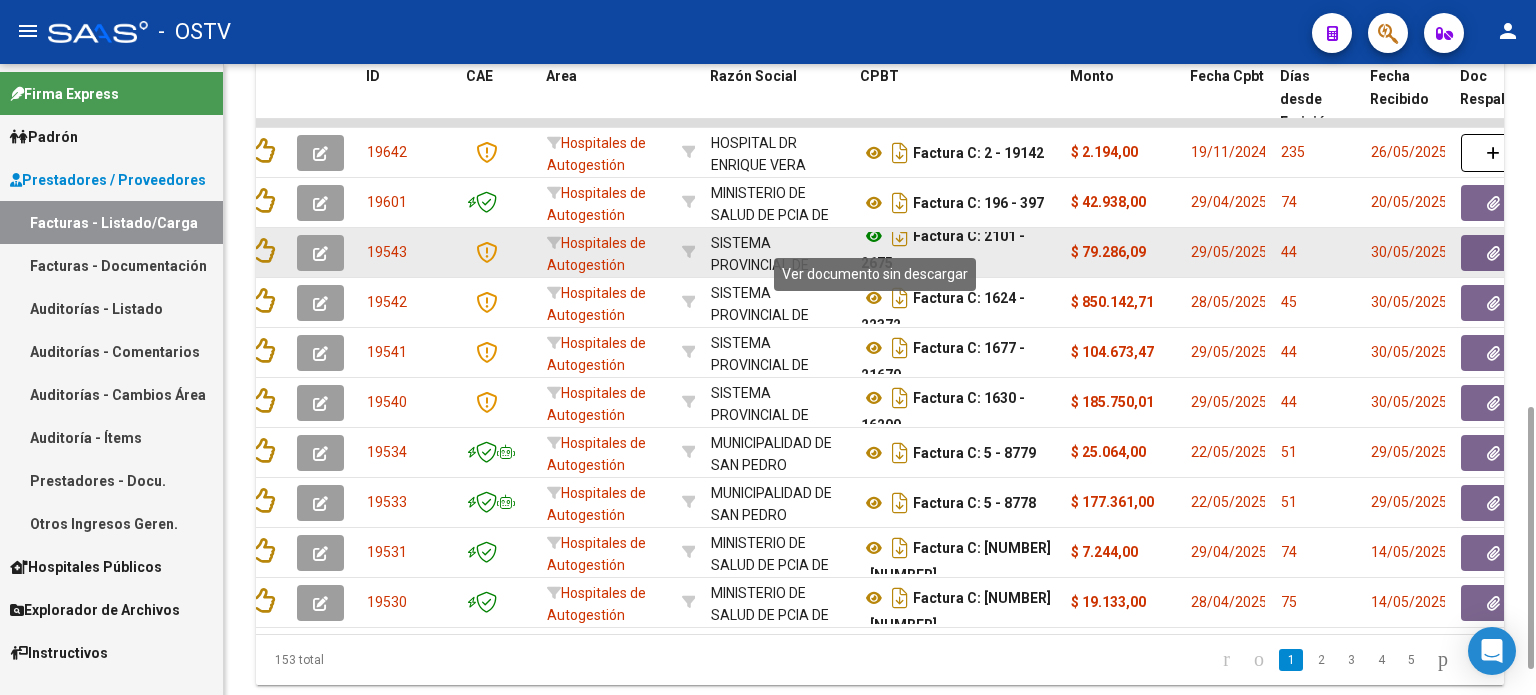 click 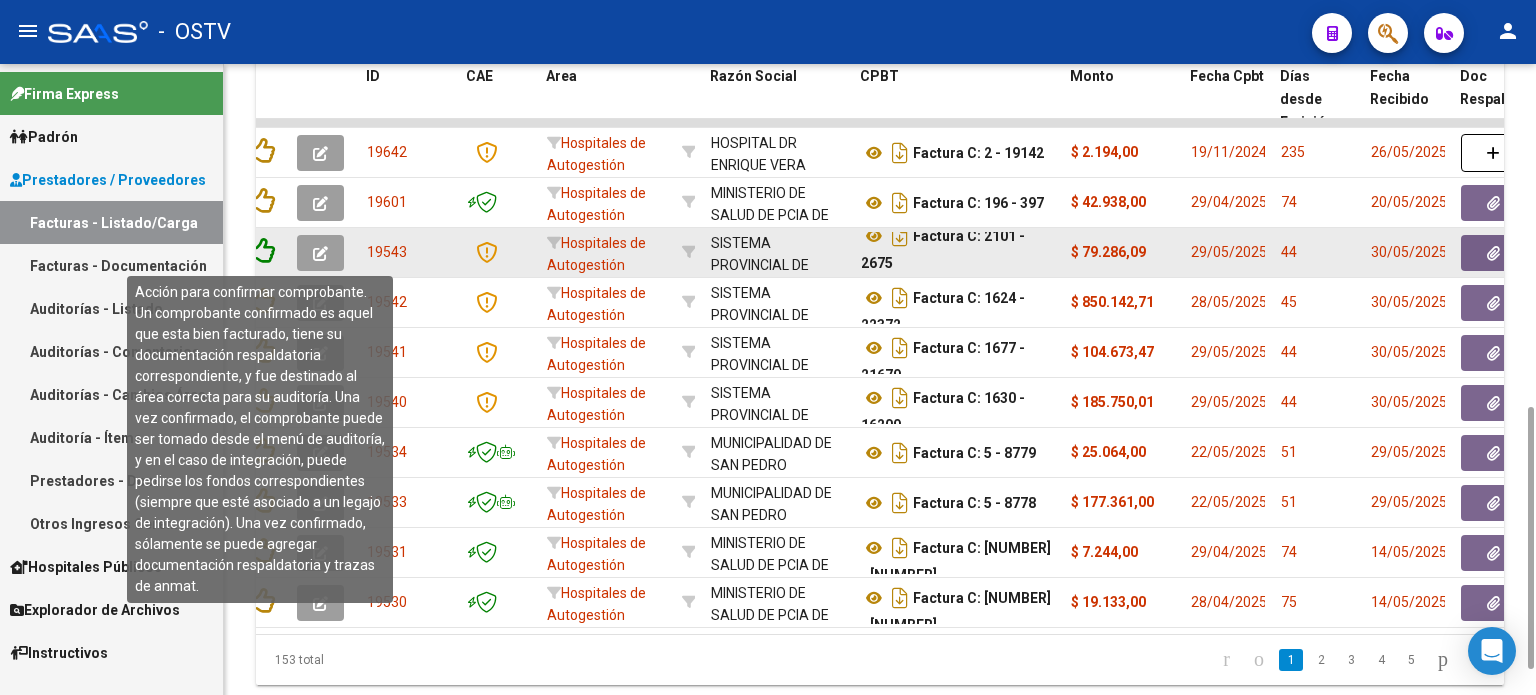 click 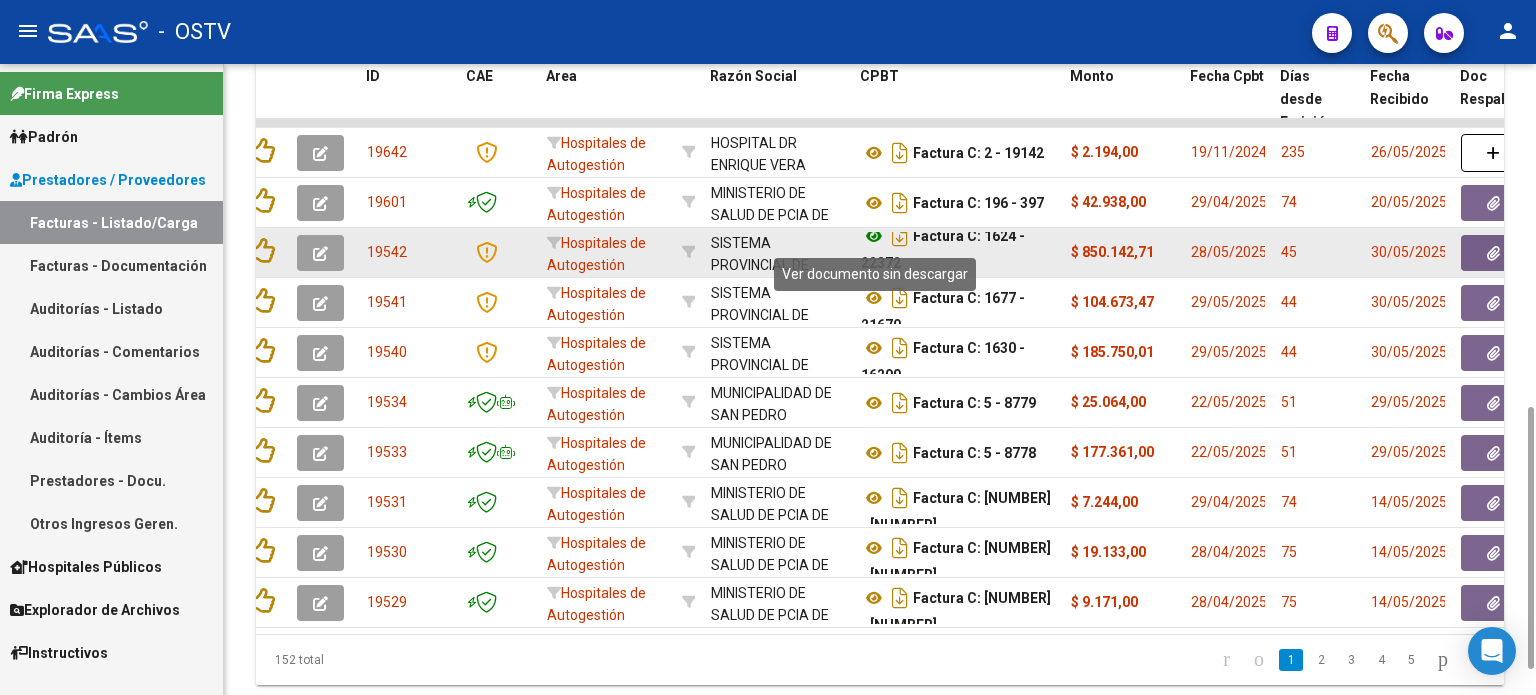 click 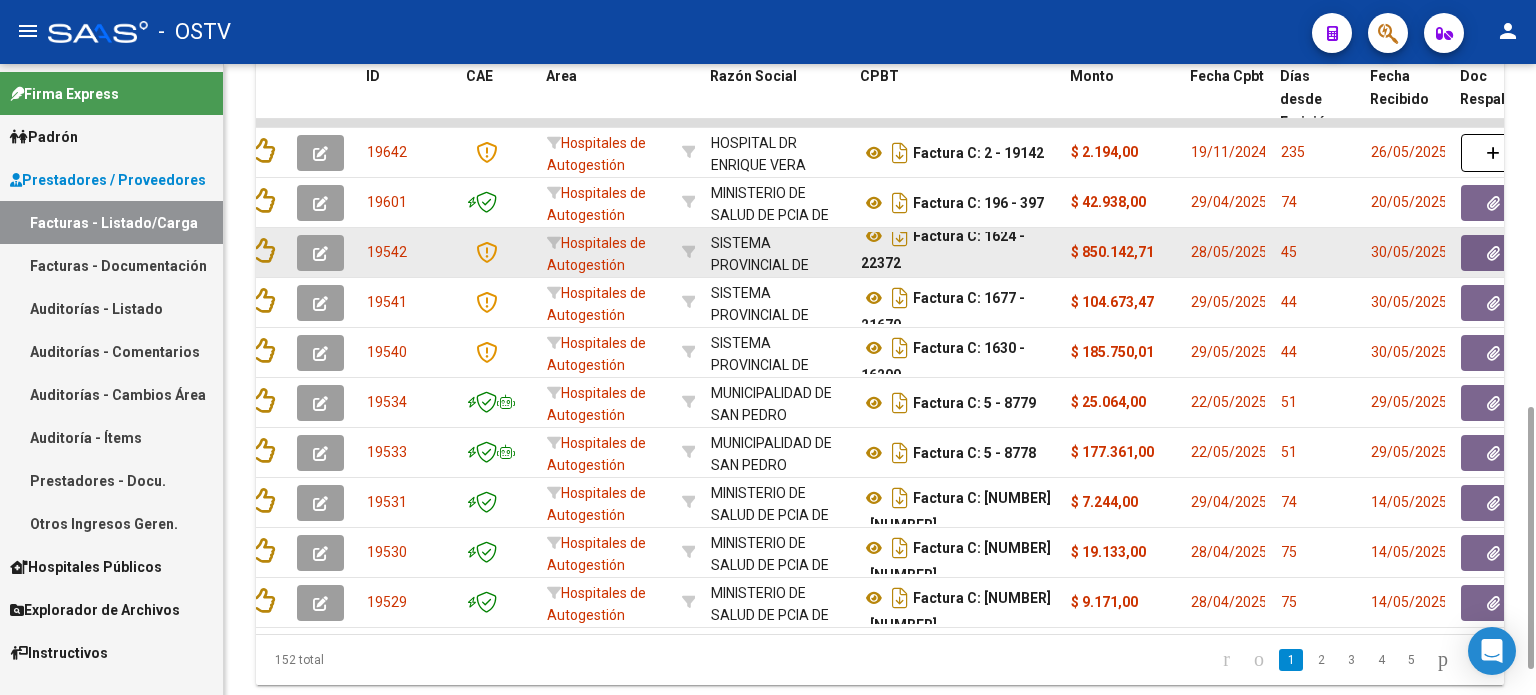 click 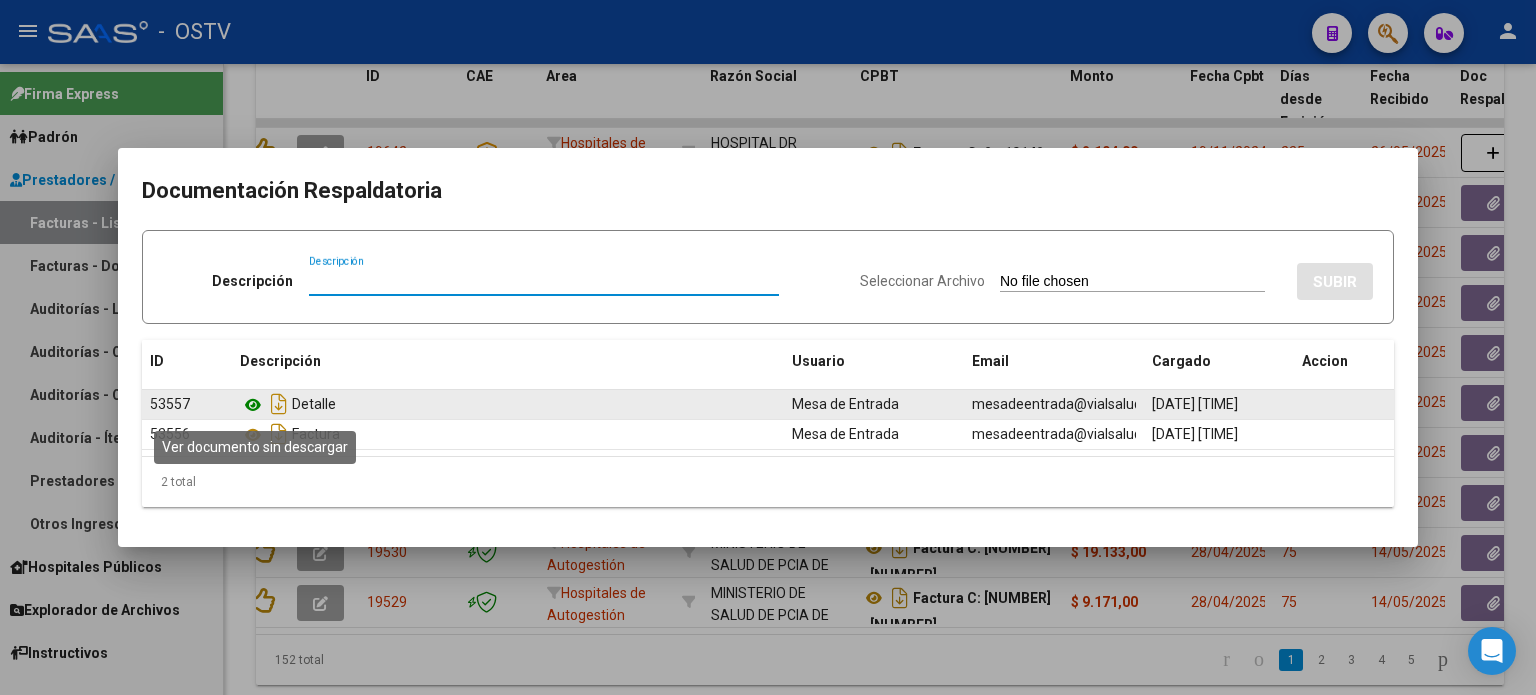 click 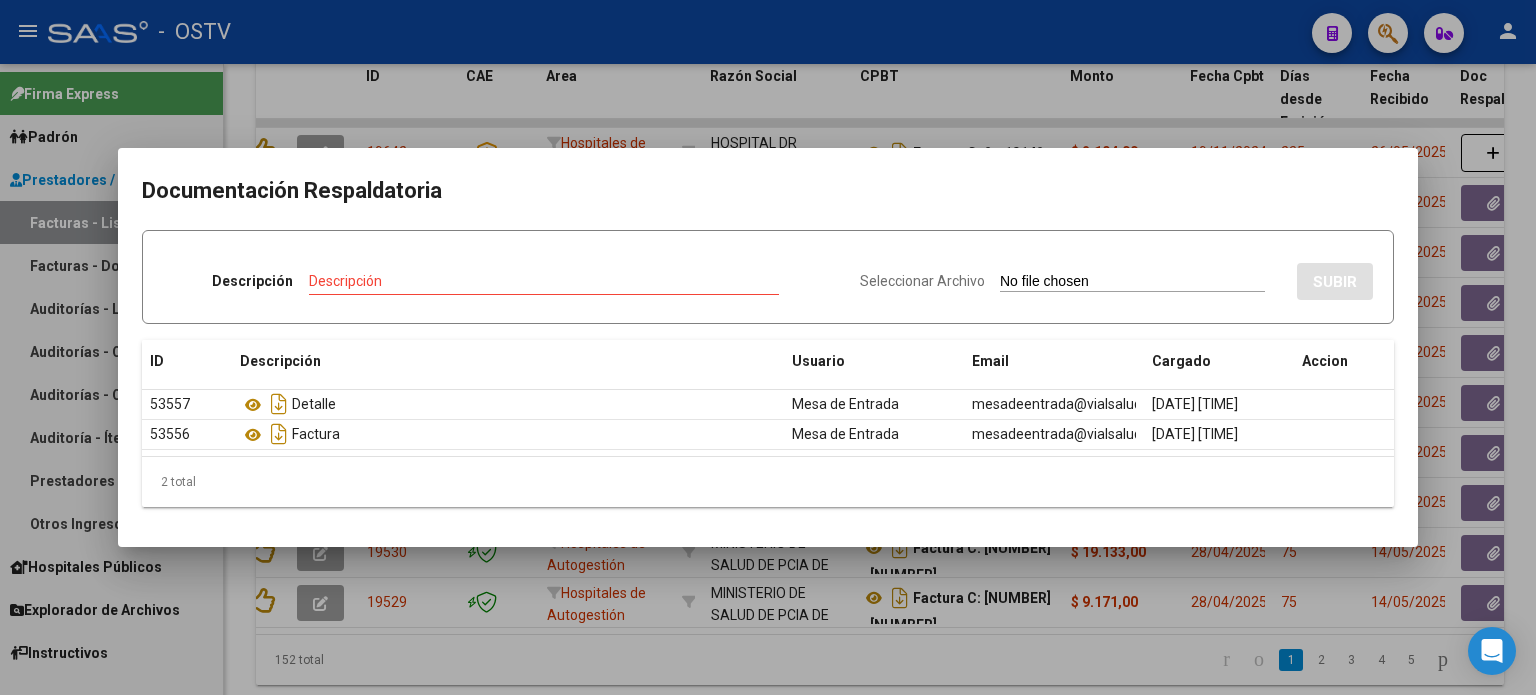 click at bounding box center [768, 347] 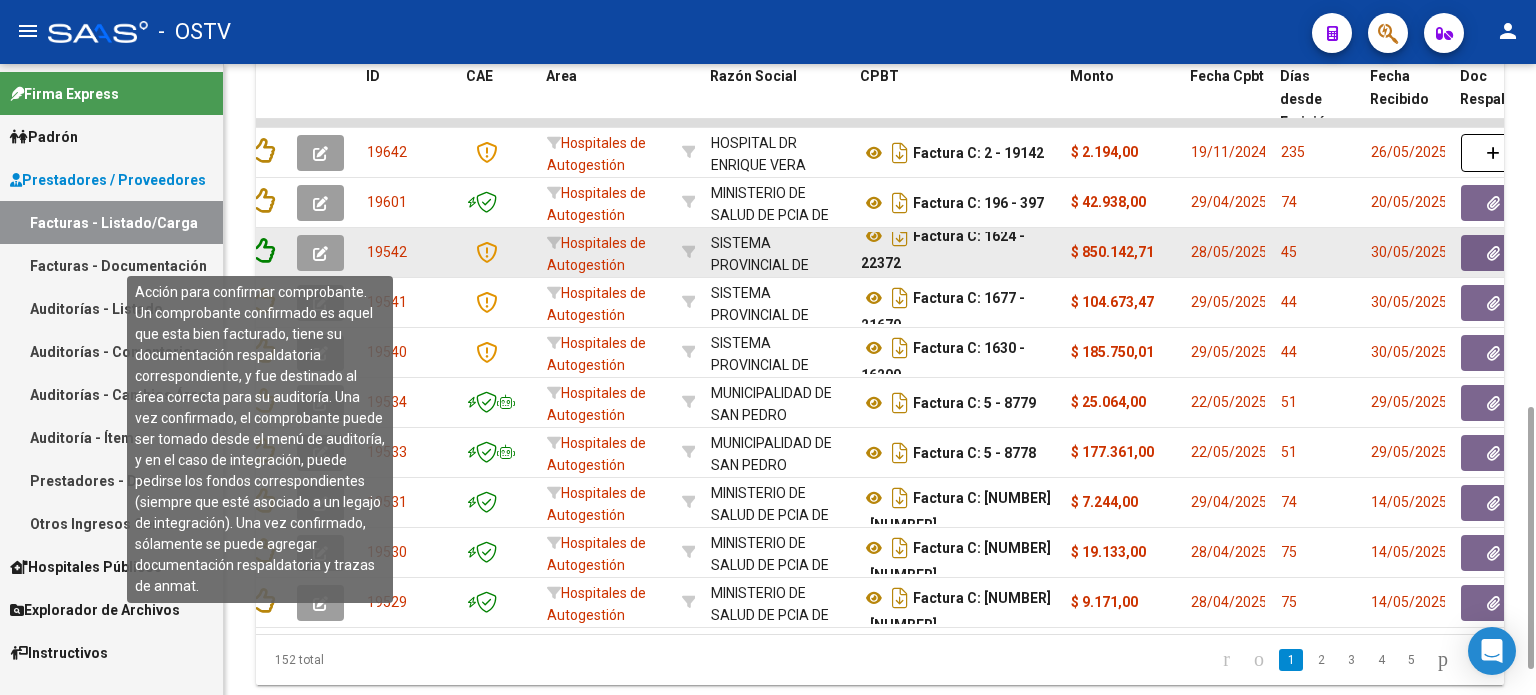 click 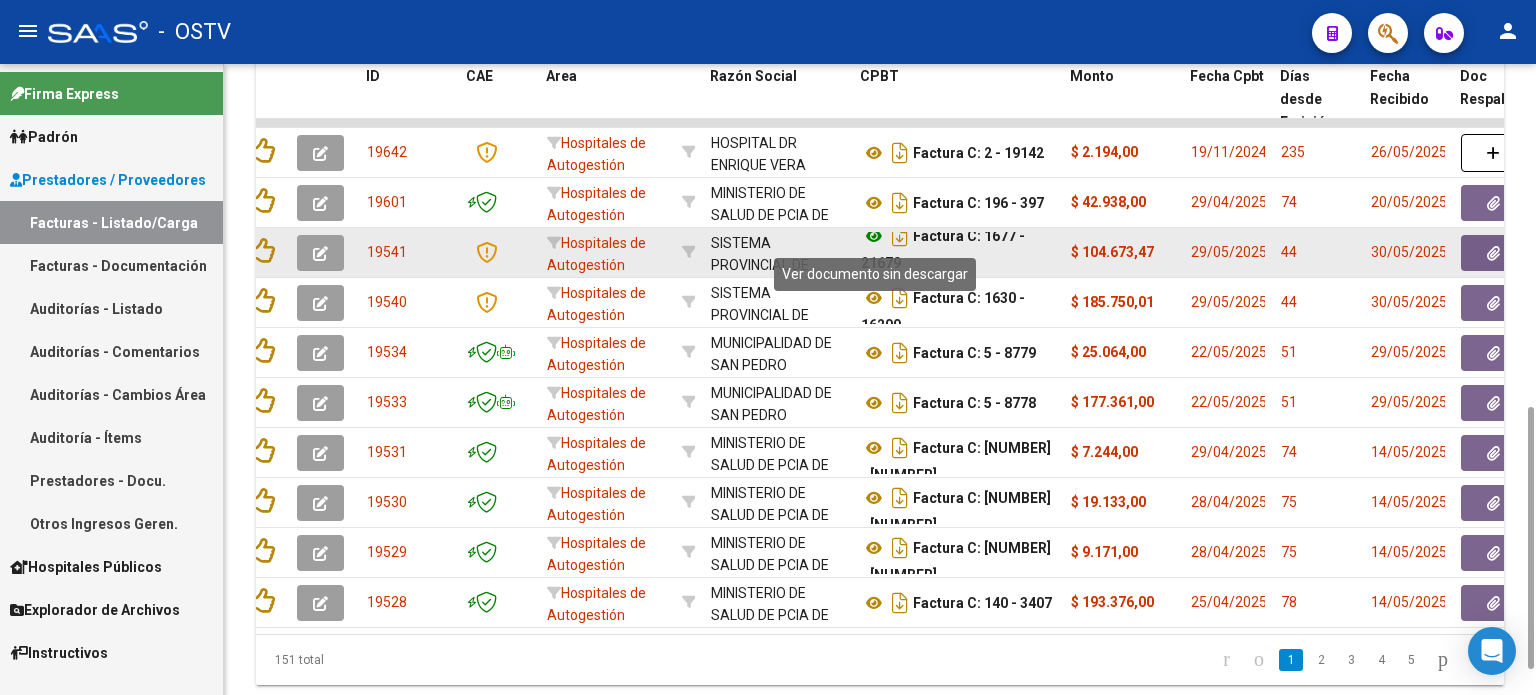 click 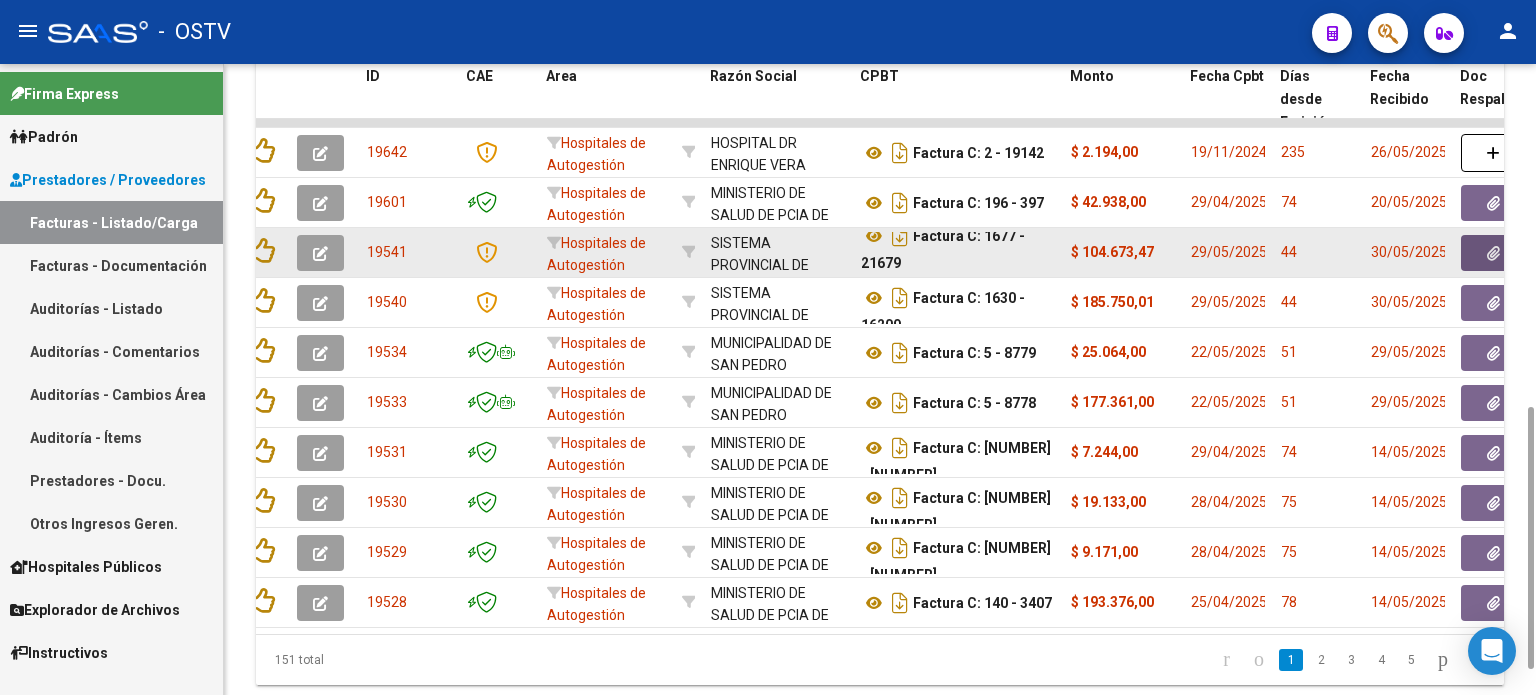 click 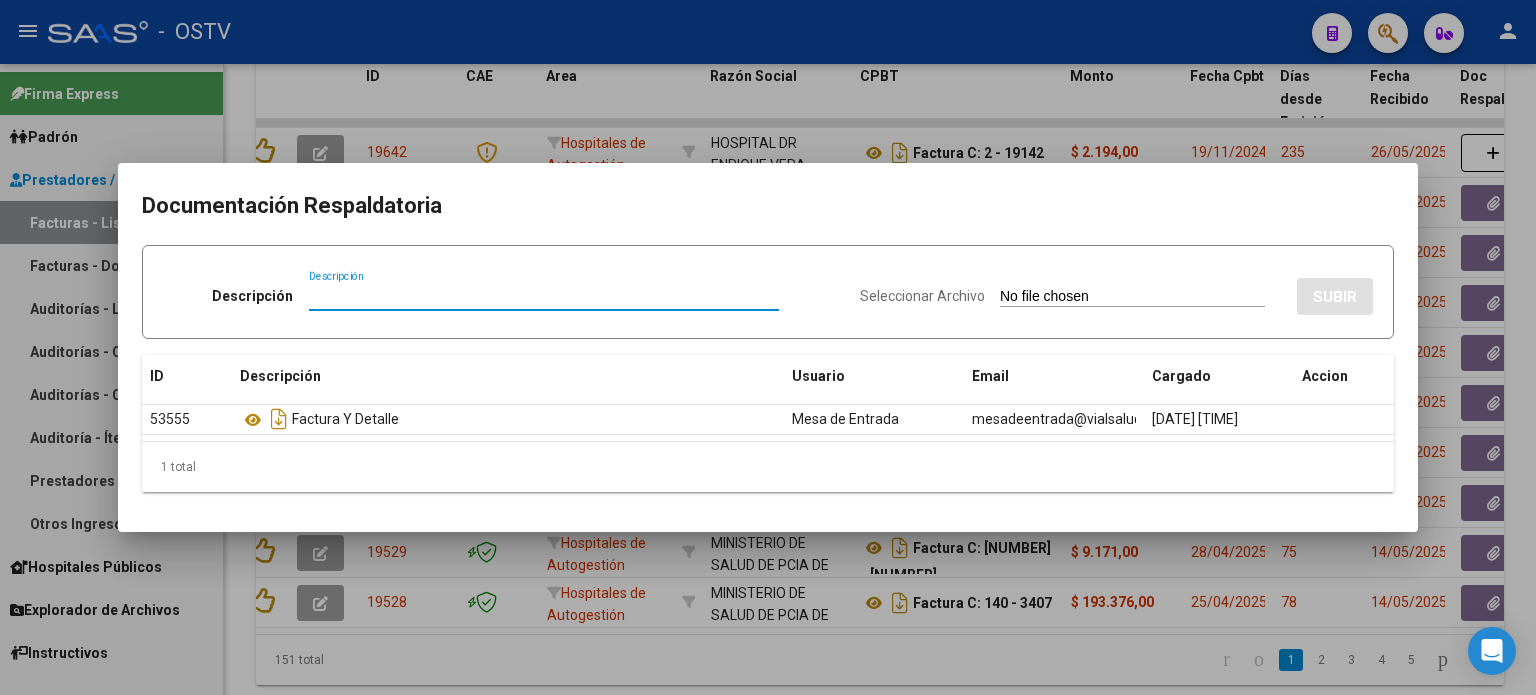 click at bounding box center [768, 347] 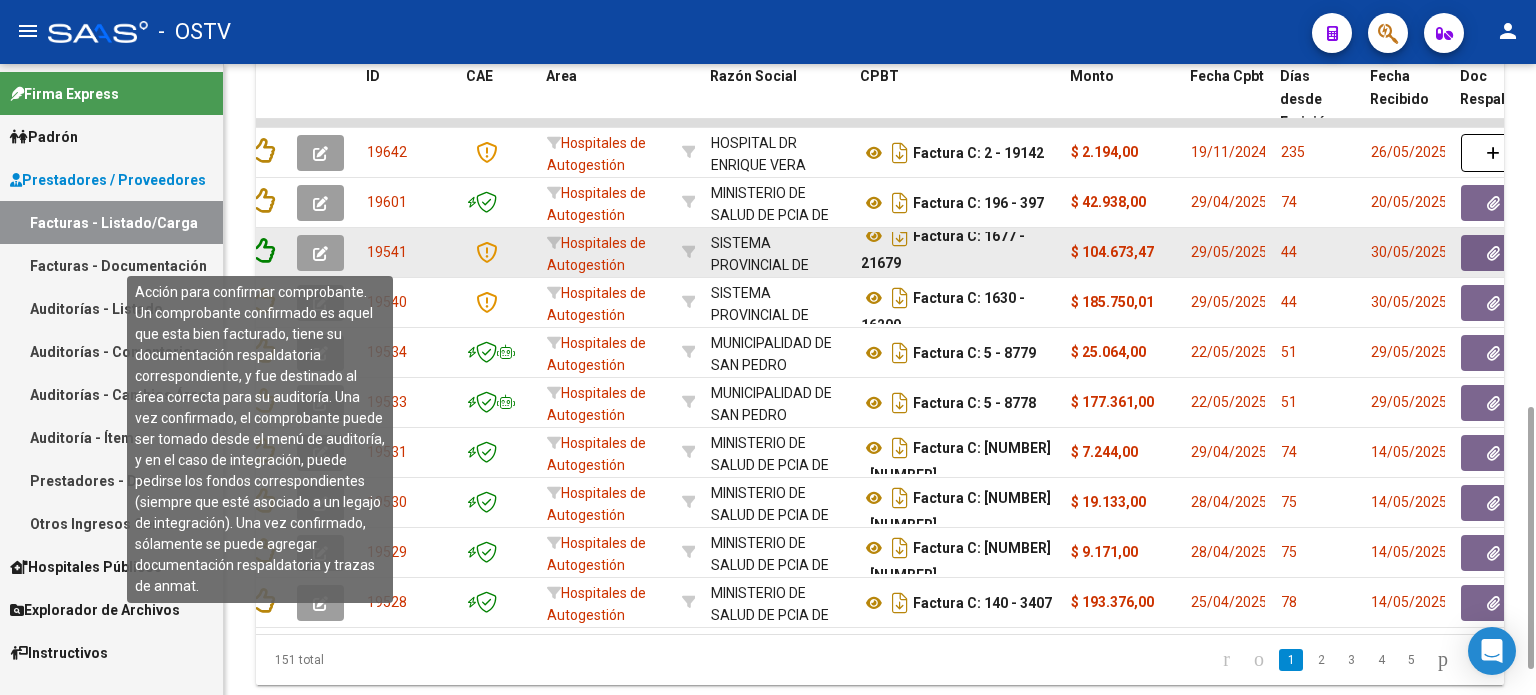 click 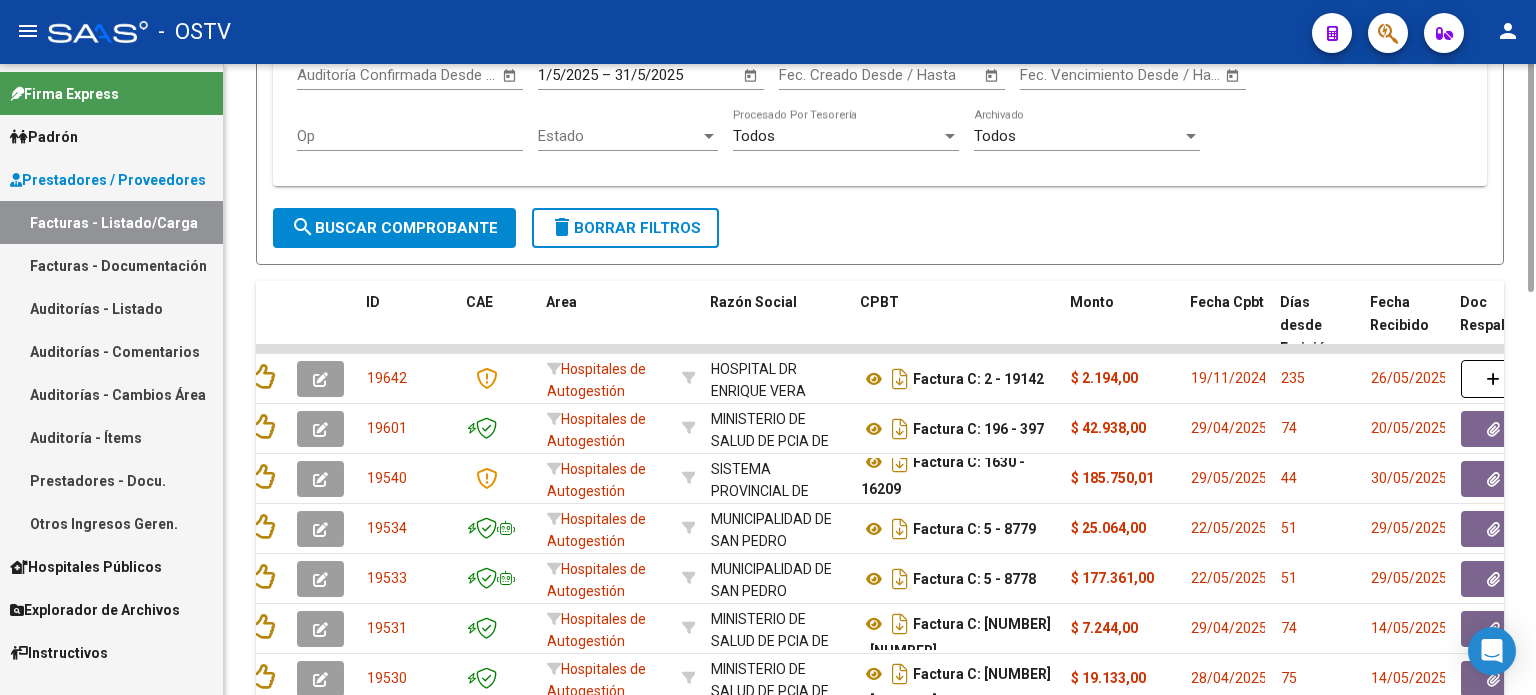 scroll, scrollTop: 400, scrollLeft: 0, axis: vertical 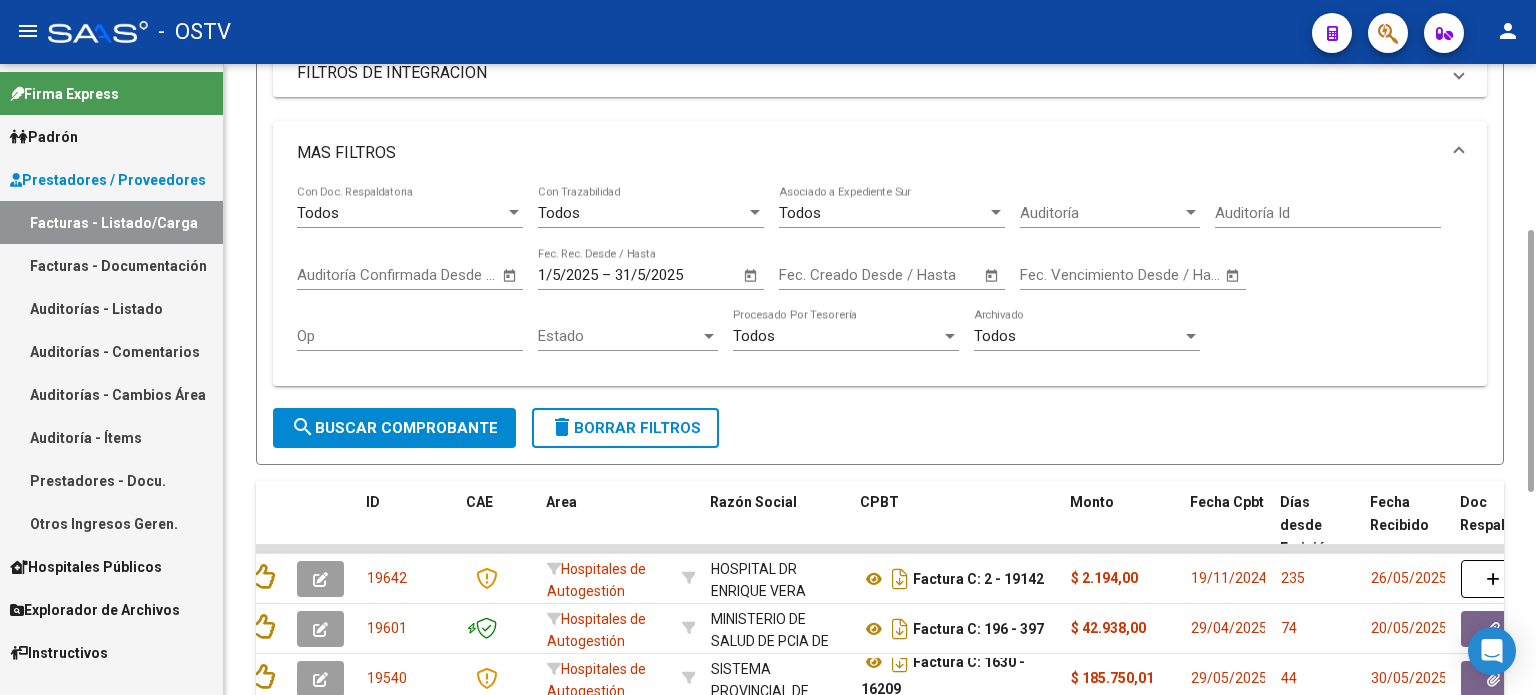click 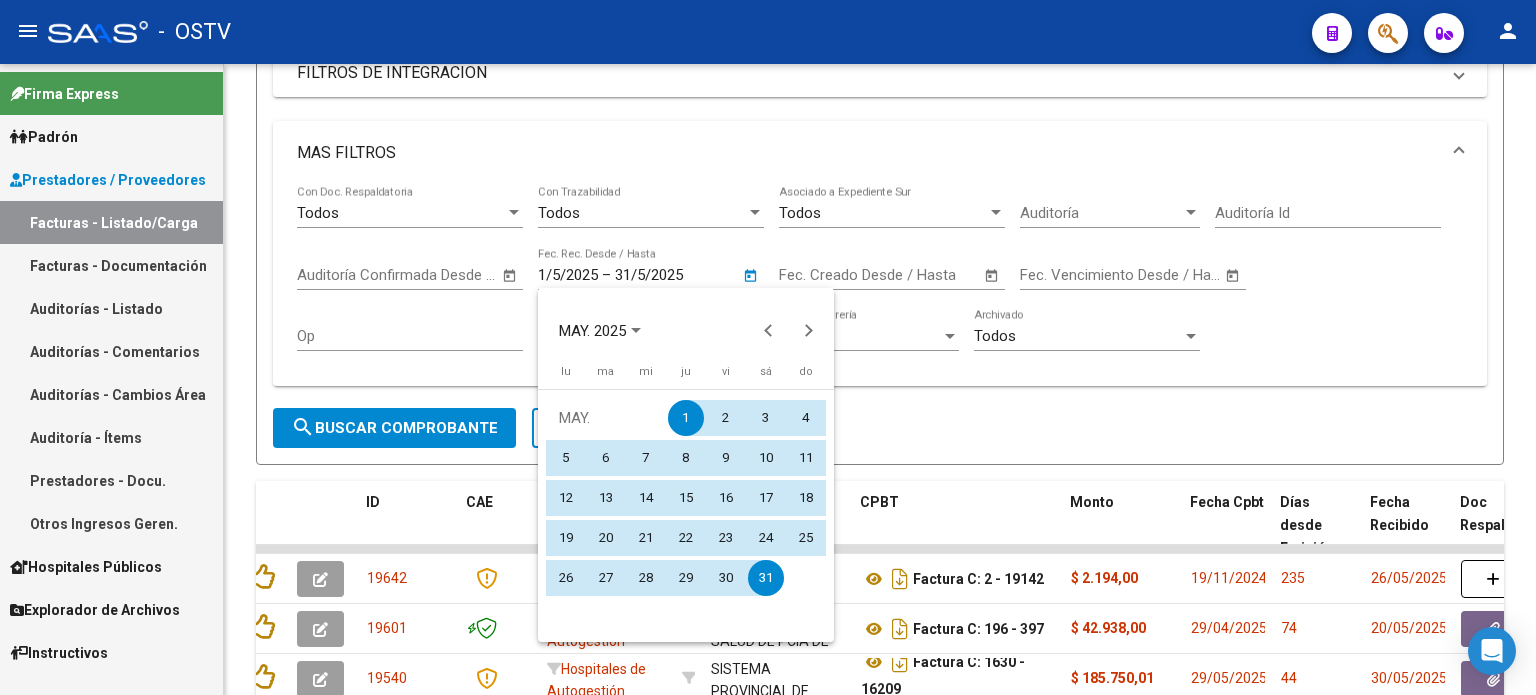 click on "1" at bounding box center [686, 418] 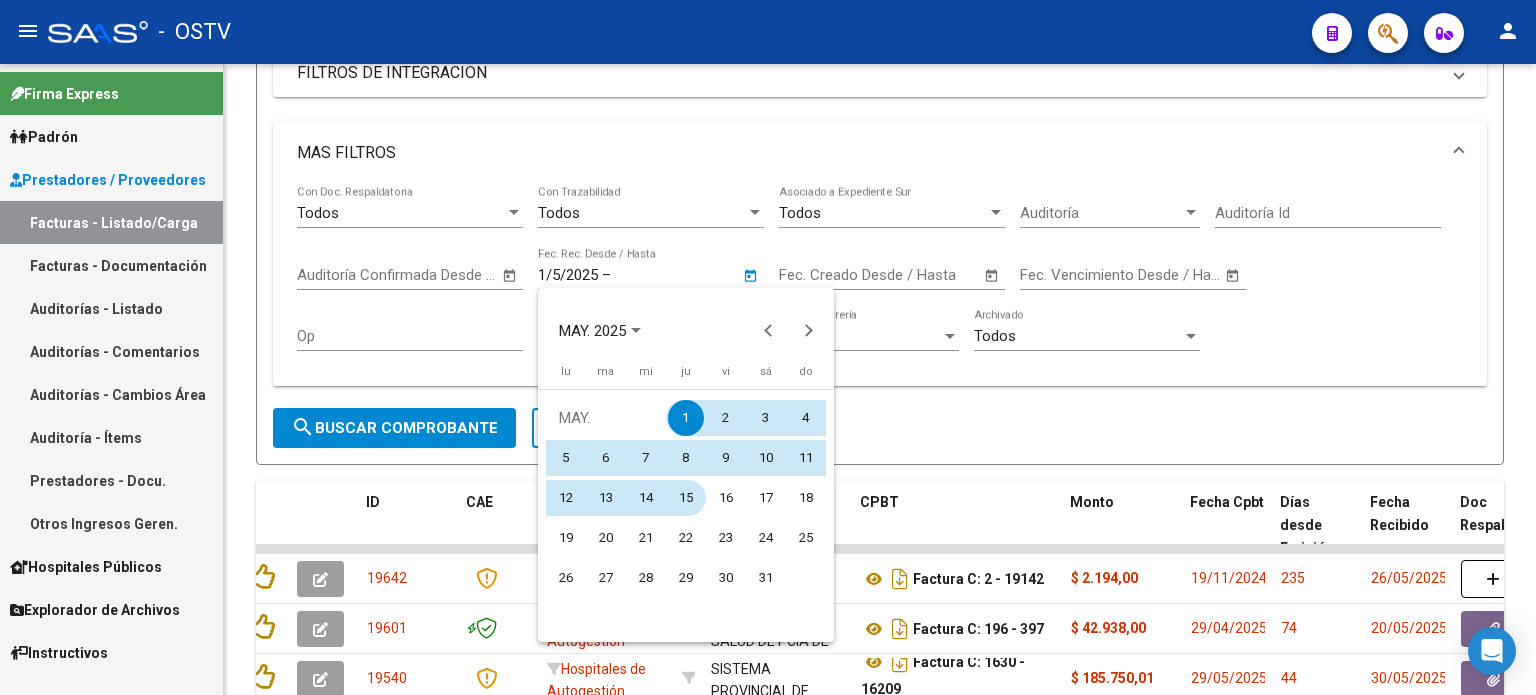 click on "15" at bounding box center (686, 498) 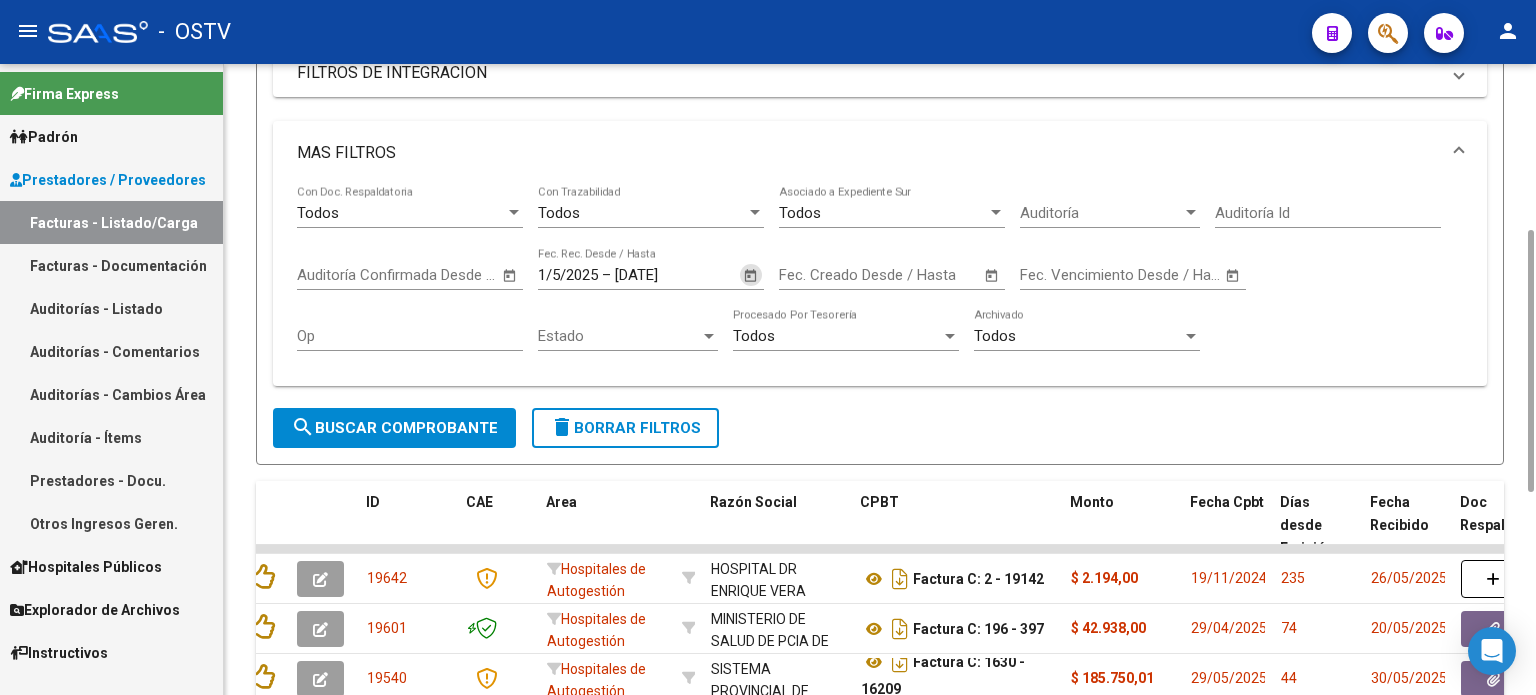 click on "search  Buscar Comprobante" 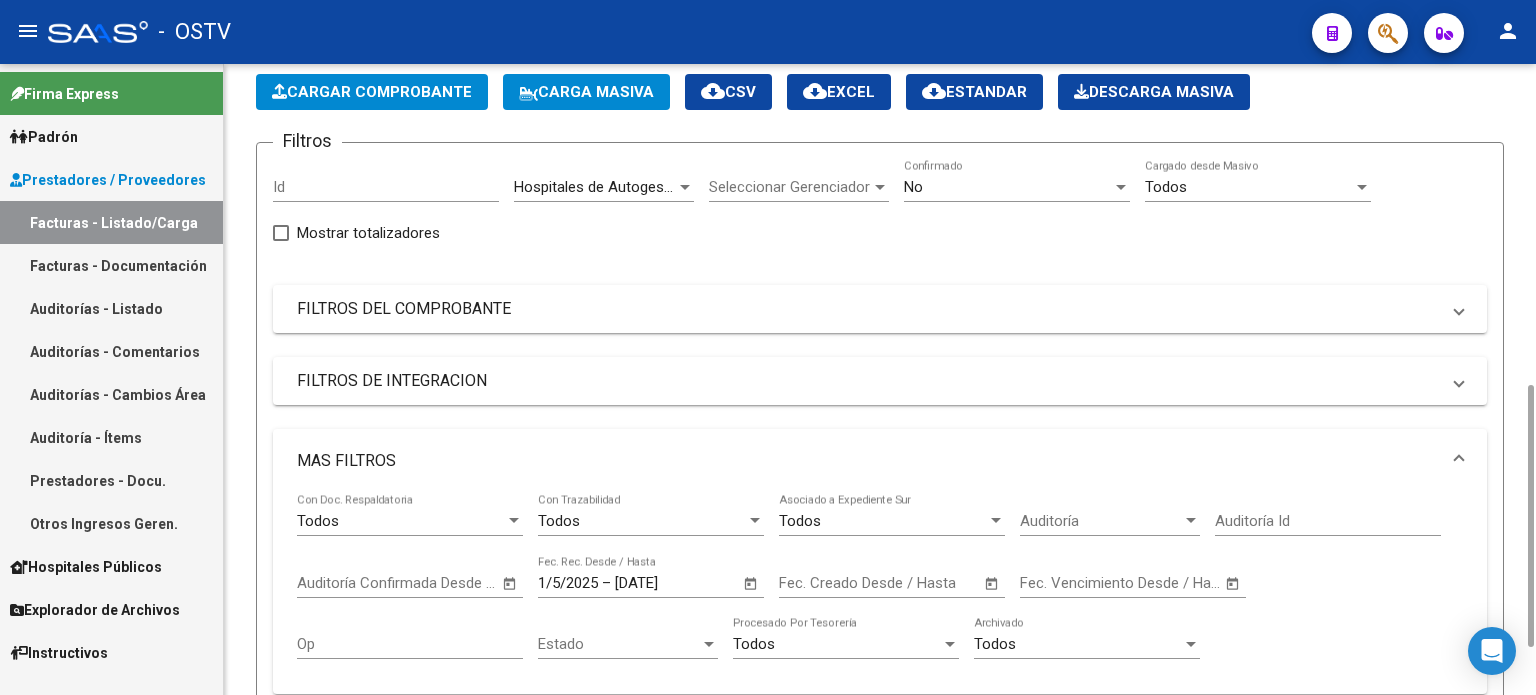 scroll, scrollTop: 292, scrollLeft: 0, axis: vertical 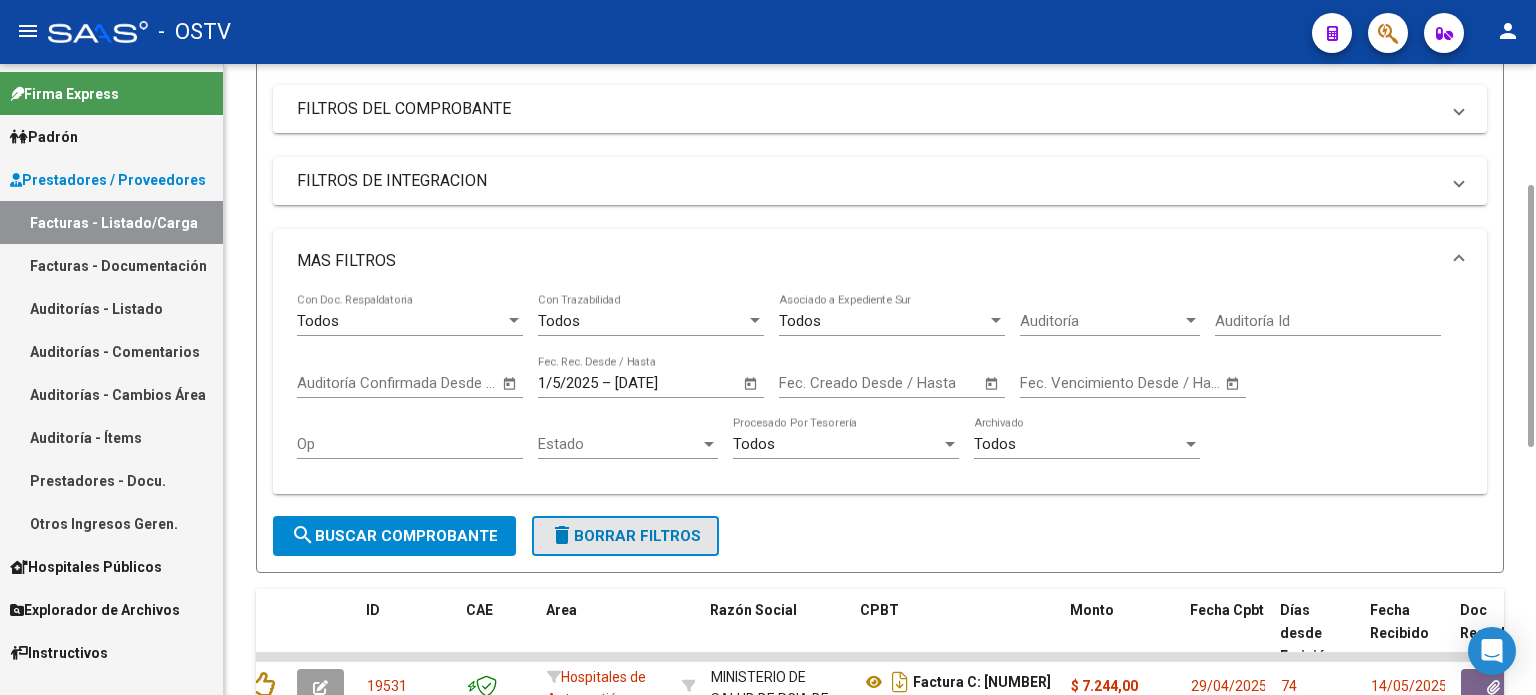click on "delete  Borrar Filtros" 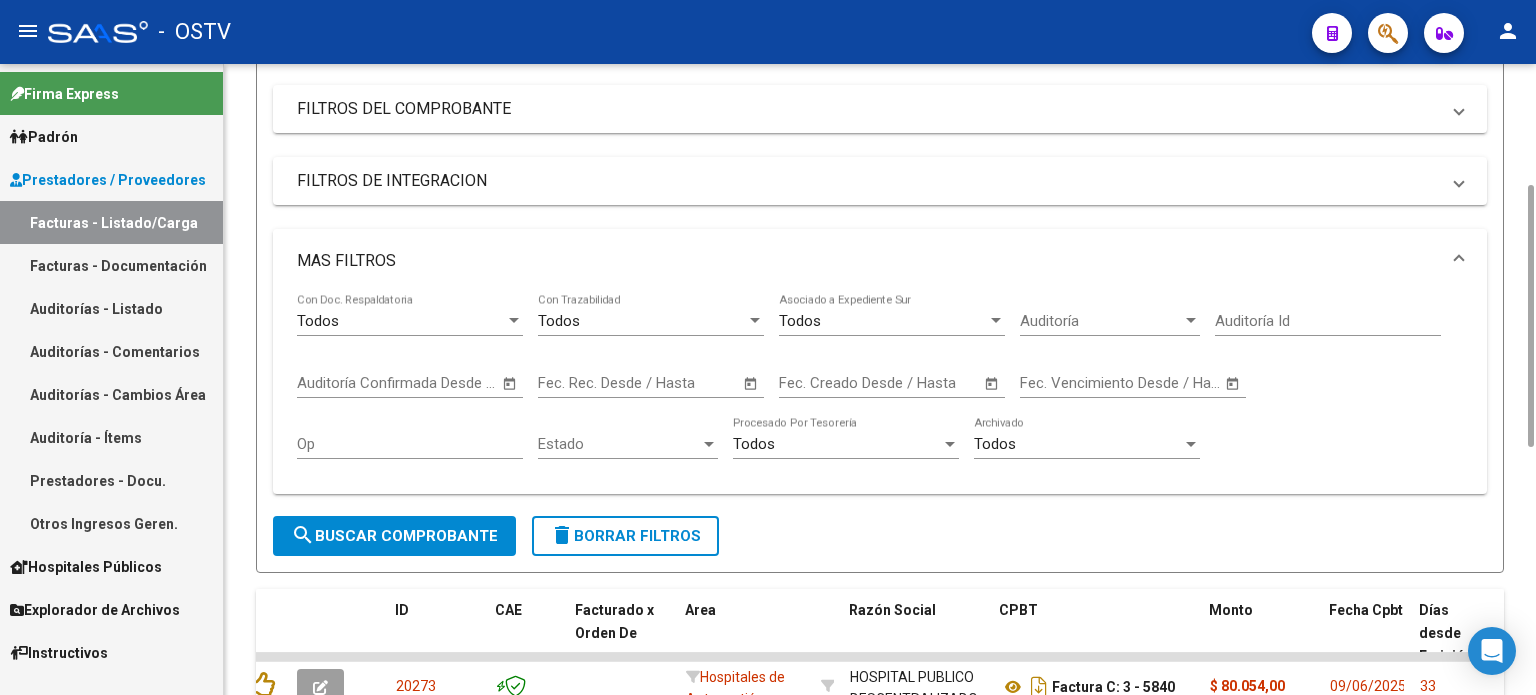 scroll, scrollTop: 0, scrollLeft: 0, axis: both 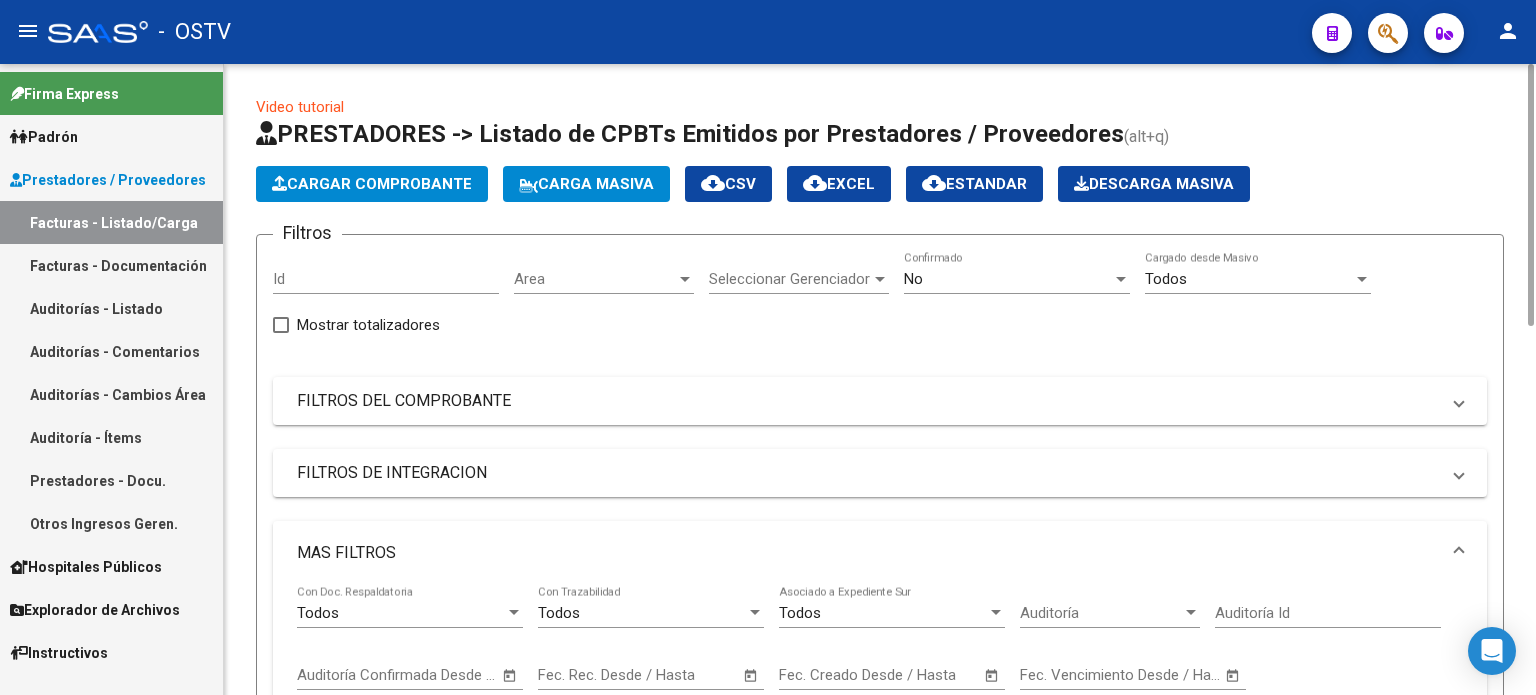 click on "No  Confirmado" 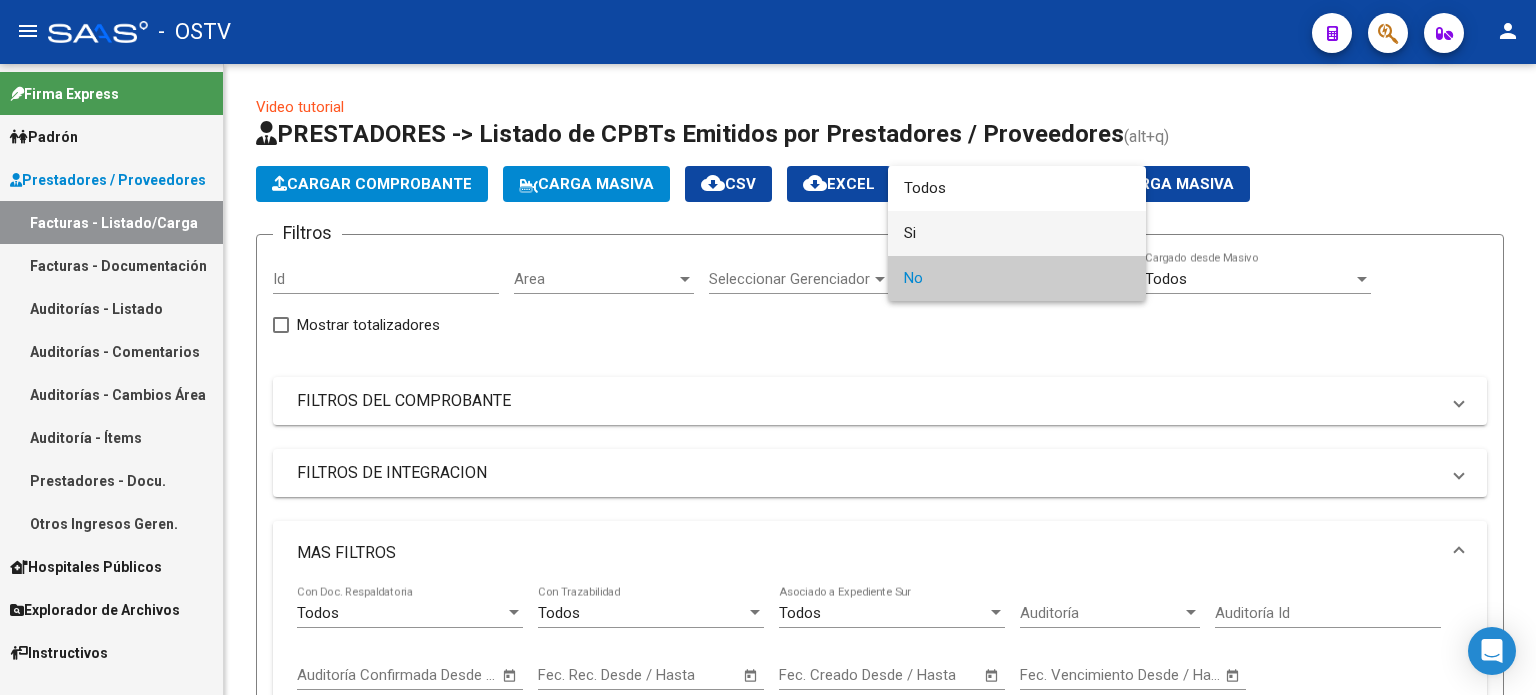 click on "Si" at bounding box center [1017, 233] 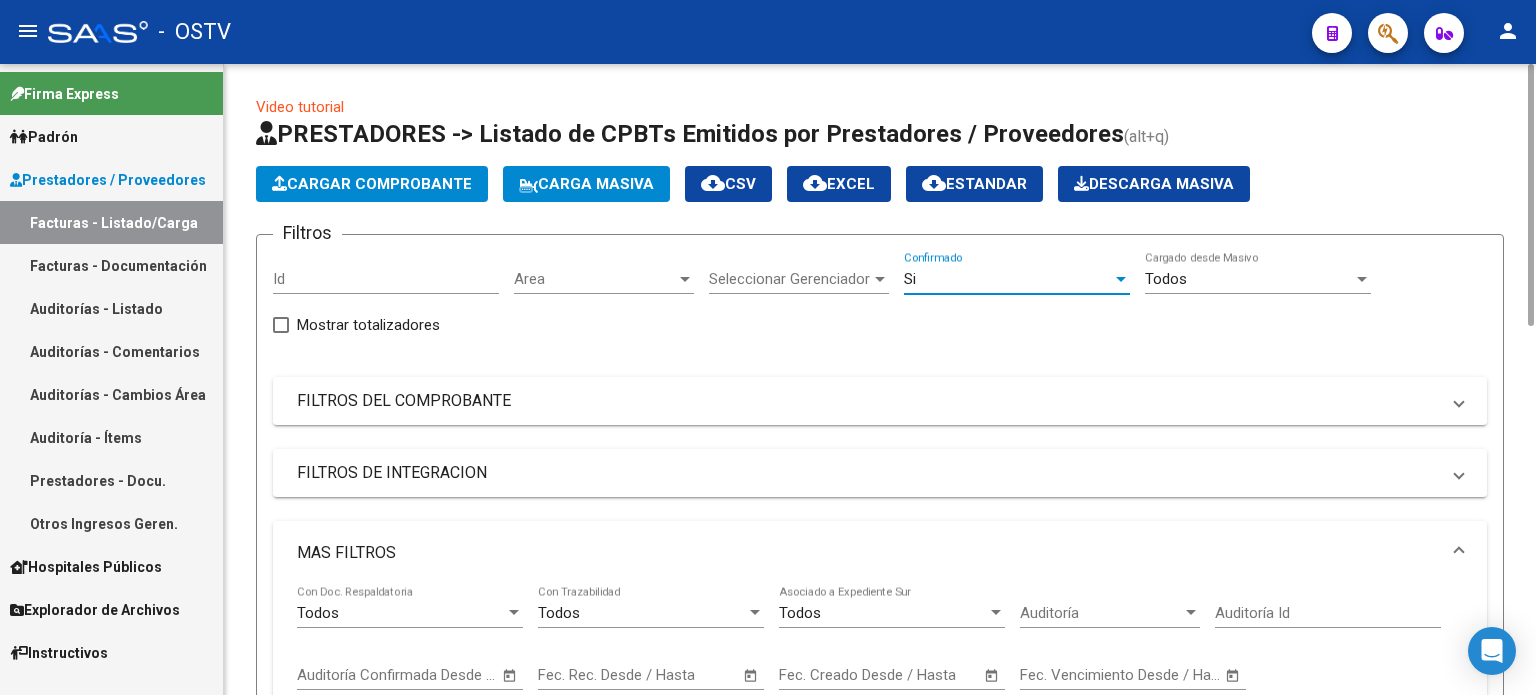 click on "Area" at bounding box center [595, 279] 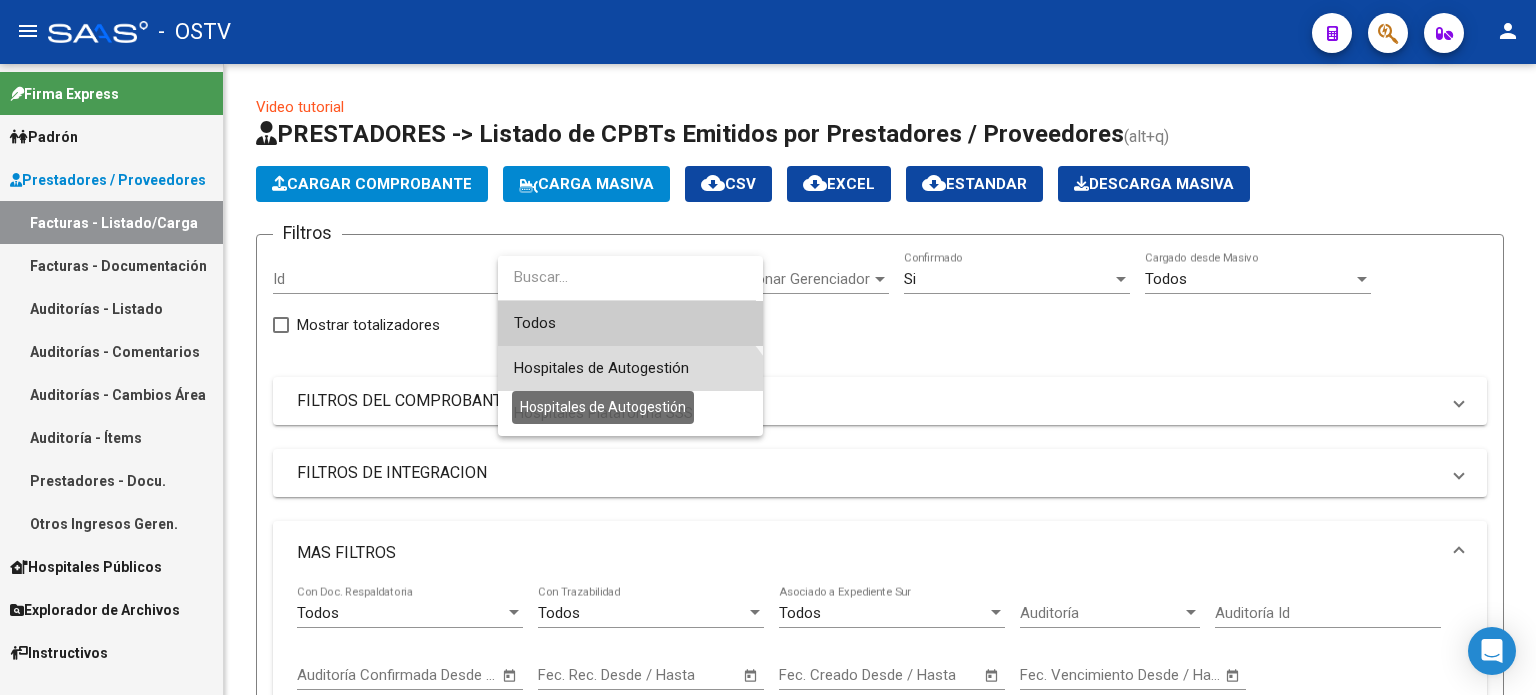 click on "Hospitales de Autogestión" at bounding box center (601, 368) 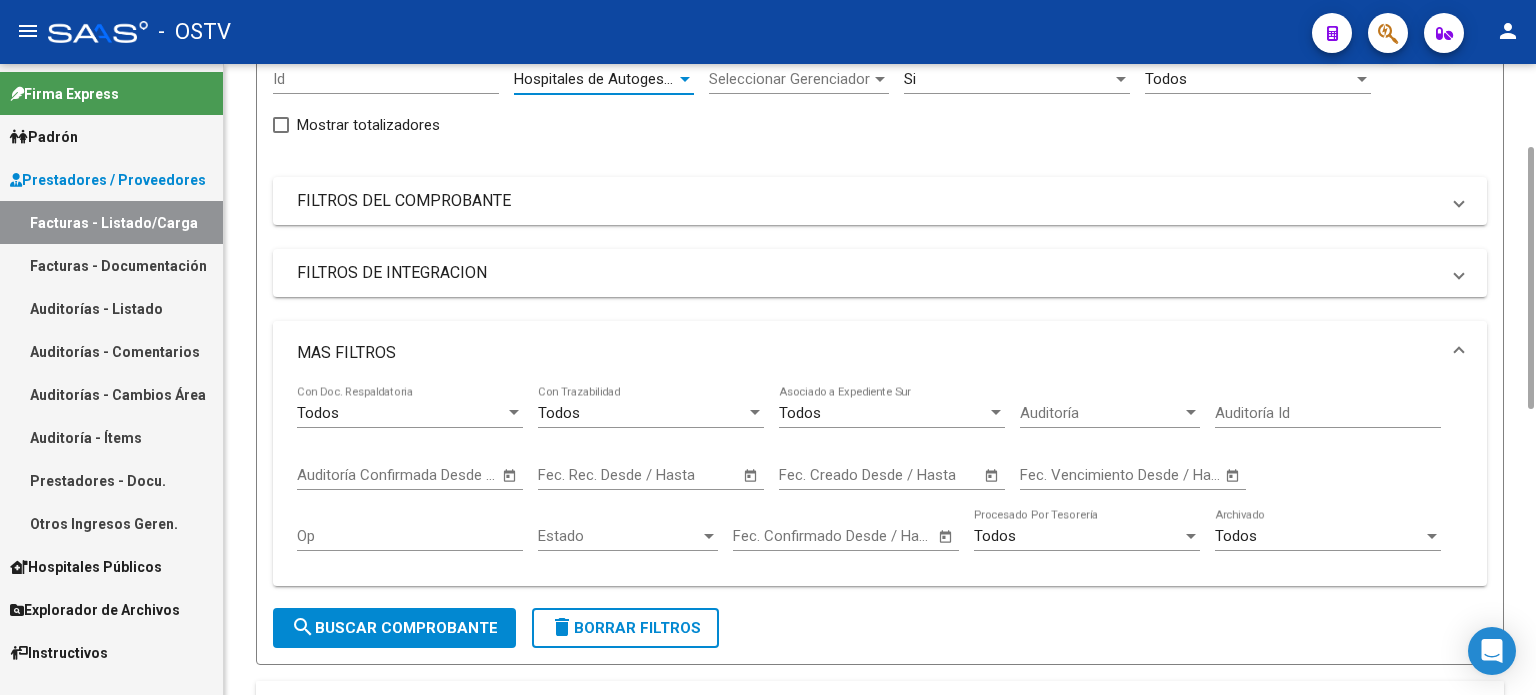 scroll, scrollTop: 400, scrollLeft: 0, axis: vertical 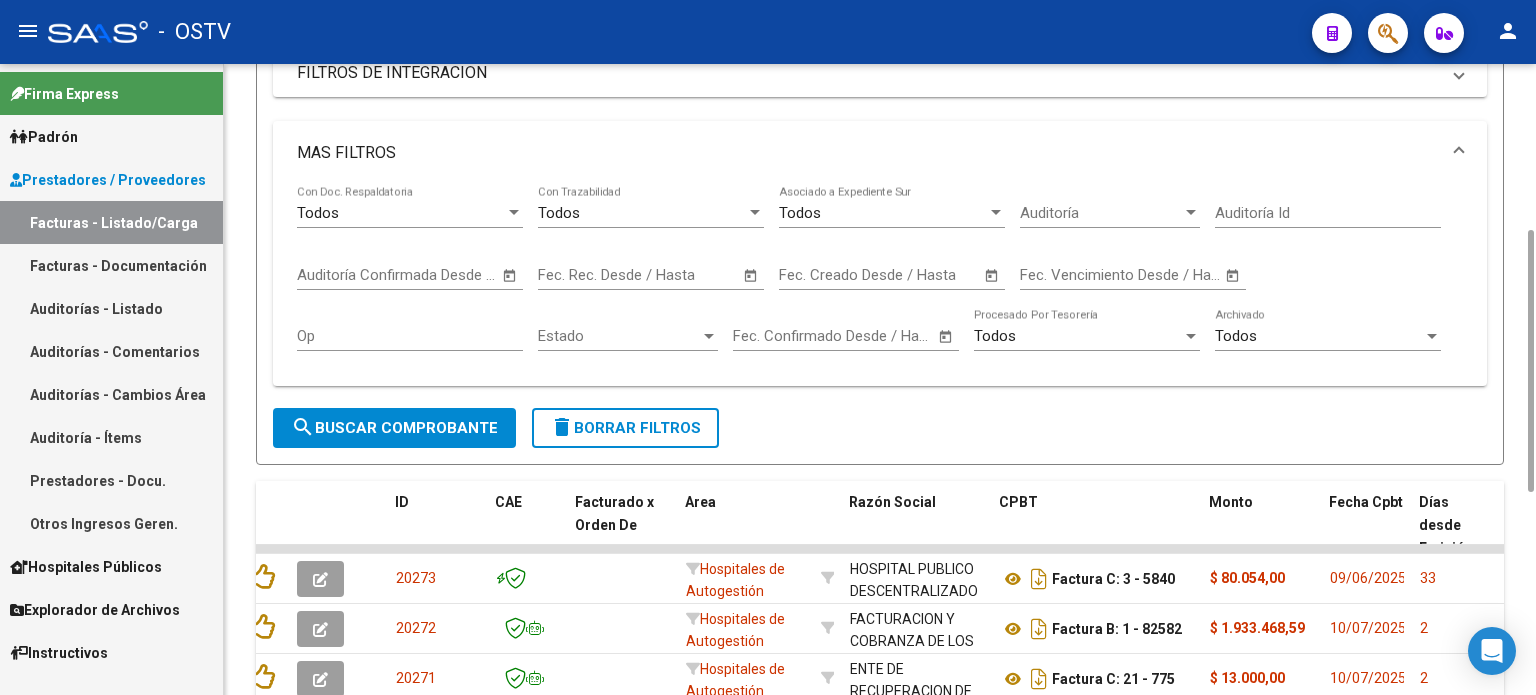 click 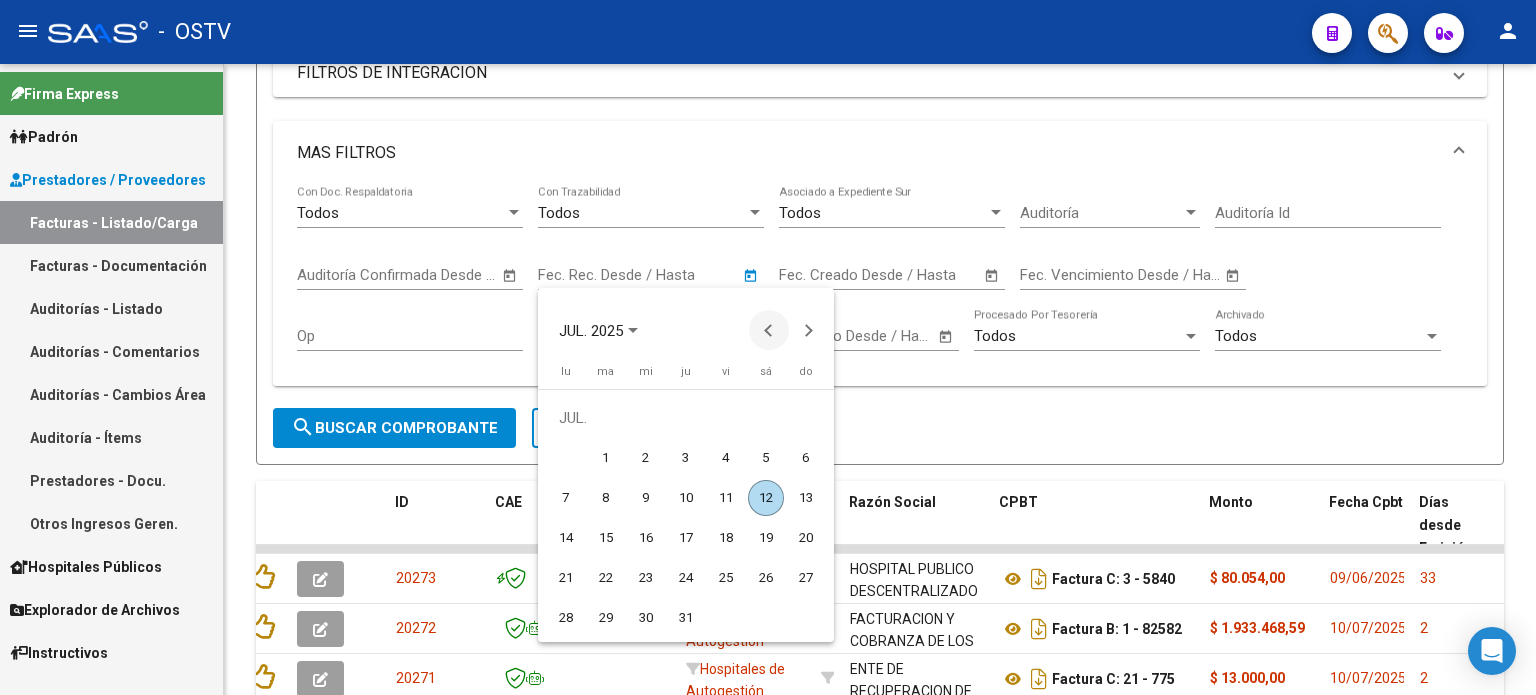 click at bounding box center (769, 330) 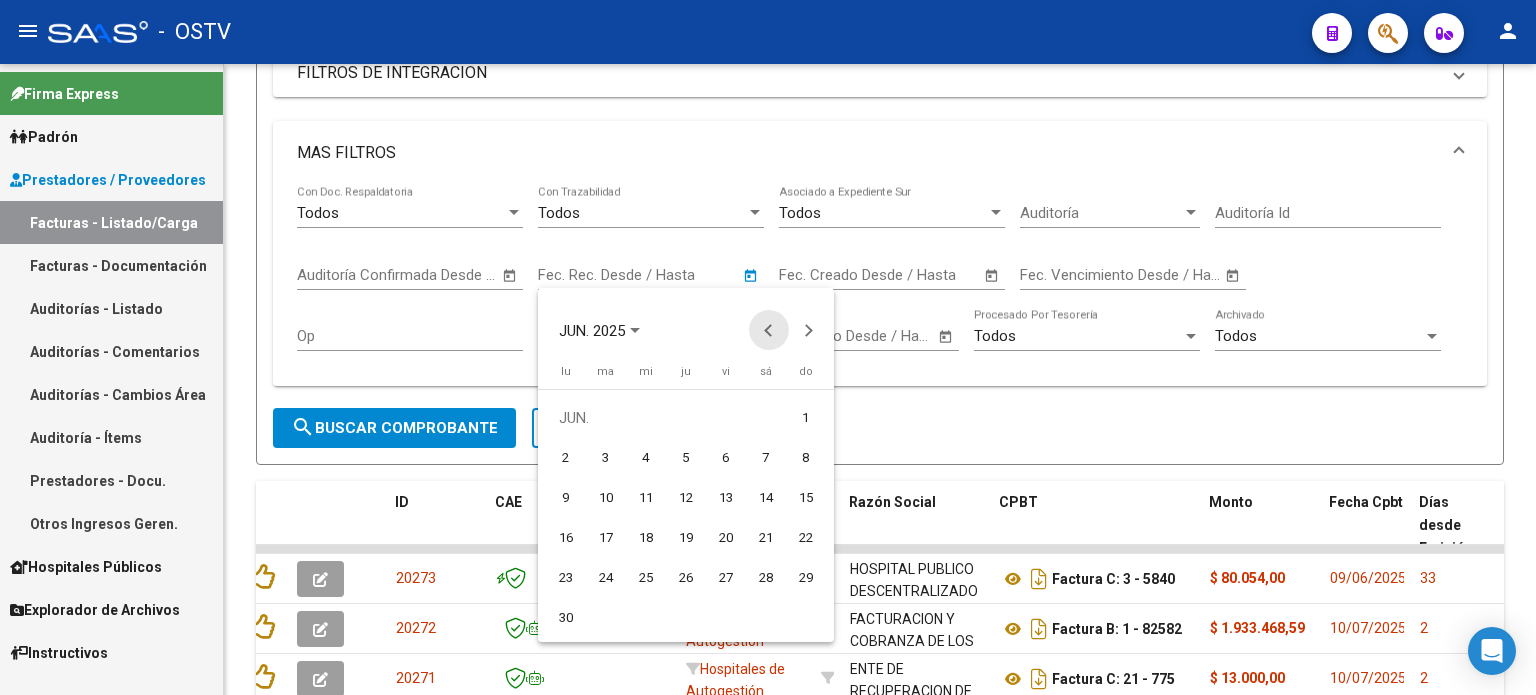 click at bounding box center [769, 330] 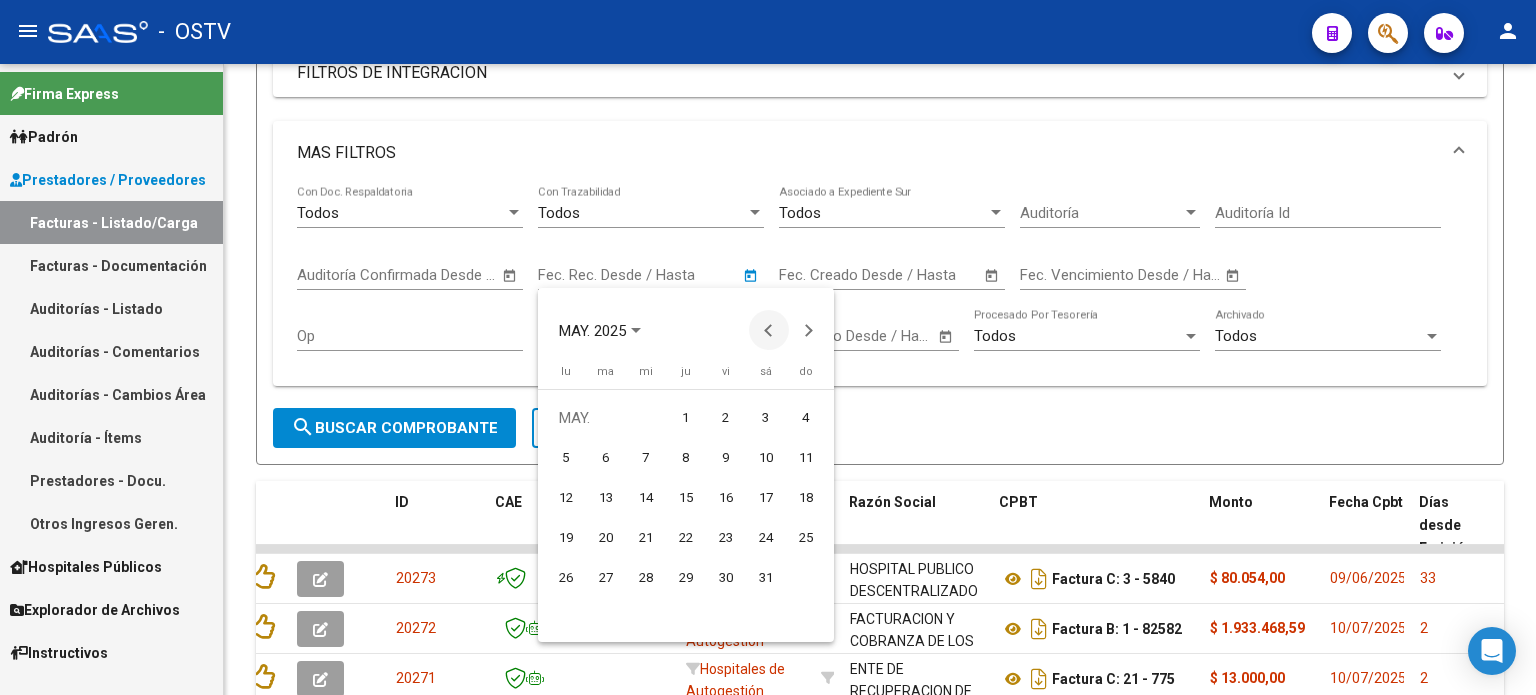 click at bounding box center [769, 330] 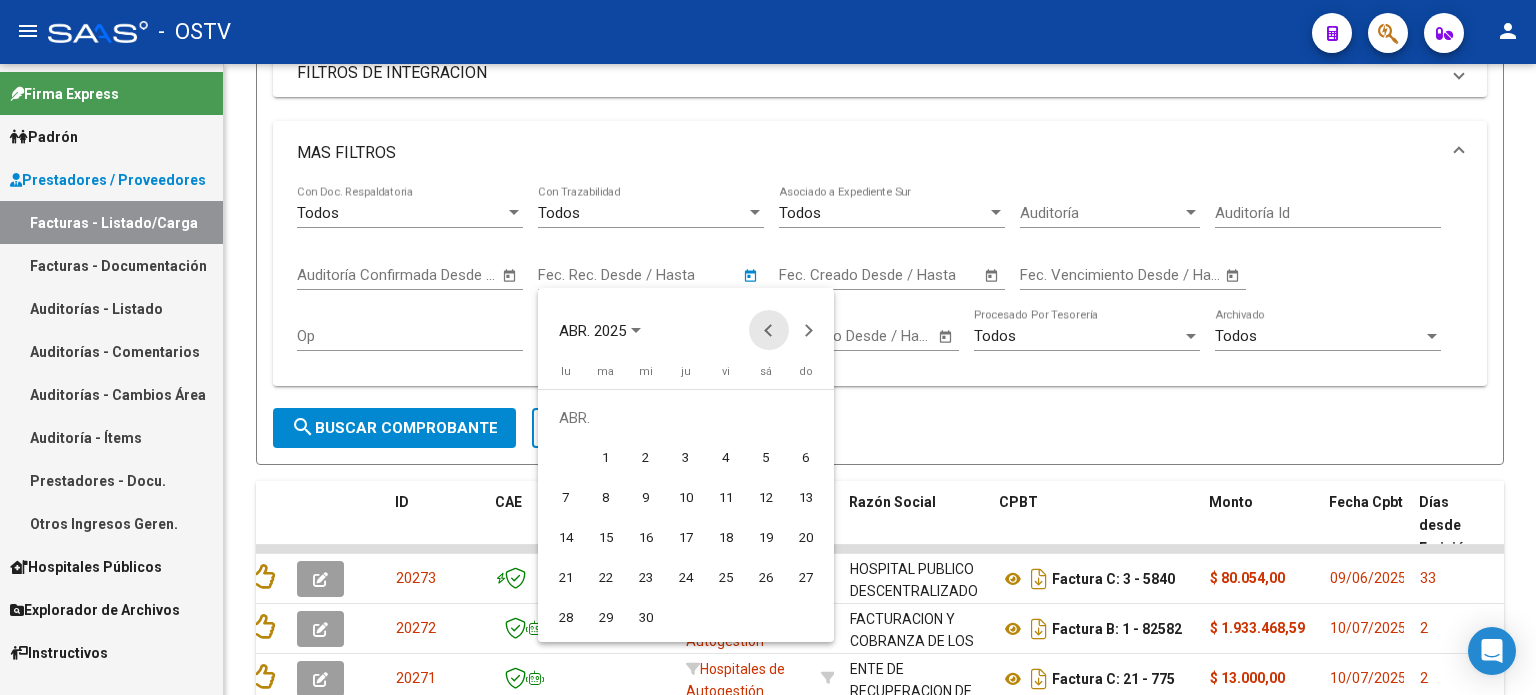 click at bounding box center [769, 330] 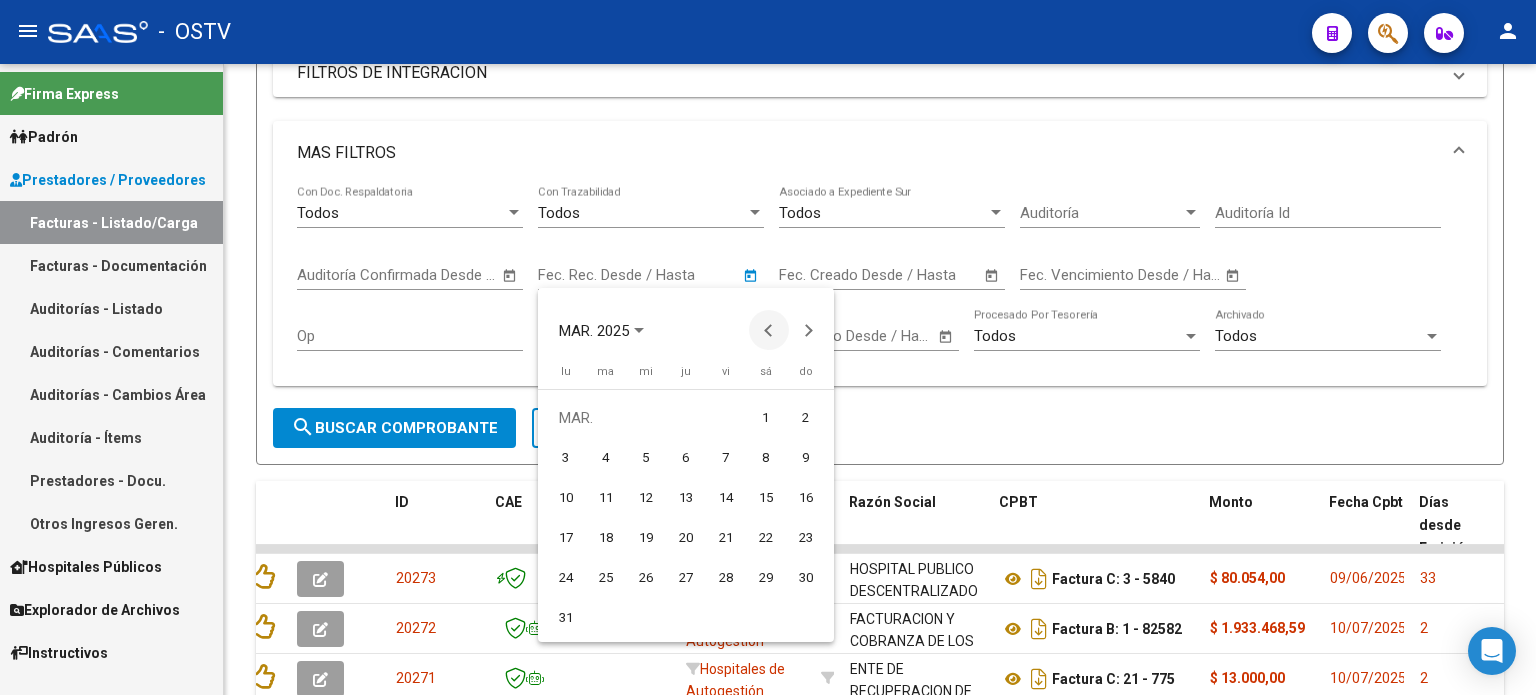 click at bounding box center (769, 330) 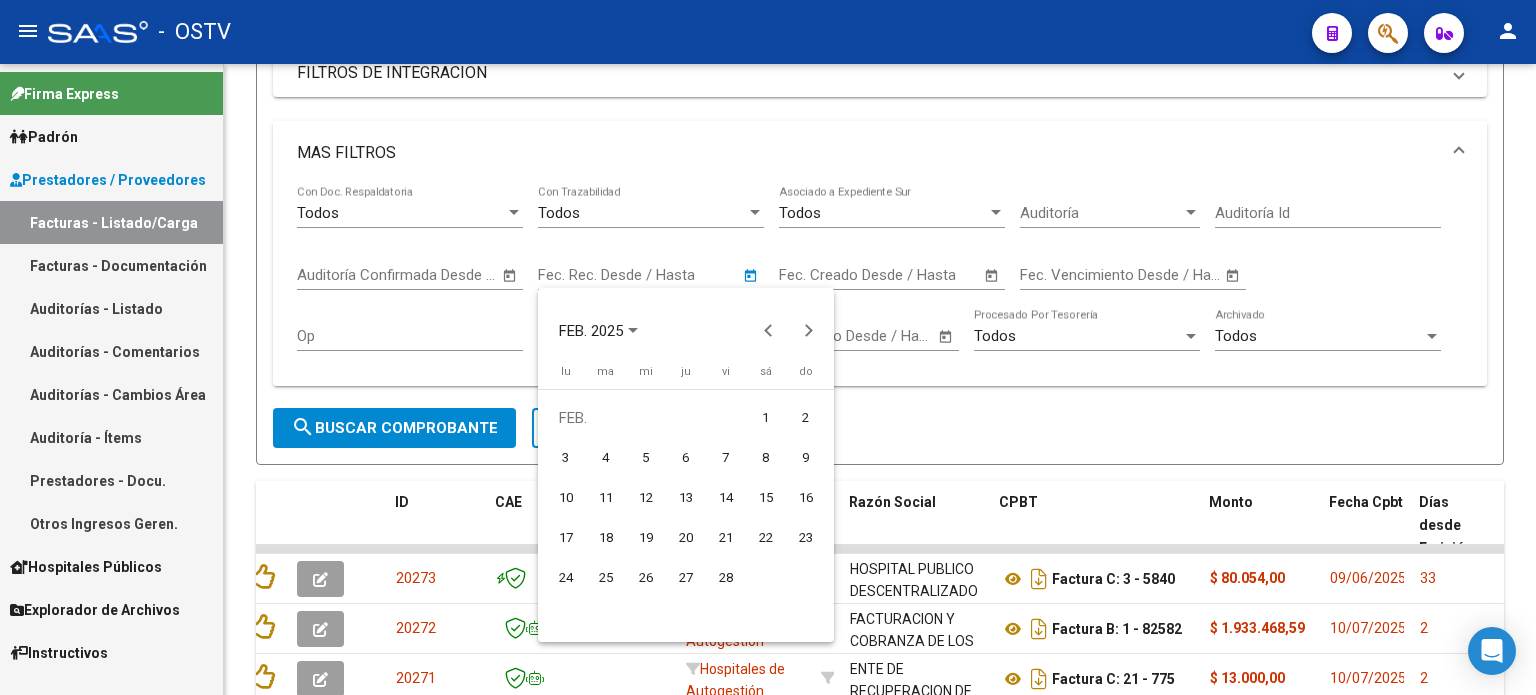 click on "1" at bounding box center [766, 418] 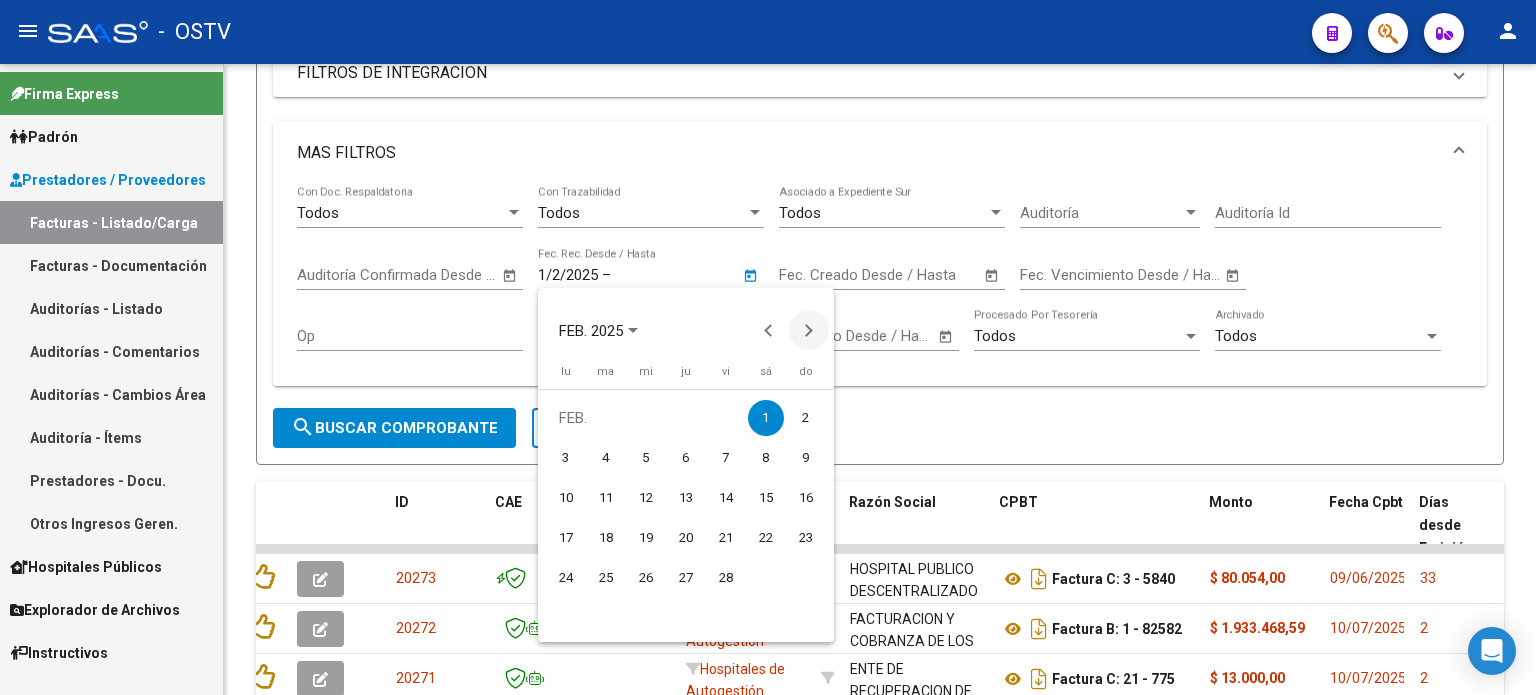 click at bounding box center (809, 330) 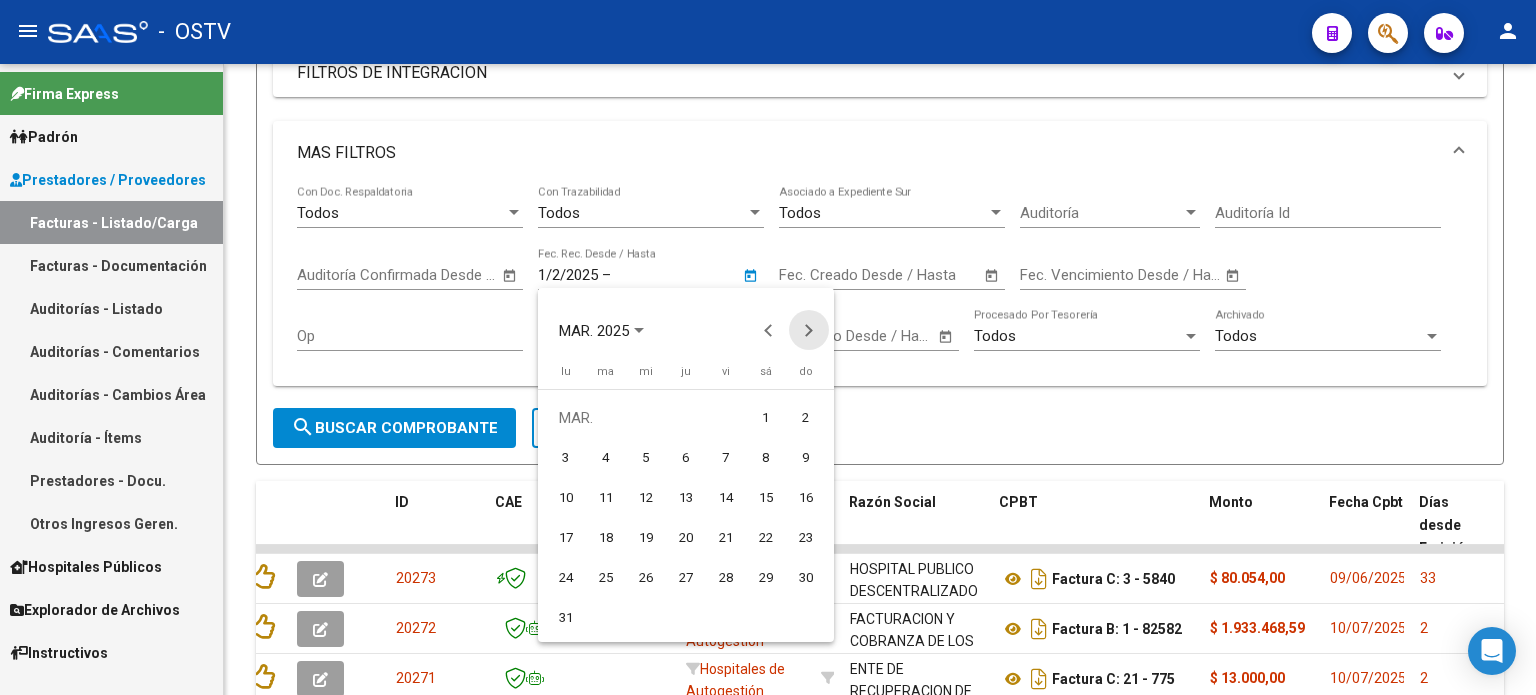 click at bounding box center [809, 330] 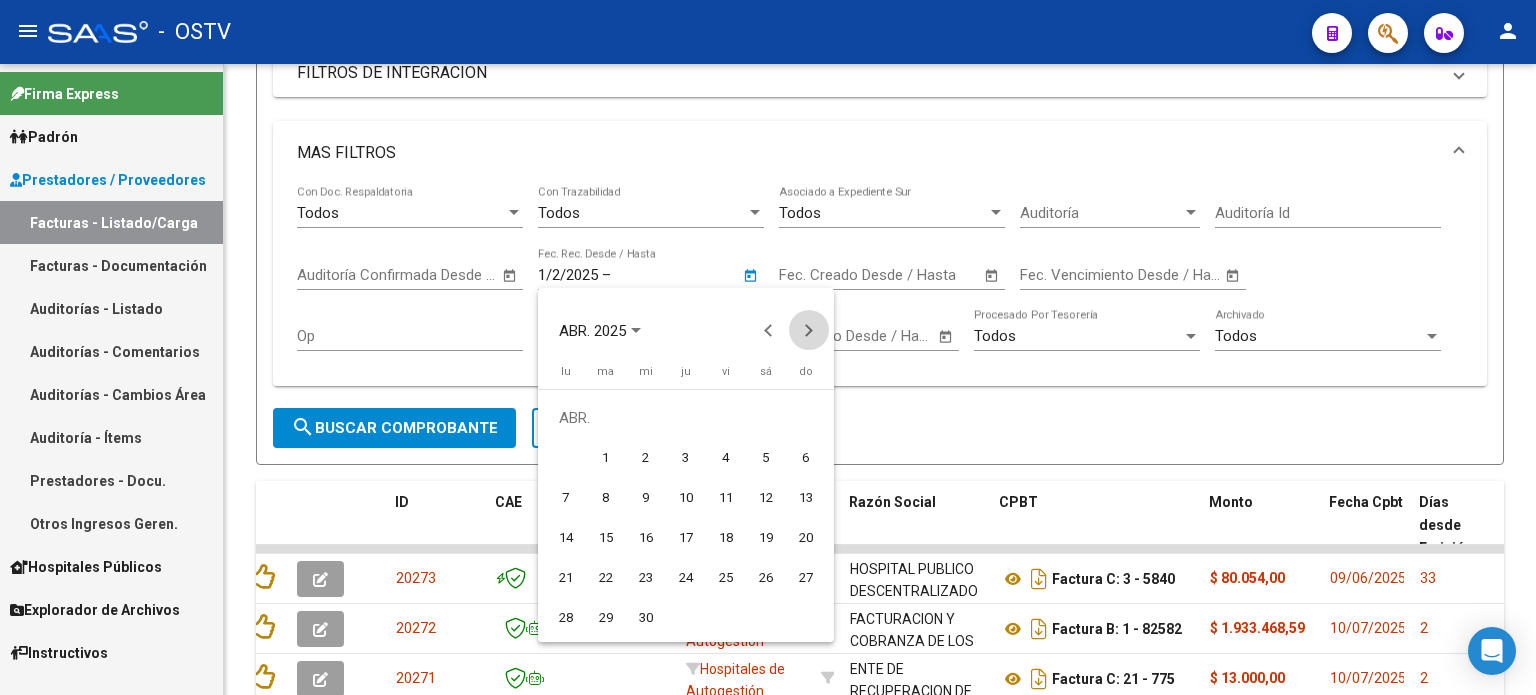 click at bounding box center (809, 330) 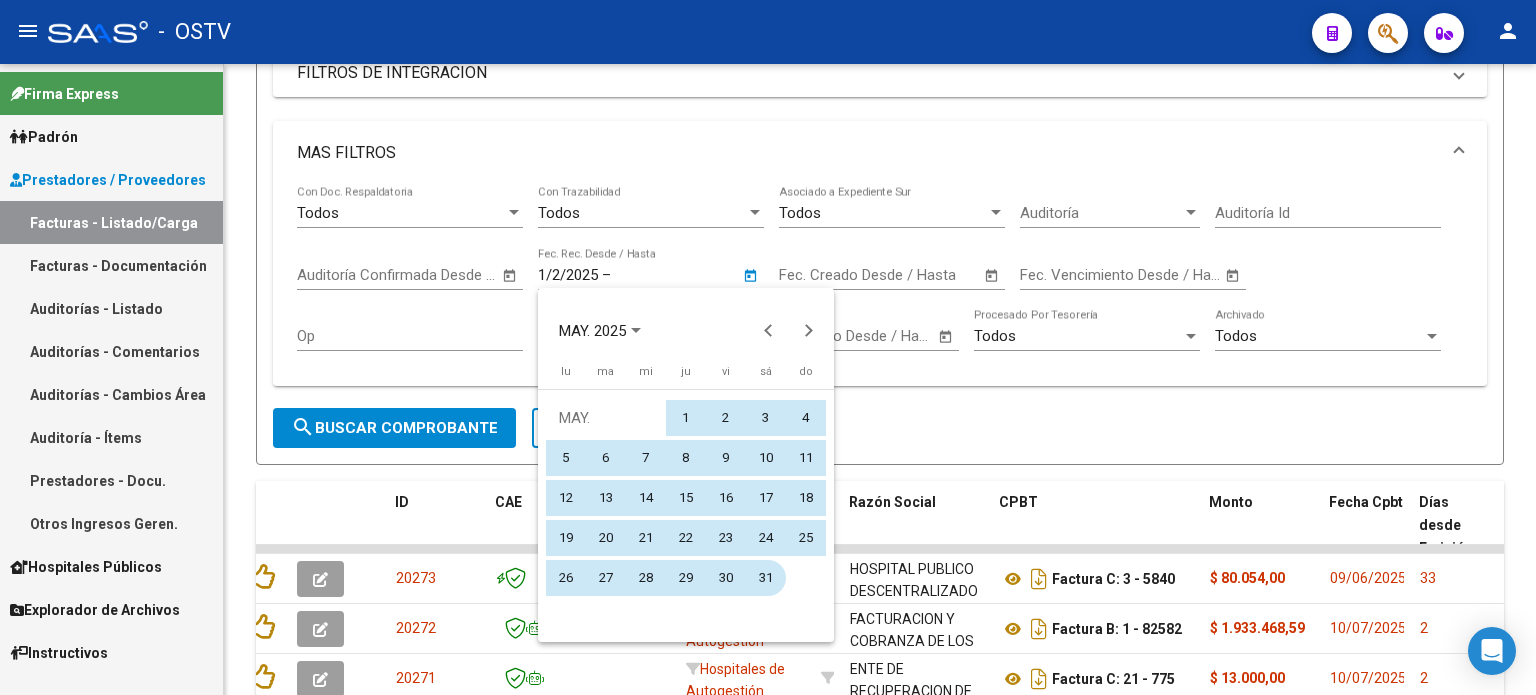 click on "31" at bounding box center [766, 578] 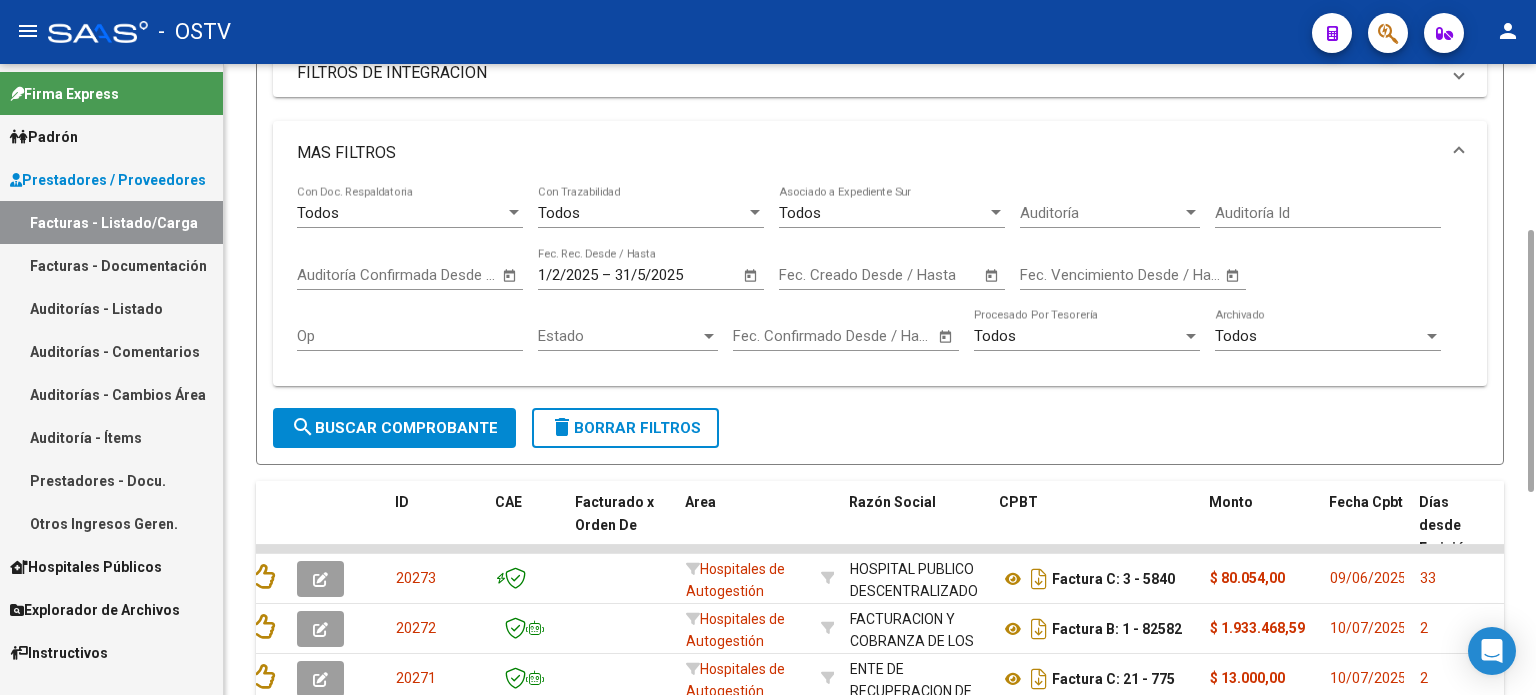 click on "Auditoría Auditoría" 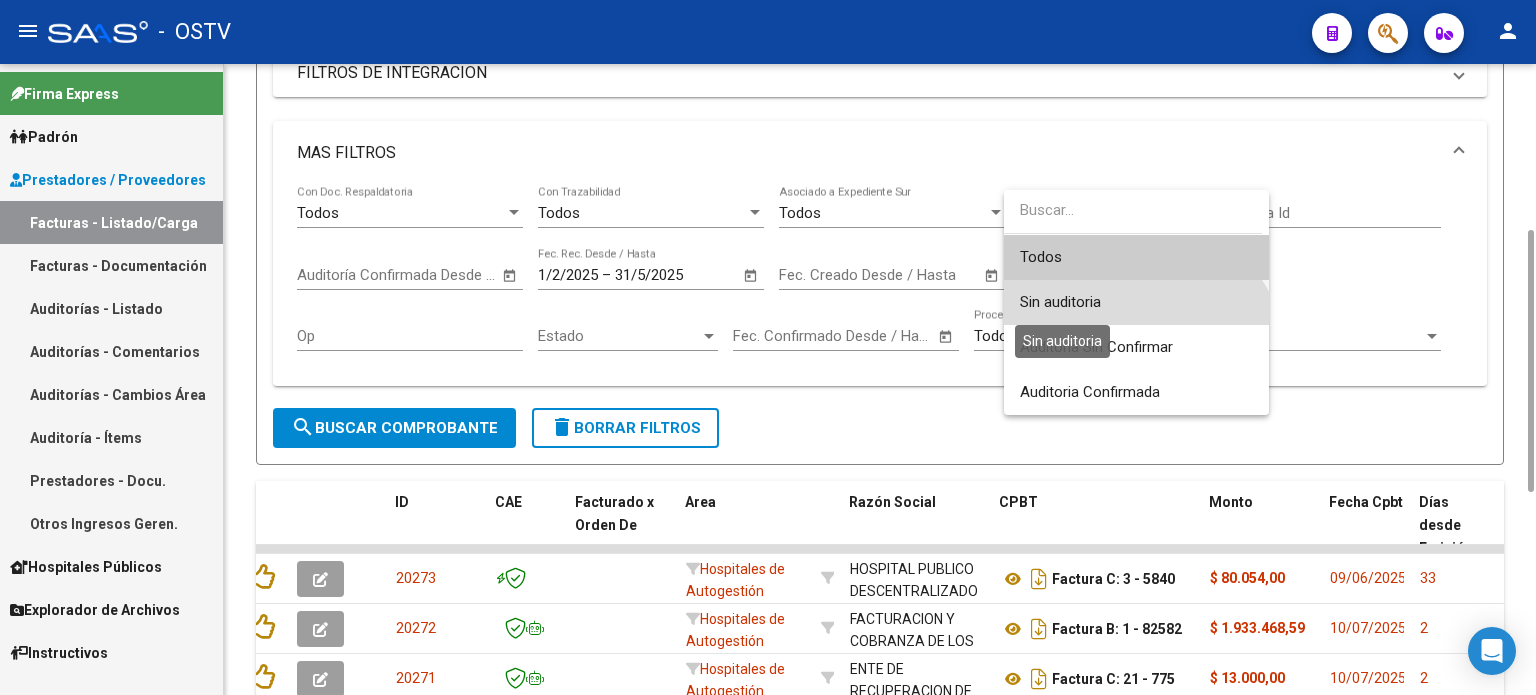click on "Sin auditoria" at bounding box center (1060, 302) 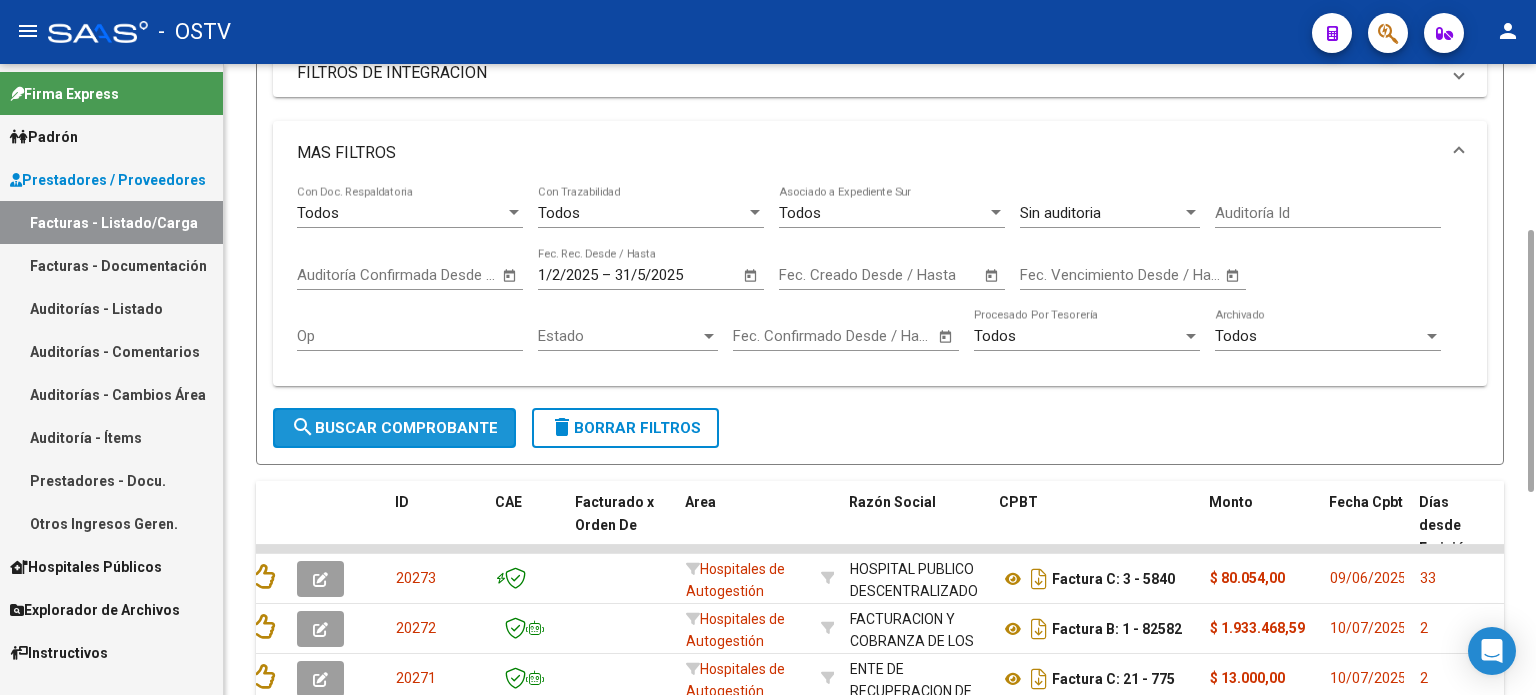 click on "search  Buscar Comprobante" 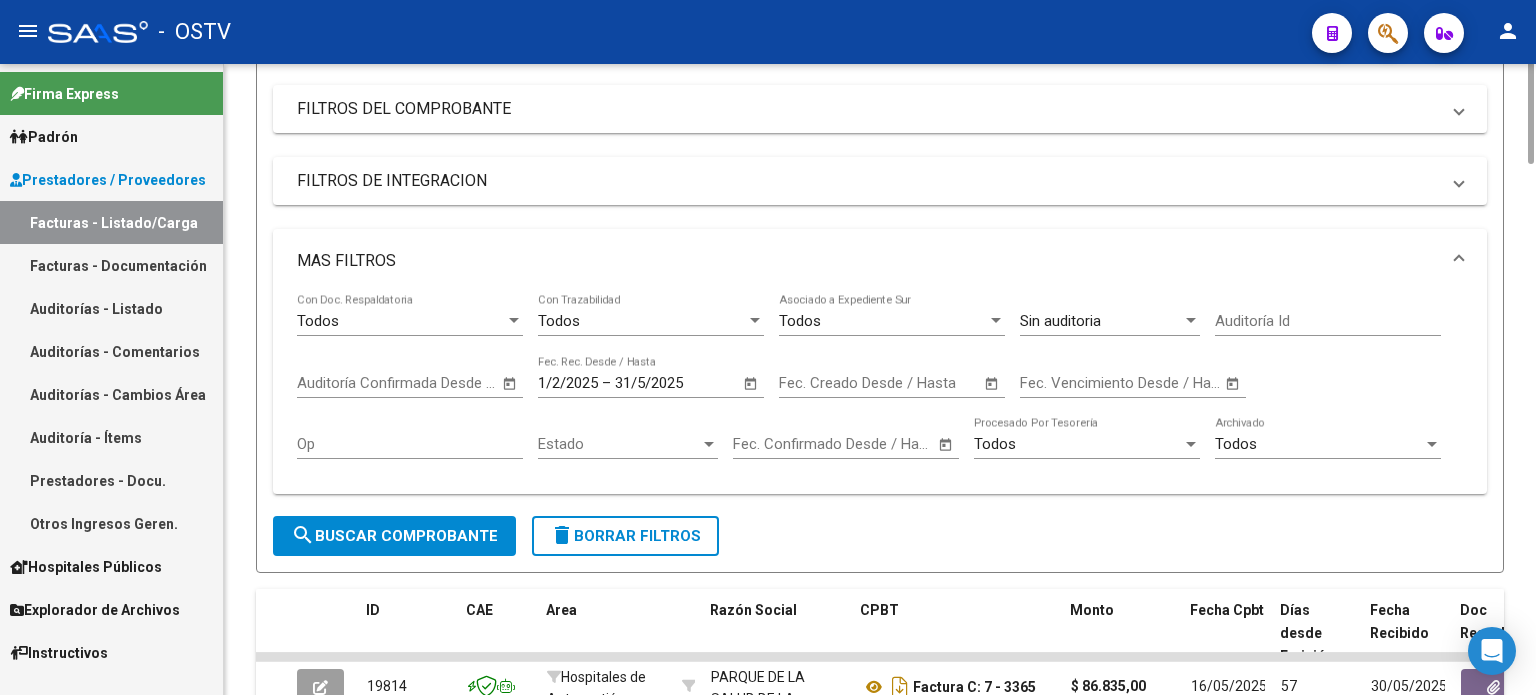 scroll, scrollTop: 92, scrollLeft: 0, axis: vertical 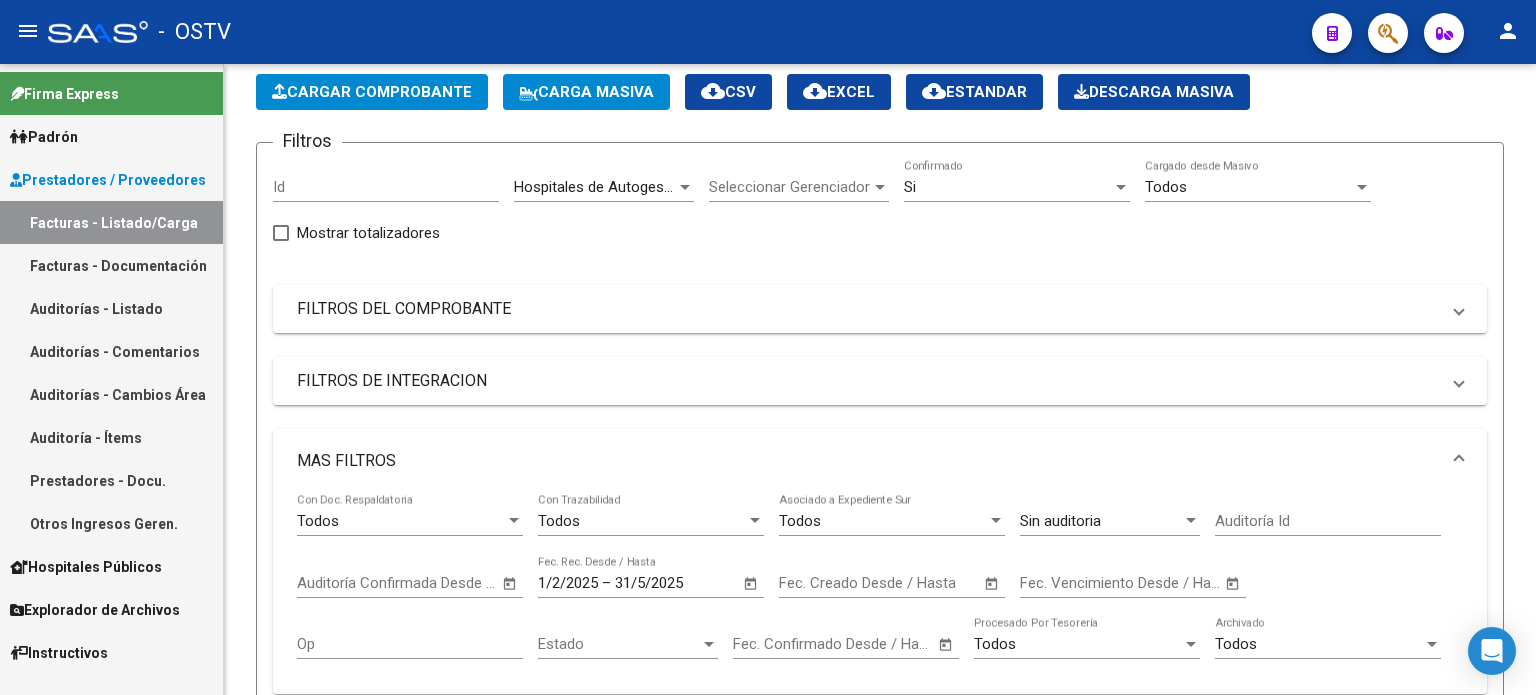 click on "Auditorías - Listado" at bounding box center [111, 308] 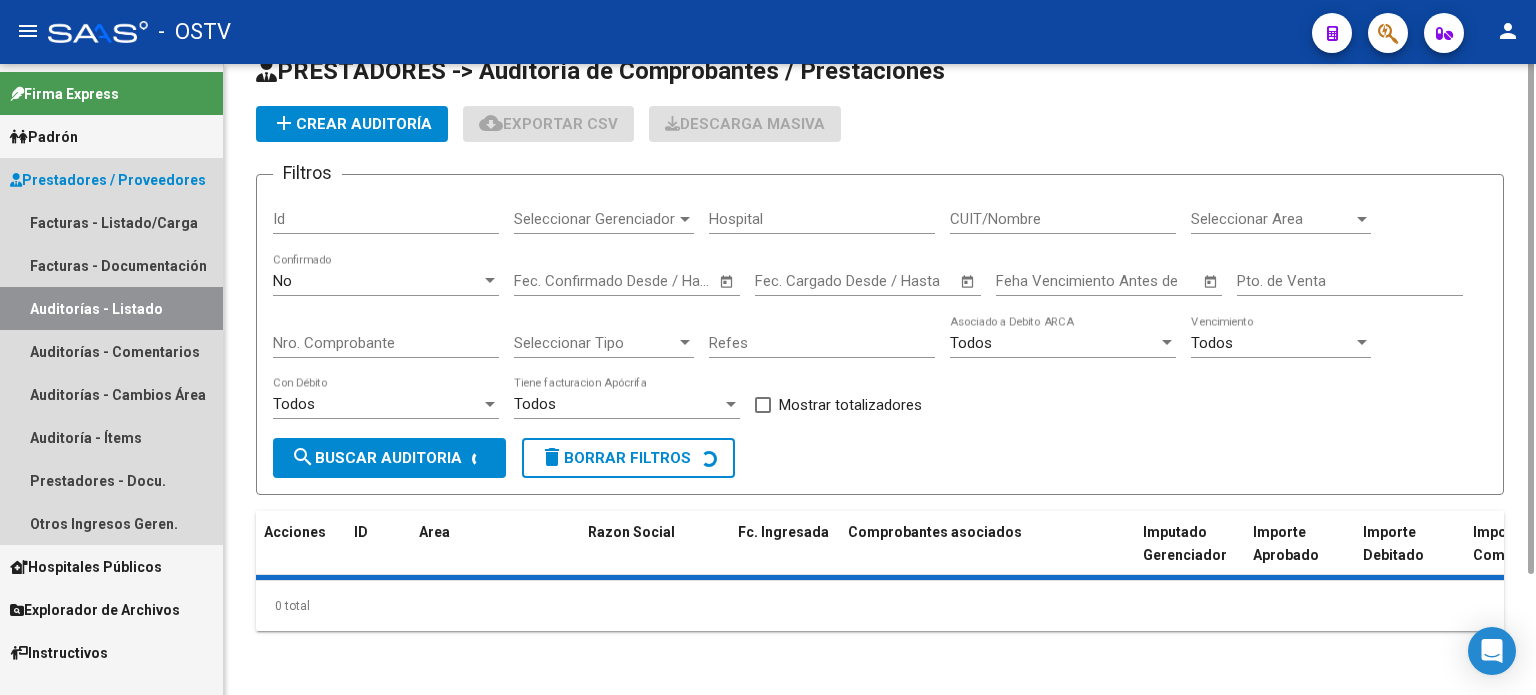 scroll, scrollTop: 0, scrollLeft: 0, axis: both 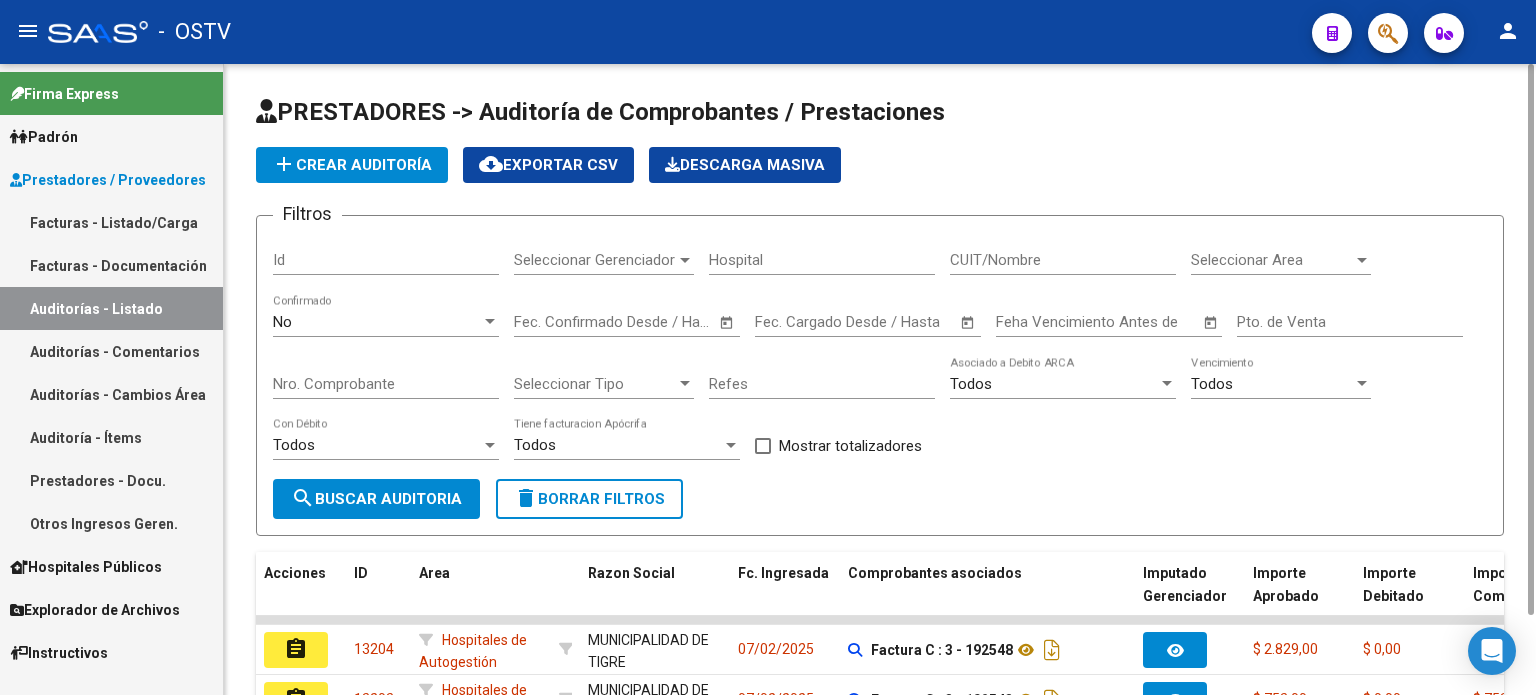 click on "delete  Borrar Filtros" 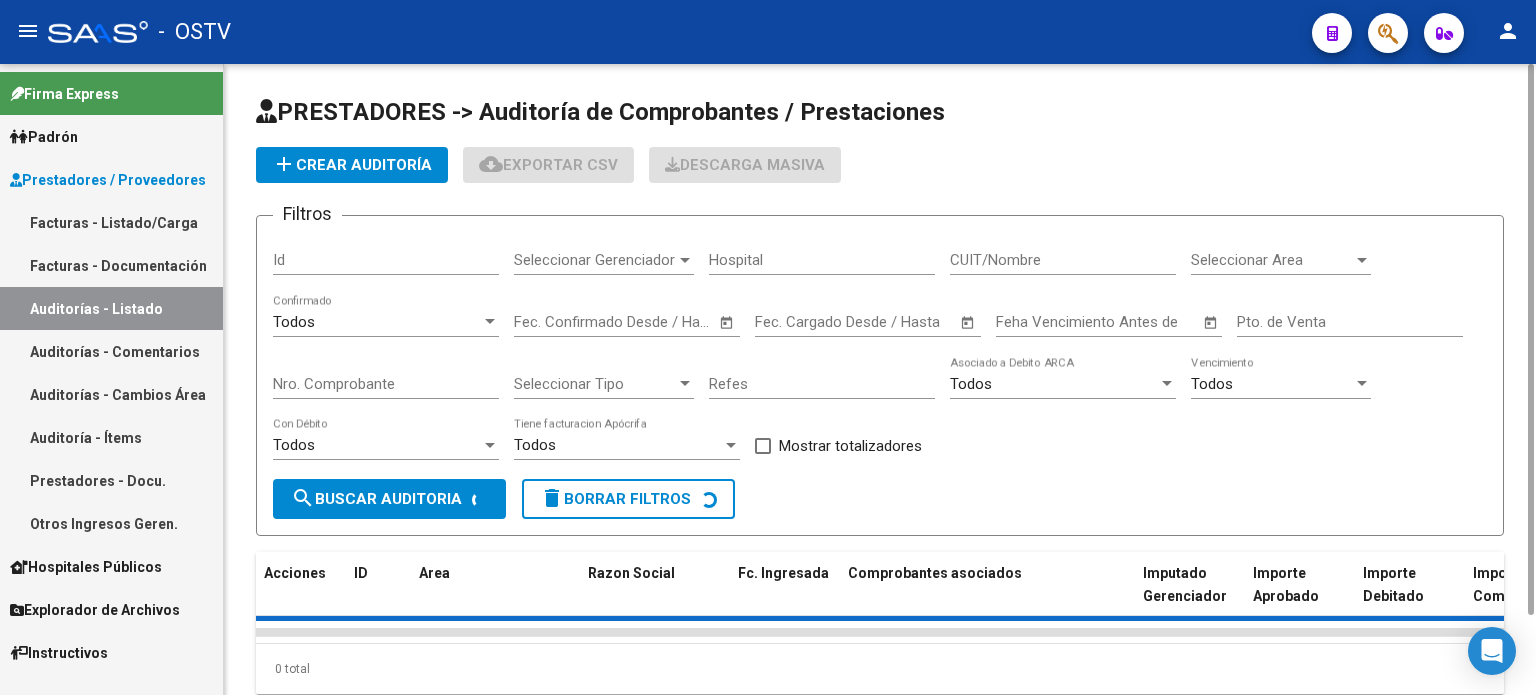 click on "Nro. Comprobante" at bounding box center (386, 384) 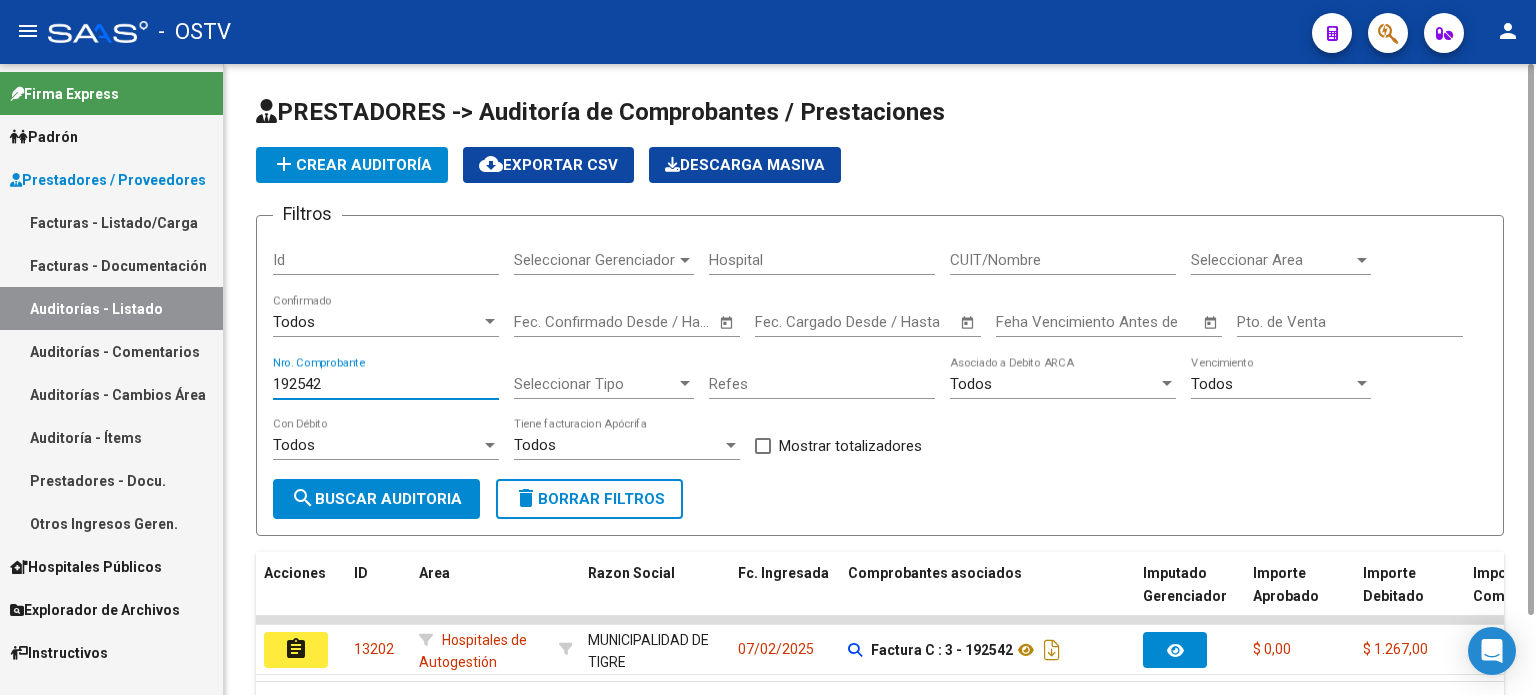 scroll, scrollTop: 112, scrollLeft: 0, axis: vertical 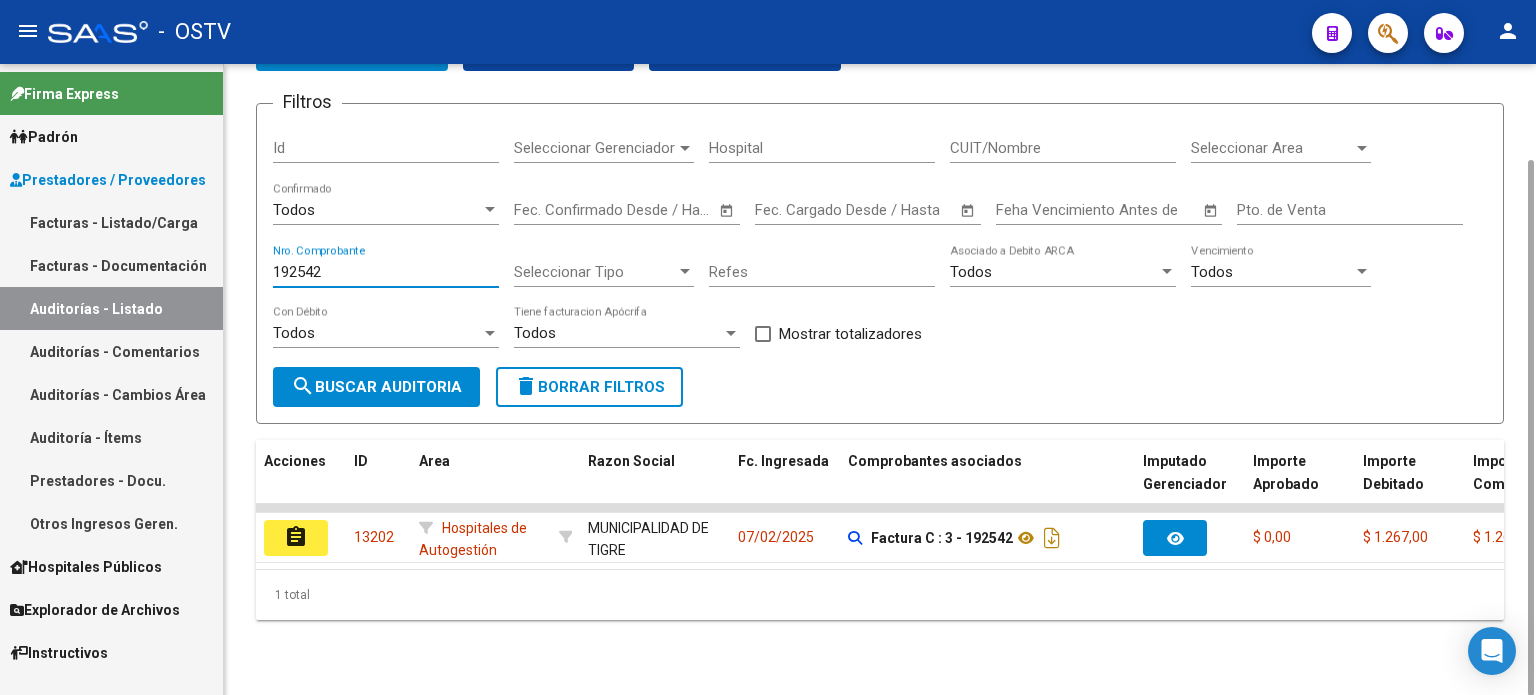 type on "192542" 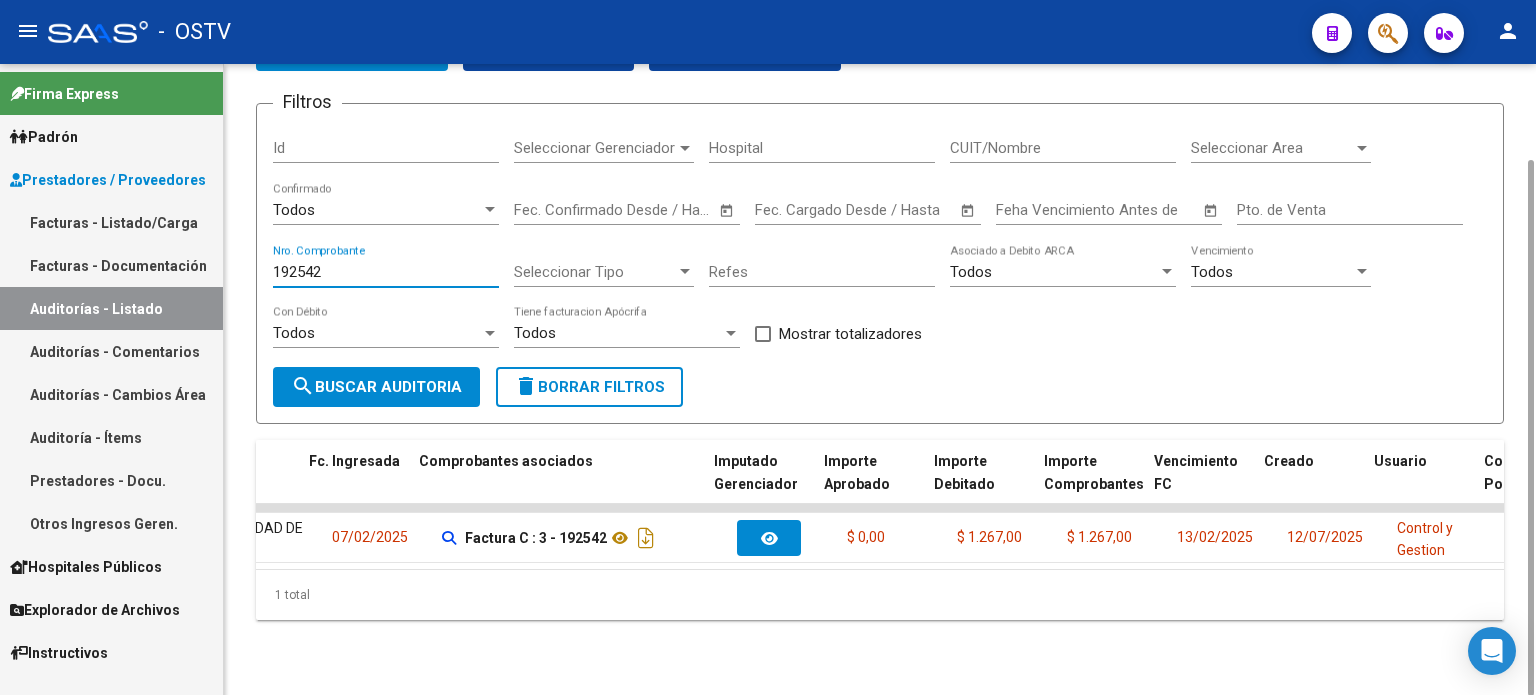 scroll, scrollTop: 0, scrollLeft: 428, axis: horizontal 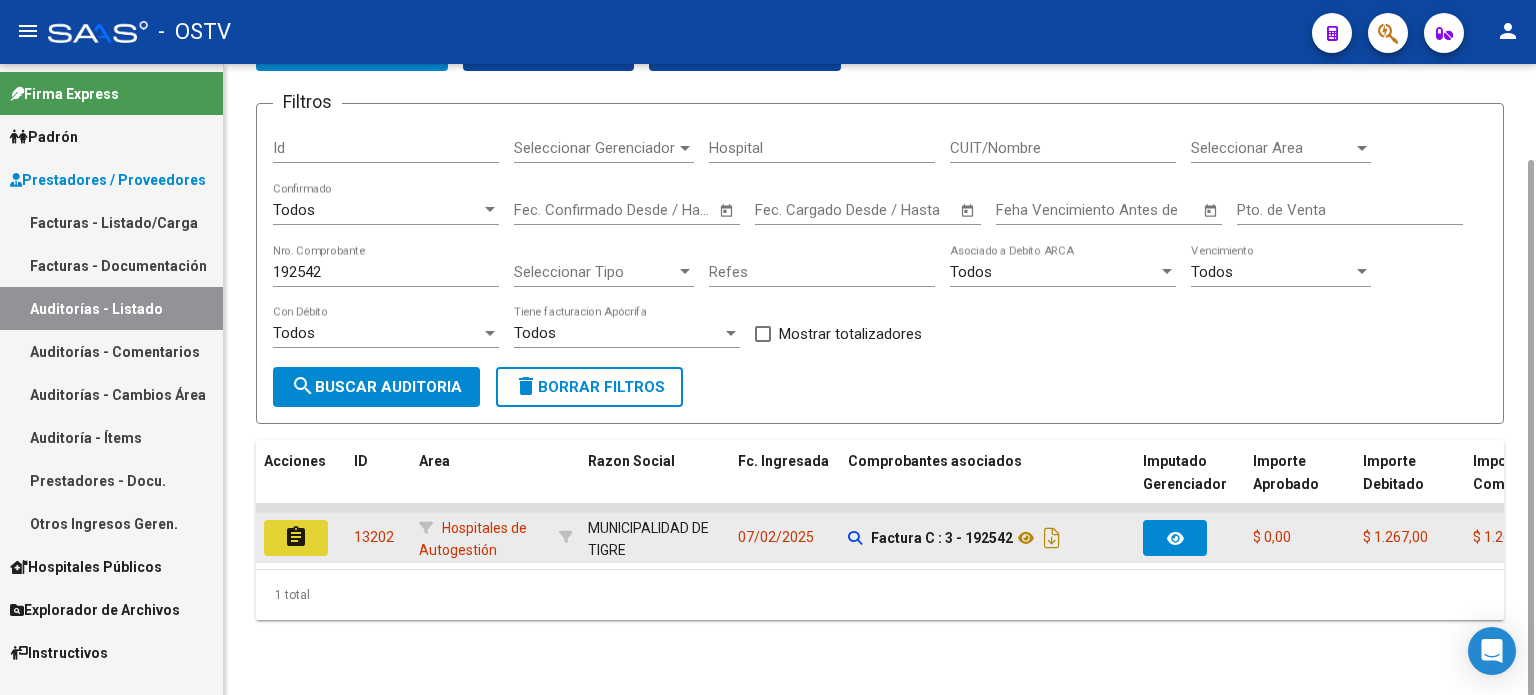 click on "assignment" 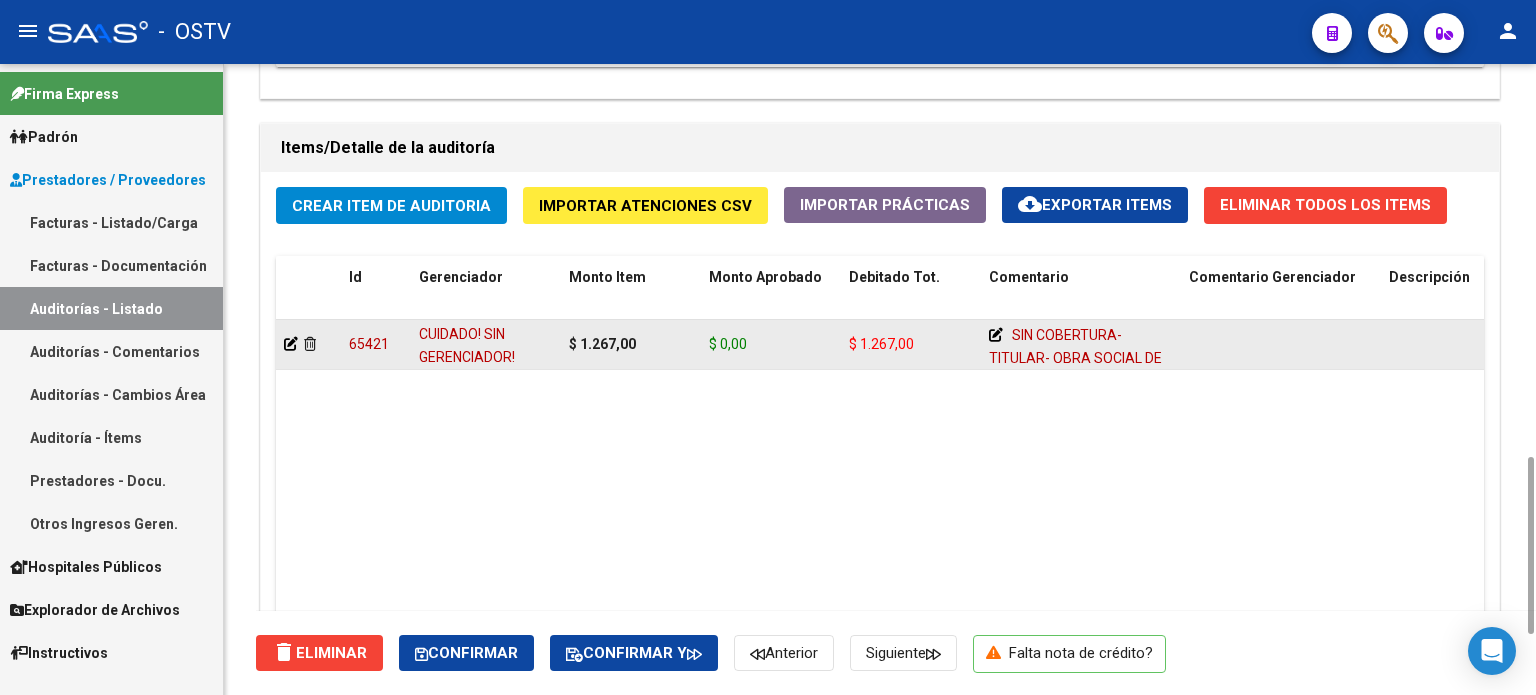 scroll, scrollTop: 1600, scrollLeft: 0, axis: vertical 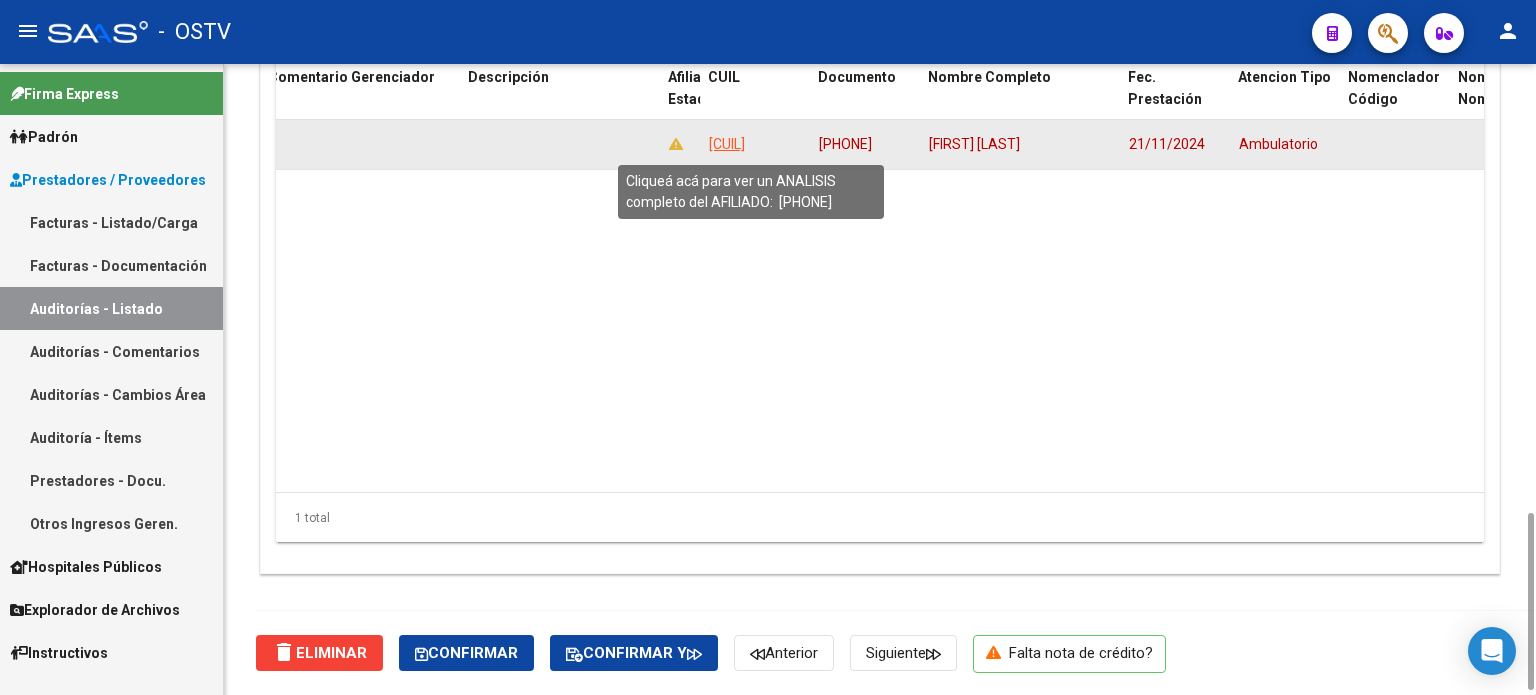 click on "[CUIL]" 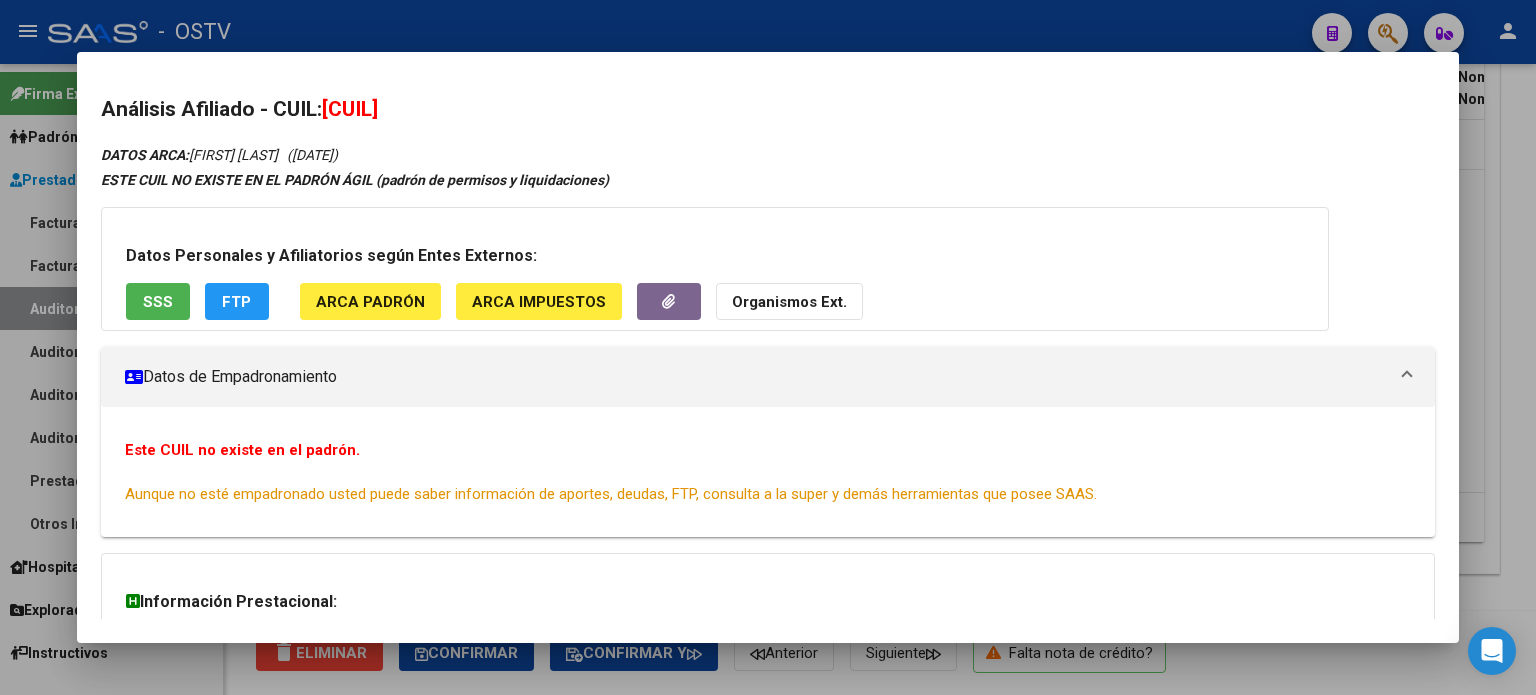 scroll, scrollTop: 100, scrollLeft: 0, axis: vertical 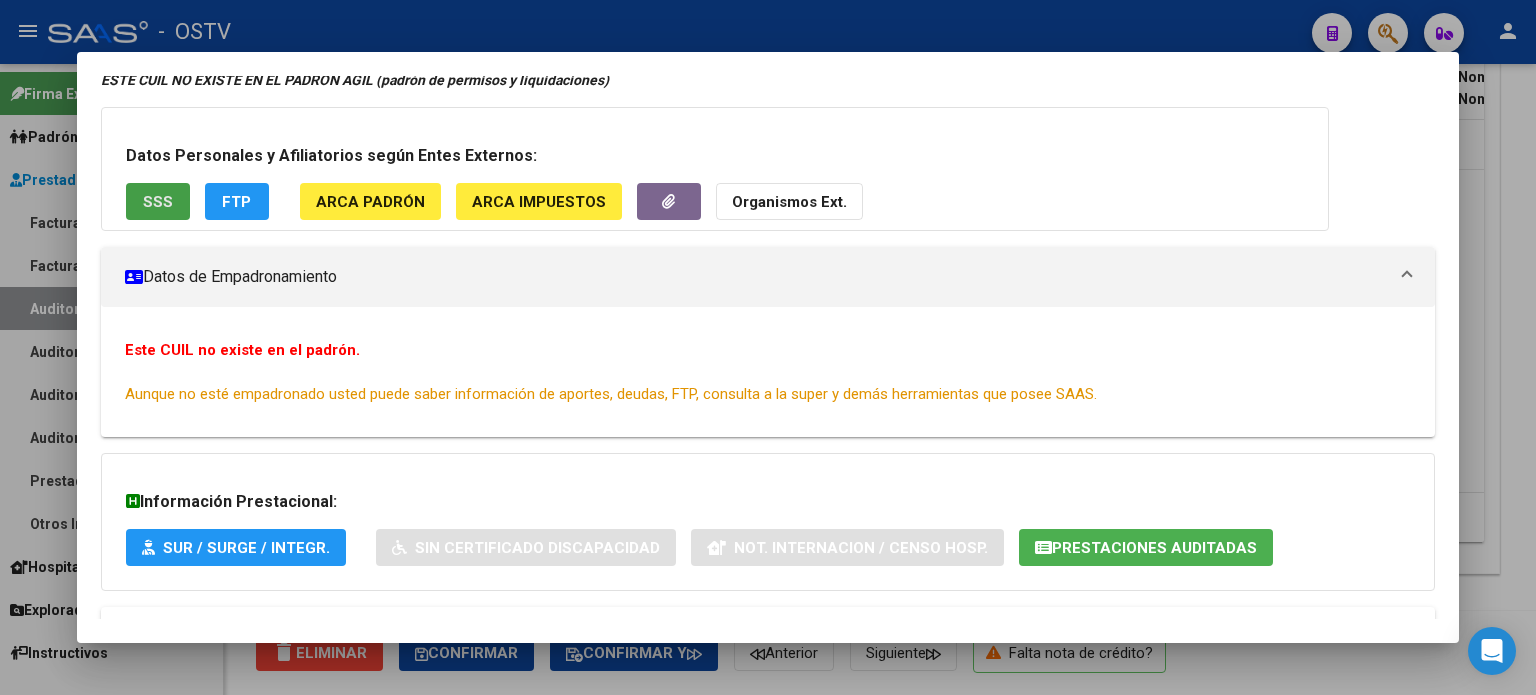 click on "SSS" at bounding box center [158, 201] 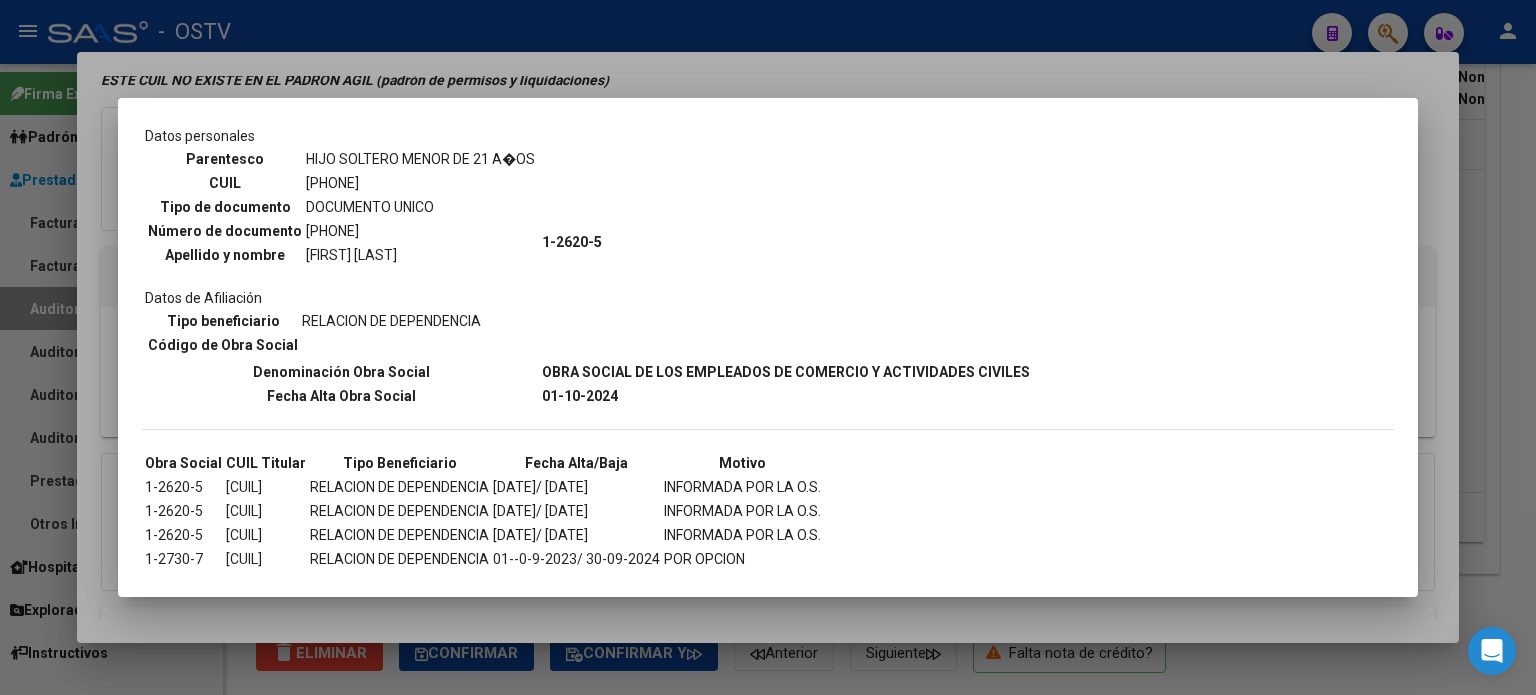 scroll, scrollTop: 166, scrollLeft: 0, axis: vertical 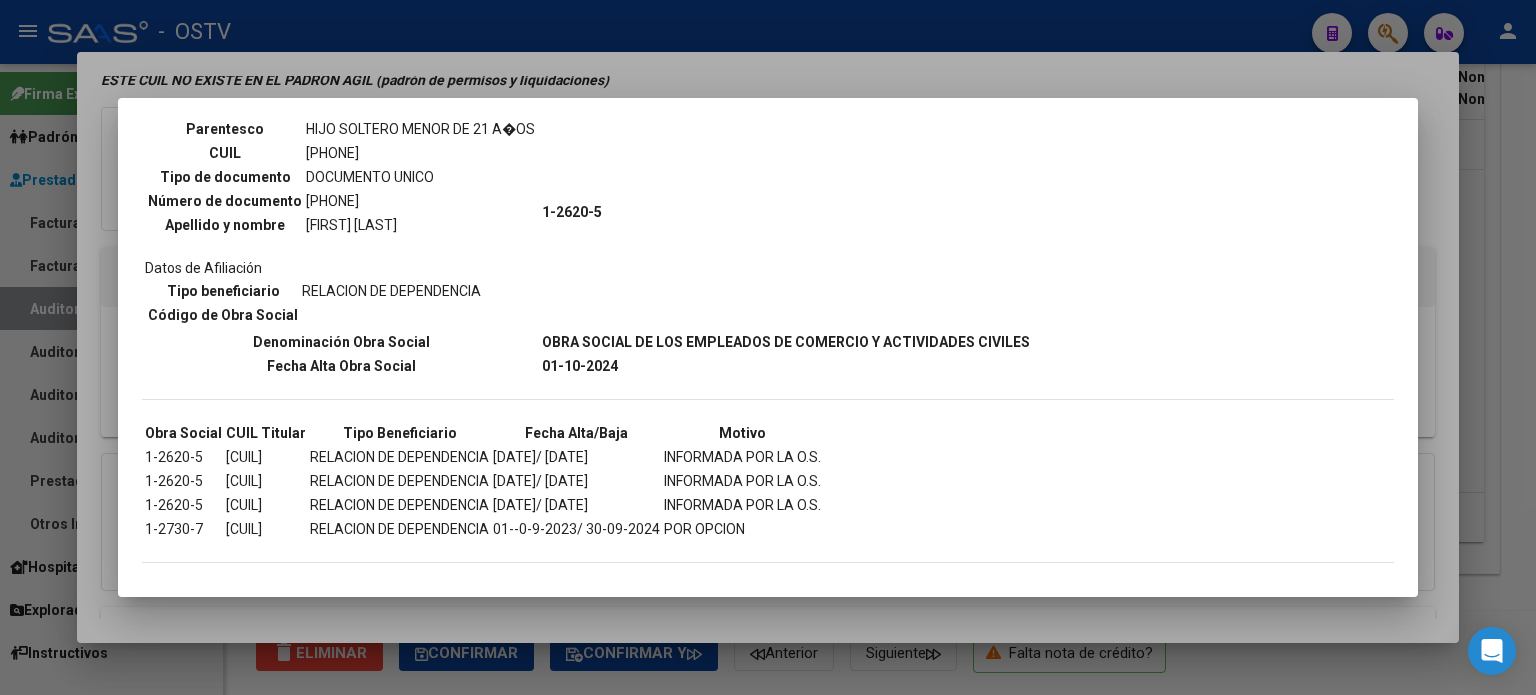 click at bounding box center (768, 347) 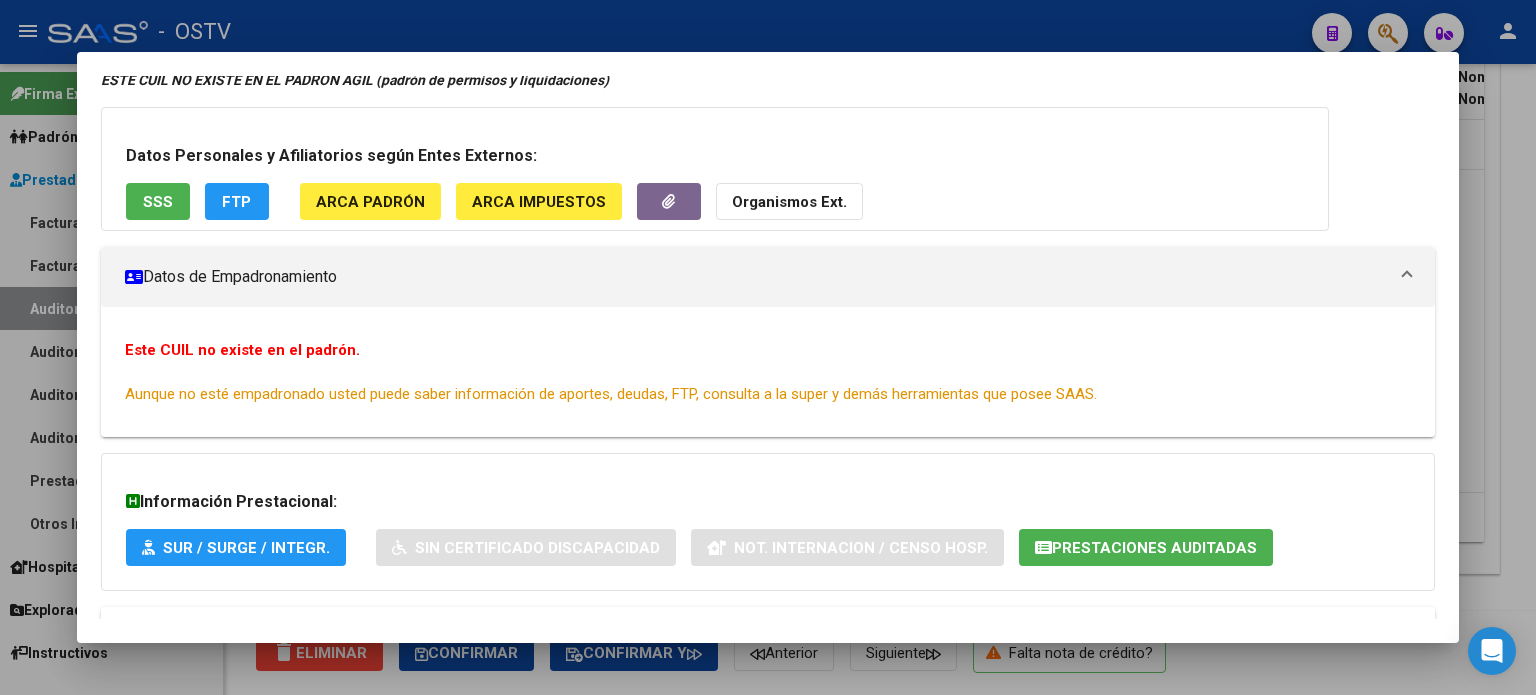 click at bounding box center (768, 347) 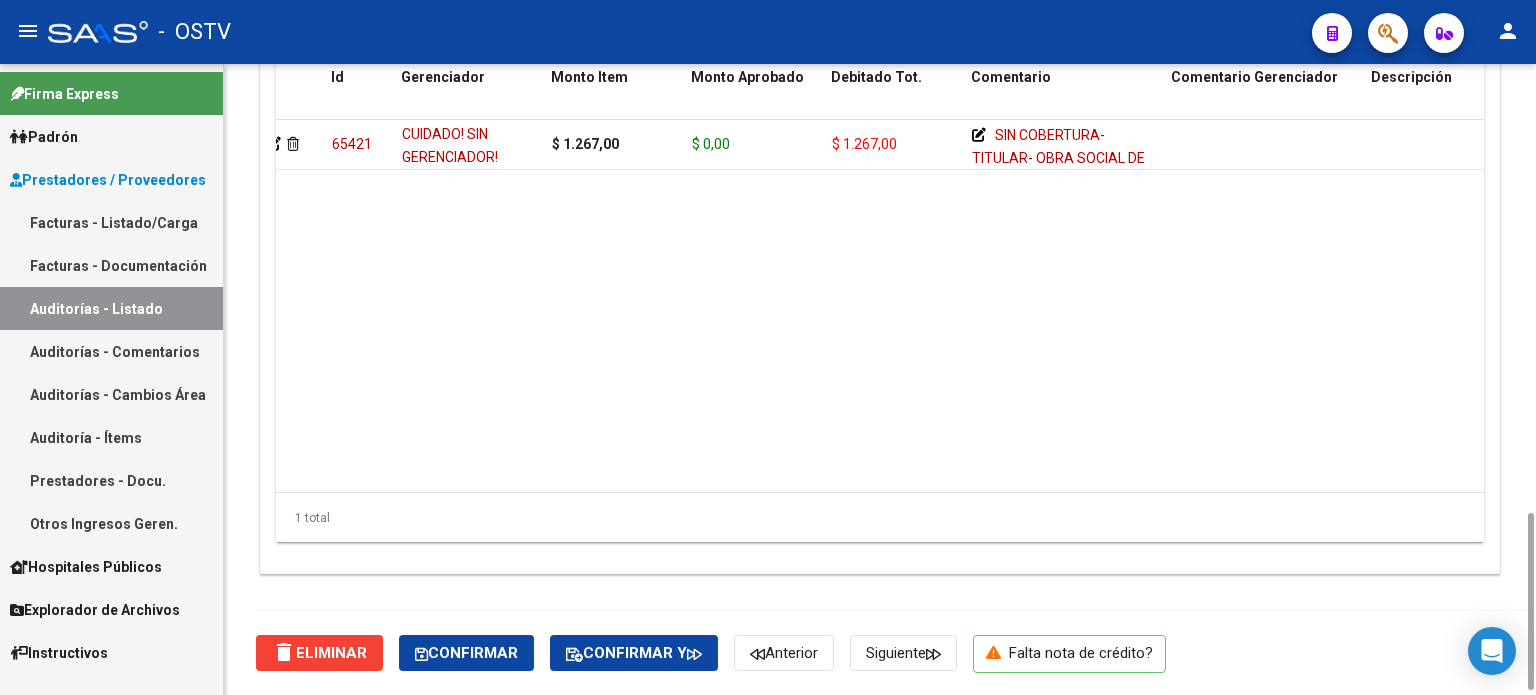 scroll, scrollTop: 0, scrollLeft: 0, axis: both 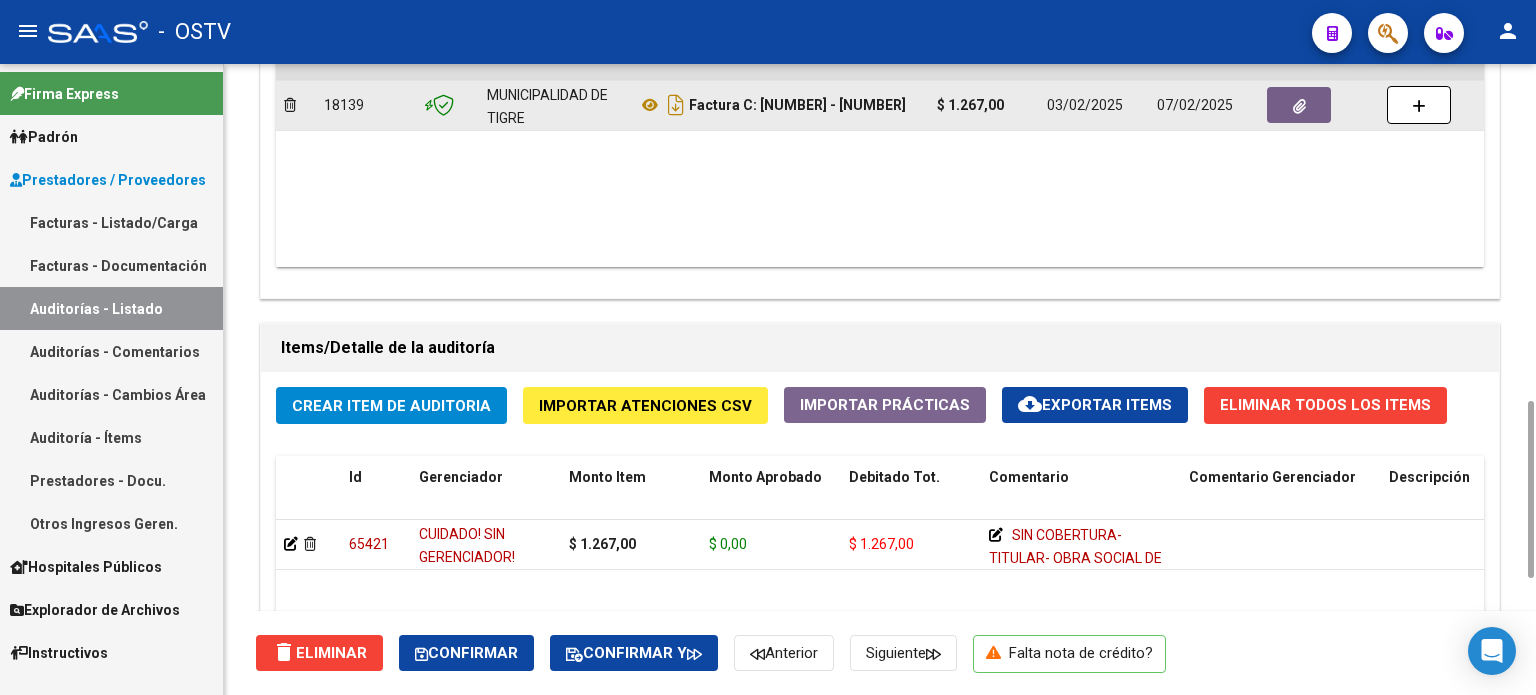 click 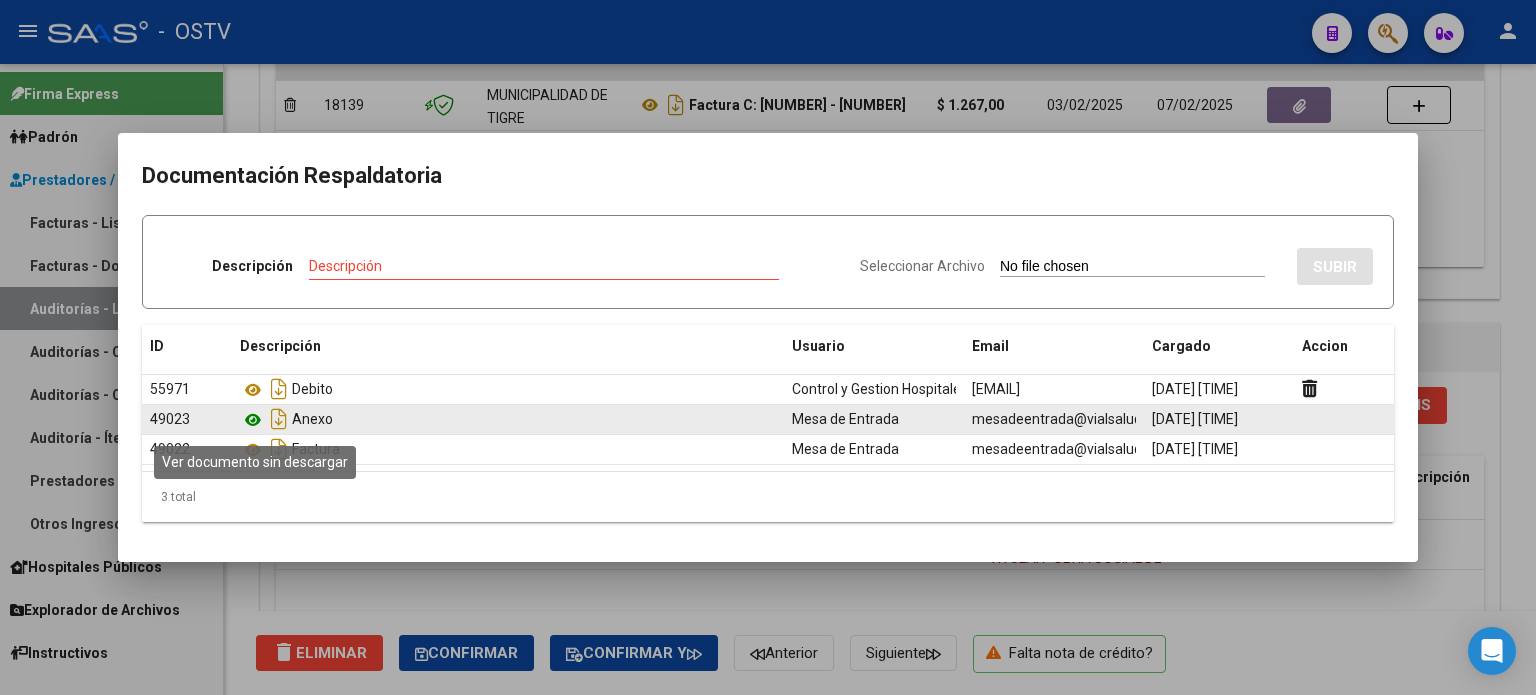click 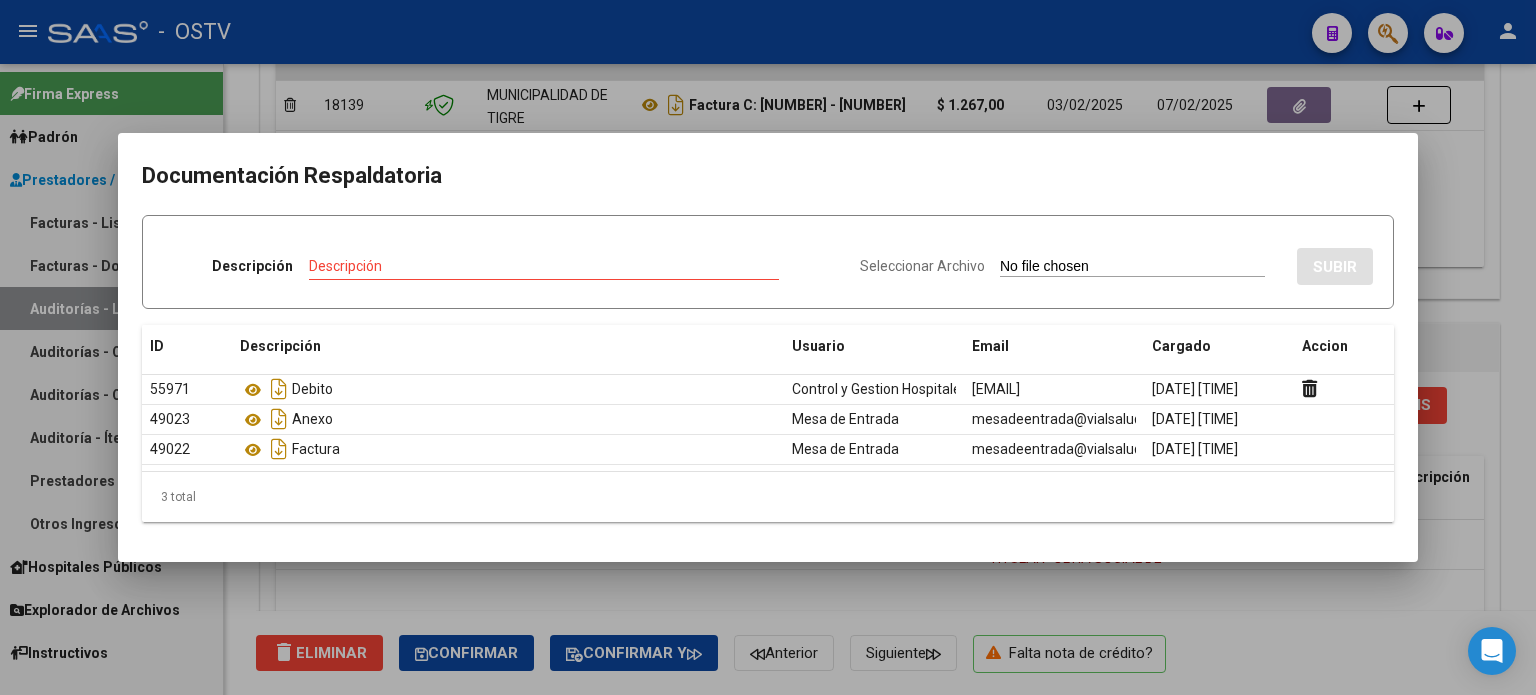 click at bounding box center (768, 347) 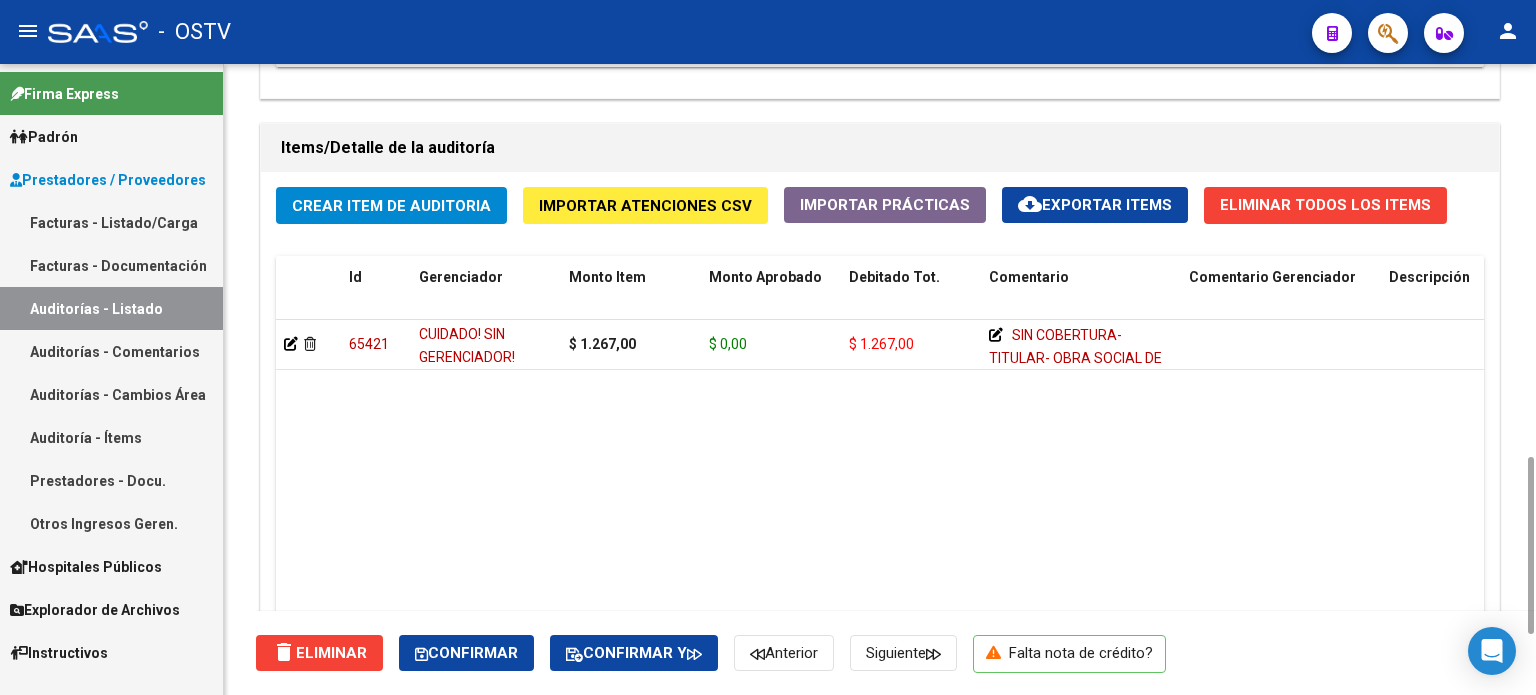 scroll, scrollTop: 1600, scrollLeft: 0, axis: vertical 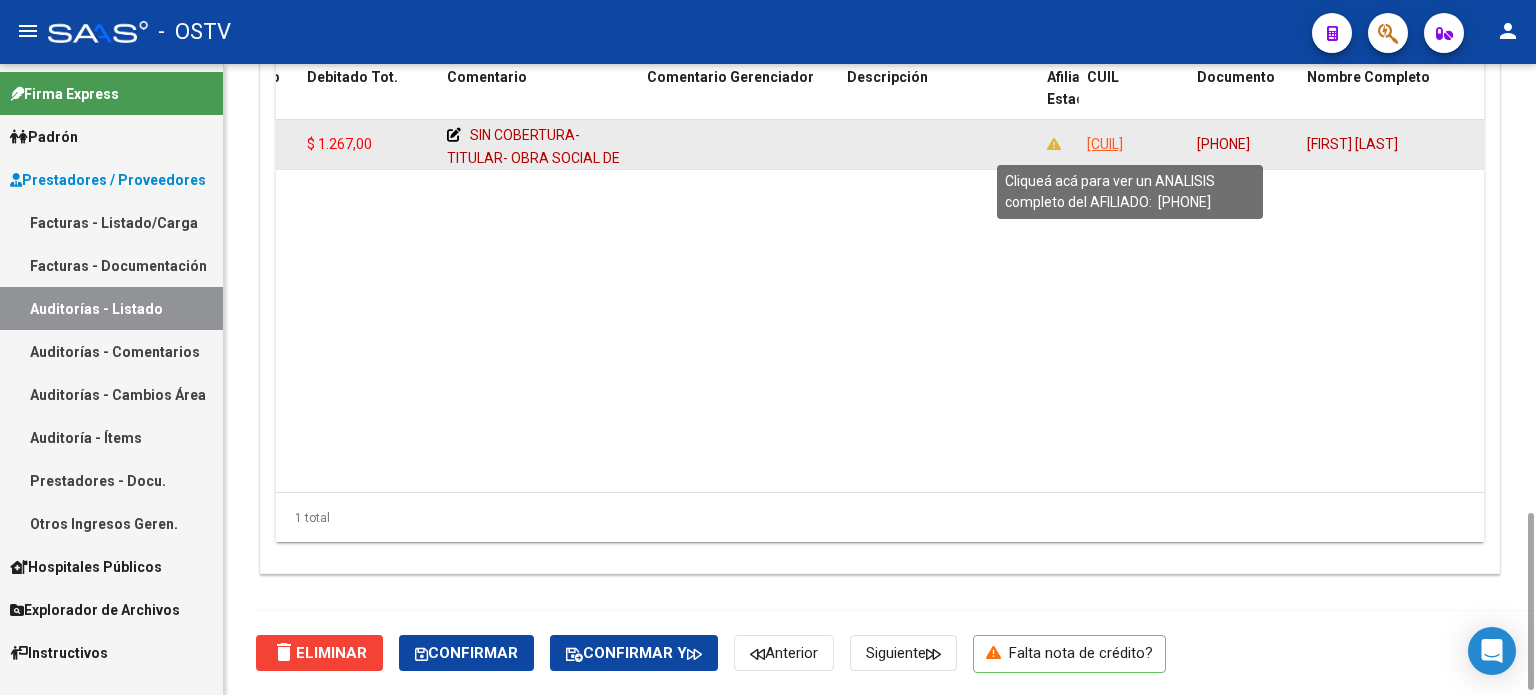 click on "[CUIL]" 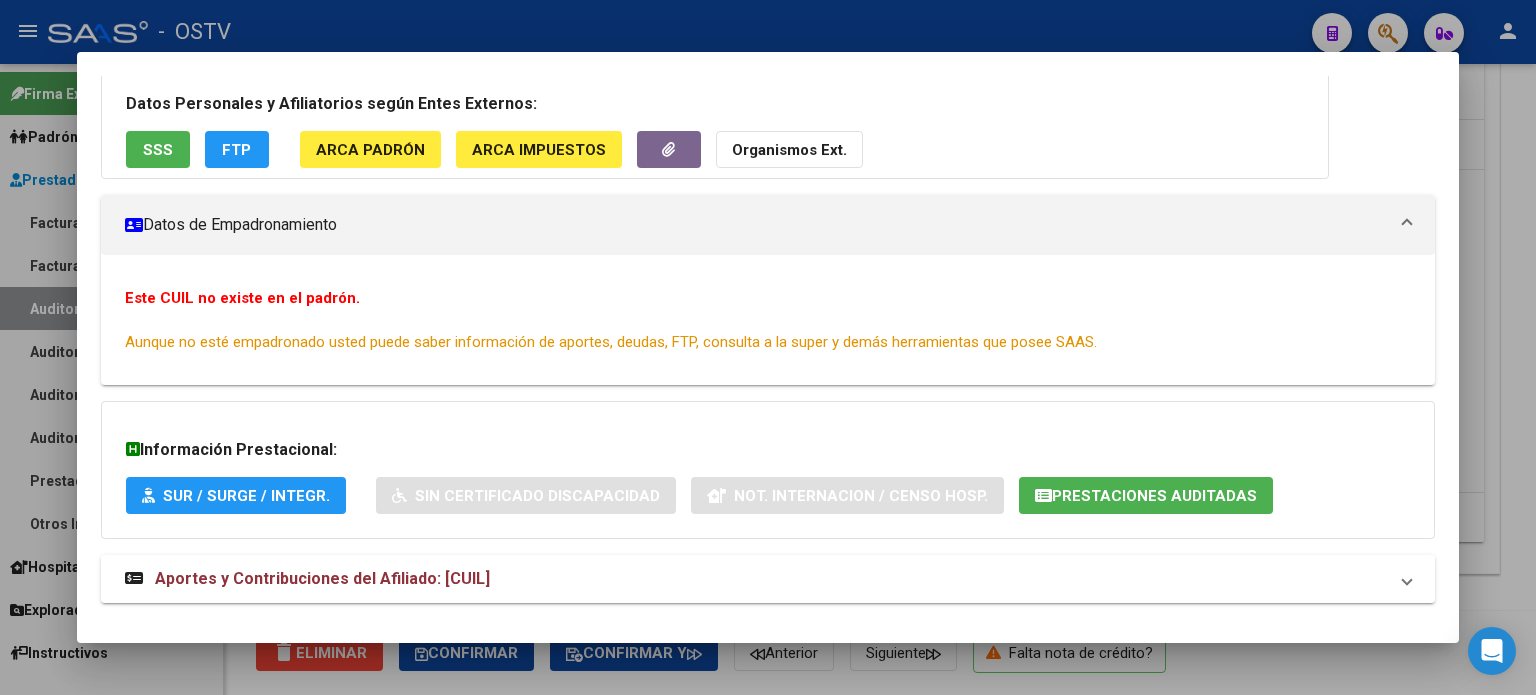 scroll, scrollTop: 176, scrollLeft: 0, axis: vertical 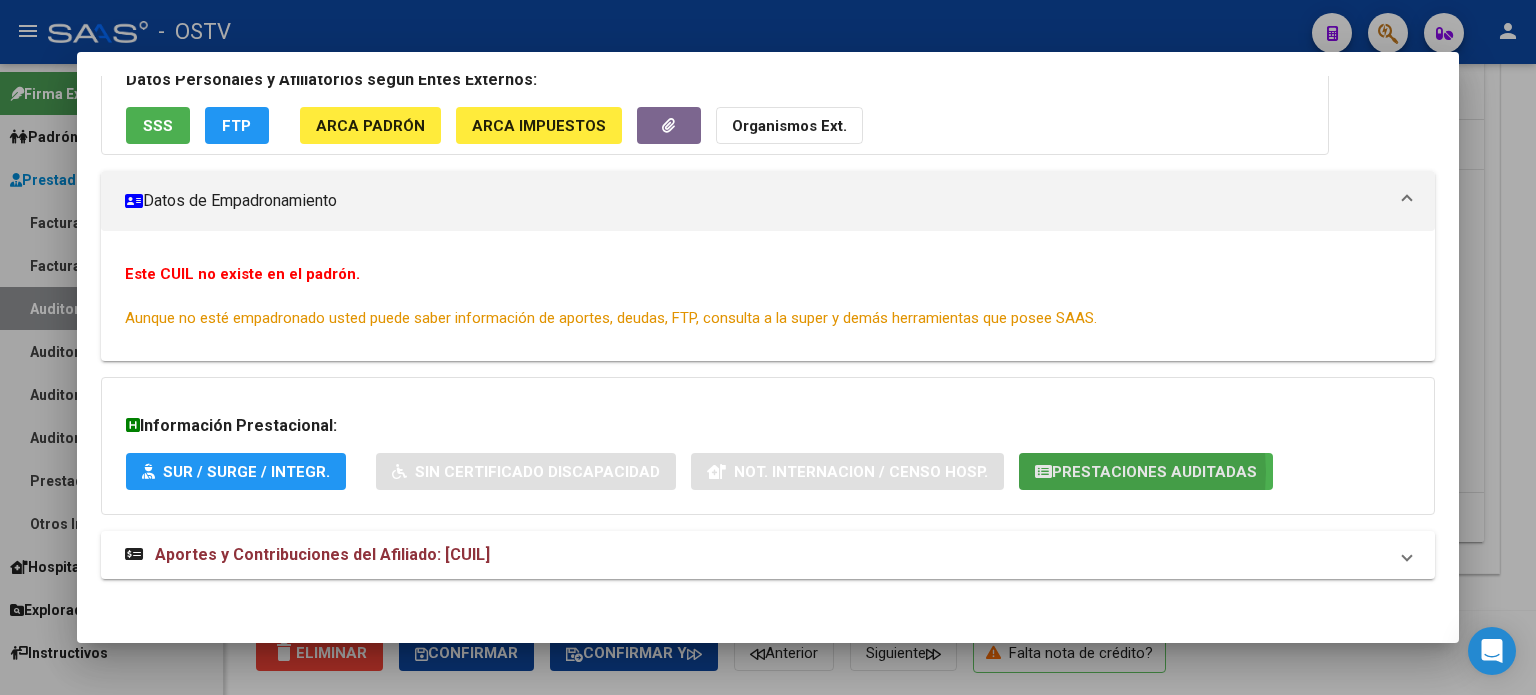 click on "Prestaciones Auditadas" 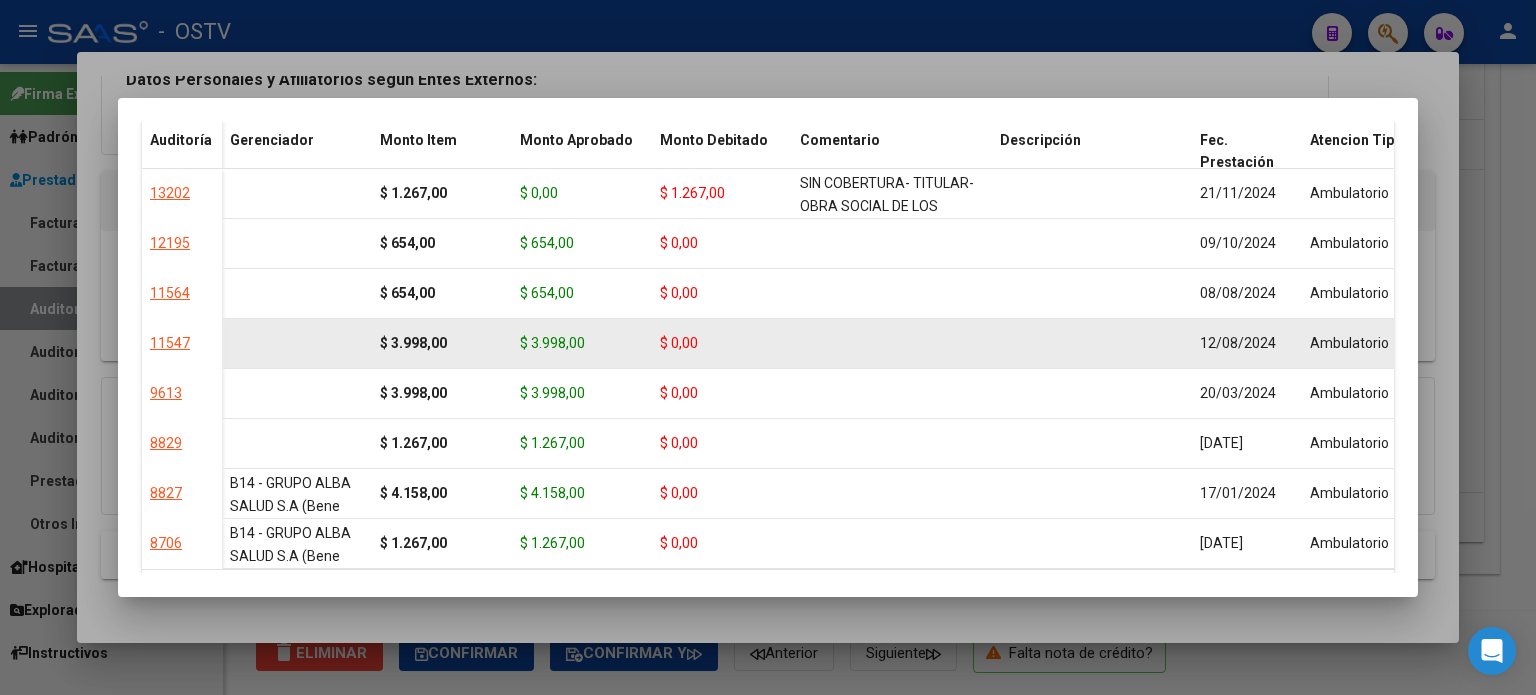 scroll, scrollTop: 0, scrollLeft: 0, axis: both 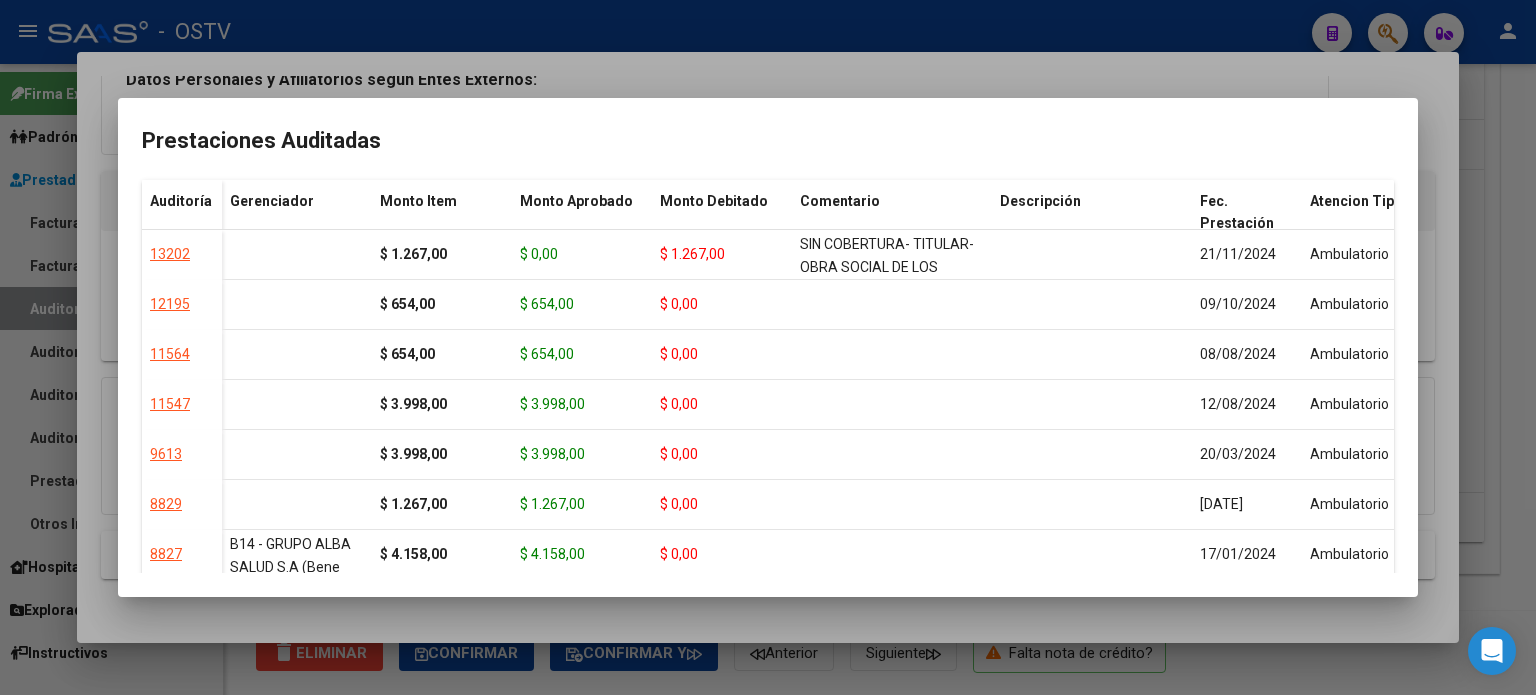 click at bounding box center [768, 347] 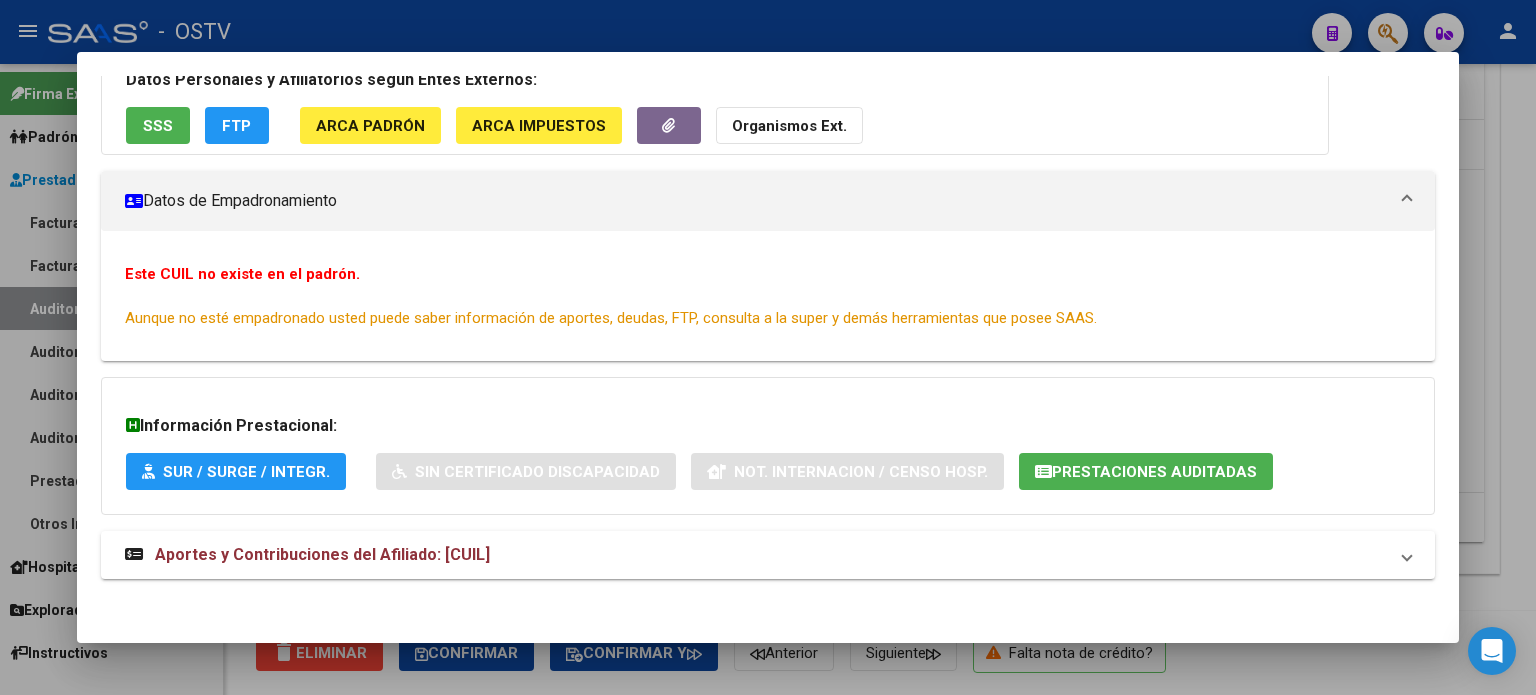 click on "SSS" at bounding box center (158, 126) 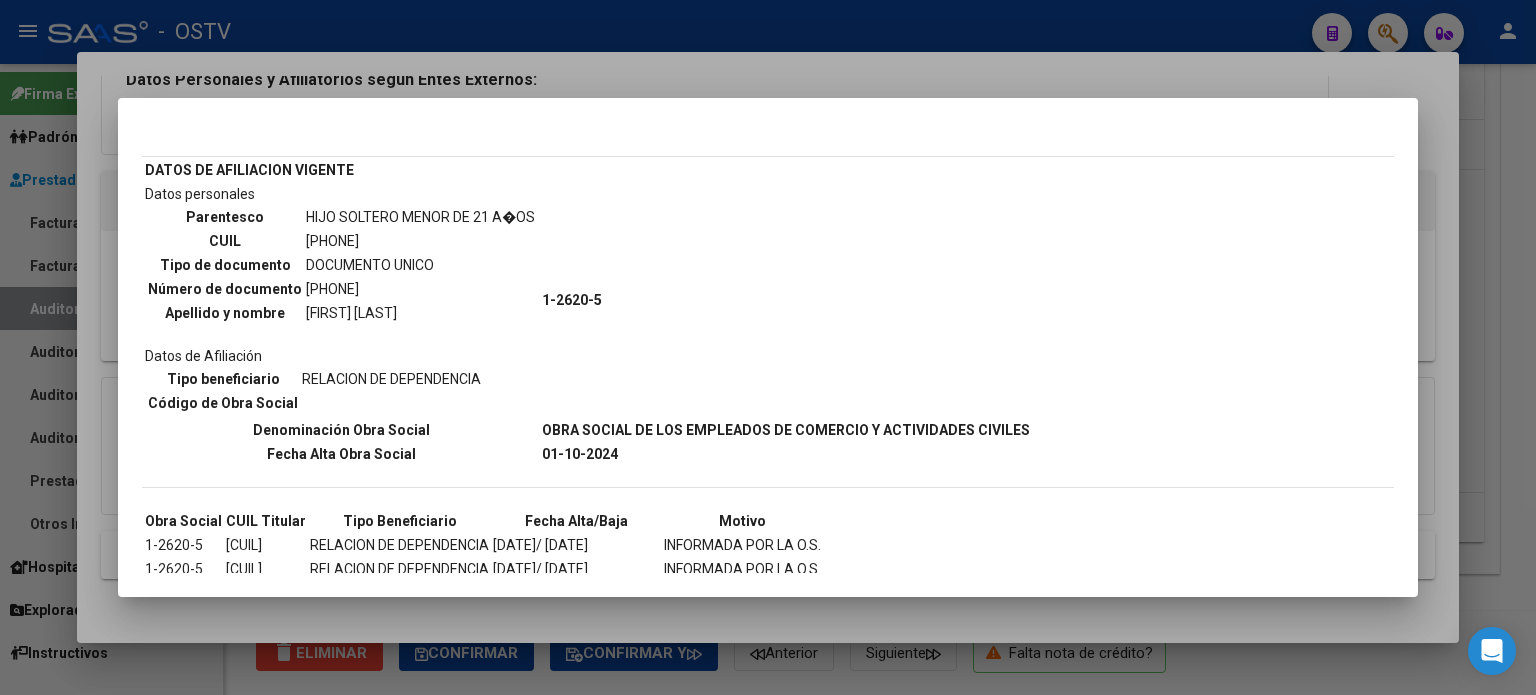scroll, scrollTop: 166, scrollLeft: 0, axis: vertical 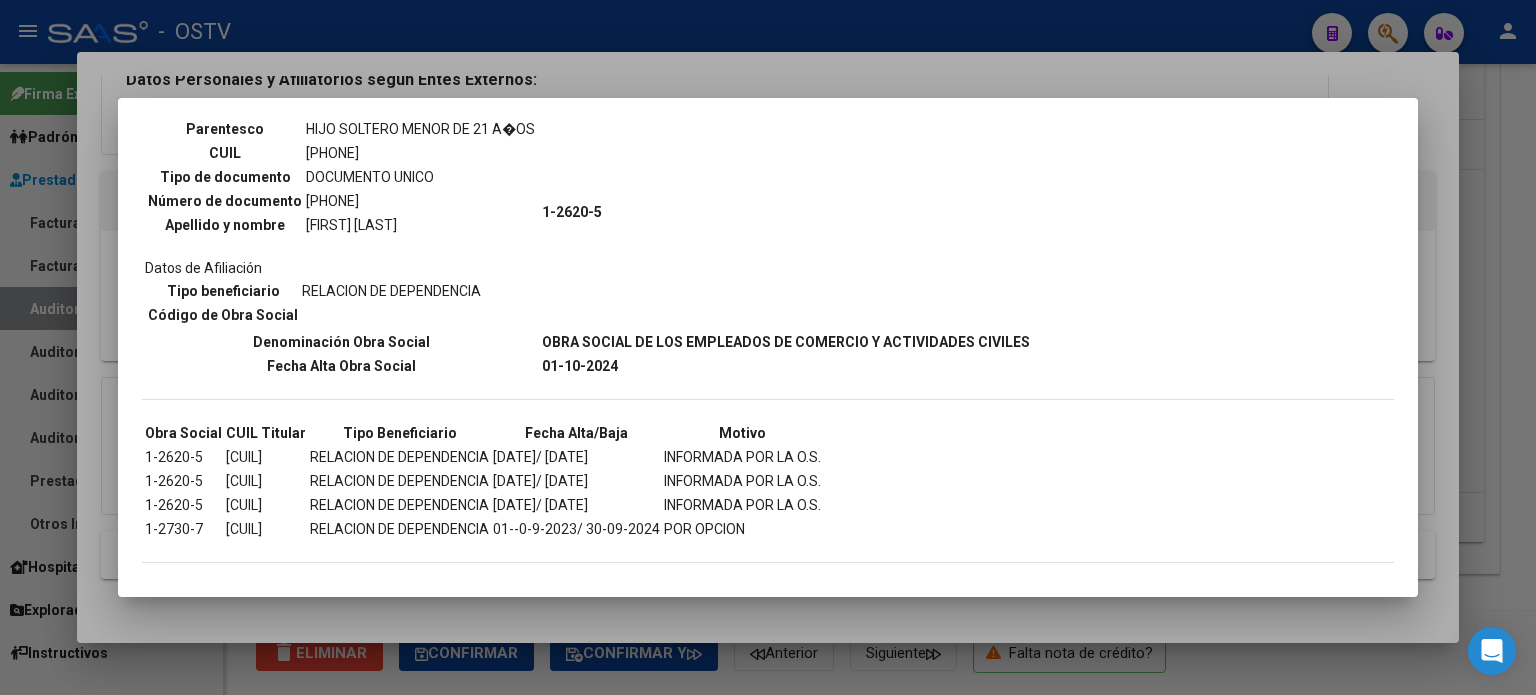 click at bounding box center (768, 347) 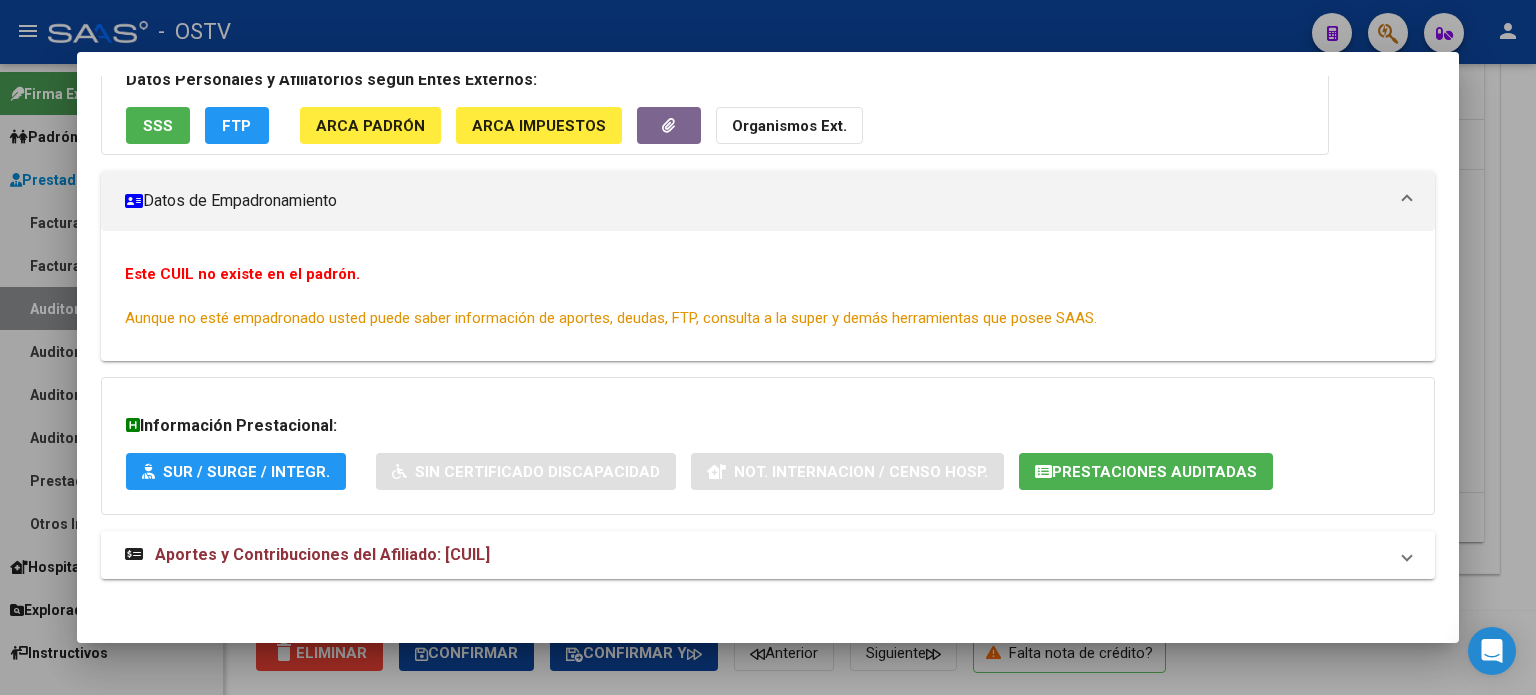 click at bounding box center [768, 347] 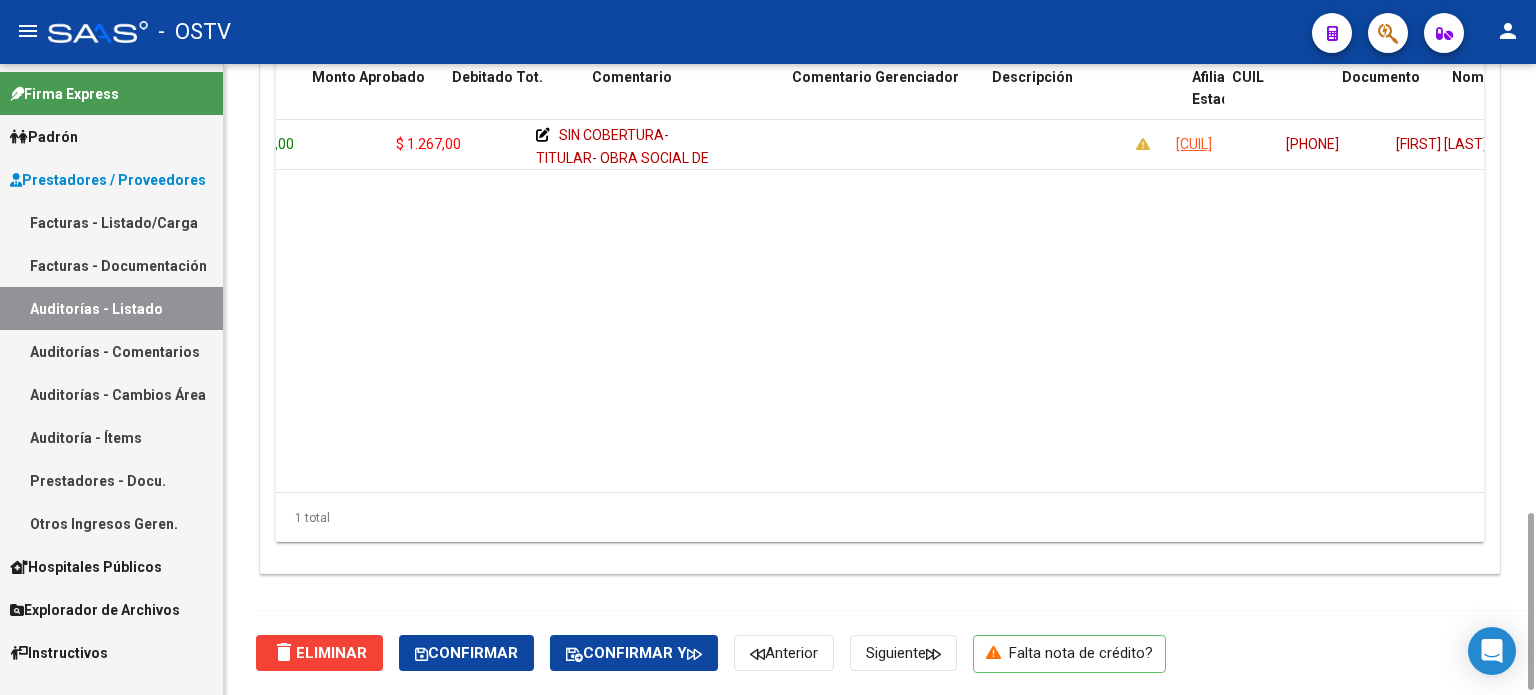 scroll, scrollTop: 0, scrollLeft: 392, axis: horizontal 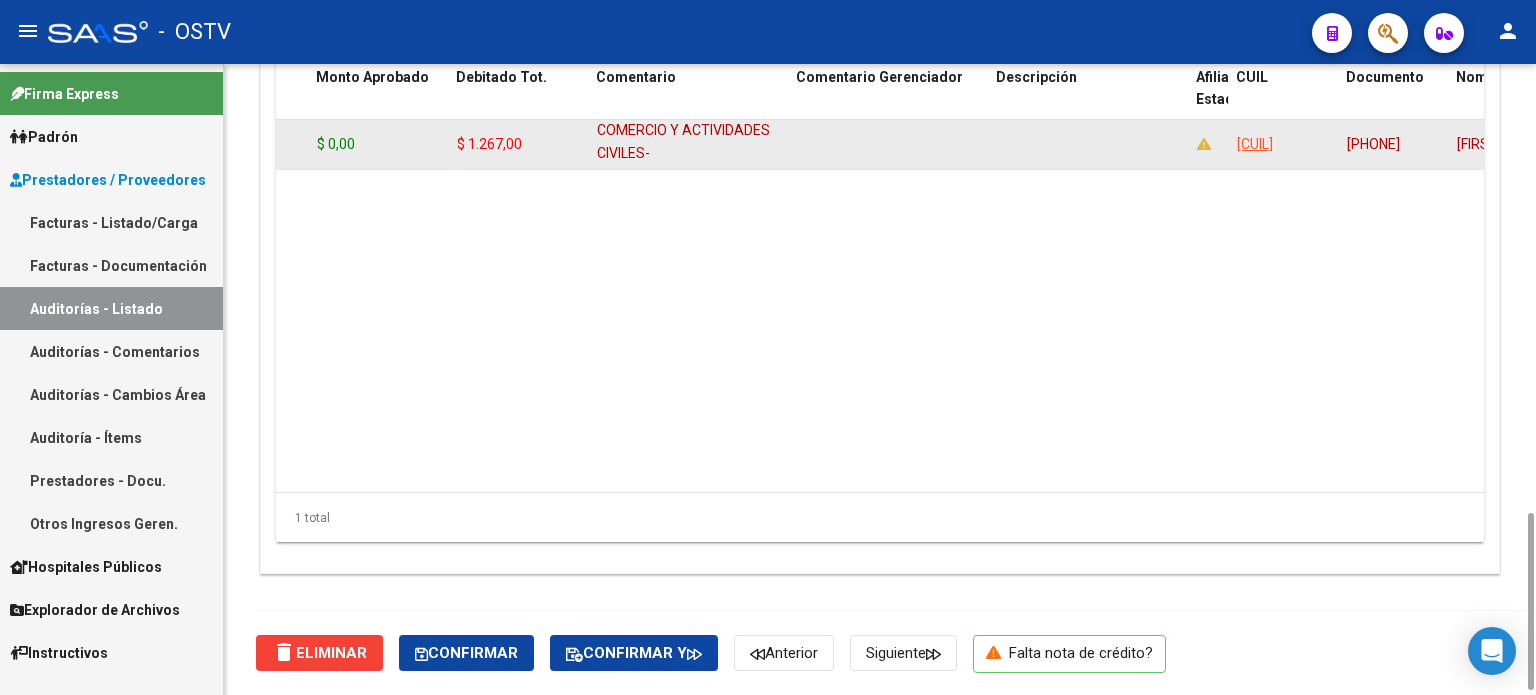 drag, startPoint x: 697, startPoint y: 128, endPoint x: 743, endPoint y: 163, distance: 57.801384 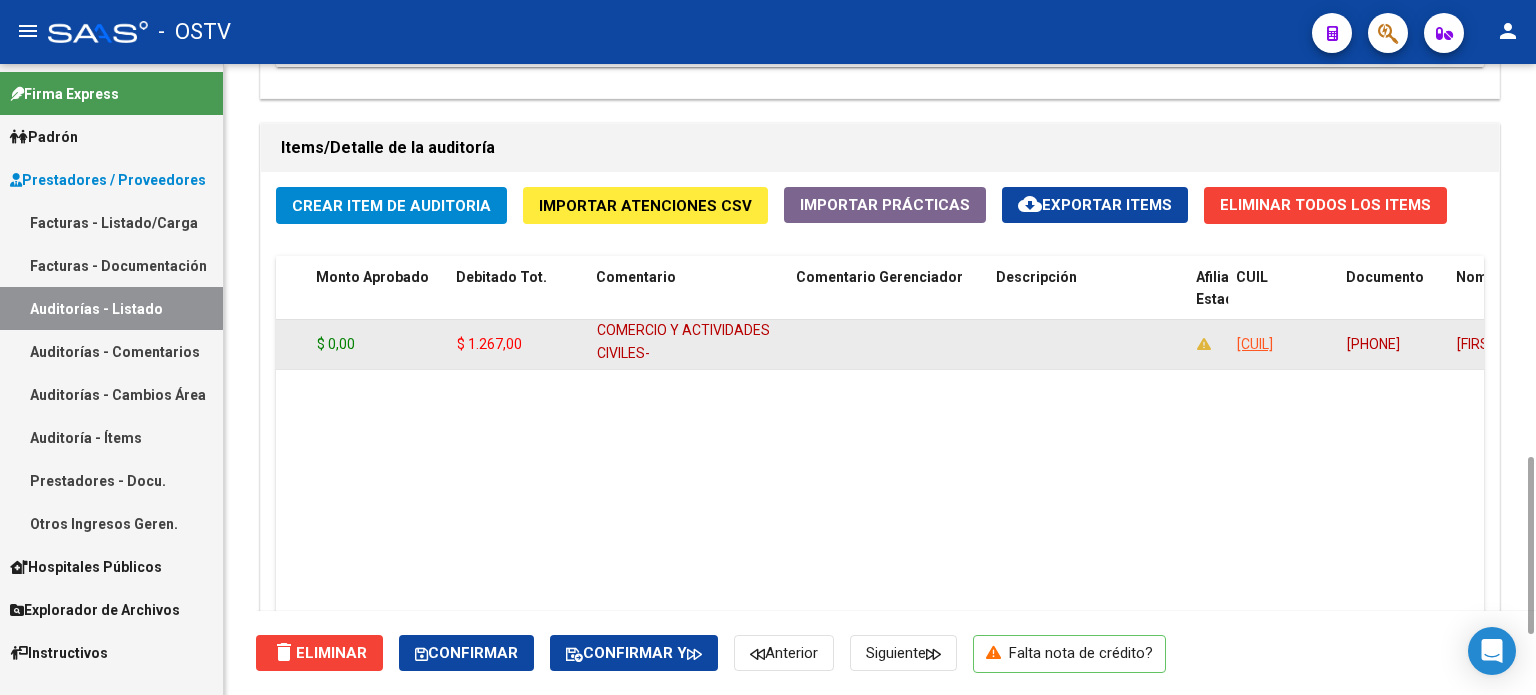 scroll, scrollTop: 1000, scrollLeft: 0, axis: vertical 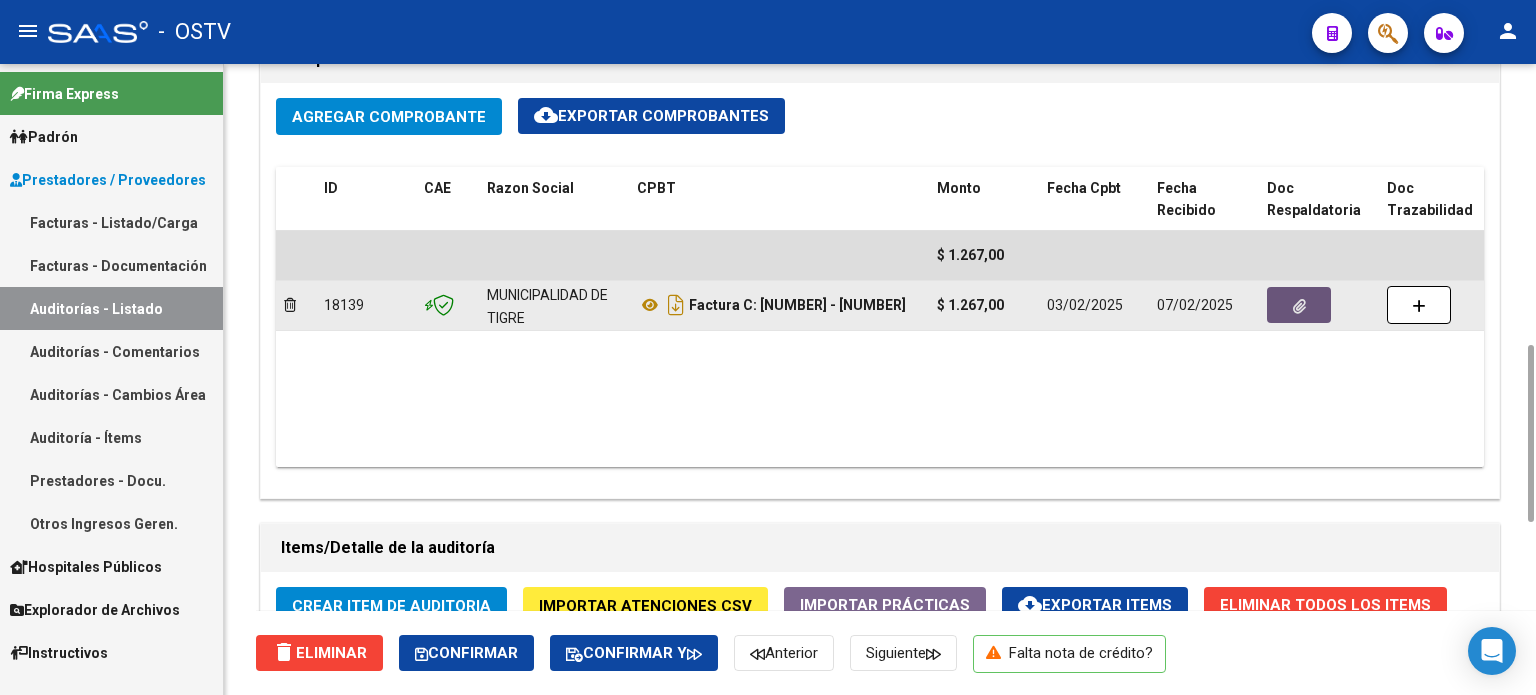 click 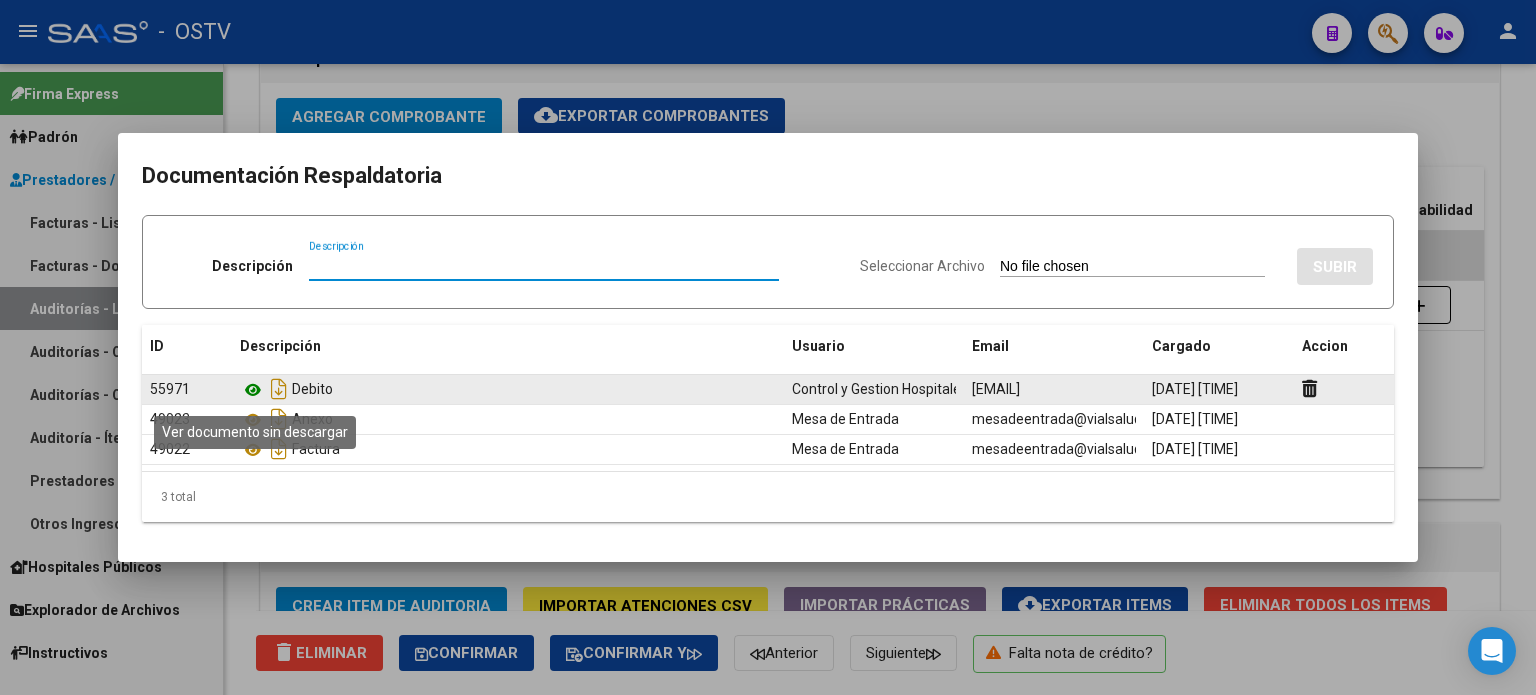 click 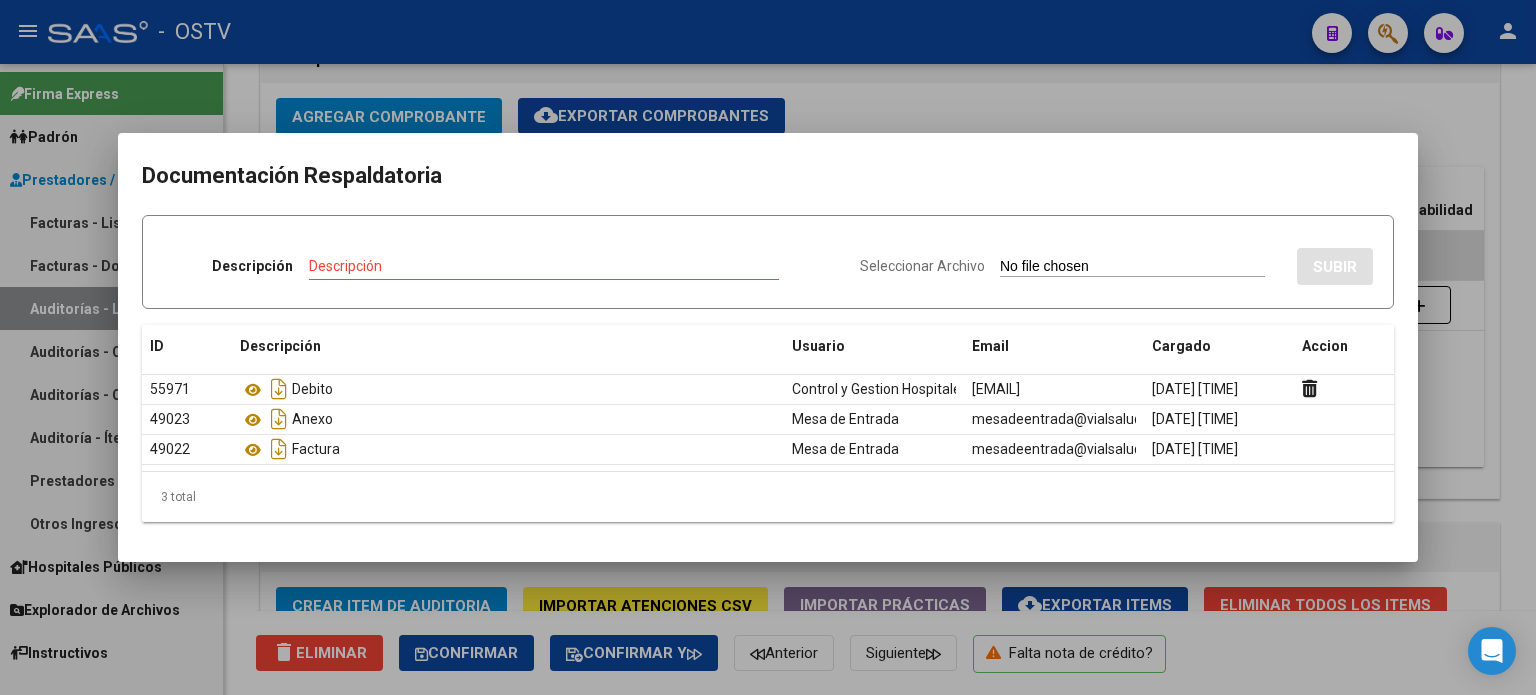 click at bounding box center (768, 347) 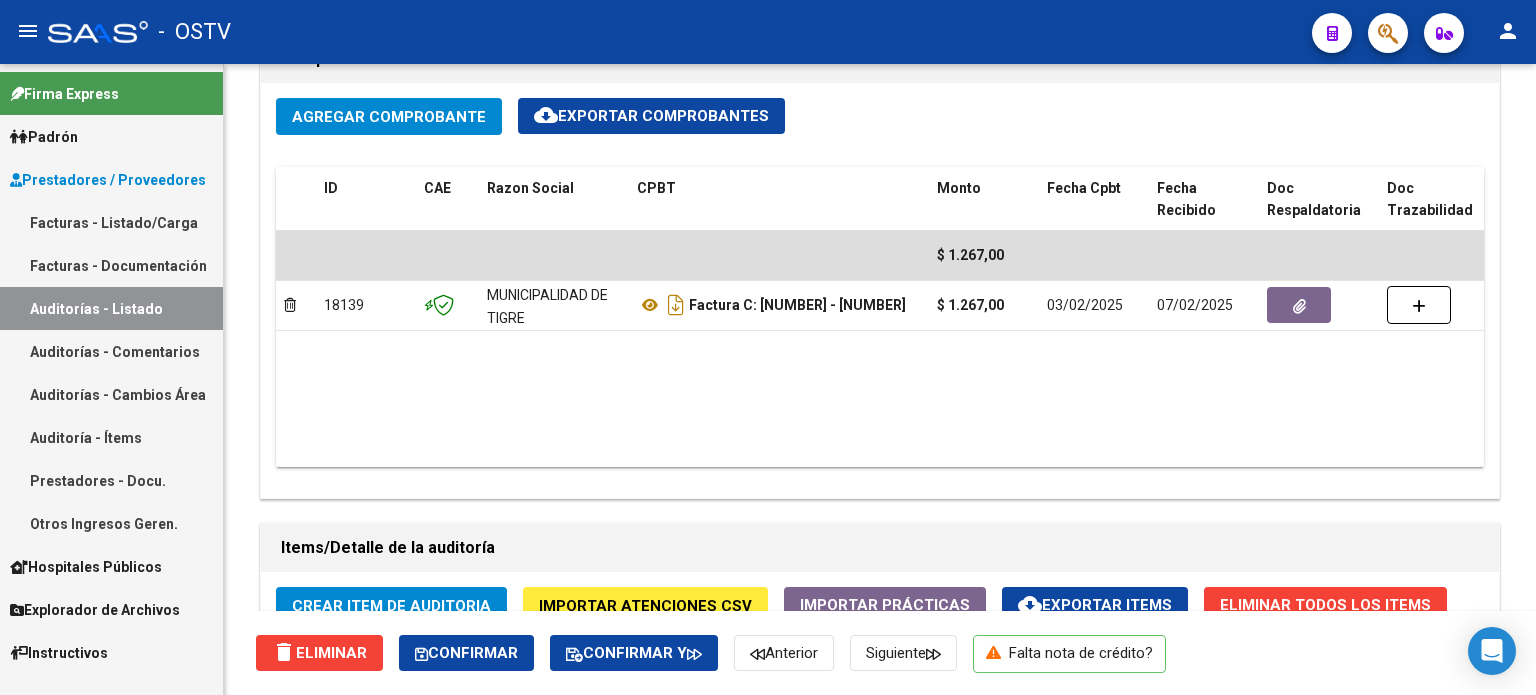 click on "Auditorías - Listado" at bounding box center [111, 308] 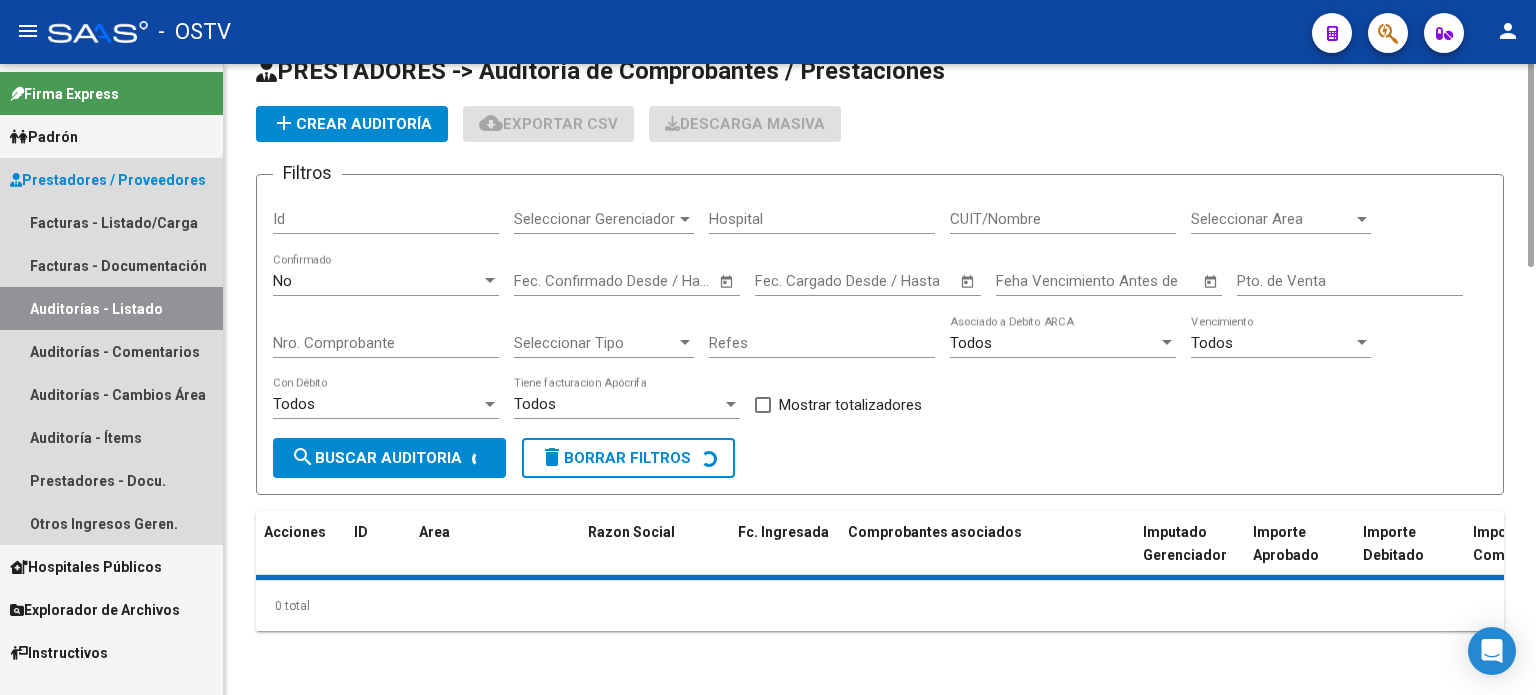 scroll, scrollTop: 0, scrollLeft: 0, axis: both 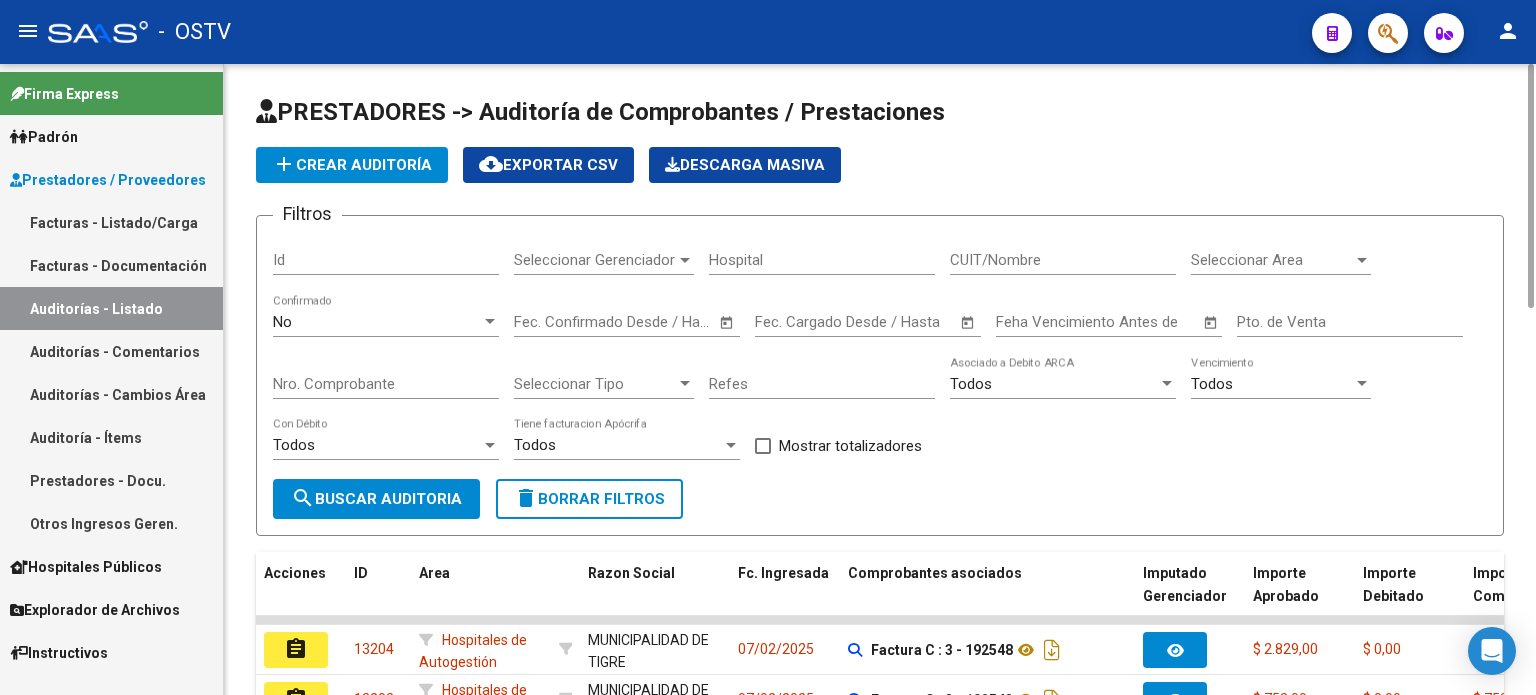 click on "delete  Borrar Filtros" 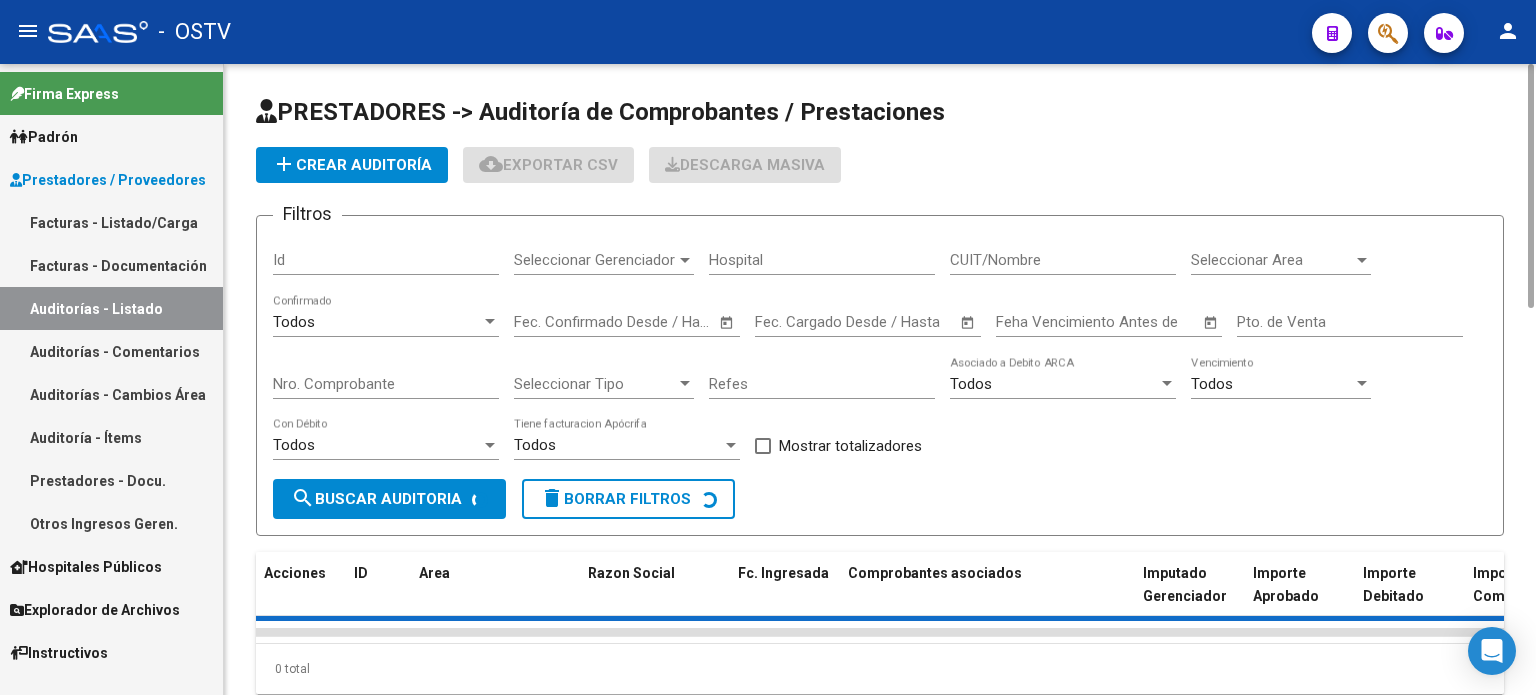 click on "Nro. Comprobante" at bounding box center [386, 384] 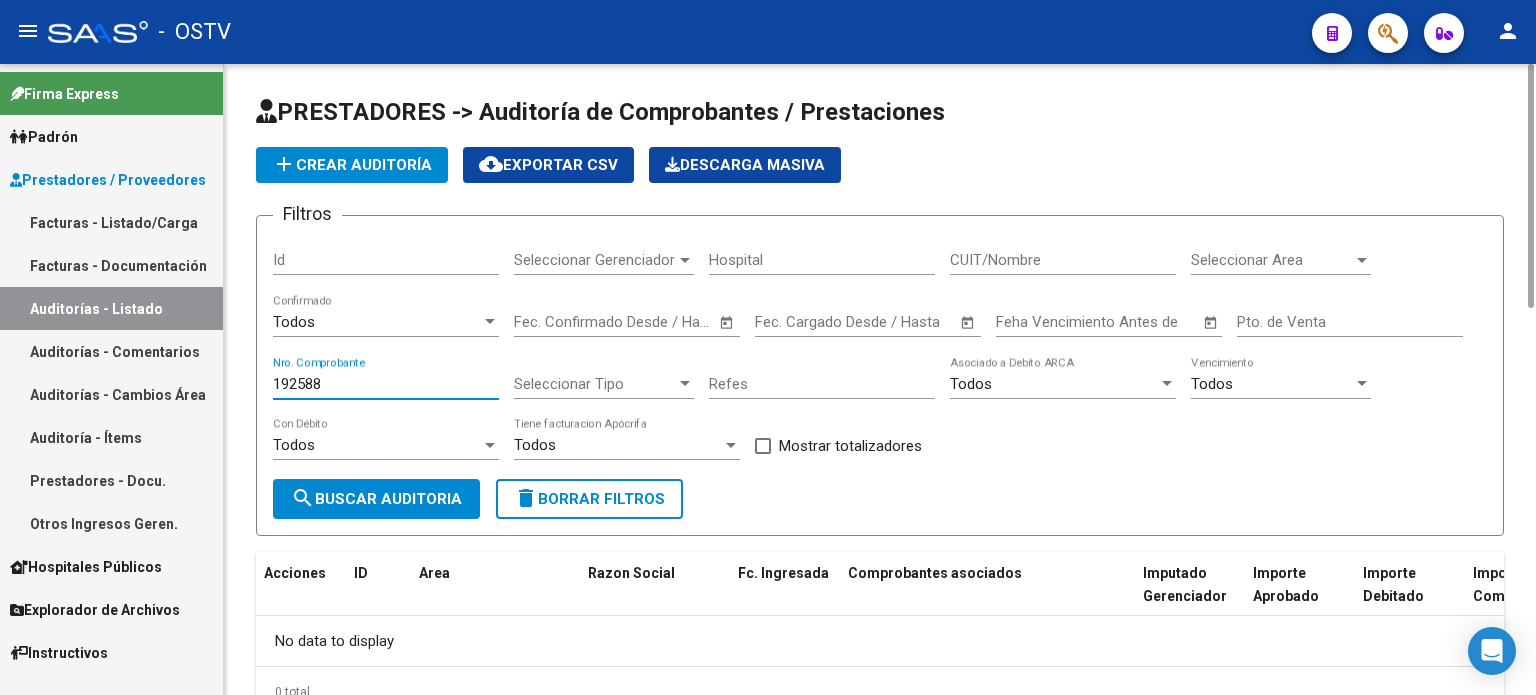 click on "192588" at bounding box center [386, 384] 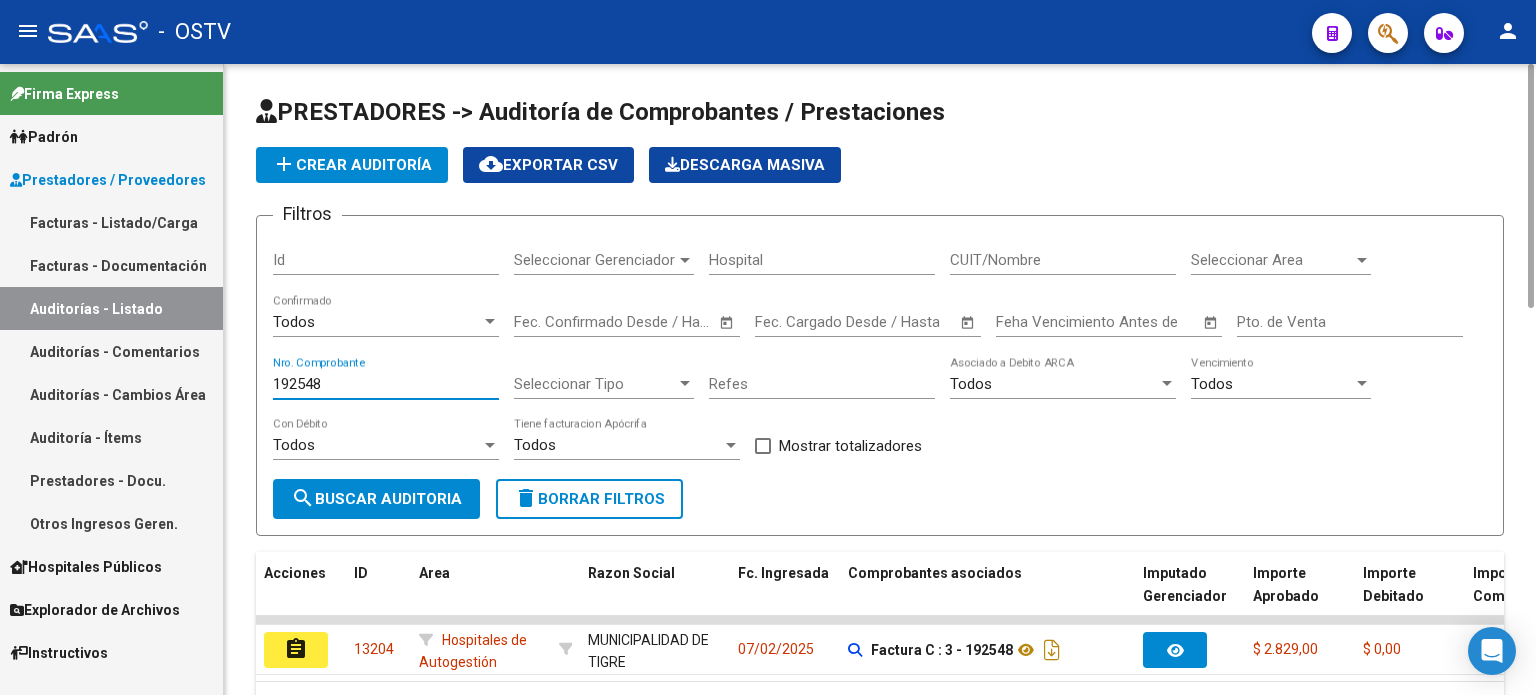 scroll, scrollTop: 112, scrollLeft: 0, axis: vertical 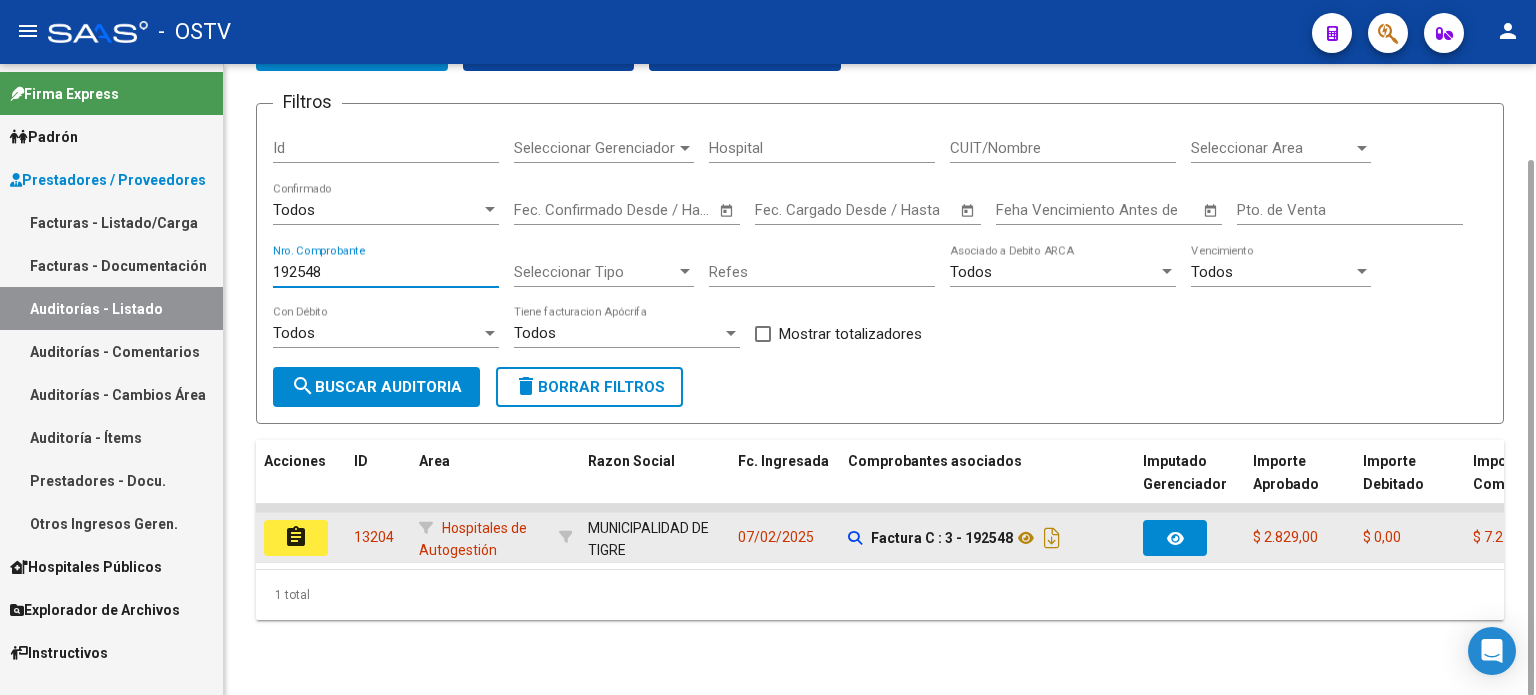 type on "192548" 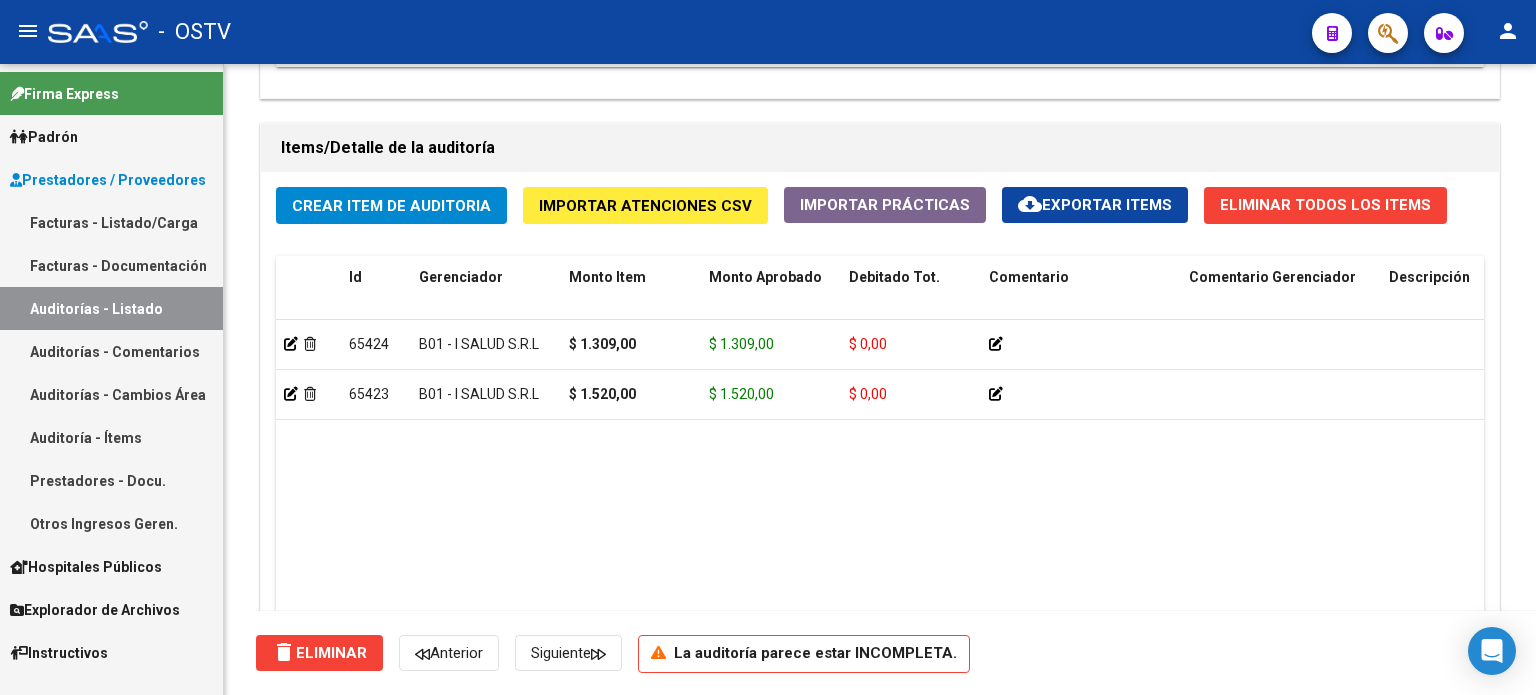 scroll, scrollTop: 1619, scrollLeft: 0, axis: vertical 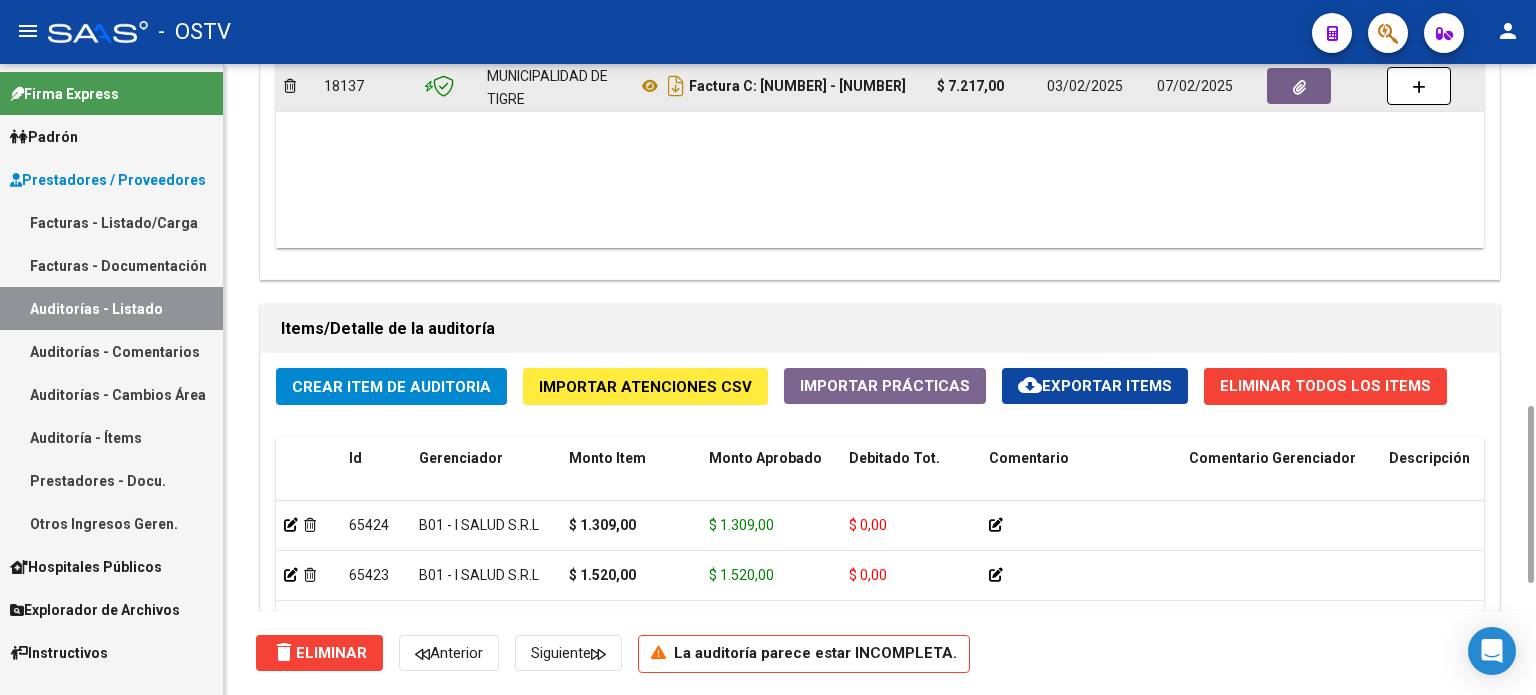 click 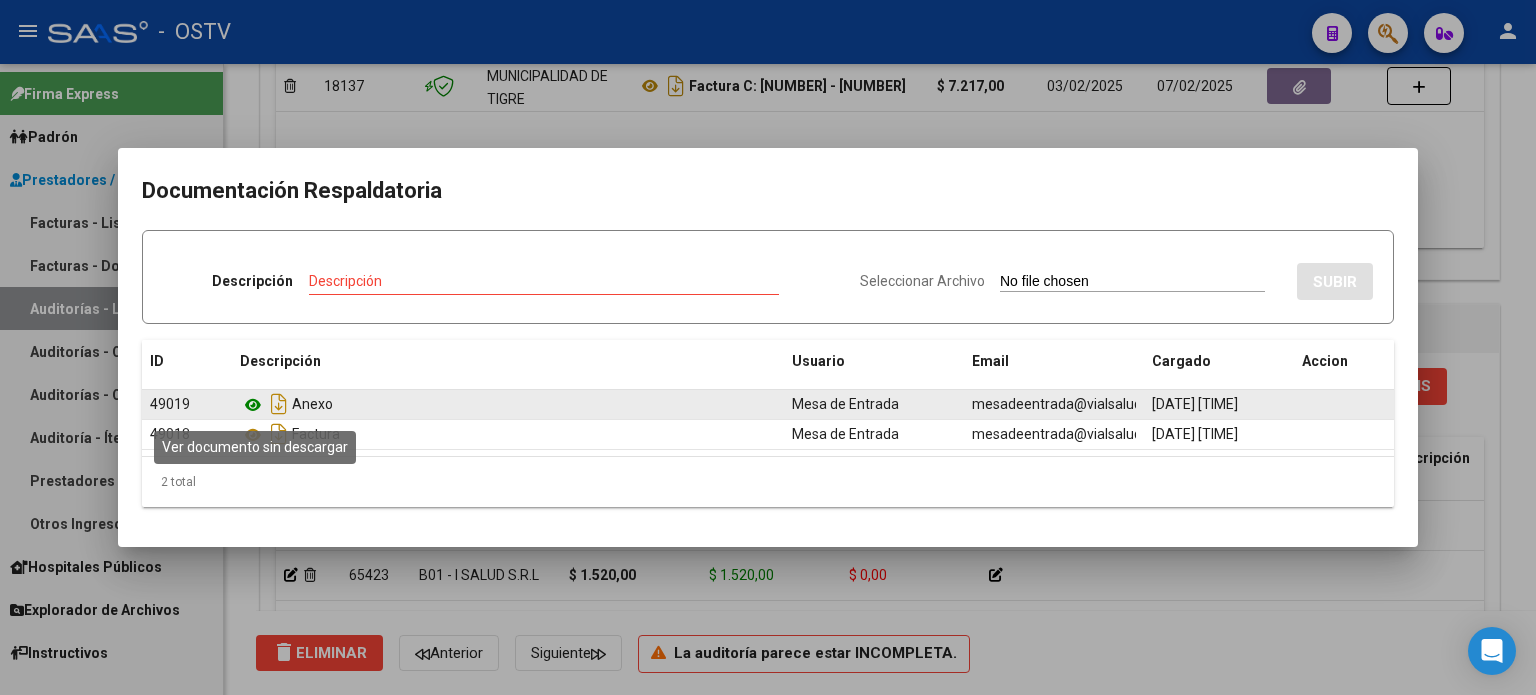 click 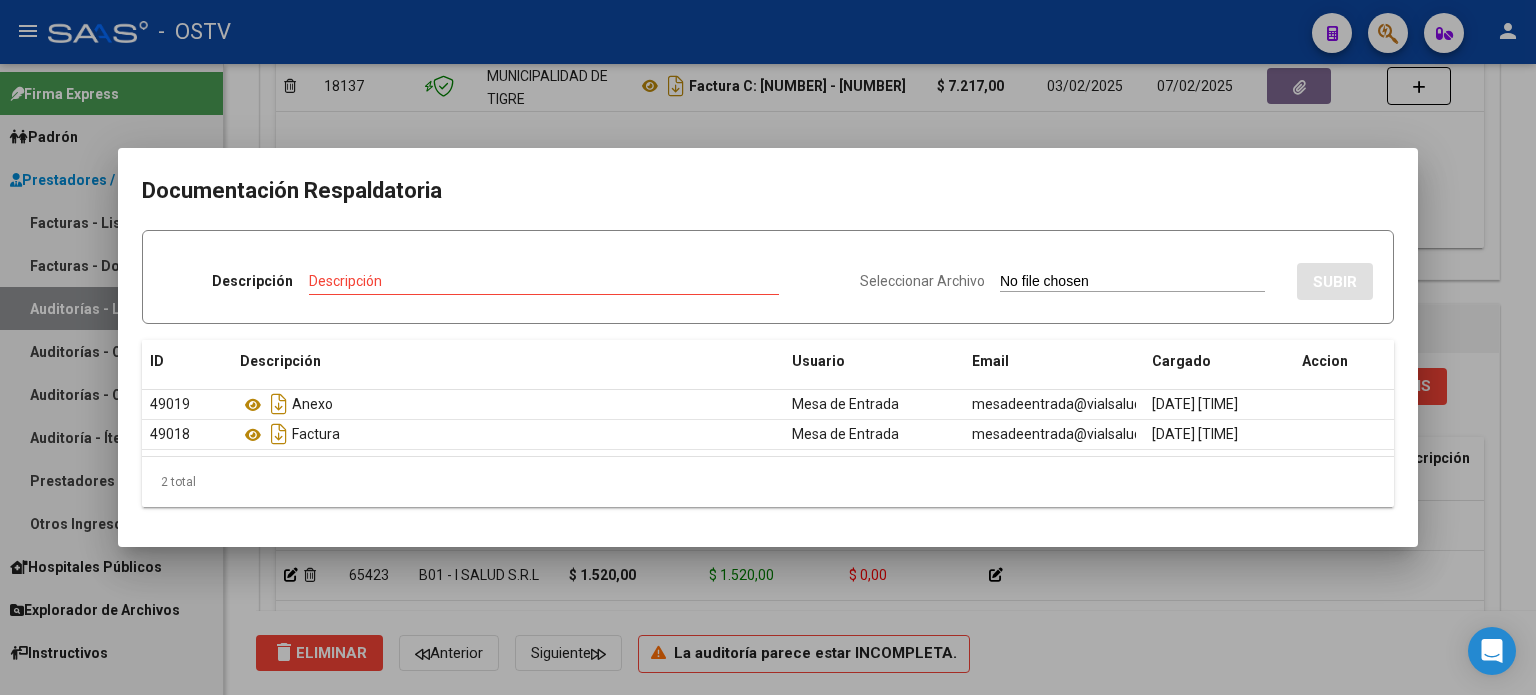 click at bounding box center [768, 347] 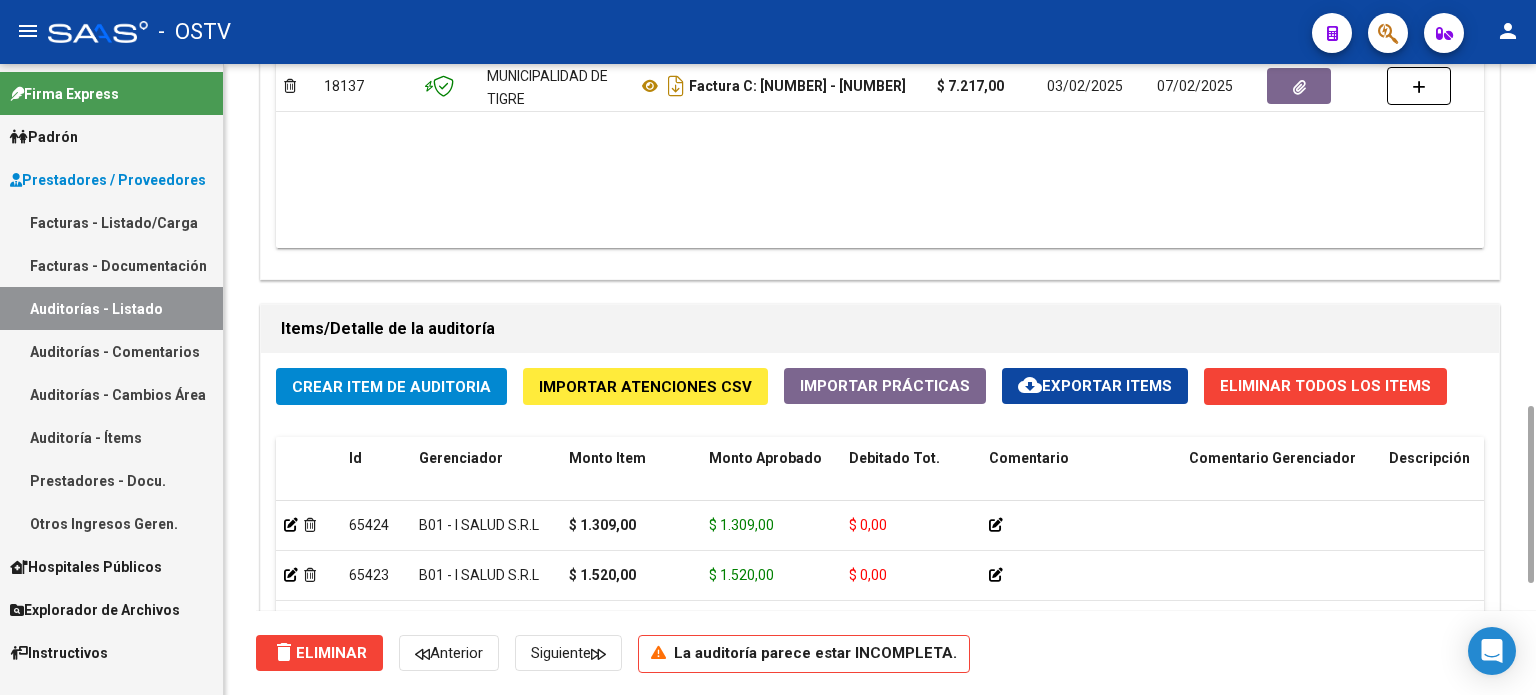 click on "Crear Item de Auditoria" 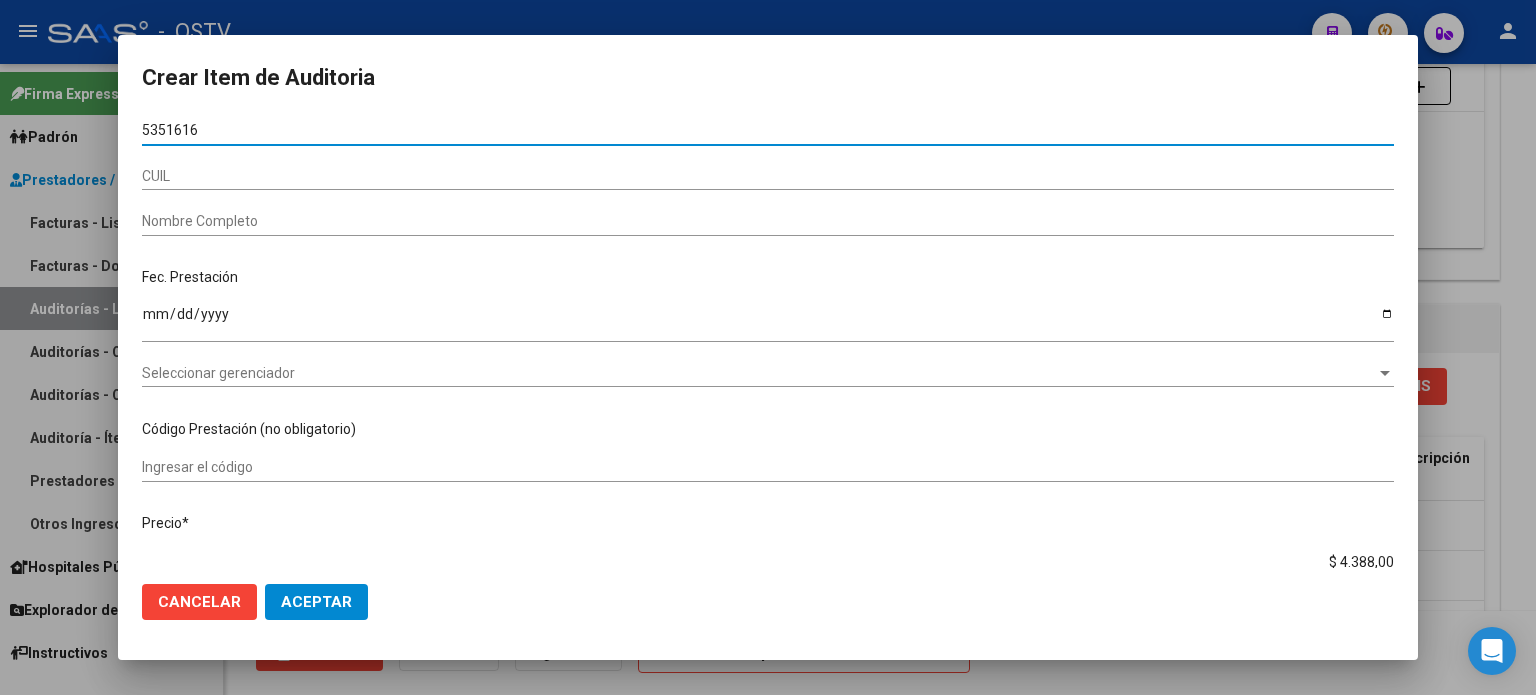 type on "[NUMBER]" 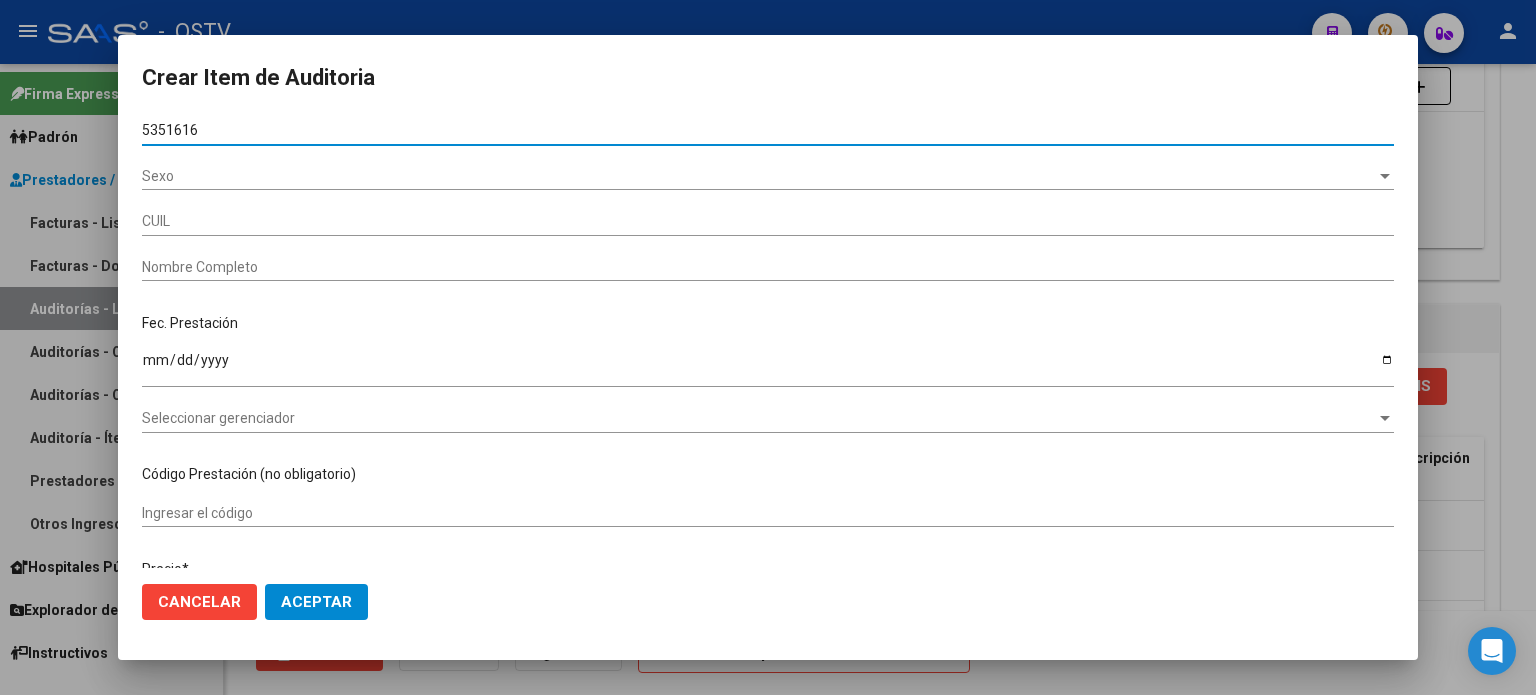 type on "[PHONE]" 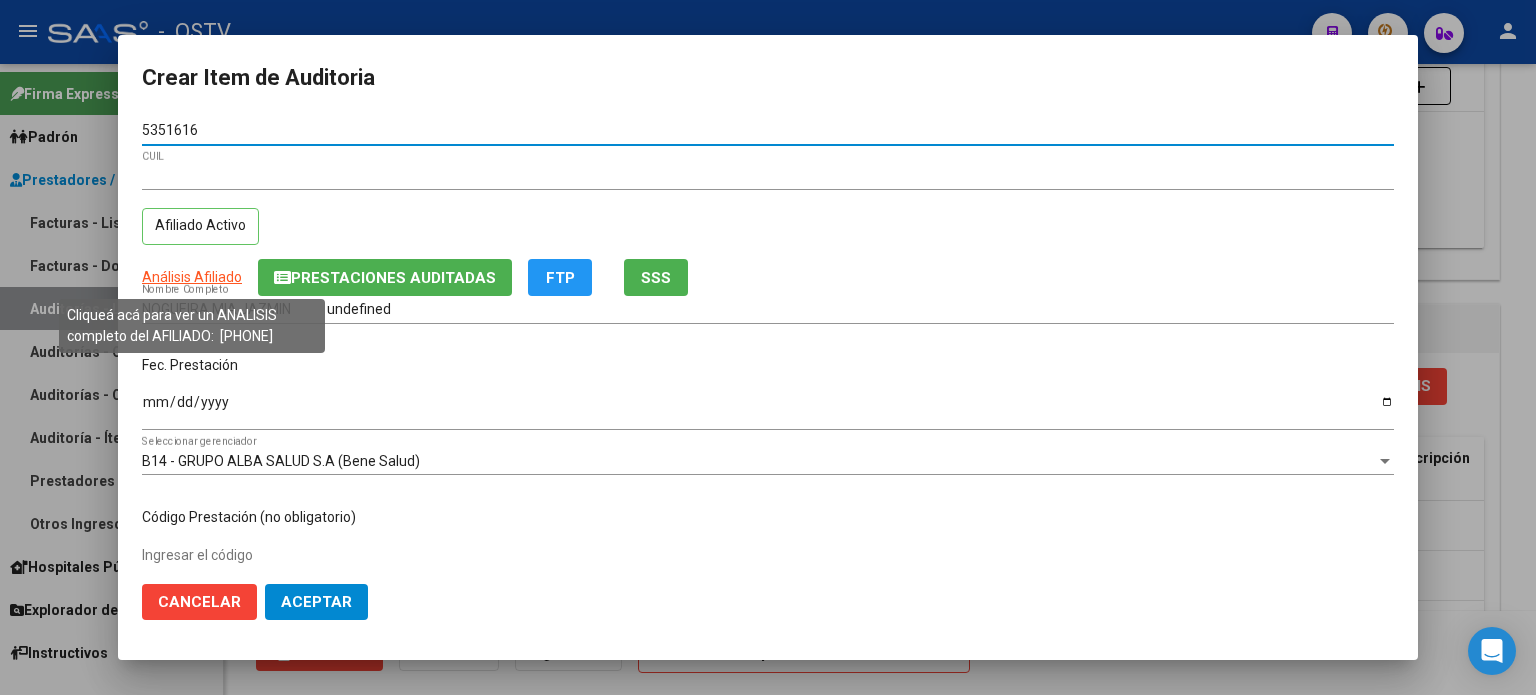 type on "[NUMBER]" 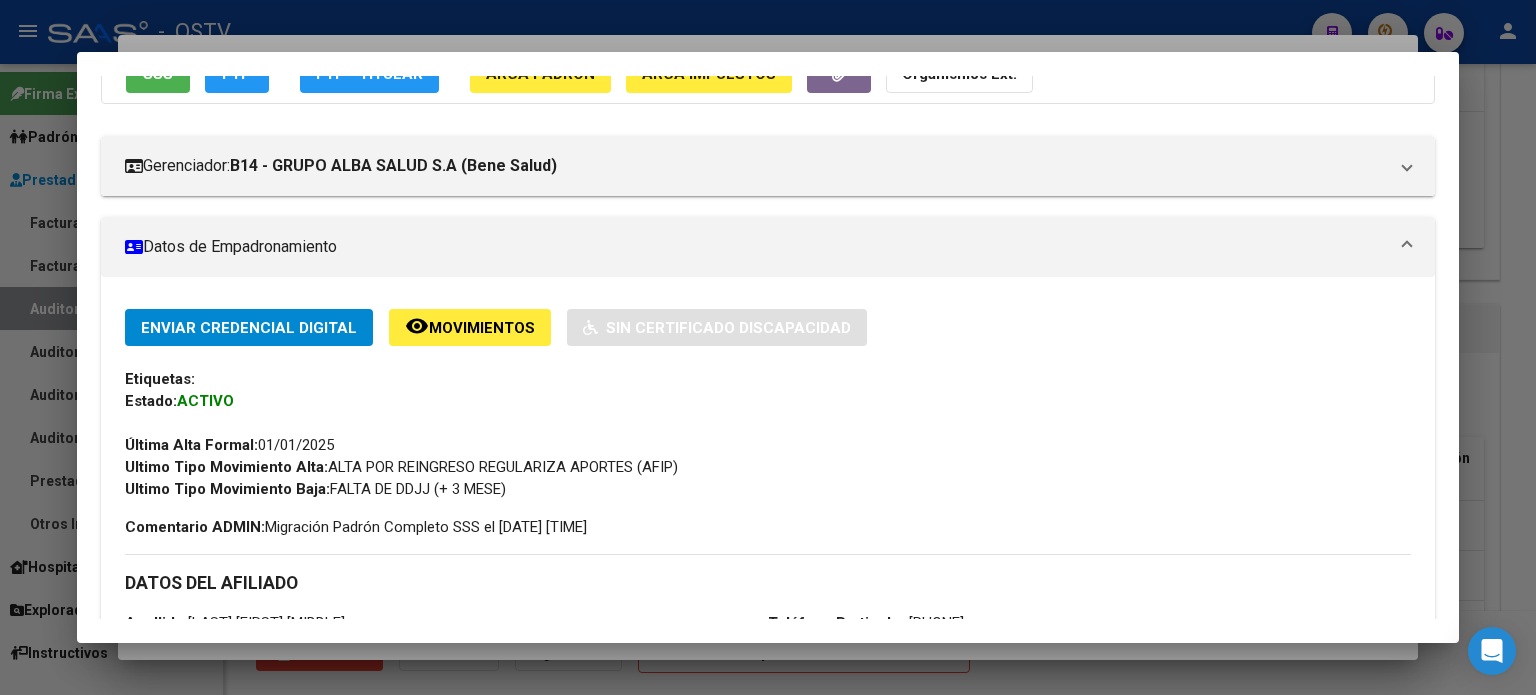 scroll, scrollTop: 0, scrollLeft: 0, axis: both 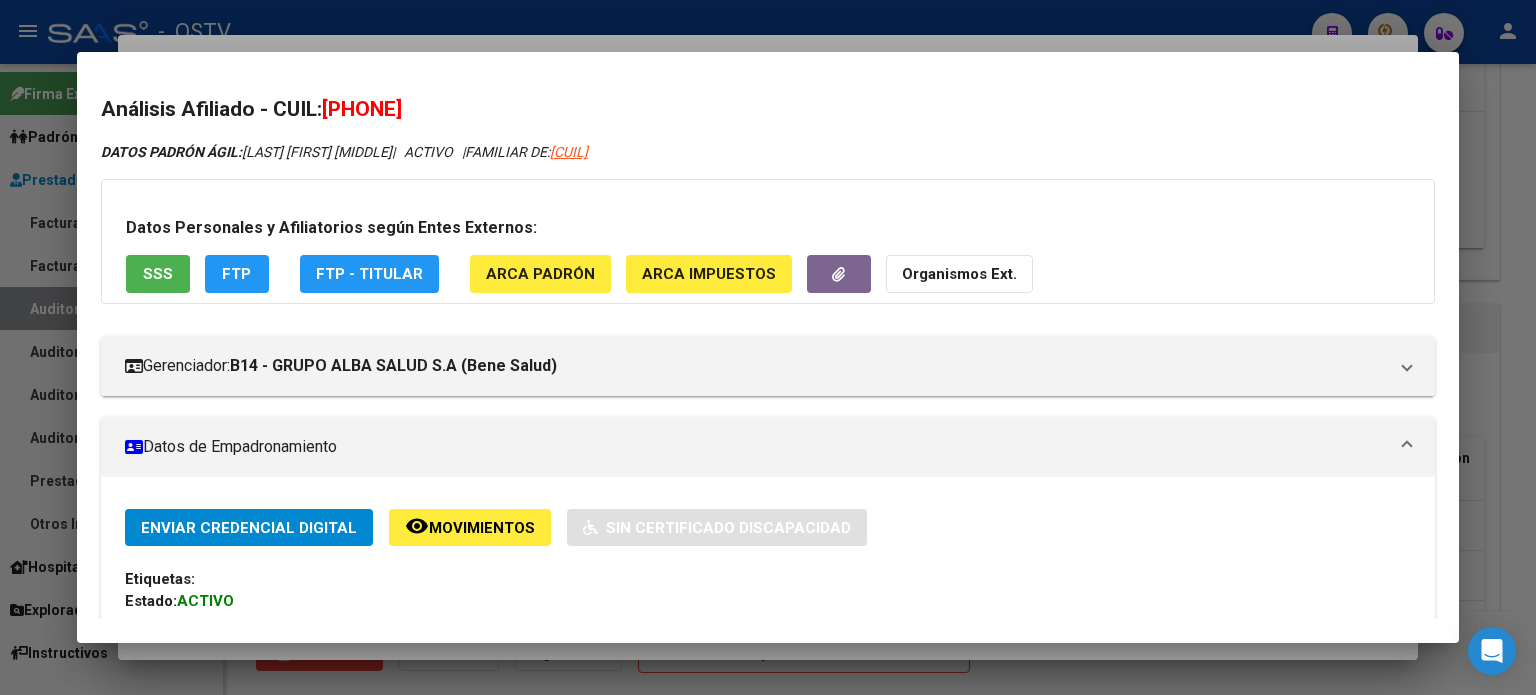 click on "SSS" at bounding box center (158, 273) 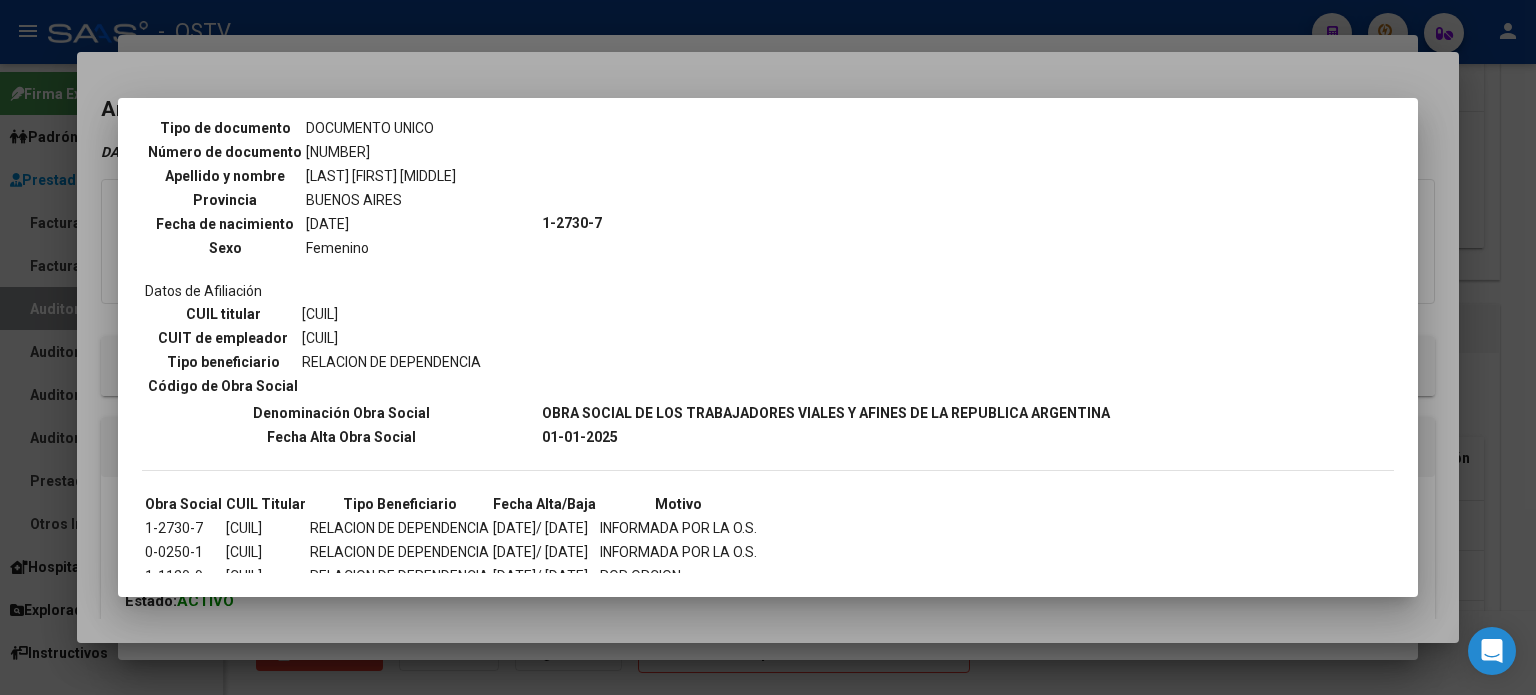 scroll, scrollTop: 1287, scrollLeft: 0, axis: vertical 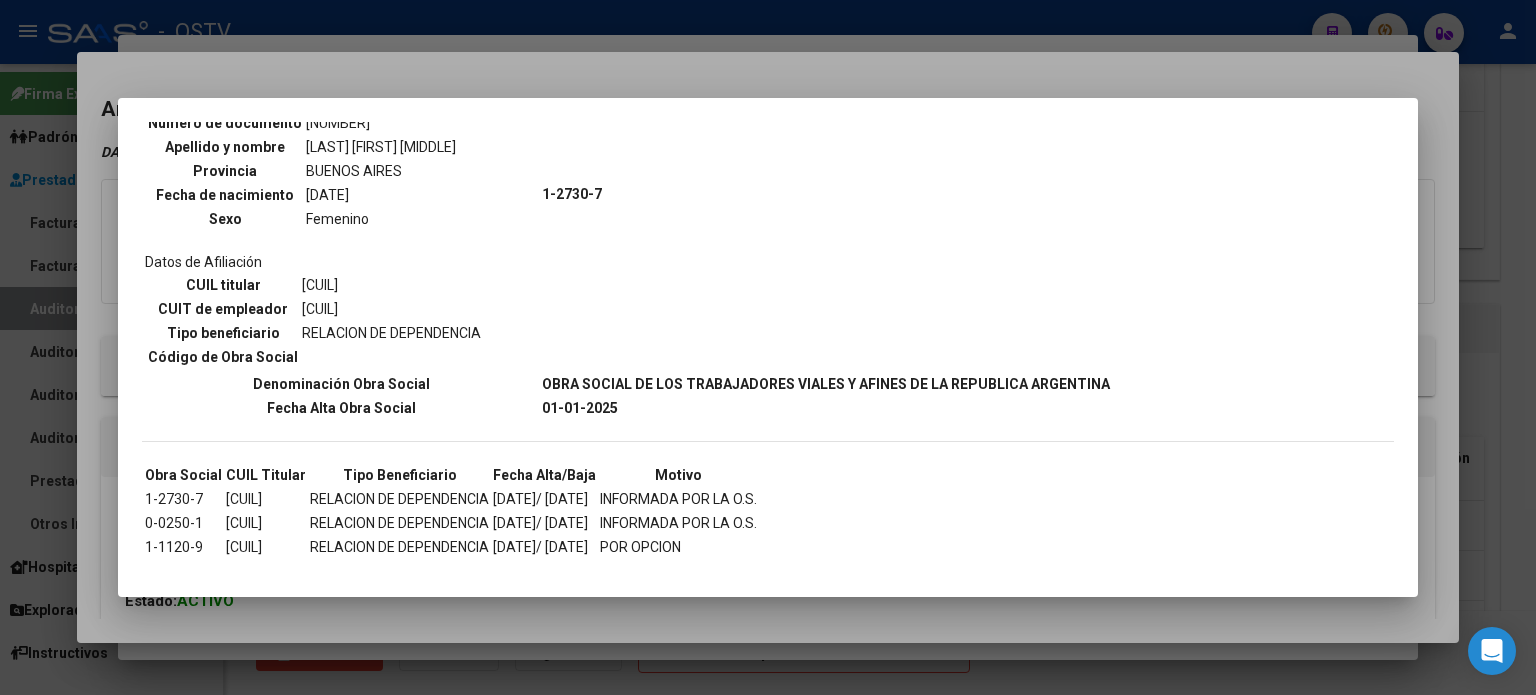 click at bounding box center [768, 347] 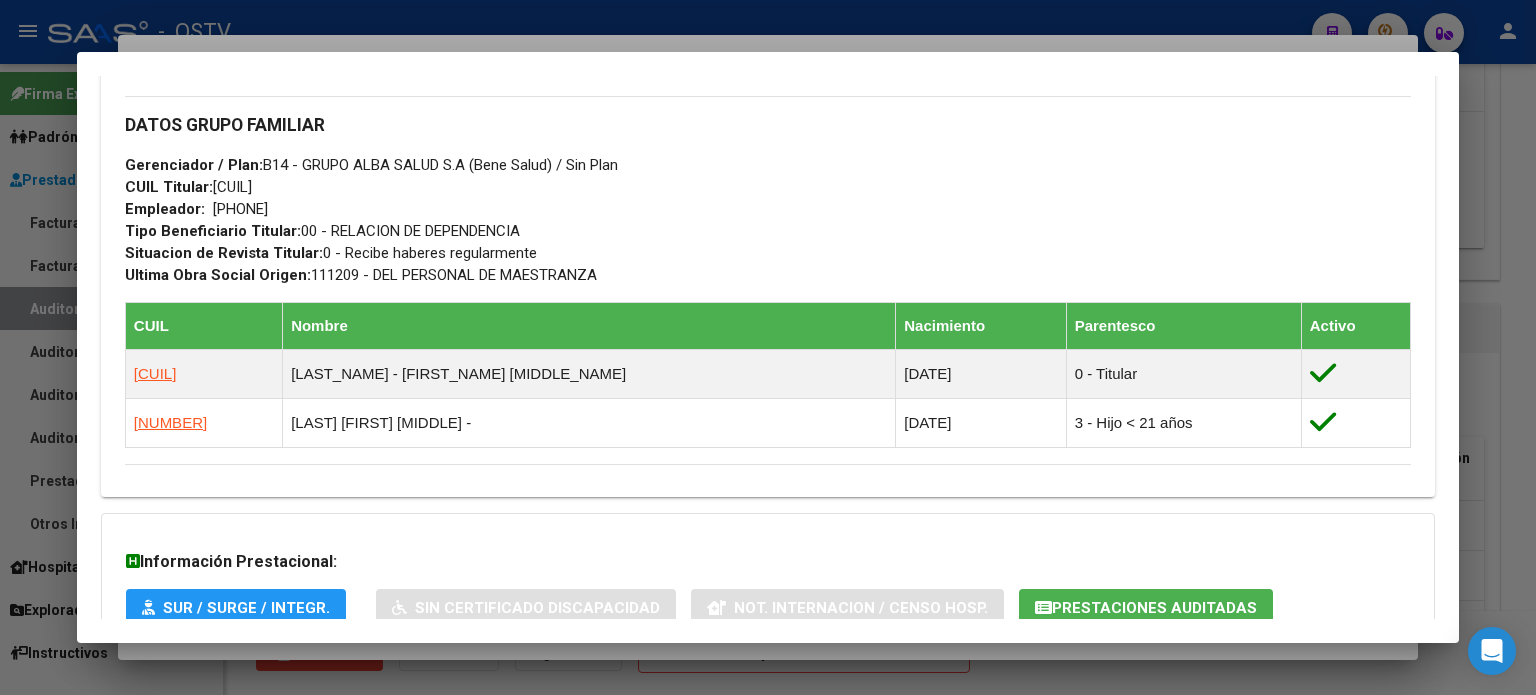 scroll, scrollTop: 1136, scrollLeft: 0, axis: vertical 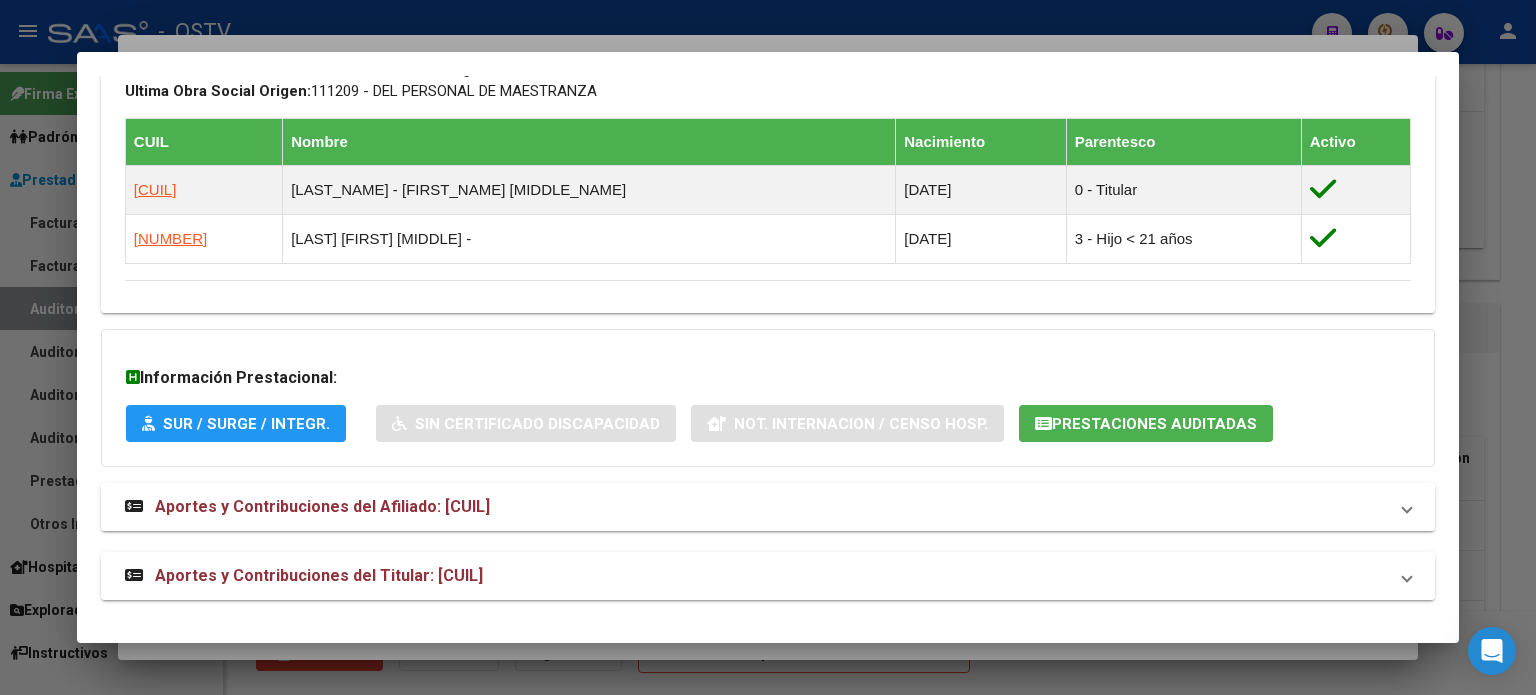 click on "Aportes y Contribuciones del Titular: [CUIL]" at bounding box center [756, 576] 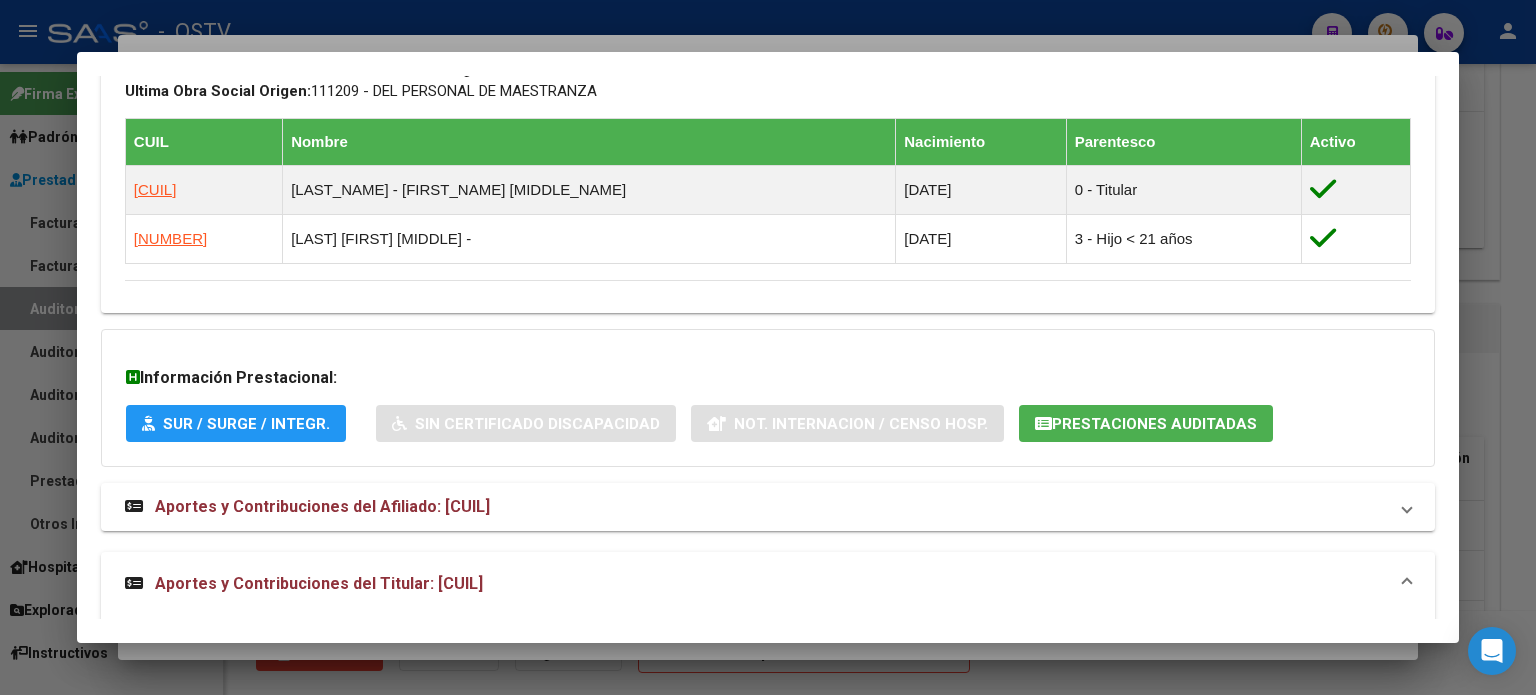 click on "Prestaciones Auditadas" 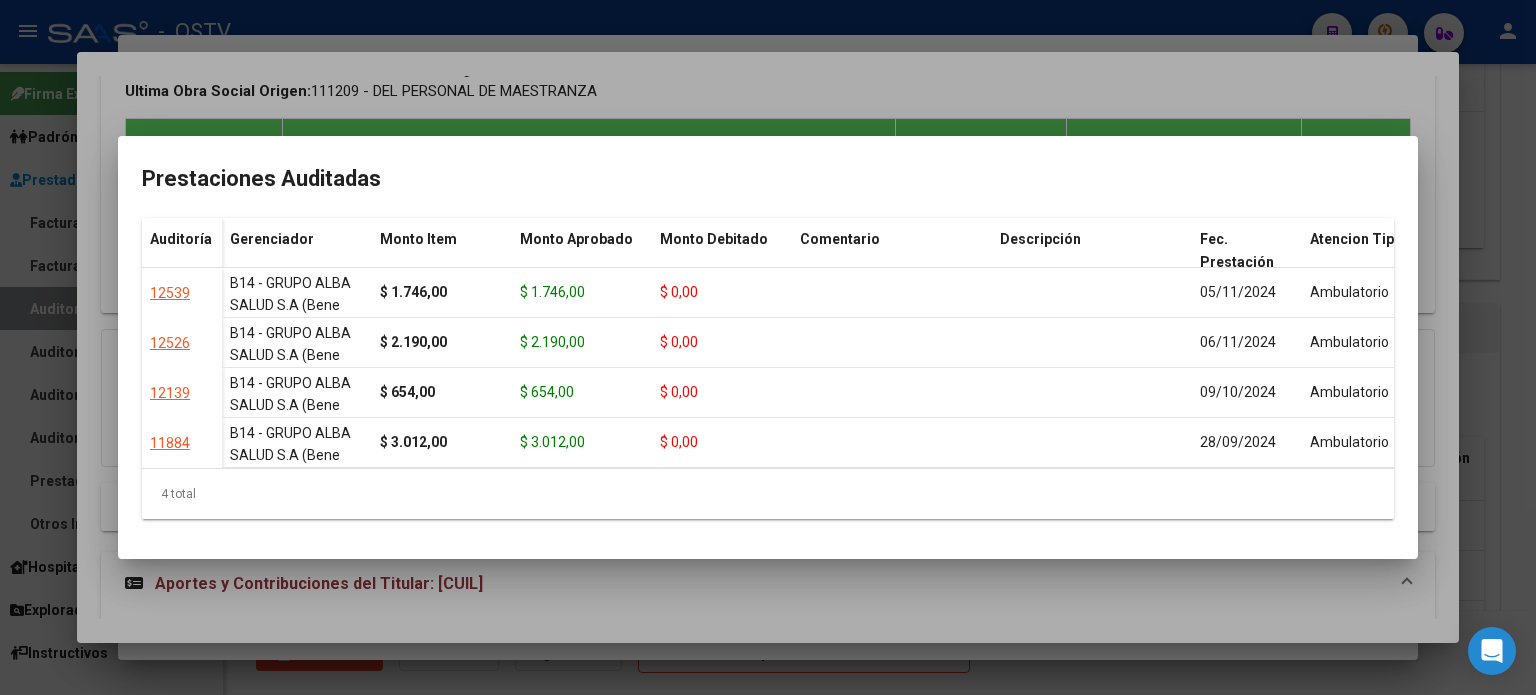 drag, startPoint x: 988, startPoint y: 589, endPoint x: 946, endPoint y: 527, distance: 74.88658 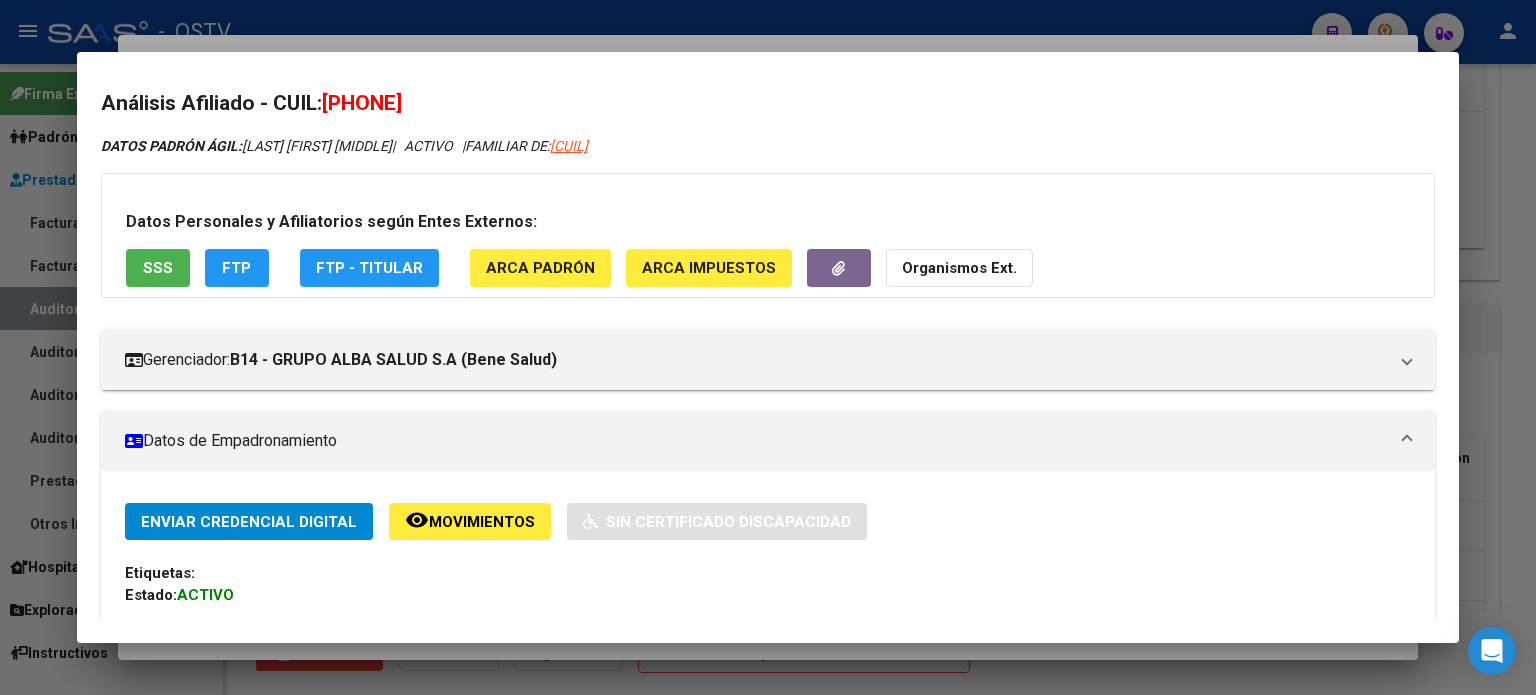 scroll, scrollTop: 0, scrollLeft: 0, axis: both 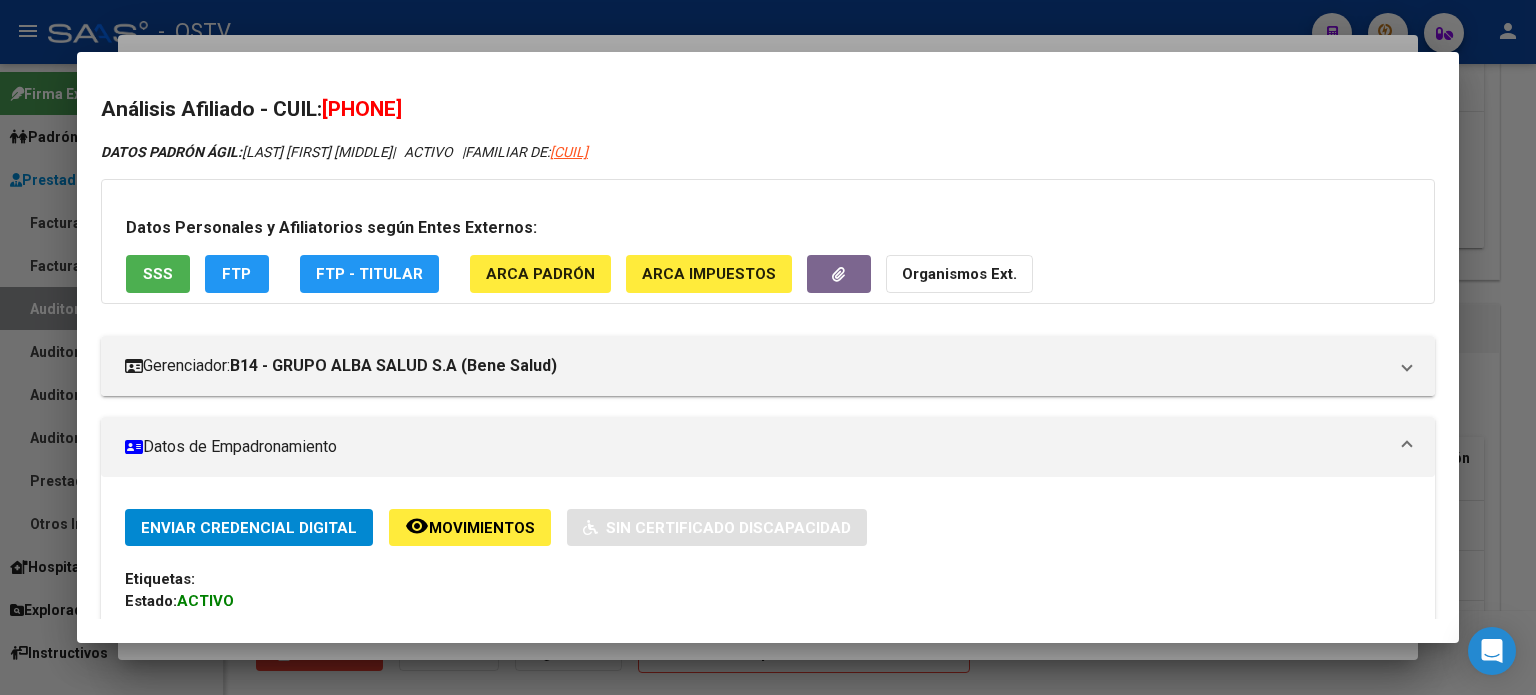 click on "SSS" at bounding box center (158, 273) 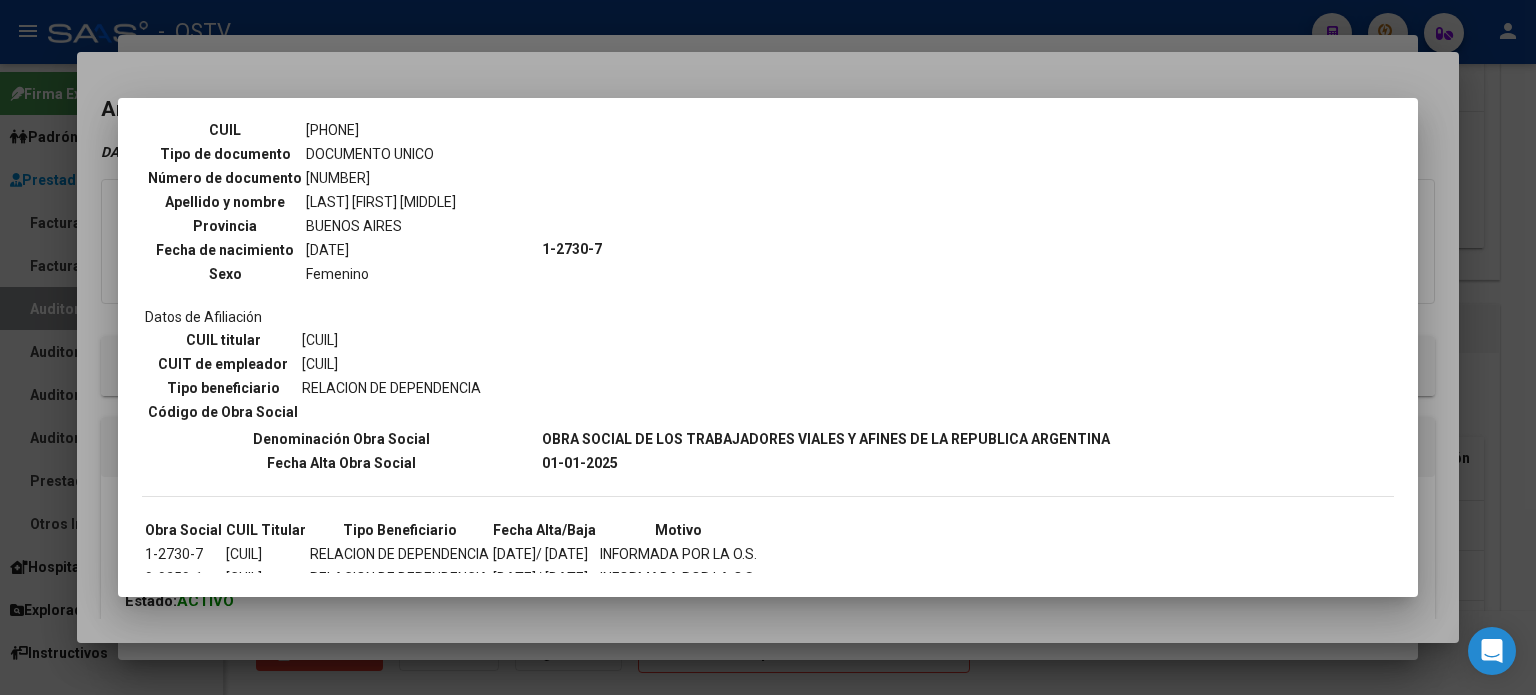 scroll, scrollTop: 1287, scrollLeft: 0, axis: vertical 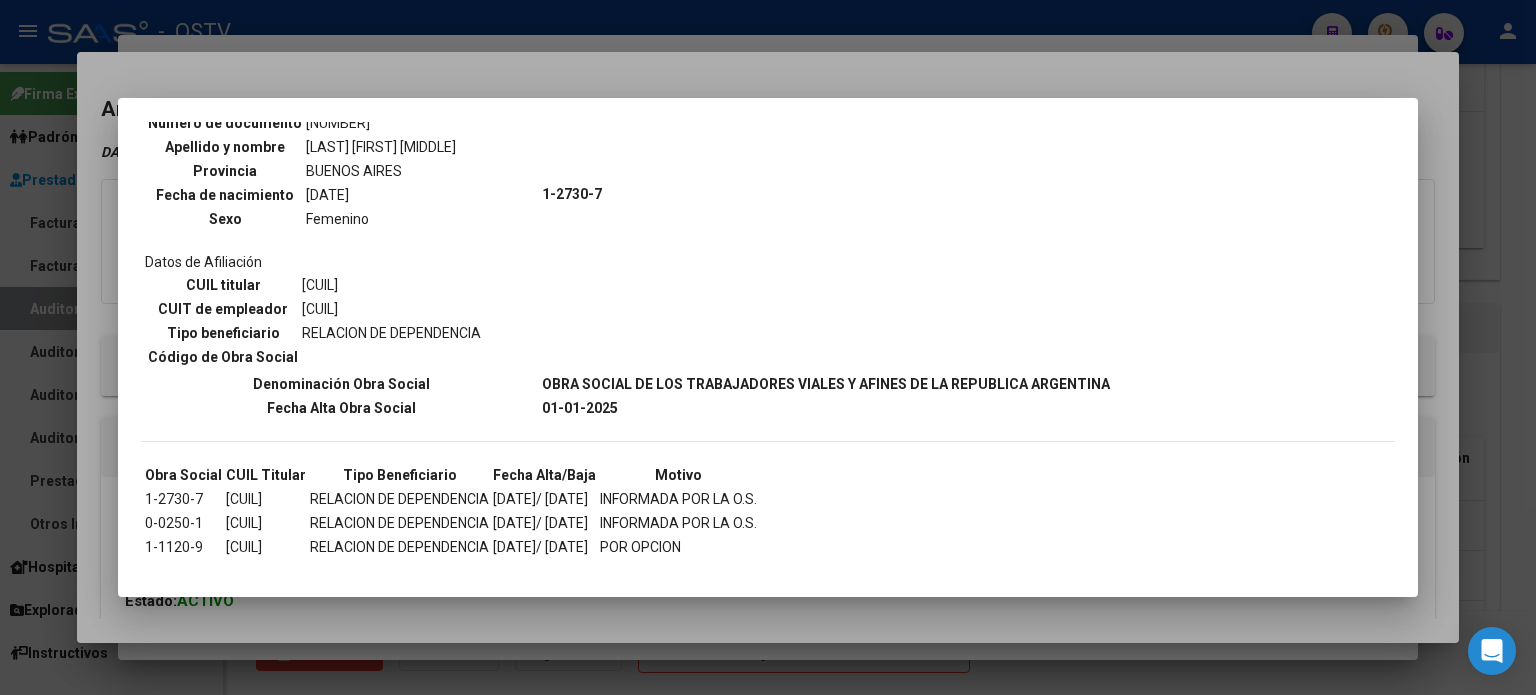 click at bounding box center (768, 347) 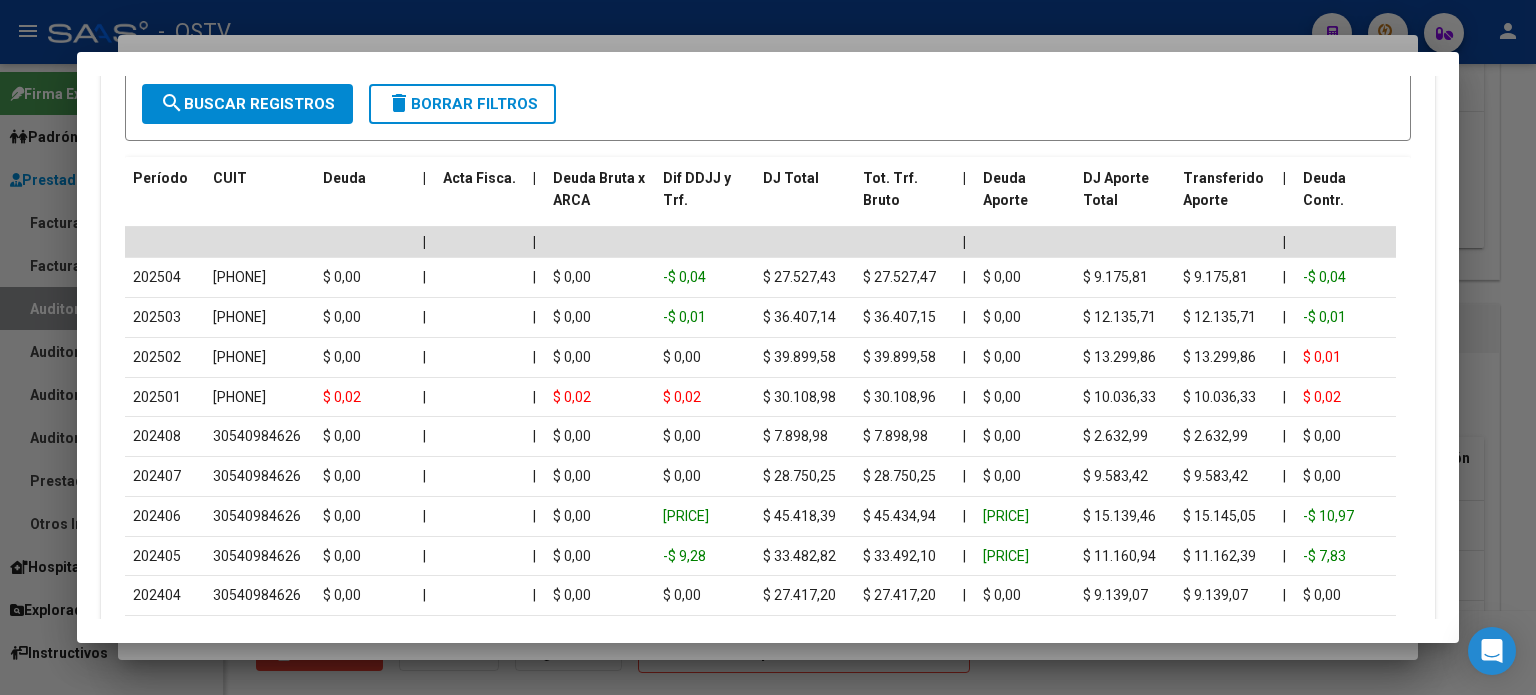 scroll, scrollTop: 2088, scrollLeft: 0, axis: vertical 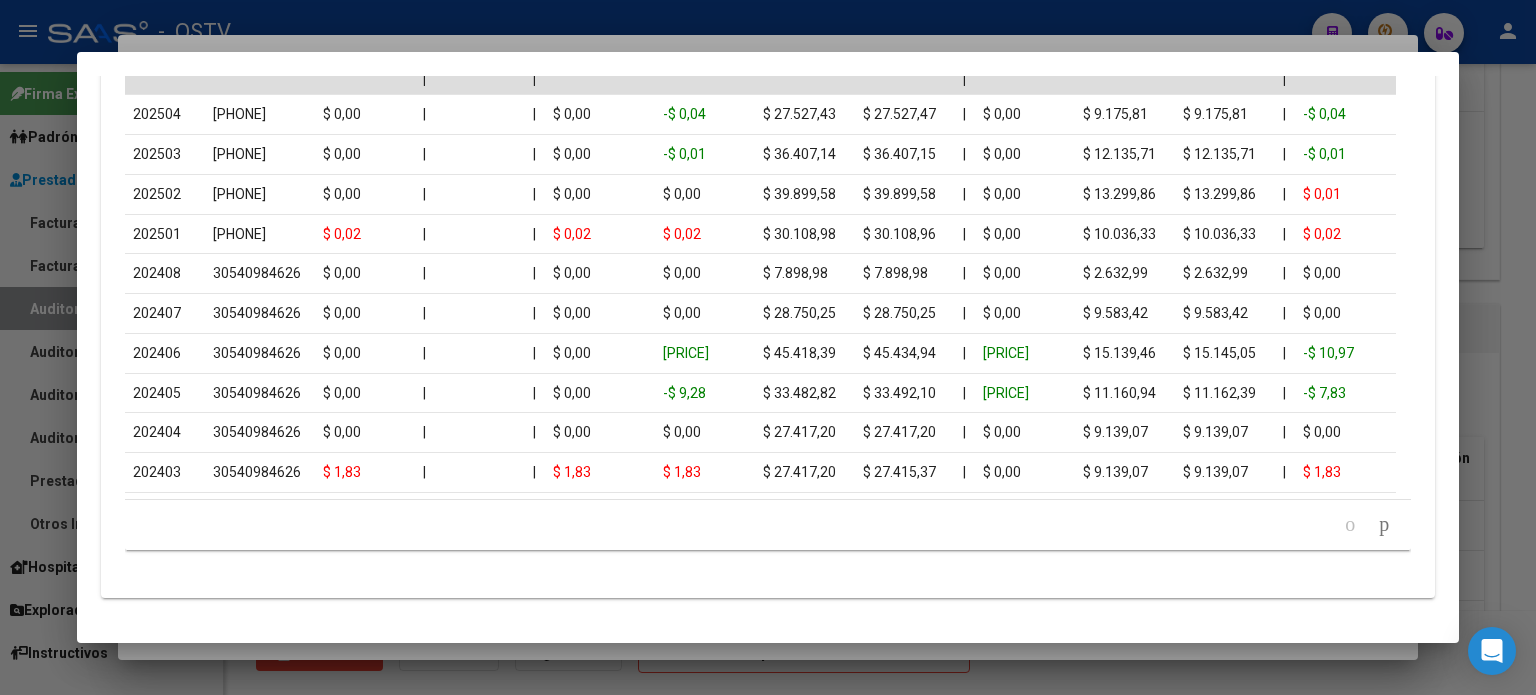 click at bounding box center (768, 347) 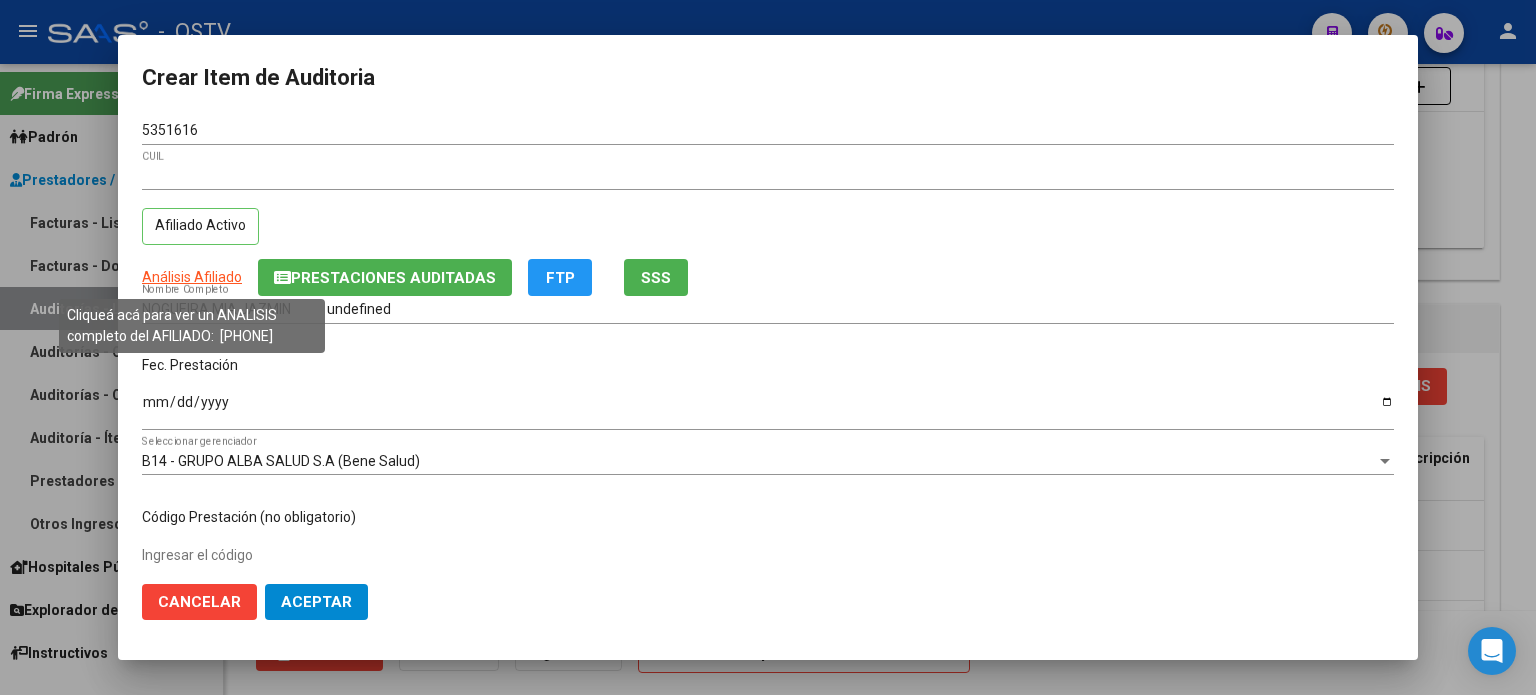 click on "Análisis Afiliado" at bounding box center [192, 277] 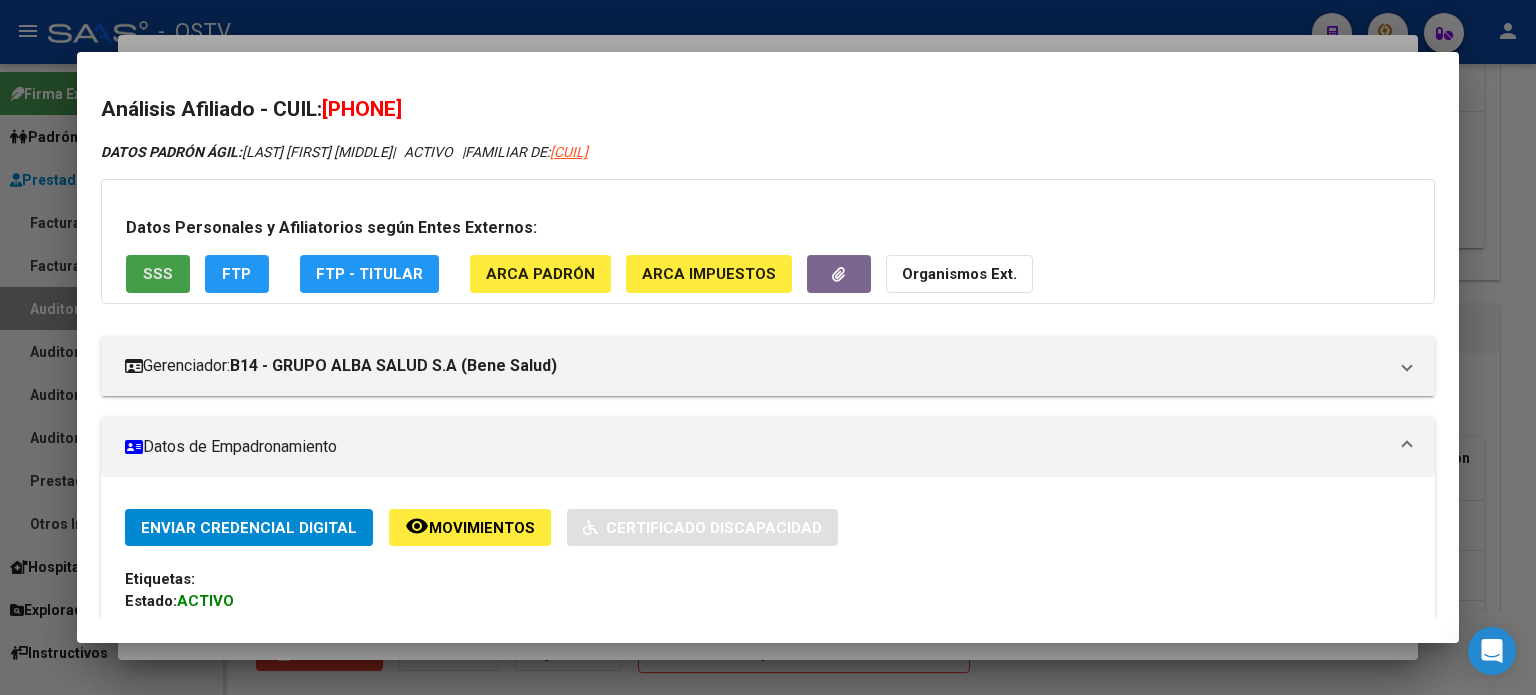 click on "SSS" at bounding box center (158, 273) 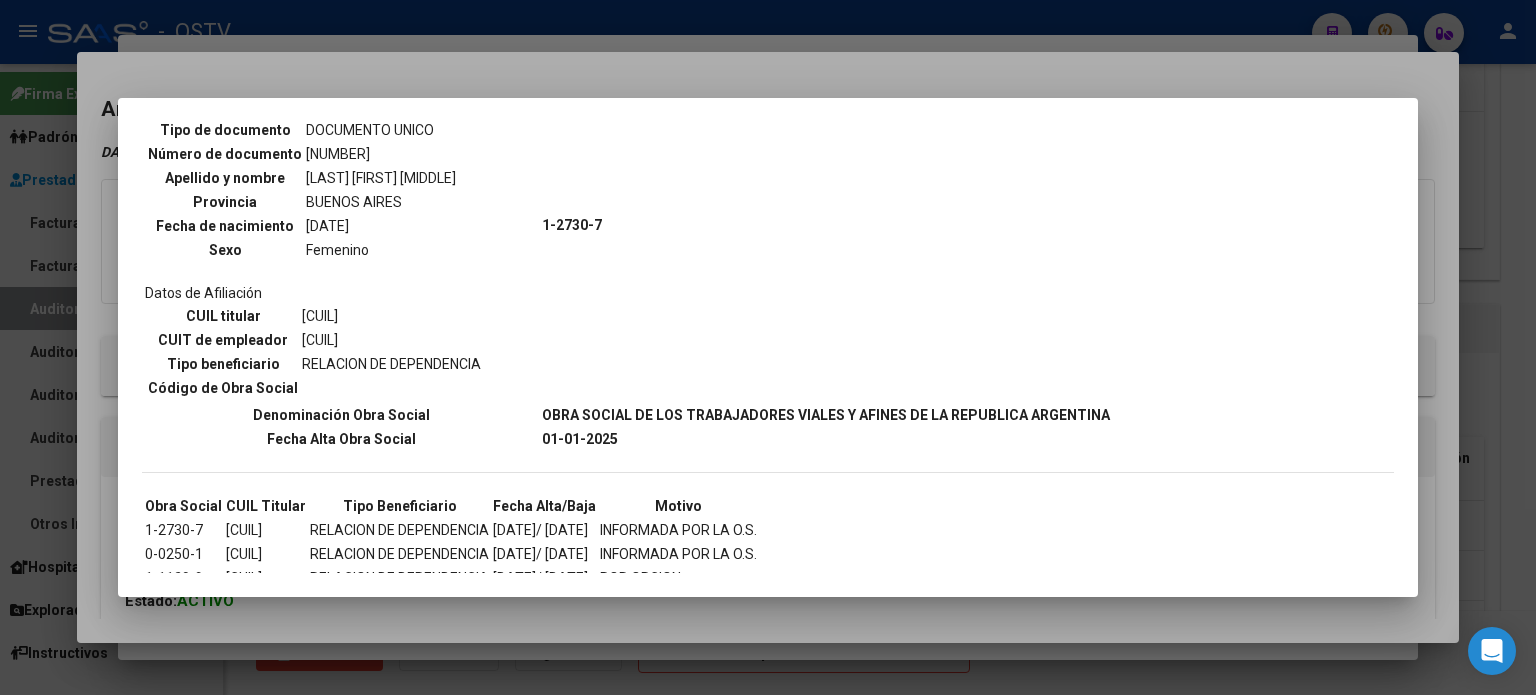 scroll, scrollTop: 1287, scrollLeft: 0, axis: vertical 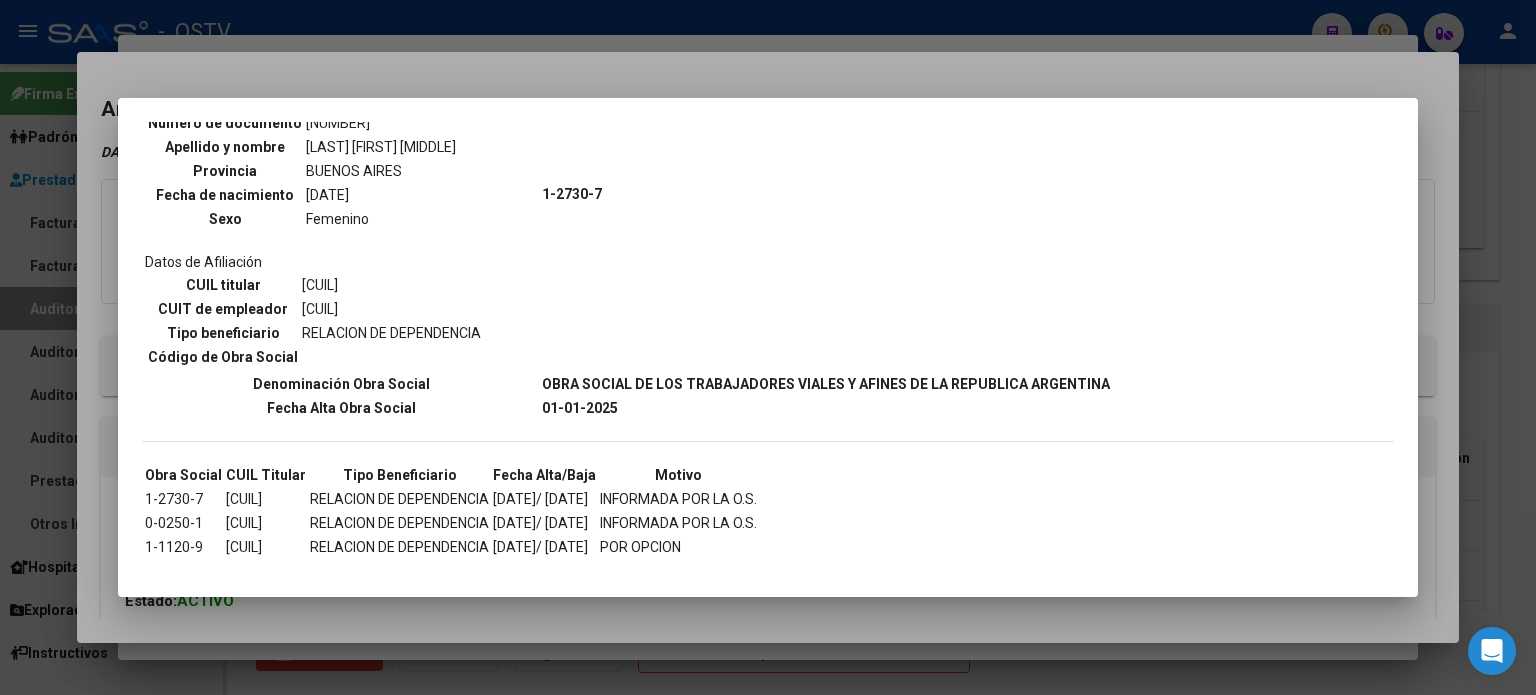 click at bounding box center [768, 347] 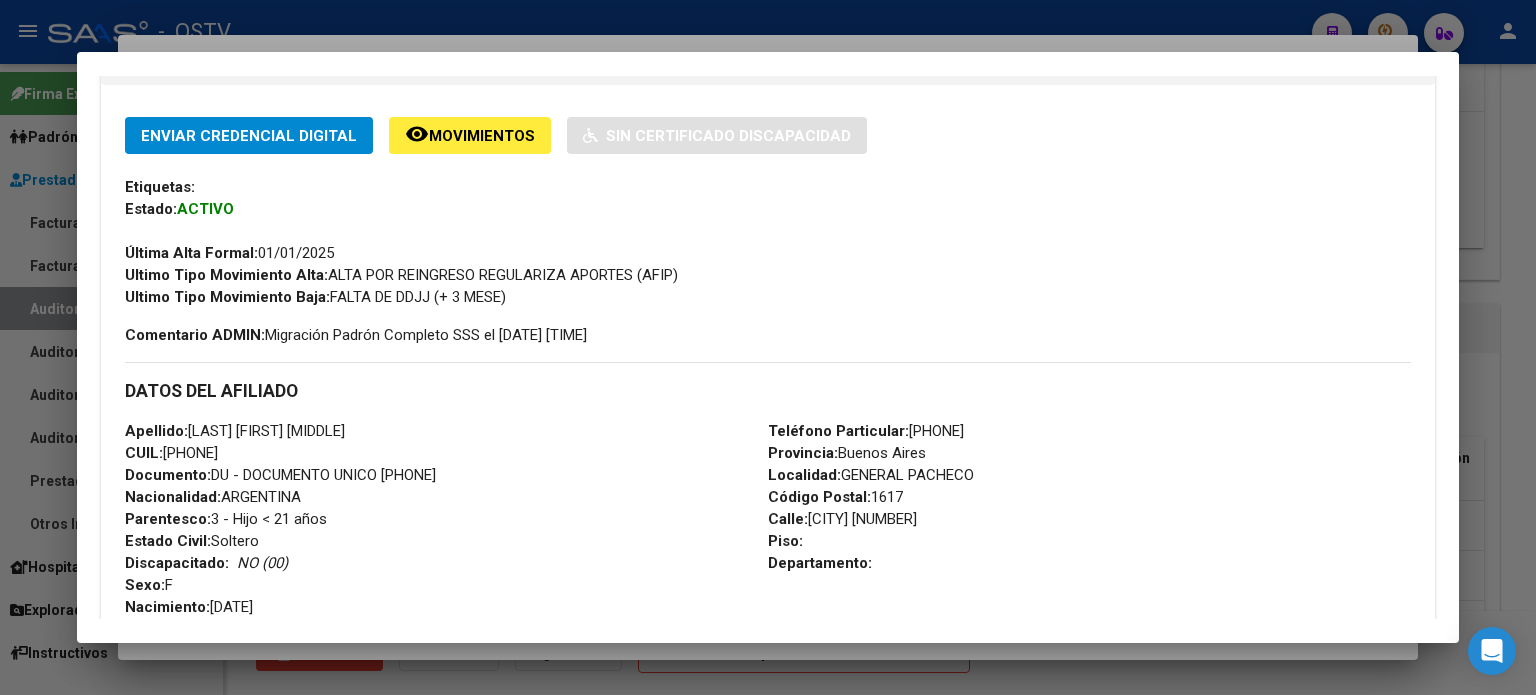 scroll, scrollTop: 336, scrollLeft: 0, axis: vertical 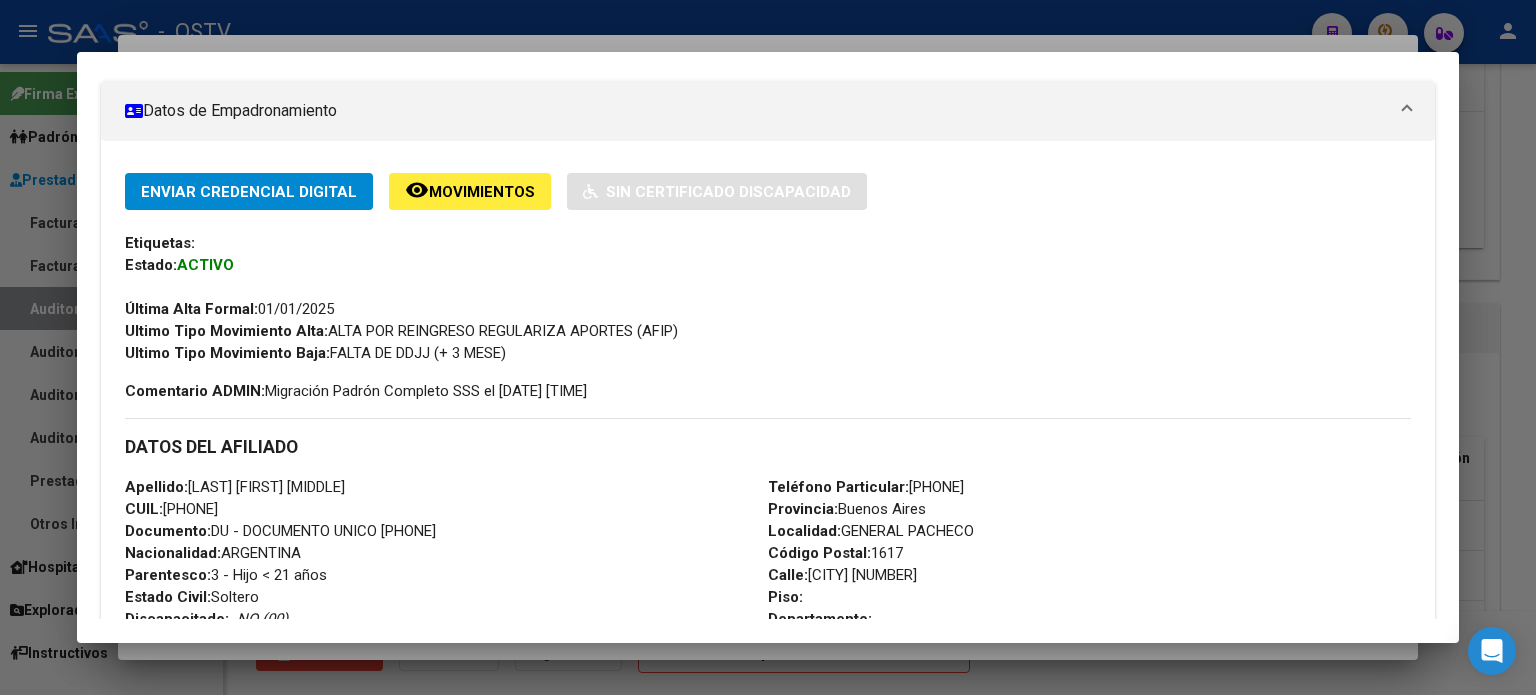 click on "Movimientos" 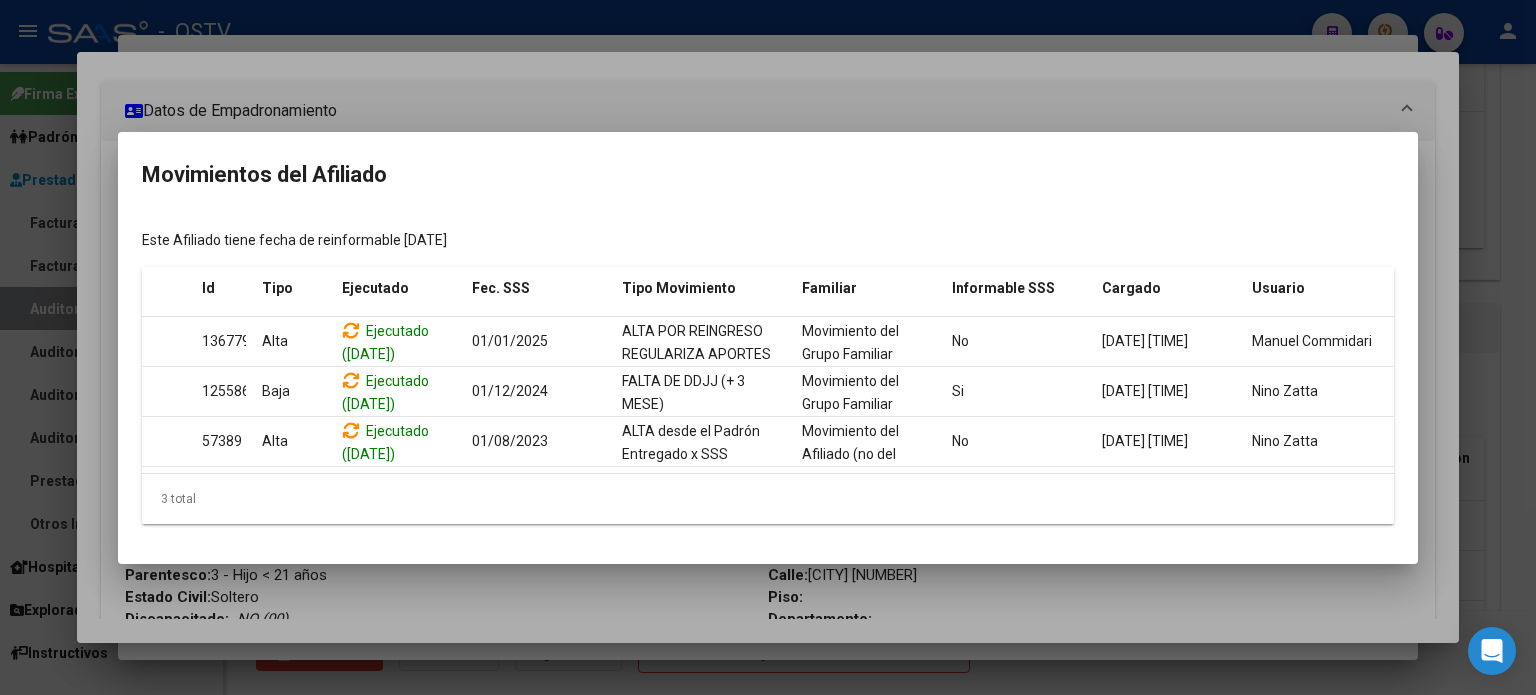 scroll, scrollTop: 0, scrollLeft: 16, axis: horizontal 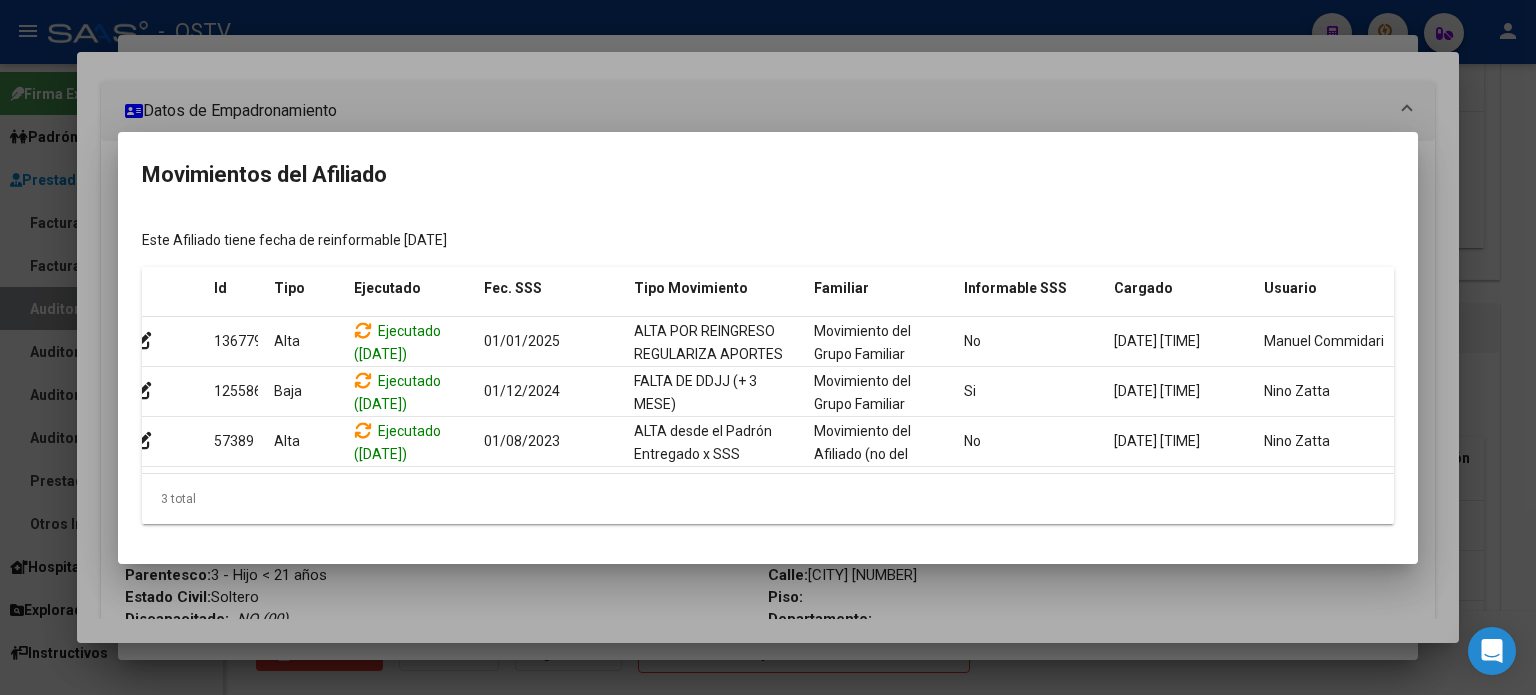 click at bounding box center [768, 347] 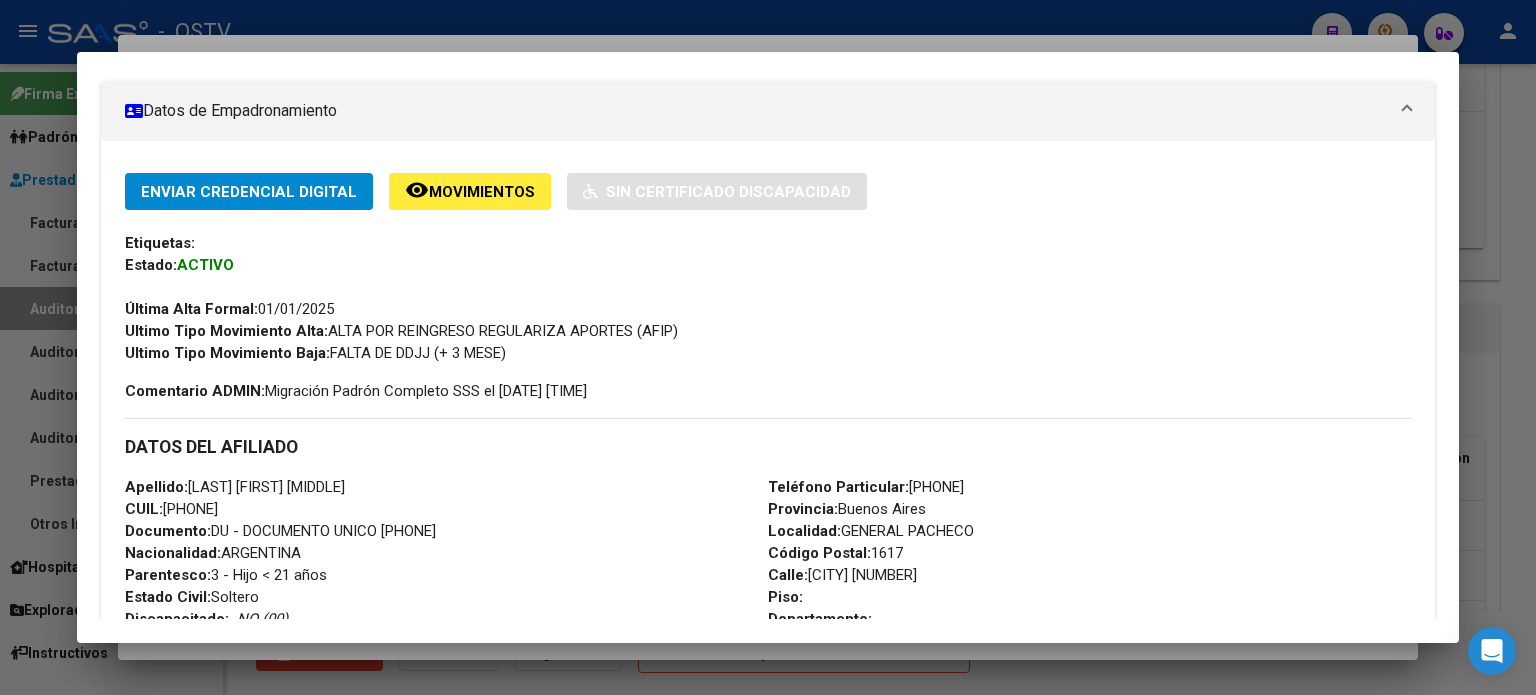 click at bounding box center (768, 347) 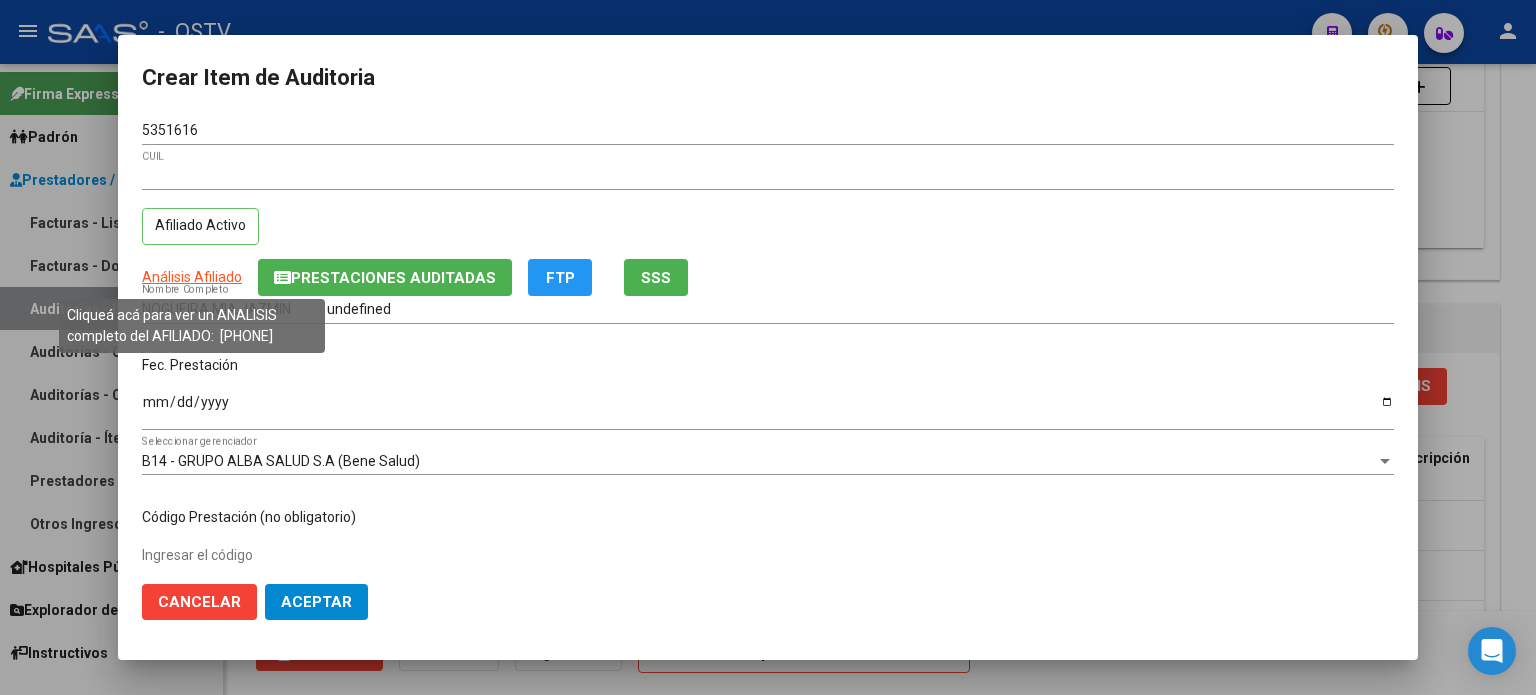 click on "Análisis Afiliado" at bounding box center (192, 277) 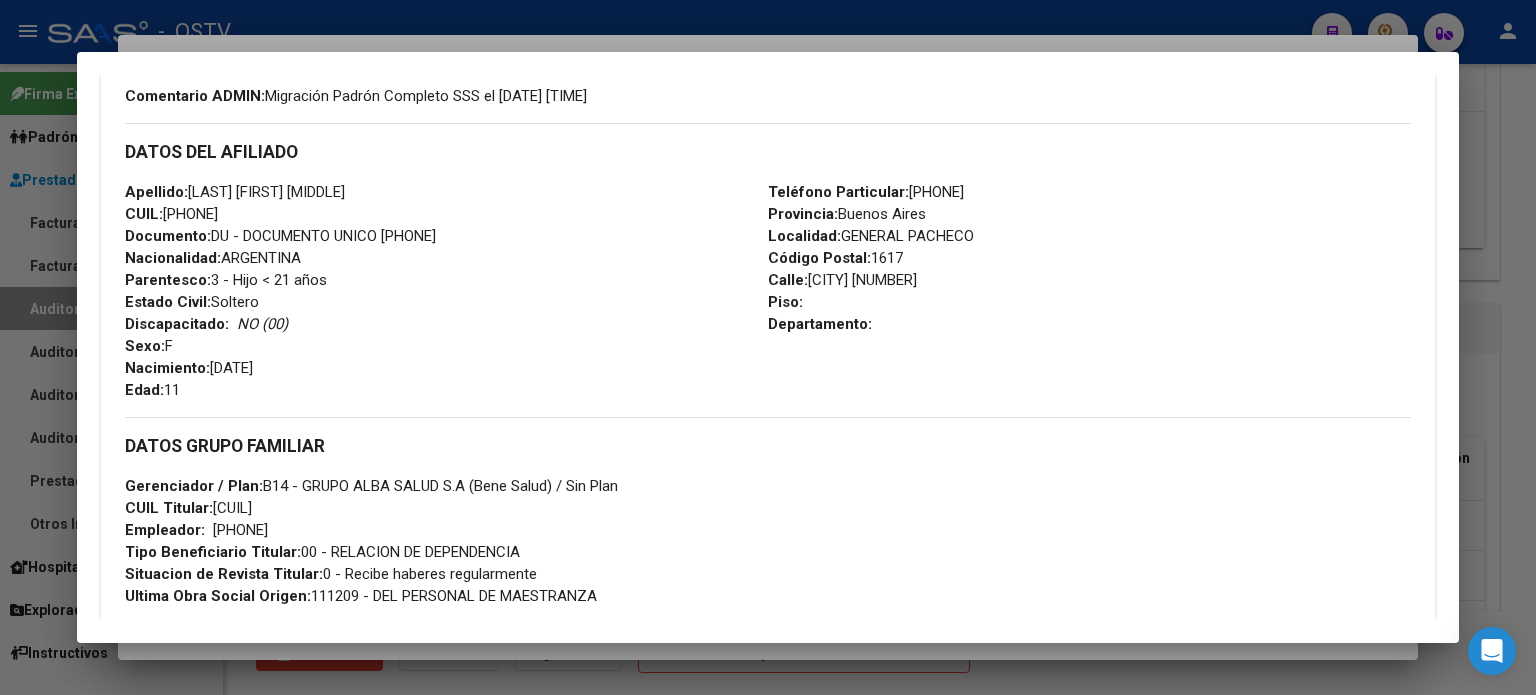 scroll, scrollTop: 664, scrollLeft: 0, axis: vertical 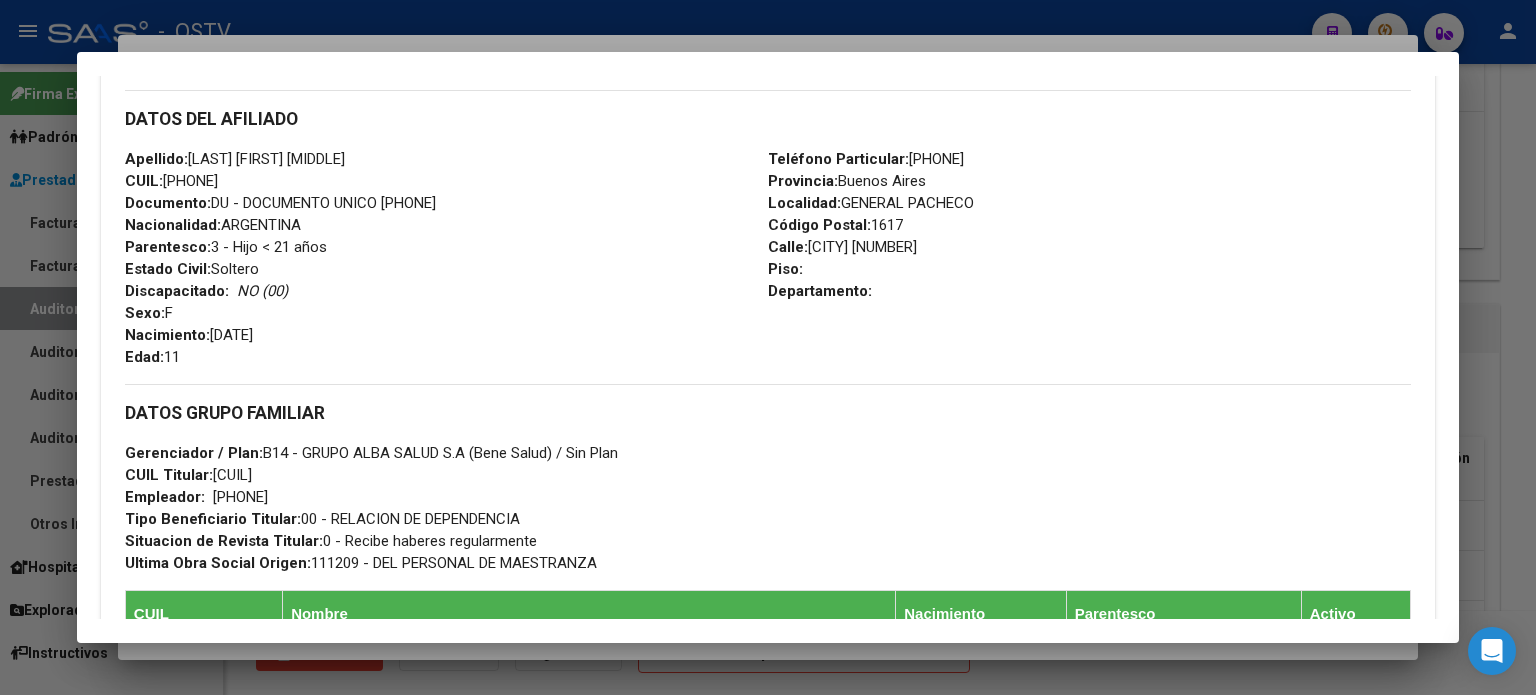 click at bounding box center (768, 347) 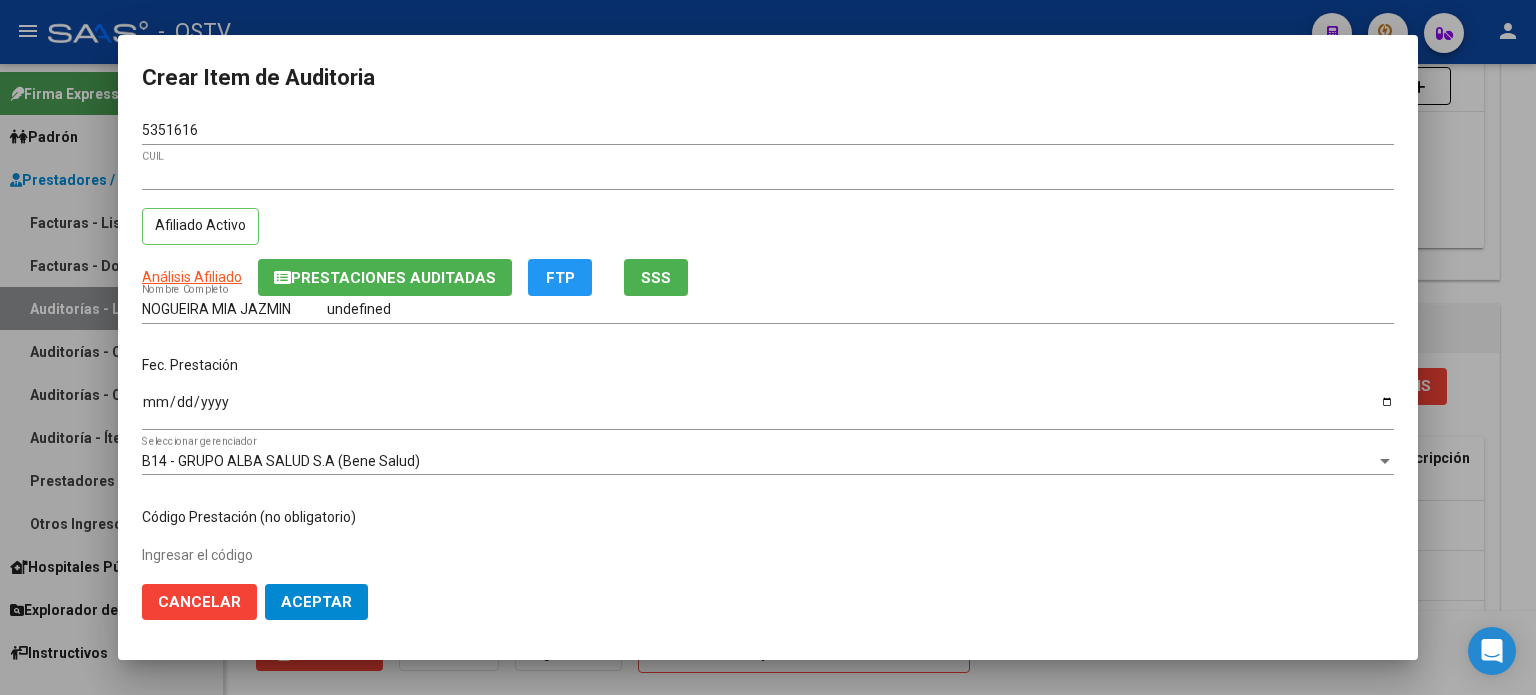 click at bounding box center (768, 347) 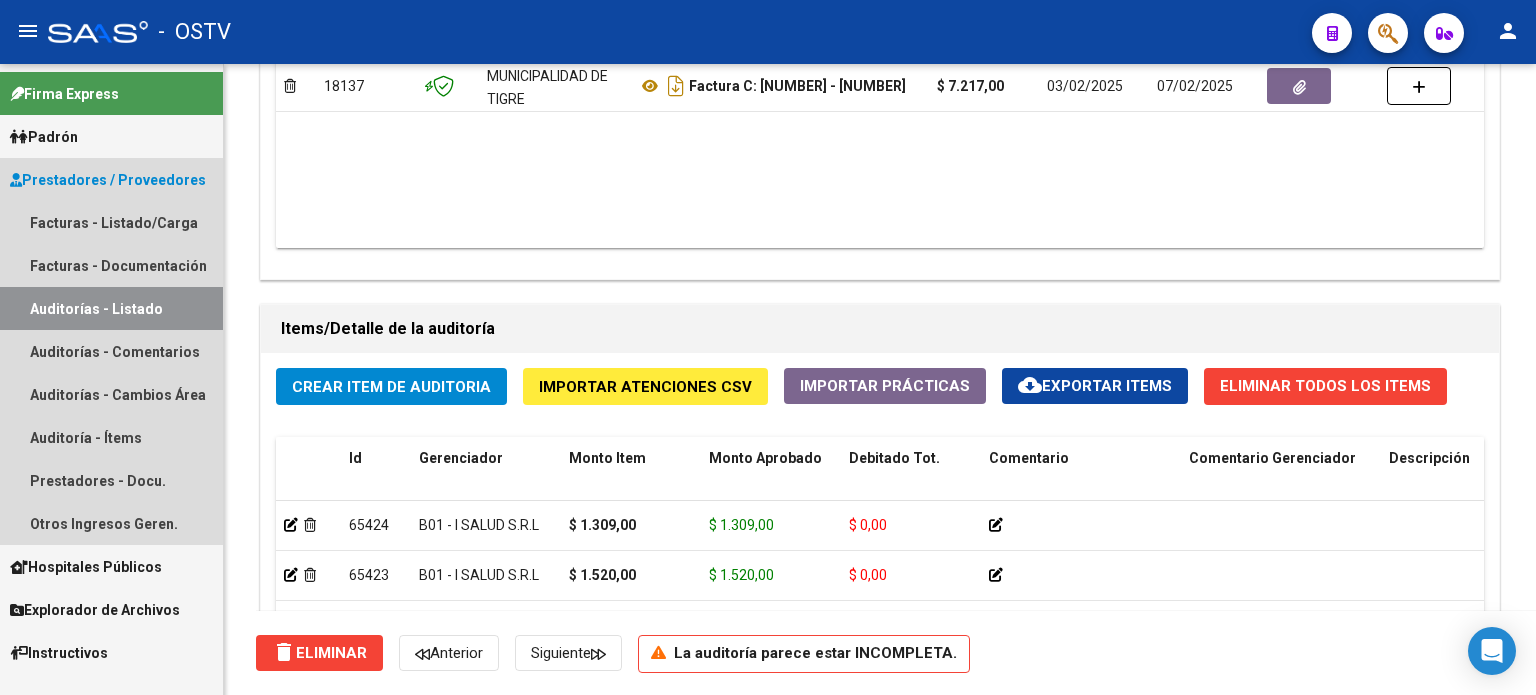 click on "Auditorías - Listado" at bounding box center (111, 308) 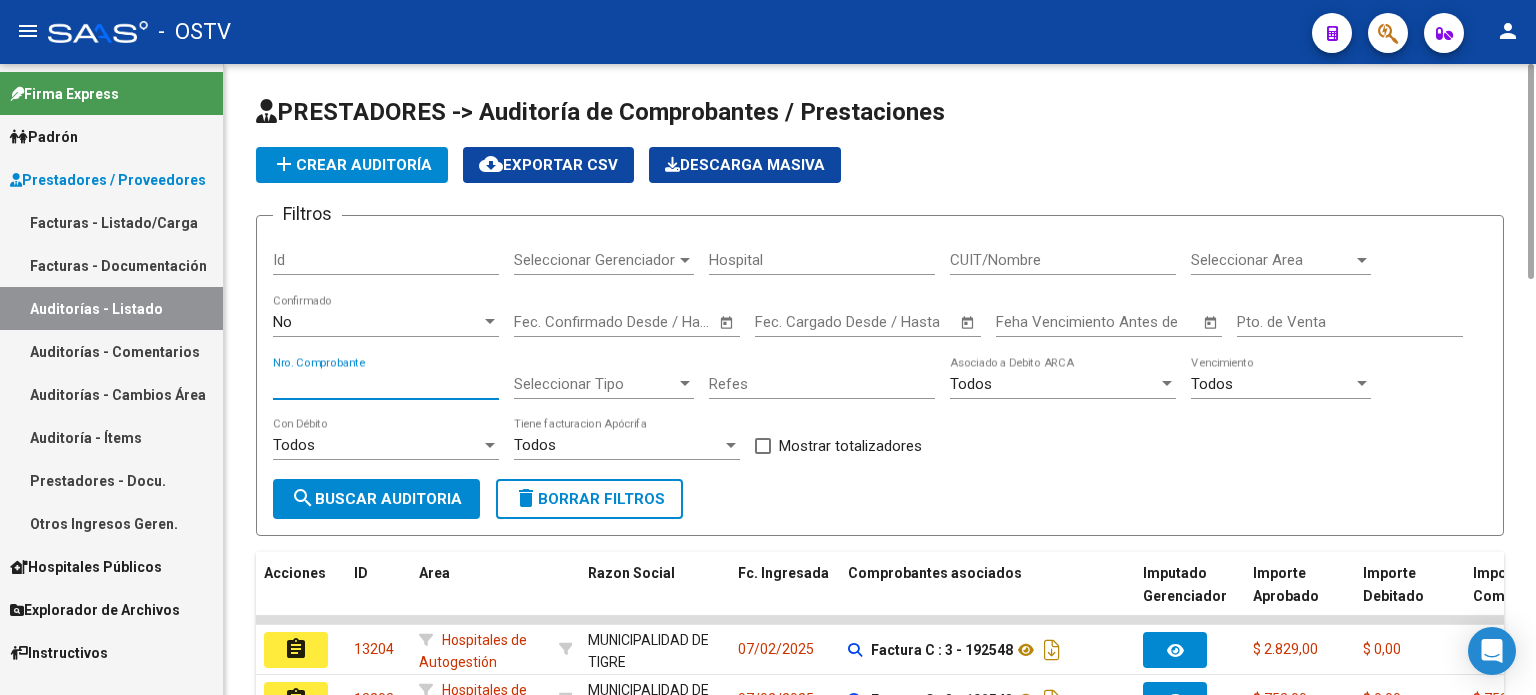 click on "Nro. Comprobante" at bounding box center (386, 384) 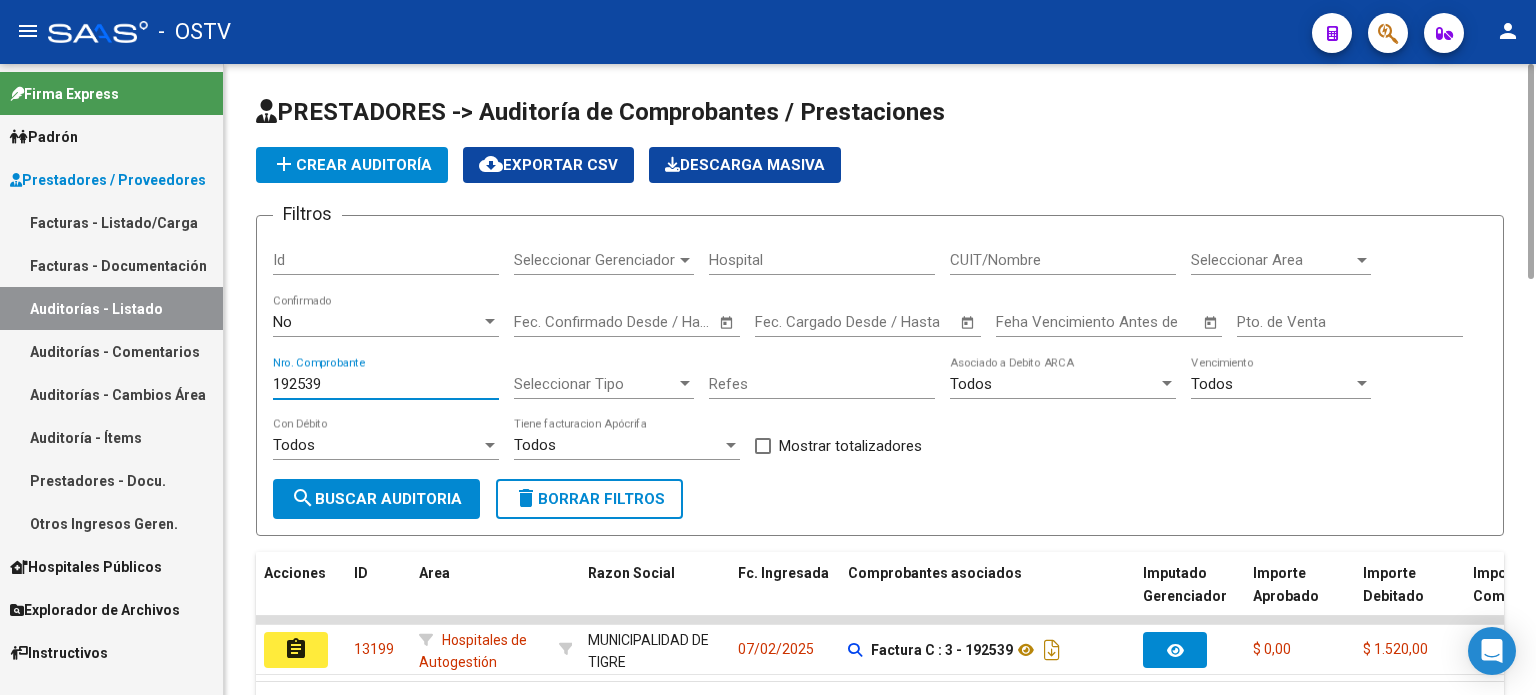 scroll, scrollTop: 112, scrollLeft: 0, axis: vertical 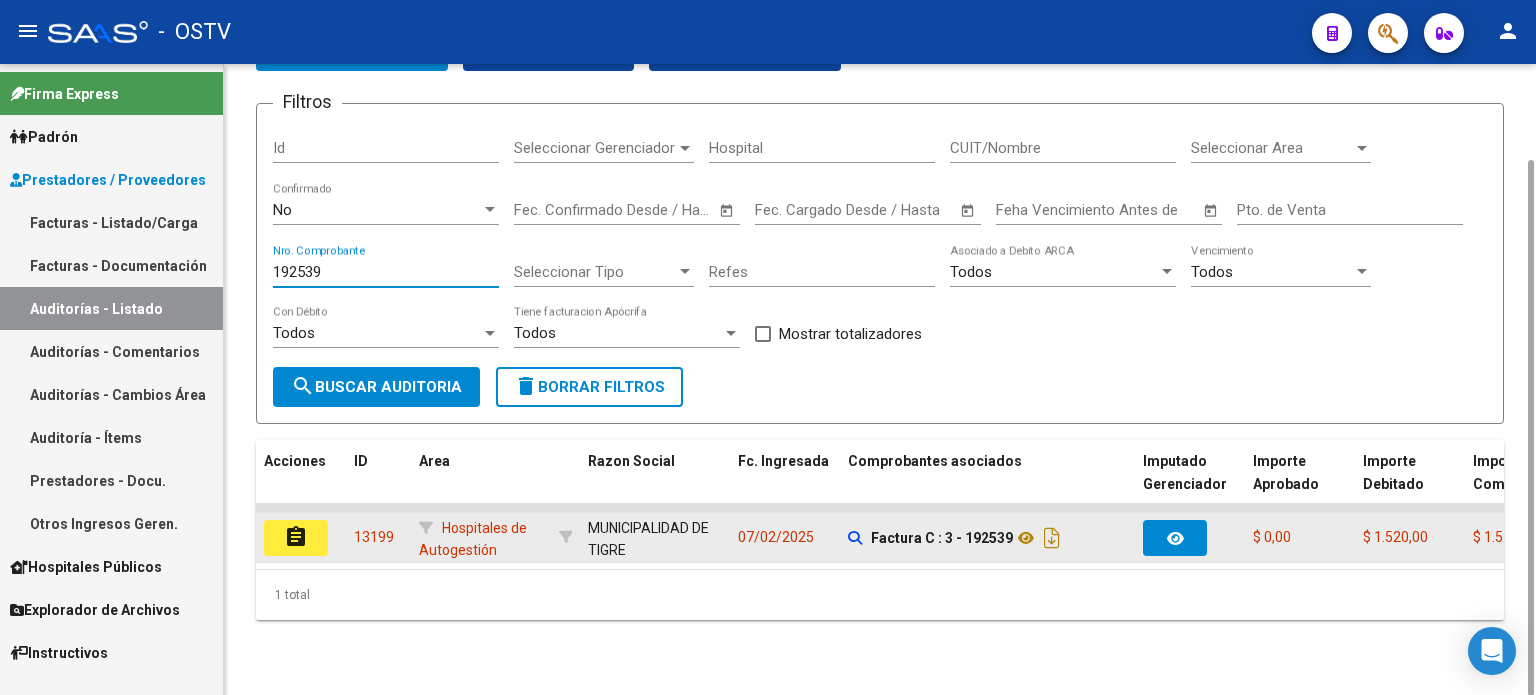 type on "192539" 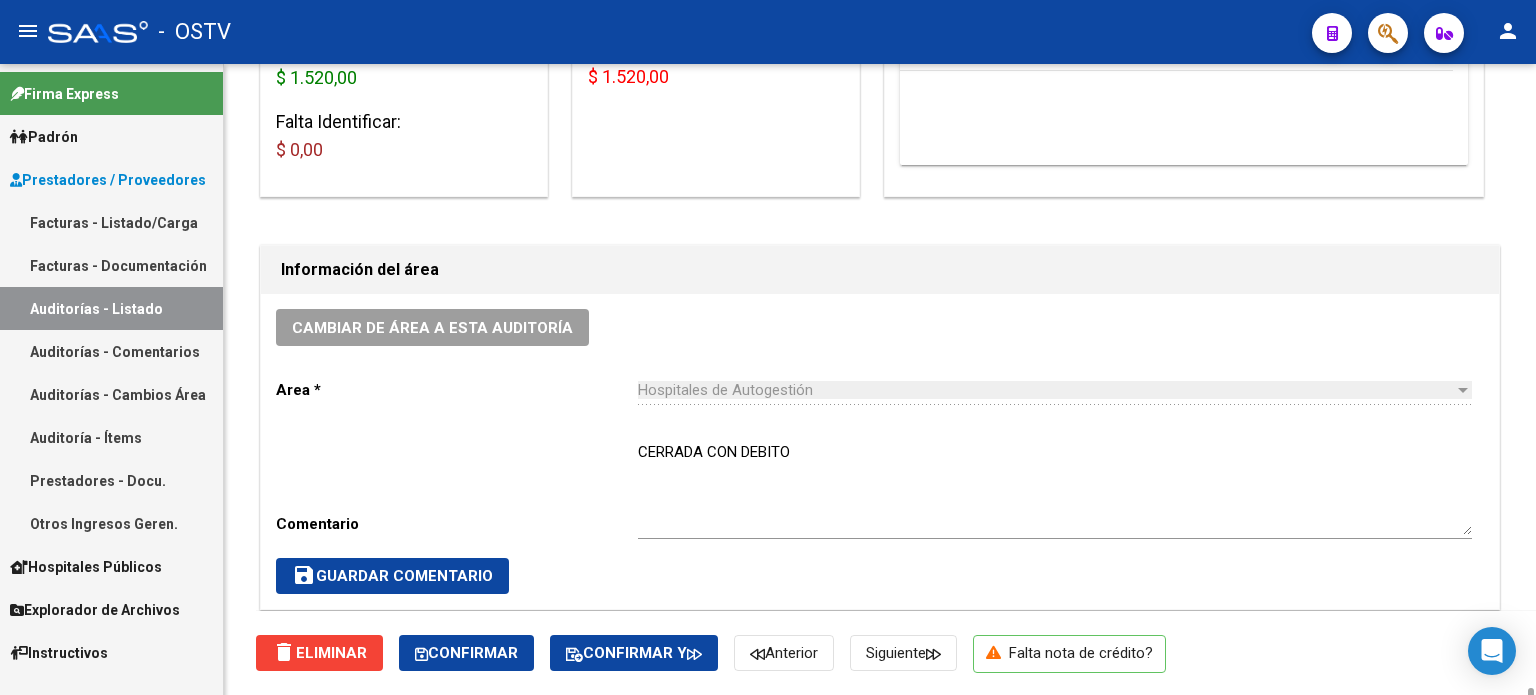 scroll, scrollTop: 800, scrollLeft: 0, axis: vertical 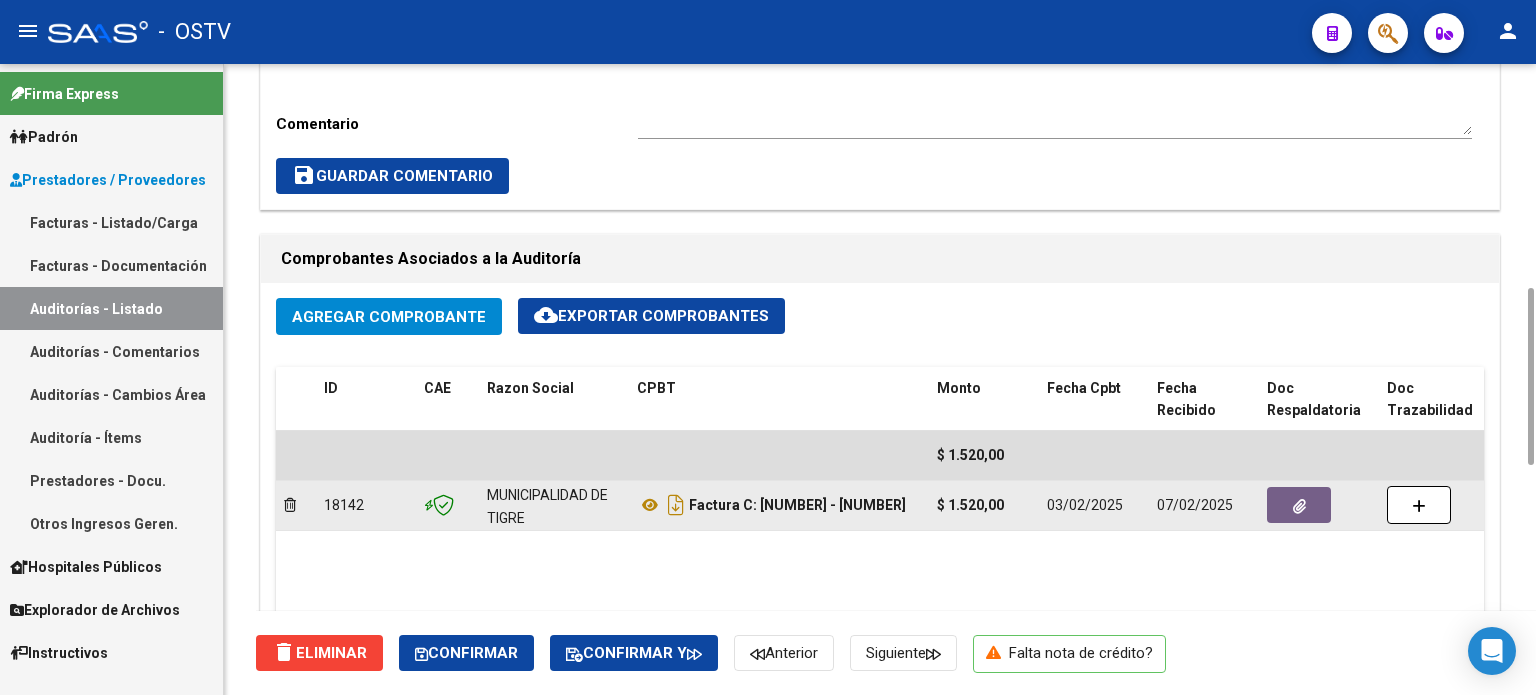 click 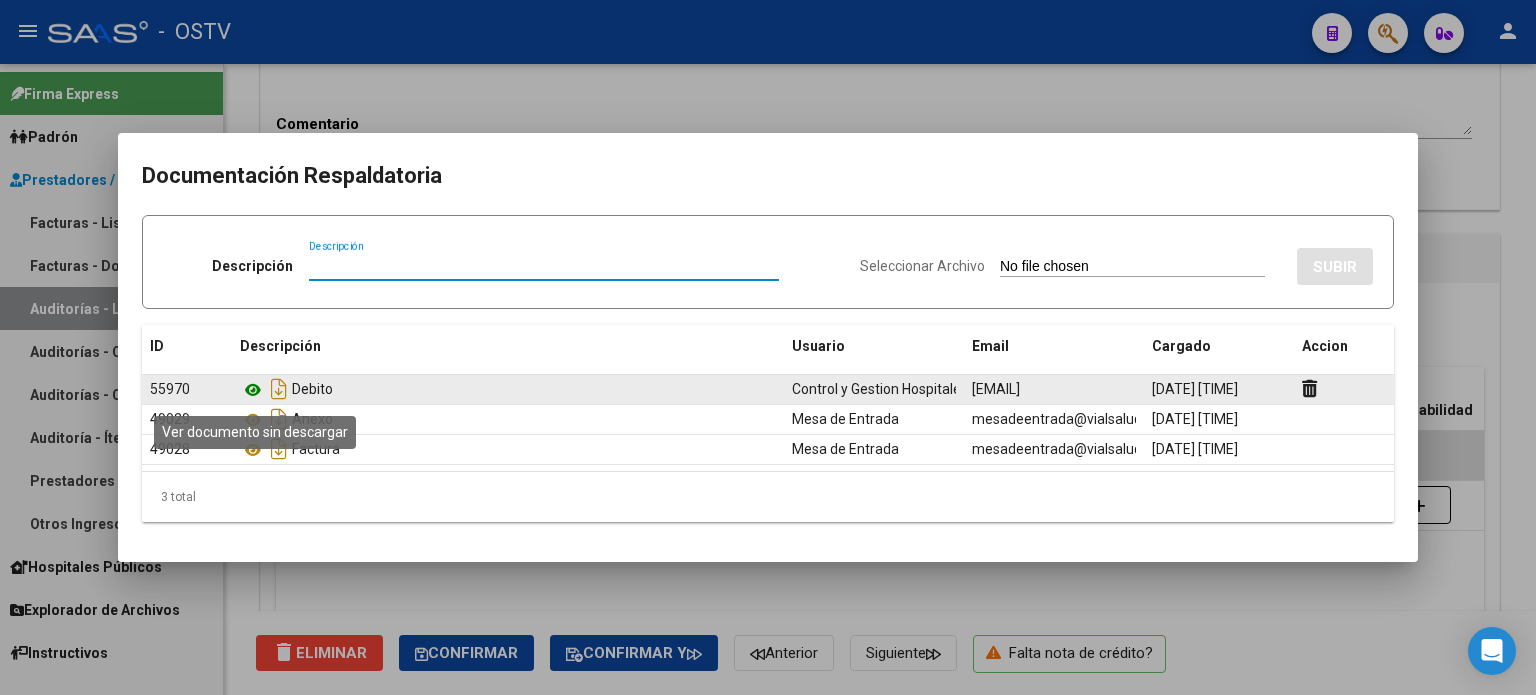 click 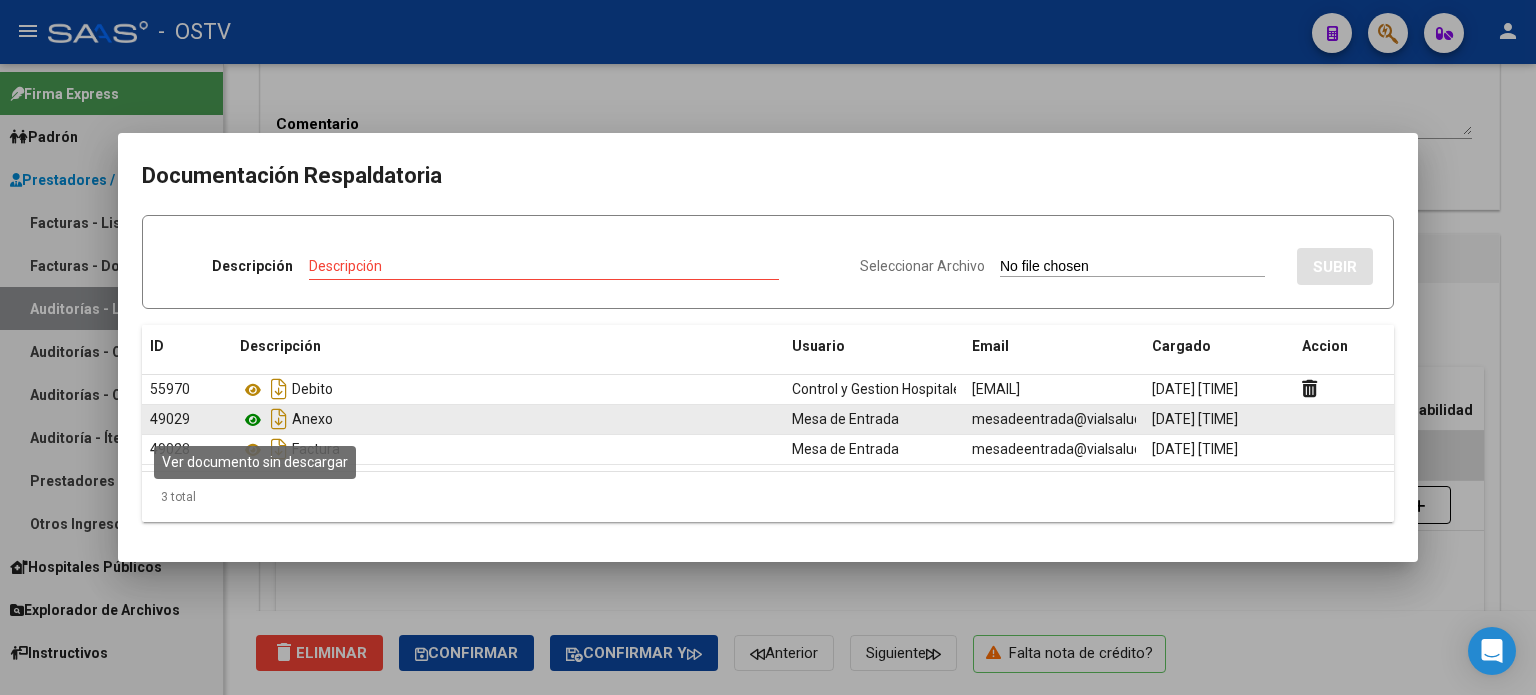 click 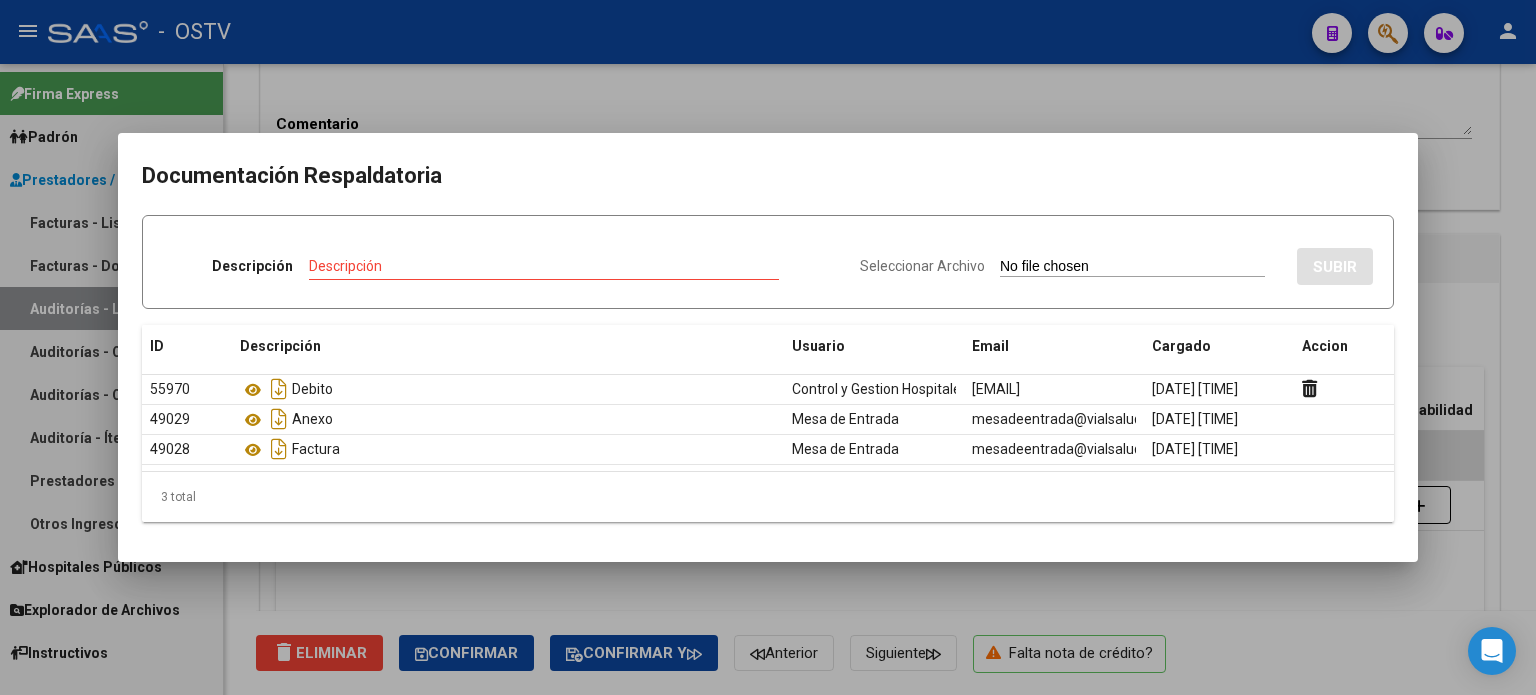 click at bounding box center [768, 347] 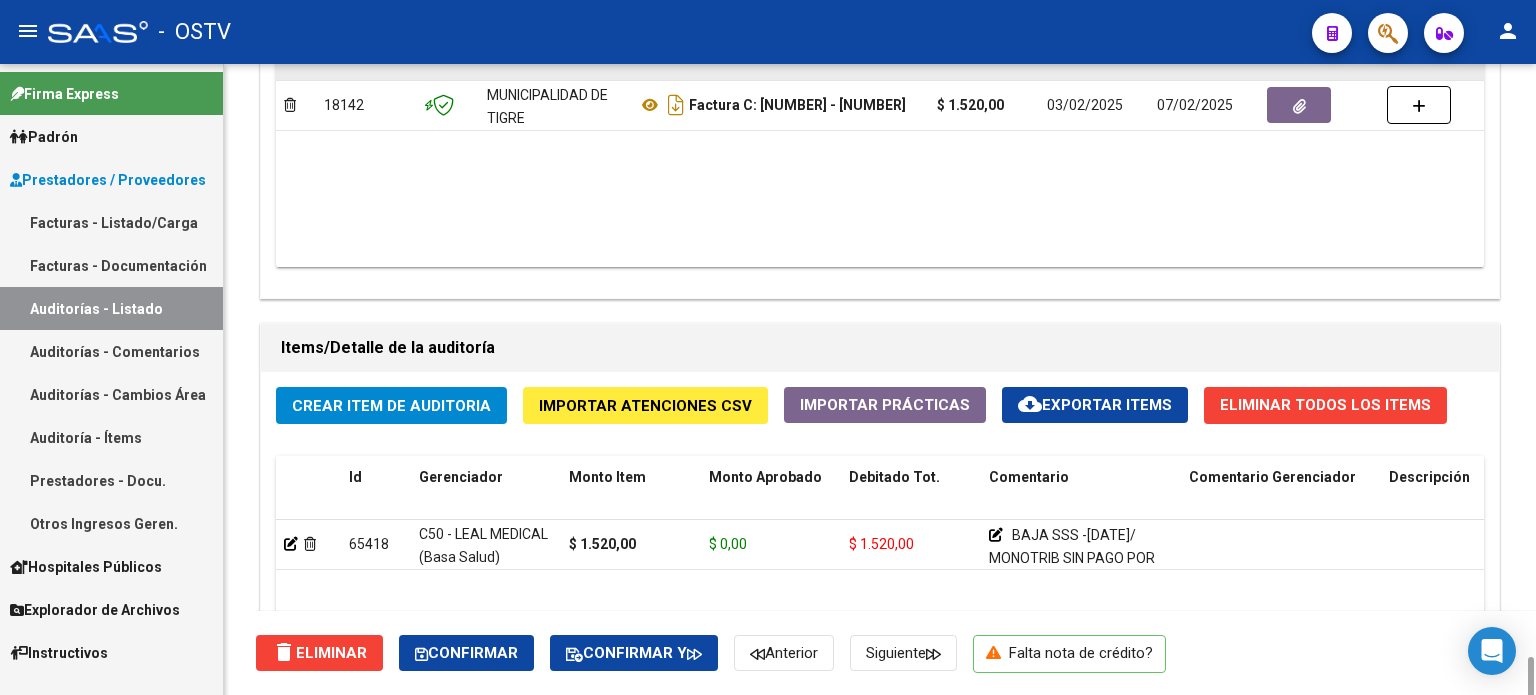scroll, scrollTop: 1600, scrollLeft: 0, axis: vertical 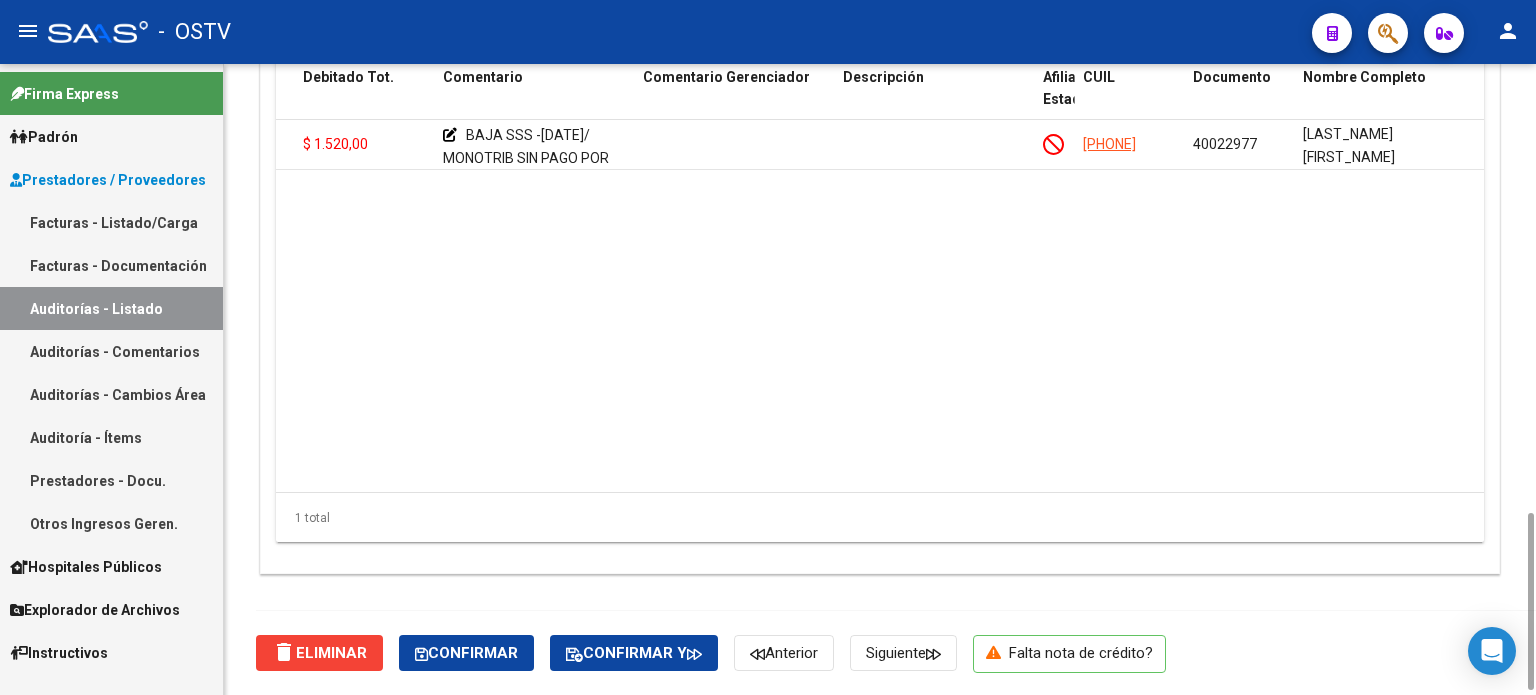 click on "[NUMBER]  C50 - LEAL MEDICAL (Basa Salud) [PRICE] [PRICE] [PRICE]      BAJA SSS  -[DATE]/ MONOTRIB SIN PAGO POR 10 MESES
[CUIL] [NUMBER]   [LAST_NAME] [FIRST_NAME] [MIDDLE_NAME]          undefined [DATE]   Ambulatorio  Control y Gestion  Hospitales Públicos (OSTV)   [DATE]   Hospitales de Autogestión" 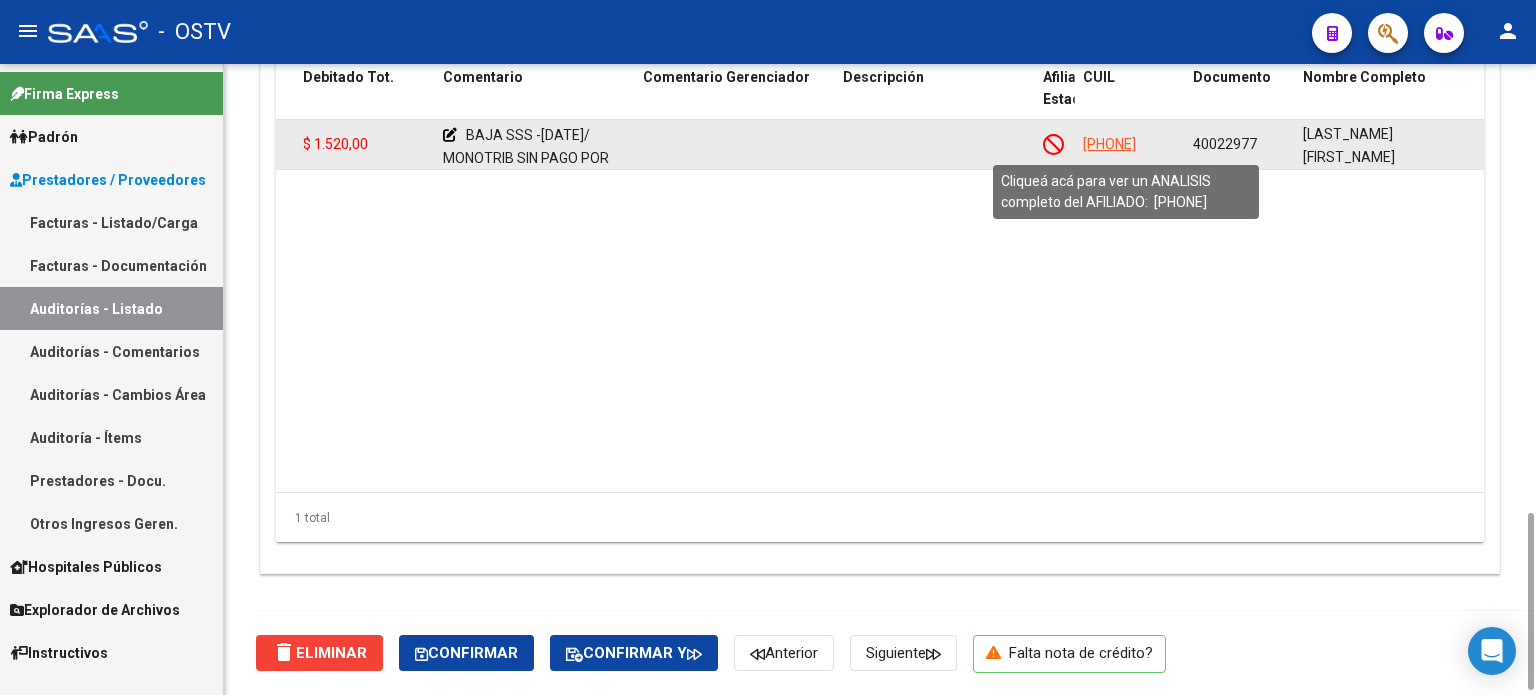 click on "[PHONE]" 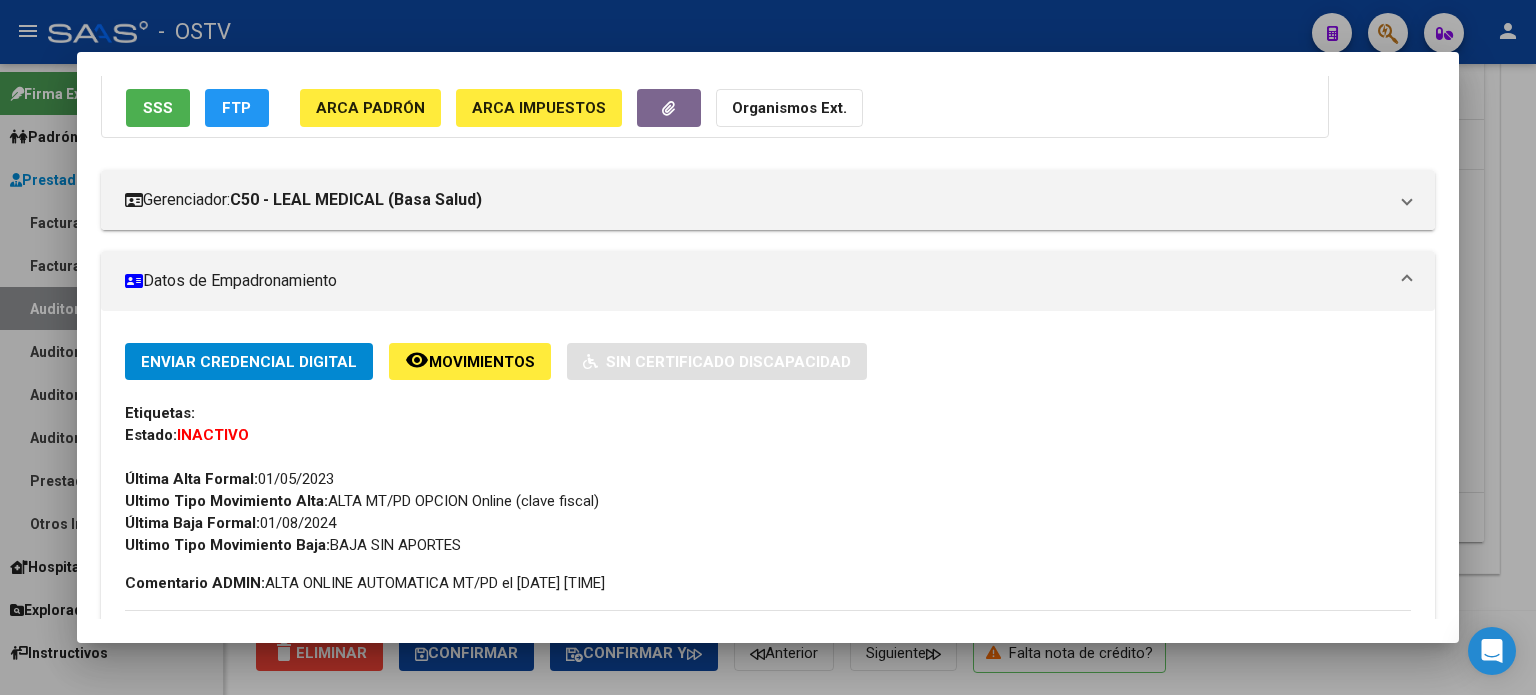 scroll, scrollTop: 200, scrollLeft: 0, axis: vertical 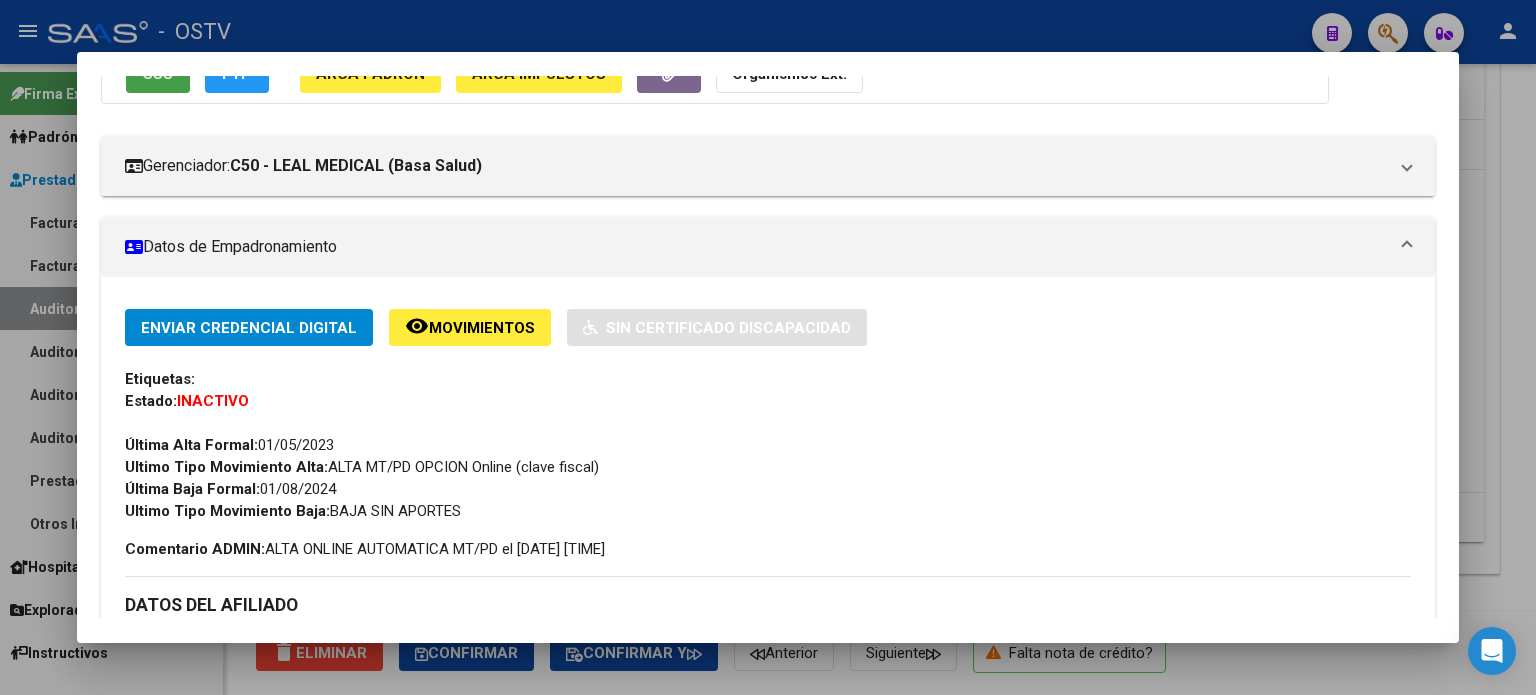 click on "SSS" at bounding box center (158, 73) 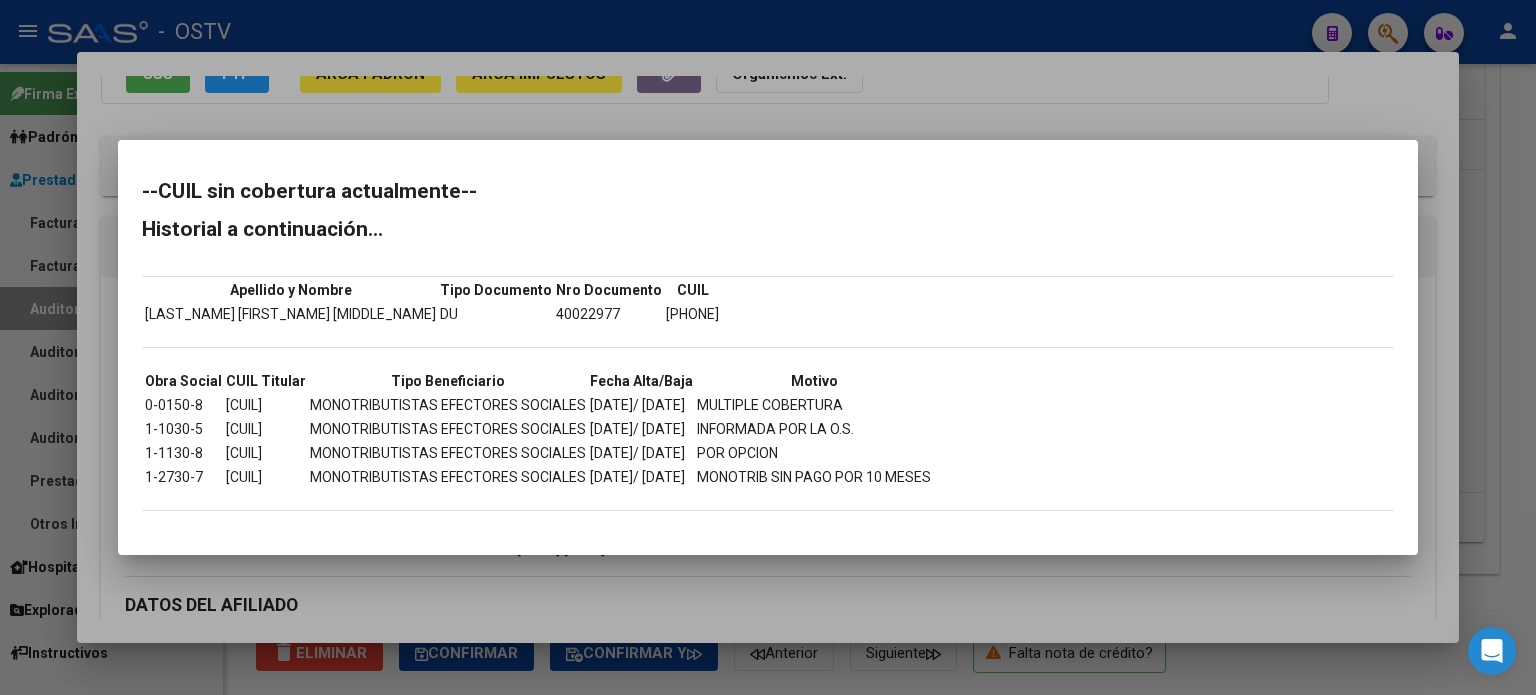 click at bounding box center [768, 347] 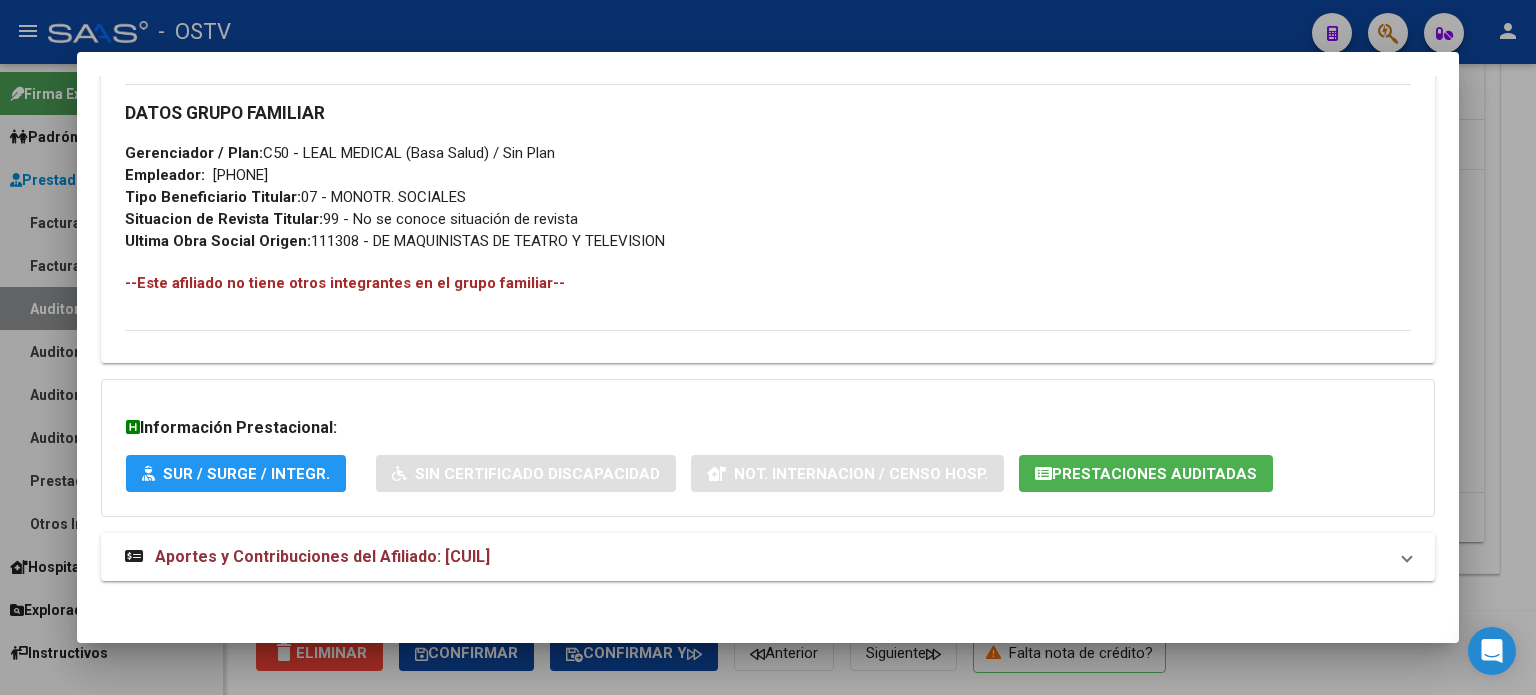 scroll, scrollTop: 988, scrollLeft: 0, axis: vertical 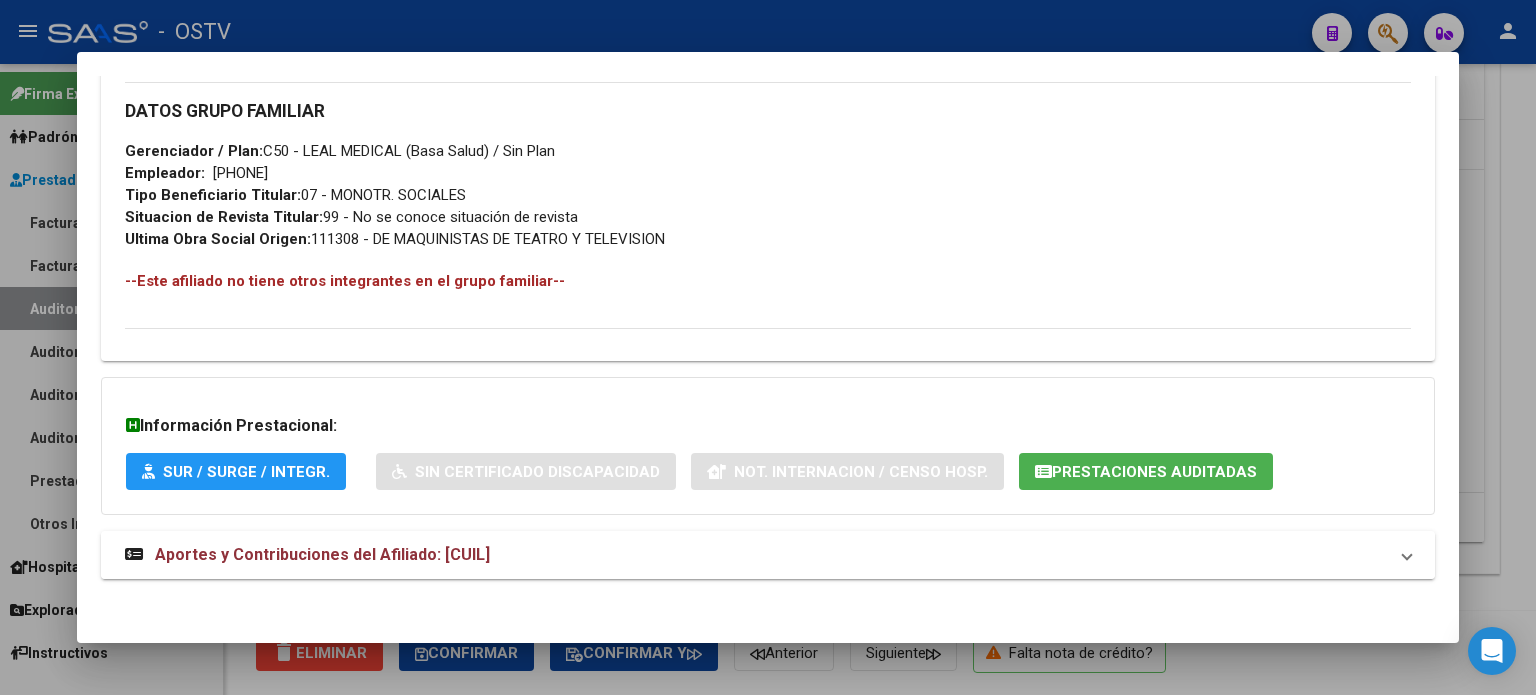click on "Aportes y Contribuciones del Afiliado: [CUIL]" at bounding box center [756, 555] 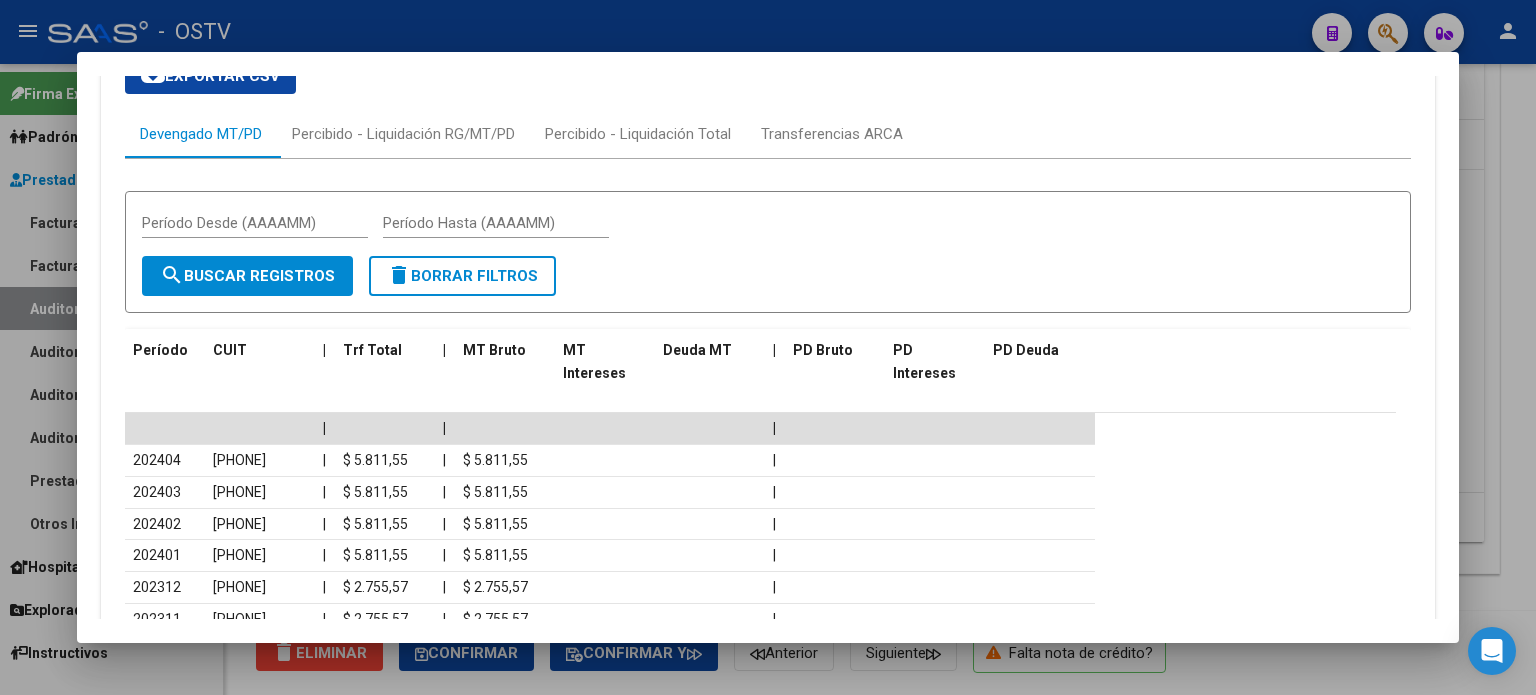 scroll, scrollTop: 1678, scrollLeft: 0, axis: vertical 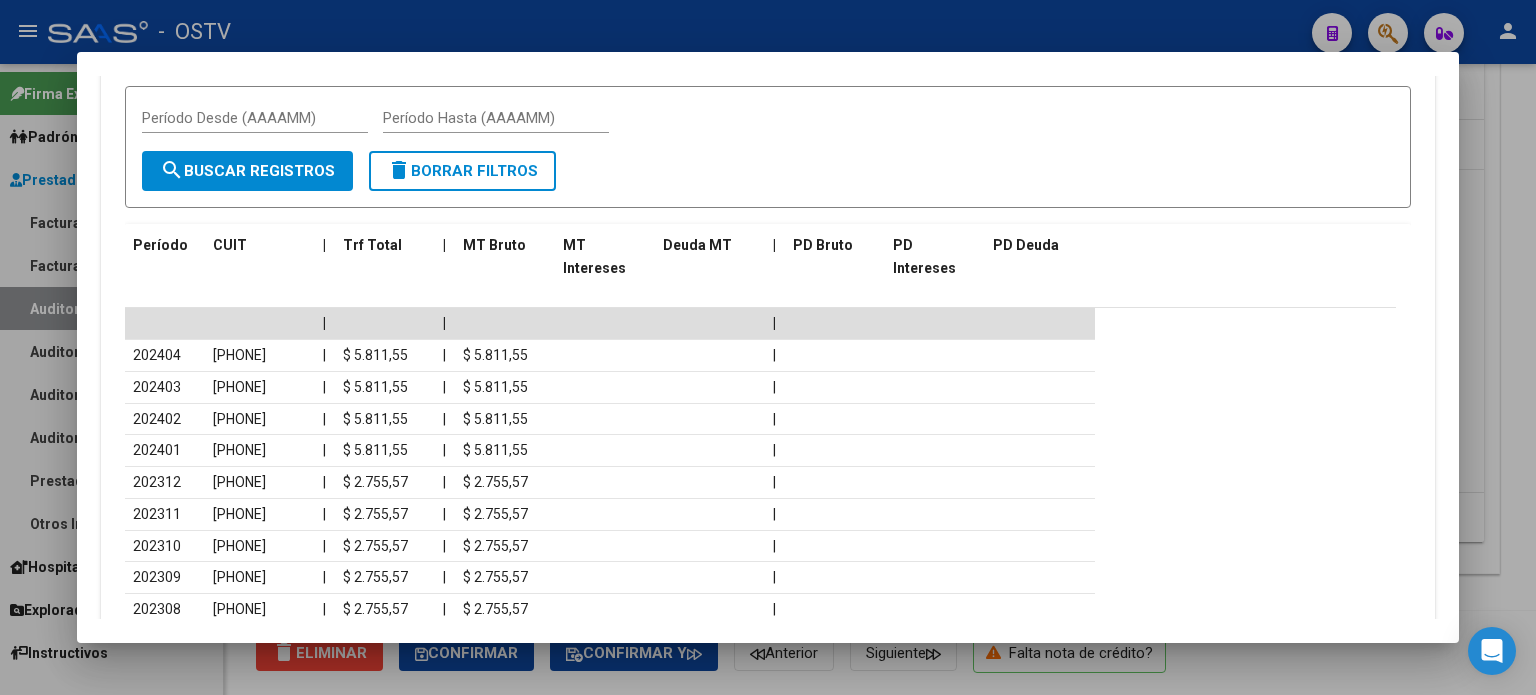 click at bounding box center (768, 347) 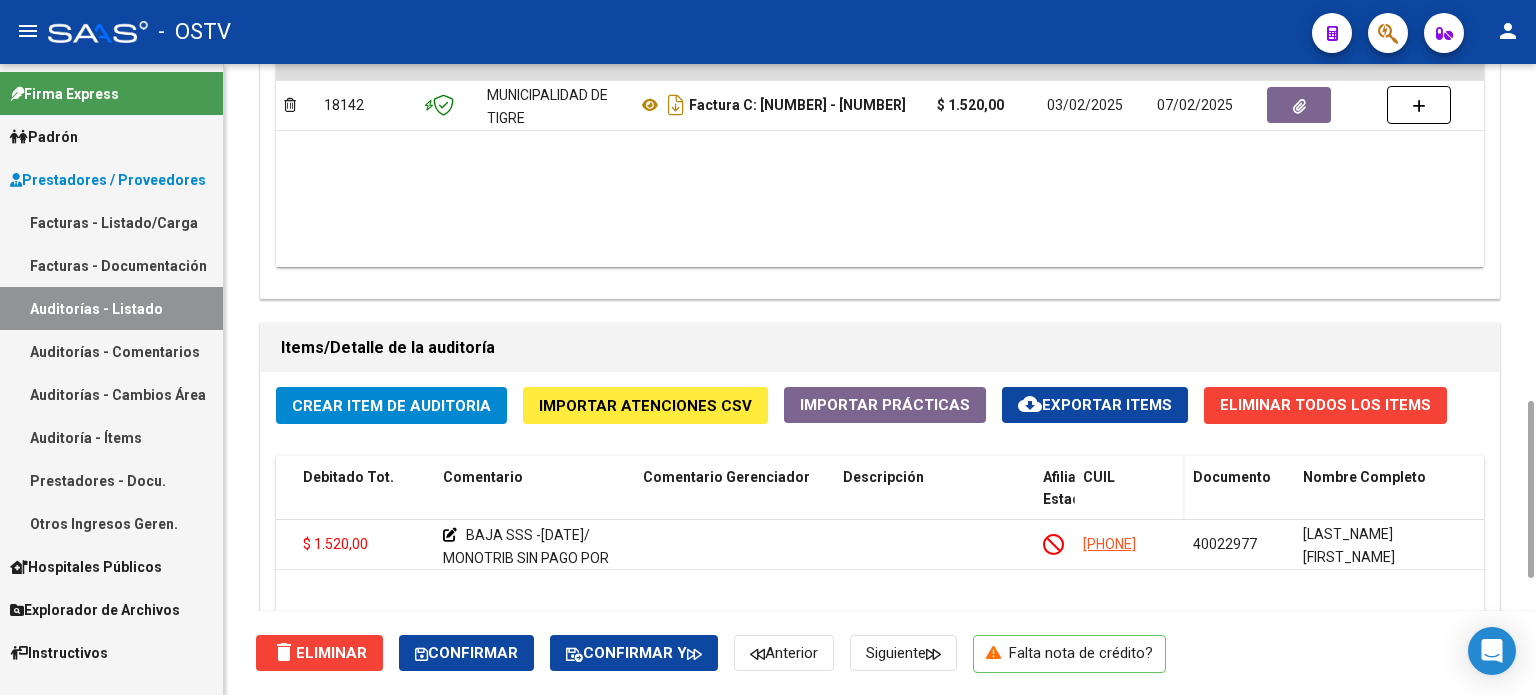 scroll, scrollTop: 1600, scrollLeft: 0, axis: vertical 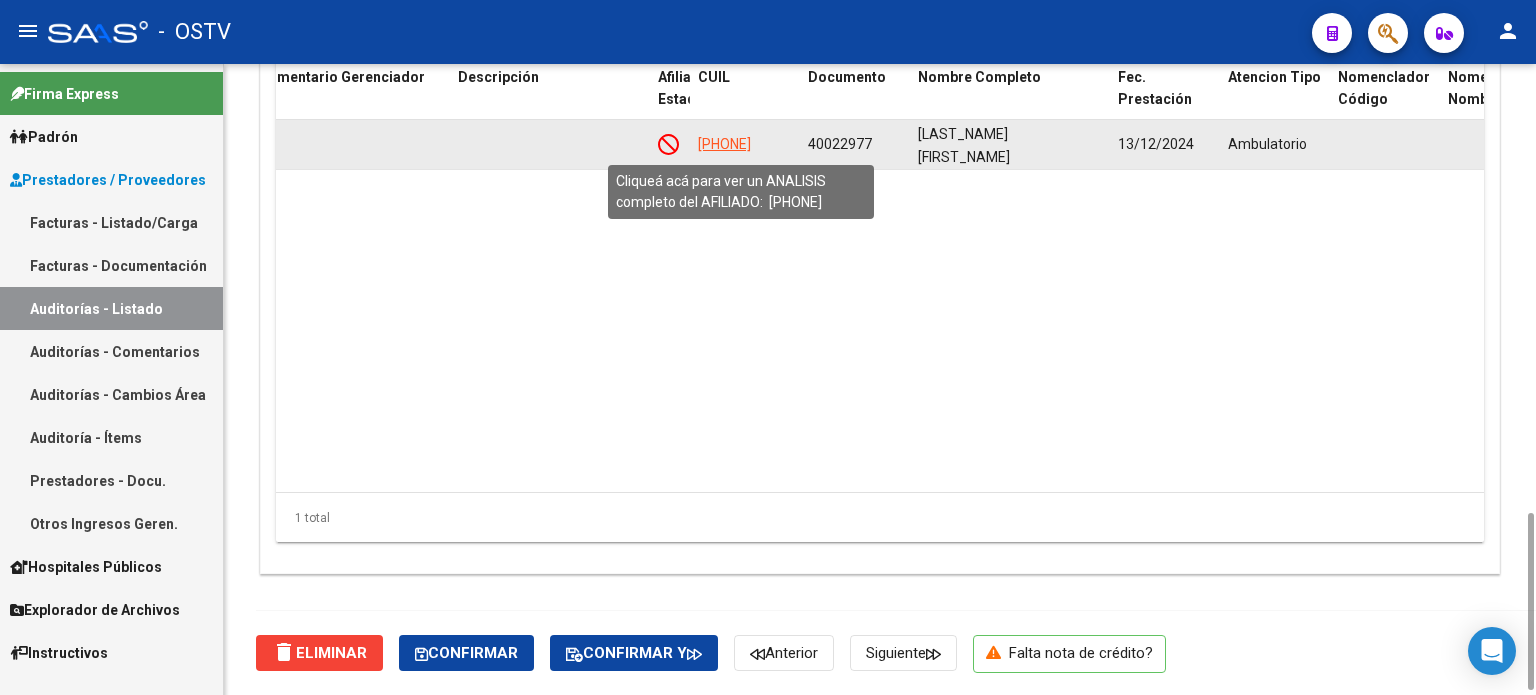 click on "[PHONE]" 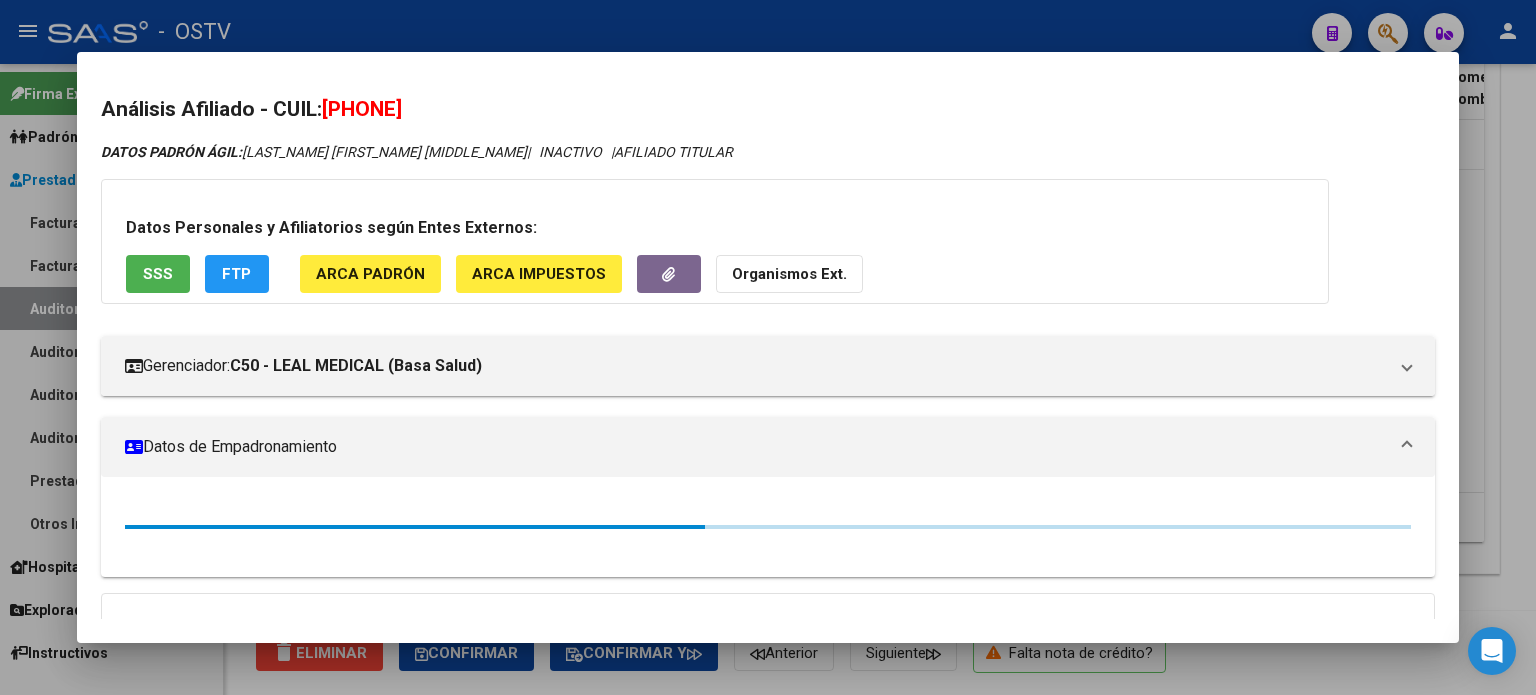 click on "SSS" at bounding box center (158, 275) 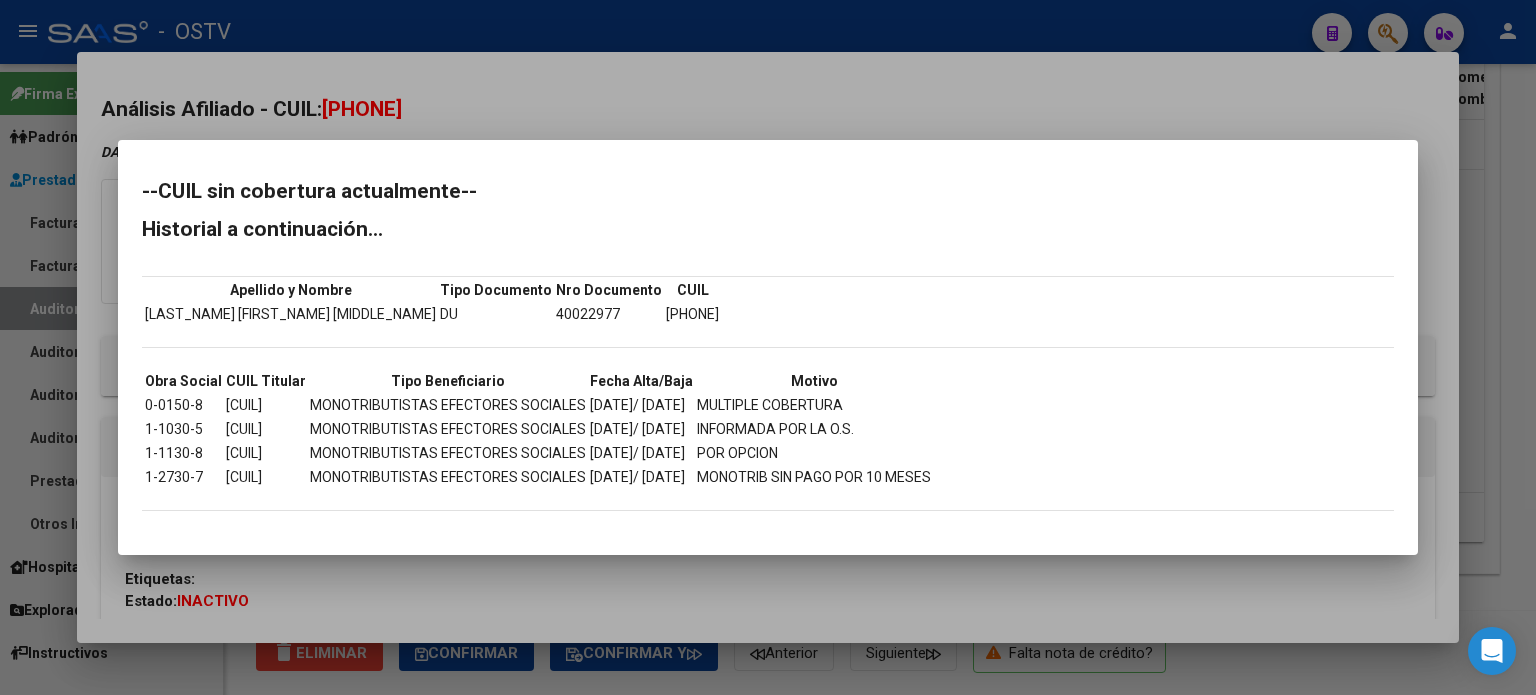 click at bounding box center (768, 347) 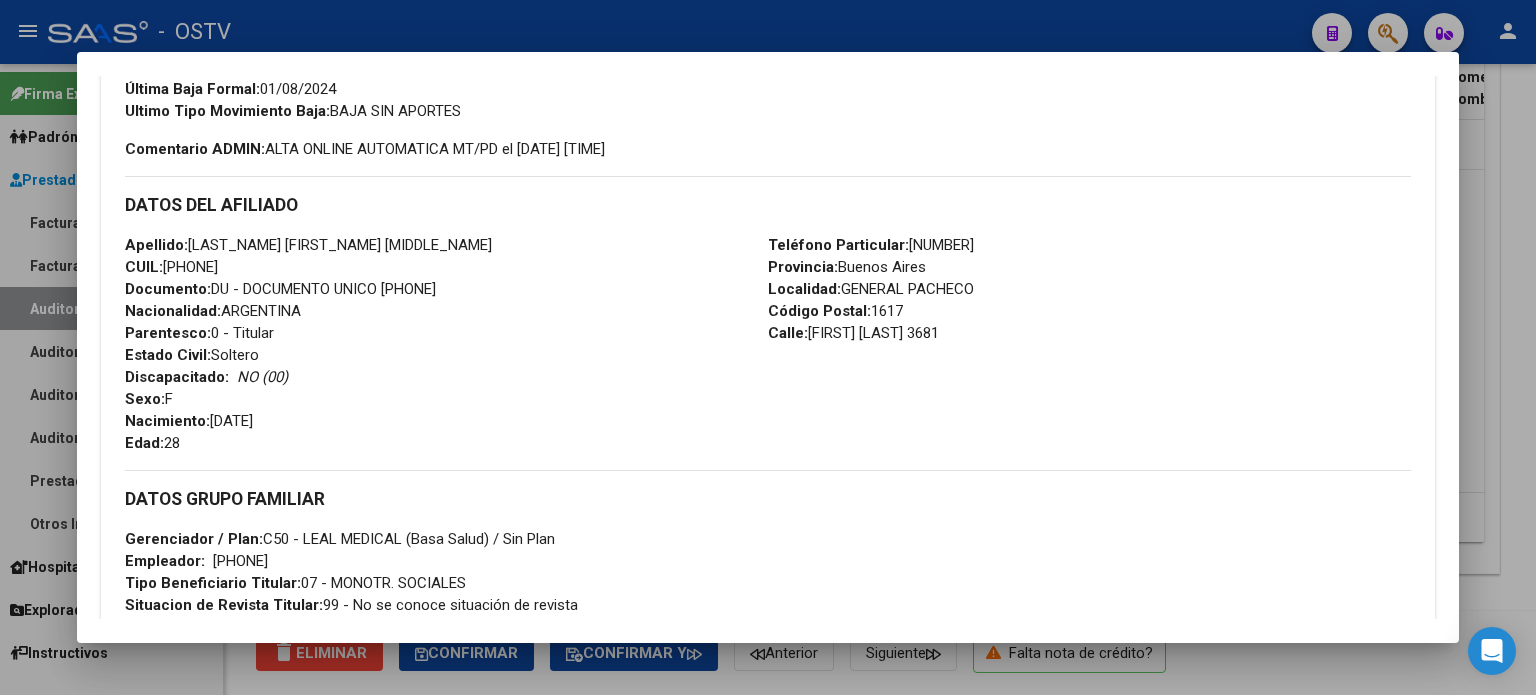 scroll, scrollTop: 988, scrollLeft: 0, axis: vertical 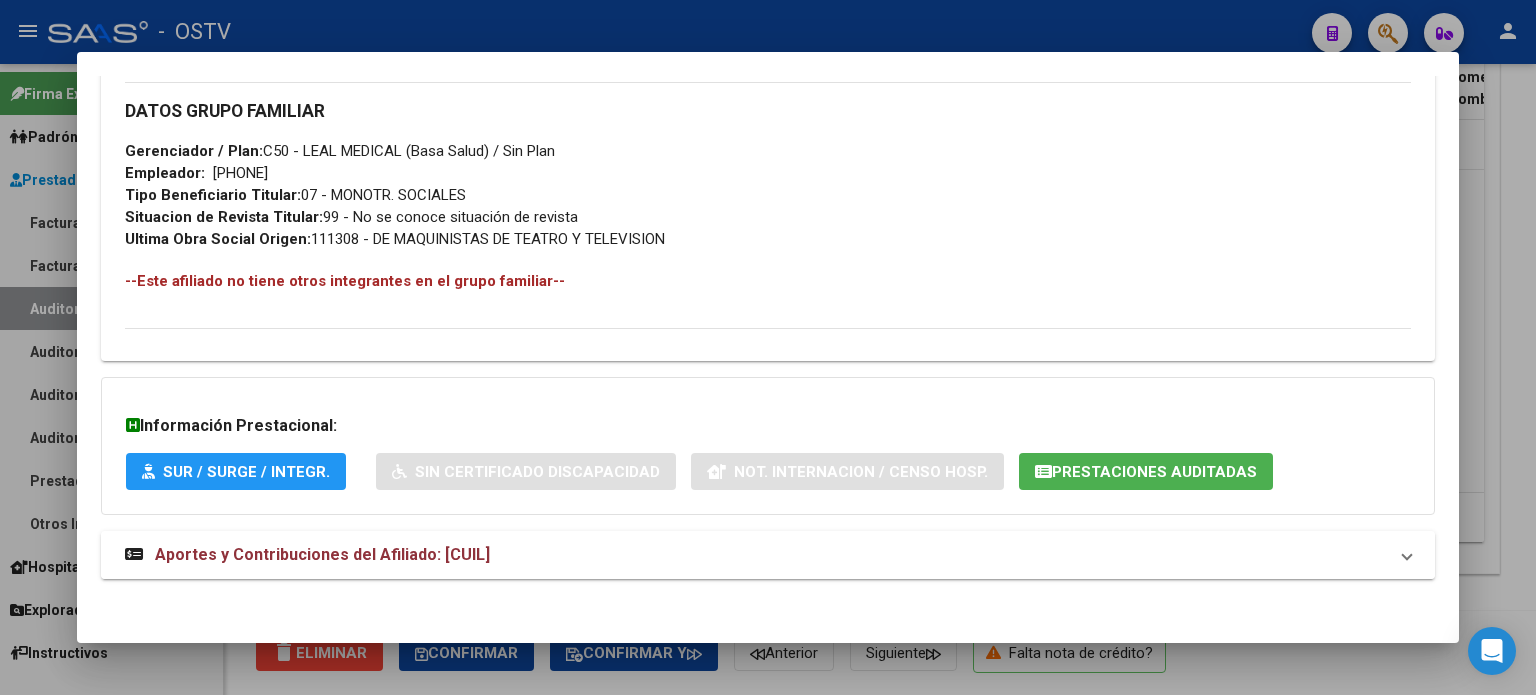 click on "Aportes y Contribuciones del Afiliado: [CUIL]" at bounding box center [768, 555] 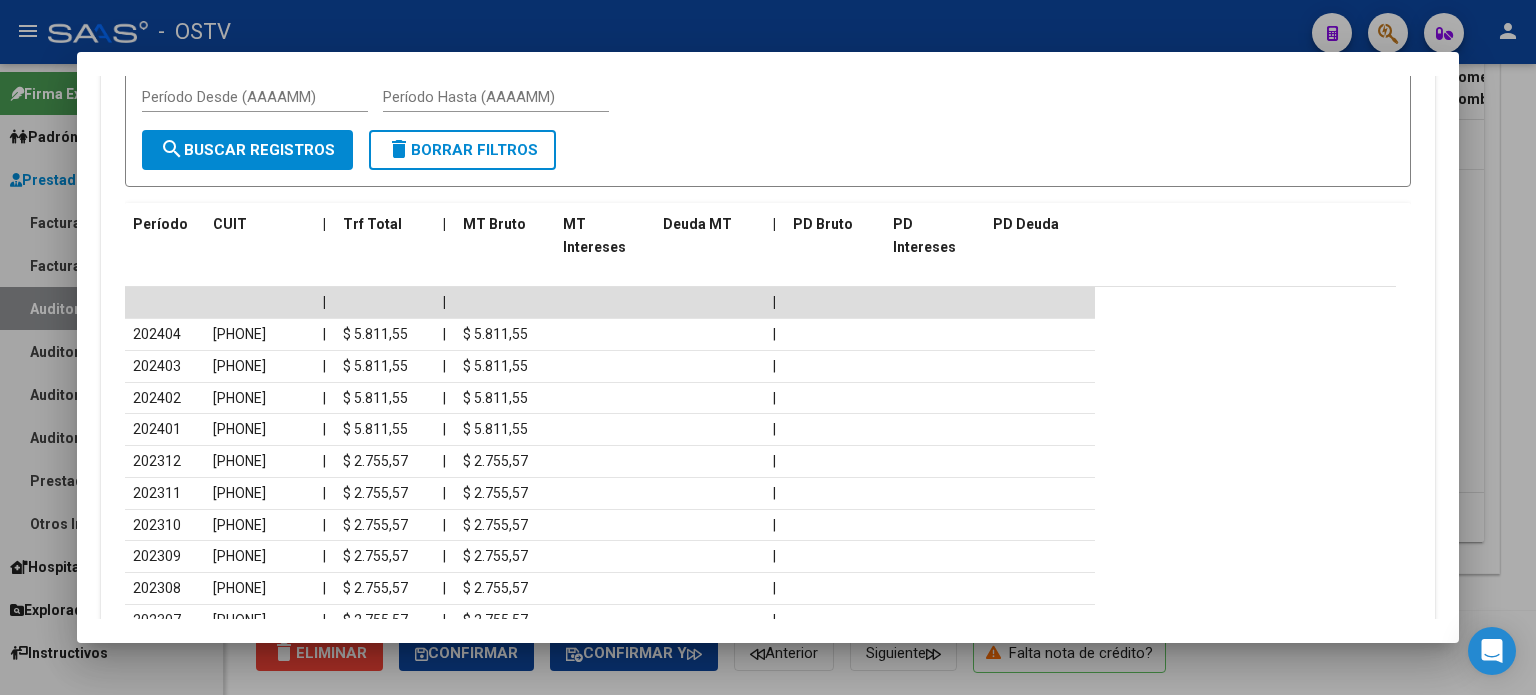 scroll, scrollTop: 1705, scrollLeft: 0, axis: vertical 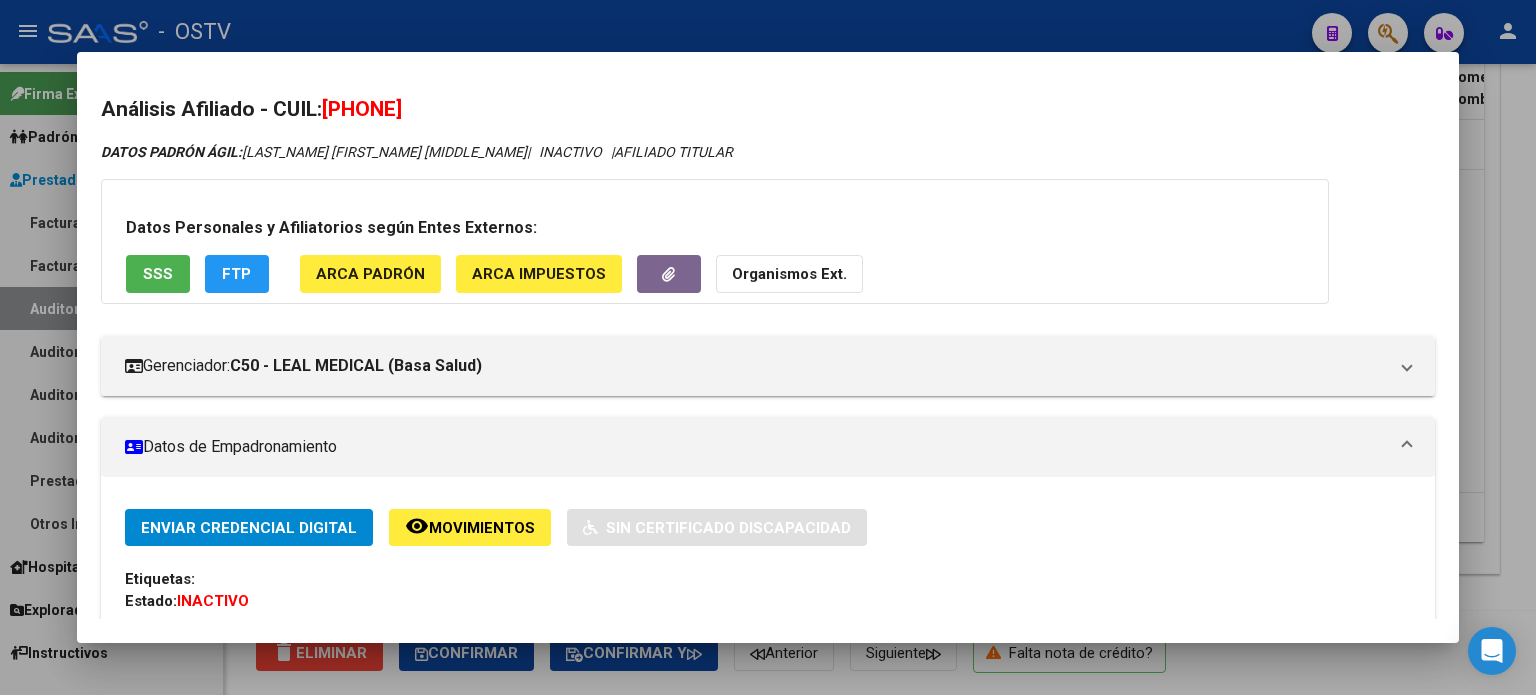 drag, startPoint x: 333, startPoint y: 108, endPoint x: 468, endPoint y: 108, distance: 135 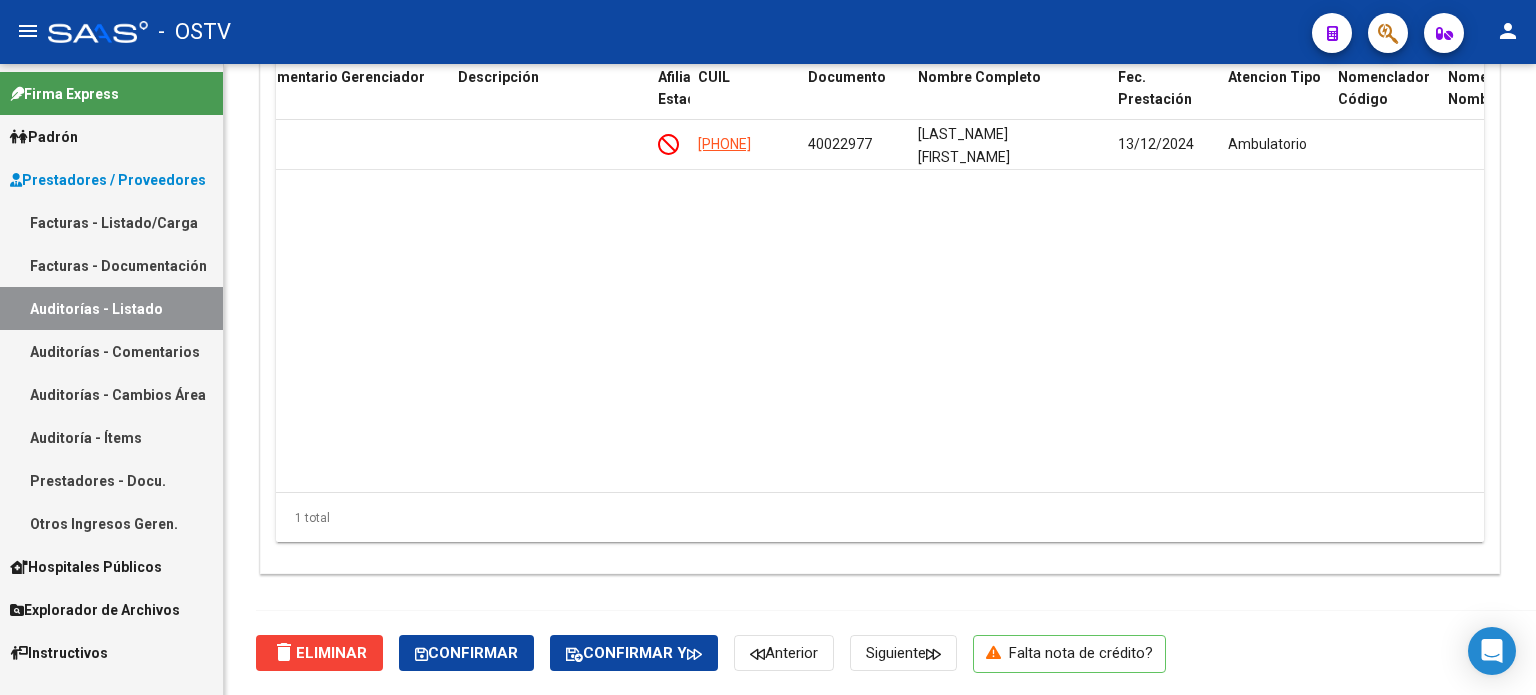 click on "arrow_back Editar [NUMBER] cloud_download Generar informe Puede notificar al gerenciador respecto de esta auditoria, para invitarlo a formar parte de la misma realizando comentarios. NOTIFICAR Totales Auditoría Total Comprobantes: $ 1.520,00 Totales Auditoría Total Comprobantes: $ 1.520,00 Falta Identificar: $ 0,00 Items Auditados Total Aprobado: $ 0,00 Total Debitado: $ 1.520,00 Totales Aprobado - Imputado x Gerenciador Gerenciador Total C50 - LEAL MEDICAL (Basa Salud) $ 0,00 Información del área Cambiar de área a esta auditoría Area * Hospitales de Autogestión Seleccionar area Comentario CERRADA CON DEBITO Ingresar comentario save Guardar Comentario Comprobantes Asociados a la Auditoría Agregar Comprobante cloud_download Exportar Comprobantes ID CAE Razon Social CPBT Monto Fecha Cpbt Fecha Recibido Doc Respaldatoria Doc Trazabilidad Expte. Interno Creado Usuario $ 1.520,00 18142 MUNICIPALIDAD DE TIGRE Factura C: 3 - 192539 $ 1.520,00 [DATE] [DATE] [DATE] Importar Prácticas" 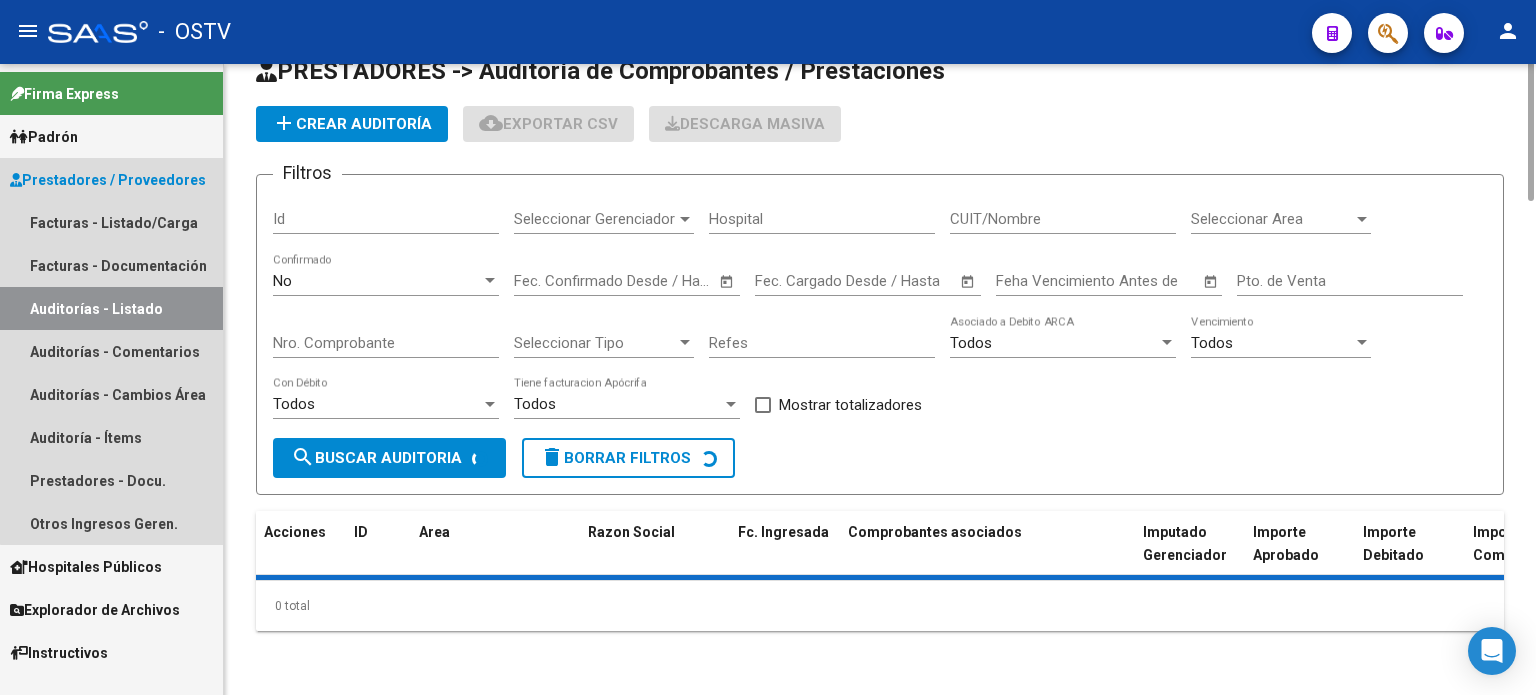 scroll, scrollTop: 0, scrollLeft: 0, axis: both 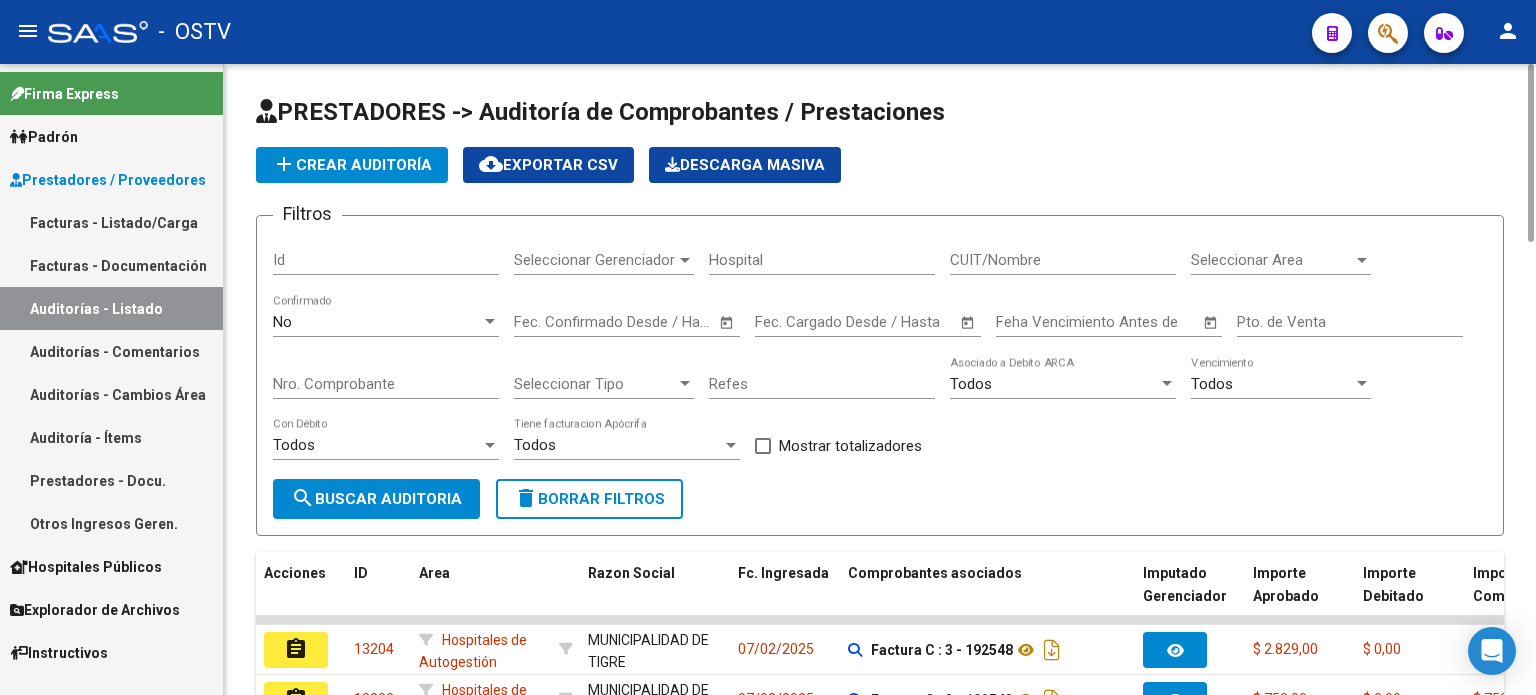 click on "add  Crear Auditoría" 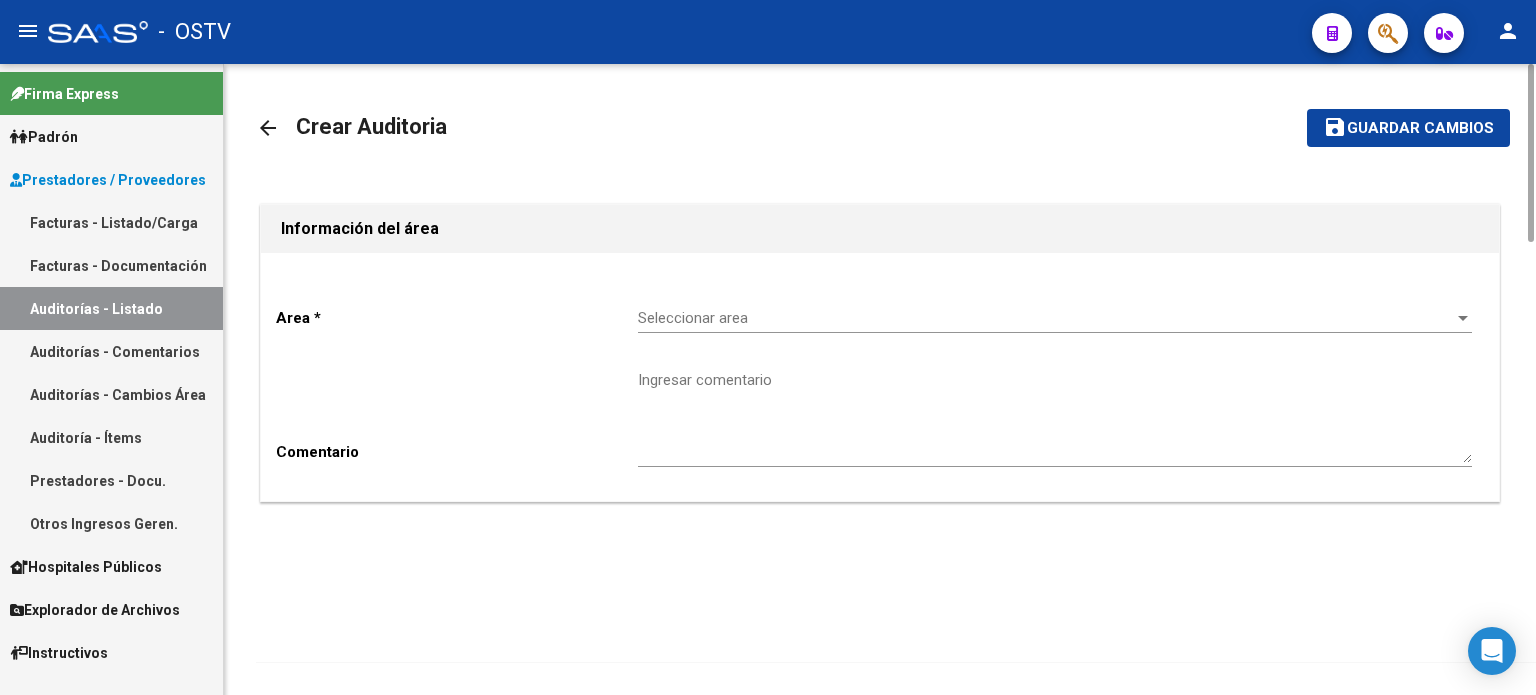 click on "Seleccionar area Seleccionar area" 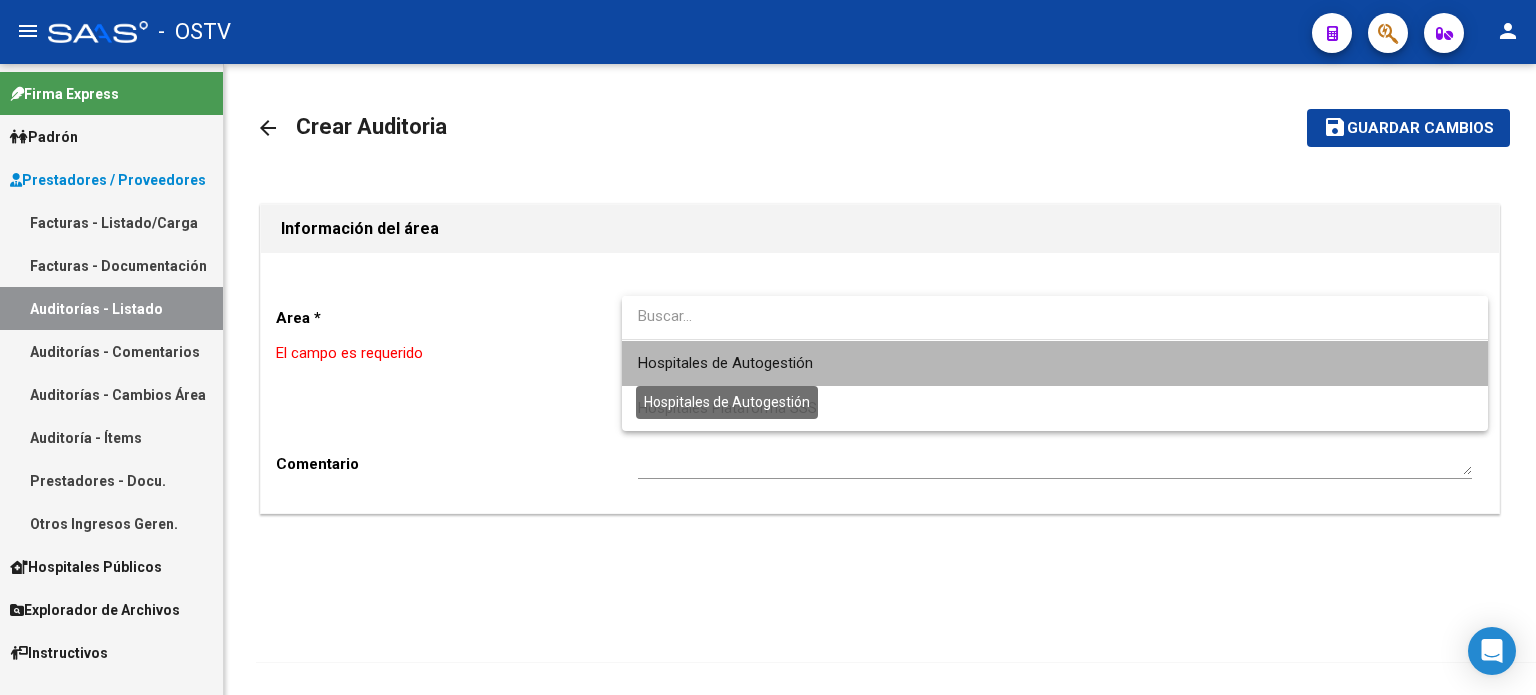 click on "Hospitales de Autogestión" at bounding box center [725, 363] 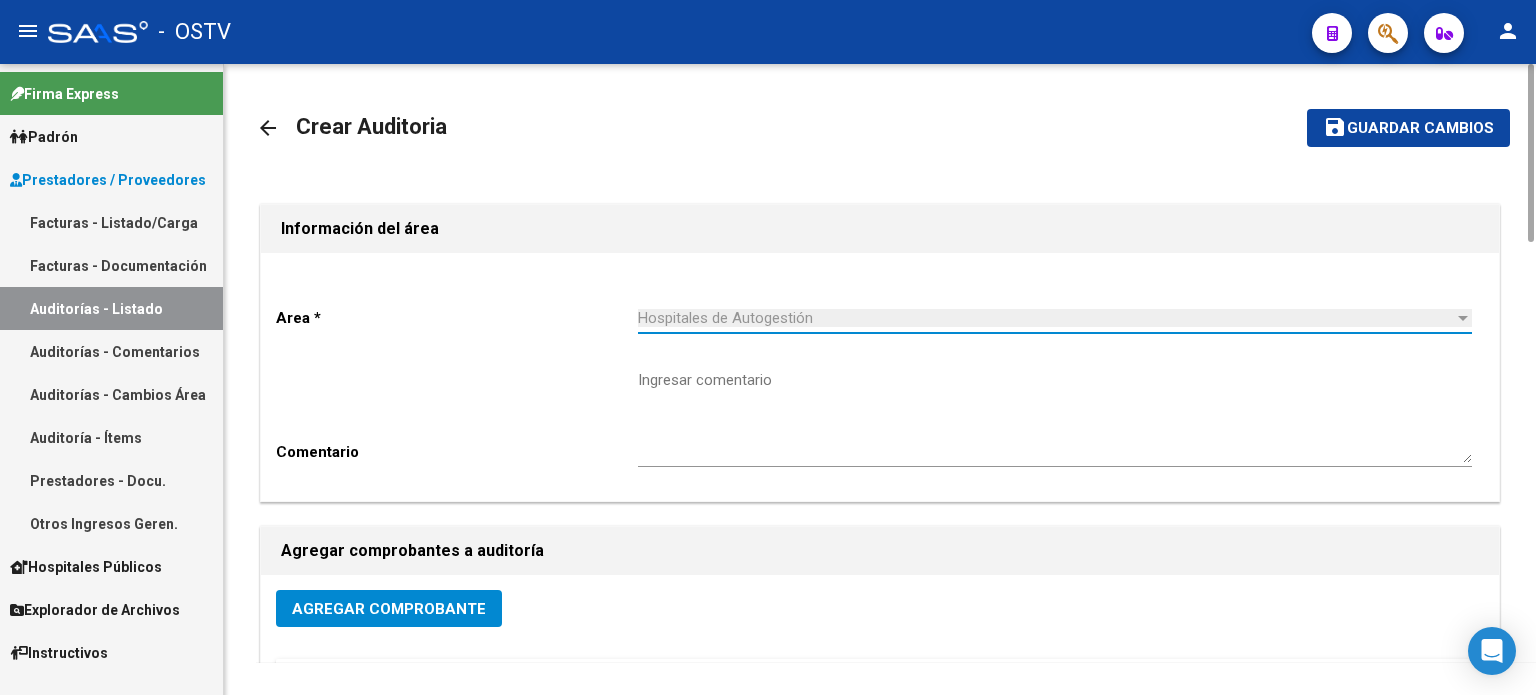 scroll, scrollTop: 436, scrollLeft: 0, axis: vertical 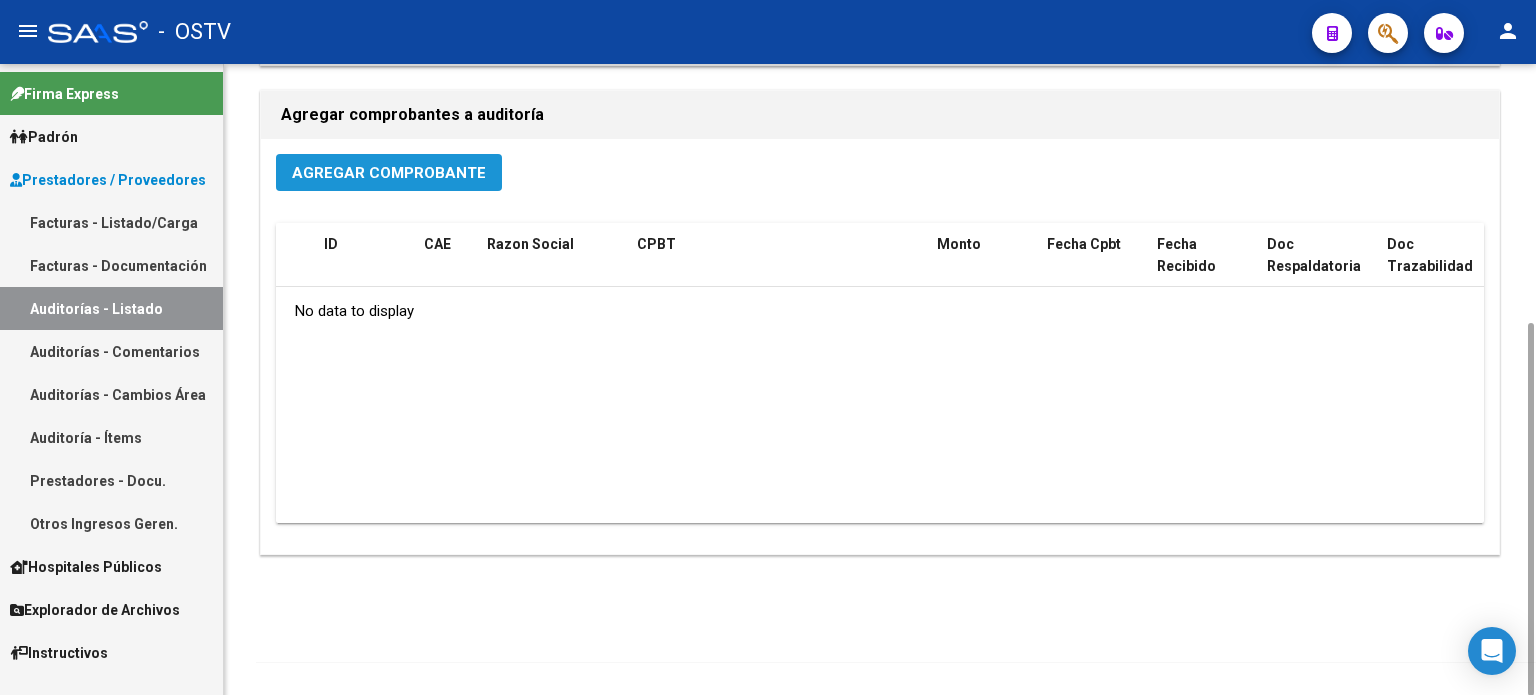 click on "Agregar Comprobante" 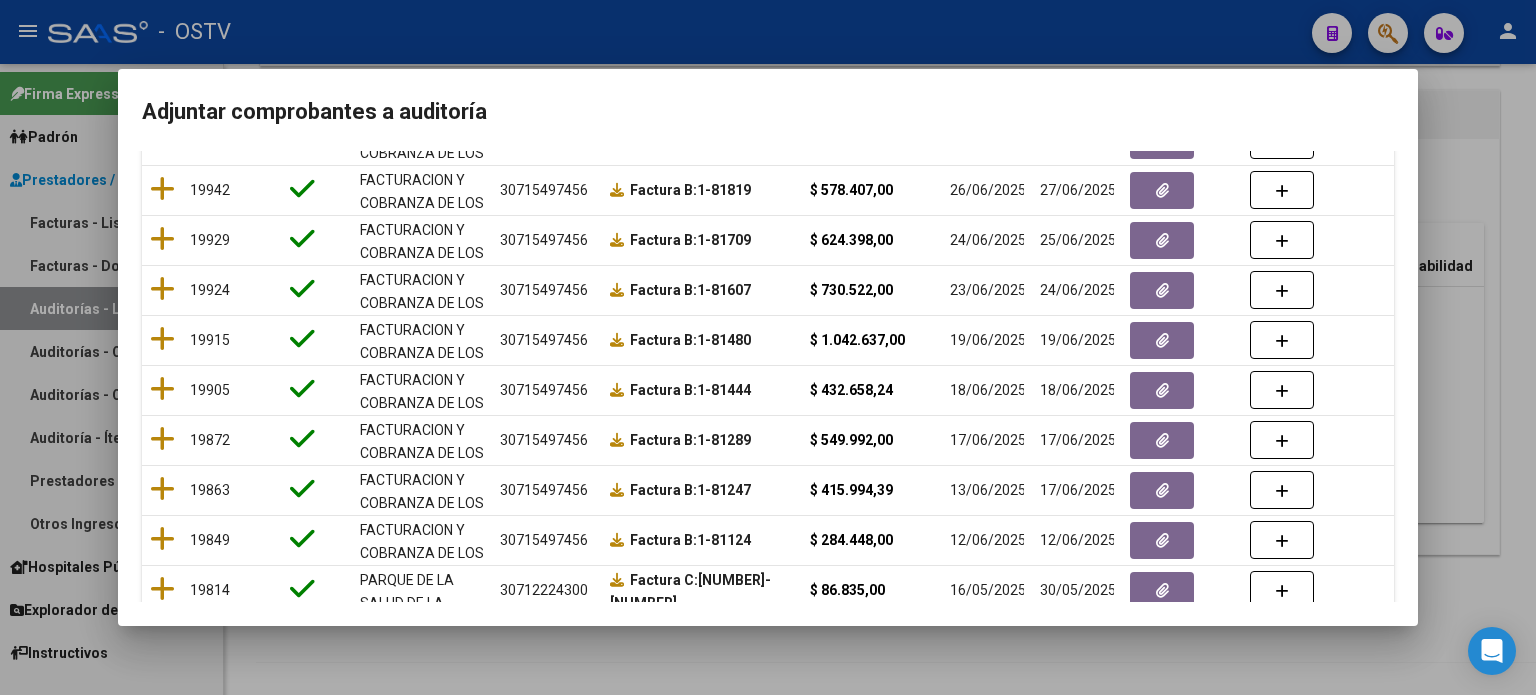 scroll, scrollTop: 412, scrollLeft: 0, axis: vertical 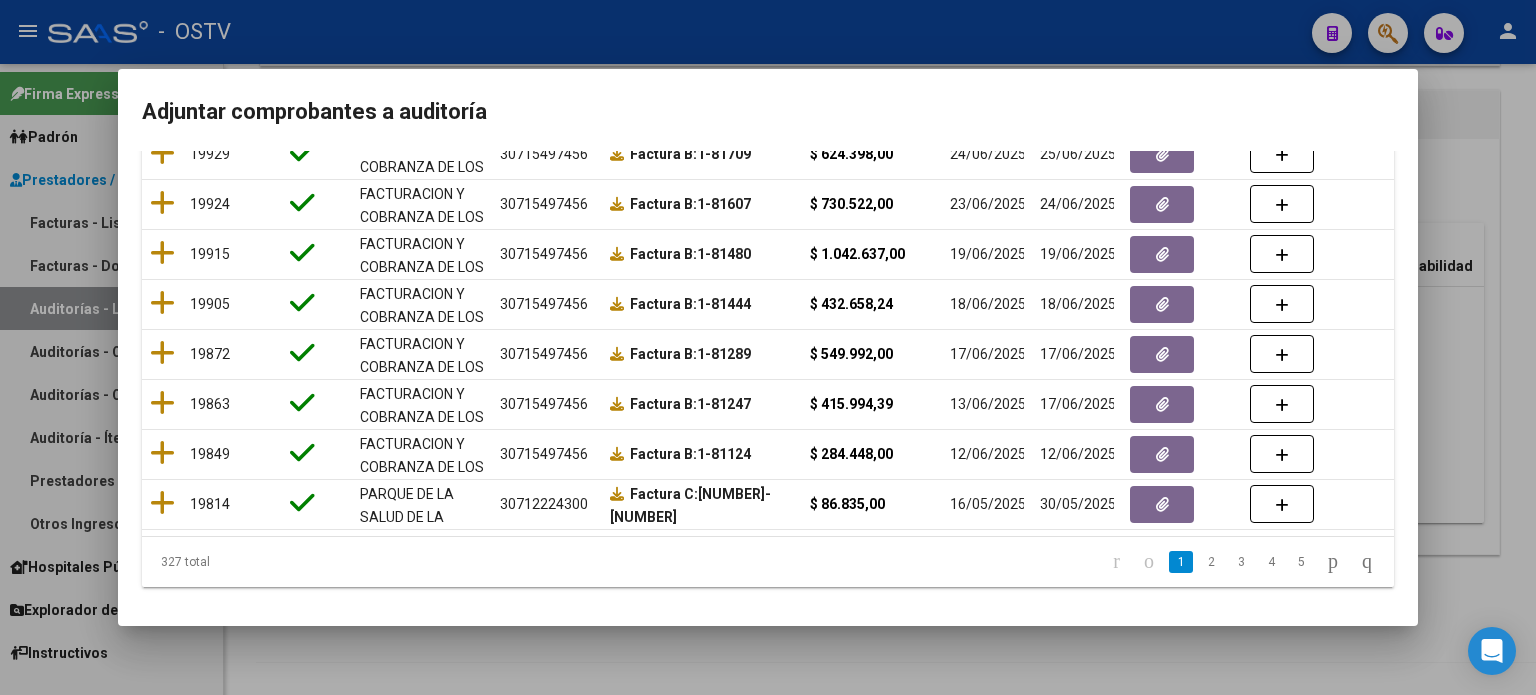 click at bounding box center [768, 347] 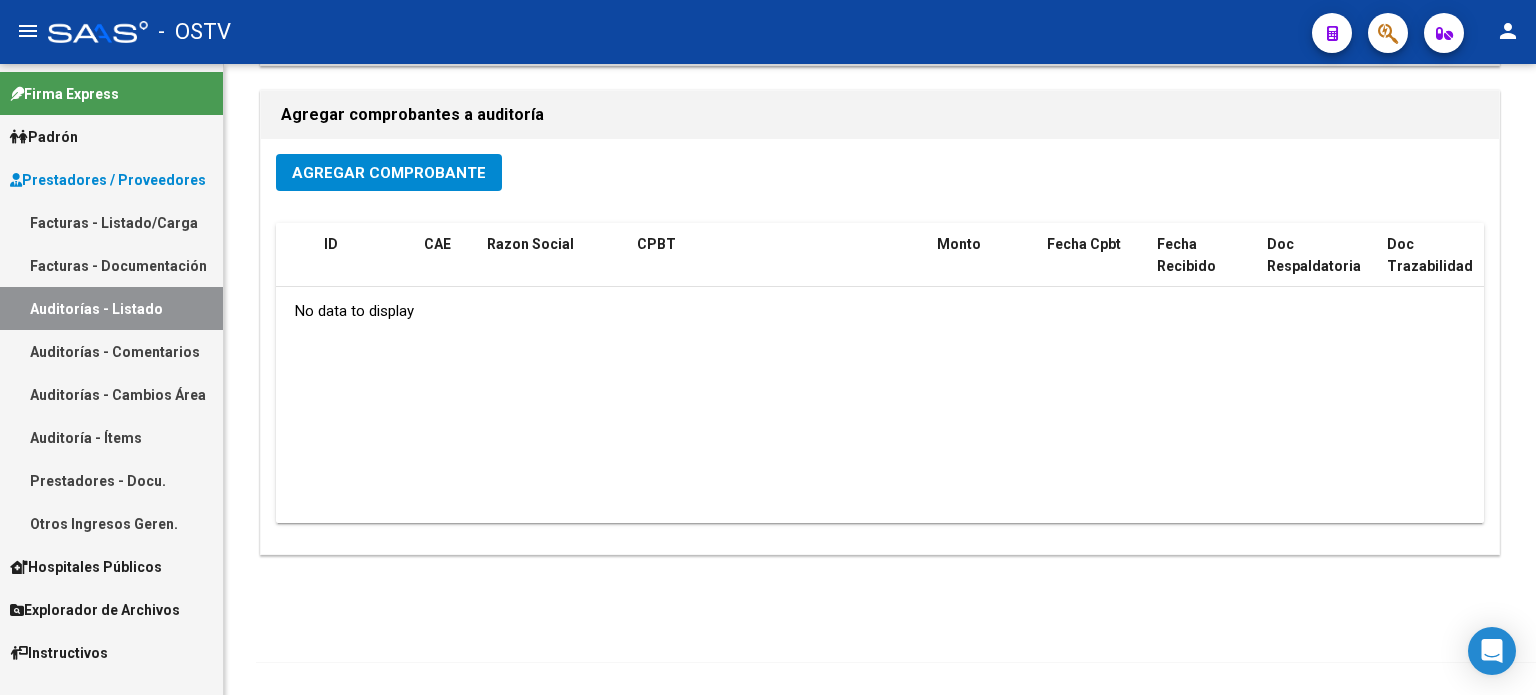 click on "Auditorías - Listado" at bounding box center (111, 308) 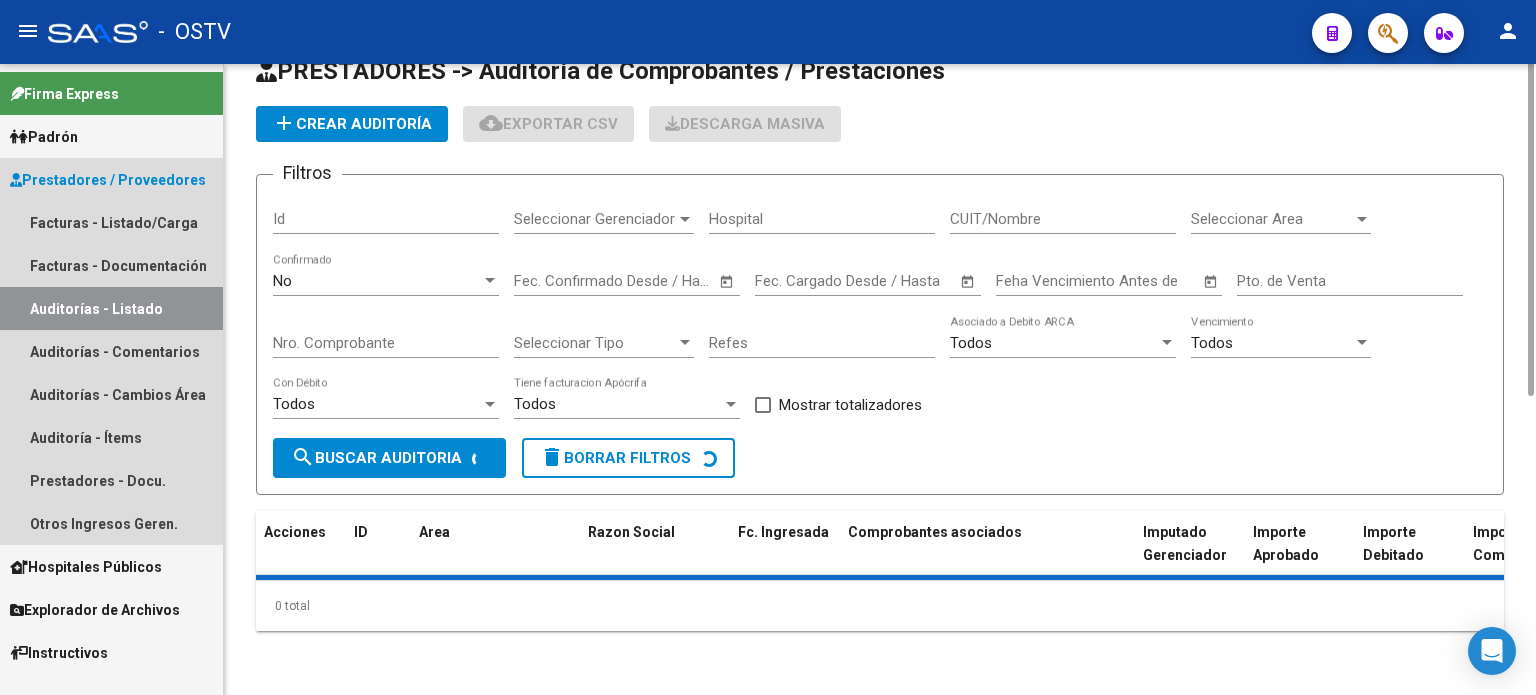 scroll, scrollTop: 0, scrollLeft: 0, axis: both 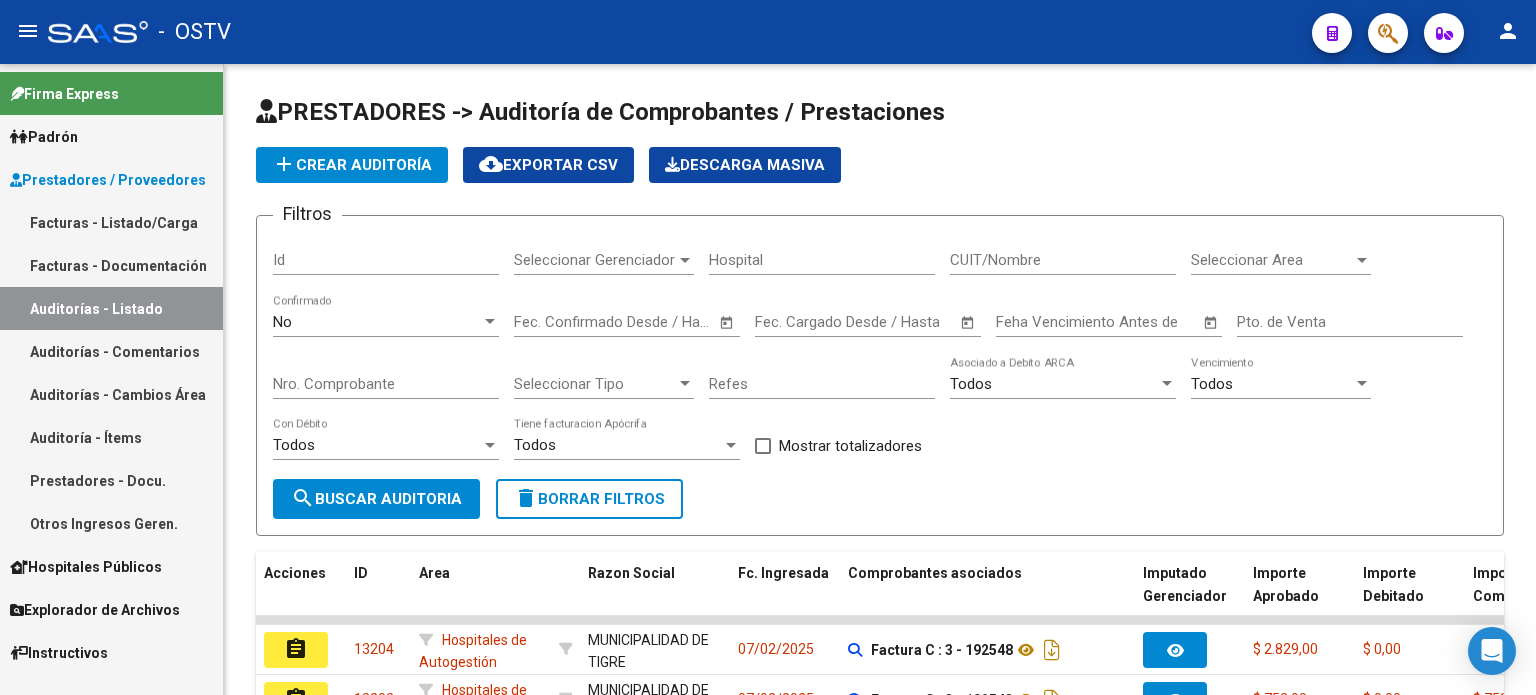 click on "Facturas - Listado/Carga" at bounding box center (111, 222) 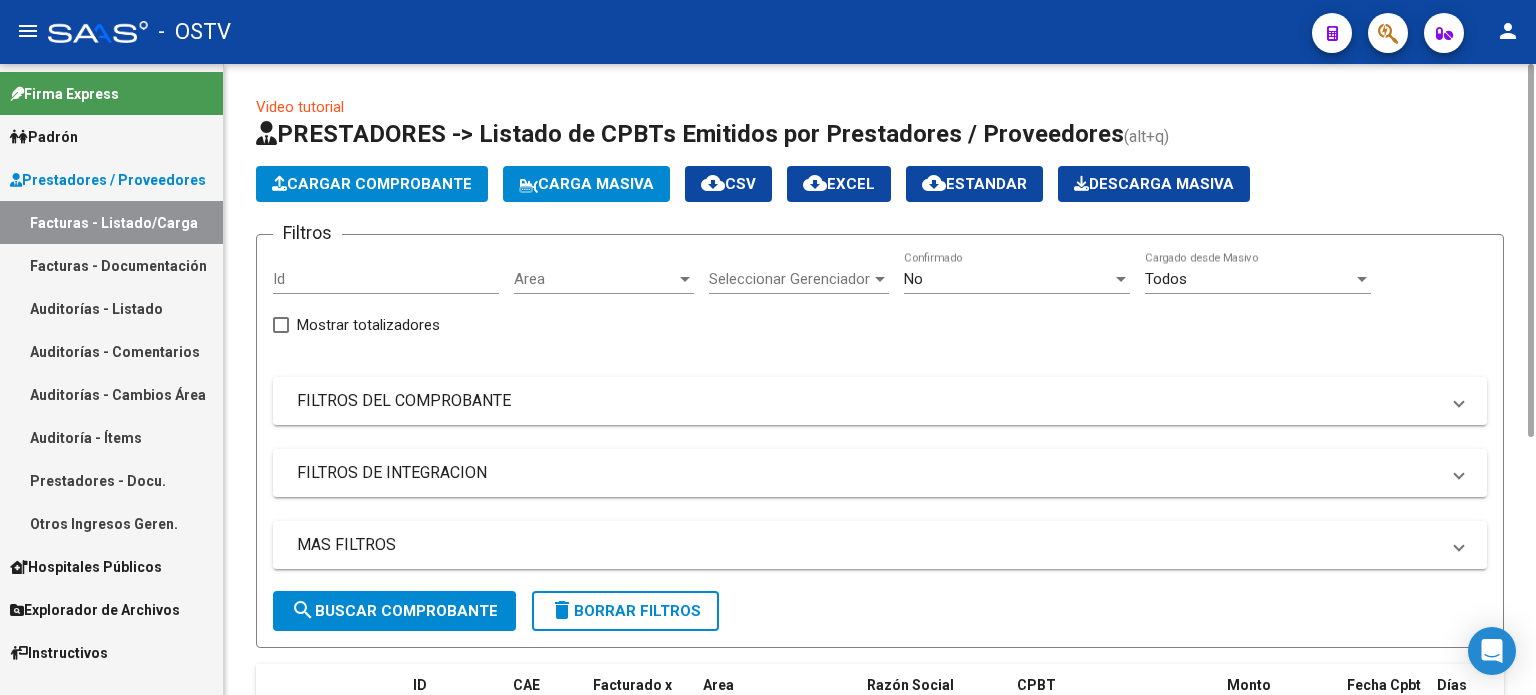 click on "Area Area" 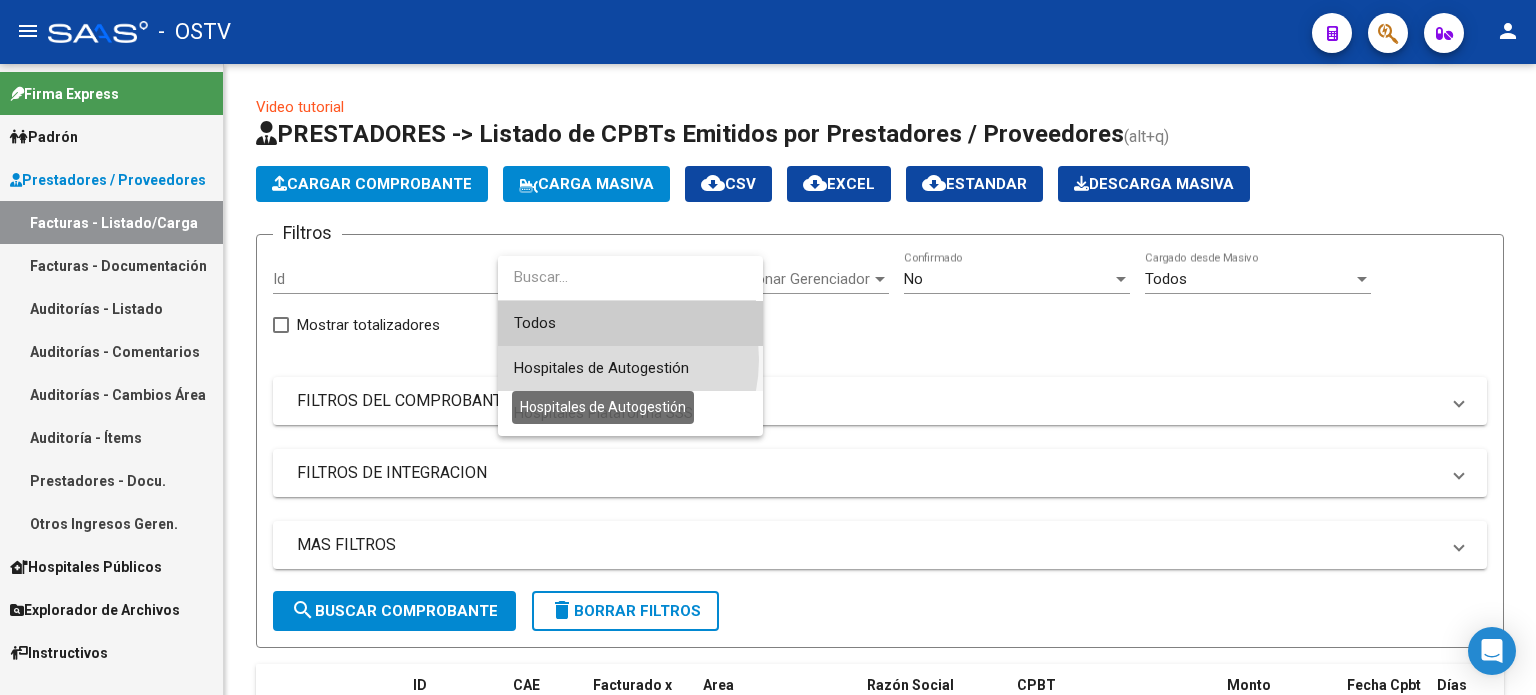 click on "Hospitales de Autogestión" at bounding box center [601, 368] 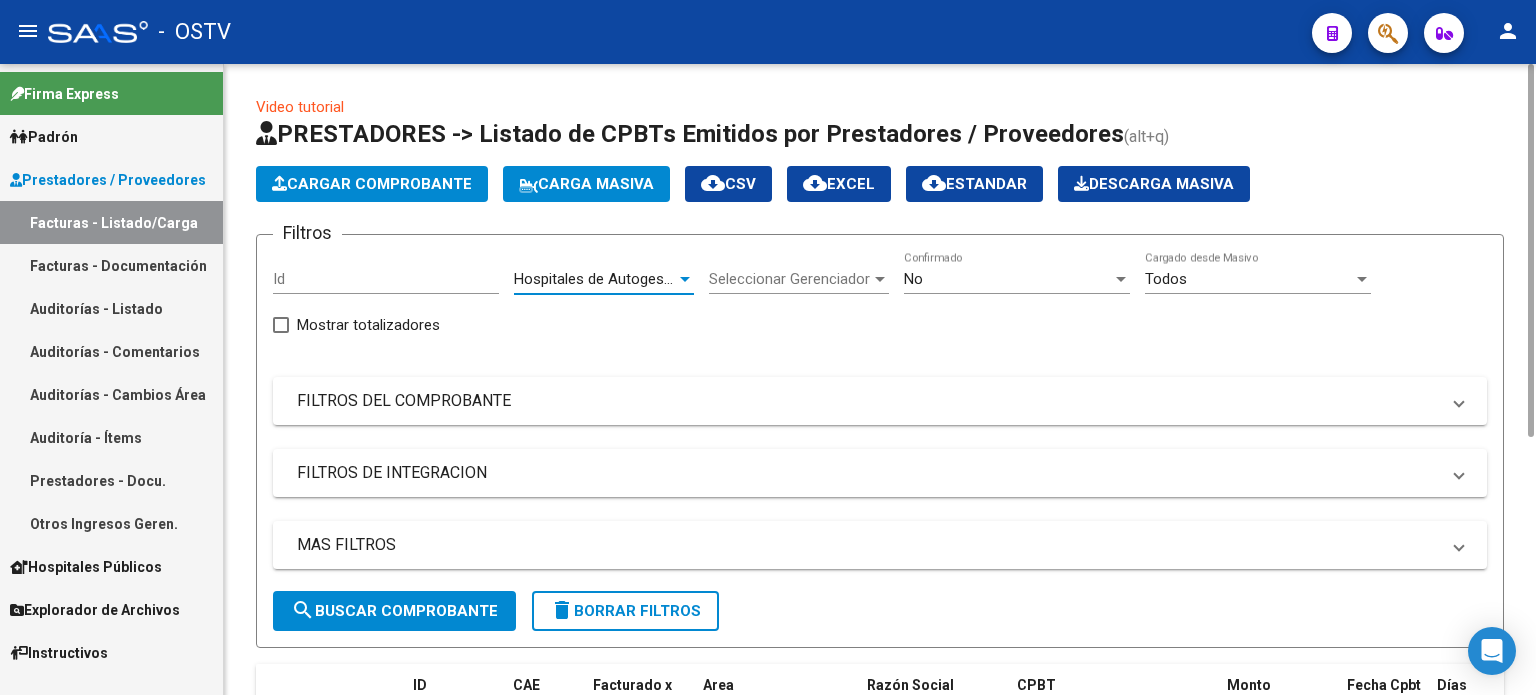 click on "No" at bounding box center (1008, 279) 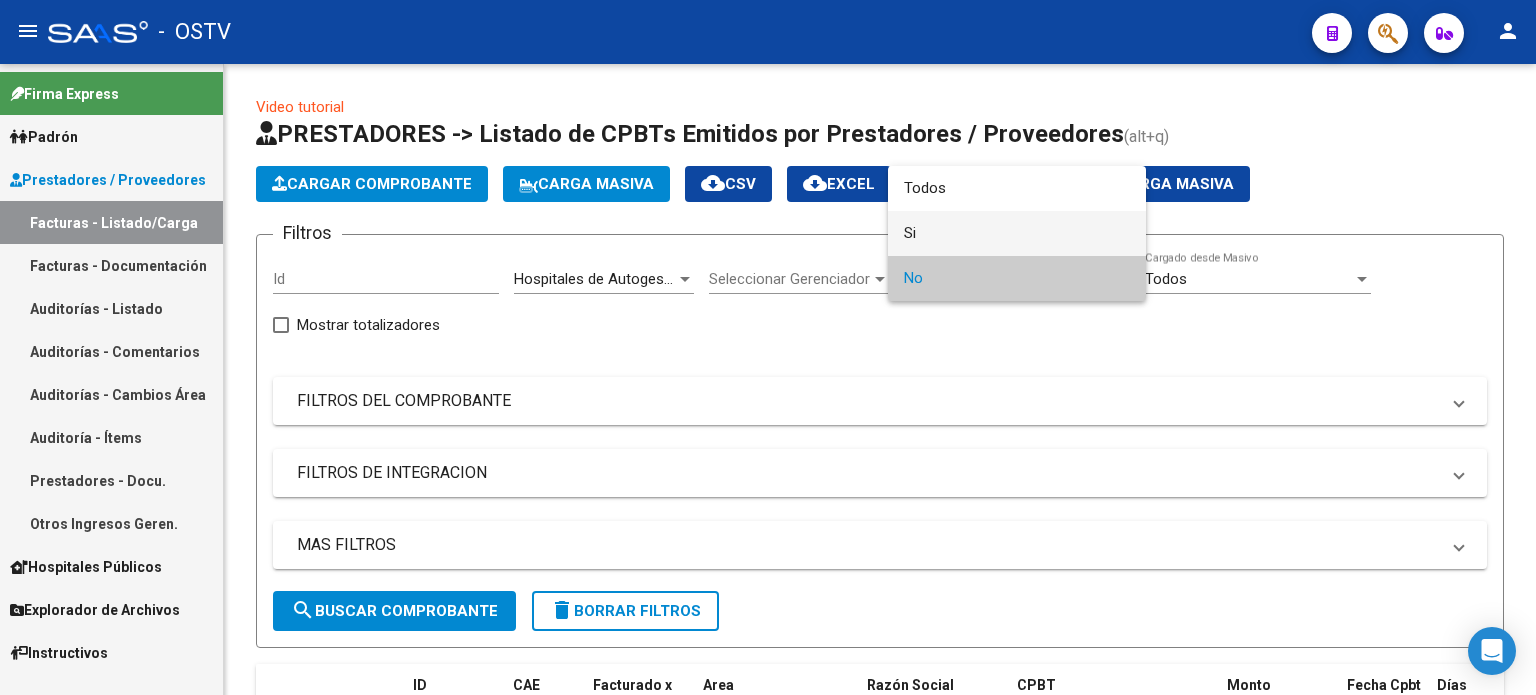 click on "Si" at bounding box center (1017, 233) 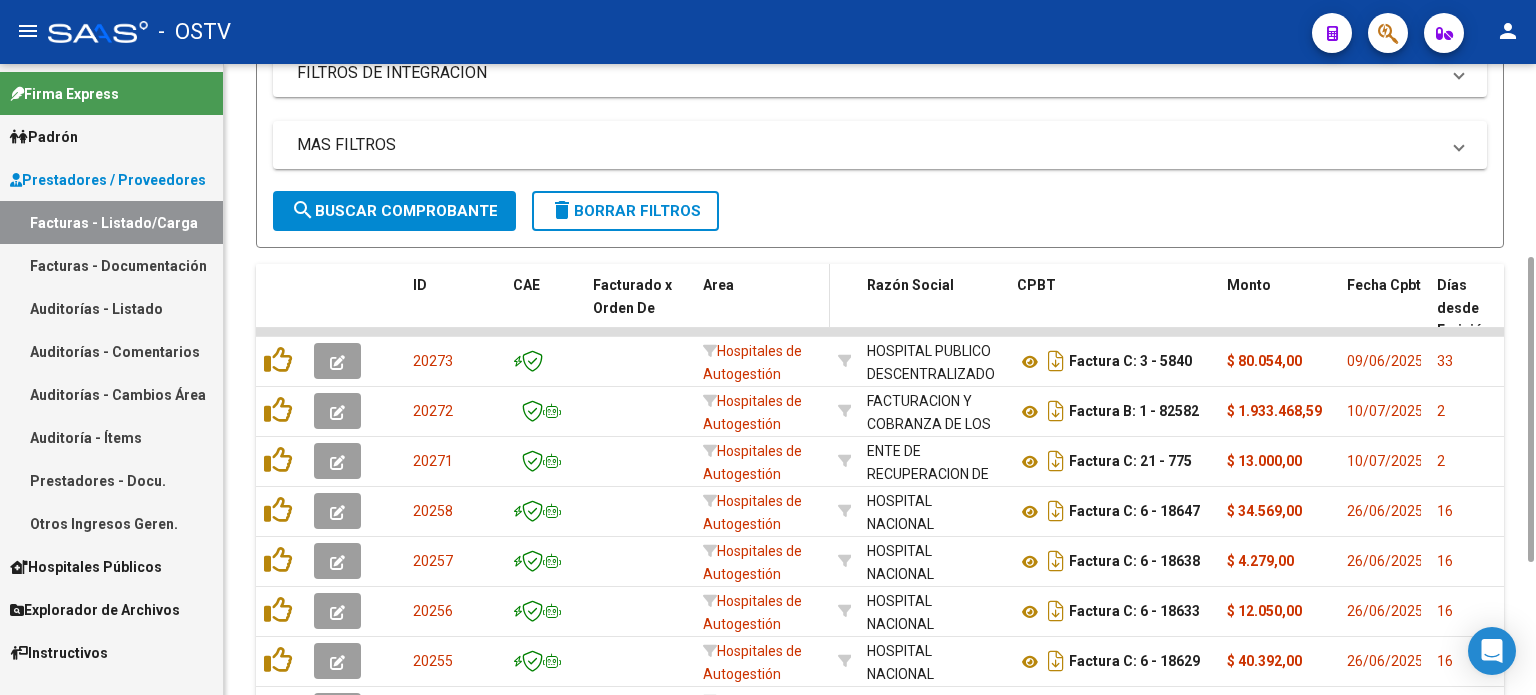 scroll, scrollTop: 0, scrollLeft: 0, axis: both 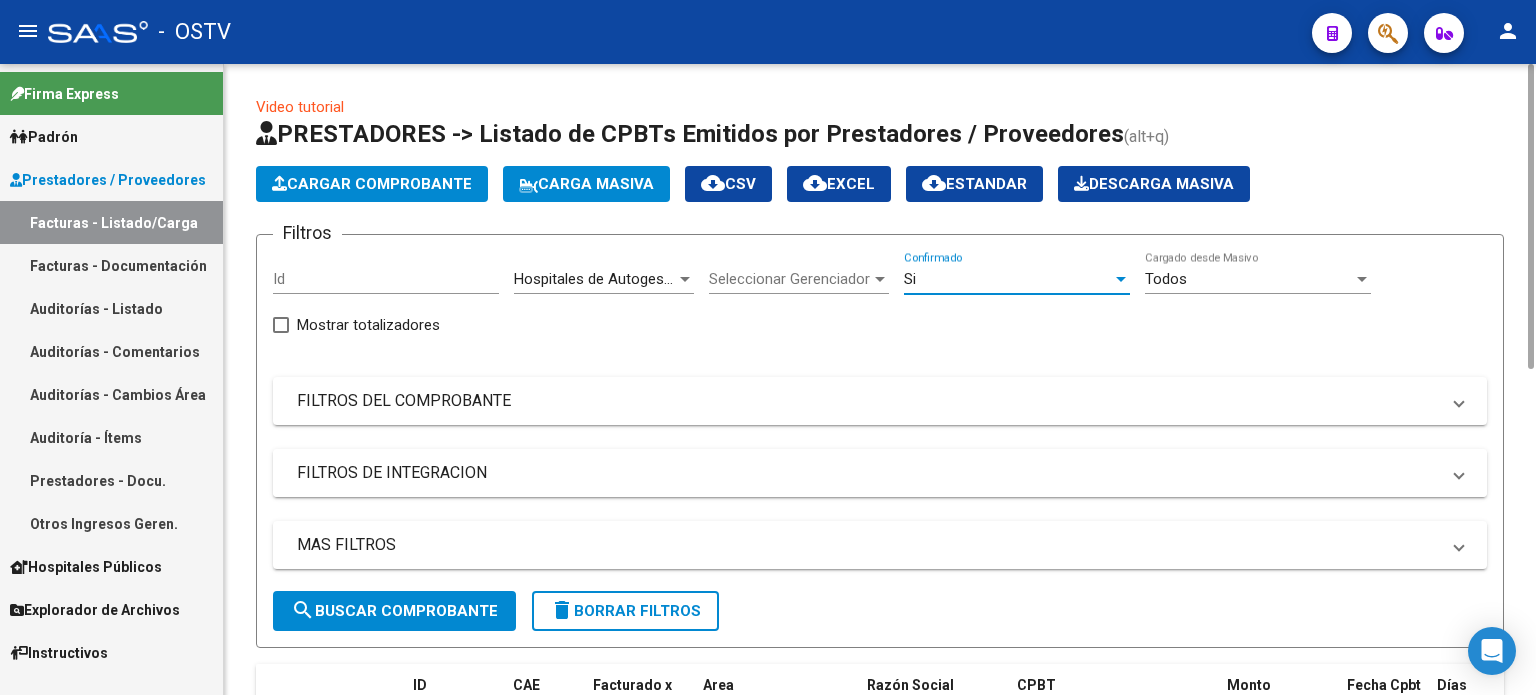 click on "FILTROS DE INTEGRACION" at bounding box center [880, 473] 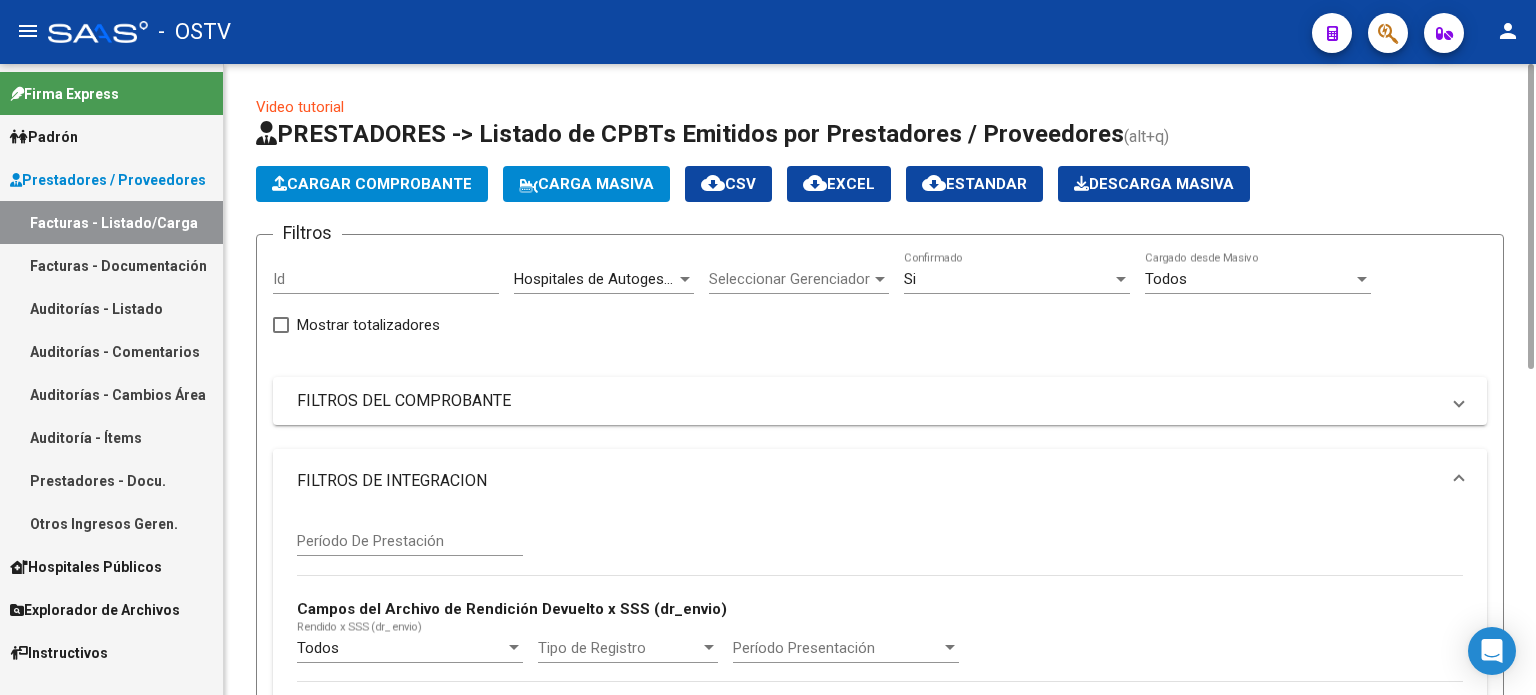 scroll, scrollTop: 400, scrollLeft: 0, axis: vertical 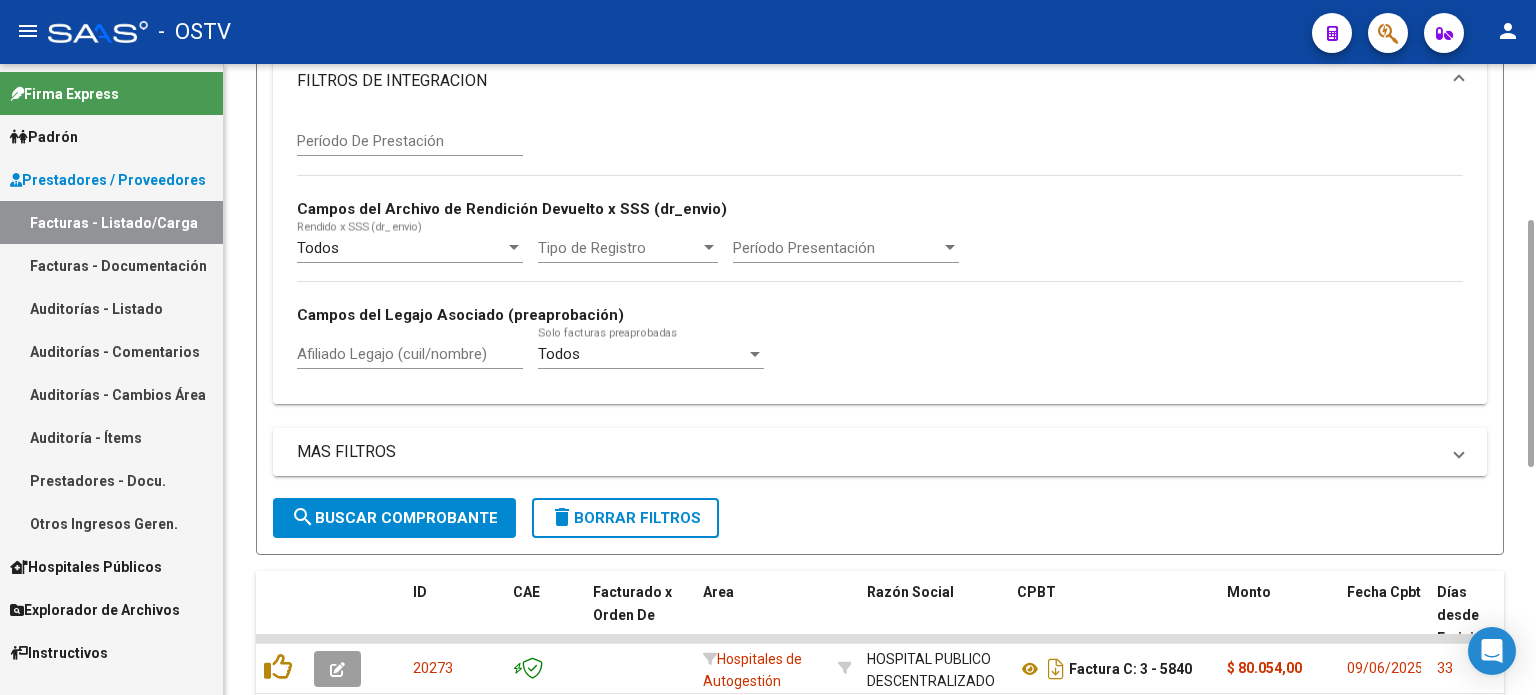 click on "FILTROS DE INTEGRACION" at bounding box center [868, 81] 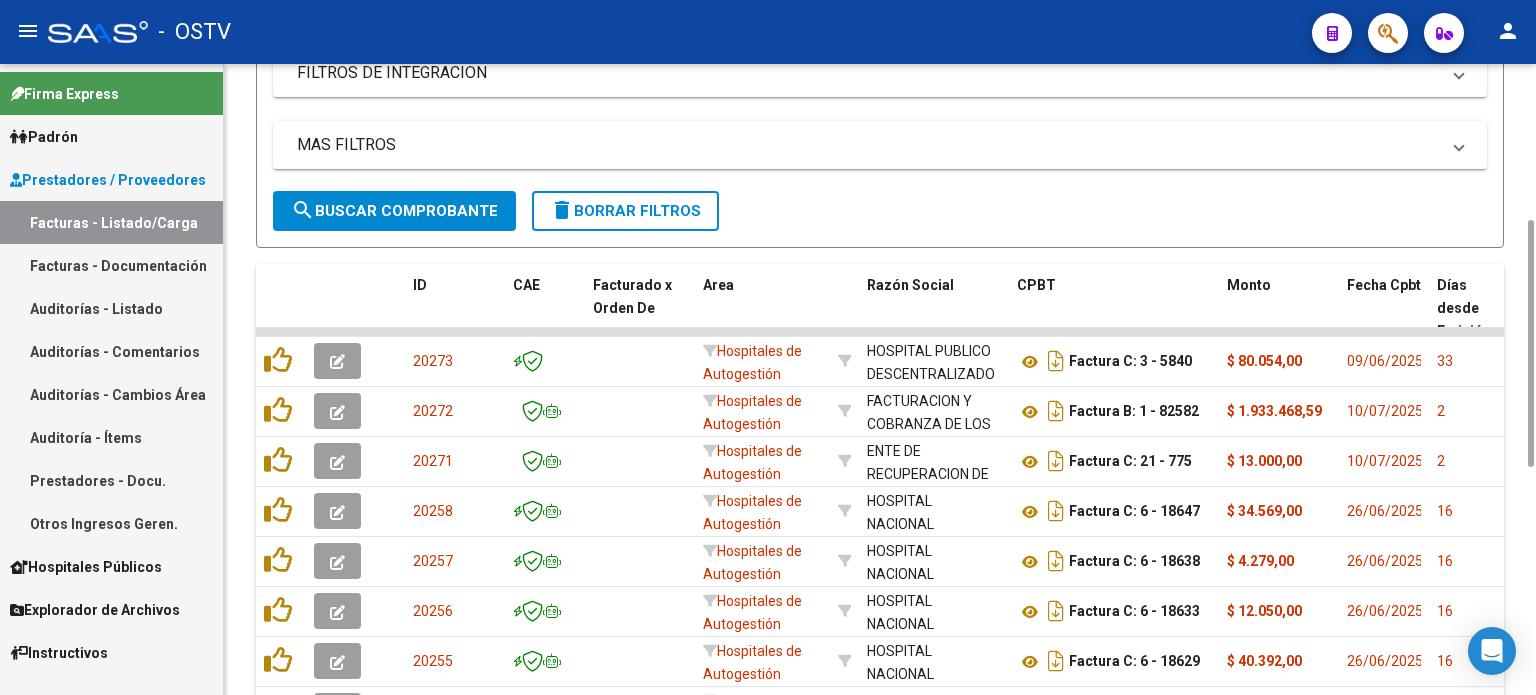 click on "MAS FILTROS" at bounding box center (868, 145) 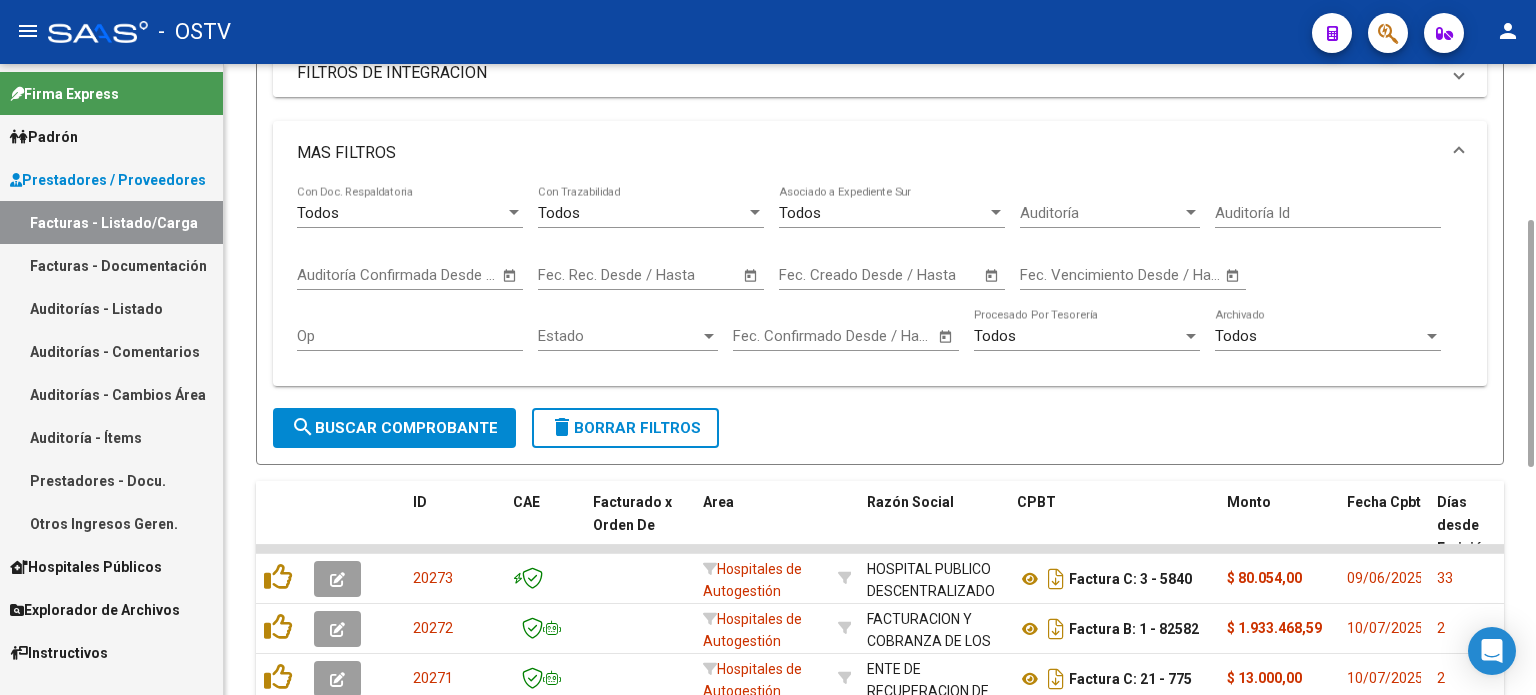 click on "FILTROS DE INTEGRACION" at bounding box center [880, 73] 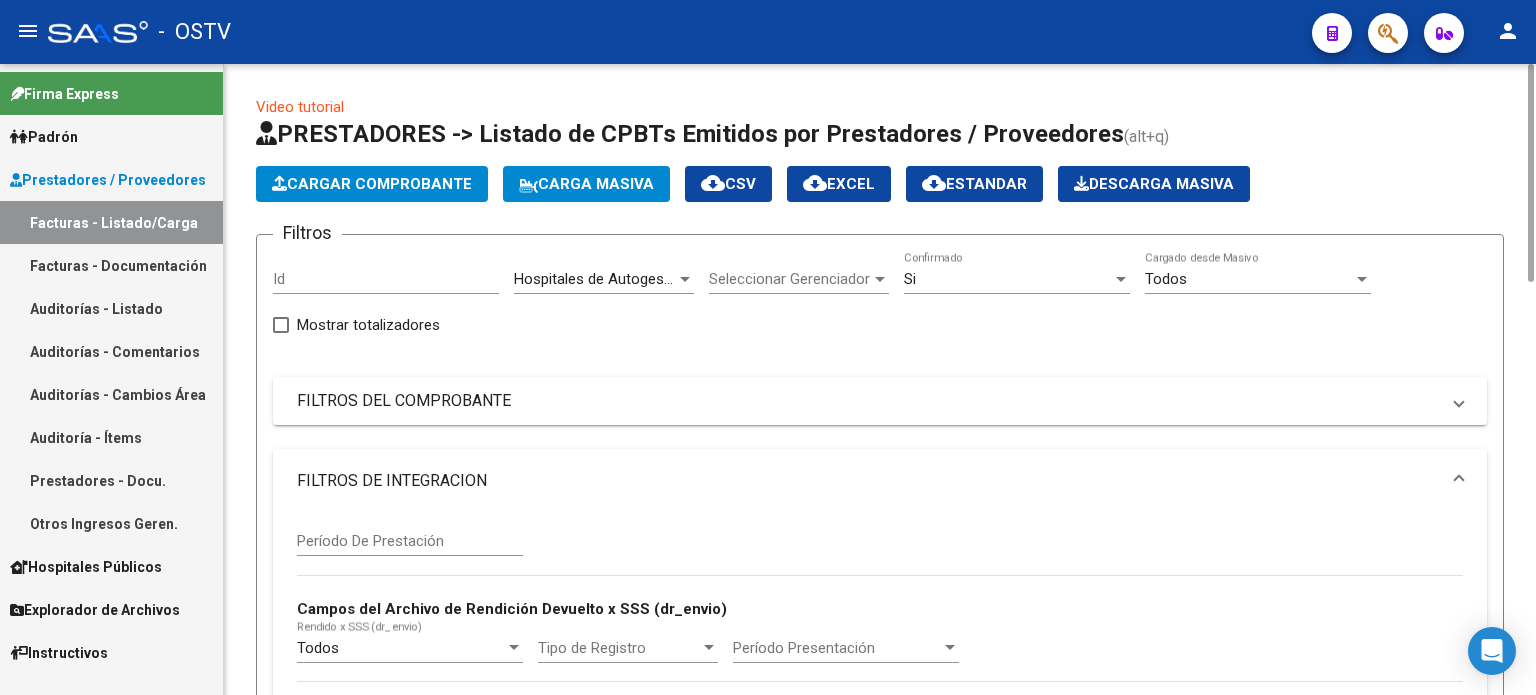 scroll, scrollTop: 400, scrollLeft: 0, axis: vertical 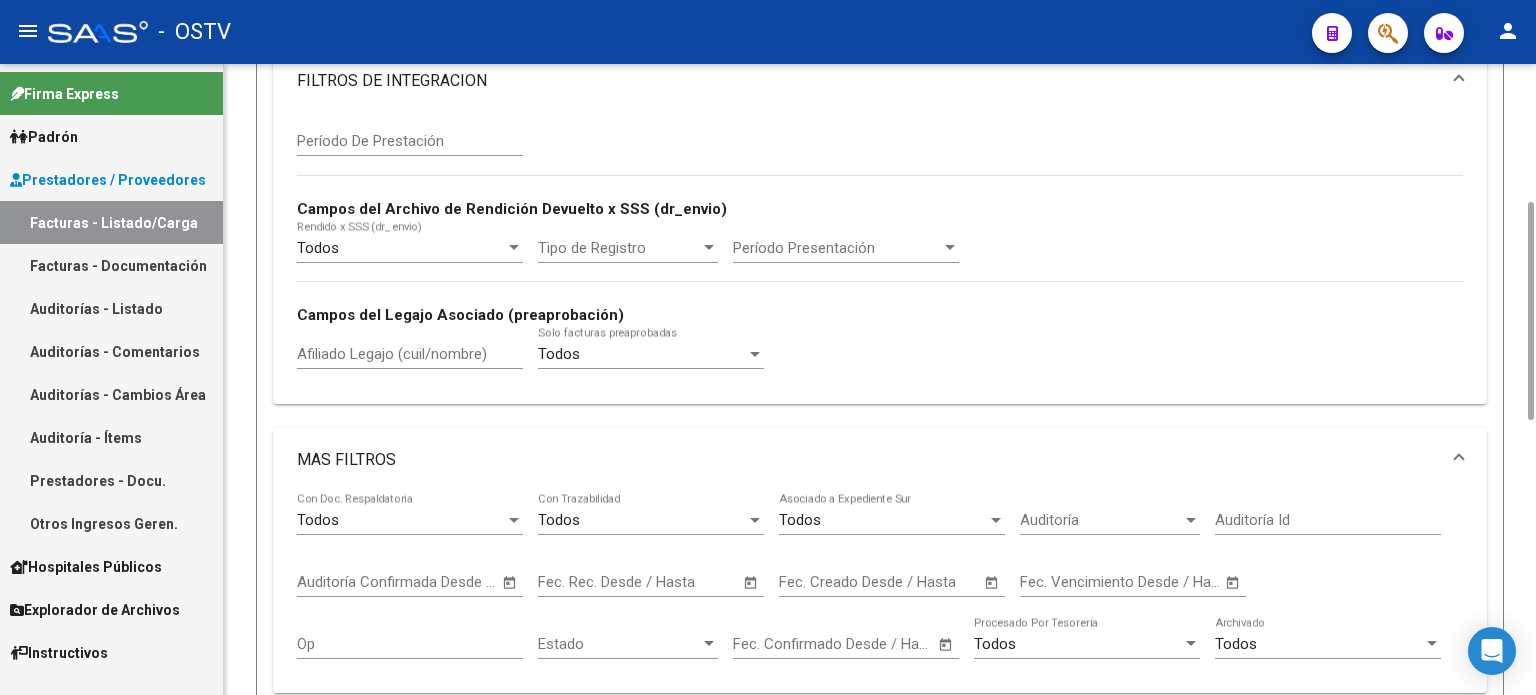 click on "Todos" at bounding box center (642, 354) 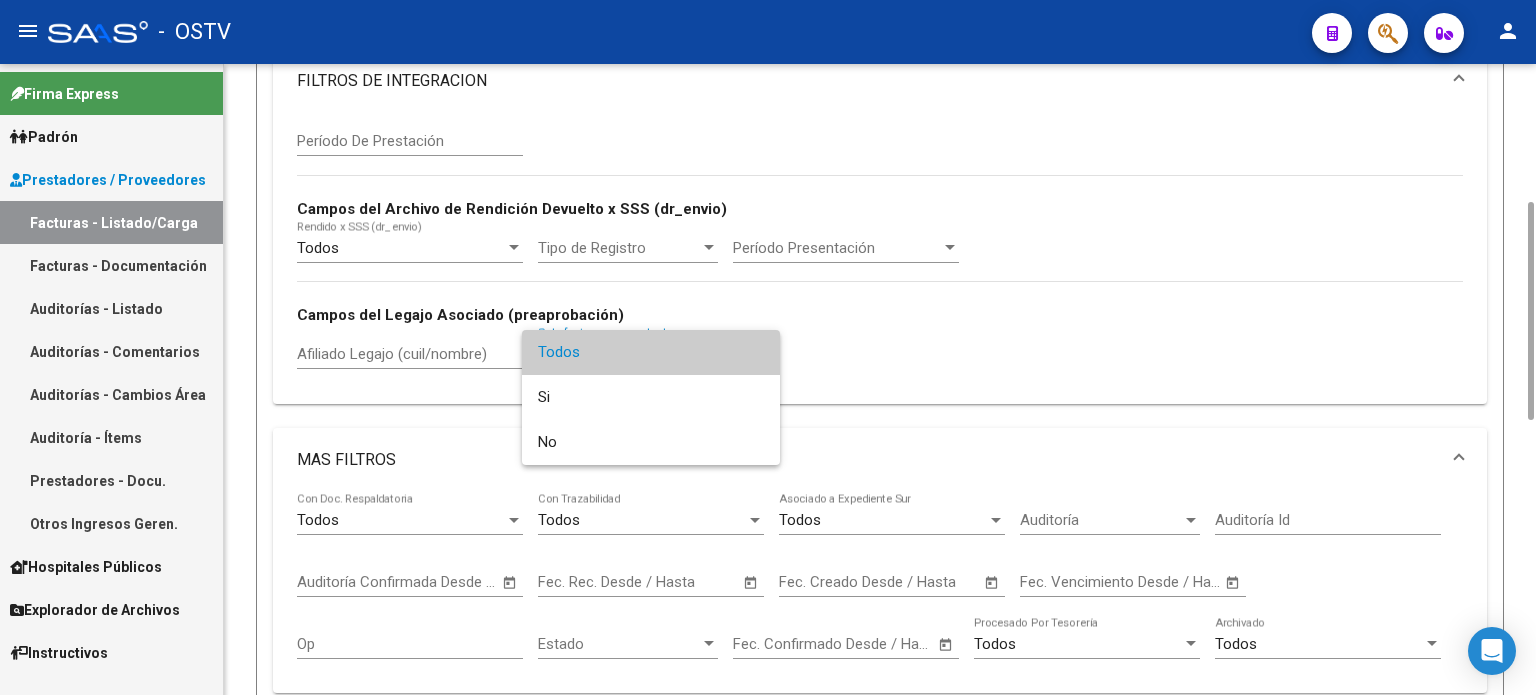 click on "Todos" at bounding box center [651, 352] 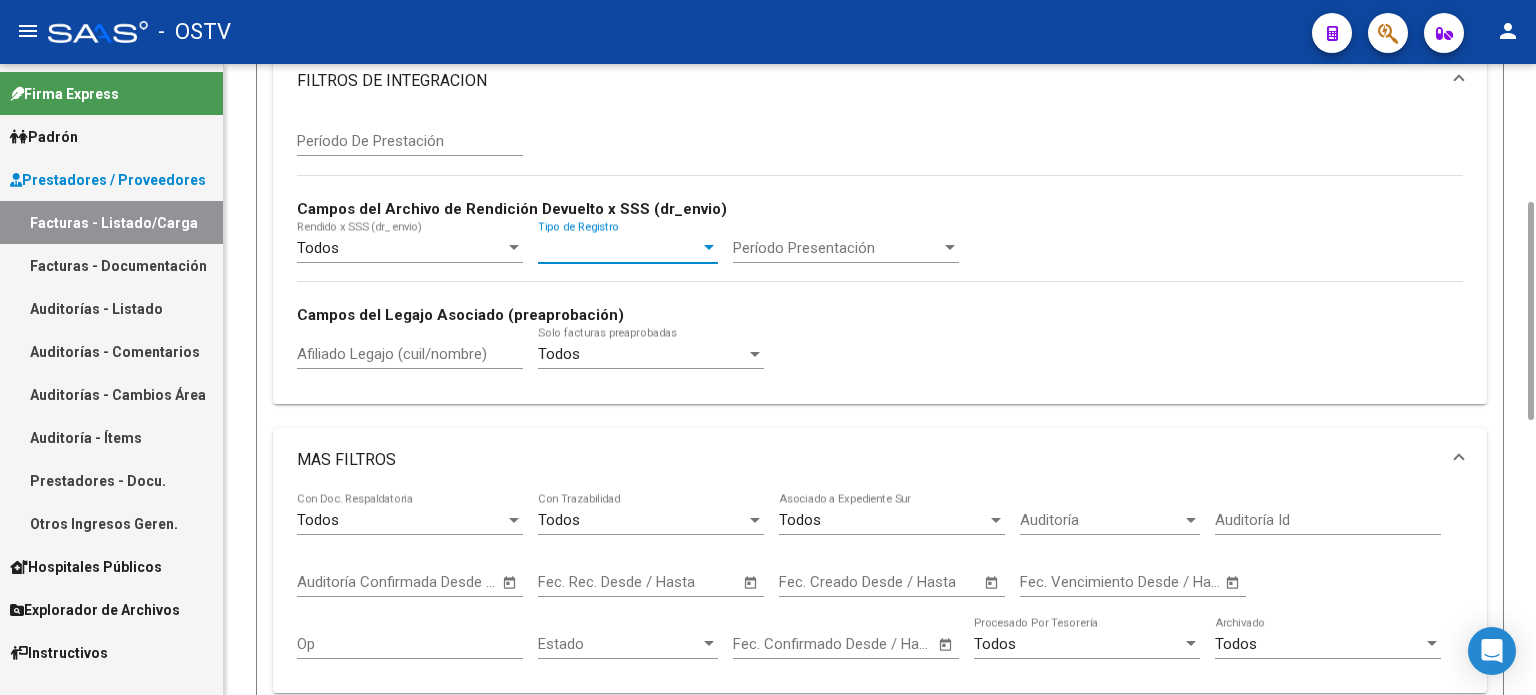 click on "Tipo de Registro" at bounding box center [619, 248] 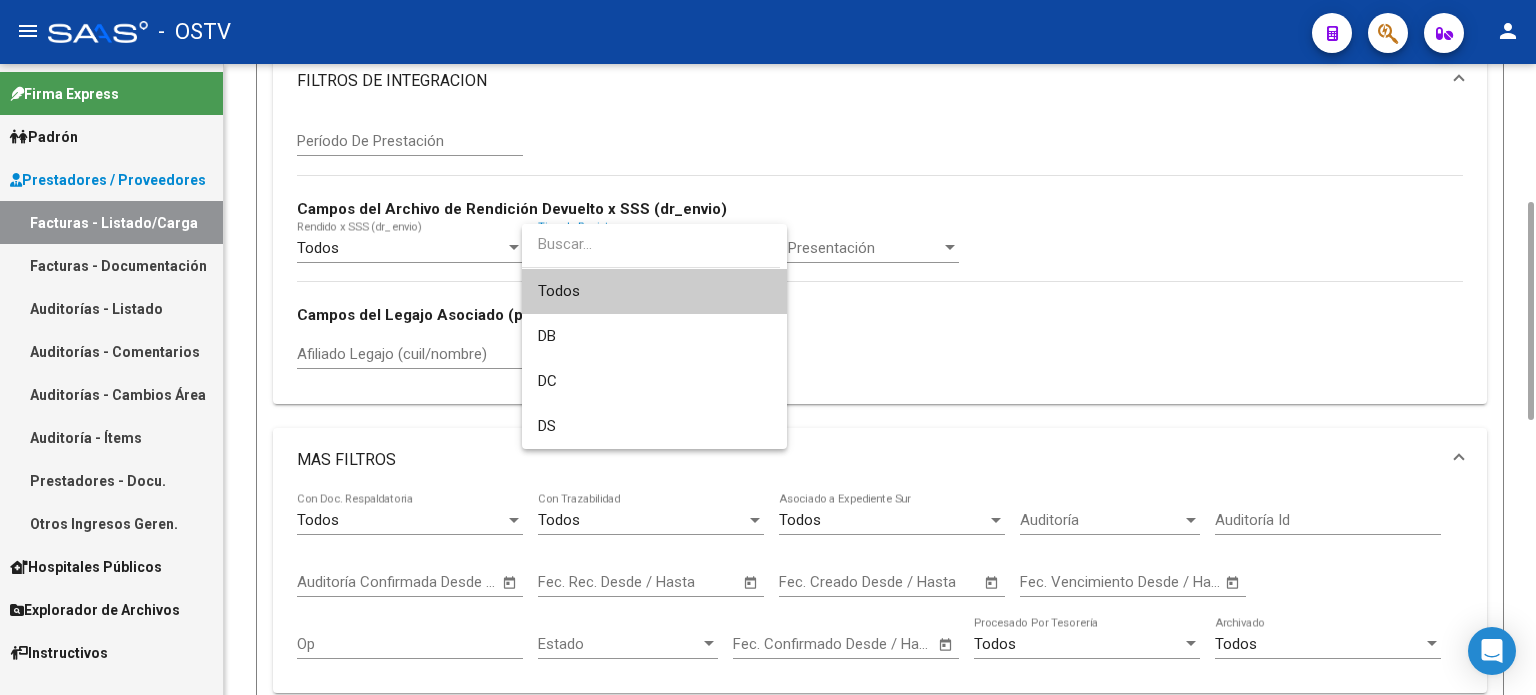 click at bounding box center [651, 244] 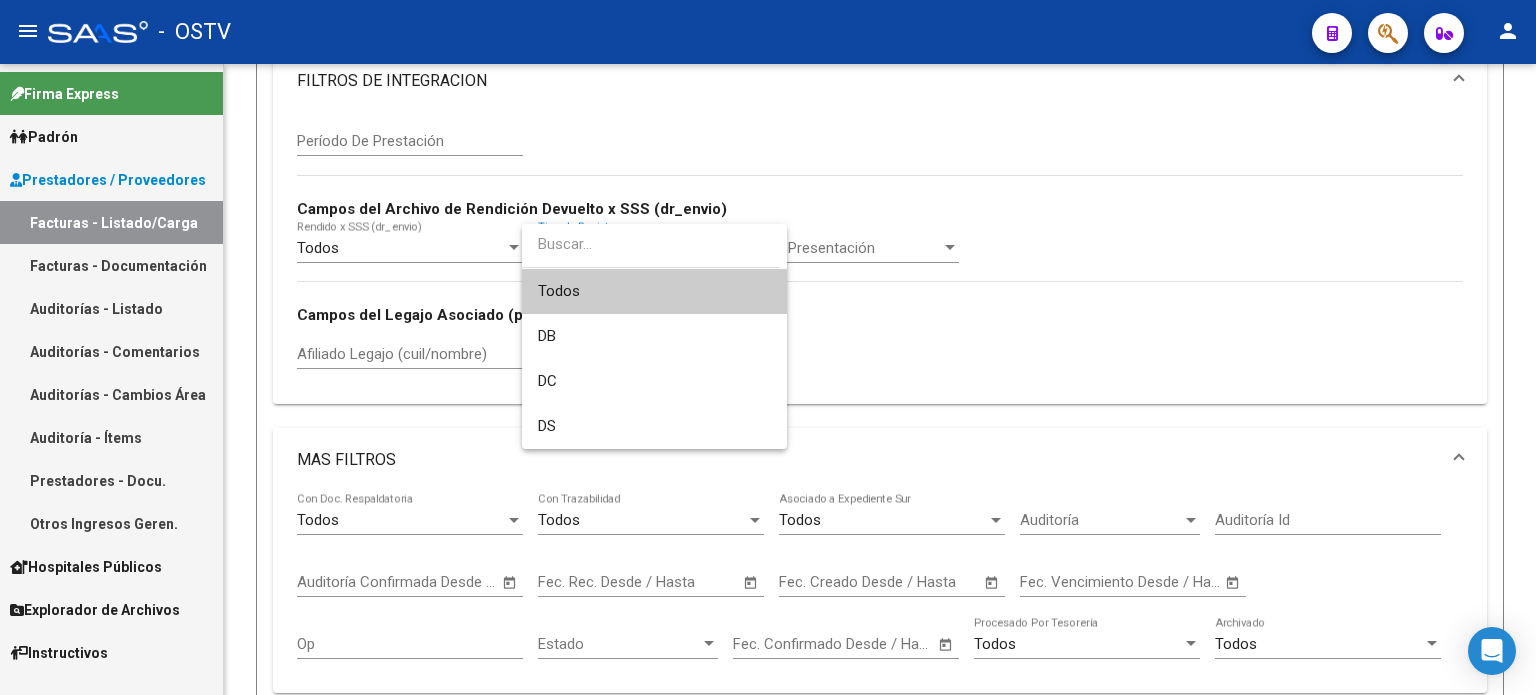 click at bounding box center [768, 347] 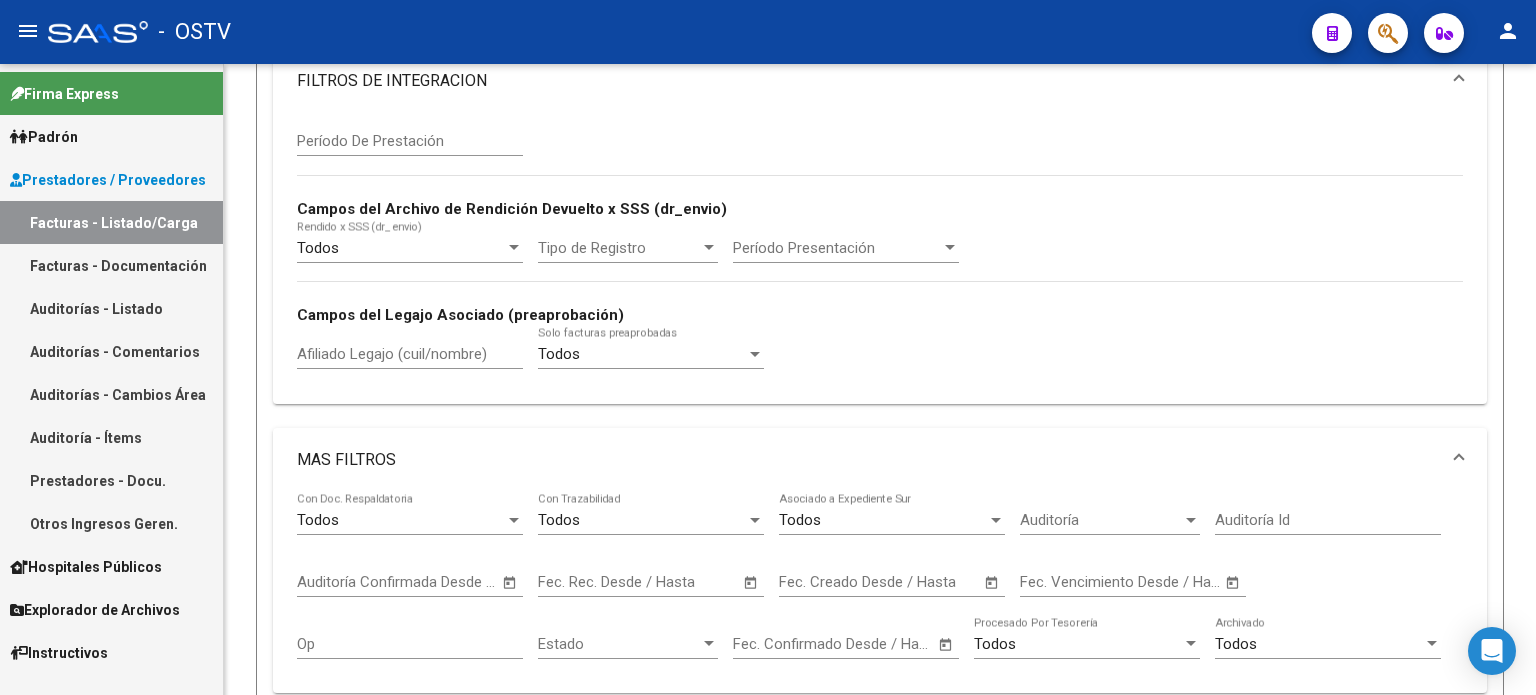 click on "Período Presentación" at bounding box center [837, 248] 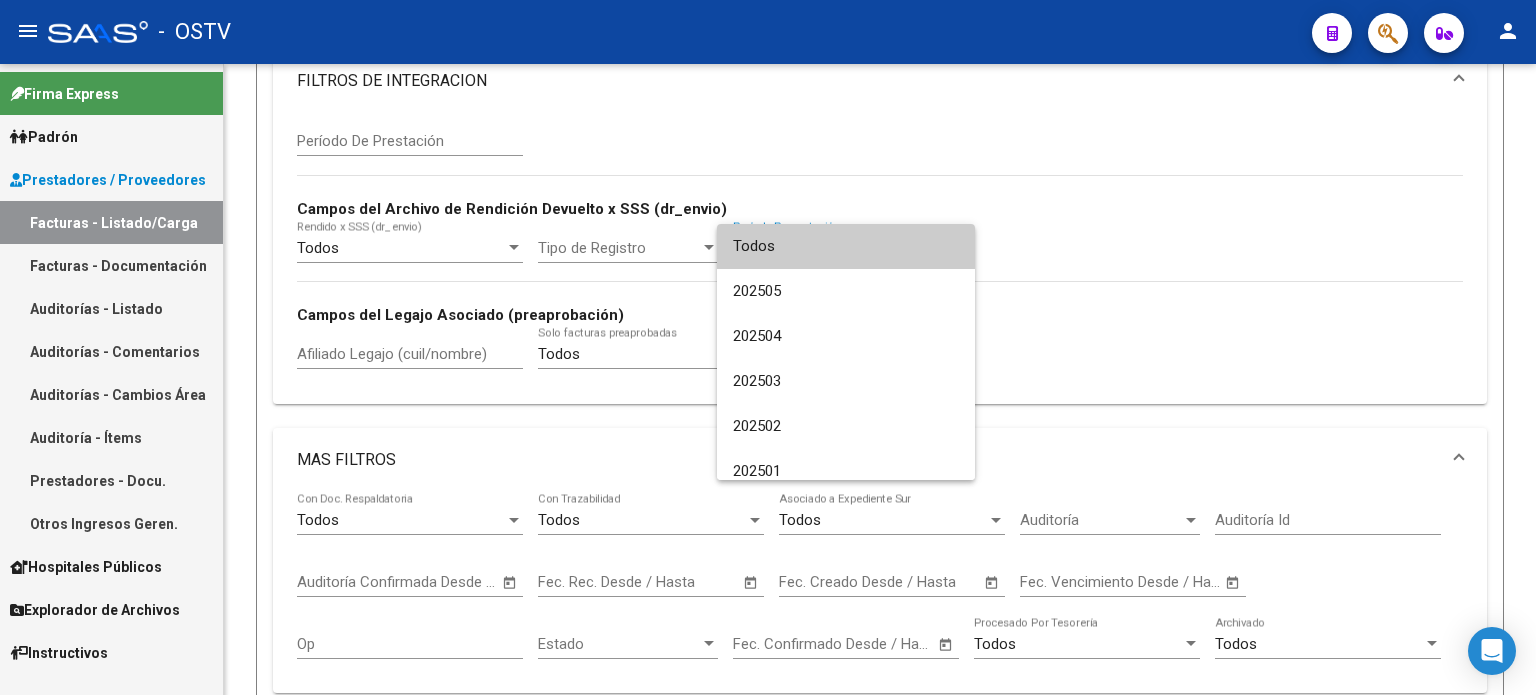 click at bounding box center [768, 347] 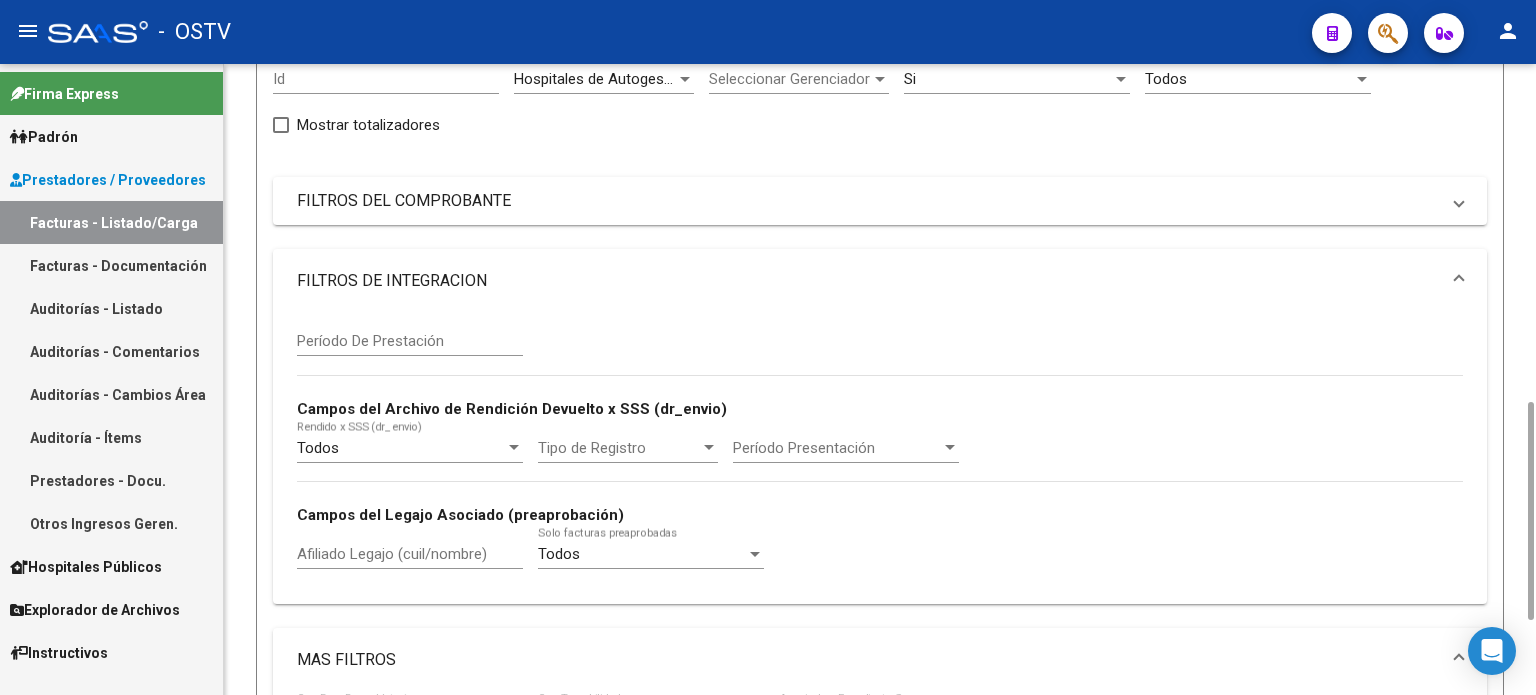 scroll, scrollTop: 0, scrollLeft: 0, axis: both 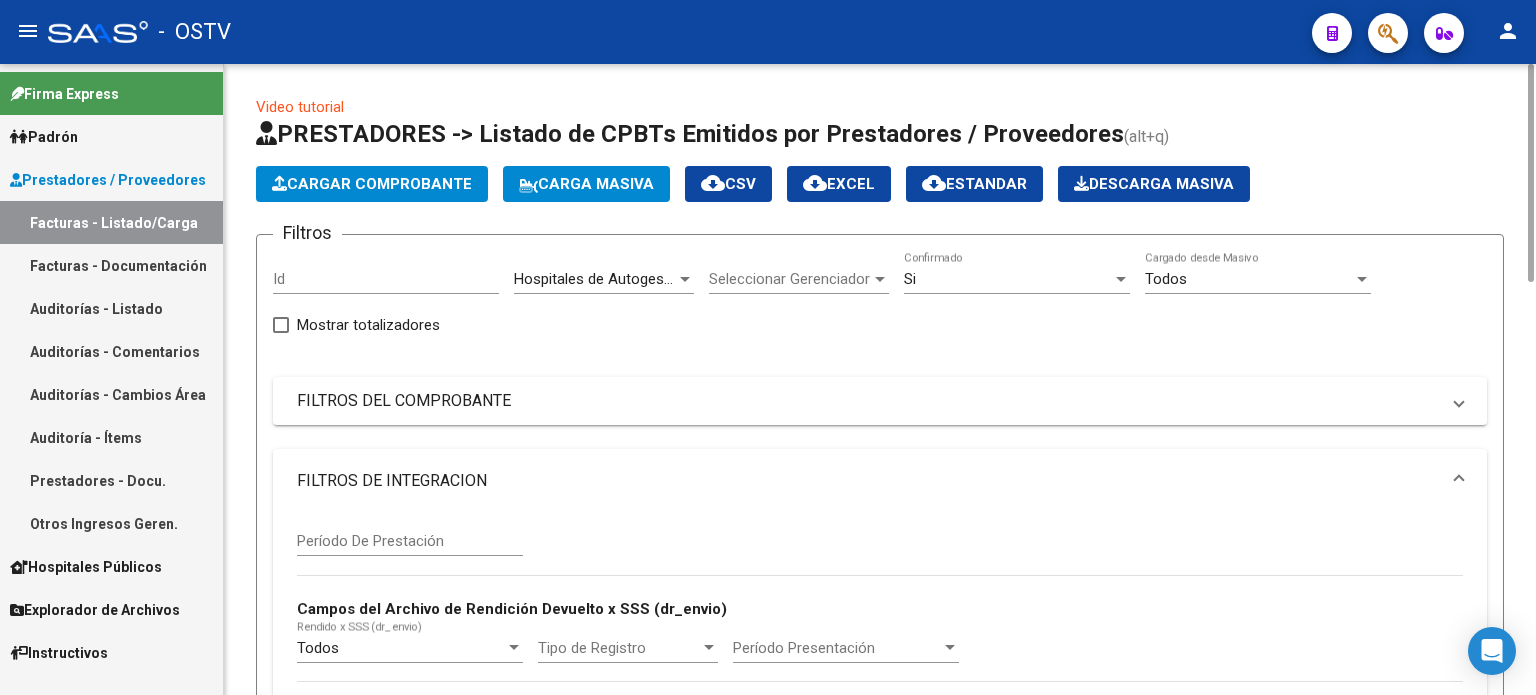click on "FILTROS DE INTEGRACION" at bounding box center (880, 481) 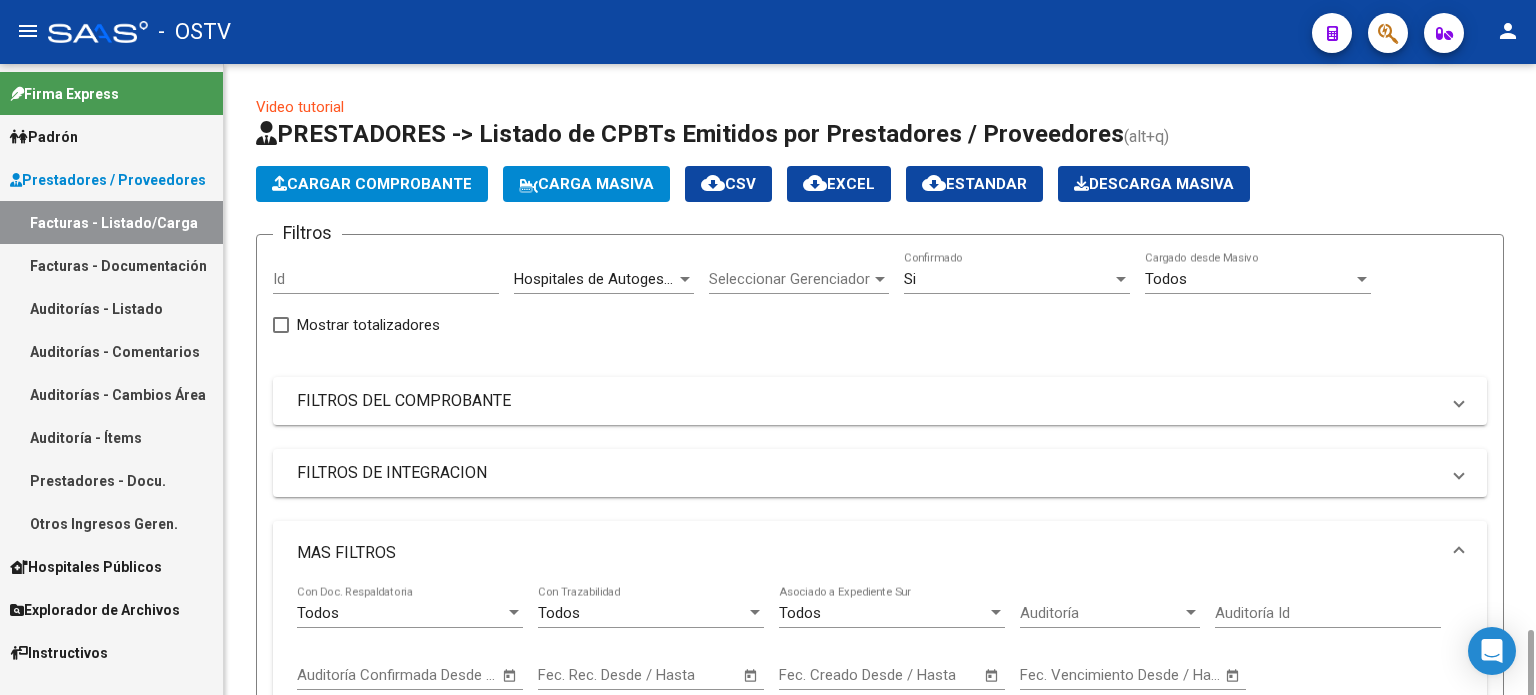 scroll, scrollTop: 400, scrollLeft: 0, axis: vertical 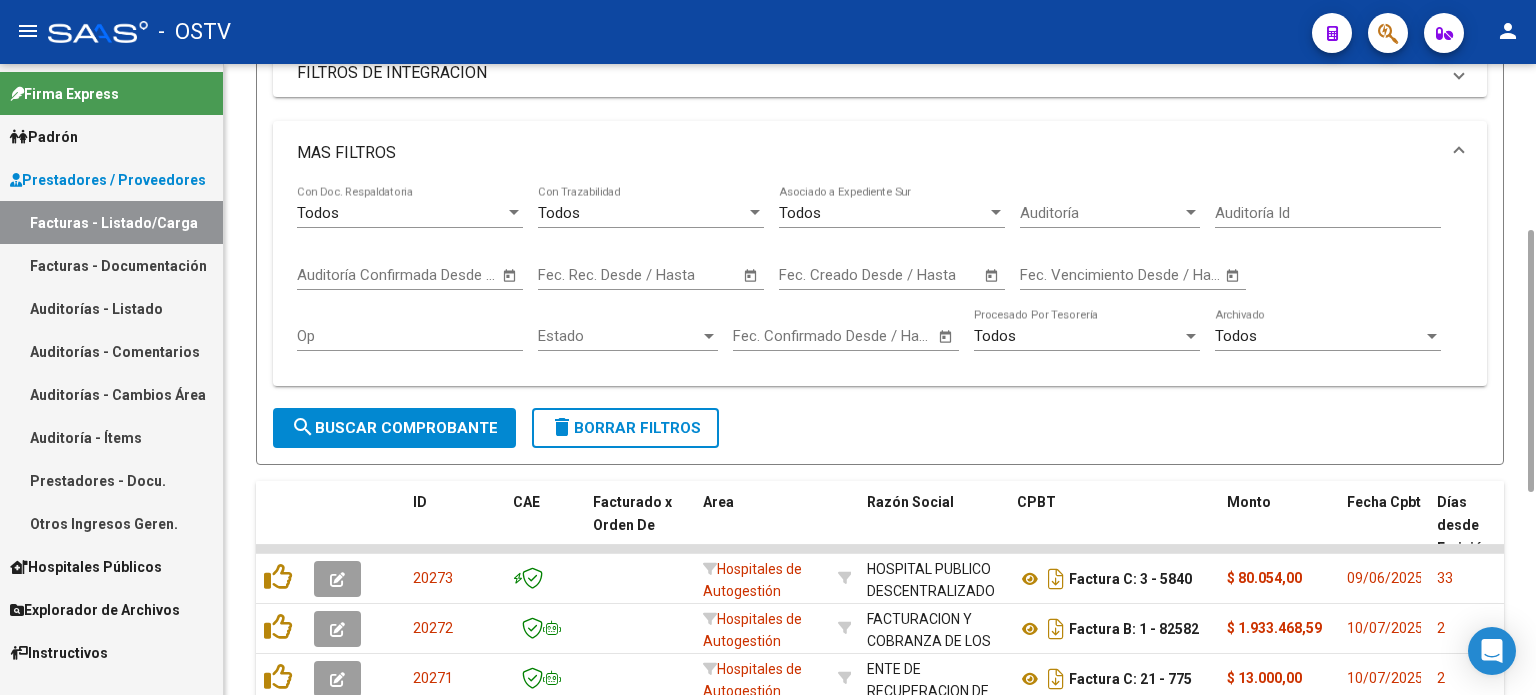 click on "Auditoría" at bounding box center [1101, 213] 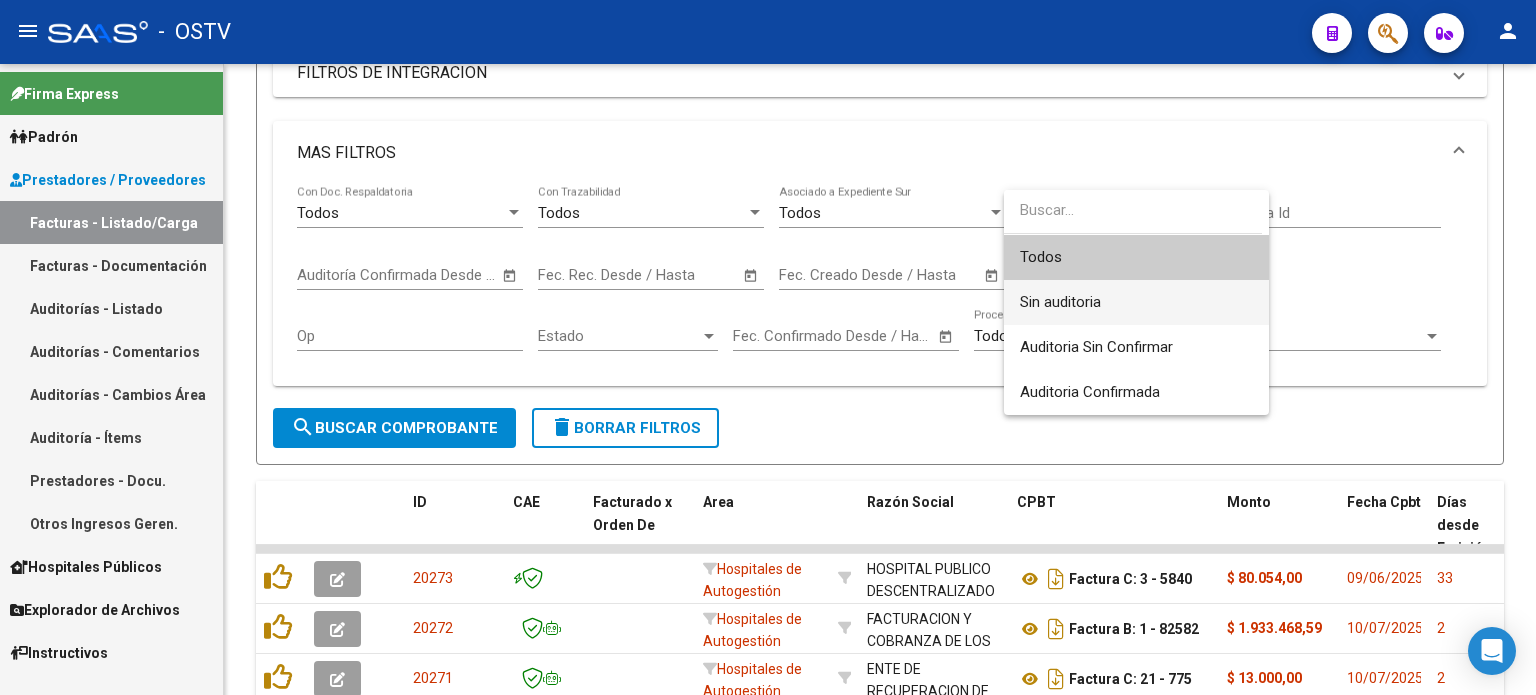 click on "Sin auditoria" at bounding box center [1060, 302] 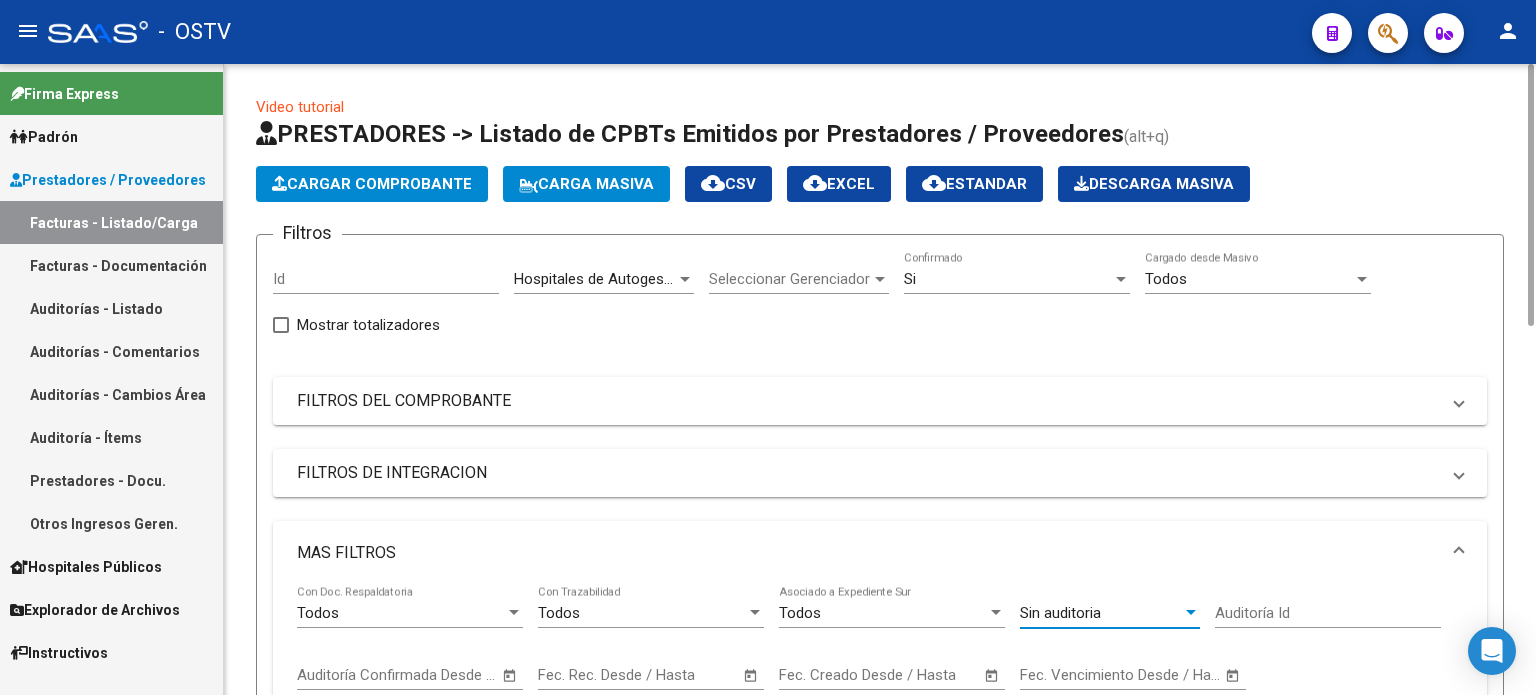 scroll, scrollTop: 400, scrollLeft: 0, axis: vertical 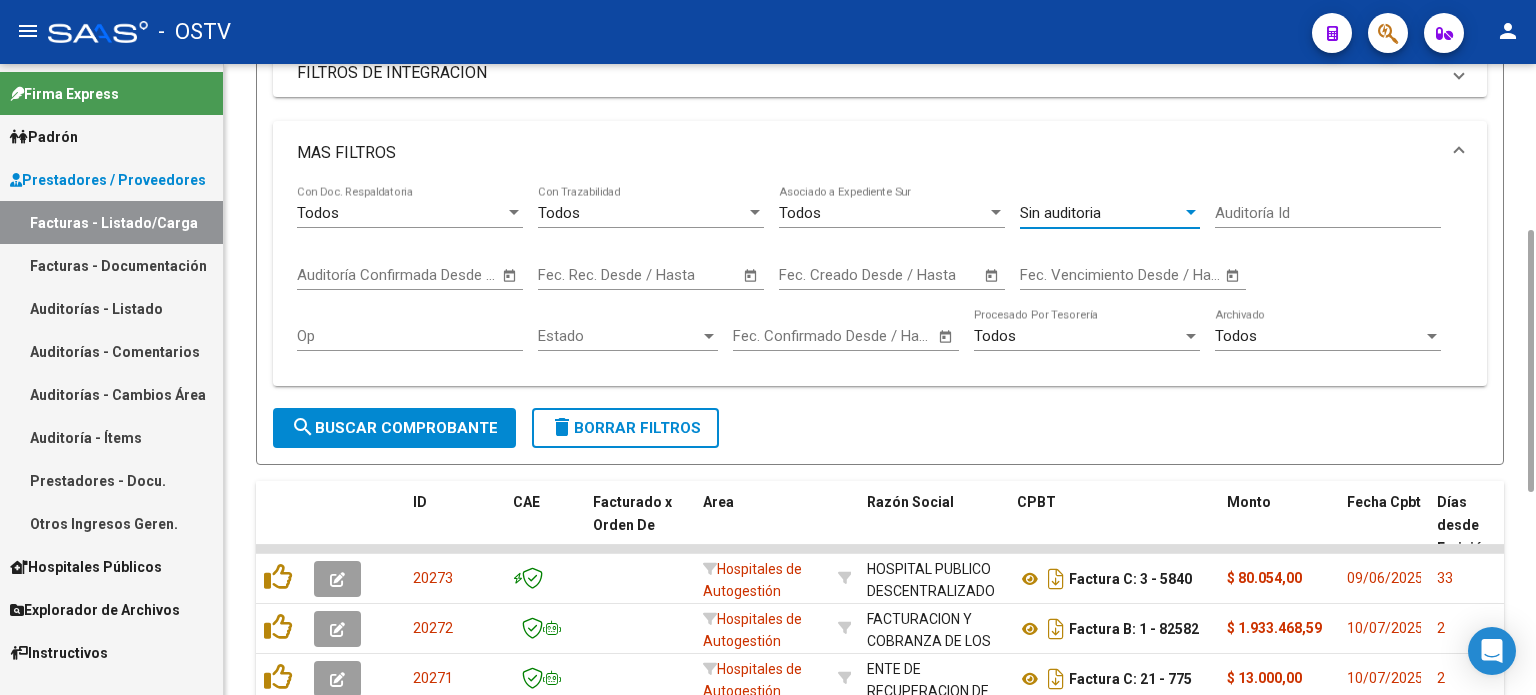click on "search  Buscar Comprobante" 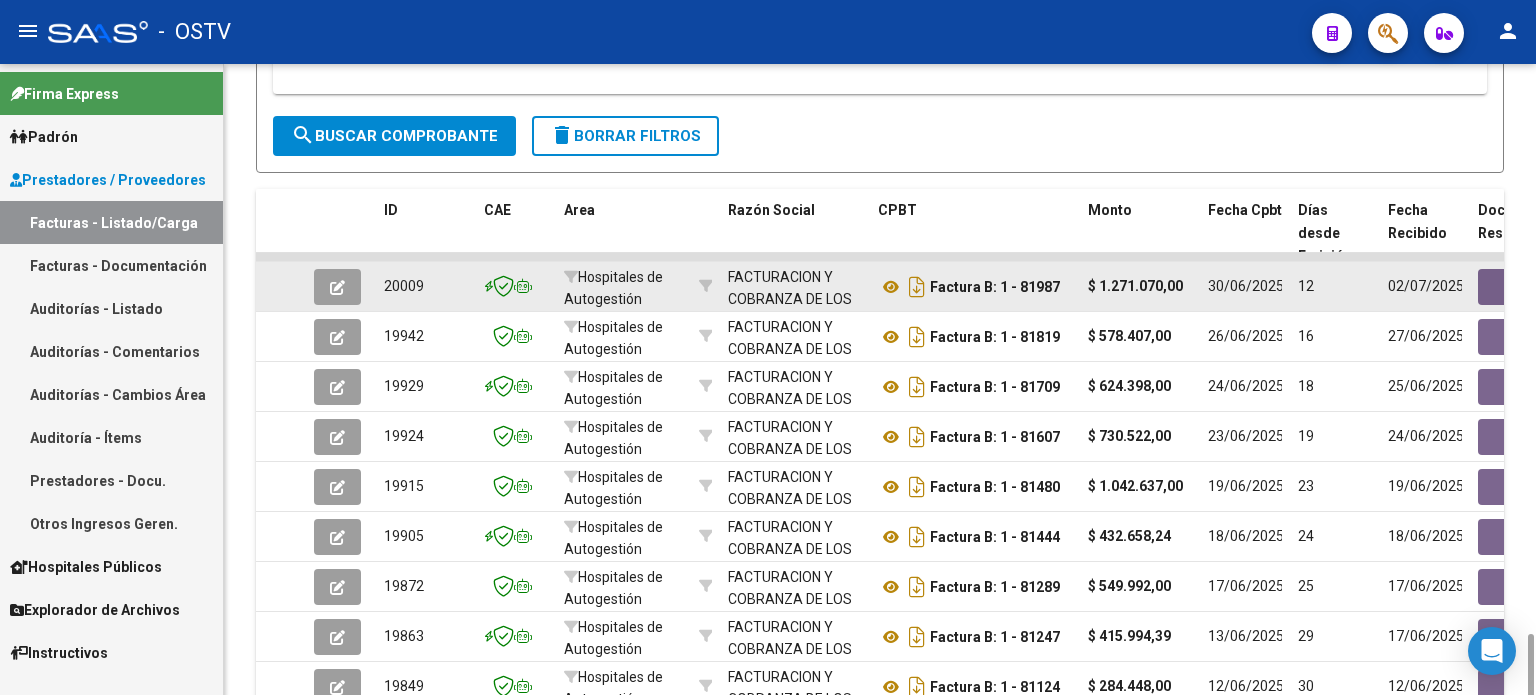 scroll, scrollTop: 892, scrollLeft: 0, axis: vertical 